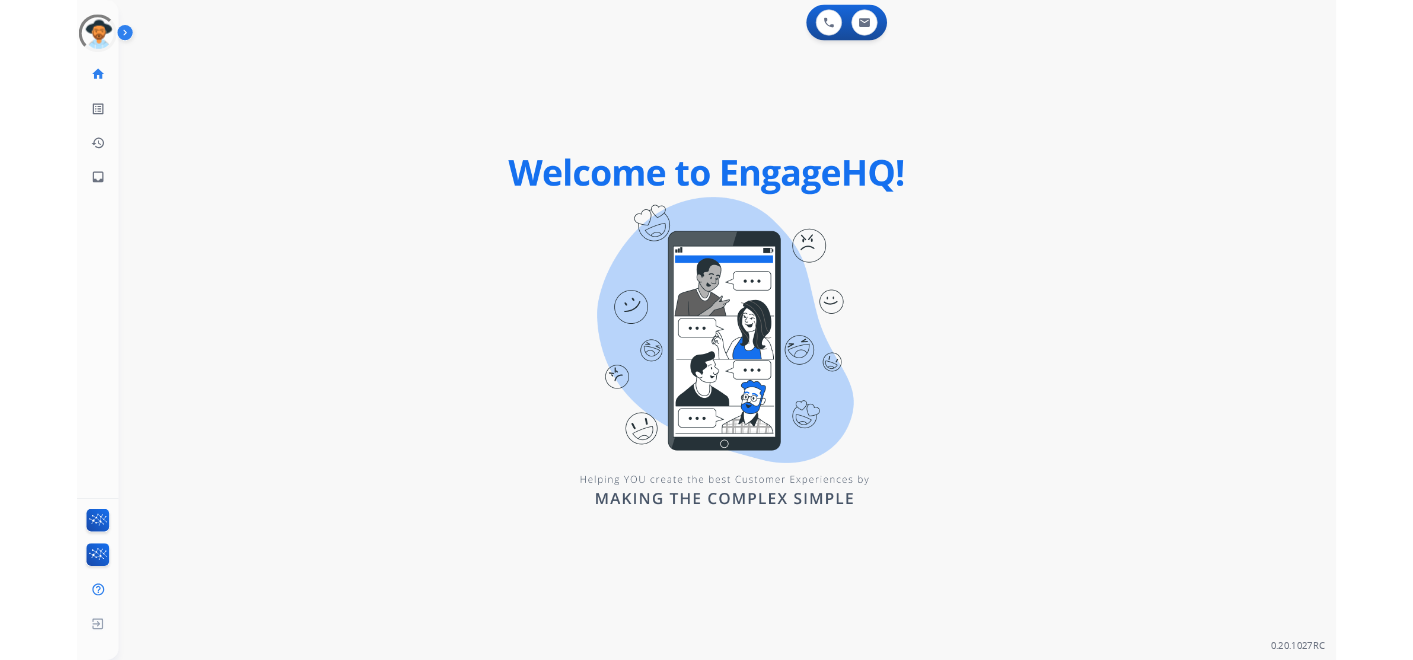 scroll, scrollTop: 0, scrollLeft: 0, axis: both 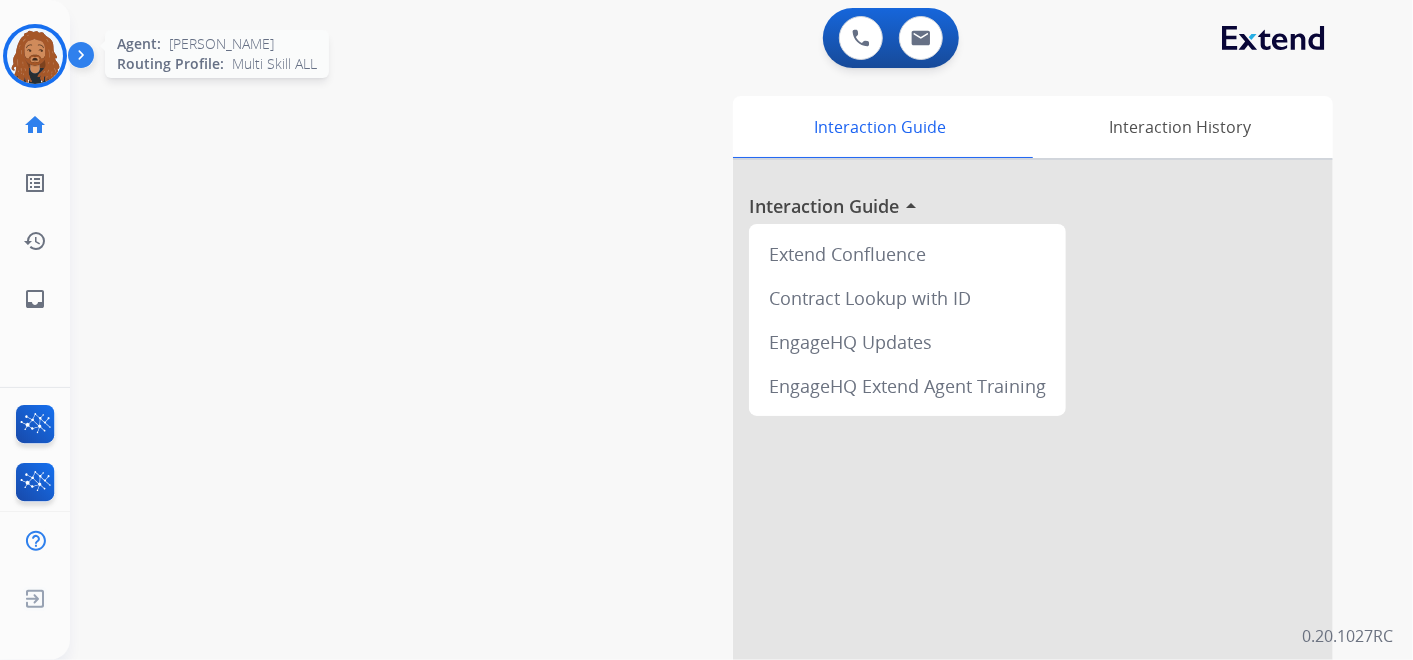click at bounding box center [35, 56] 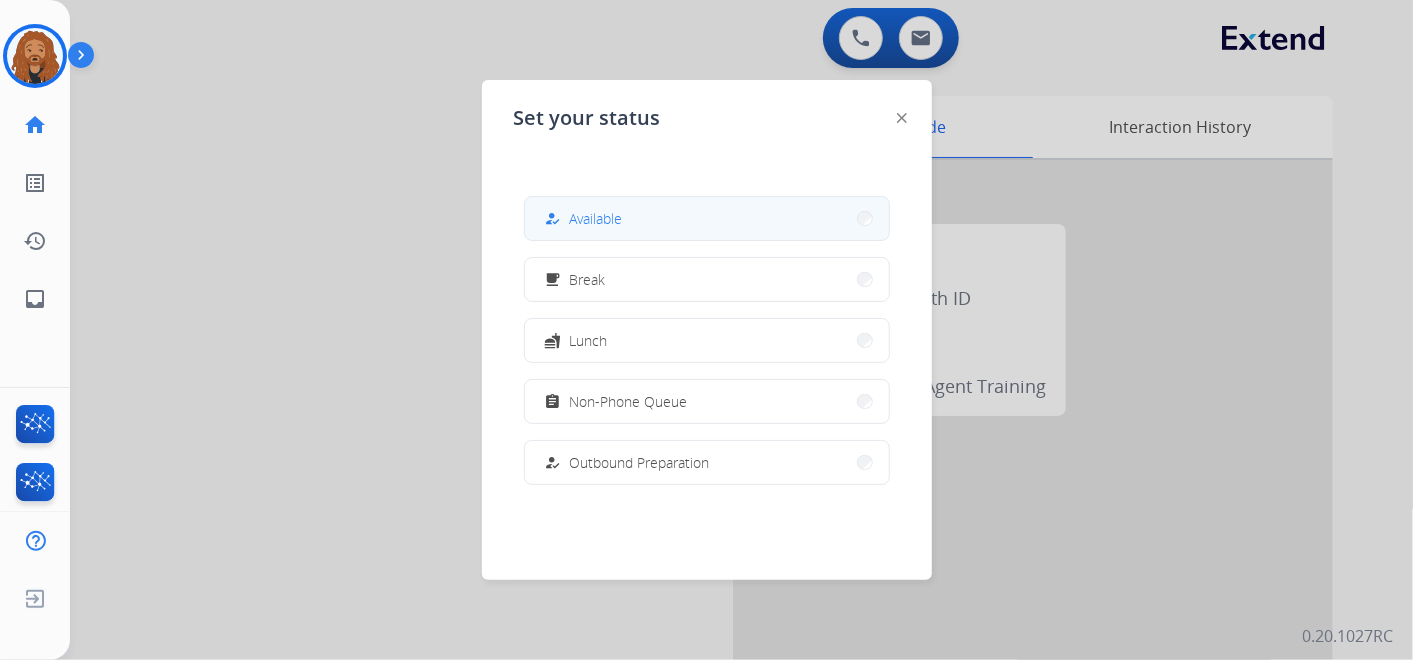 click on "how_to_reg Available" at bounding box center [707, 218] 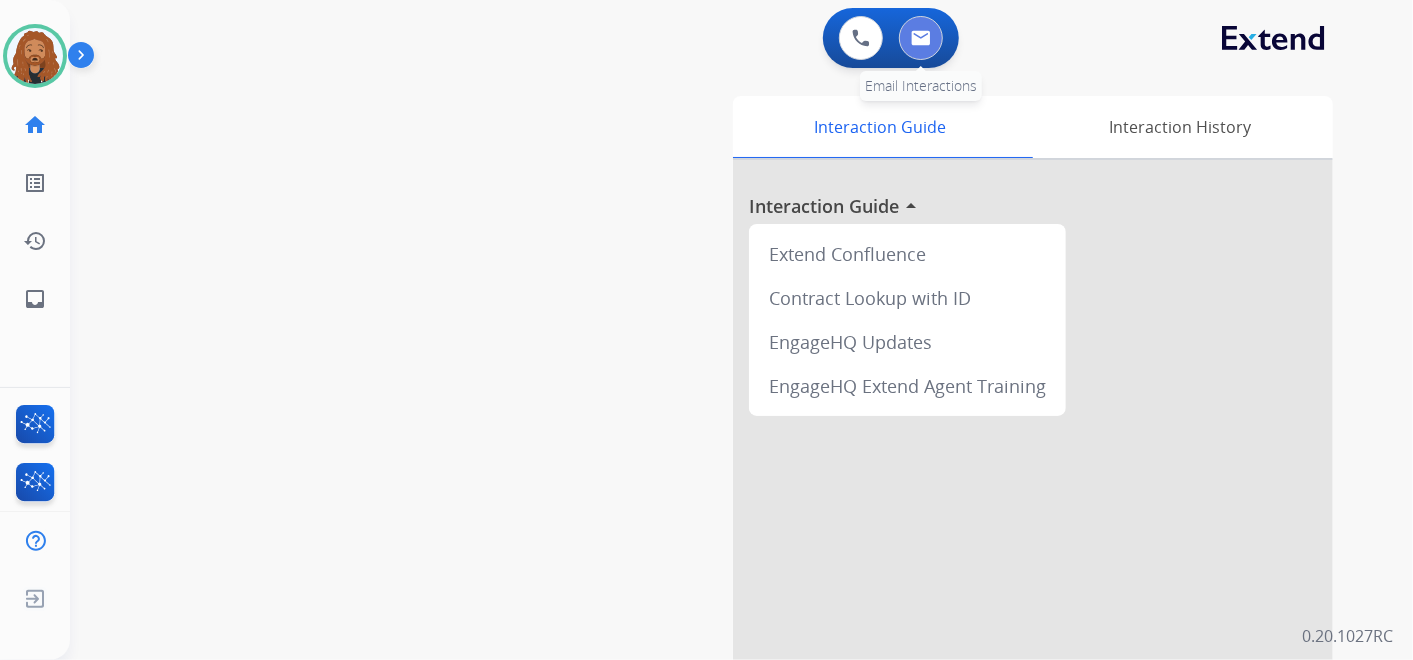 click at bounding box center (921, 38) 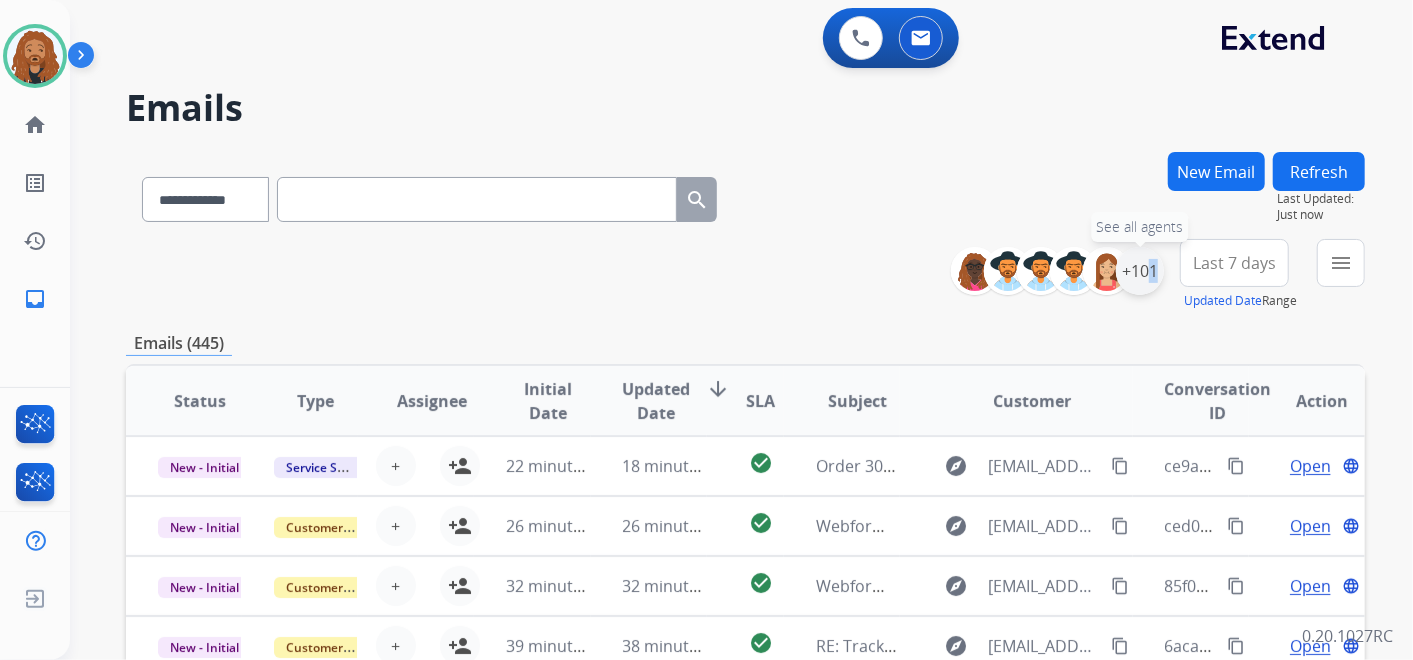 click on "+101" at bounding box center [1140, 271] 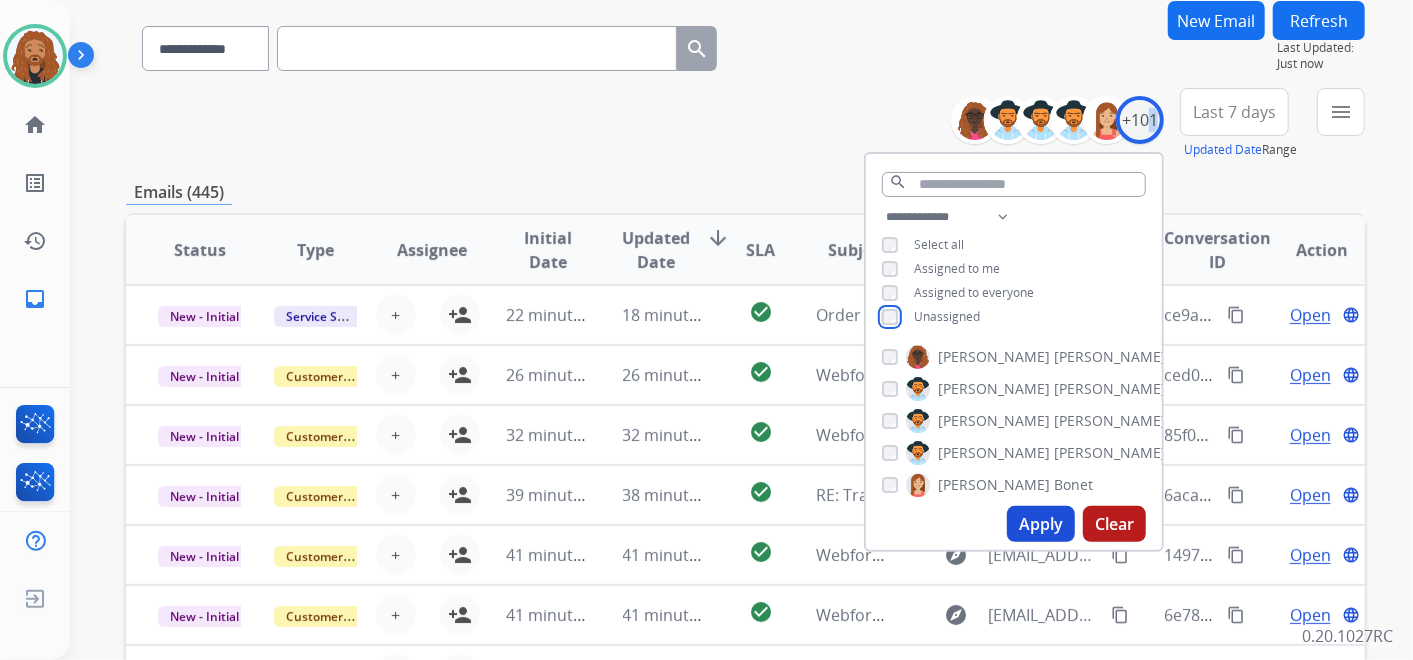 scroll, scrollTop: 222, scrollLeft: 0, axis: vertical 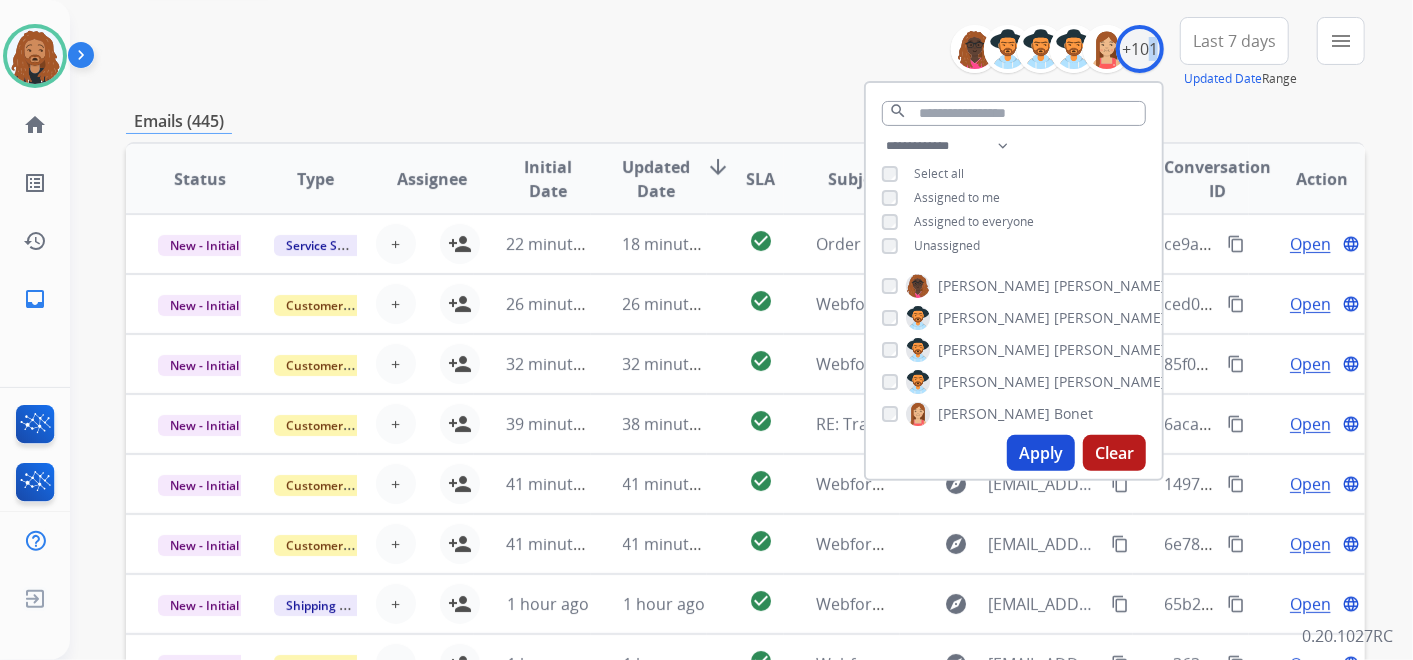 click on "Apply" at bounding box center (1041, 453) 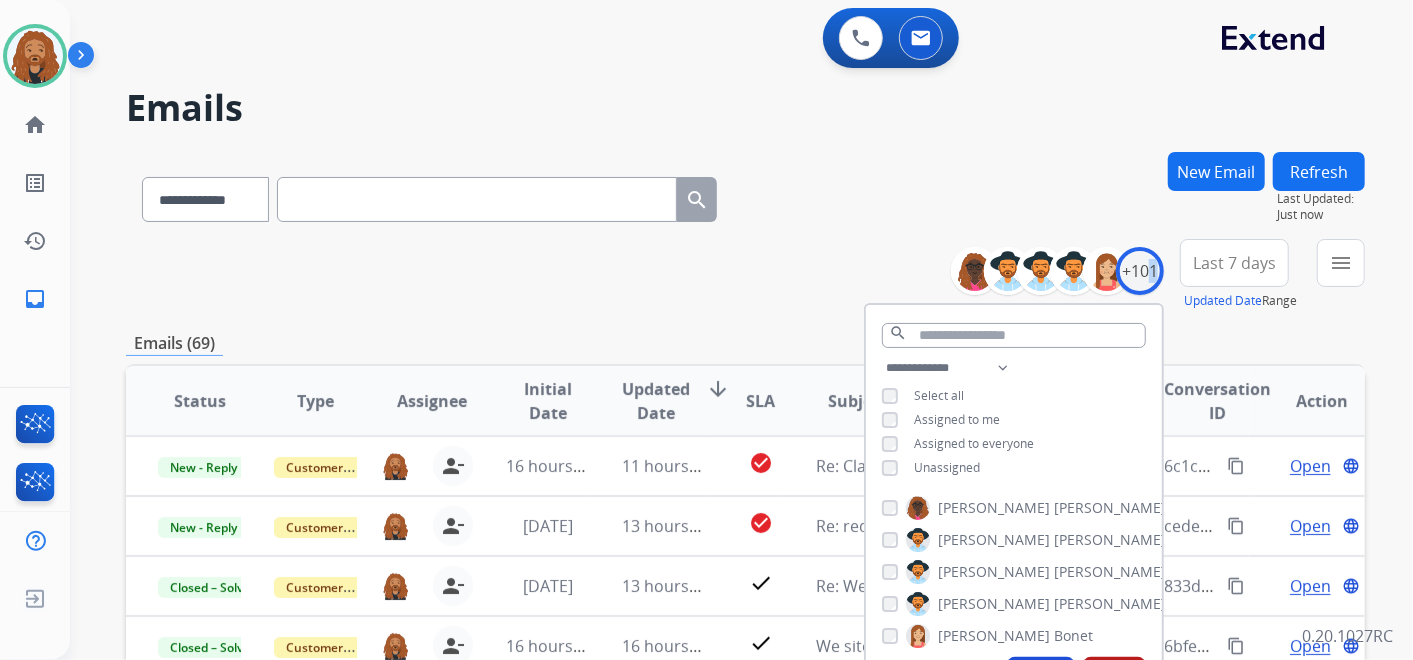 click on "New Email" at bounding box center [1216, 171] 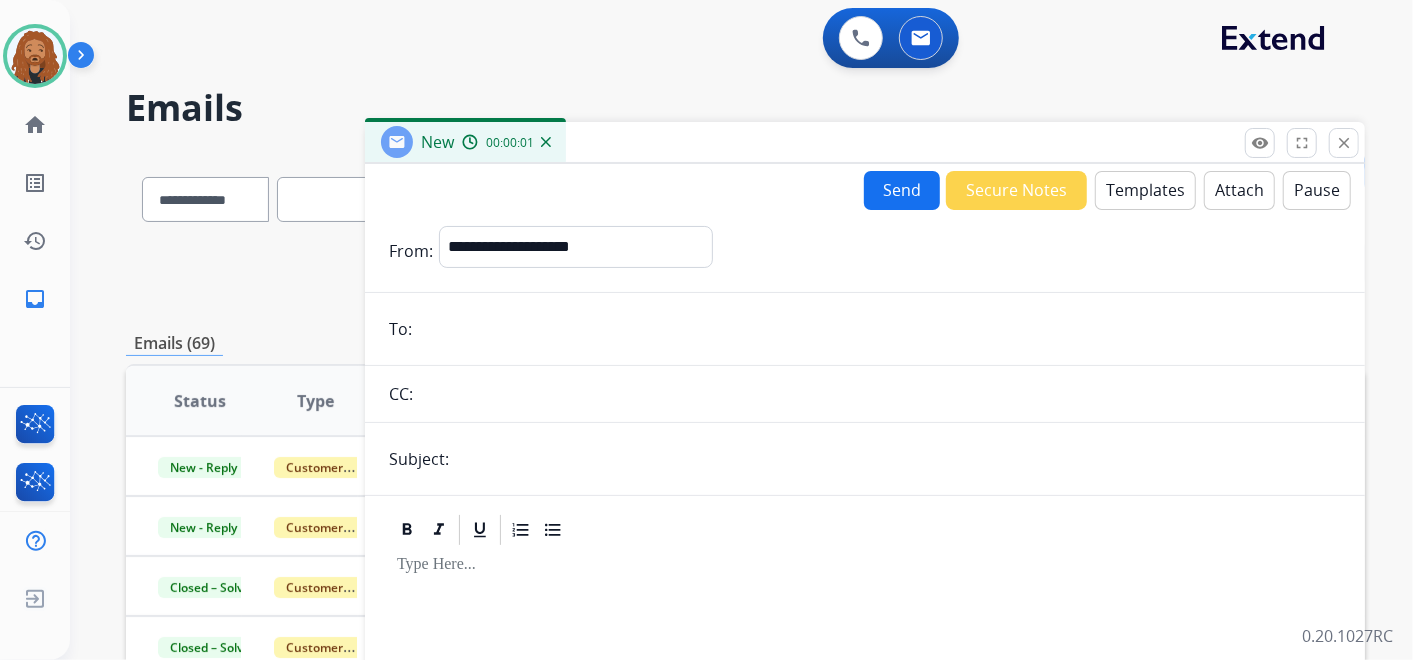 click on "close Close" at bounding box center (1344, 143) 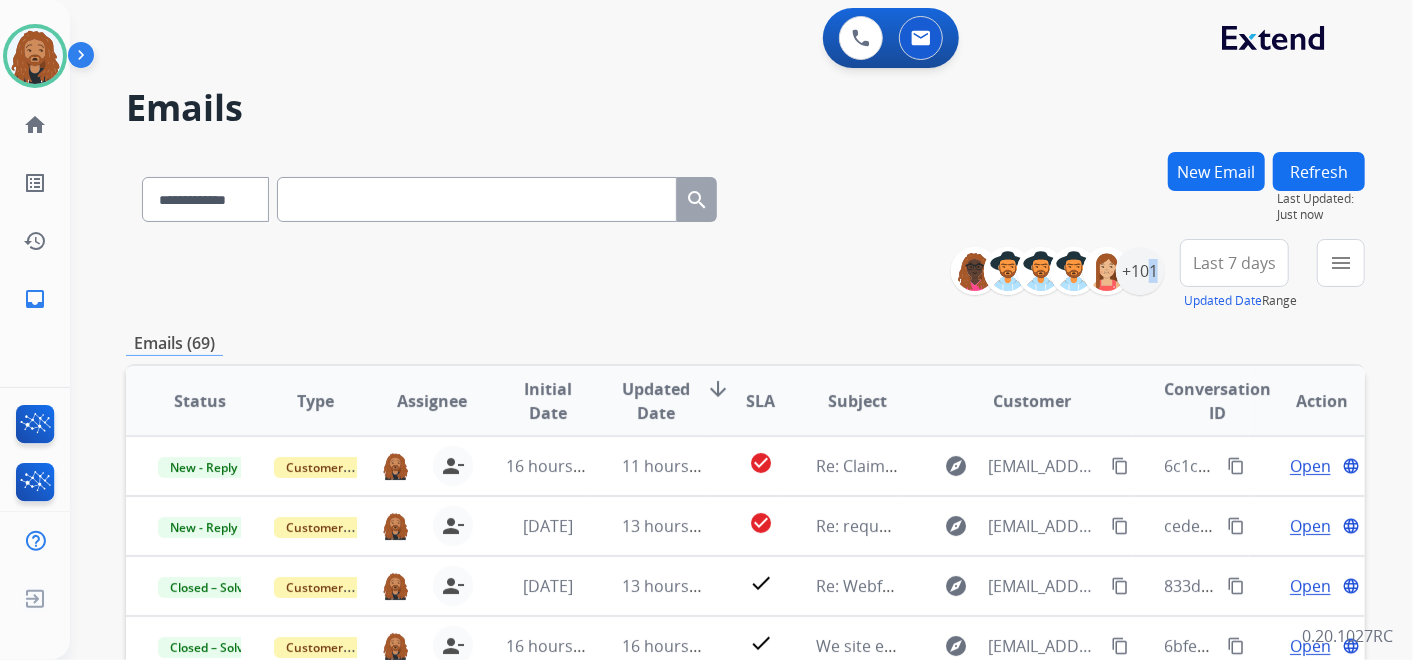 click on "Last 7 days" at bounding box center [1234, 263] 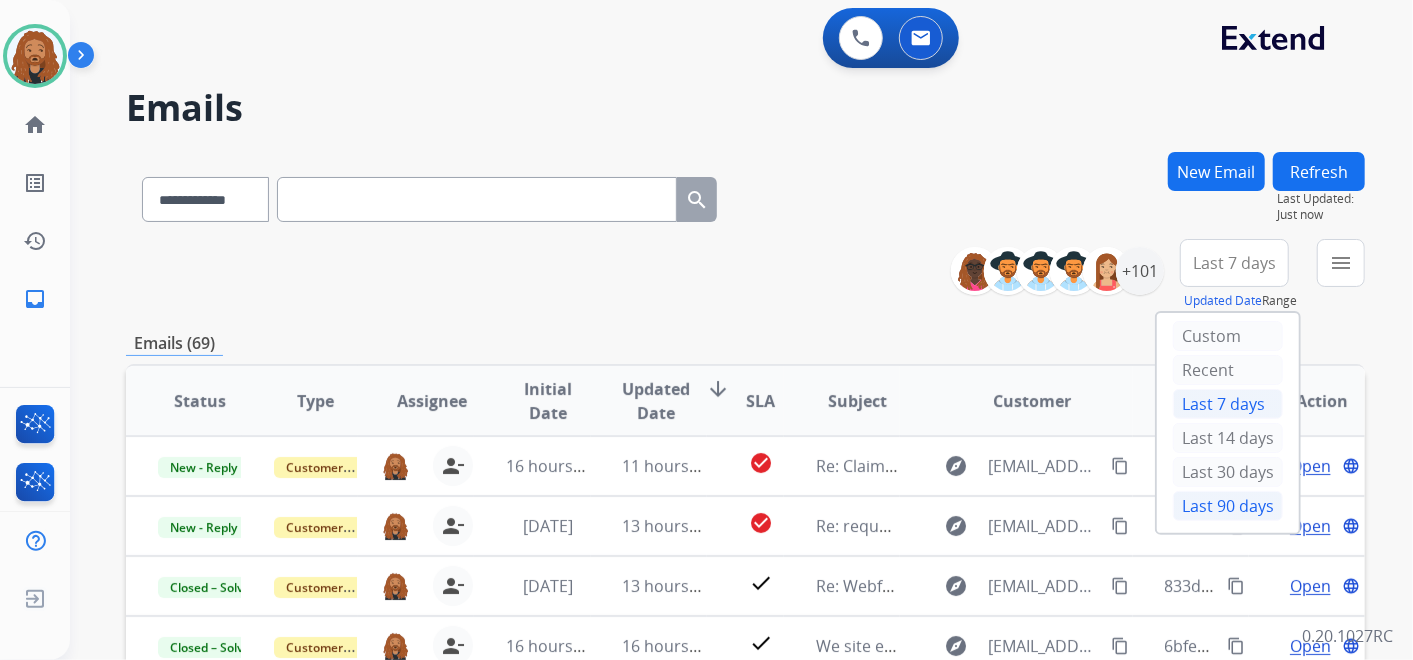 click on "Last 90 days" at bounding box center (1228, 506) 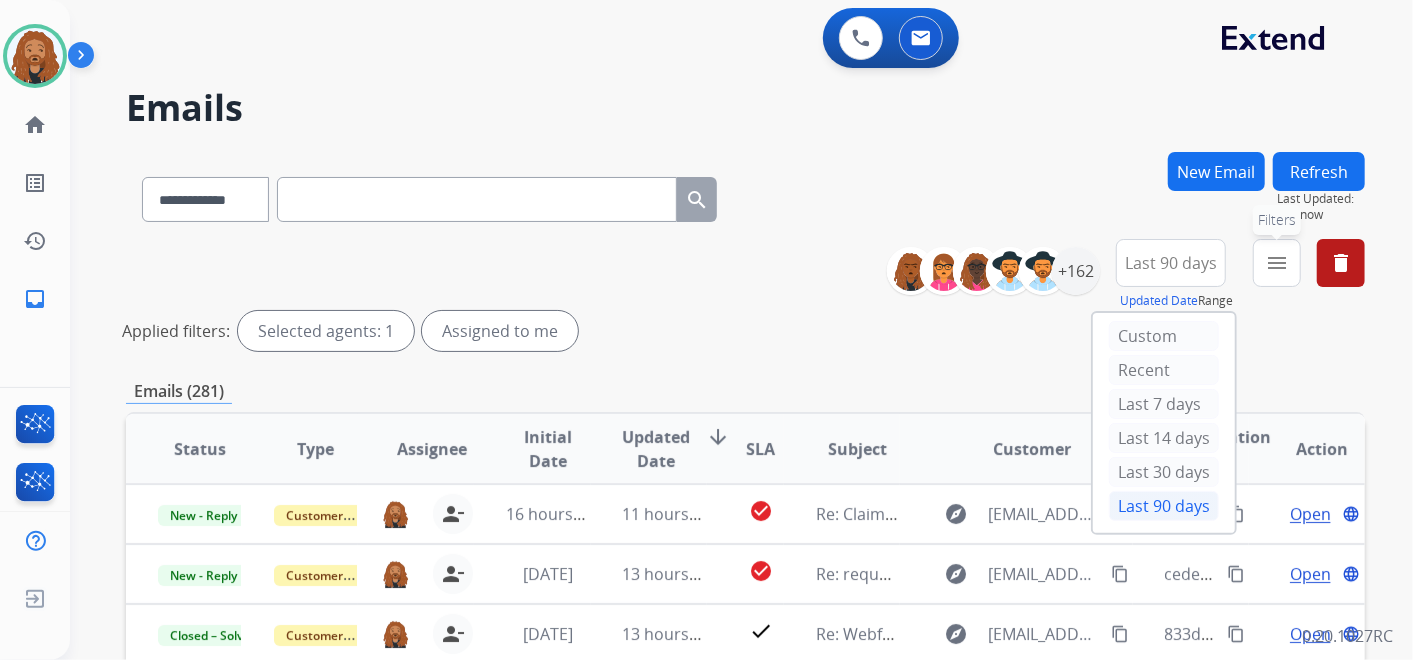 click on "menu" at bounding box center (1277, 263) 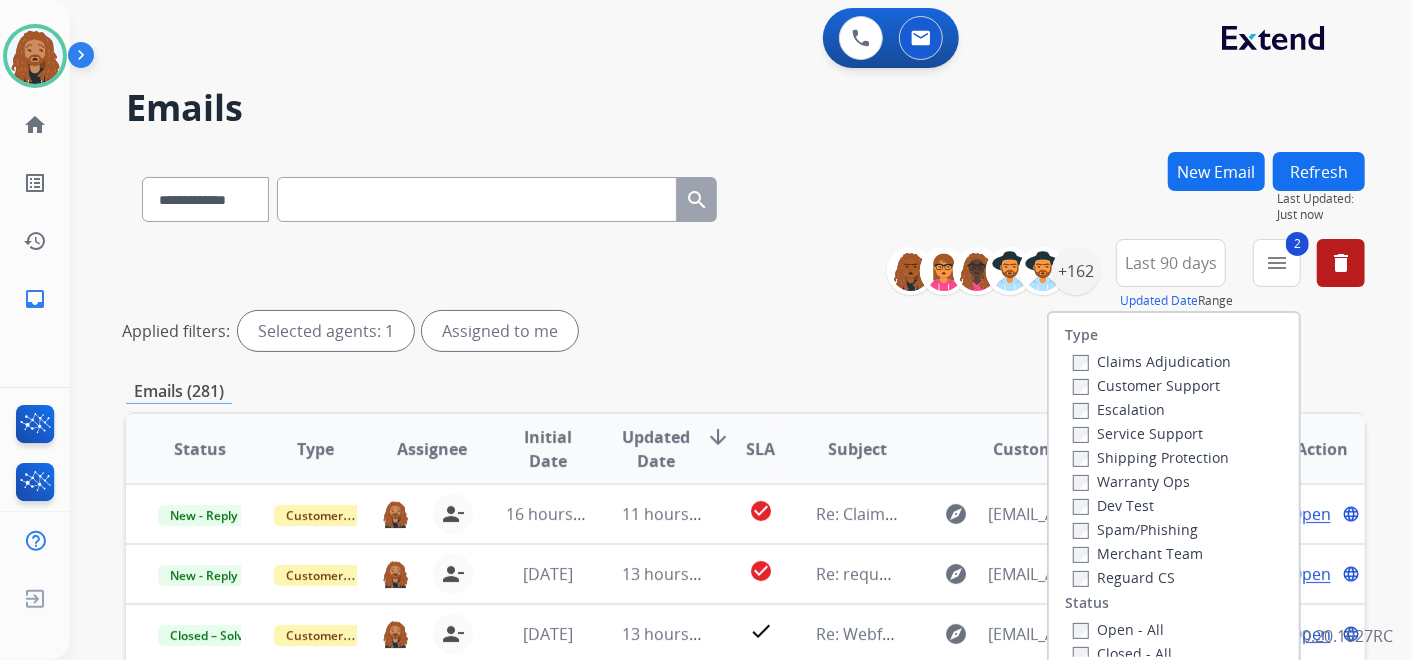 click on "Shipping Protection" at bounding box center [1151, 457] 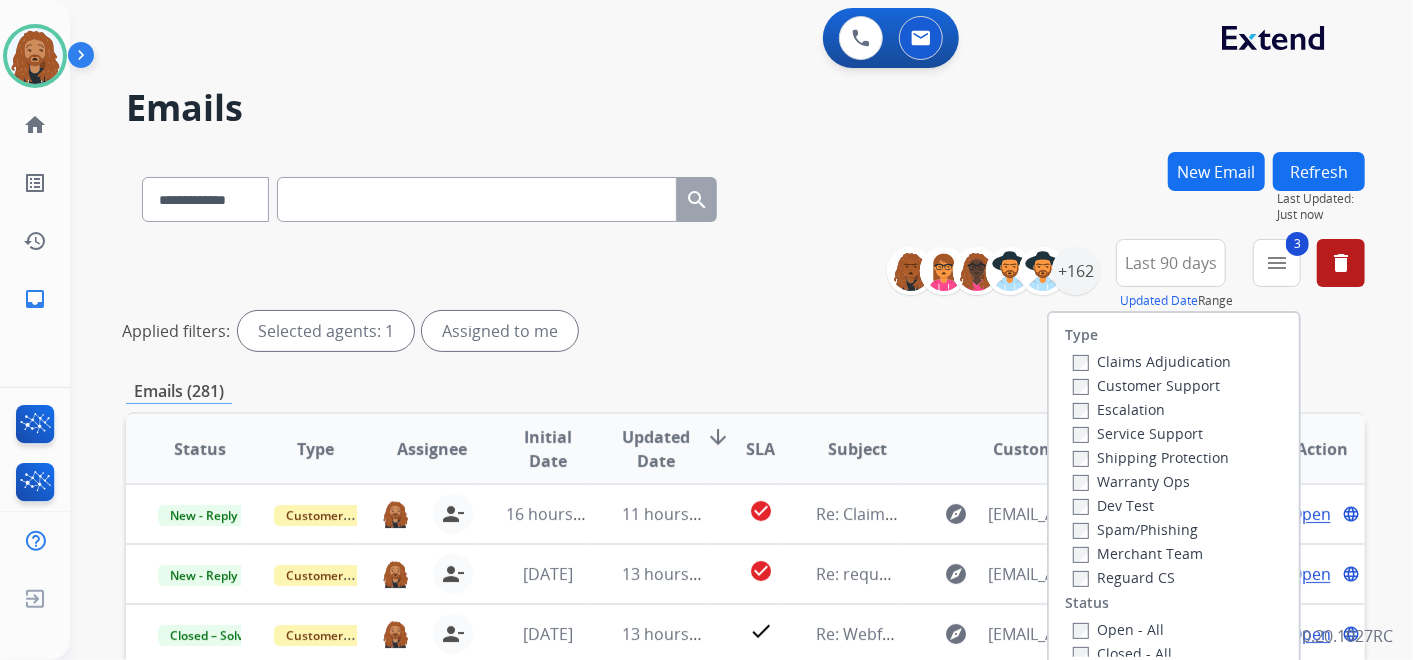 click on "Customer Support" at bounding box center (1146, 385) 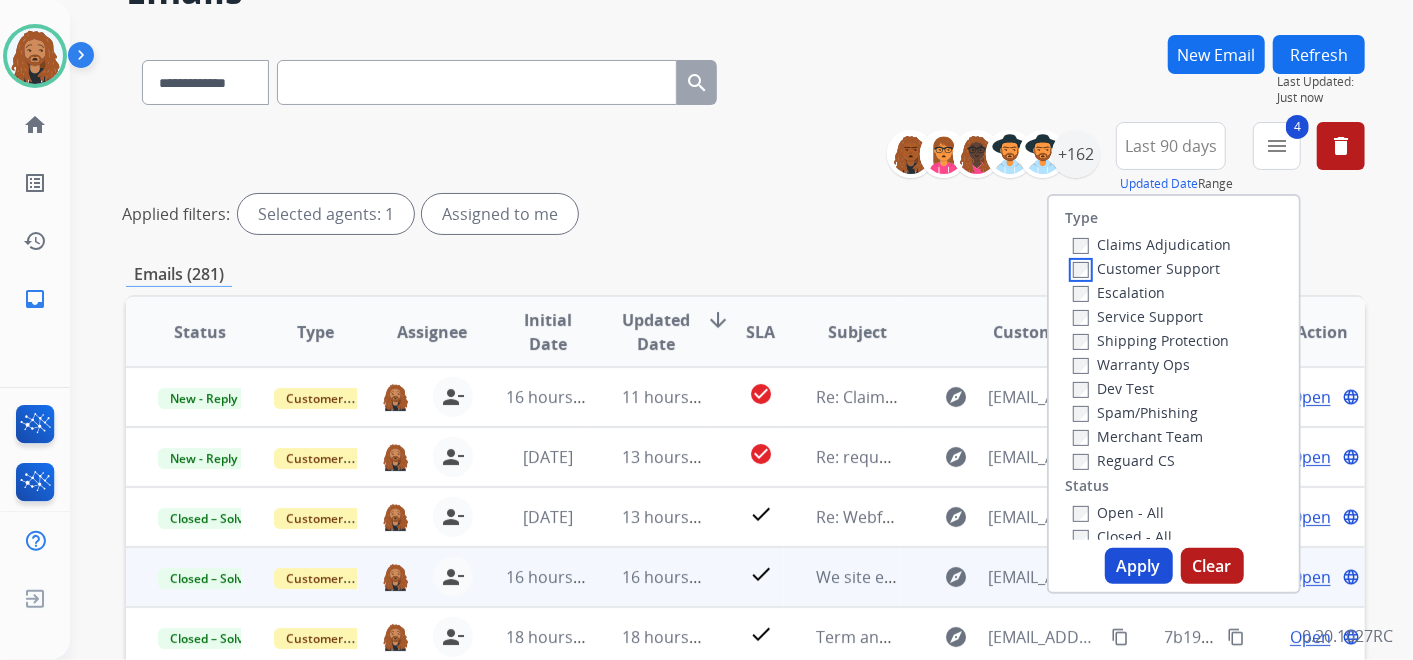 scroll, scrollTop: 333, scrollLeft: 0, axis: vertical 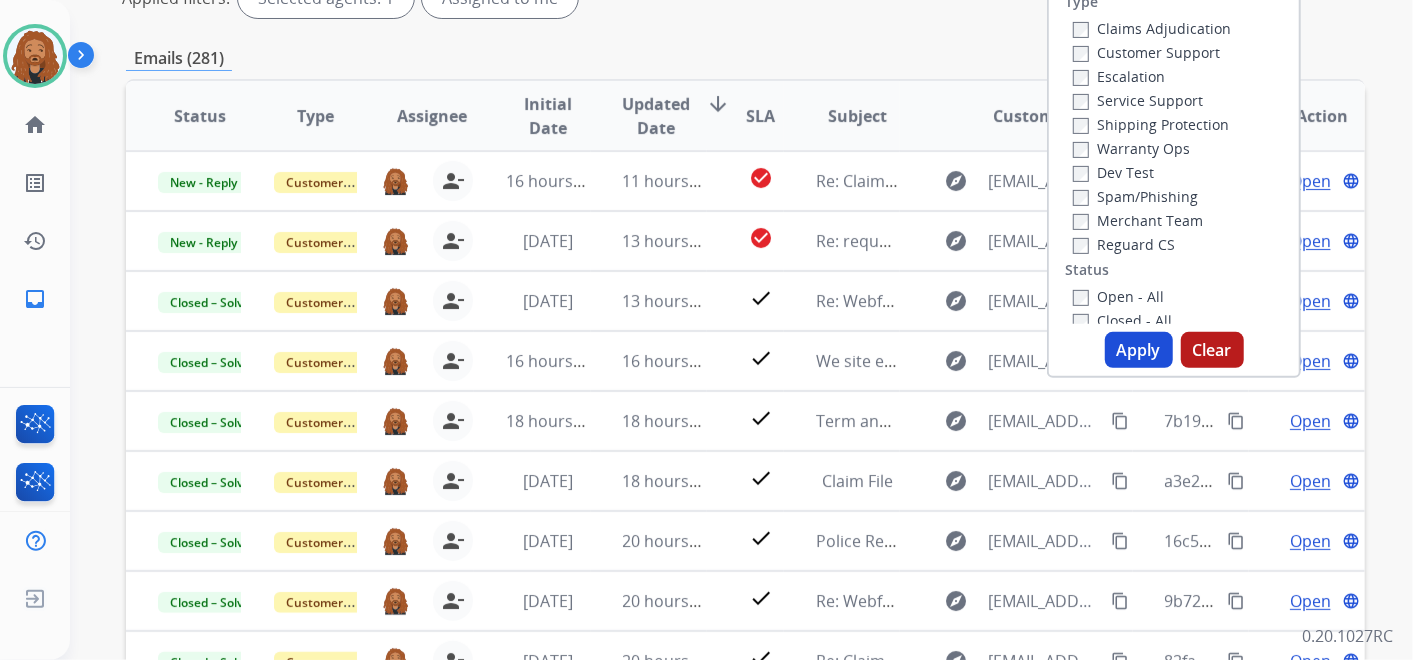 click on "Apply" at bounding box center (1139, 350) 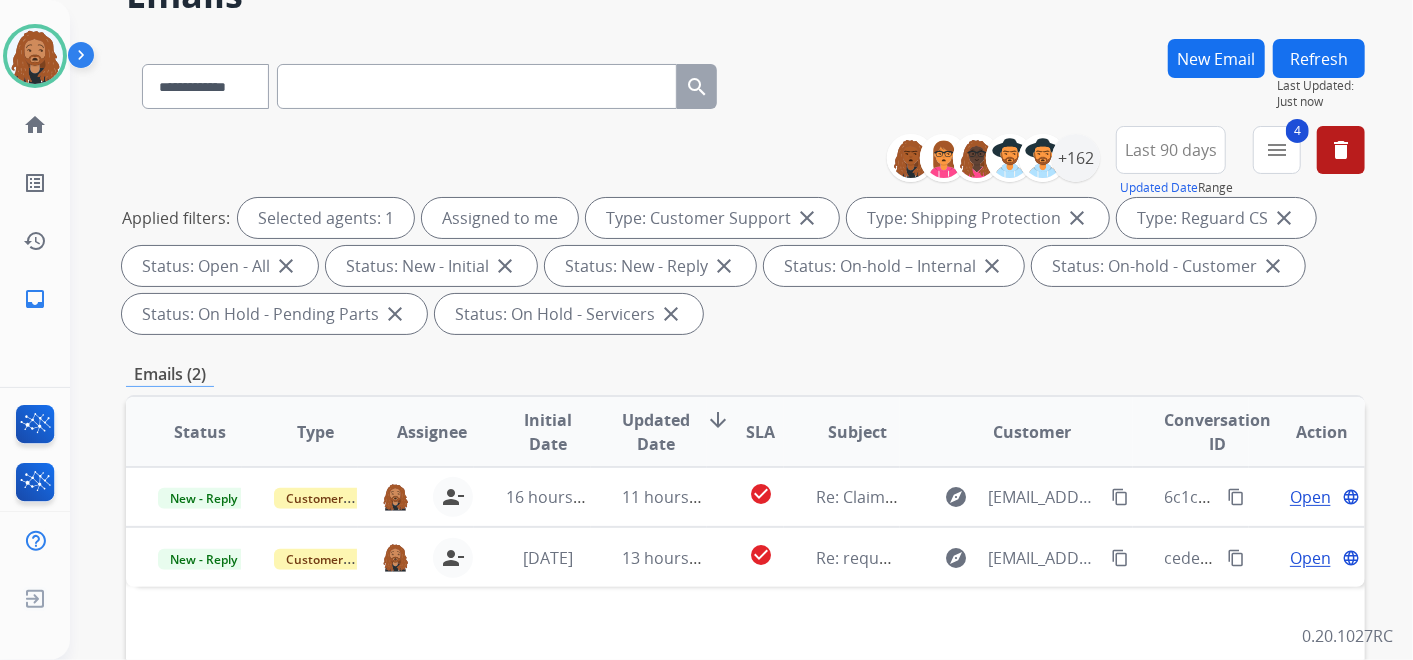 scroll, scrollTop: 333, scrollLeft: 0, axis: vertical 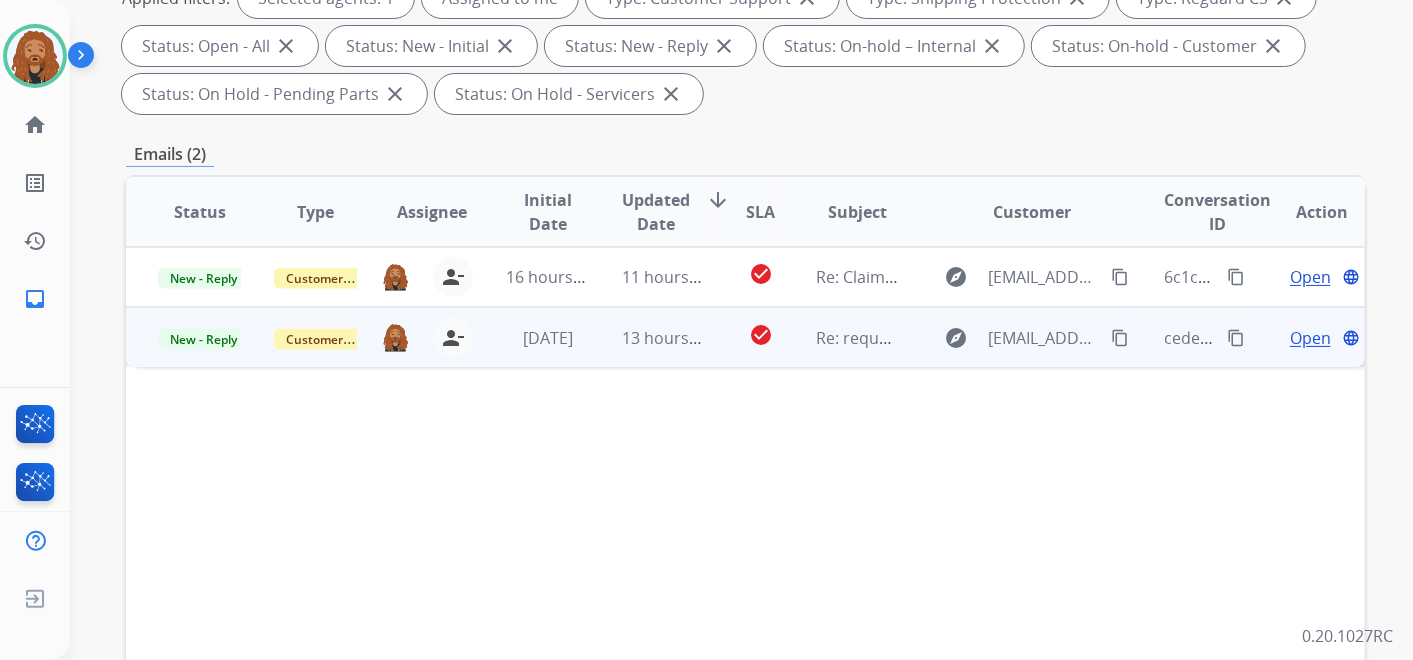 click on "Open" at bounding box center [1310, 338] 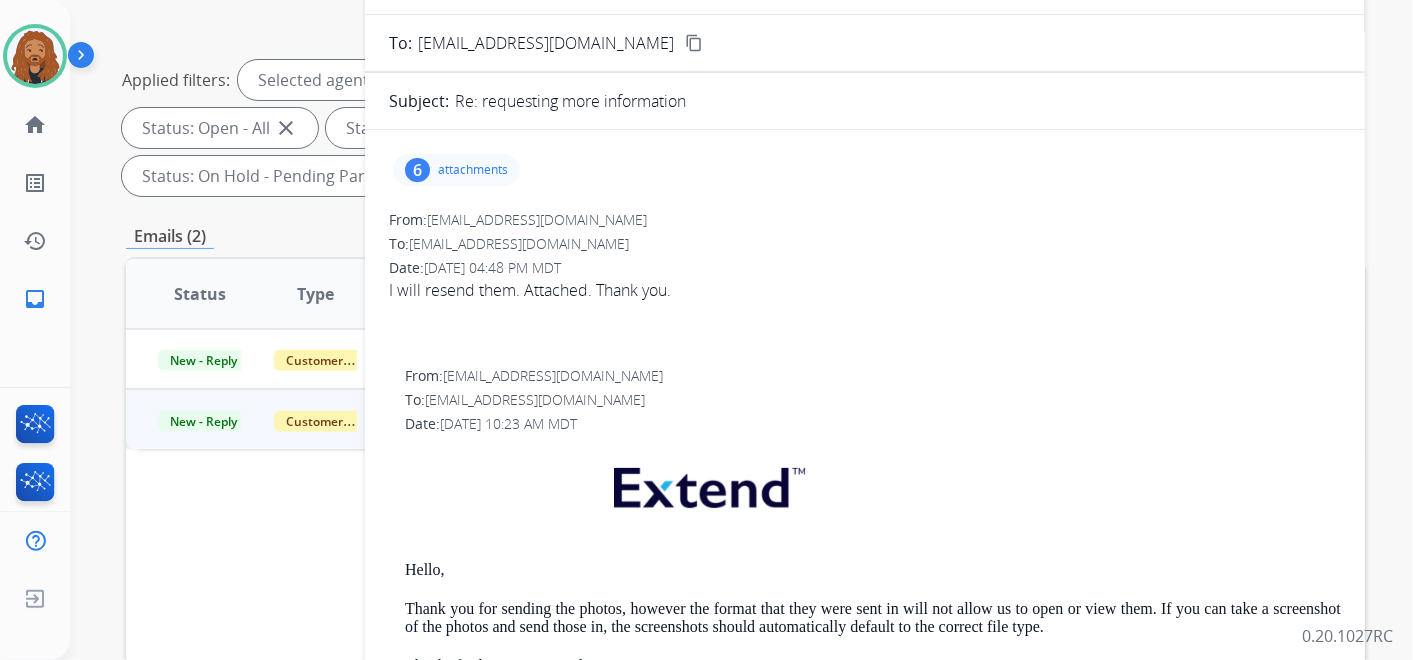 scroll, scrollTop: 111, scrollLeft: 0, axis: vertical 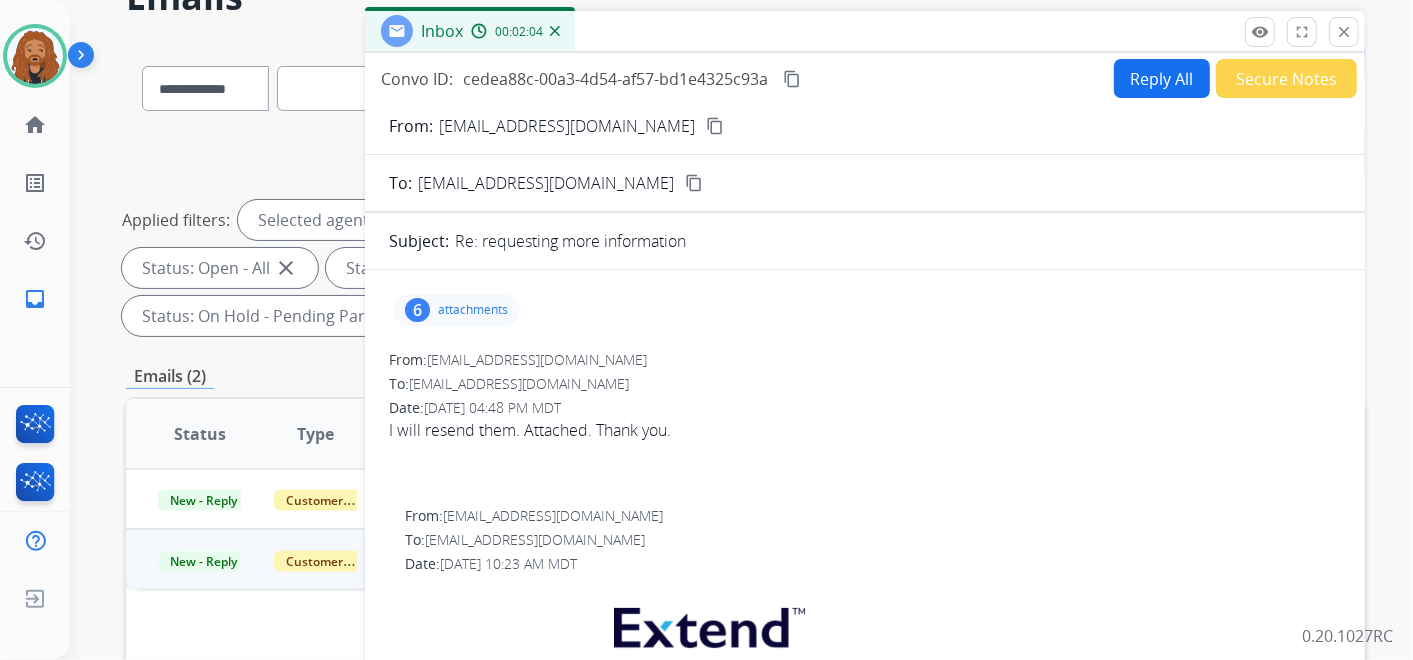 click on "Secure Notes" at bounding box center [1286, 78] 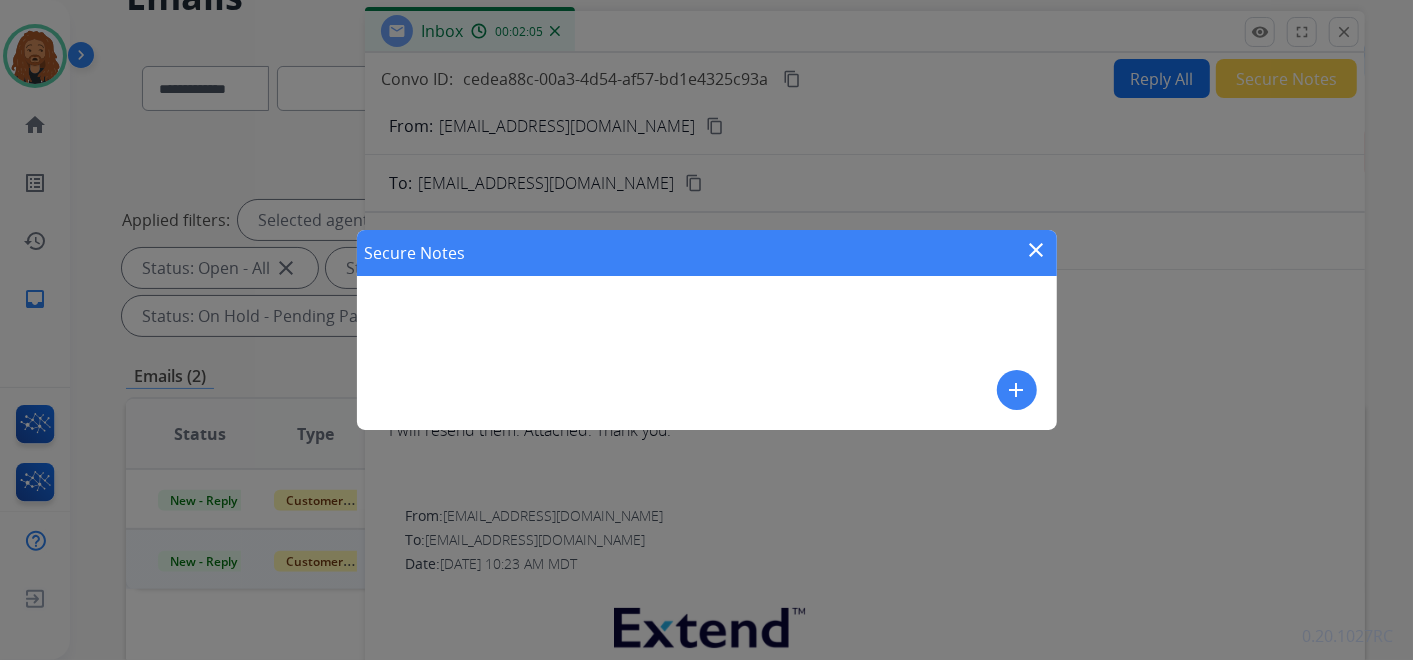 click on "close" at bounding box center (1037, 250) 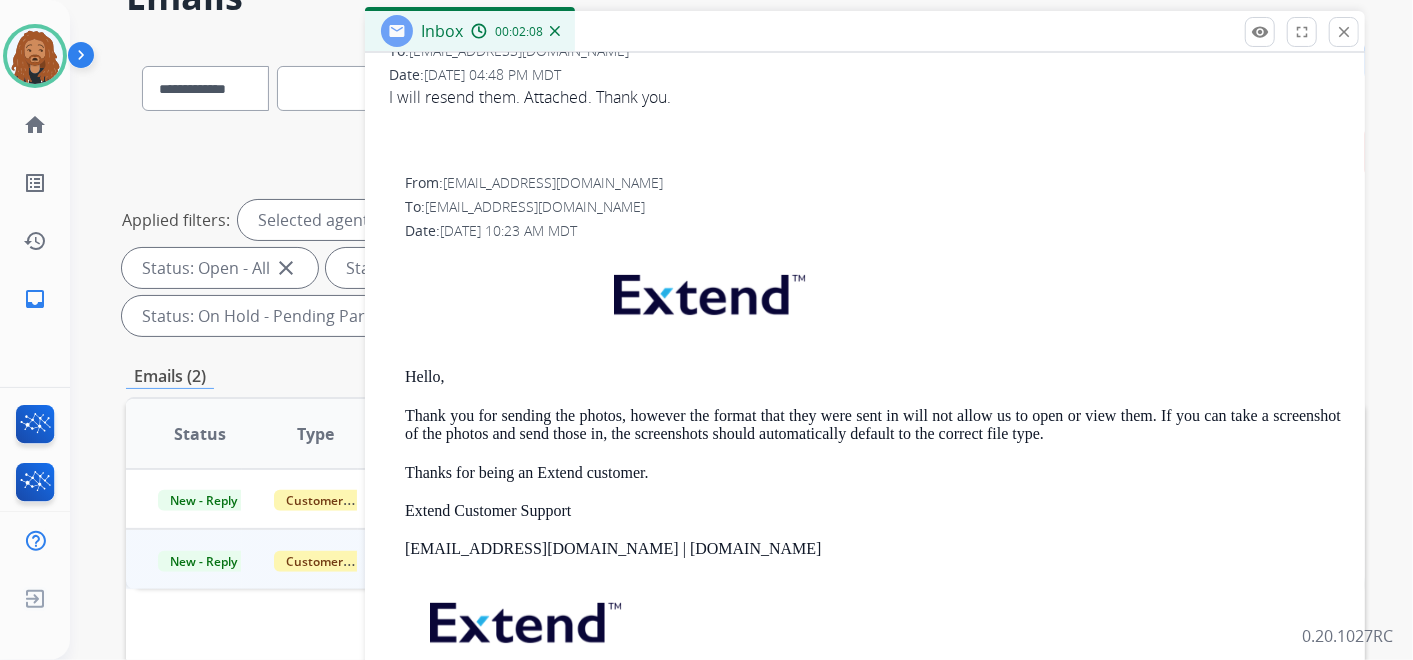 scroll, scrollTop: 0, scrollLeft: 0, axis: both 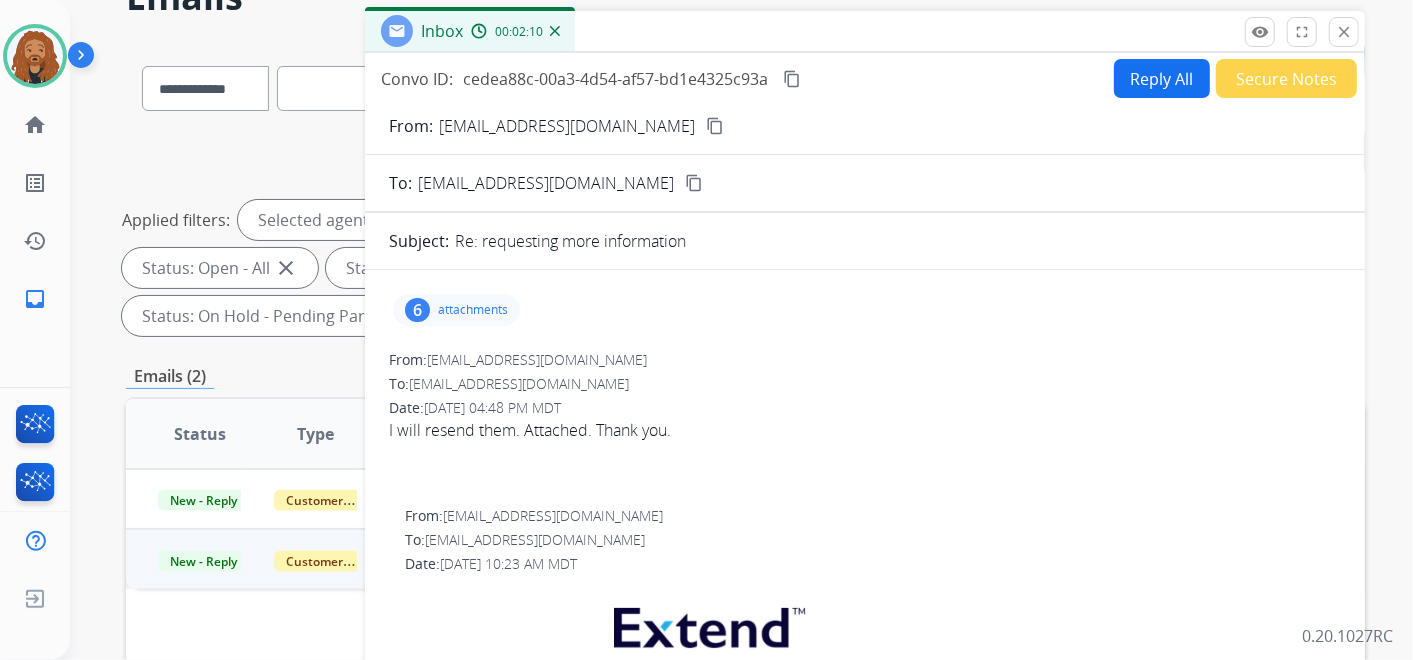 click on "content_copy" at bounding box center [715, 126] 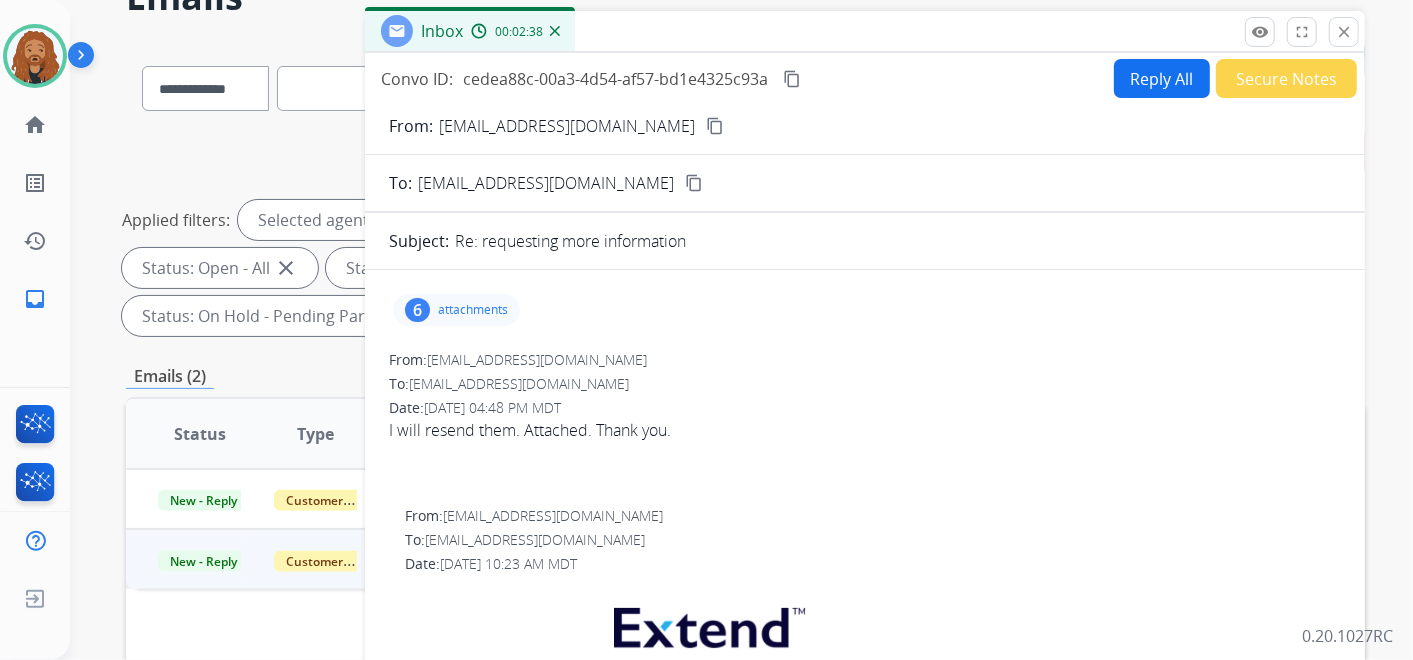 click on "6" at bounding box center [417, 310] 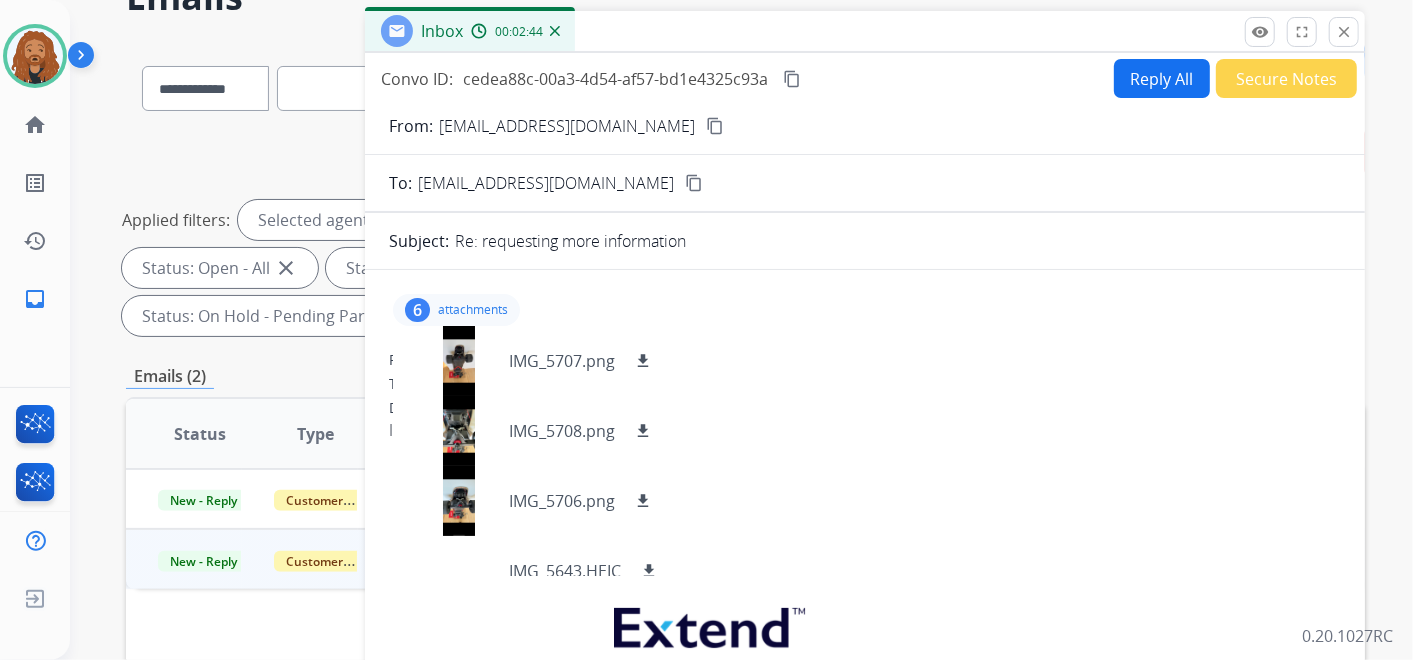 click on "Reply All" at bounding box center [1162, 78] 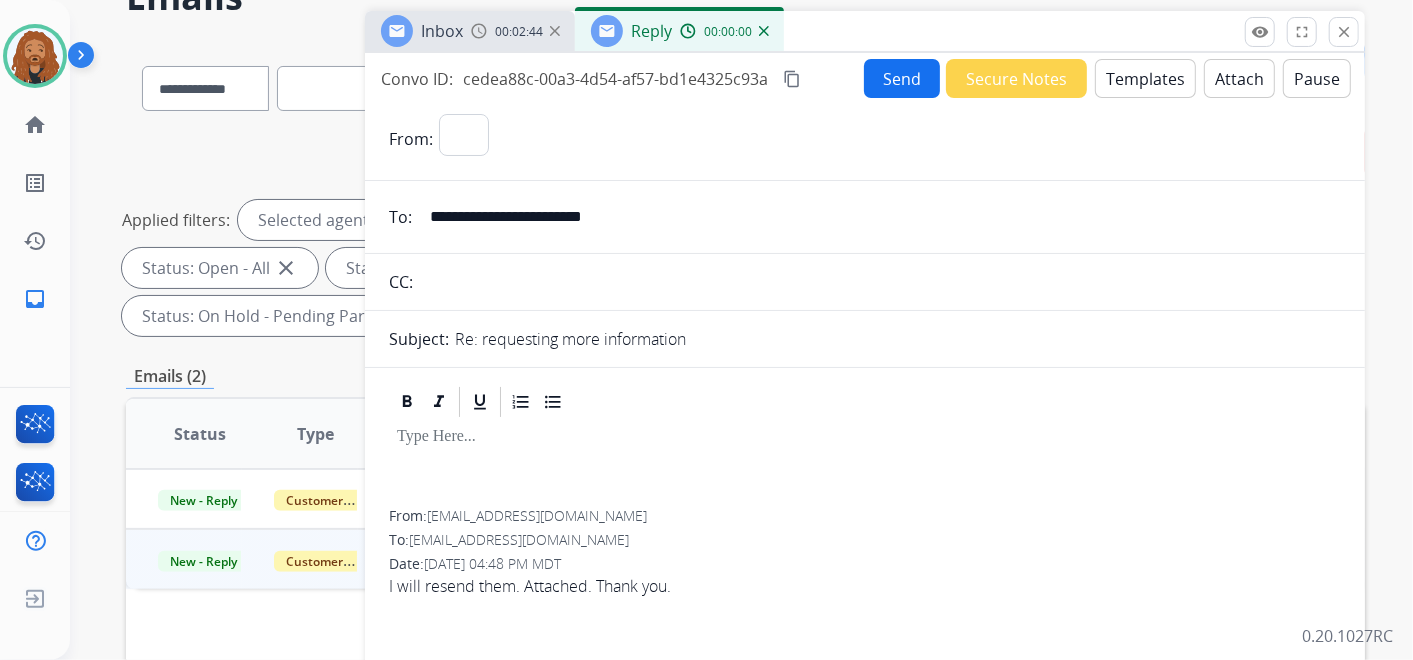 select on "**********" 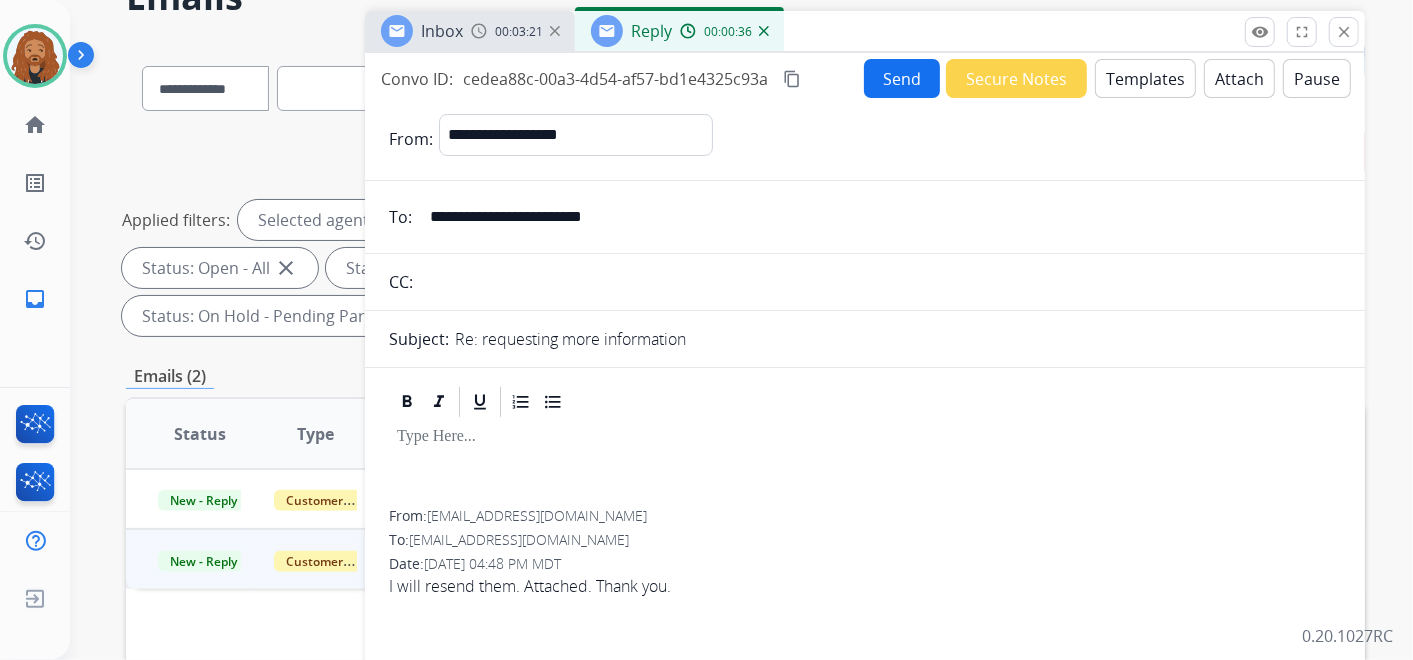 click on "Templates" at bounding box center [1145, 78] 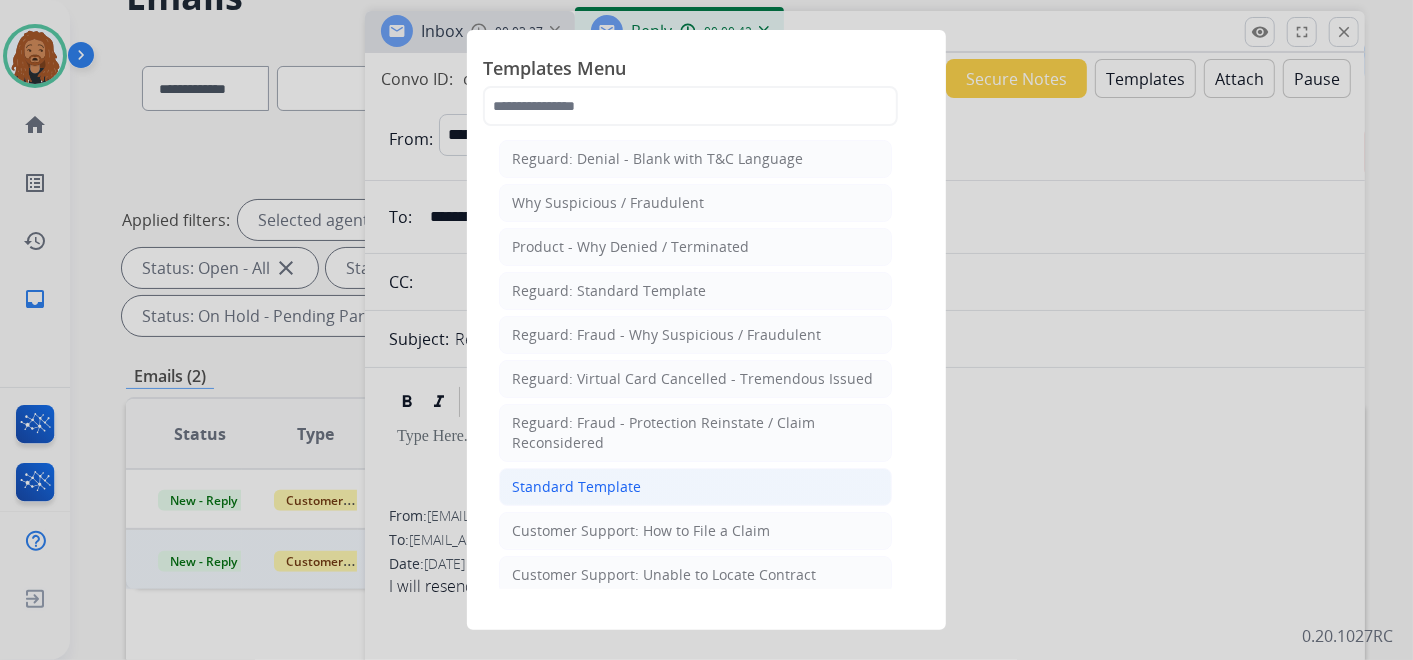 click on "Standard Template" 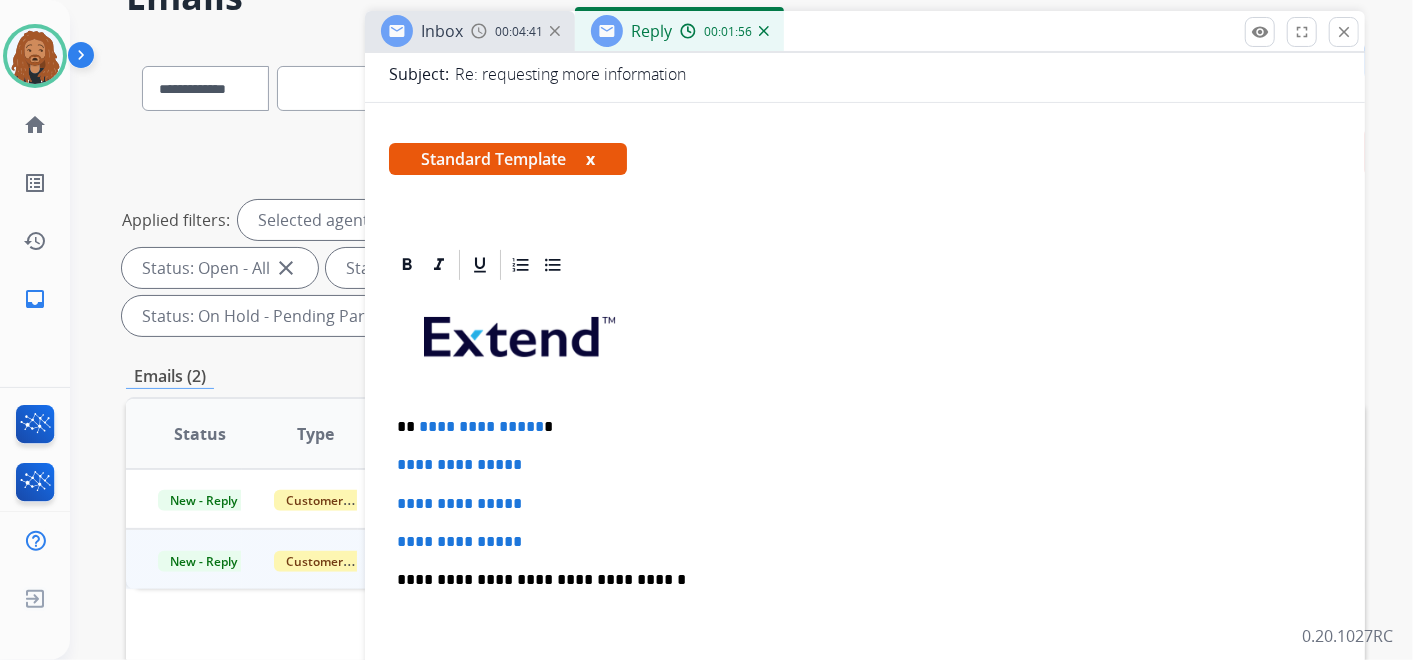 scroll, scrollTop: 333, scrollLeft: 0, axis: vertical 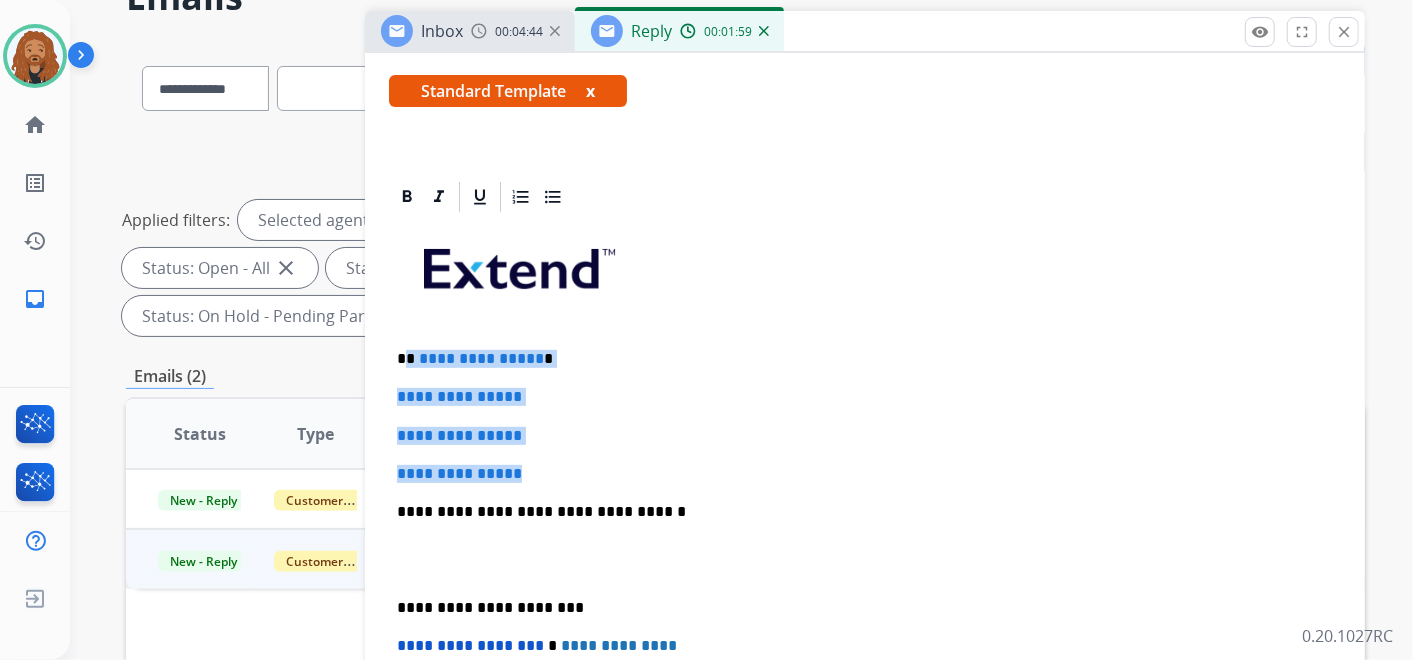 drag, startPoint x: 531, startPoint y: 468, endPoint x: 407, endPoint y: 342, distance: 176.78235 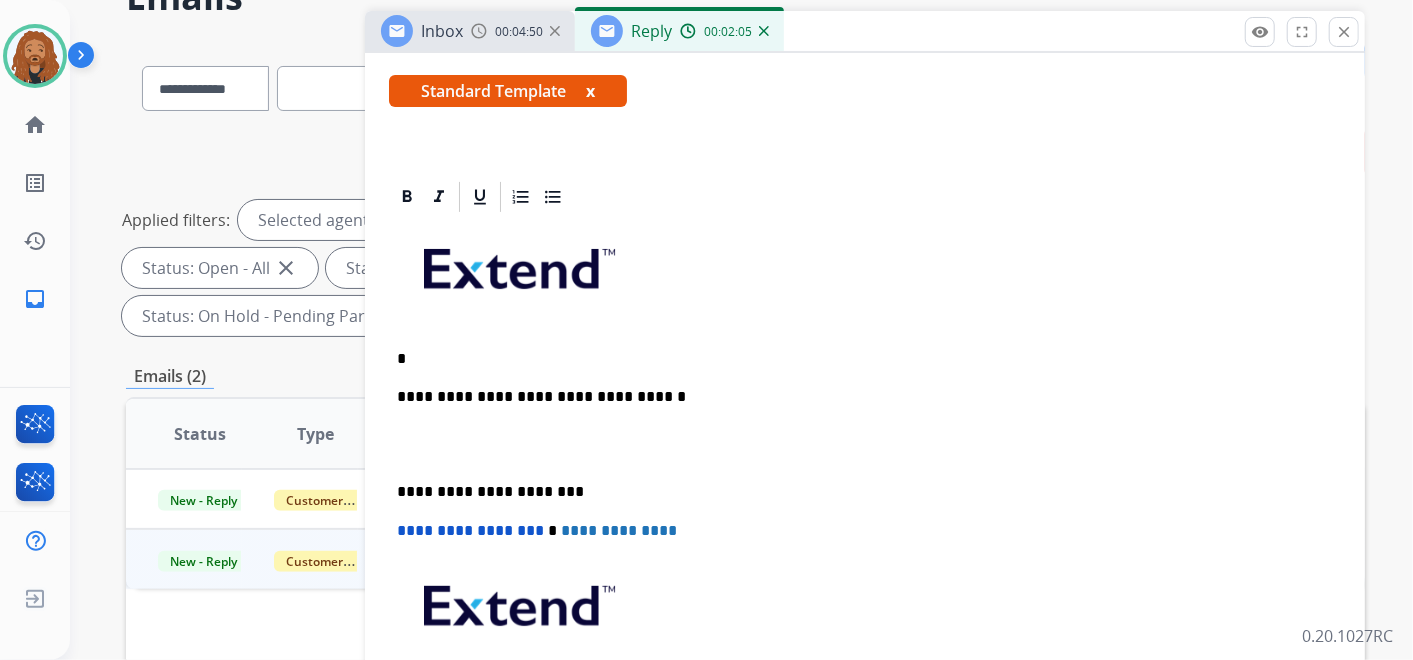 click at bounding box center (865, 445) 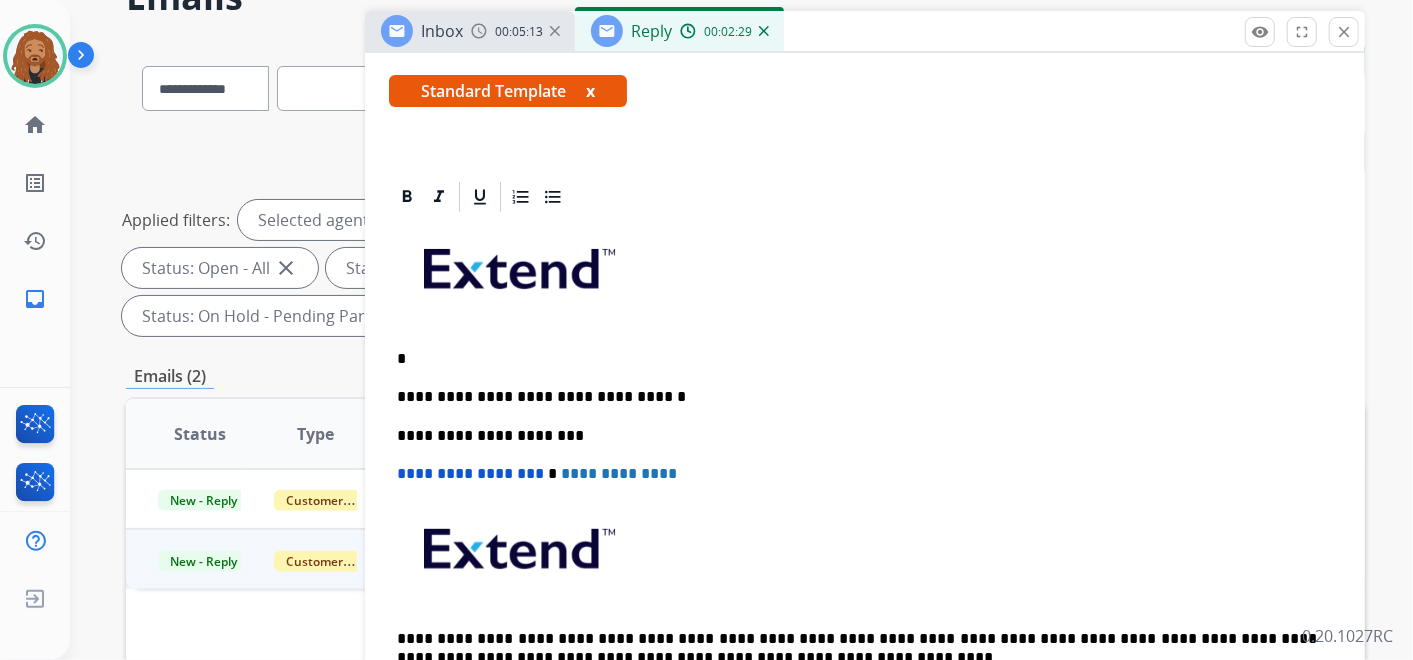 click on "*" at bounding box center [857, 359] 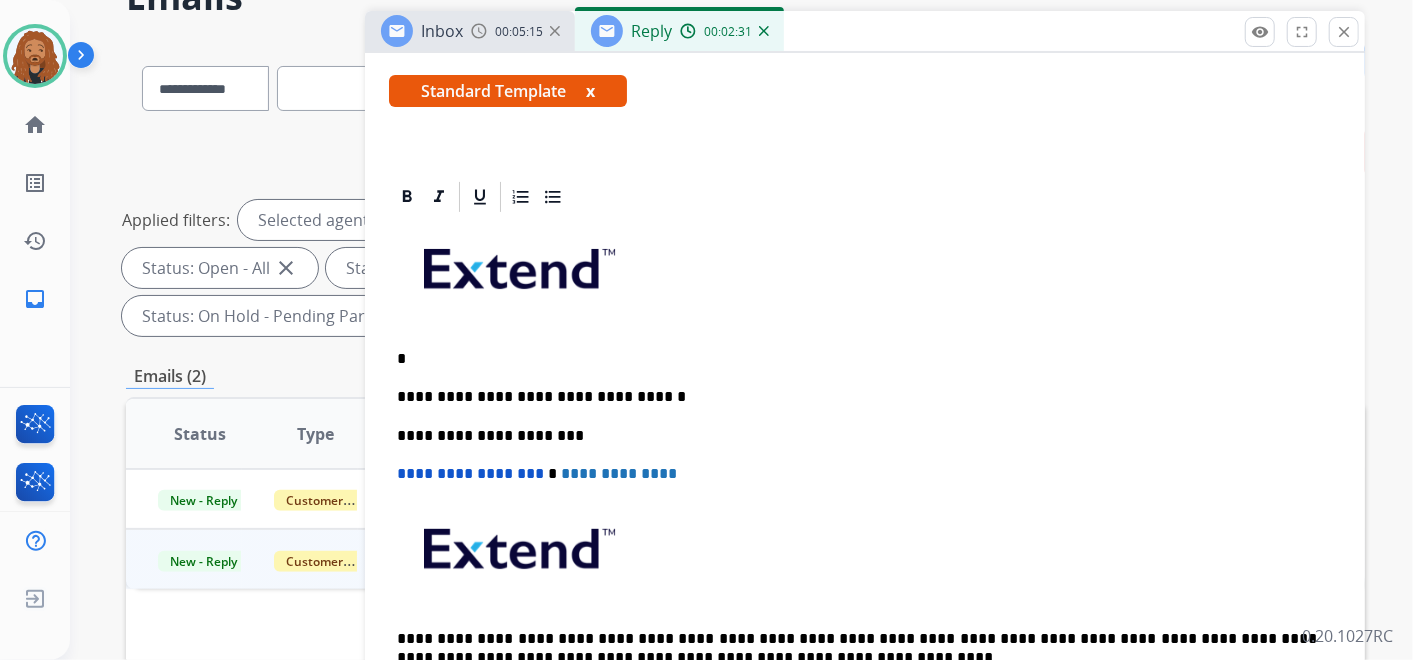 type 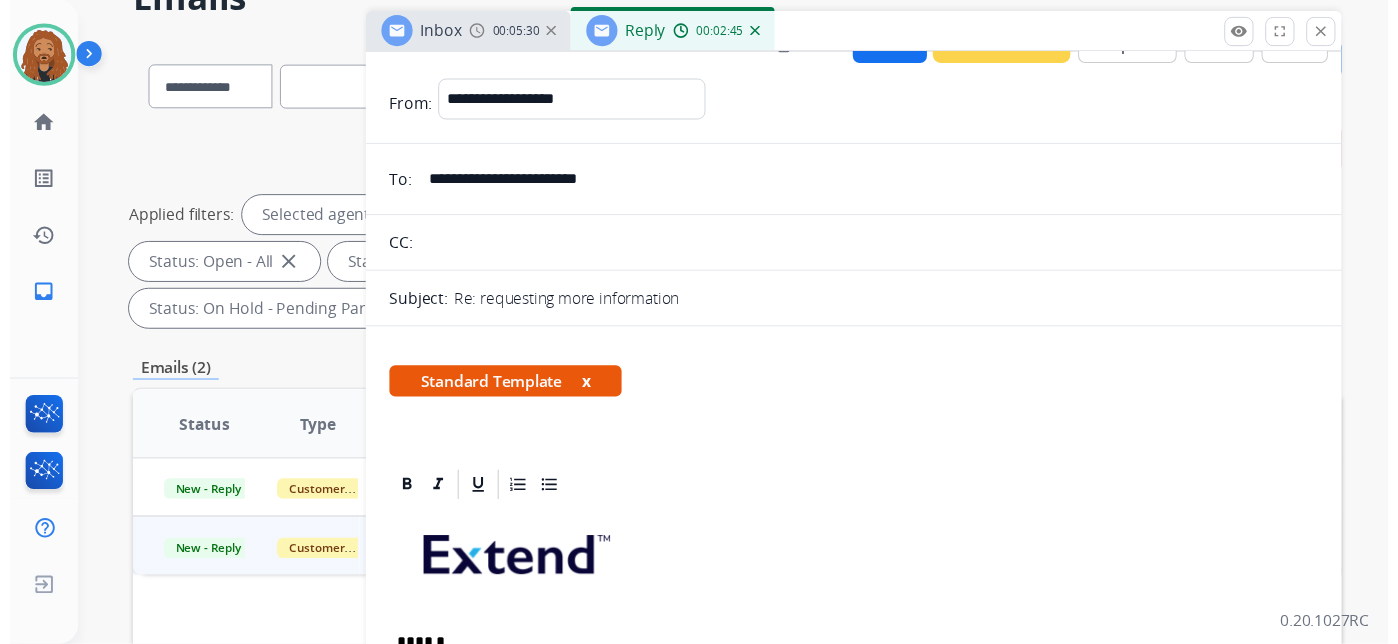 scroll, scrollTop: 0, scrollLeft: 0, axis: both 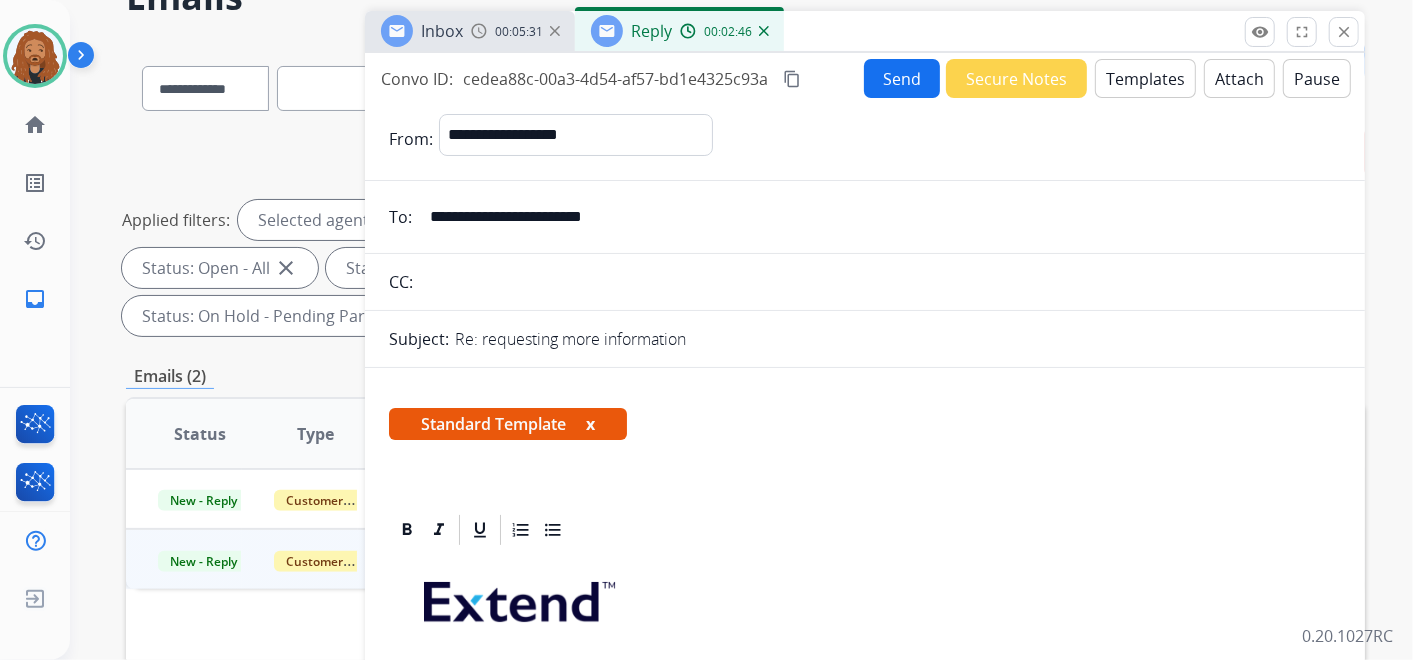 click on "Send" at bounding box center [902, 78] 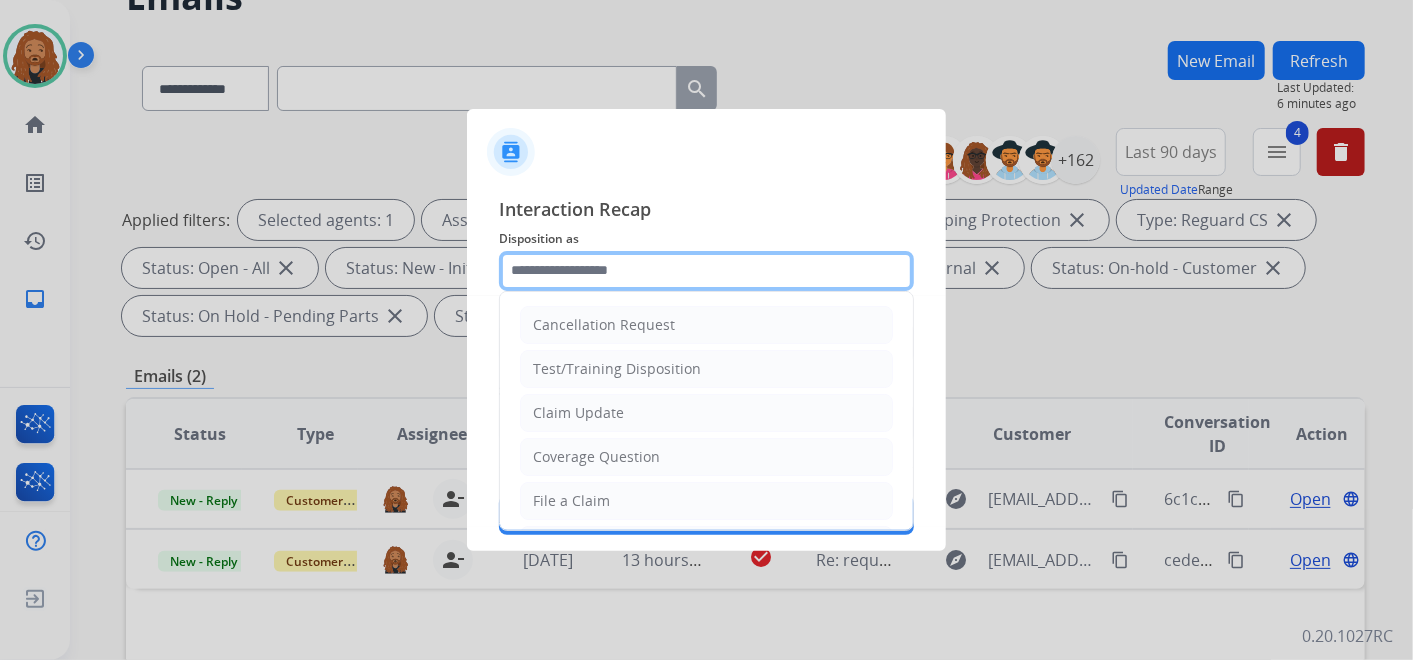 click 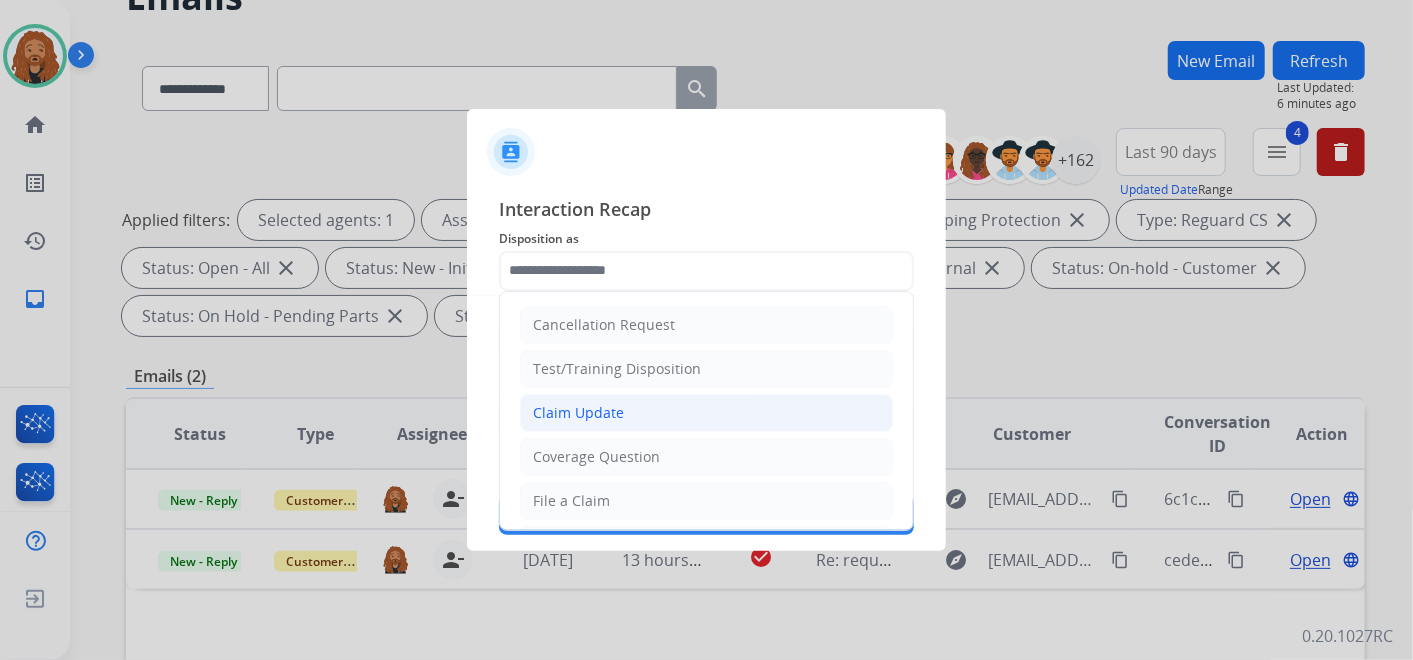 click on "Claim Update" 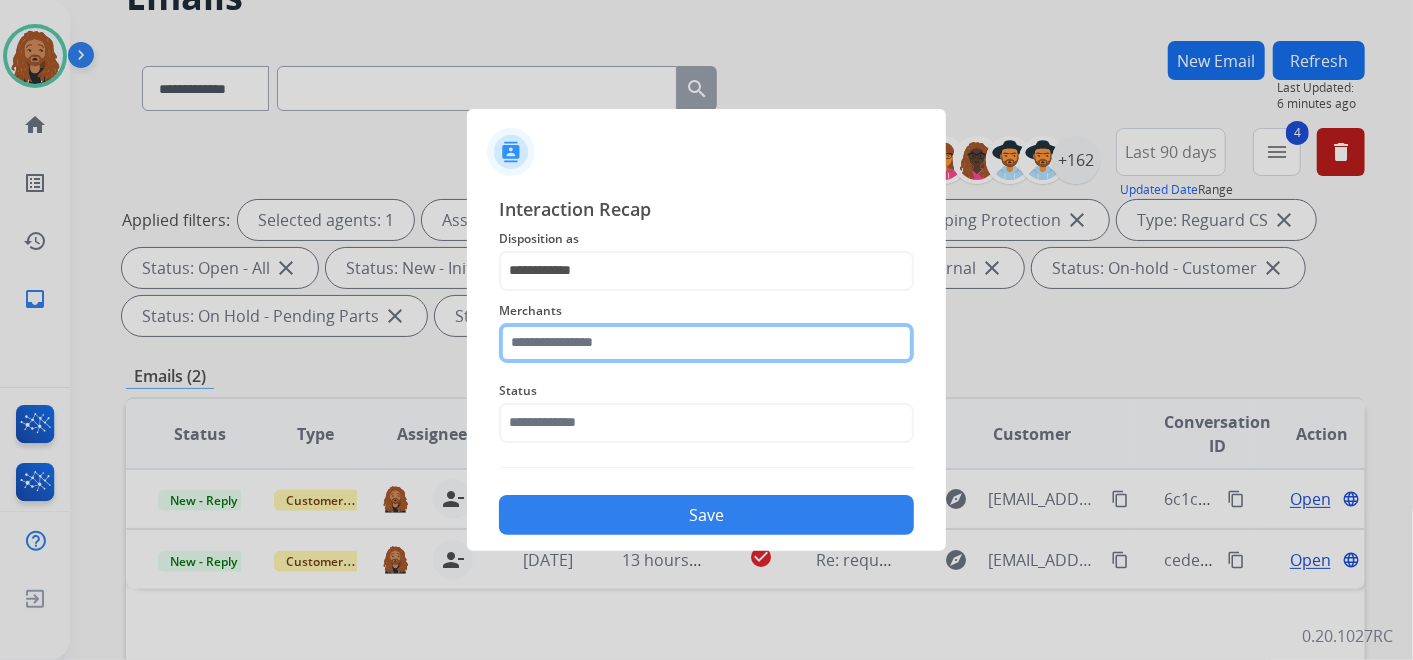 click 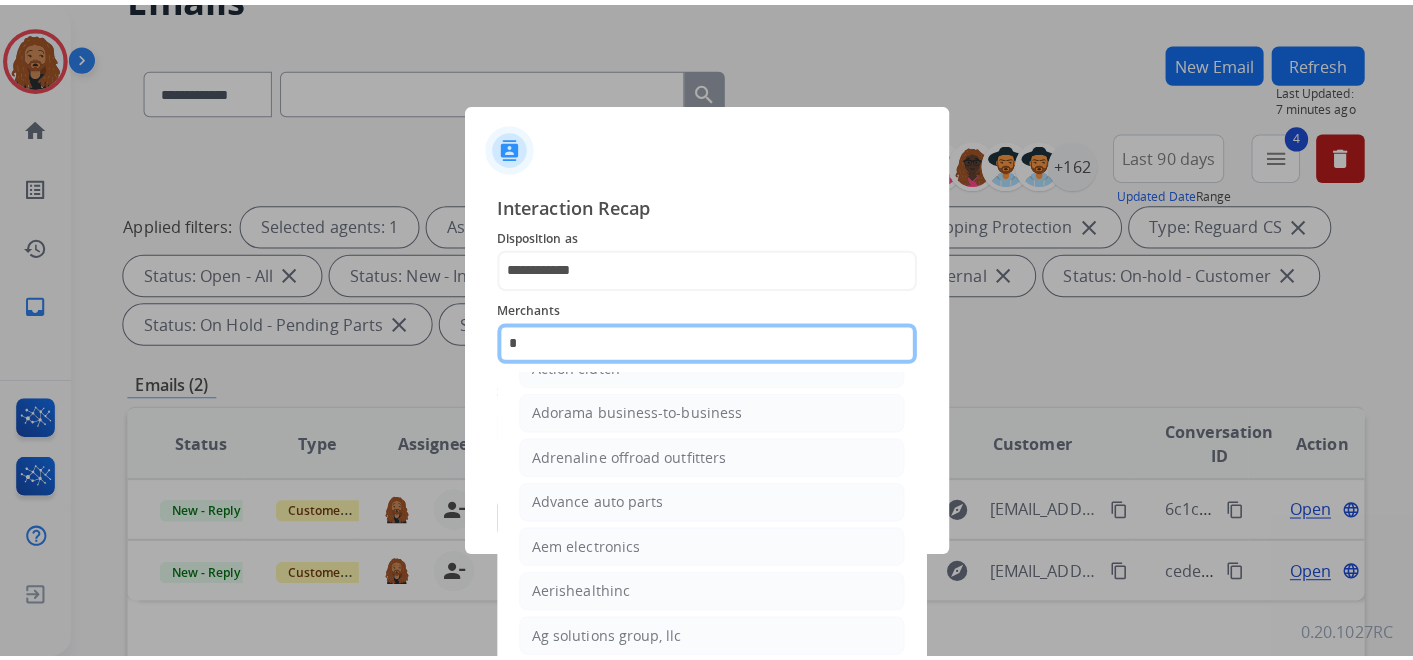 scroll, scrollTop: 77, scrollLeft: 0, axis: vertical 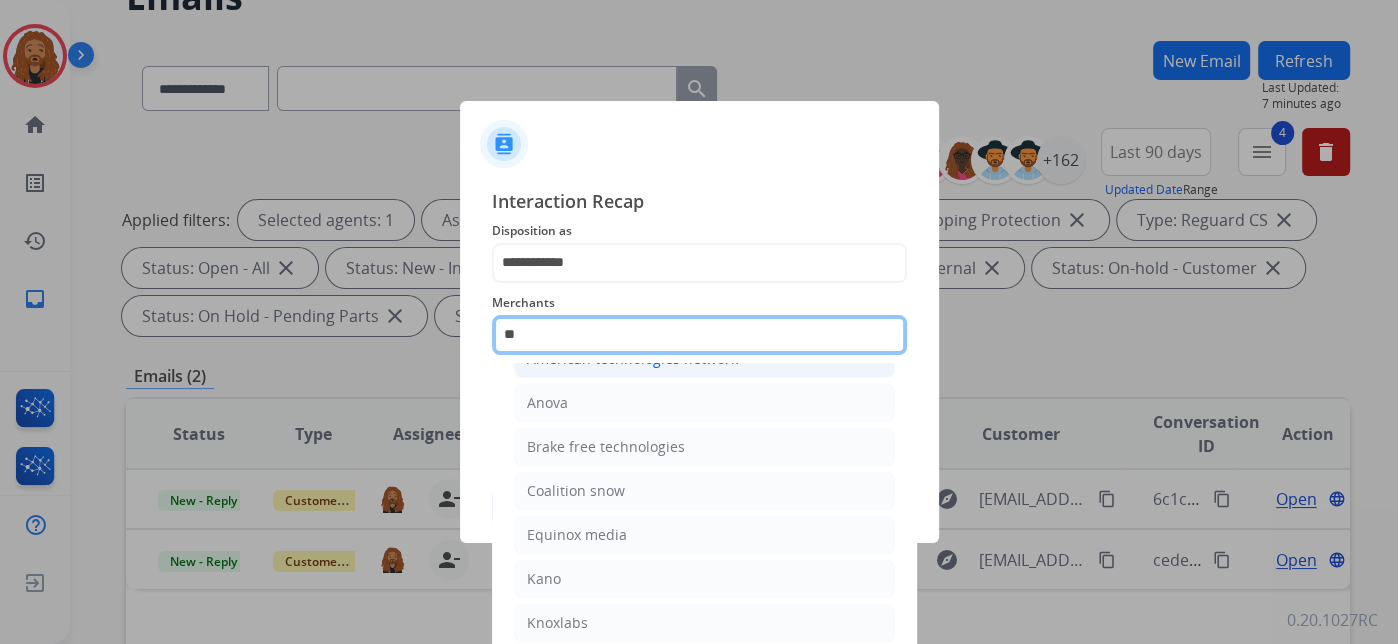 type on "***" 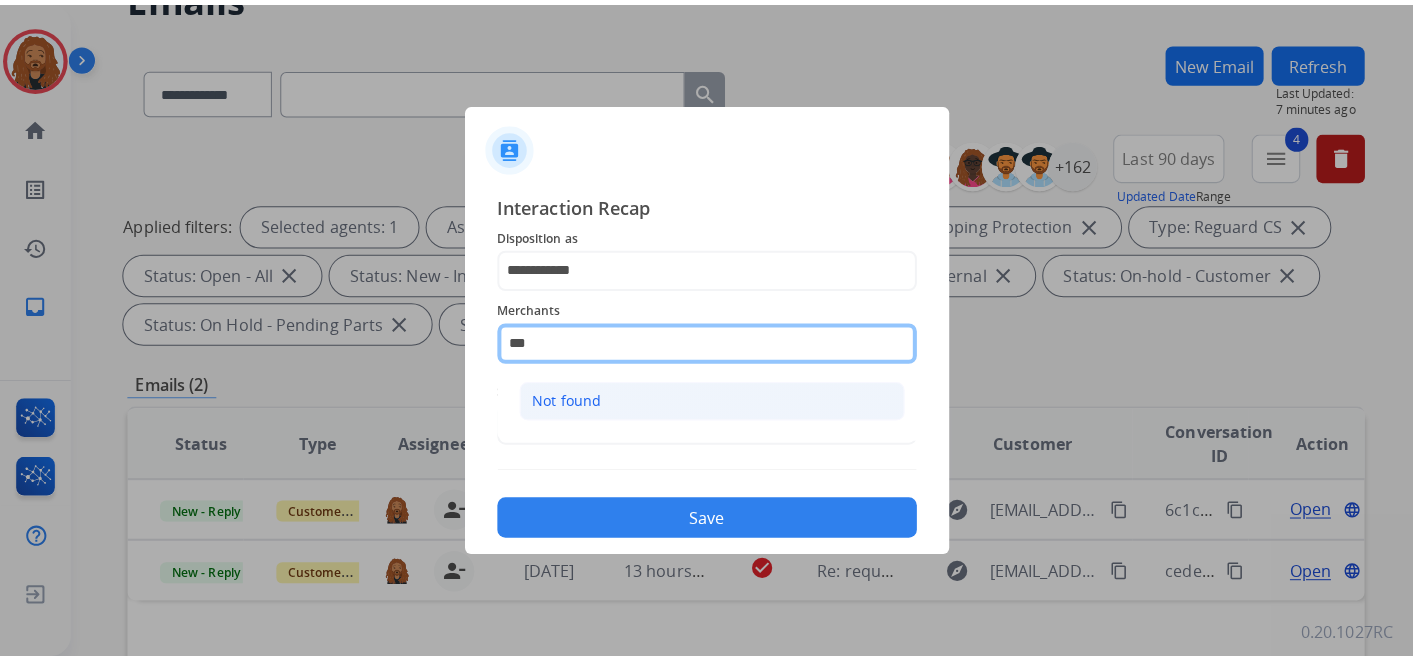 scroll, scrollTop: 0, scrollLeft: 0, axis: both 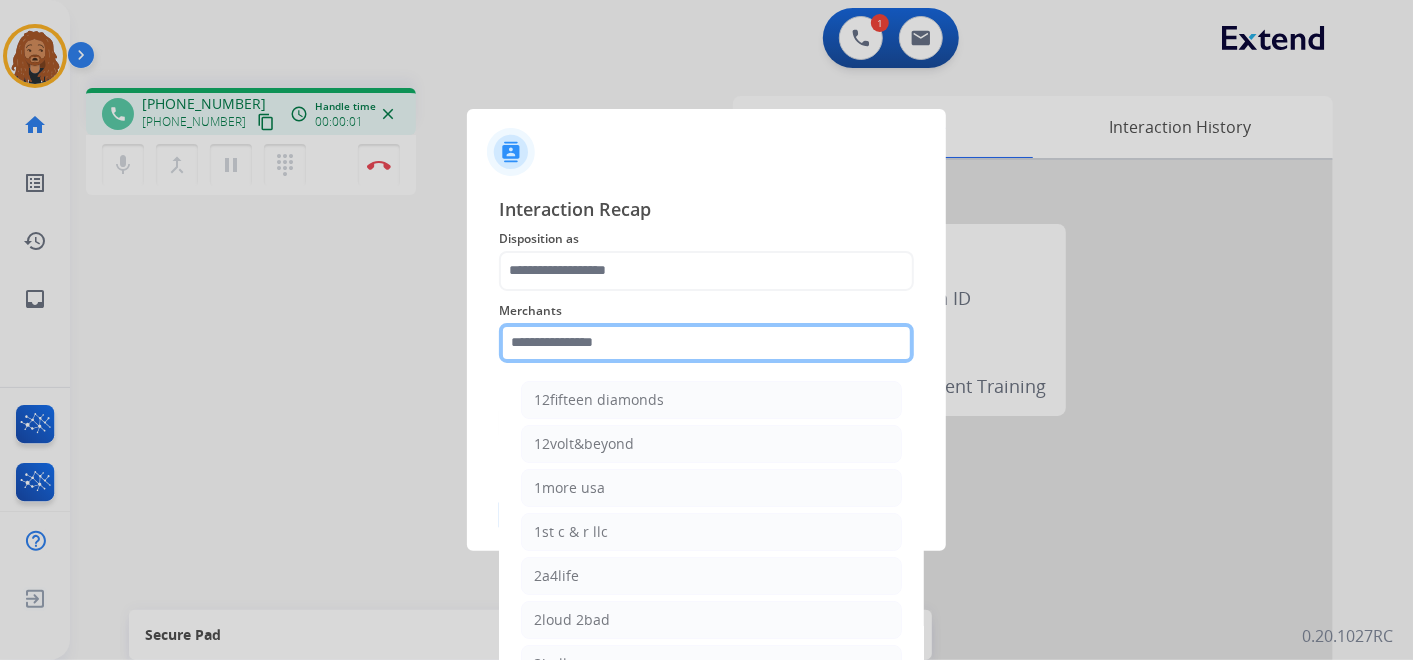 click 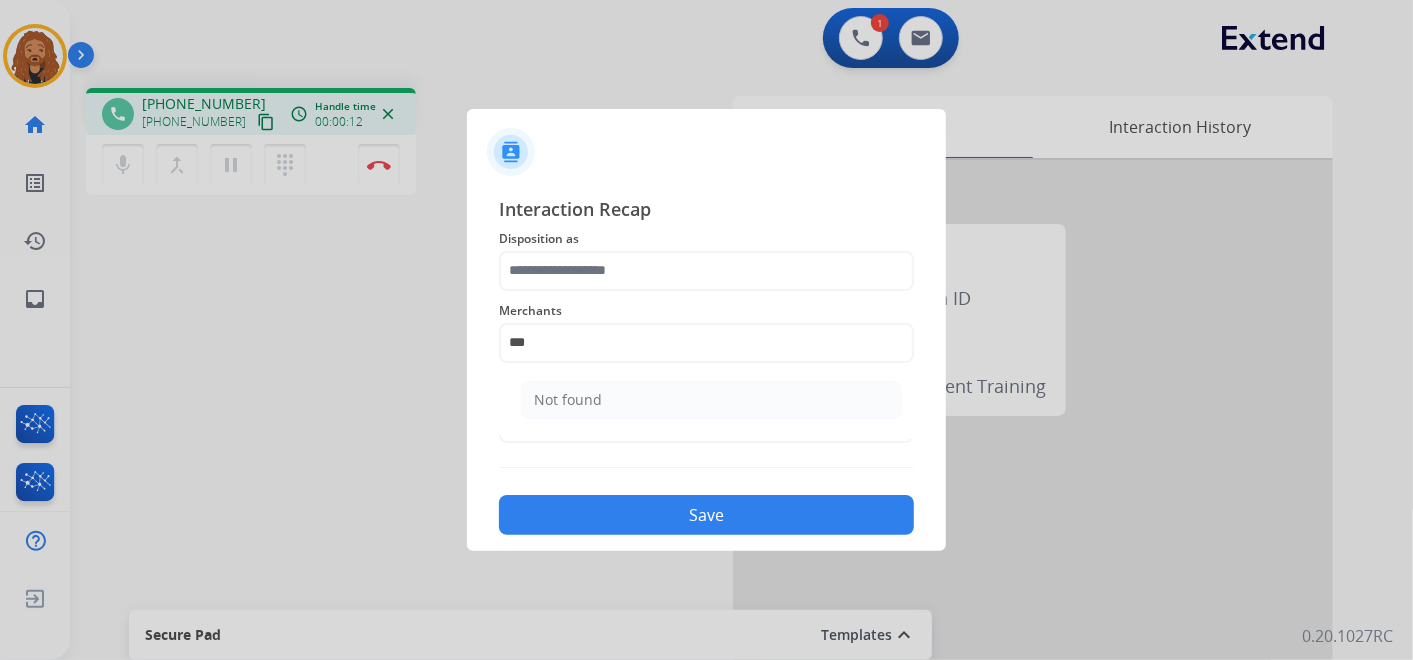 click on "Not found" 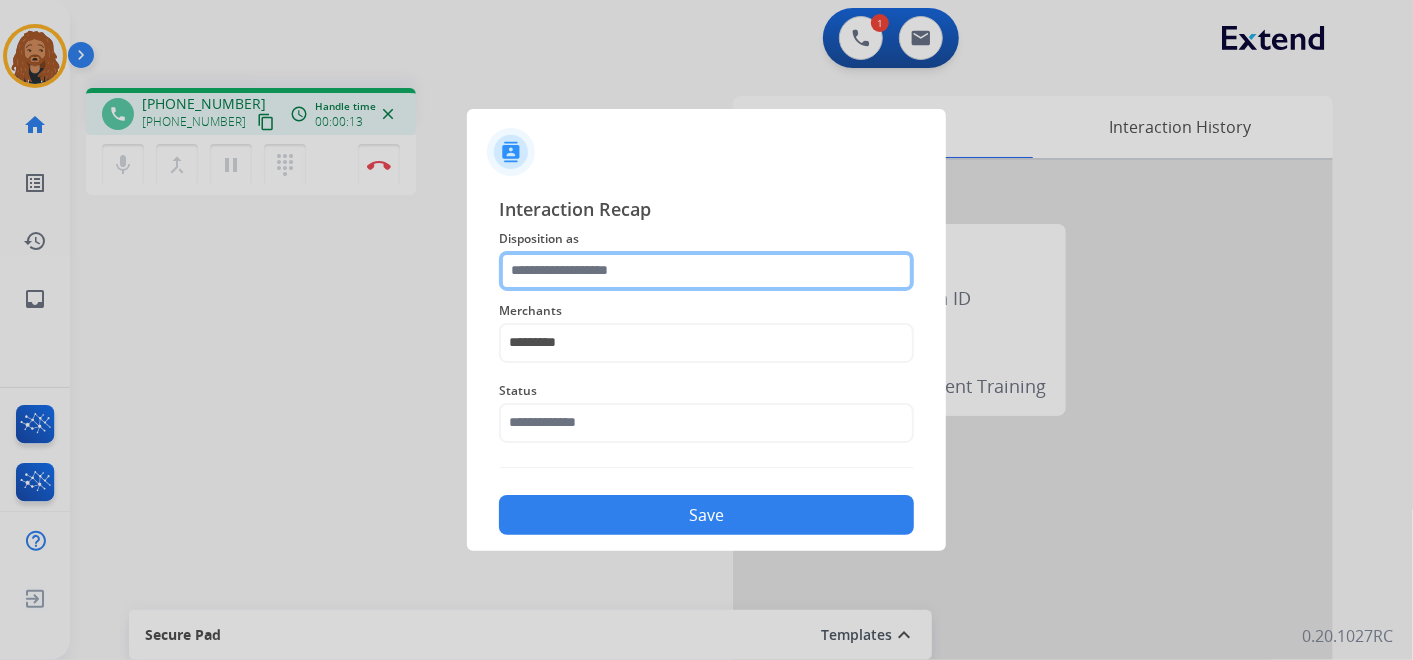 click 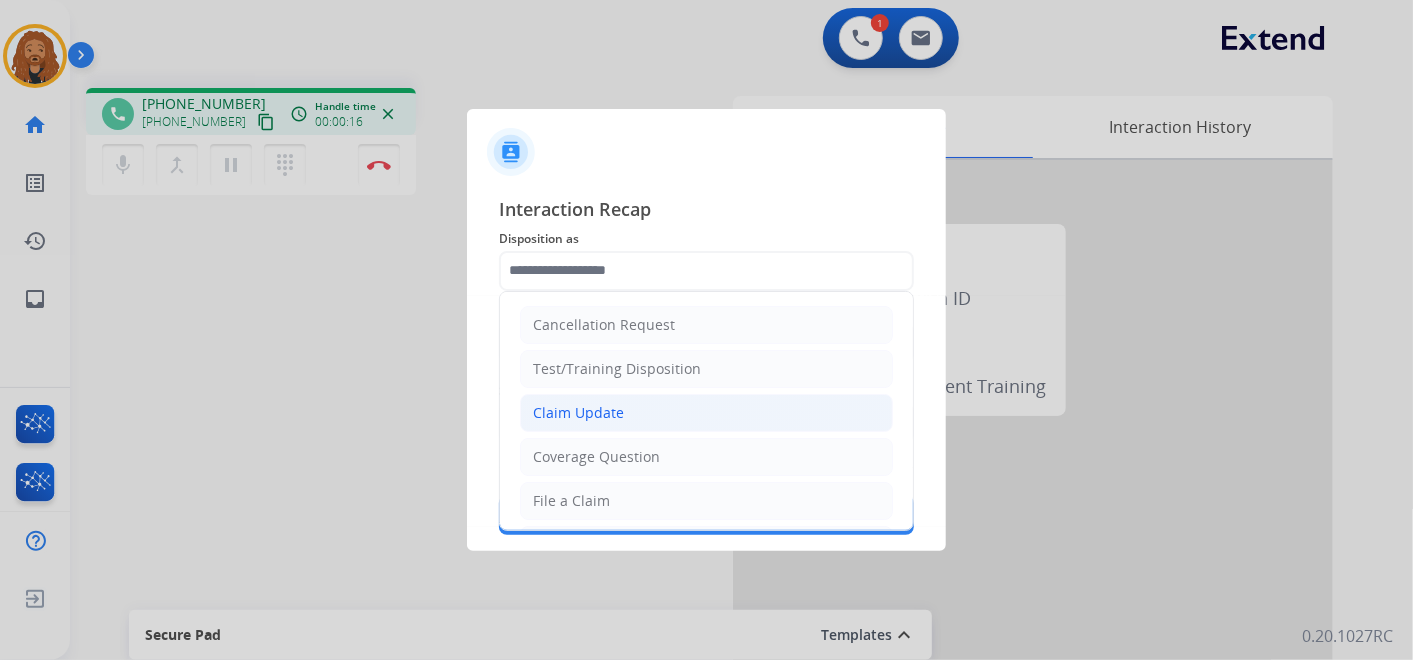 click on "Claim Update" 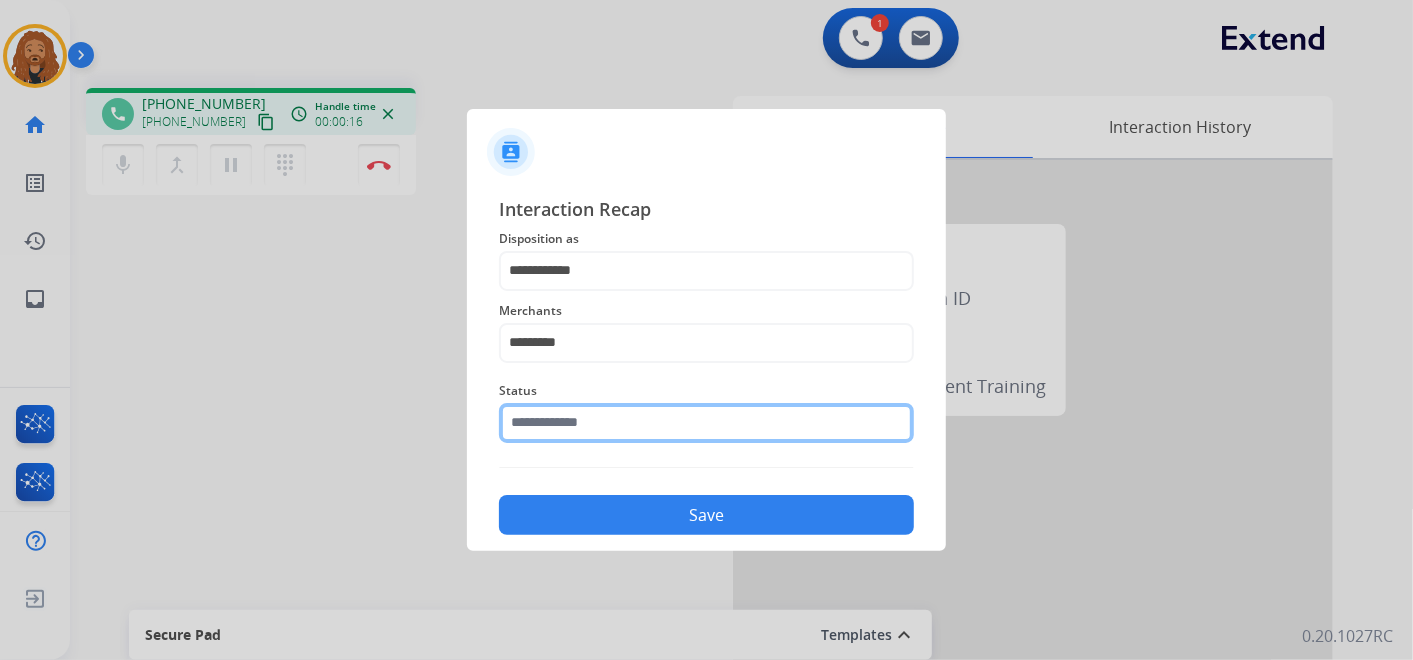click 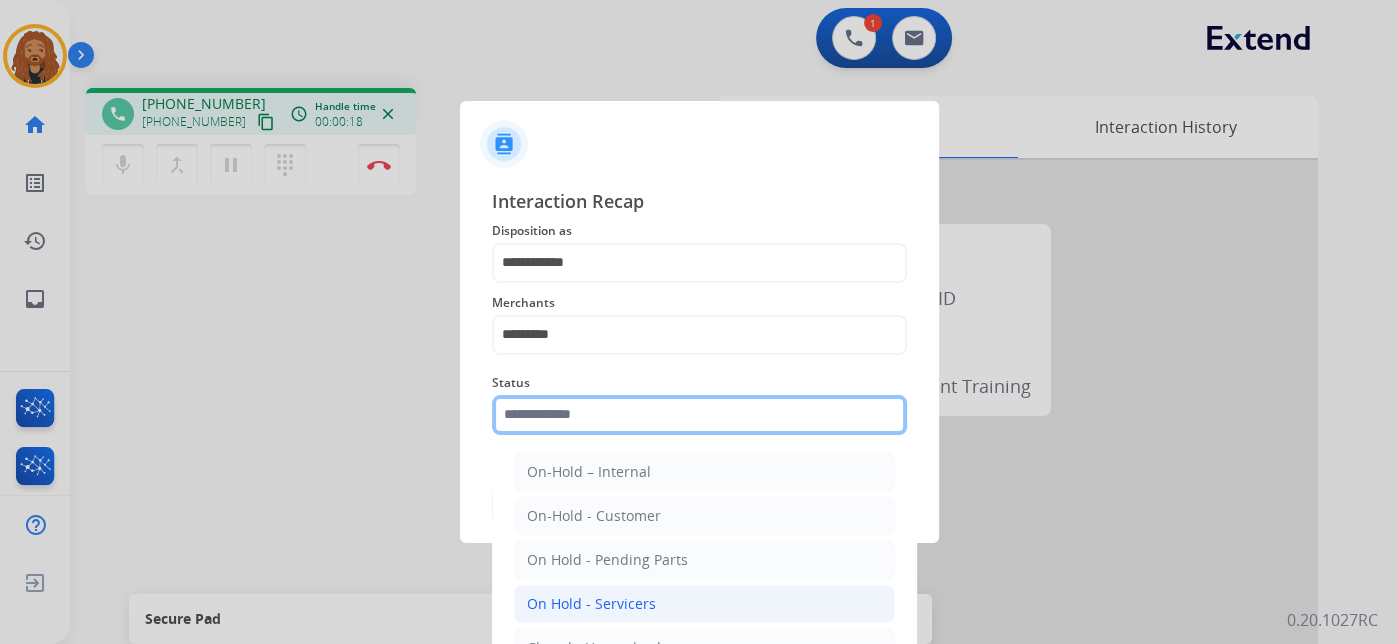 type on "*" 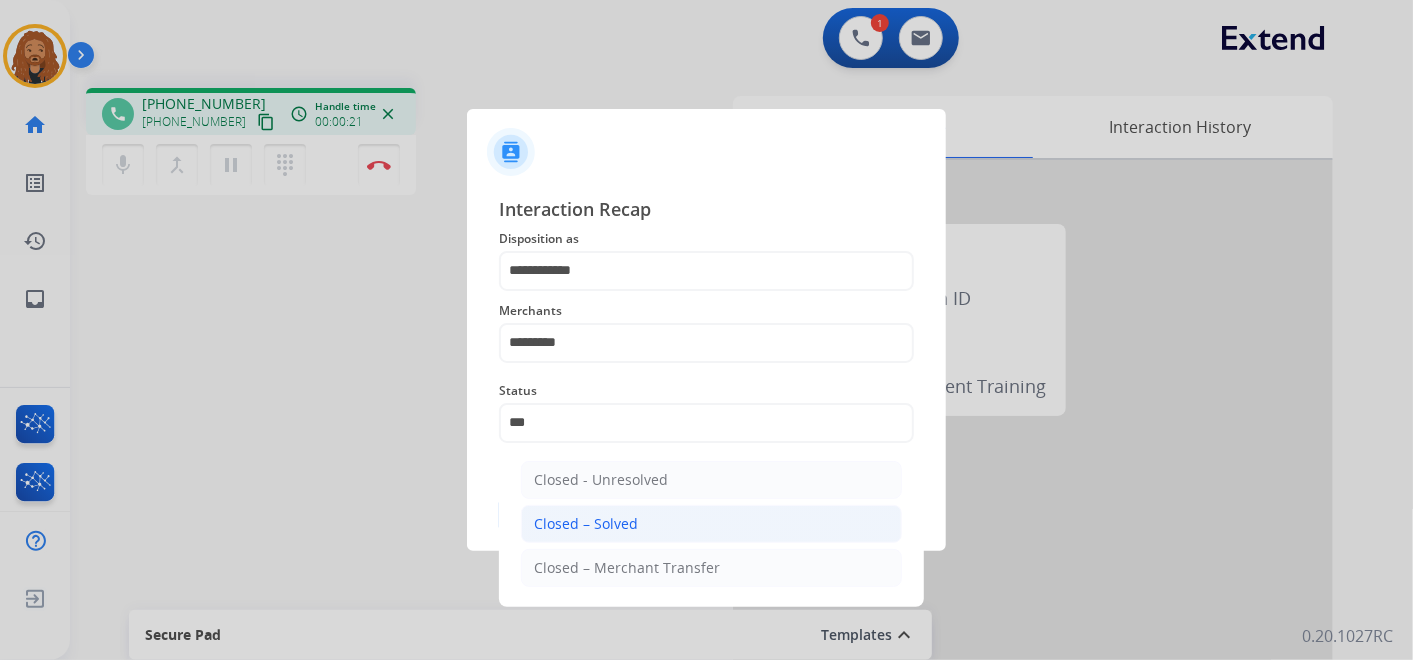 click on "Closed – Solved" 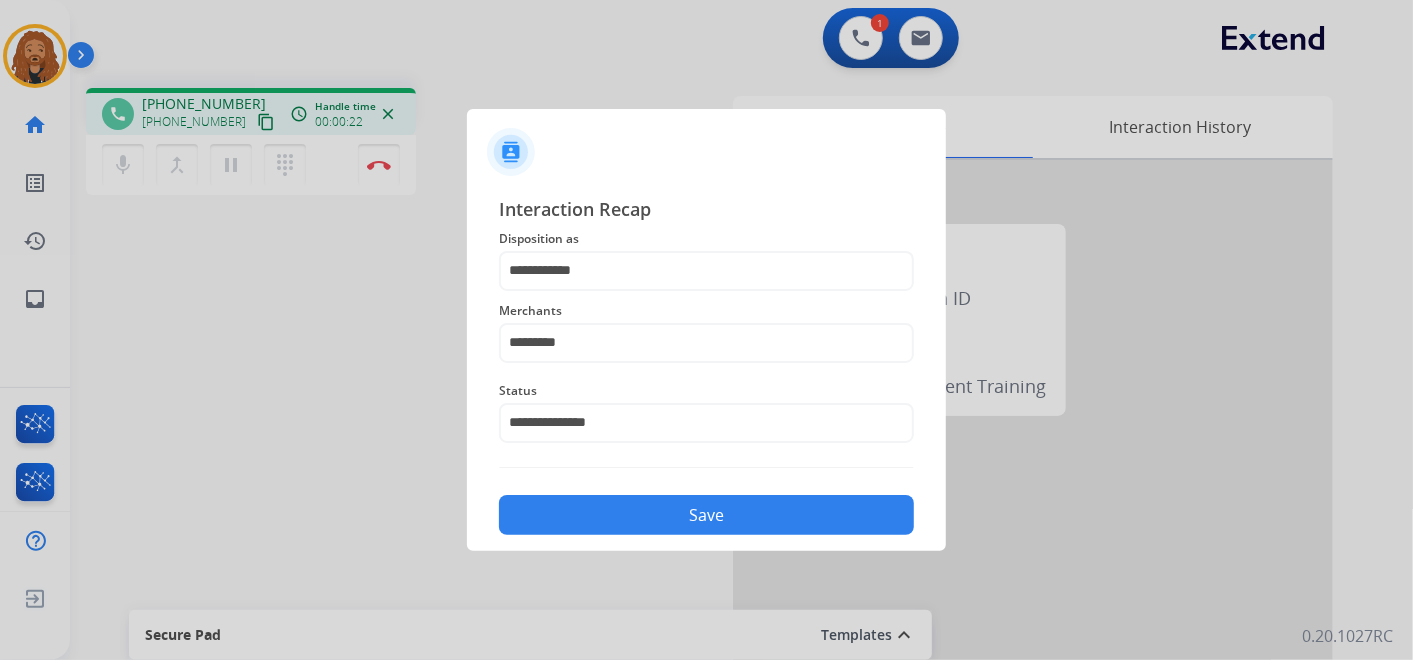 click on "Save" 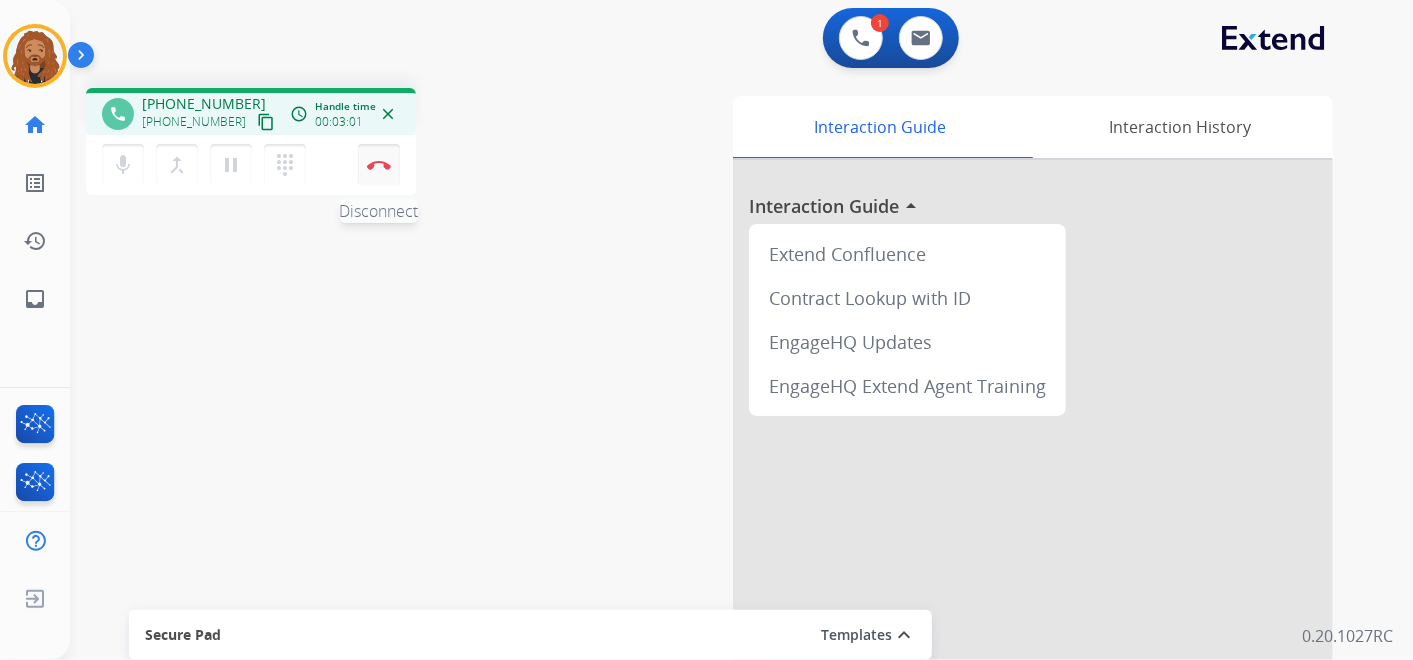 click on "Disconnect" at bounding box center (379, 165) 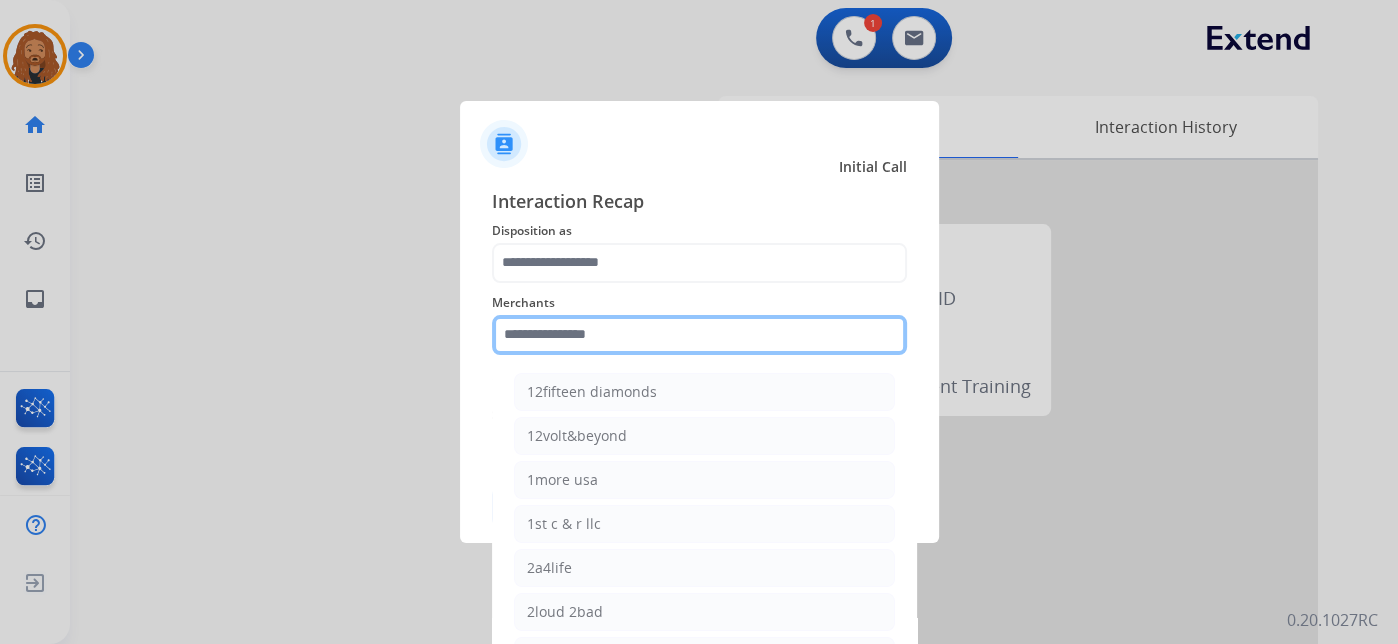 click 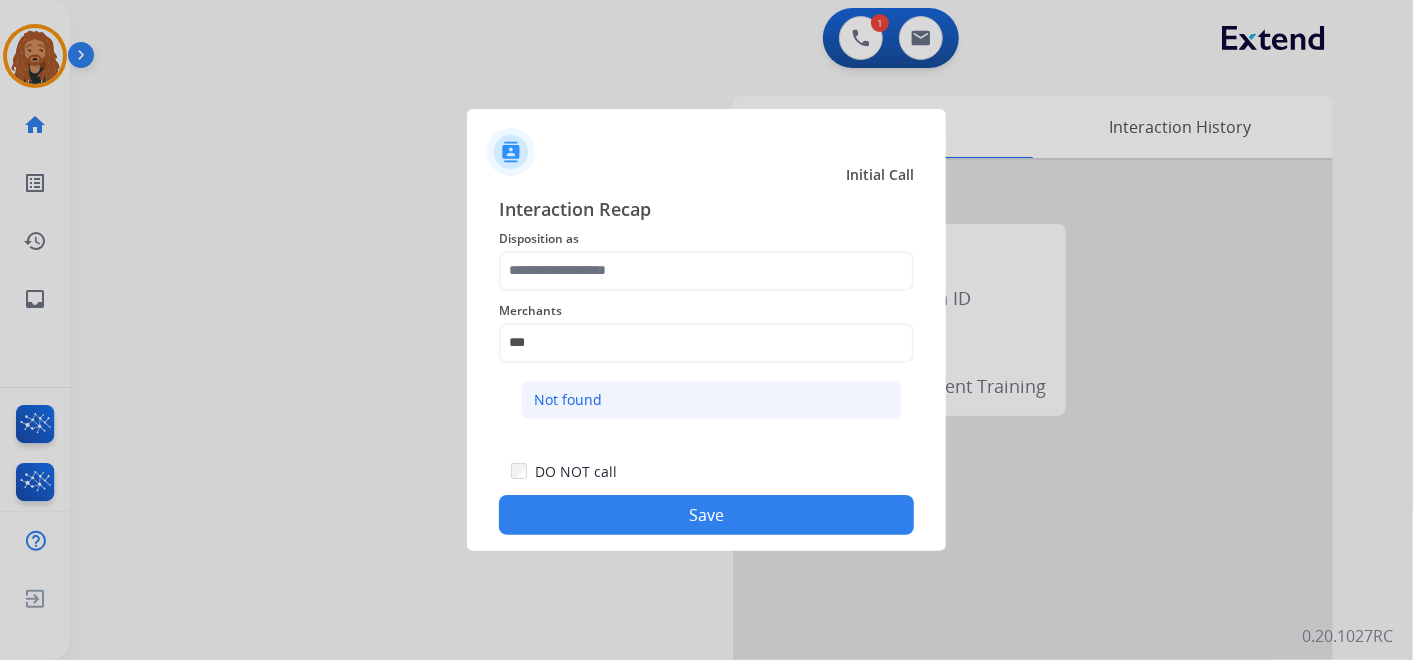 click on "Not found" 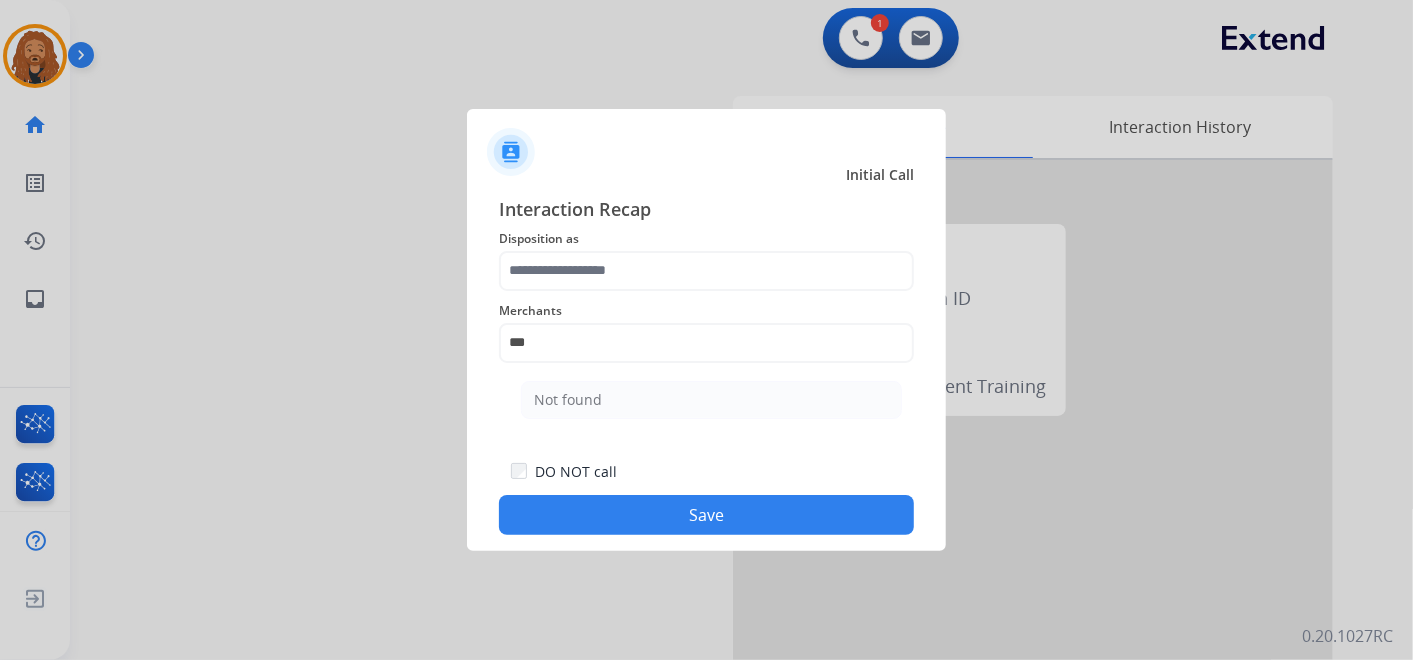 type on "*********" 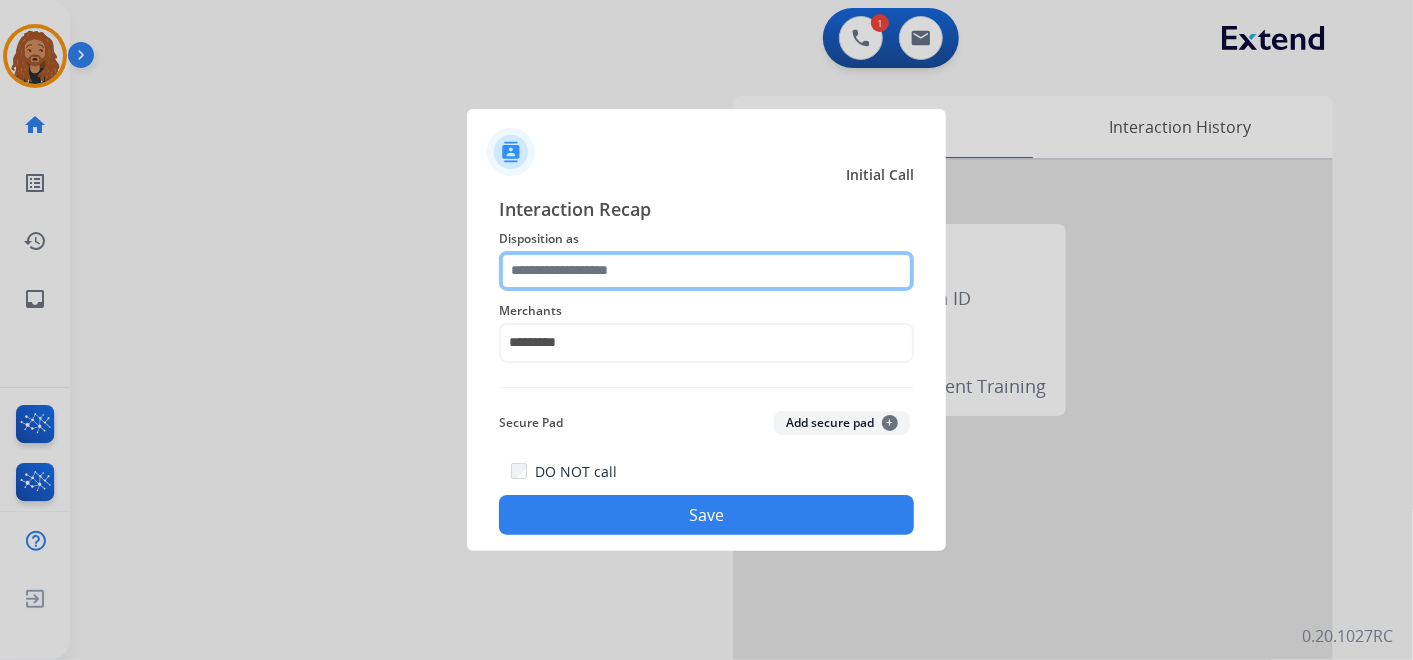 click 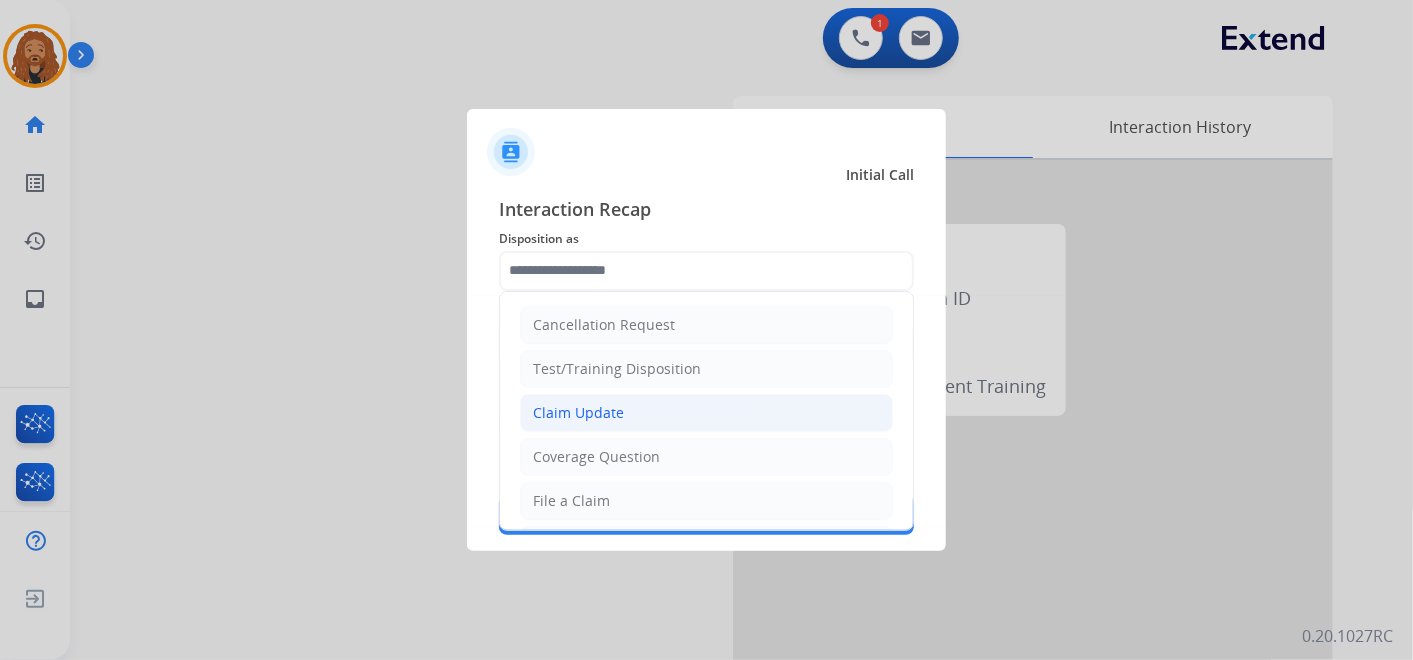 click on "Claim Update" 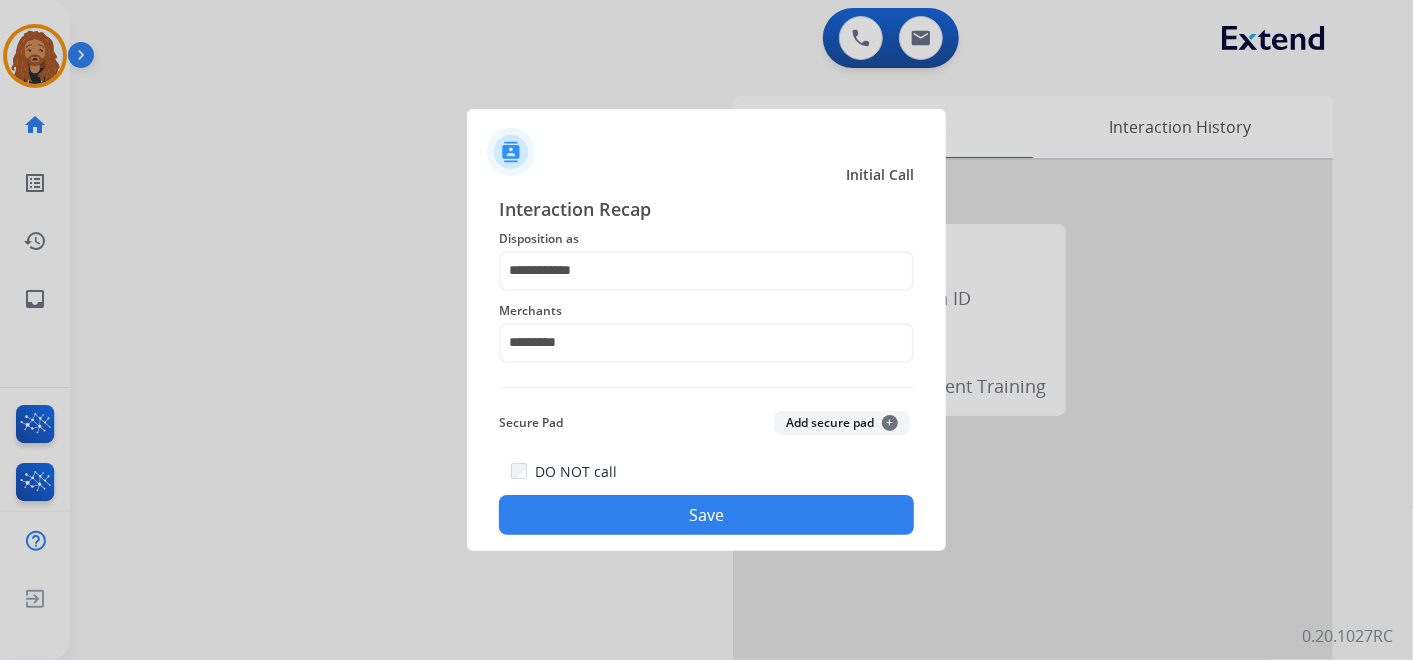 click on "Save" 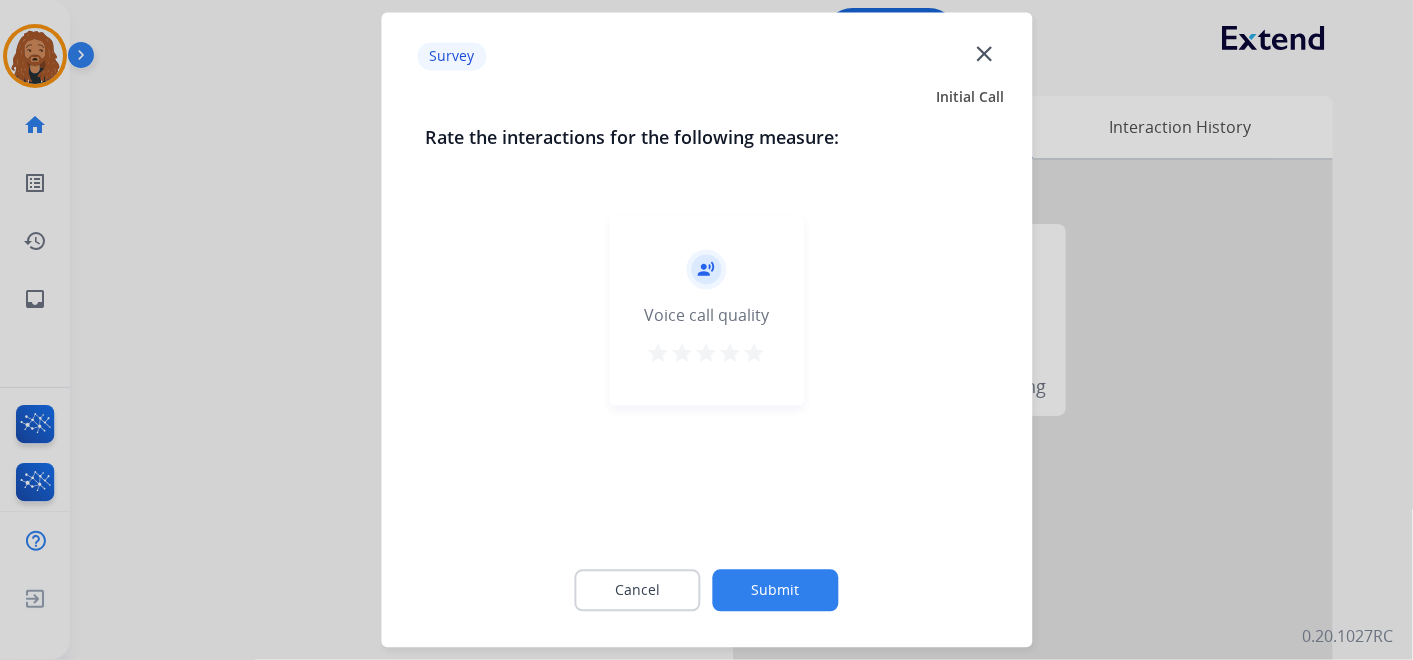 click on "star" at bounding box center [755, 354] 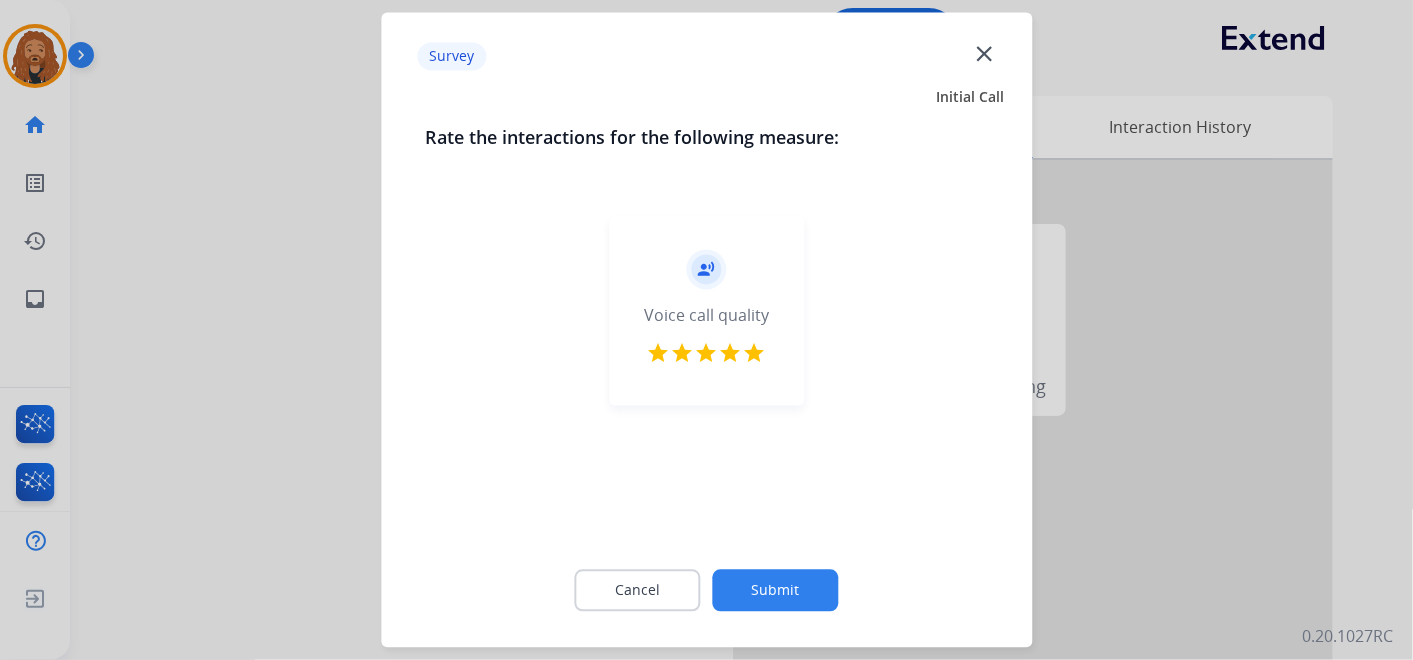 click on "Cancel Submit" 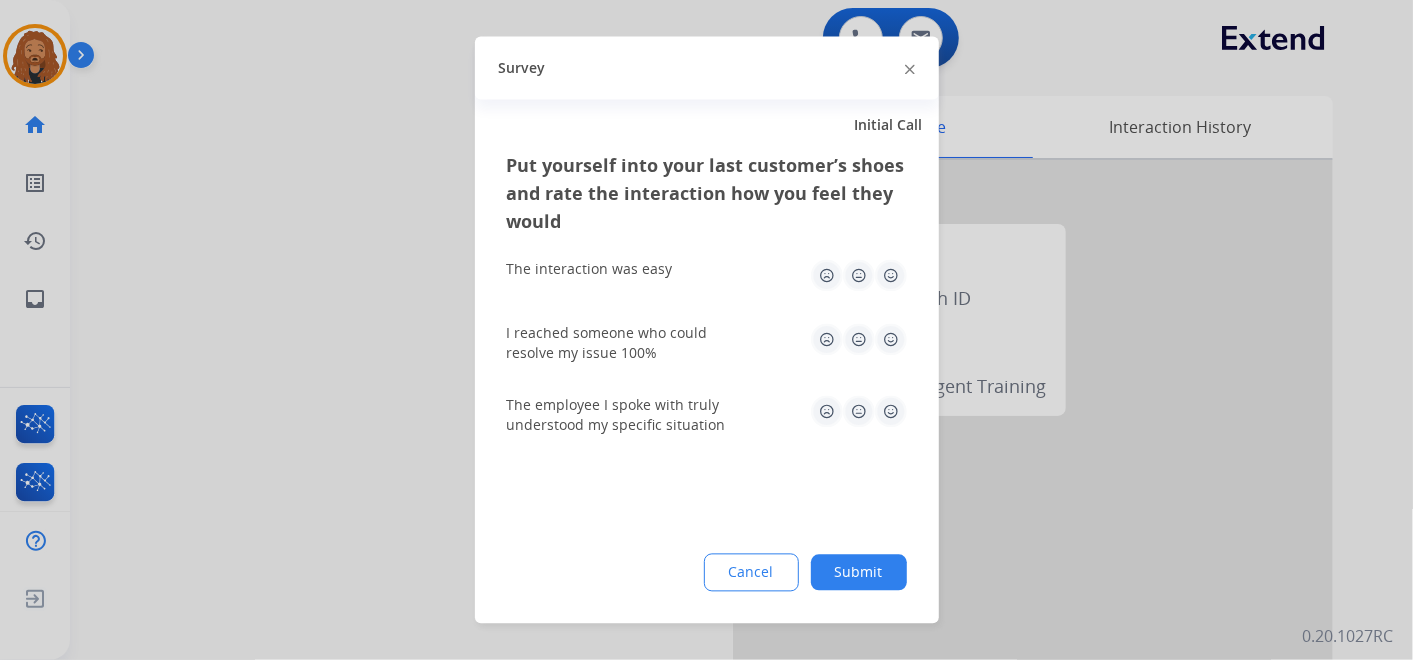 click 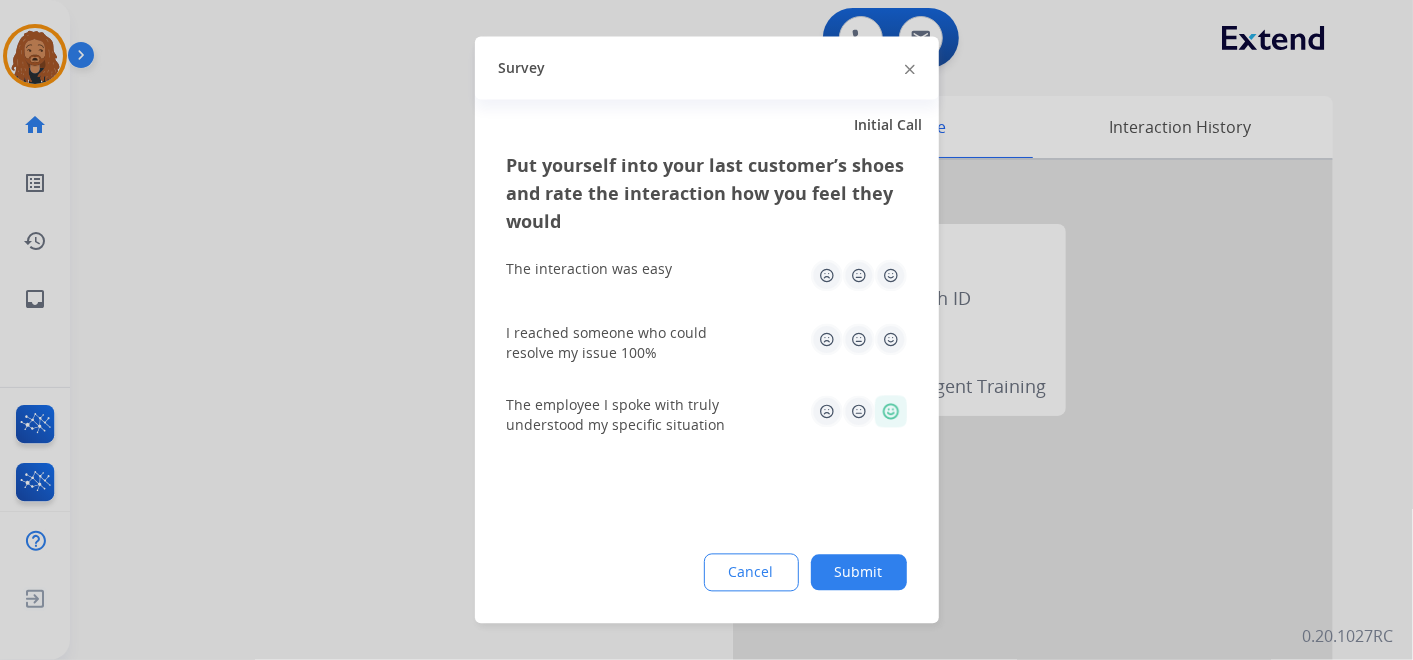 click 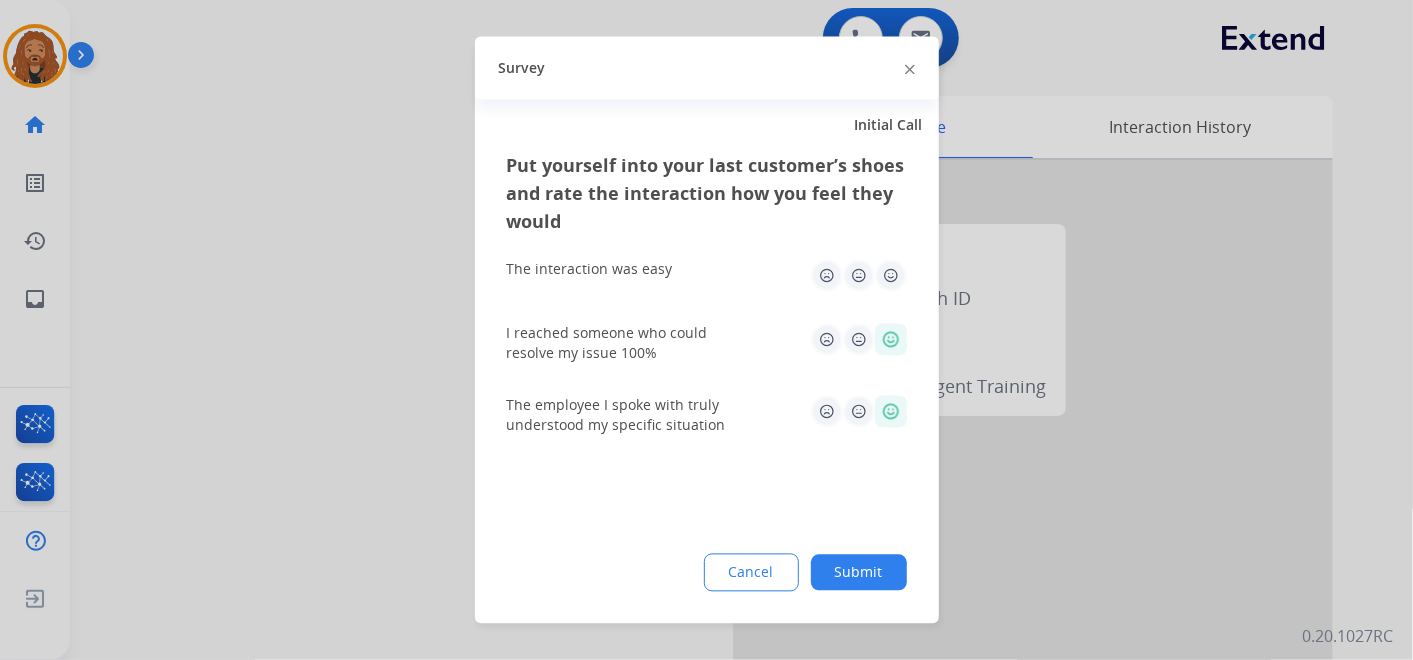 click 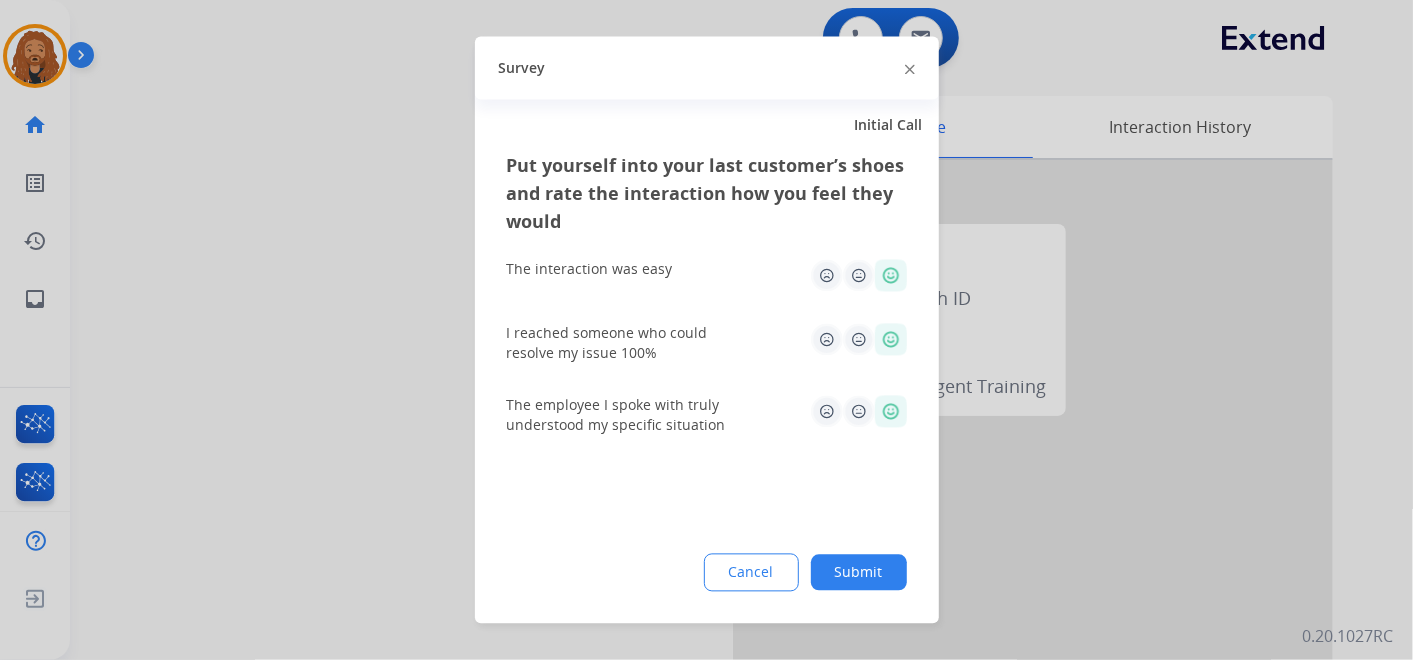 click on "Submit" 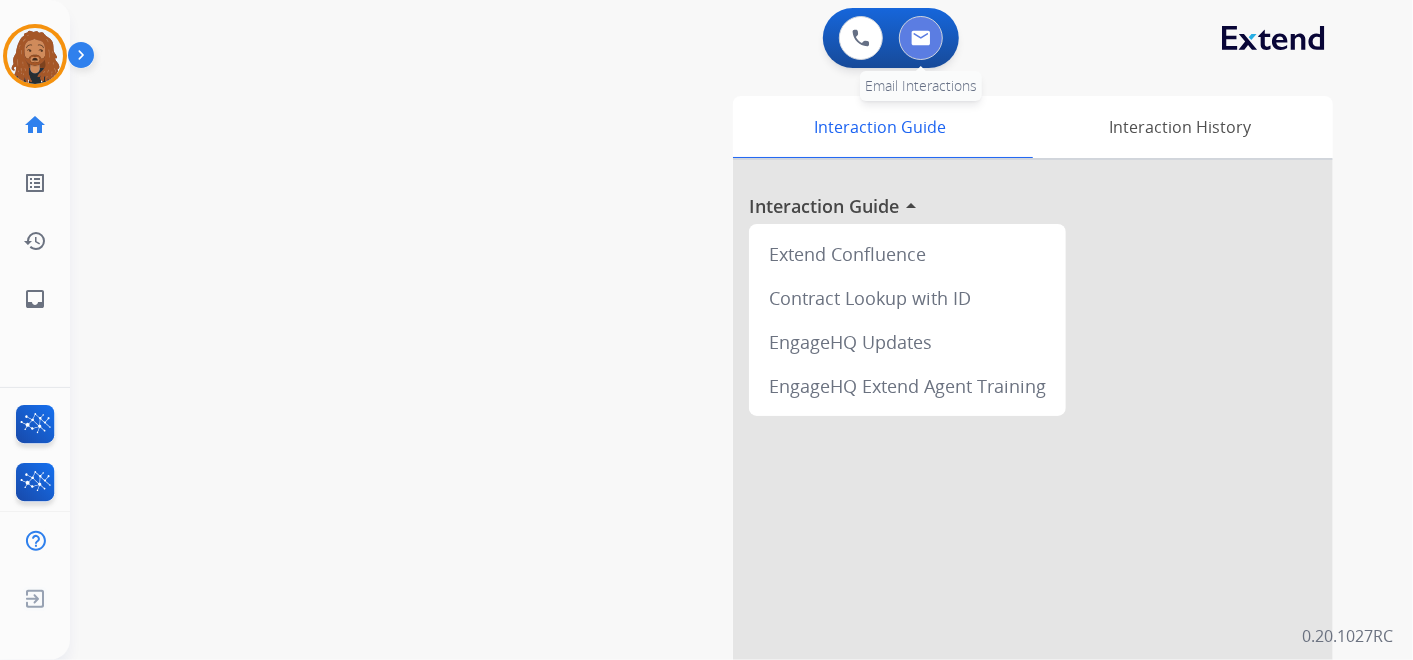 click at bounding box center [921, 38] 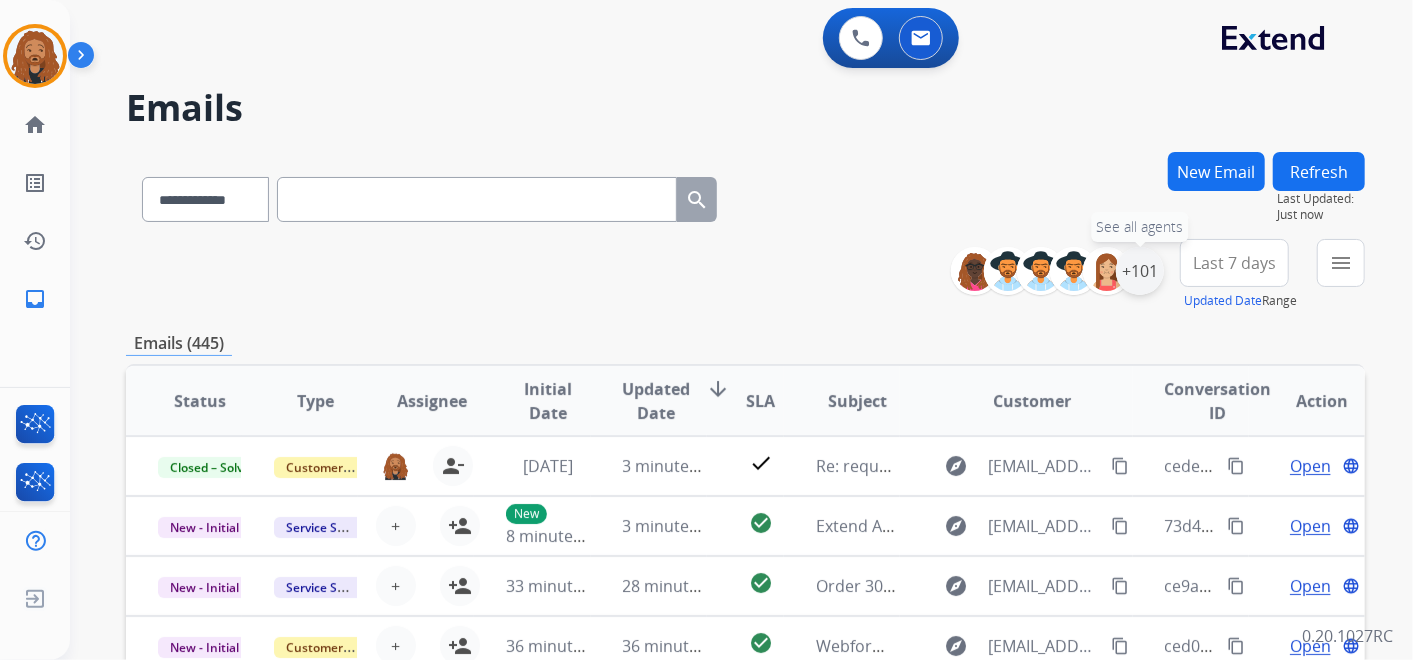 click on "+101" at bounding box center (1140, 271) 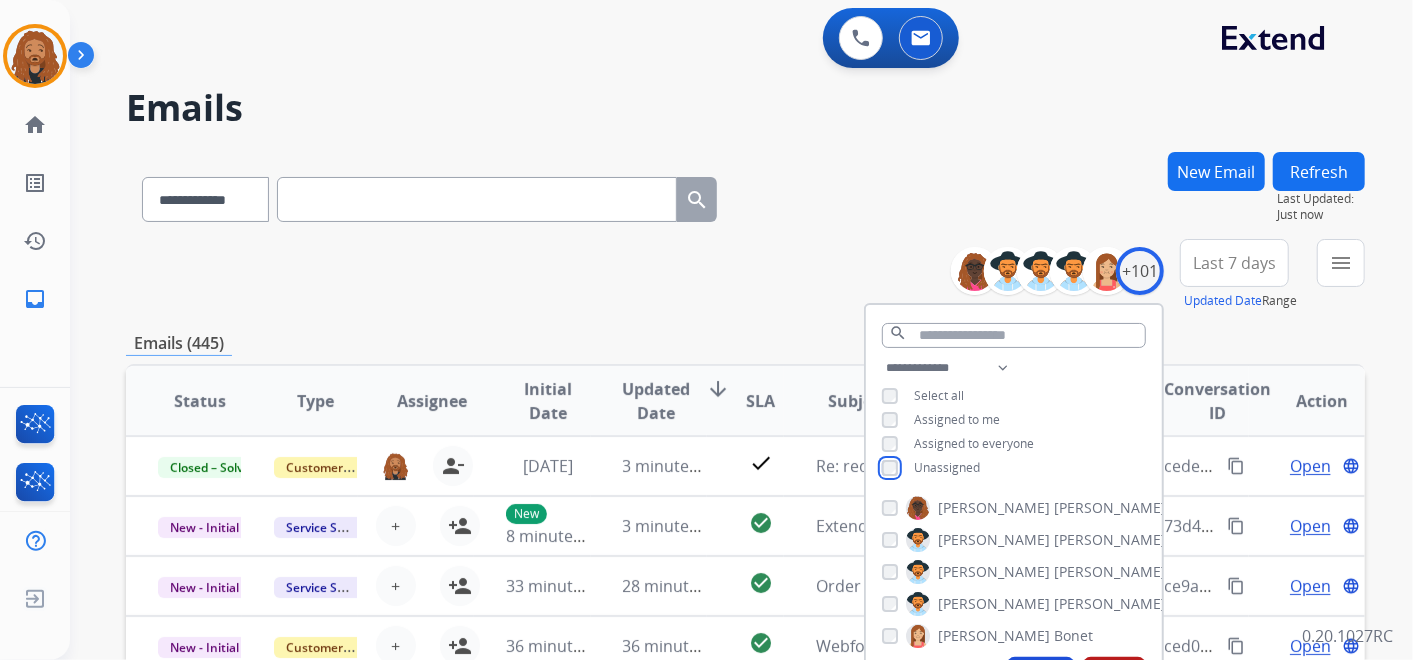 scroll, scrollTop: 222, scrollLeft: 0, axis: vertical 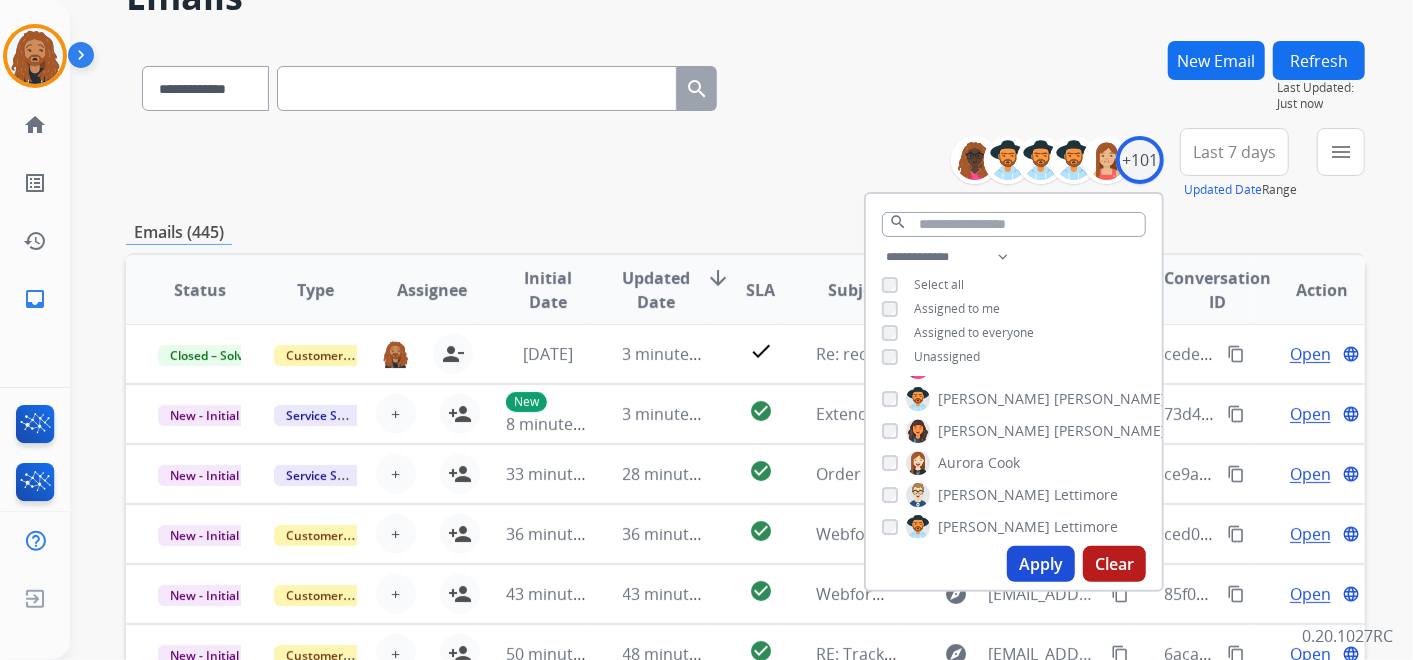click on "Apply" at bounding box center [1041, 564] 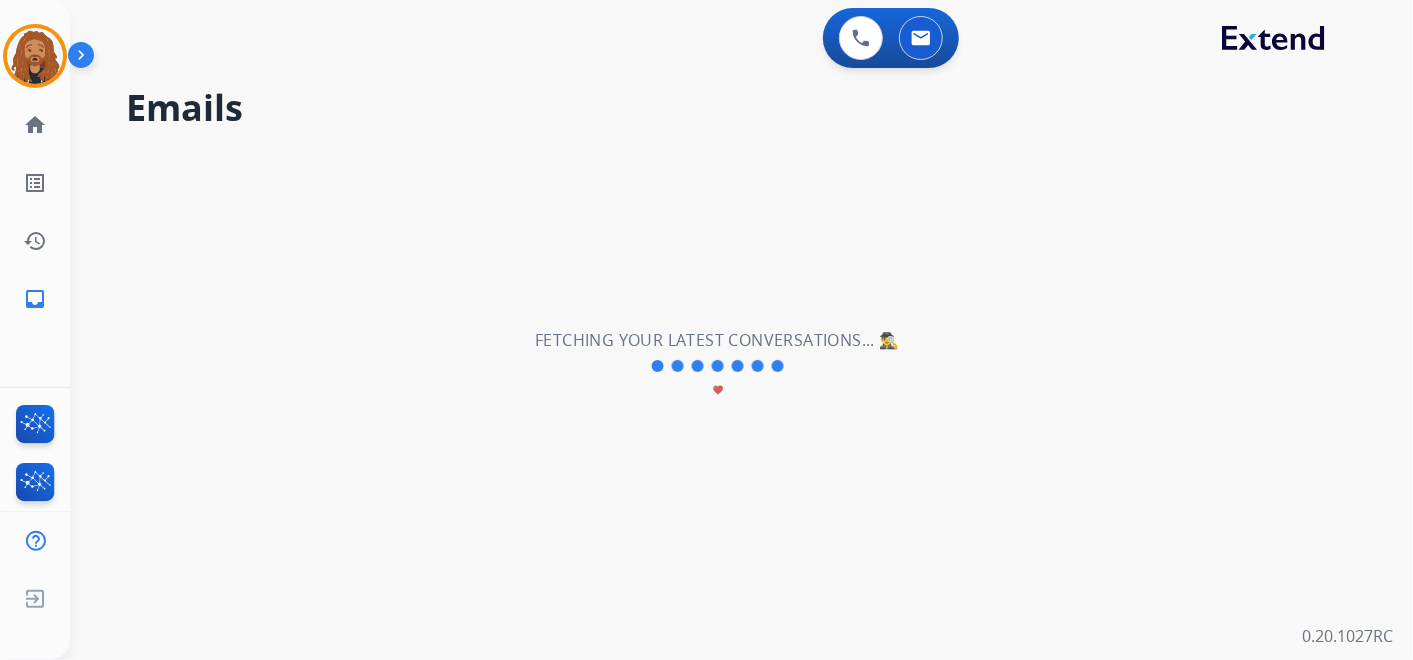scroll, scrollTop: 0, scrollLeft: 0, axis: both 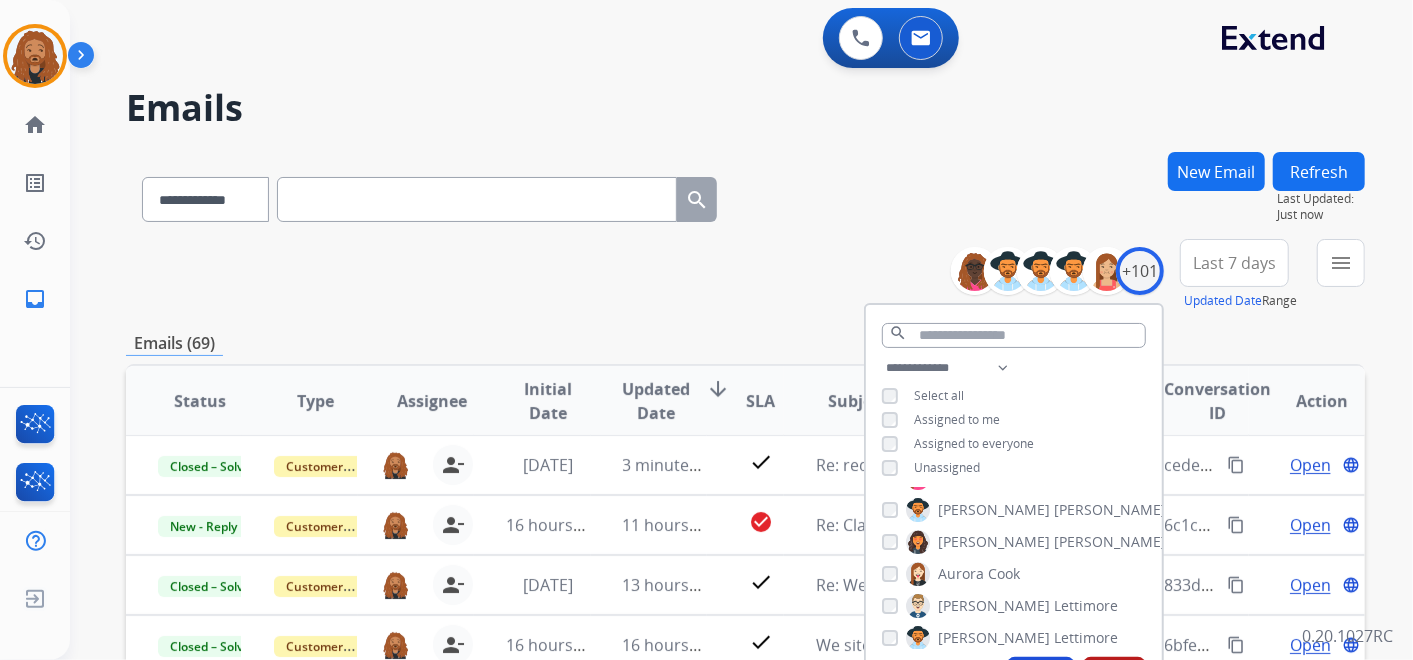 click on "Last 7 days" at bounding box center (1234, 263) 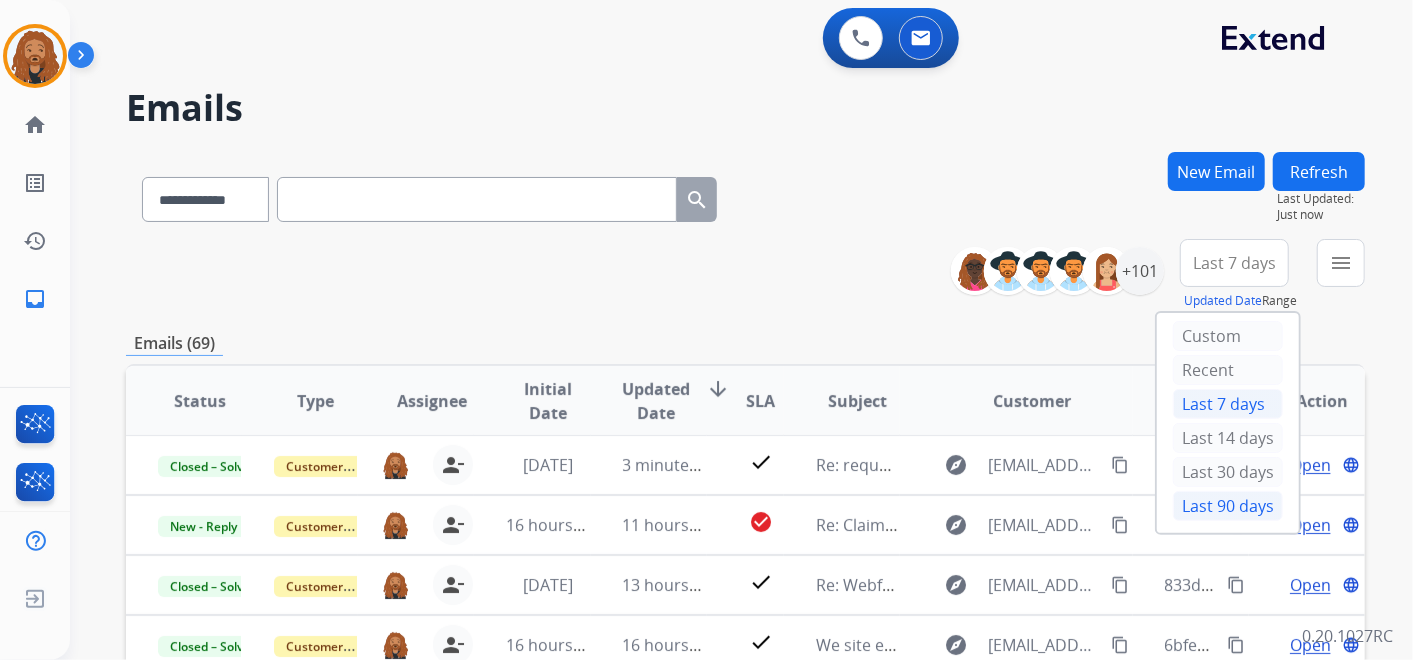 click on "Last 90 days" at bounding box center [1228, 506] 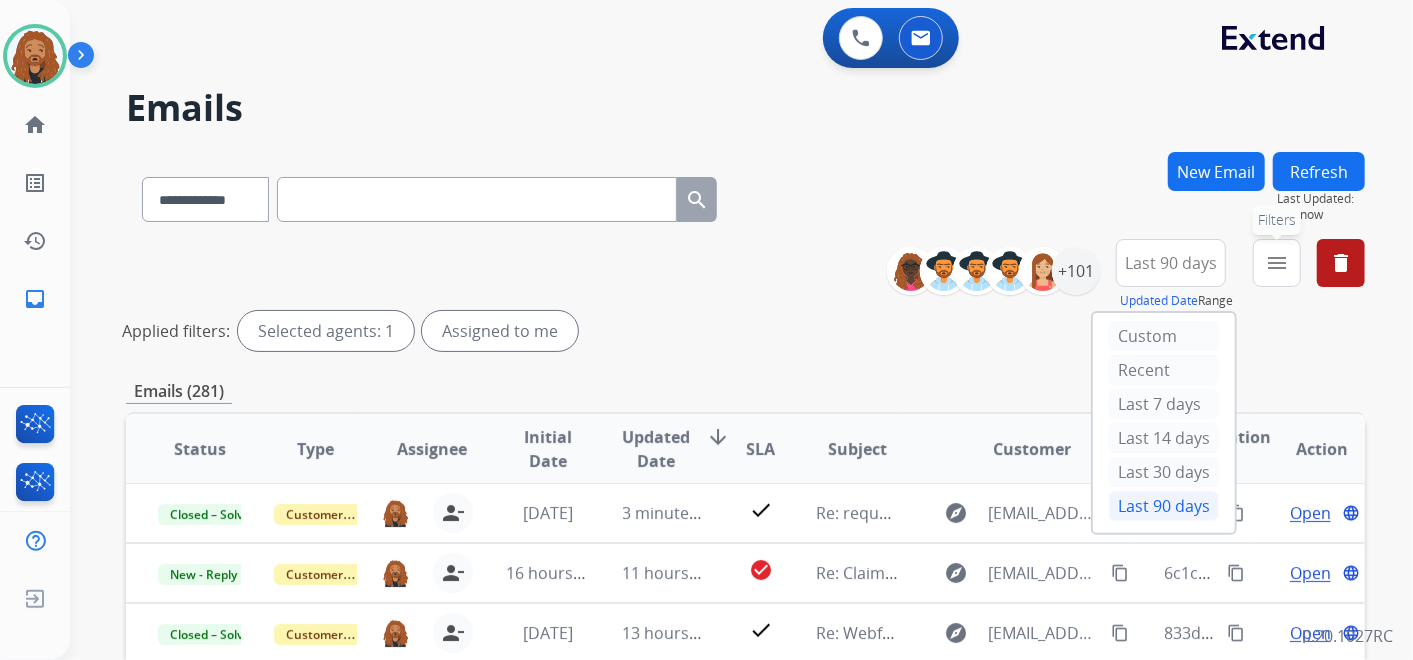 click on "menu  Filters" at bounding box center (1277, 263) 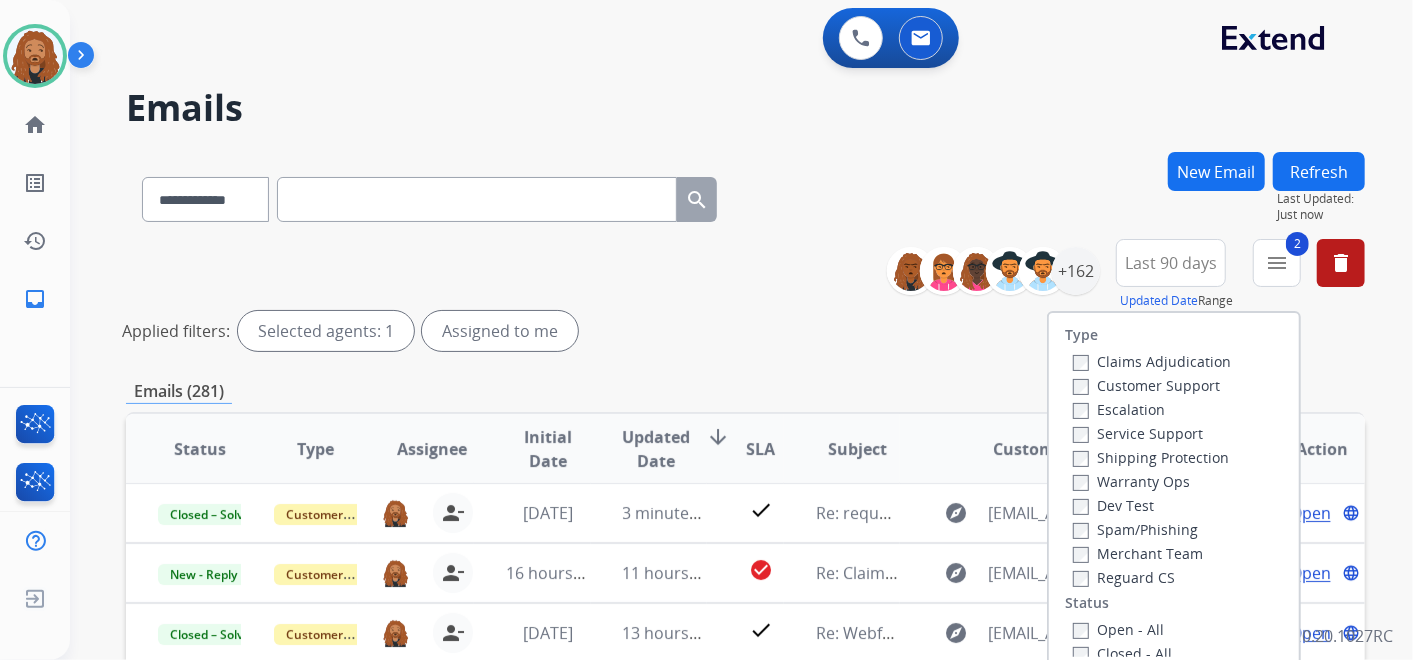 click on "Shipping Protection" at bounding box center [1151, 457] 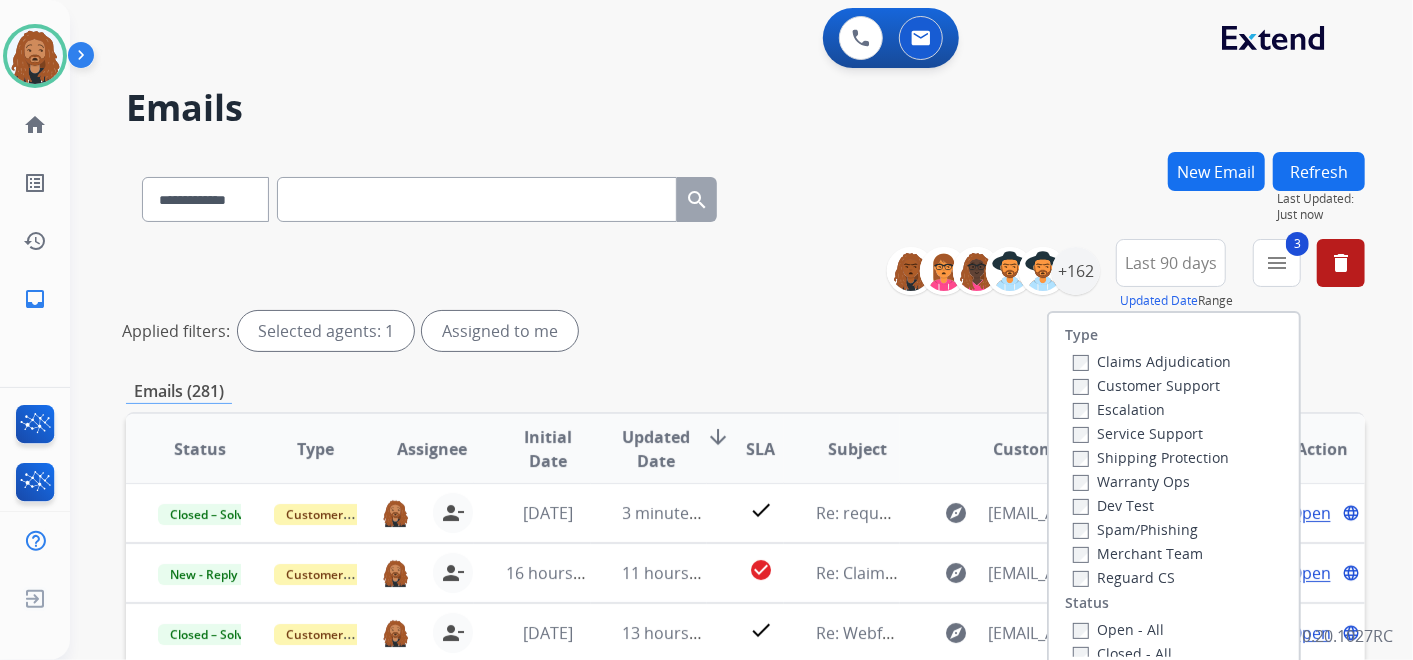 click on "Customer Support" at bounding box center [1146, 385] 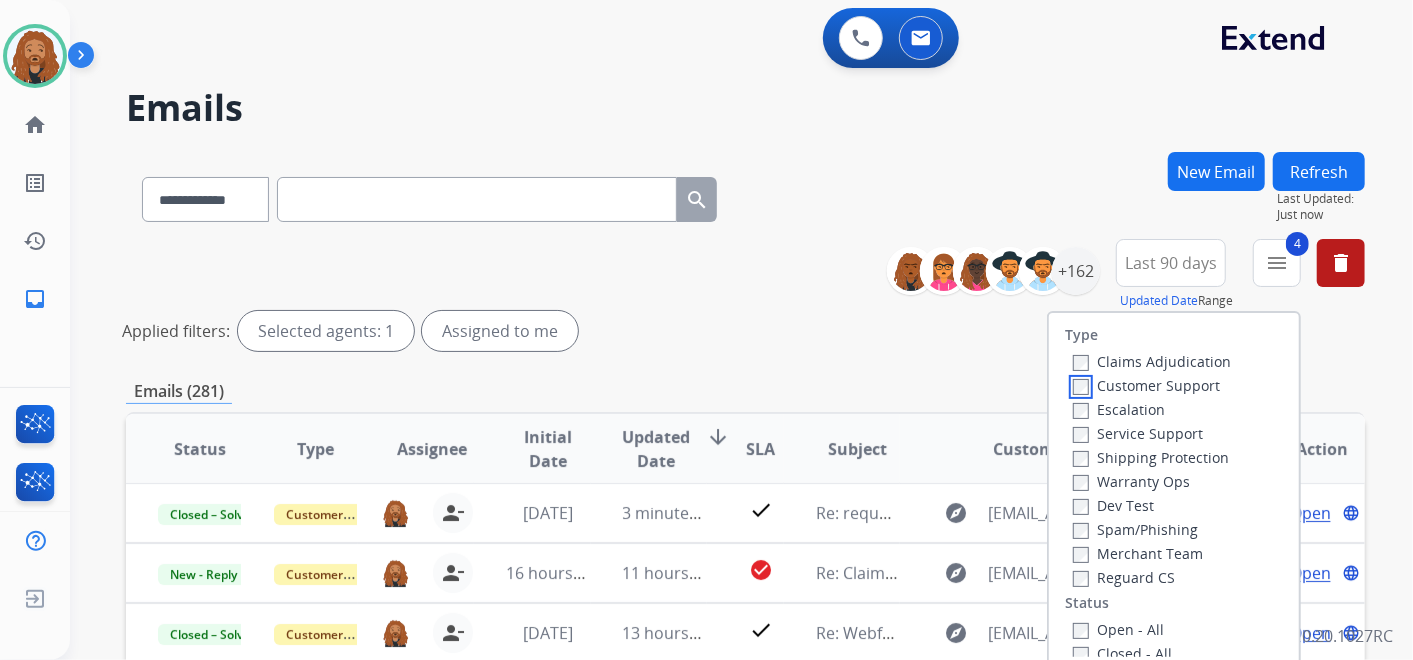 scroll, scrollTop: 333, scrollLeft: 0, axis: vertical 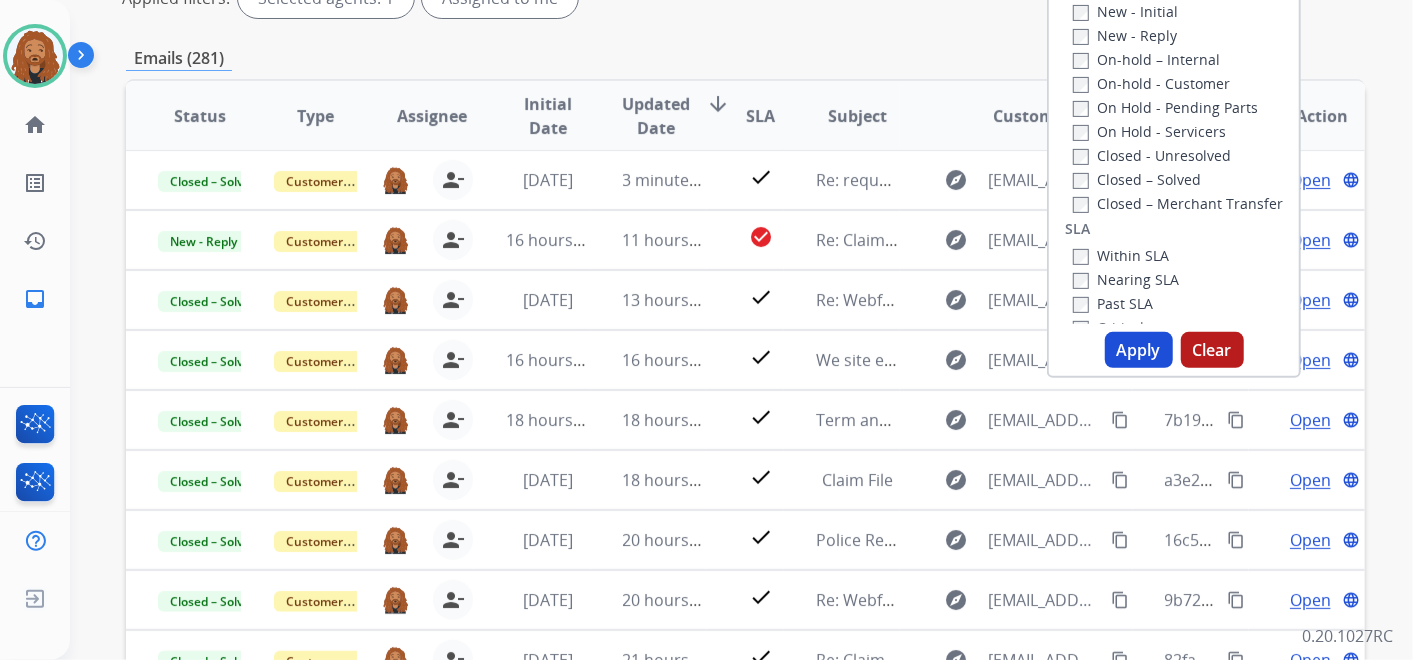 click on "Apply" at bounding box center [1139, 350] 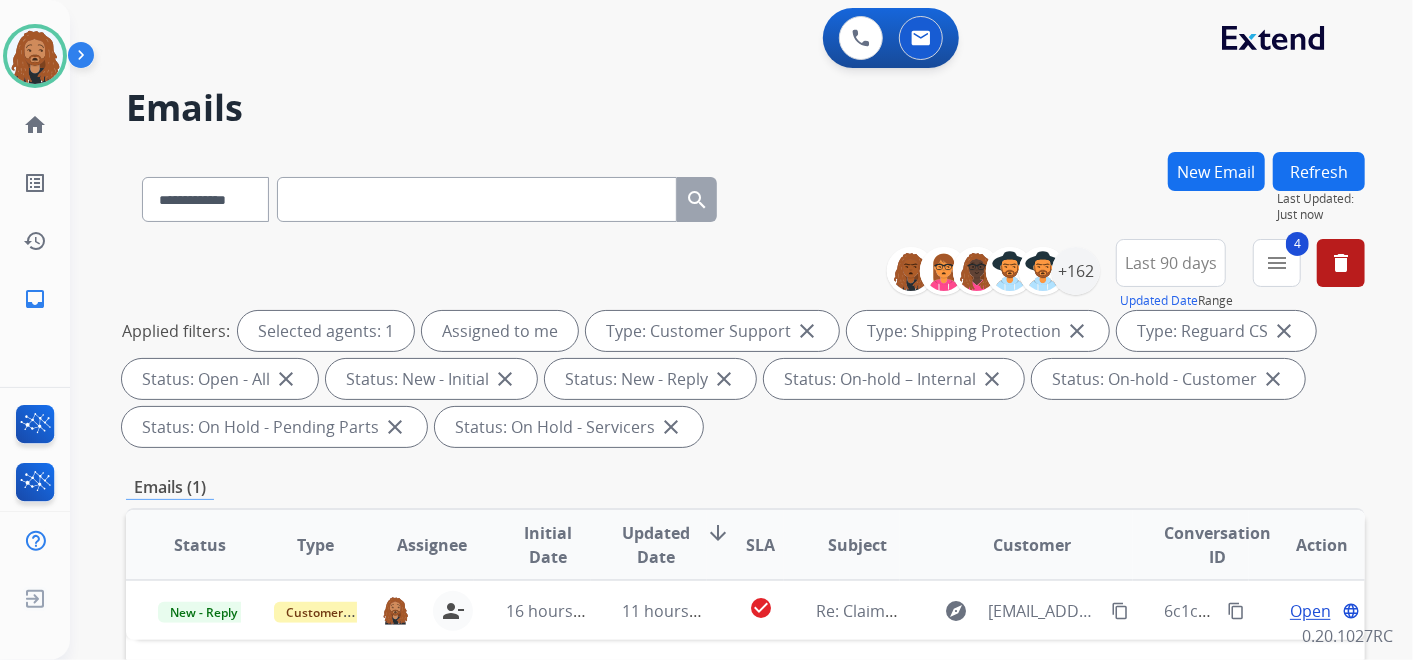 scroll, scrollTop: 0, scrollLeft: 0, axis: both 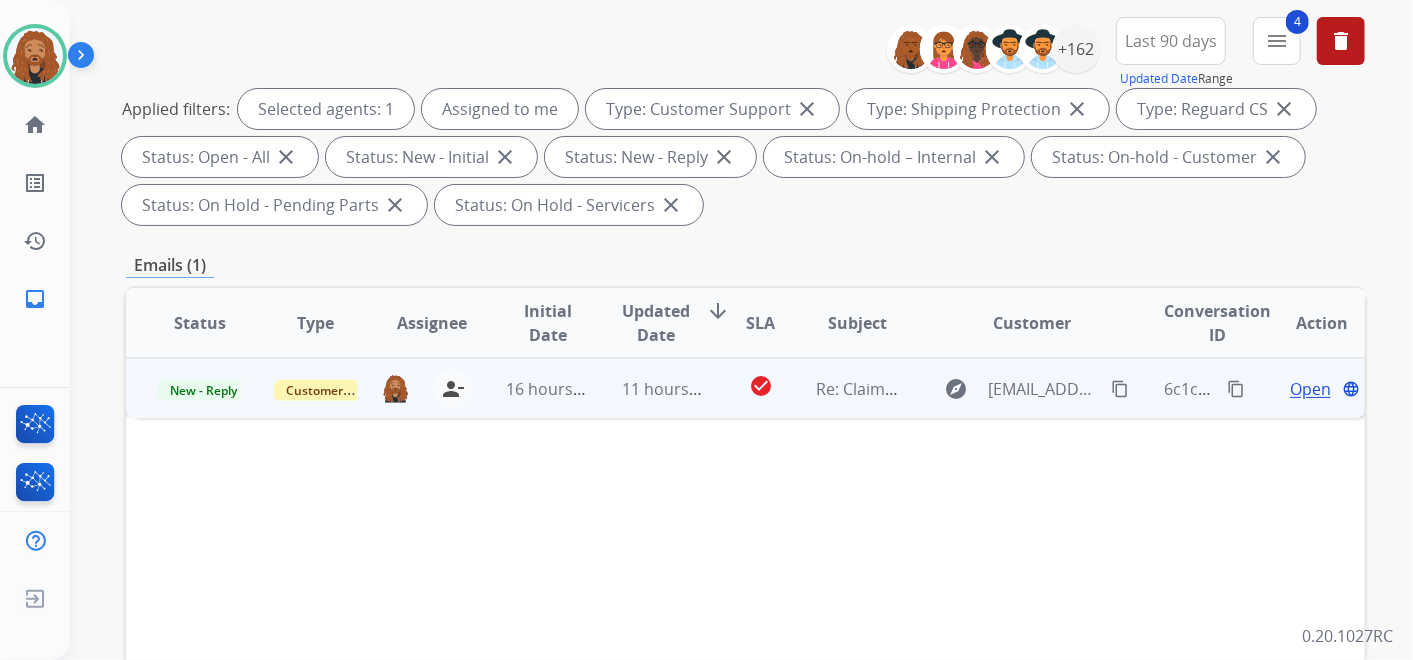 click on "Open" at bounding box center [1310, 389] 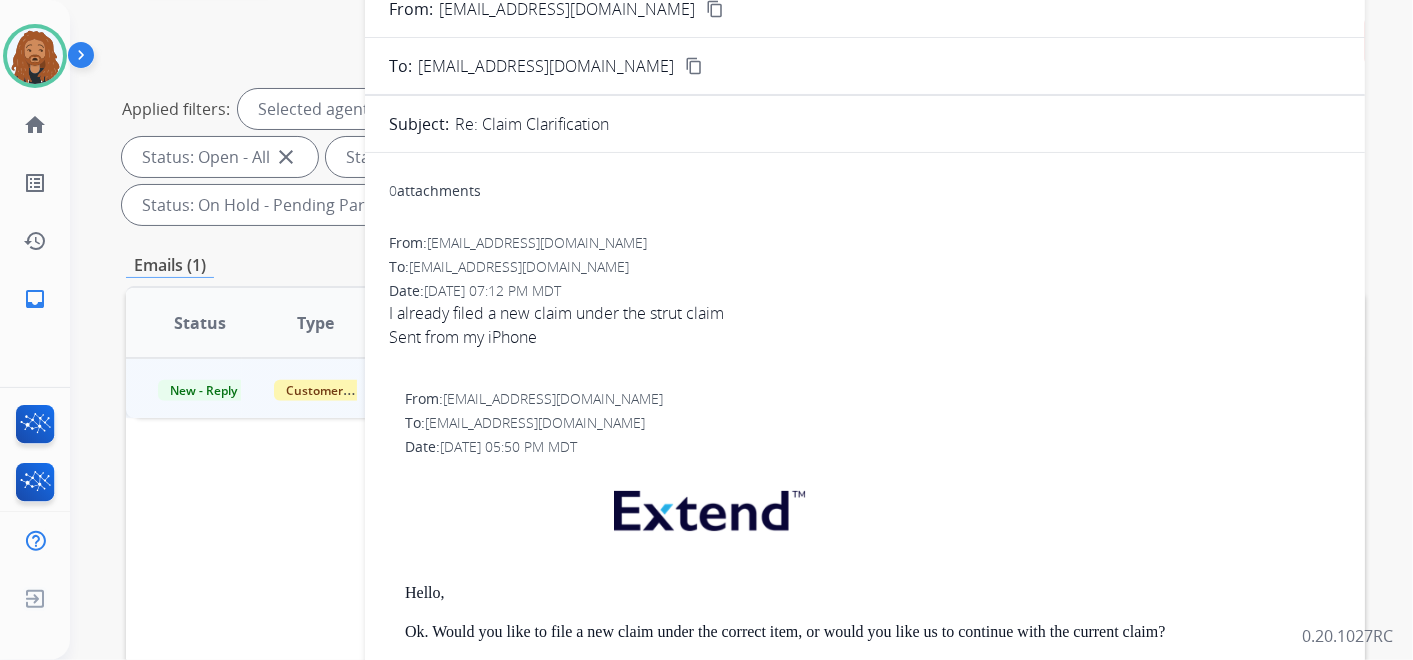 scroll, scrollTop: 0, scrollLeft: 0, axis: both 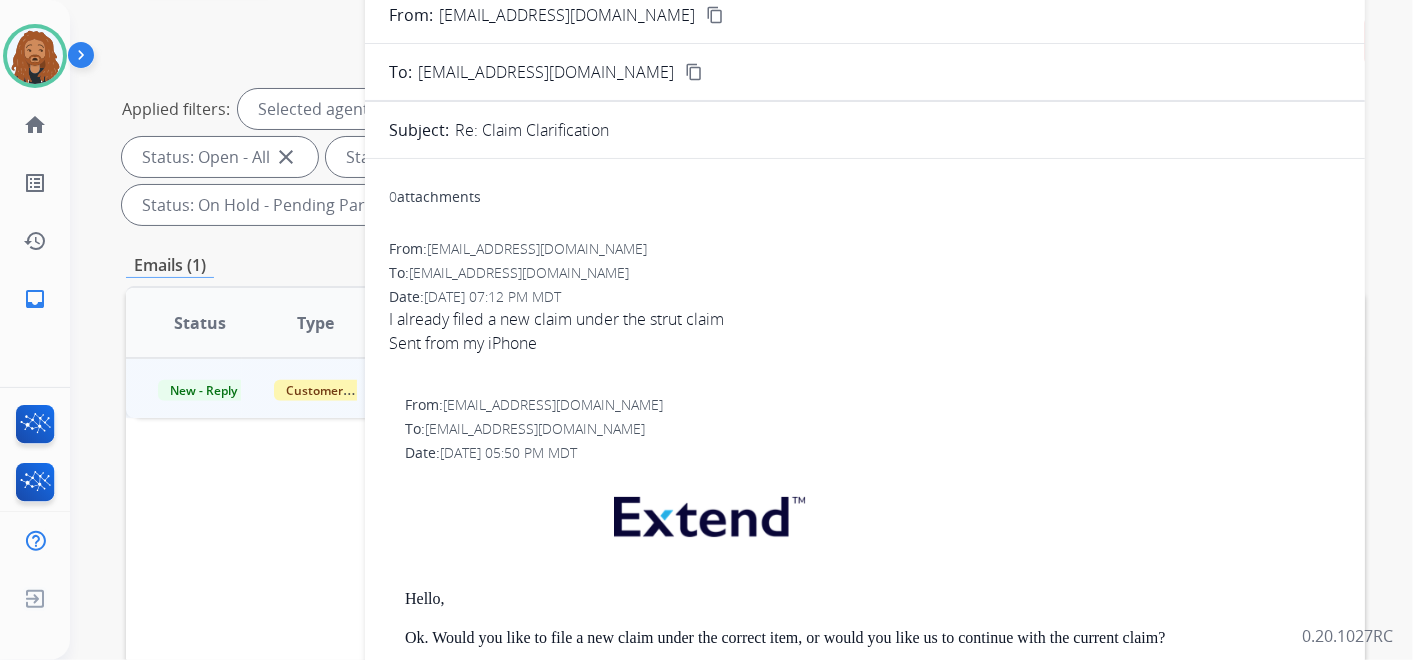 click on "content_copy" at bounding box center (715, 15) 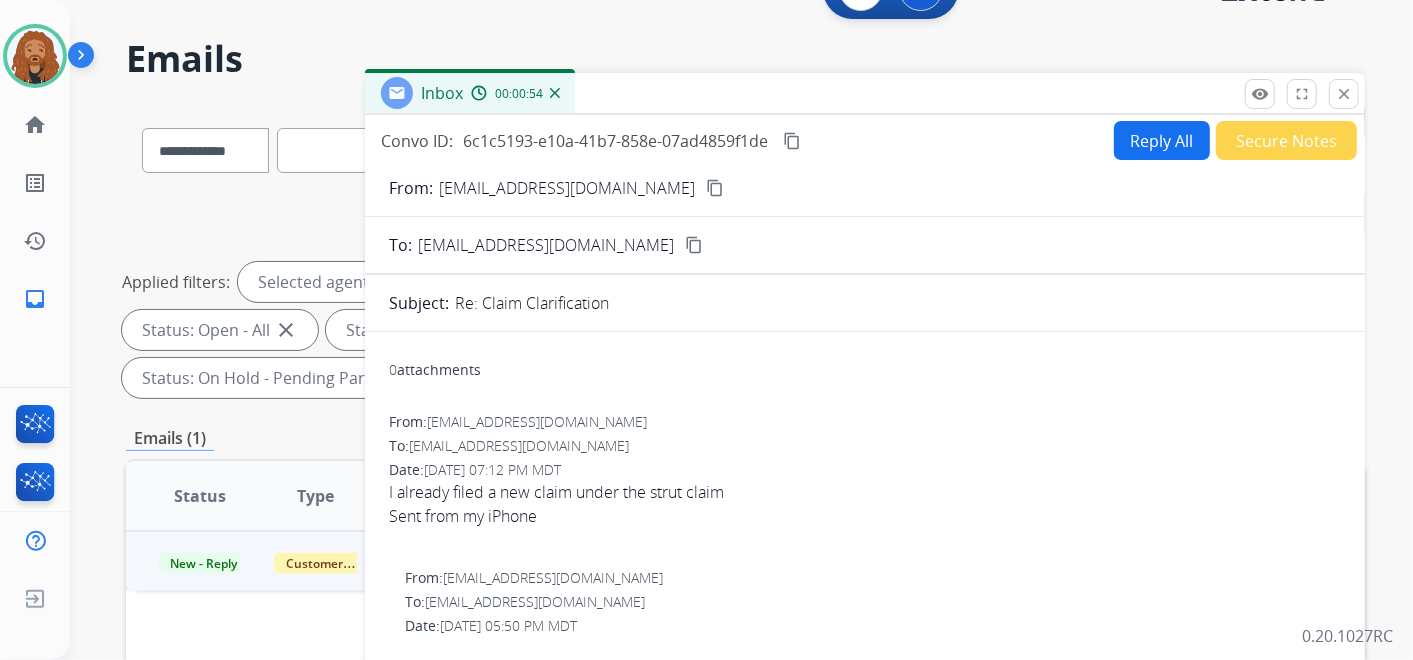 scroll, scrollTop: 0, scrollLeft: 0, axis: both 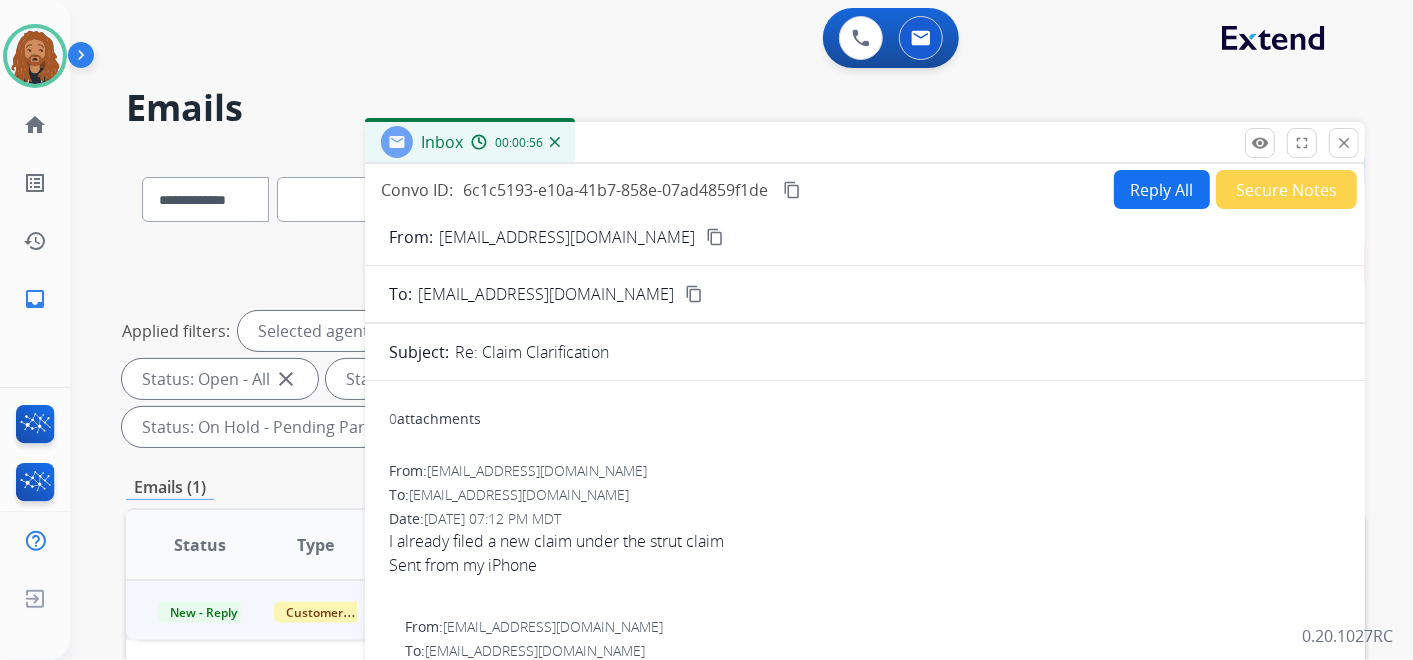 click on "Reply All" at bounding box center (1162, 189) 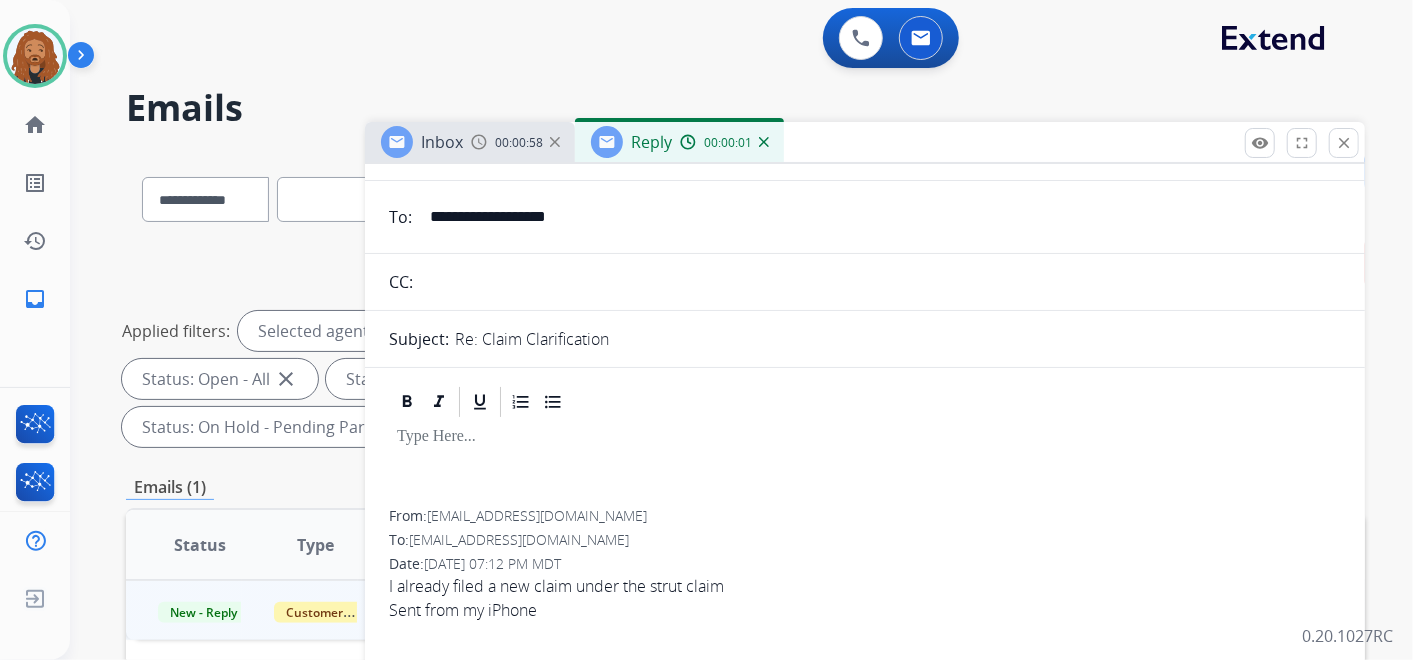 scroll, scrollTop: 0, scrollLeft: 0, axis: both 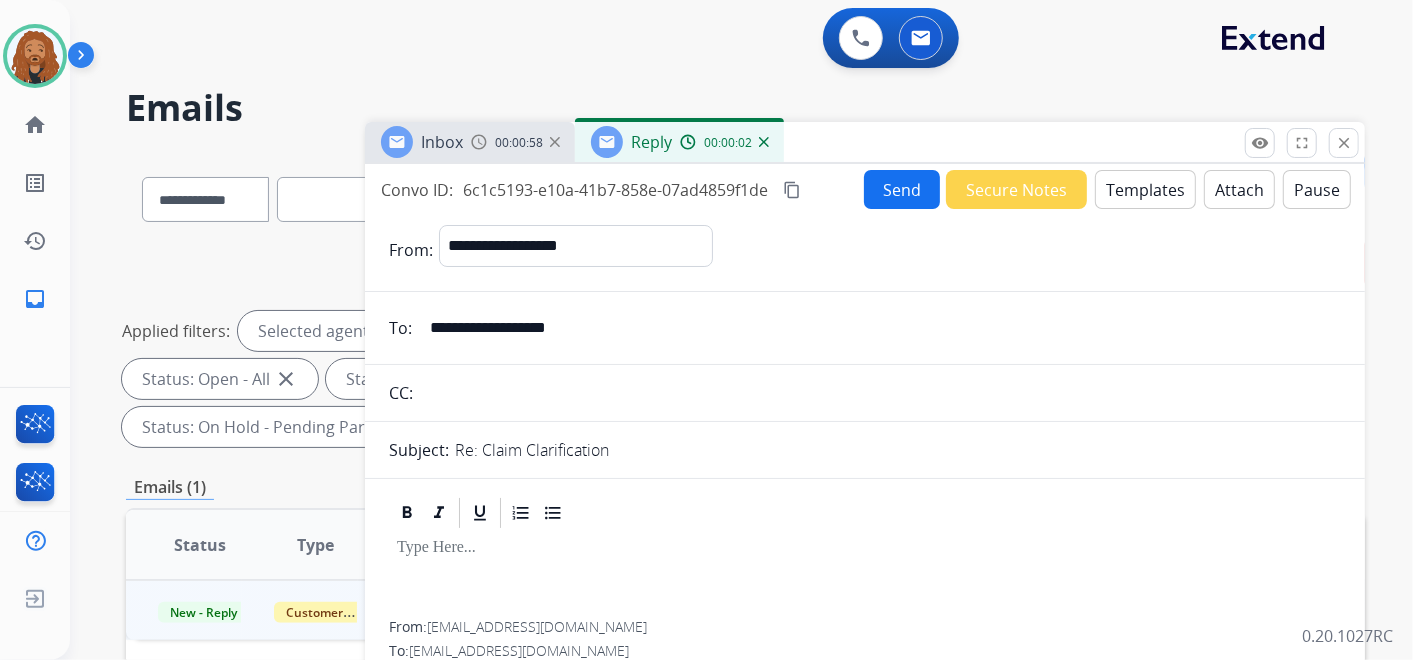 click on "Templates" at bounding box center (1145, 189) 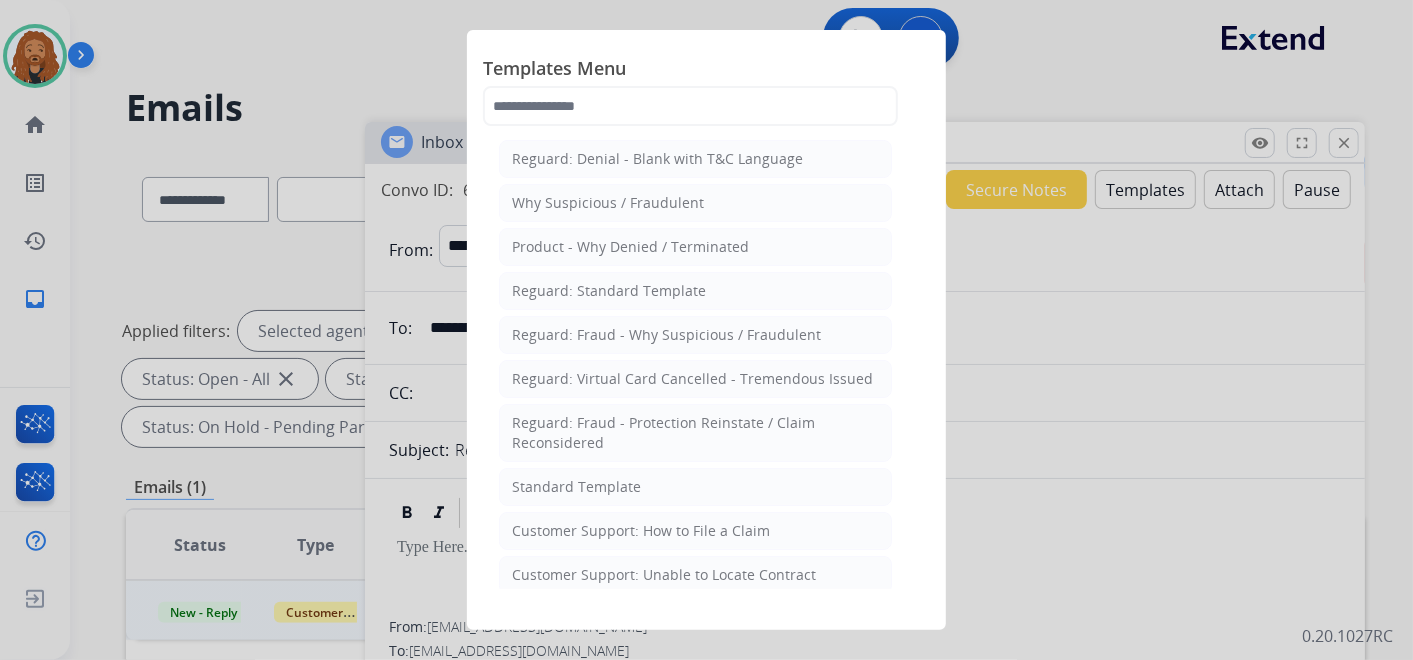 click on "Standard Template" 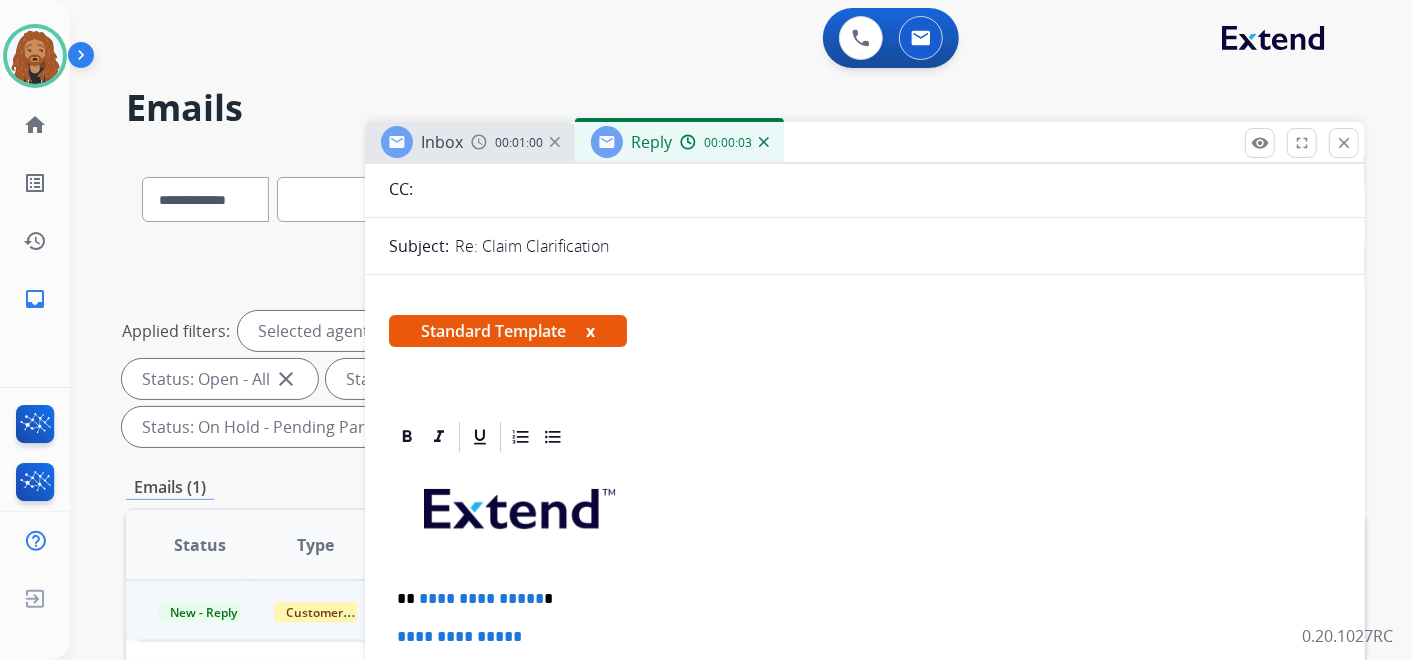 scroll, scrollTop: 333, scrollLeft: 0, axis: vertical 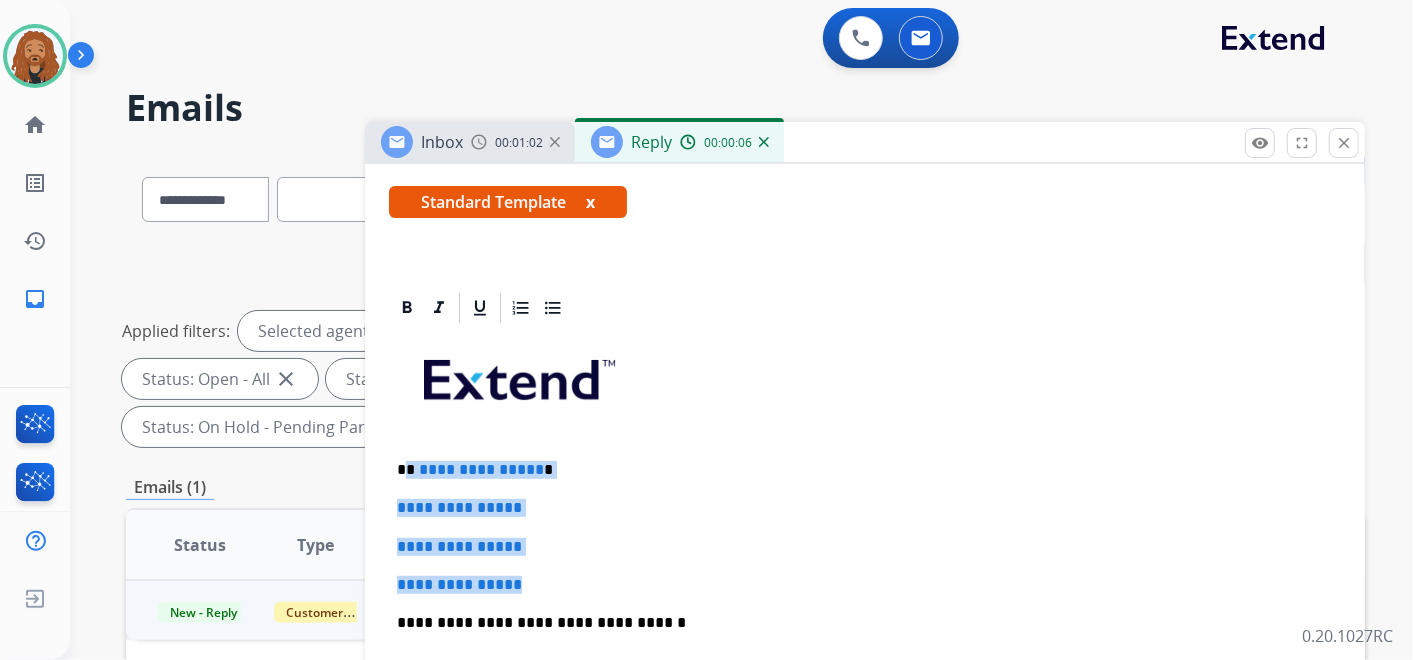drag, startPoint x: 530, startPoint y: 587, endPoint x: 407, endPoint y: 457, distance: 178.96648 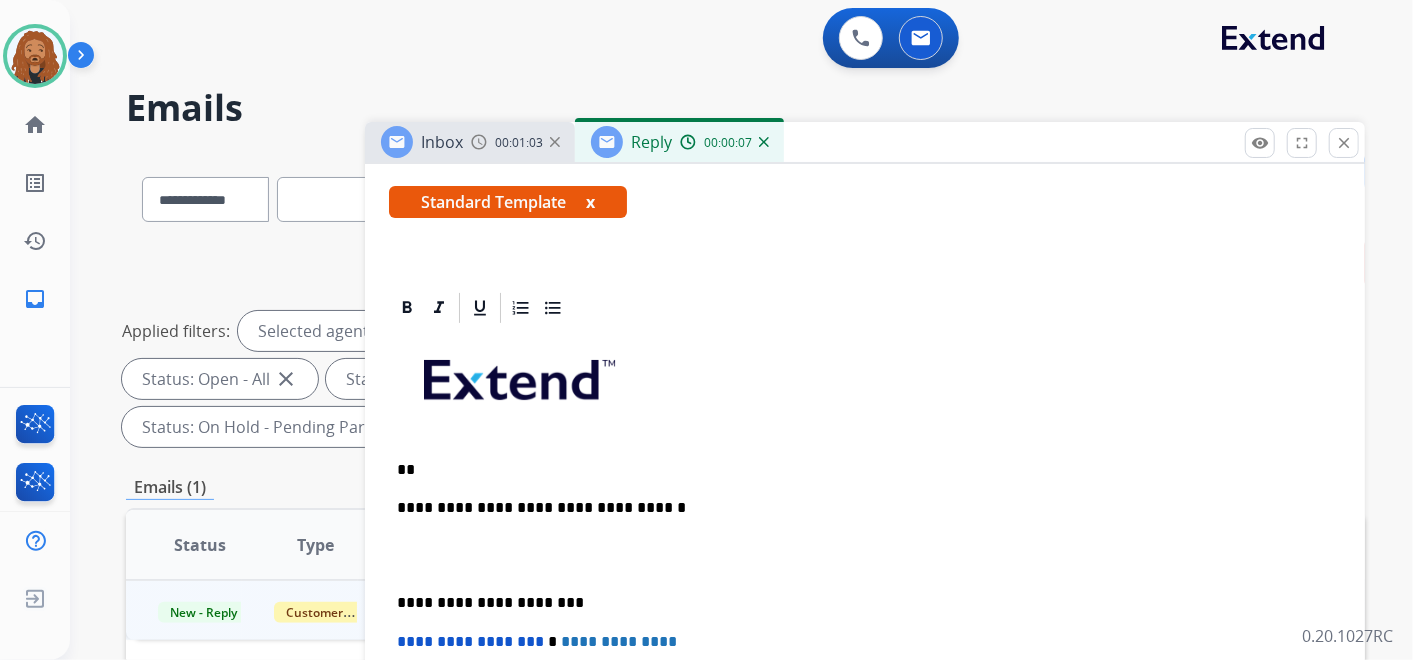 type 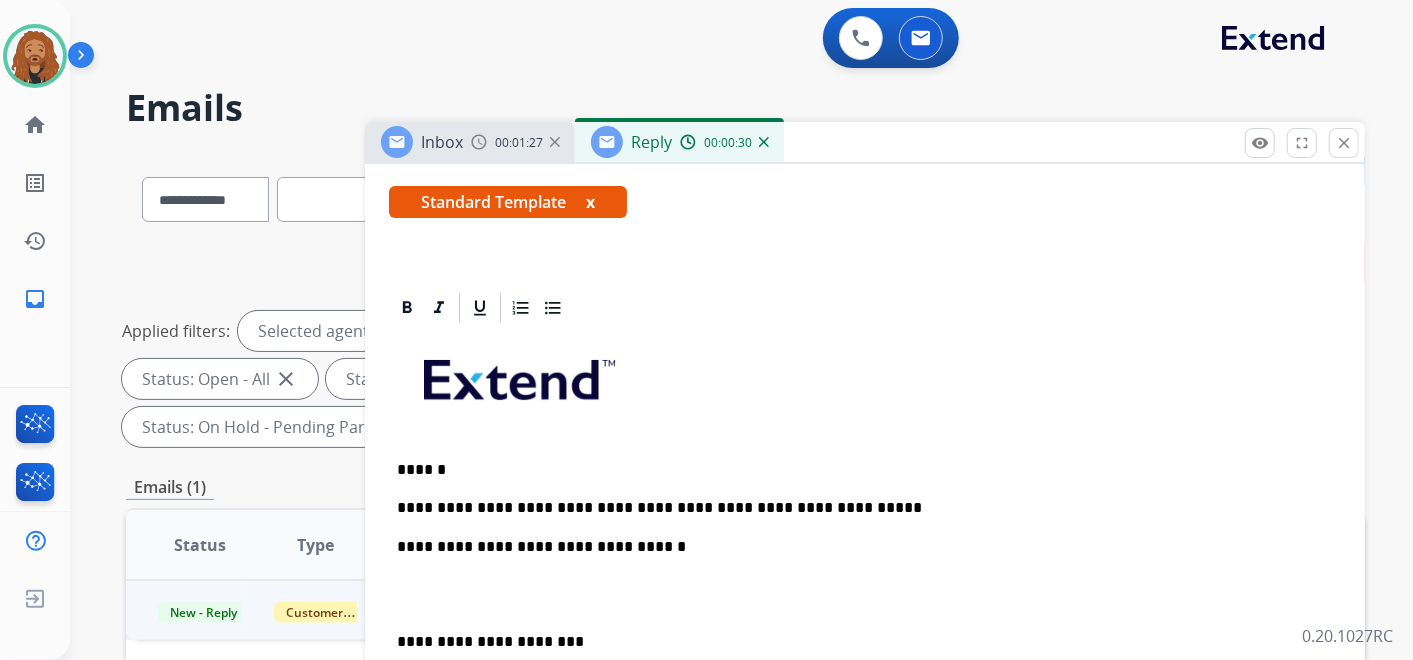 click at bounding box center (865, 594) 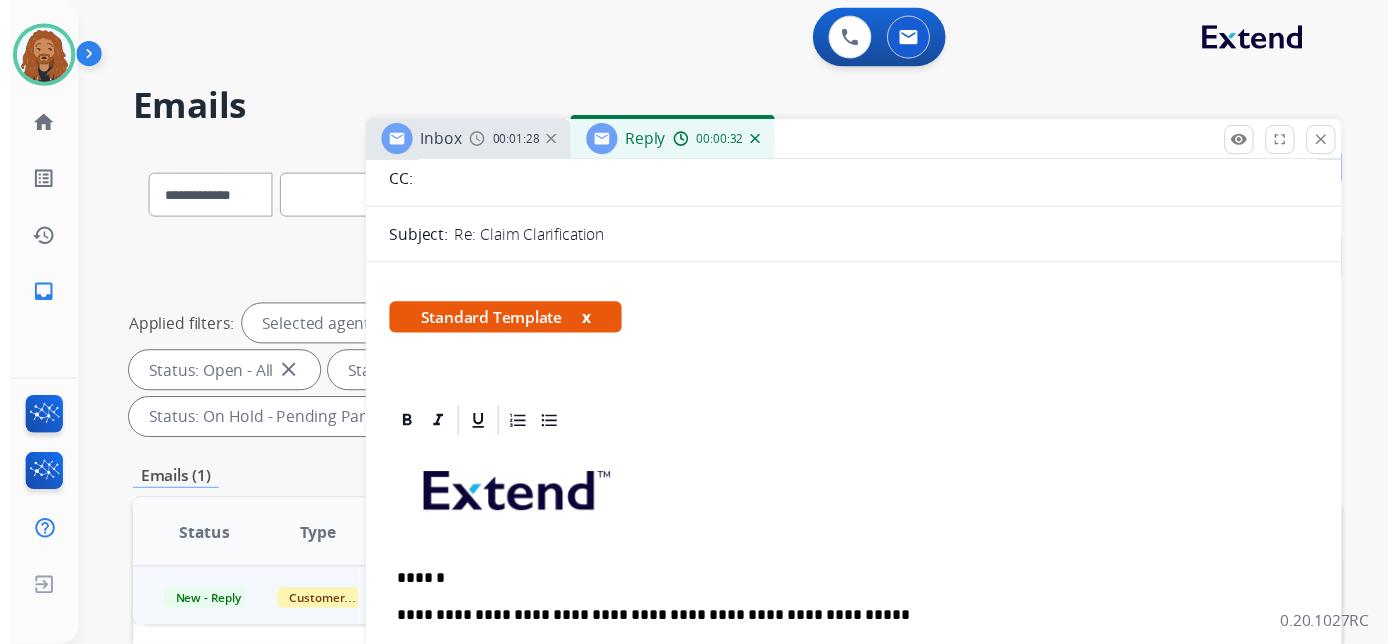 scroll, scrollTop: 0, scrollLeft: 0, axis: both 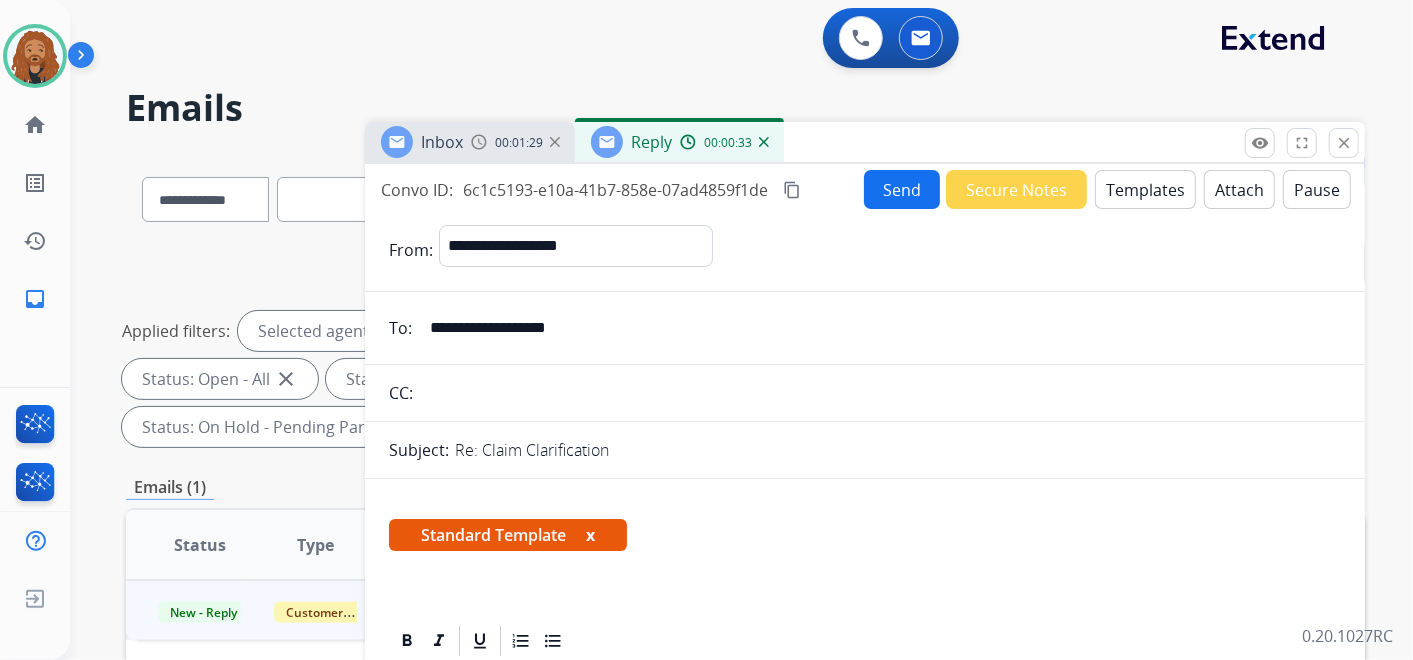 click on "Send" at bounding box center [902, 189] 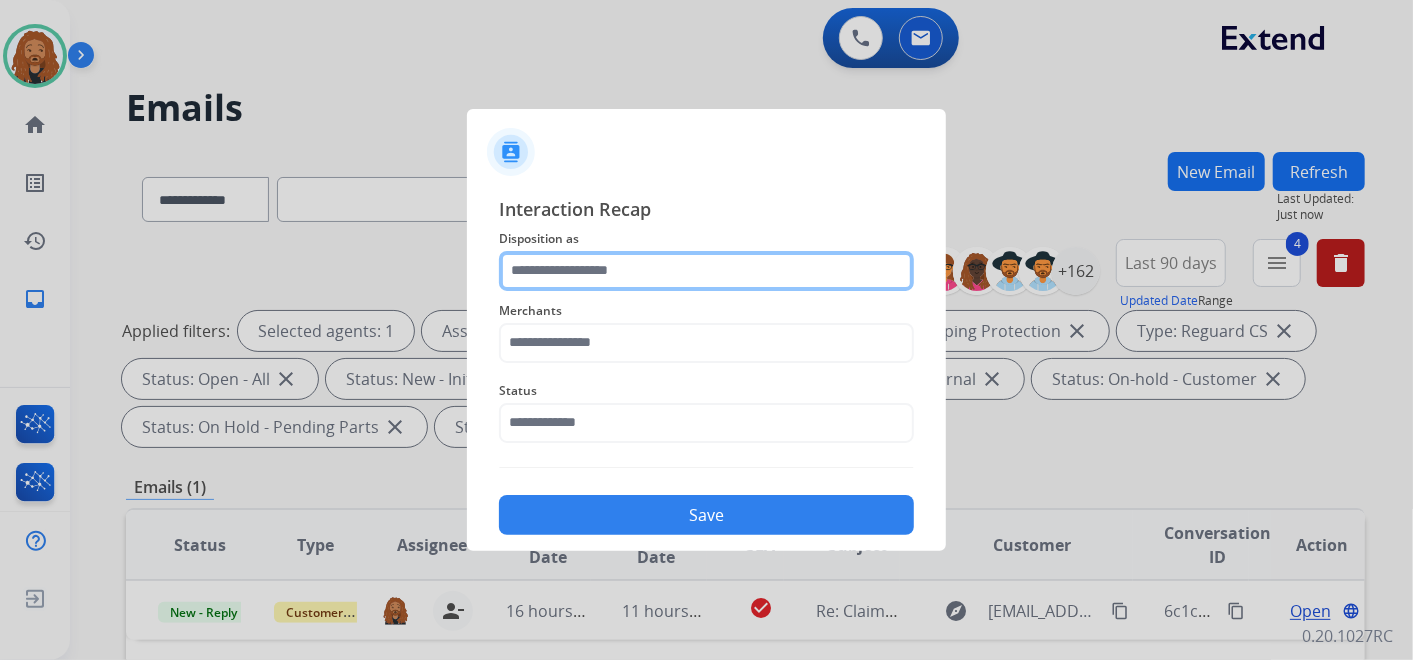 click 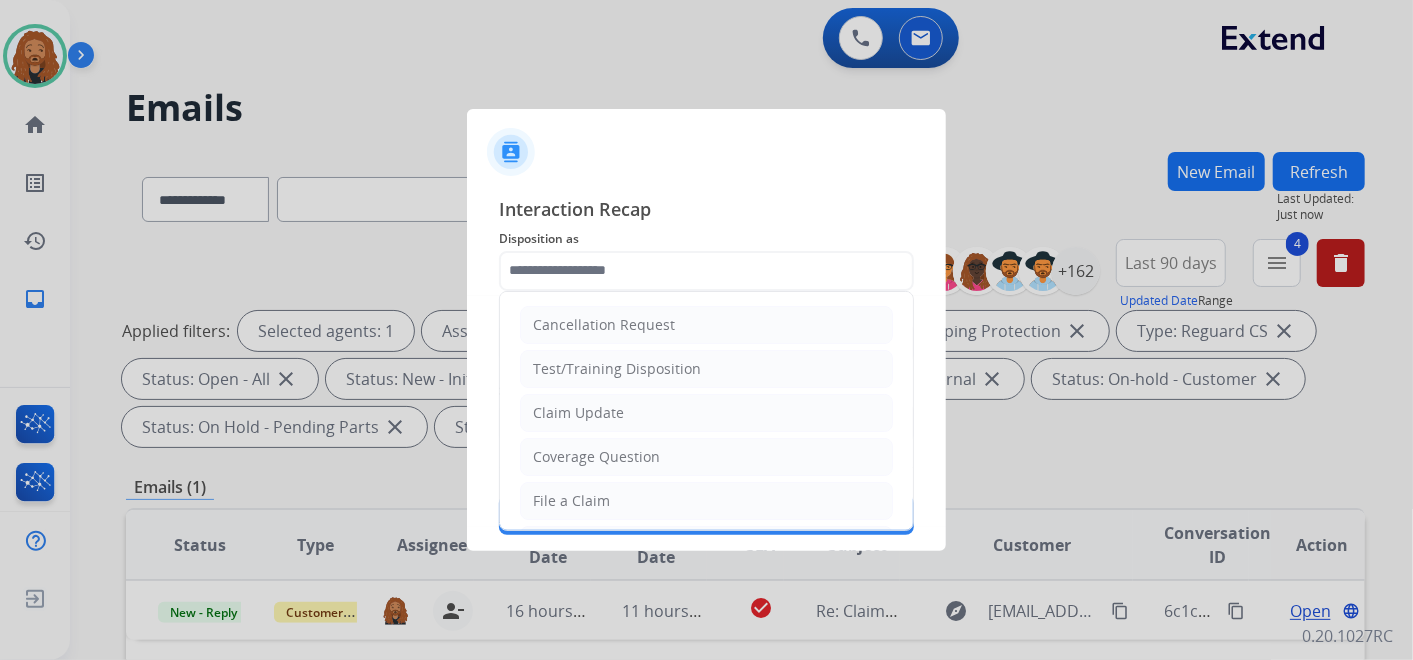 click on "Claim Update" 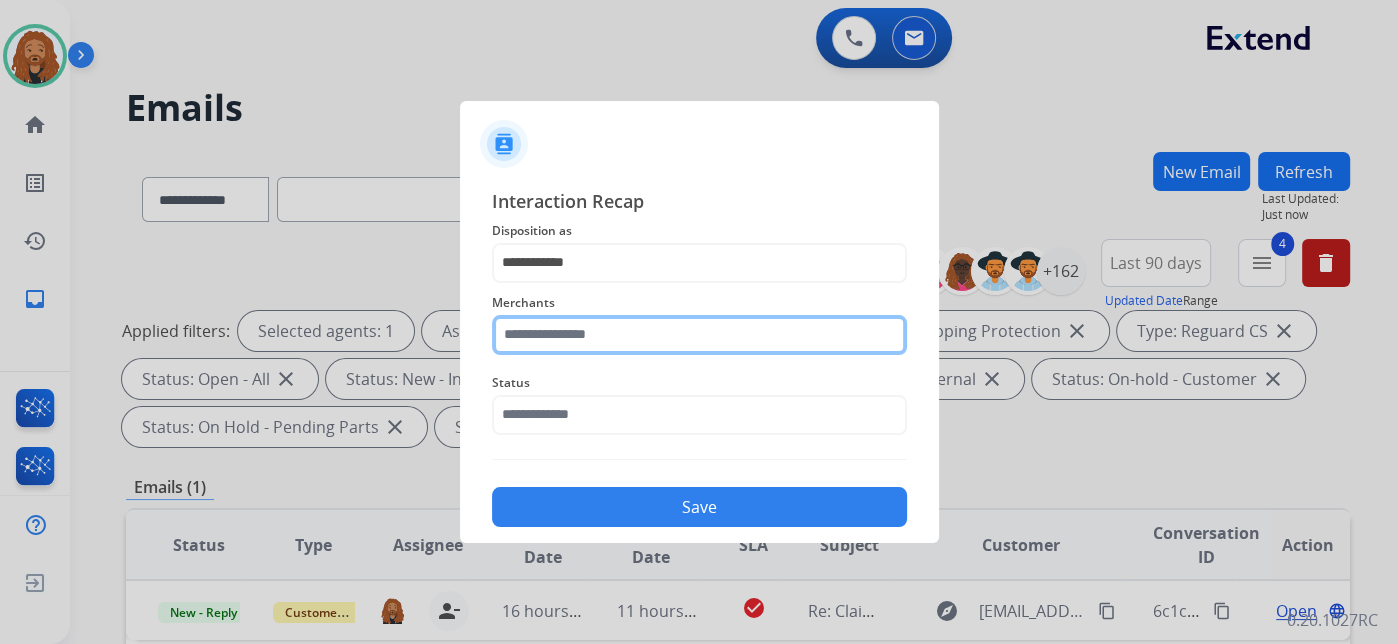 click 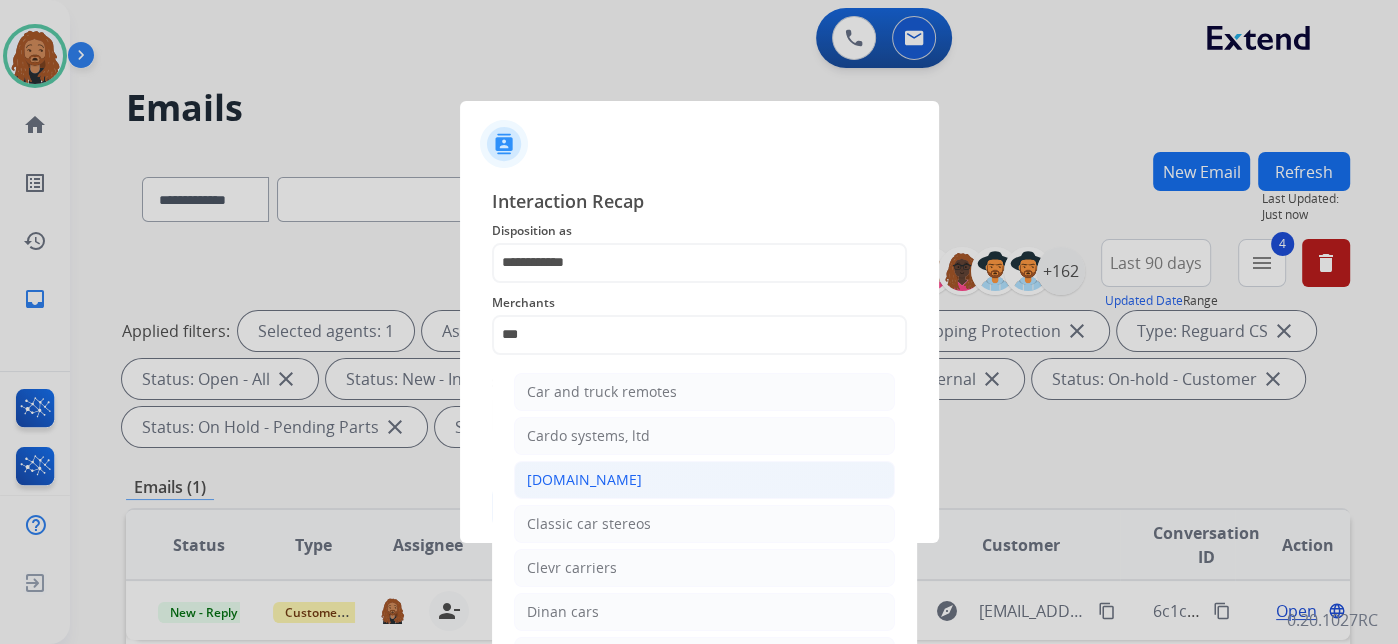click on "[DOMAIN_NAME]" 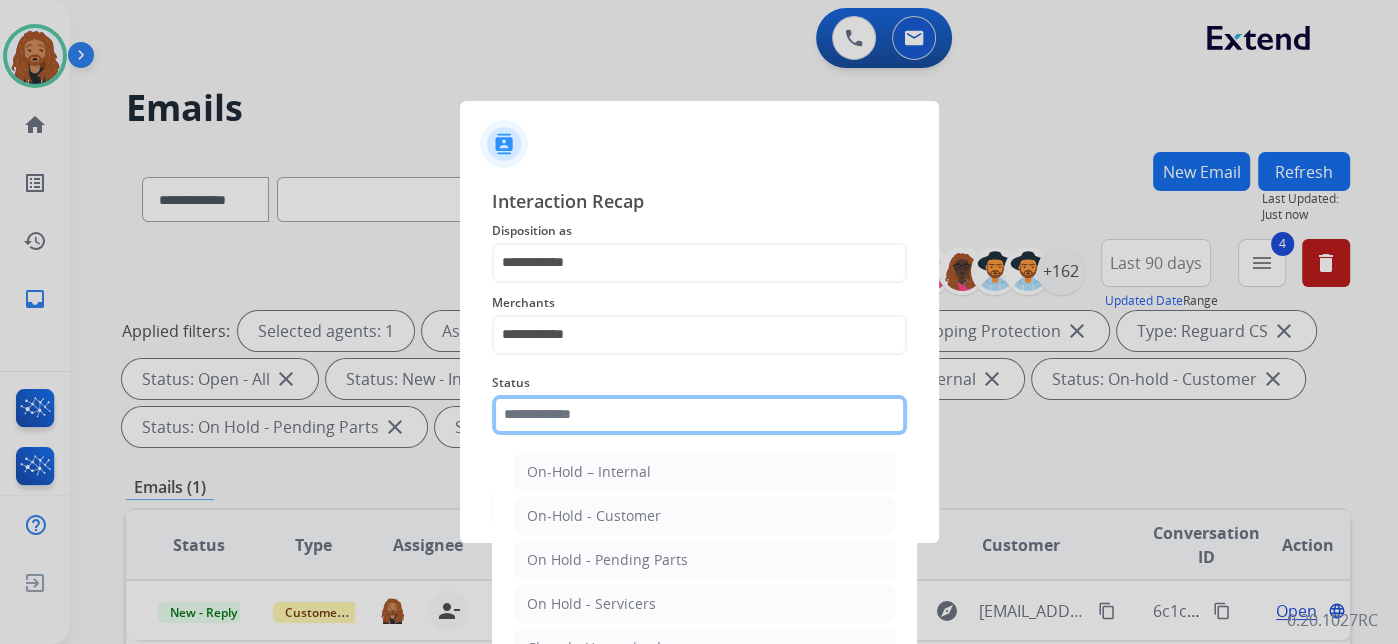 click 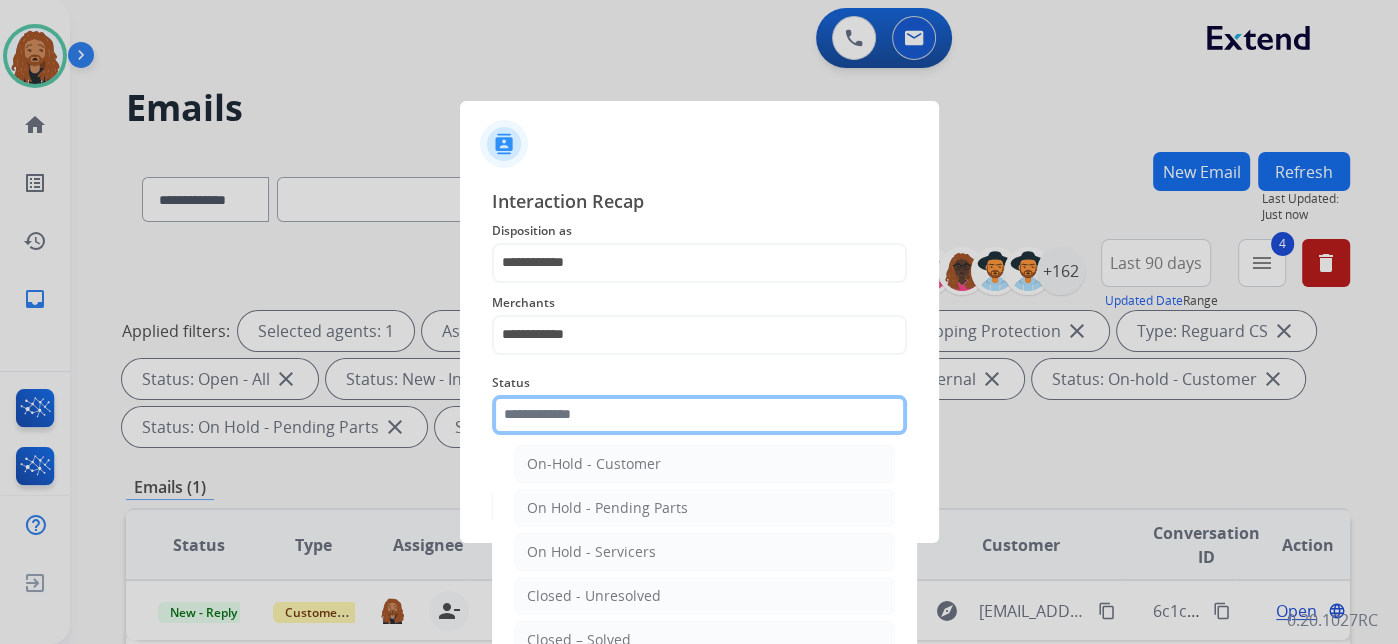 scroll, scrollTop: 114, scrollLeft: 0, axis: vertical 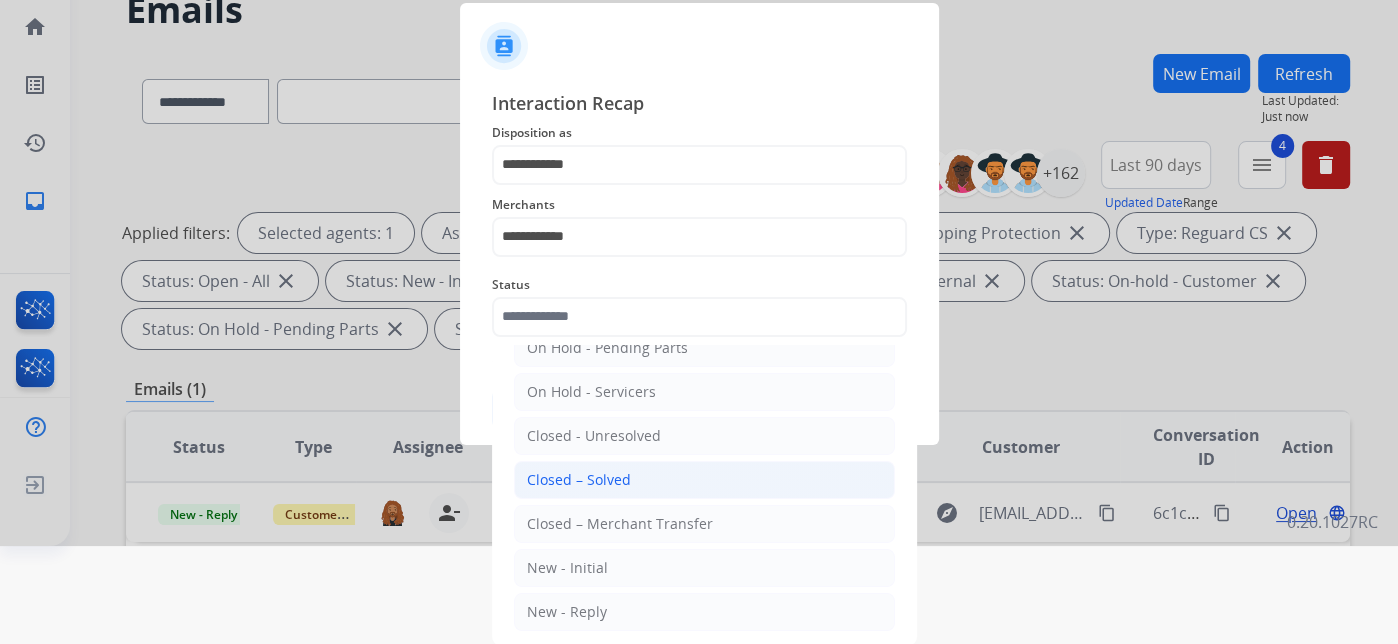 click on "Closed – Solved" 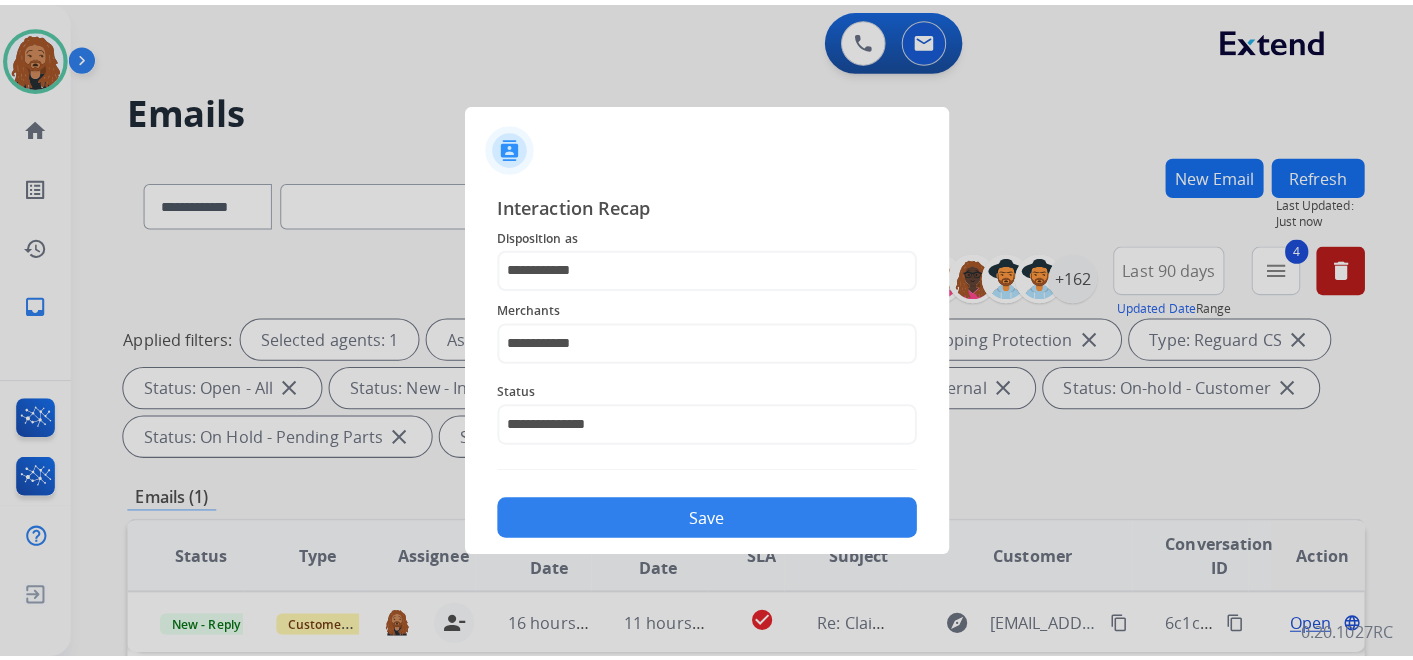 scroll, scrollTop: 0, scrollLeft: 0, axis: both 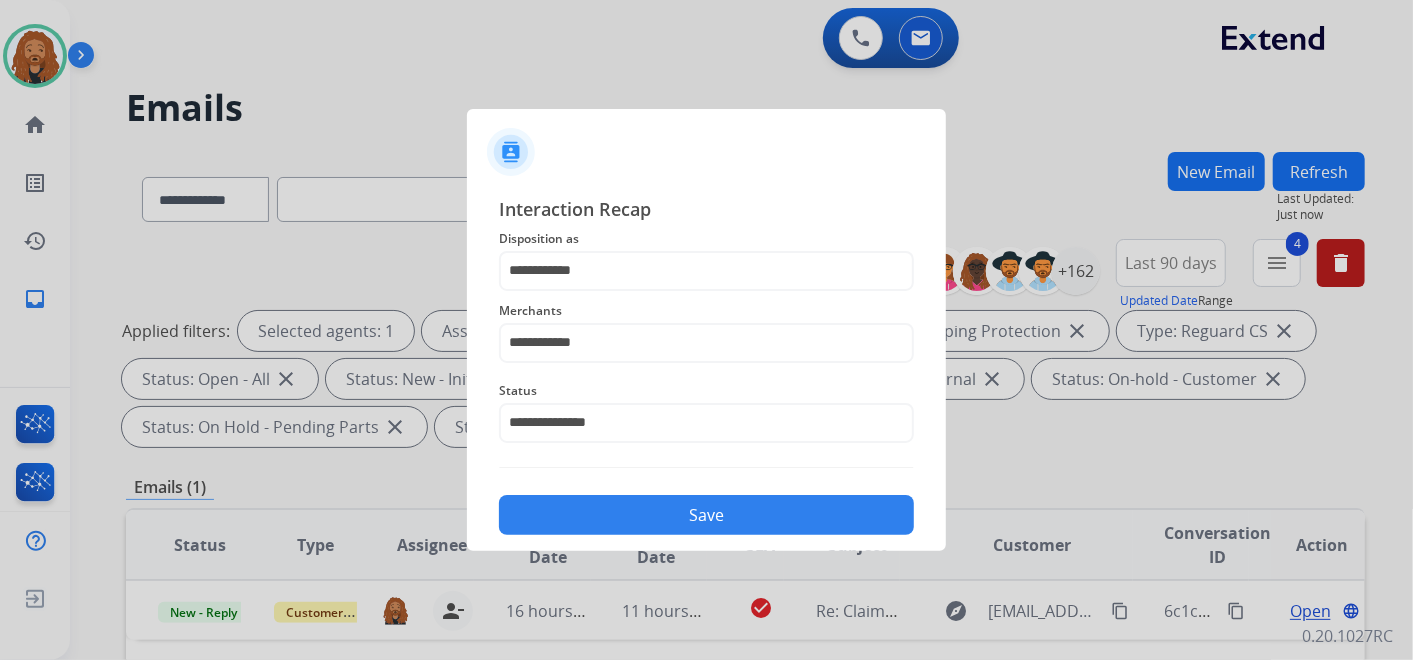 click on "Save" 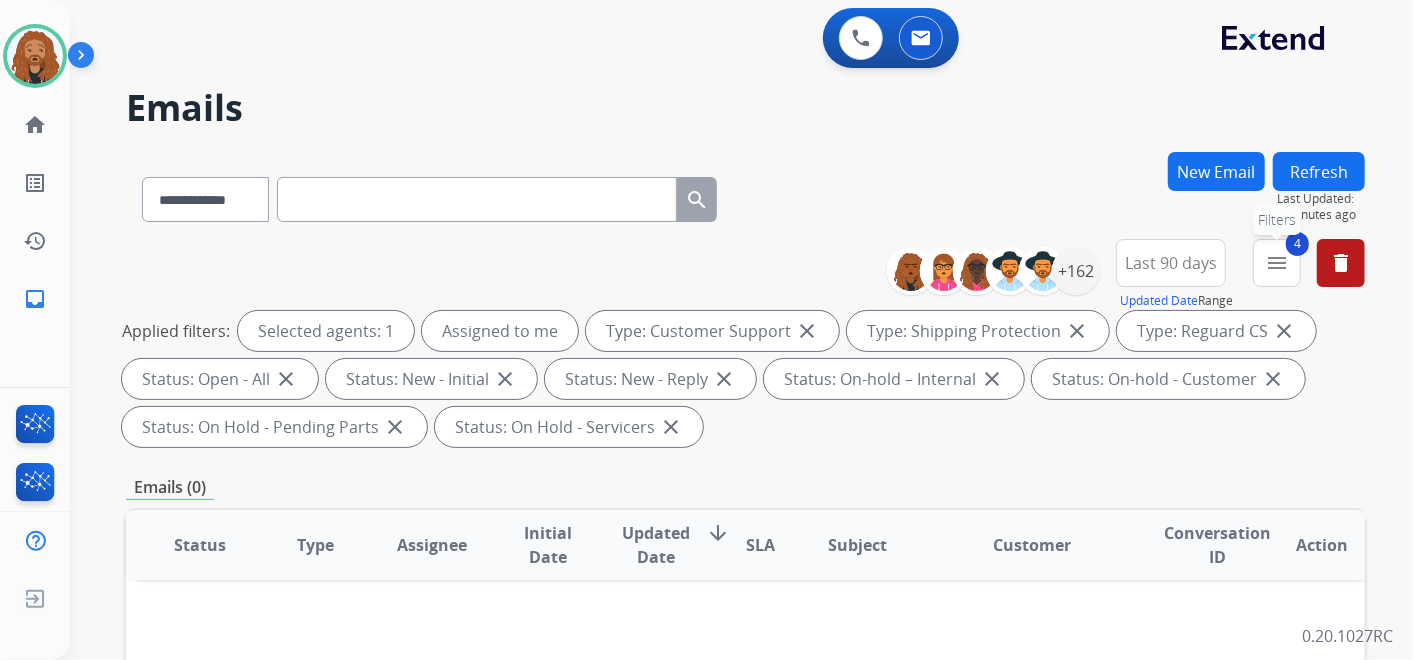click on "4 menu  Filters" at bounding box center [1277, 263] 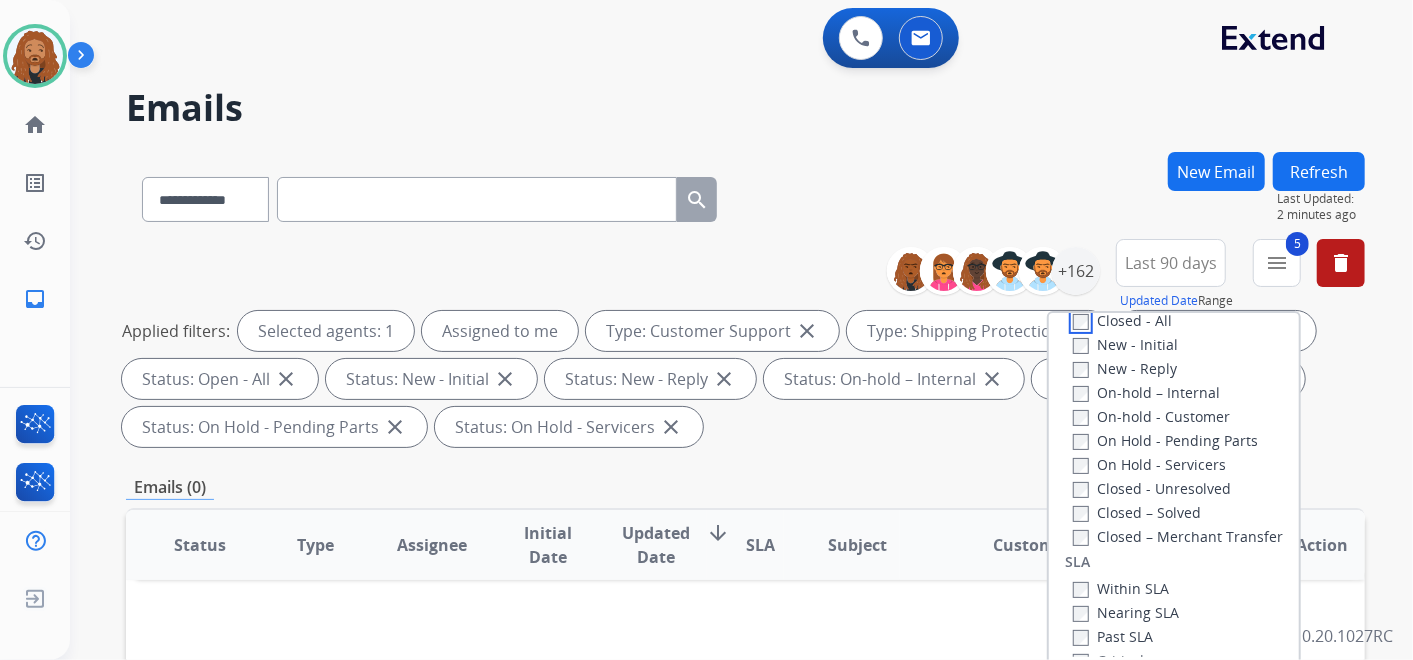 scroll, scrollTop: 444, scrollLeft: 0, axis: vertical 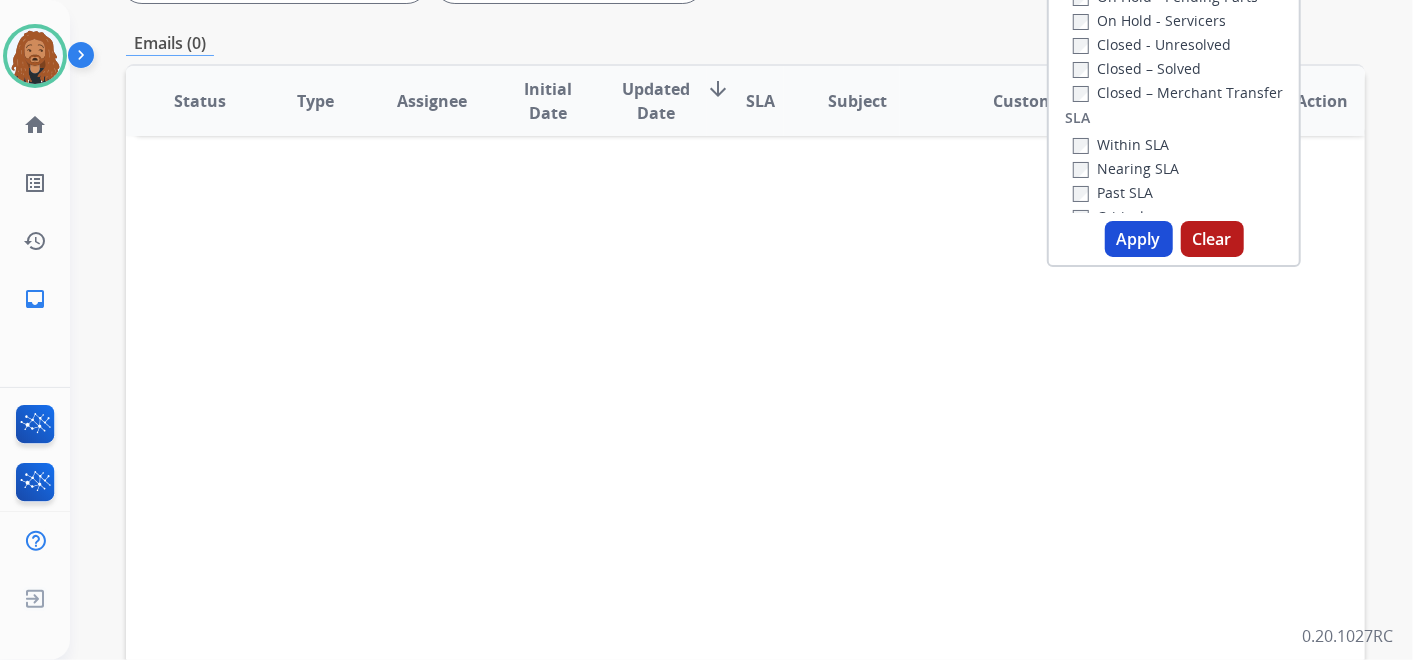 click on "Apply" at bounding box center [1139, 239] 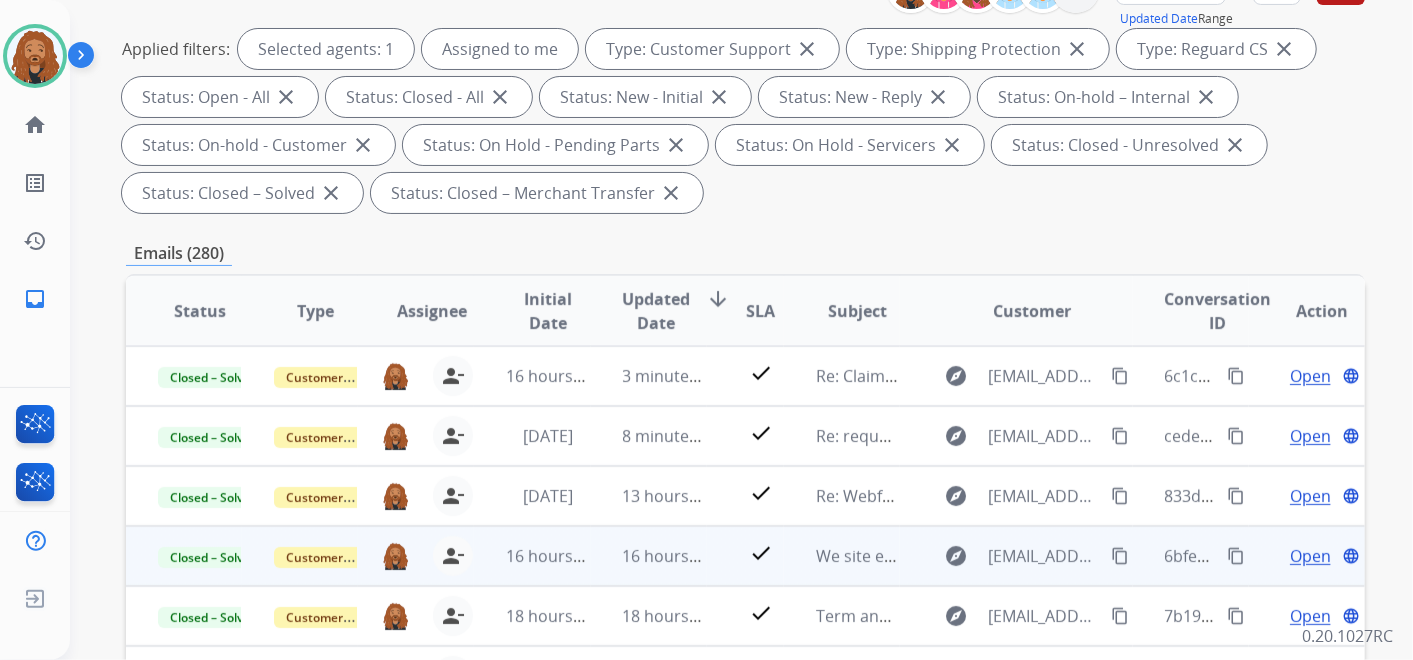 scroll, scrollTop: 333, scrollLeft: 0, axis: vertical 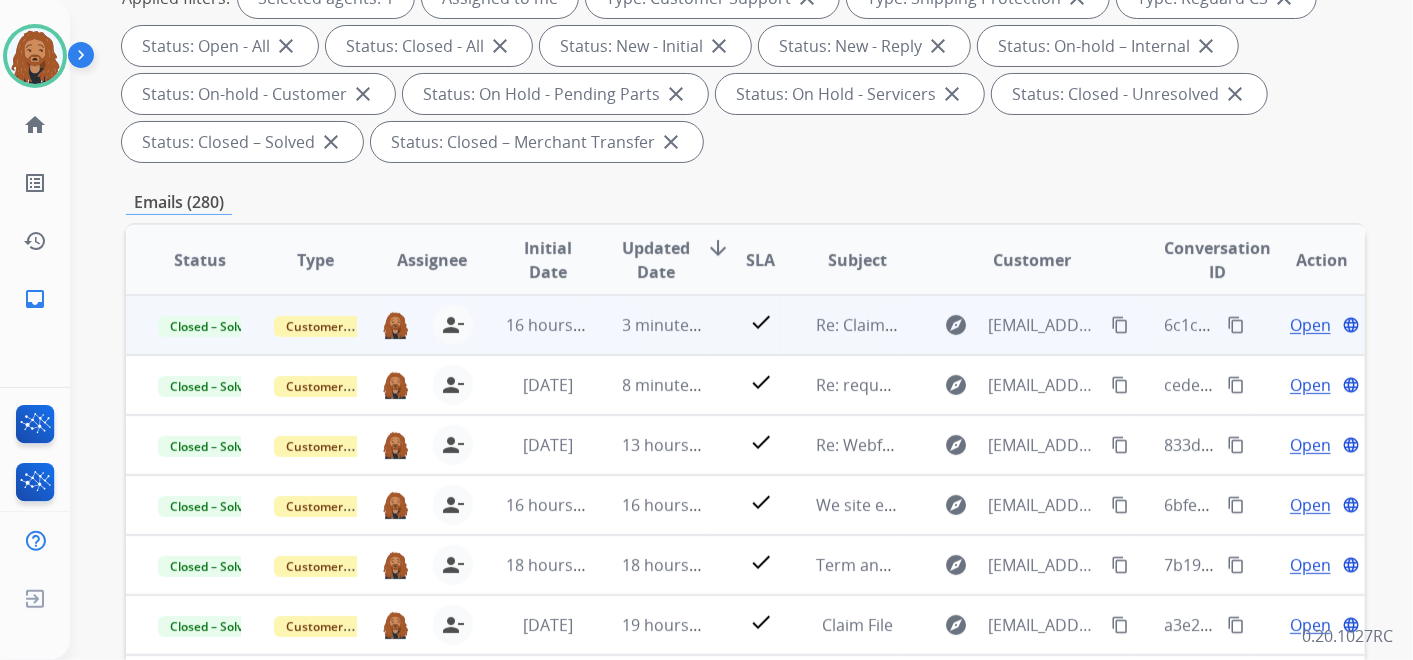 click on "content_copy" at bounding box center [1236, 325] 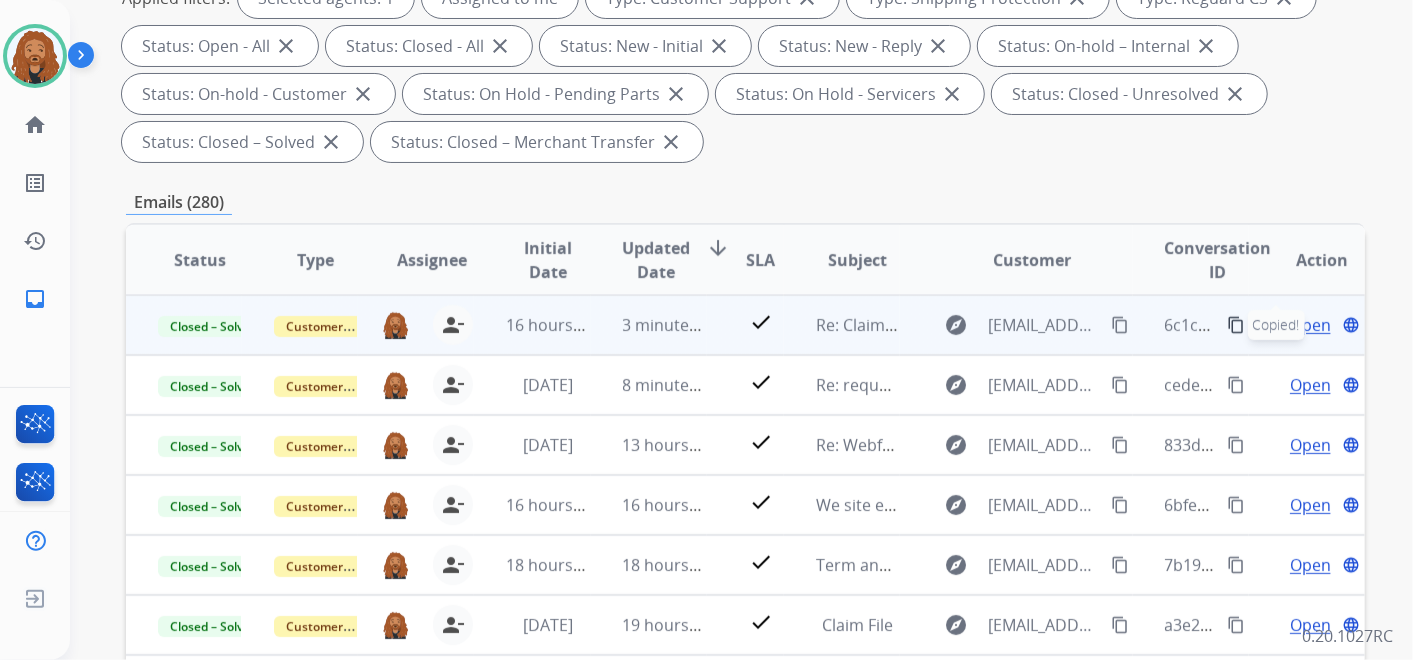 click on "Open language" at bounding box center (1322, 325) 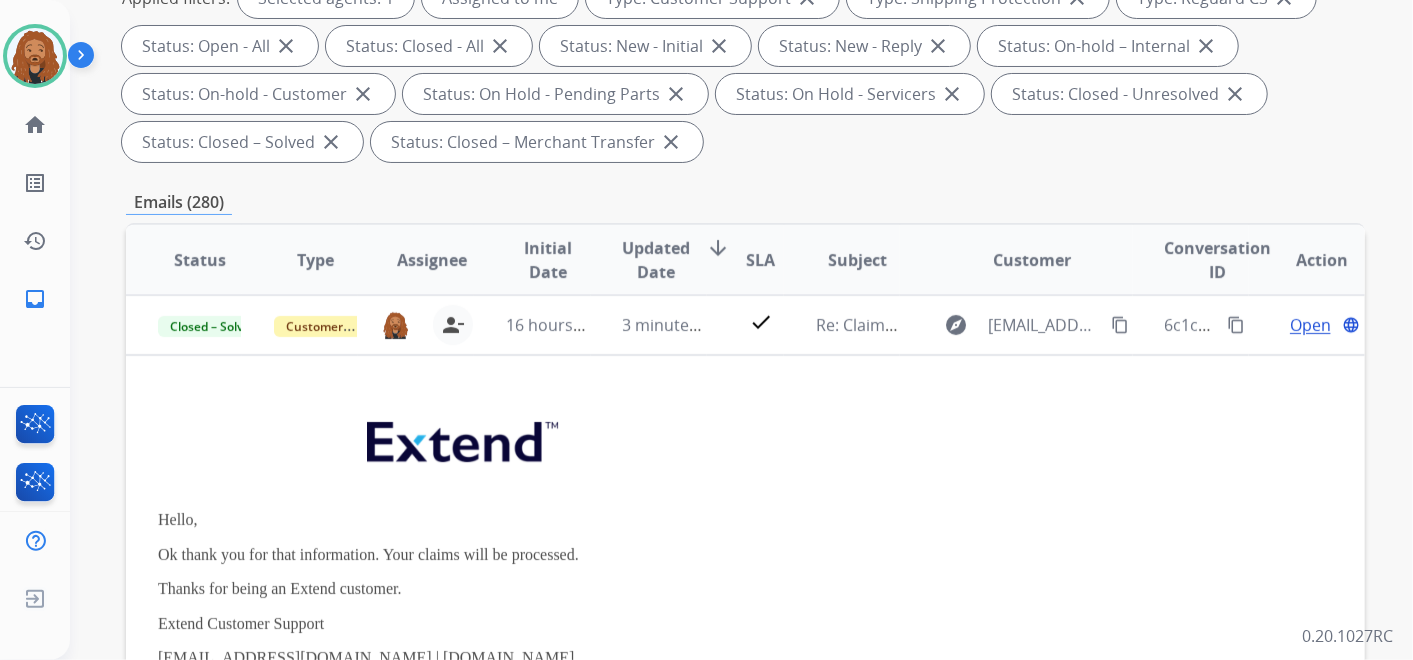 scroll, scrollTop: 0, scrollLeft: 0, axis: both 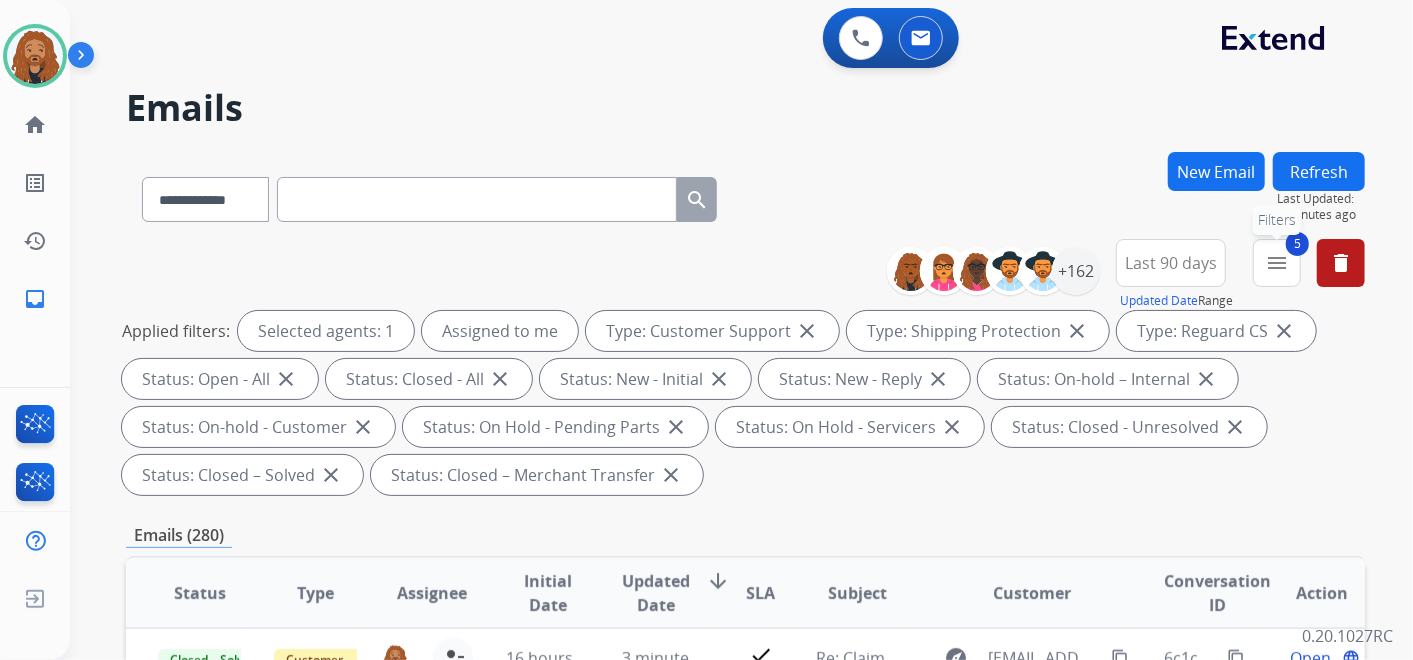 click on "menu" at bounding box center (1277, 263) 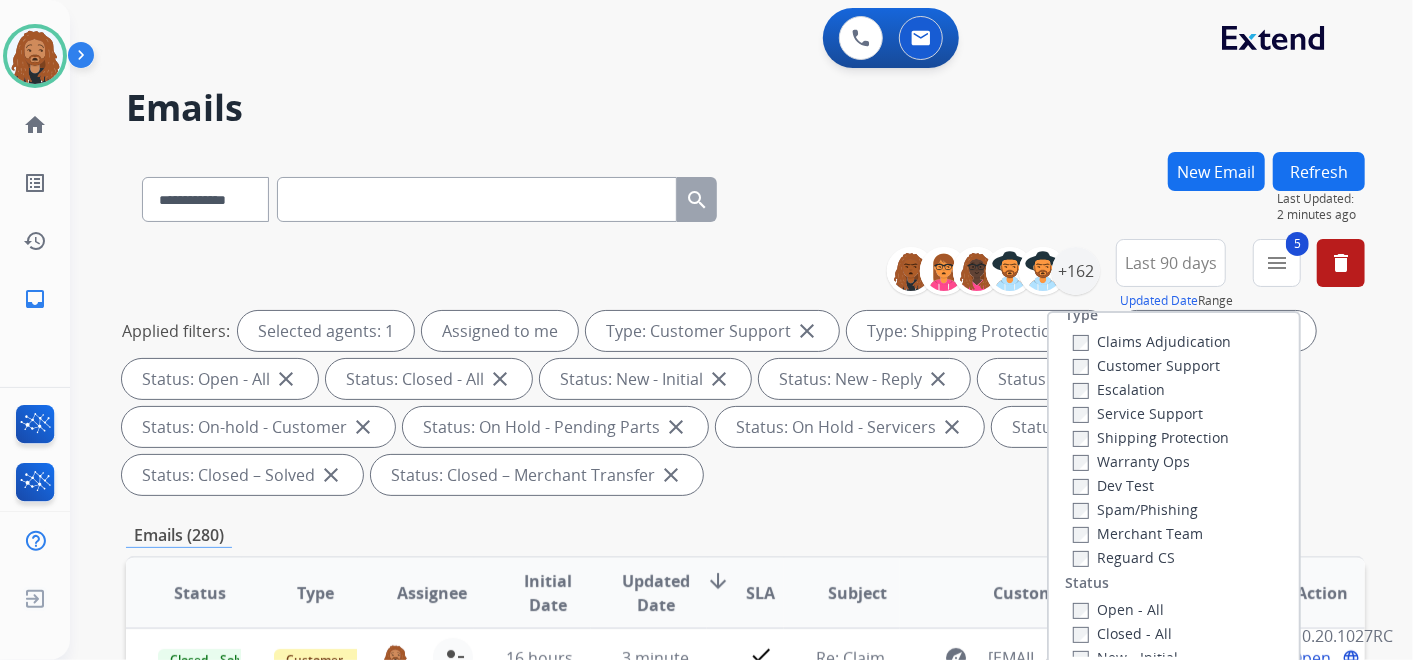 scroll, scrollTop: 0, scrollLeft: 0, axis: both 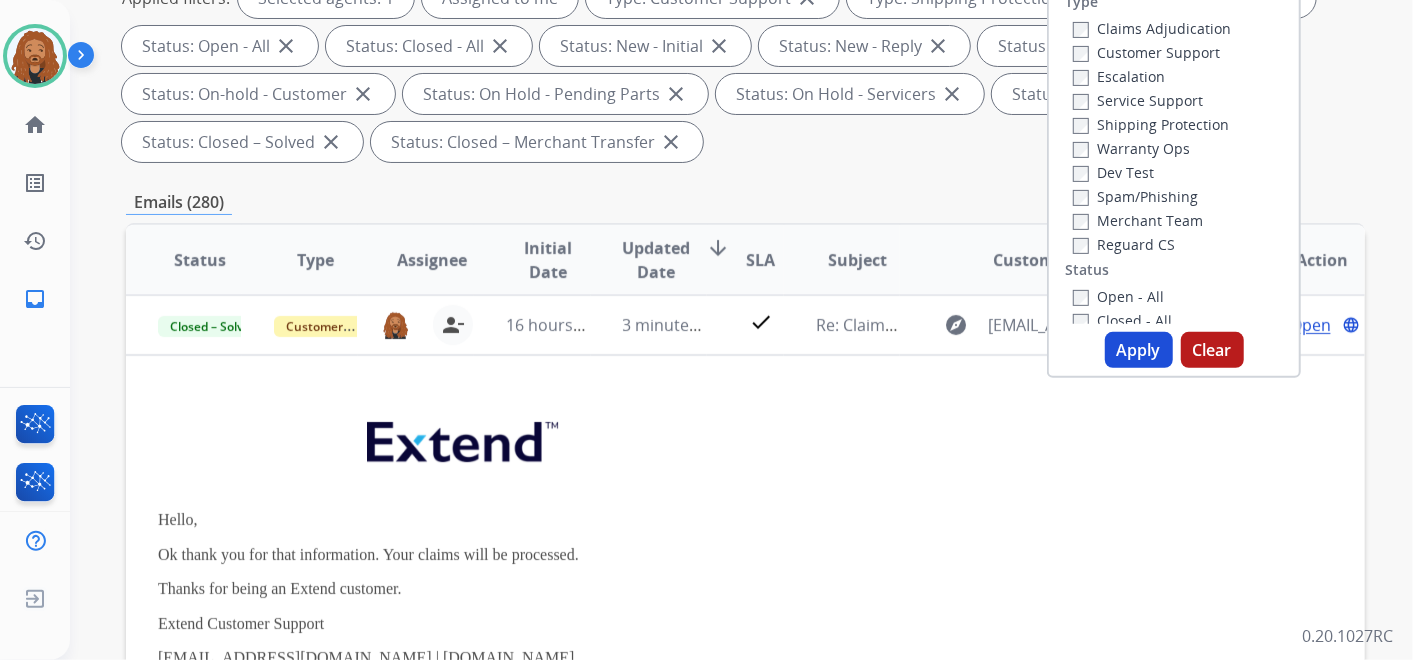 click on "Apply" at bounding box center [1139, 350] 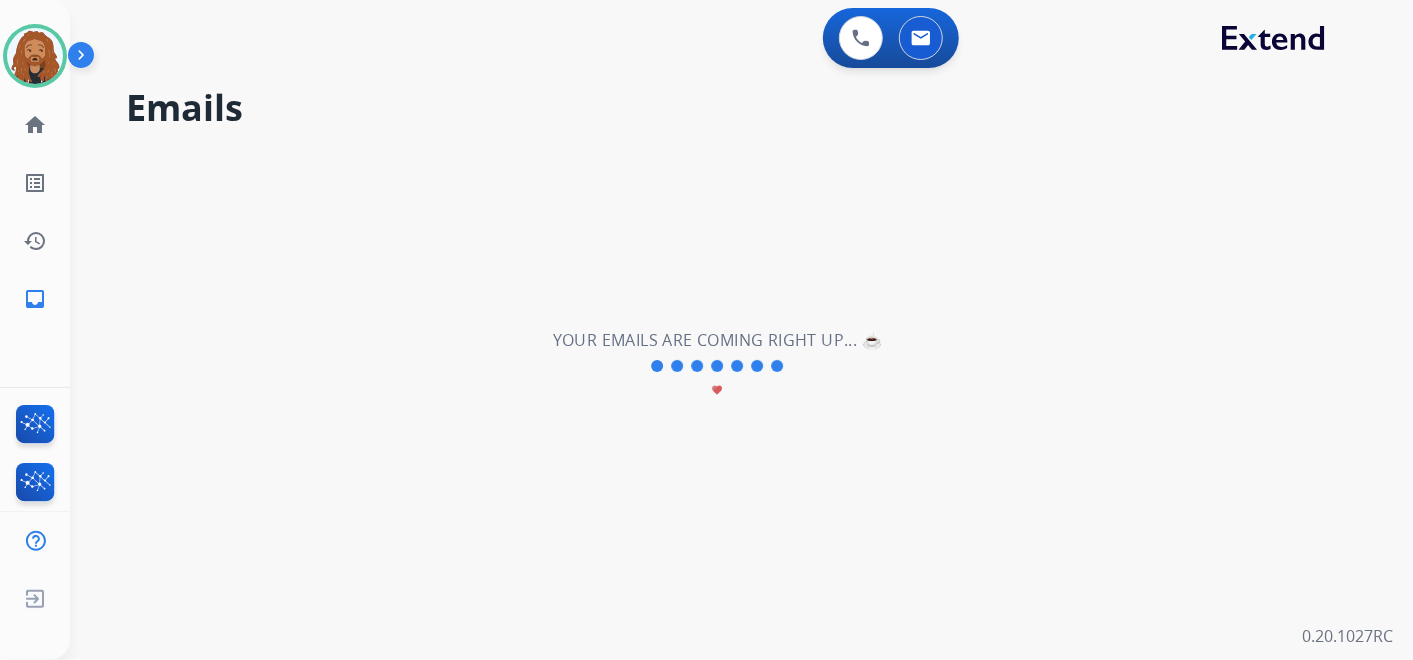 scroll, scrollTop: 0, scrollLeft: 0, axis: both 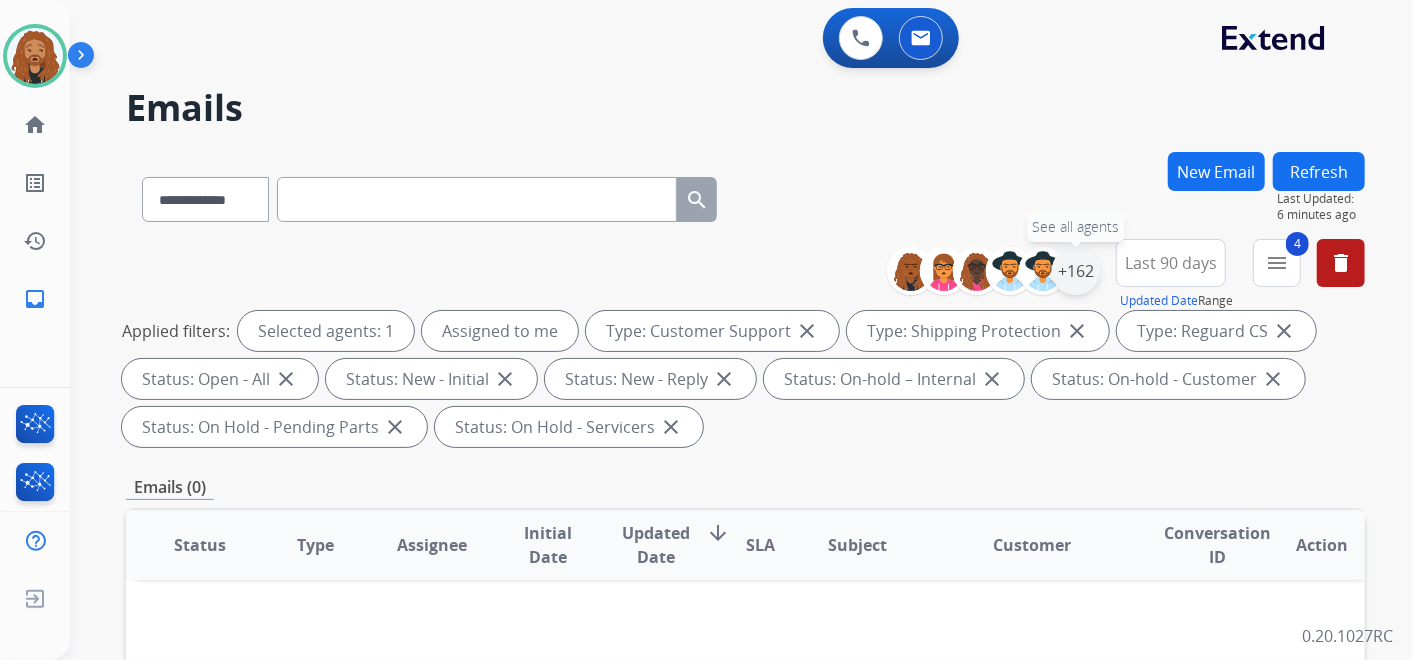 click on "+162" at bounding box center (1076, 271) 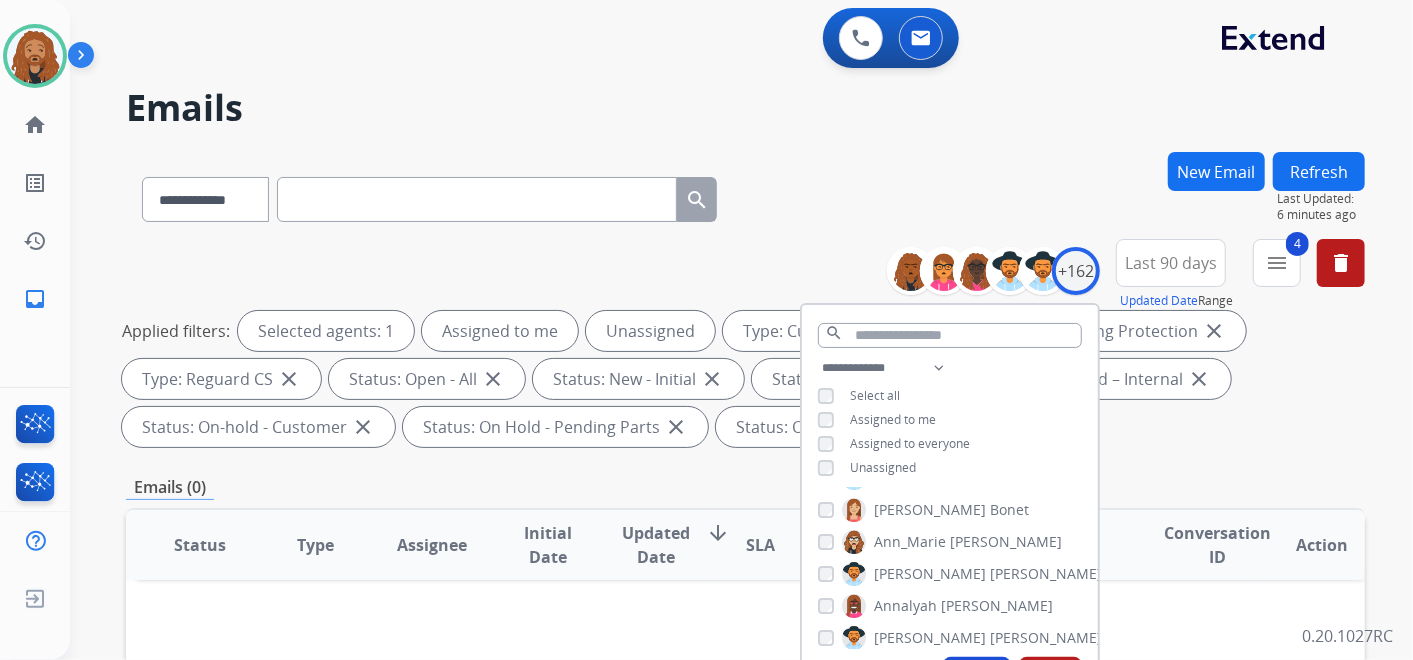 click on "**********" at bounding box center (745, 717) 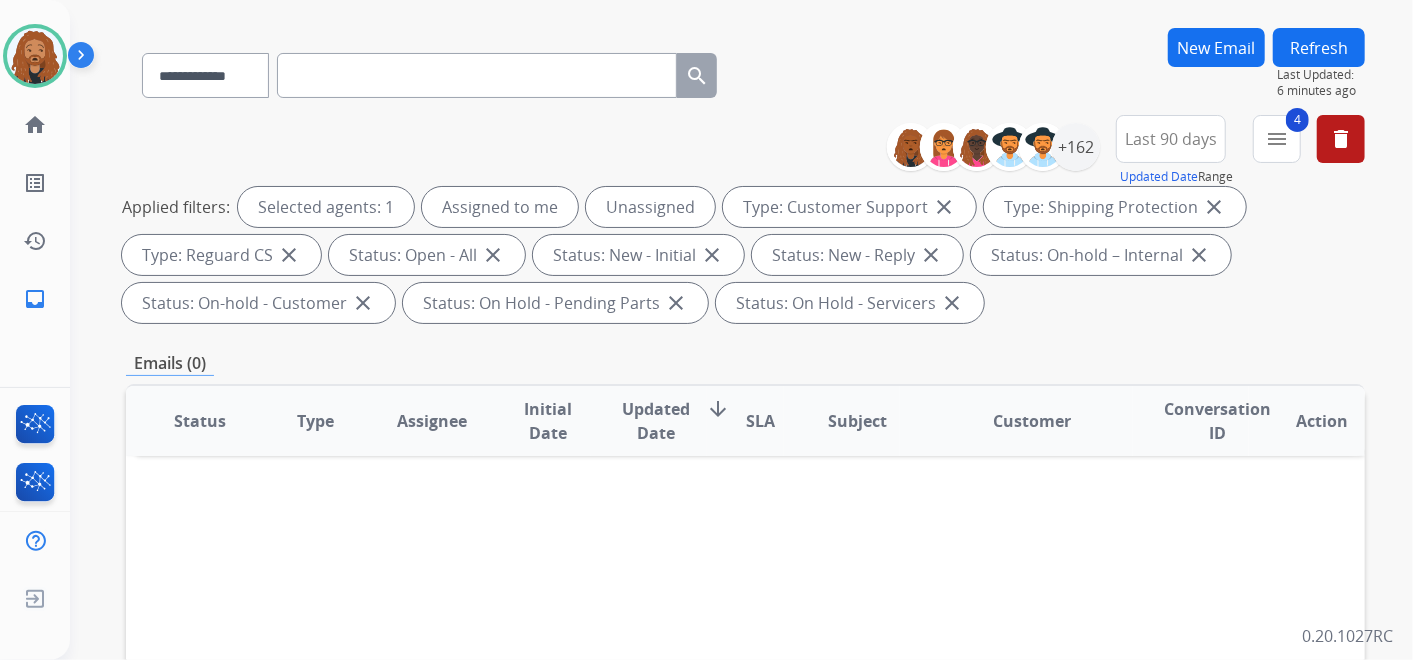 scroll, scrollTop: 0, scrollLeft: 0, axis: both 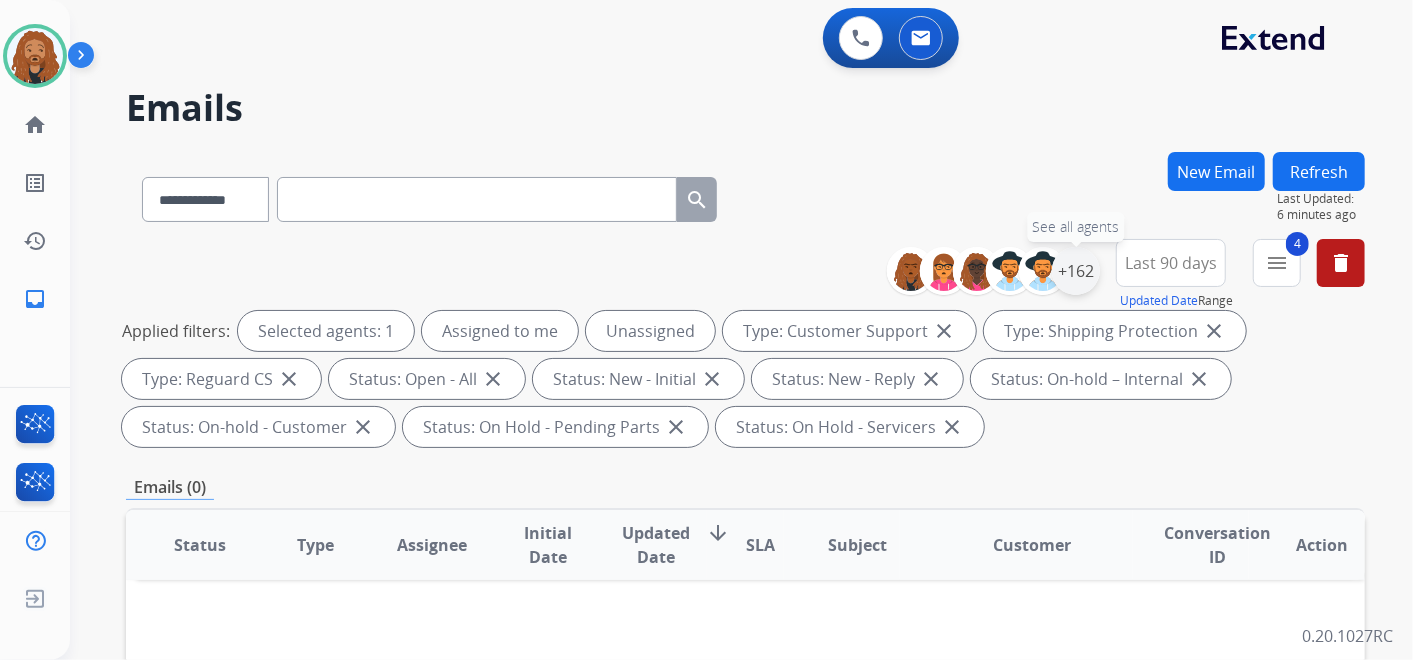 click on "+162" at bounding box center [1076, 271] 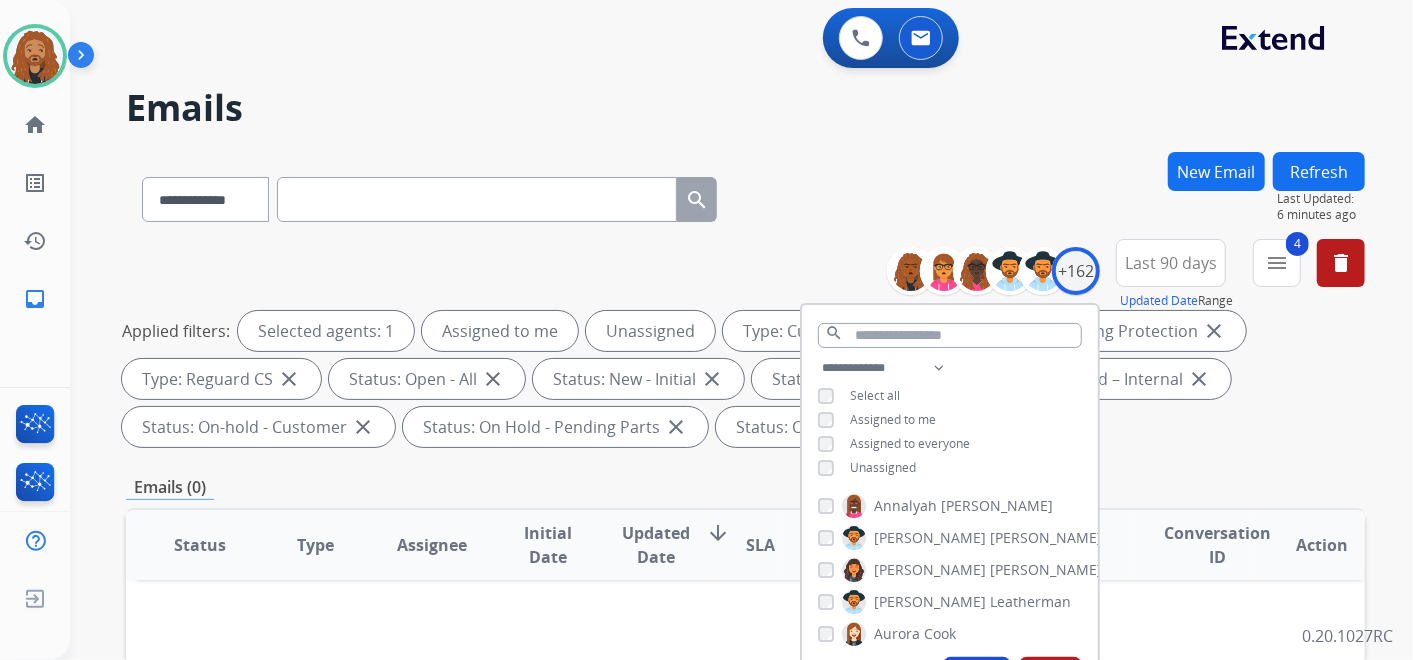 scroll, scrollTop: 444, scrollLeft: 0, axis: vertical 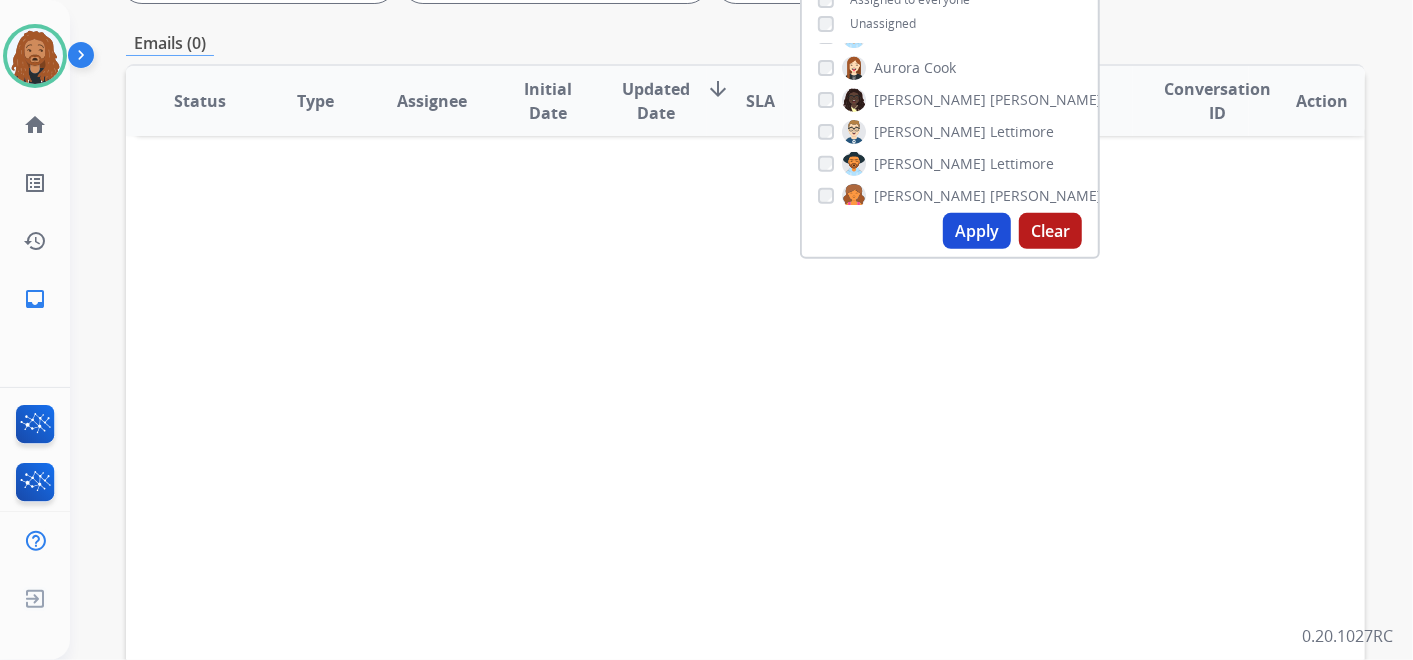 click on "Apply" at bounding box center [977, 231] 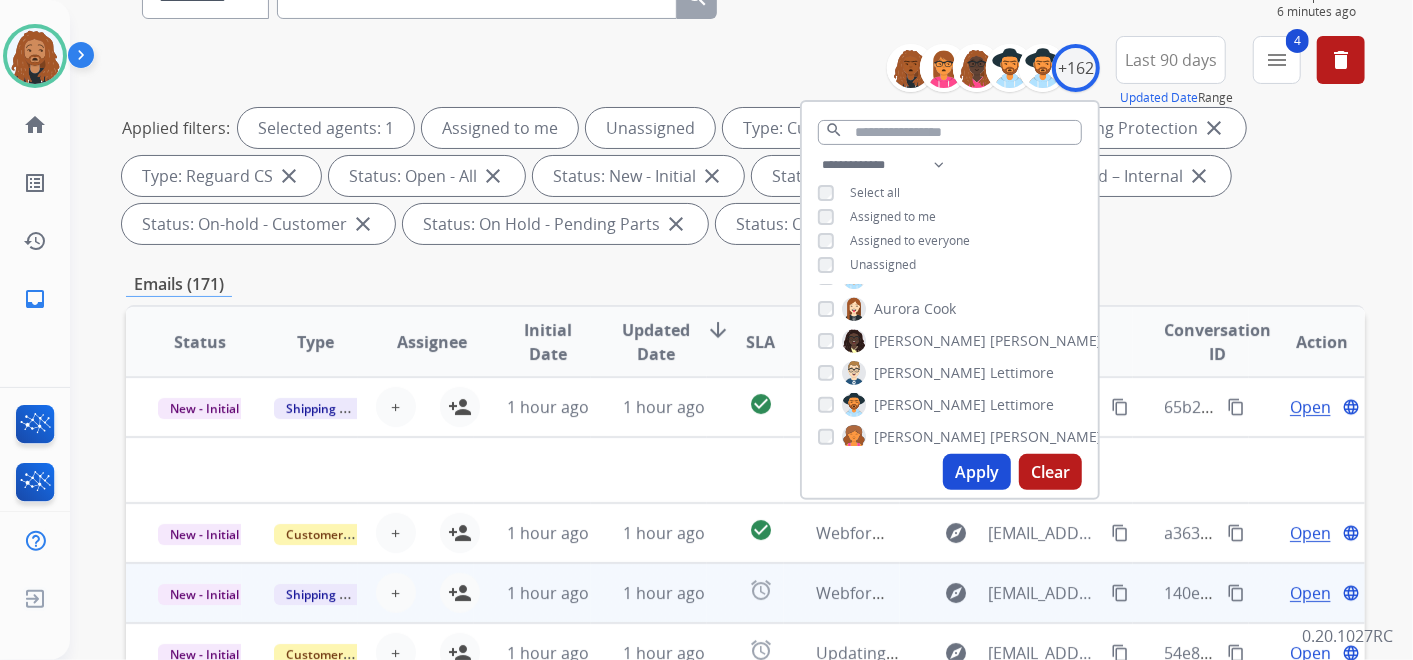 scroll, scrollTop: 222, scrollLeft: 0, axis: vertical 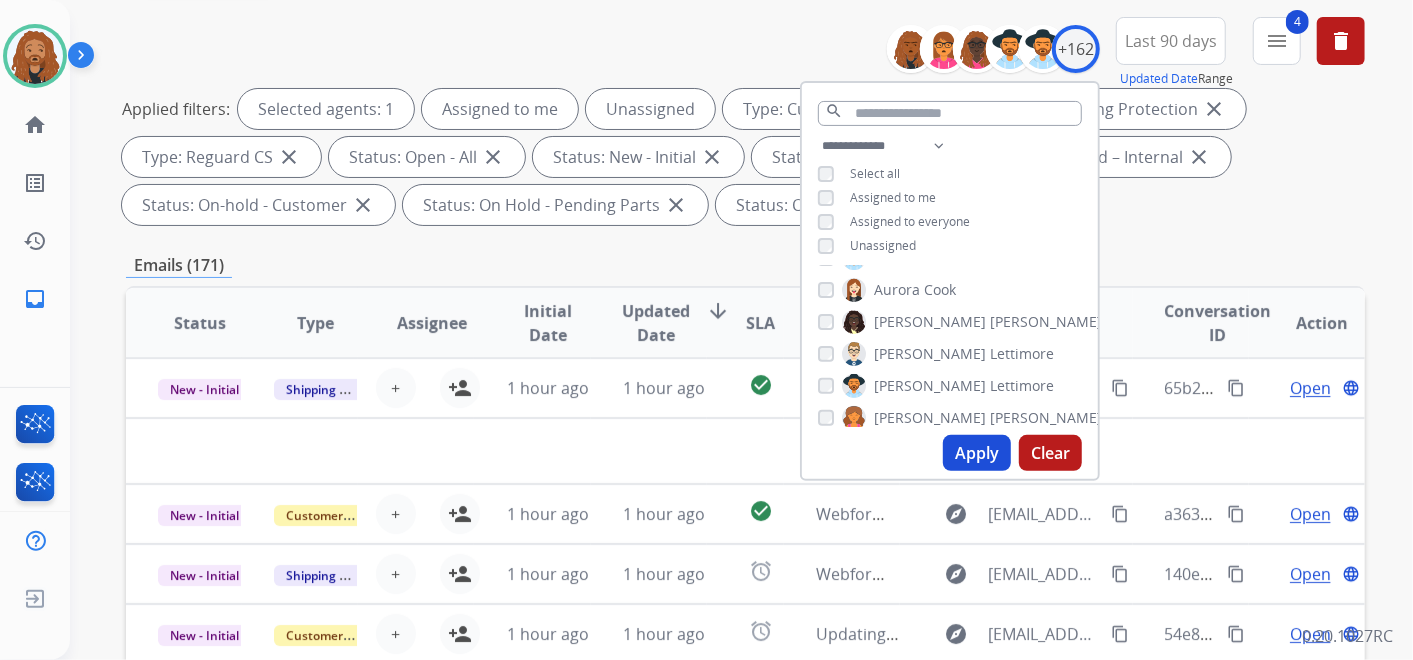 click on "Applied filters:  Selected agents: 1  Assigned to me Unassigned  Type: Customer Support  close  Type: Shipping Protection  close  Type: Reguard CS  close  Status: Open - All  close  Status: New - Initial  close  Status: New - Reply  close  Status: On-hold – Internal  close  Status: On-hold - Customer  close  Status: On Hold - Pending Parts  close  Status: On Hold - Servicers  close" at bounding box center (741, 157) 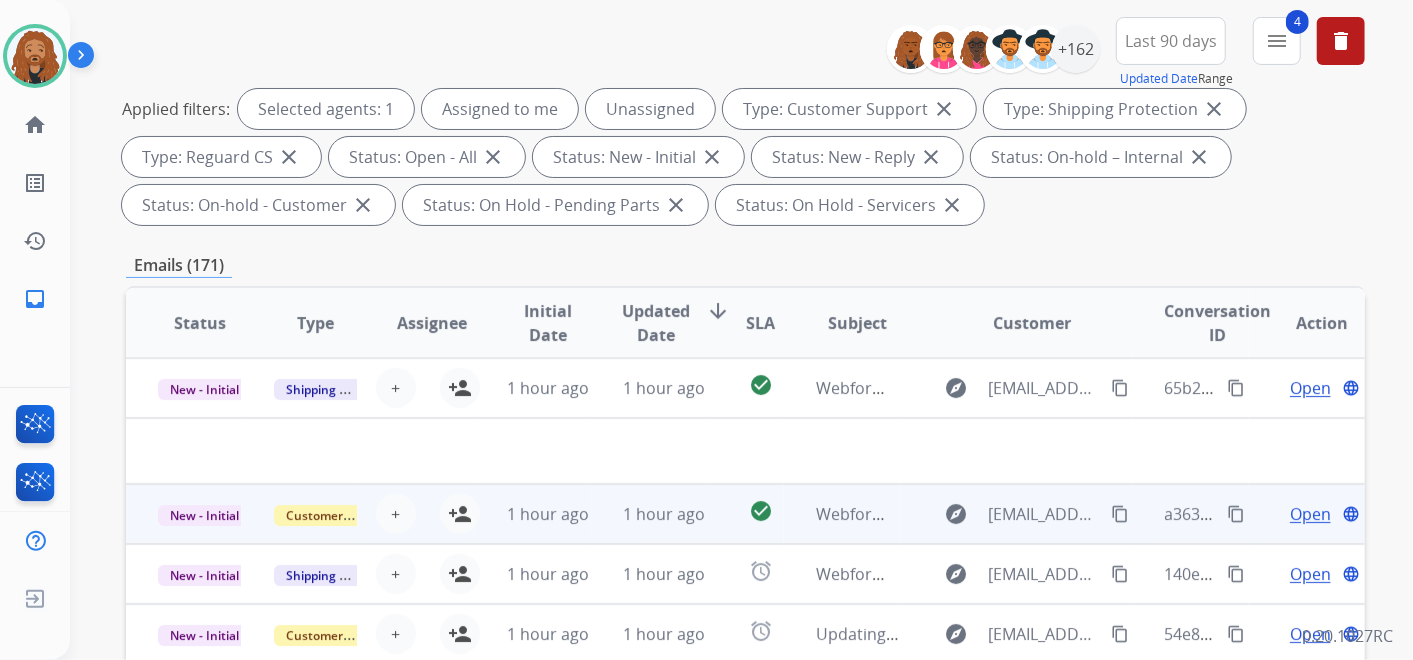 scroll, scrollTop: 66, scrollLeft: 0, axis: vertical 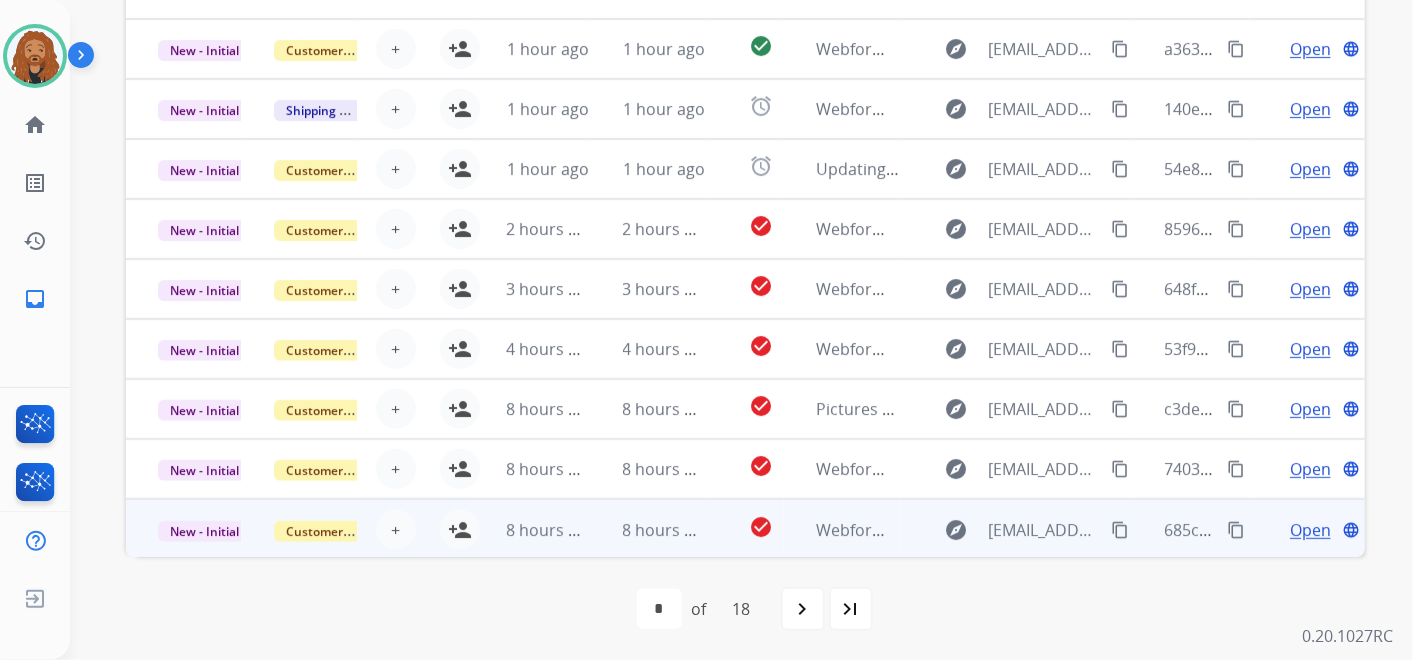 click on "Webform from [EMAIL_ADDRESS][DOMAIN_NAME] on [DATE]" at bounding box center (842, 529) 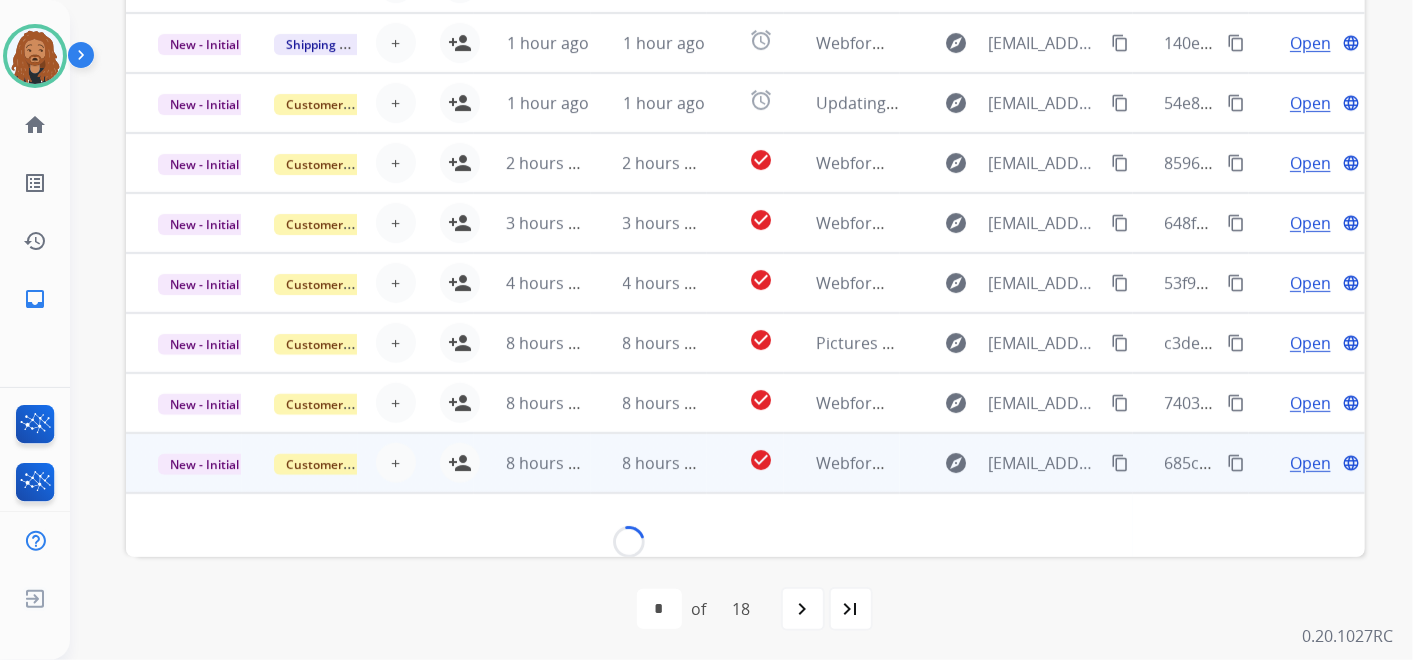 scroll, scrollTop: 89, scrollLeft: 0, axis: vertical 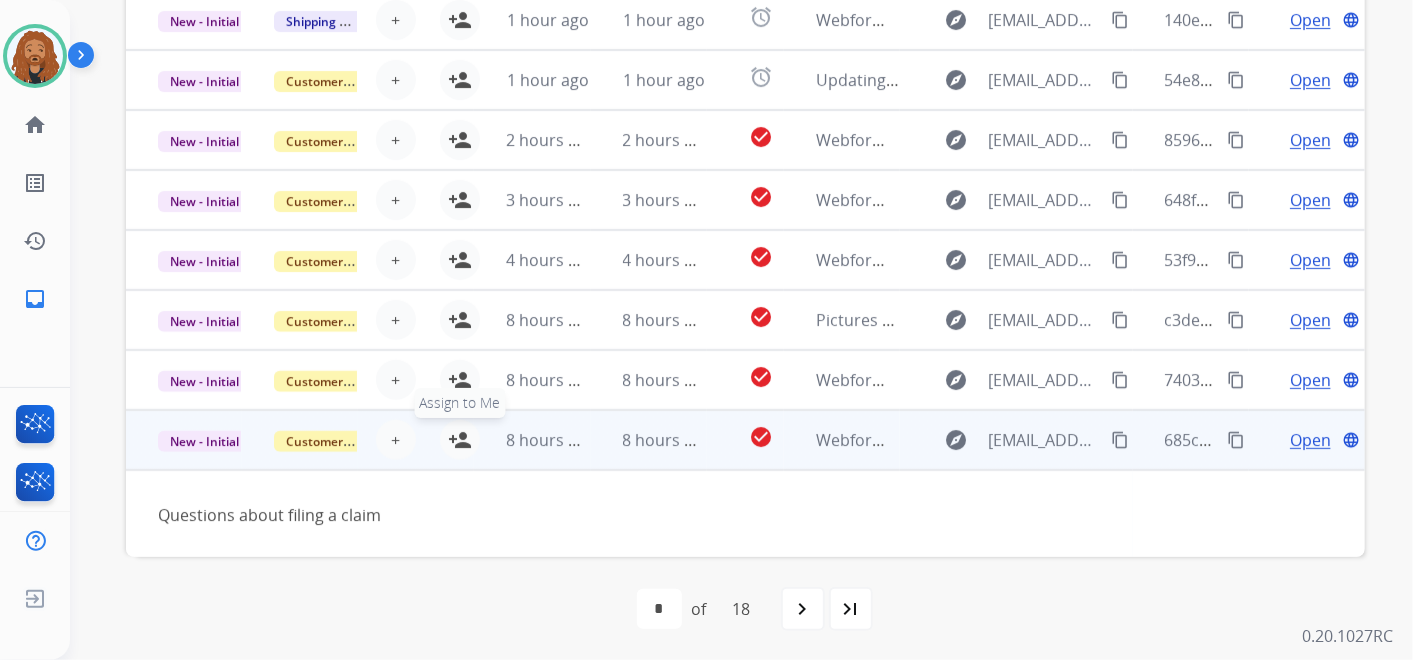 click on "person_add" at bounding box center (460, 440) 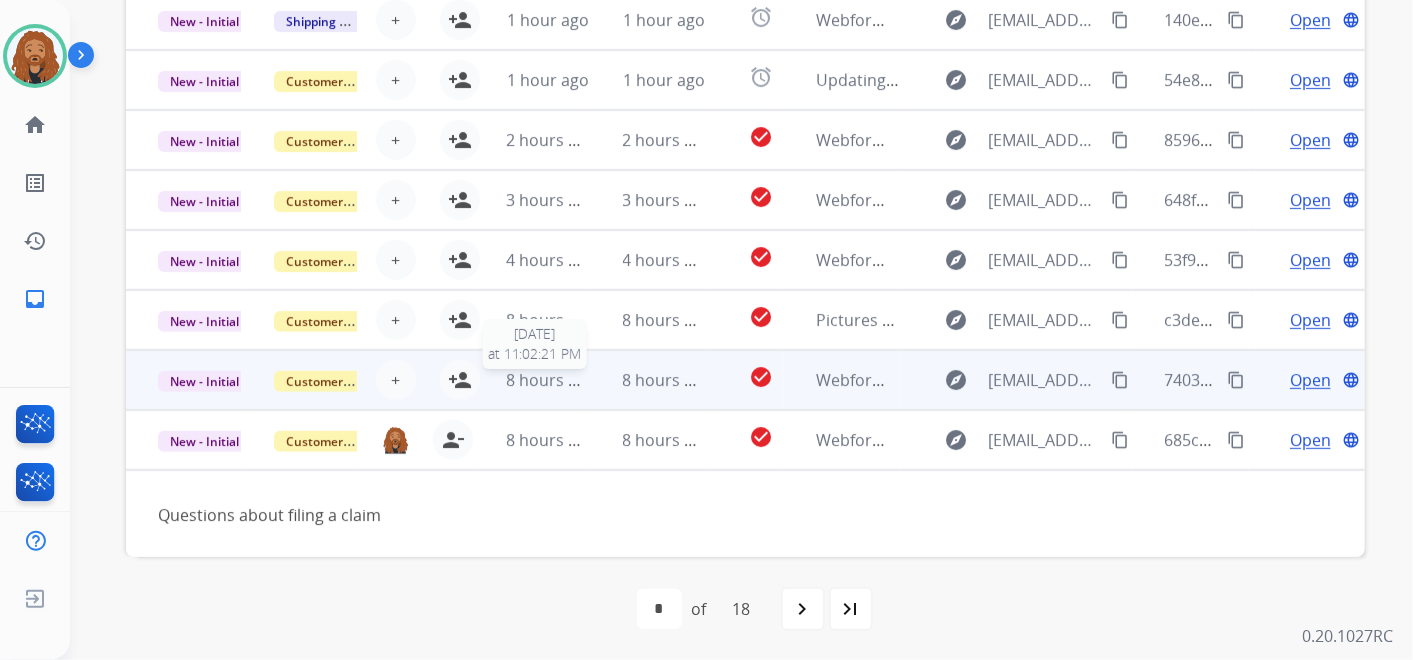 click on "8 hours ago" at bounding box center [551, 380] 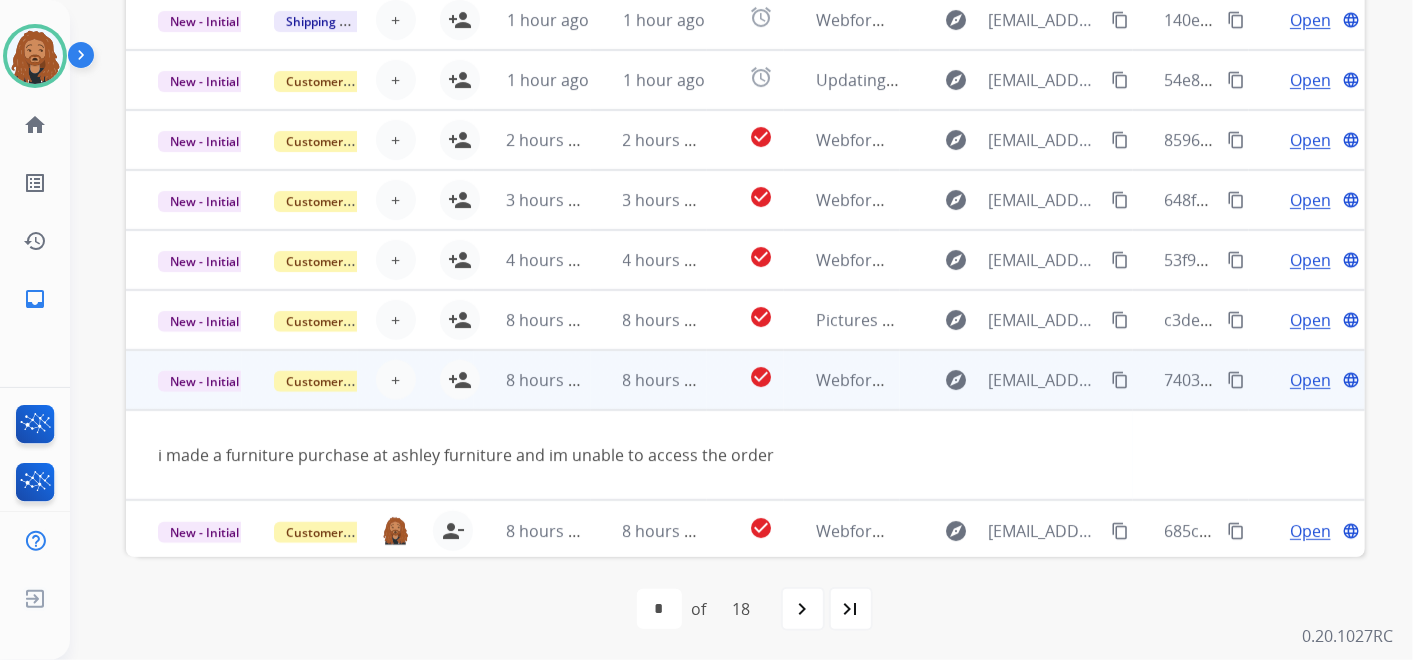 scroll, scrollTop: 90, scrollLeft: 0, axis: vertical 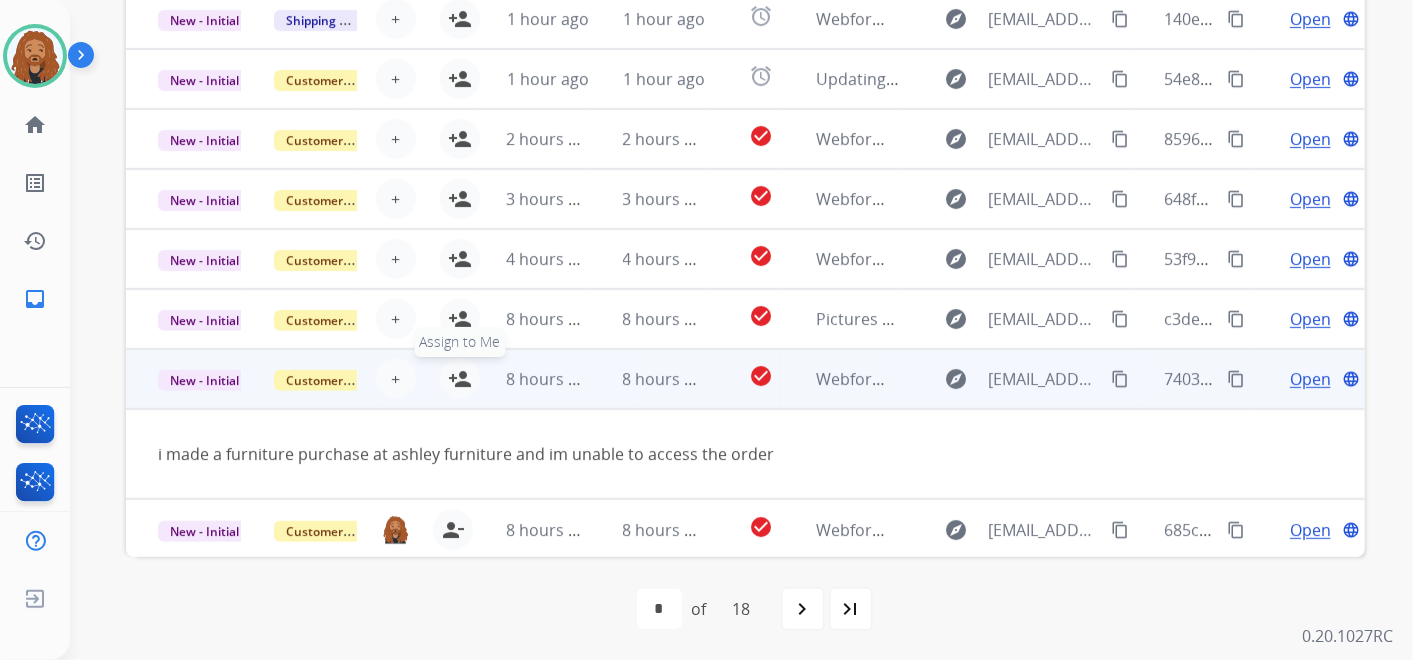 click on "person_add" at bounding box center (460, 379) 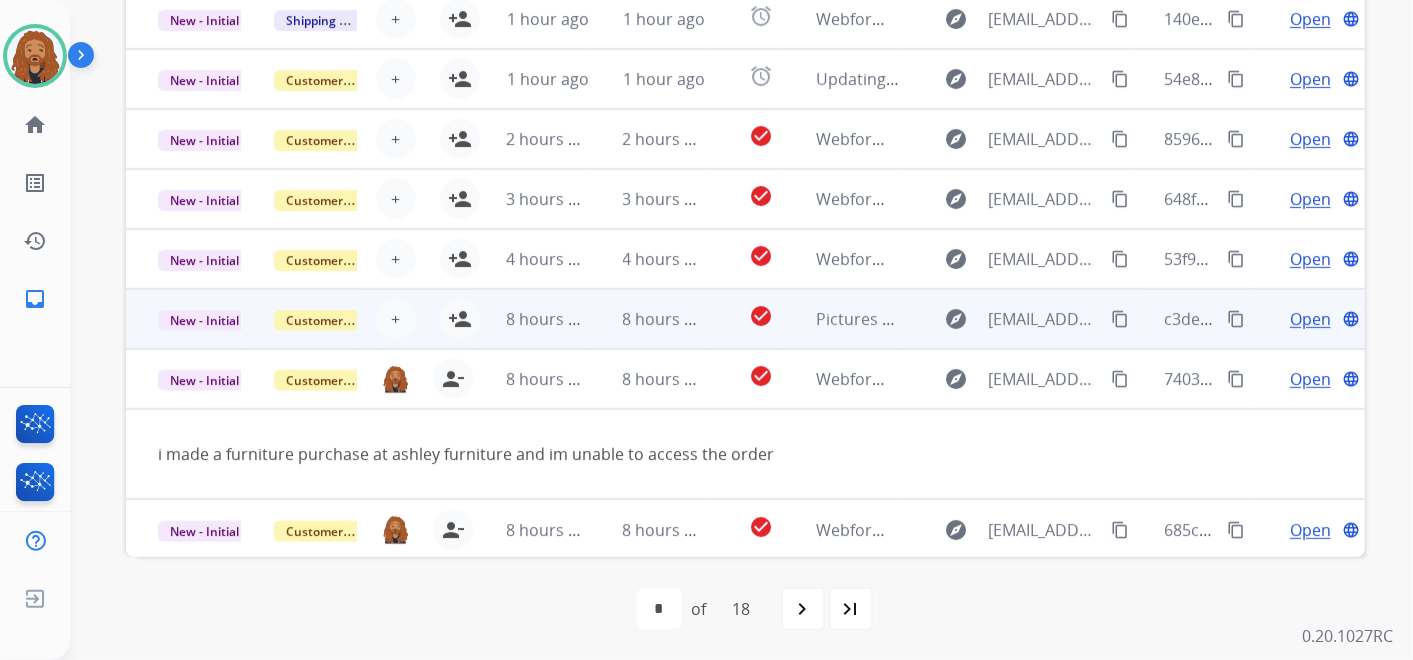 click on "8 hours ago" at bounding box center [532, 319] 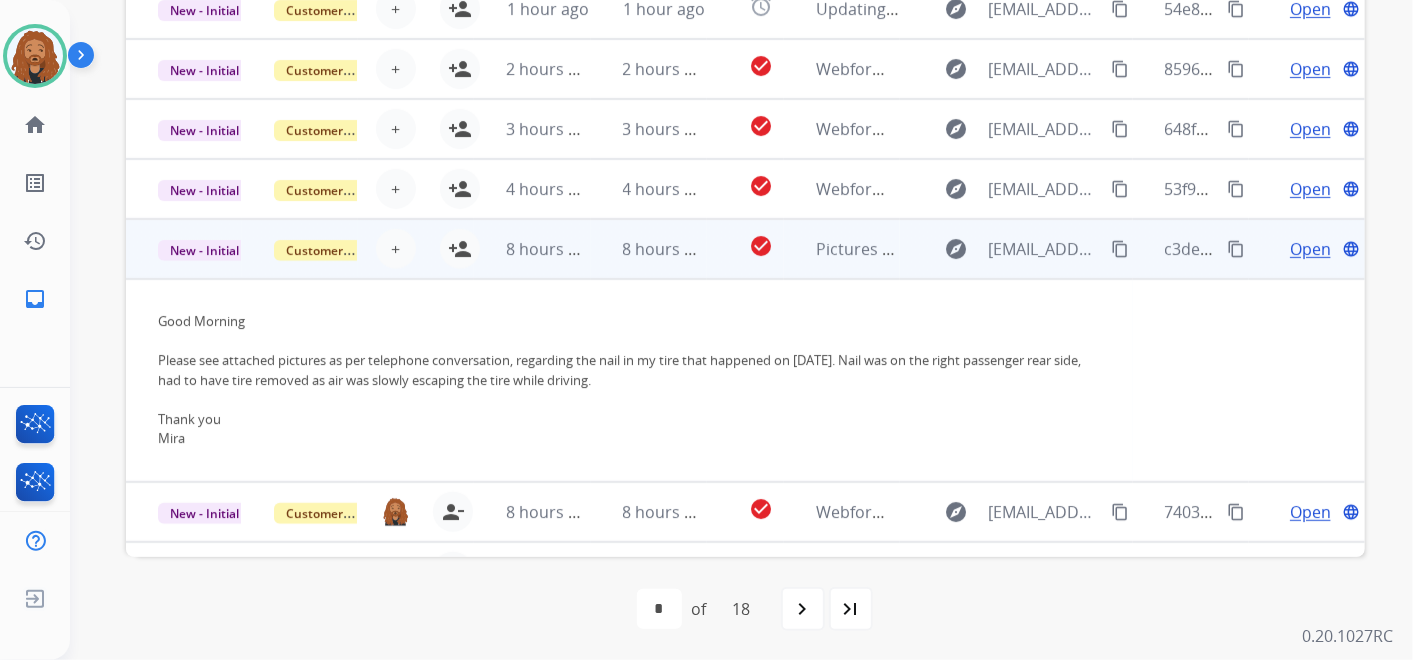 scroll, scrollTop: 202, scrollLeft: 0, axis: vertical 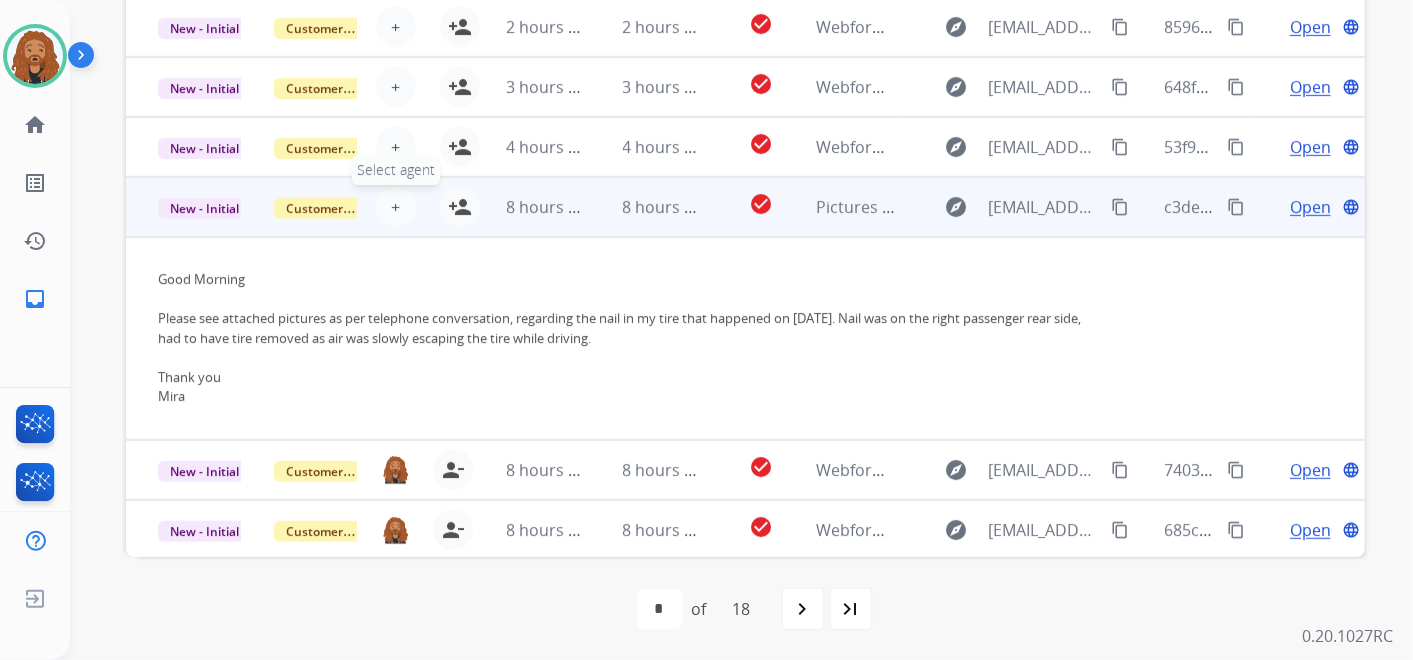 click on "+ Select agent" at bounding box center (396, 207) 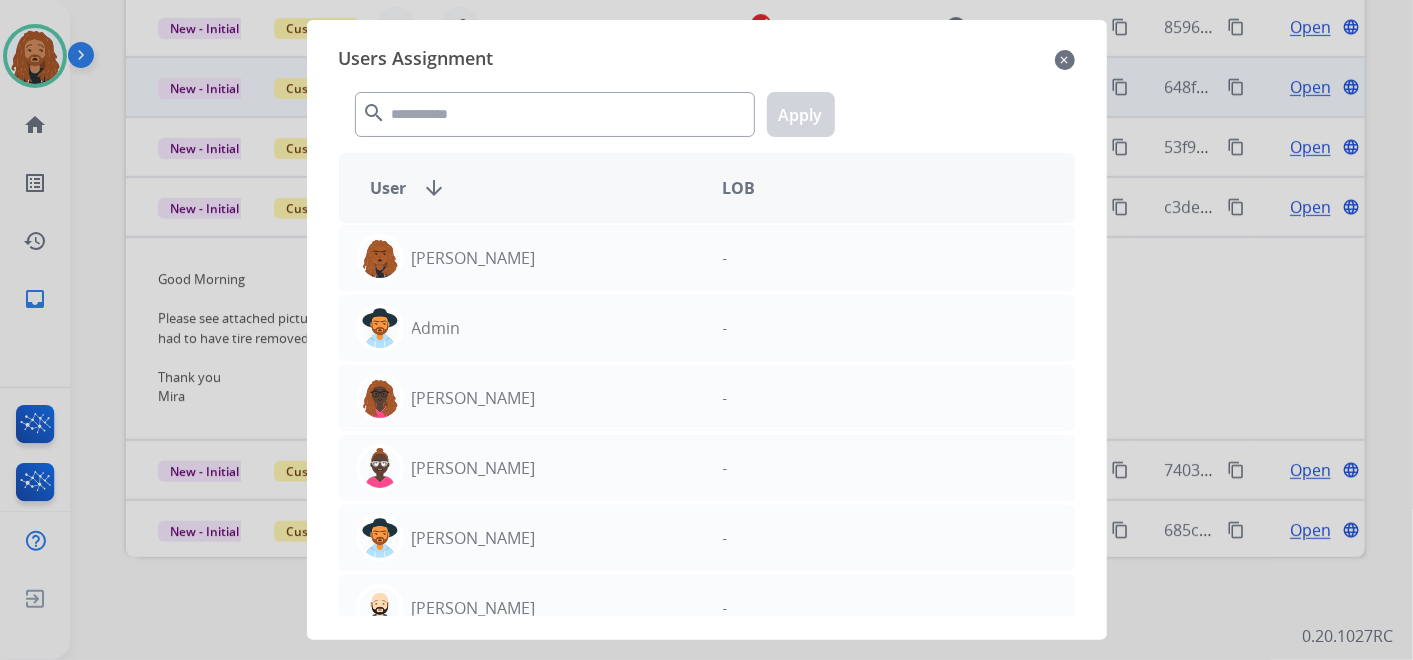 click on "close" 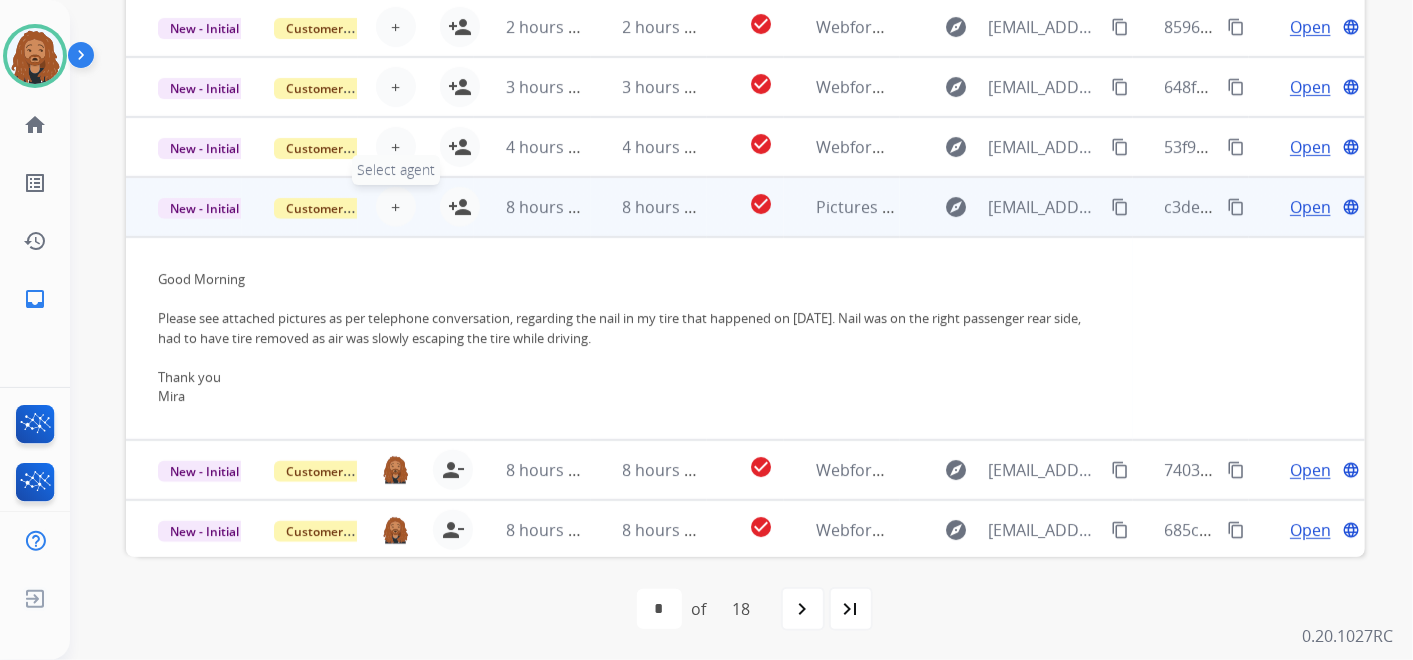 click on "+" at bounding box center (395, 207) 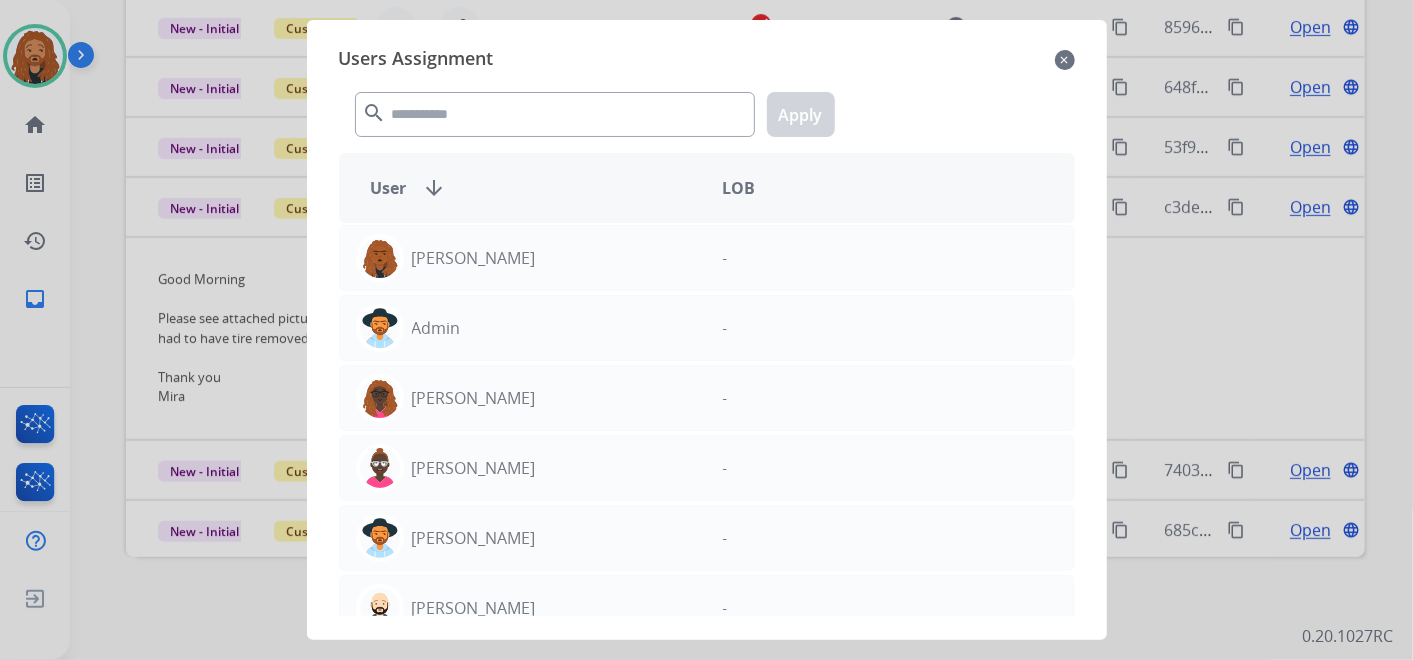 click on "close" 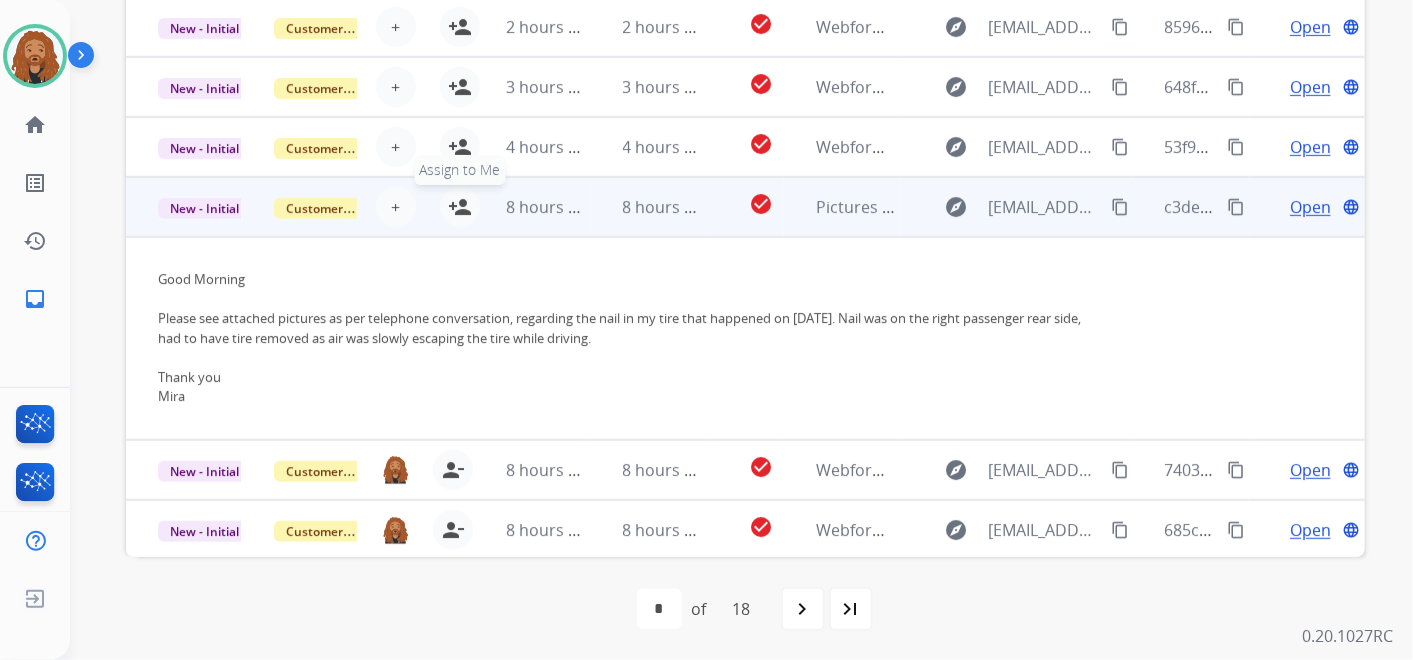 click on "person_add Assign to Me" at bounding box center [460, 207] 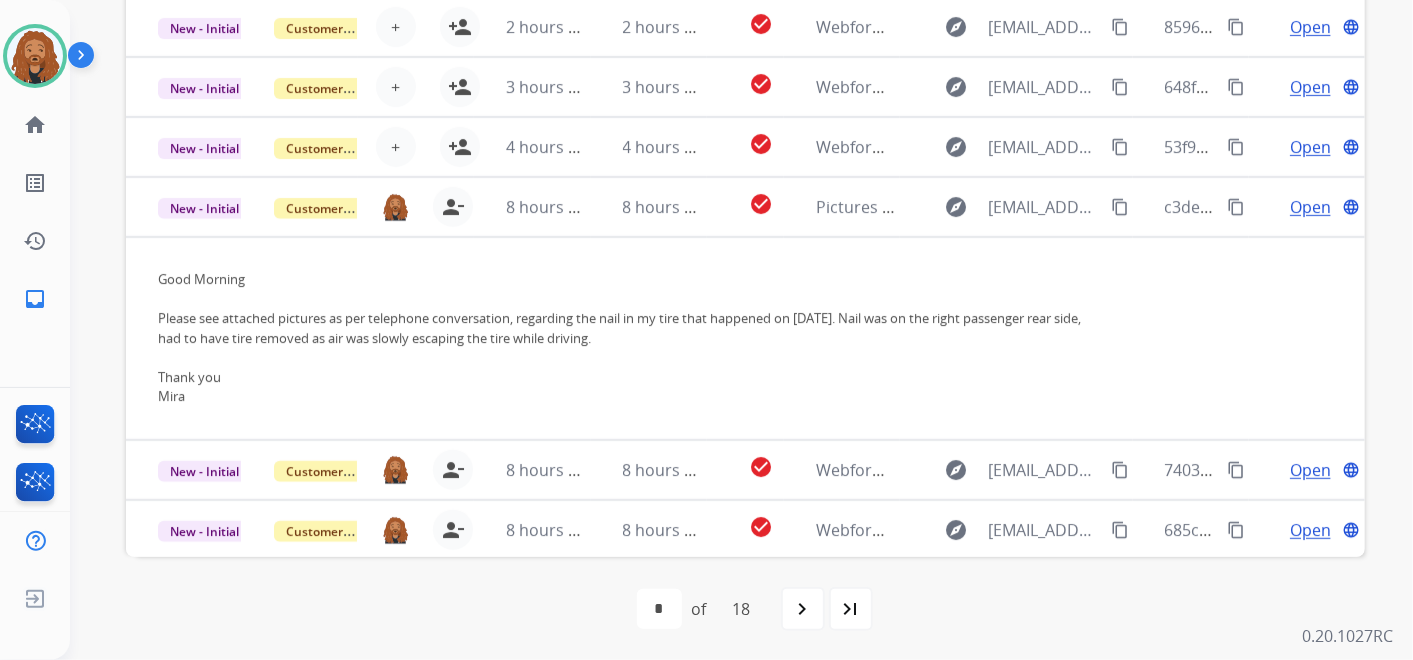 click on "navigate_next" at bounding box center (803, 609) 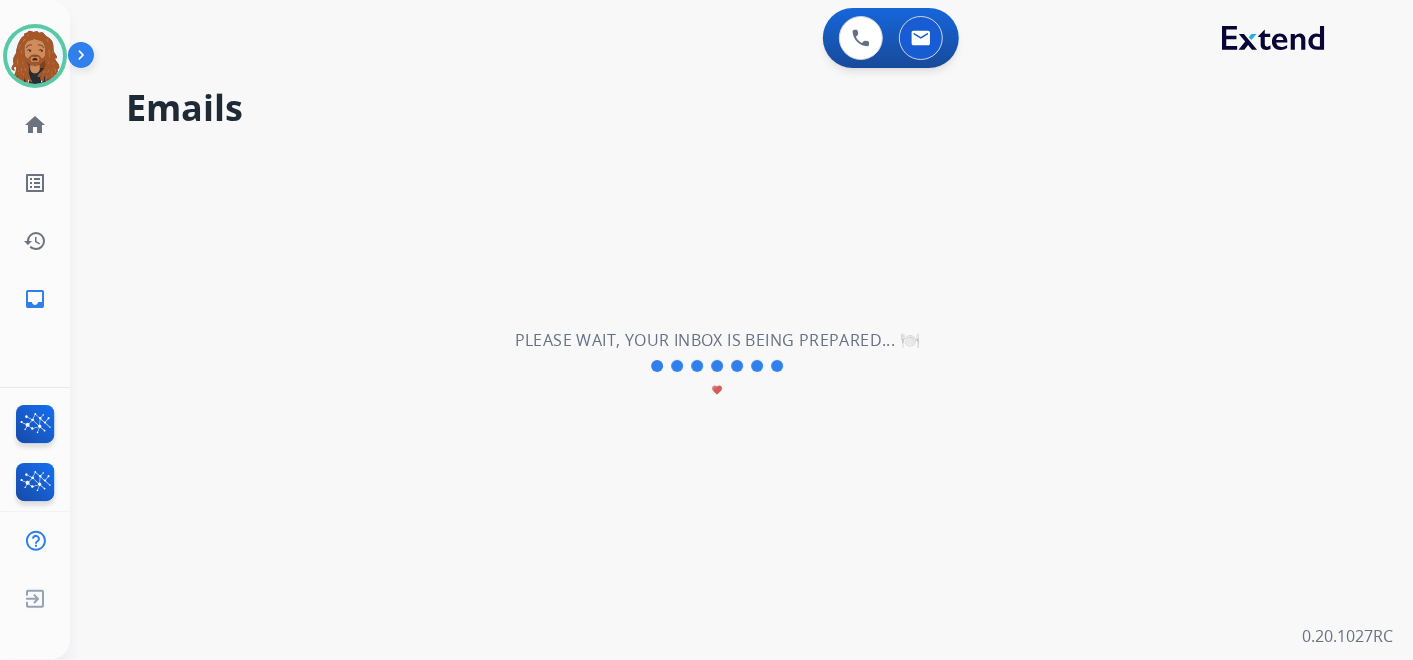 scroll, scrollTop: 0, scrollLeft: 0, axis: both 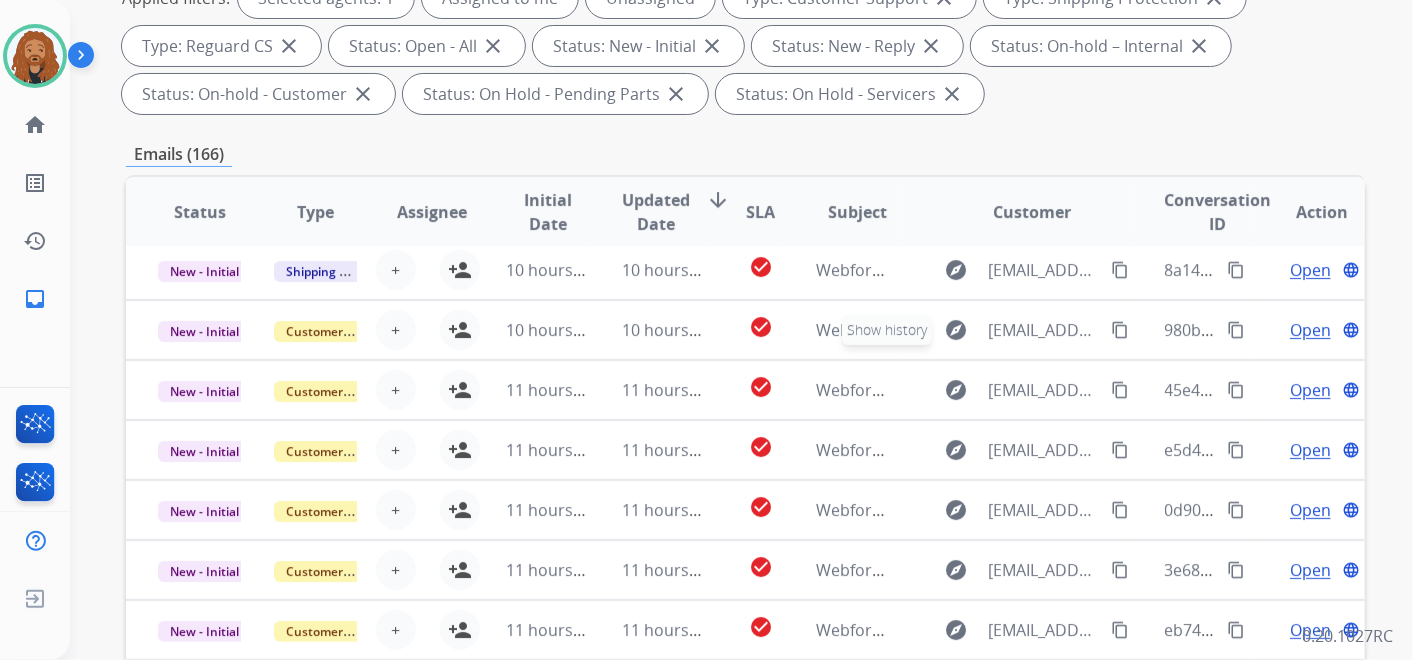 click on "explore Show history" at bounding box center [956, 330] 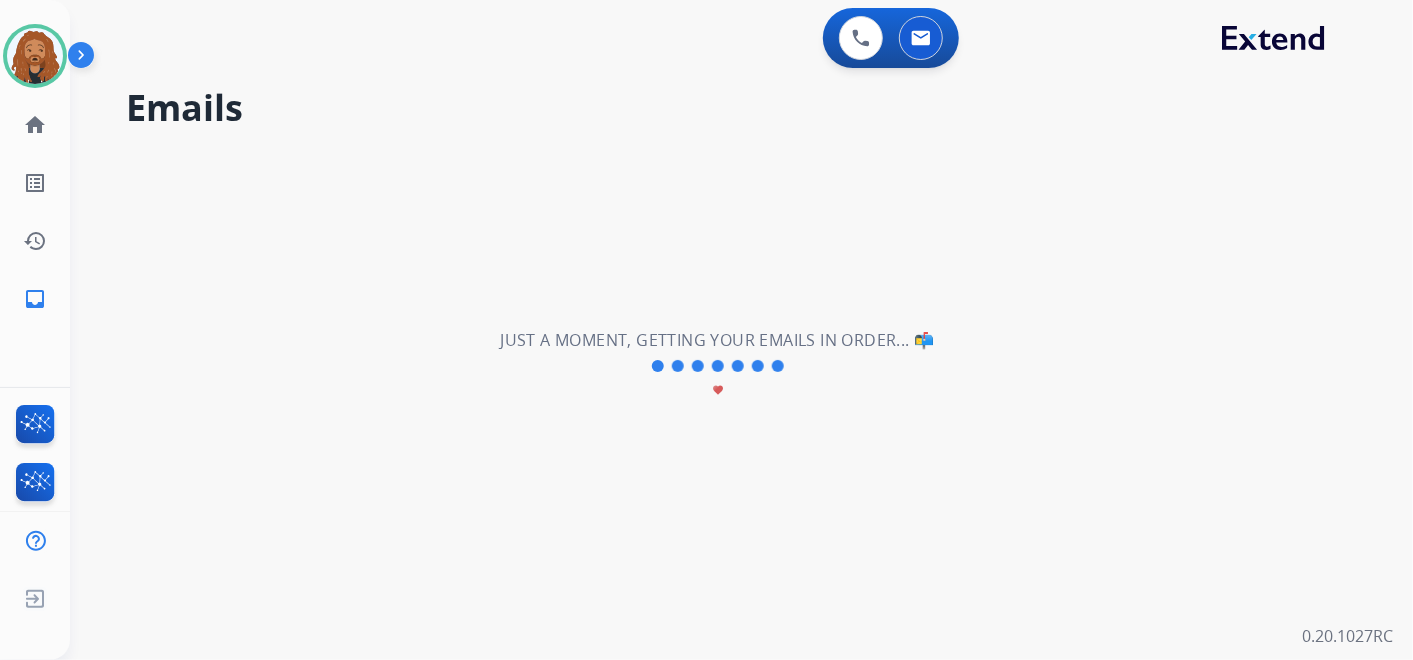 select on "*" 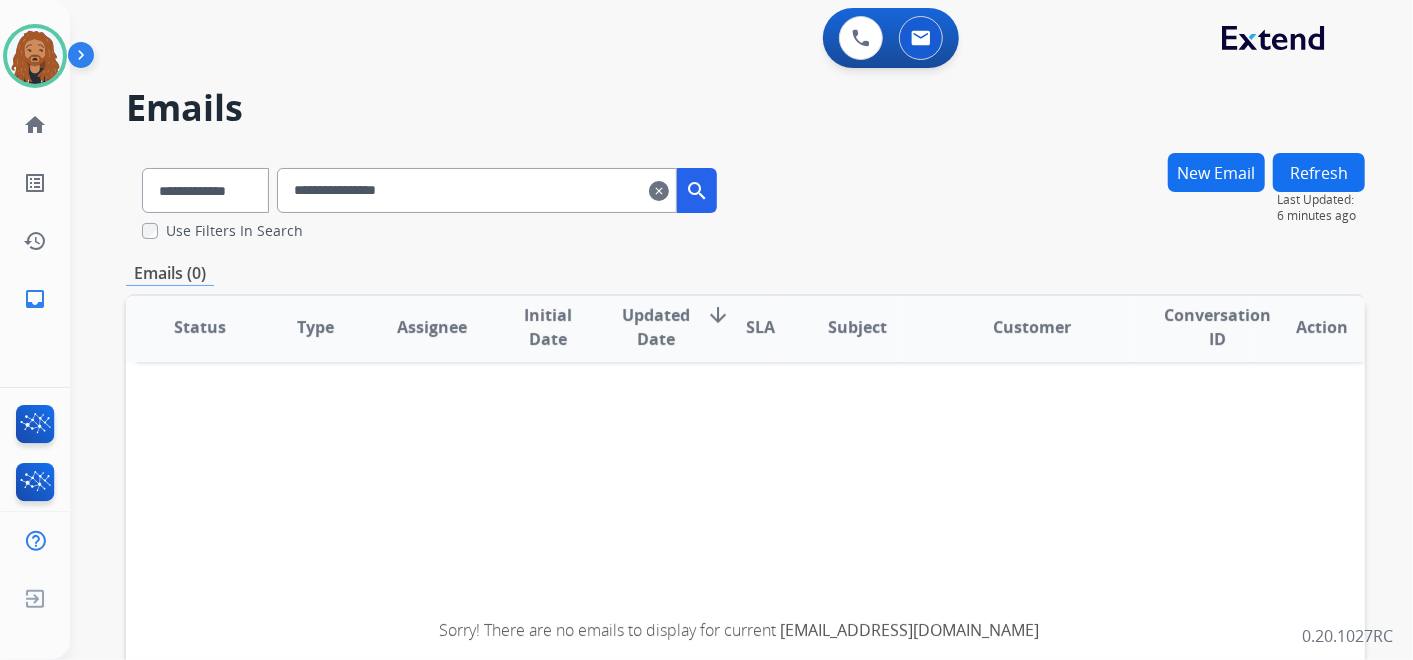 scroll, scrollTop: 4, scrollLeft: 0, axis: vertical 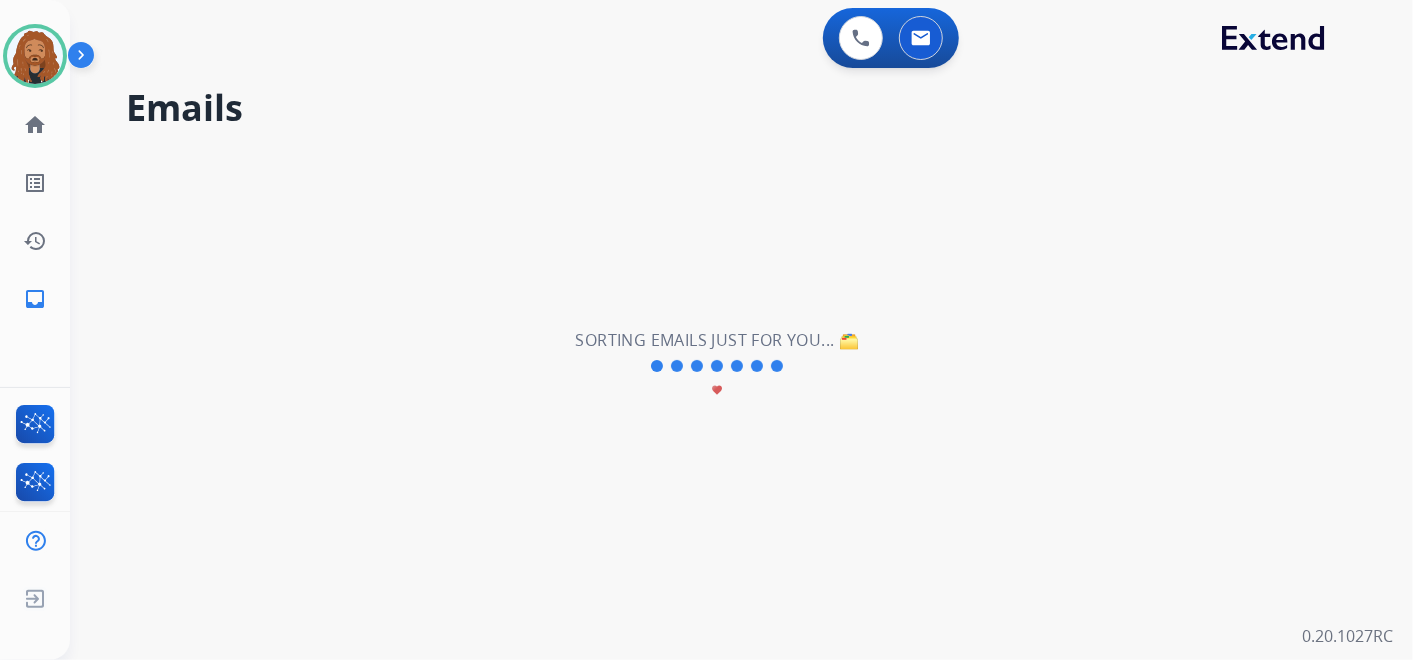 type 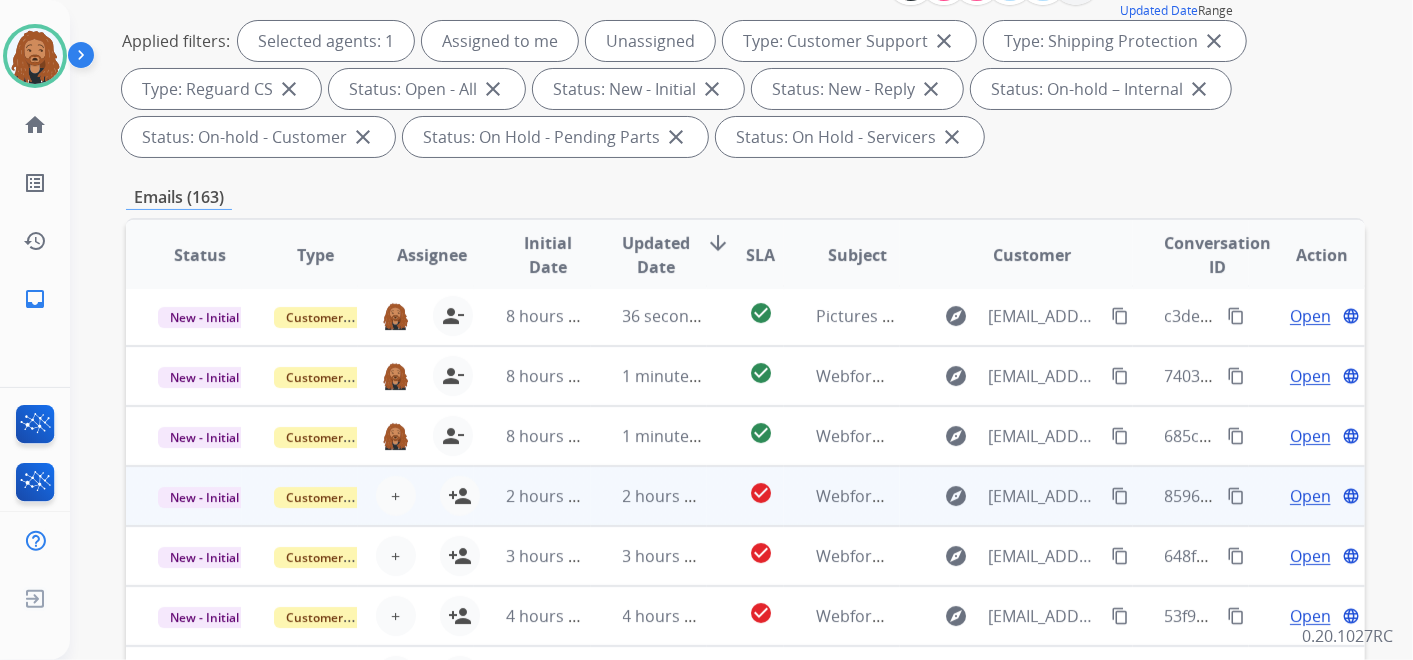 scroll, scrollTop: 333, scrollLeft: 0, axis: vertical 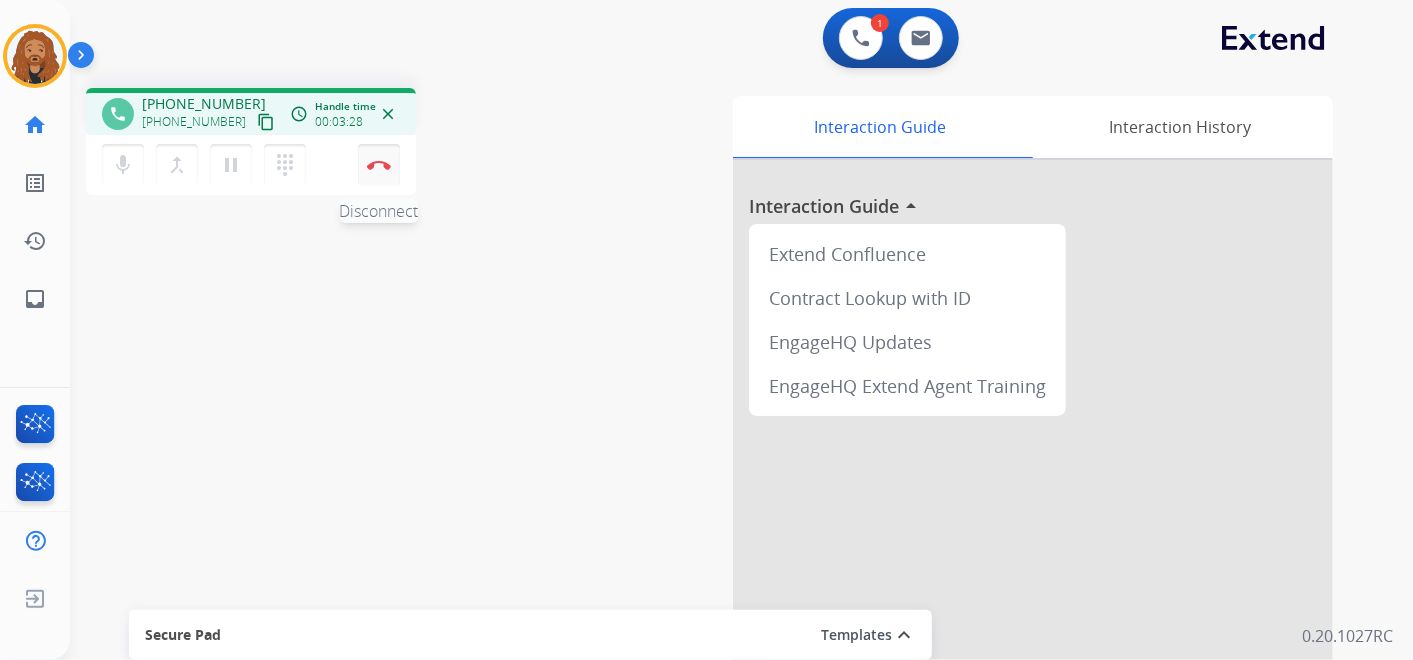 click on "Disconnect" at bounding box center (379, 165) 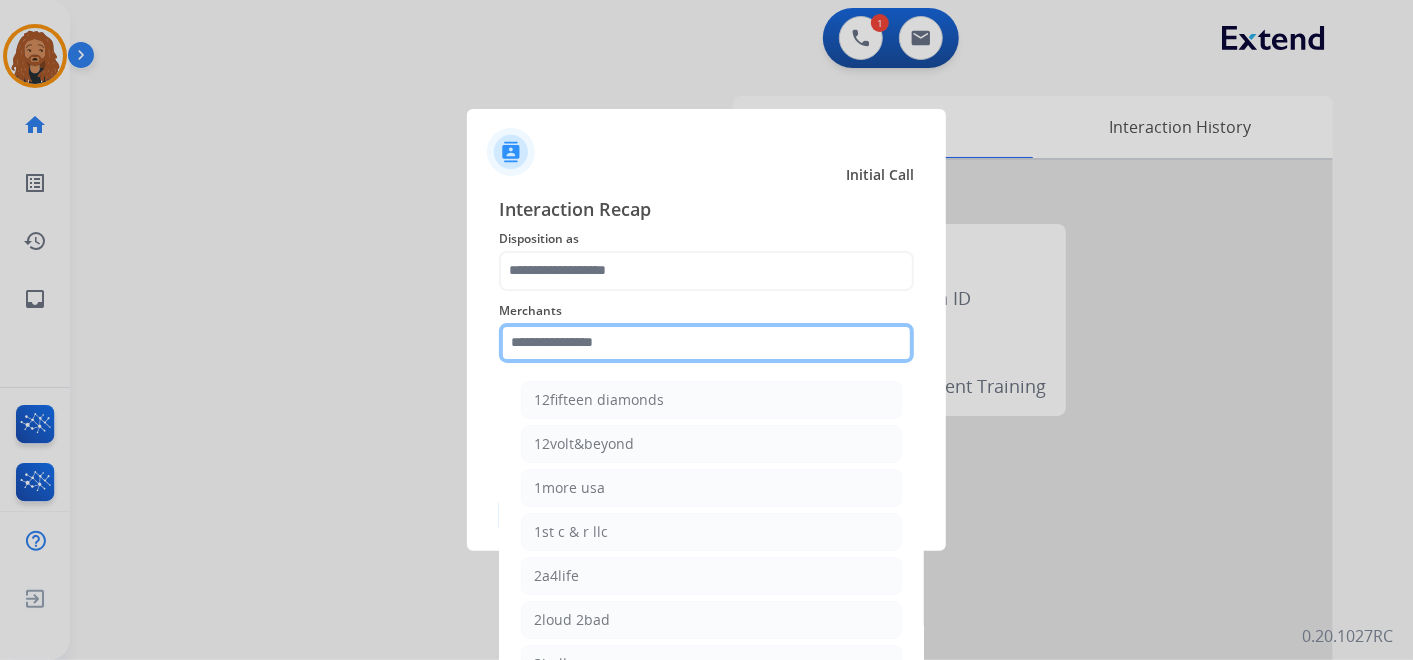 click 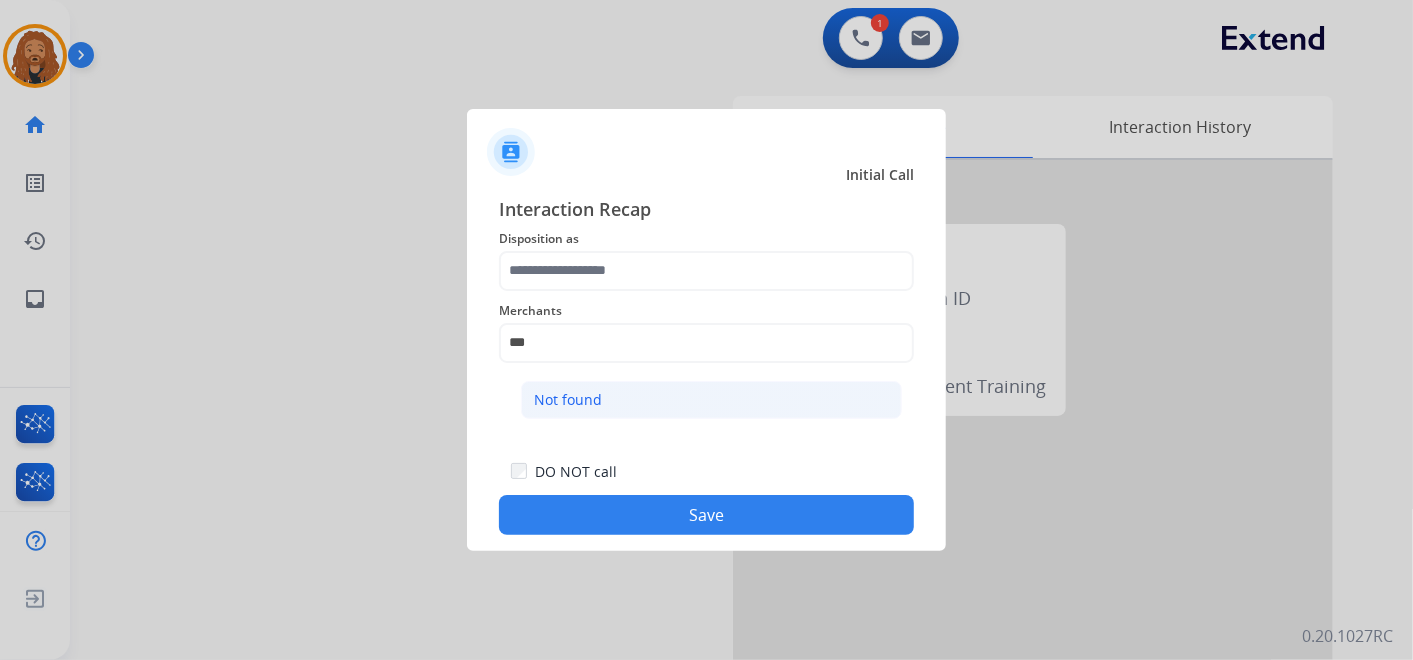click on "Not found" 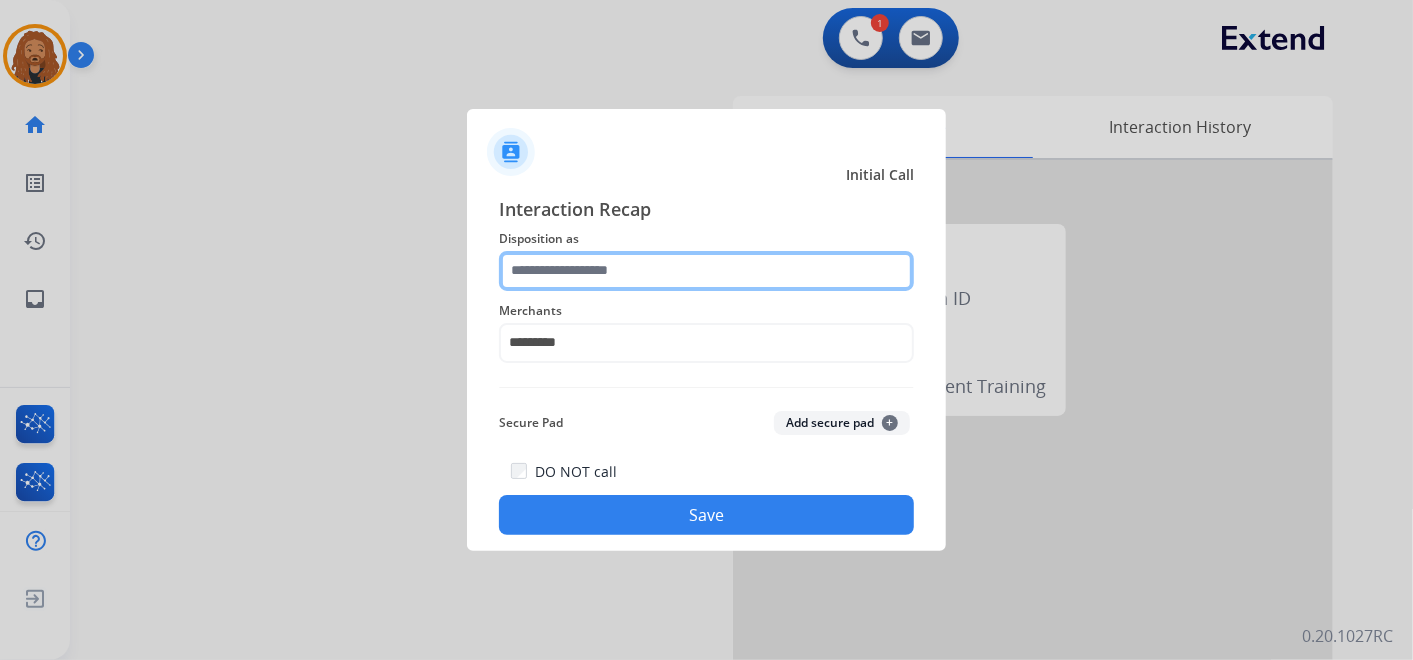 click 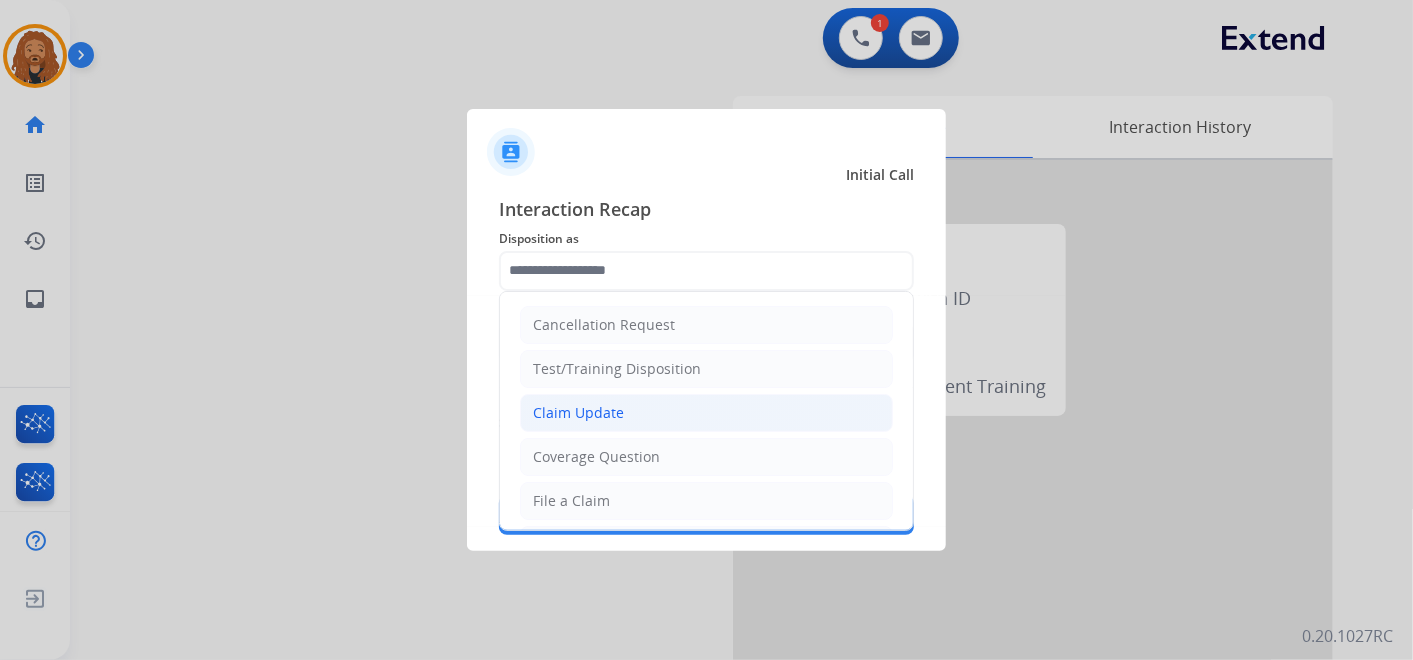 click on "Claim Update" 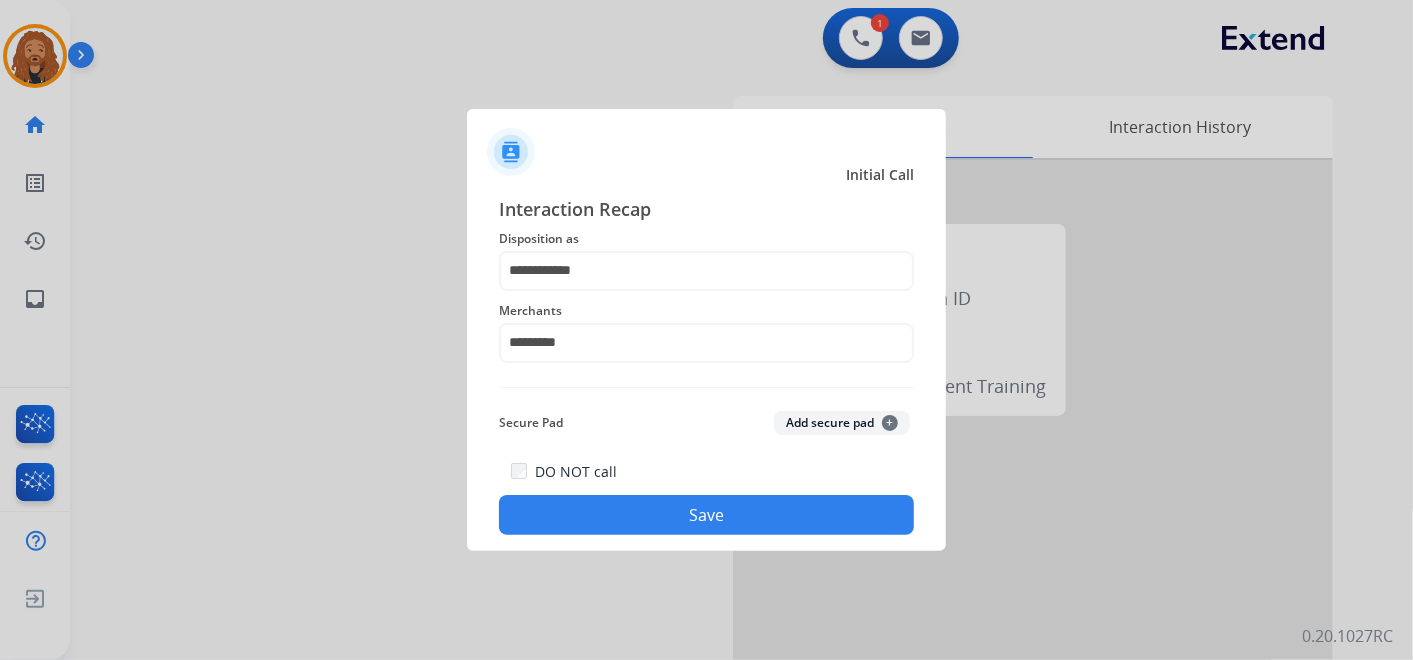click on "Save" 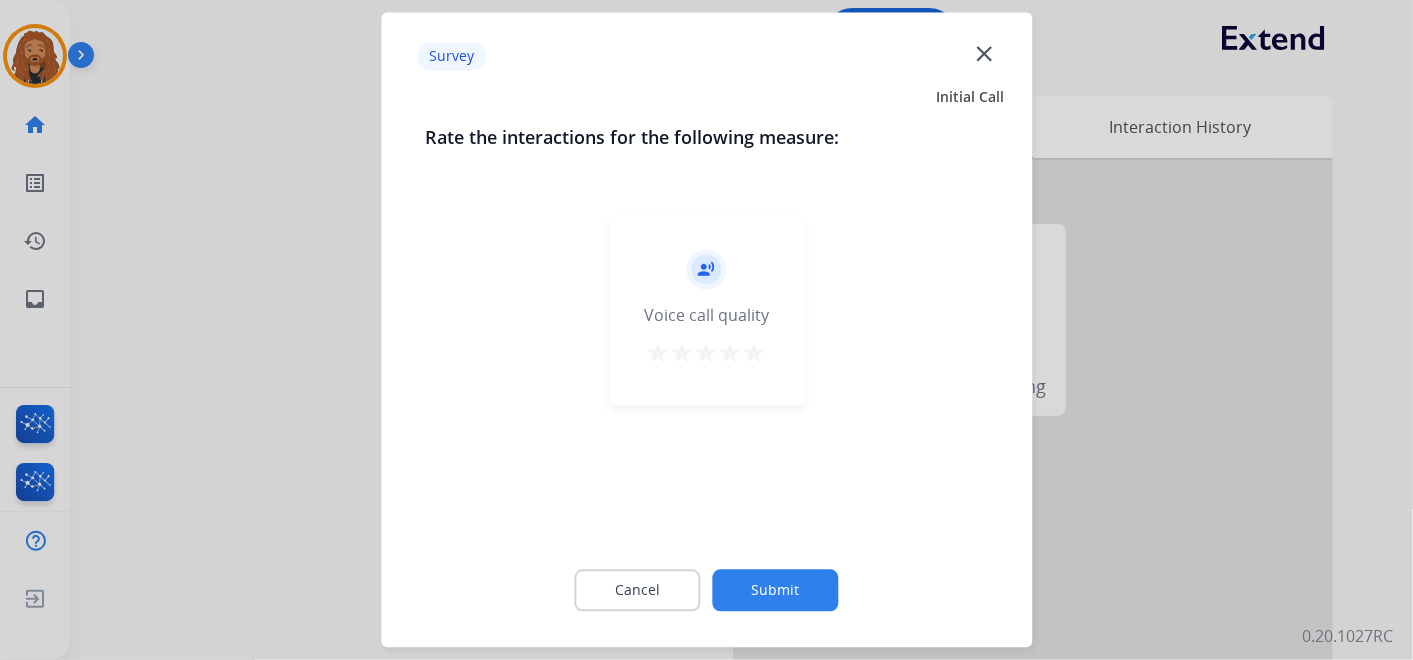 click on "star" at bounding box center [755, 354] 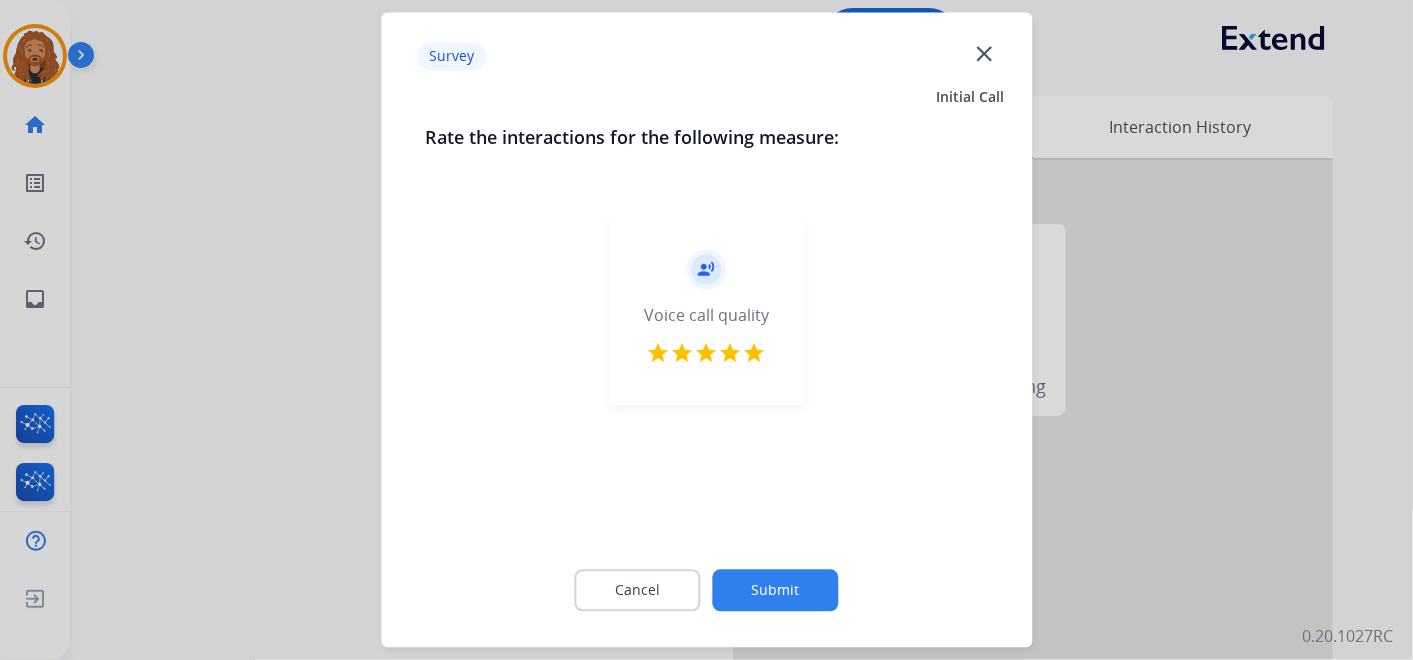 click on "Submit" 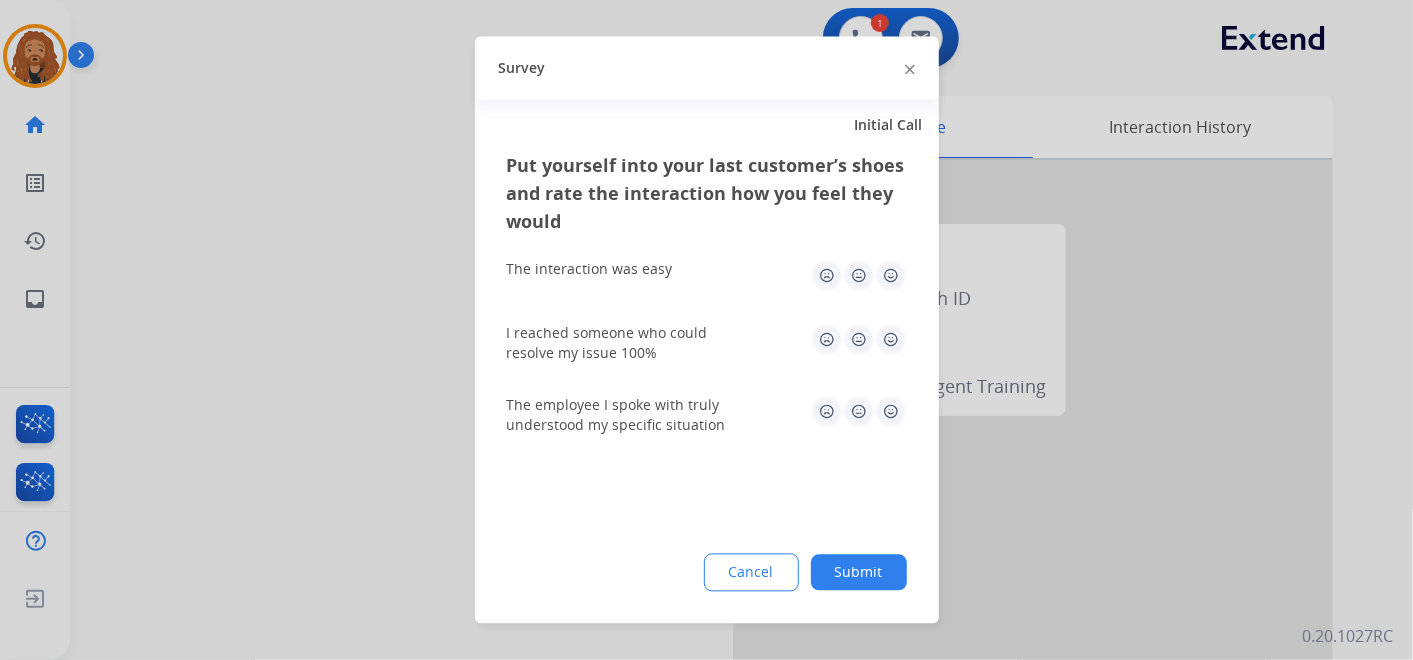 click 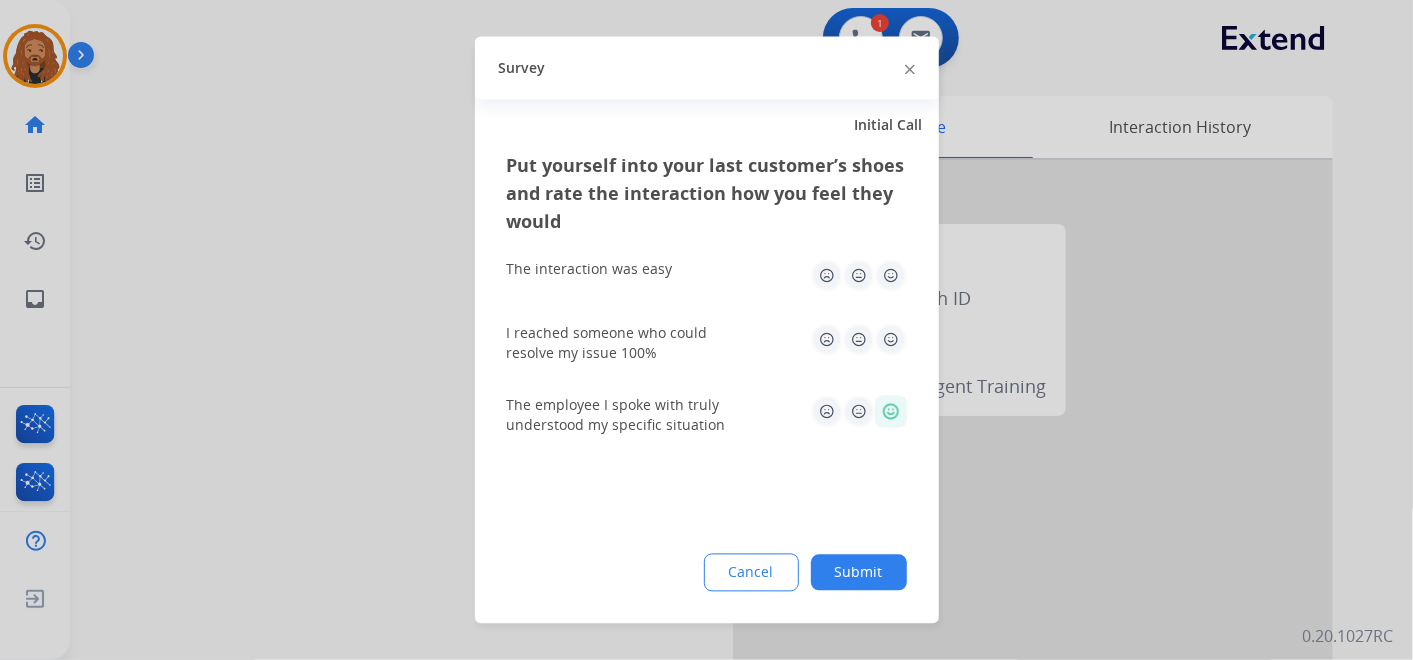 drag, startPoint x: 888, startPoint y: 337, endPoint x: 888, endPoint y: 321, distance: 16 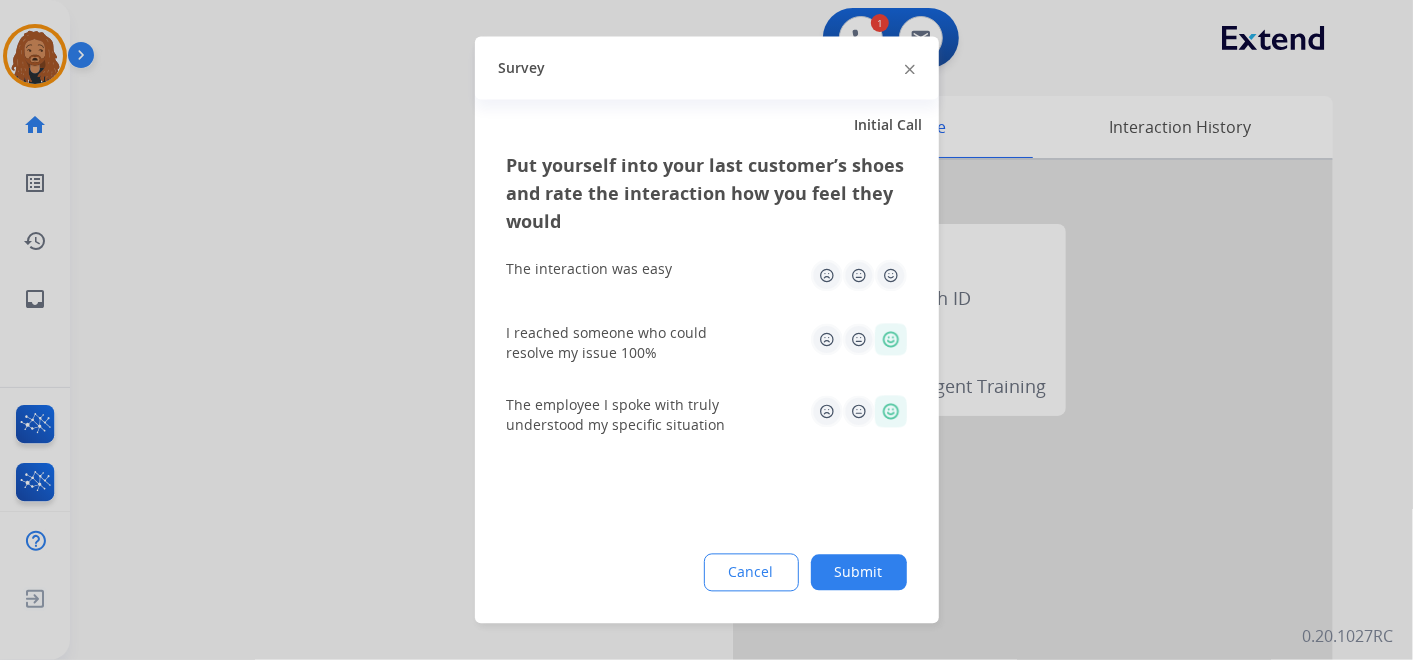 click 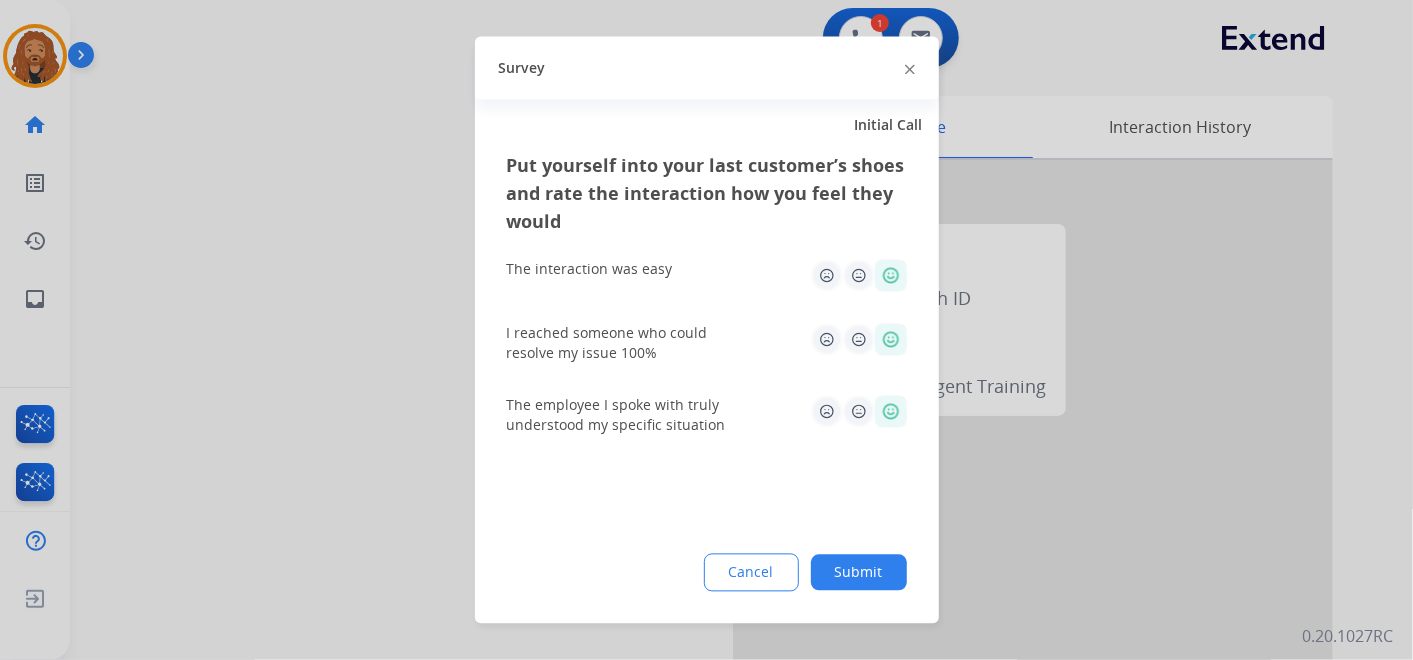 click on "Submit" 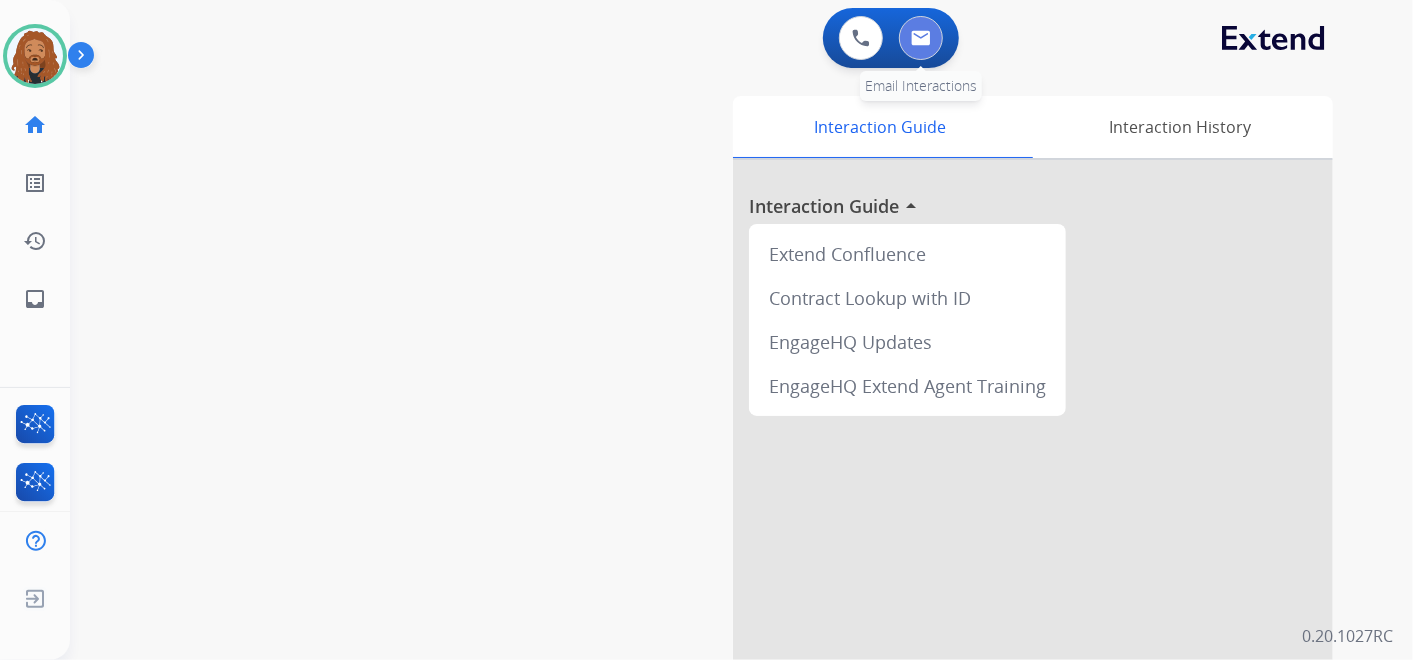 click at bounding box center [921, 38] 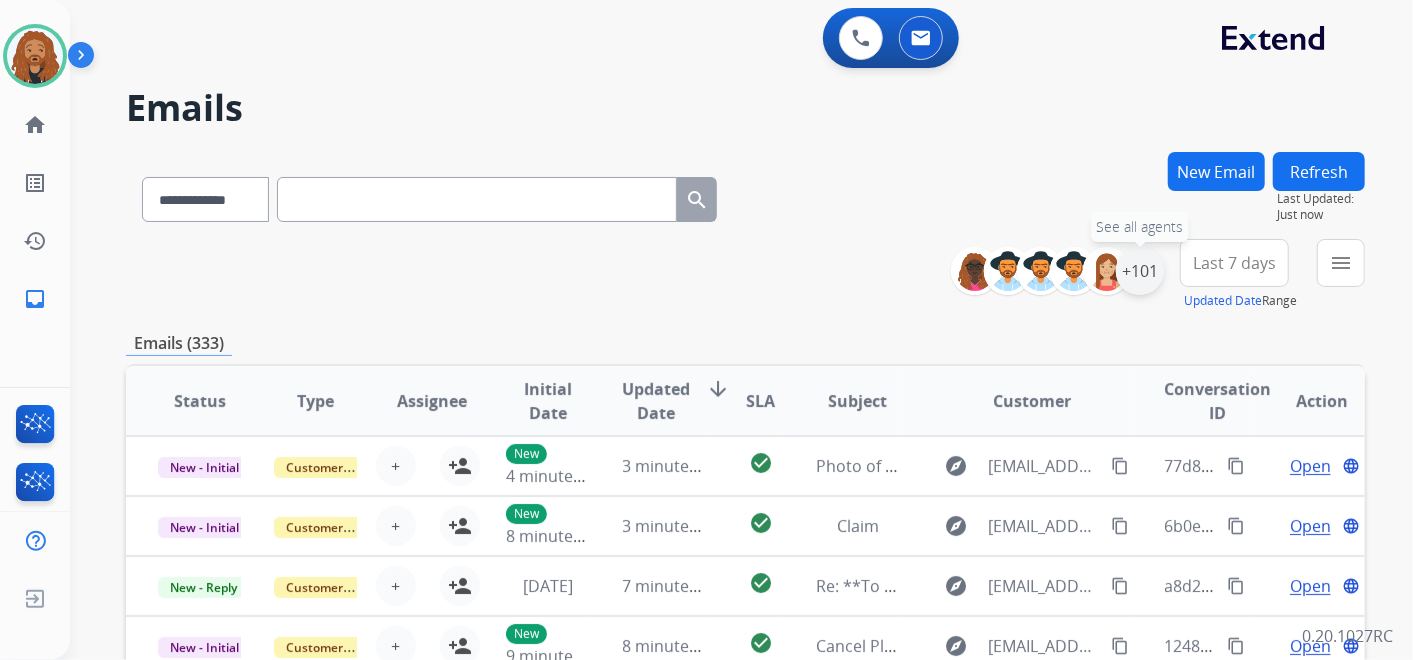 click on "+101" at bounding box center [1140, 271] 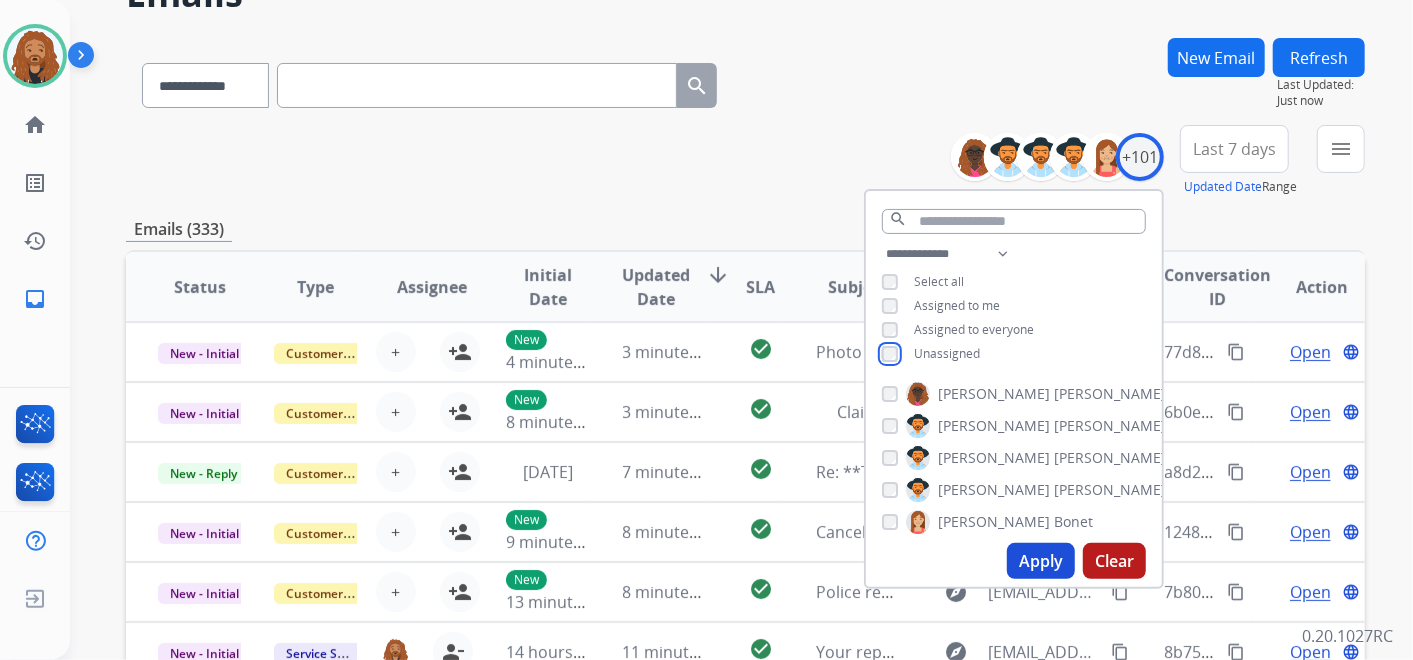 scroll, scrollTop: 333, scrollLeft: 0, axis: vertical 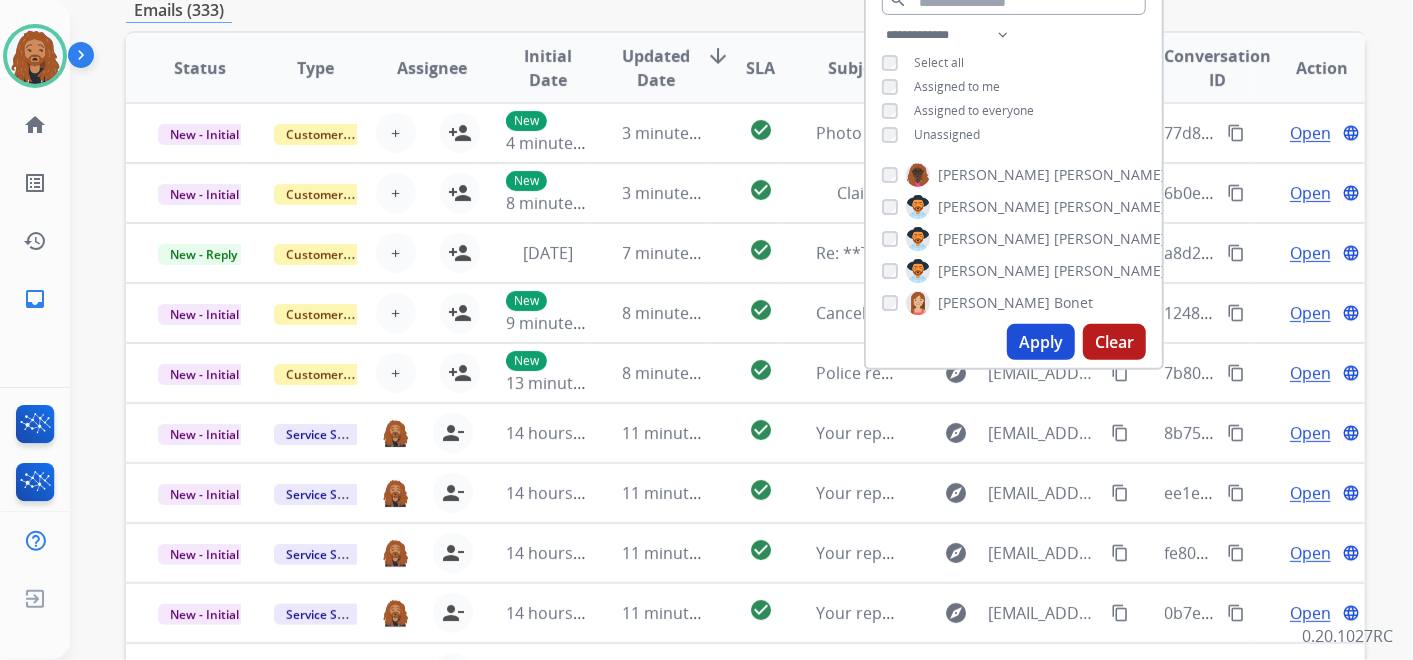 click on "Apply" at bounding box center [1041, 342] 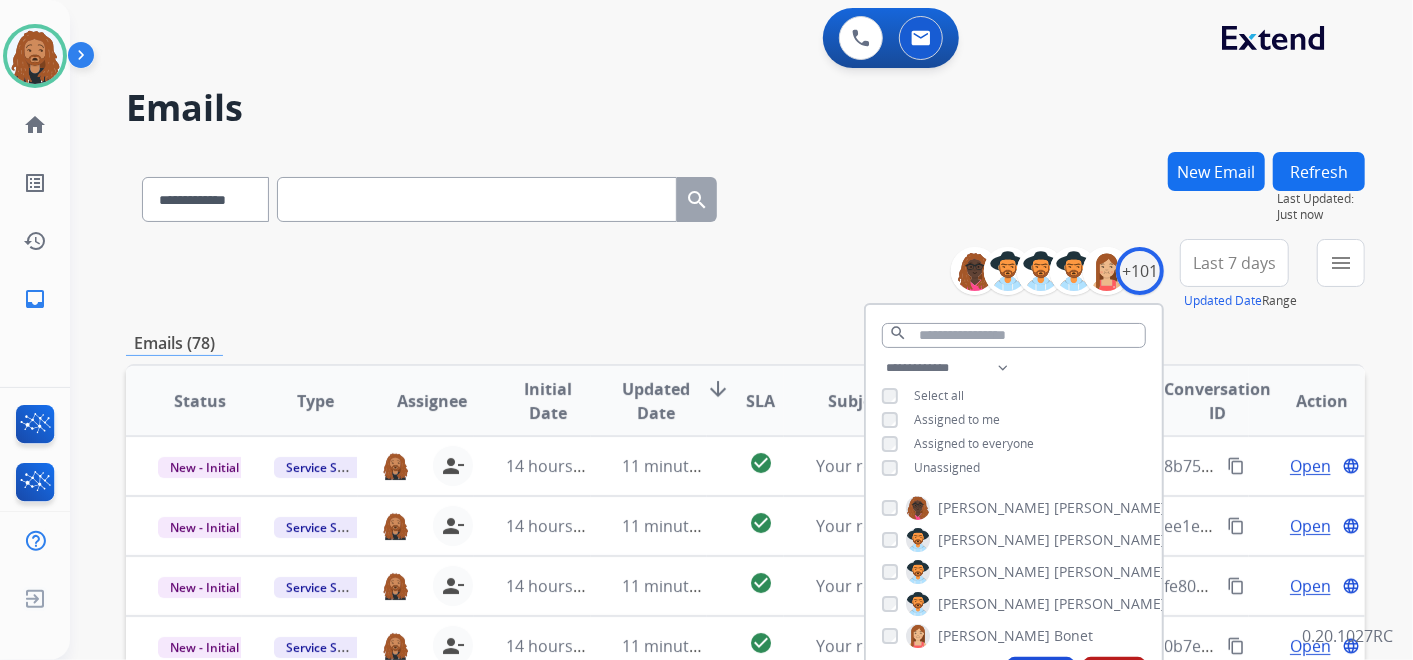 click on "Last 7 days" at bounding box center (1234, 263) 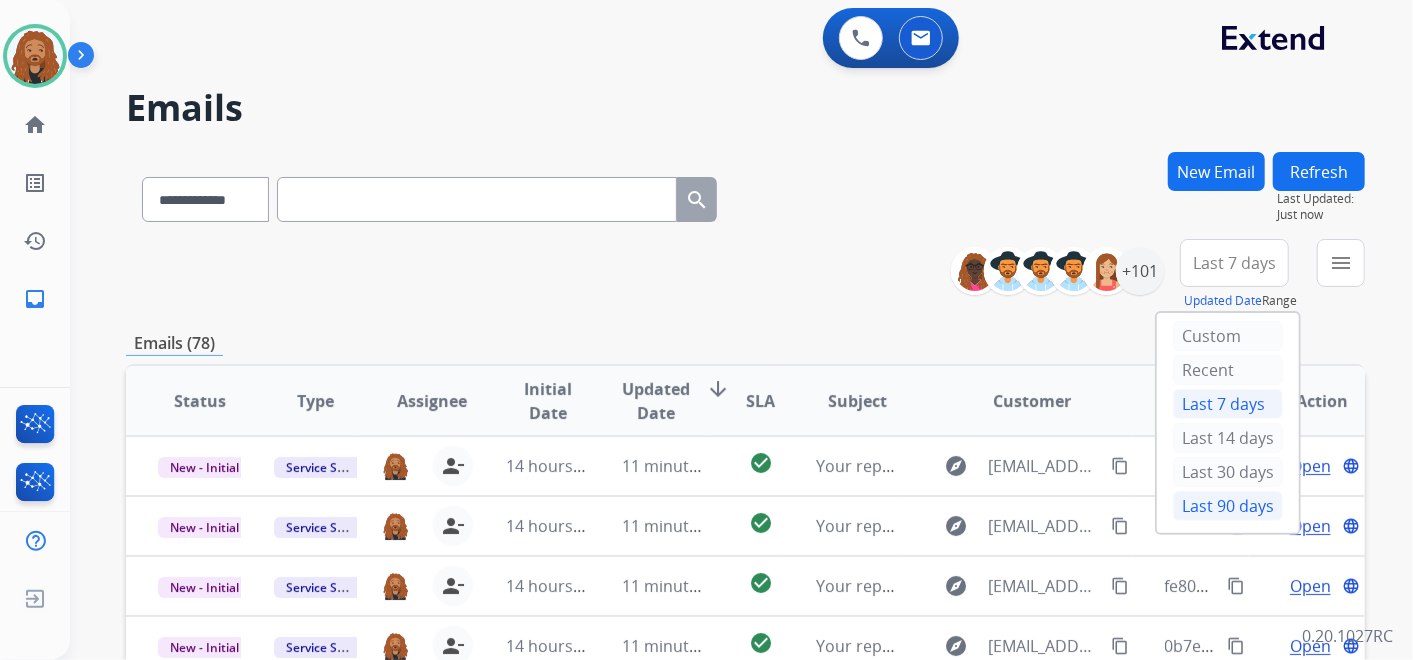 click on "Last 90 days" at bounding box center (1228, 506) 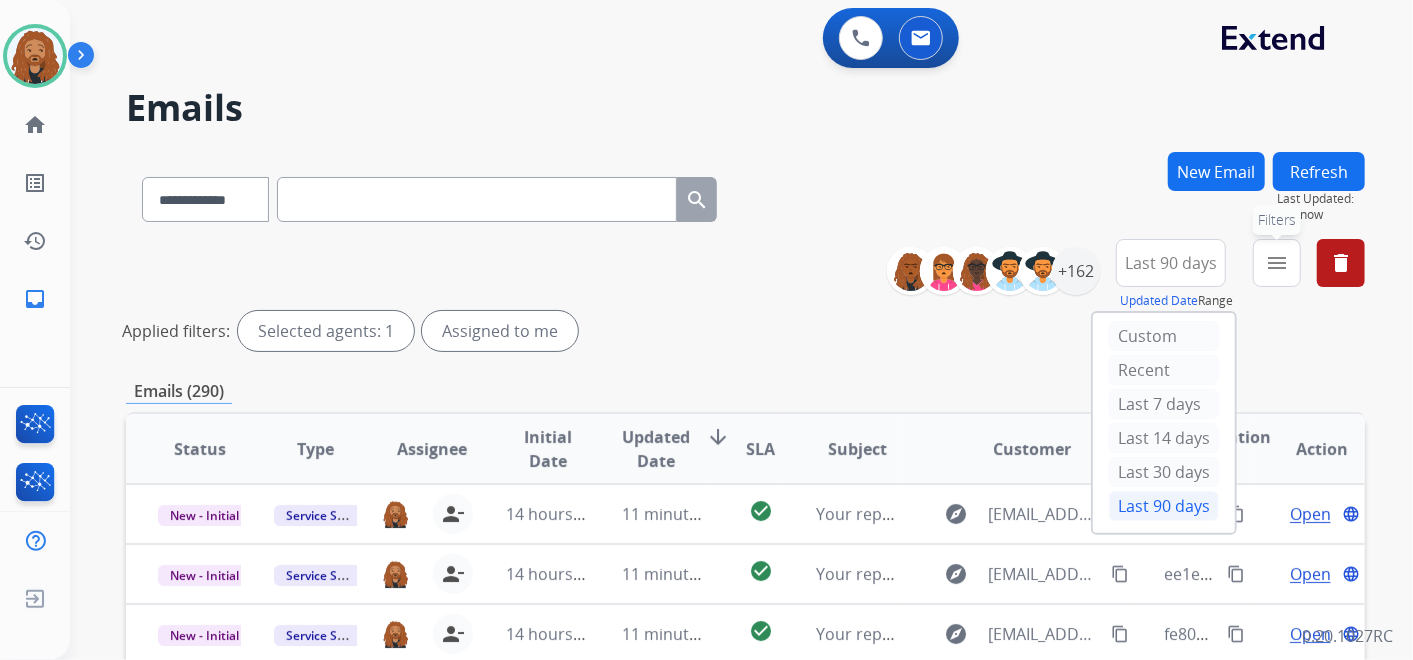 click on "menu  Filters" at bounding box center (1277, 263) 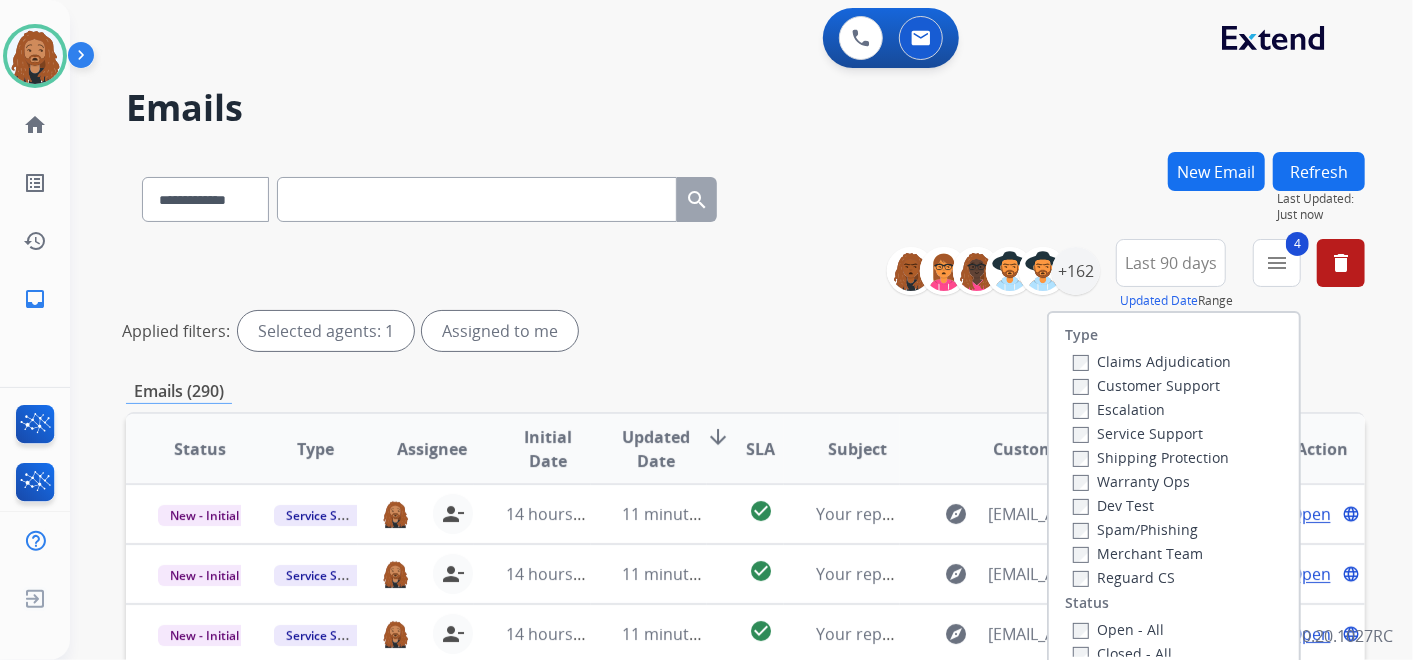 click on "Applied filters:  Selected agents: 1  Assigned to me" at bounding box center (741, 331) 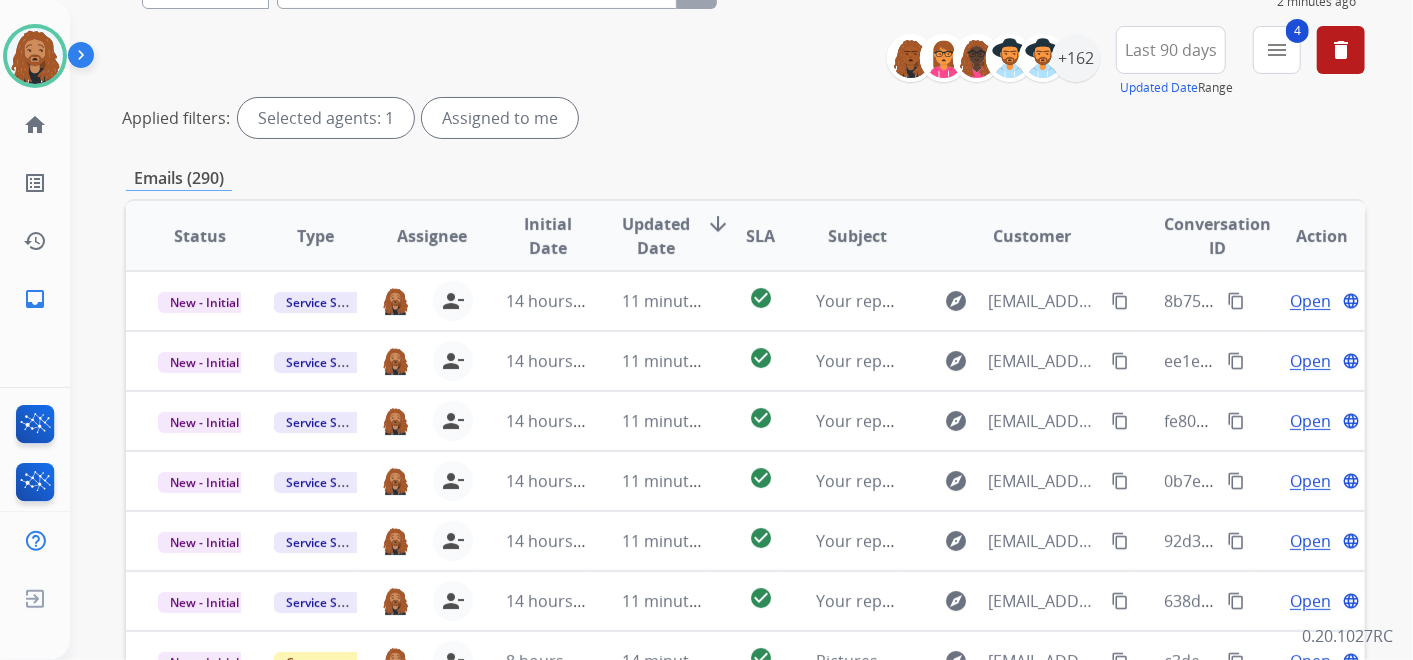 scroll, scrollTop: 333, scrollLeft: 0, axis: vertical 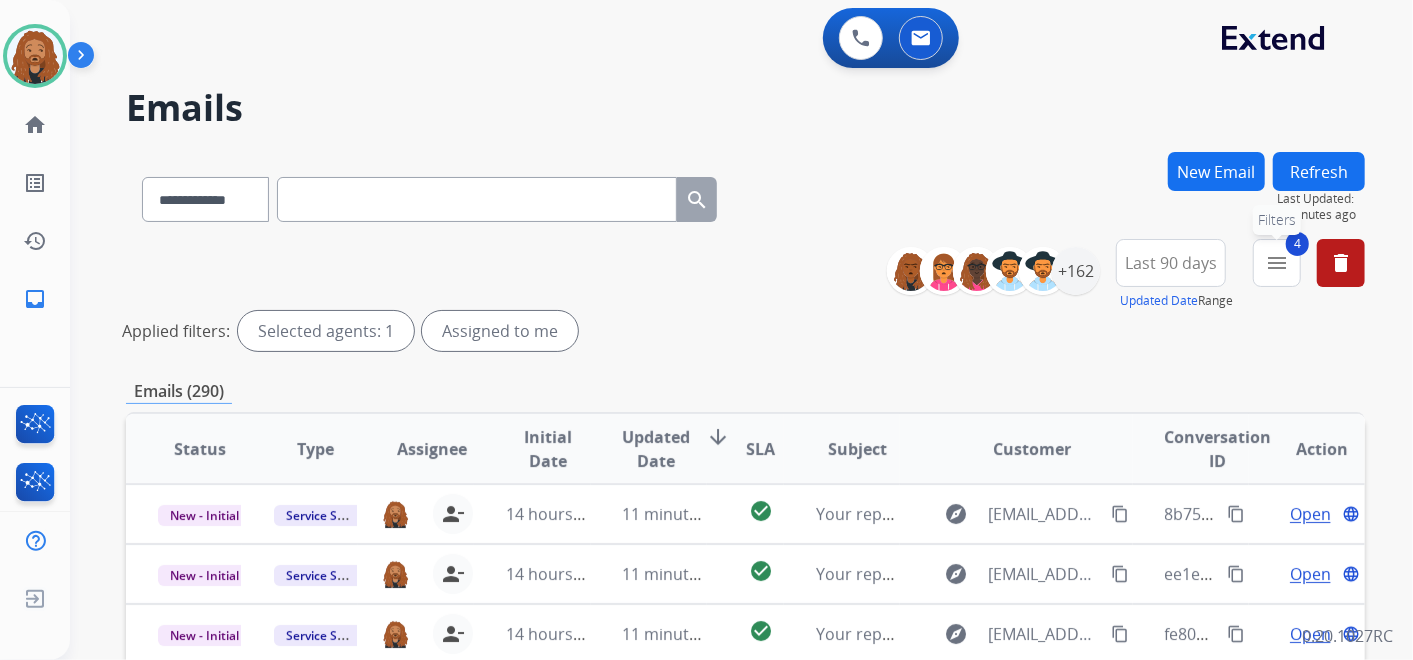 click on "4 menu  Filters" at bounding box center [1277, 263] 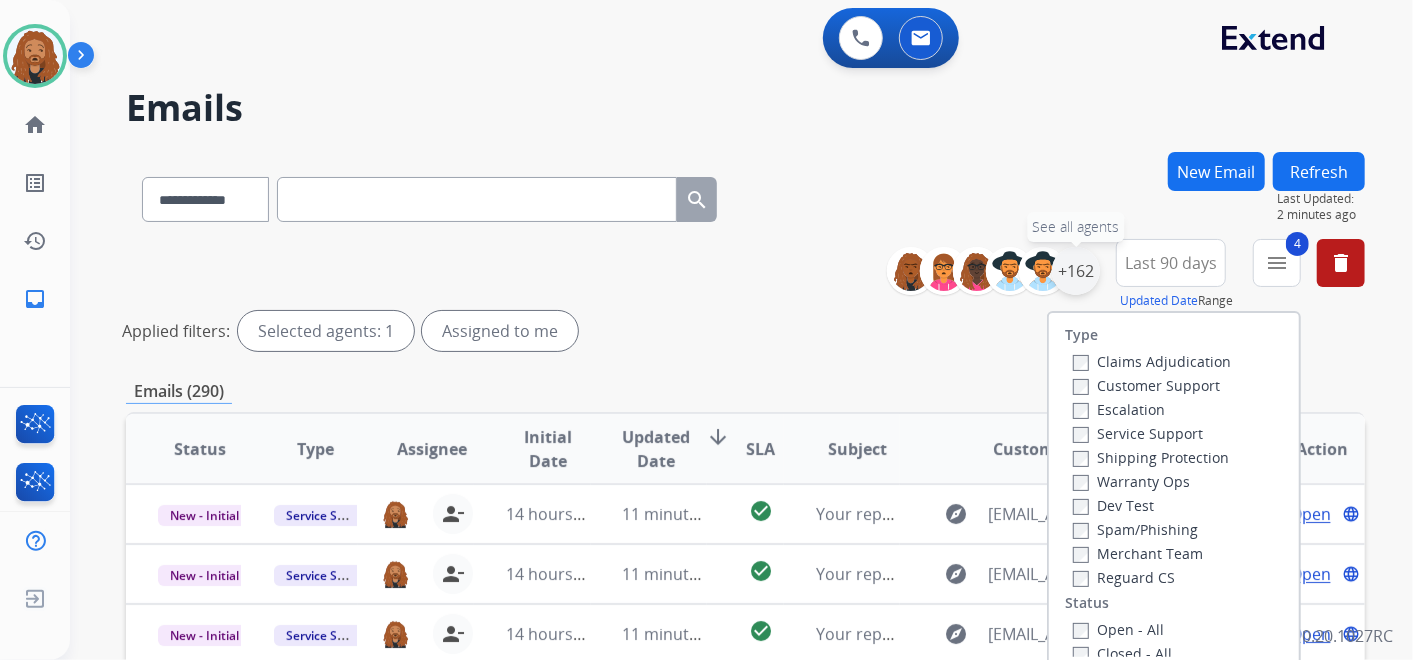 click on "+162" at bounding box center (1076, 271) 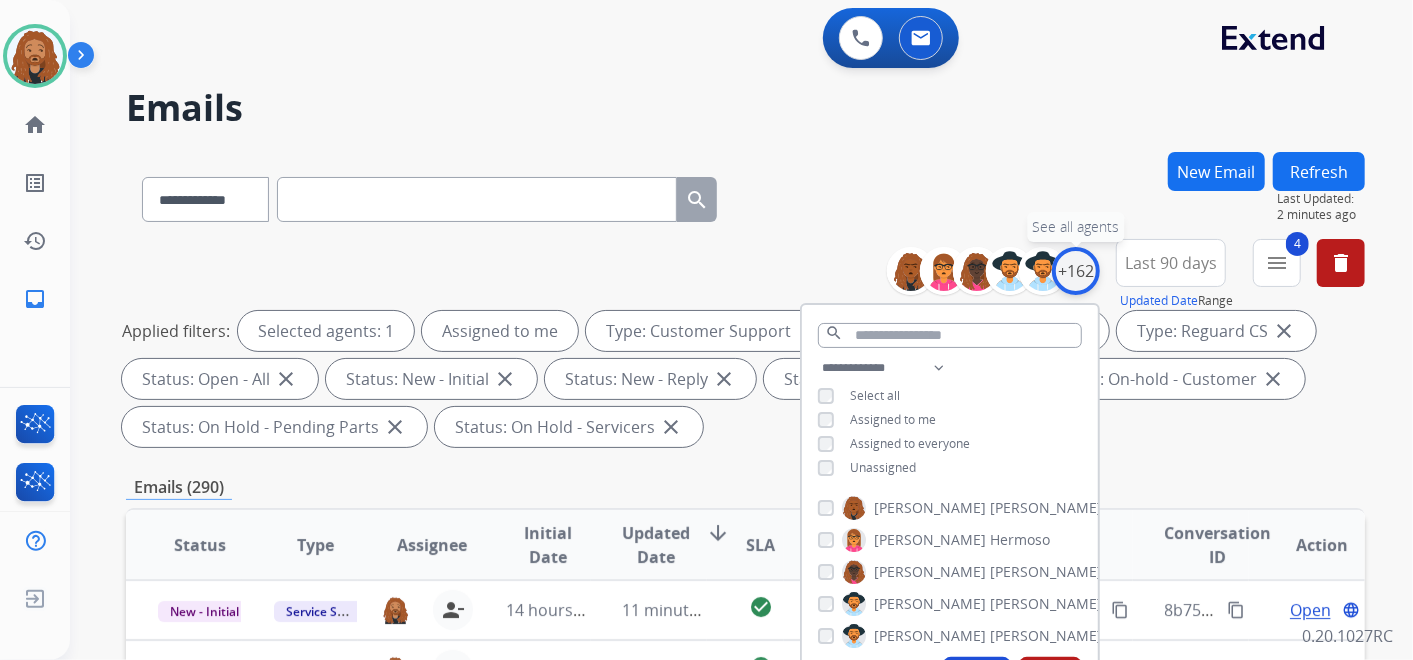 click on "+162" at bounding box center (1076, 271) 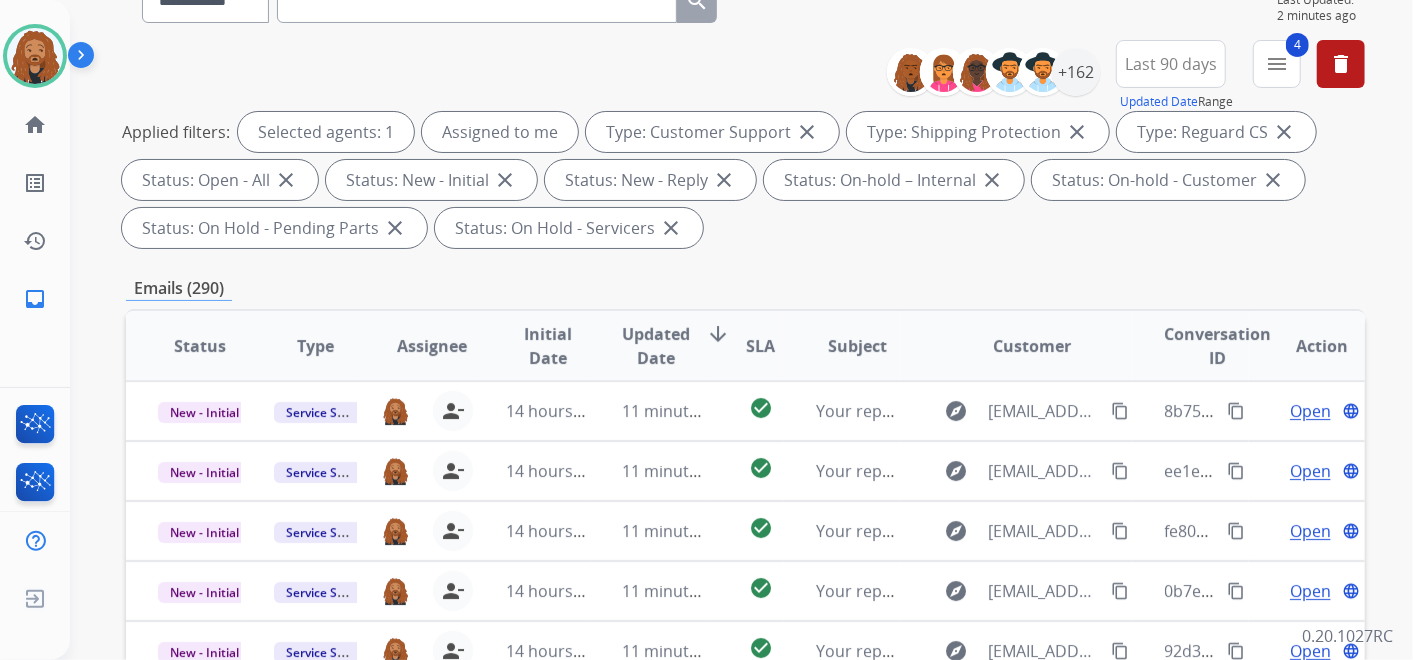 scroll, scrollTop: 555, scrollLeft: 0, axis: vertical 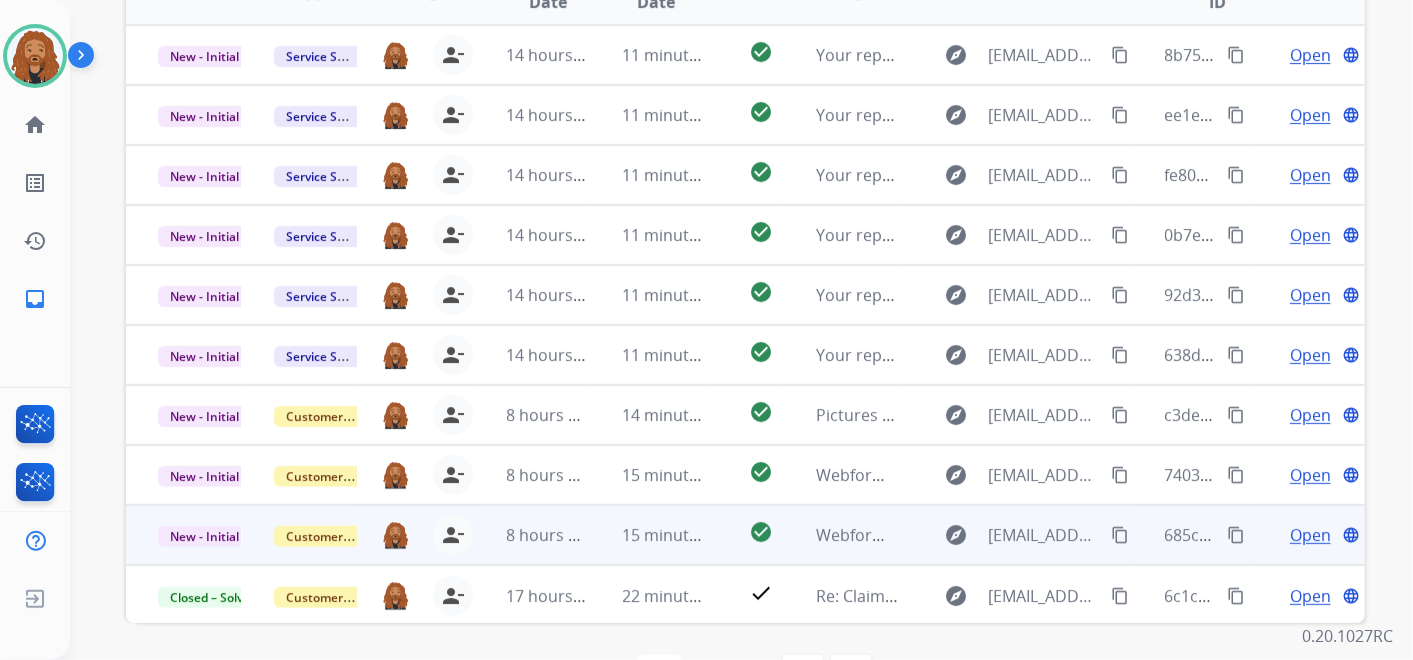 click on "Open" at bounding box center [1310, 535] 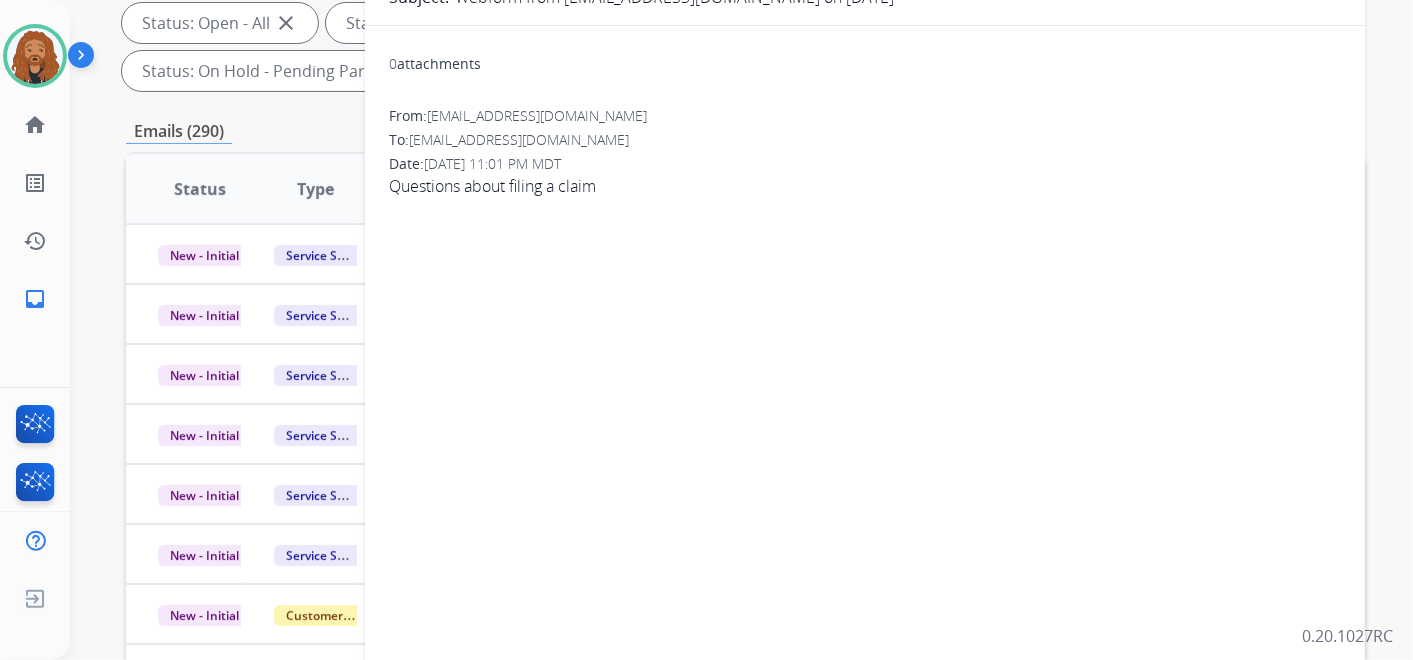 scroll, scrollTop: 0, scrollLeft: 0, axis: both 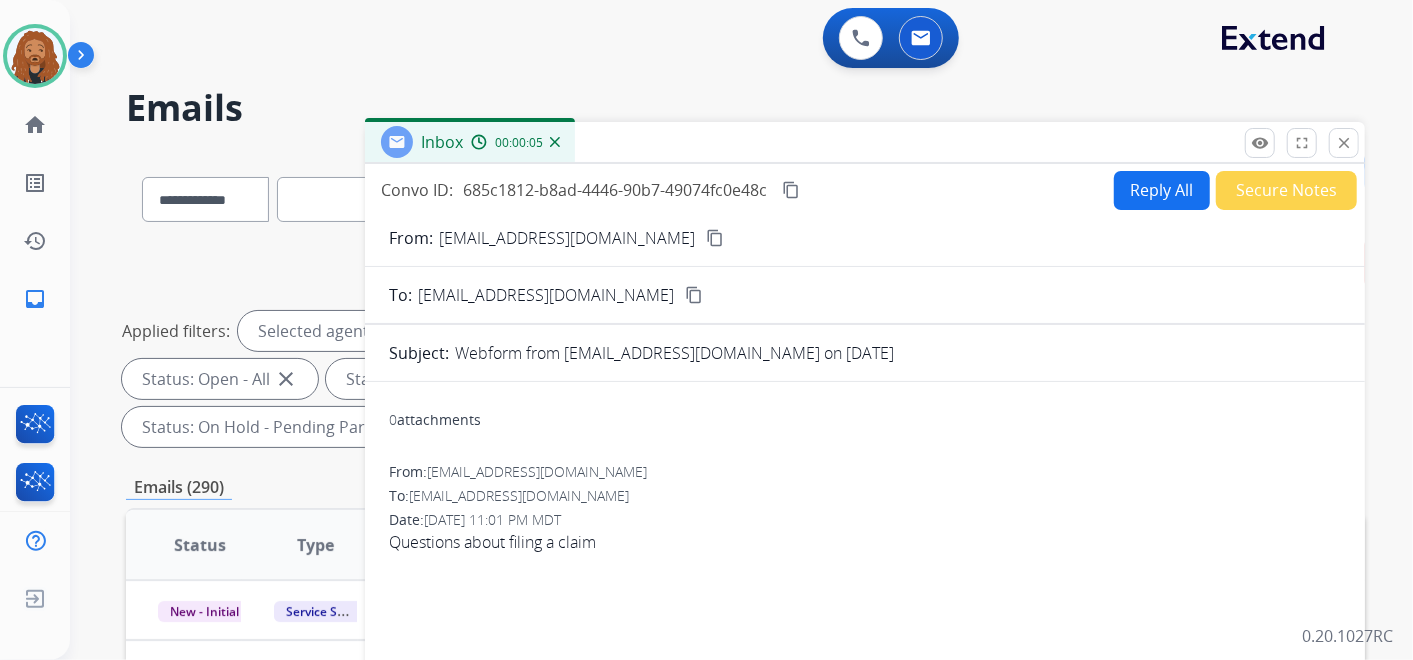click on "Reply All" at bounding box center (1162, 190) 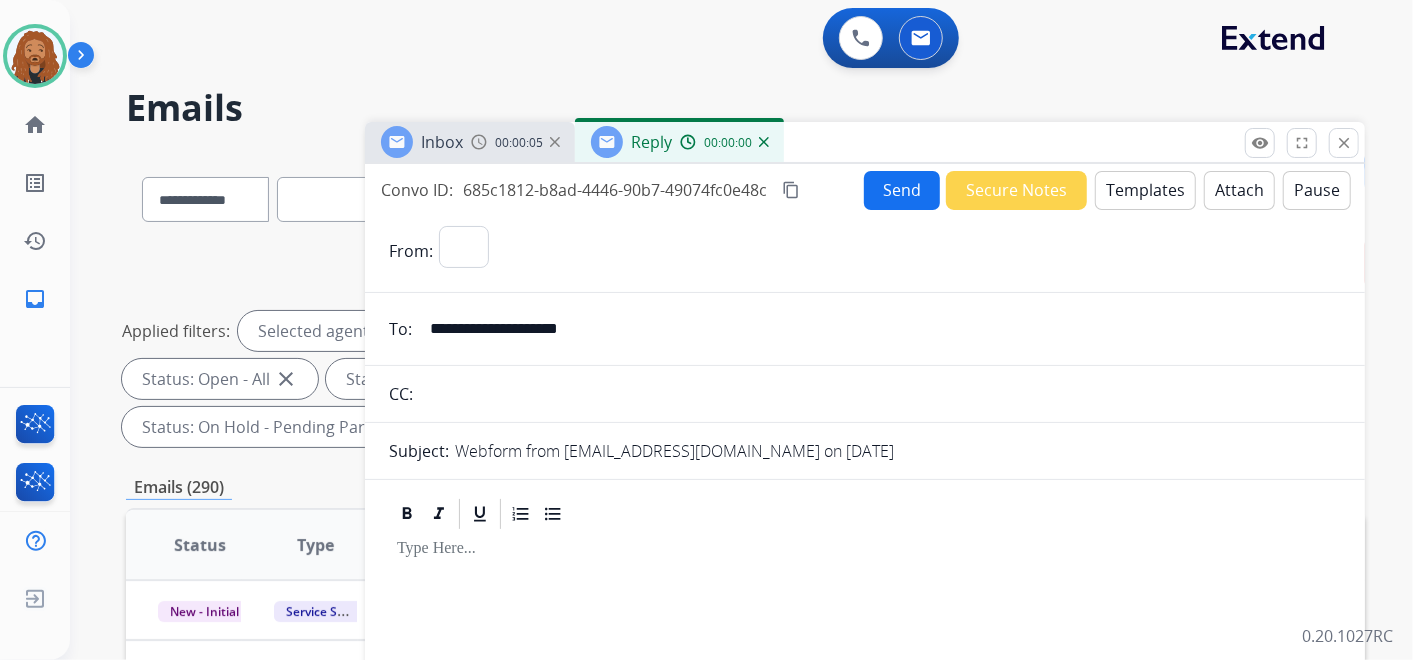 select on "**********" 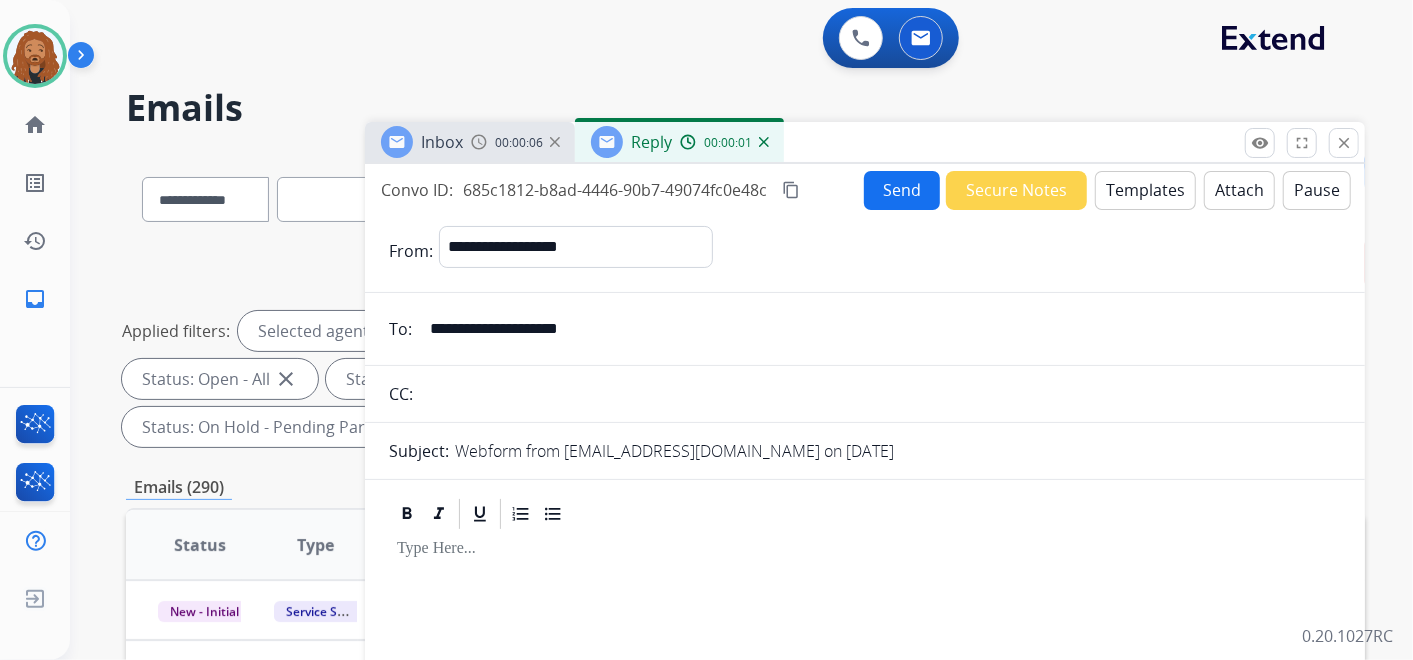 click on "Templates" at bounding box center [1145, 190] 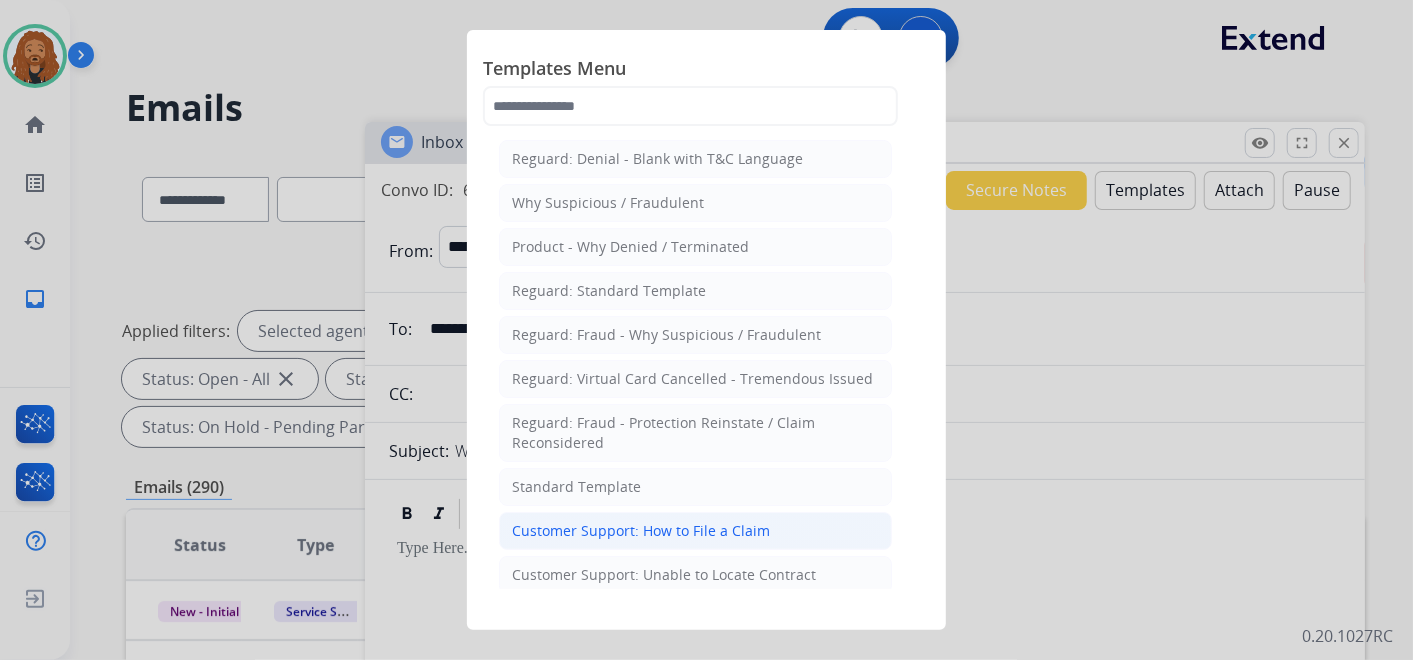 click on "Customer Support: How to File a Claim" 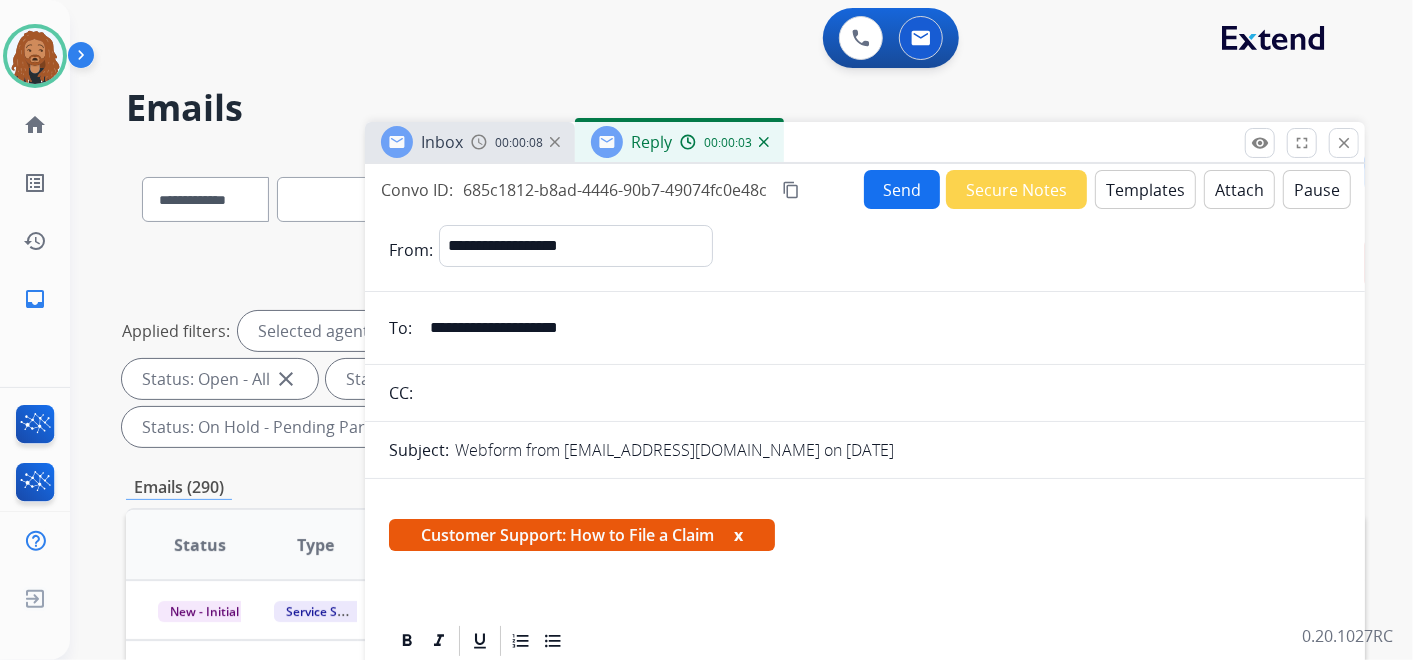 scroll, scrollTop: 360, scrollLeft: 0, axis: vertical 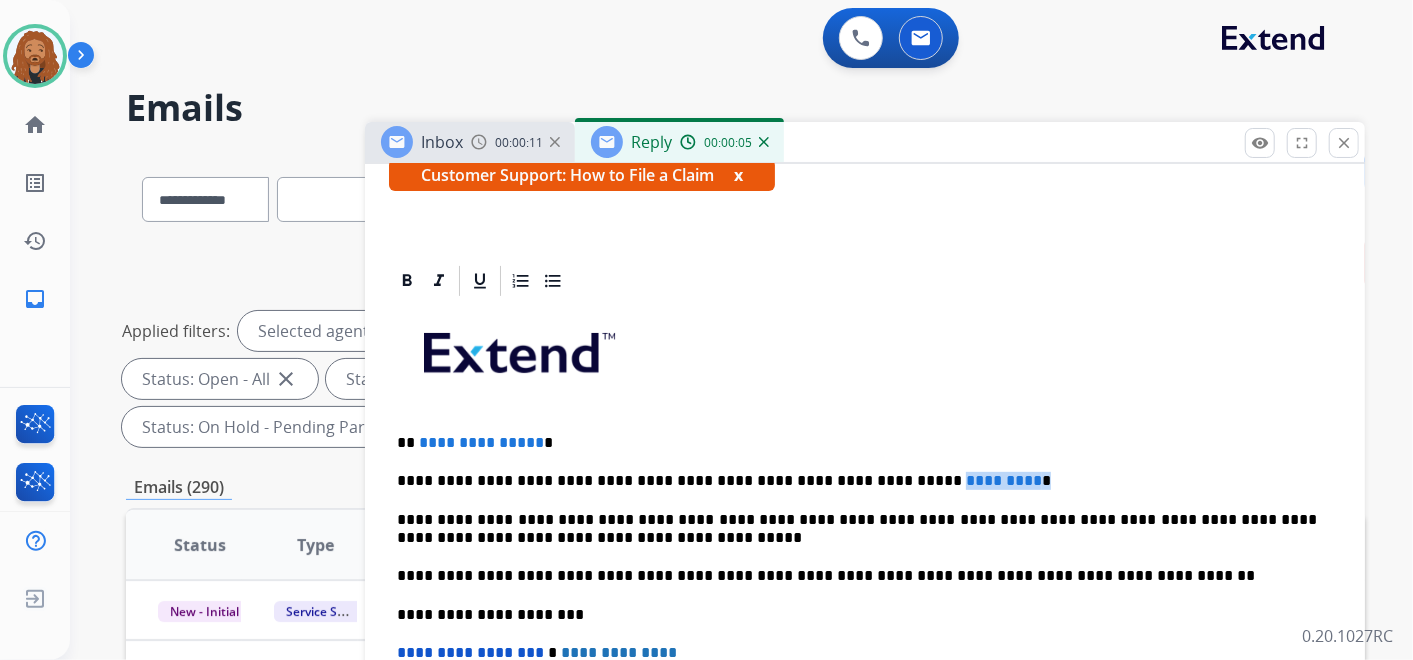 drag, startPoint x: 952, startPoint y: 478, endPoint x: 857, endPoint y: 475, distance: 95.047356 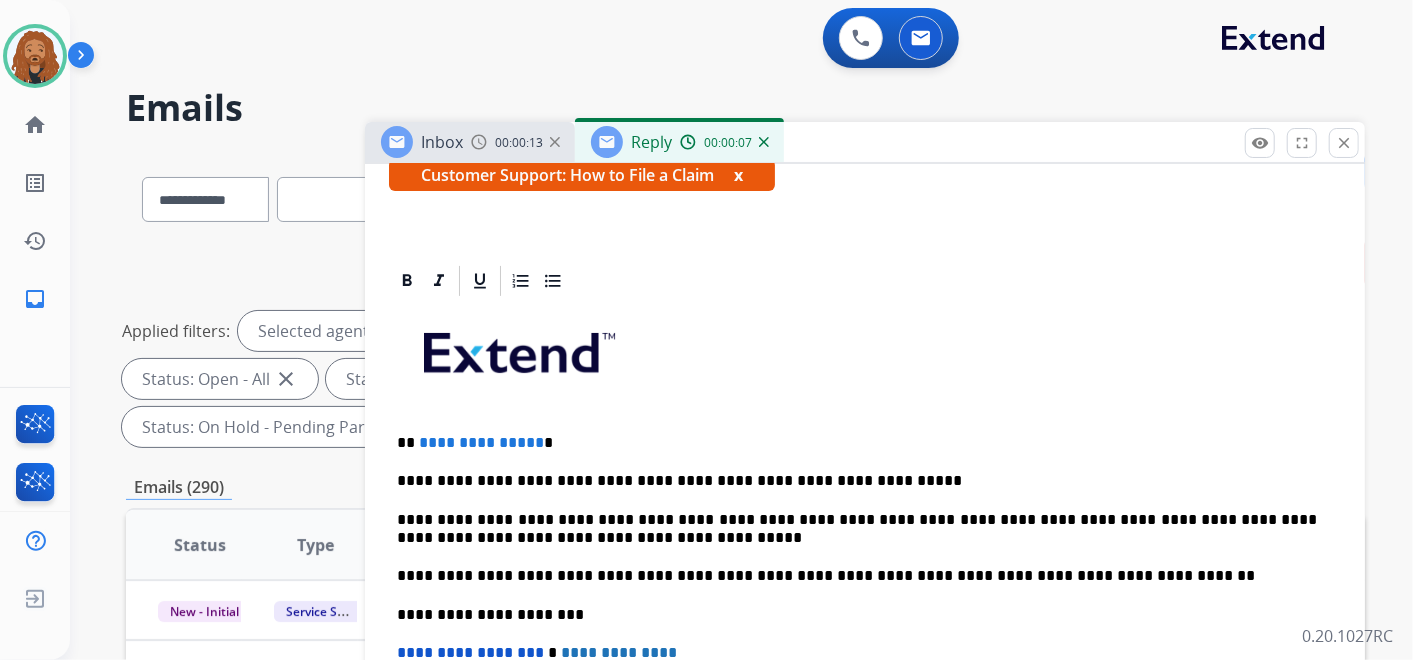 type 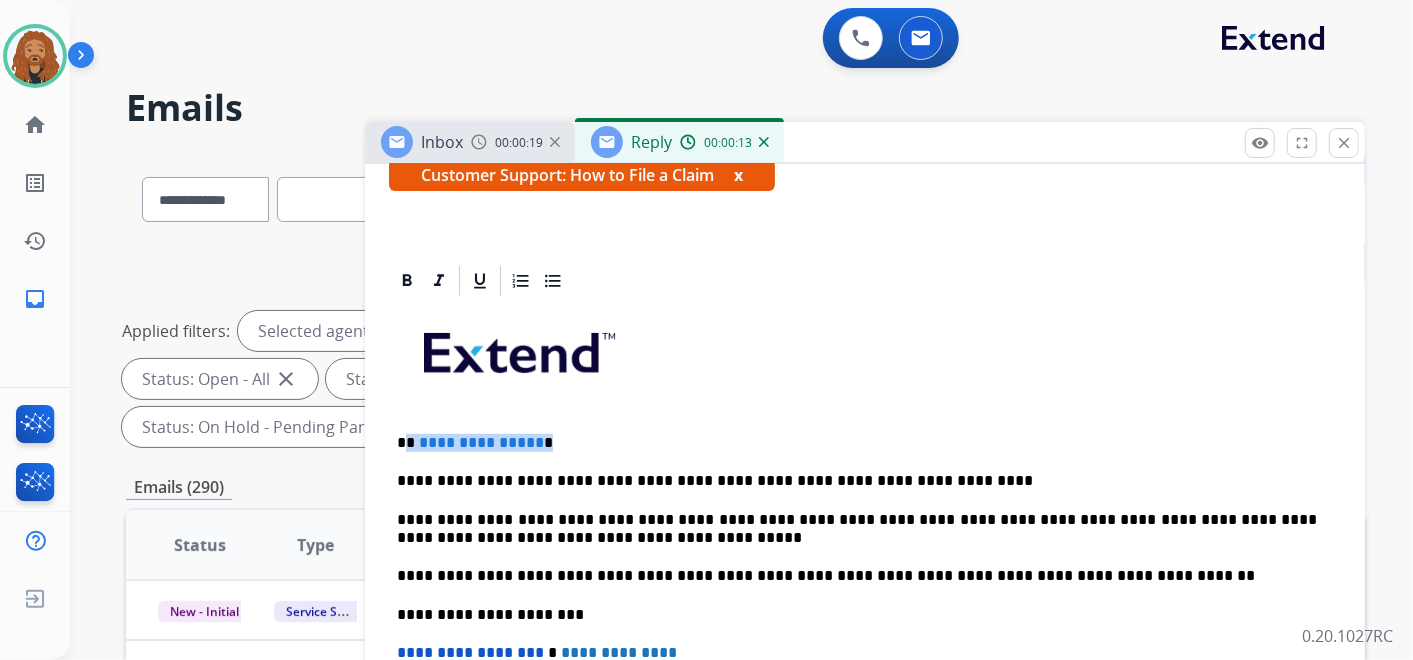 drag, startPoint x: 553, startPoint y: 433, endPoint x: 410, endPoint y: 437, distance: 143.05594 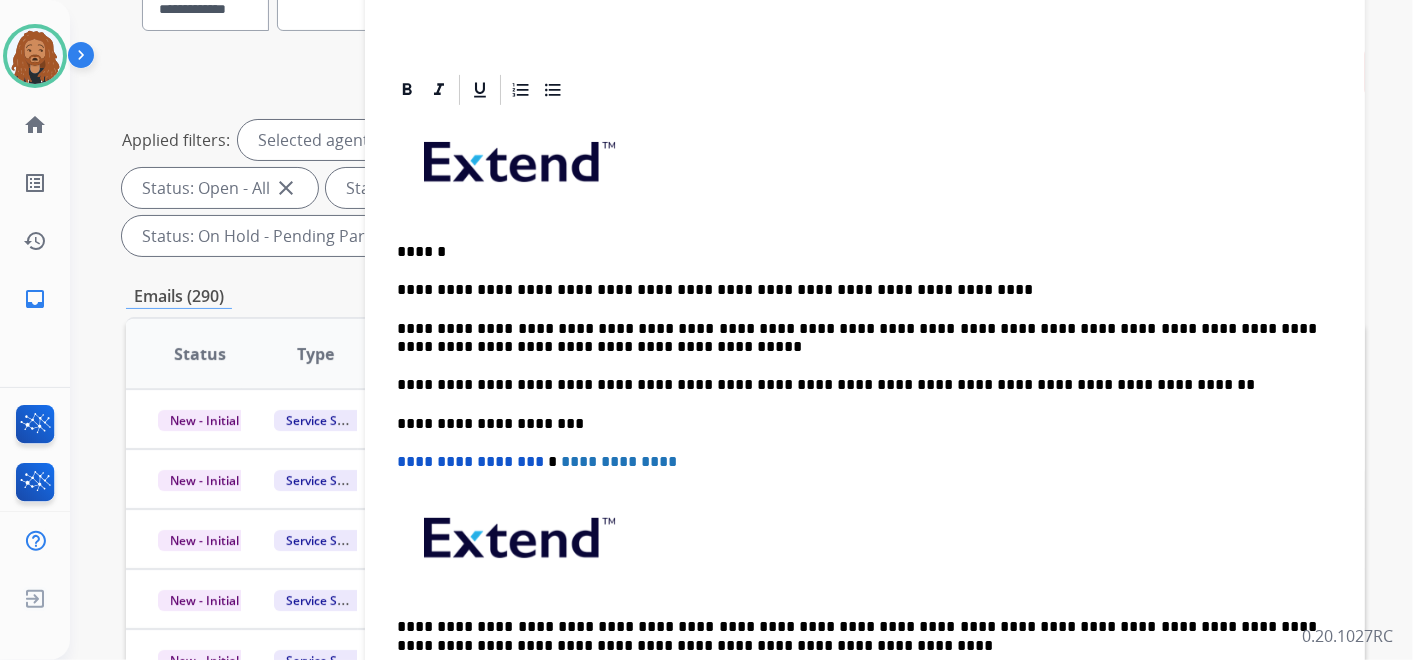 scroll, scrollTop: 444, scrollLeft: 0, axis: vertical 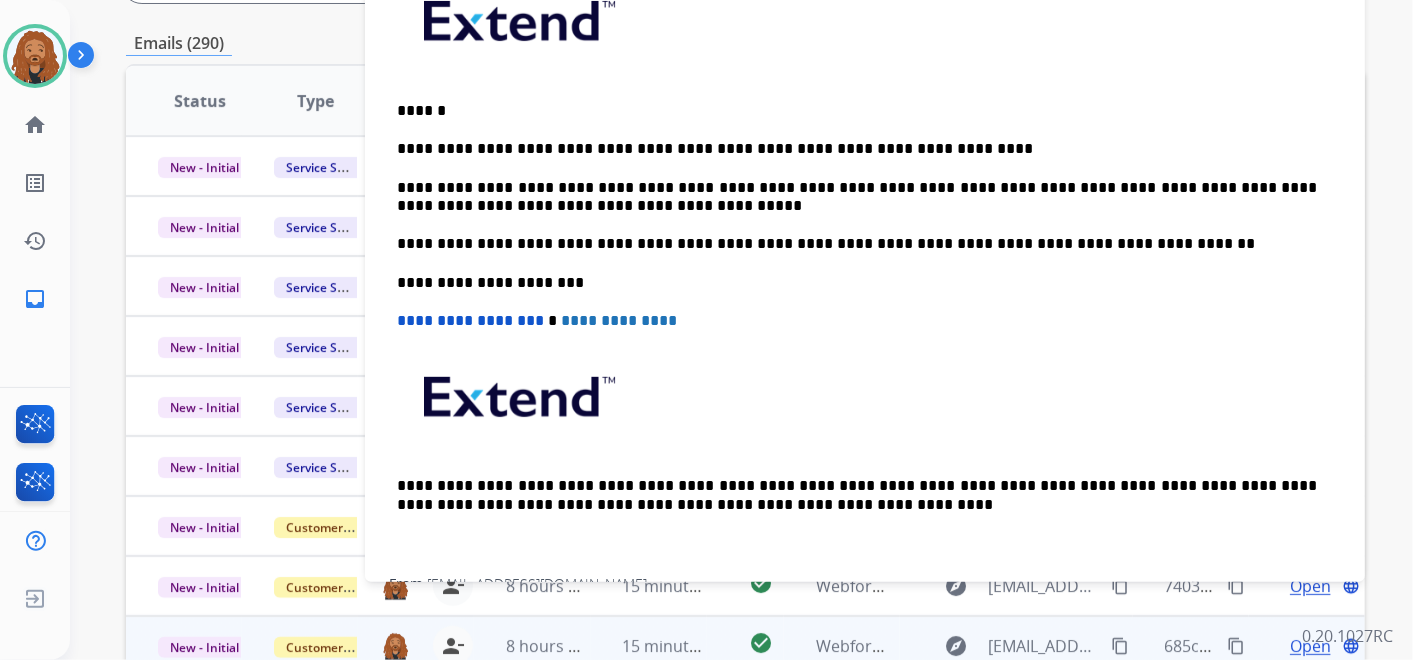 click on "**********" at bounding box center (857, 149) 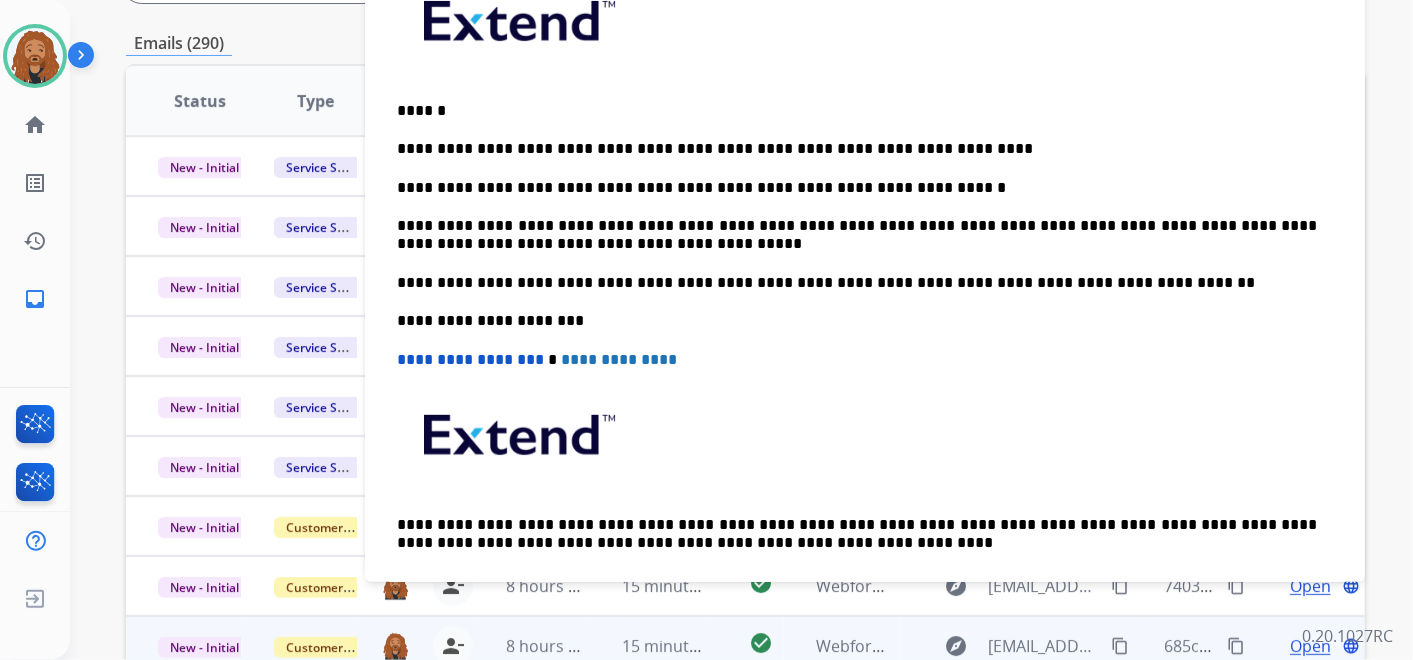 click on "**********" at bounding box center [857, 188] 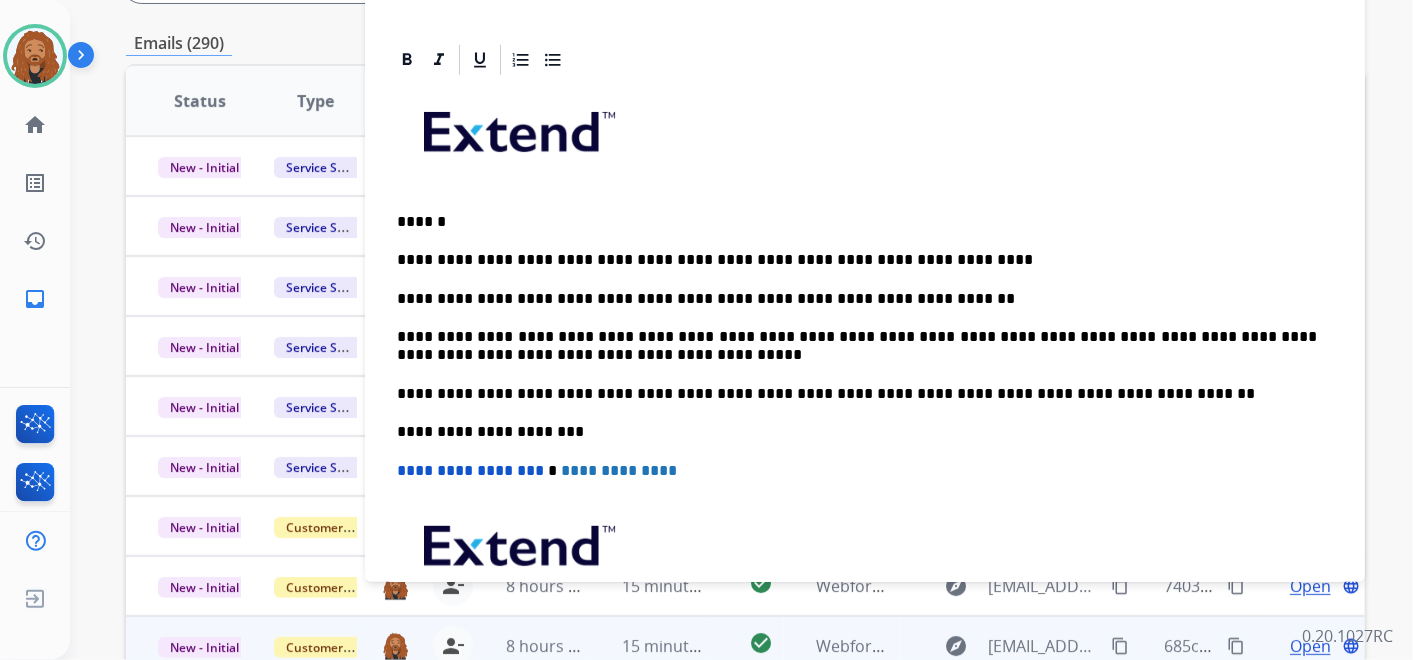 scroll, scrollTop: 0, scrollLeft: 0, axis: both 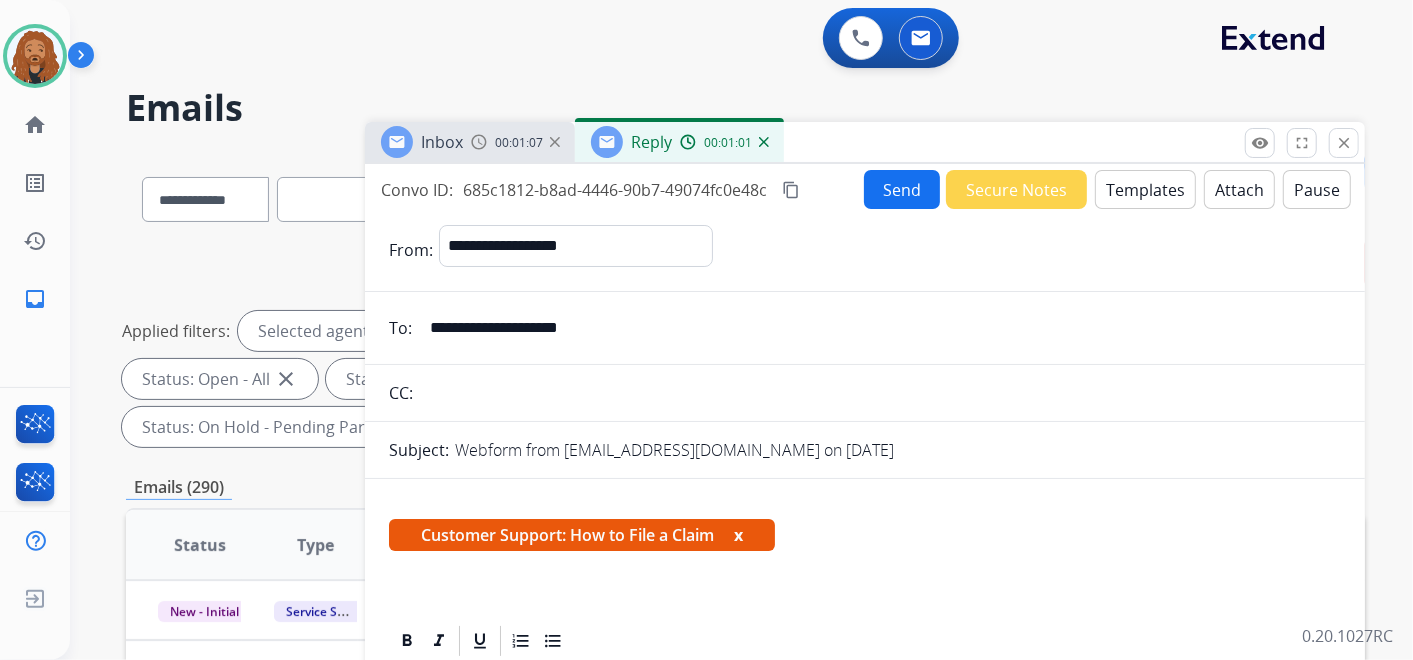 click on "Send" at bounding box center (902, 189) 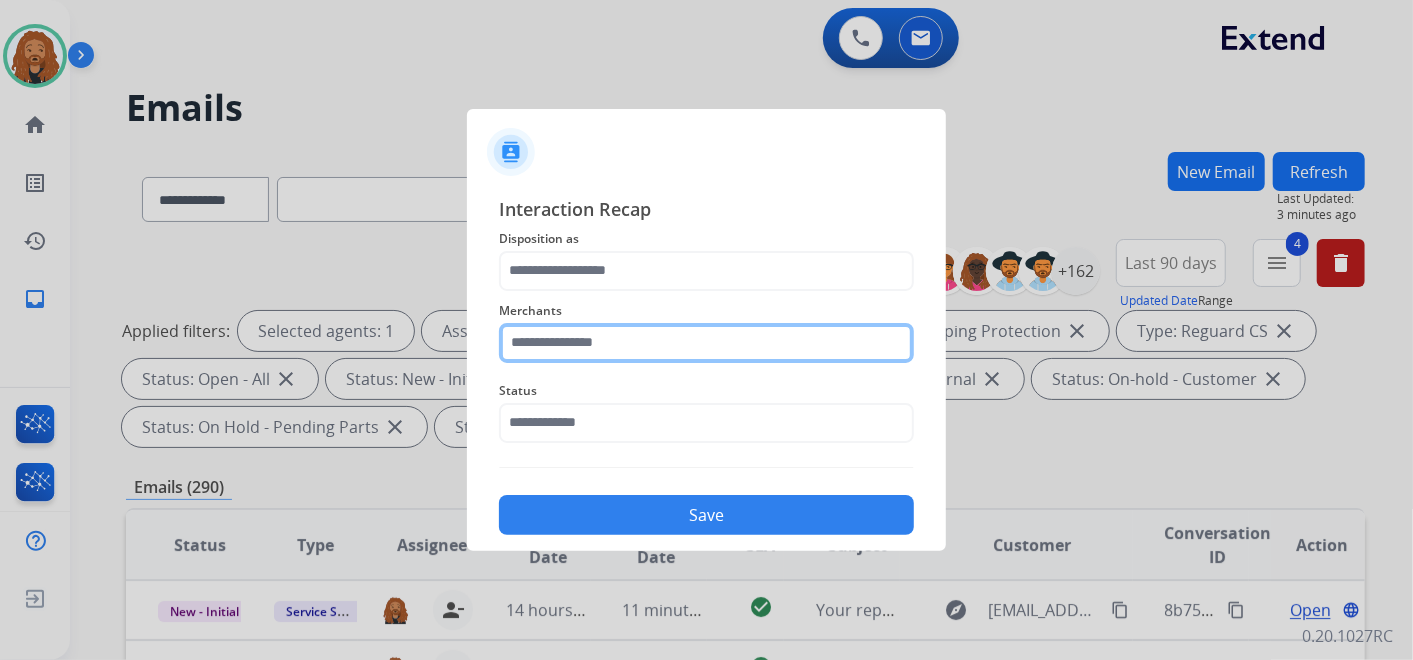 click 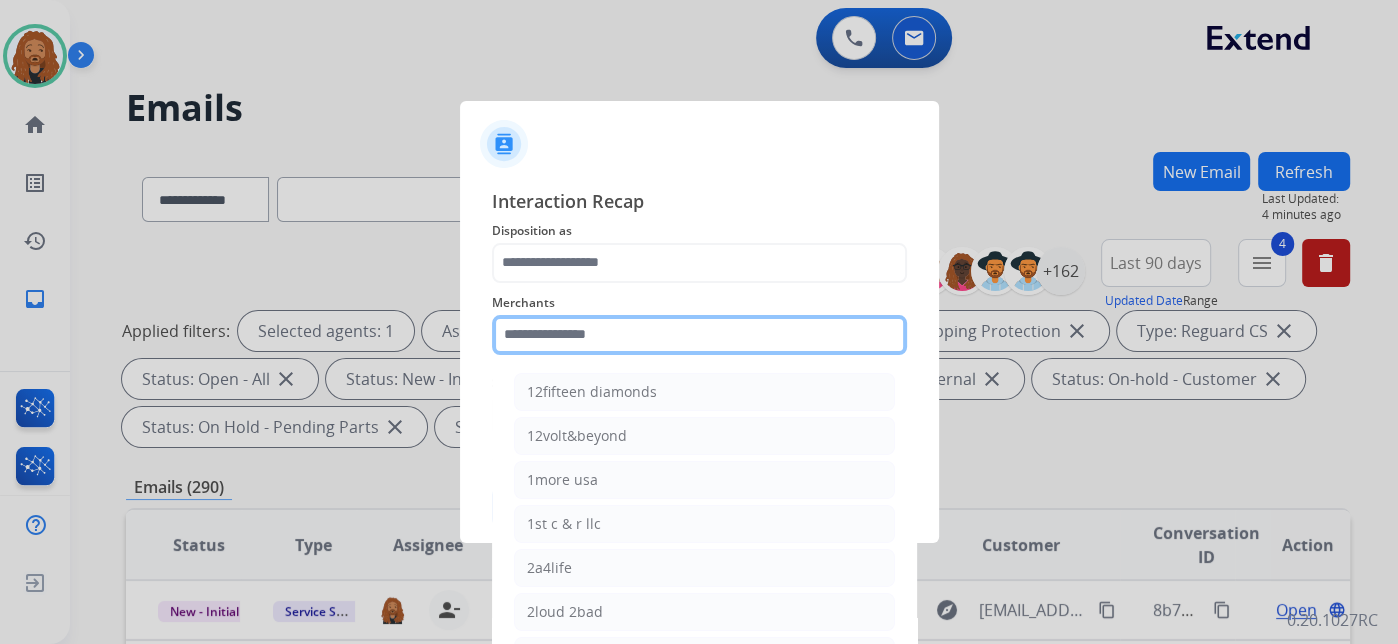 type on "*" 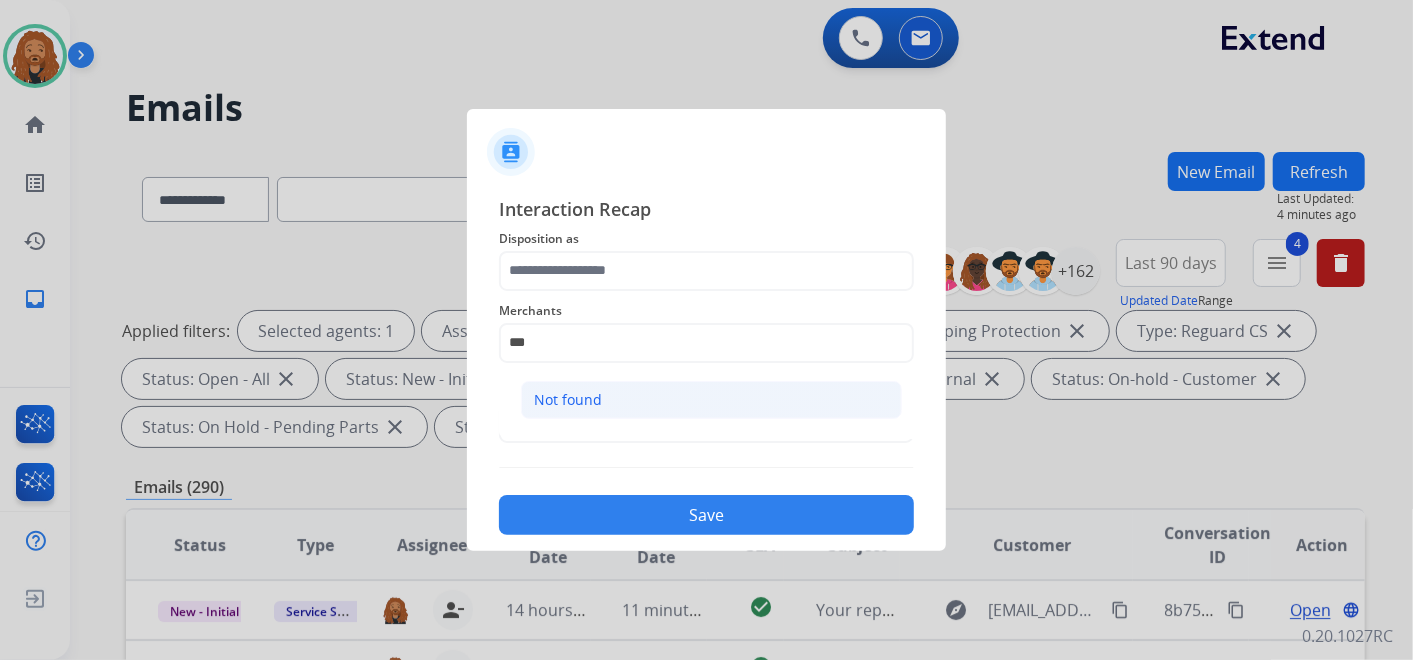 drag, startPoint x: 580, startPoint y: 398, endPoint x: 555, endPoint y: 359, distance: 46.32494 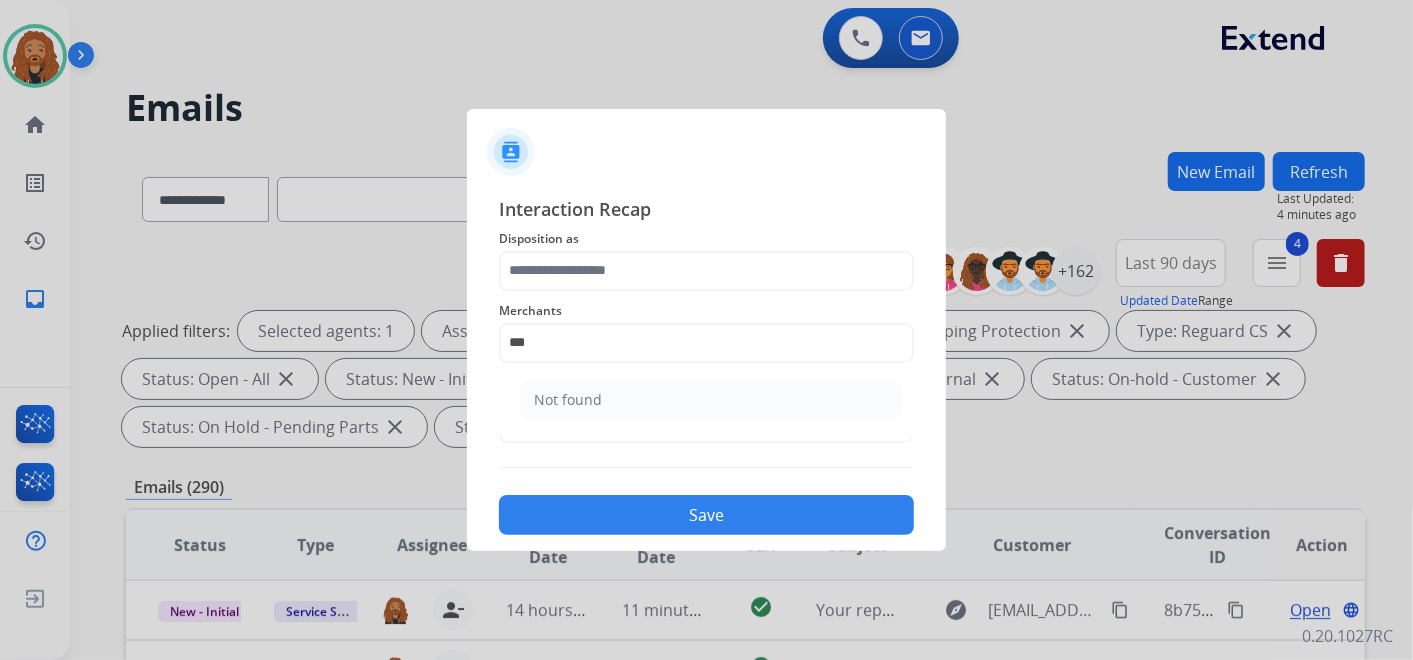 click on "Not found" 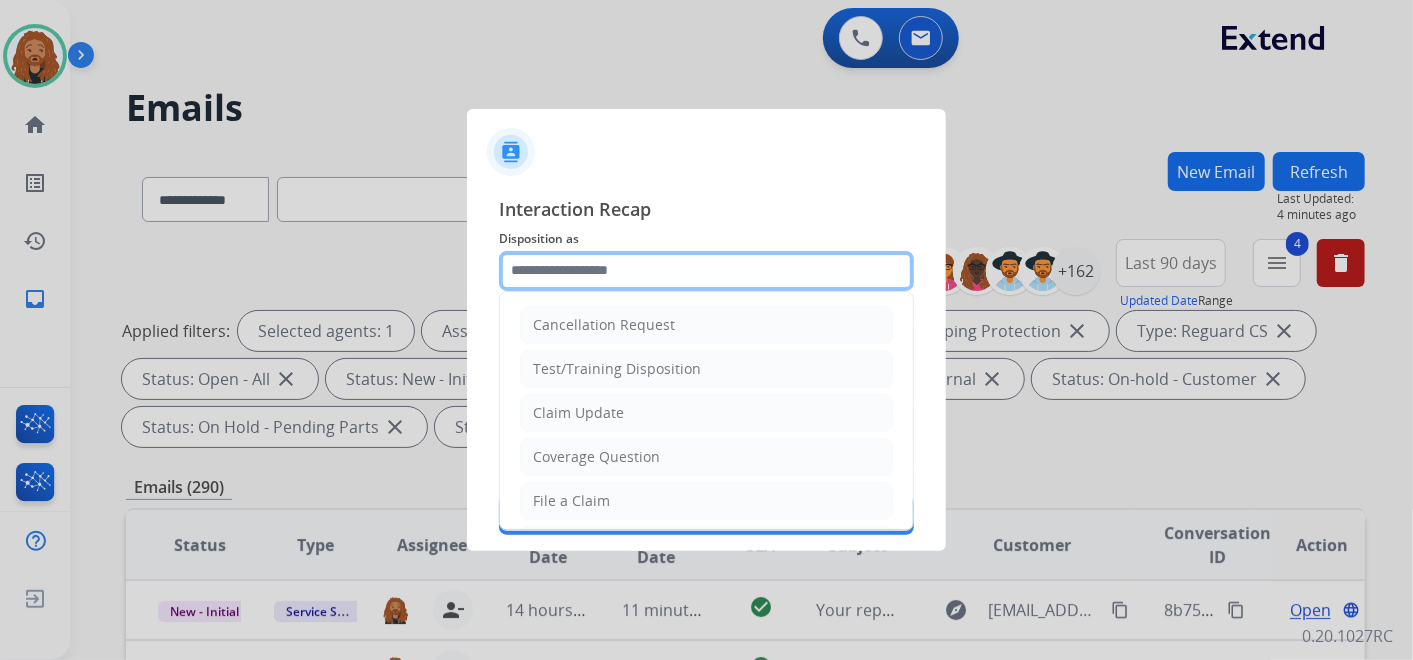 click 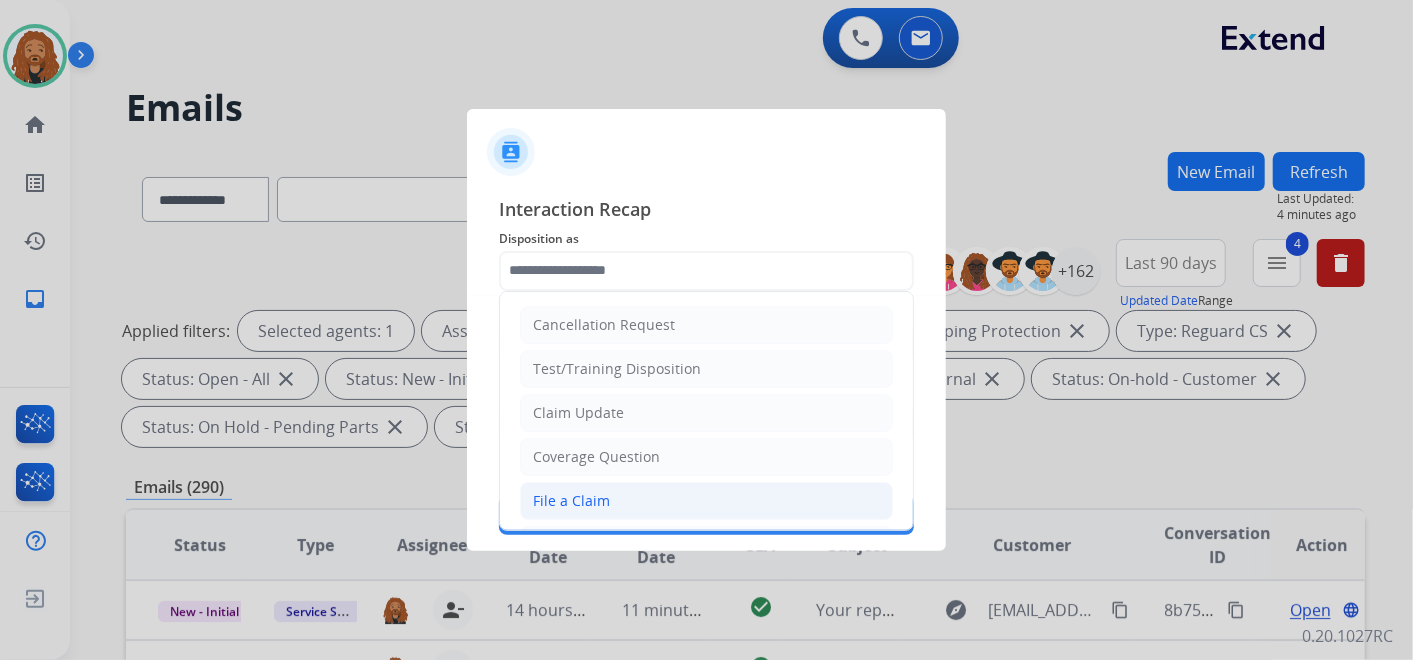 click on "File a Claim" 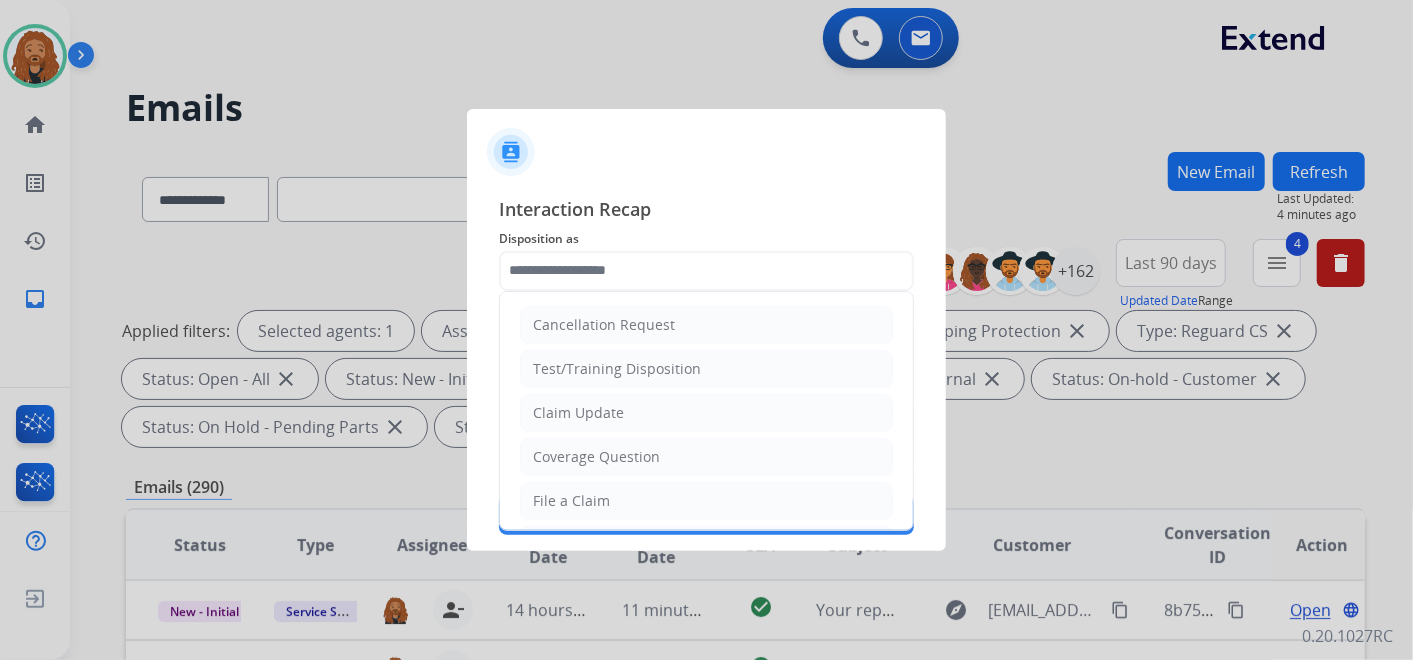 type on "**********" 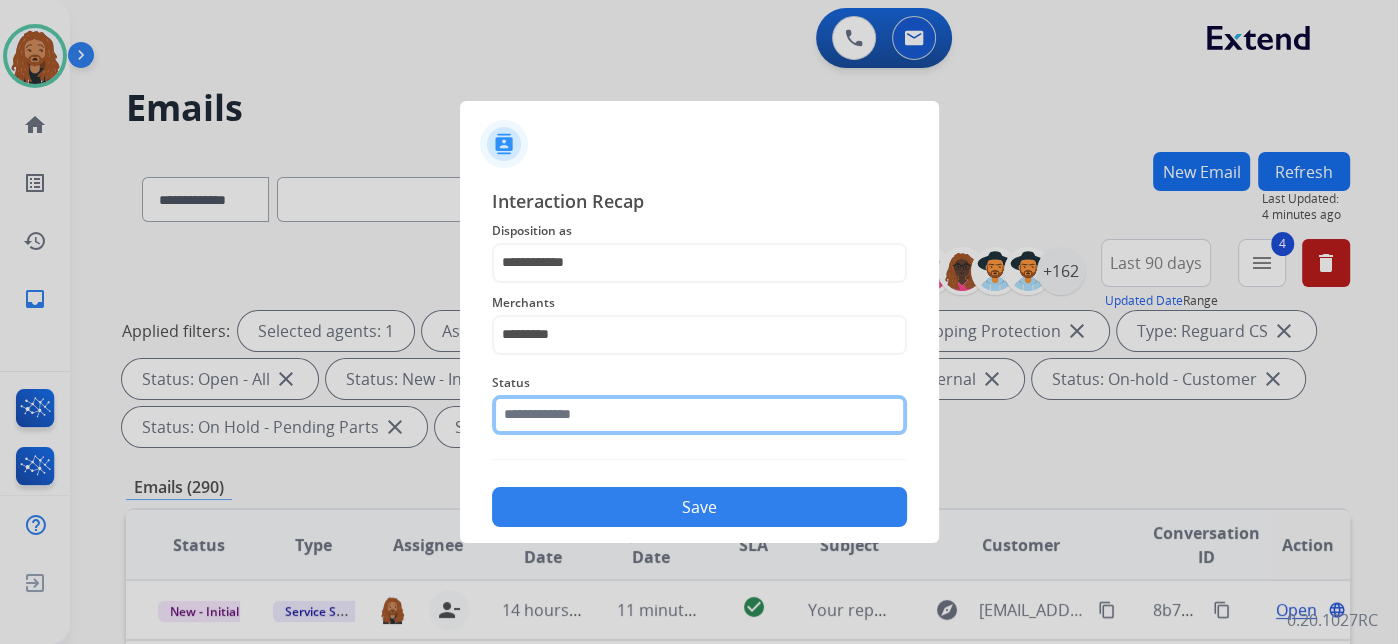 click 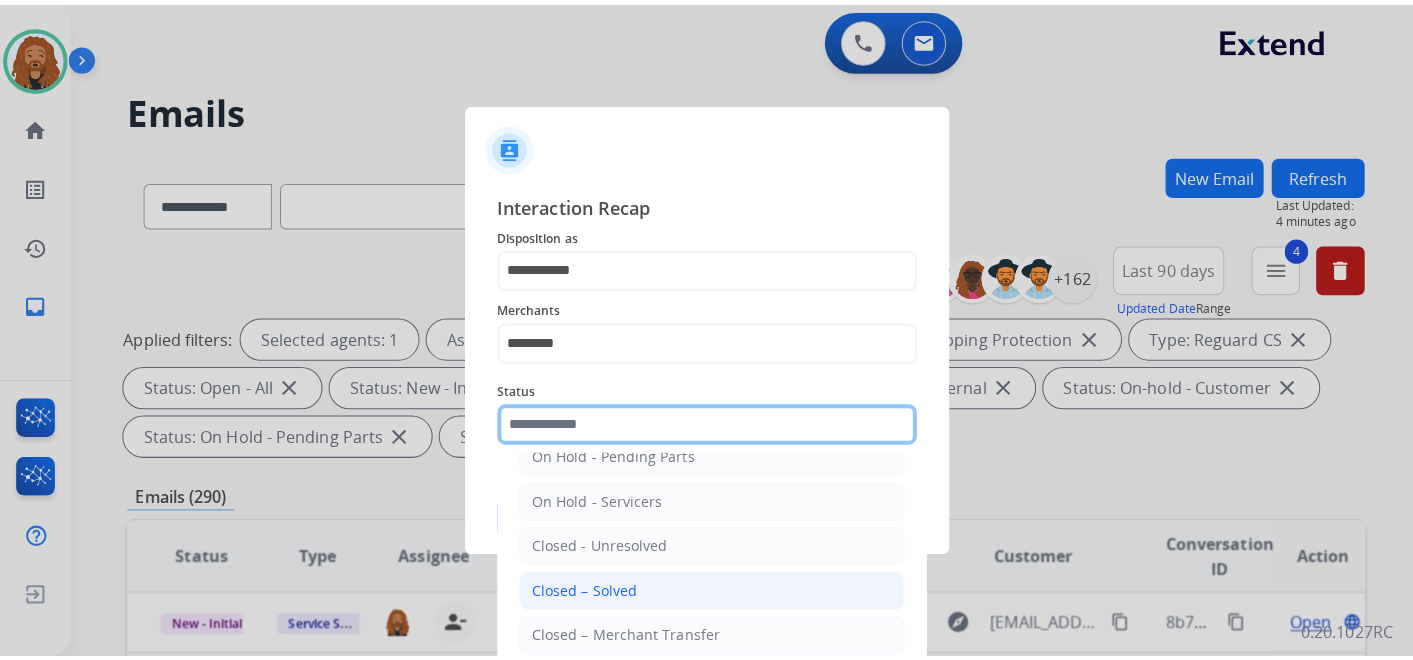 scroll, scrollTop: 114, scrollLeft: 0, axis: vertical 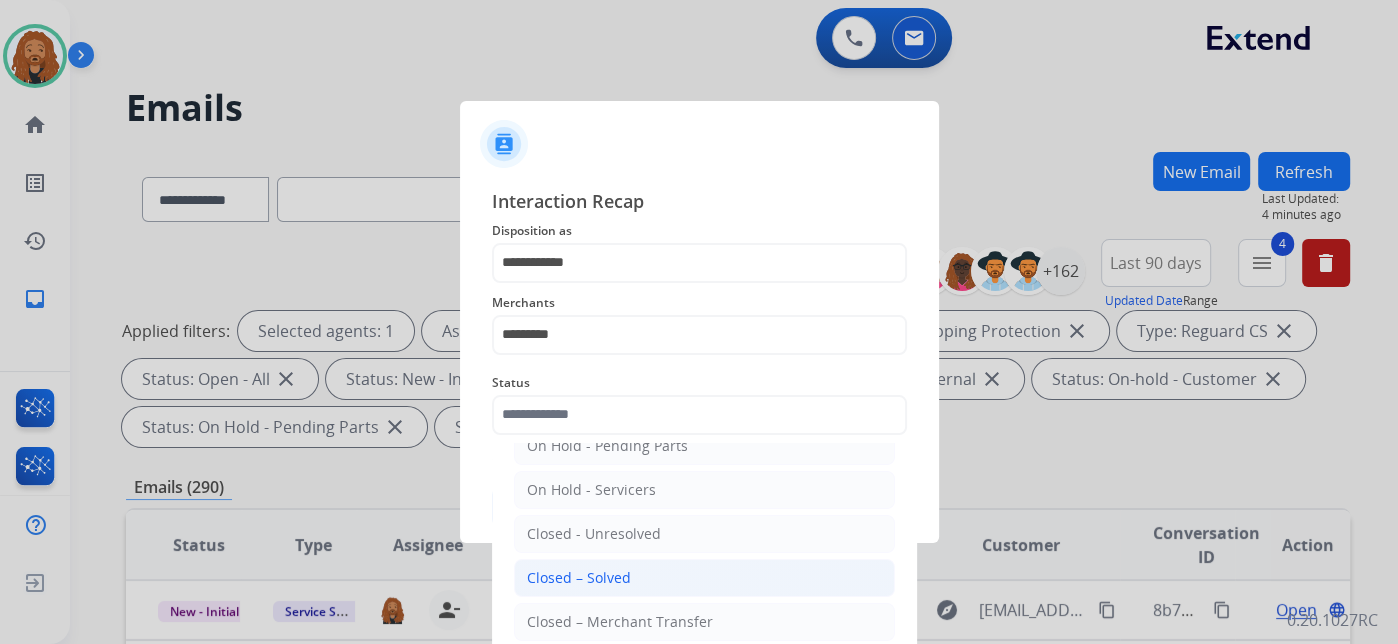 click on "Closed – Solved" 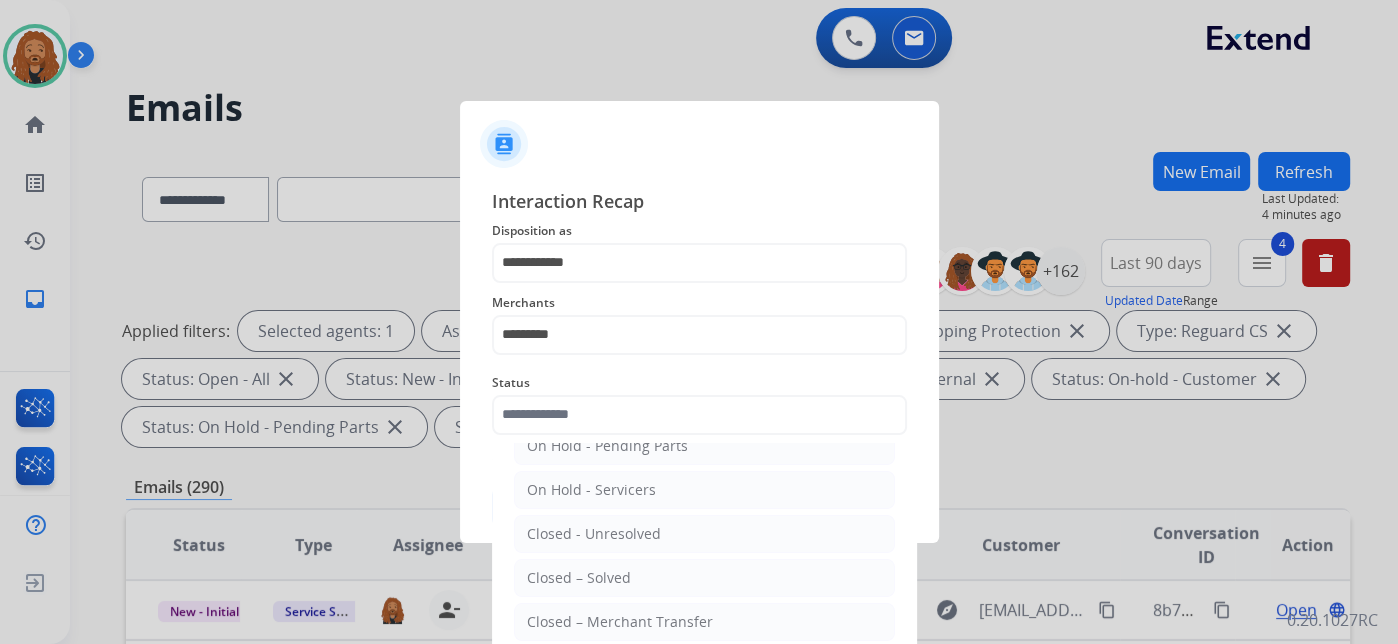 type on "**********" 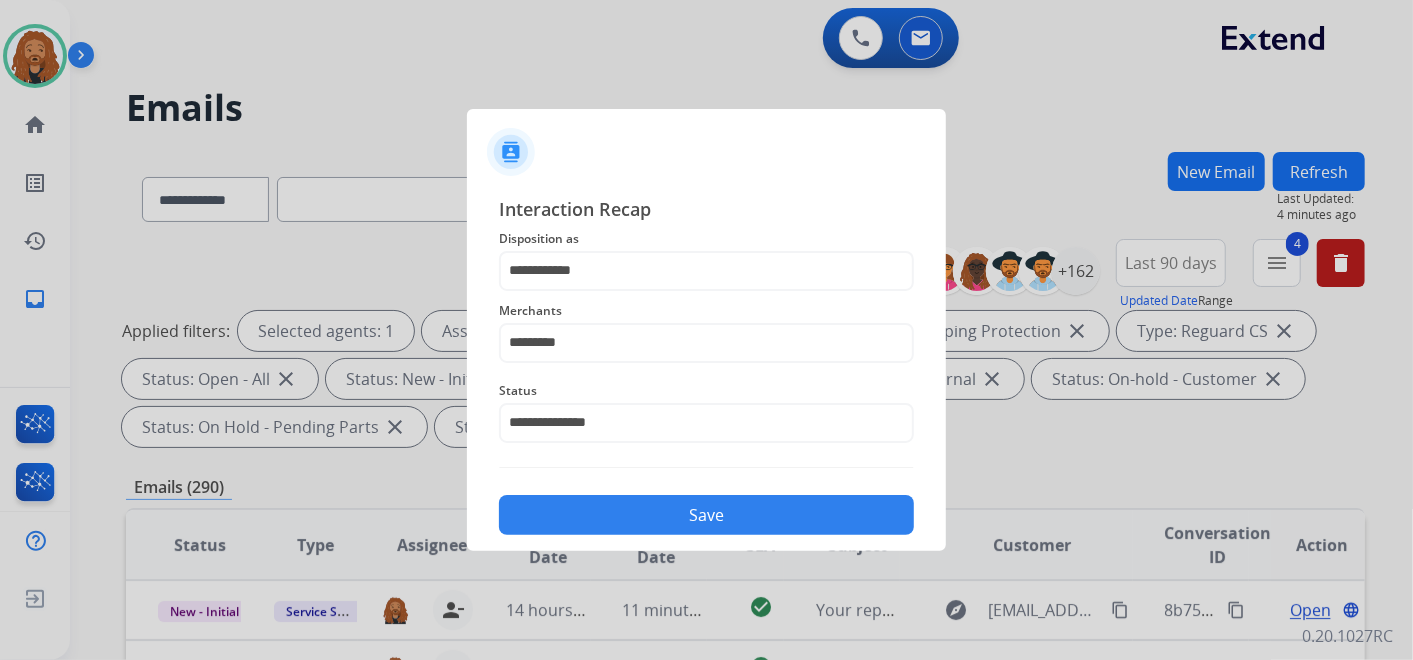 click on "Save" 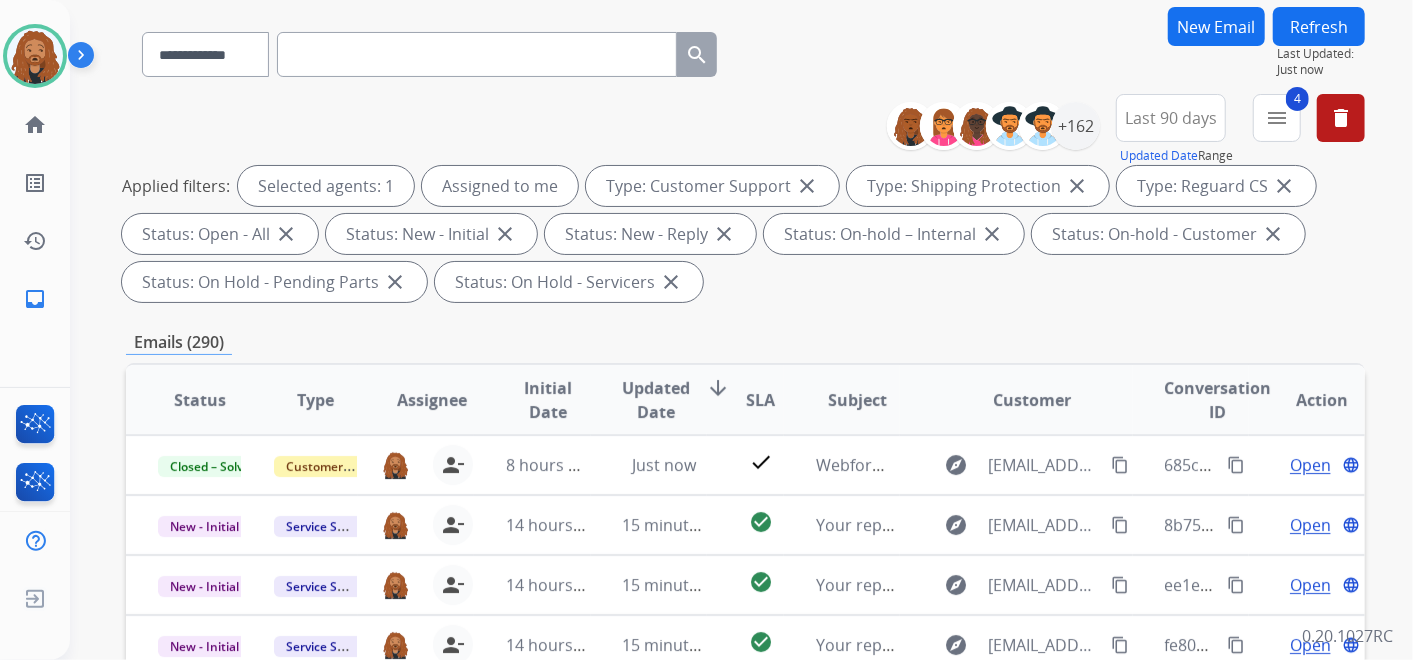 scroll, scrollTop: 111, scrollLeft: 0, axis: vertical 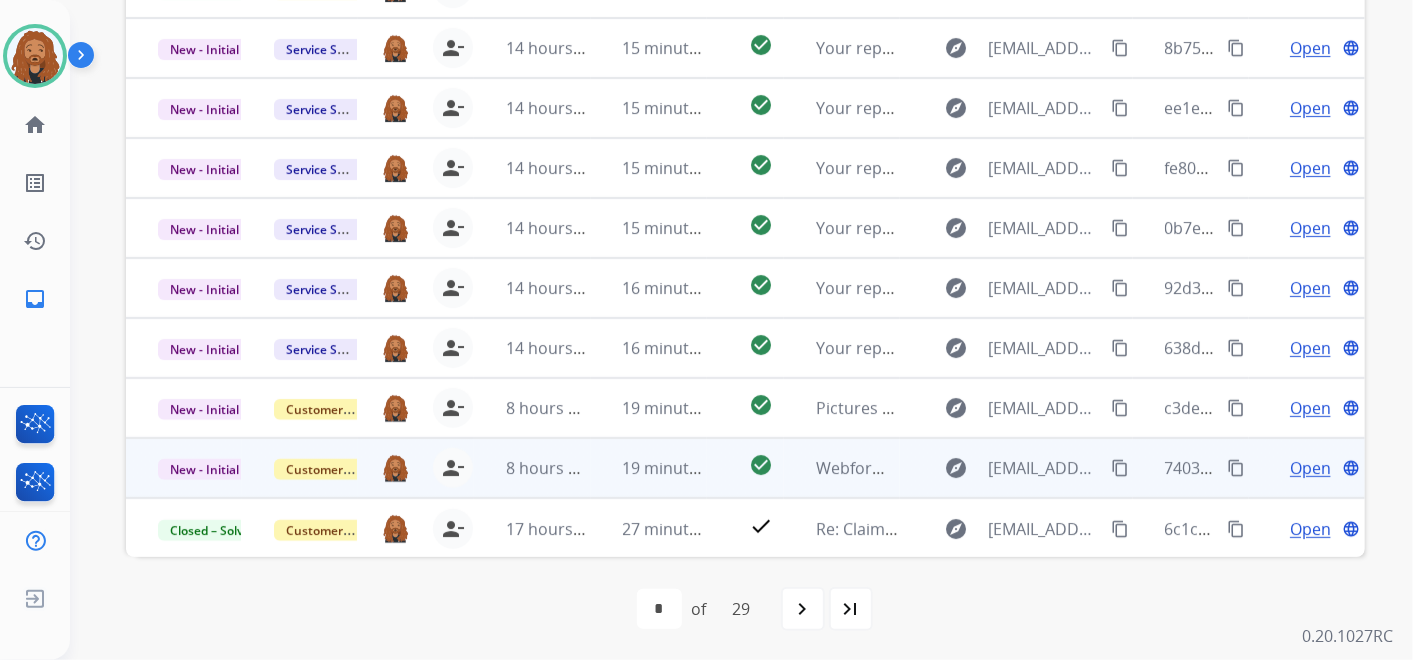 click on "Open" at bounding box center (1310, 468) 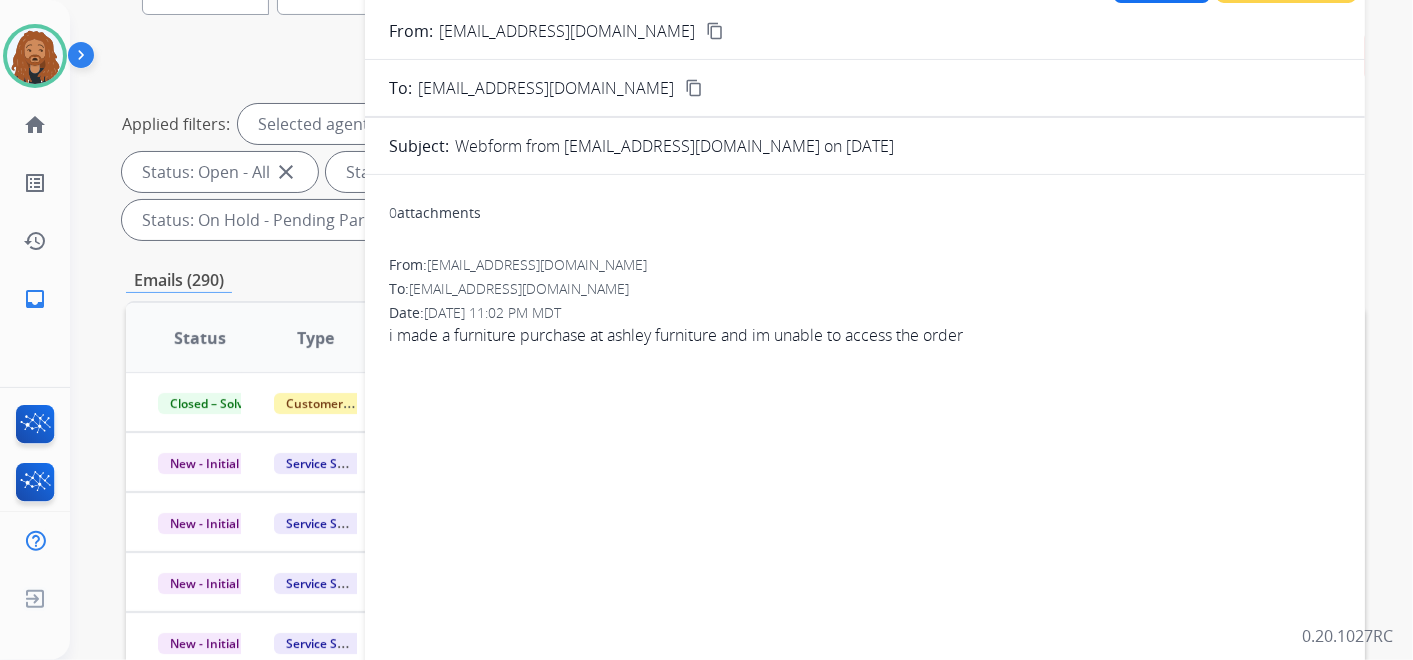 scroll, scrollTop: 177, scrollLeft: 0, axis: vertical 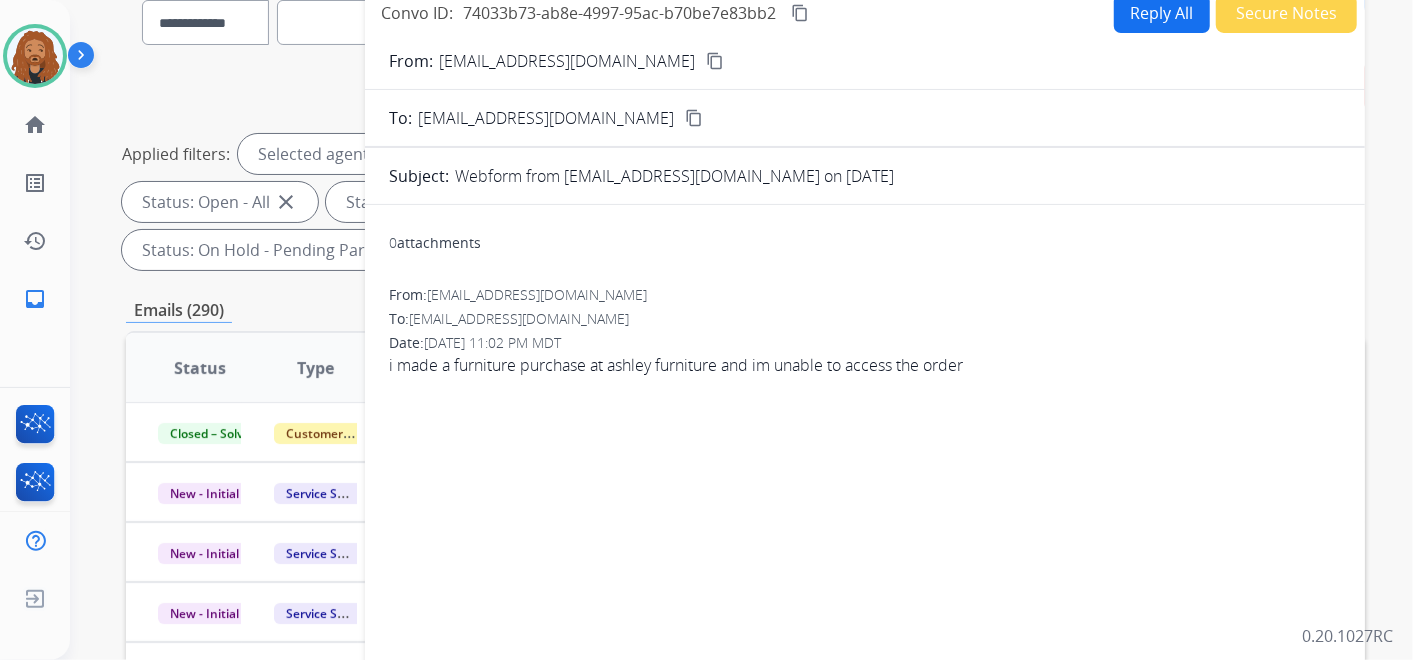 click on "content_copy" at bounding box center [715, 61] 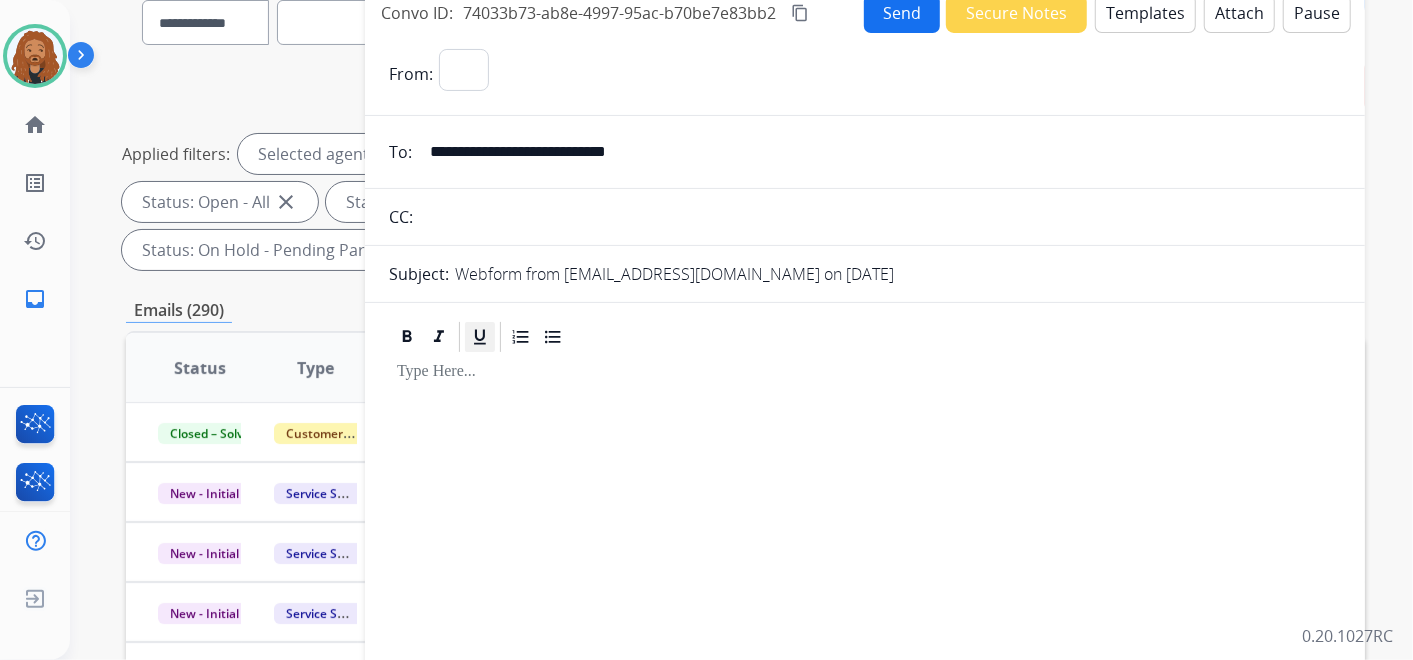 select on "**********" 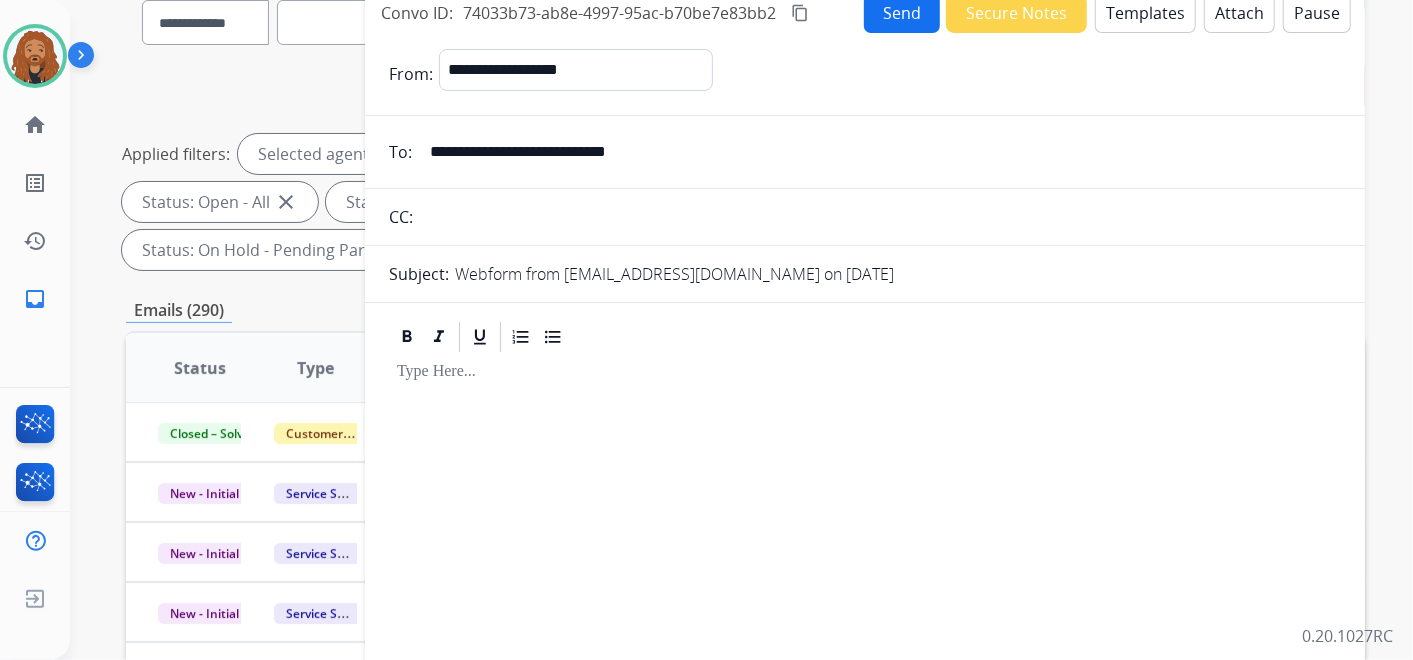 click on "Templates" at bounding box center [1145, 13] 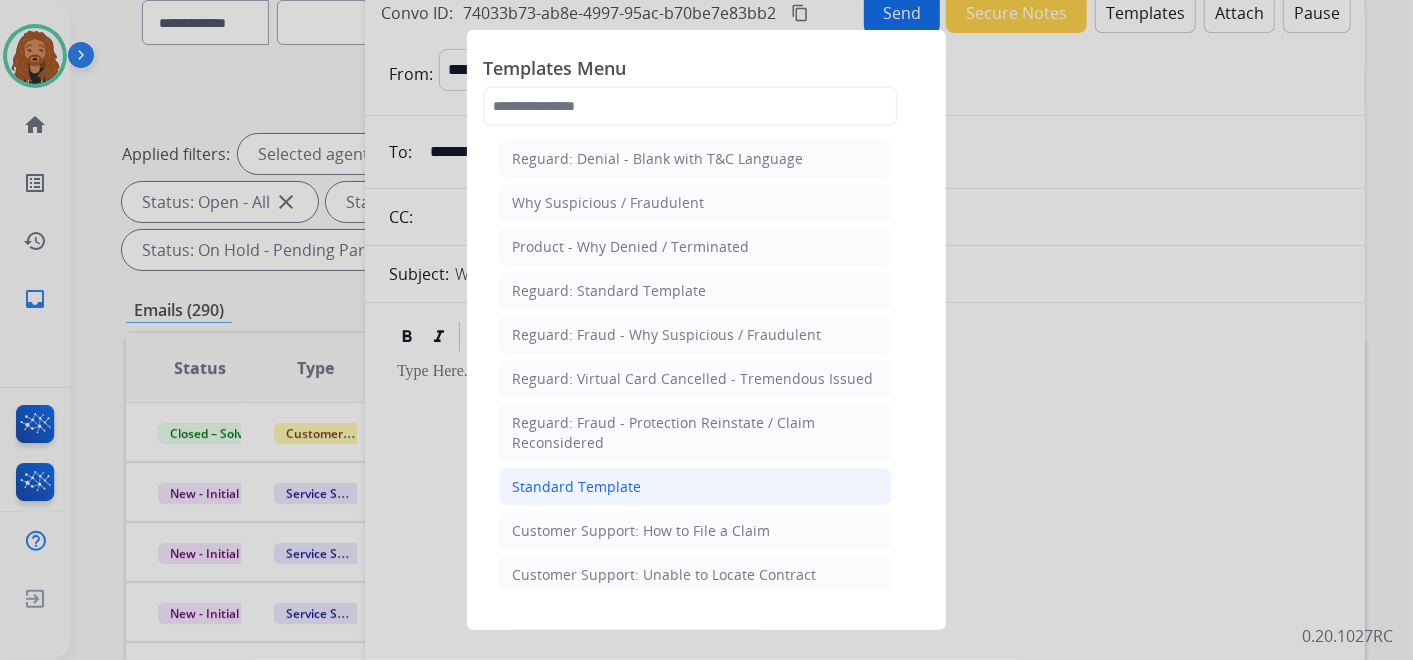 click on "Standard Template" 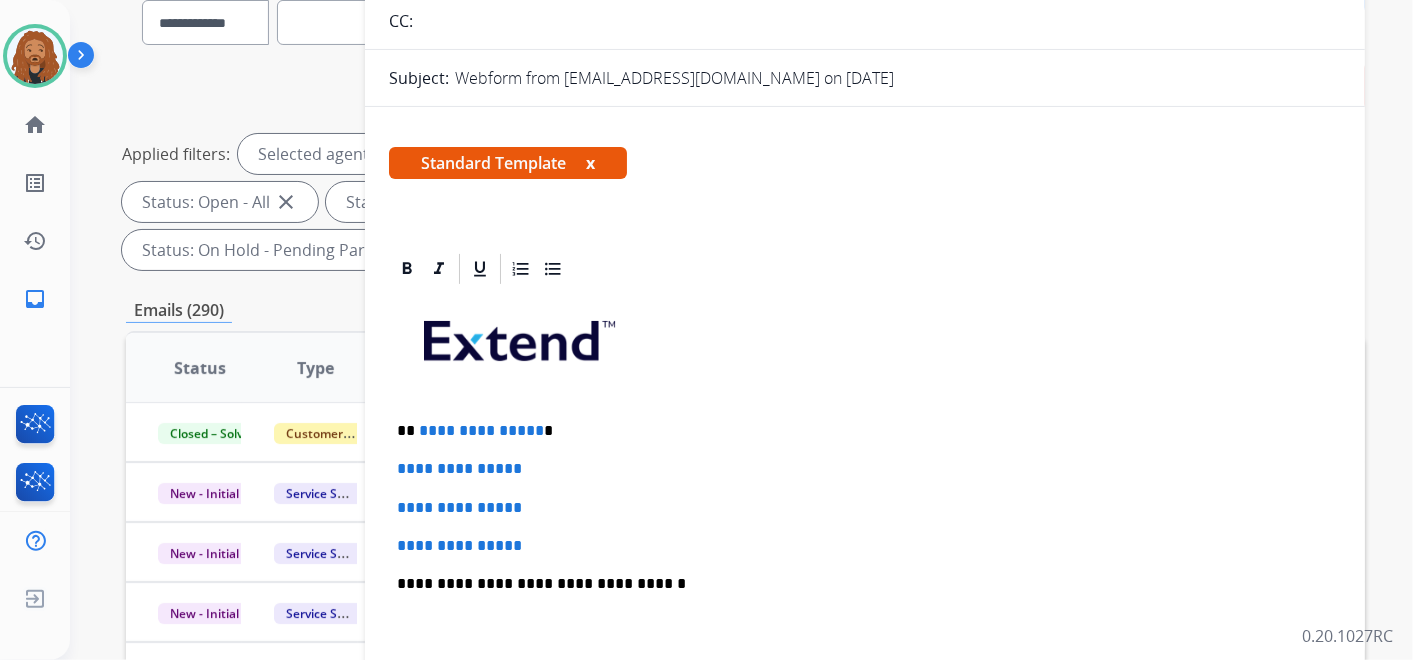 scroll, scrollTop: 436, scrollLeft: 0, axis: vertical 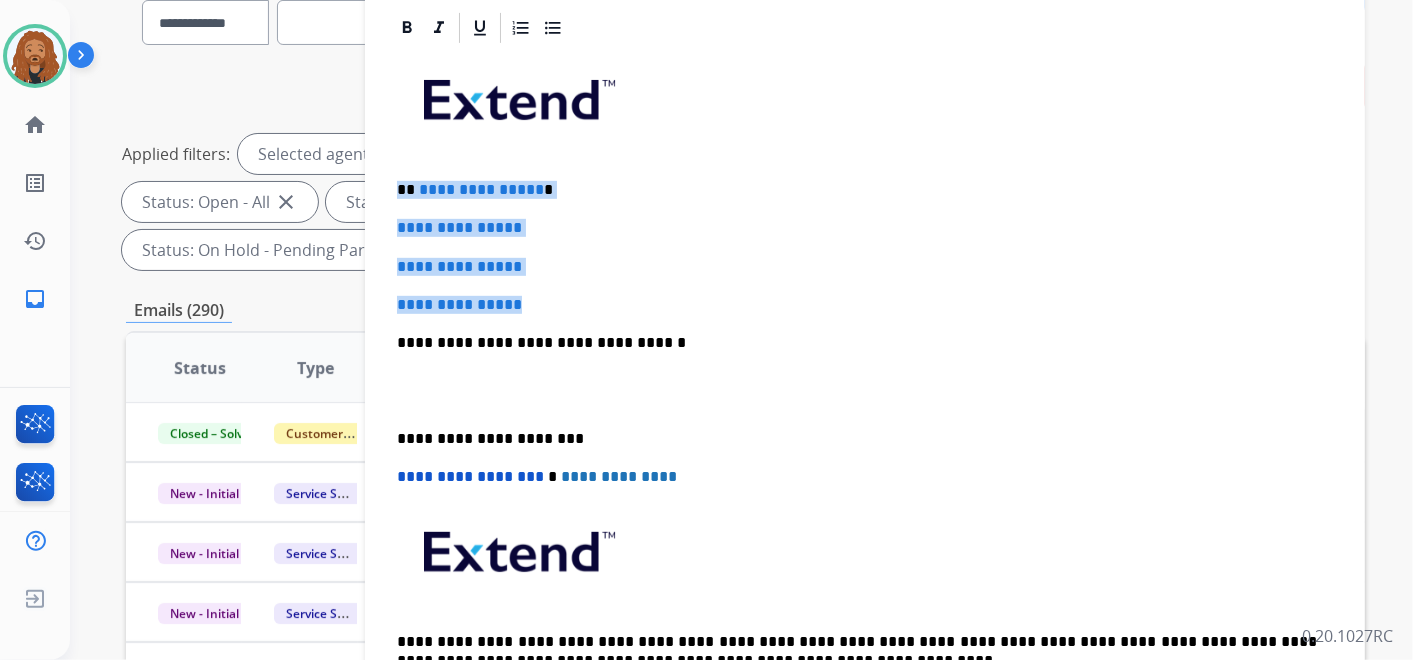 drag, startPoint x: 534, startPoint y: 303, endPoint x: 402, endPoint y: 180, distance: 180.4245 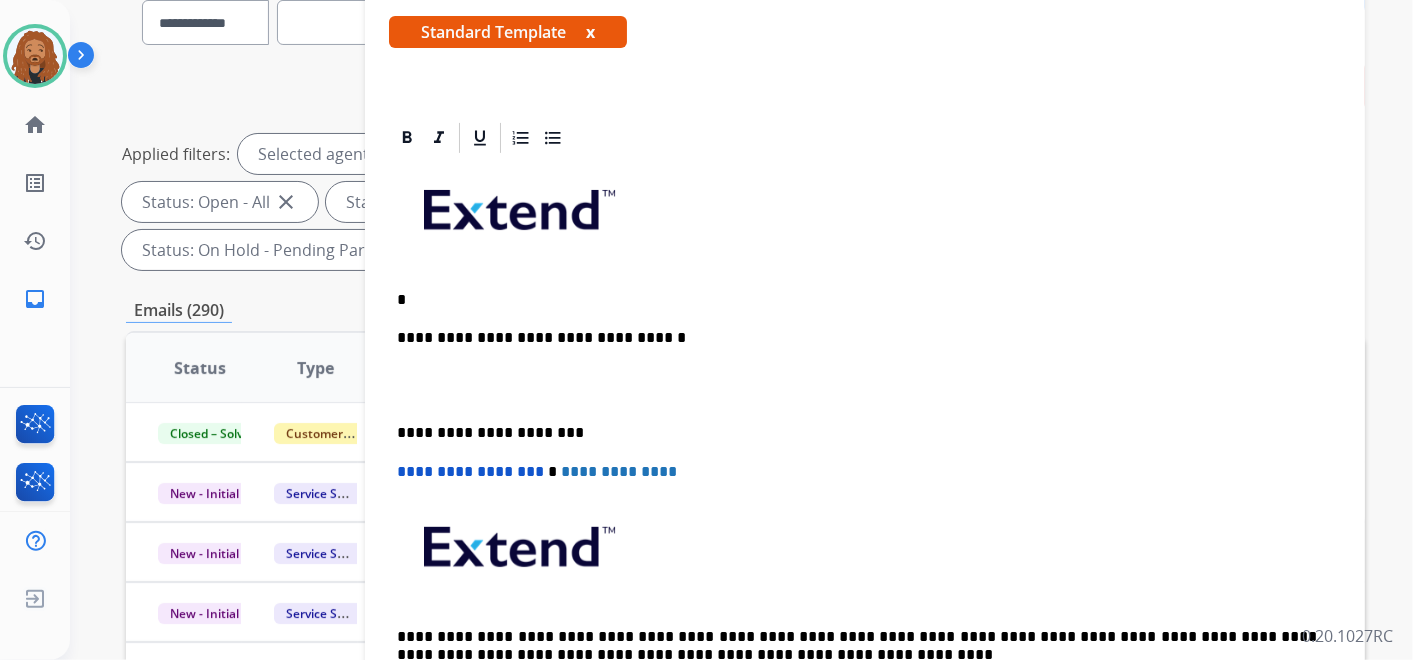 scroll, scrollTop: 321, scrollLeft: 0, axis: vertical 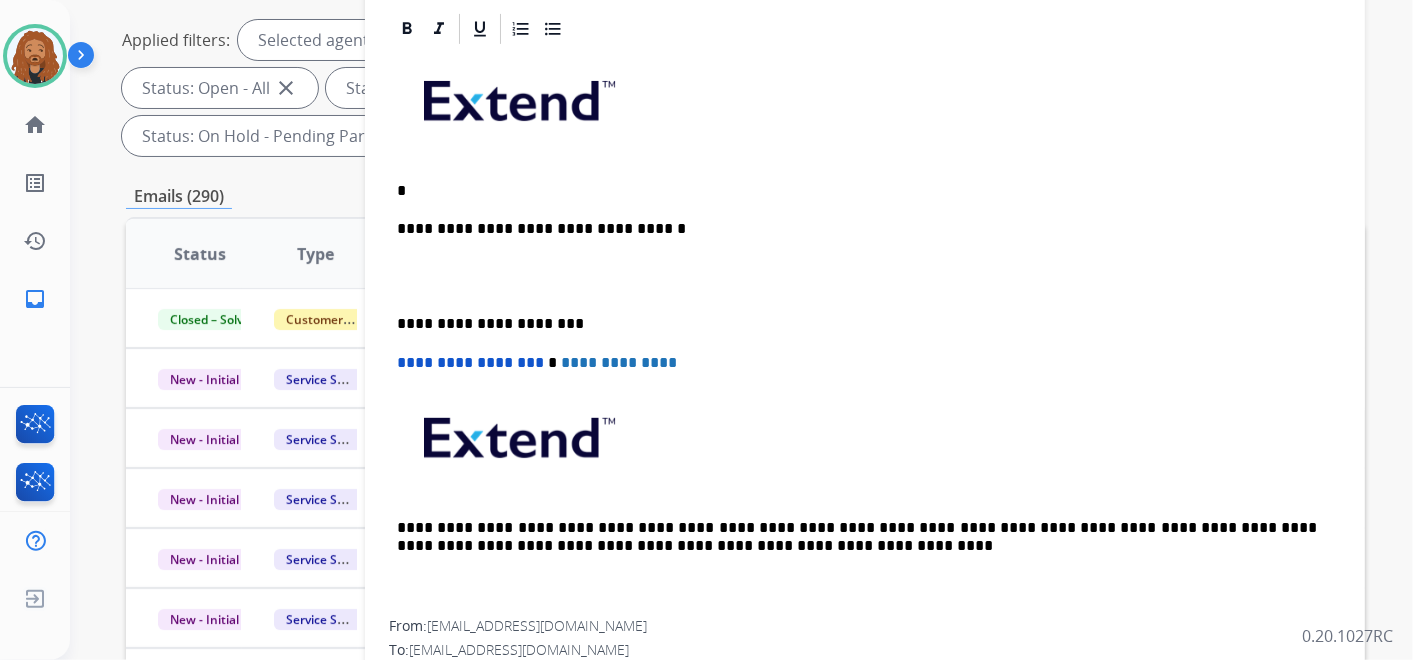 type 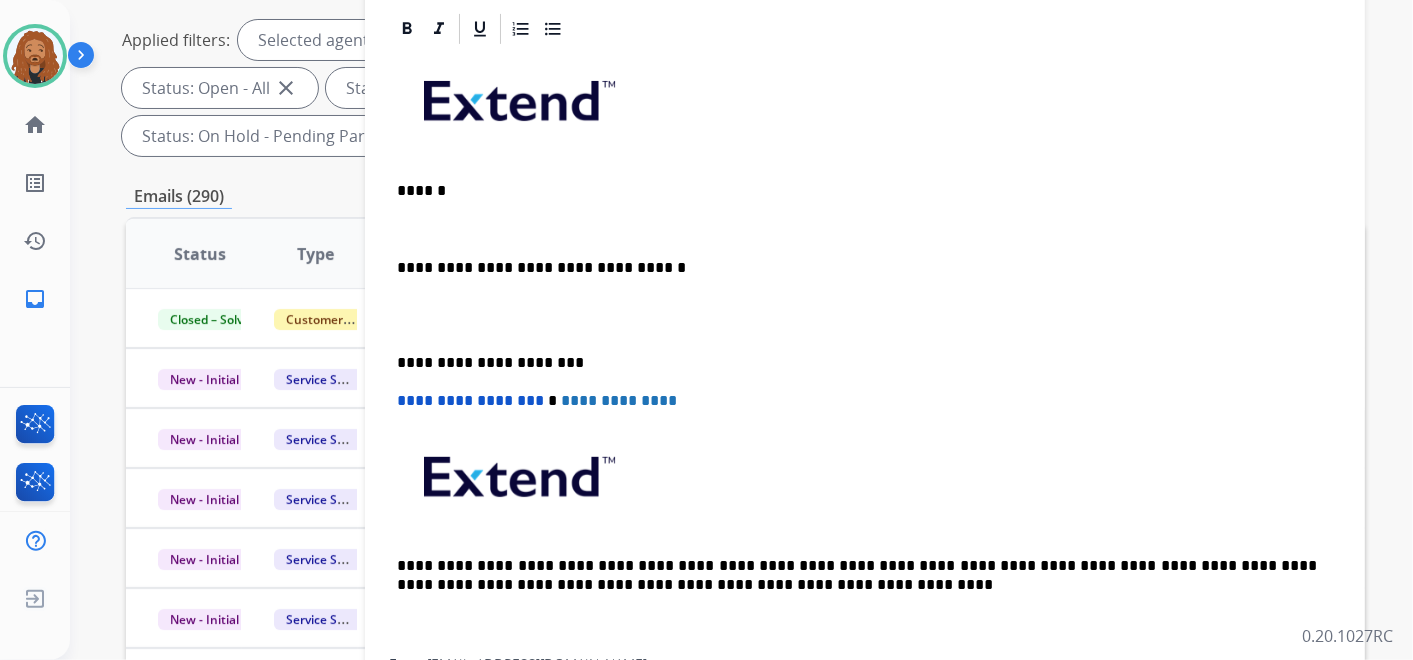scroll, scrollTop: 360, scrollLeft: 0, axis: vertical 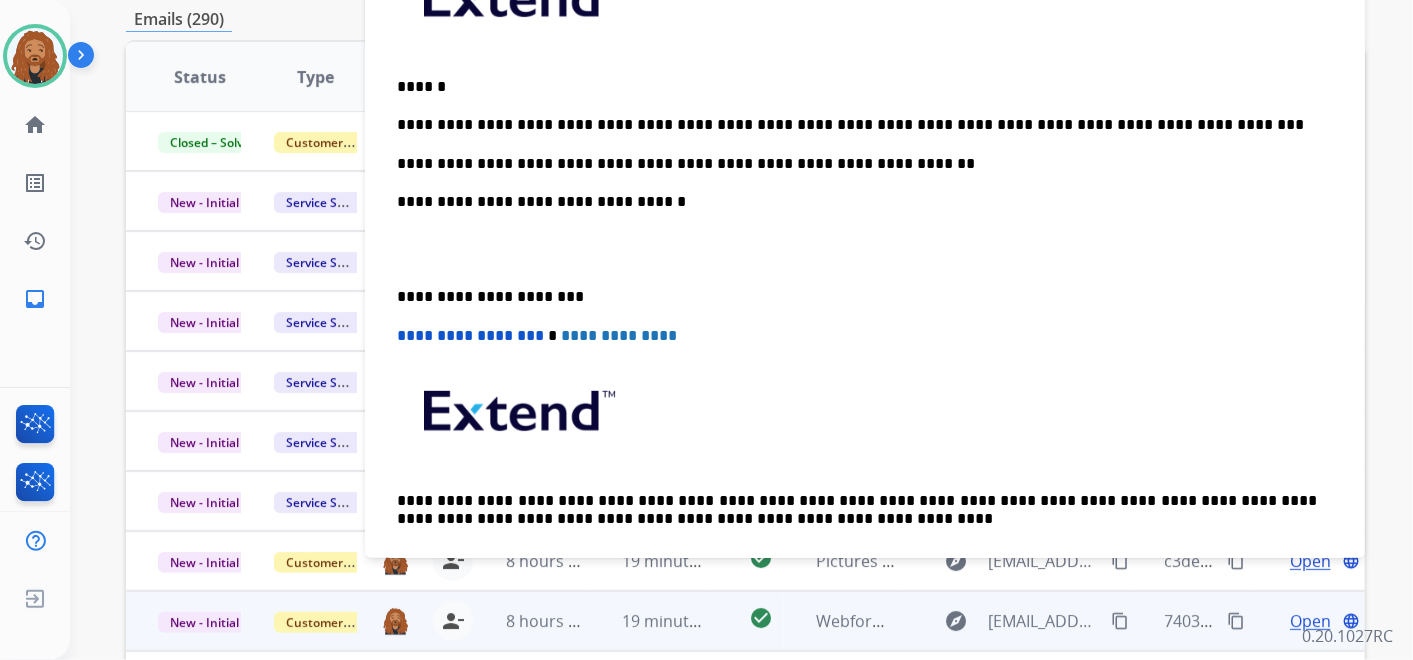 click at bounding box center (865, 249) 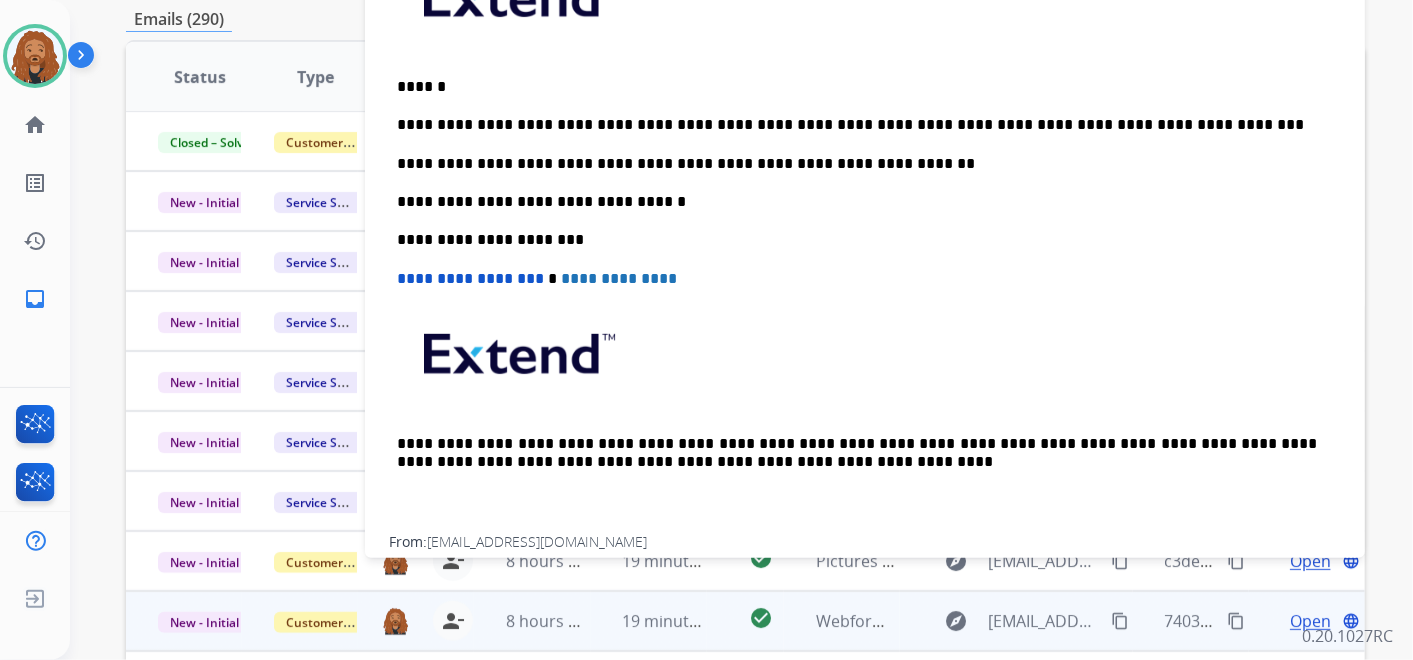 click on "**********" at bounding box center (857, 164) 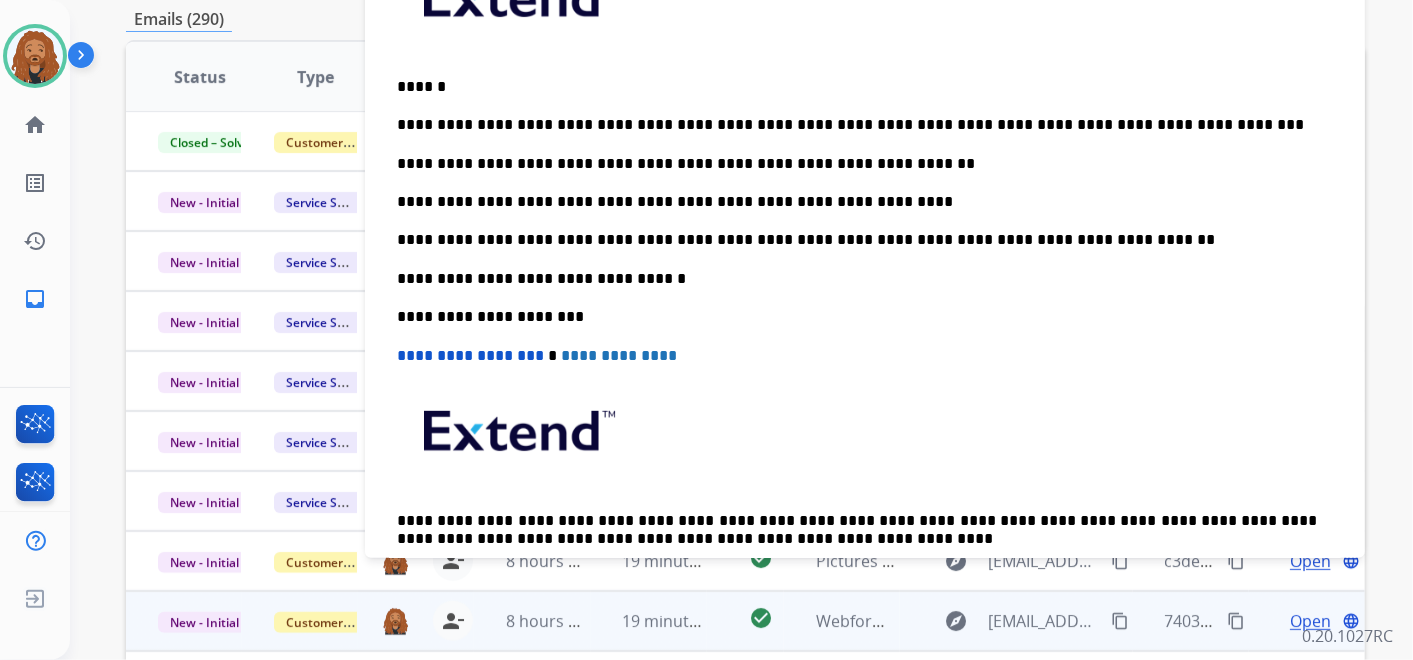 click on "**********" at bounding box center [857, 240] 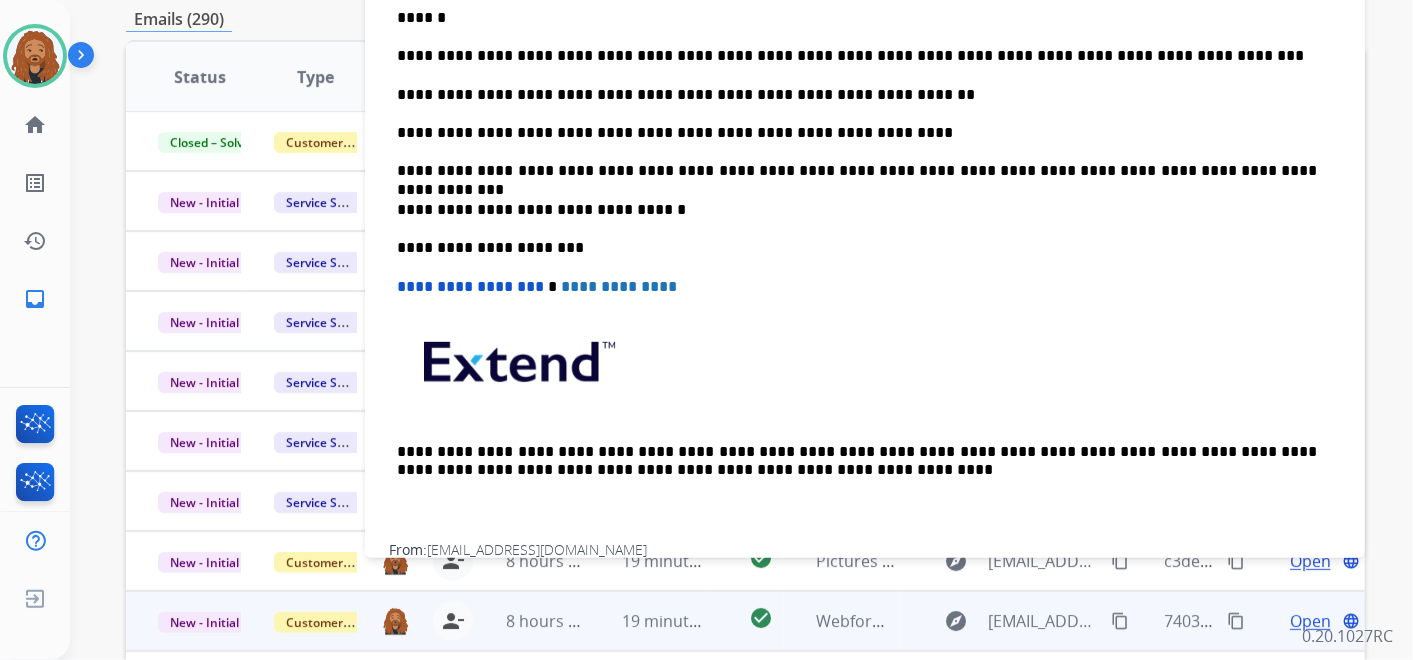 scroll, scrollTop: 417, scrollLeft: 0, axis: vertical 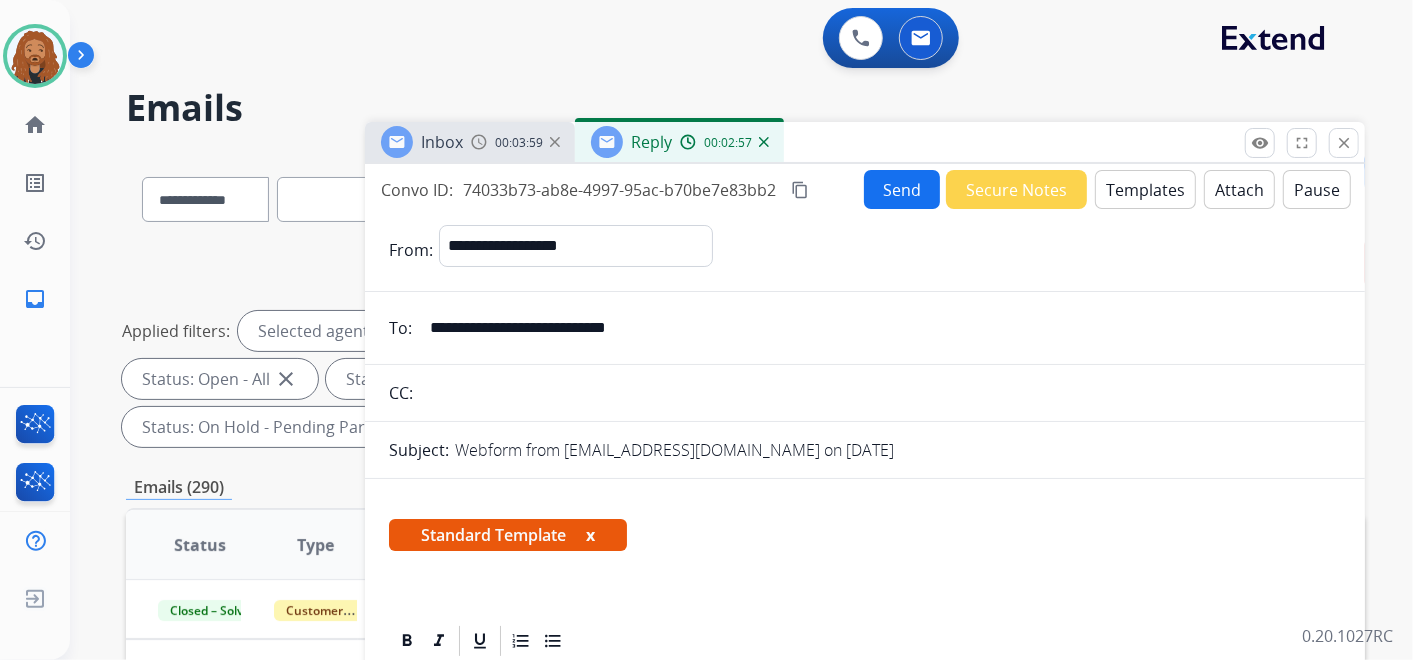 click on "Send" at bounding box center [902, 189] 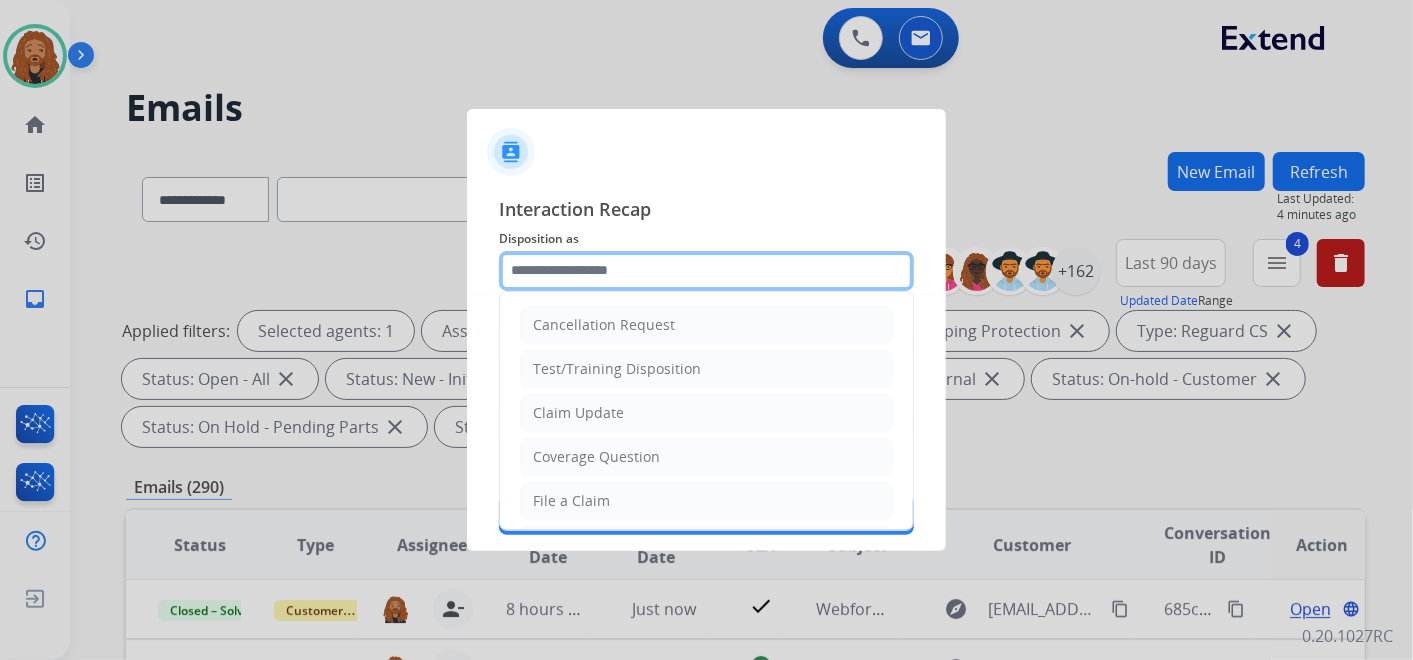 click 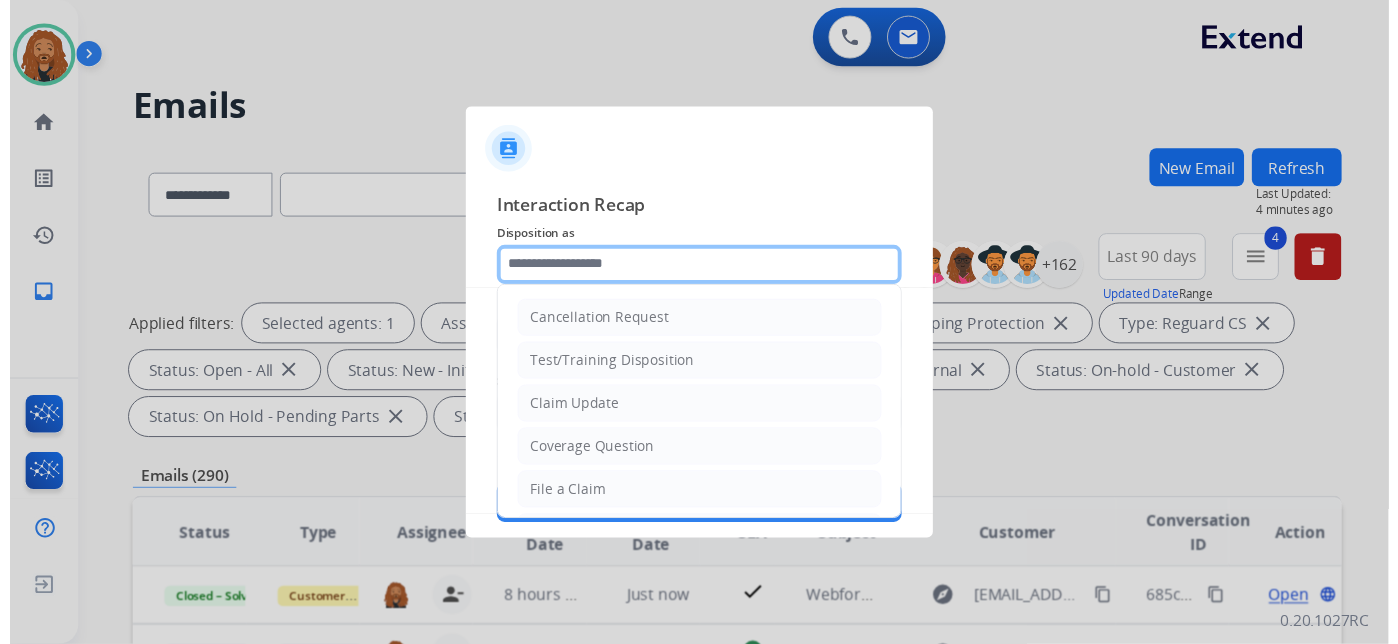 scroll, scrollTop: 0, scrollLeft: 0, axis: both 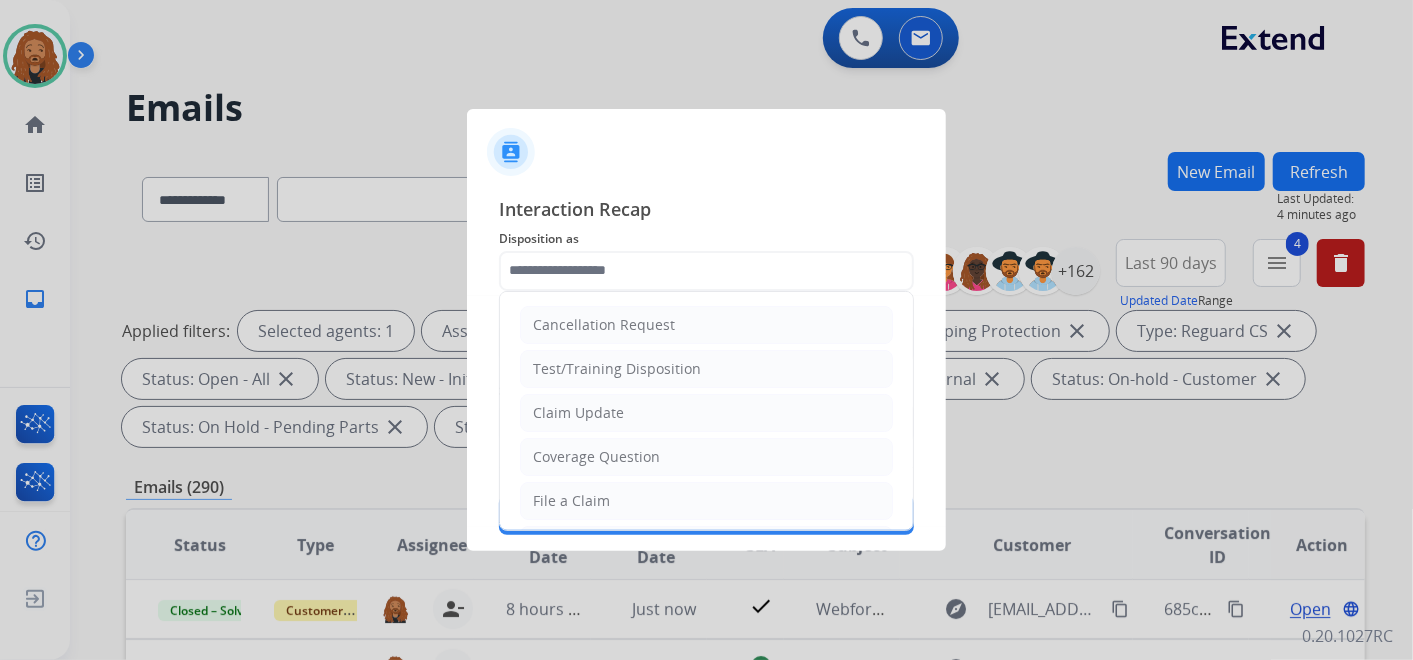 click on "Coverage Question" 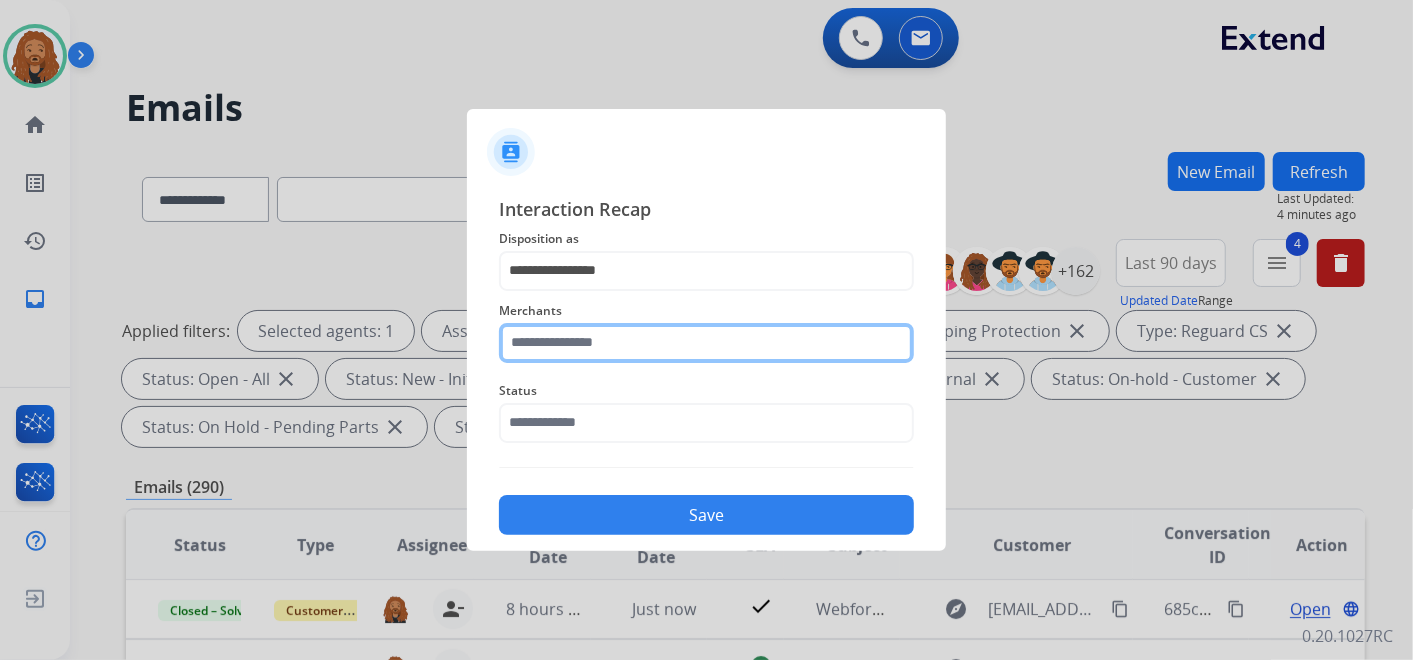 click 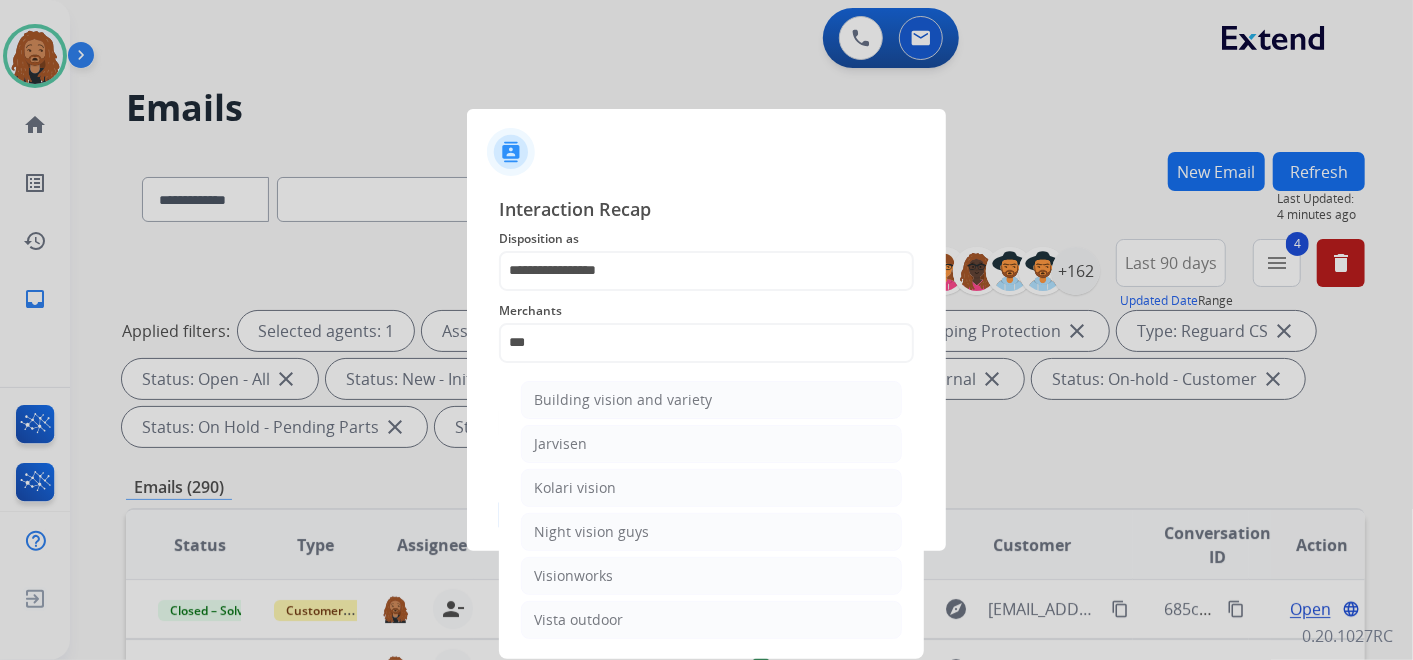 click on "Visionworks" 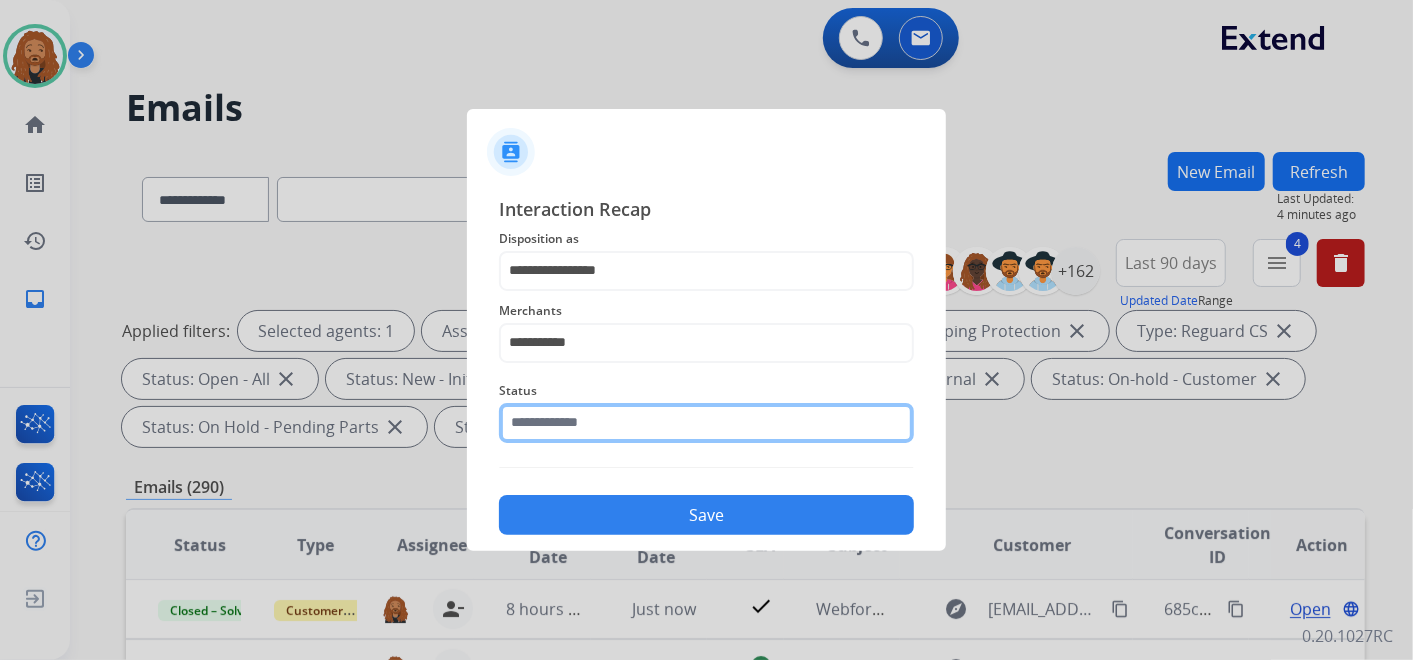 click on "Status" 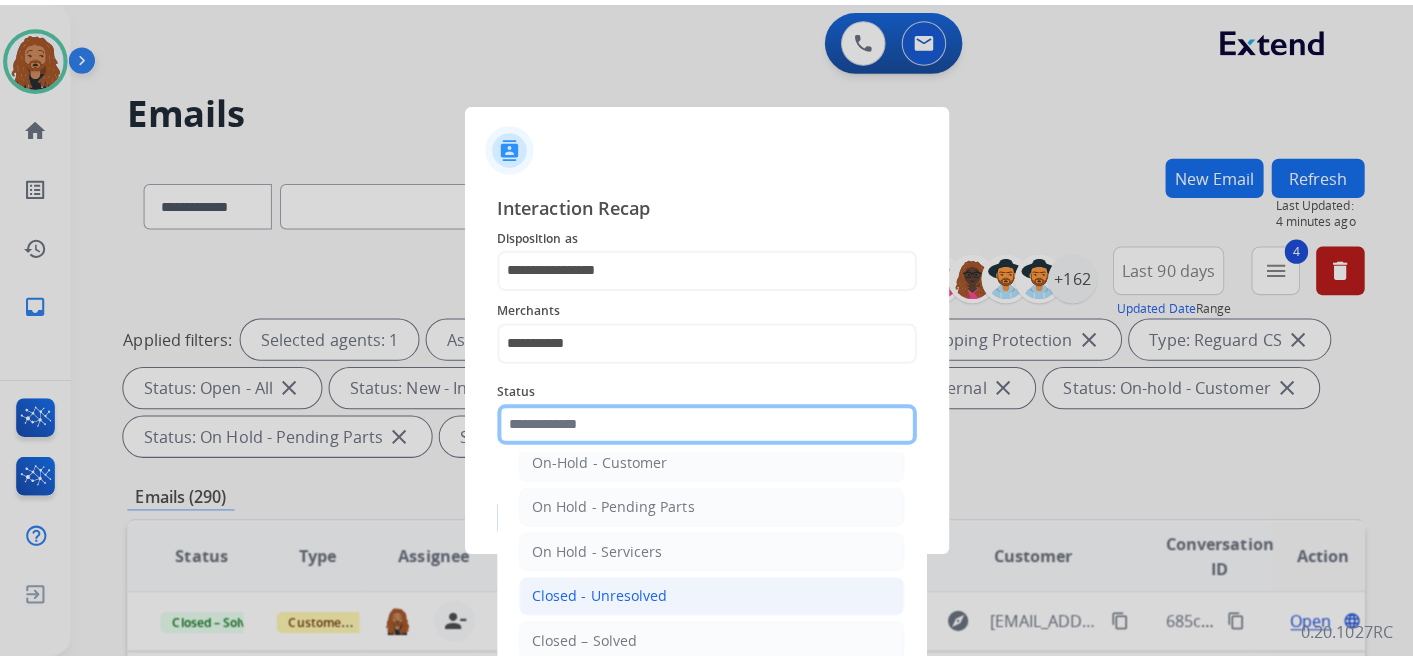 scroll, scrollTop: 114, scrollLeft: 0, axis: vertical 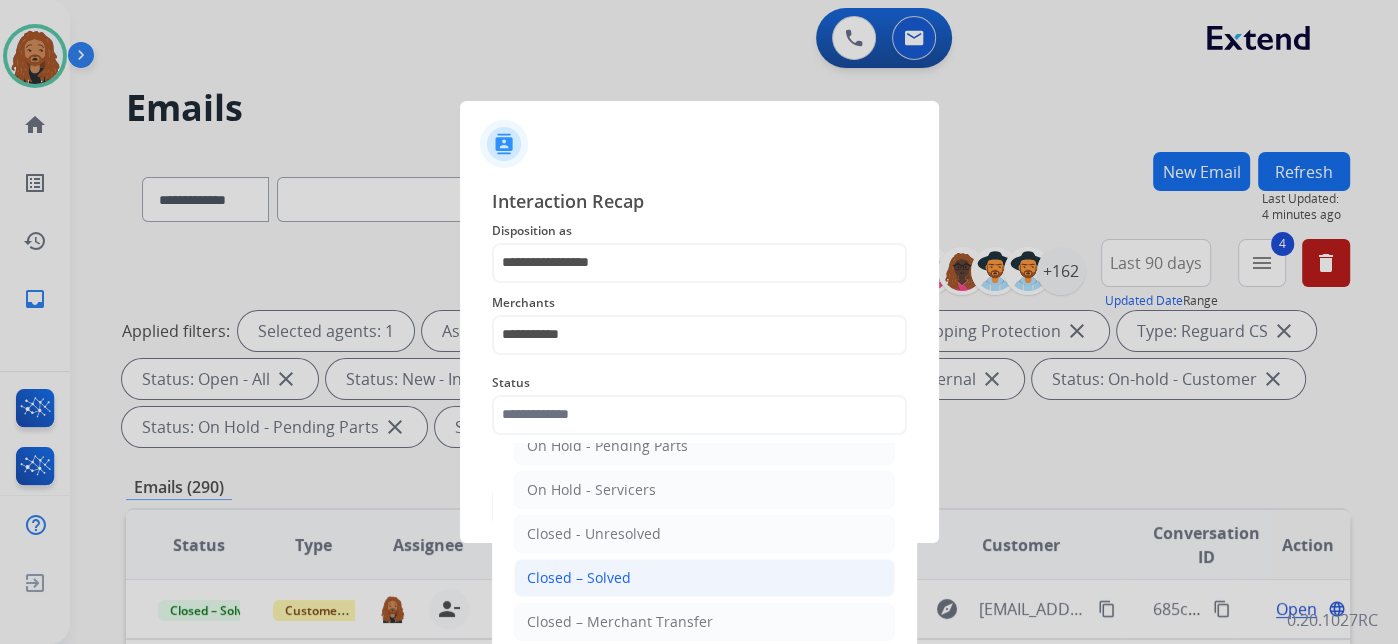 click on "Closed – Solved" 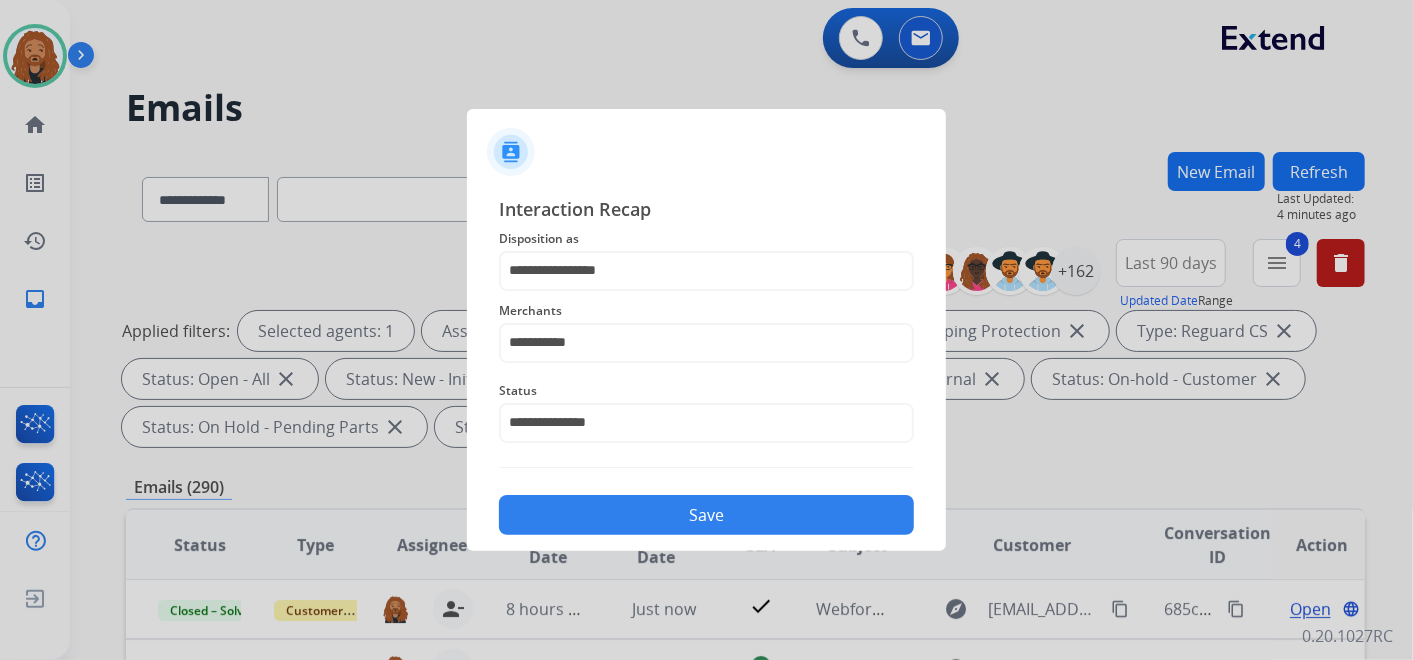 click on "Save" 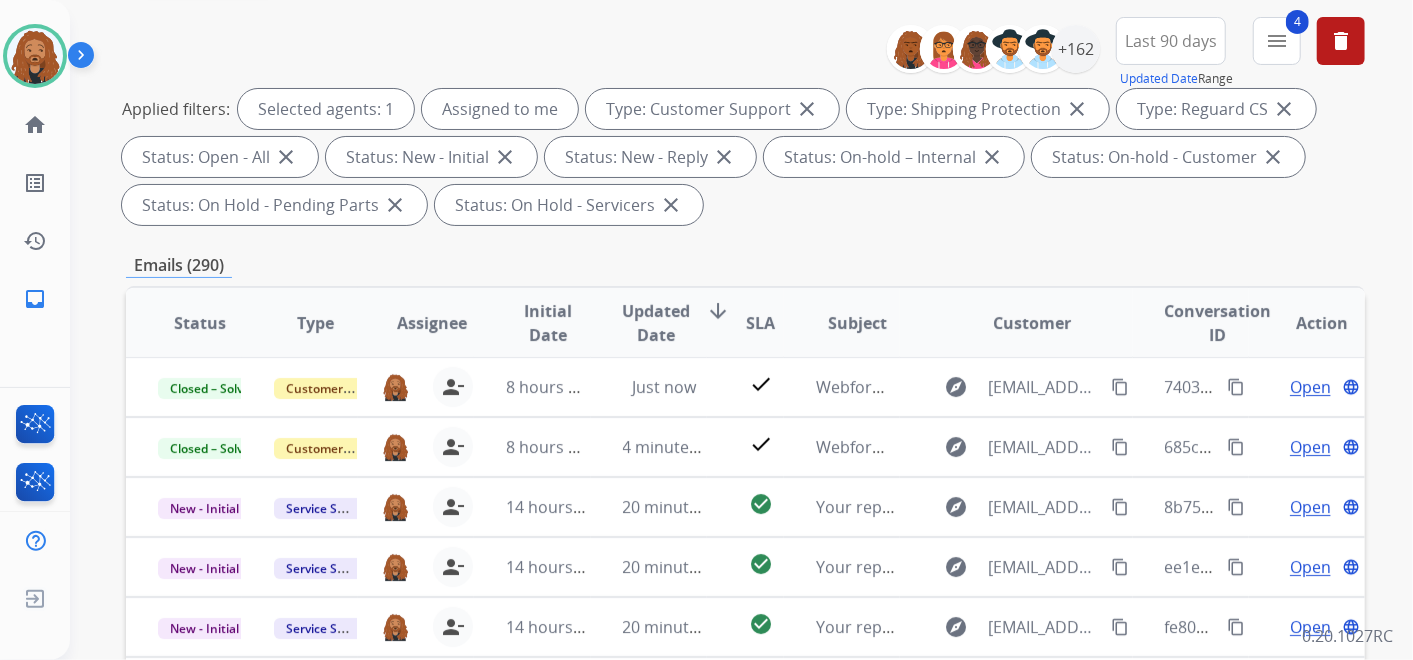 scroll, scrollTop: 621, scrollLeft: 0, axis: vertical 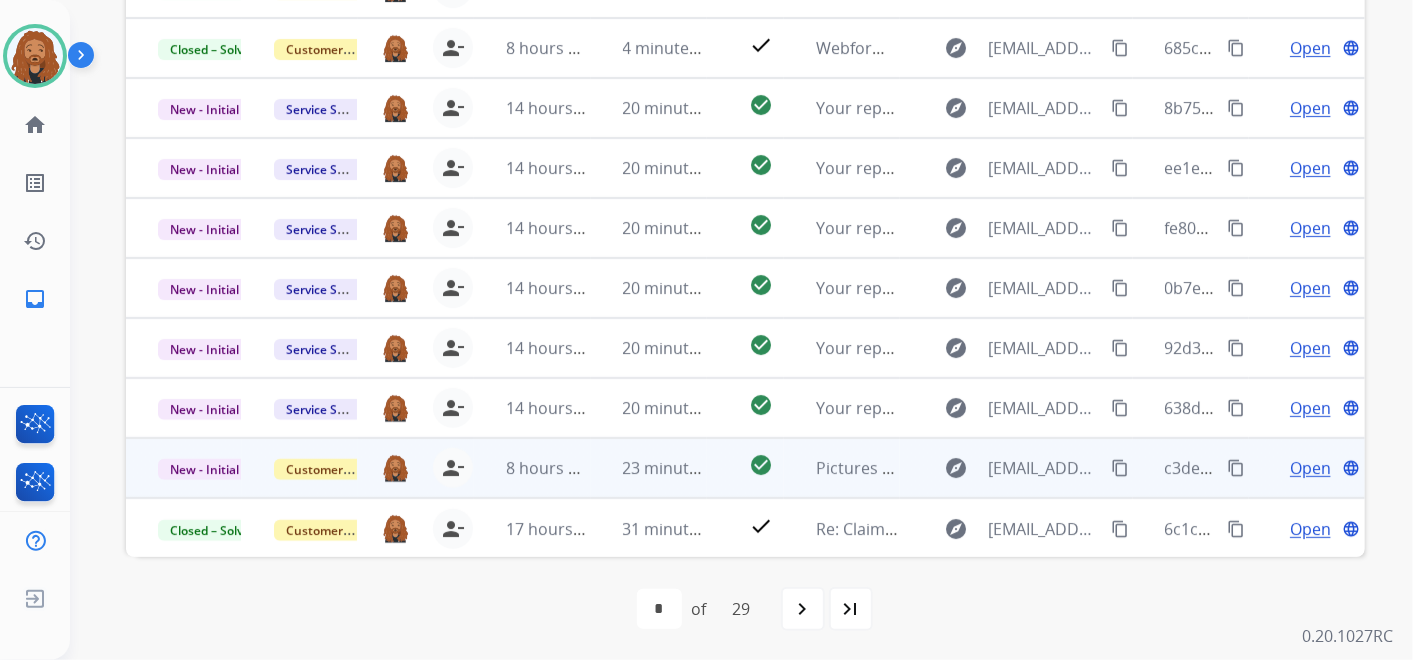 click on "Open" at bounding box center [1310, 468] 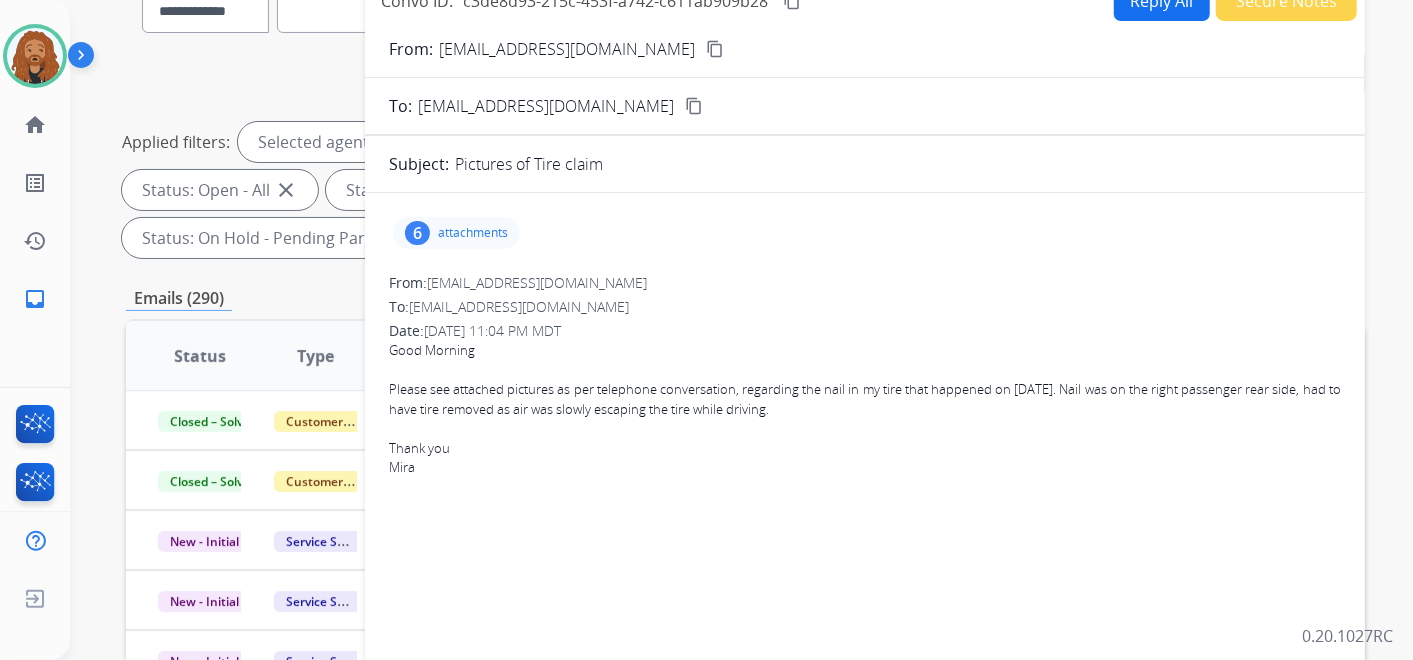 scroll, scrollTop: 177, scrollLeft: 0, axis: vertical 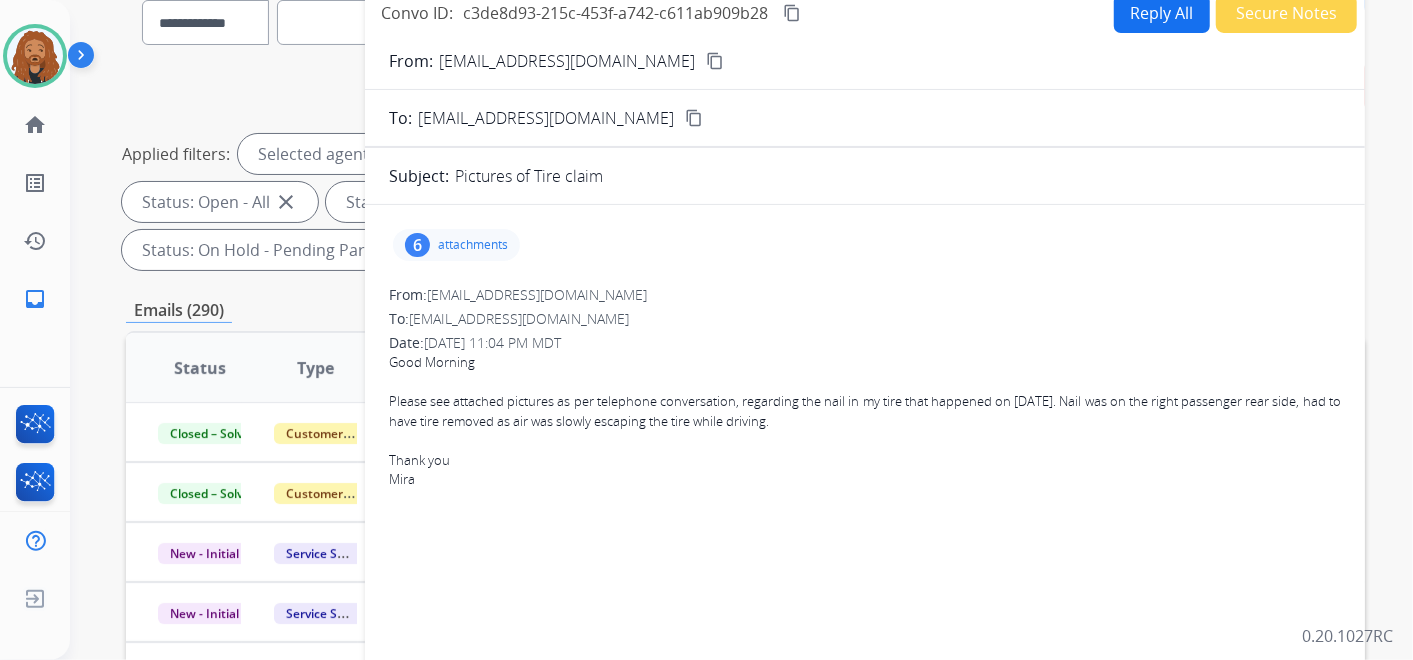 drag, startPoint x: 634, startPoint y: 60, endPoint x: 648, endPoint y: 62, distance: 14.142136 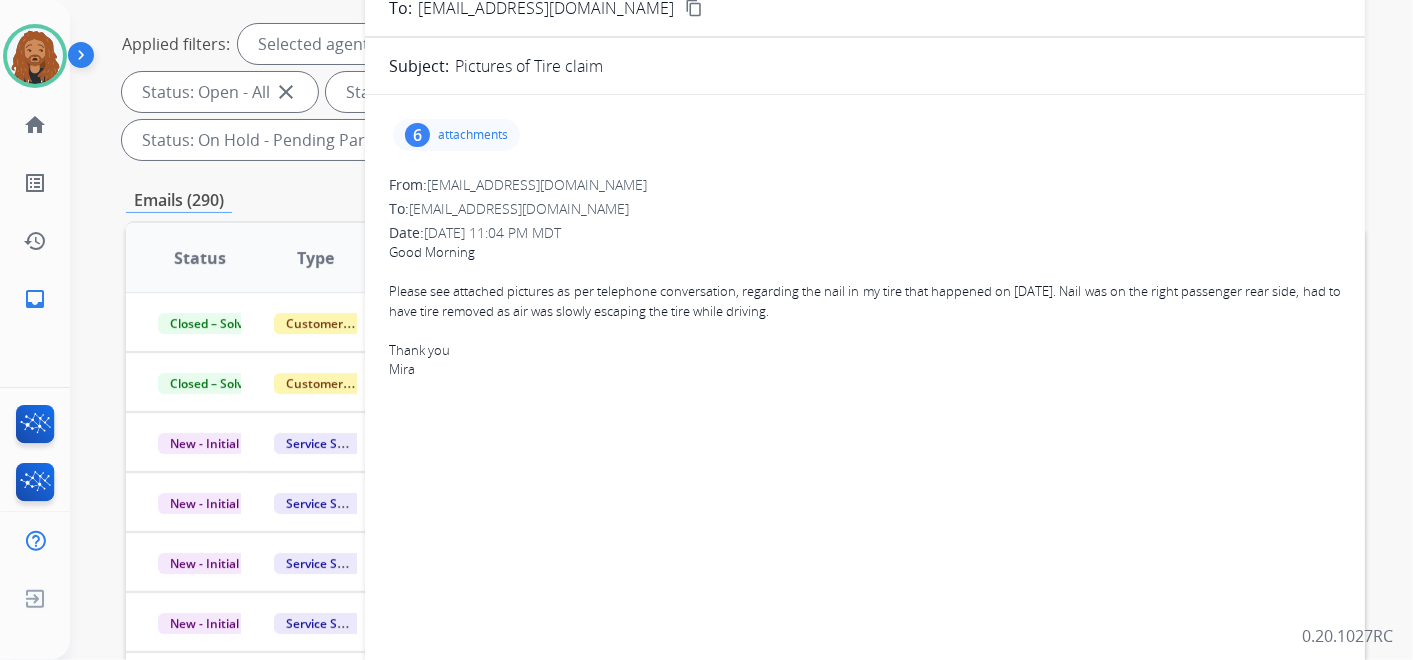 scroll, scrollTop: 288, scrollLeft: 0, axis: vertical 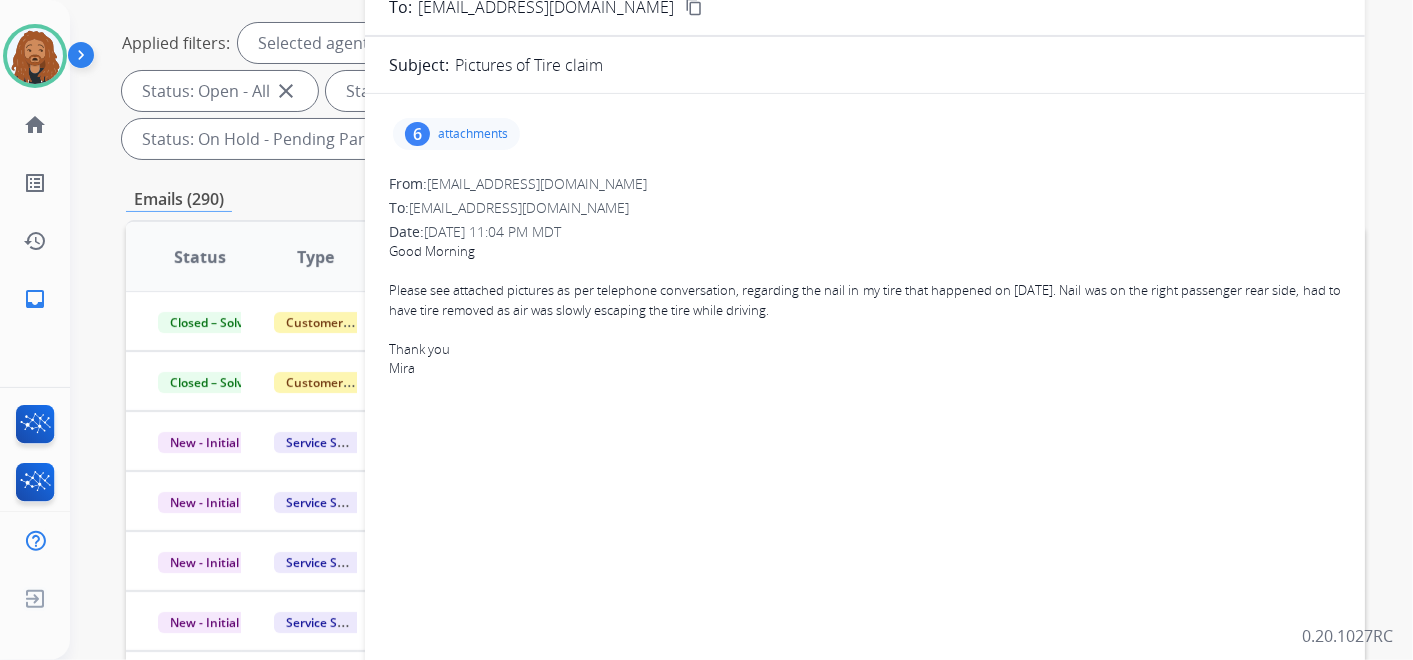 click on "attachments" at bounding box center [473, 134] 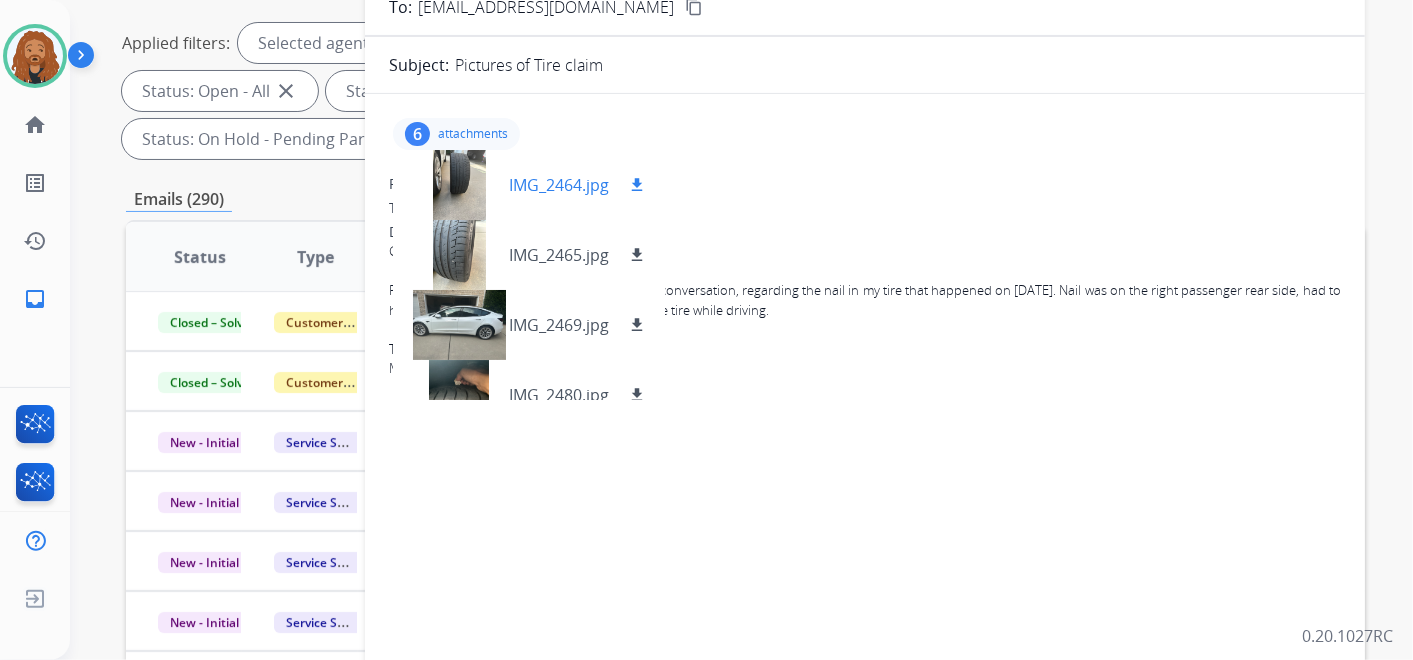 click on "download" at bounding box center (637, 185) 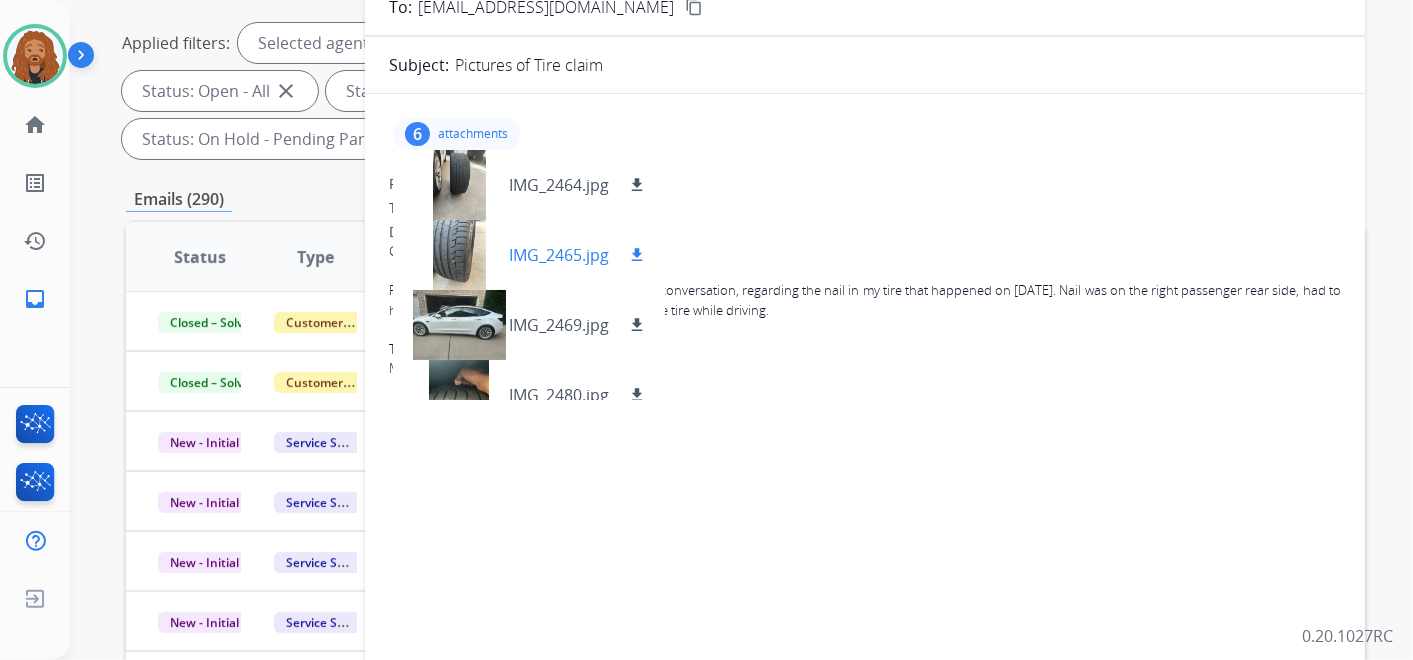 click on "download" at bounding box center (637, 255) 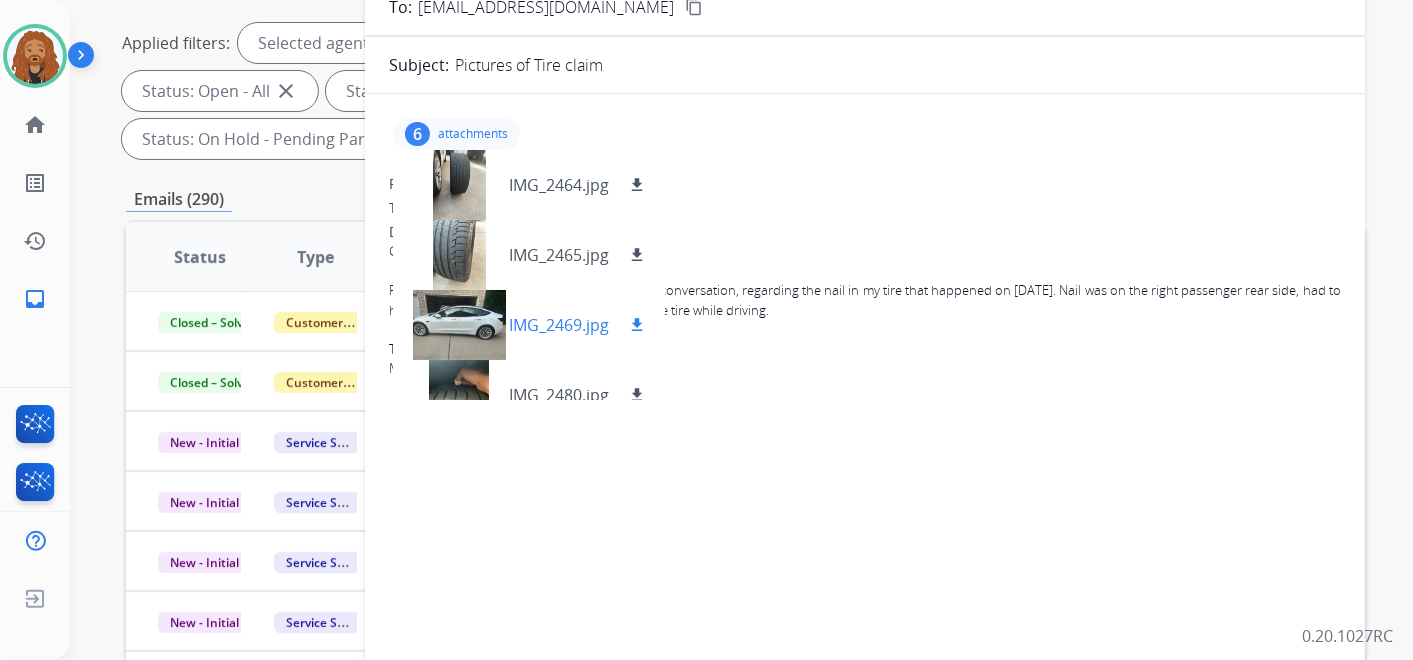 click on "download" at bounding box center [637, 325] 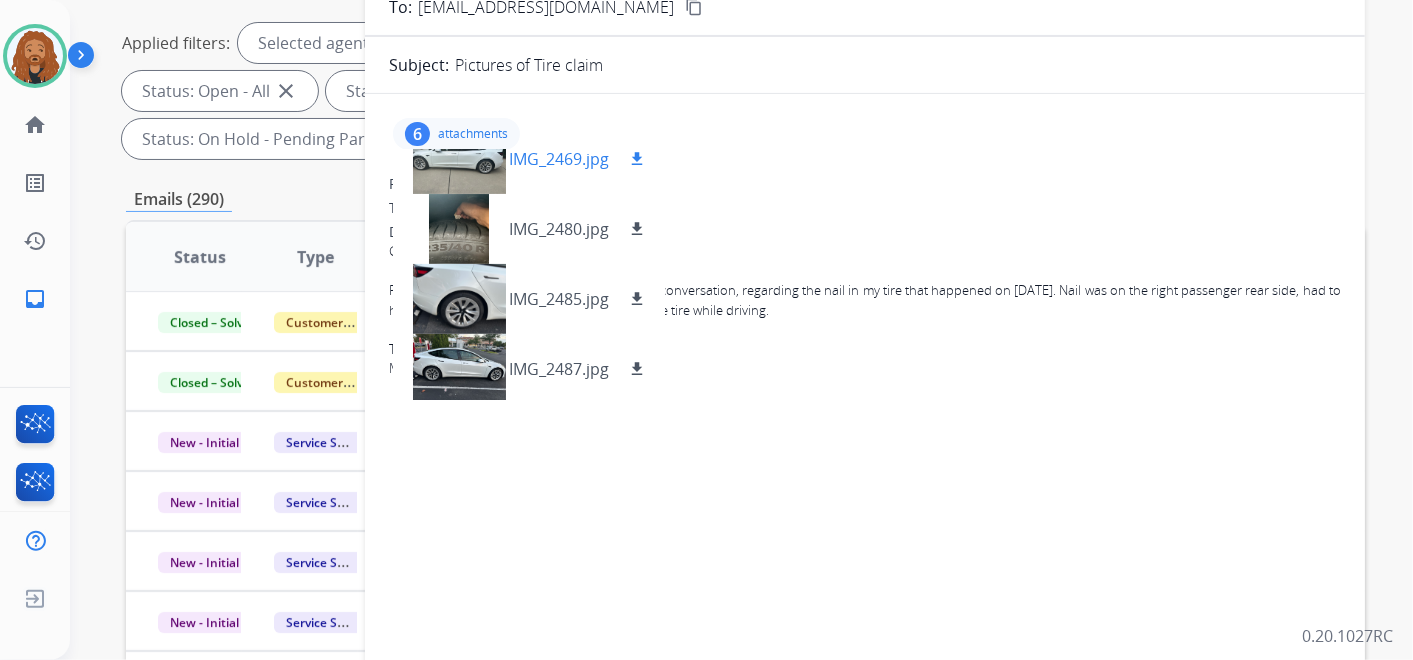 scroll, scrollTop: 169, scrollLeft: 0, axis: vertical 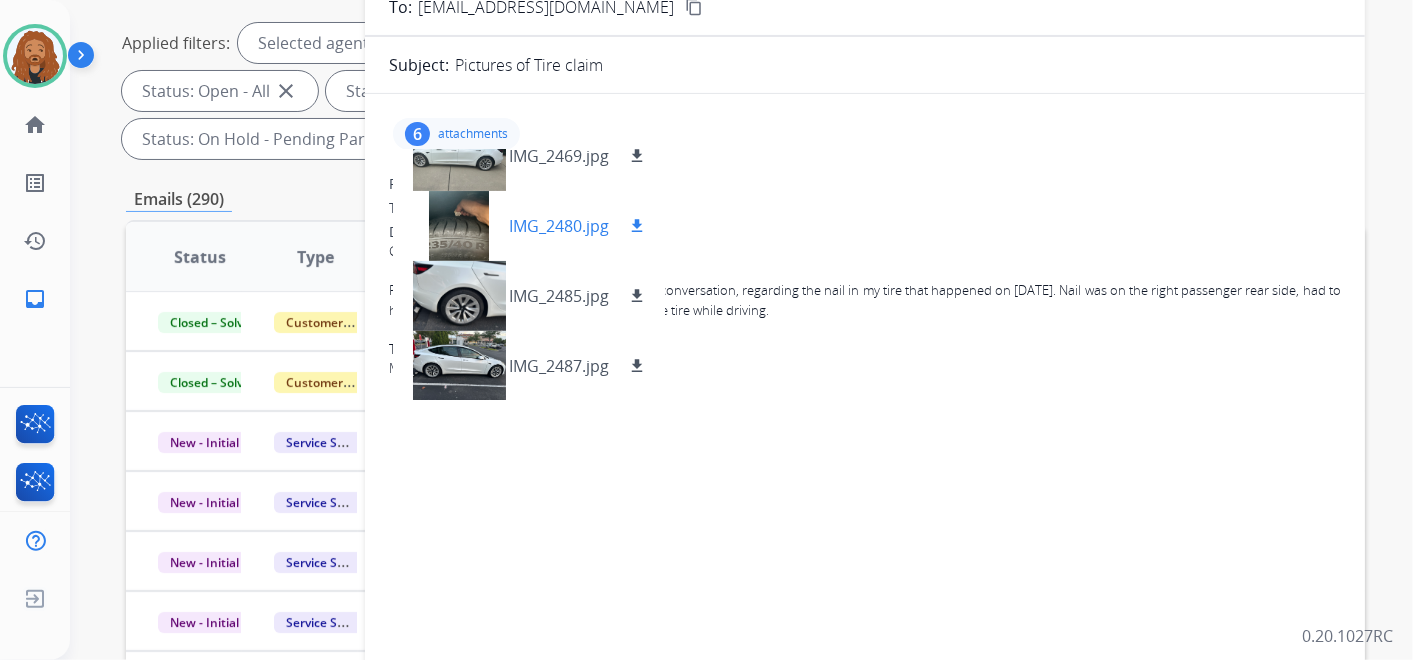 click on "download" at bounding box center (637, 226) 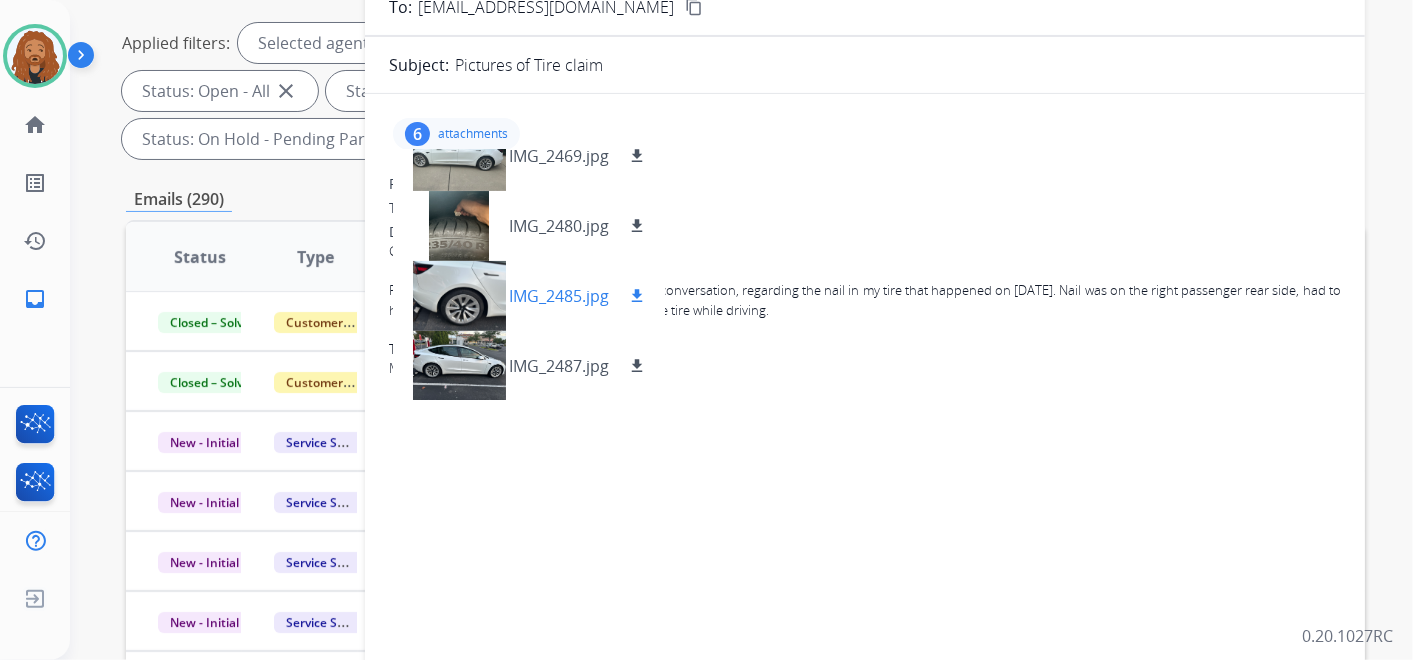 click on "download" at bounding box center (637, 296) 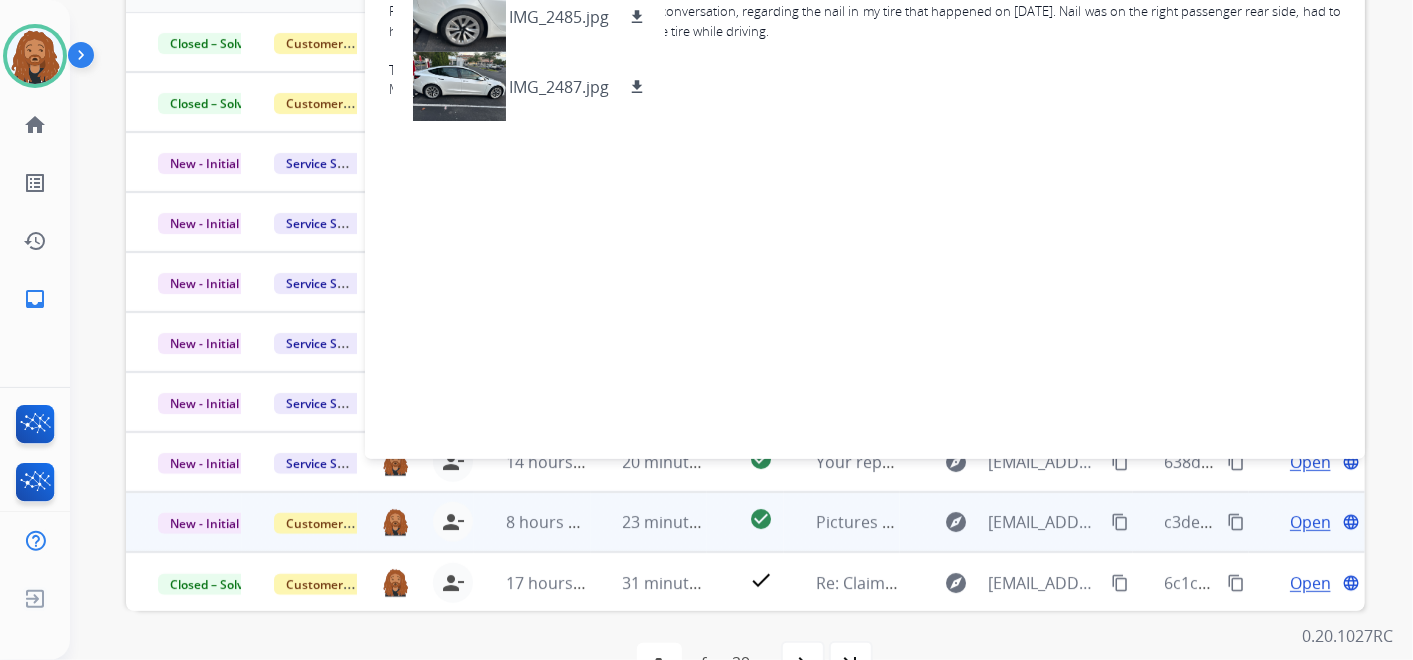 scroll, scrollTop: 621, scrollLeft: 0, axis: vertical 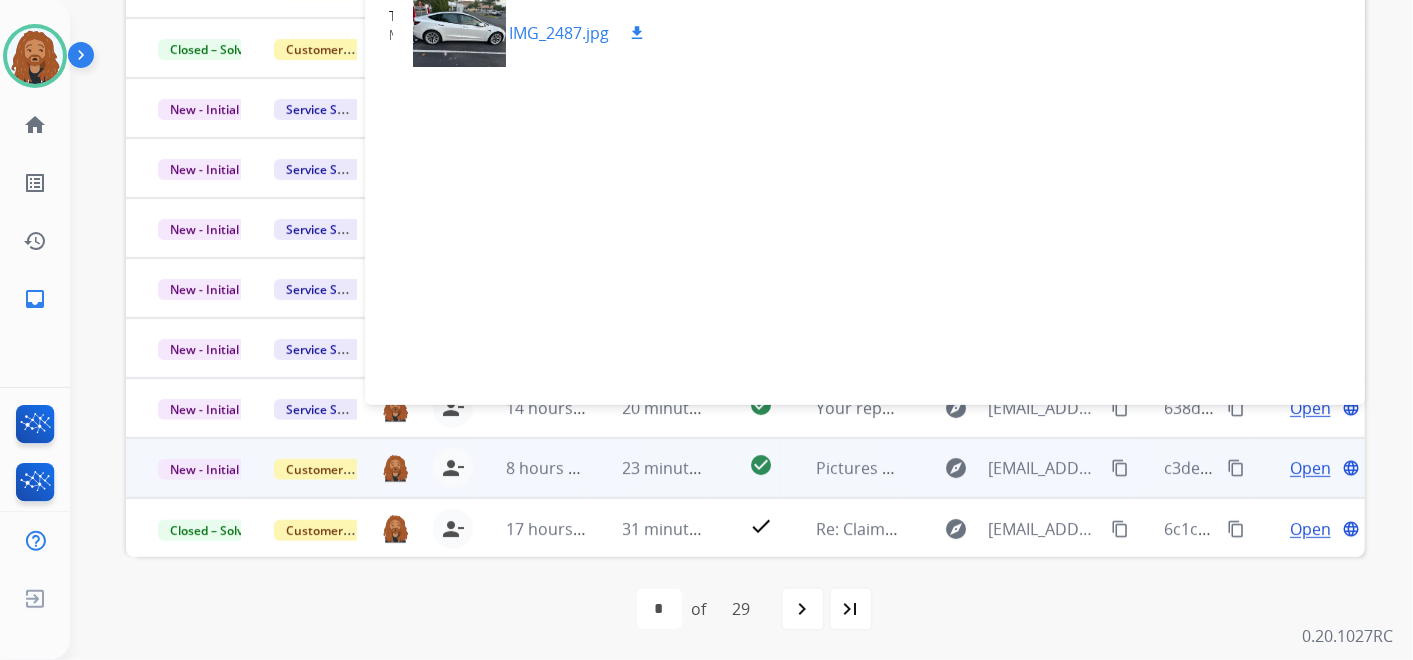 click on "download" at bounding box center [637, 33] 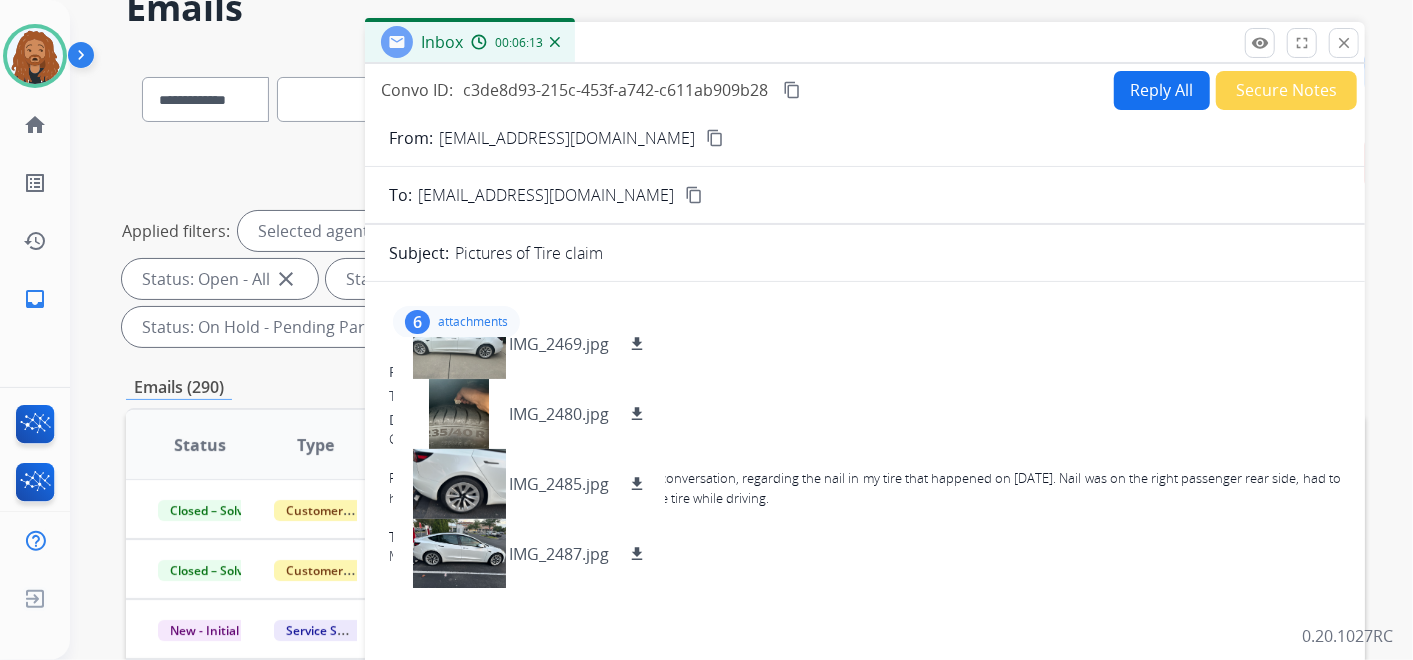 scroll, scrollTop: 0, scrollLeft: 0, axis: both 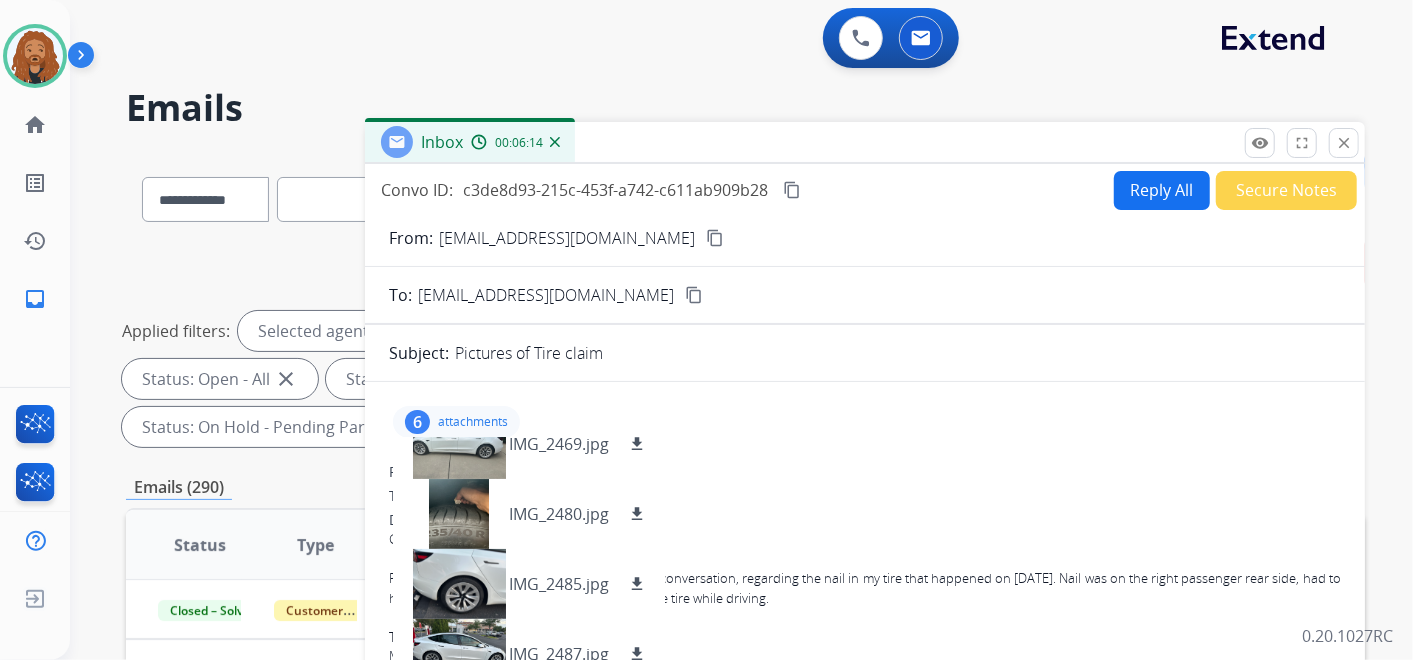 click on "content_copy" at bounding box center (792, 190) 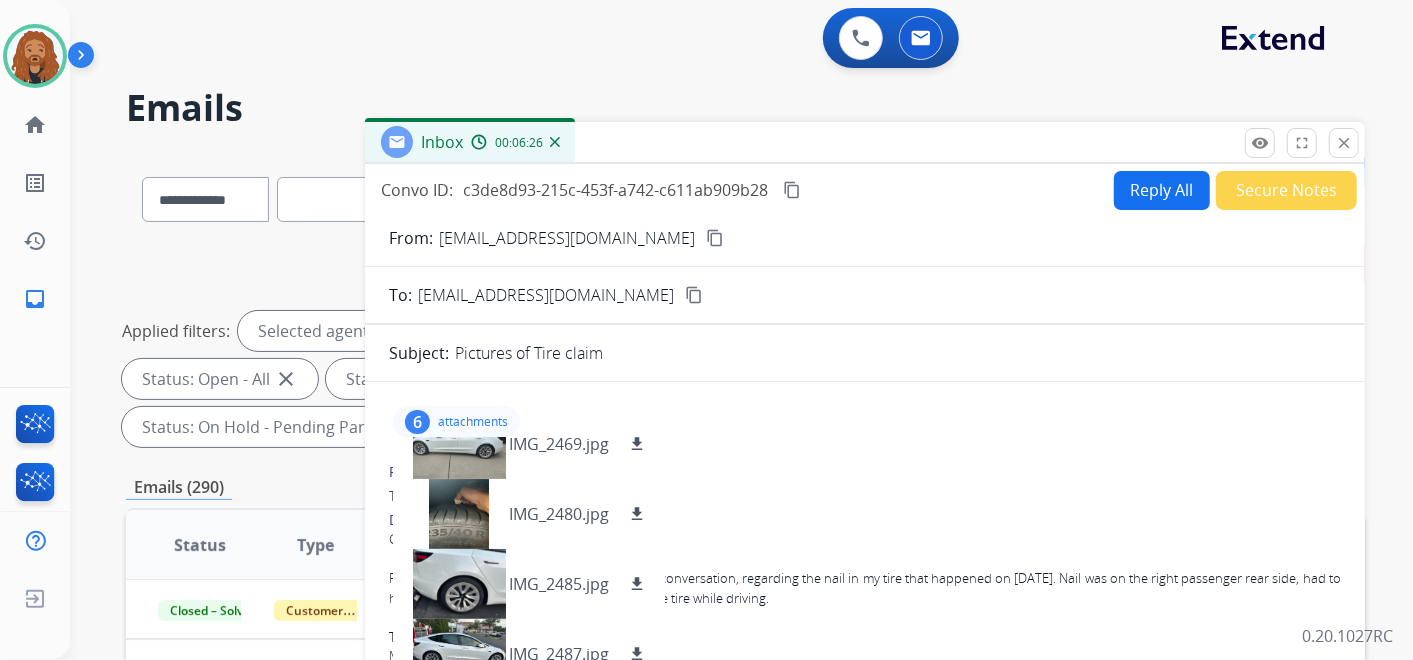 type 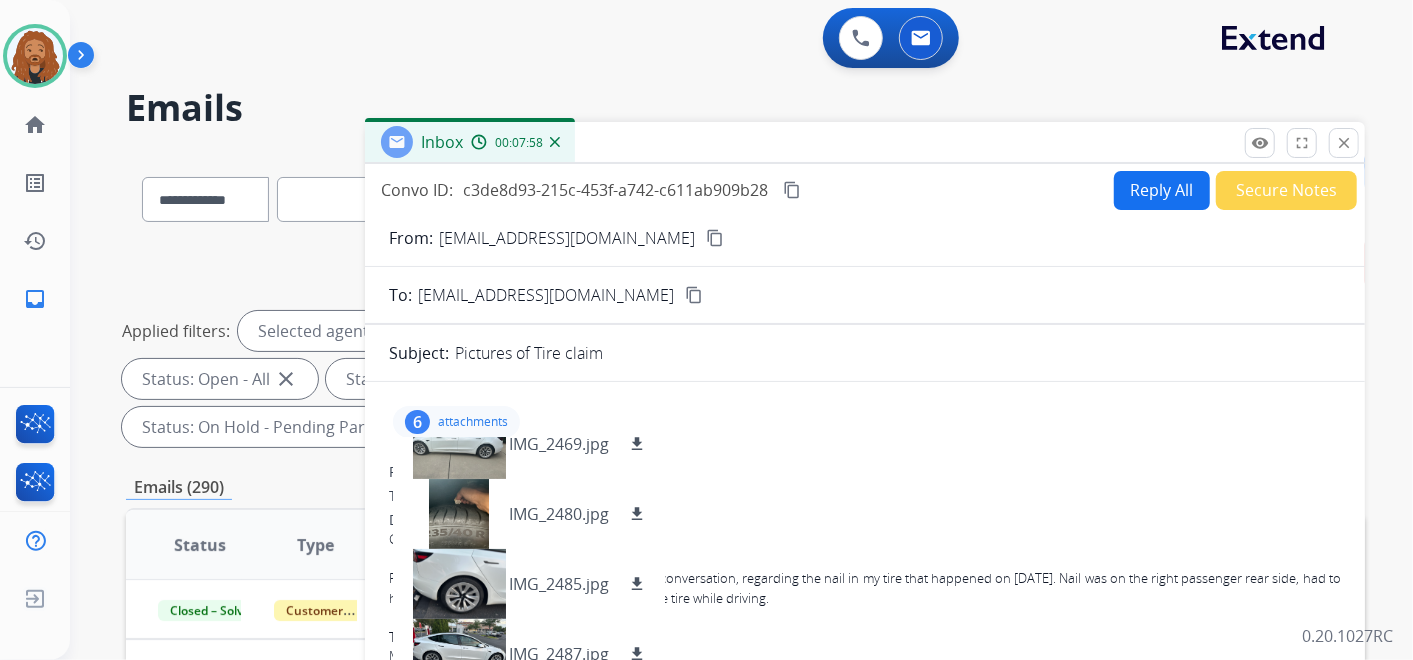 click on "Reply All" at bounding box center [1162, 190] 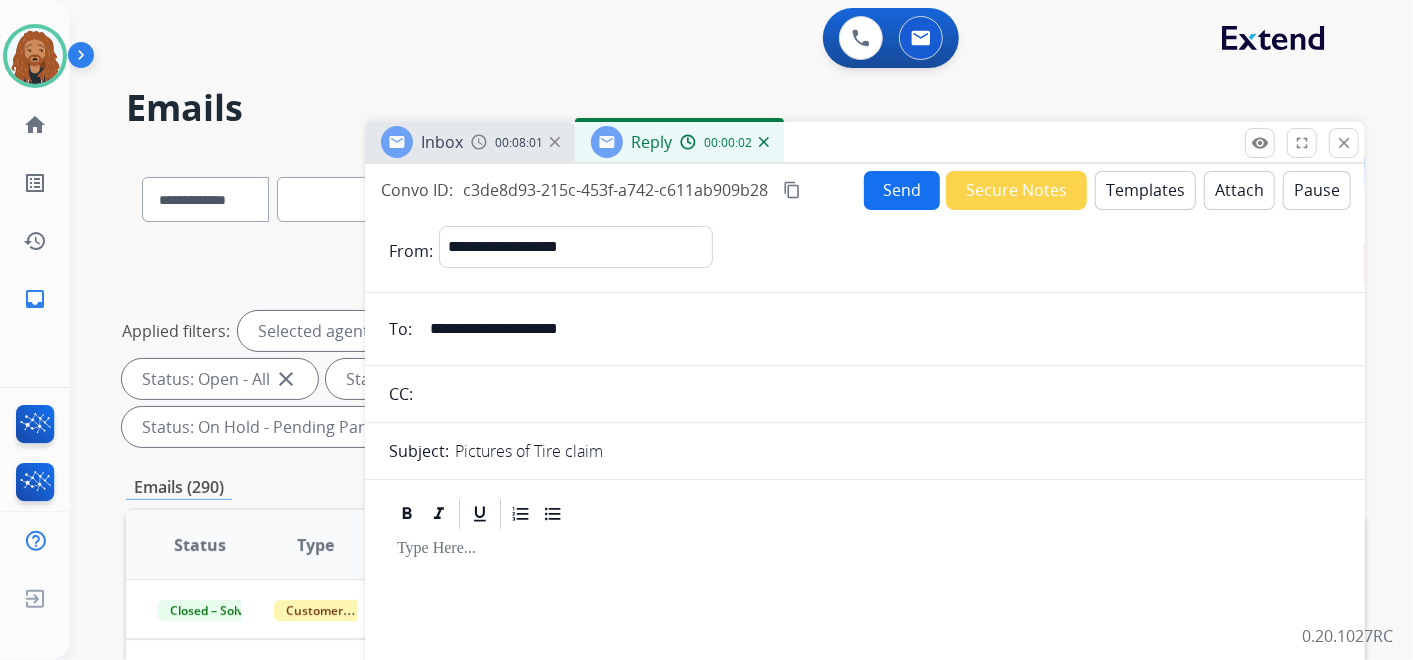 click on "Templates" at bounding box center (1145, 190) 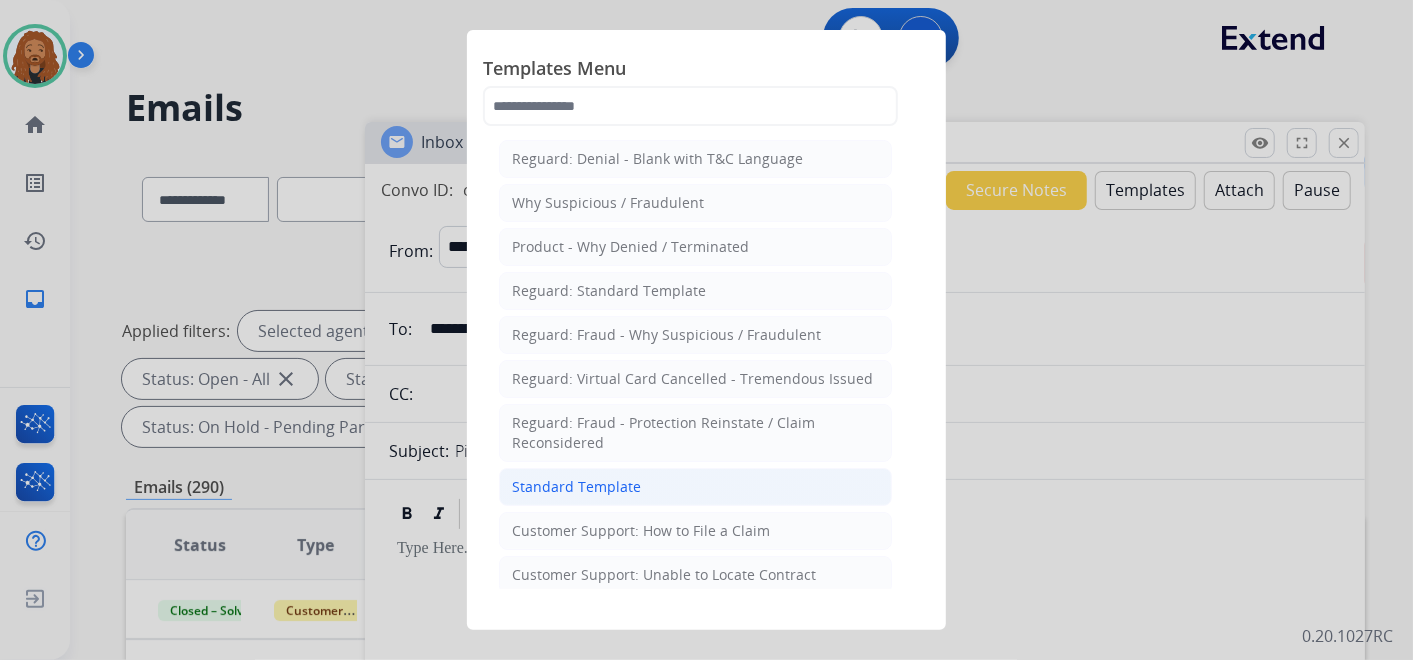click on "Standard Template" 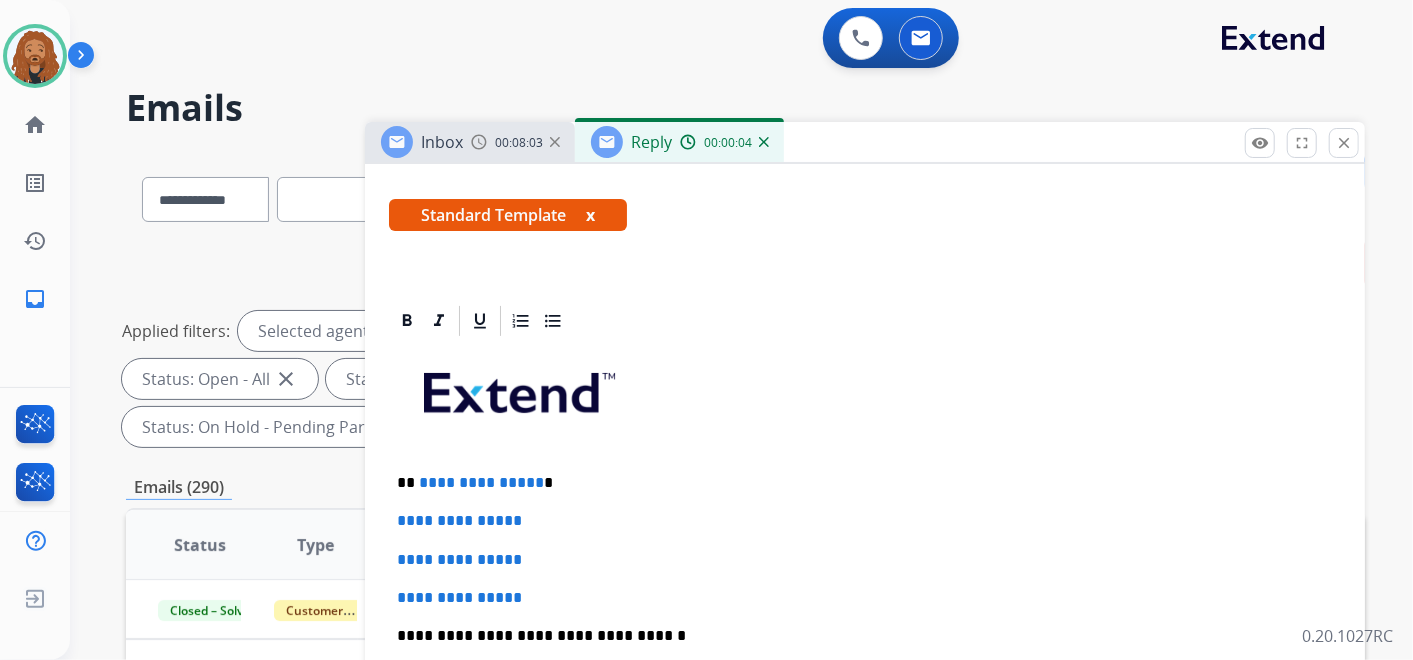 scroll, scrollTop: 444, scrollLeft: 0, axis: vertical 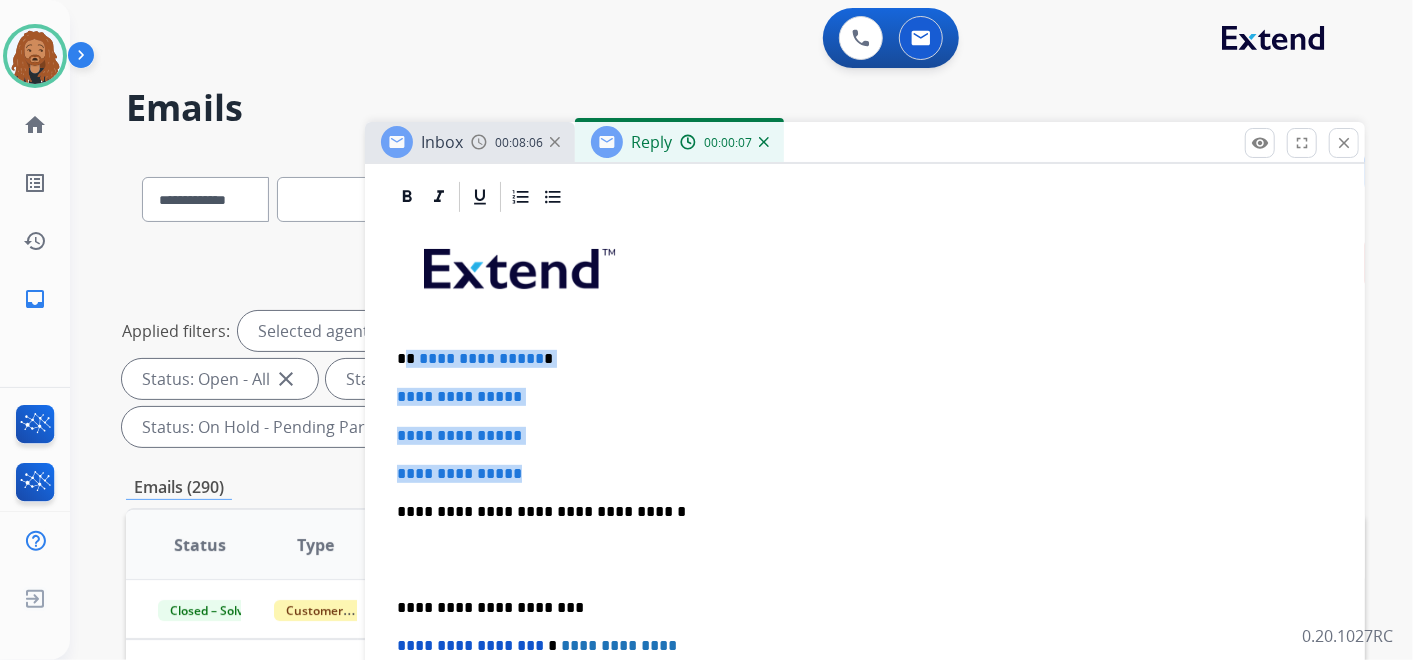 drag, startPoint x: 543, startPoint y: 472, endPoint x: 405, endPoint y: 355, distance: 180.92264 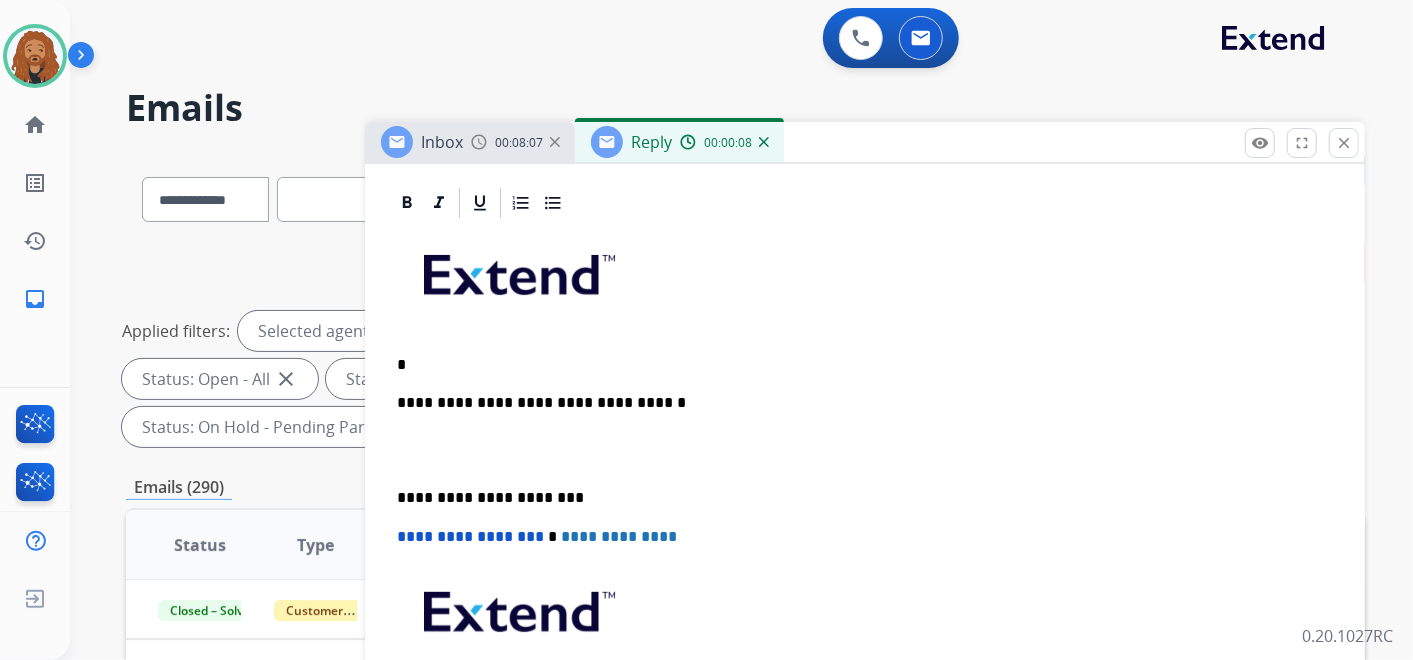scroll, scrollTop: 434, scrollLeft: 0, axis: vertical 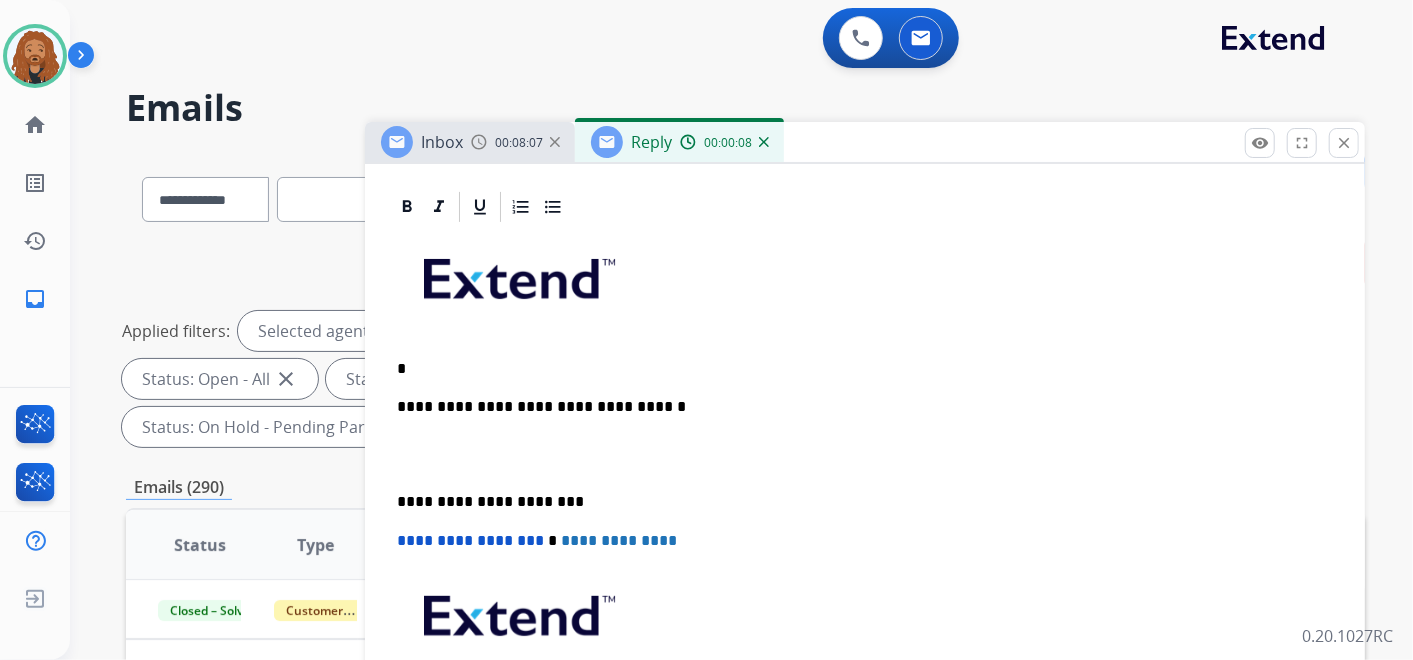 type 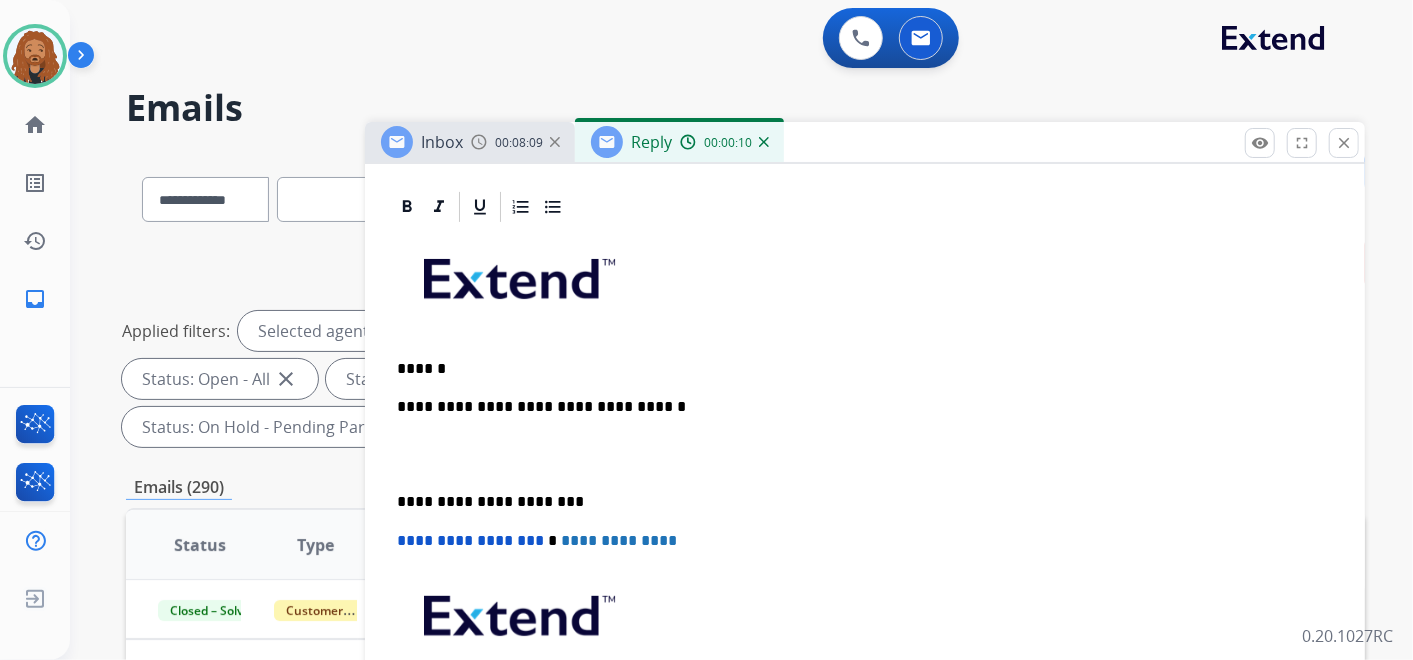 scroll, scrollTop: 444, scrollLeft: 0, axis: vertical 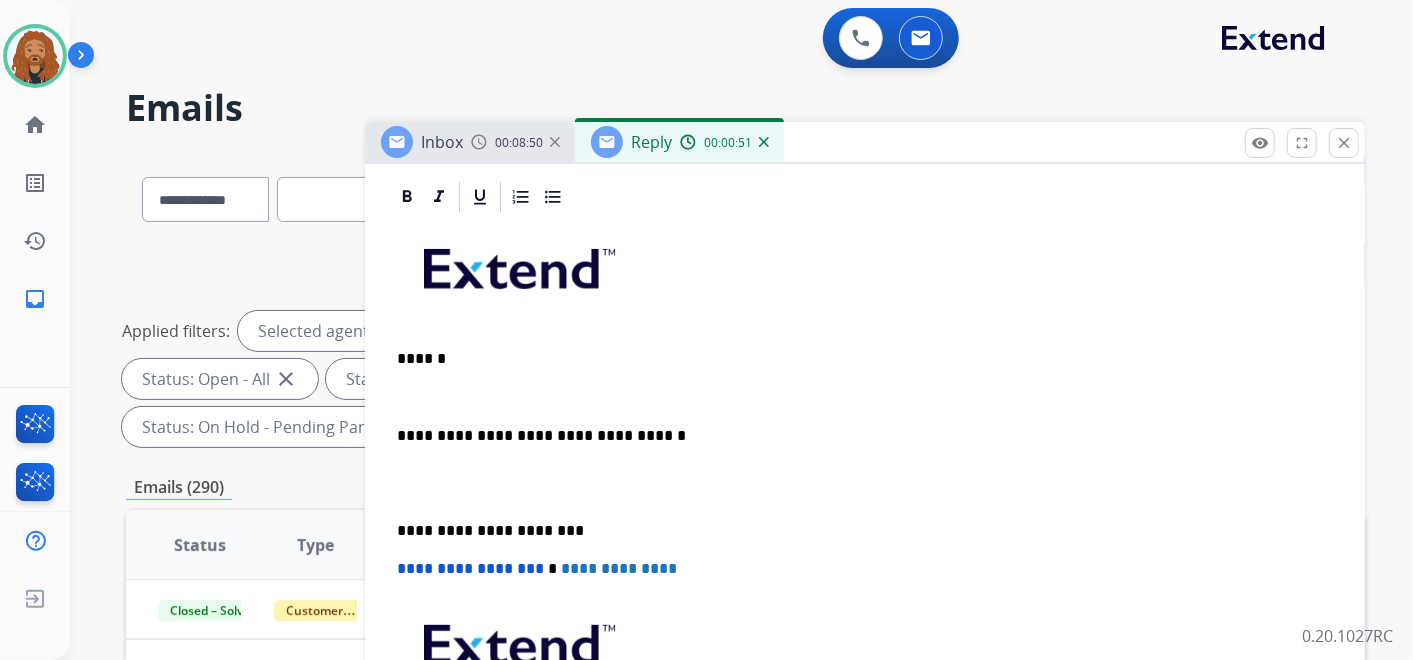 click at bounding box center [865, 483] 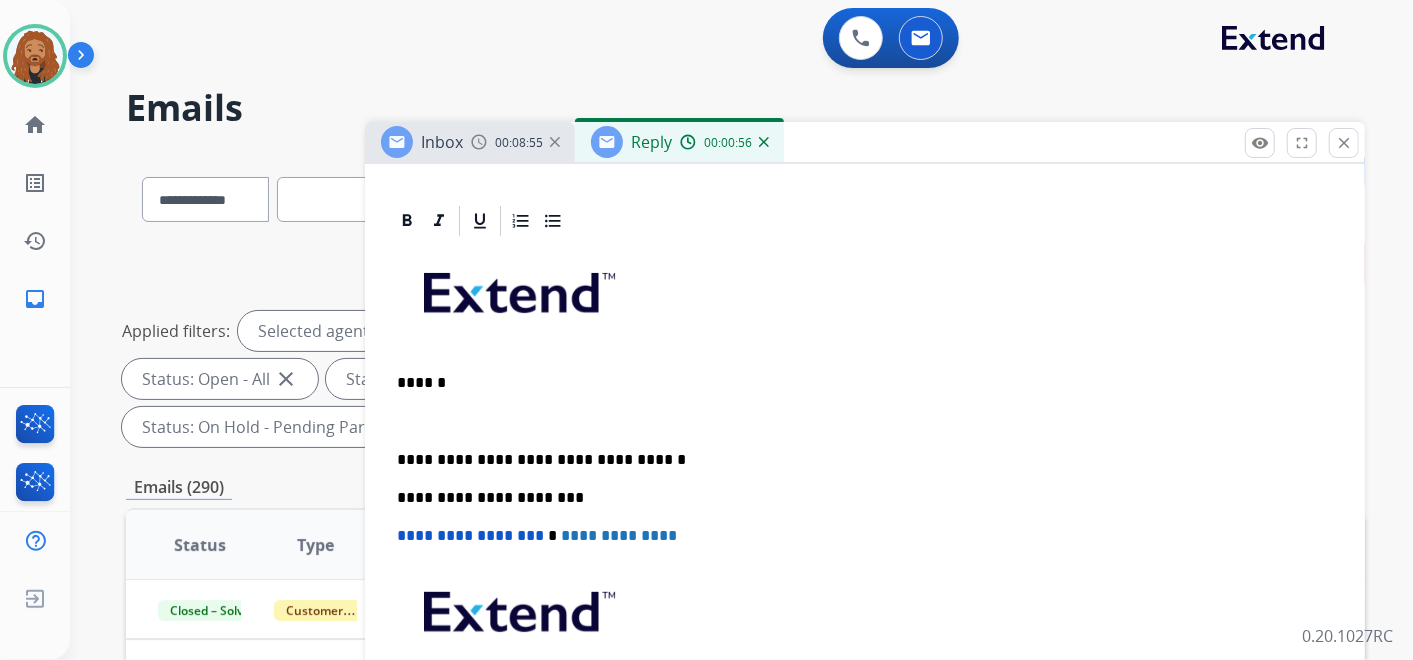 scroll, scrollTop: 415, scrollLeft: 0, axis: vertical 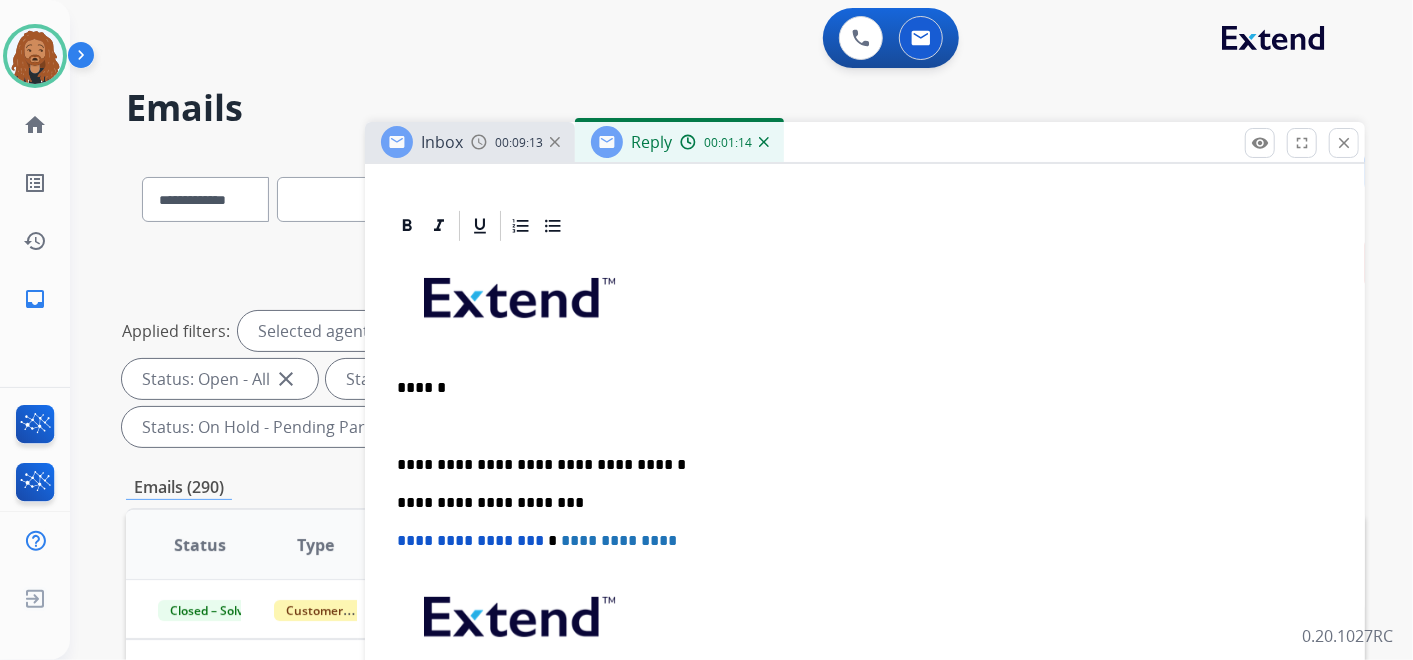 click on "**********" at bounding box center [865, 521] 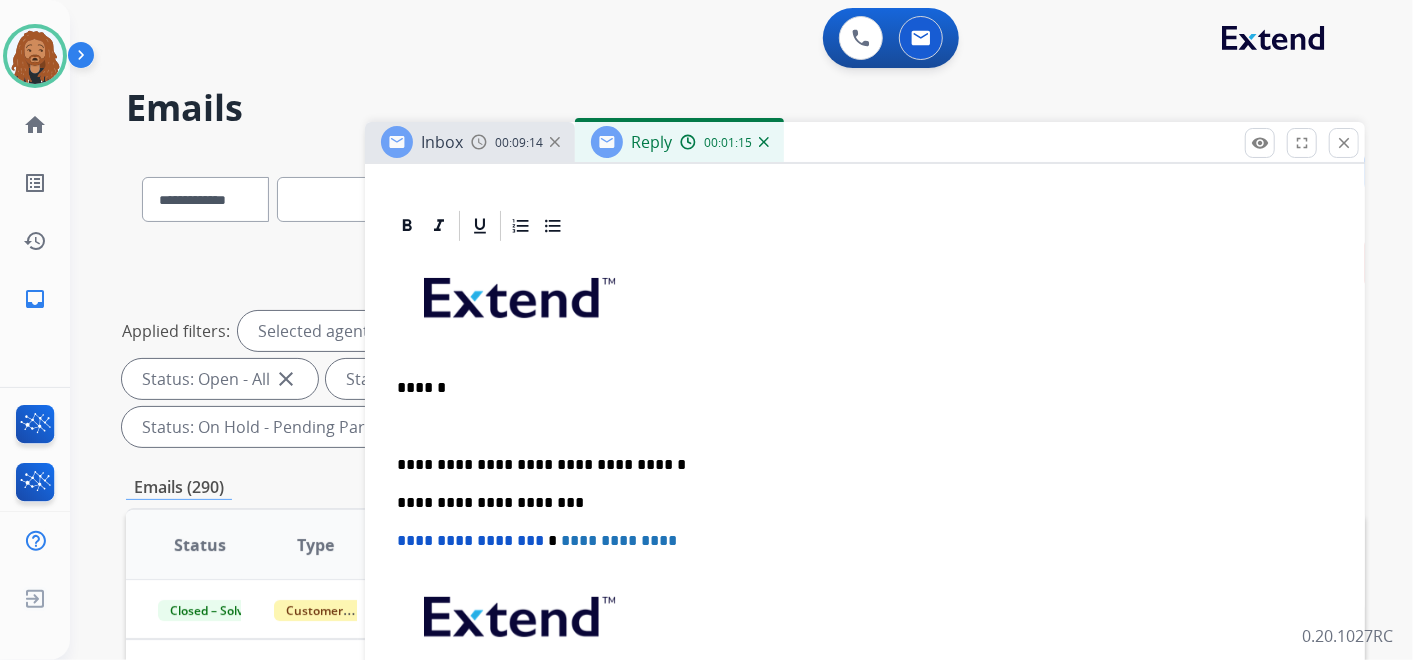 click on "**********" at bounding box center (865, 521) 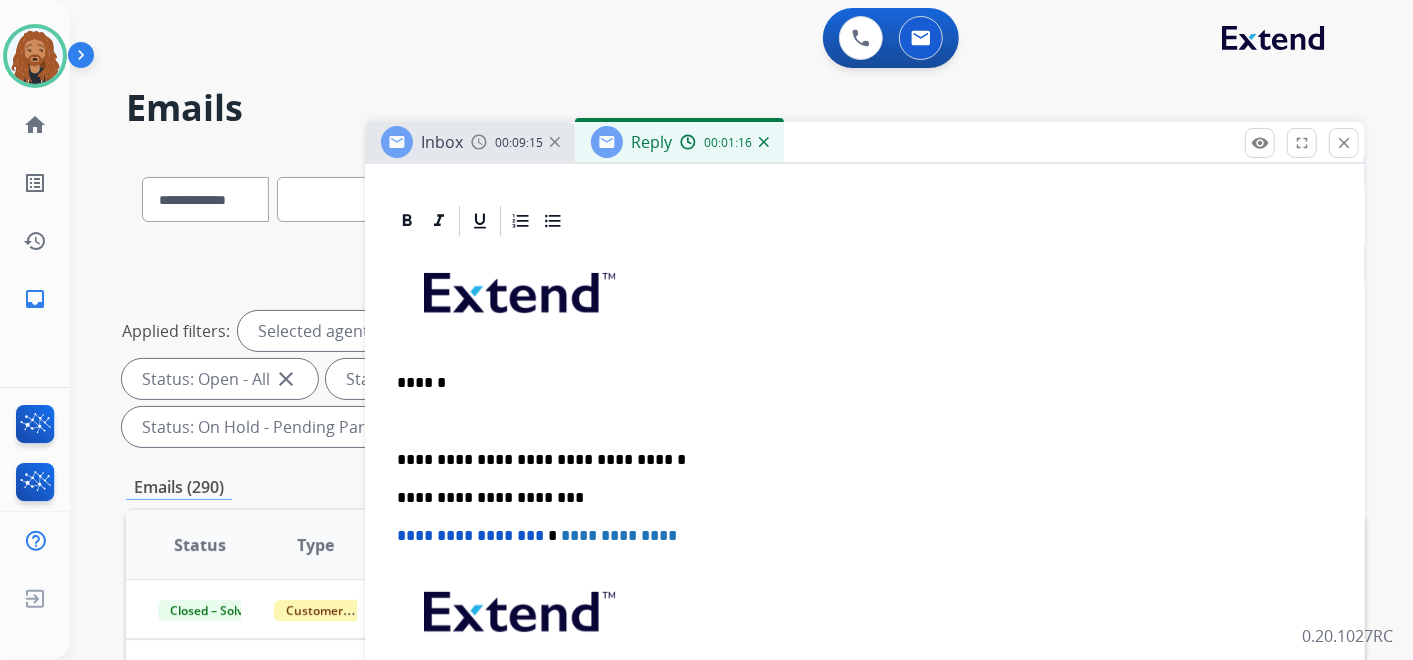 scroll, scrollTop: 415, scrollLeft: 0, axis: vertical 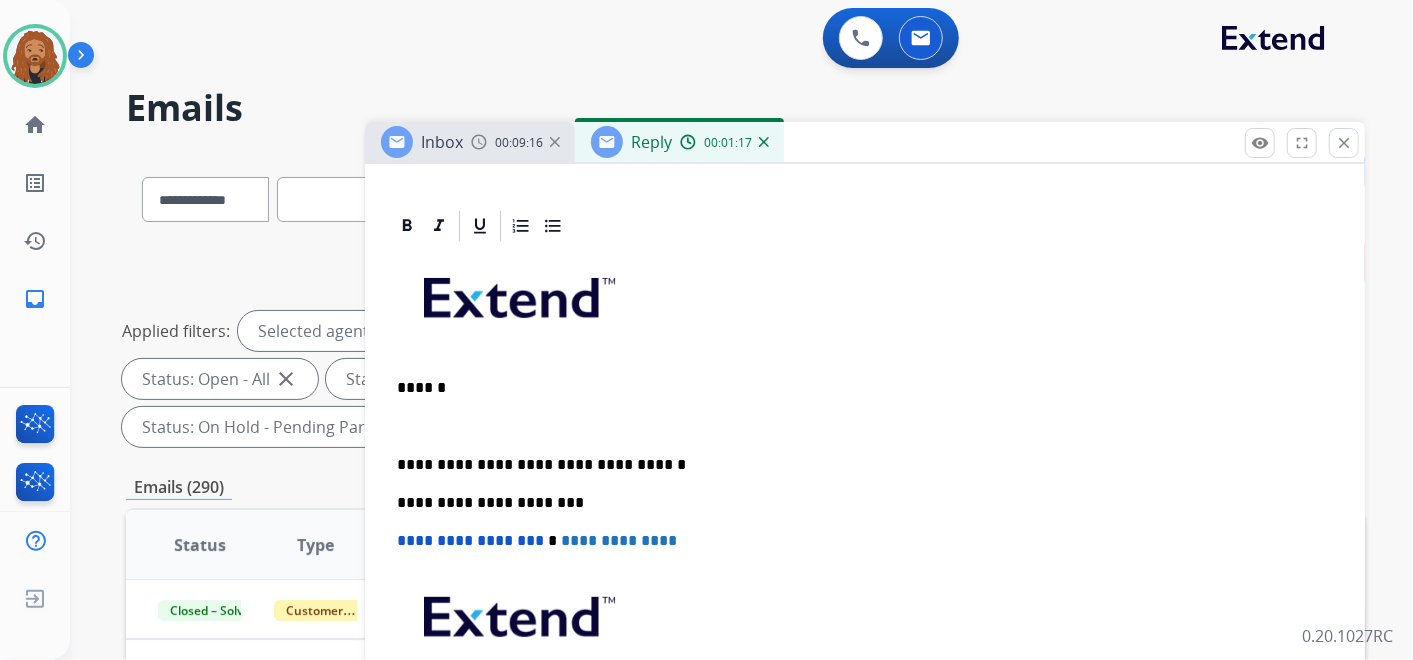 click at bounding box center (865, 426) 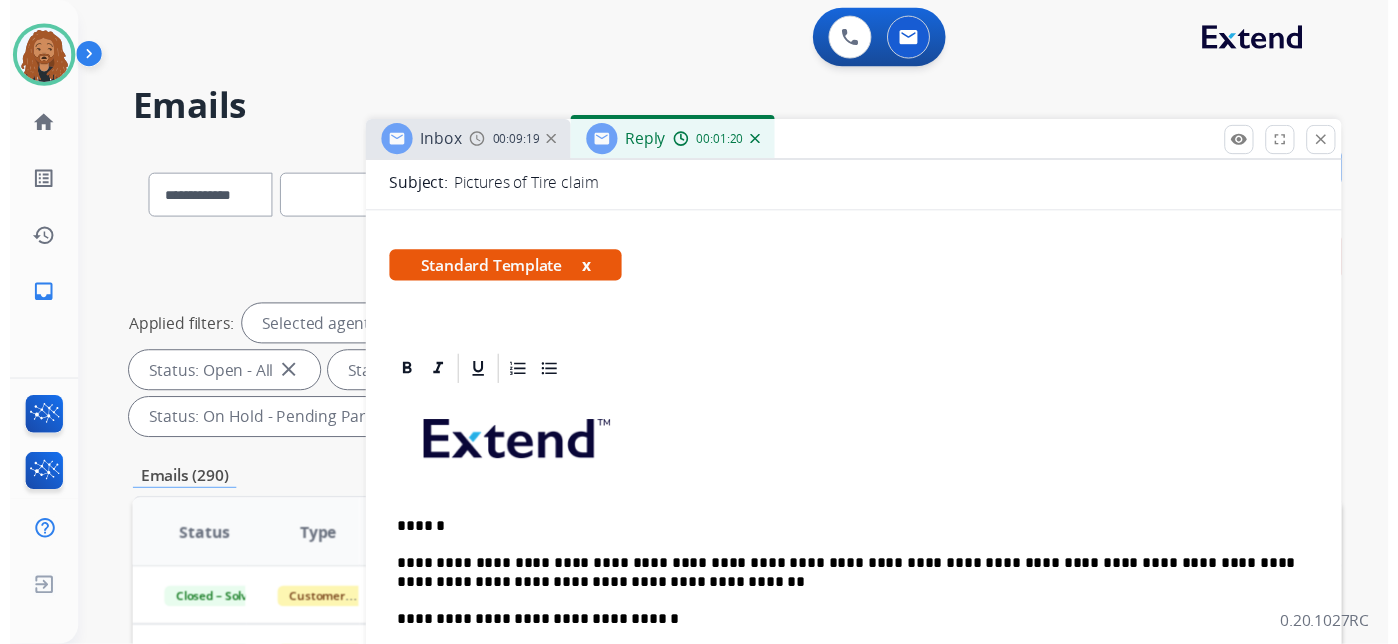scroll, scrollTop: 0, scrollLeft: 0, axis: both 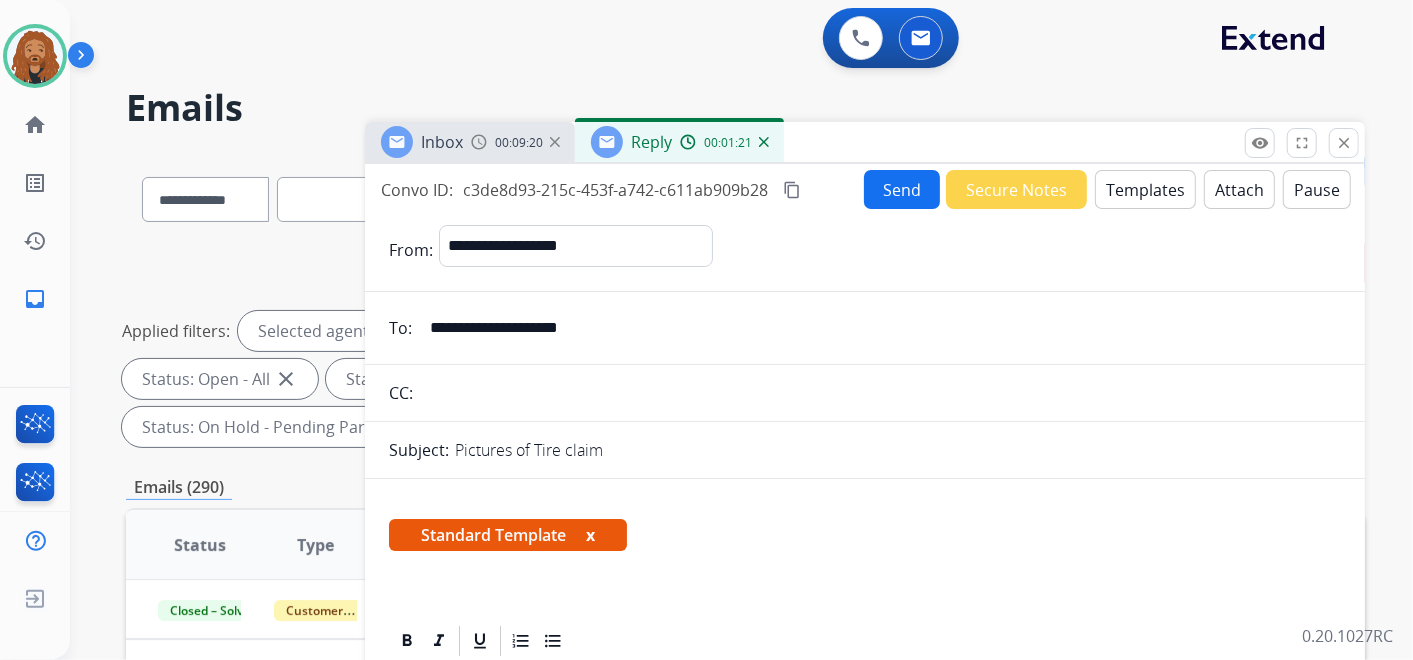 click on "Send" at bounding box center (902, 189) 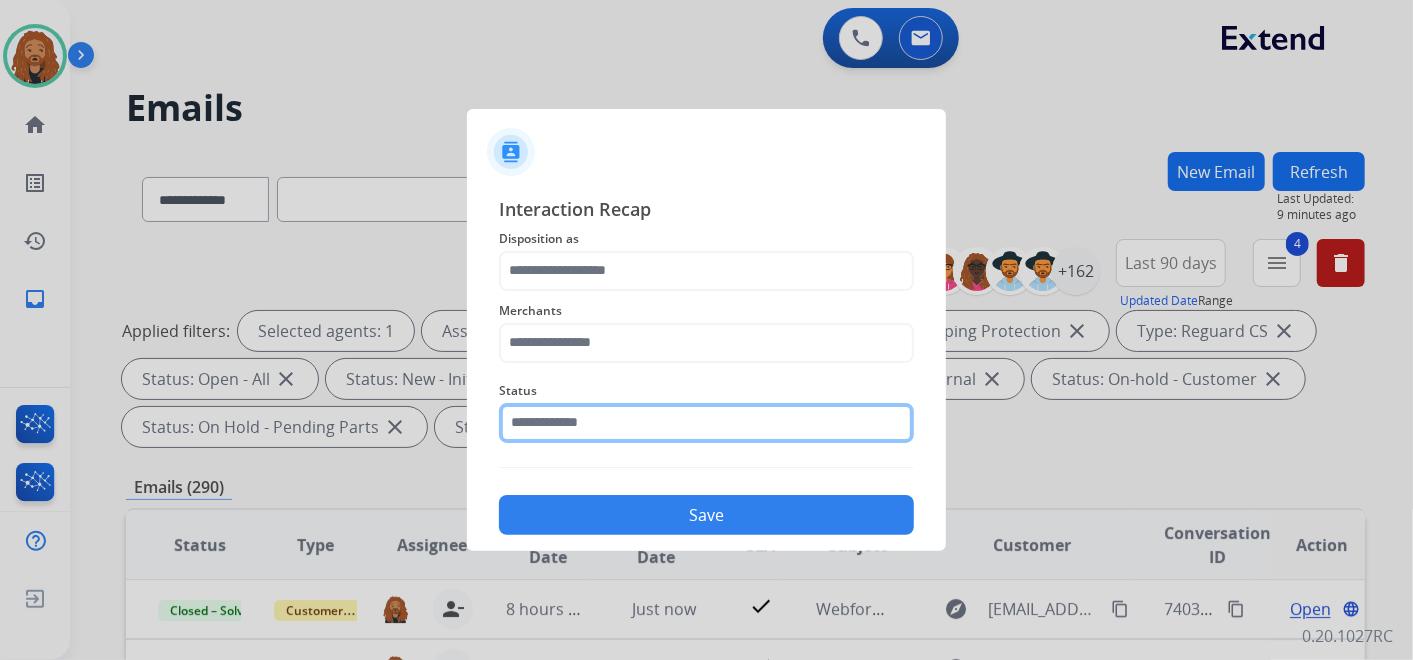 click 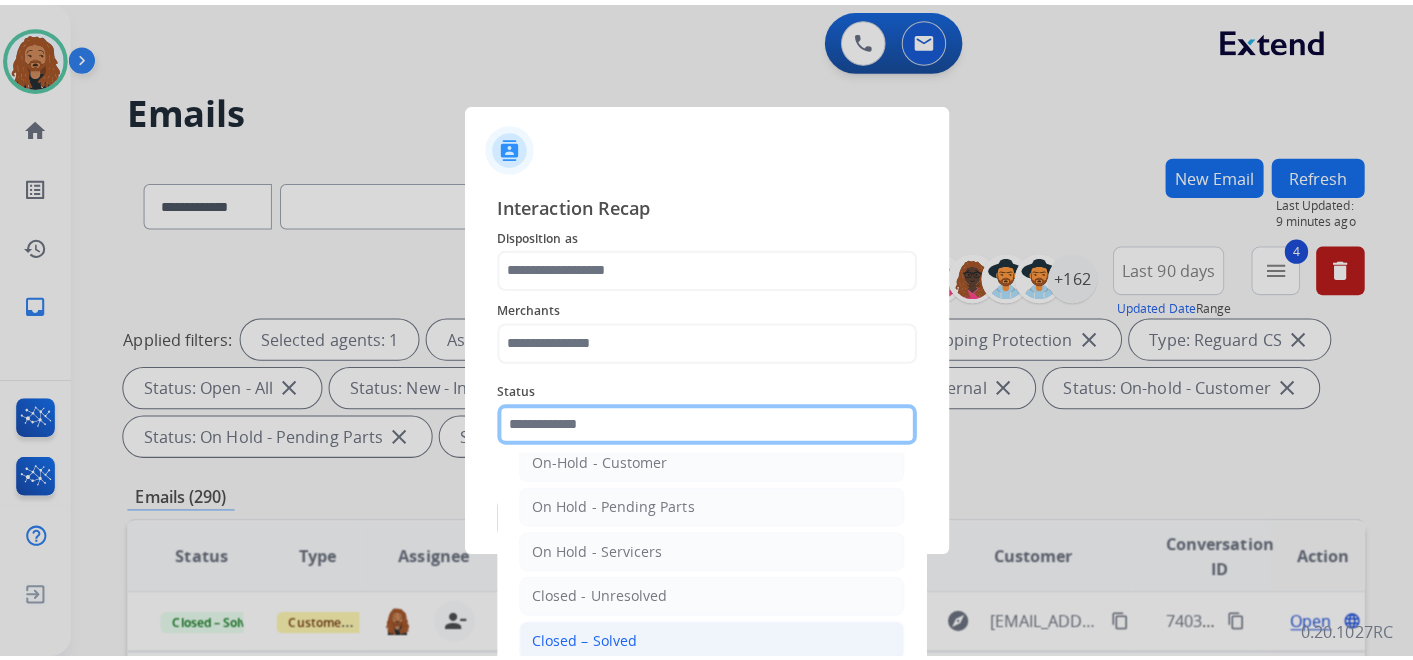 scroll, scrollTop: 114, scrollLeft: 0, axis: vertical 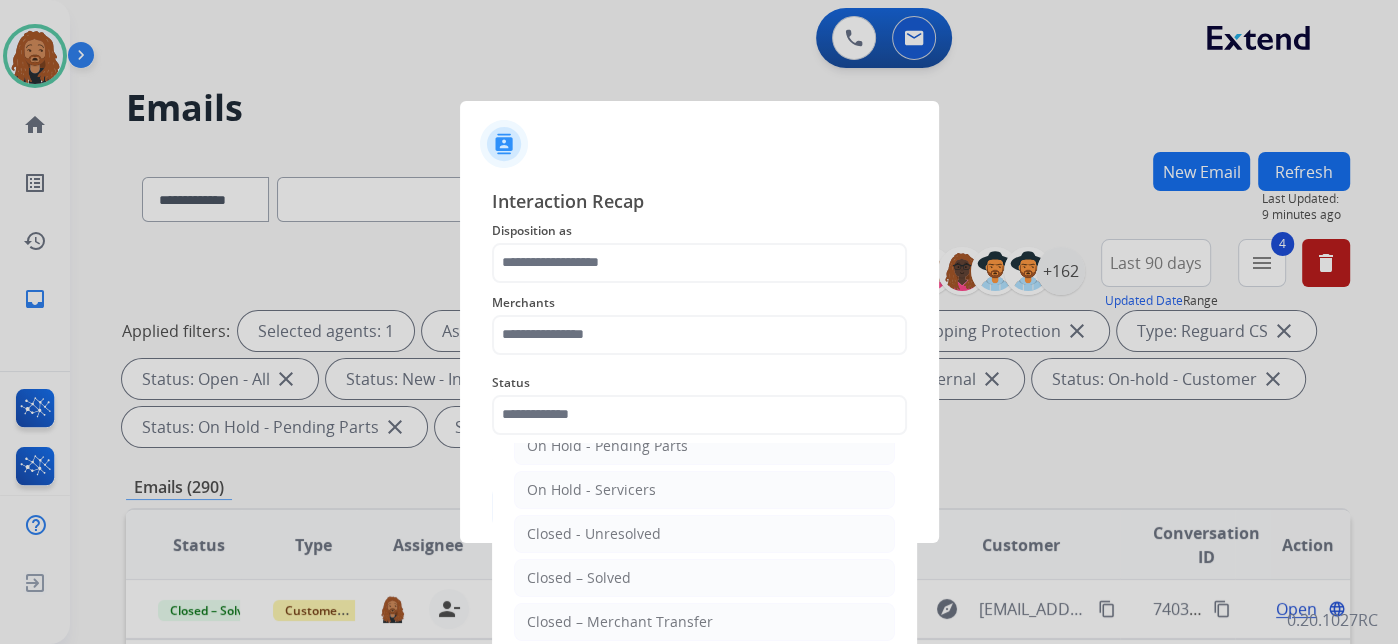 click on "Closed – Solved" 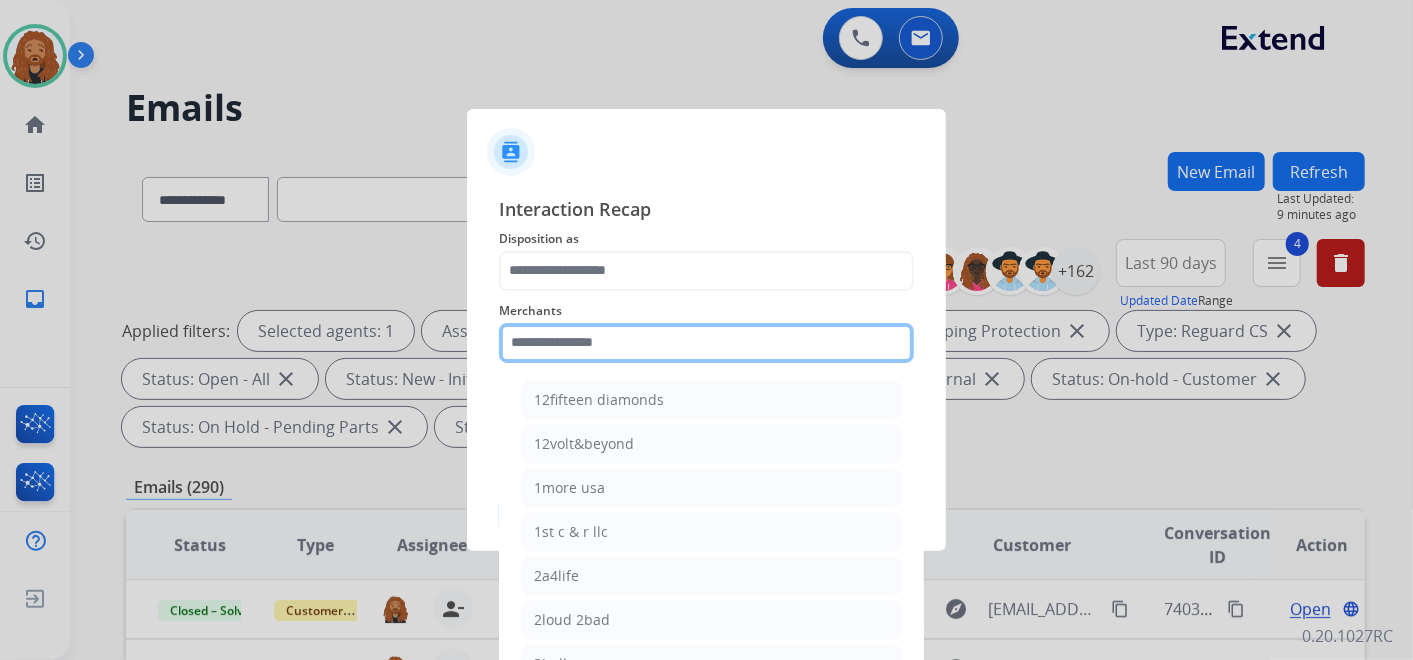 click 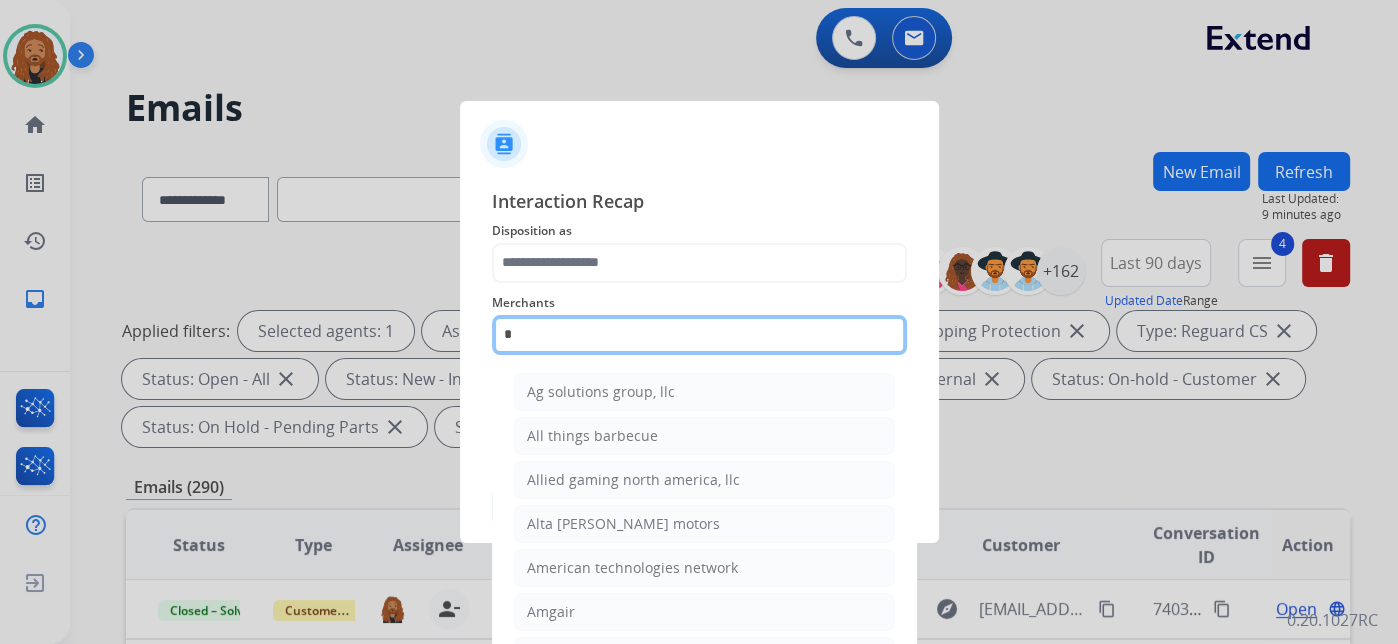 type on "*" 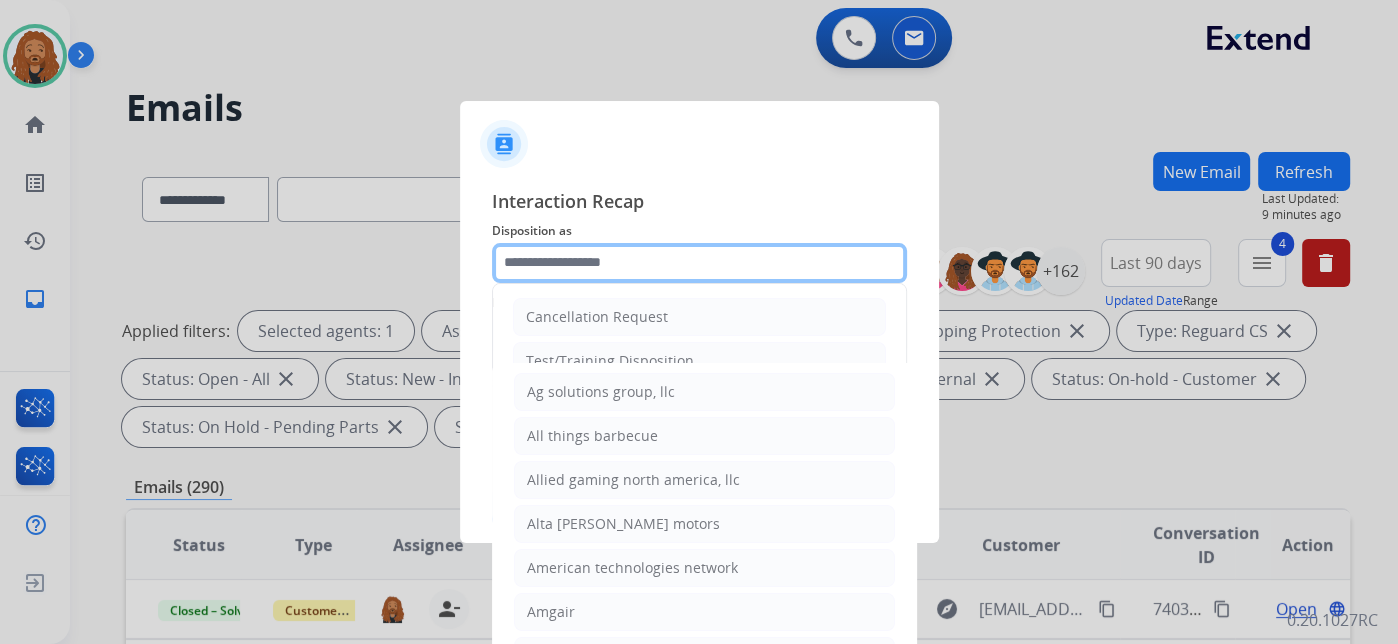click 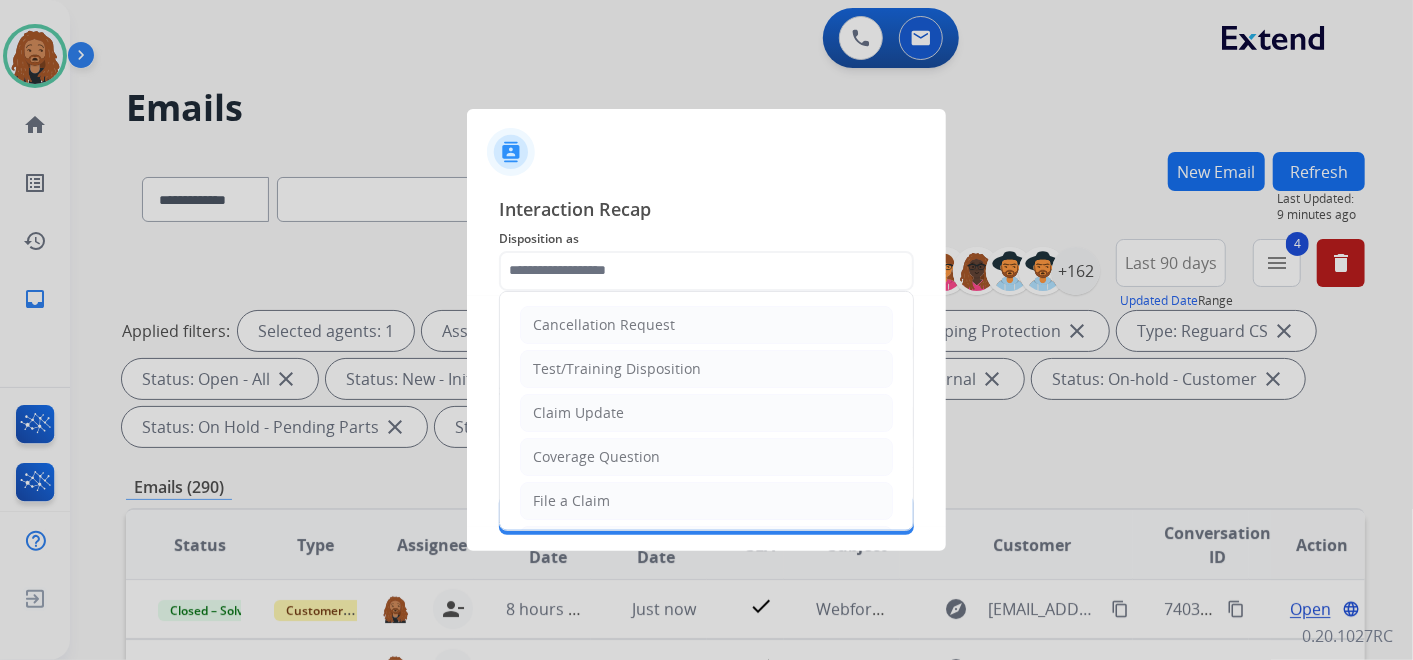click on "Claim Update" 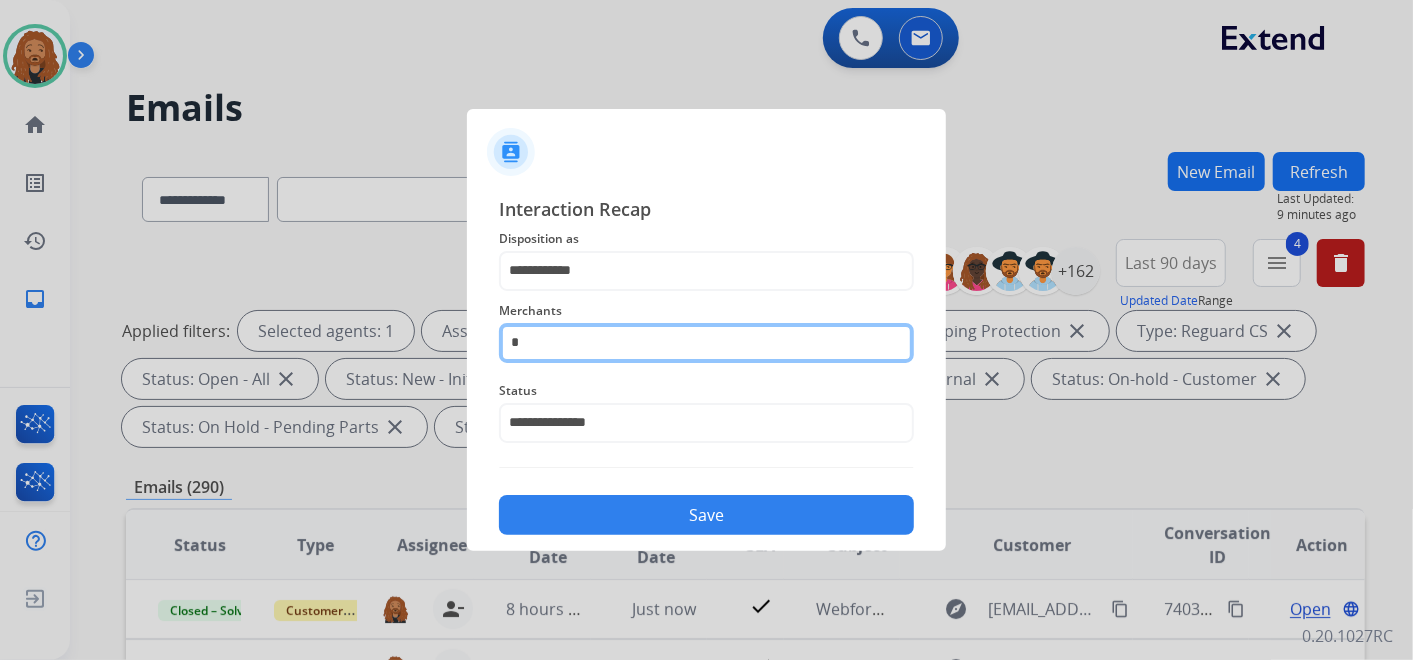 click on "*" 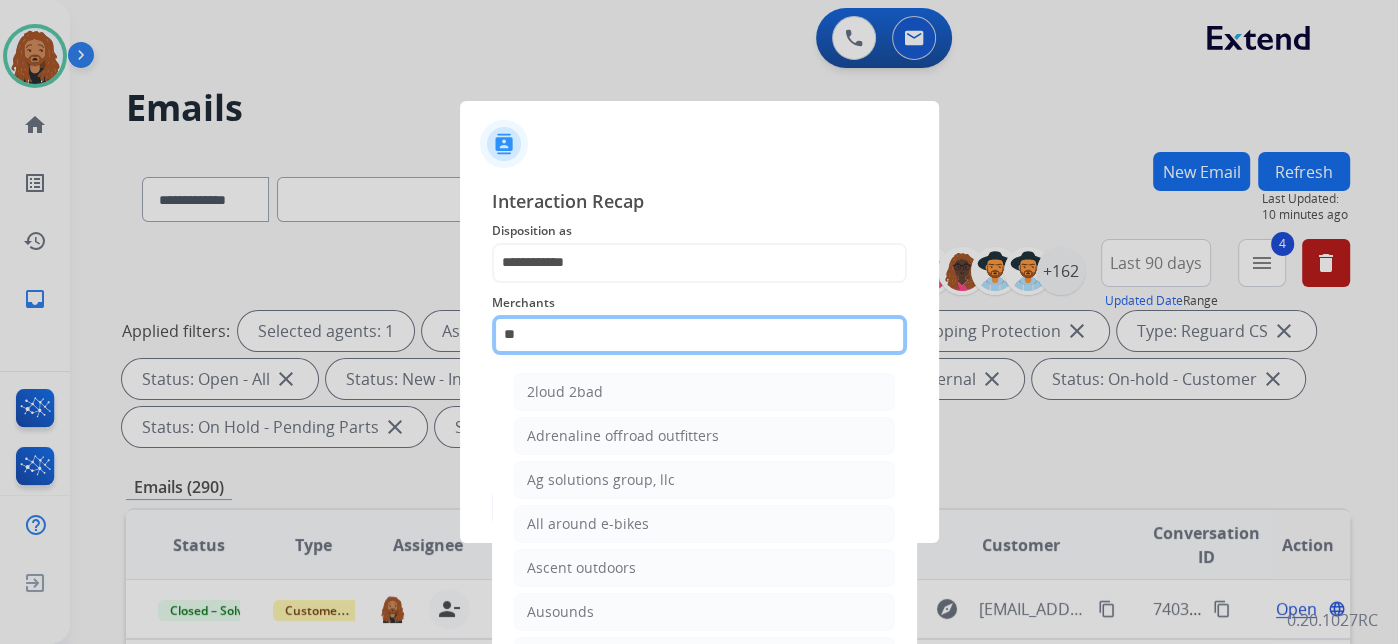 type on "*" 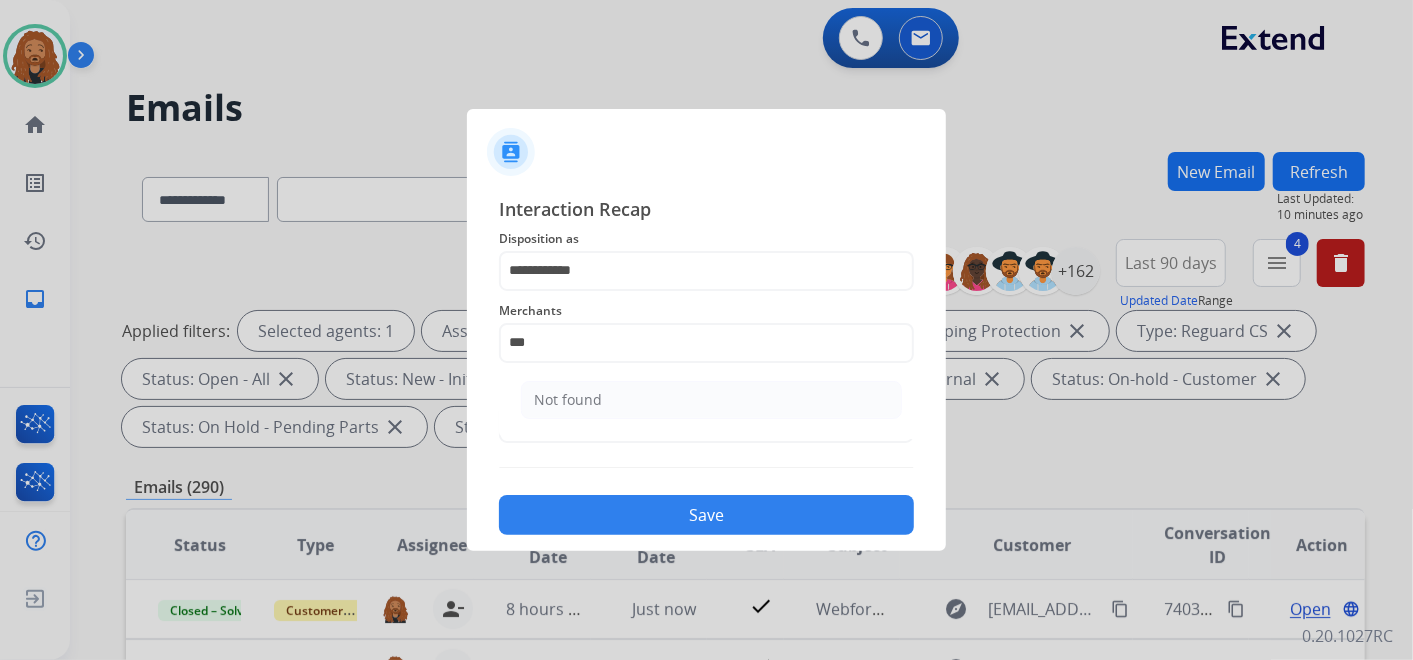 click on "Not found" 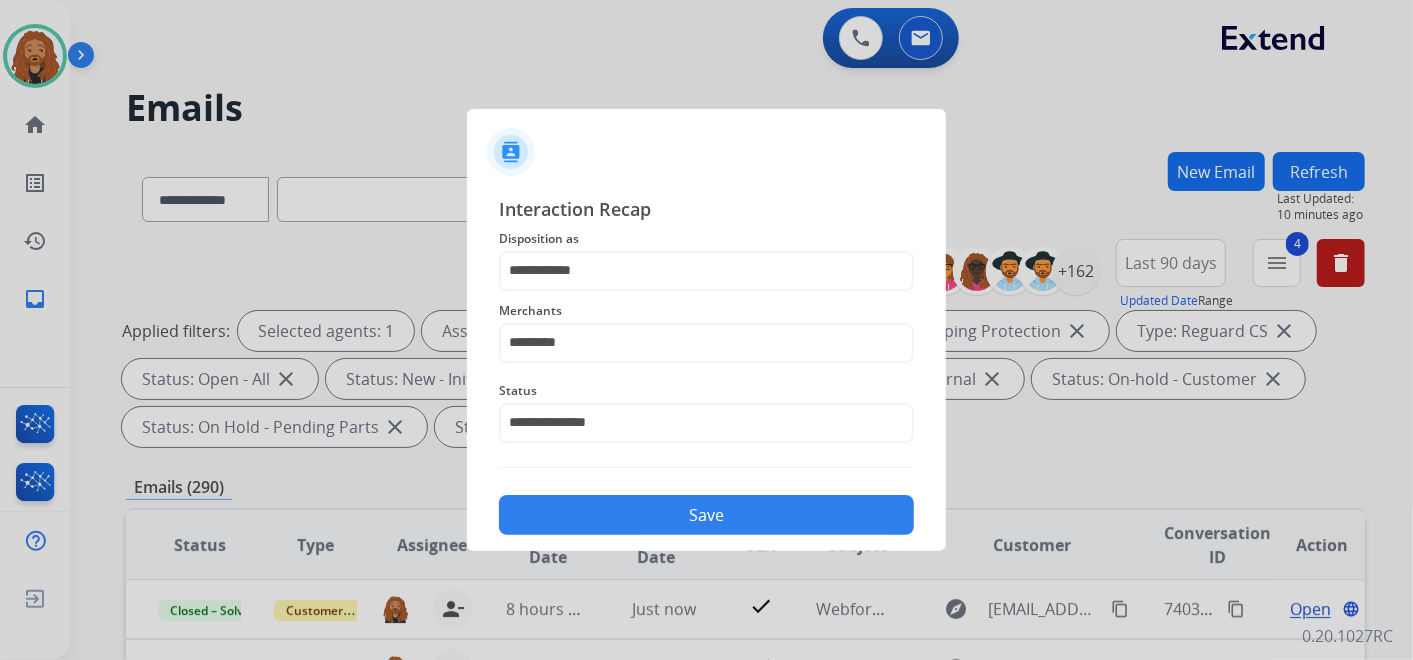 click on "Save" 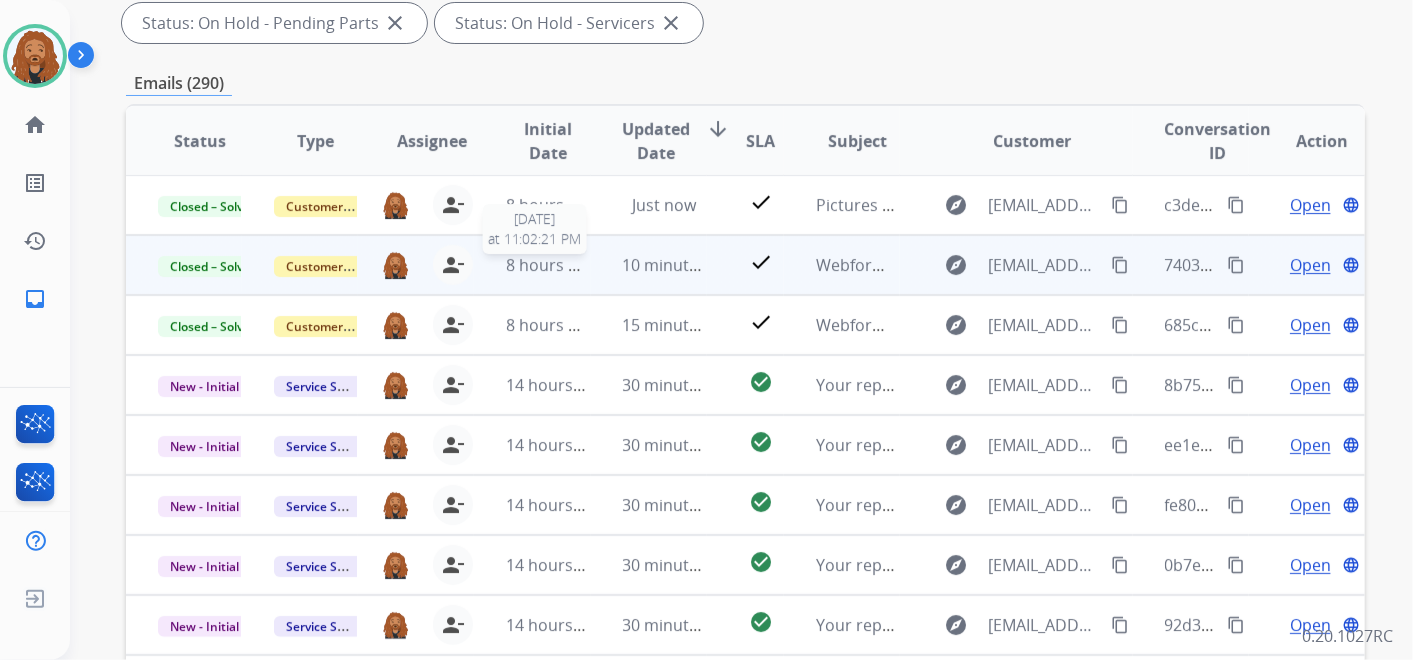 scroll, scrollTop: 621, scrollLeft: 0, axis: vertical 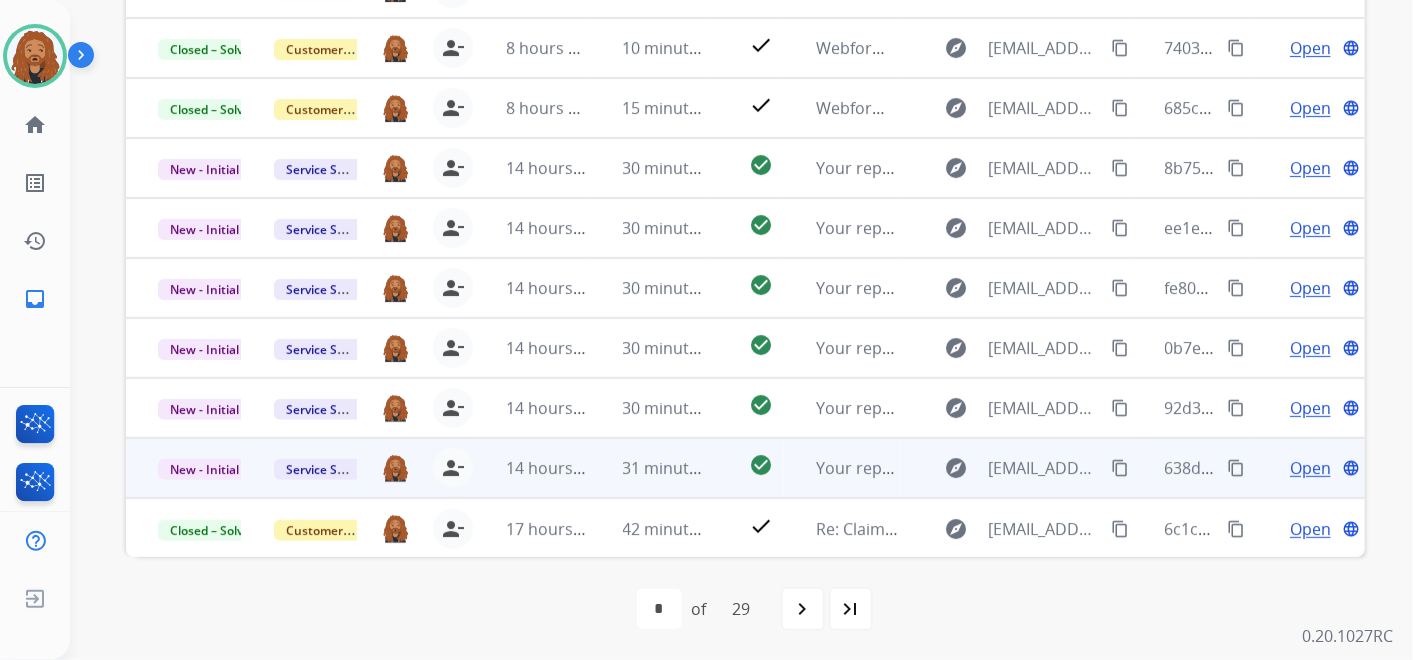 click on "Open" at bounding box center (1310, 468) 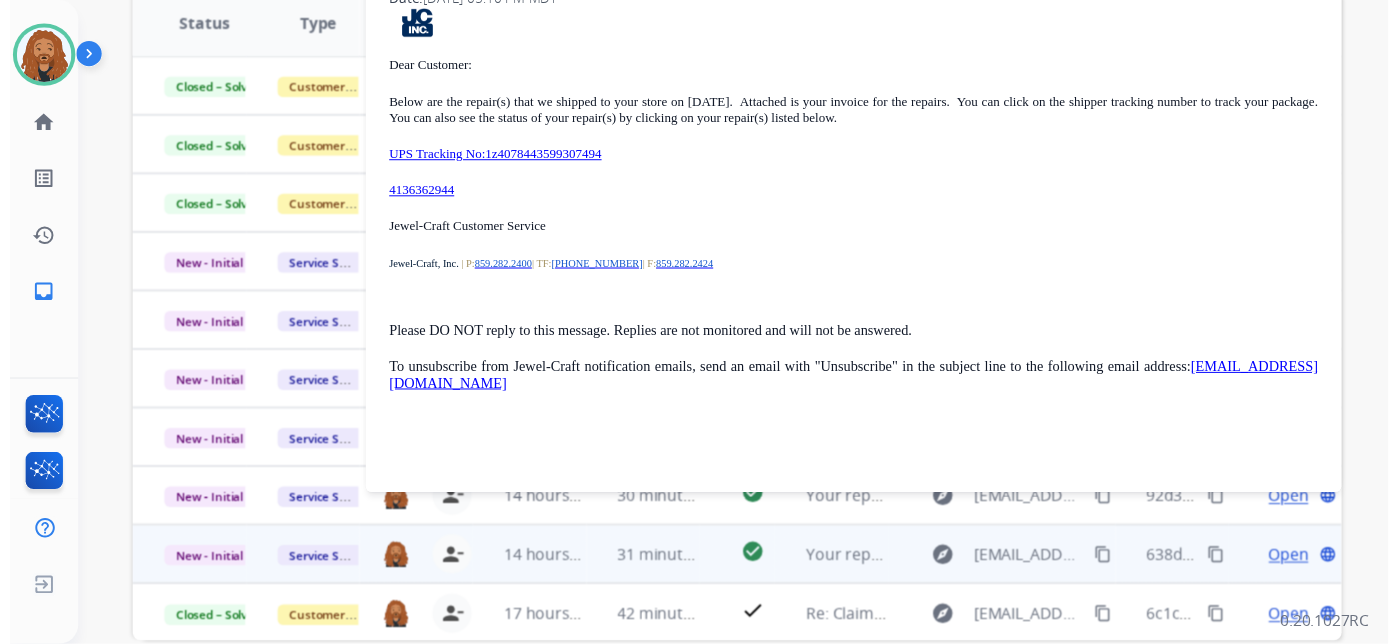 scroll, scrollTop: 288, scrollLeft: 0, axis: vertical 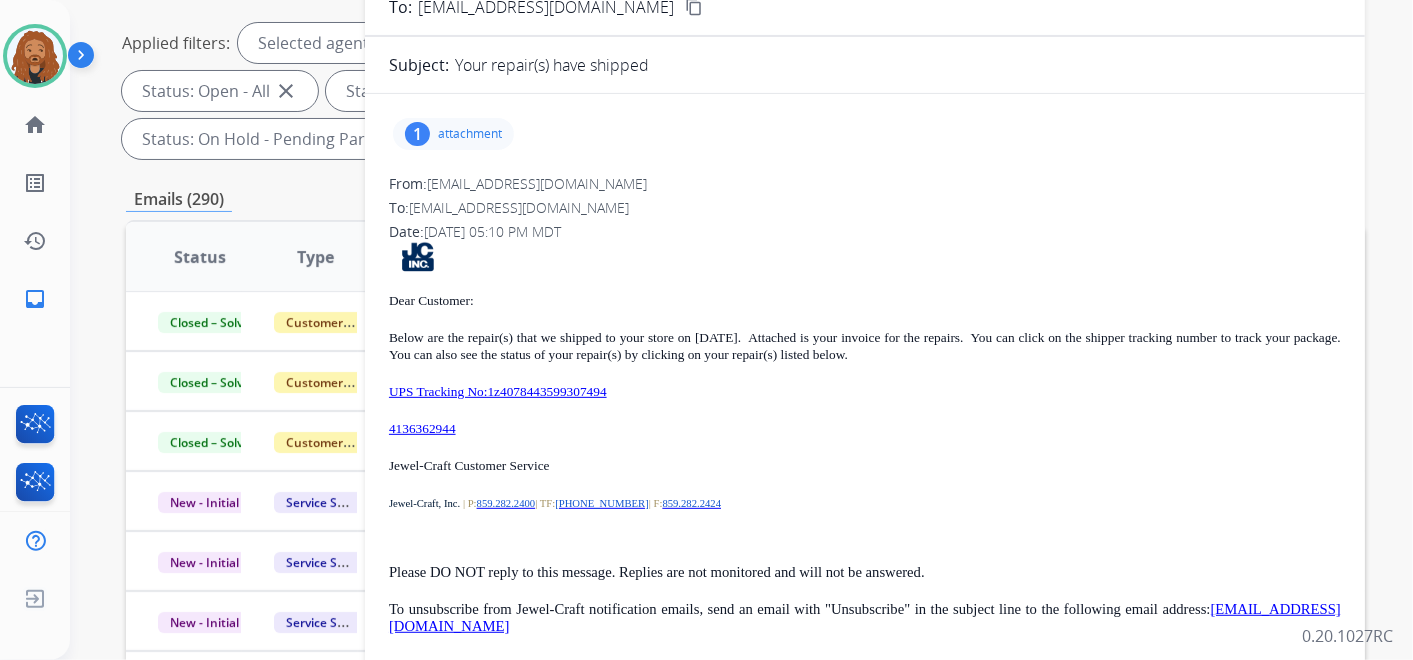 click on "Dear Customer:
Below are the repair(s) that we shipped to your store on
[DATE].  Attached is your invoice for the repairs.  You can click on the shipper tracking number to track your package.  You can also see the status of your repair(s) by clicking
on your repair(s) listed below.
UPS Tracking No:1z4078443599307494 4136362944
Jewel-Craft Customer Service
Jewel-Craft, Inc.   |
P:  859.282.2400  |
TF:  [PHONE_NUMBER]  |
F:  859.282.2424
Please DO NOT reply to this message. Replies are not
monitored and will not be answered.
To unsubscribe from Jewel-Craft notification emails, send an email with
"Unsubscribe" in the subject line to the following email address:   [EMAIL_ADDRESS][DOMAIN_NAME]" at bounding box center [865, 438] 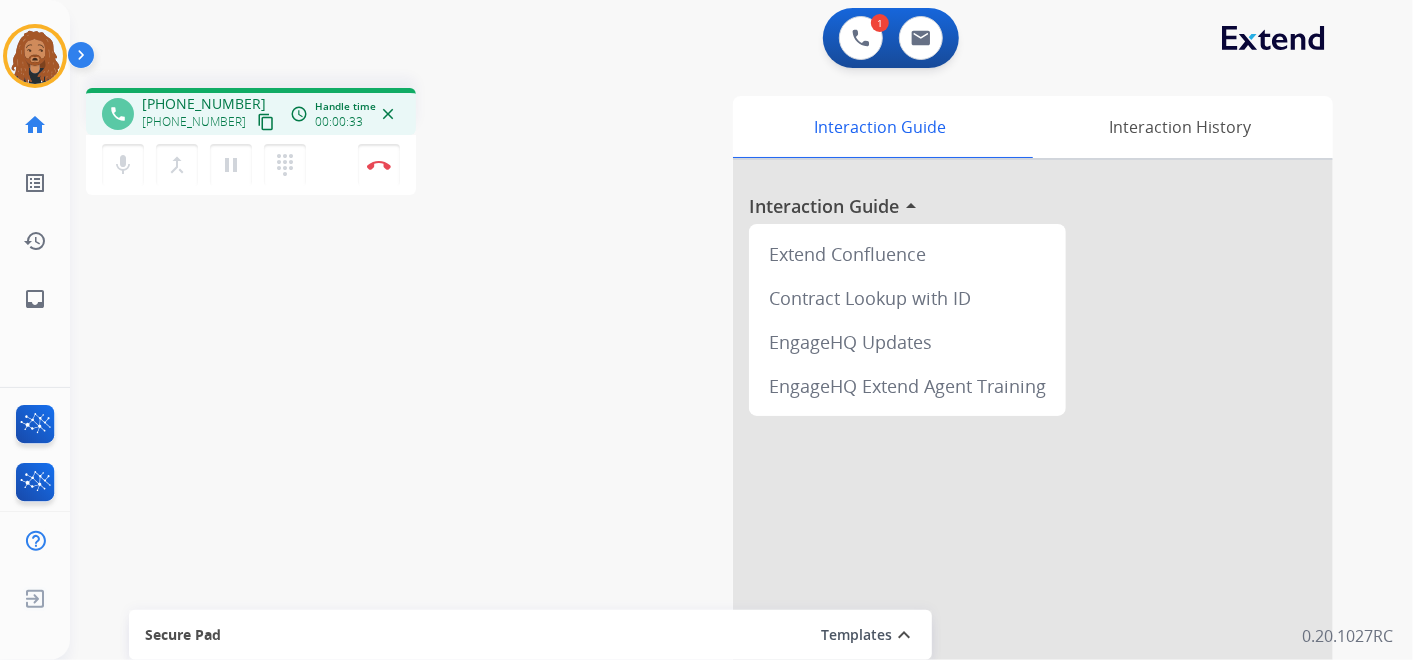 click on "content_copy" at bounding box center [266, 122] 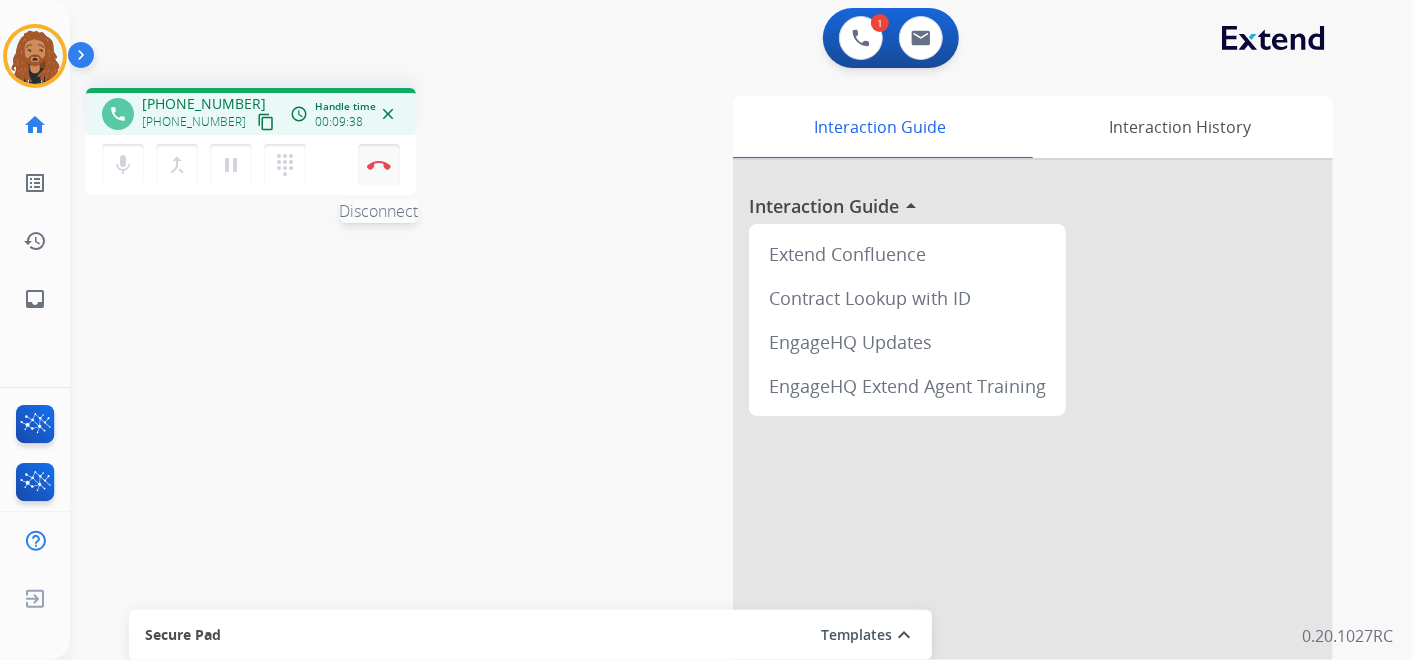 click on "Disconnect" at bounding box center (379, 165) 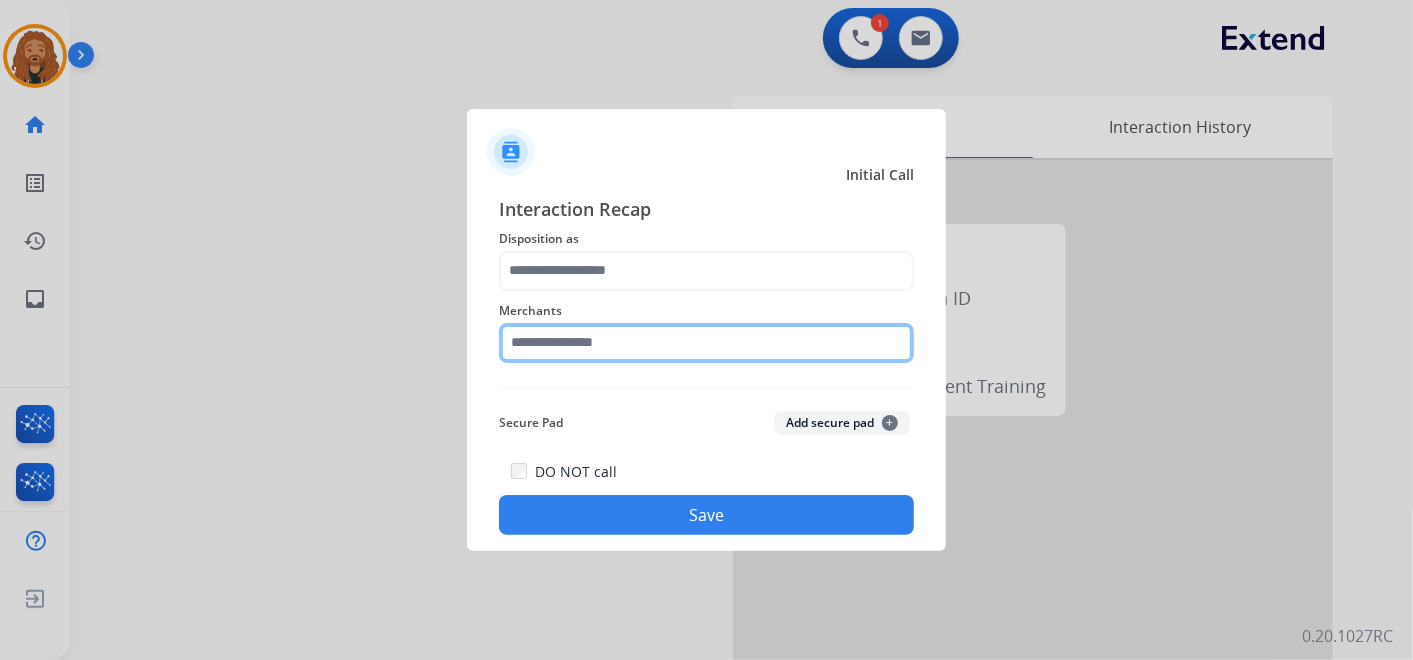 click 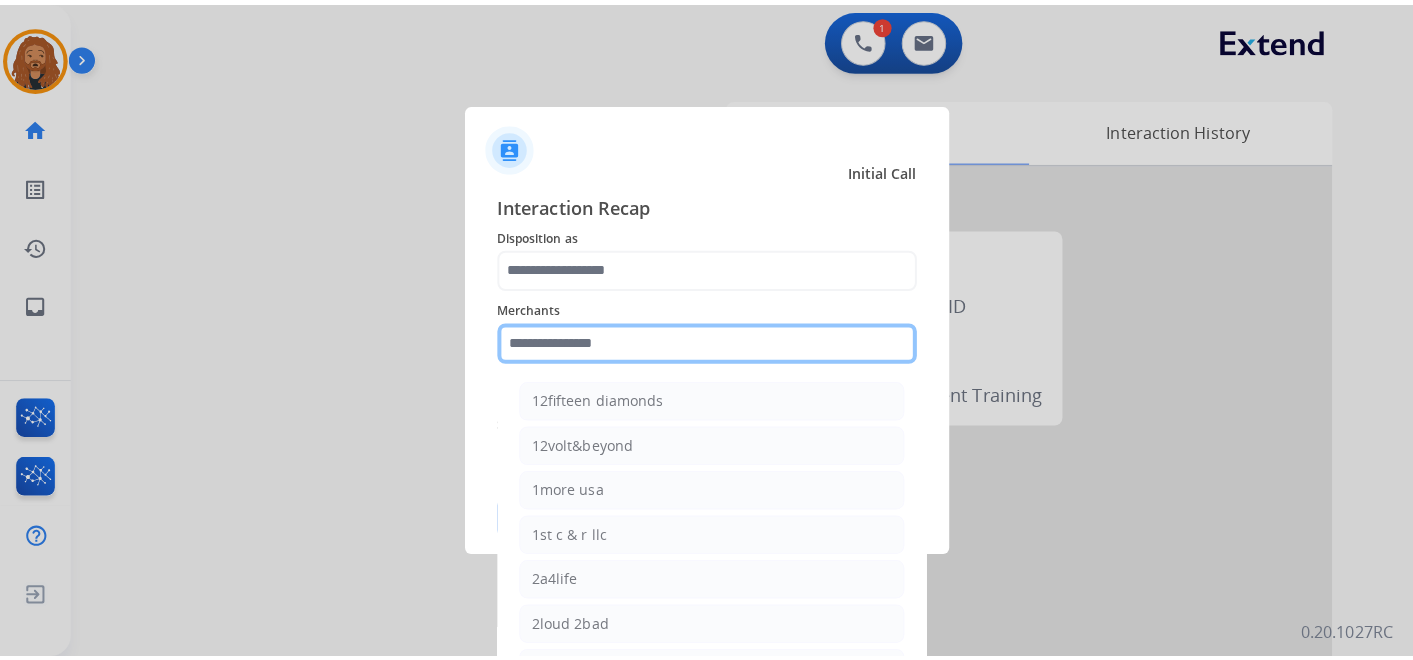 scroll, scrollTop: 555, scrollLeft: 0, axis: vertical 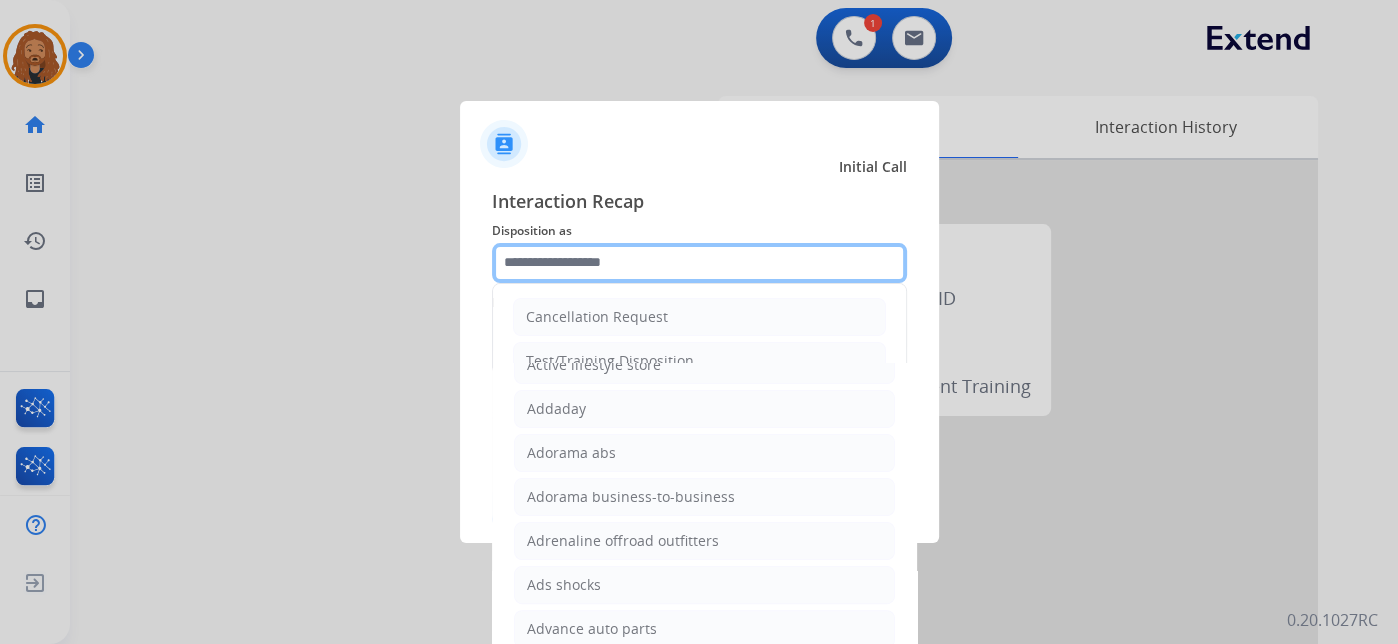 click 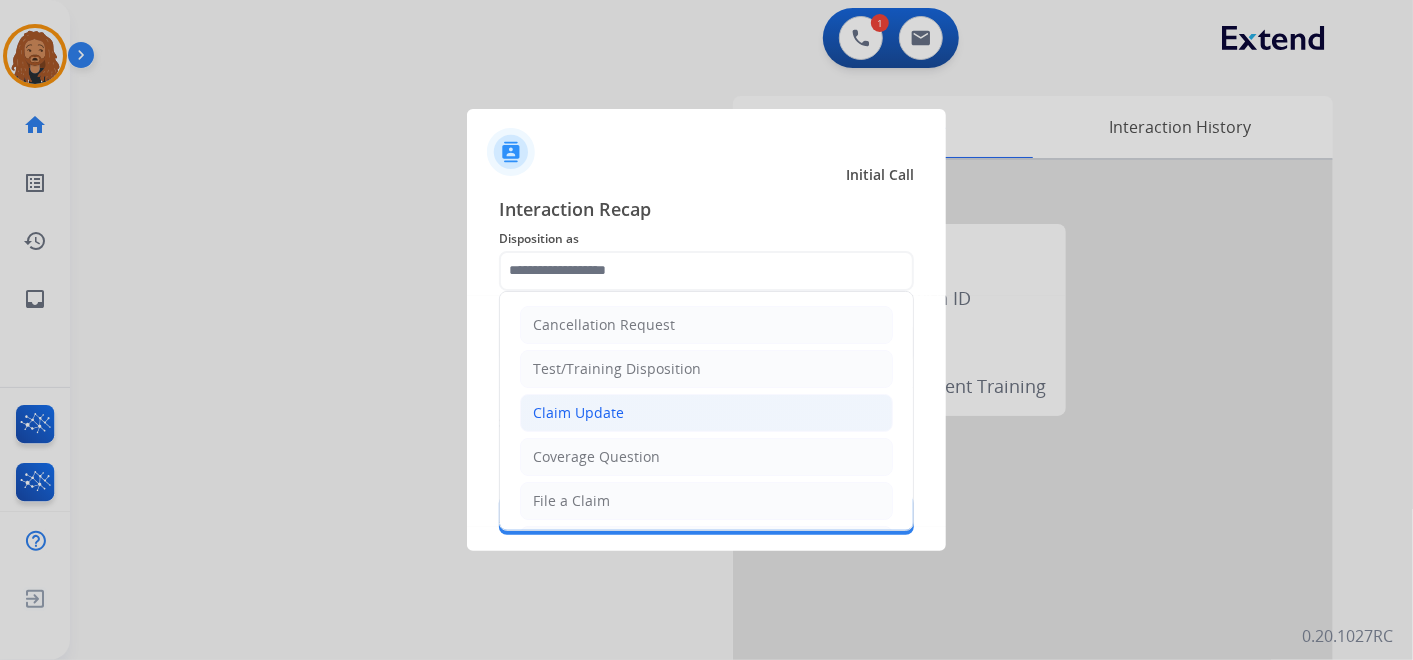click on "Claim Update" 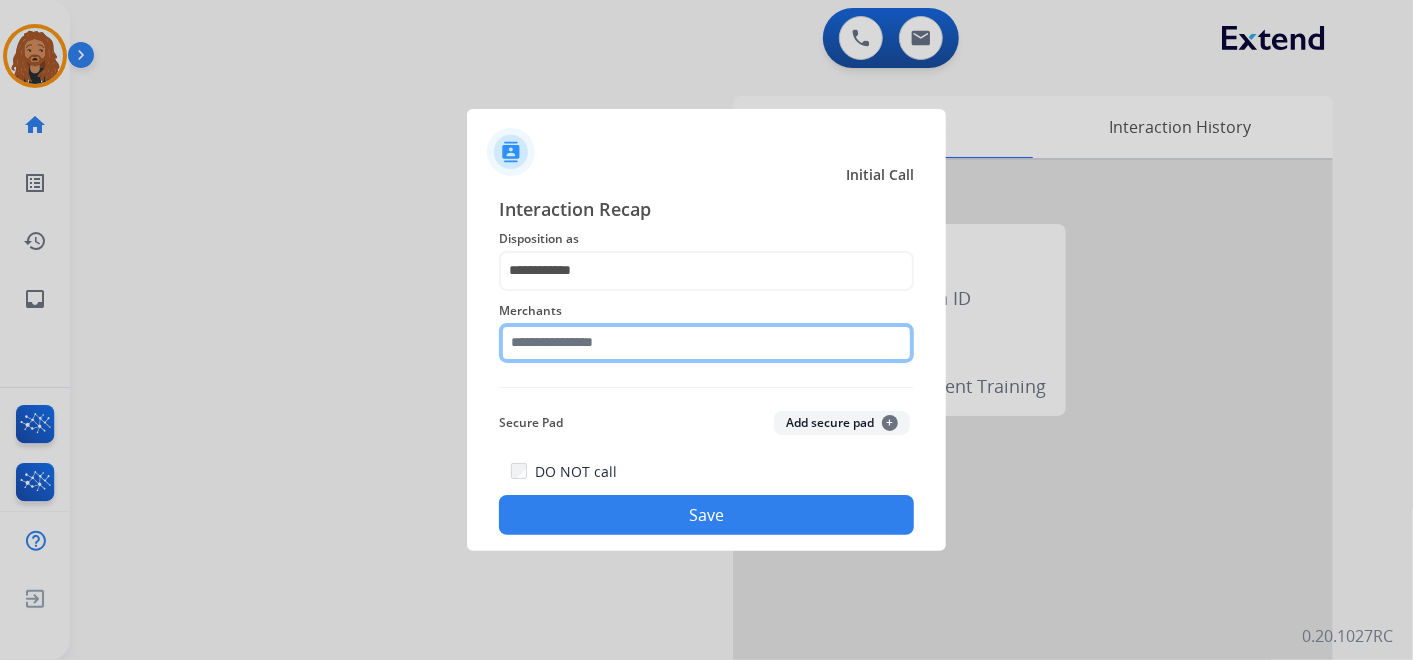 click 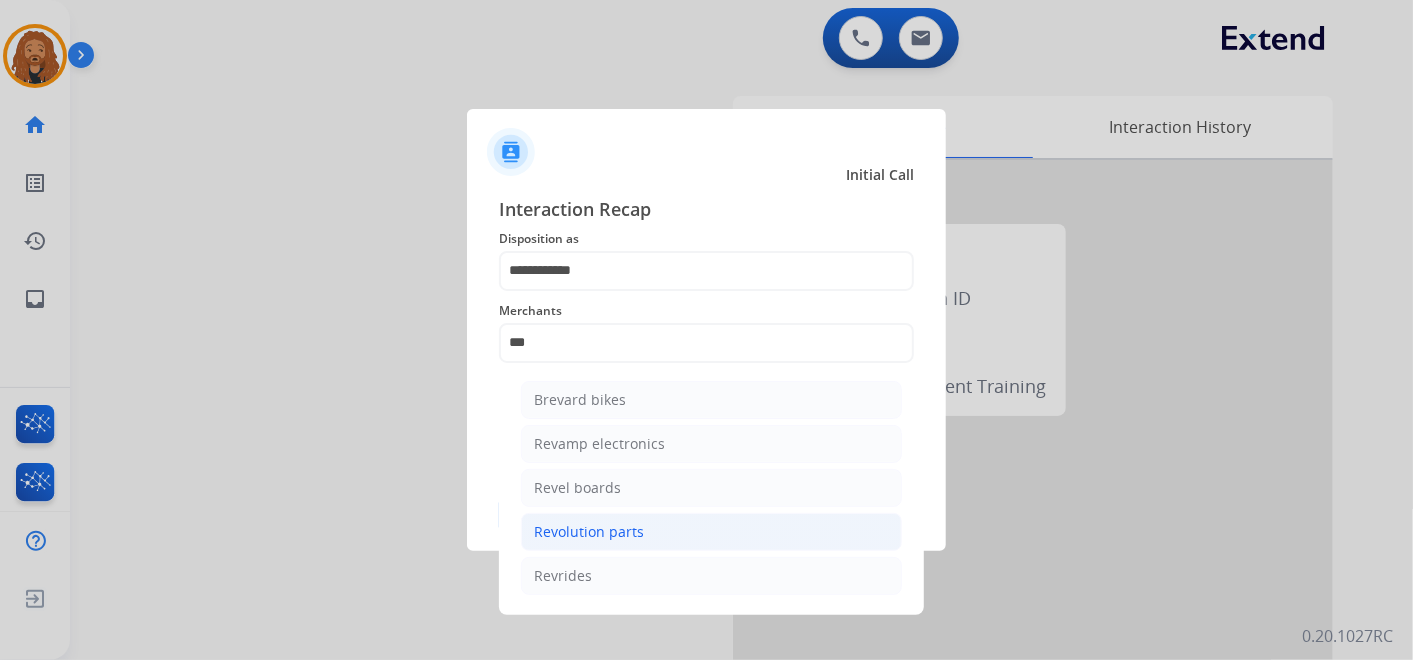 click on "Revolution parts" 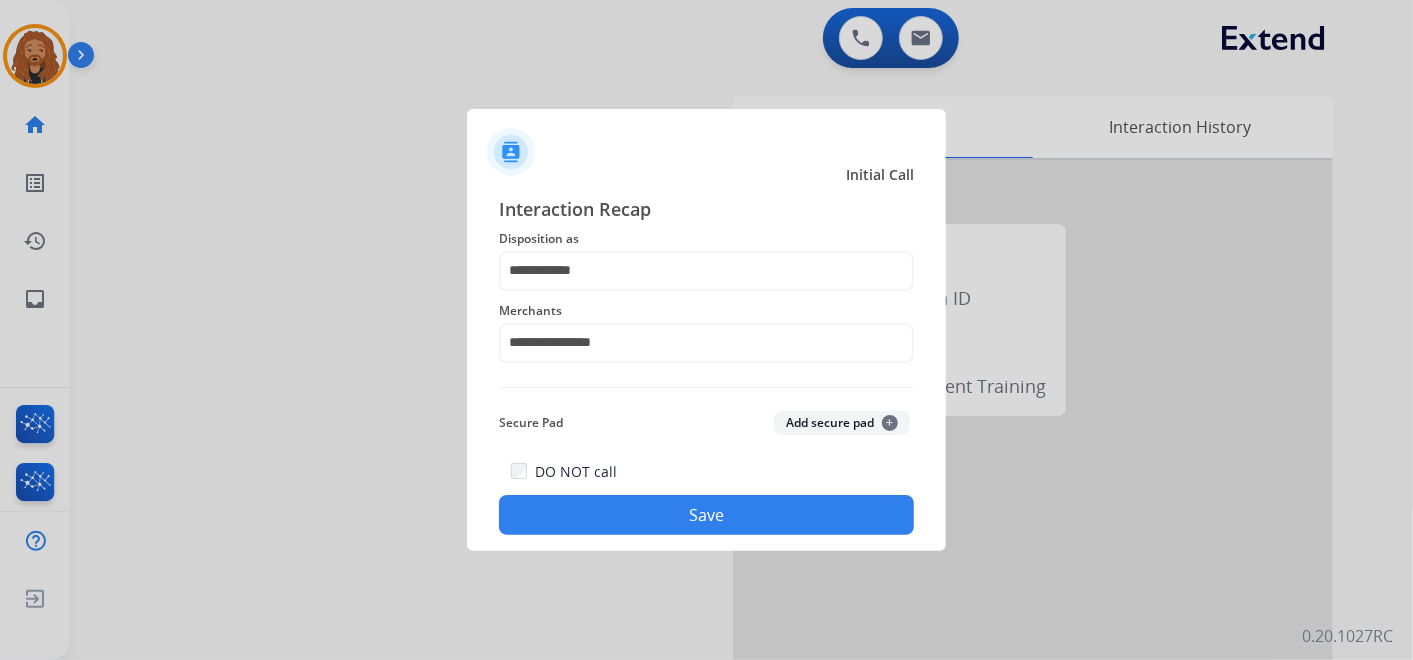 click on "Save" 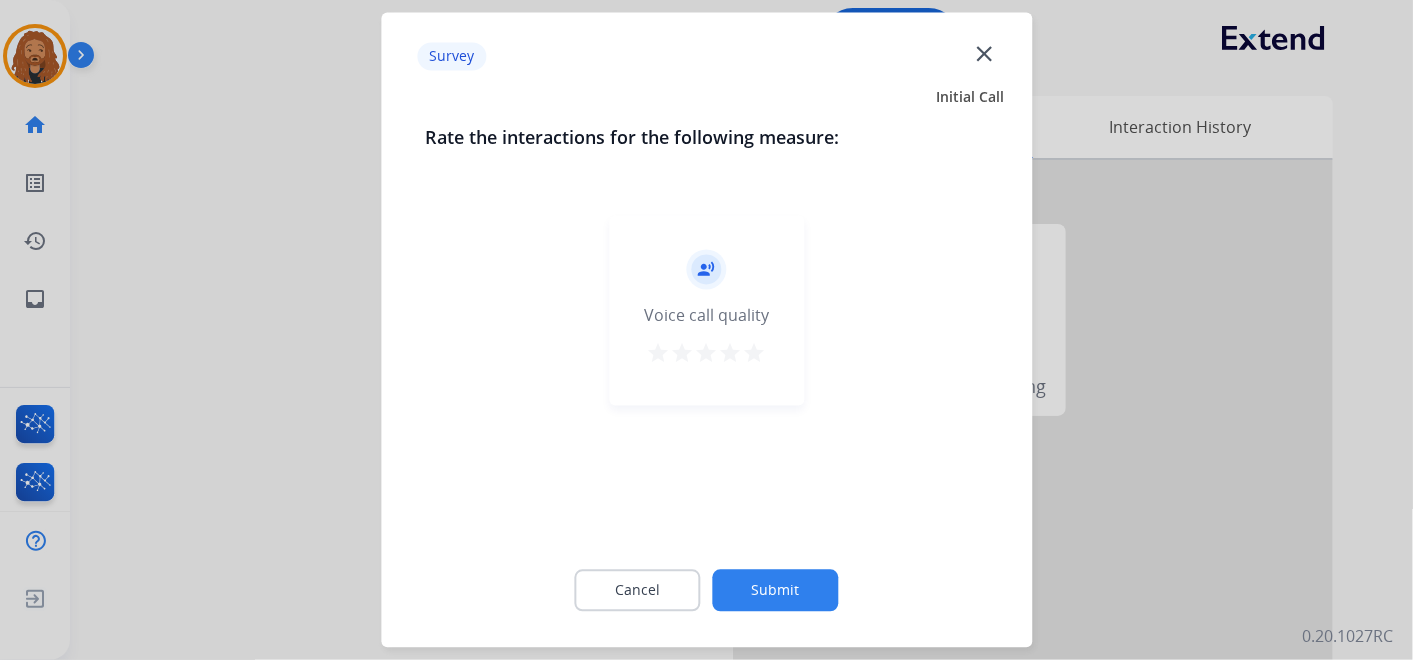 click on "star" at bounding box center [755, 354] 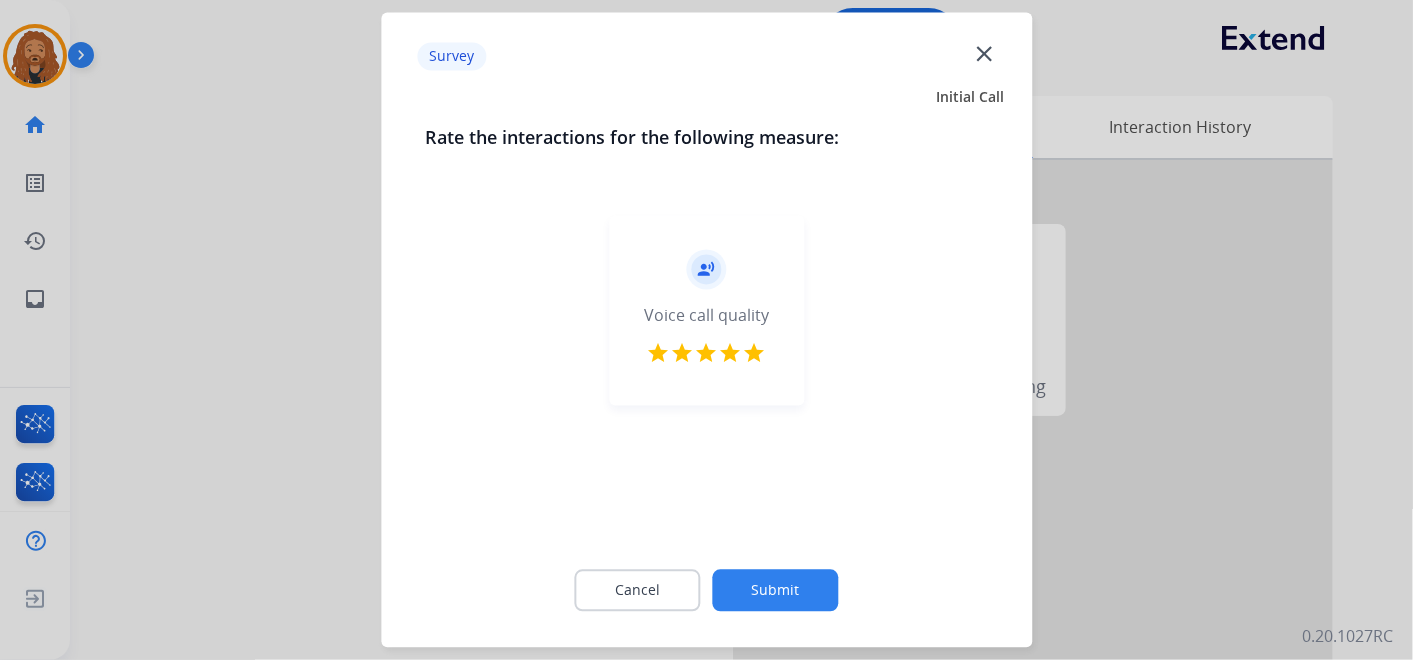 click on "Submit" 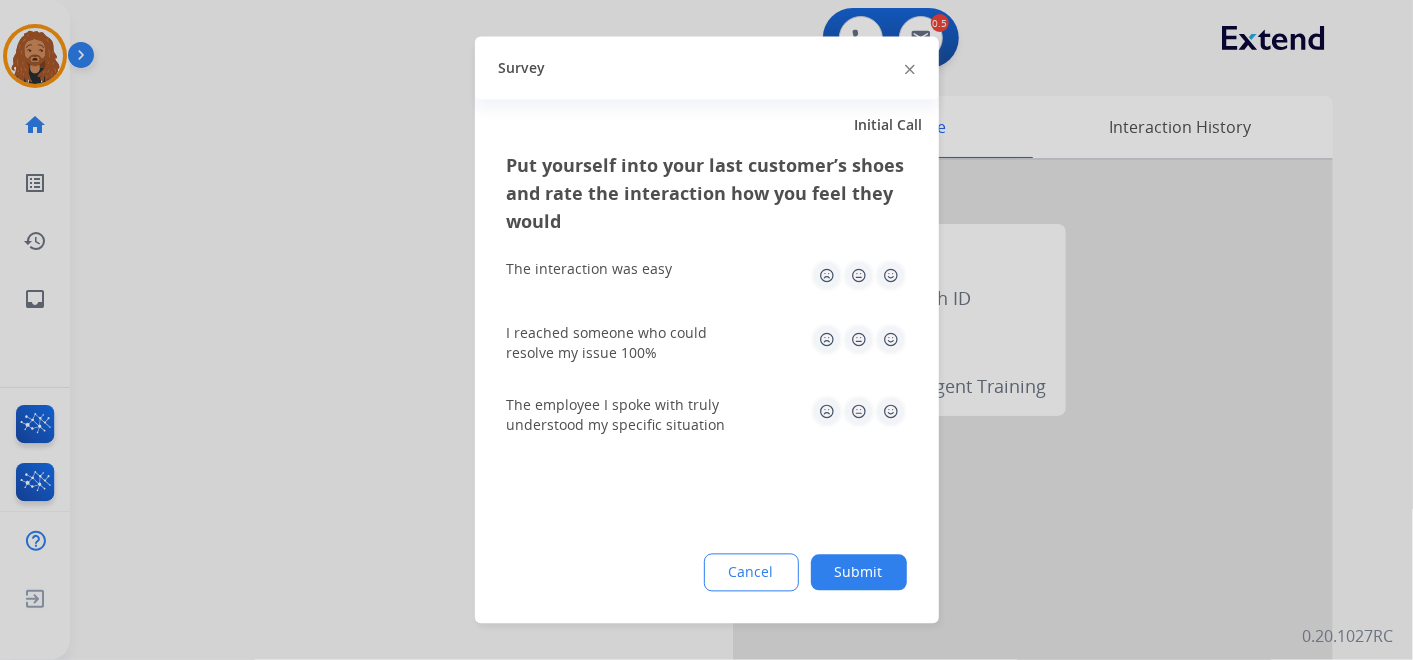 click 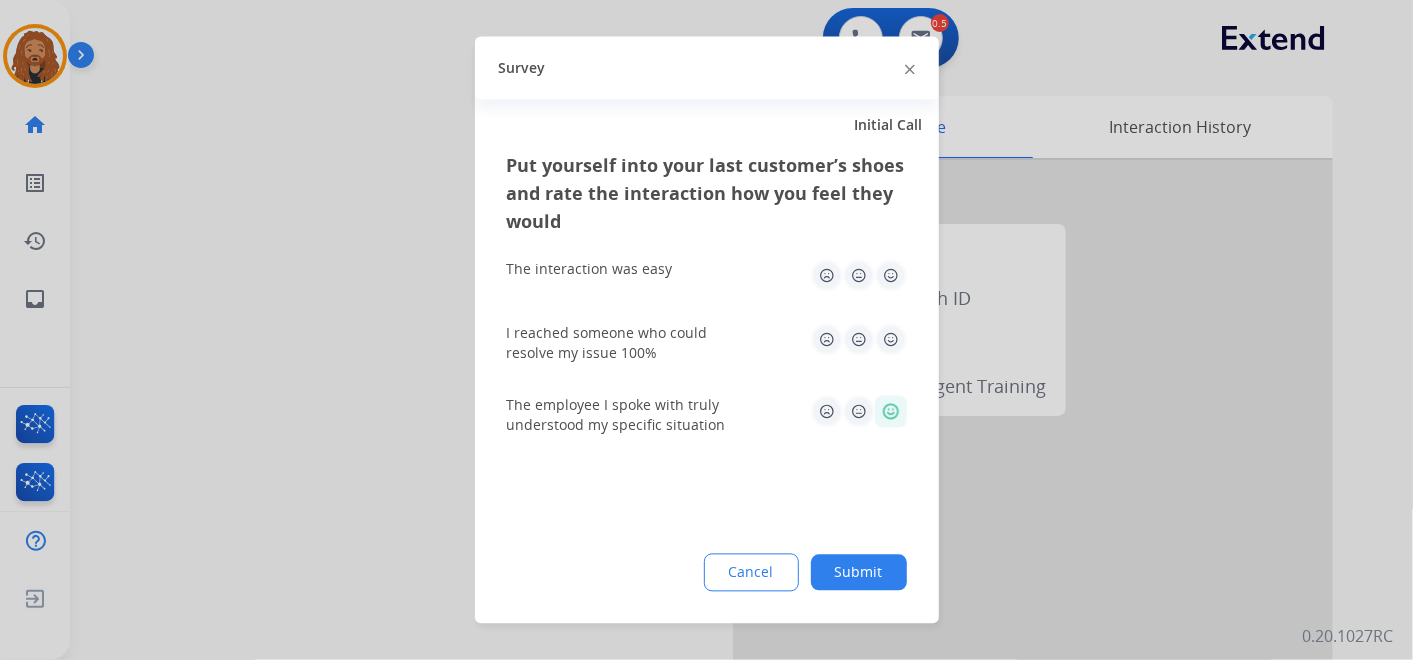 drag, startPoint x: 888, startPoint y: 342, endPoint x: 891, endPoint y: 286, distance: 56.0803 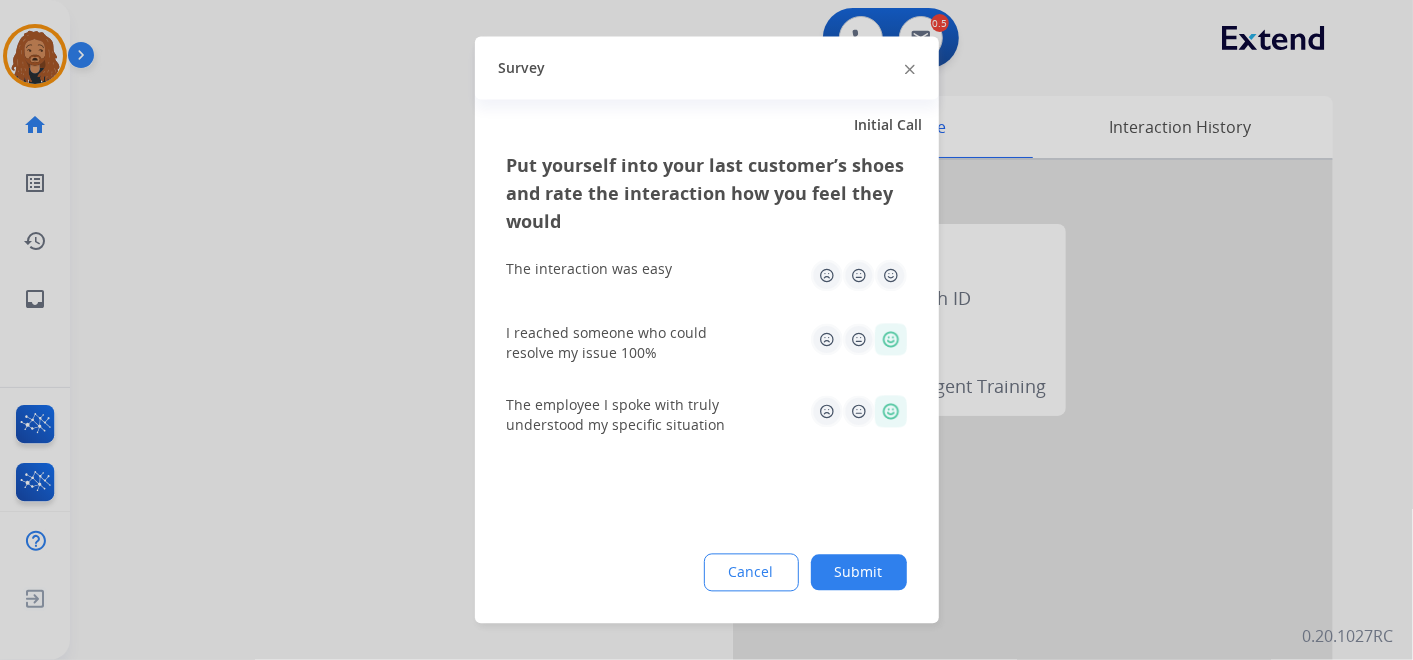 click 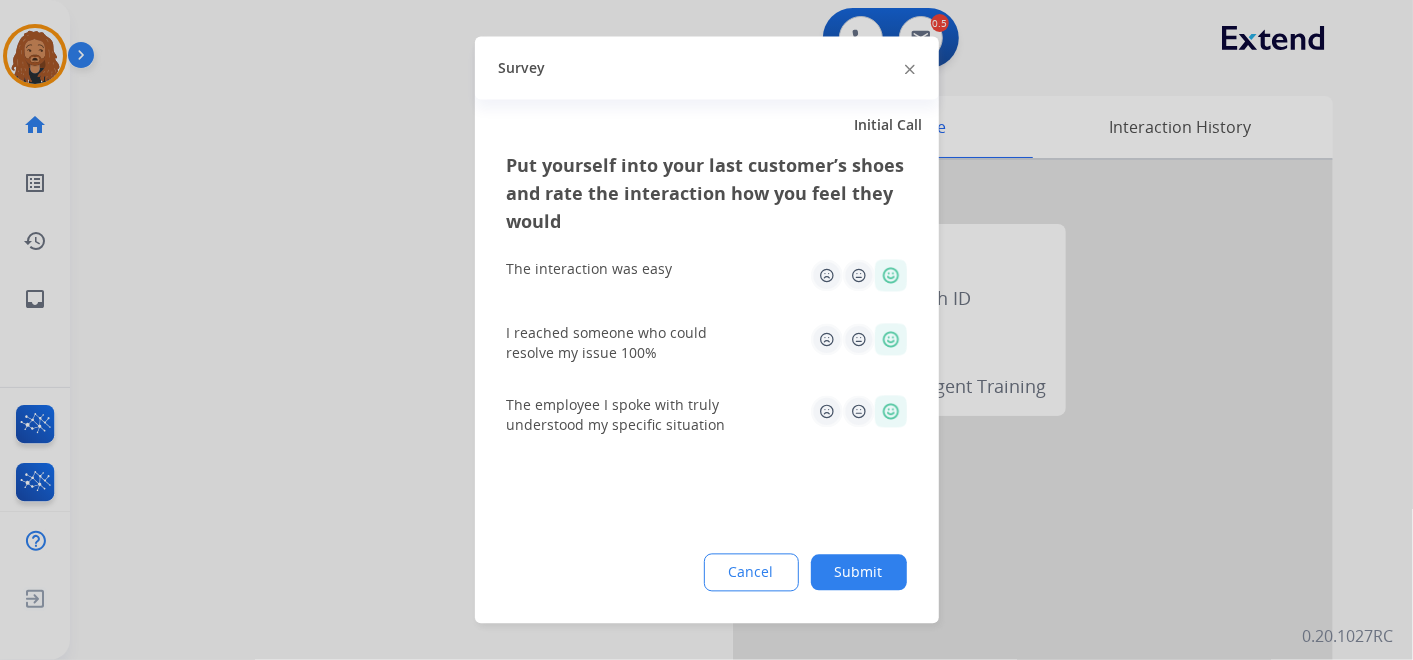 click on "Submit" 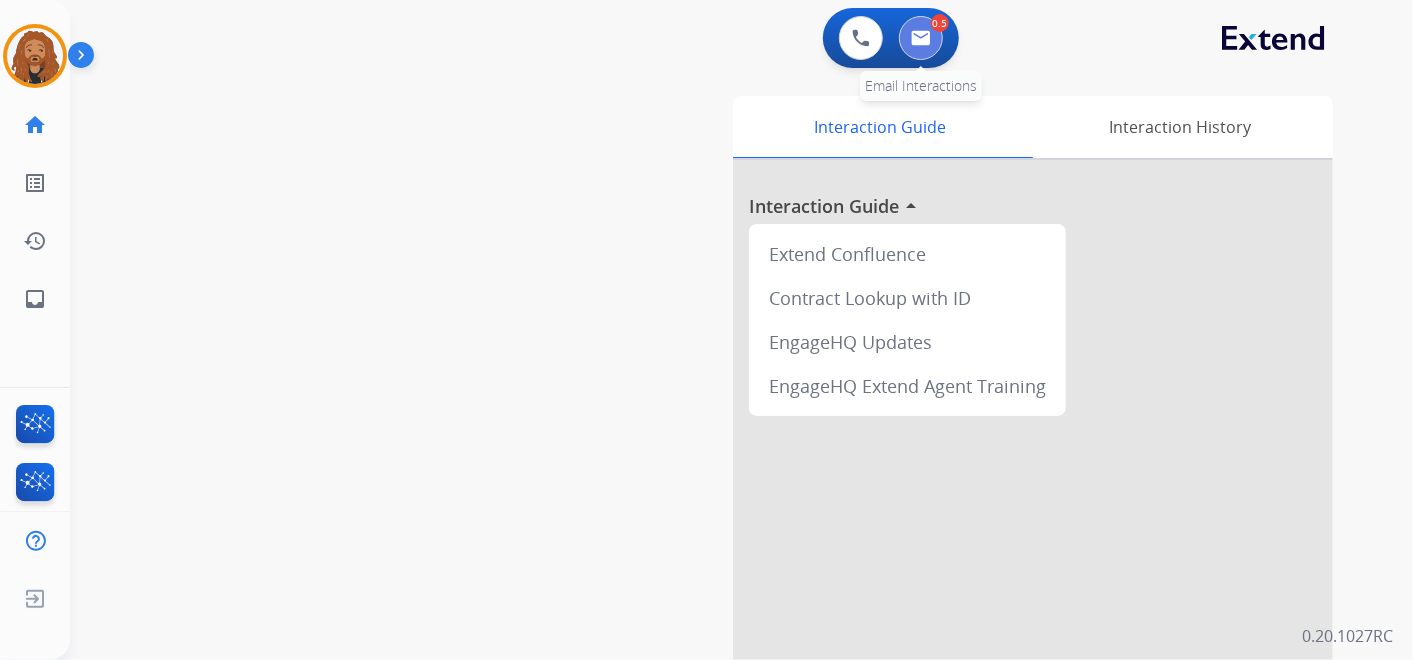 click at bounding box center [921, 38] 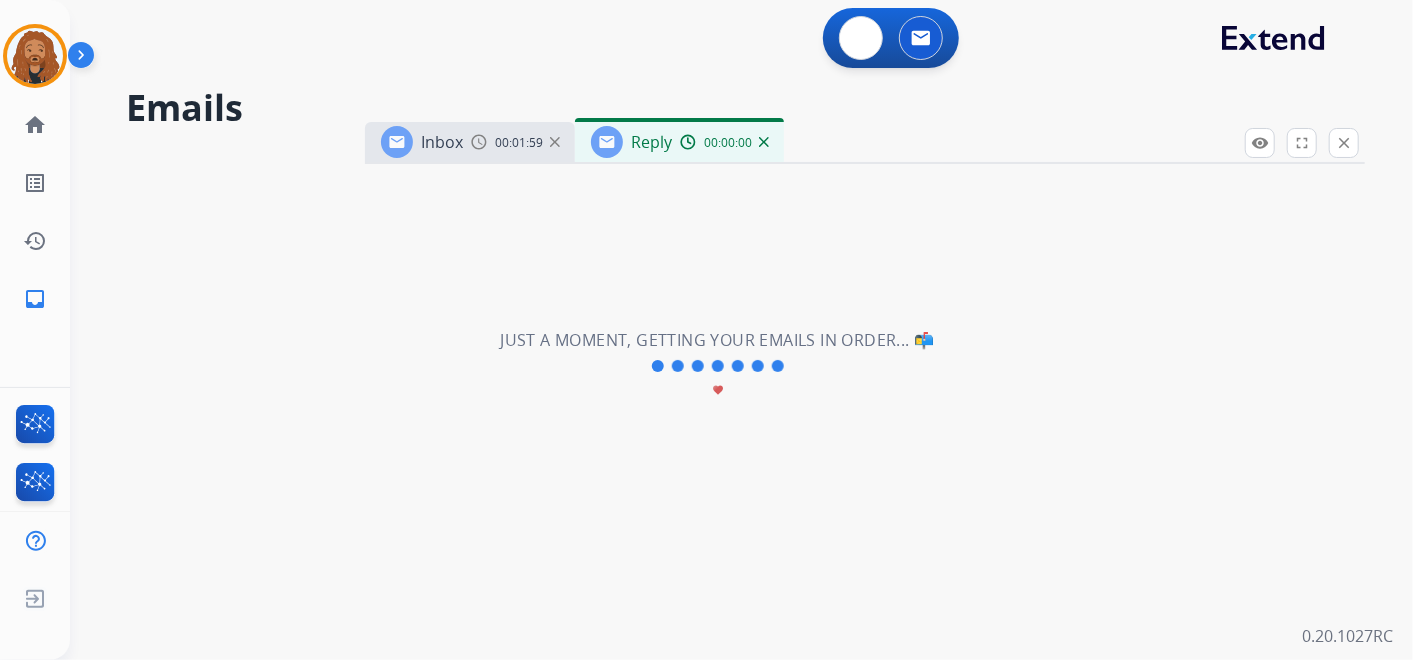 select on "**********" 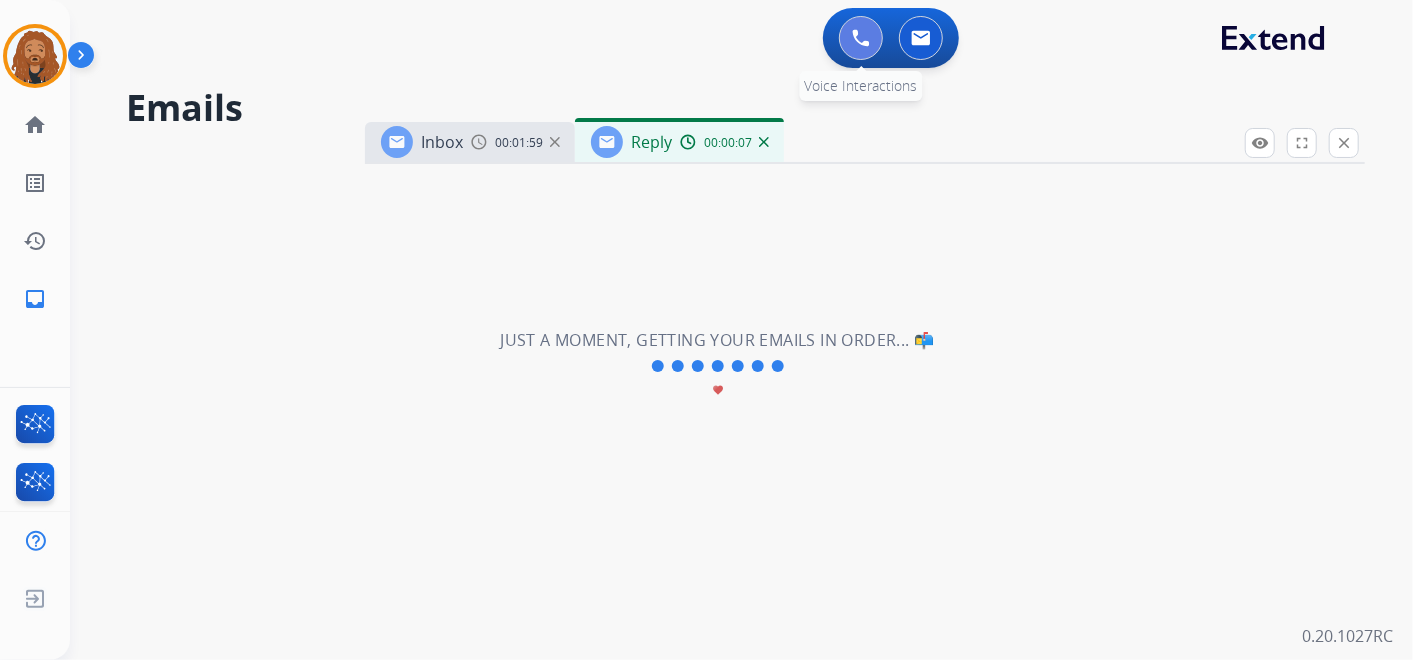 click at bounding box center [861, 38] 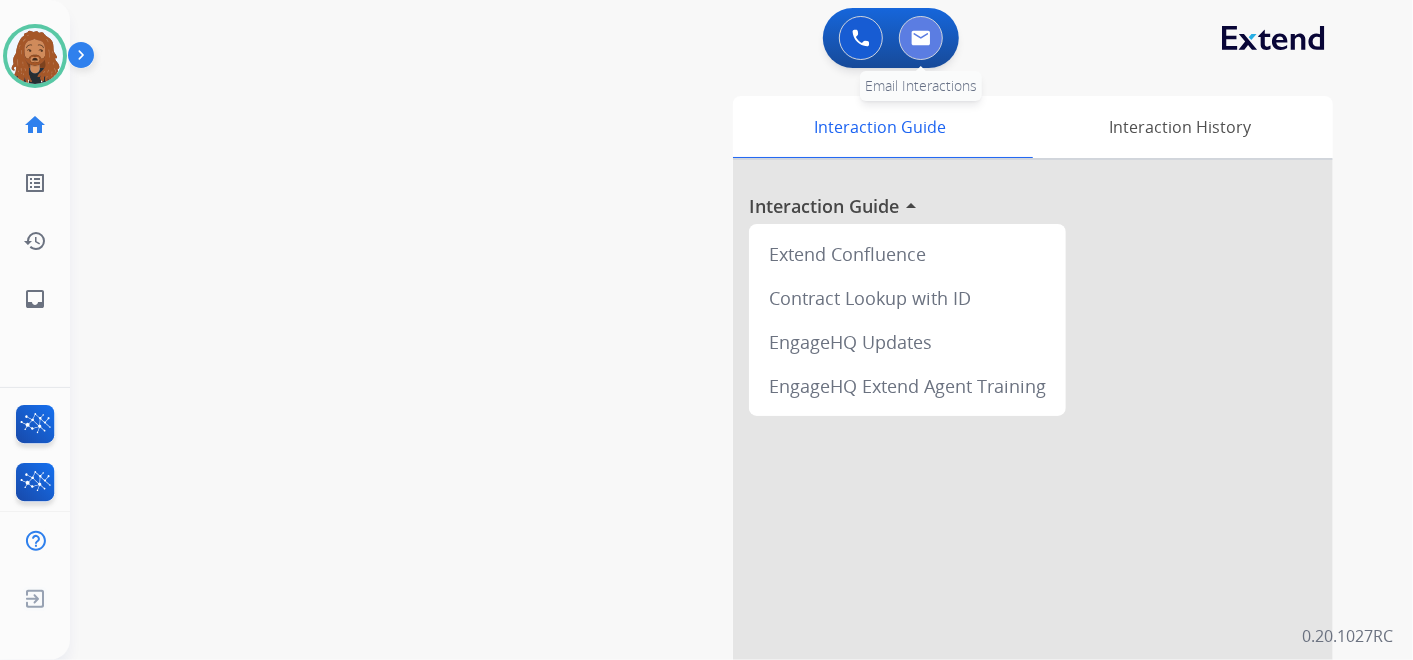 click at bounding box center [921, 38] 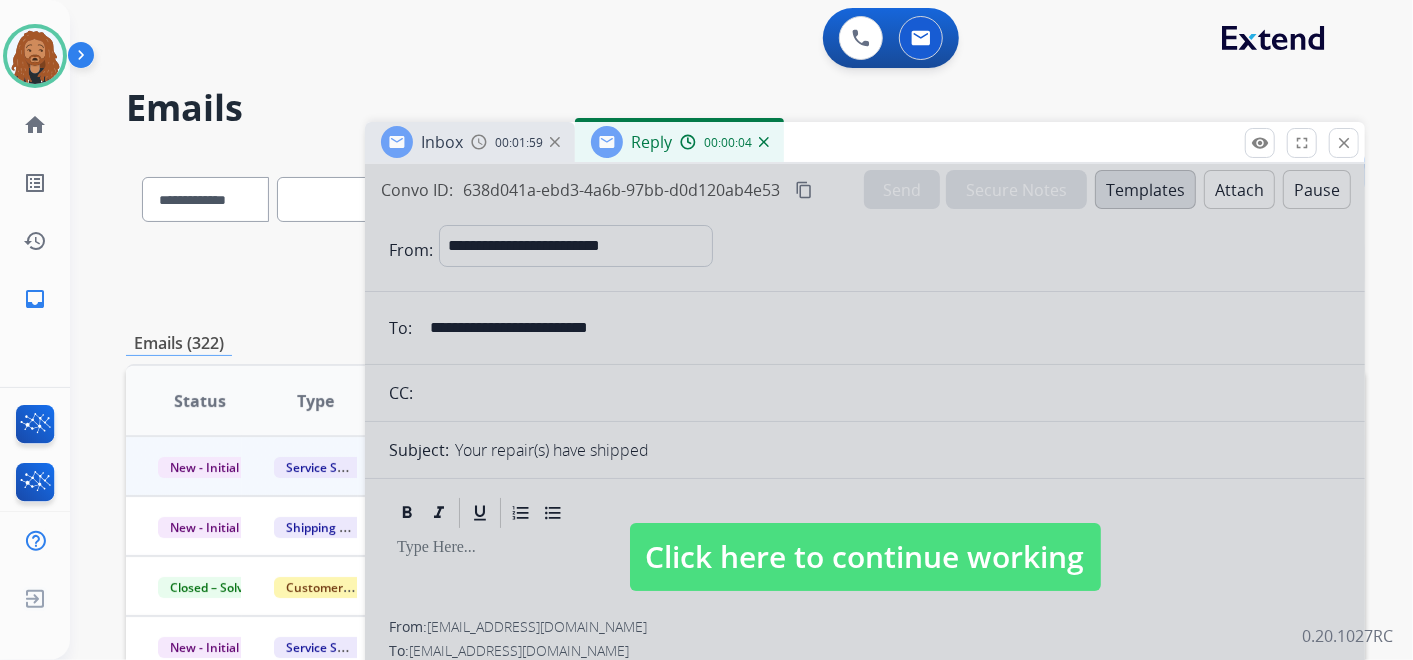 click at bounding box center (764, 142) 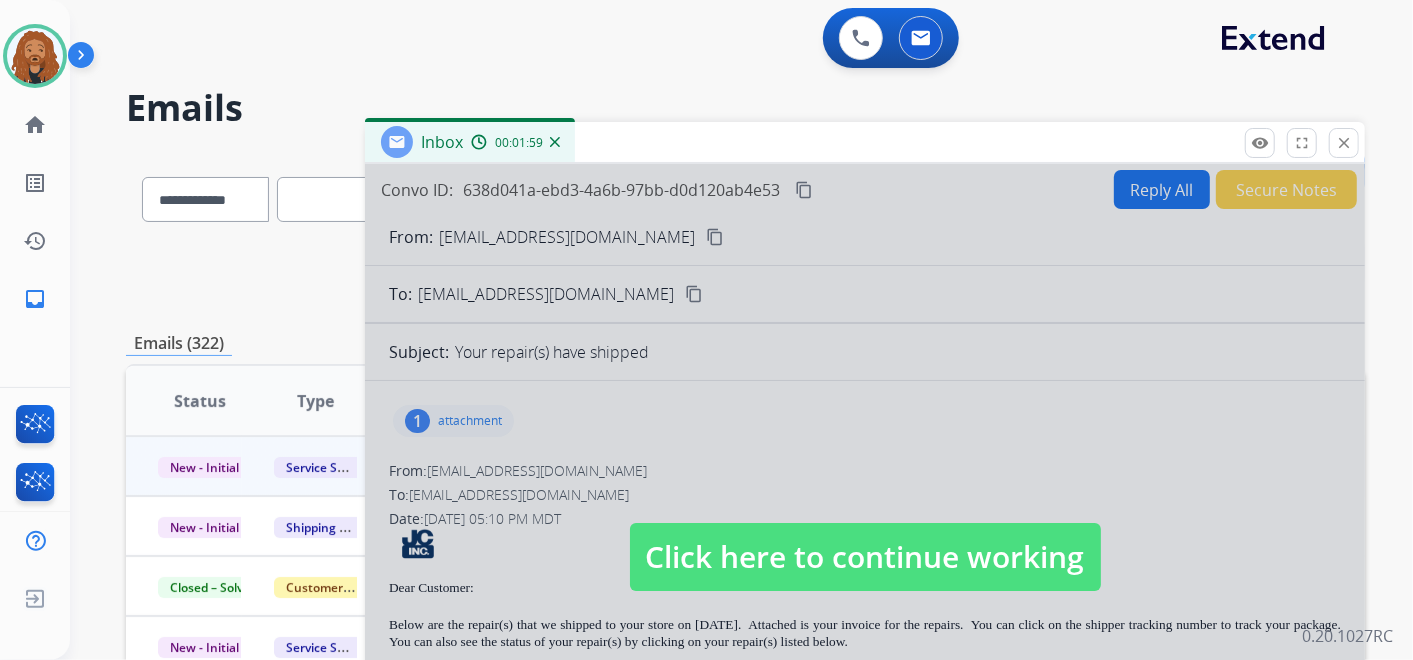 click at bounding box center (865, 537) 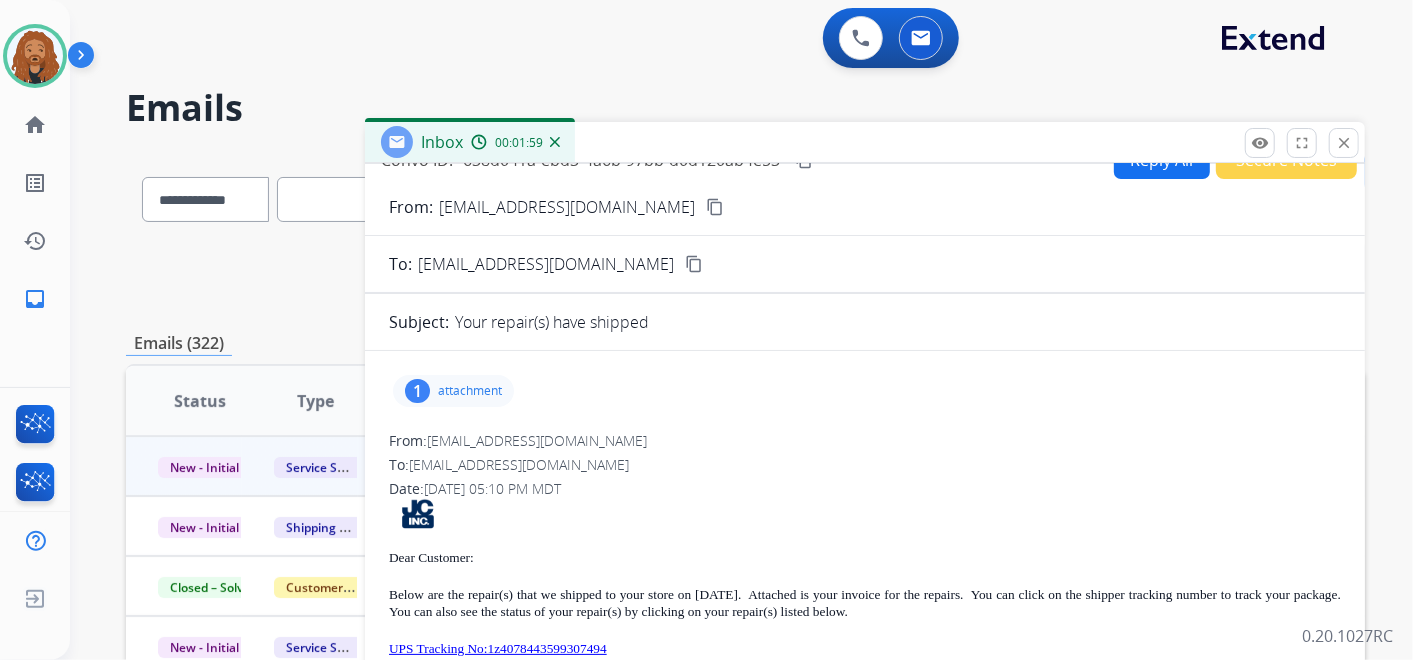 scroll, scrollTop: 46, scrollLeft: 0, axis: vertical 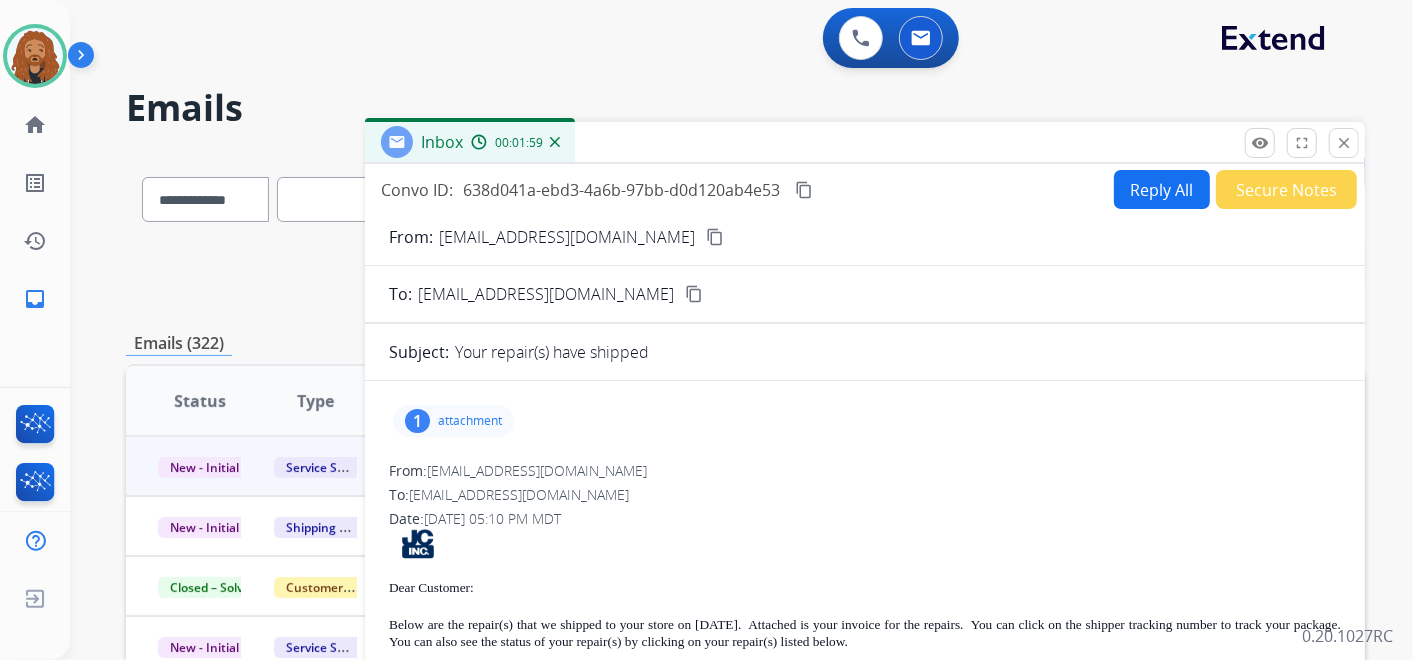 click on "close" at bounding box center (1344, 143) 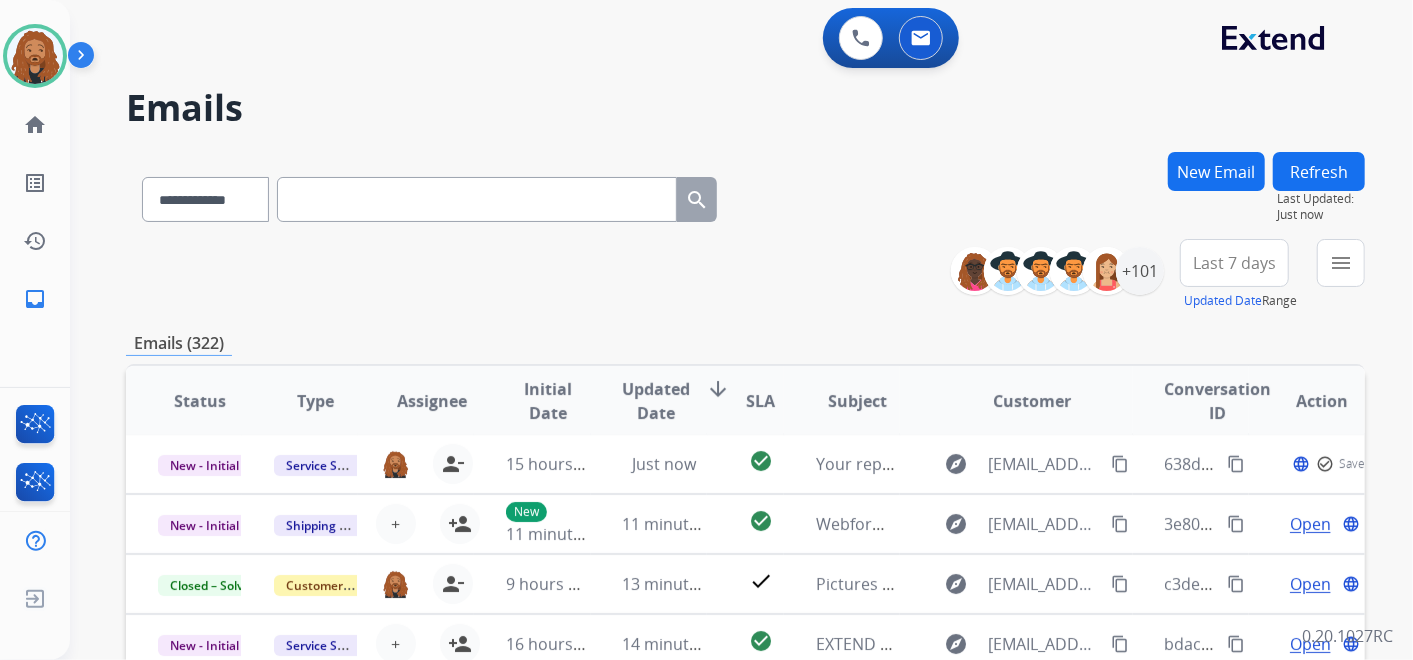 scroll, scrollTop: 17, scrollLeft: 0, axis: vertical 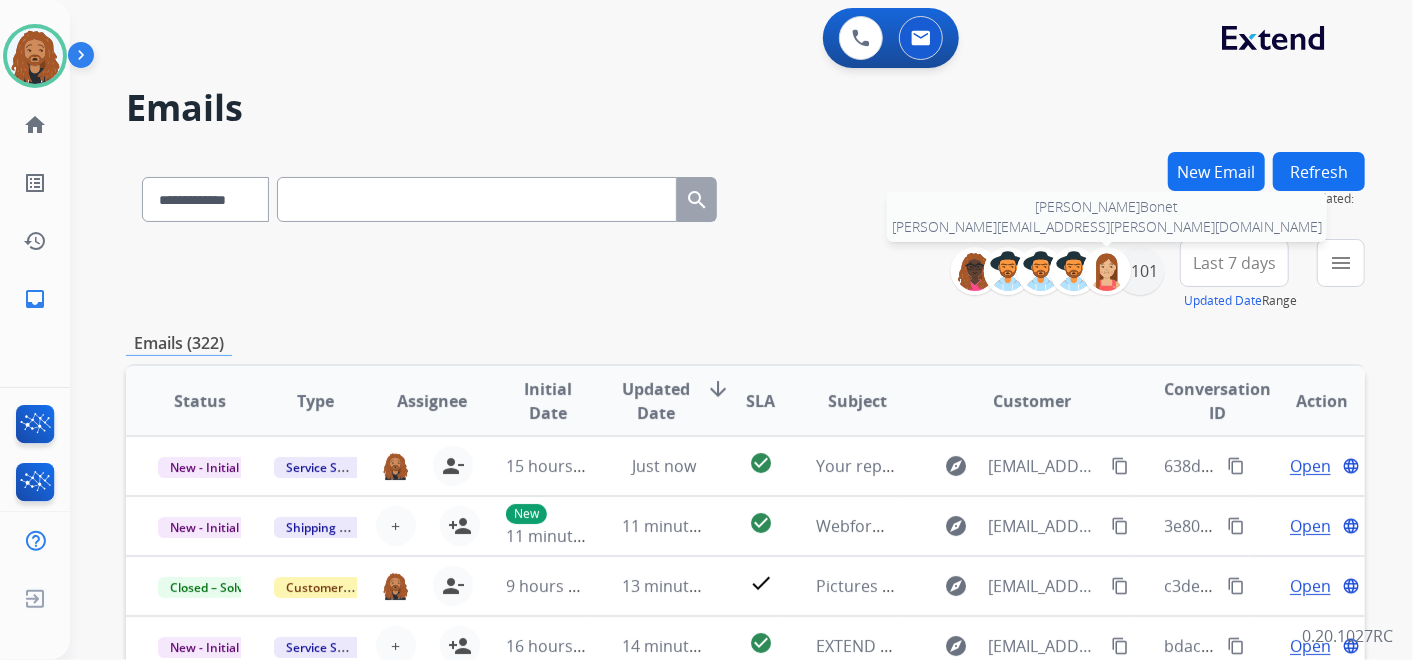 click at bounding box center [1107, 271] 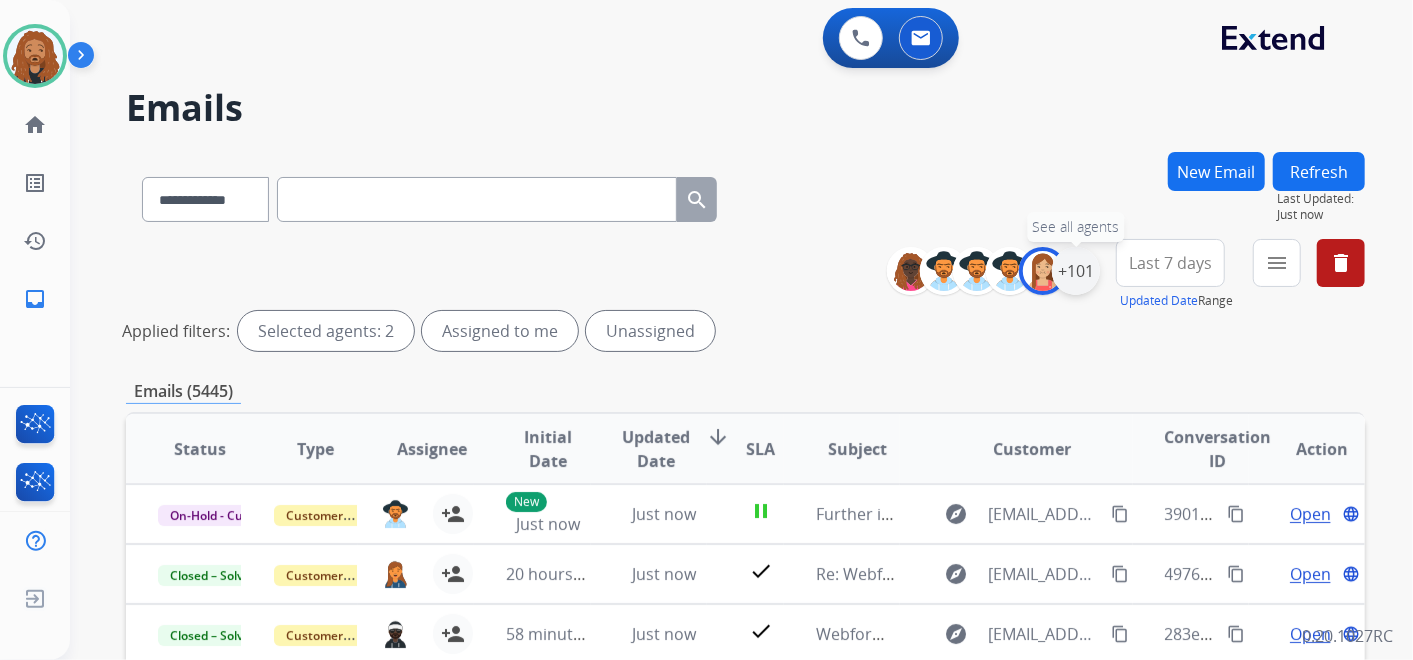 click on "+101" at bounding box center [1076, 271] 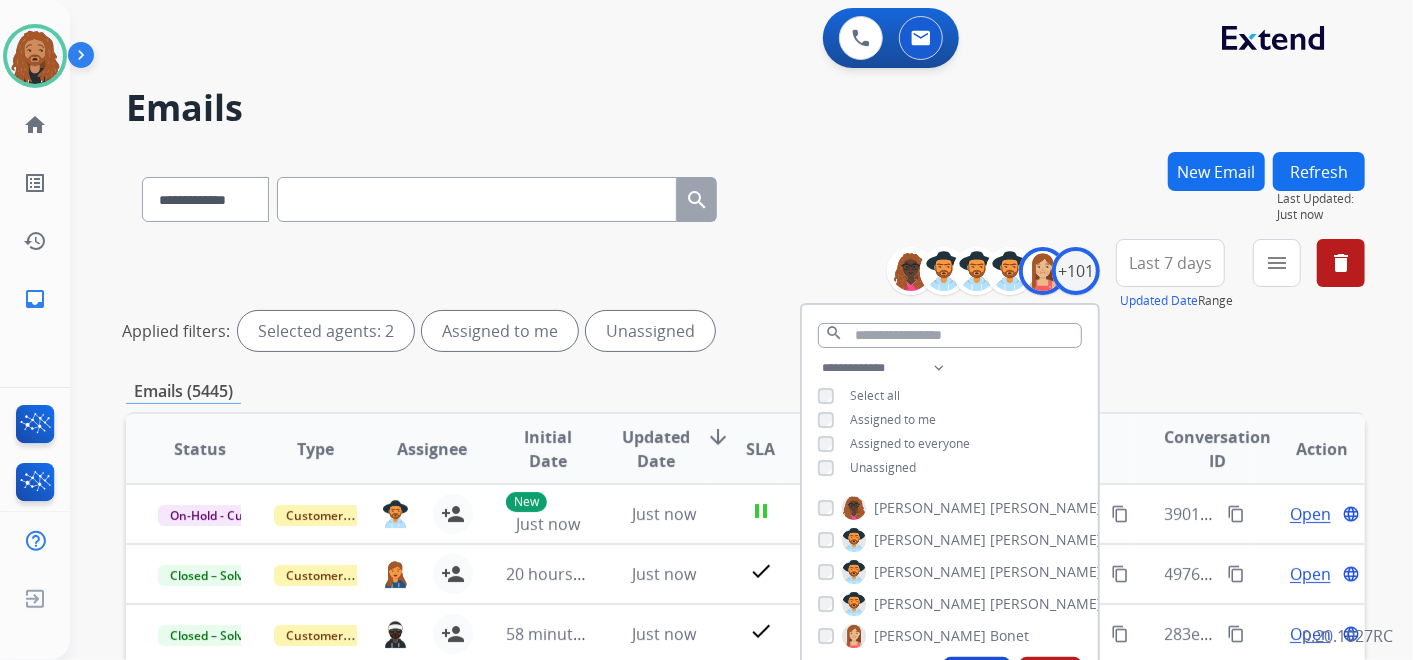 click on "**********" at bounding box center (950, 420) 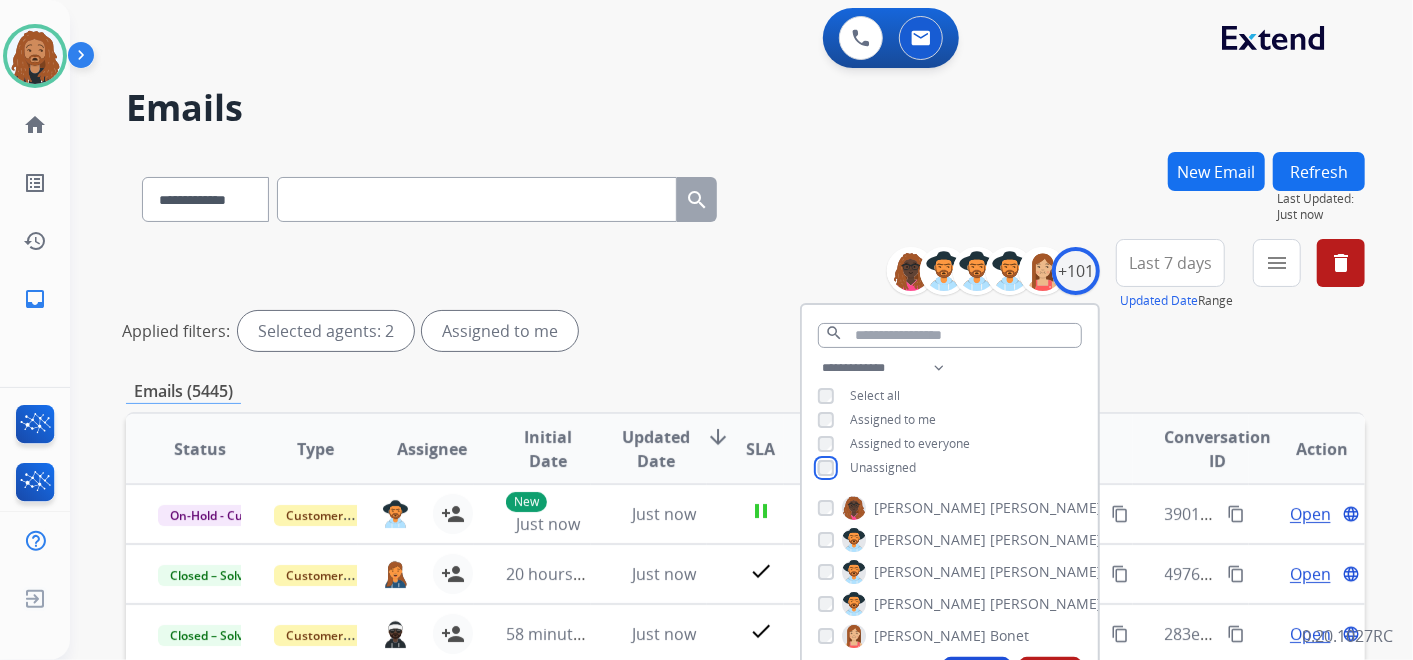 scroll, scrollTop: 111, scrollLeft: 0, axis: vertical 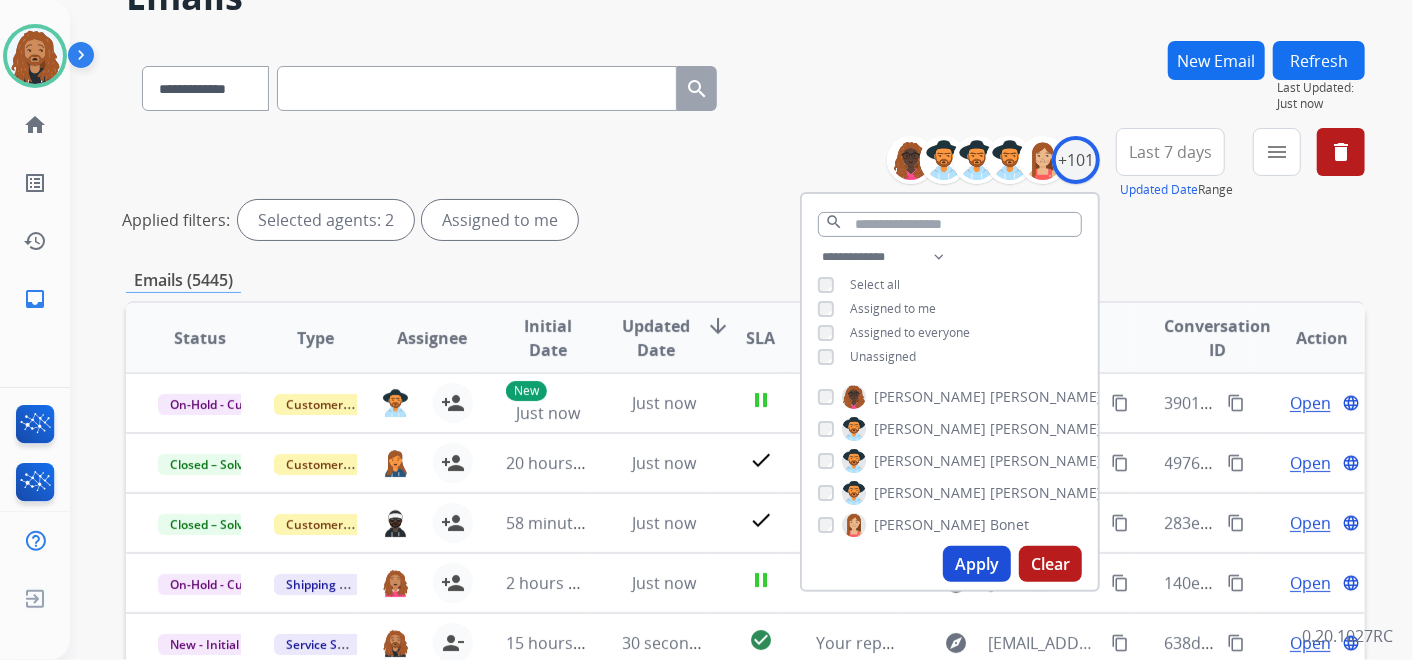 click on "Apply" at bounding box center [977, 564] 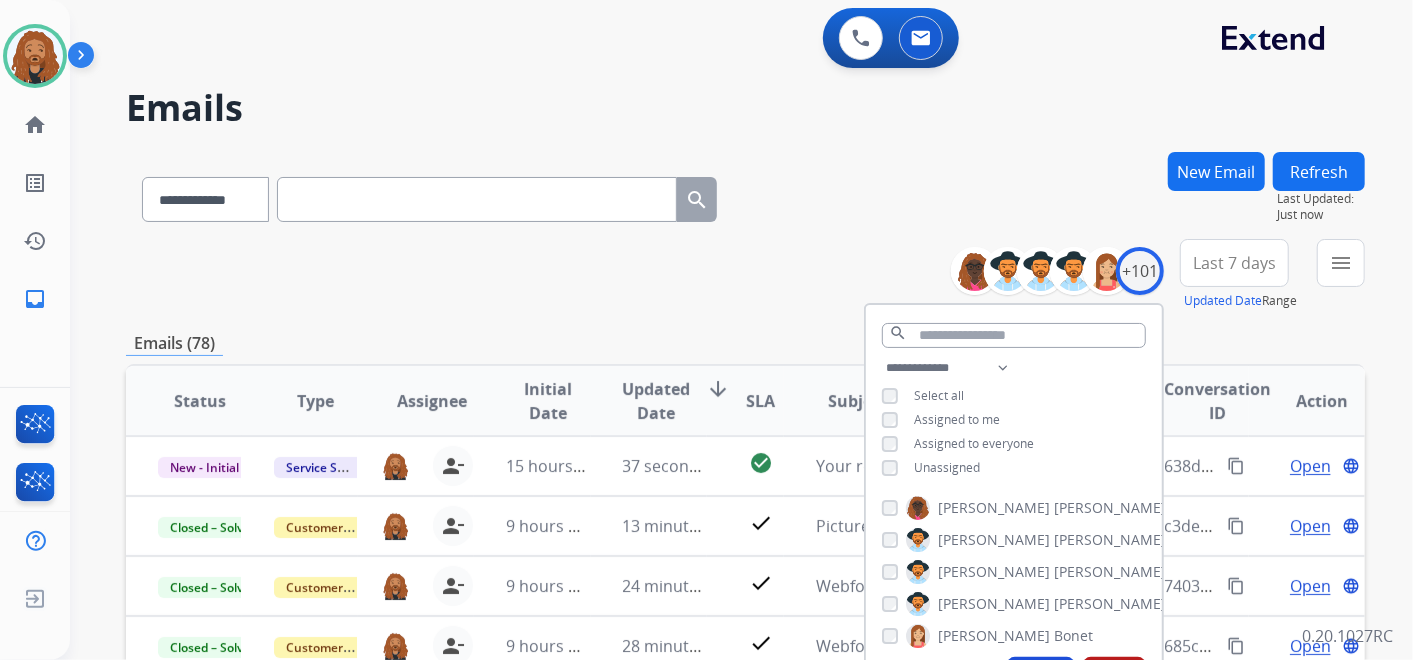 click on "Last 7 days" at bounding box center (1234, 263) 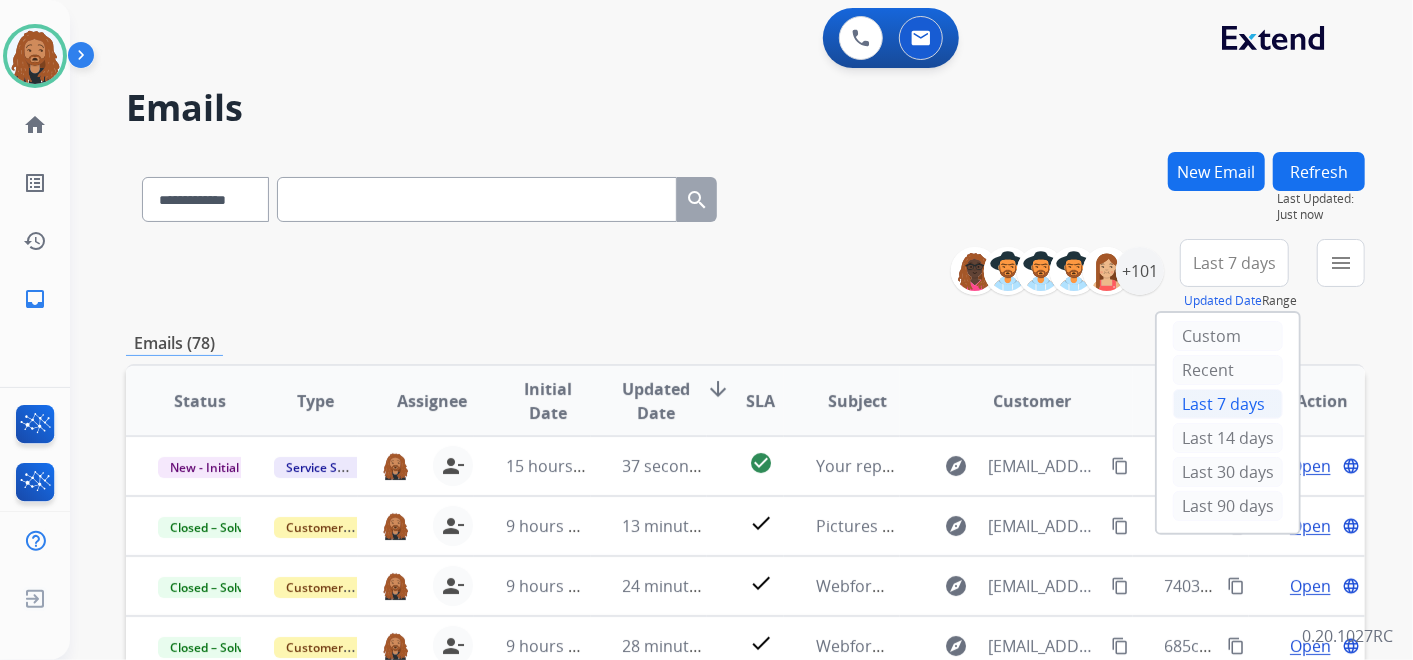 drag, startPoint x: 1219, startPoint y: 499, endPoint x: 1240, endPoint y: 437, distance: 65.459915 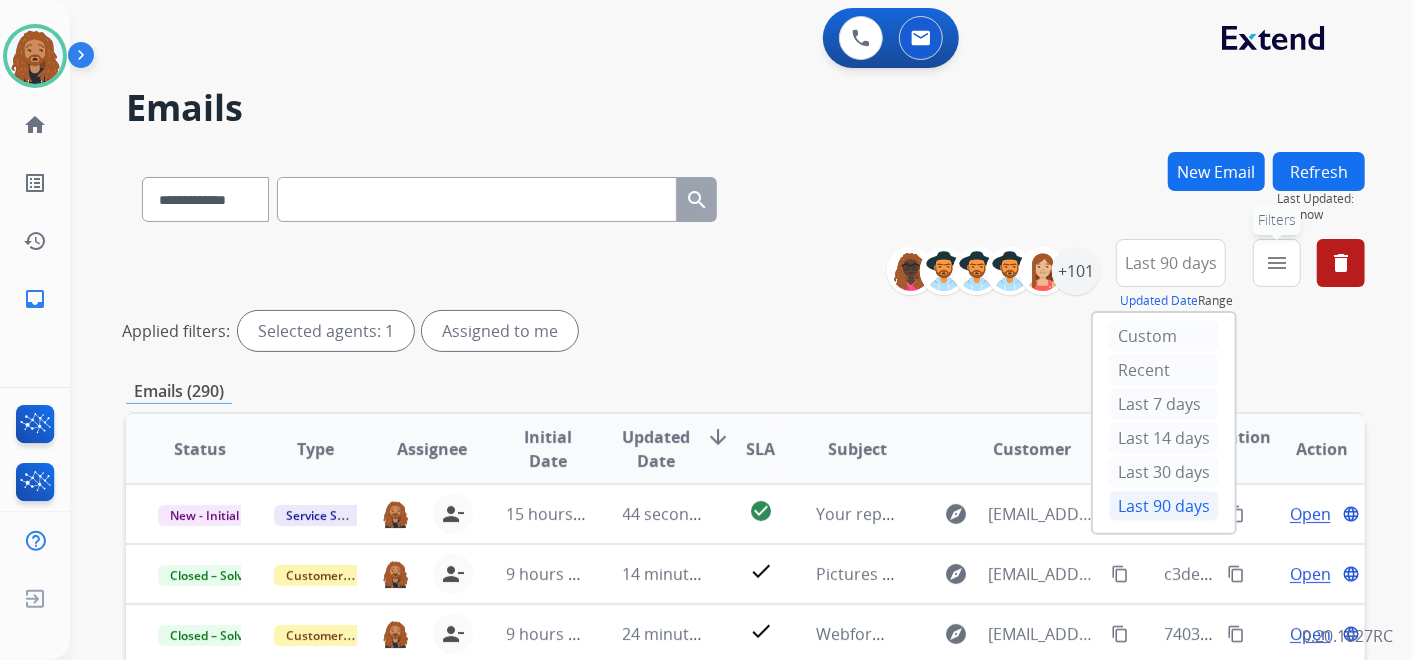 click on "menu" at bounding box center [1277, 263] 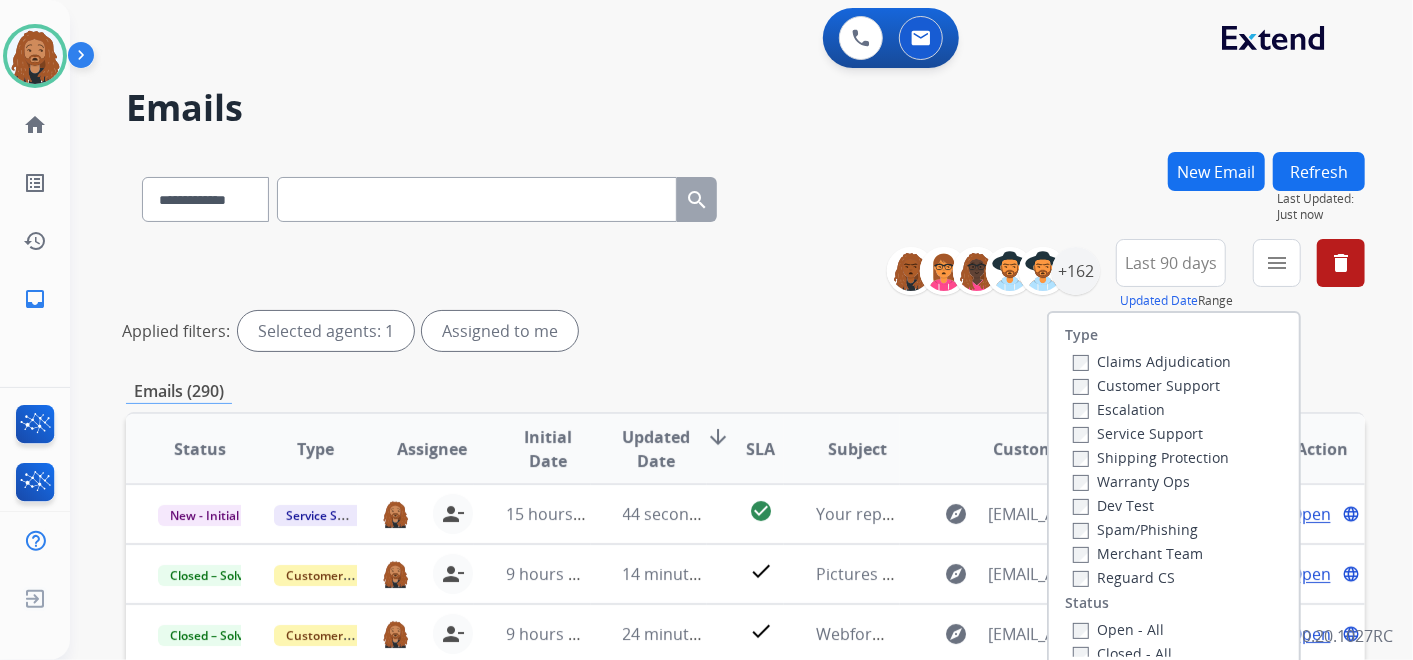 click on "Open - All" at bounding box center [1118, 629] 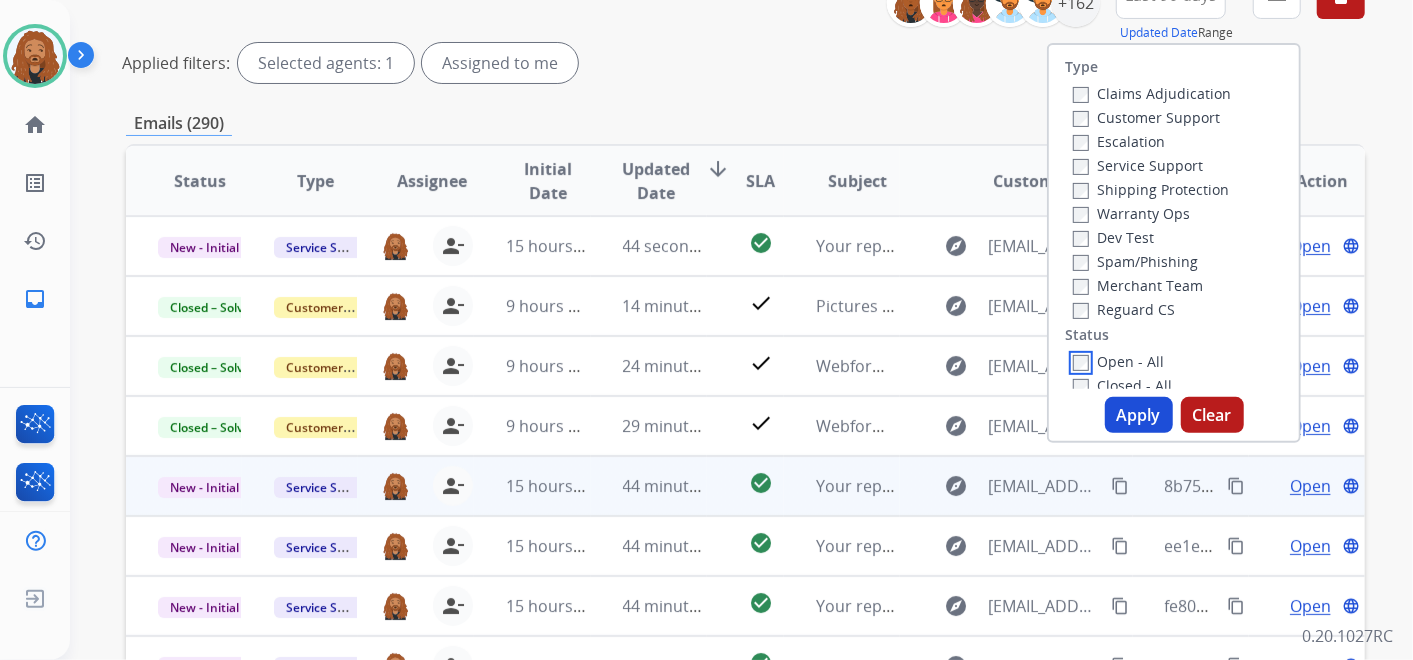 scroll, scrollTop: 333, scrollLeft: 0, axis: vertical 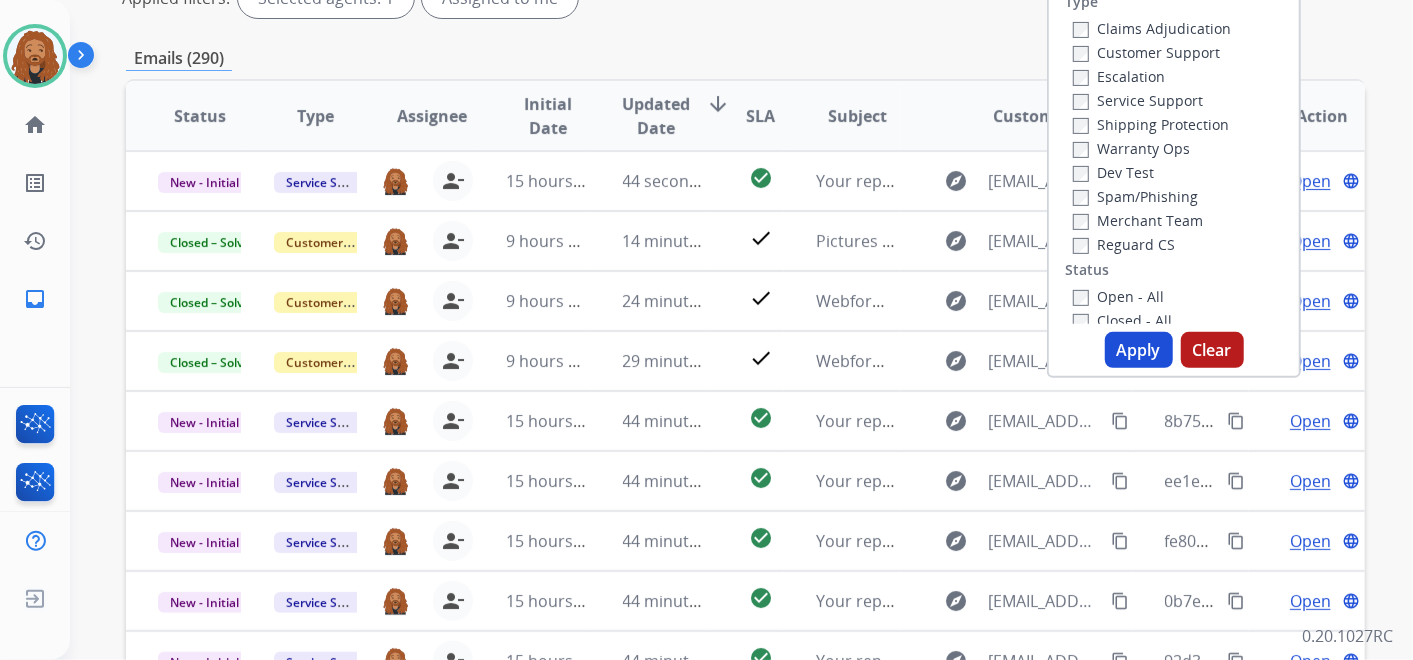 click on "Apply" at bounding box center (1139, 350) 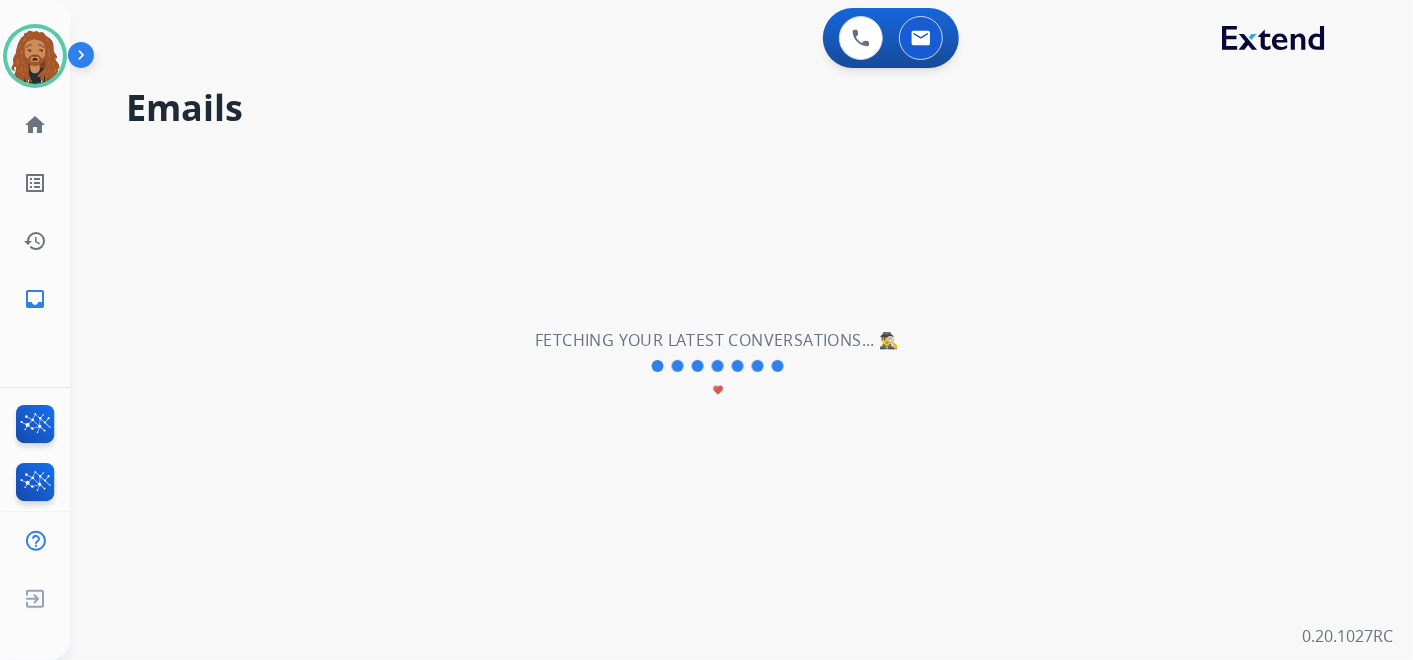 scroll, scrollTop: 0, scrollLeft: 0, axis: both 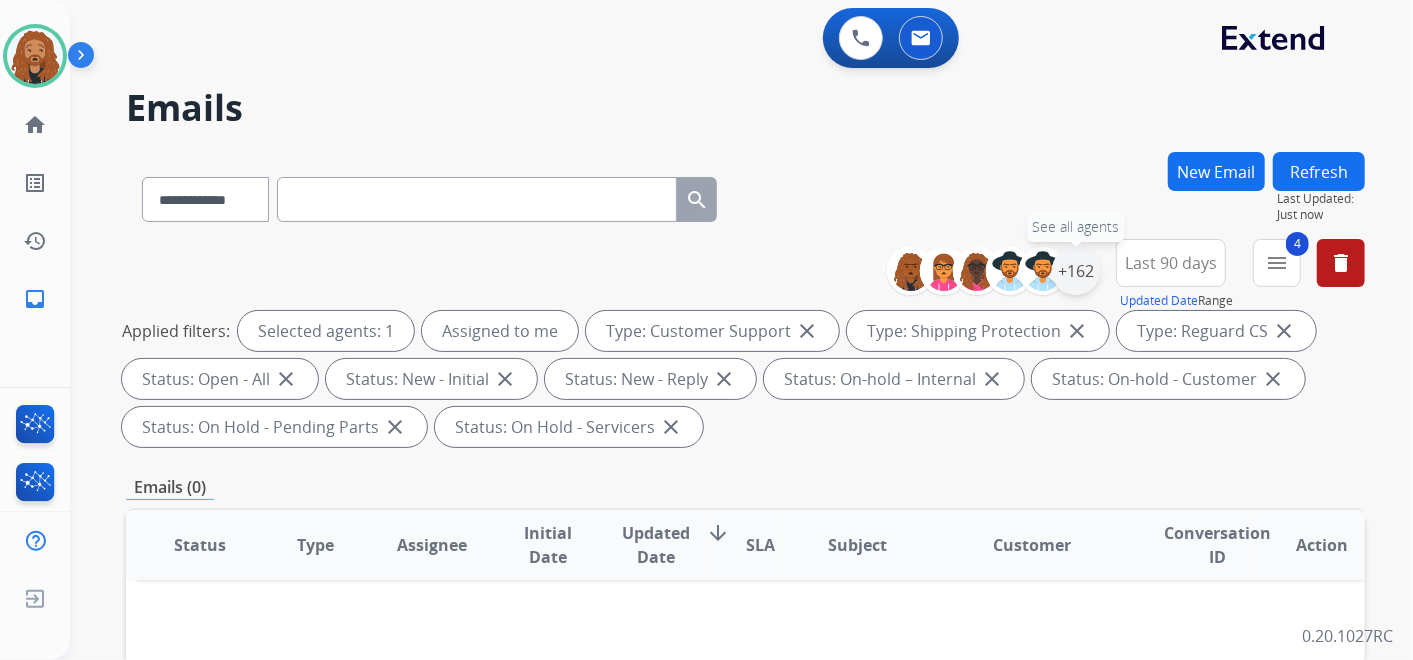 click on "+162" at bounding box center (1076, 271) 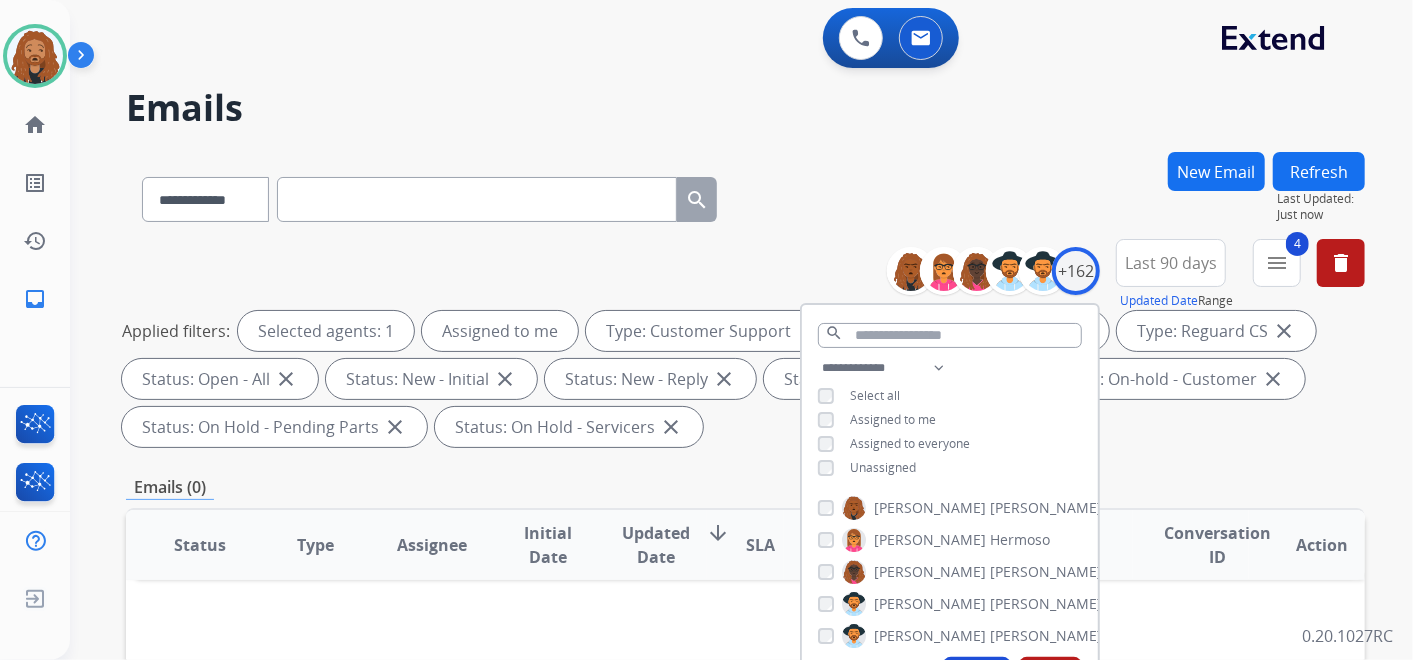 click on "Last 90 days" at bounding box center (1171, 263) 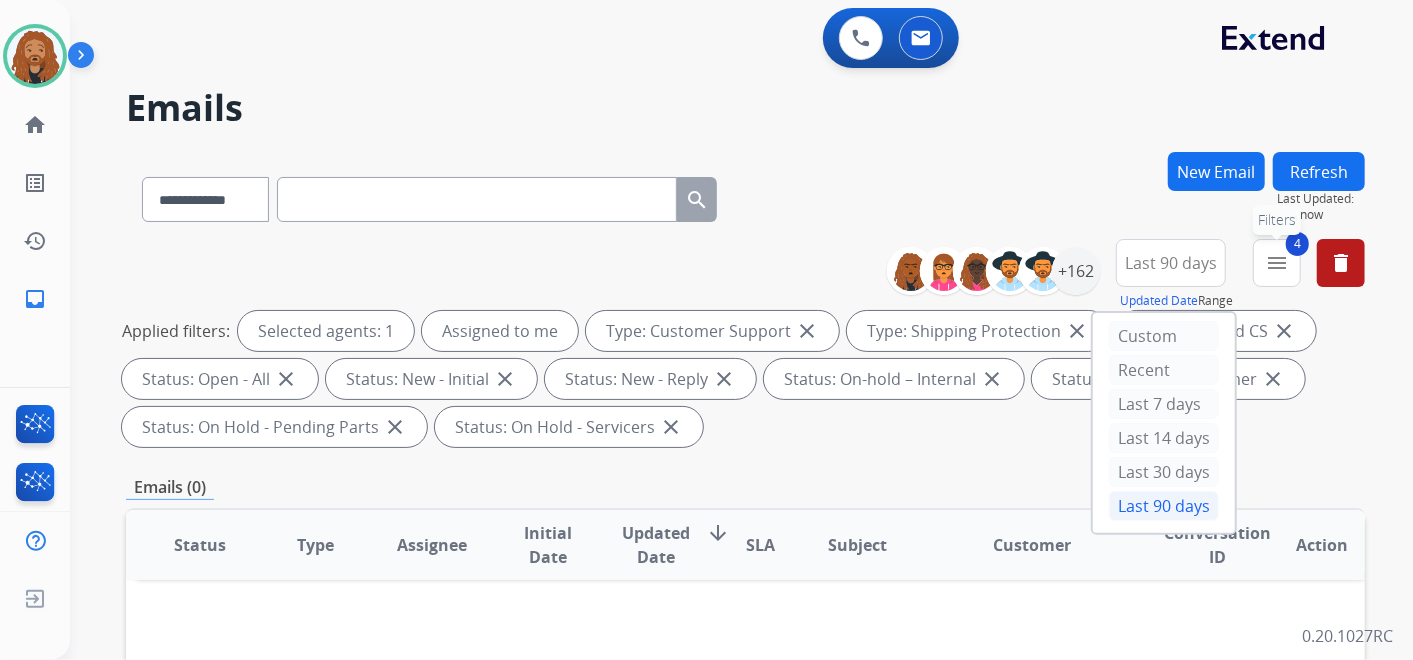 click on "menu" at bounding box center (1277, 263) 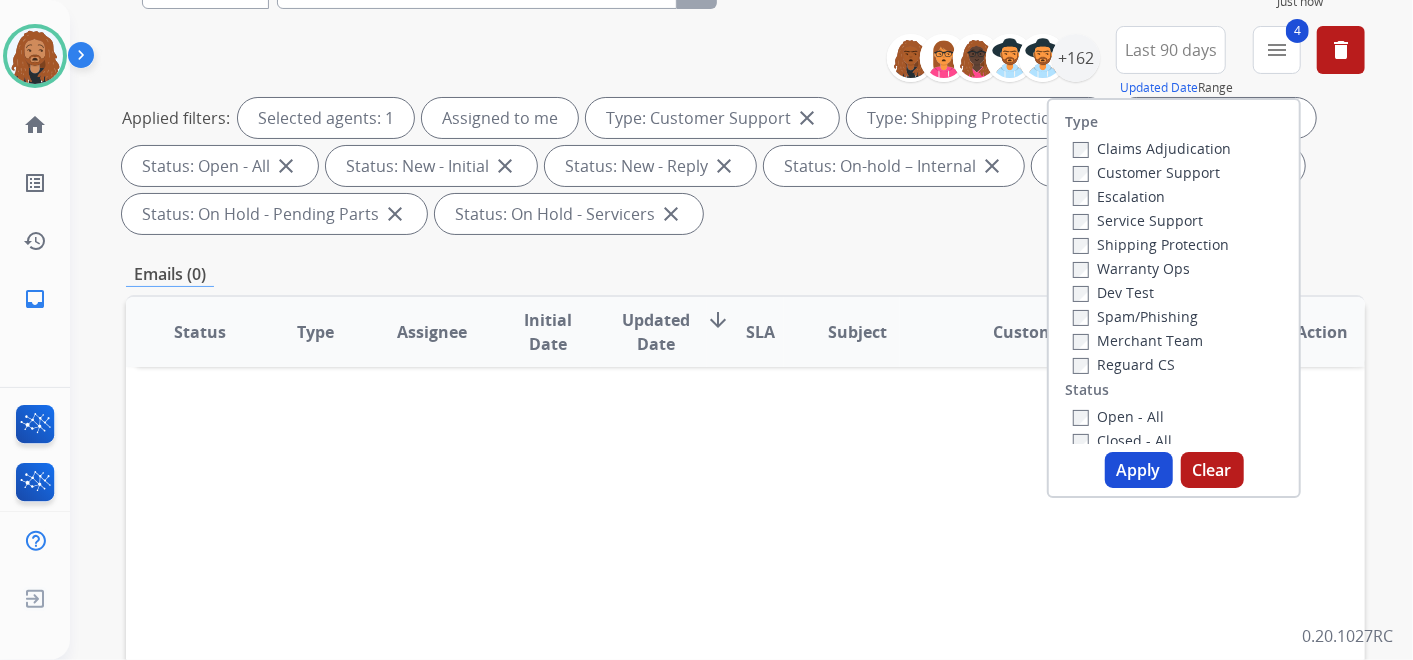 scroll, scrollTop: 222, scrollLeft: 0, axis: vertical 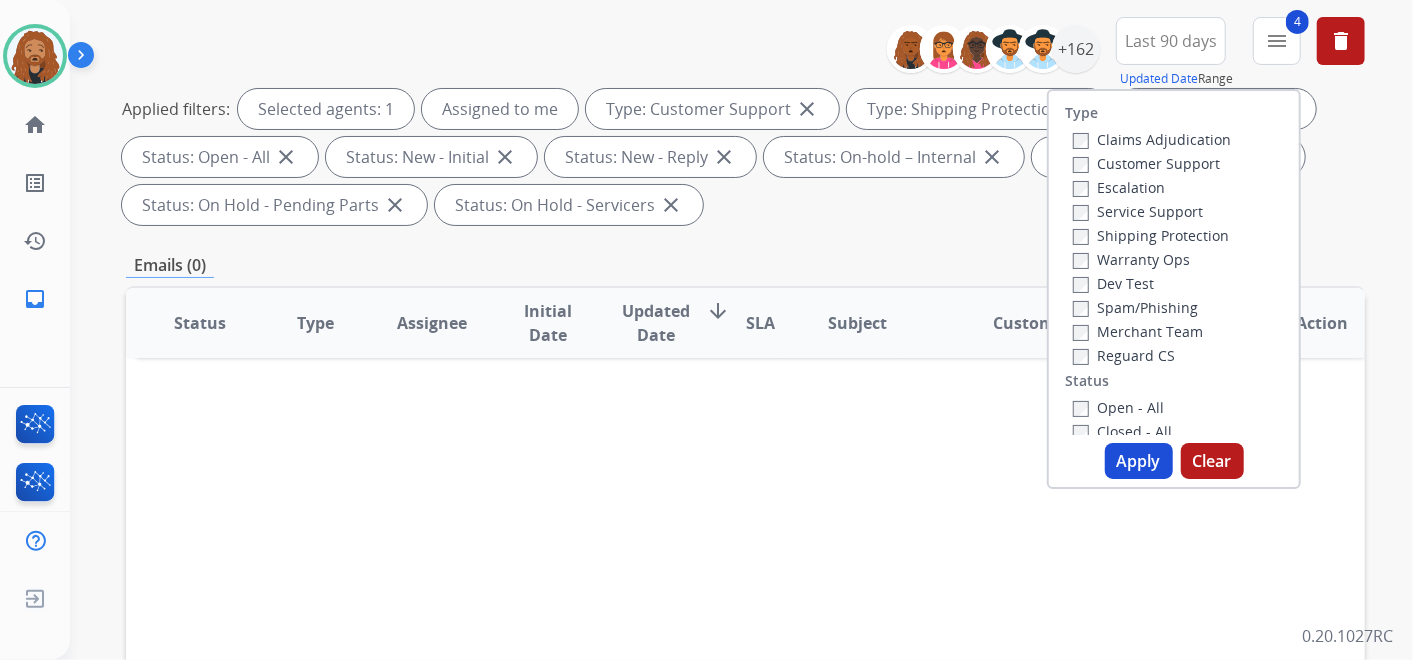 click on "Apply" at bounding box center [1139, 461] 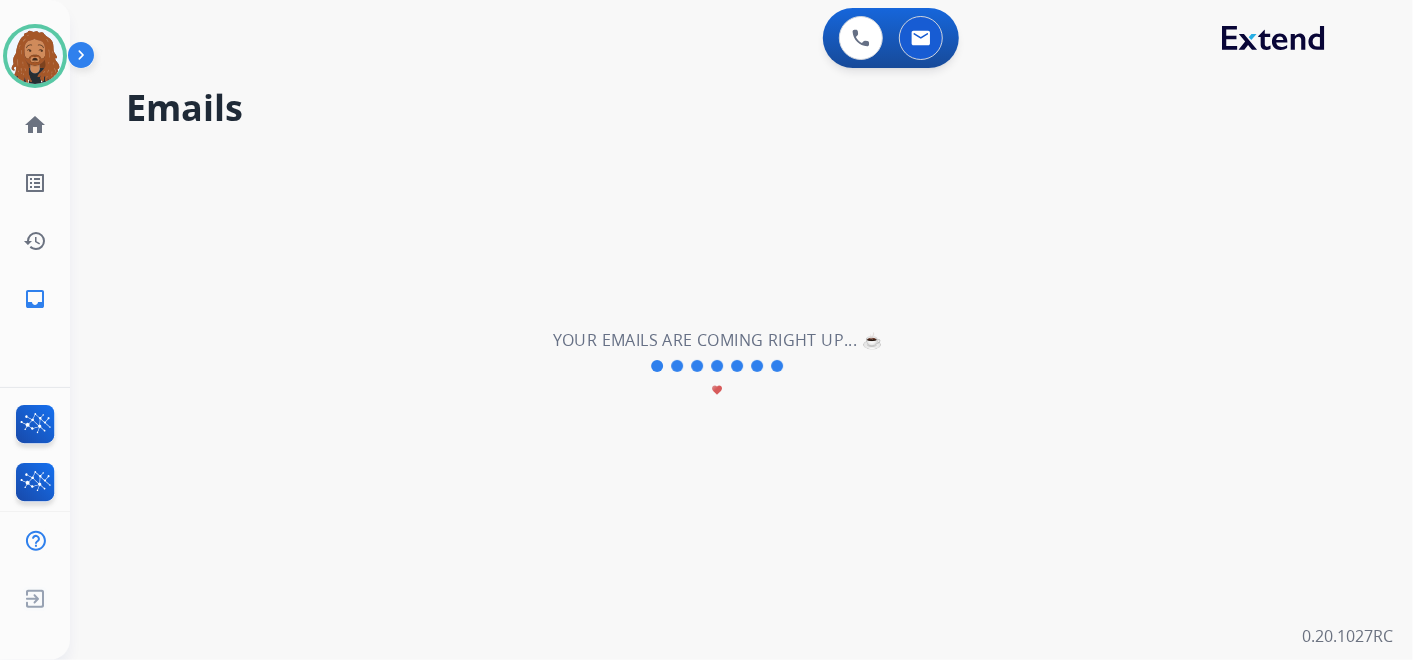 scroll, scrollTop: 0, scrollLeft: 0, axis: both 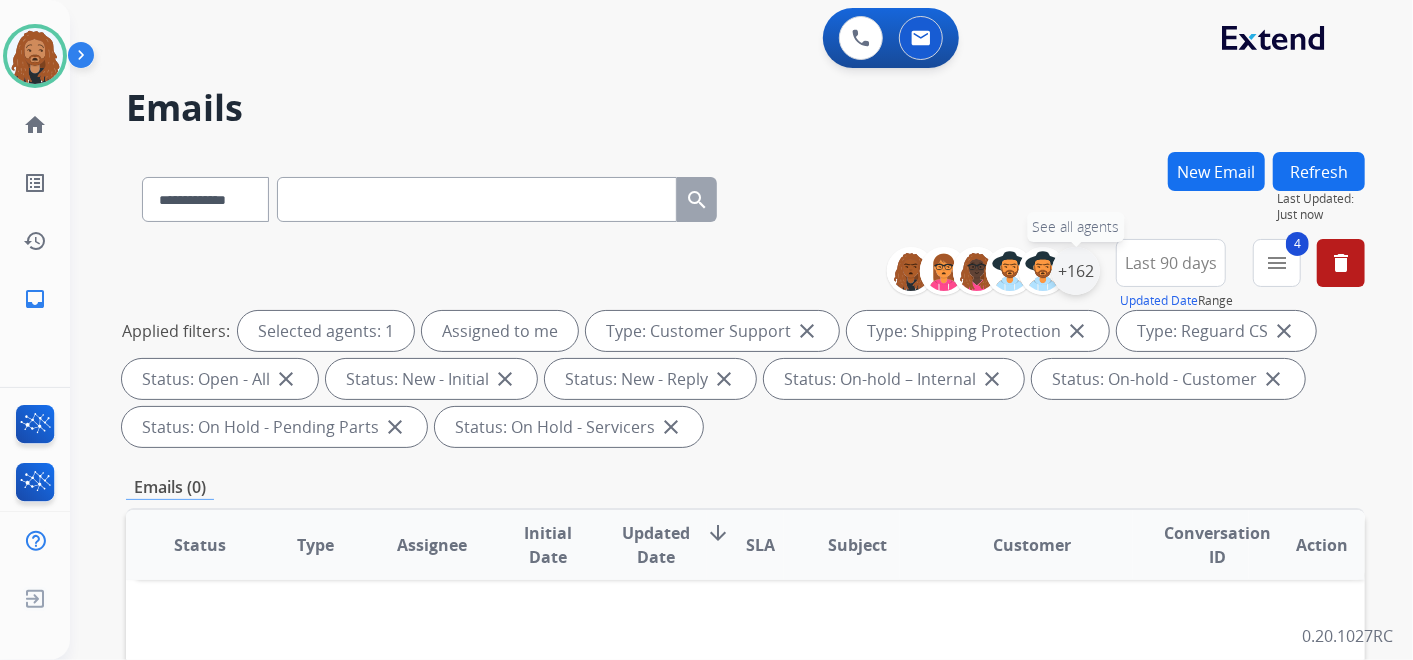 click on "+162" at bounding box center (1076, 271) 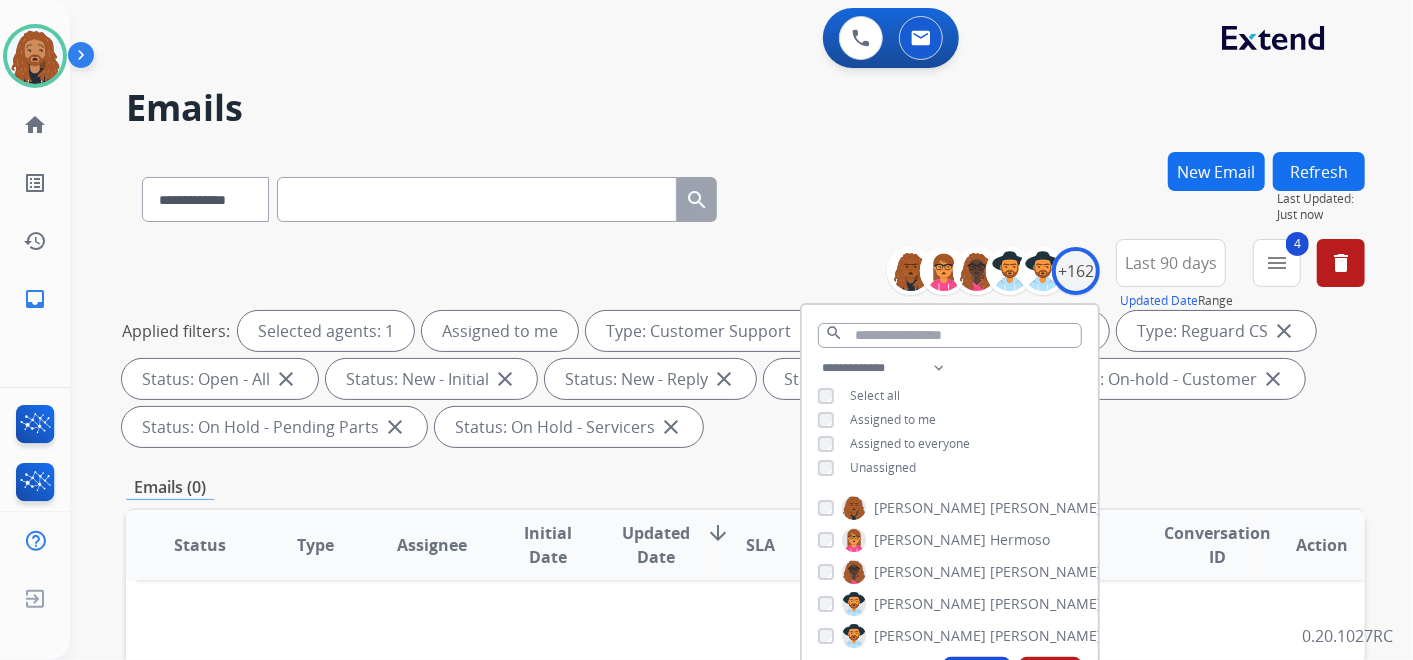 click on "Last 90 days" at bounding box center [1171, 263] 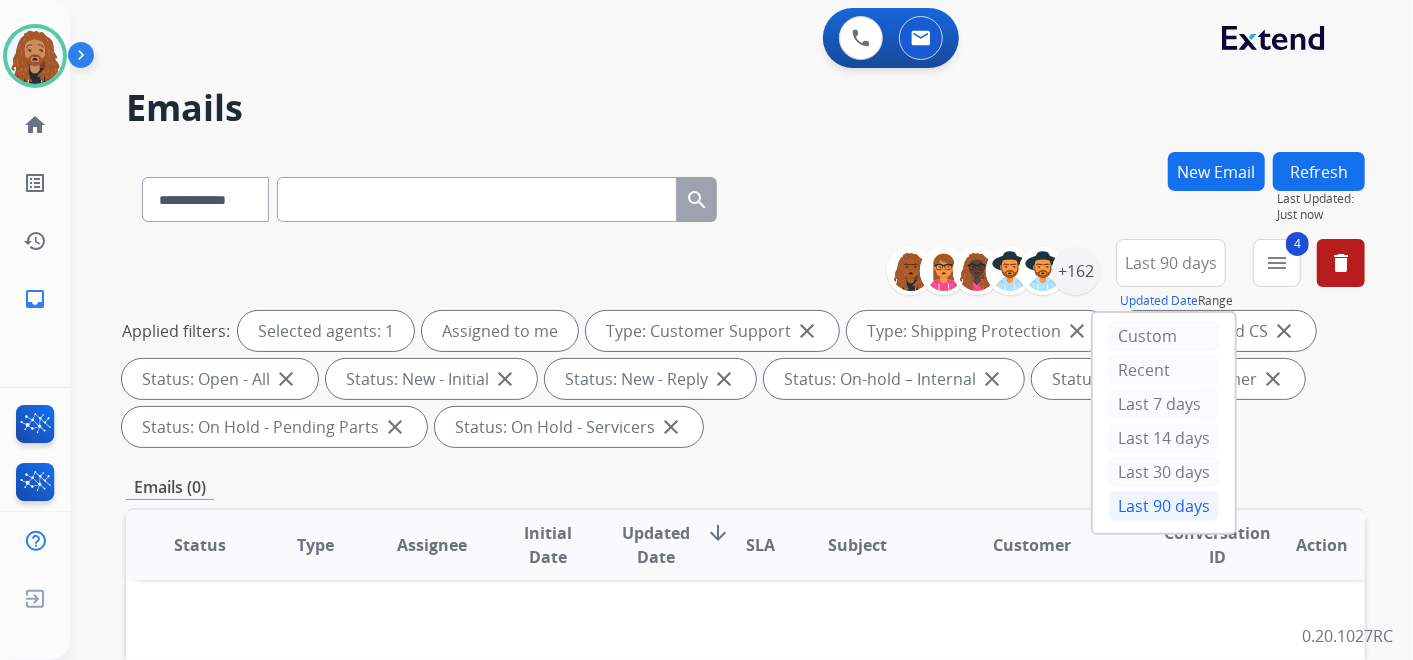 click on "Last 90 days" at bounding box center (1164, 506) 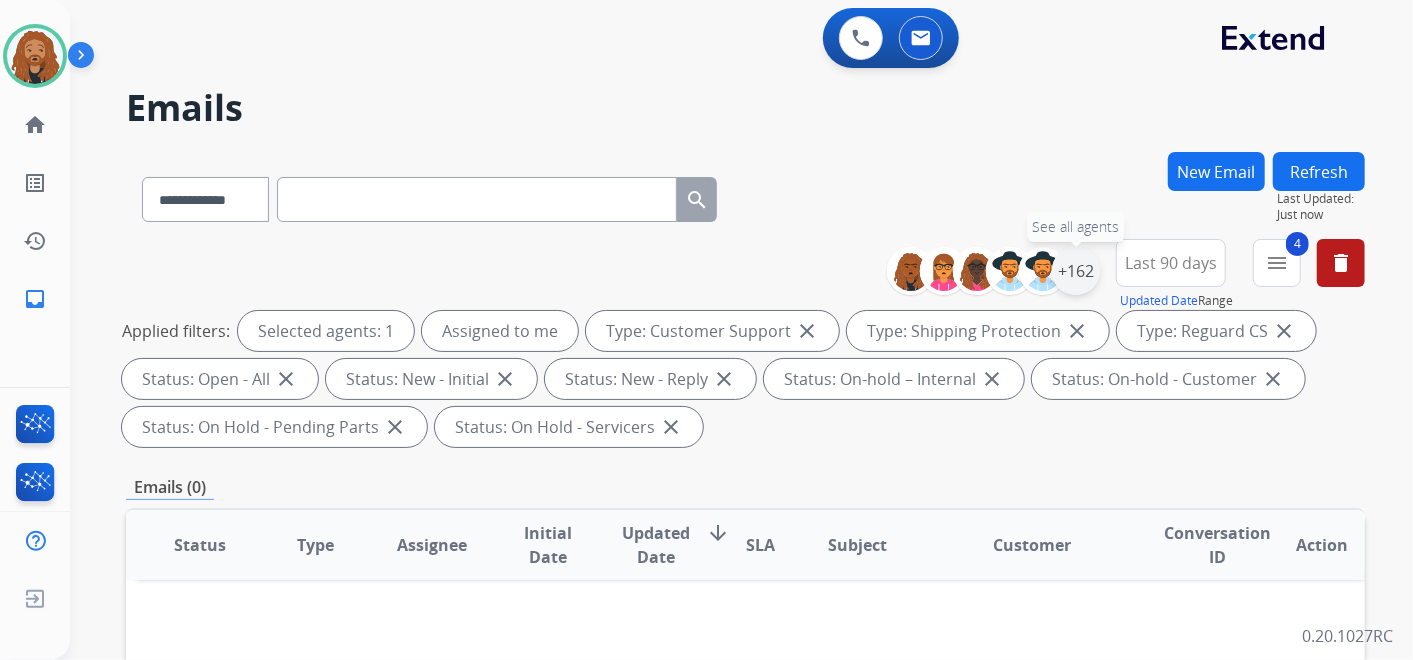 click on "+162" at bounding box center (1076, 271) 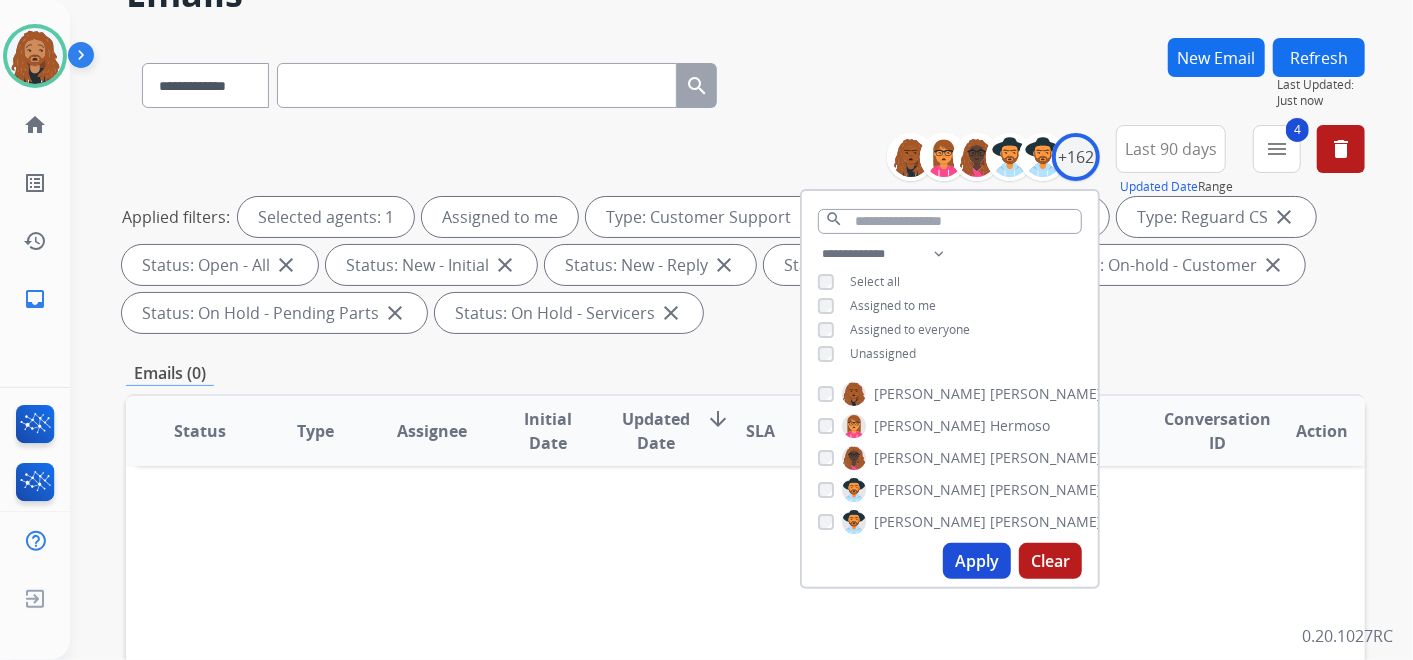 scroll, scrollTop: 333, scrollLeft: 0, axis: vertical 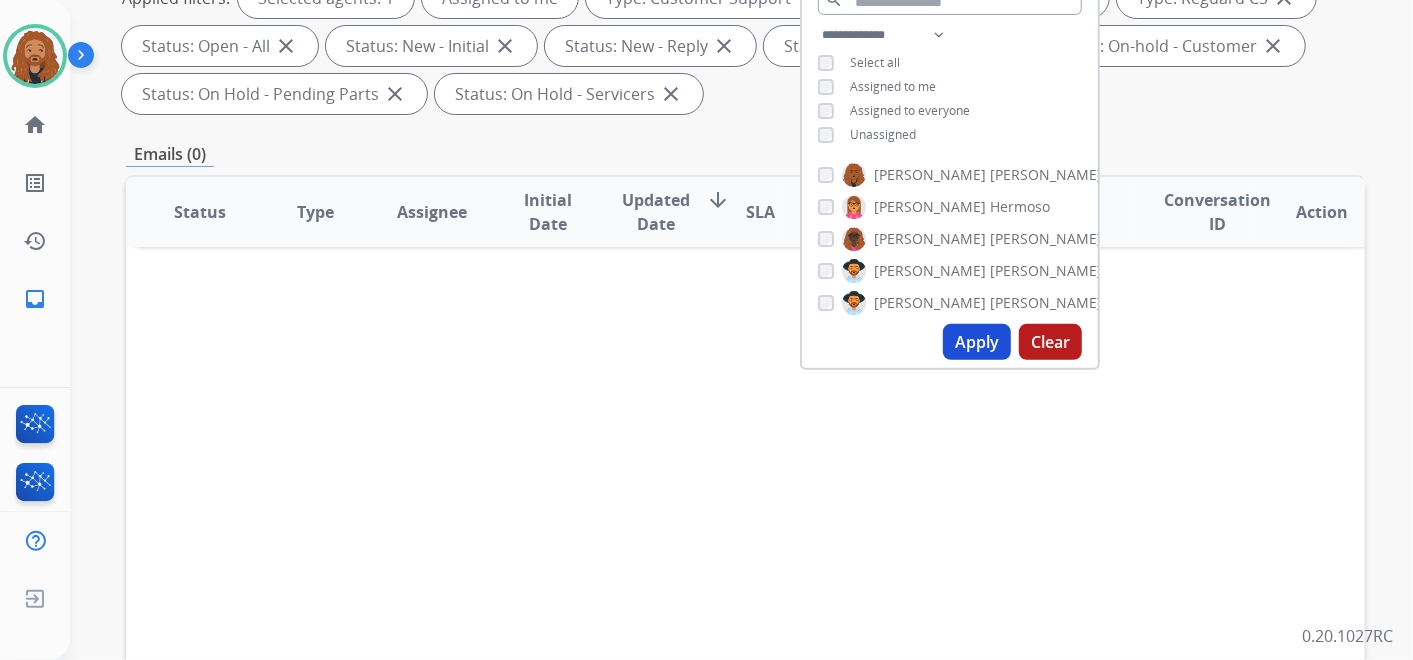 click on "Apply" at bounding box center [977, 342] 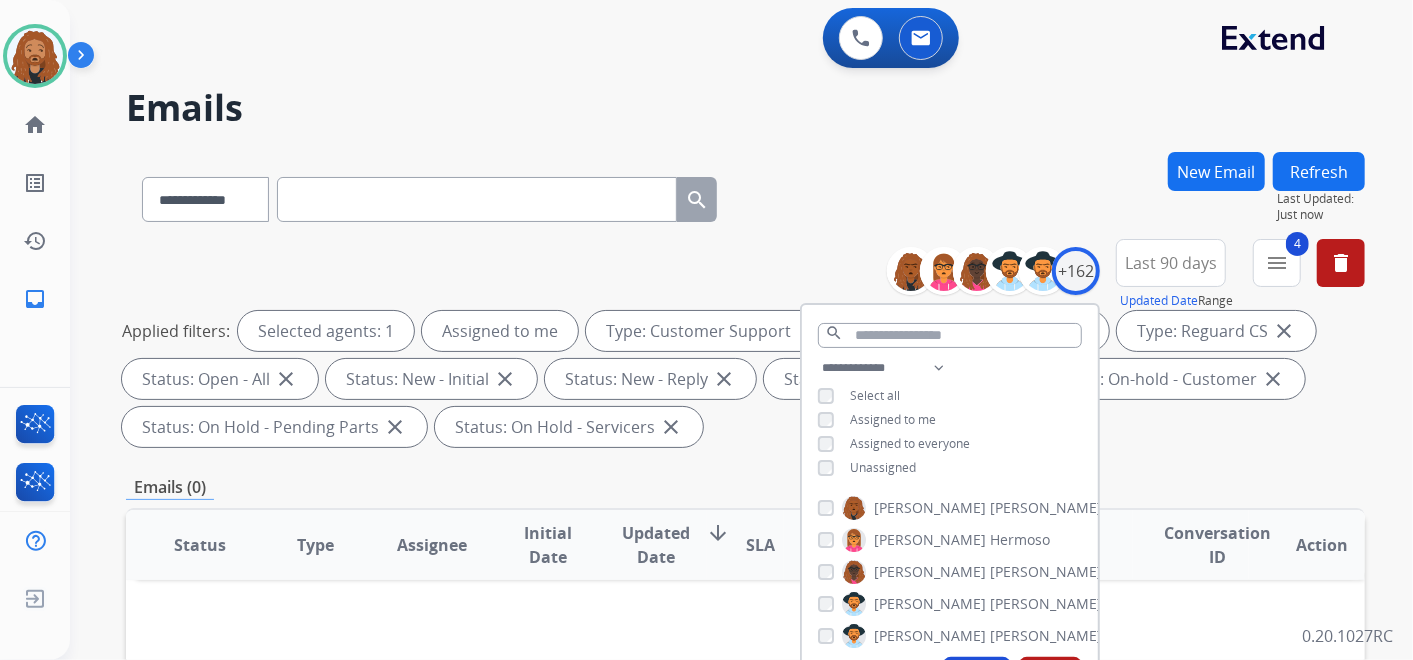 click on "Refresh" at bounding box center [1319, 171] 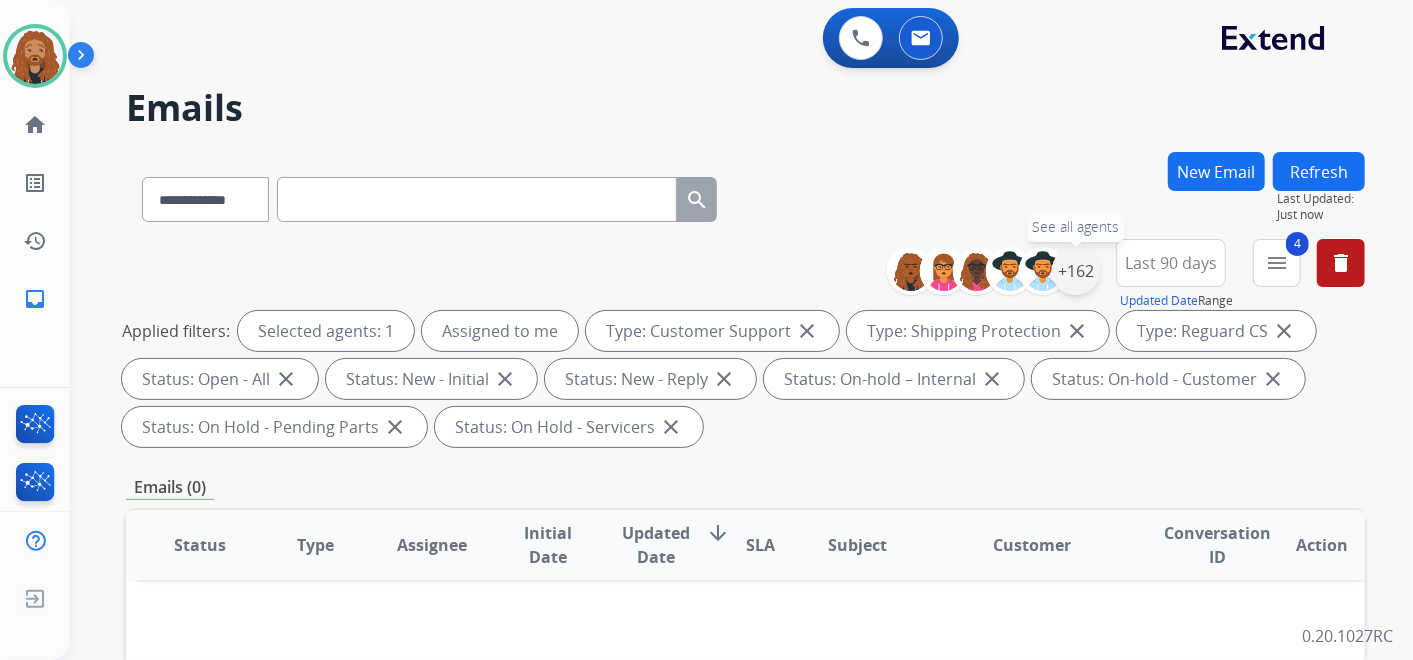 click on "+162" at bounding box center [1076, 271] 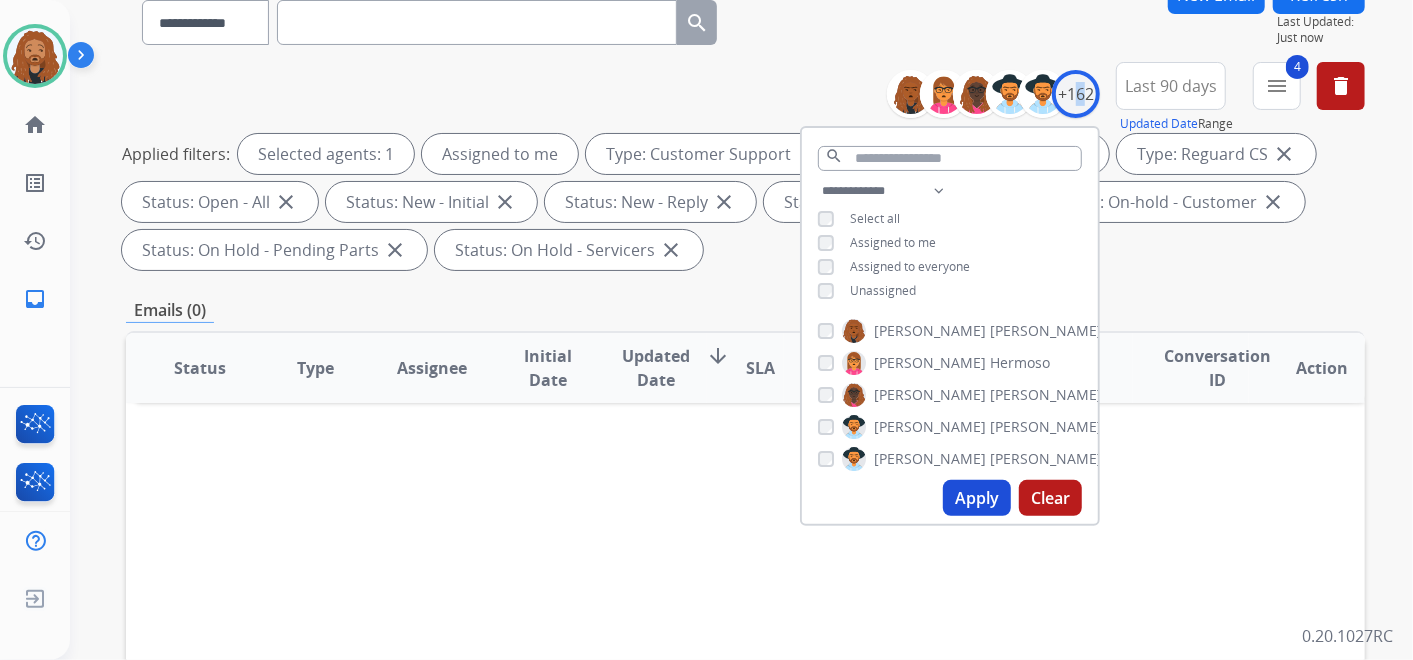 scroll, scrollTop: 333, scrollLeft: 0, axis: vertical 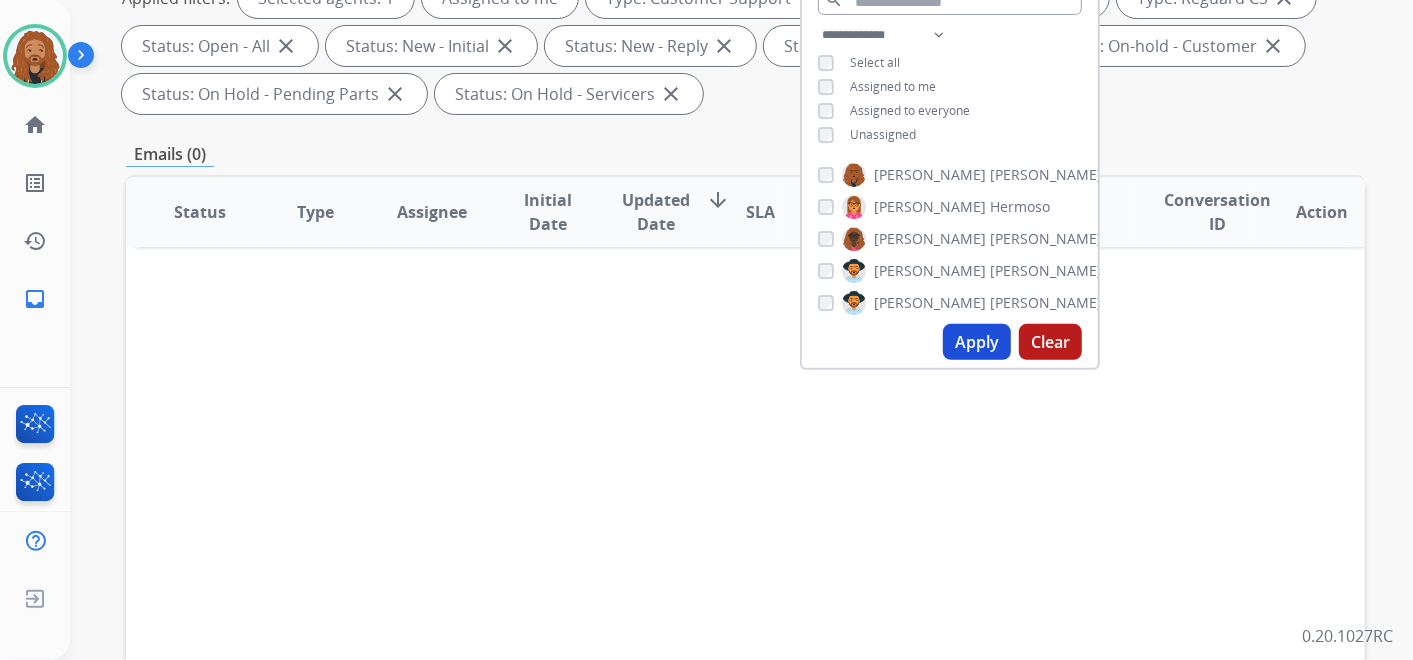 click on "**********" at bounding box center [745, 384] 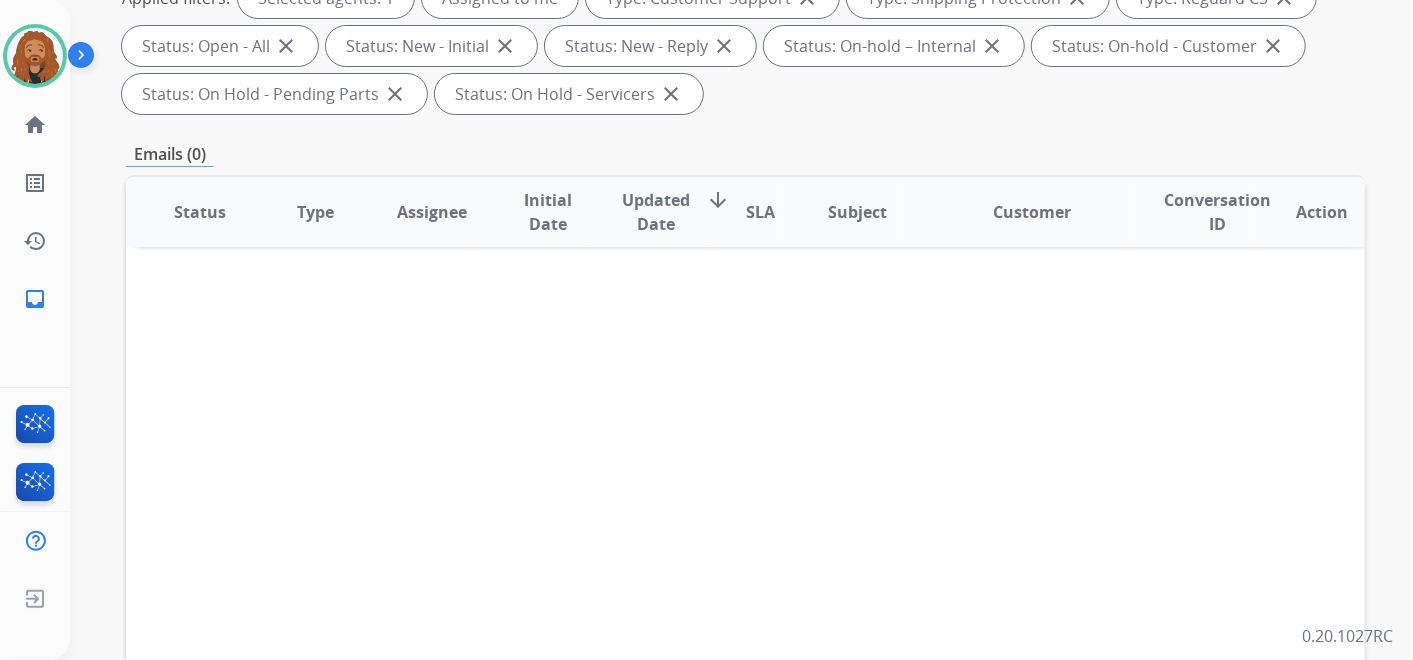 scroll, scrollTop: 0, scrollLeft: 0, axis: both 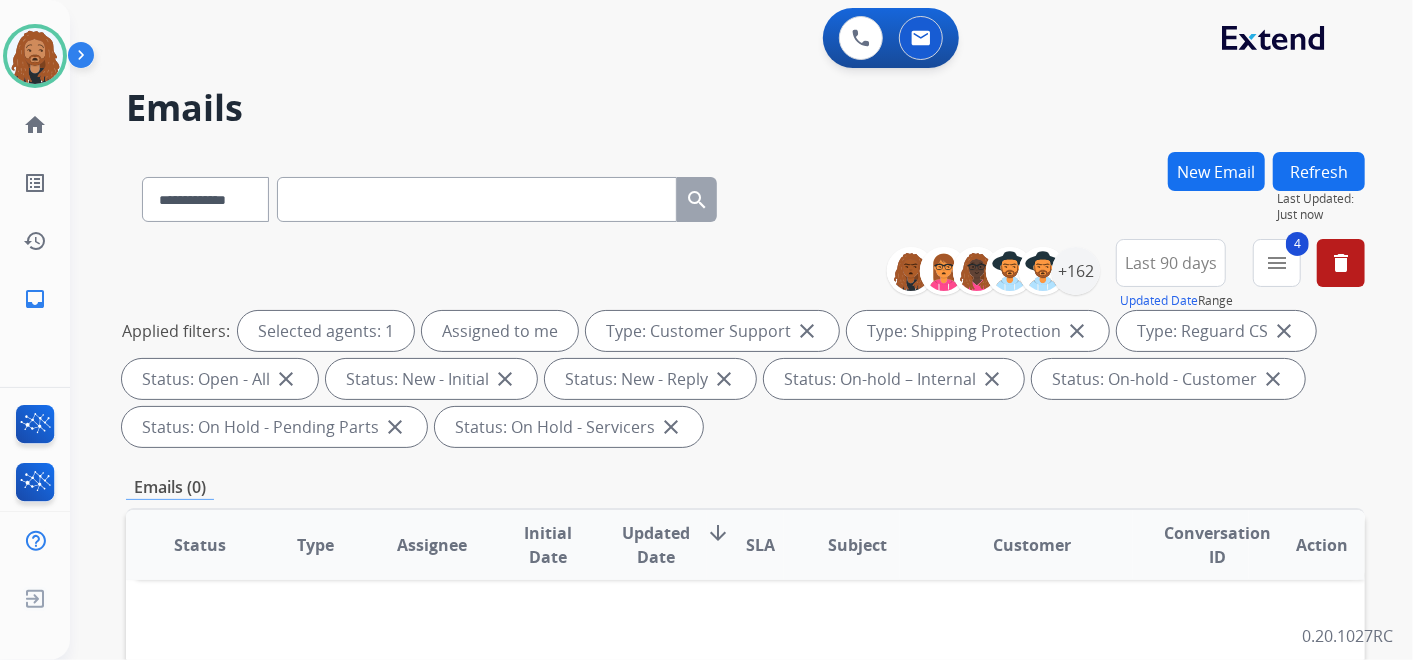 click on "Last 90 days" at bounding box center (1171, 263) 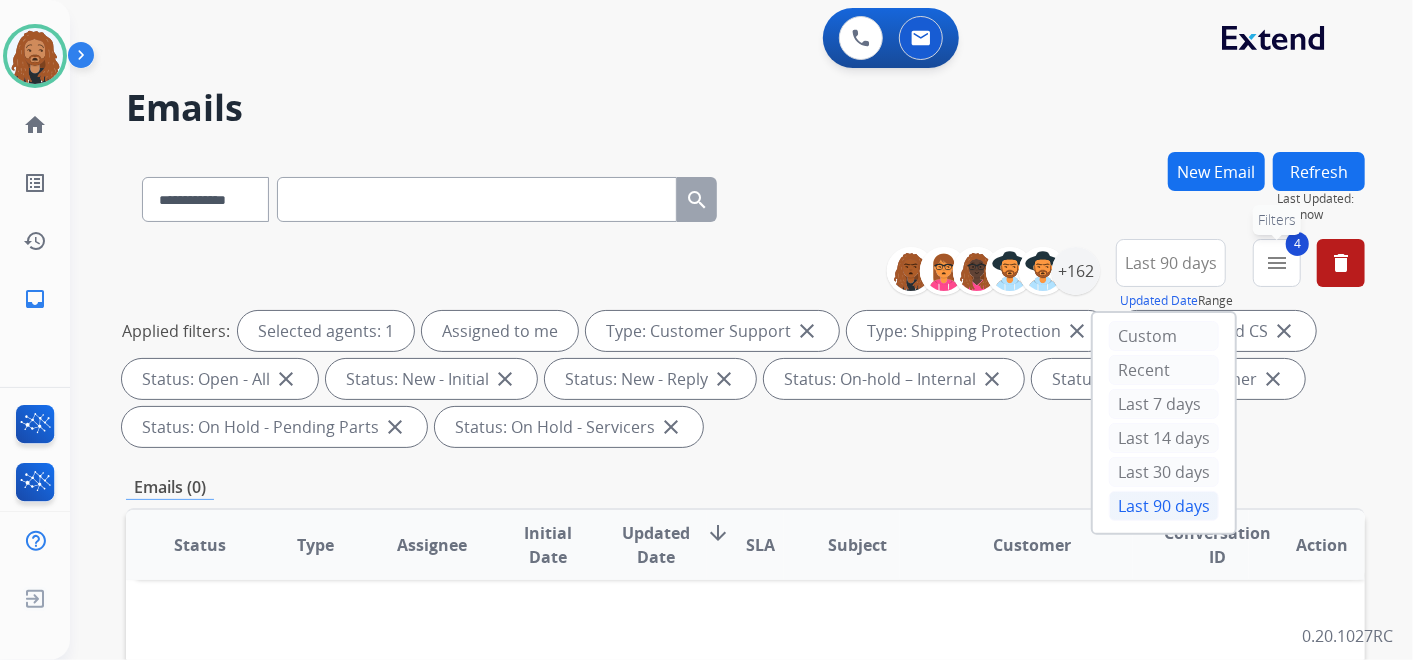 click on "menu" at bounding box center (1277, 263) 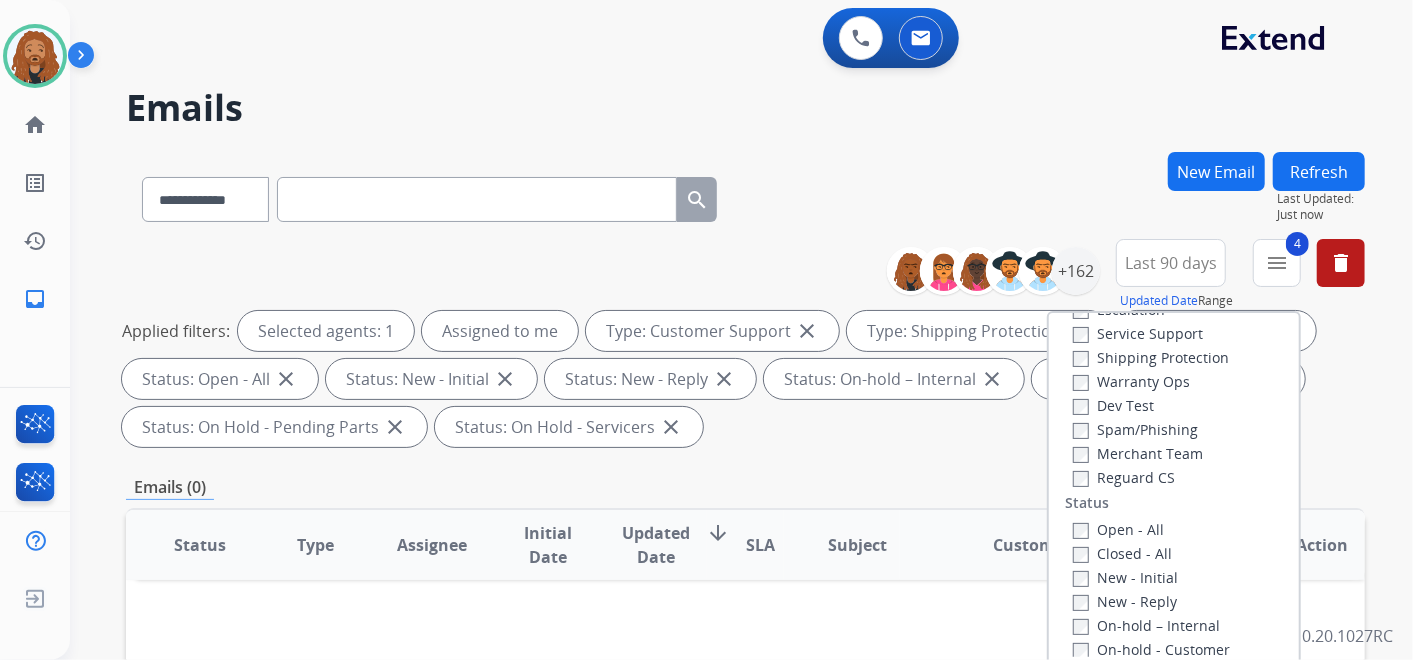 scroll, scrollTop: 222, scrollLeft: 0, axis: vertical 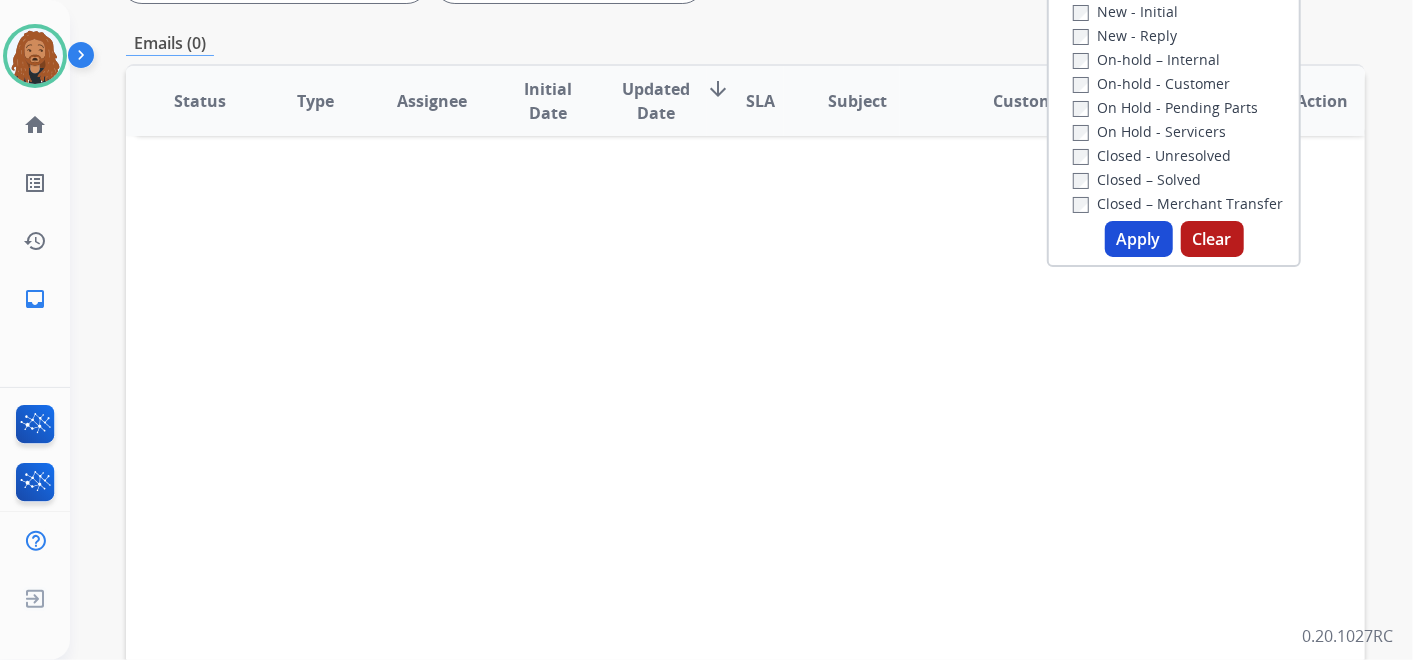 click on "Clear" at bounding box center [1212, 239] 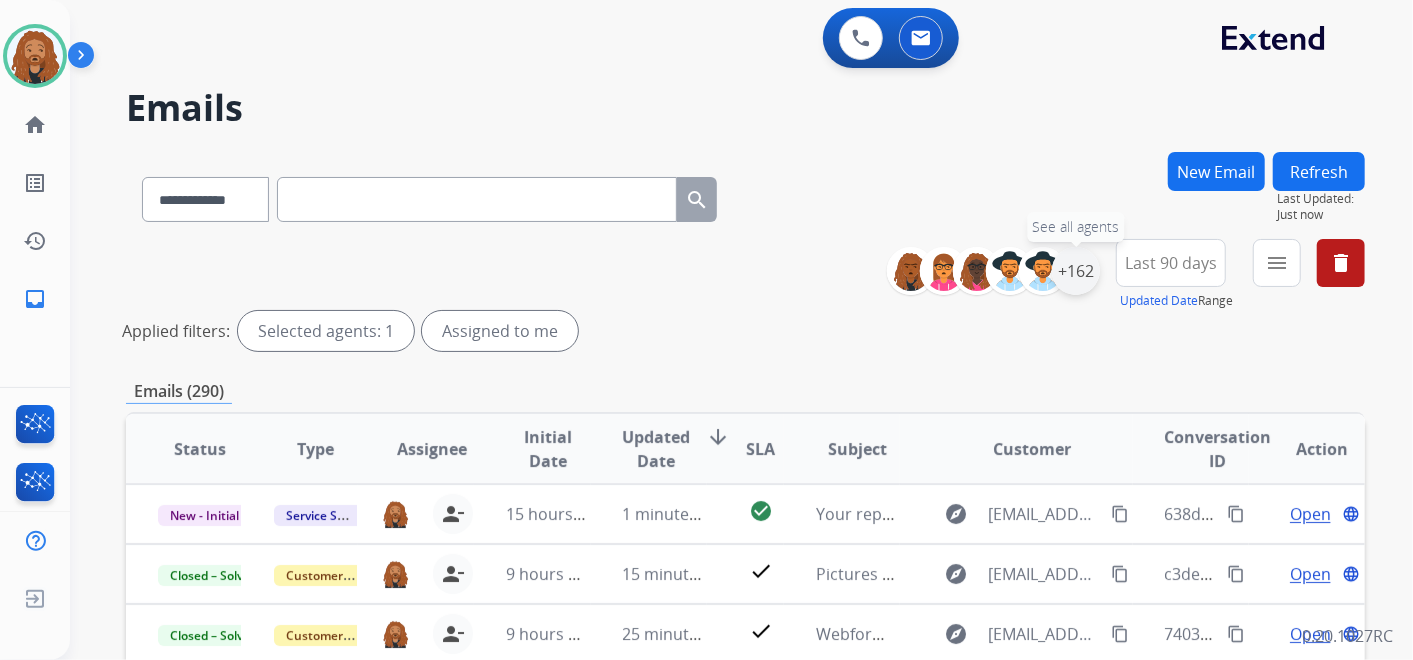 click on "+162" at bounding box center (1076, 271) 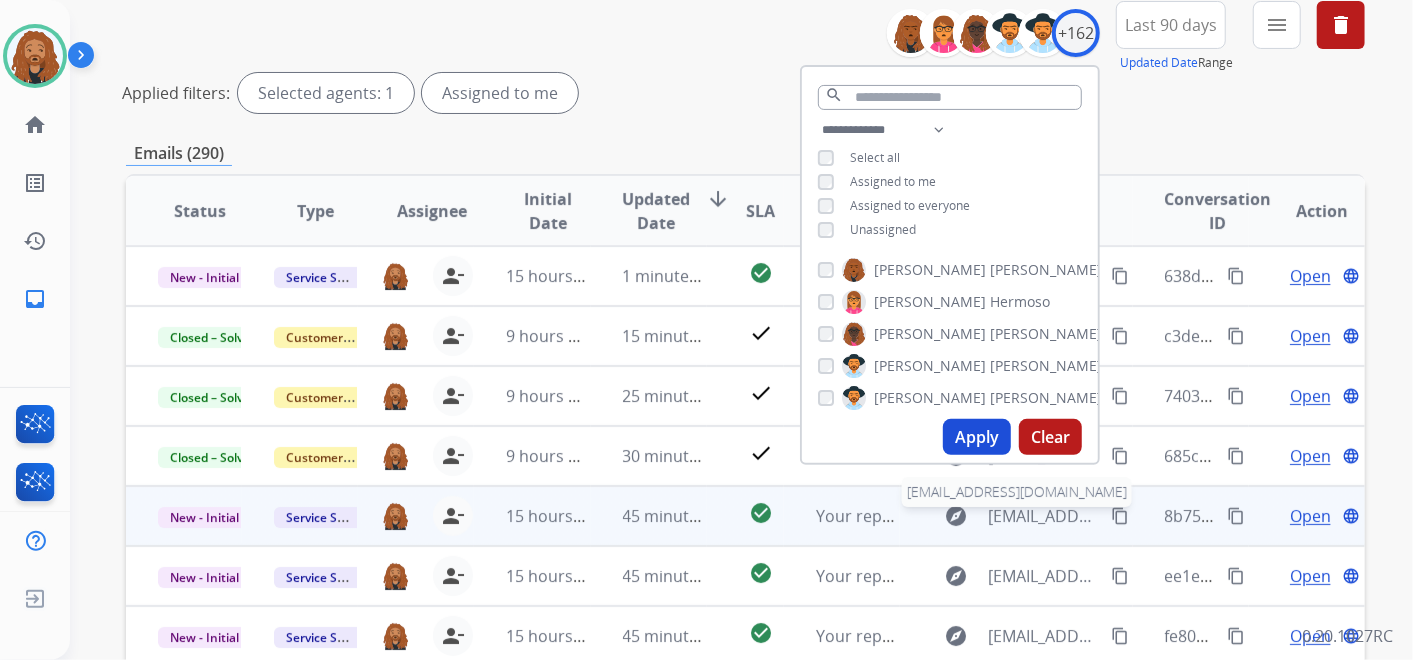 scroll, scrollTop: 333, scrollLeft: 0, axis: vertical 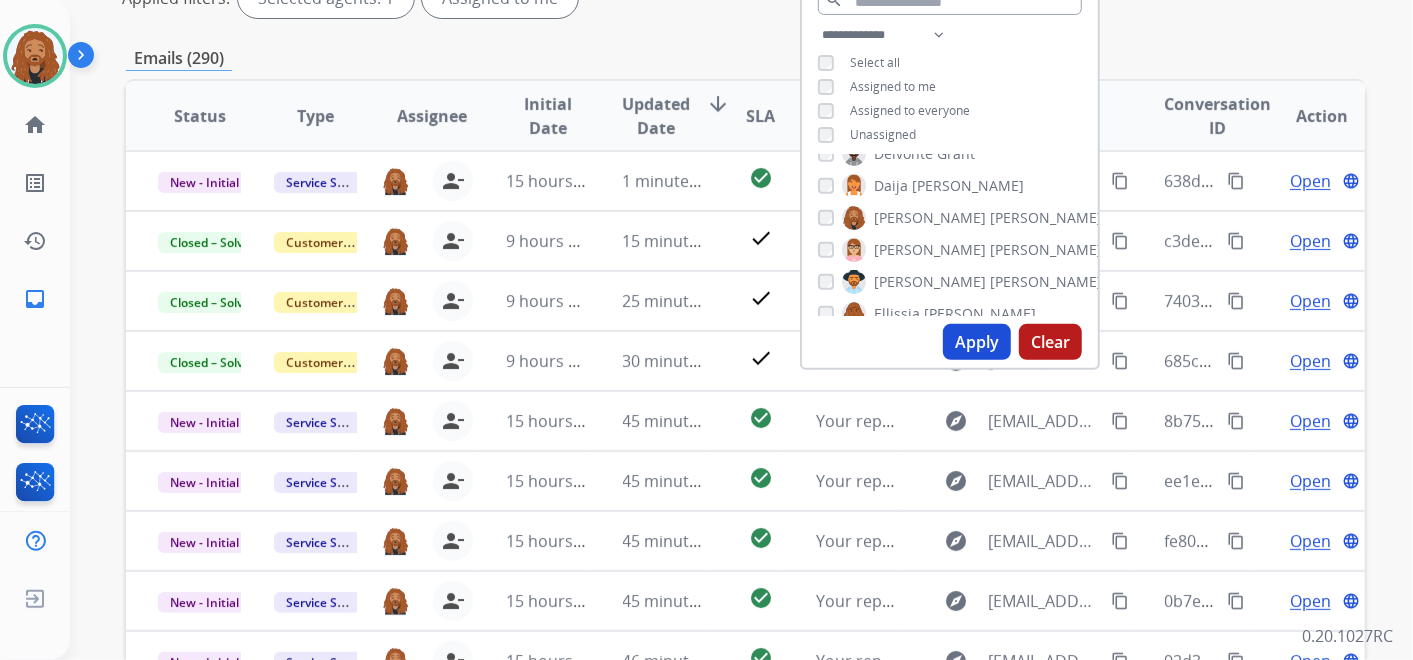 click on "Clear" at bounding box center [1050, 342] 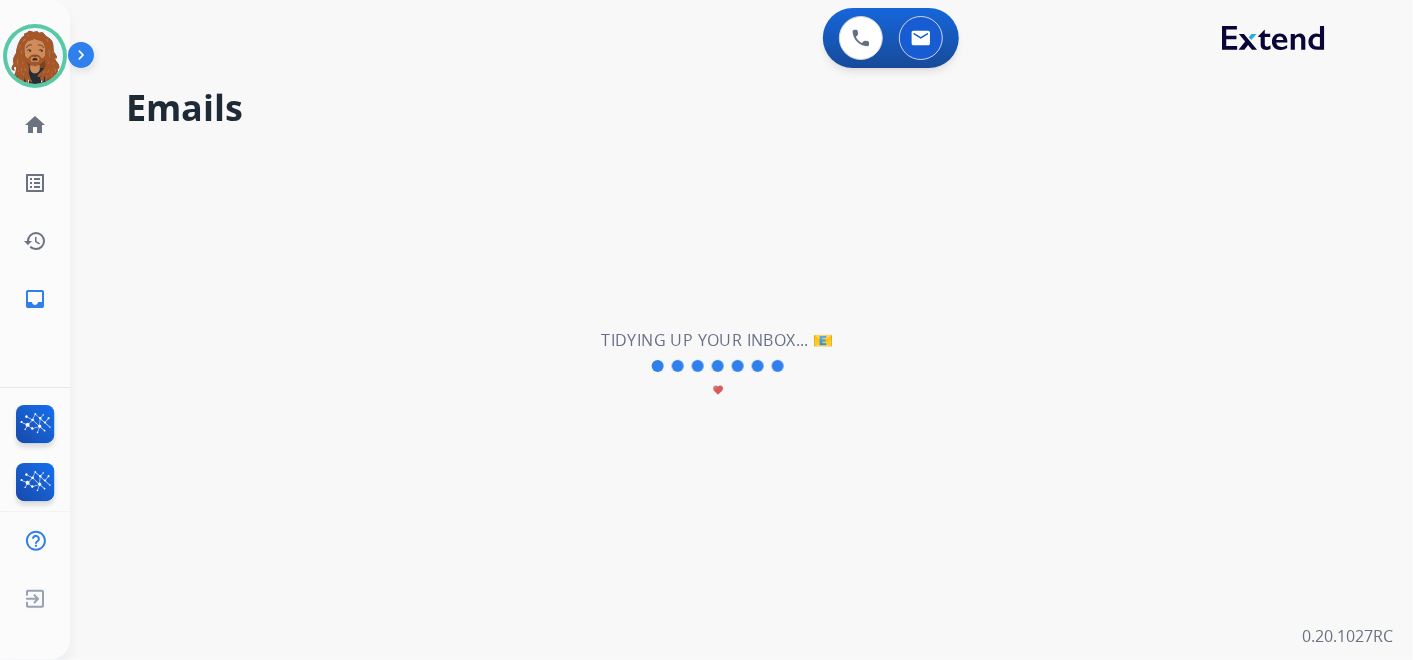 scroll, scrollTop: 0, scrollLeft: 0, axis: both 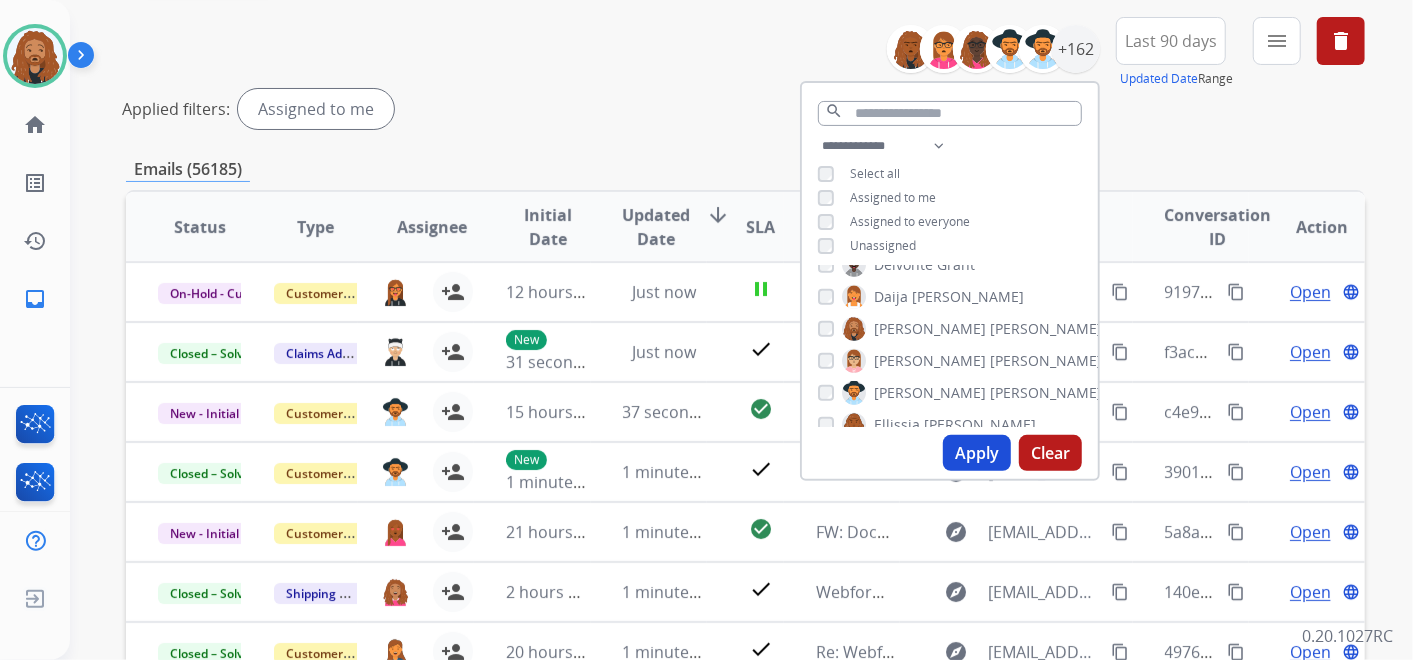 click on "Apply" at bounding box center [977, 453] 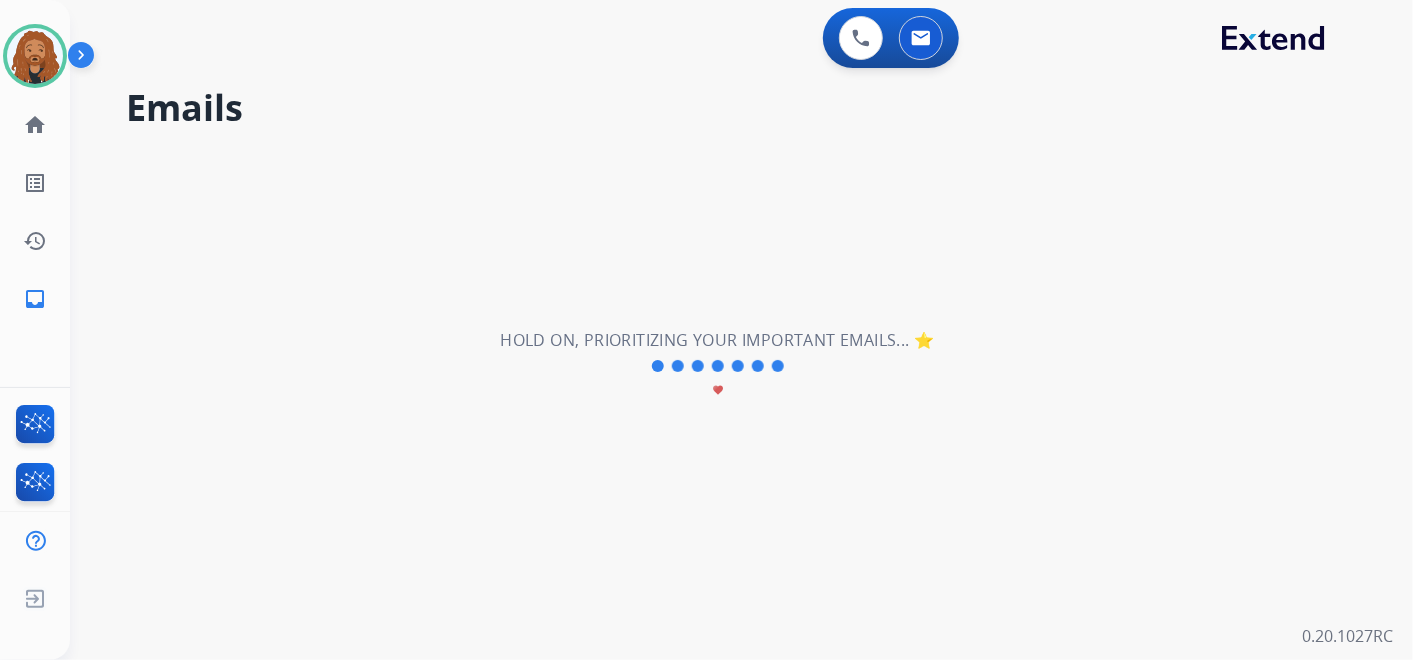 scroll, scrollTop: 0, scrollLeft: 0, axis: both 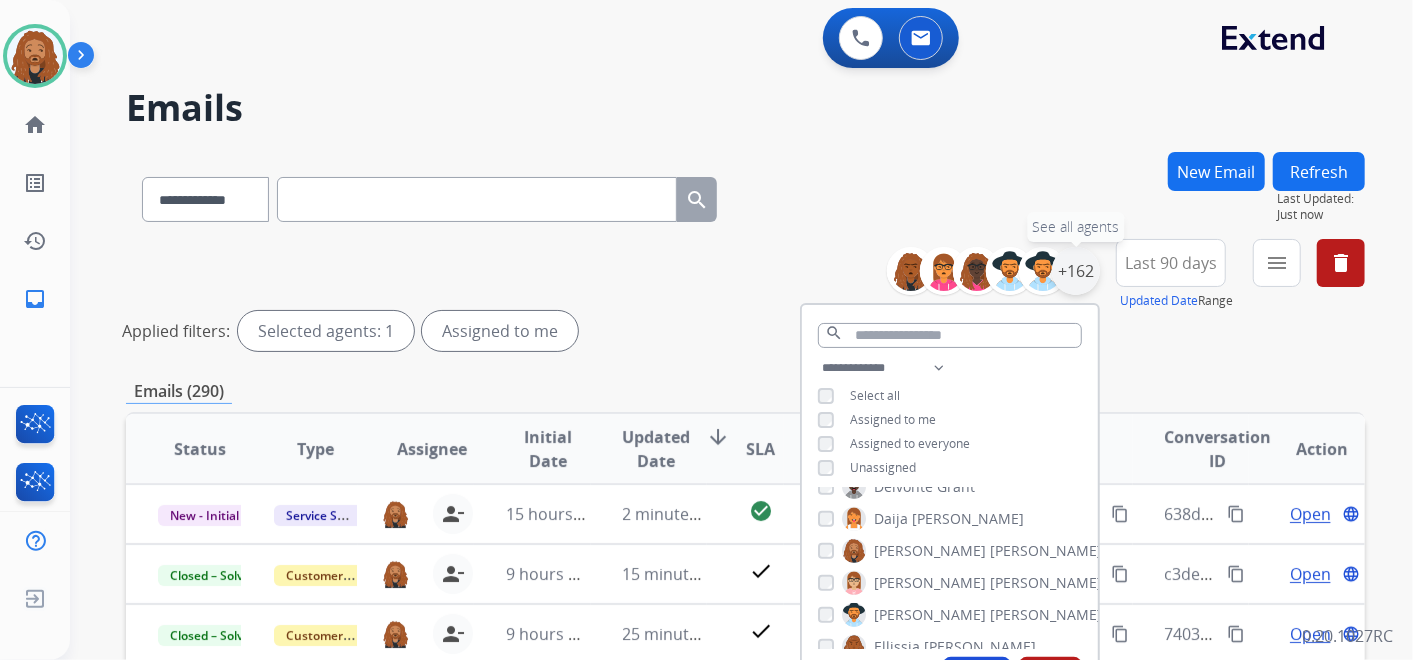 click on "+162" at bounding box center [1076, 271] 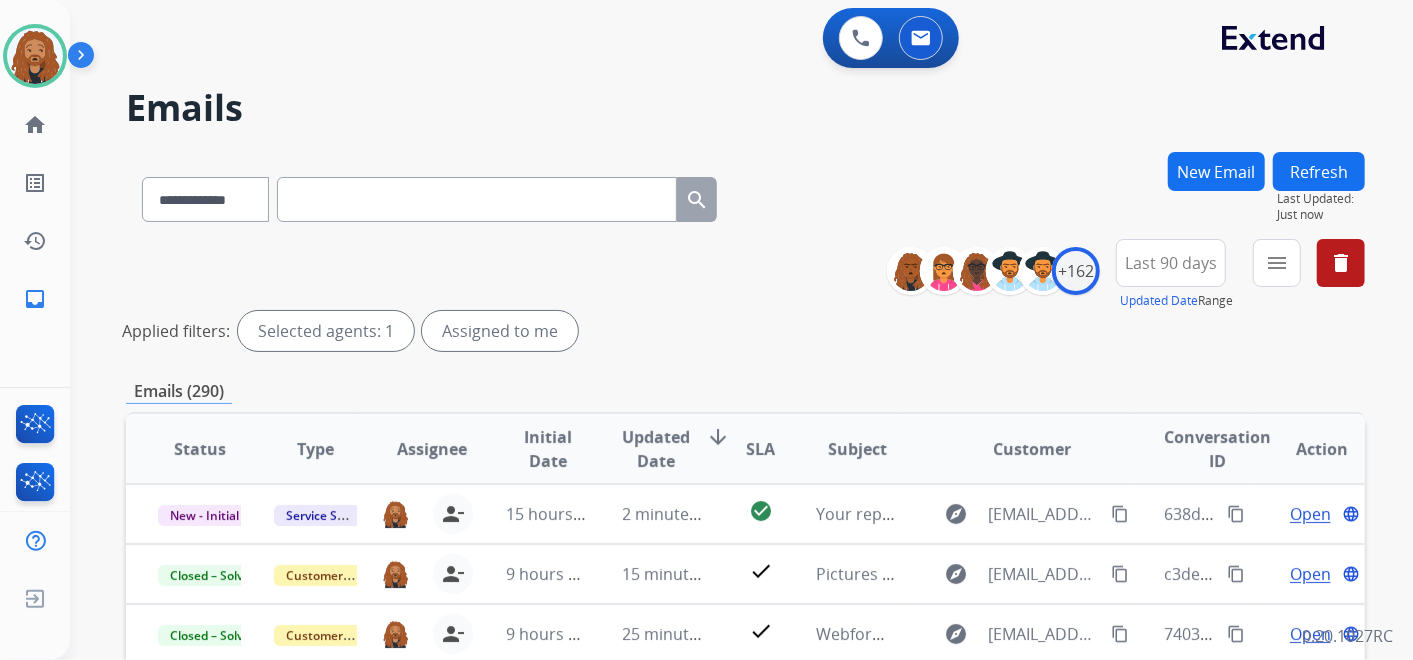 click on "Last 90 days" at bounding box center (1171, 263) 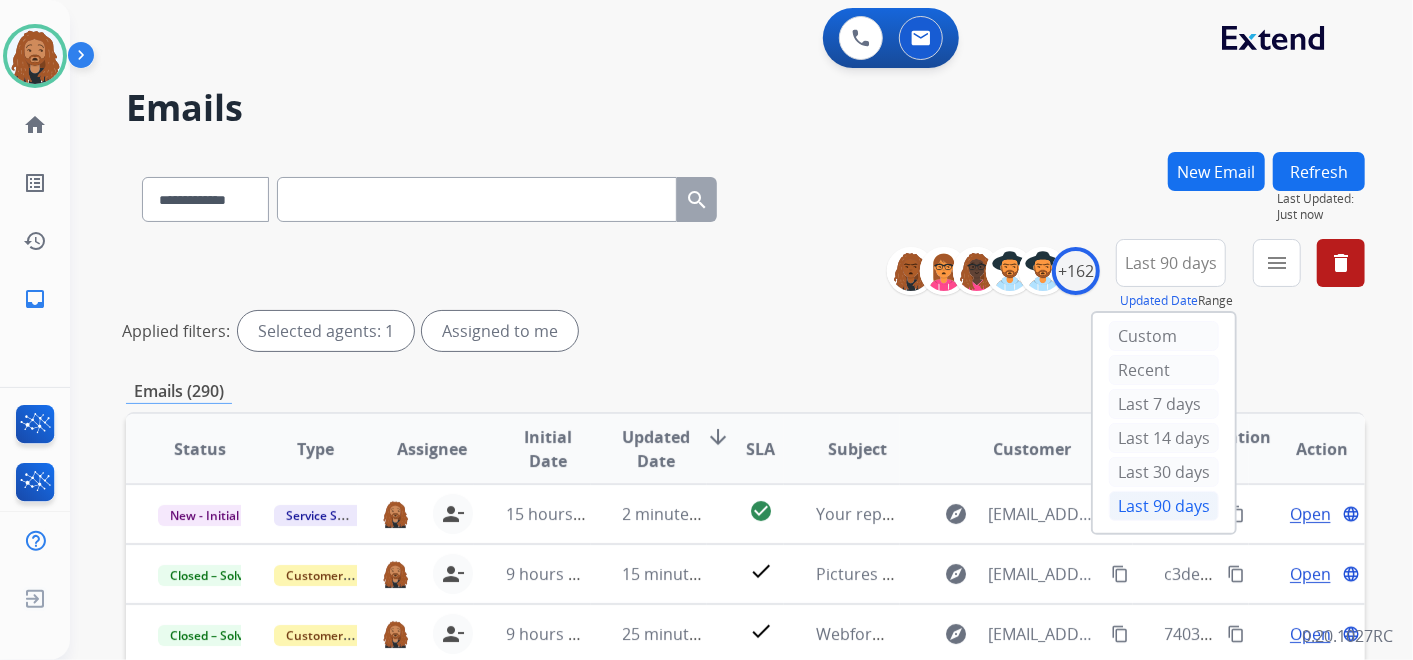 click on "Applied filters:  Selected agents: 1  Assigned to me" at bounding box center [741, 331] 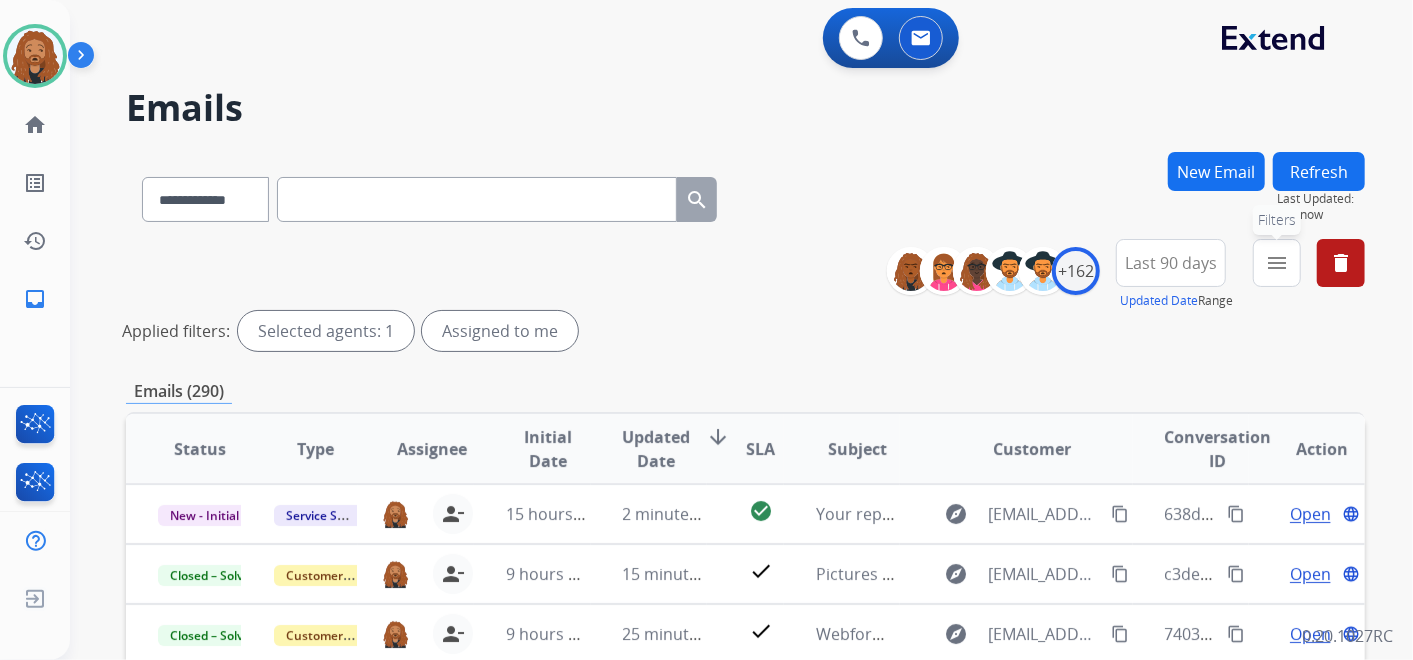 click on "menu" at bounding box center [1277, 263] 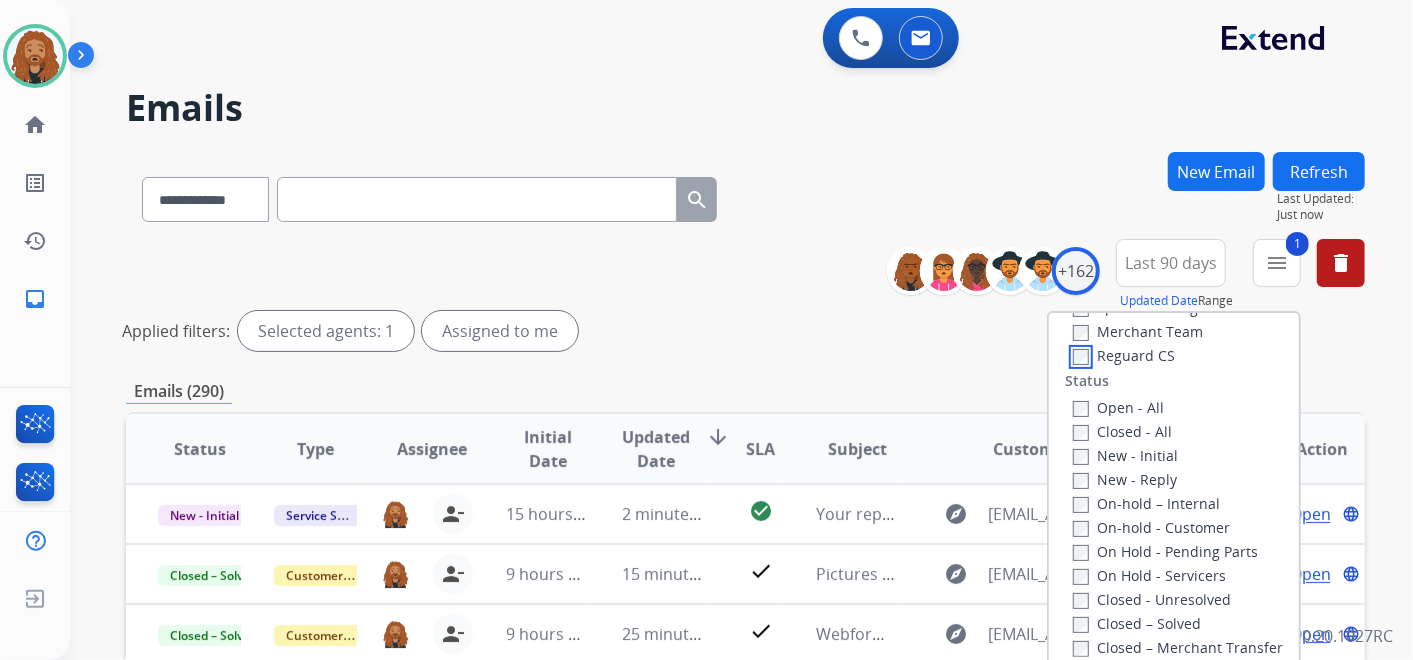 scroll, scrollTop: 0, scrollLeft: 0, axis: both 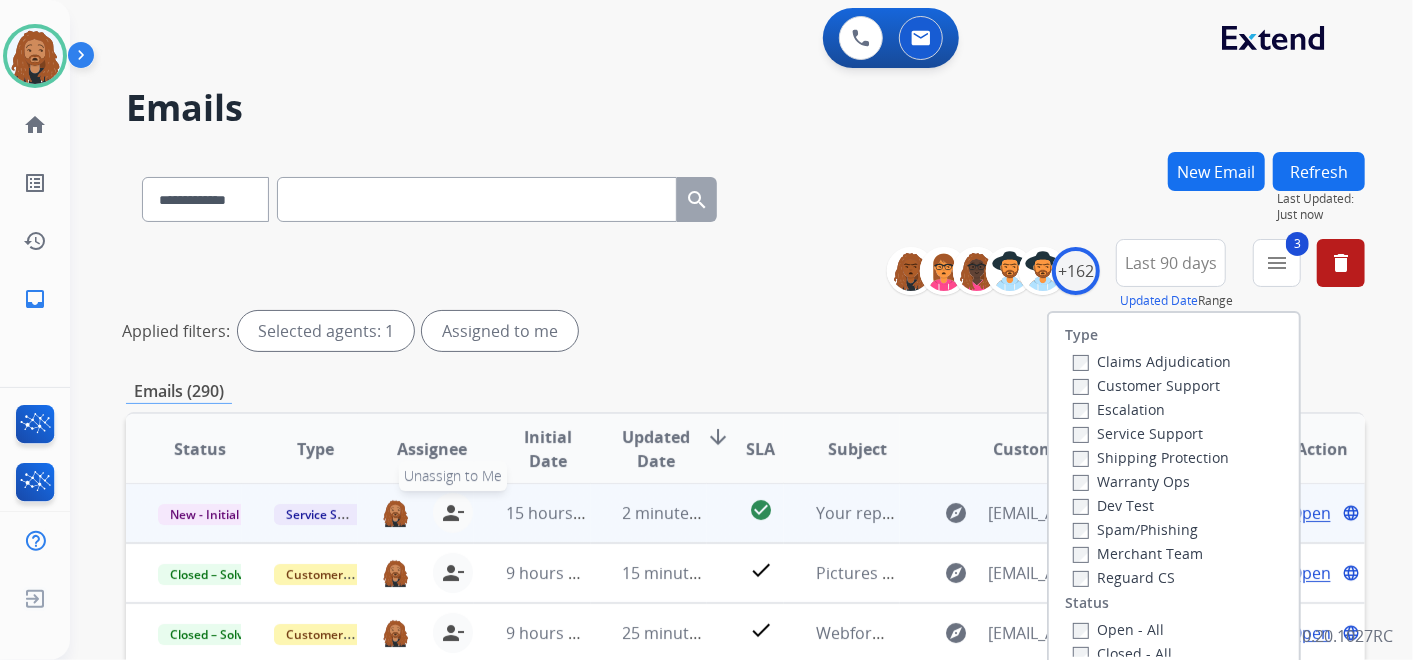 click on "person_remove" at bounding box center (453, 513) 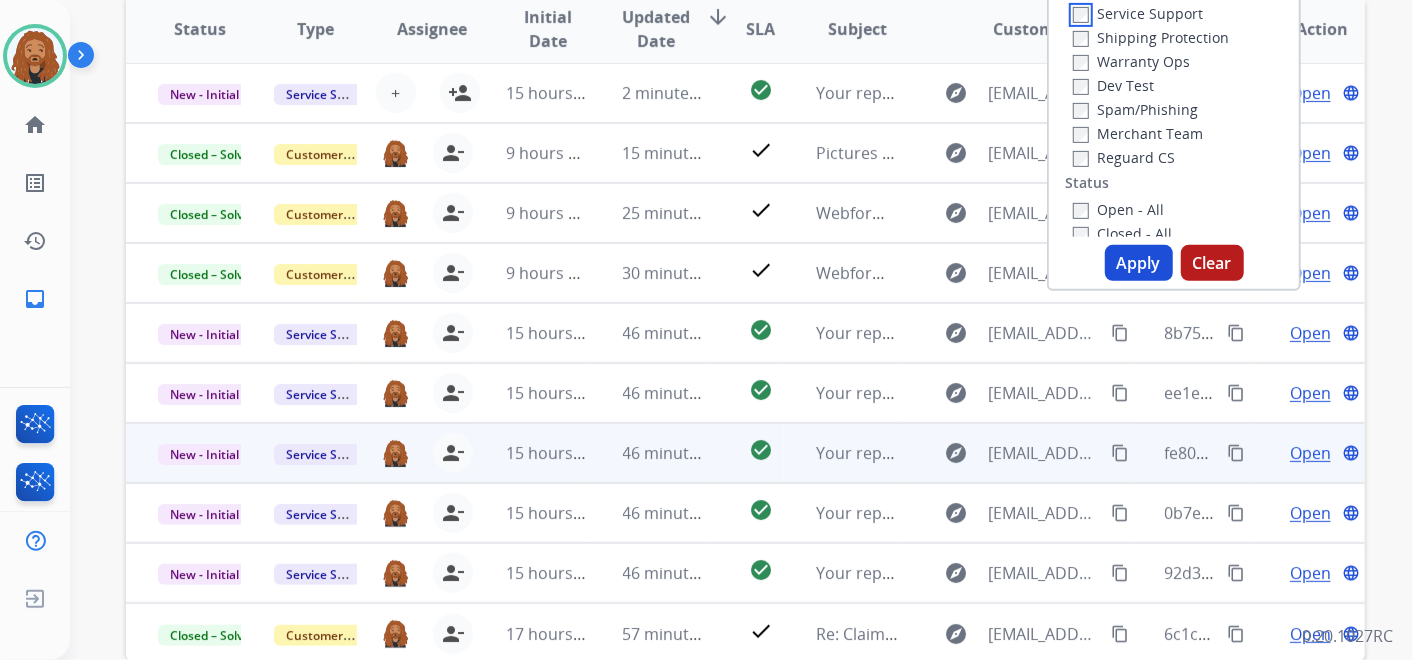 scroll, scrollTop: 525, scrollLeft: 0, axis: vertical 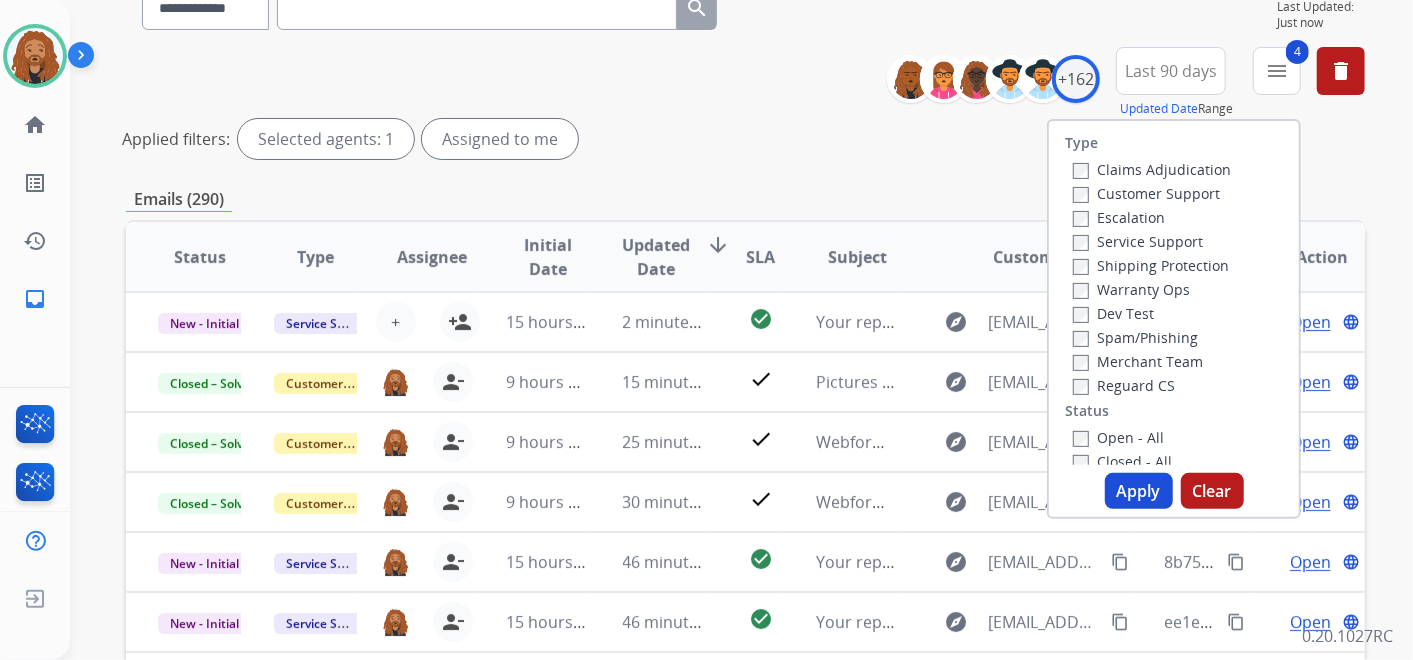 click on "Reguard CS" at bounding box center [1152, 385] 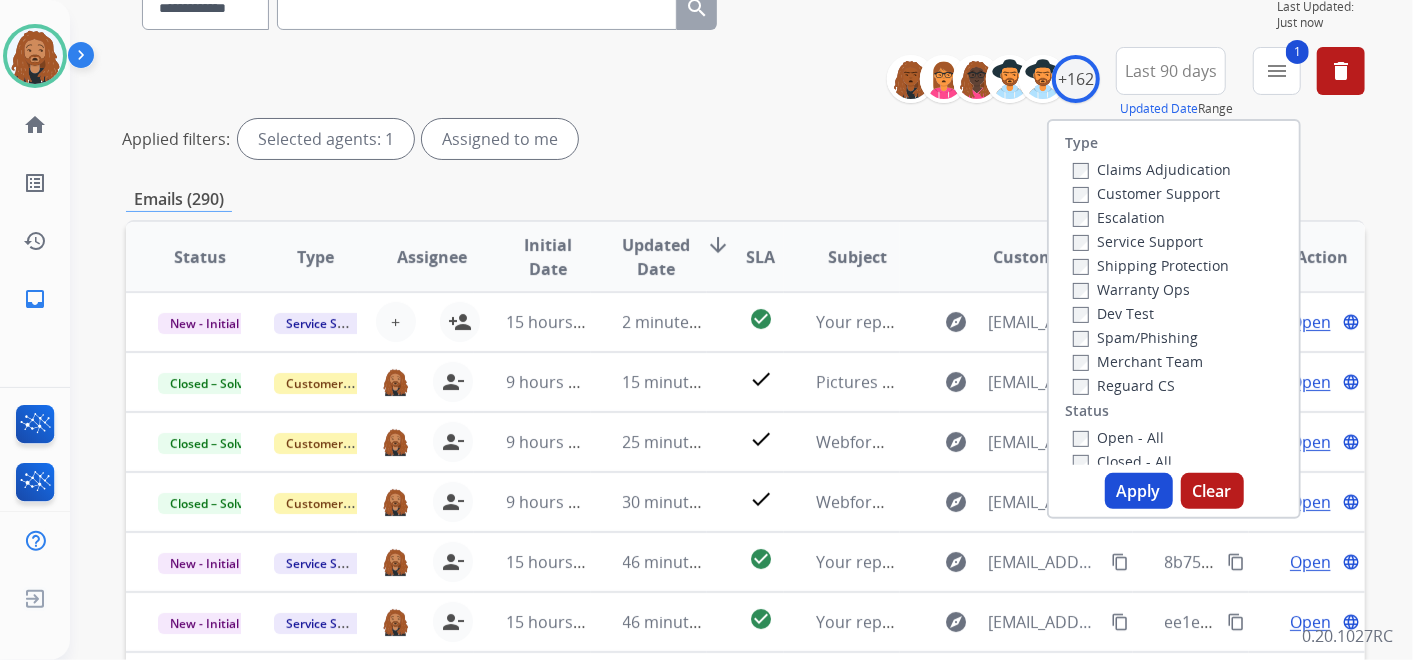 click on "Apply" at bounding box center (1139, 491) 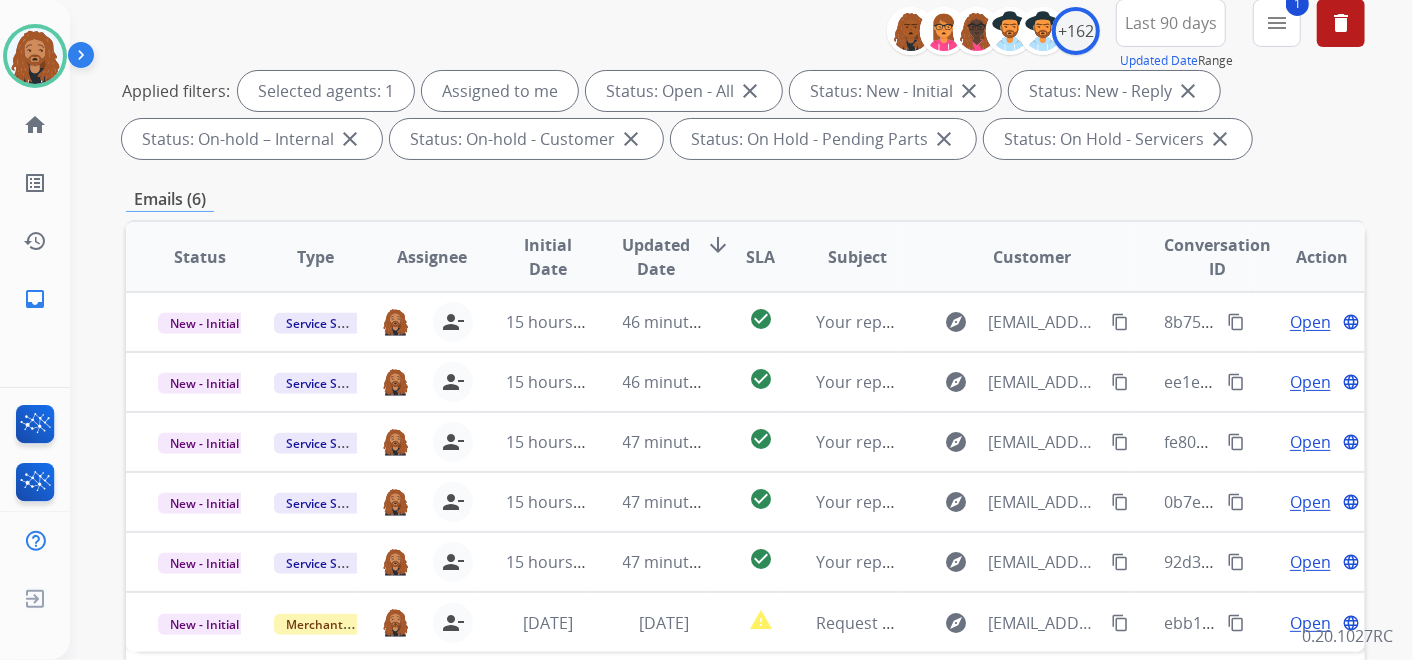 scroll, scrollTop: 444, scrollLeft: 0, axis: vertical 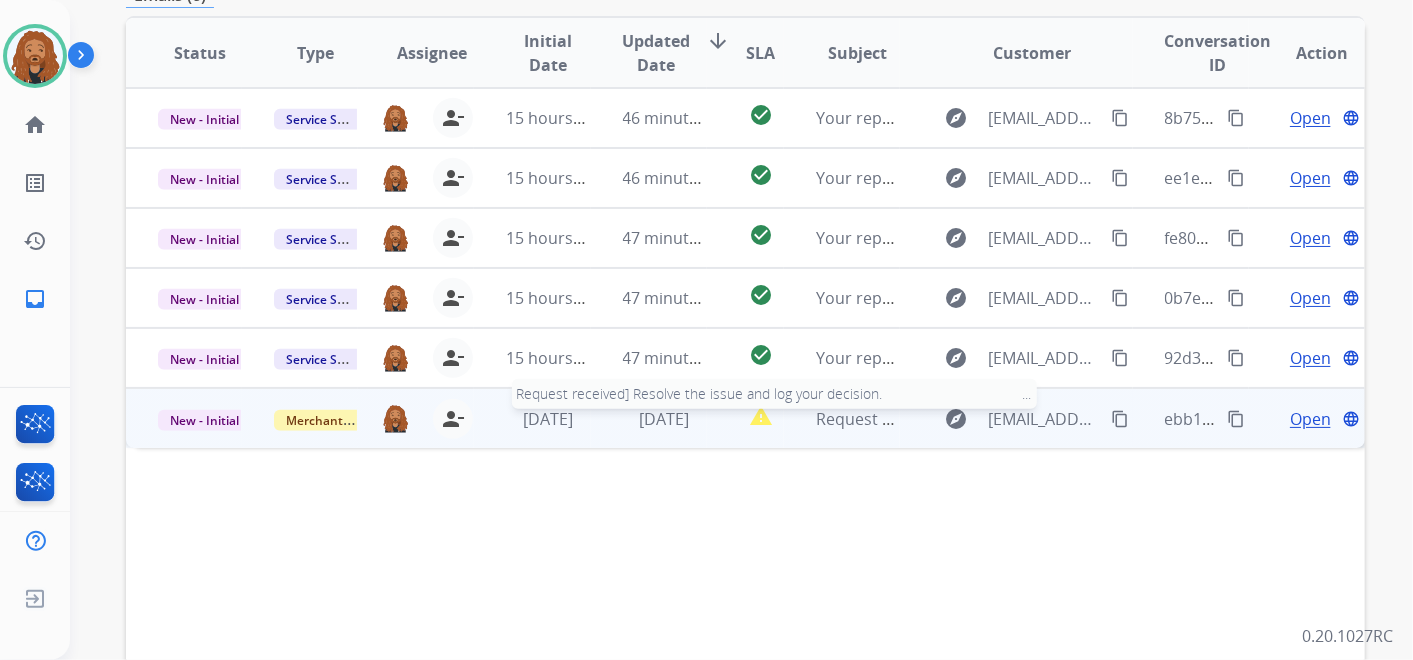 click on "Request received] Resolve the issue and log your decision. ͏‌ ͏‌ ͏‌ ͏‌ ͏‌ ͏‌ ͏‌ ͏‌ ͏‌ ͏‌ ͏‌ ͏‌ ͏‌ ͏‌ ͏‌ ͏‌ ͏͏‌ ͏‌ ͏‌ ͏‌ ͏‌ ͏‌ ͏‌ ͏‌ ͏‌ ͏‌ ͏‌͏‌ ͏‌ ͏‌ ͏‌ ͏‌ ͏‌ ͏‌ ͏‌ ..." at bounding box center [1111, 419] 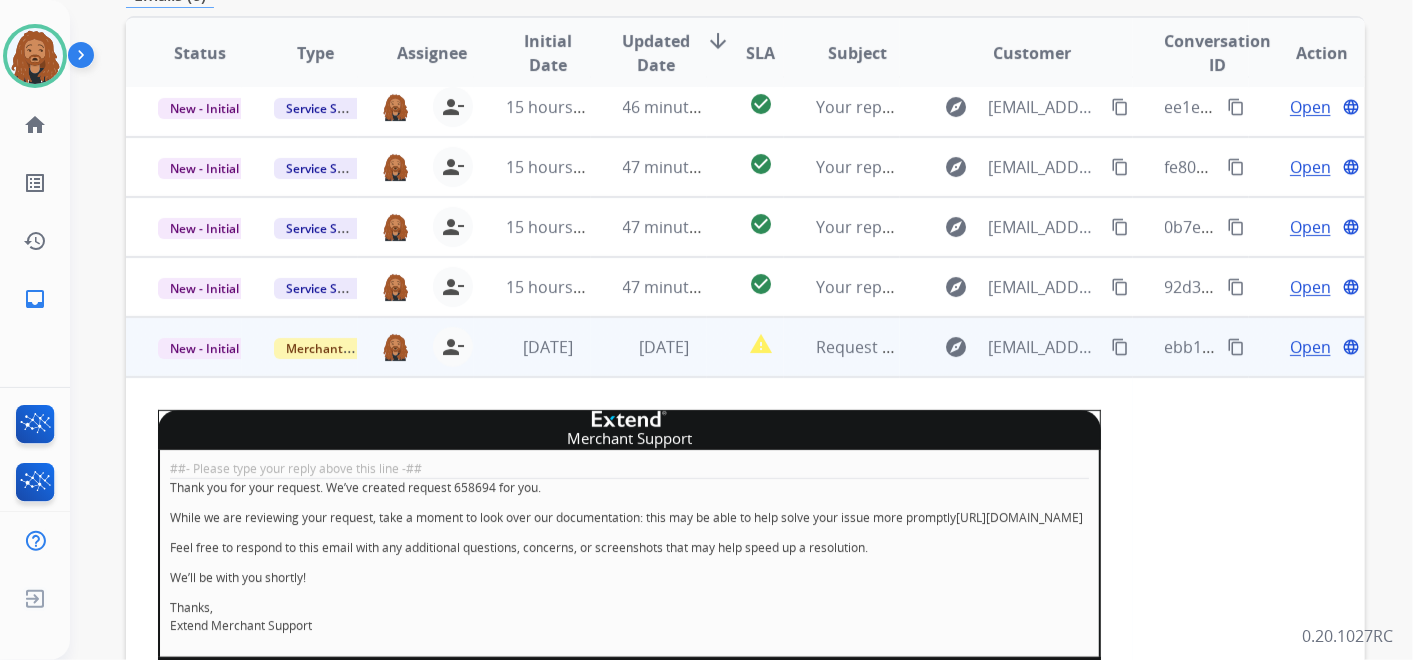 scroll, scrollTop: 128, scrollLeft: 0, axis: vertical 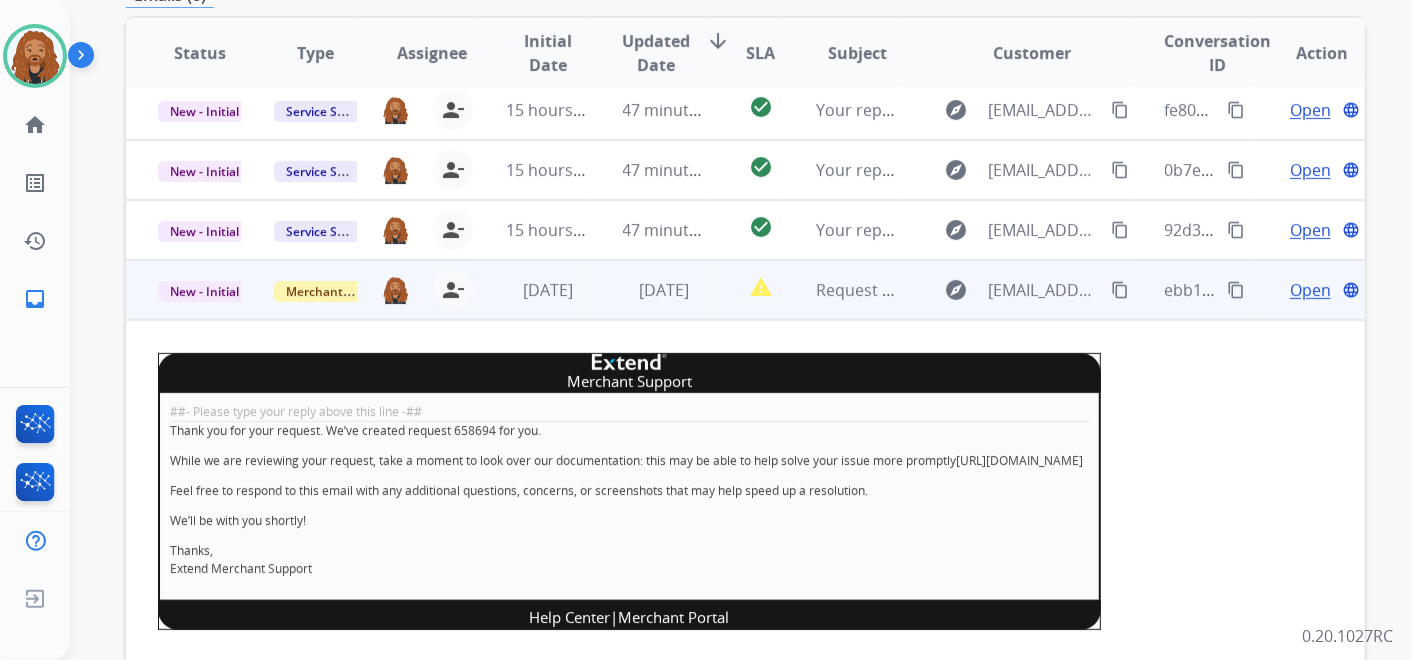 click on "Open" at bounding box center (1310, 290) 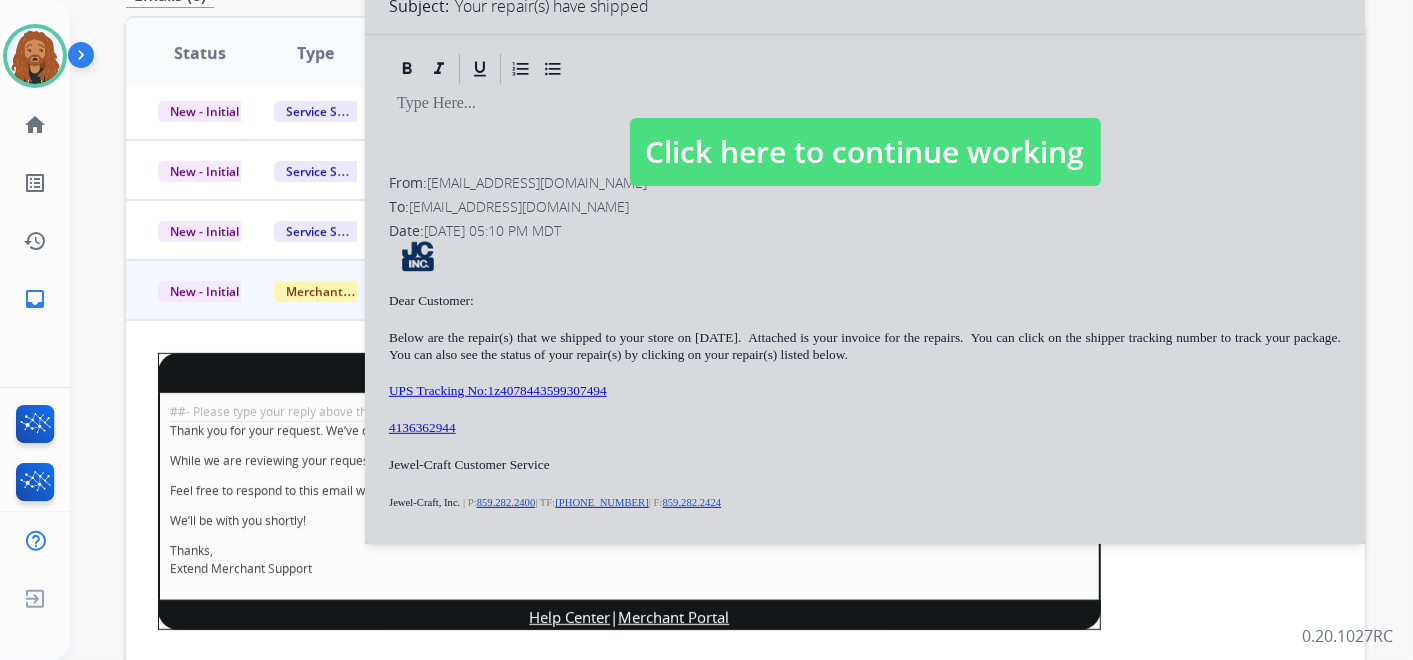 select on "**********" 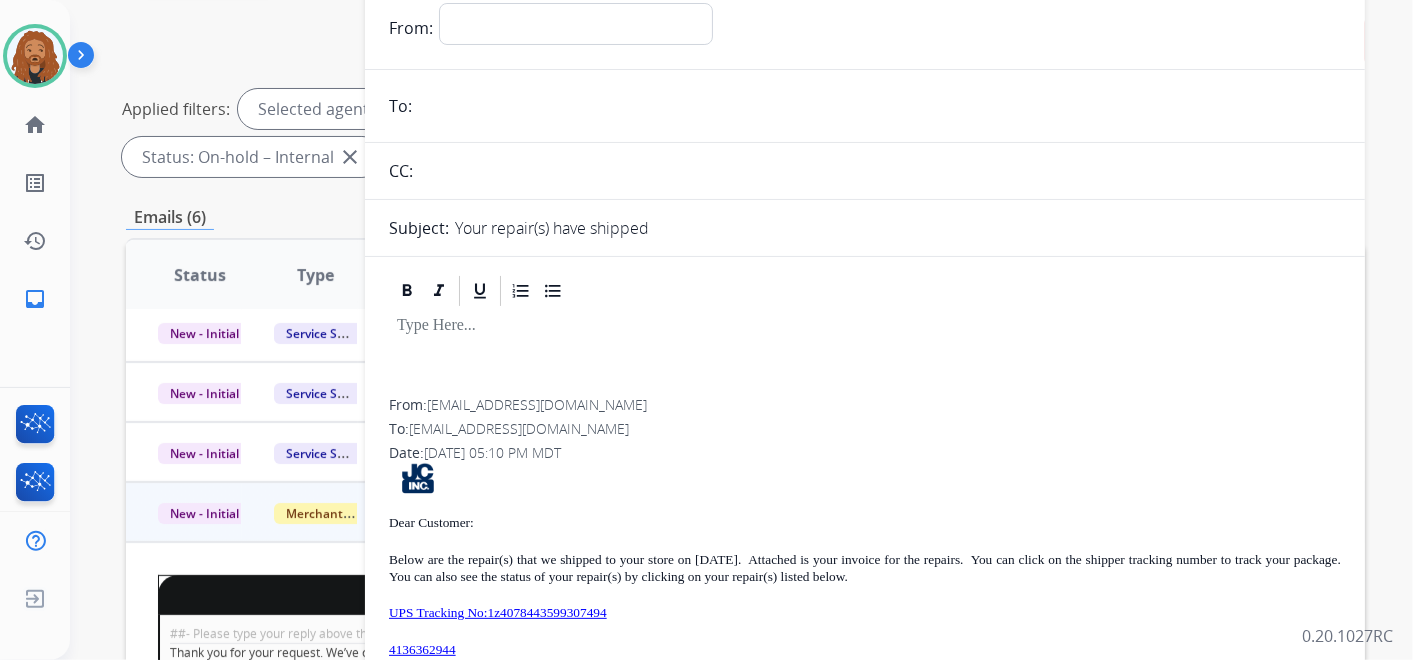 scroll, scrollTop: 0, scrollLeft: 0, axis: both 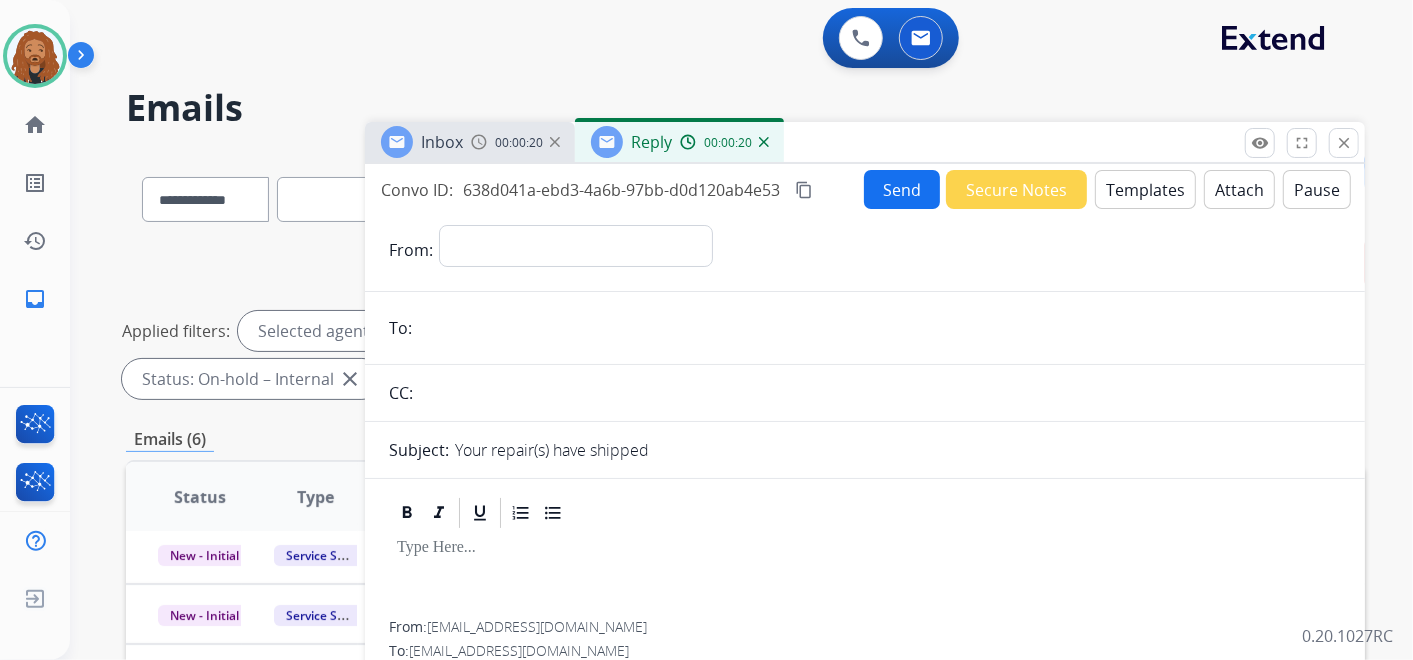click at bounding box center (764, 142) 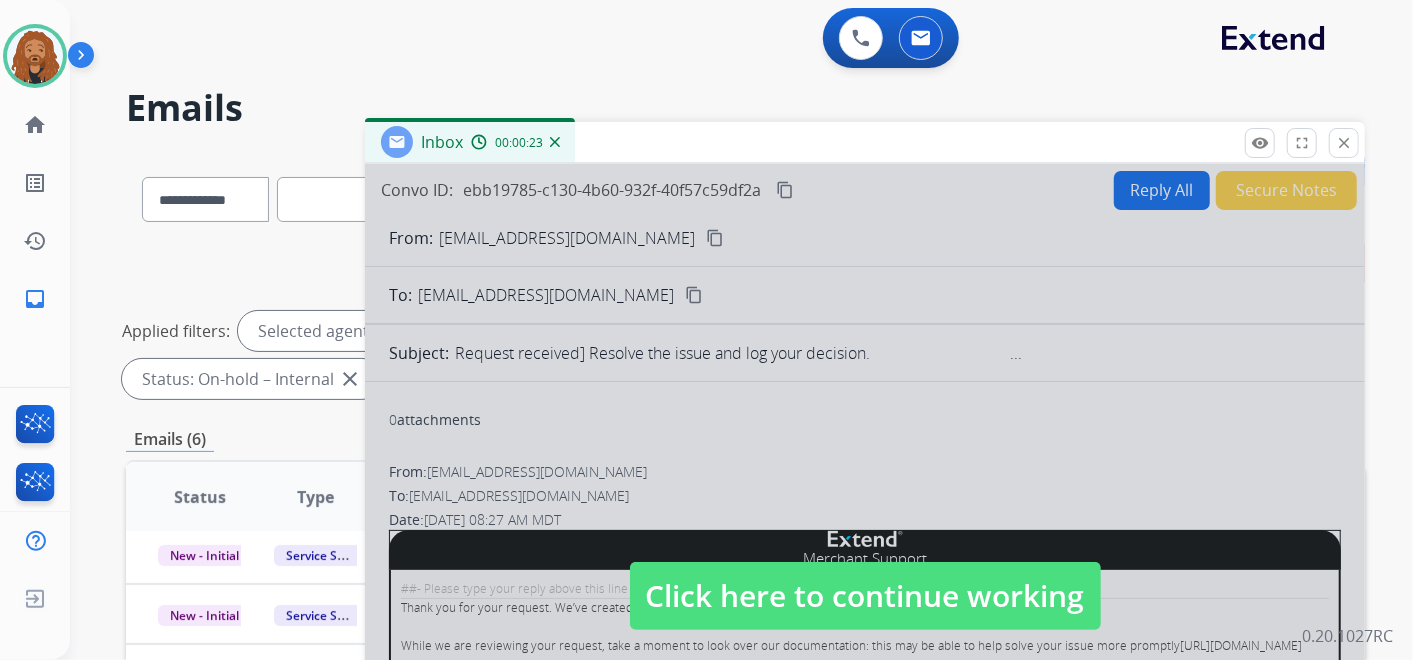 click on "Click here to continue working" at bounding box center [865, 596] 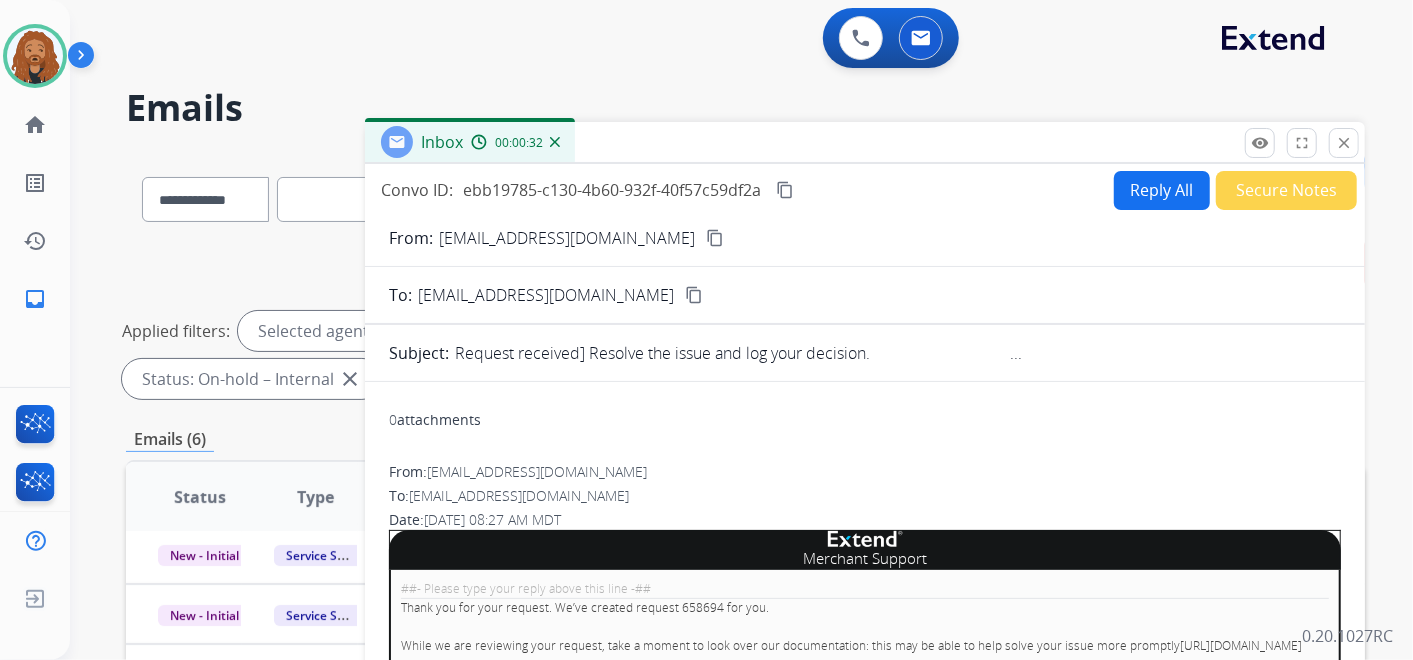 drag, startPoint x: 554, startPoint y: 141, endPoint x: 548, endPoint y: 162, distance: 21.84033 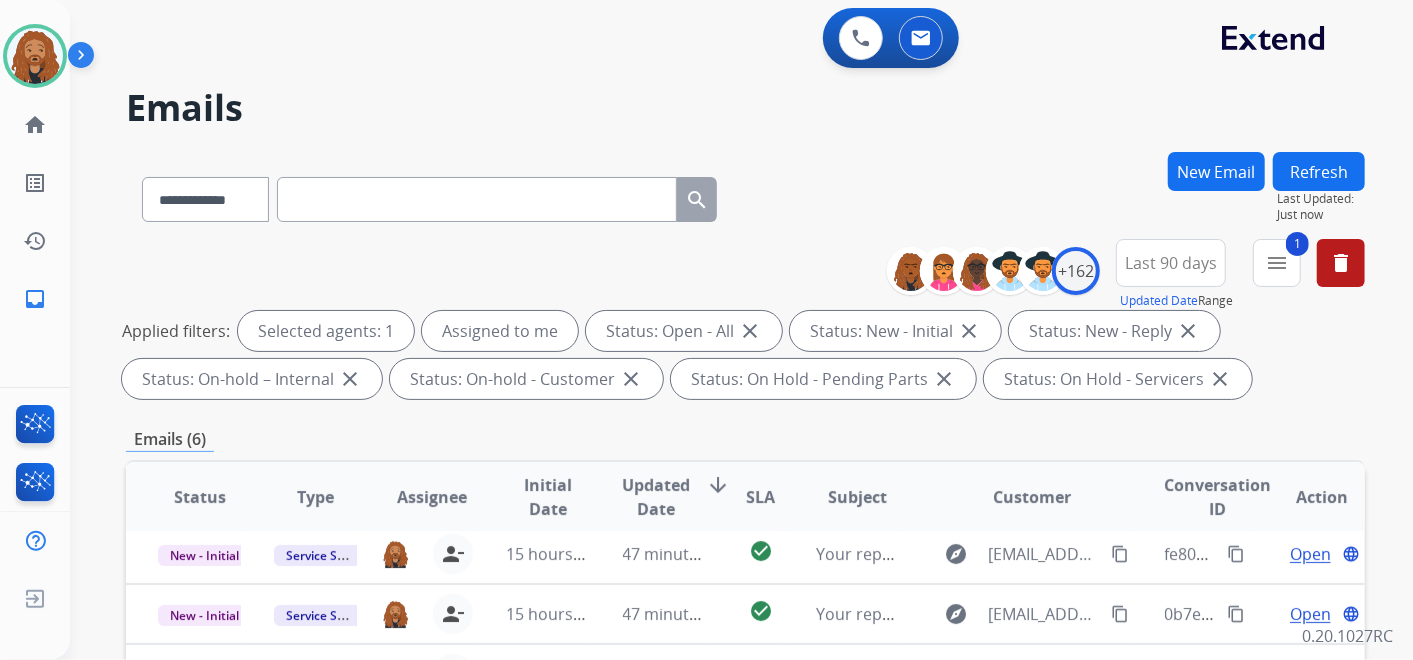 scroll, scrollTop: 444, scrollLeft: 0, axis: vertical 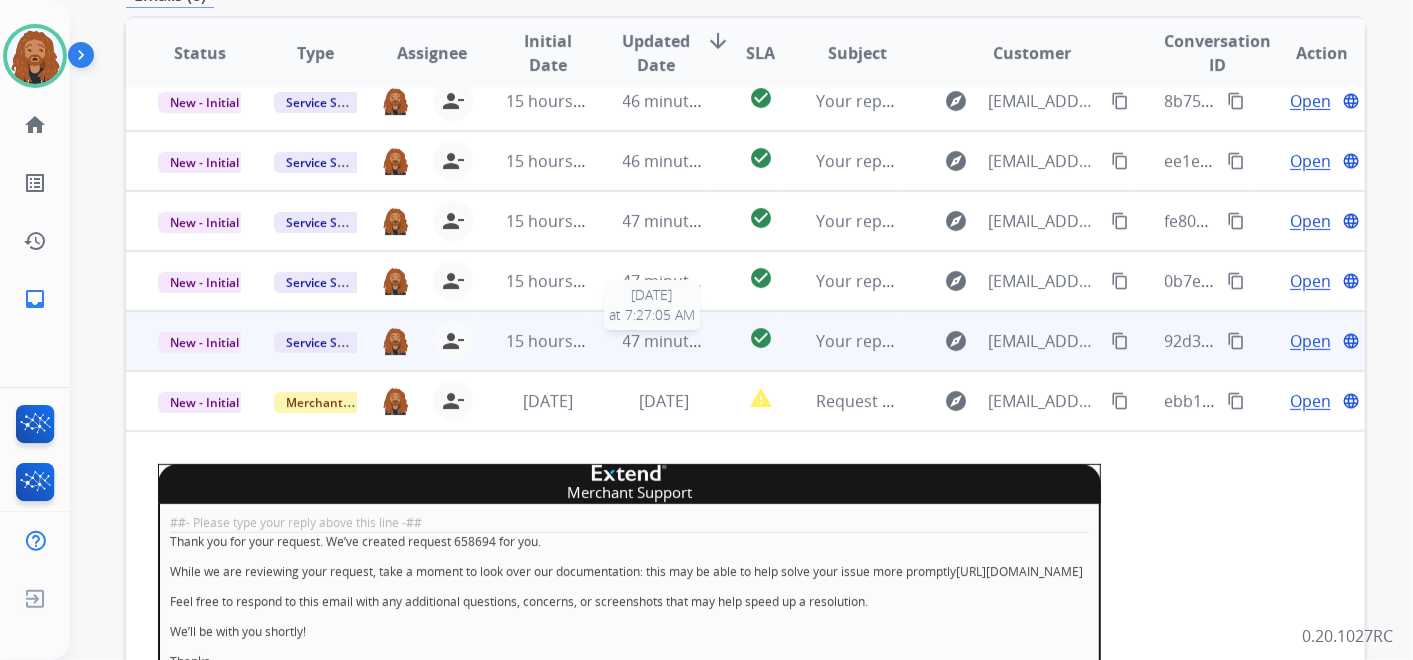 click on "47 minutes ago" at bounding box center (681, 341) 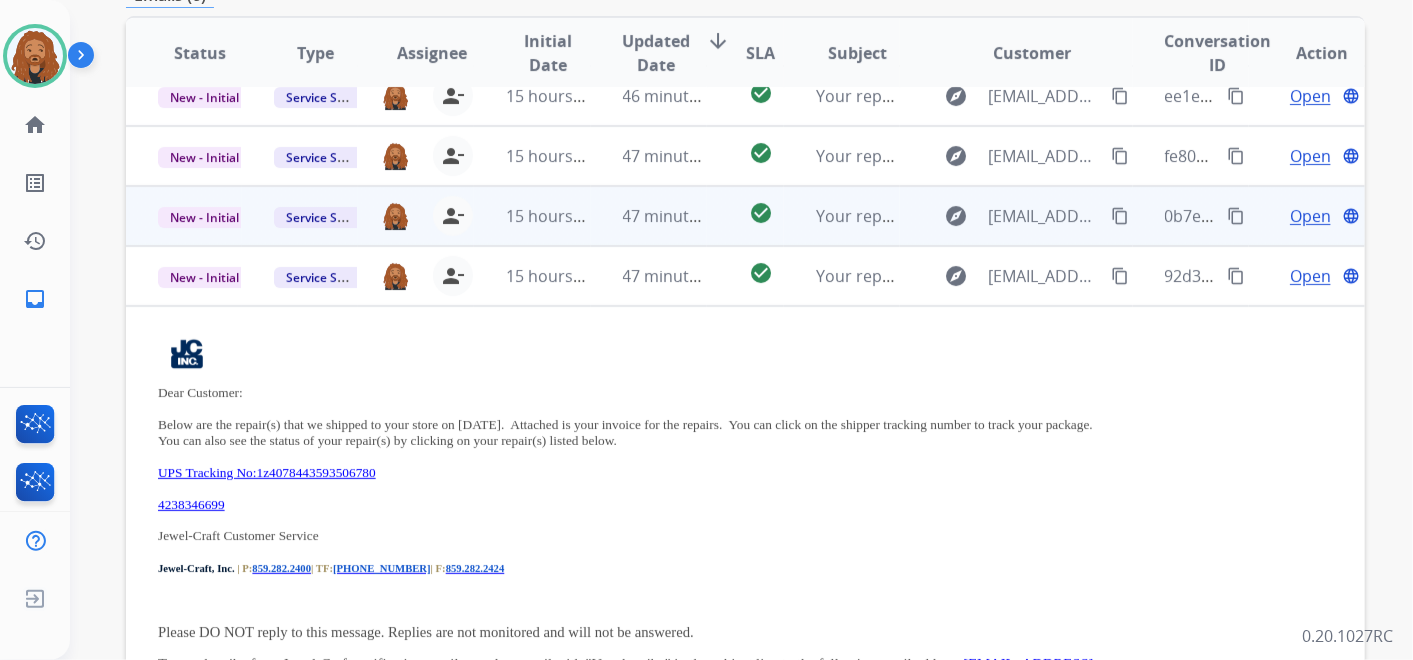 scroll, scrollTop: 0, scrollLeft: 0, axis: both 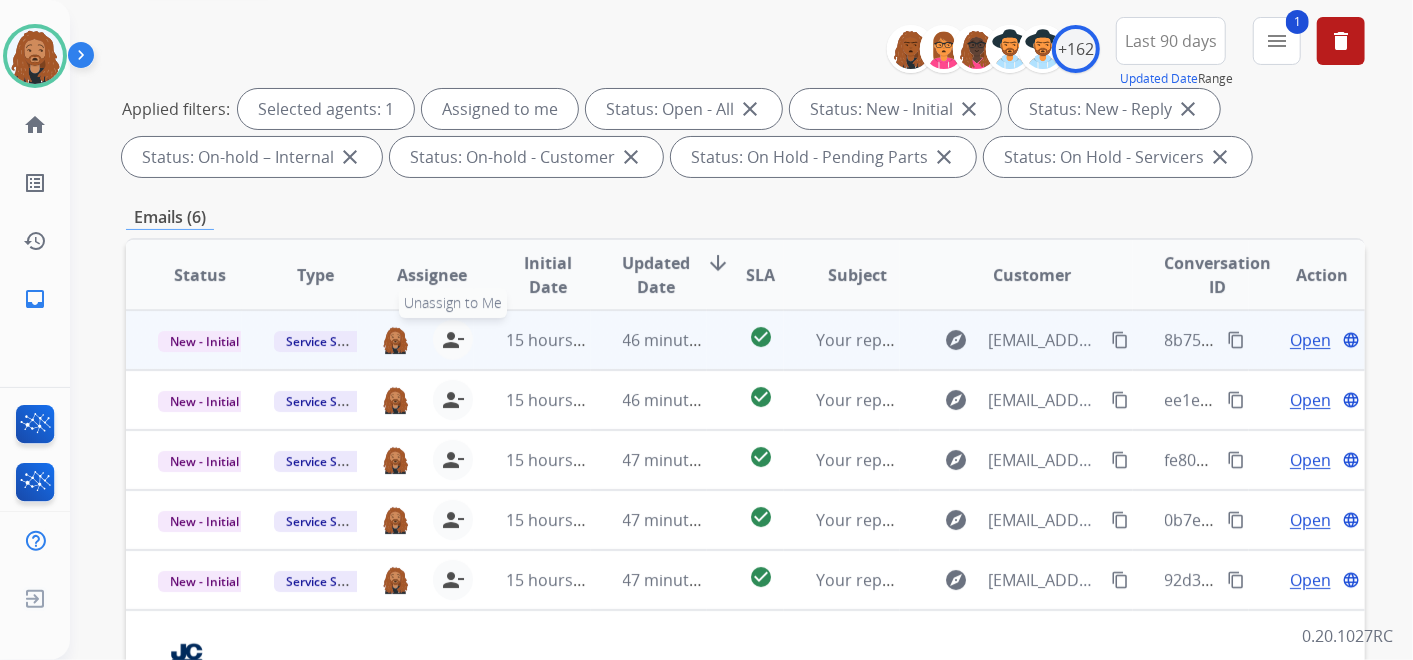 click on "person_remove" at bounding box center [453, 340] 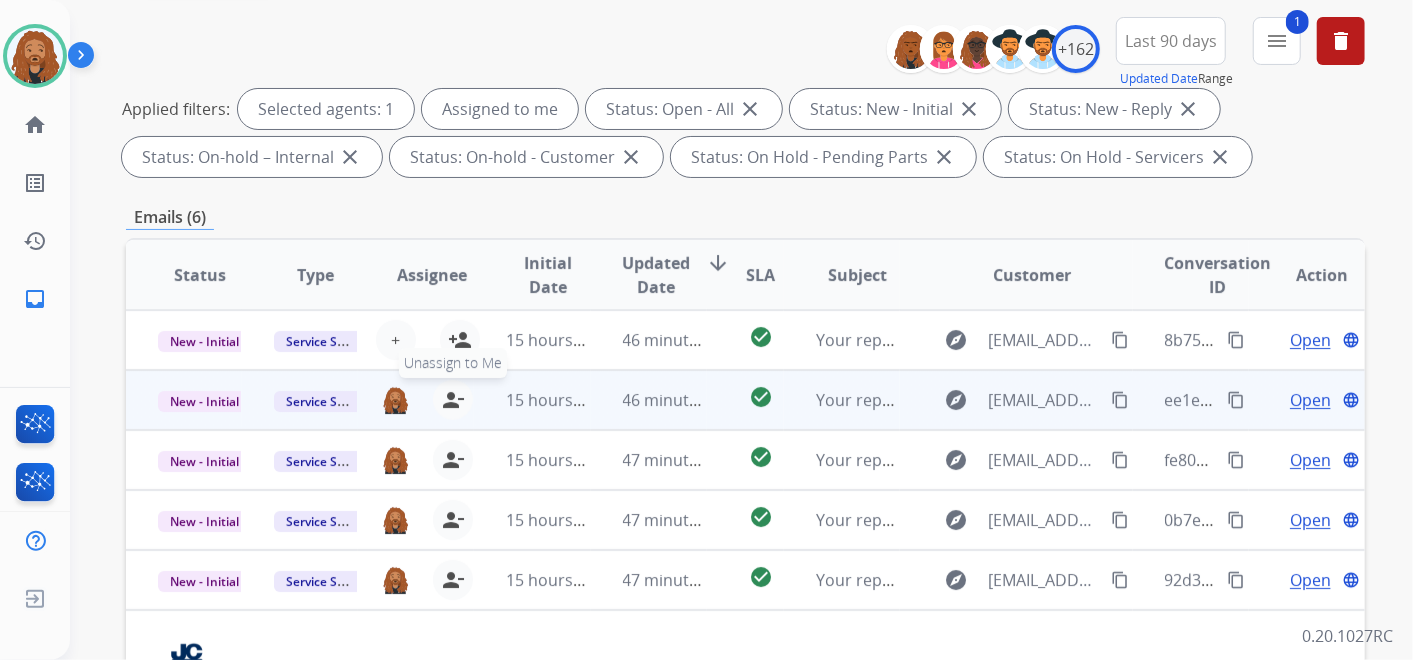 click on "person_remove" at bounding box center [453, 400] 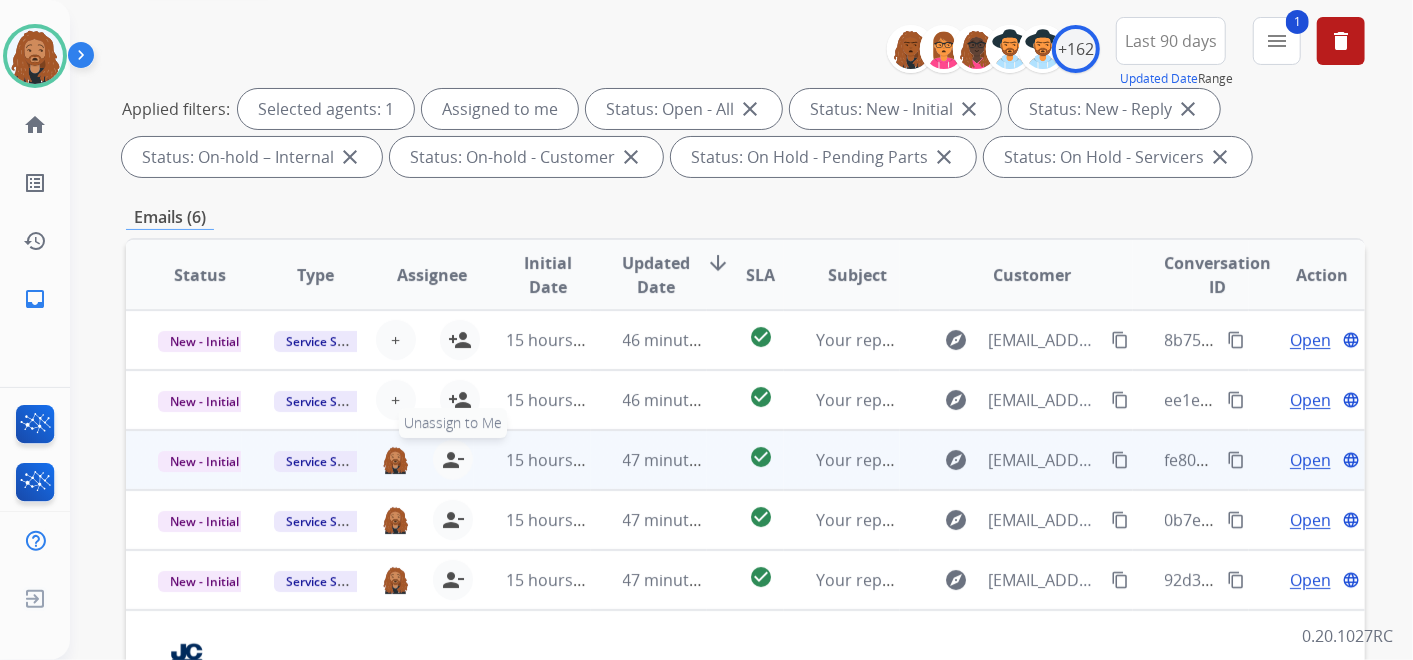 click on "person_remove" at bounding box center (453, 460) 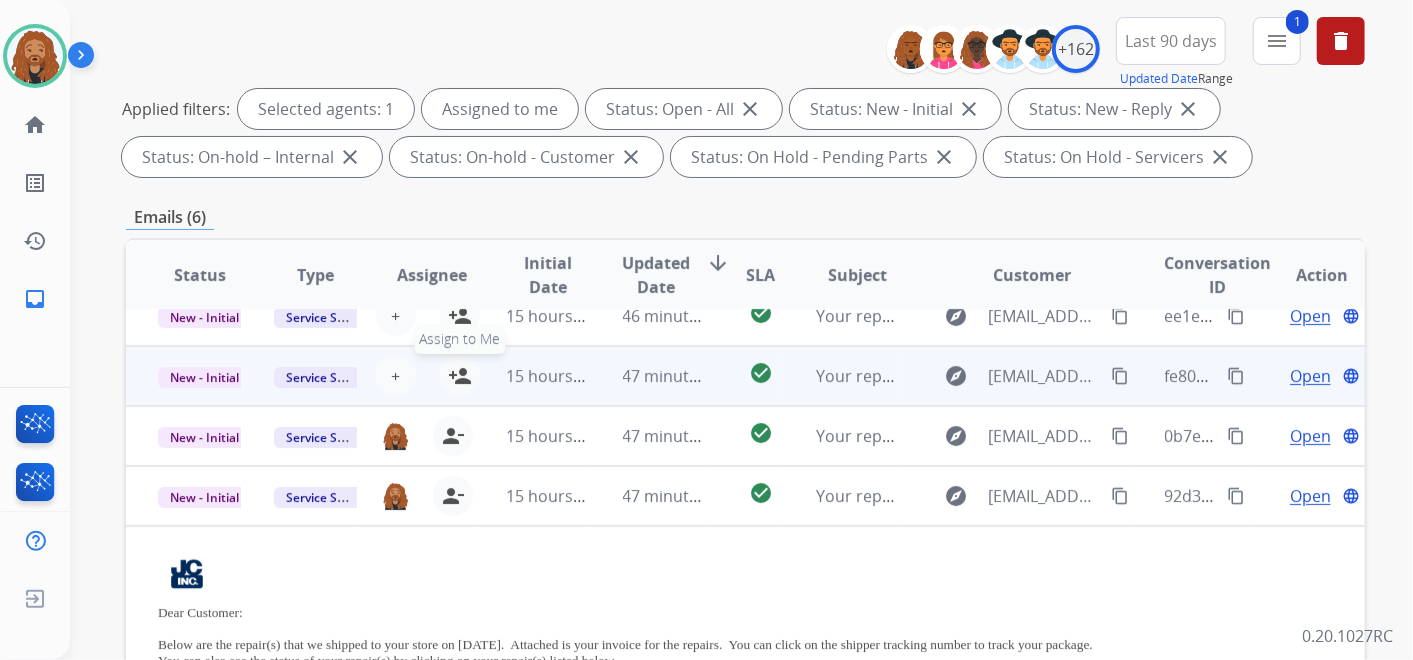 scroll, scrollTop: 193, scrollLeft: 0, axis: vertical 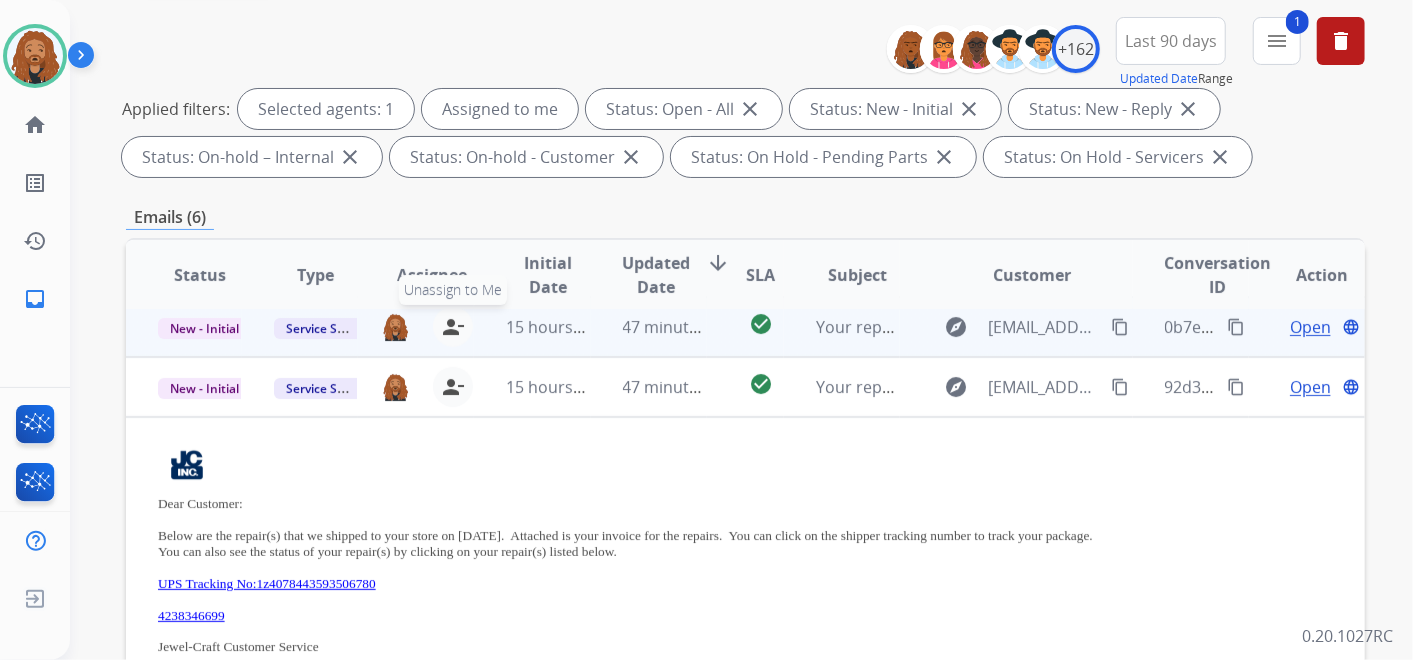 click on "person_remove" at bounding box center (453, 327) 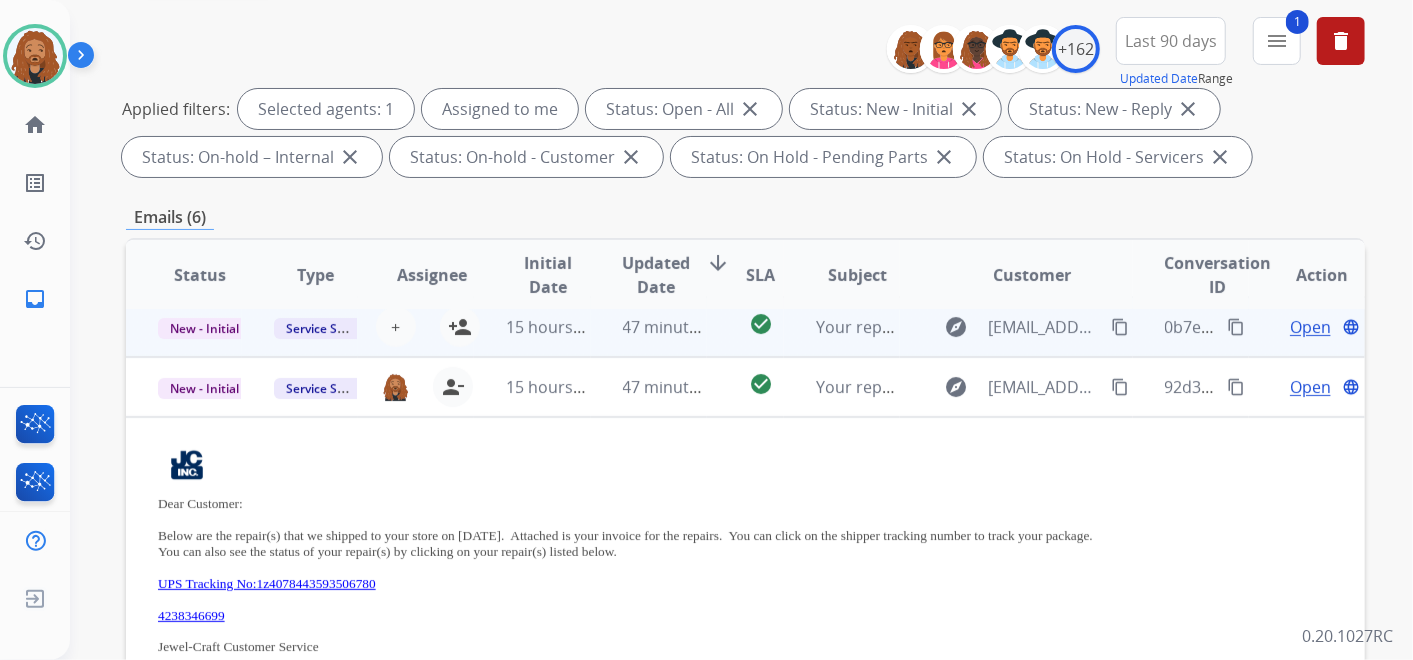 drag, startPoint x: 444, startPoint y: 391, endPoint x: 440, endPoint y: 346, distance: 45.17743 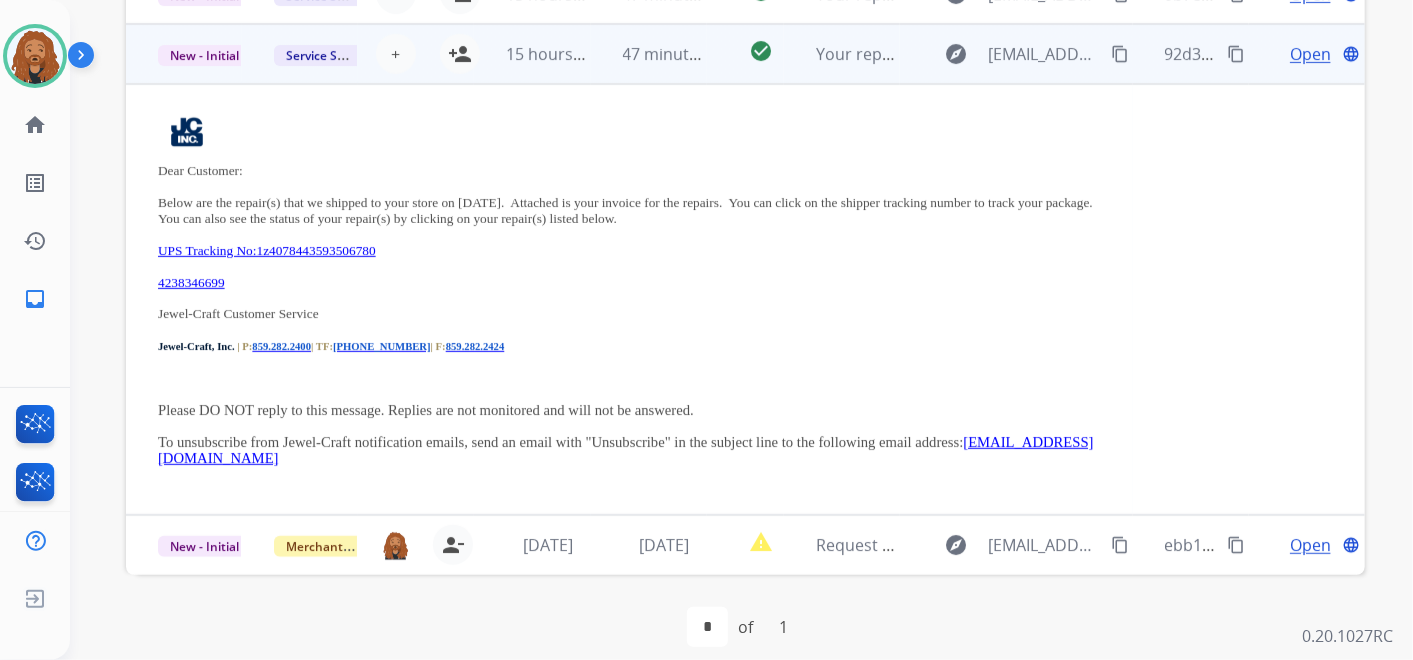 scroll, scrollTop: 573, scrollLeft: 0, axis: vertical 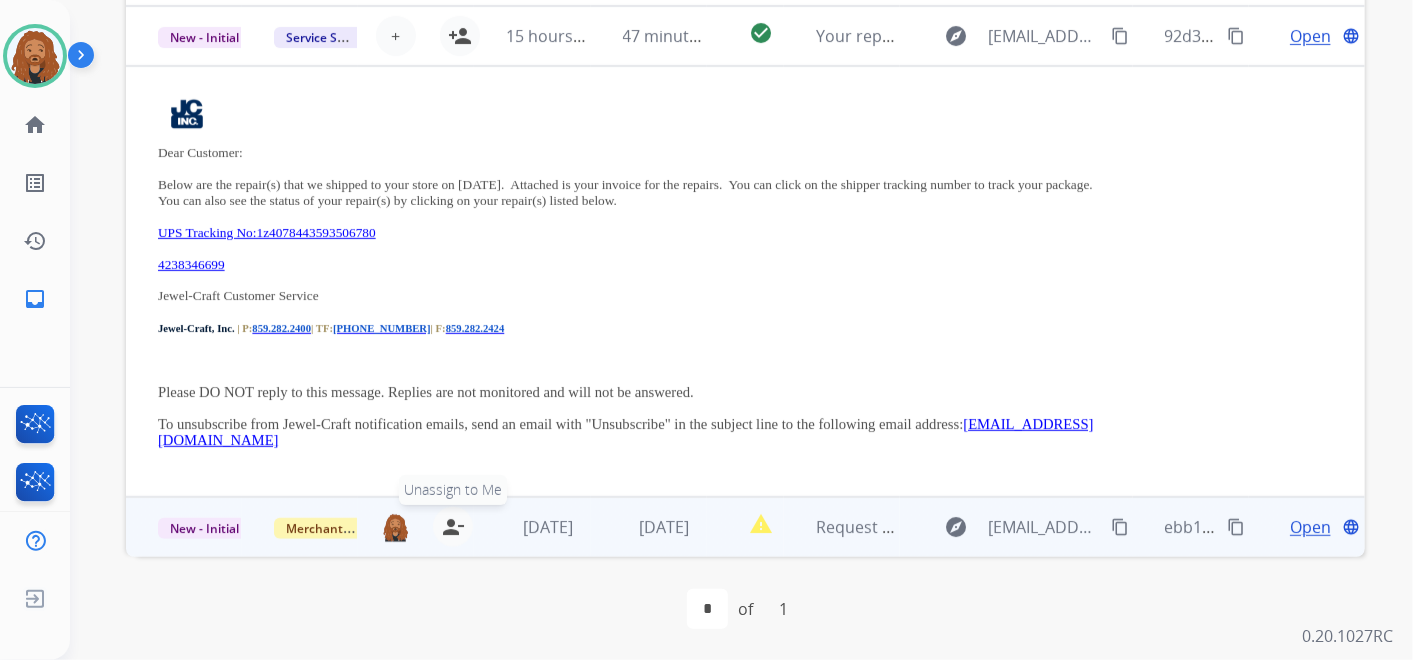 click on "person_remove" at bounding box center (453, 527) 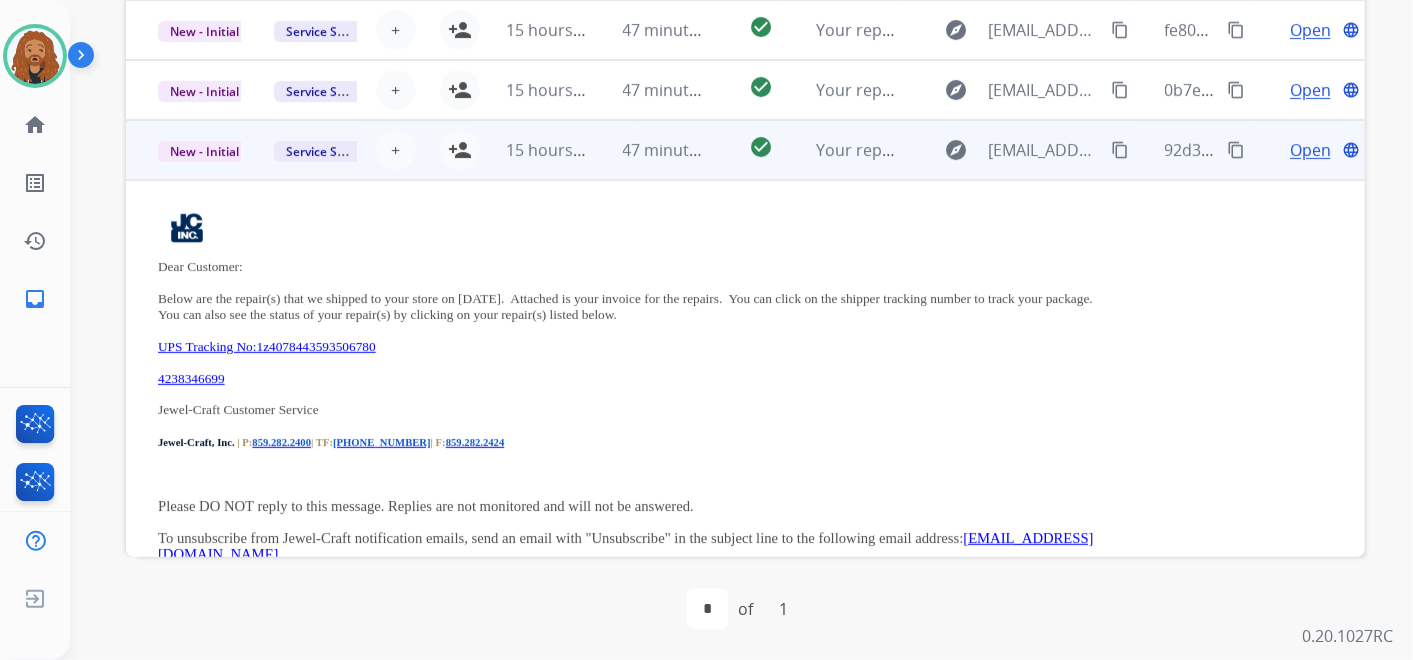 scroll, scrollTop: 0, scrollLeft: 0, axis: both 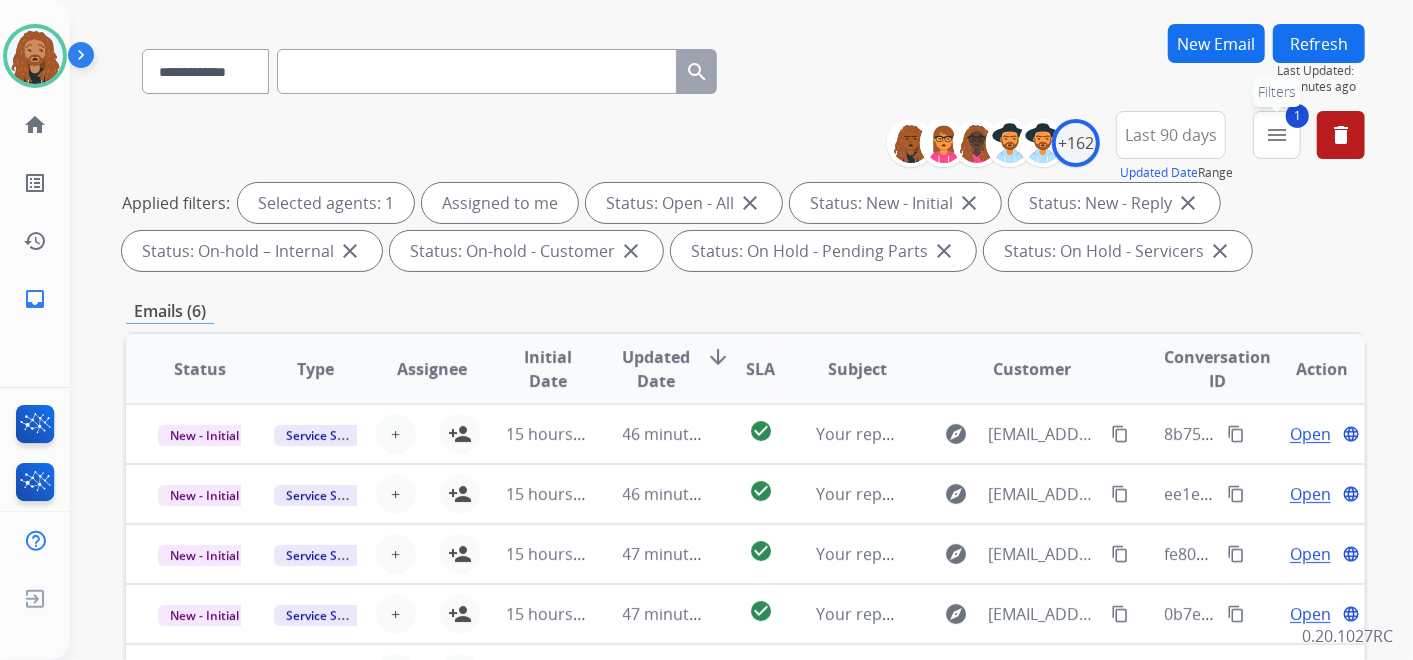 click on "menu" at bounding box center (1277, 135) 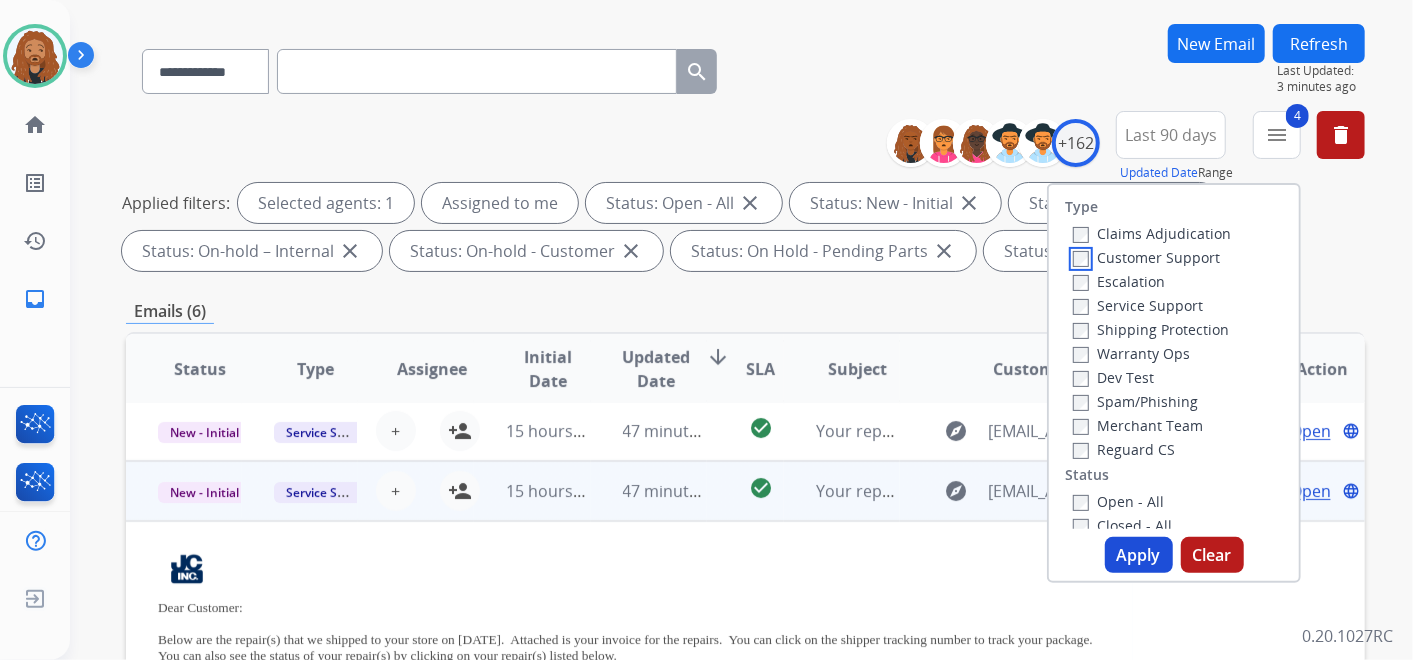scroll, scrollTop: 193, scrollLeft: 0, axis: vertical 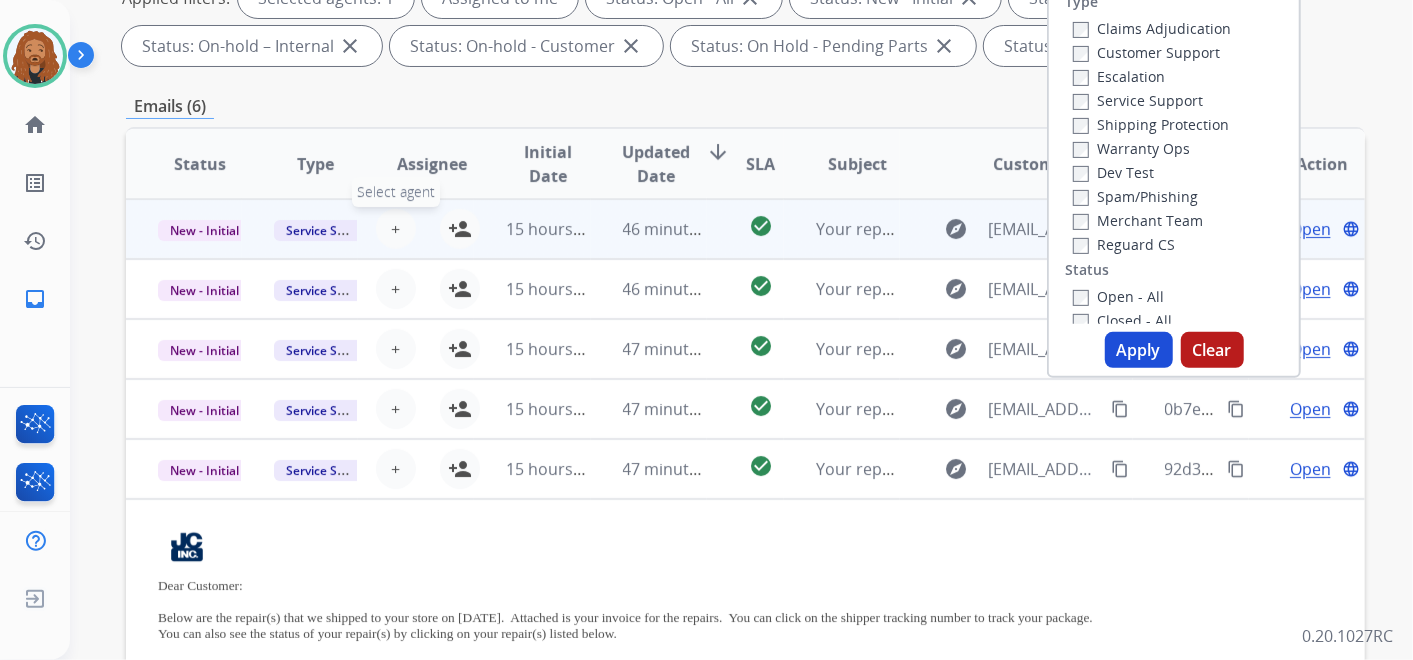 click on "+ Select agent" at bounding box center [396, 229] 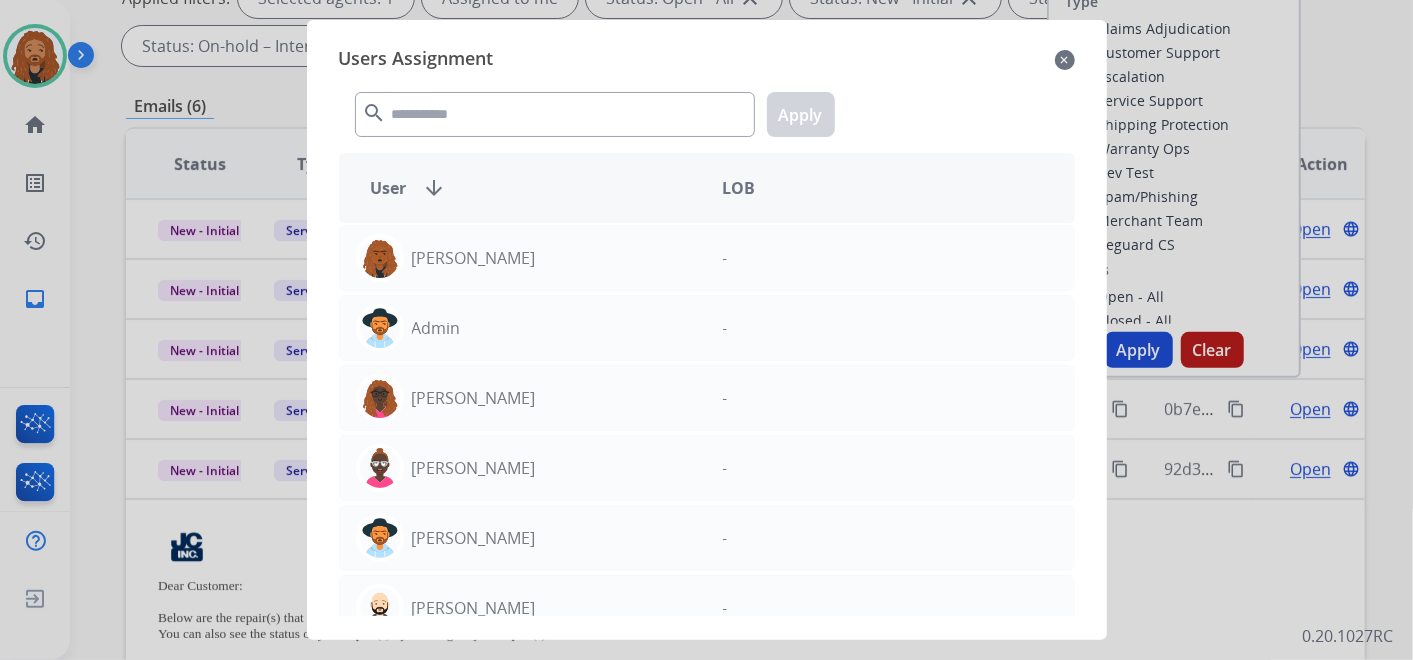 click on "close" 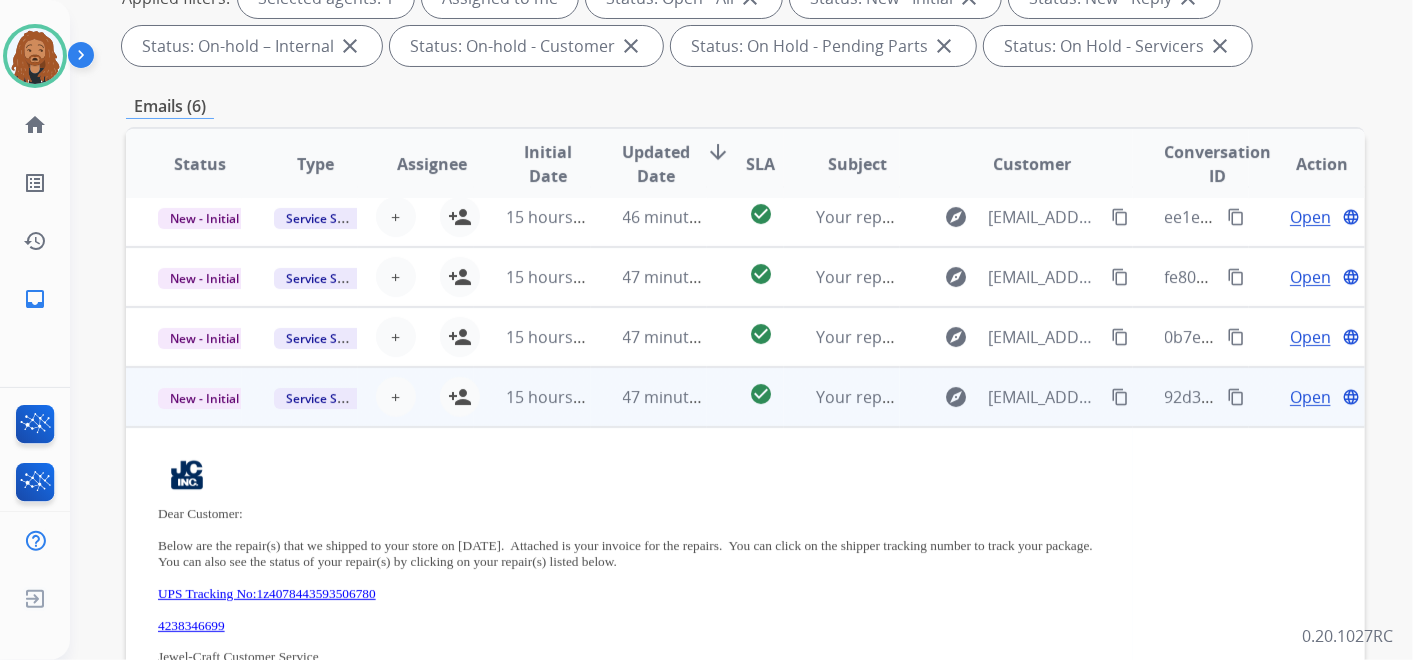 scroll, scrollTop: 193, scrollLeft: 0, axis: vertical 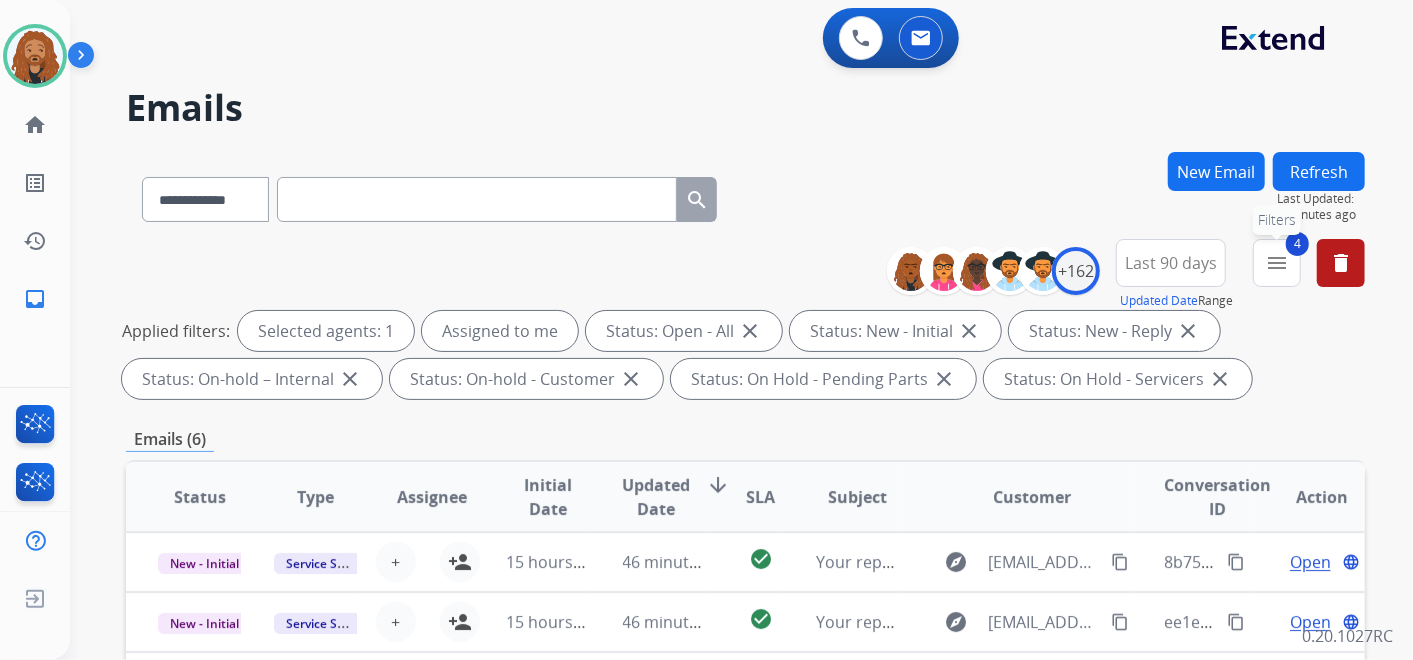 click on "menu" at bounding box center [1277, 263] 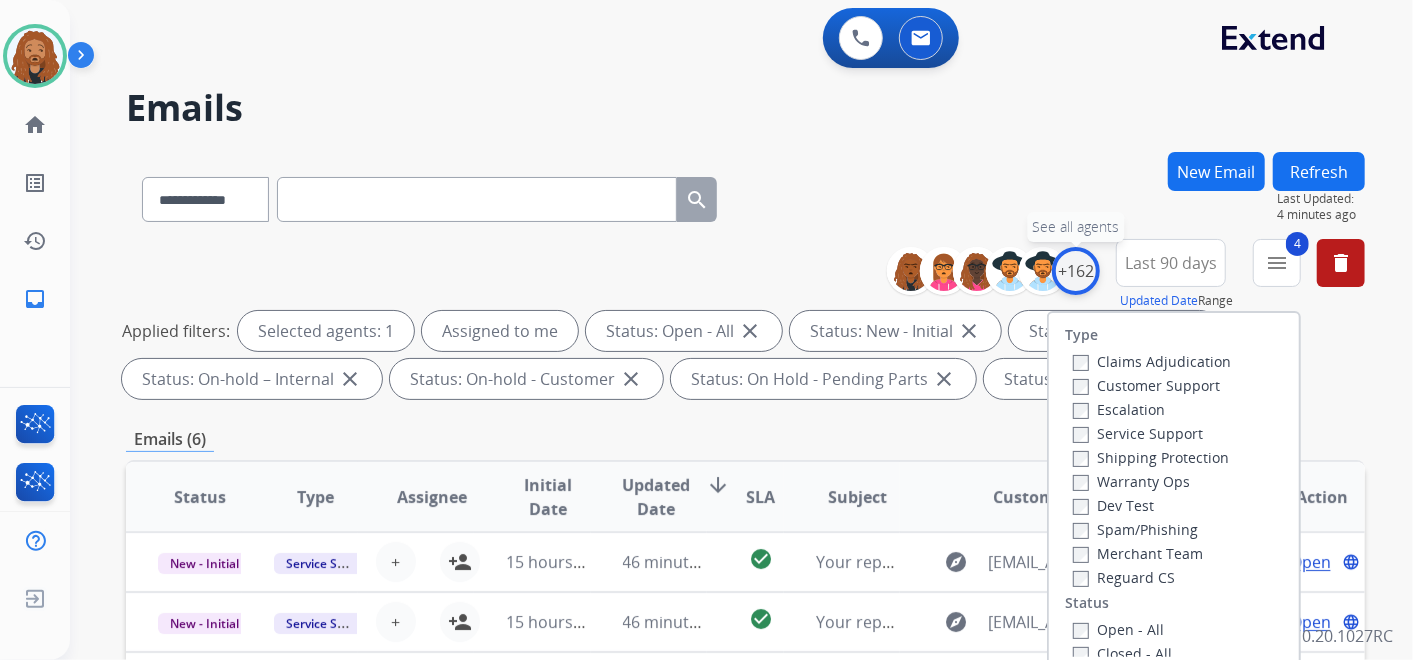 click on "+162" at bounding box center (1076, 271) 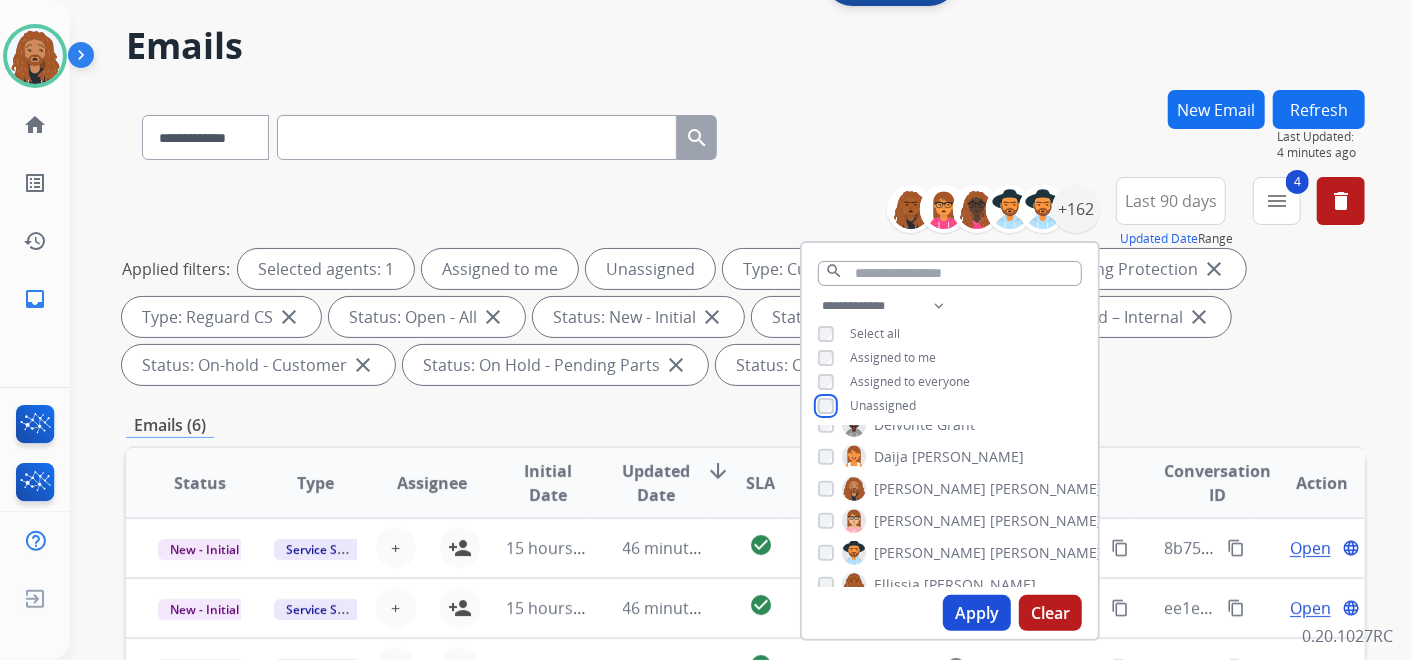 scroll, scrollTop: 111, scrollLeft: 0, axis: vertical 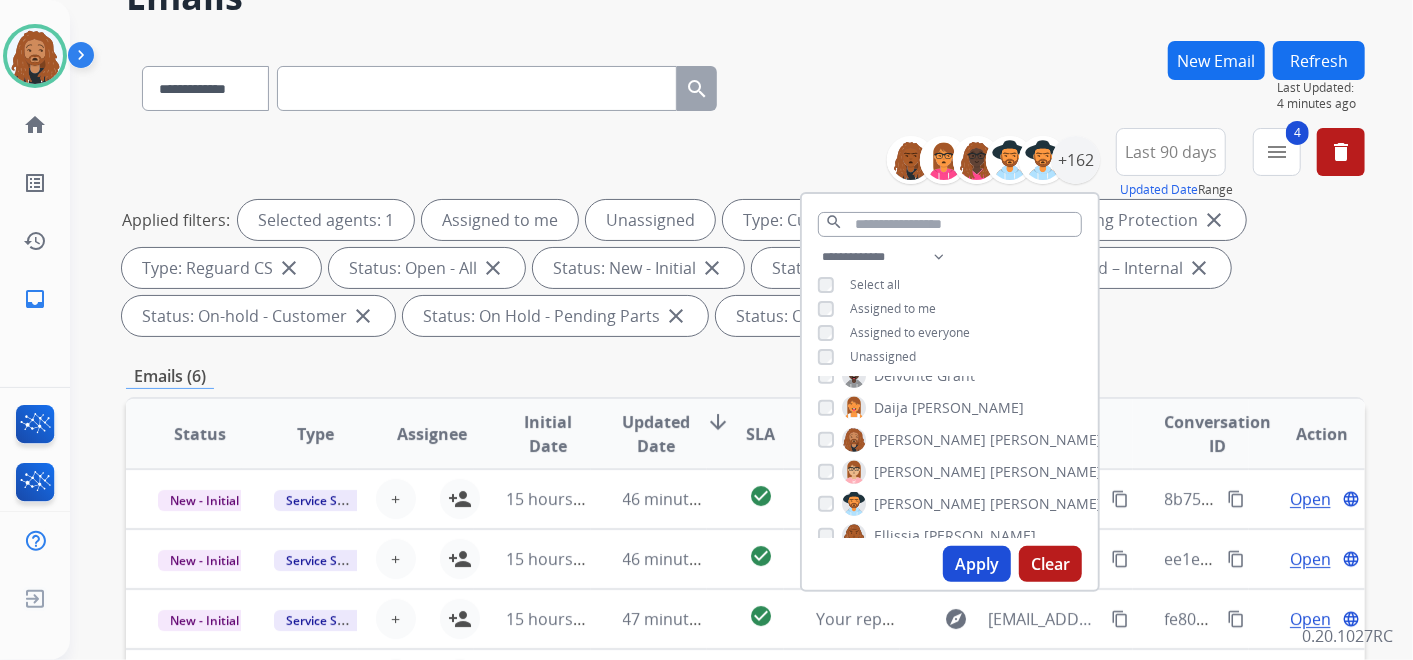 click on "Apply" at bounding box center [977, 564] 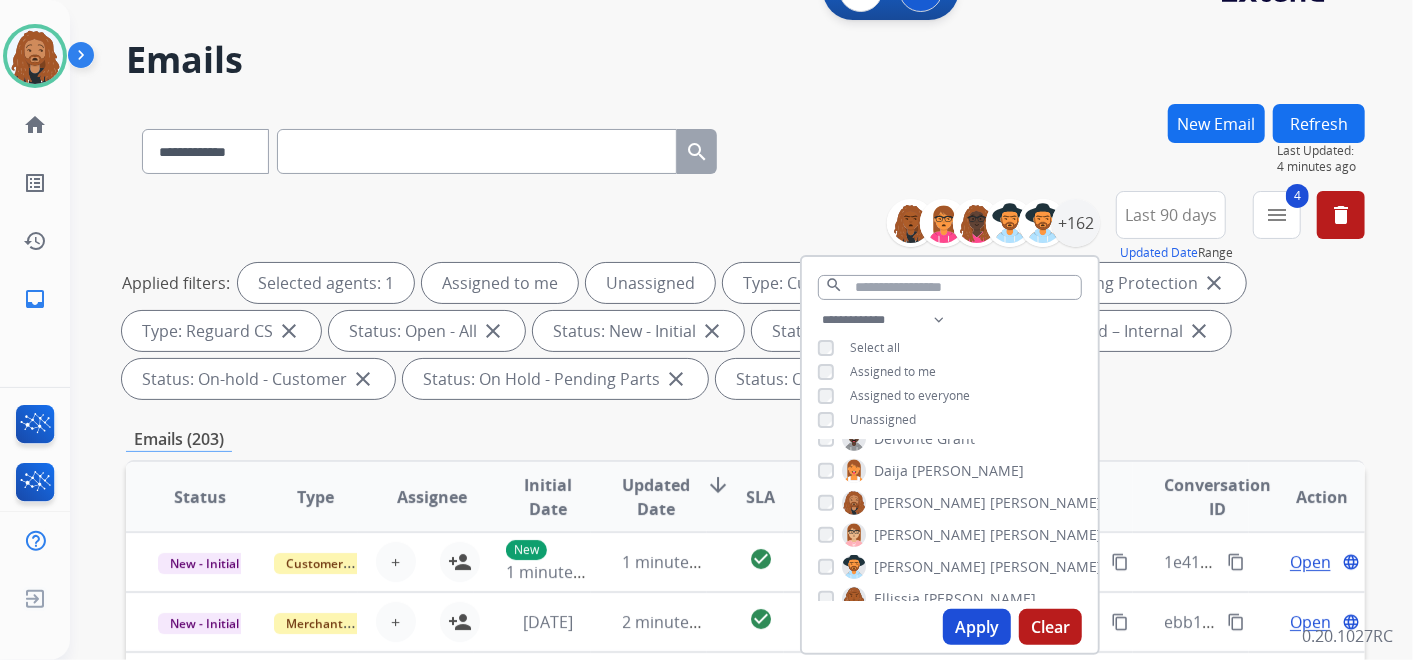 scroll, scrollTop: 0, scrollLeft: 0, axis: both 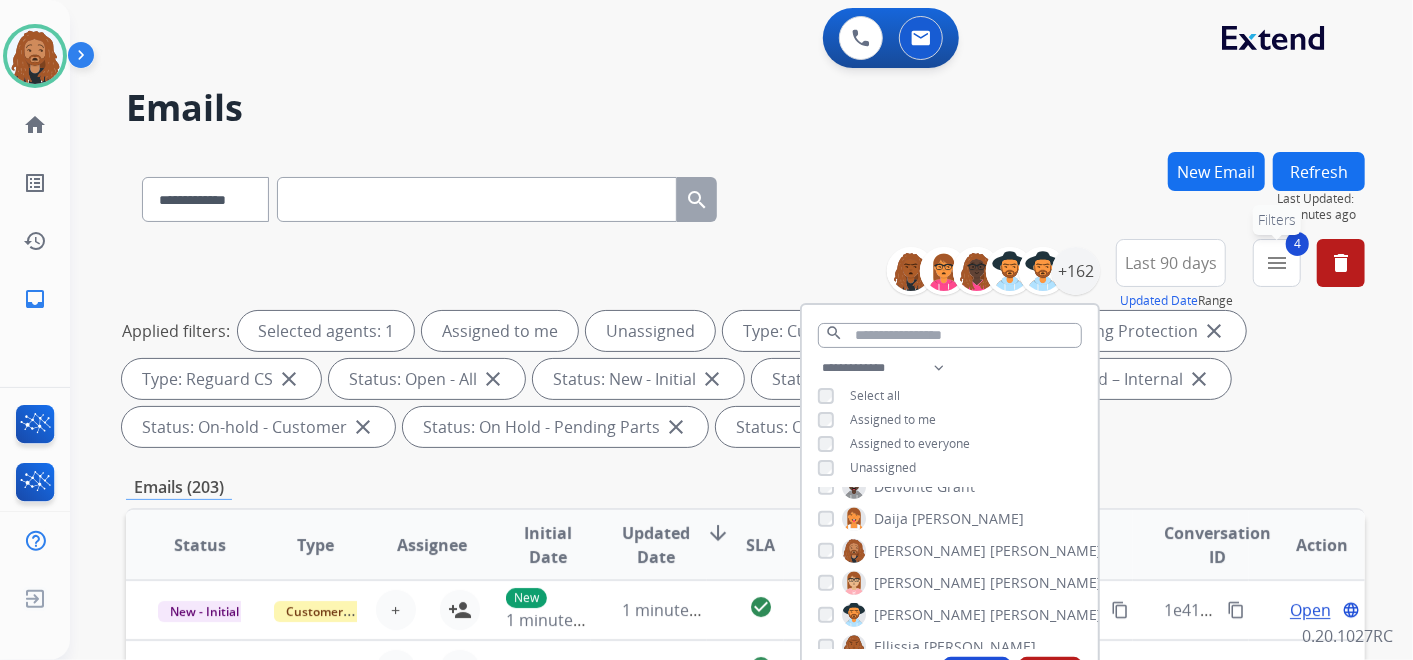 click on "menu" at bounding box center [1277, 263] 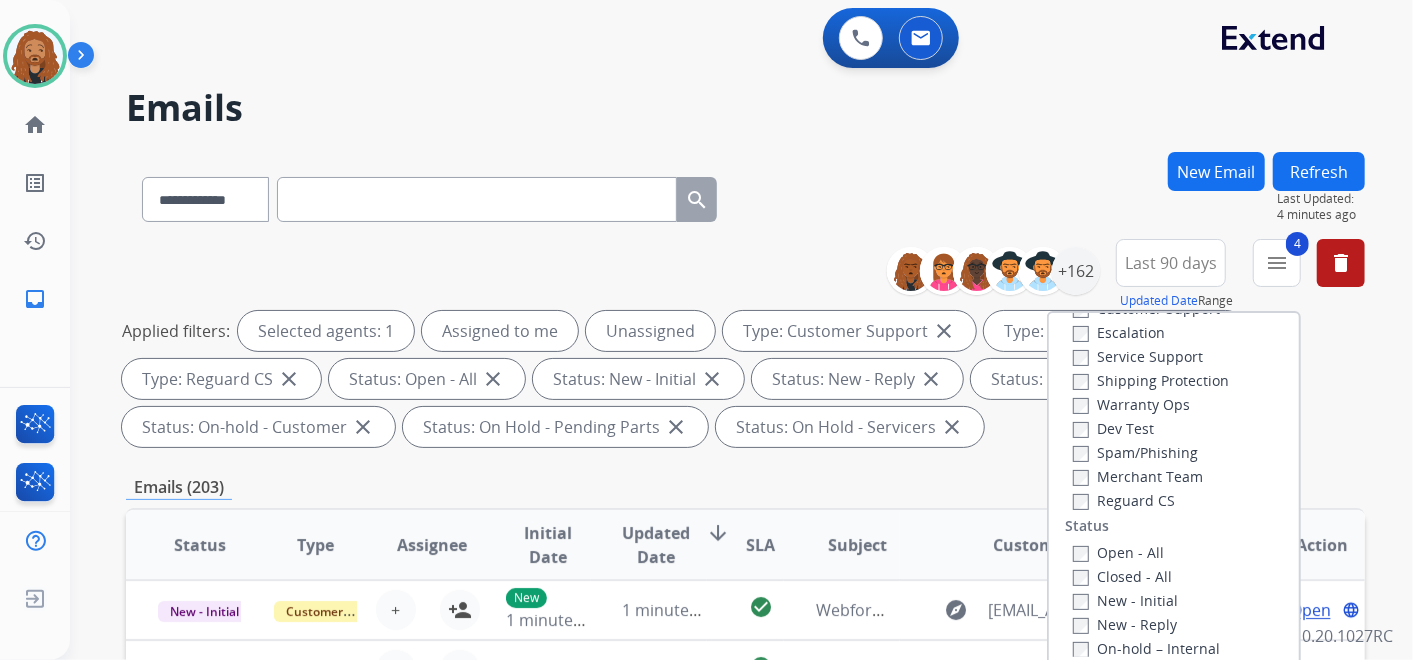 scroll, scrollTop: 111, scrollLeft: 0, axis: vertical 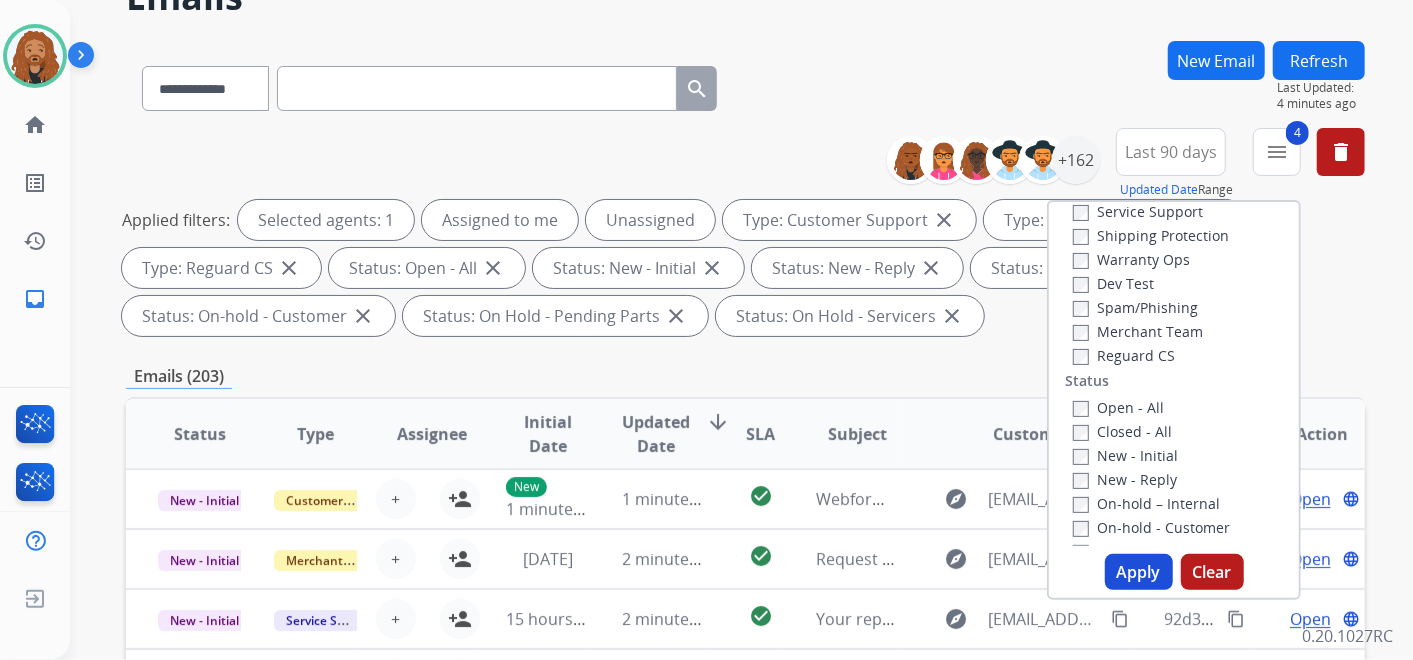 click on "Apply" at bounding box center (1139, 572) 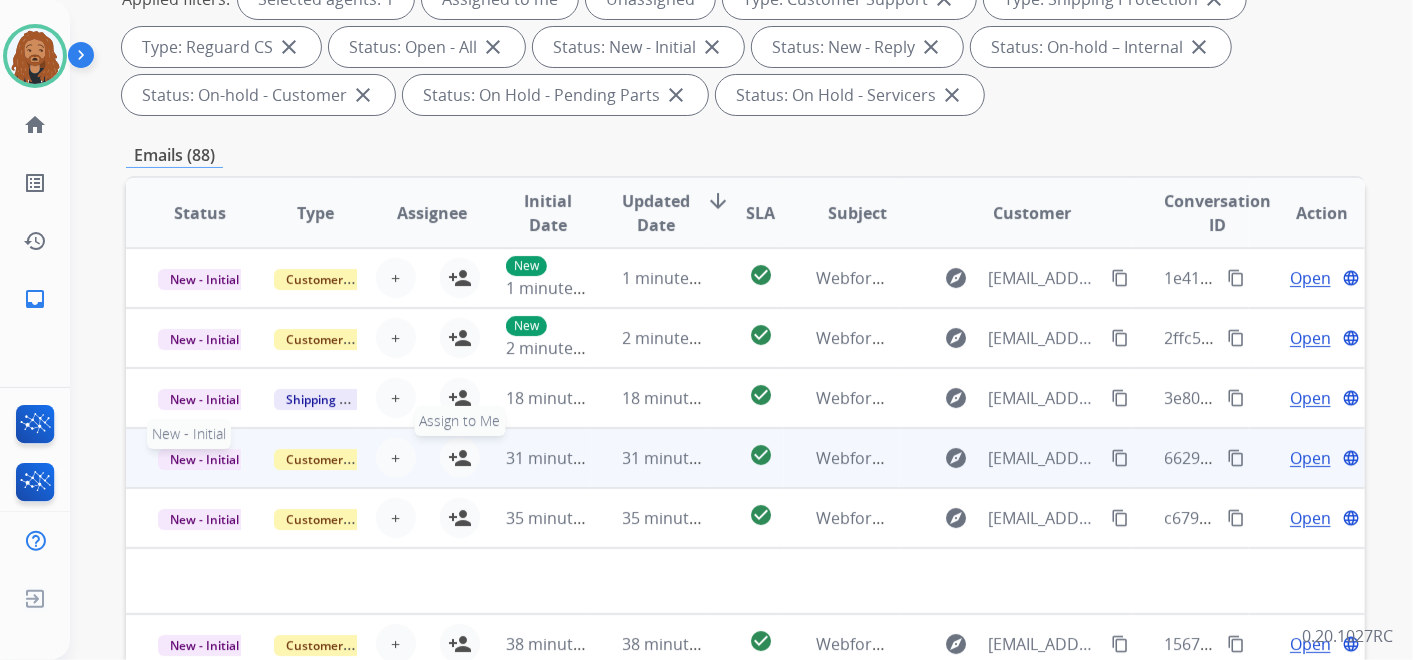 scroll, scrollTop: 333, scrollLeft: 0, axis: vertical 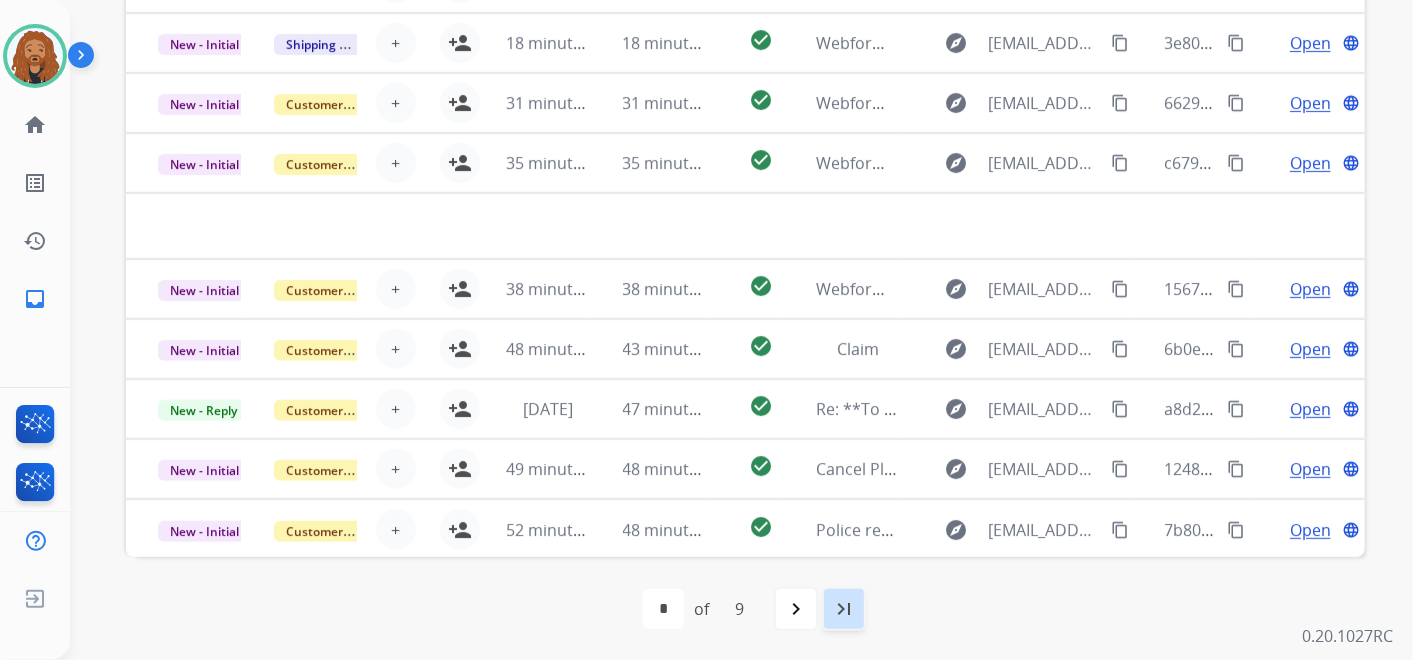 click on "last_page" at bounding box center [844, 609] 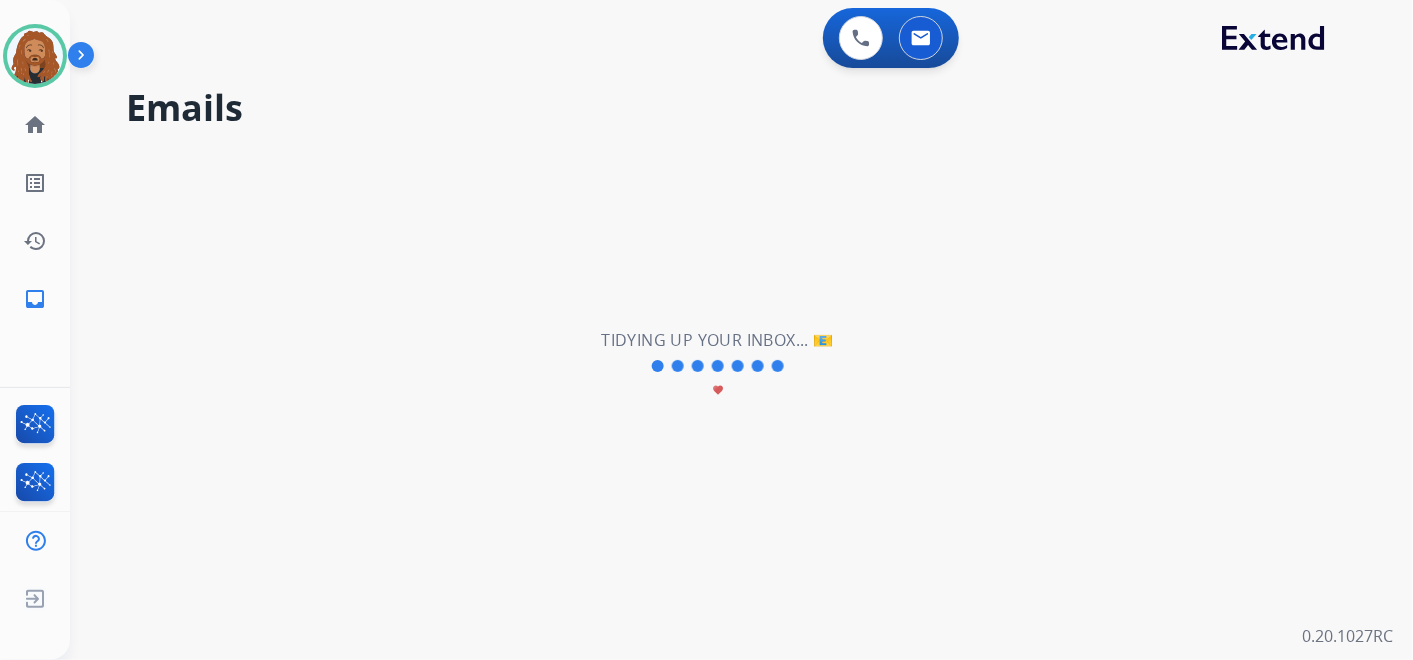 scroll, scrollTop: 0, scrollLeft: 0, axis: both 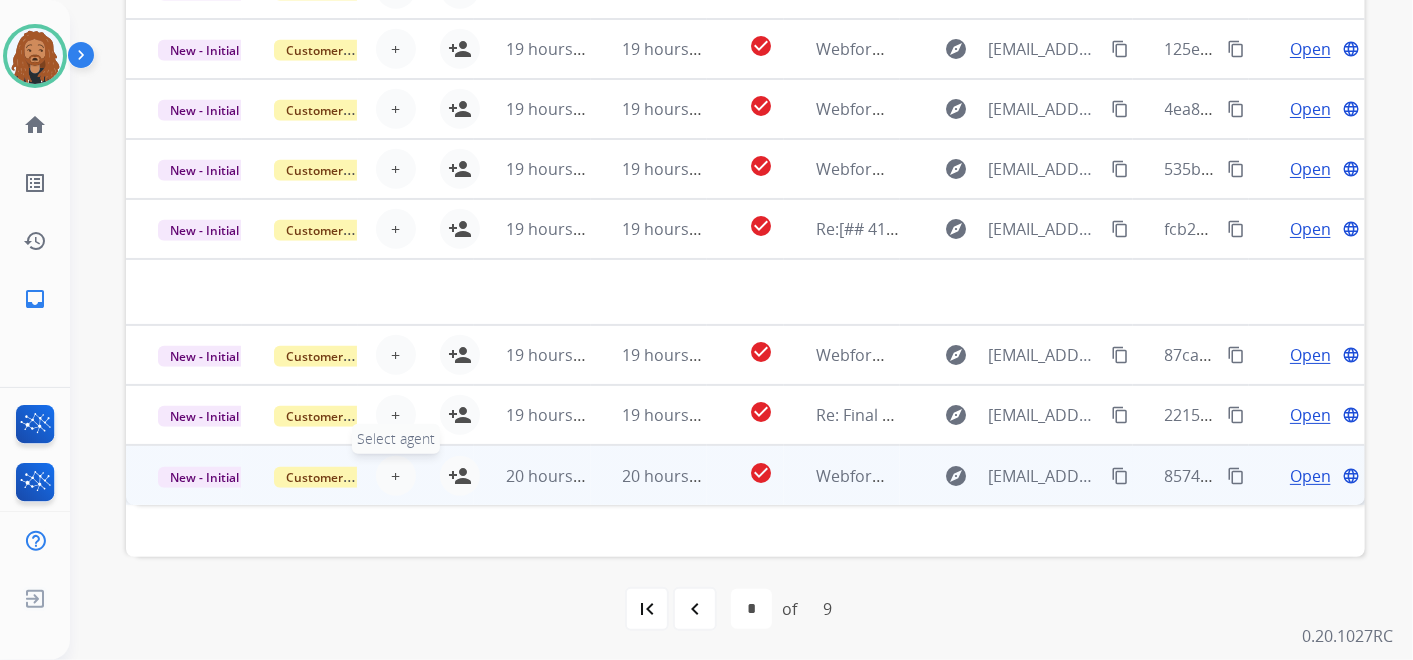 click on "+" at bounding box center (395, 476) 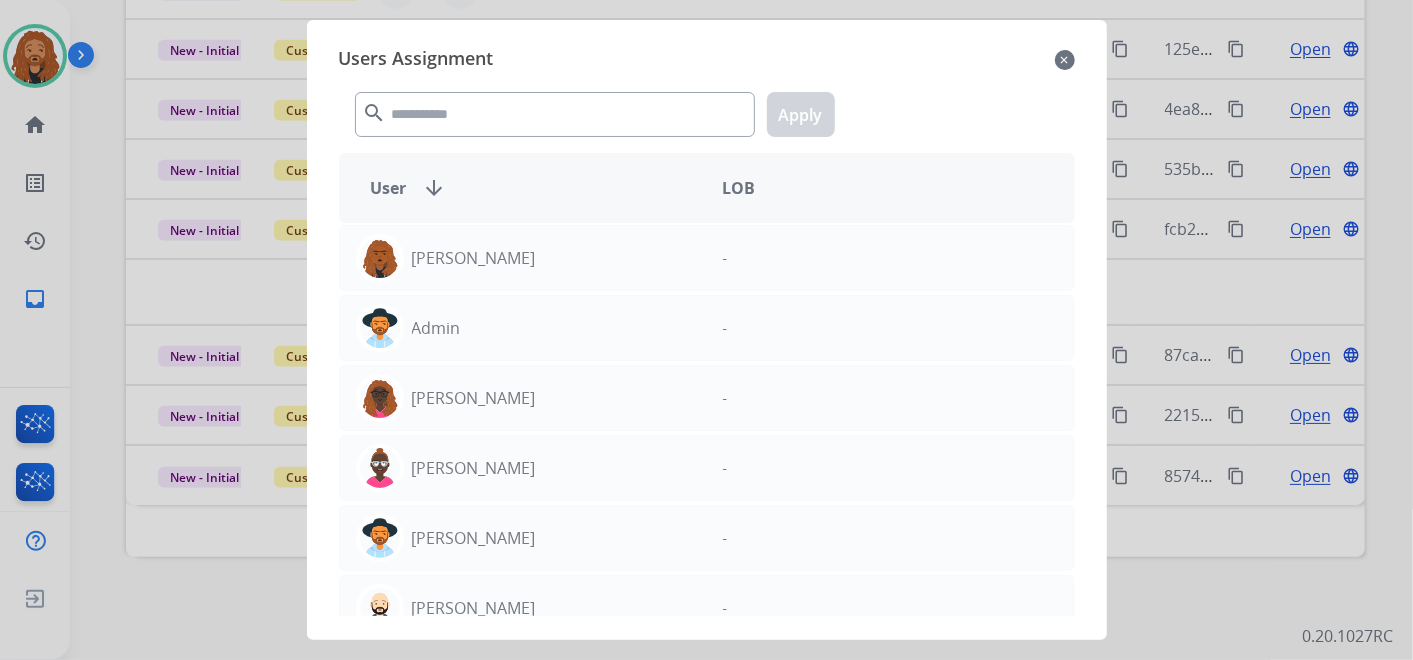 click on "close" 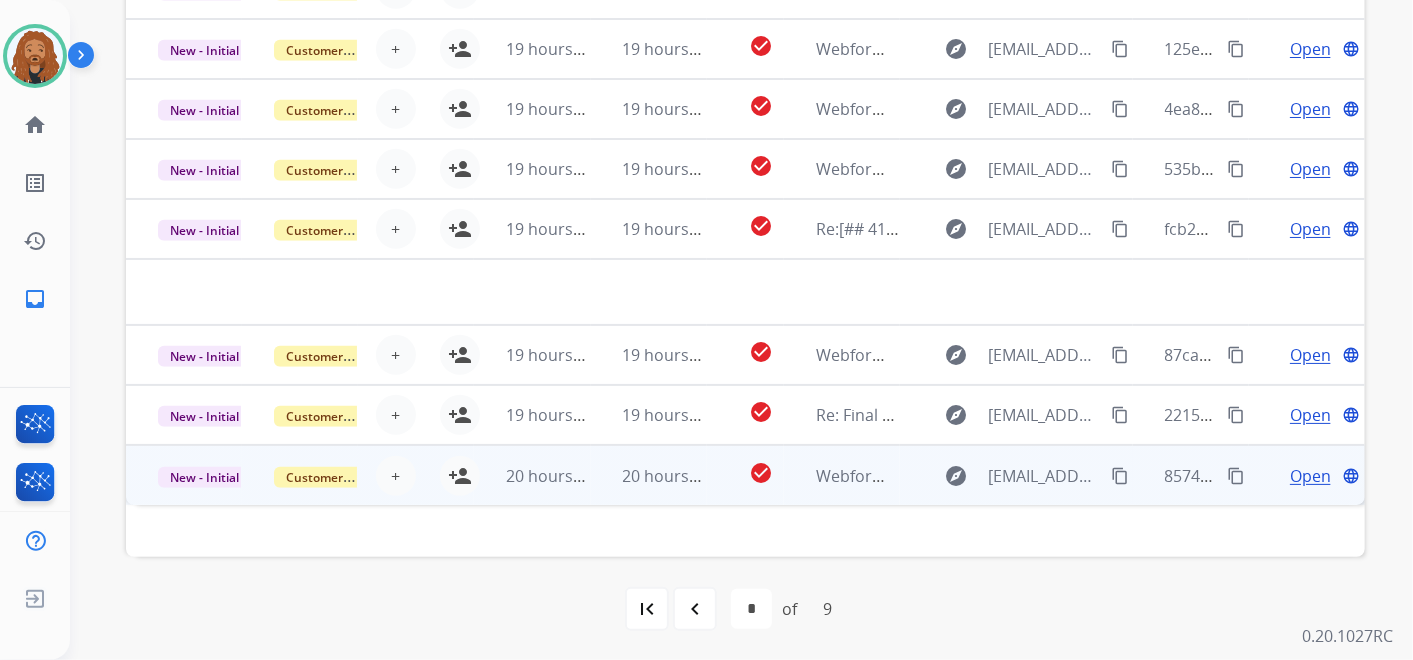 drag, startPoint x: 457, startPoint y: 468, endPoint x: 456, endPoint y: 452, distance: 16.03122 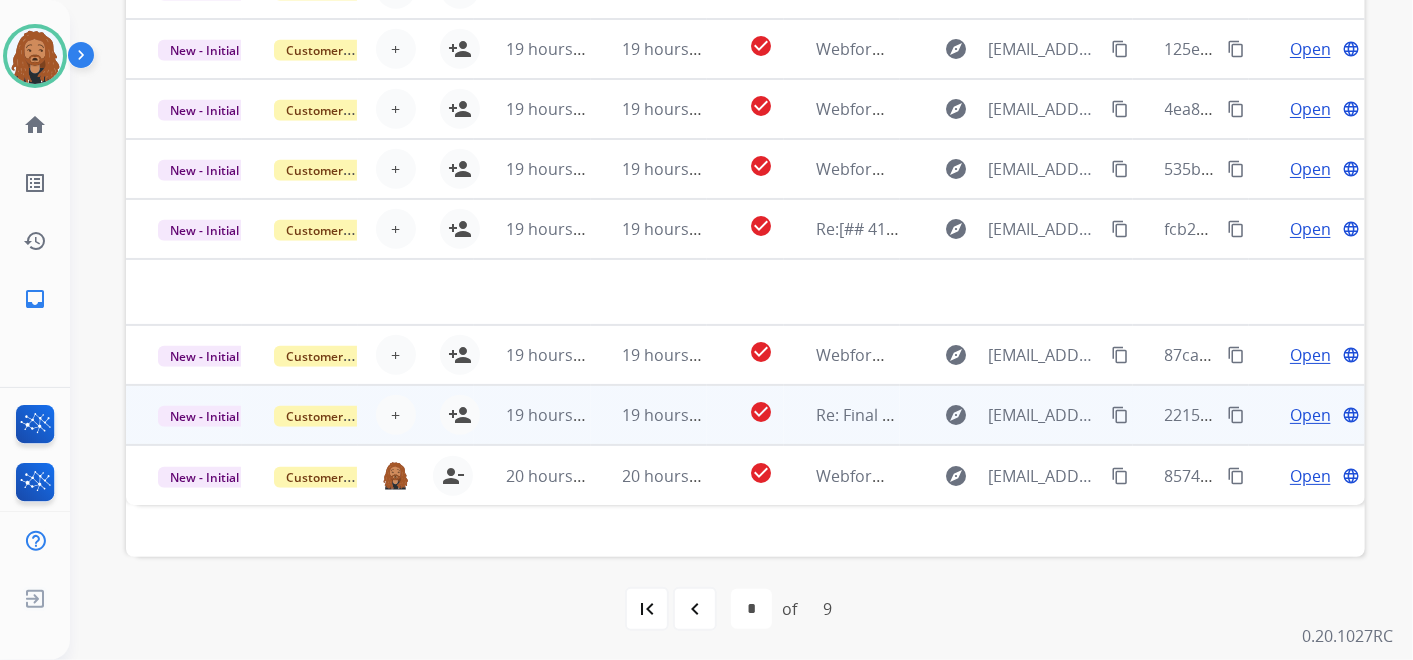 drag, startPoint x: 455, startPoint y: 418, endPoint x: 457, endPoint y: 386, distance: 32.06244 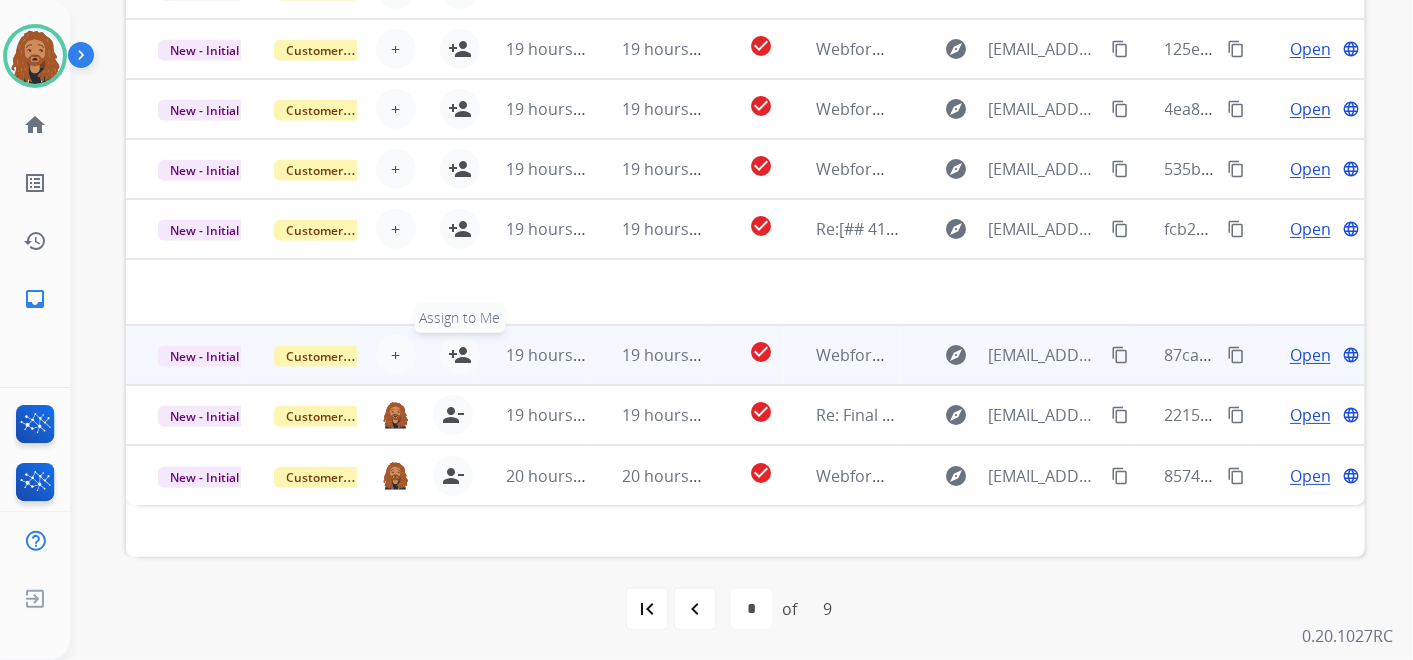click on "person_add" at bounding box center [460, 355] 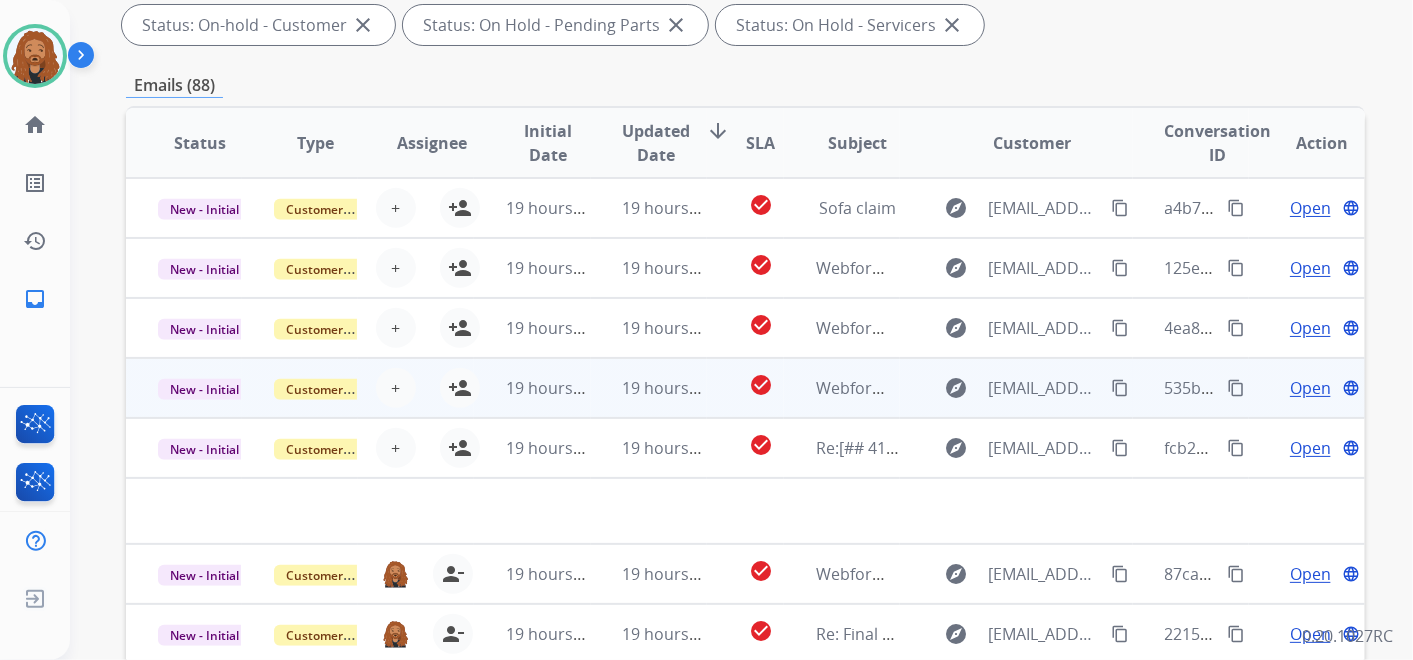 scroll, scrollTop: 399, scrollLeft: 0, axis: vertical 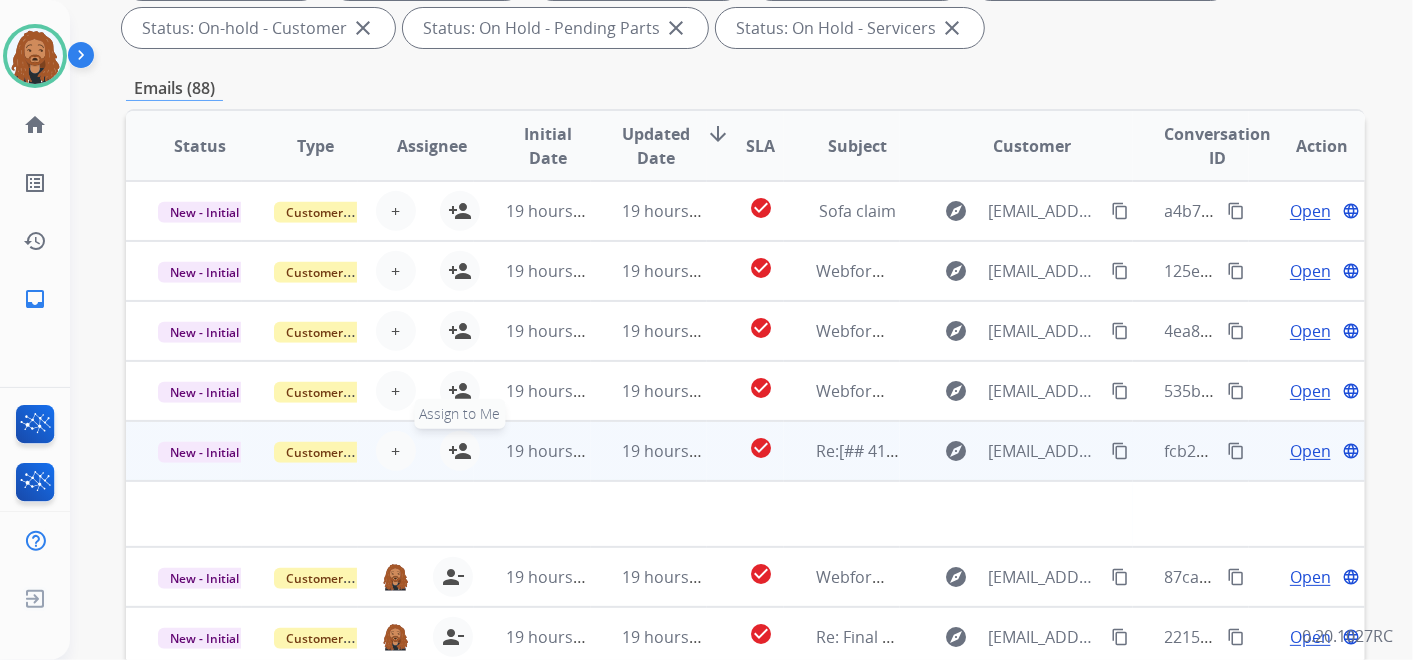 click on "person_add" at bounding box center [460, 451] 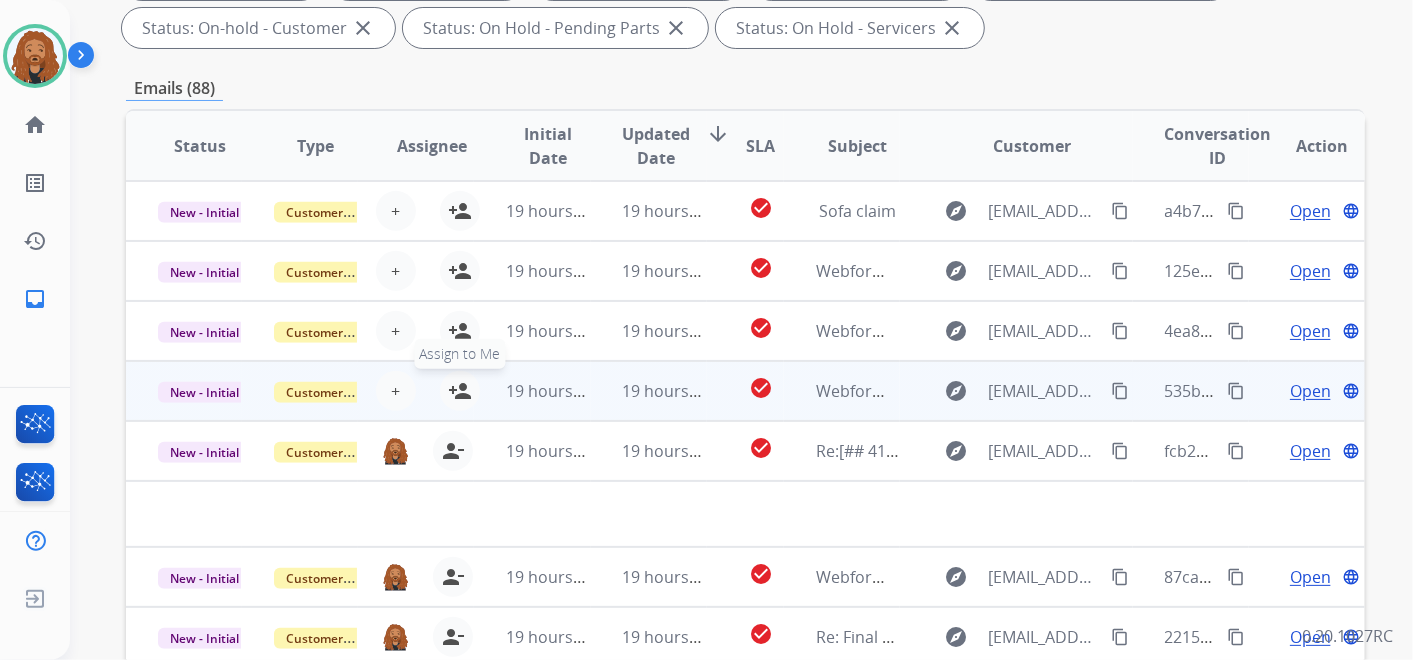 click on "person_add" at bounding box center (460, 391) 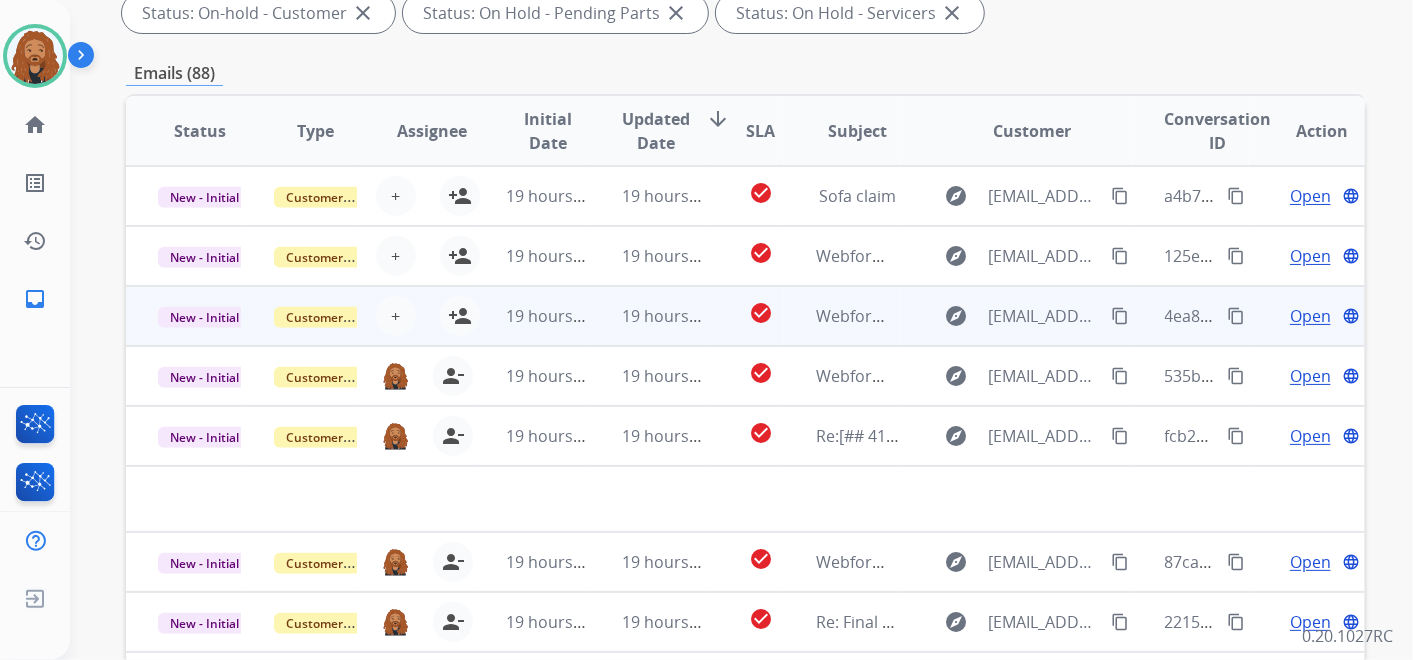 scroll, scrollTop: 399, scrollLeft: 0, axis: vertical 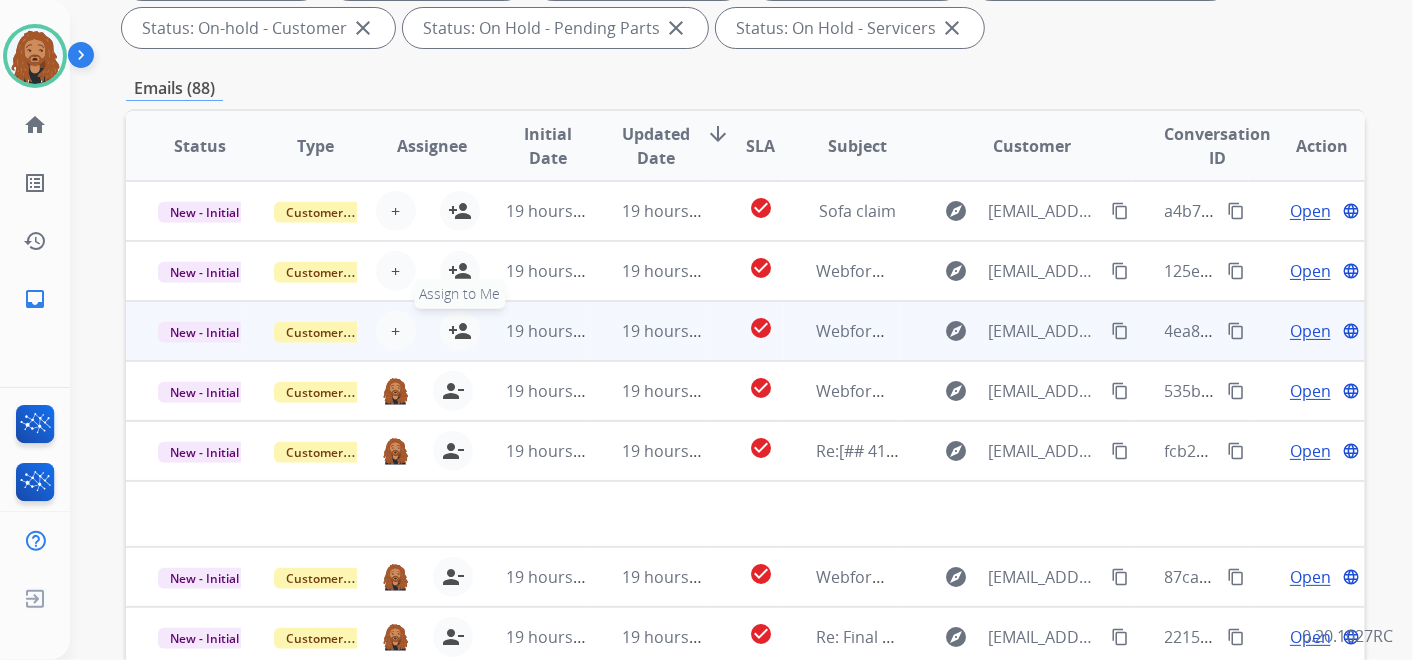 click on "person_add" at bounding box center [460, 331] 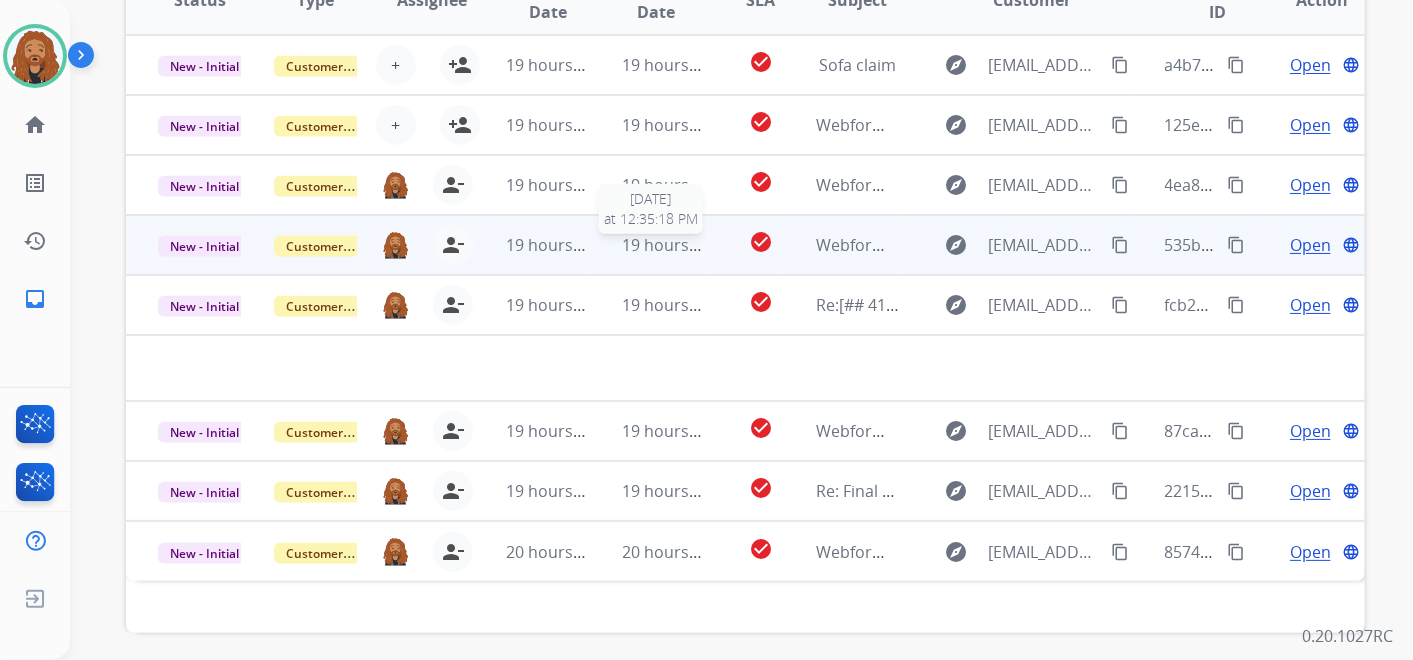 scroll, scrollTop: 510, scrollLeft: 0, axis: vertical 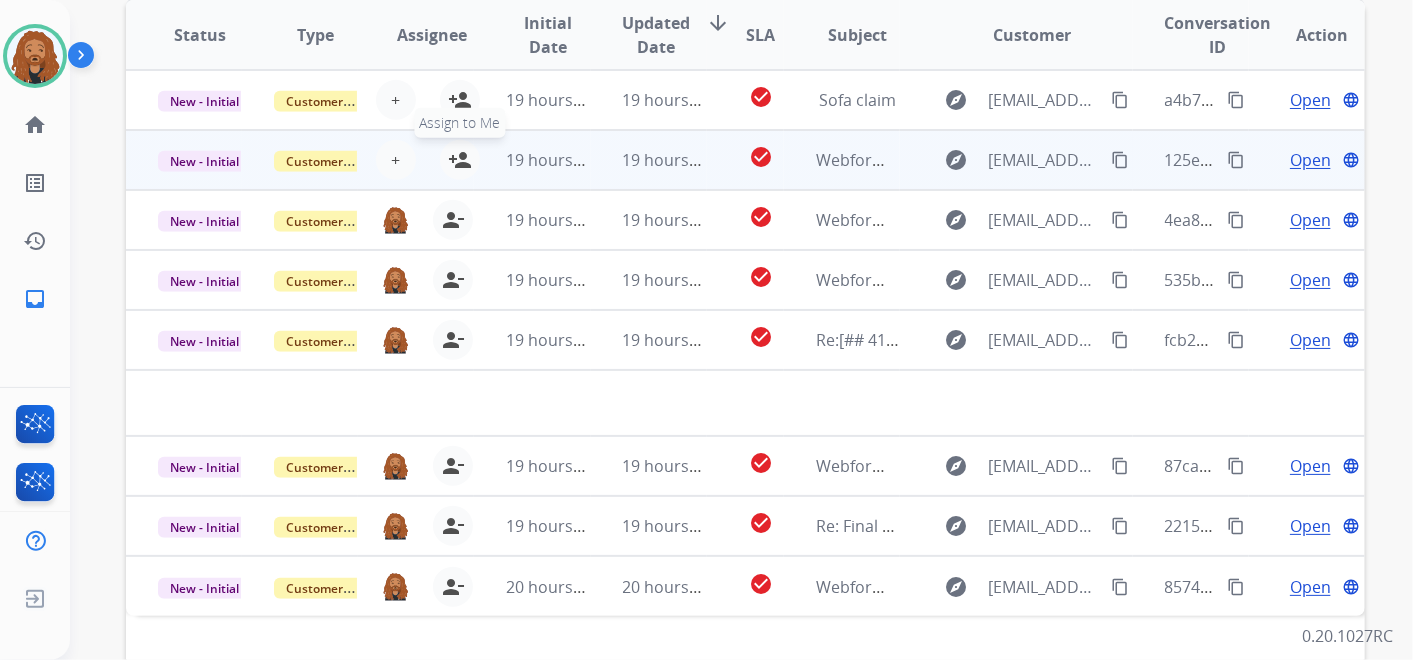 click on "person_add" at bounding box center [460, 160] 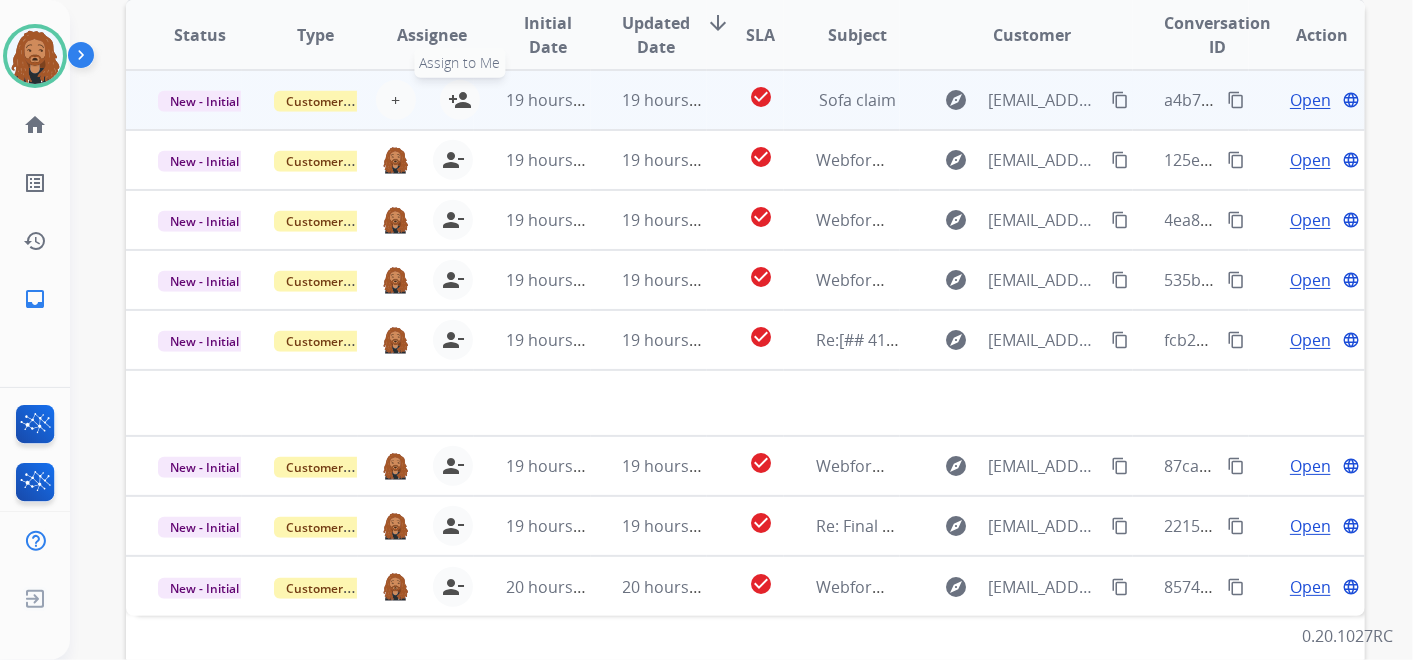 click on "person_add" at bounding box center [460, 100] 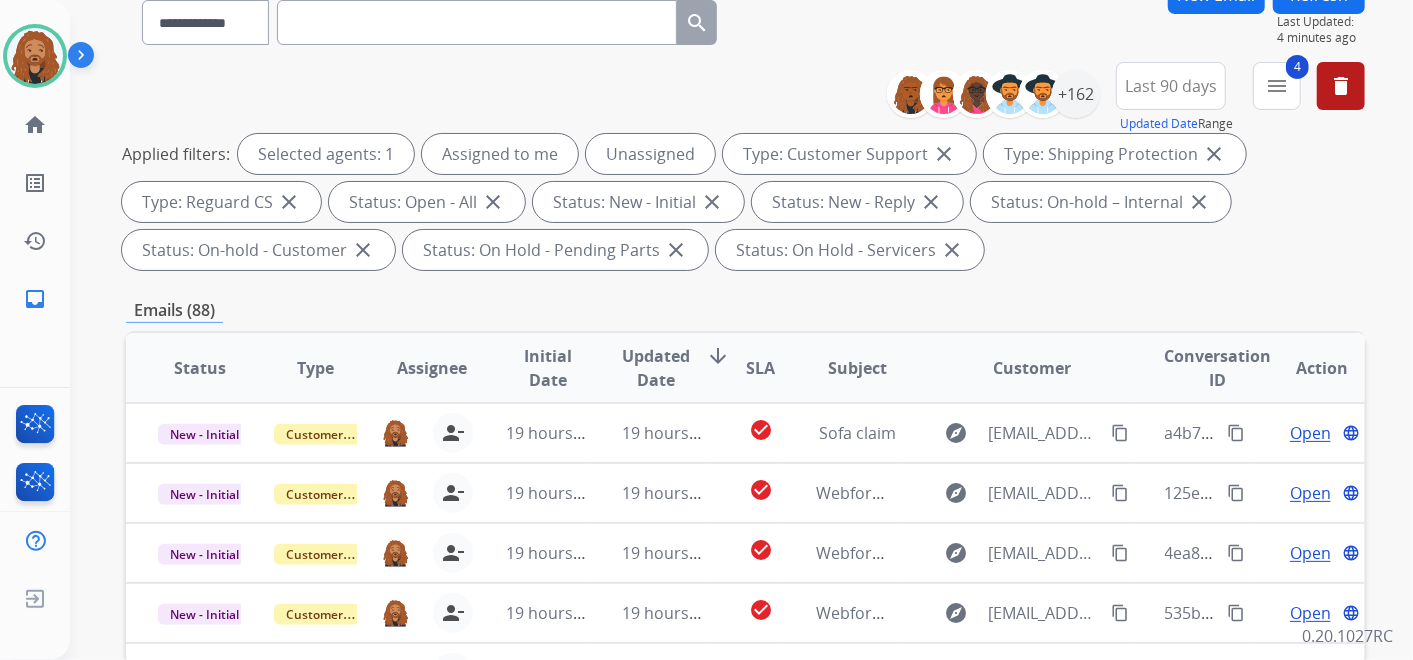 scroll, scrollTop: 65, scrollLeft: 0, axis: vertical 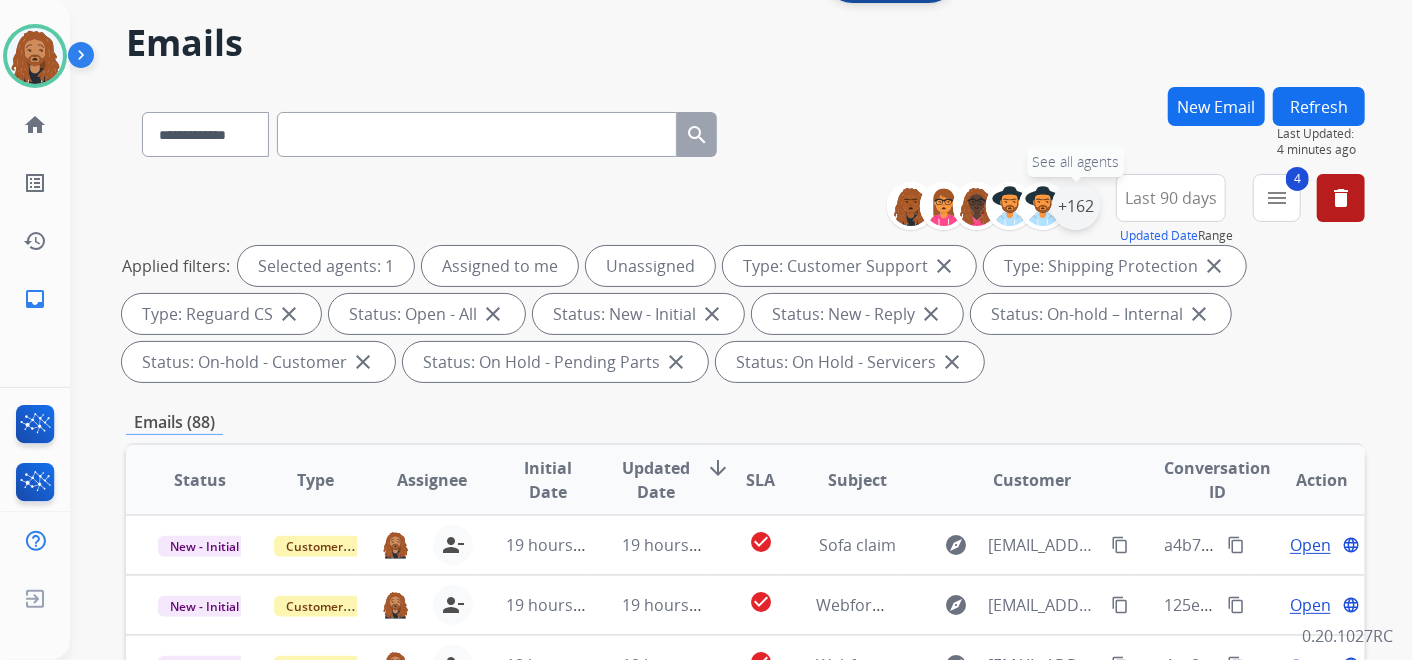 click on "+162" at bounding box center (1076, 206) 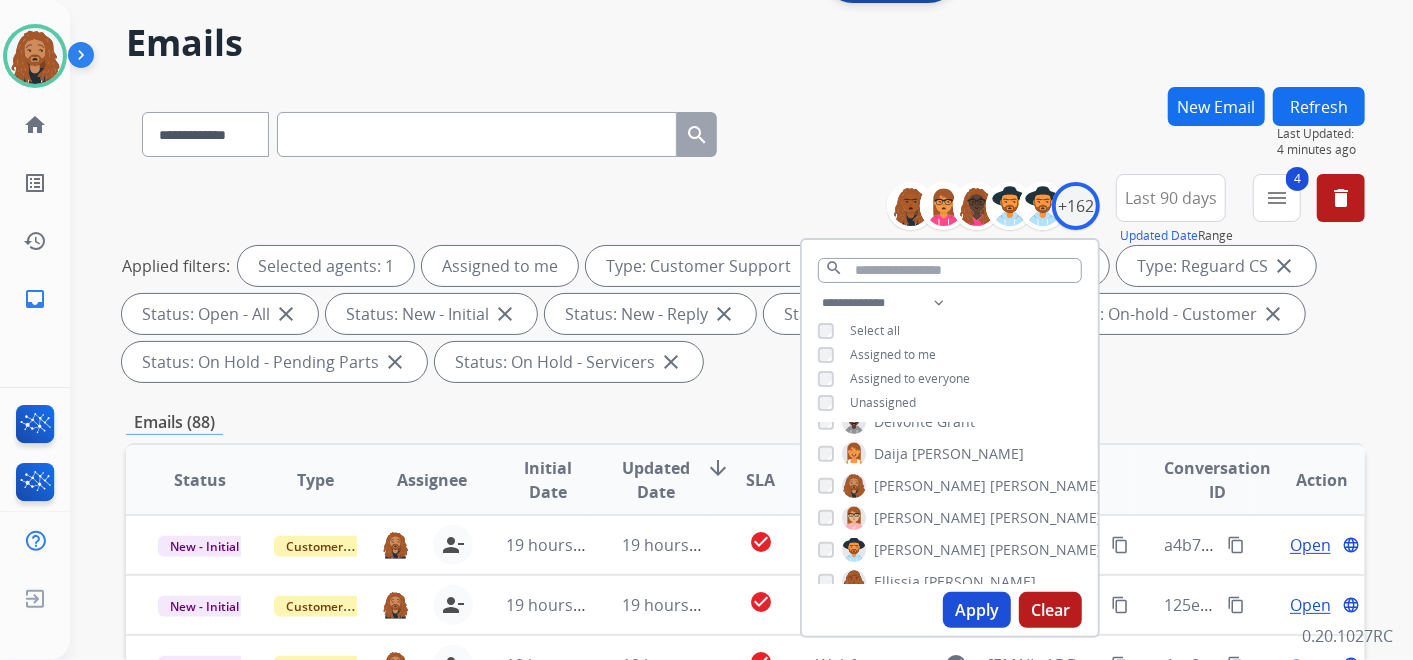 click on "Apply" at bounding box center (977, 610) 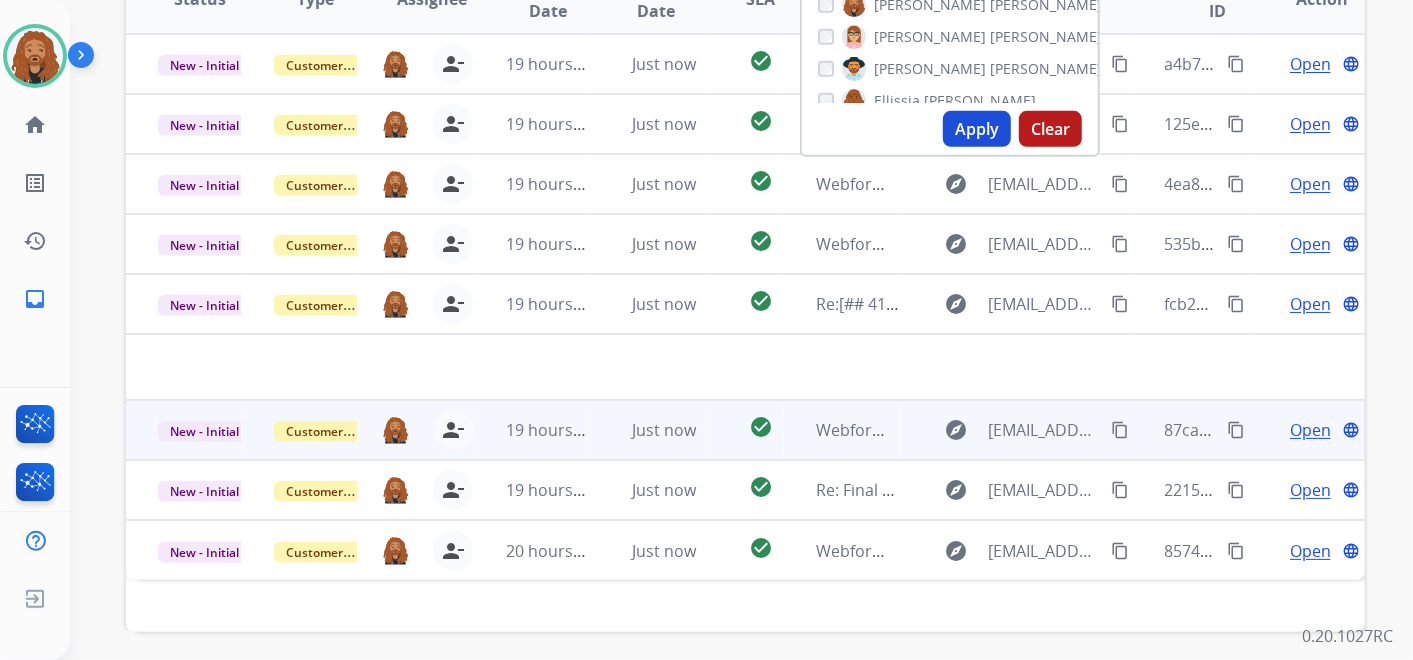 scroll, scrollTop: 621, scrollLeft: 0, axis: vertical 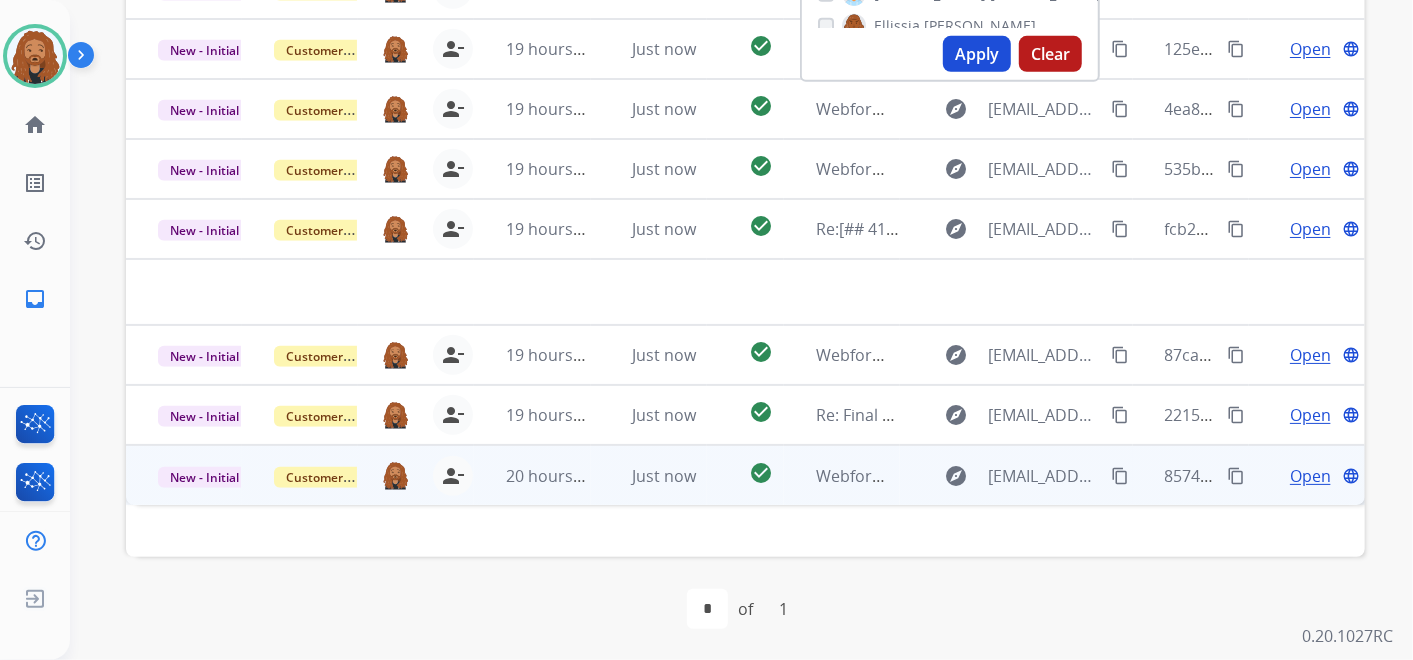 click on "Open" at bounding box center (1310, 476) 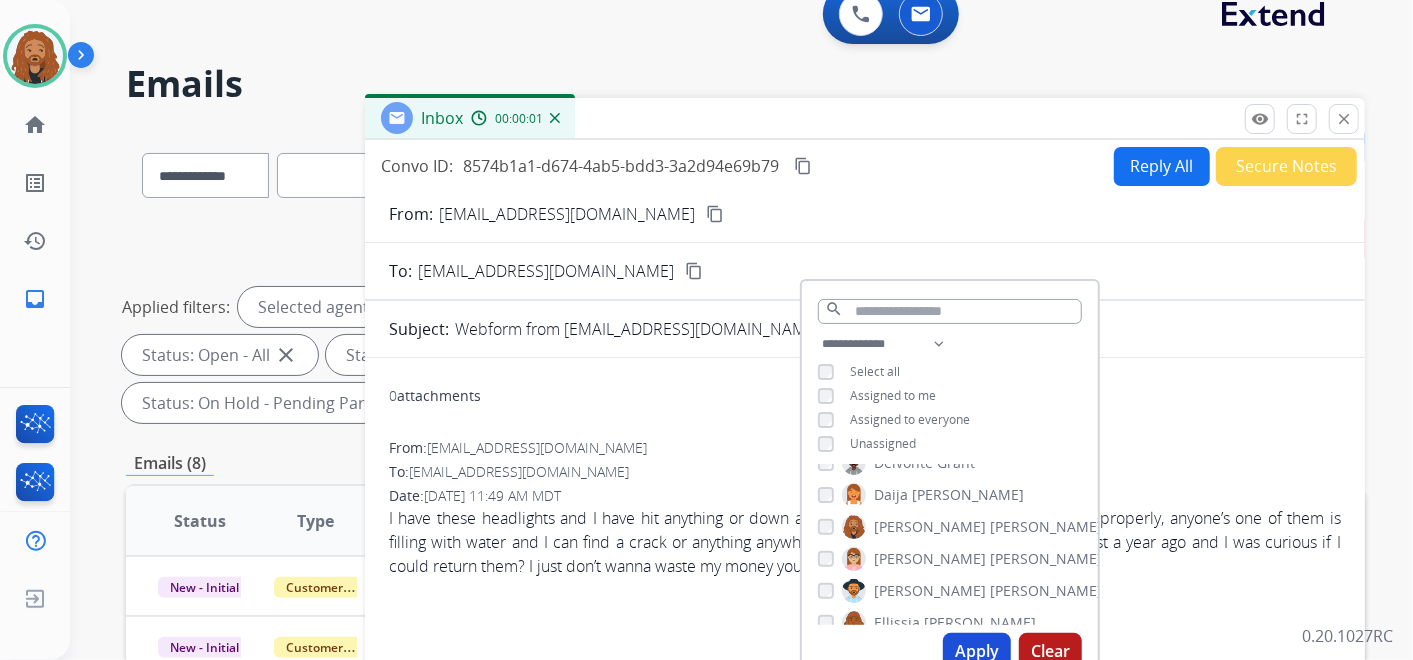 scroll, scrollTop: 0, scrollLeft: 0, axis: both 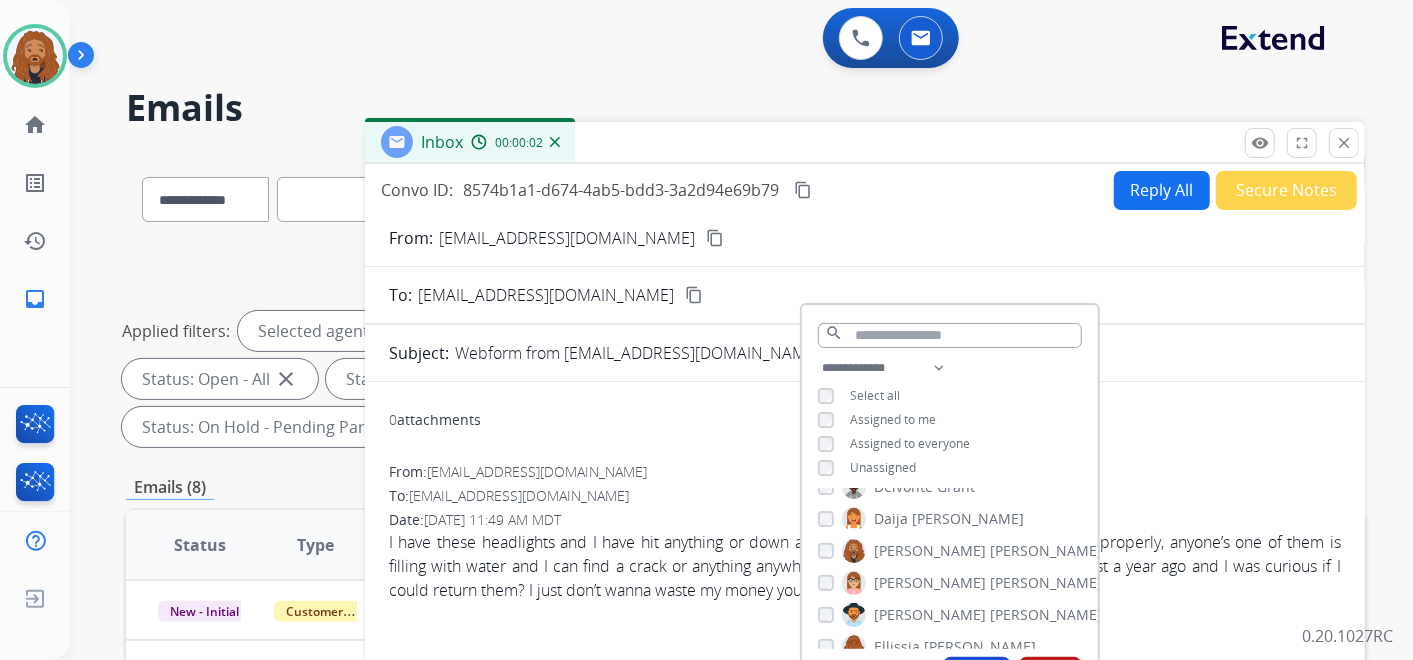click on "Emails" at bounding box center [745, 108] 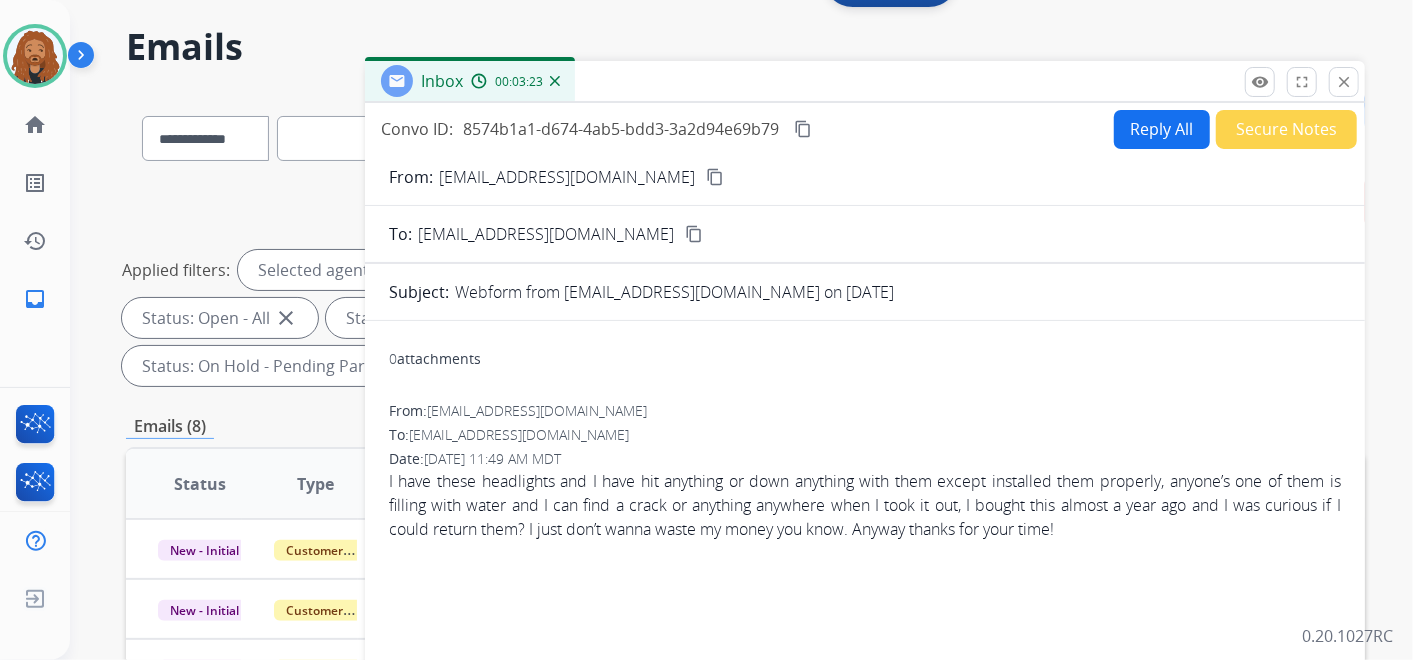 scroll, scrollTop: 111, scrollLeft: 0, axis: vertical 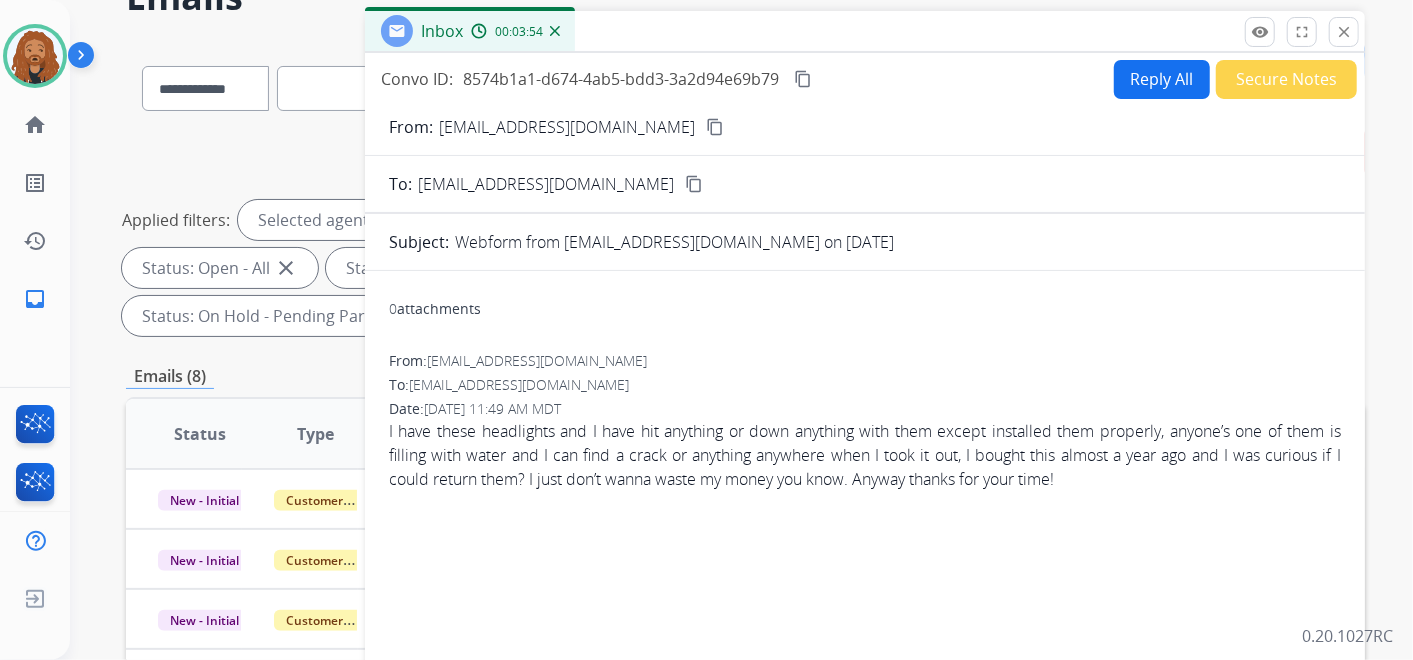 click on "Reply All" at bounding box center (1162, 79) 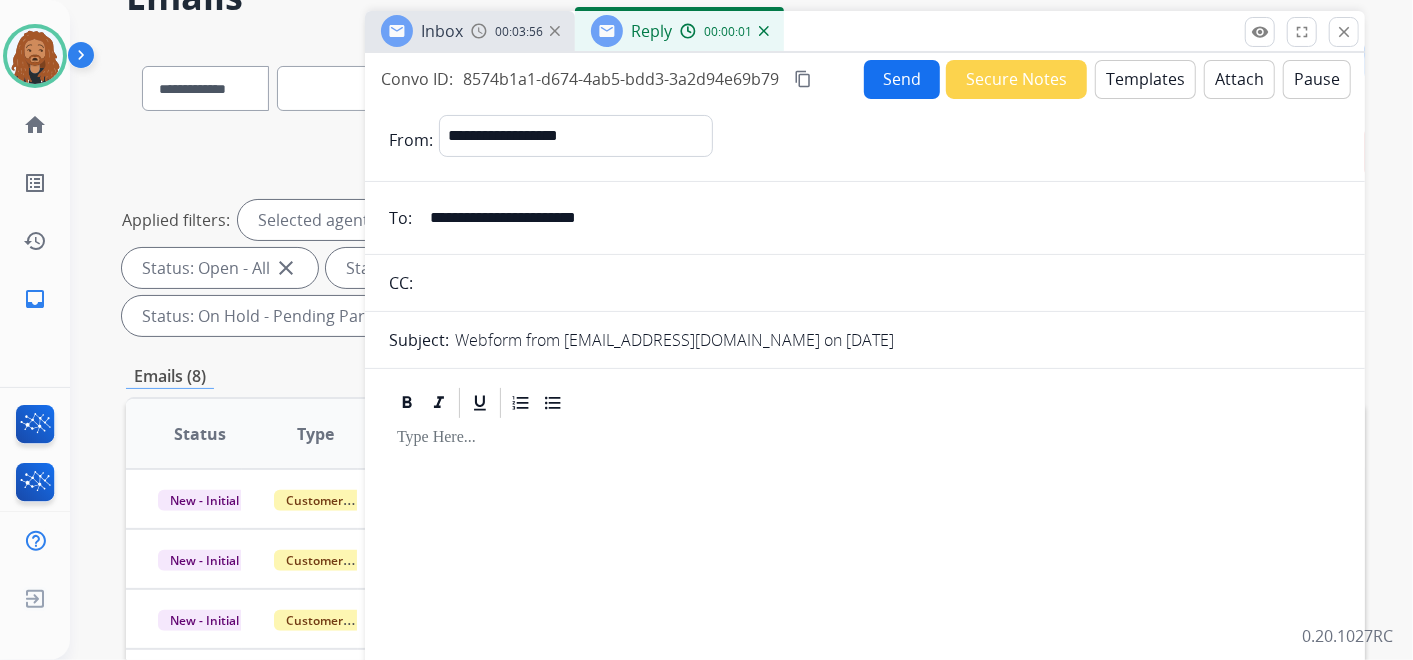 click on "Templates" at bounding box center [1145, 79] 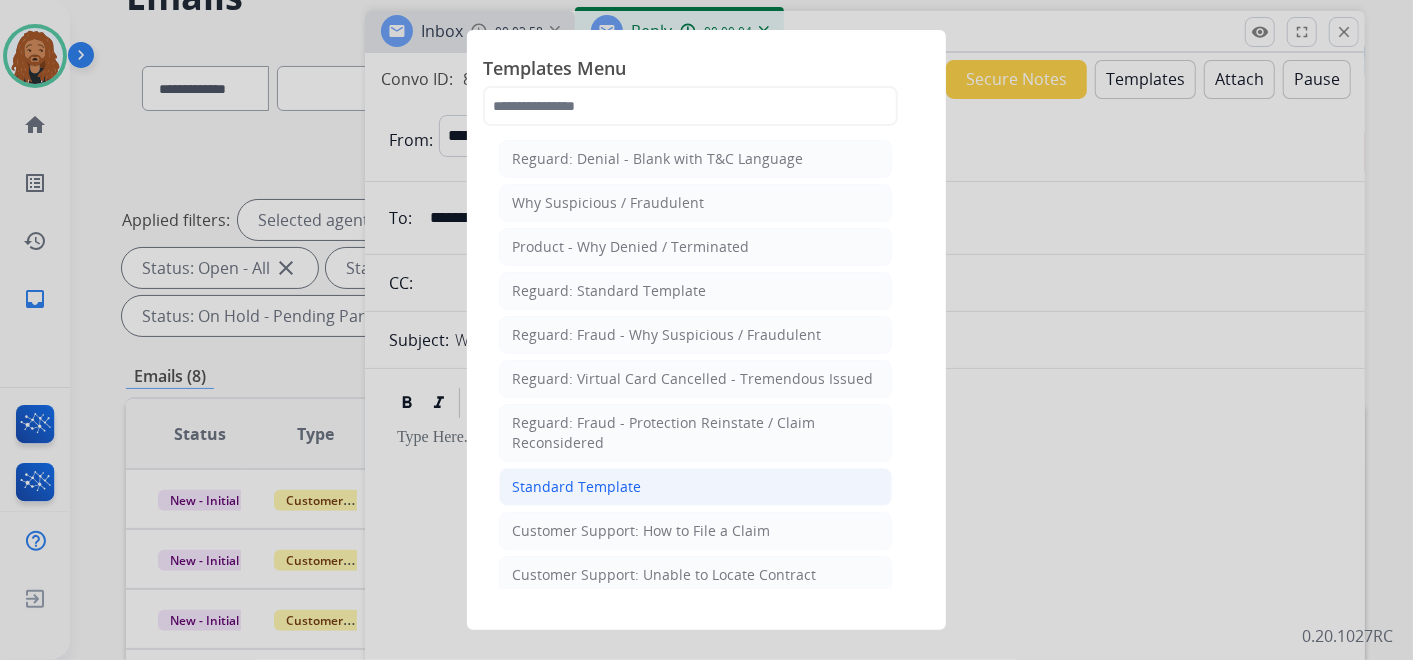 click on "Standard Template" 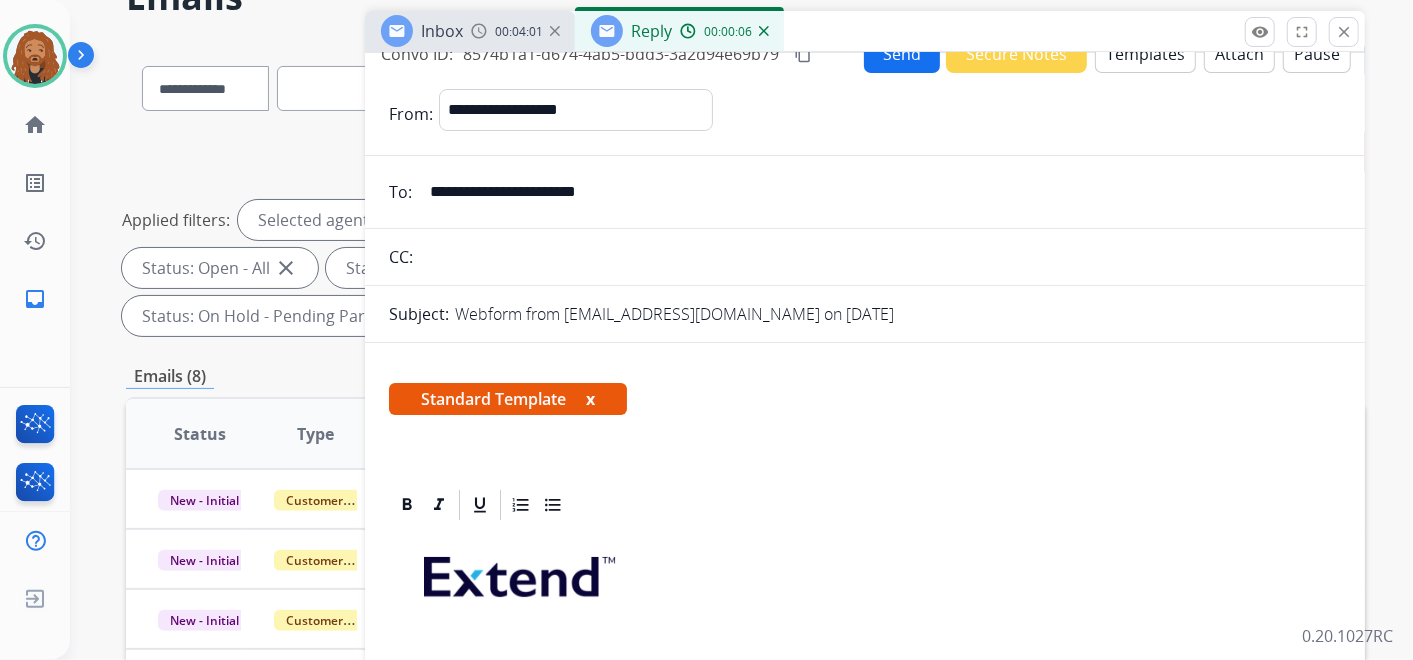 scroll, scrollTop: 0, scrollLeft: 0, axis: both 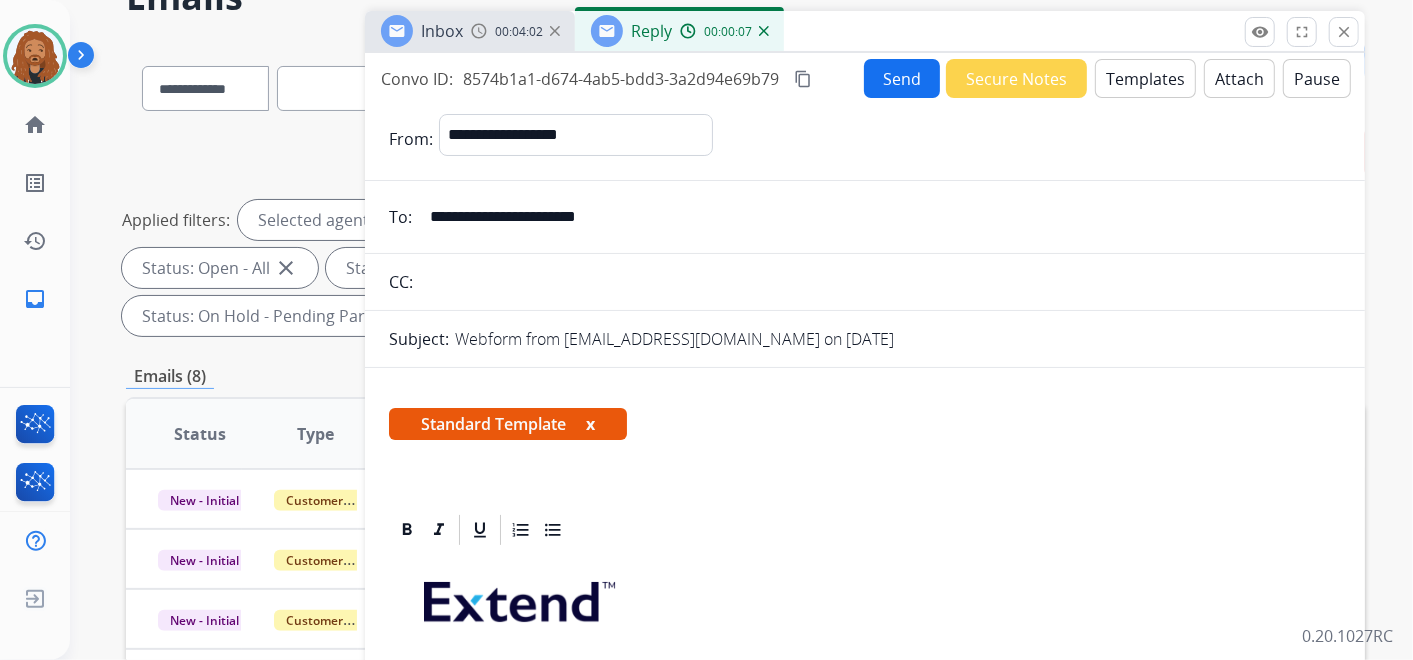 click on "Templates" at bounding box center [1145, 78] 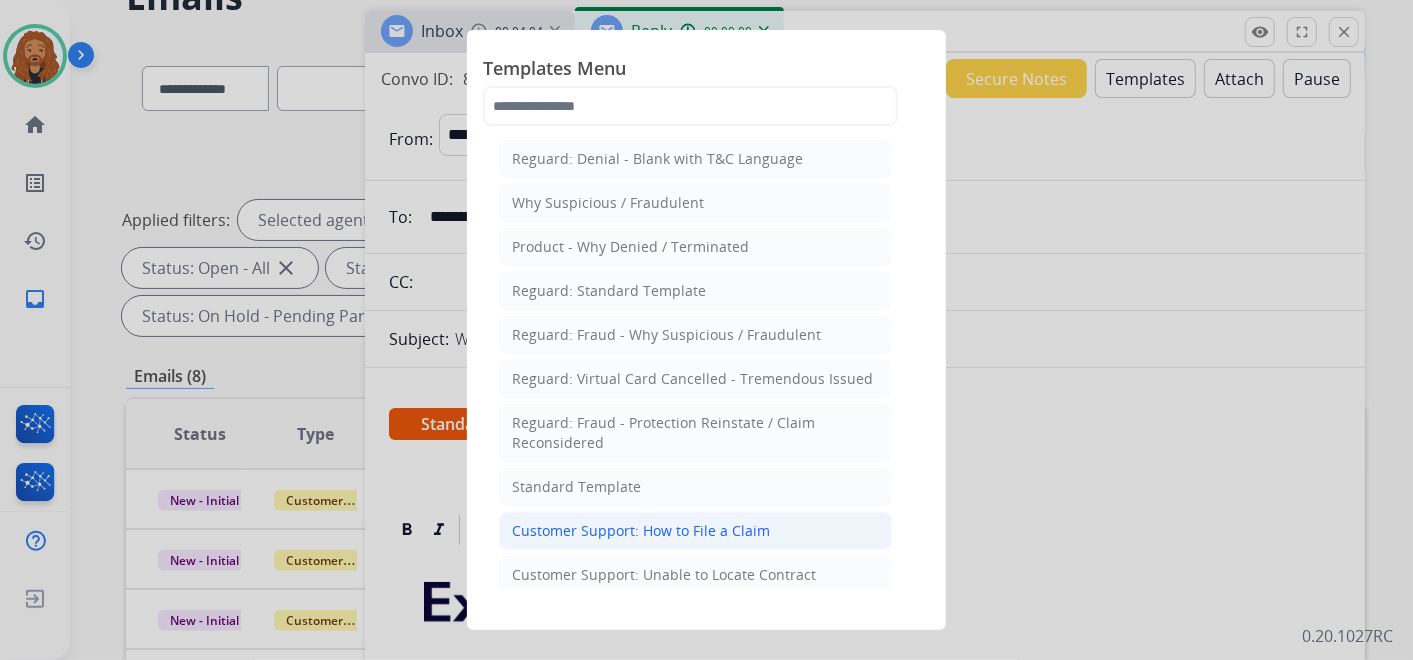 click on "Customer Support: How to File a Claim" 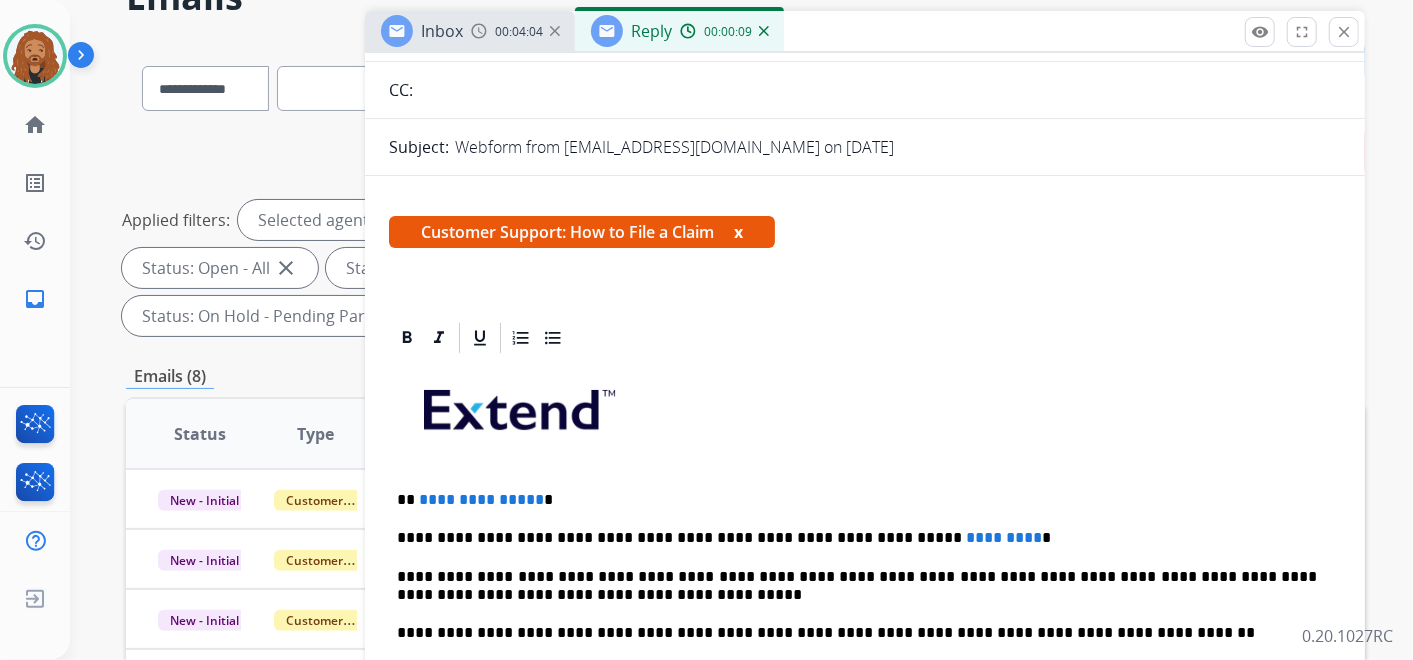 scroll, scrollTop: 407, scrollLeft: 0, axis: vertical 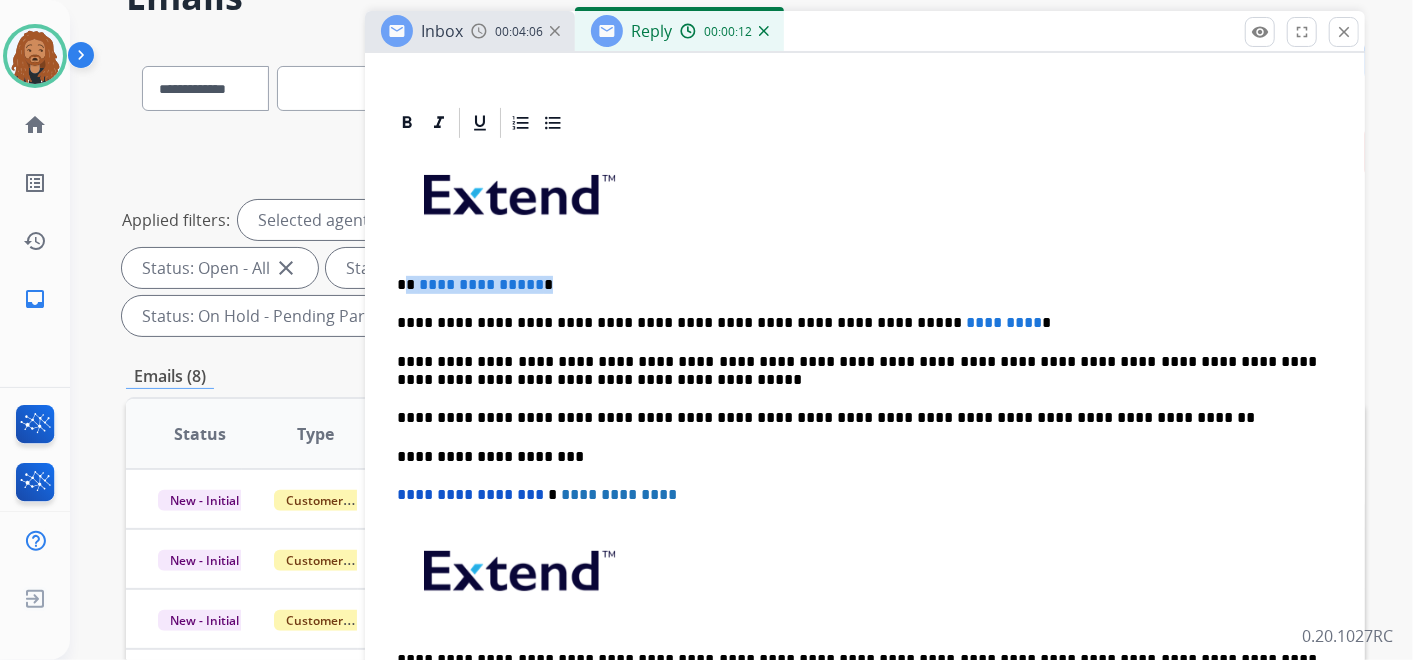 drag, startPoint x: 542, startPoint y: 283, endPoint x: 407, endPoint y: 285, distance: 135.01482 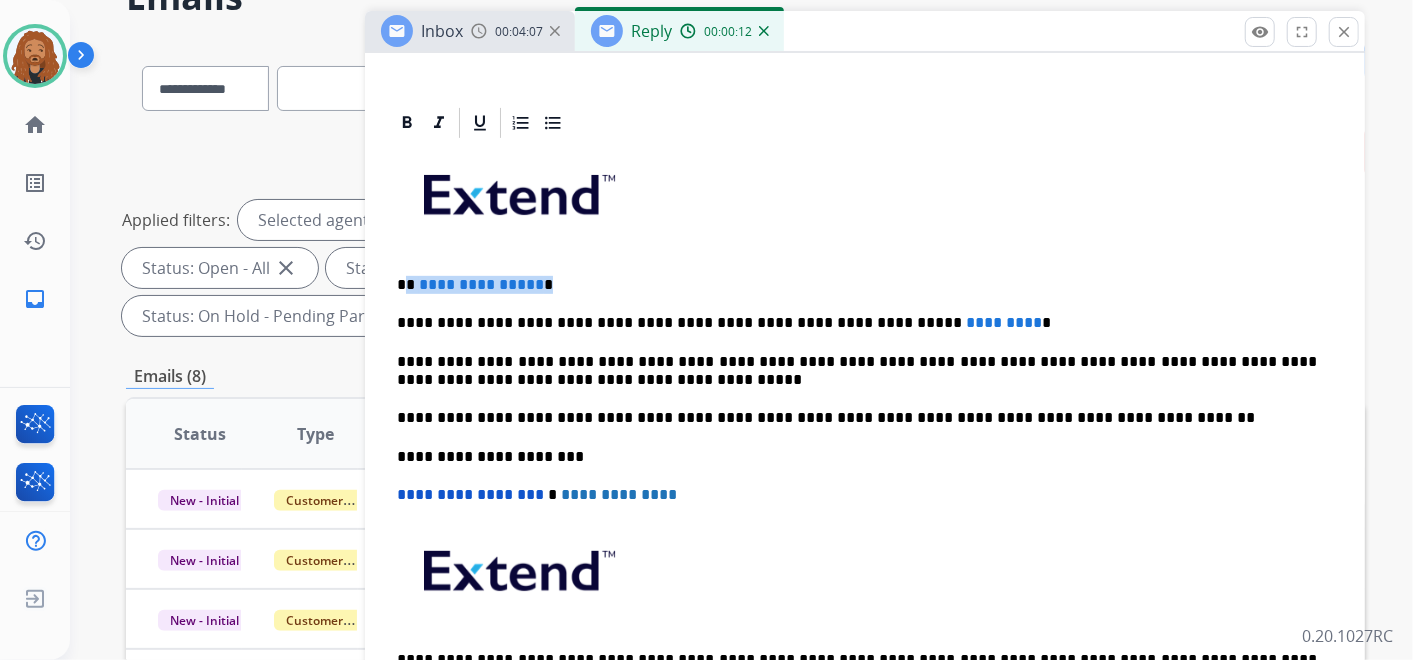 type 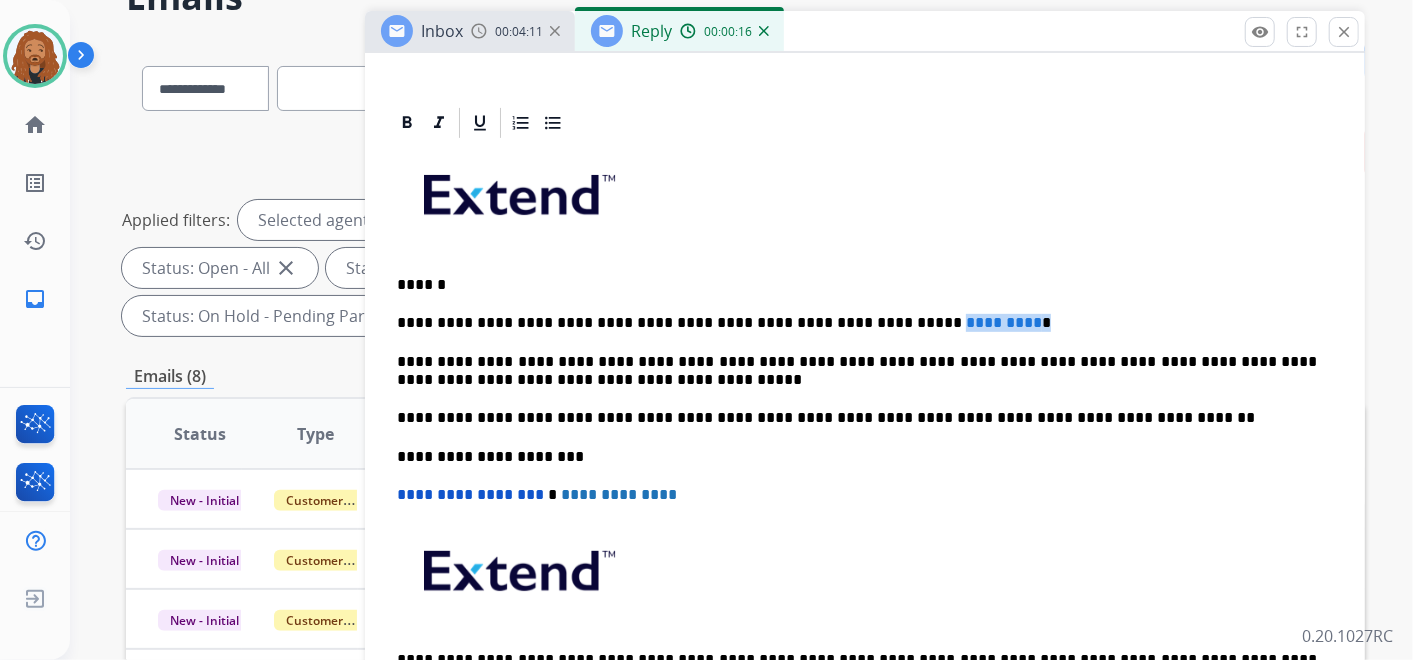 drag, startPoint x: 960, startPoint y: 321, endPoint x: 859, endPoint y: 319, distance: 101.0198 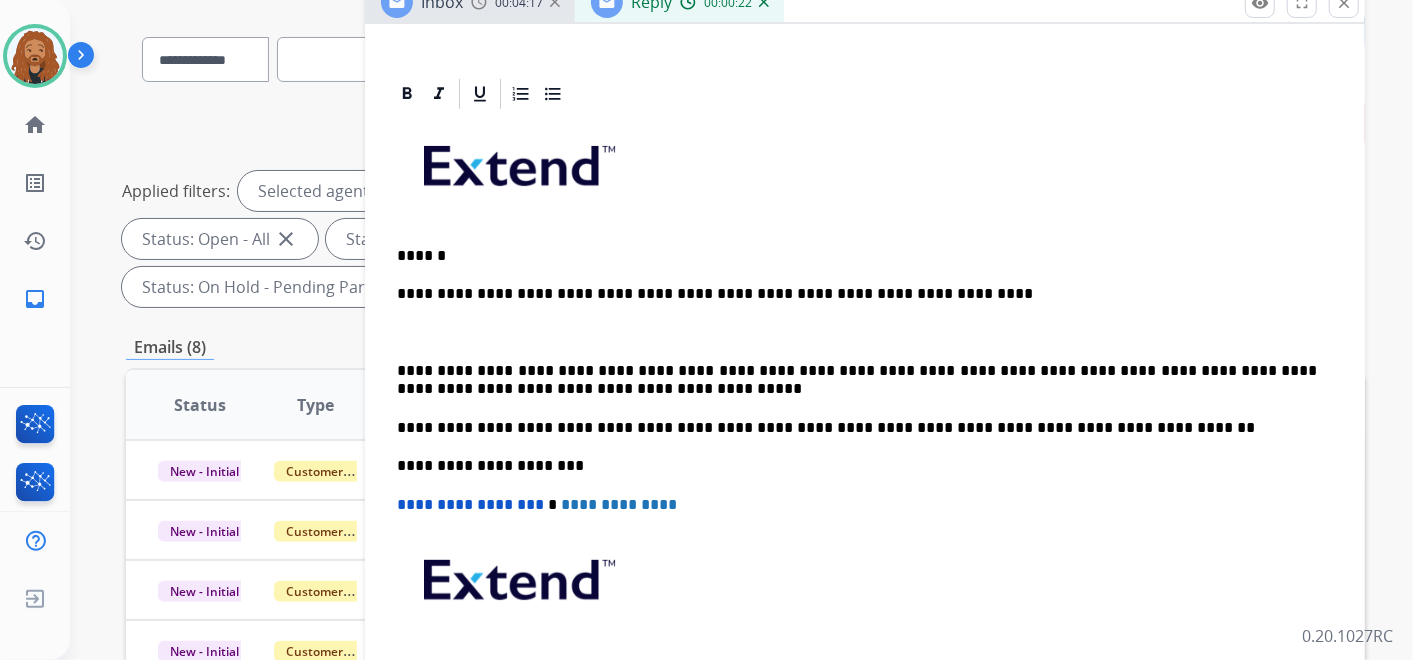 scroll, scrollTop: 111, scrollLeft: 0, axis: vertical 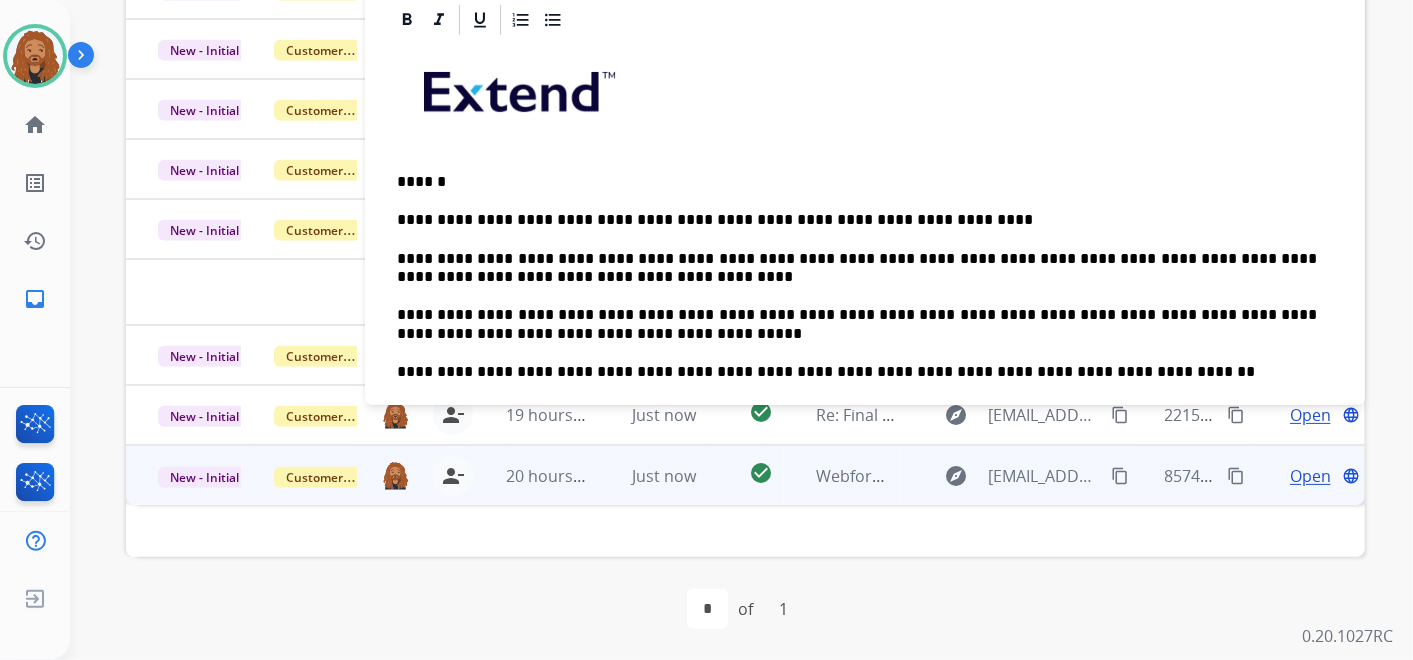click on "**********" at bounding box center [857, 268] 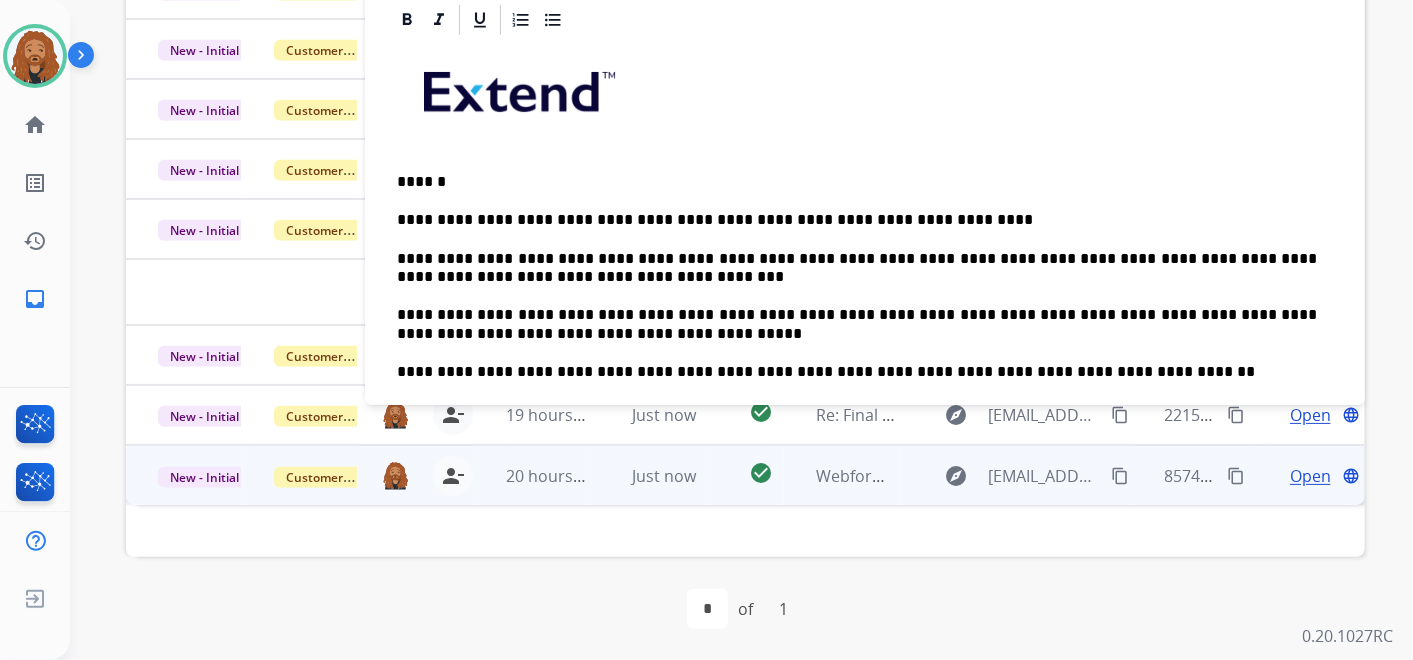 click on "**********" at bounding box center [857, 268] 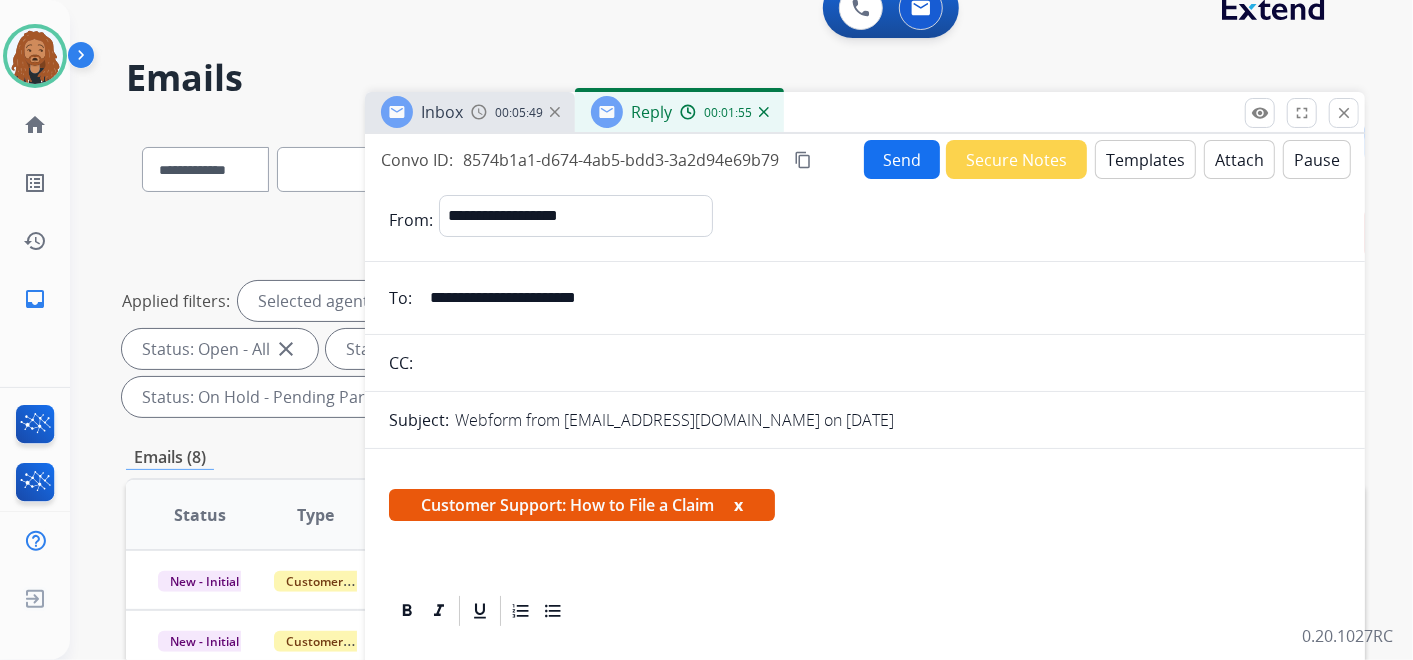 scroll, scrollTop: 0, scrollLeft: 0, axis: both 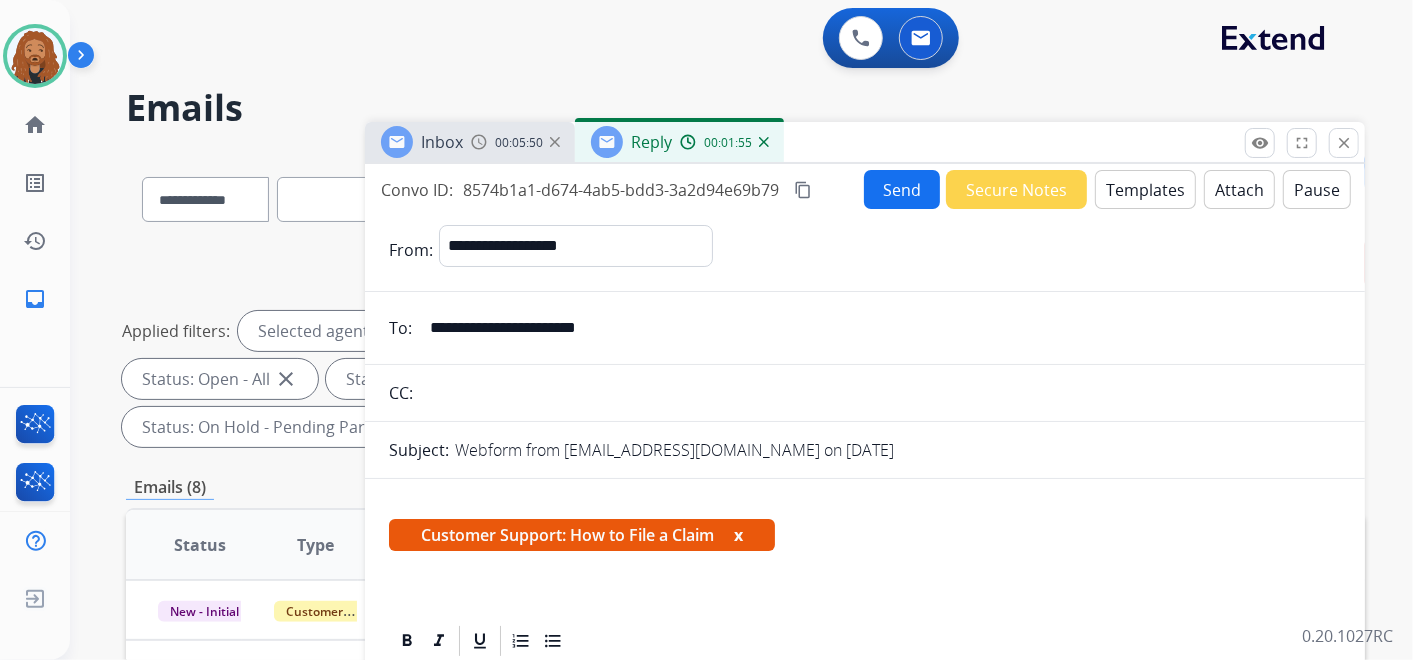 click on "Send" at bounding box center (902, 189) 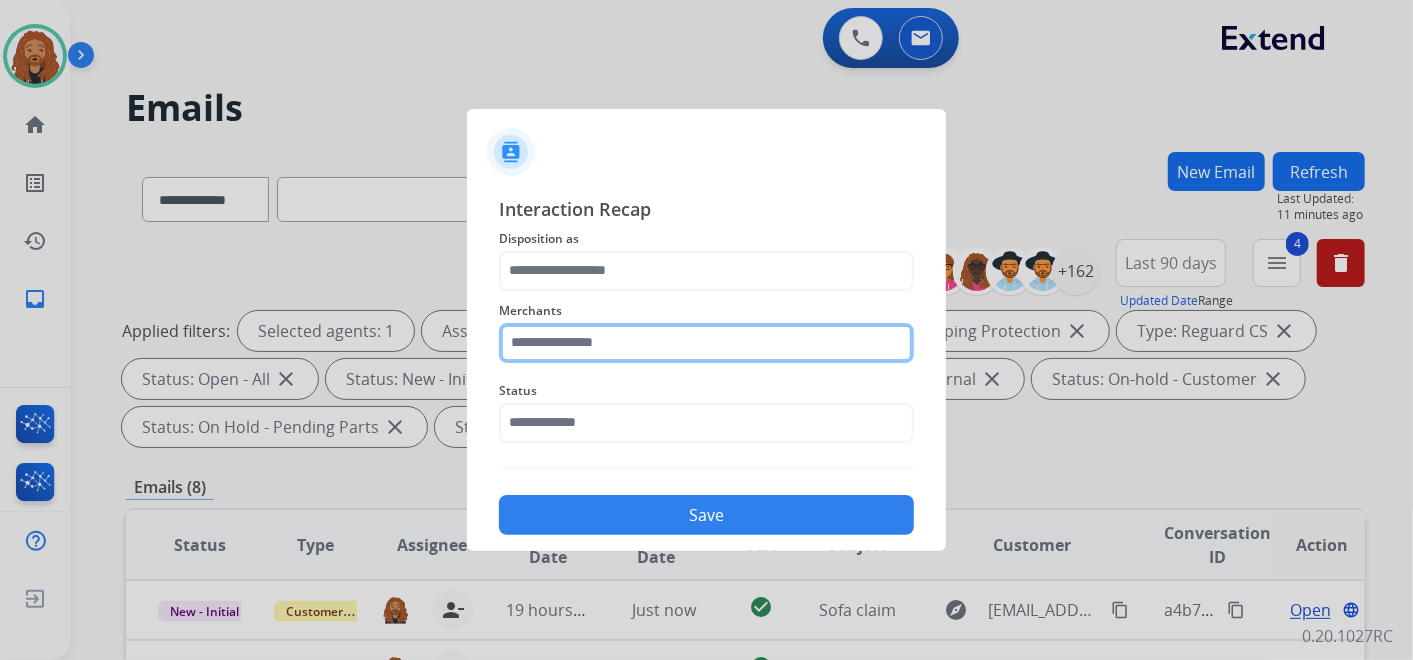 click 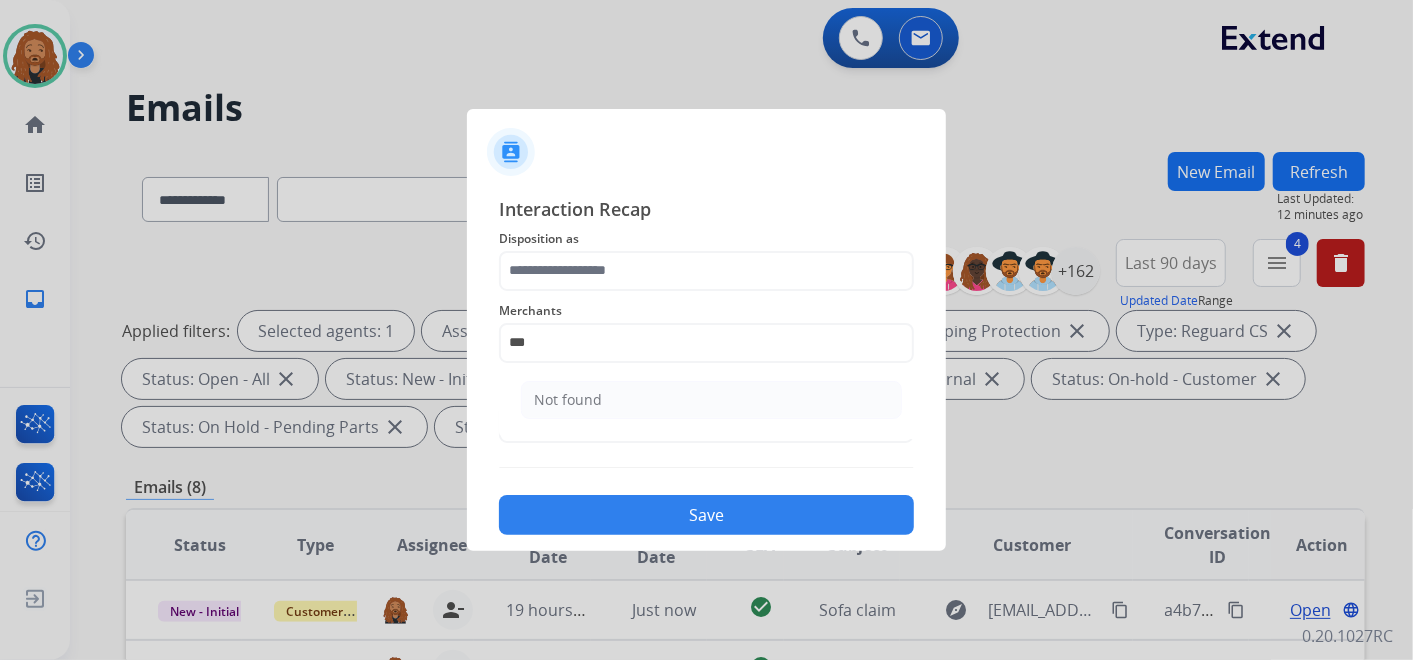 click on "Not found" 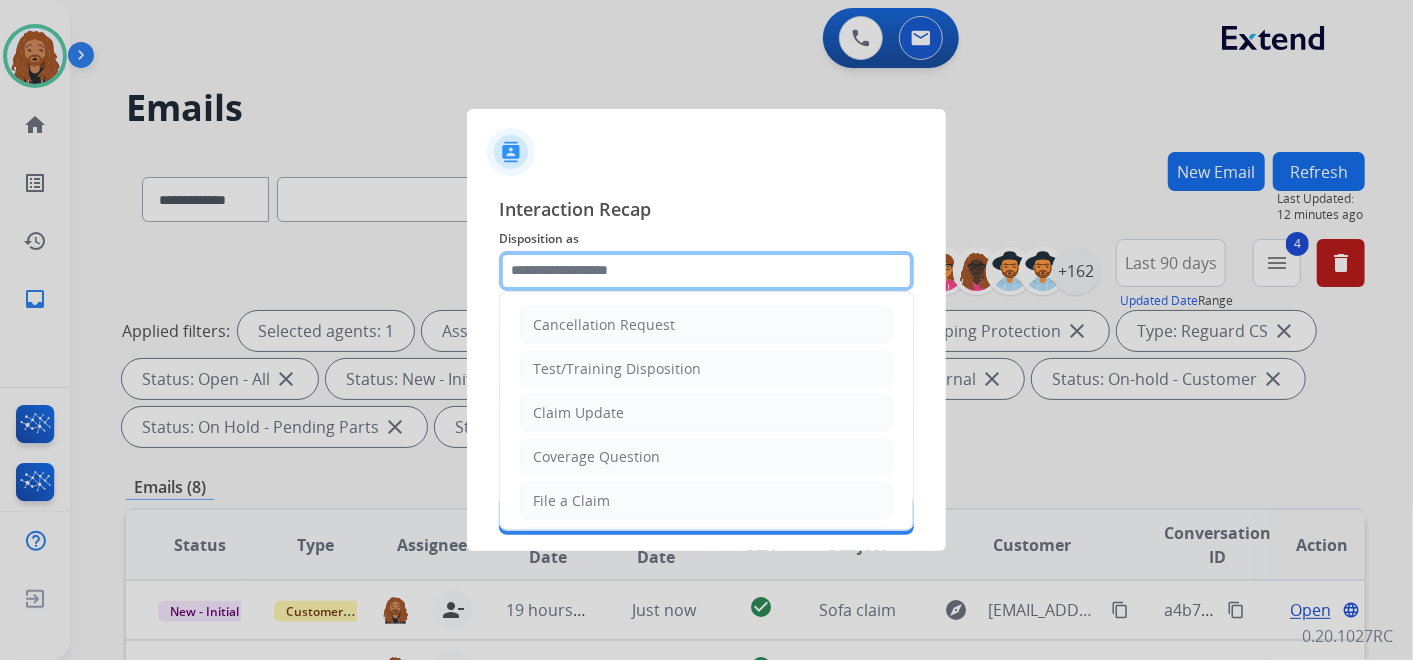 click 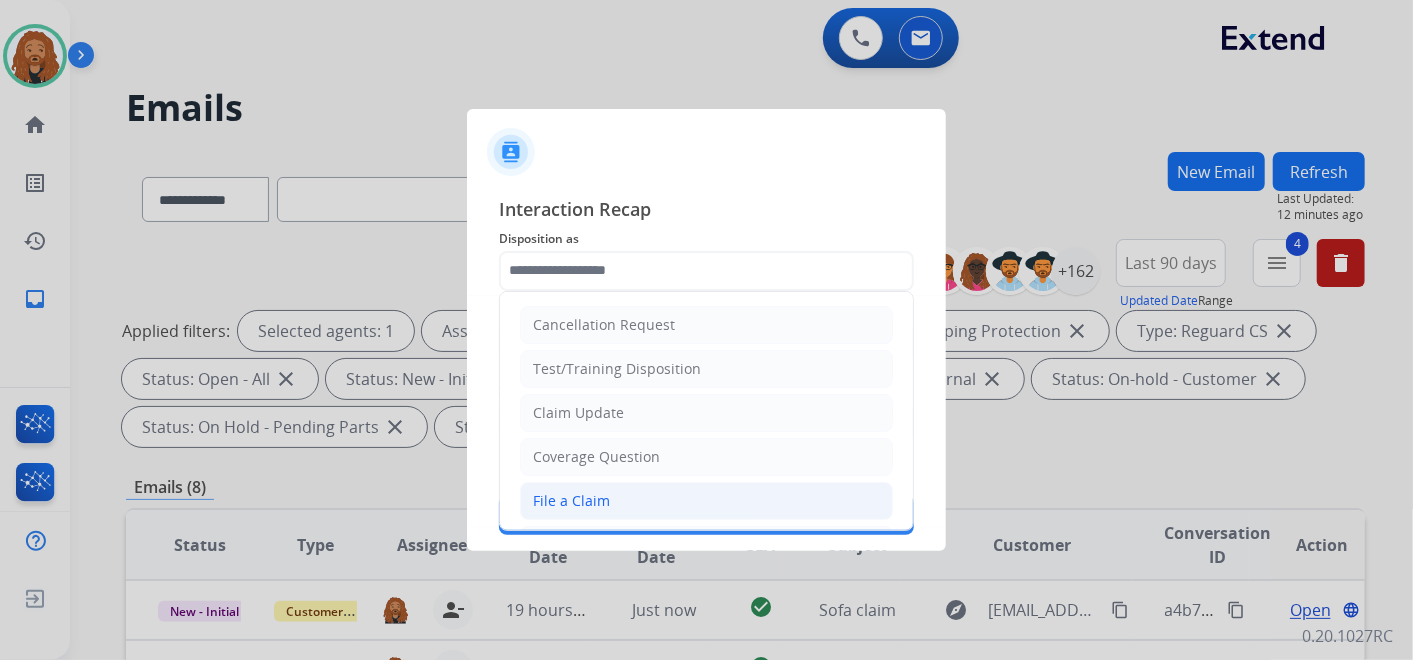 click on "File a Claim" 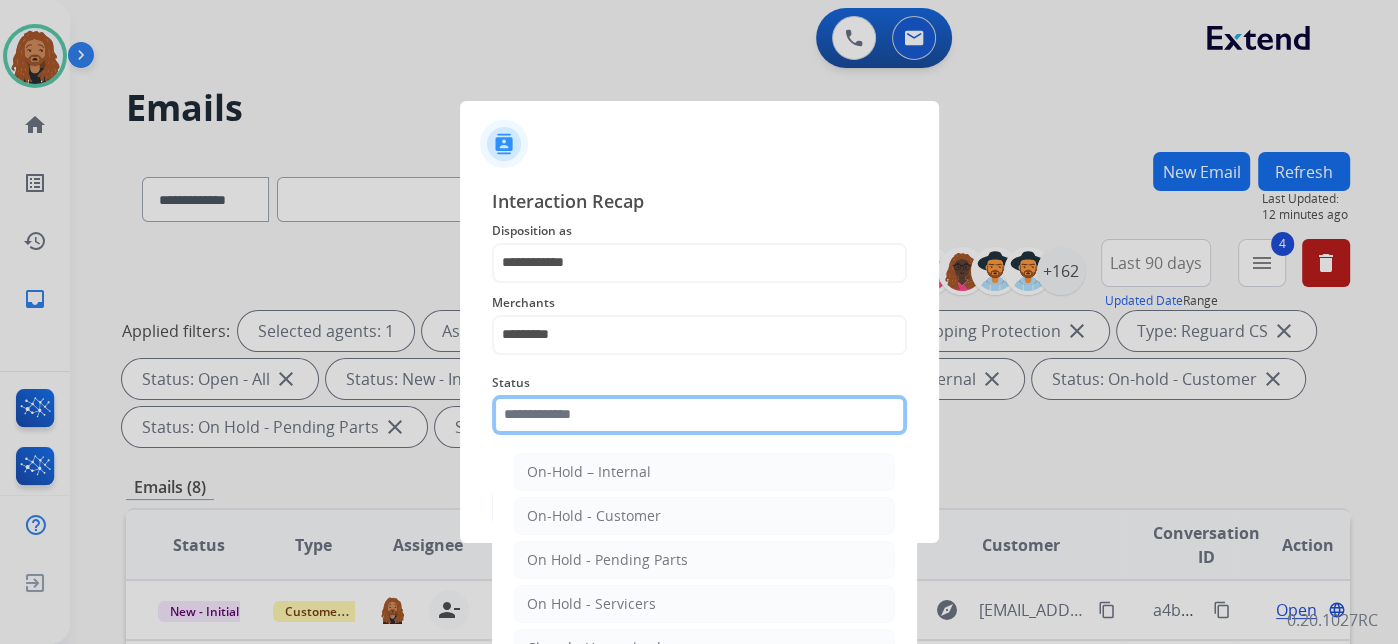 click 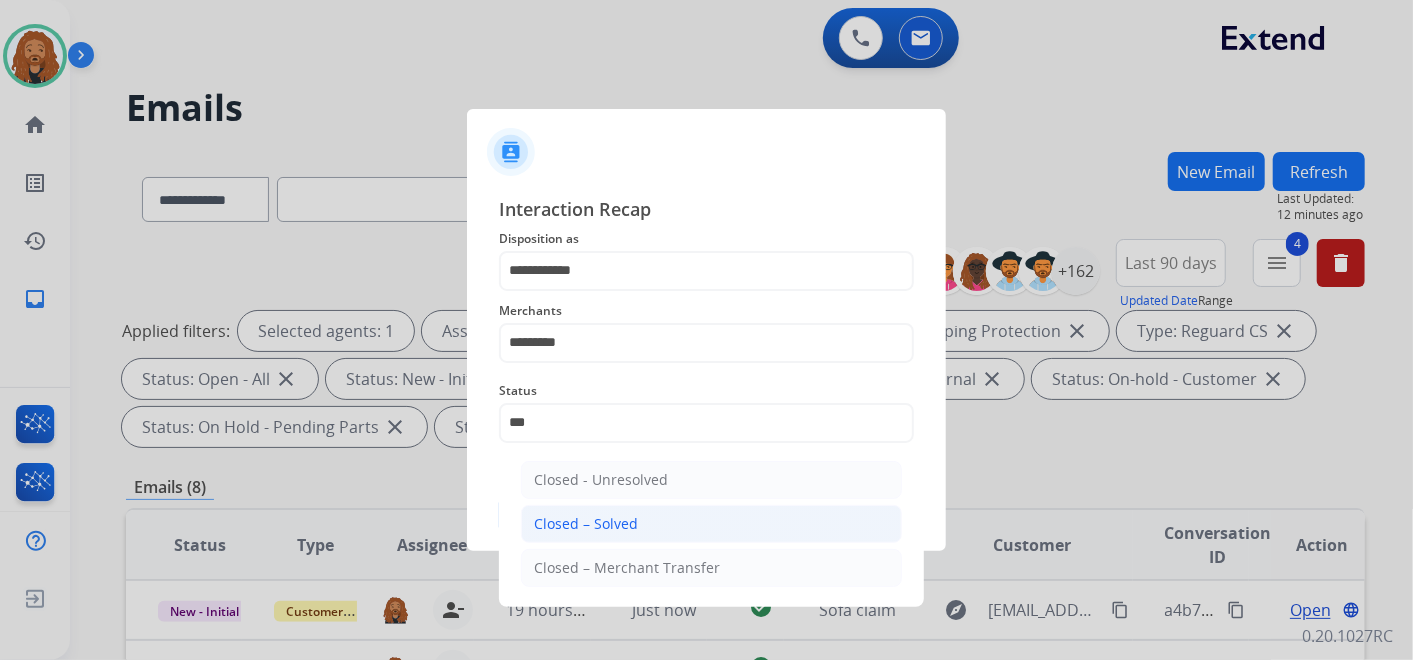 click on "Closed – Solved" 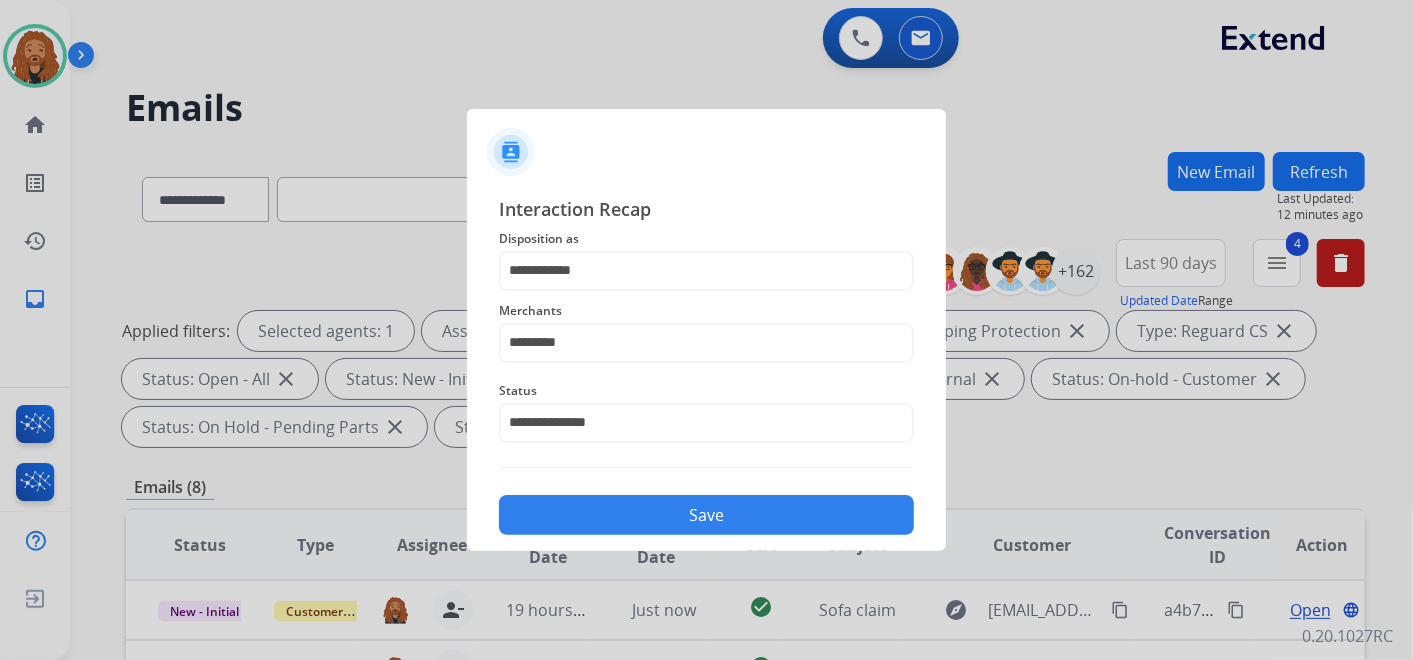 click on "Save" 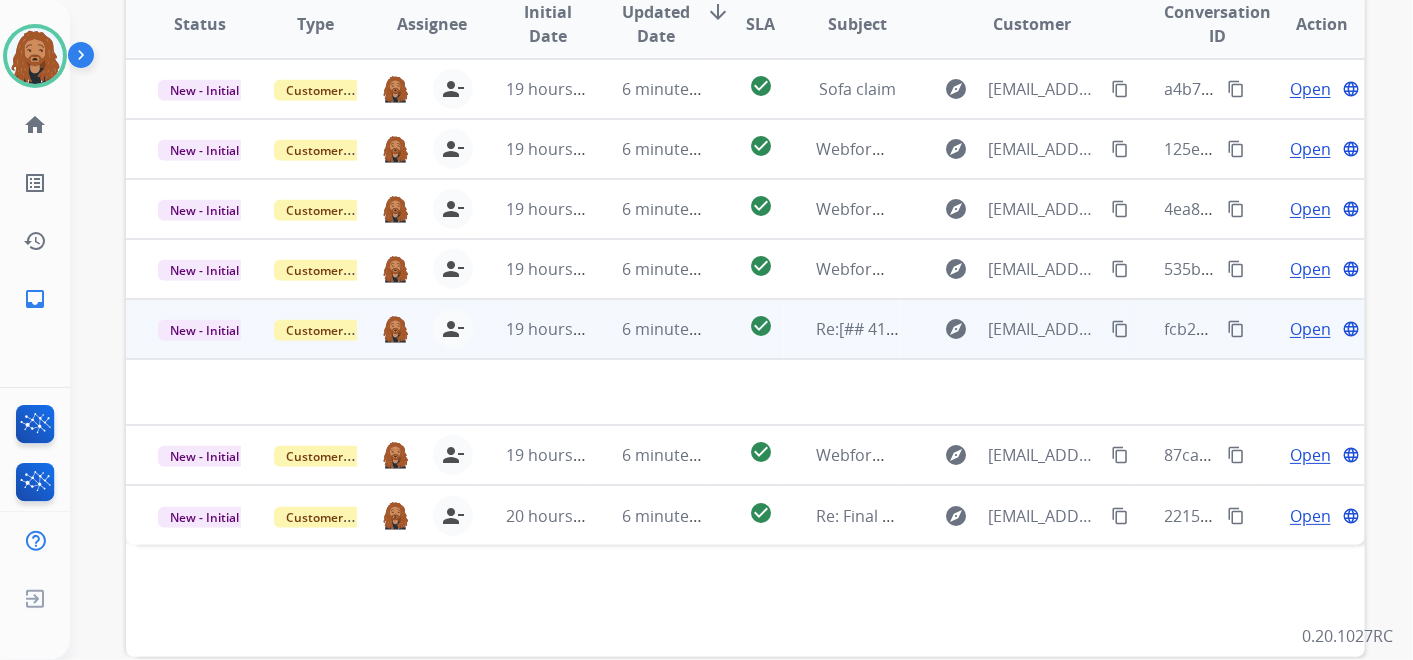 scroll, scrollTop: 621, scrollLeft: 0, axis: vertical 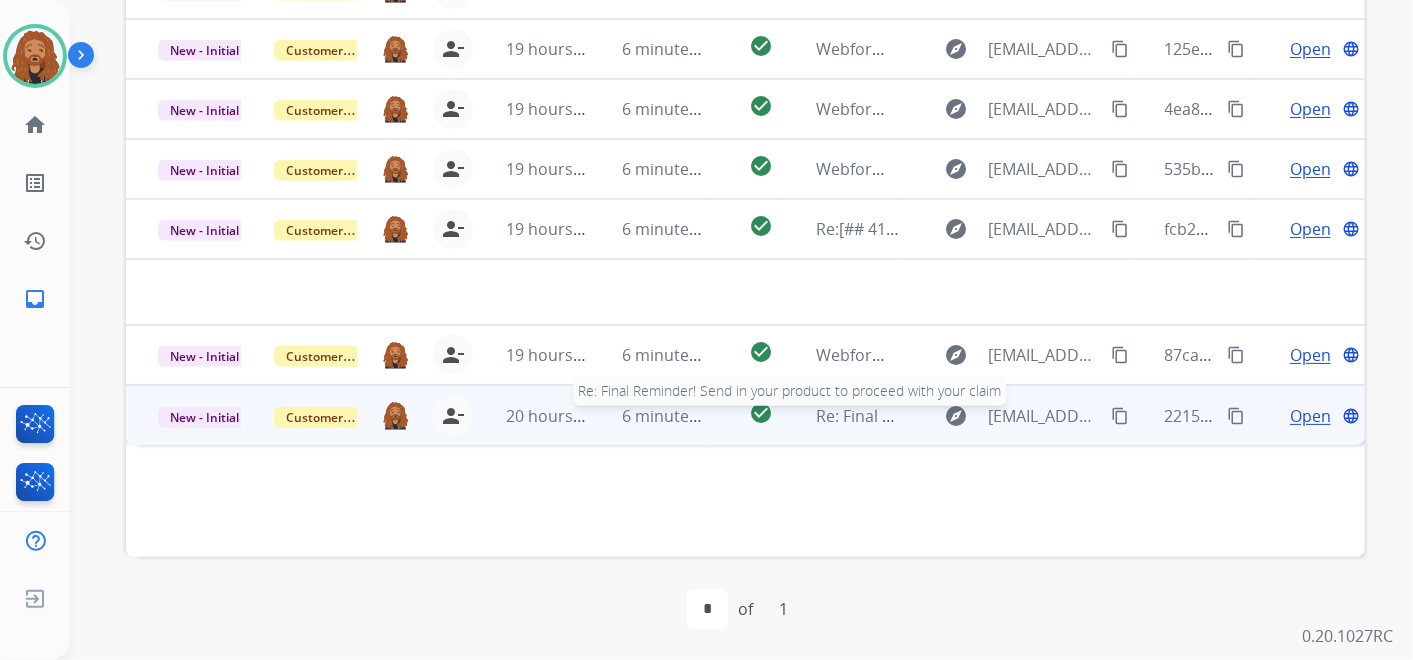 click on "Re: Final Reminder! Send in your product to proceed with your claim" at bounding box center (1073, 416) 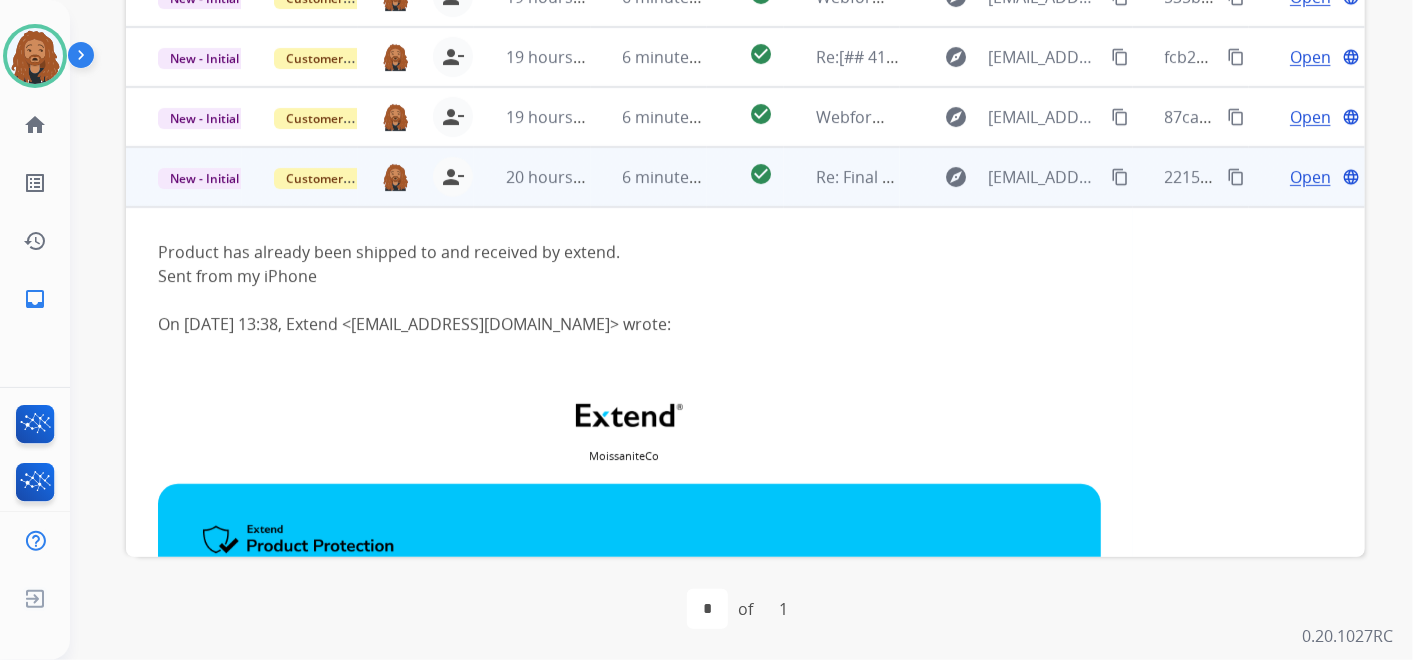 scroll, scrollTop: 137, scrollLeft: 0, axis: vertical 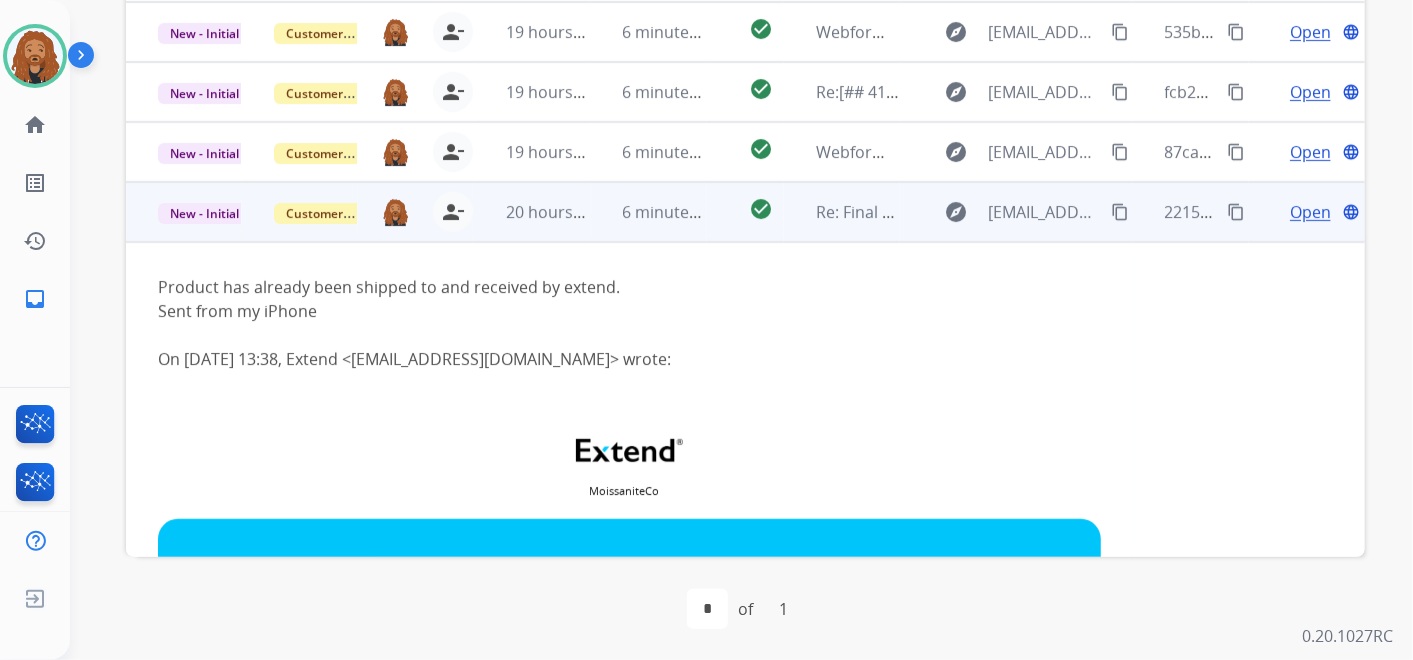 click on "Open" at bounding box center [1310, 212] 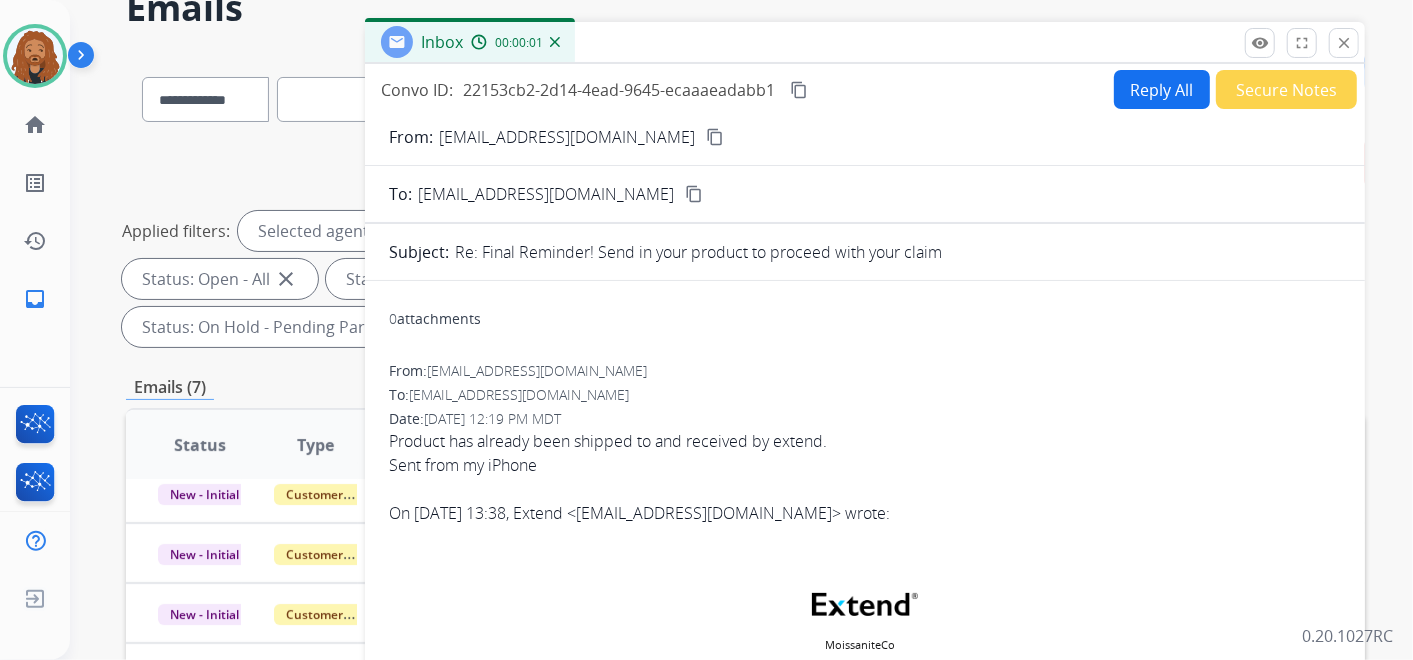 scroll, scrollTop: 65, scrollLeft: 0, axis: vertical 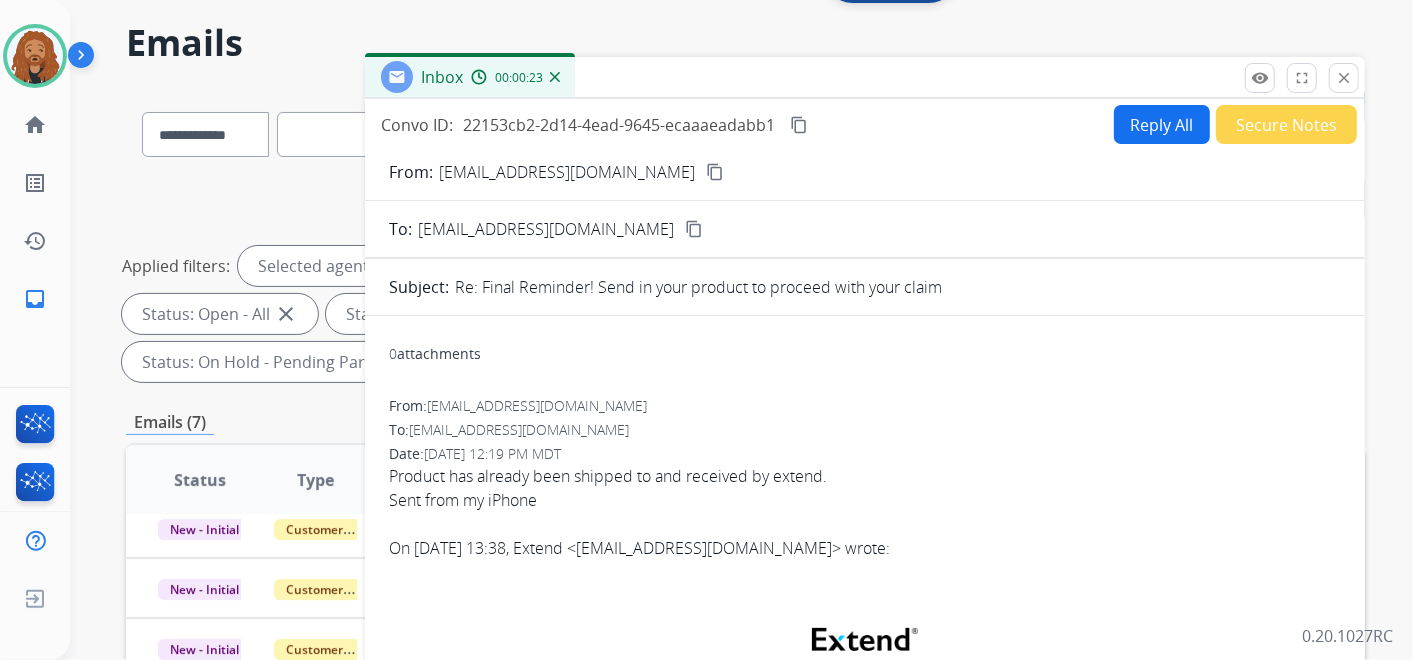 click on "content_copy" at bounding box center (715, 172) 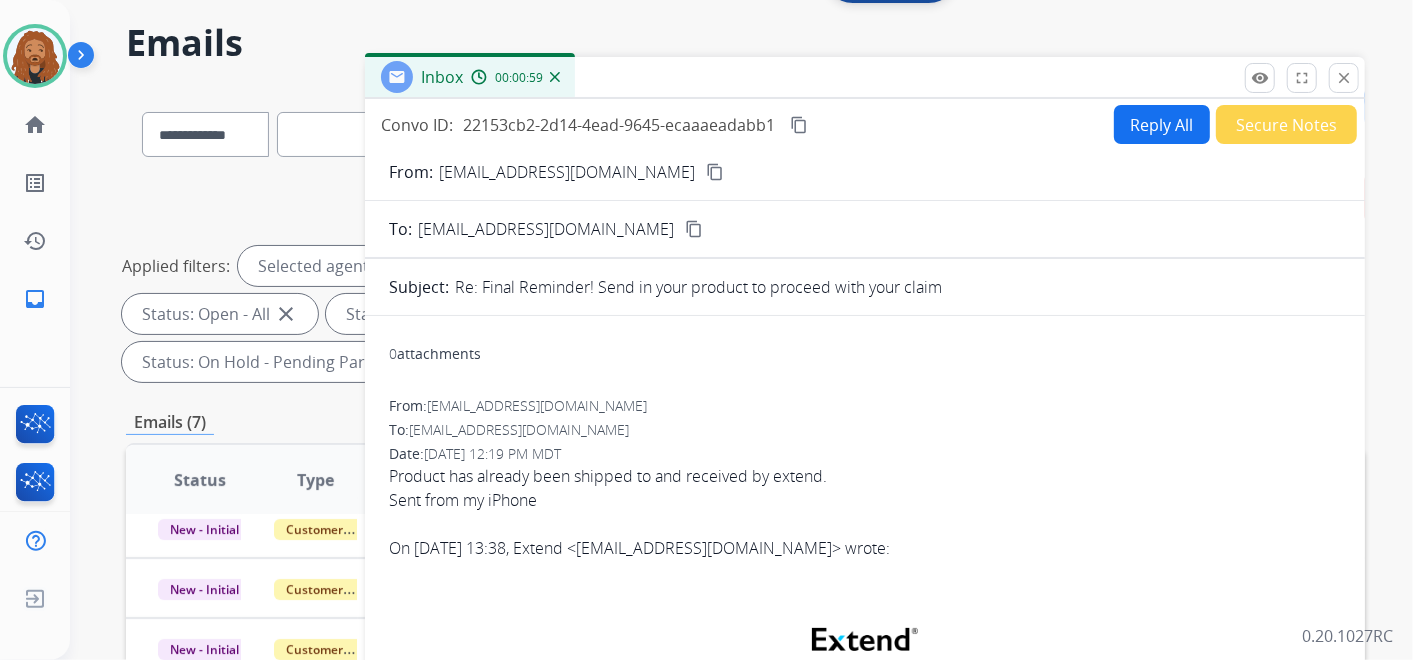 click on "Reply All" at bounding box center [1162, 124] 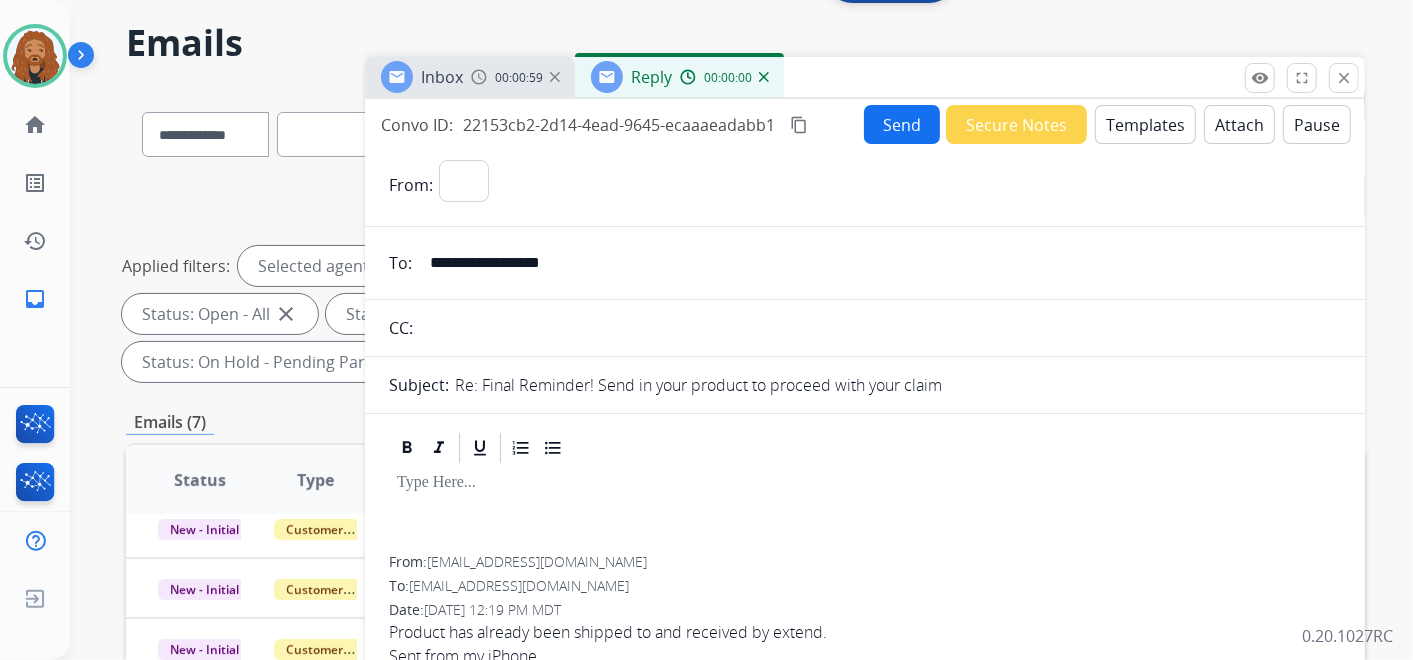 select on "**********" 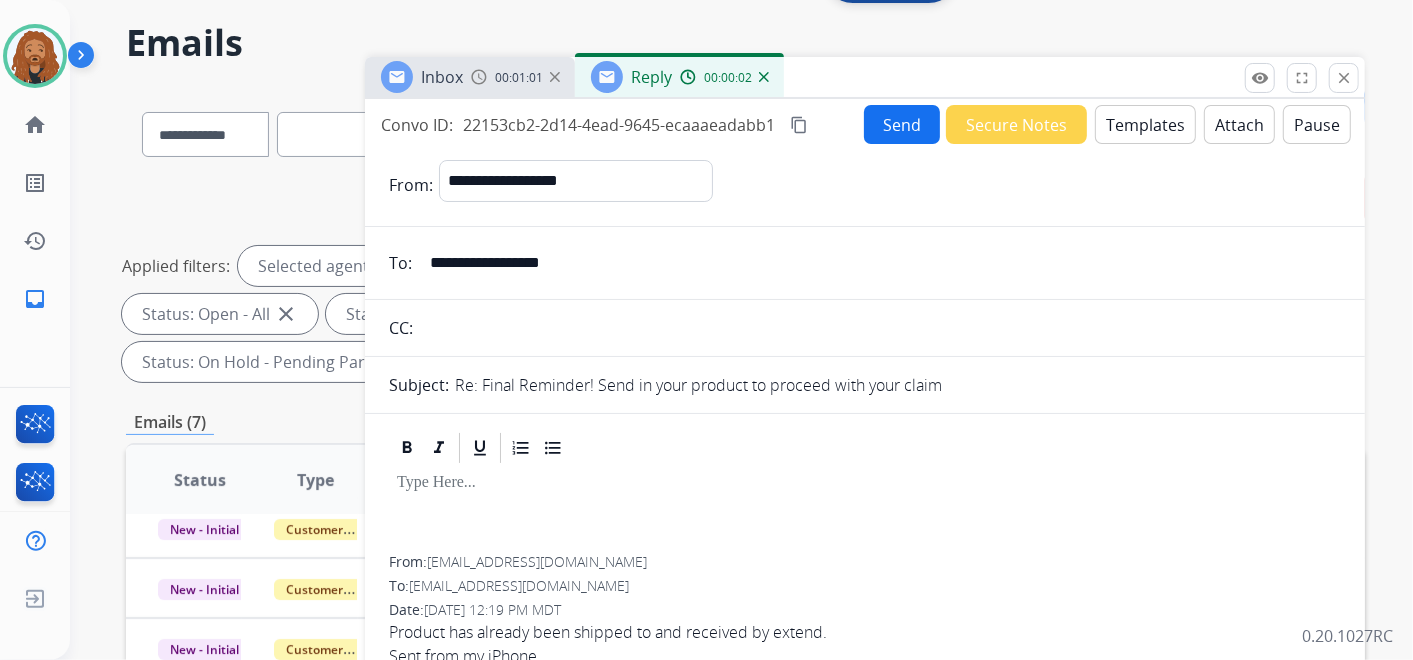 click on "Templates" at bounding box center [1145, 124] 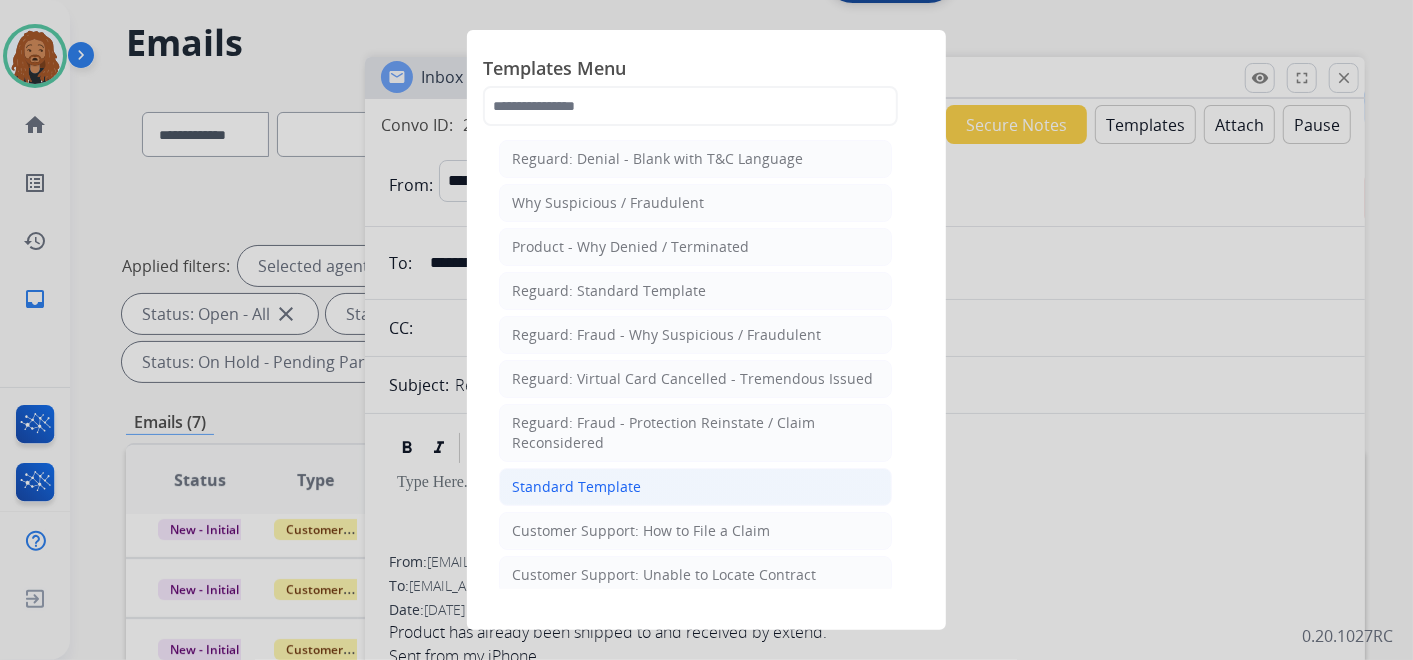 click on "Standard Template" 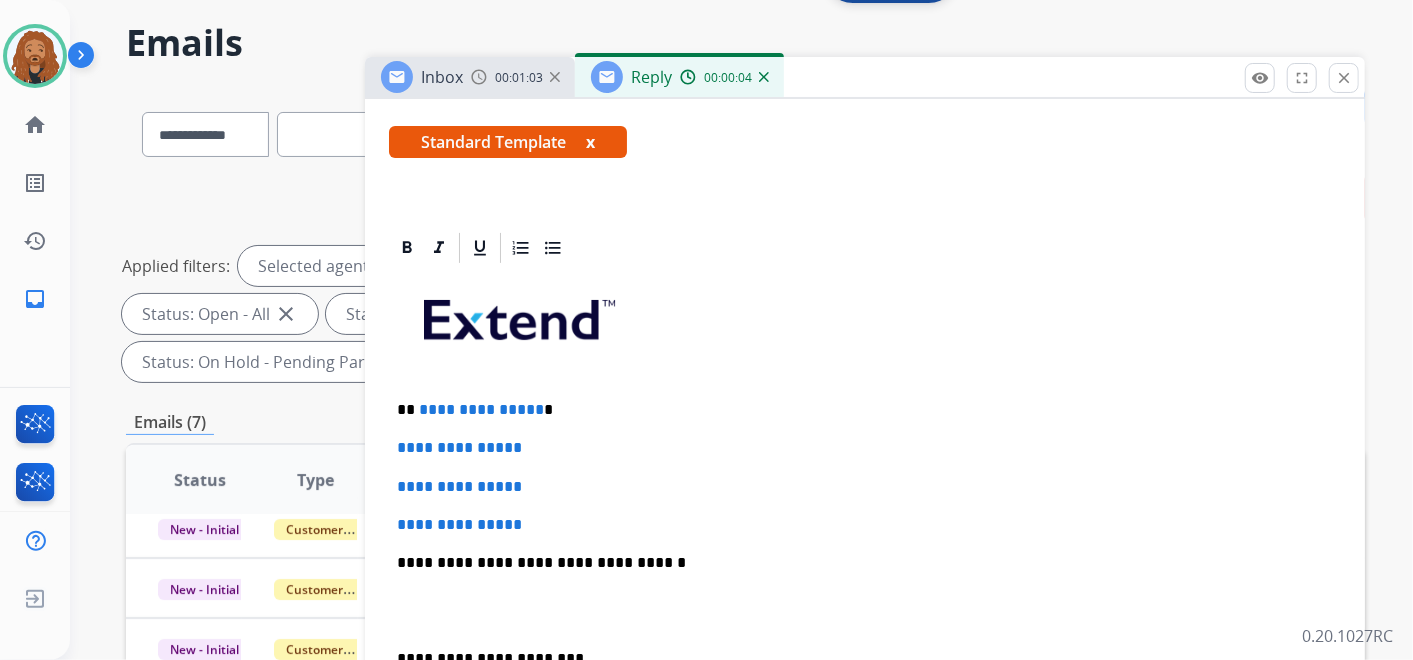 scroll, scrollTop: 444, scrollLeft: 0, axis: vertical 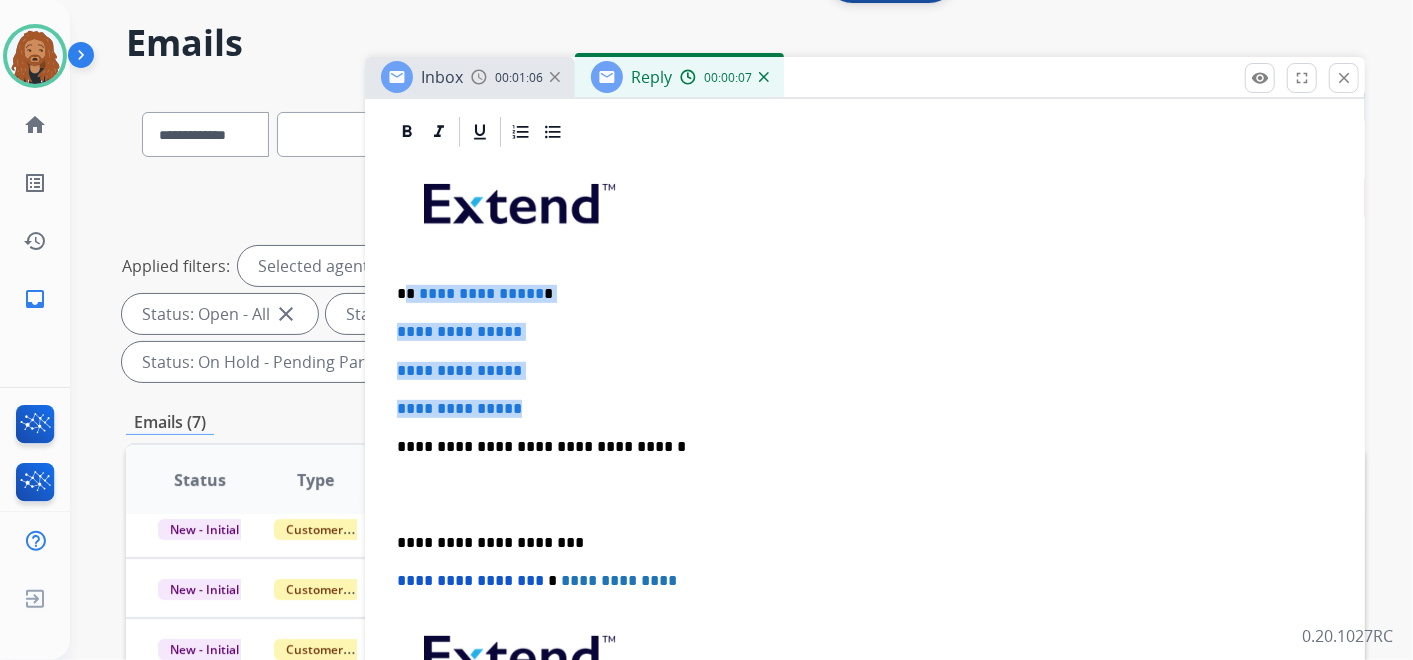 drag, startPoint x: 529, startPoint y: 402, endPoint x: 405, endPoint y: 288, distance: 168.4399 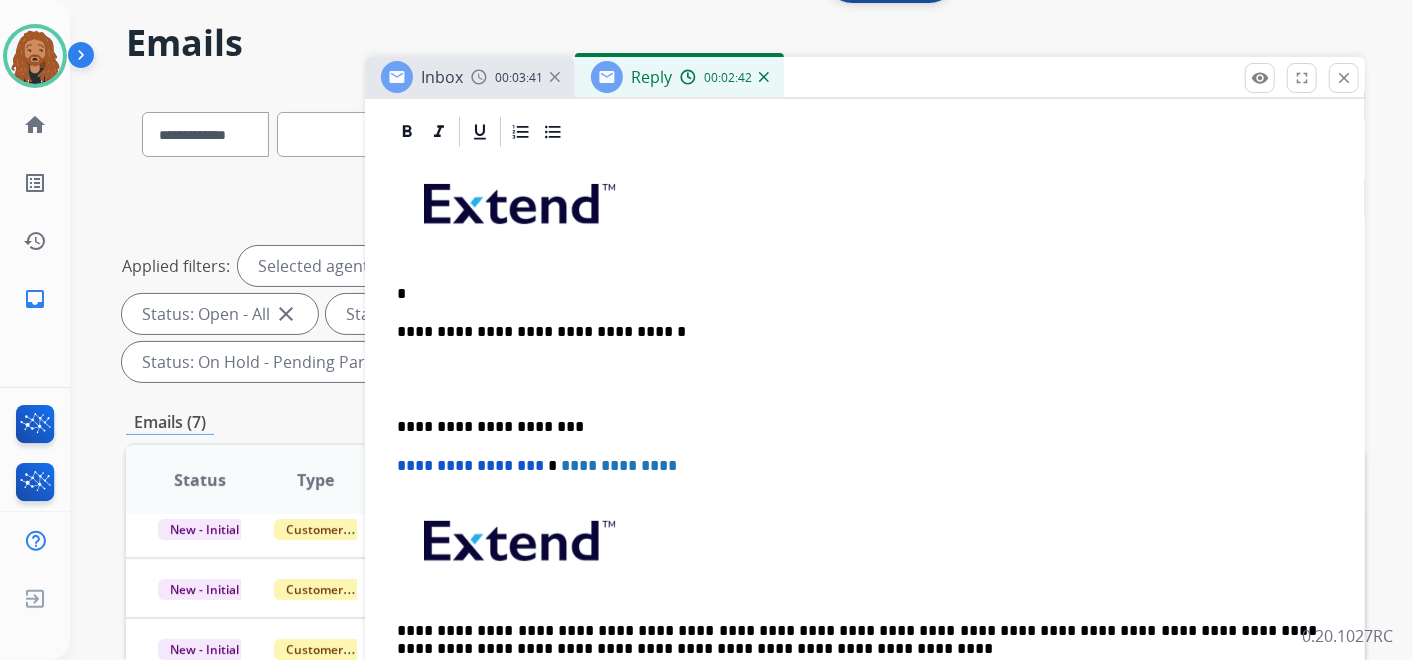 type 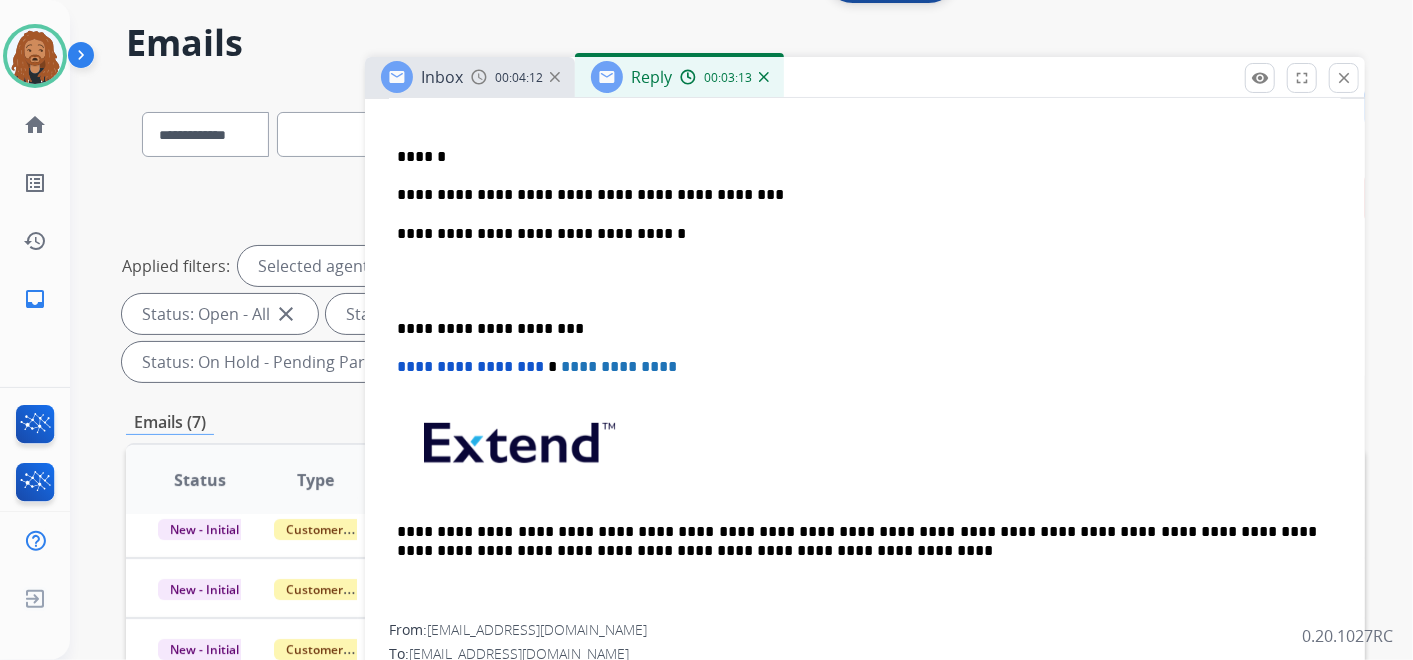 scroll, scrollTop: 547, scrollLeft: 0, axis: vertical 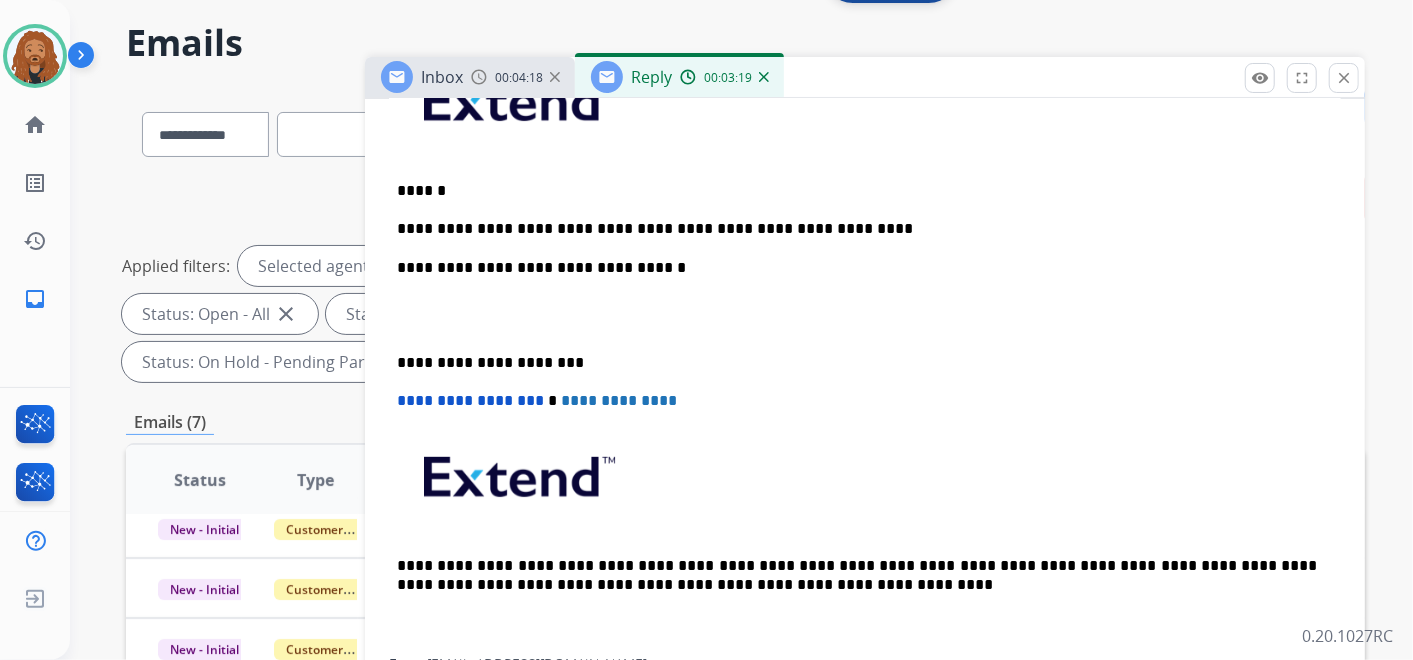 click on "**********" at bounding box center [865, 352] 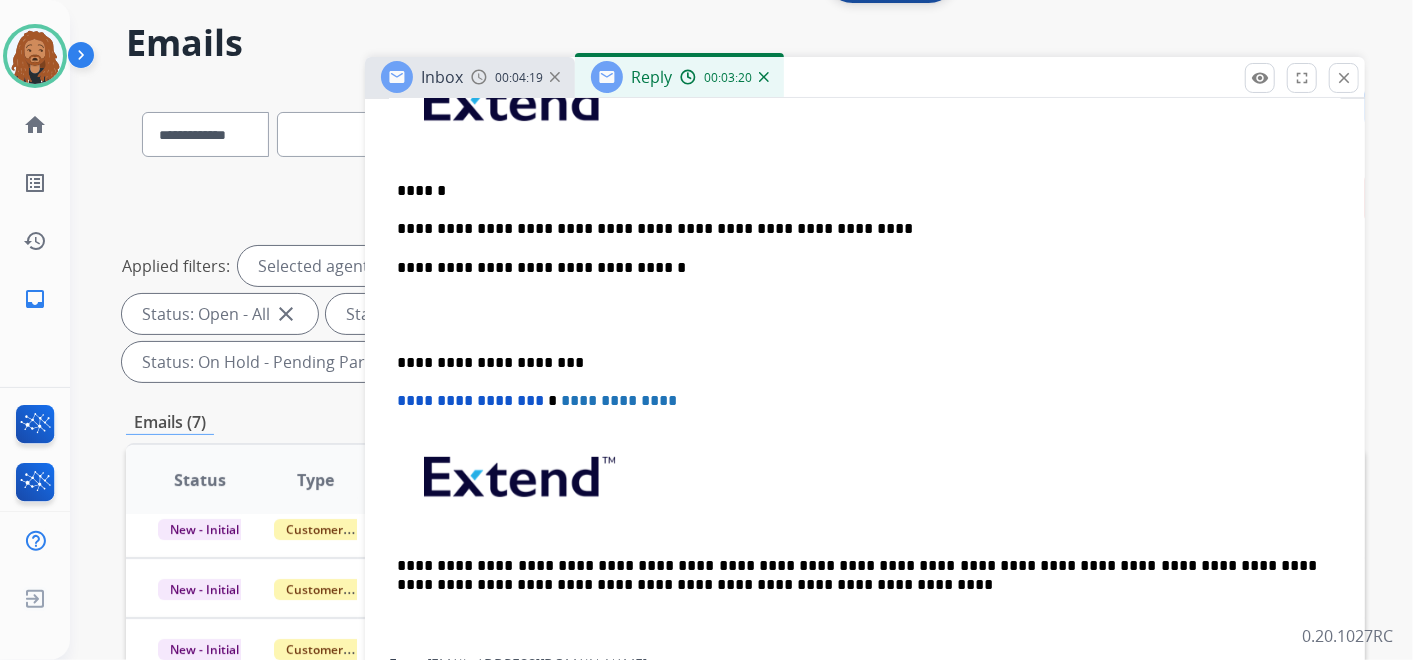 click at bounding box center [865, 315] 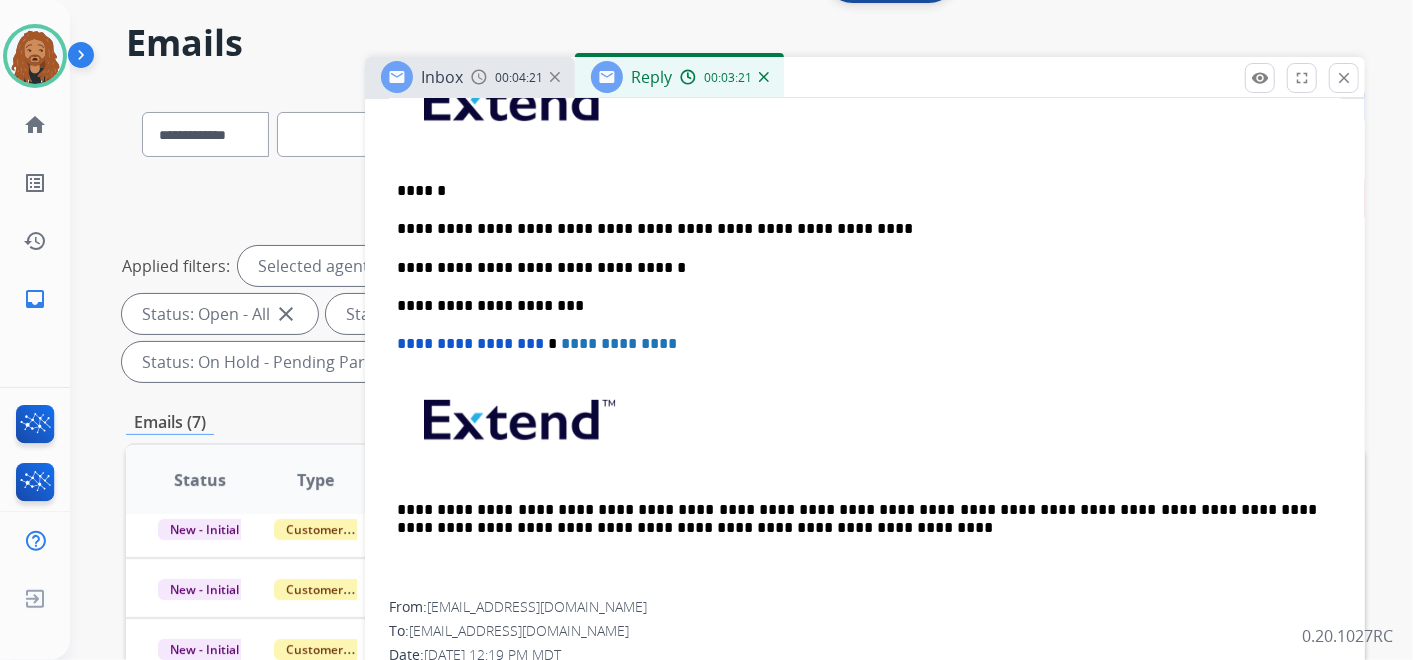 scroll, scrollTop: 0, scrollLeft: 0, axis: both 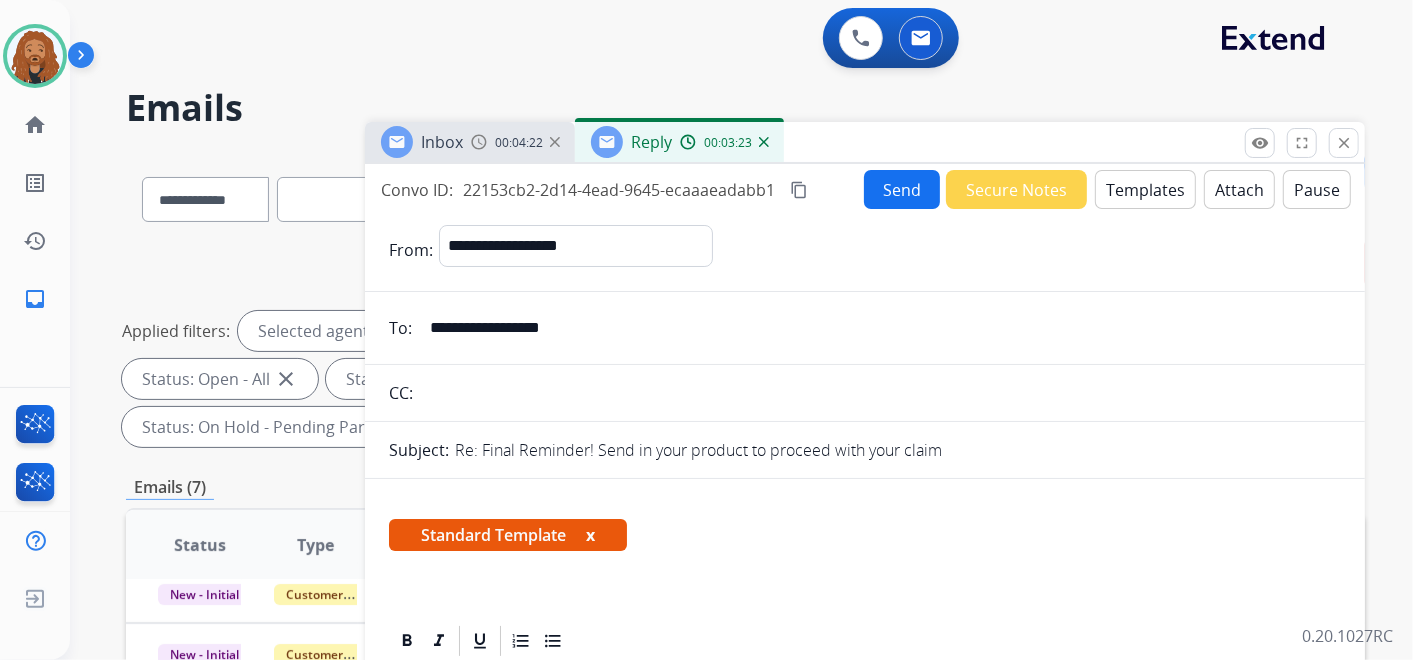 click on "Send" at bounding box center [902, 189] 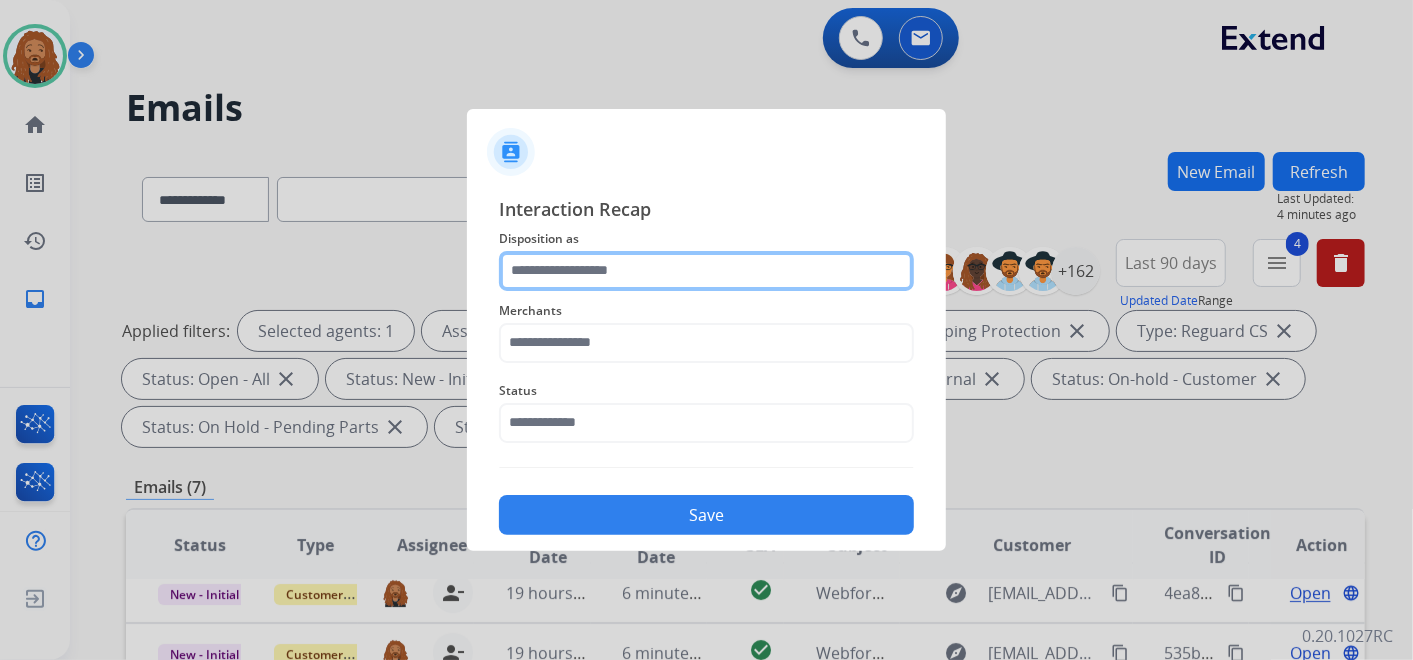 click 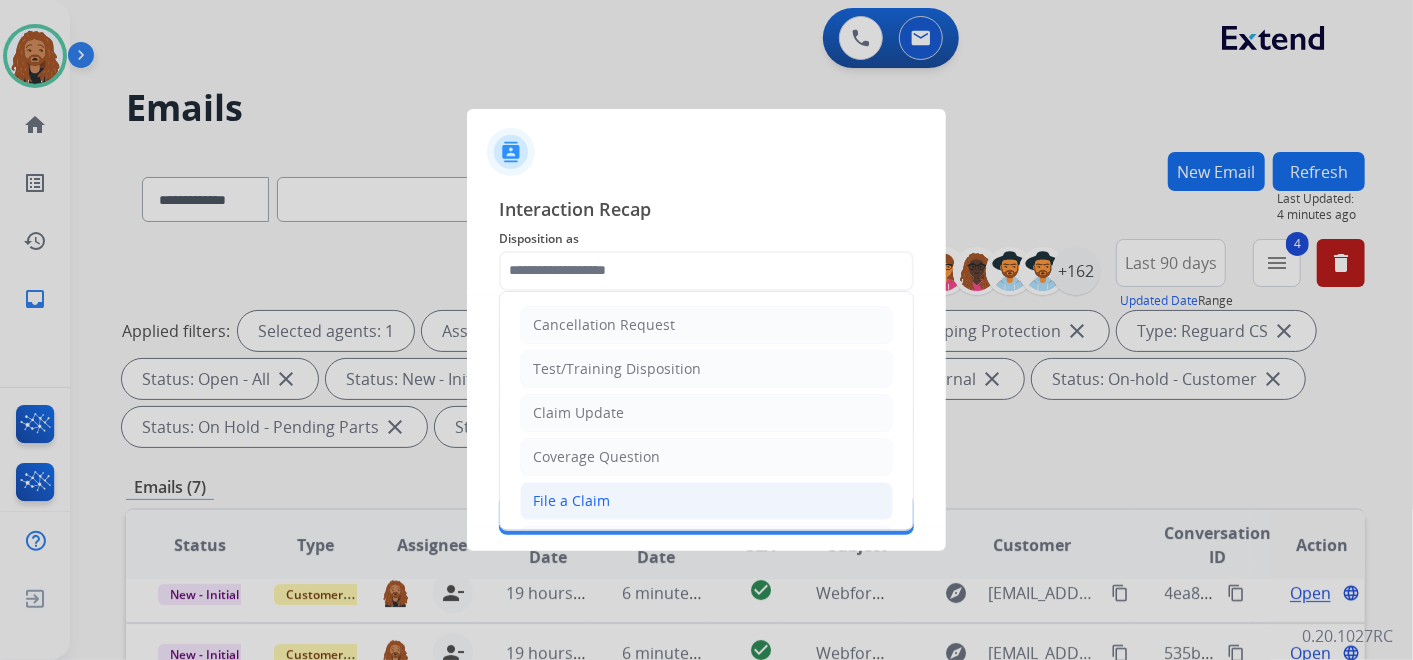 click on "File a Claim" 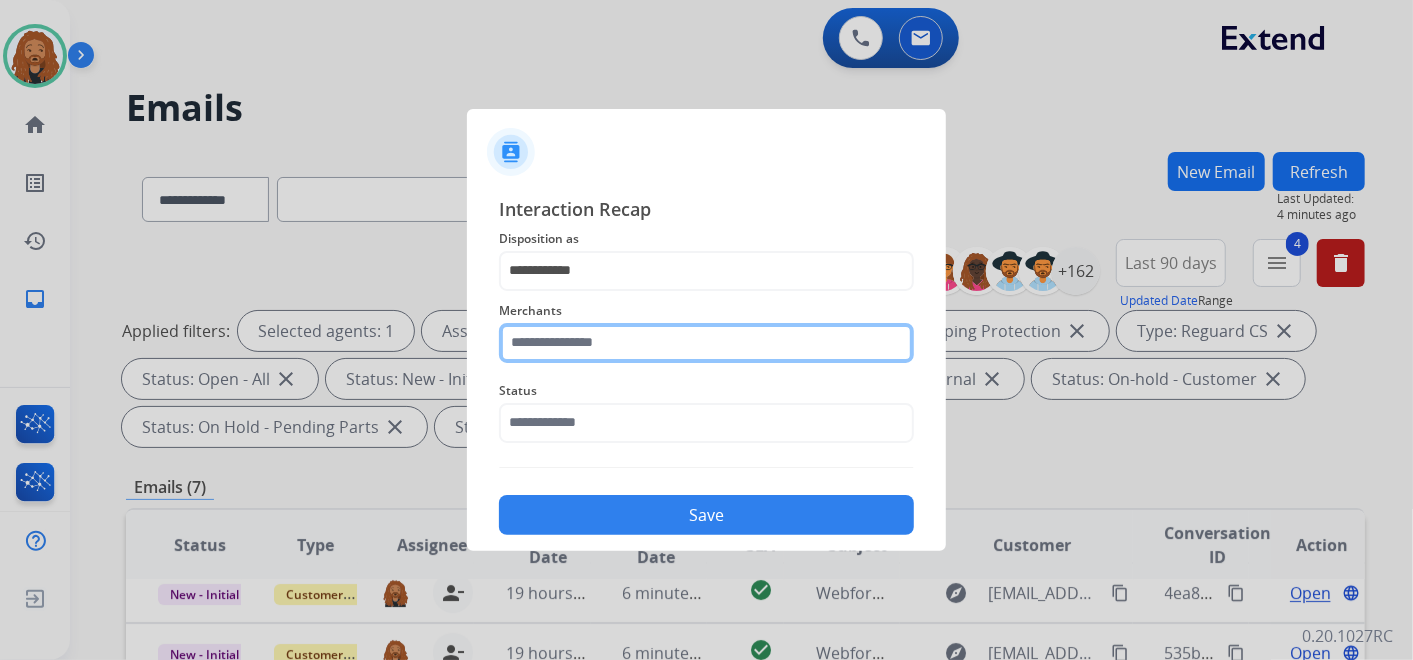 click 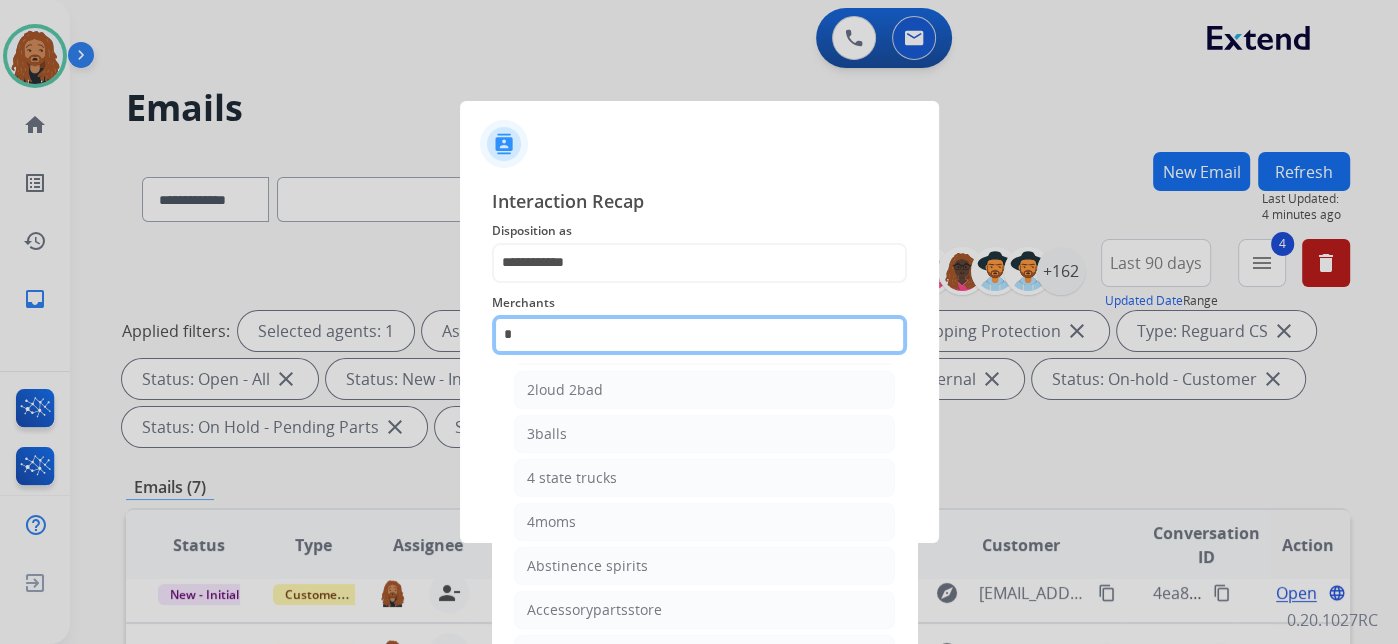 scroll, scrollTop: 0, scrollLeft: 0, axis: both 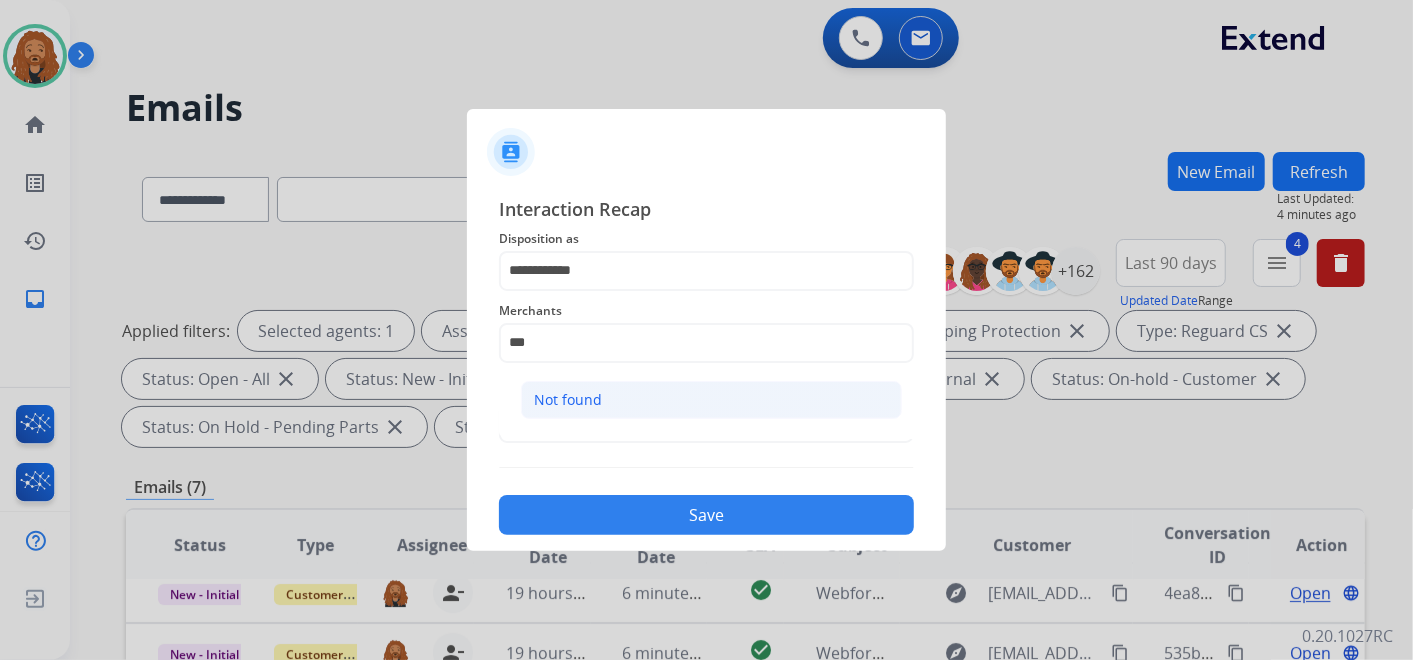 click on "Not found" 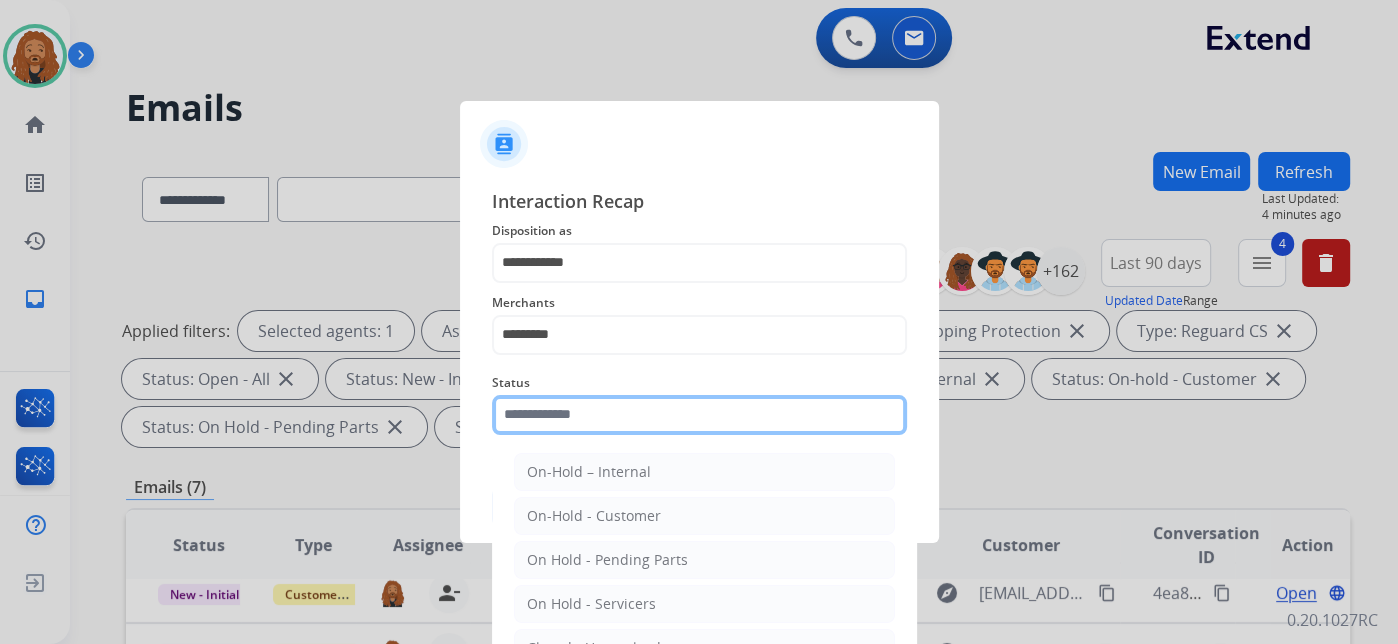 click 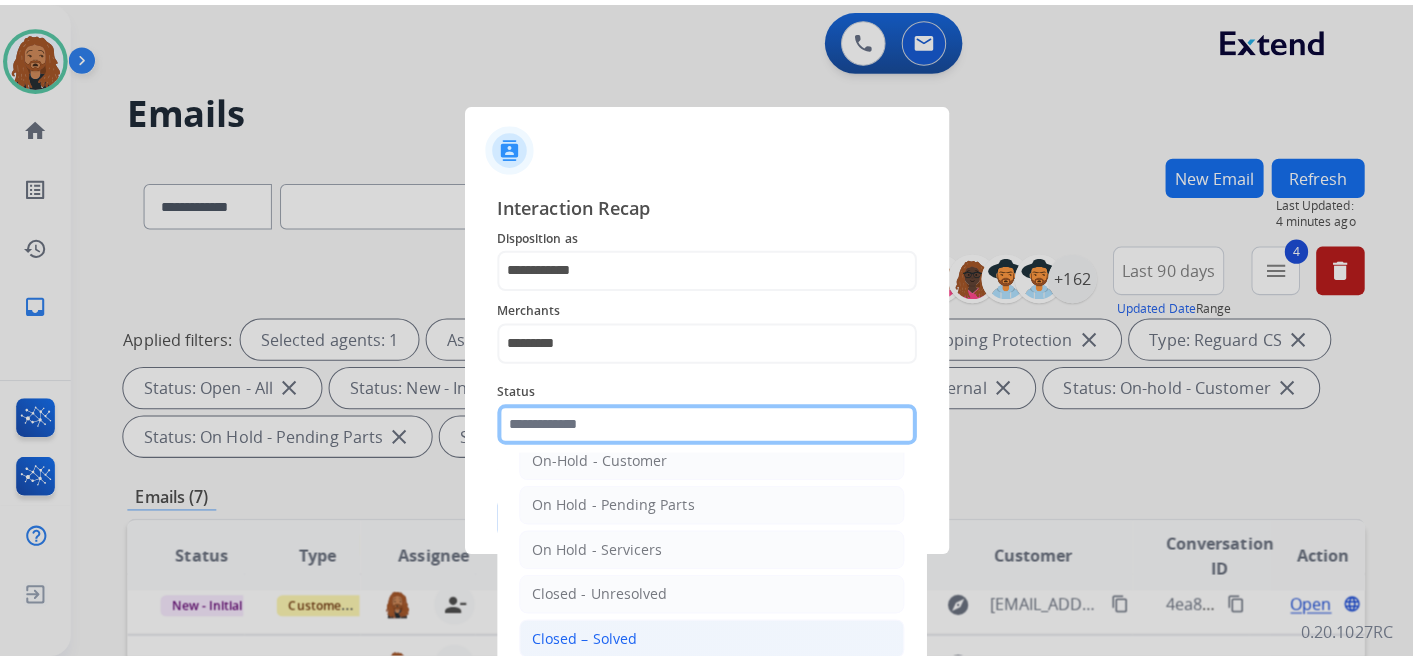 scroll, scrollTop: 114, scrollLeft: 0, axis: vertical 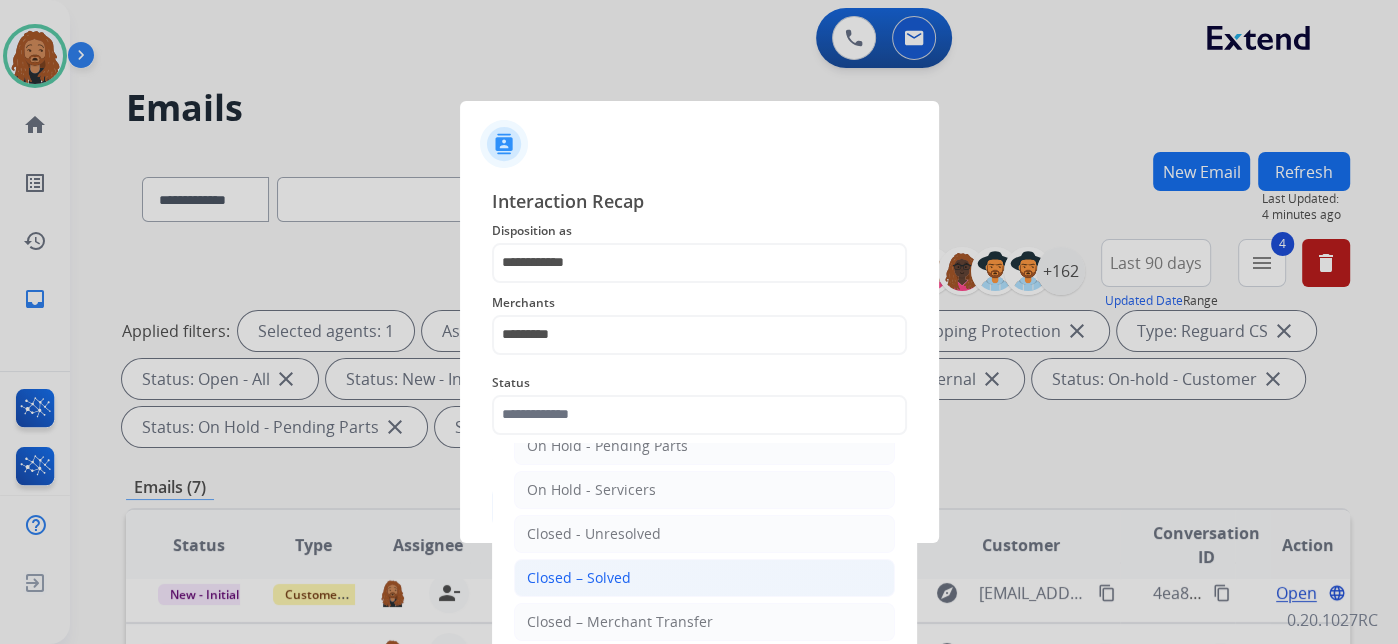 click on "Closed – Solved" 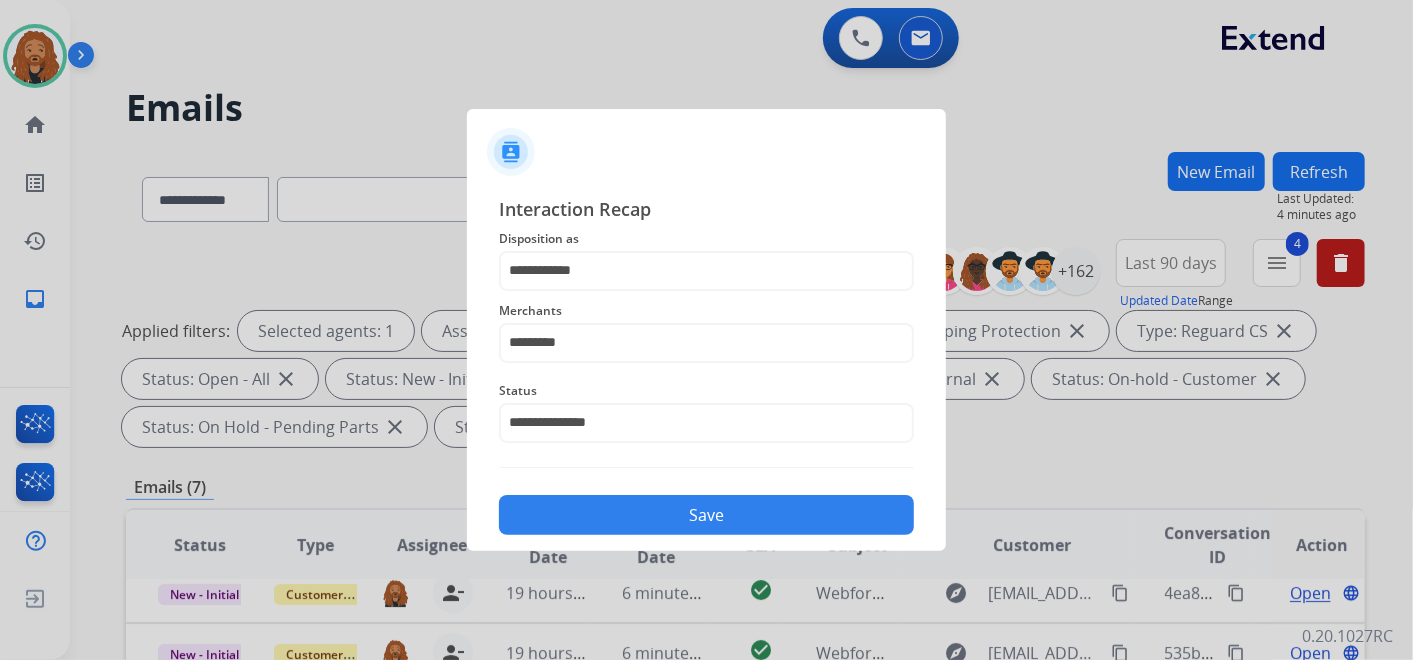click on "Save" 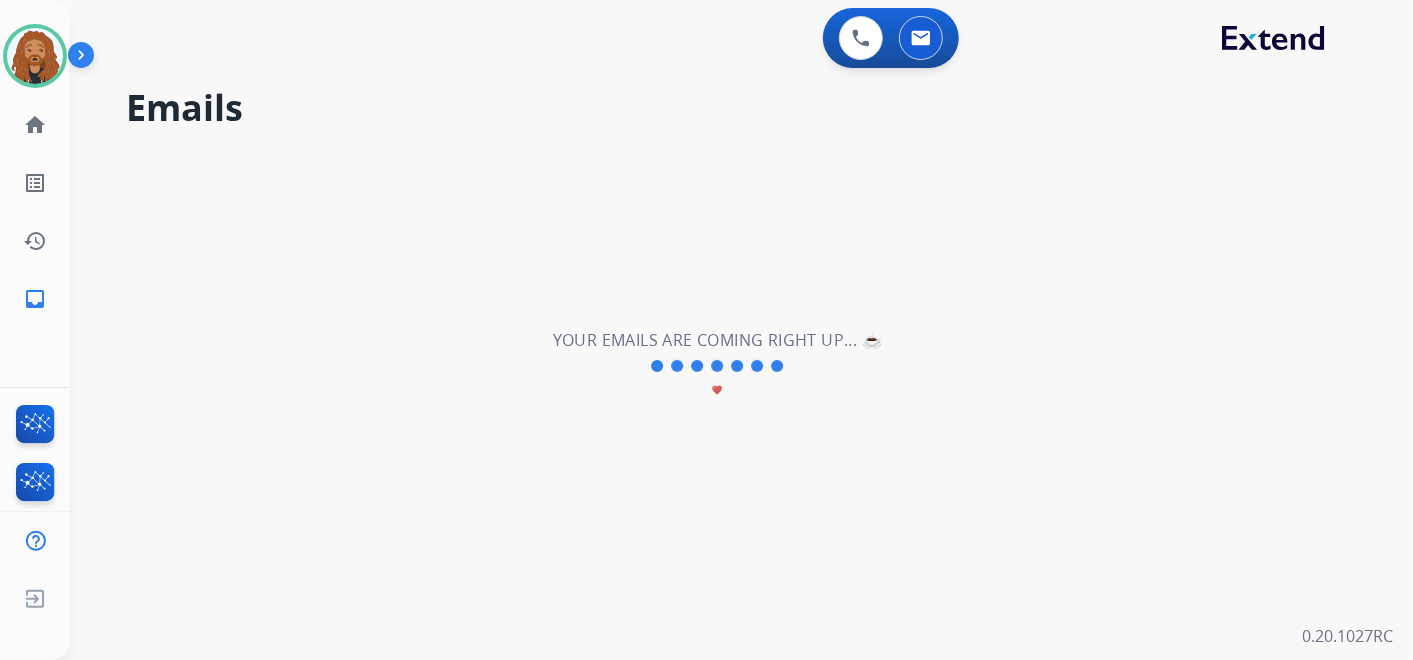 scroll, scrollTop: 0, scrollLeft: 0, axis: both 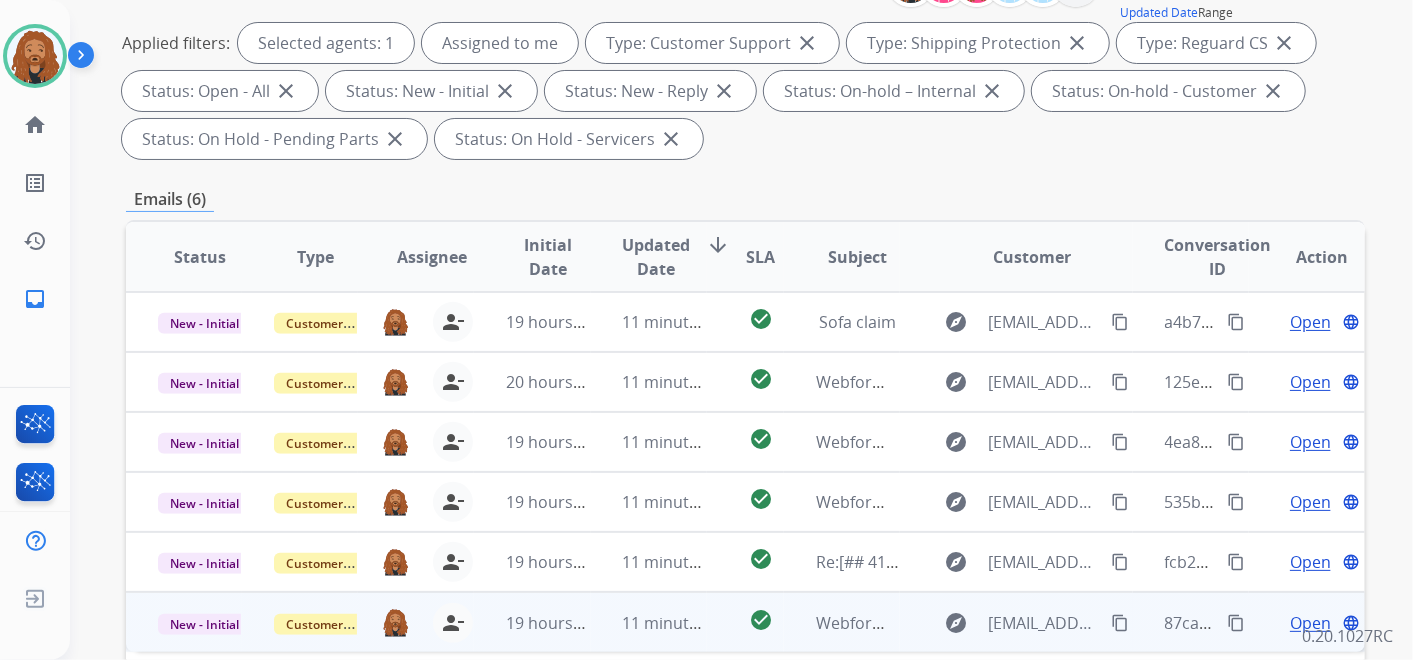click on "Open" at bounding box center [1310, 623] 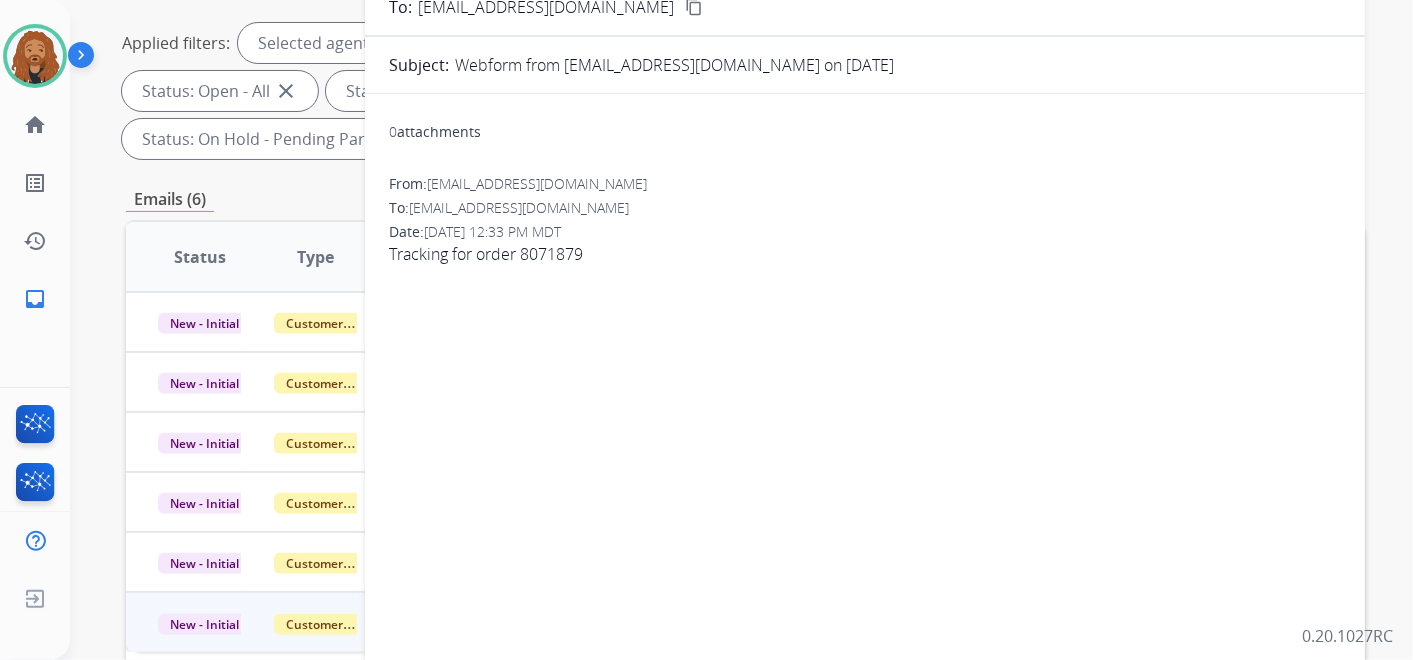 scroll, scrollTop: 177, scrollLeft: 0, axis: vertical 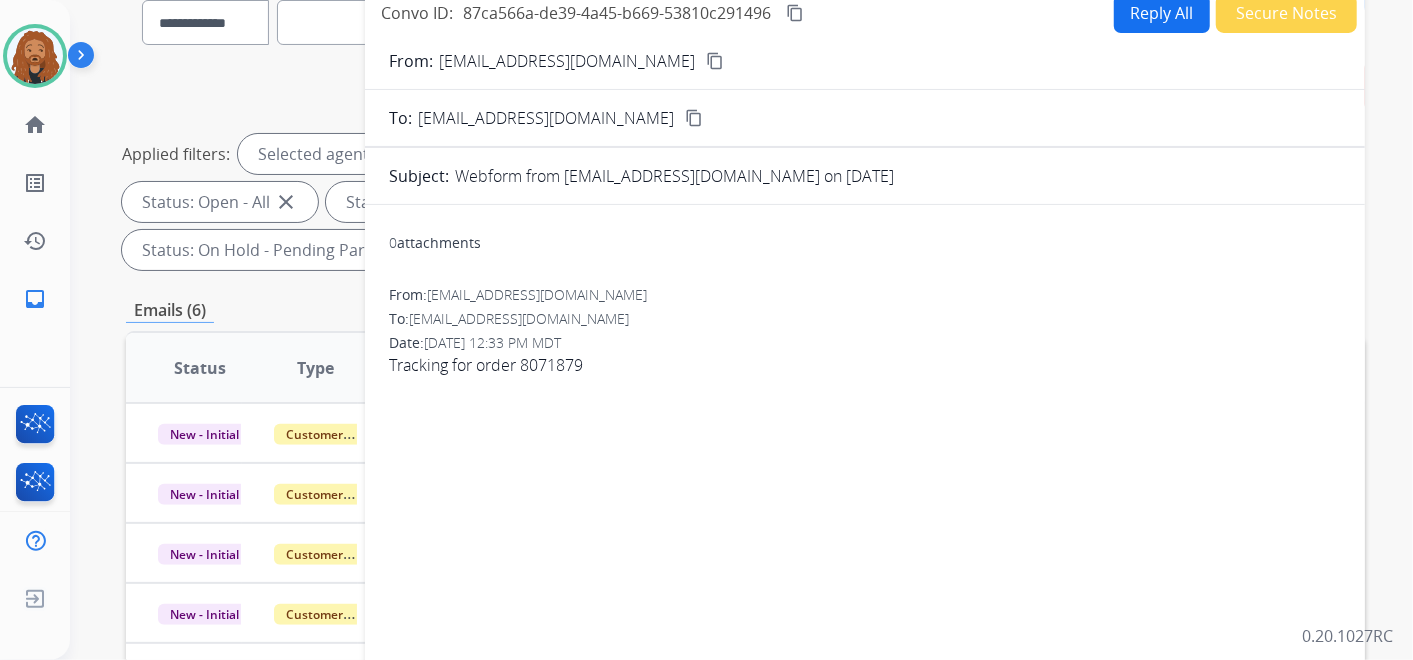 click on "content_copy" at bounding box center (715, 61) 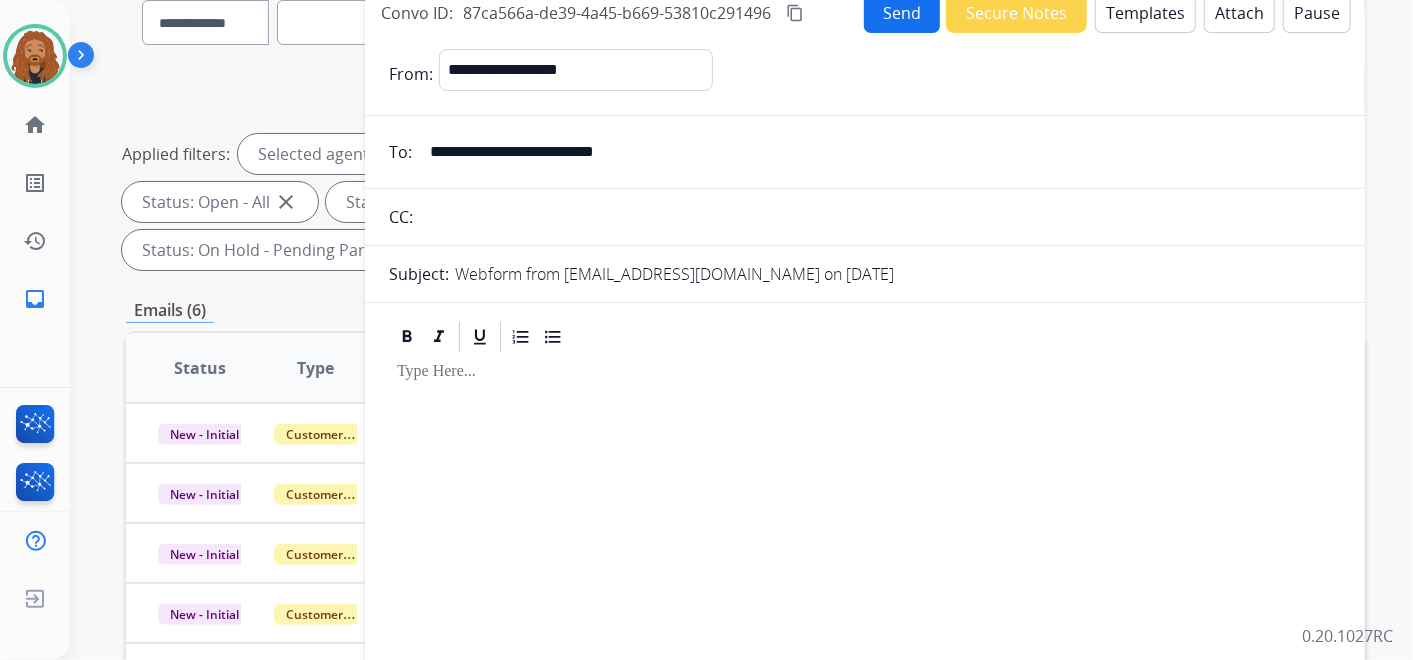 scroll, scrollTop: 0, scrollLeft: 0, axis: both 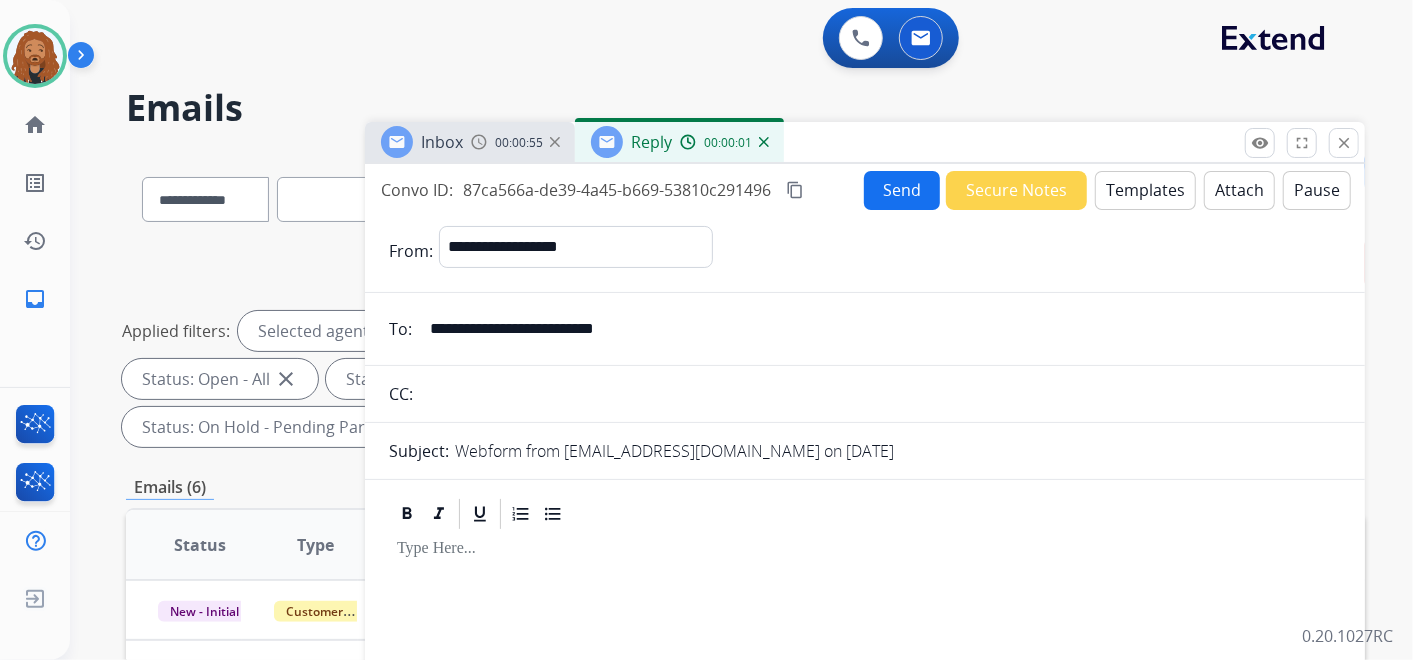 click on "Templates" at bounding box center [1145, 190] 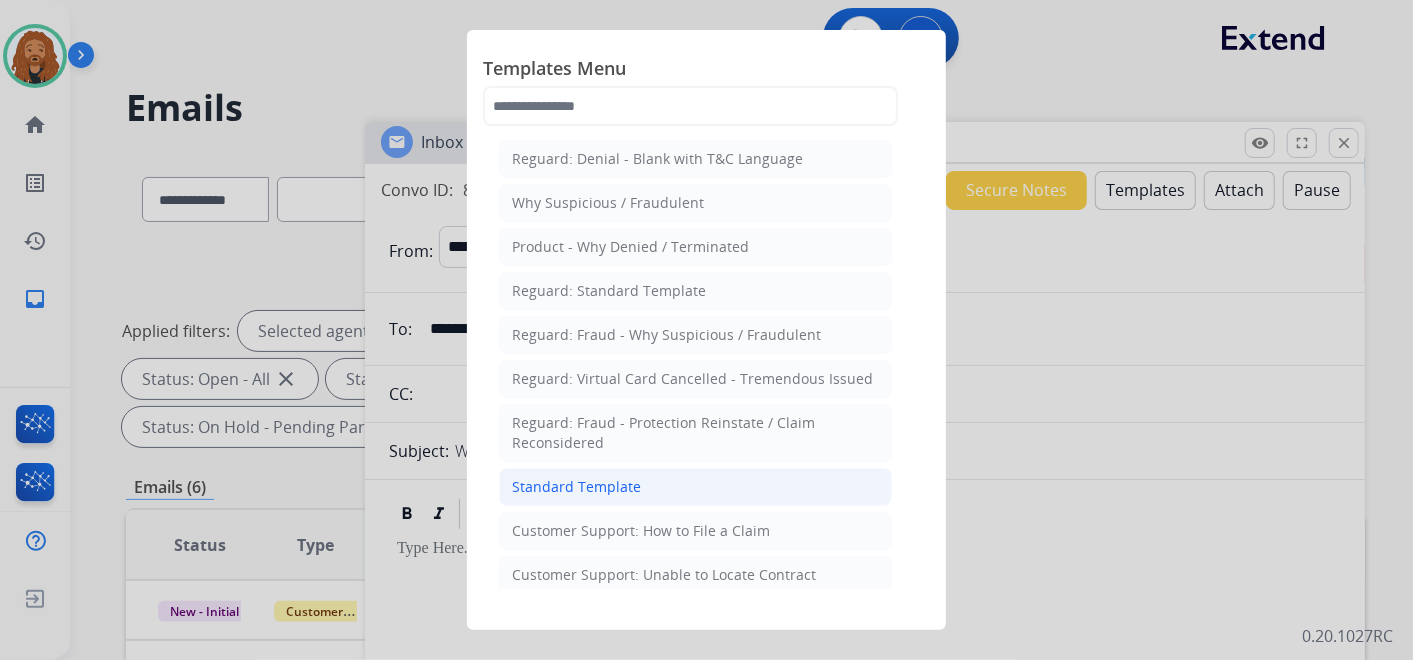 click on "Standard Template" 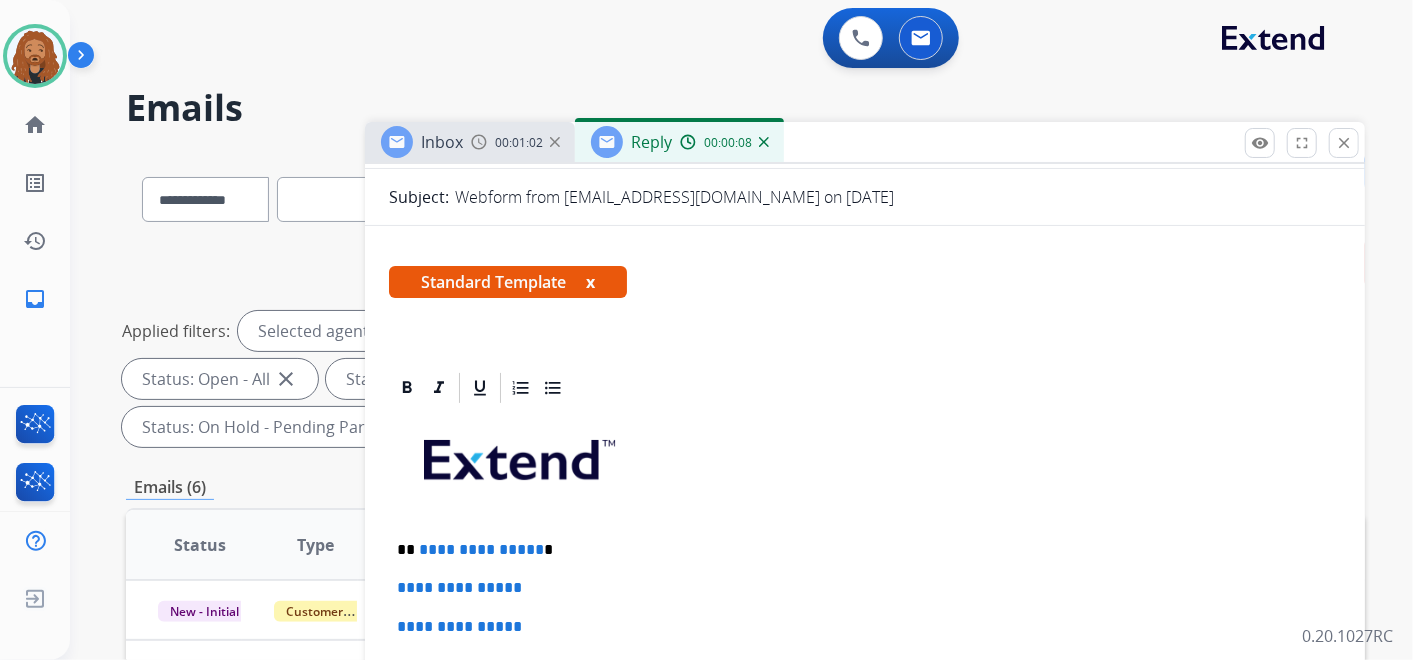 scroll, scrollTop: 333, scrollLeft: 0, axis: vertical 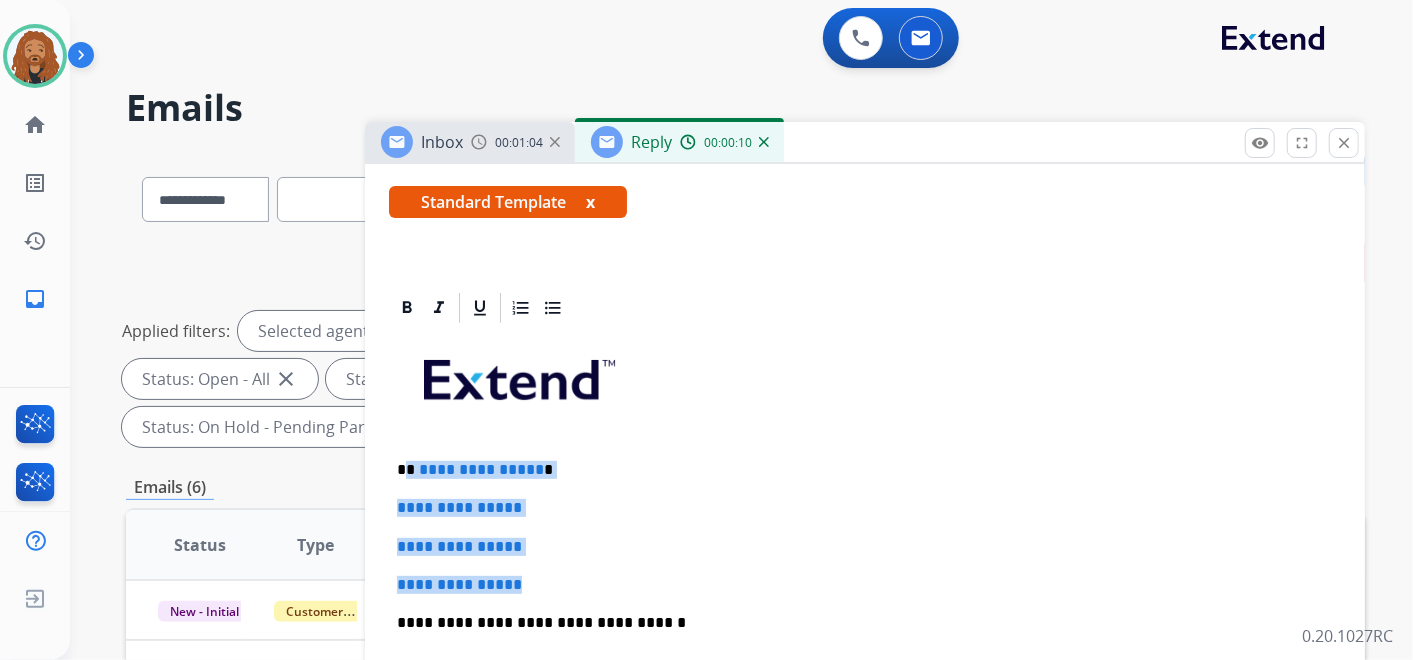 drag, startPoint x: 530, startPoint y: 579, endPoint x: 408, endPoint y: 453, distance: 175.38528 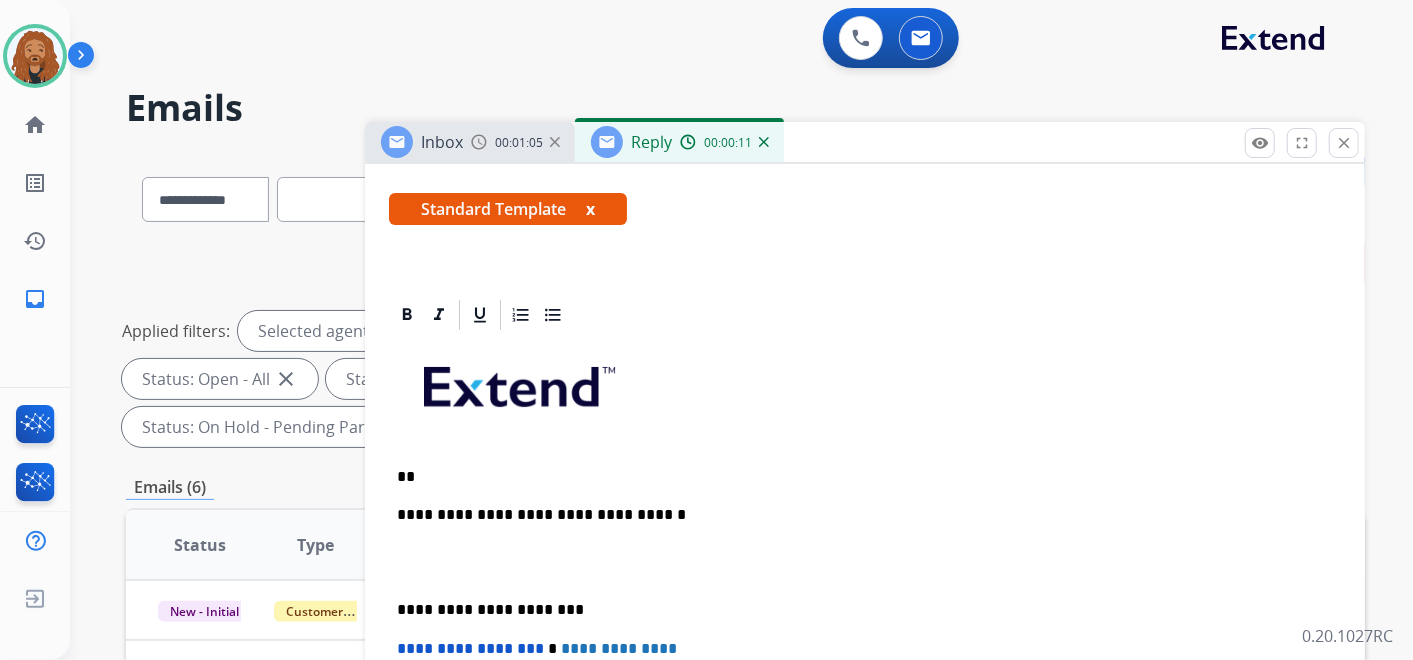 scroll, scrollTop: 321, scrollLeft: 0, axis: vertical 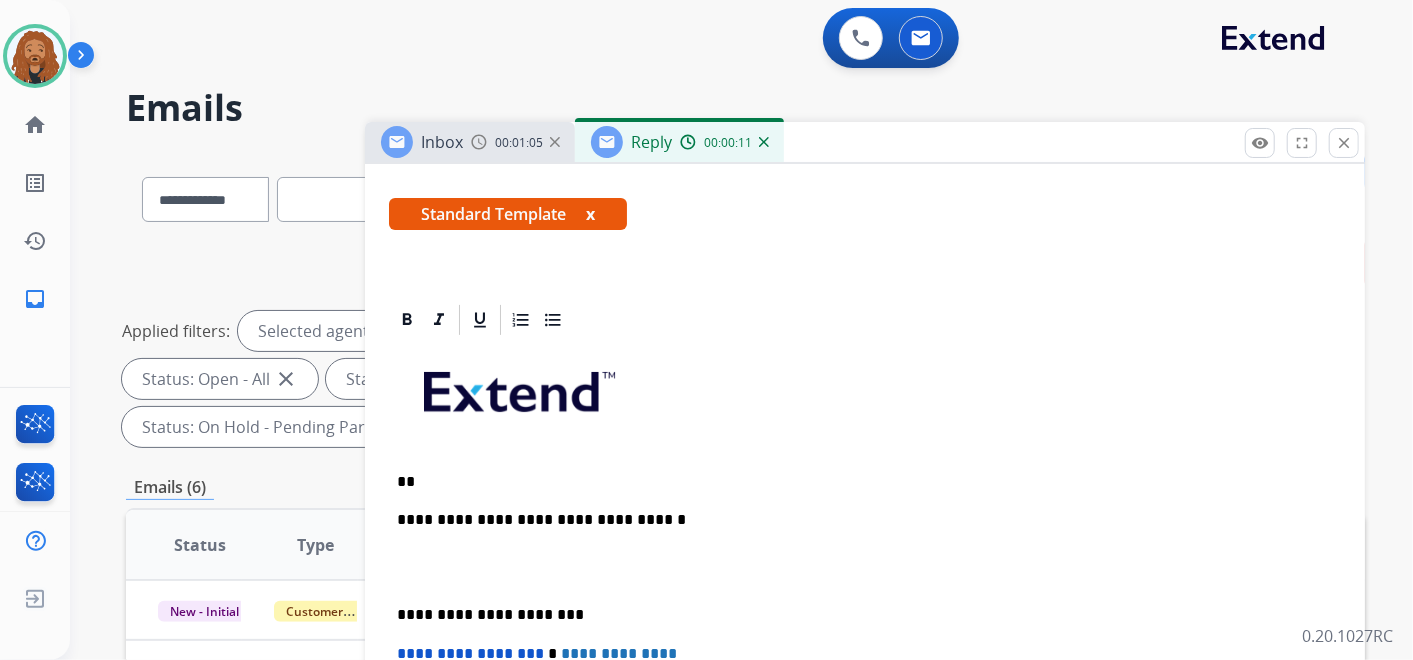 type 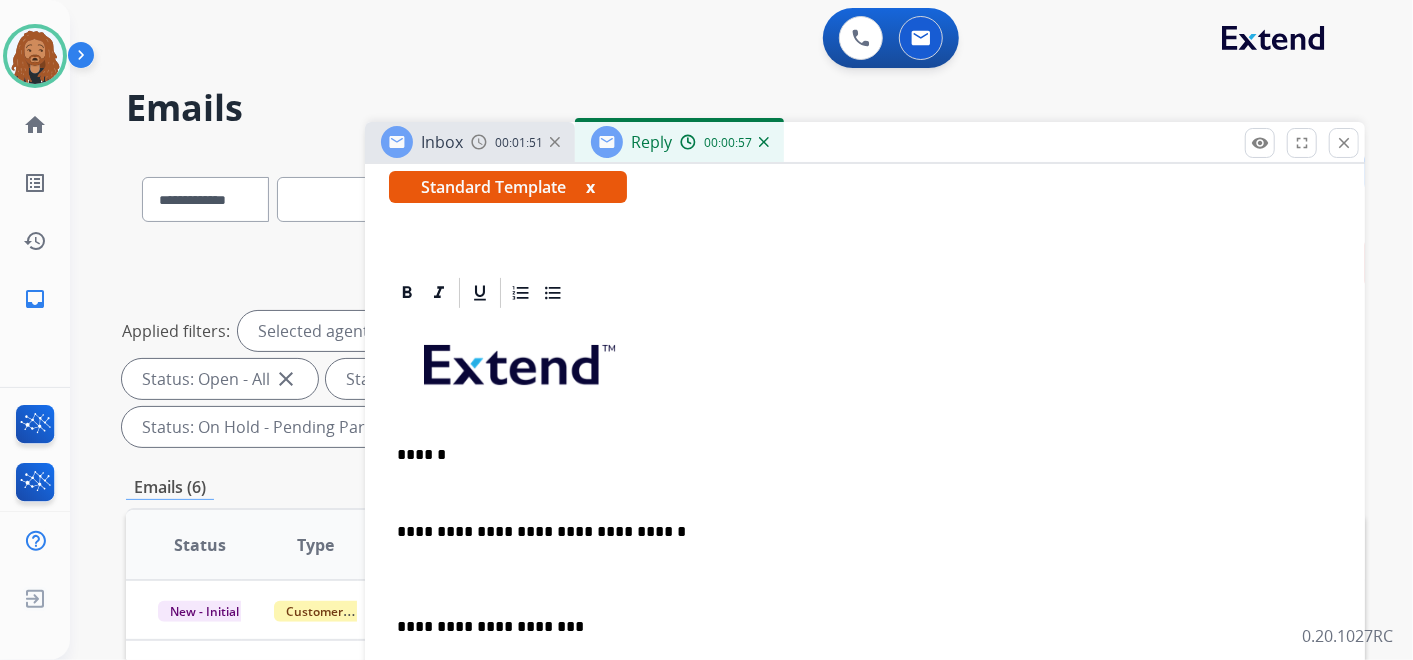 scroll, scrollTop: 360, scrollLeft: 0, axis: vertical 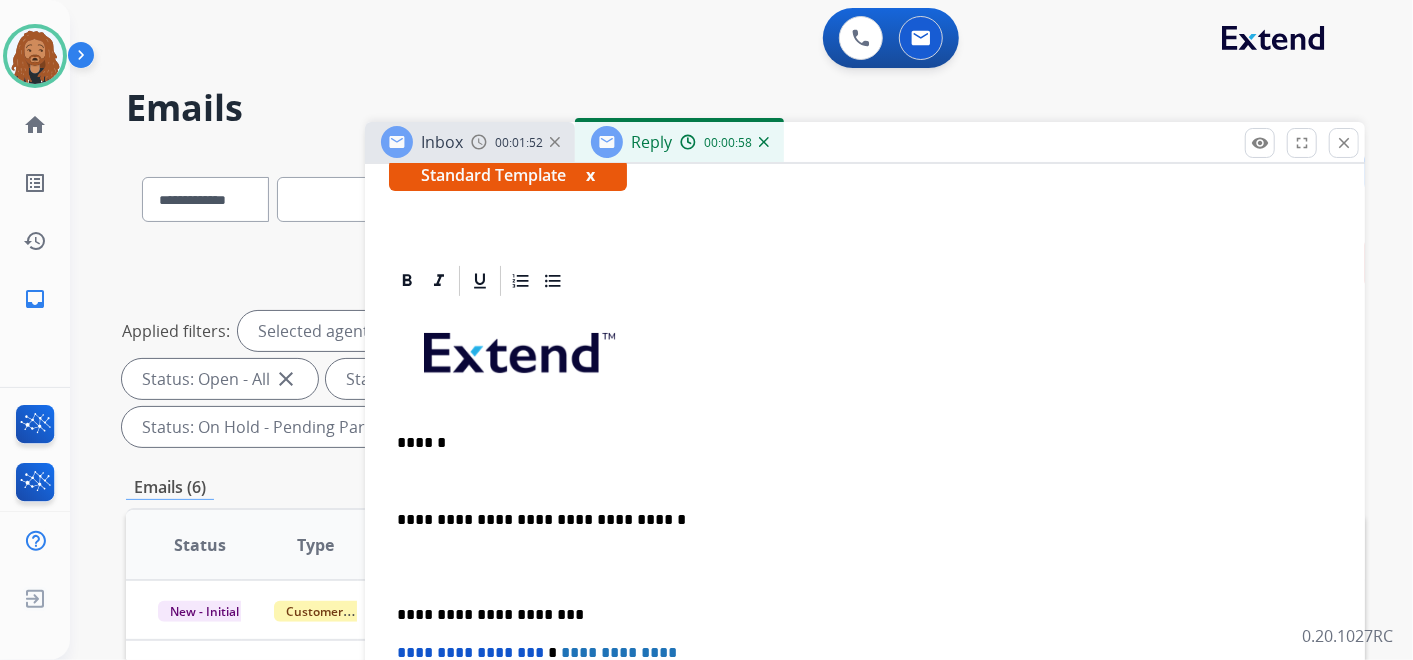 click at bounding box center [865, 567] 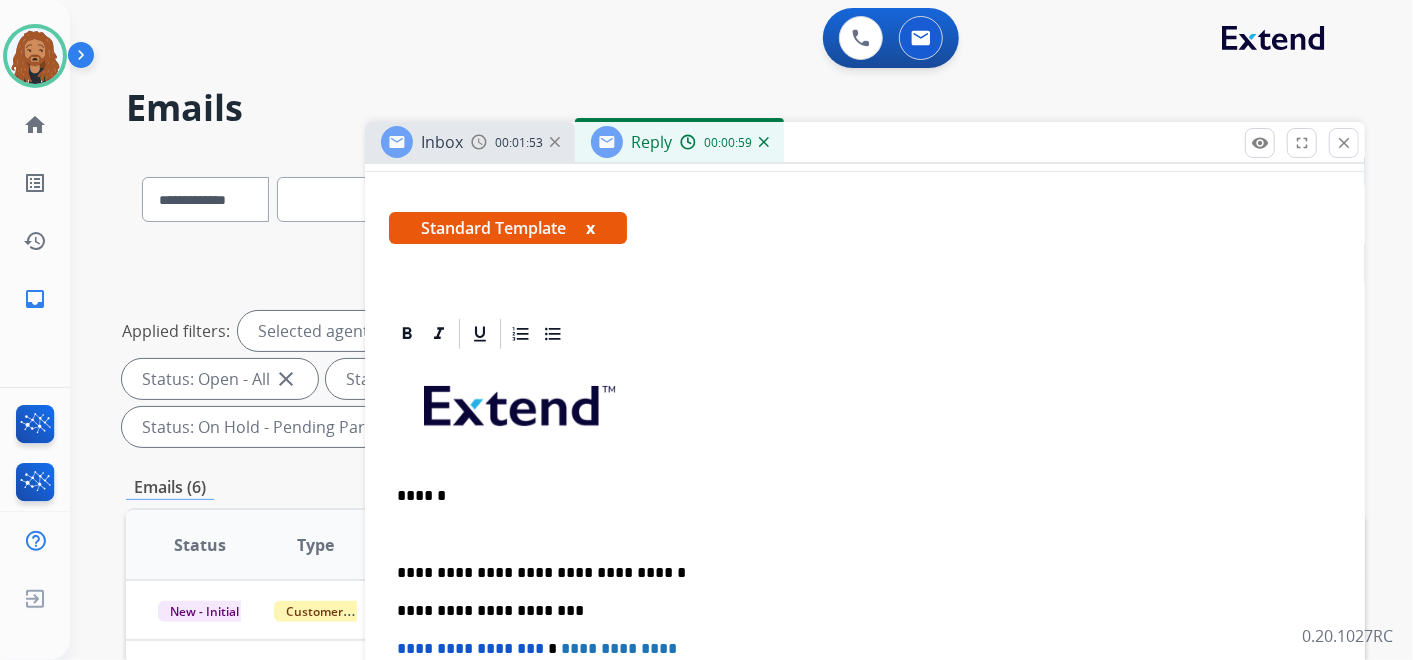 scroll, scrollTop: 302, scrollLeft: 0, axis: vertical 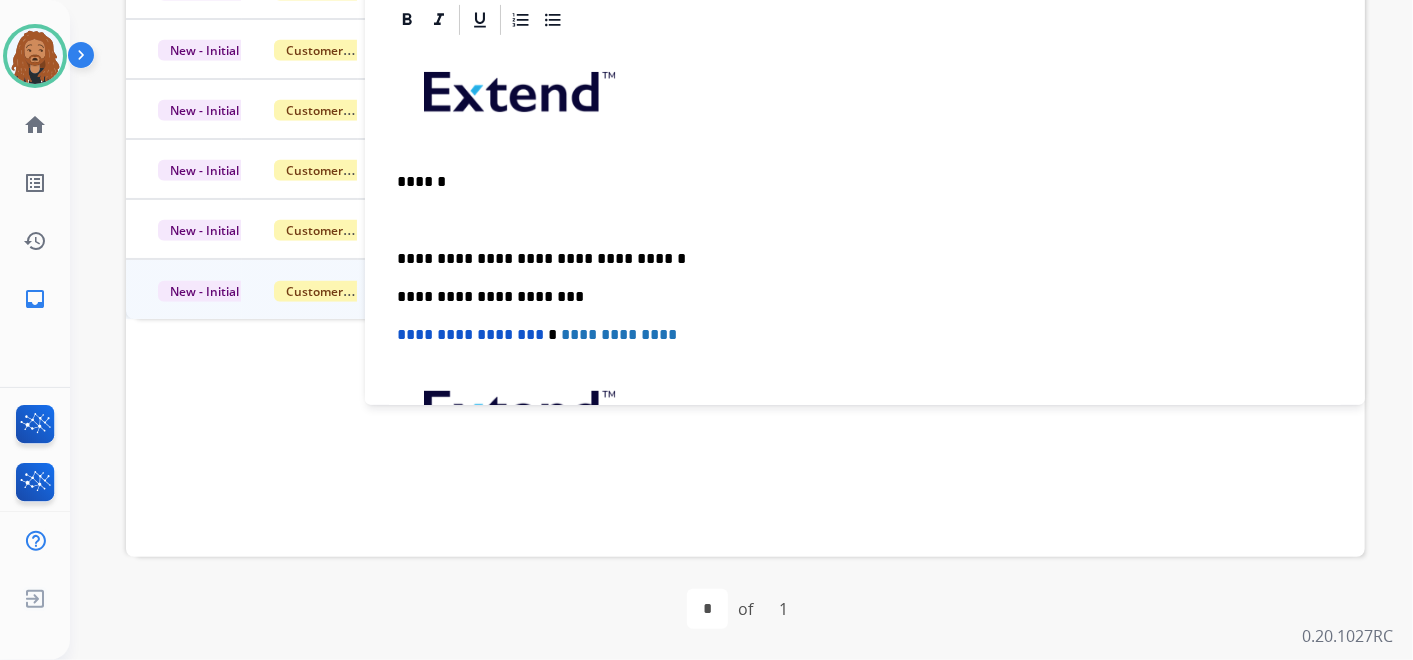 click at bounding box center (857, 220) 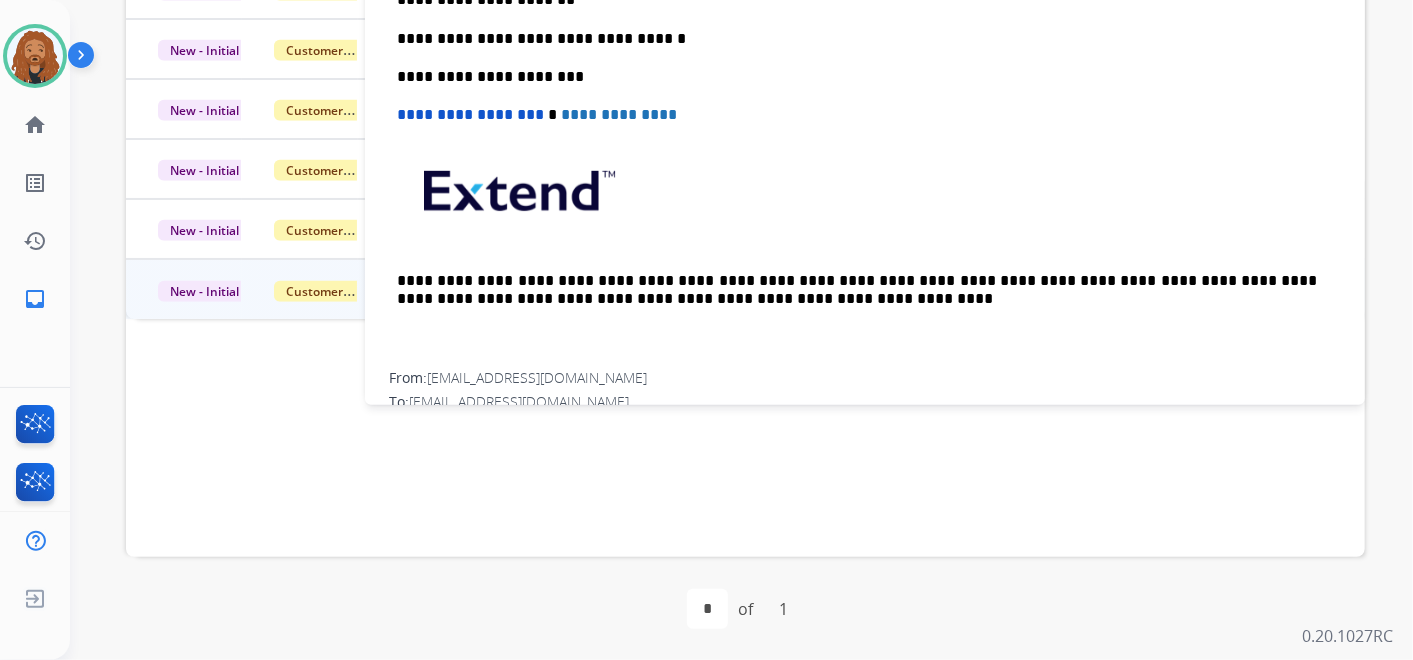 scroll, scrollTop: 0, scrollLeft: 0, axis: both 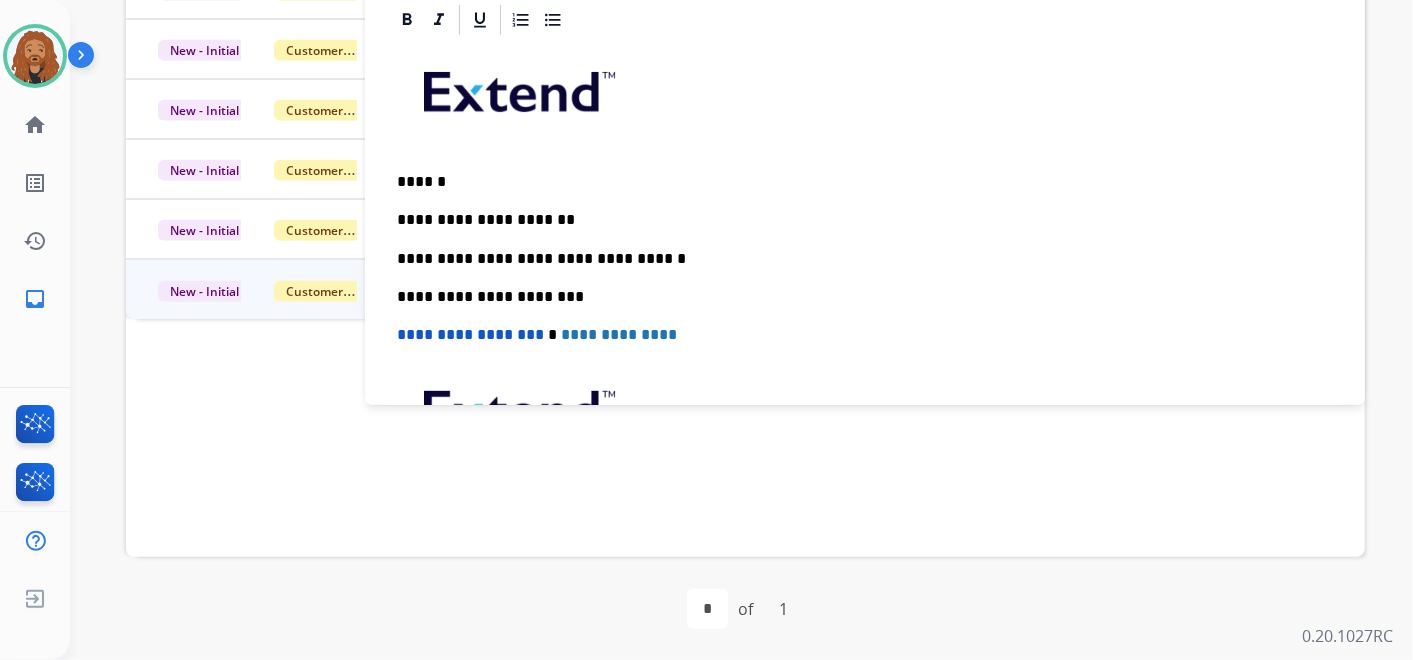 click on "**********" at bounding box center (857, 220) 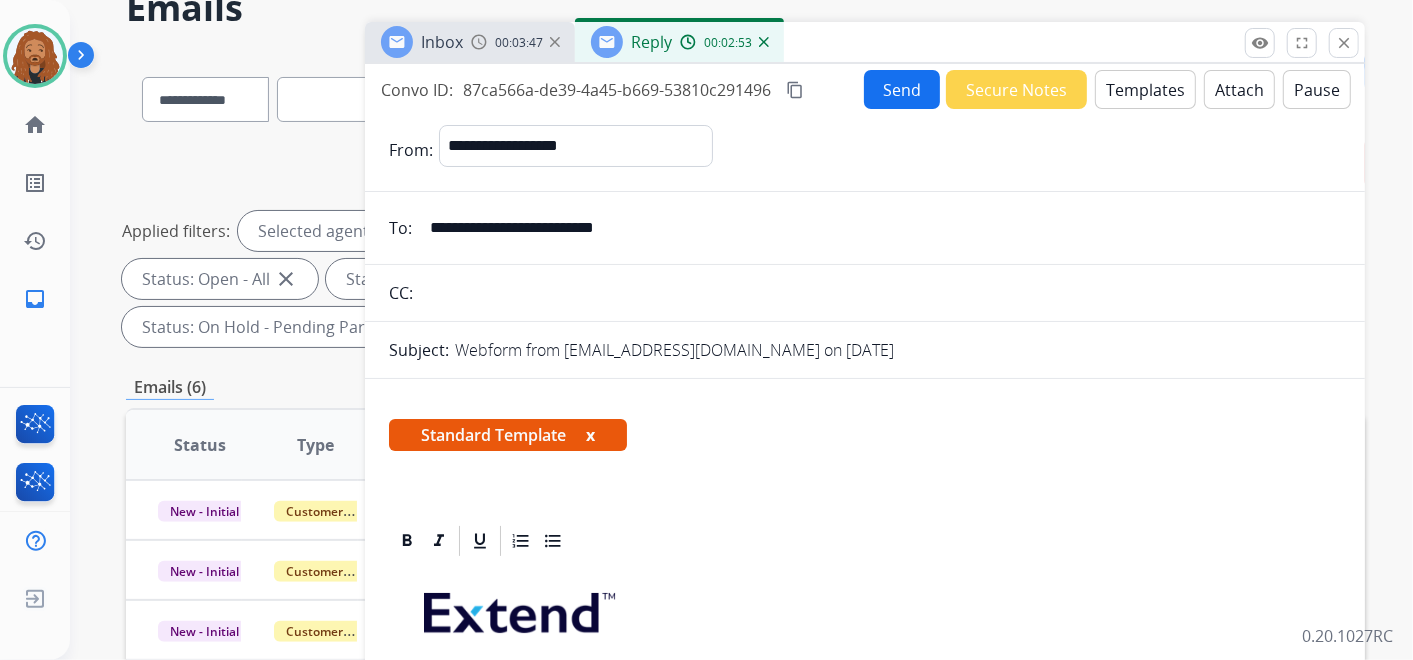 scroll, scrollTop: 65, scrollLeft: 0, axis: vertical 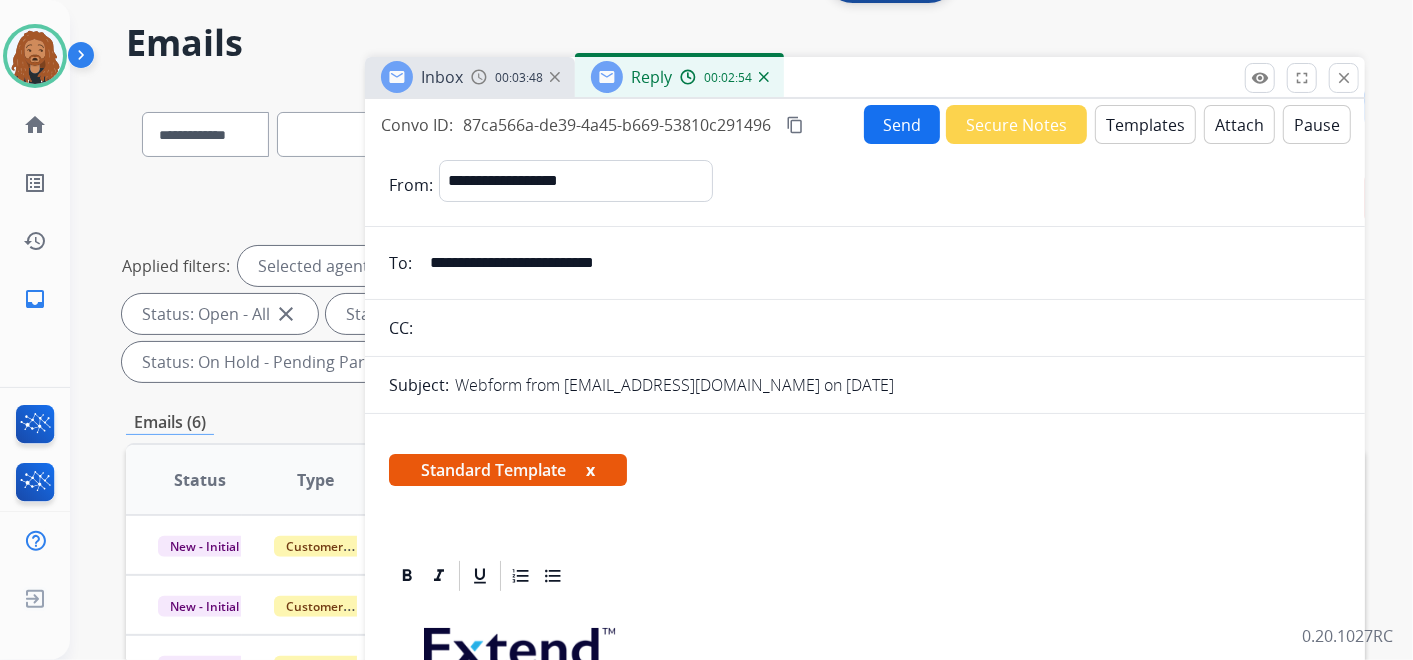 click on "Send" at bounding box center [902, 124] 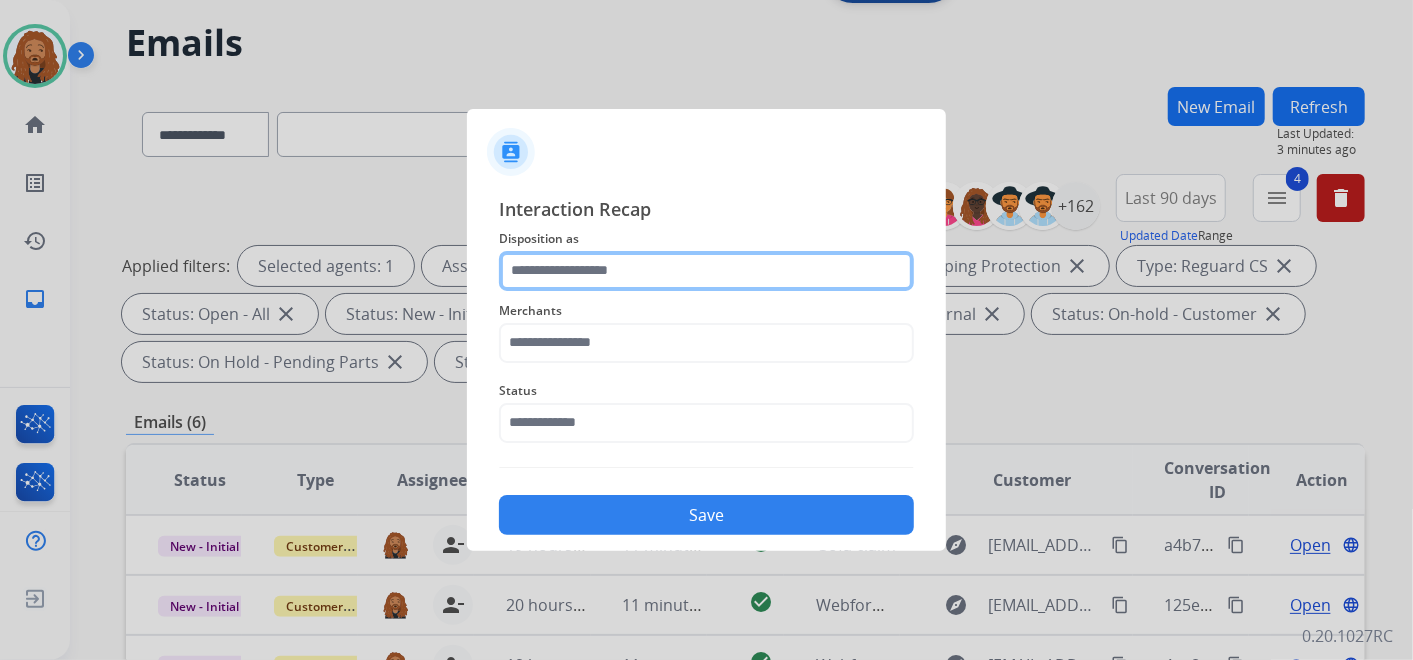 click 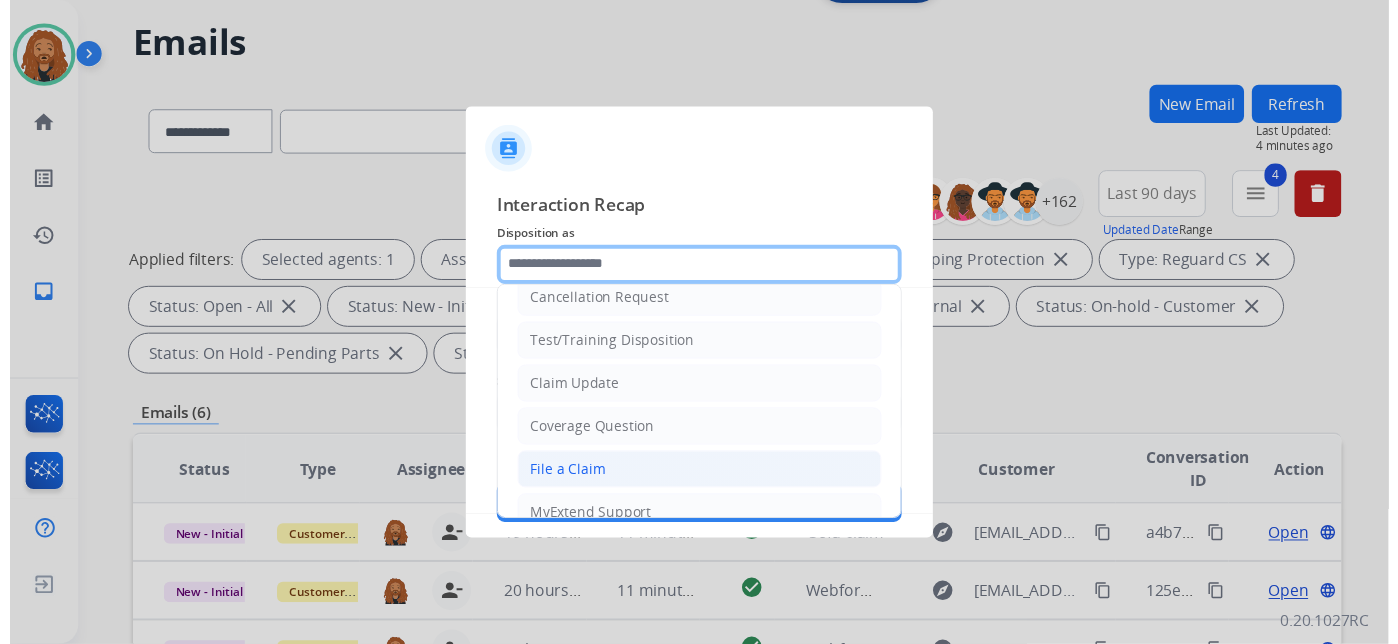scroll, scrollTop: 0, scrollLeft: 0, axis: both 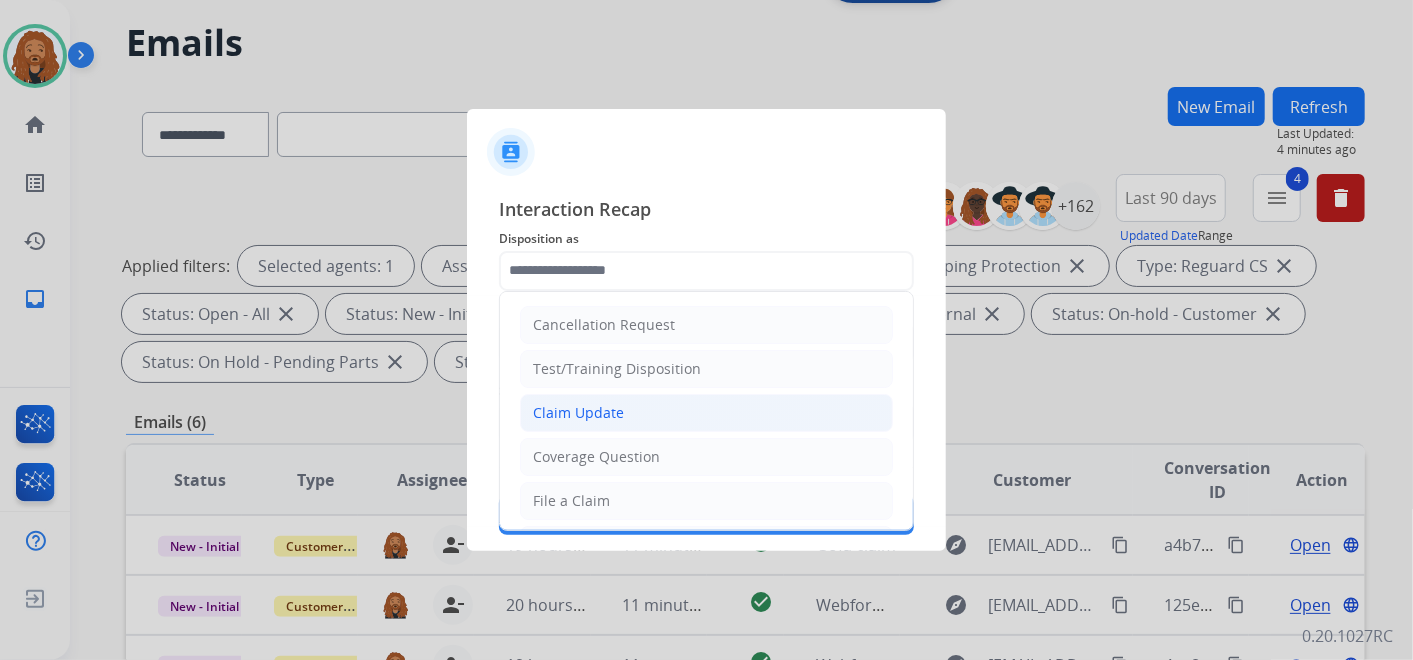 click on "Claim Update" 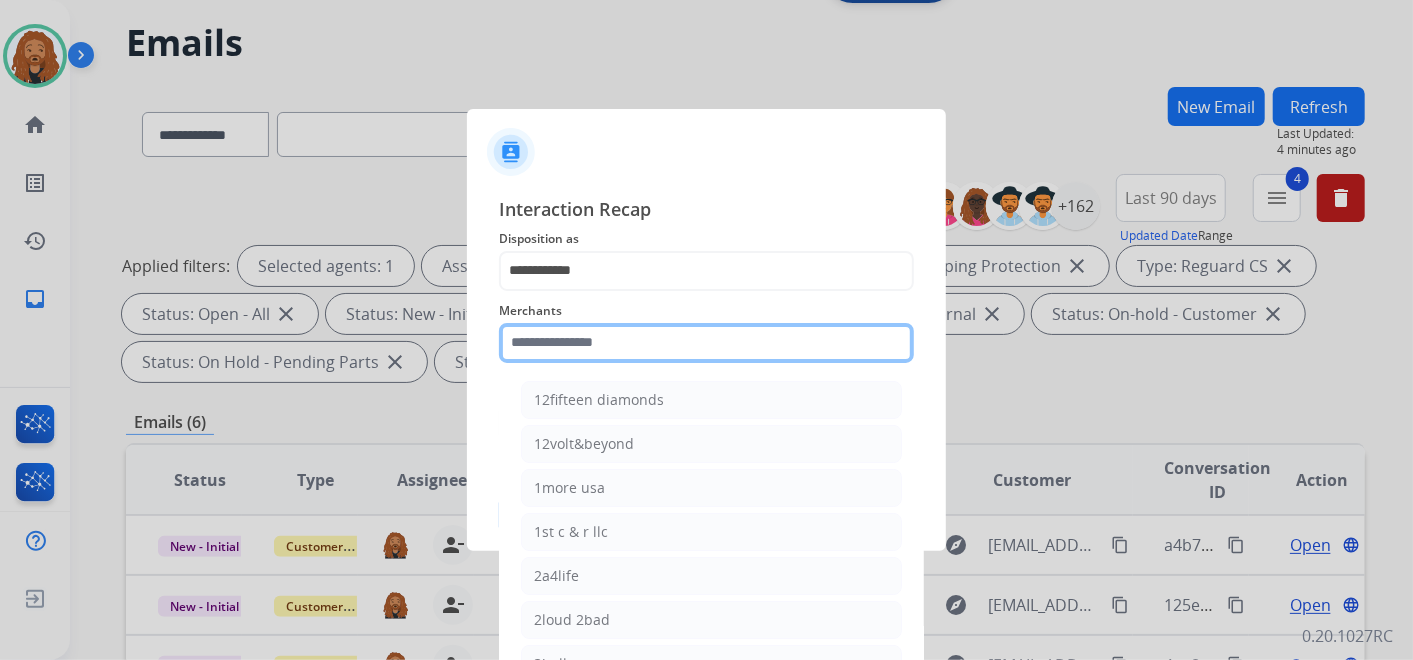 click 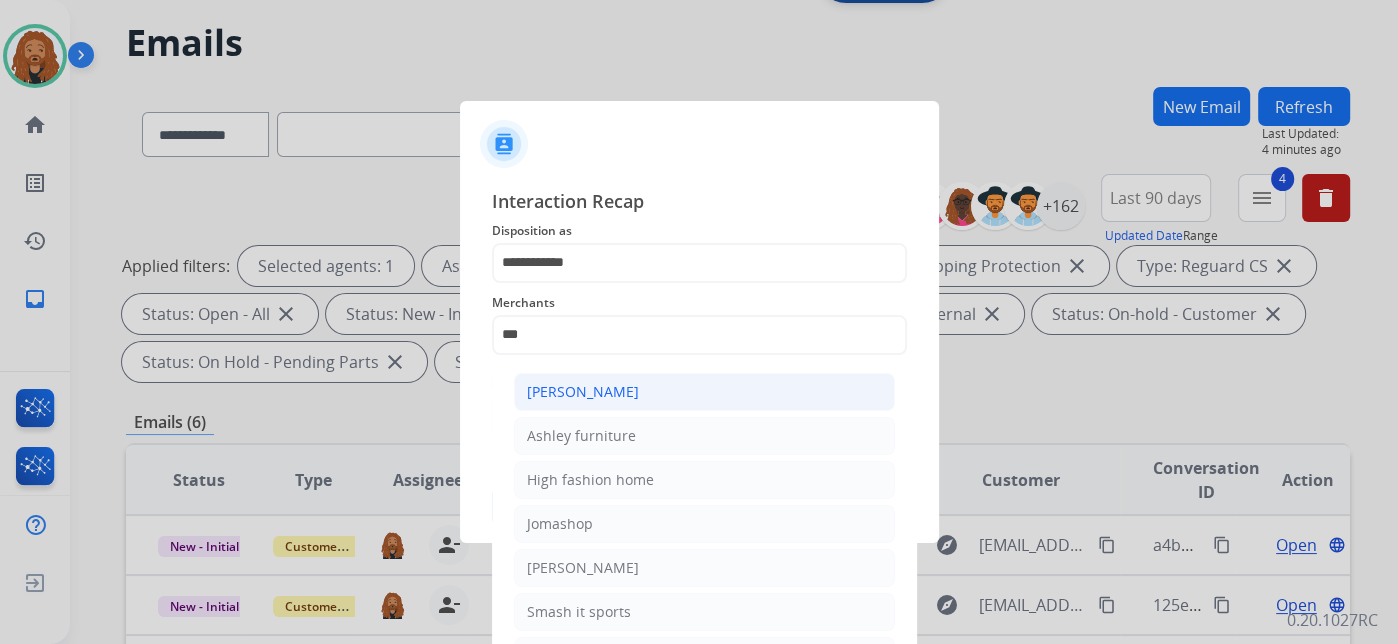 click on "[PERSON_NAME]" 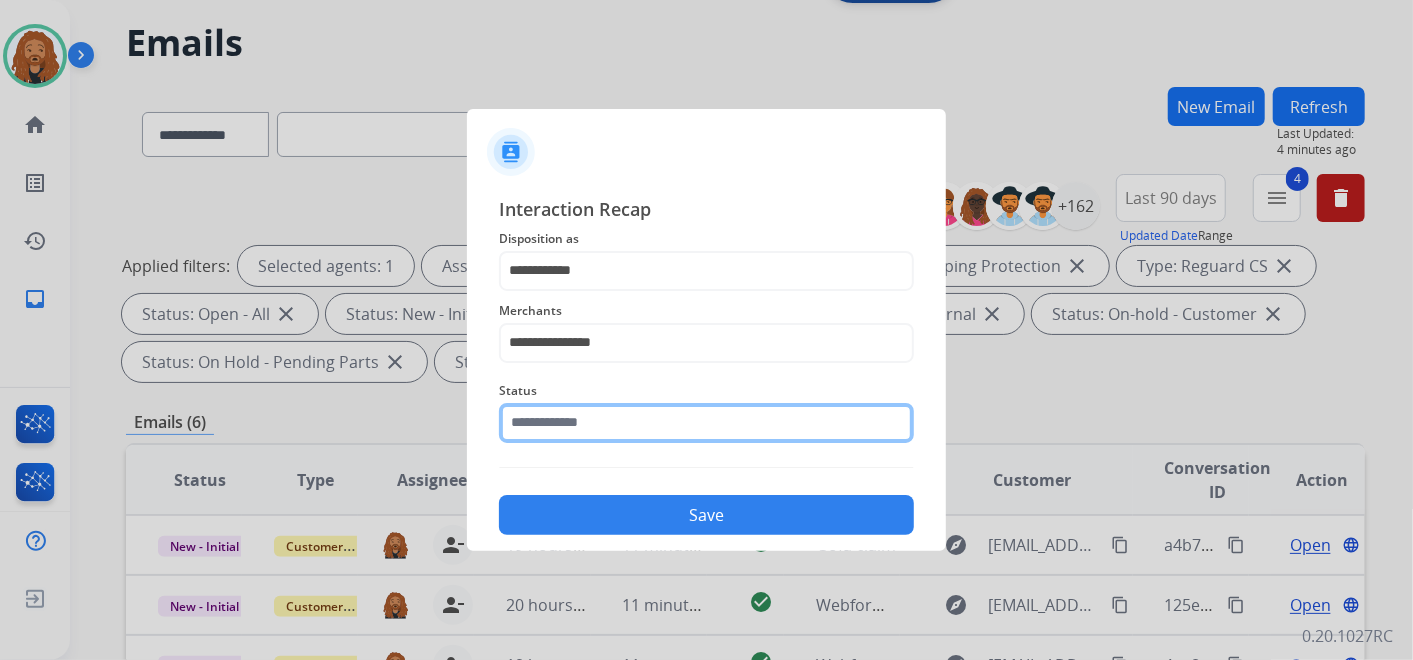 click 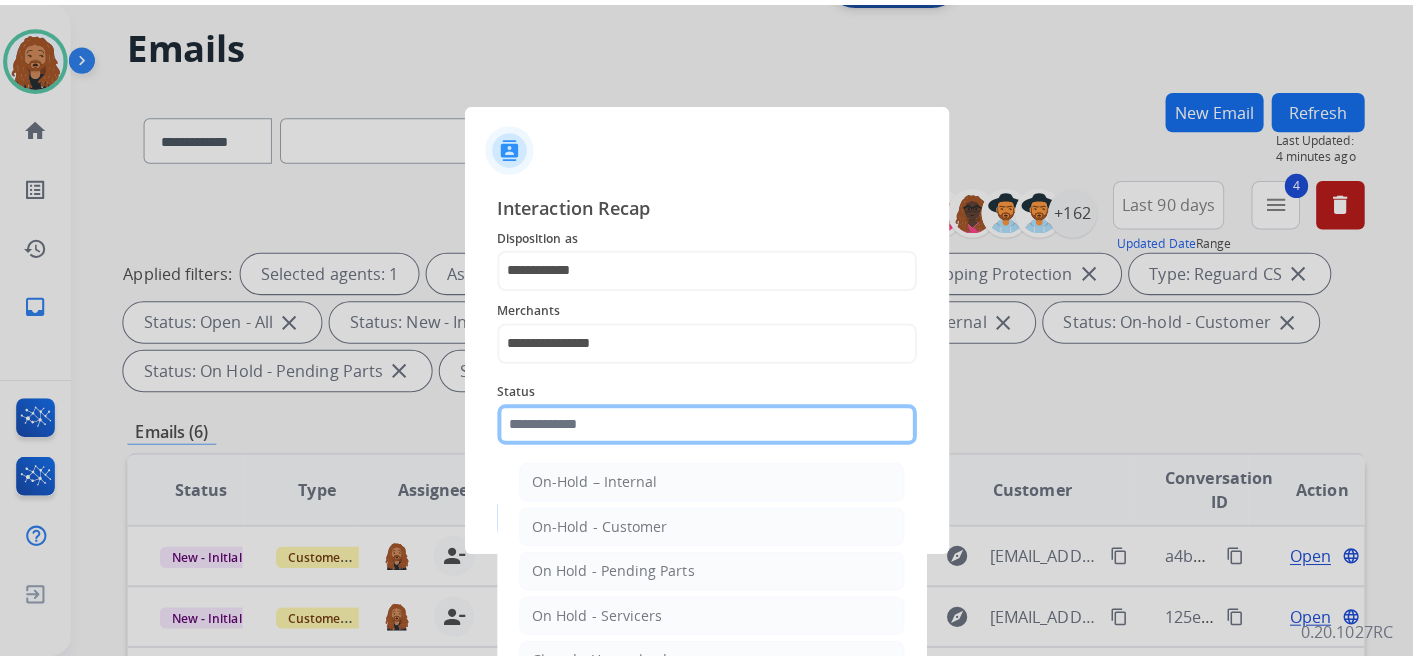 scroll, scrollTop: 114, scrollLeft: 0, axis: vertical 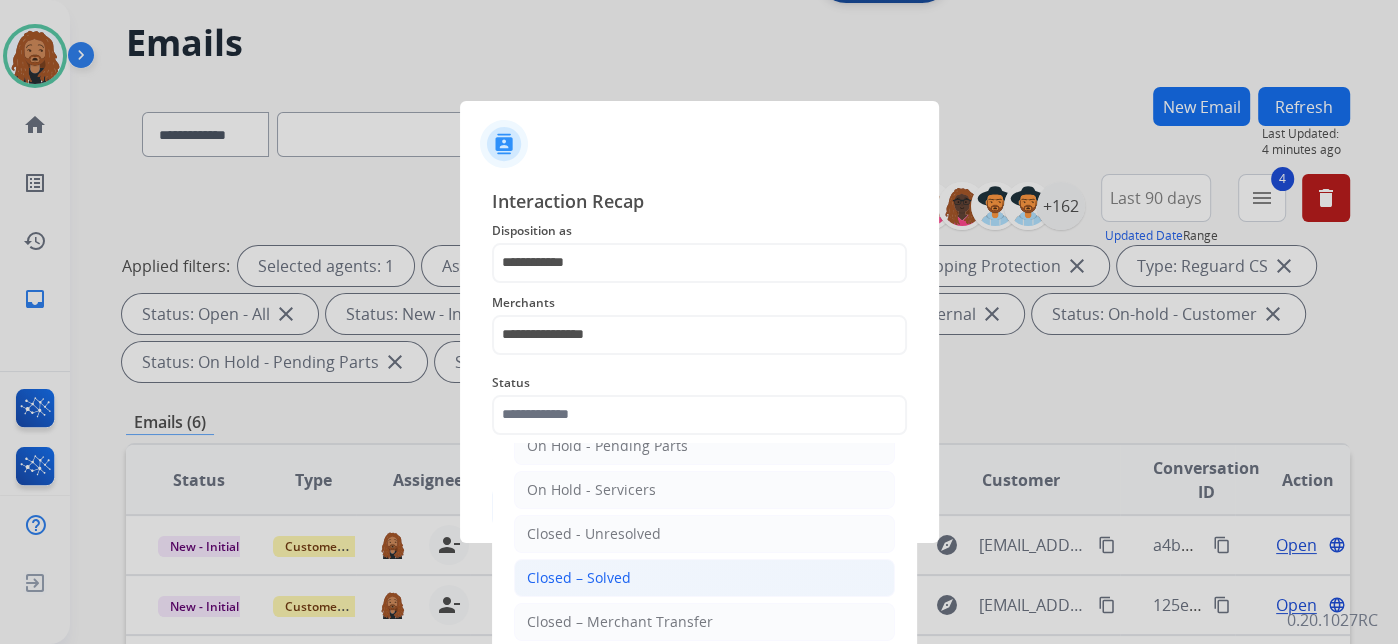 drag, startPoint x: 611, startPoint y: 576, endPoint x: 640, endPoint y: 507, distance: 74.84651 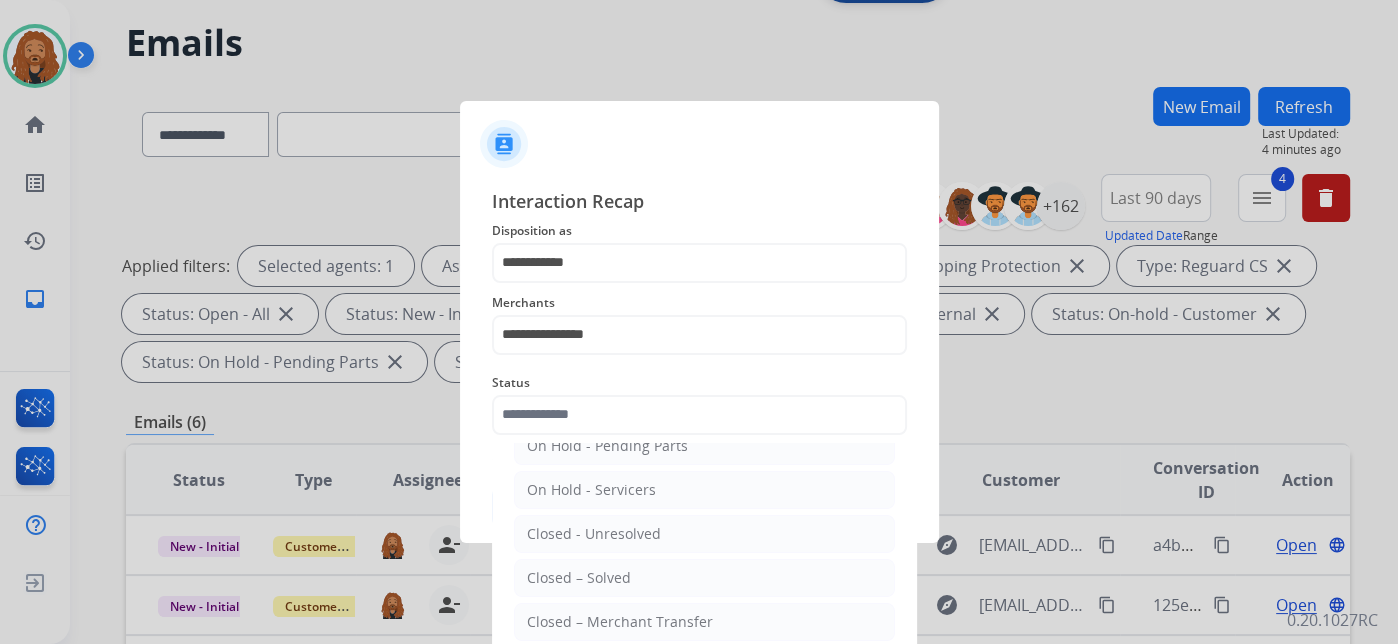 click on "Closed – Solved" 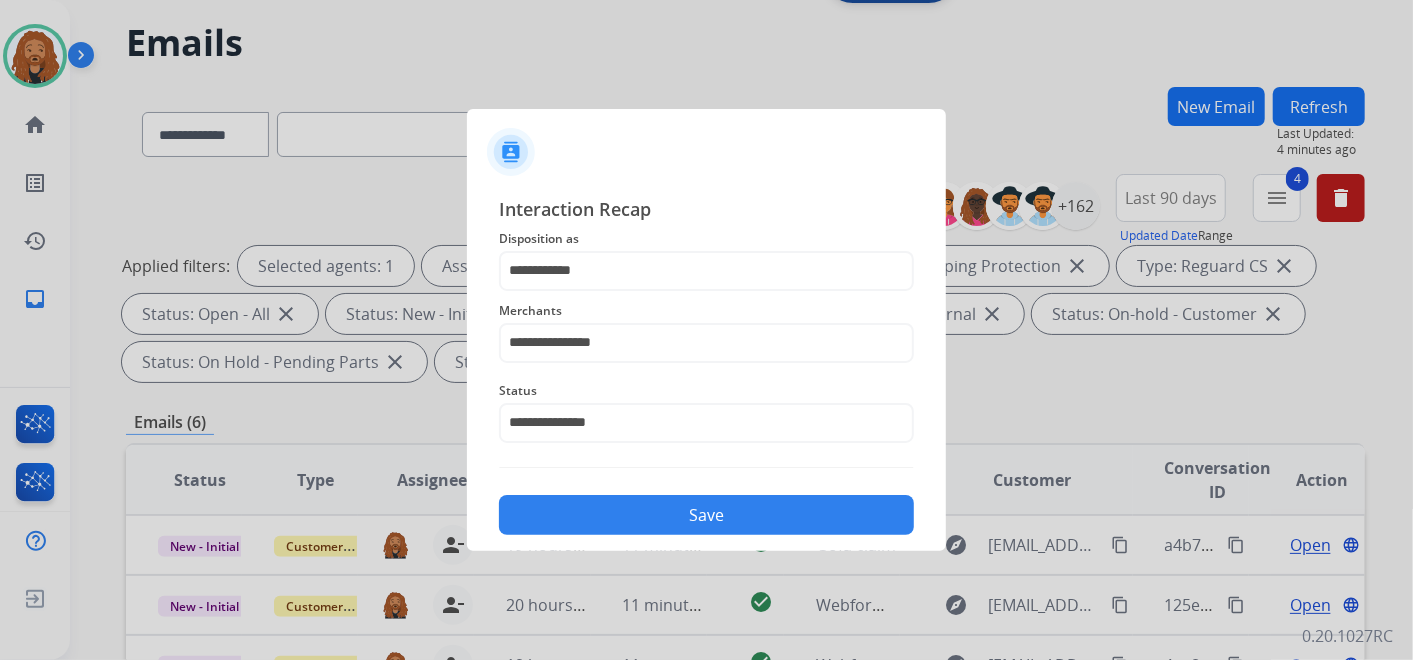 click on "Save" 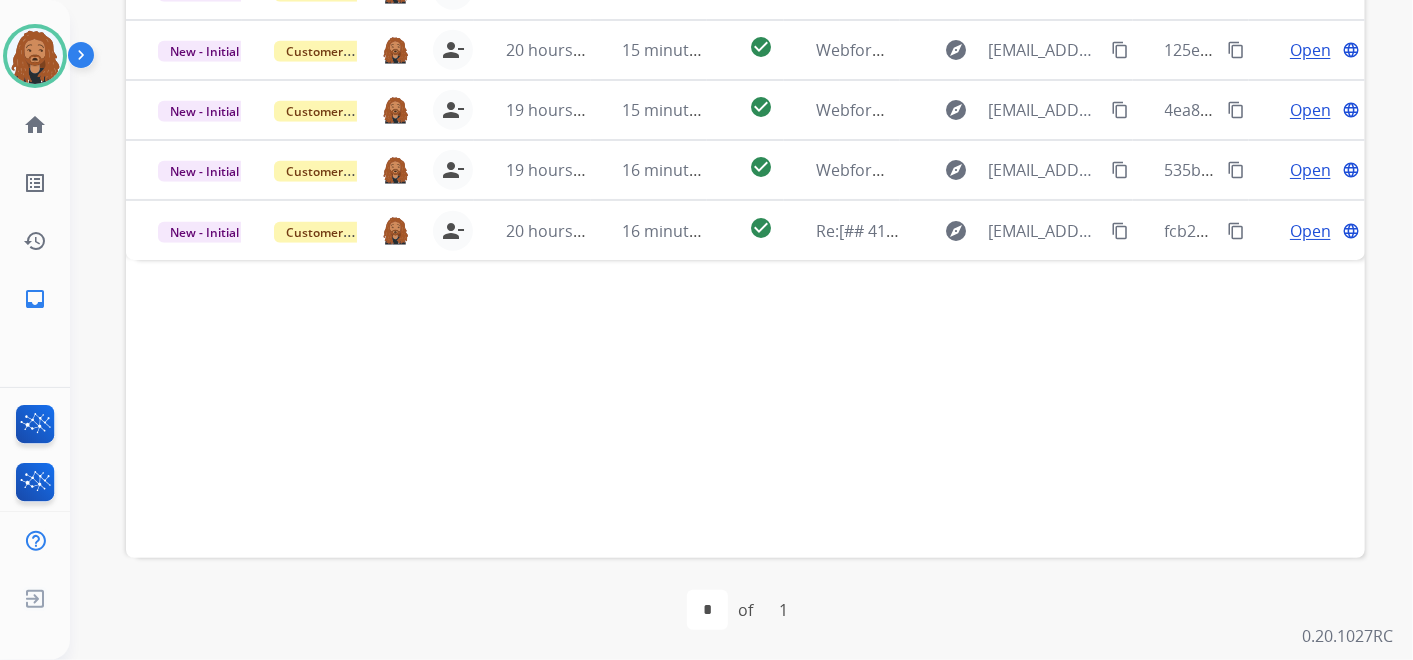 scroll, scrollTop: 621, scrollLeft: 0, axis: vertical 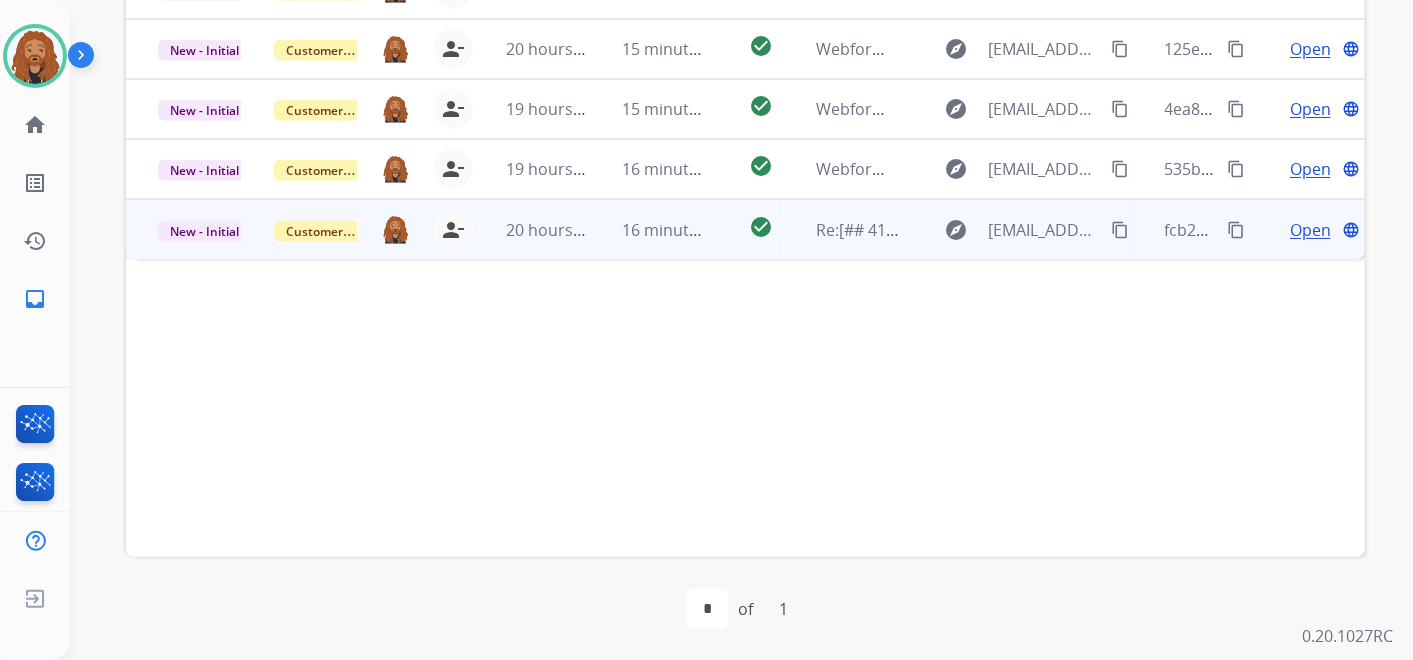 click on "Open" at bounding box center [1310, 230] 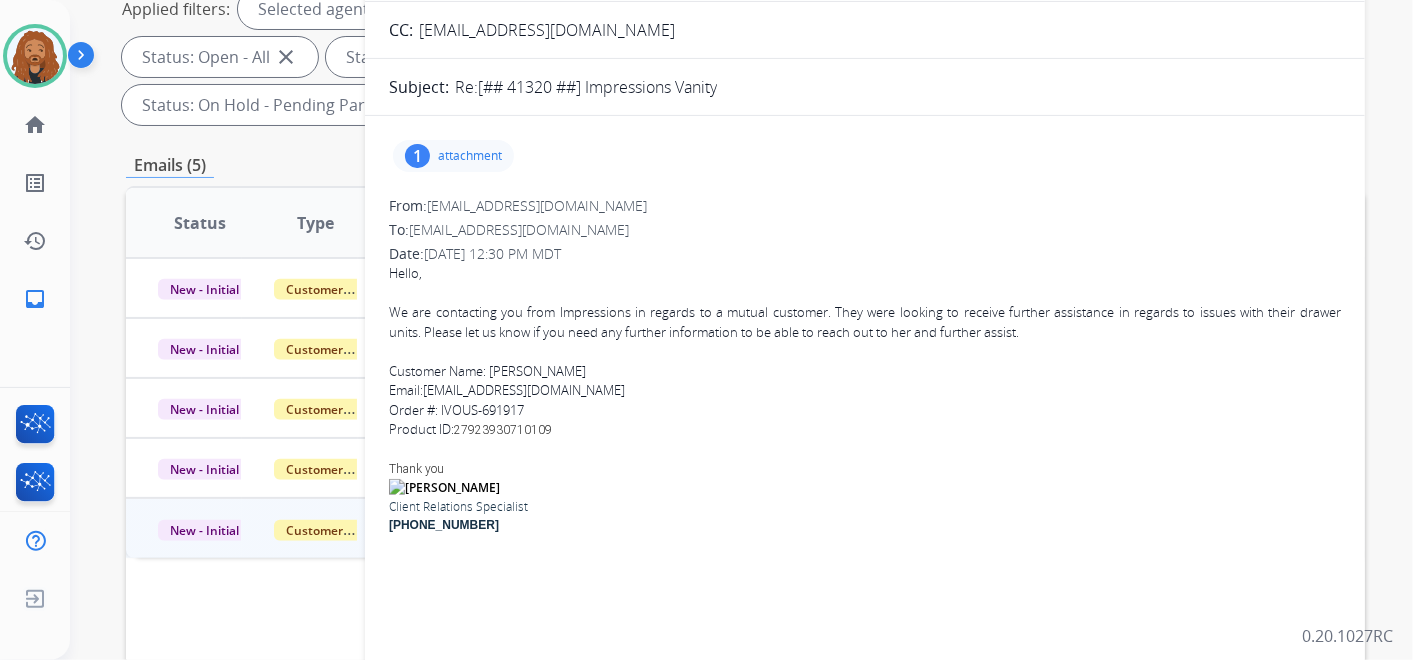 scroll, scrollTop: 288, scrollLeft: 0, axis: vertical 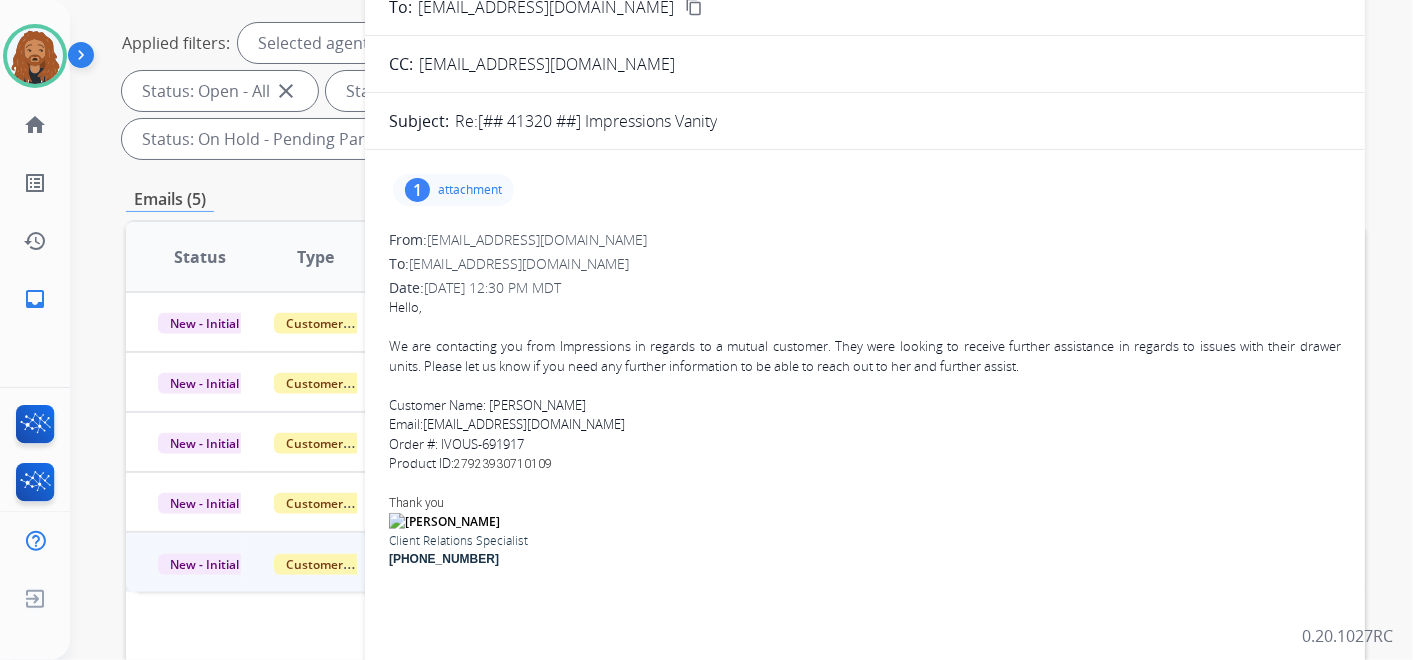 click on "attachment" at bounding box center (470, 190) 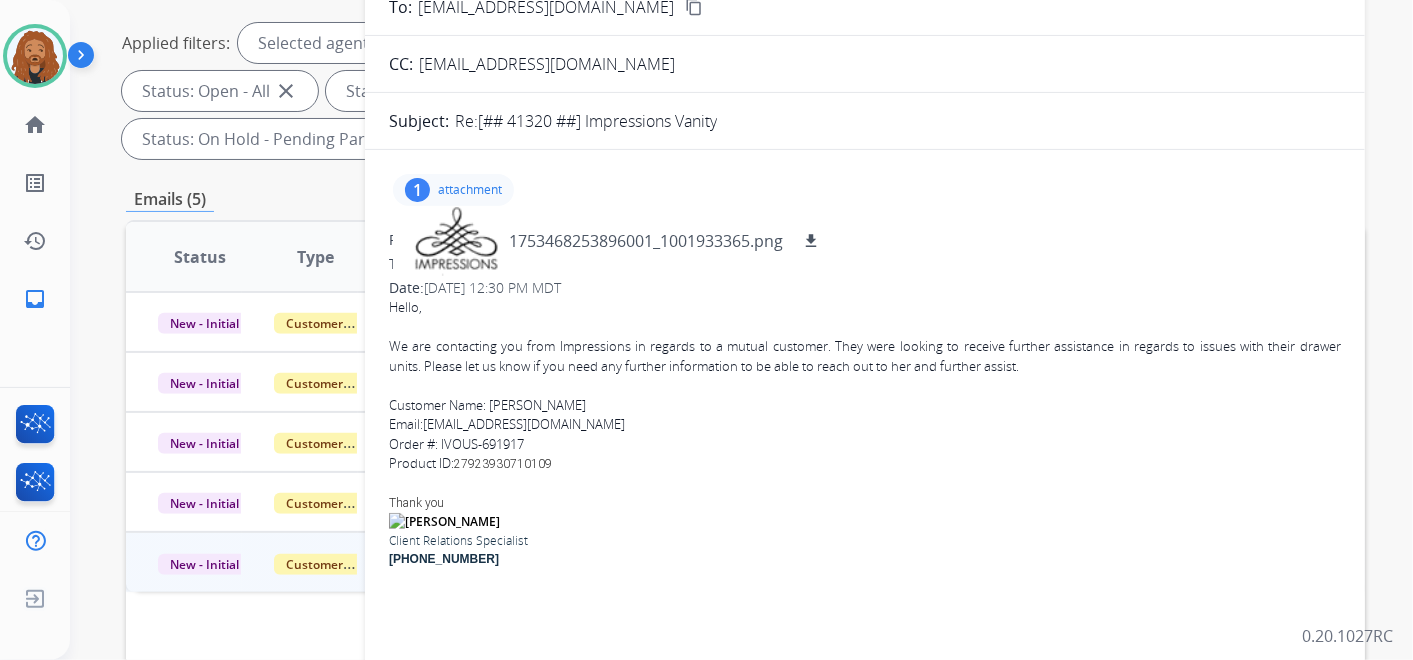click on "From:  [EMAIL_ADDRESS][DOMAIN_NAME]" at bounding box center (865, 240) 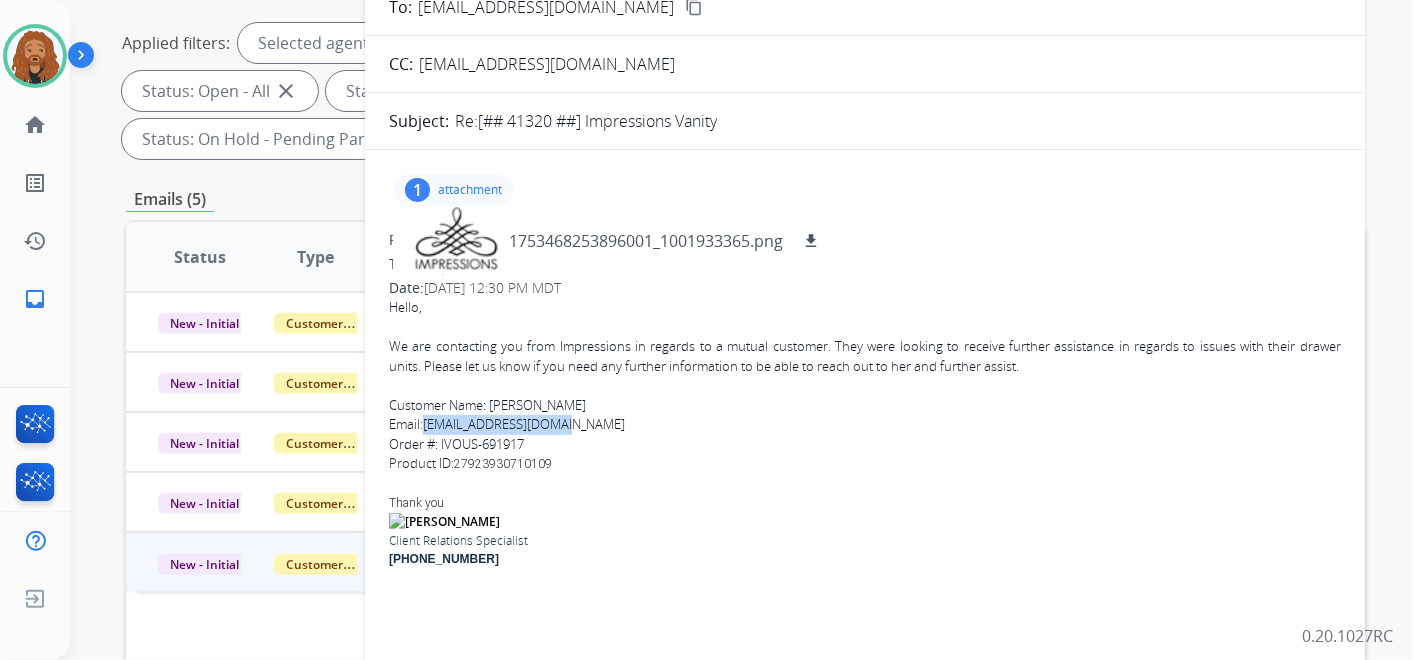 drag, startPoint x: 576, startPoint y: 428, endPoint x: 427, endPoint y: 427, distance: 149.00336 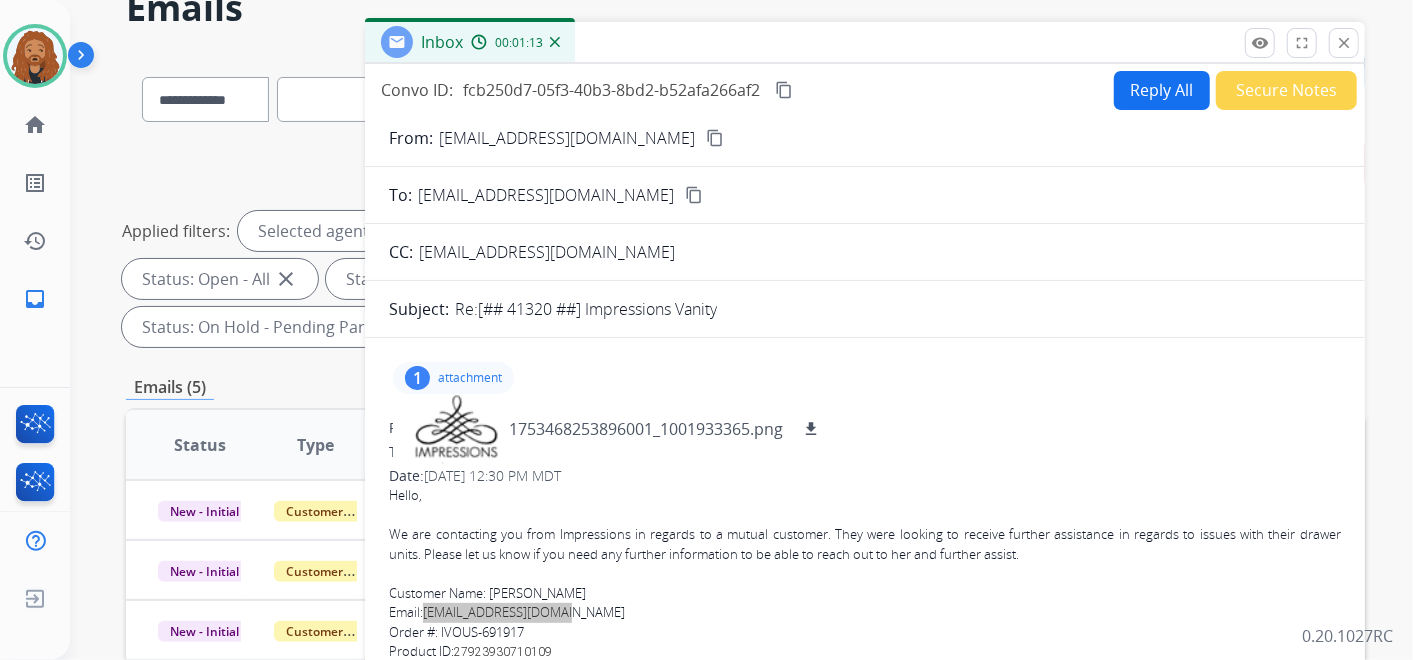scroll, scrollTop: 0, scrollLeft: 0, axis: both 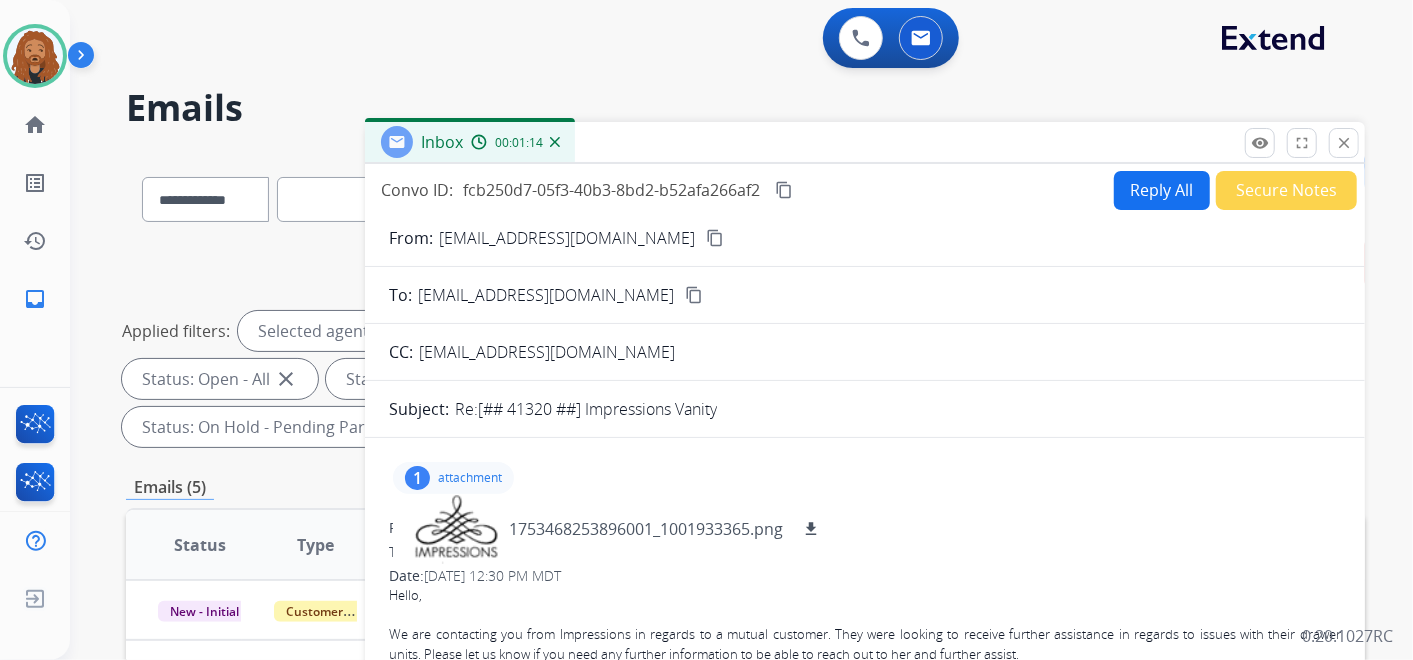 click on "Reply All" at bounding box center (1162, 190) 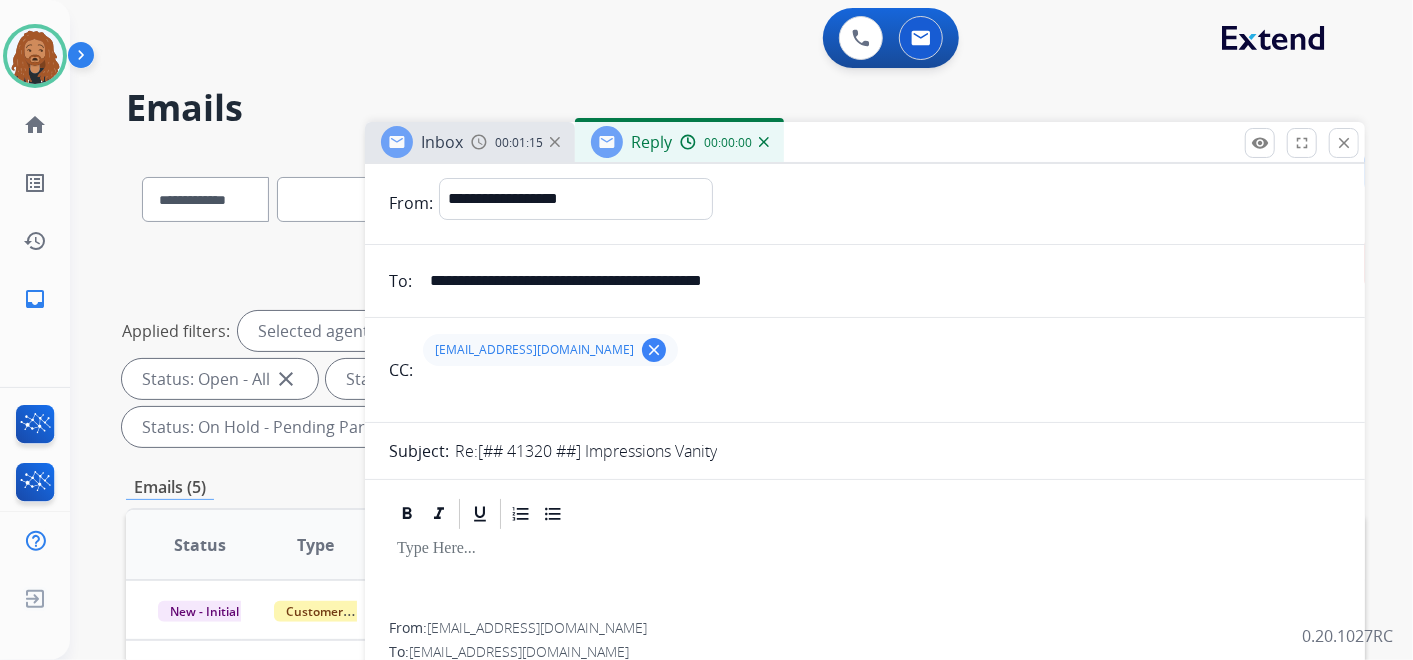 scroll, scrollTop: 70, scrollLeft: 0, axis: vertical 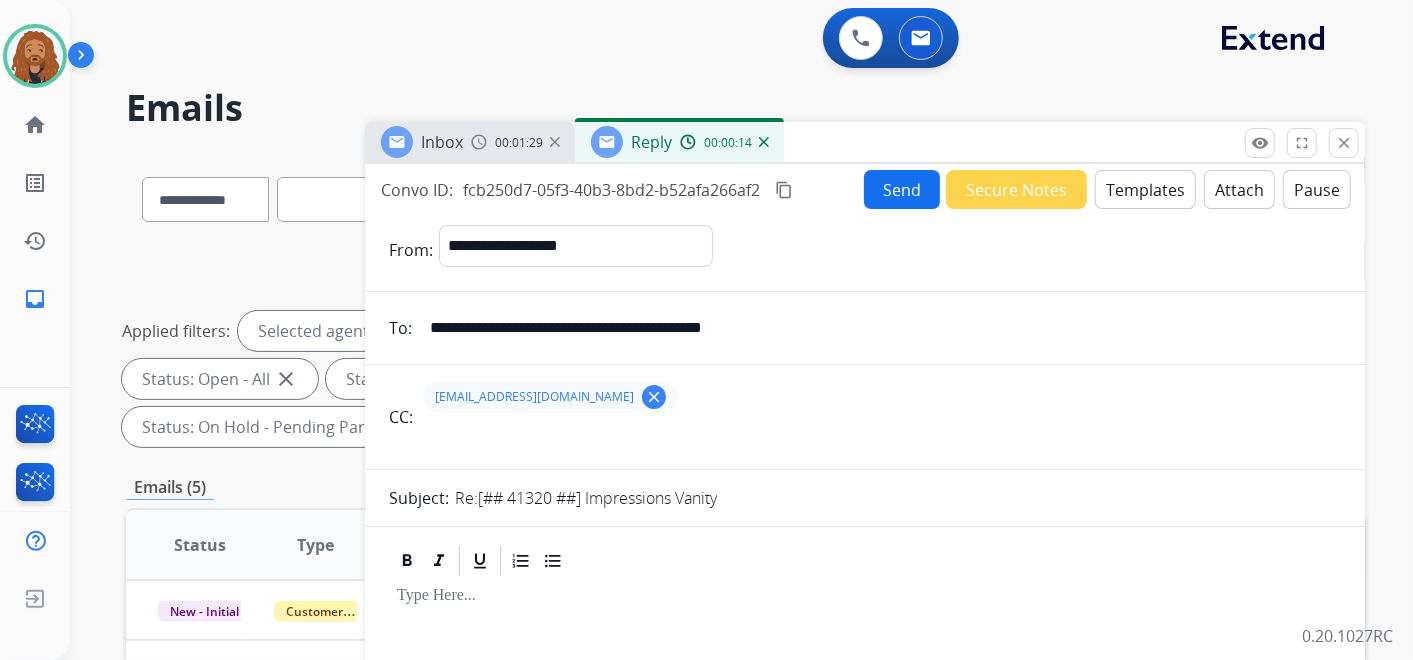 click on "Templates" at bounding box center (1145, 189) 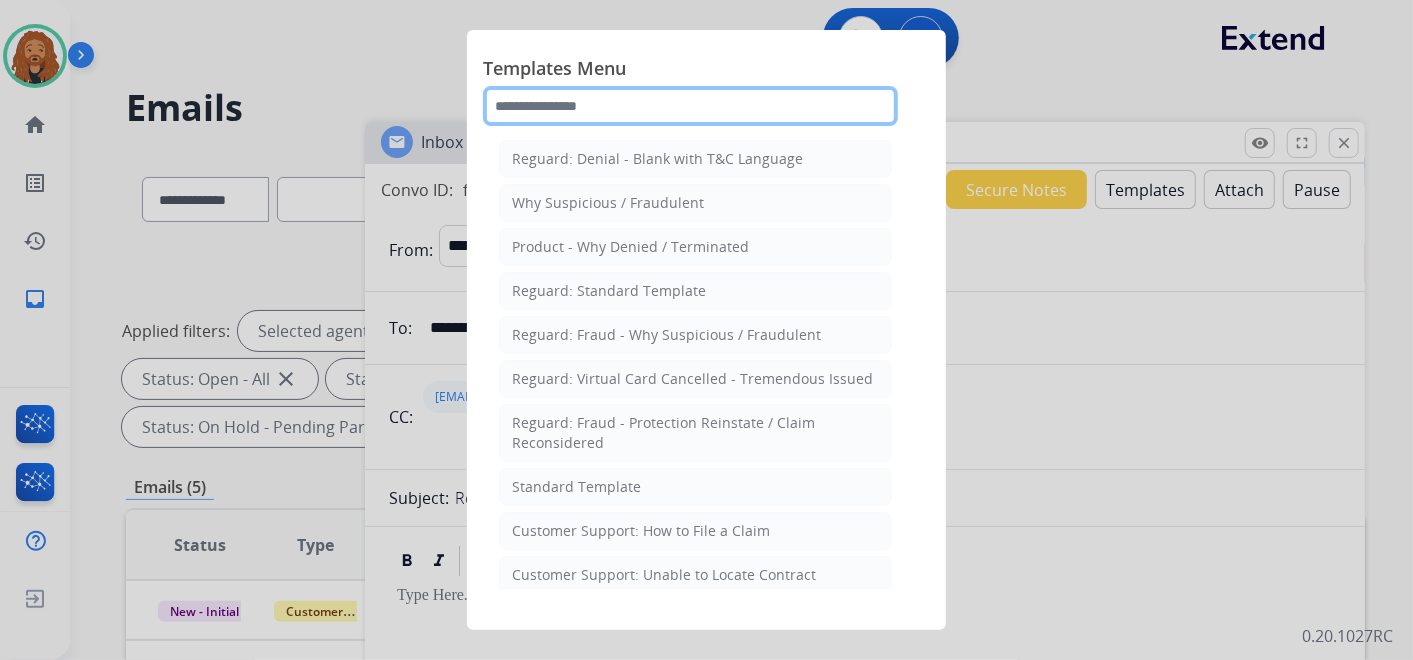 click 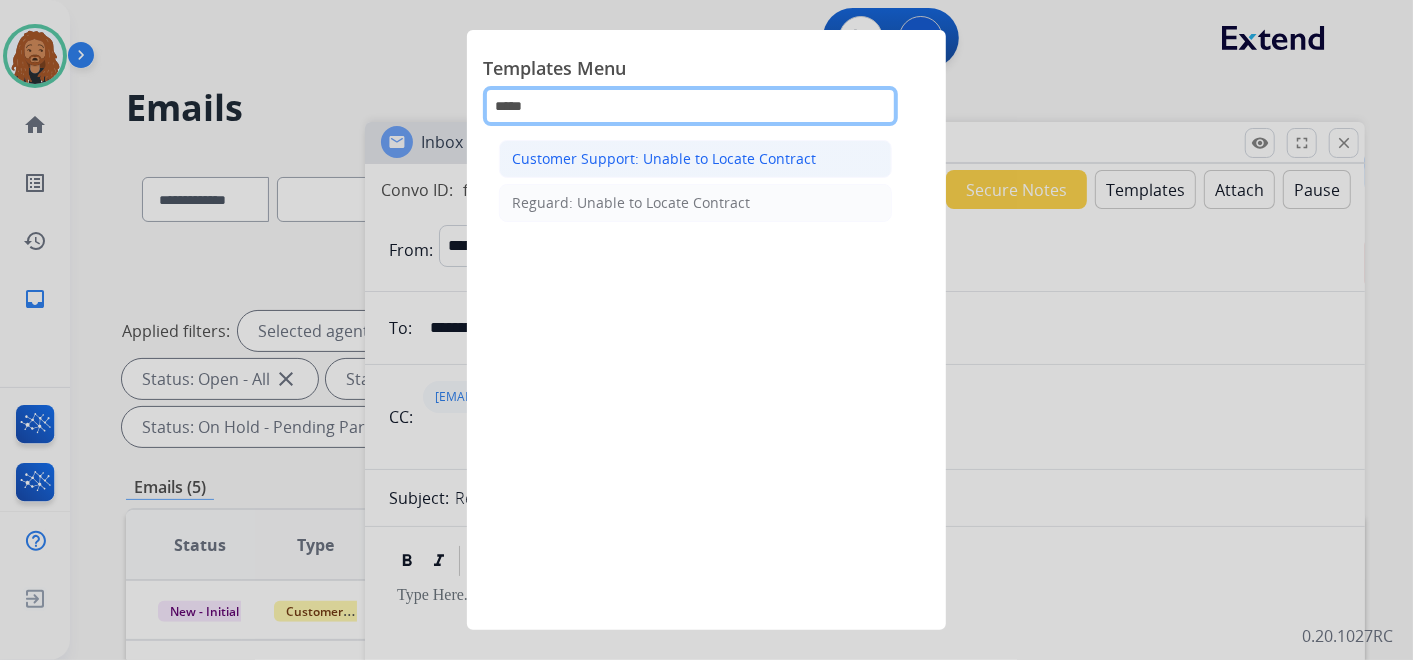 type on "*****" 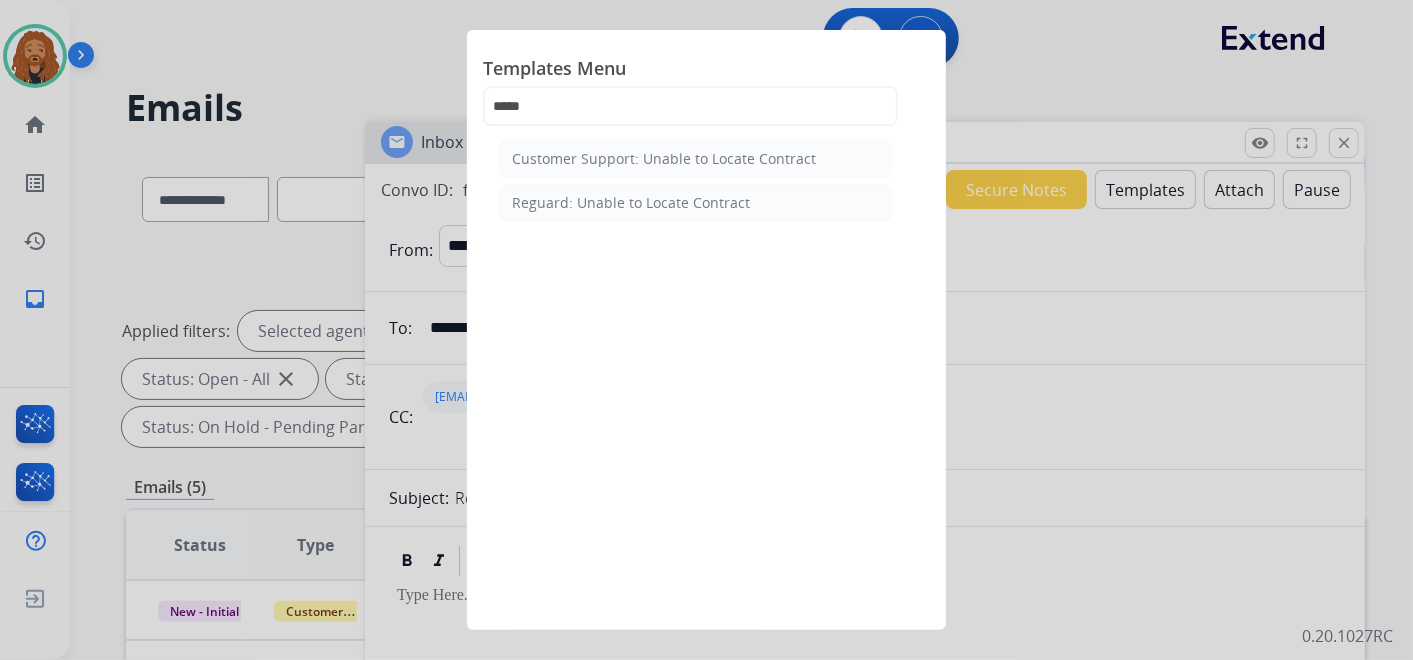 click on "Customer Support: Unable to Locate Contract" 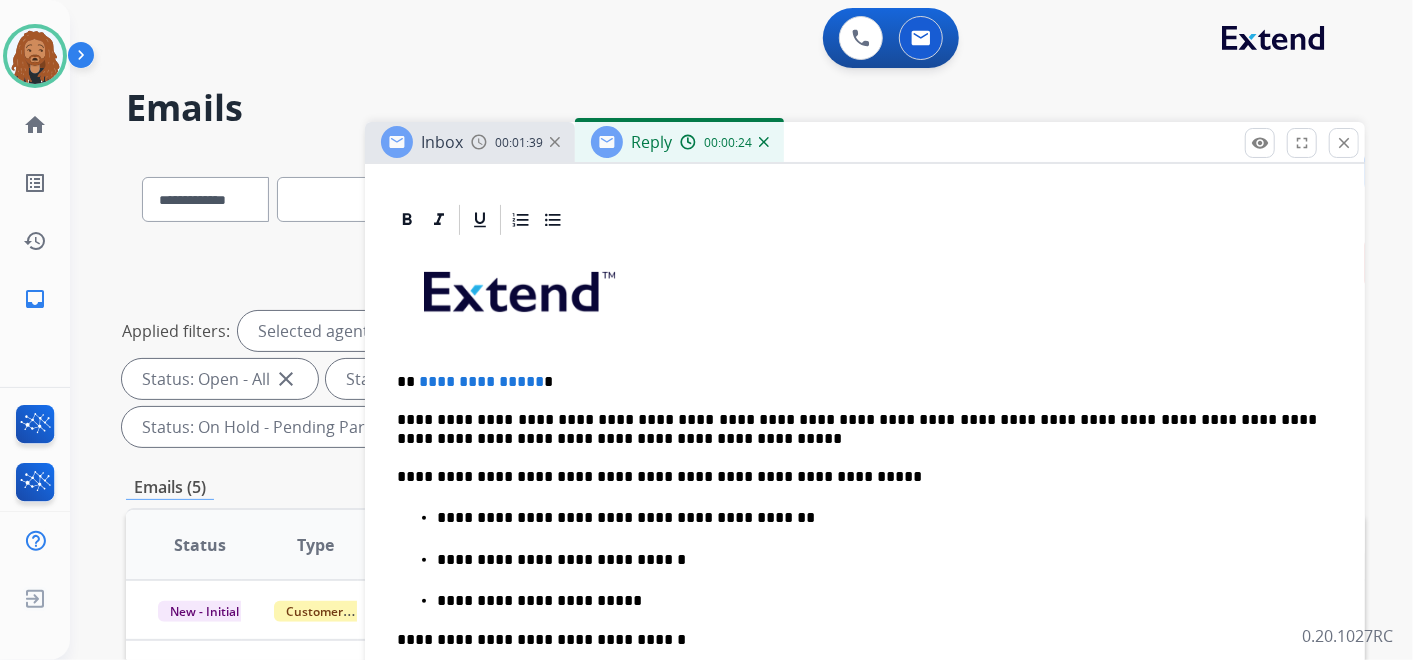 scroll, scrollTop: 666, scrollLeft: 0, axis: vertical 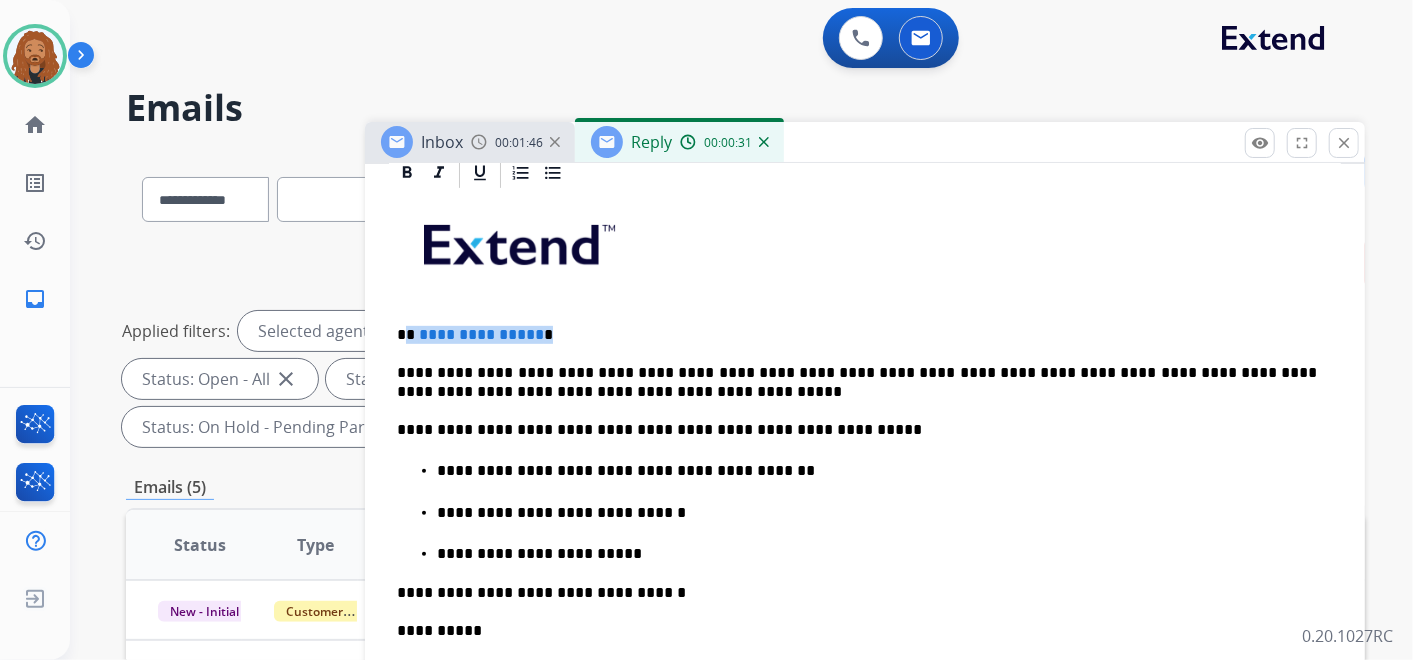 drag, startPoint x: 545, startPoint y: 182, endPoint x: 401, endPoint y: 331, distance: 207.21245 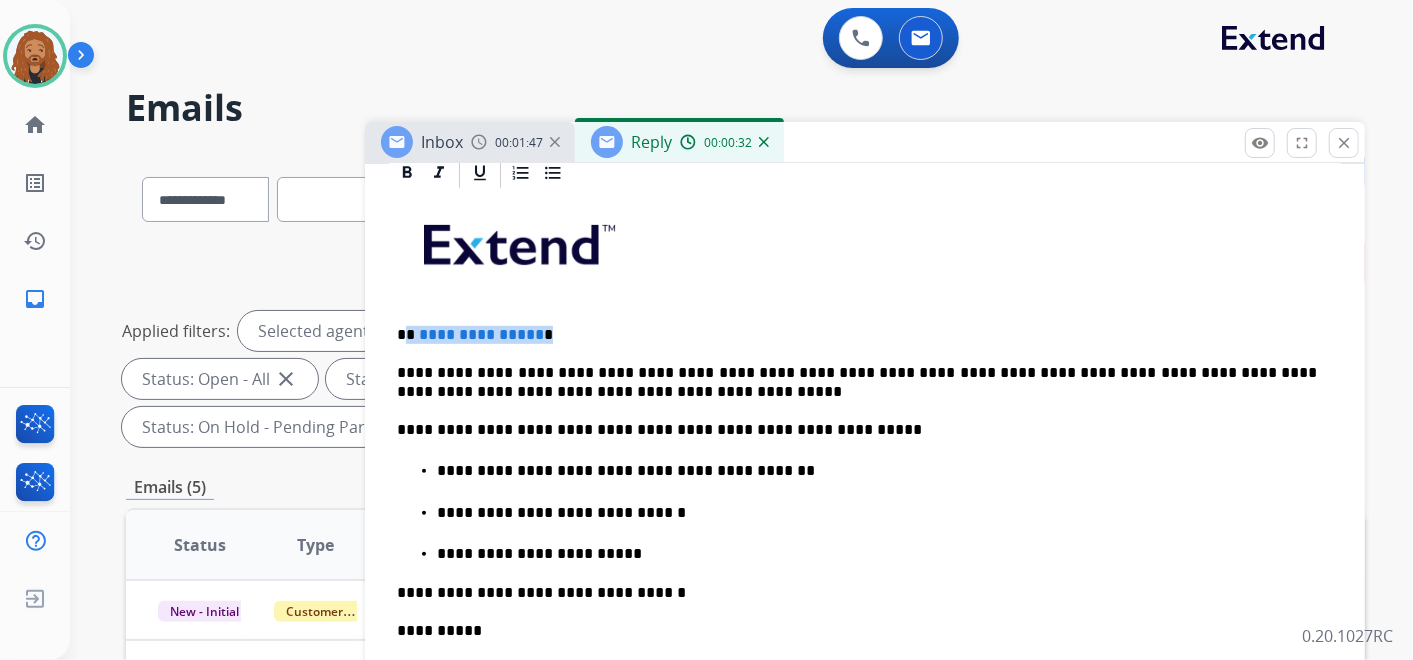 type 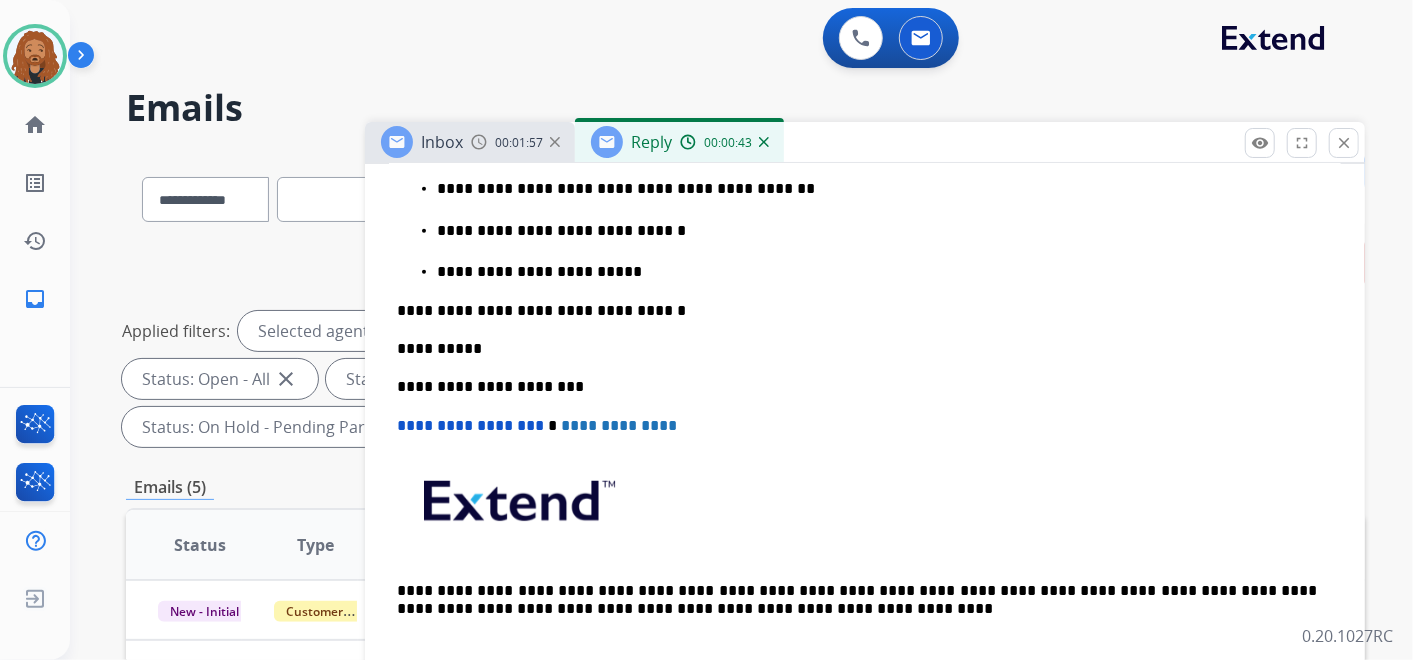 scroll, scrollTop: 879, scrollLeft: 0, axis: vertical 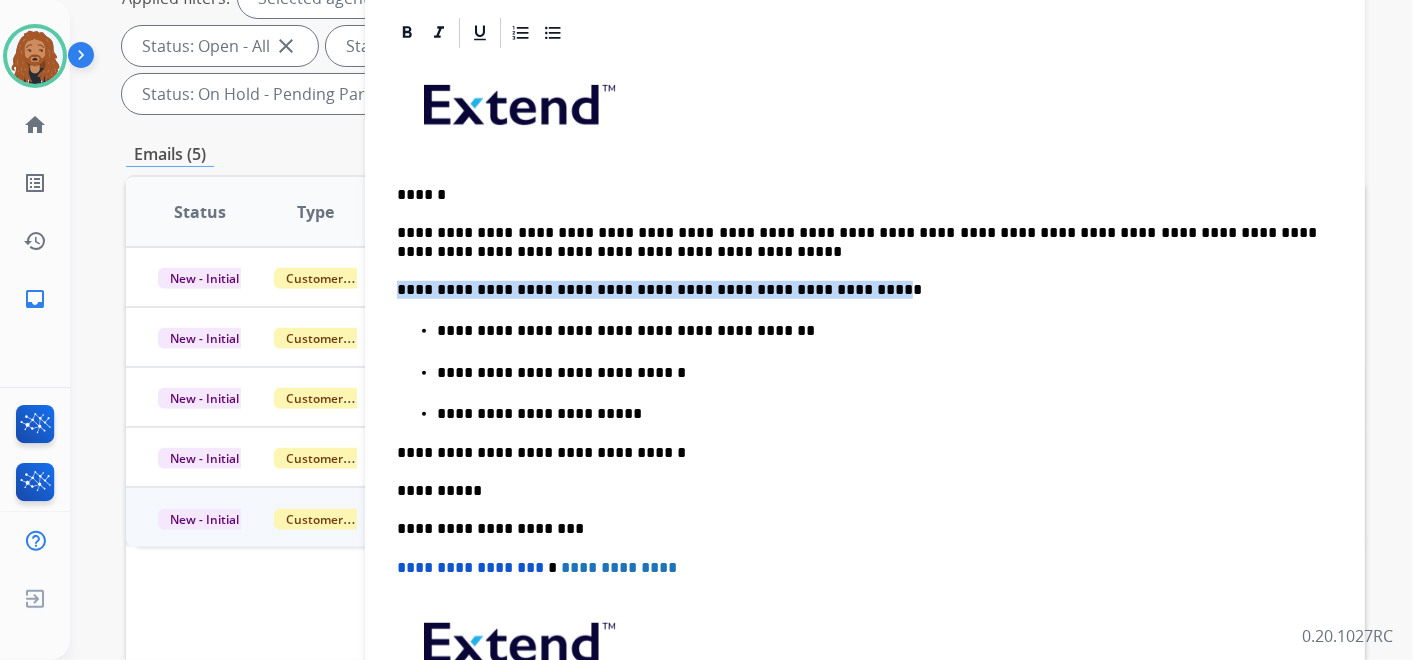 drag, startPoint x: 760, startPoint y: 277, endPoint x: 385, endPoint y: 274, distance: 375.012 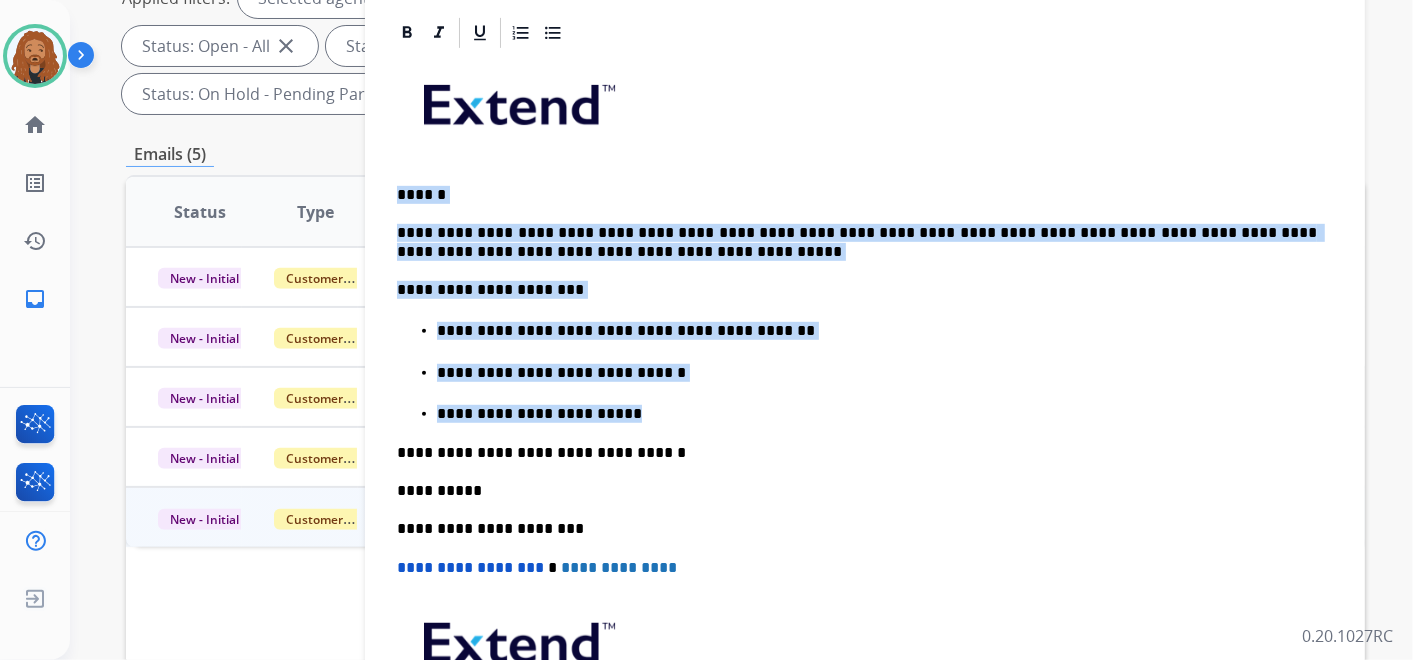 drag, startPoint x: 616, startPoint y: 408, endPoint x: 394, endPoint y: 172, distance: 324.00616 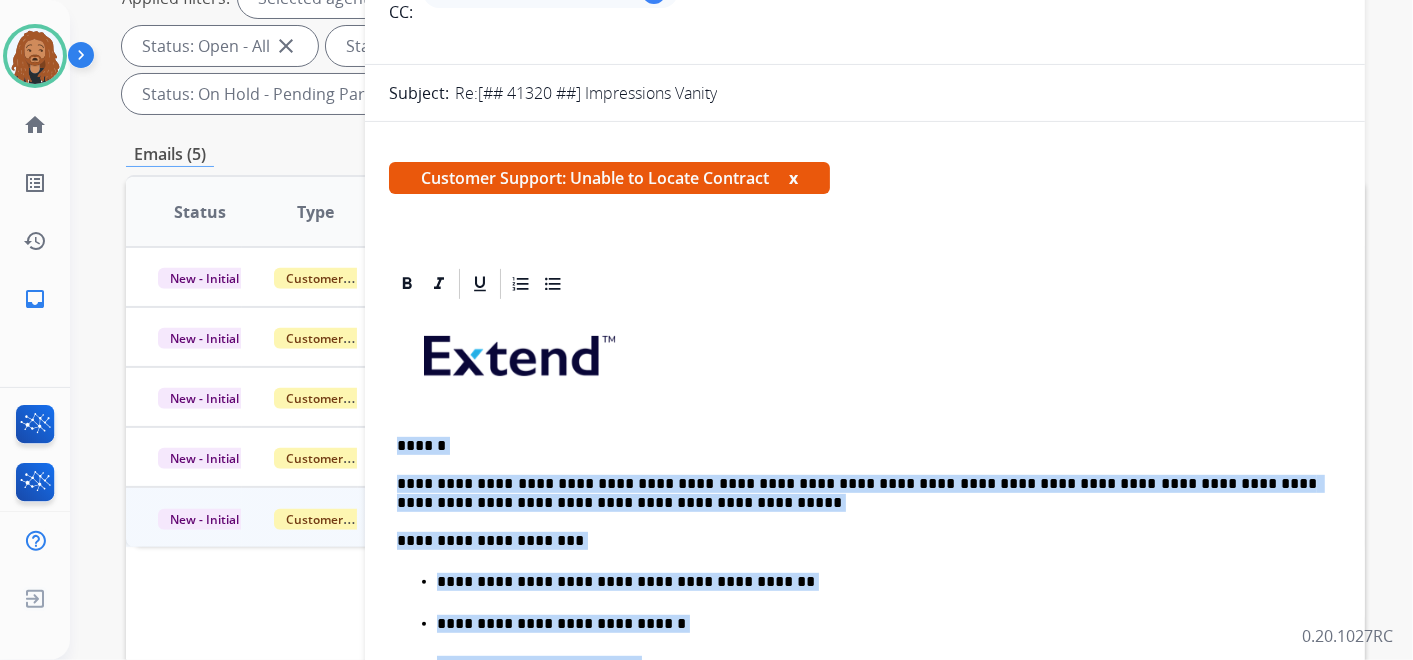 scroll, scrollTop: 0, scrollLeft: 0, axis: both 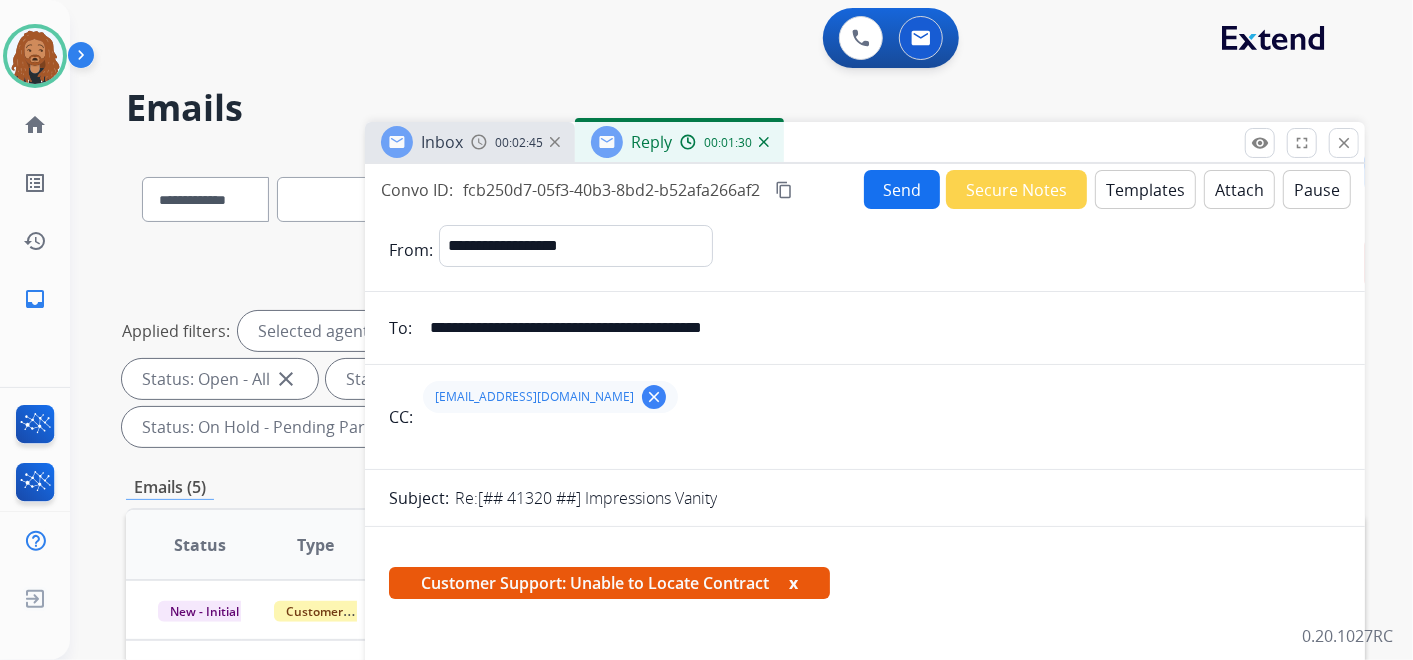 click on "Send  Secure Notes  Templates Attach  Pause" at bounding box center (1107, 189) 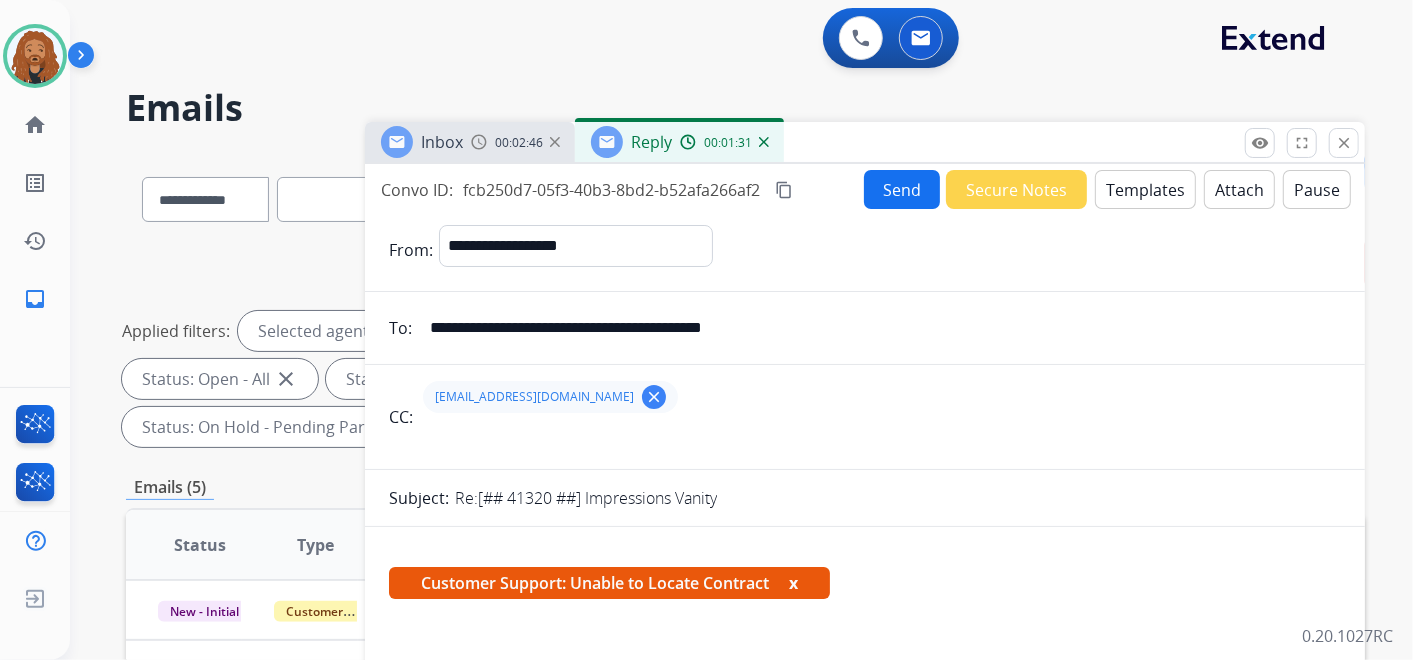 click on "Templates" at bounding box center [1145, 189] 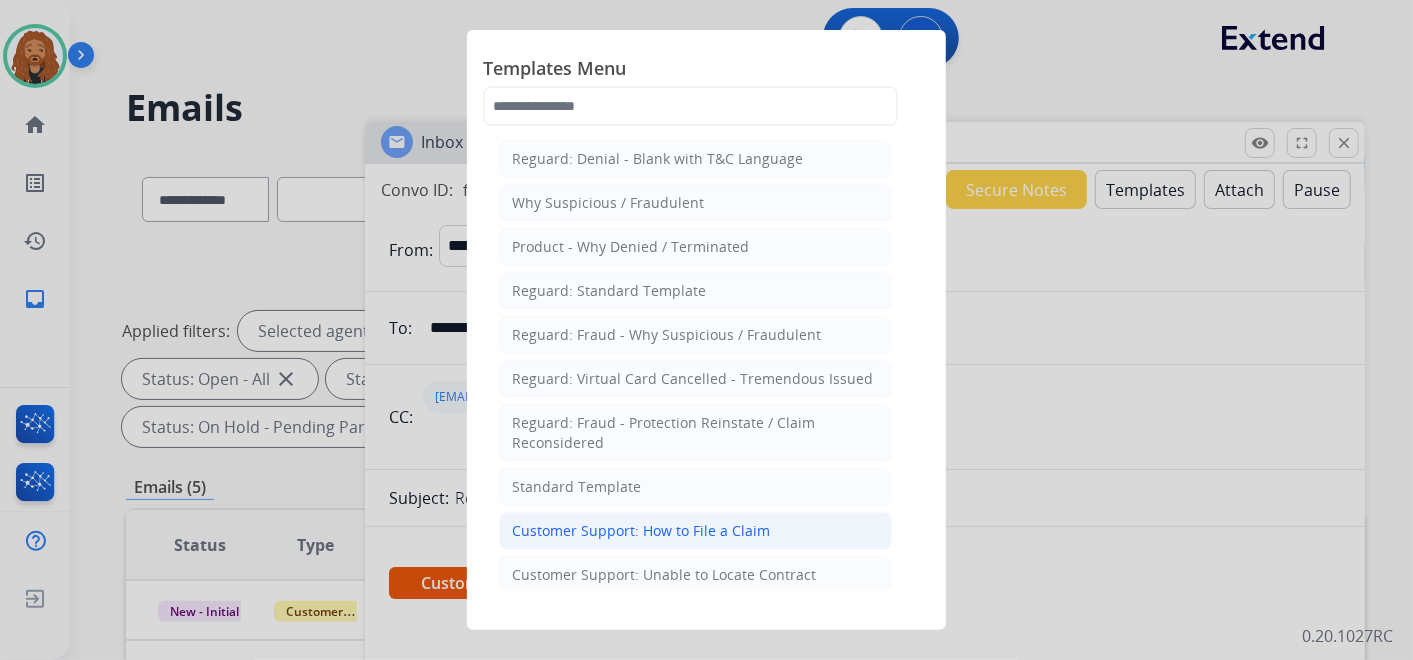 click on "Customer Support: How to File a Claim" 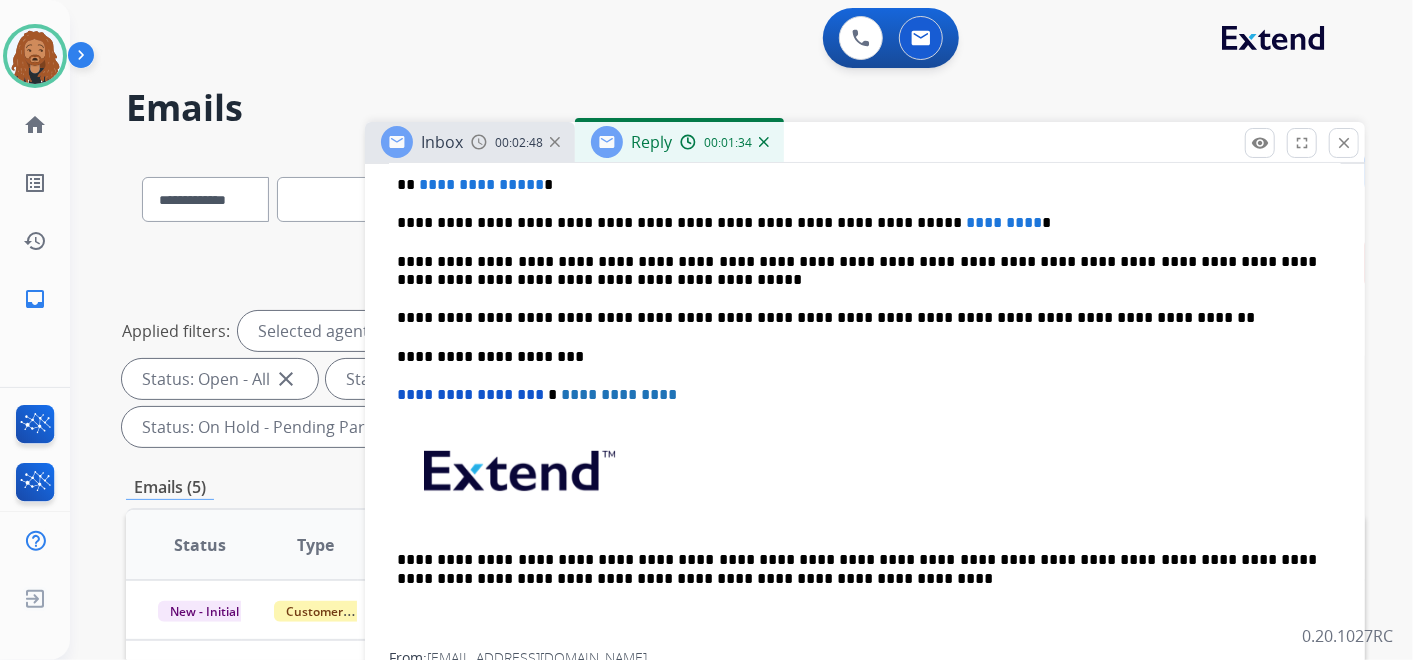 scroll, scrollTop: 333, scrollLeft: 0, axis: vertical 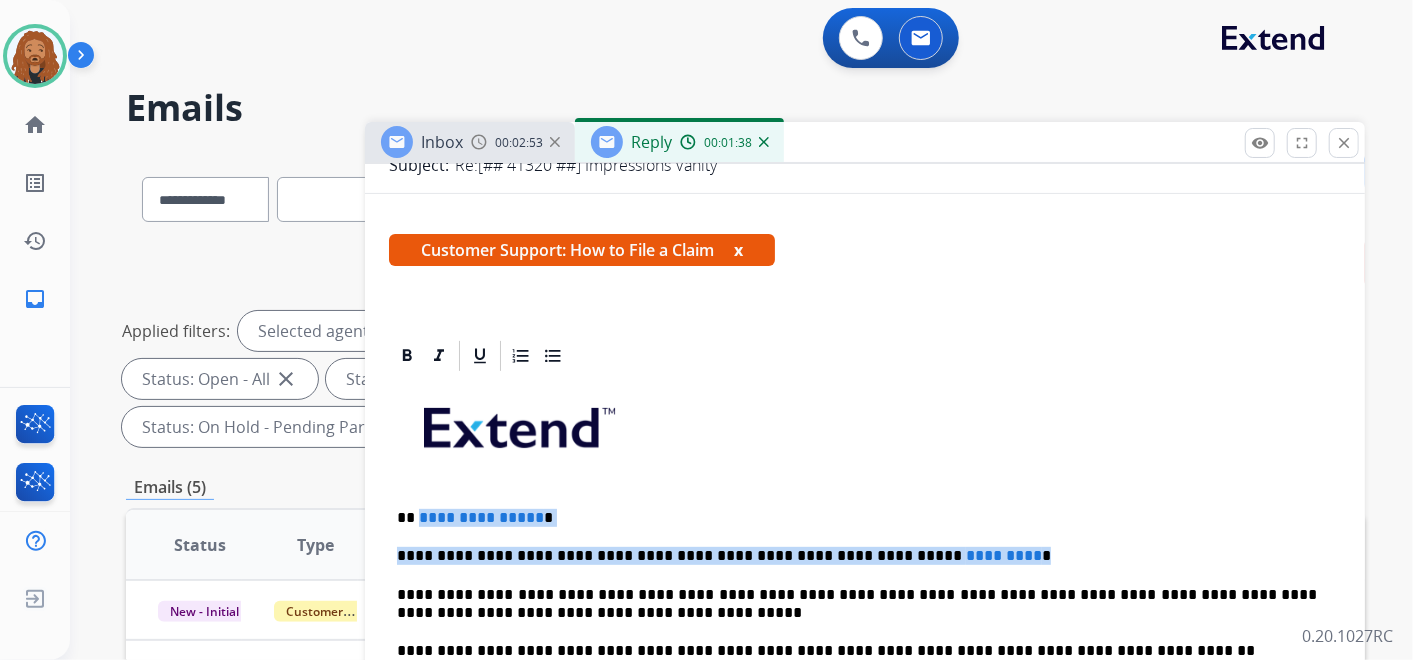 drag, startPoint x: 960, startPoint y: 548, endPoint x: 417, endPoint y: 485, distance: 546.64246 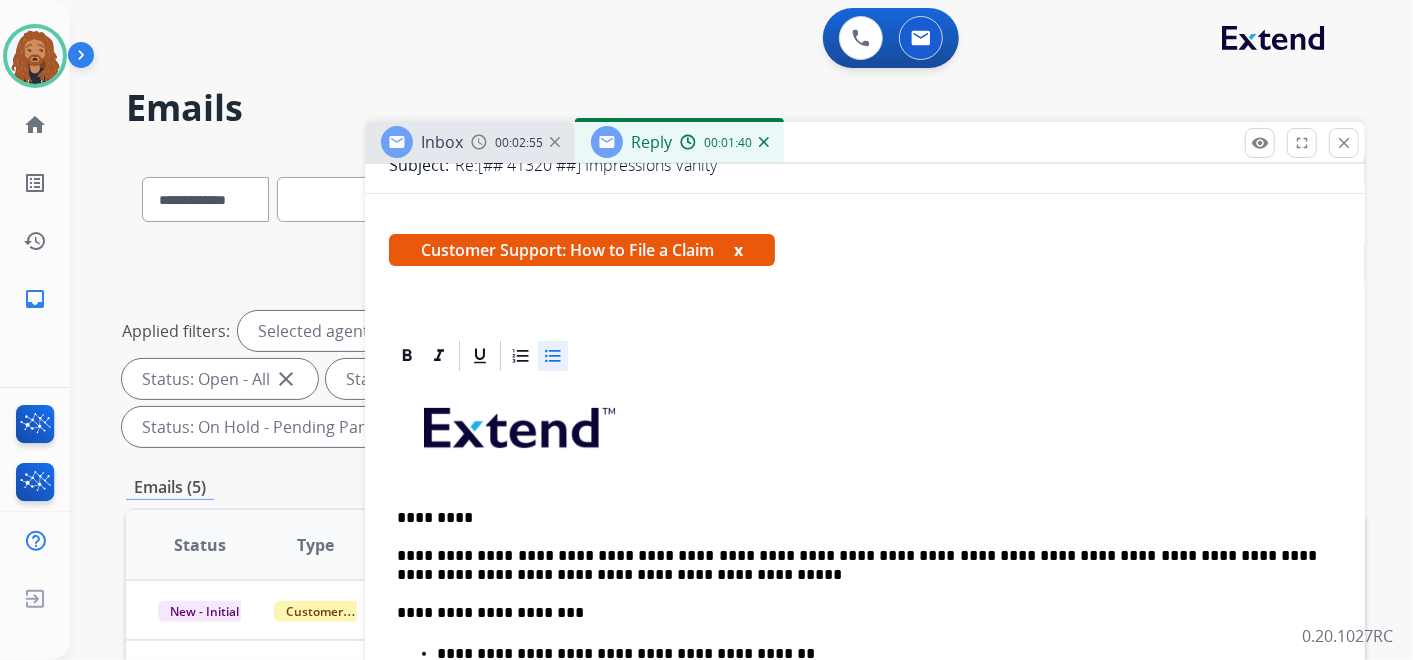 click on "*********" at bounding box center [857, 518] 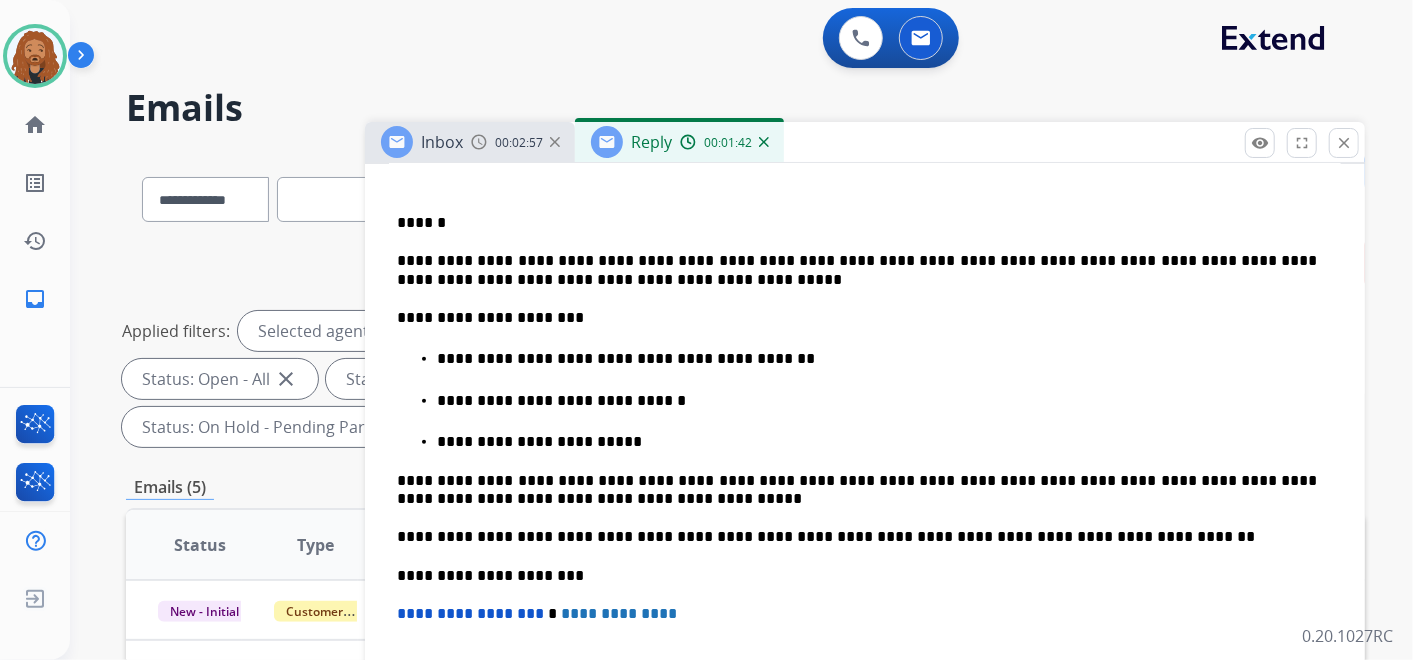 scroll, scrollTop: 666, scrollLeft: 0, axis: vertical 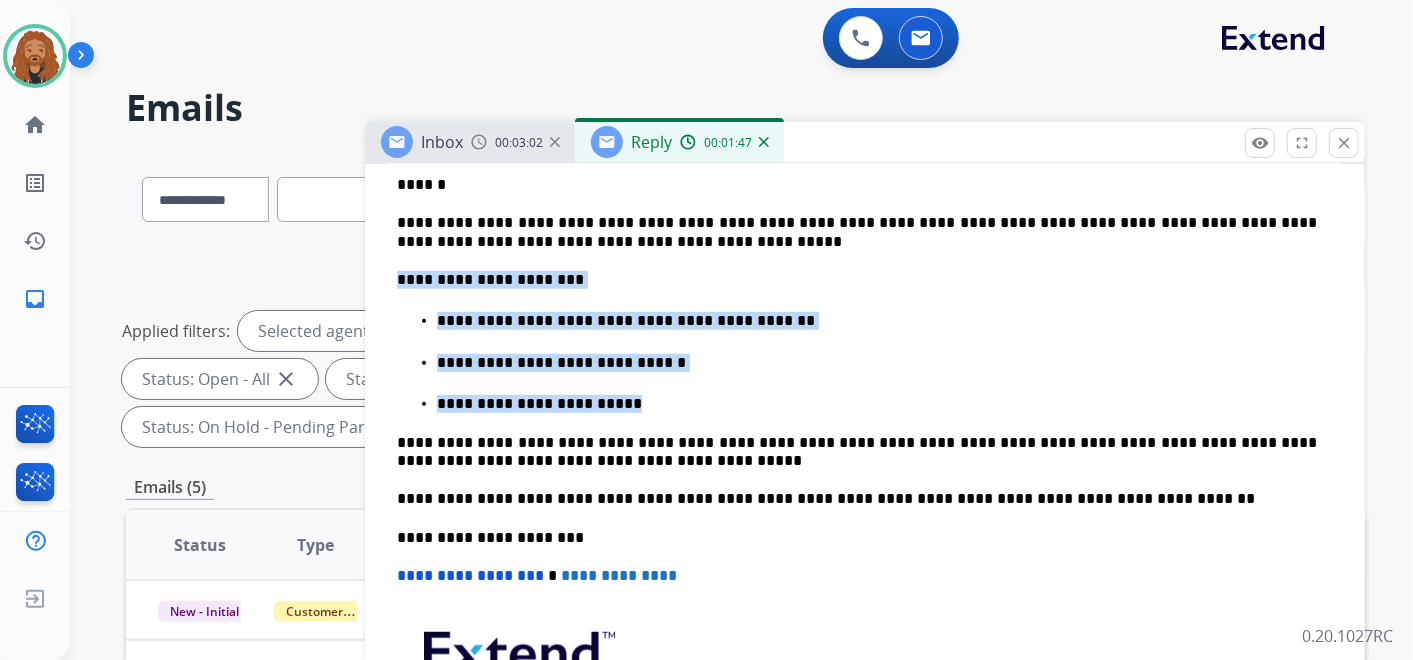 drag, startPoint x: 611, startPoint y: 401, endPoint x: 333, endPoint y: 262, distance: 310.81345 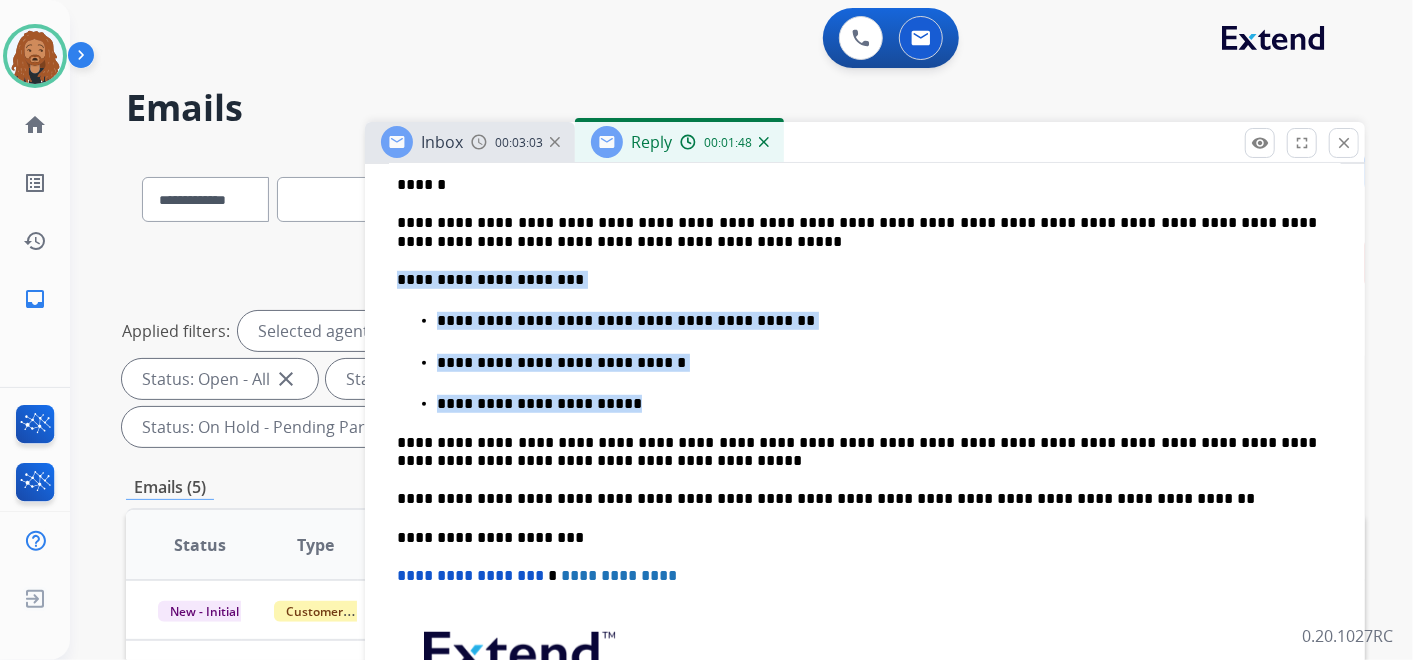 copy on "**********" 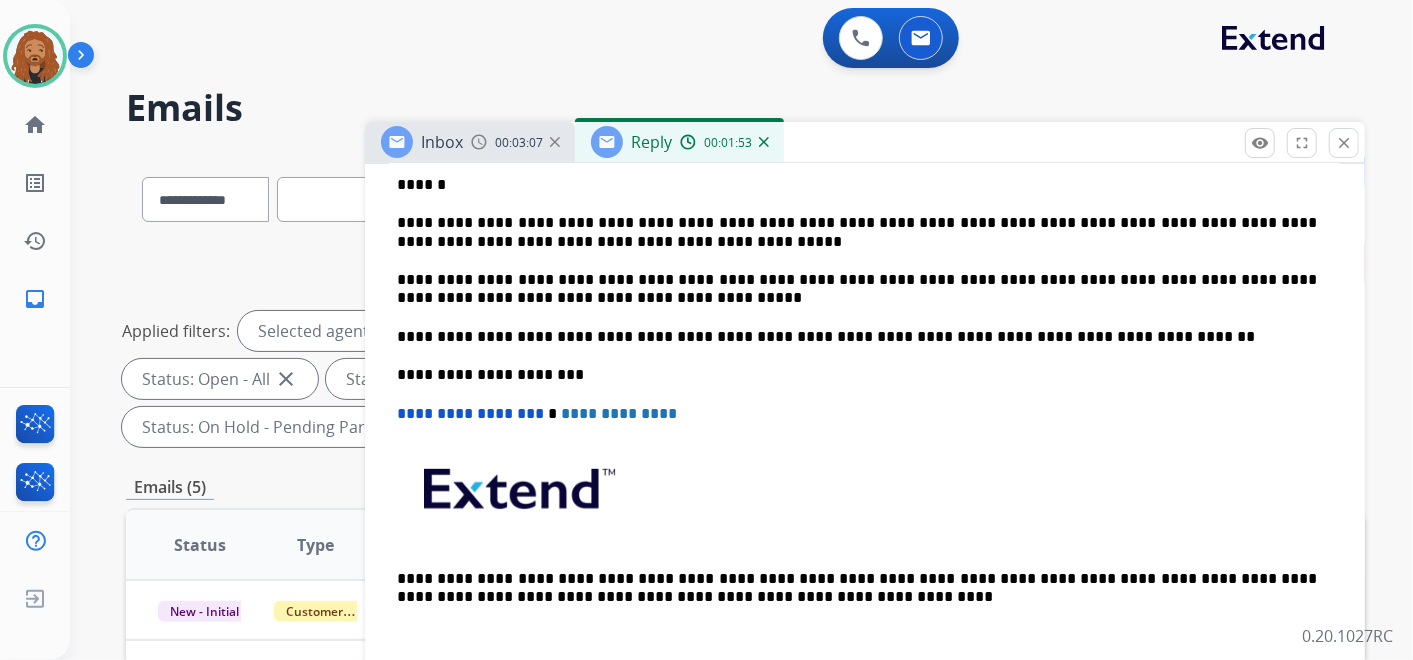 click on "**********" at bounding box center (857, 289) 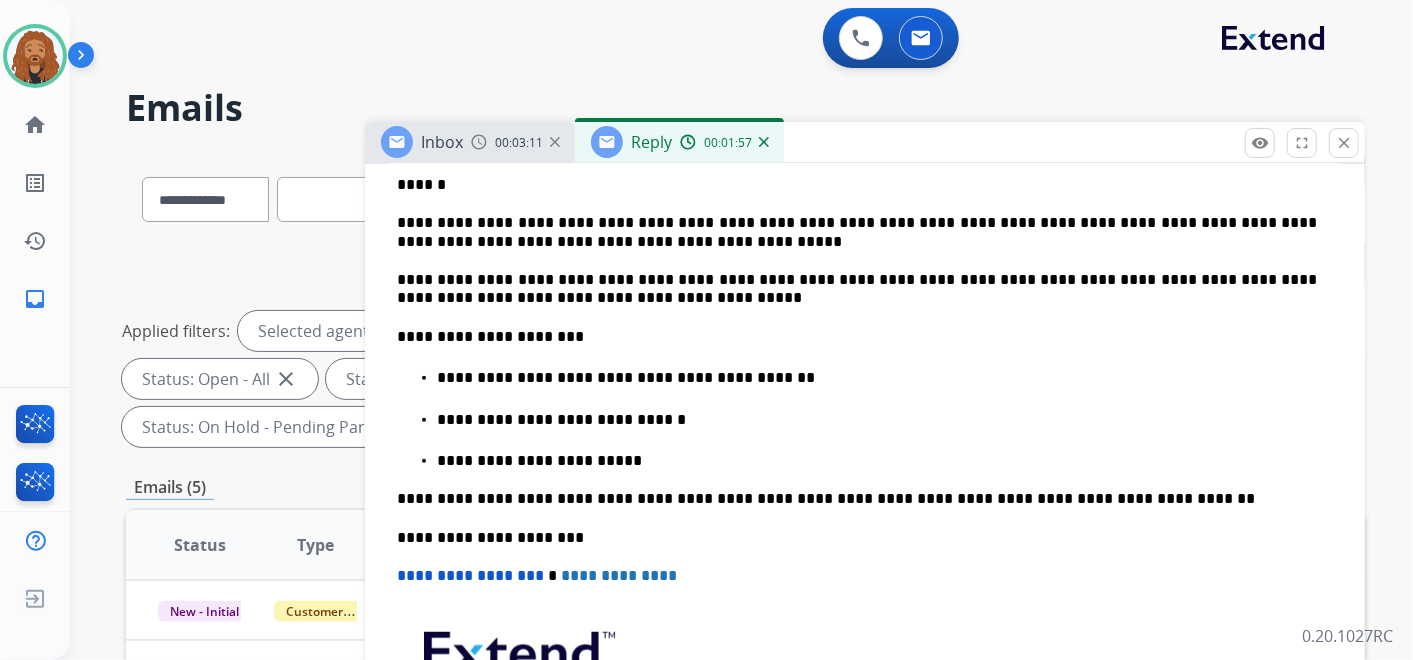 click on "**********" at bounding box center [857, 337] 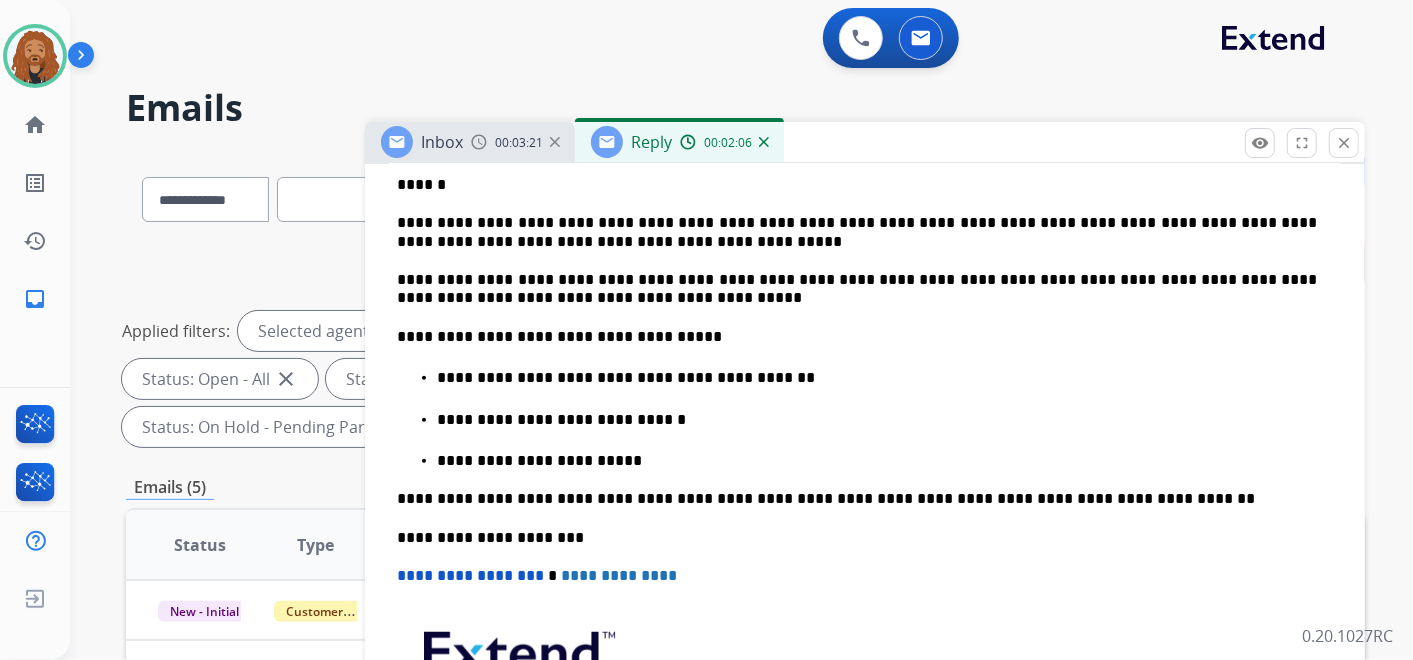 click on "**********" at bounding box center [857, 232] 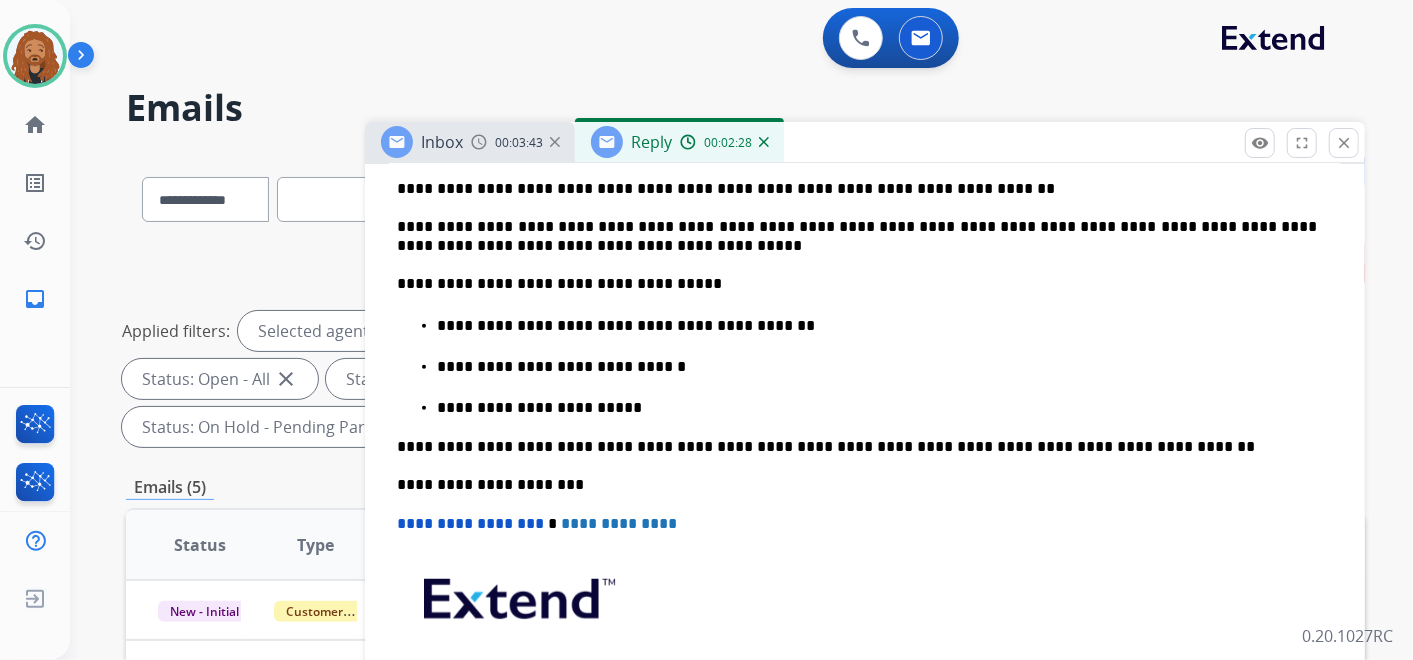 scroll, scrollTop: 777, scrollLeft: 0, axis: vertical 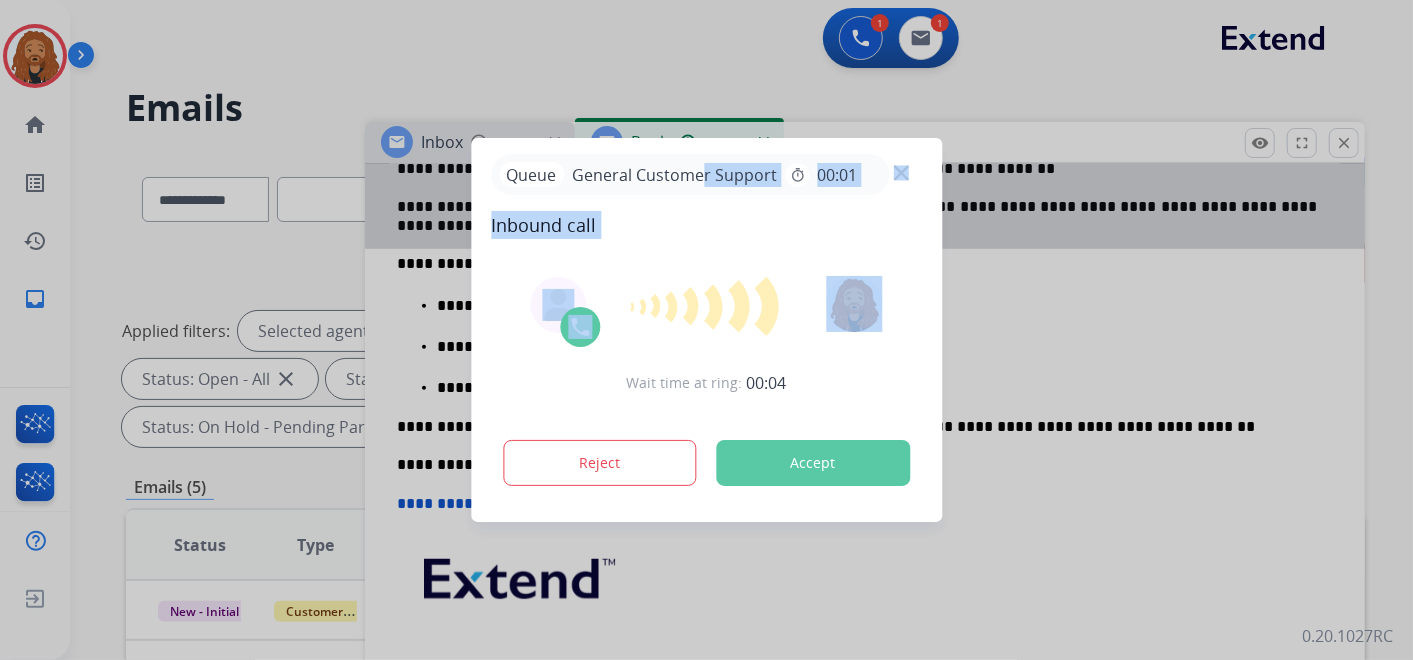 drag, startPoint x: 698, startPoint y: 156, endPoint x: 747, endPoint y: 308, distance: 159.70285 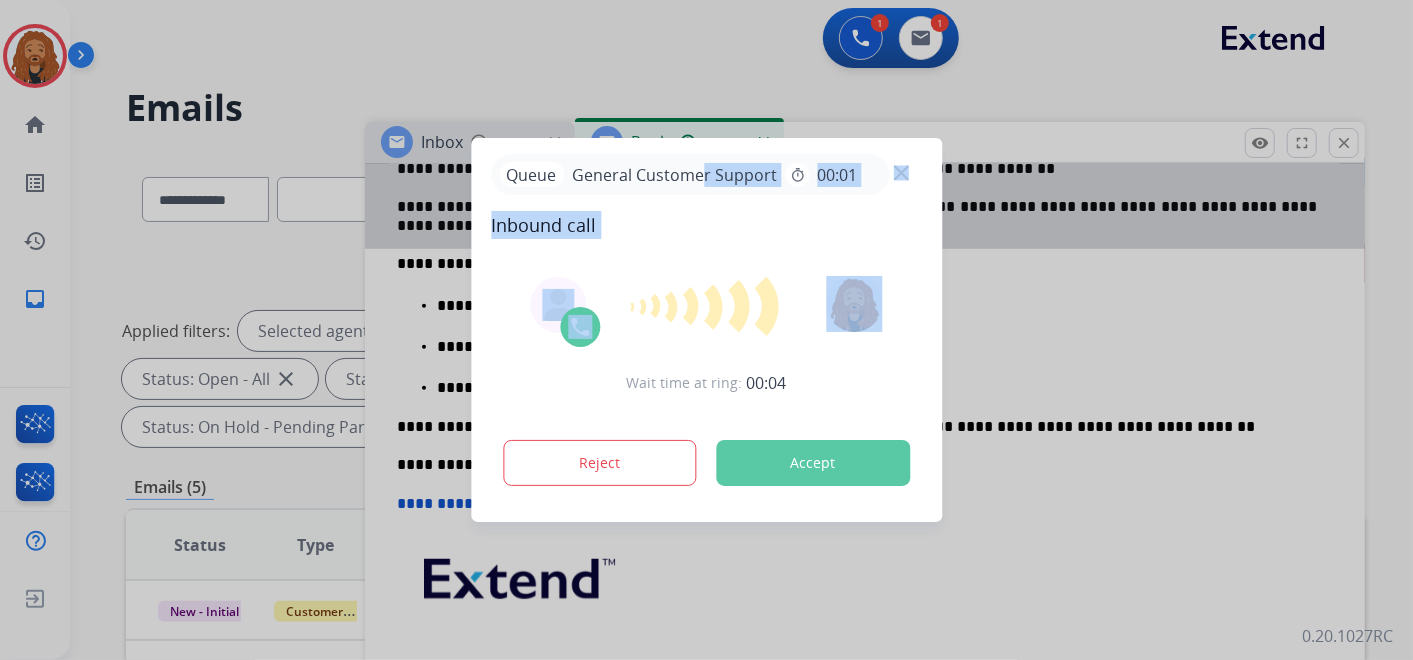 click on "Queue General Customer Support  timer 00:01 Inbound call Wait time at ring:  00:04 Reject Accept" at bounding box center (706, 330) 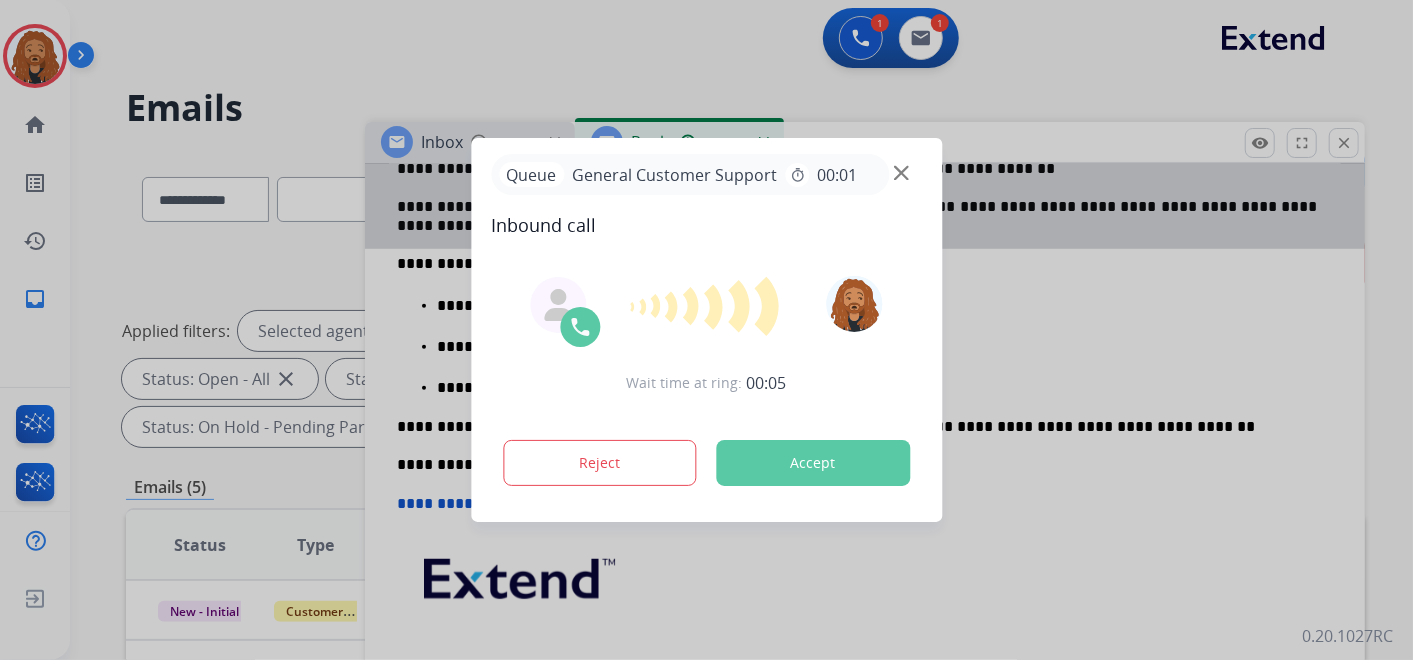 click at bounding box center [706, 330] 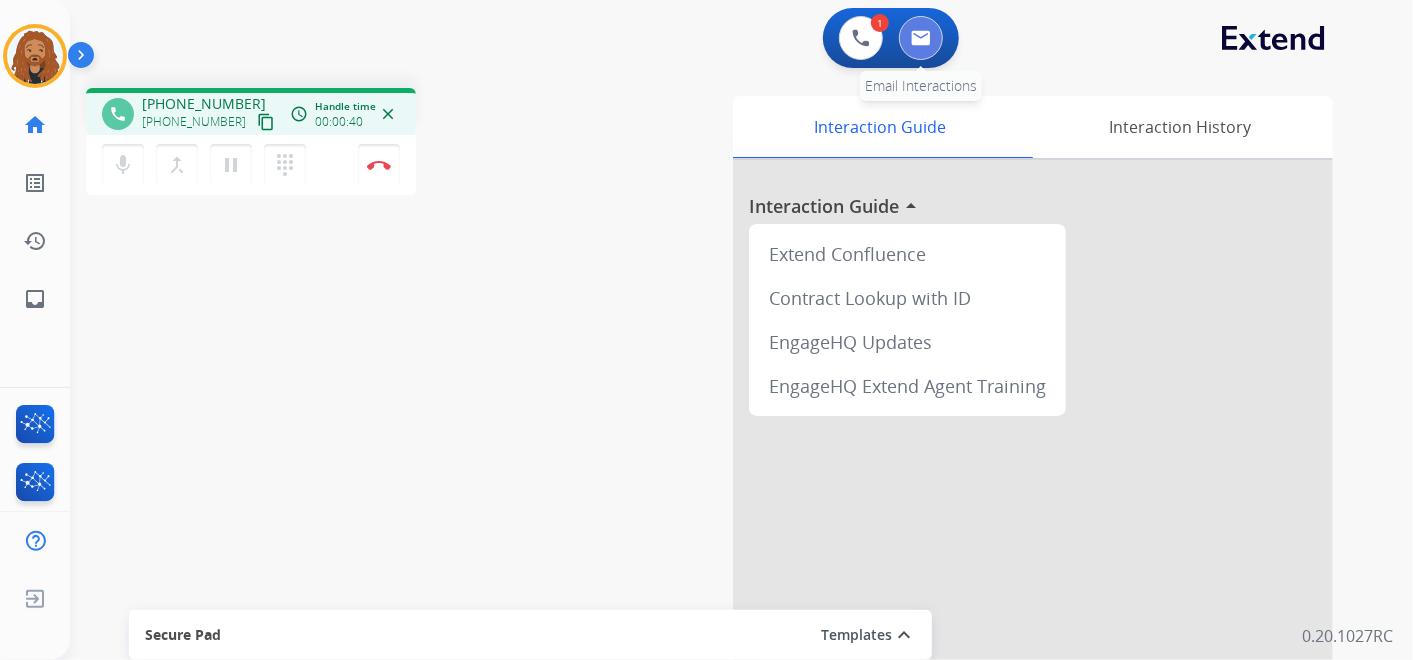 click at bounding box center (921, 38) 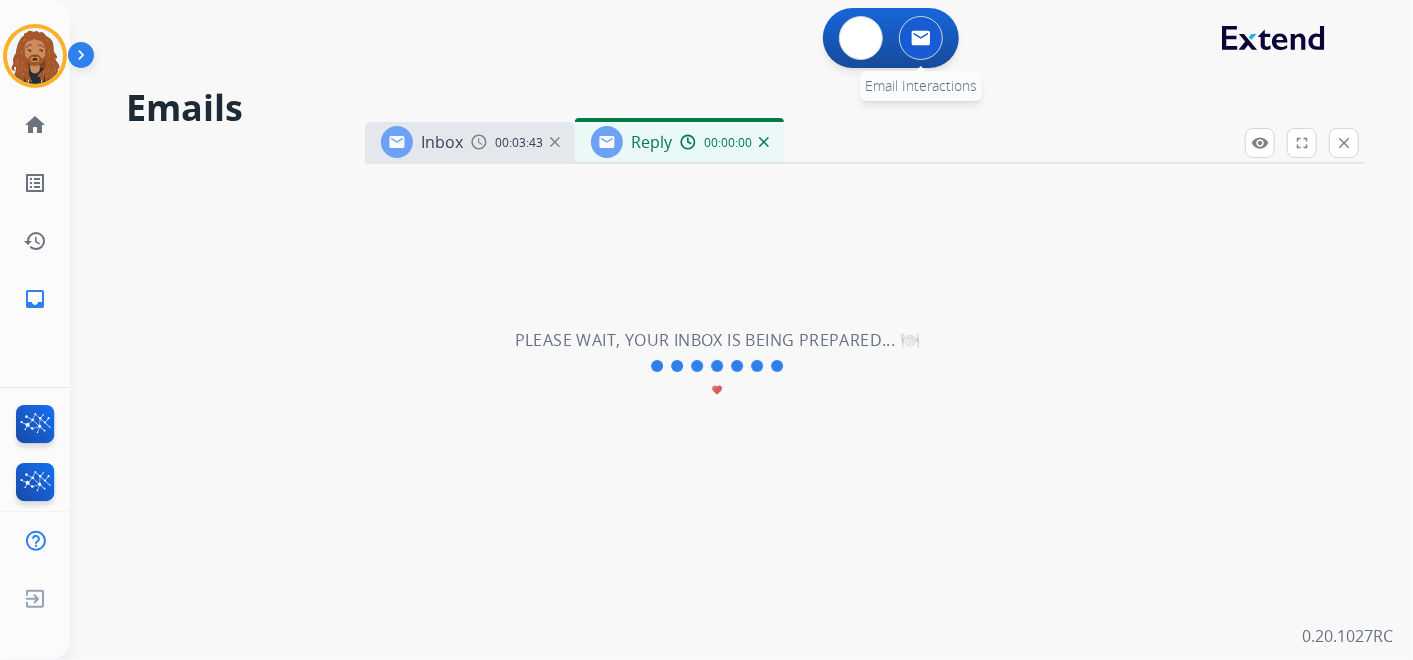 select on "**********" 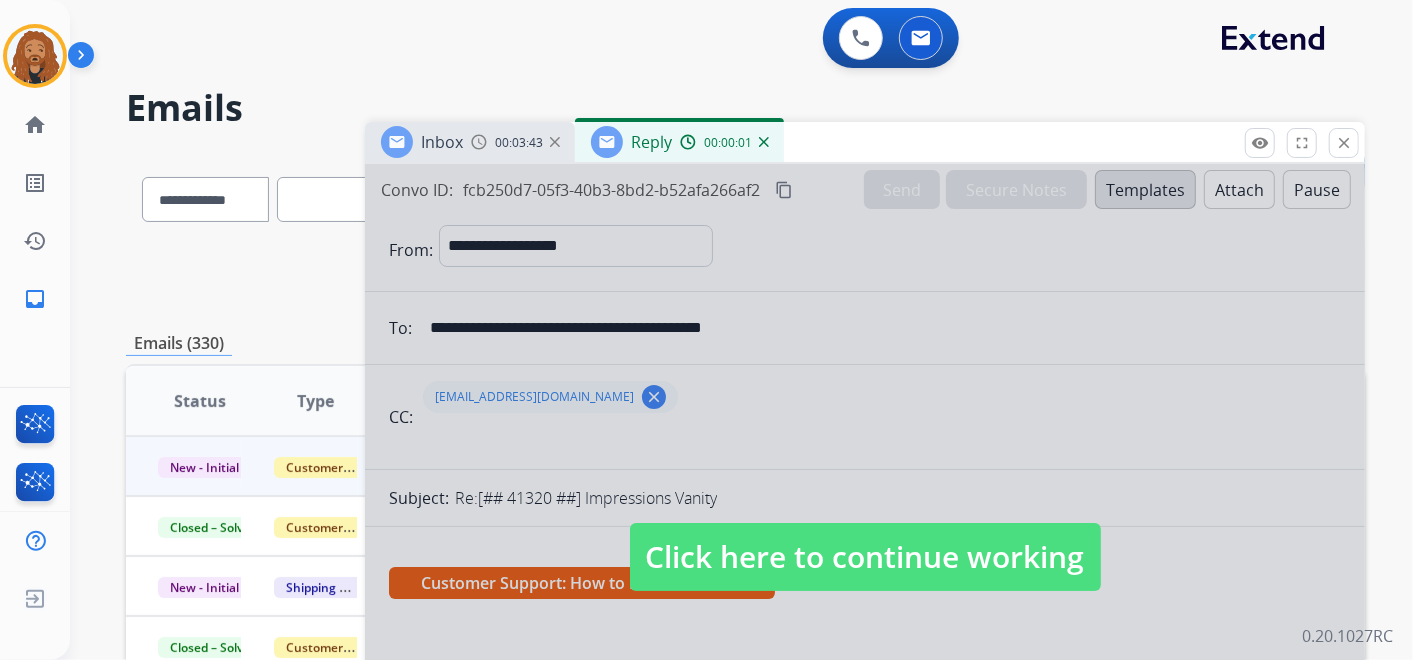 click on "Click here to continue working" at bounding box center (865, 557) 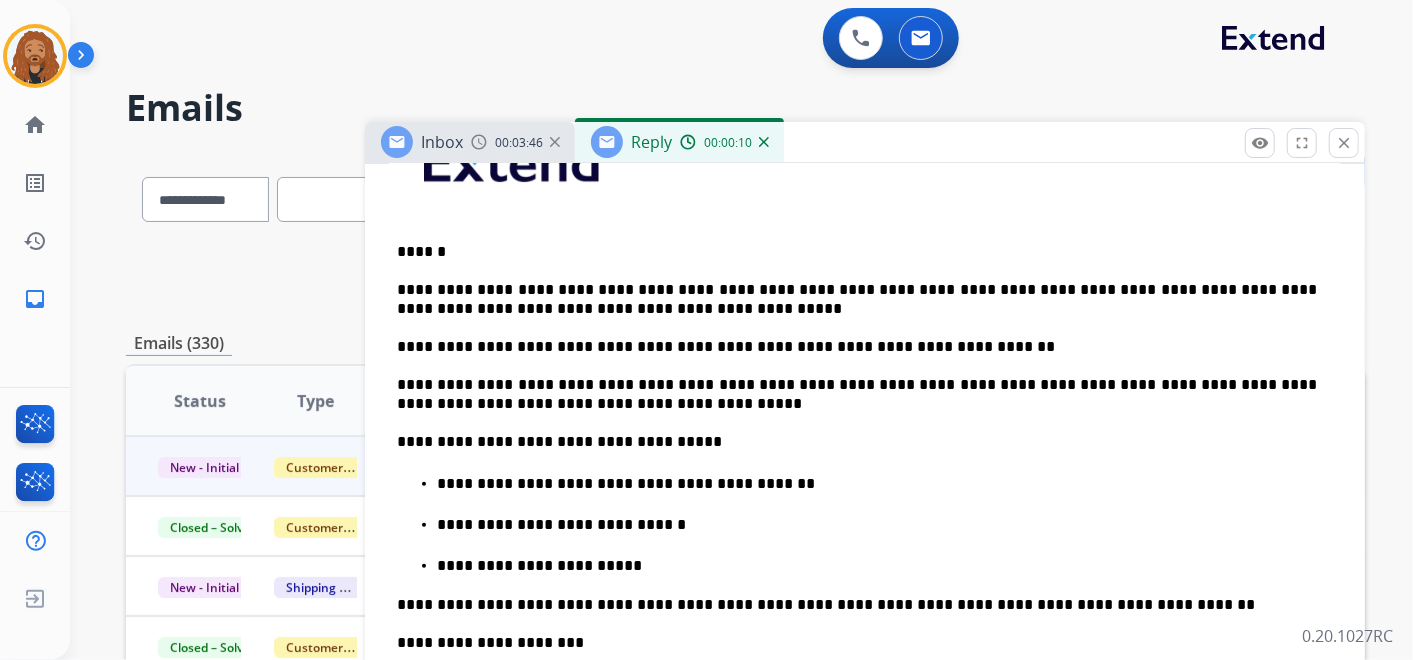 scroll, scrollTop: 555, scrollLeft: 0, axis: vertical 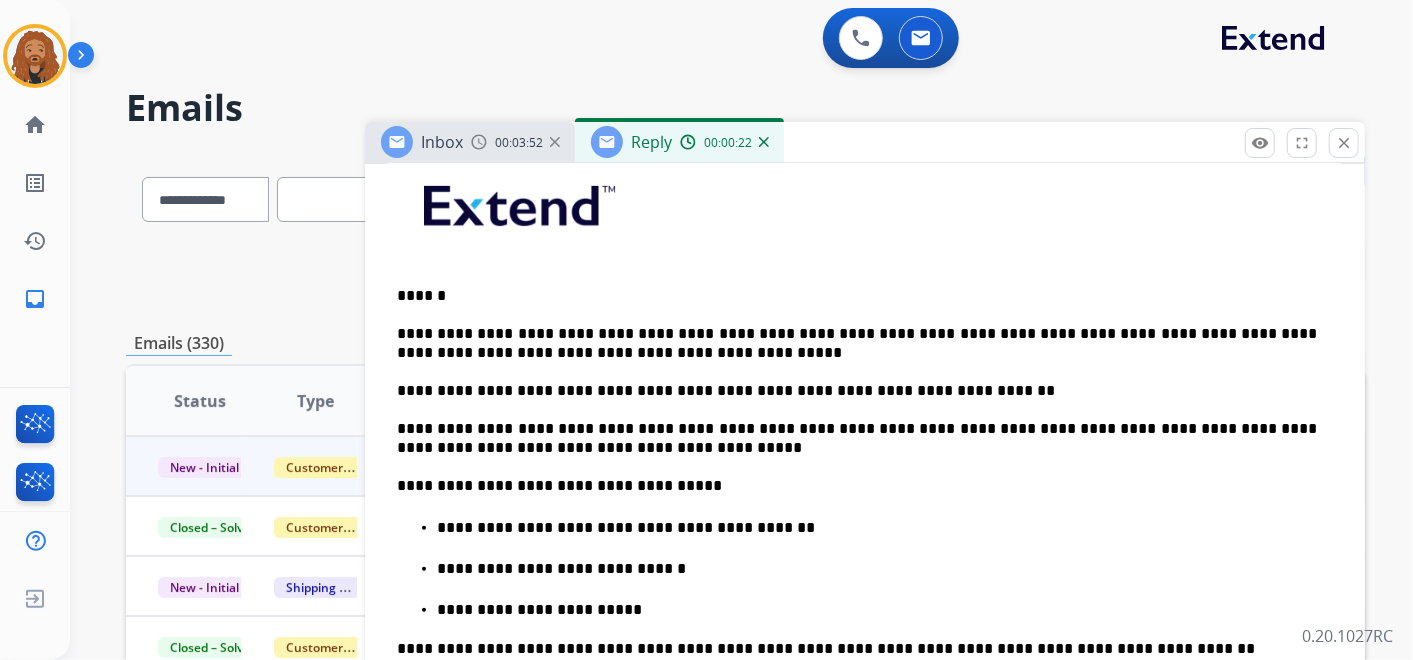 click on "00:03:52" at bounding box center [519, 143] 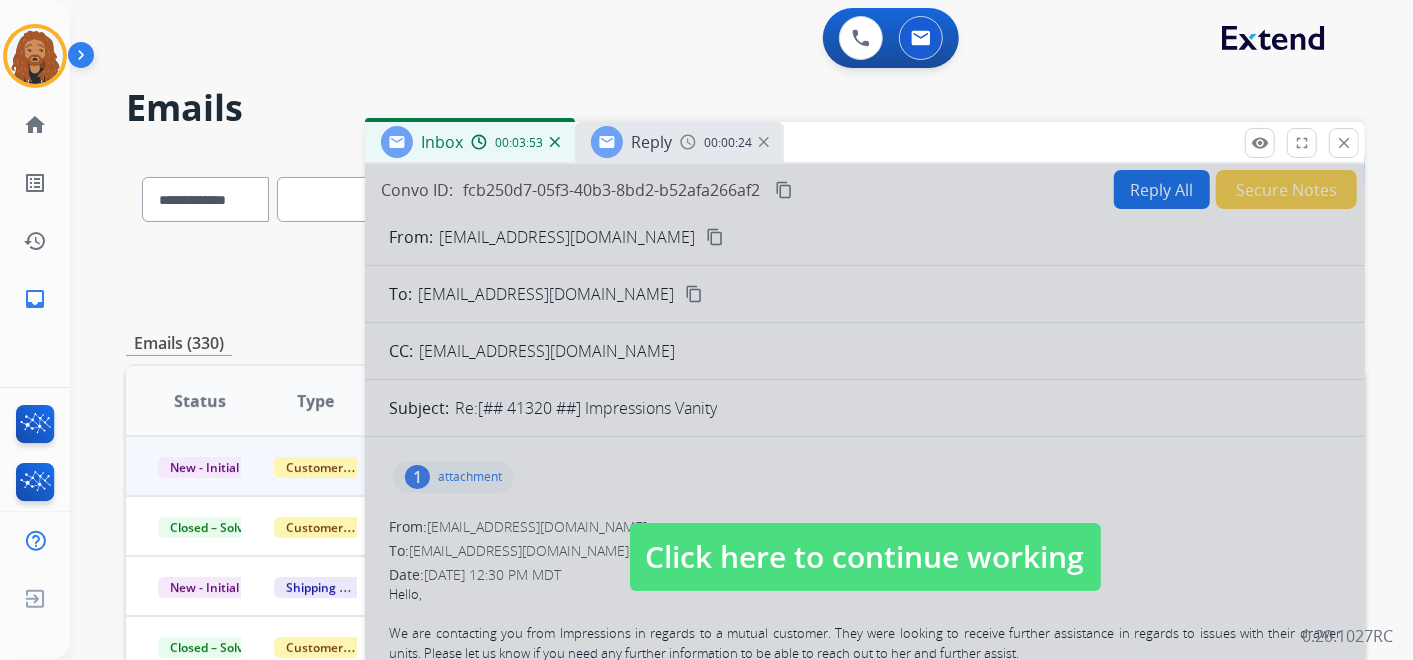 click at bounding box center [688, 142] 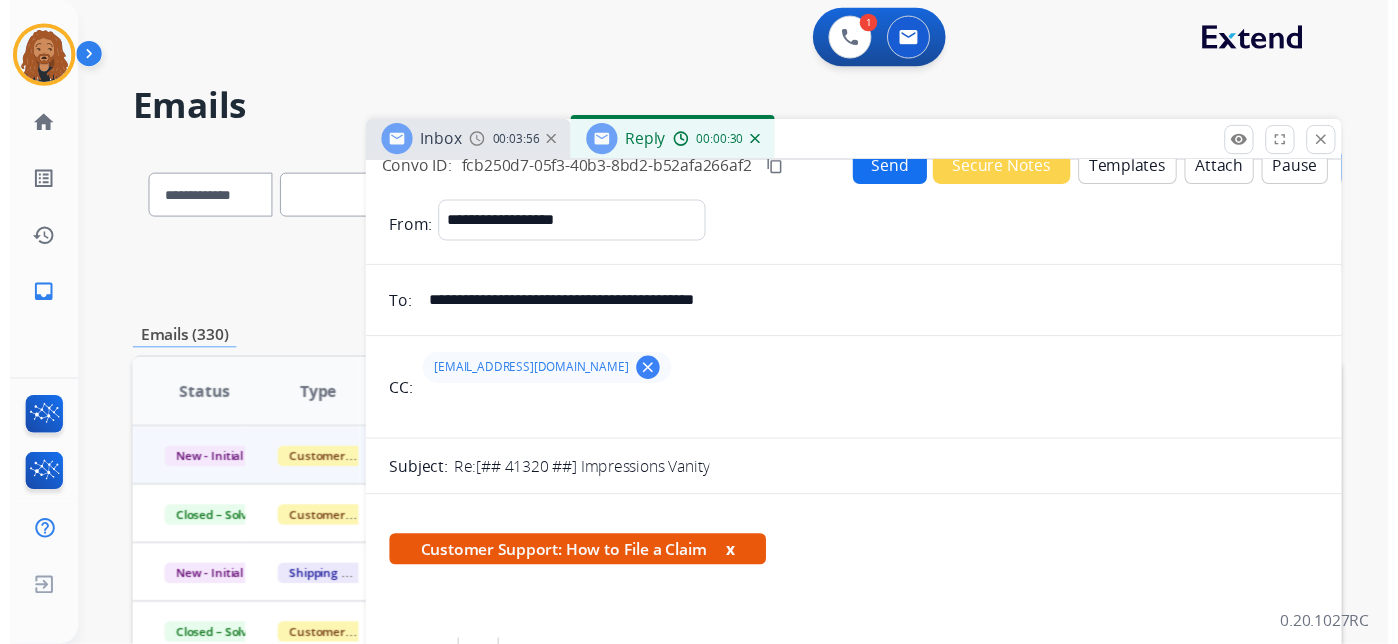 scroll, scrollTop: 0, scrollLeft: 0, axis: both 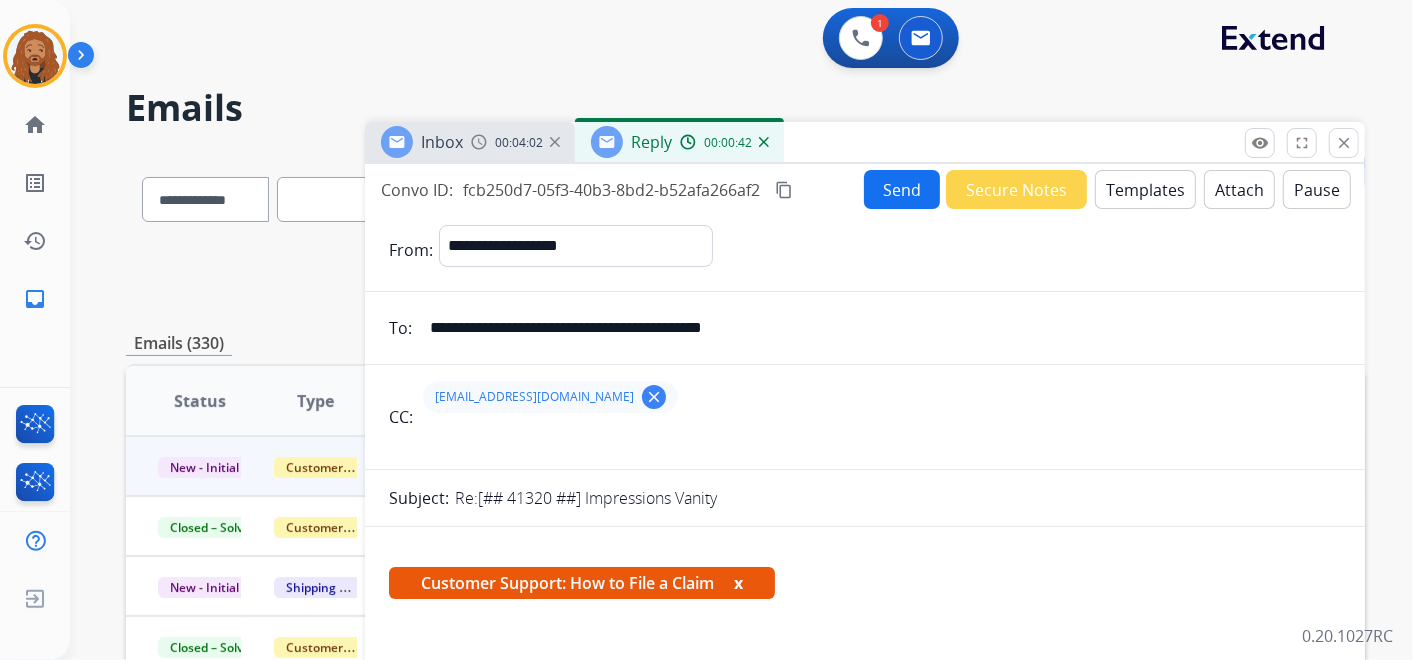 click on "Send" at bounding box center [902, 189] 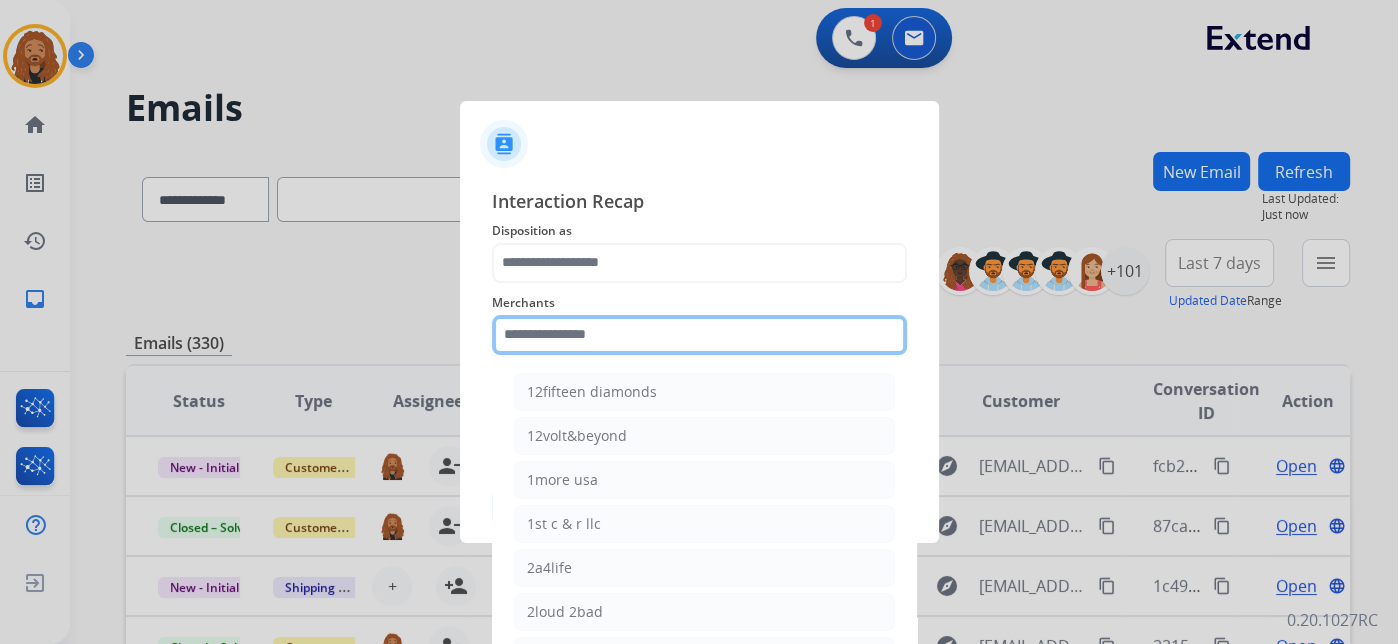 click 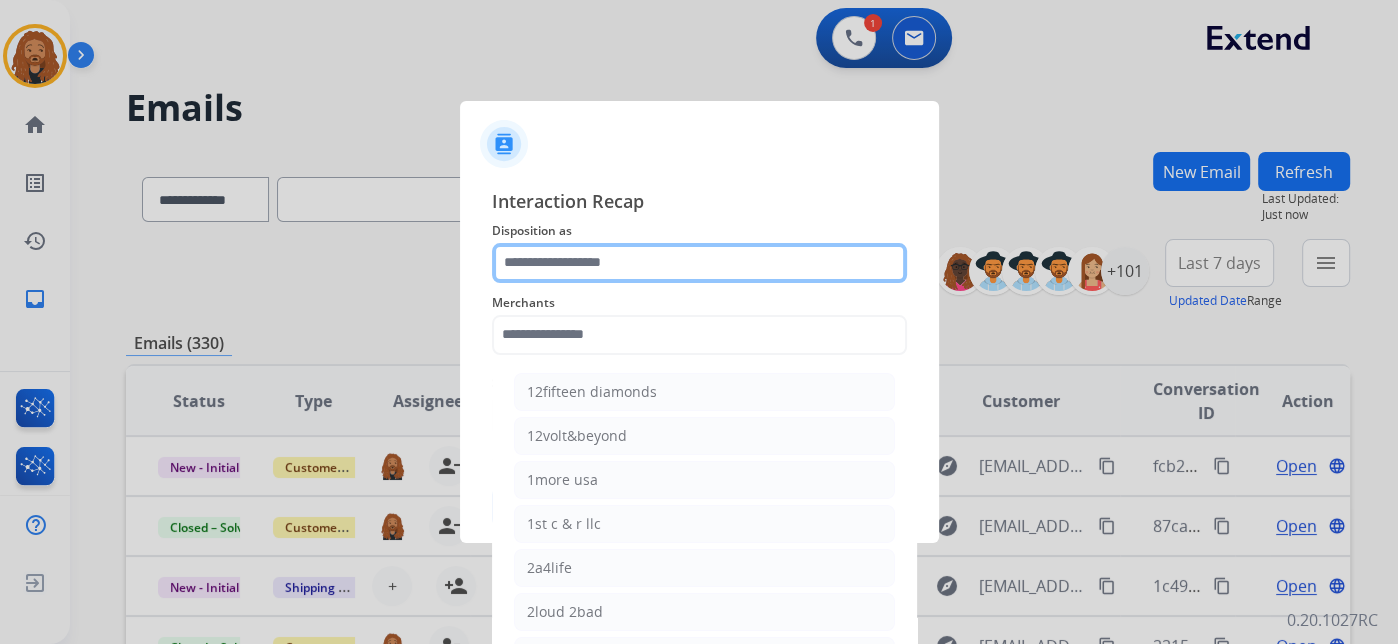 click 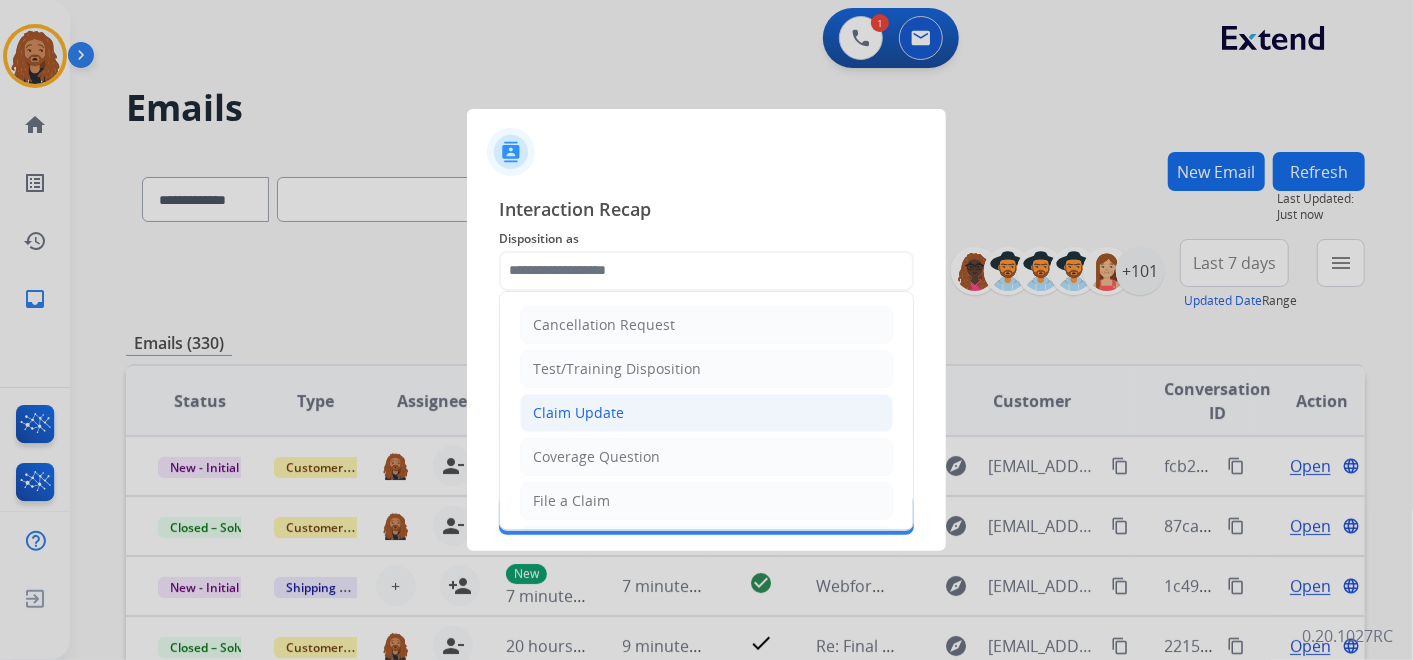 click on "Claim Update" 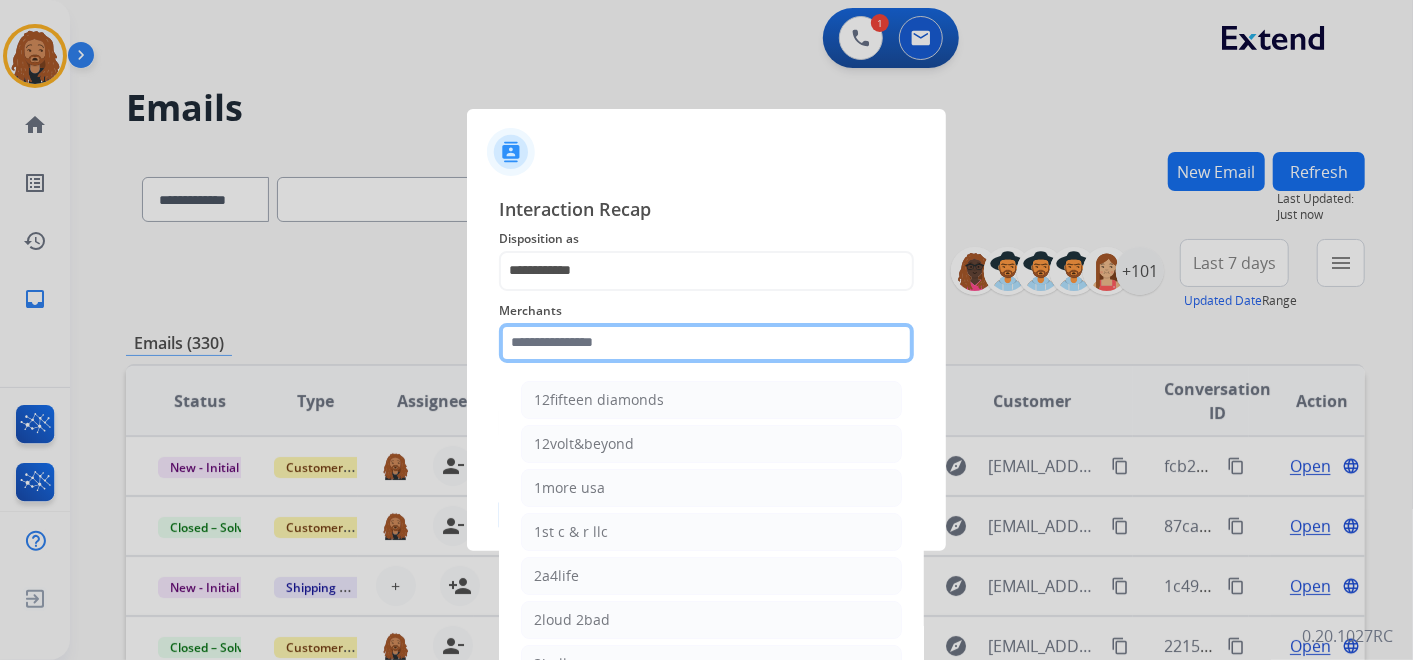 click on "Merchants    12fifteen diamonds   12volt&beyond   1more usa   1st c & r llc   2a4life   2loud 2bad   3balls   4 state trucks   4moms   [MEDICAL_DATA] spirits   Accessorypartsstore   Action clutch   Active lifestyle store   Addaday   Adorama abs   Adorama business-to-business   [MEDICAL_DATA] offroad outfitters   Ads shocks   Advance auto parts   Aem electronics   Aerishealthinc   Ag solutions group, llc   Aim controllers   Air-relax   Airocide   Airslamit   Airsoft station   Airthereal   Alchemy fine home   Aleko products   [PERSON_NAME] home   All around e-bikes   All electric motion   All things barbecue   [PERSON_NAME]   Allied gaming north america, llc   Allied wheel components   Alta [PERSON_NAME] motors   Alter   Ambient fires   American bass   American cornhole association   American medical sales and rentals   American technologies network   Ameridroid   Amethyst home   Amgair   Ams fireplace   Amscope   Andaaz jewelers   [PERSON_NAME]   Anova   Anytime baseball supply   Anytime sports supply   Apec water systems   Apollo neuro" 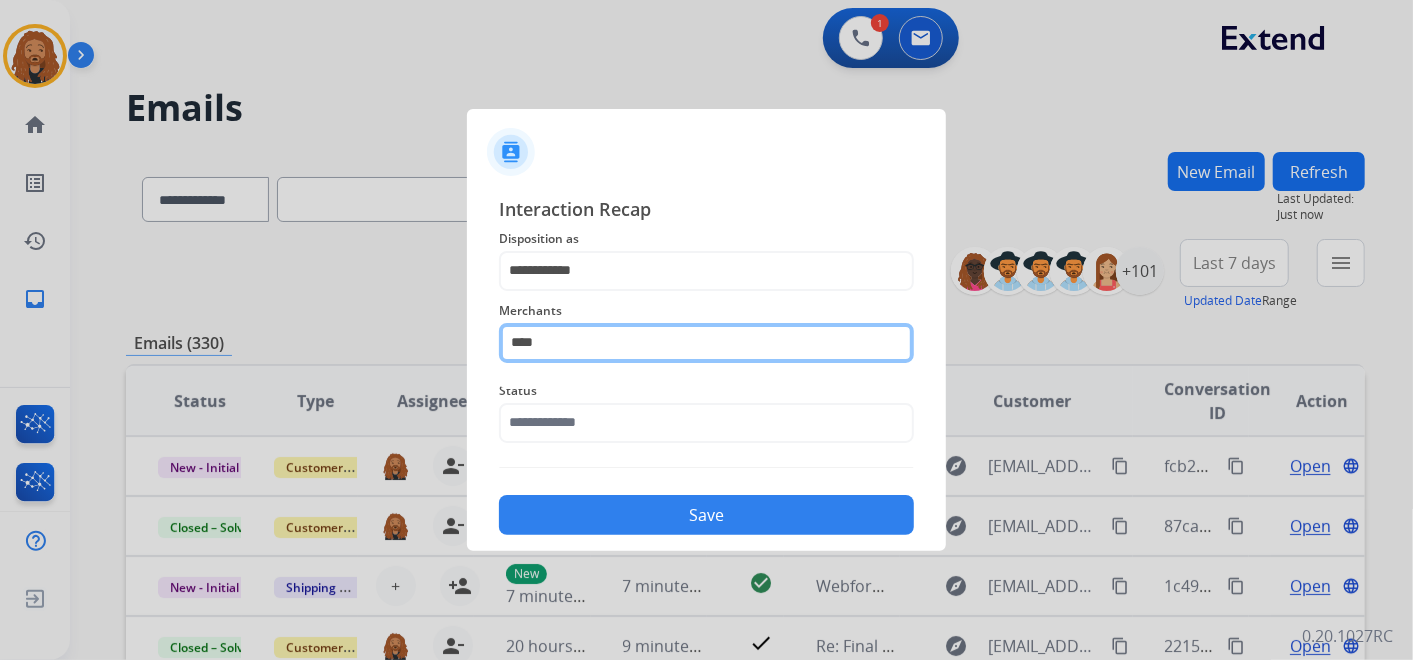 type on "***" 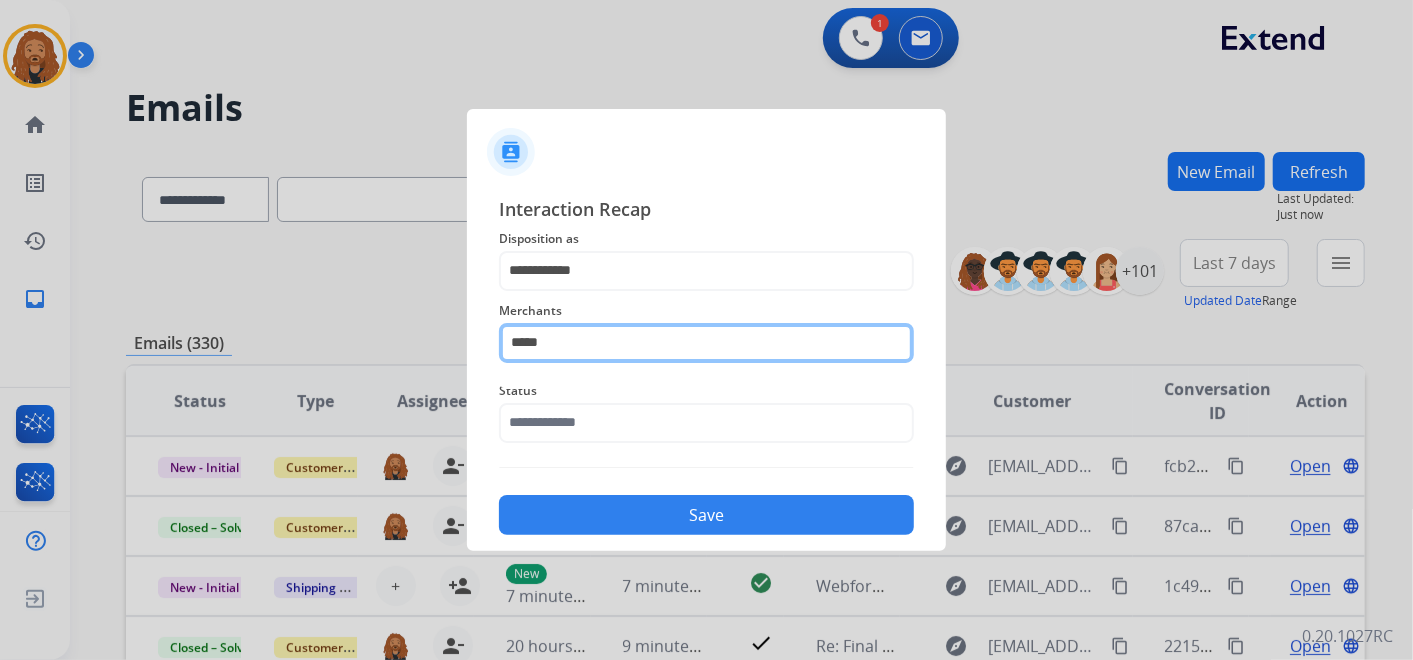 drag, startPoint x: 562, startPoint y: 334, endPoint x: 287, endPoint y: 328, distance: 275.06546 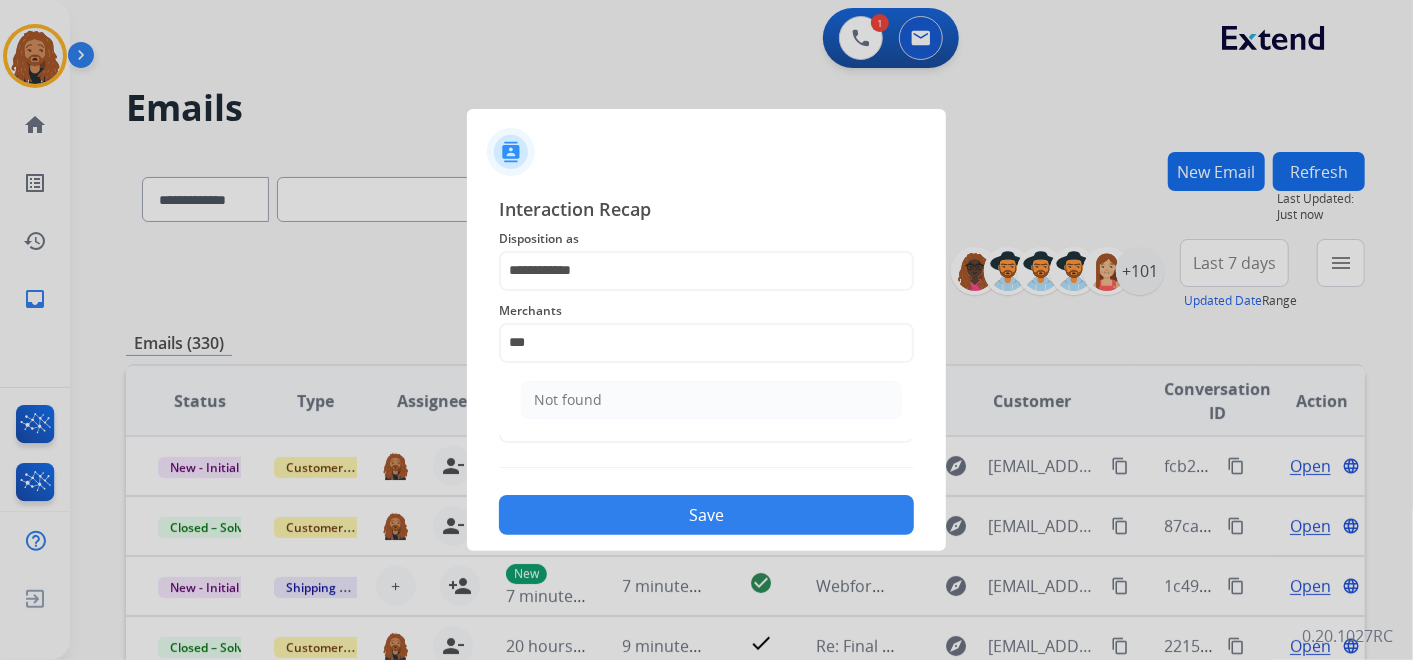 click on "Not found" 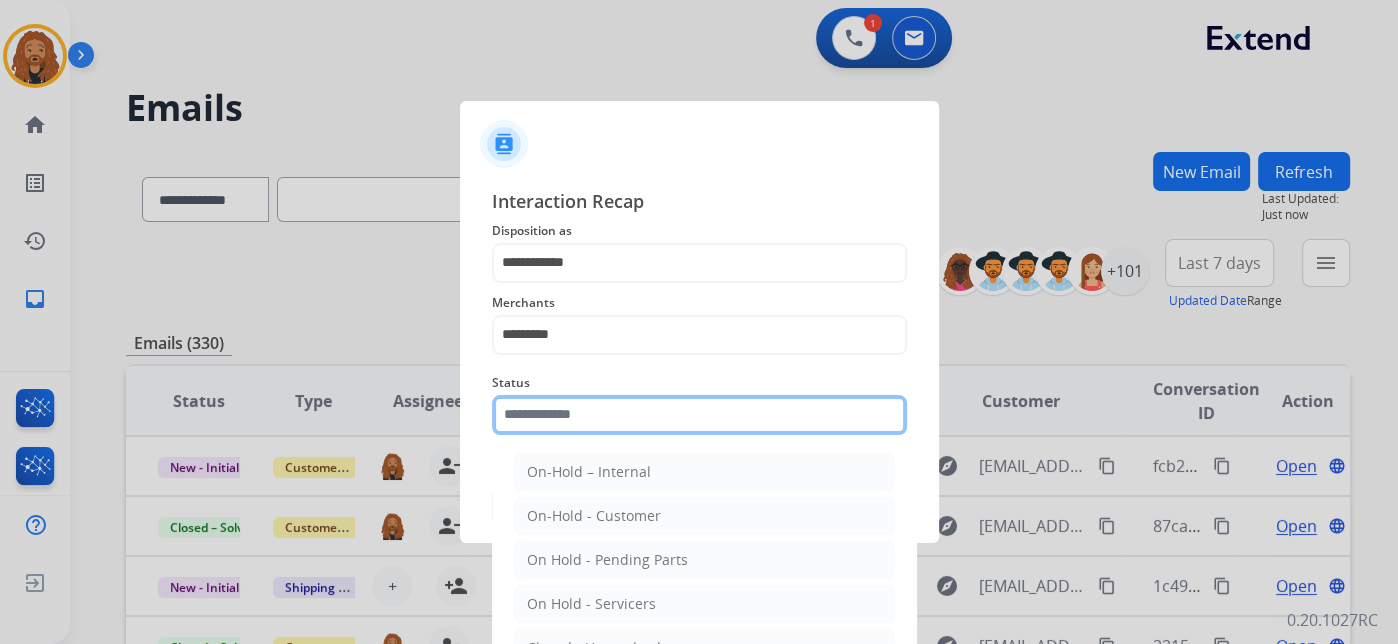 click 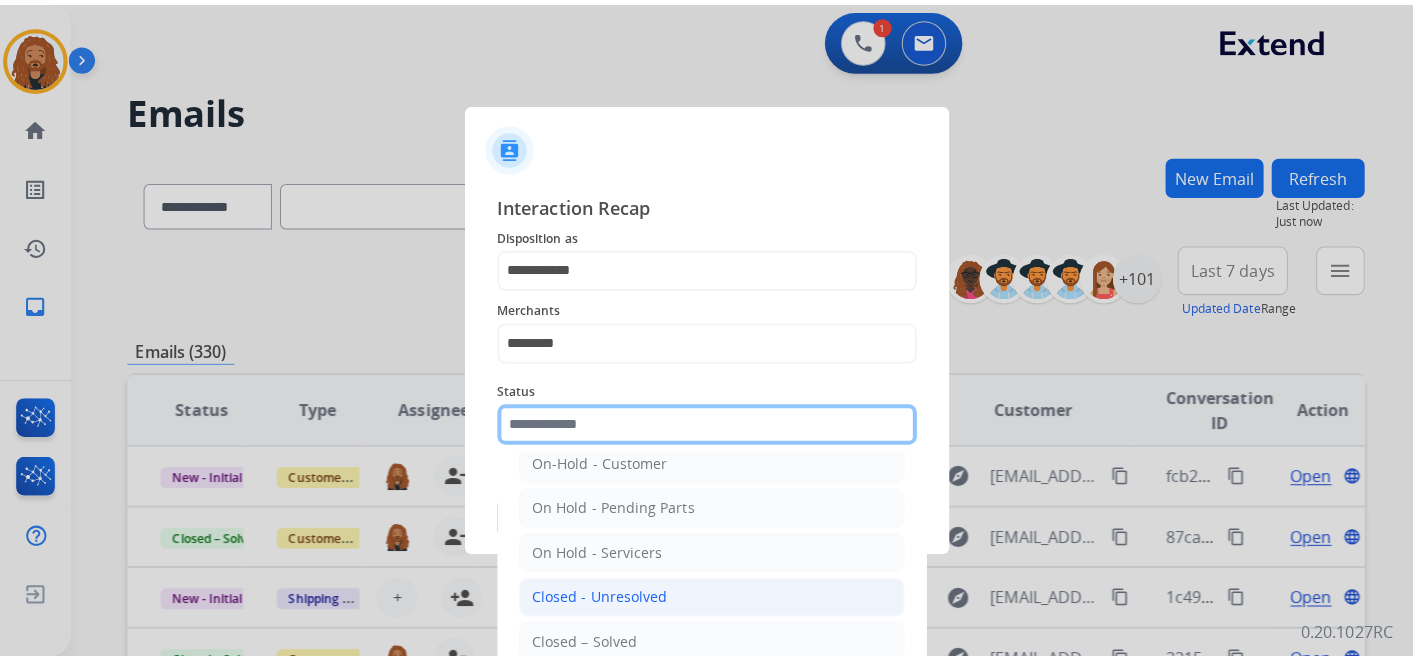scroll, scrollTop: 114, scrollLeft: 0, axis: vertical 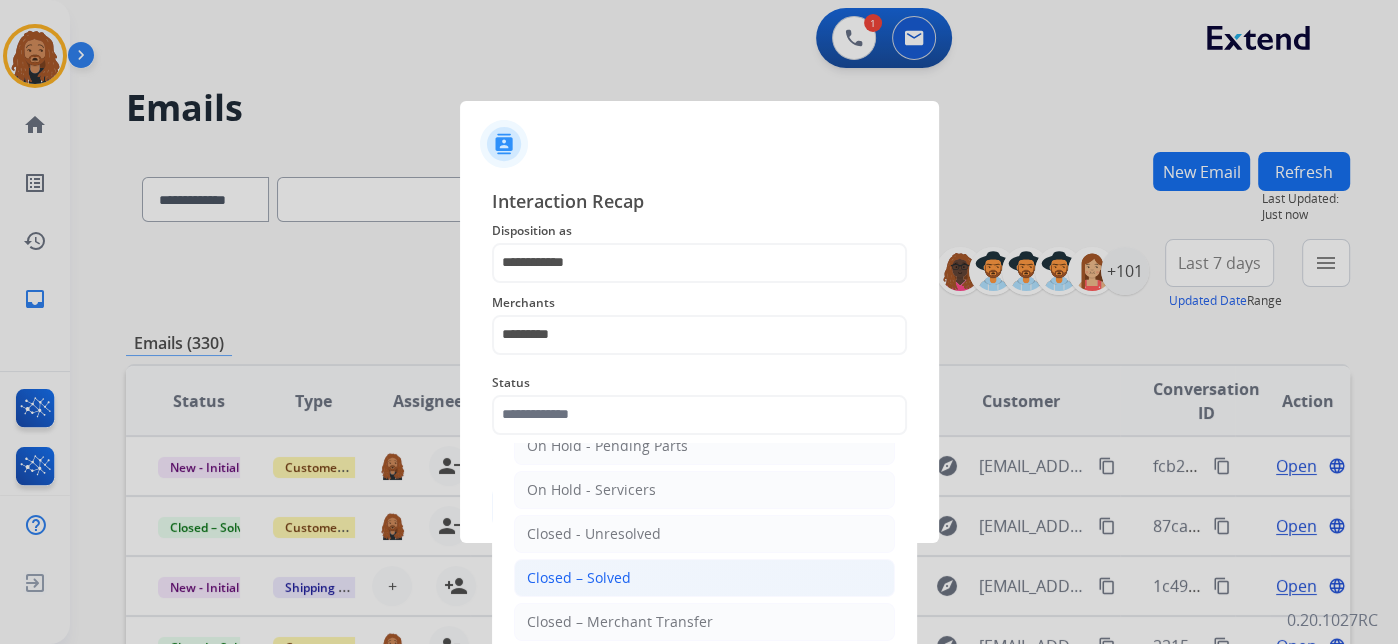 click on "Closed – Solved" 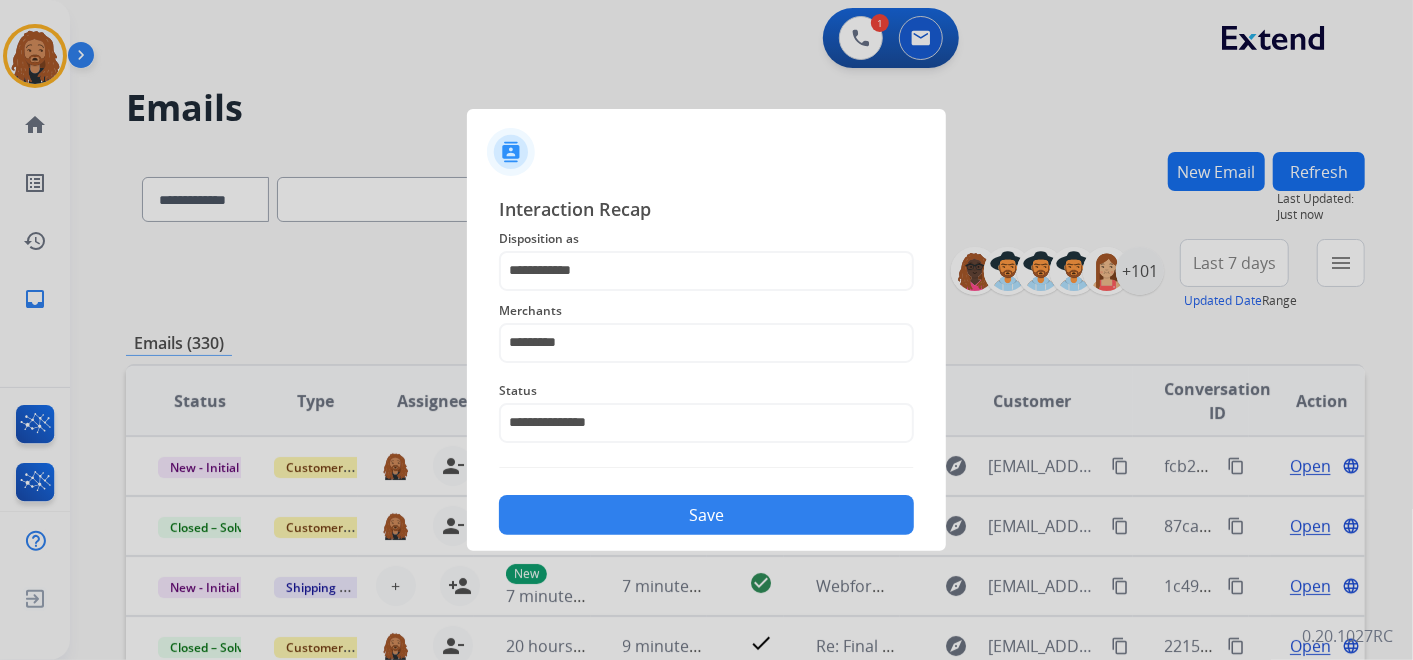 click on "Save" 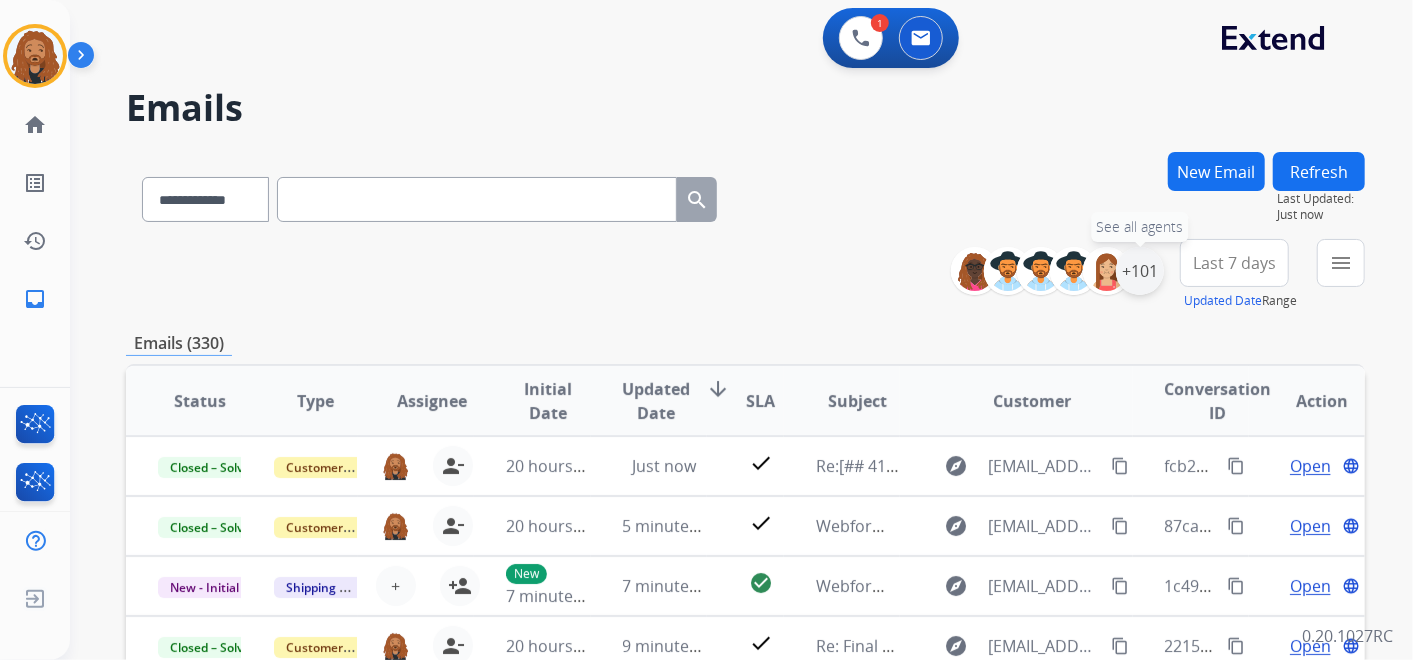 click on "+101" at bounding box center (1140, 271) 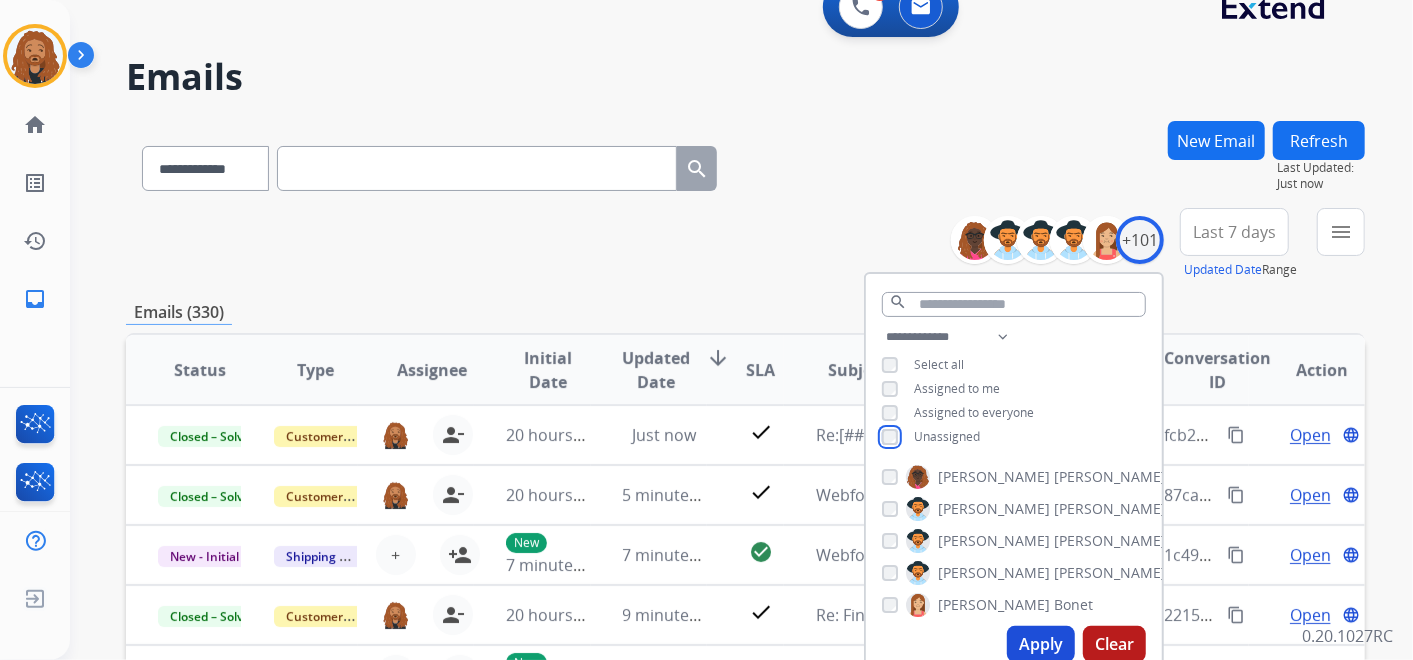 scroll, scrollTop: 111, scrollLeft: 0, axis: vertical 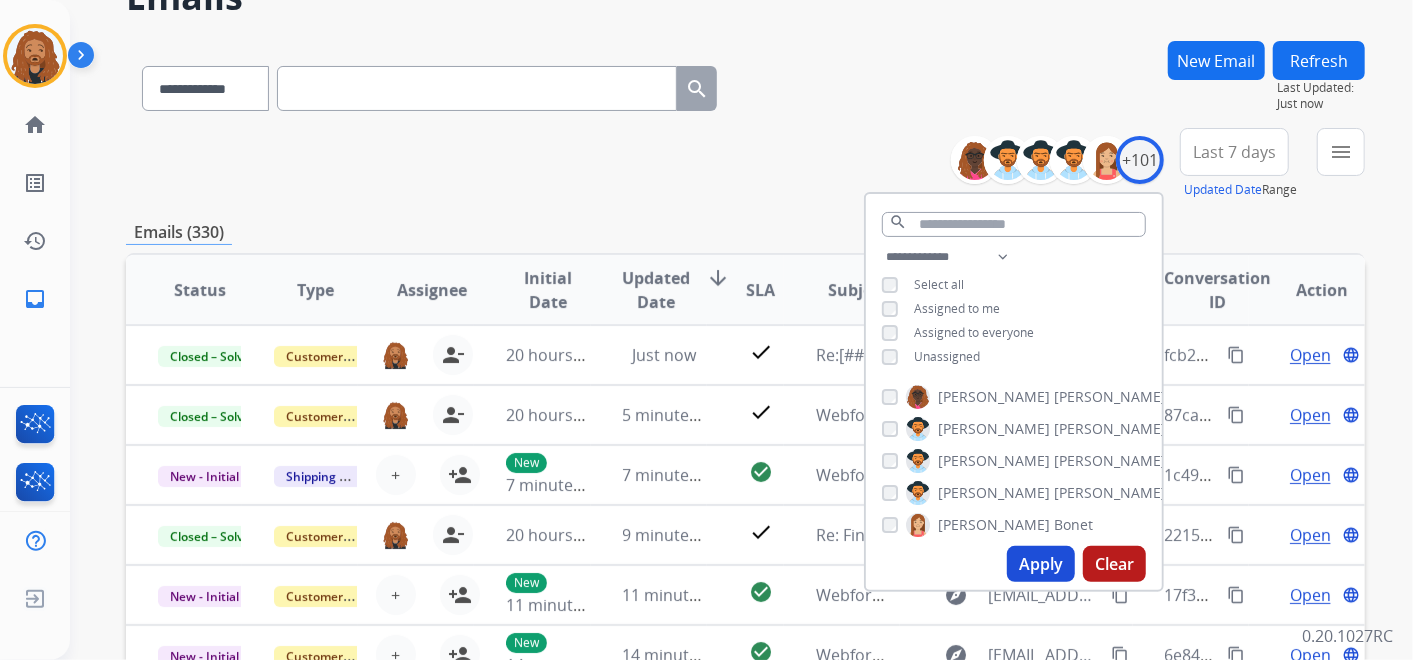 click on "Apply" at bounding box center [1041, 564] 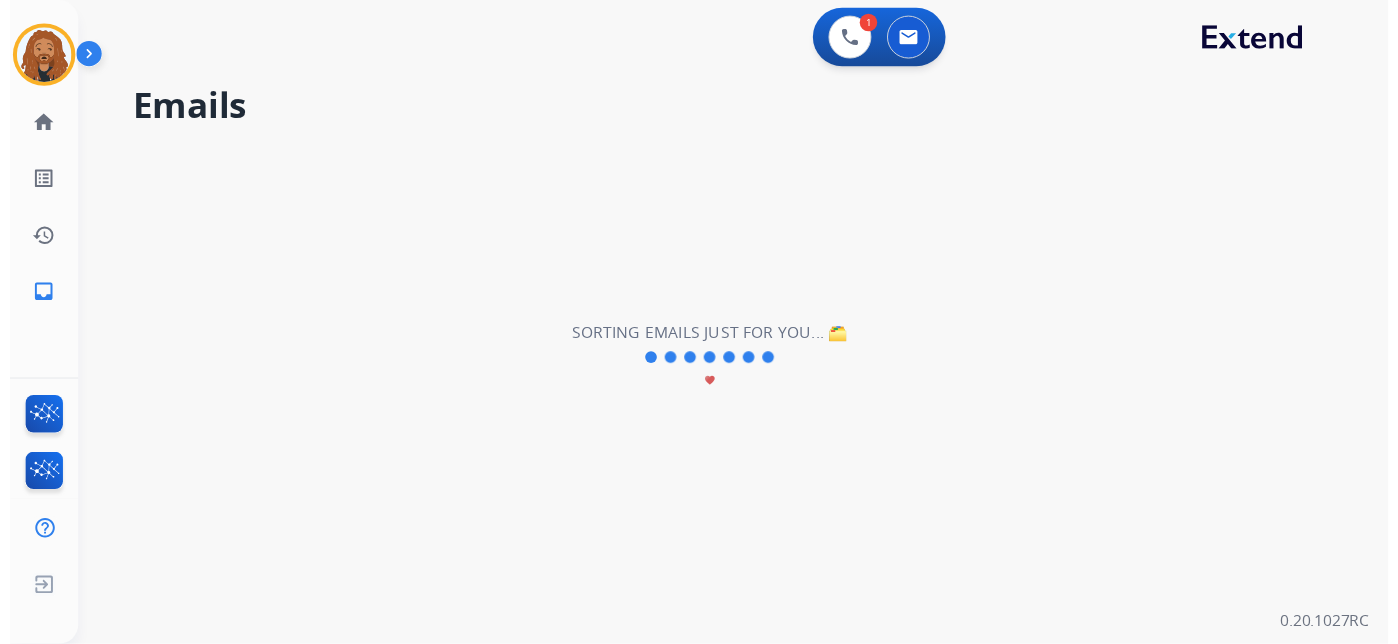 scroll, scrollTop: 0, scrollLeft: 0, axis: both 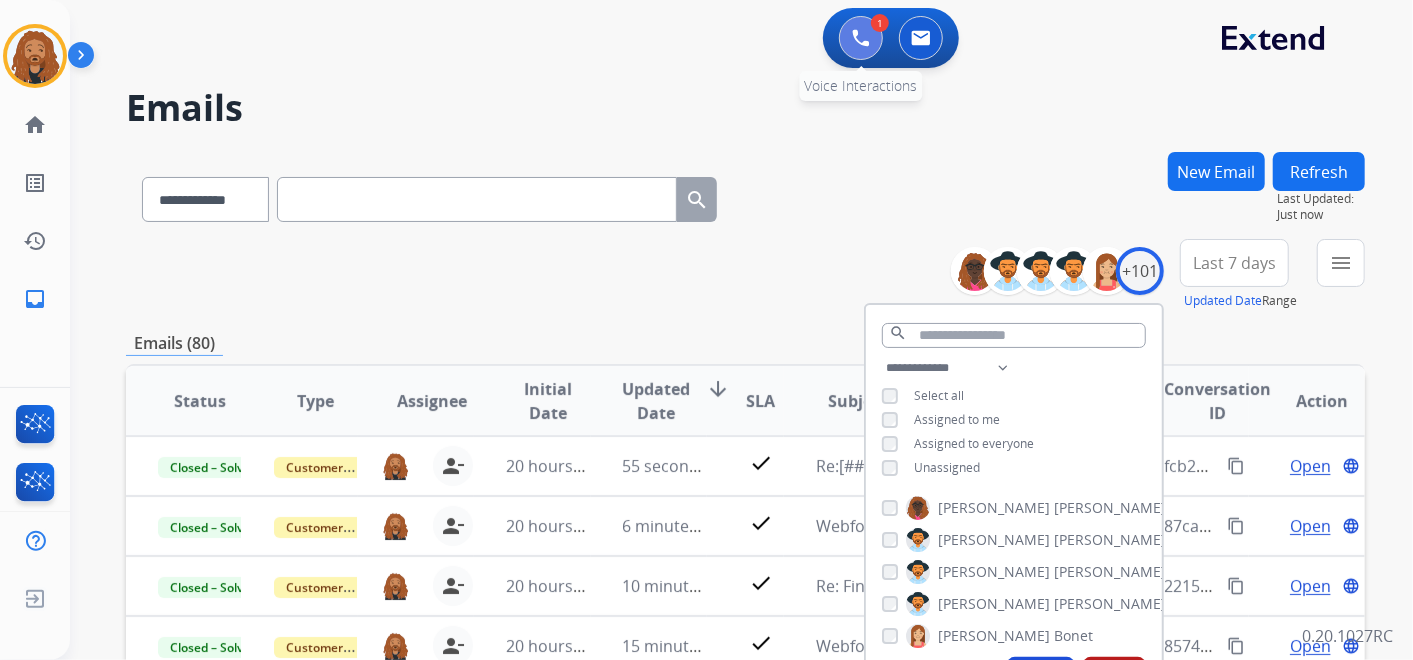click at bounding box center [861, 38] 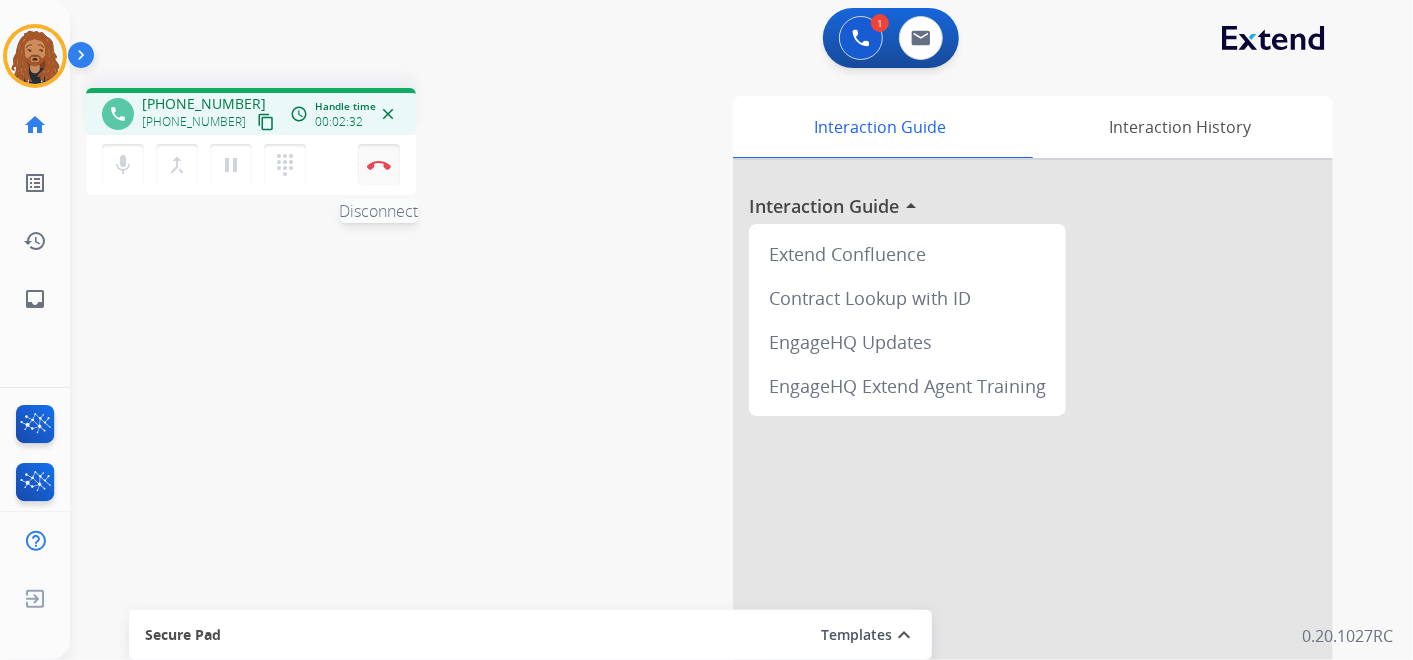 click at bounding box center [379, 165] 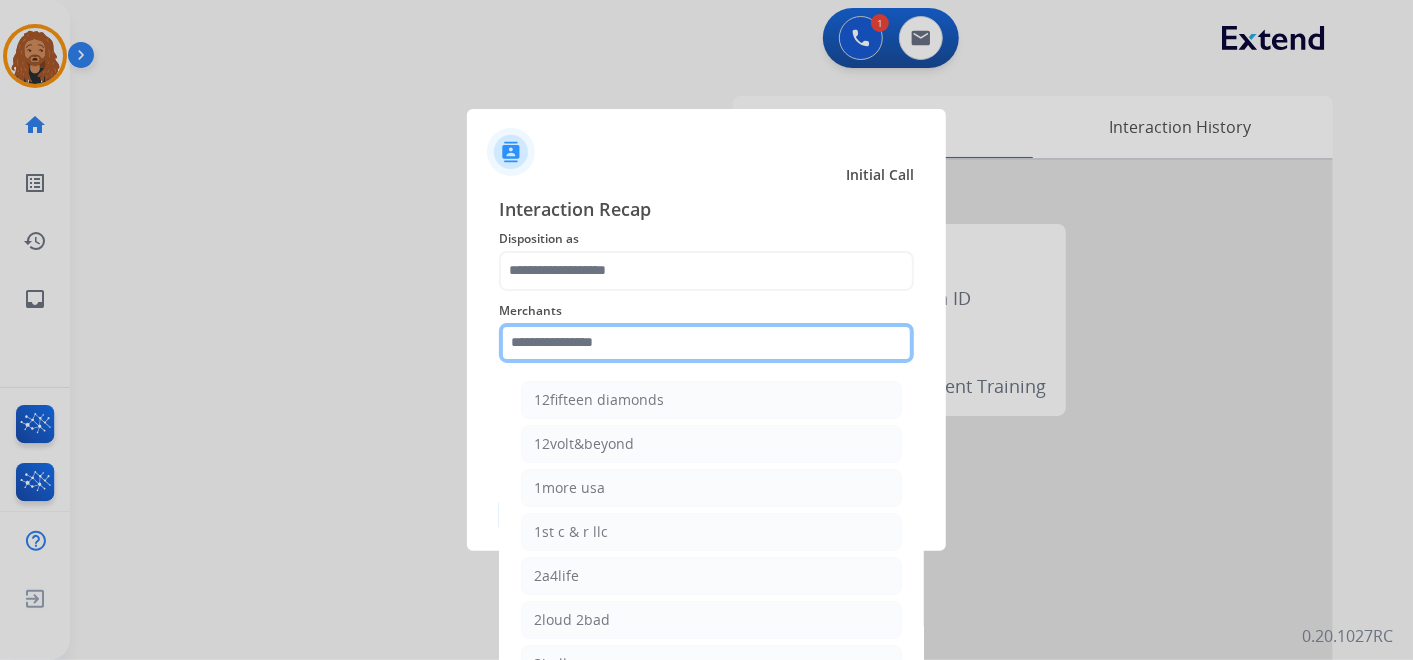 click 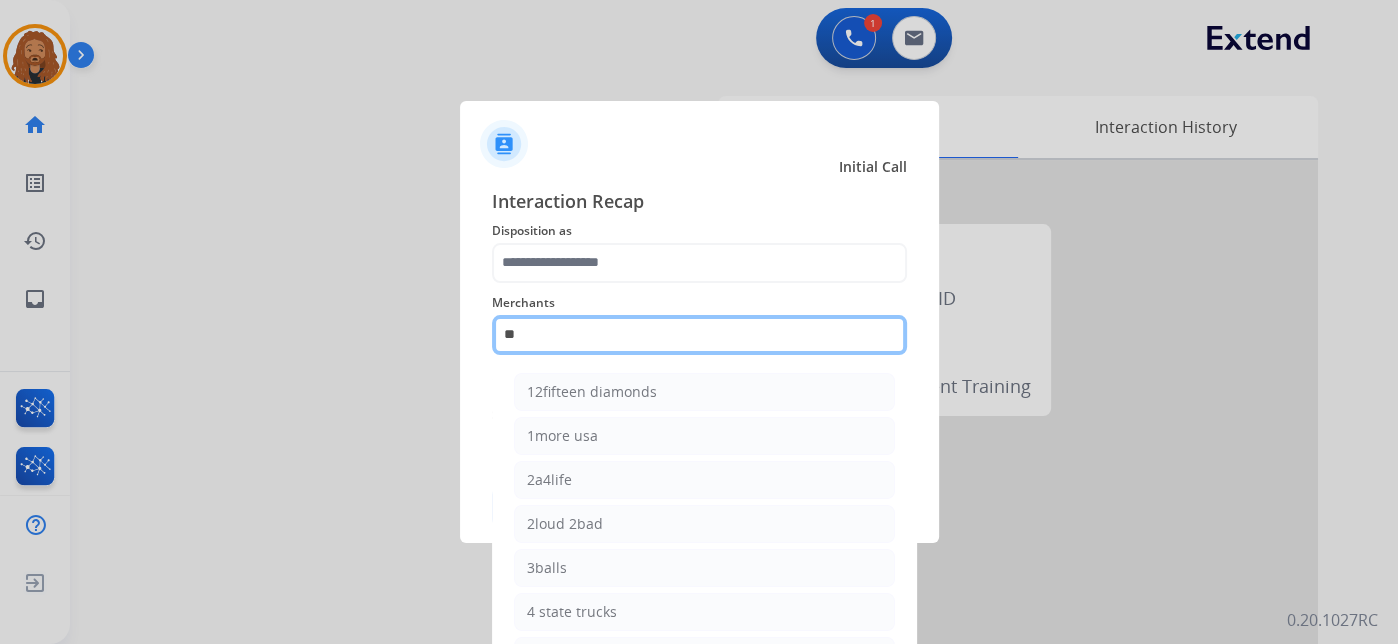 type on "***" 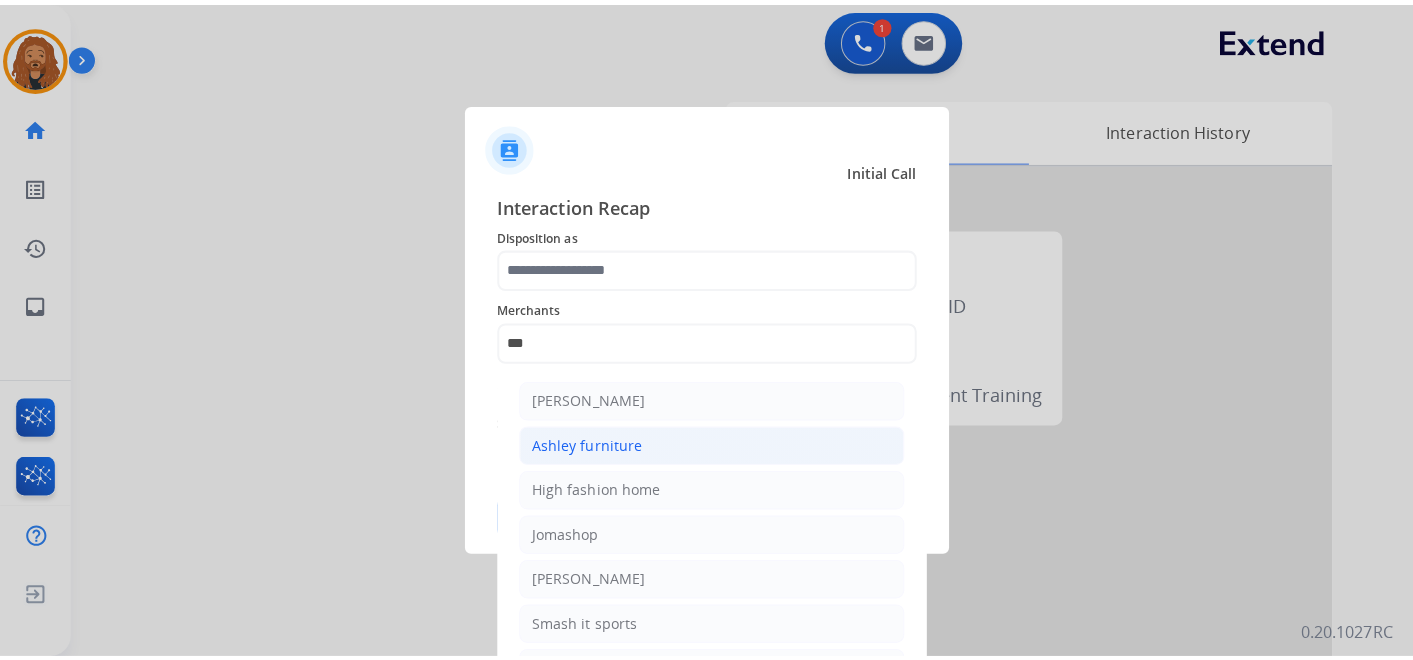 scroll, scrollTop: 0, scrollLeft: 0, axis: both 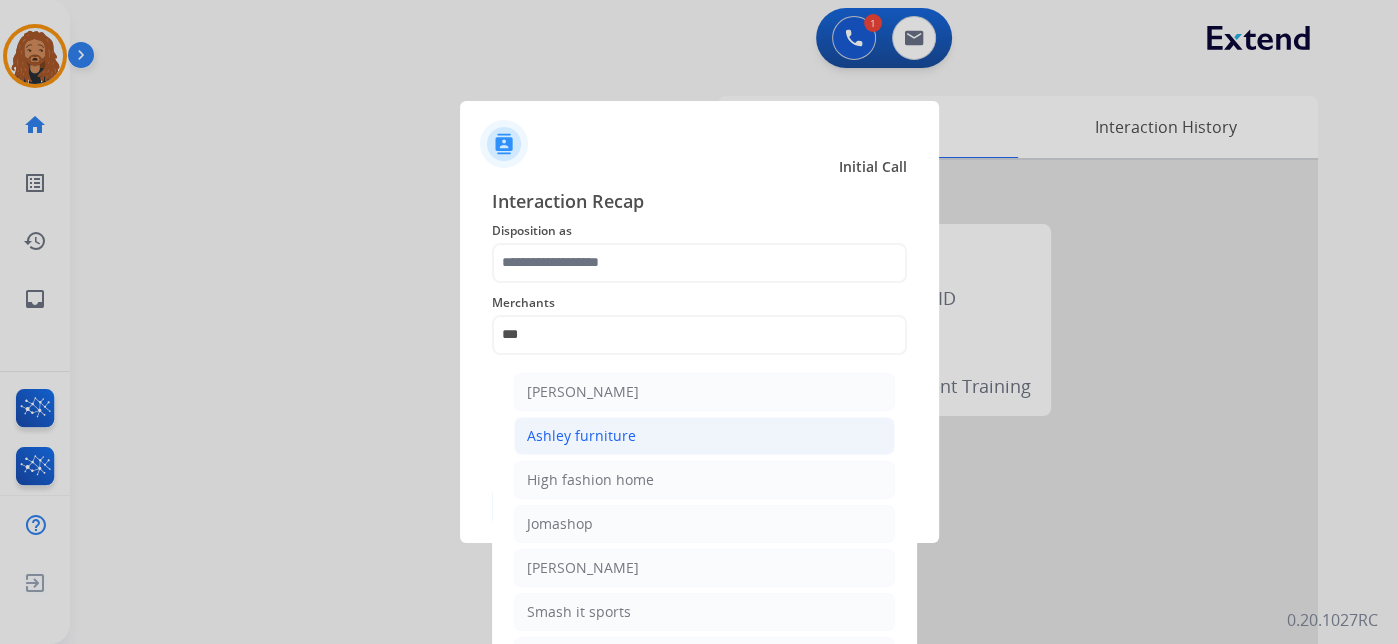 drag, startPoint x: 662, startPoint y: 440, endPoint x: 595, endPoint y: 334, distance: 125.39936 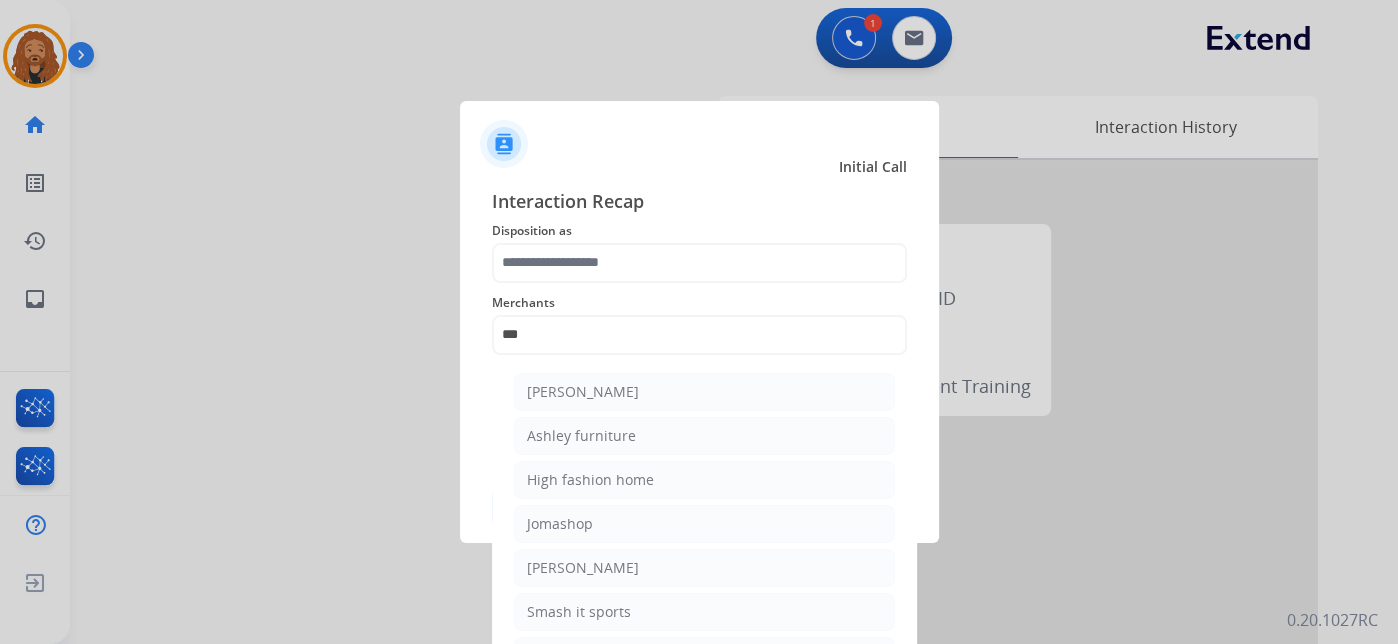 type on "**********" 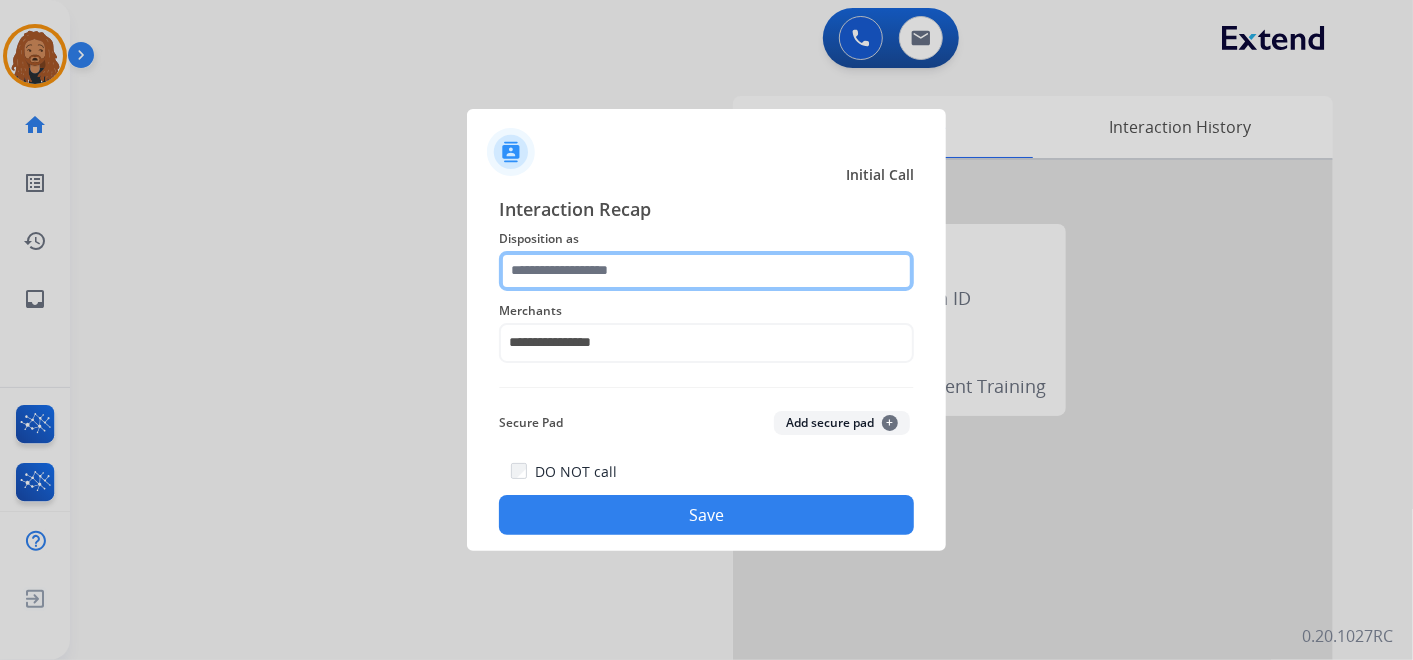 click 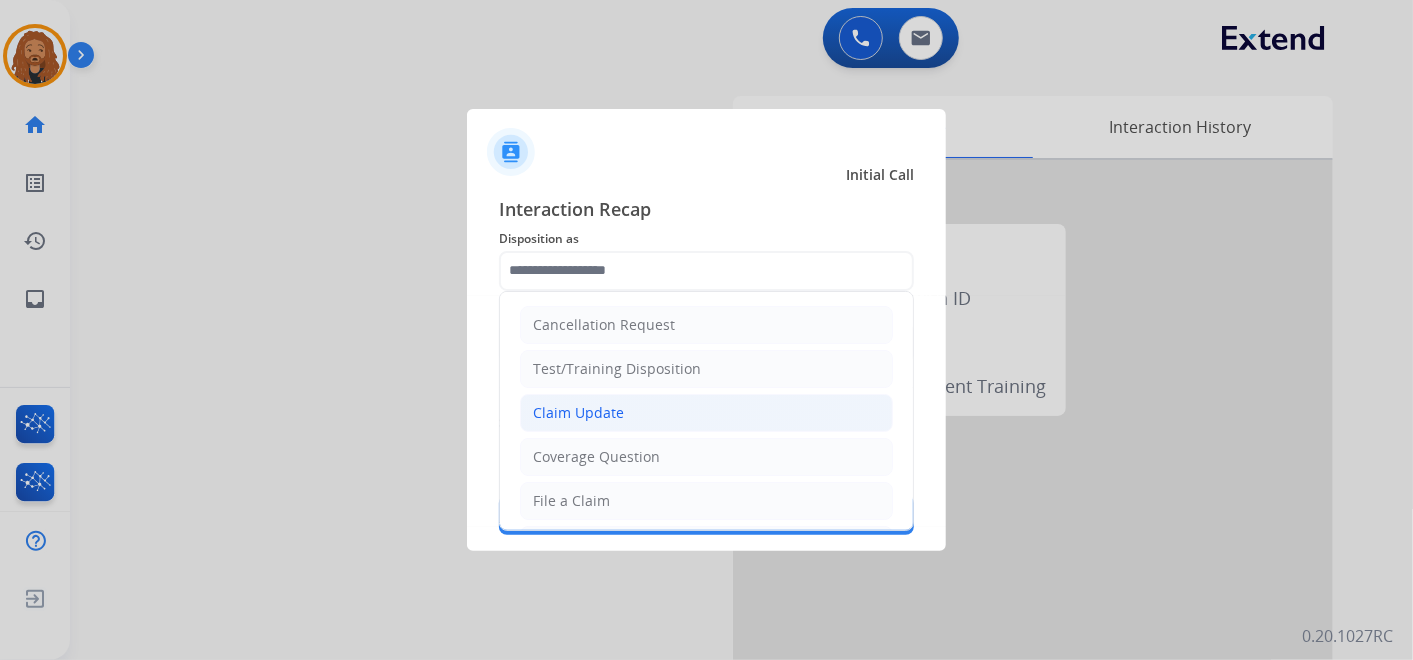 click on "Claim Update" 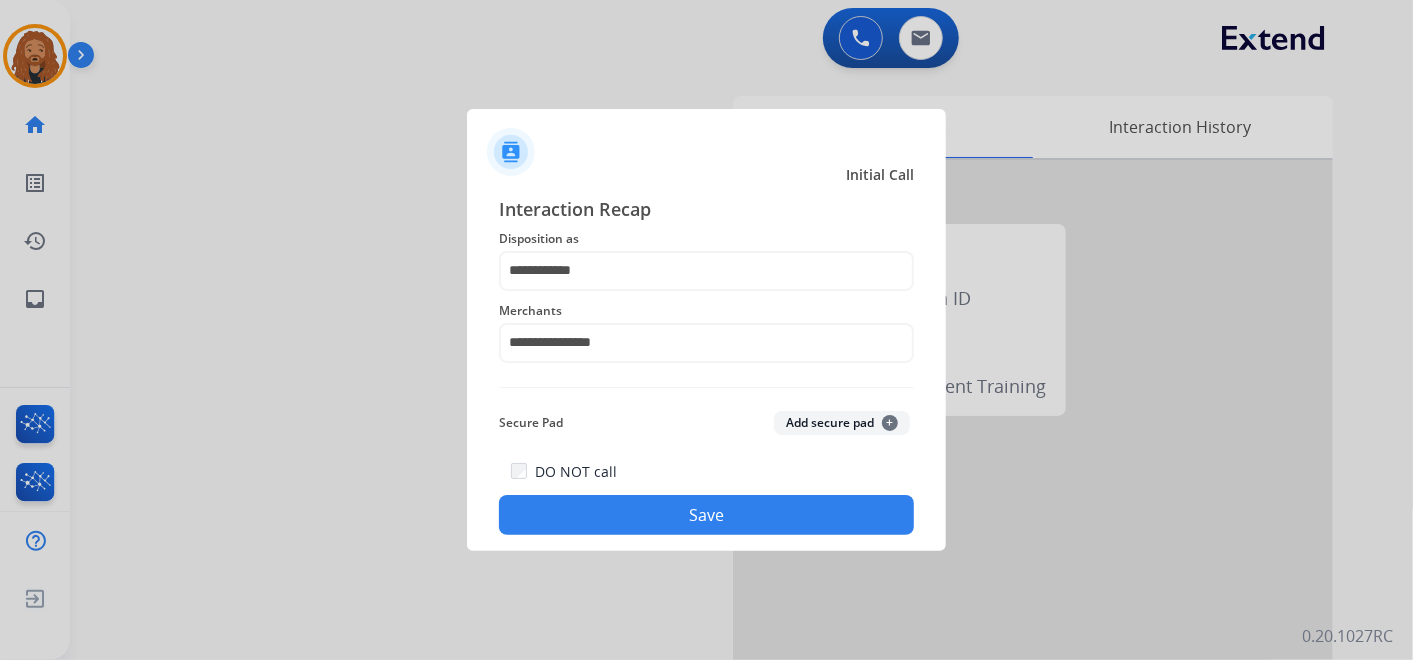 click on "Save" 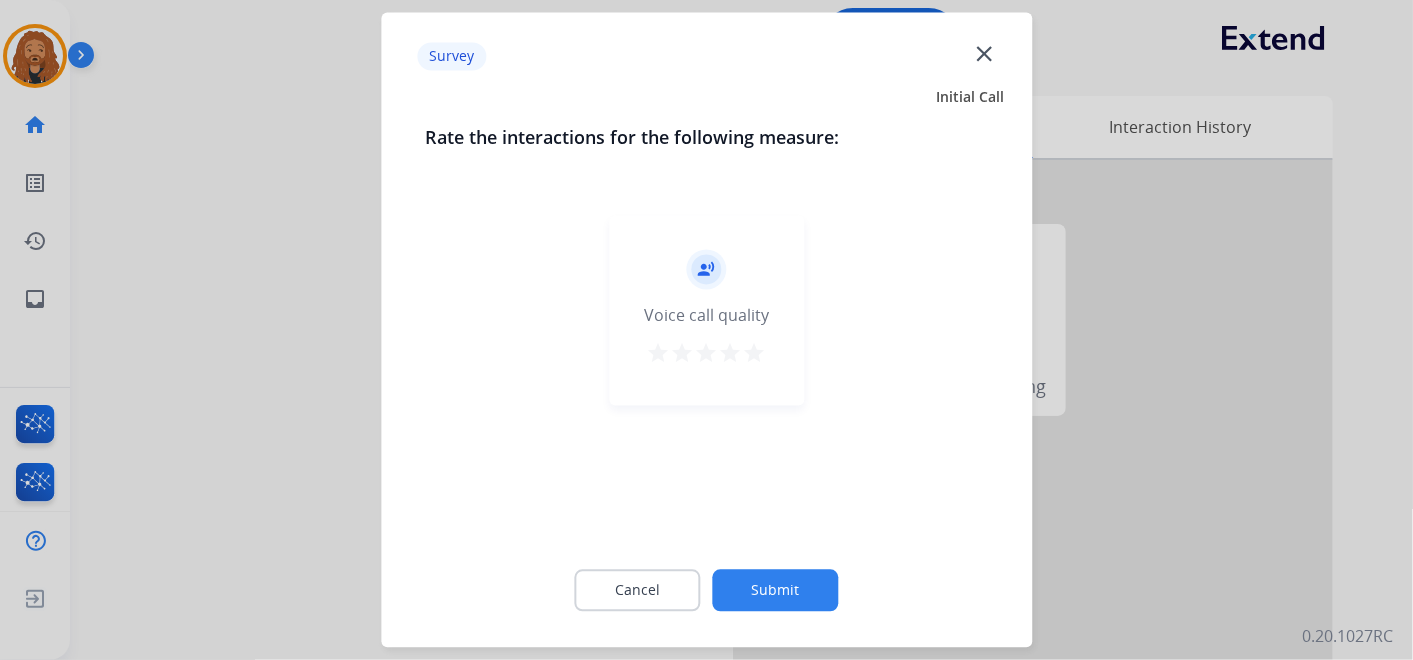 click on "star" at bounding box center [755, 354] 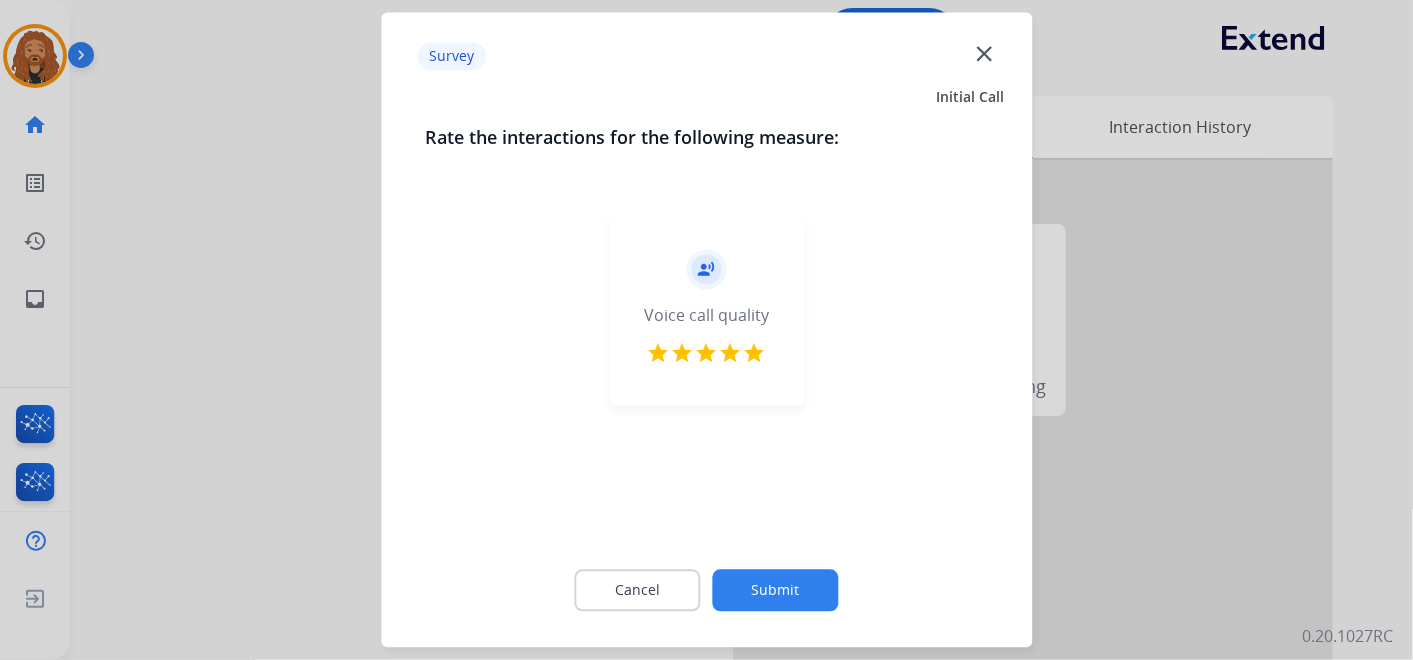 click on "Submit" 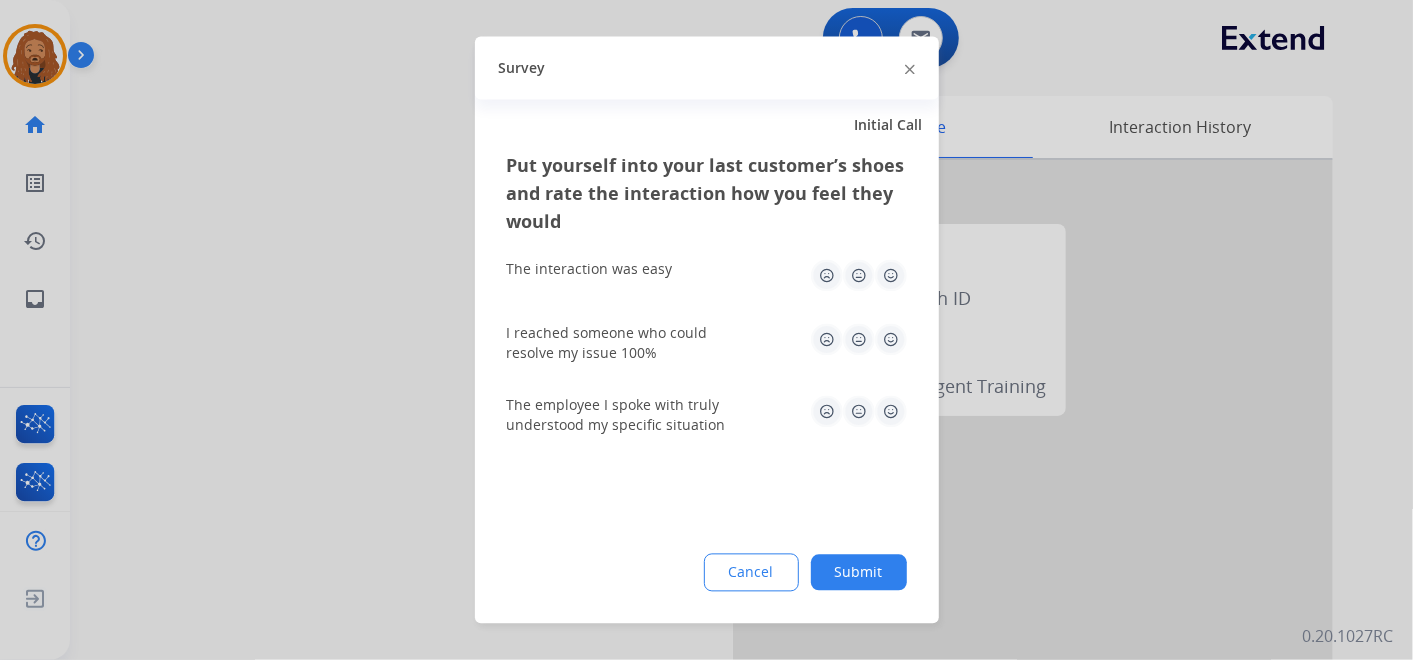 click 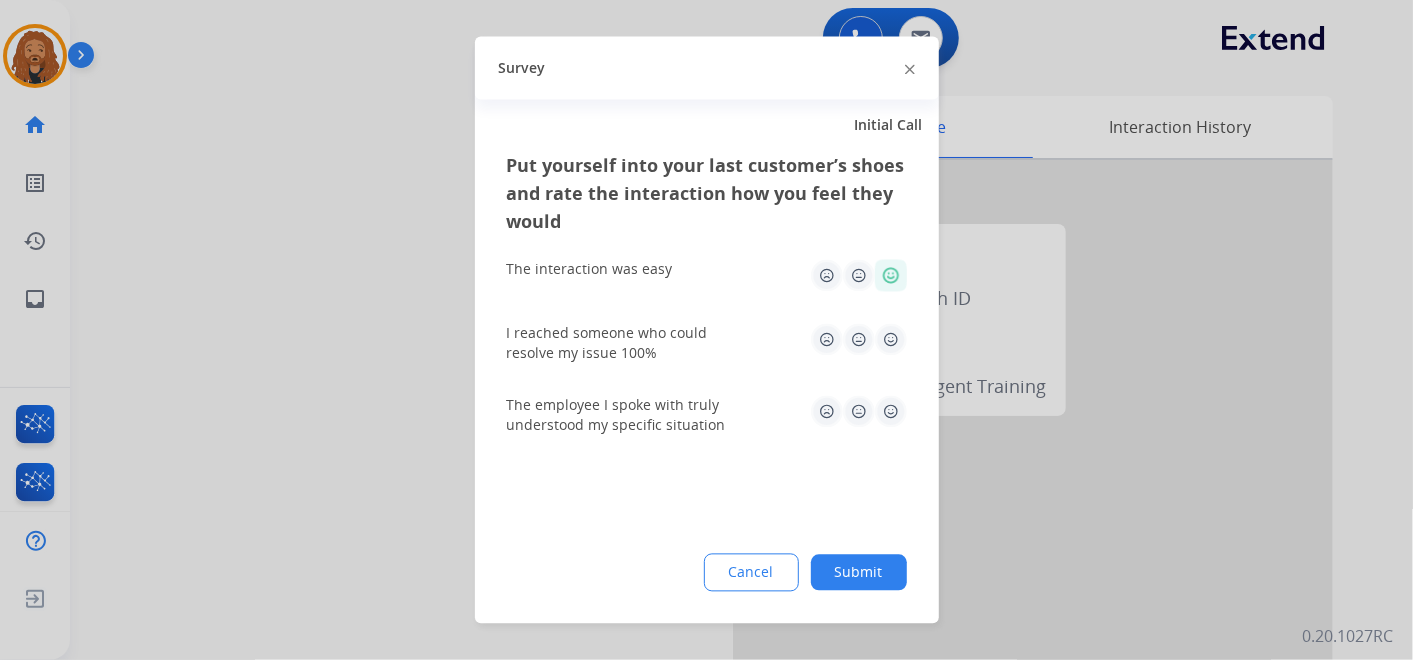 click 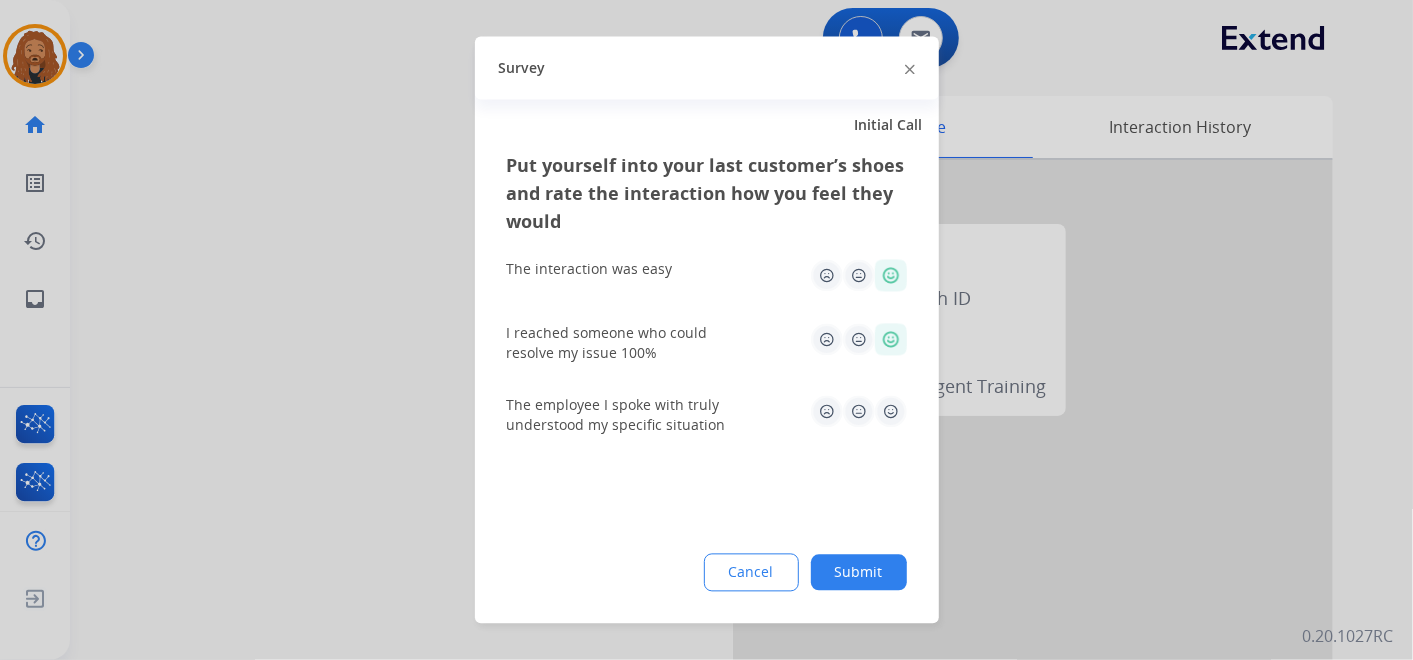 click 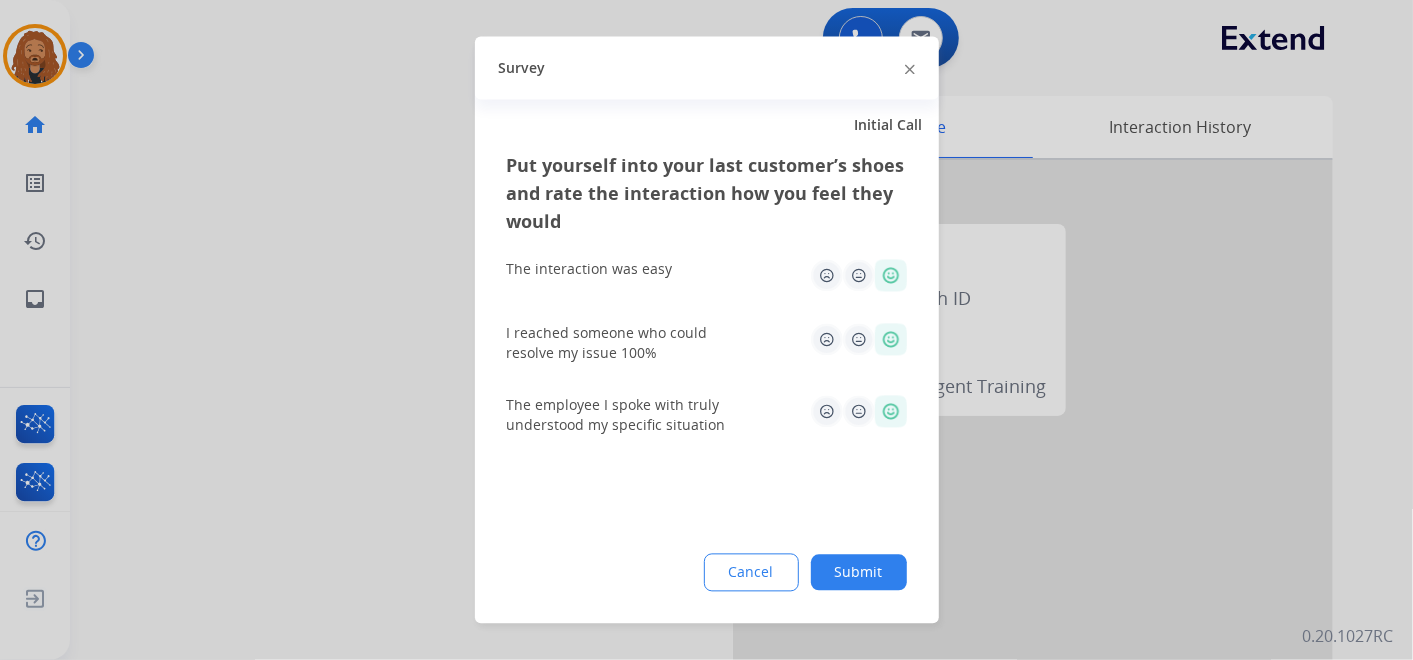 click on "Submit" 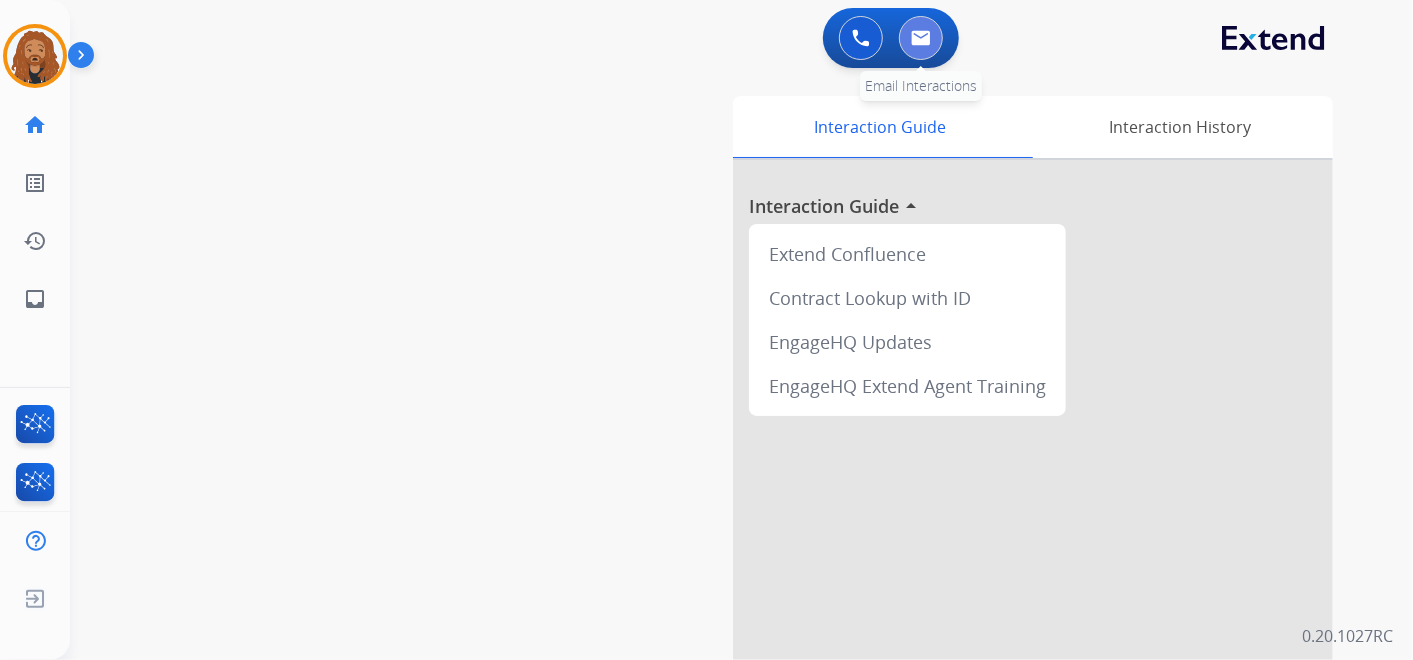 click at bounding box center [921, 38] 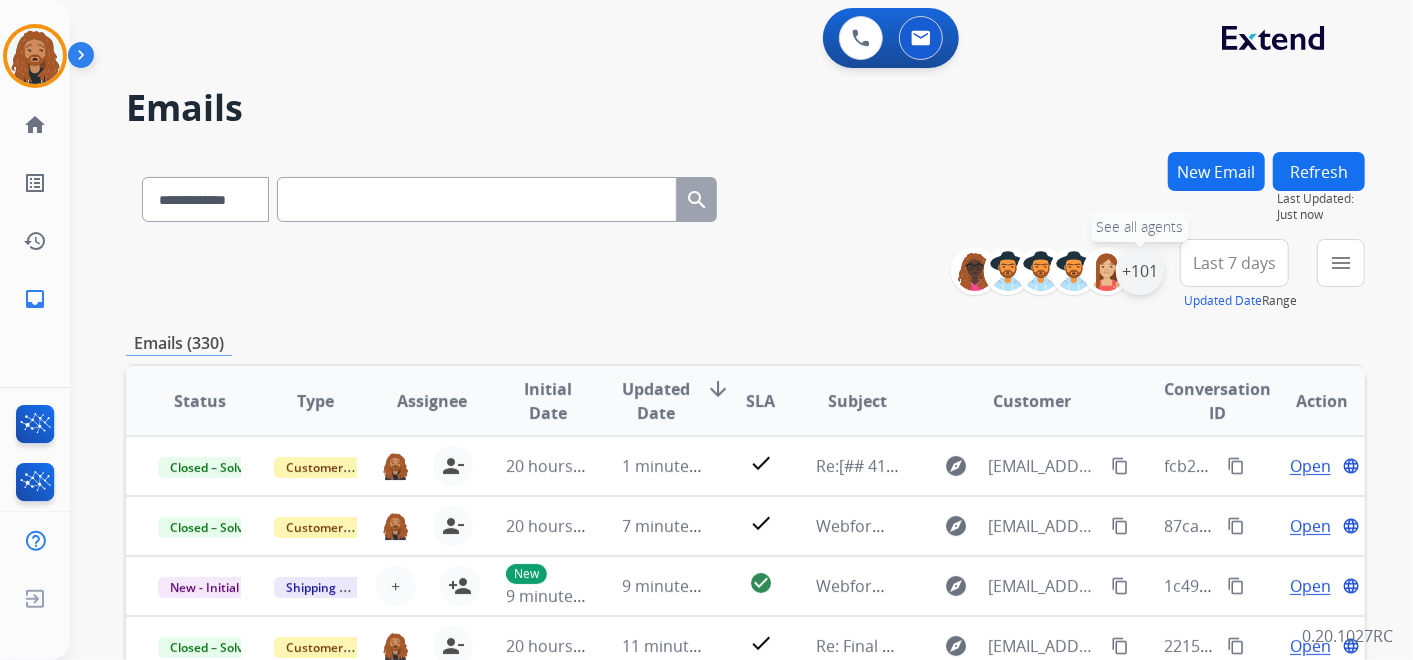 click on "+101" at bounding box center [1140, 271] 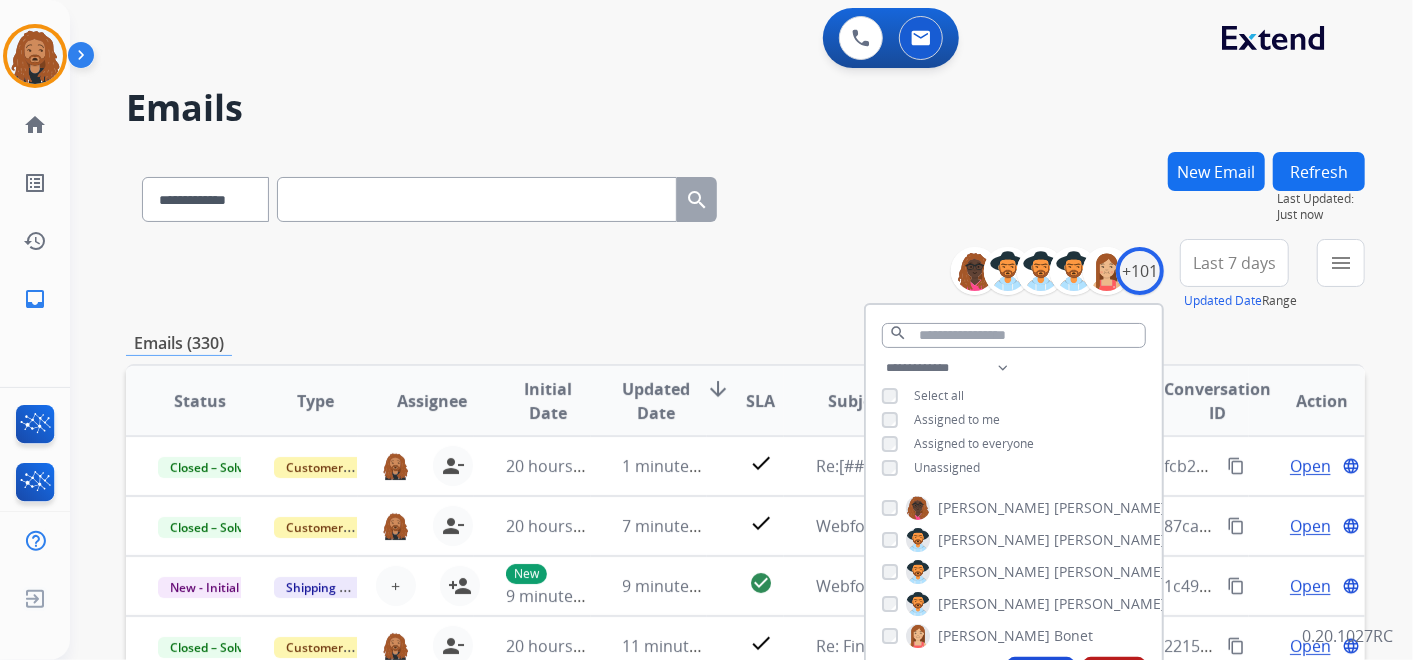 click on "Apply Clear" at bounding box center (1014, 675) 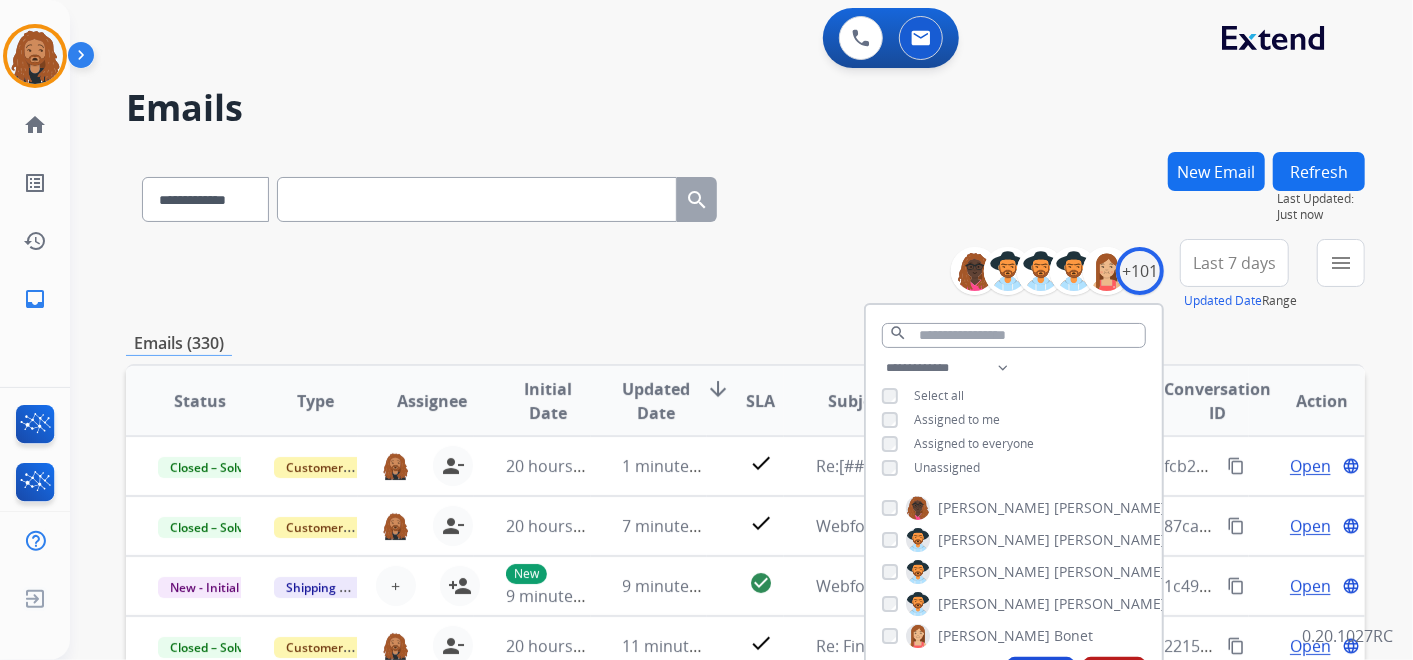scroll, scrollTop: 111, scrollLeft: 0, axis: vertical 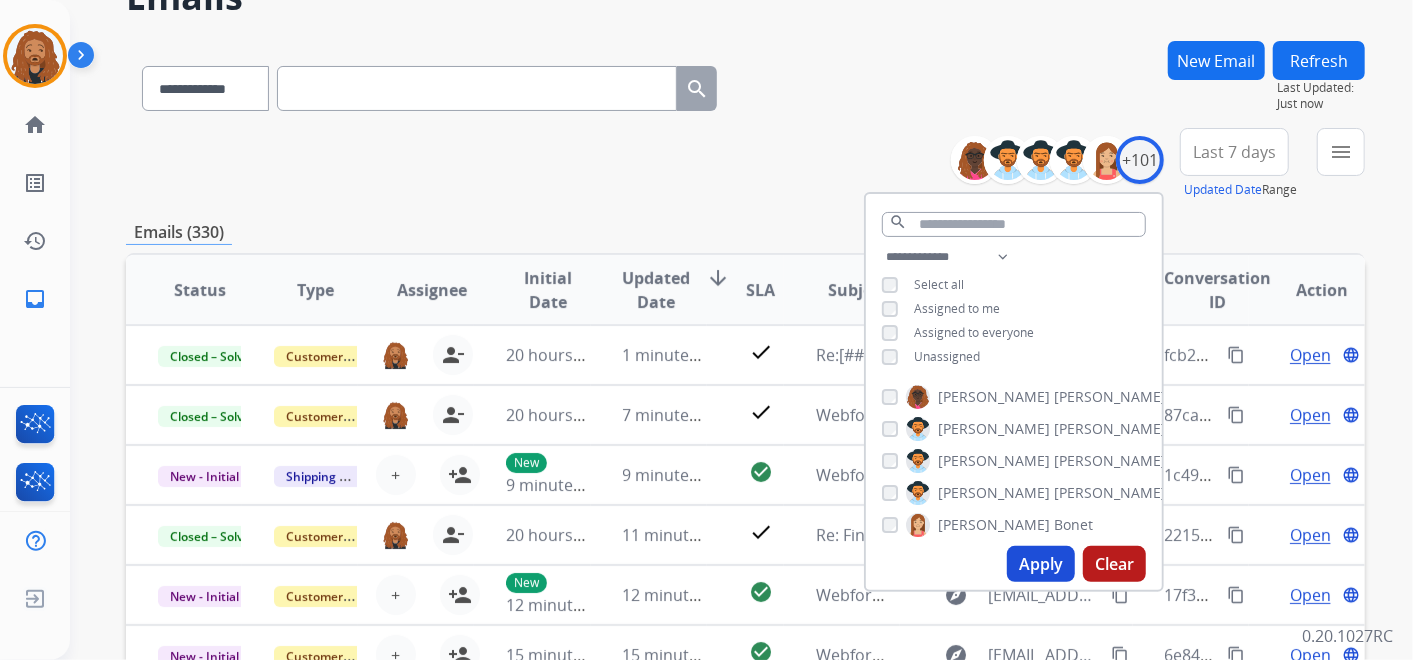 click on "Apply" at bounding box center (1041, 564) 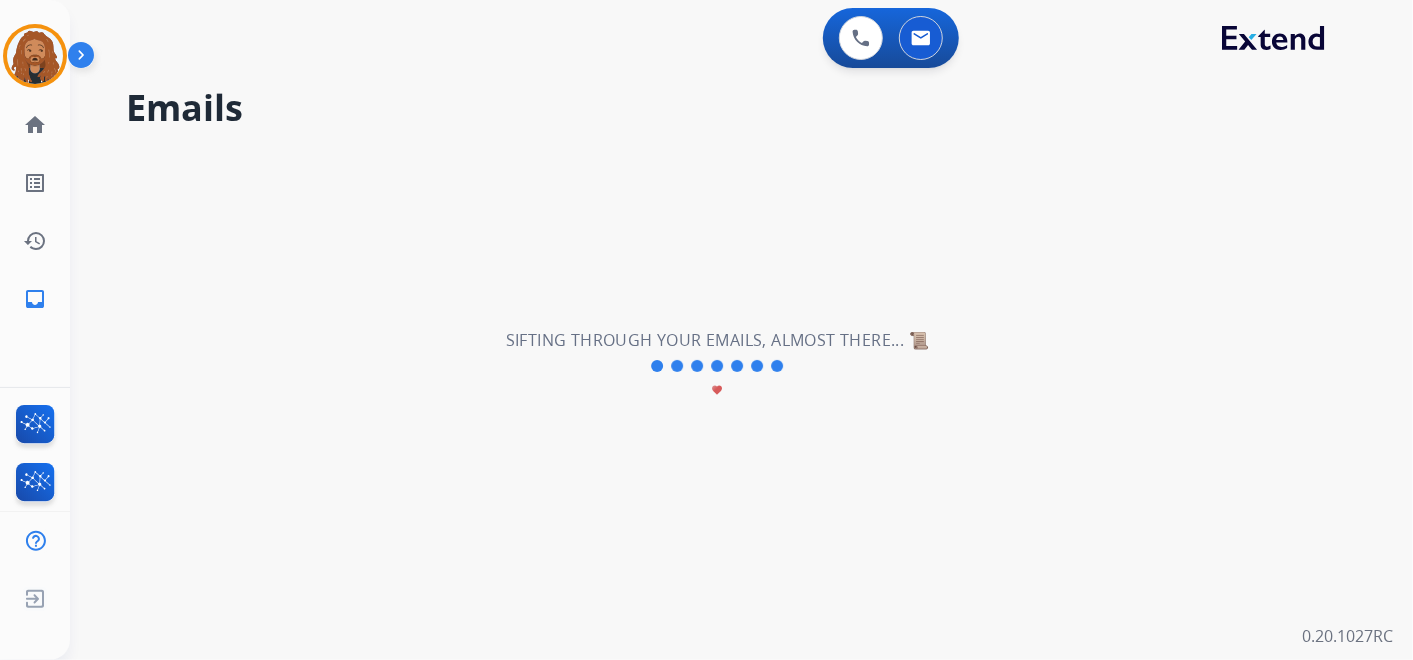 scroll, scrollTop: 0, scrollLeft: 0, axis: both 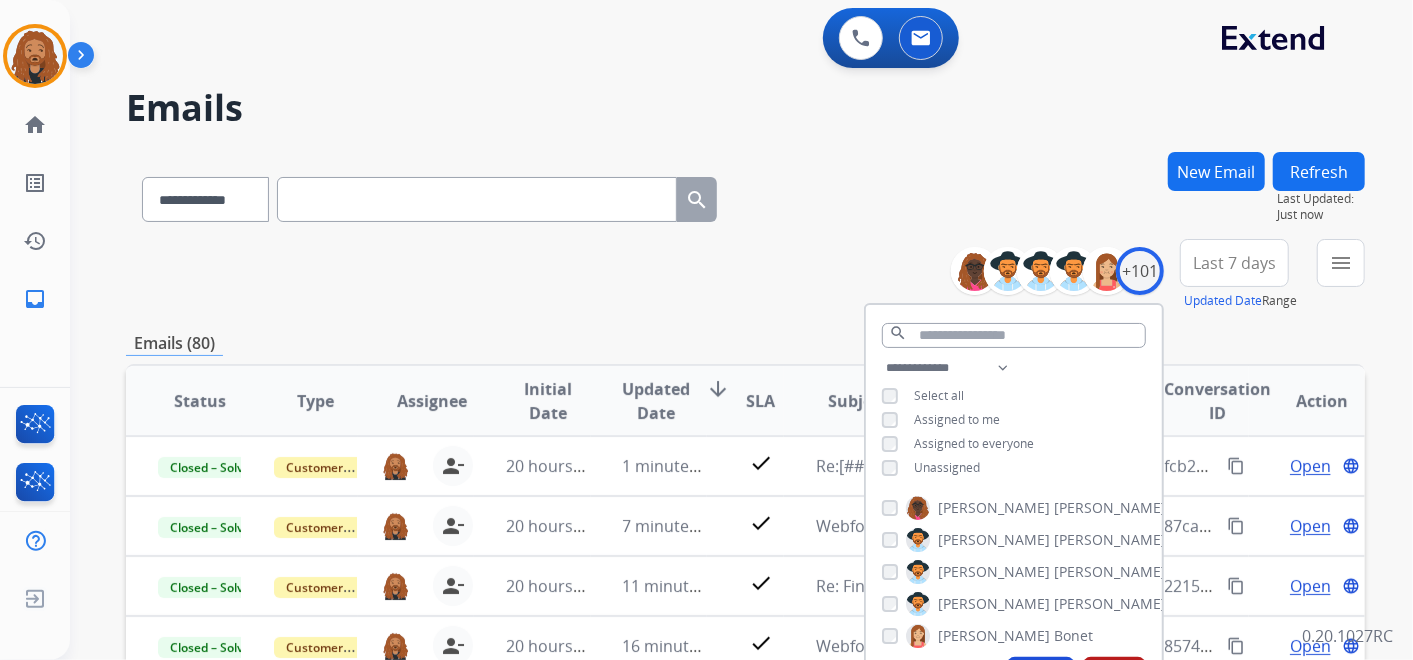 click on "Last 7 days" at bounding box center (1234, 263) 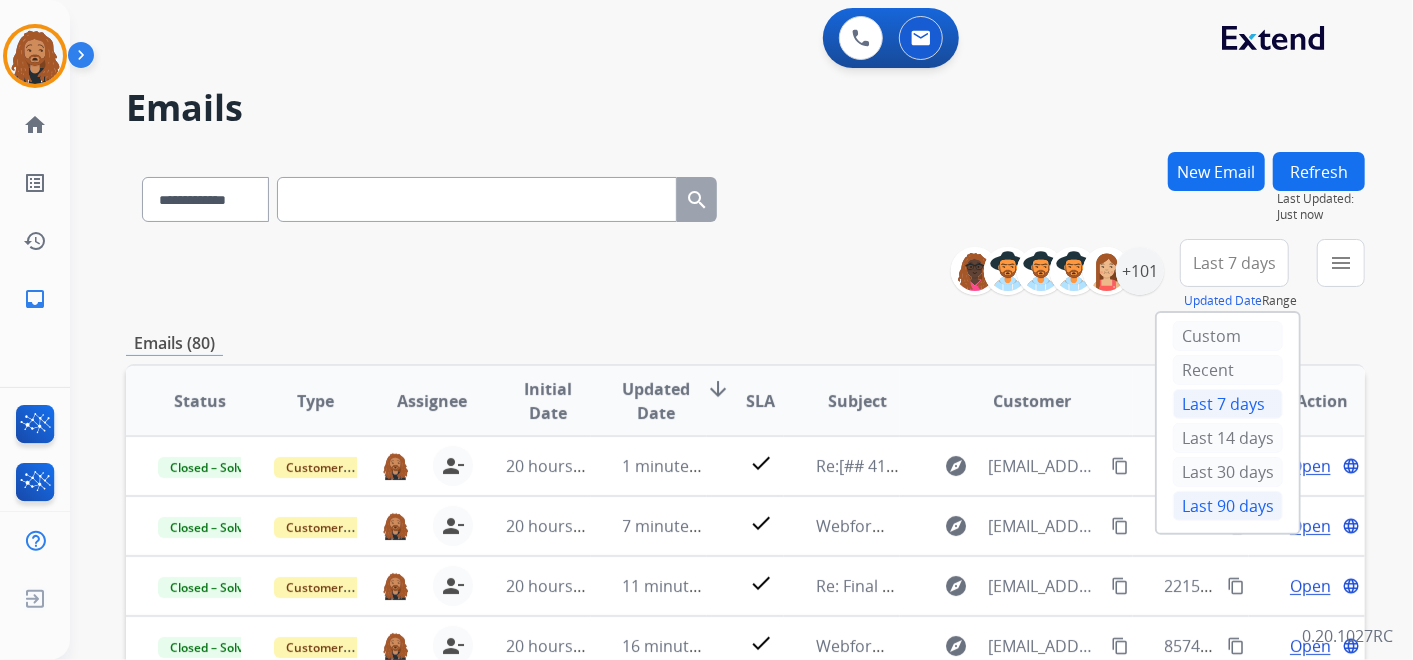 click on "Last 90 days" at bounding box center [1228, 506] 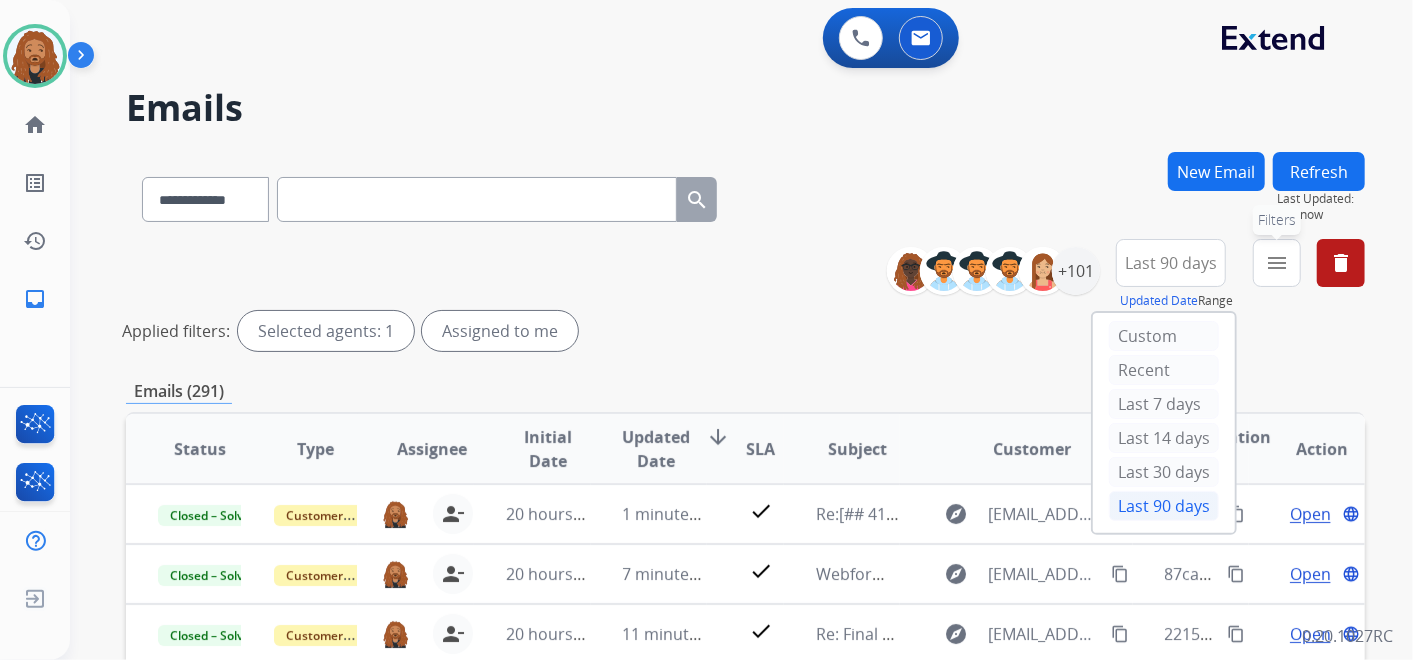 click on "menu" at bounding box center [1277, 263] 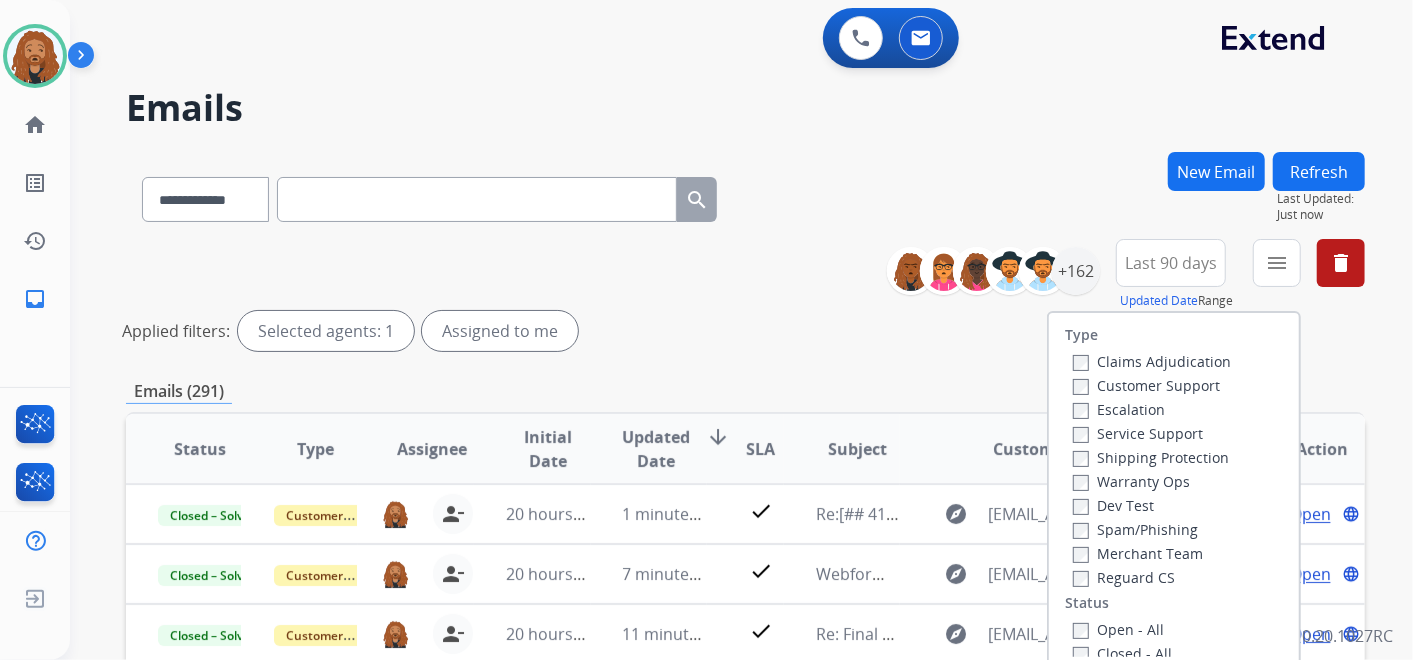 click on "Open - All" at bounding box center (1118, 629) 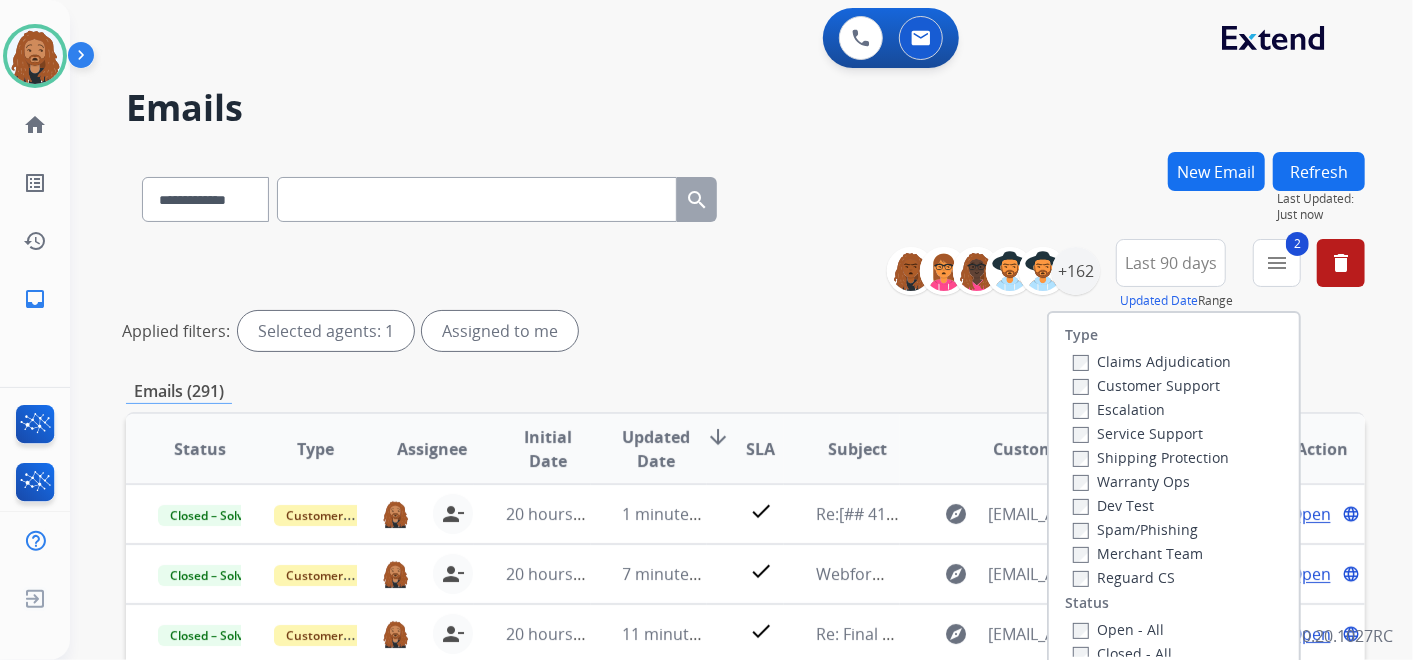 click on "Shipping Protection" at bounding box center (1151, 457) 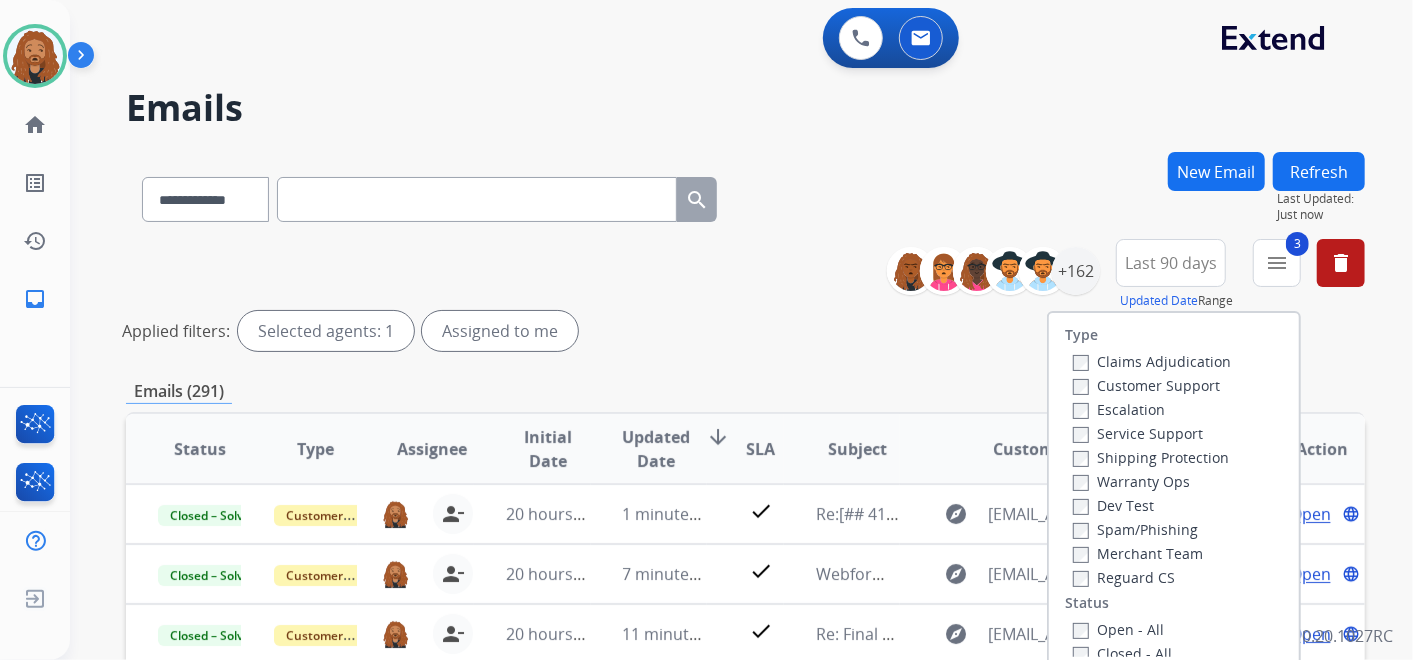 click on "Customer Support" at bounding box center [1146, 385] 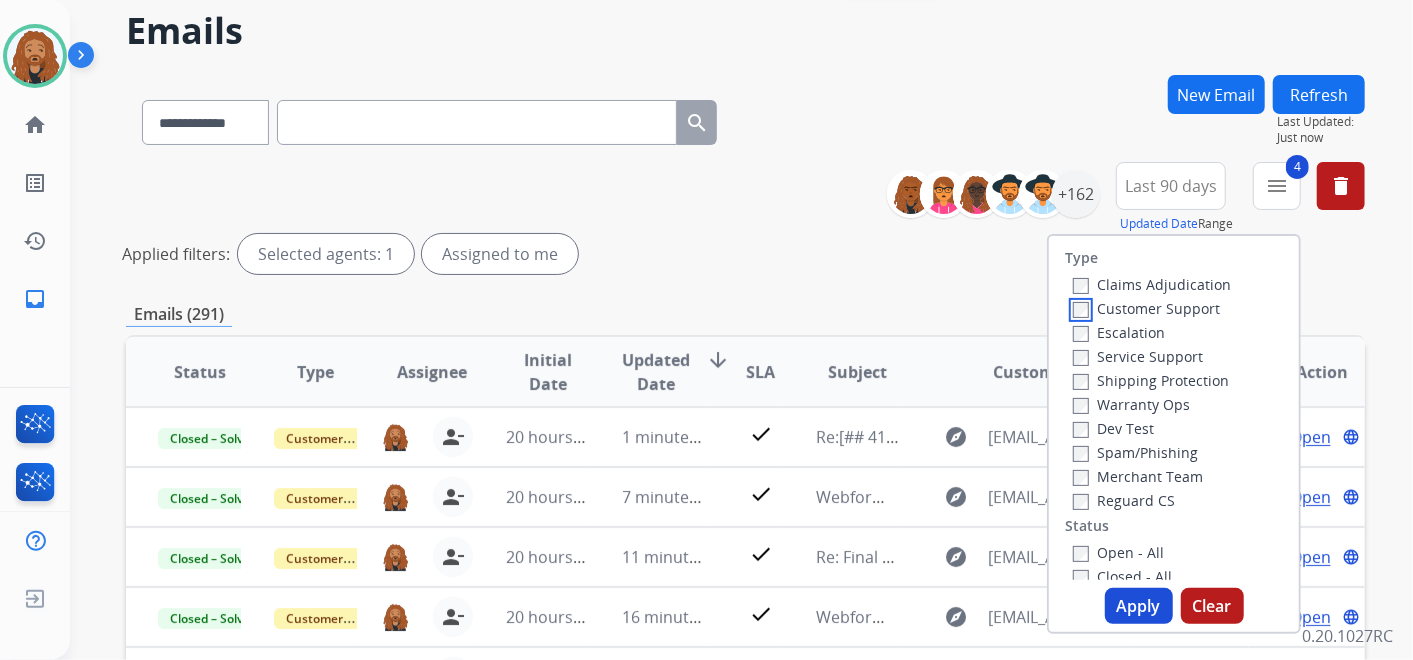 scroll, scrollTop: 222, scrollLeft: 0, axis: vertical 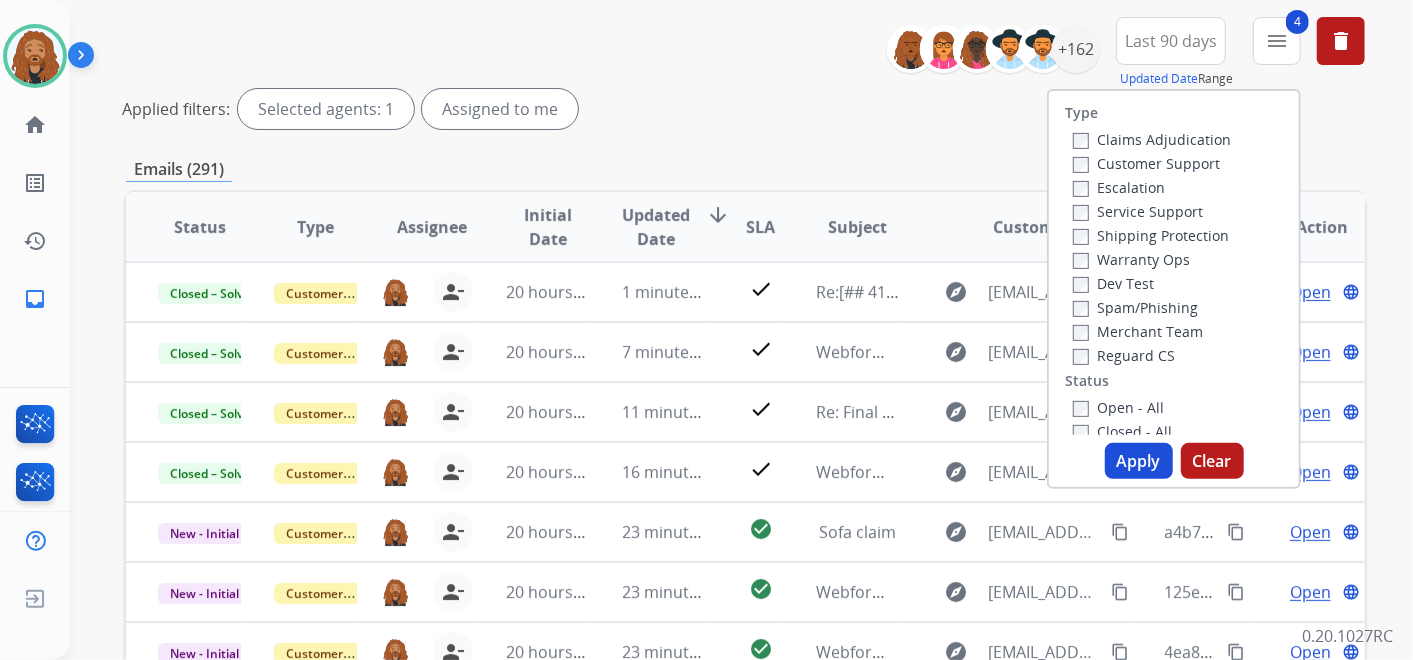 click on "Apply" at bounding box center (1139, 461) 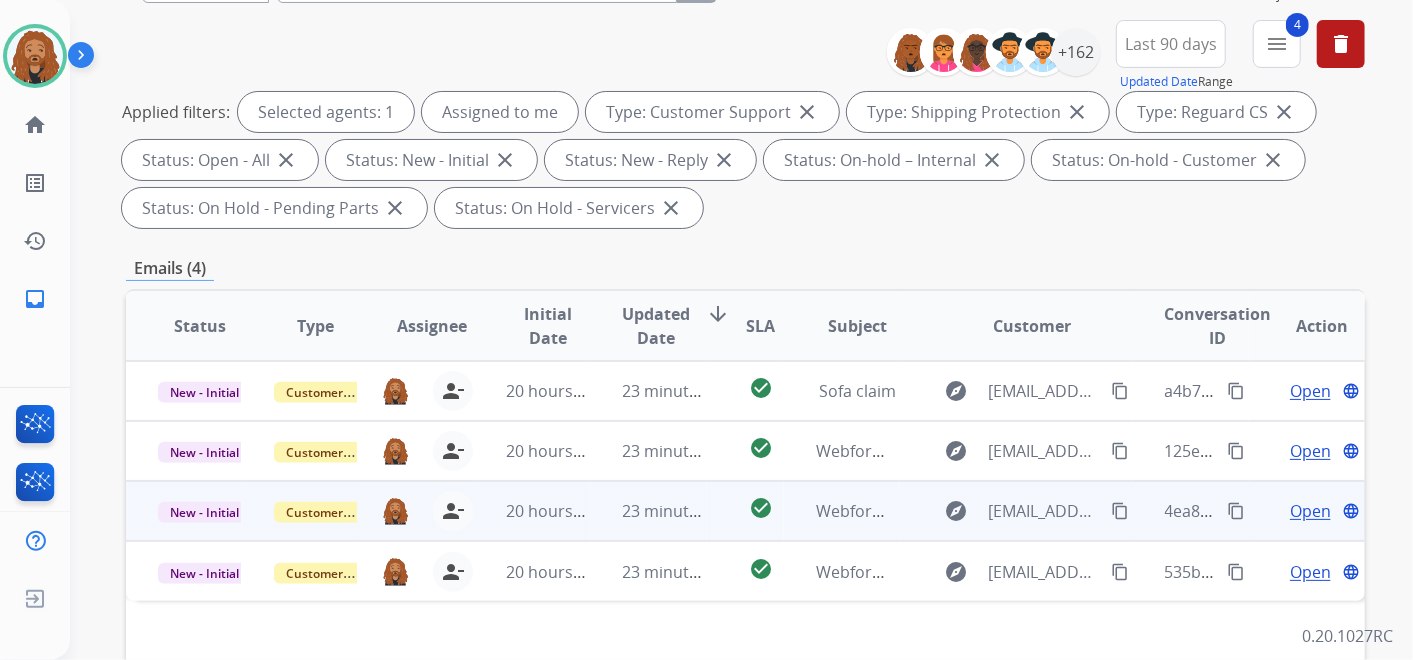 scroll, scrollTop: 222, scrollLeft: 0, axis: vertical 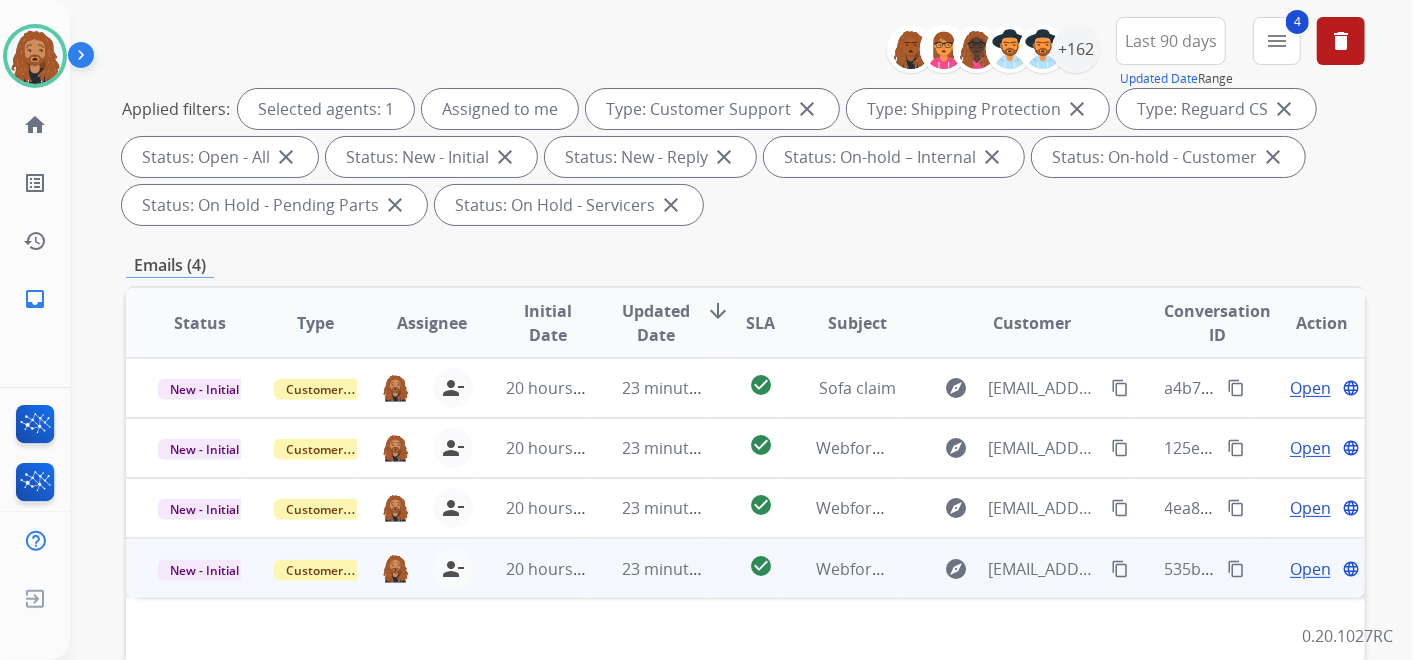 click on "23 minutes ago" at bounding box center [664, 569] 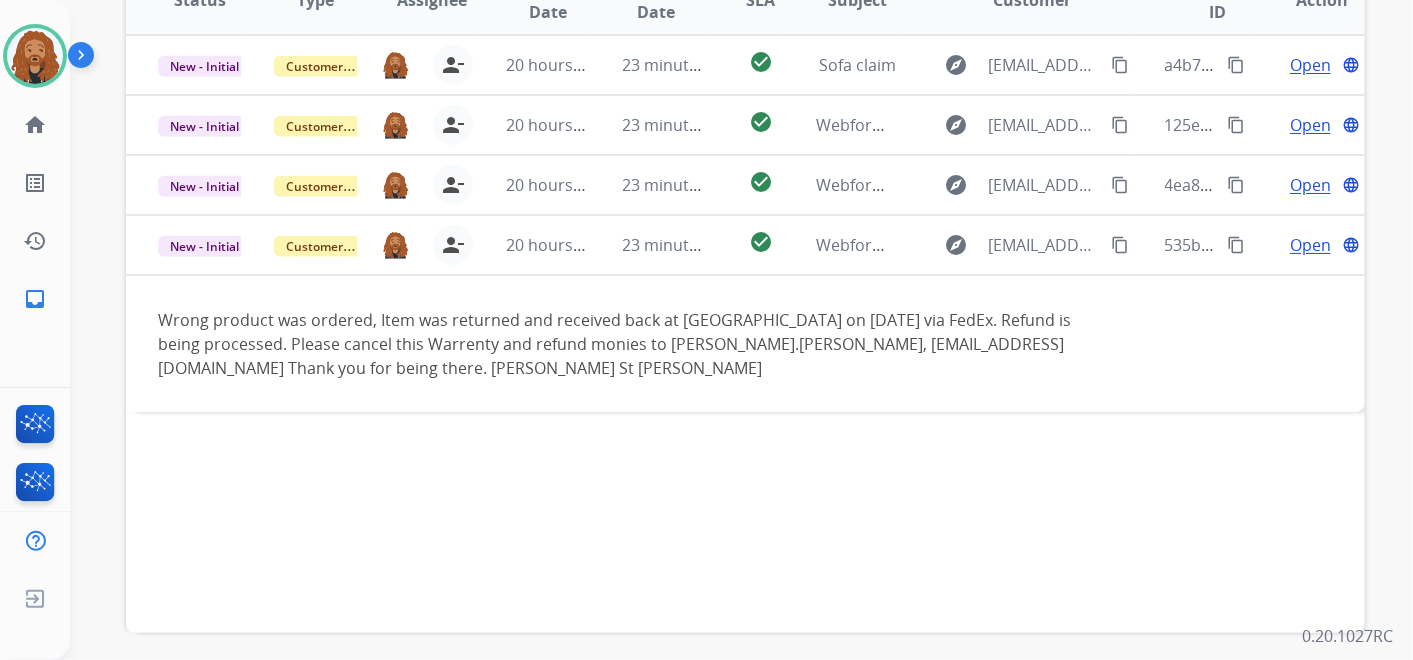 scroll, scrollTop: 555, scrollLeft: 0, axis: vertical 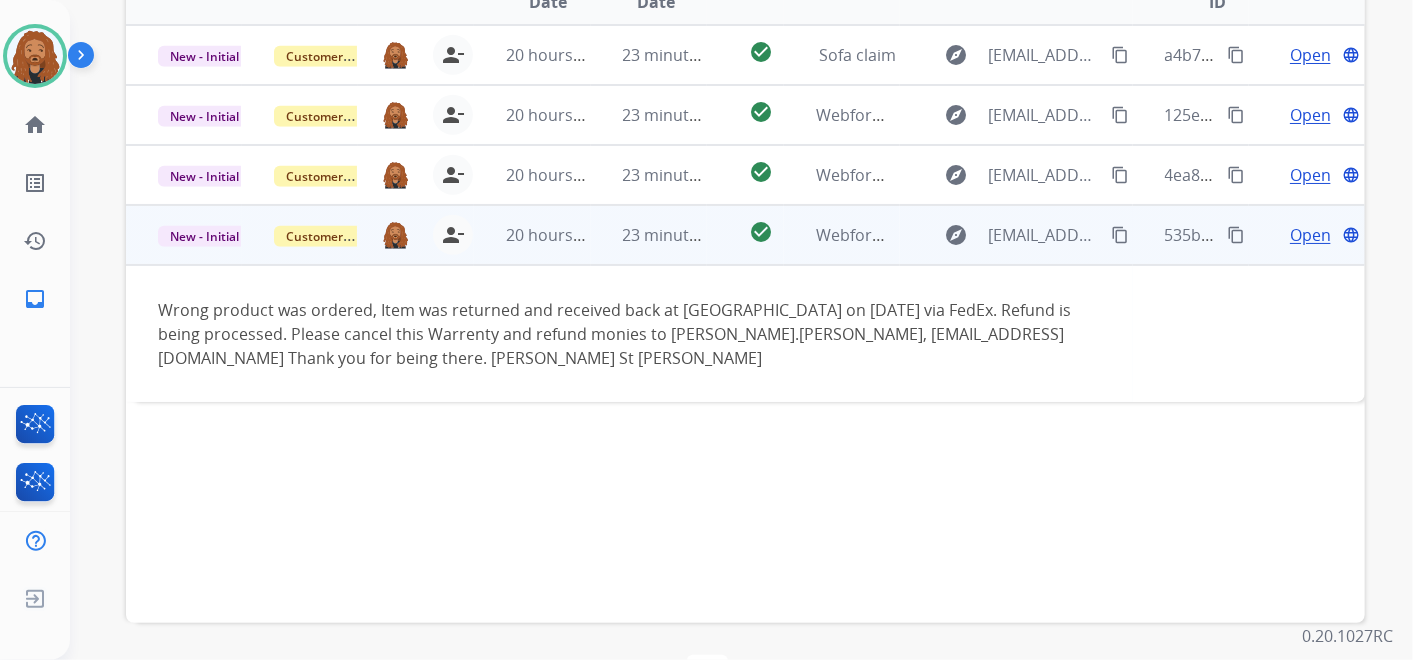 click on "Open" at bounding box center (1310, 235) 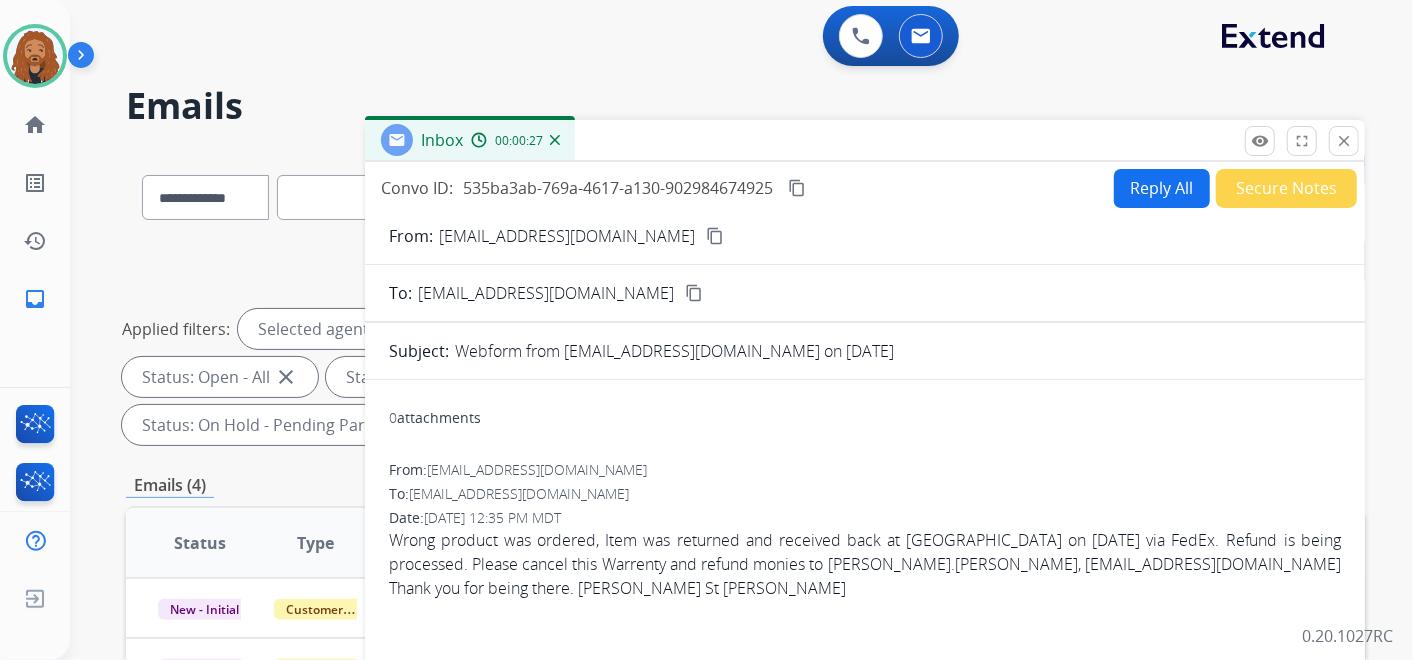 scroll, scrollTop: 0, scrollLeft: 0, axis: both 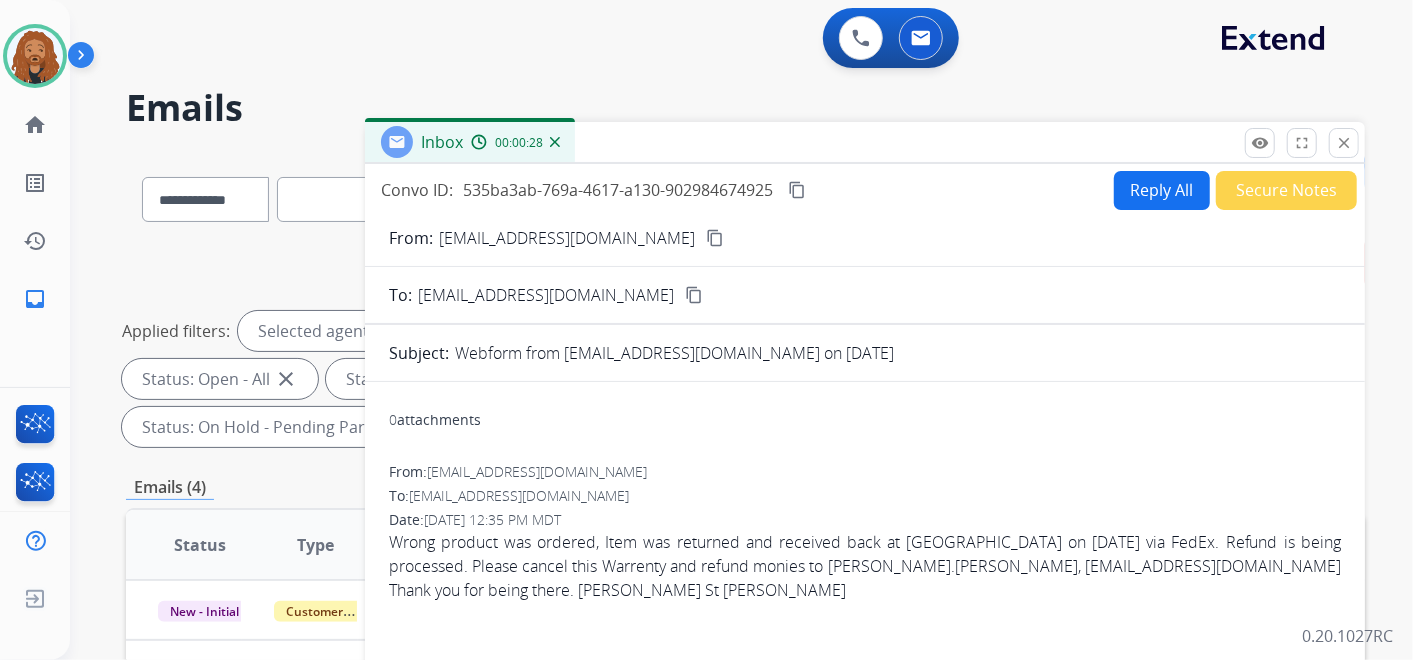 click on "Reply All" at bounding box center (1162, 190) 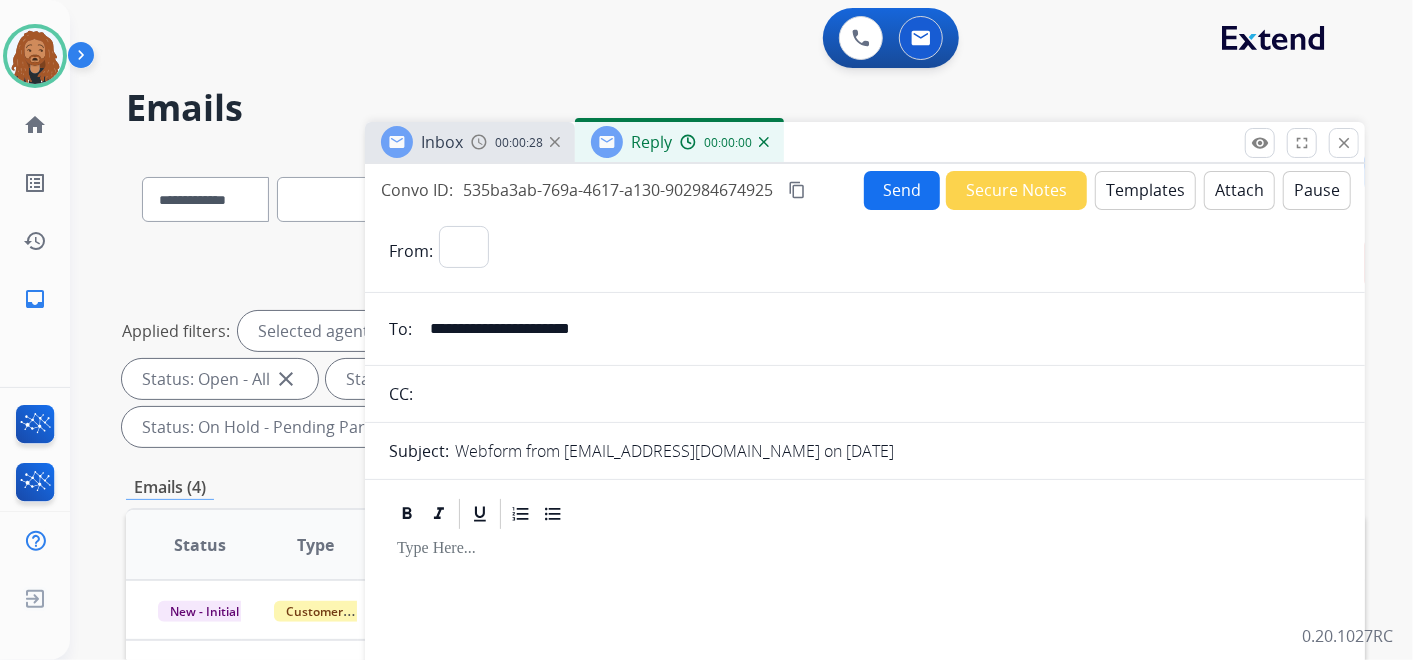 select on "**********" 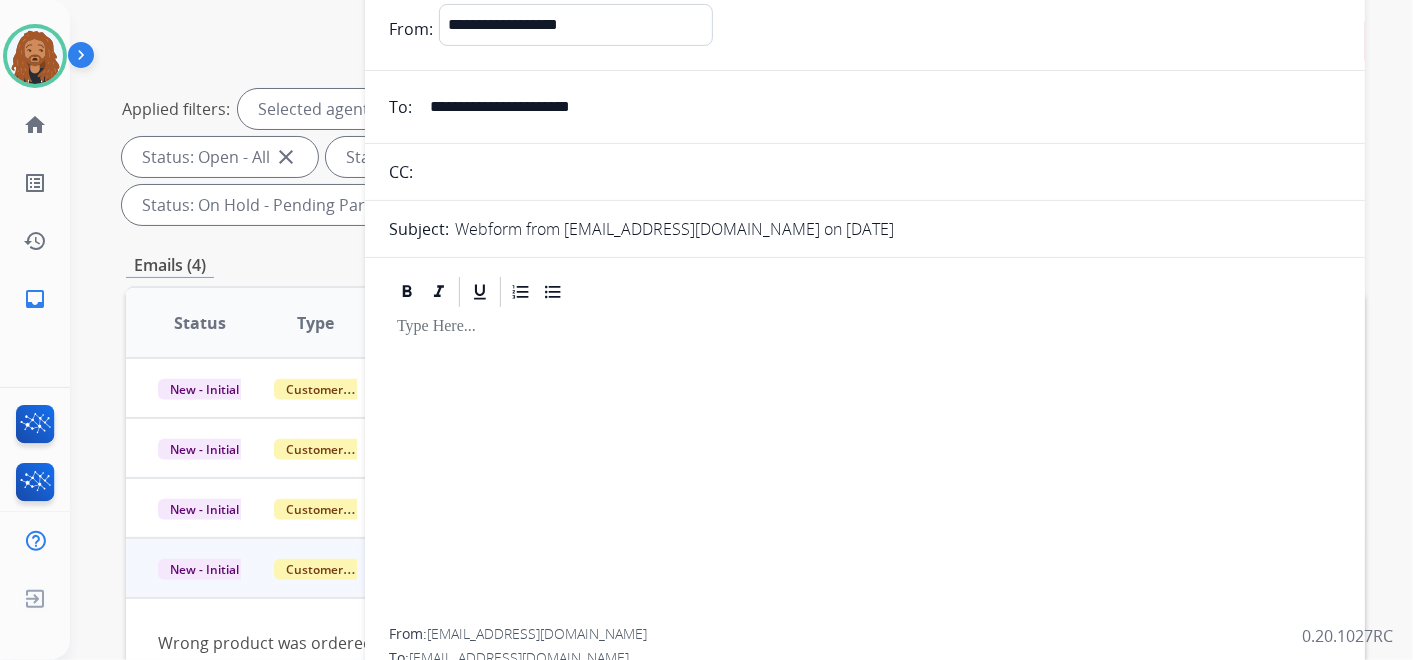 scroll, scrollTop: 111, scrollLeft: 0, axis: vertical 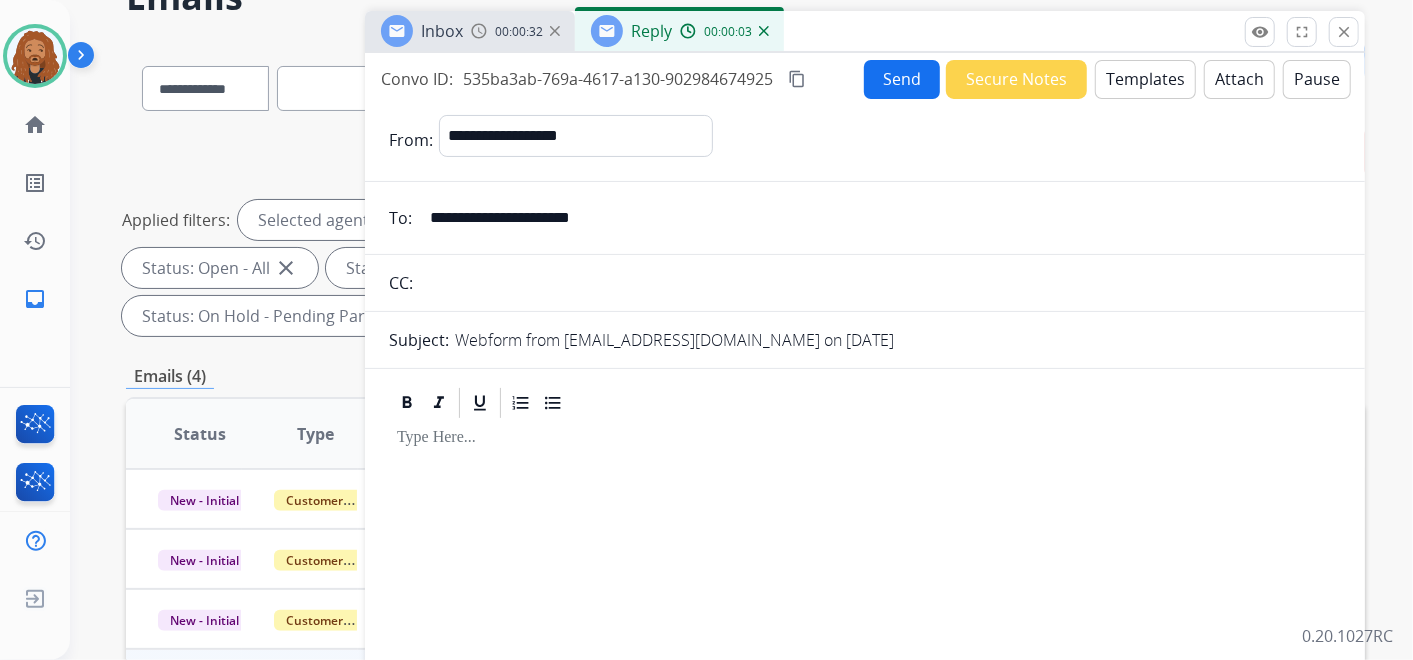 click on "Templates" at bounding box center [1145, 79] 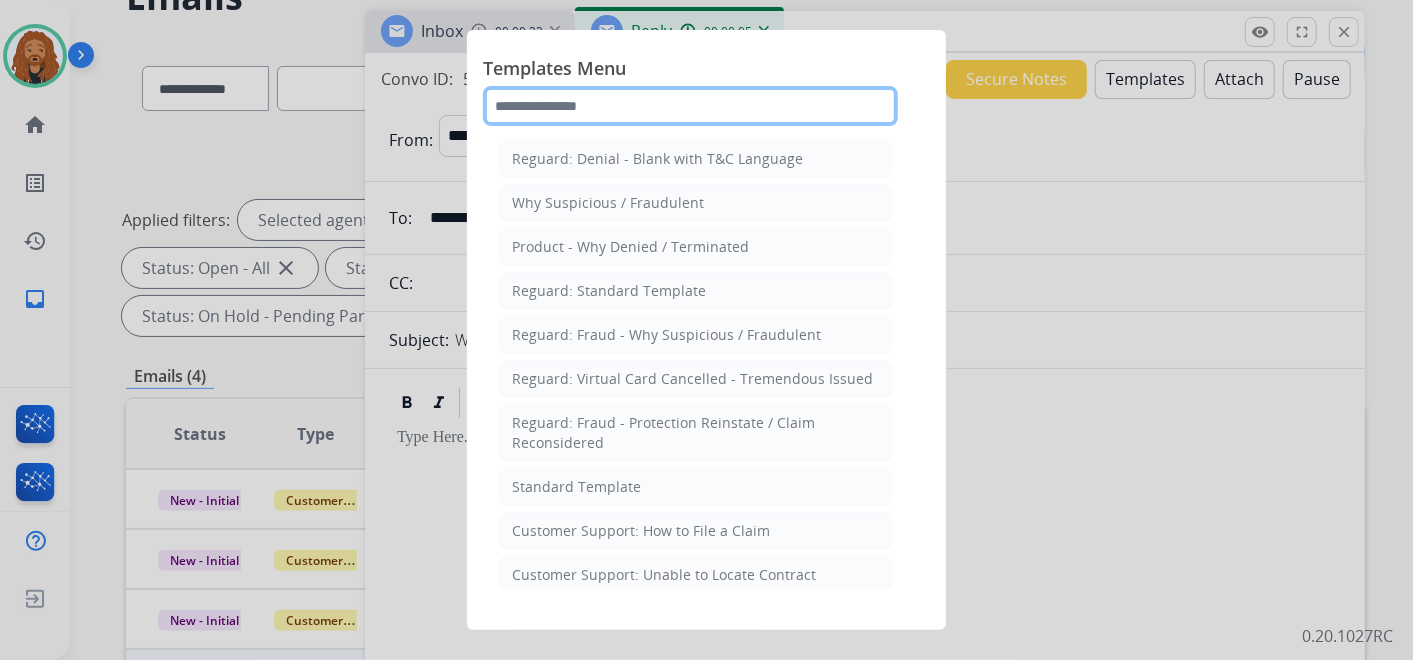 click 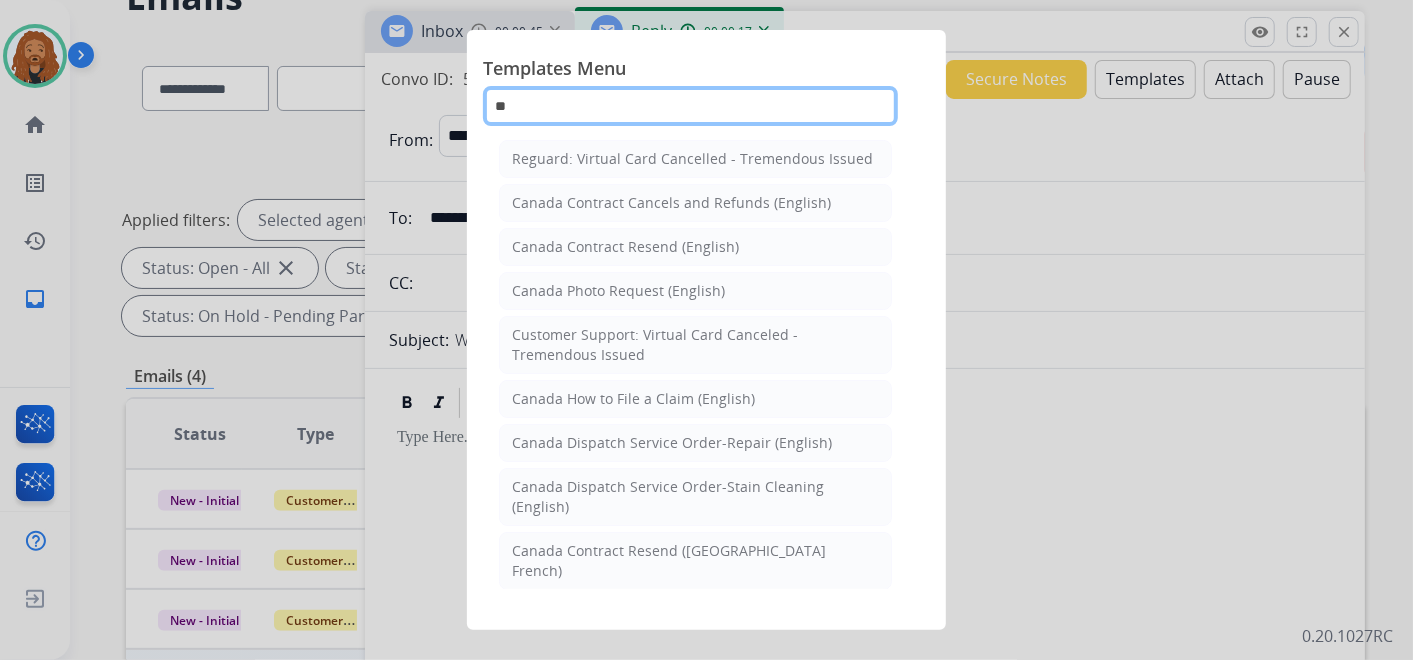 type on "*" 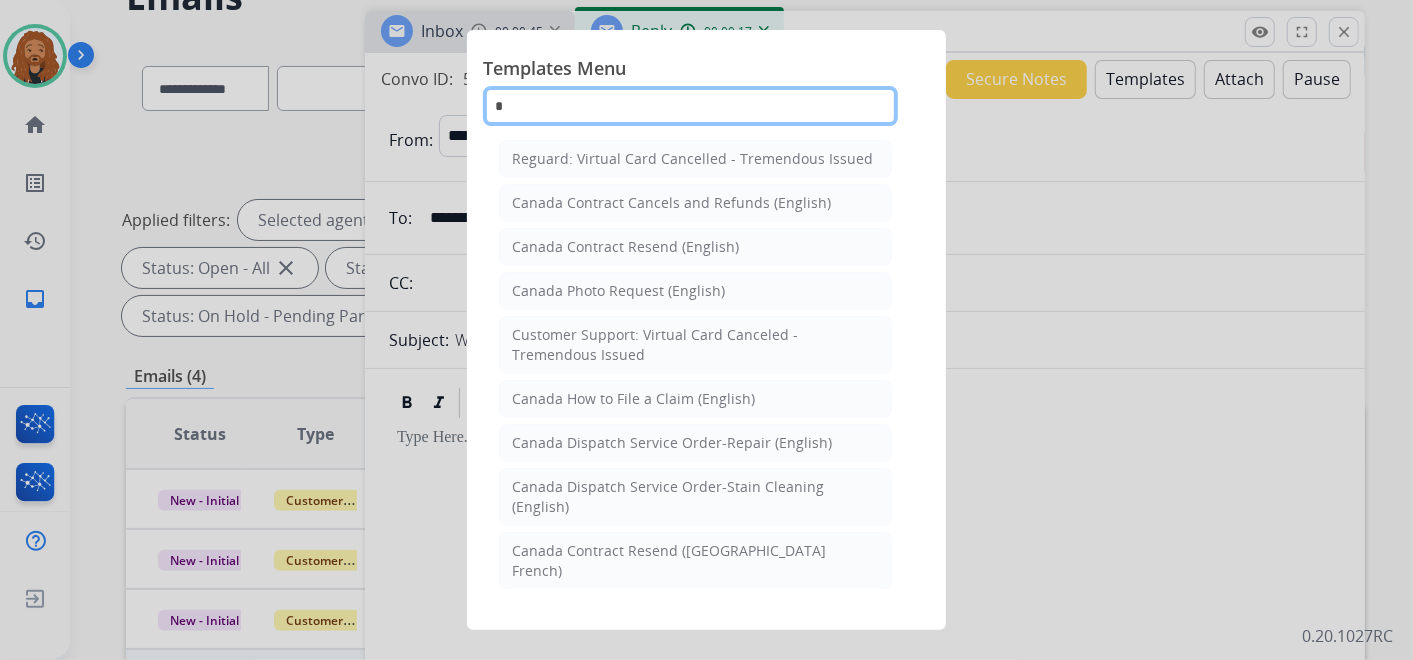 type 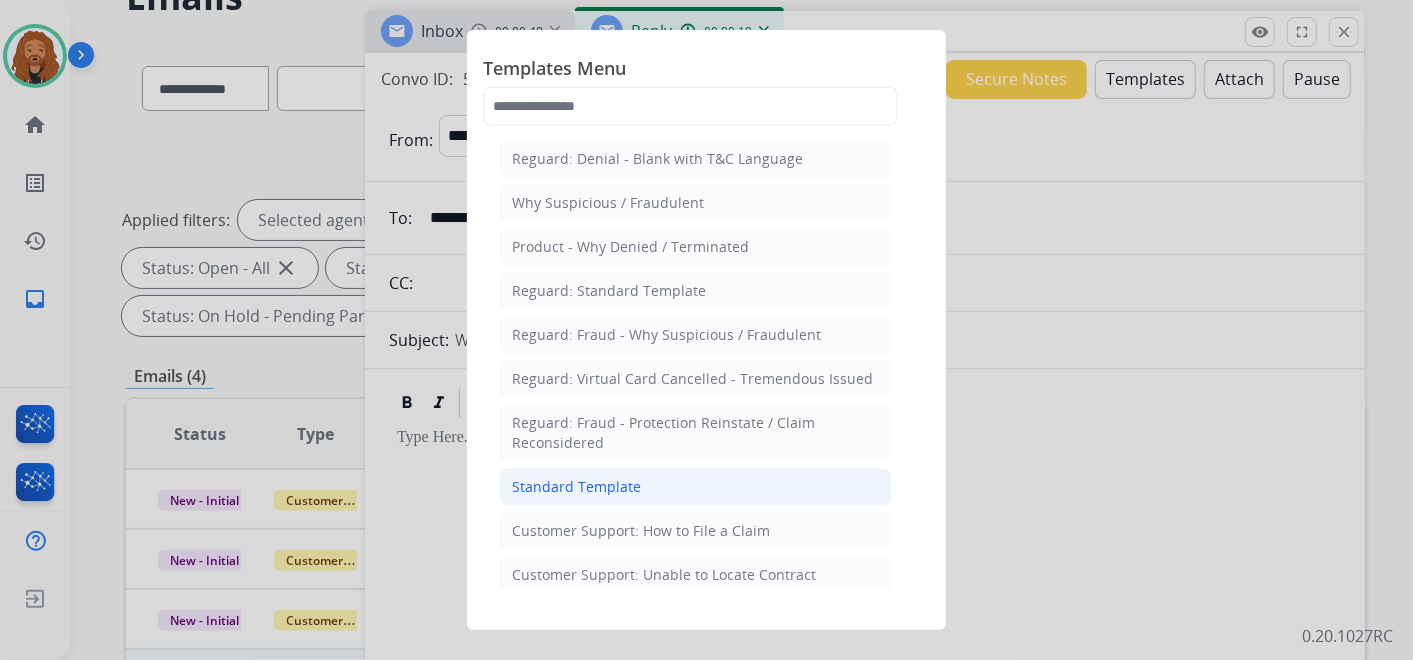click on "Standard Template" 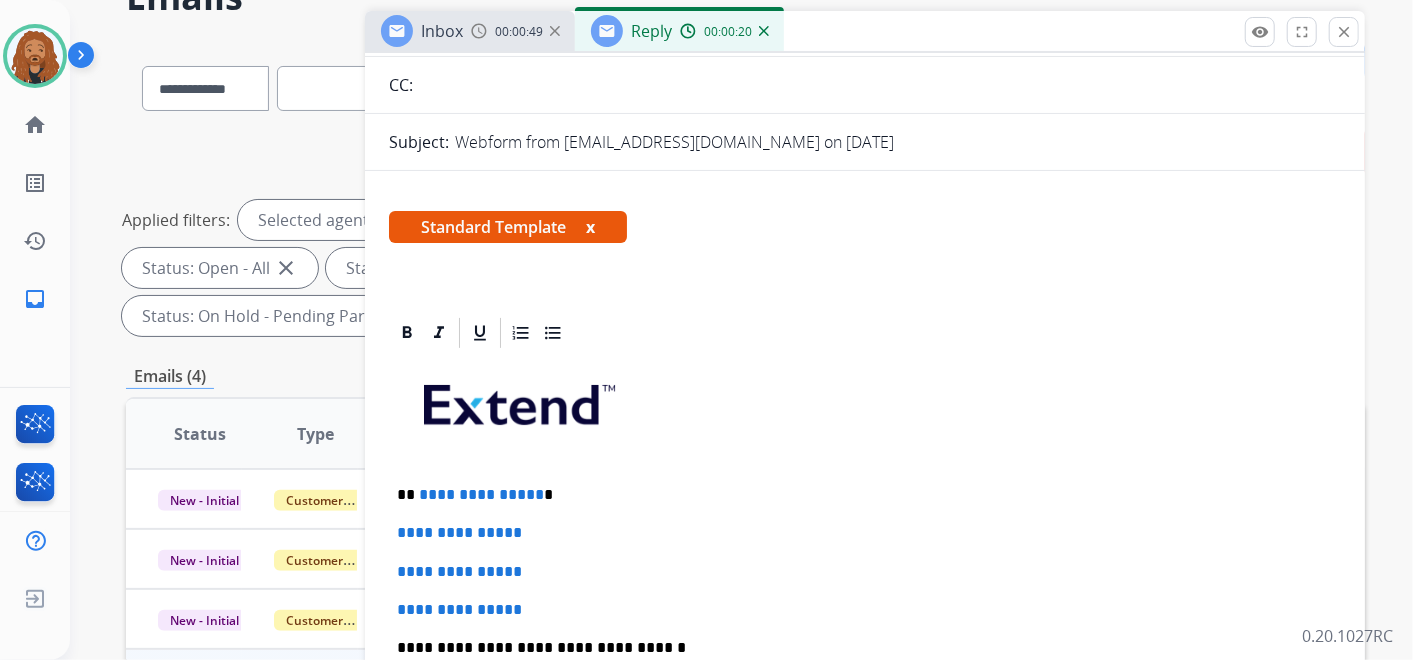 scroll, scrollTop: 444, scrollLeft: 0, axis: vertical 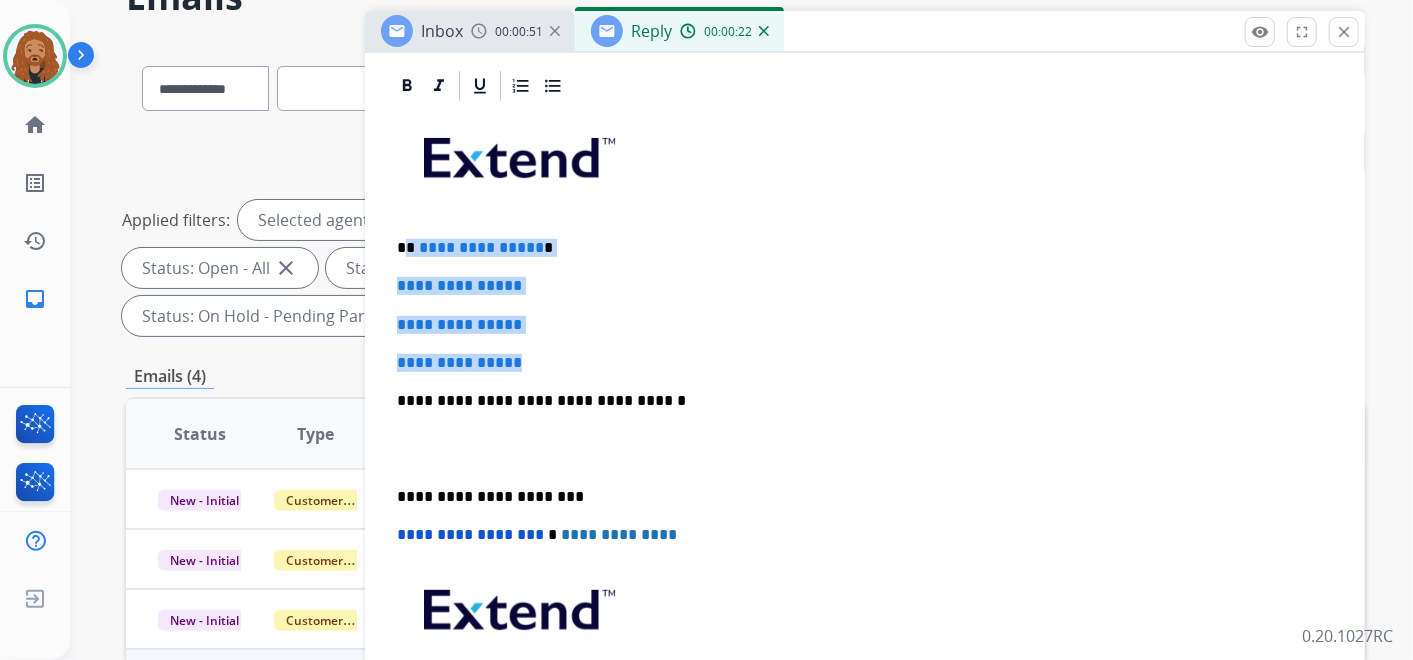 drag, startPoint x: 544, startPoint y: 351, endPoint x: 406, endPoint y: 234, distance: 180.92264 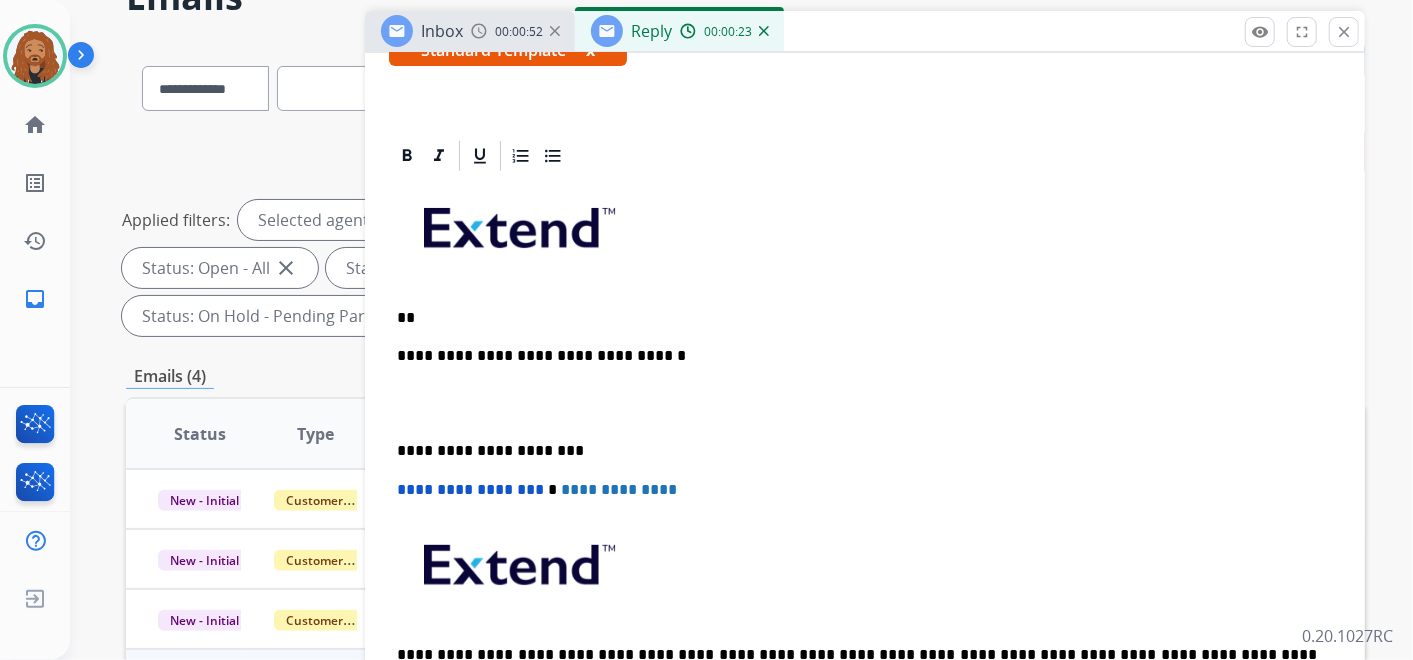 scroll, scrollTop: 369, scrollLeft: 0, axis: vertical 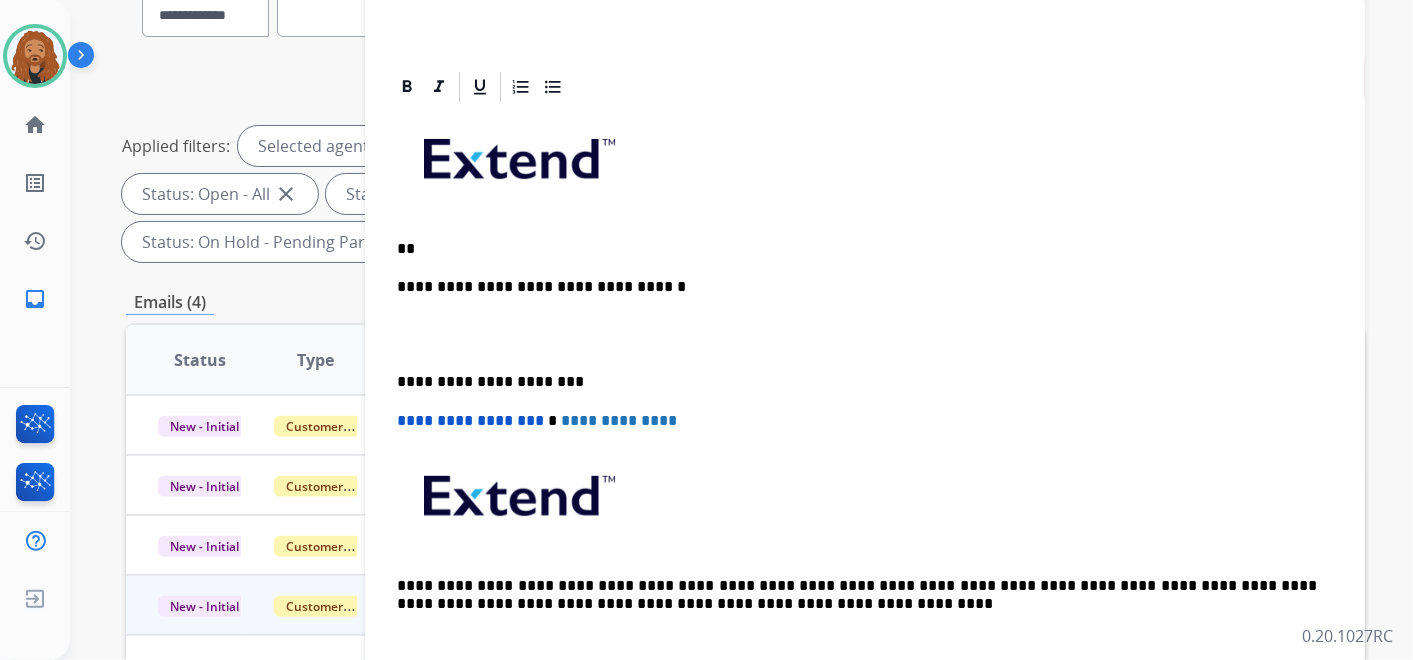 type 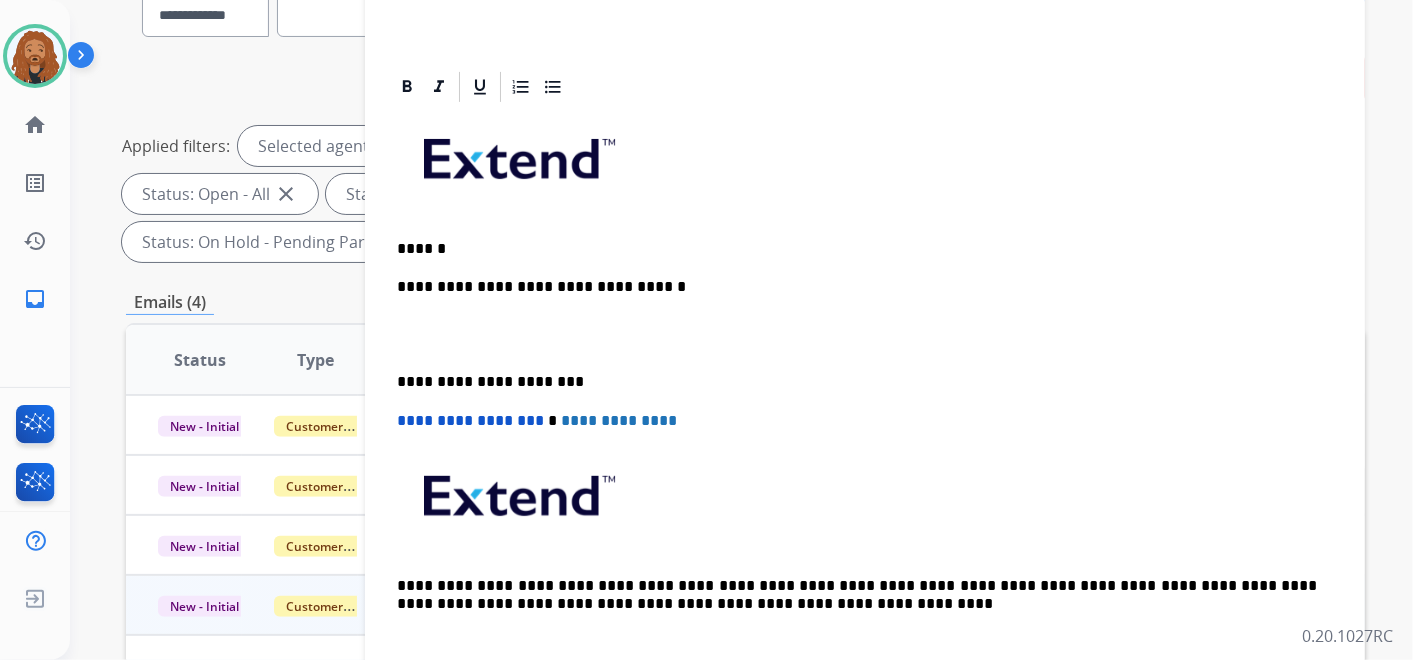 scroll, scrollTop: 408, scrollLeft: 0, axis: vertical 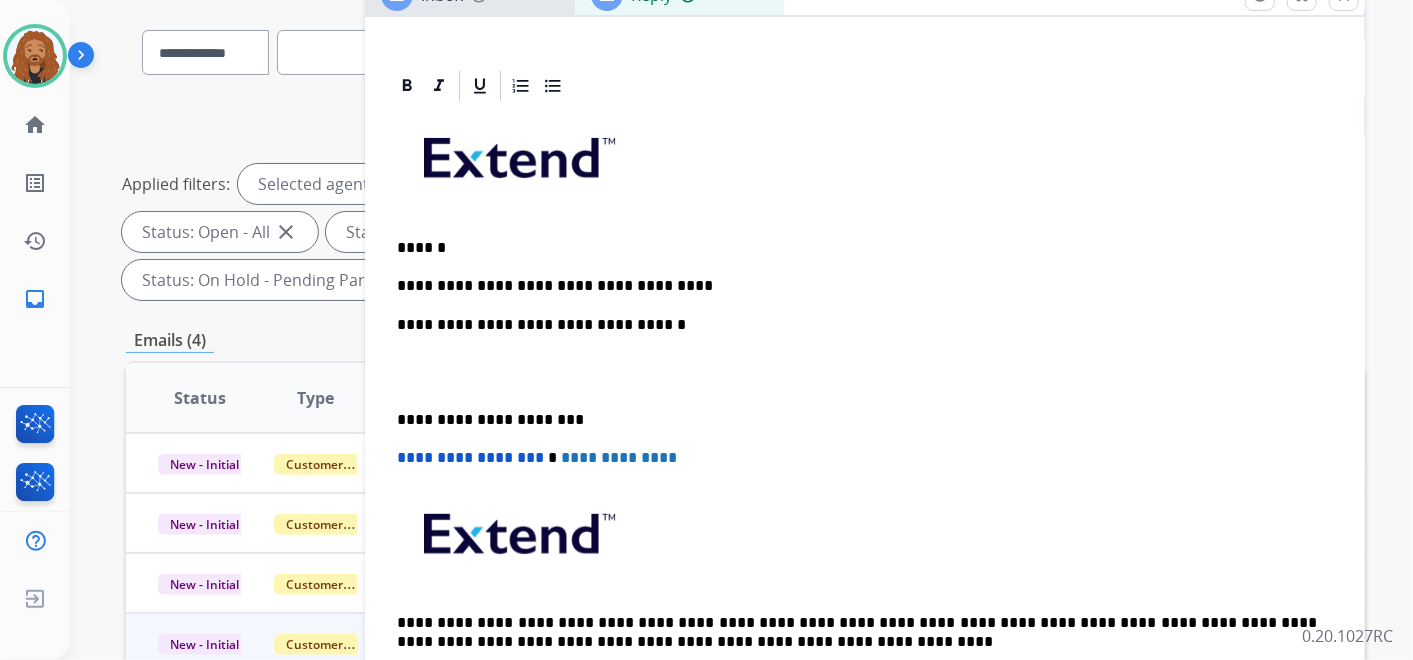 click at bounding box center (865, 372) 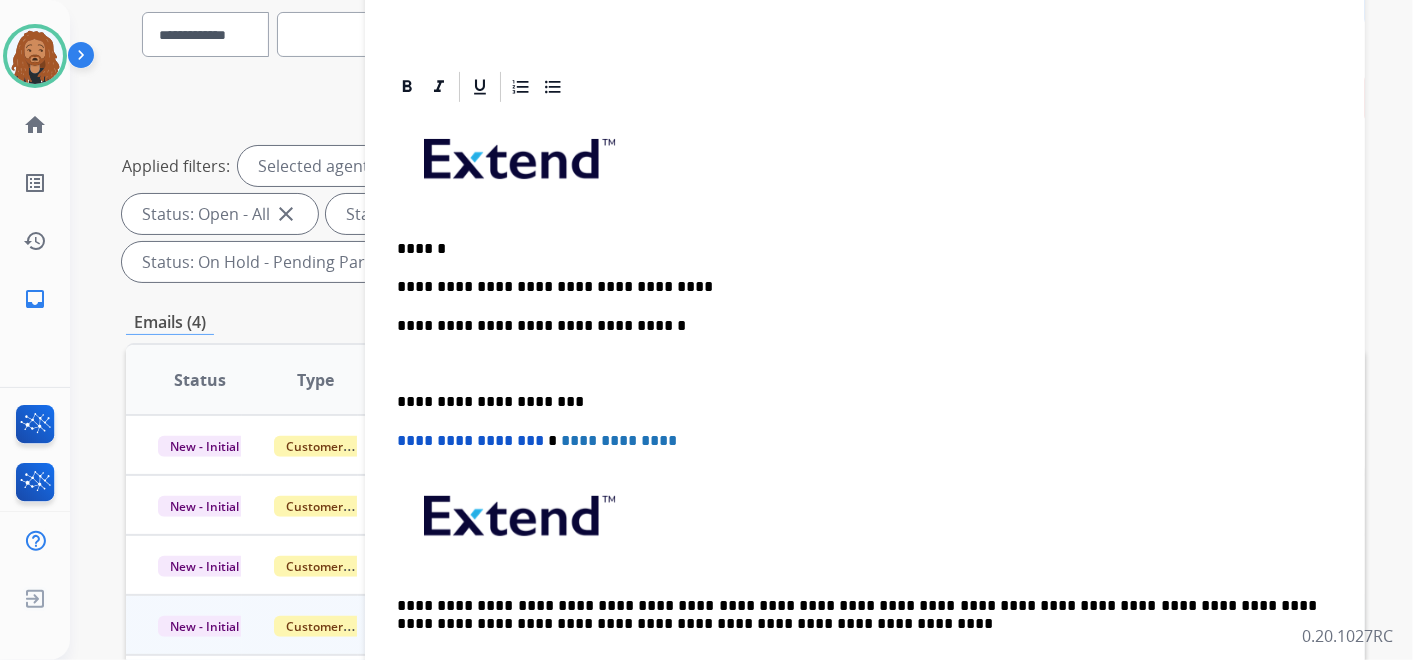 scroll, scrollTop: 351, scrollLeft: 0, axis: vertical 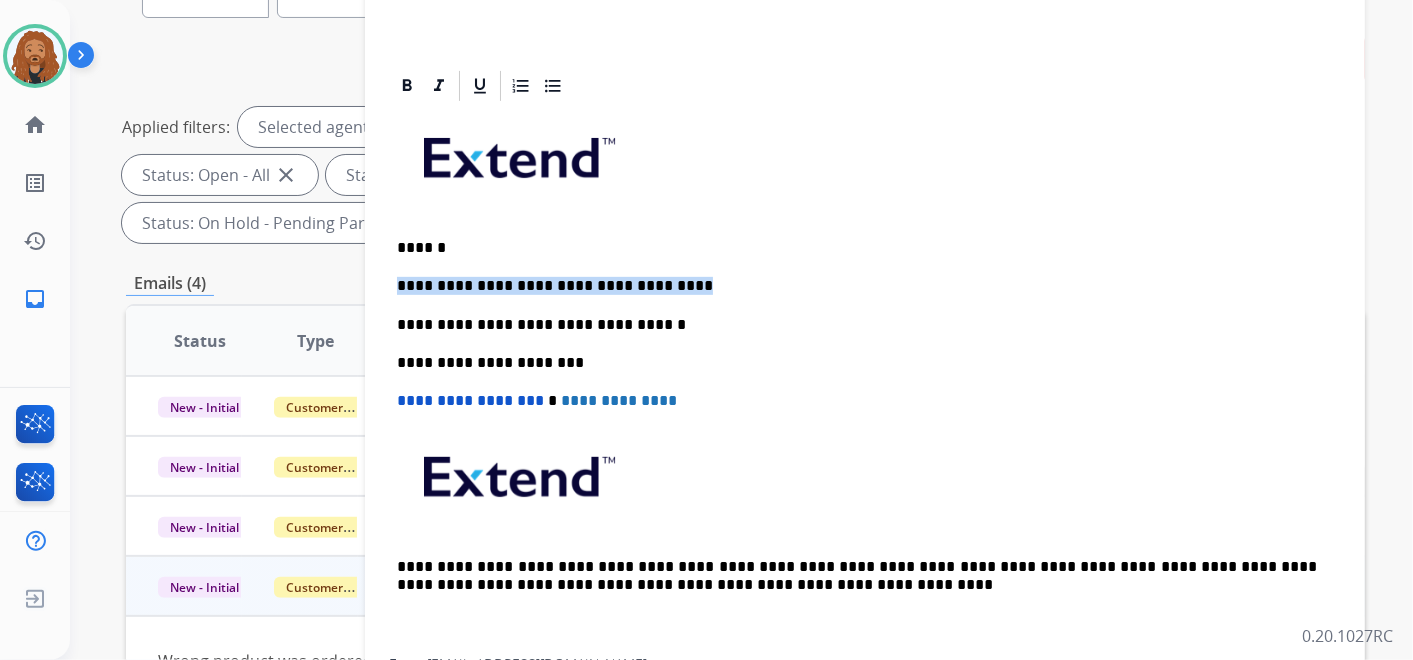 drag, startPoint x: 667, startPoint y: 288, endPoint x: 401, endPoint y: 272, distance: 266.48077 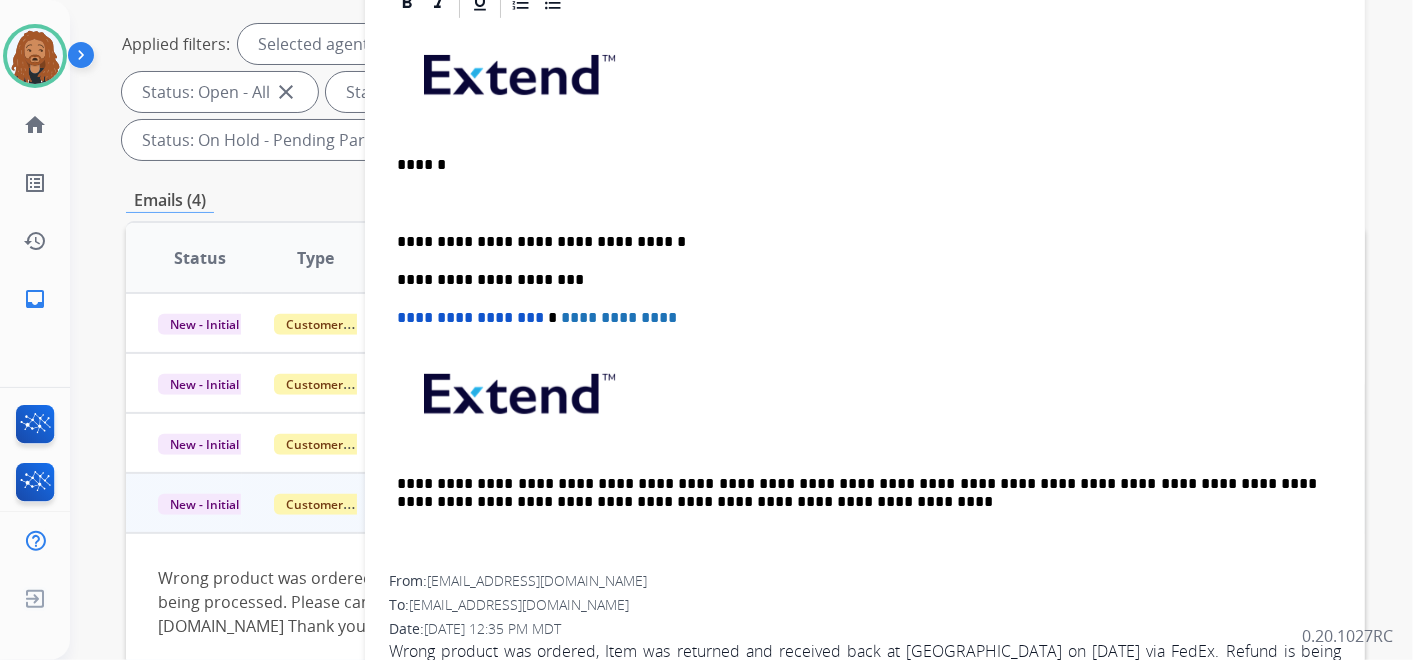 scroll, scrollTop: 426, scrollLeft: 0, axis: vertical 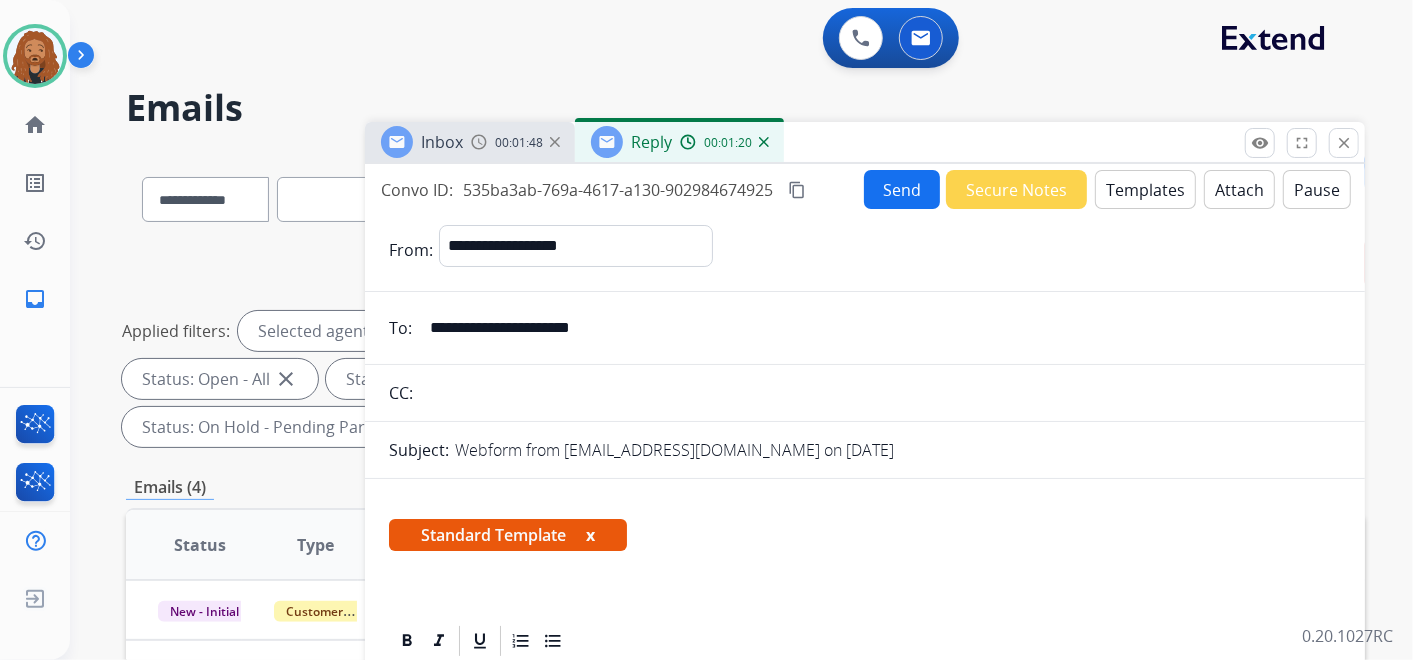 drag, startPoint x: 655, startPoint y: 326, endPoint x: 408, endPoint y: 331, distance: 247.0506 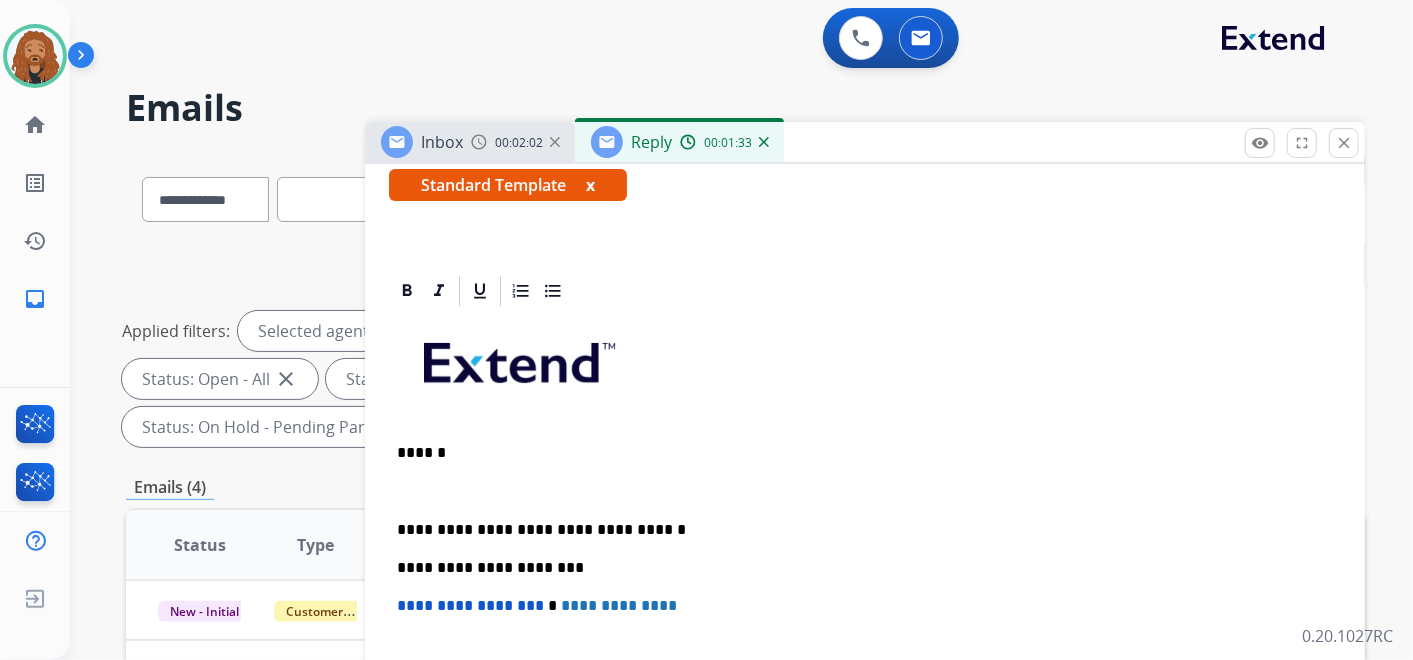 scroll, scrollTop: 351, scrollLeft: 0, axis: vertical 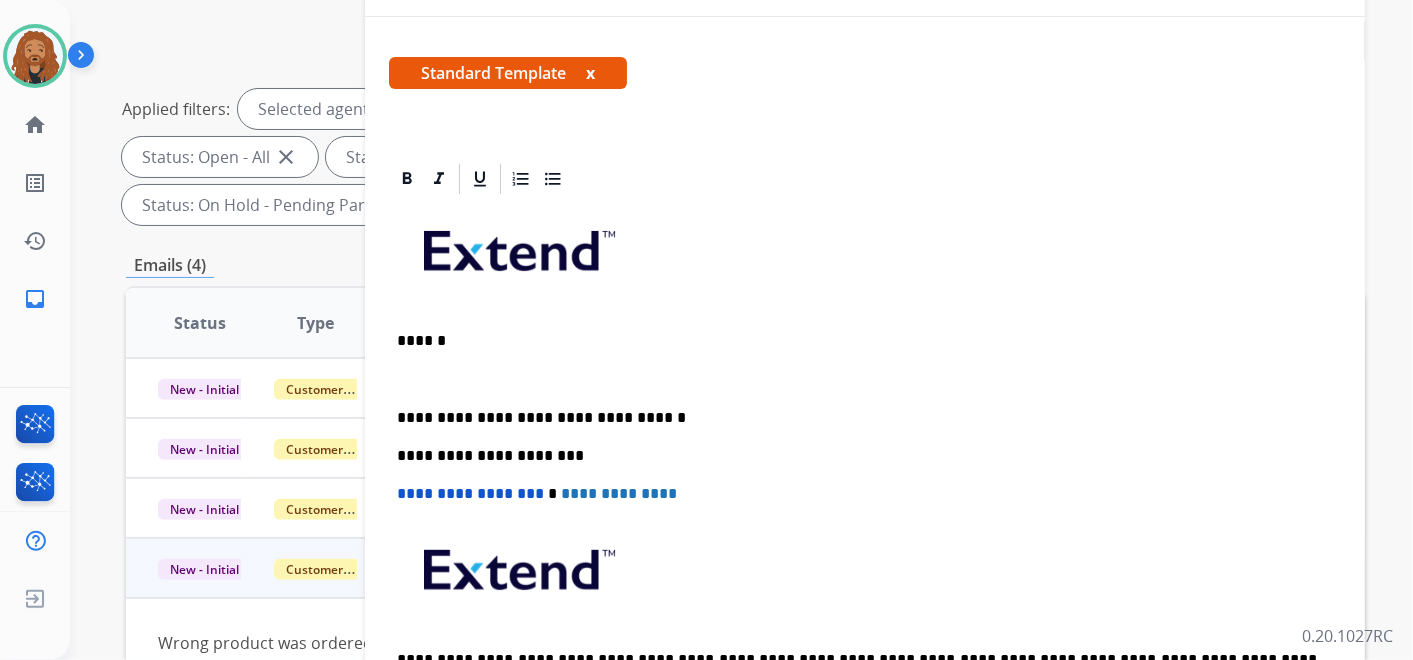 click at bounding box center (857, 379) 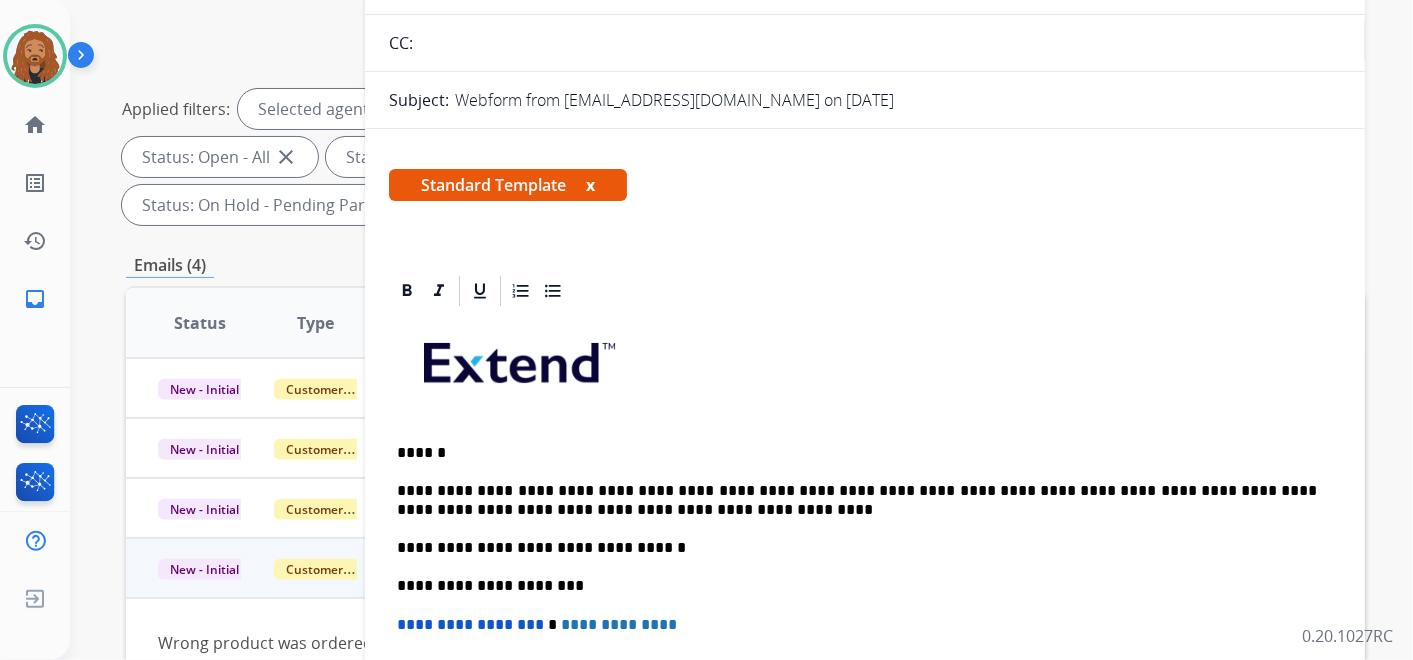 click on "**********" at bounding box center (857, 500) 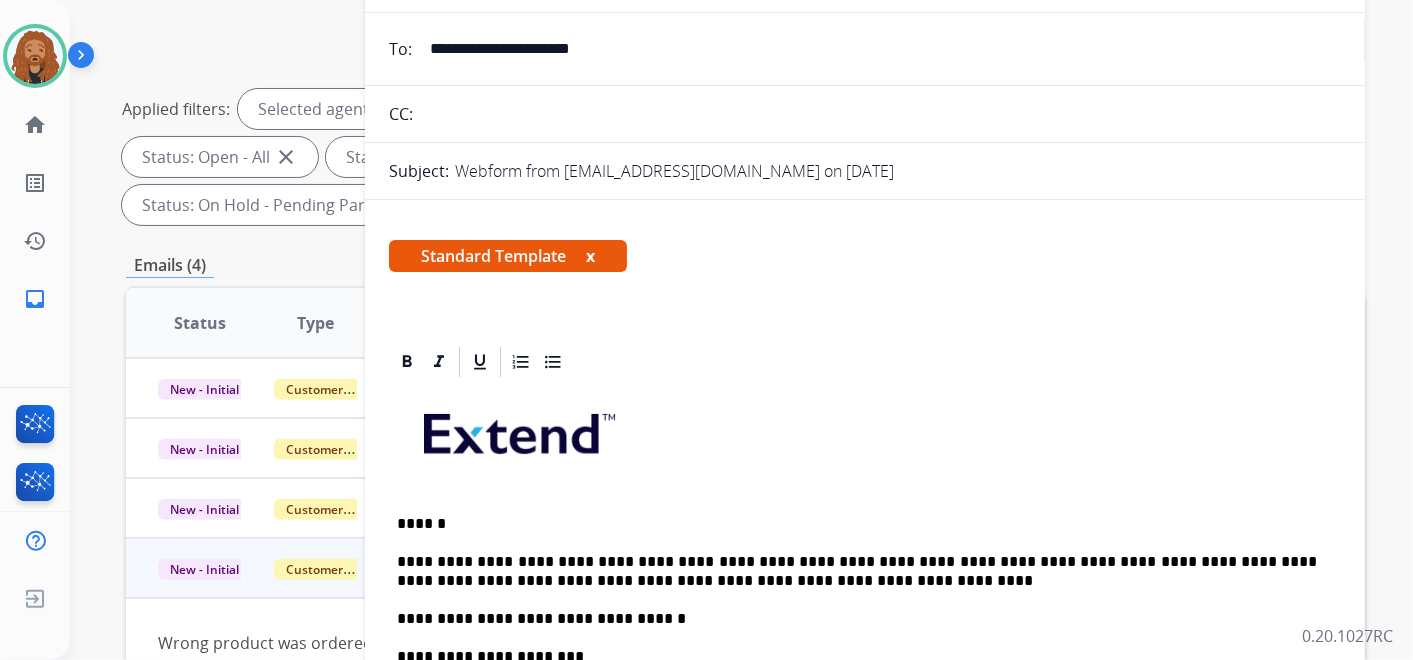 scroll, scrollTop: 0, scrollLeft: 0, axis: both 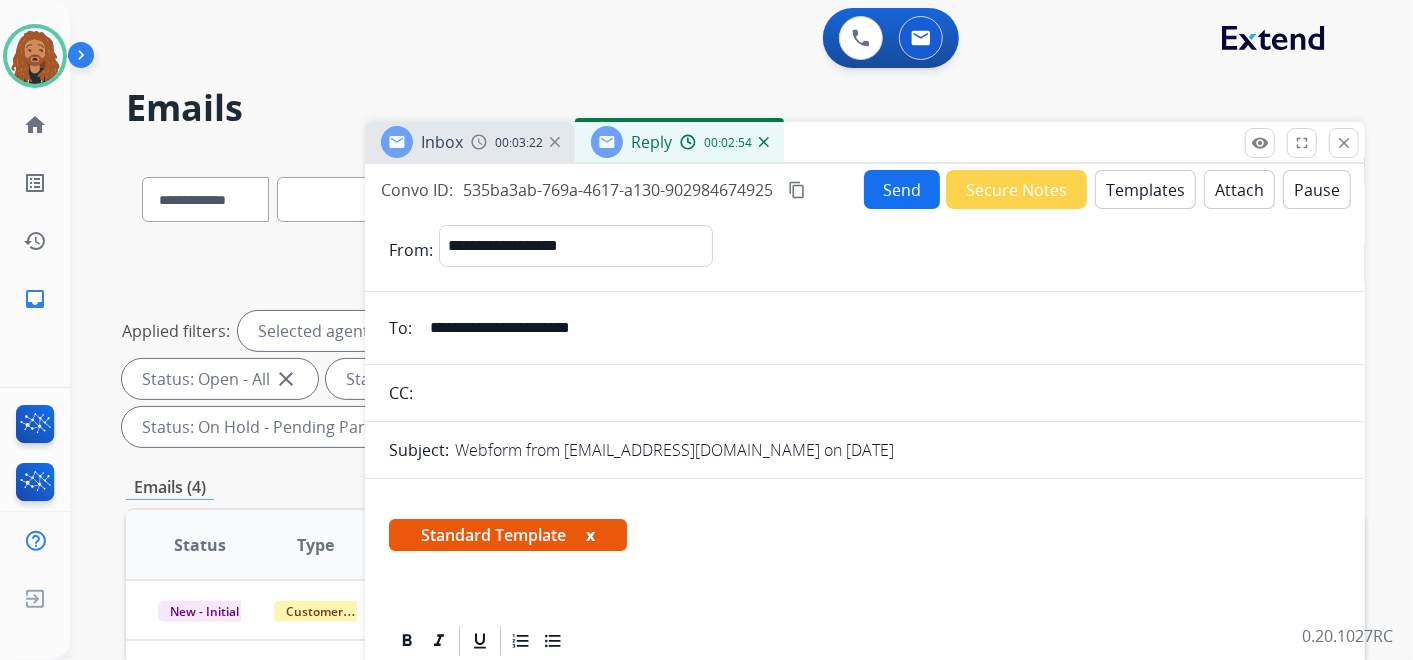 click on "Send" at bounding box center (902, 189) 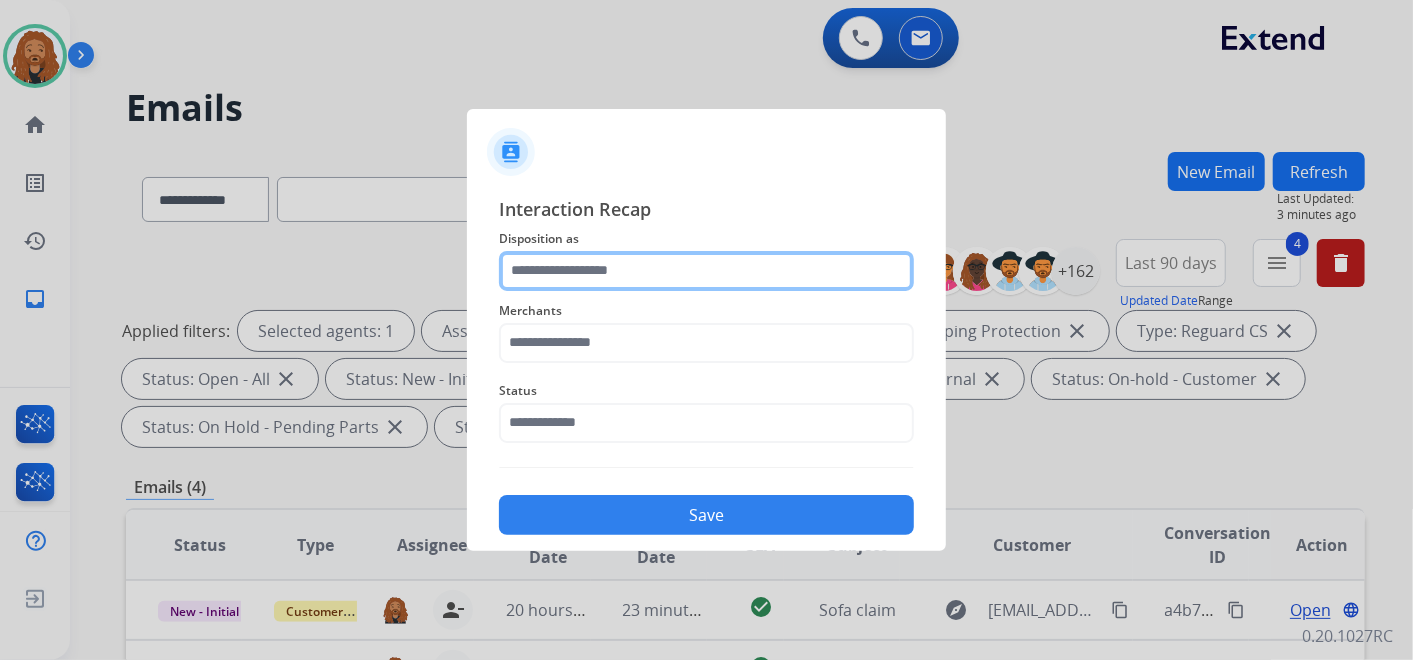 click 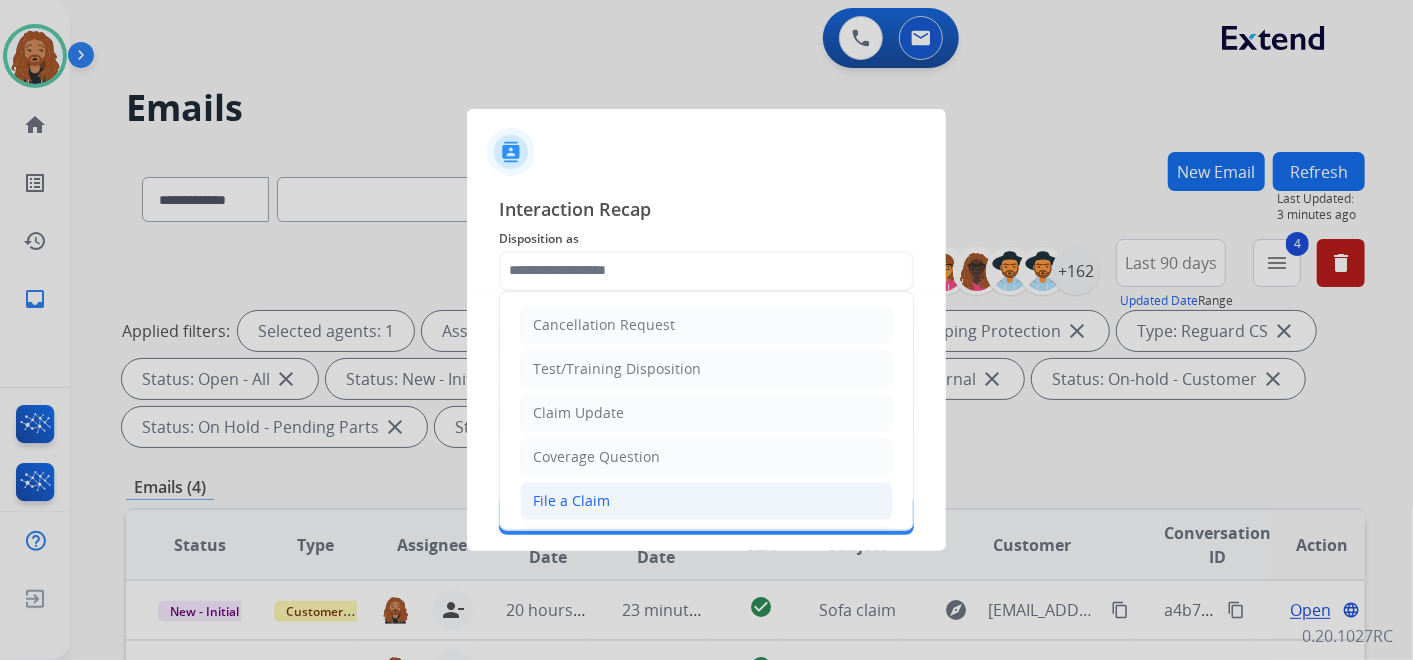 click on "File a Claim" 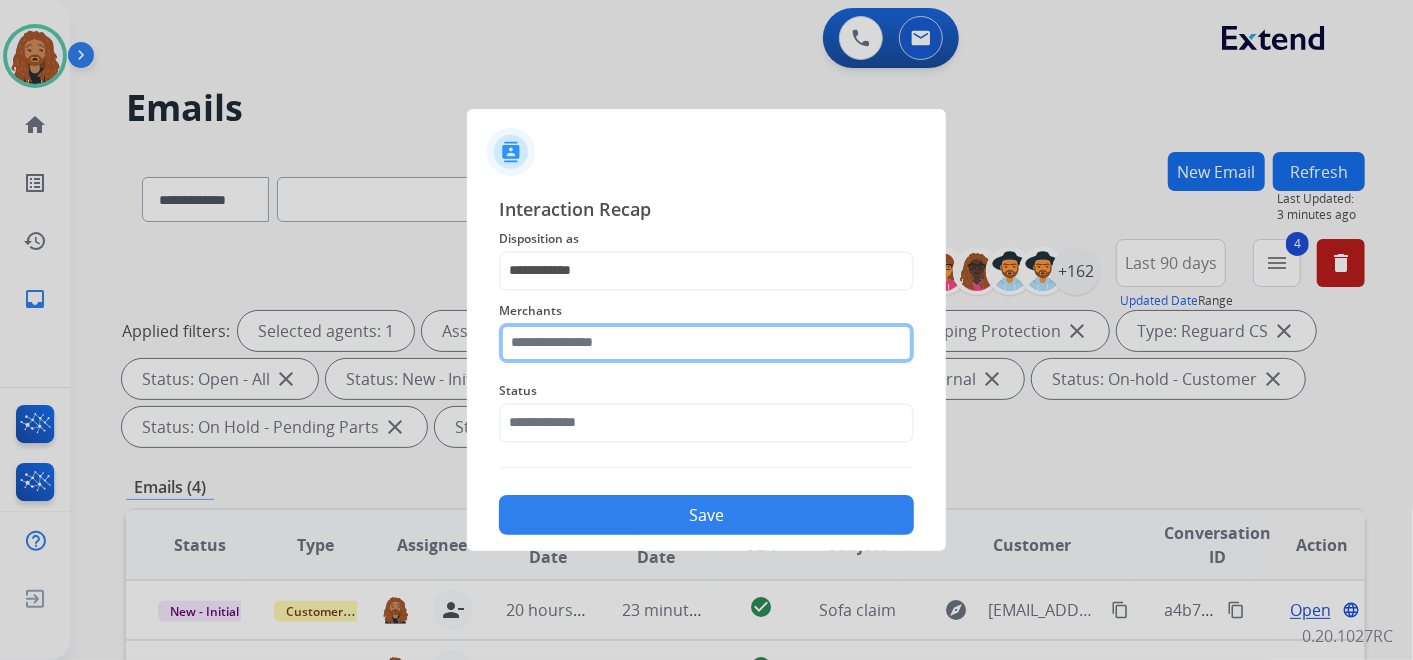 click 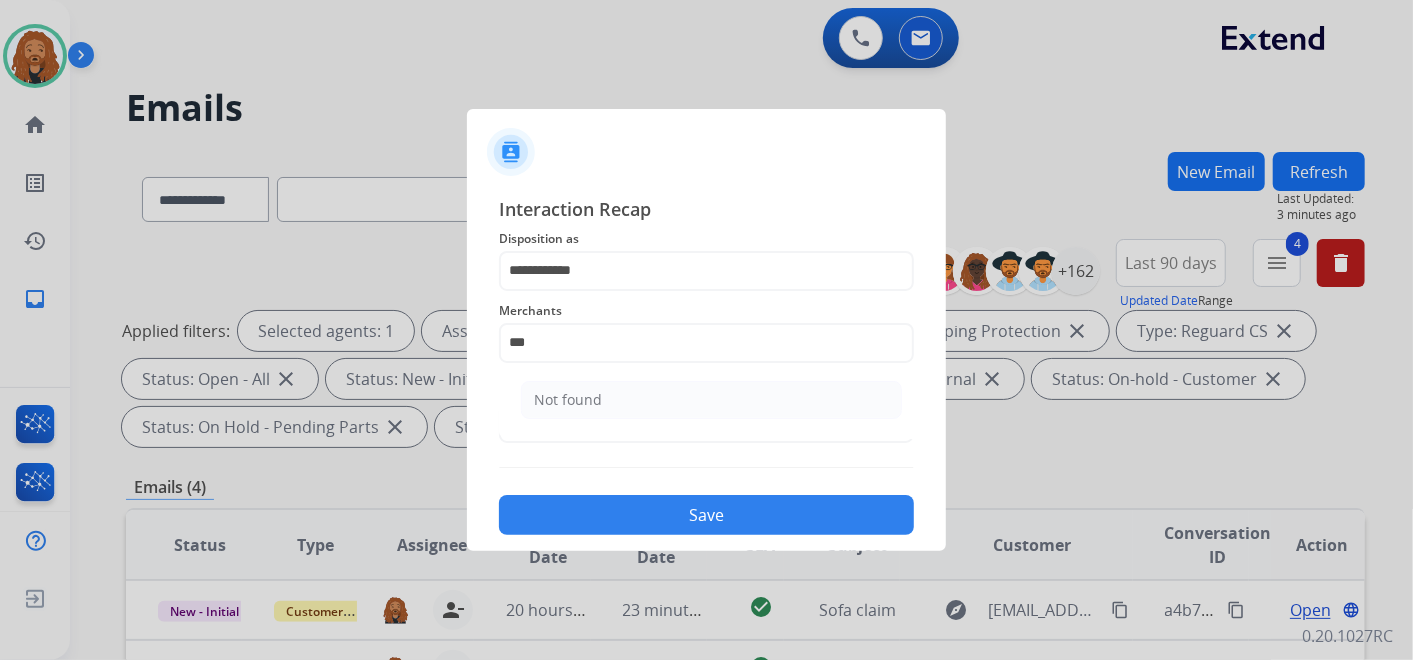 drag, startPoint x: 562, startPoint y: 400, endPoint x: 565, endPoint y: 367, distance: 33.13608 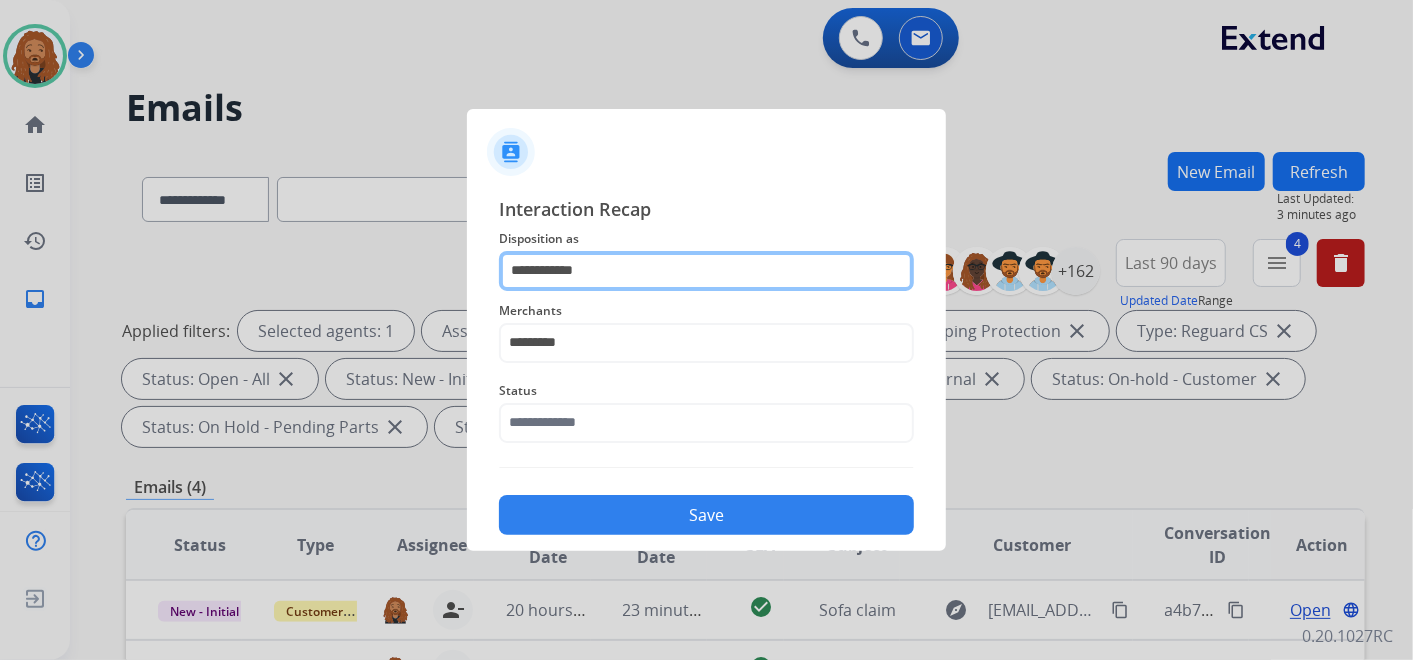 click on "**********" 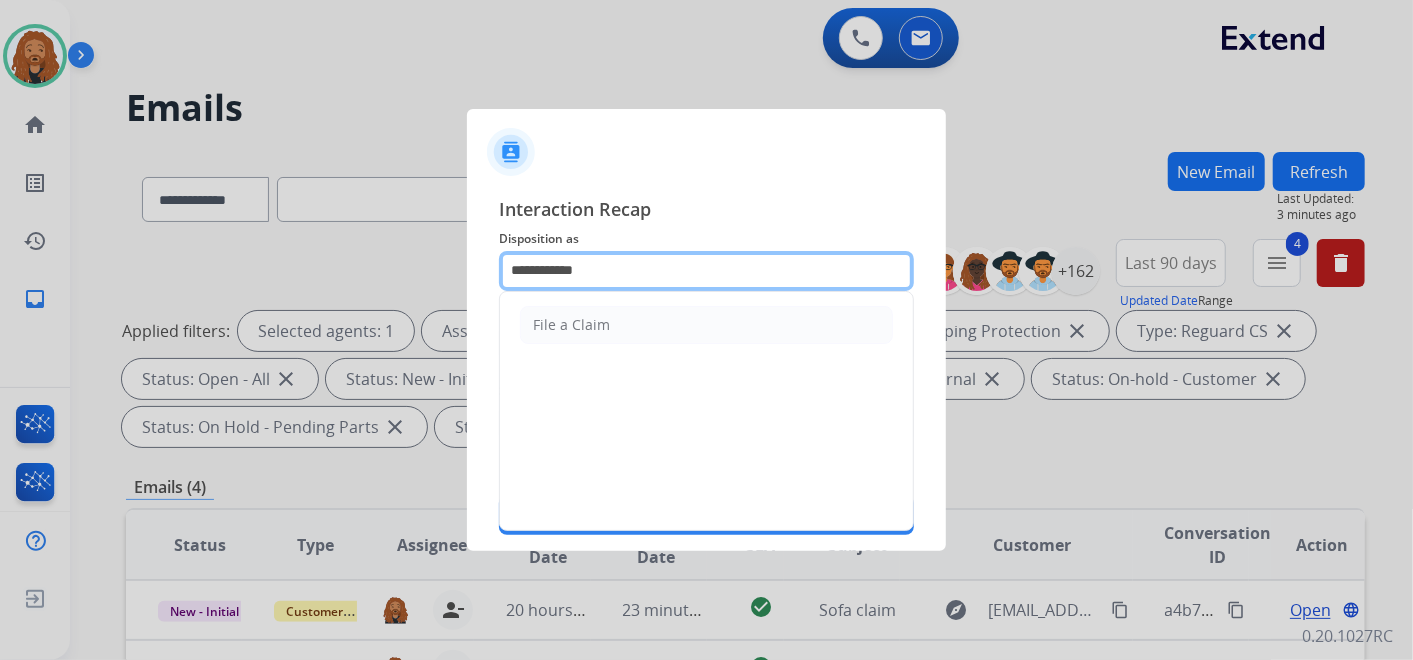 drag, startPoint x: 594, startPoint y: 268, endPoint x: 150, endPoint y: 271, distance: 444.01013 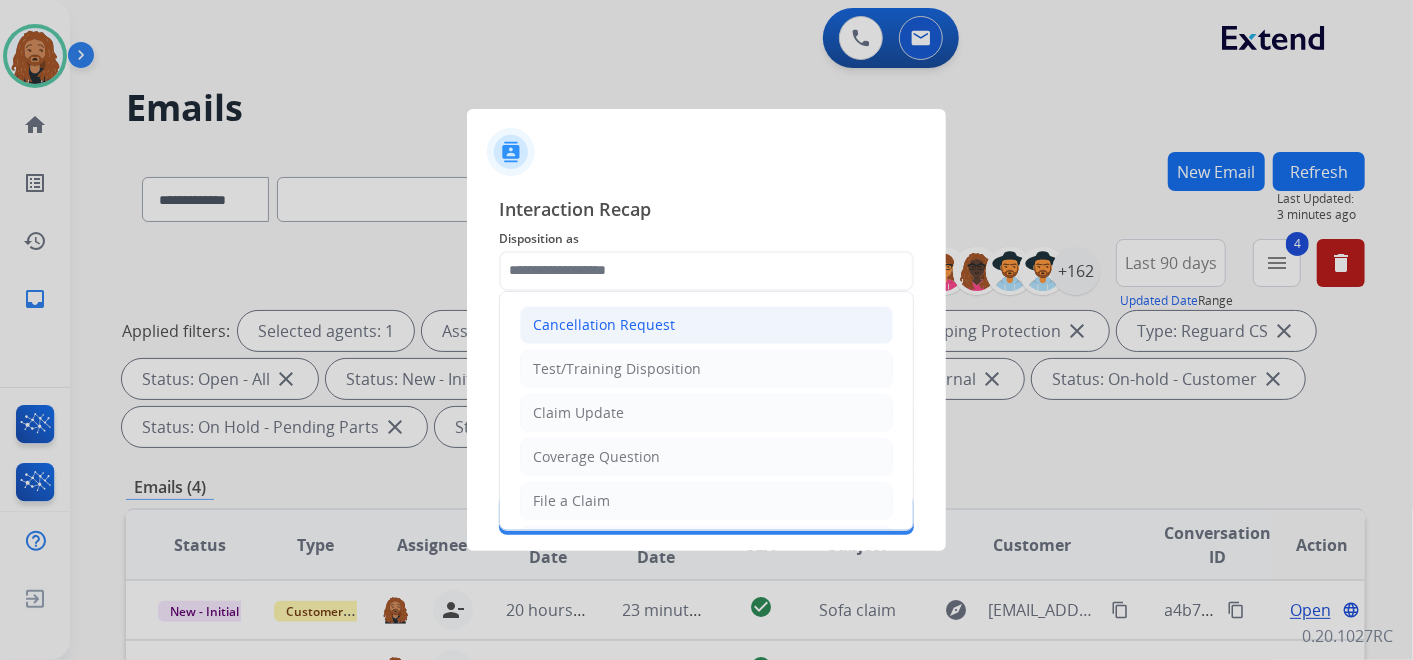 click on "Cancellation Request" 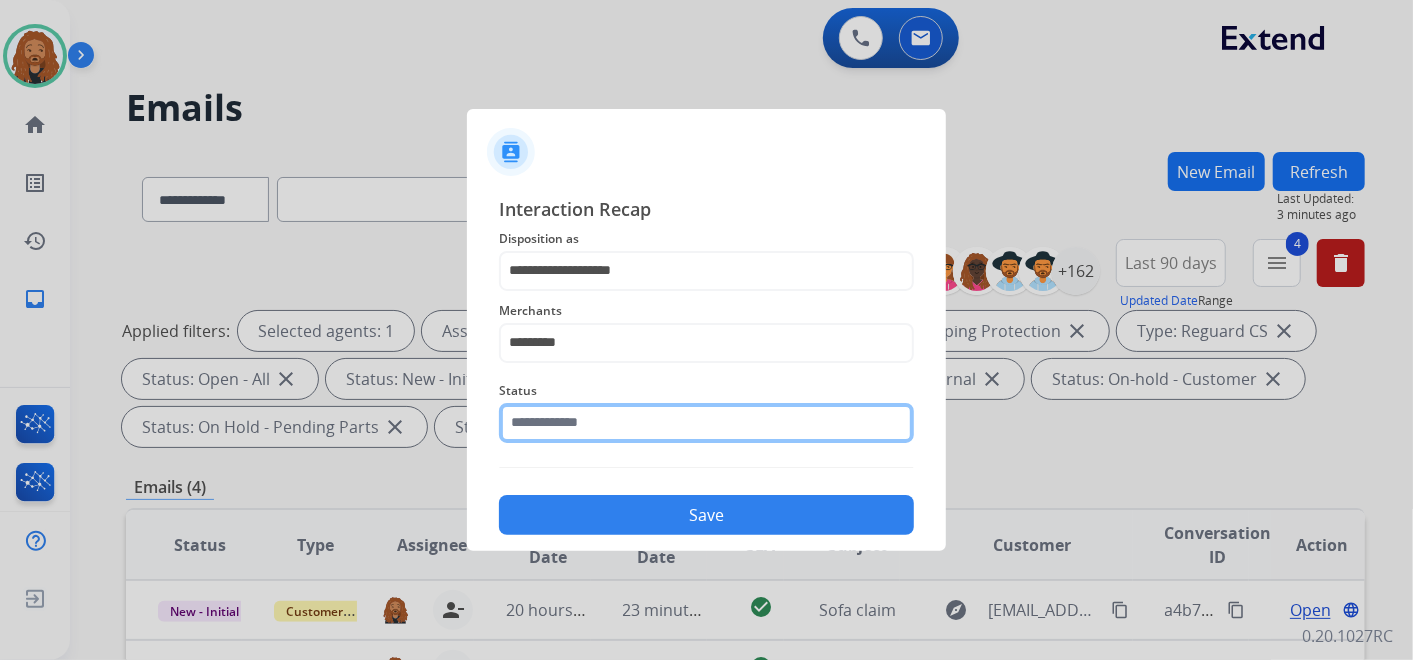 click on "Status" 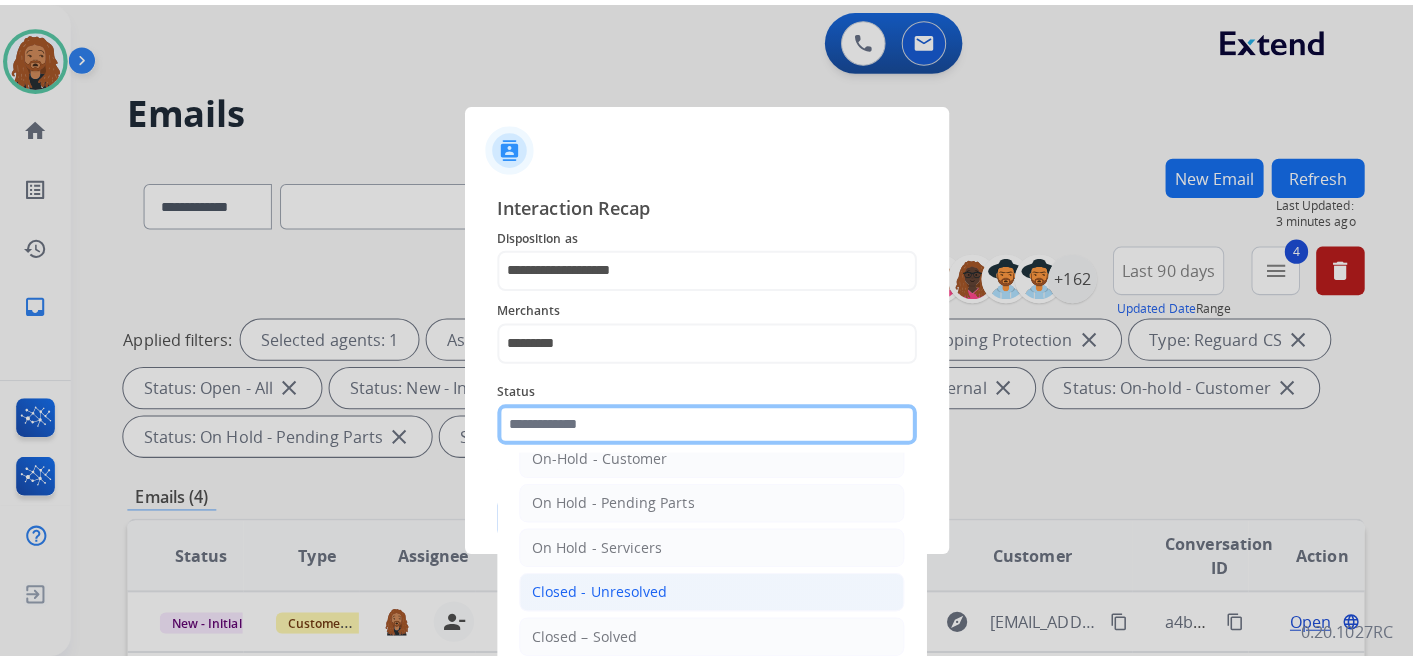 scroll, scrollTop: 114, scrollLeft: 0, axis: vertical 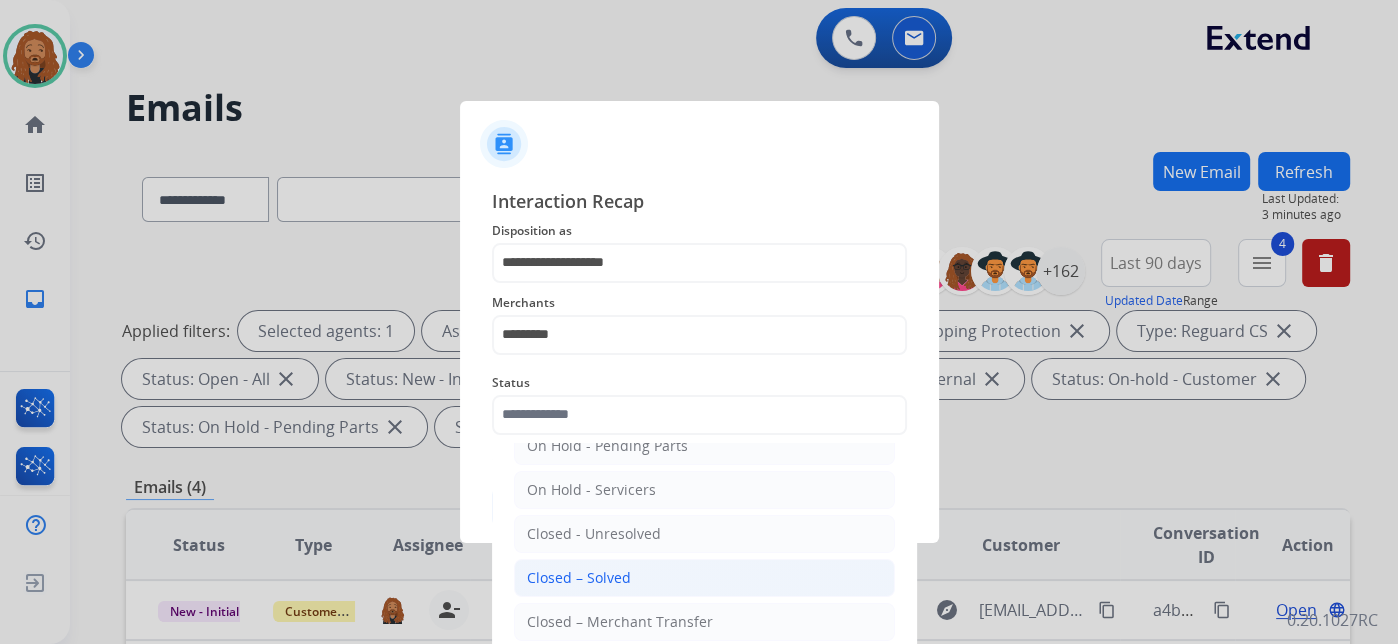 click on "Closed – Solved" 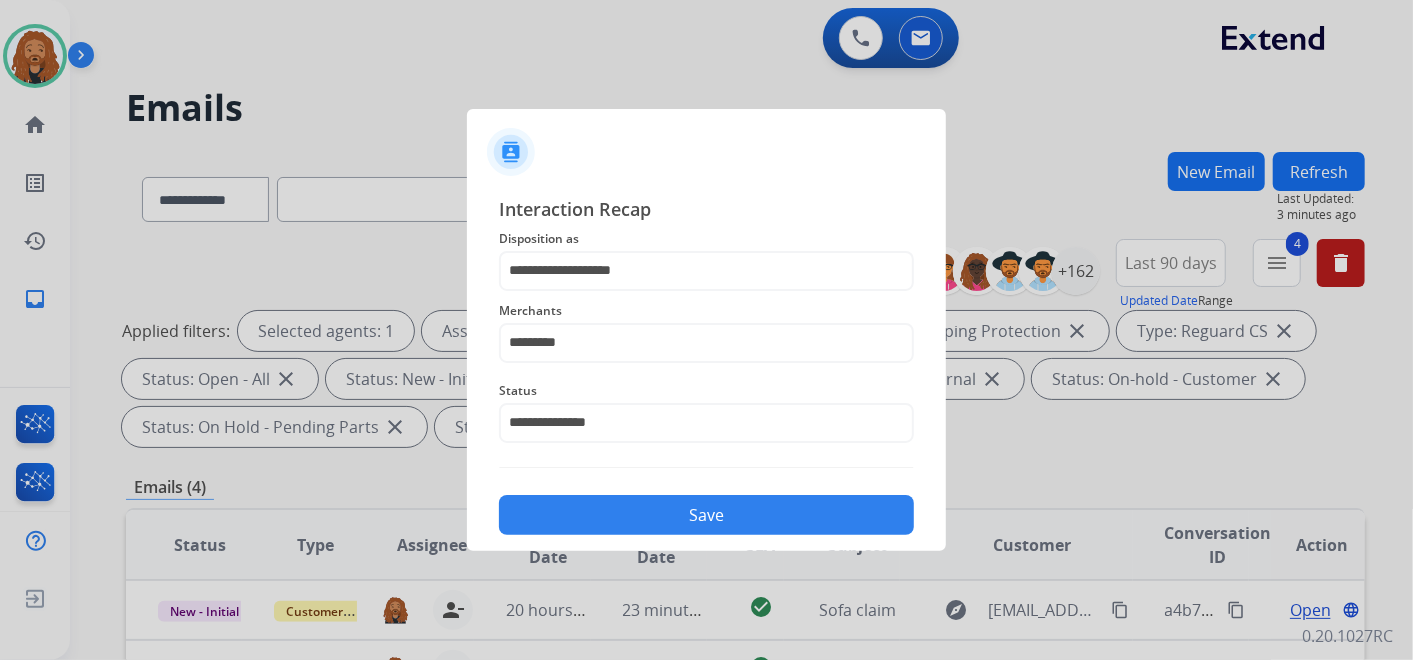 click on "Save" 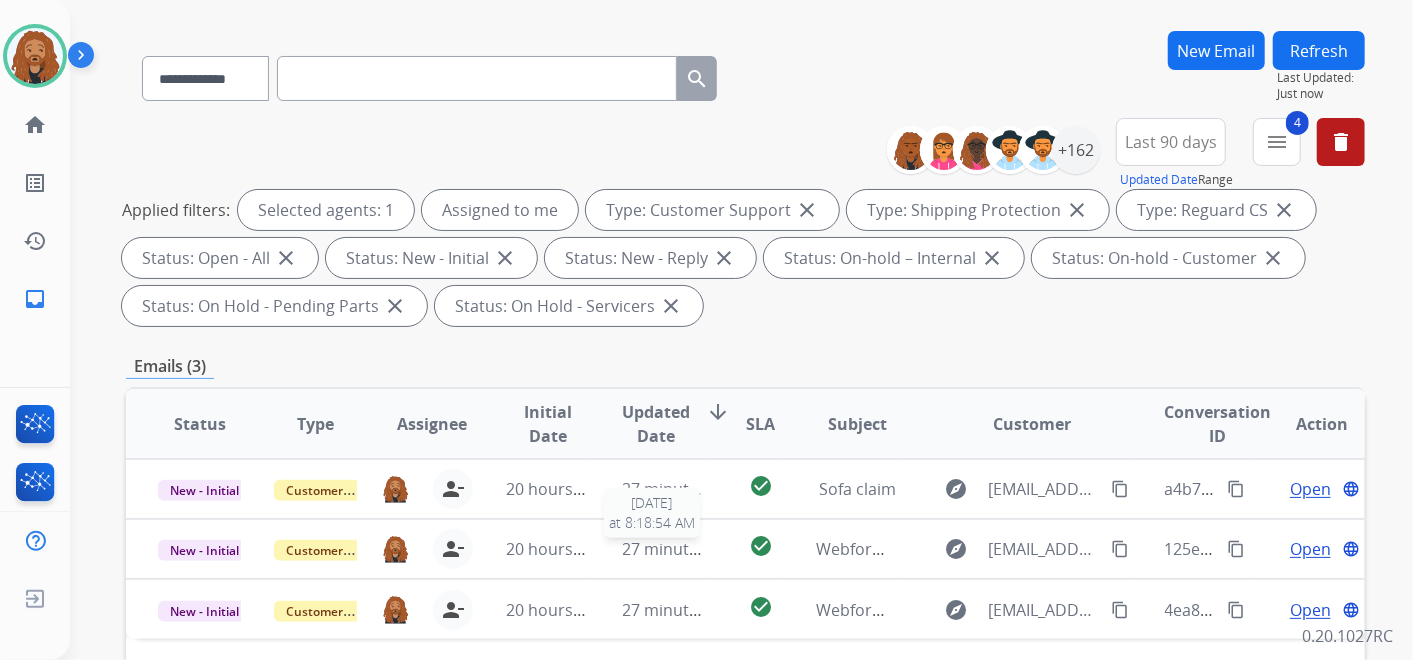 scroll, scrollTop: 444, scrollLeft: 0, axis: vertical 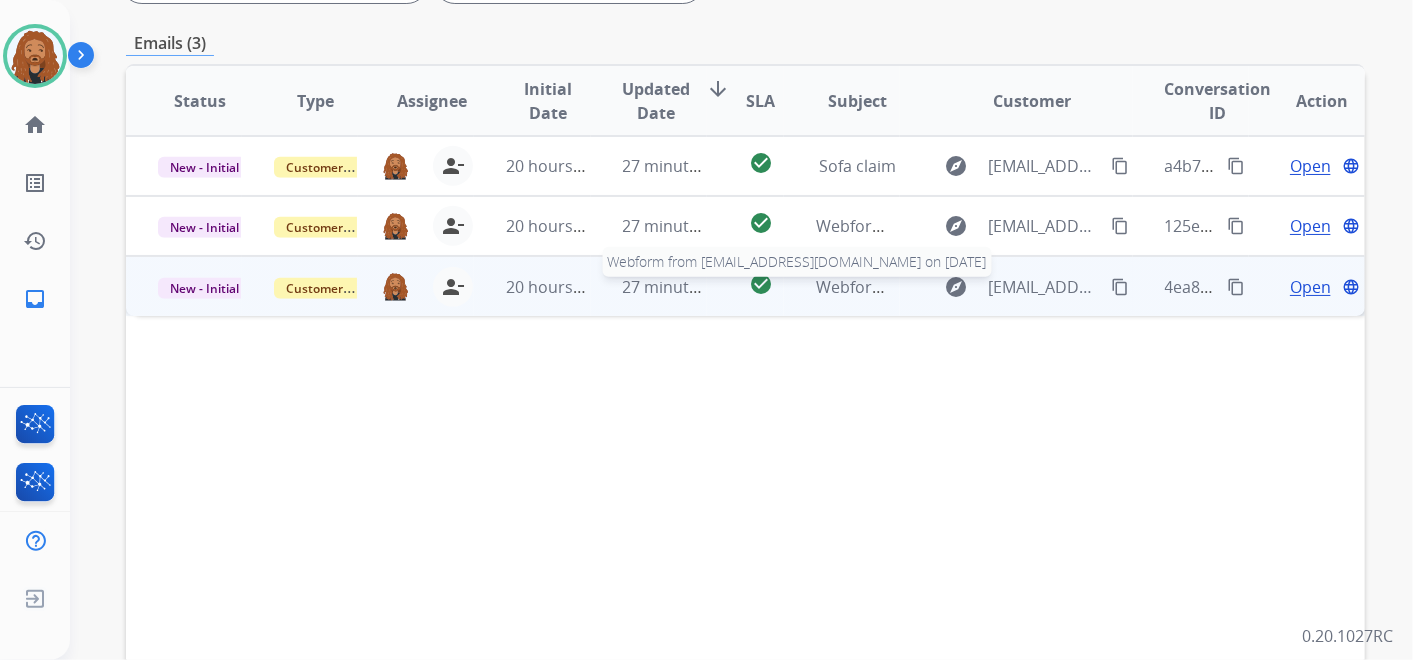 click on "Webform from [EMAIL_ADDRESS][DOMAIN_NAME] on [DATE]" at bounding box center [1042, 287] 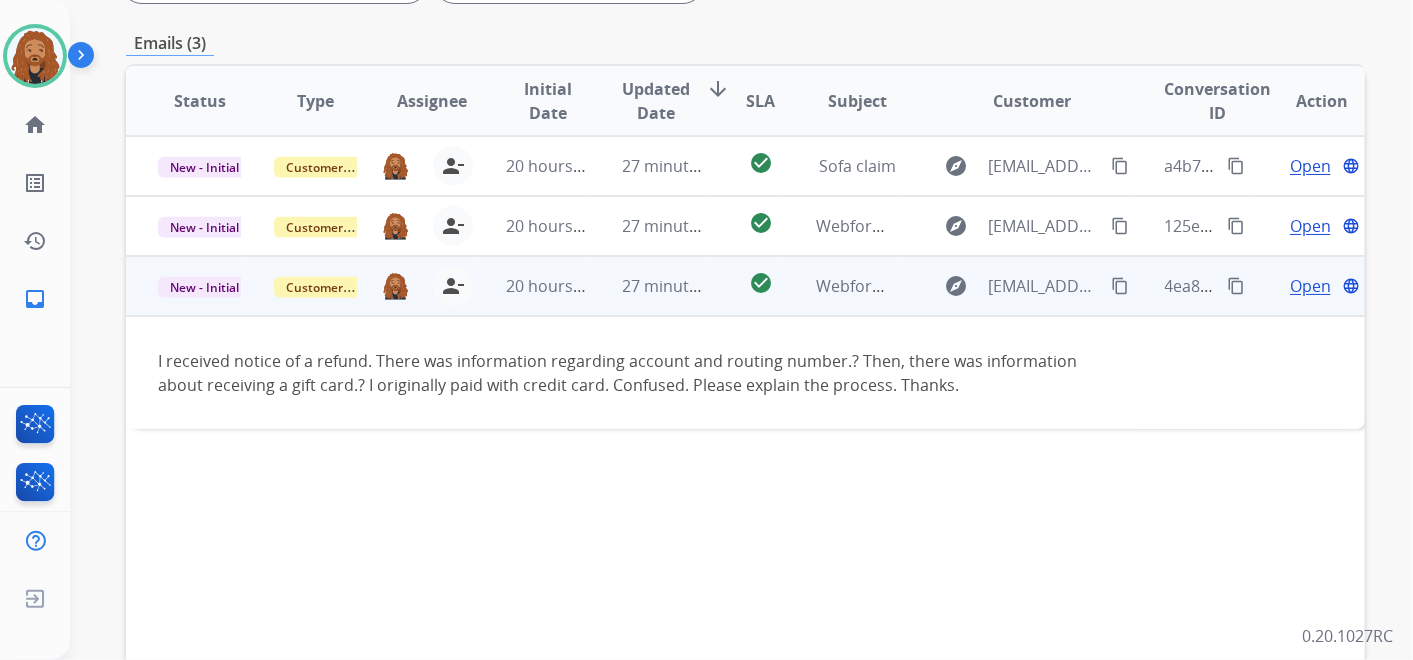 click on "Open" at bounding box center [1310, 286] 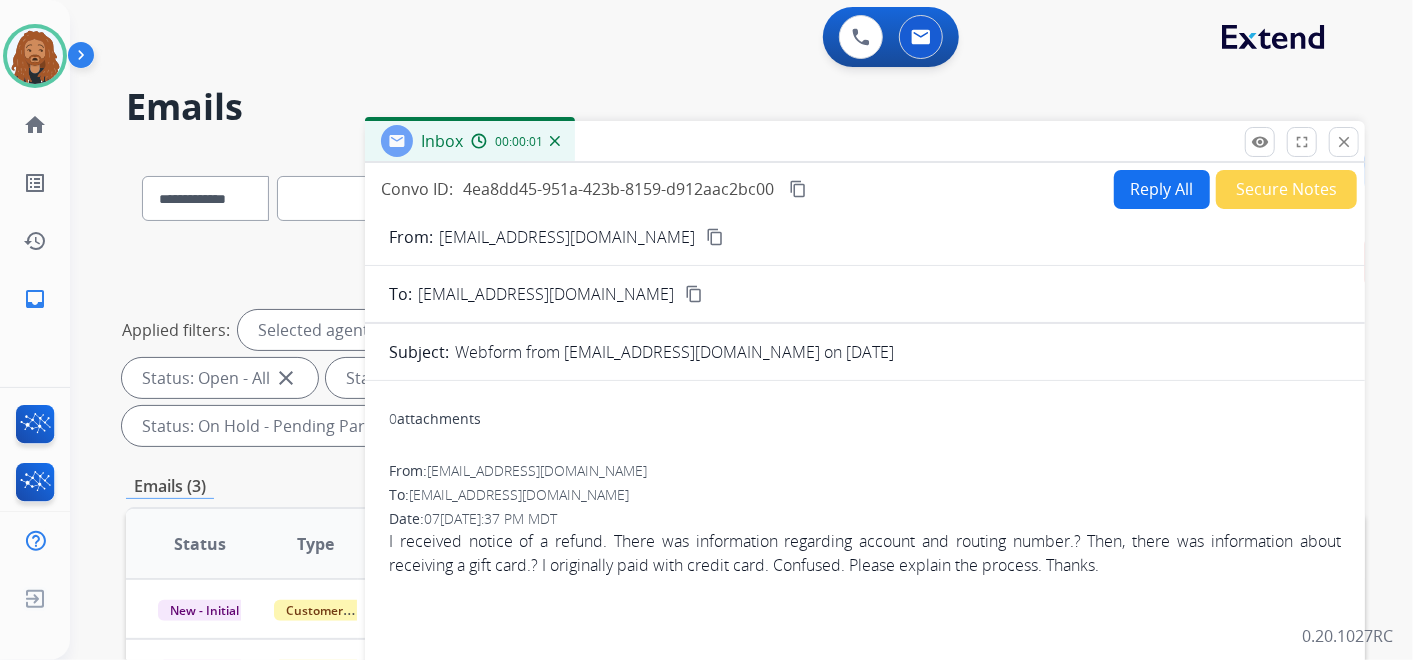 scroll, scrollTop: 0, scrollLeft: 0, axis: both 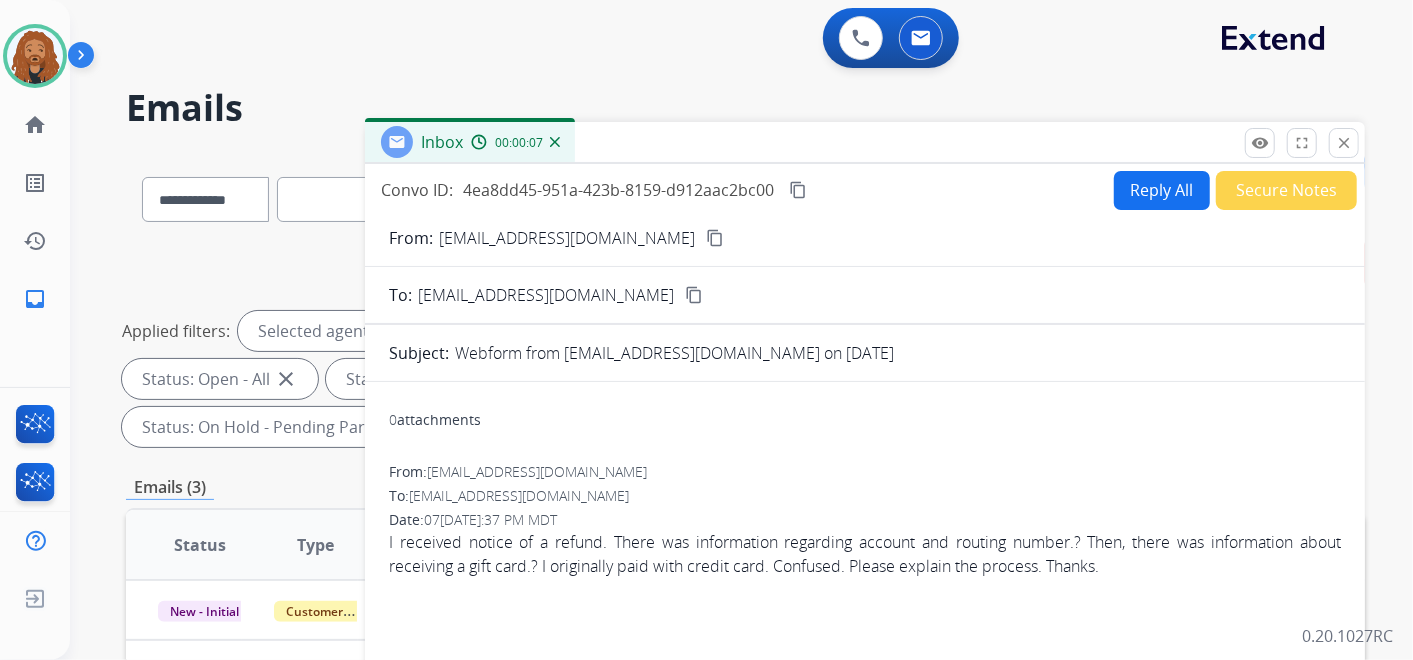 click on "Reply All" at bounding box center (1162, 190) 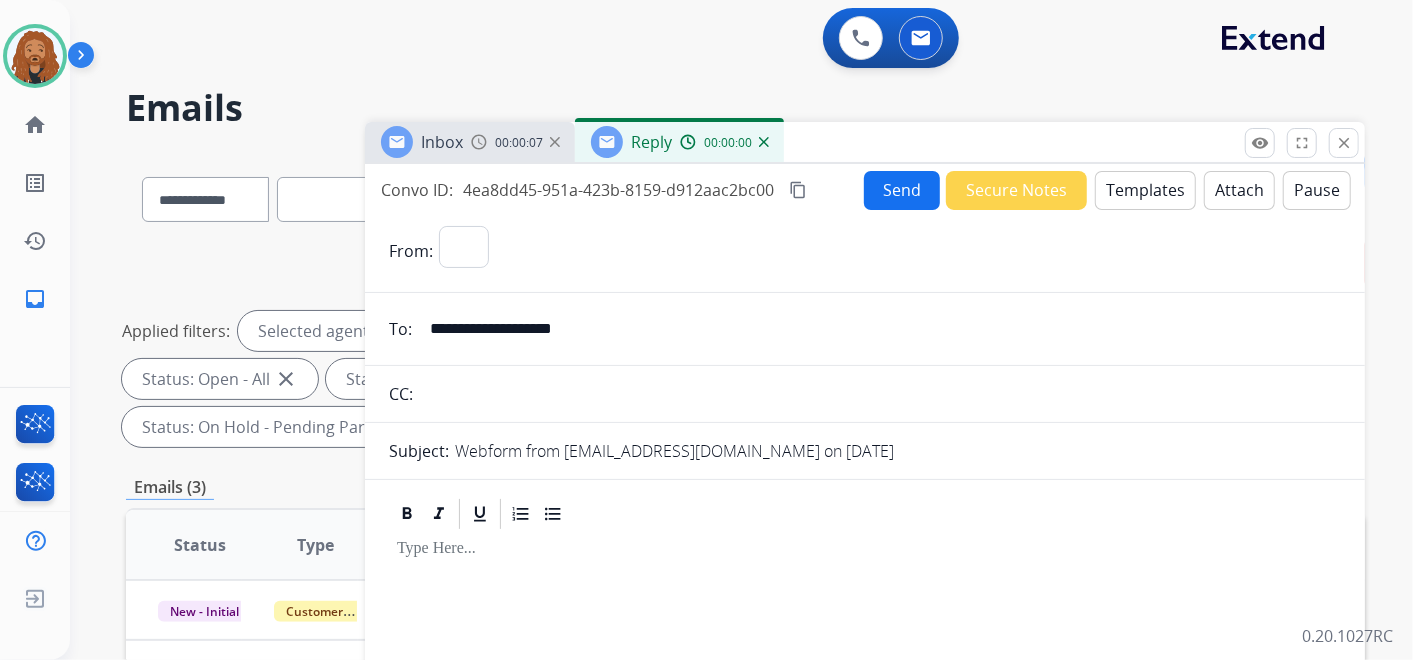 select on "**********" 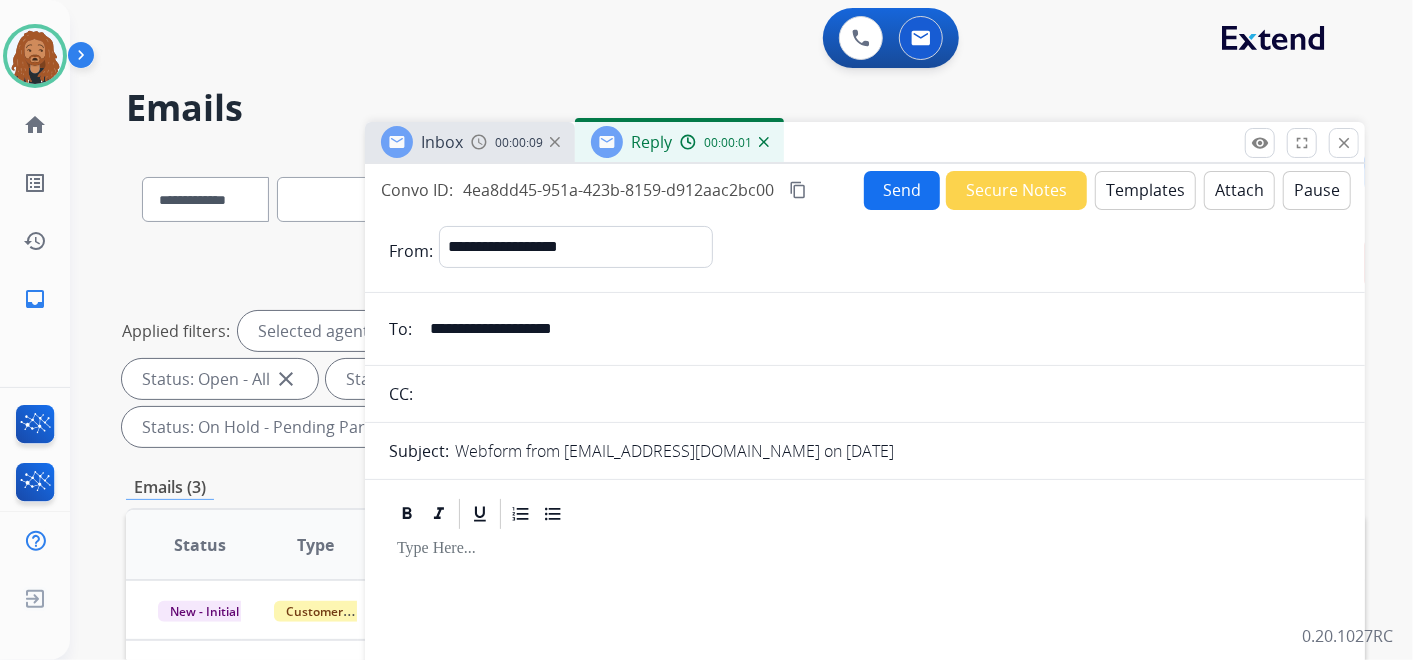 click on "Templates" at bounding box center [1145, 190] 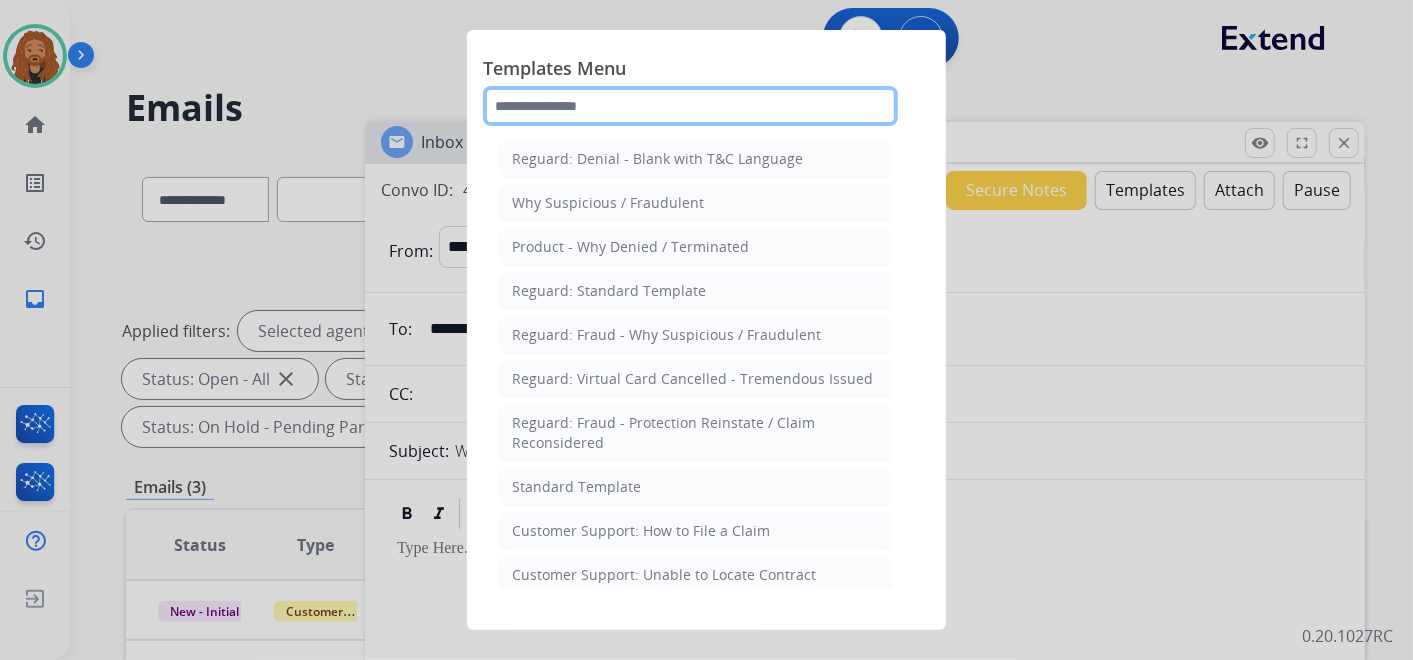 click 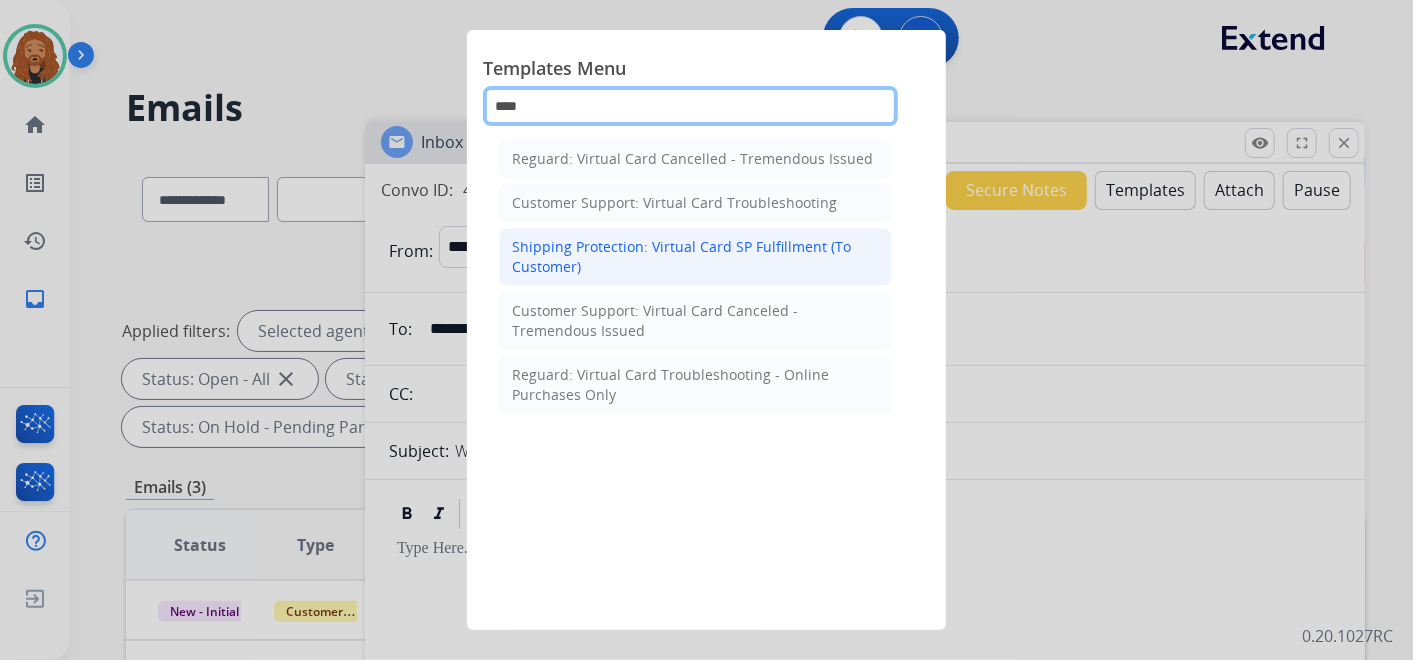 type on "****" 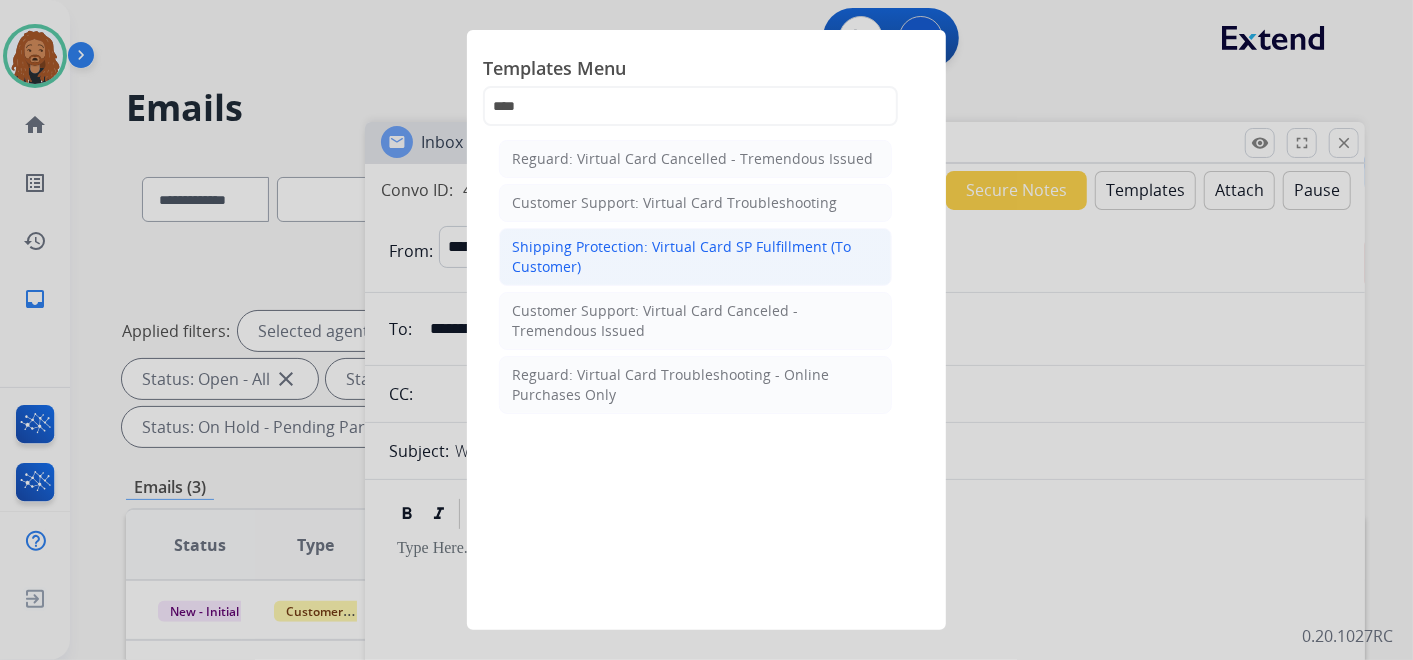 click on "Shipping Protection: Virtual Card SP Fulfillment (To Customer)" 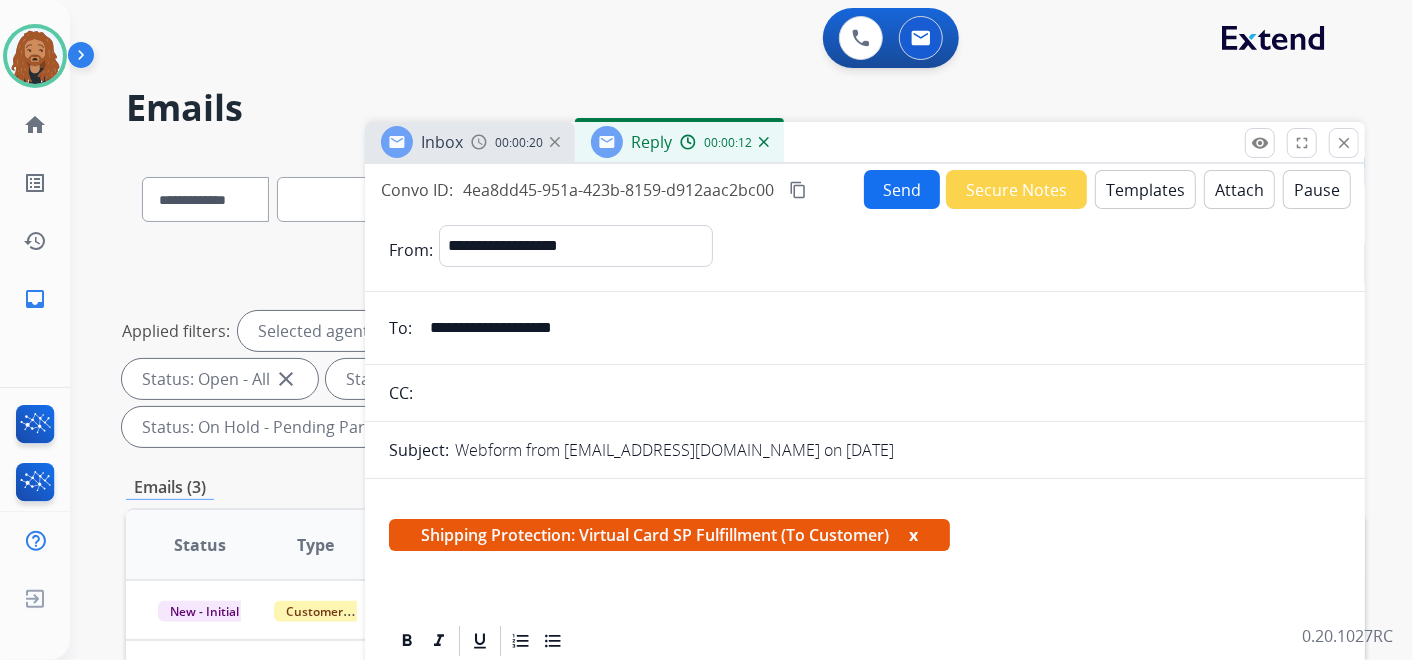 scroll, scrollTop: 479, scrollLeft: 0, axis: vertical 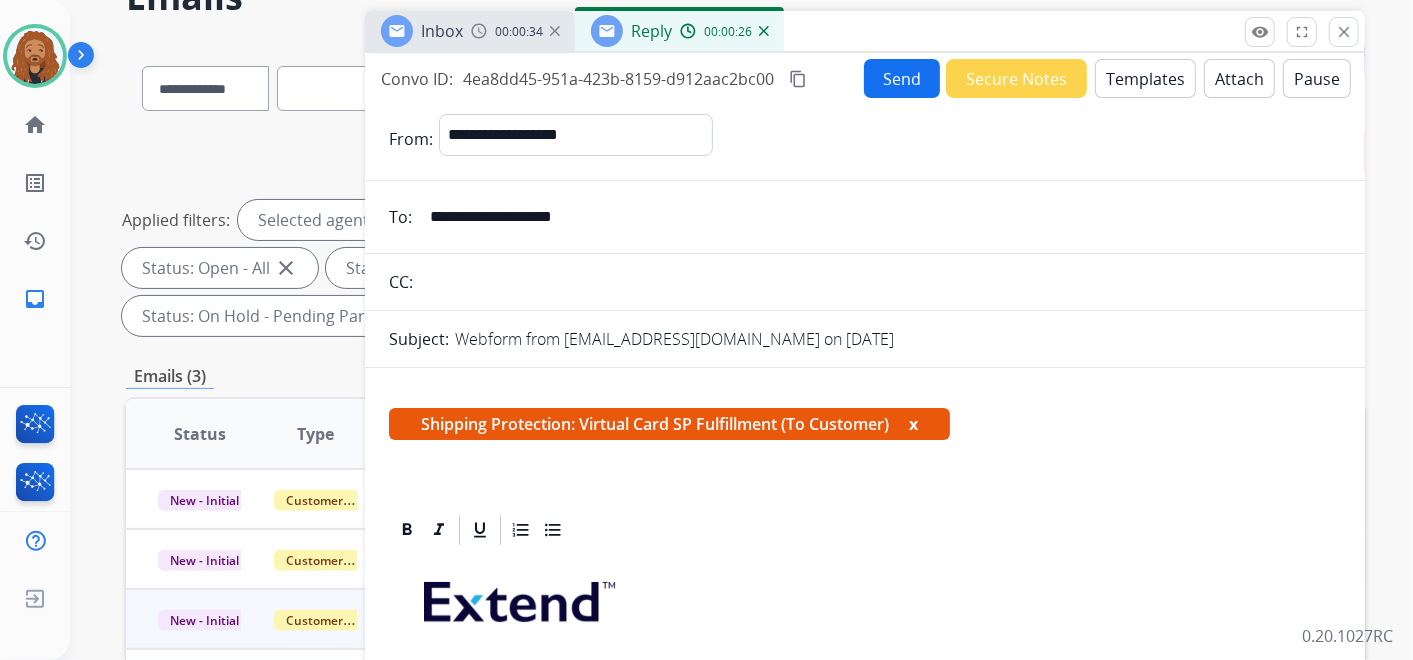 drag, startPoint x: 768, startPoint y: 33, endPoint x: 823, endPoint y: 54, distance: 58.872746 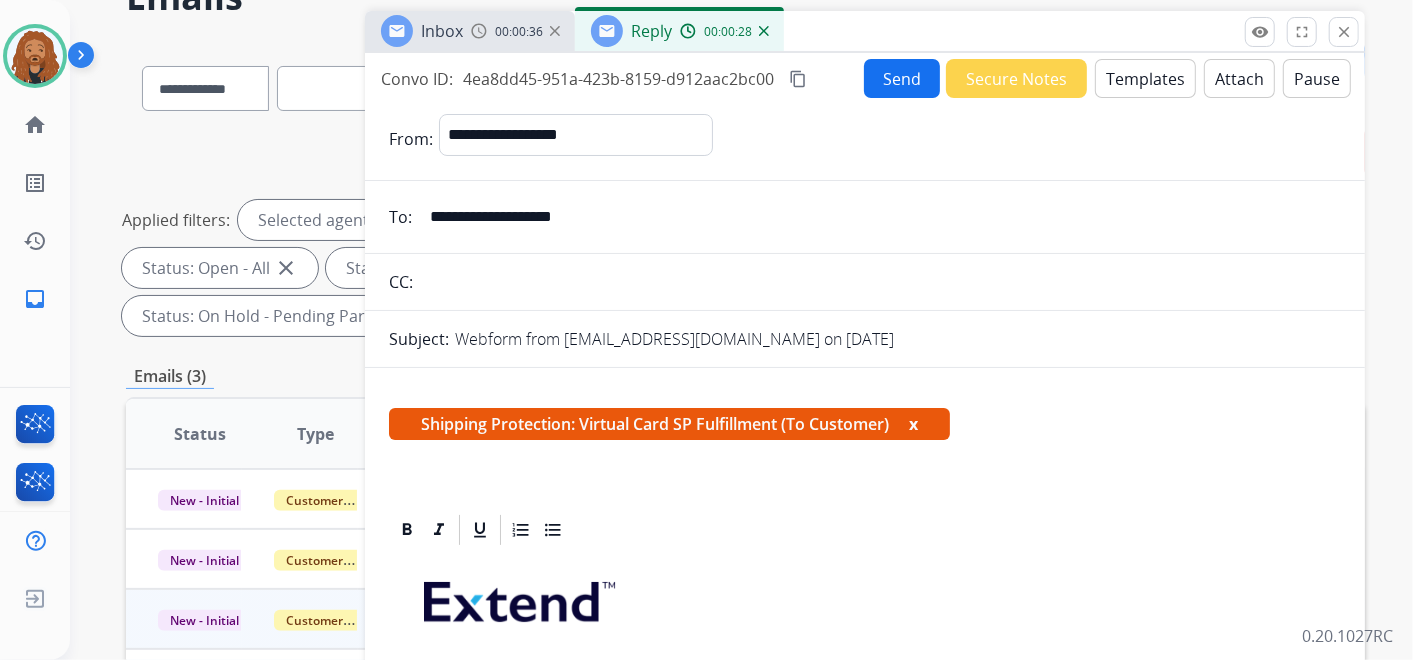 click at bounding box center (764, 31) 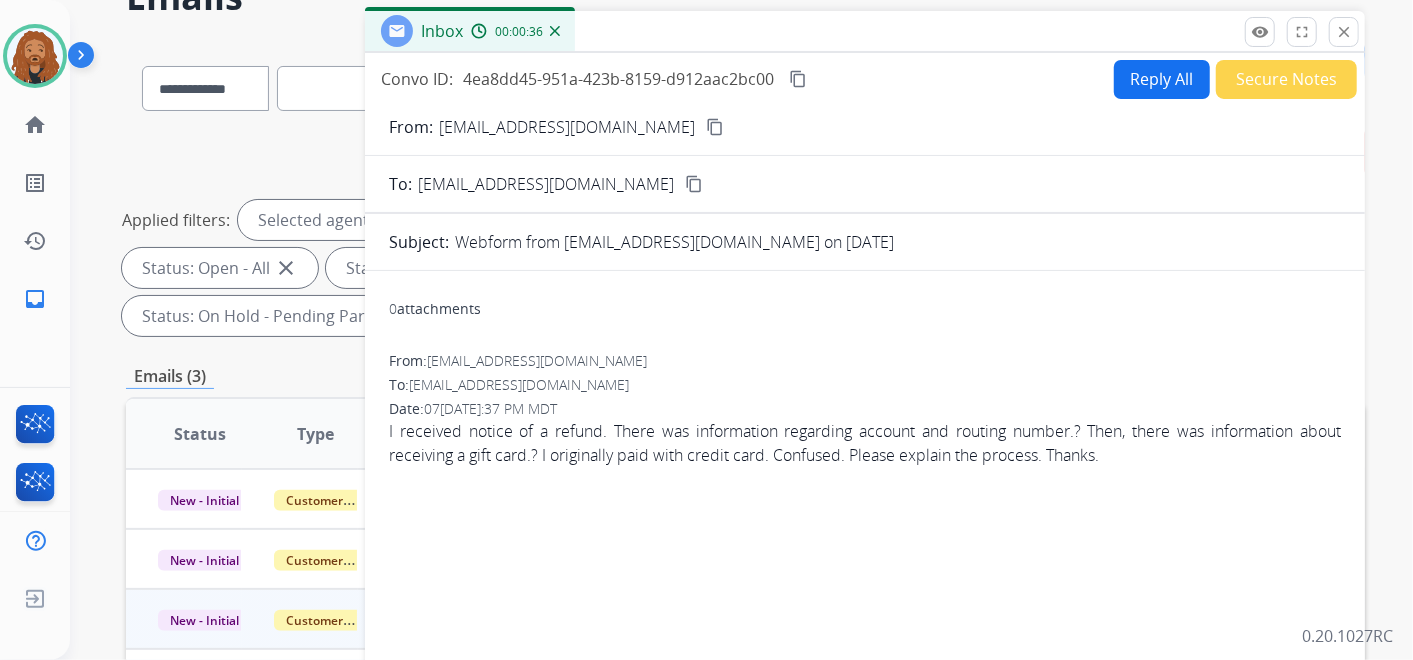 click on "Reply All" at bounding box center (1162, 79) 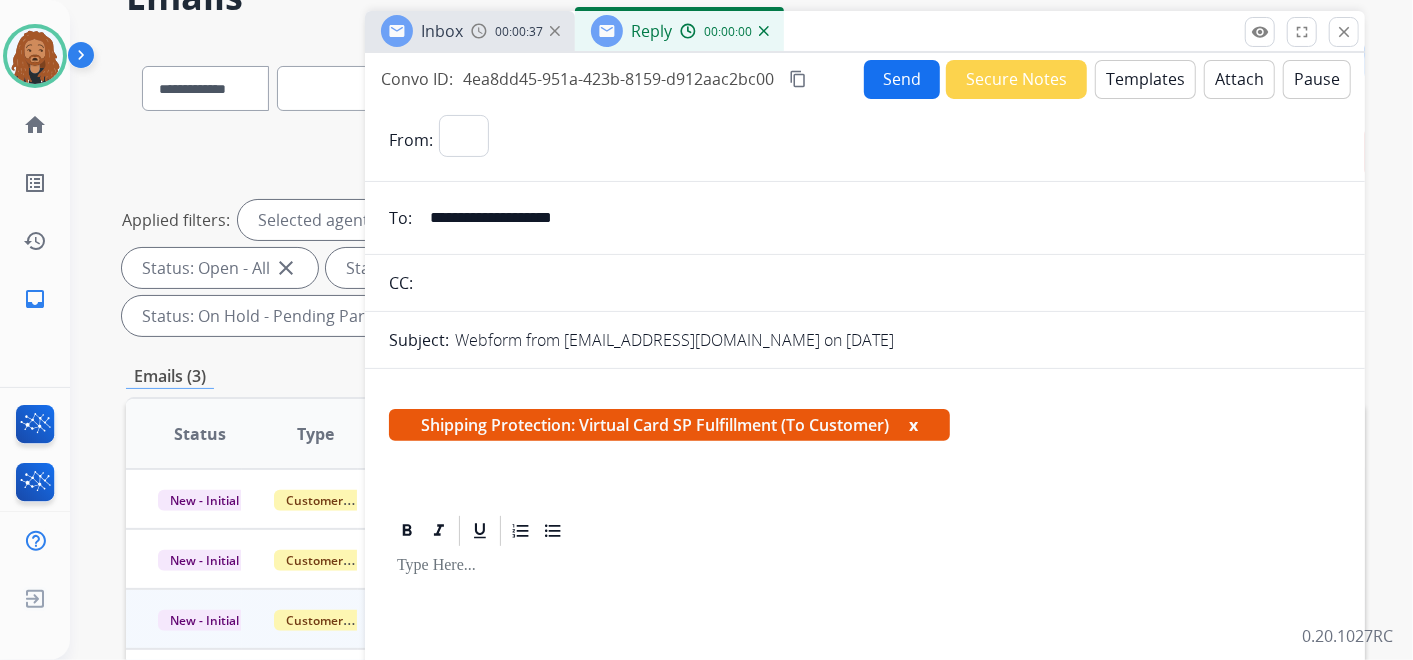 select on "**********" 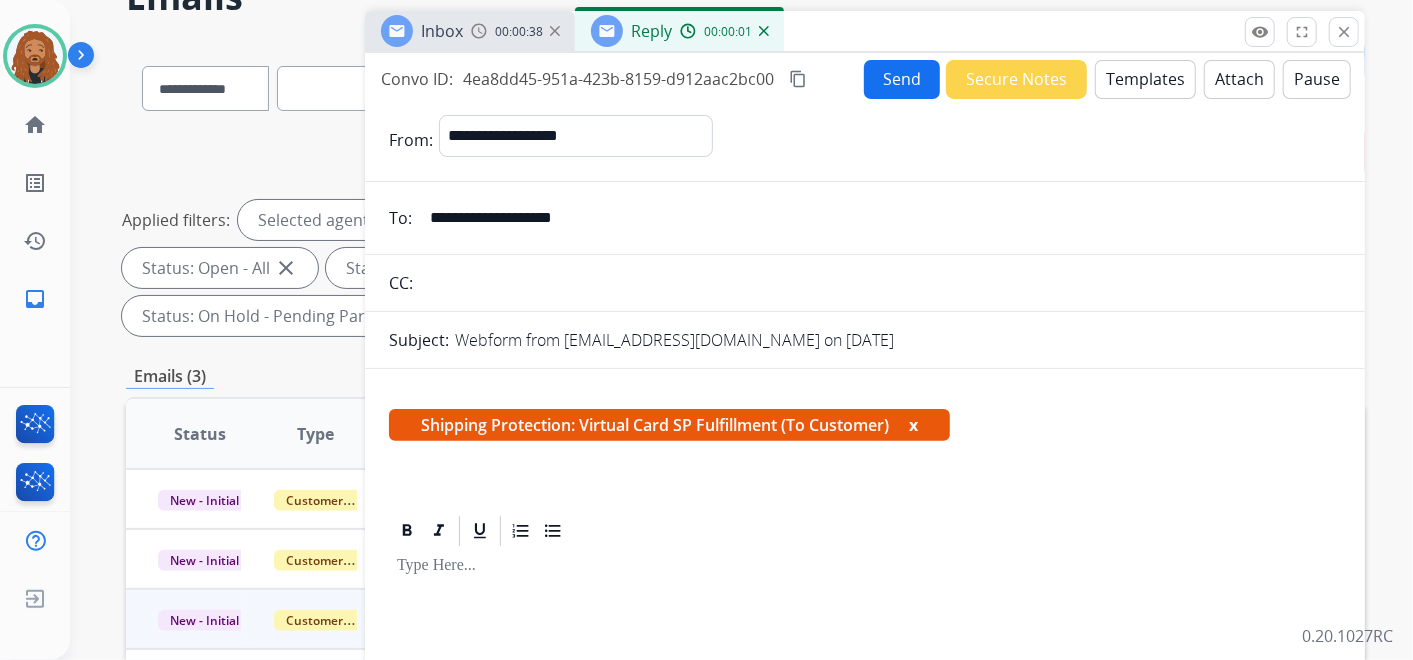 click on "Templates" at bounding box center [1145, 79] 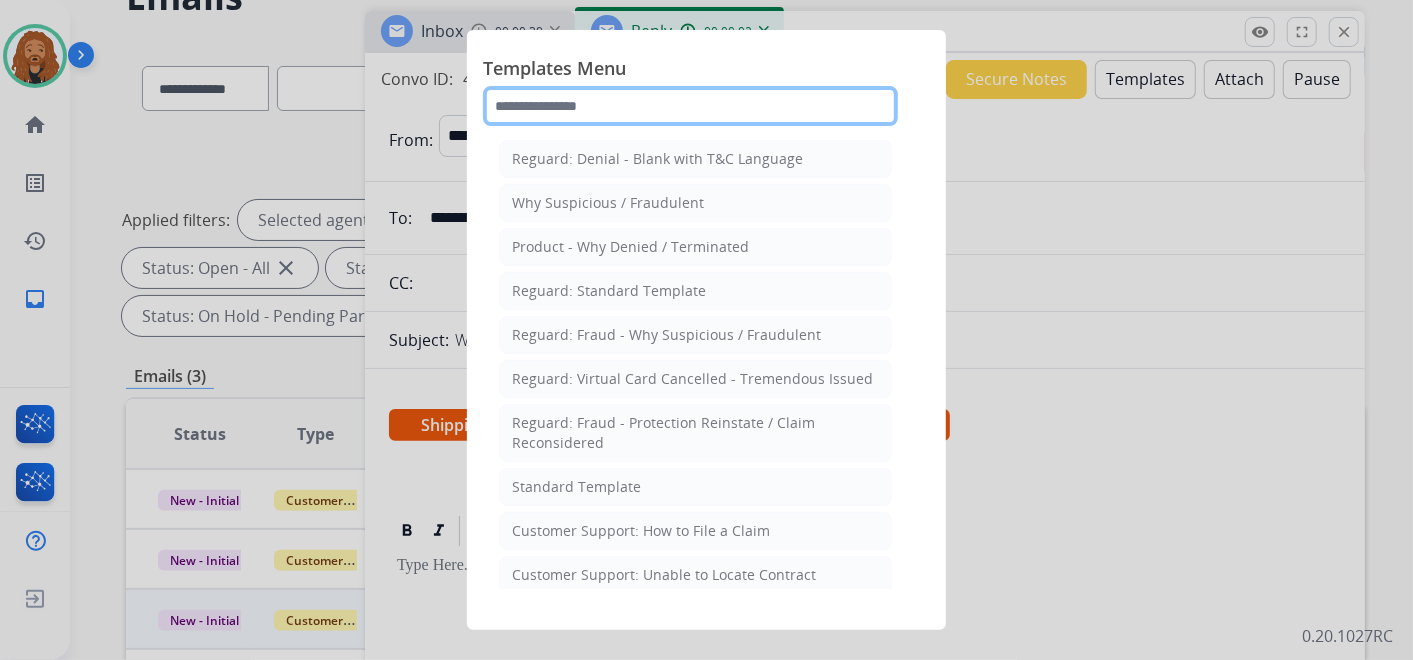 drag, startPoint x: 602, startPoint y: 111, endPoint x: 623, endPoint y: 112, distance: 21.023796 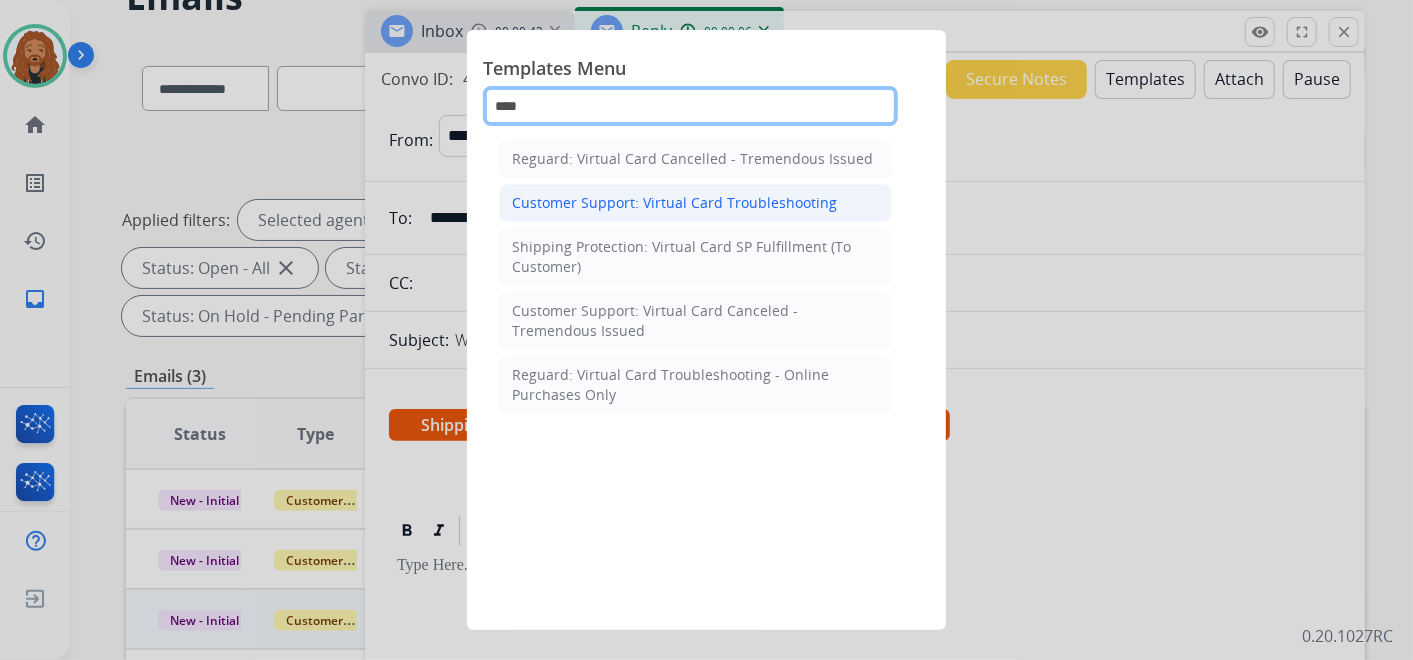 type on "****" 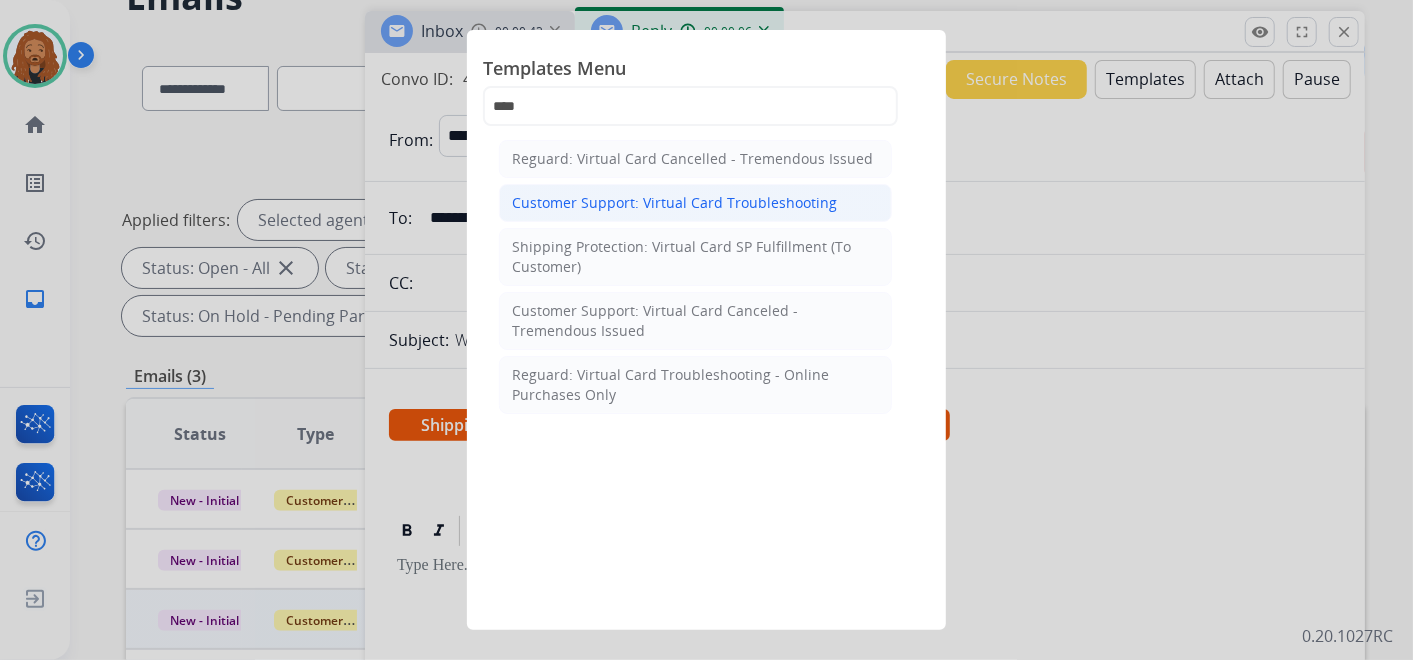 click on "Customer Support: Virtual Card Troubleshooting" 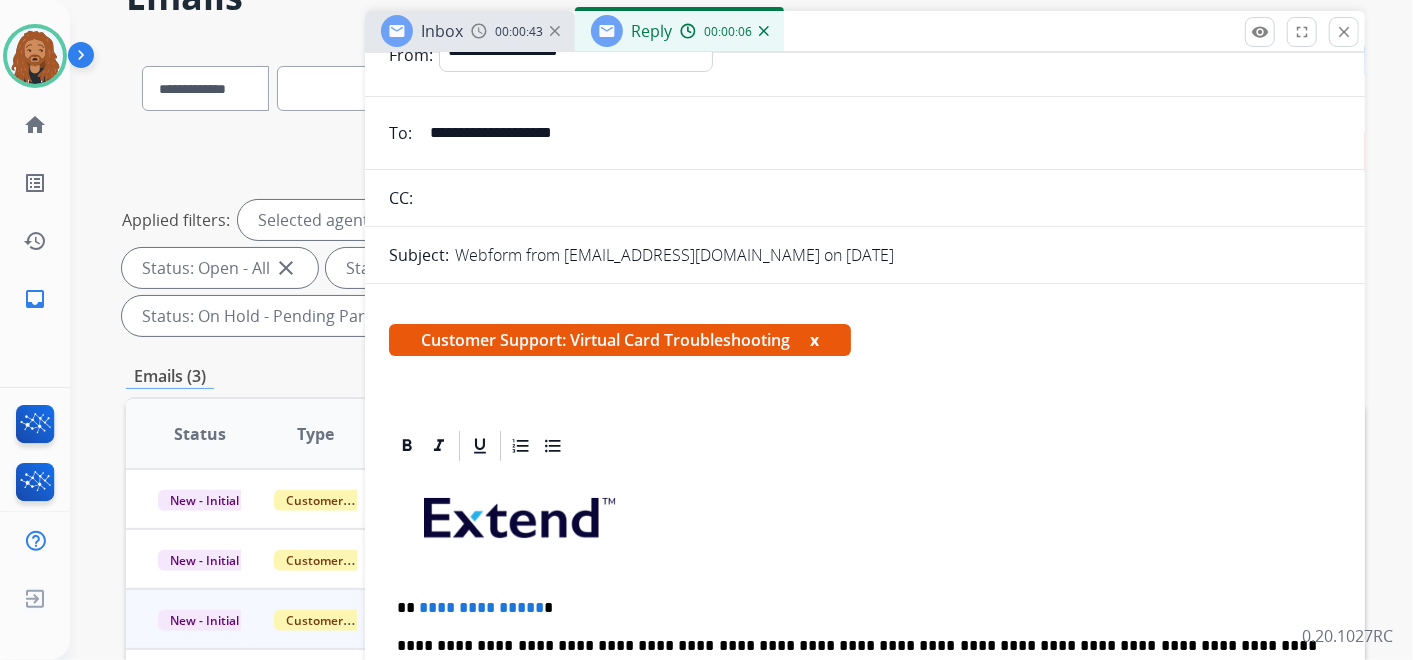 scroll, scrollTop: 444, scrollLeft: 0, axis: vertical 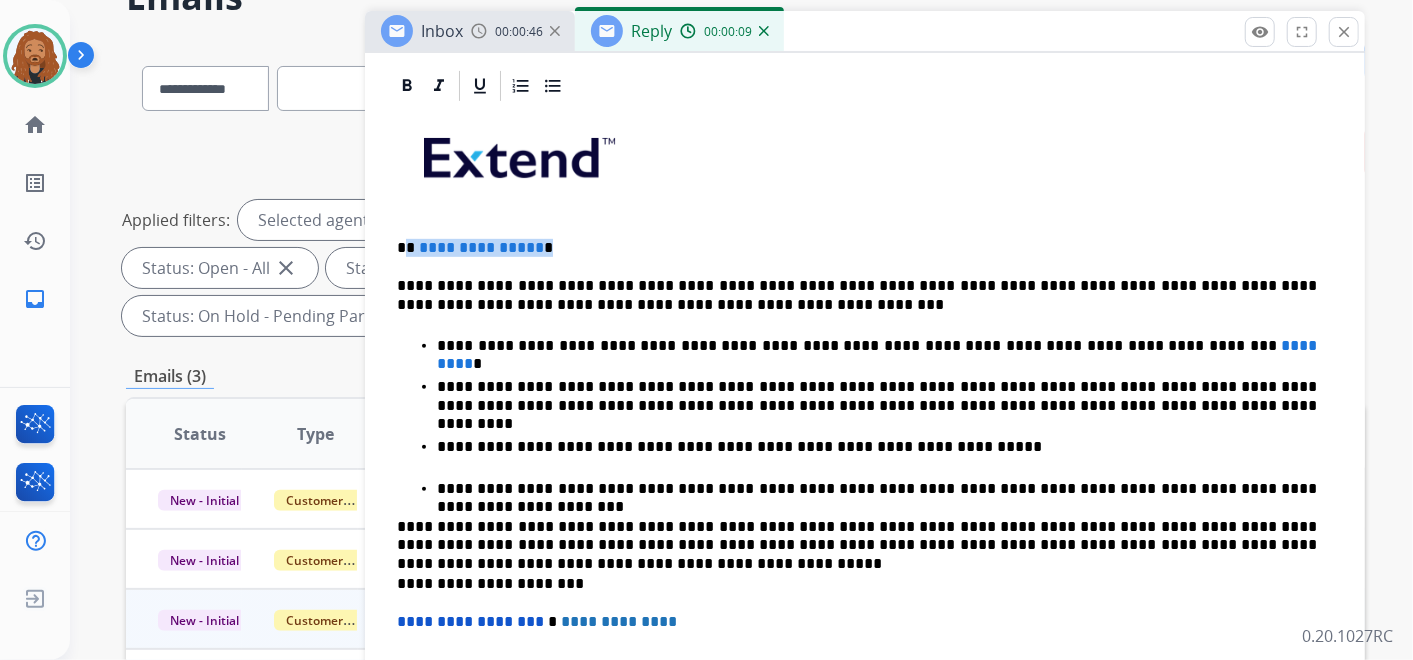 drag, startPoint x: 538, startPoint y: 245, endPoint x: 412, endPoint y: 250, distance: 126.09917 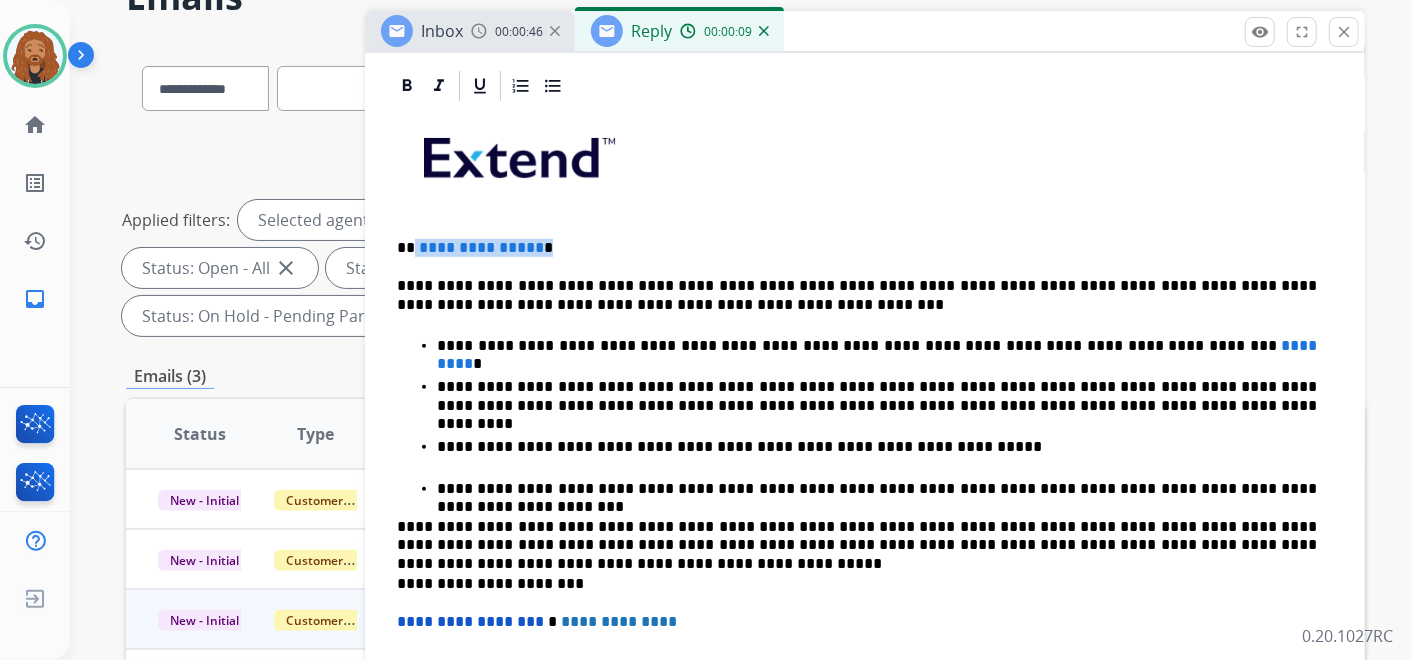 type 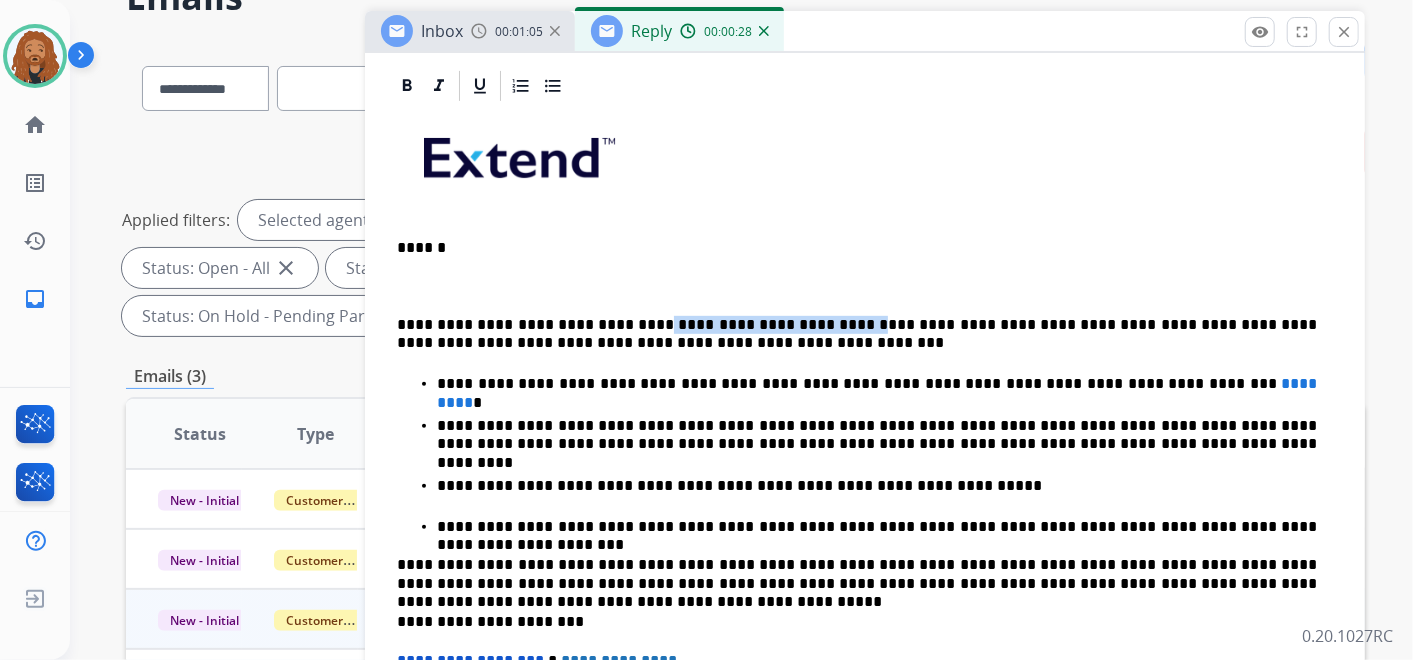 drag, startPoint x: 780, startPoint y: 320, endPoint x: 616, endPoint y: 322, distance: 164.01219 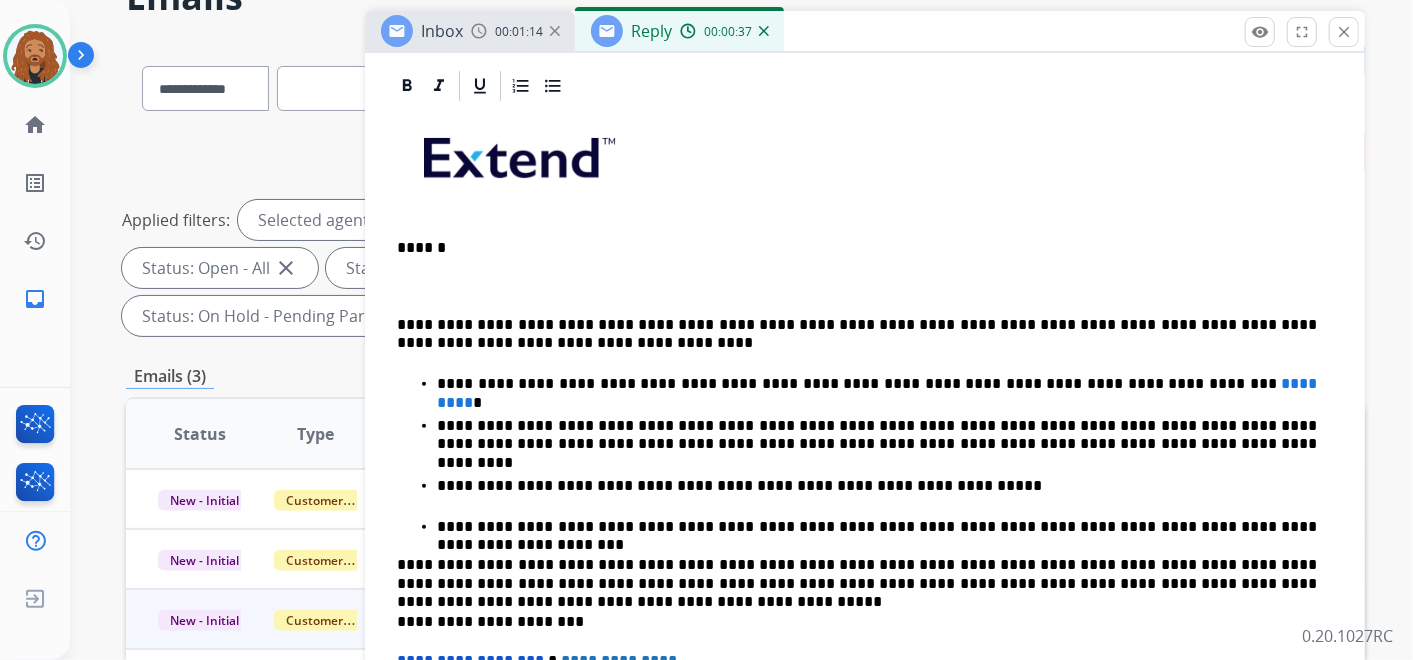 click on "**********" at bounding box center [857, 334] 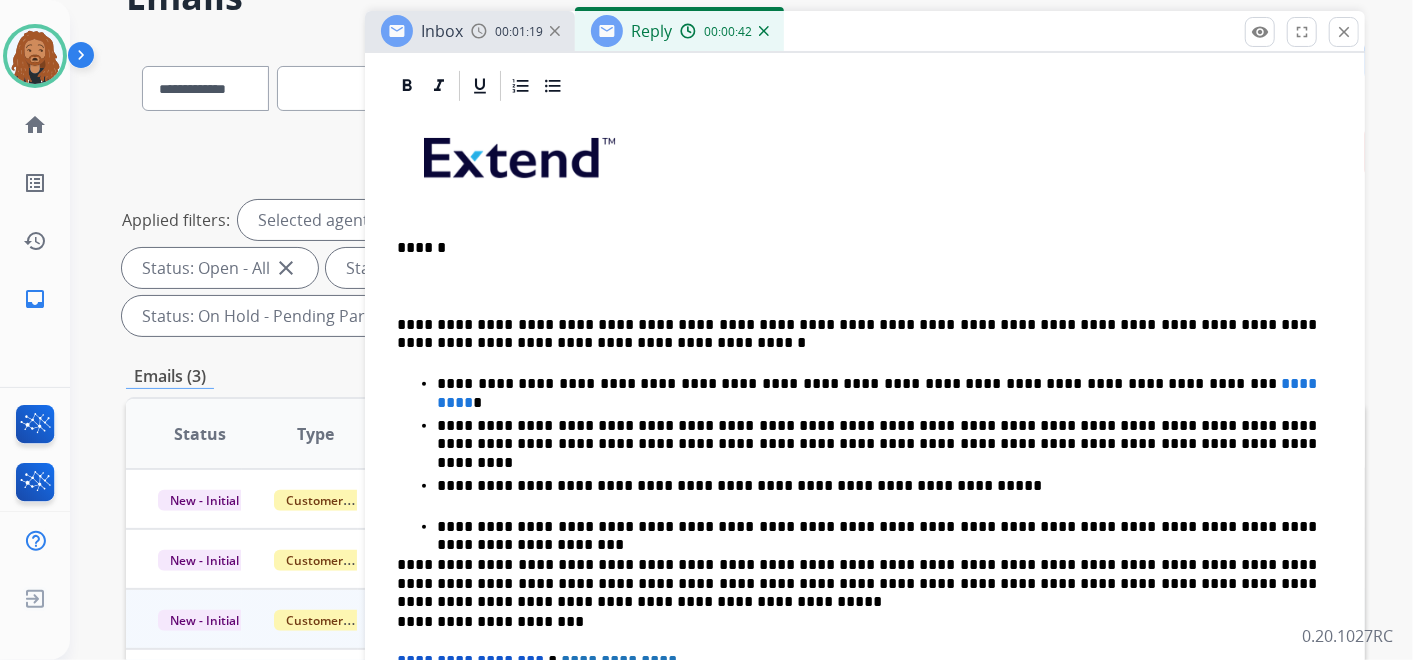 click on "**********" at bounding box center (857, 334) 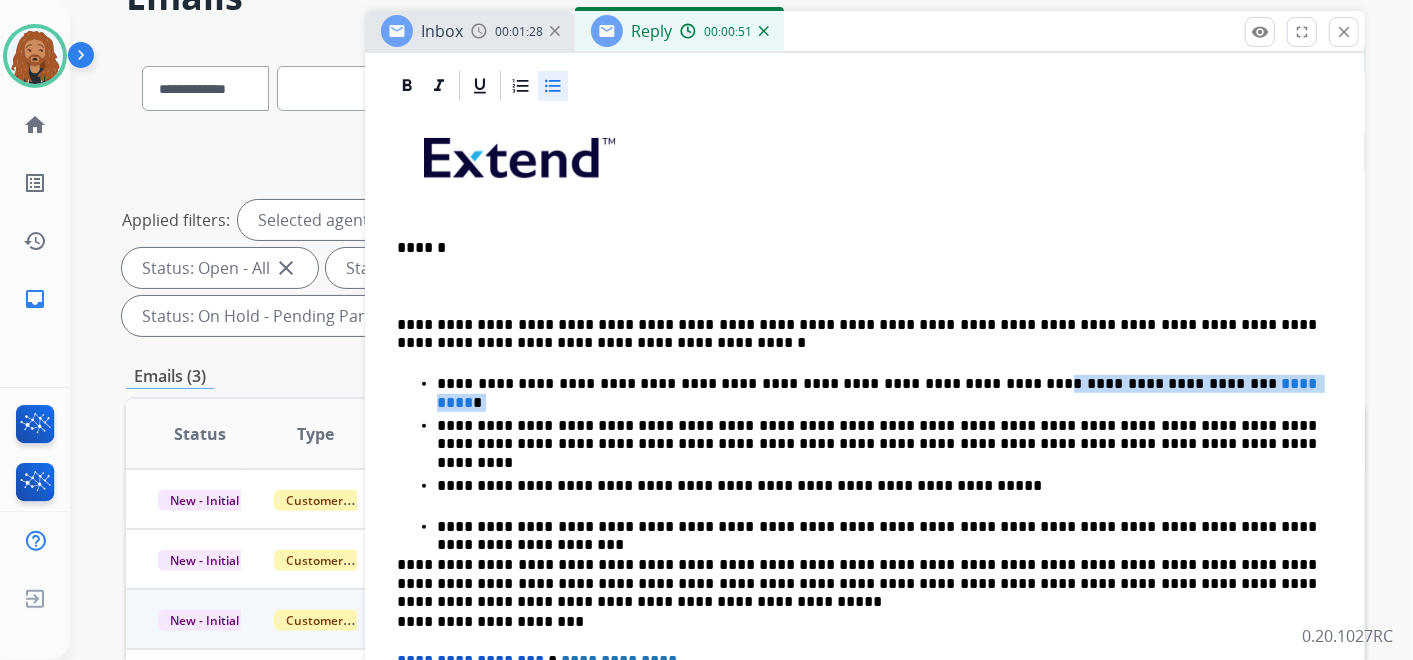 drag, startPoint x: 938, startPoint y: 380, endPoint x: 1182, endPoint y: 400, distance: 244.8183 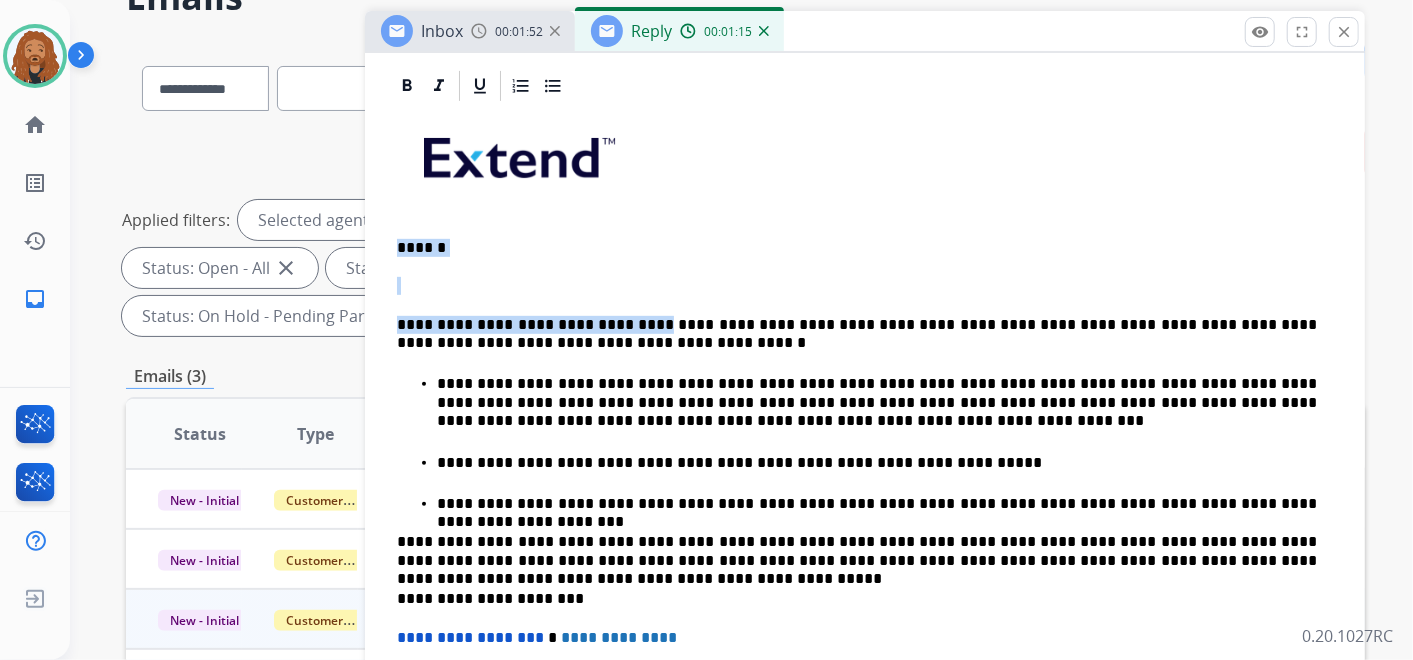 drag, startPoint x: 620, startPoint y: 318, endPoint x: 385, endPoint y: 228, distance: 251.64459 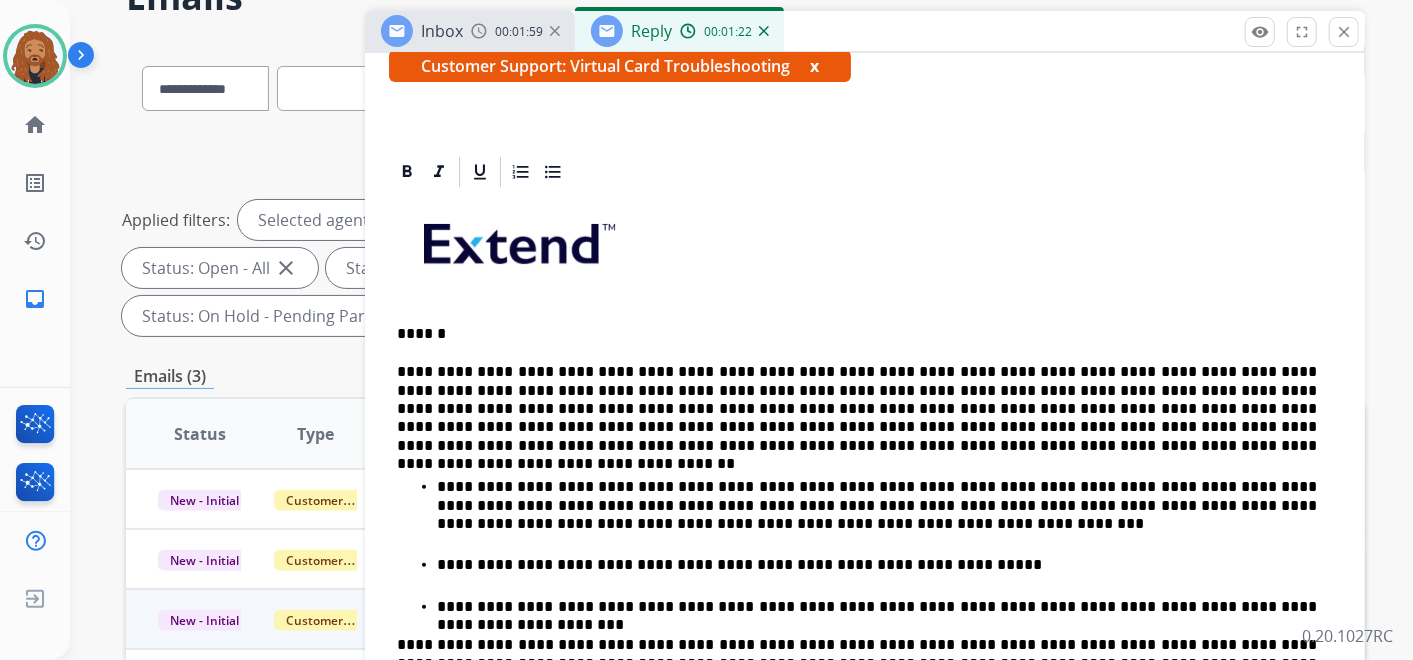 scroll, scrollTop: 357, scrollLeft: 0, axis: vertical 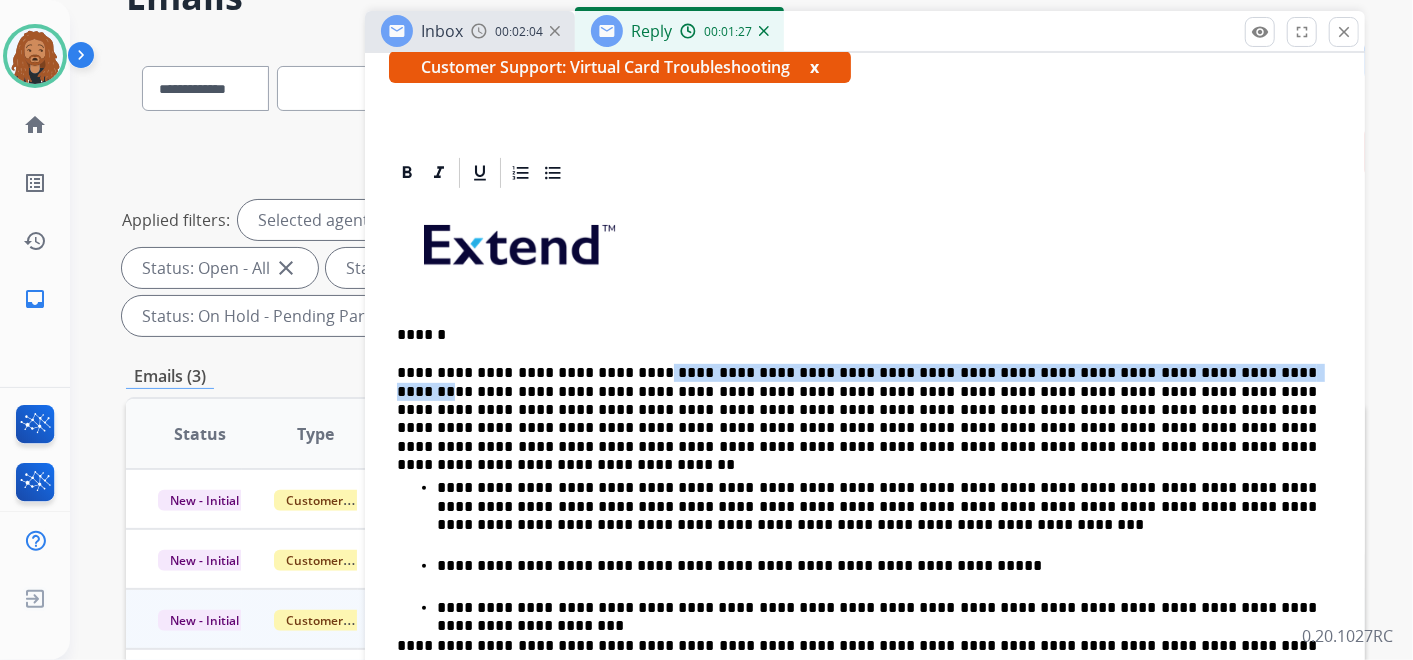 drag, startPoint x: 1200, startPoint y: 362, endPoint x: 618, endPoint y: 358, distance: 582.01373 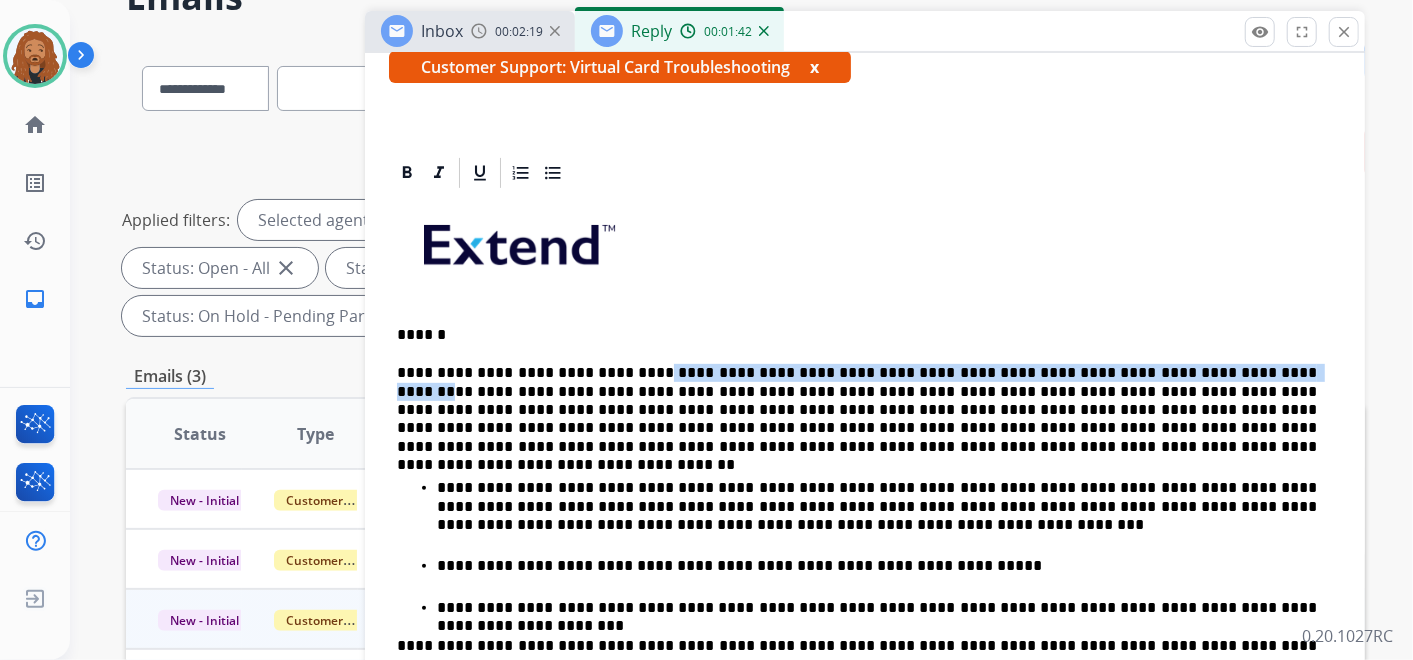 click on "**********" at bounding box center (857, 410) 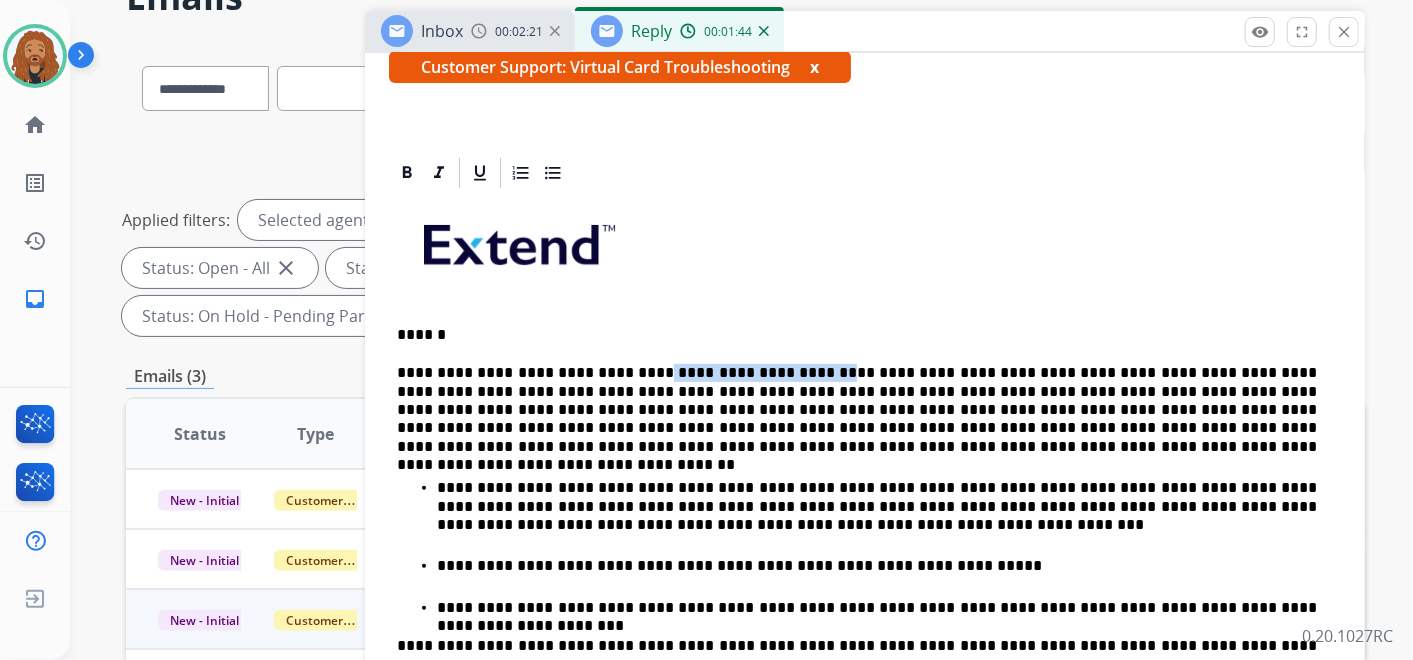 drag, startPoint x: 779, startPoint y: 371, endPoint x: 622, endPoint y: 367, distance: 157.05095 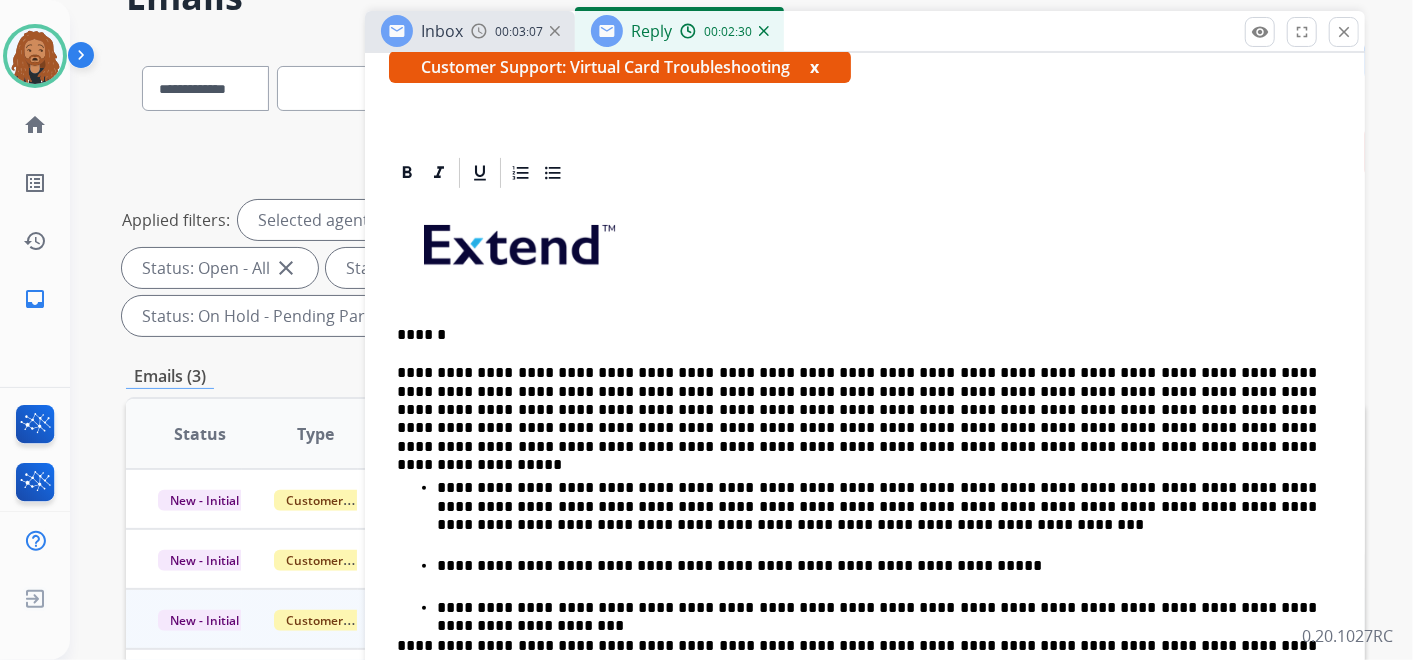 click on "**********" at bounding box center (865, 594) 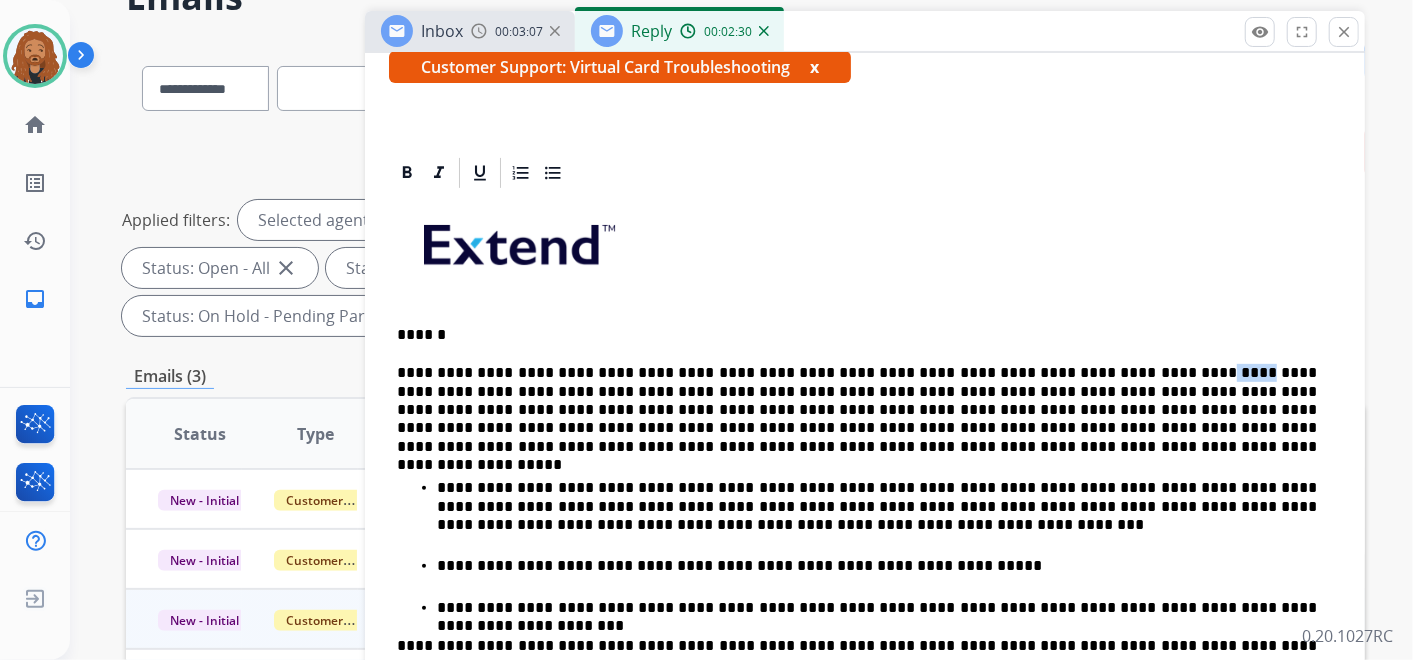 click on "**********" at bounding box center (865, 594) 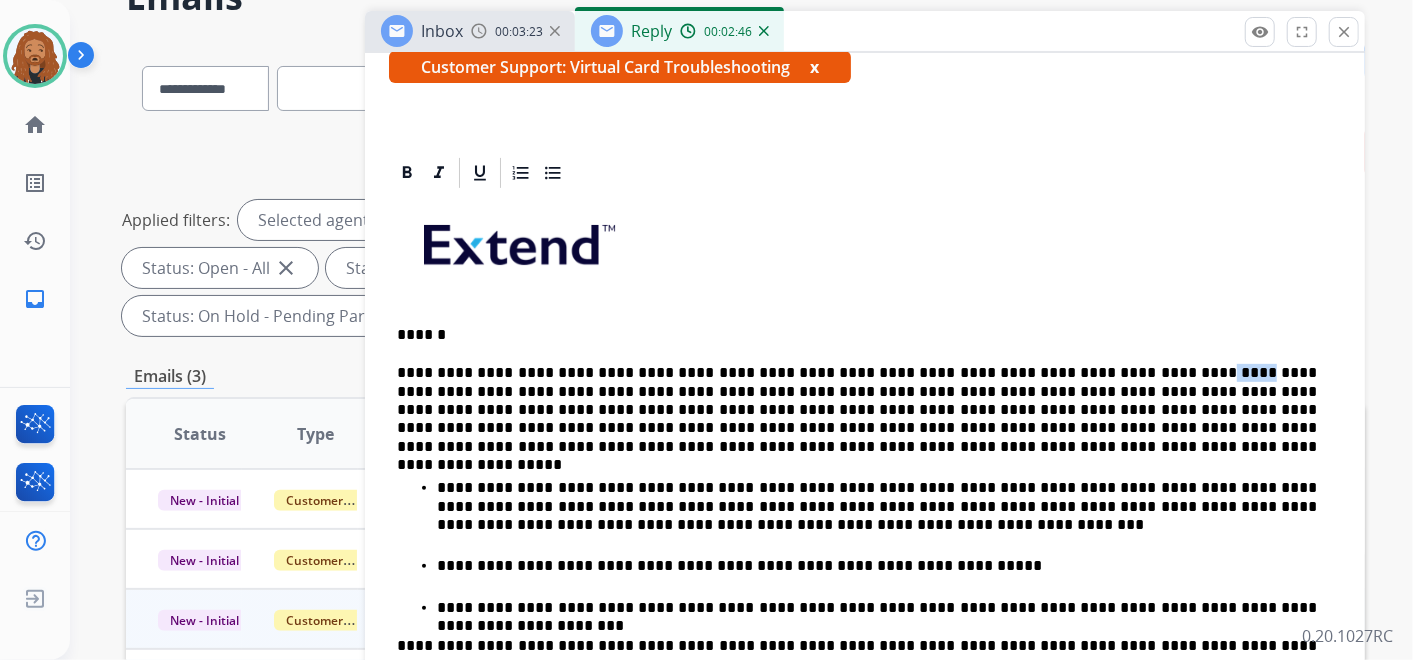 click on "**********" at bounding box center [857, 410] 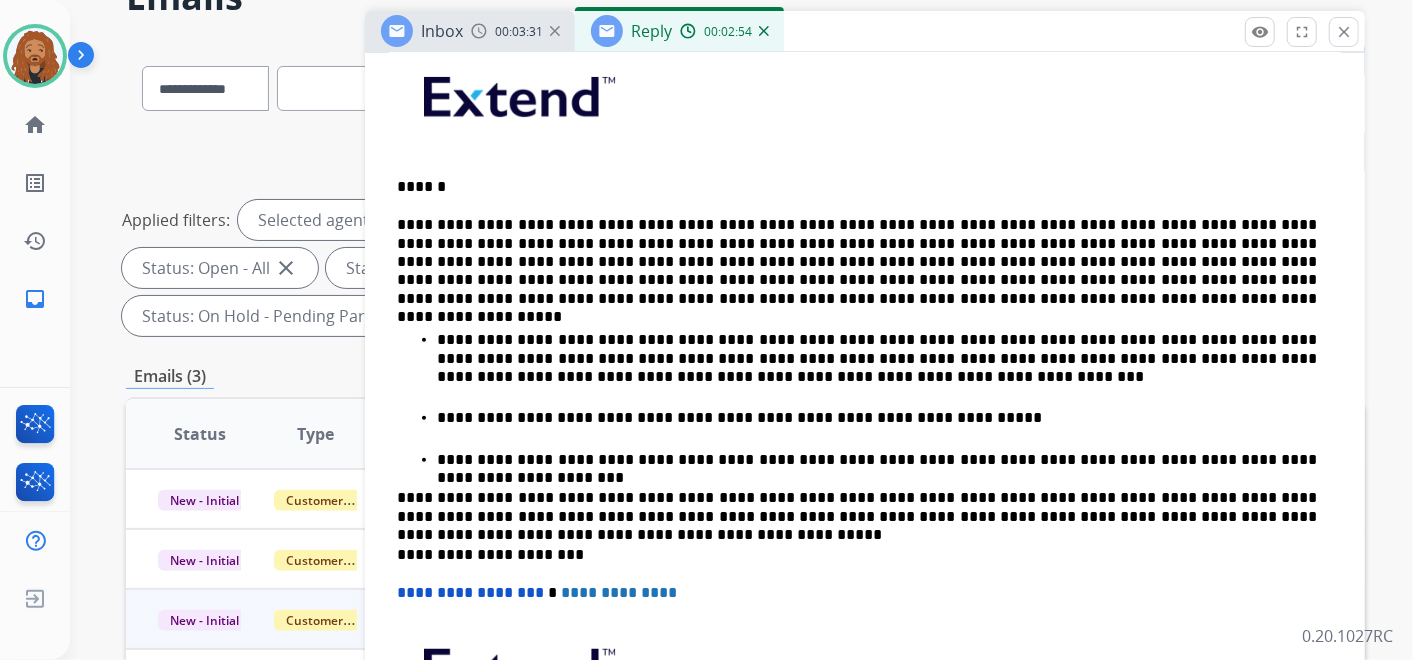 scroll, scrollTop: 580, scrollLeft: 0, axis: vertical 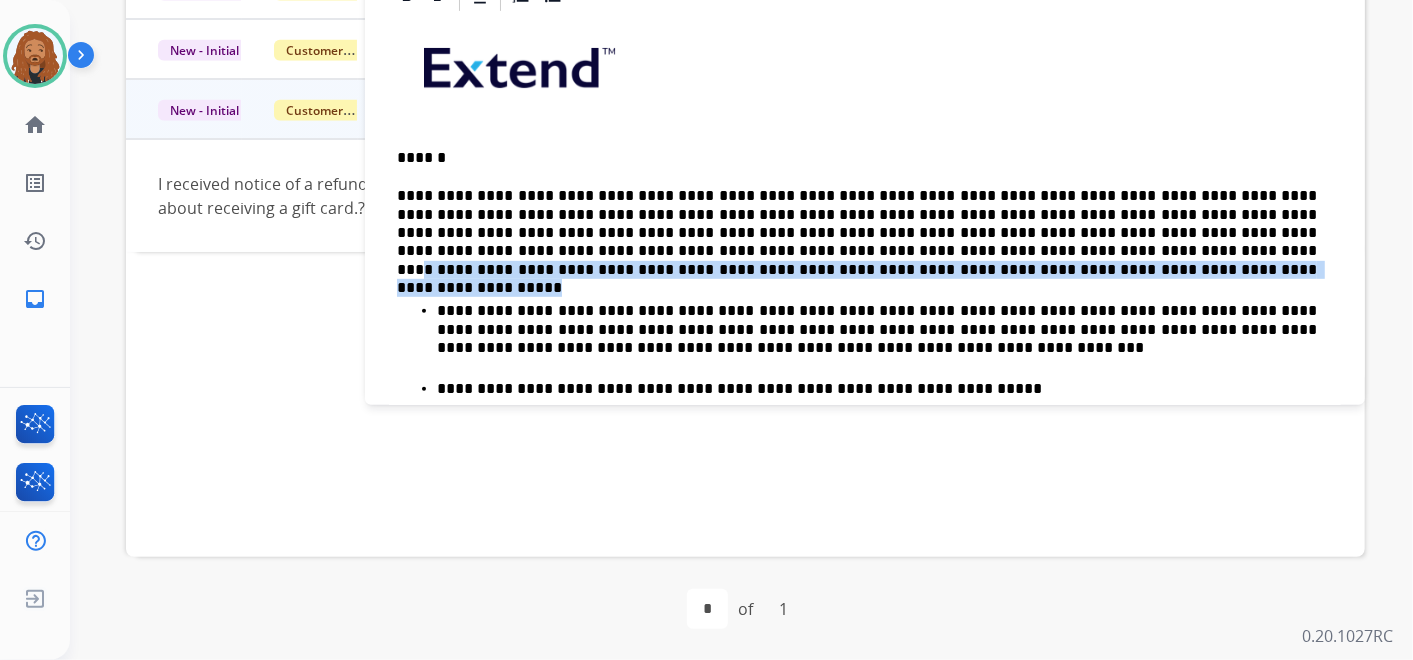 drag, startPoint x: 874, startPoint y: 243, endPoint x: 879, endPoint y: 263, distance: 20.615528 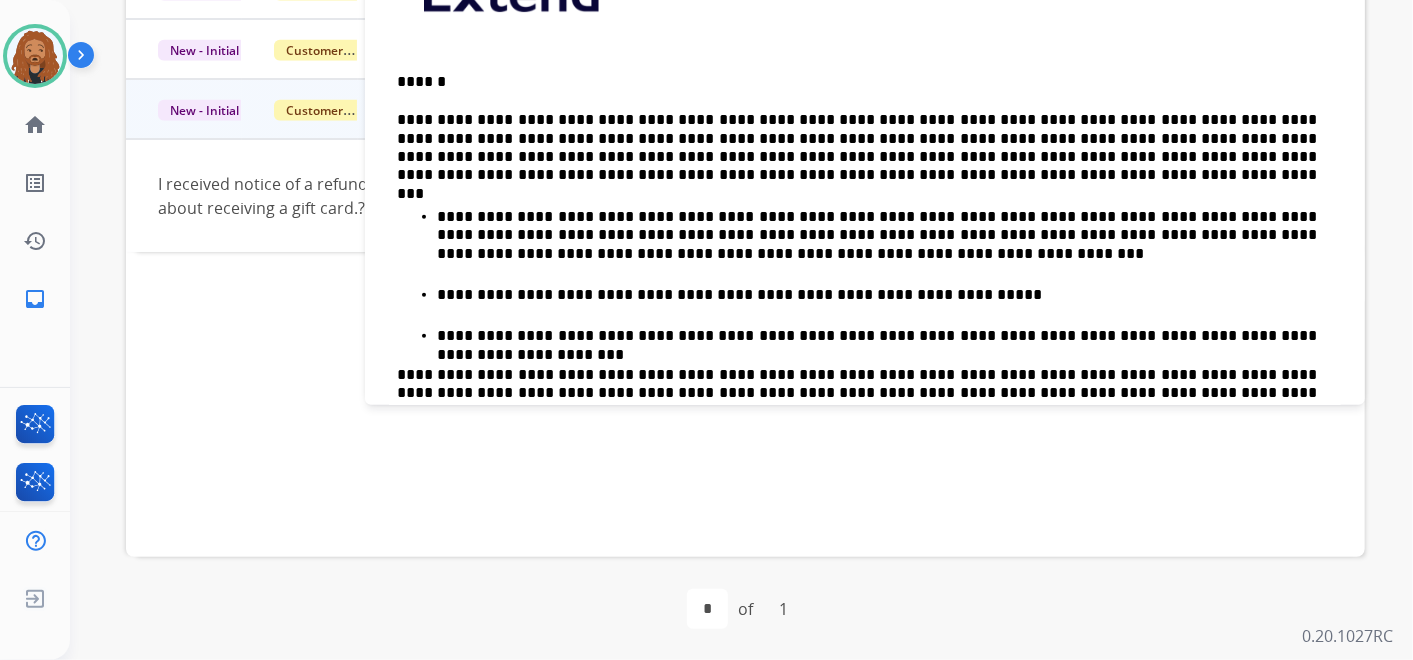 scroll, scrollTop: 135, scrollLeft: 0, axis: vertical 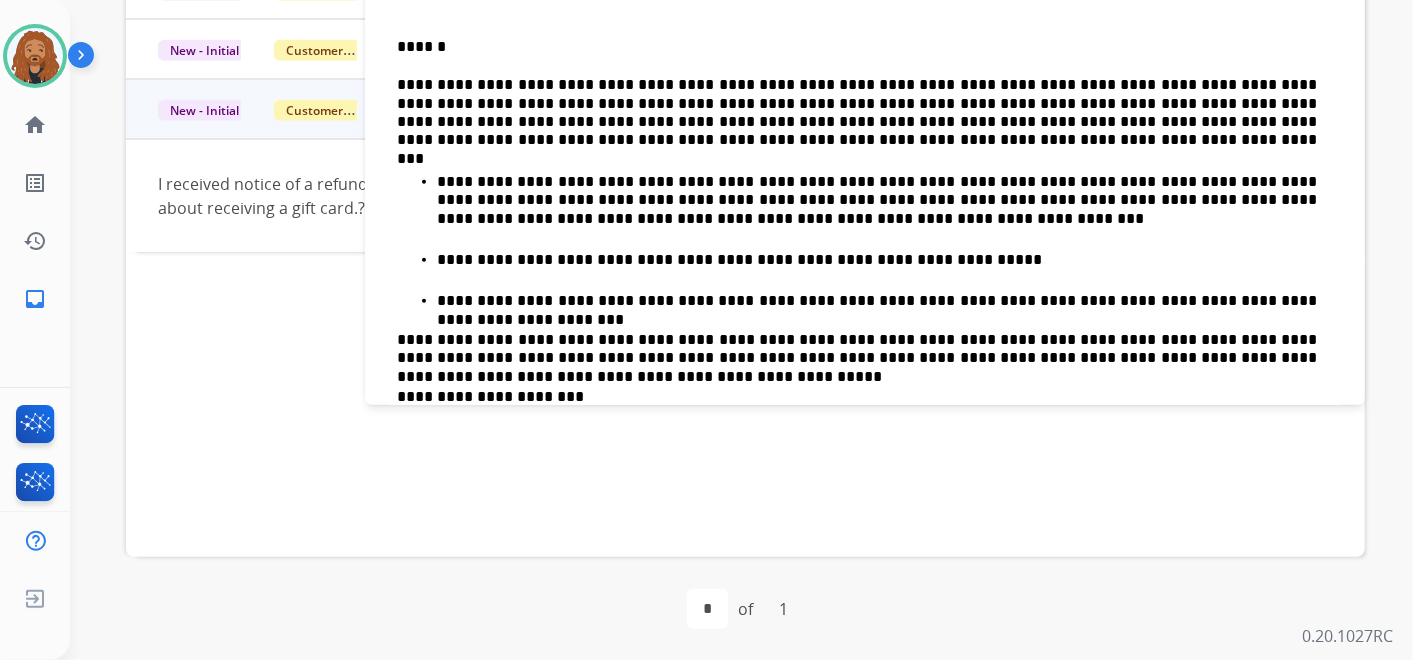 click on "**********" at bounding box center [857, 113] 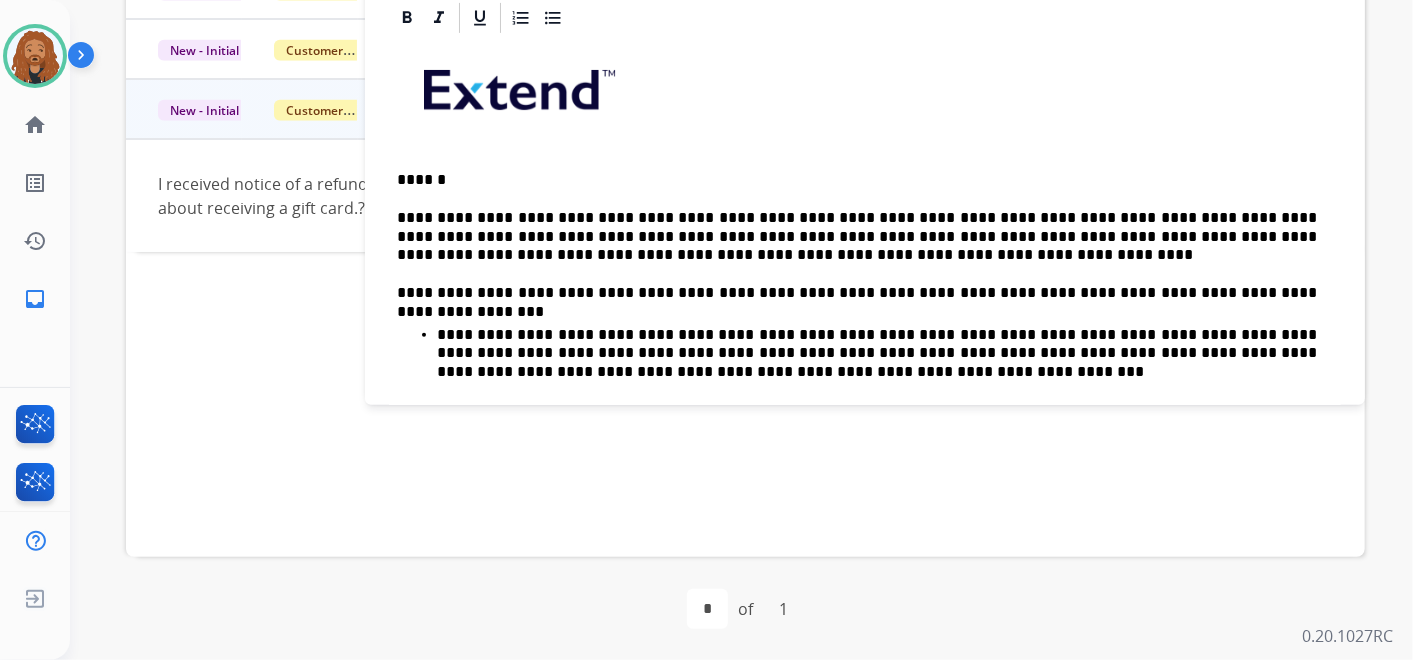 scroll, scrollTop: 0, scrollLeft: 0, axis: both 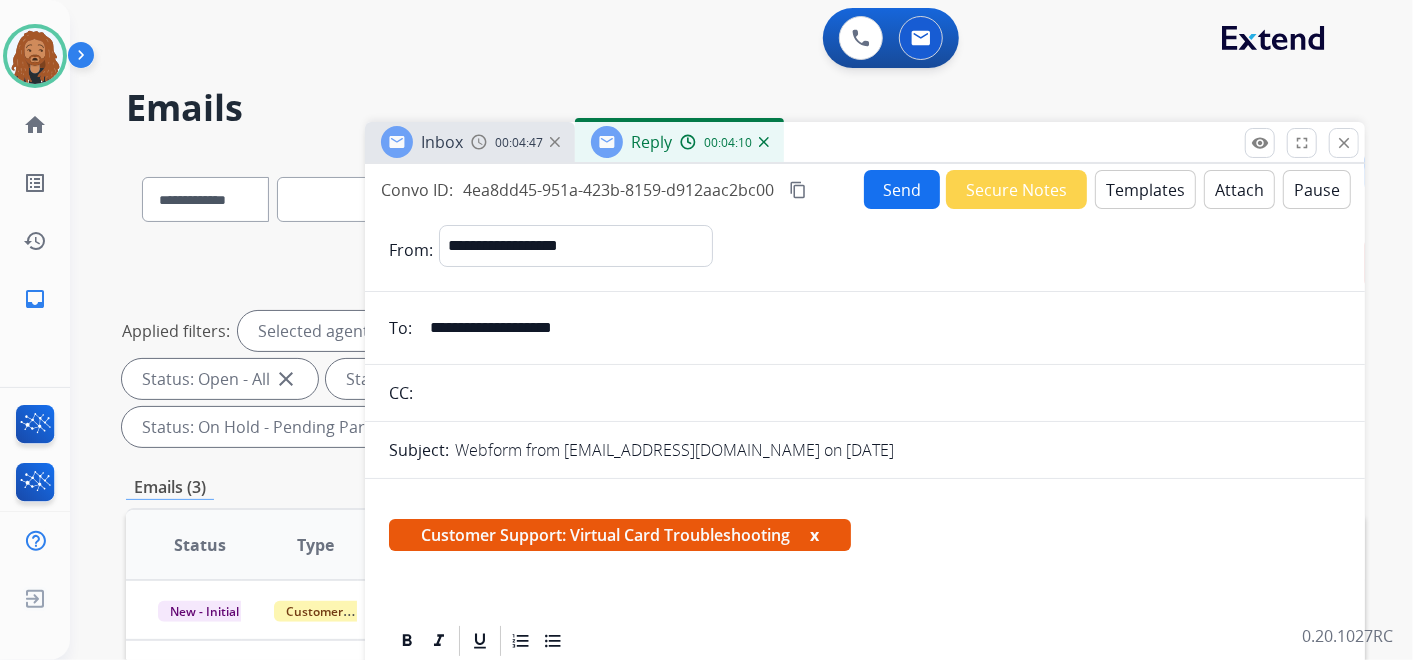 click on "Send" at bounding box center [902, 189] 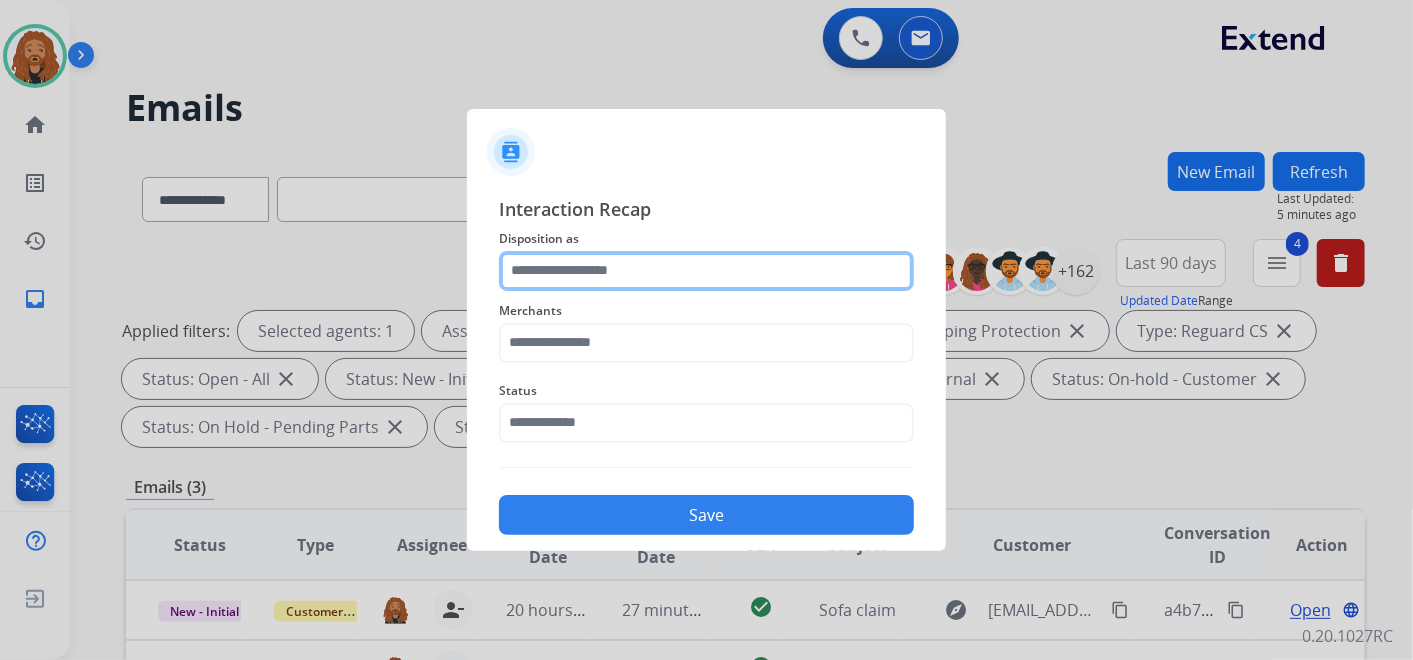 click 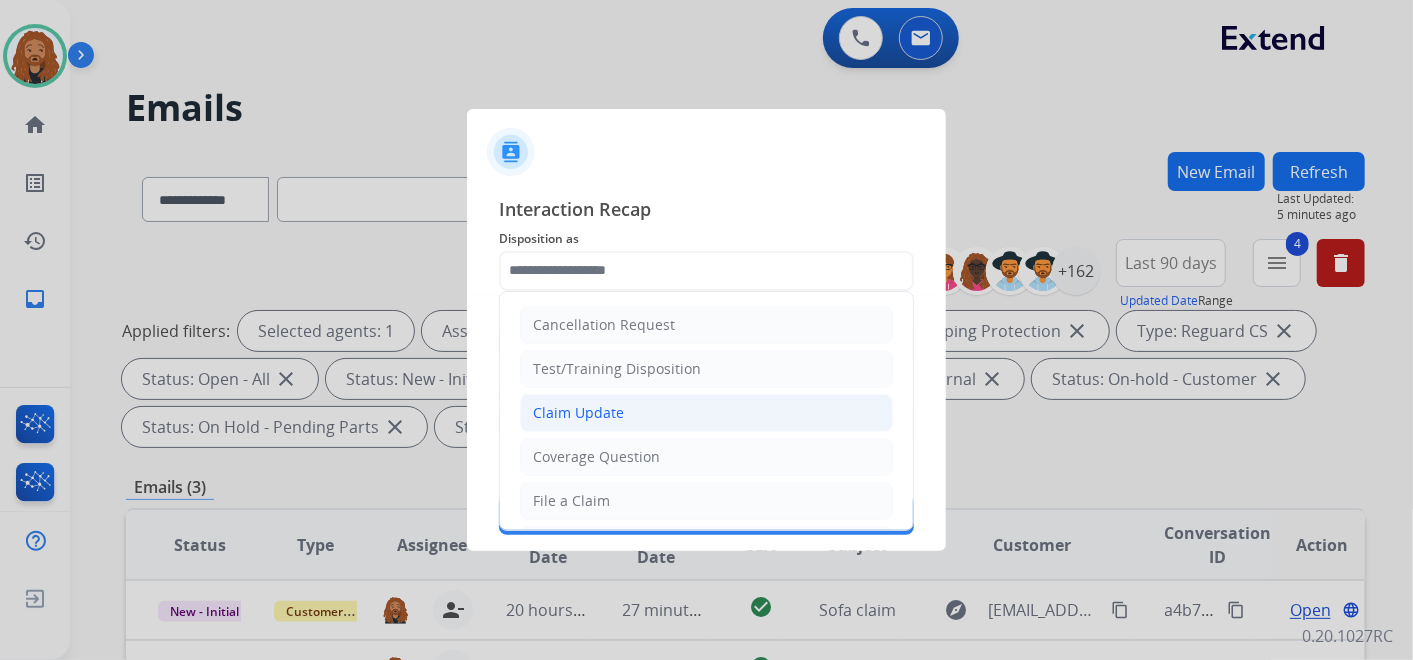 click on "Claim Update" 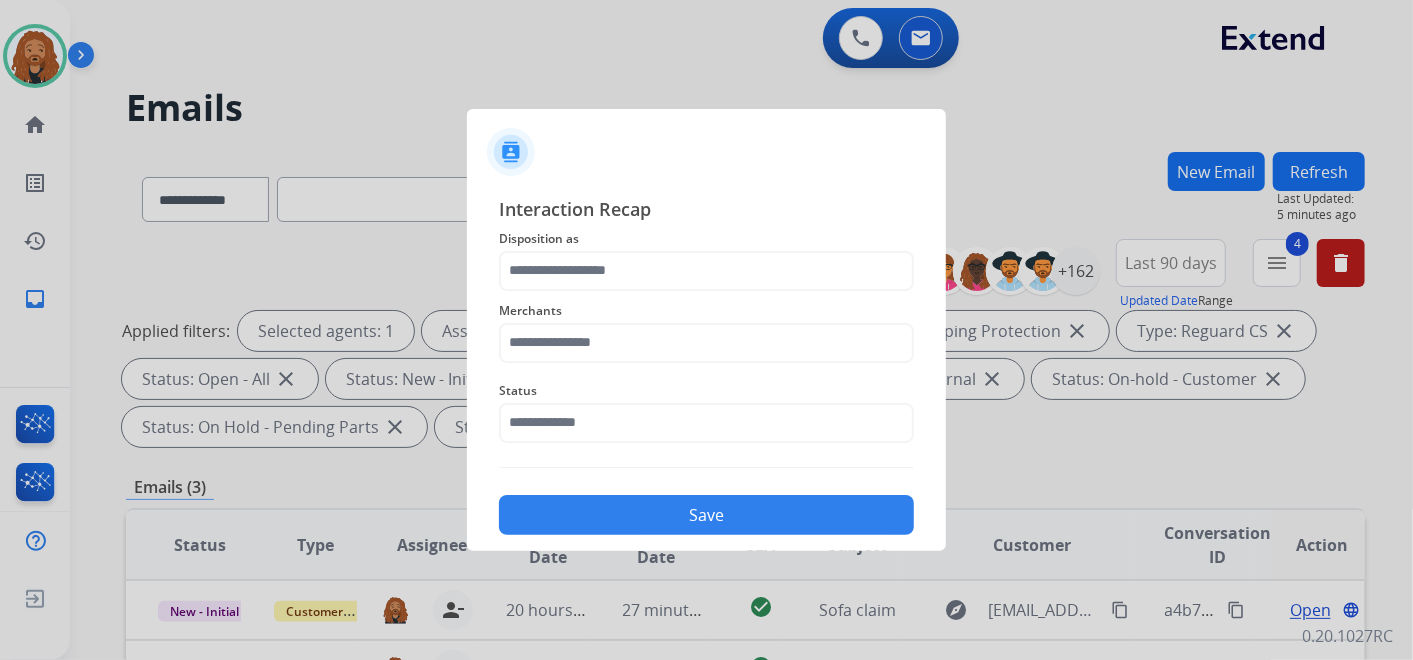 type on "**********" 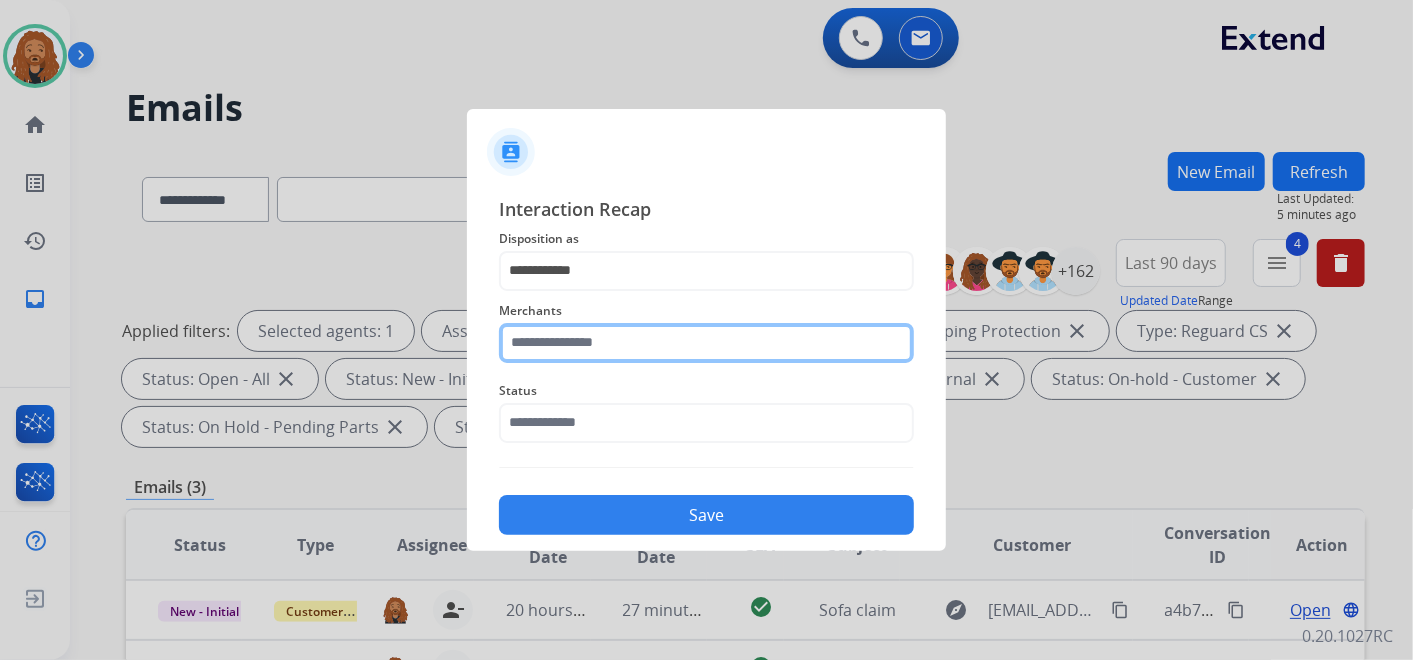 click 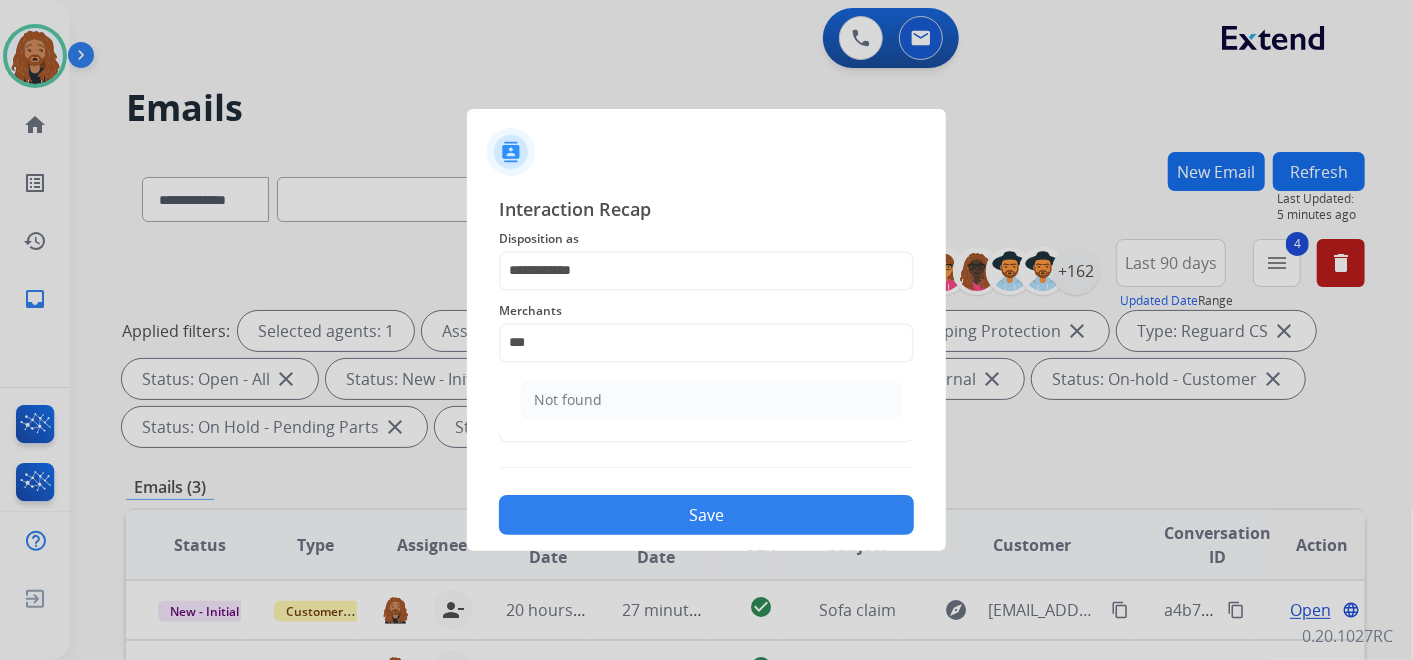 click on "Not found" 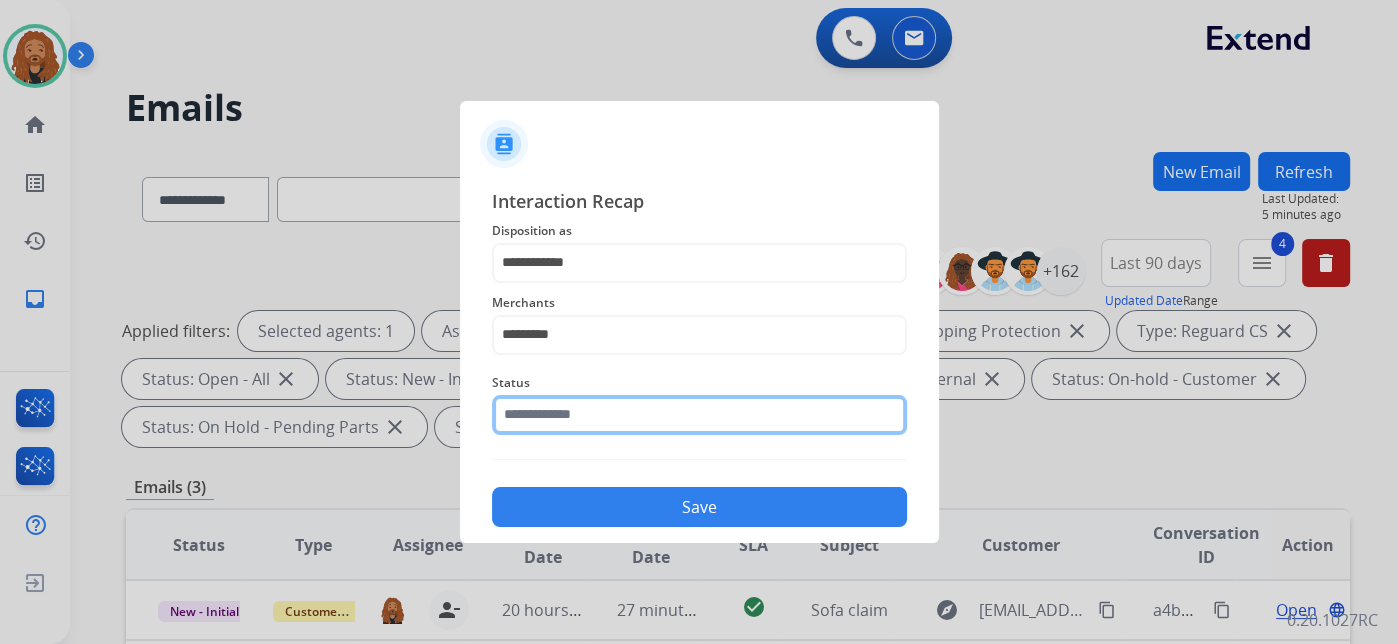 click 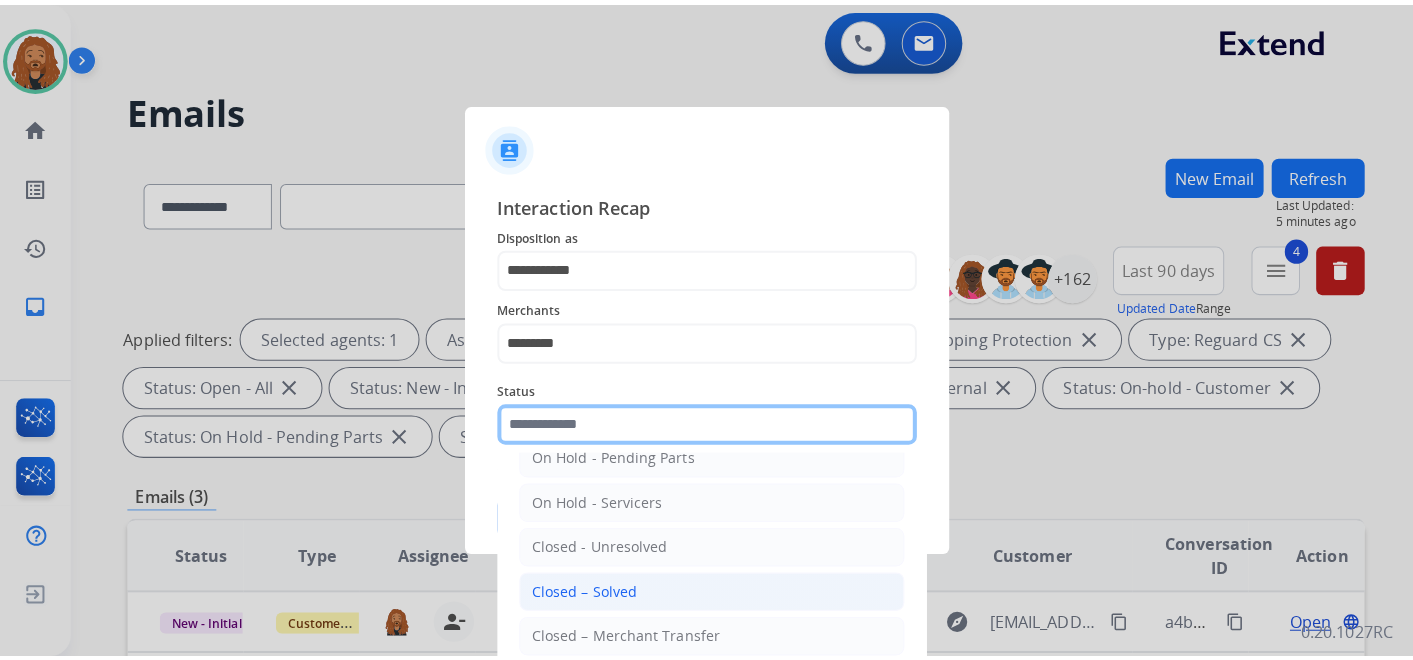 scroll, scrollTop: 114, scrollLeft: 0, axis: vertical 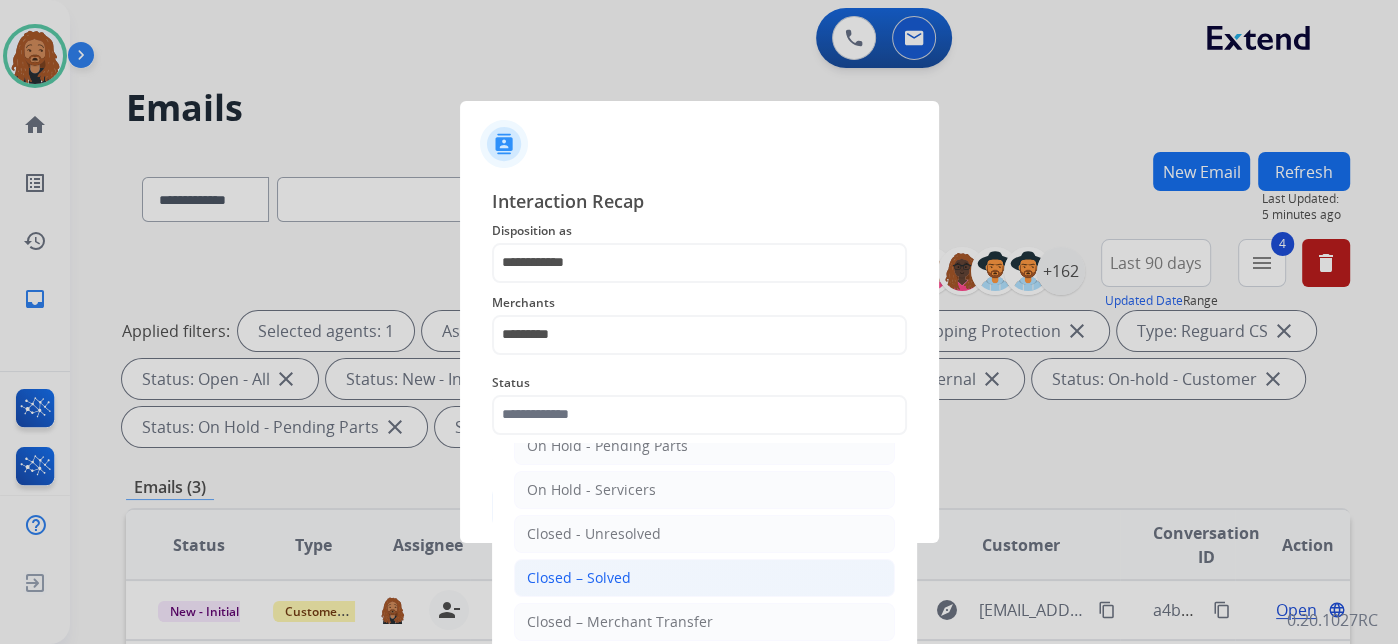 drag, startPoint x: 631, startPoint y: 576, endPoint x: 631, endPoint y: 497, distance: 79 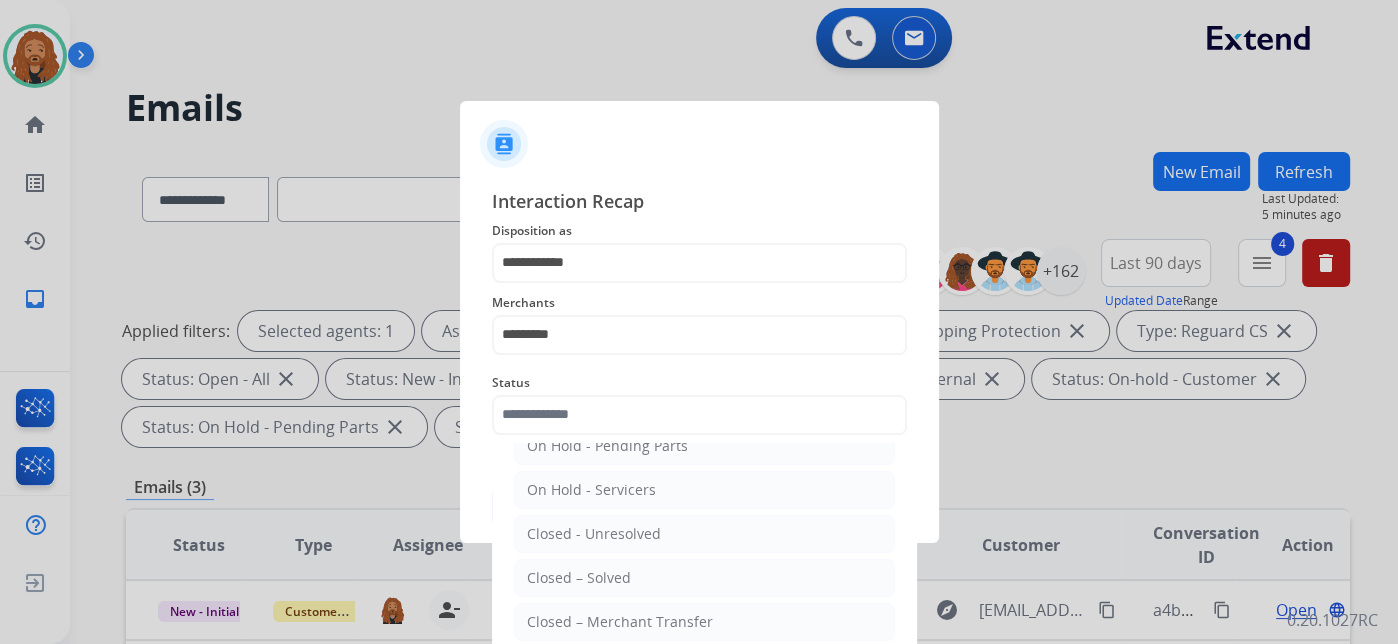 click on "Closed – Solved" 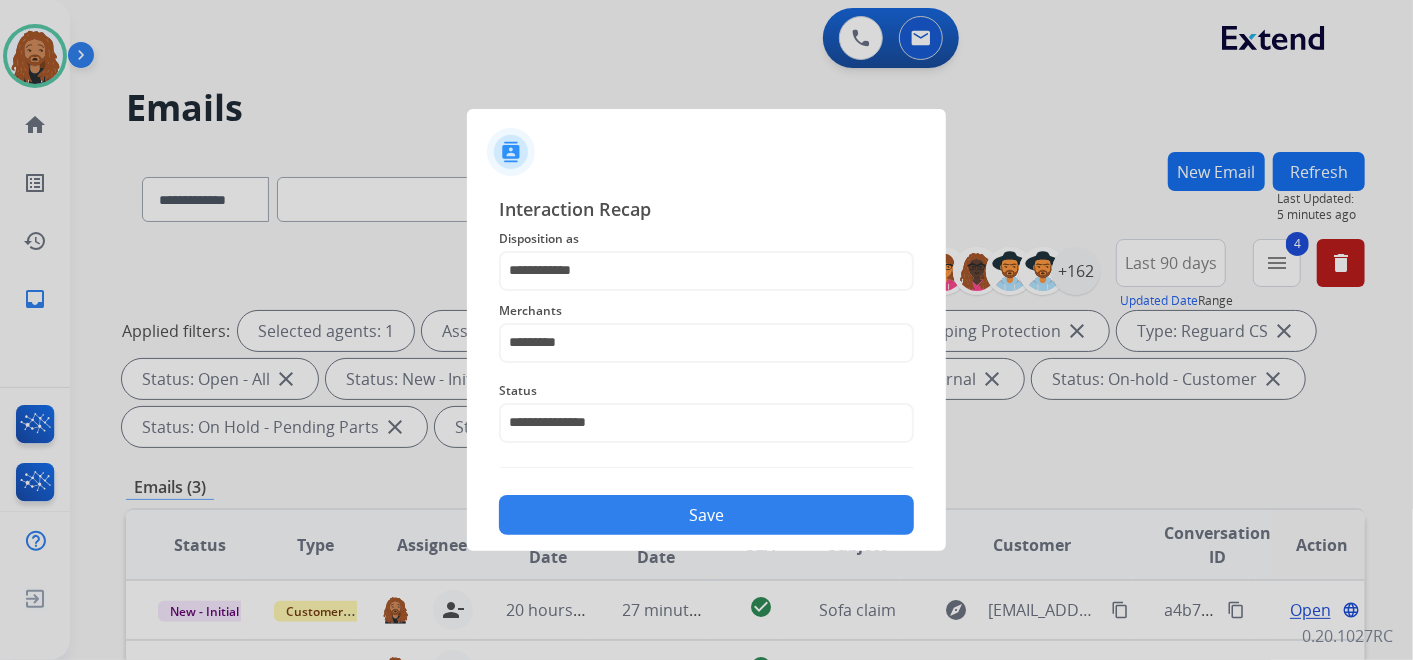 click on "Save" 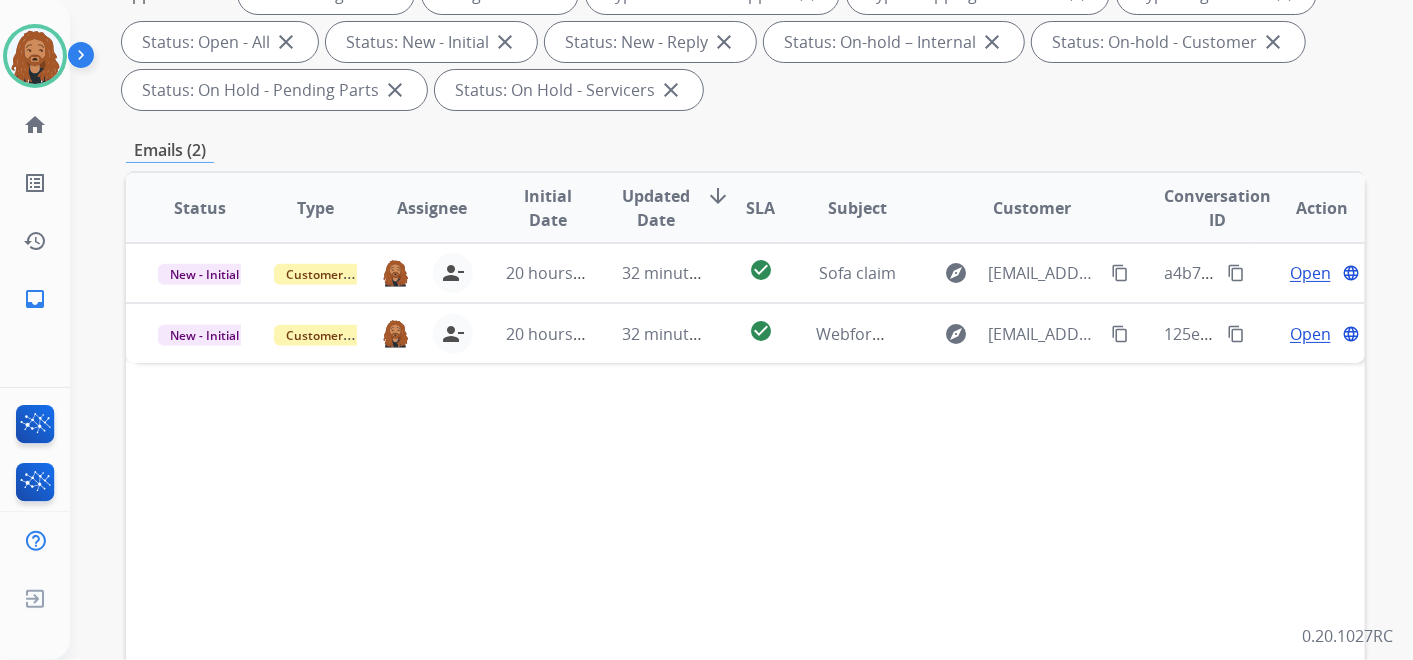 scroll, scrollTop: 288, scrollLeft: 0, axis: vertical 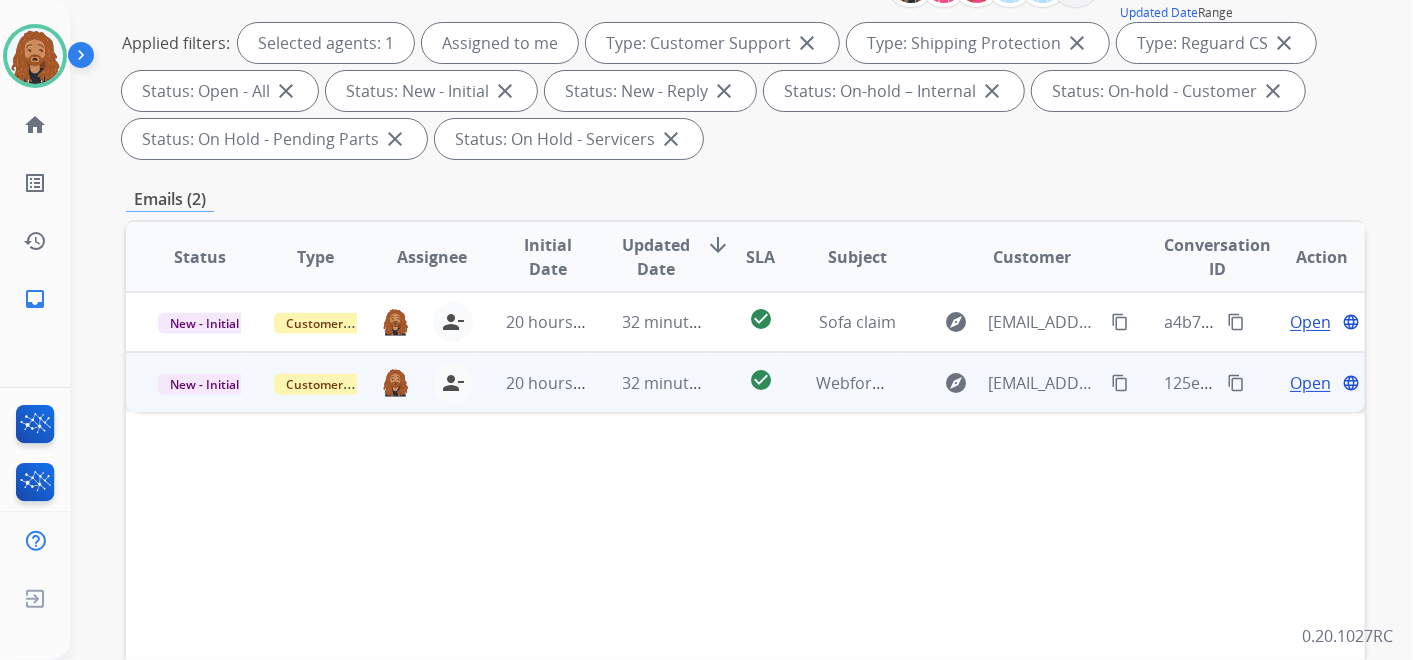click on "Open" at bounding box center (1310, 383) 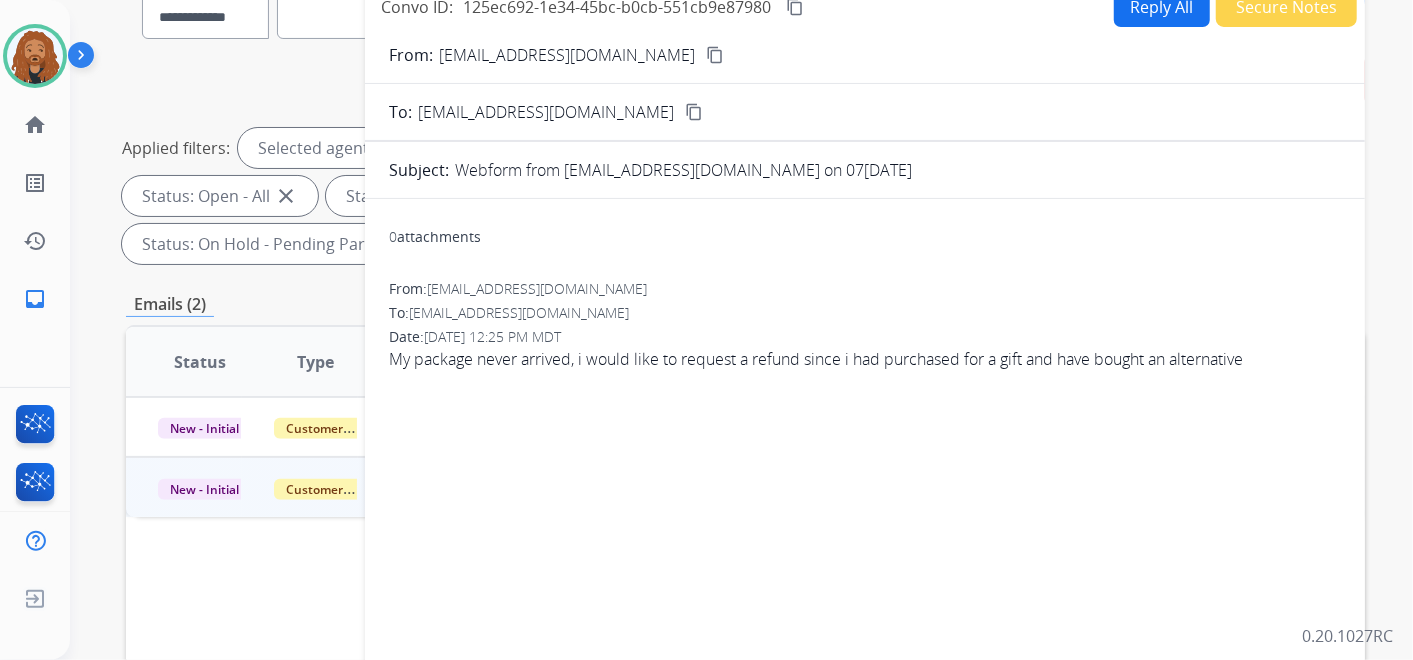 scroll, scrollTop: 65, scrollLeft: 0, axis: vertical 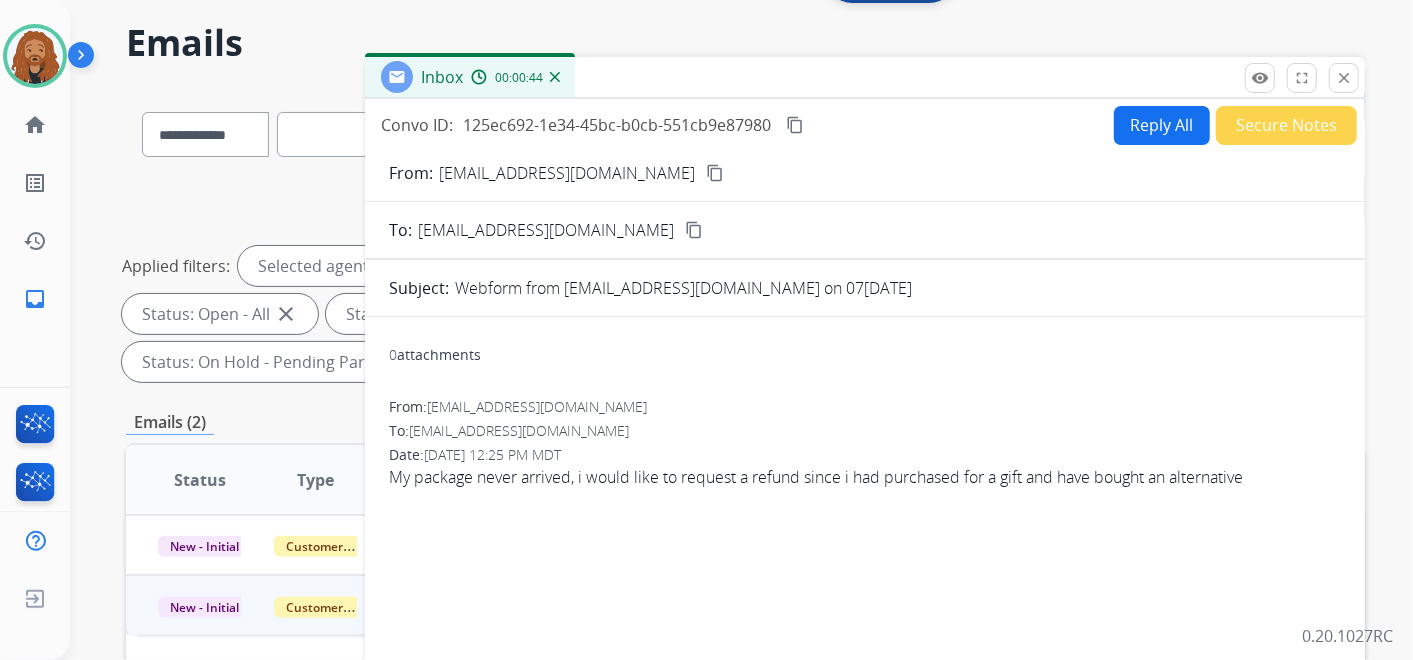 click on "Reply All" at bounding box center (1162, 125) 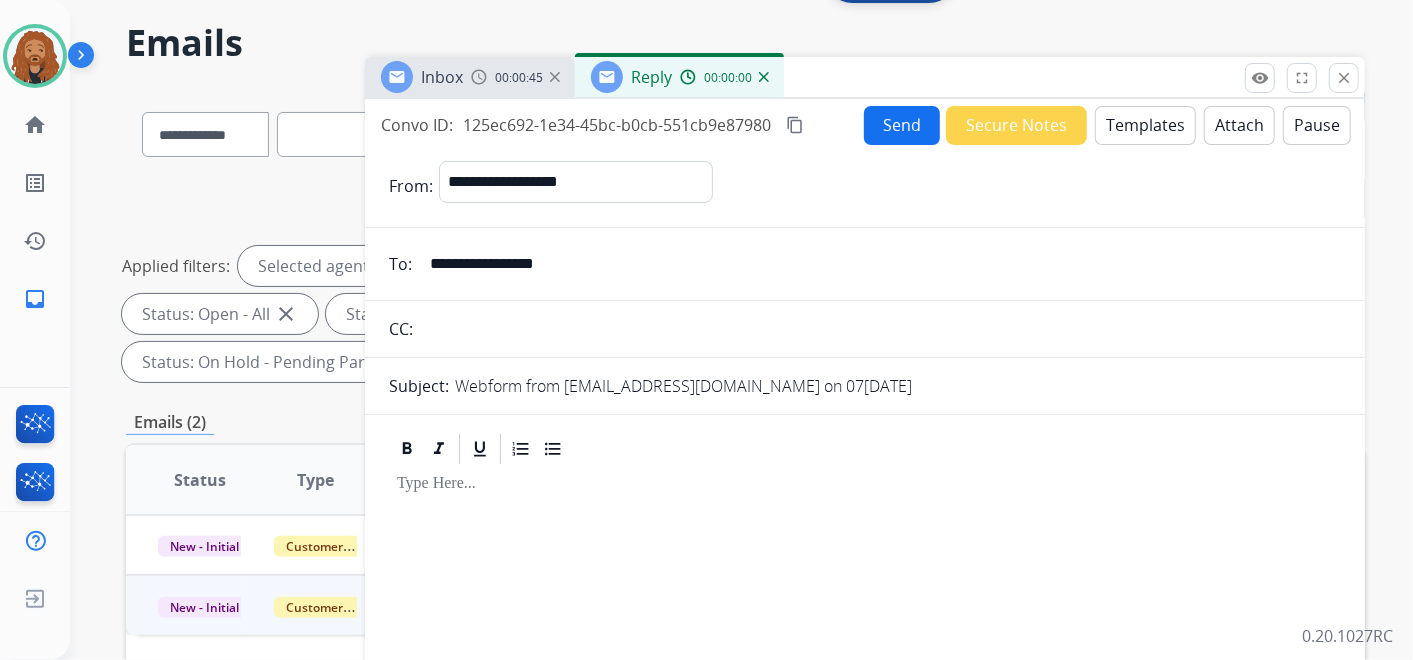 click on "Templates" at bounding box center [1145, 125] 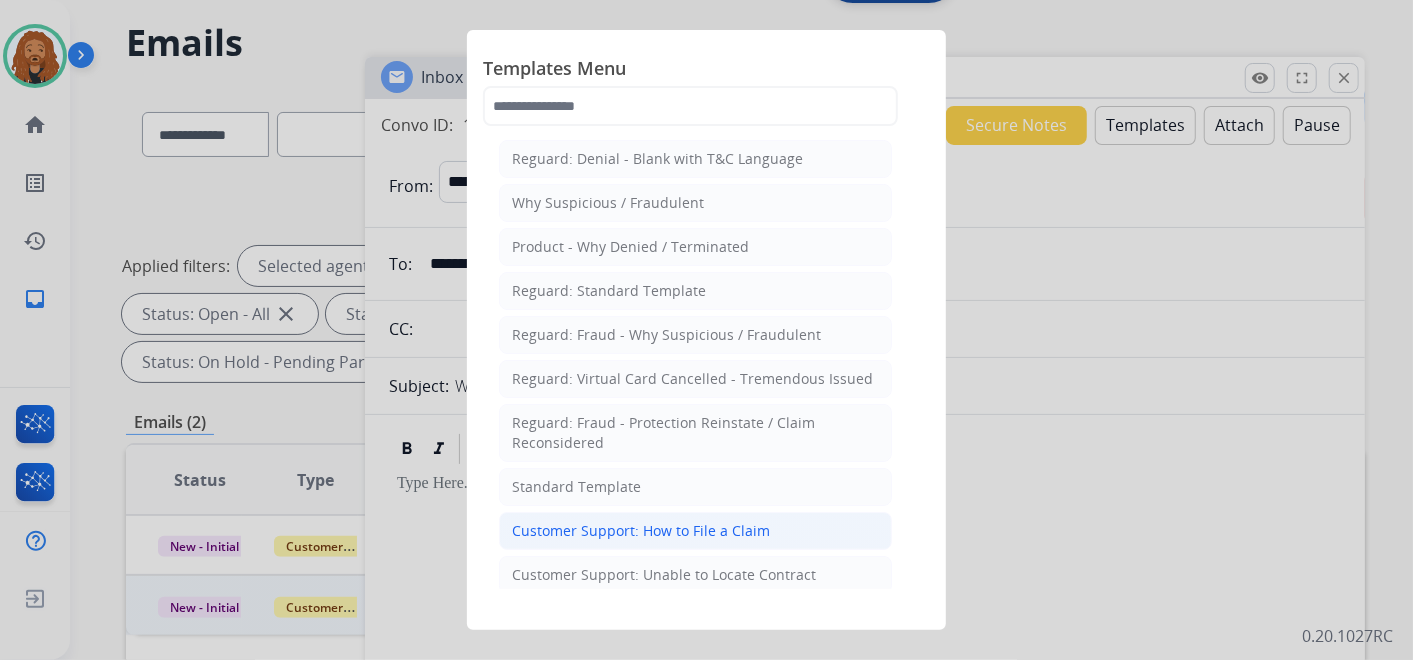 click on "Customer Support: How to File a Claim" 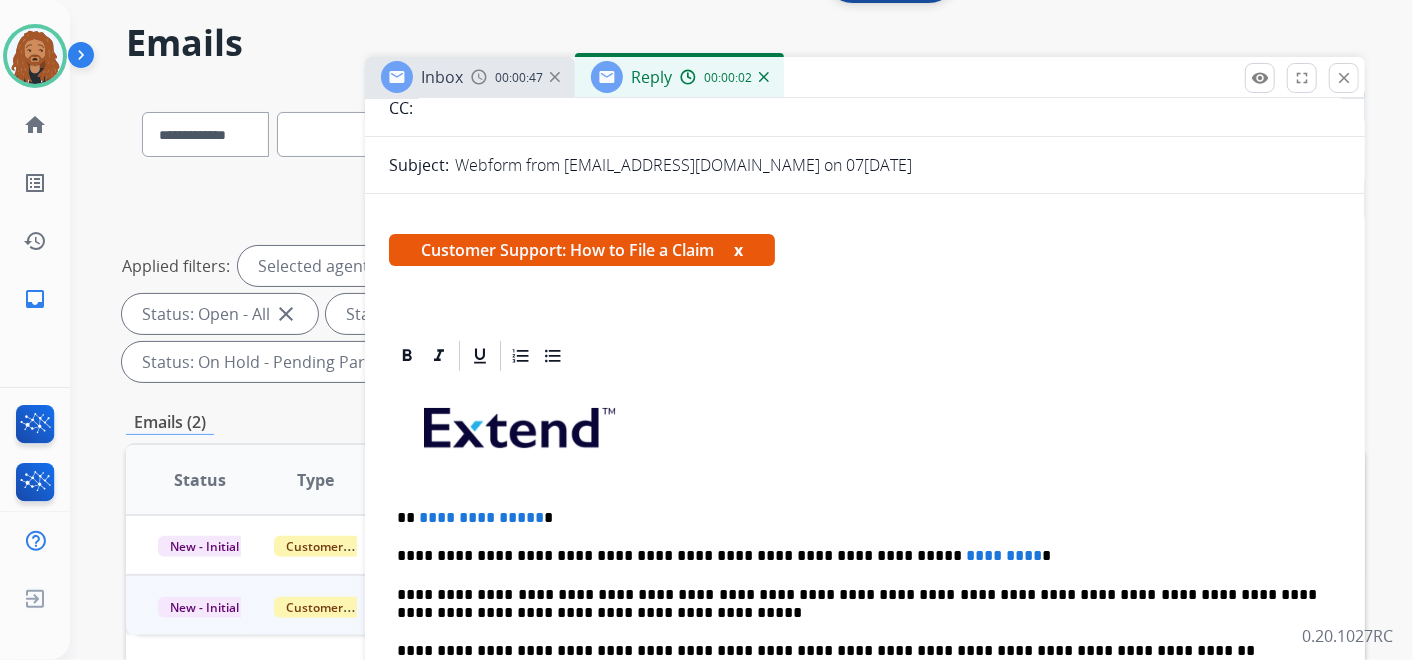 scroll, scrollTop: 360, scrollLeft: 0, axis: vertical 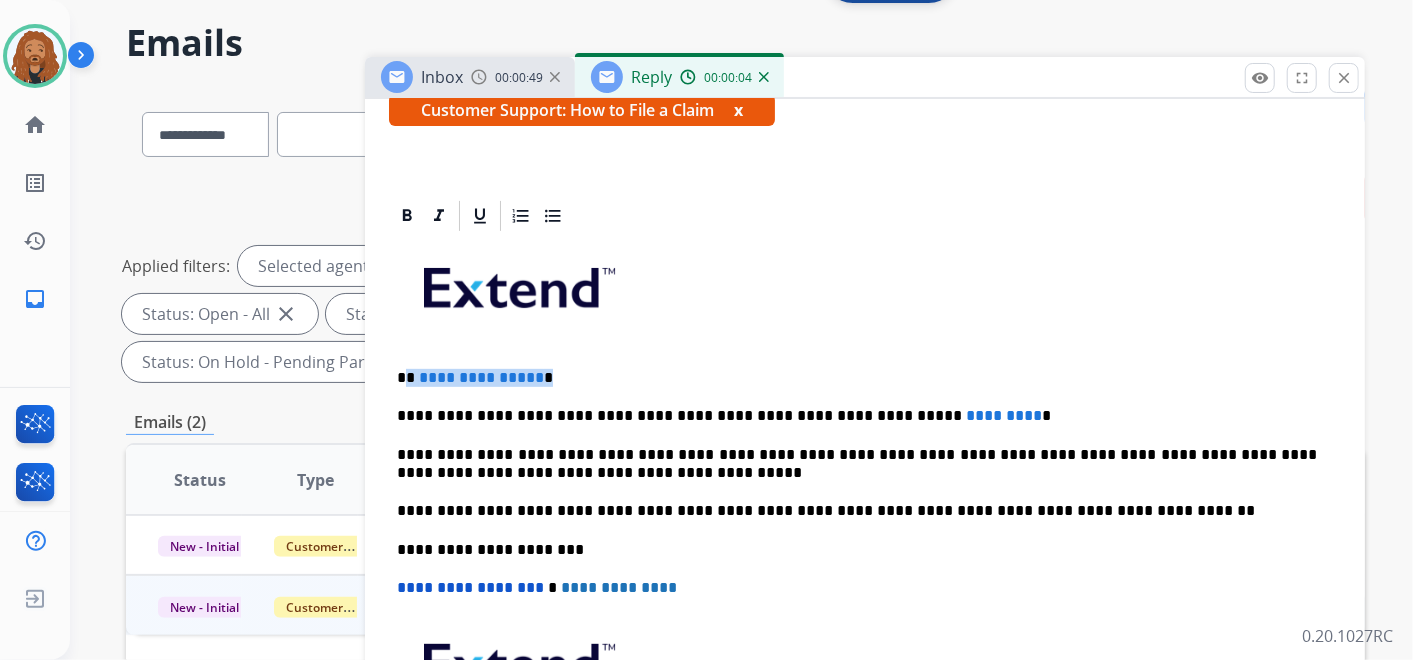 drag, startPoint x: 553, startPoint y: 368, endPoint x: 407, endPoint y: 372, distance: 146.05478 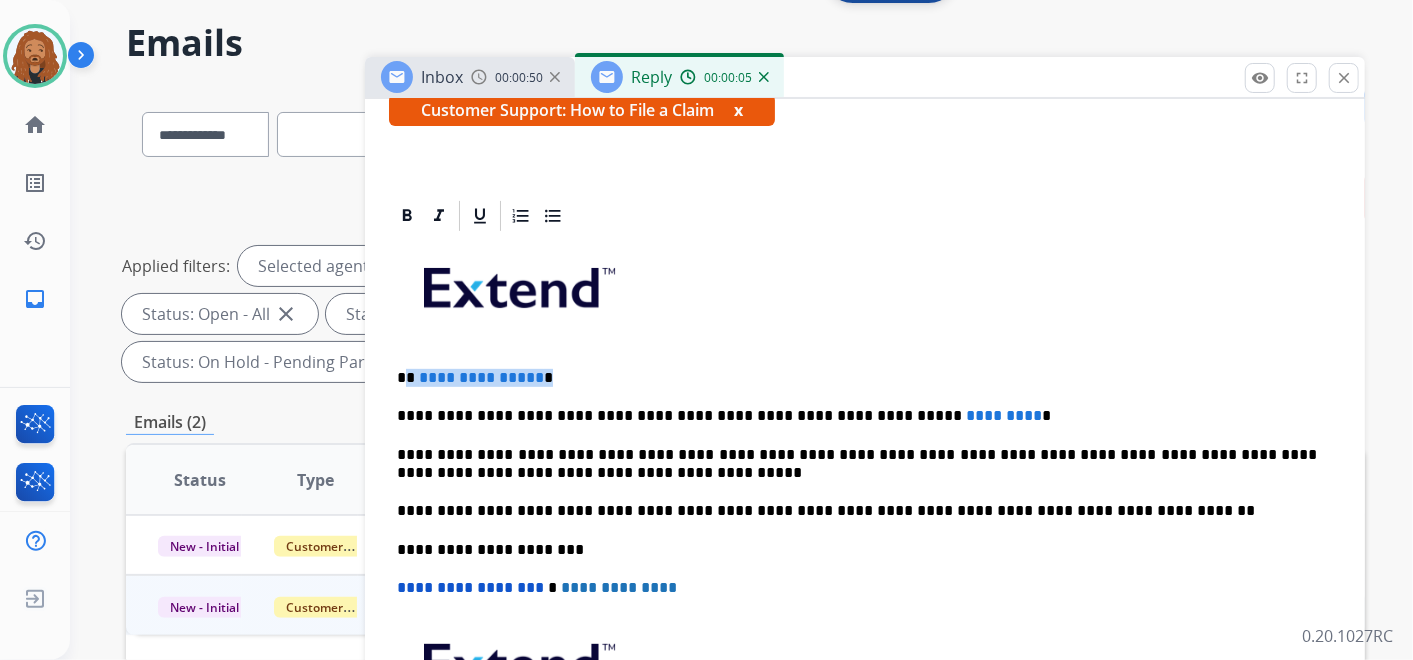 type 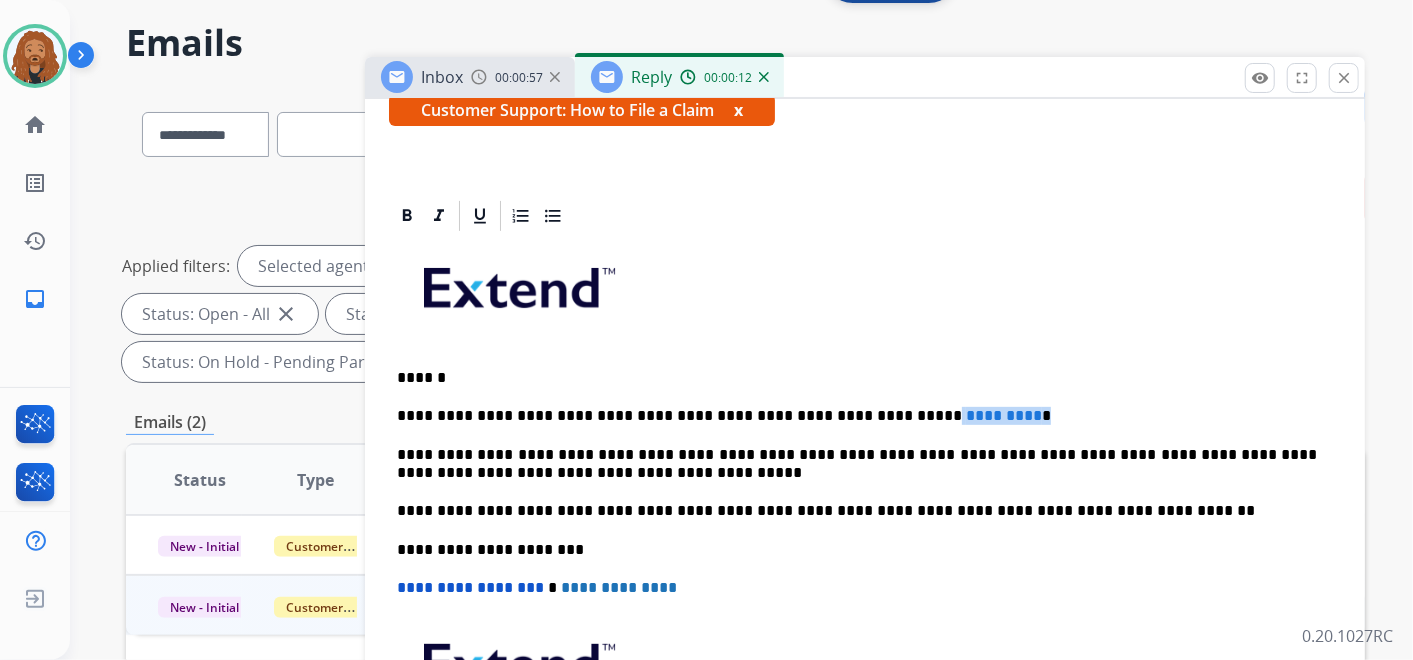 drag, startPoint x: 966, startPoint y: 413, endPoint x: 852, endPoint y: 420, distance: 114.21471 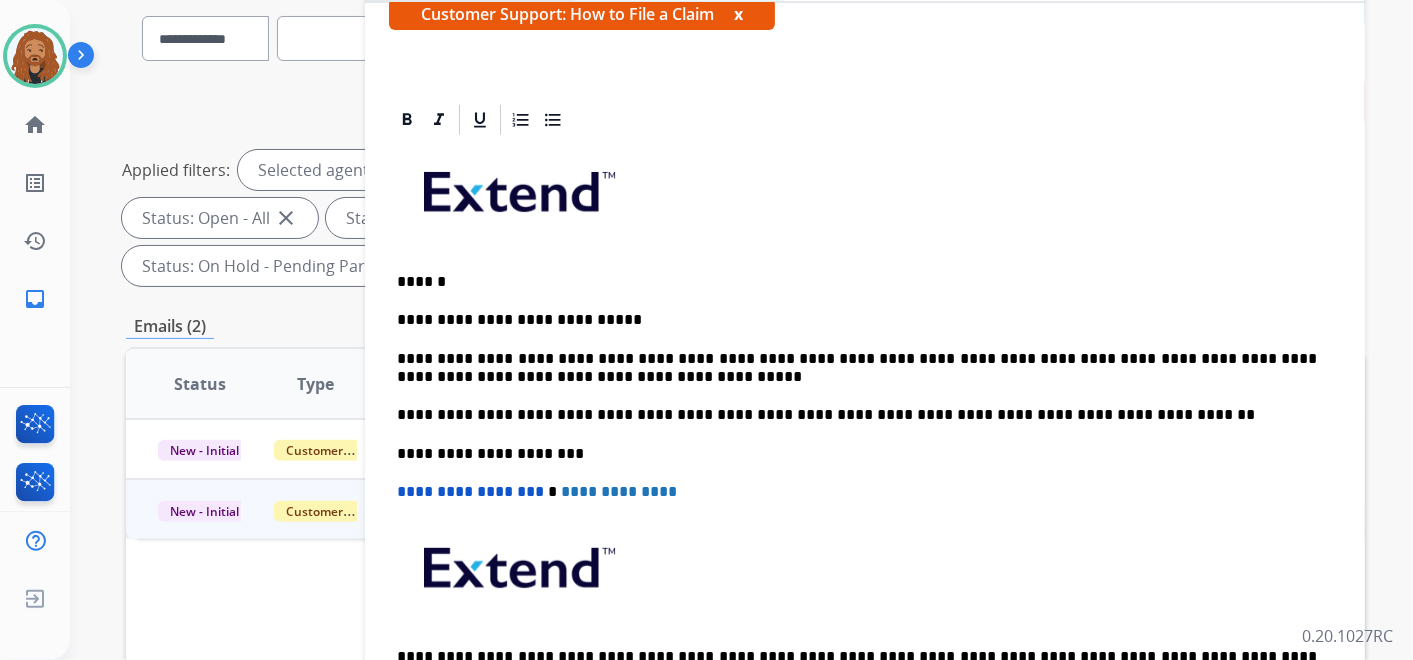scroll, scrollTop: 288, scrollLeft: 0, axis: vertical 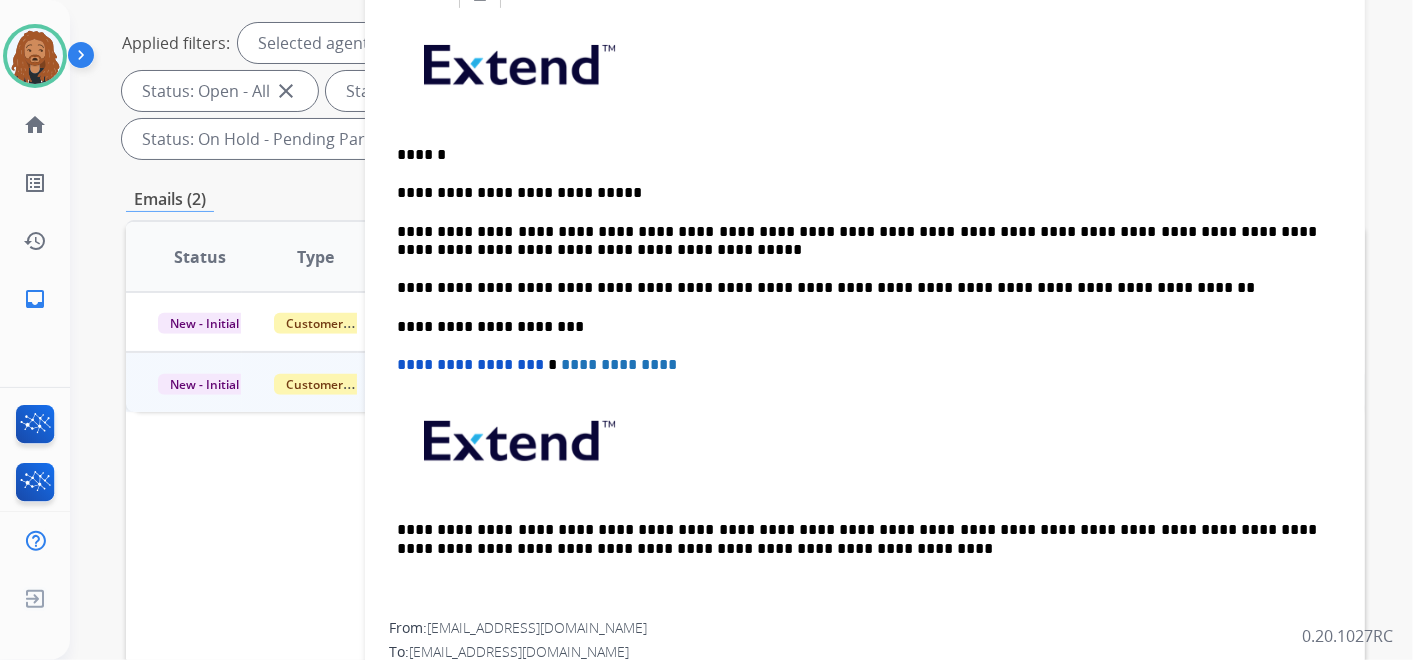 click on "**********" at bounding box center [865, 316] 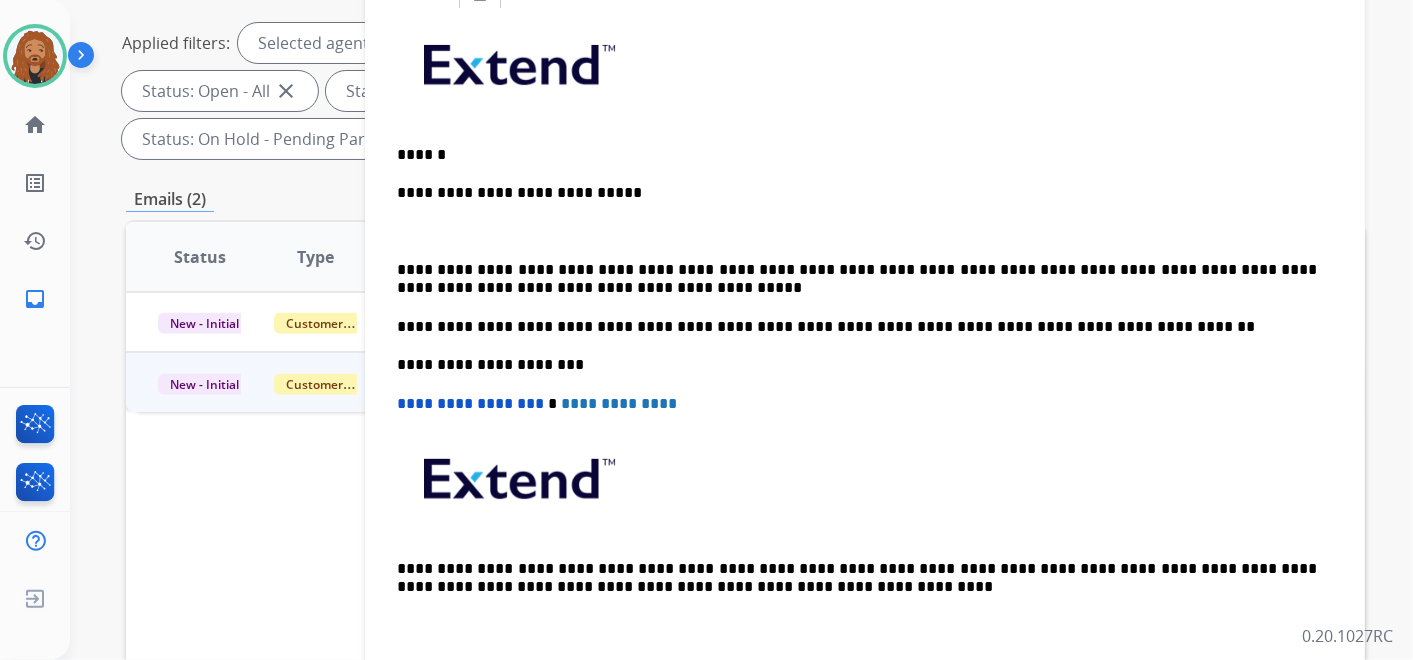 click at bounding box center (865, 232) 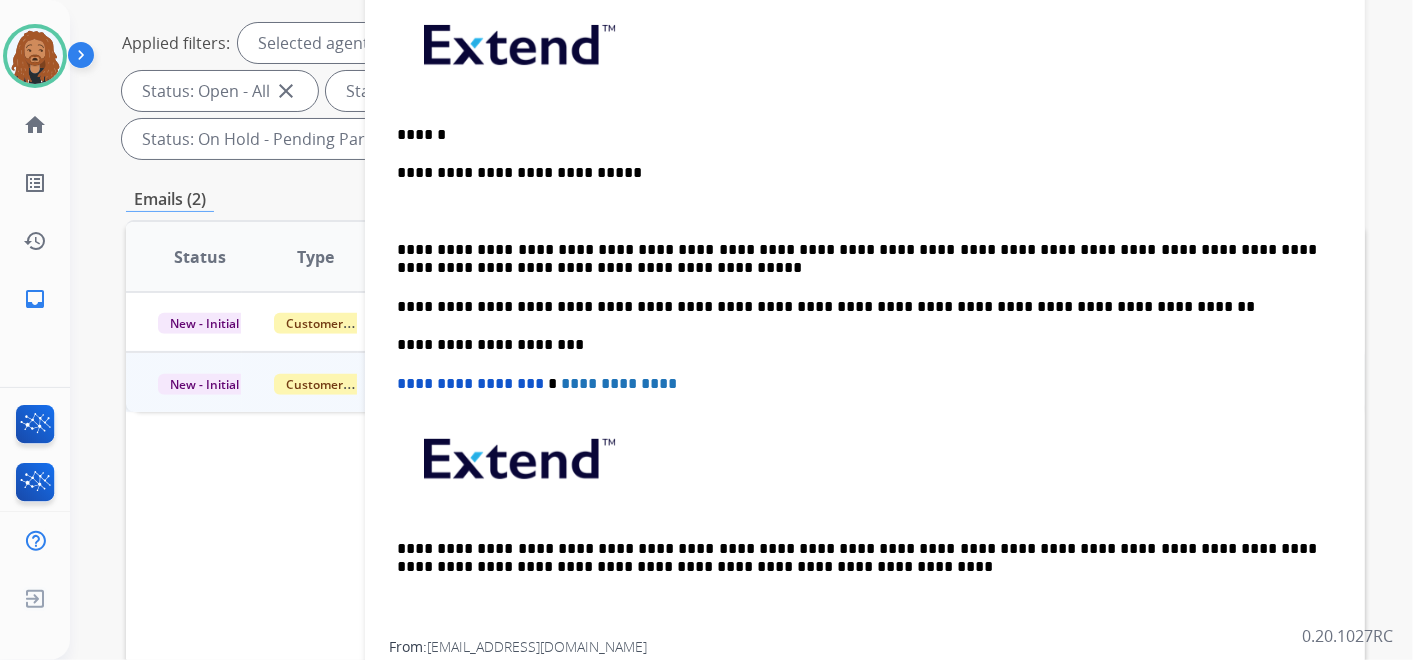 scroll, scrollTop: 397, scrollLeft: 0, axis: vertical 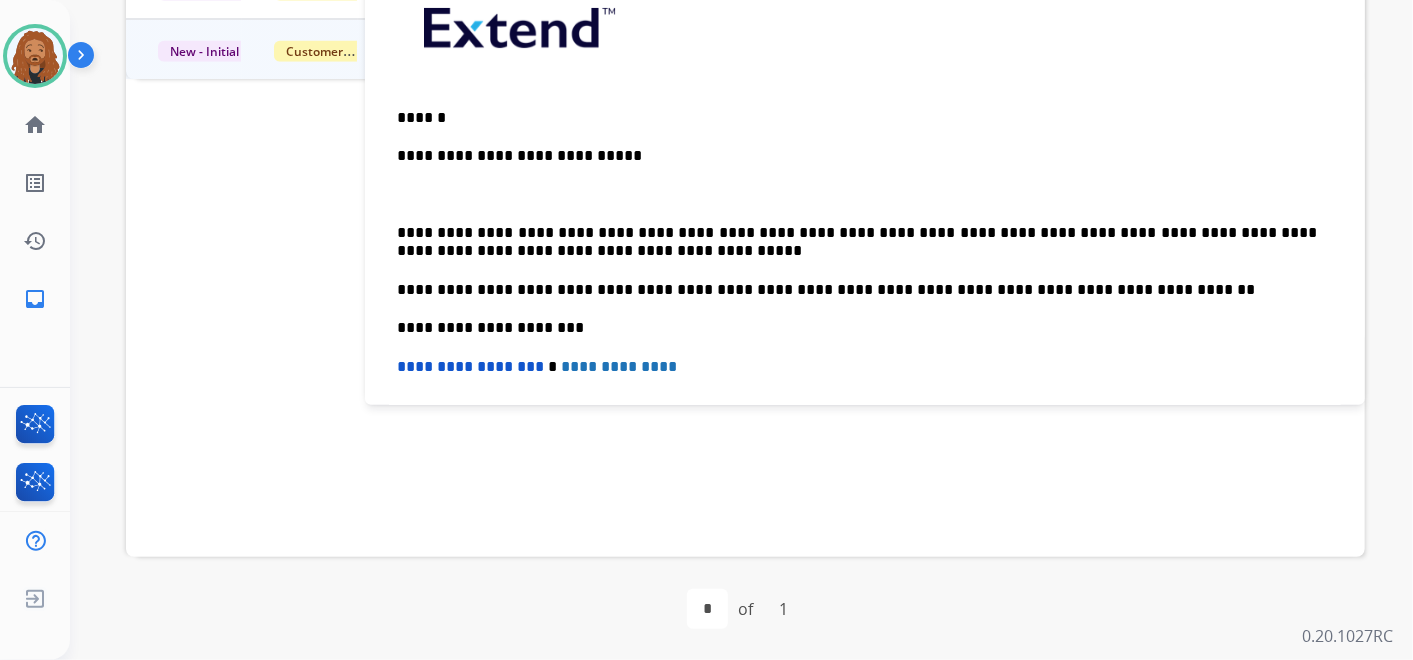 click at bounding box center [865, 195] 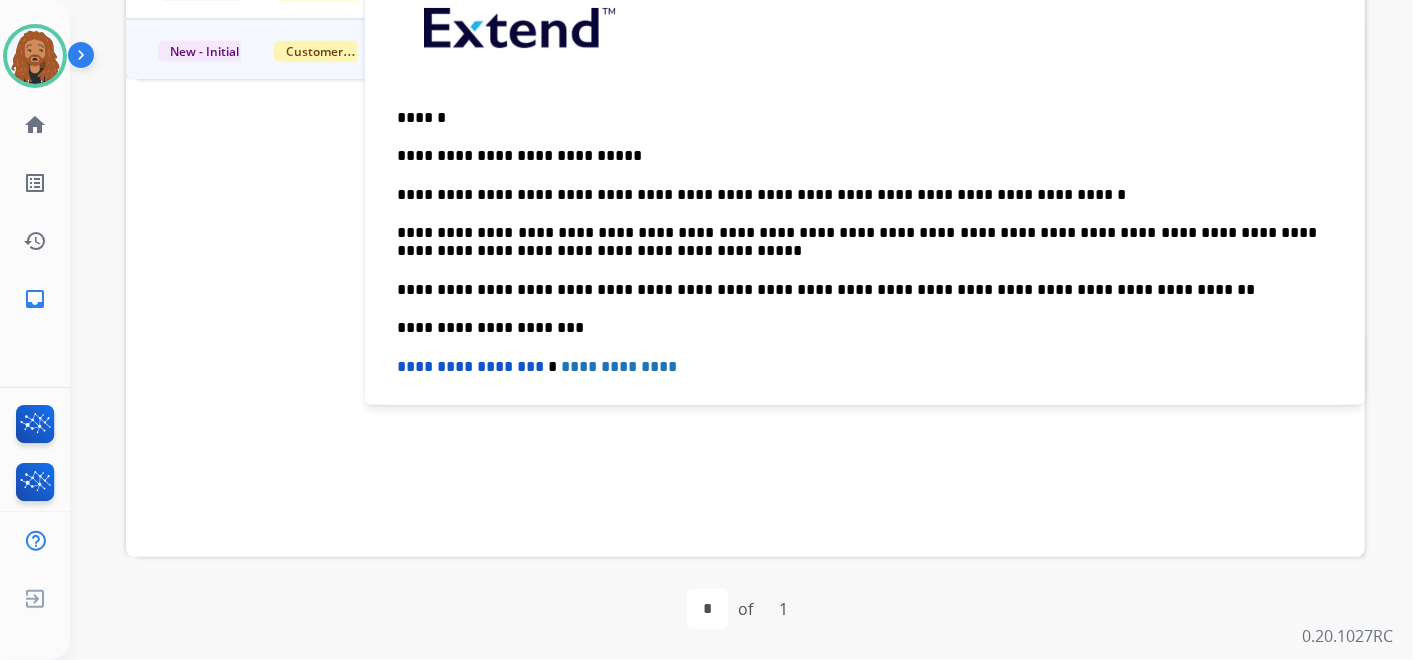 click on "**********" at bounding box center [857, 195] 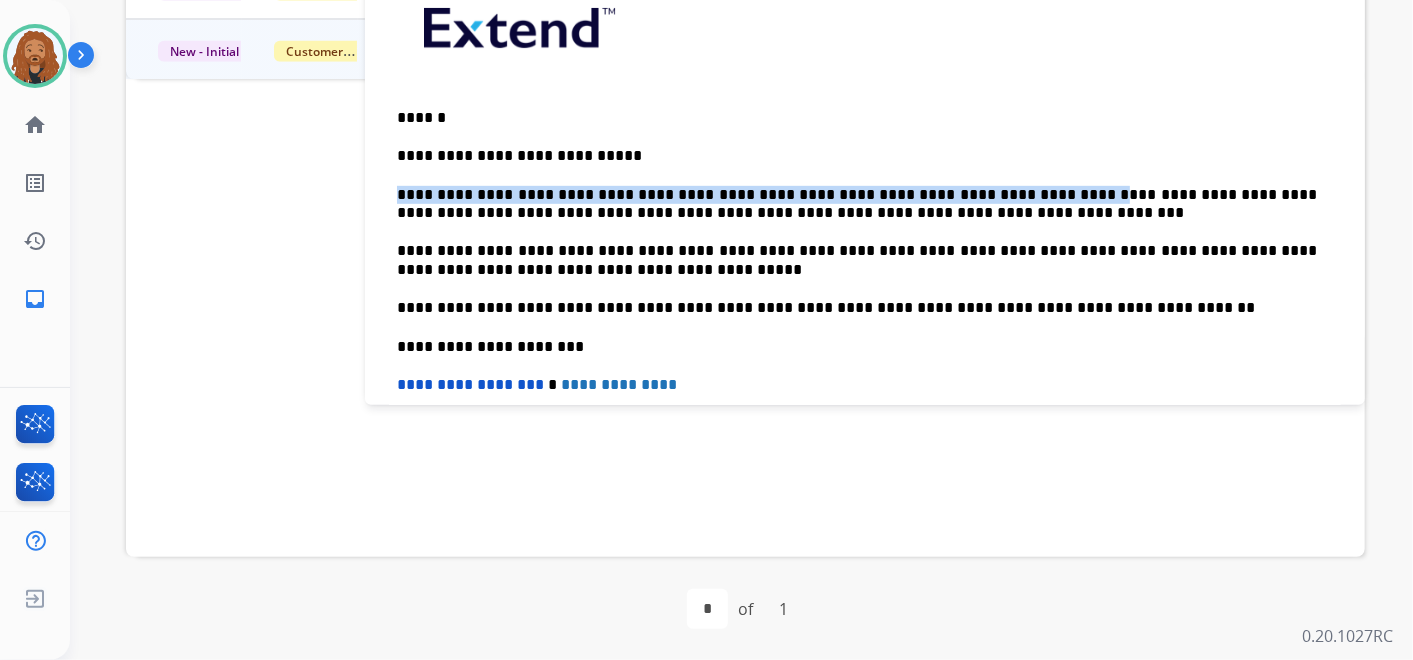 drag, startPoint x: 1002, startPoint y: 191, endPoint x: 371, endPoint y: 185, distance: 631.0285 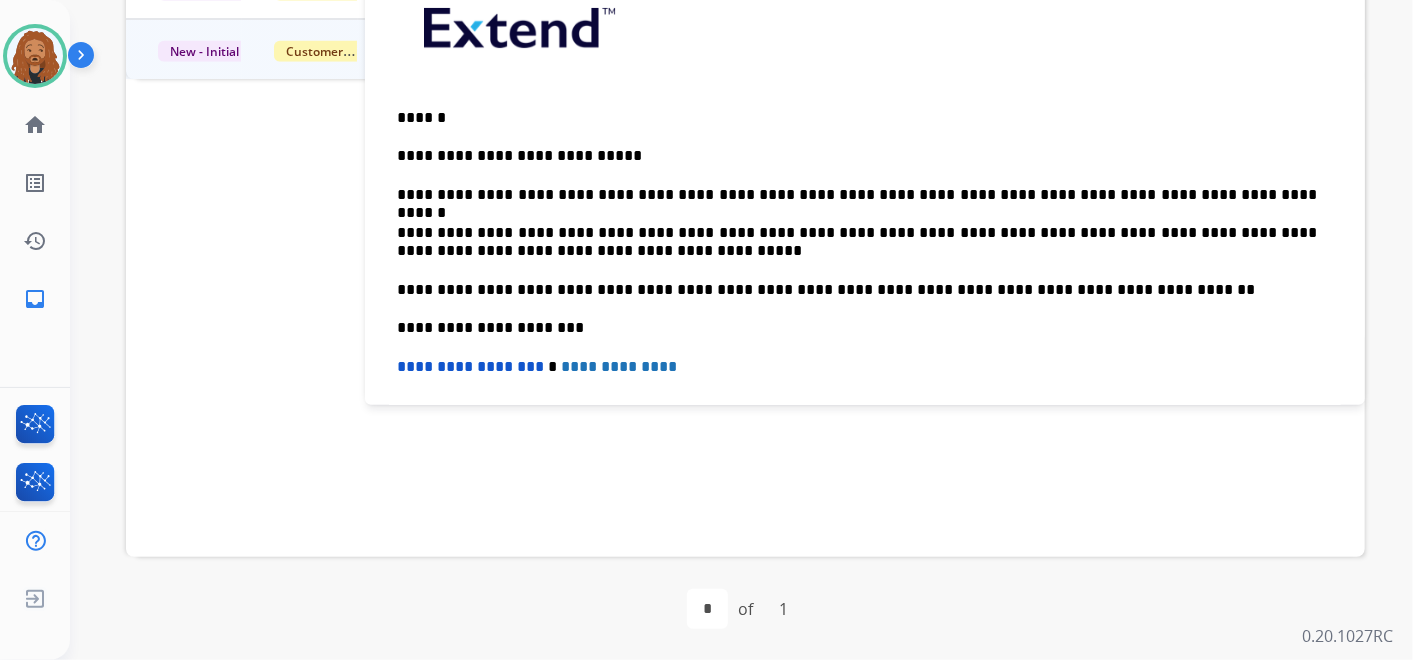 click on "**********" at bounding box center [865, 299] 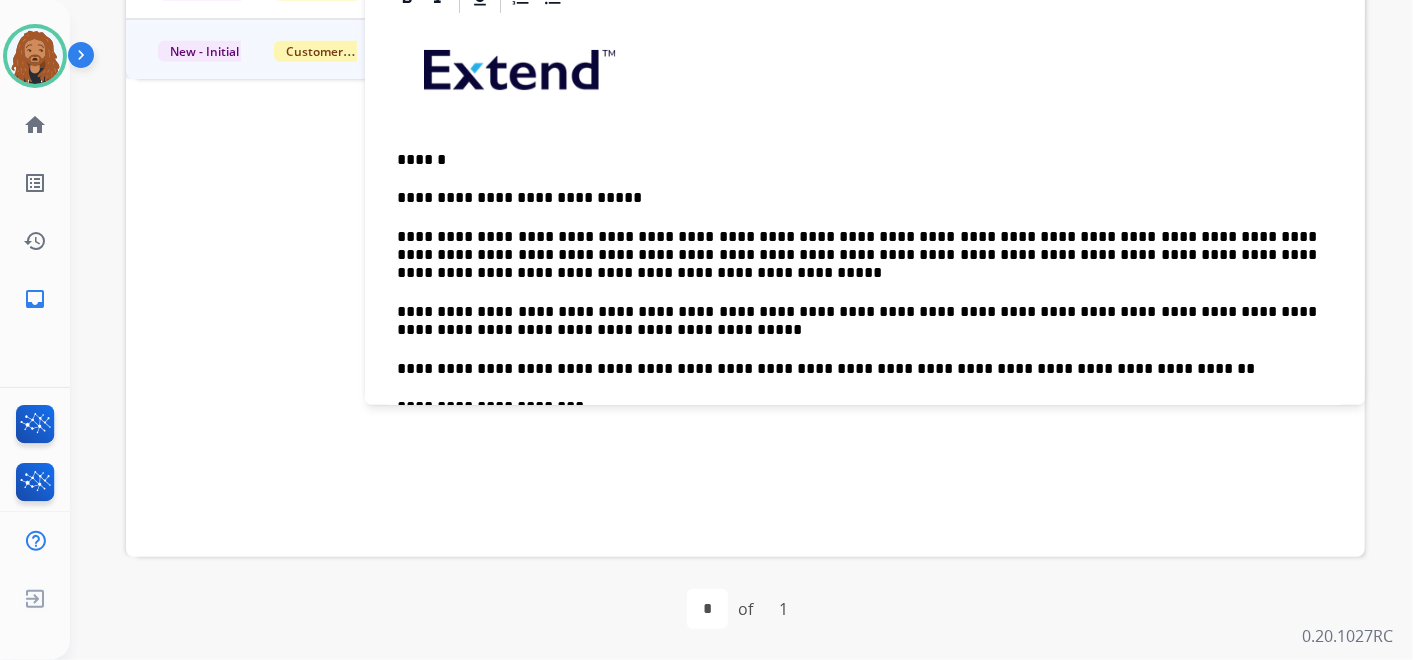 scroll, scrollTop: 0, scrollLeft: 0, axis: both 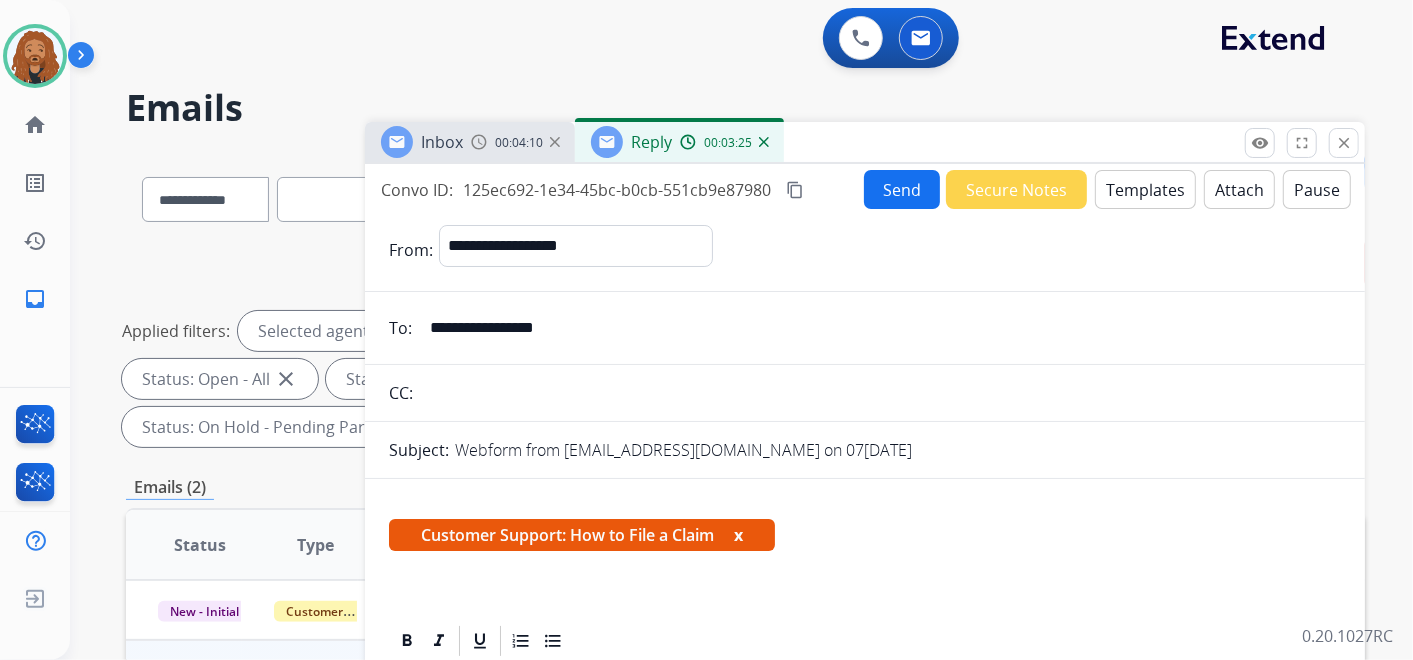 click on "Send" at bounding box center [902, 189] 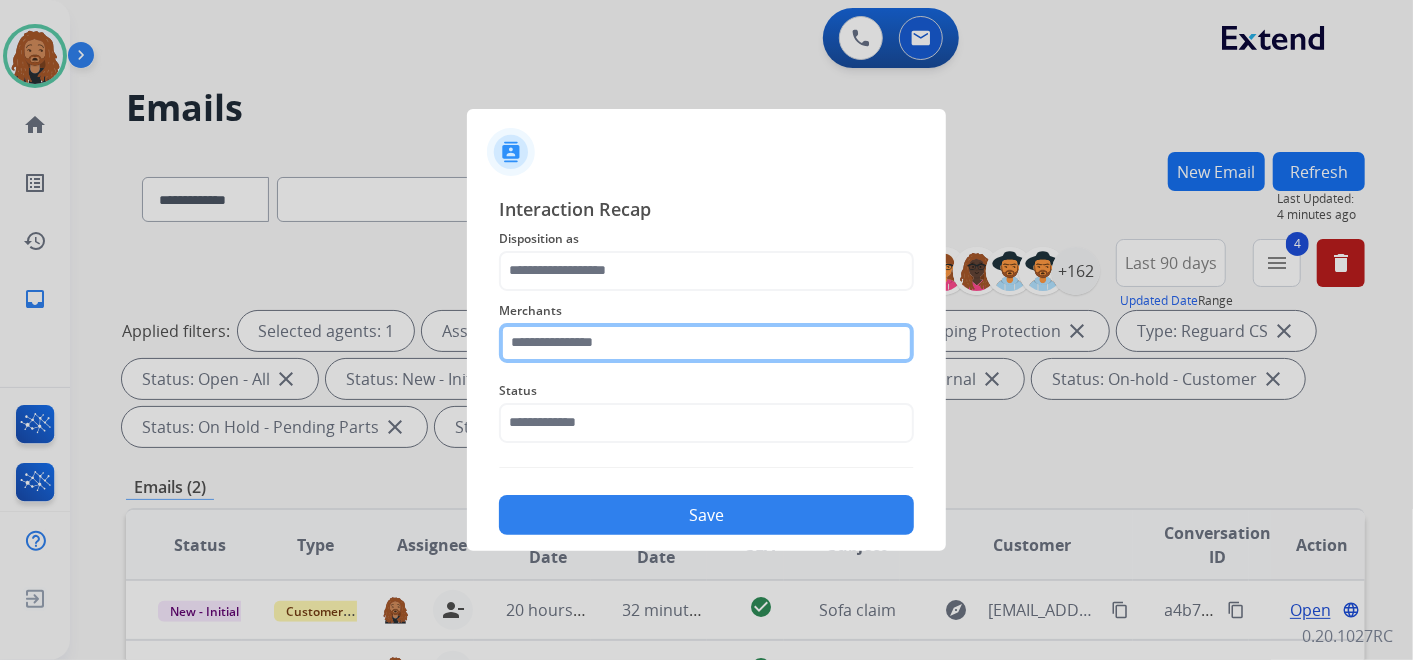 click 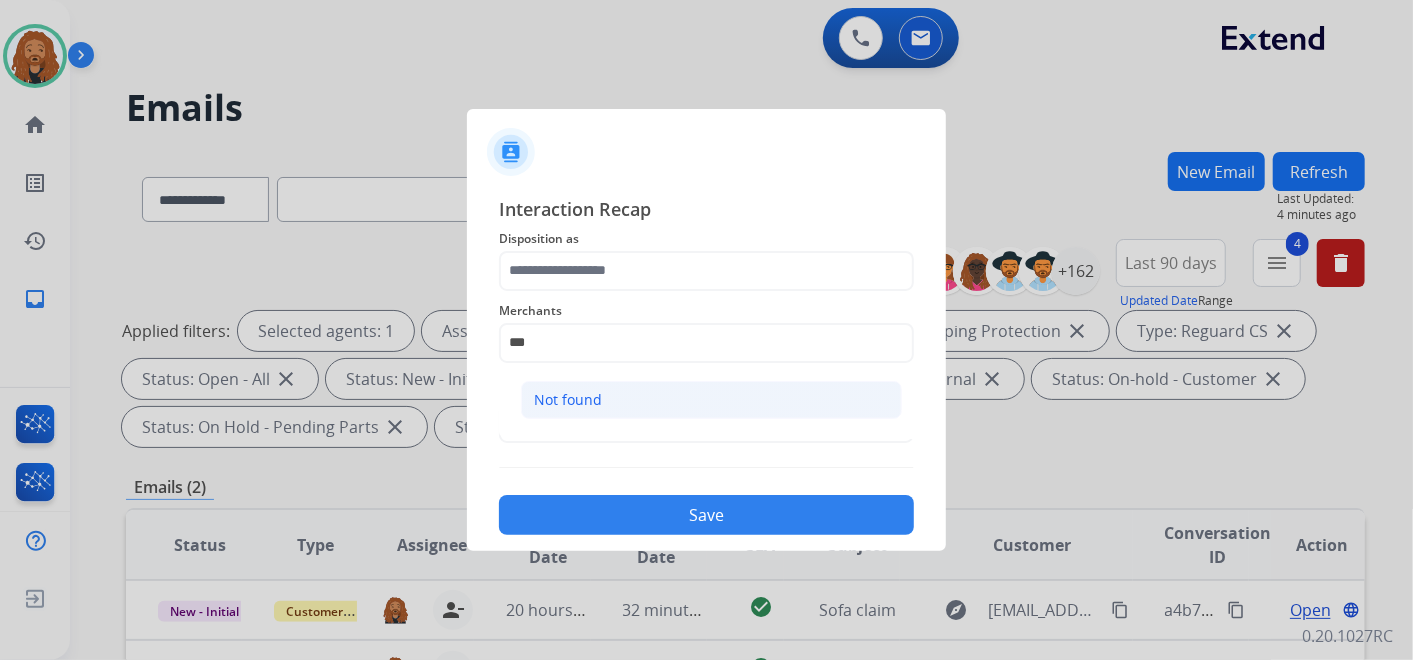 click on "Not found" 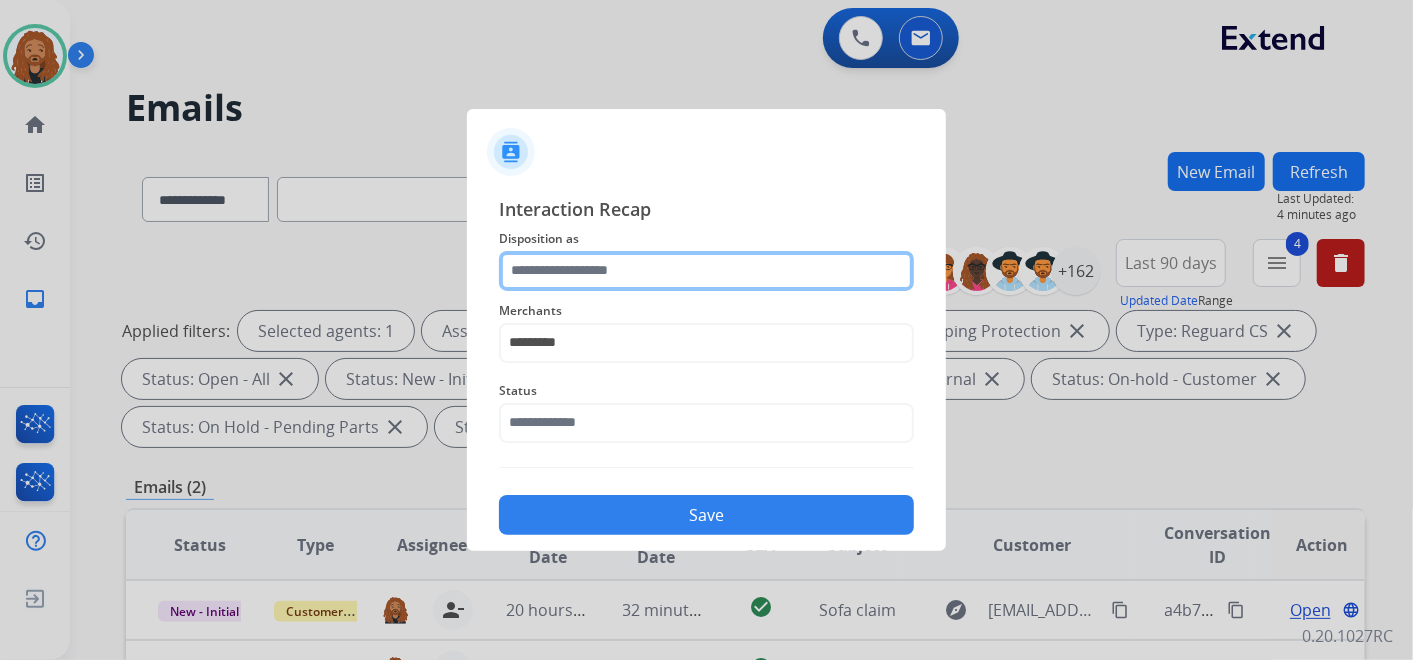 click 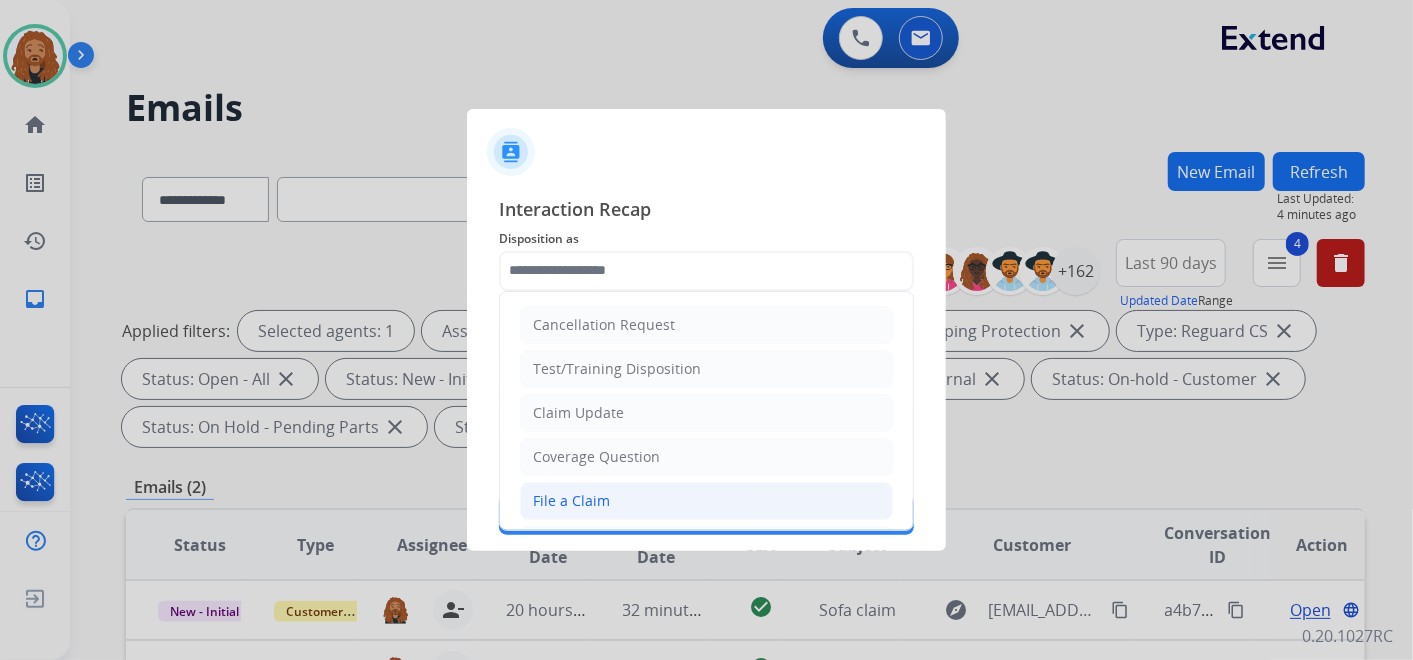 click on "File a Claim" 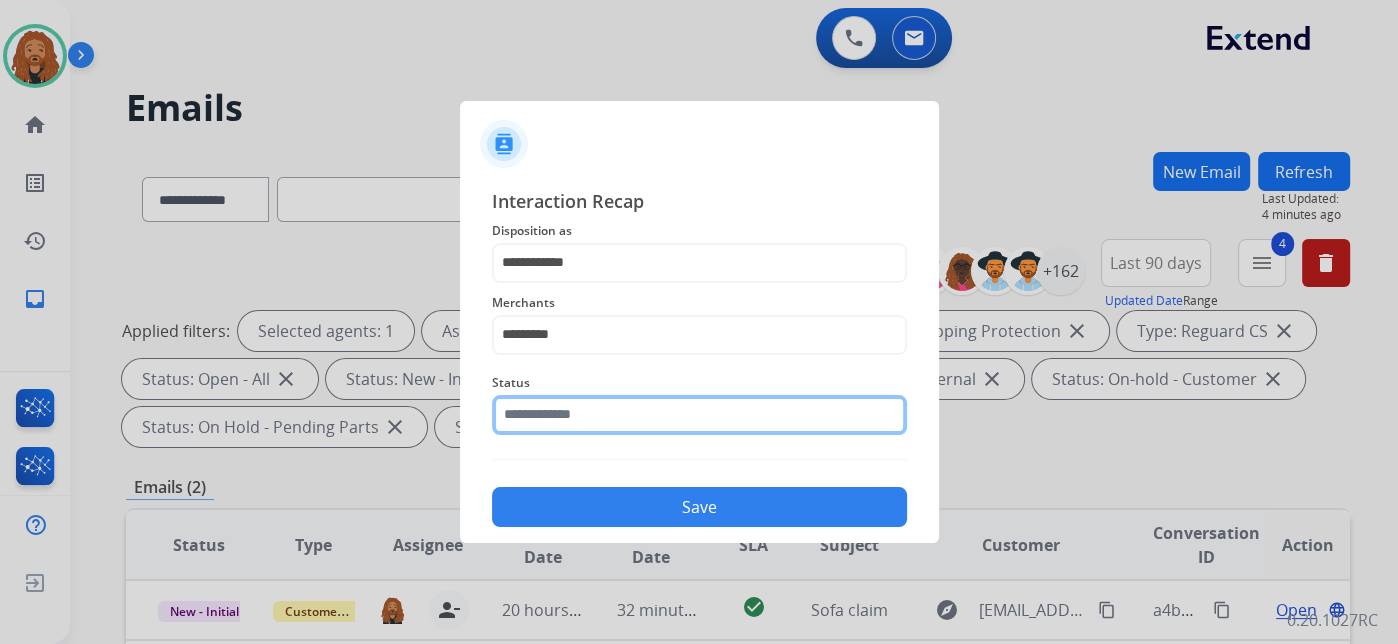 click 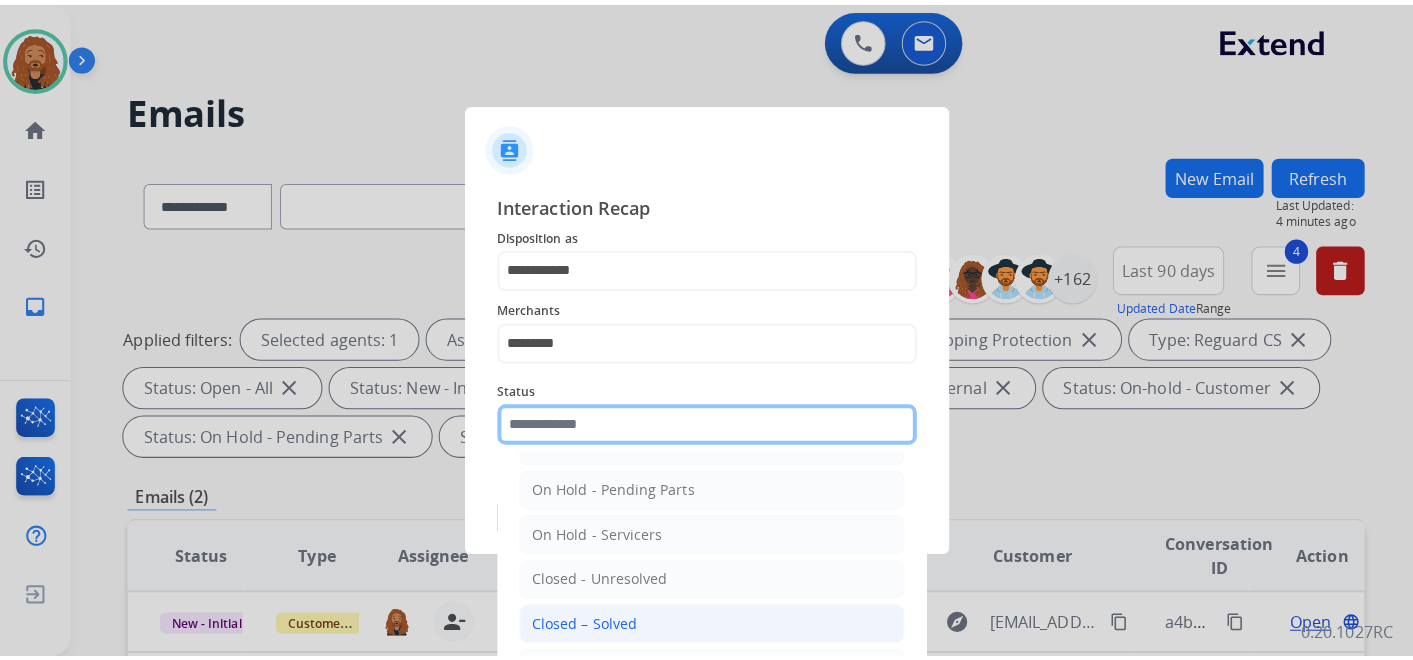 scroll, scrollTop: 114, scrollLeft: 0, axis: vertical 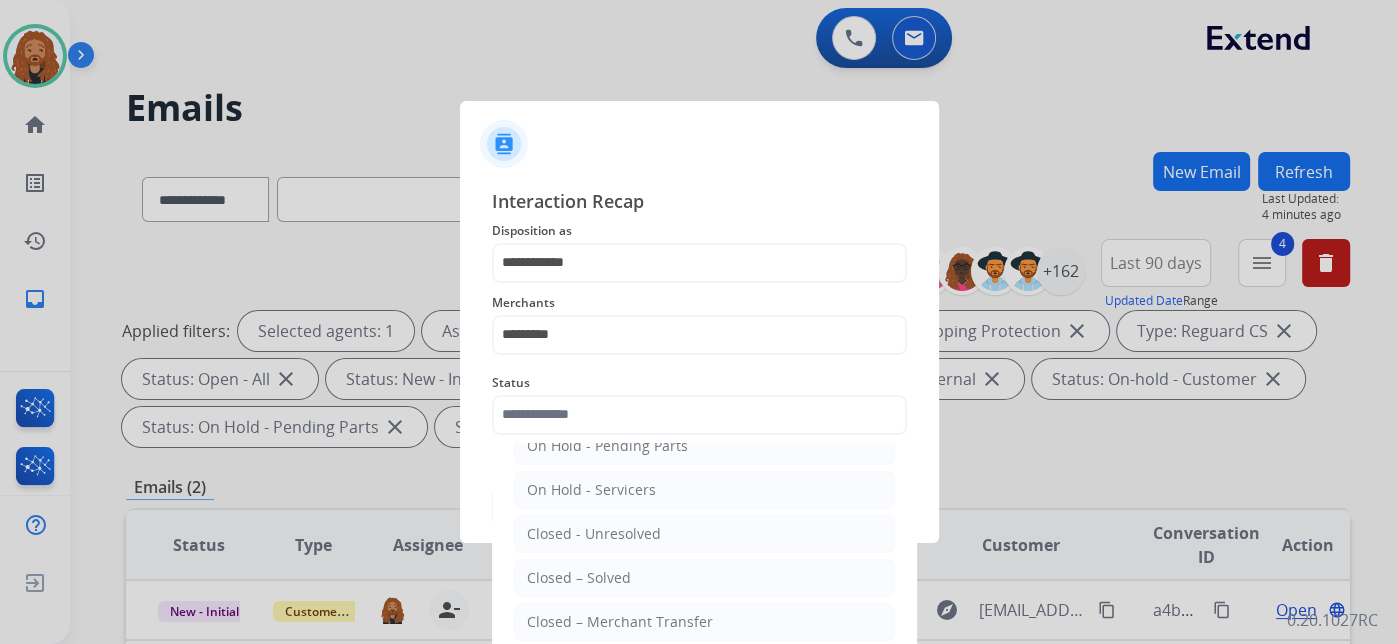 click on "Closed – Solved" 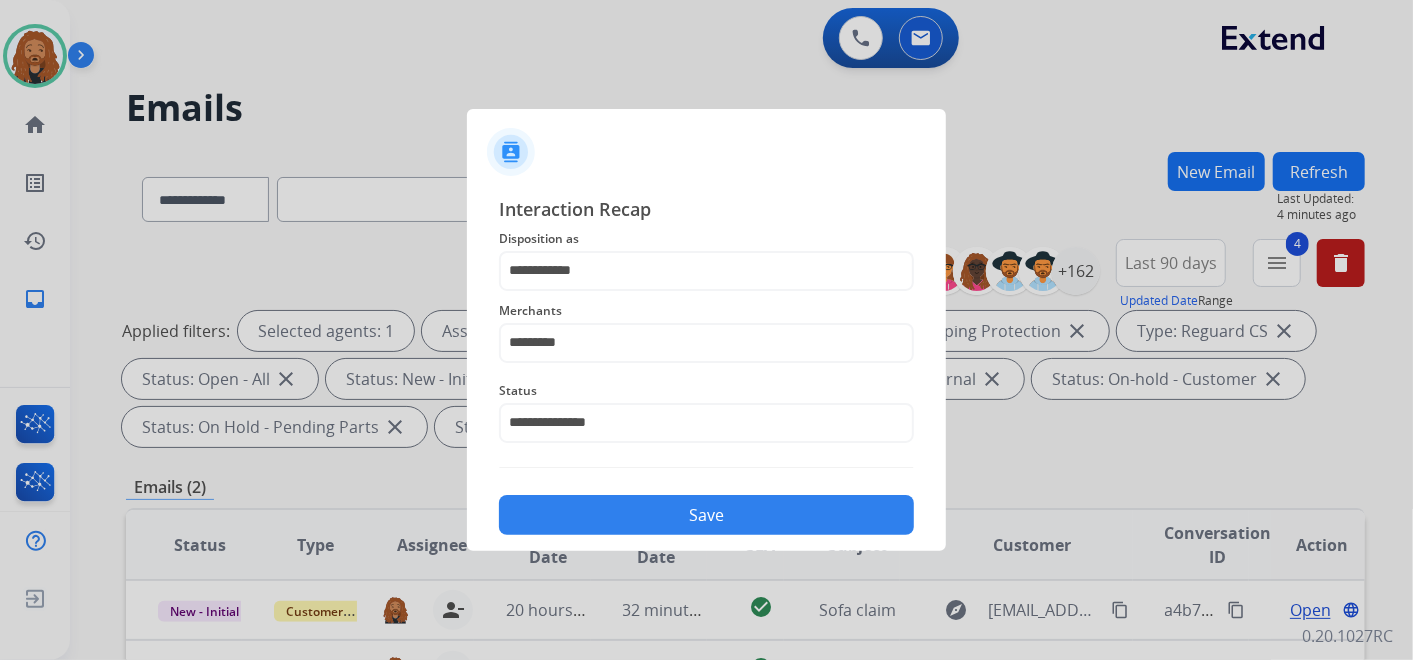 click on "Save" 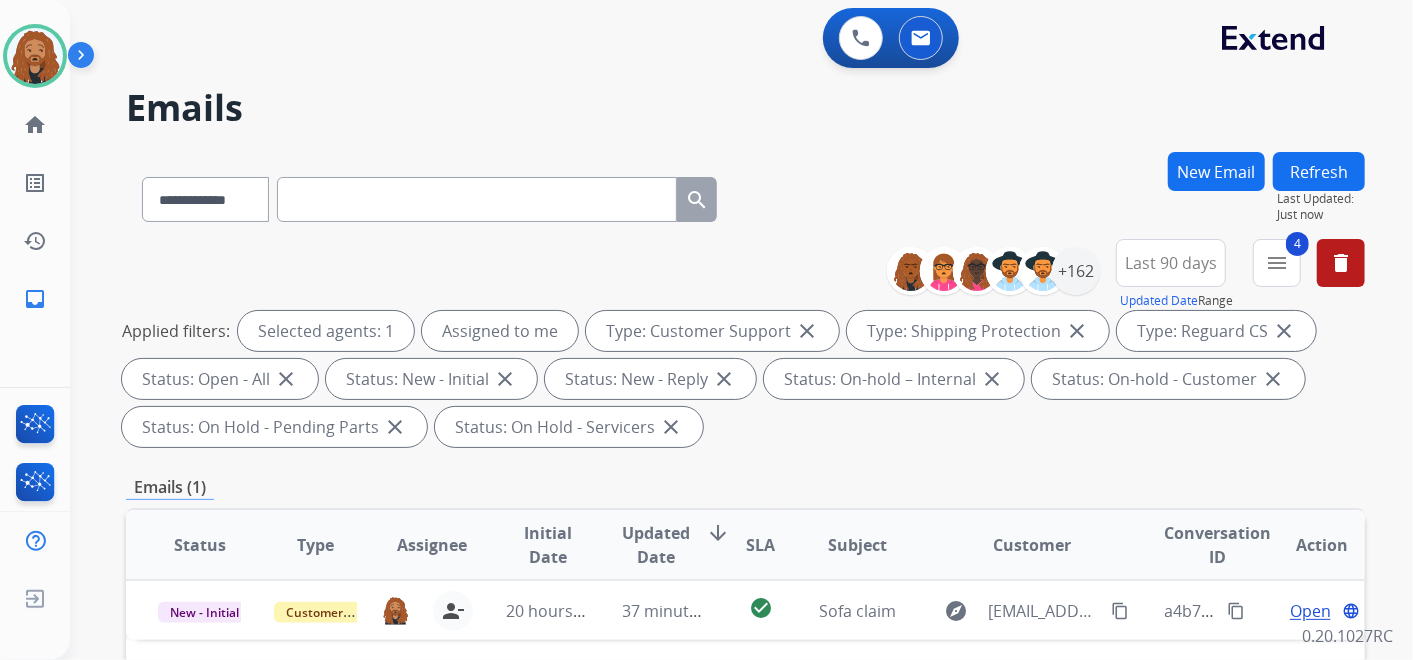 scroll, scrollTop: 333, scrollLeft: 0, axis: vertical 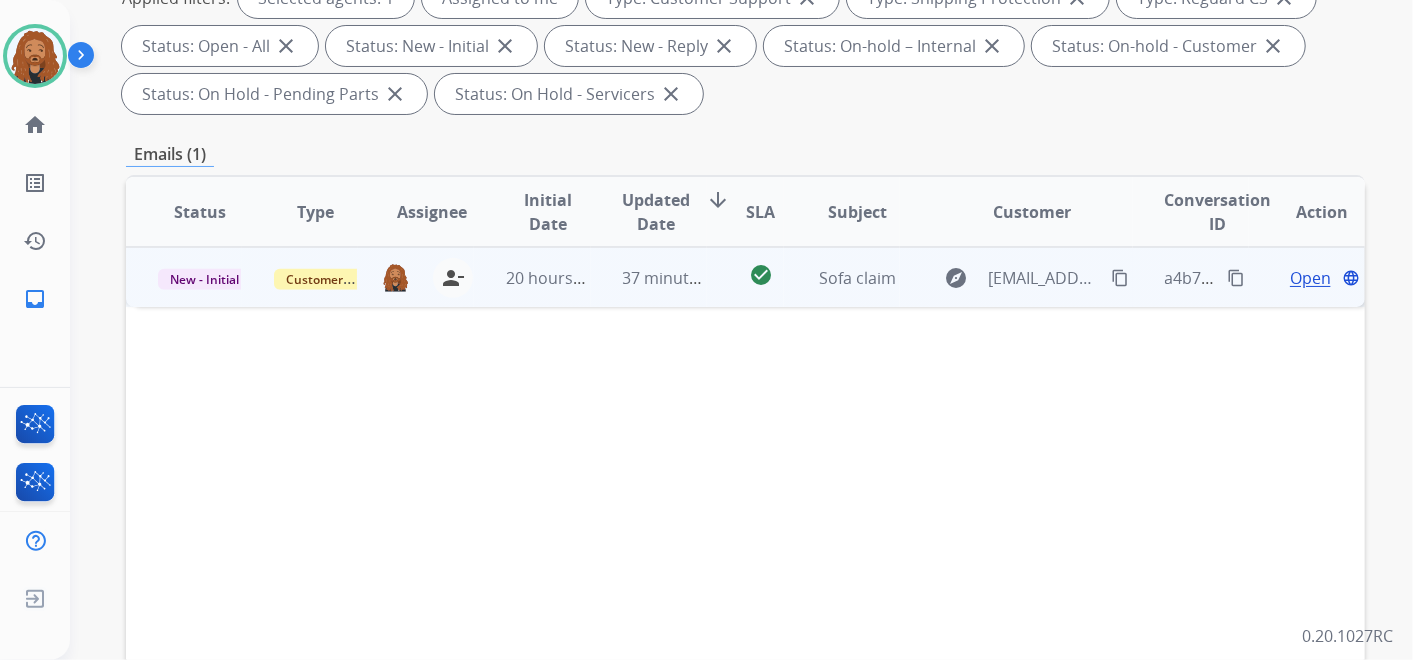click on "Open" at bounding box center [1310, 278] 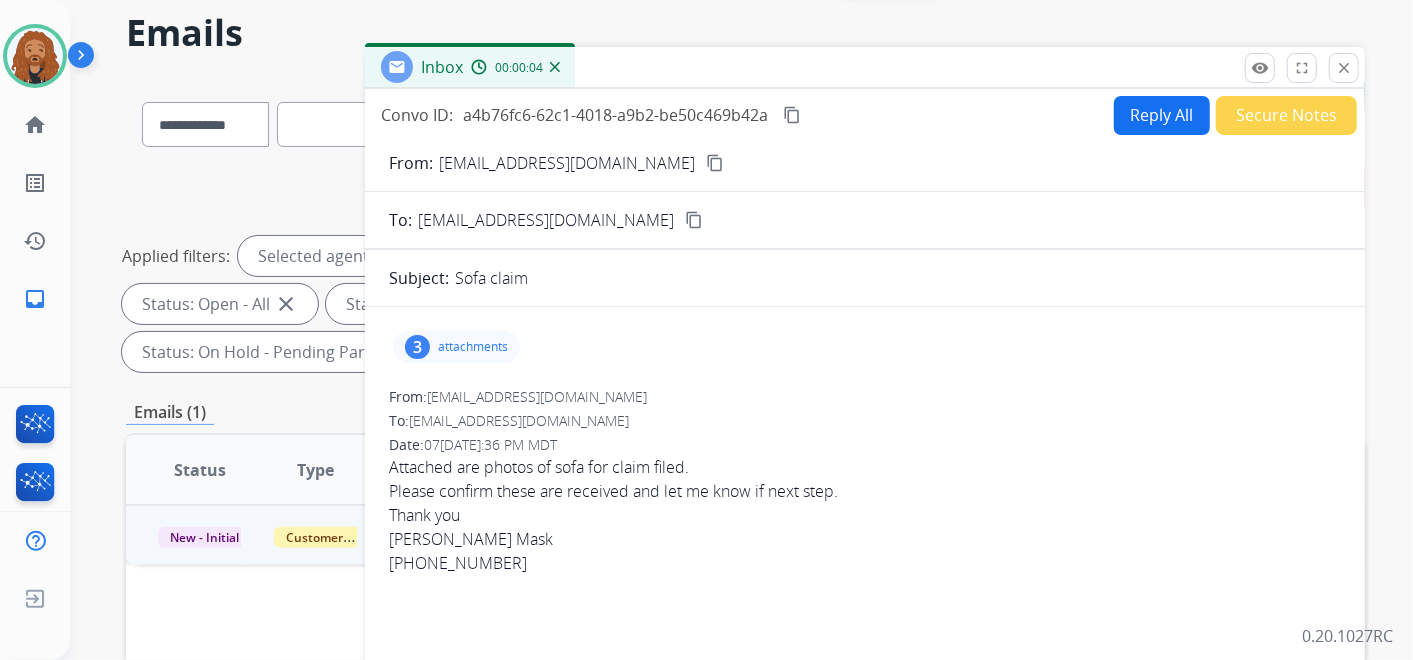 scroll, scrollTop: 0, scrollLeft: 0, axis: both 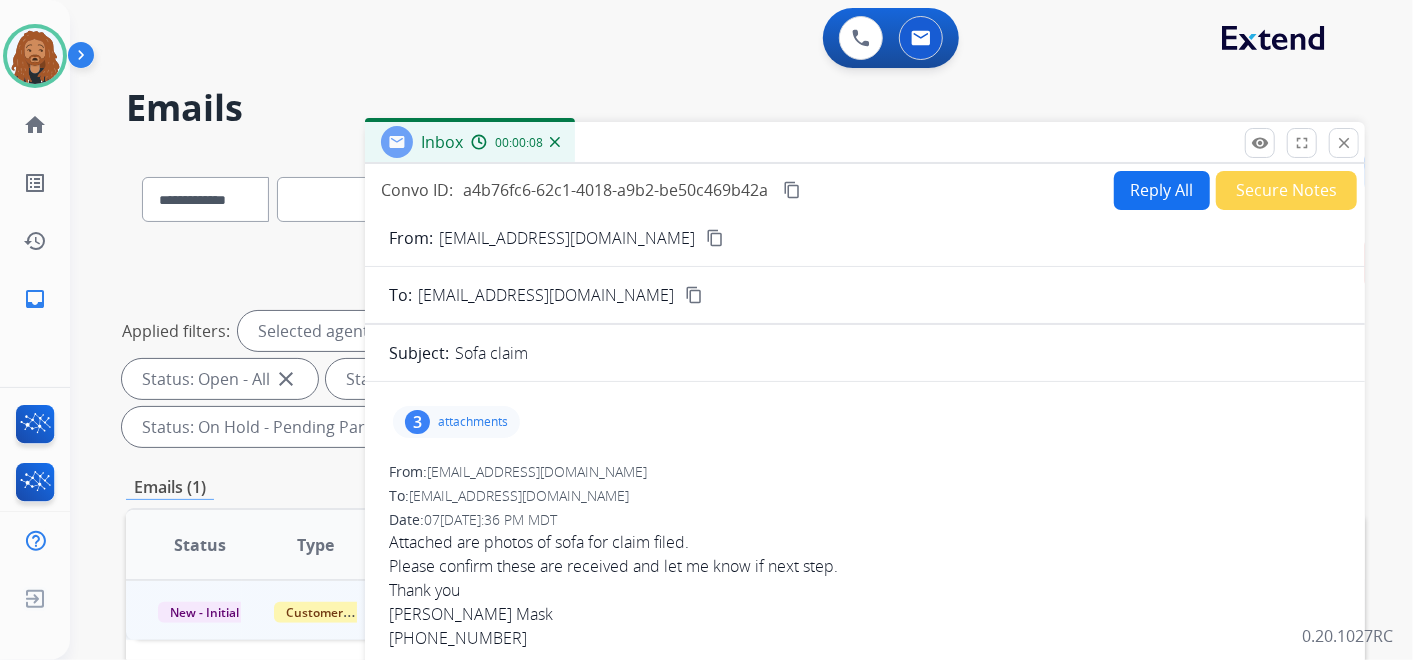 click on "content_copy" at bounding box center (715, 238) 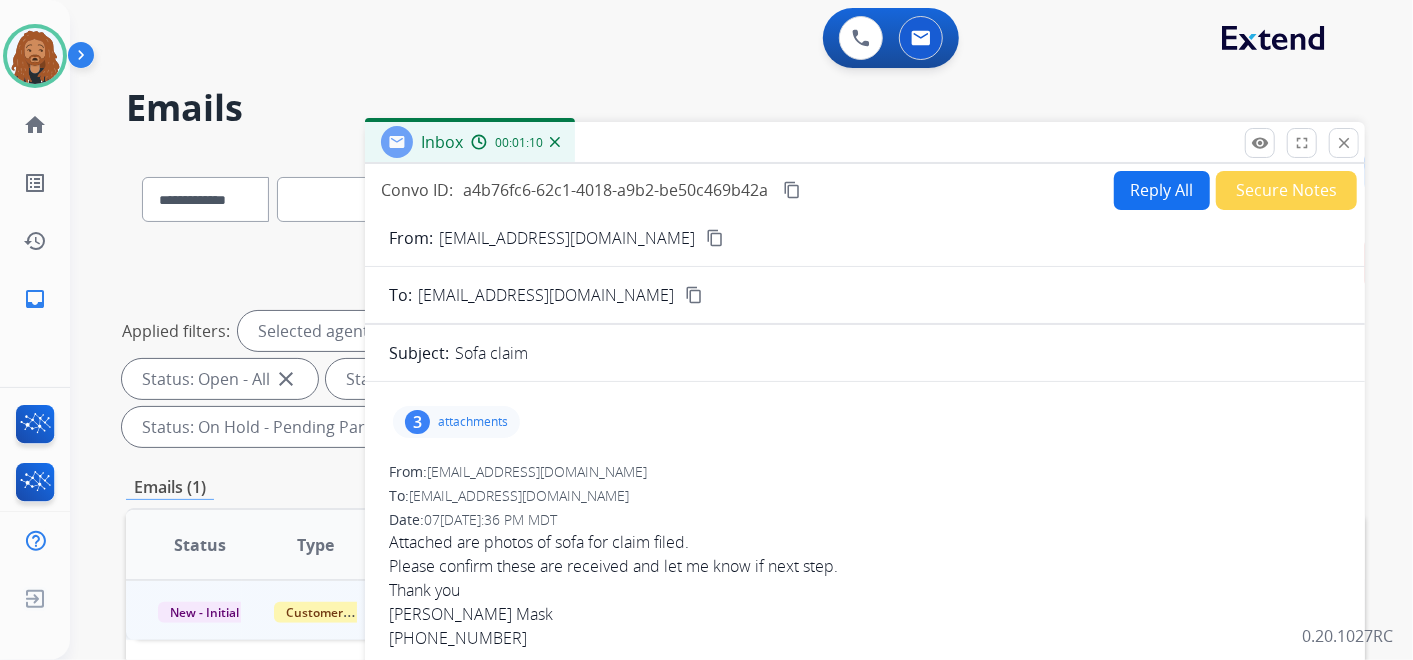 click on "3 attachments" at bounding box center [456, 422] 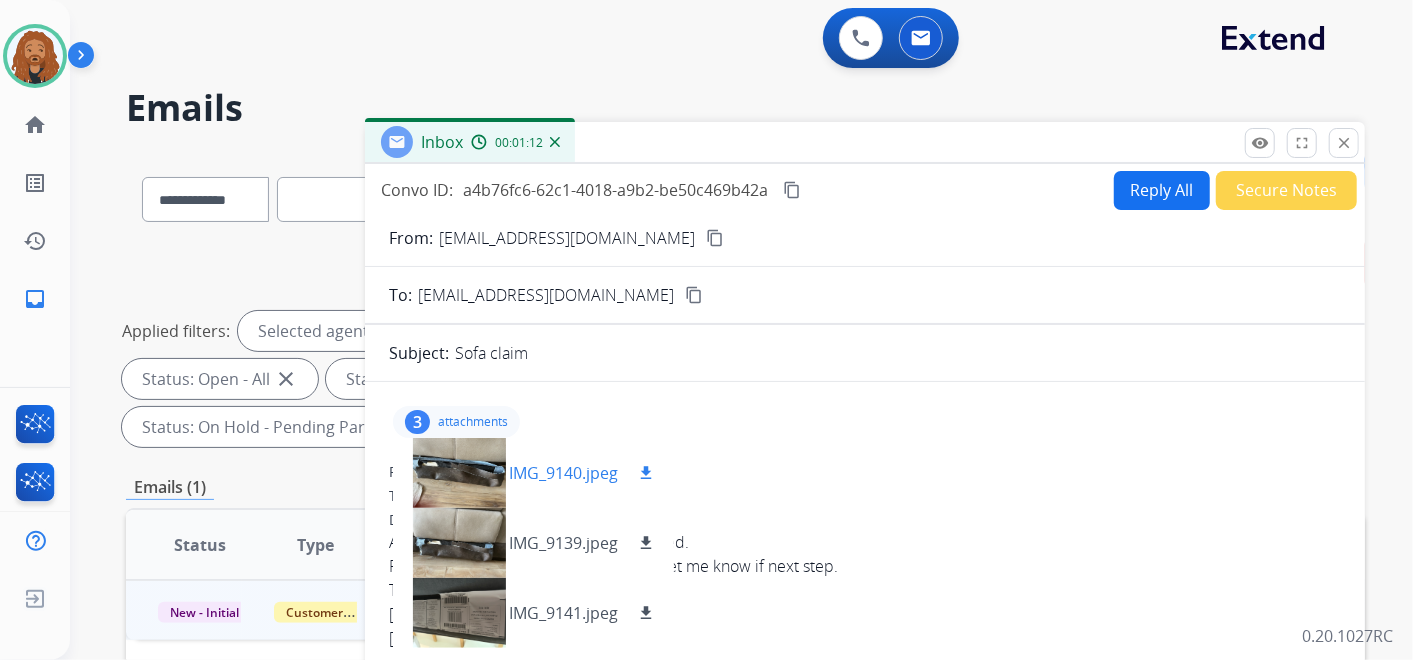 click on "download" at bounding box center (646, 473) 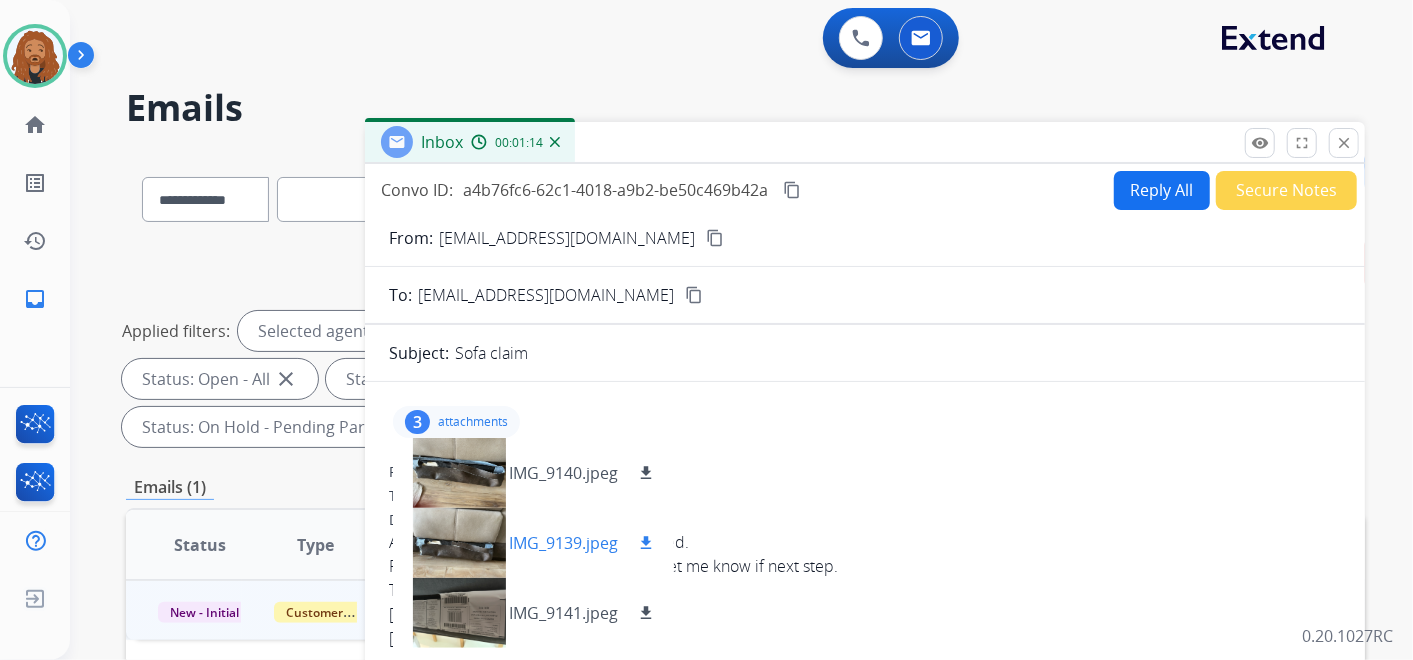 click on "download" at bounding box center [646, 543] 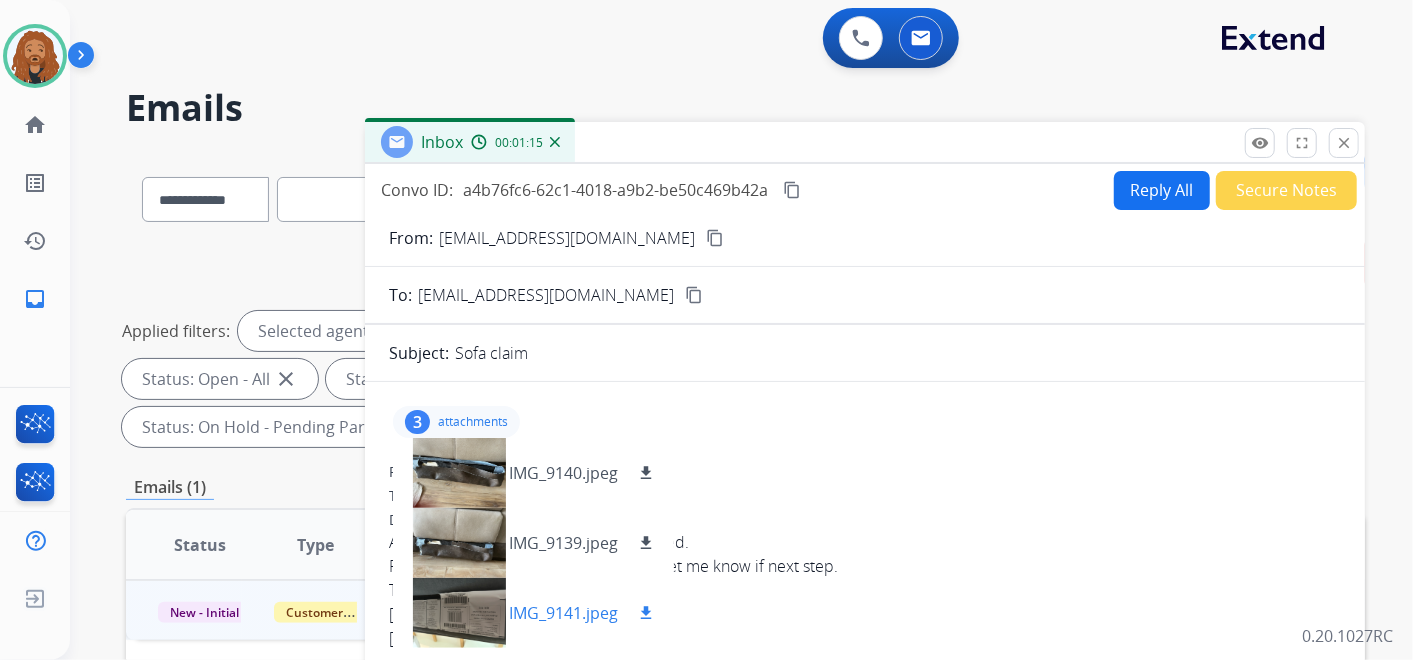 click on "IMG_9141.jpeg  download" at bounding box center [533, 613] 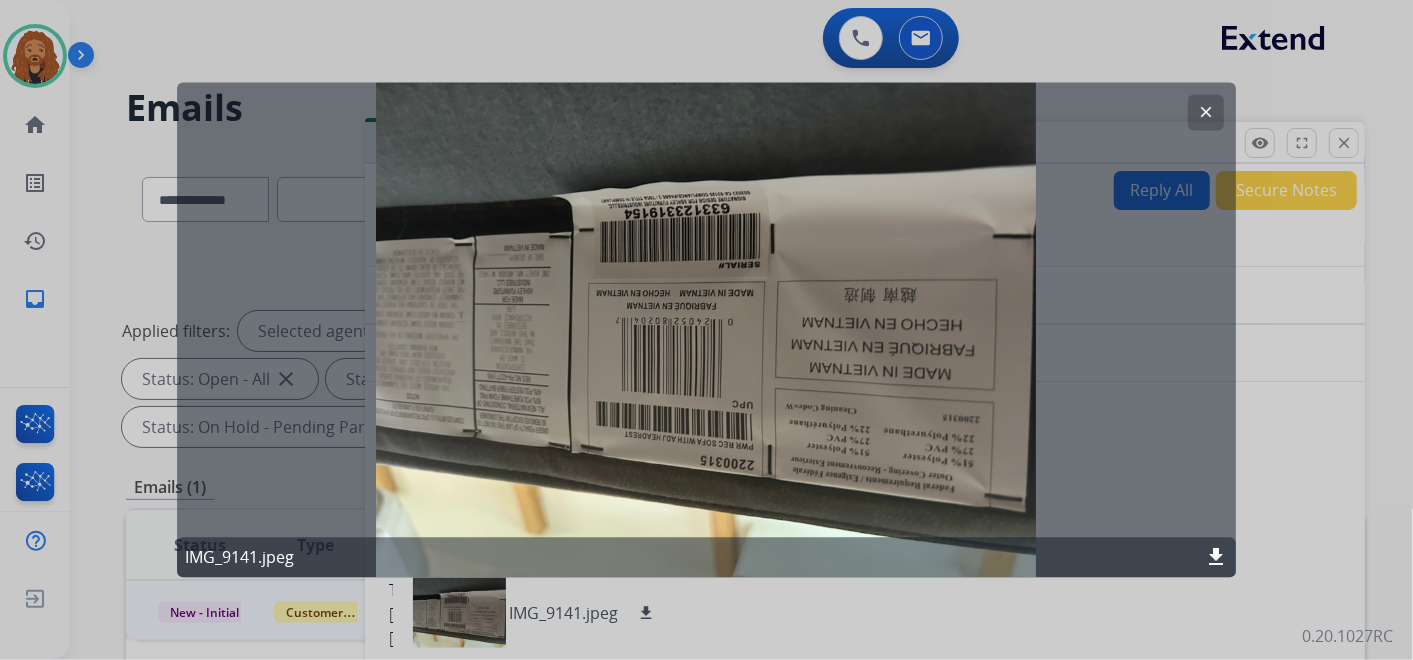 click on "clear IMG_9141.jpeg download" 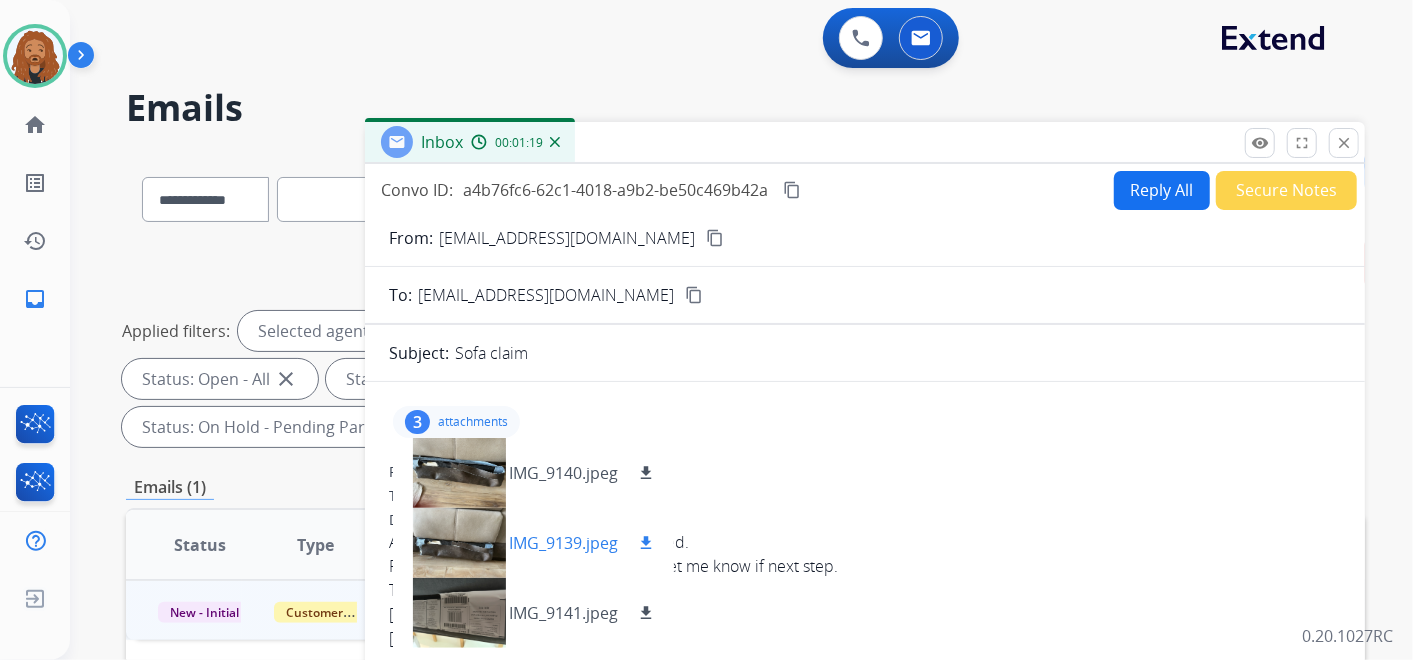 scroll, scrollTop: 333, scrollLeft: 0, axis: vertical 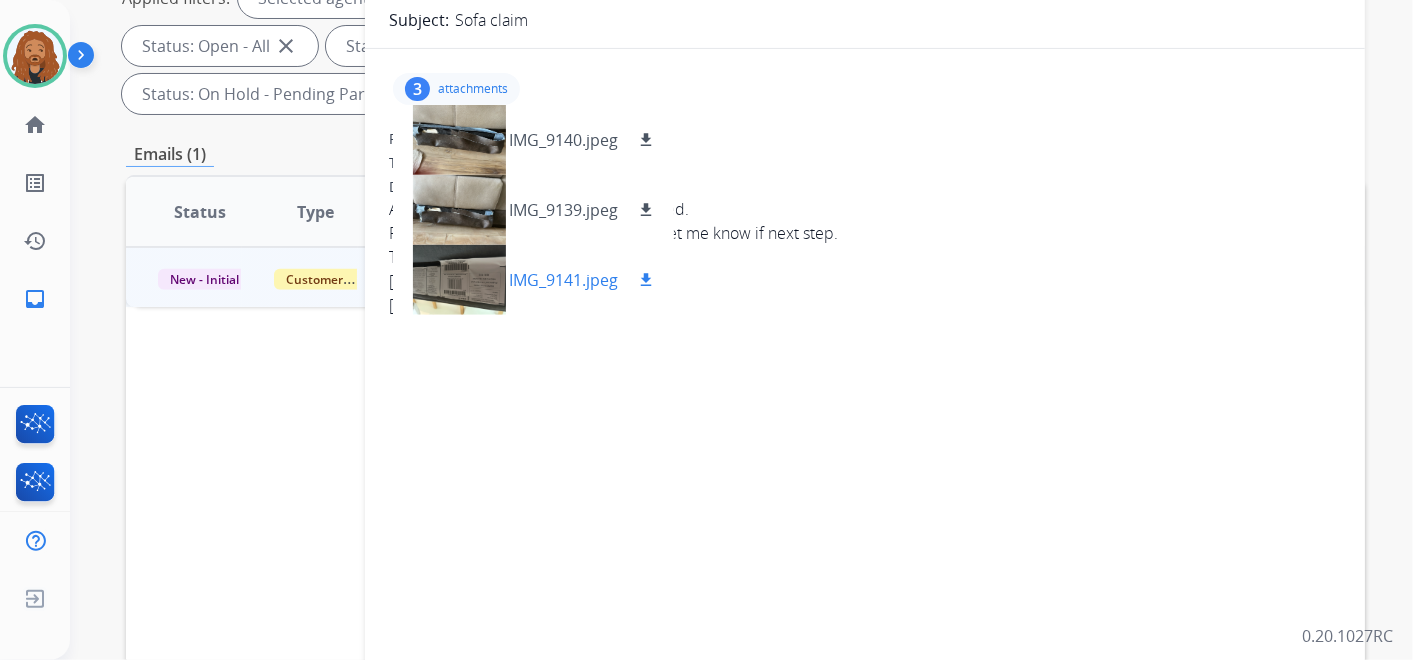 click on "download" at bounding box center [646, 280] 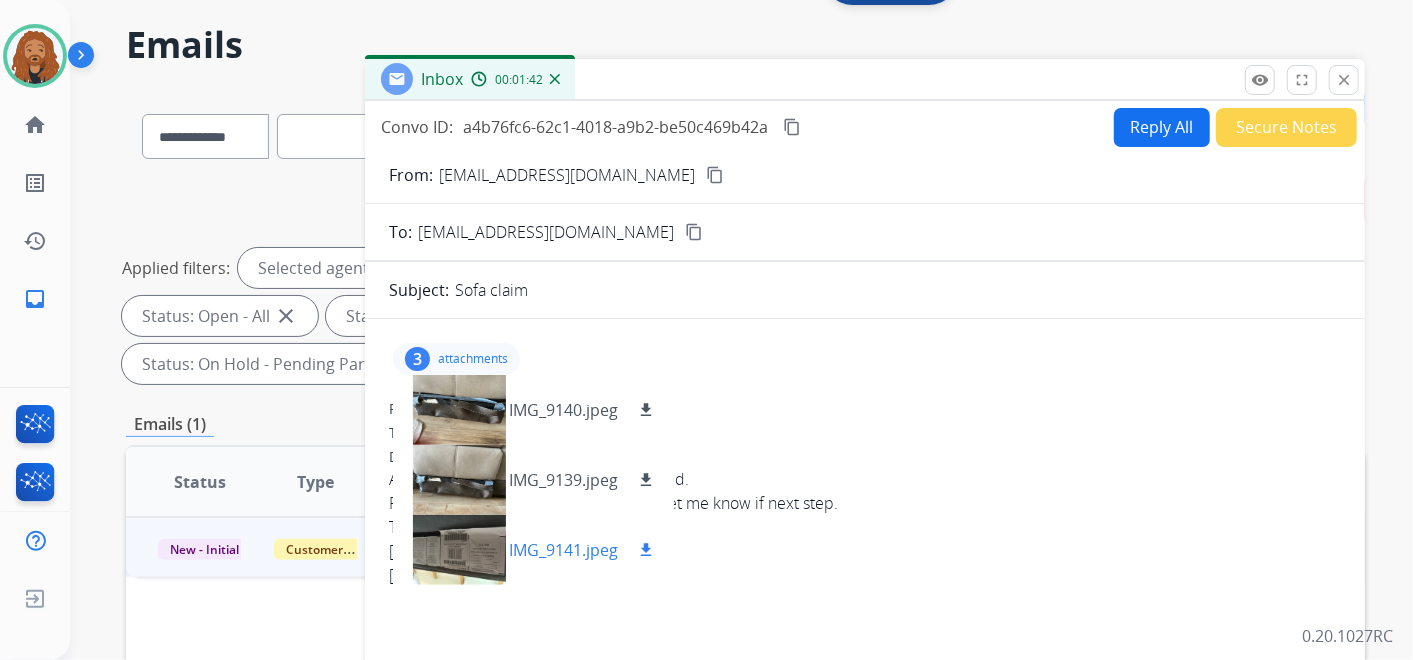 scroll, scrollTop: 111, scrollLeft: 0, axis: vertical 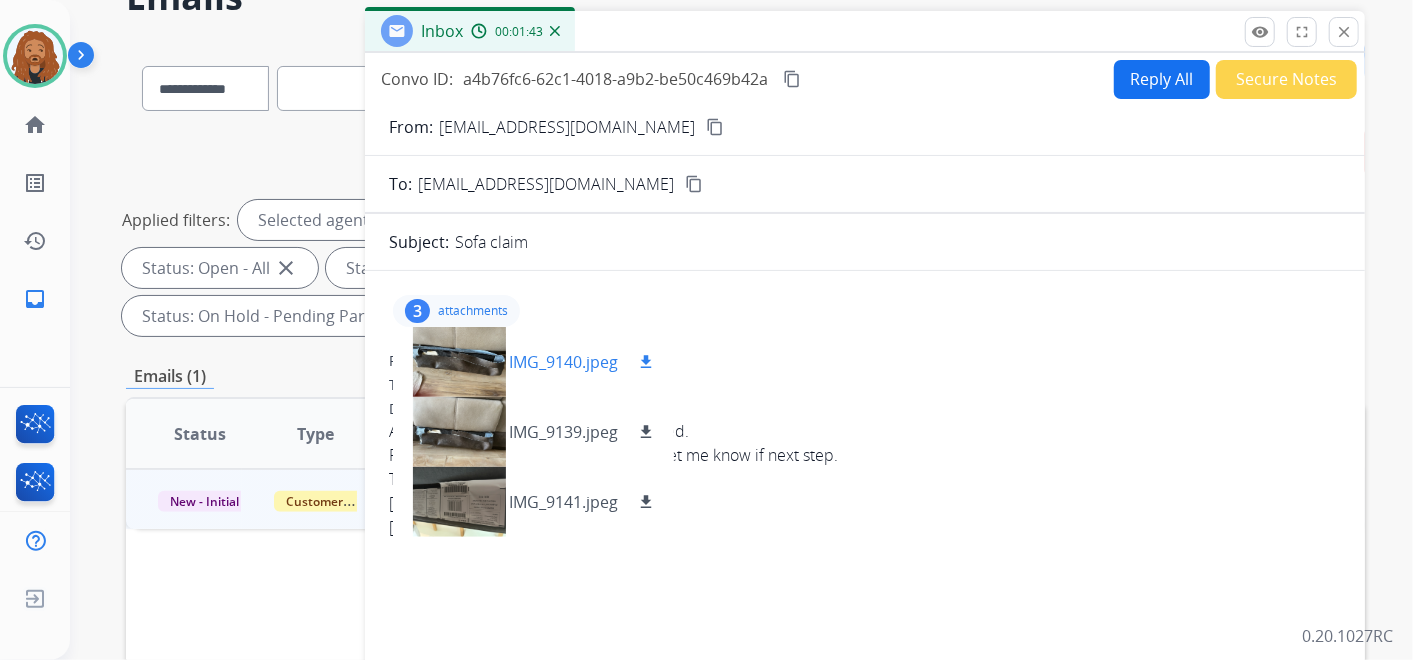 click on "IMG_9140.jpeg" at bounding box center [563, 362] 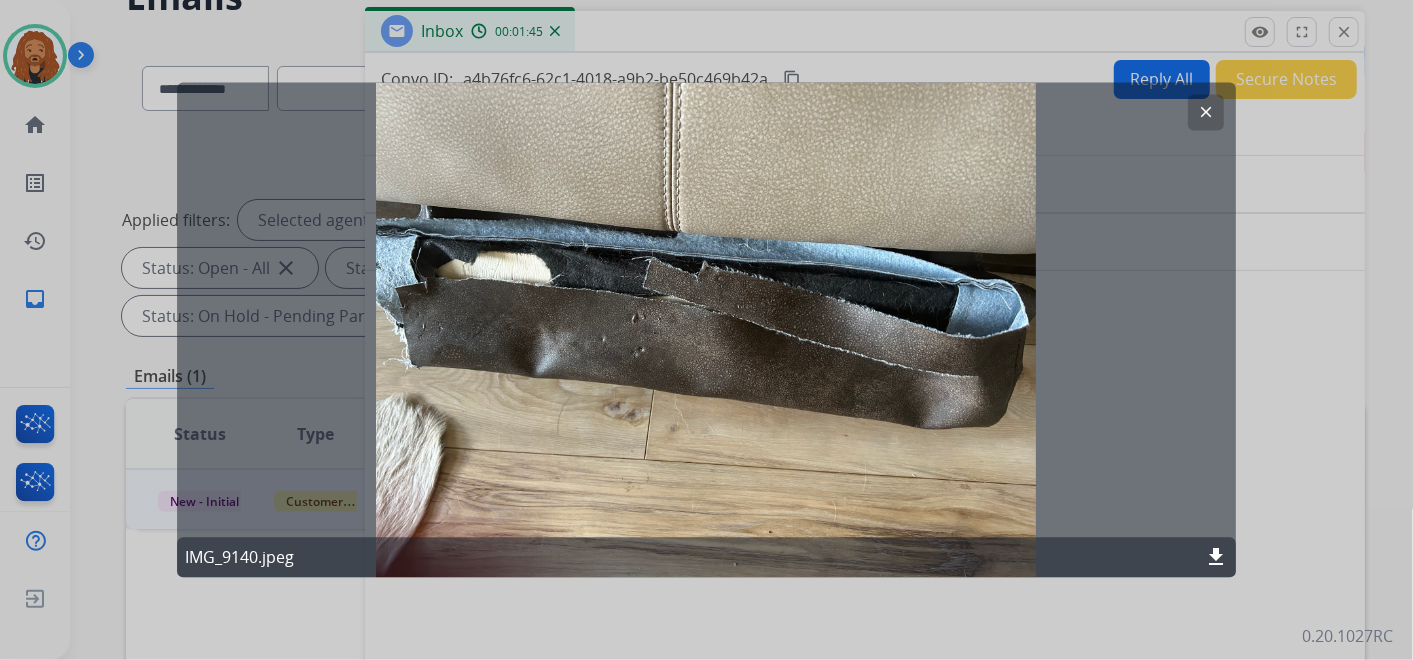 click on "clear" 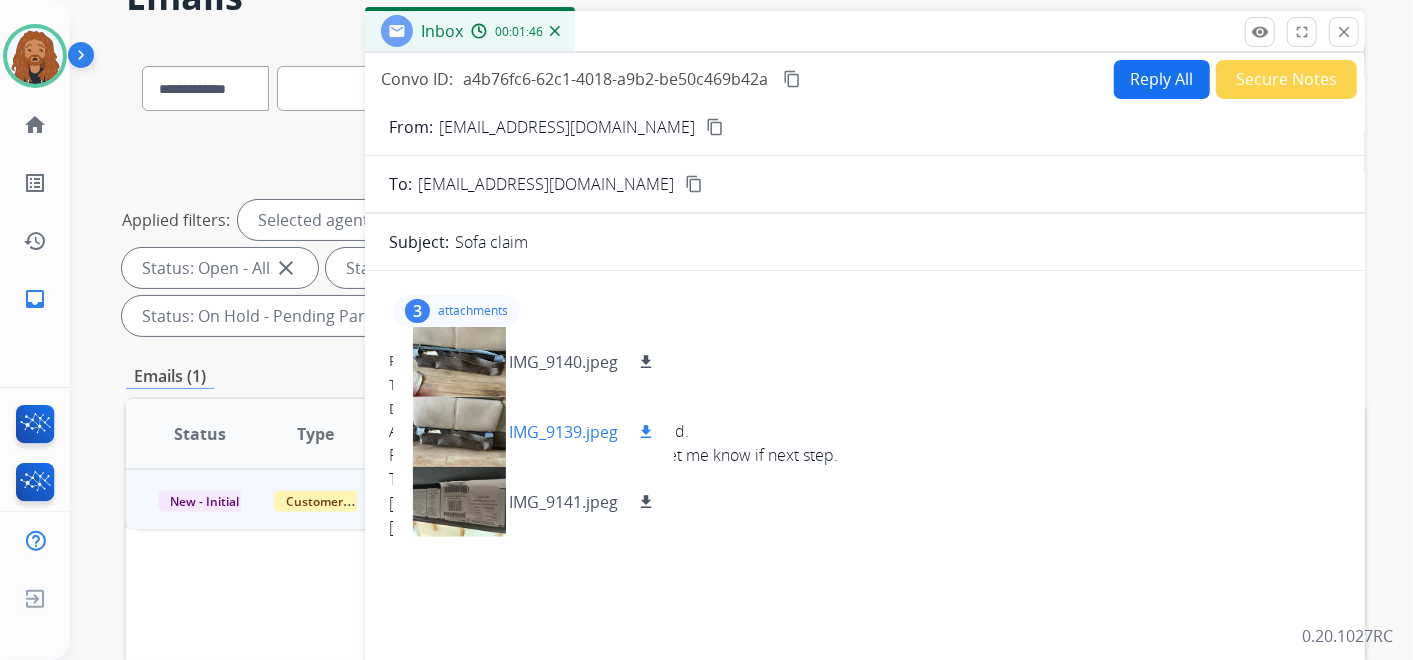 click on "IMG_9139.jpeg" at bounding box center (563, 432) 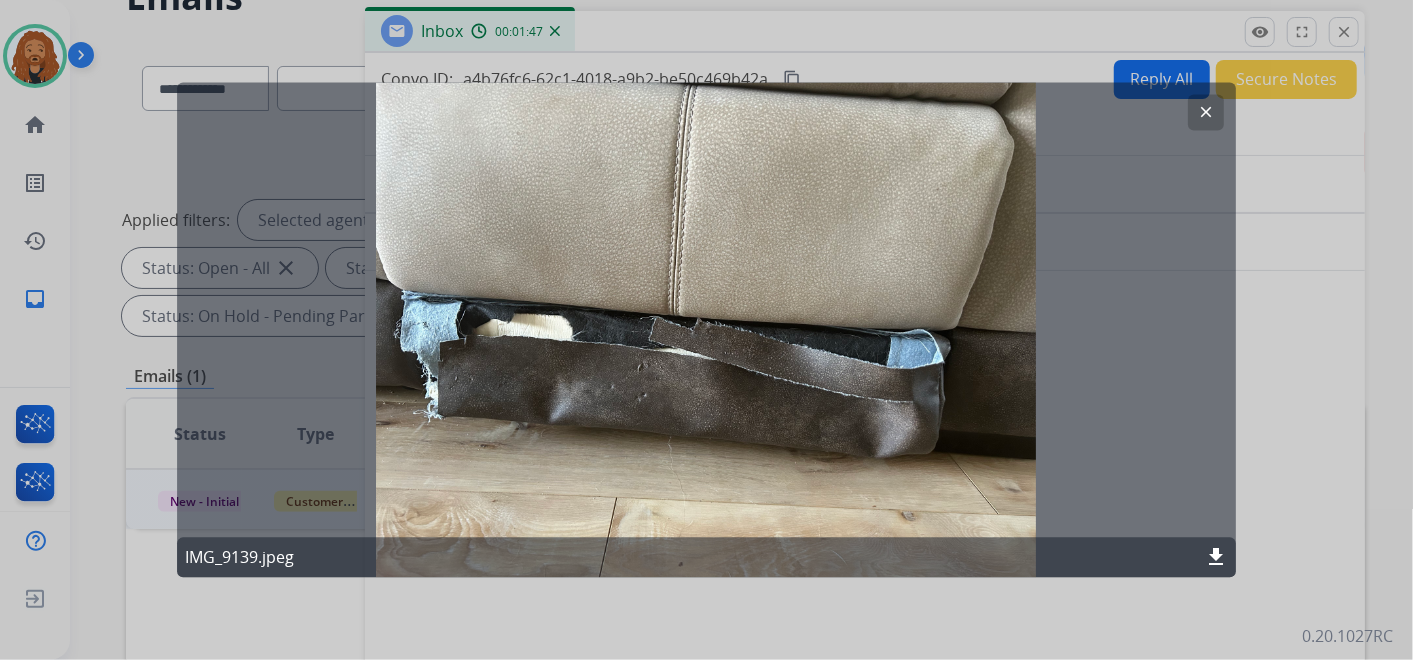 click on "clear" 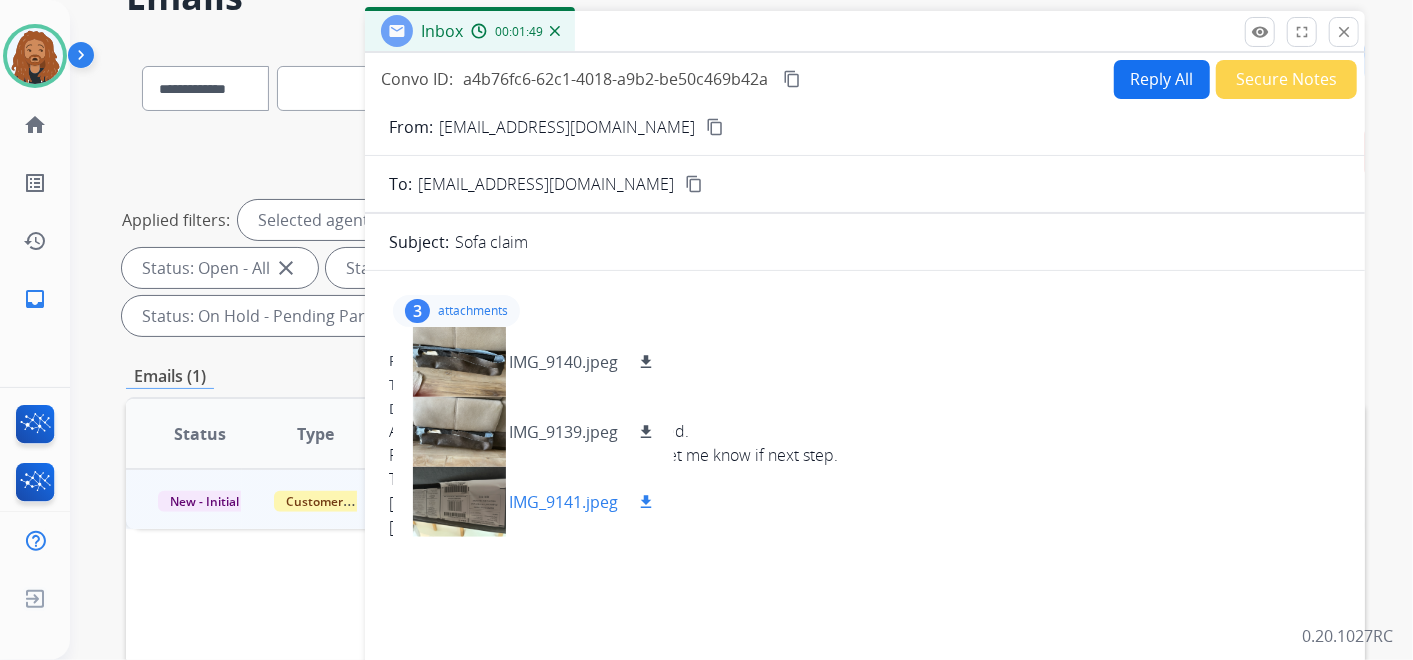 click on "IMG_9141.jpeg  download" at bounding box center [533, 502] 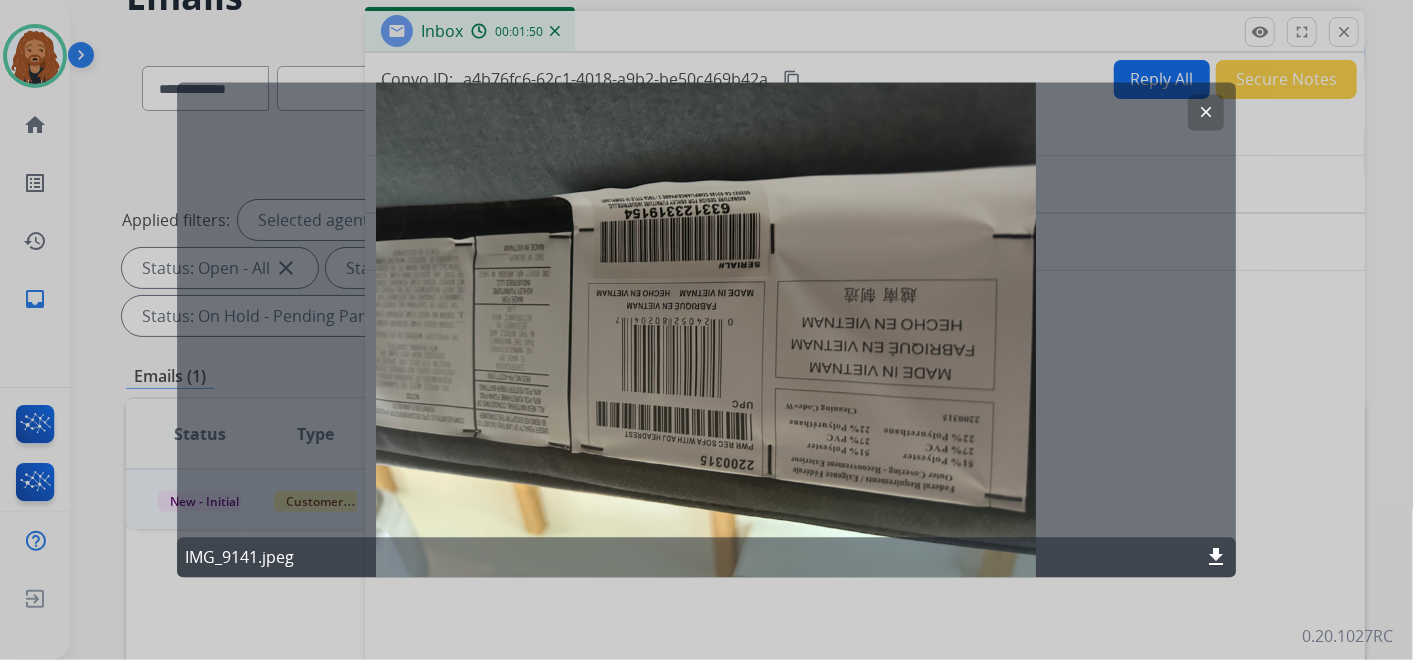 click on "clear" 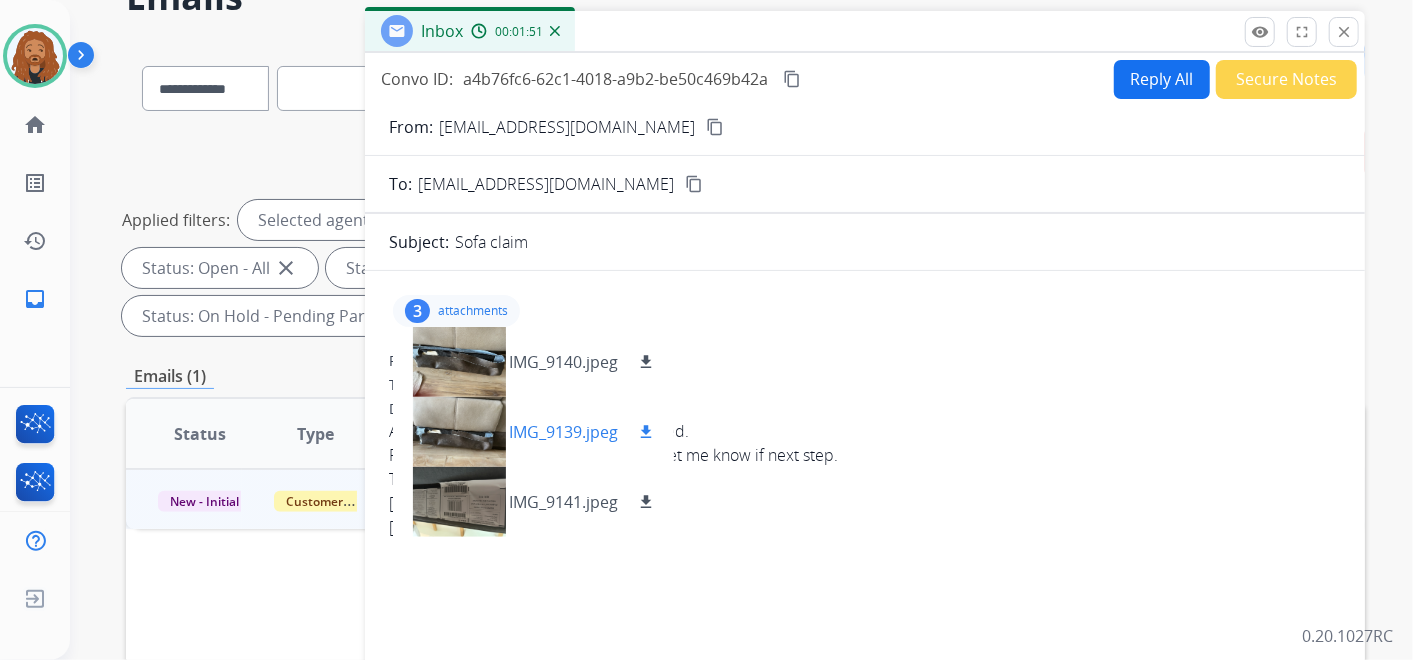 click on "IMG_9139.jpeg" at bounding box center (563, 432) 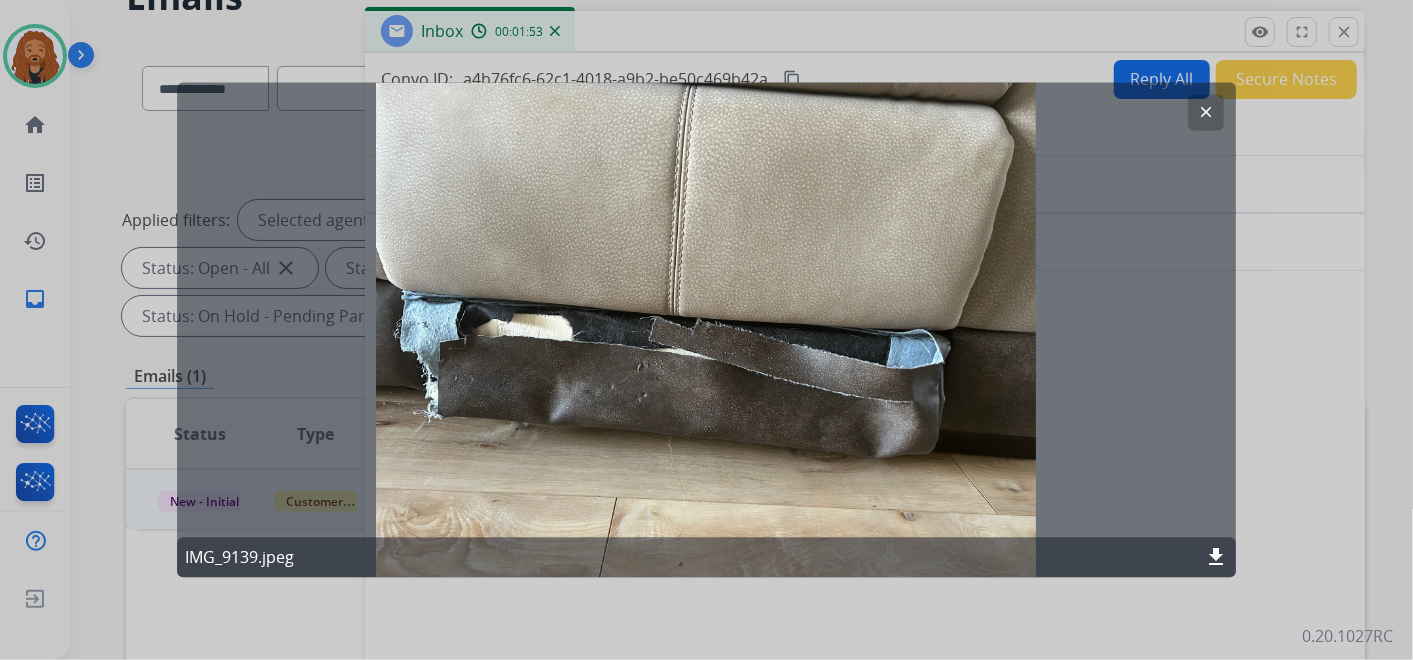 click on "clear" 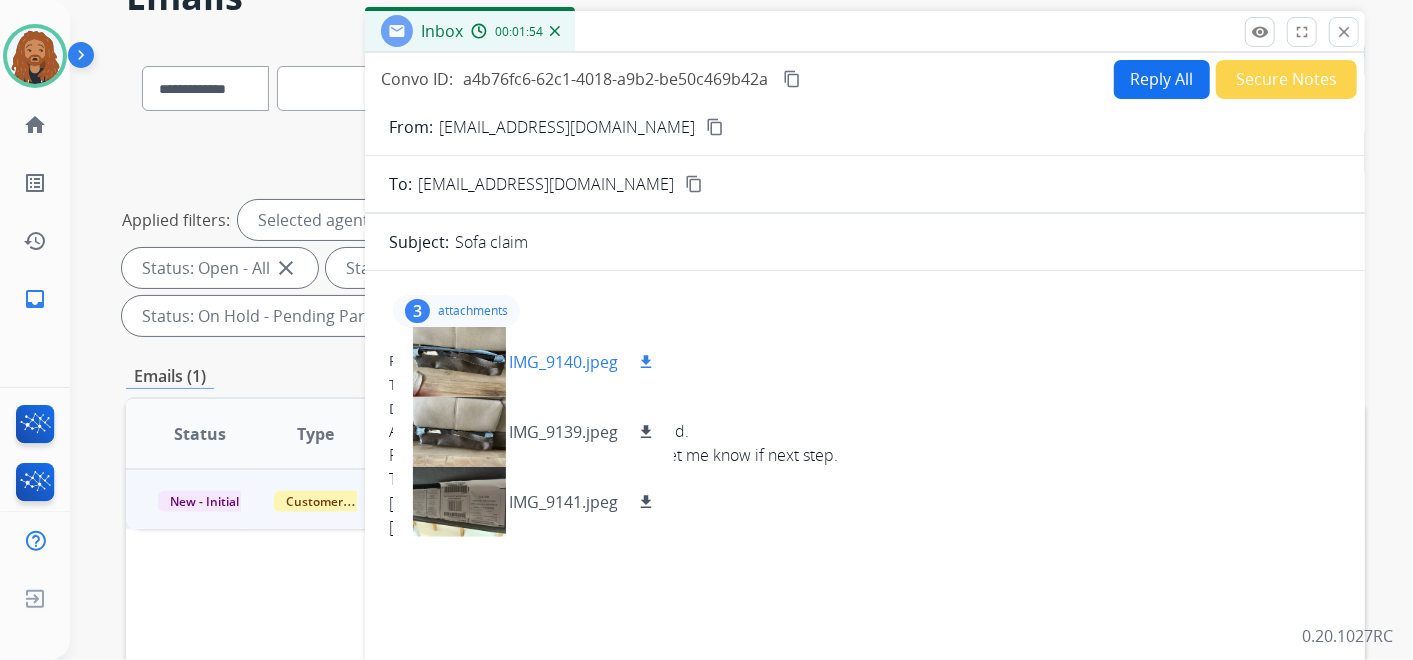 click on "IMG_9140.jpeg" at bounding box center (563, 362) 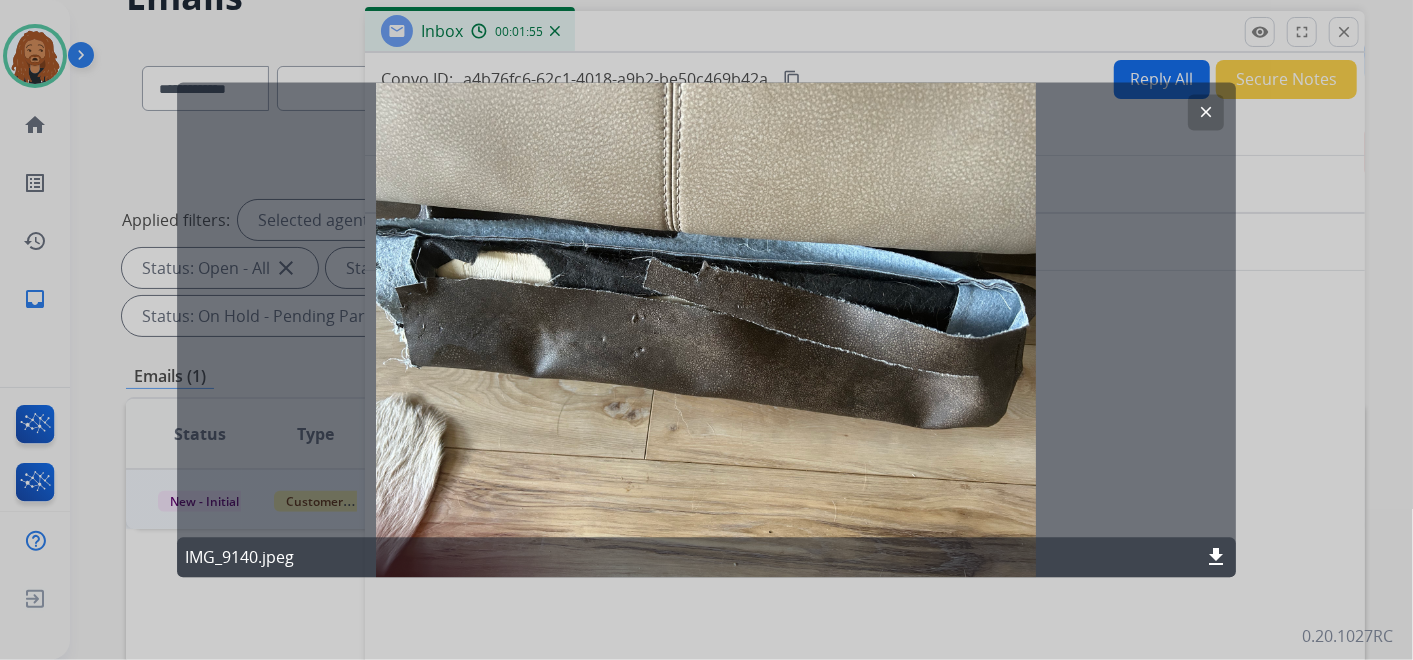 click on "clear" 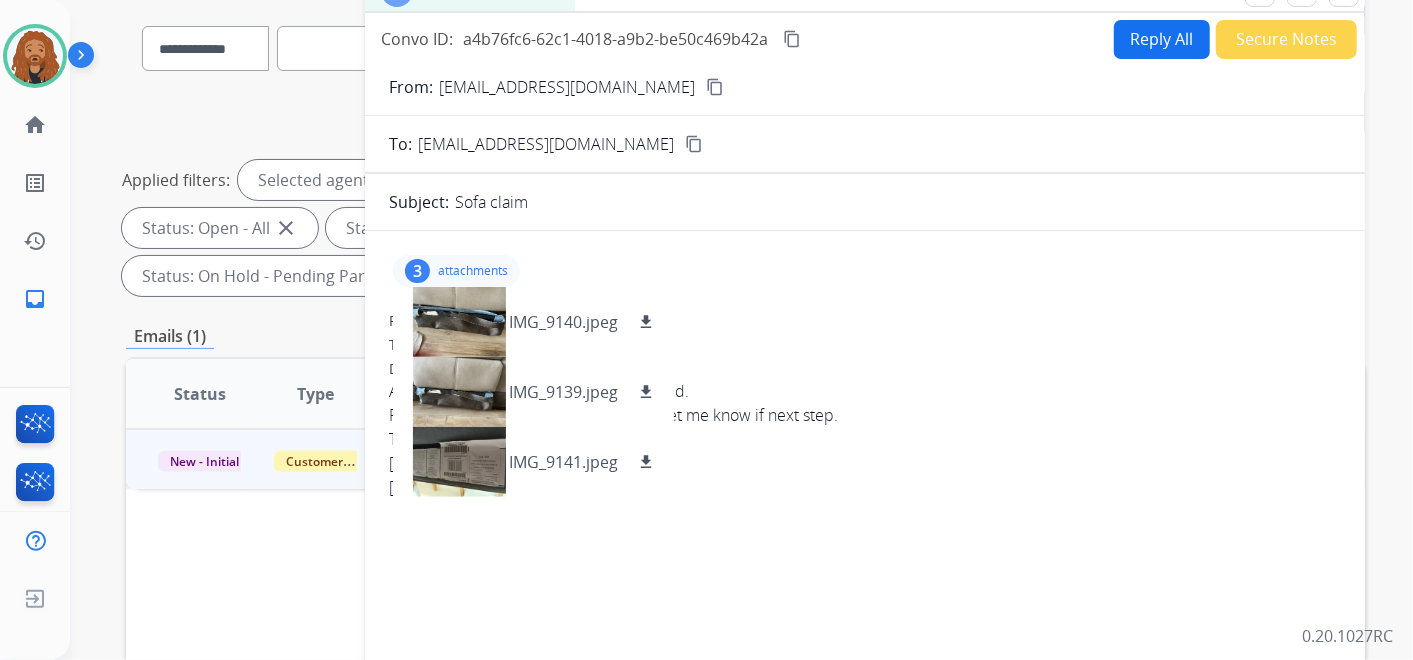 scroll, scrollTop: 0, scrollLeft: 0, axis: both 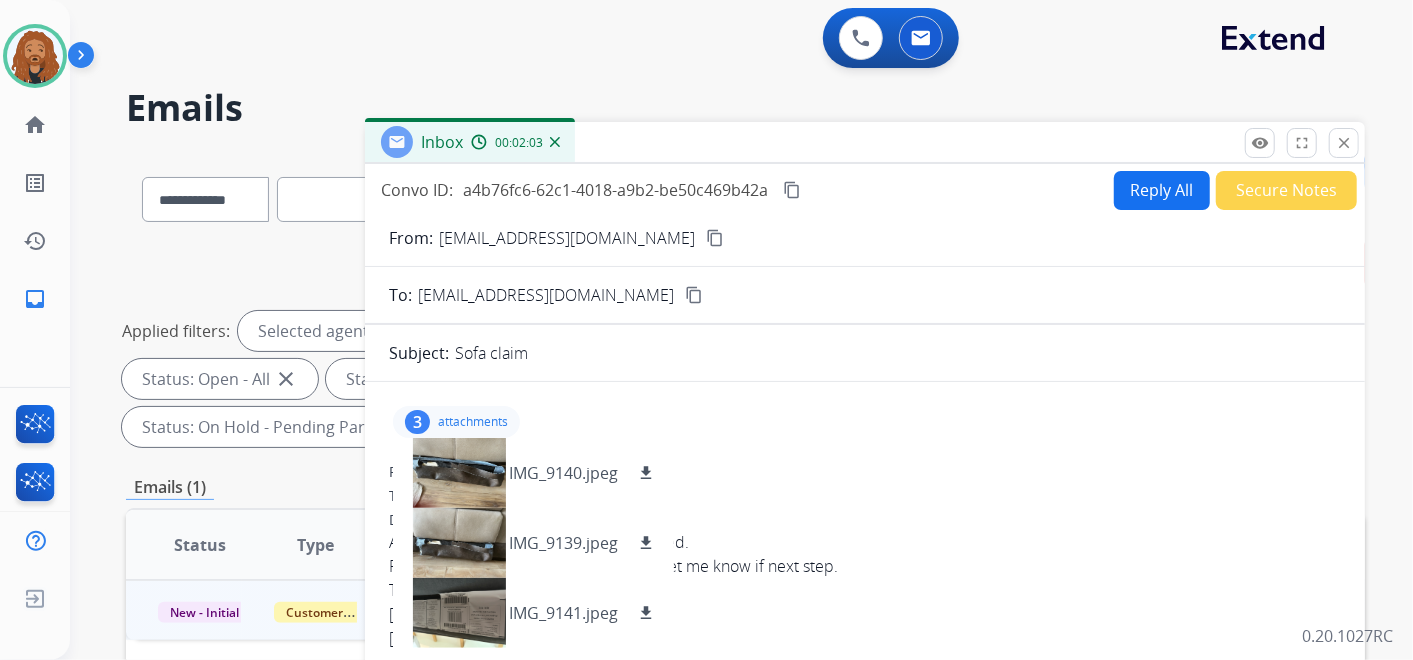 click on "Reply All" at bounding box center (1162, 190) 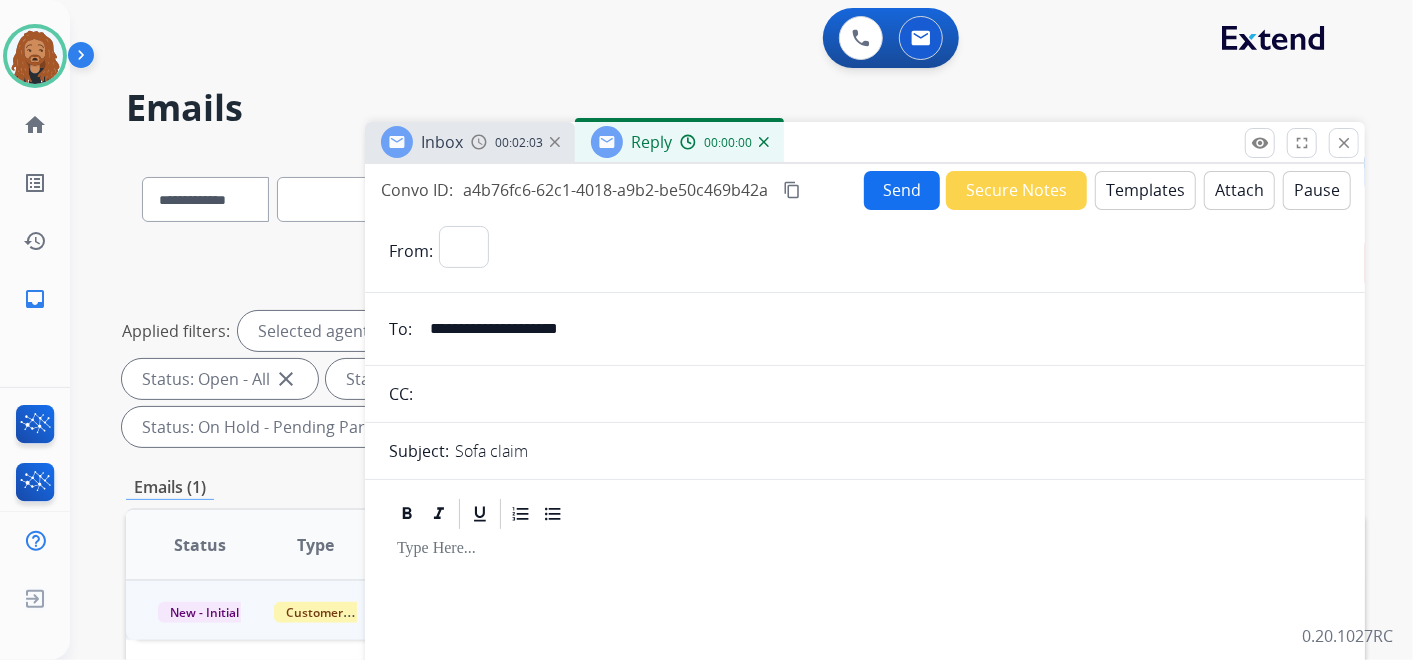 select on "**********" 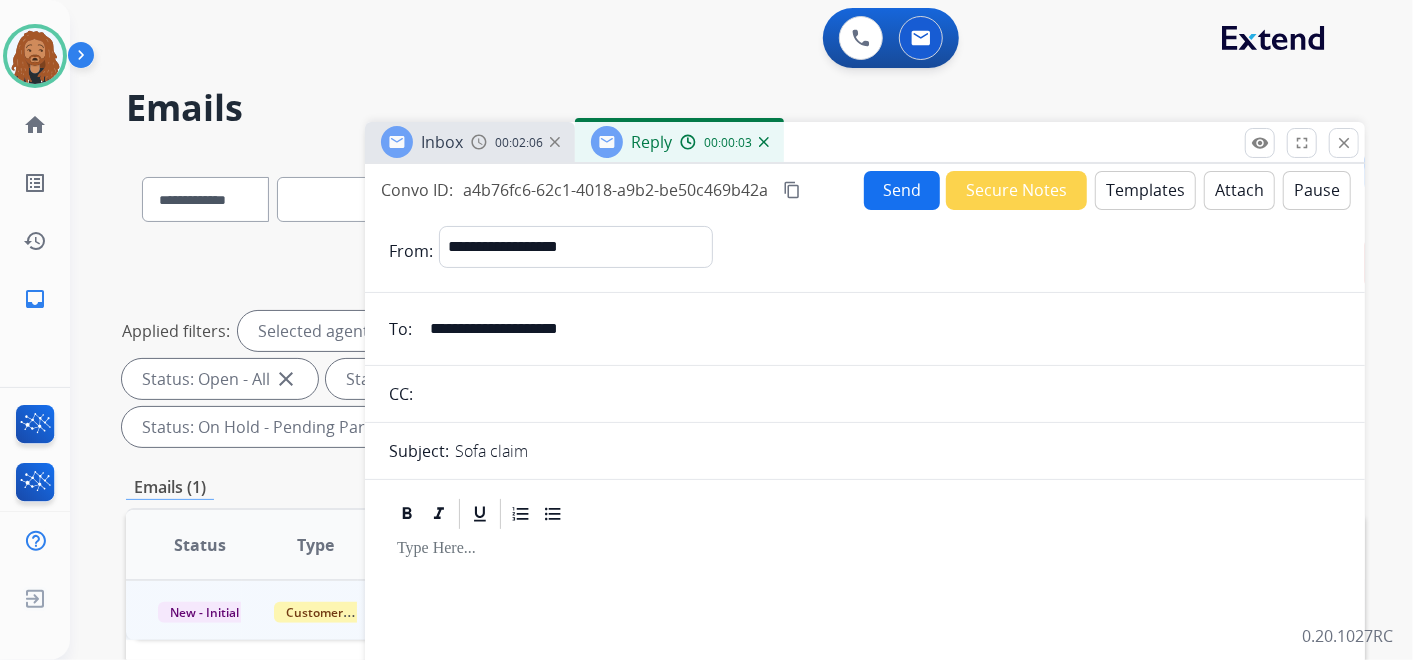 click on "Templates" at bounding box center (1145, 190) 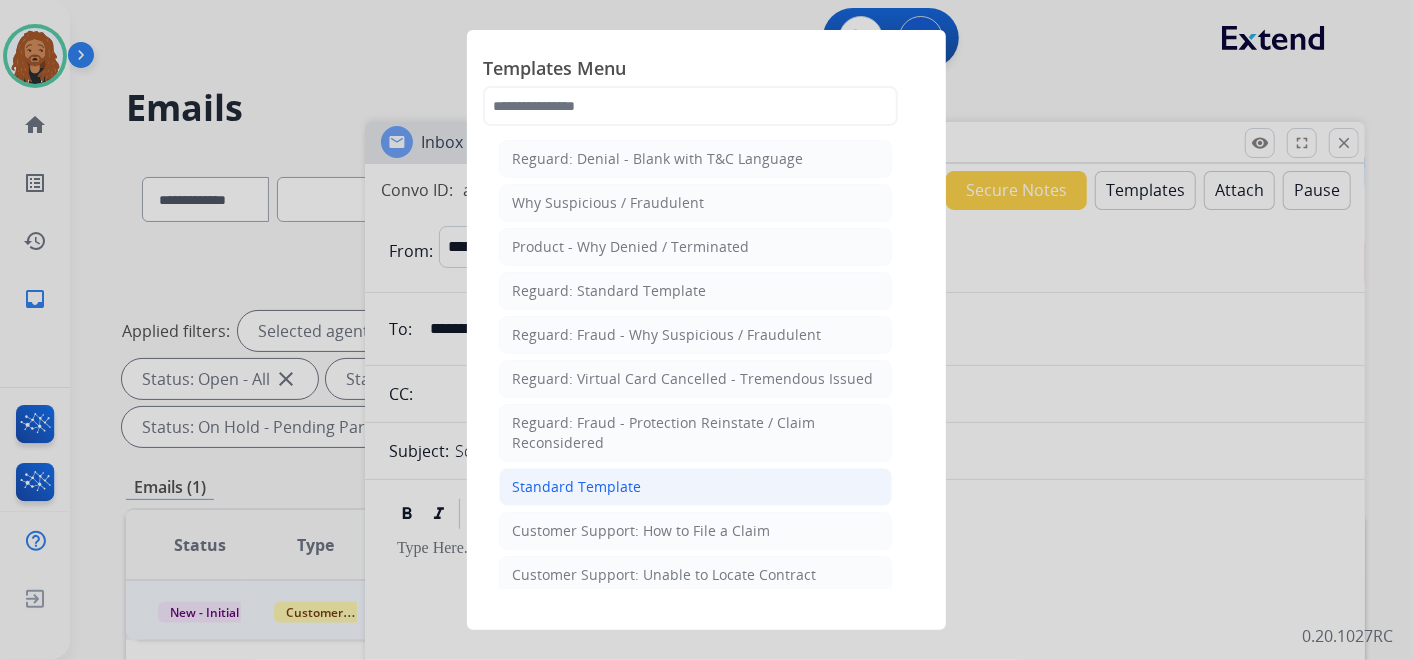 click on "Standard Template" 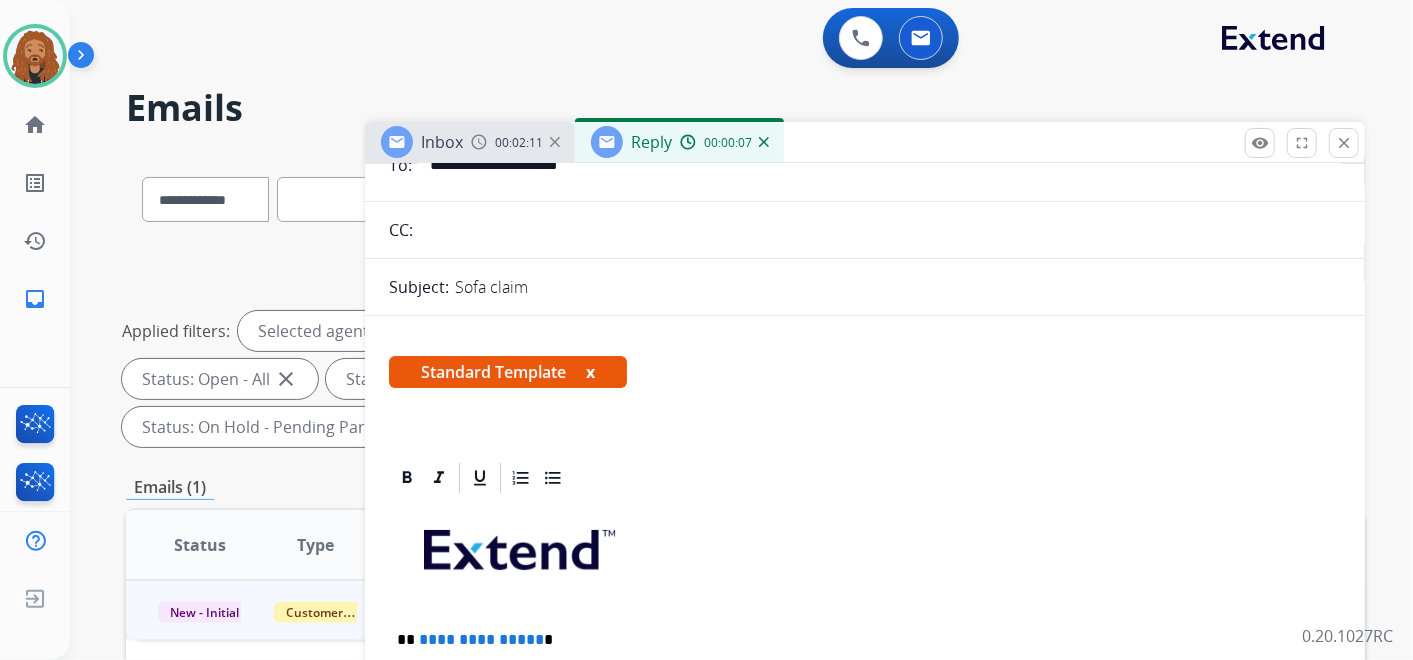 scroll, scrollTop: 444, scrollLeft: 0, axis: vertical 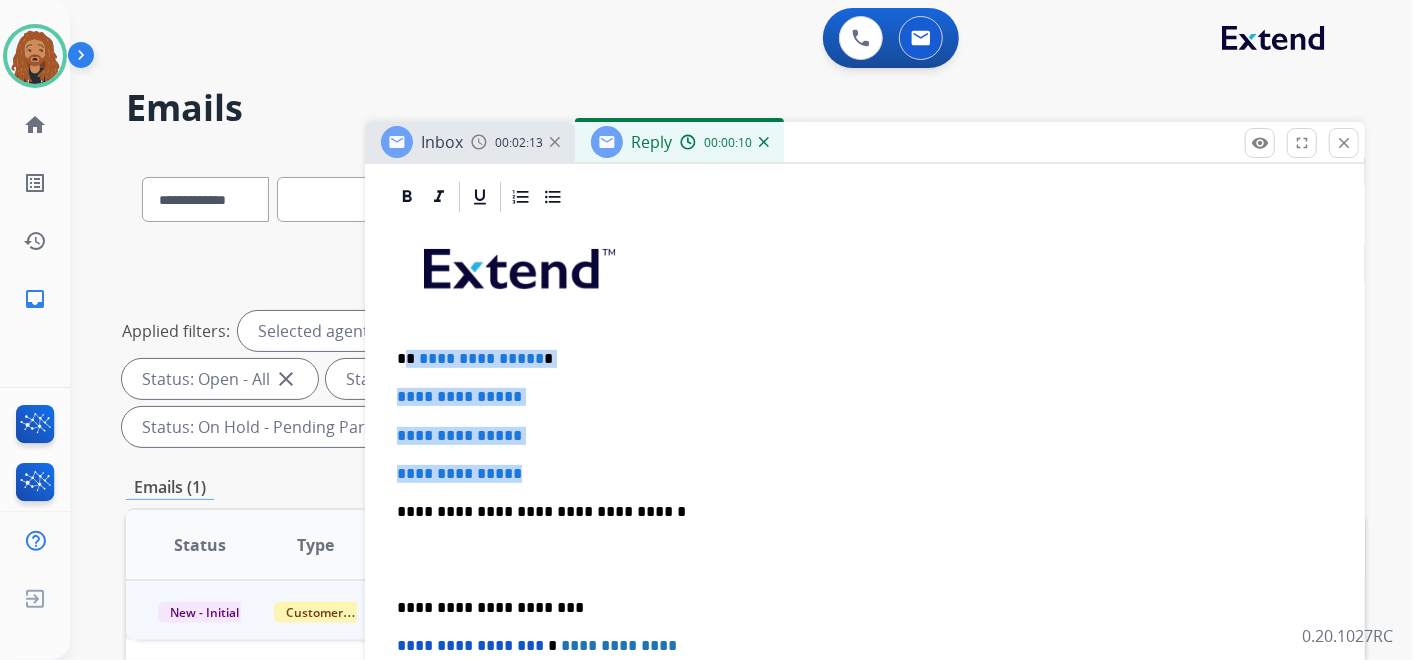 drag, startPoint x: 539, startPoint y: 467, endPoint x: 407, endPoint y: 350, distance: 176.38878 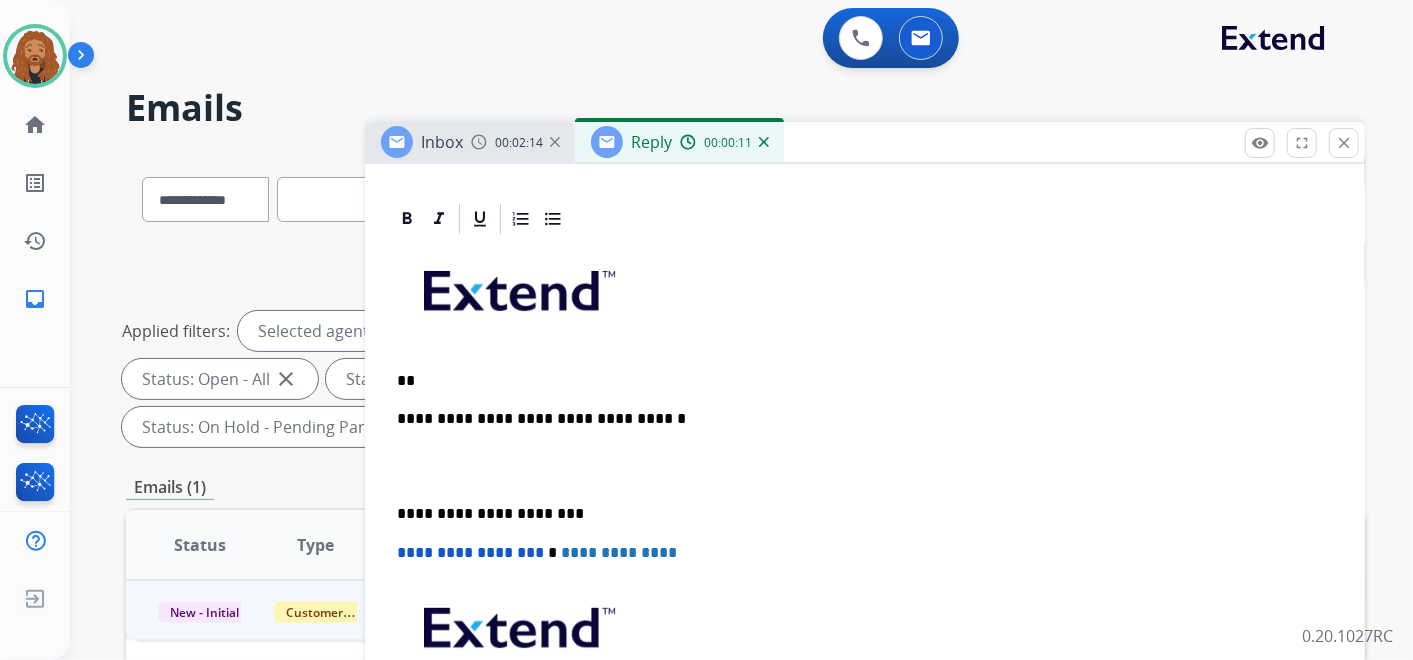scroll, scrollTop: 417, scrollLeft: 0, axis: vertical 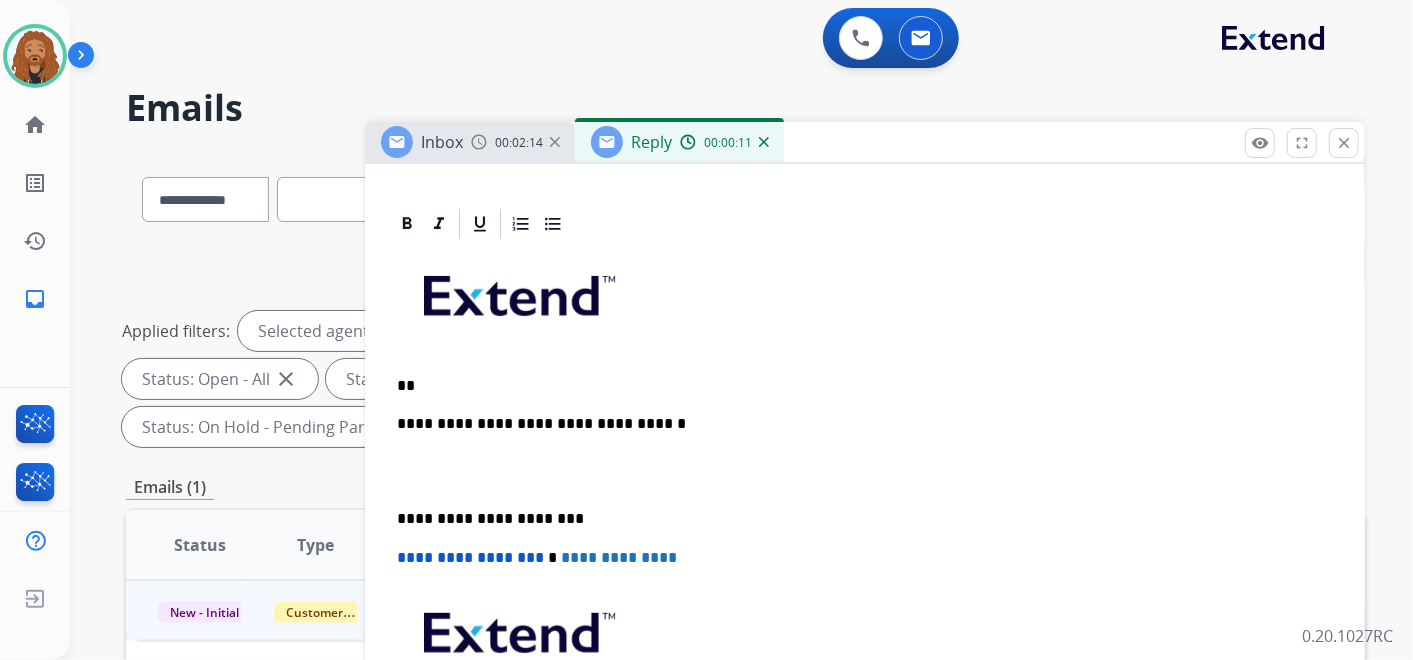 type 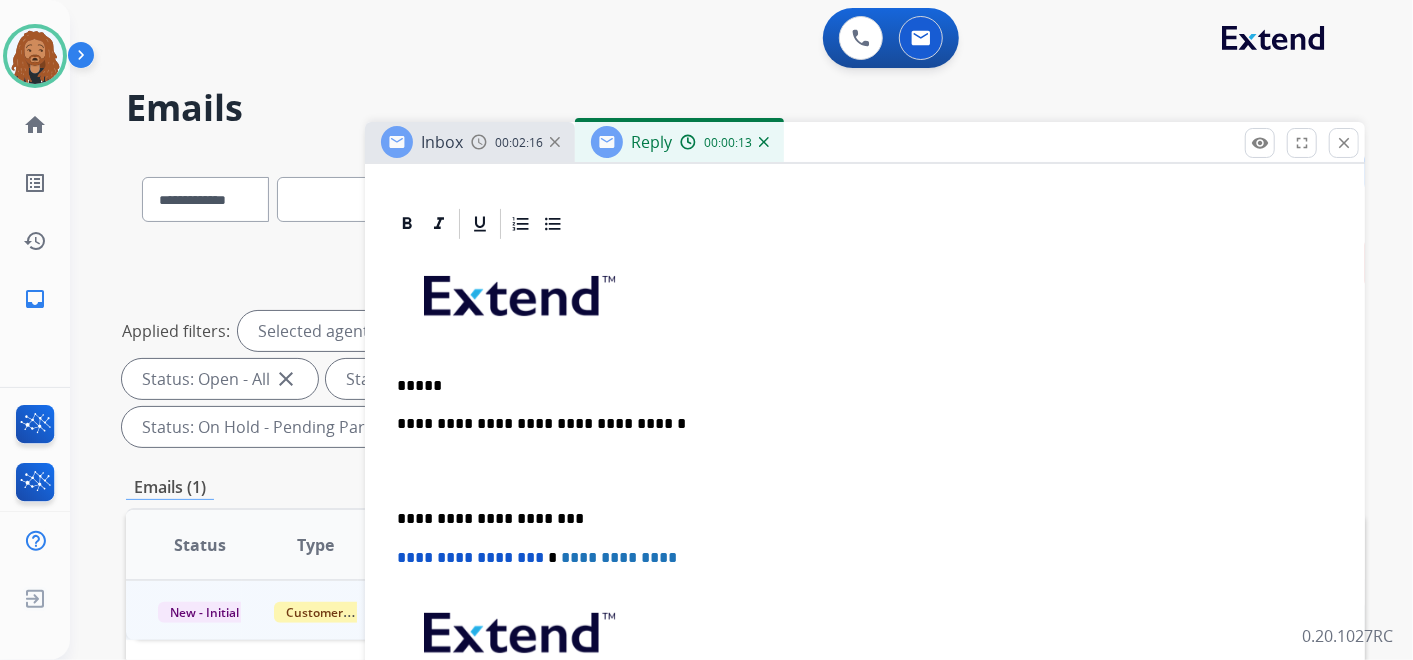 click at bounding box center [865, 472] 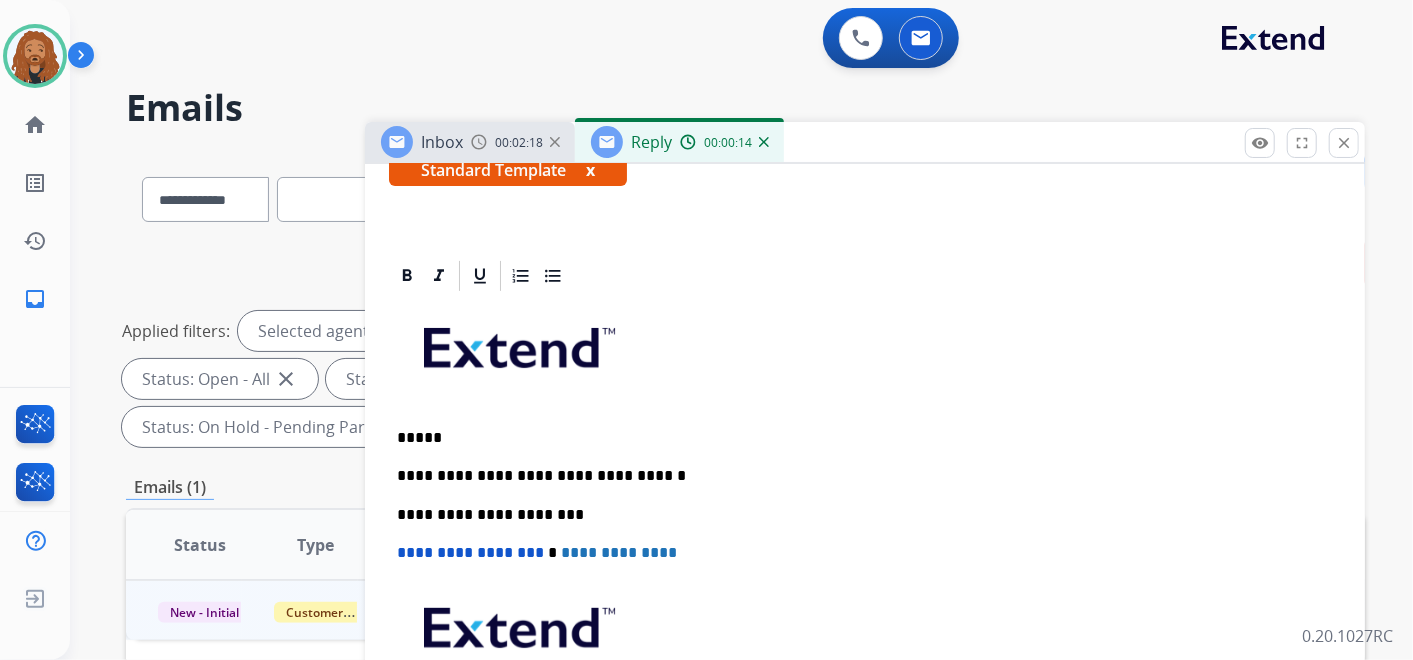 scroll, scrollTop: 360, scrollLeft: 0, axis: vertical 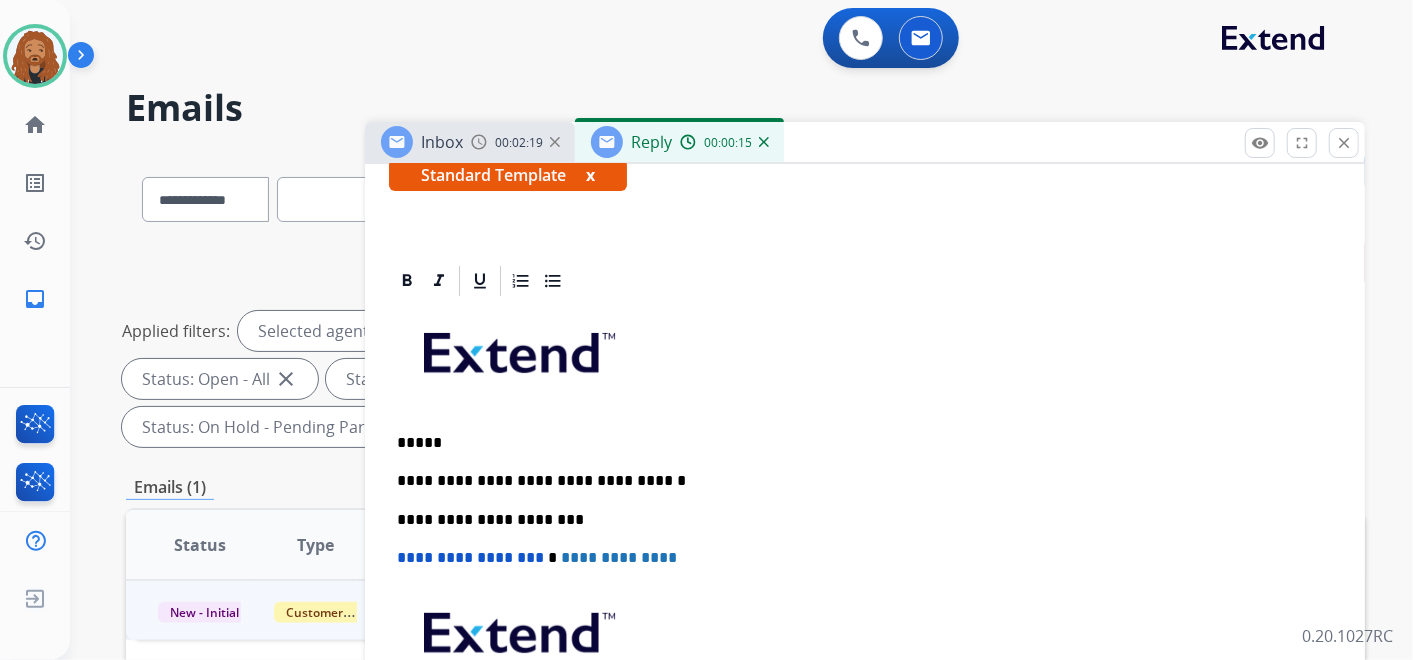 click on "*****" at bounding box center (857, 443) 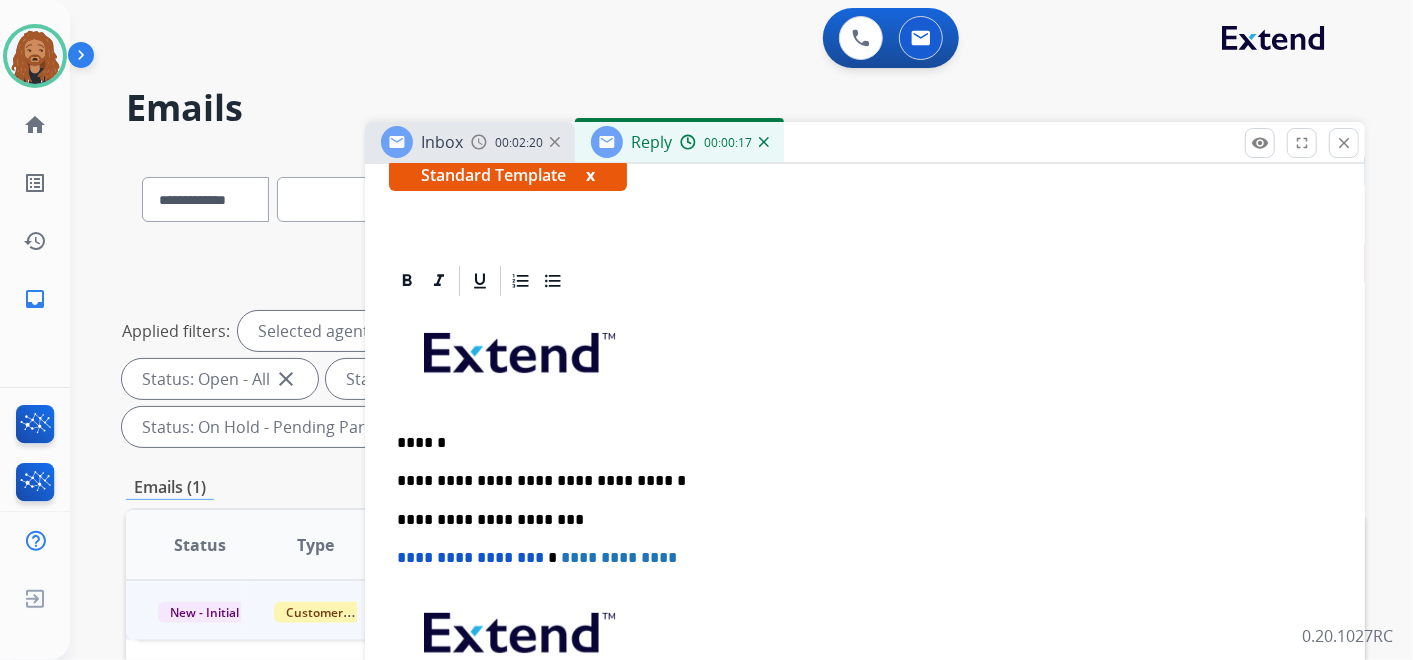 scroll, scrollTop: 399, scrollLeft: 0, axis: vertical 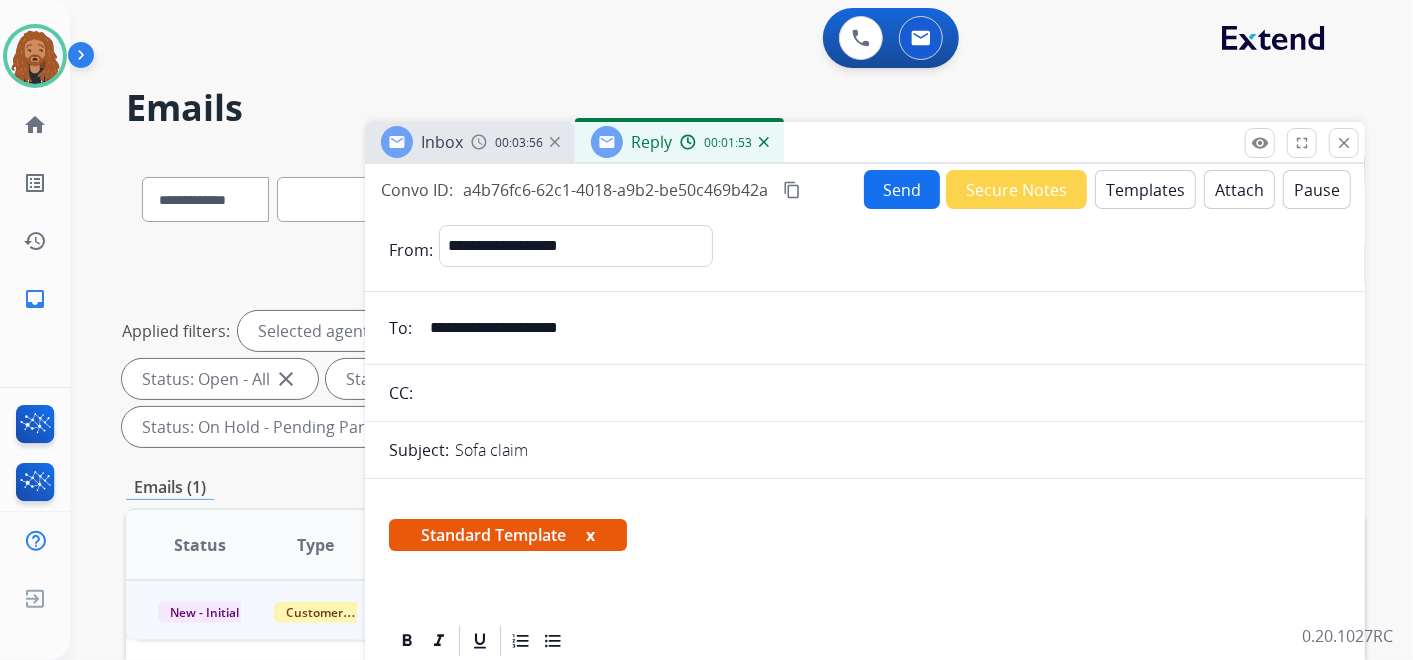 click on "content_copy" at bounding box center [792, 190] 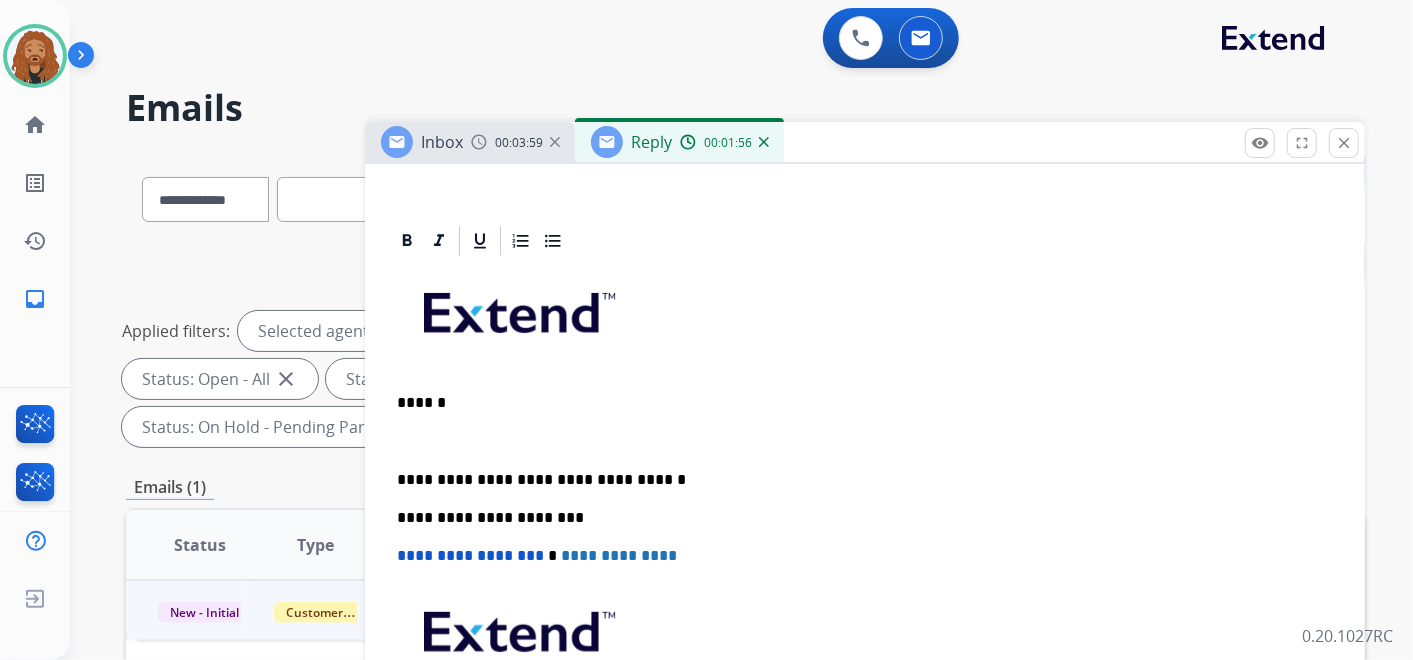 scroll, scrollTop: 399, scrollLeft: 0, axis: vertical 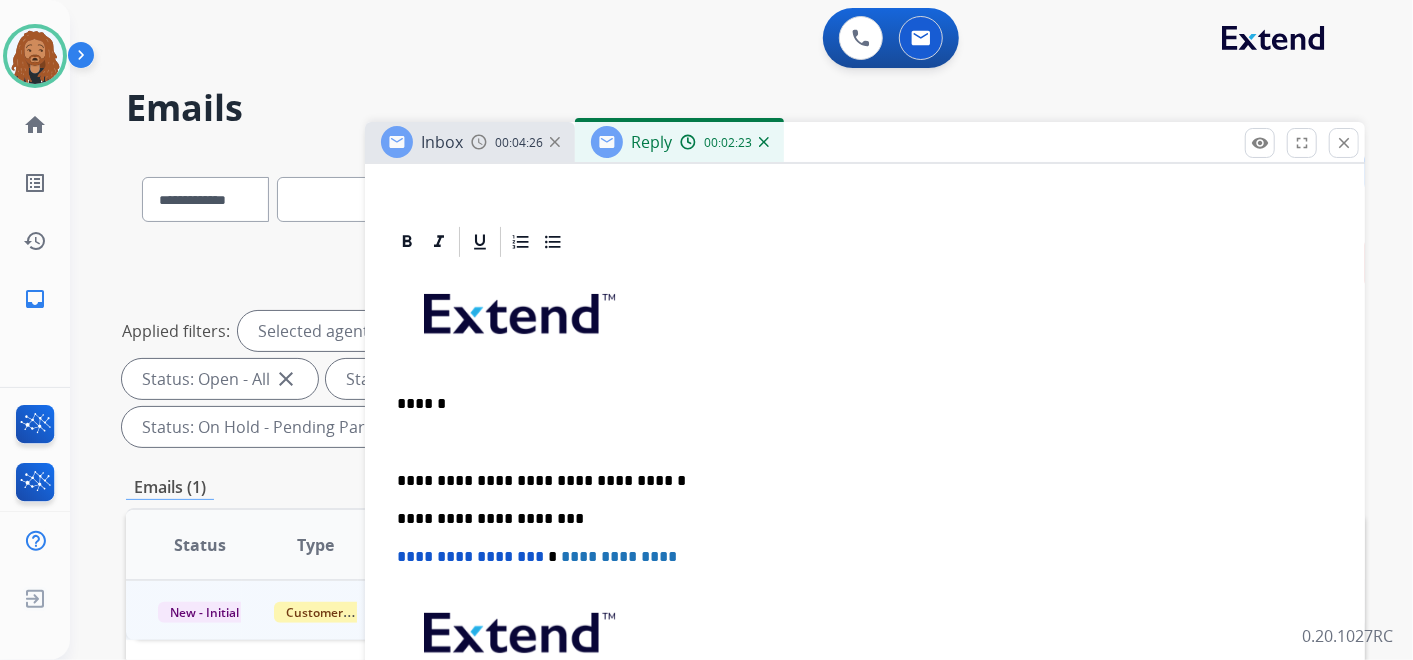 click on "**********" at bounding box center (865, 537) 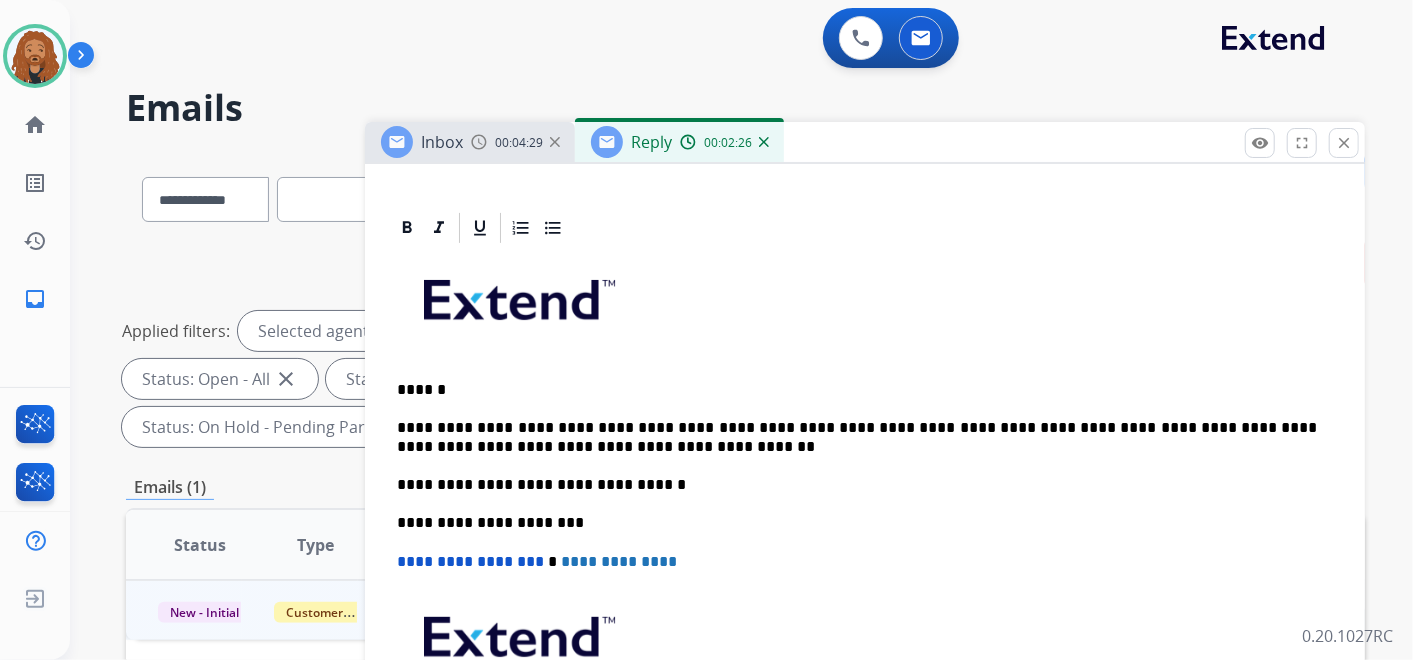 scroll, scrollTop: 417, scrollLeft: 0, axis: vertical 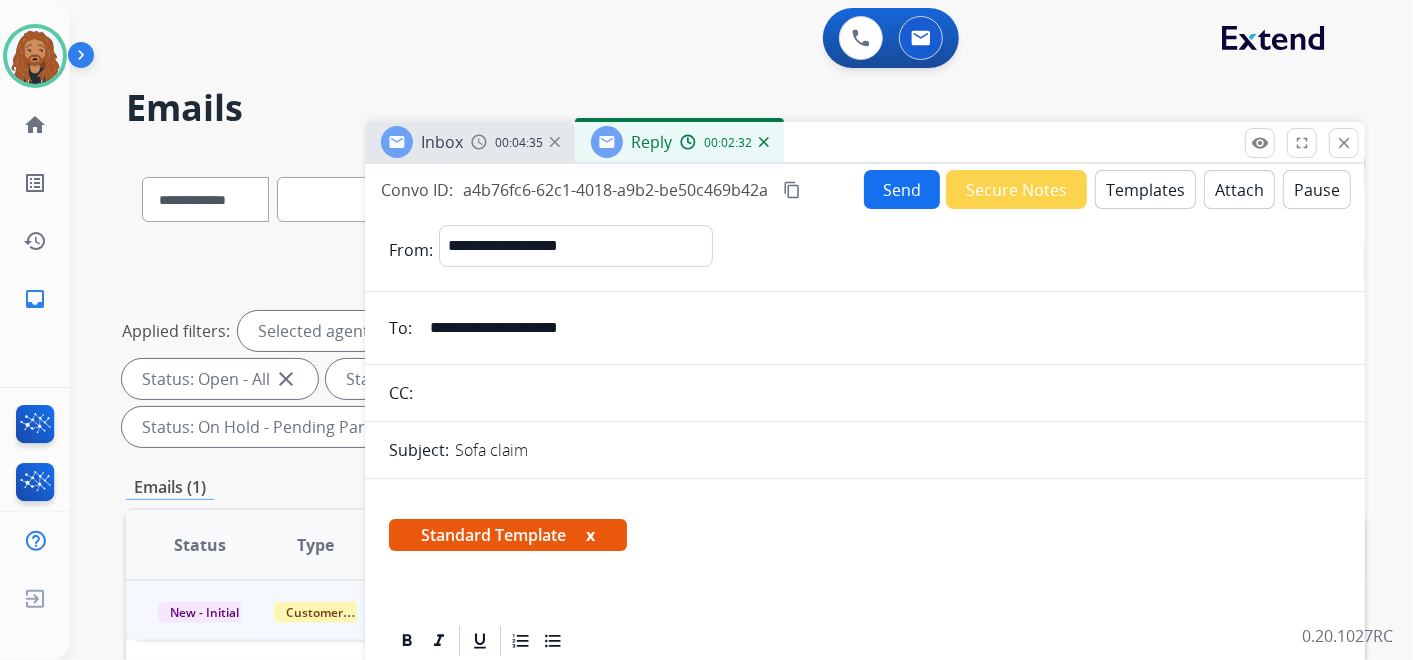 click on "Send" at bounding box center (902, 189) 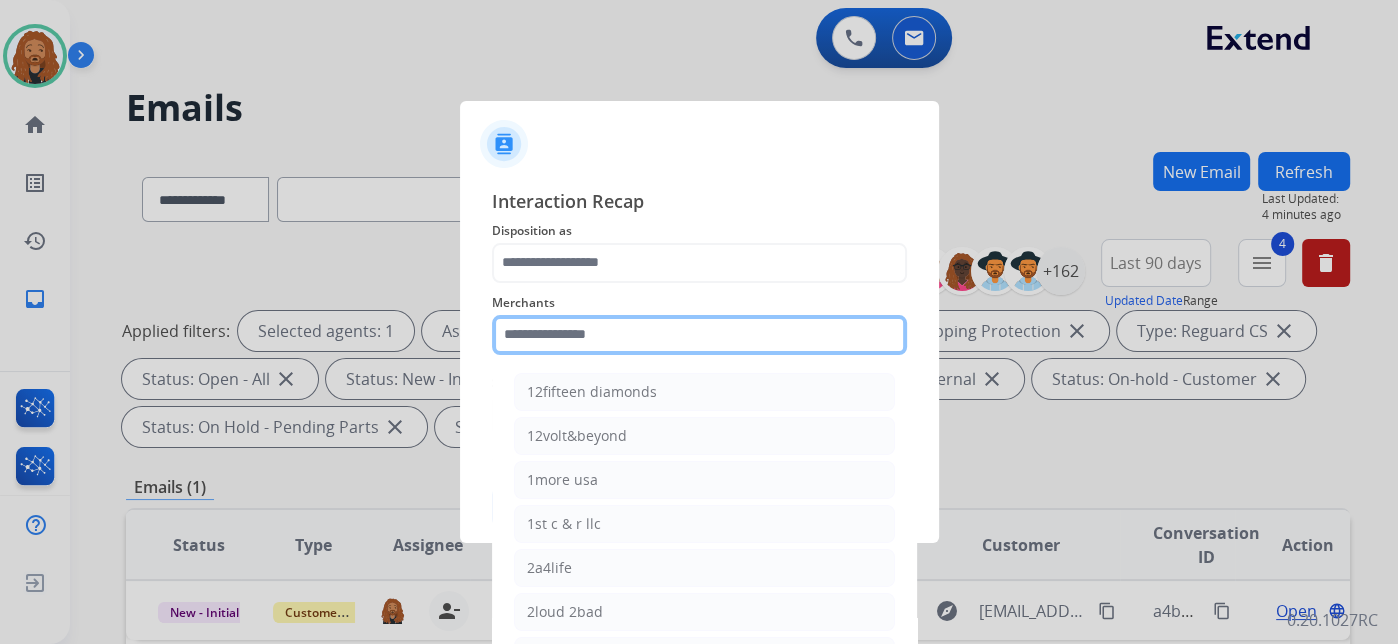click 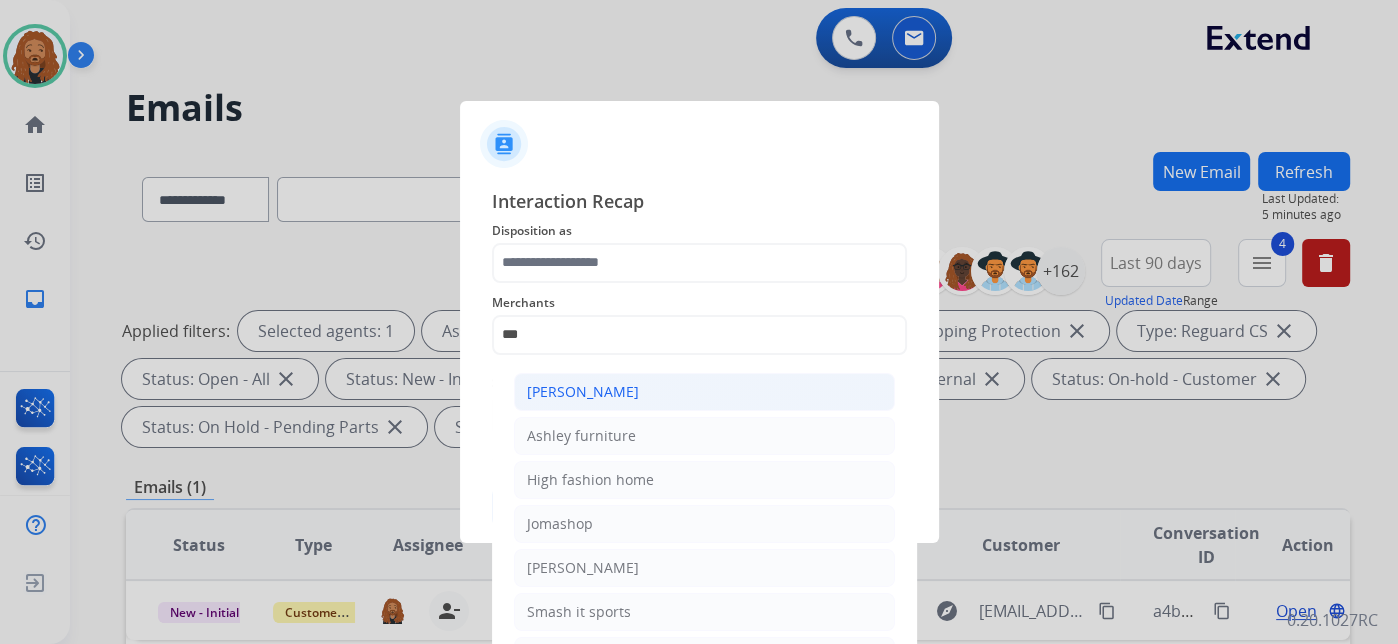 click on "[PERSON_NAME]" 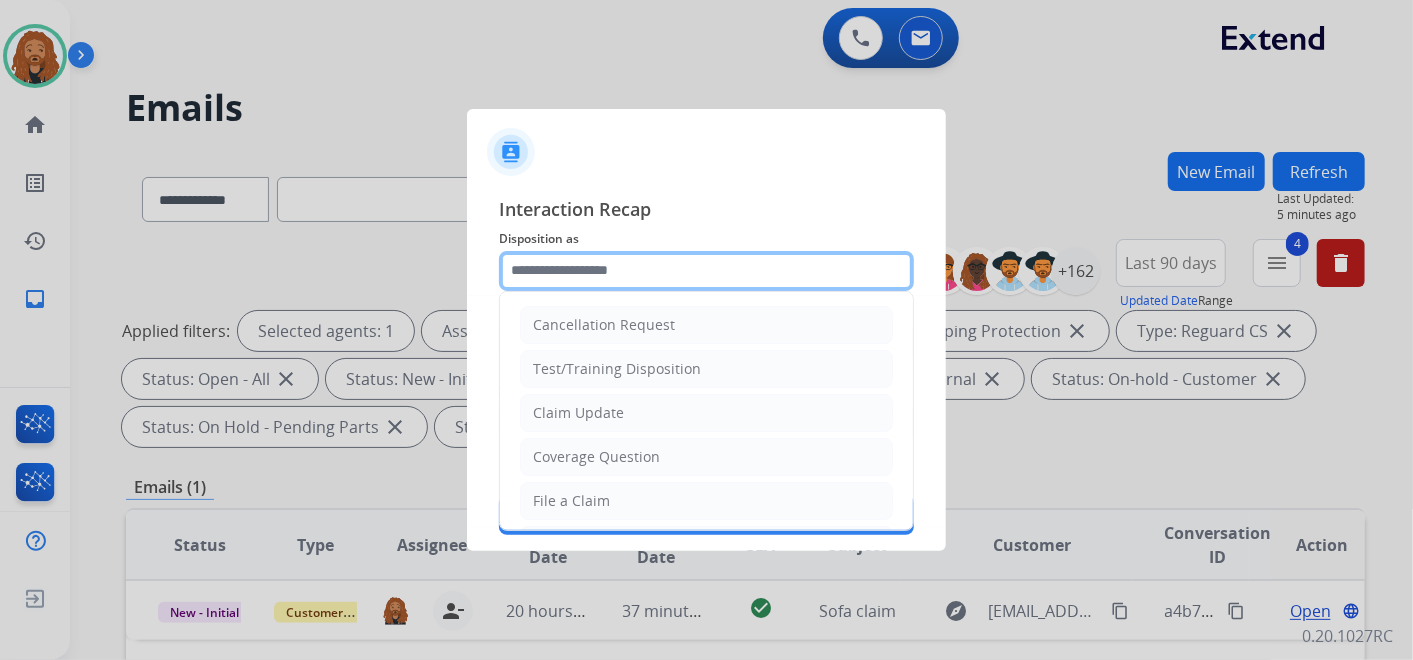 click 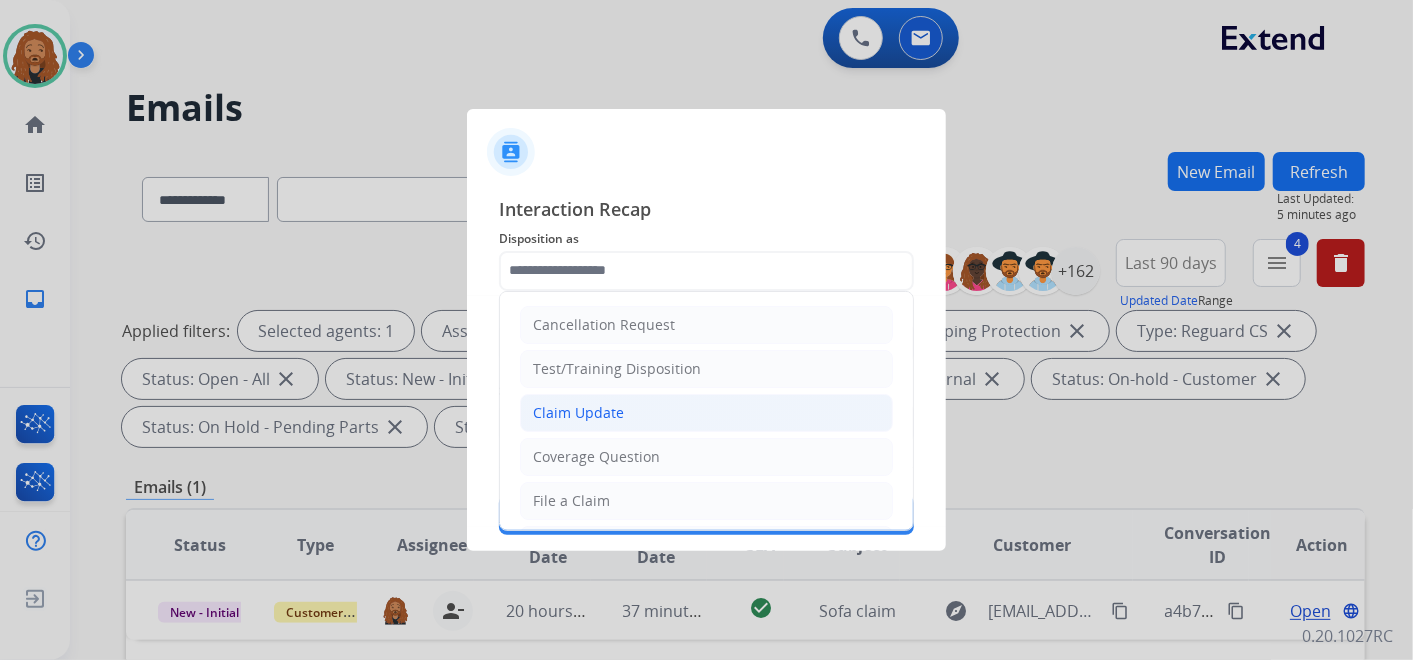 click on "Claim Update" 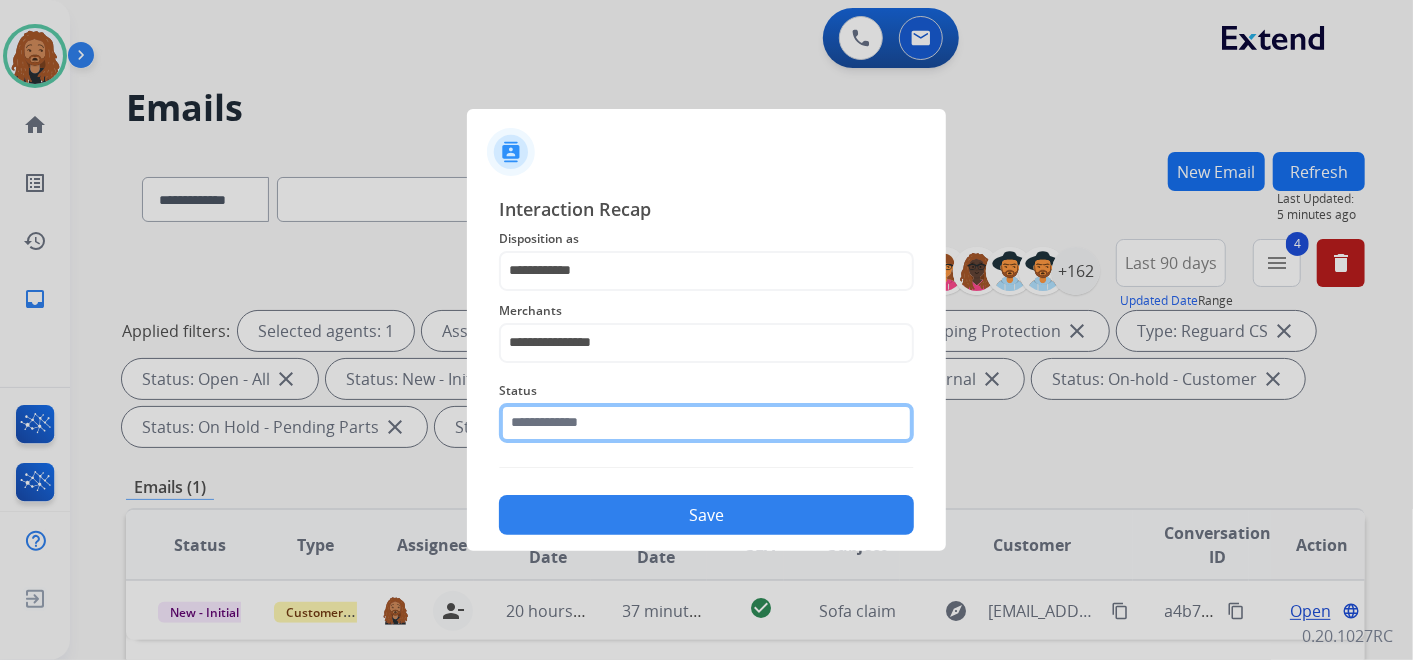 click 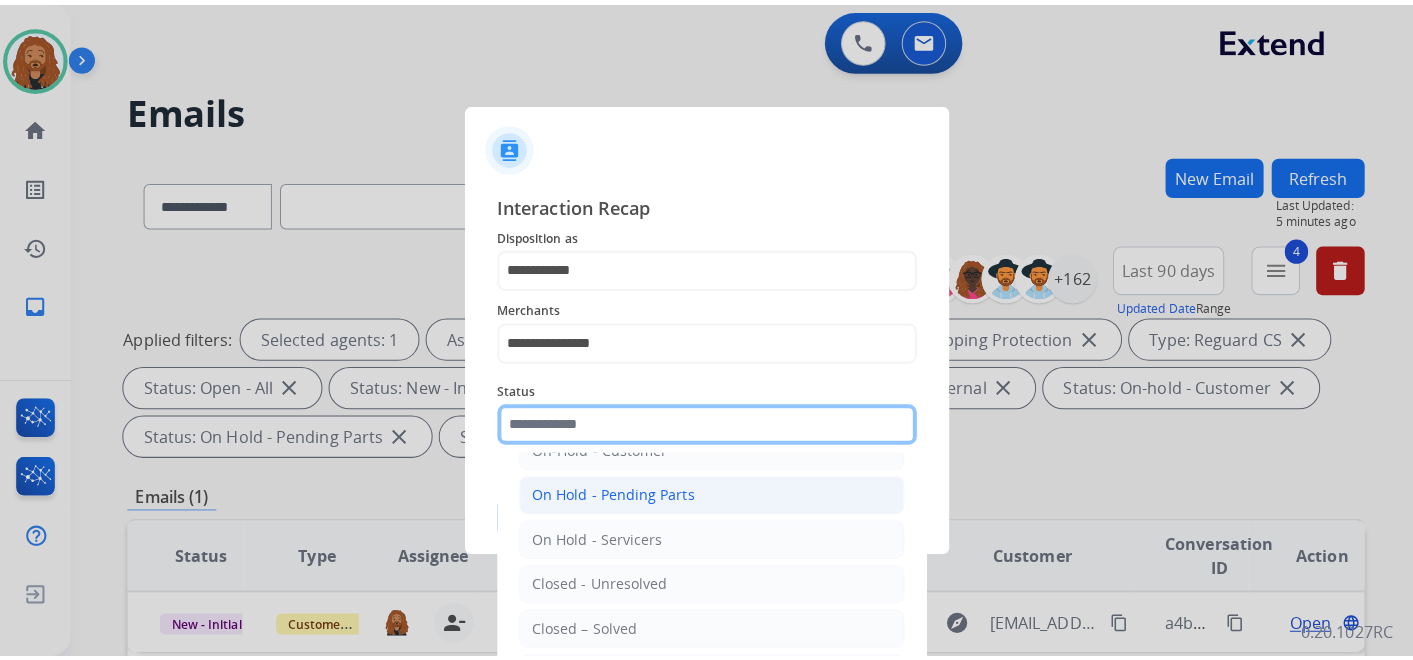 scroll, scrollTop: 114, scrollLeft: 0, axis: vertical 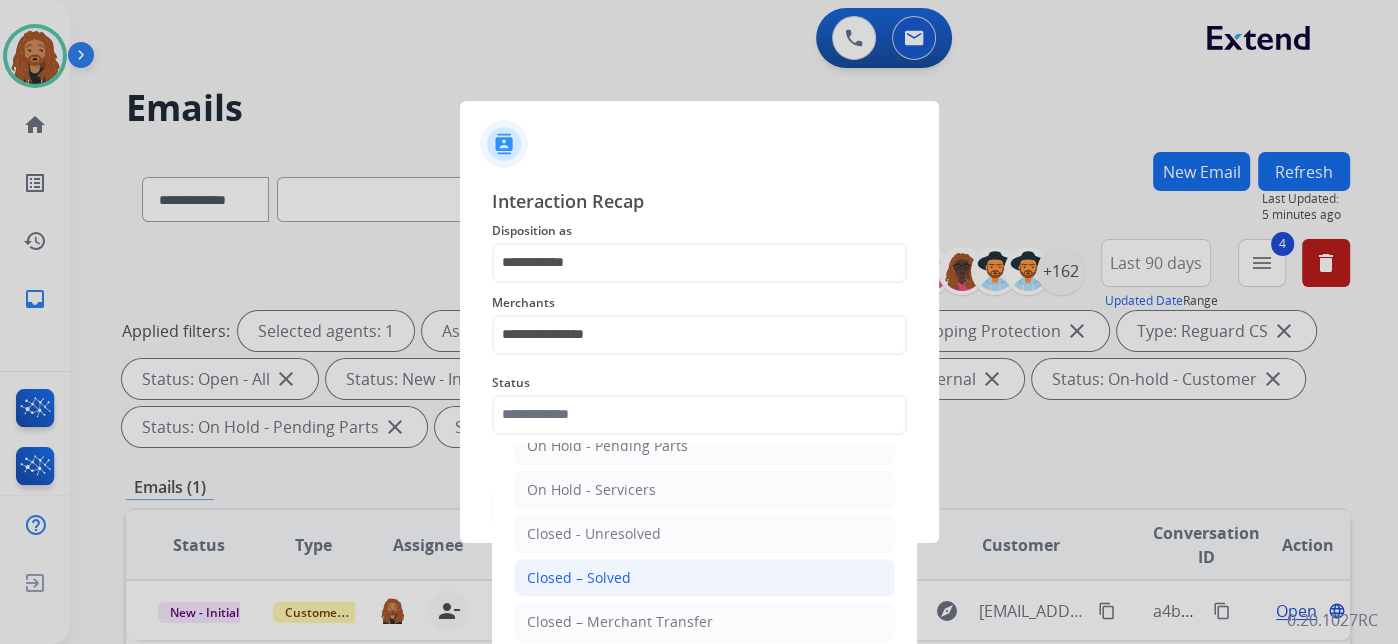 drag, startPoint x: 617, startPoint y: 581, endPoint x: 620, endPoint y: 548, distance: 33.13608 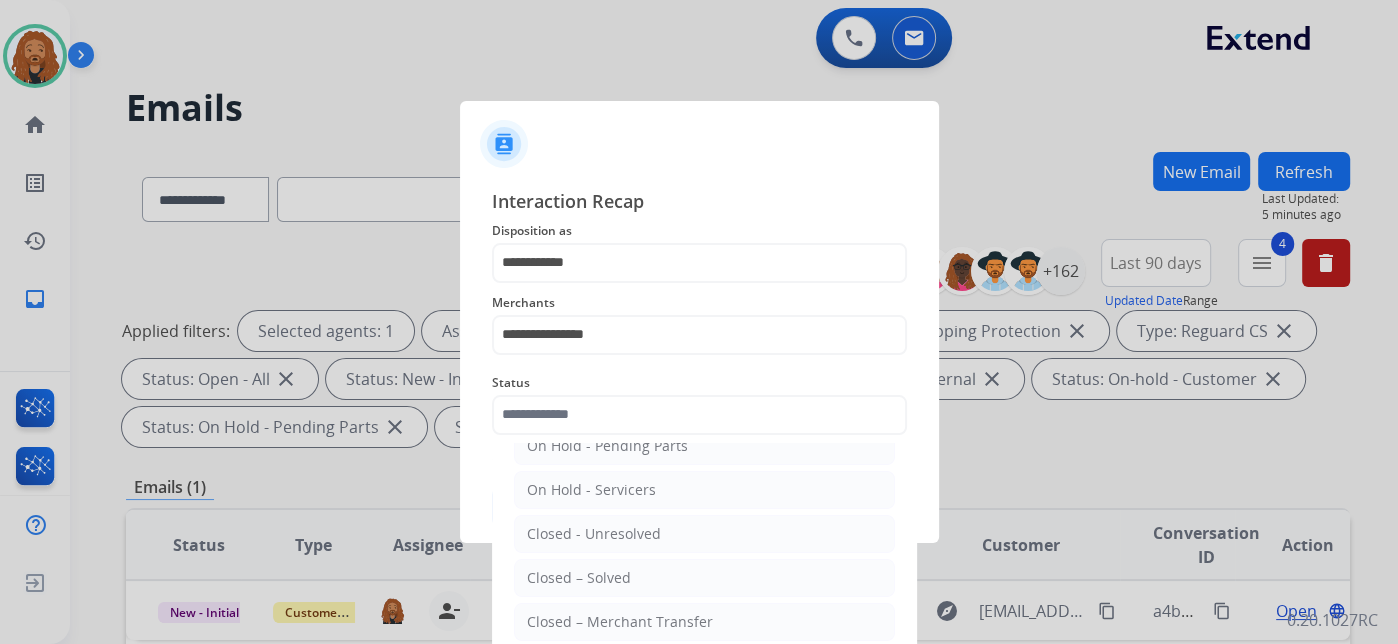 type on "**********" 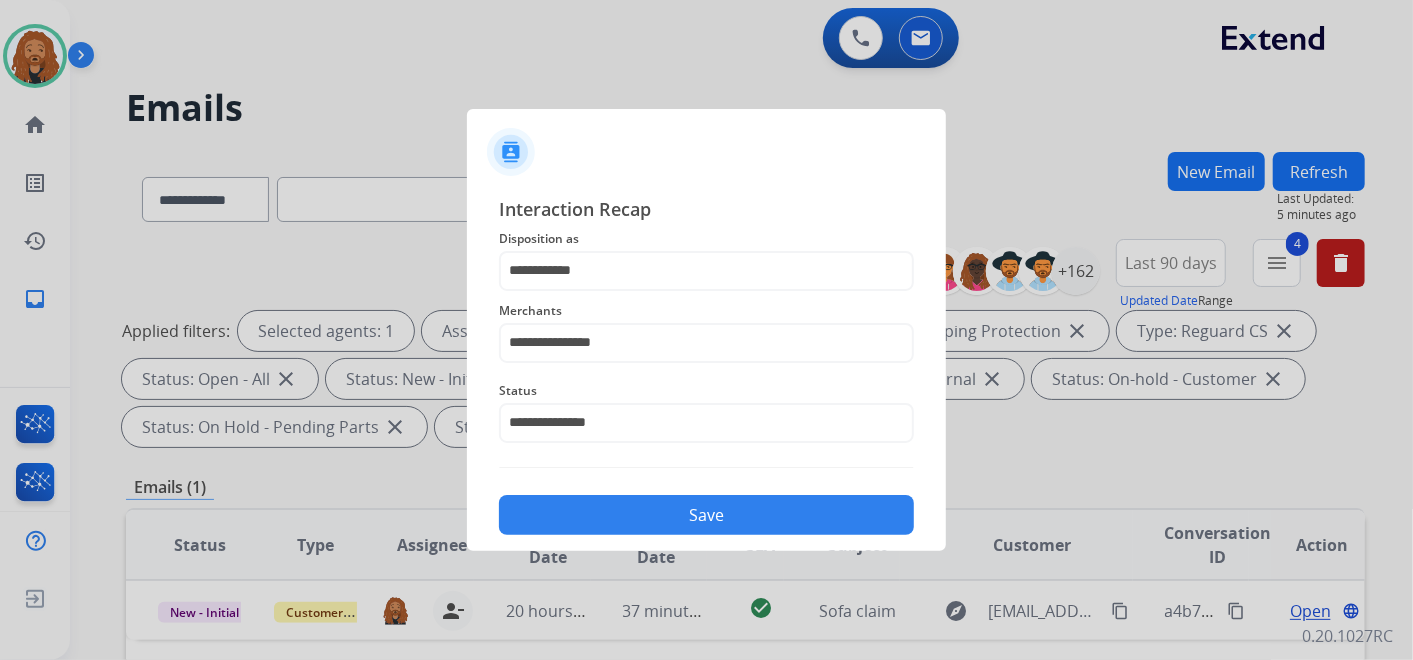 click on "Save" 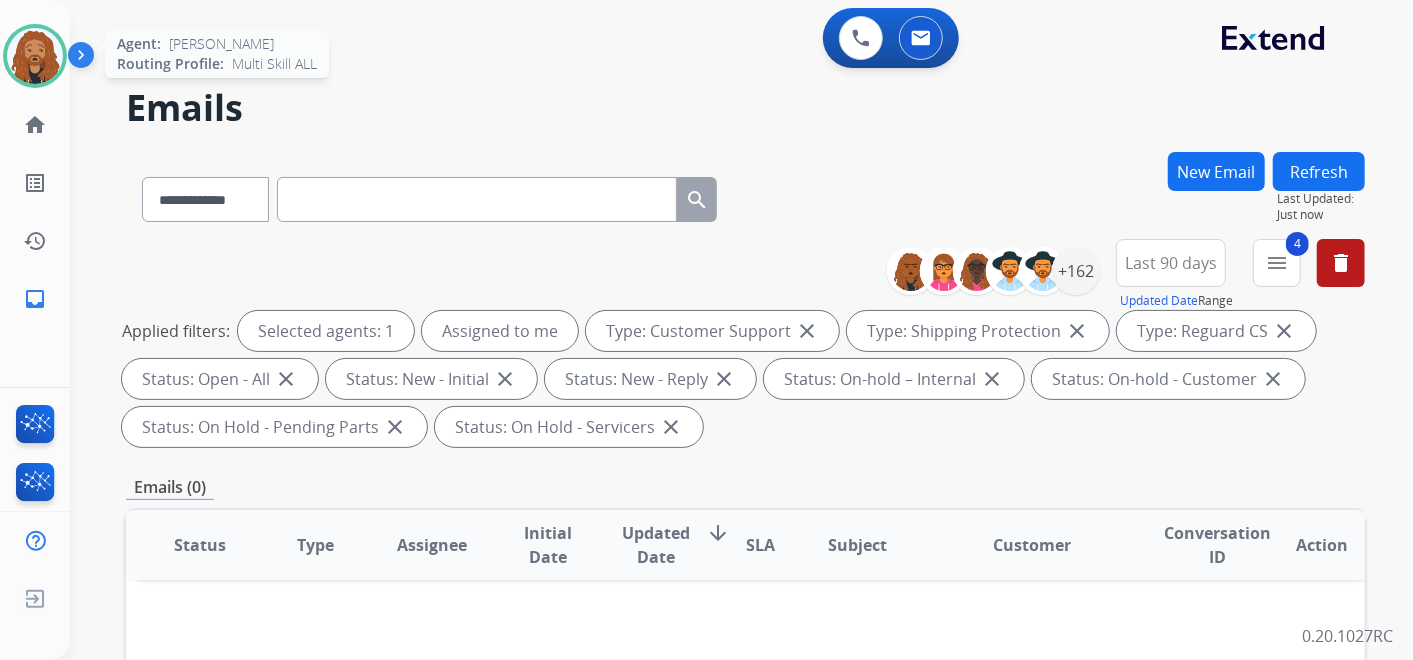 click at bounding box center [35, 56] 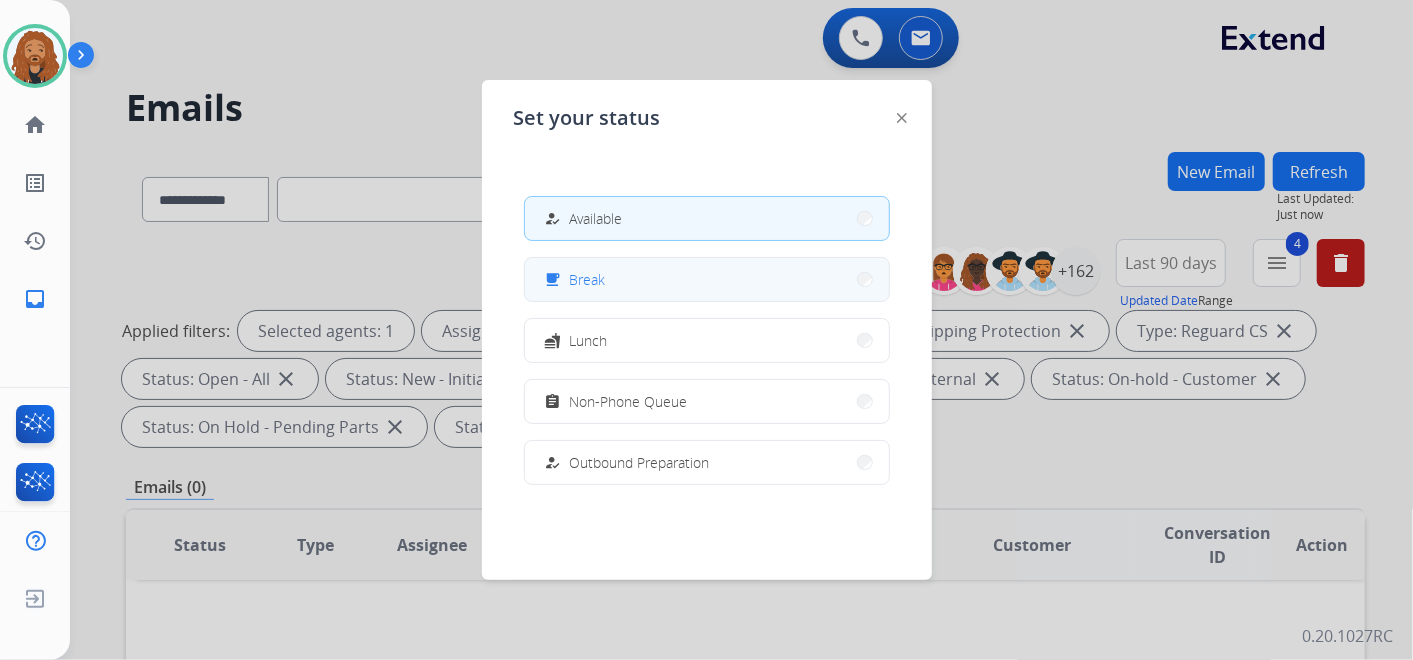 click on "free_breakfast Break" at bounding box center [707, 279] 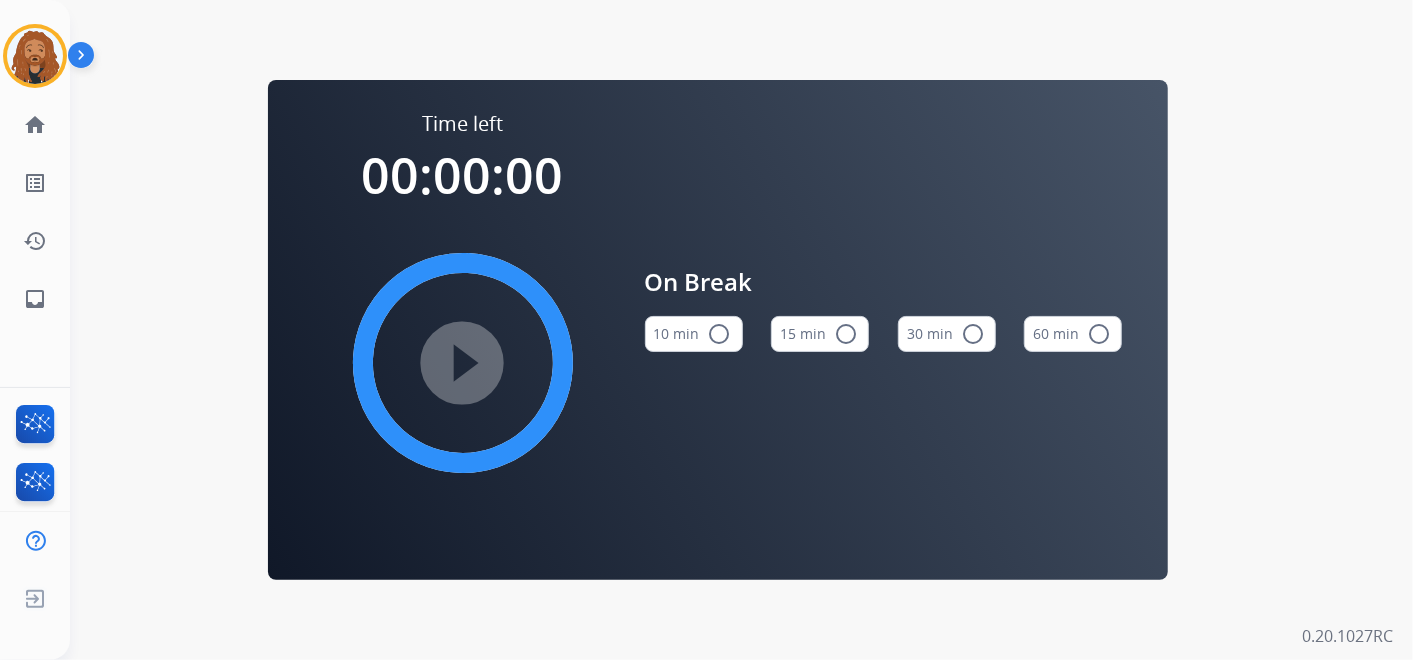 click on "radio_button_unchecked" at bounding box center (846, 334) 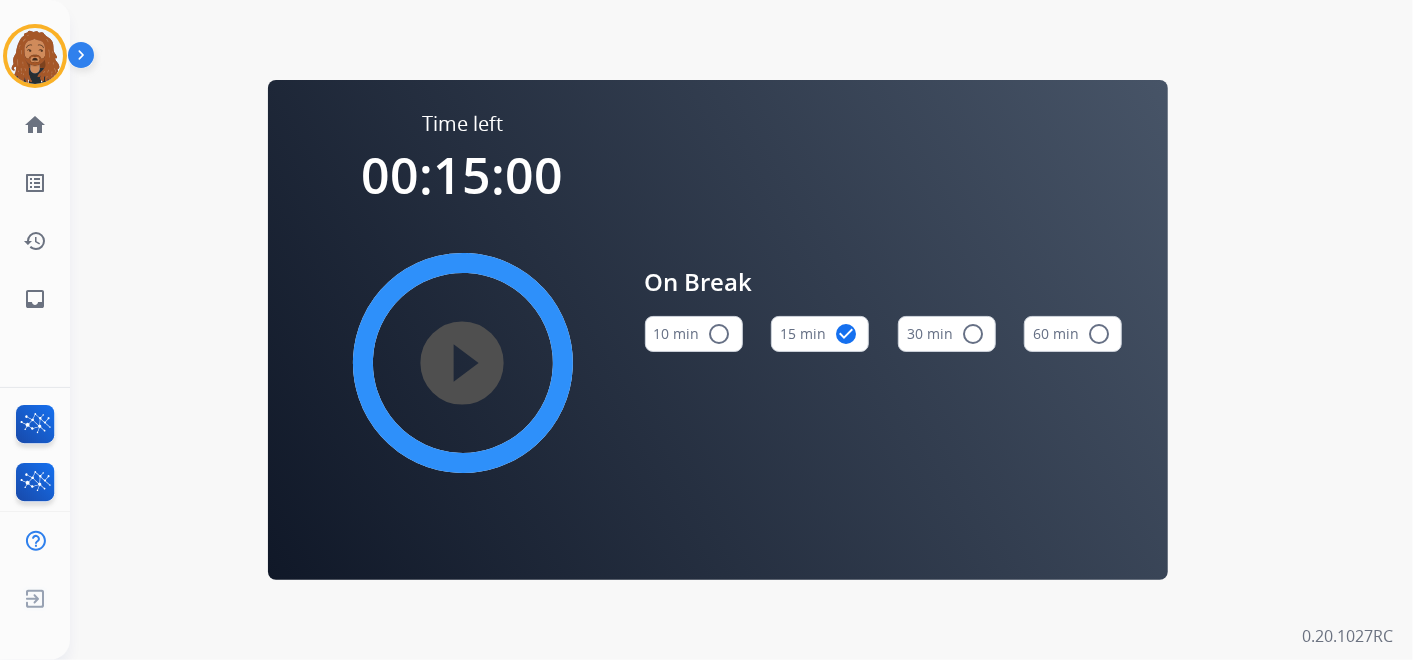 drag, startPoint x: 145, startPoint y: 177, endPoint x: 154, endPoint y: 171, distance: 10.816654 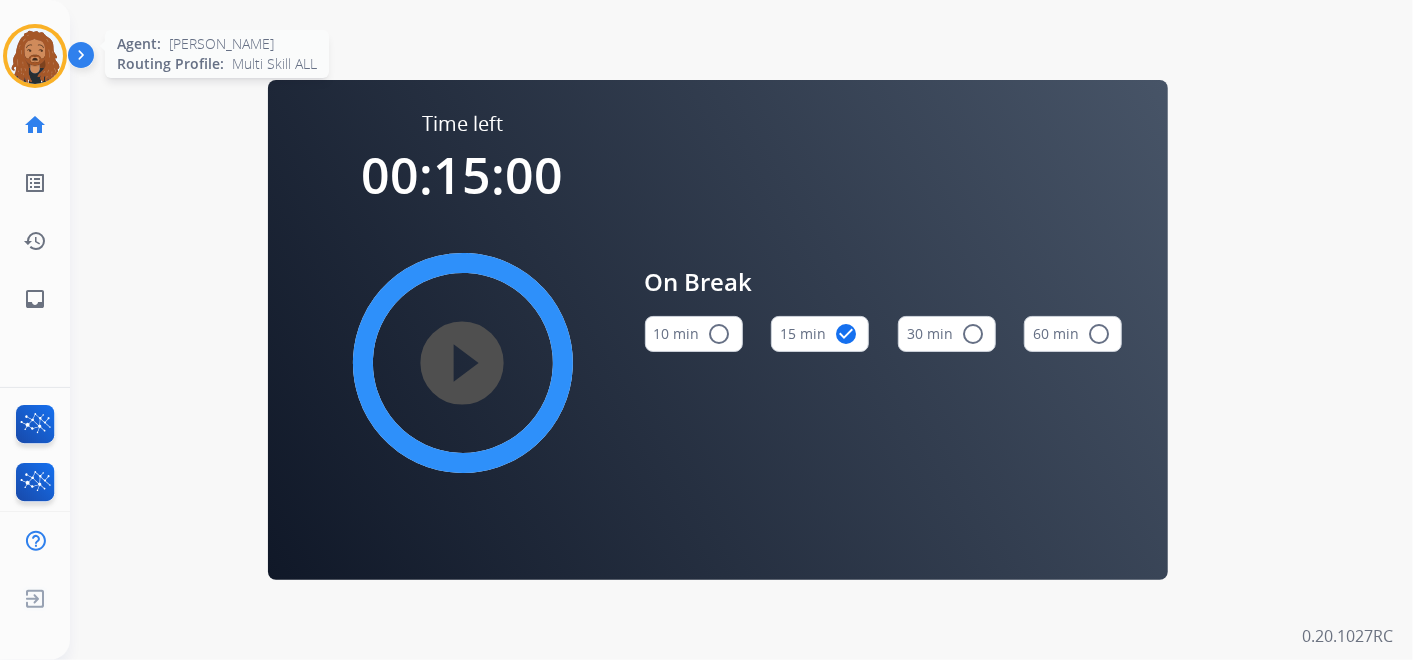 click at bounding box center (35, 56) 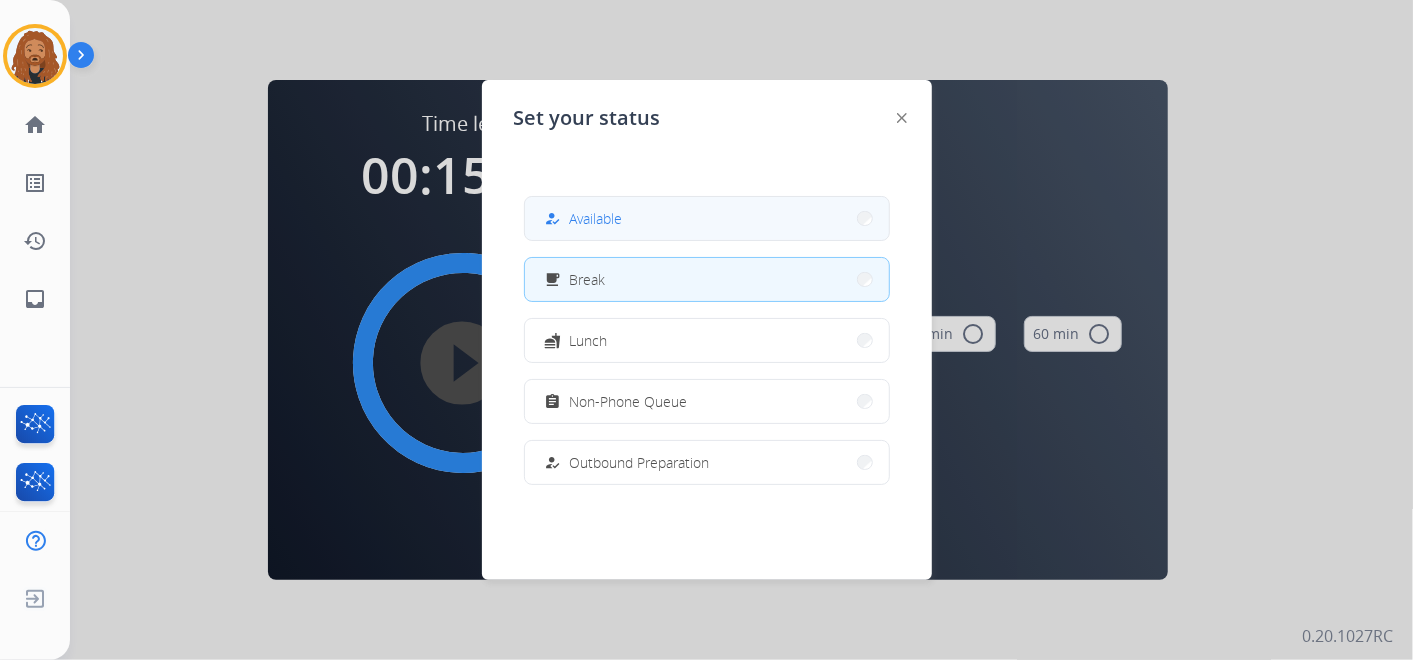 click on "how_to_reg Available" at bounding box center [707, 218] 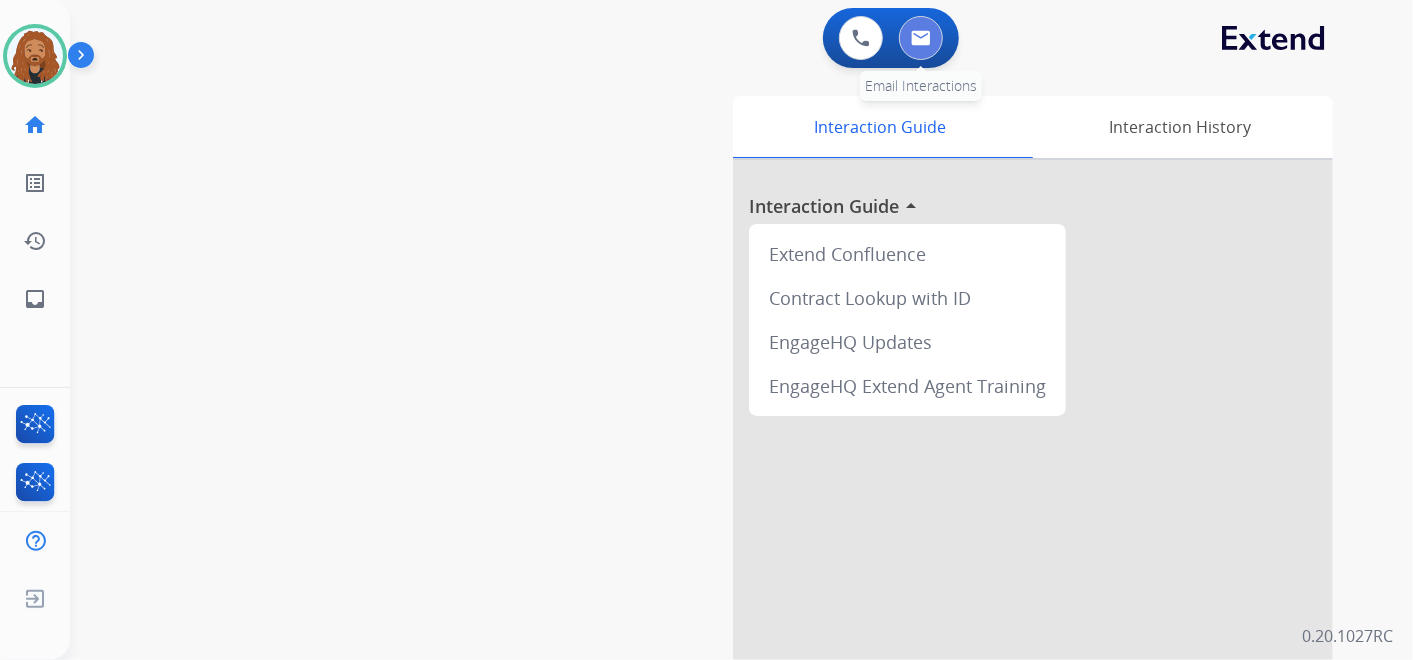 click at bounding box center (921, 38) 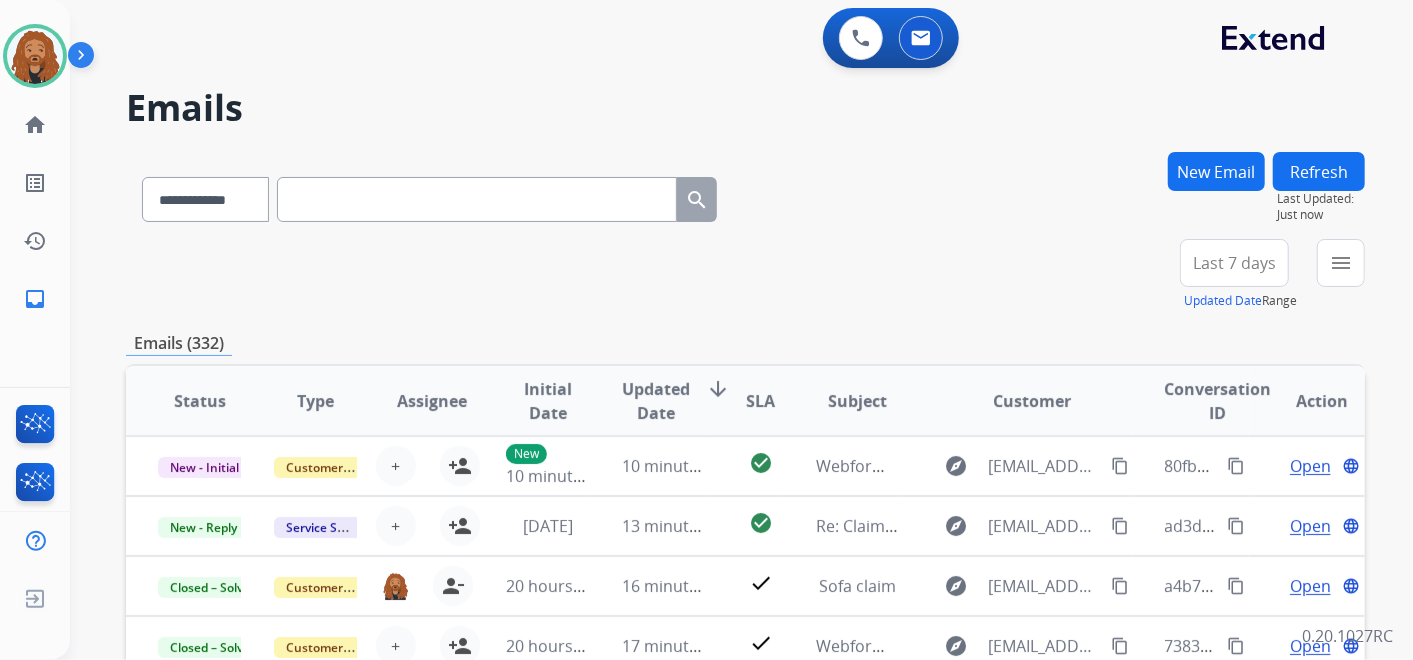 click on "Last 7 days" at bounding box center [1234, 263] 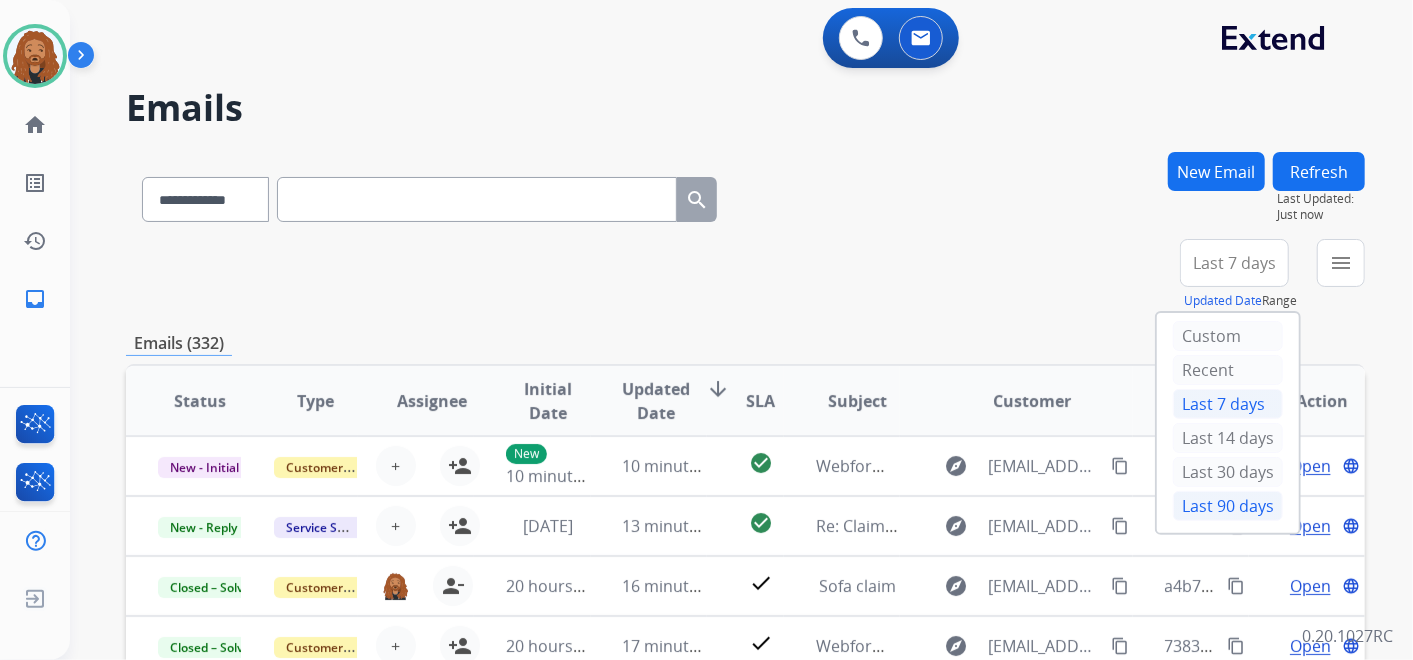 click on "Last 90 days" at bounding box center (1228, 506) 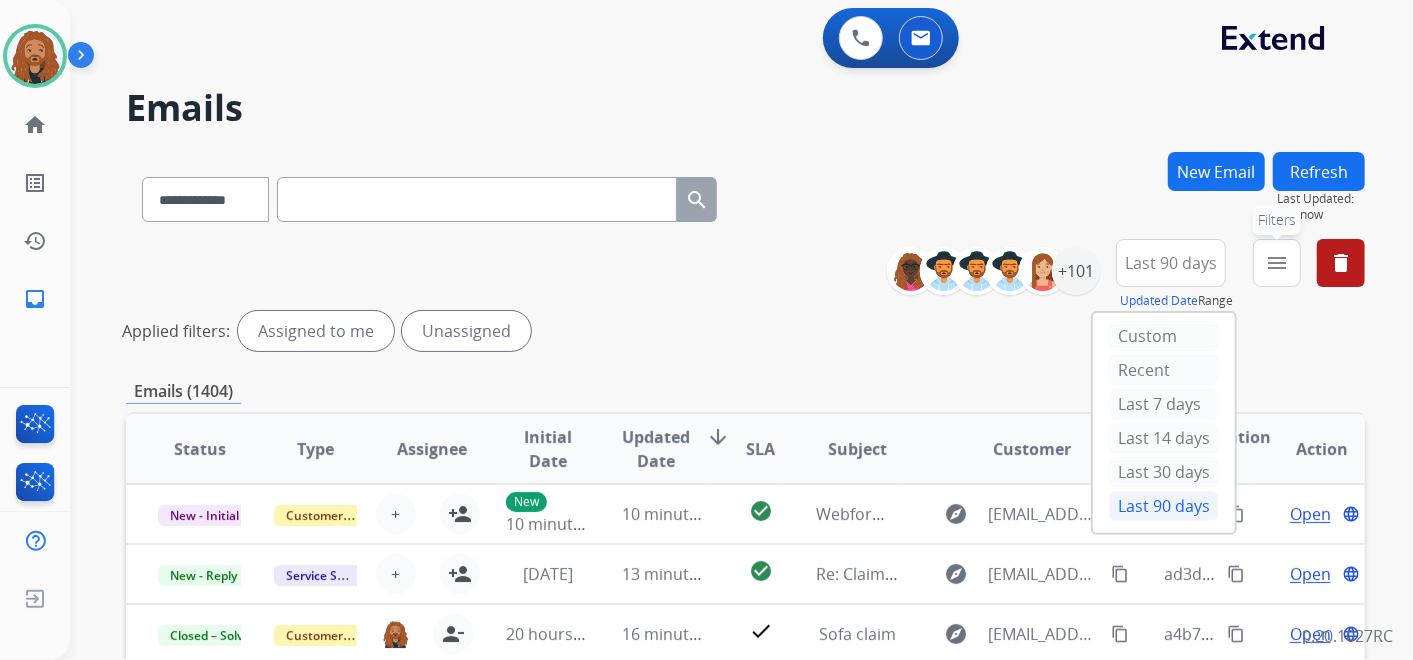 click on "menu" at bounding box center [1277, 263] 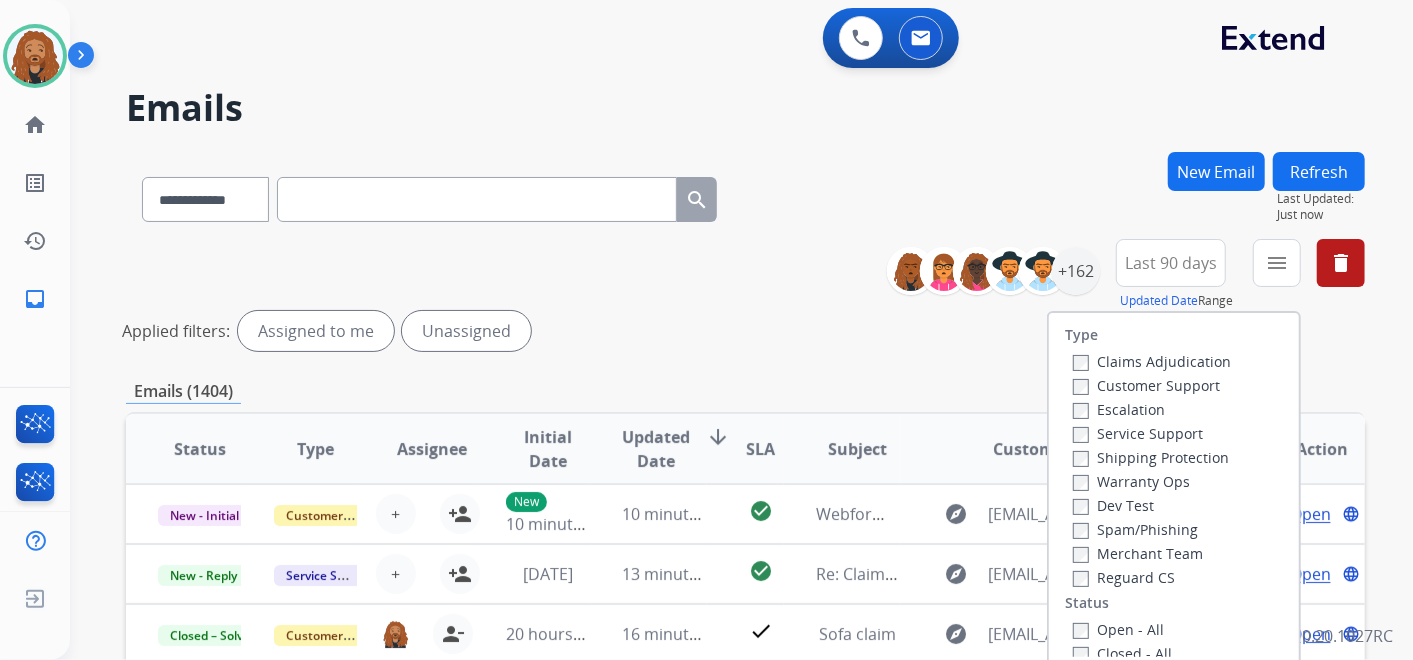 click on "Open - All" at bounding box center (1118, 629) 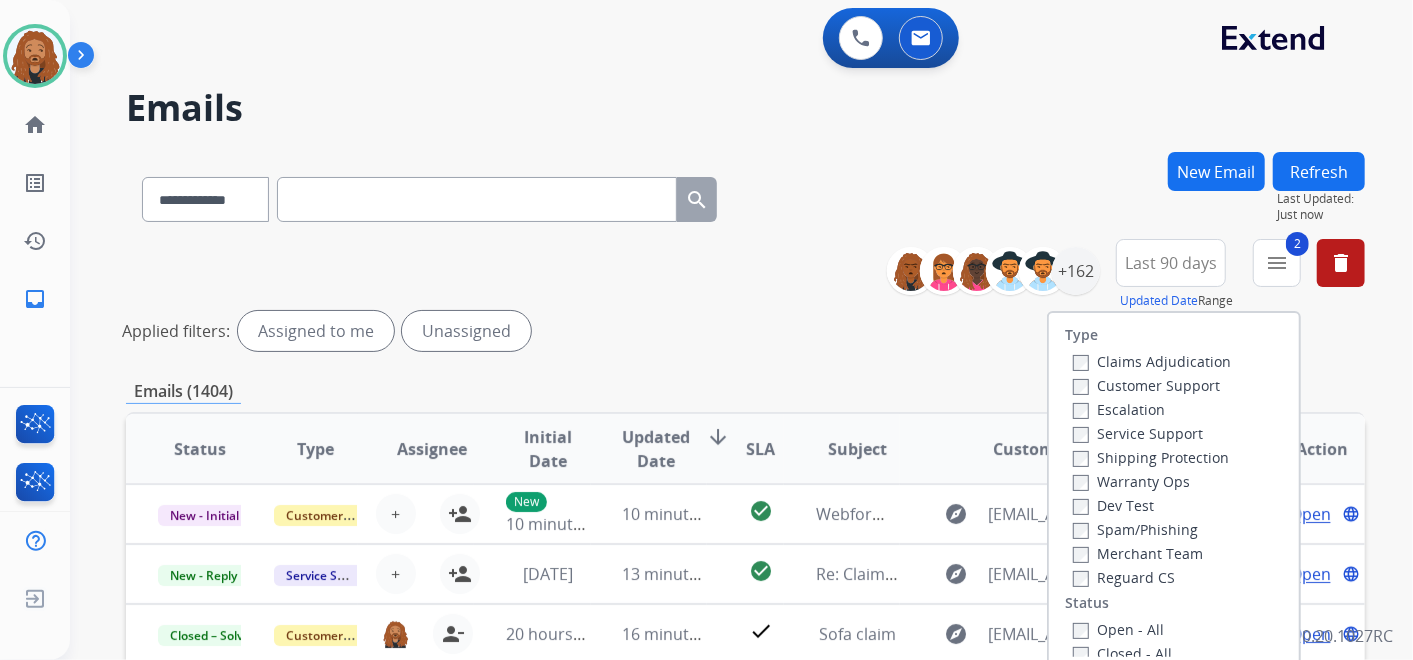 click on "Warranty Ops" at bounding box center (1152, 481) 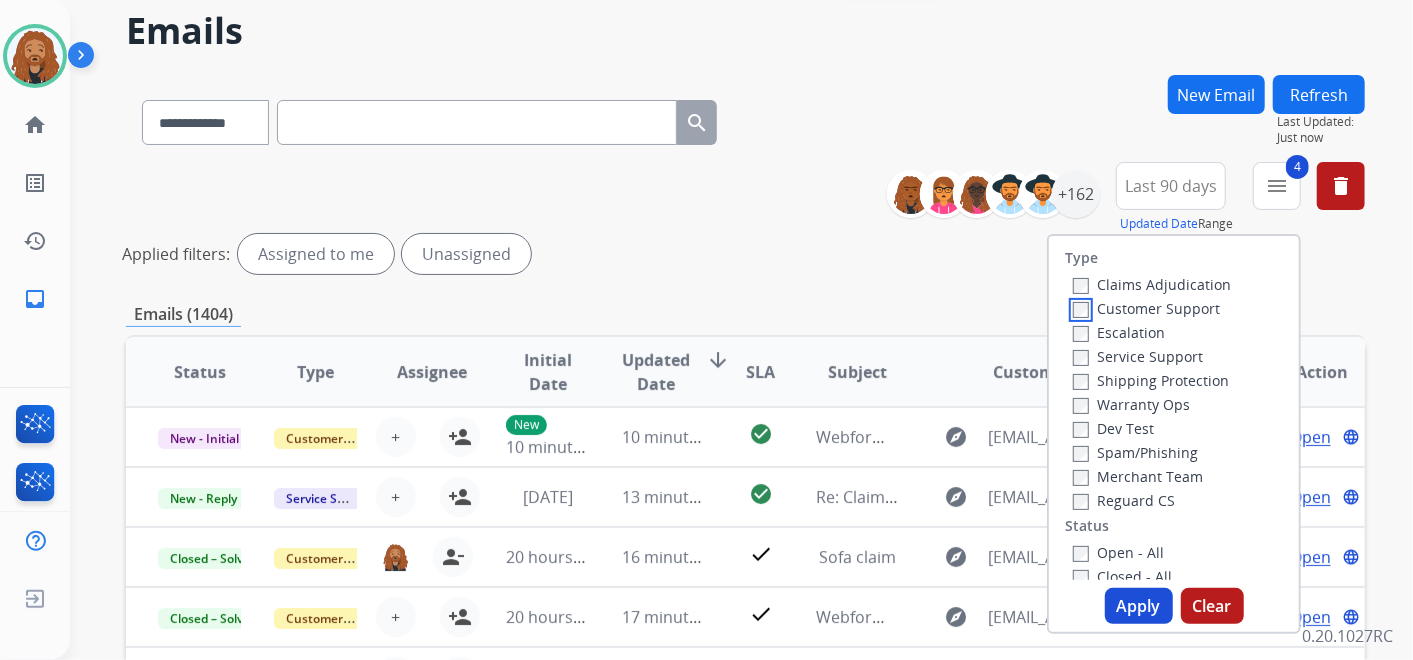 scroll, scrollTop: 111, scrollLeft: 0, axis: vertical 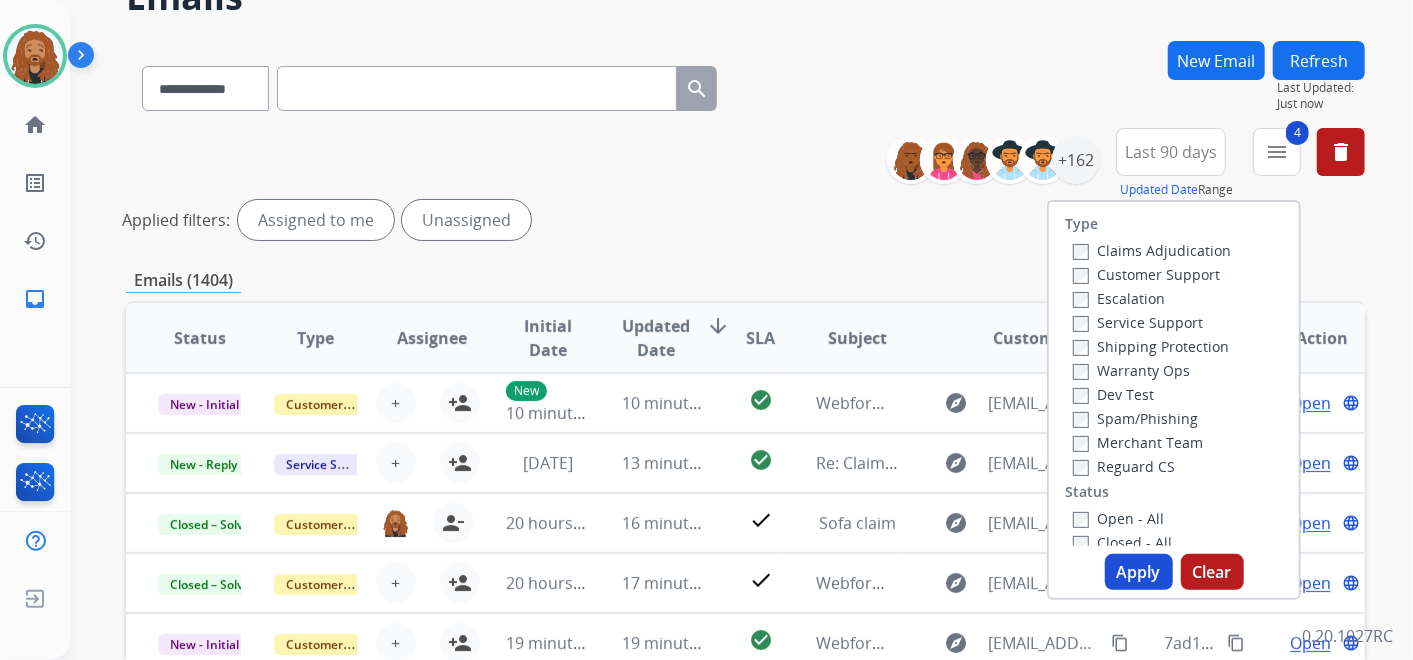 click on "Apply" at bounding box center [1139, 572] 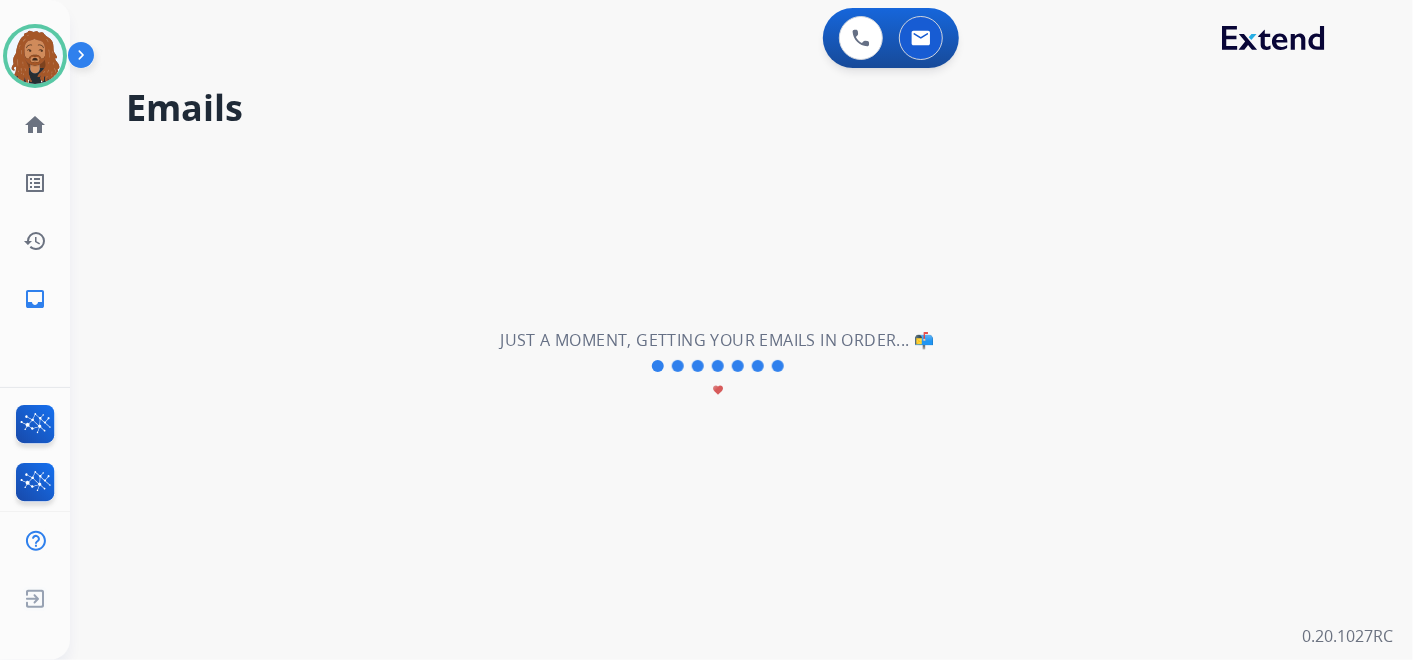 scroll, scrollTop: 0, scrollLeft: 0, axis: both 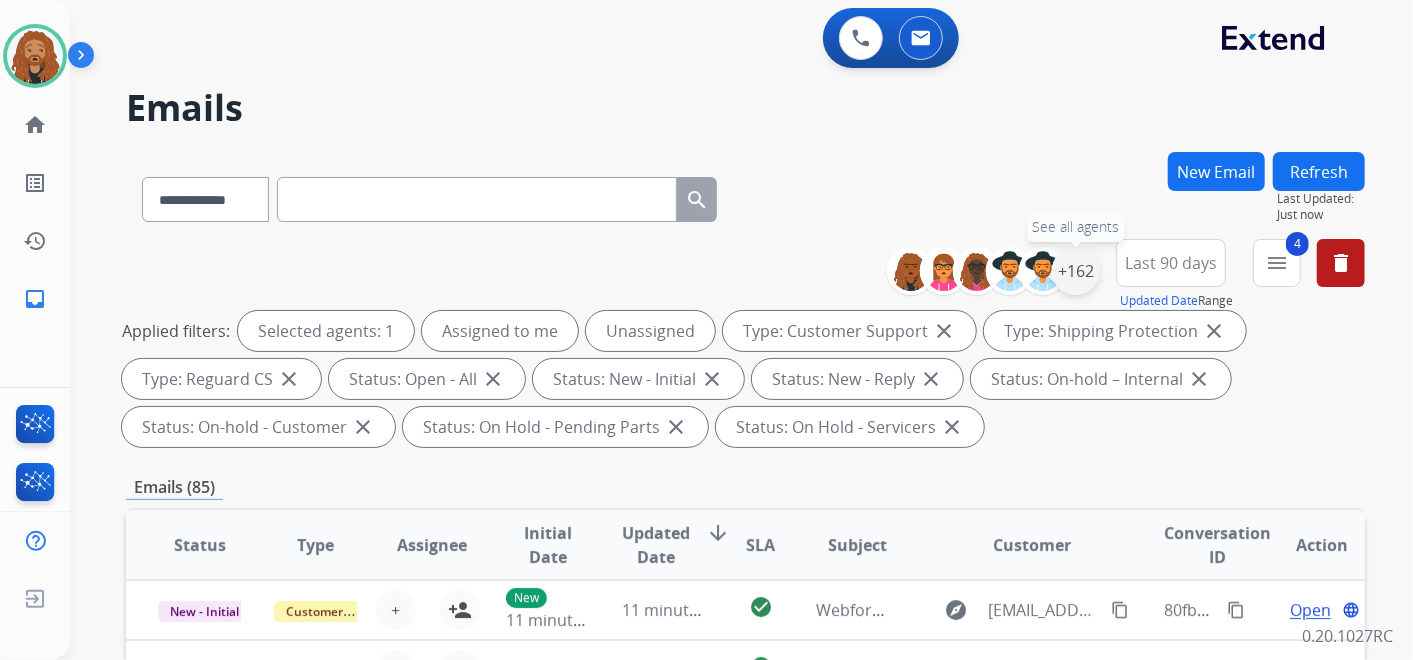 click on "+162" at bounding box center (1076, 271) 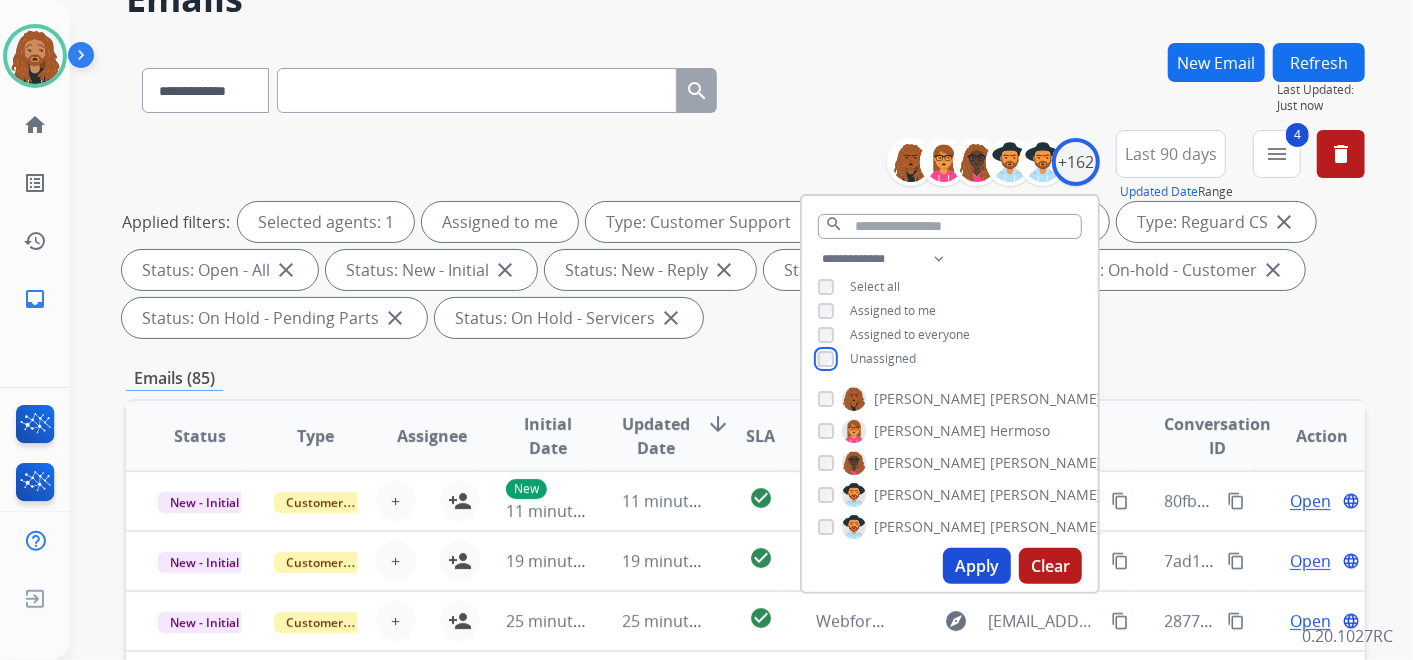scroll, scrollTop: 222, scrollLeft: 0, axis: vertical 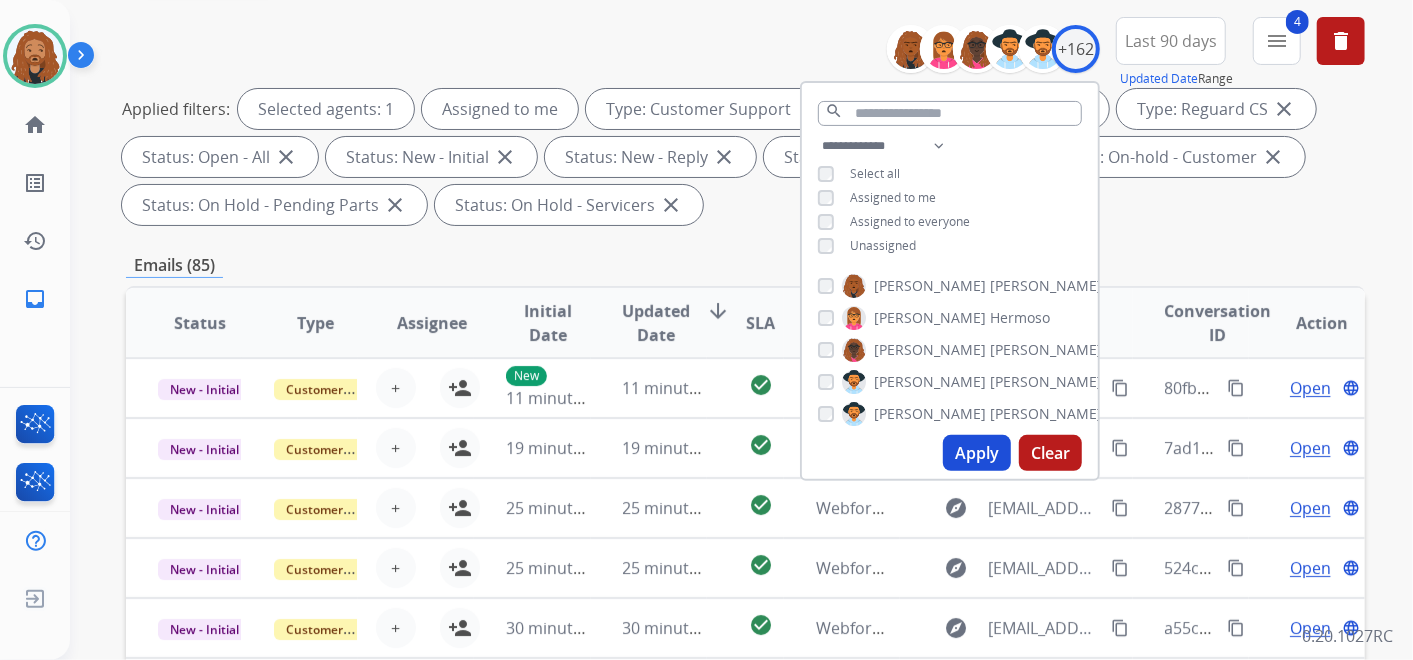 click on "Apply" at bounding box center (977, 453) 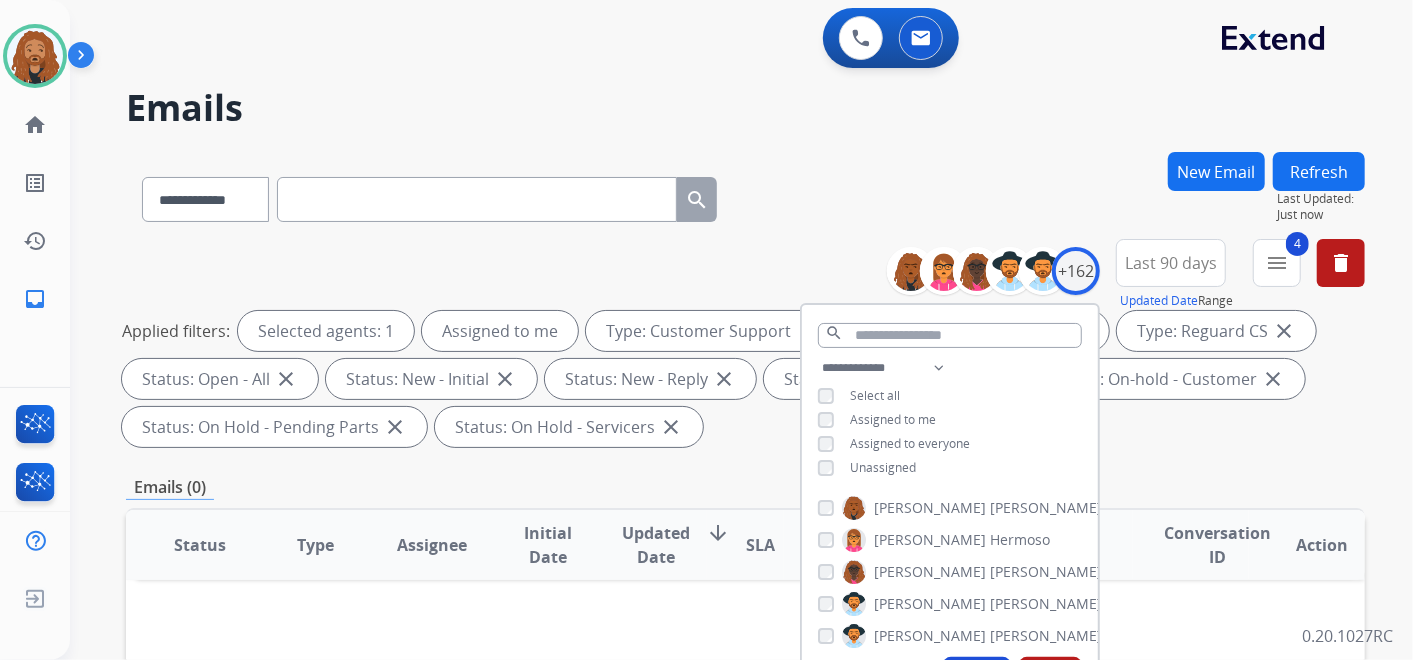 click on "**********" at bounding box center [745, 195] 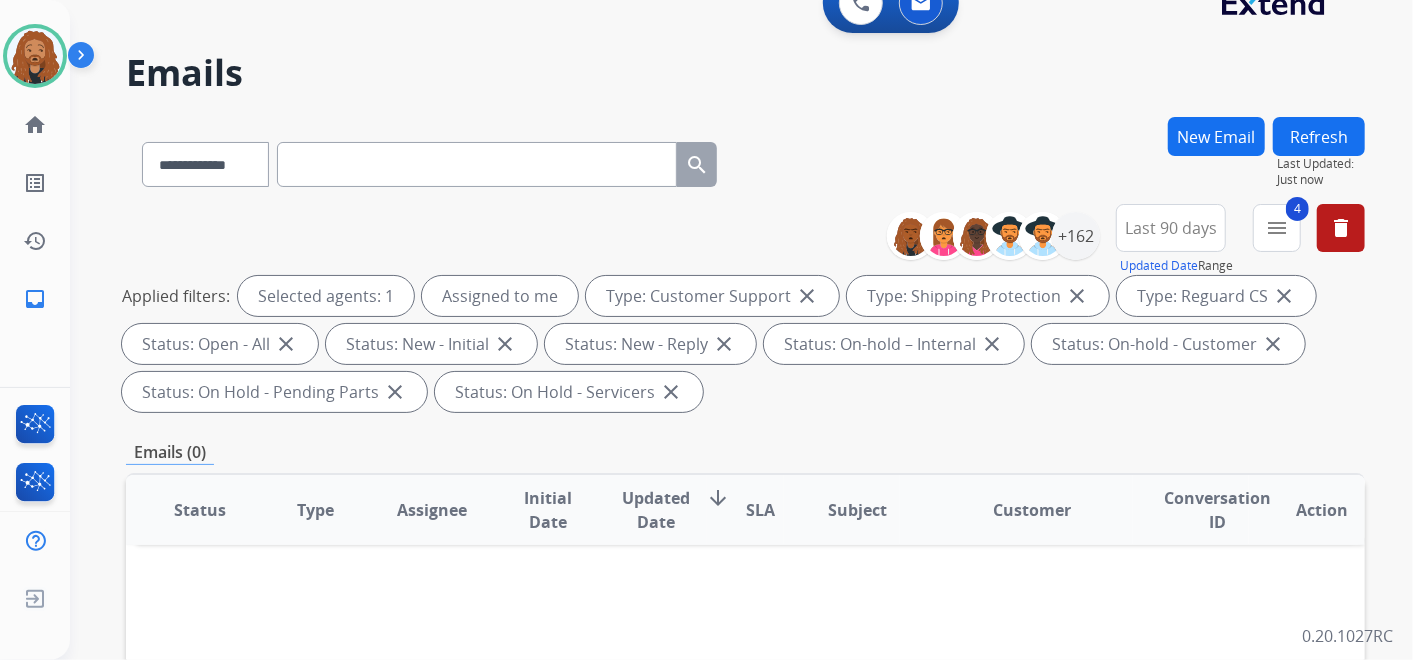 scroll, scrollTop: 0, scrollLeft: 0, axis: both 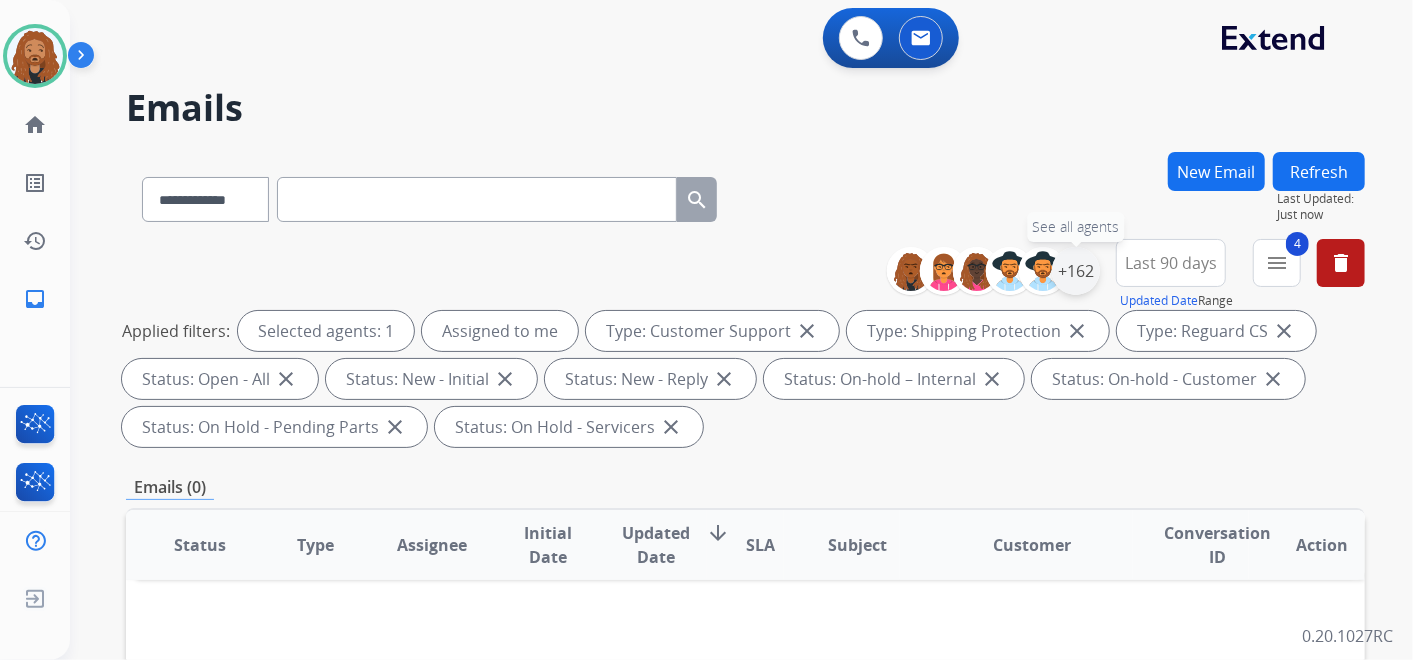 click on "+162" at bounding box center [1076, 271] 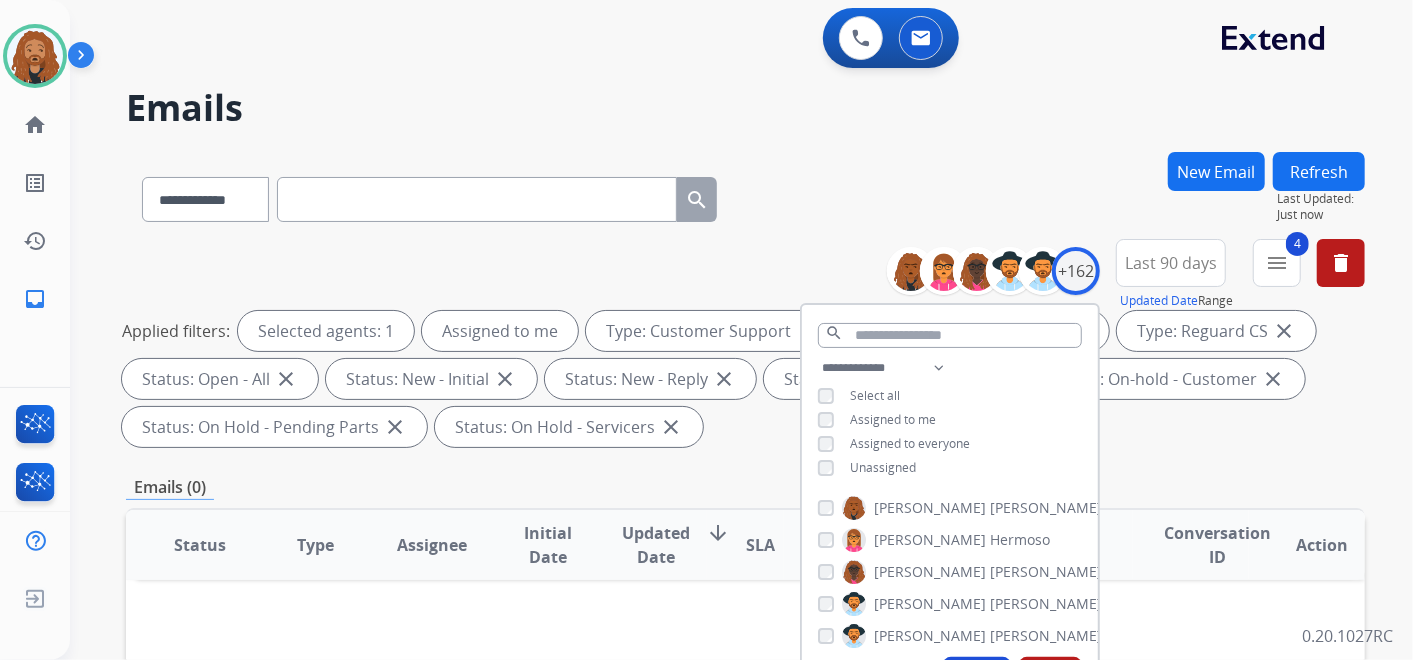 click on "**********" at bounding box center (717, 402) 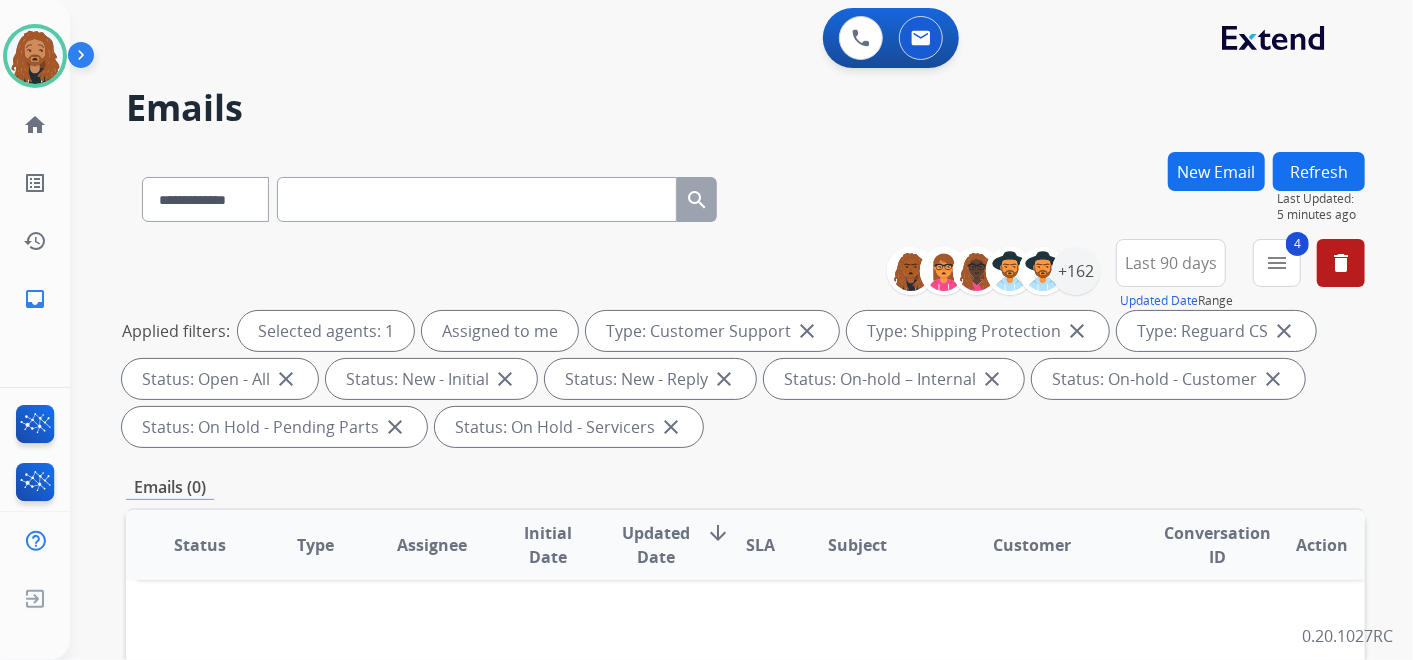 click on "New Email" at bounding box center (1216, 171) 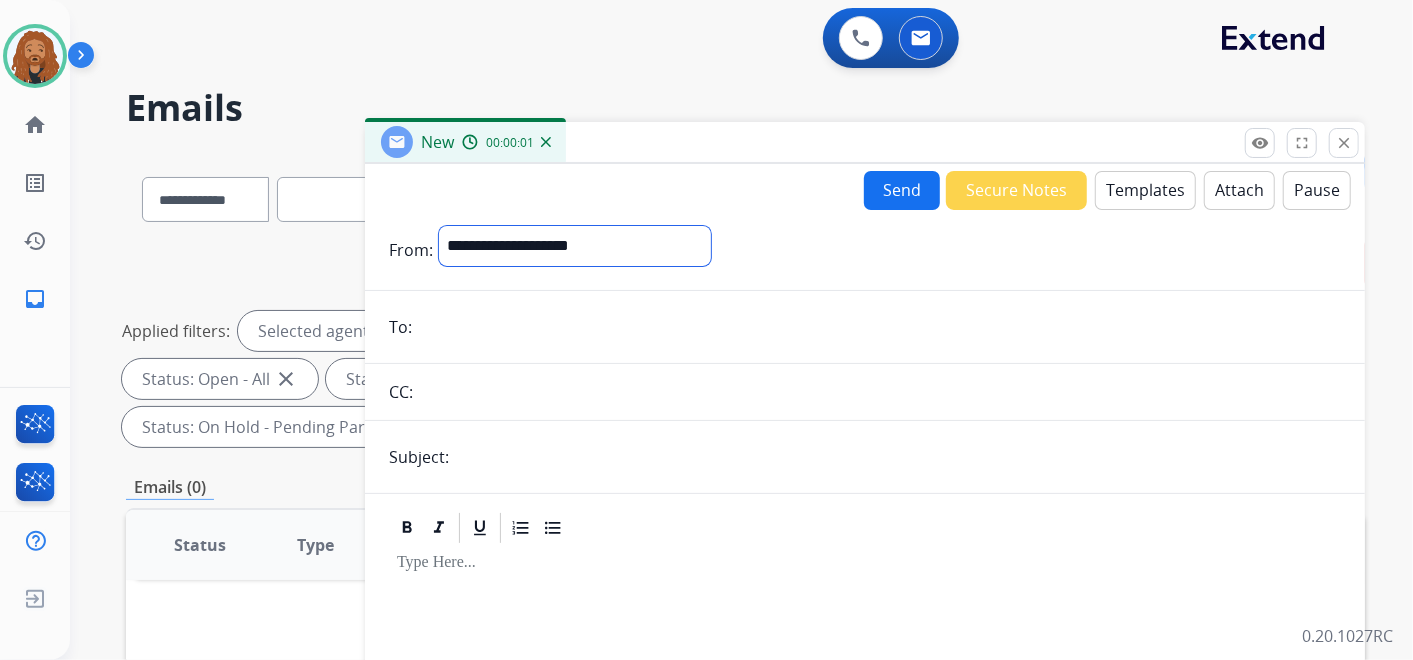 click on "**********" at bounding box center [575, 246] 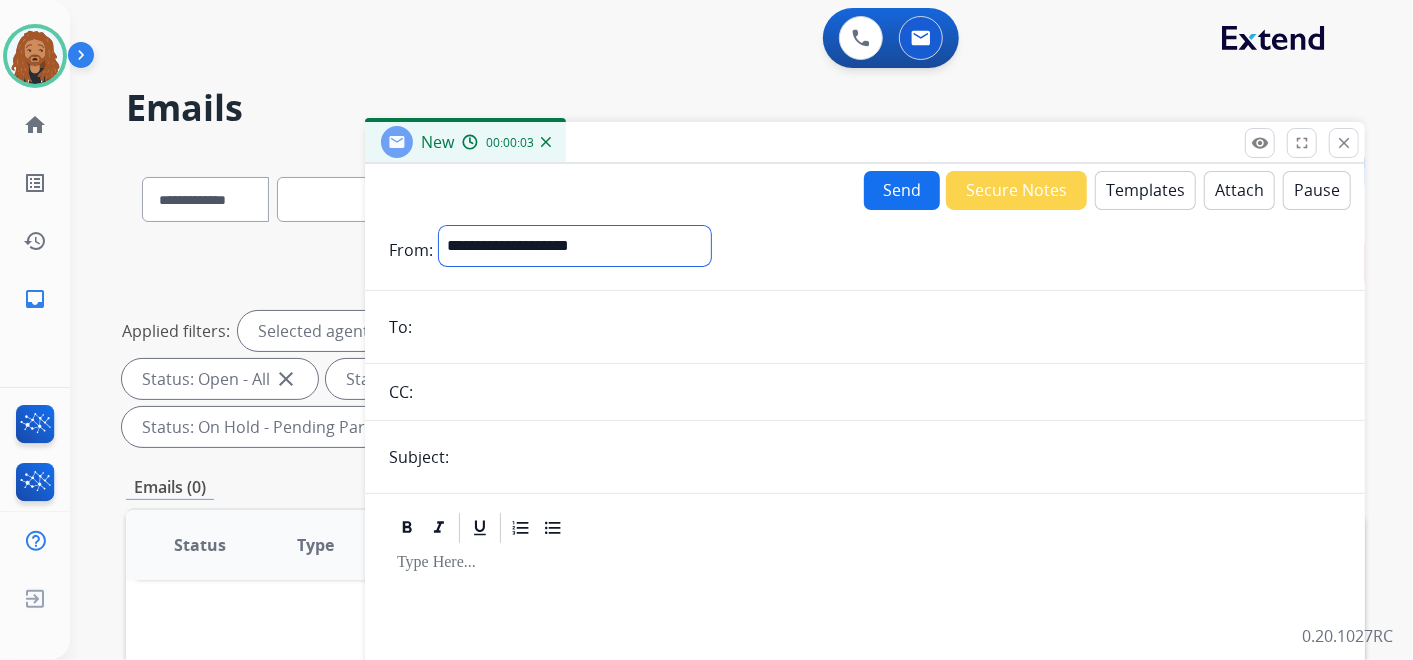 select on "**********" 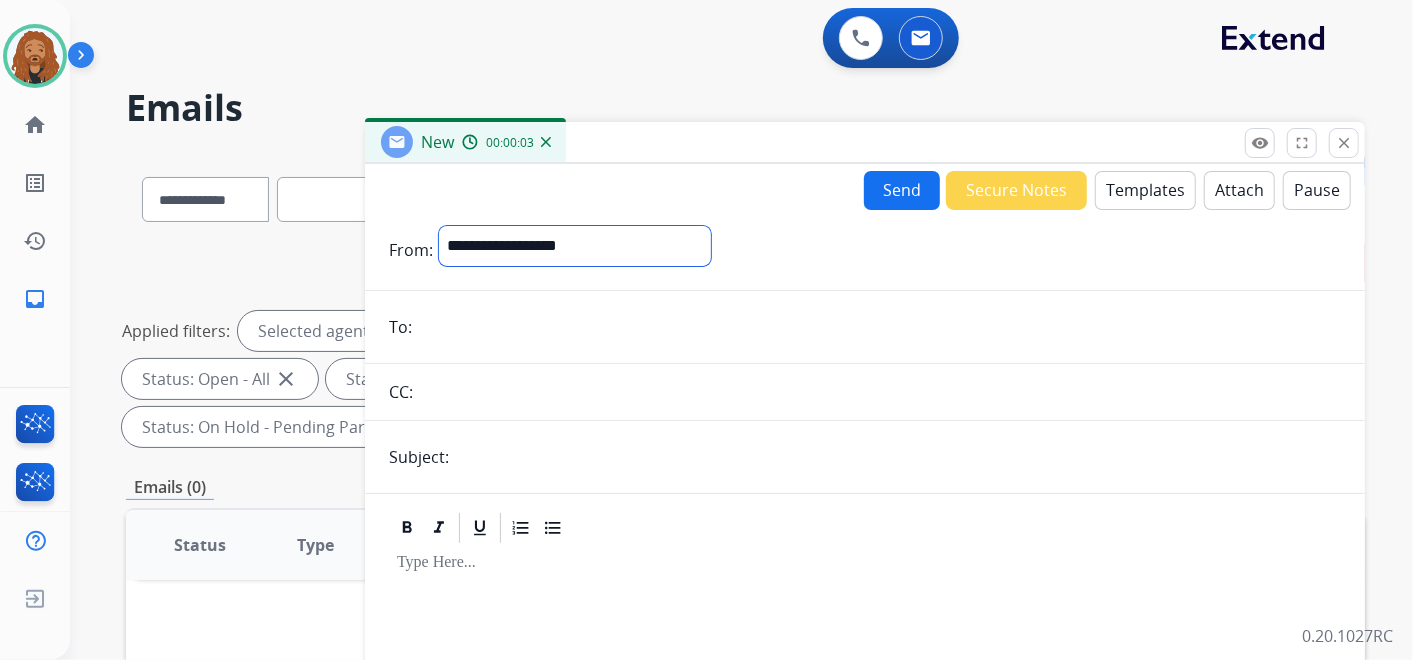 click on "**********" at bounding box center [575, 246] 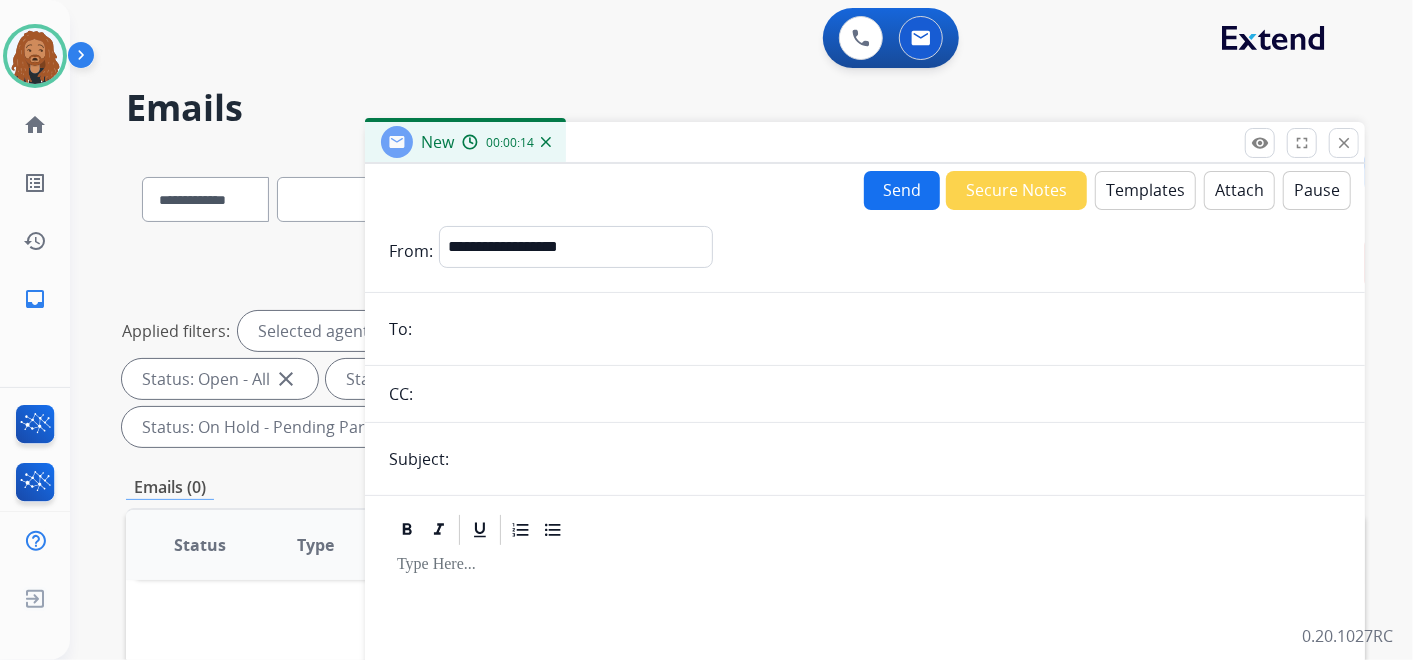 click on "Templates" at bounding box center (1145, 190) 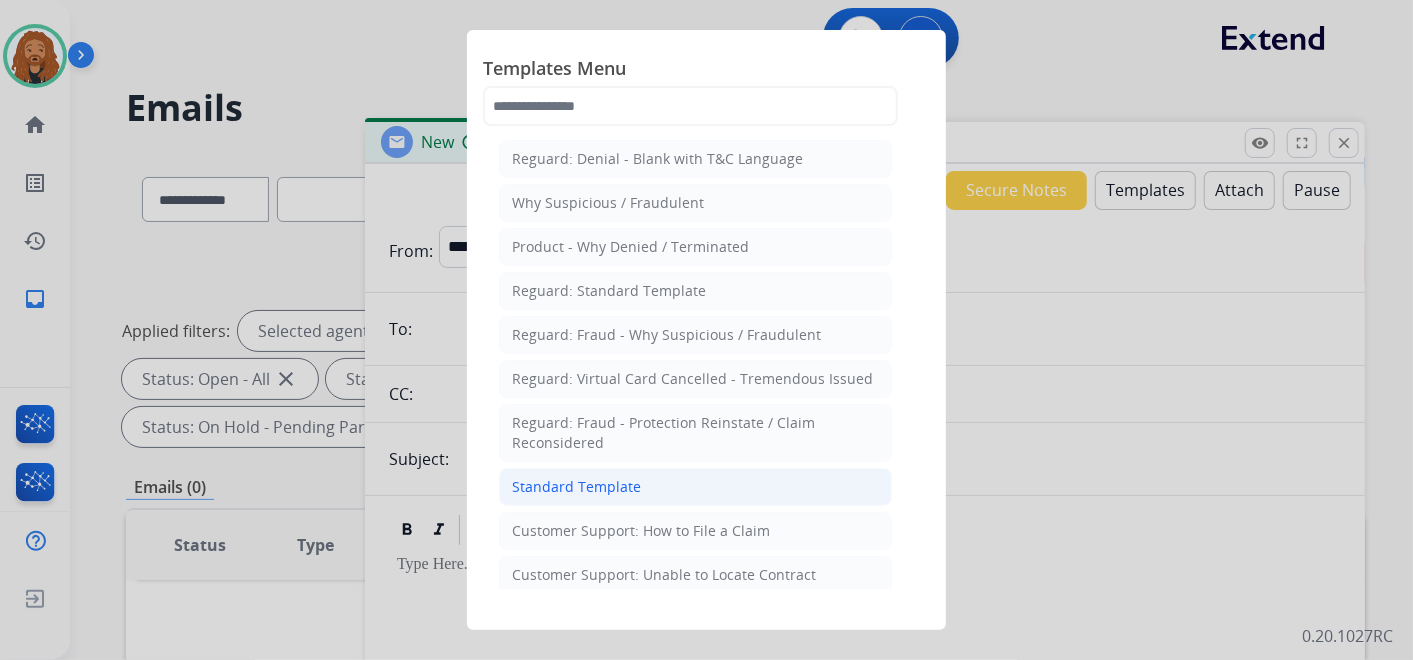click on "Standard Template" 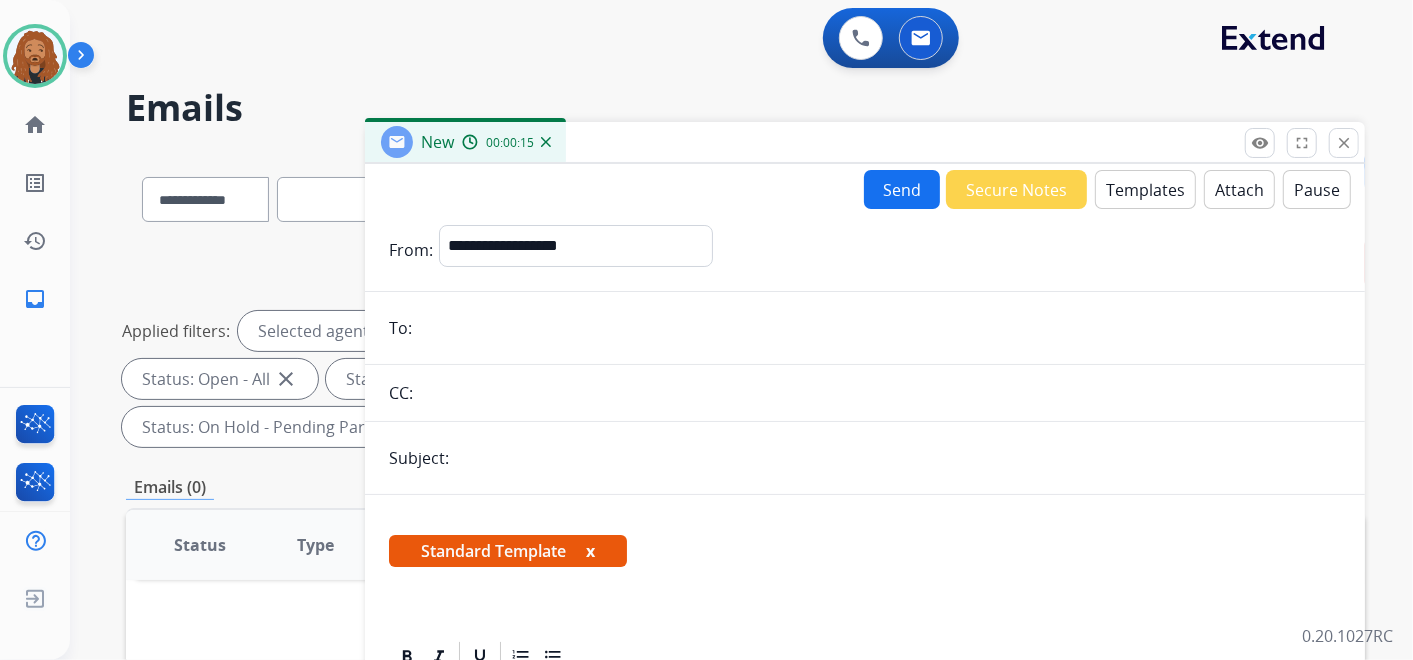 scroll, scrollTop: 333, scrollLeft: 0, axis: vertical 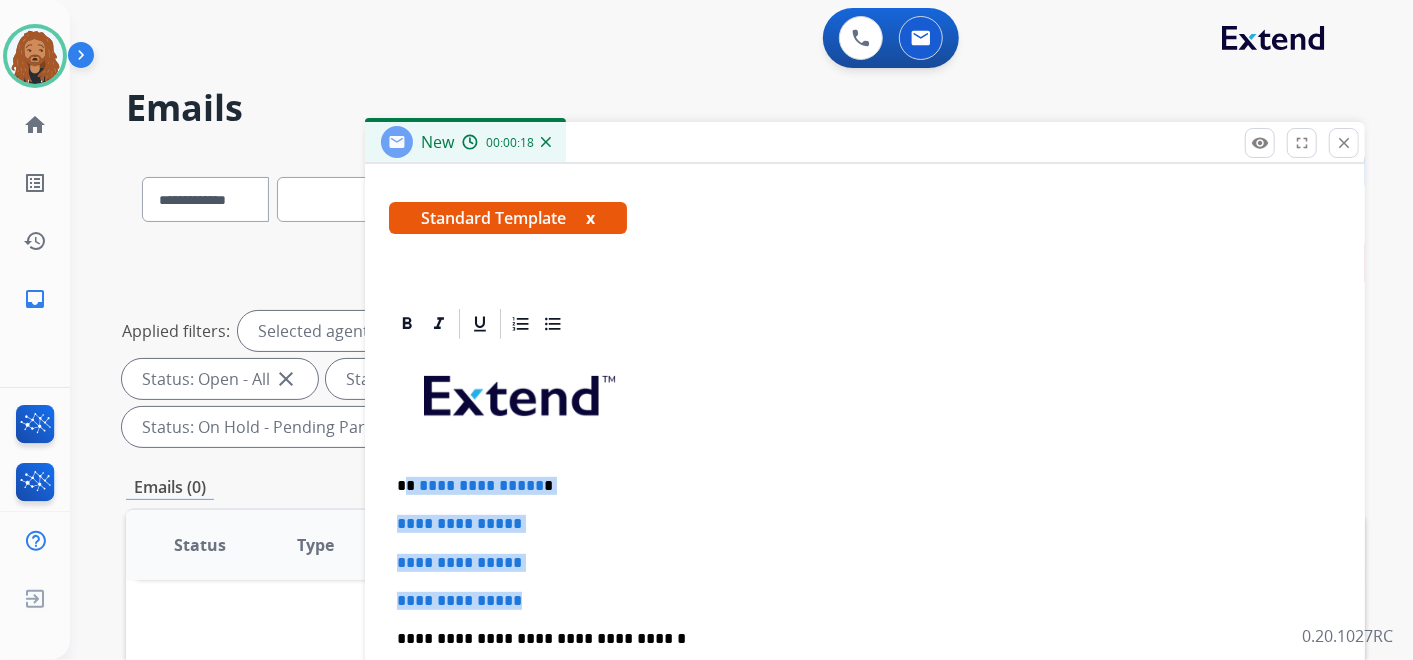 drag, startPoint x: 543, startPoint y: 595, endPoint x: 408, endPoint y: 485, distance: 174.14075 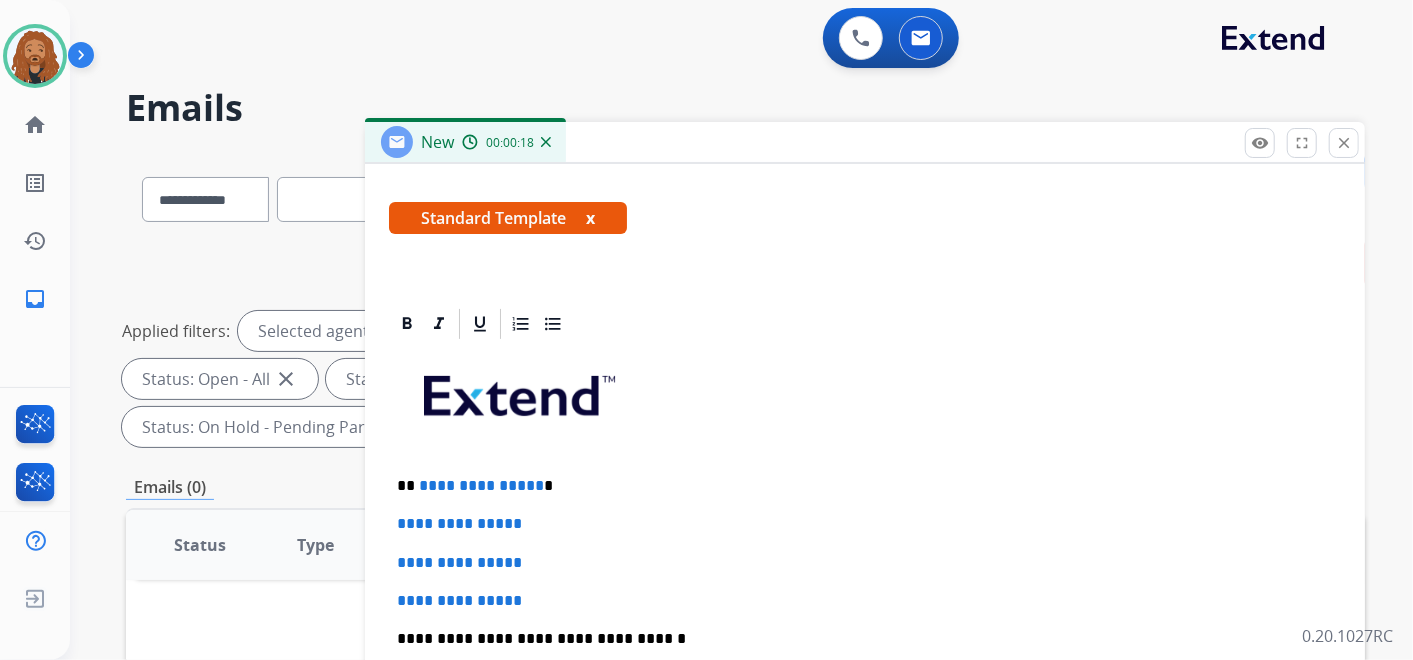 scroll, scrollTop: 229, scrollLeft: 0, axis: vertical 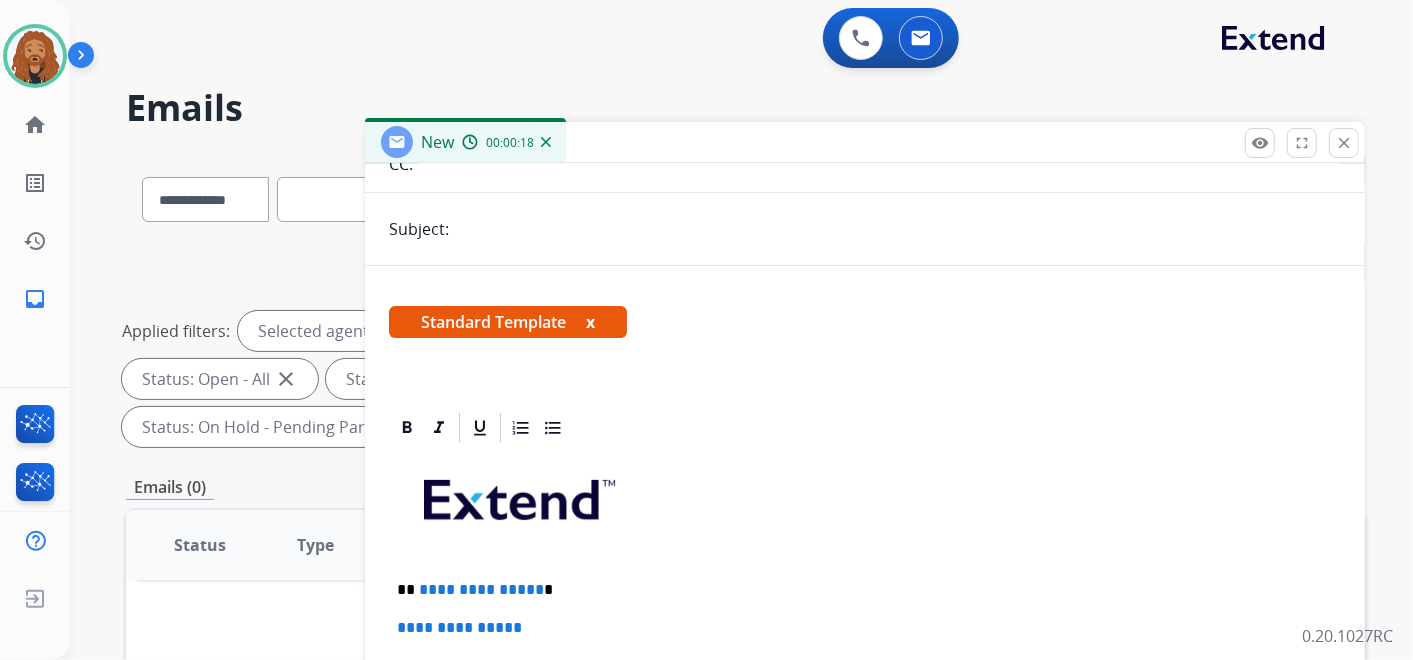 type 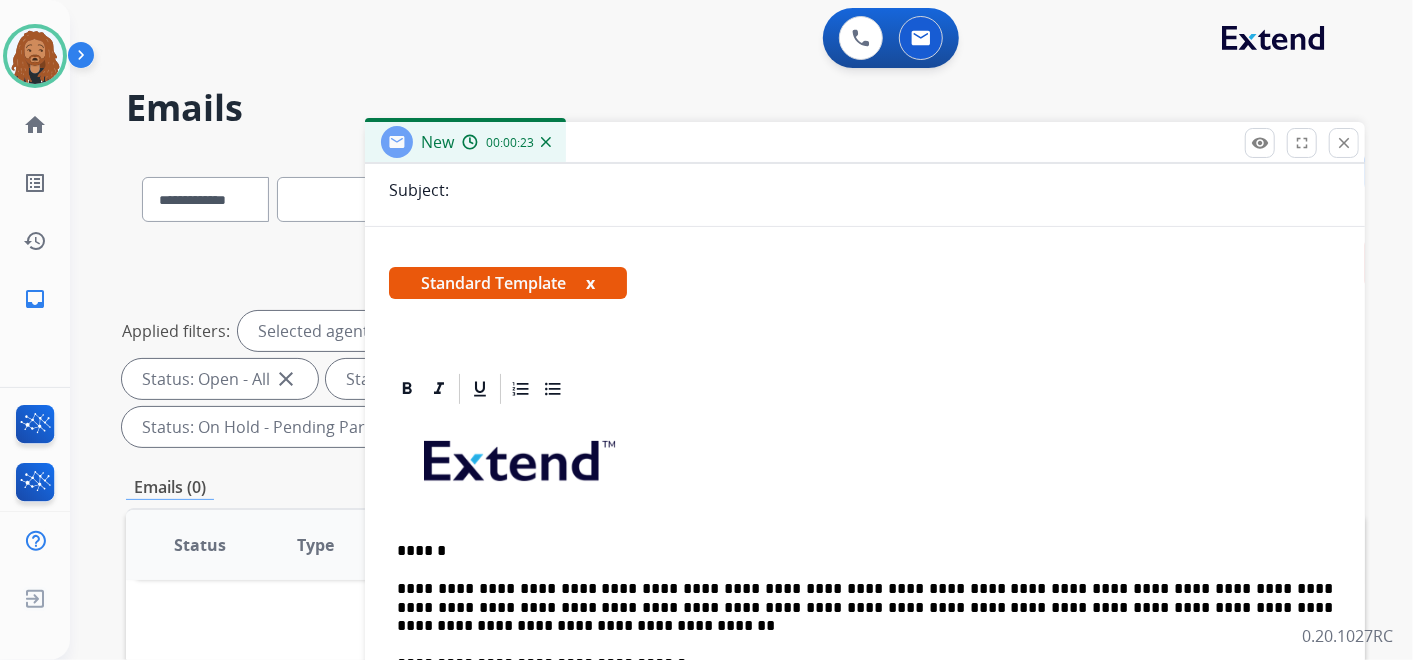 scroll, scrollTop: 286, scrollLeft: 0, axis: vertical 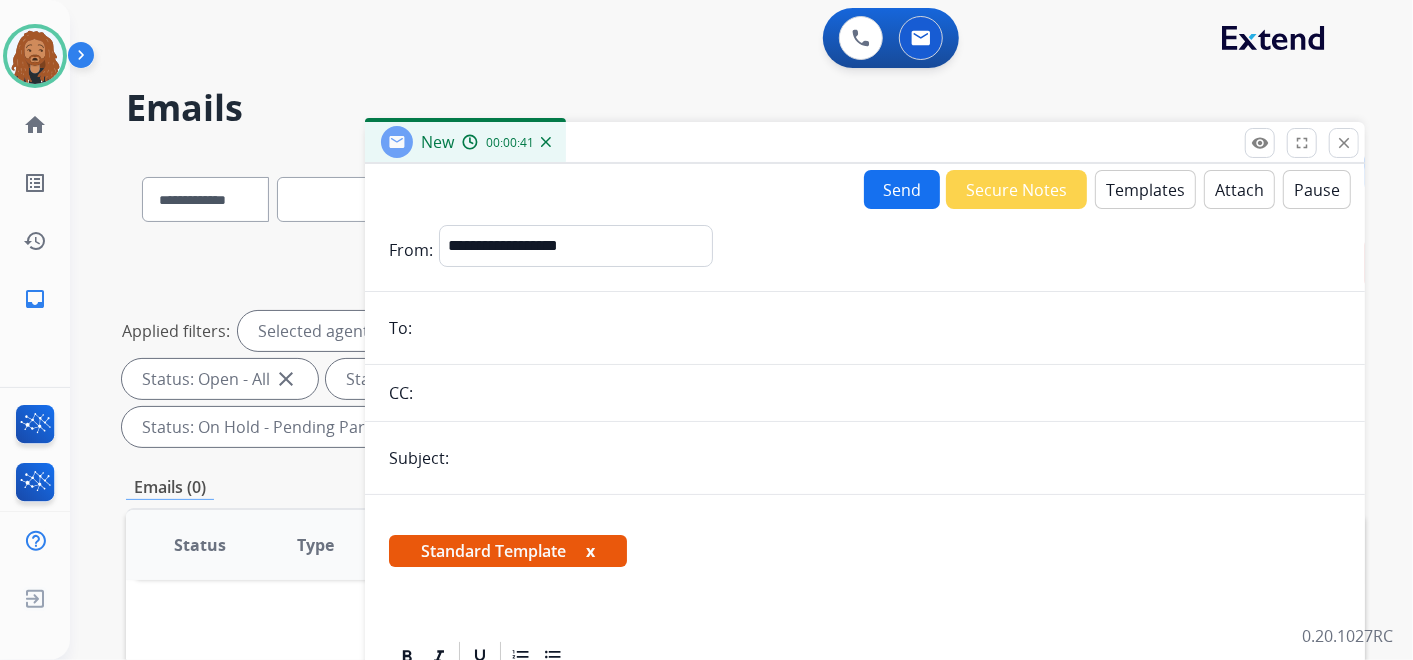 click at bounding box center (879, 328) 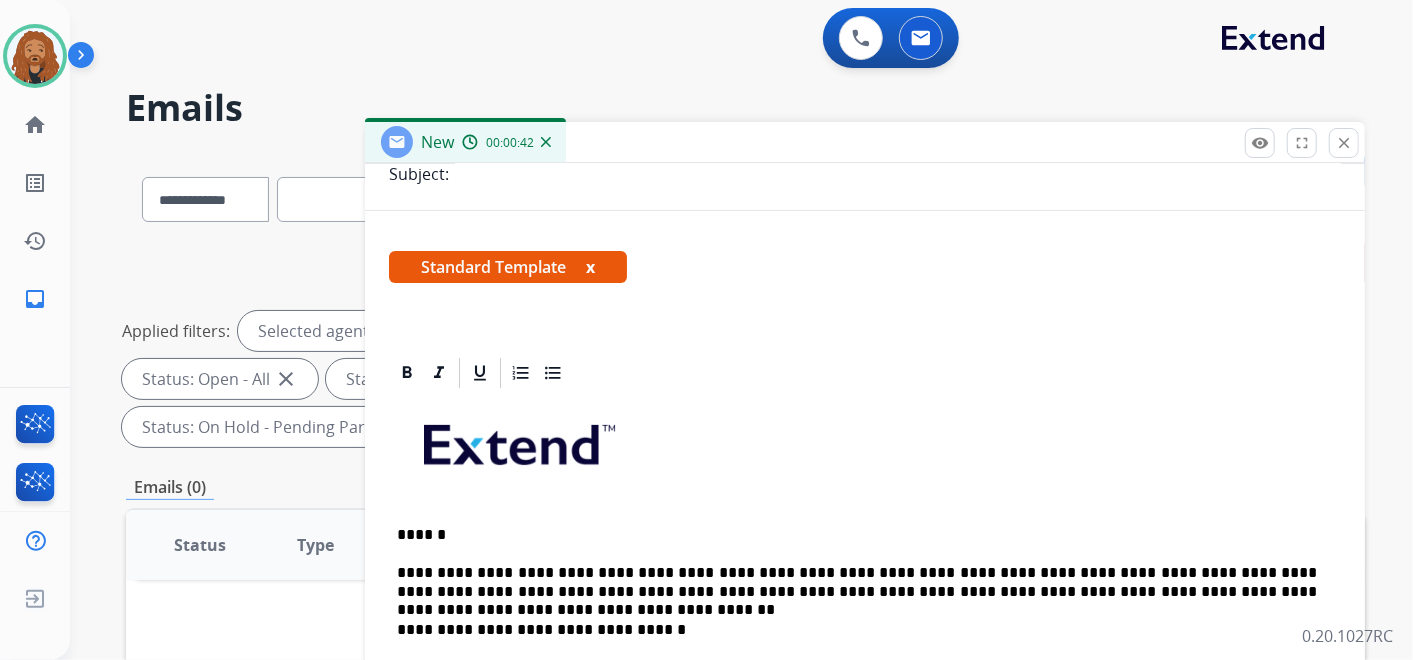 scroll, scrollTop: 285, scrollLeft: 0, axis: vertical 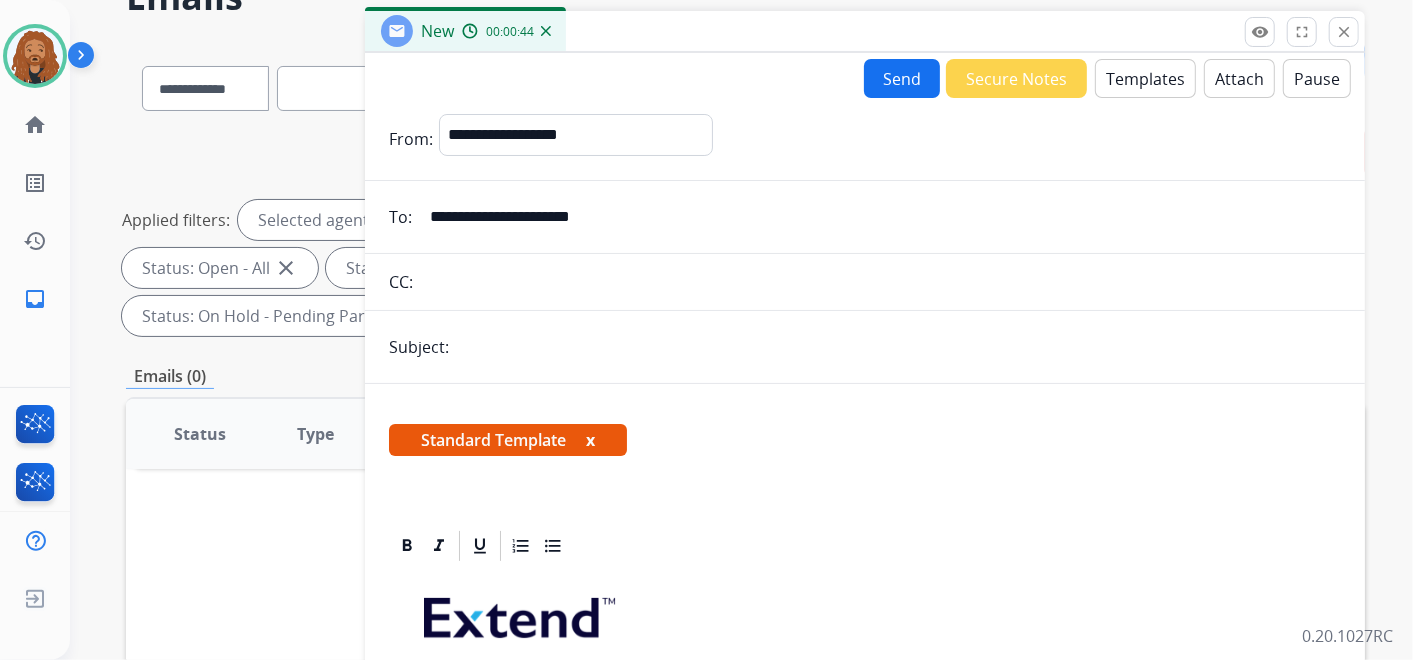 type on "**********" 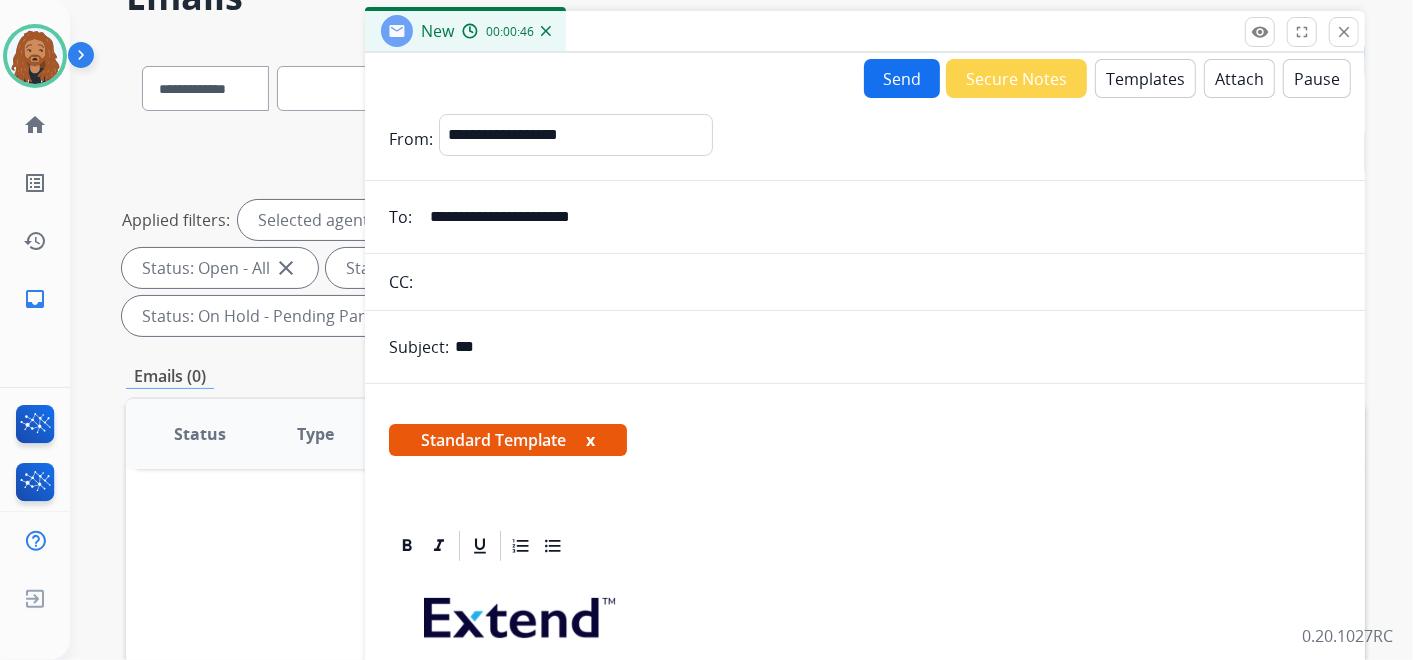 drag, startPoint x: 555, startPoint y: 341, endPoint x: 565, endPoint y: 343, distance: 10.198039 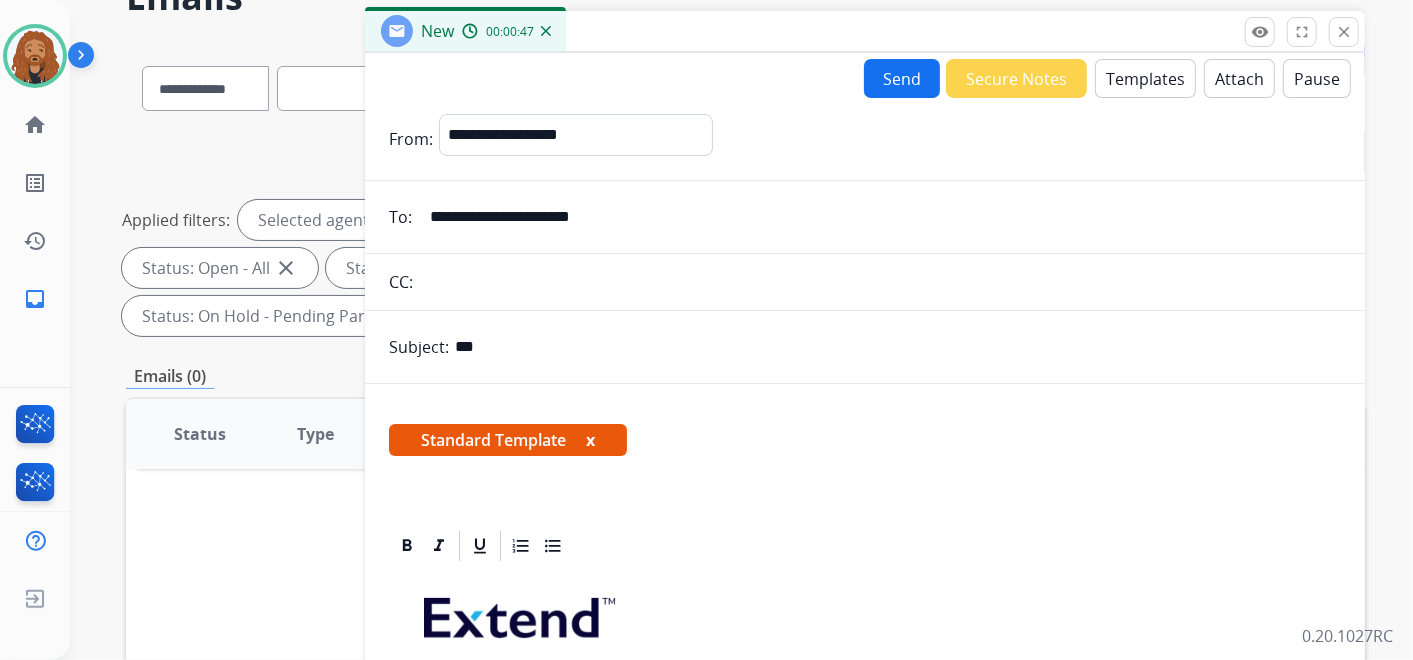 drag, startPoint x: 565, startPoint y: 343, endPoint x: 518, endPoint y: 345, distance: 47.042534 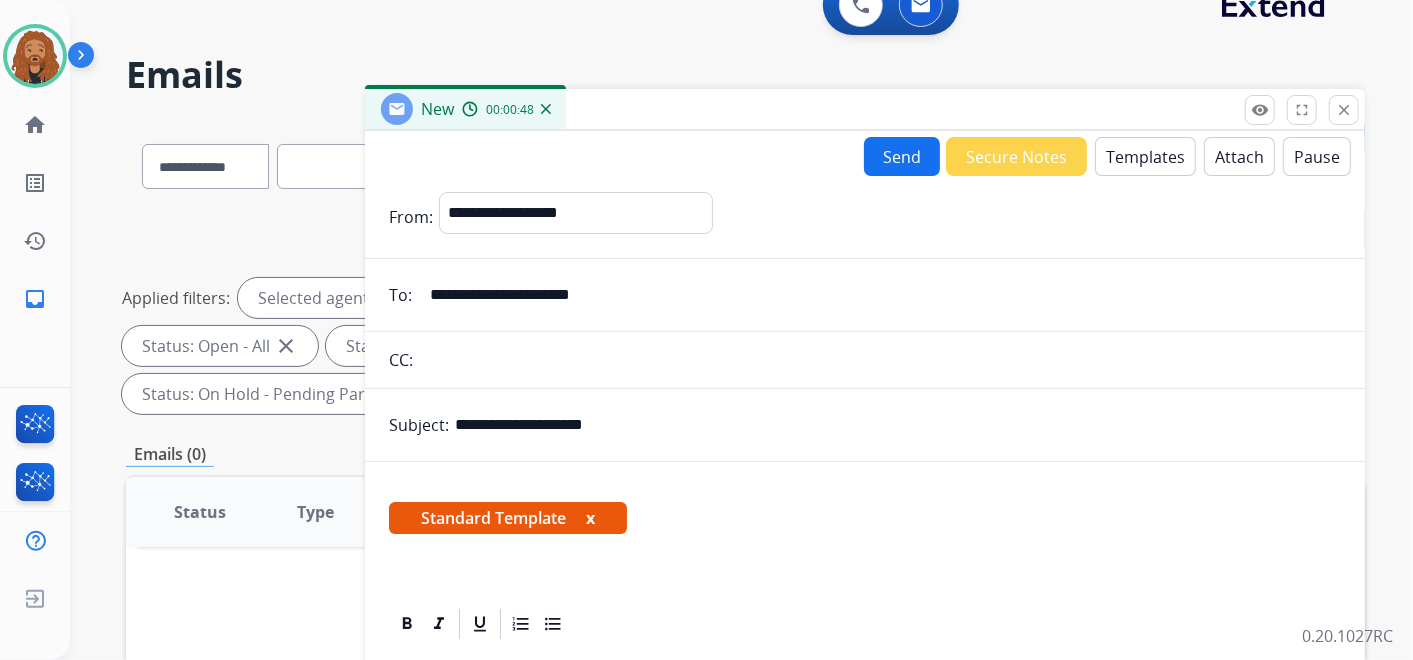 scroll, scrollTop: 0, scrollLeft: 0, axis: both 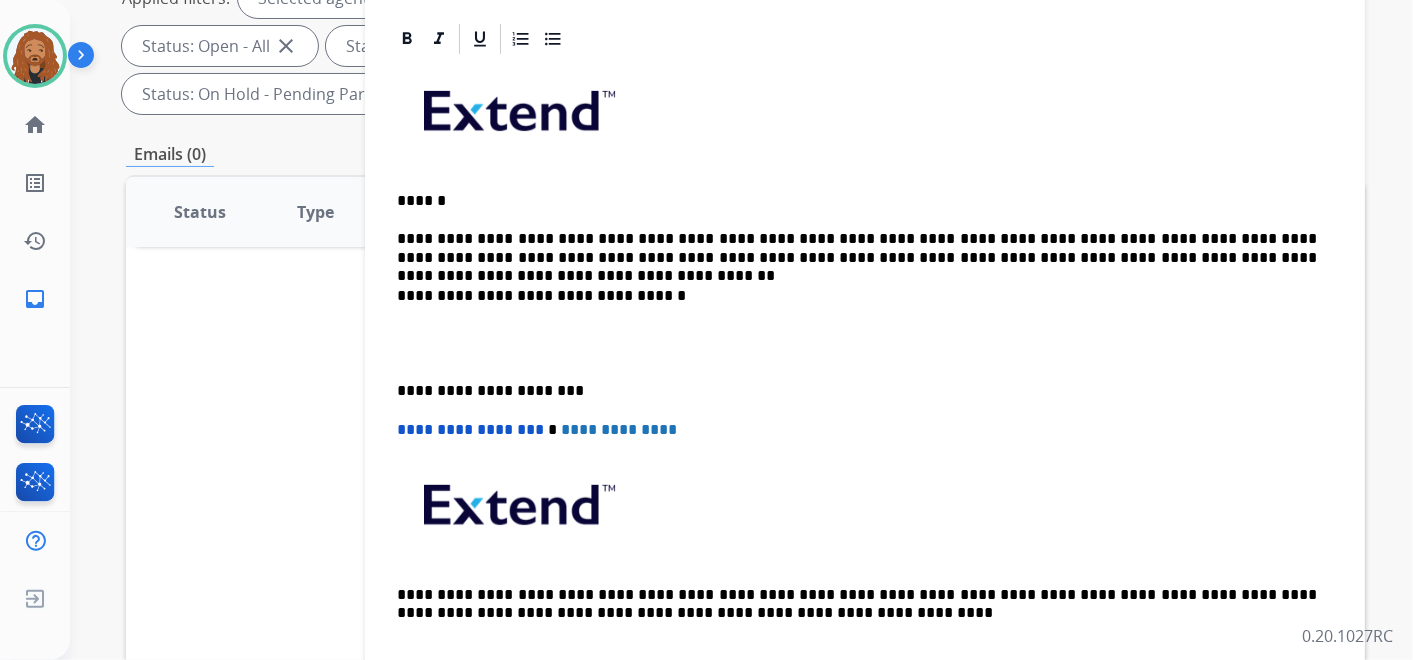 drag, startPoint x: 490, startPoint y: 350, endPoint x: 515, endPoint y: 328, distance: 33.30165 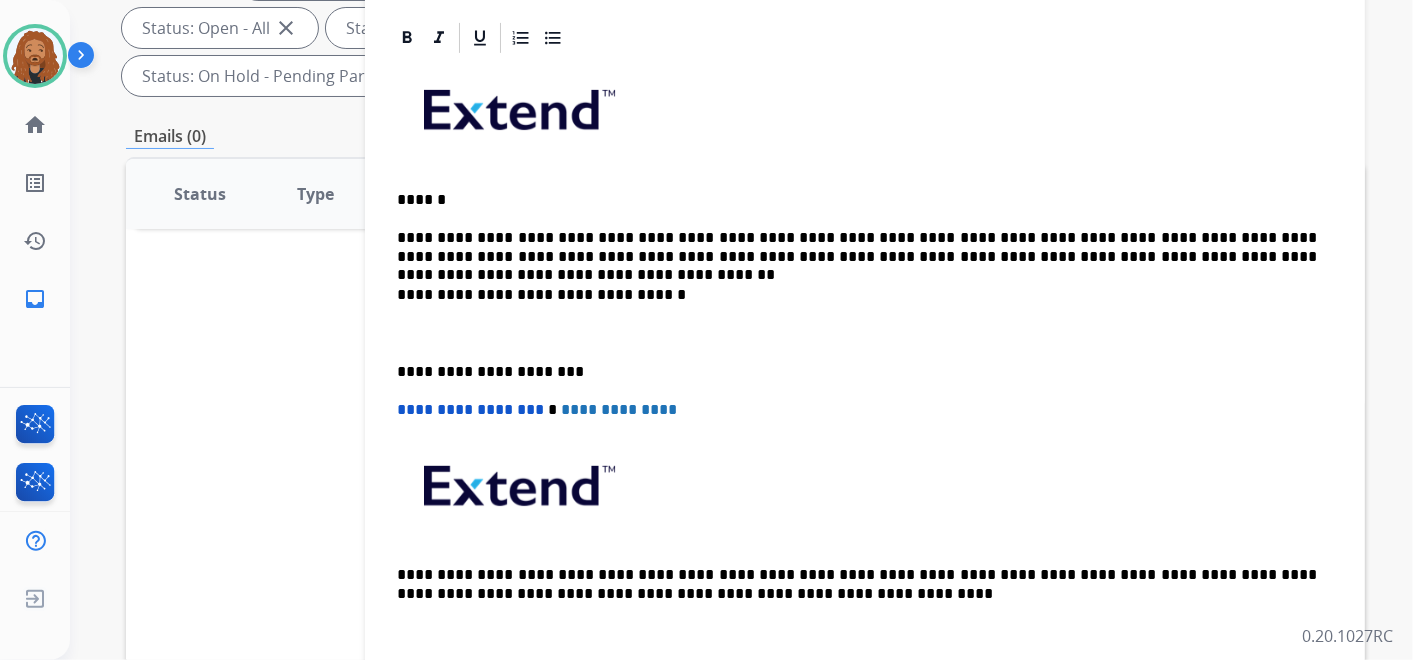 scroll, scrollTop: 229, scrollLeft: 0, axis: vertical 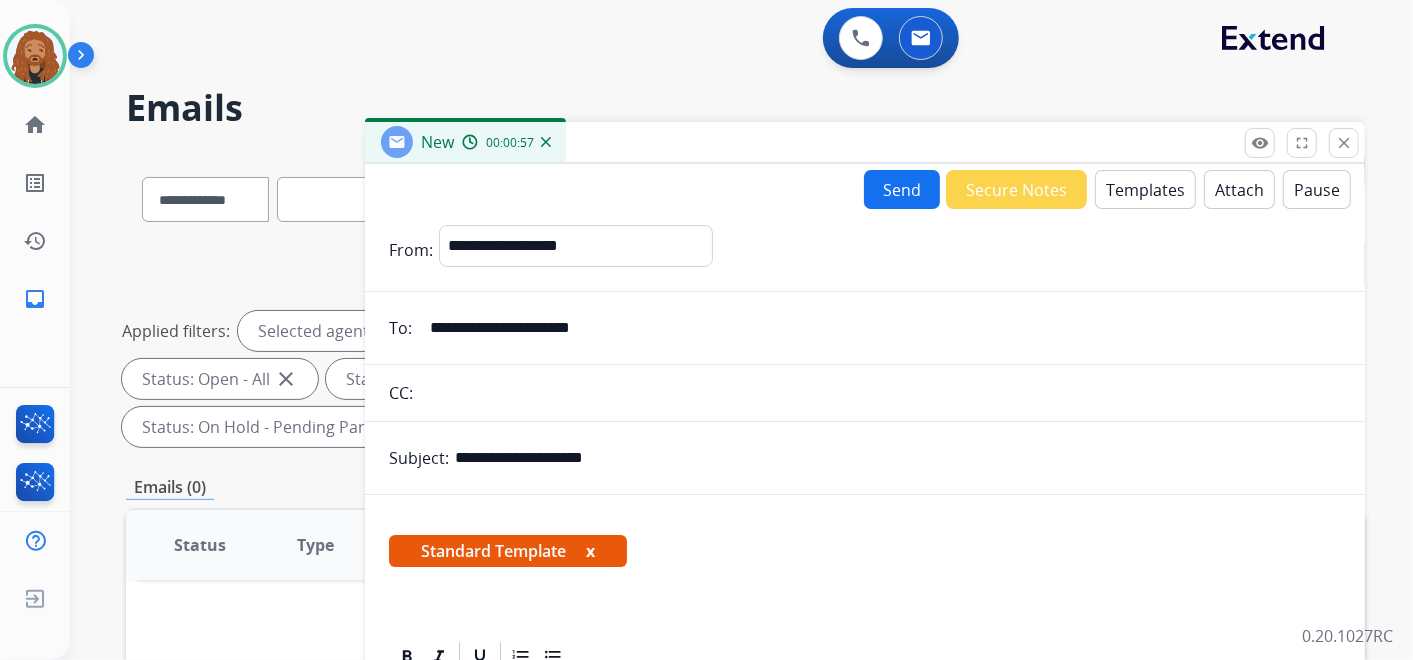 click on "Send" at bounding box center (902, 189) 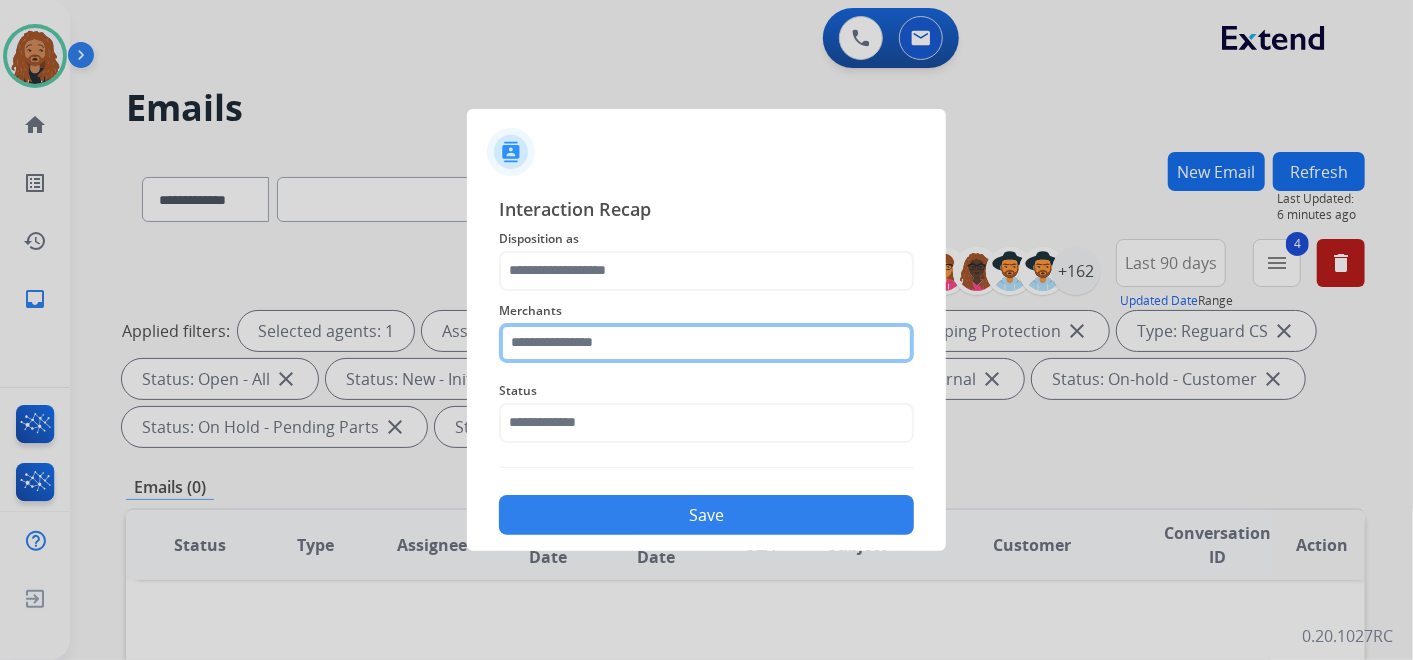 click 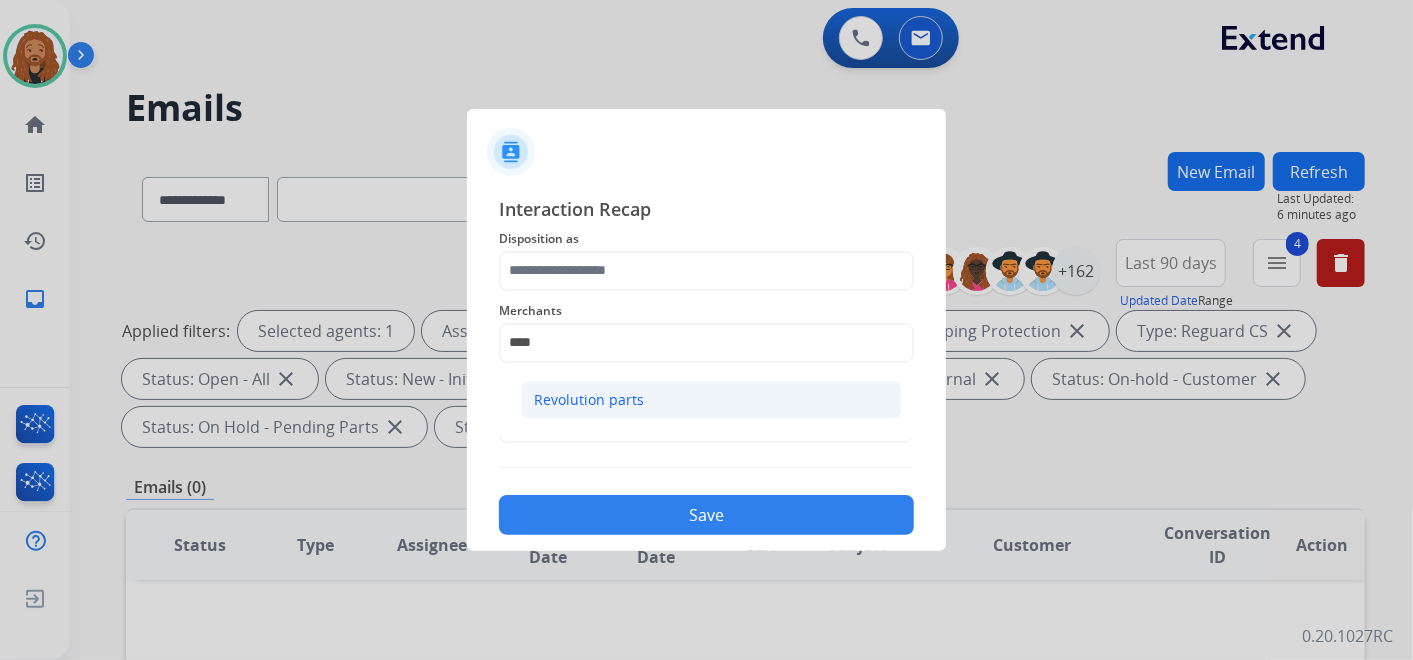 click on "Revolution parts" 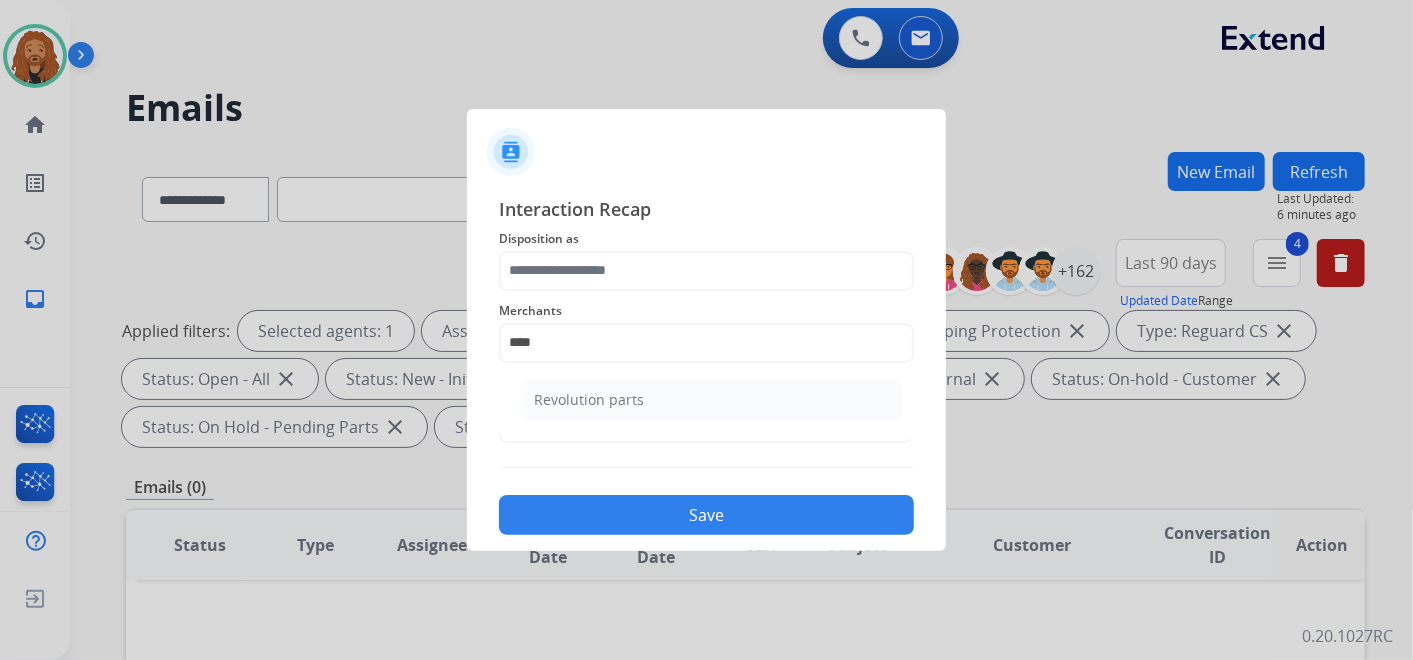 type on "**********" 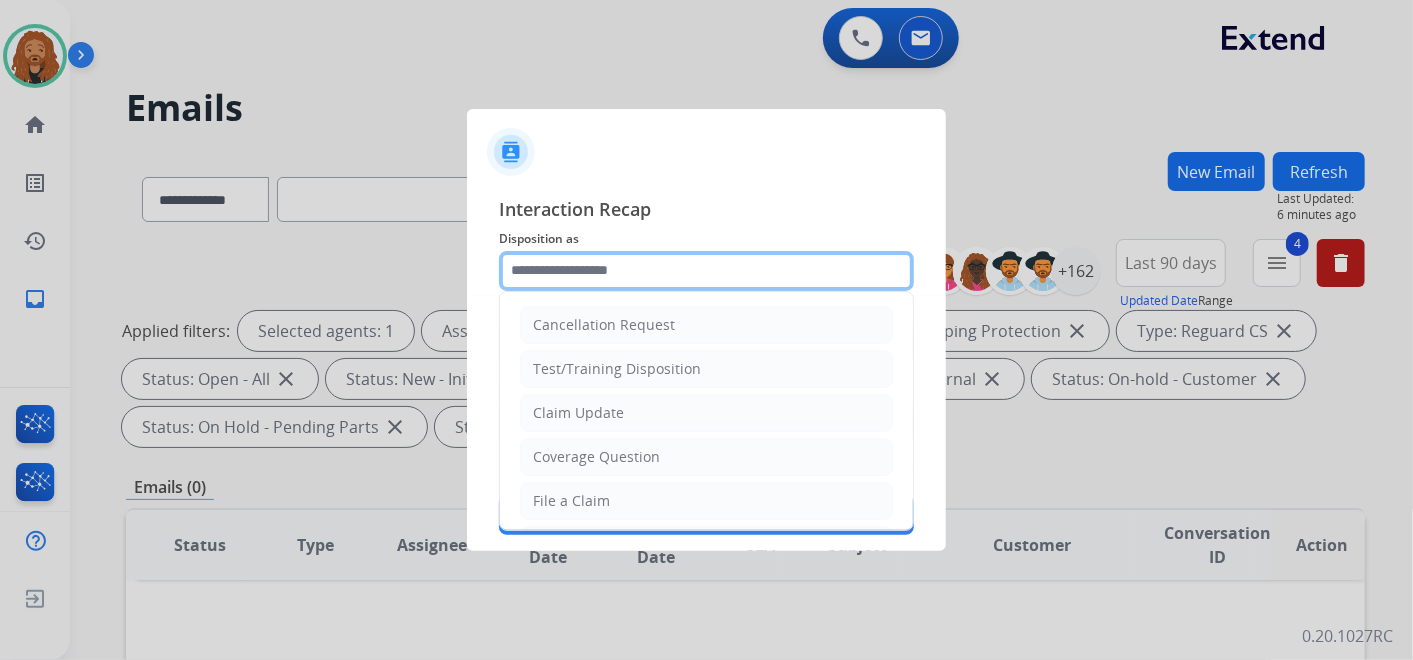 click 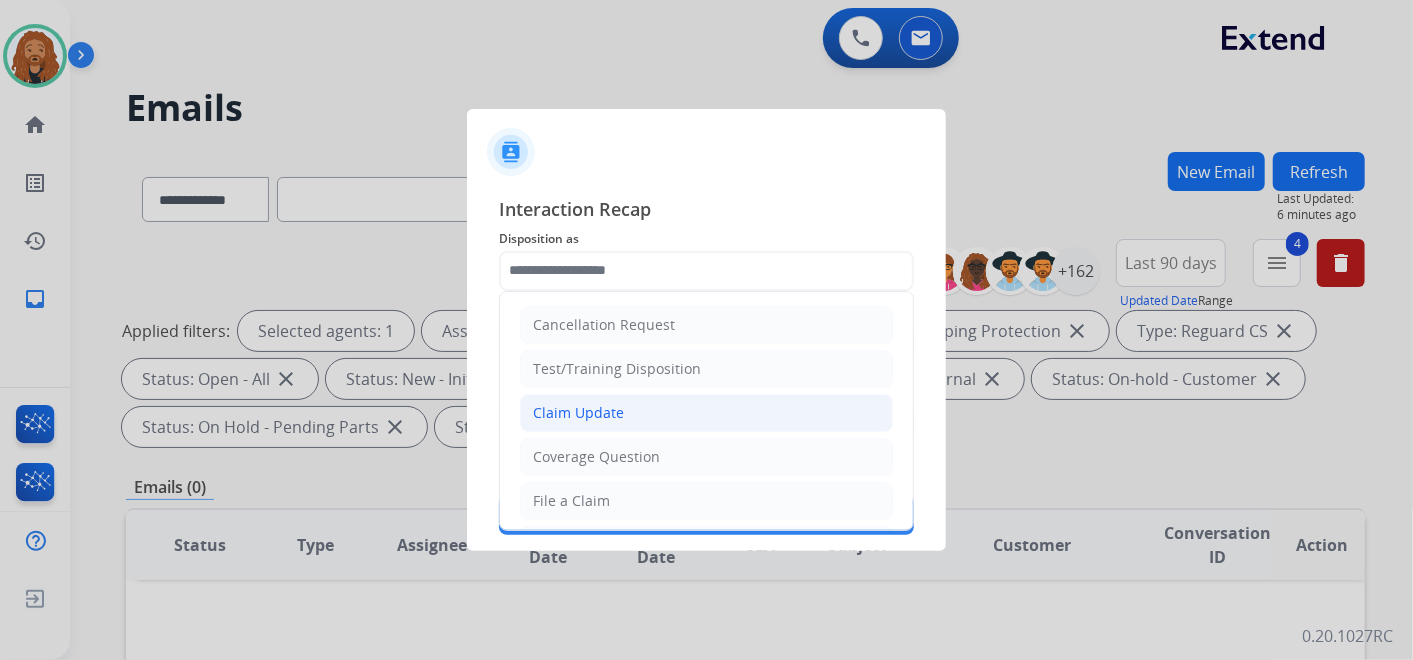 click on "Claim Update" 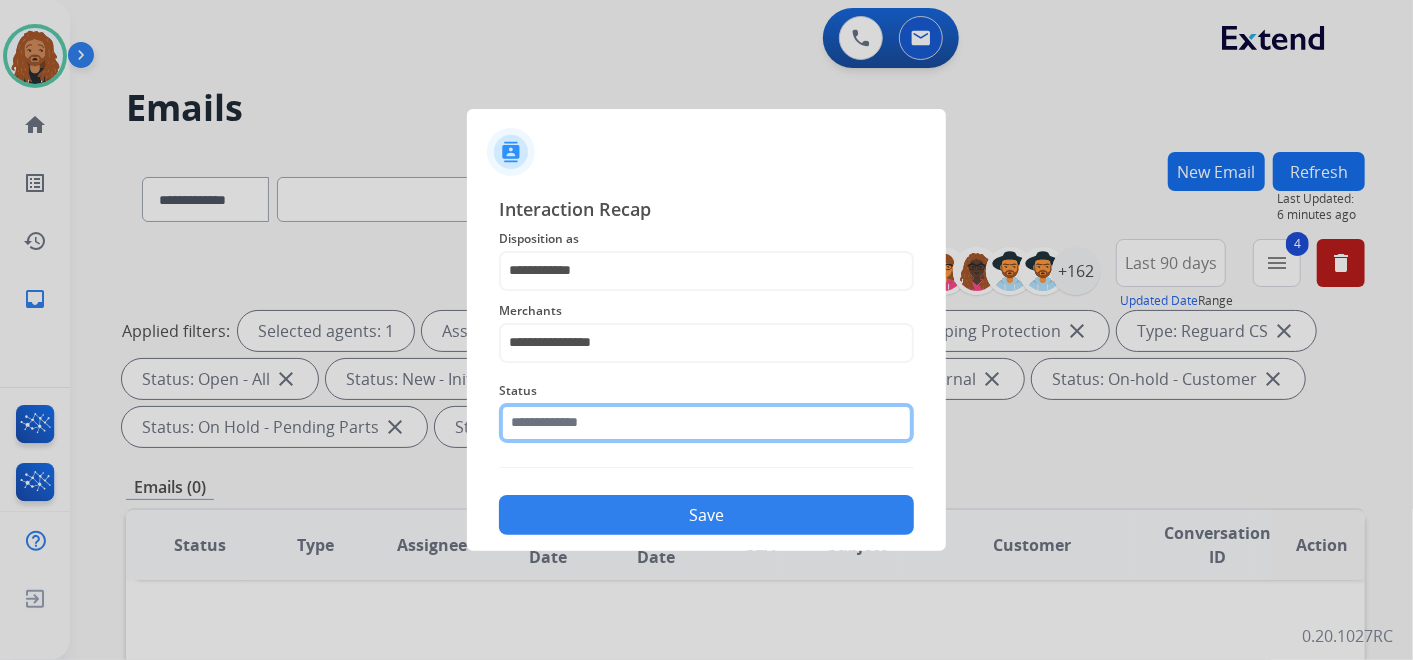 click 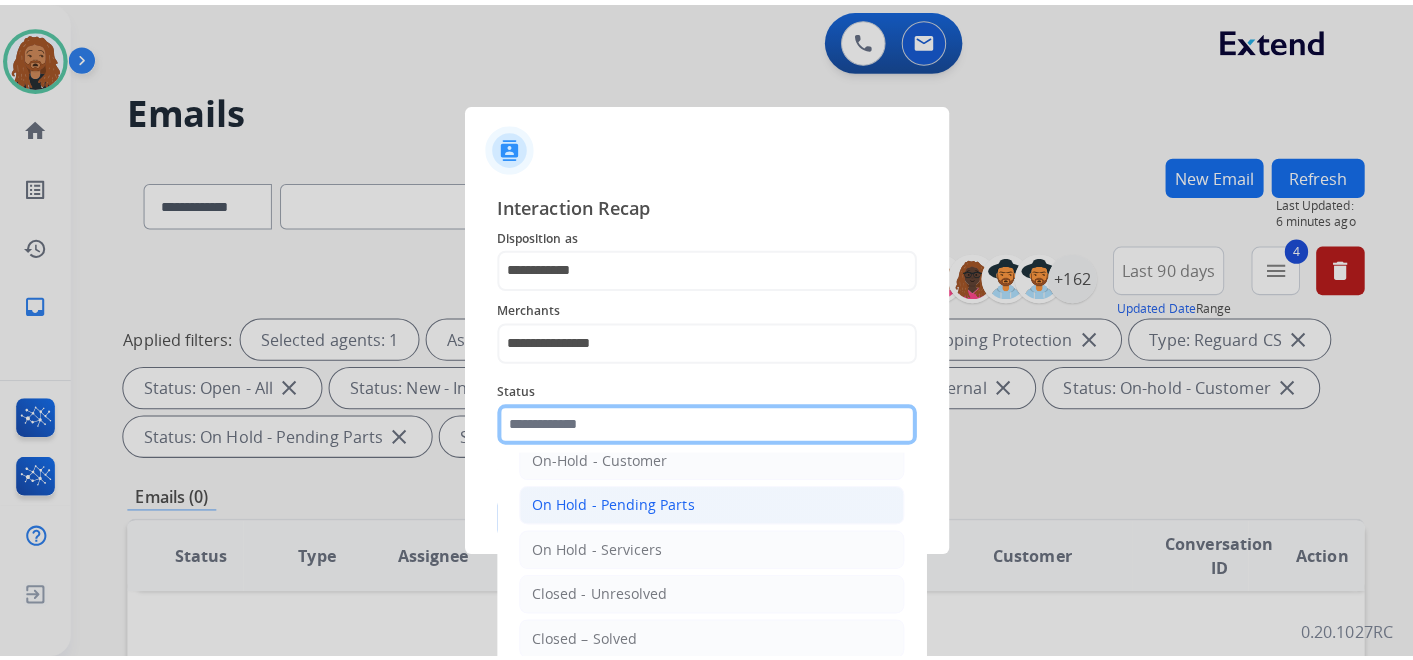 scroll, scrollTop: 114, scrollLeft: 0, axis: vertical 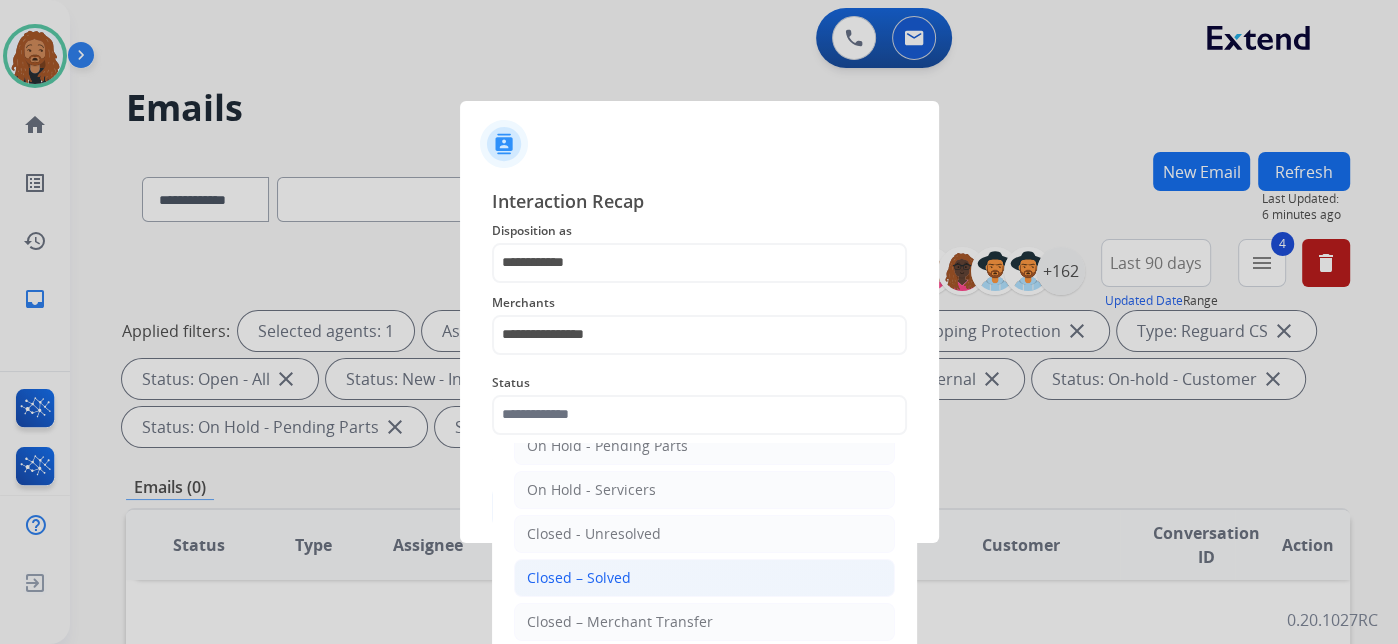click on "Closed – Solved" 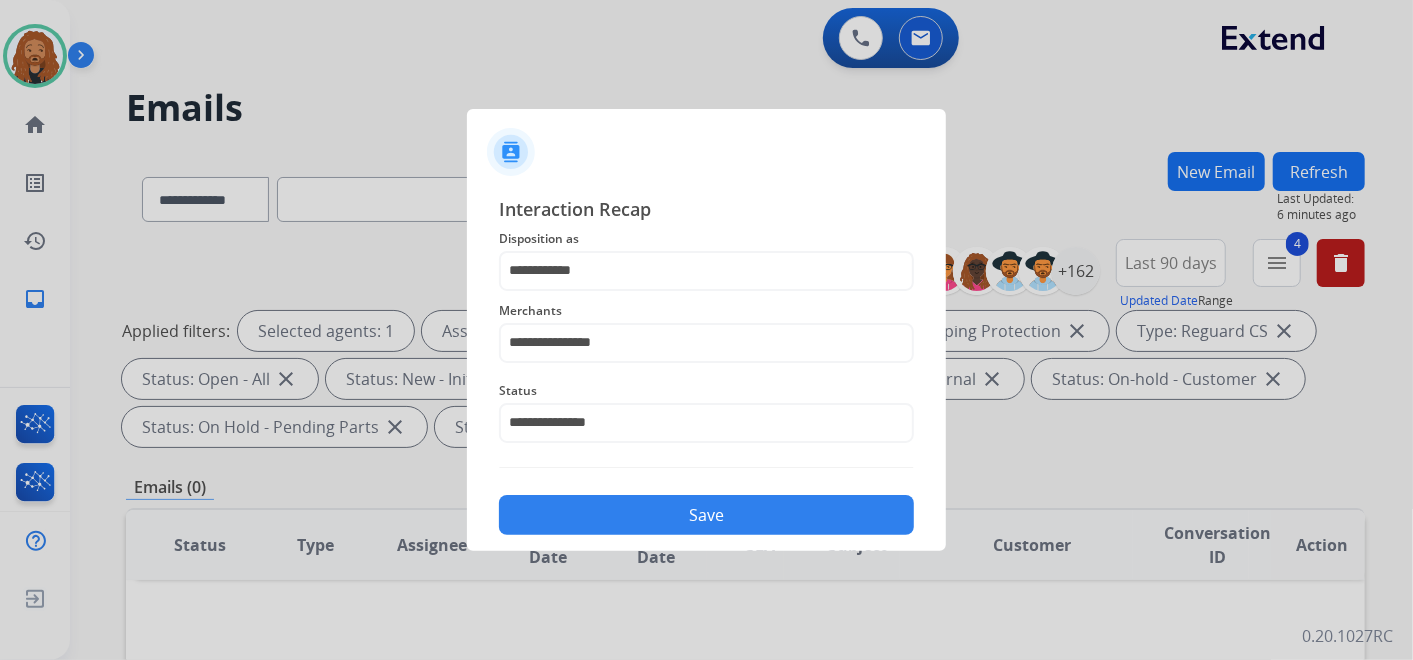click on "Save" 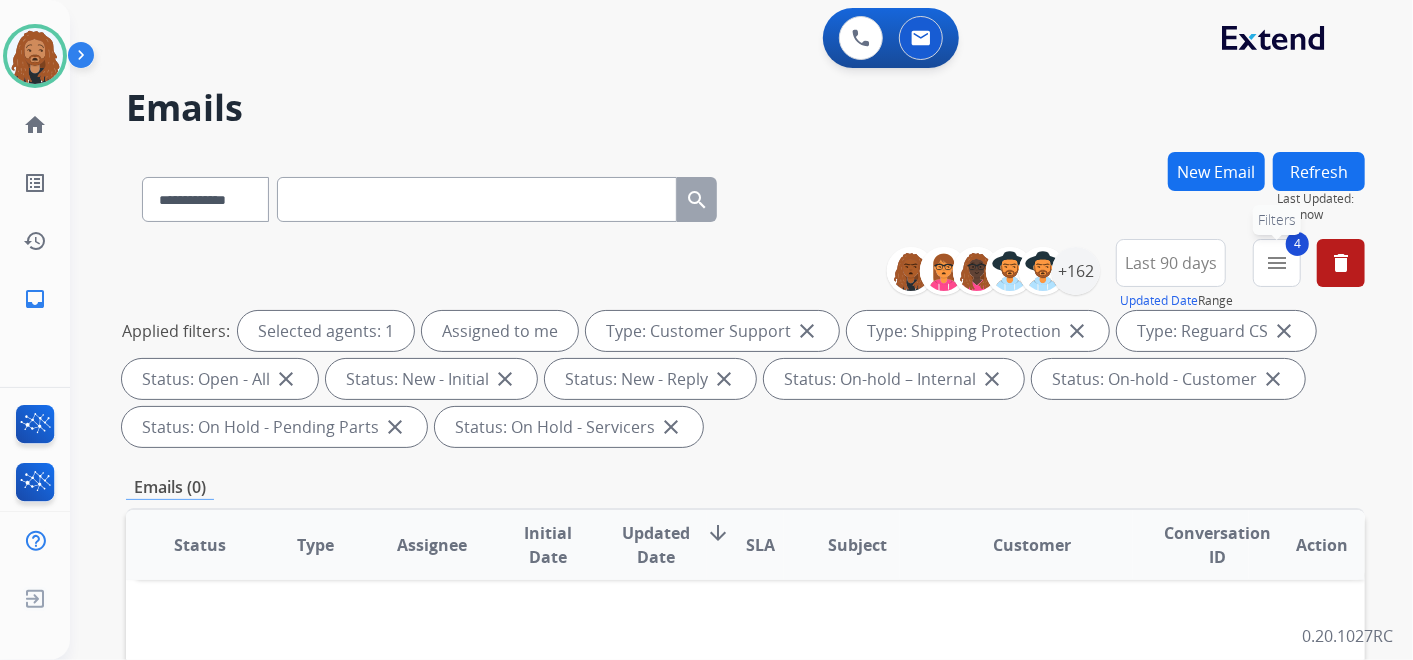 click on "menu" at bounding box center [1277, 263] 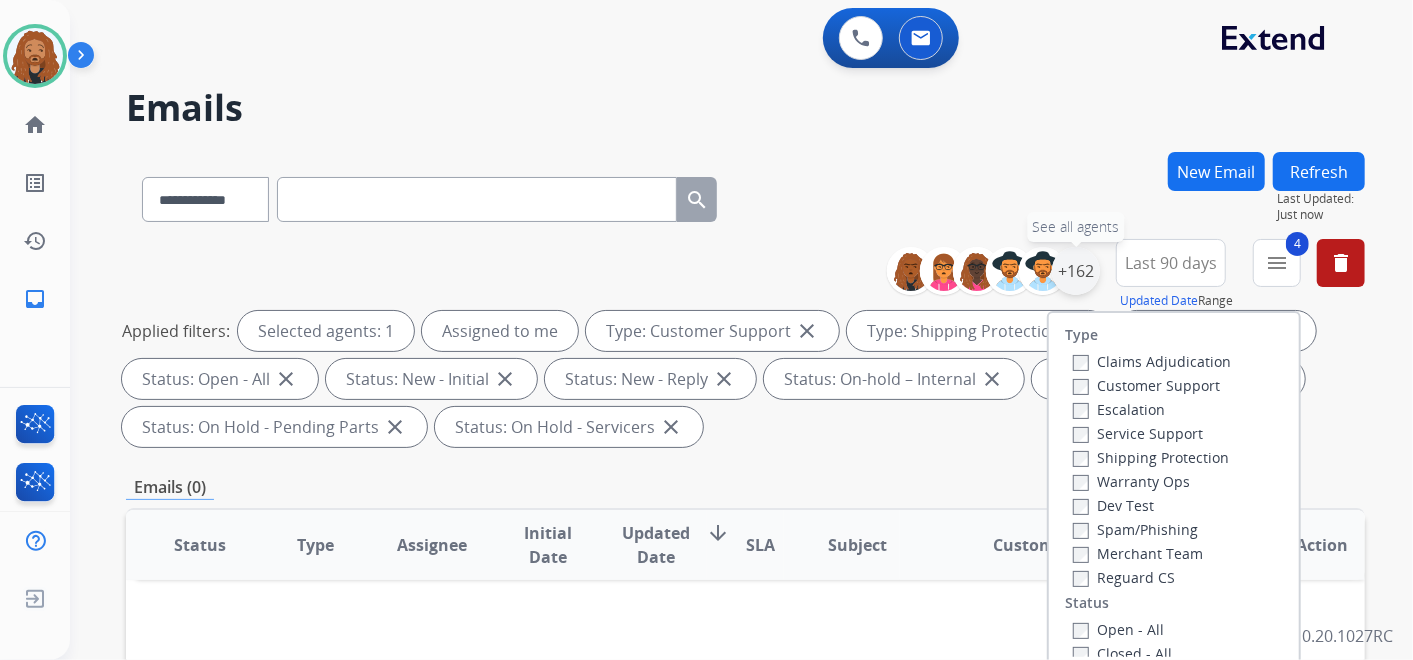 click on "+162" at bounding box center [1076, 271] 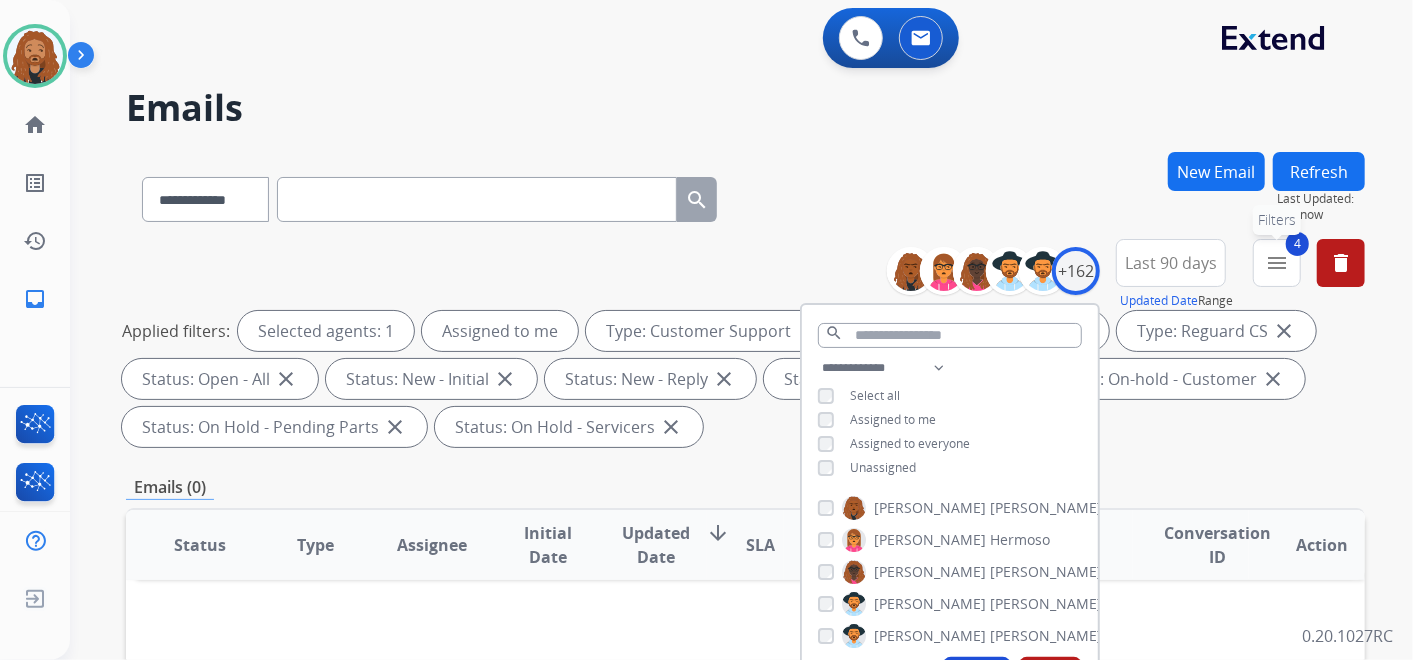 click on "menu" at bounding box center [1277, 263] 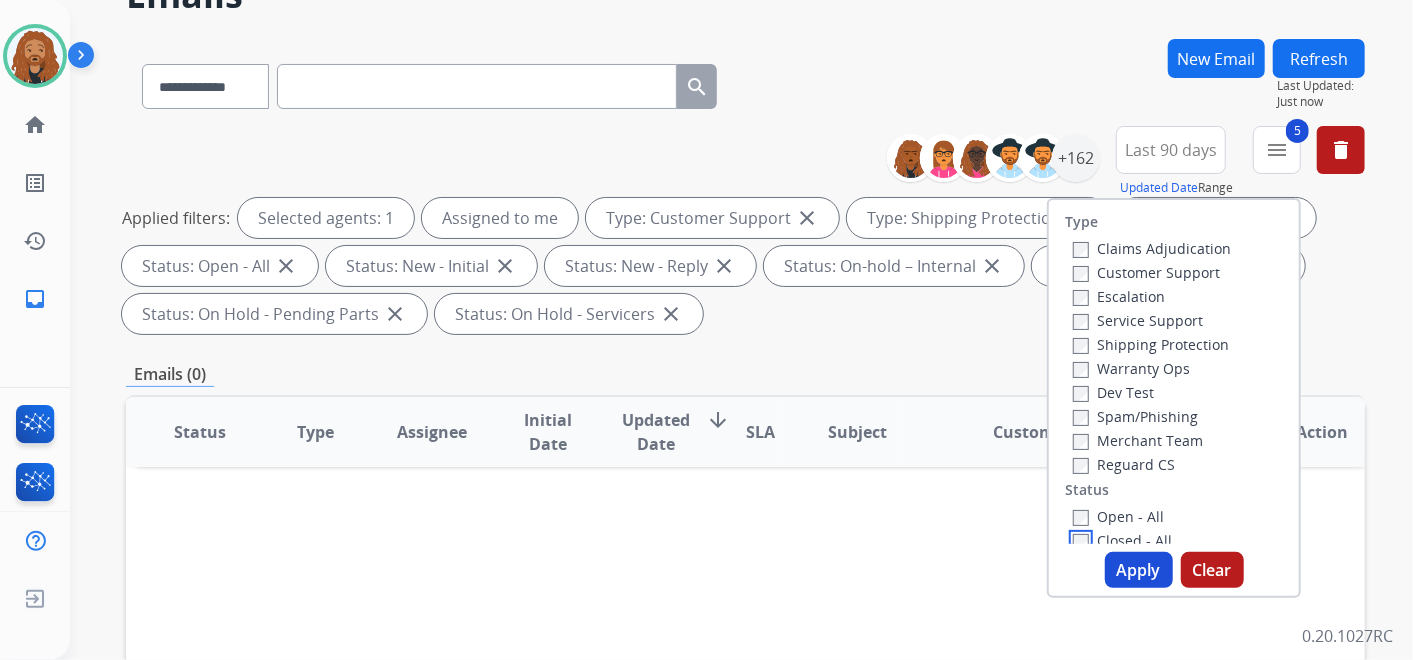 scroll, scrollTop: 222, scrollLeft: 0, axis: vertical 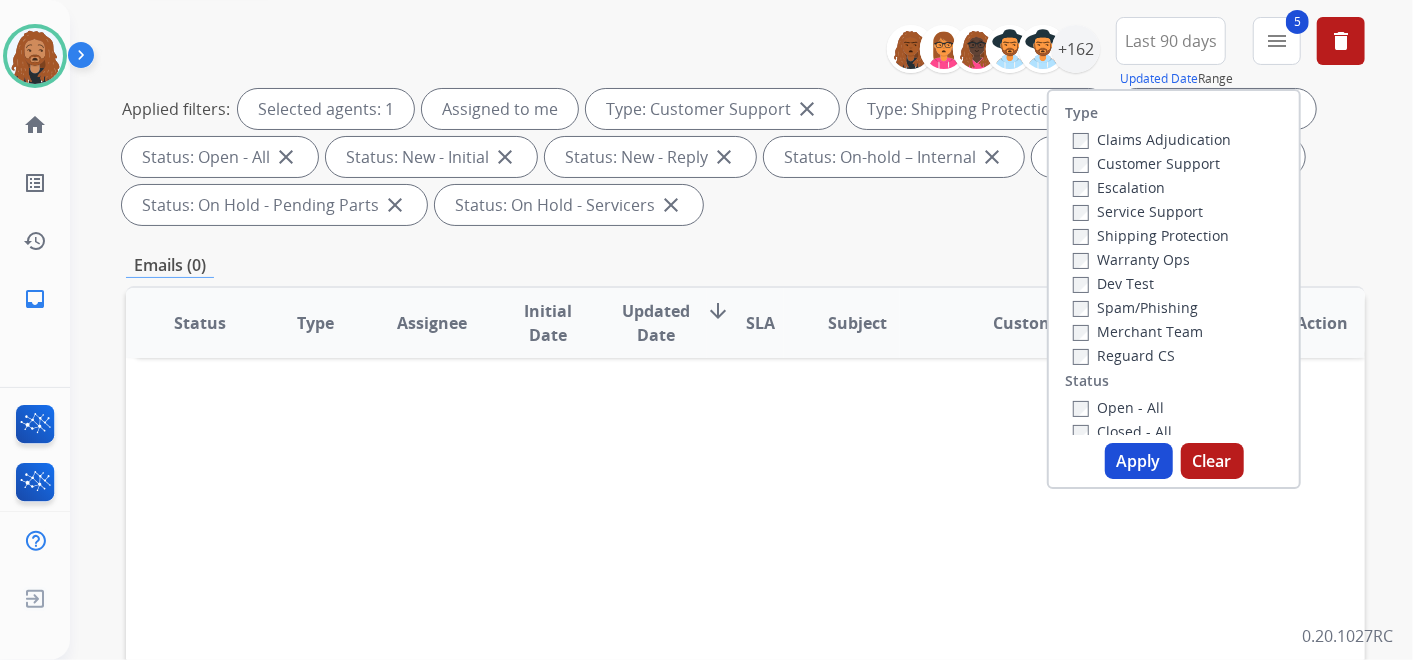 click on "Apply" at bounding box center [1139, 461] 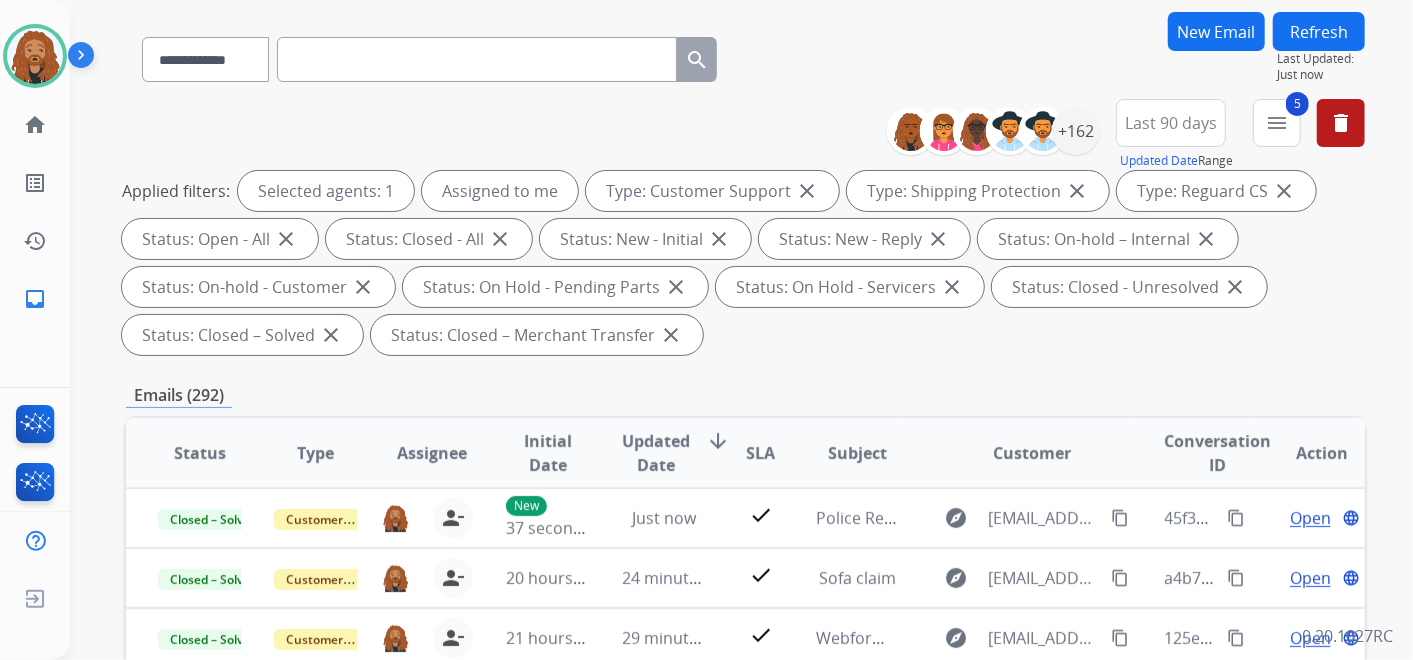scroll, scrollTop: 222, scrollLeft: 0, axis: vertical 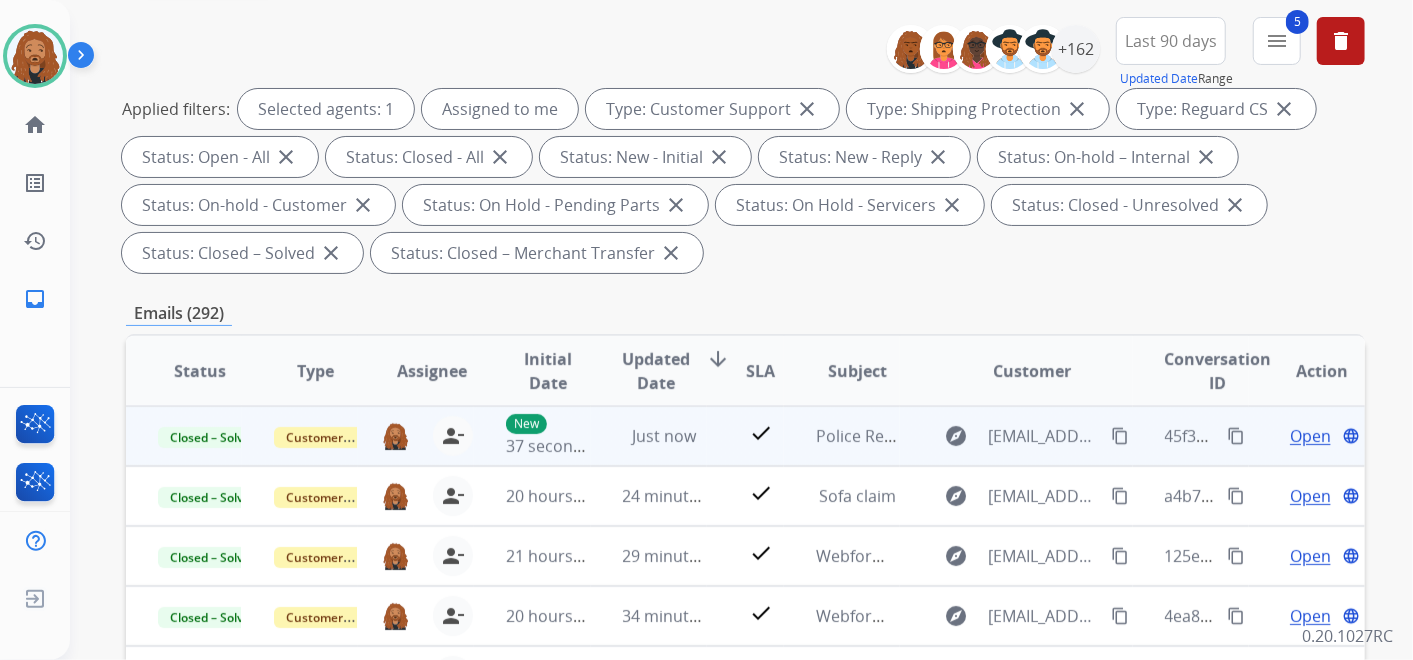 click on "content_copy" at bounding box center [1236, 436] 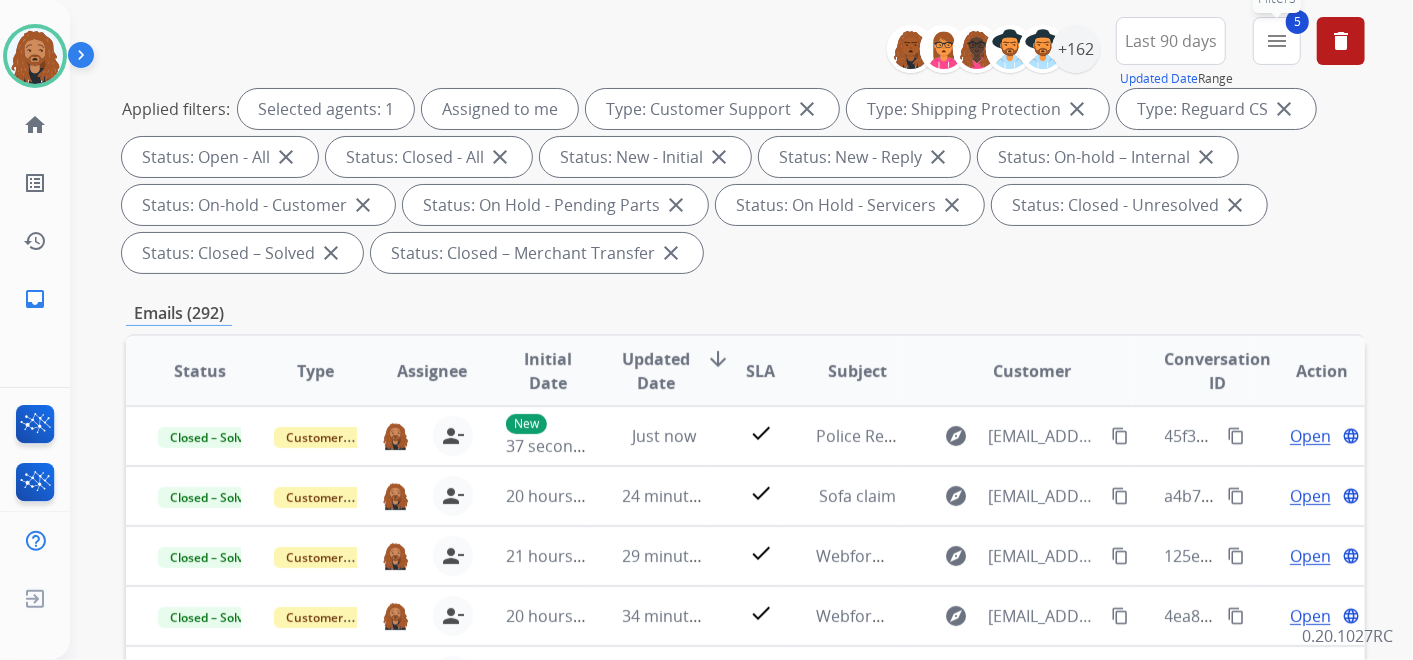 click on "menu" at bounding box center [1277, 41] 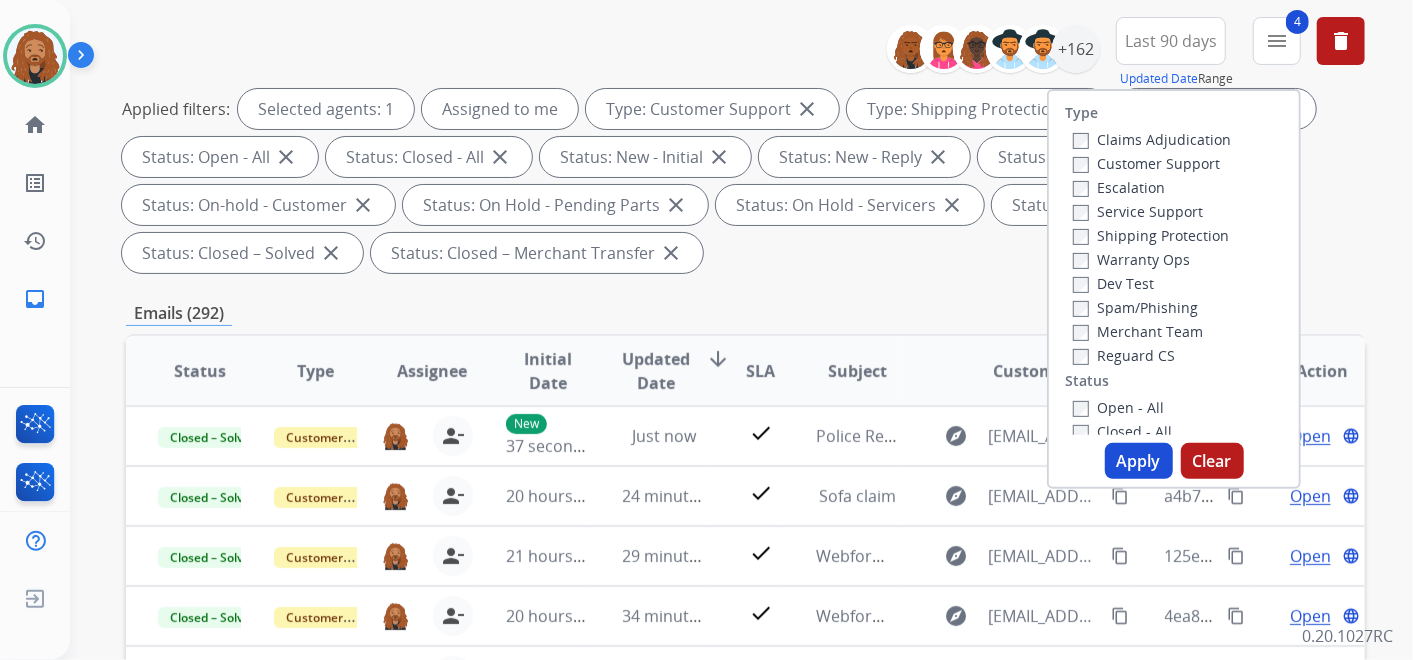 click on "Apply" at bounding box center (1139, 461) 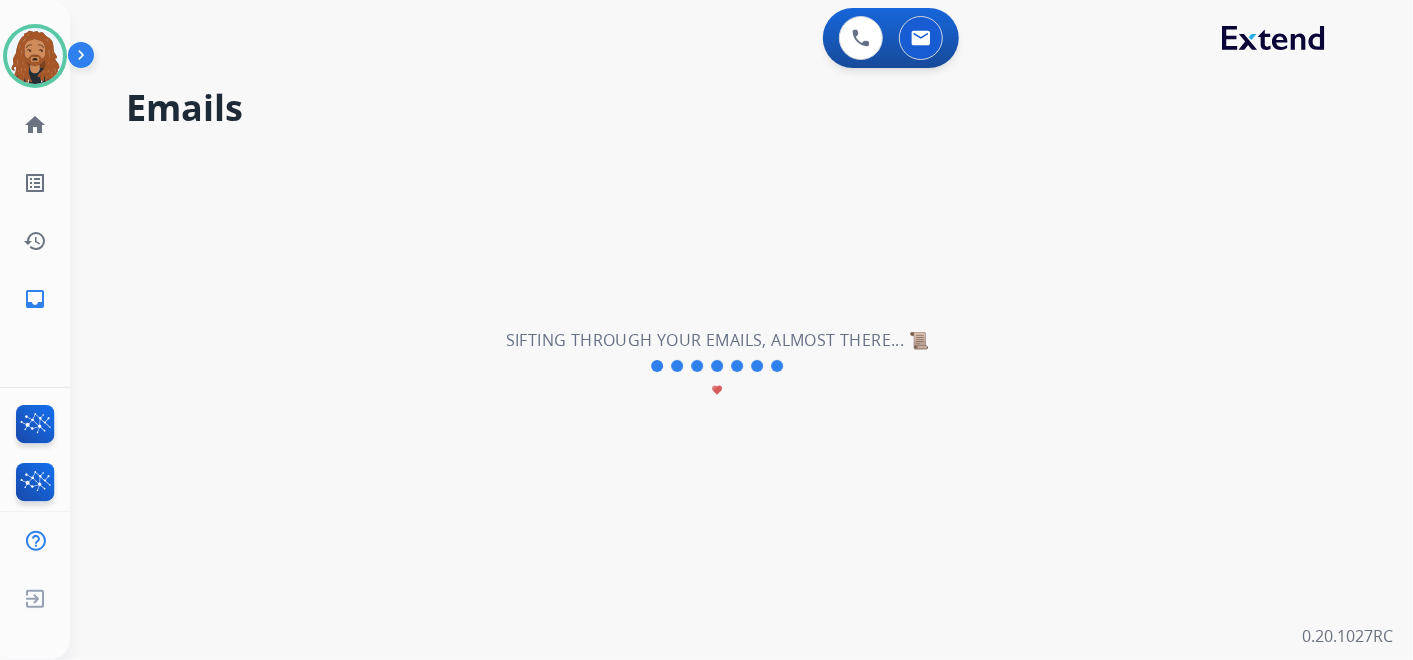scroll, scrollTop: 0, scrollLeft: 0, axis: both 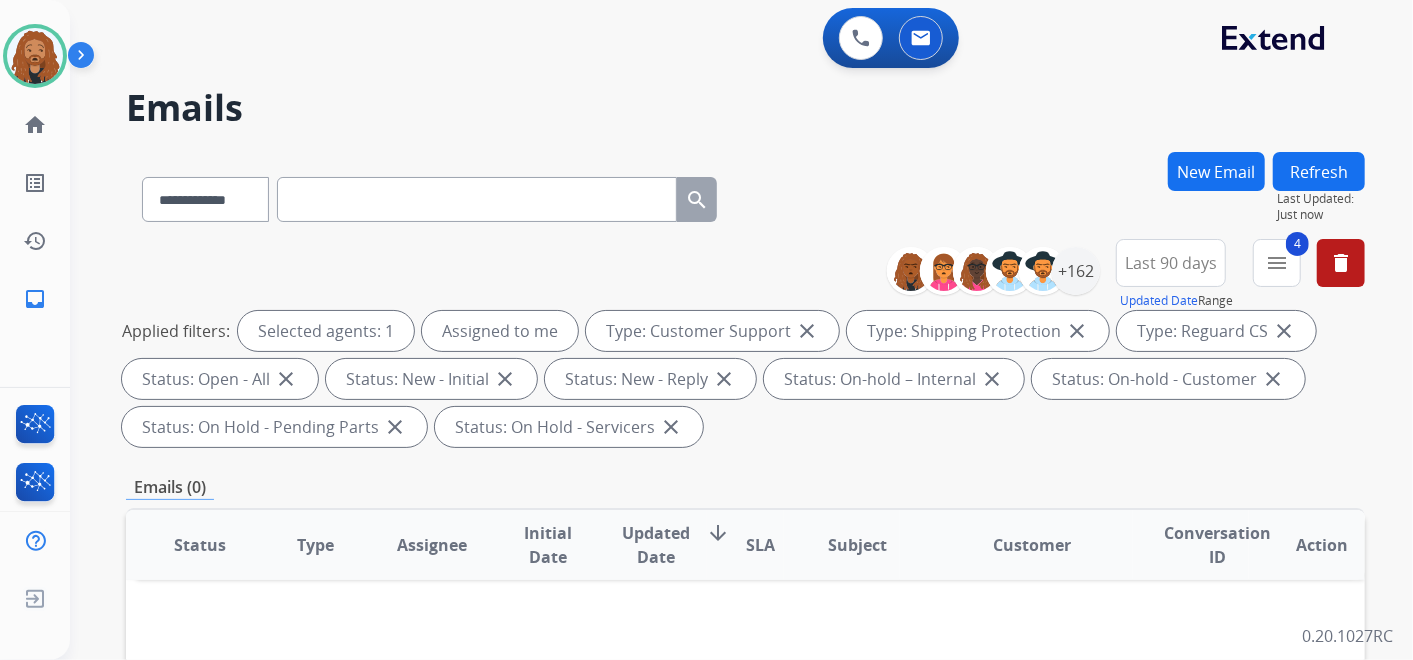 click on "Last 90 days" at bounding box center (1171, 263) 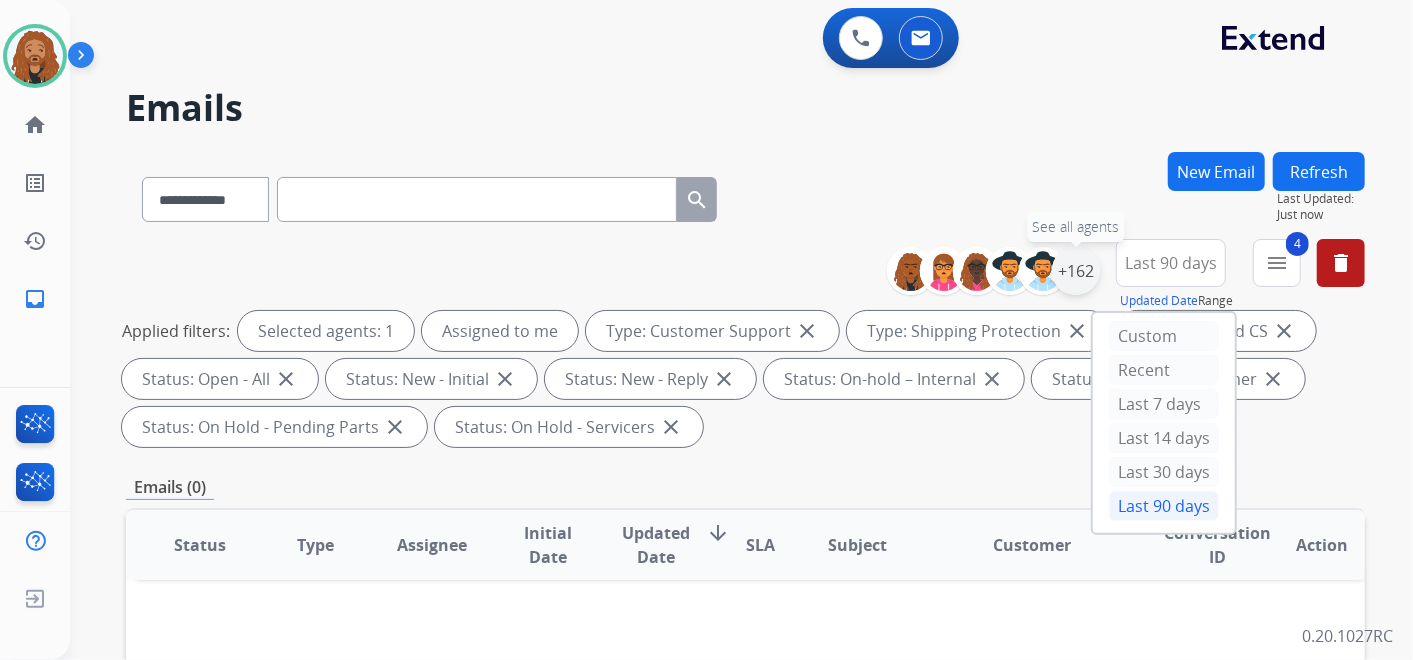 click on "+162" at bounding box center (1076, 271) 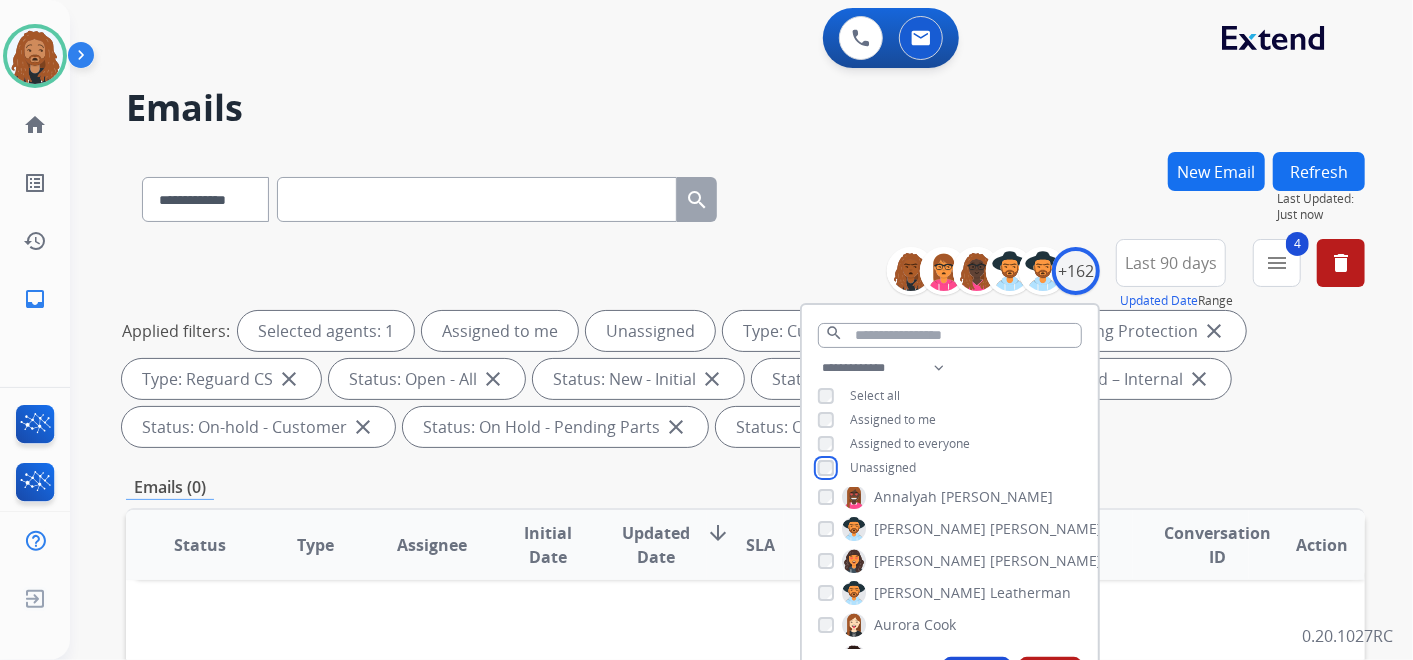 scroll, scrollTop: 333, scrollLeft: 0, axis: vertical 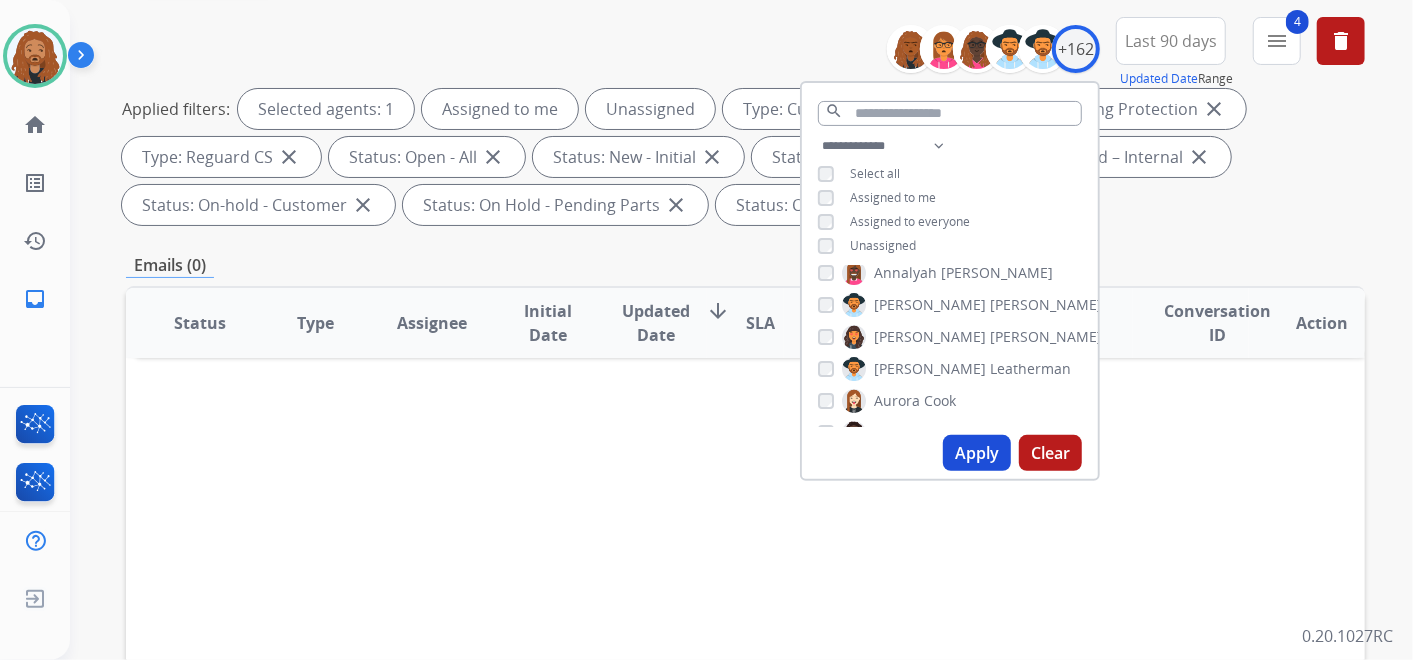 click on "Apply" at bounding box center [977, 453] 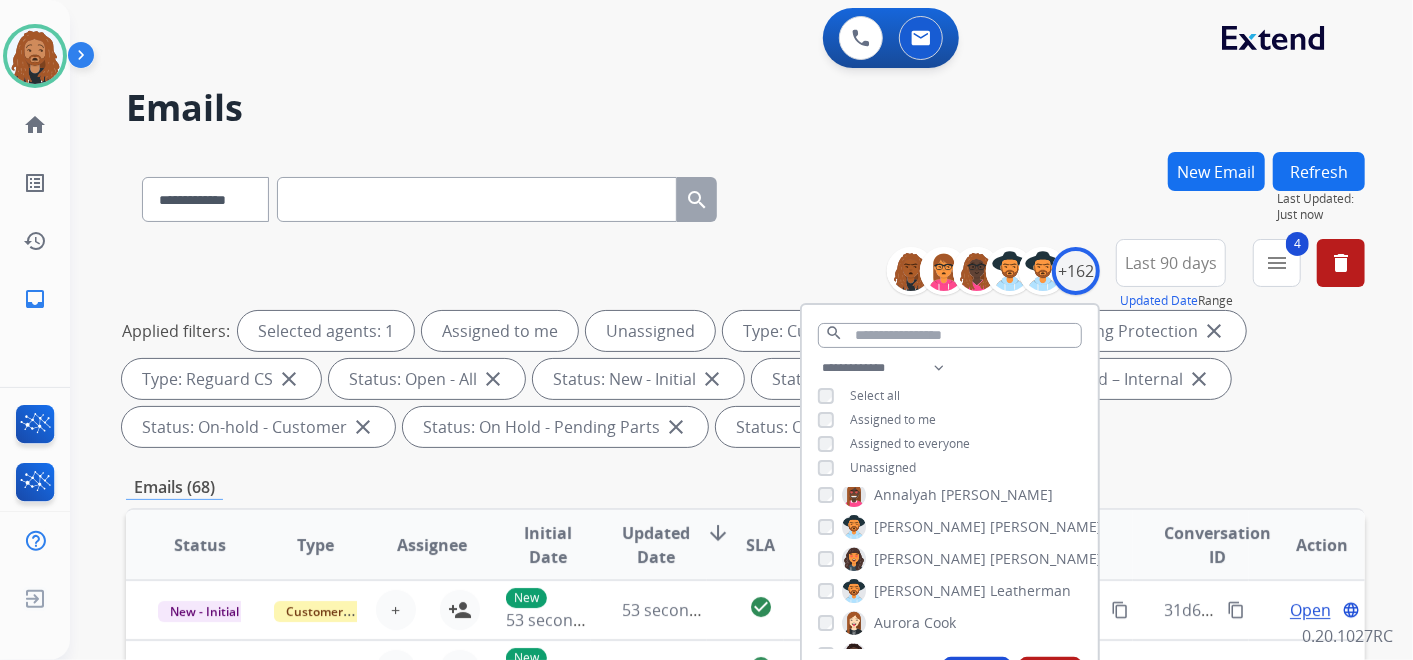 click on "**********" at bounding box center (745, 195) 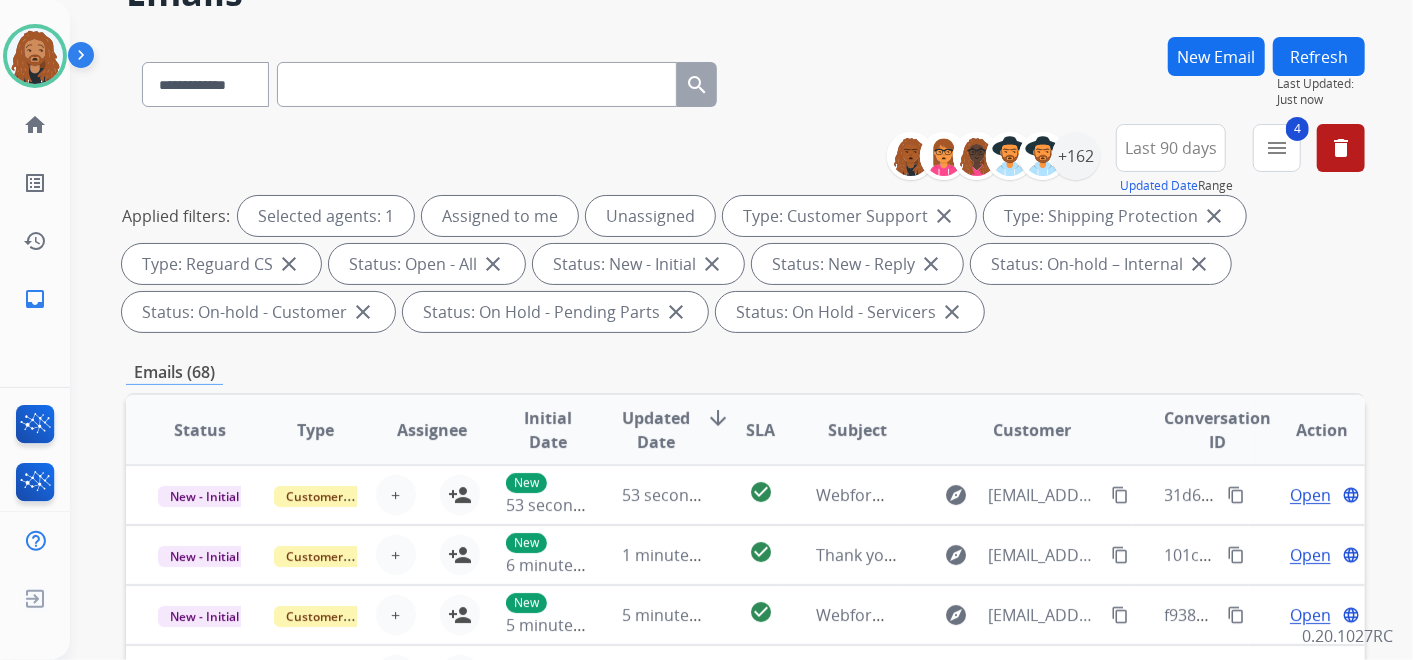 scroll, scrollTop: 333, scrollLeft: 0, axis: vertical 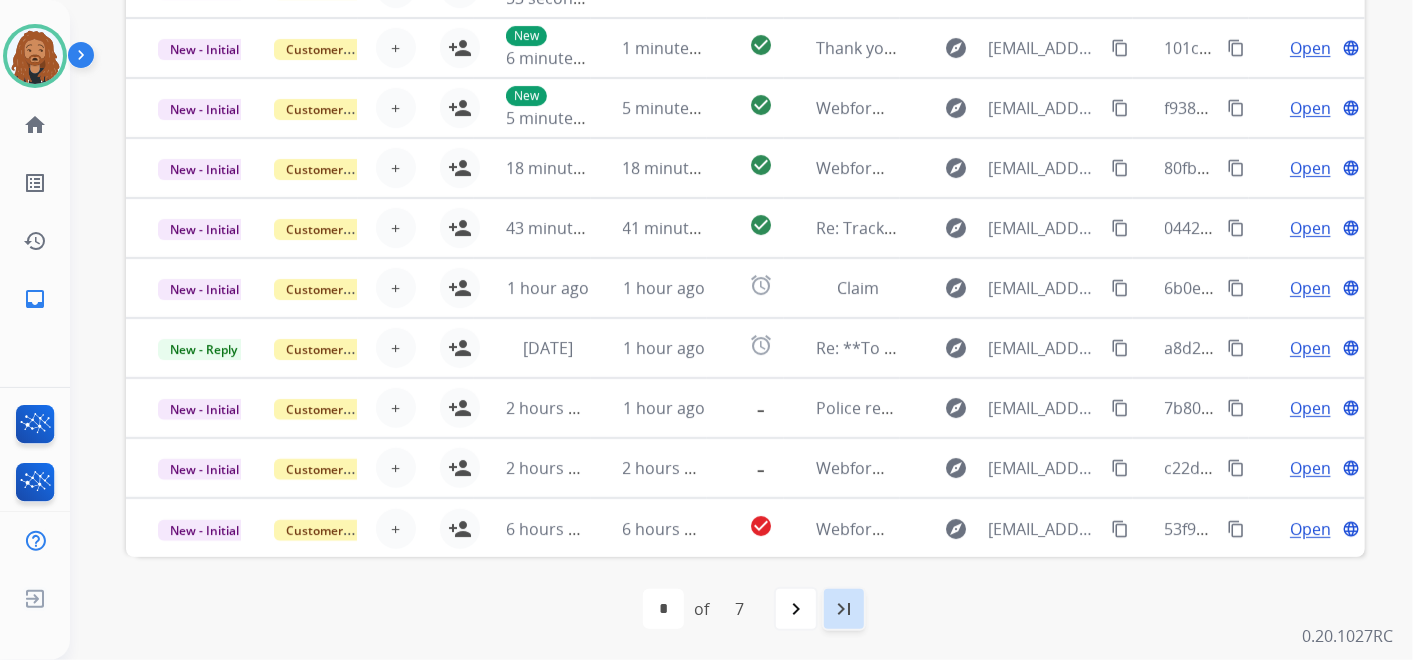 click on "last_page" at bounding box center (844, 609) 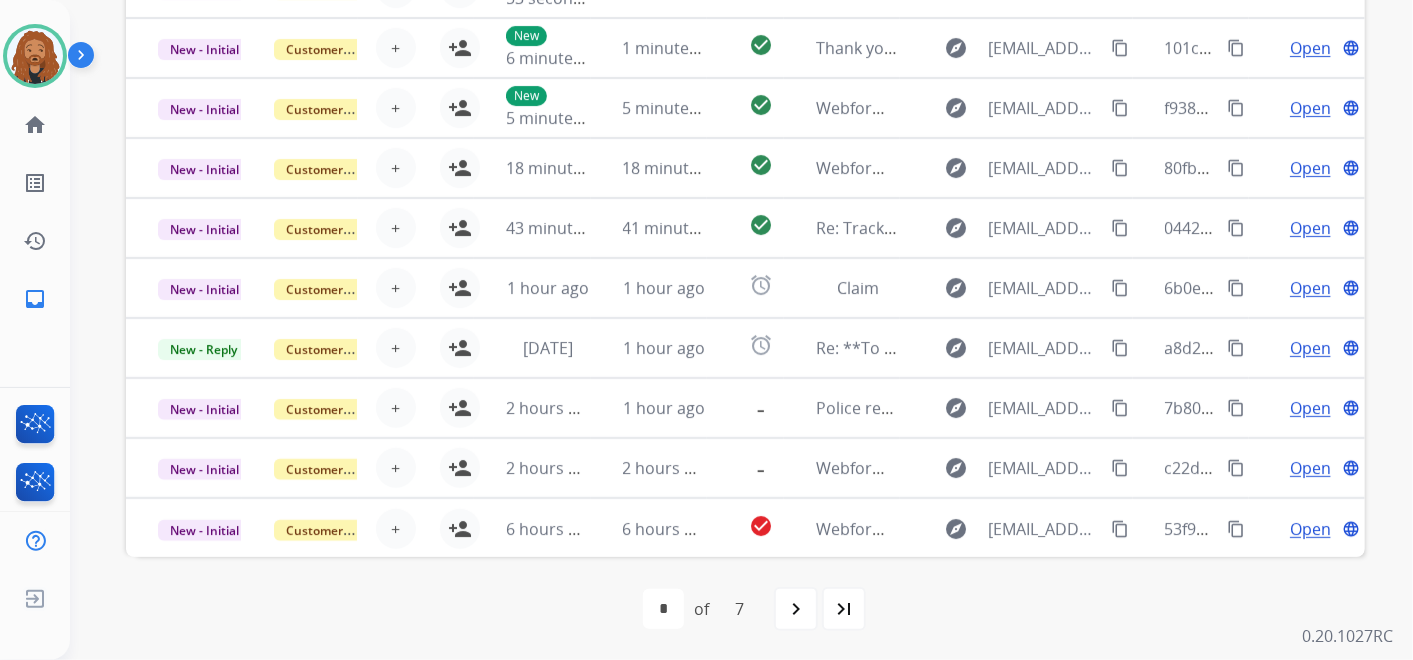 scroll, scrollTop: 0, scrollLeft: 0, axis: both 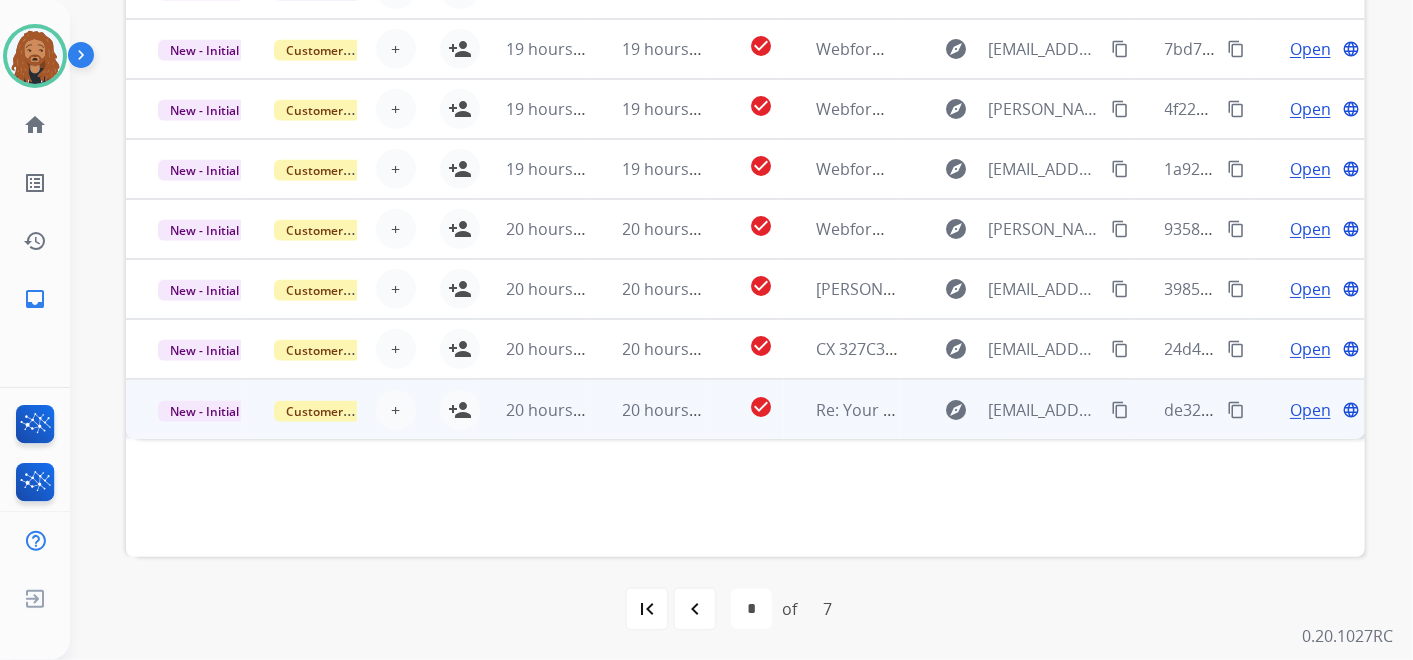 click on "20 hours ago" at bounding box center (649, 409) 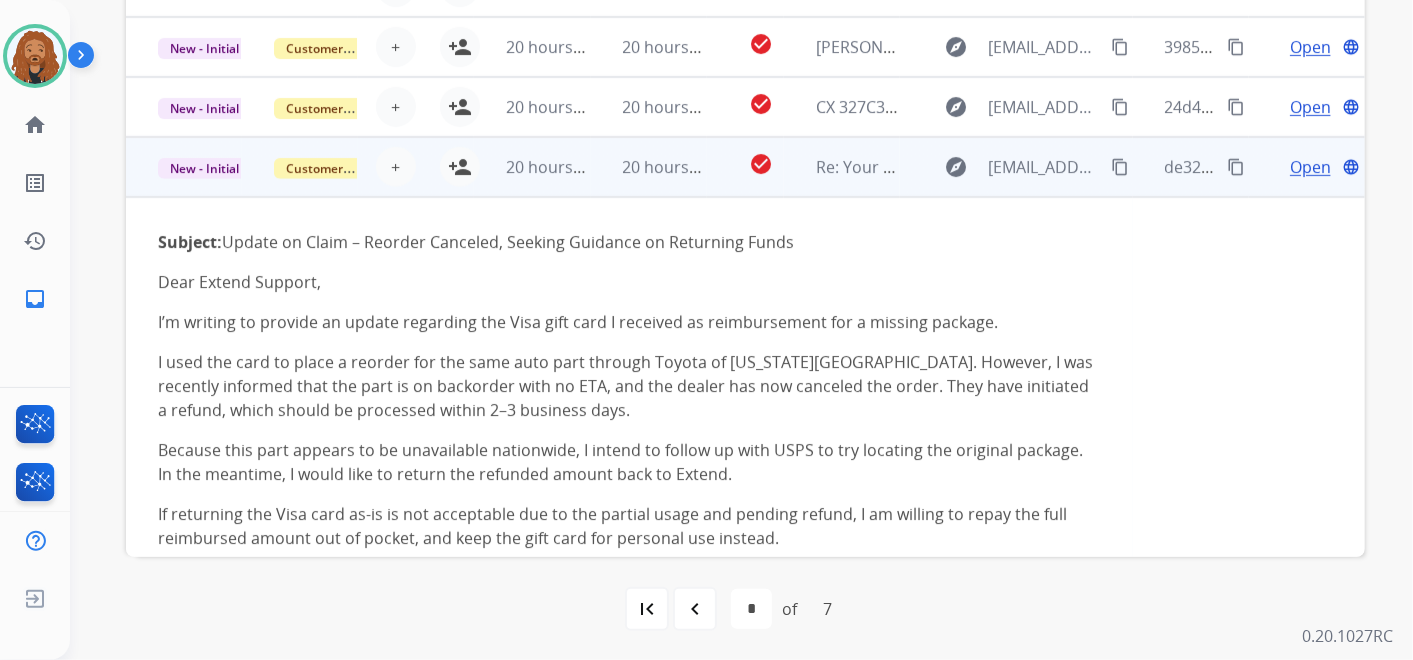 scroll, scrollTop: 197, scrollLeft: 0, axis: vertical 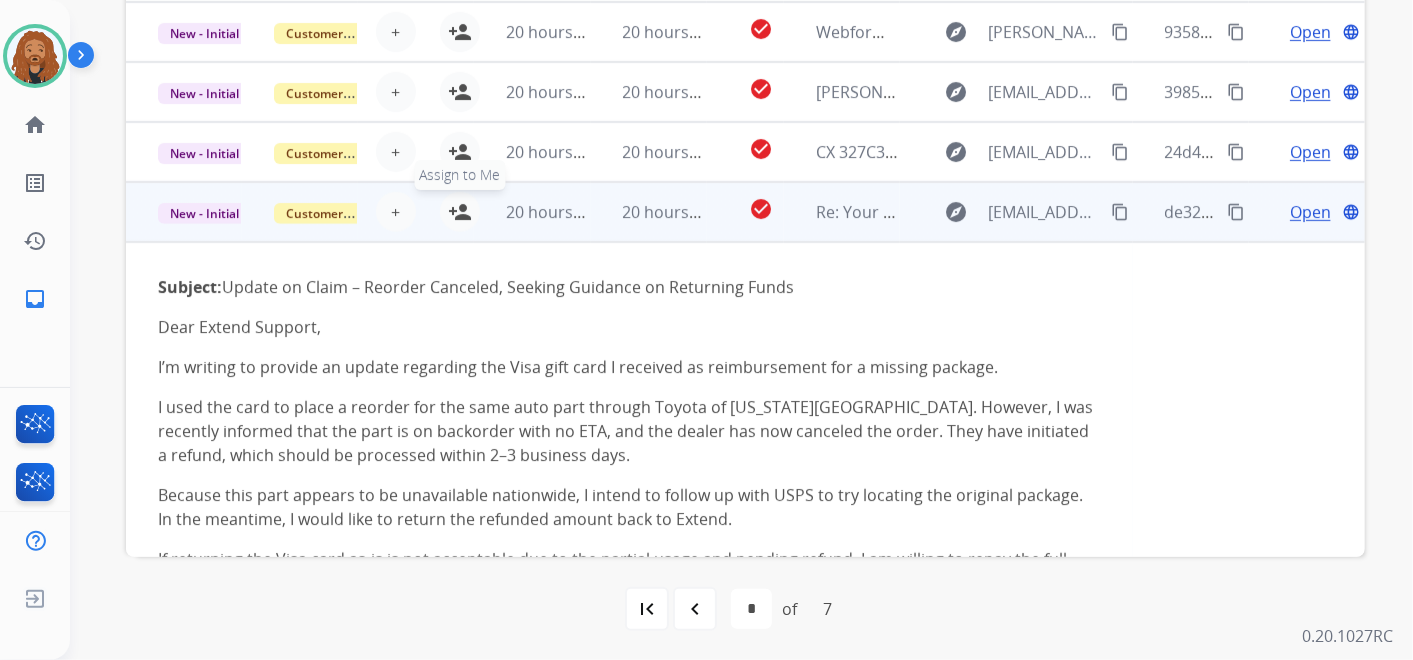 click on "person_add" at bounding box center (460, 212) 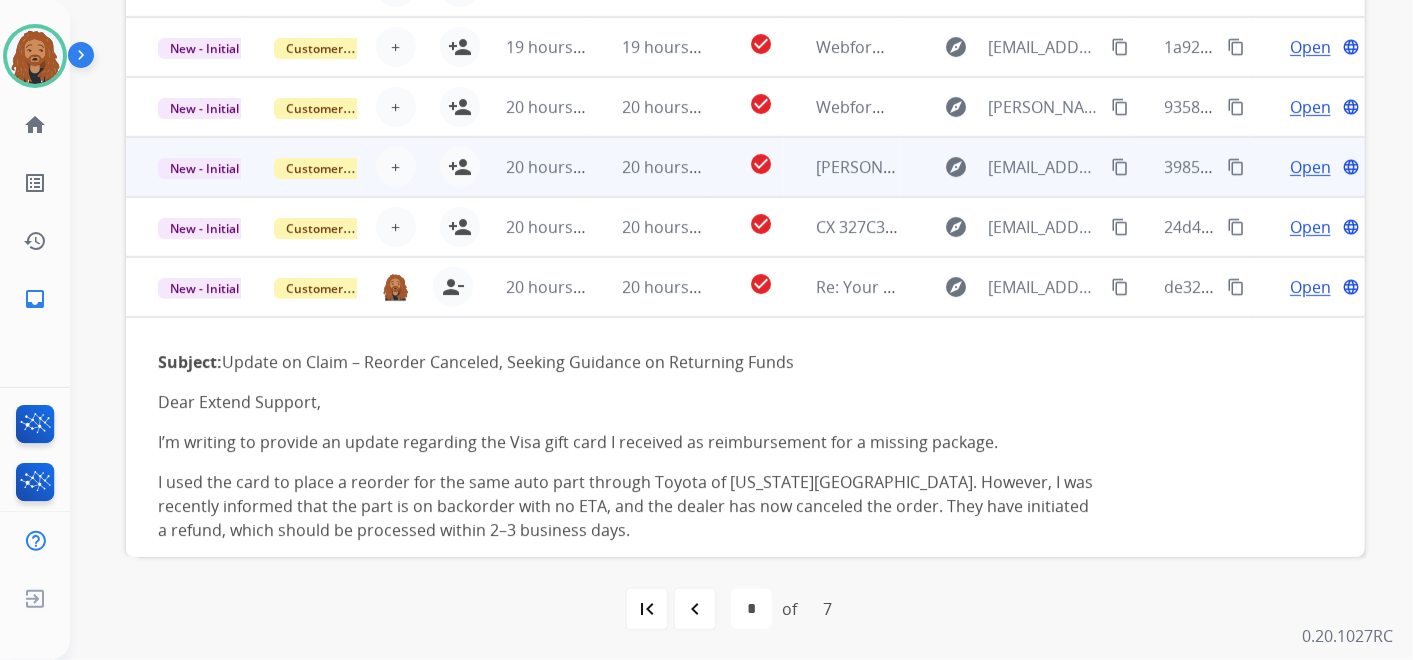 scroll, scrollTop: 0, scrollLeft: 0, axis: both 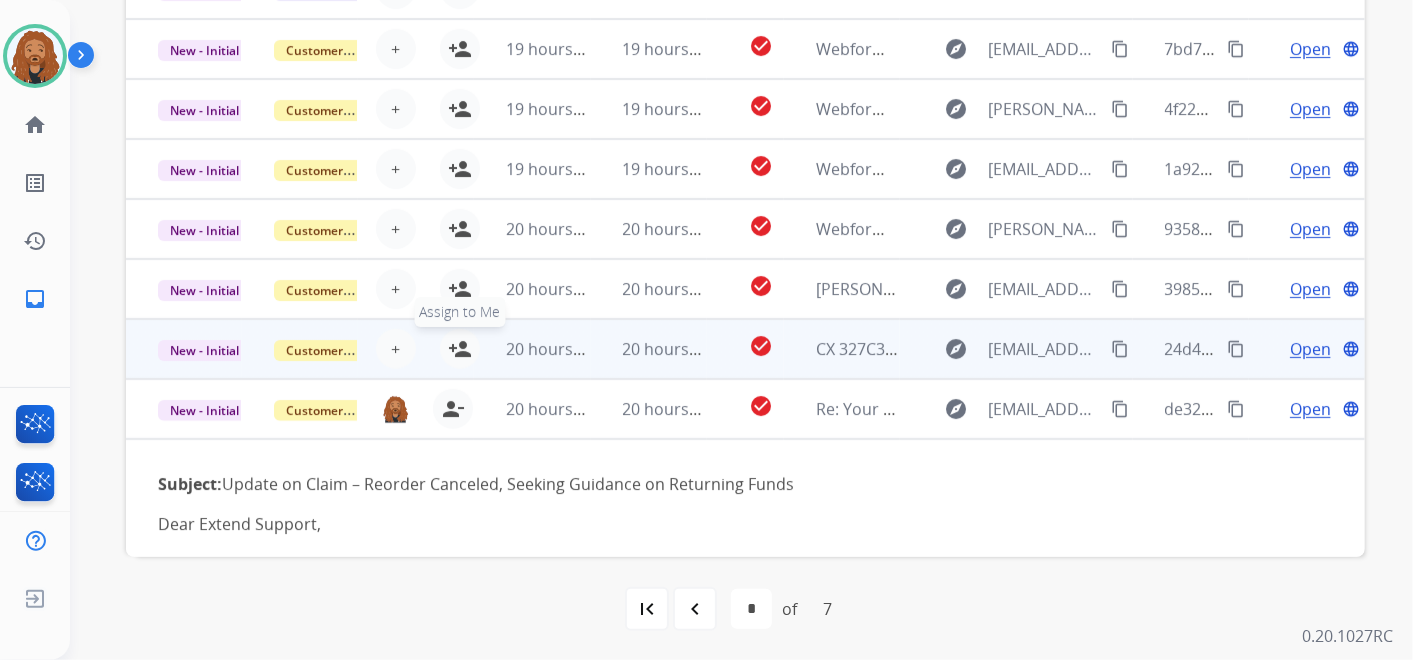 drag, startPoint x: 464, startPoint y: 353, endPoint x: 456, endPoint y: 305, distance: 48.6621 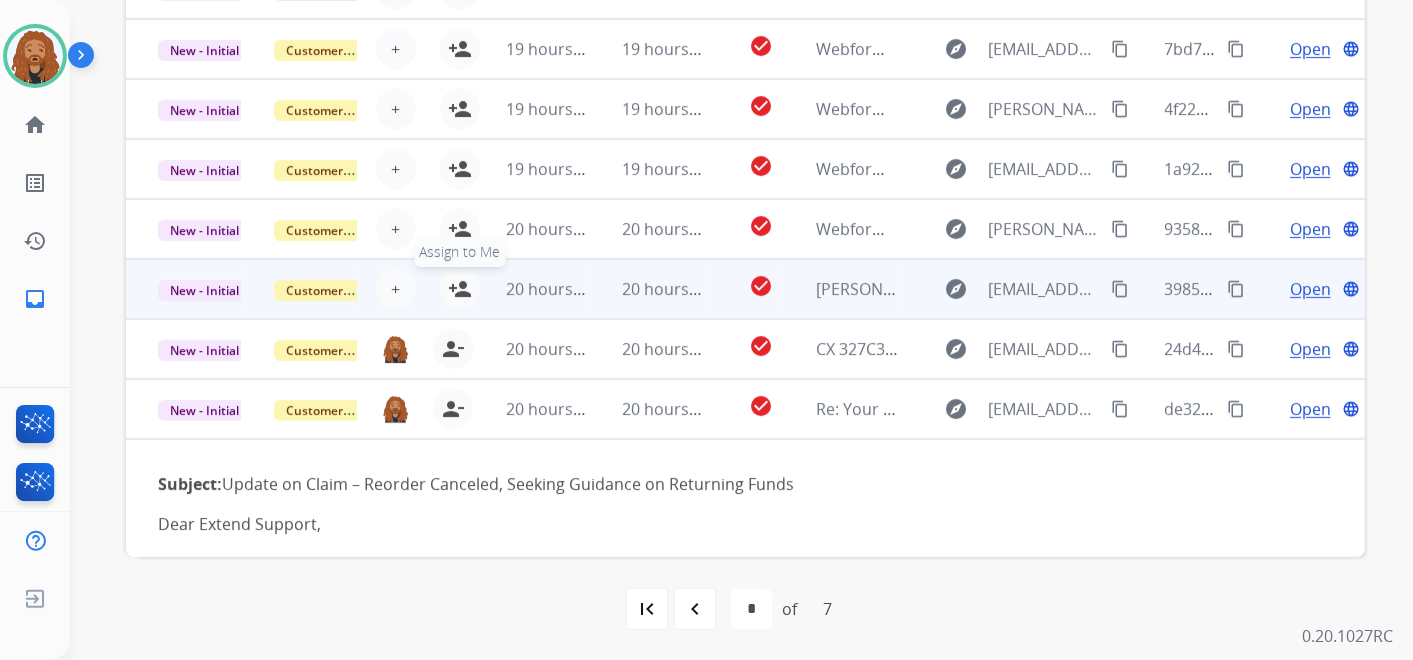 drag, startPoint x: 457, startPoint y: 286, endPoint x: 455, endPoint y: 249, distance: 37.054016 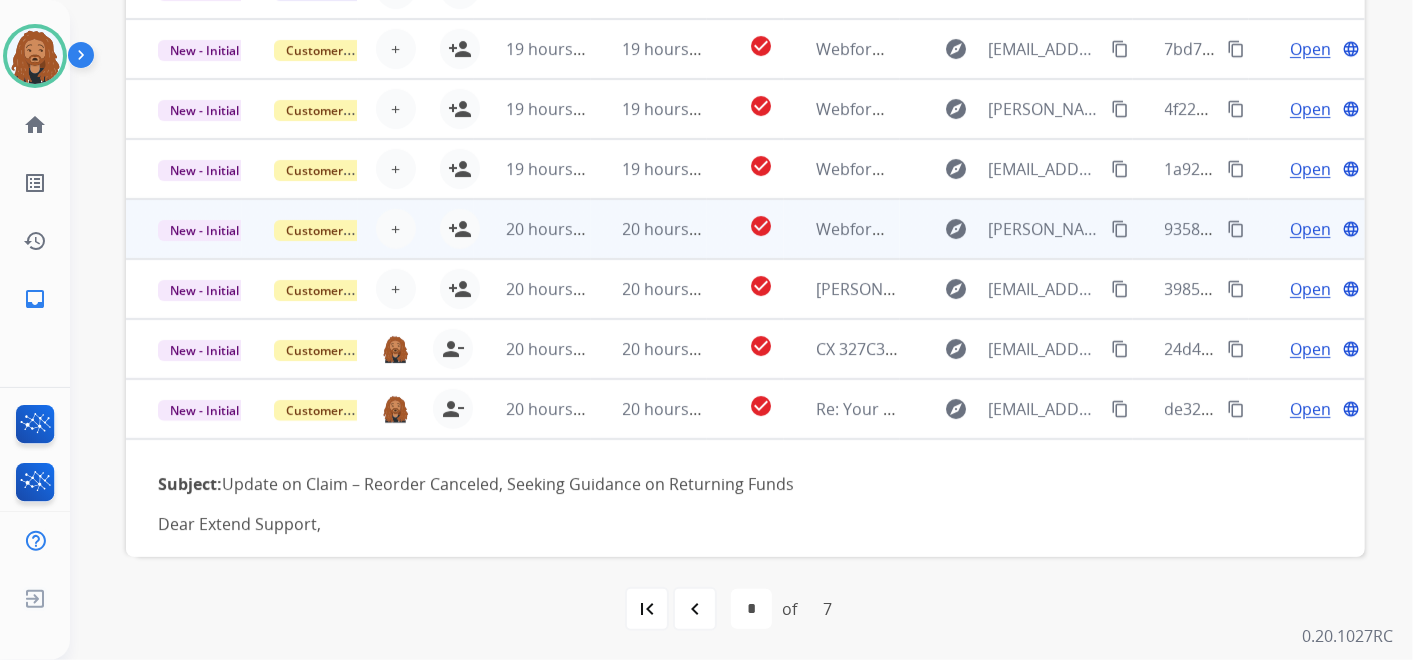 click on "person_add" at bounding box center (460, 289) 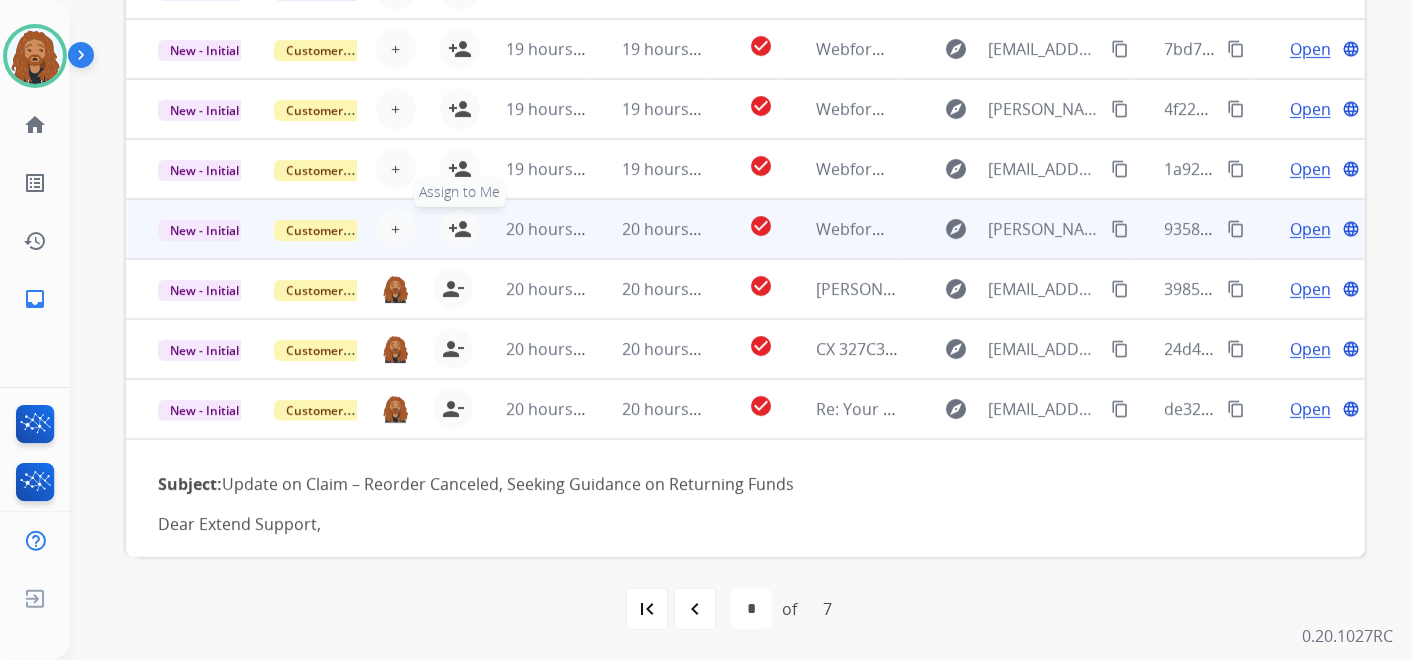 drag, startPoint x: 454, startPoint y: 232, endPoint x: 463, endPoint y: 180, distance: 52.773098 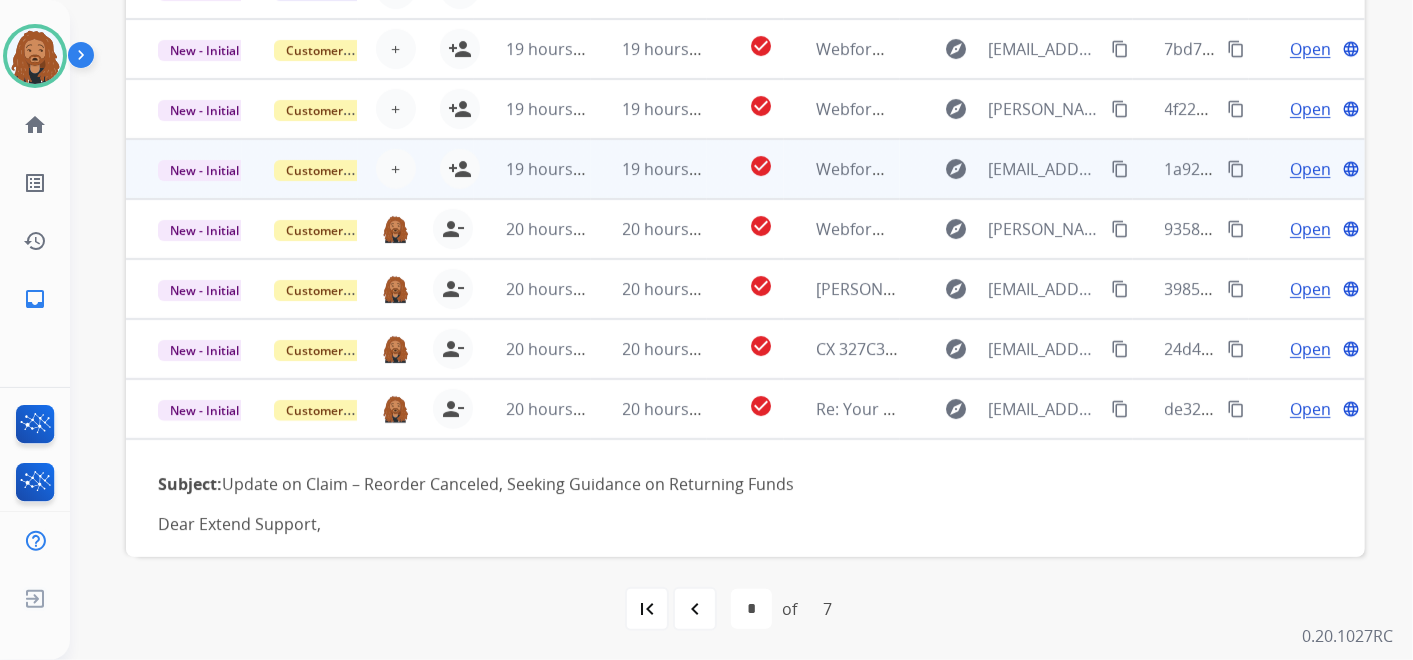 drag, startPoint x: 463, startPoint y: 170, endPoint x: 463, endPoint y: 151, distance: 19 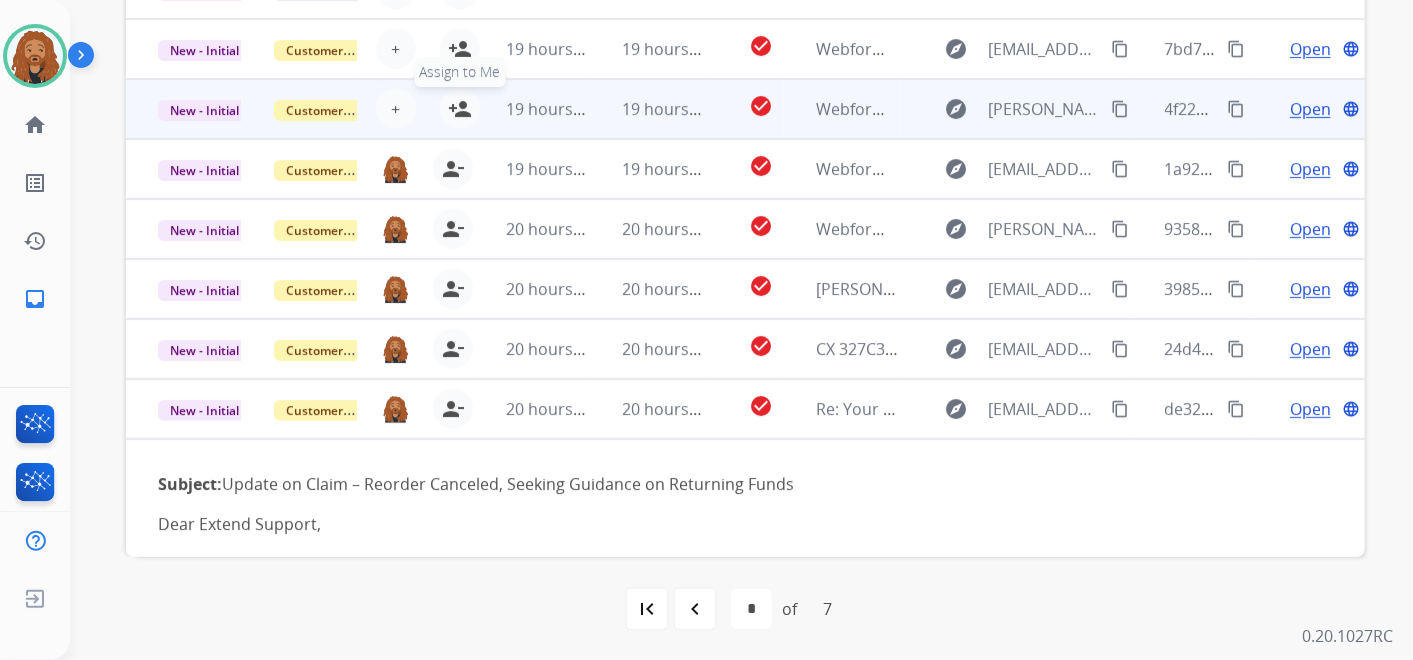 click on "person_add" at bounding box center (460, 109) 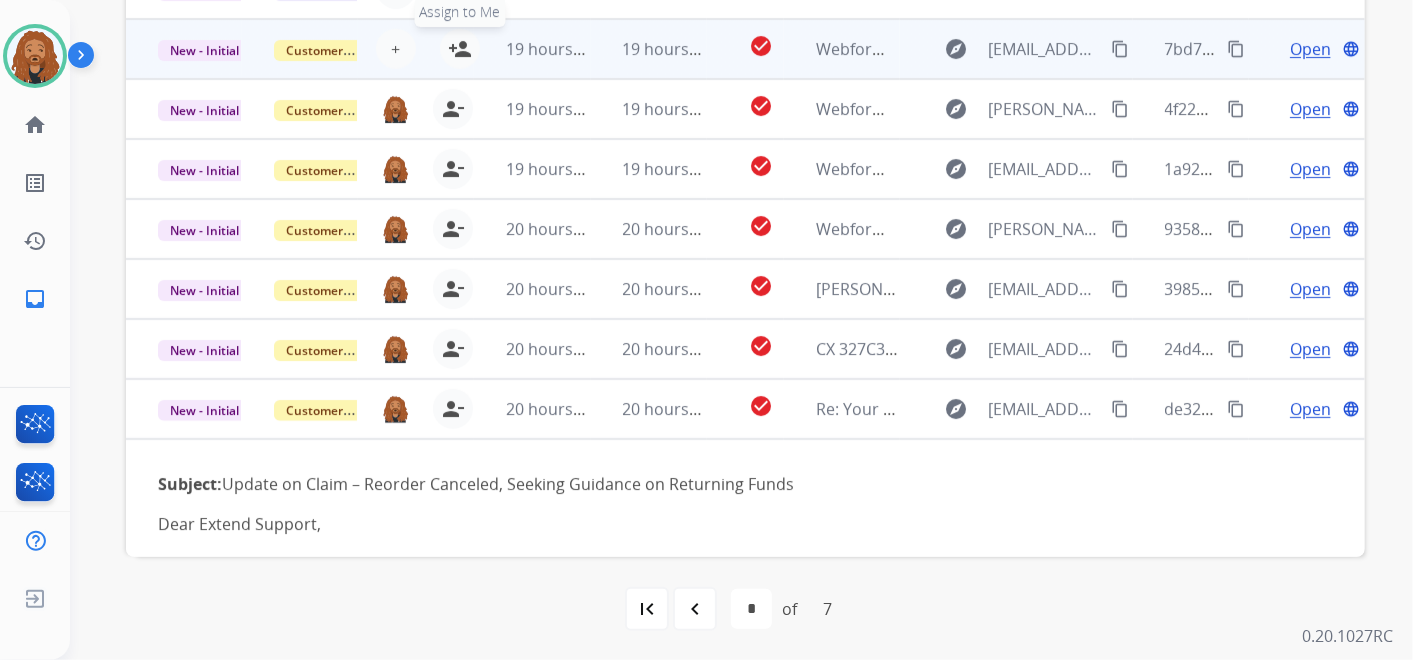 click on "person_add Assign to Me" at bounding box center [460, 49] 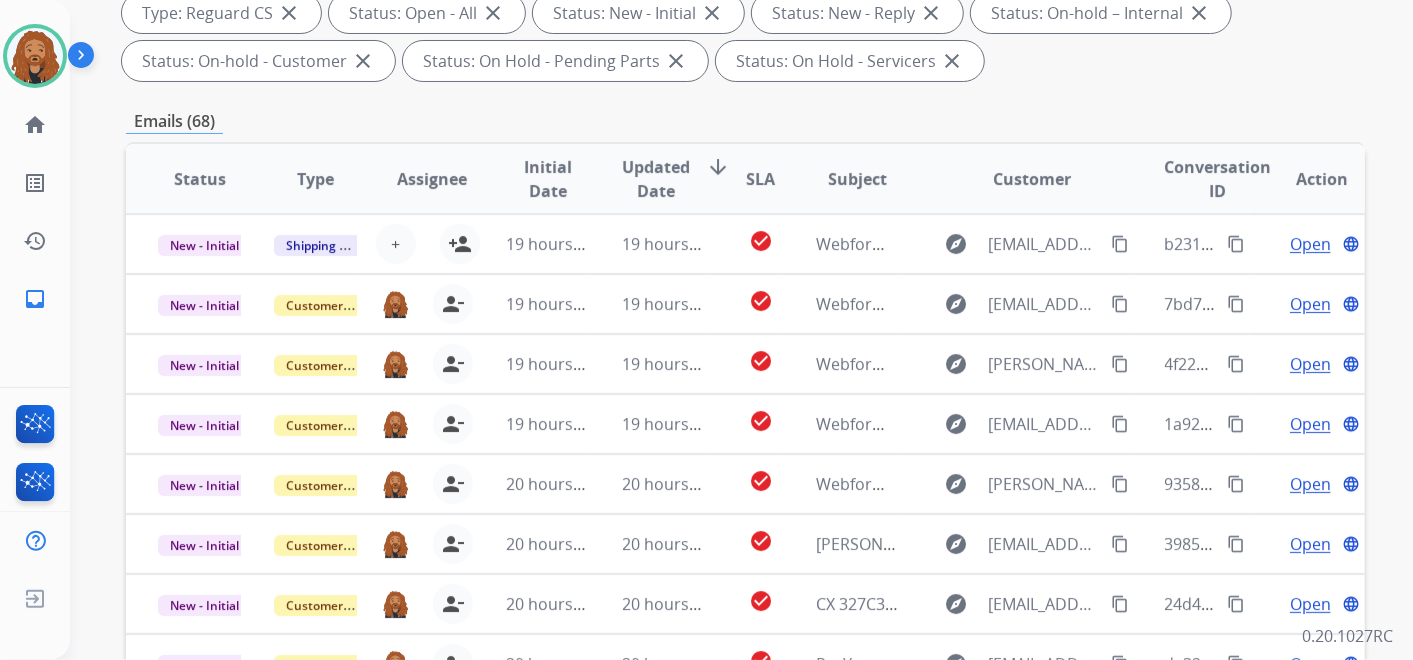 scroll, scrollTop: 288, scrollLeft: 0, axis: vertical 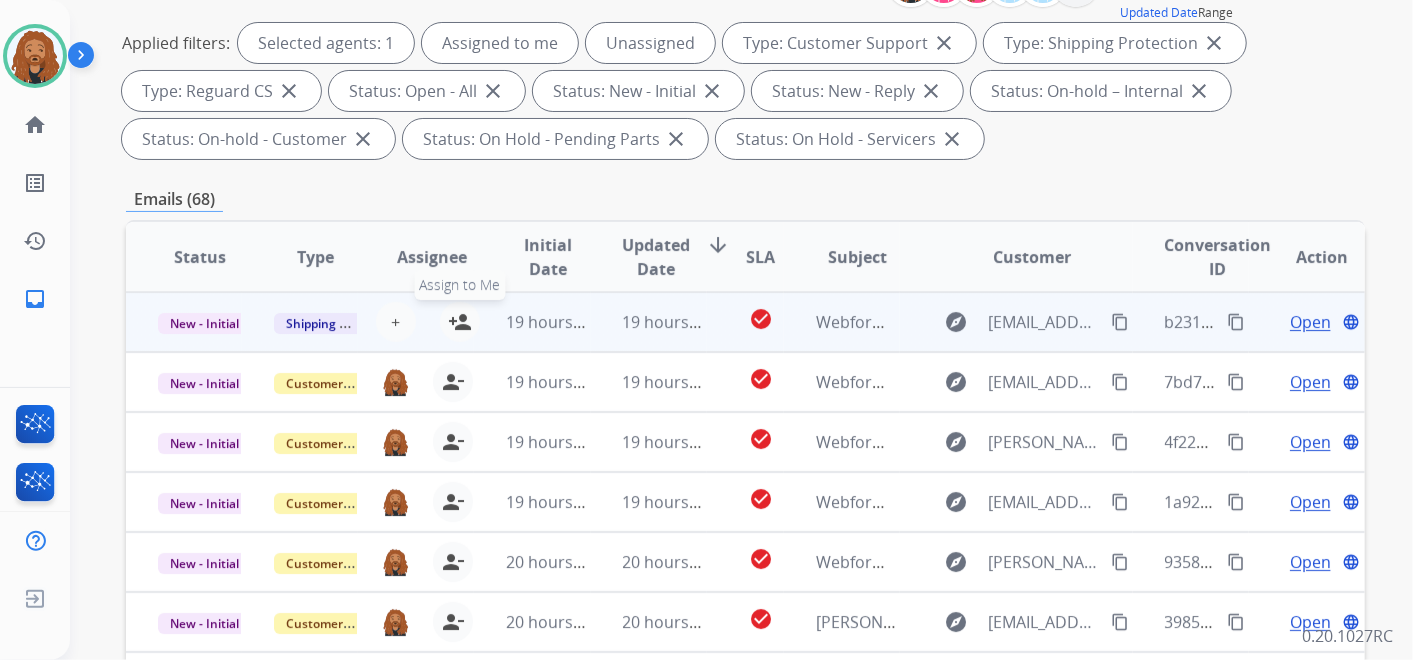 click on "person_add" at bounding box center [460, 322] 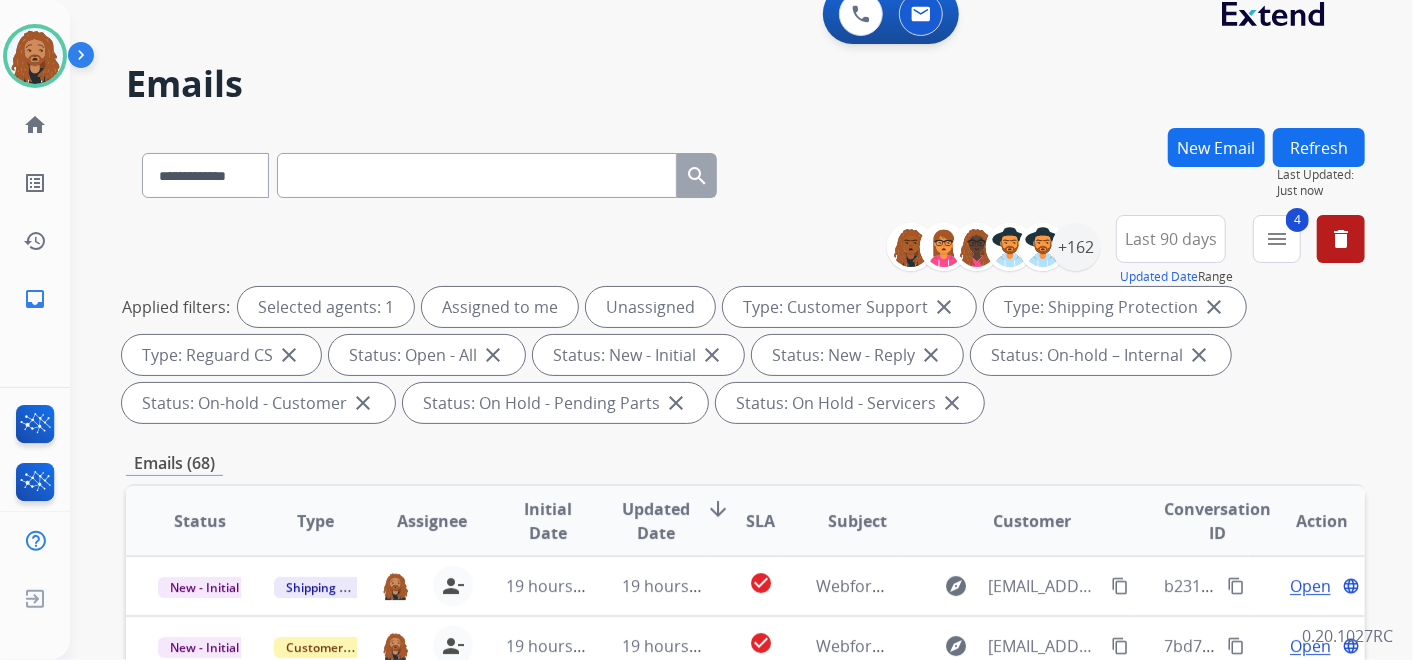 scroll, scrollTop: 0, scrollLeft: 0, axis: both 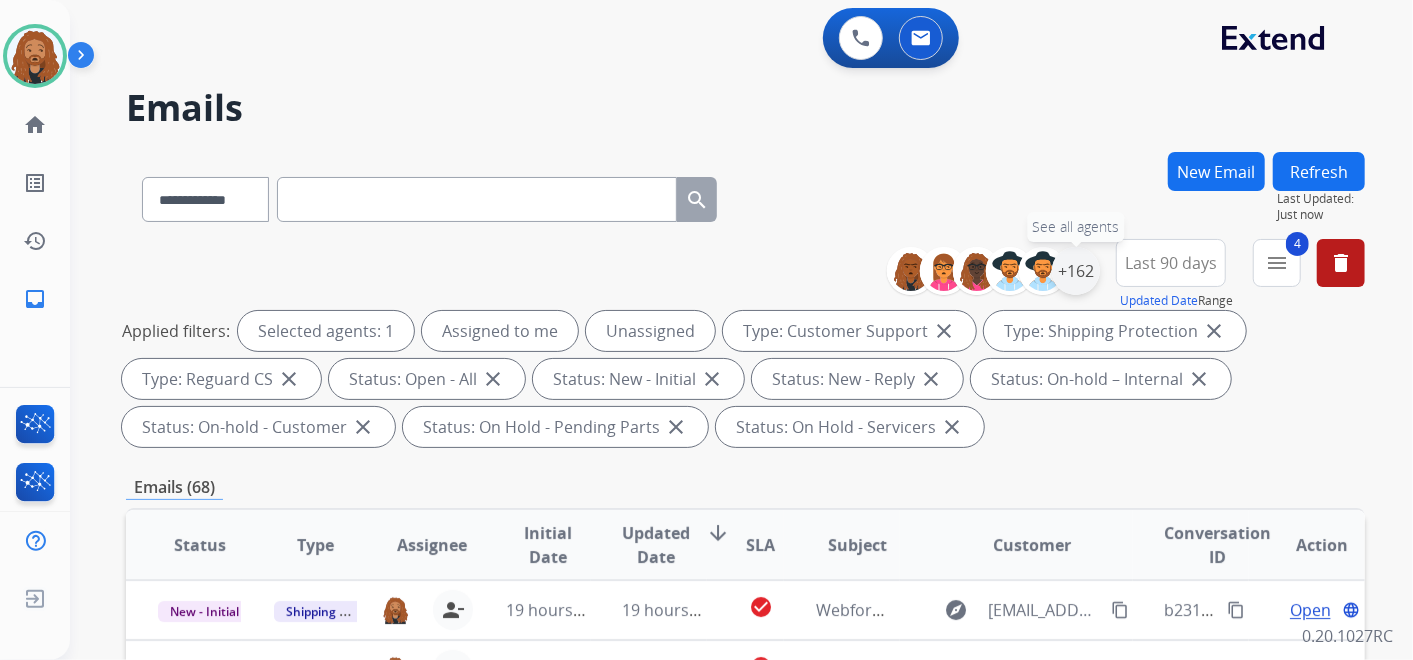 click on "+162" at bounding box center (1076, 271) 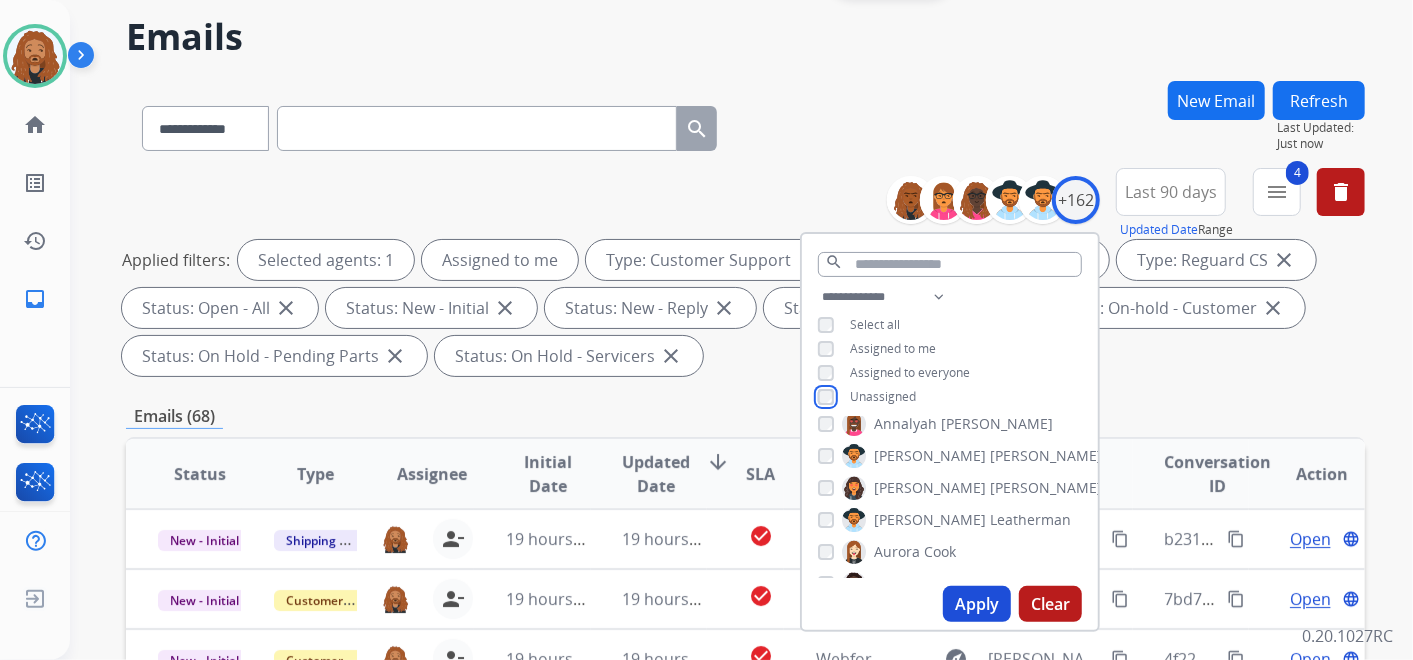 scroll, scrollTop: 333, scrollLeft: 0, axis: vertical 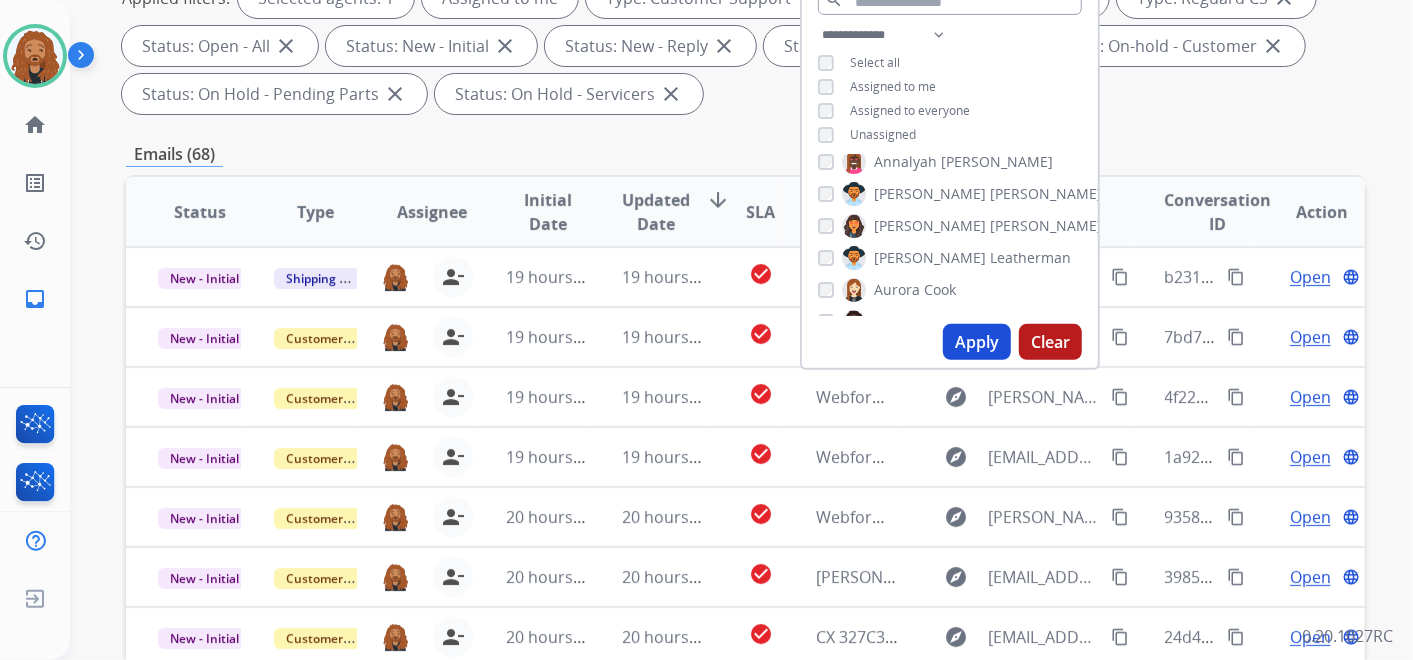 click on "Apply" at bounding box center (977, 342) 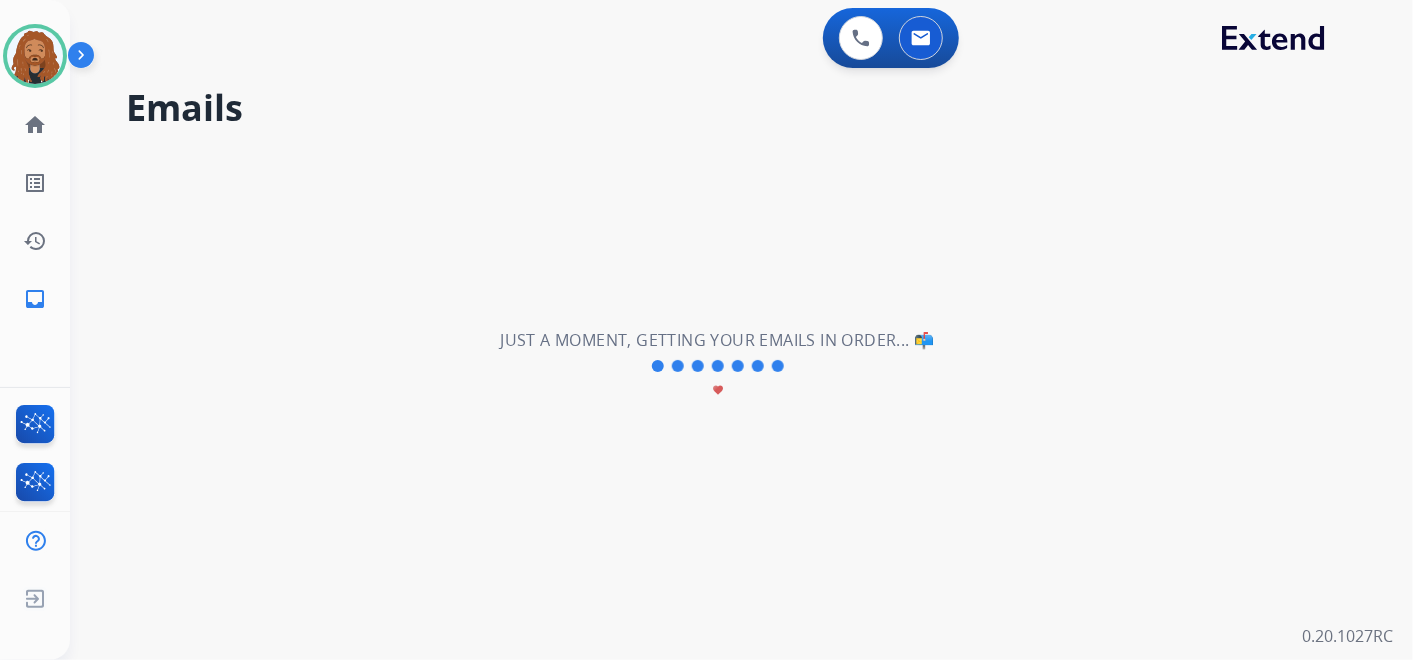 scroll, scrollTop: 0, scrollLeft: 0, axis: both 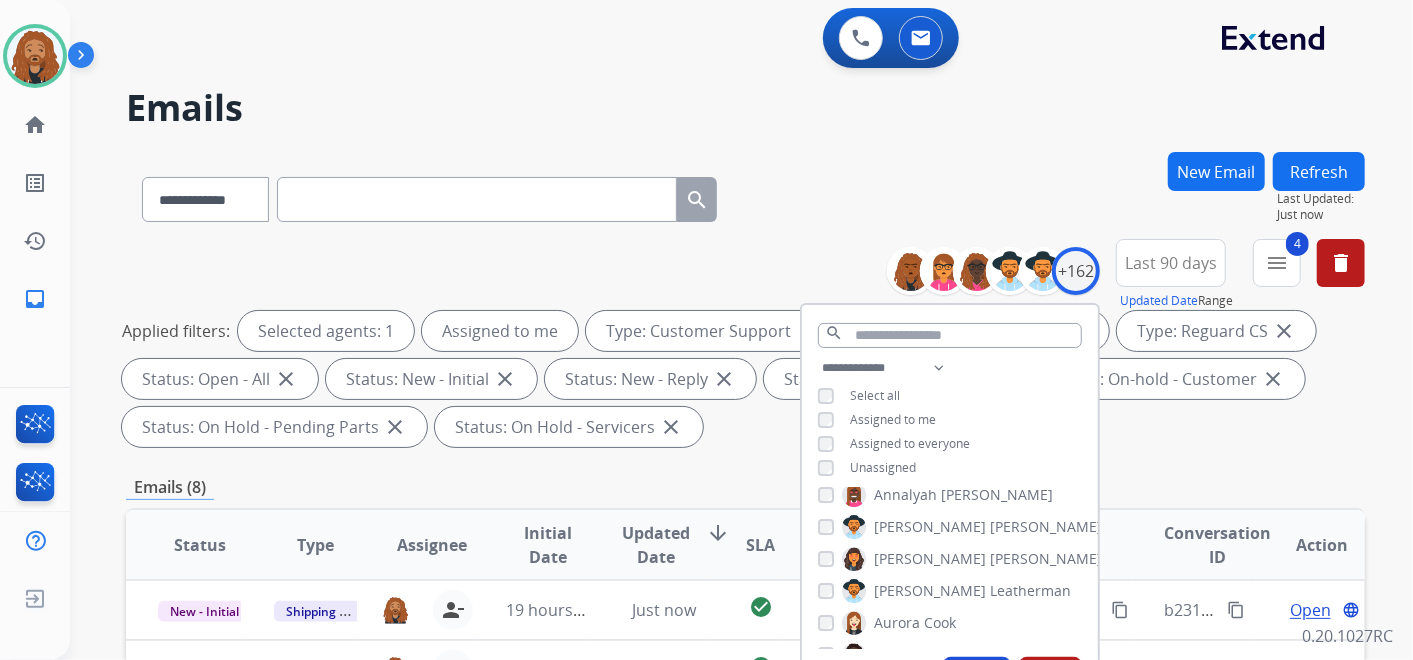 click on "**********" at bounding box center [745, 347] 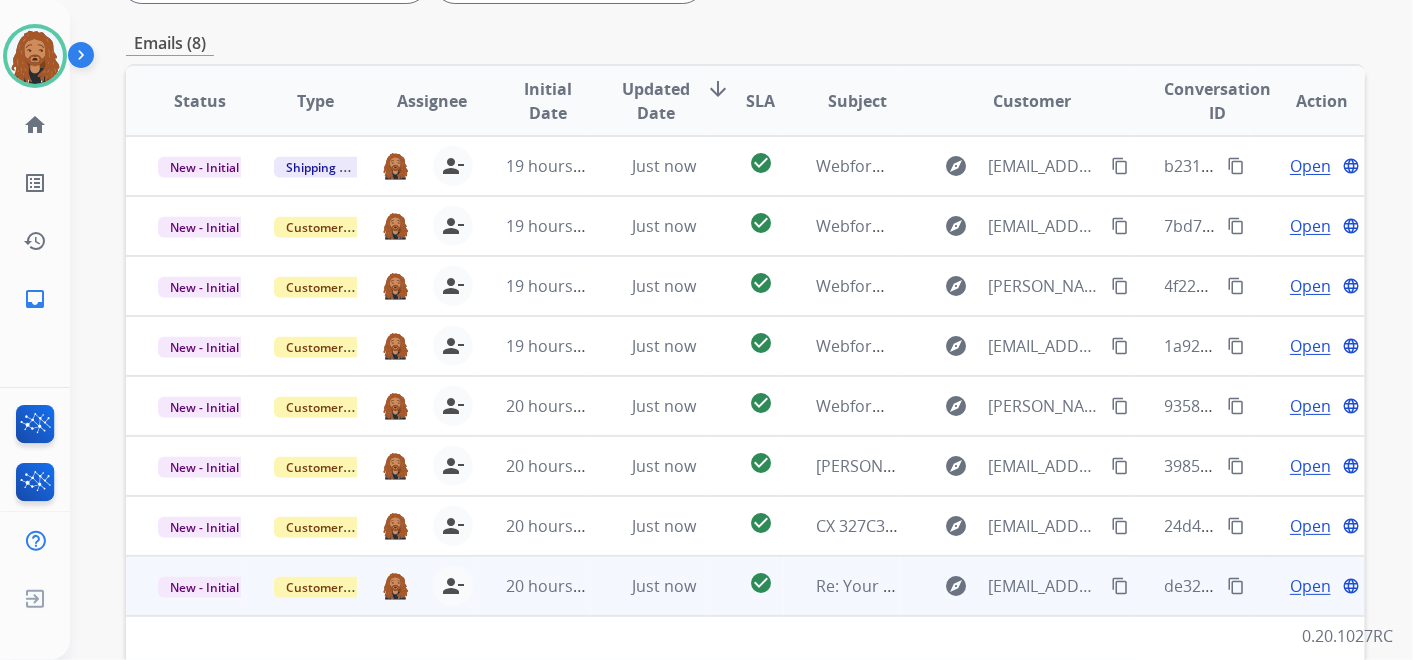 scroll, scrollTop: 621, scrollLeft: 0, axis: vertical 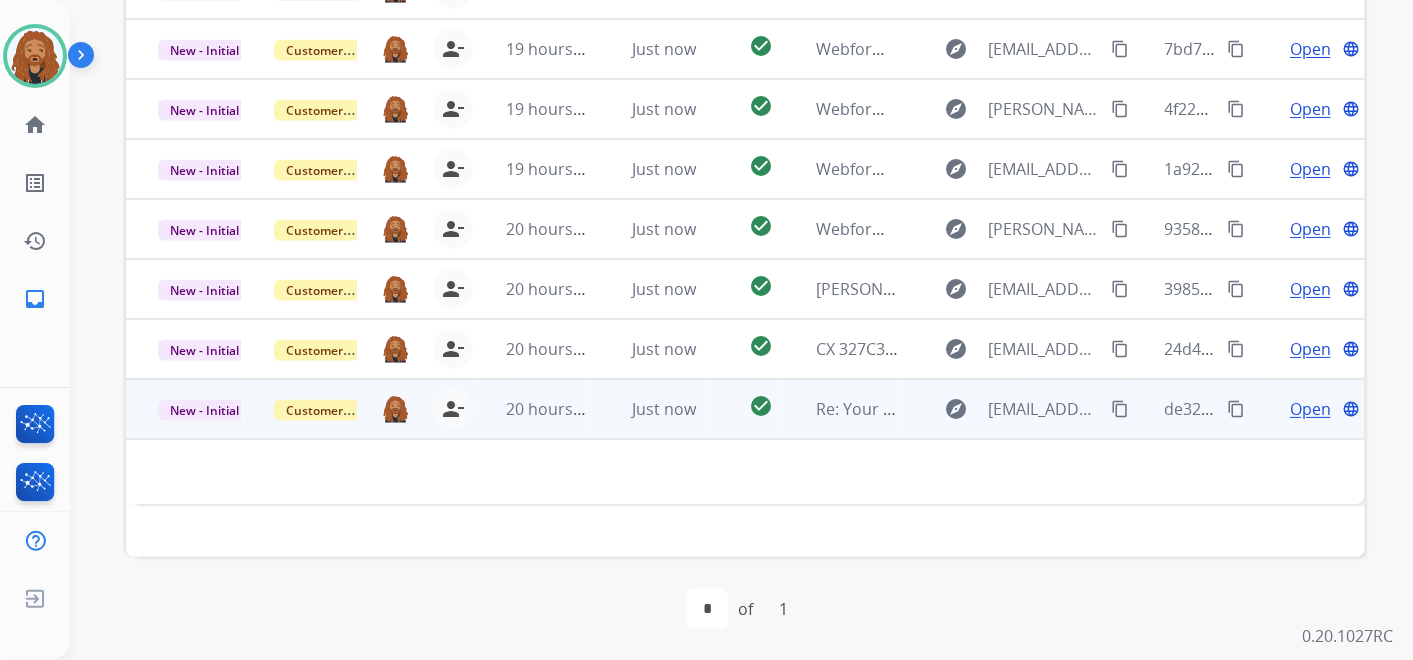 click on "Open" at bounding box center (1310, 409) 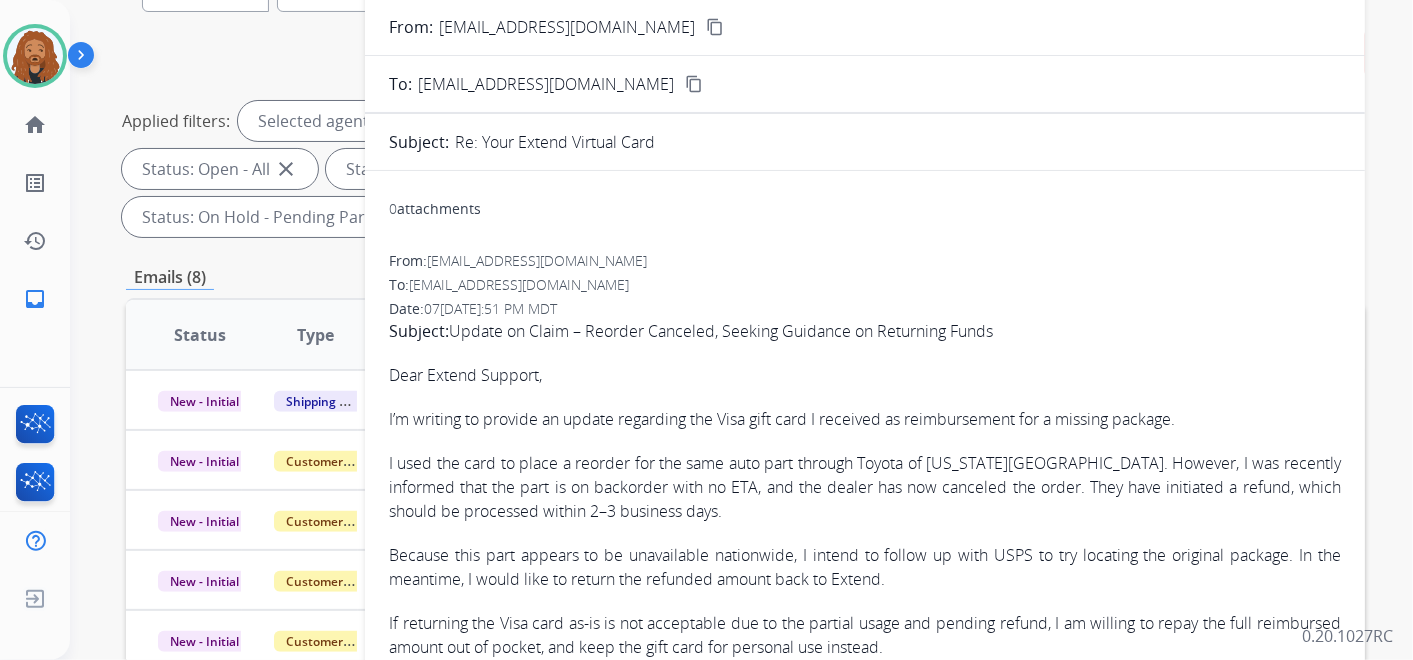 scroll, scrollTop: 177, scrollLeft: 0, axis: vertical 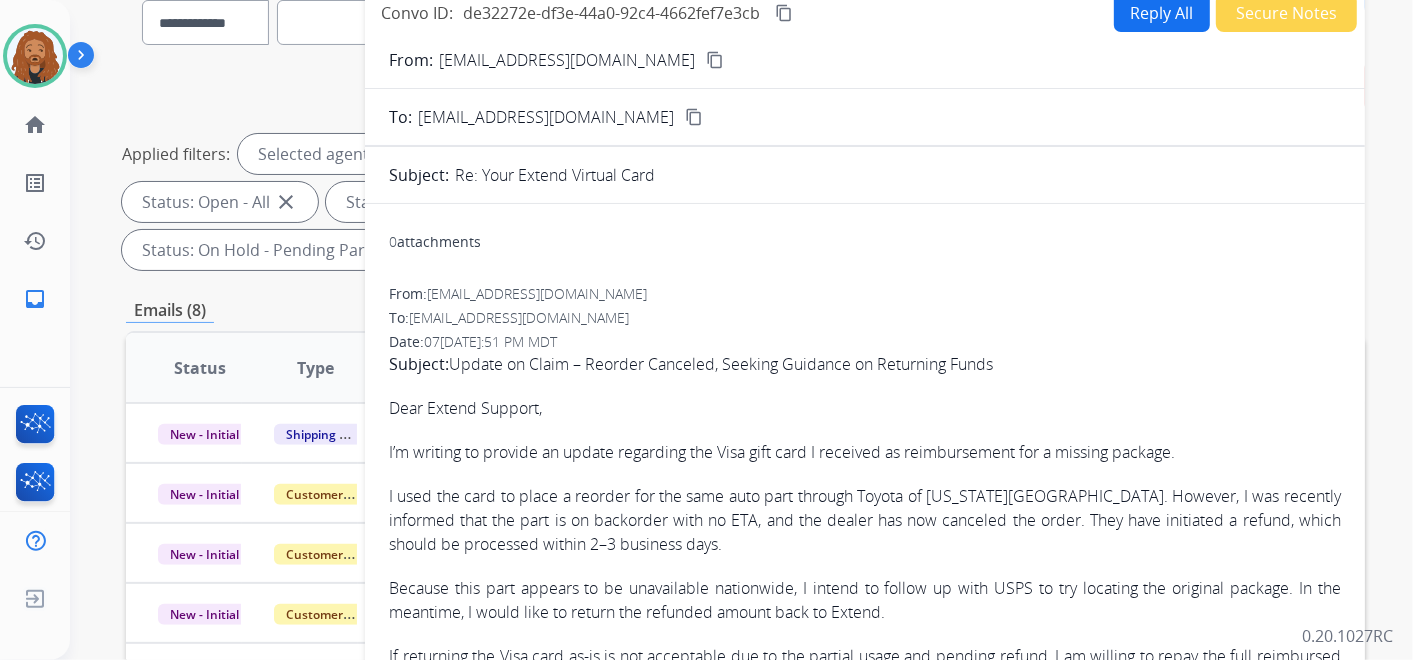 click on "Reply All" at bounding box center [1162, 12] 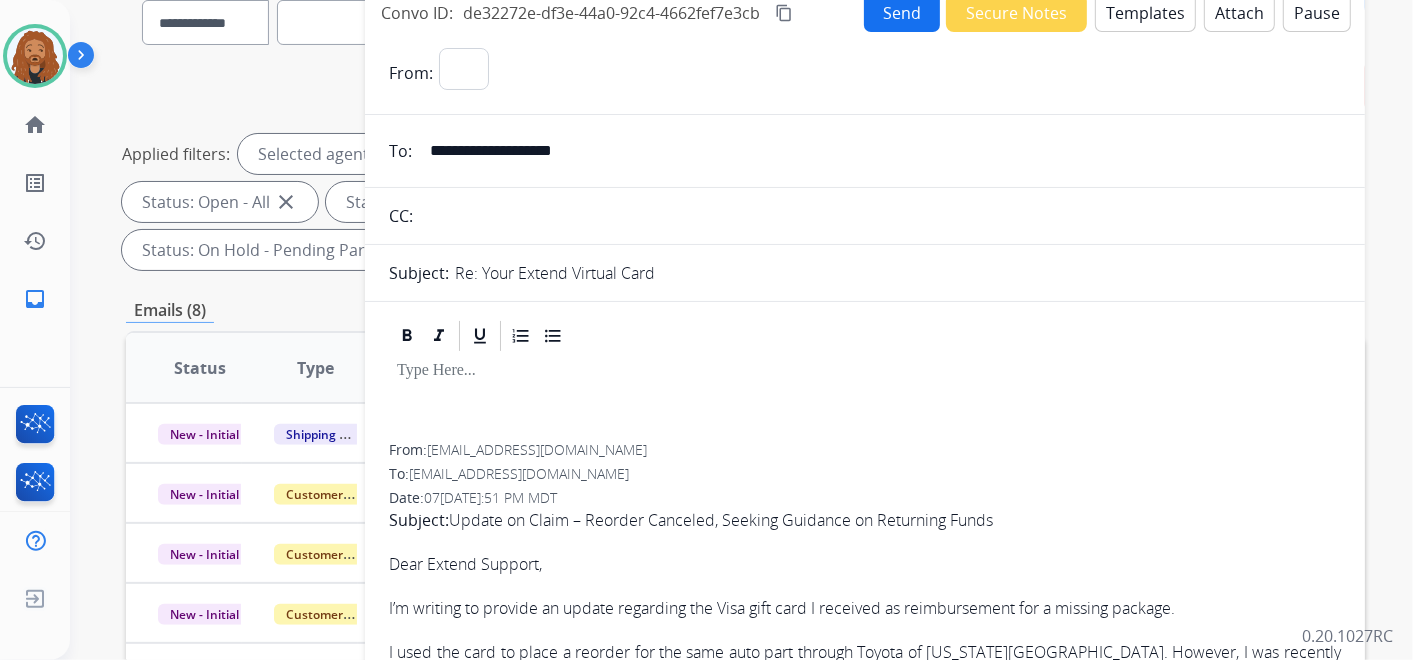 select on "**********" 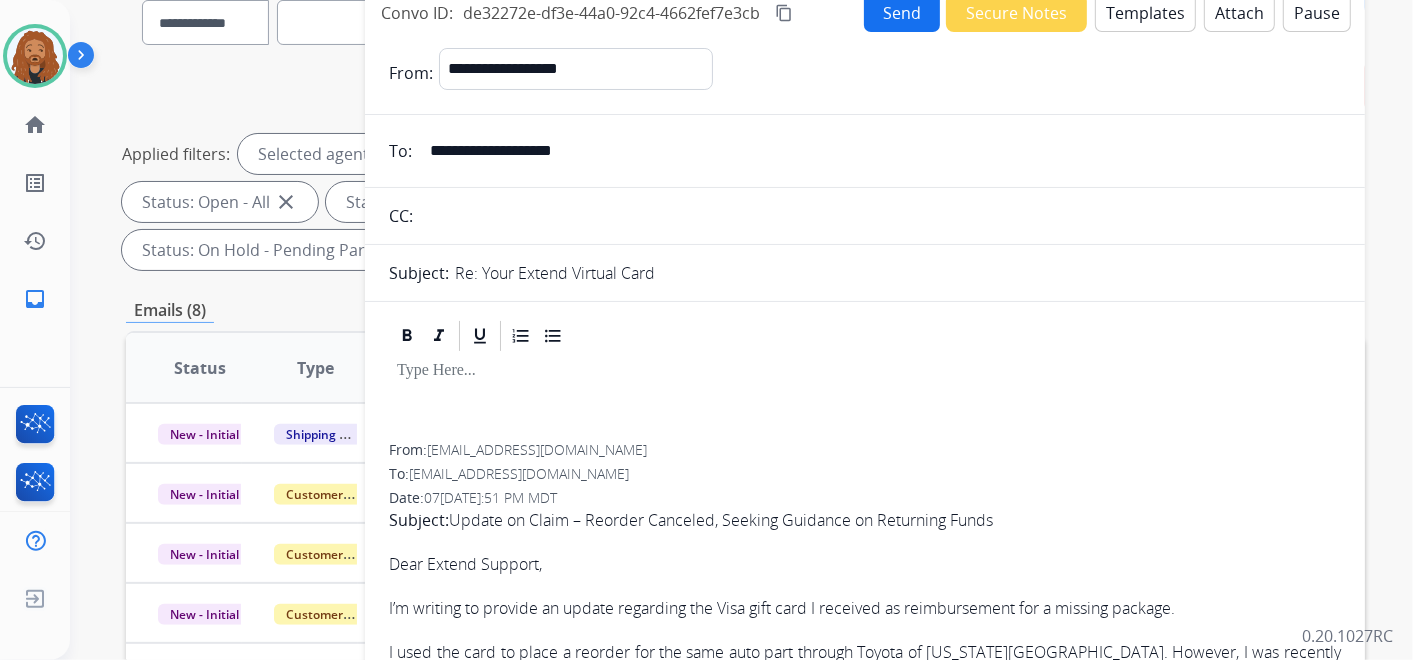 click on "Templates" at bounding box center (1145, 12) 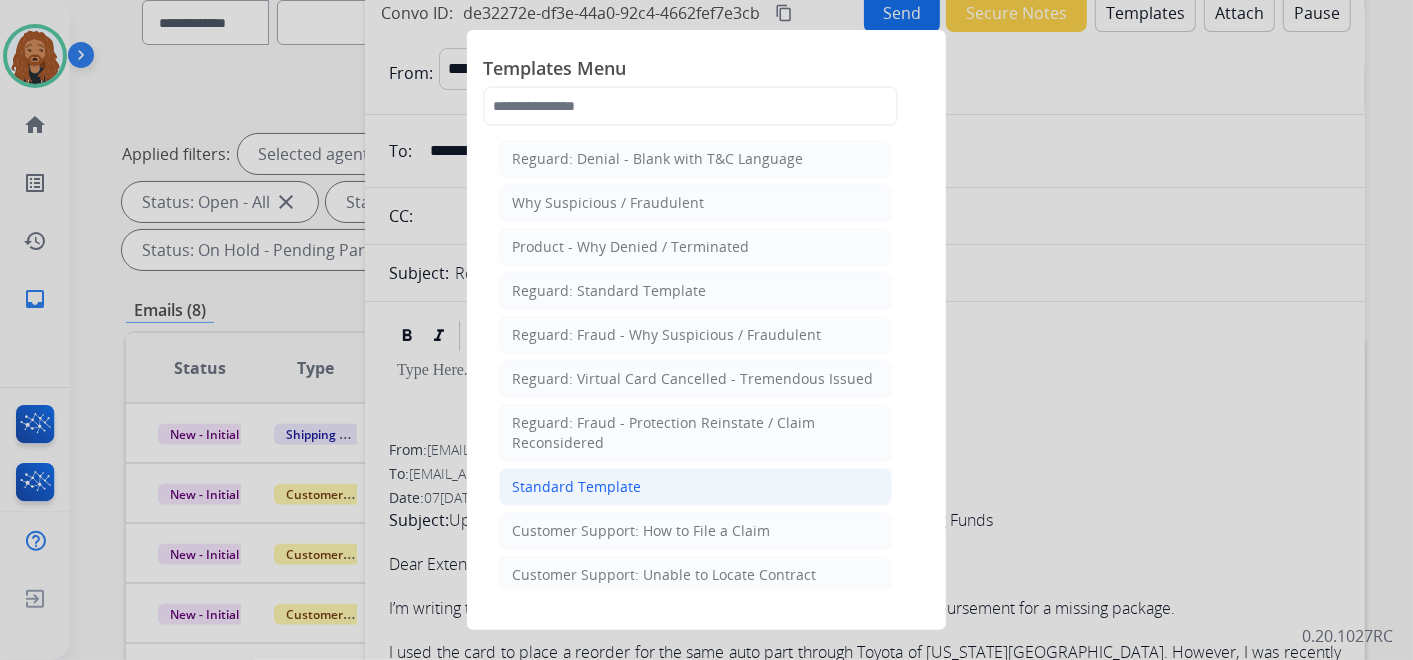 click on "Standard Template" 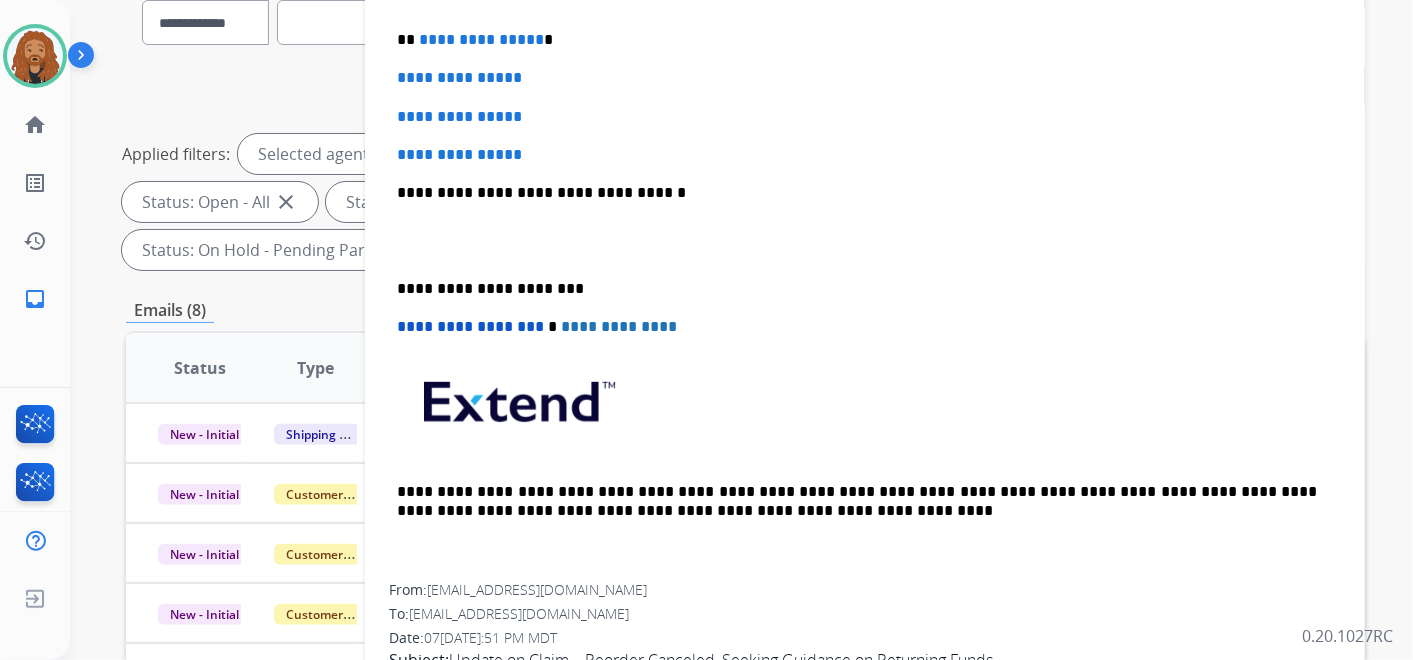 scroll, scrollTop: 555, scrollLeft: 0, axis: vertical 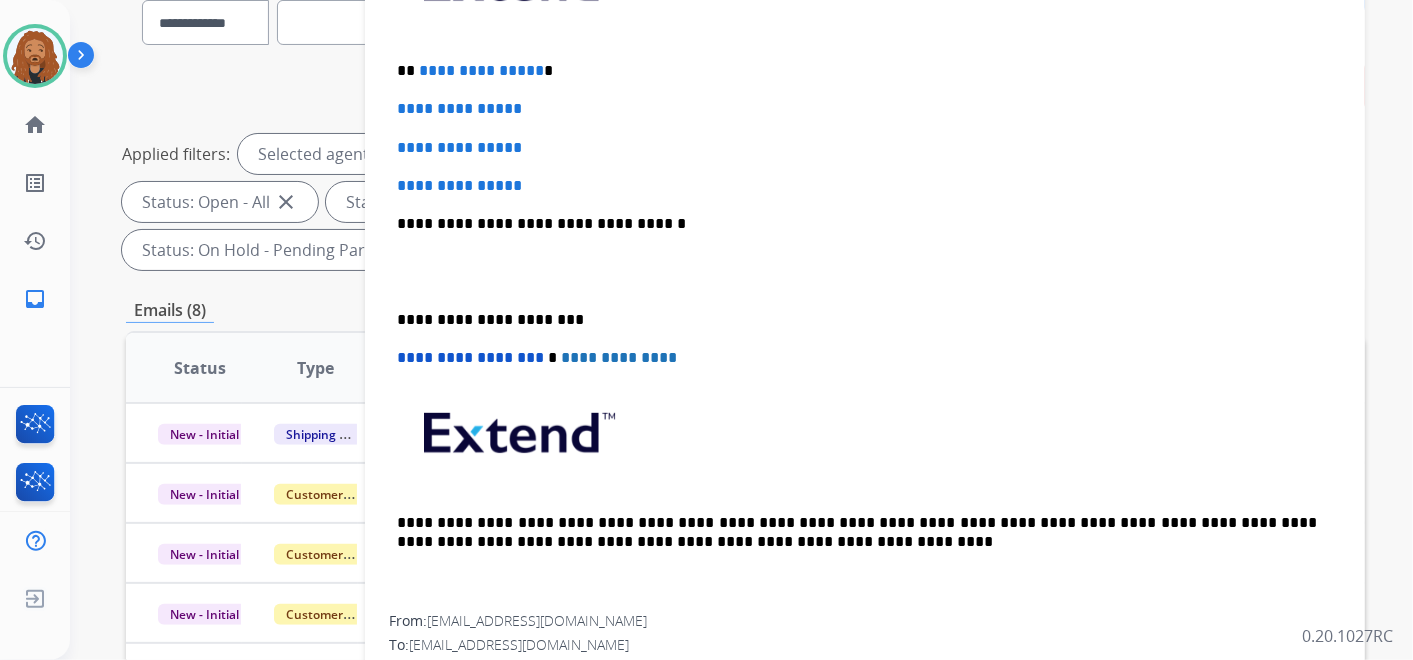 click at bounding box center (865, 272) 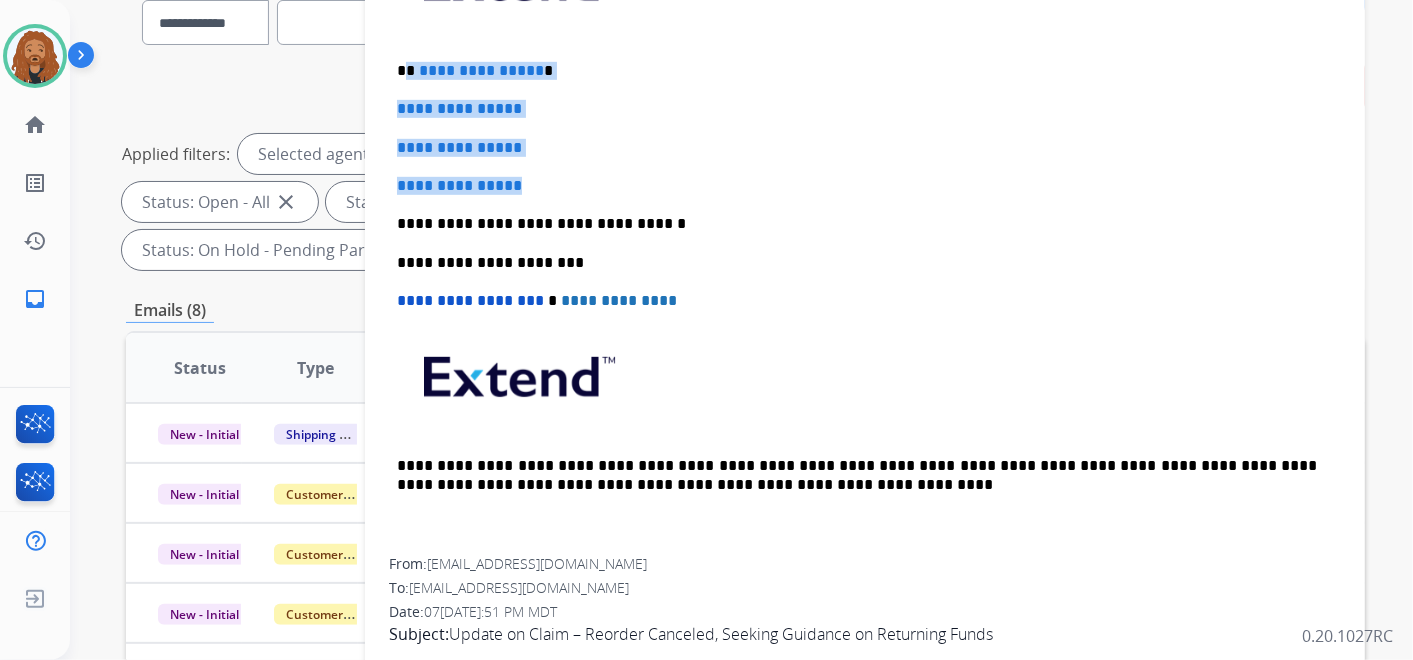 drag, startPoint x: 533, startPoint y: 185, endPoint x: 407, endPoint y: 52, distance: 183.20753 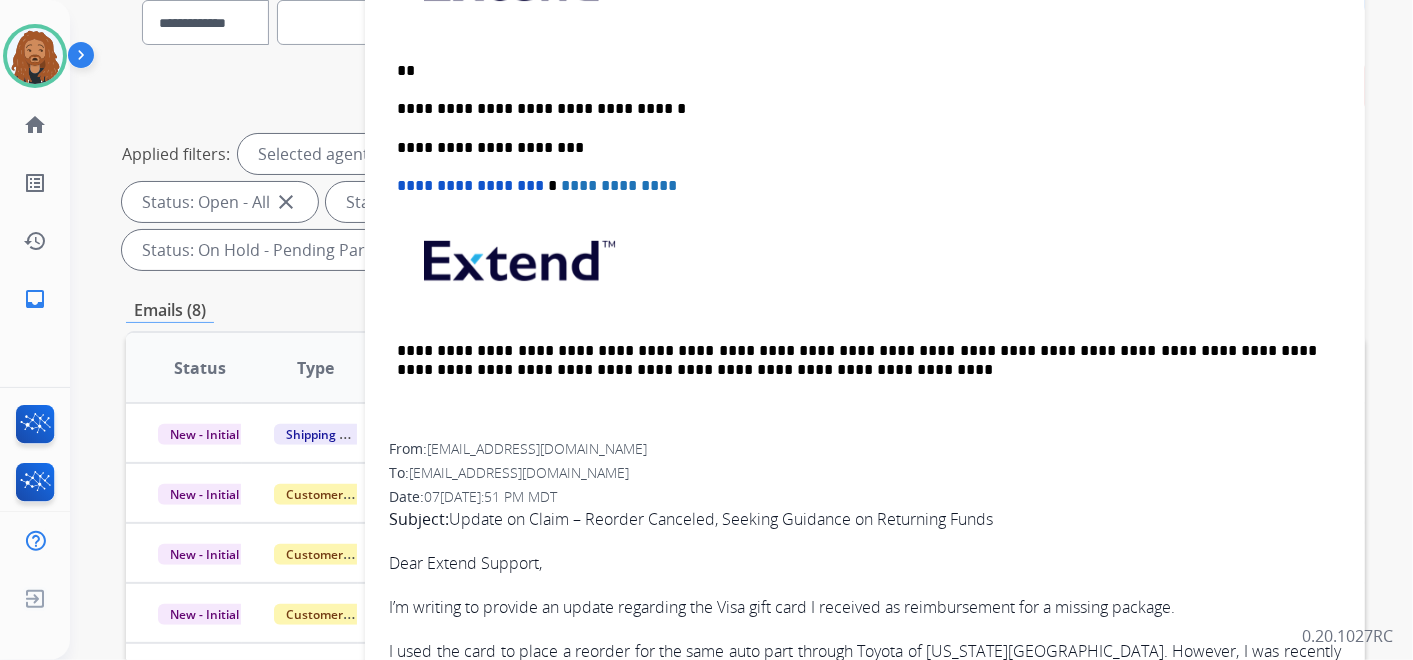 type 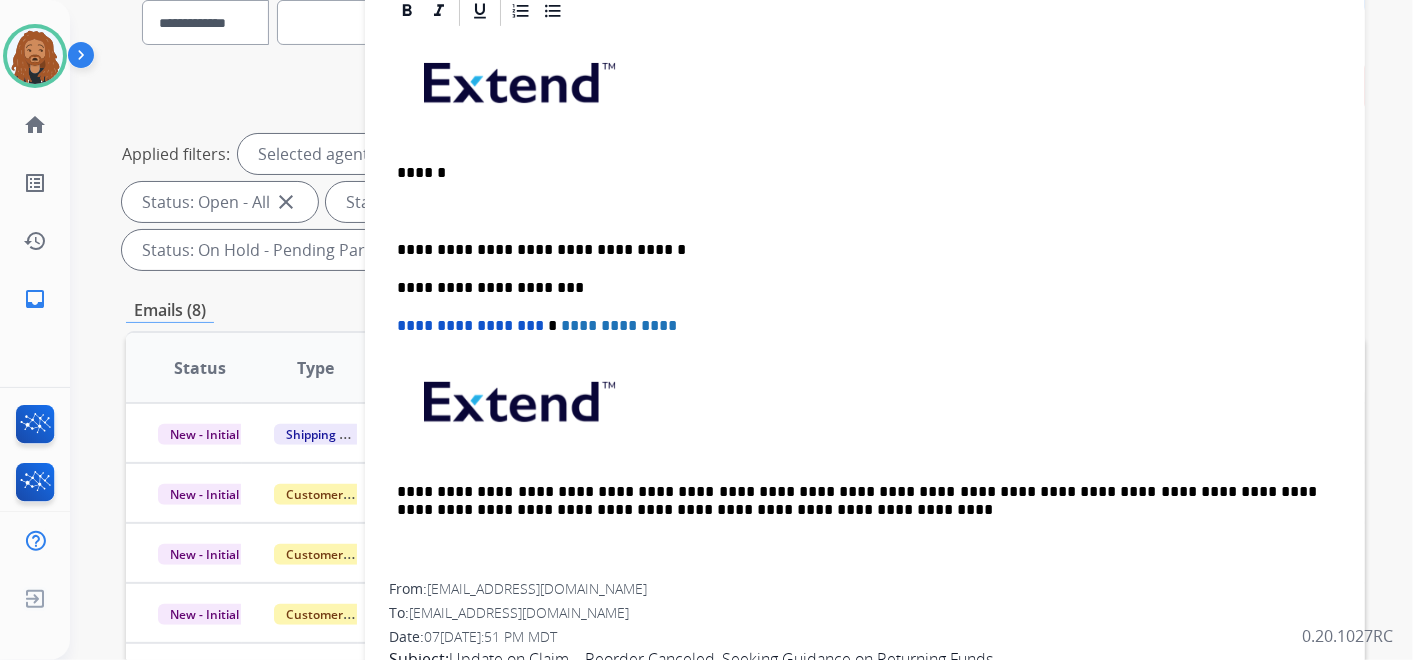 scroll, scrollTop: 444, scrollLeft: 0, axis: vertical 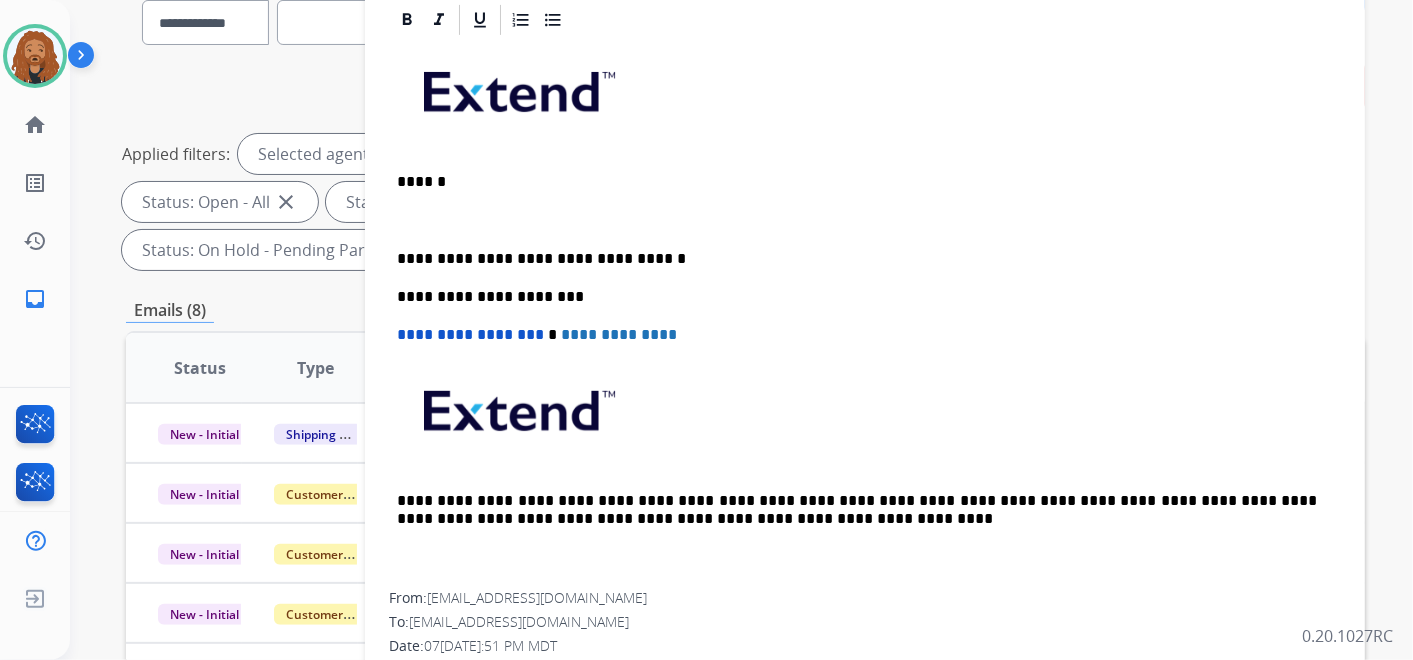 click at bounding box center (857, 220) 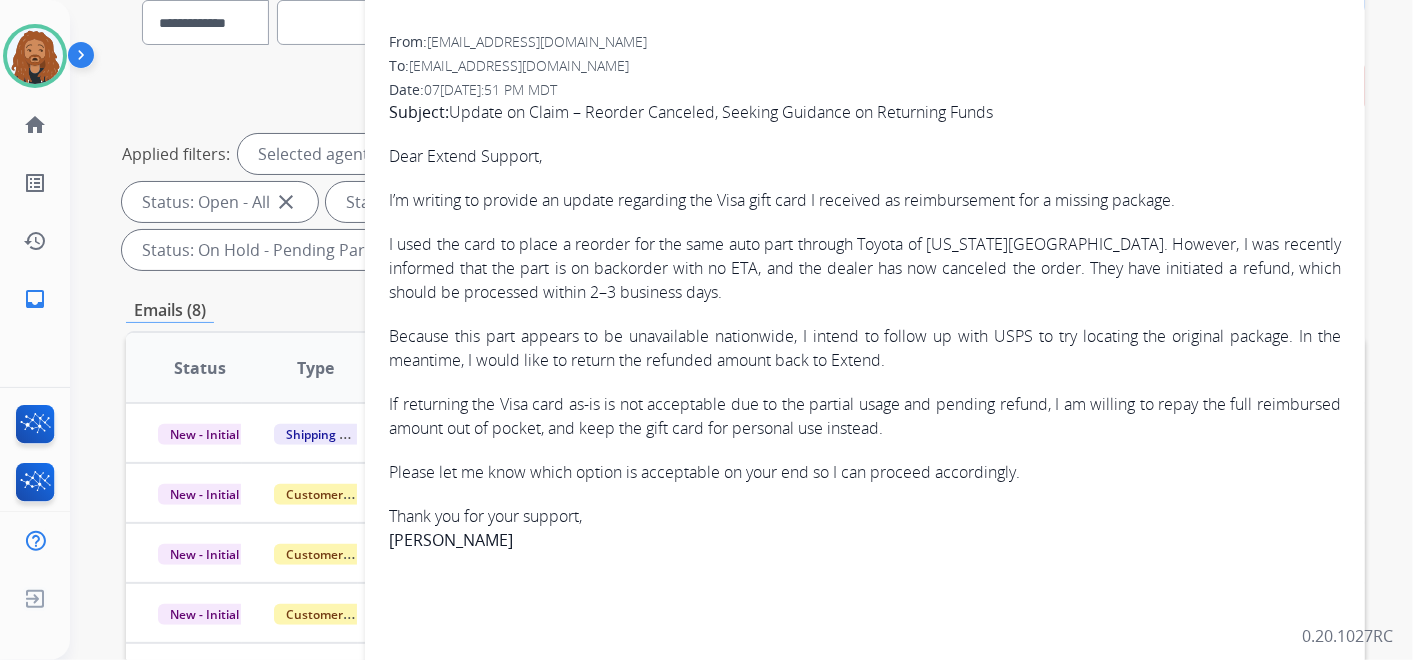 scroll, scrollTop: 660, scrollLeft: 0, axis: vertical 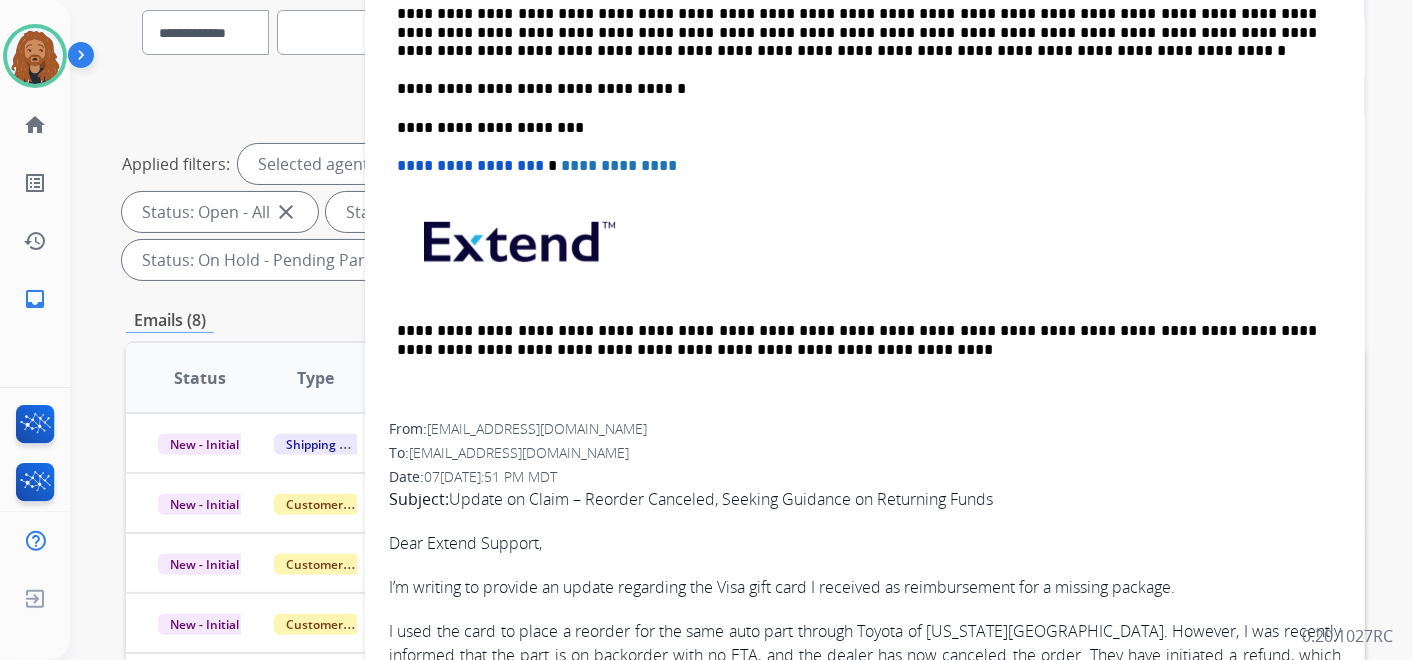 click on "**********" at bounding box center [857, 32] 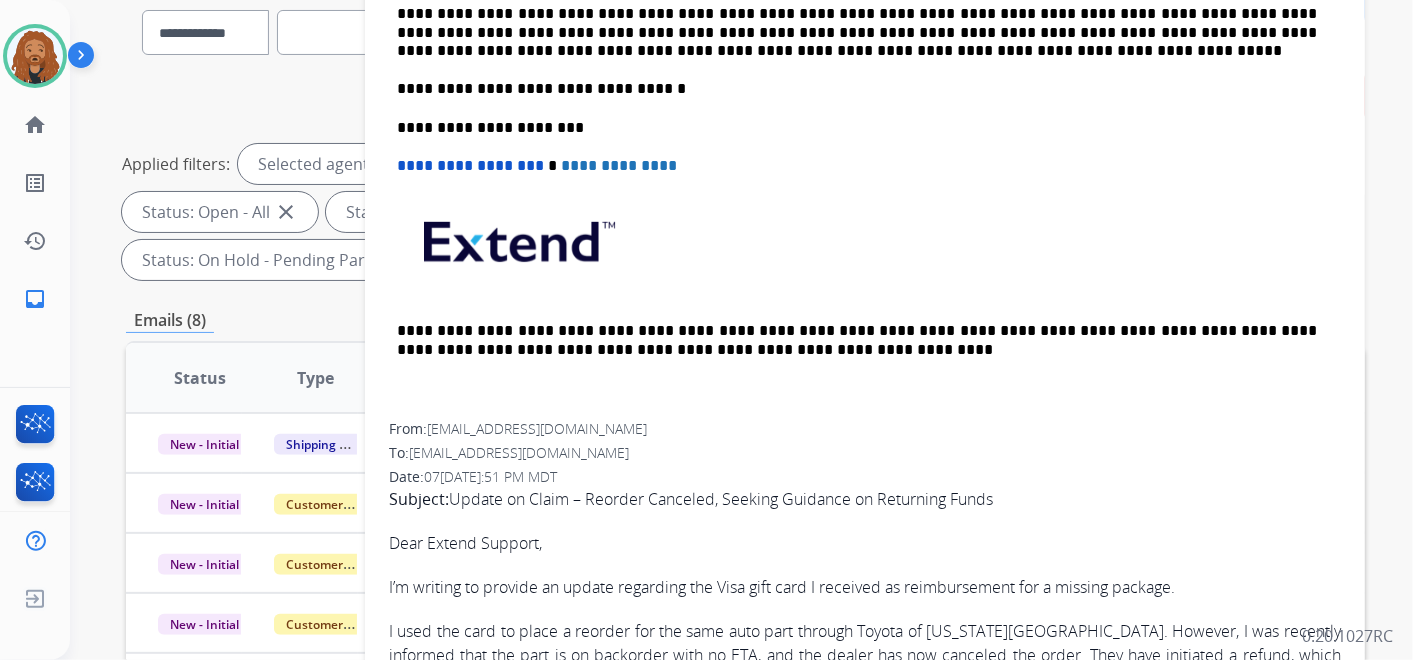 click on "**********" at bounding box center [857, 32] 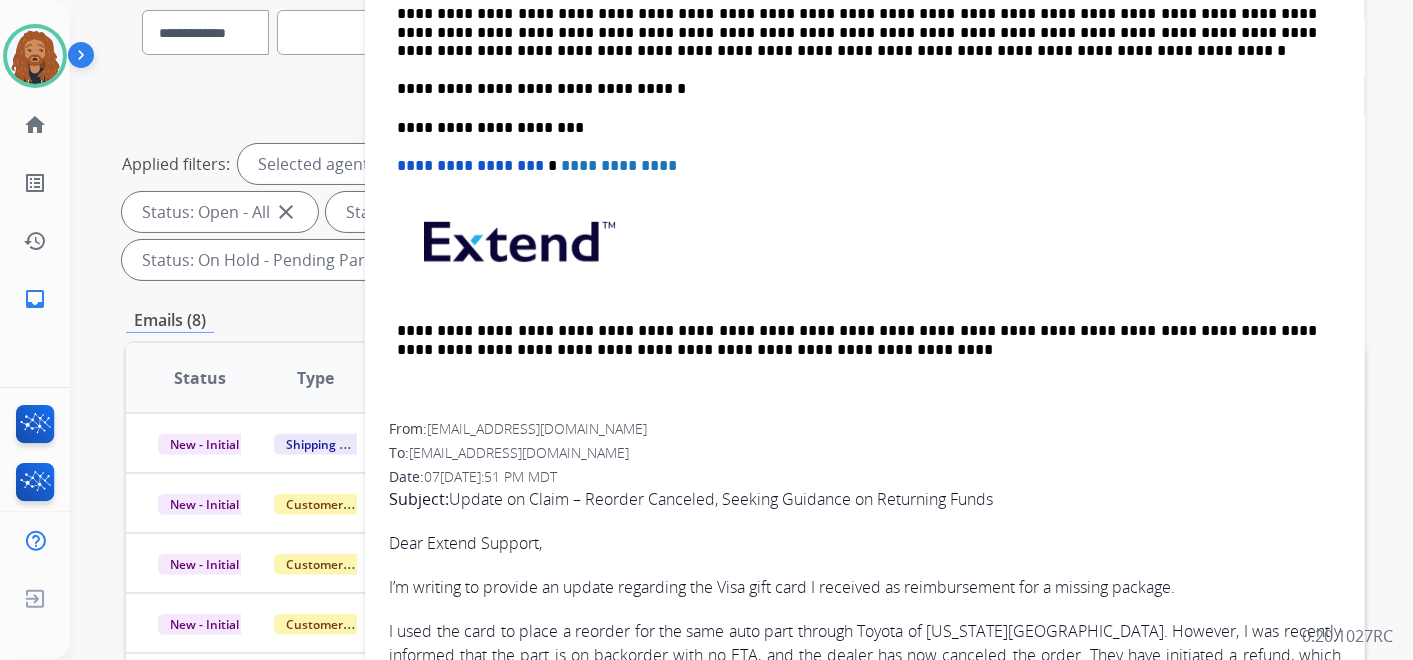 scroll, scrollTop: 438, scrollLeft: 0, axis: vertical 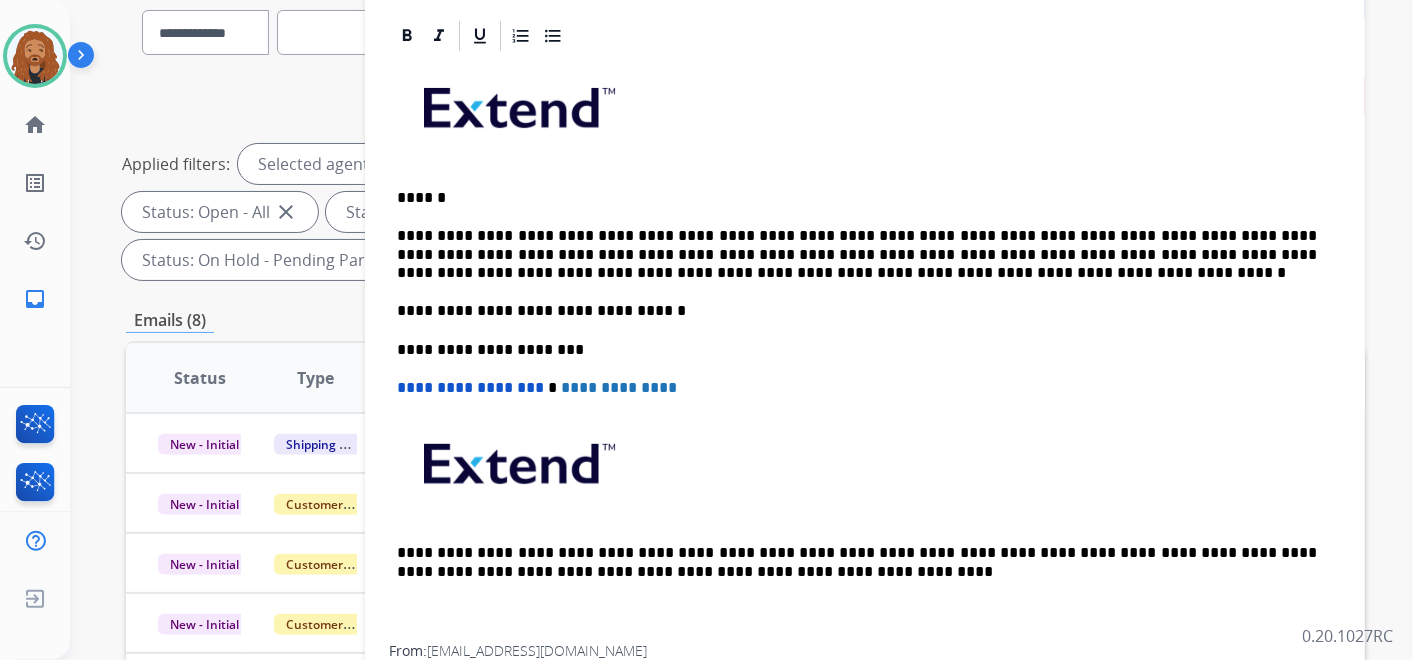 click on "**********" at bounding box center (857, 254) 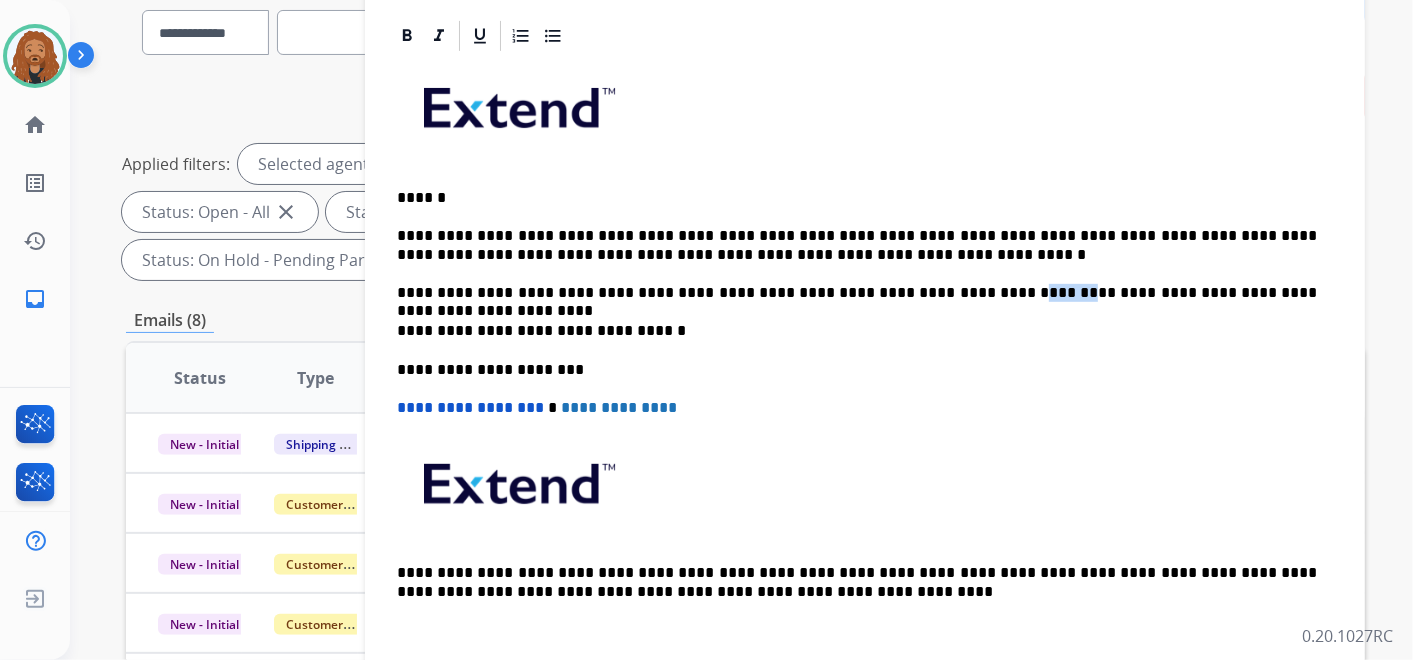 drag, startPoint x: 933, startPoint y: 290, endPoint x: 892, endPoint y: 291, distance: 41.01219 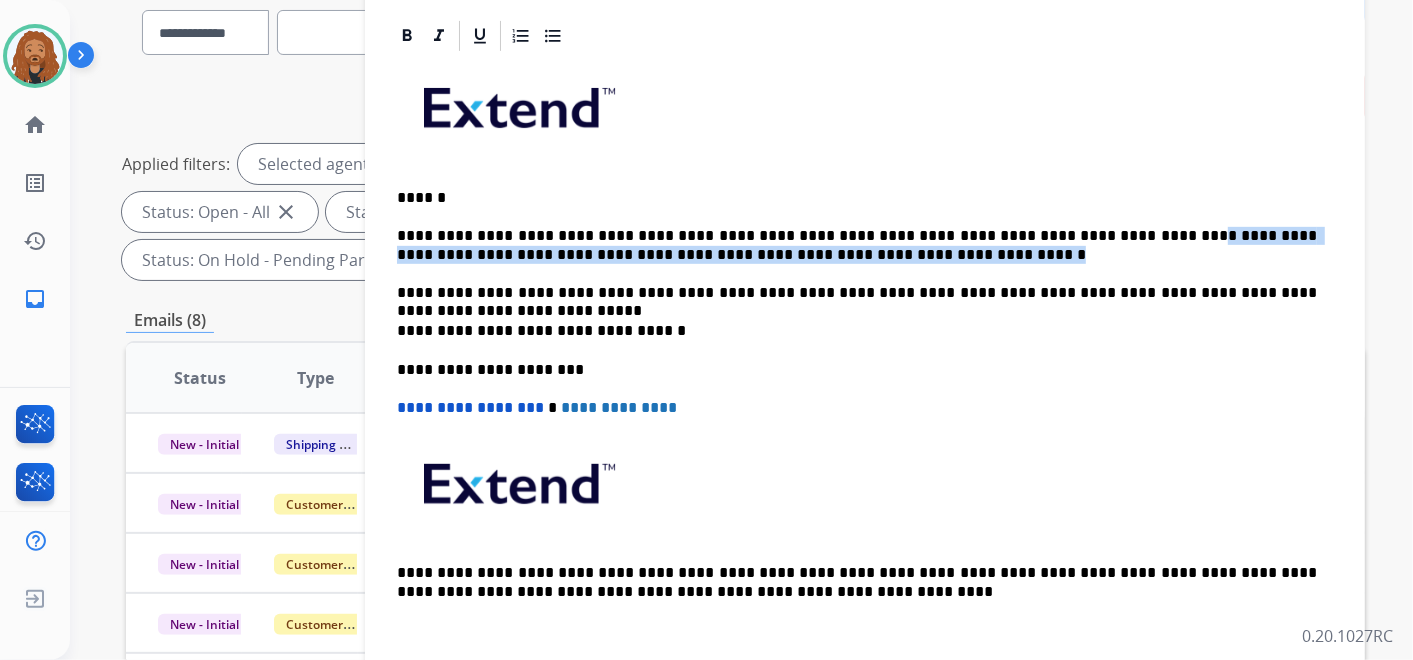 drag, startPoint x: 1063, startPoint y: 228, endPoint x: 805, endPoint y: 251, distance: 259.02316 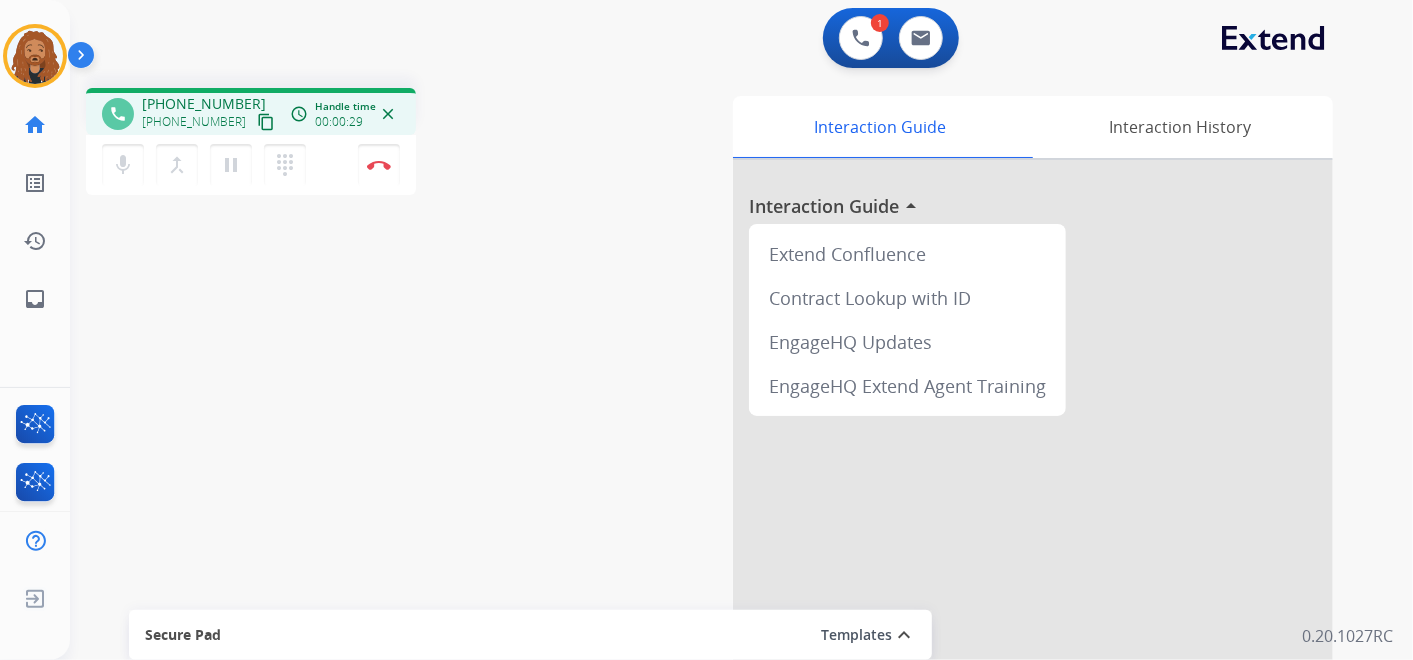 click on "content_copy" at bounding box center (266, 122) 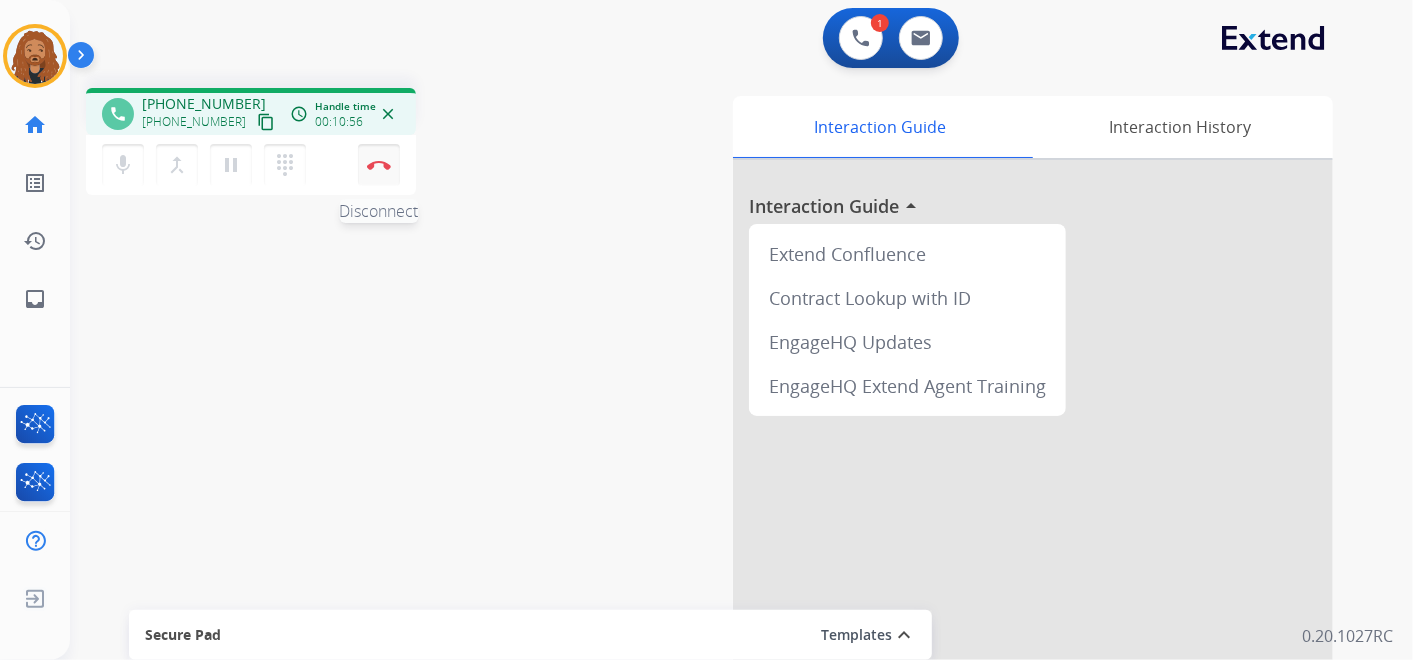 click on "Disconnect" at bounding box center [379, 165] 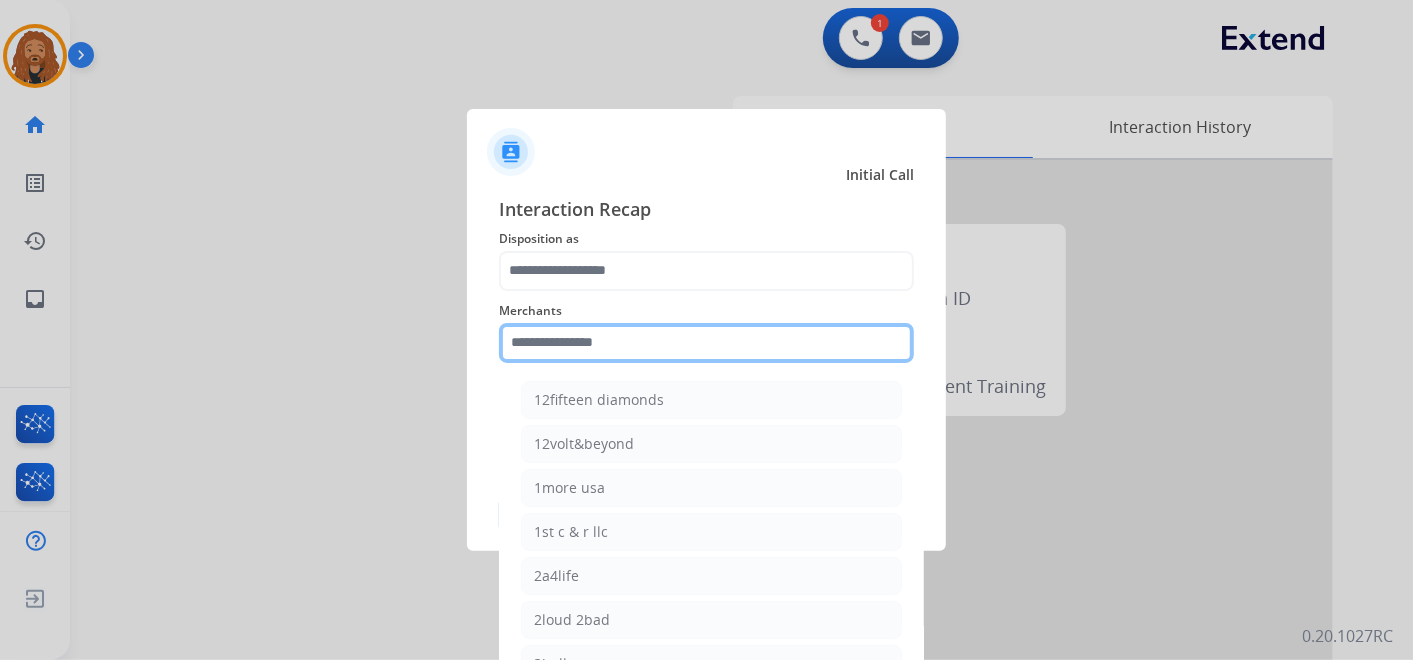 click 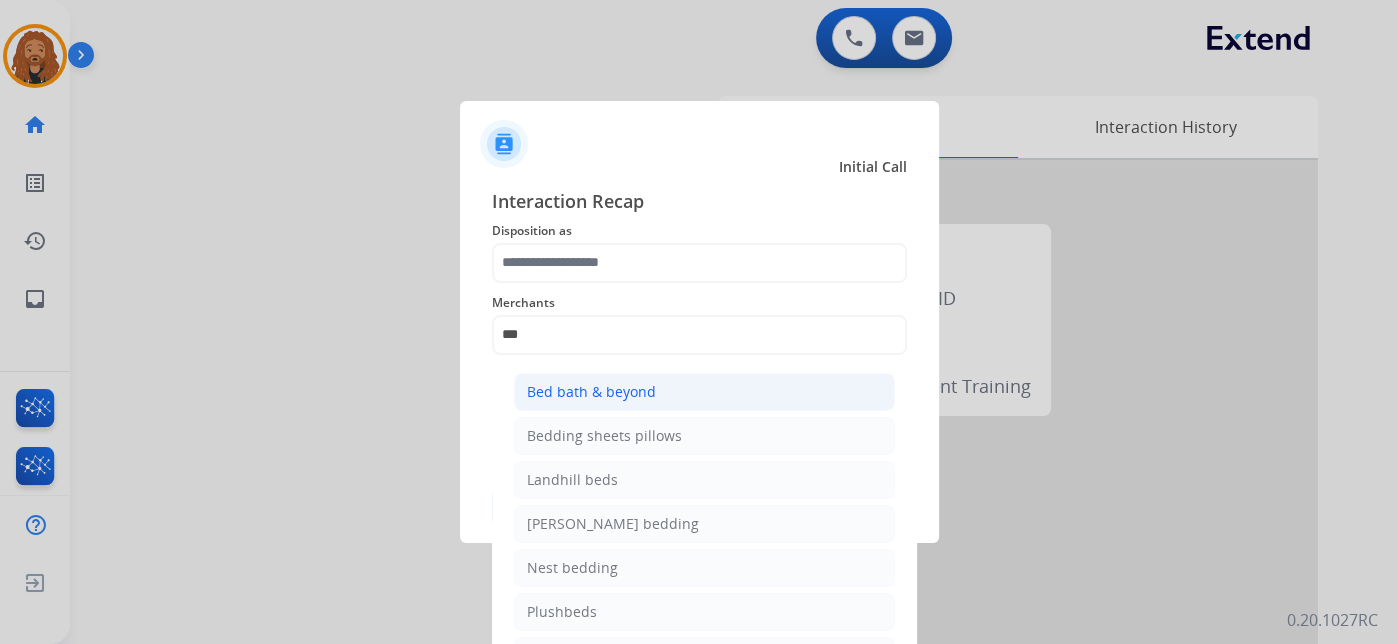 click on "Bed bath & beyond" 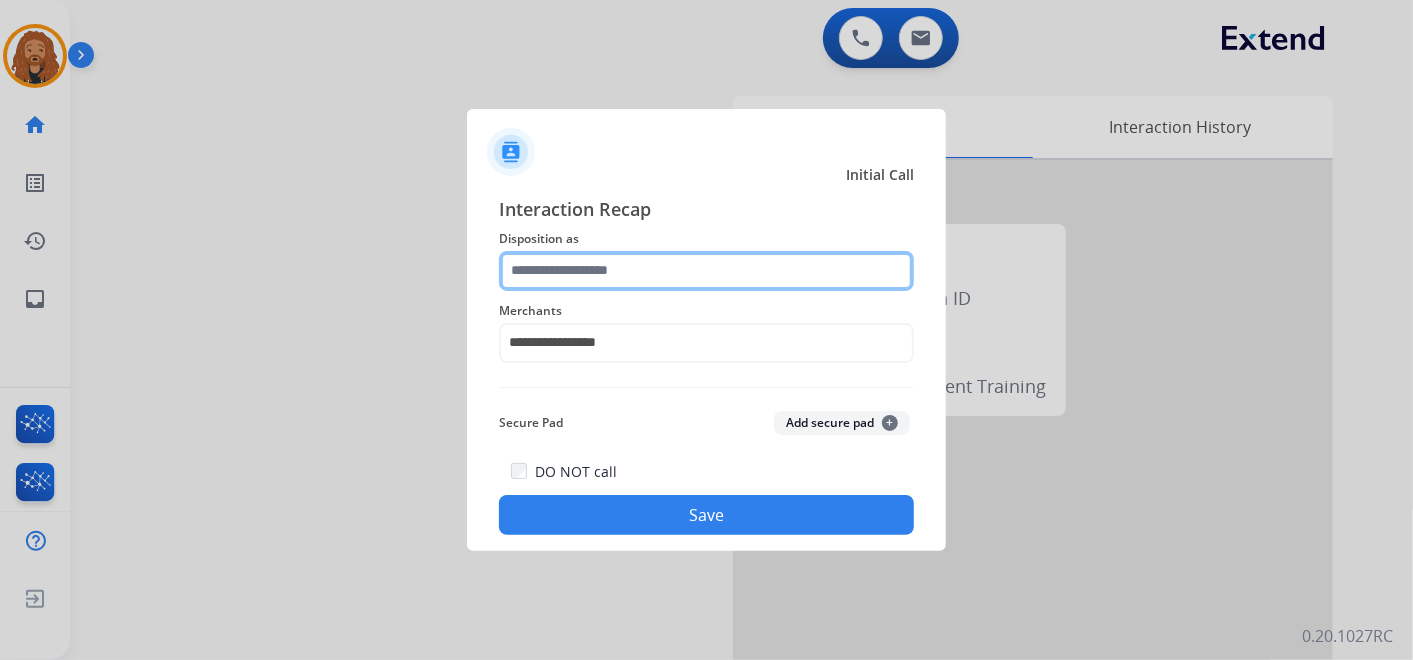 click 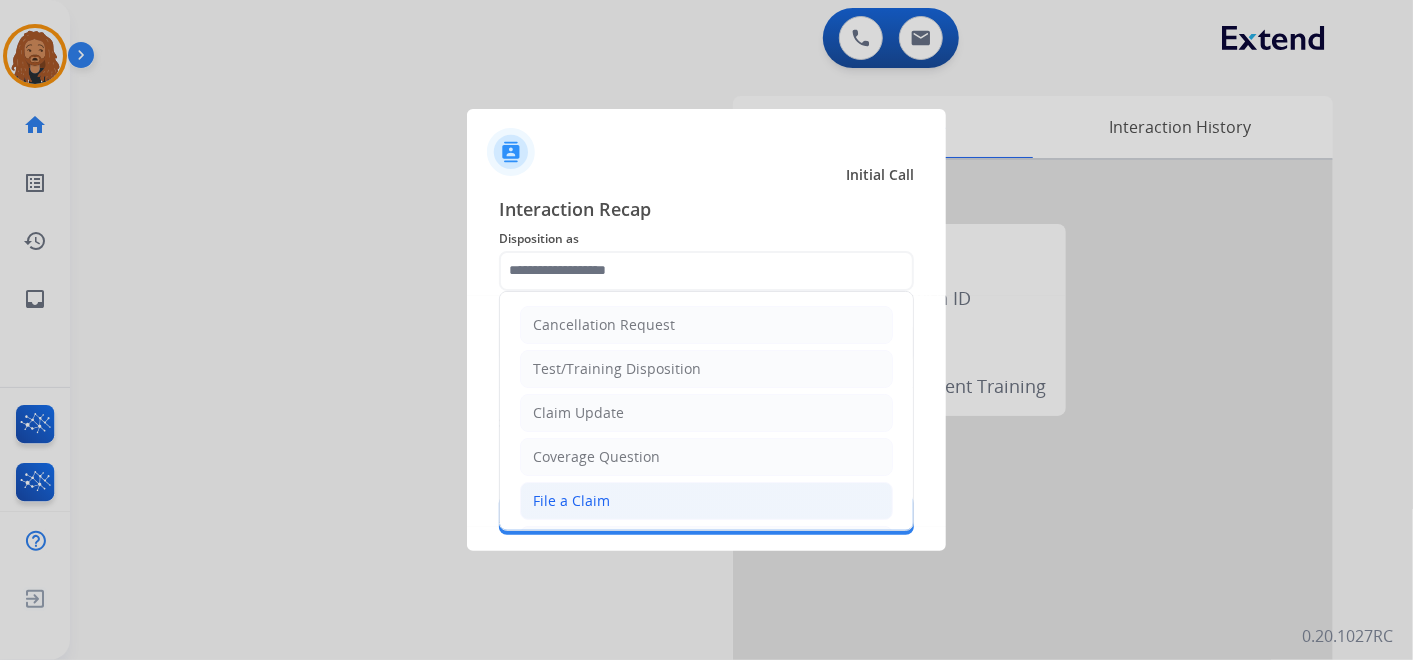 click on "File a Claim" 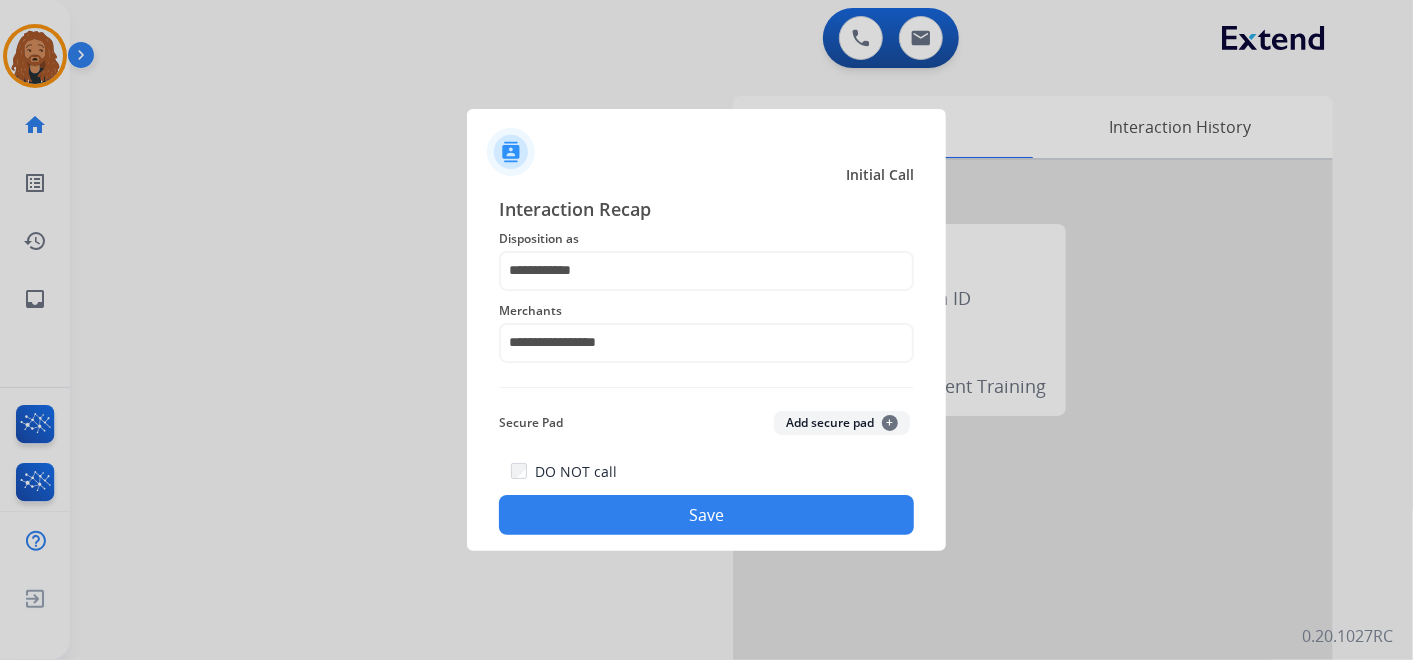 click on "Save" 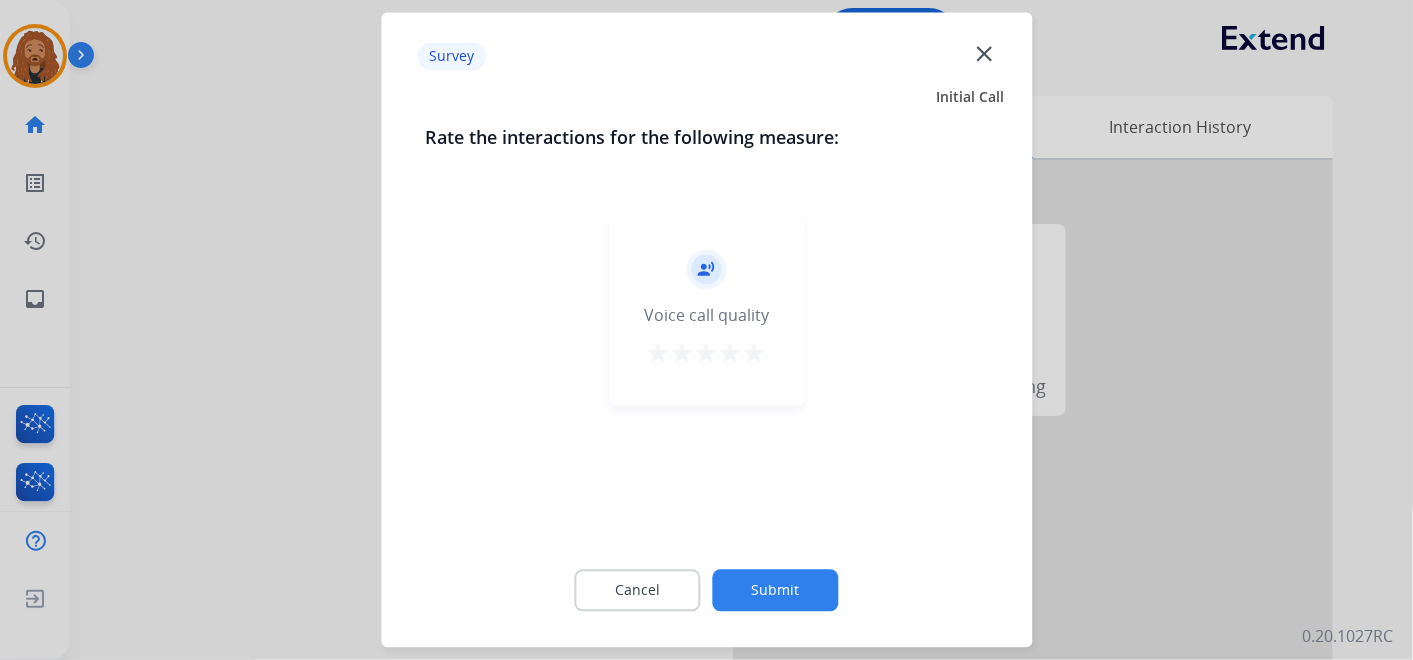 click on "star" at bounding box center [755, 354] 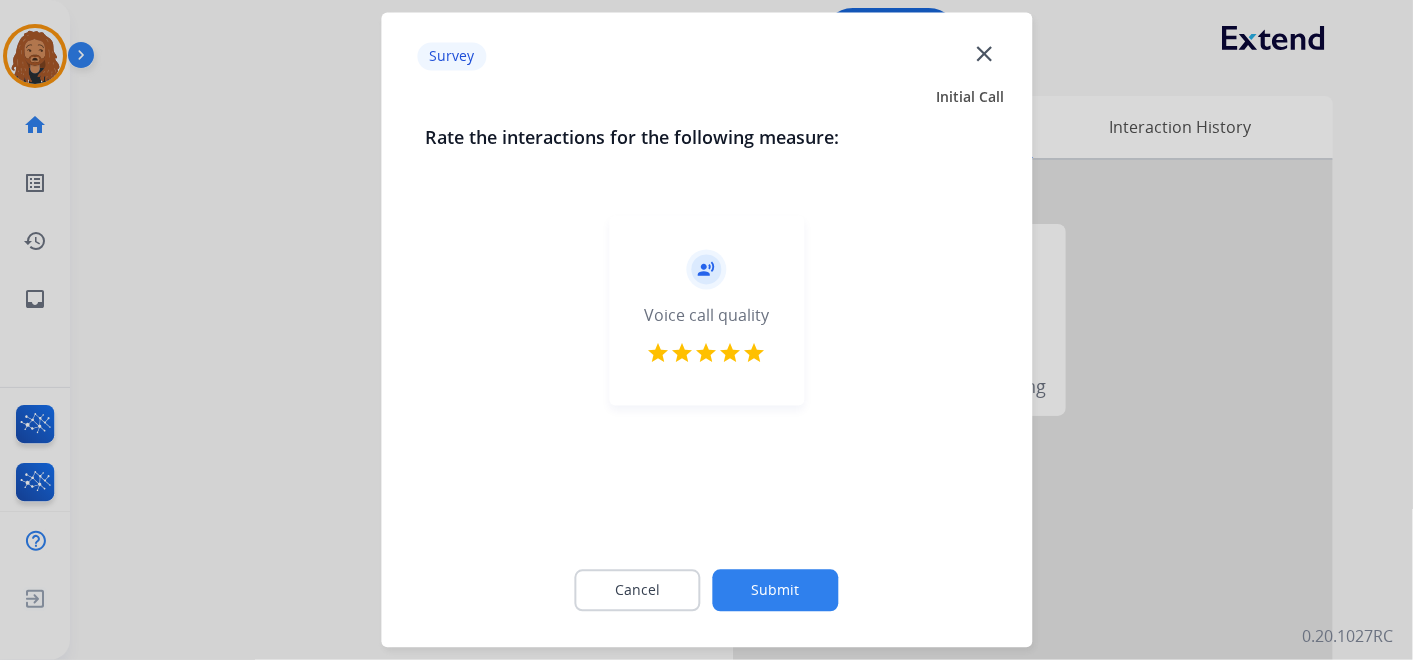 click on "Submit" 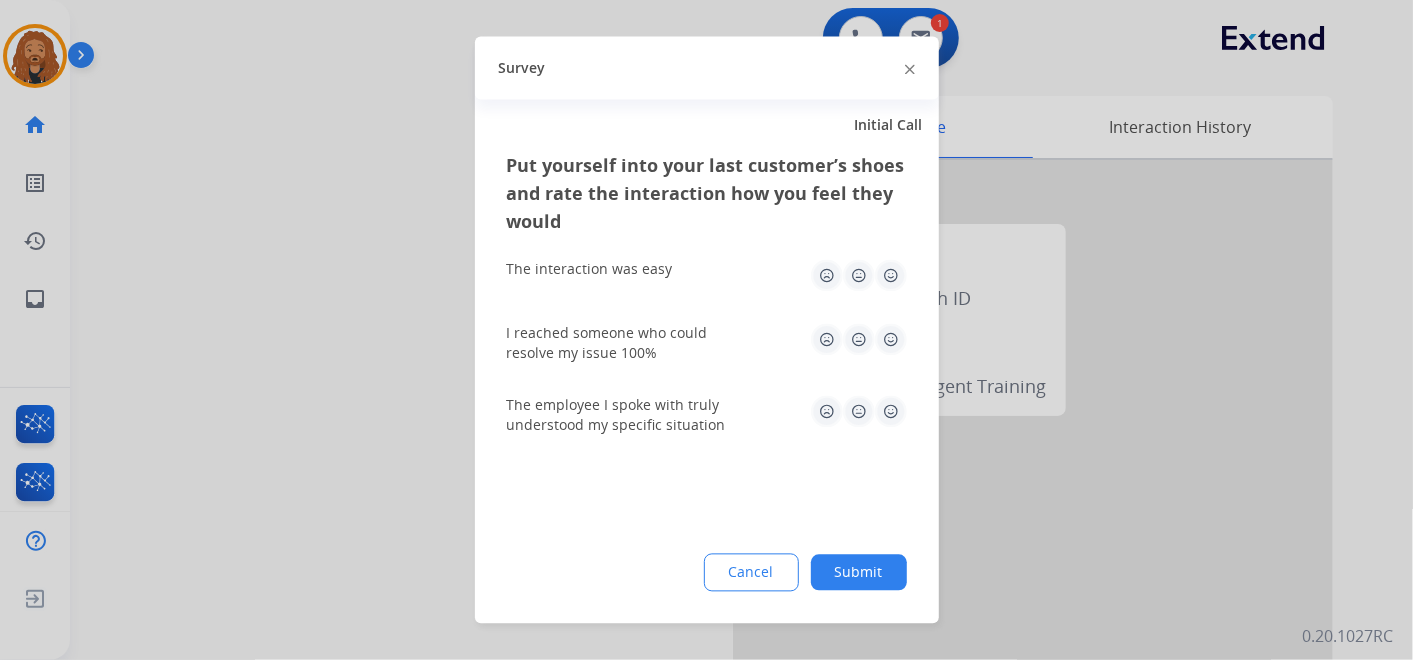 click 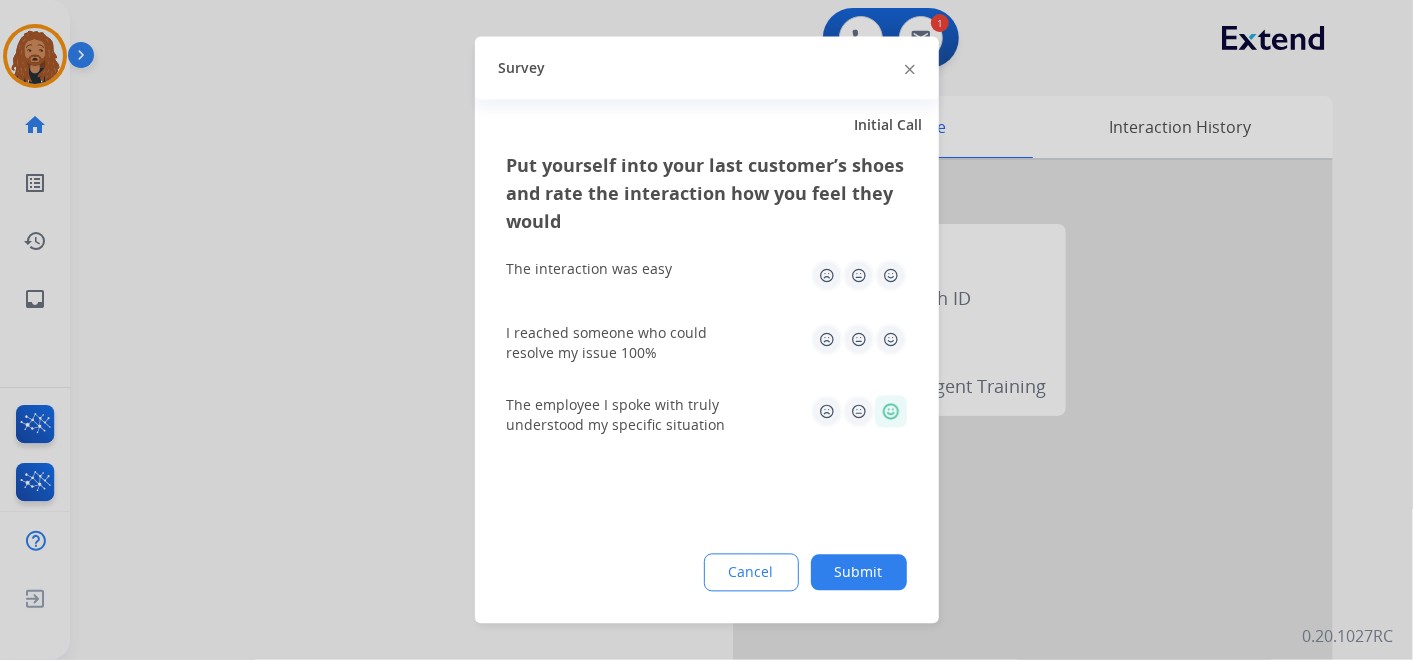 click 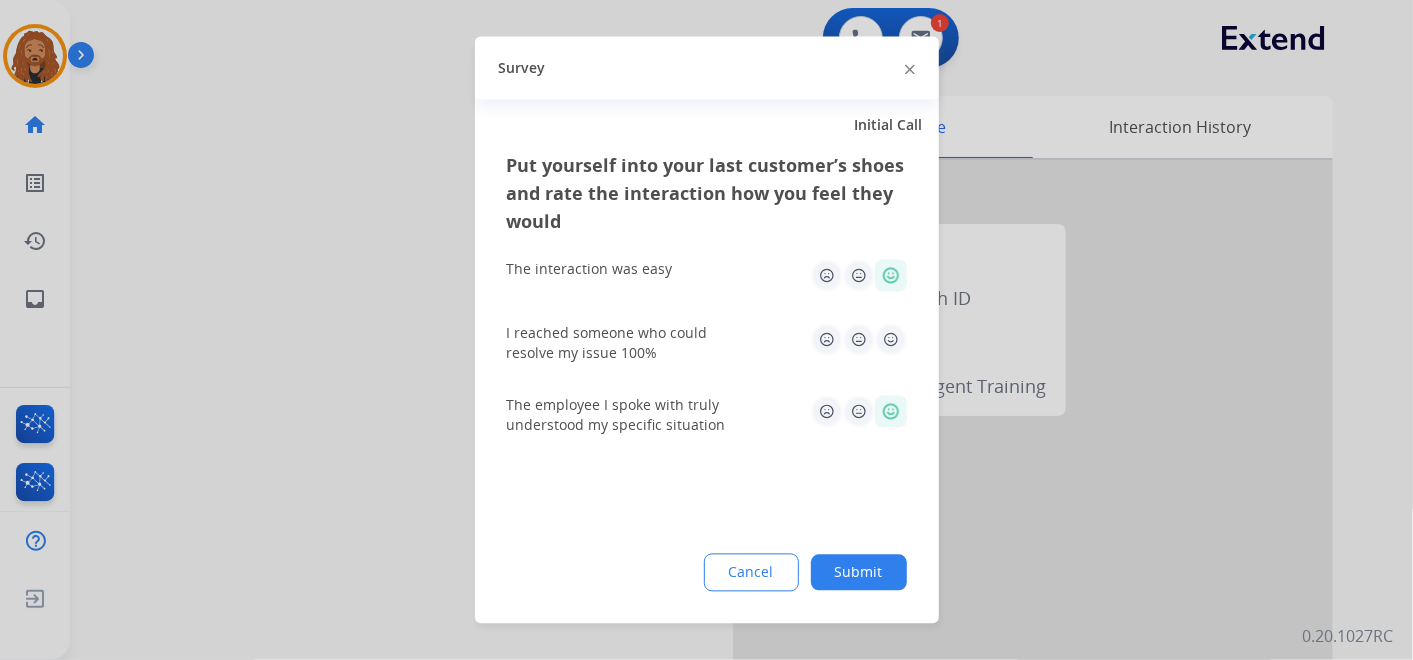 click on "Submit" 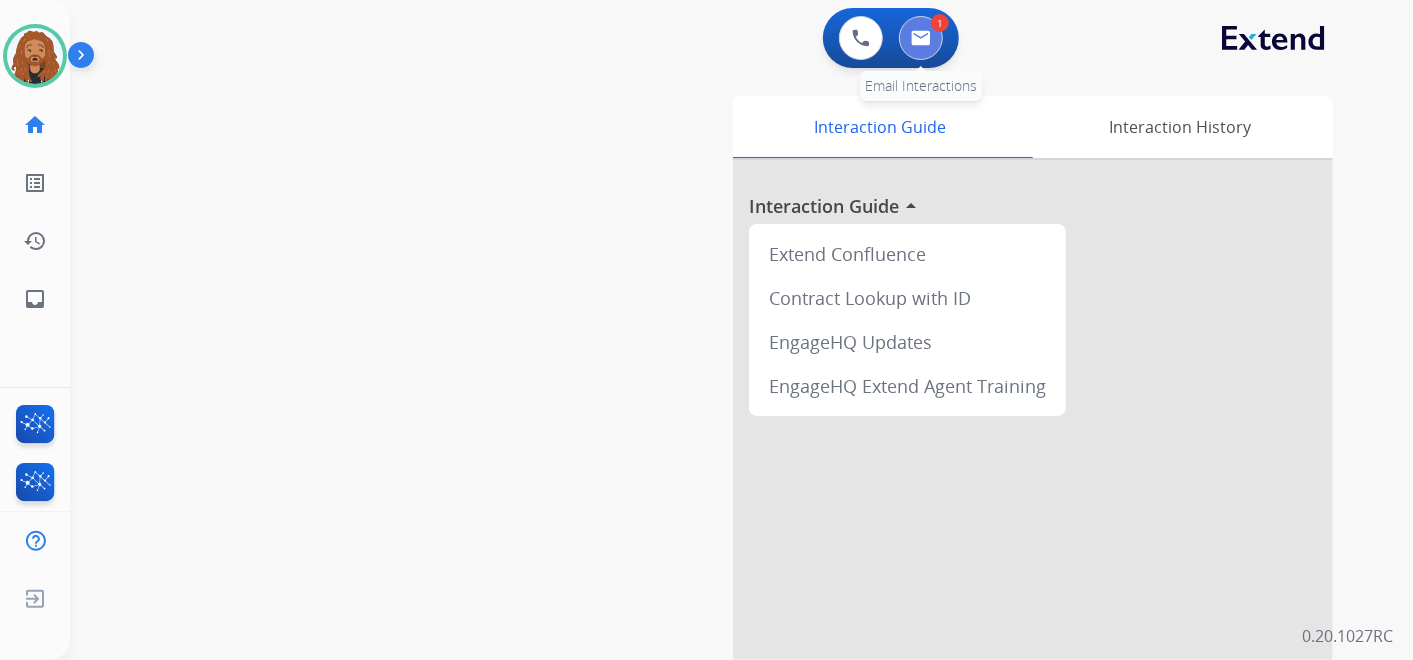 click at bounding box center [921, 38] 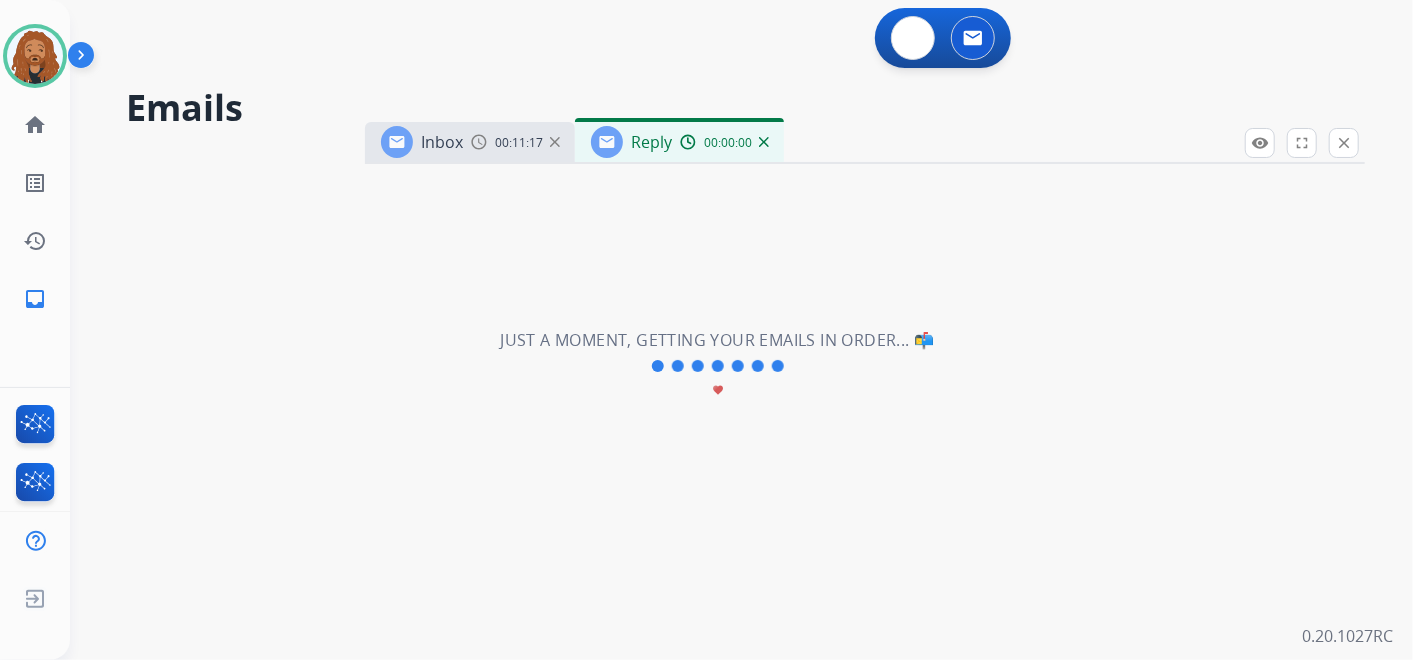 select on "**********" 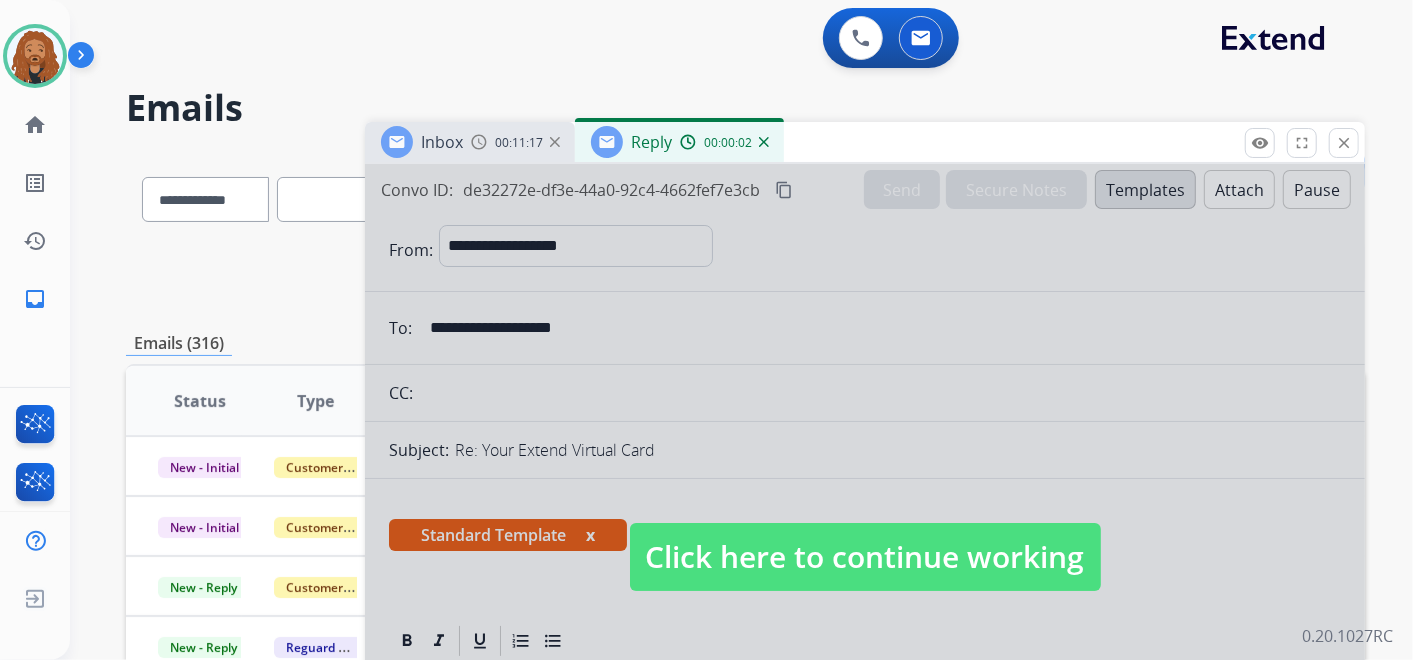 click on "Click here to continue working" at bounding box center [865, 557] 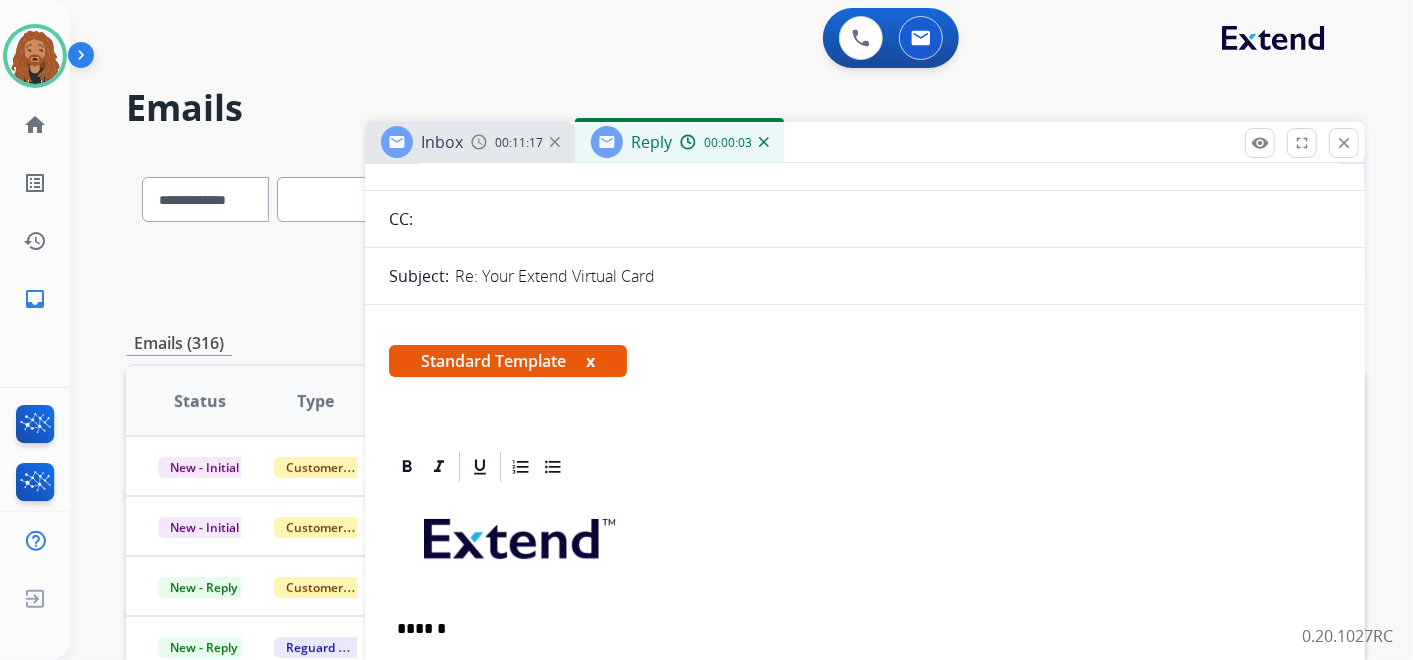scroll, scrollTop: 444, scrollLeft: 0, axis: vertical 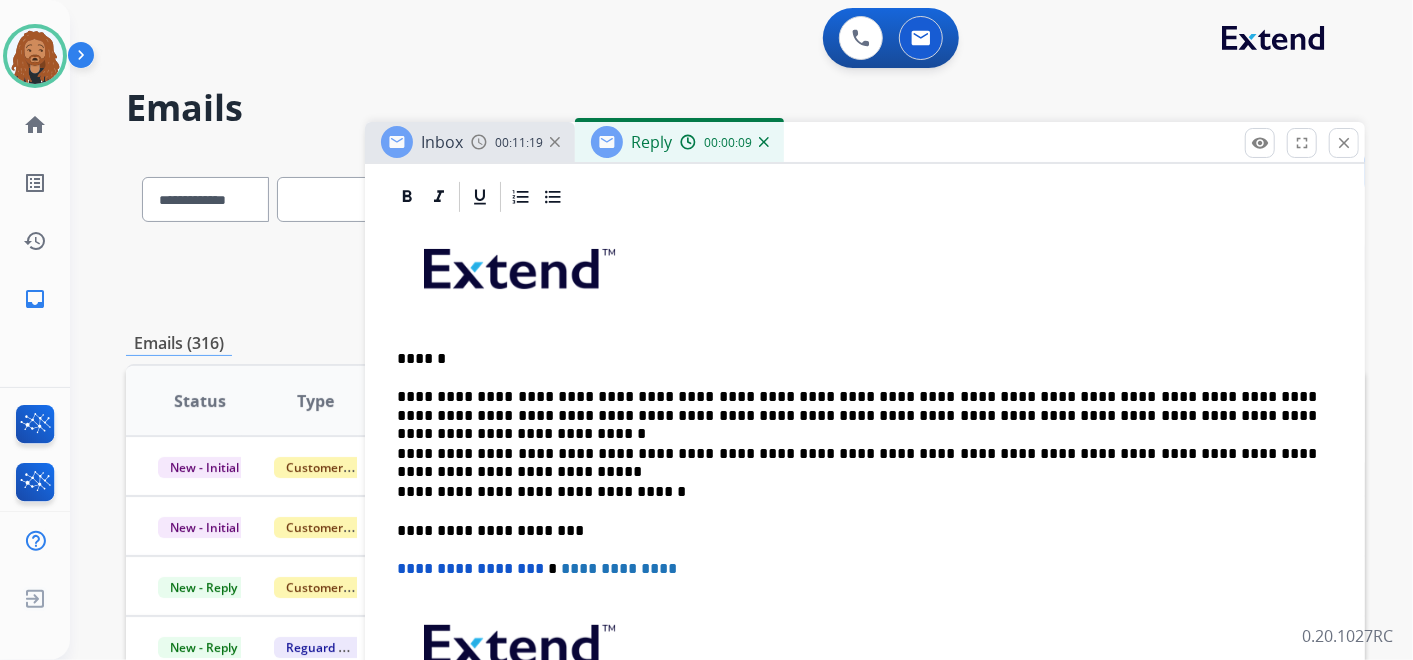 click on "**********" at bounding box center (857, 406) 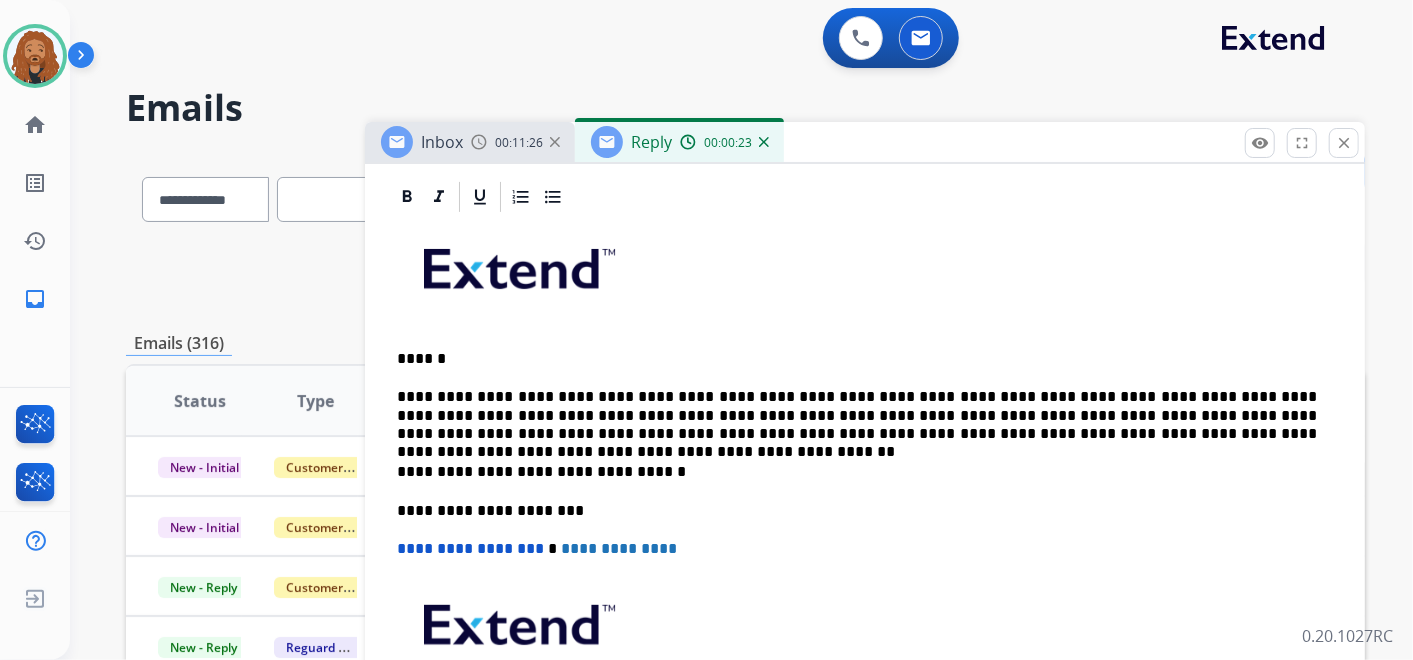type 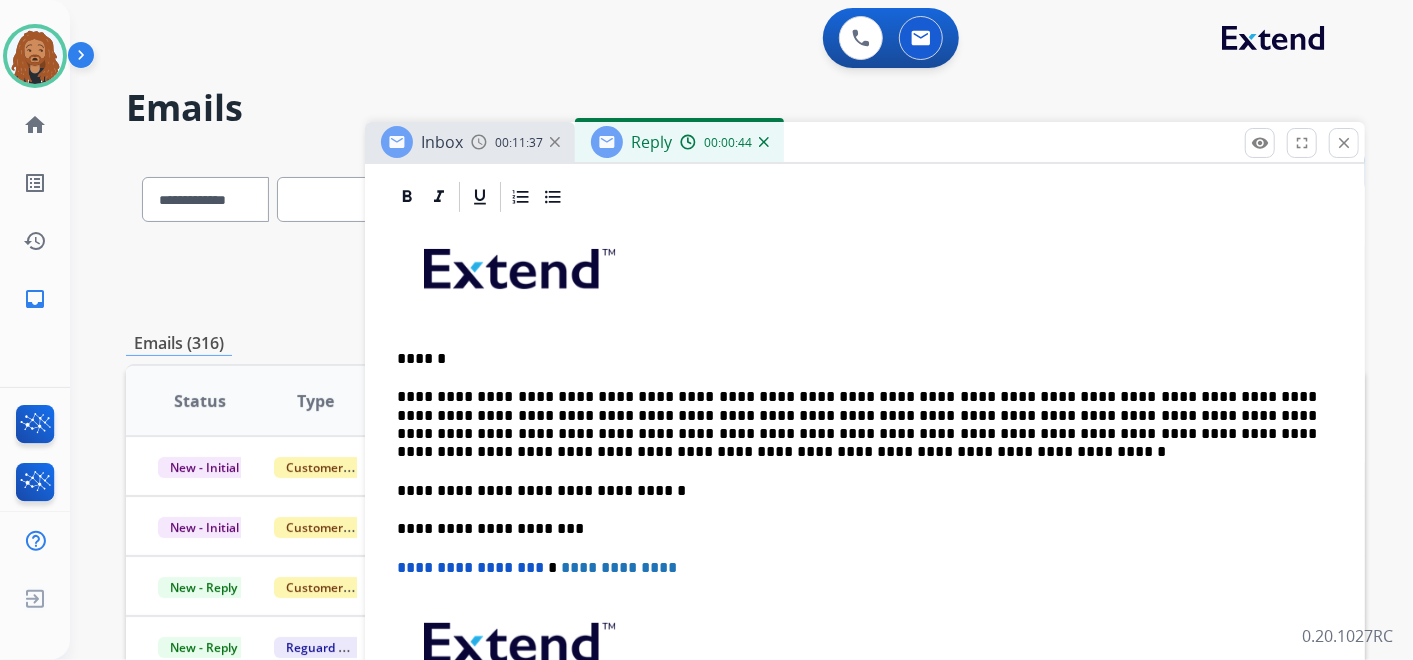 click on "**********" at bounding box center (857, 425) 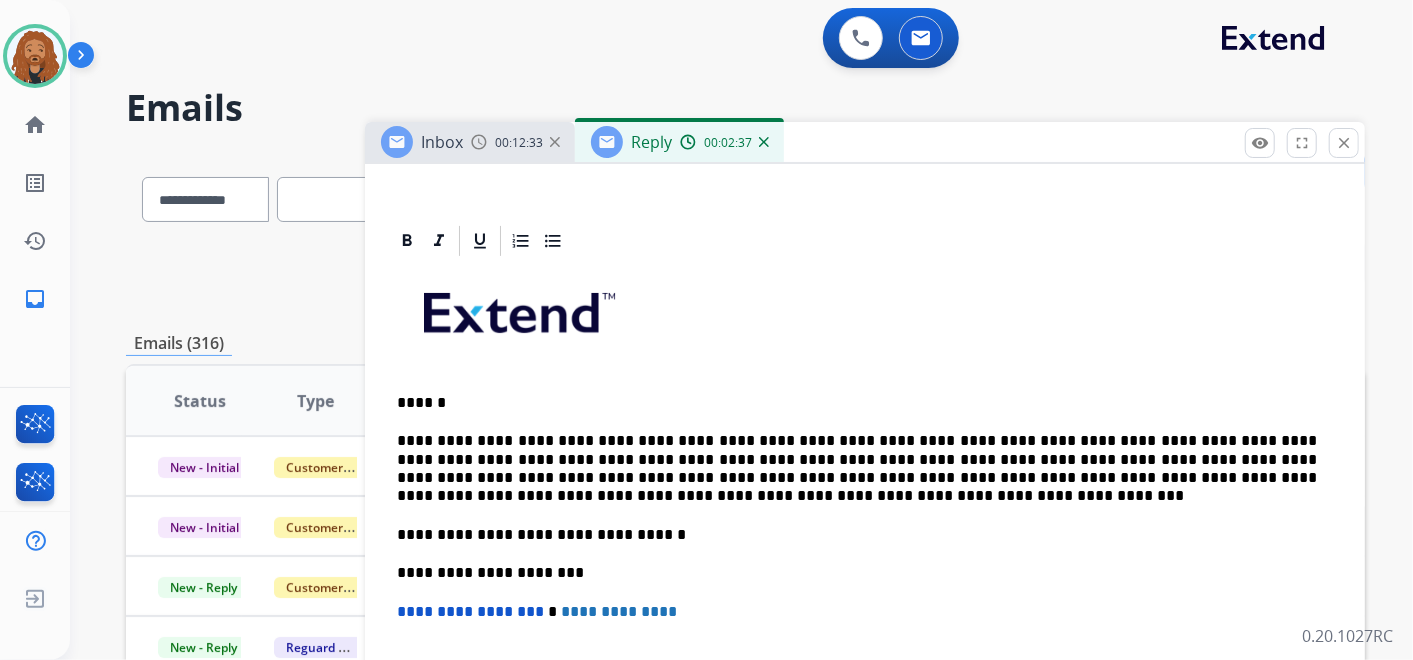 scroll, scrollTop: 333, scrollLeft: 0, axis: vertical 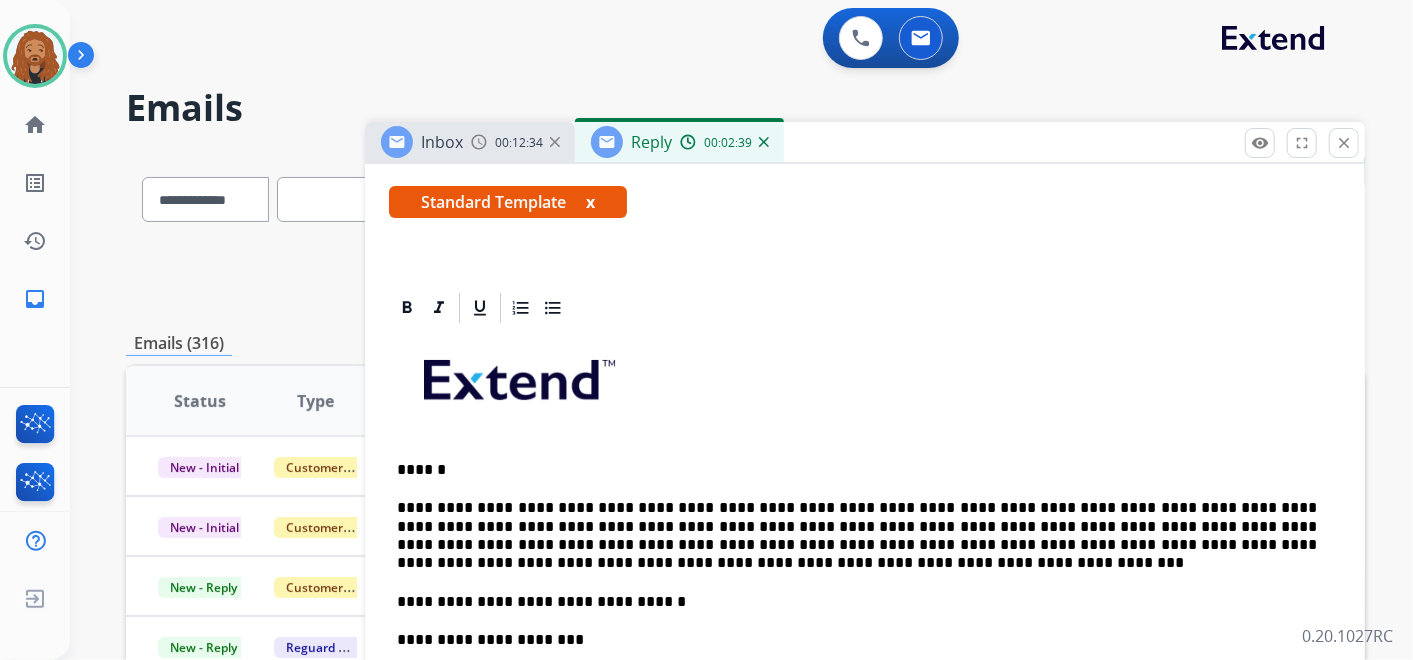 click on "**********" at bounding box center [857, 536] 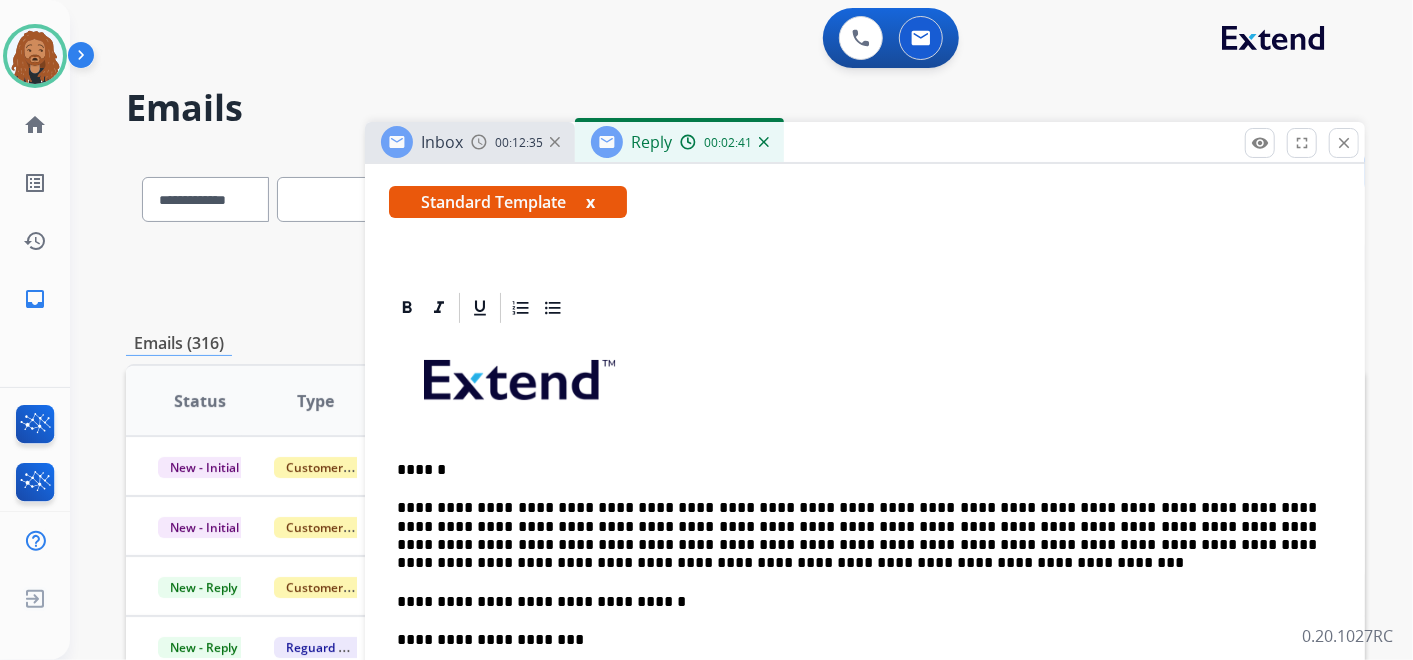 click on "**********" at bounding box center [857, 536] 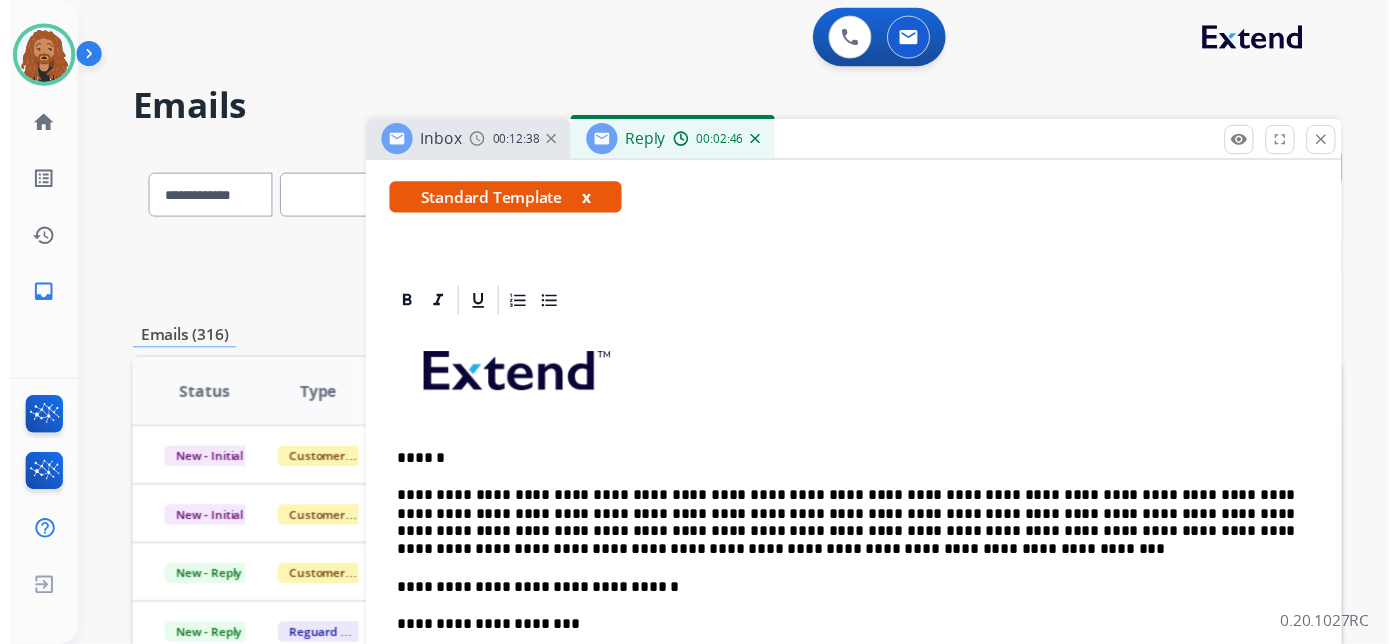 scroll, scrollTop: 0, scrollLeft: 0, axis: both 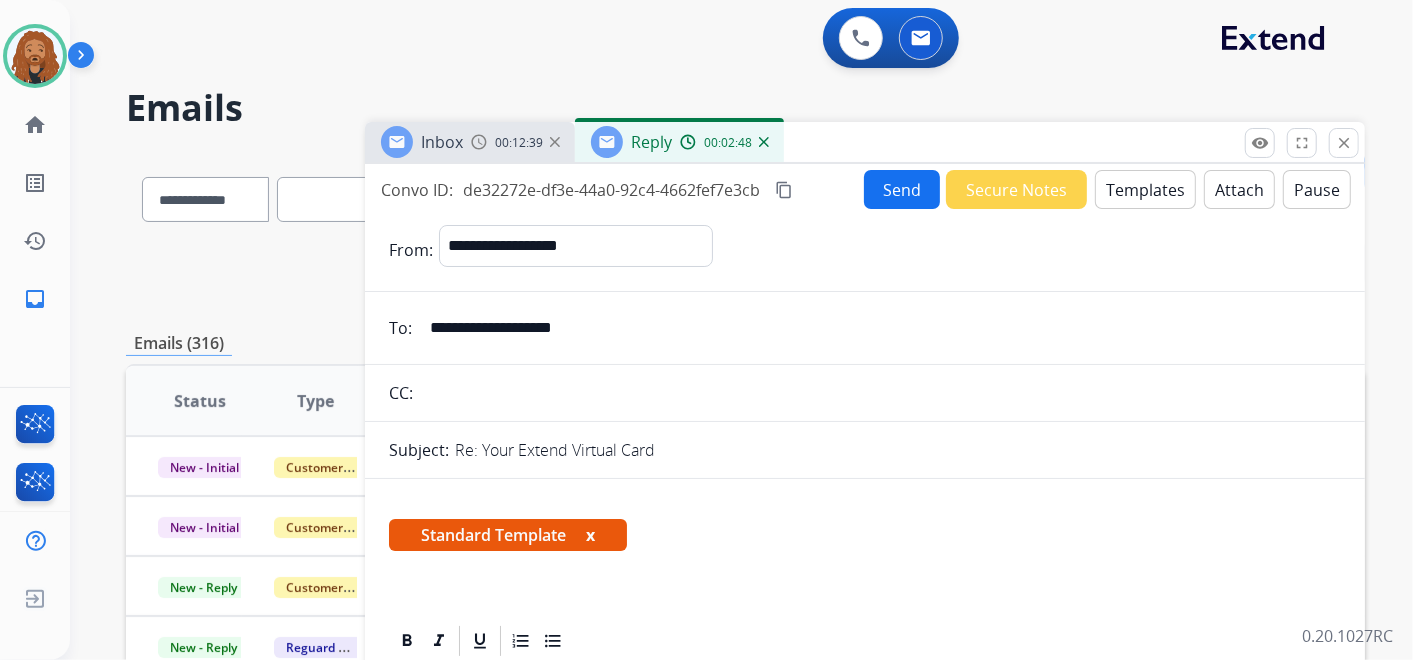 click on "Send" at bounding box center [902, 189] 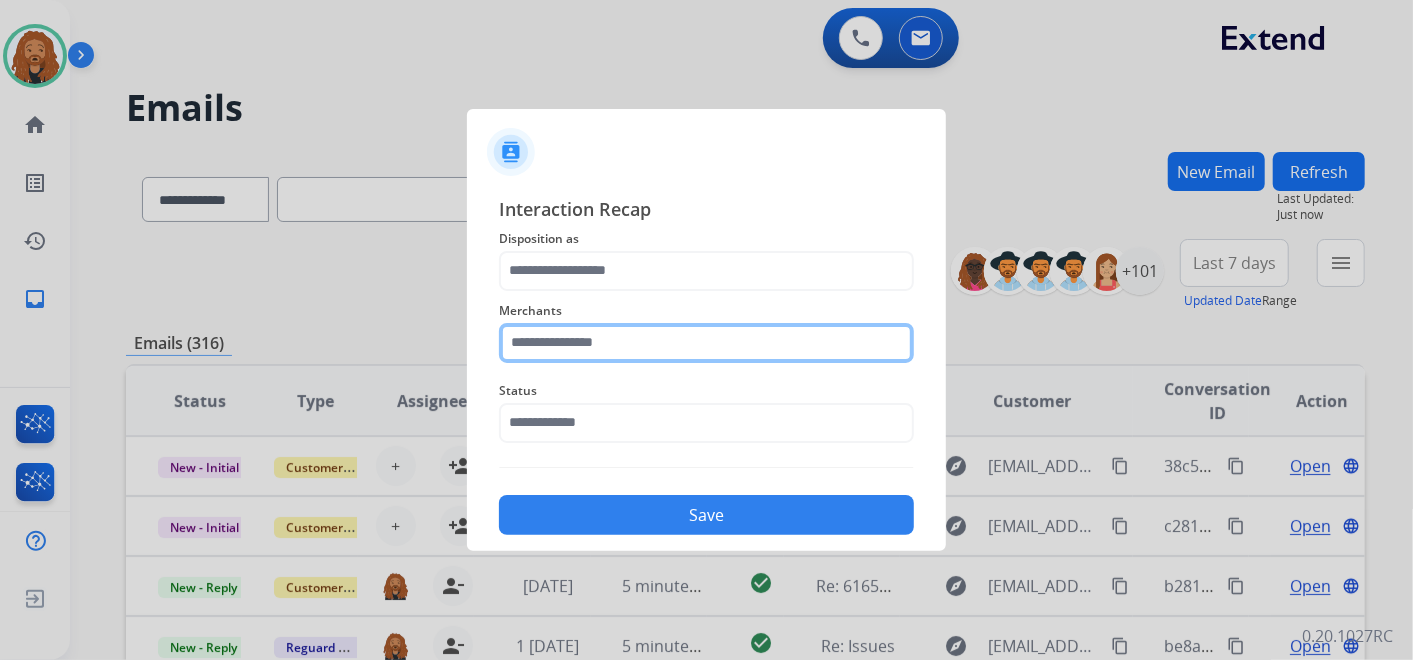 click 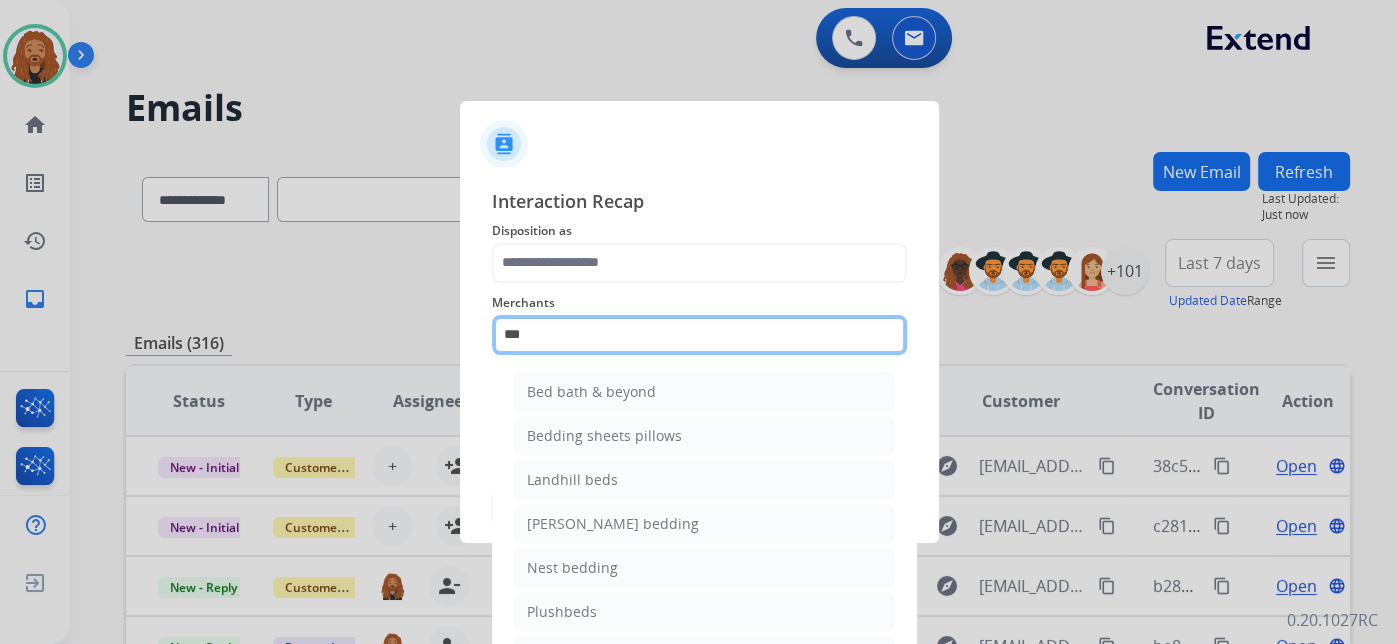 drag, startPoint x: 611, startPoint y: 343, endPoint x: 389, endPoint y: 306, distance: 225.06221 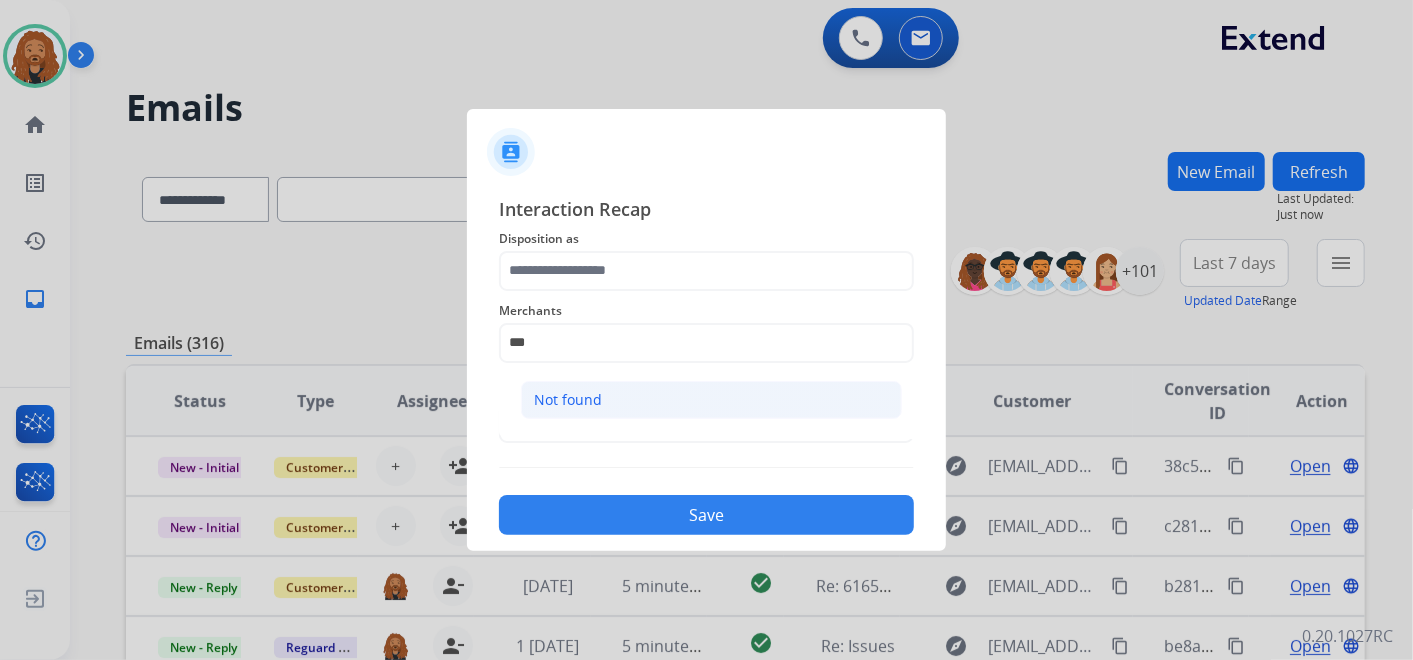 click on "Not found" 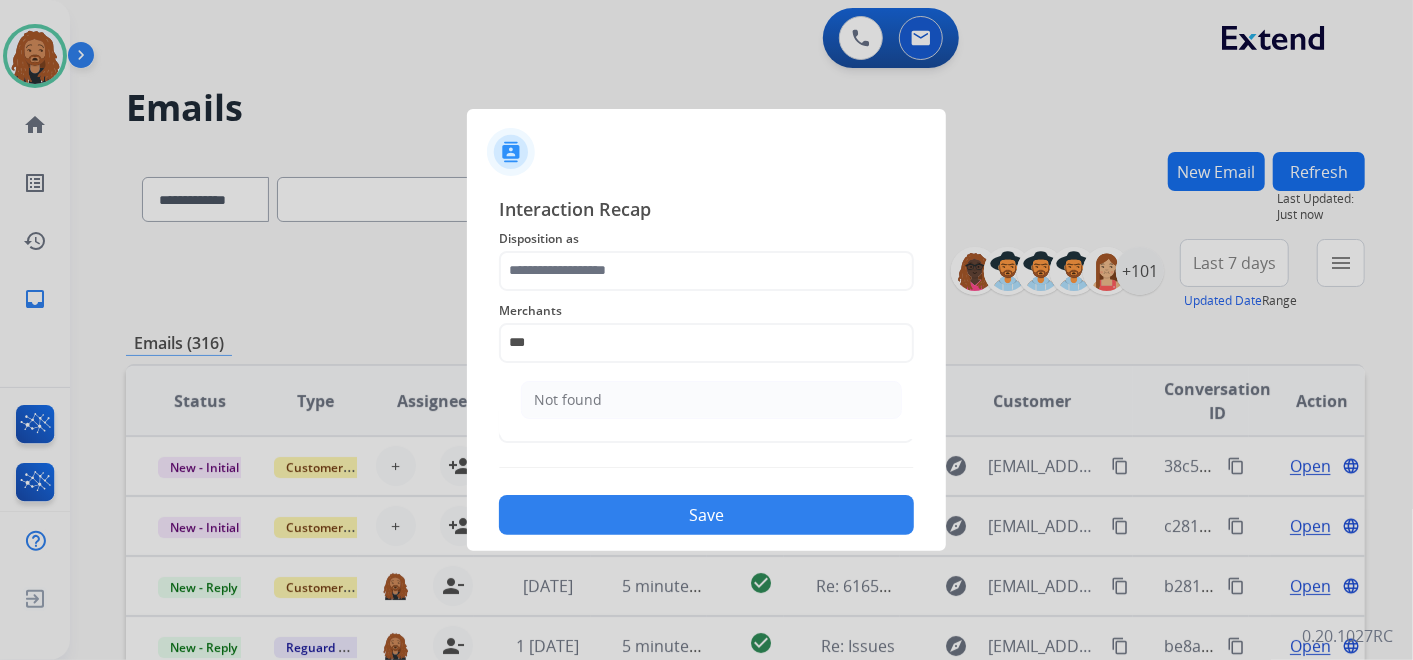 type on "*********" 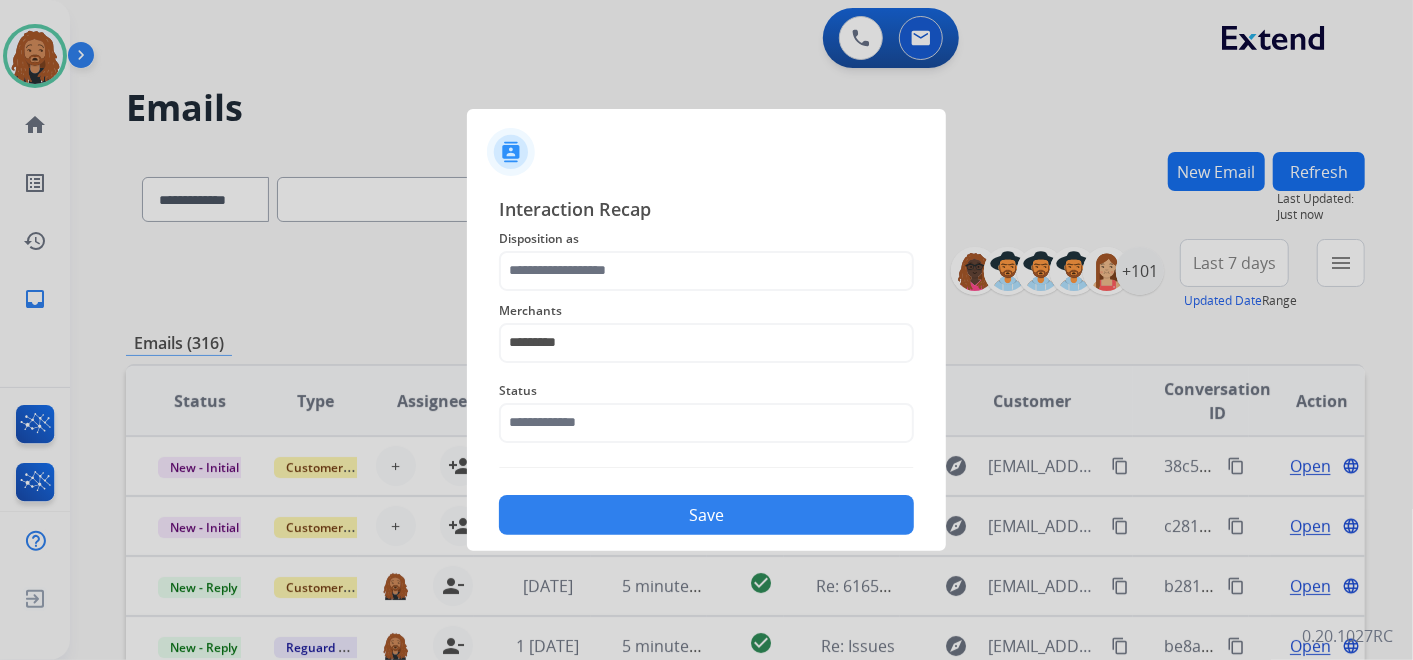 click on "Status" 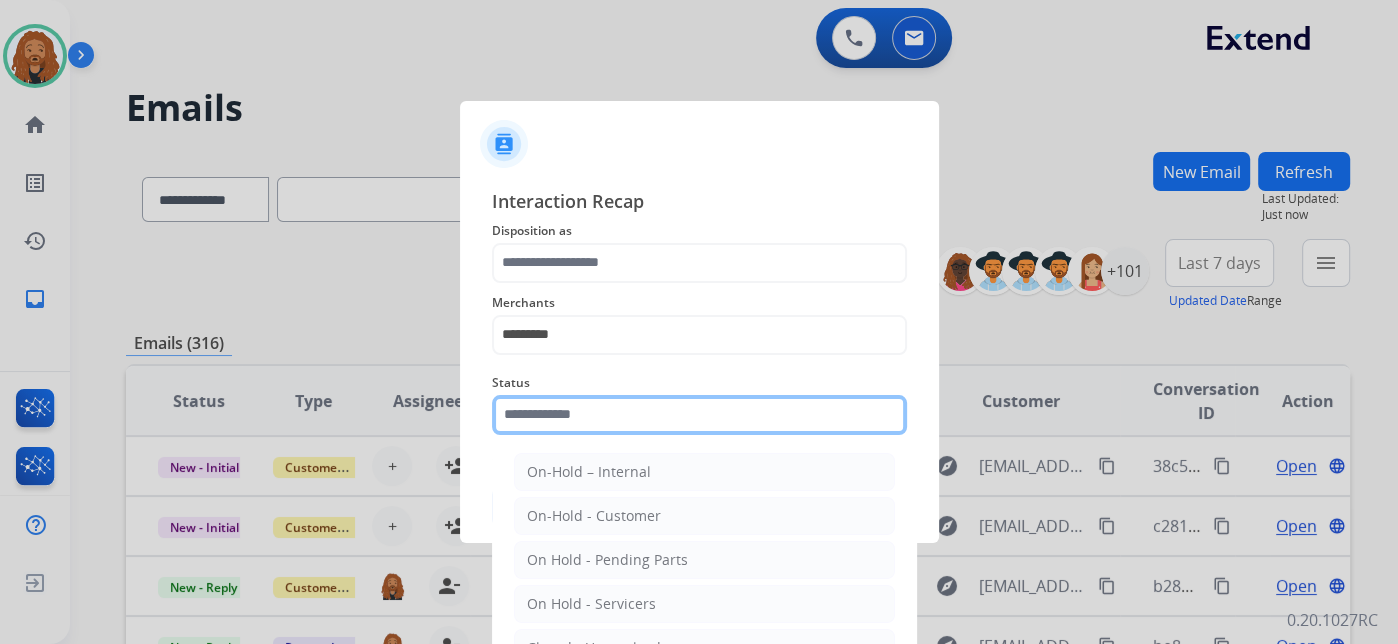 click 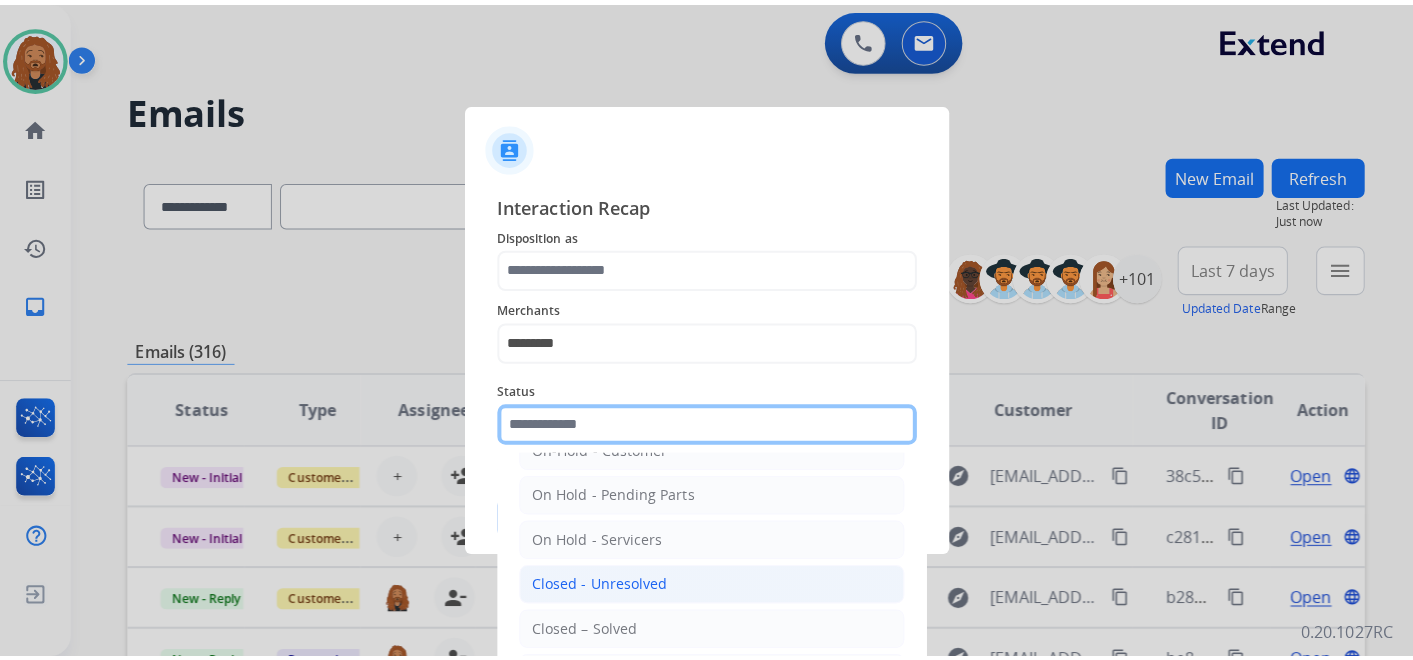 scroll, scrollTop: 114, scrollLeft: 0, axis: vertical 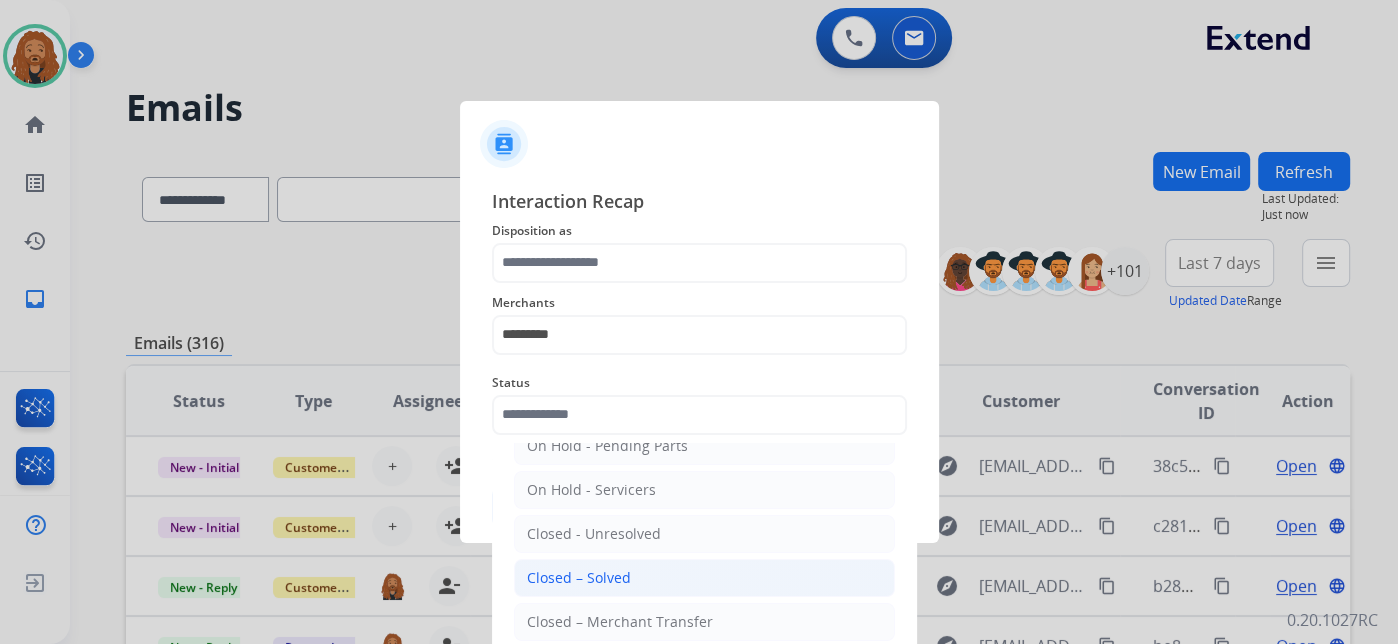 click on "Closed – Solved" 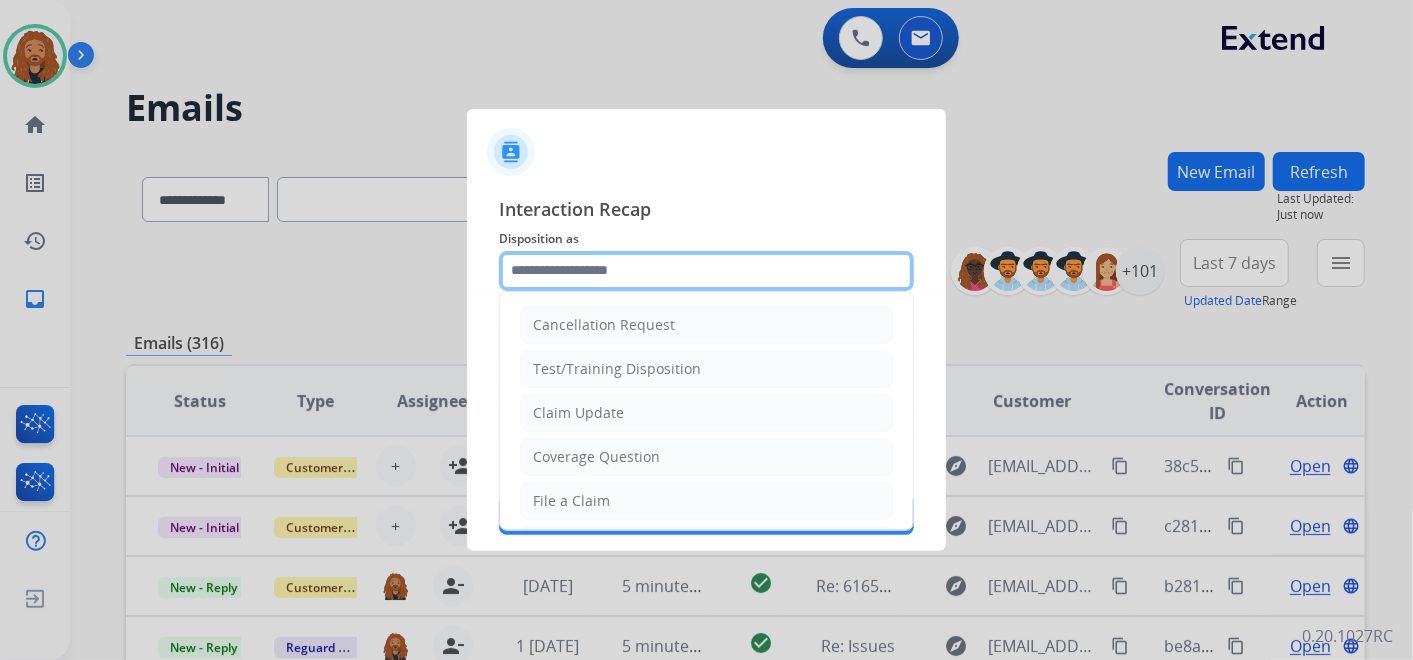 click 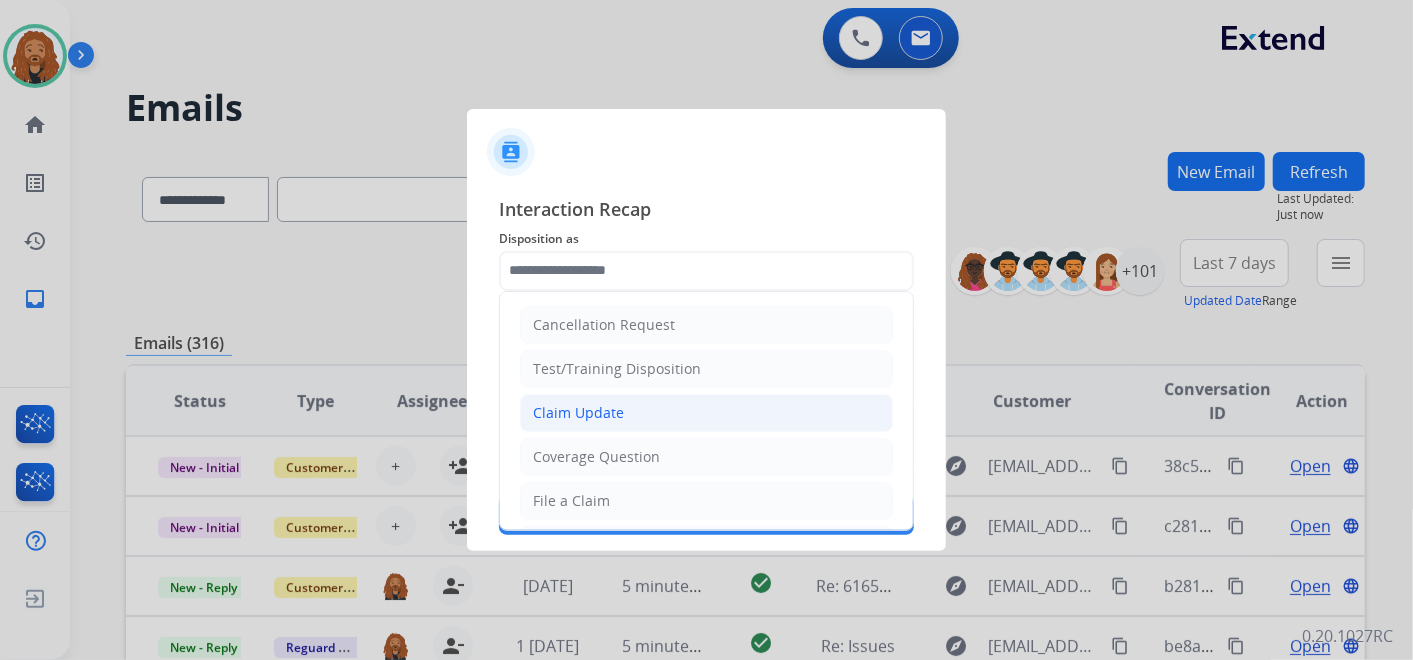 click on "Claim Update" 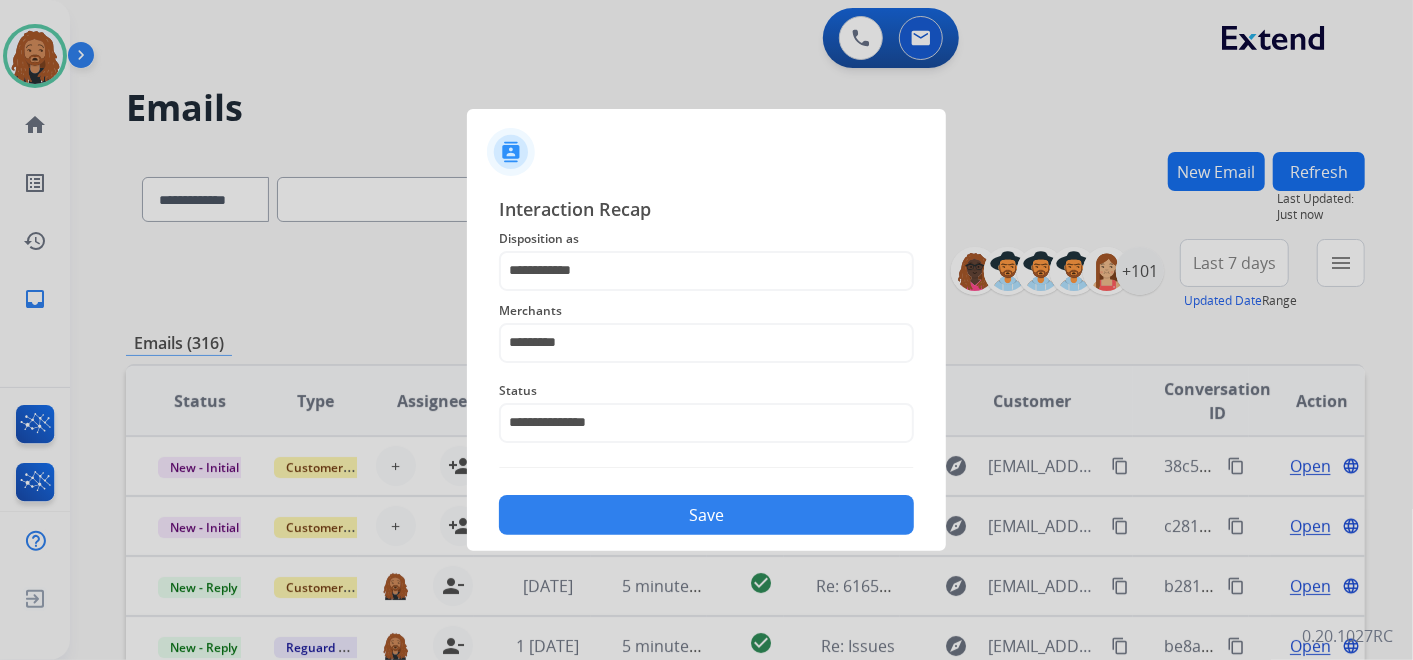 click on "Save" 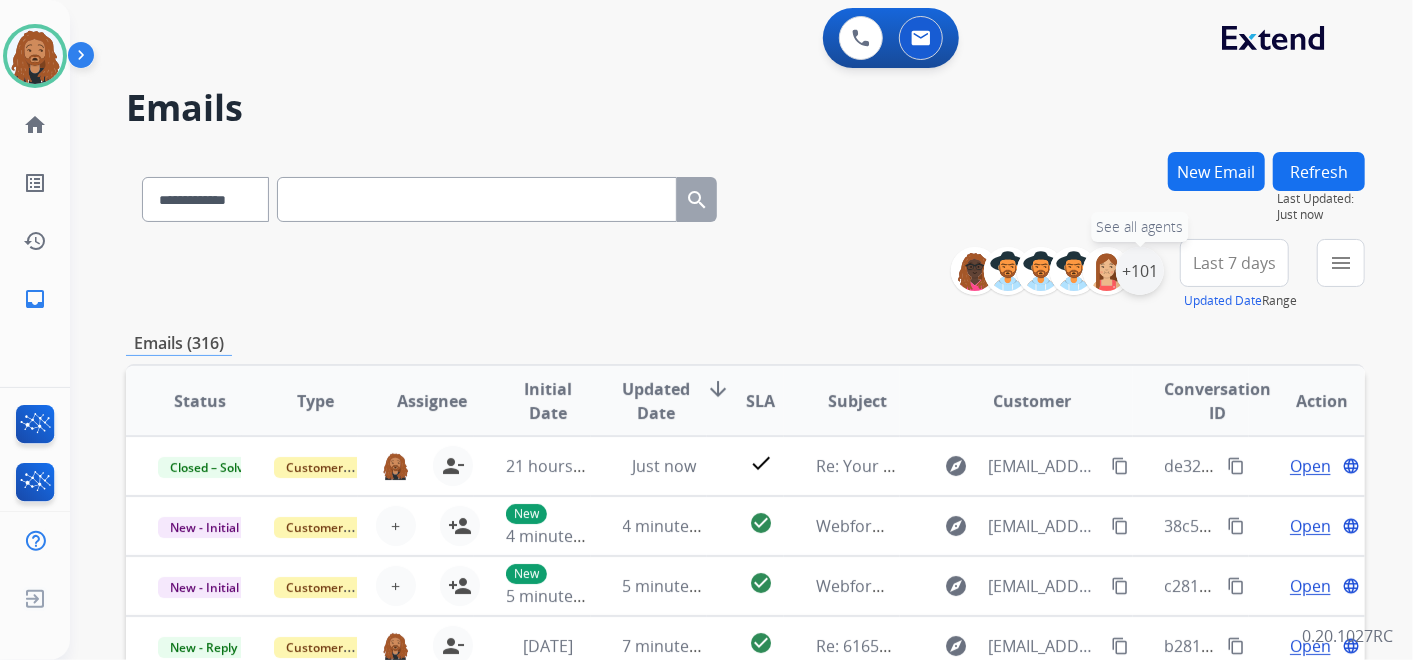 click on "+101" at bounding box center [1140, 271] 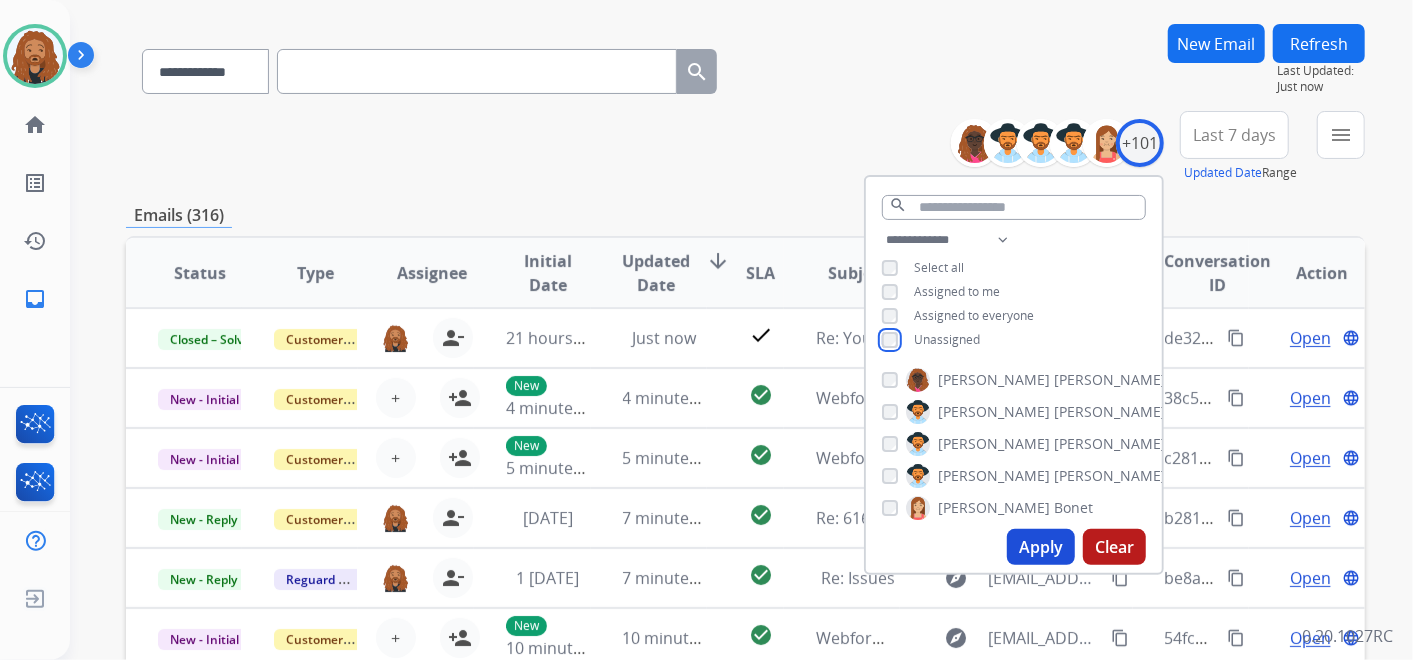 scroll, scrollTop: 222, scrollLeft: 0, axis: vertical 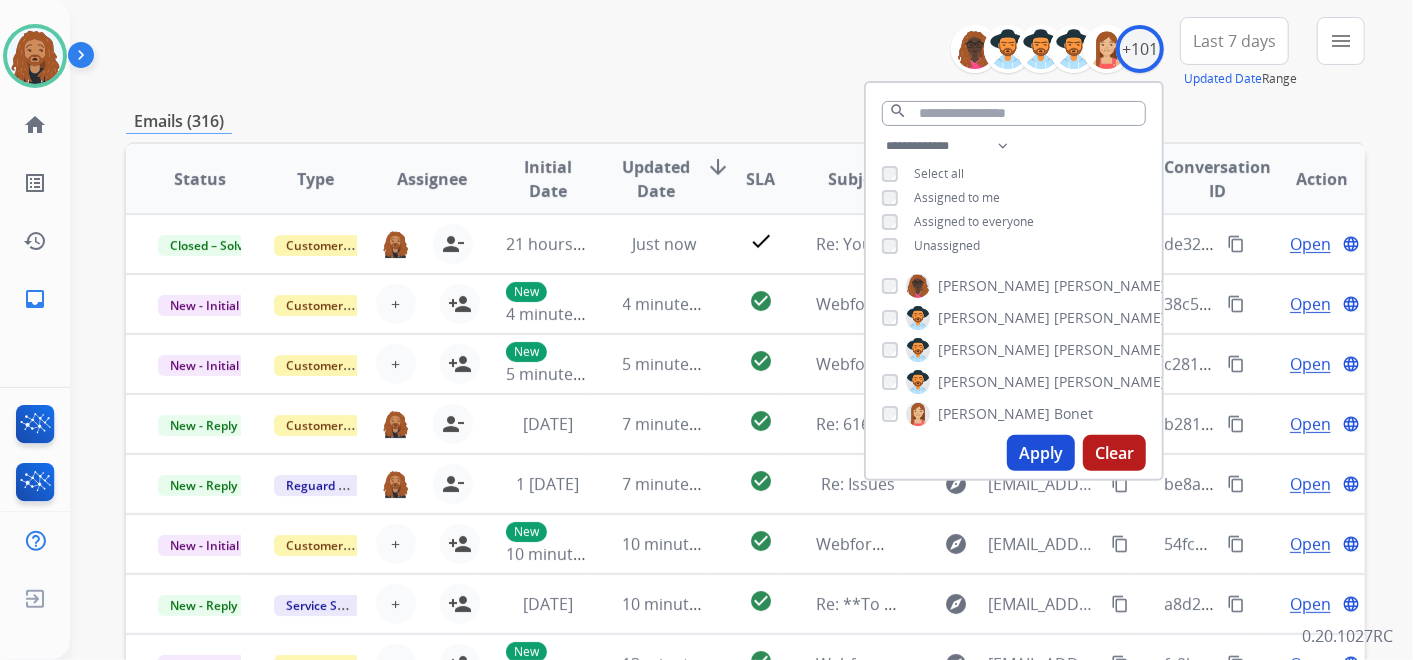 click on "Apply" at bounding box center (1041, 453) 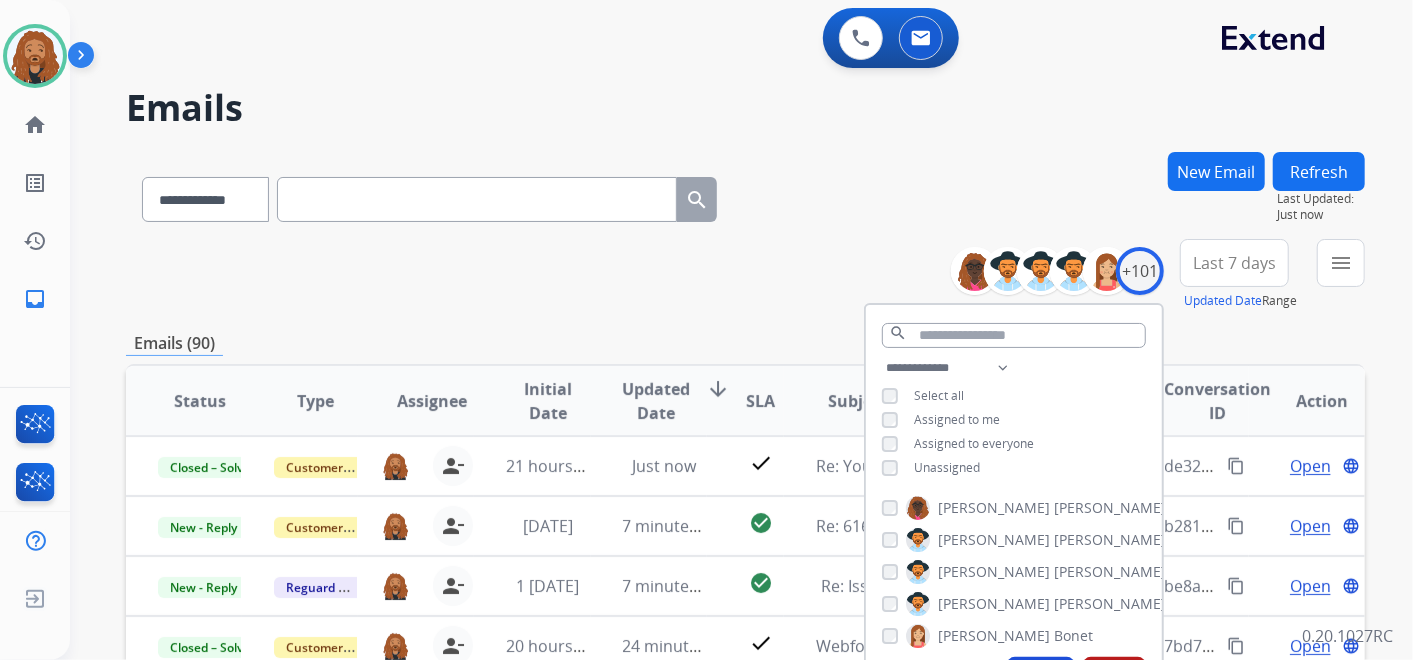 click on "**********" at bounding box center [745, 195] 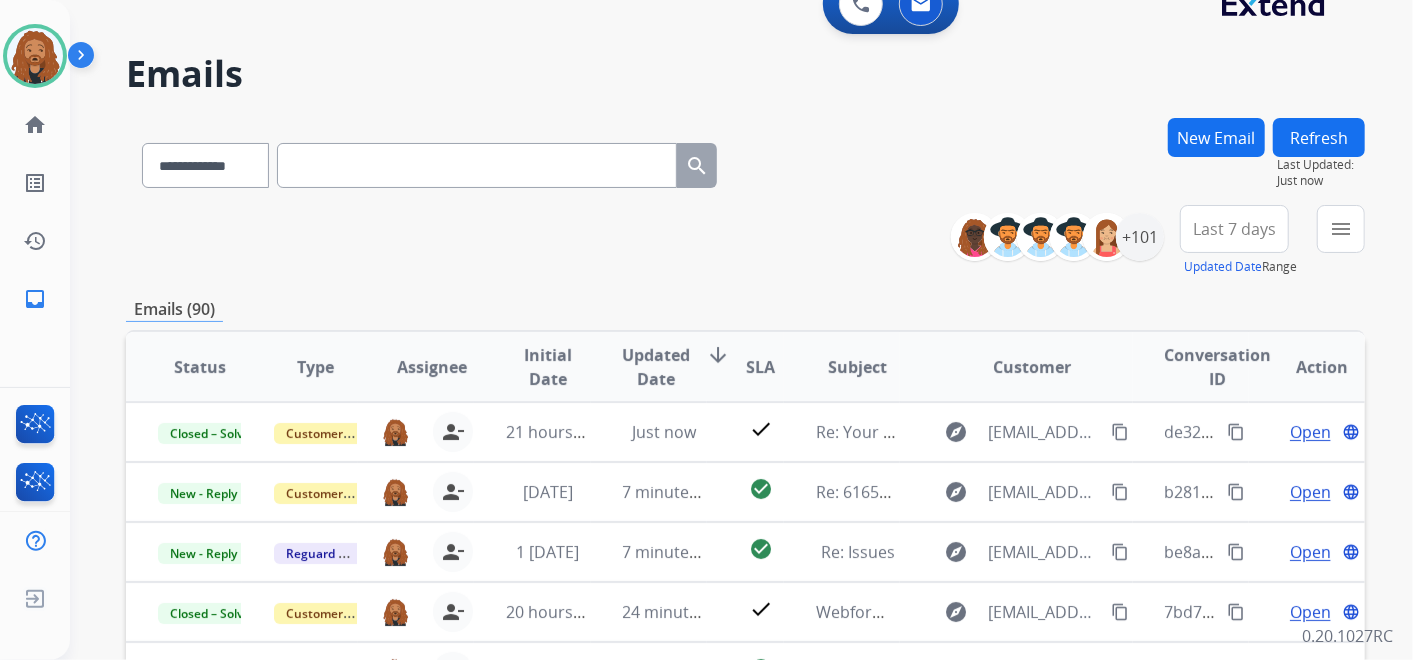 scroll, scrollTop: 0, scrollLeft: 0, axis: both 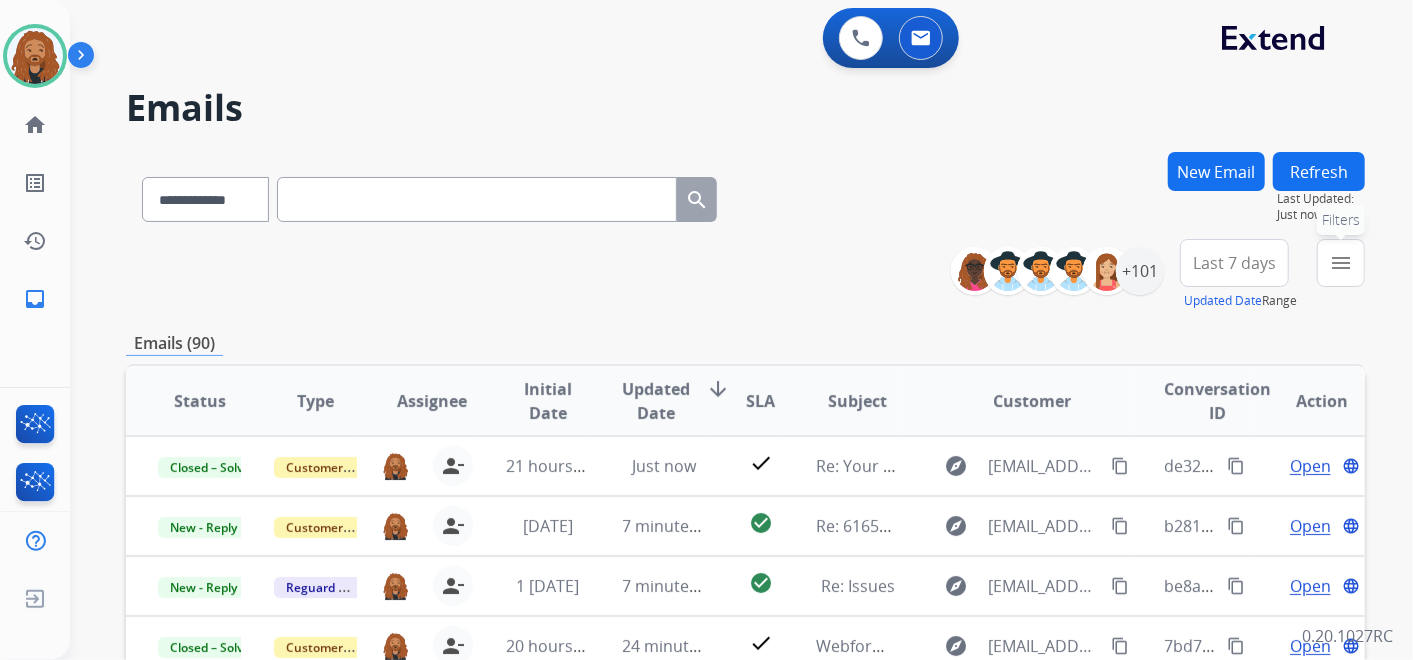 click on "menu" at bounding box center (1341, 263) 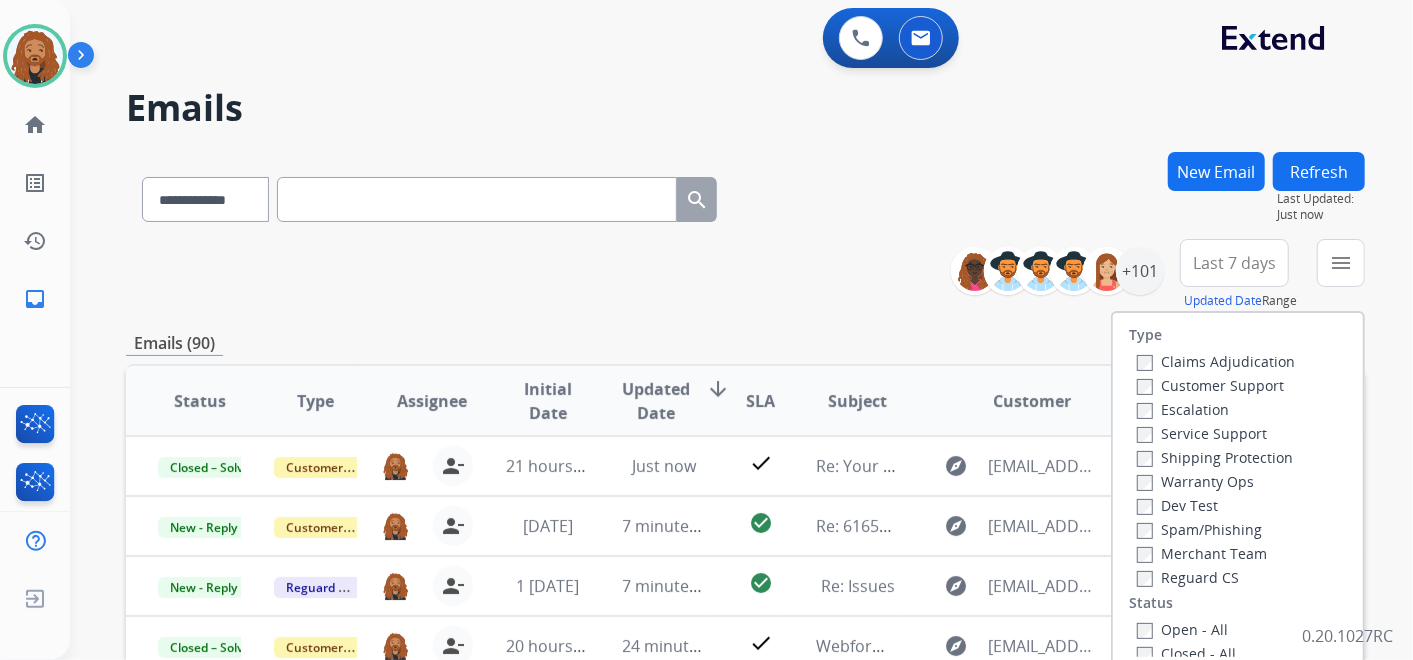 click on "Reguard CS" at bounding box center (1216, 577) 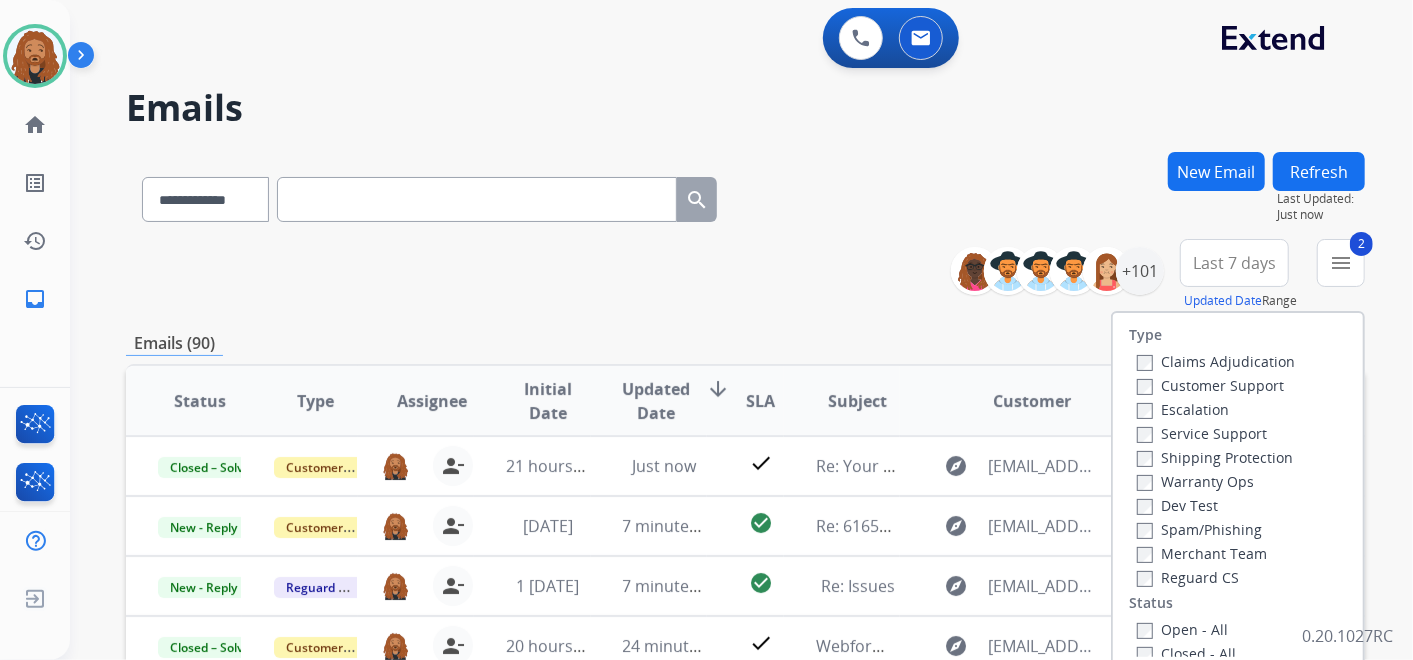 click on "Service Support" at bounding box center [1202, 433] 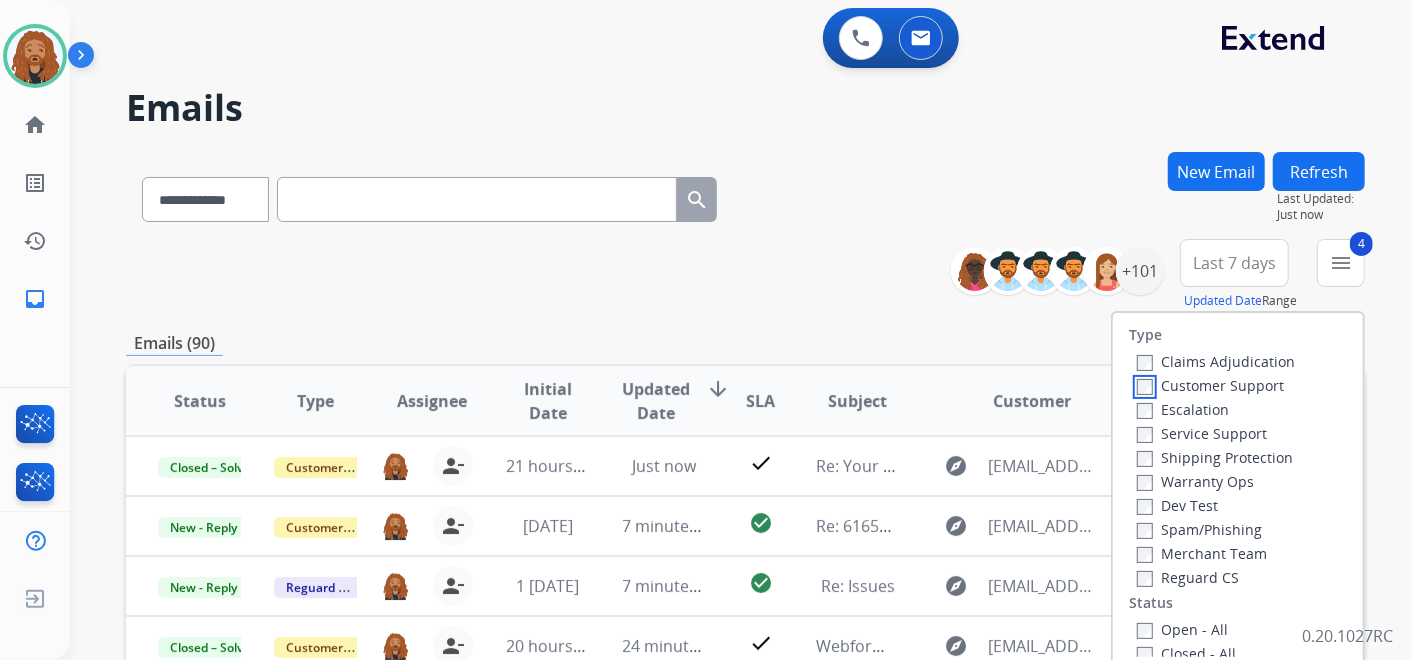 scroll, scrollTop: 222, scrollLeft: 0, axis: vertical 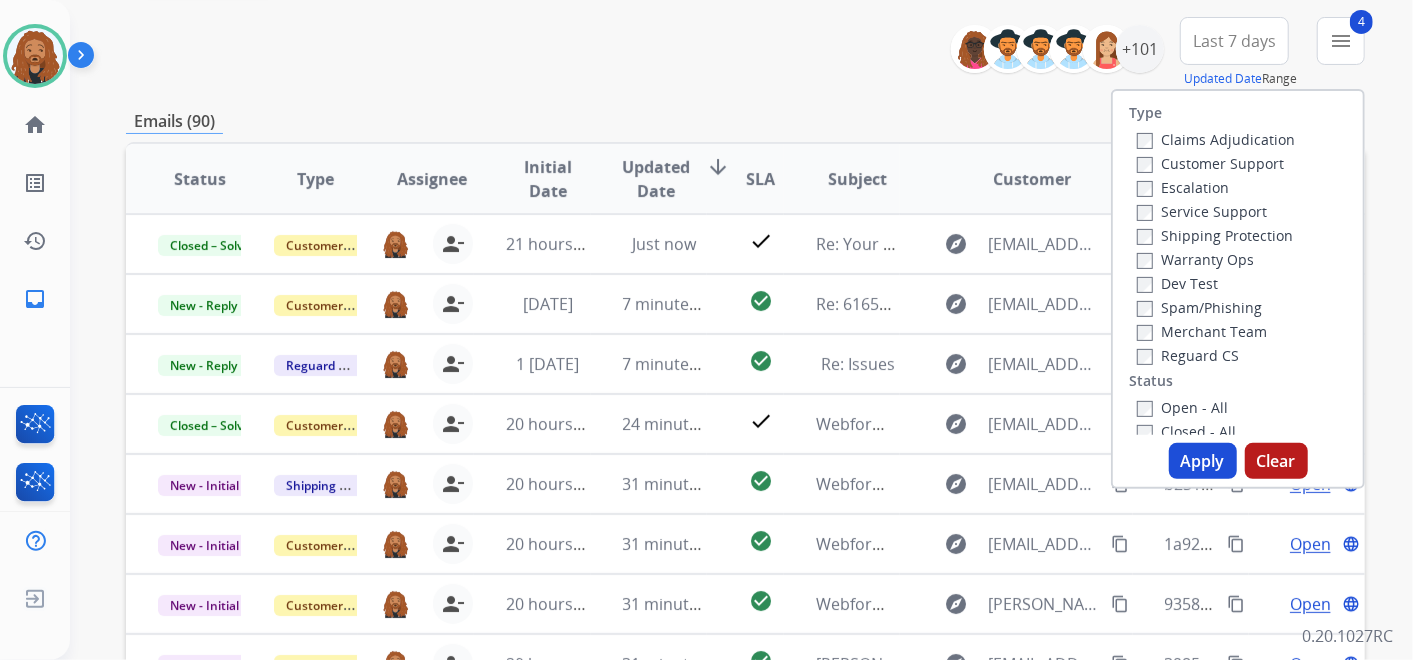 click on "Apply" at bounding box center [1203, 461] 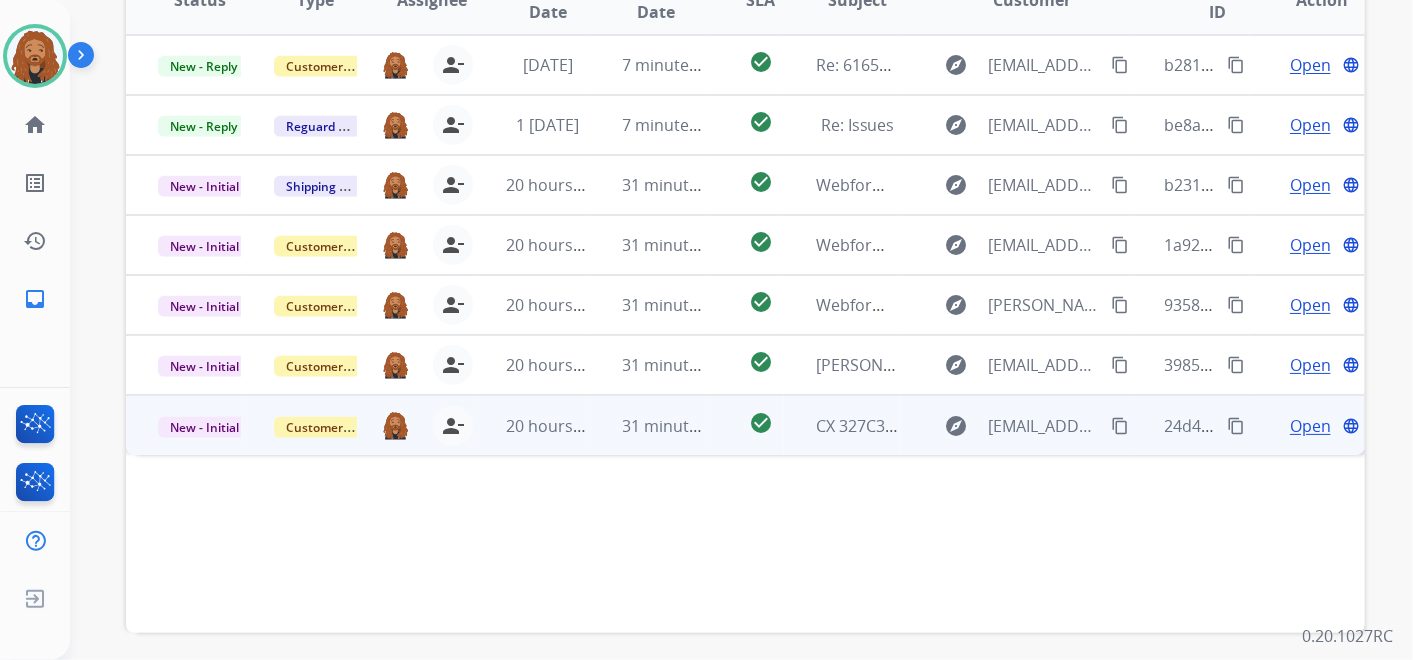 scroll, scrollTop: 510, scrollLeft: 0, axis: vertical 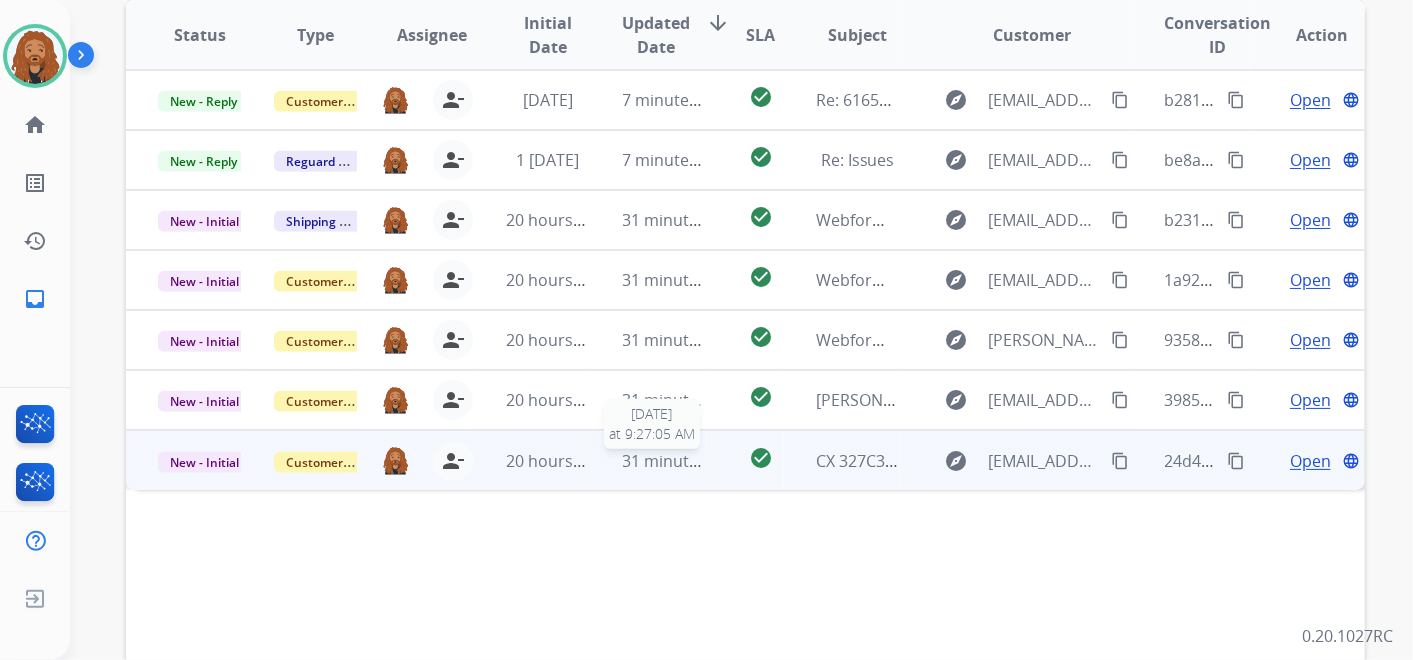 click on "31 minutes ago" at bounding box center [681, 461] 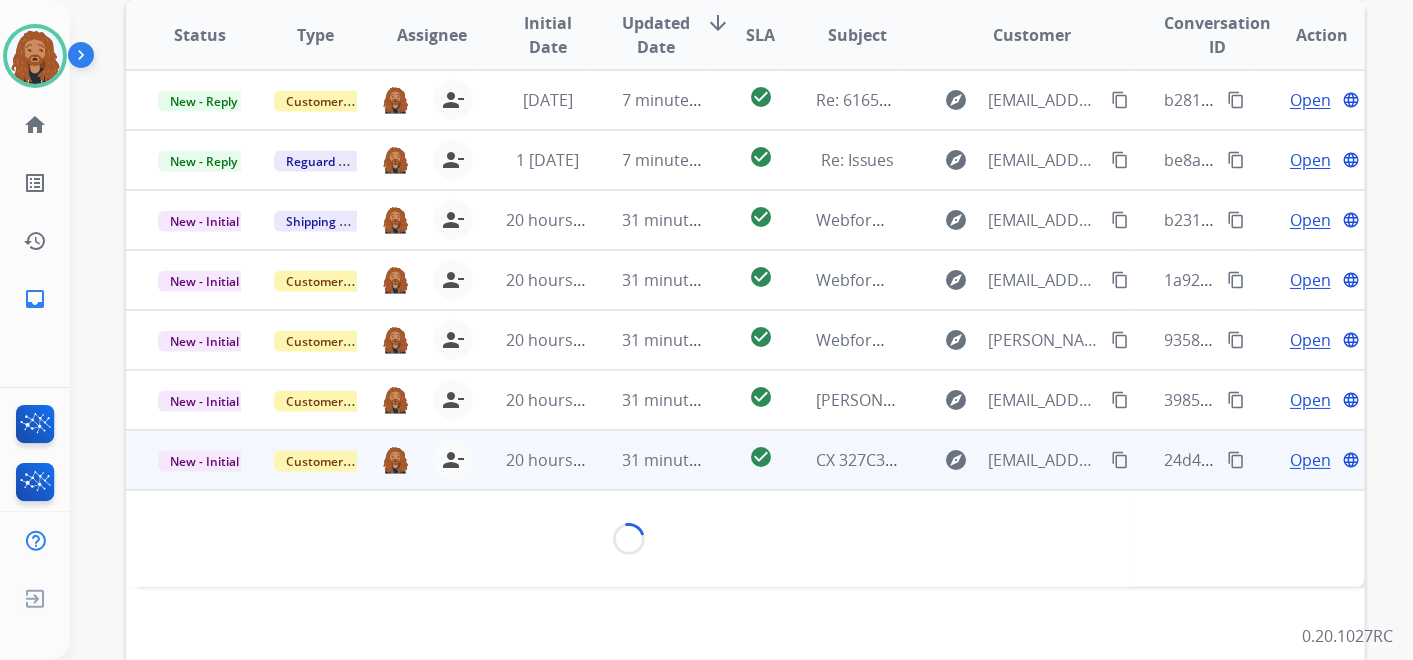 scroll, scrollTop: 500, scrollLeft: 0, axis: vertical 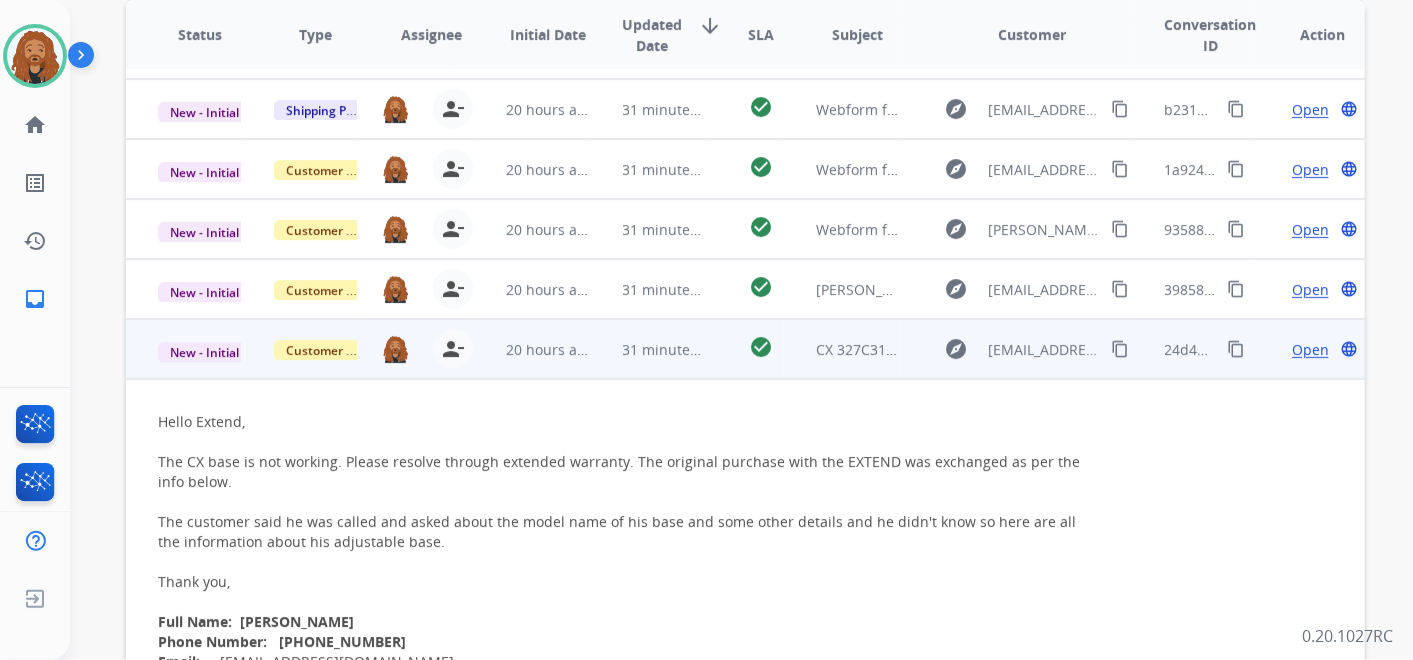 click on "Open" at bounding box center [1310, 349] 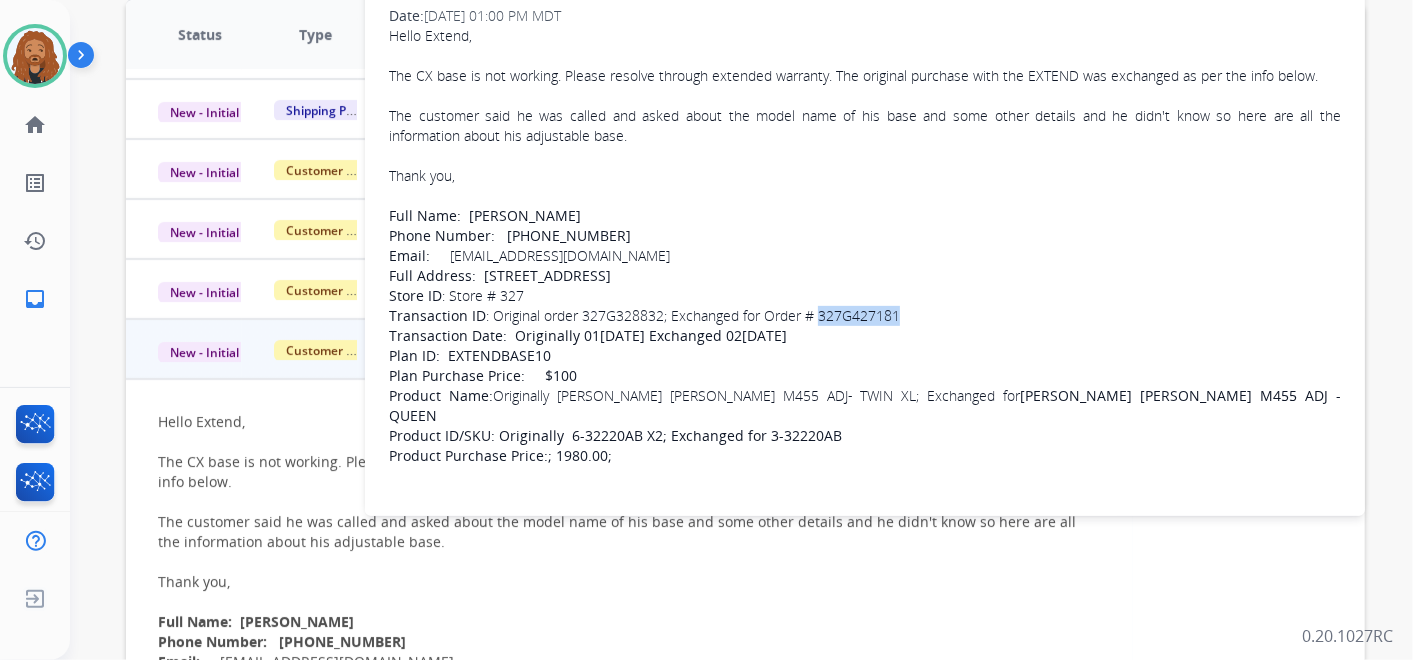 drag, startPoint x: 819, startPoint y: 312, endPoint x: 902, endPoint y: 317, distance: 83.15047 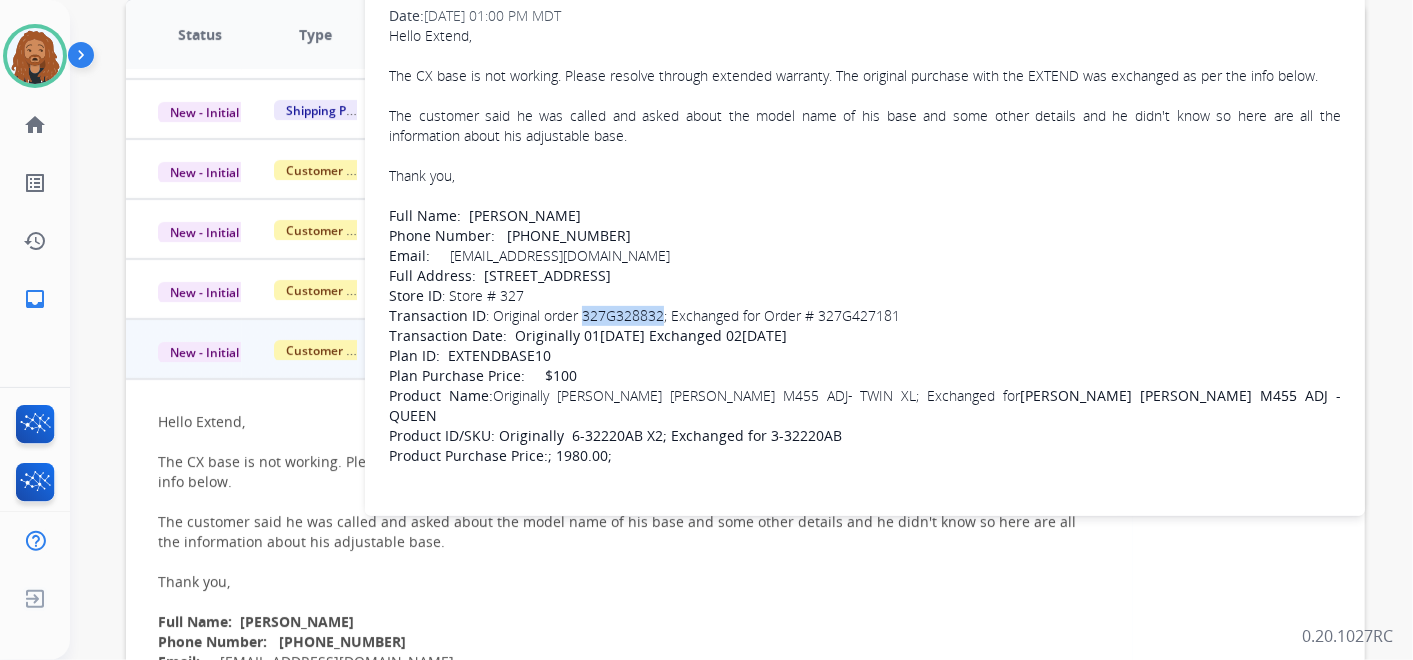 drag, startPoint x: 661, startPoint y: 312, endPoint x: 585, endPoint y: 317, distance: 76.1643 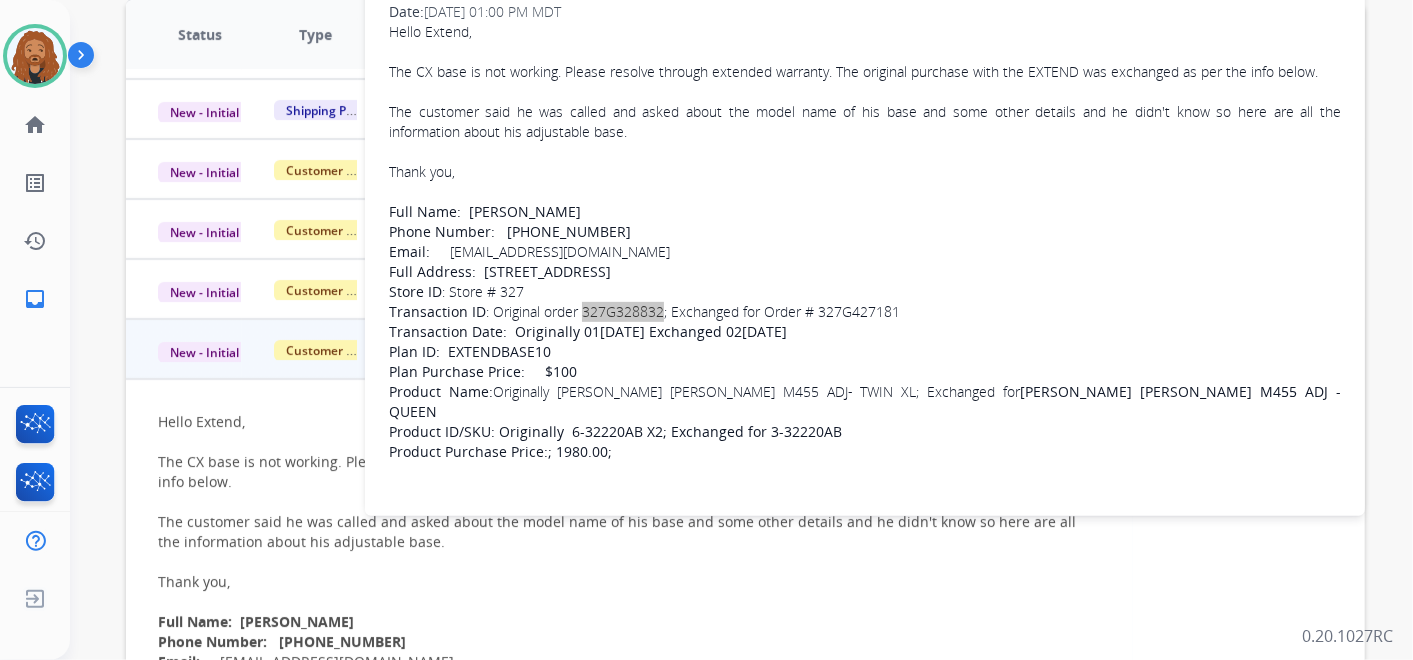 scroll, scrollTop: 0, scrollLeft: 0, axis: both 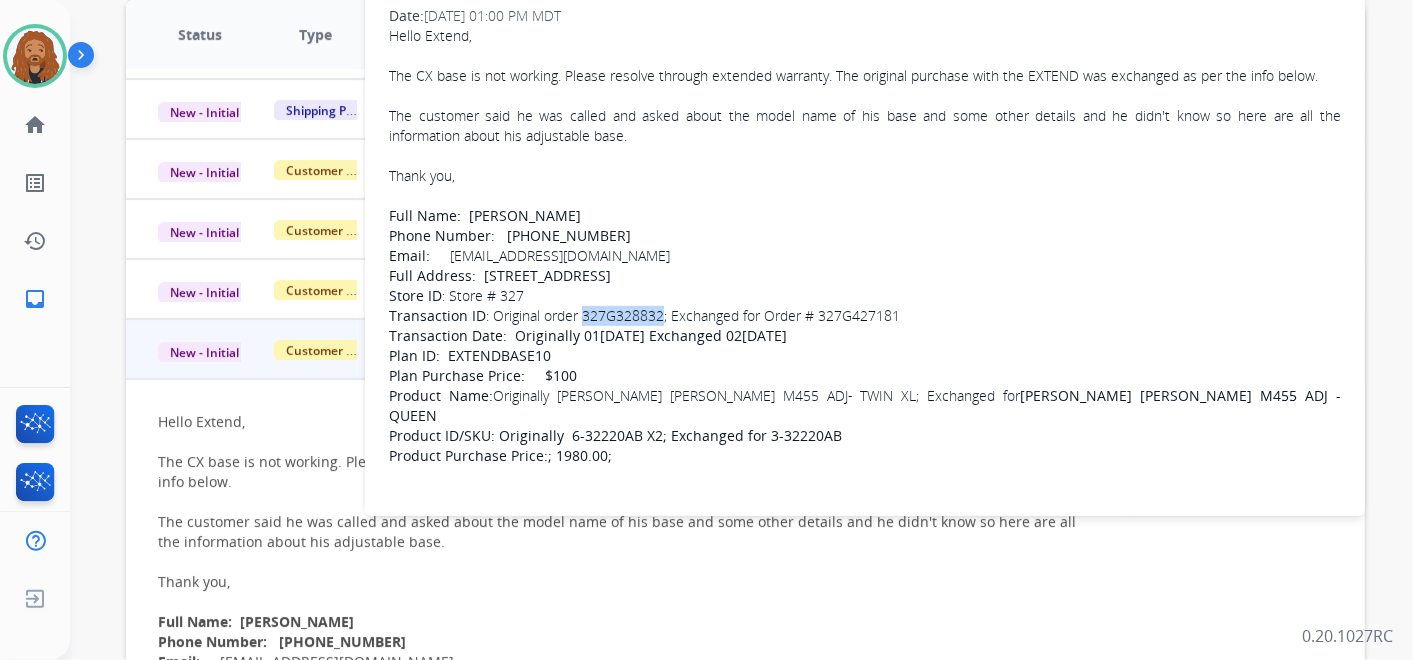 drag, startPoint x: 665, startPoint y: 251, endPoint x: 448, endPoint y: 260, distance: 217.18655 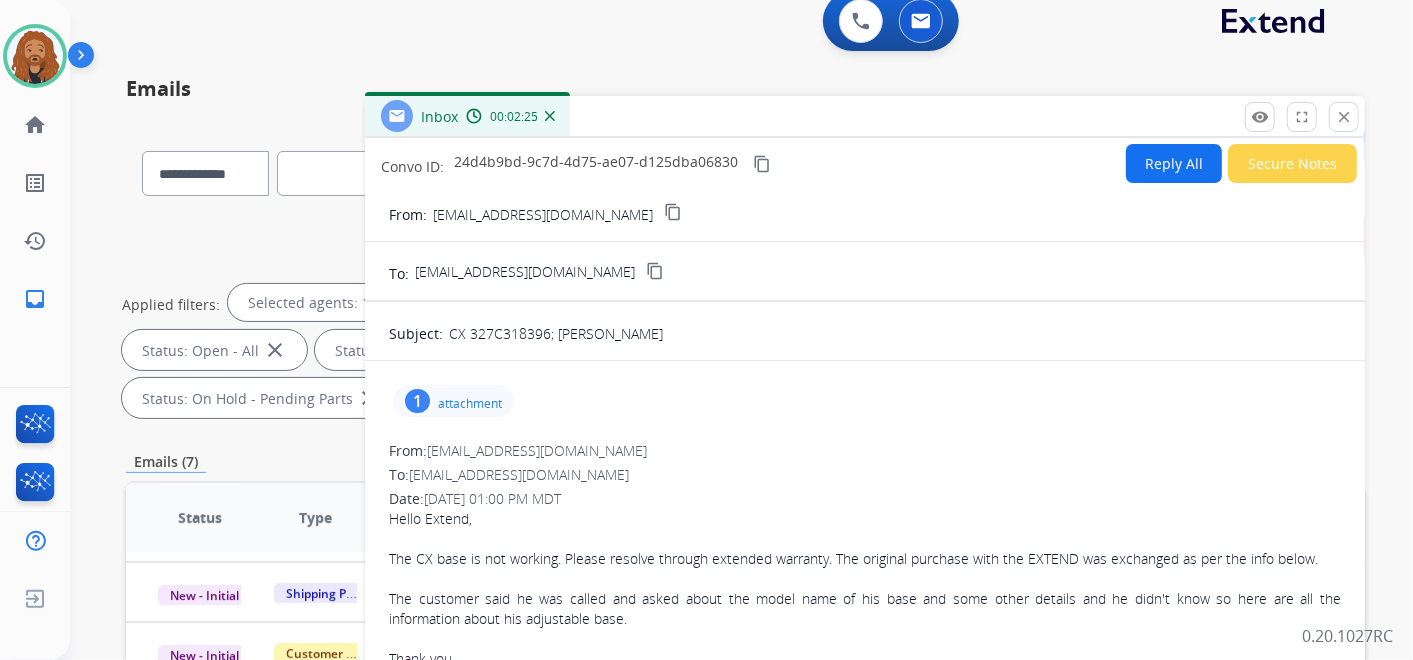 scroll, scrollTop: 0, scrollLeft: 0, axis: both 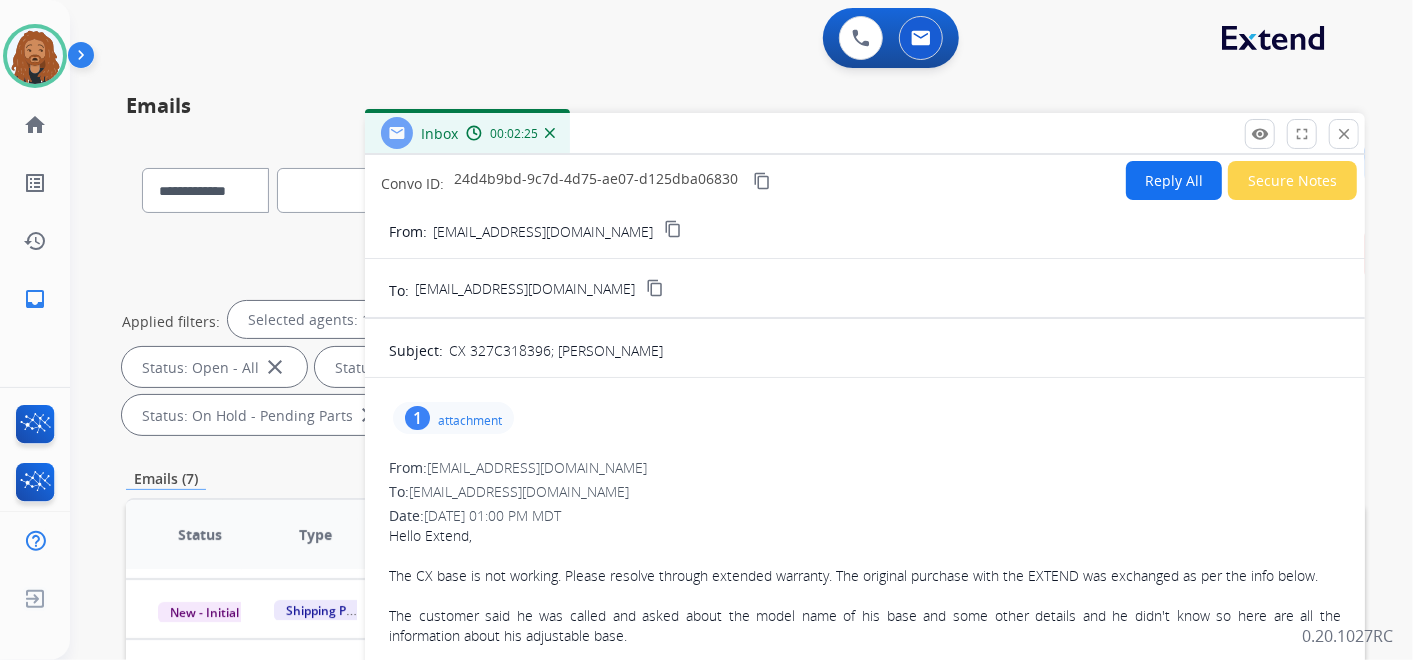 click on "Reply All" at bounding box center (1174, 180) 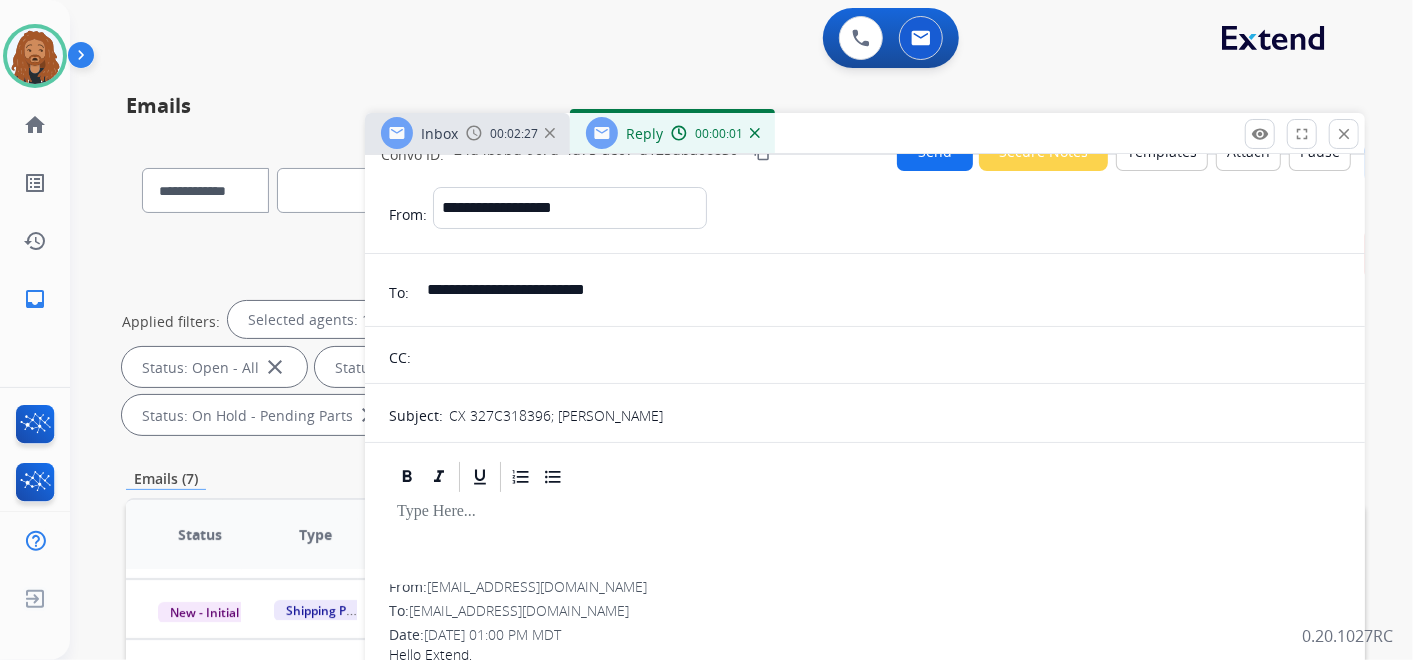 scroll, scrollTop: 0, scrollLeft: 0, axis: both 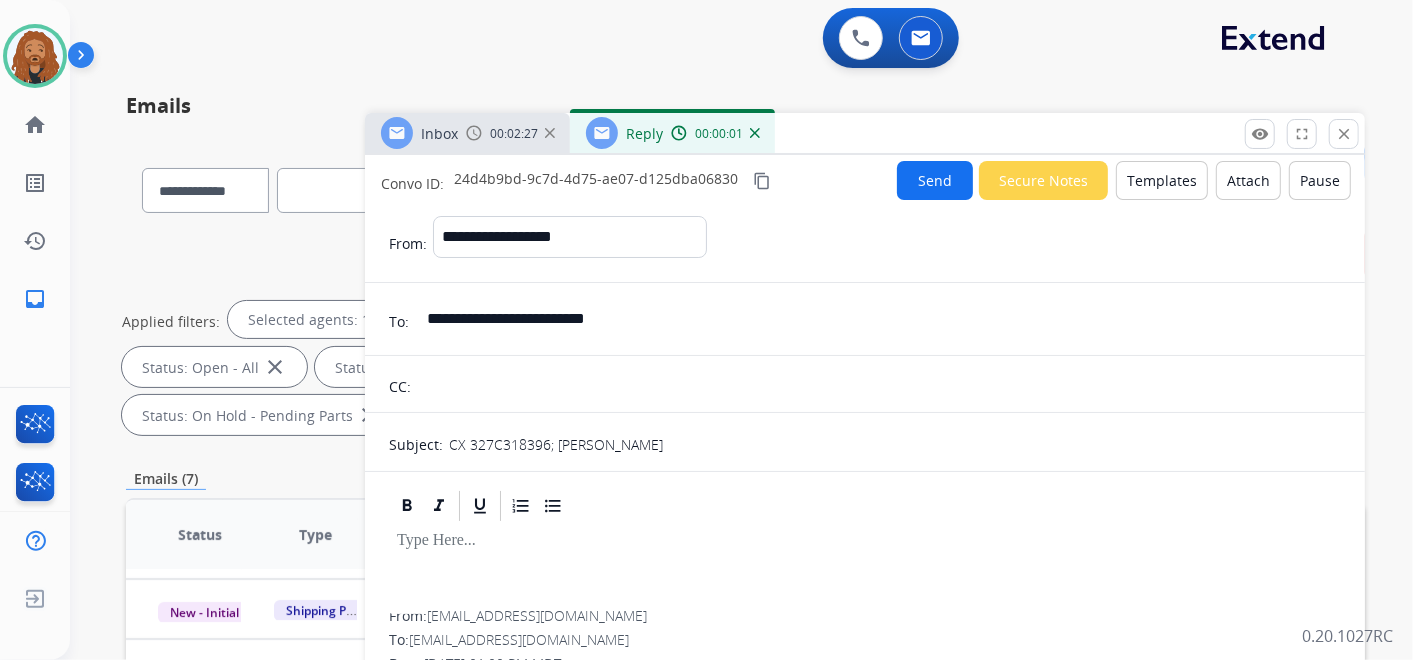 click on "Templates" at bounding box center [1162, 180] 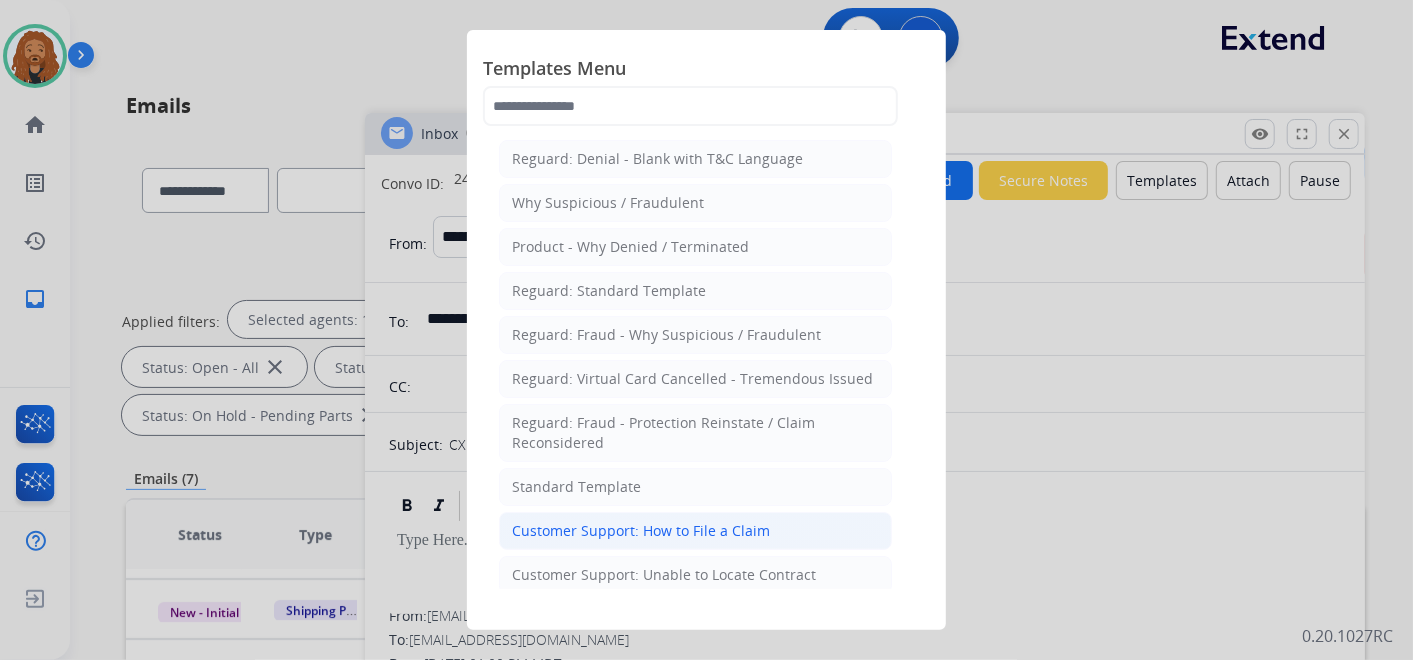 click on "Customer Support: How to File a Claim" 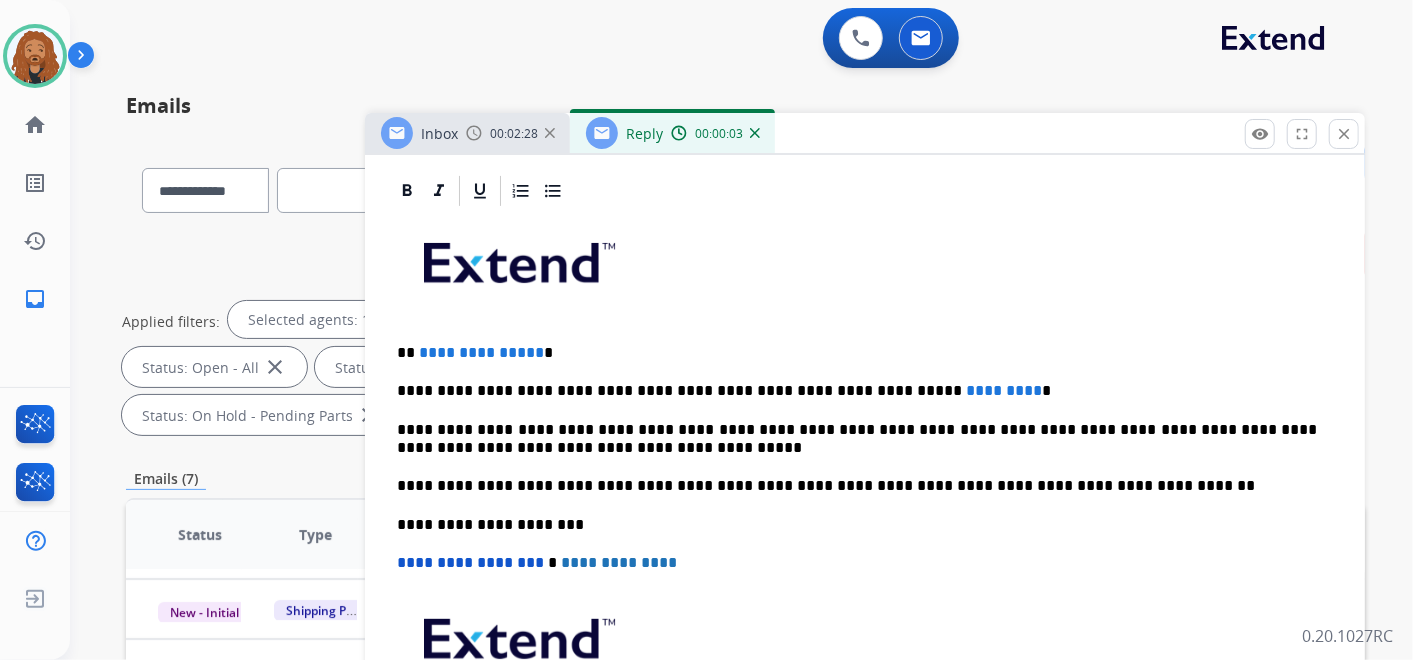 scroll, scrollTop: 444, scrollLeft: 0, axis: vertical 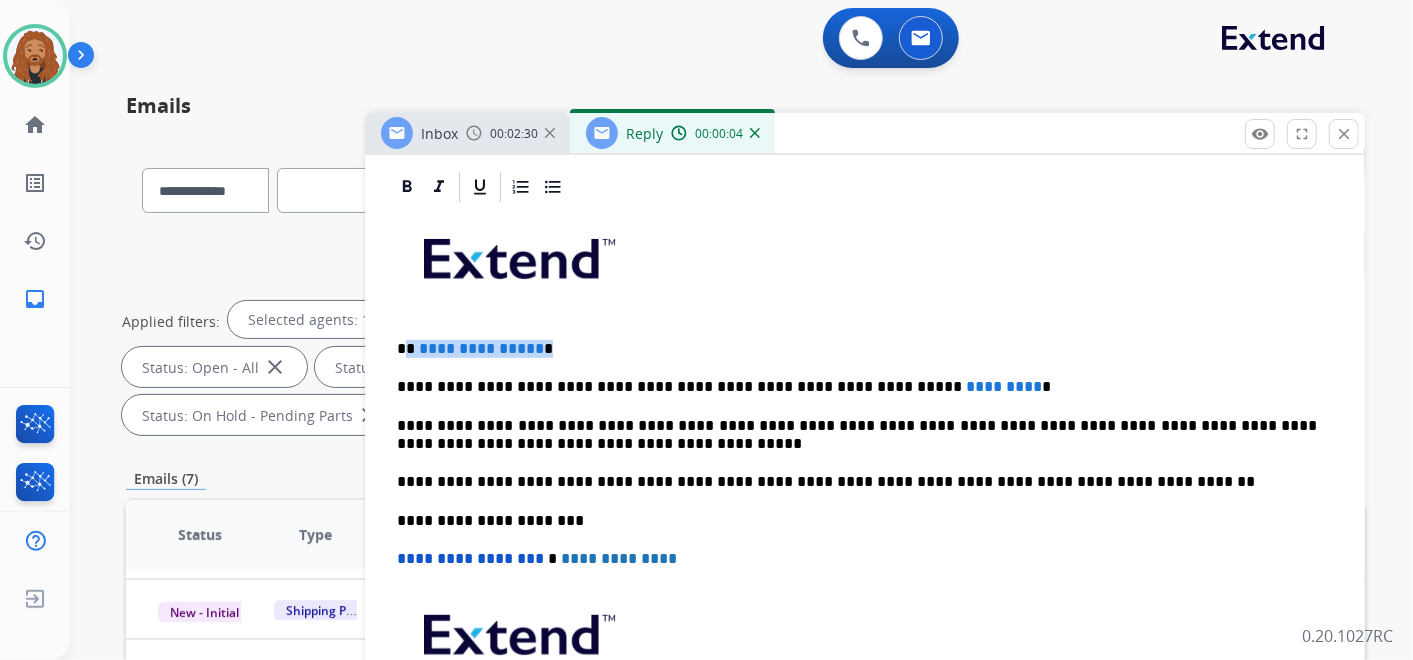 drag, startPoint x: 541, startPoint y: 349, endPoint x: 409, endPoint y: 339, distance: 132.37825 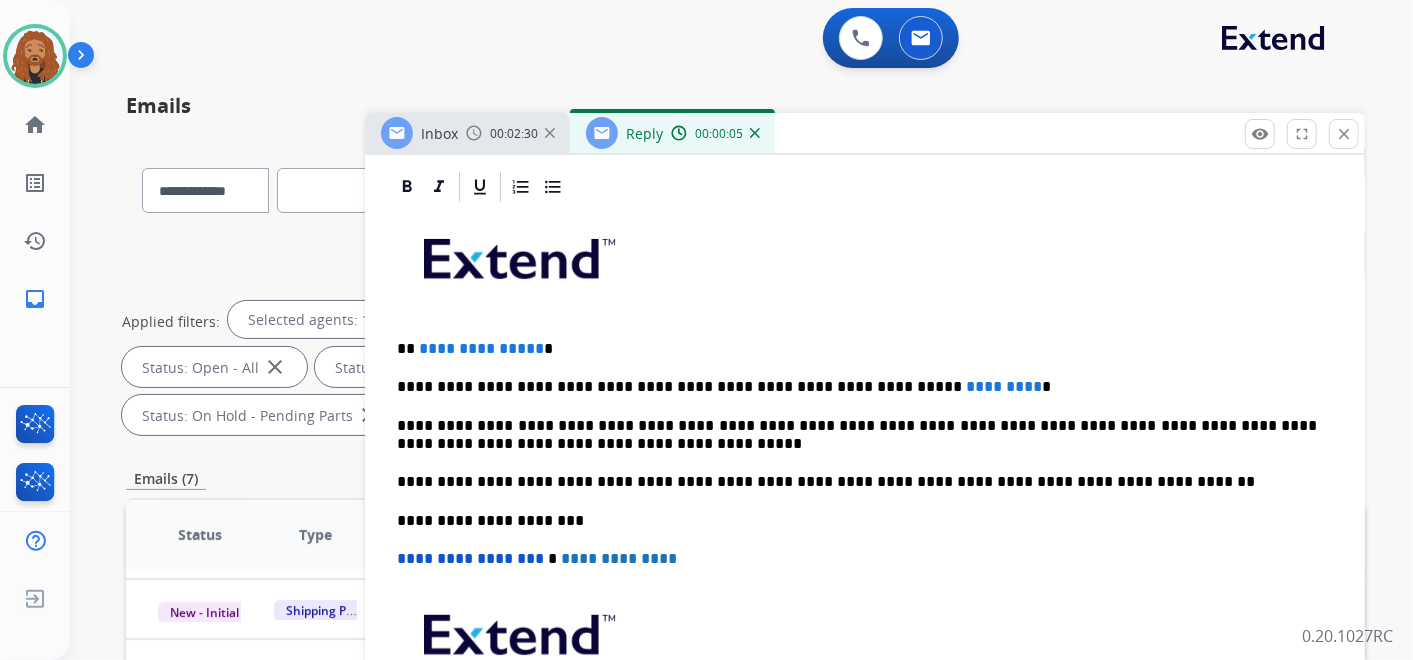 type 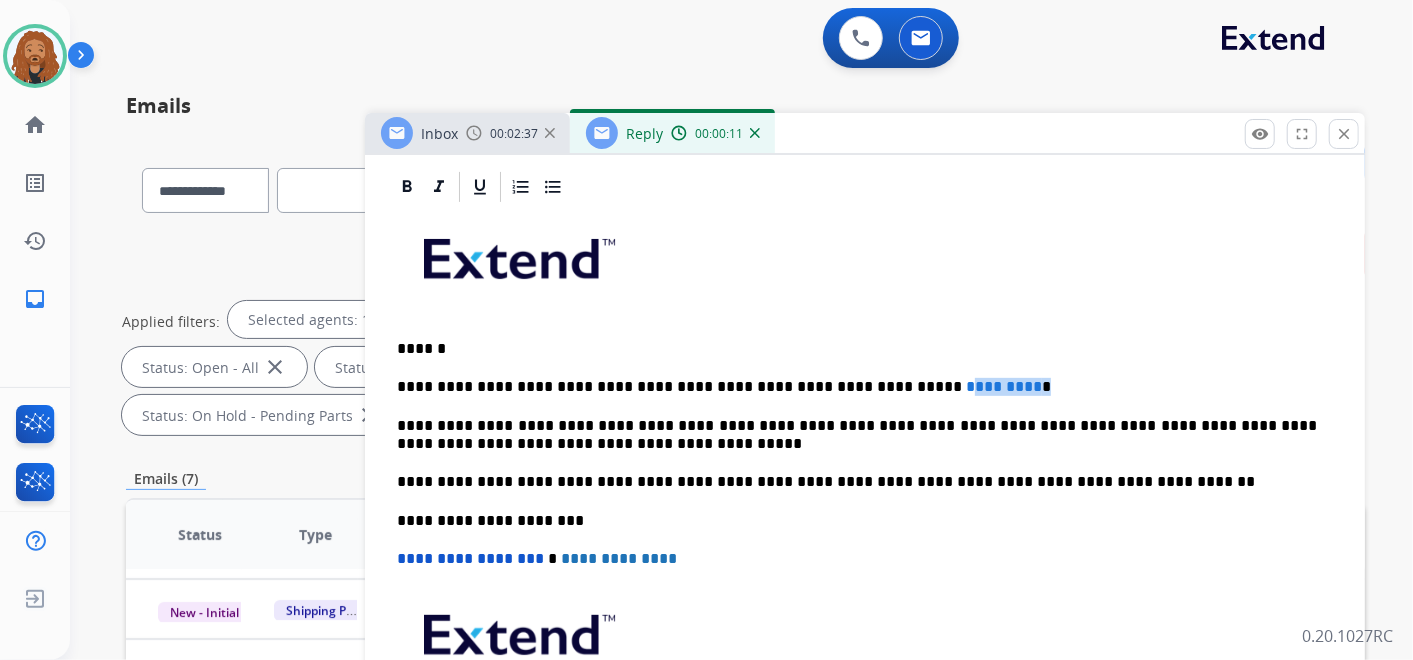 drag, startPoint x: 950, startPoint y: 377, endPoint x: 860, endPoint y: 385, distance: 90.35486 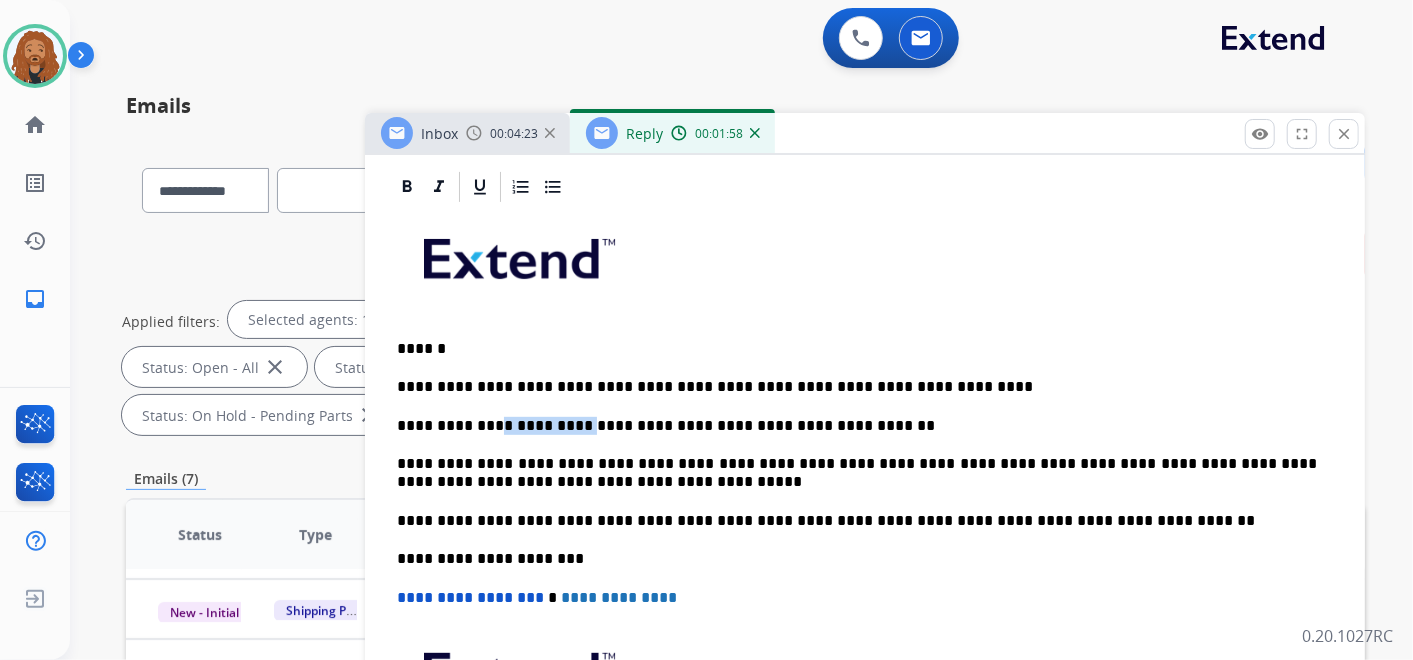 drag, startPoint x: 561, startPoint y: 420, endPoint x: 491, endPoint y: 420, distance: 70 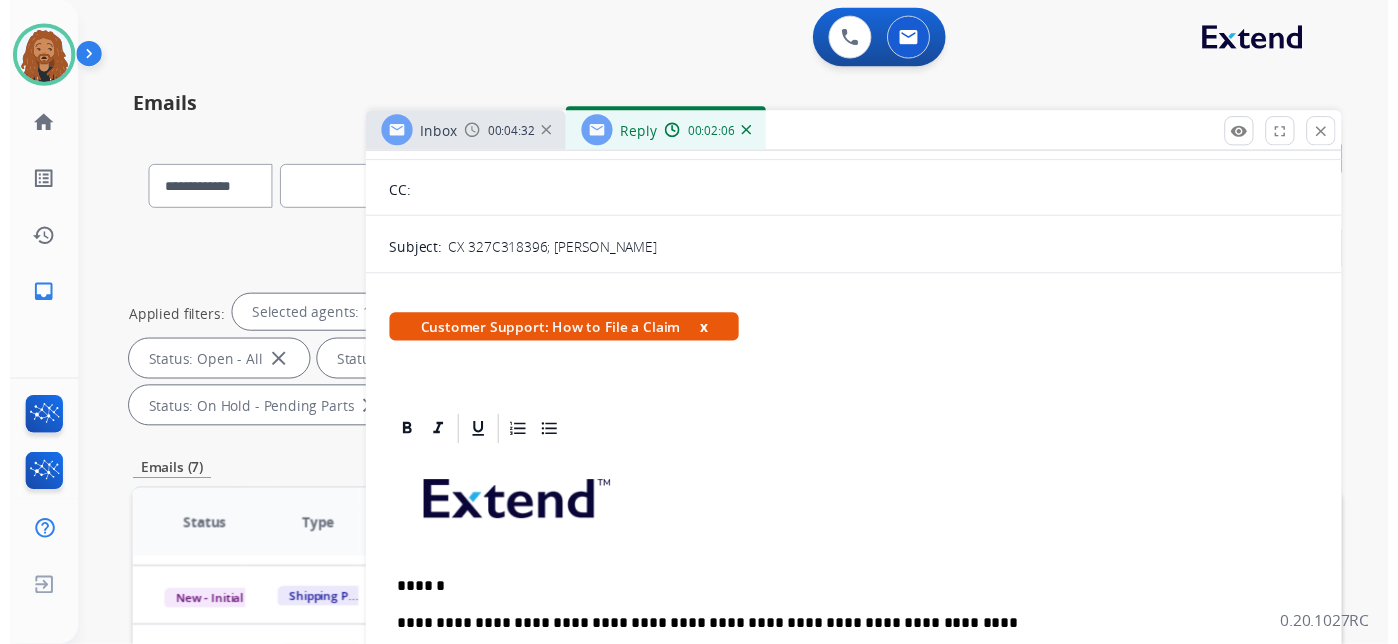 scroll, scrollTop: 0, scrollLeft: 0, axis: both 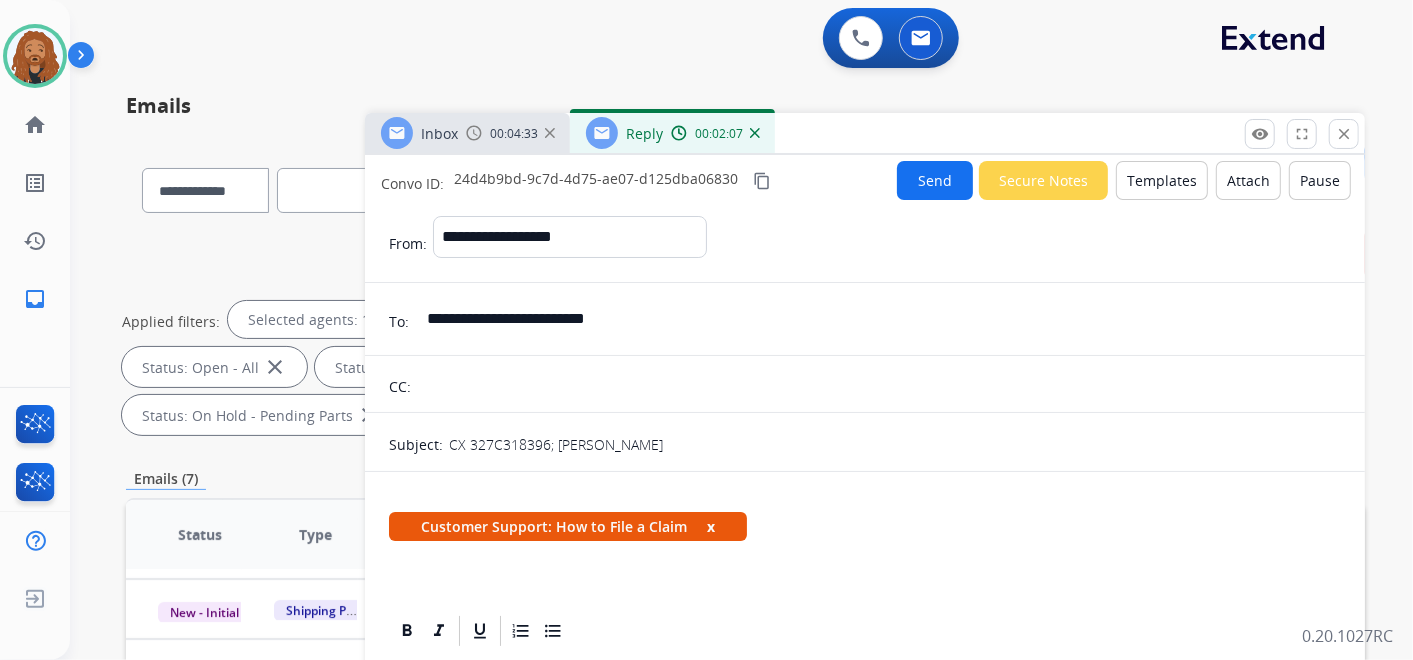 click on "Send" at bounding box center [935, 180] 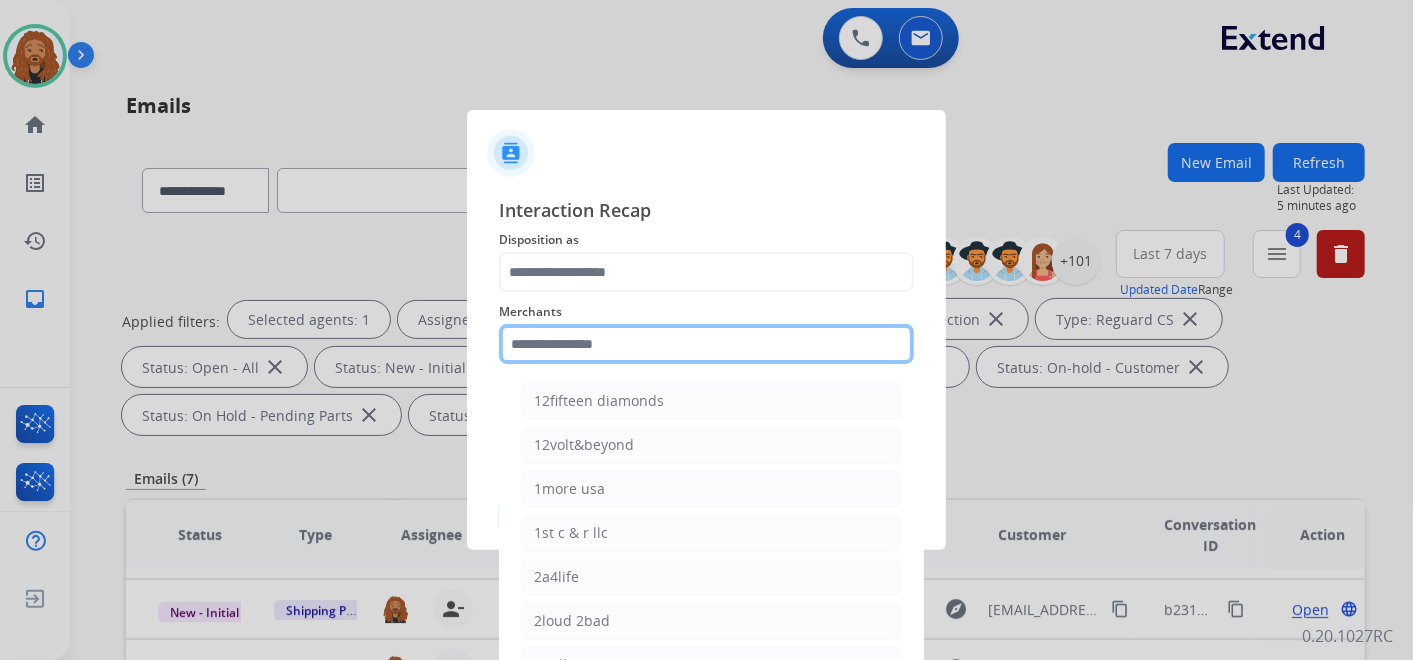click 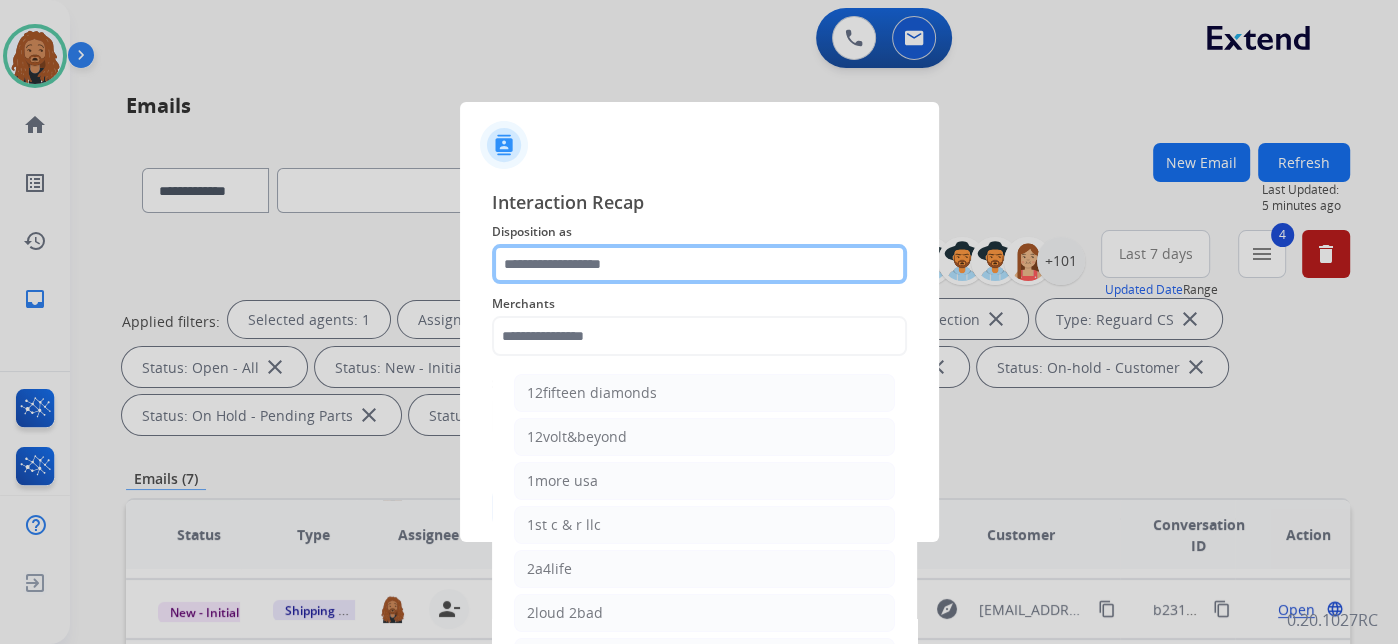 click 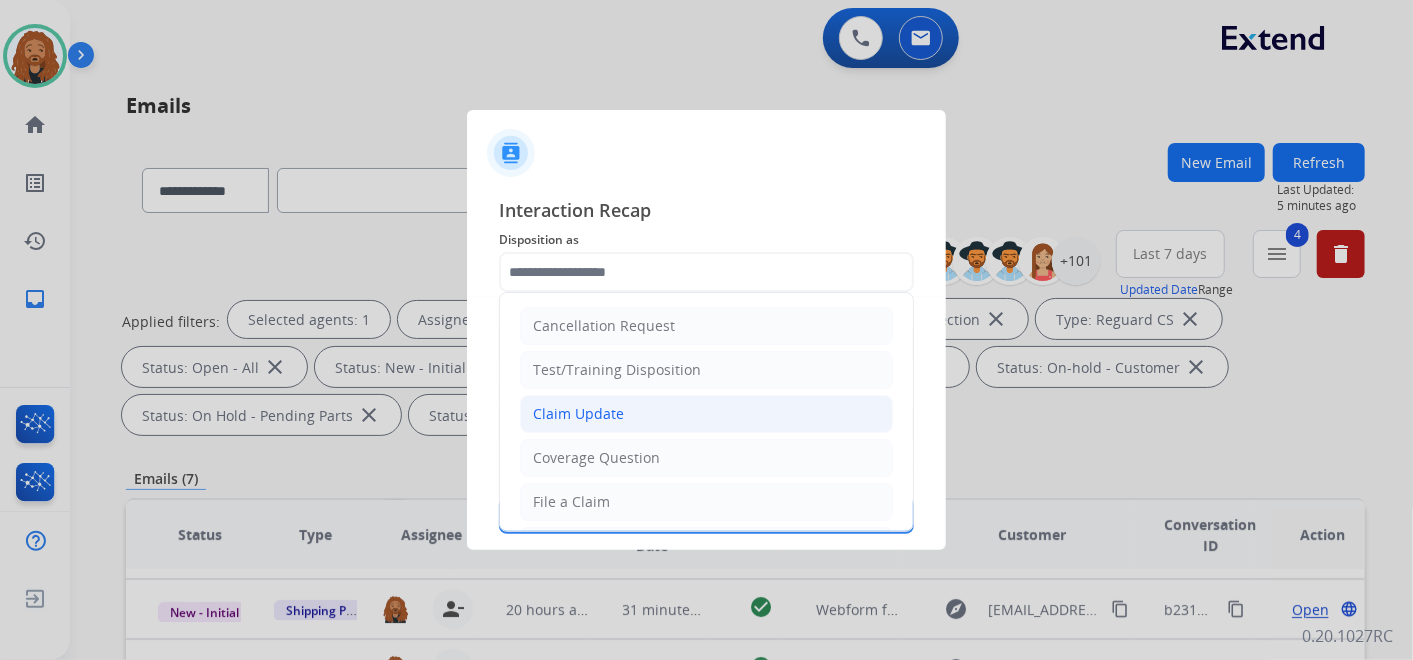 click on "Claim Update" 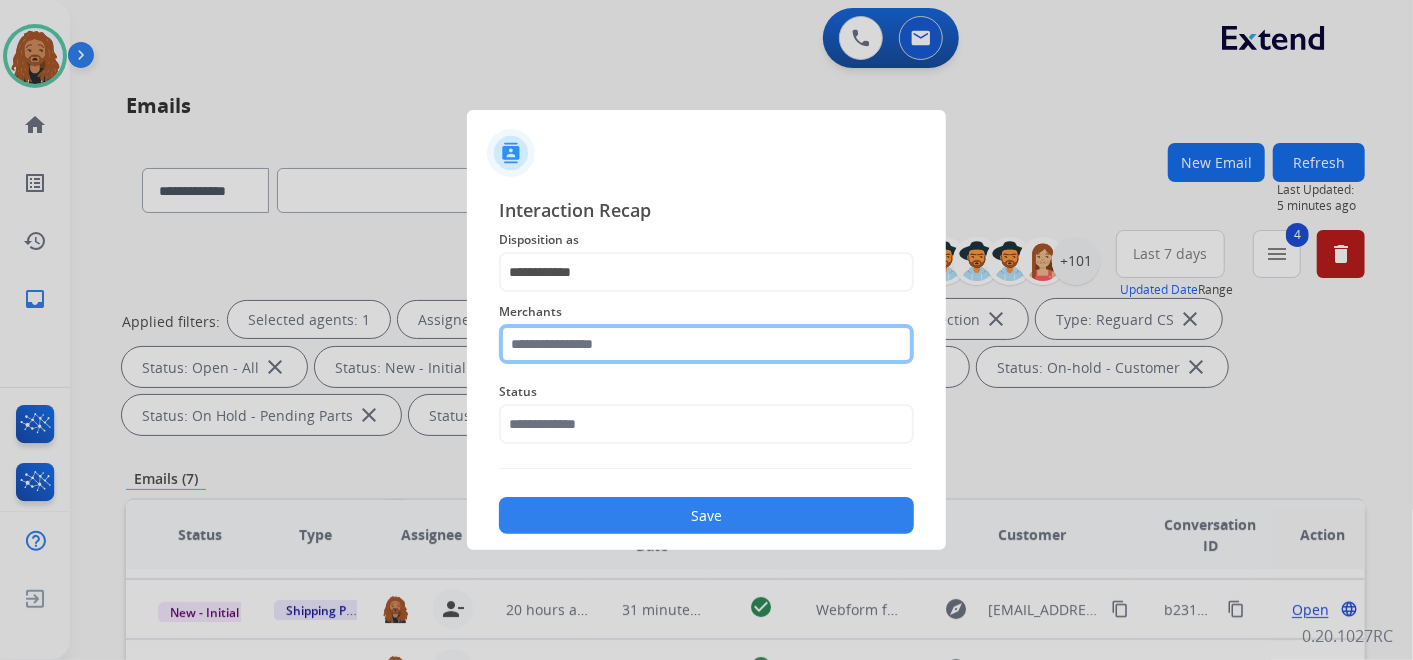 click 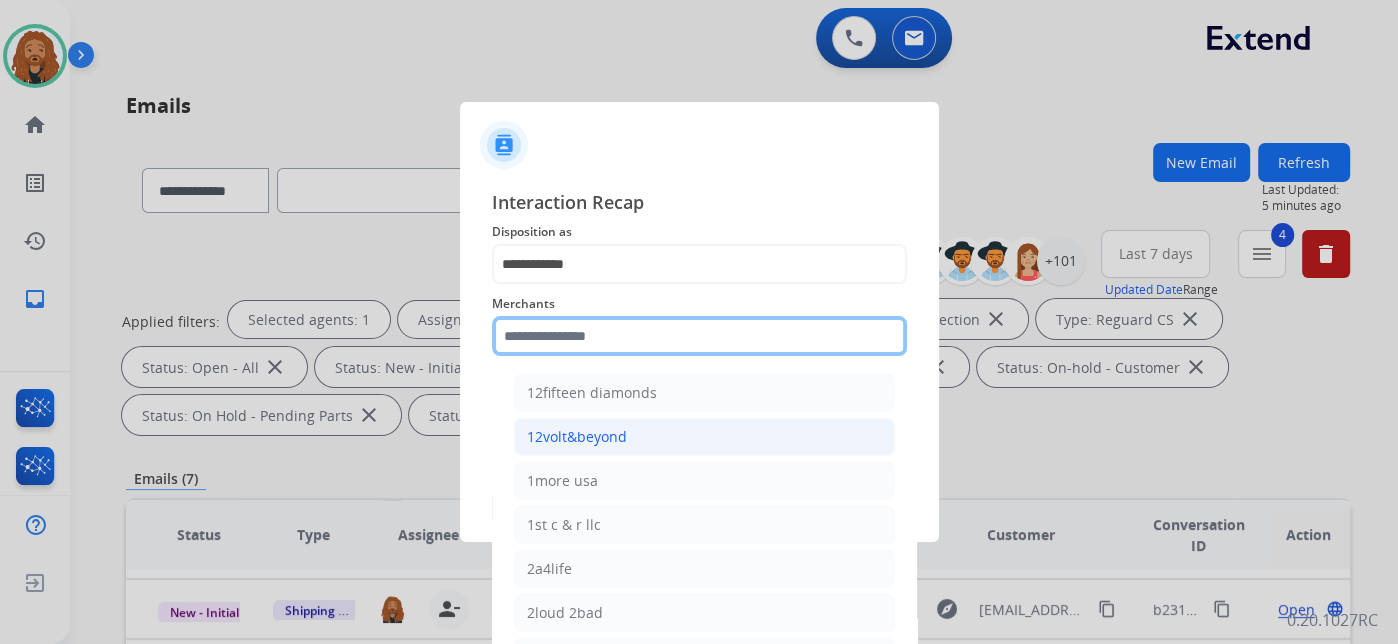 type on "*" 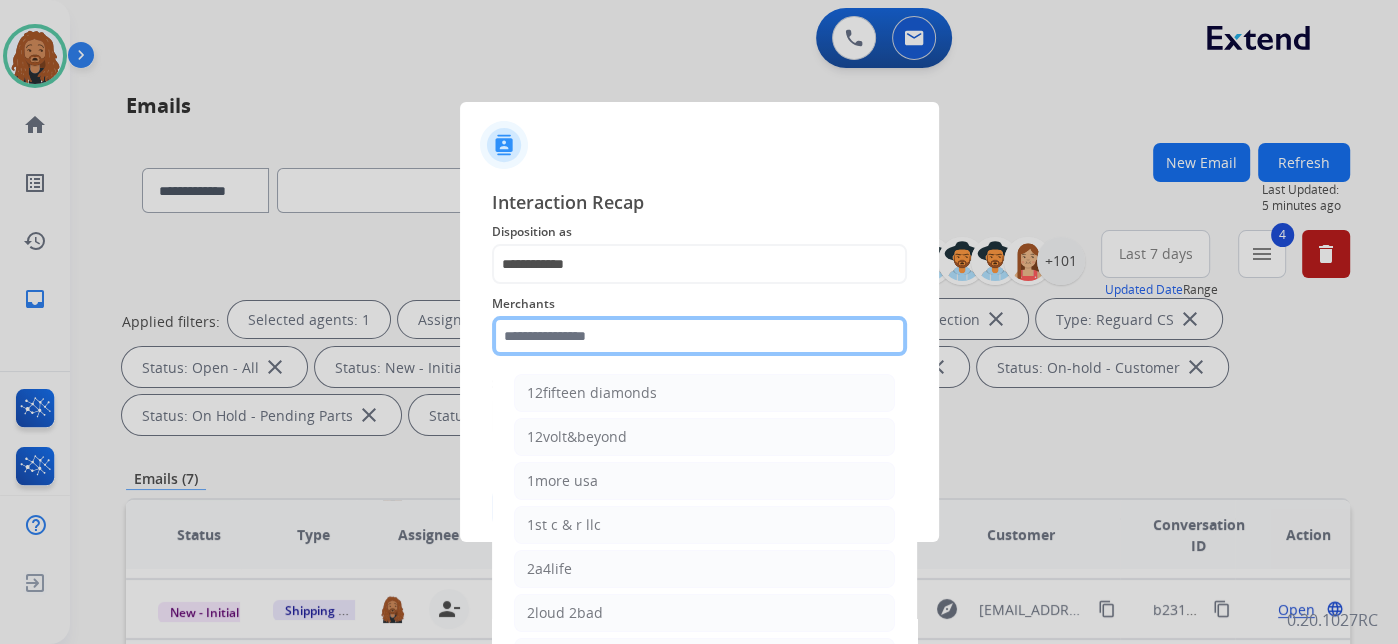 type on "*" 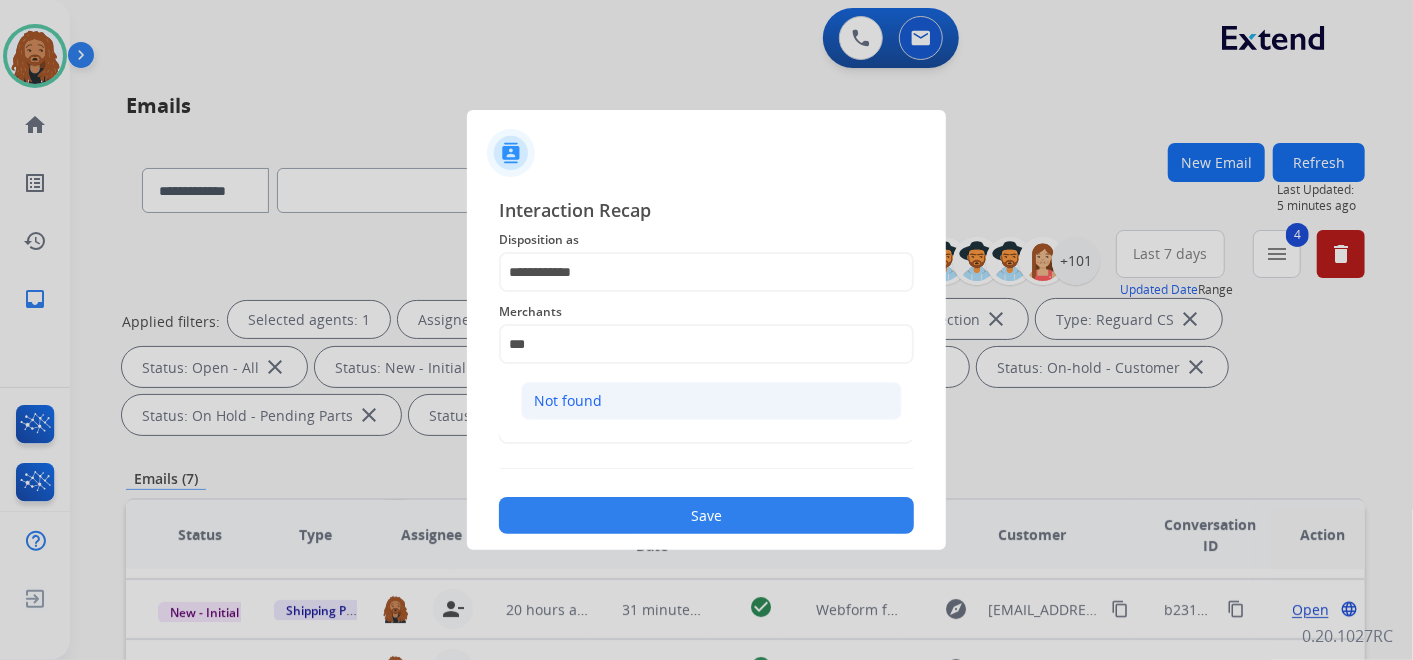 click on "Not found" 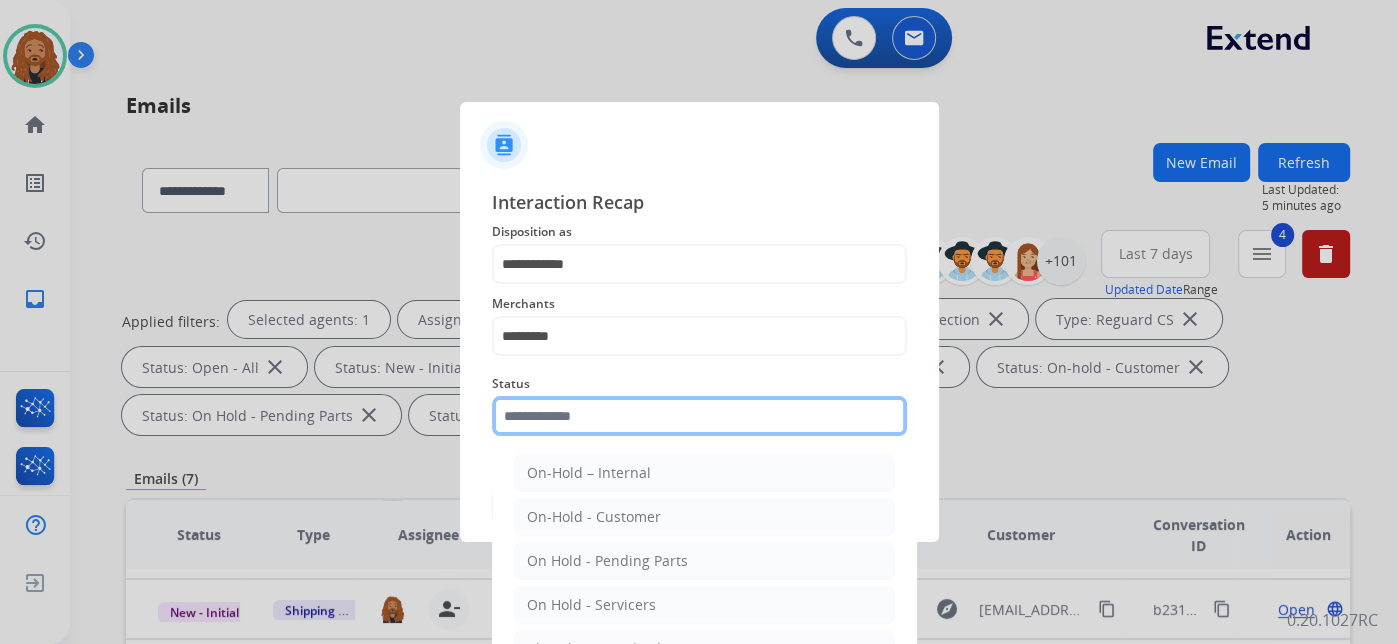 click 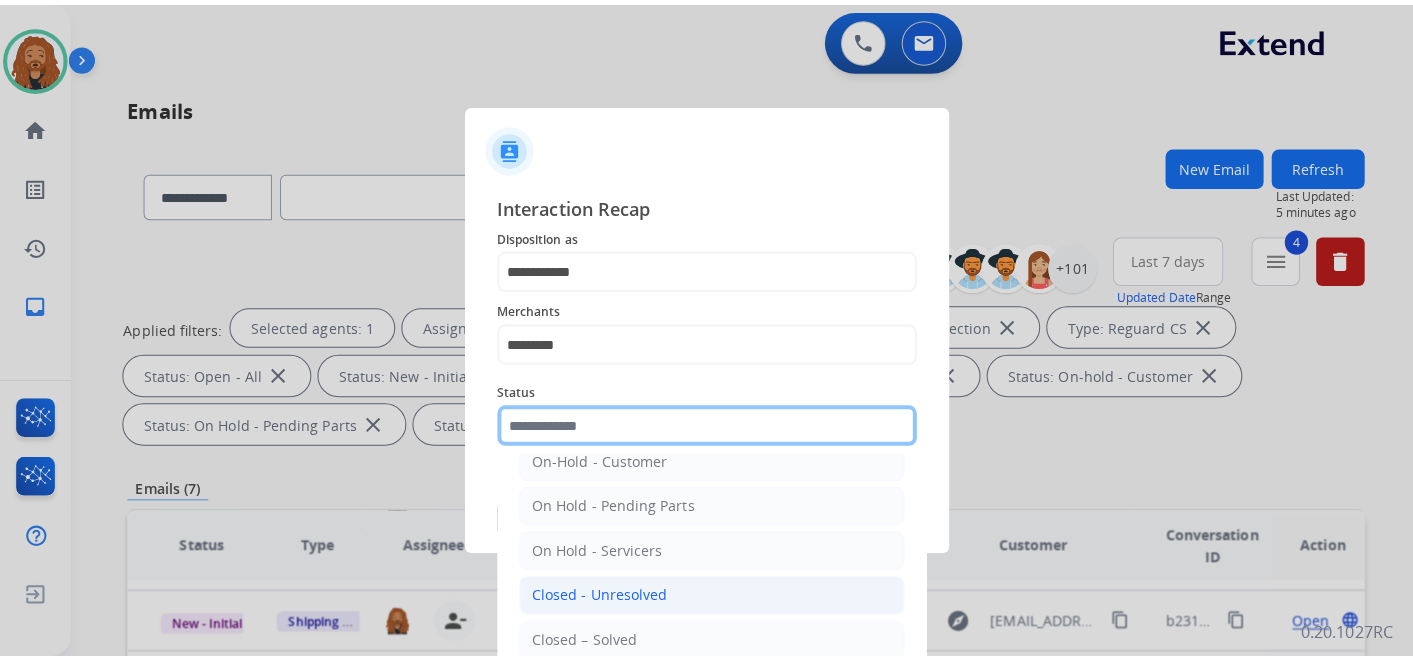 scroll, scrollTop: 114, scrollLeft: 0, axis: vertical 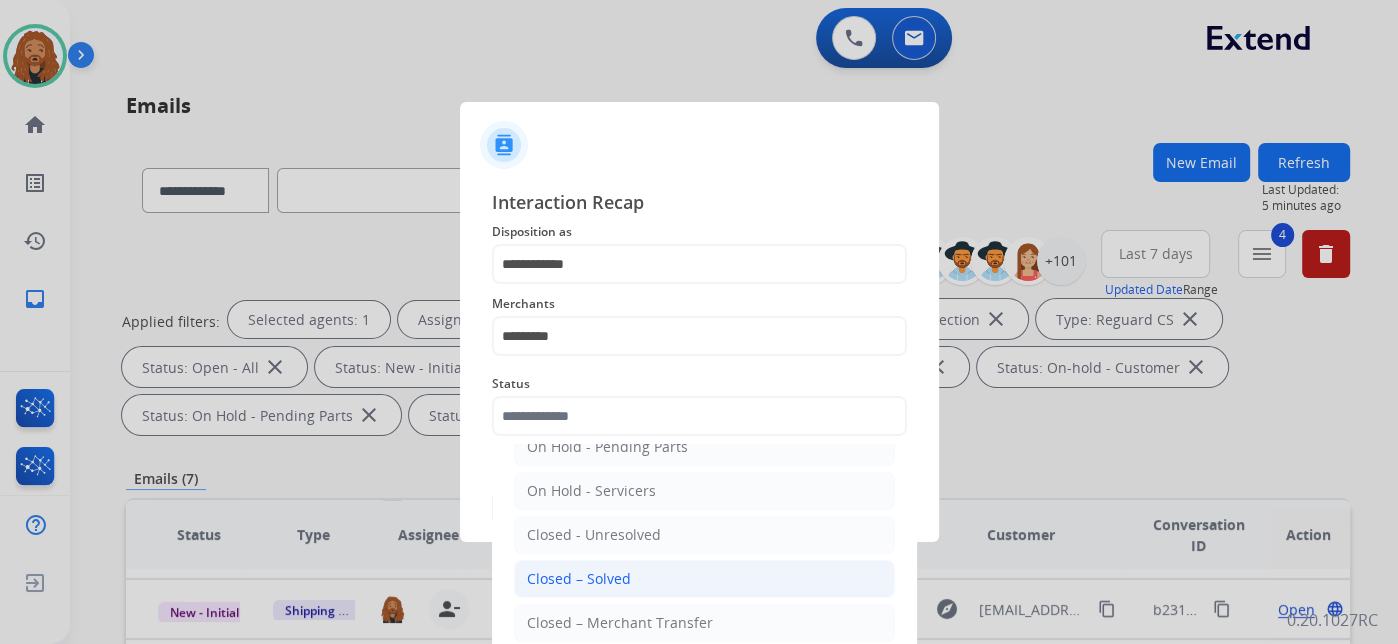 click on "Closed – Solved" 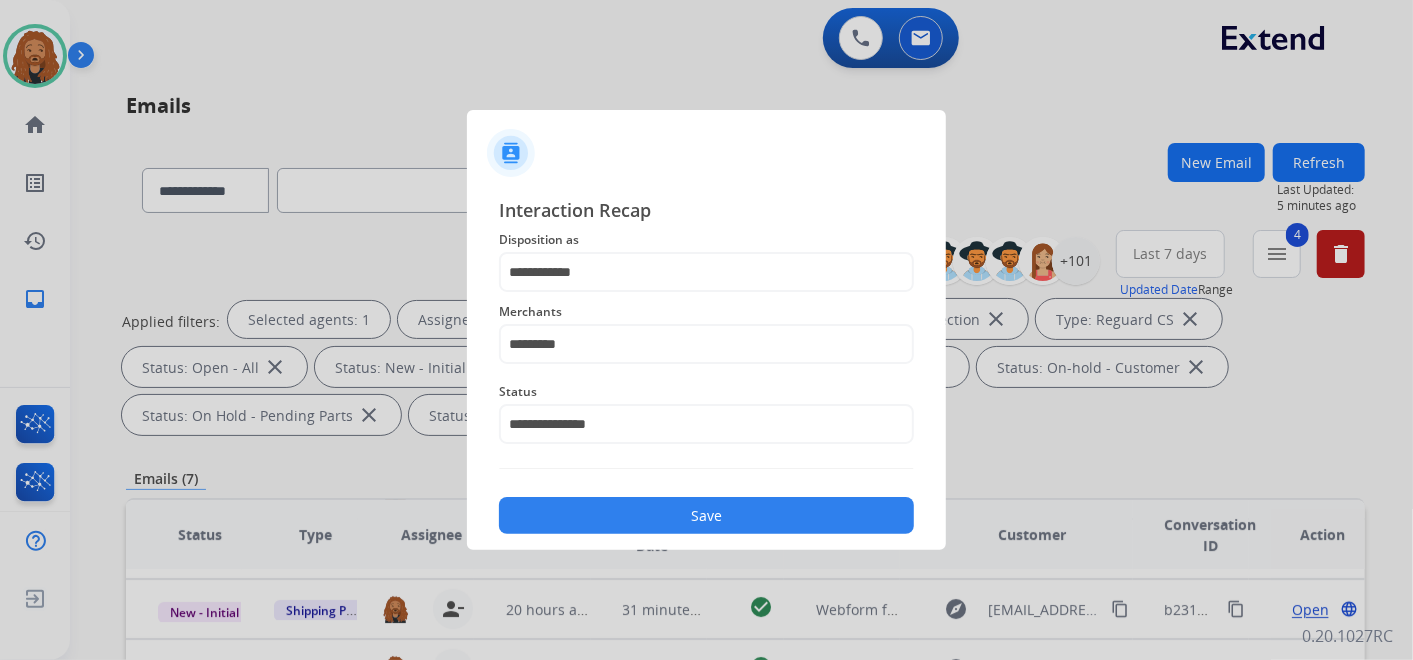 click on "Save" 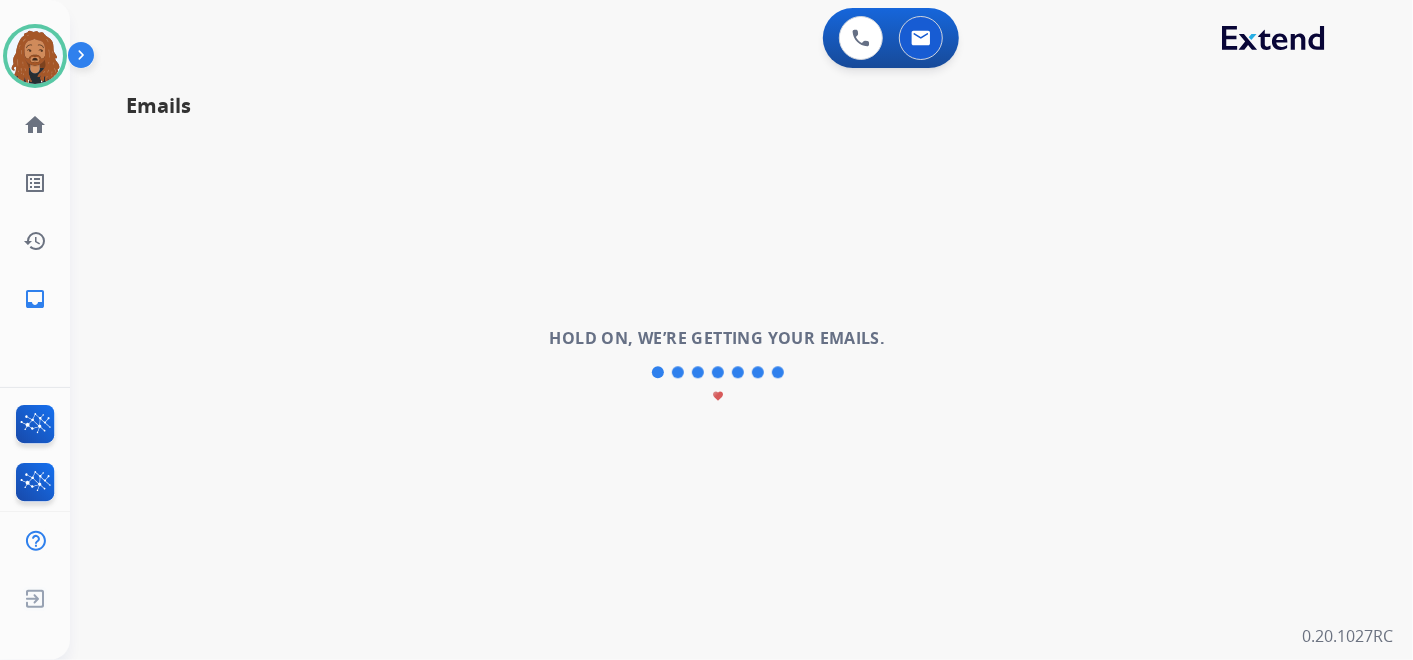 scroll, scrollTop: 0, scrollLeft: 0, axis: both 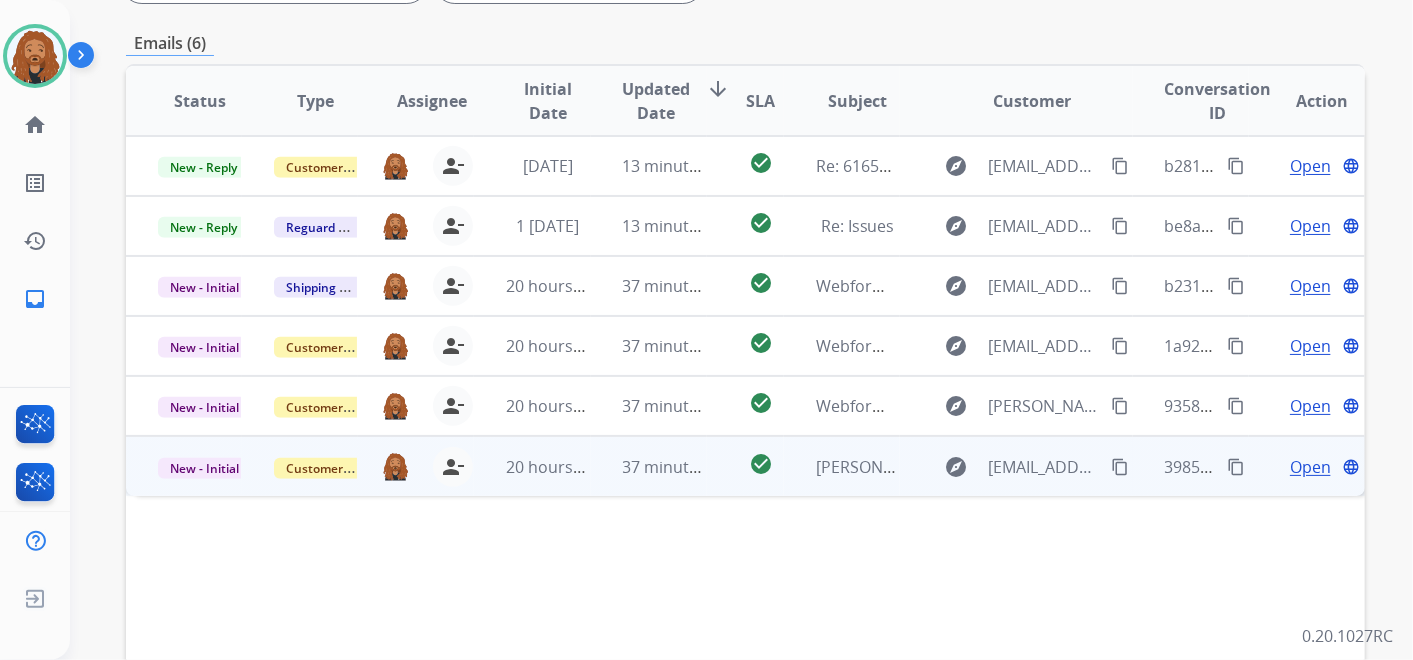 click on "37 minutes ago" at bounding box center (664, 467) 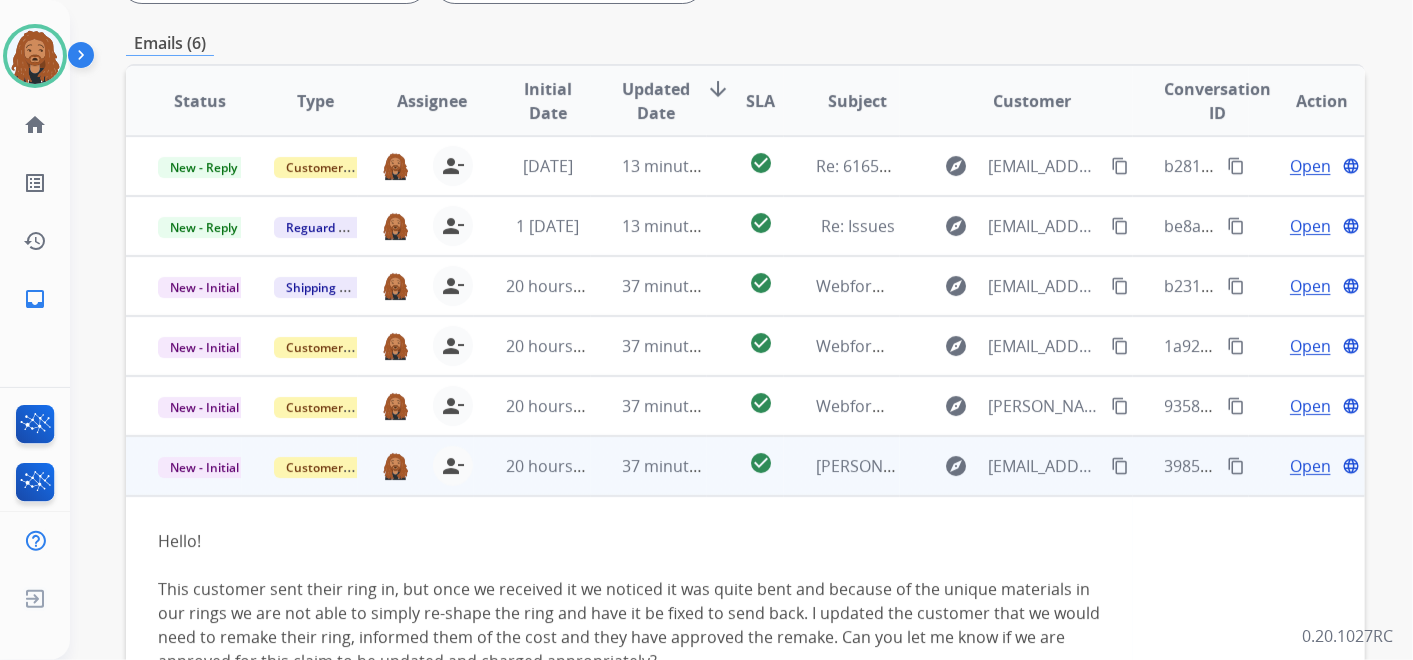 scroll, scrollTop: 17, scrollLeft: 0, axis: vertical 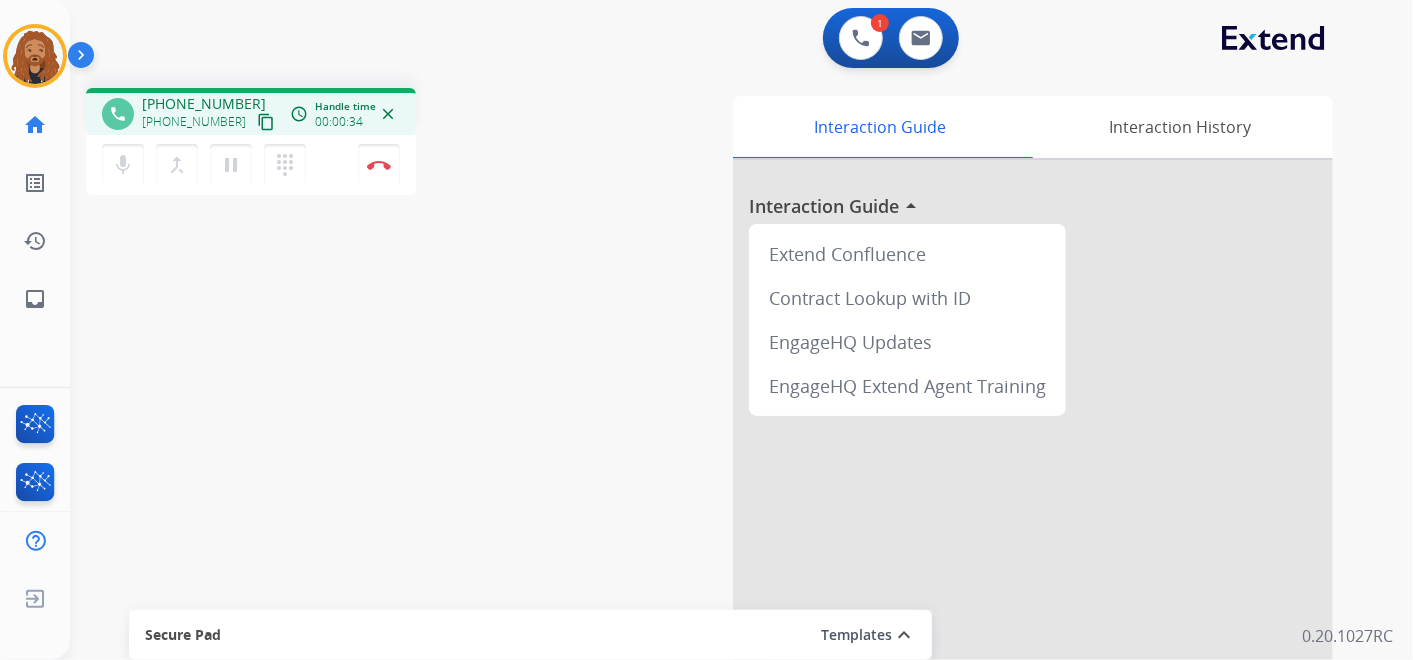 click on "content_copy" at bounding box center (266, 122) 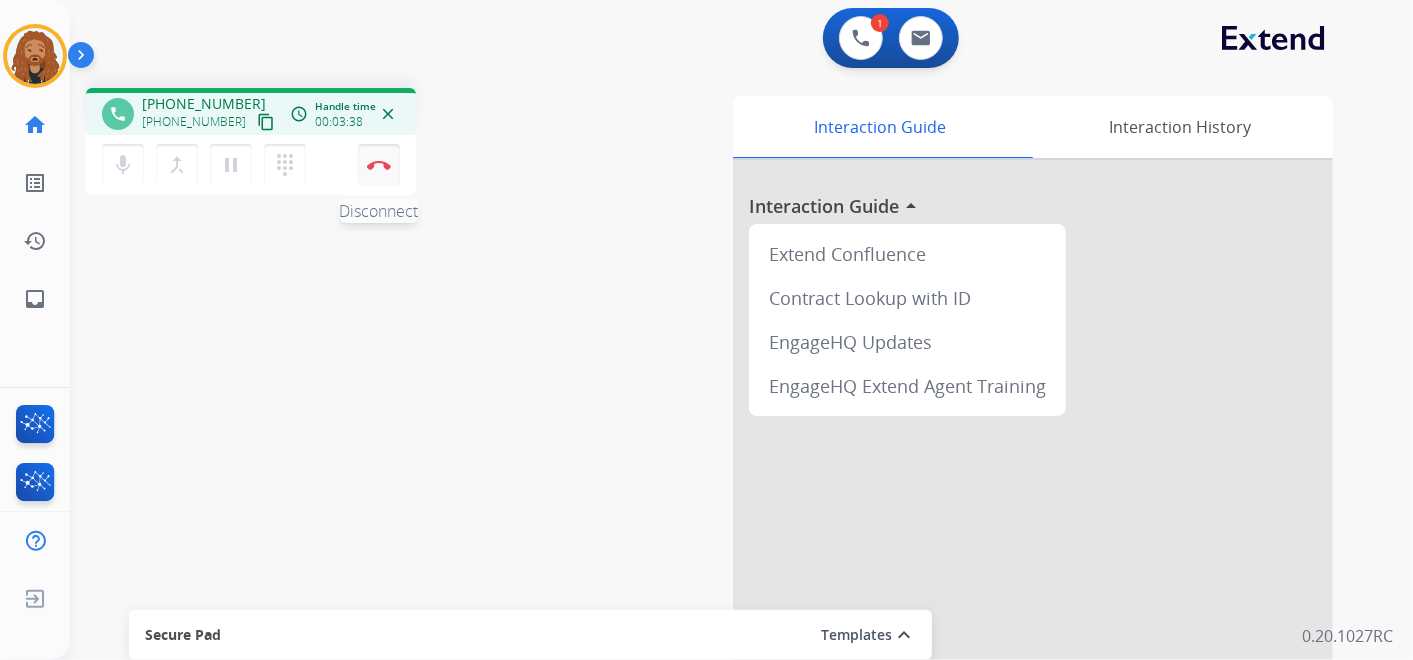 click on "Disconnect" at bounding box center [379, 165] 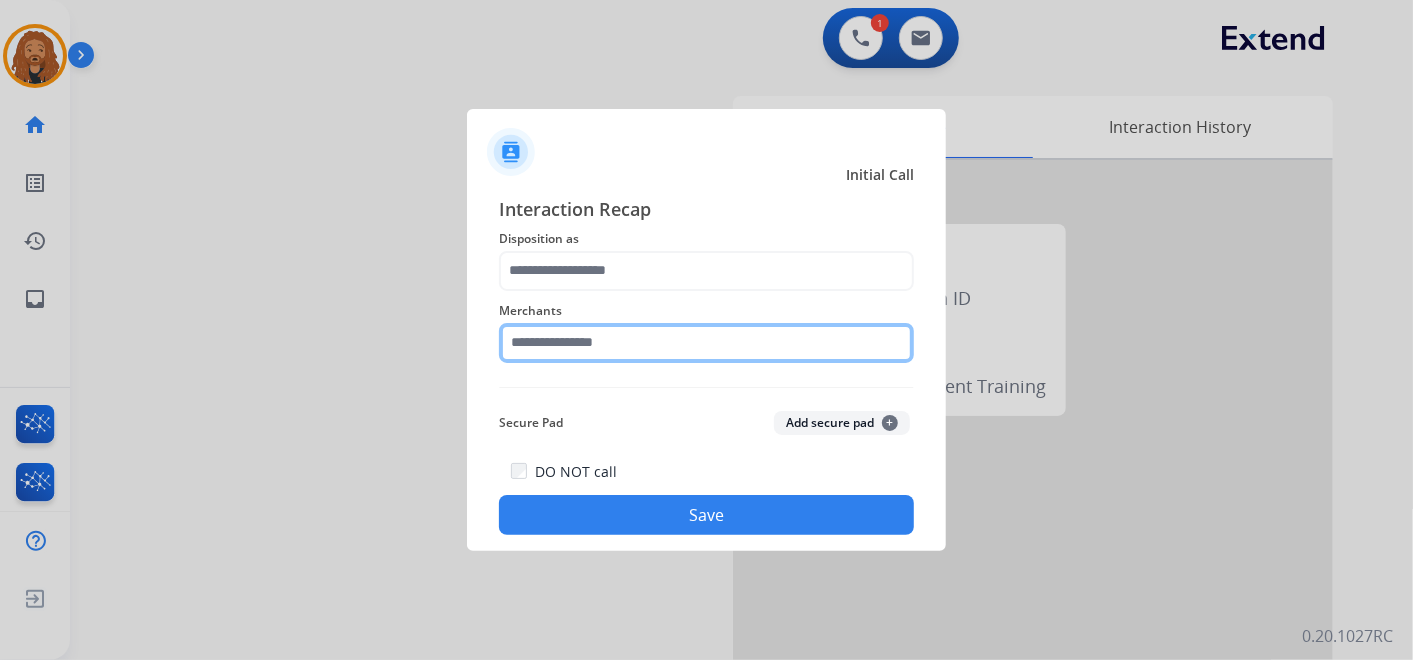 click 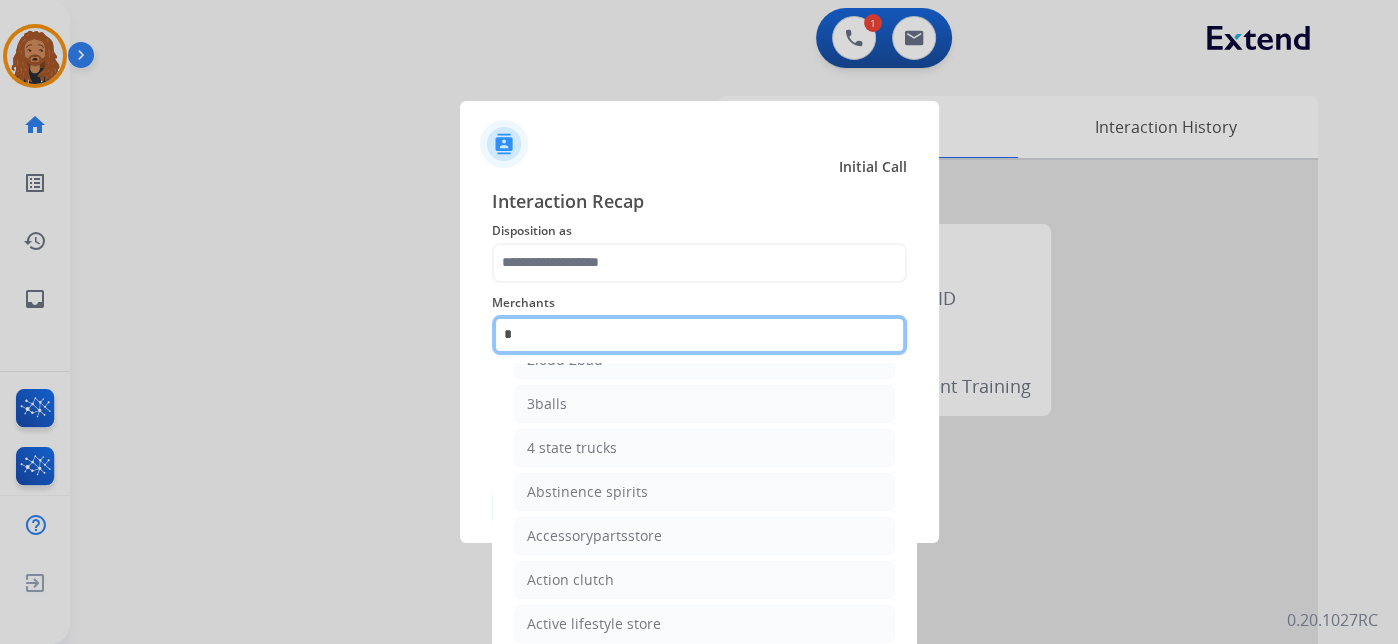 scroll, scrollTop: 158, scrollLeft: 0, axis: vertical 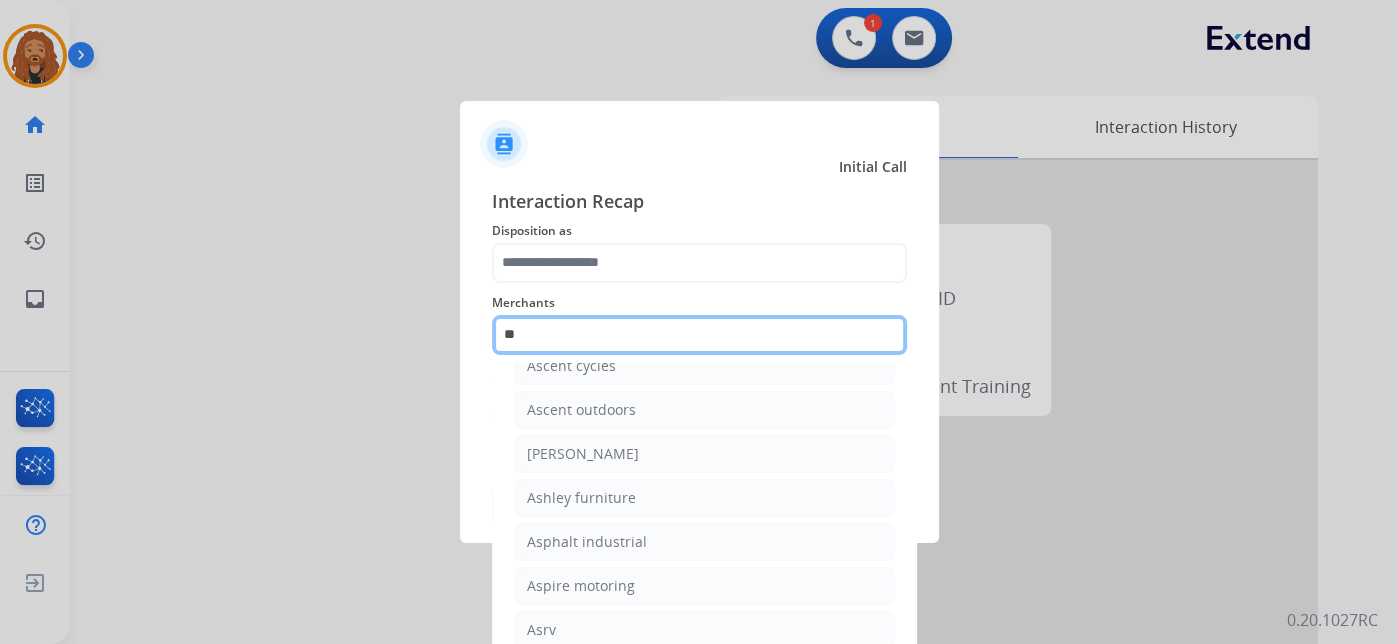 type on "*" 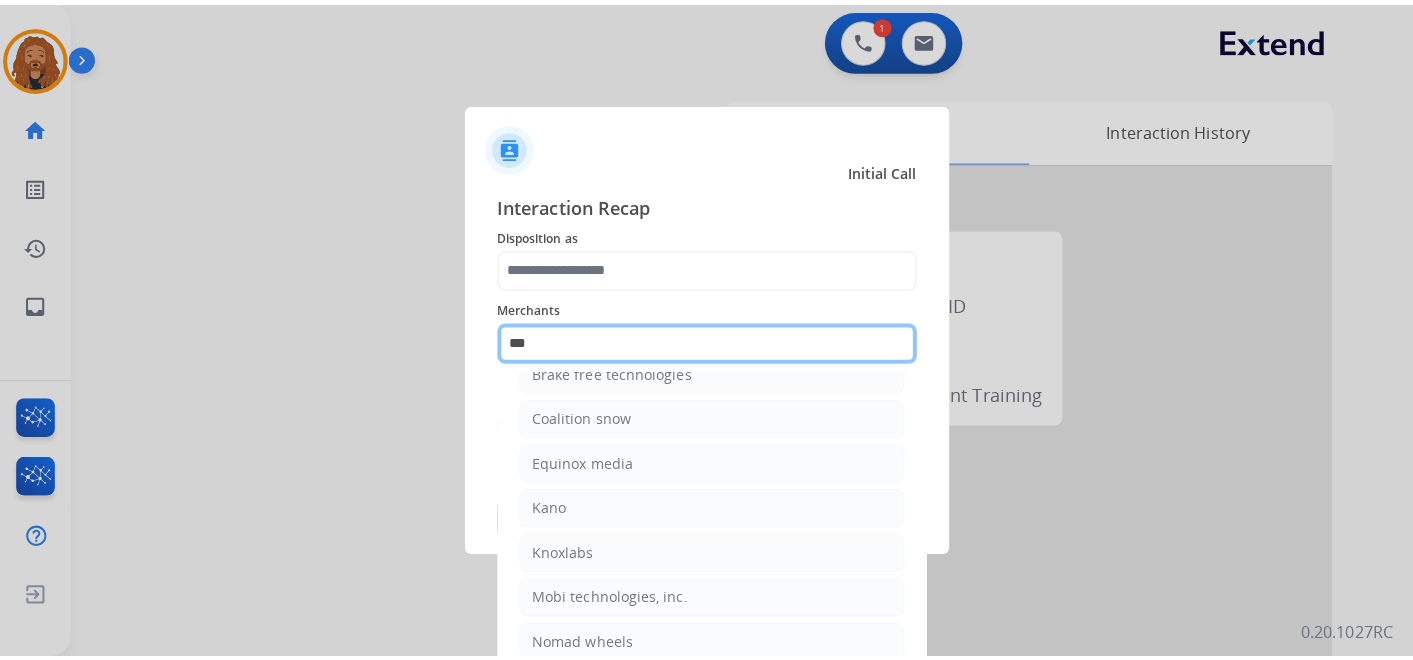 scroll, scrollTop: 0, scrollLeft: 0, axis: both 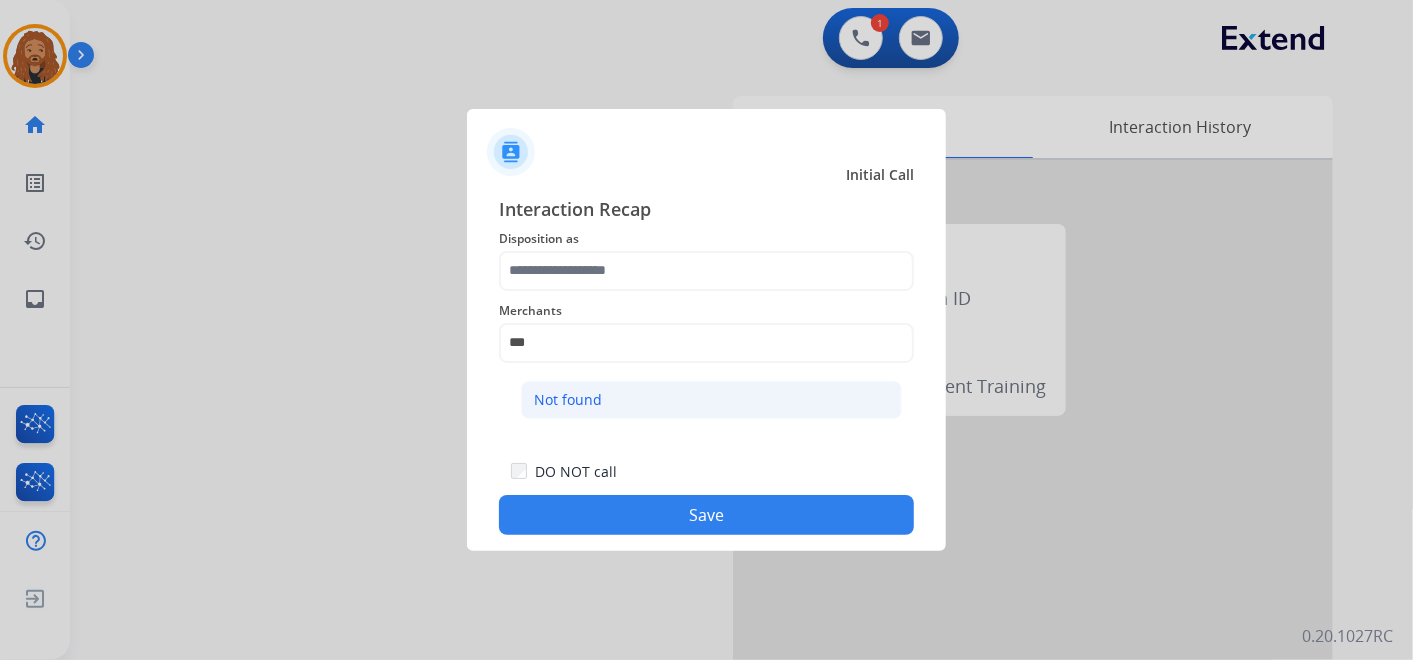click on "Not found" 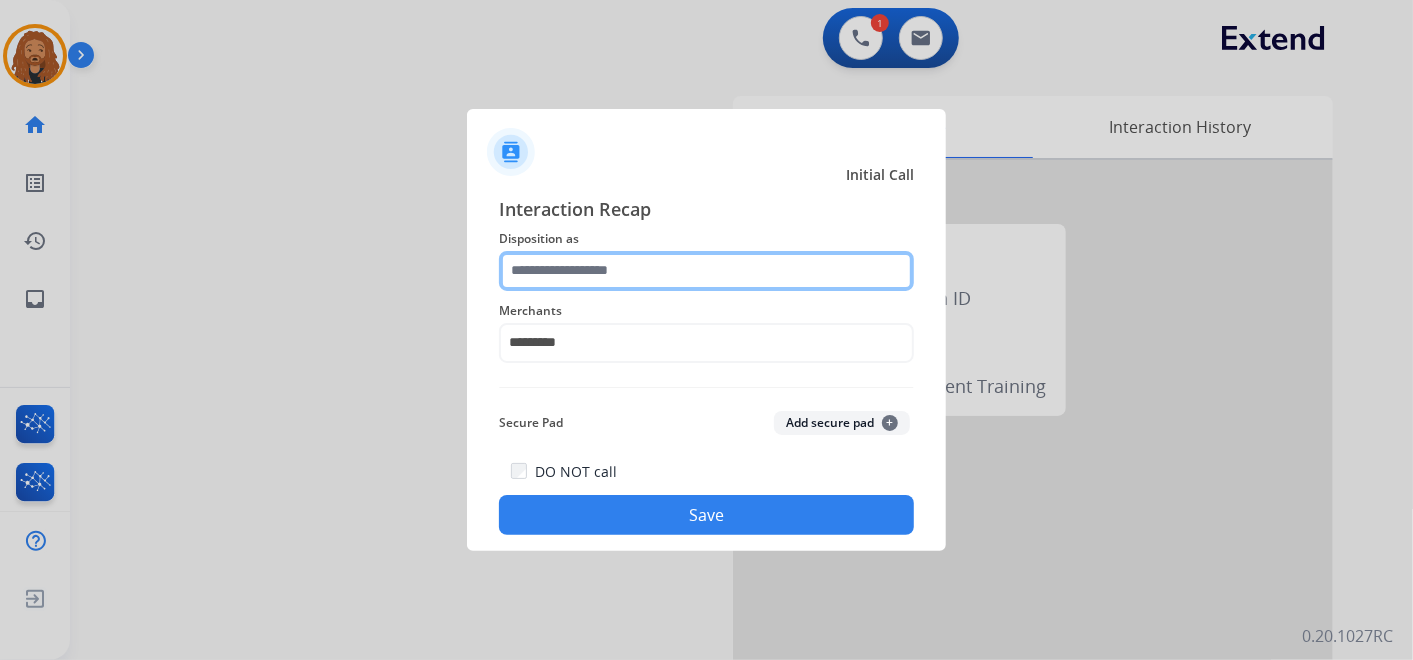 click 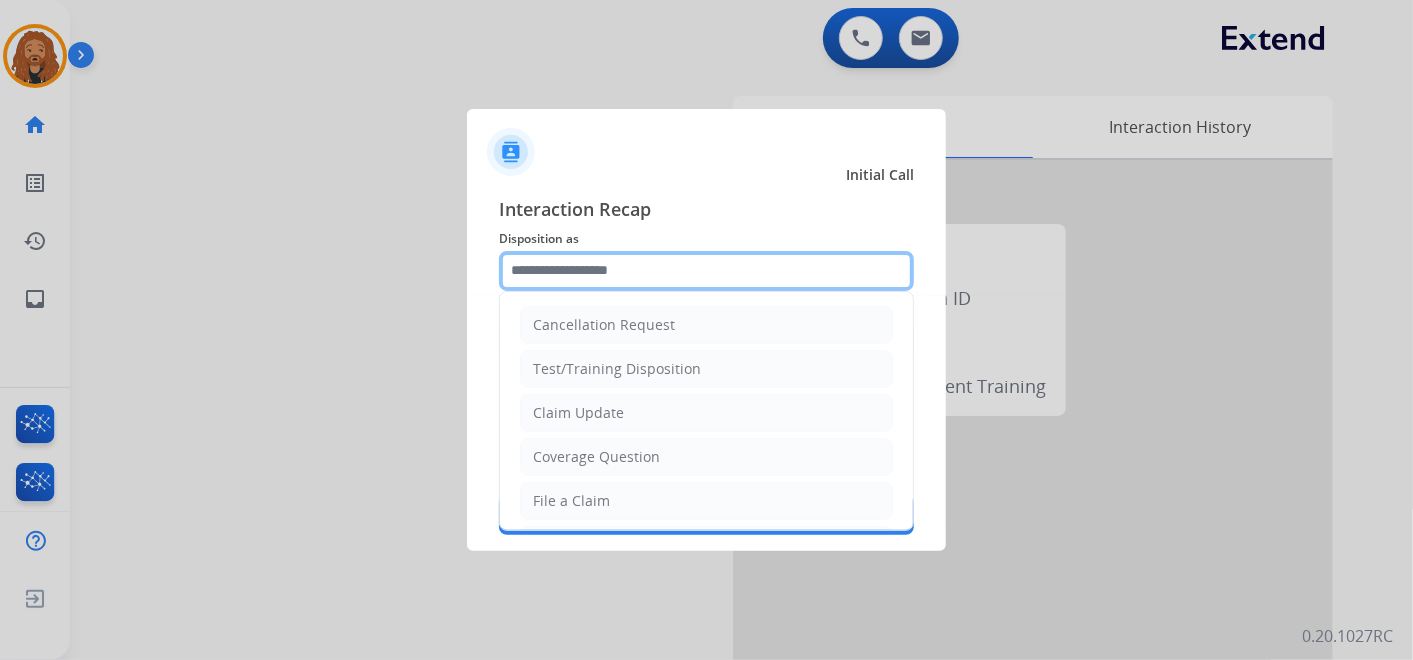type on "*" 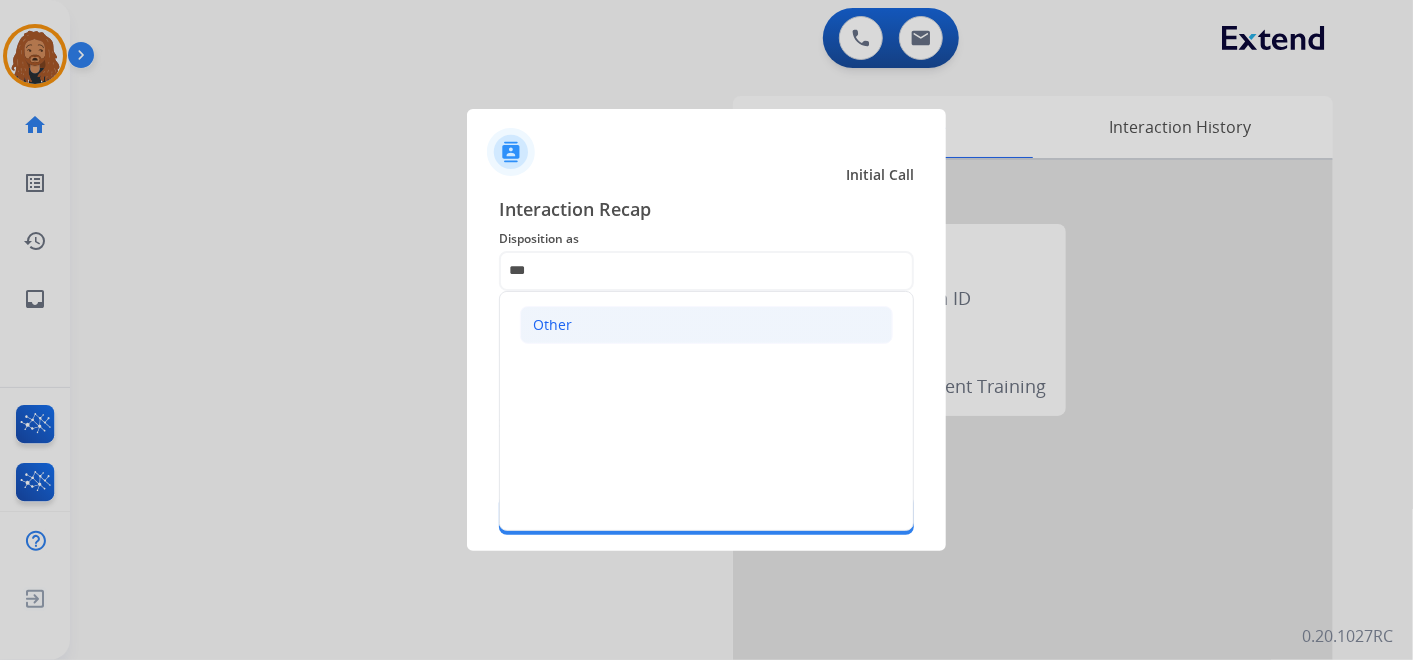 click on "Other" 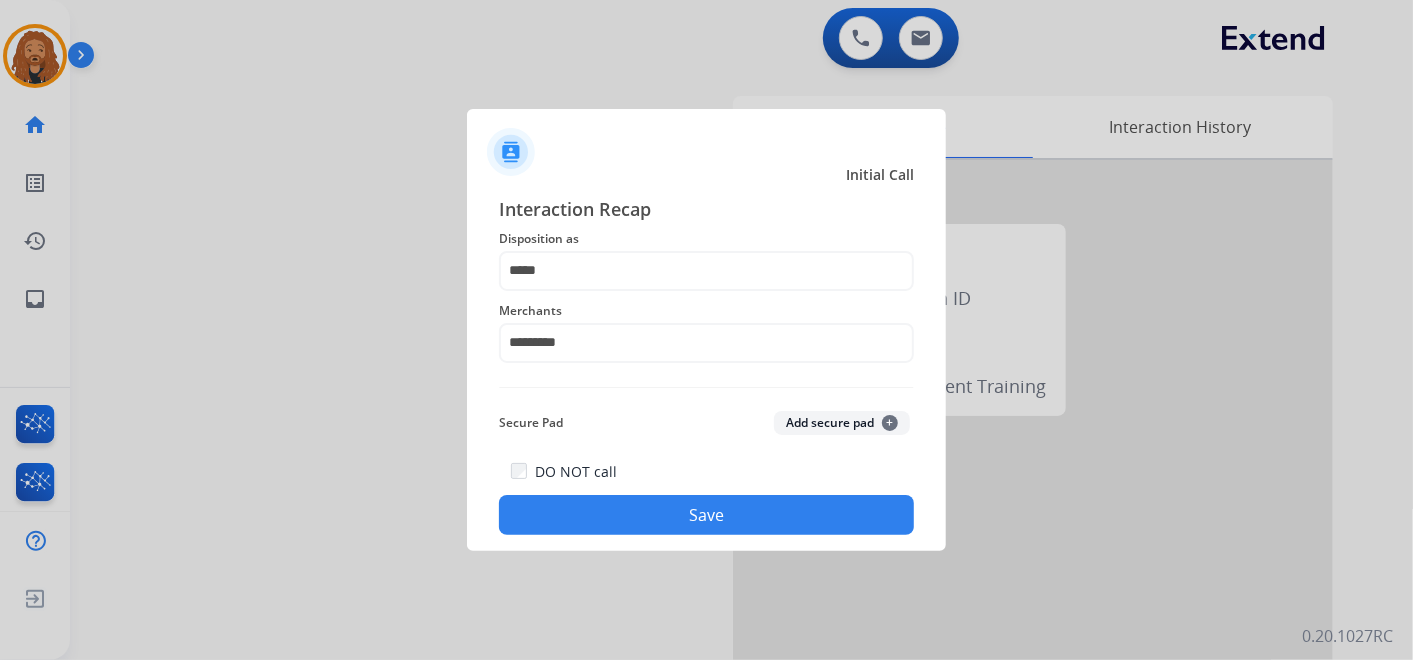 click on "Save" 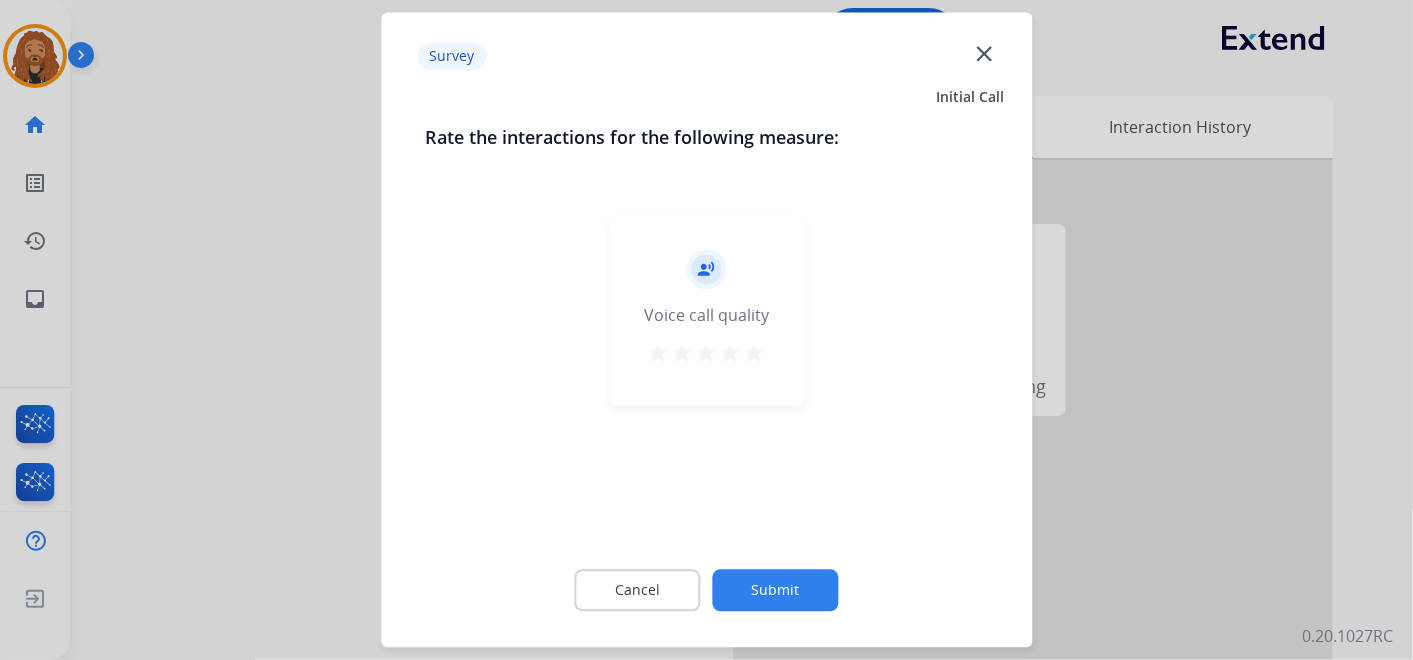click on "star" at bounding box center [755, 354] 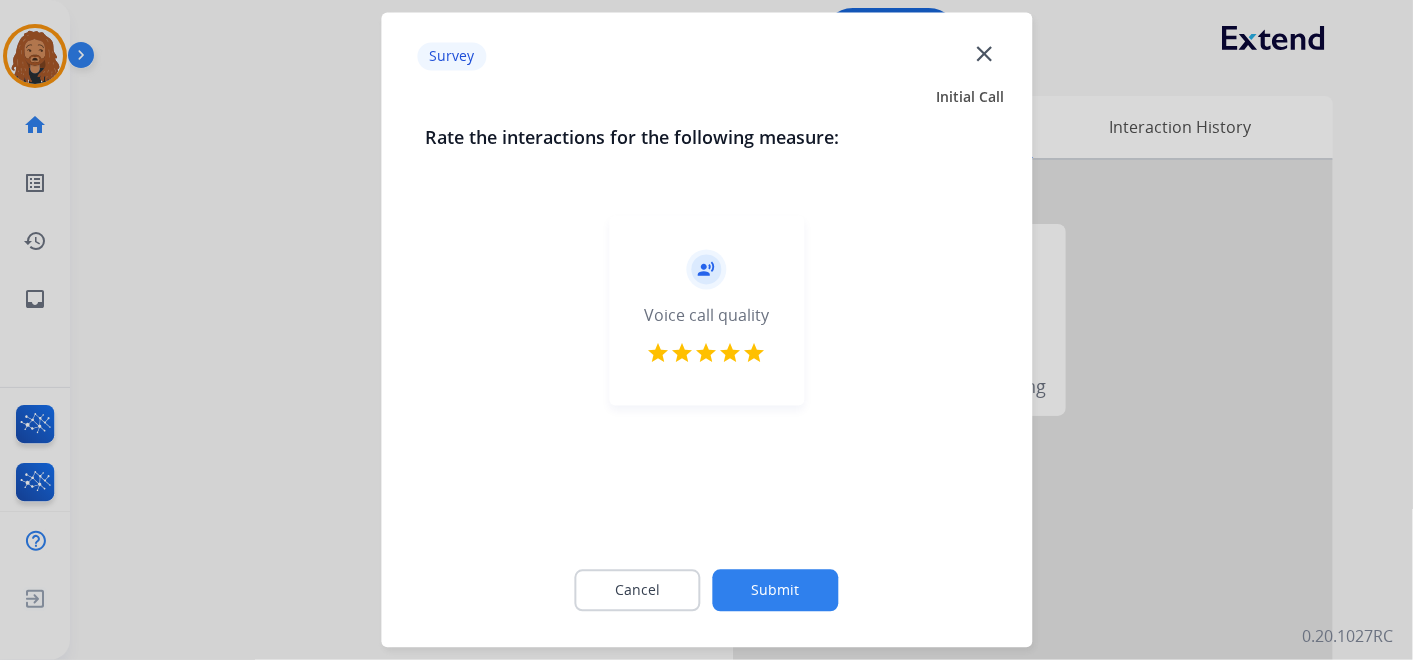 click on "Submit" 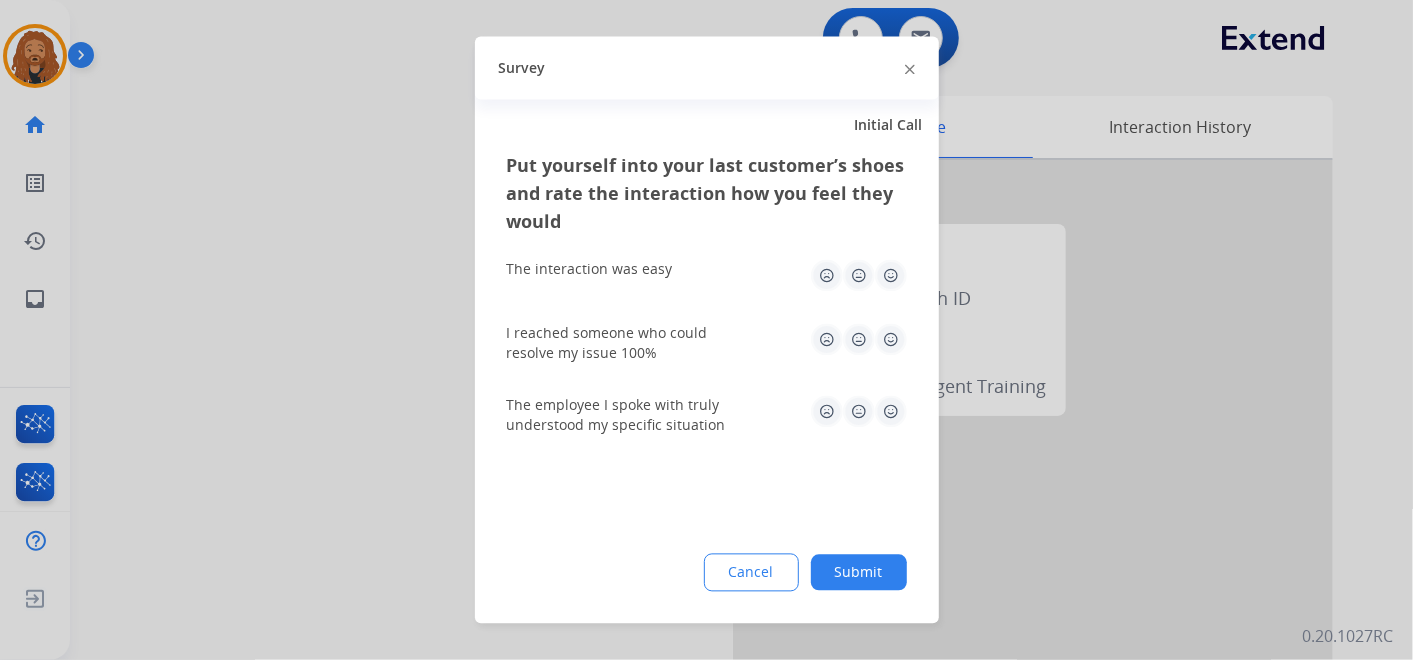 click 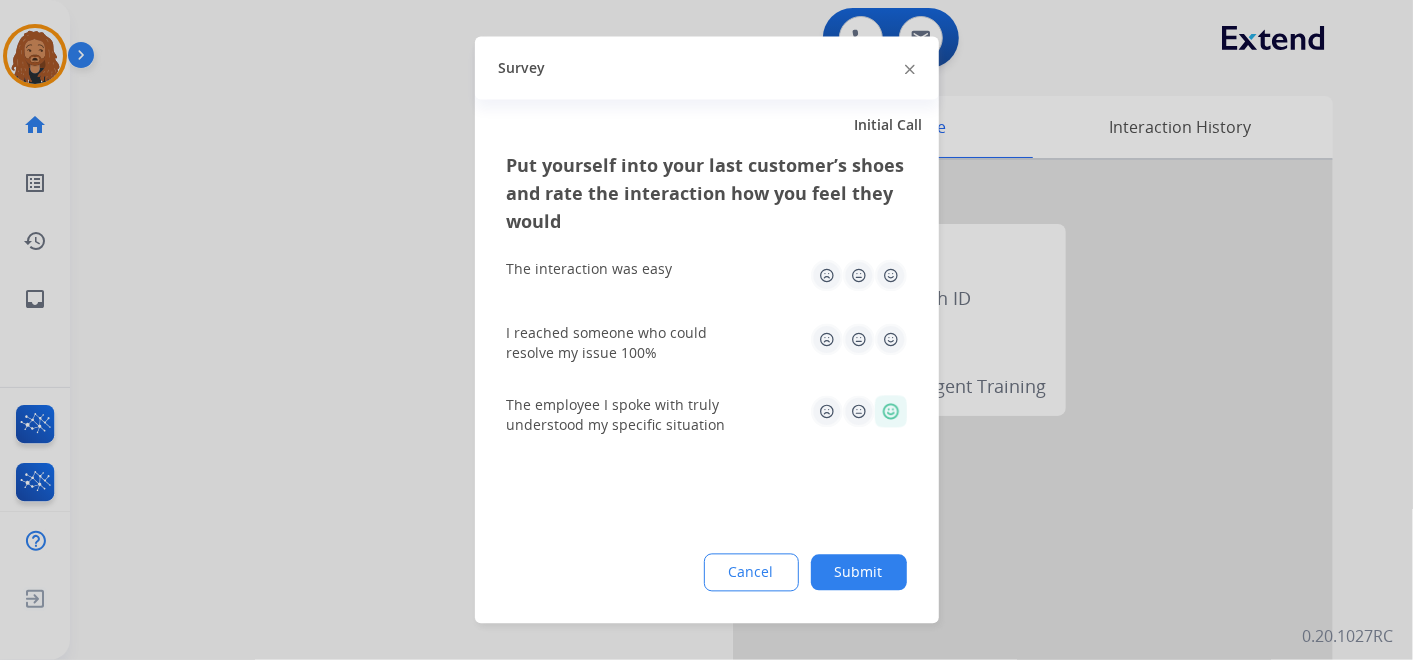 drag, startPoint x: 900, startPoint y: 334, endPoint x: 883, endPoint y: 316, distance: 24.758837 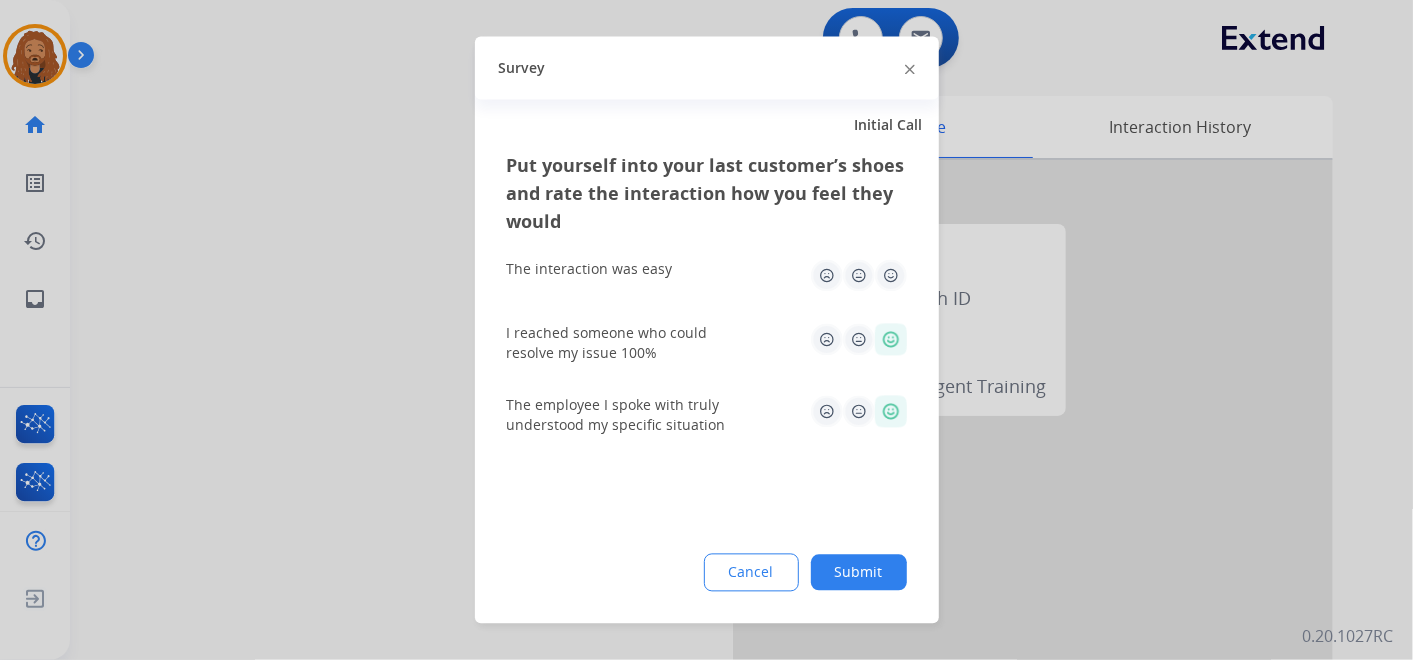 drag, startPoint x: 900, startPoint y: 255, endPoint x: 891, endPoint y: 265, distance: 13.453624 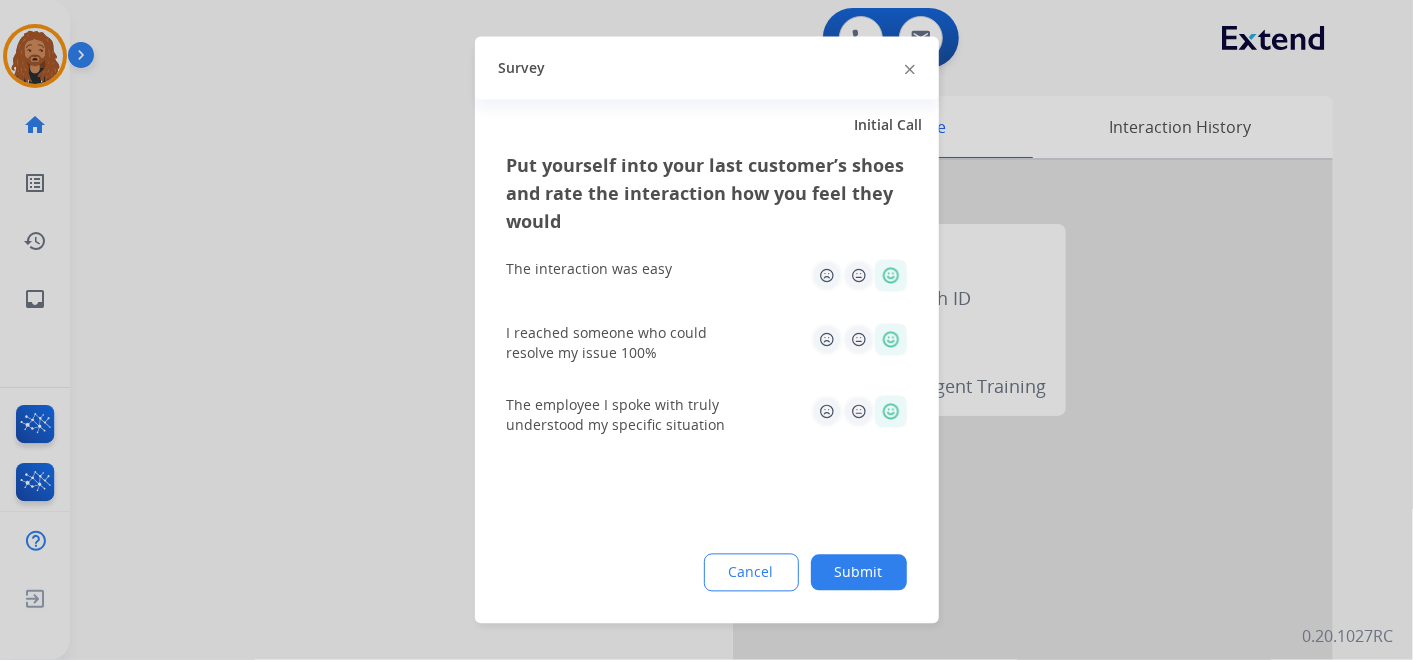 click on "Submit" 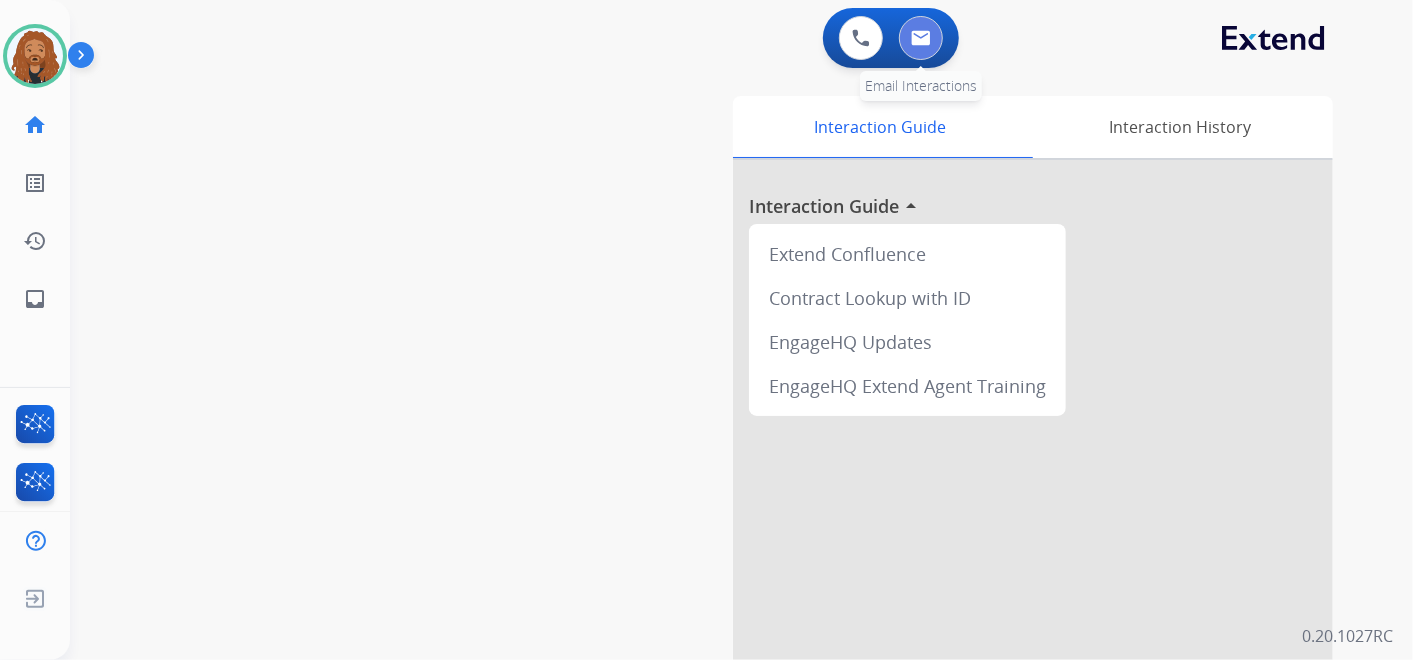 click at bounding box center [921, 38] 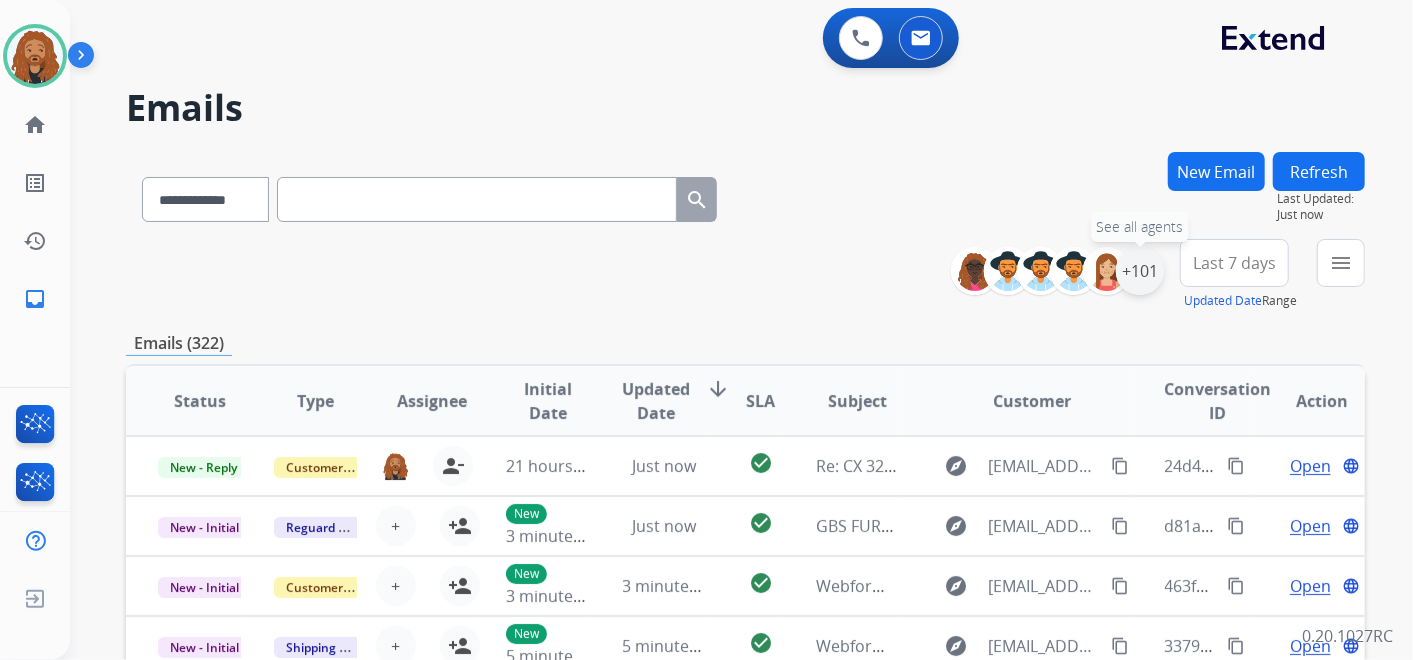 click on "+101" at bounding box center [1140, 271] 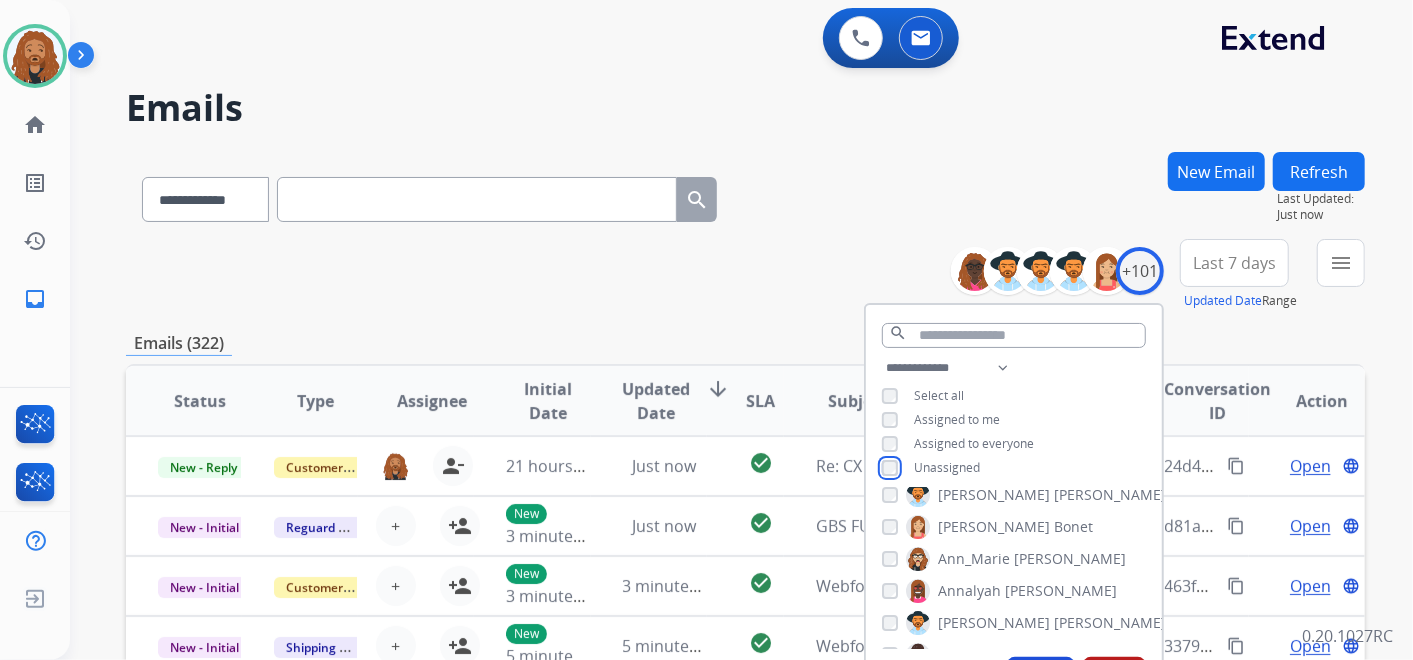 scroll, scrollTop: 222, scrollLeft: 0, axis: vertical 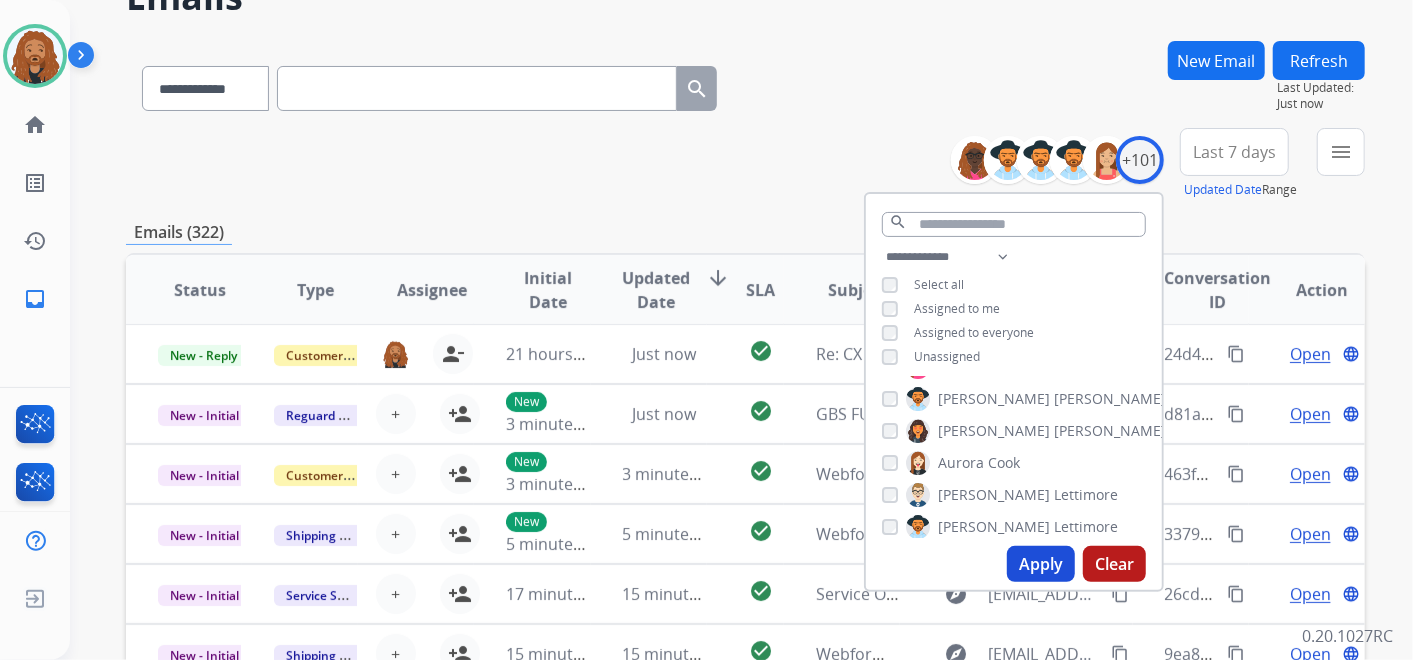 click on "Apply" at bounding box center (1041, 564) 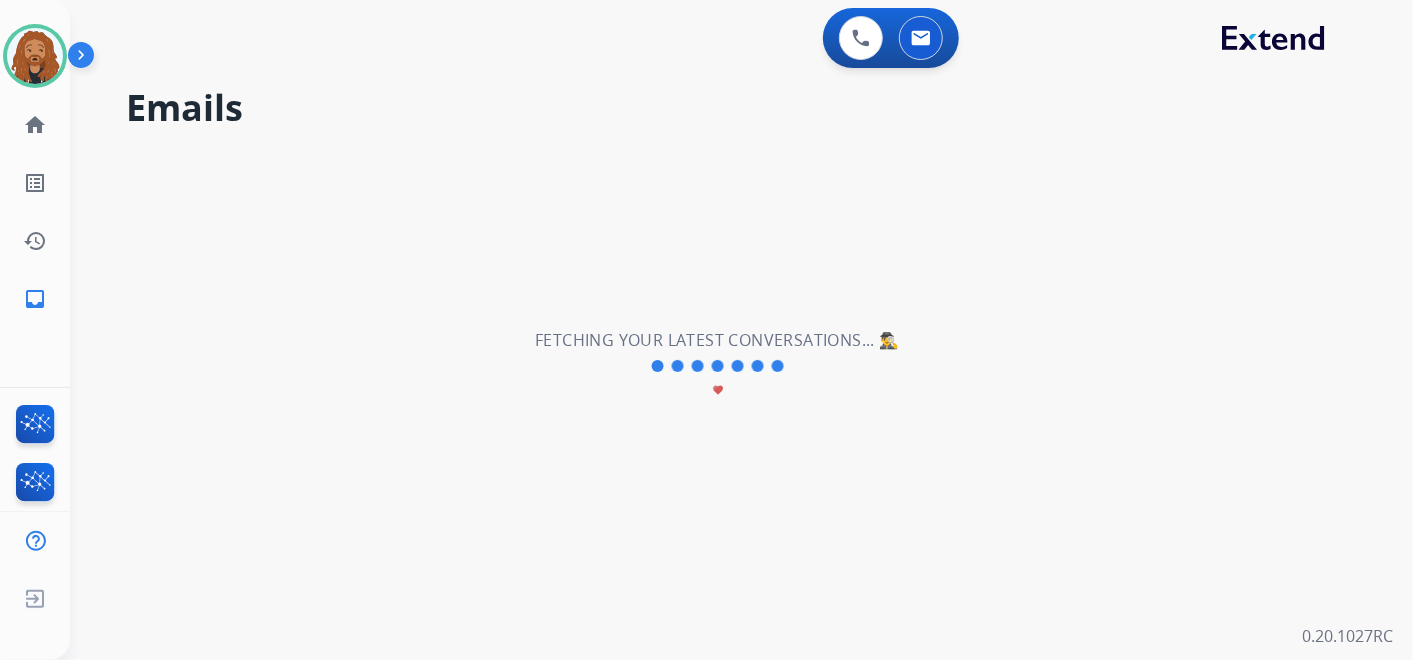 scroll, scrollTop: 0, scrollLeft: 0, axis: both 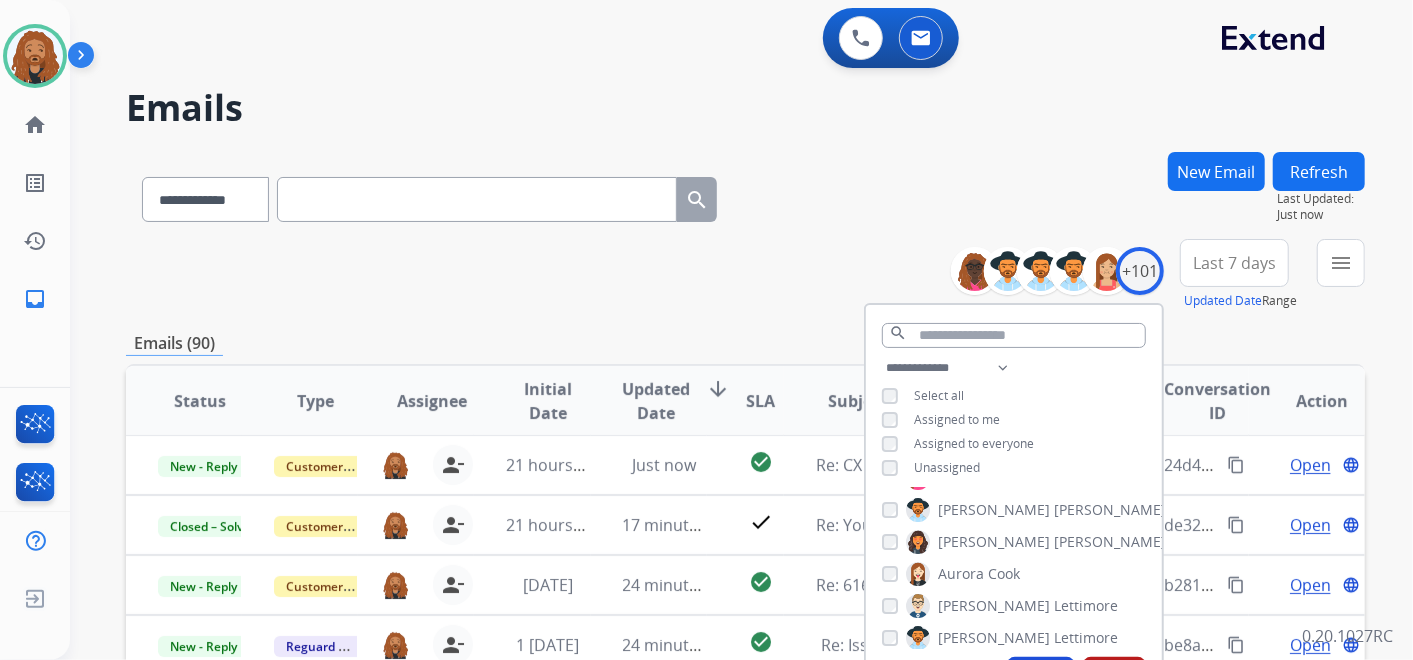 click on "Last 7 days" at bounding box center [1234, 263] 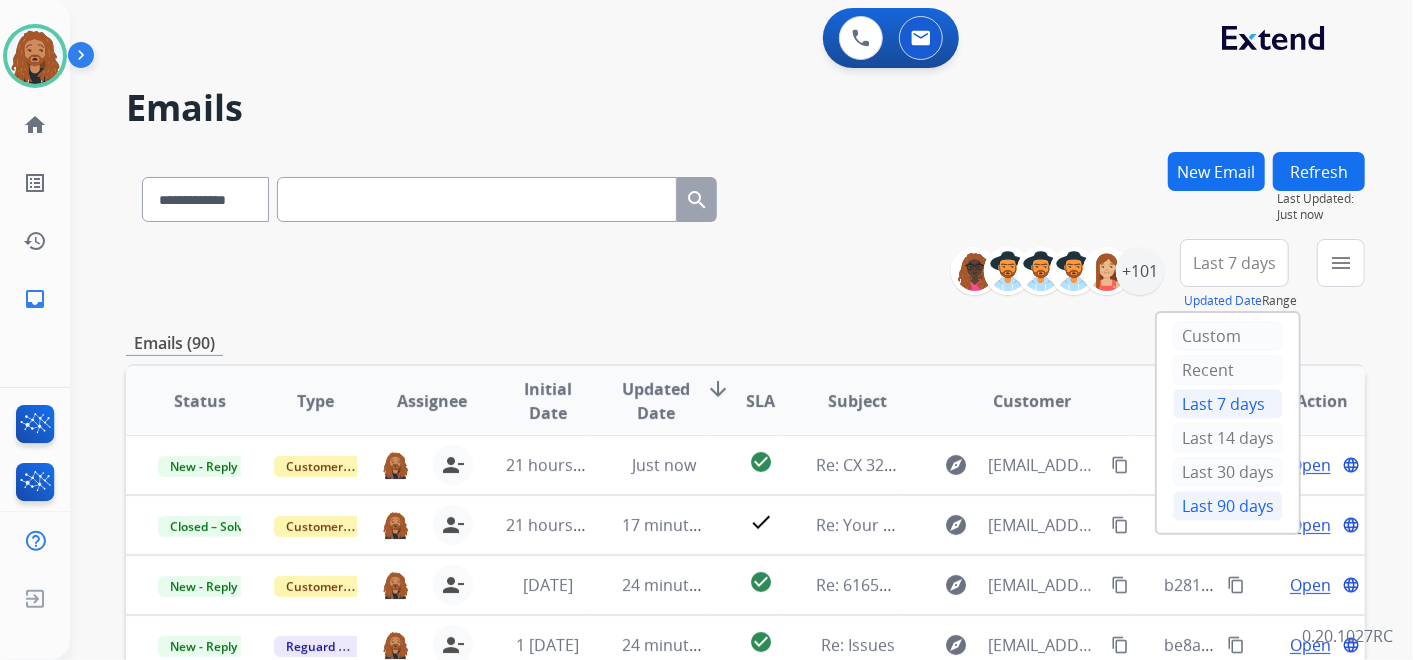 click on "Last 90 days" at bounding box center (1228, 506) 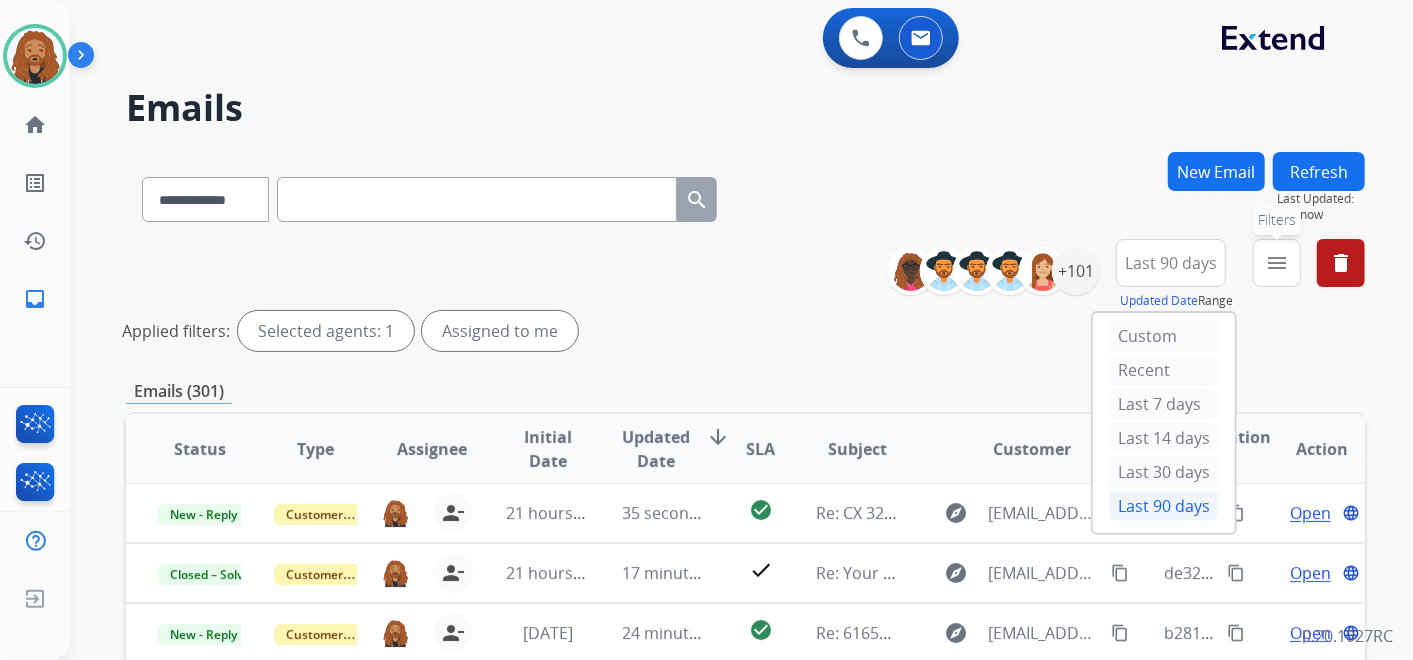 click on "menu" at bounding box center [1277, 263] 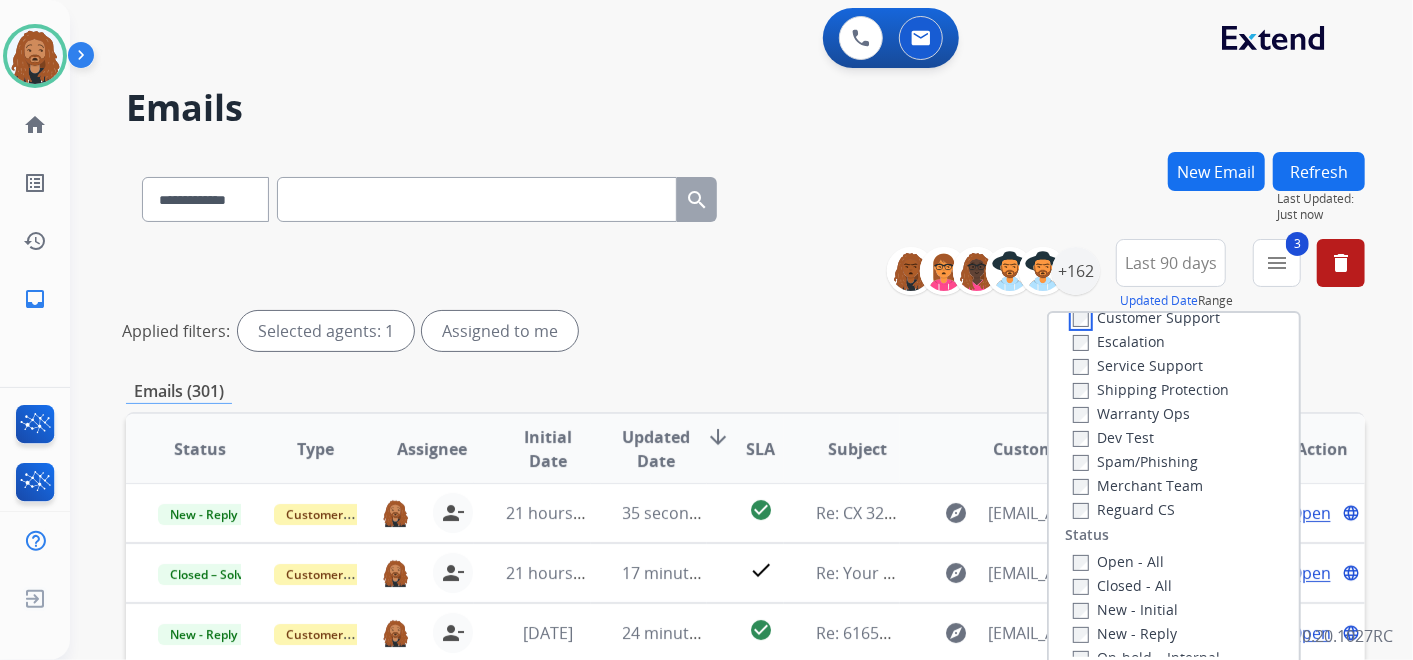 scroll, scrollTop: 222, scrollLeft: 0, axis: vertical 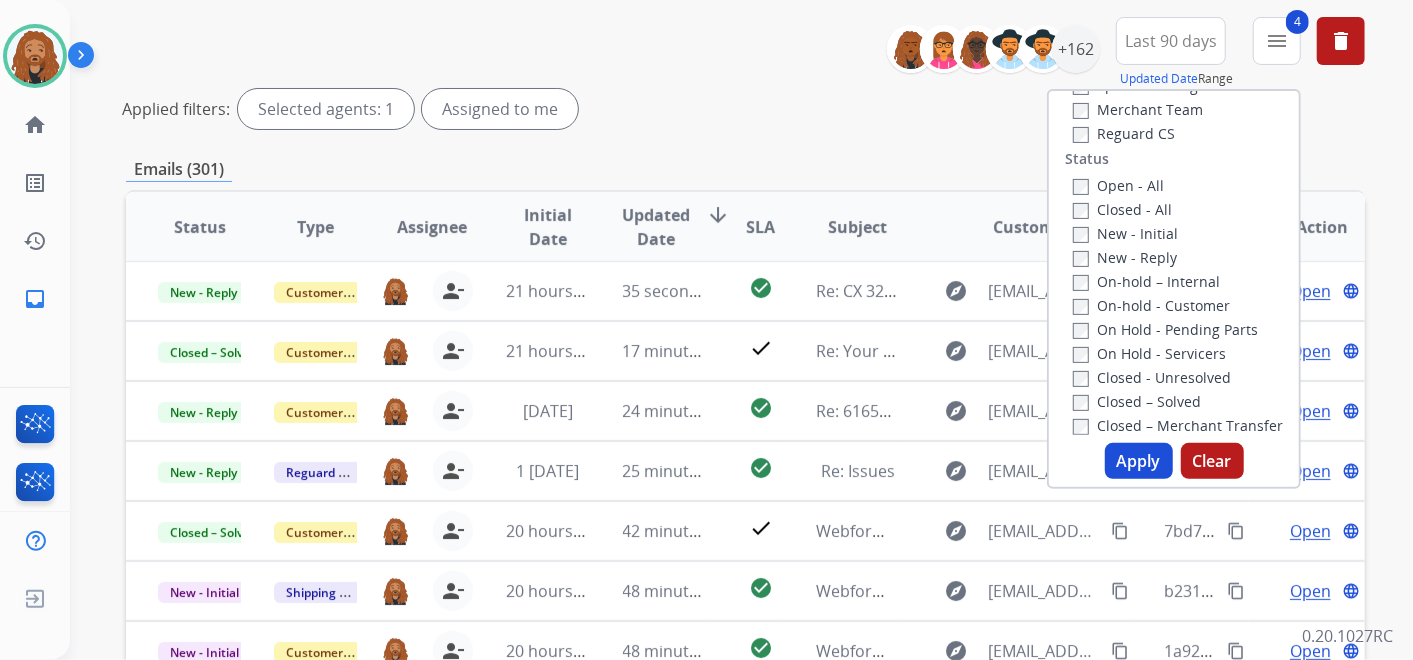 click on "Apply" at bounding box center (1139, 461) 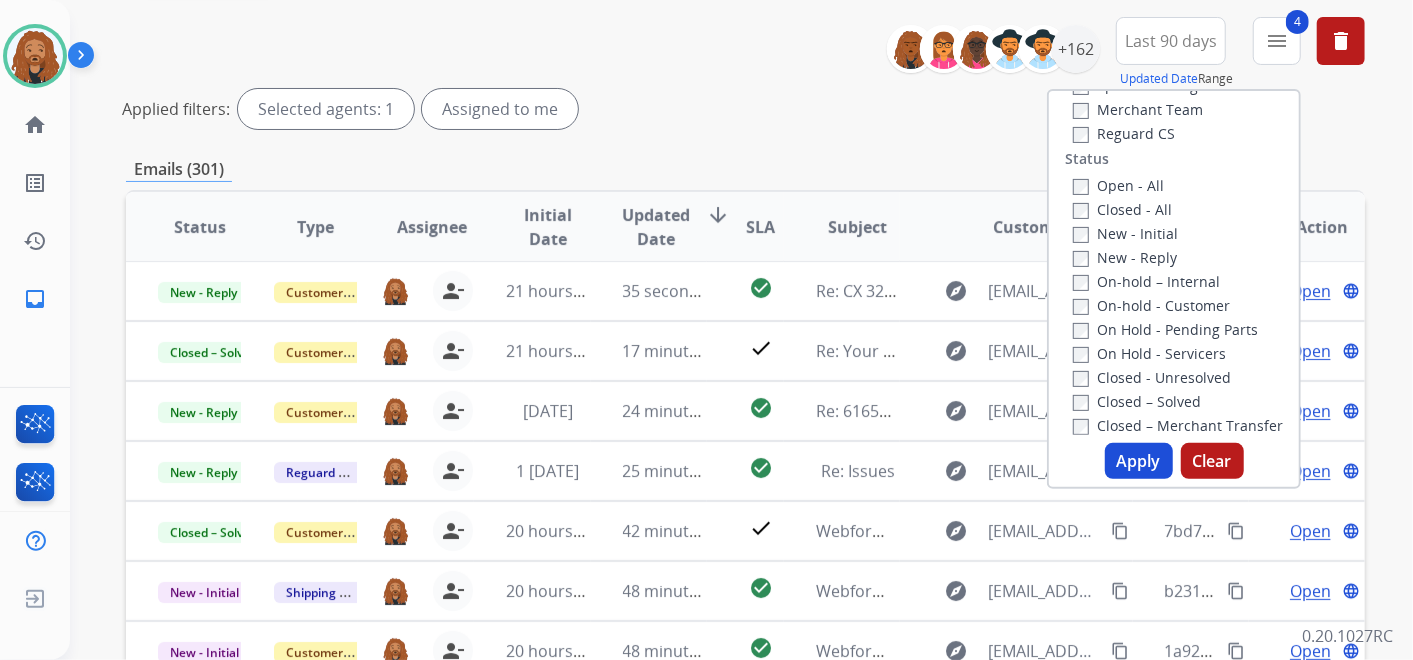 scroll, scrollTop: 0, scrollLeft: 0, axis: both 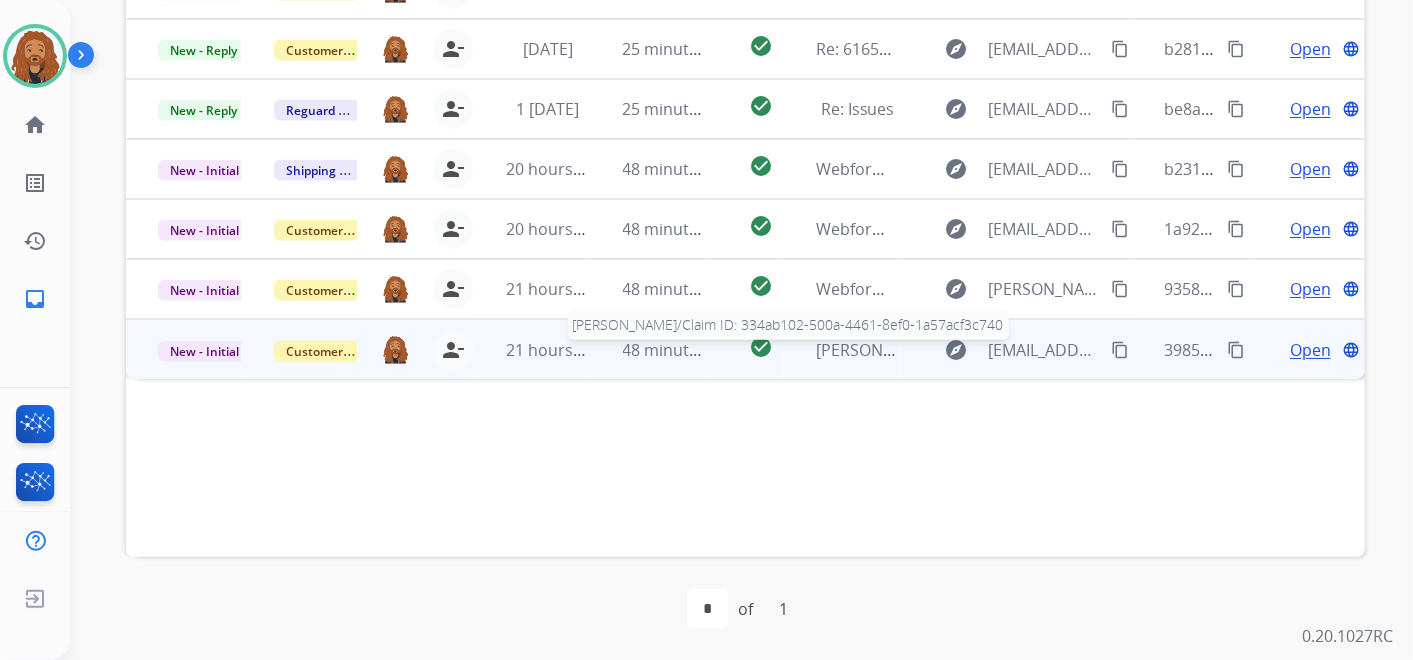 click on "Stuart Smith/Claim ID: 334ab102-500a-4461-8ef0-1a57acf3c740" at bounding box center (1065, 350) 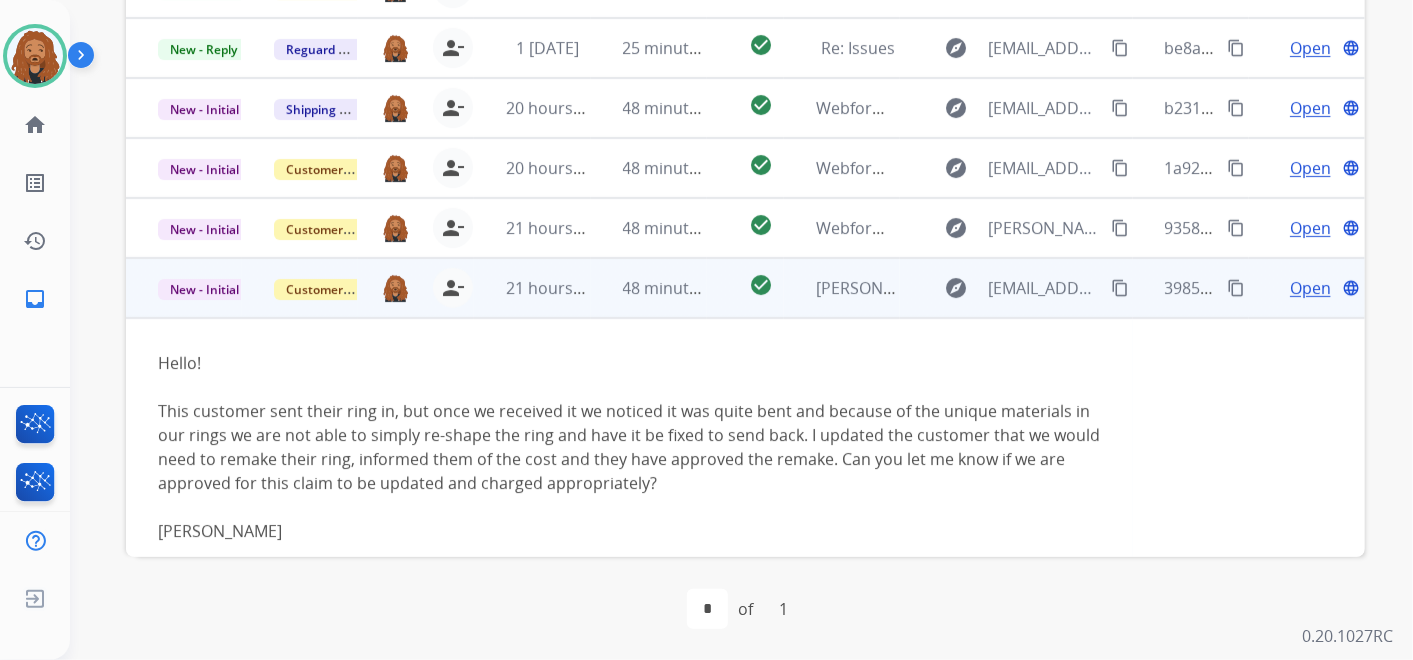 scroll, scrollTop: 77, scrollLeft: 0, axis: vertical 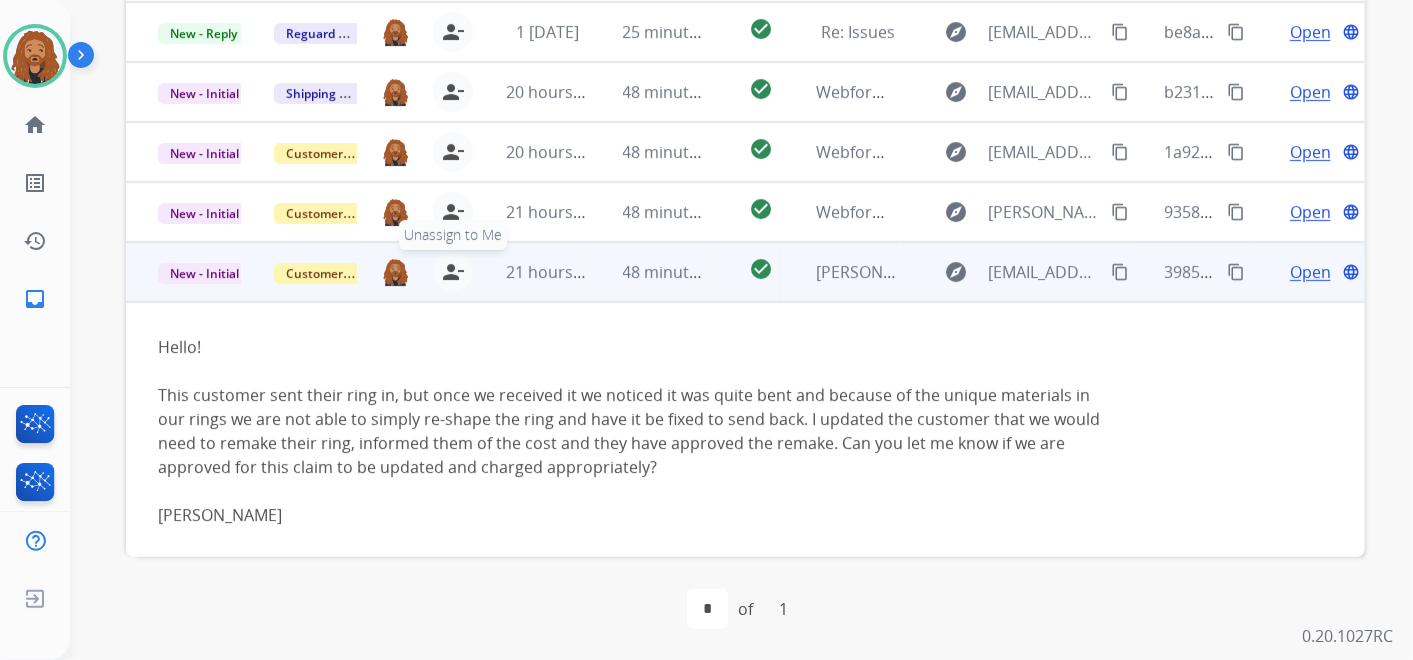 click on "person_remove [PERSON_NAME] to Me" at bounding box center (453, 272) 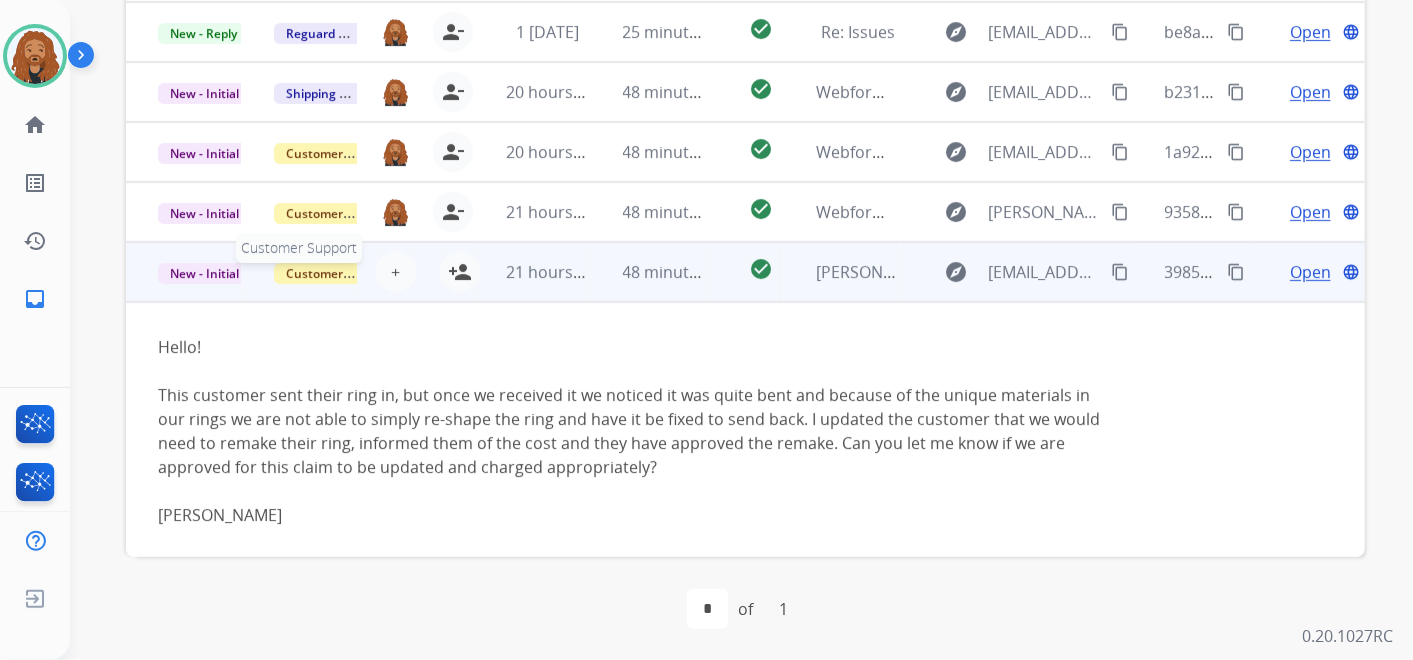 click on "Customer Support" at bounding box center [339, 273] 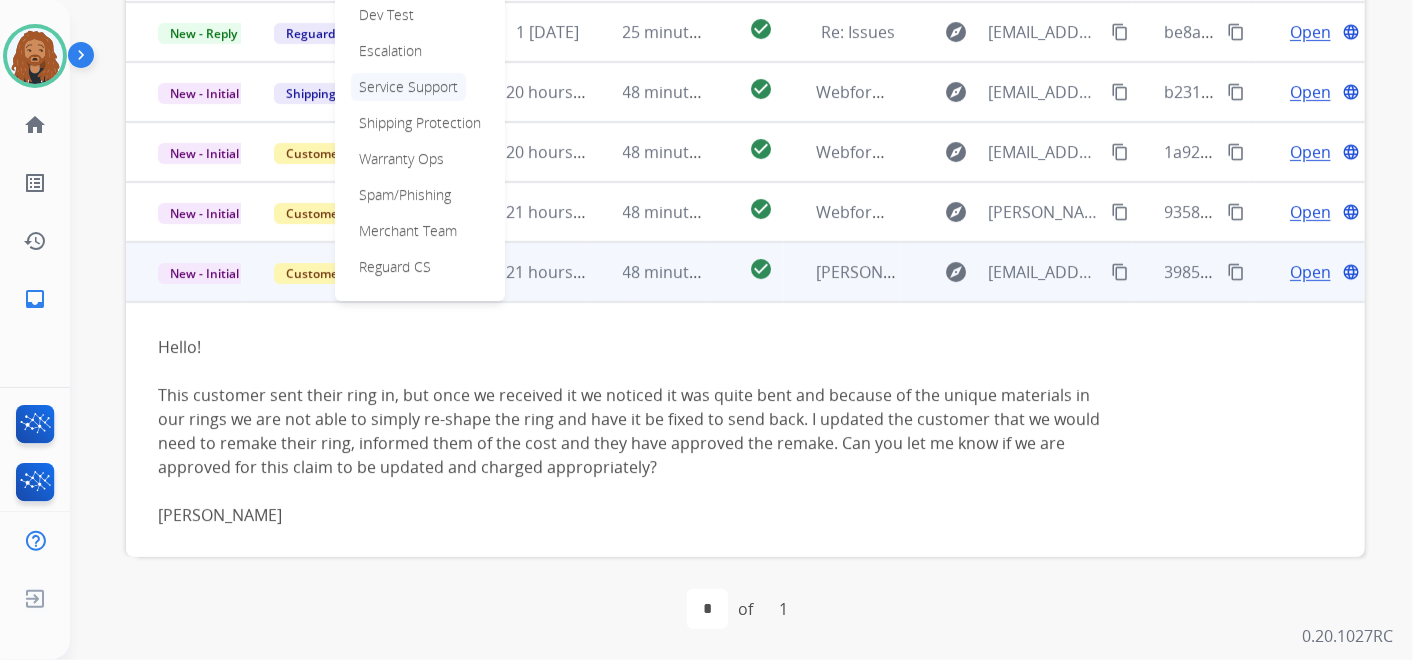 click on "Service Support" at bounding box center (408, 87) 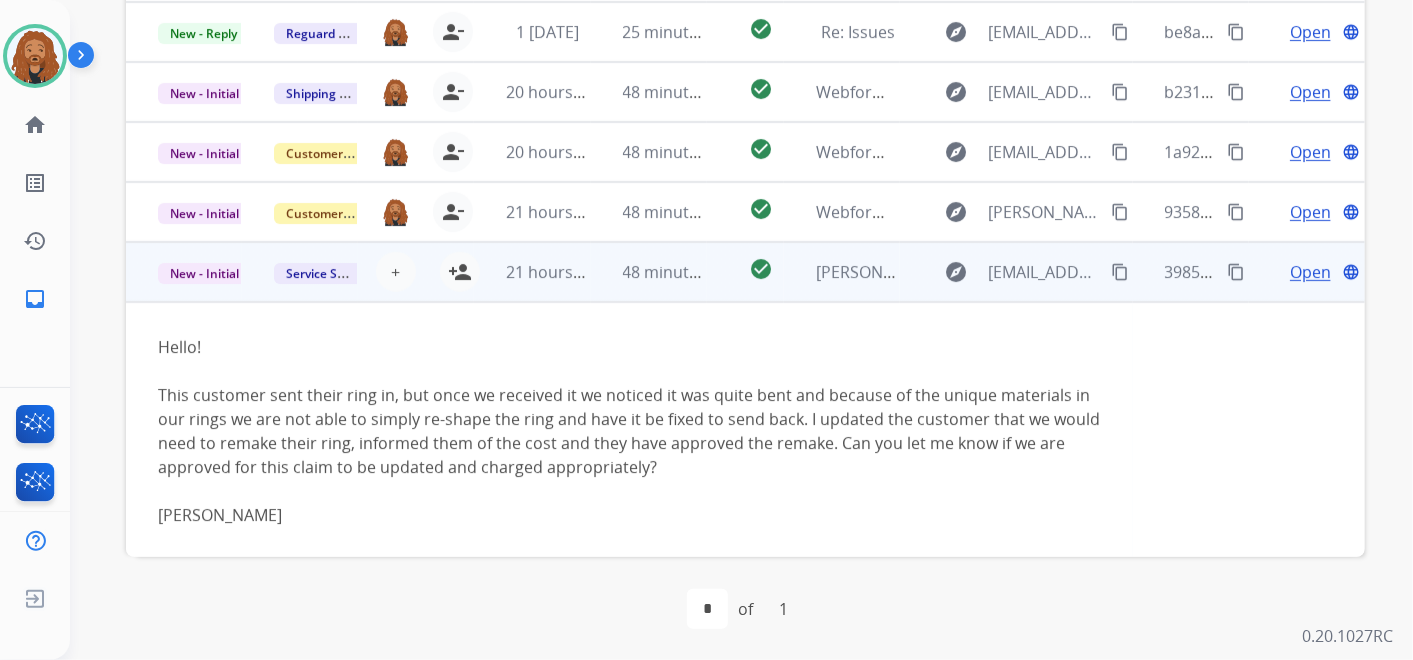 scroll, scrollTop: 0, scrollLeft: 0, axis: both 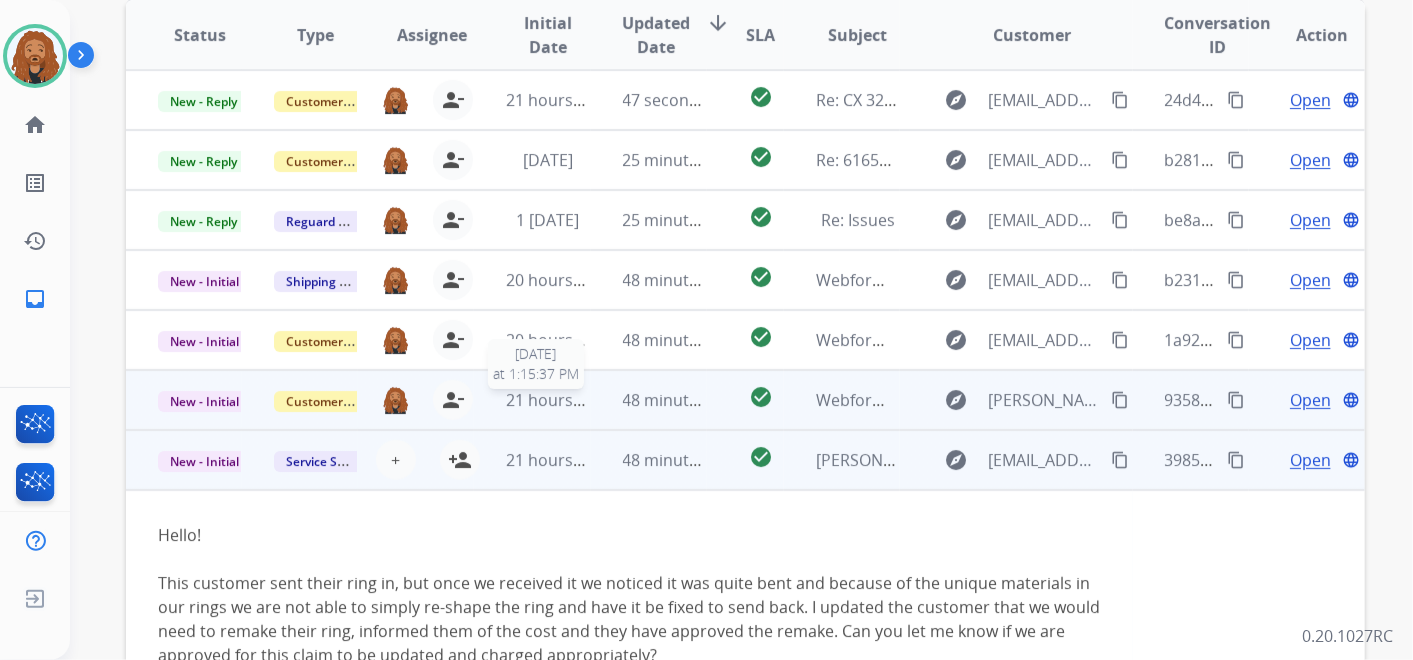 click on "21 hours ago" at bounding box center (555, 400) 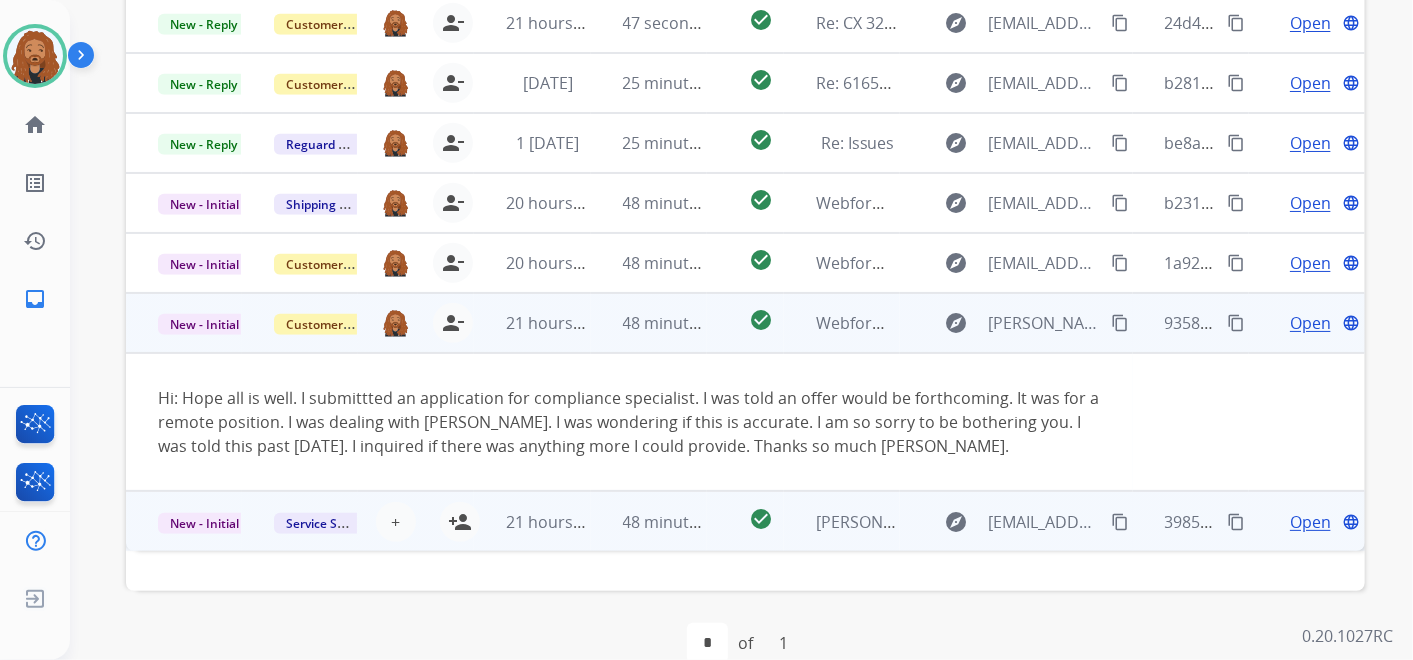 scroll, scrollTop: 621, scrollLeft: 0, axis: vertical 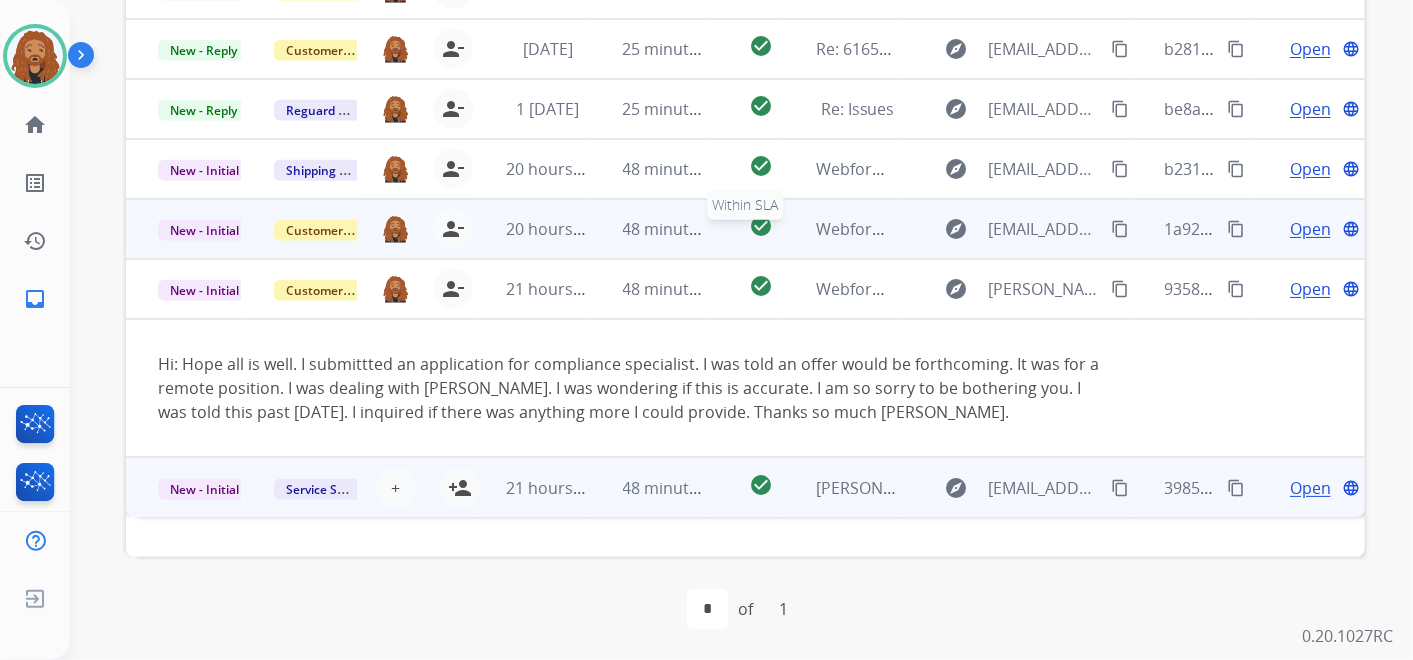 click on "check_circle" at bounding box center [761, 226] 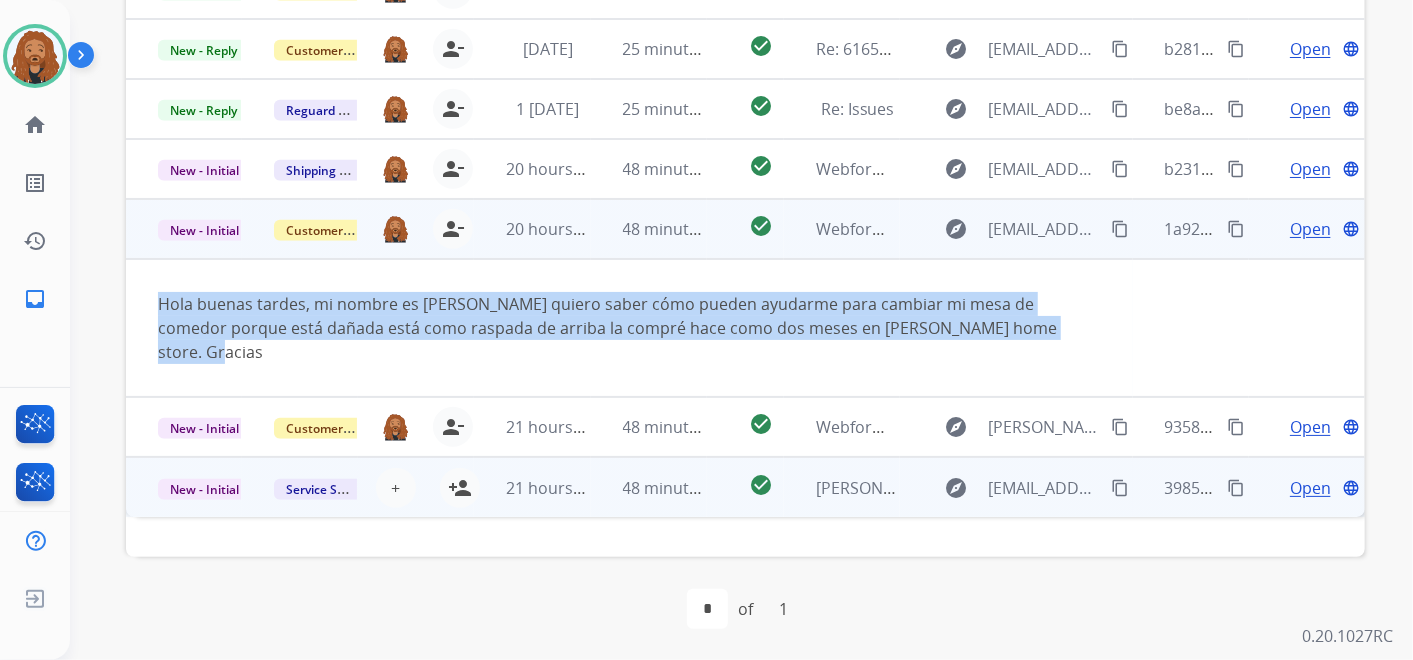 drag, startPoint x: 1078, startPoint y: 329, endPoint x: 135, endPoint y: 310, distance: 943.1914 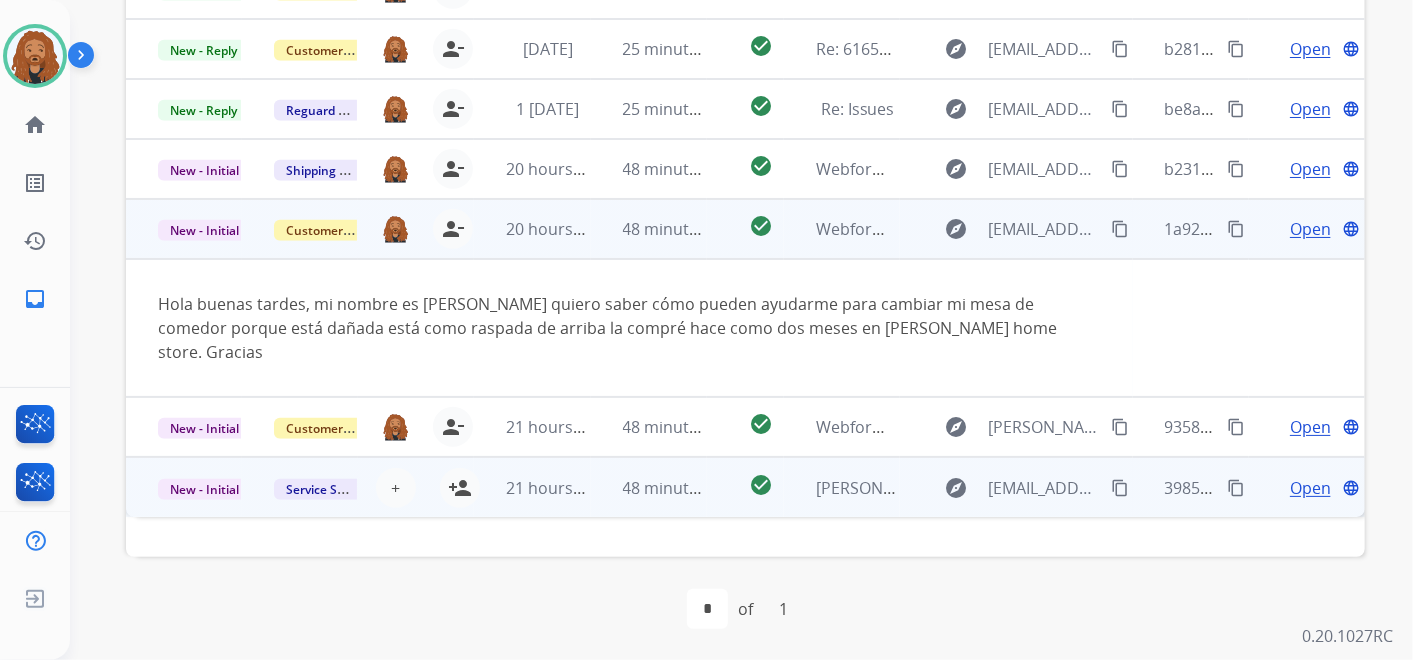 click on "Open" at bounding box center [1310, 229] 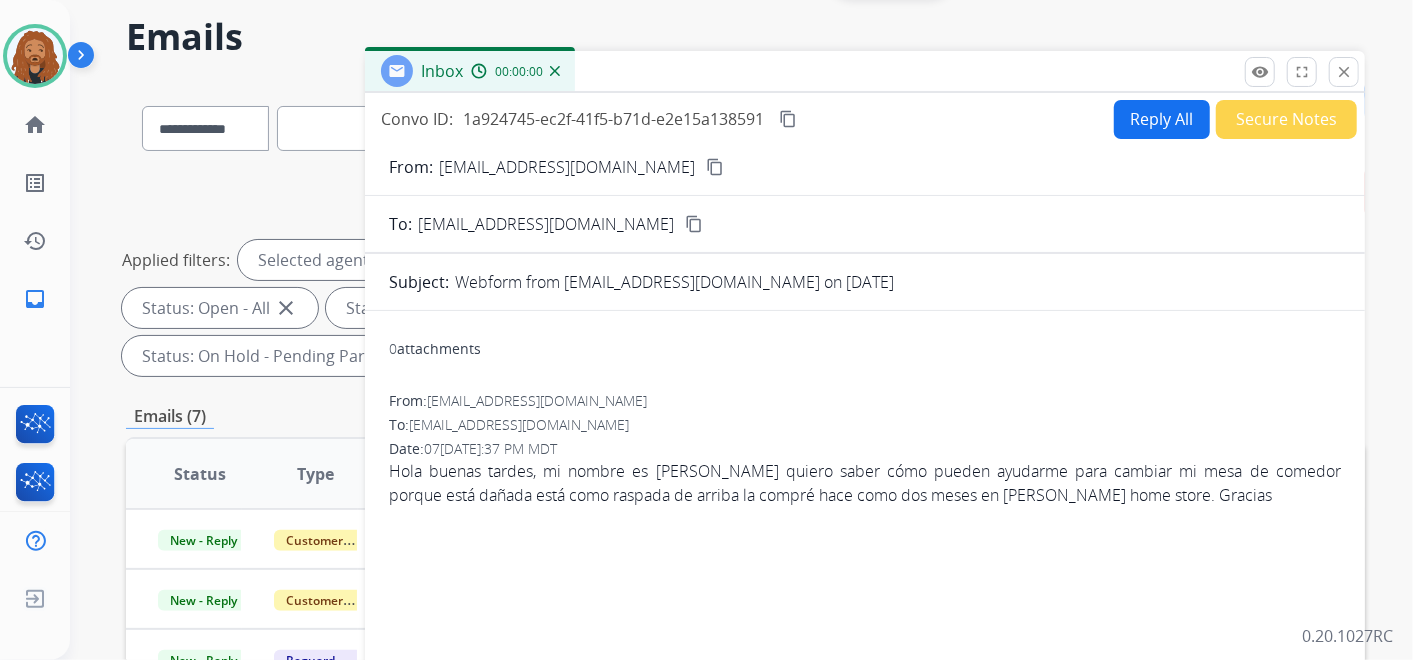 scroll, scrollTop: 0, scrollLeft: 0, axis: both 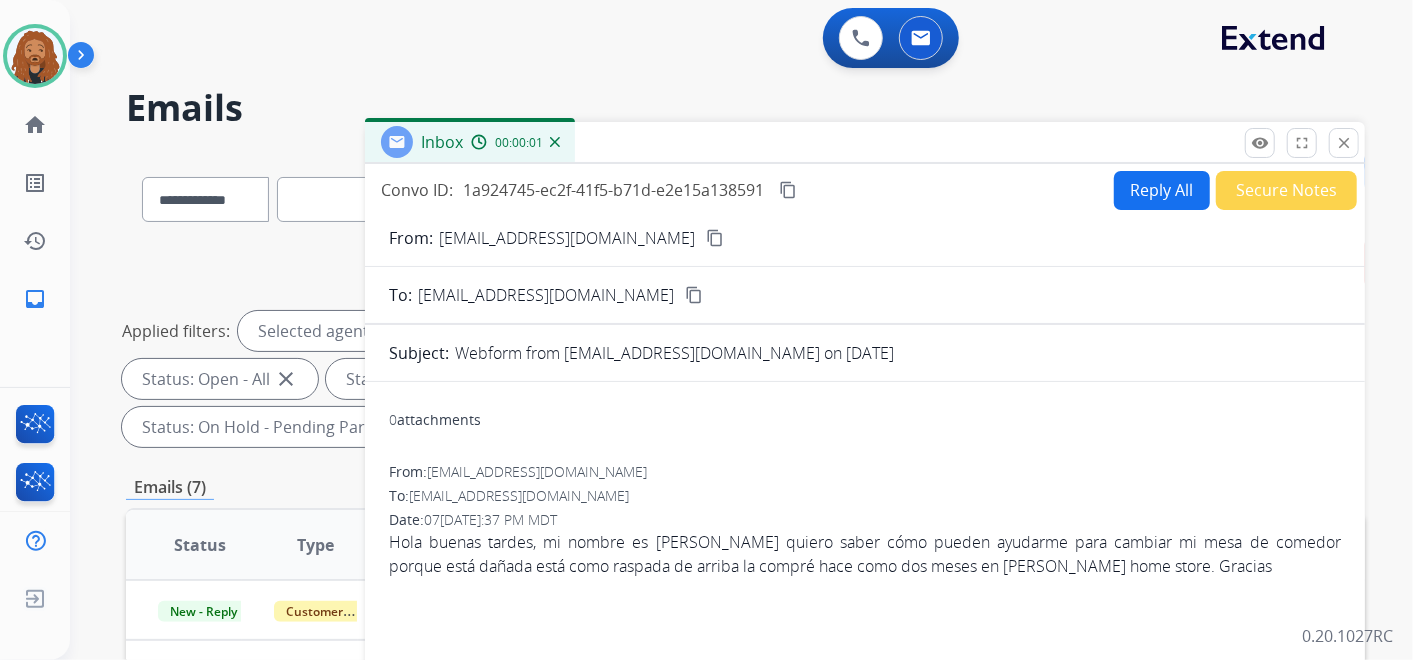 click on "Reply All" at bounding box center (1162, 190) 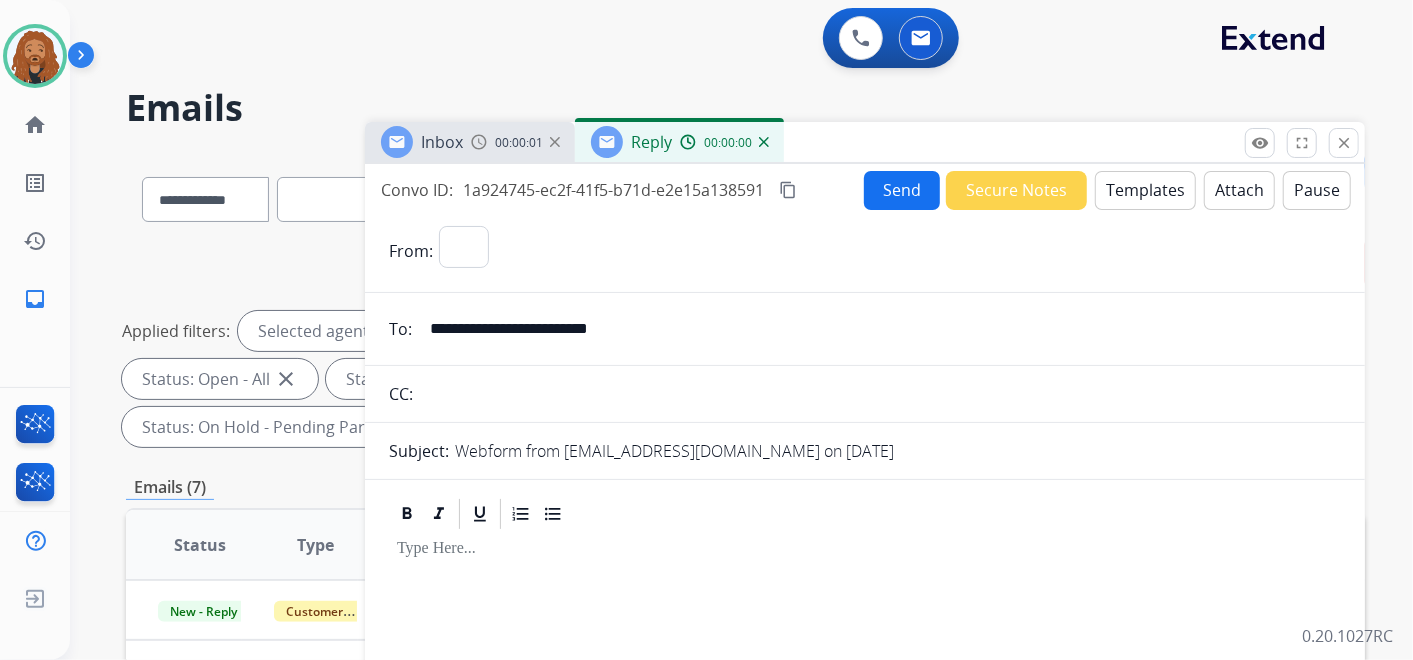 select on "**********" 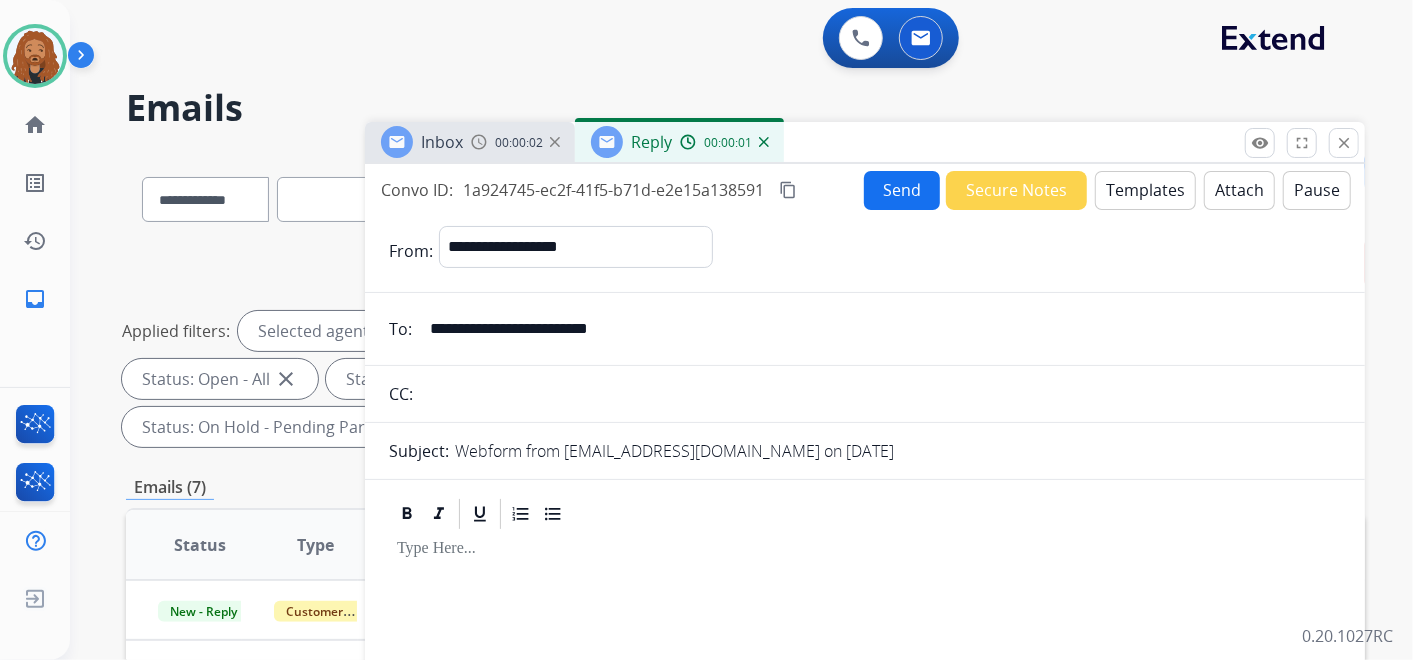 click on "Templates" at bounding box center [1145, 190] 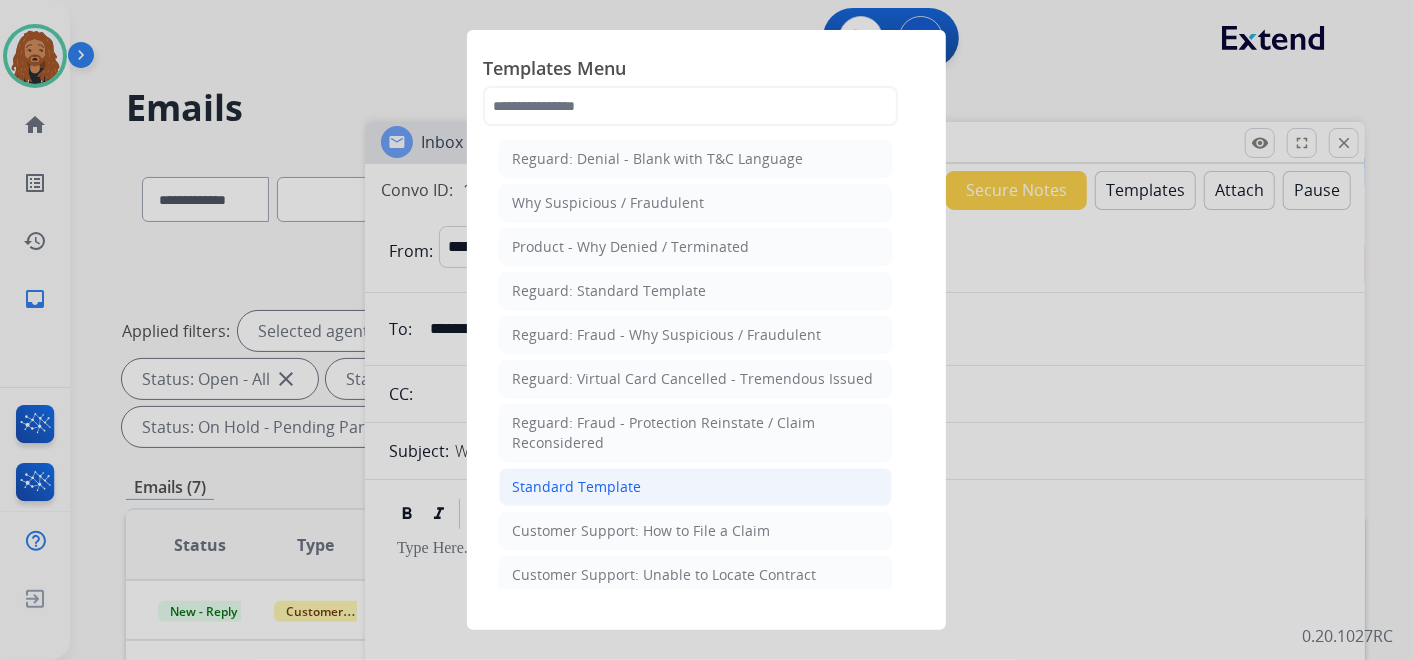 click on "Standard Template" 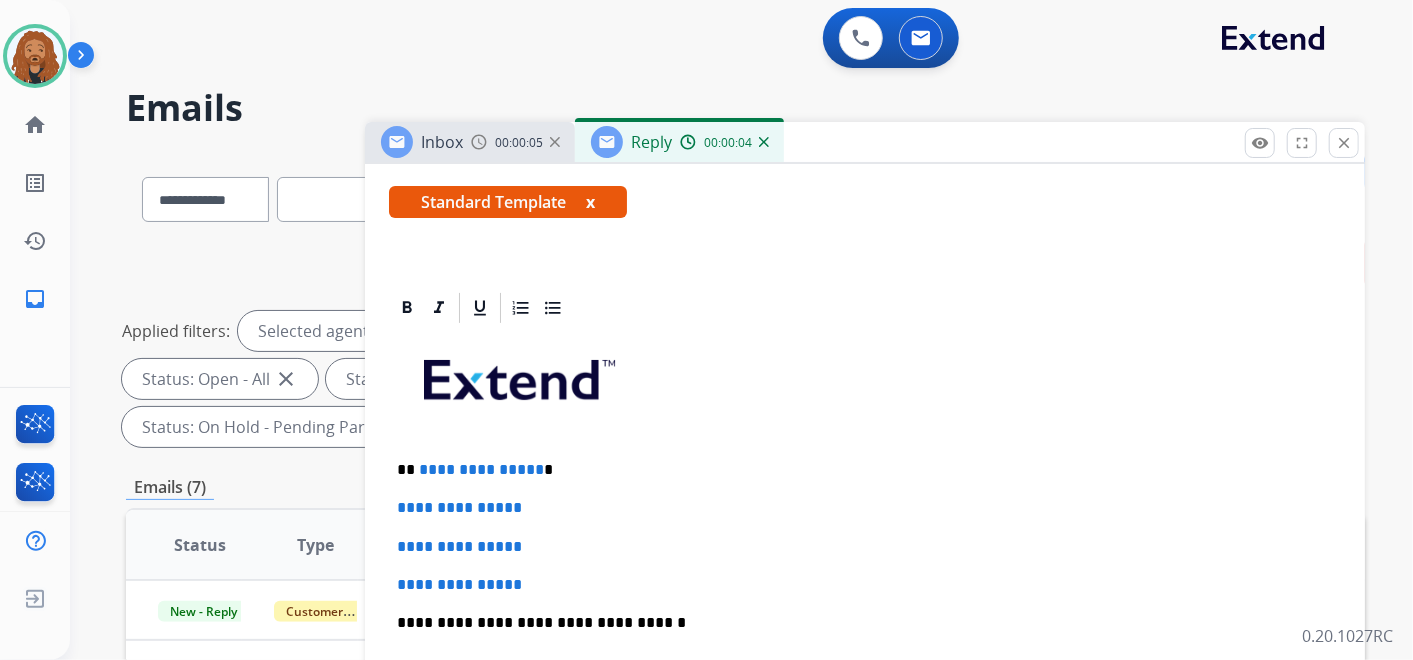 scroll, scrollTop: 0, scrollLeft: 0, axis: both 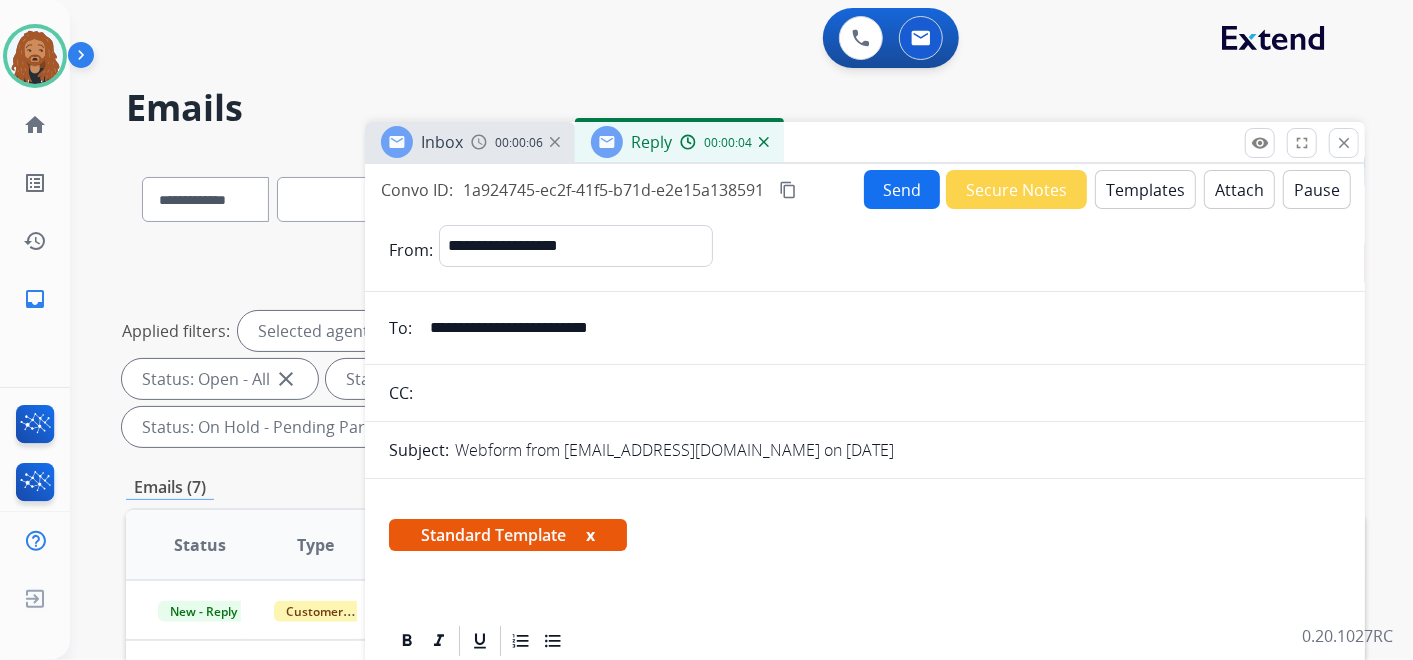 click on "Templates" at bounding box center [1145, 189] 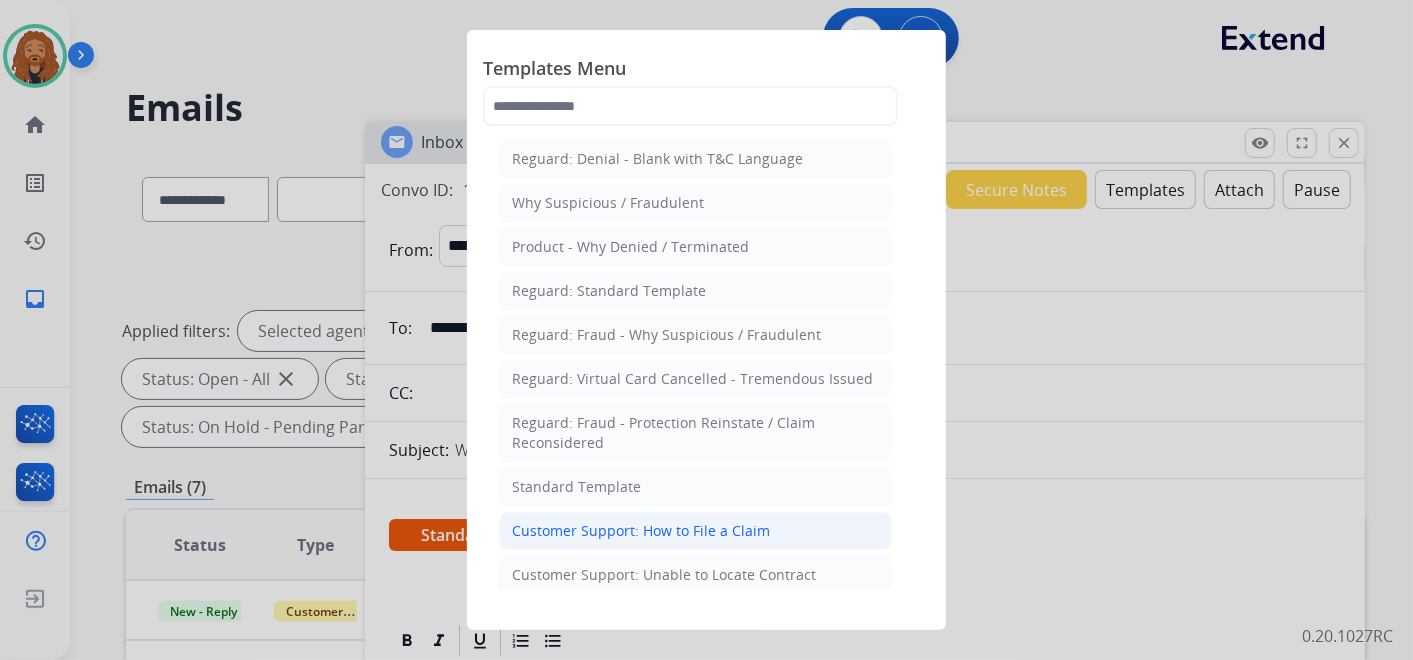 click on "Customer Support: How to File a Claim" 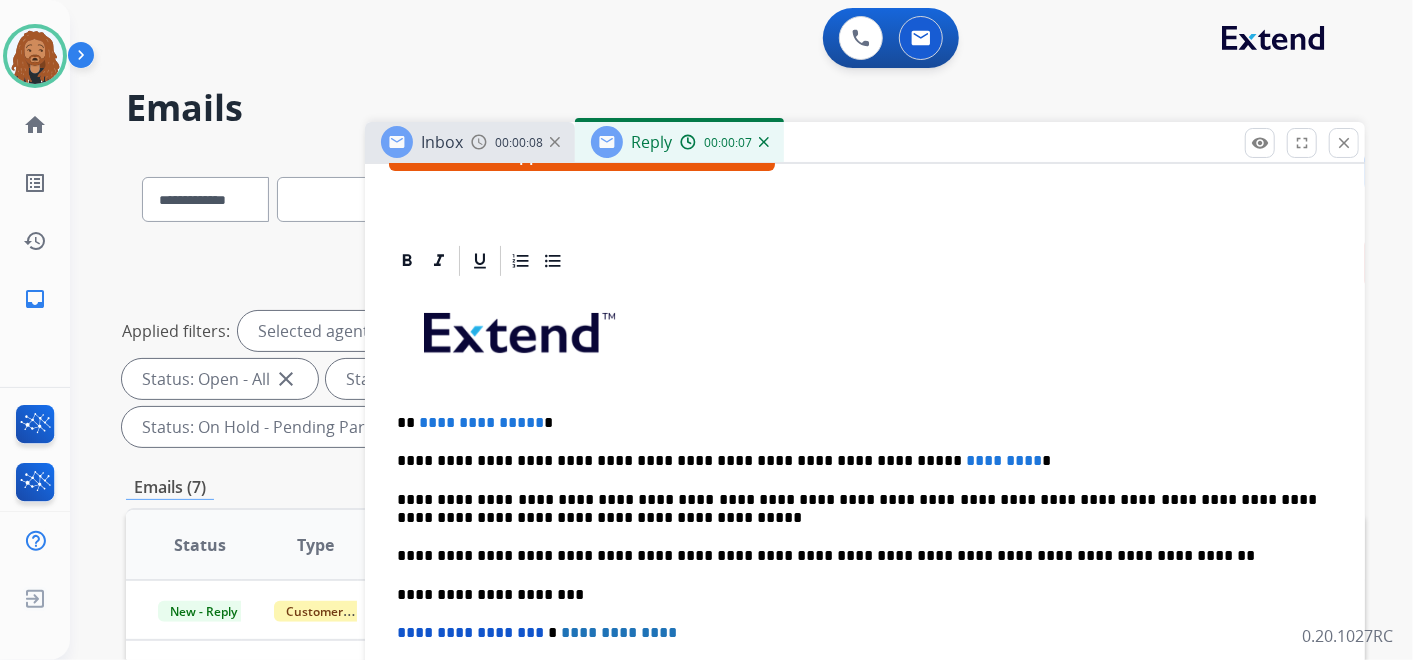 scroll, scrollTop: 383, scrollLeft: 0, axis: vertical 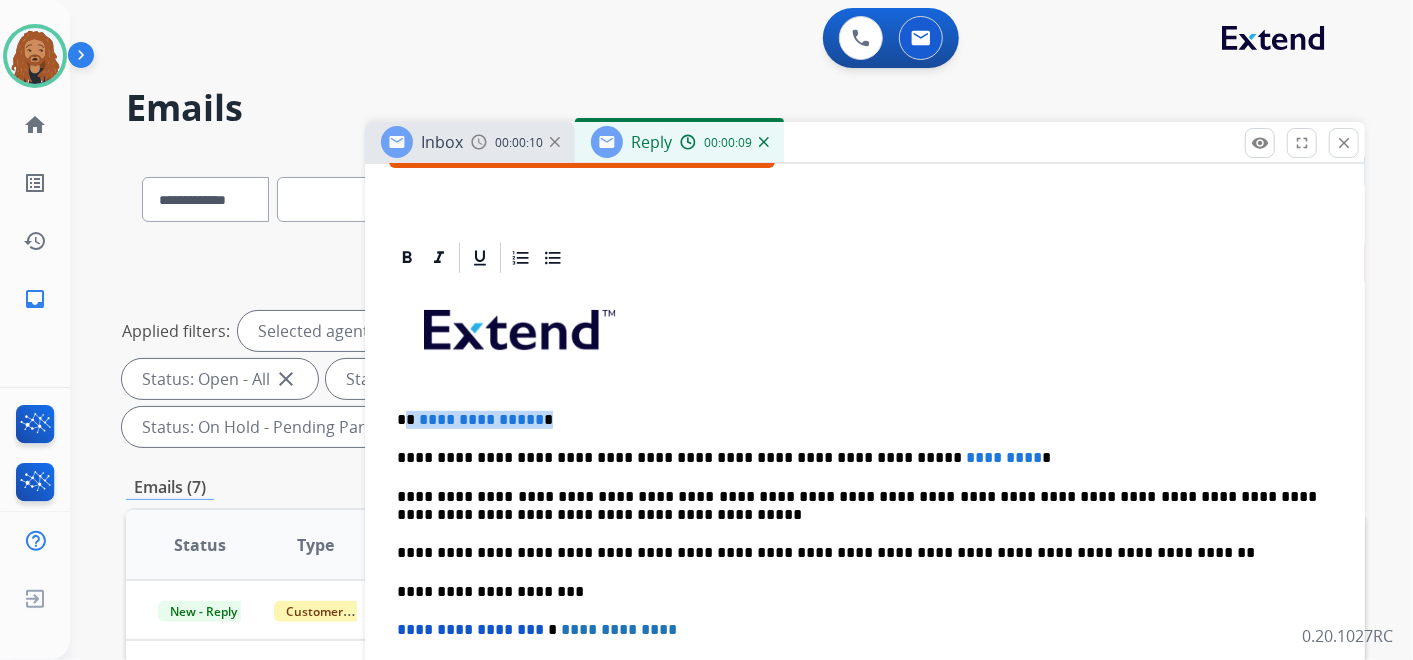 drag, startPoint x: 541, startPoint y: 414, endPoint x: 403, endPoint y: 410, distance: 138.05795 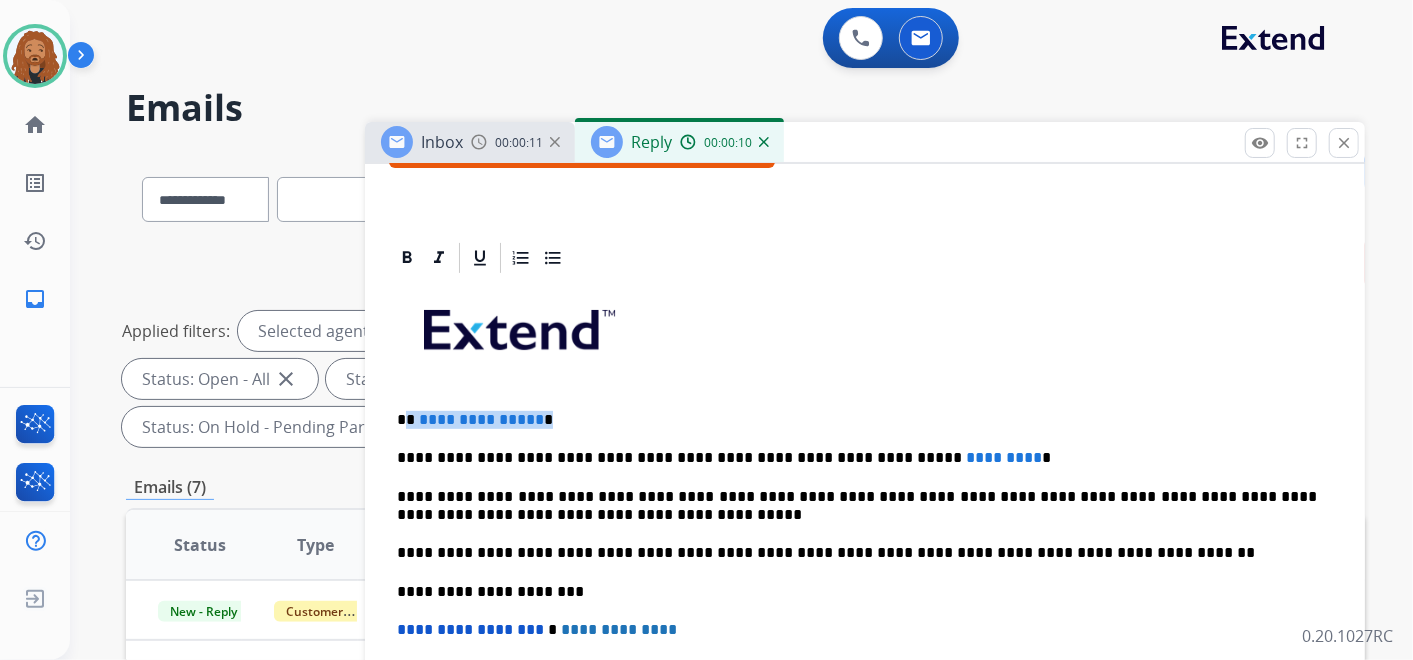 type 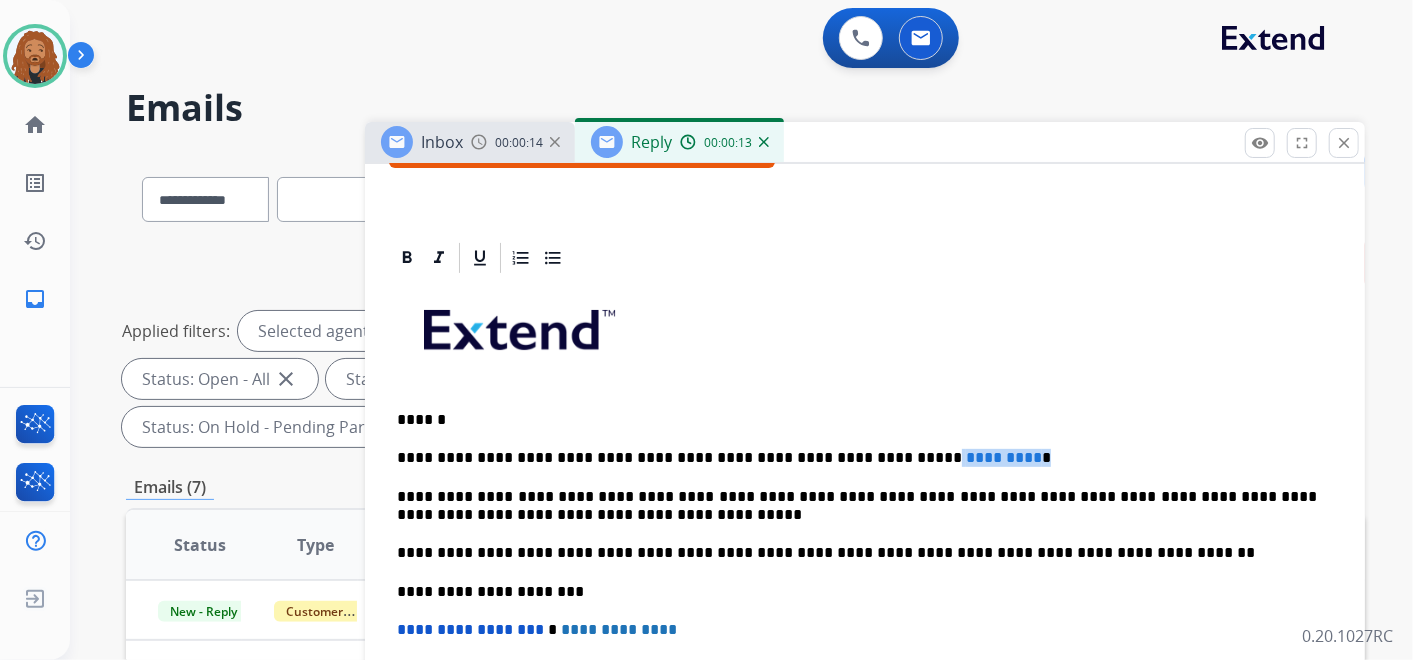 drag, startPoint x: 958, startPoint y: 447, endPoint x: 850, endPoint y: 460, distance: 108.779594 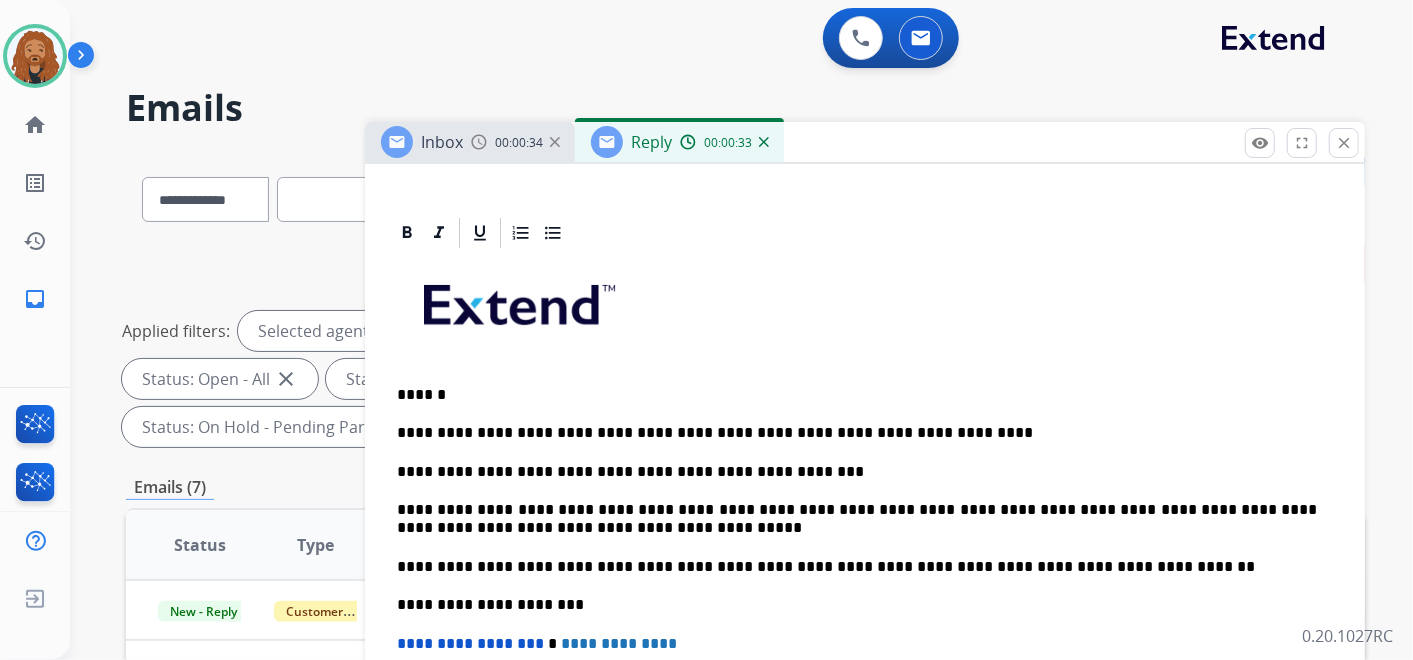 scroll, scrollTop: 422, scrollLeft: 0, axis: vertical 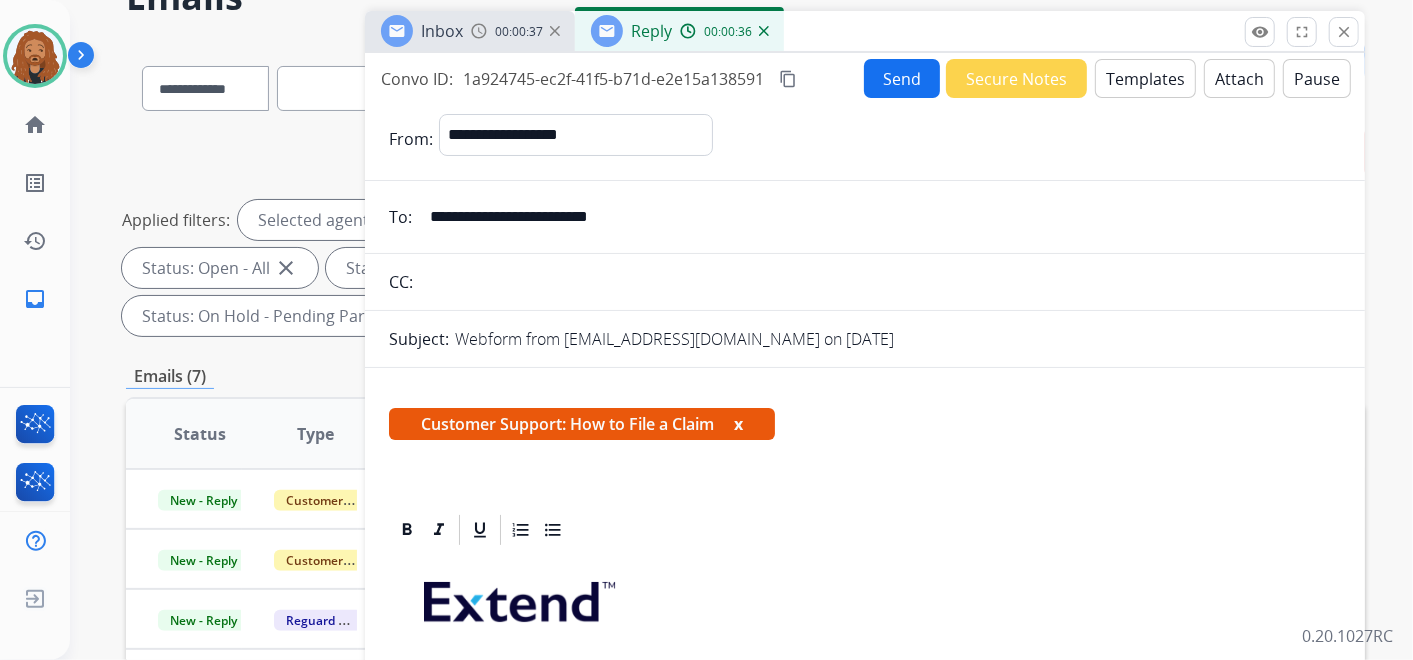 click on "Send" at bounding box center (902, 78) 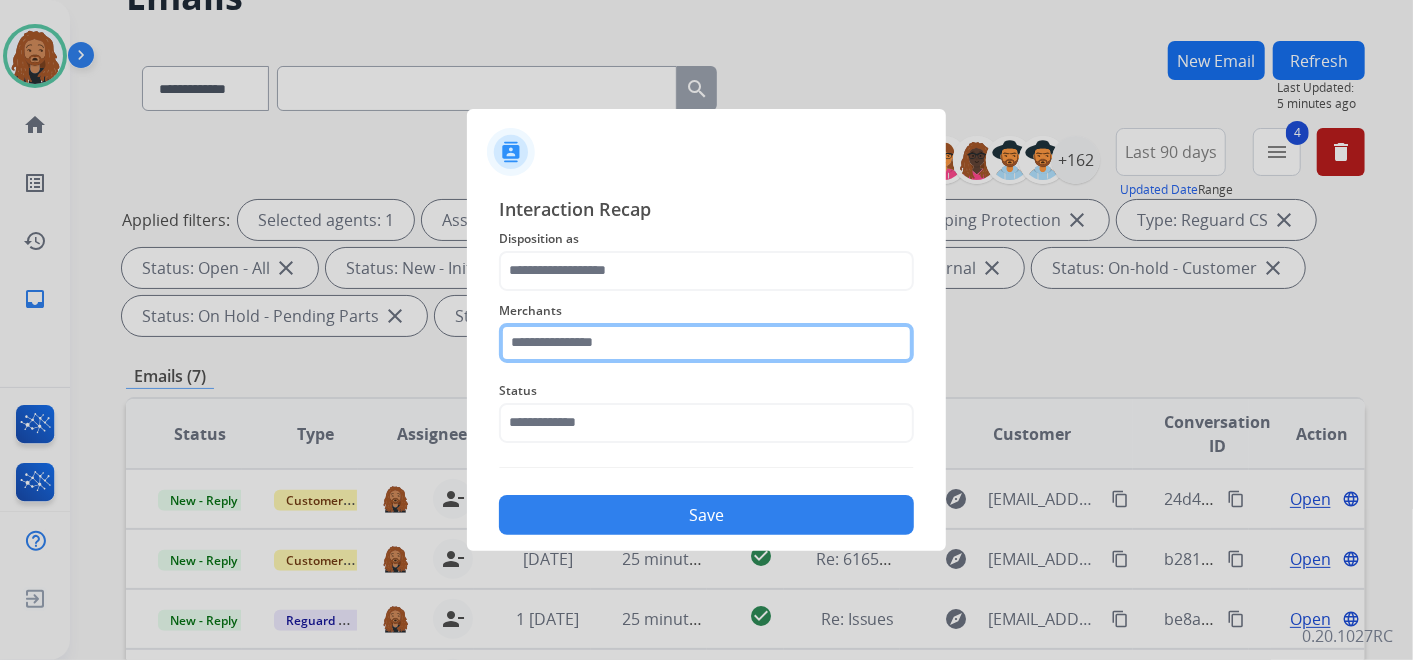click 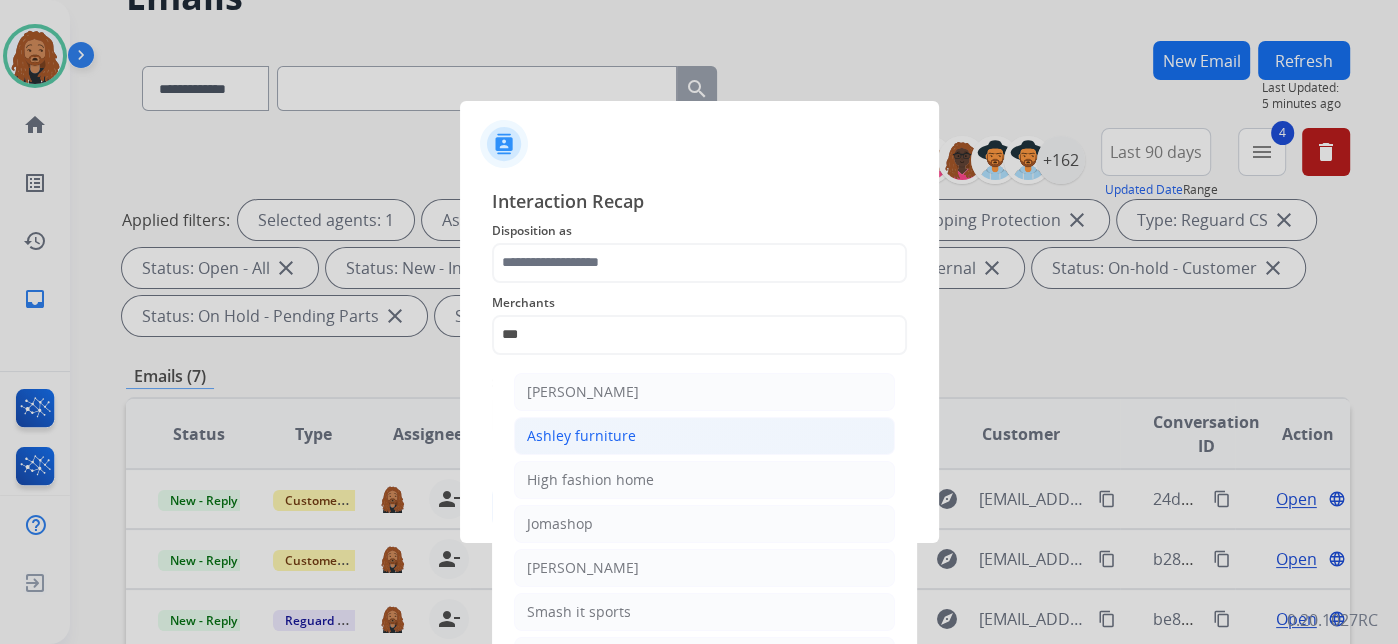 click on "Ashley furniture" 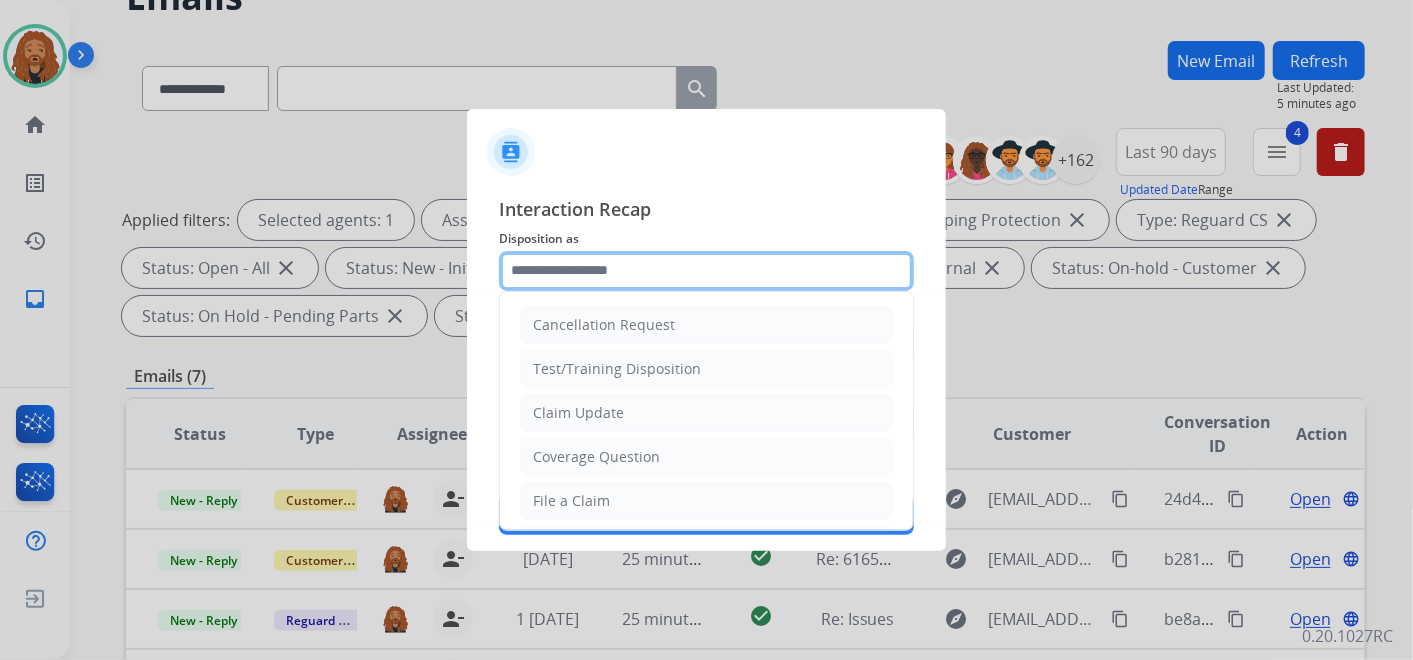 click 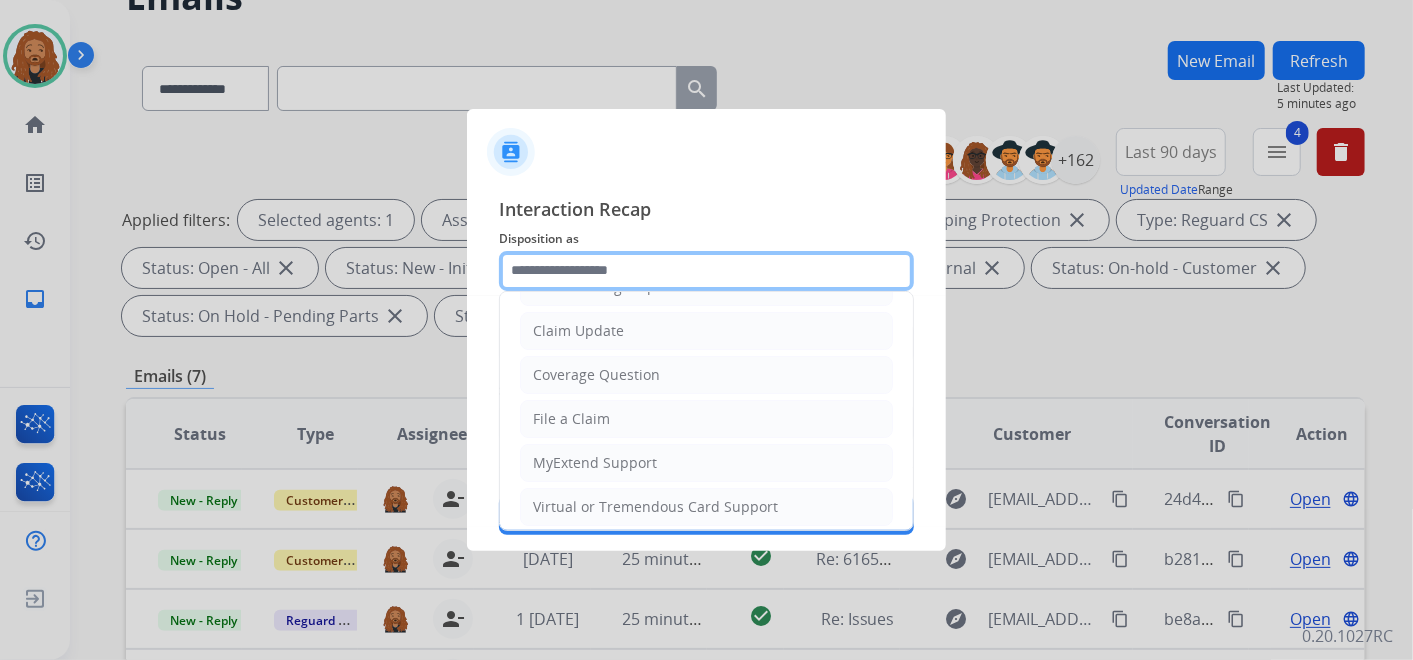 scroll, scrollTop: 111, scrollLeft: 0, axis: vertical 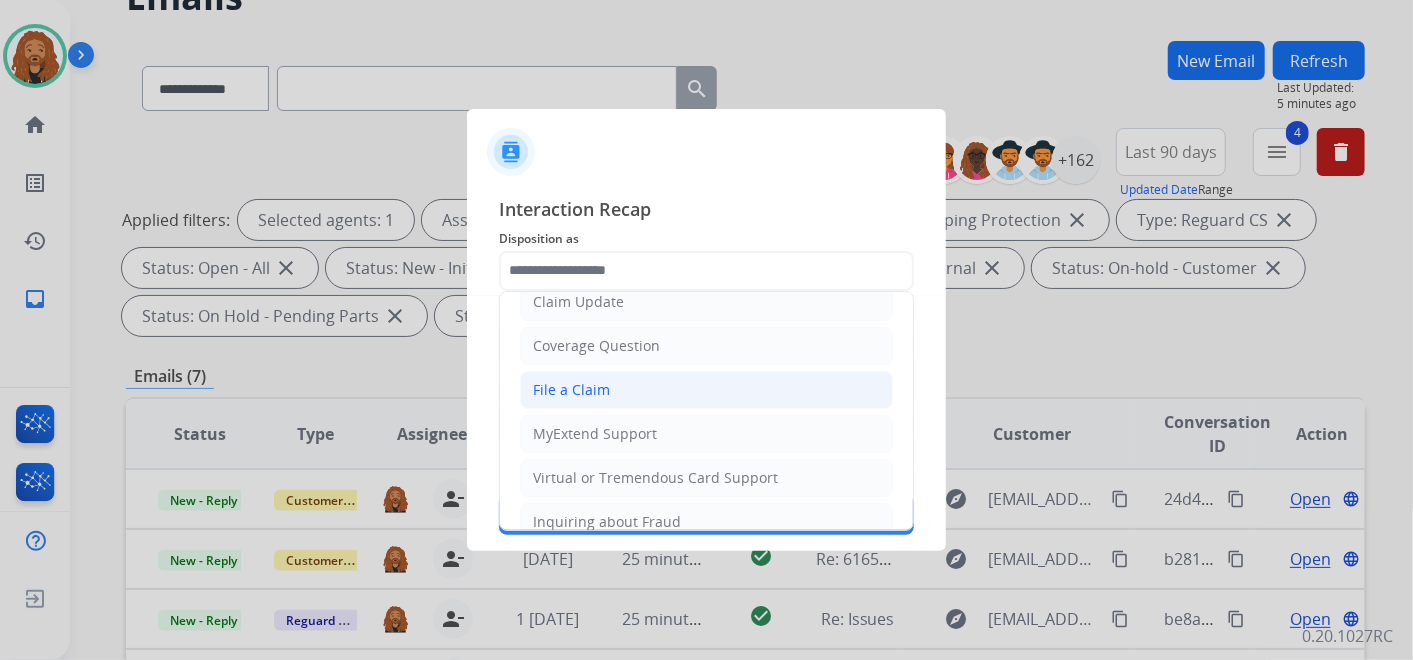 click on "File a Claim" 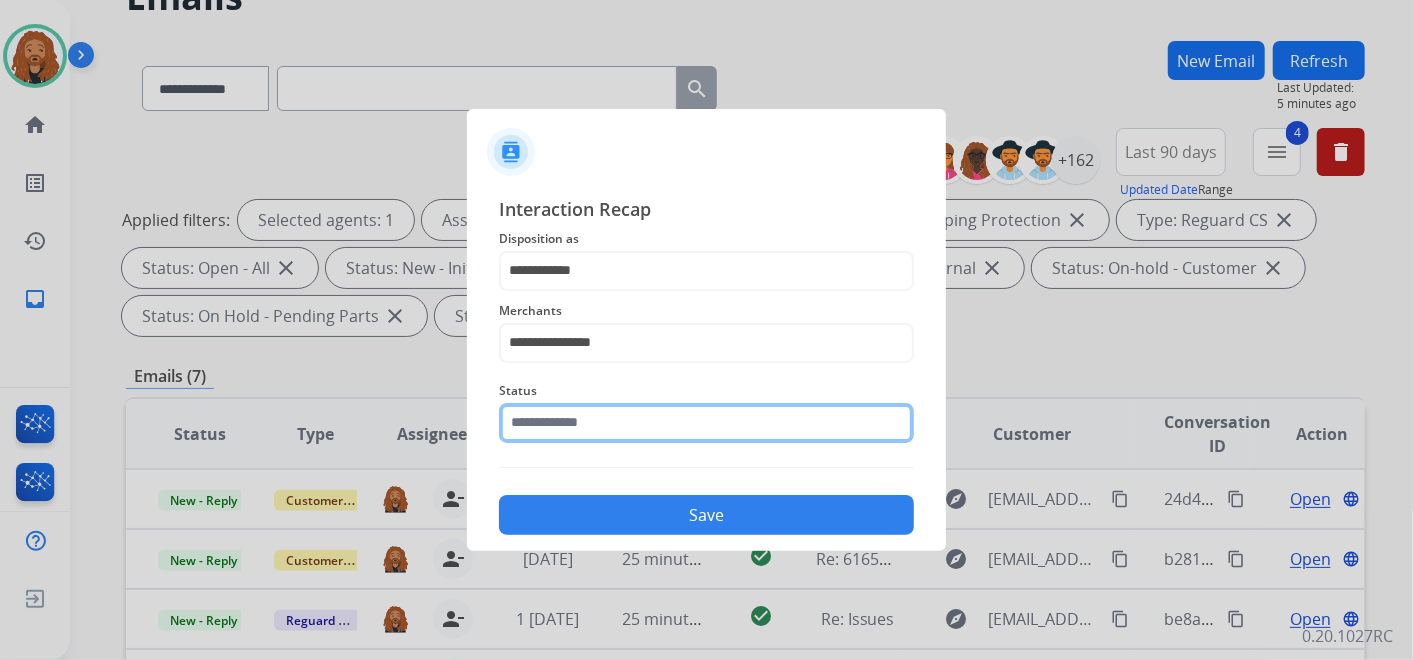 click 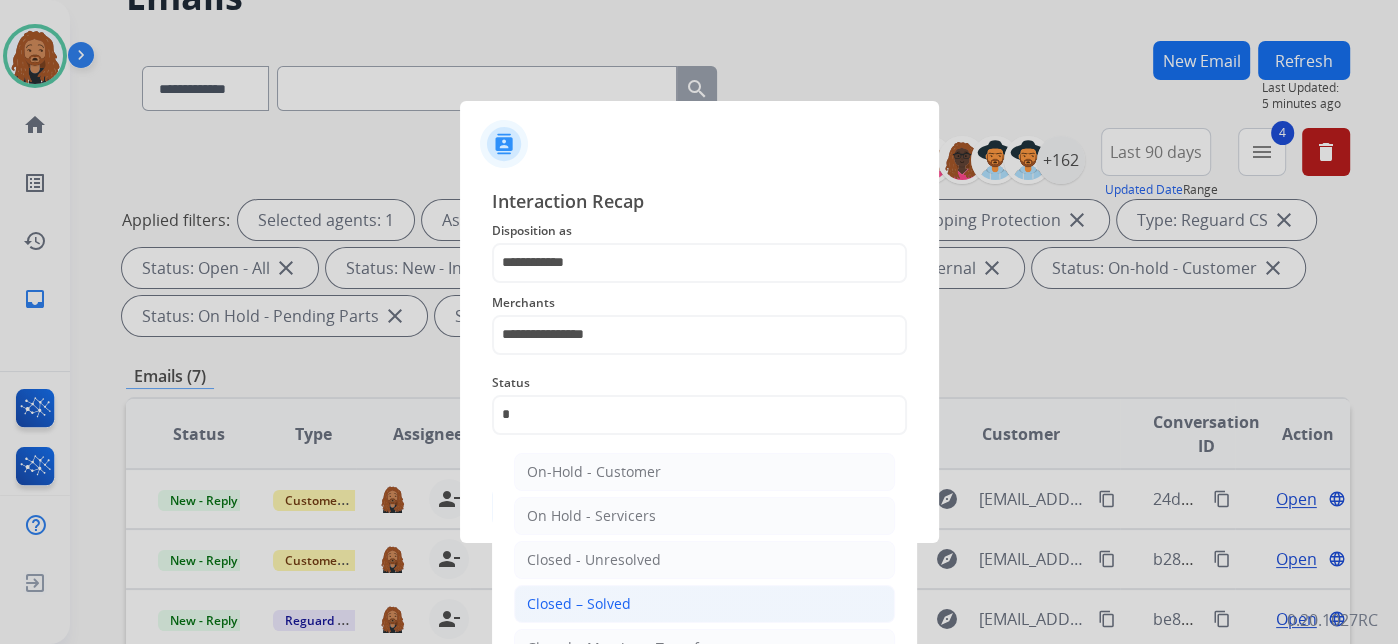 click on "Closed – Solved" 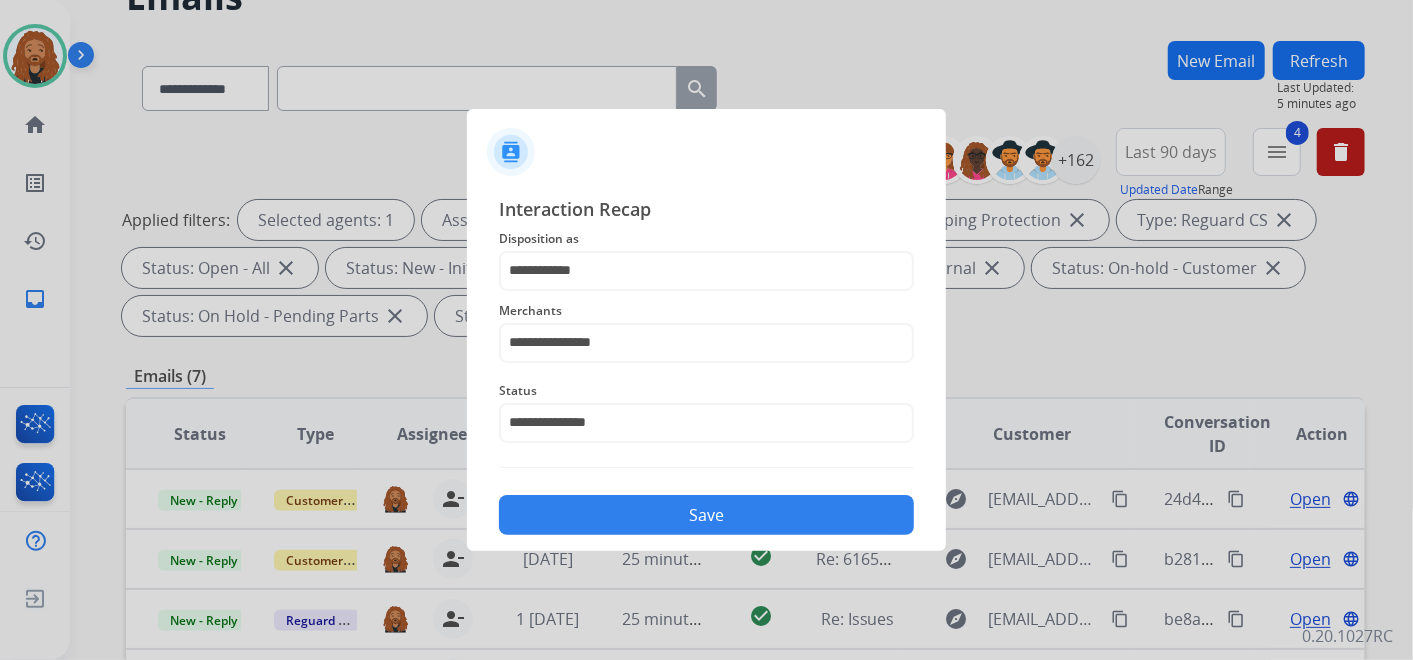 click on "Save" 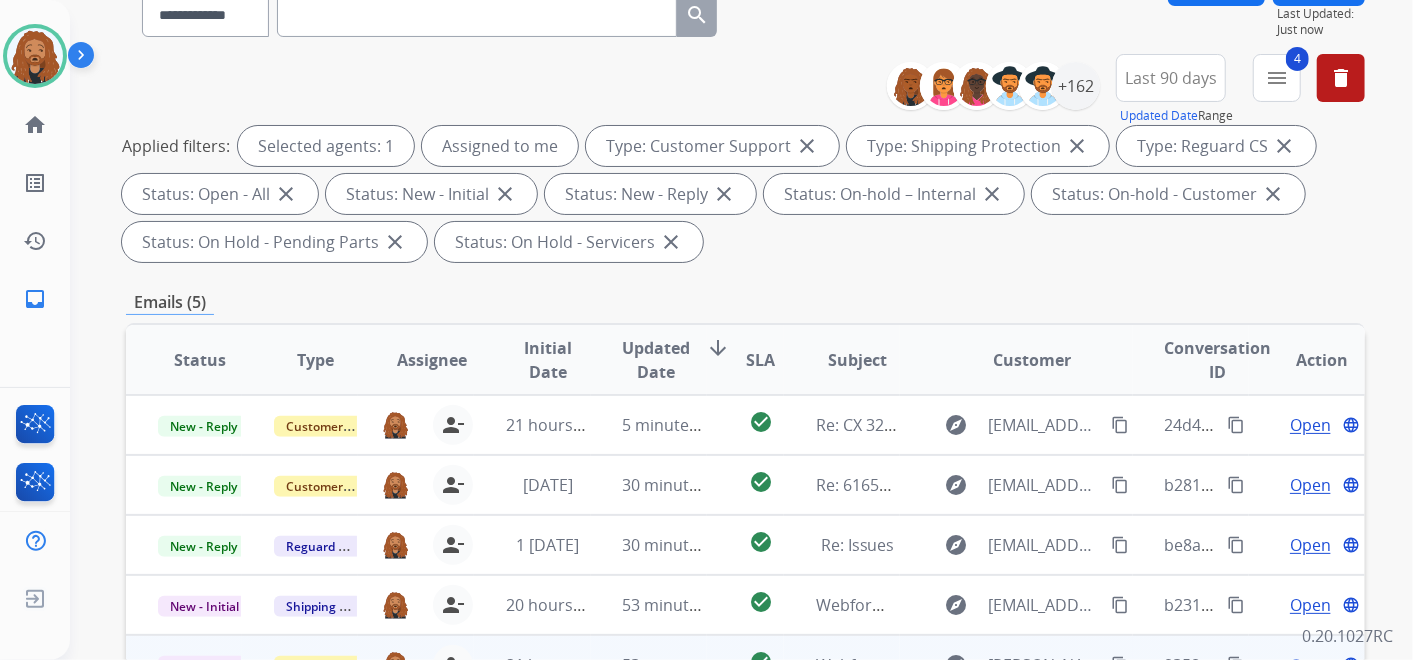 scroll, scrollTop: 555, scrollLeft: 0, axis: vertical 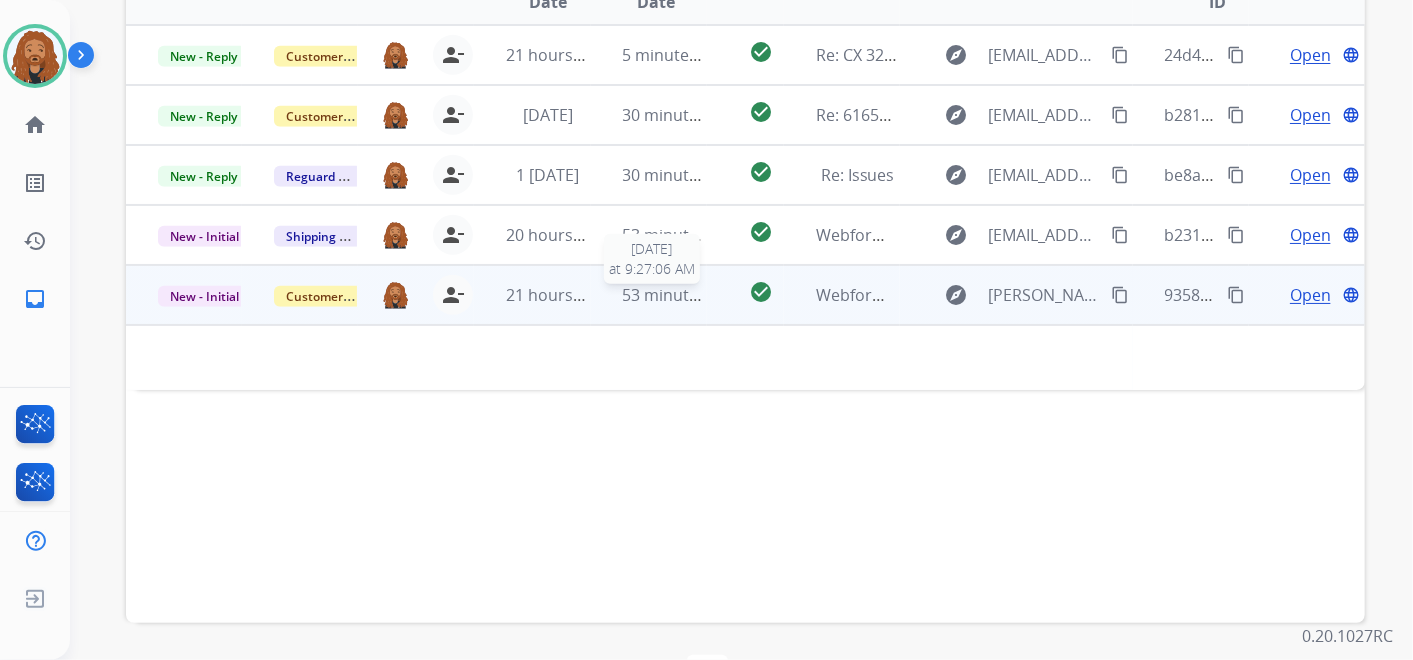 click on "53 minutes ago" at bounding box center [681, 295] 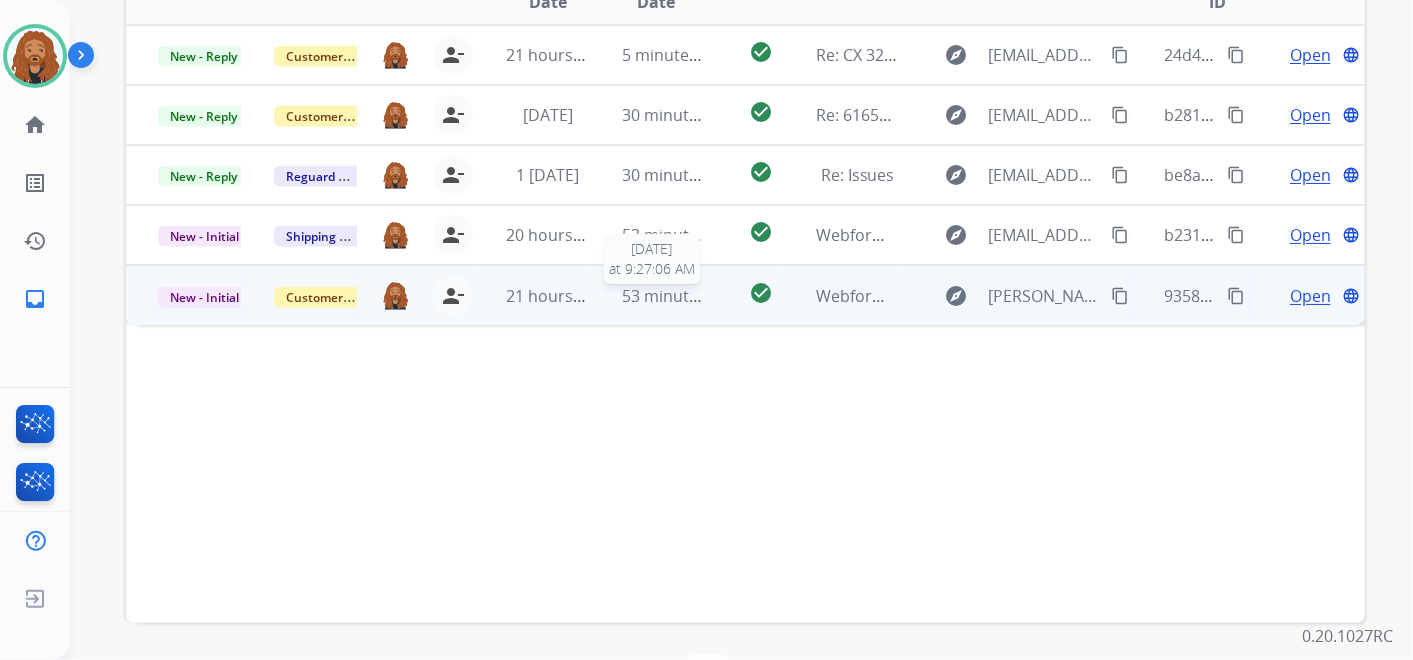 click on "53 minutes ago" at bounding box center (681, 296) 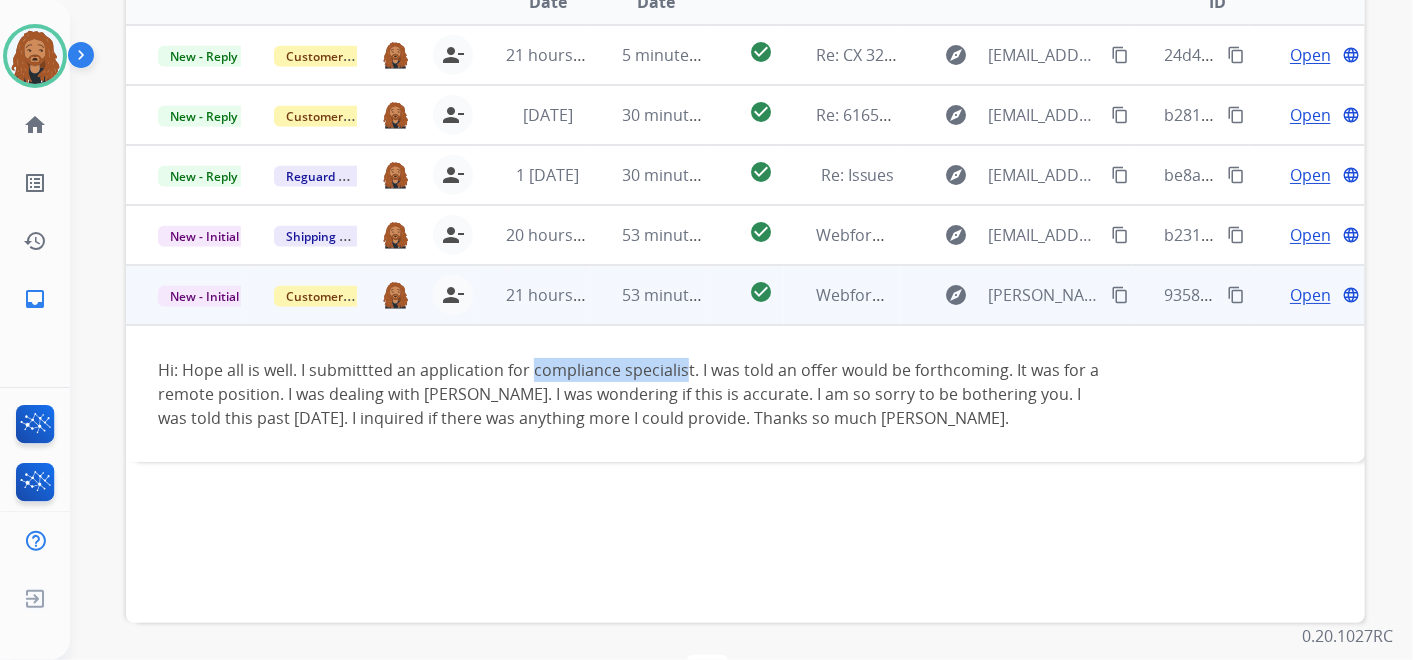 drag, startPoint x: 534, startPoint y: 371, endPoint x: 694, endPoint y: 365, distance: 160.11246 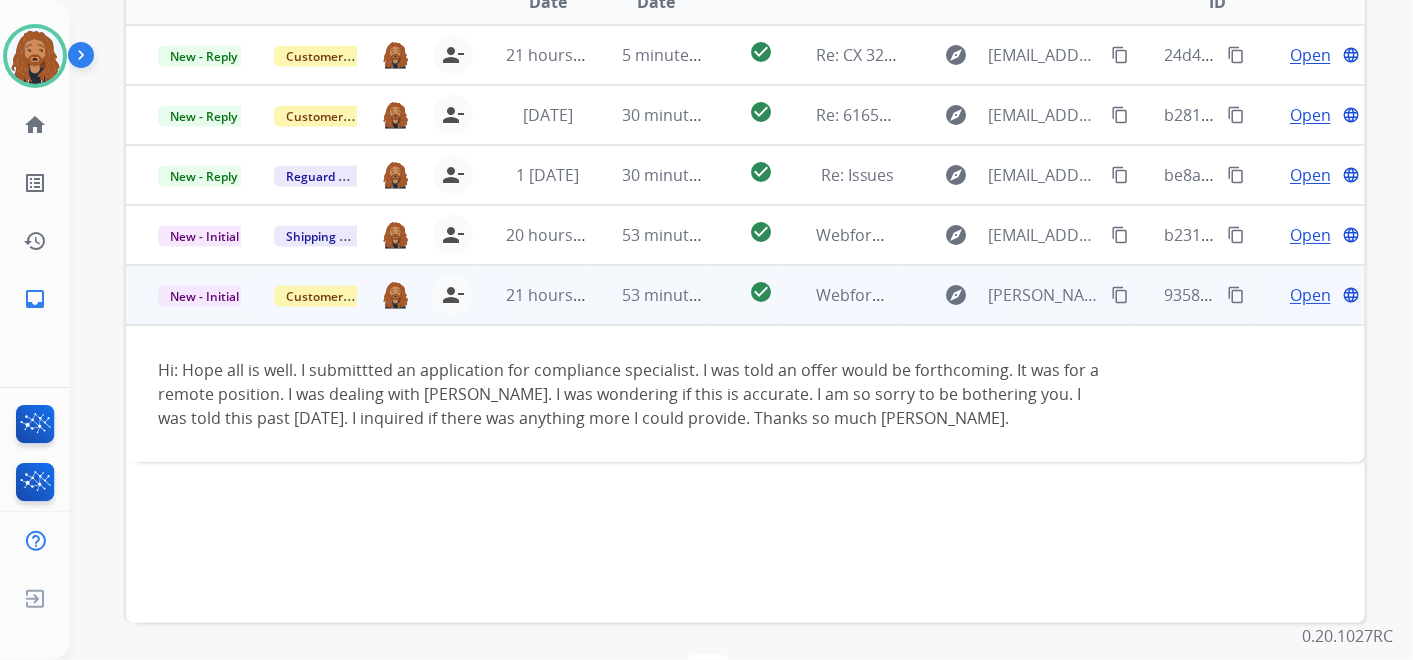 click on "Hi:  Hope all is well.  I submittted an application for compliance specialist.  I was told an offer would be forthcoming.  It was for a remote position.   I was dealing with Mr. Brian O'Conner.  I was wondering if this is accurate.  I am so sorry to be bothering you.  I was told this past Monday.  I inquired if there was anything more I could provide.   Thanks so much Theresa A. Uscinowicz." at bounding box center (629, 394) 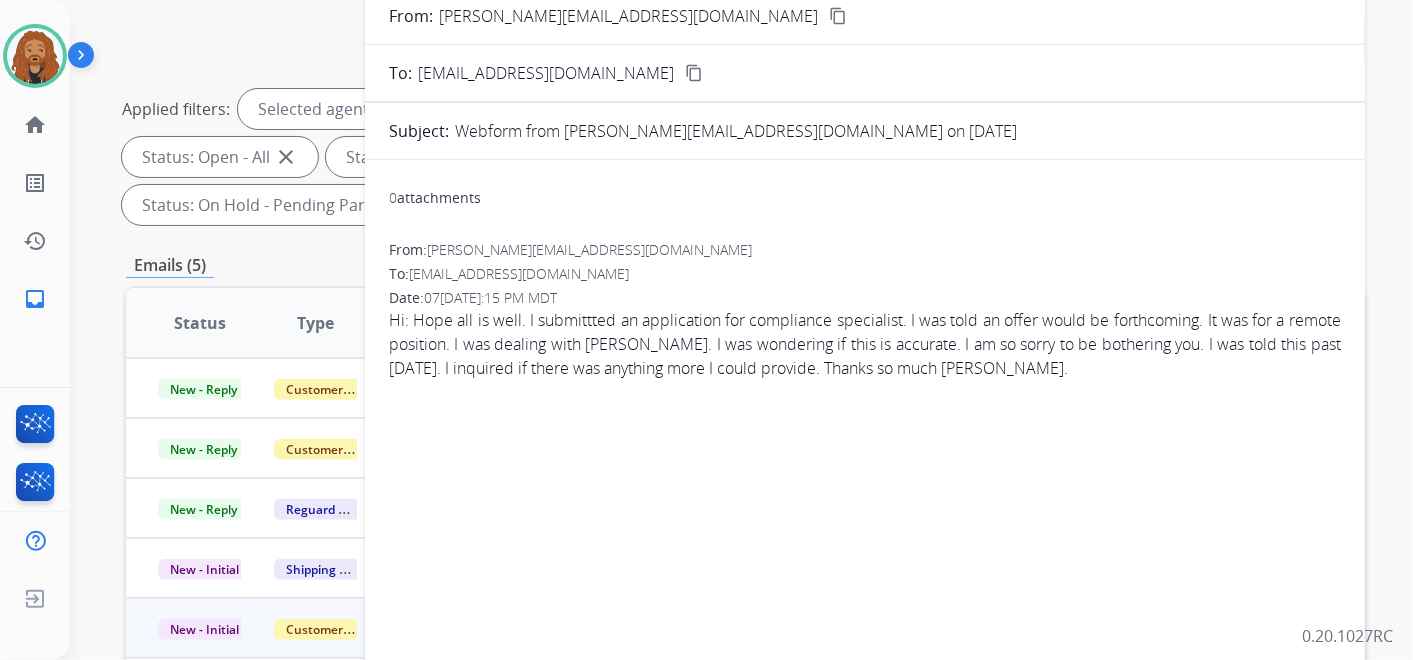 scroll, scrollTop: 111, scrollLeft: 0, axis: vertical 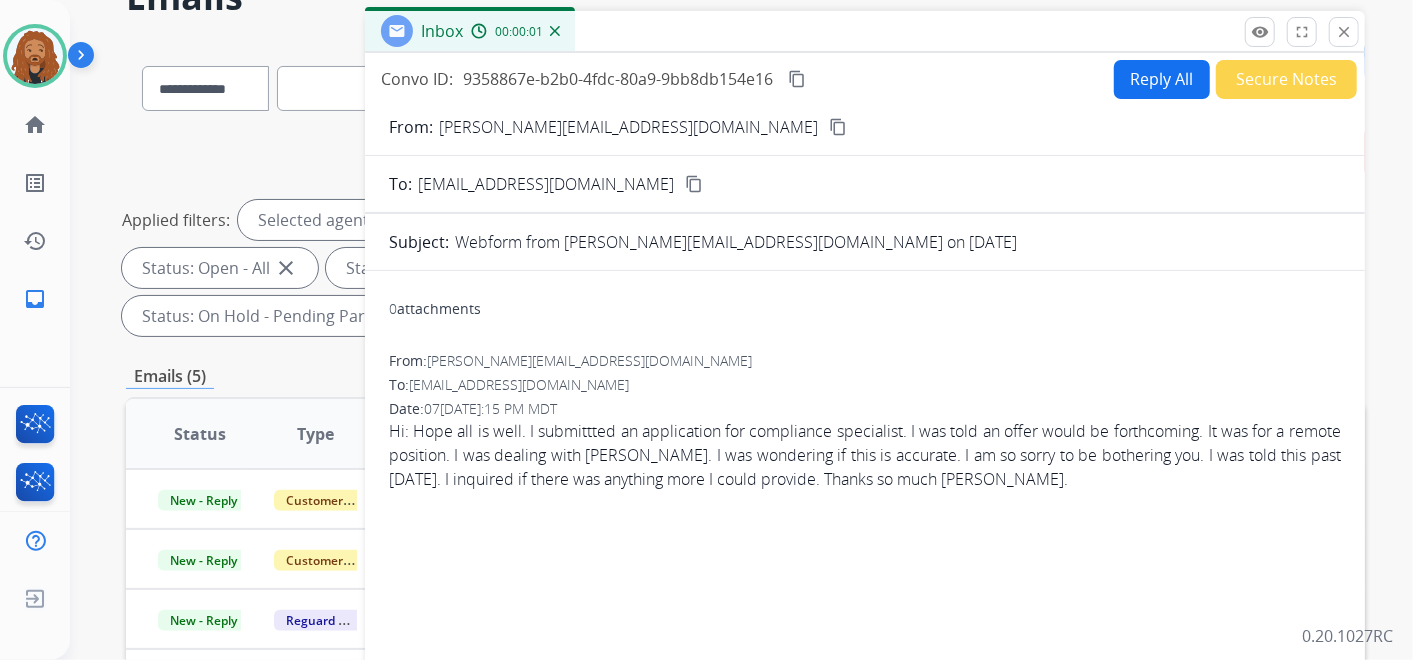 click on "Reply All" at bounding box center [1162, 79] 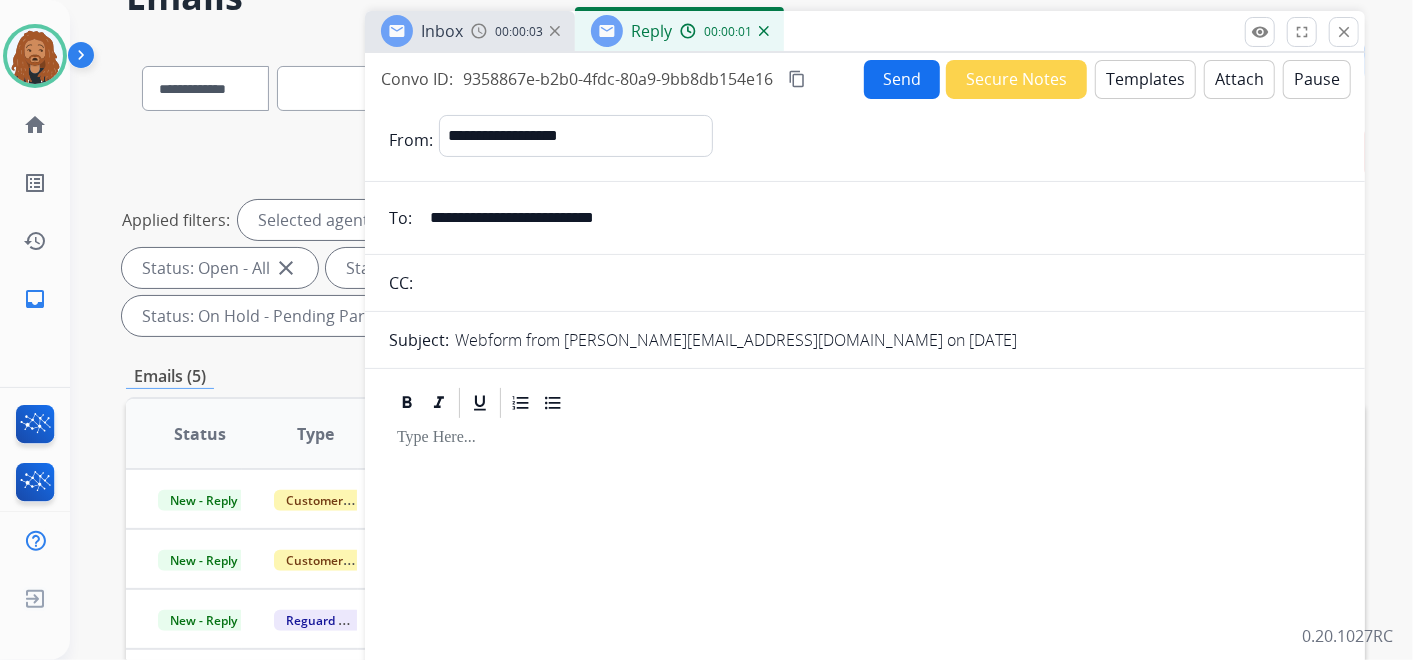 click on "Templates" at bounding box center (1145, 79) 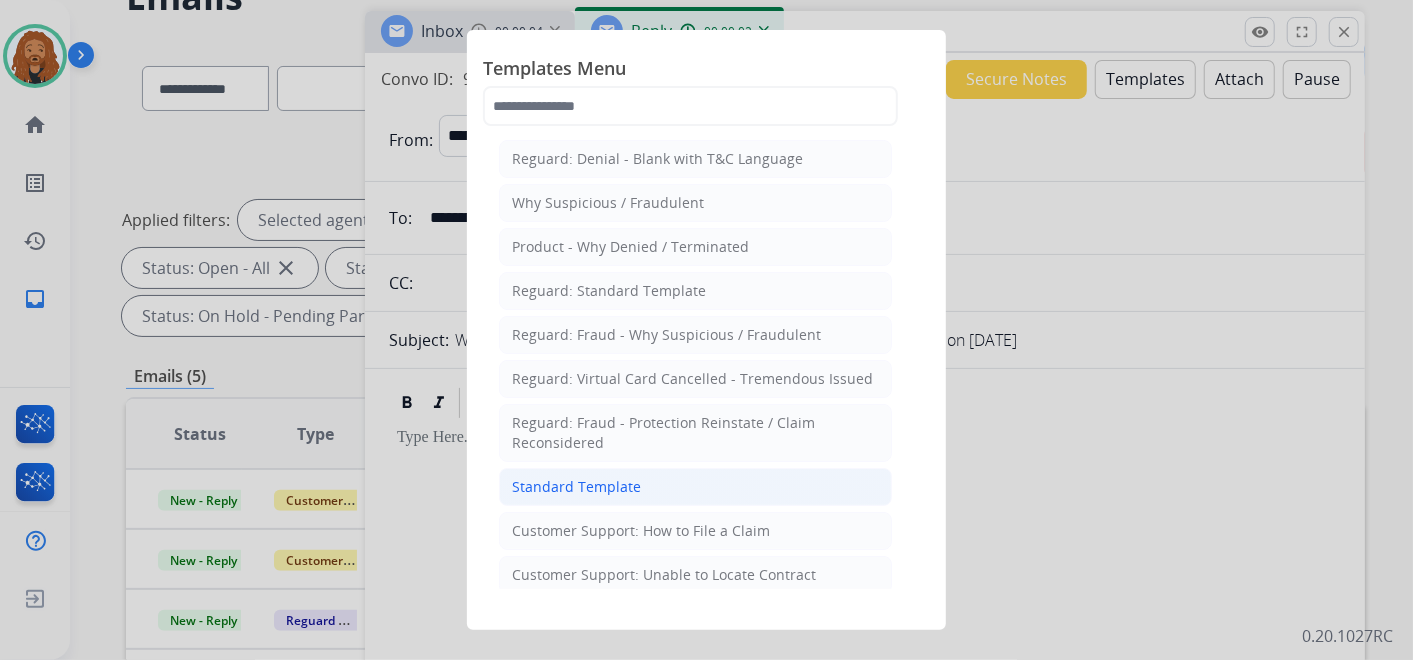 click on "Standard Template" 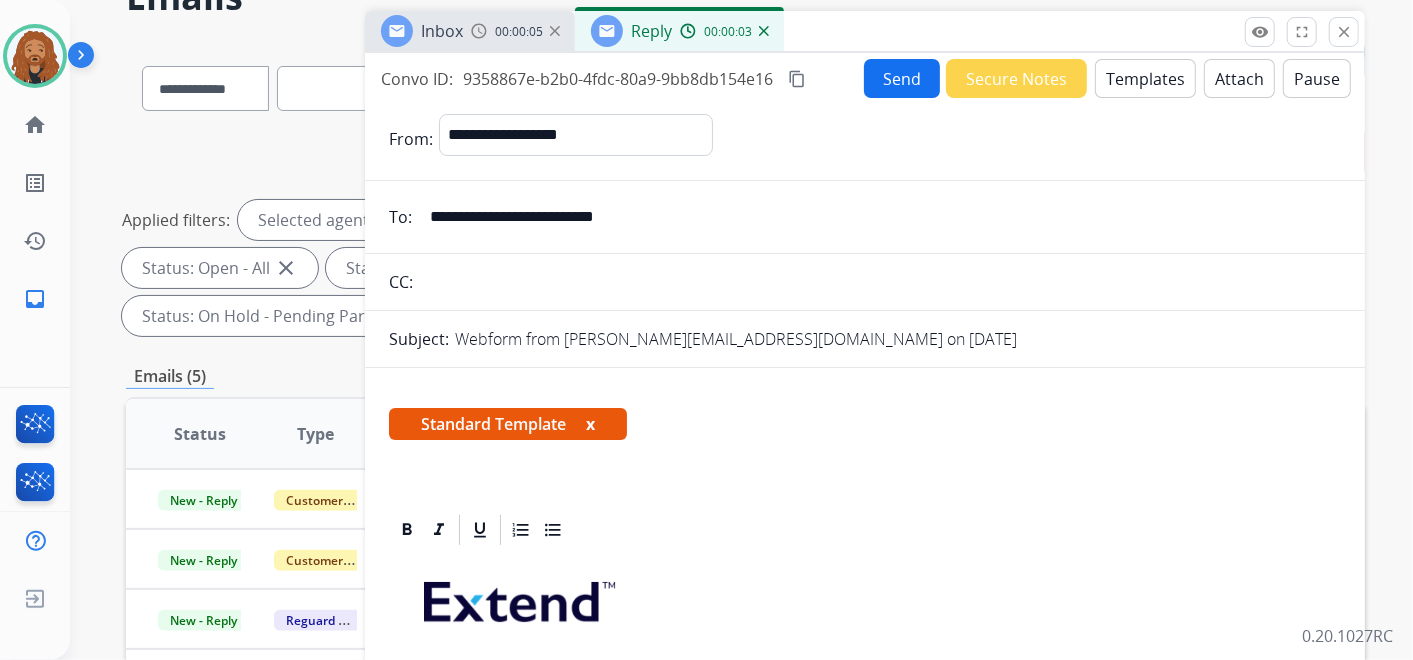scroll, scrollTop: 0, scrollLeft: 0, axis: both 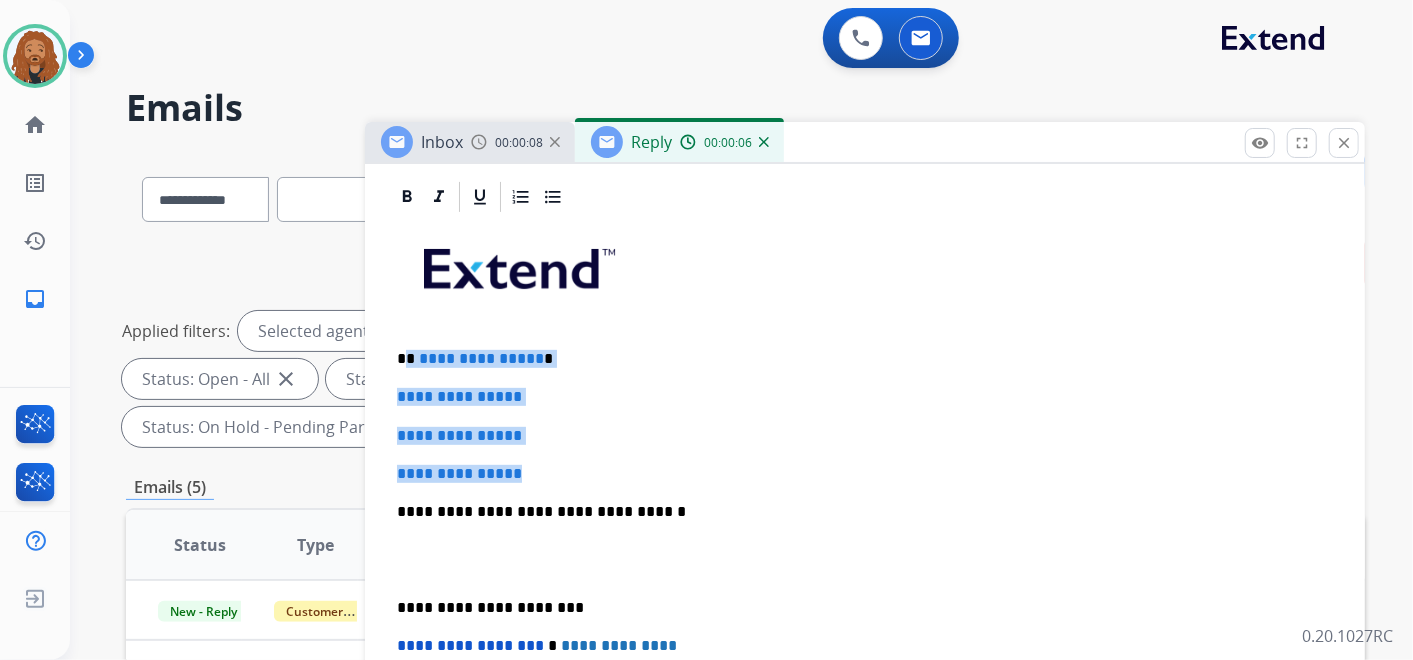 drag, startPoint x: 540, startPoint y: 468, endPoint x: 410, endPoint y: 353, distance: 173.56555 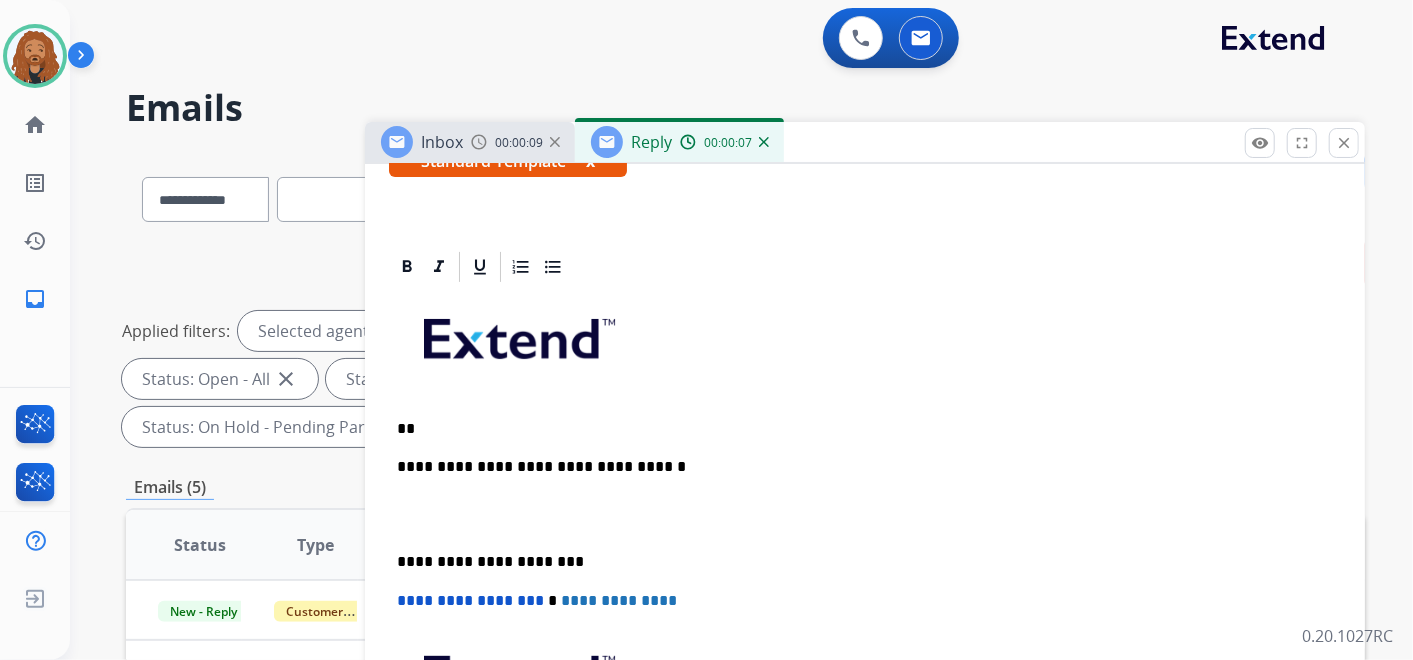 scroll, scrollTop: 369, scrollLeft: 0, axis: vertical 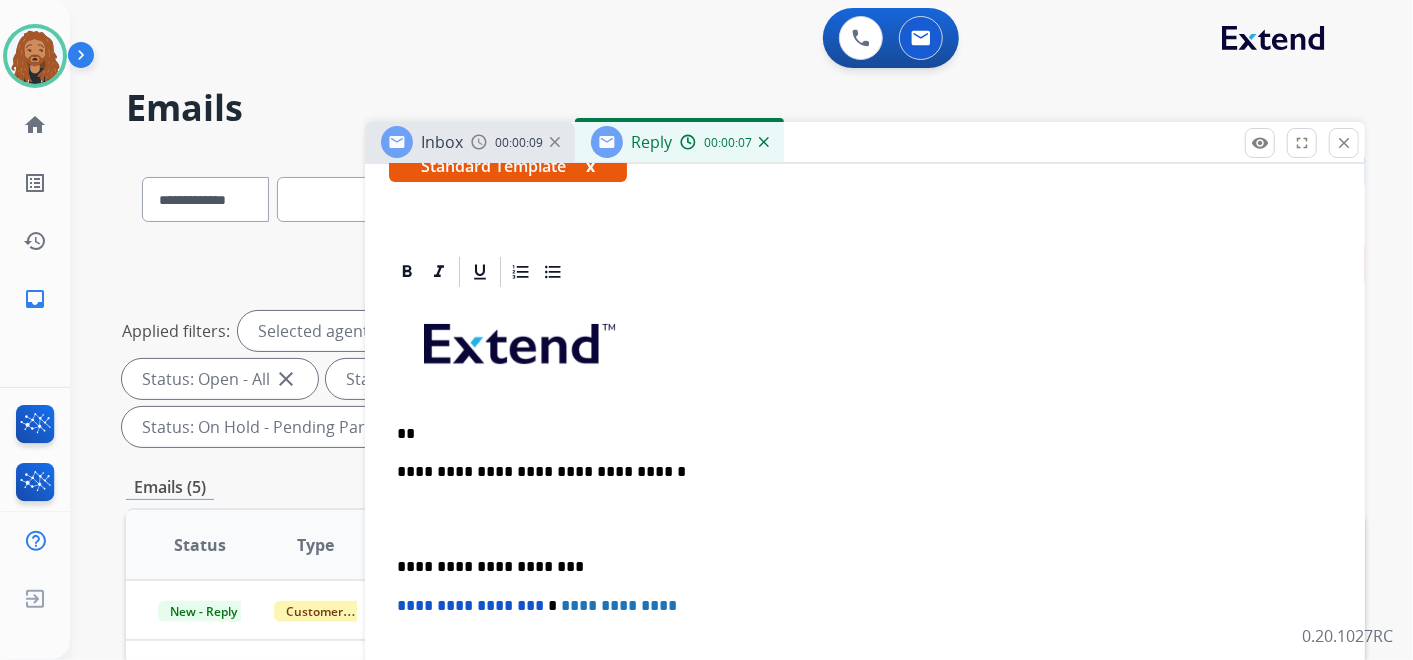 type 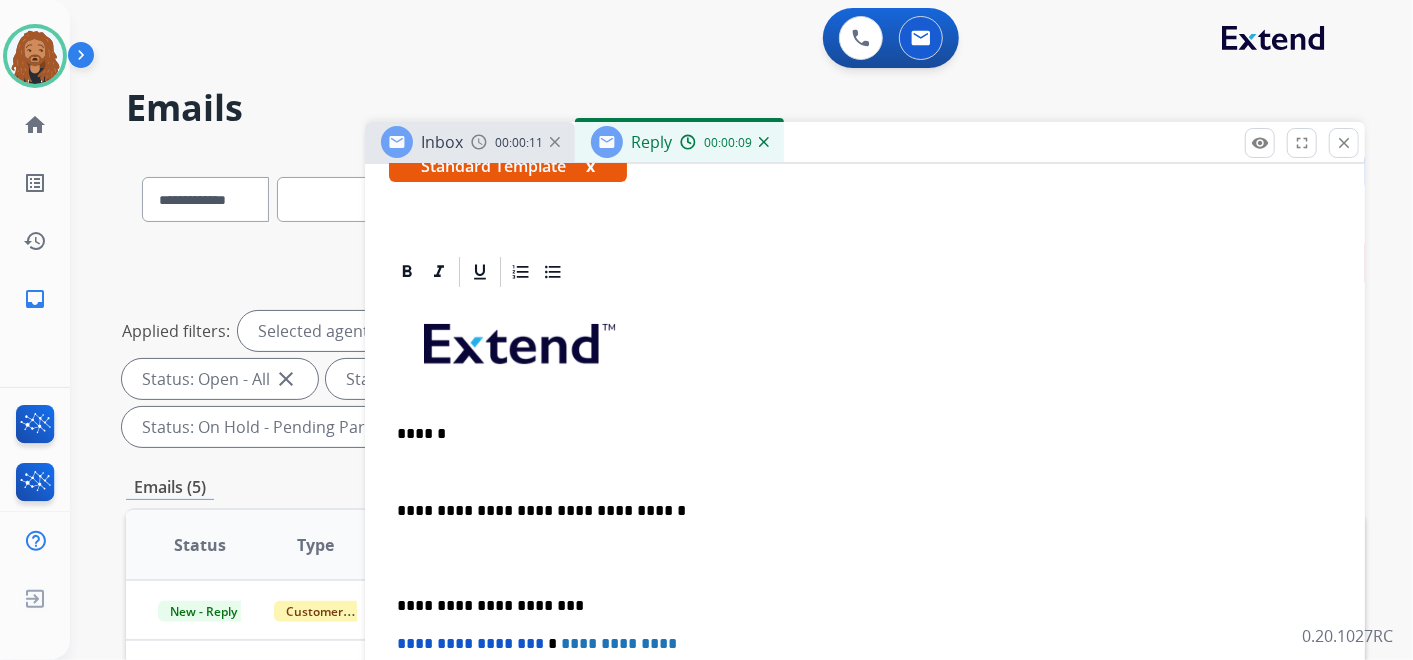 scroll, scrollTop: 408, scrollLeft: 0, axis: vertical 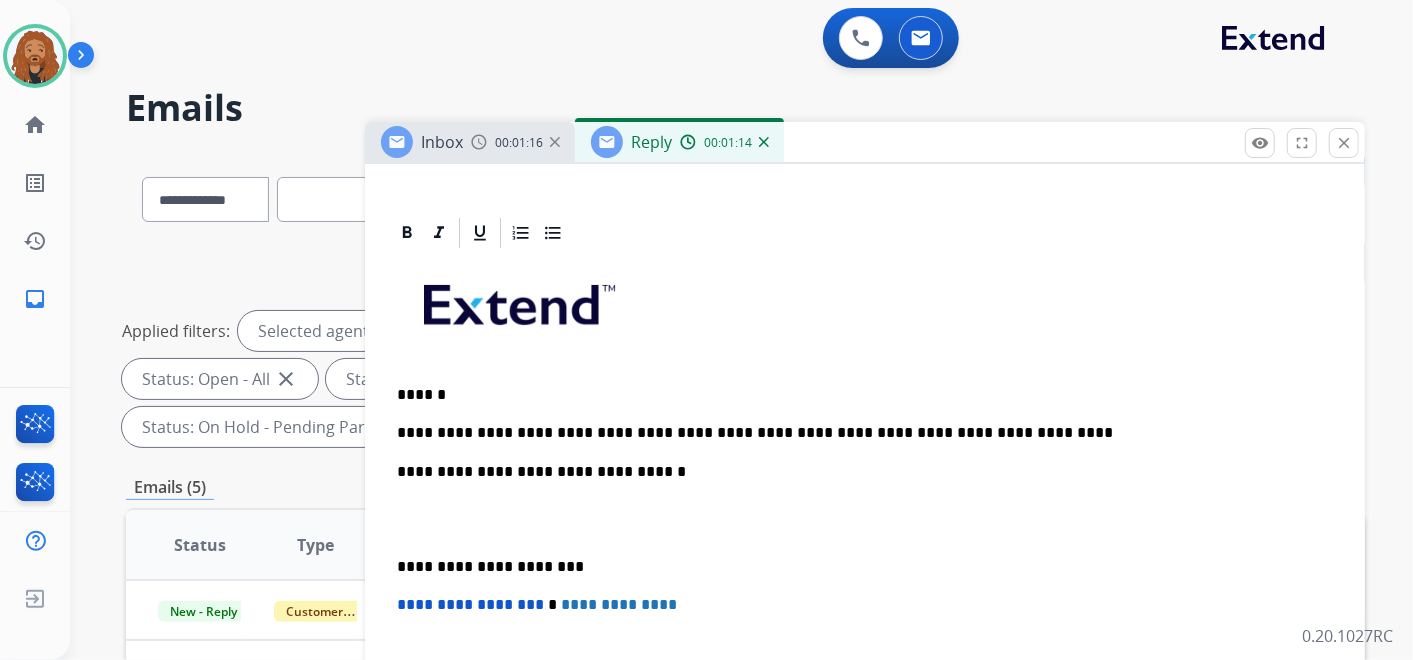 click on "**********" at bounding box center (857, 433) 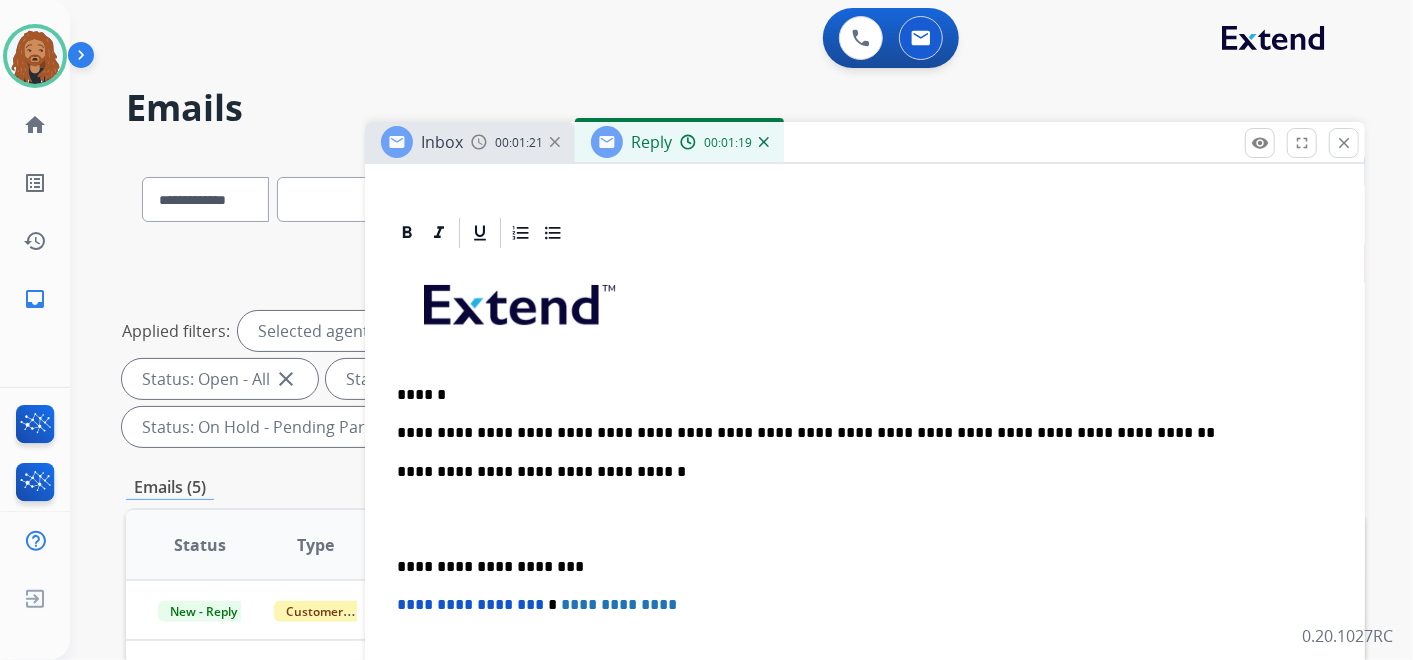 click on "**********" at bounding box center (857, 433) 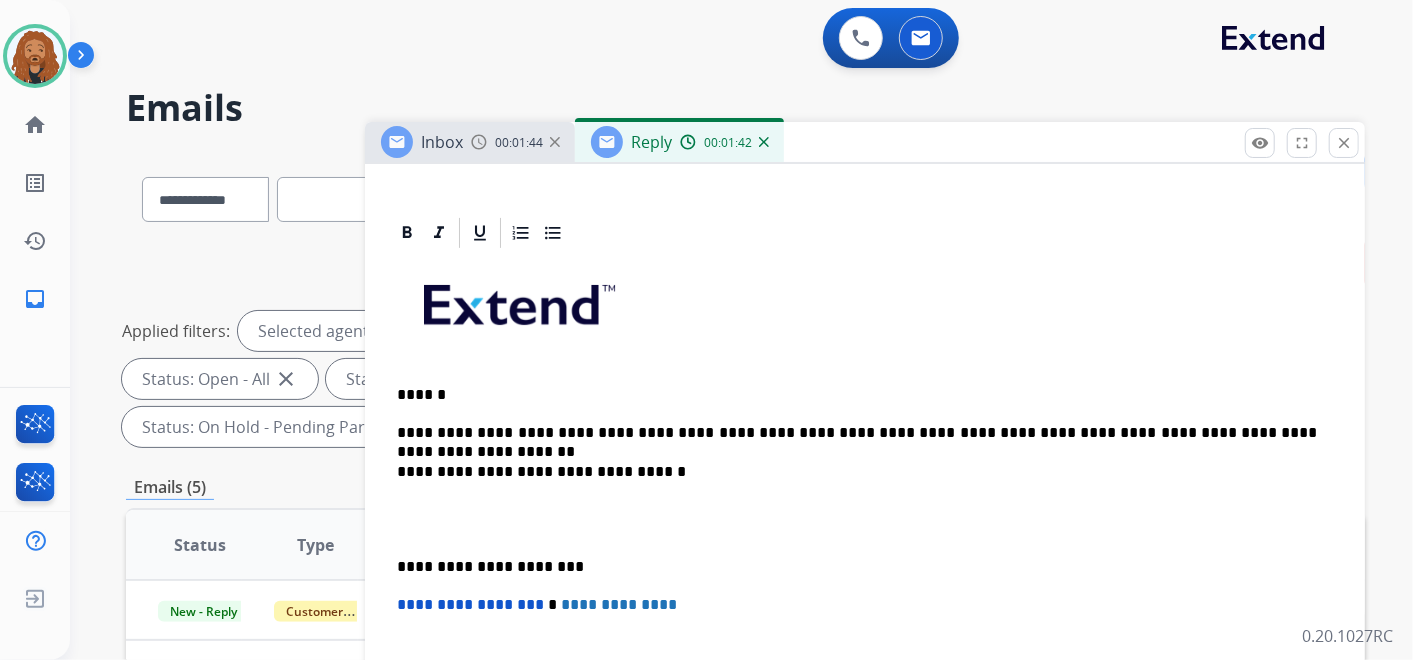 scroll, scrollTop: 426, scrollLeft: 0, axis: vertical 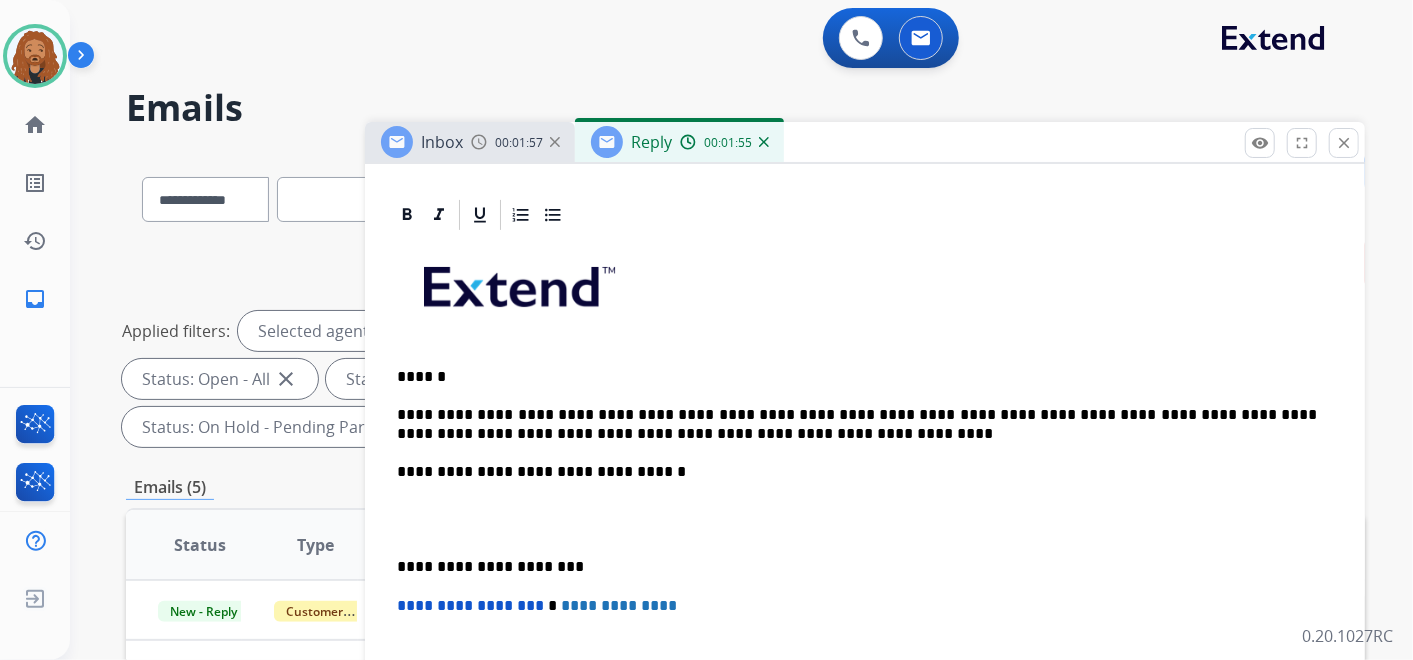 click on "**********" at bounding box center [865, 548] 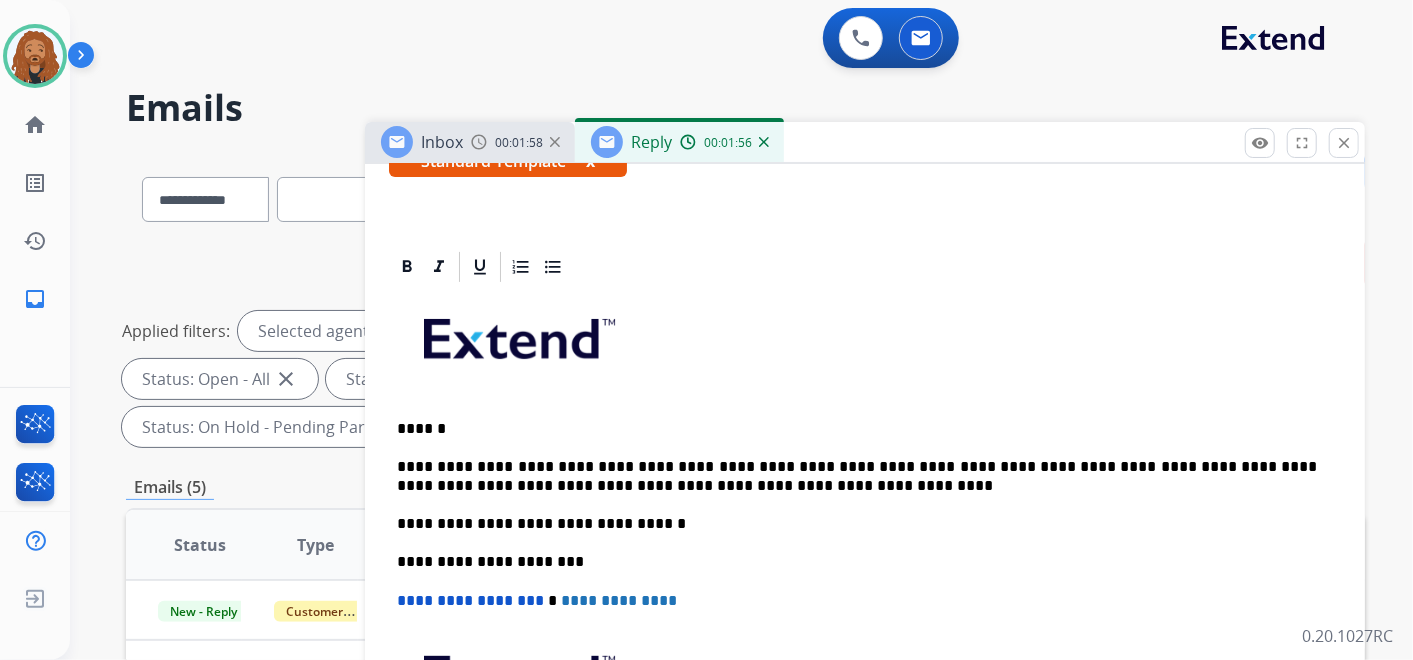 scroll, scrollTop: 369, scrollLeft: 0, axis: vertical 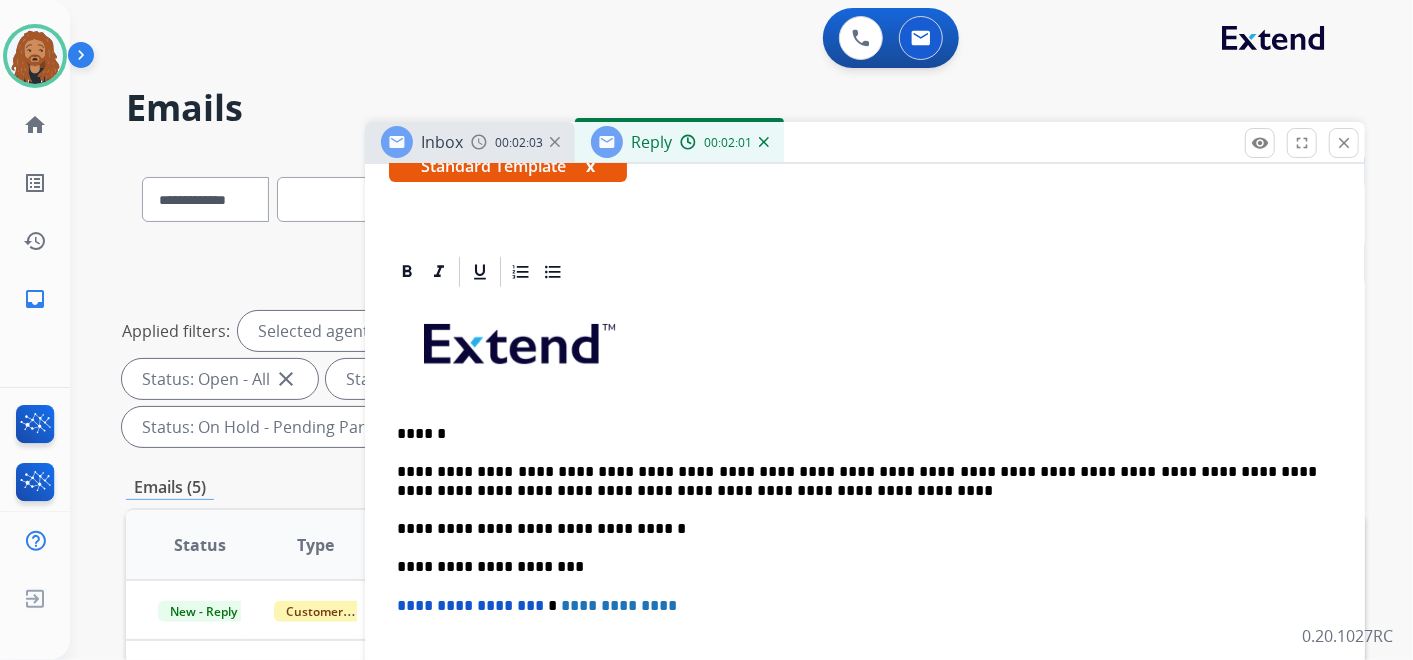 click on "**********" at bounding box center (857, 481) 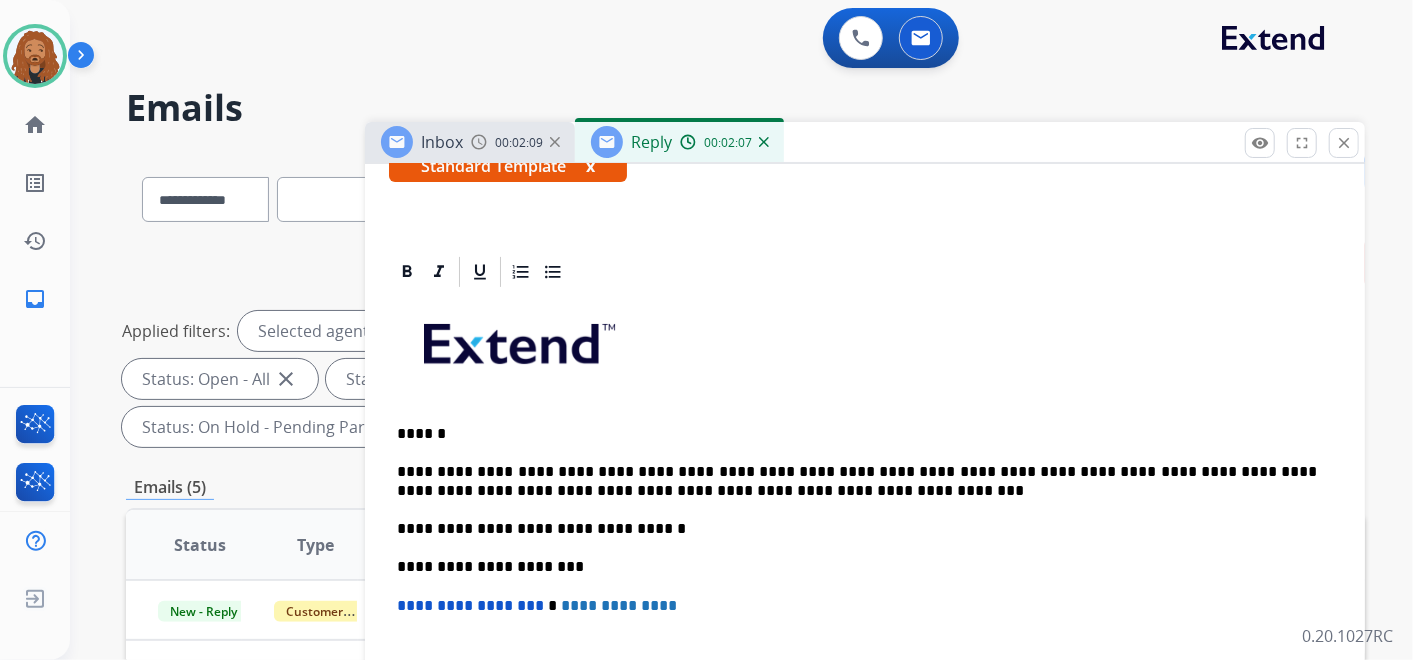 click on "**********" at bounding box center (857, 481) 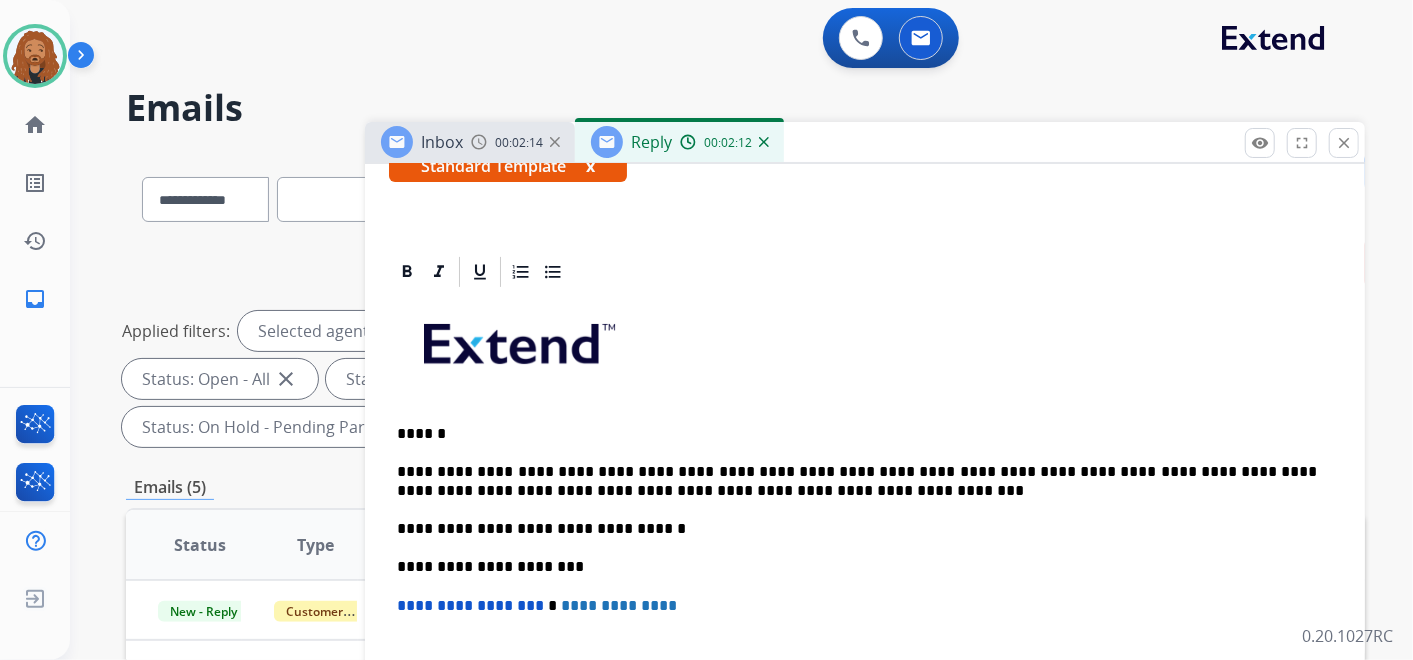 click on "**********" at bounding box center [857, 481] 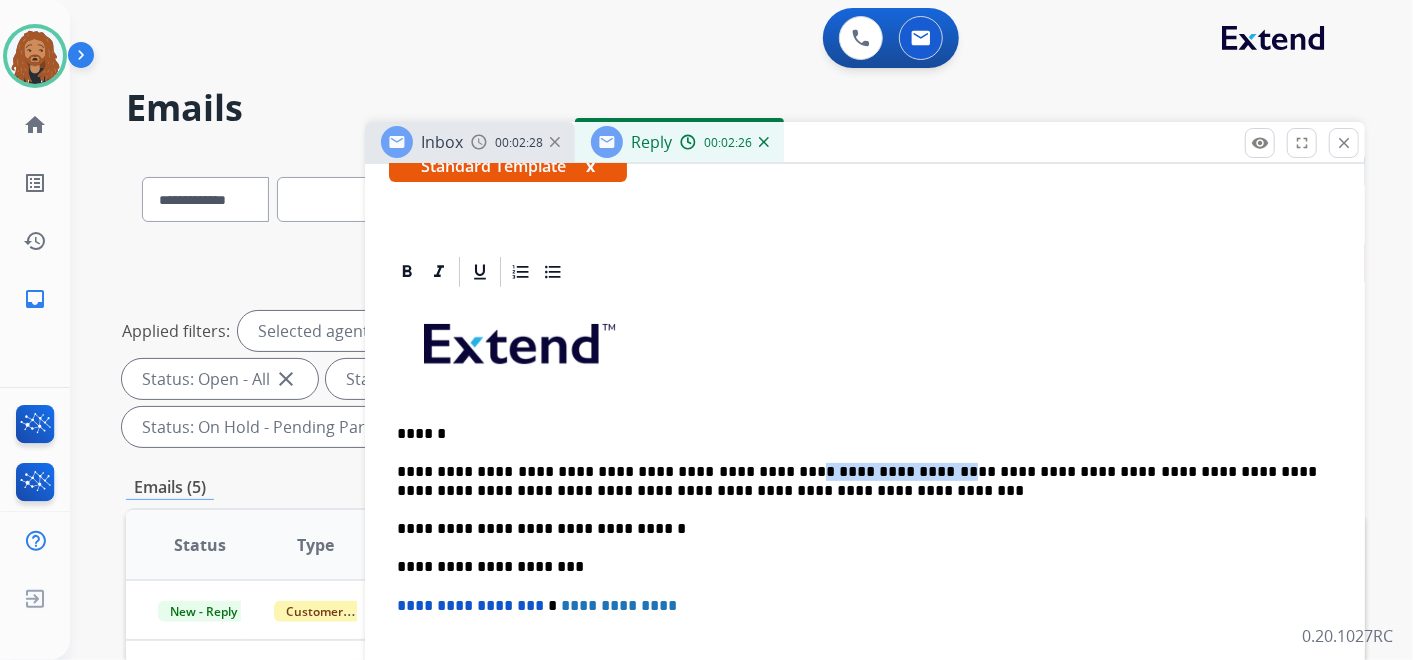 drag, startPoint x: 751, startPoint y: 469, endPoint x: 871, endPoint y: 474, distance: 120.10412 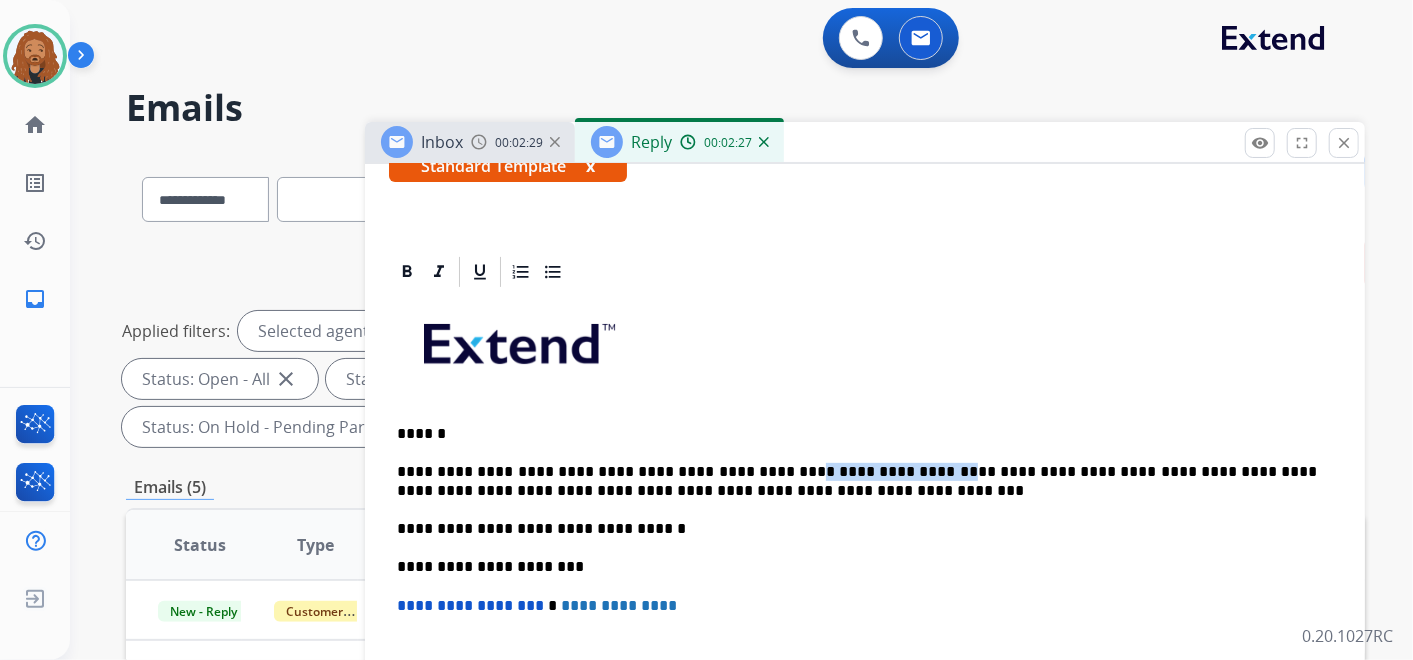 click on "**********" at bounding box center [857, 481] 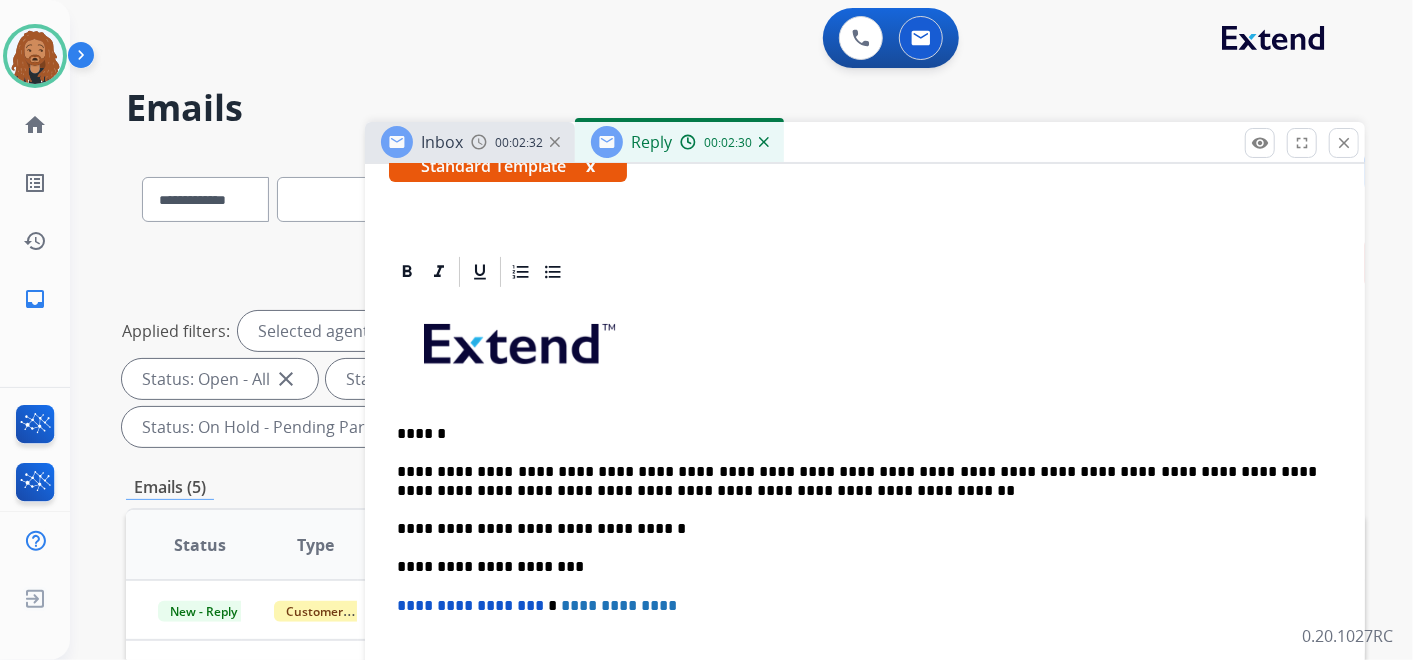 drag, startPoint x: 862, startPoint y: 468, endPoint x: 871, endPoint y: 496, distance: 29.410883 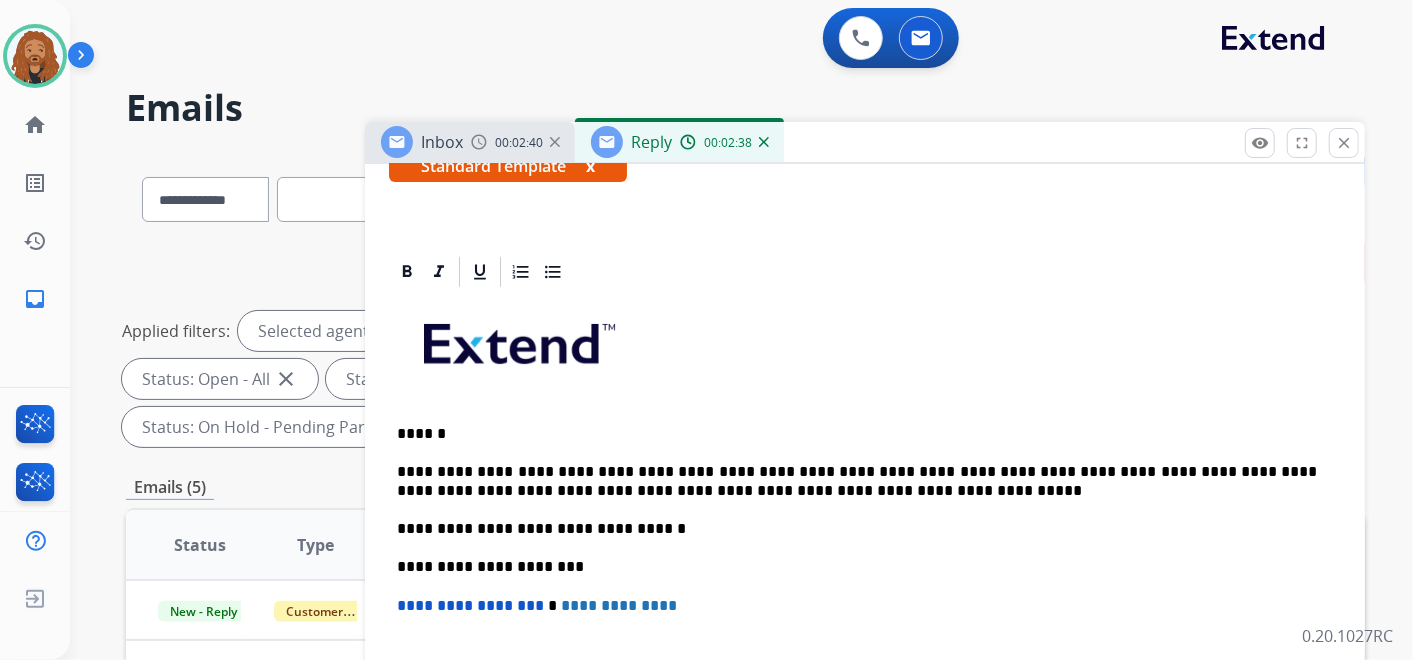 click on "**********" at bounding box center [857, 481] 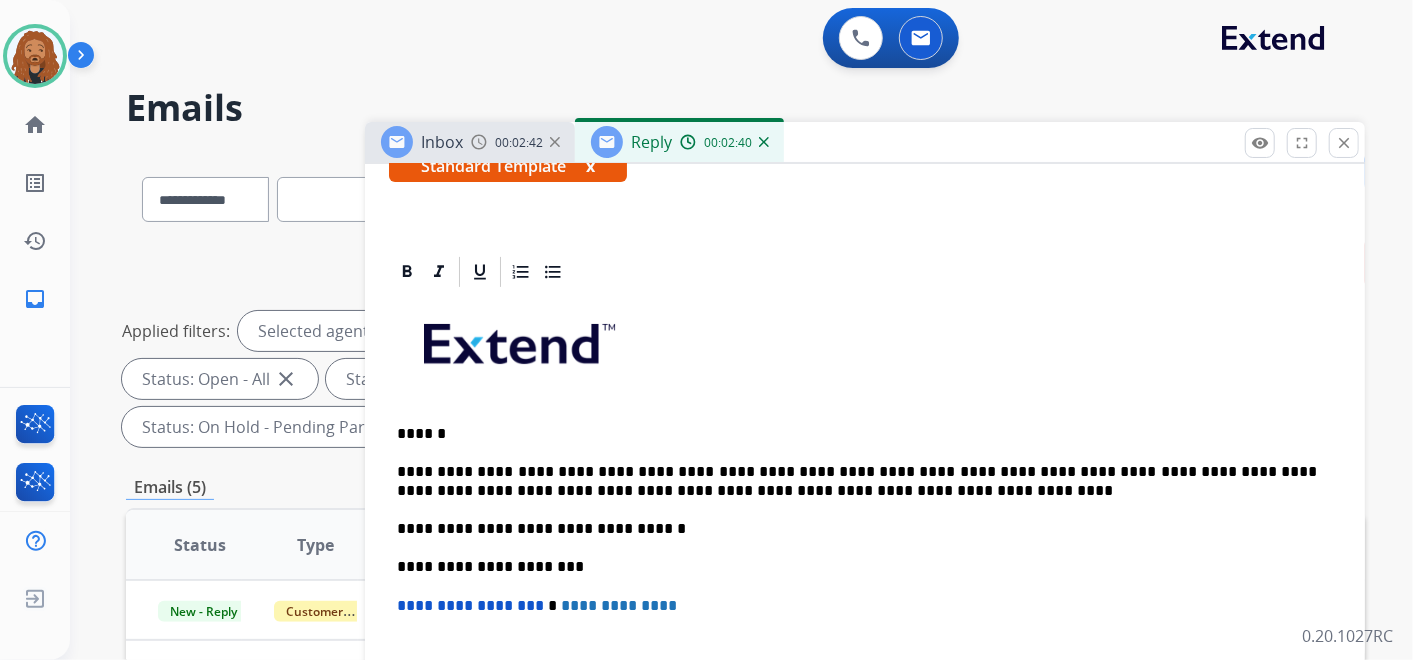 click on "**********" at bounding box center (857, 481) 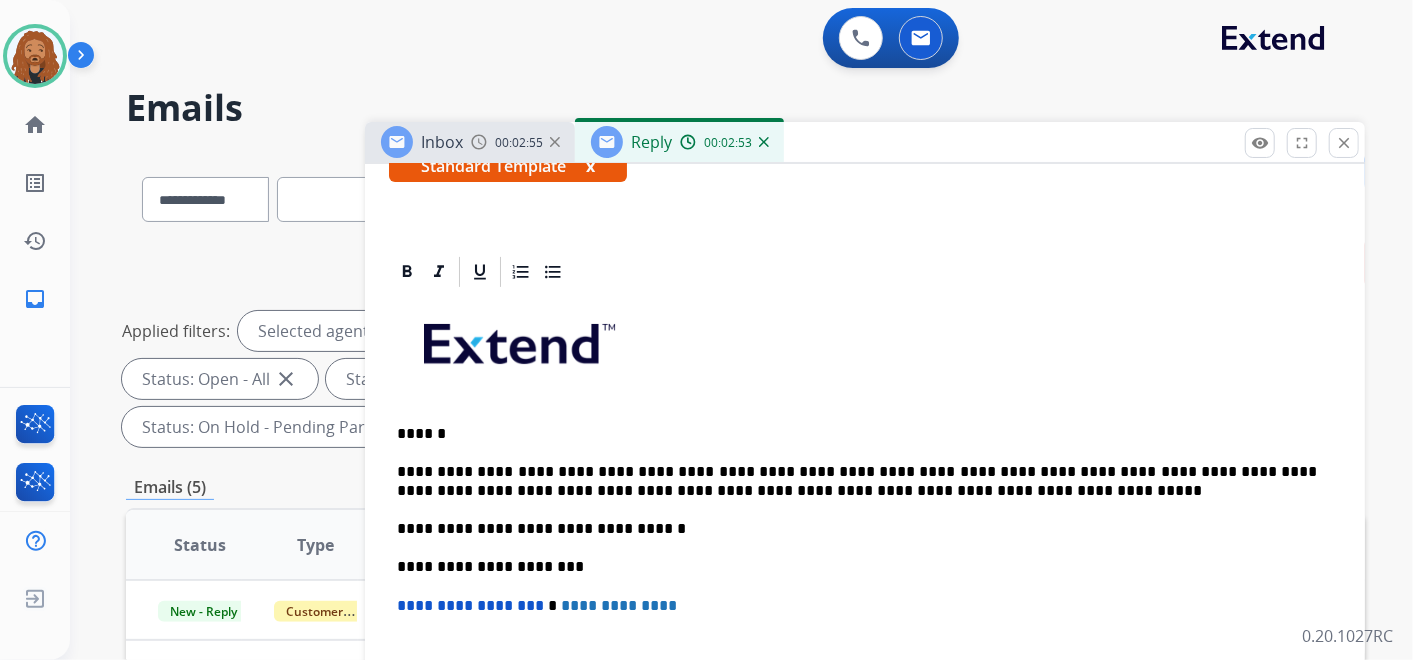 scroll, scrollTop: 0, scrollLeft: 0, axis: both 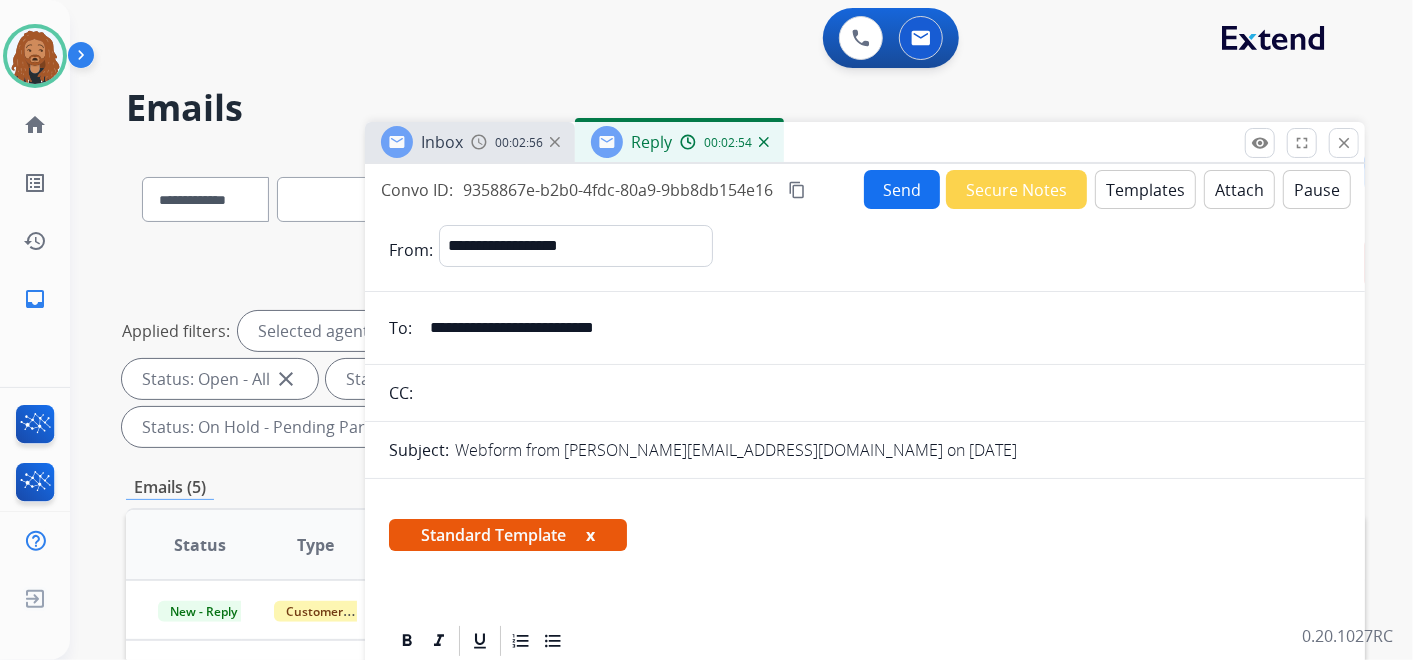 click on "Send" at bounding box center [902, 189] 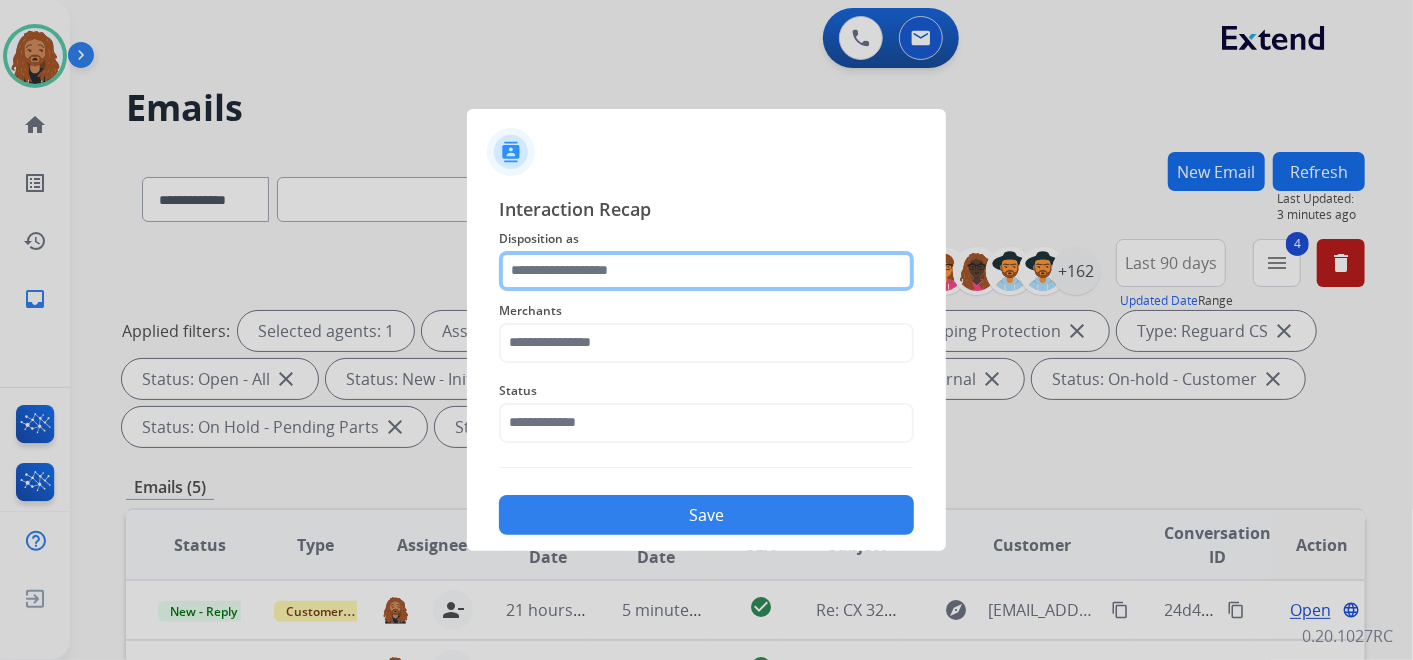 click 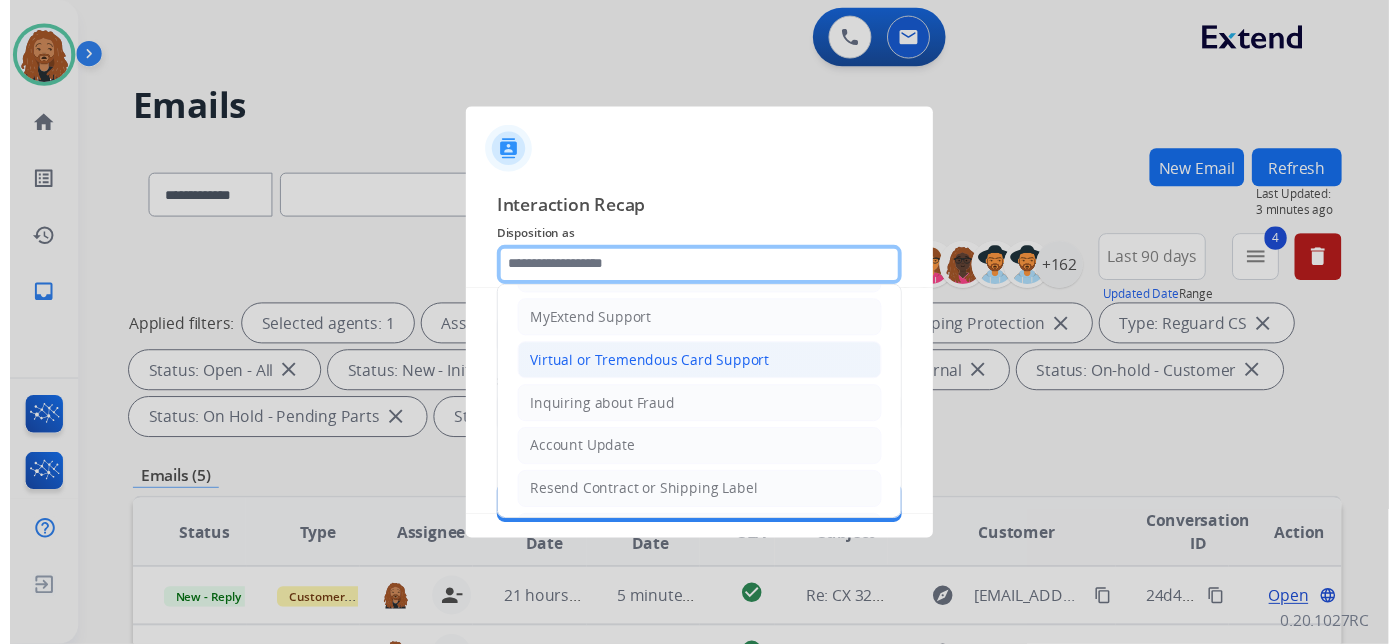 scroll, scrollTop: 305, scrollLeft: 0, axis: vertical 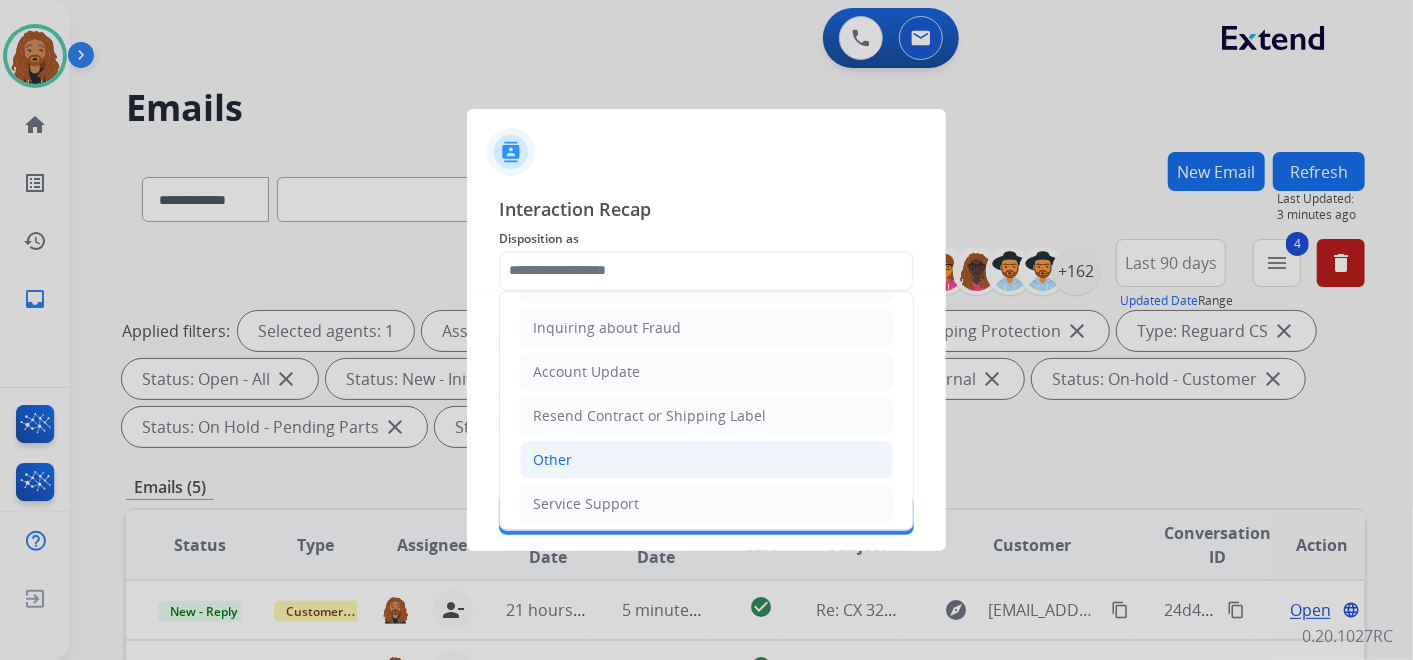 click on "Other" 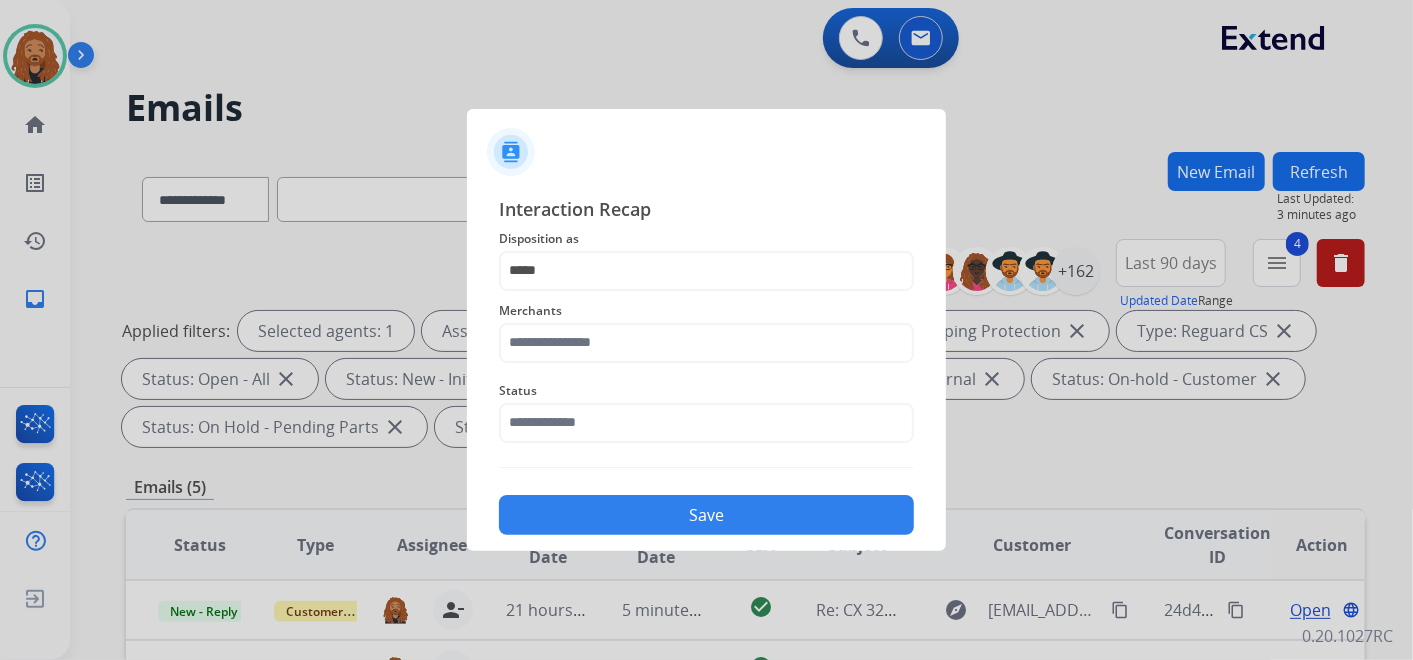 click on "Merchants" 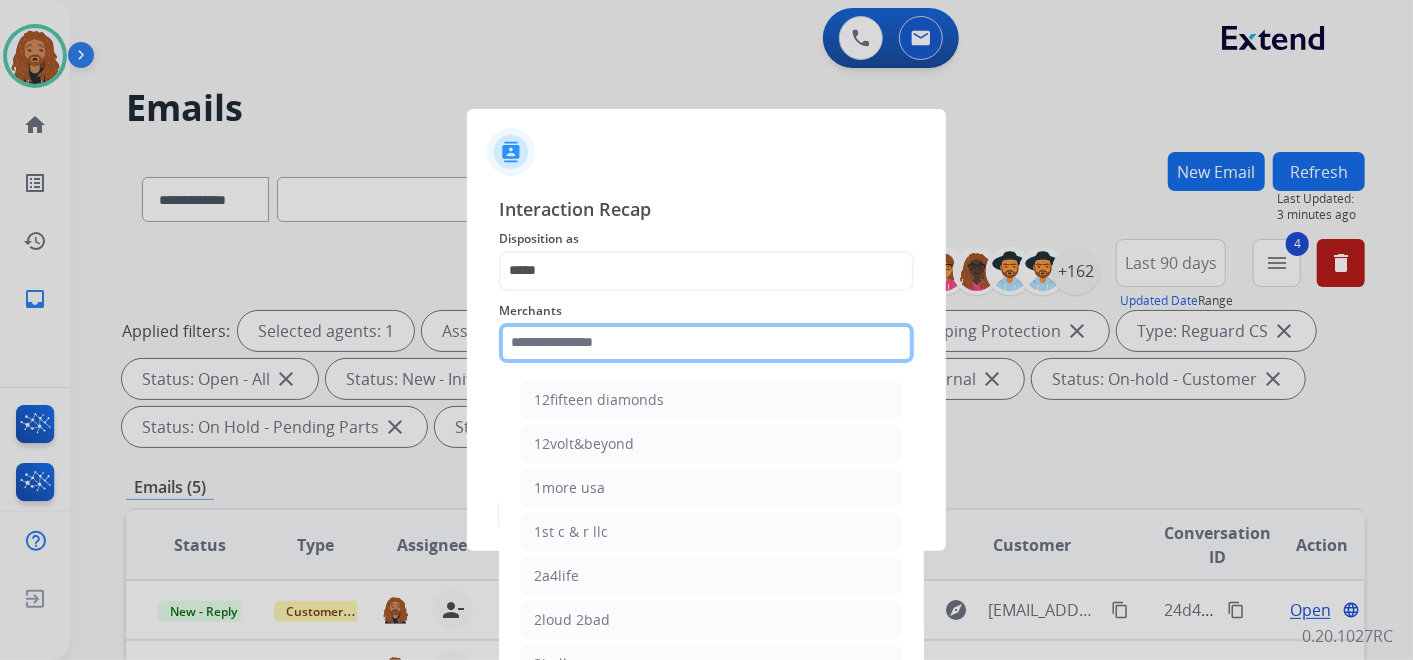 click 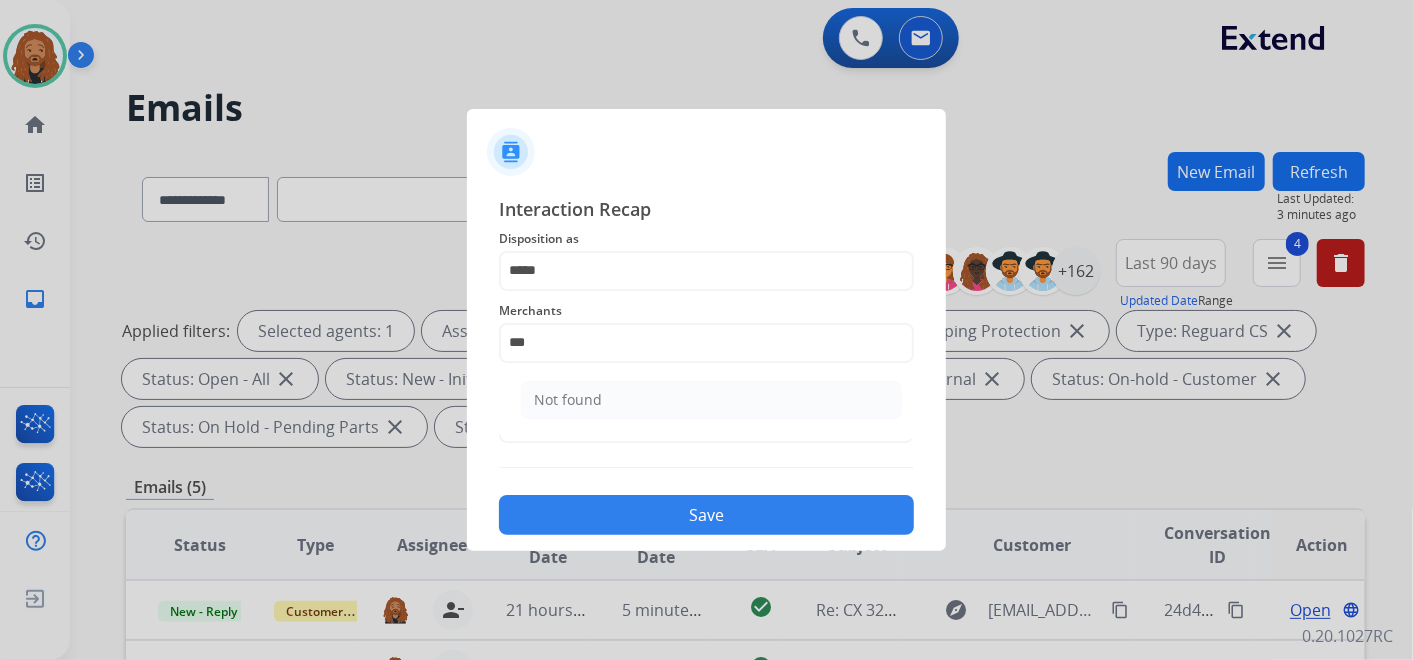 click on "Not found" 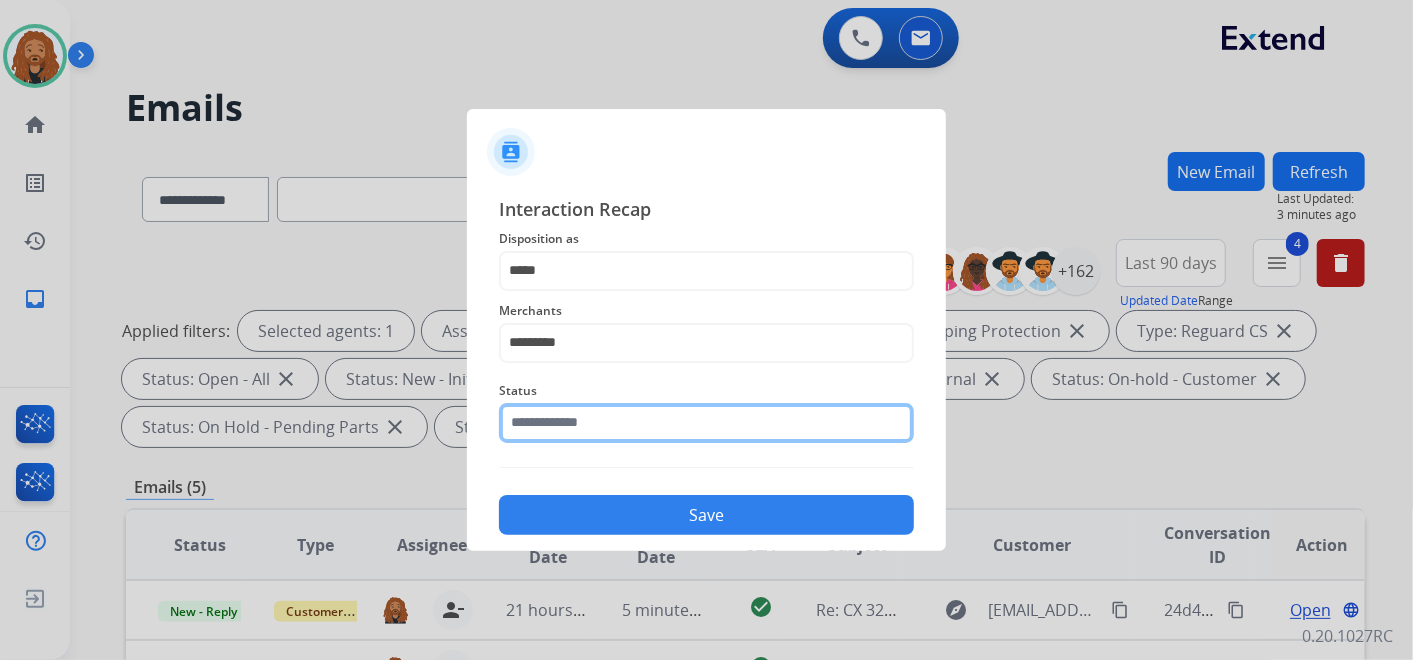 click 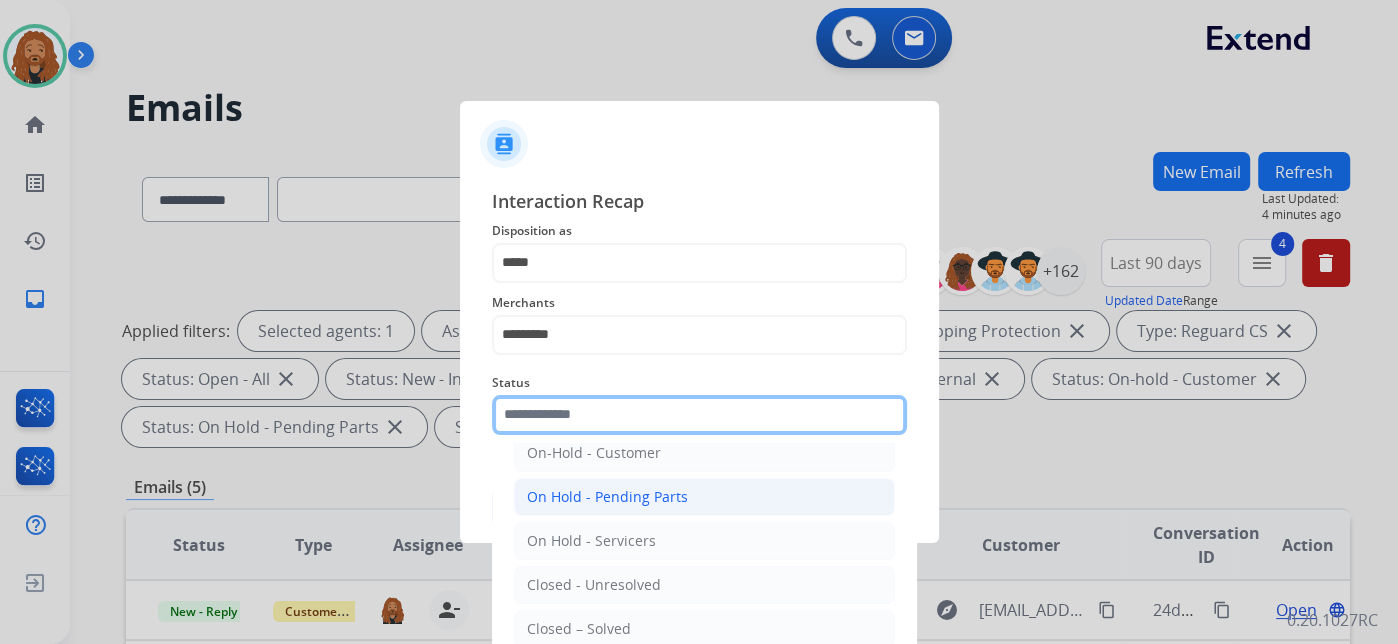 scroll, scrollTop: 114, scrollLeft: 0, axis: vertical 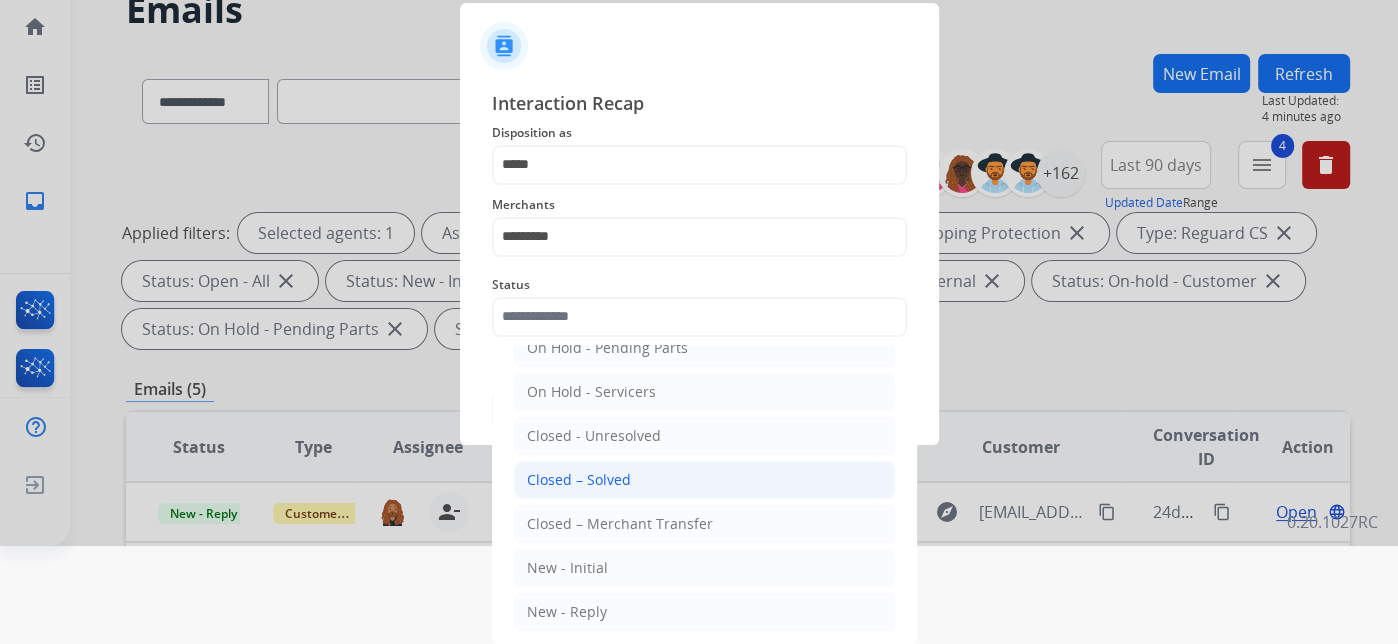 click on "Closed – Solved" 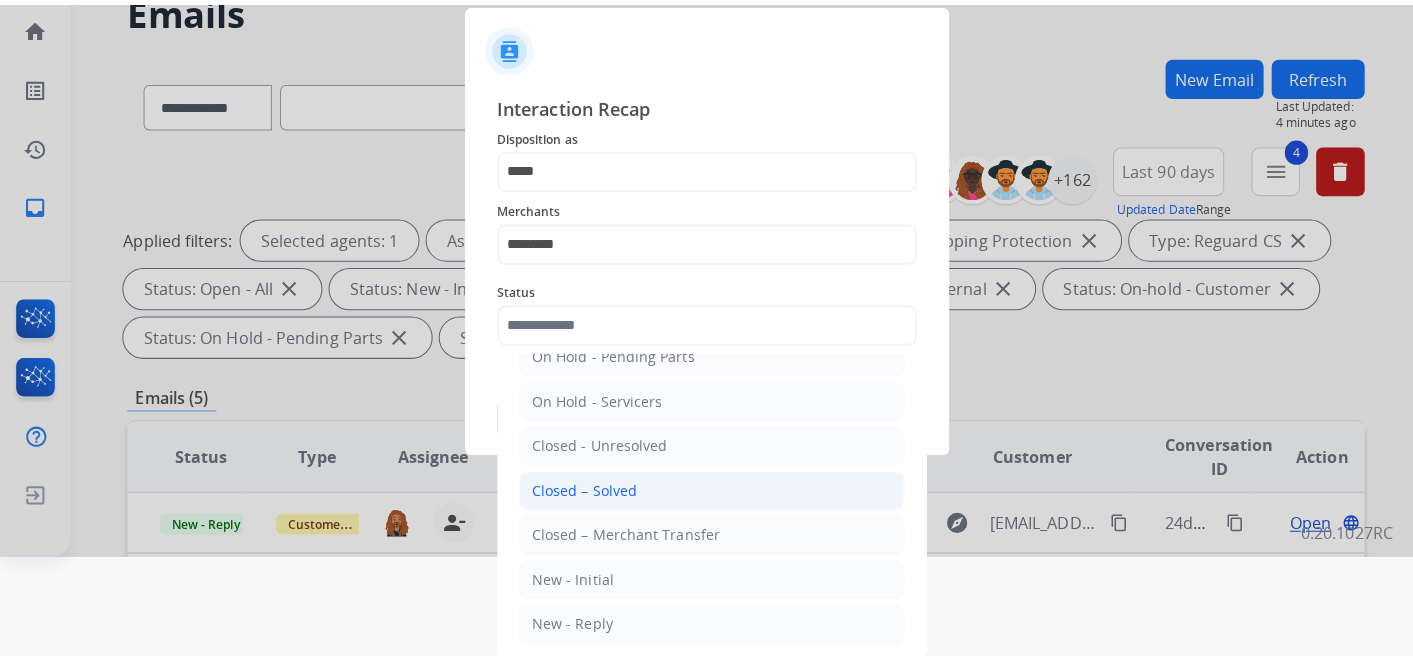 scroll, scrollTop: 0, scrollLeft: 0, axis: both 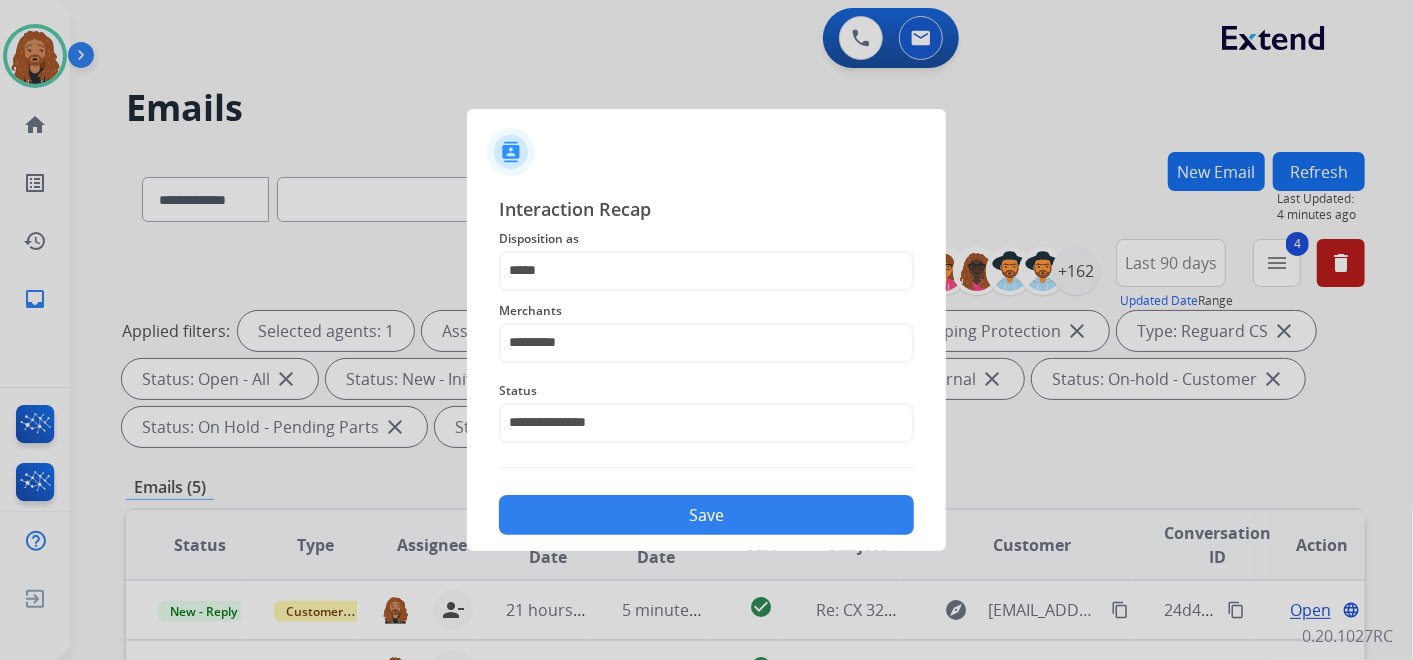 click on "Save" 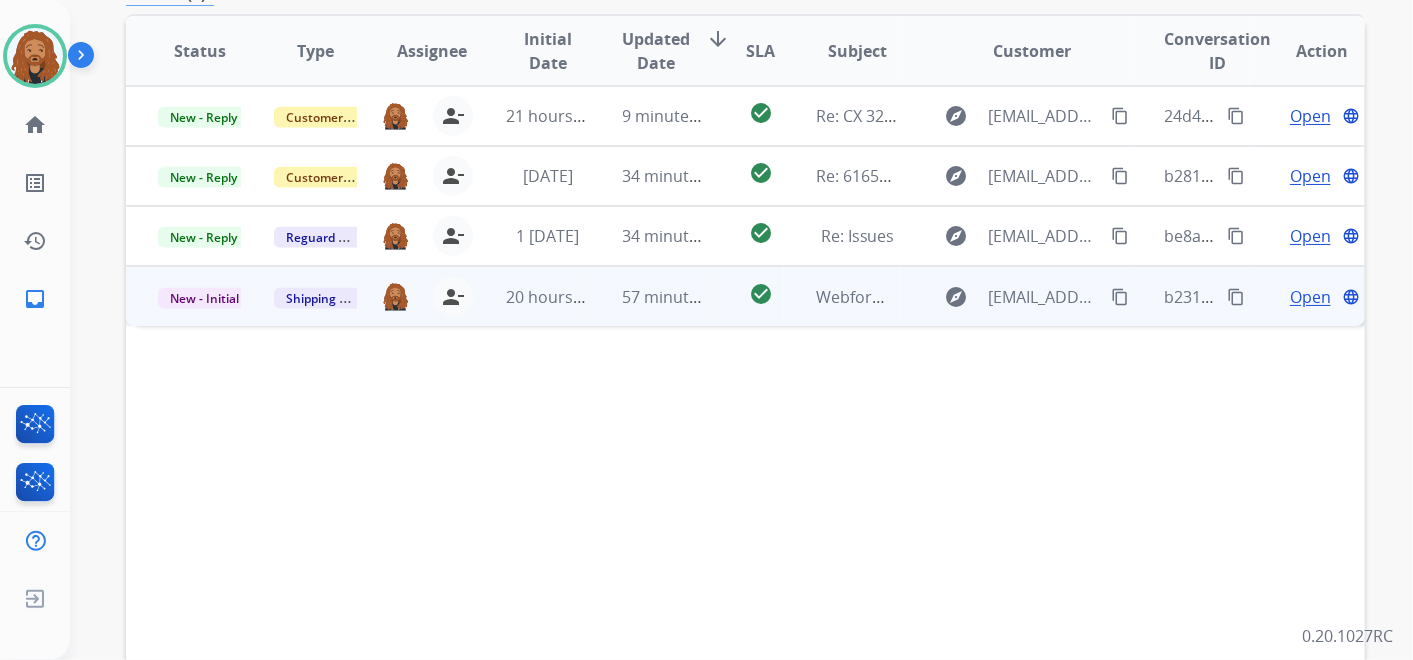 scroll, scrollTop: 444, scrollLeft: 0, axis: vertical 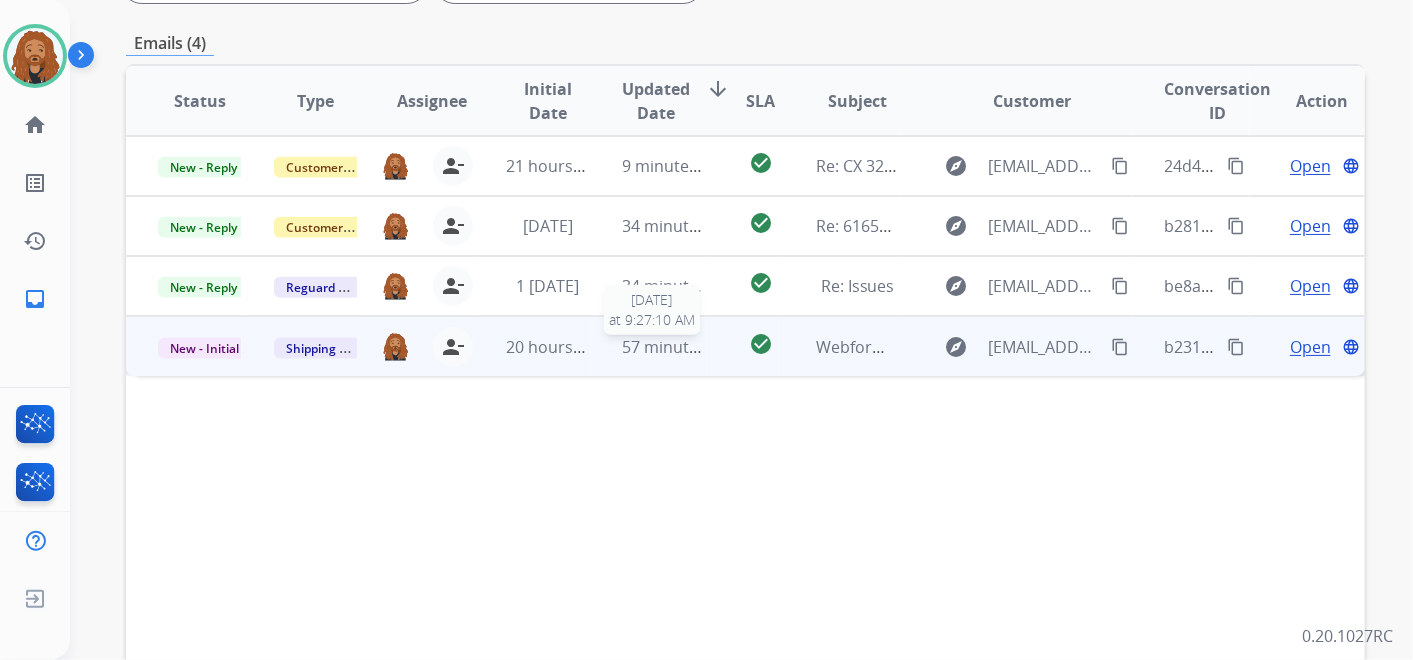 click on "57 minutes ago" at bounding box center [681, 347] 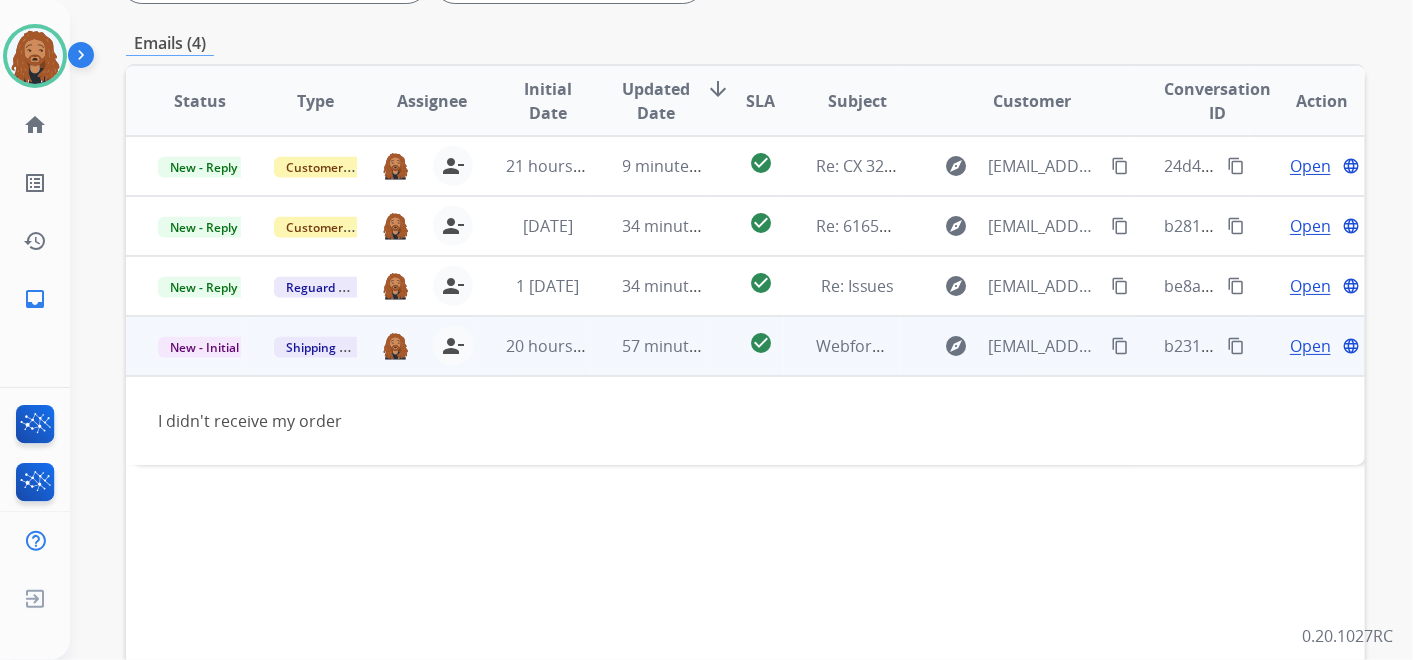 click on "Open" at bounding box center (1310, 346) 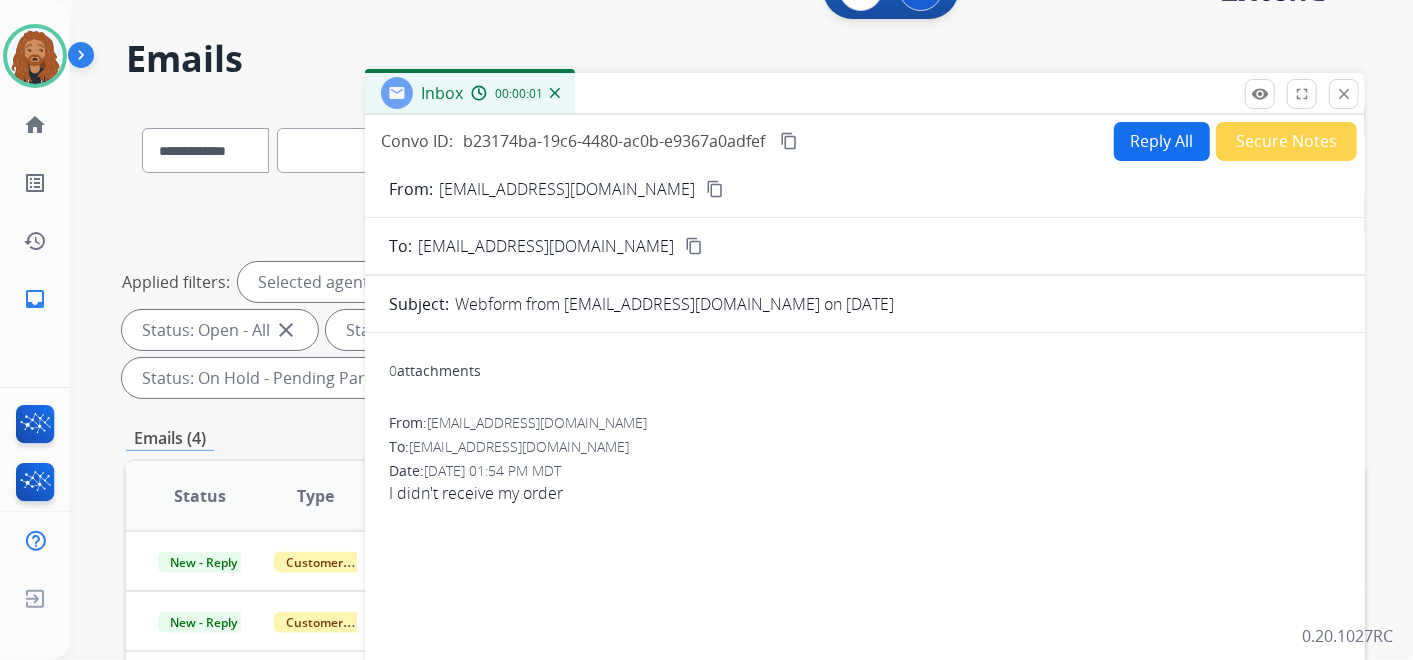 scroll, scrollTop: 0, scrollLeft: 0, axis: both 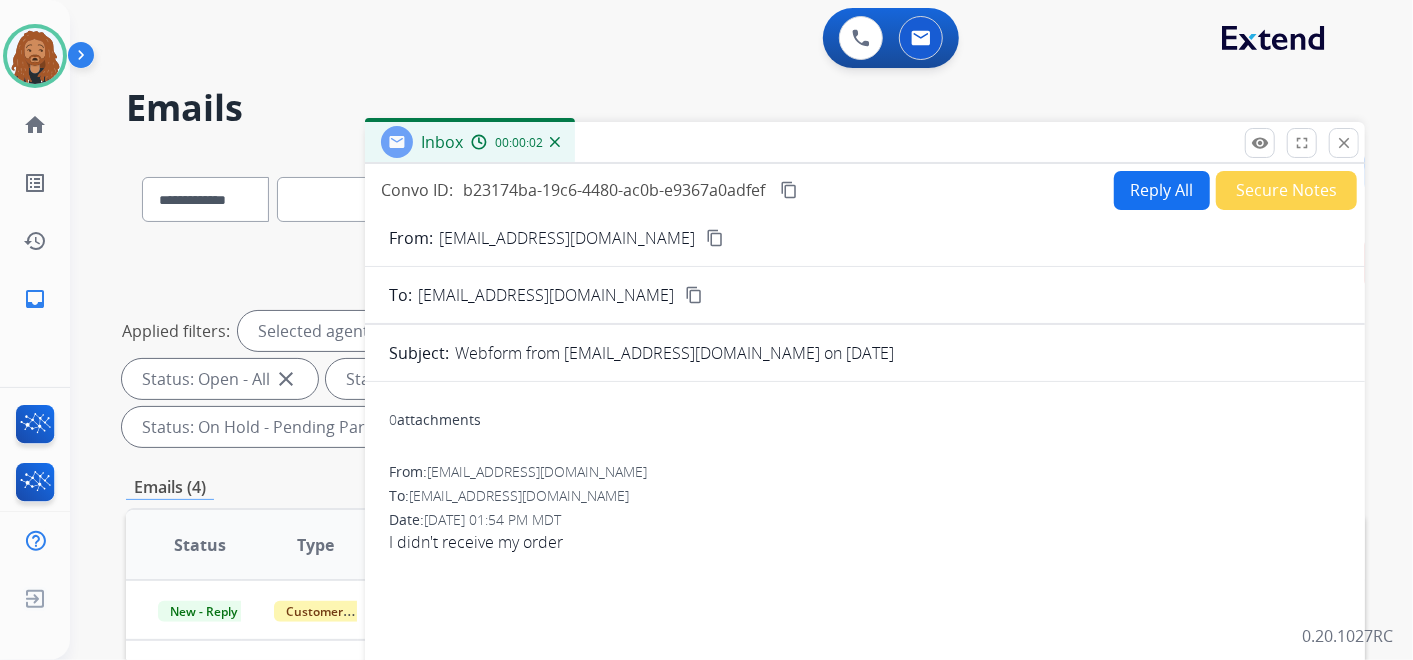 click on "Reply All" at bounding box center (1162, 190) 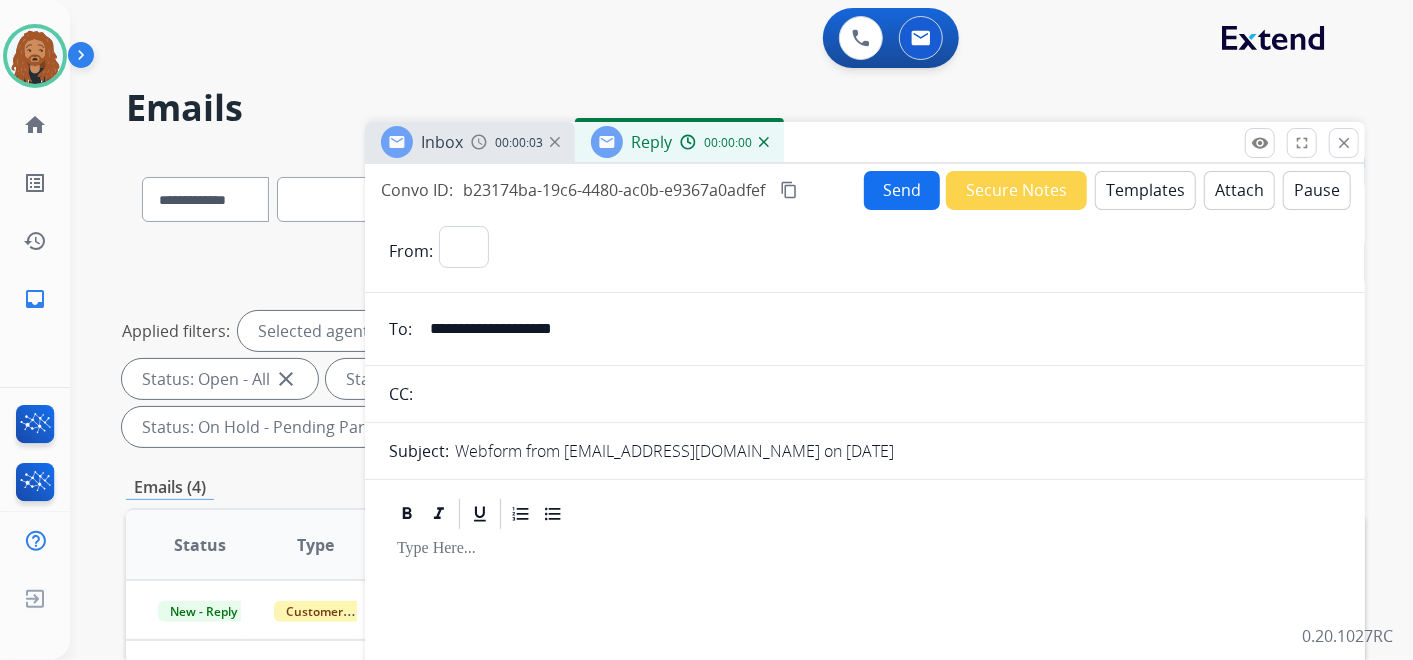select on "**********" 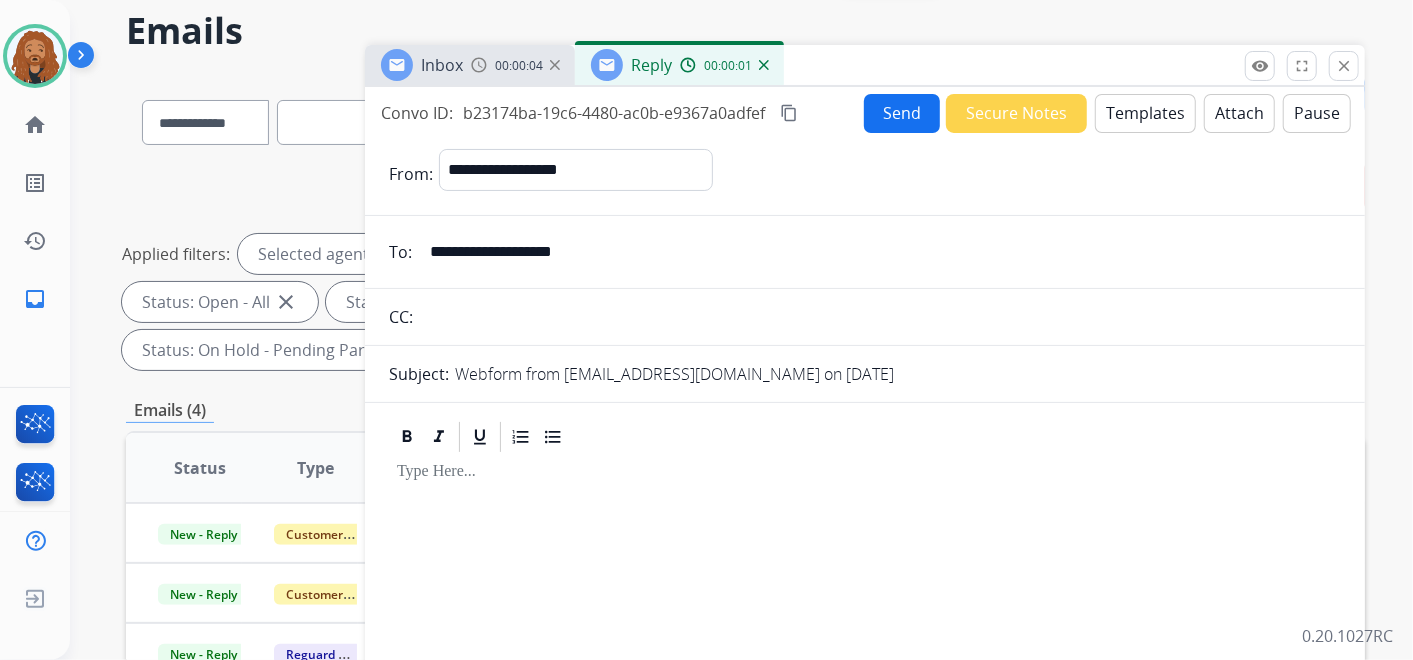 scroll, scrollTop: 0, scrollLeft: 0, axis: both 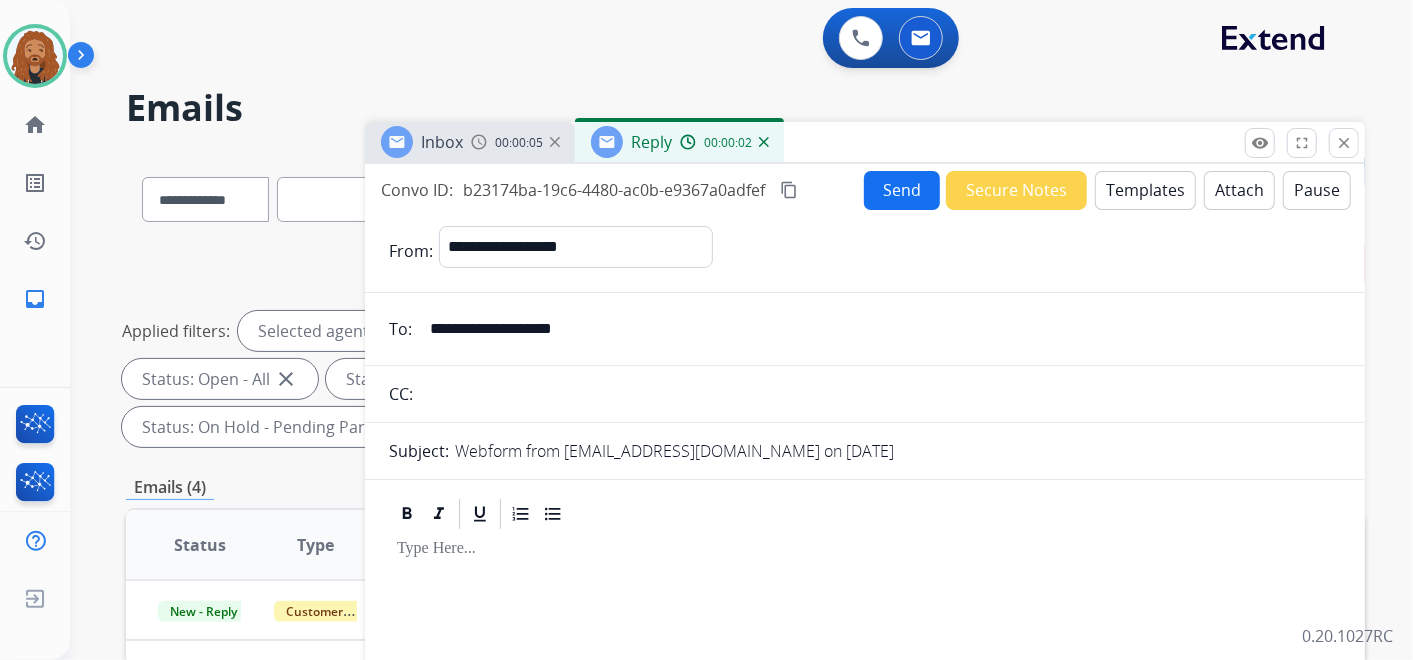 click on "Templates" at bounding box center (1145, 190) 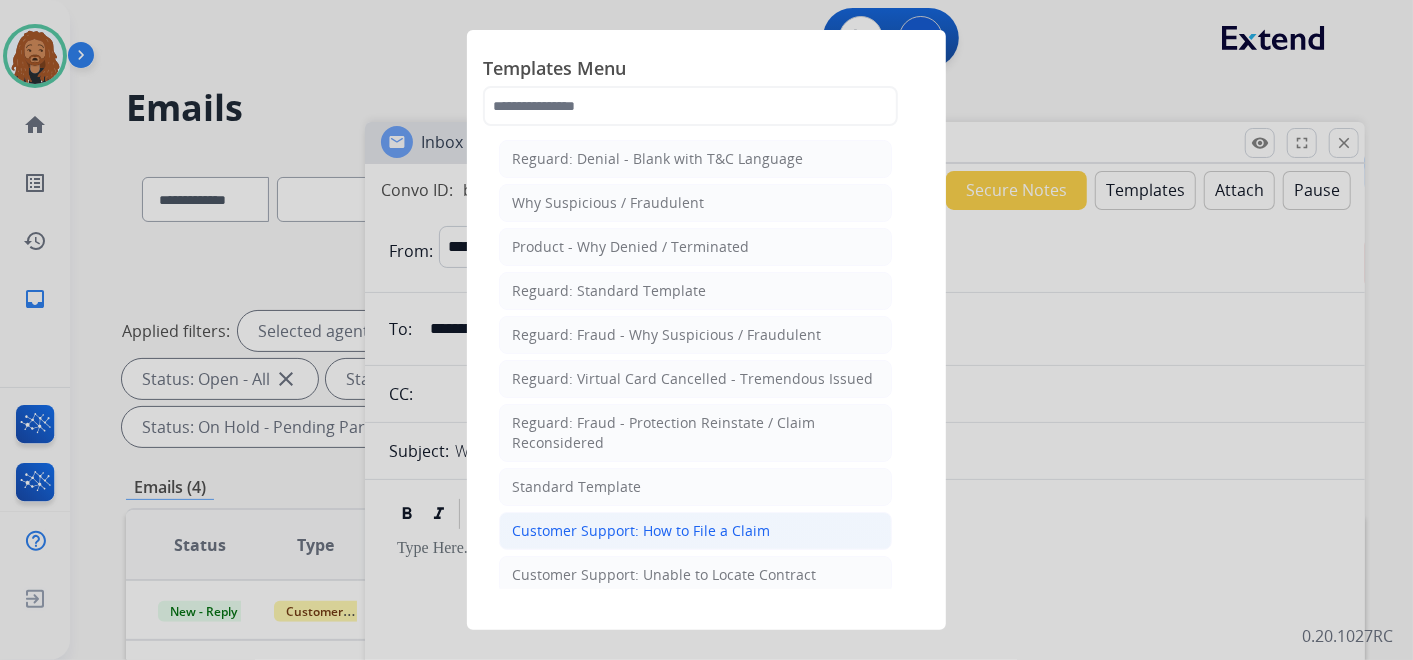 click on "Customer Support: How to File a Claim" 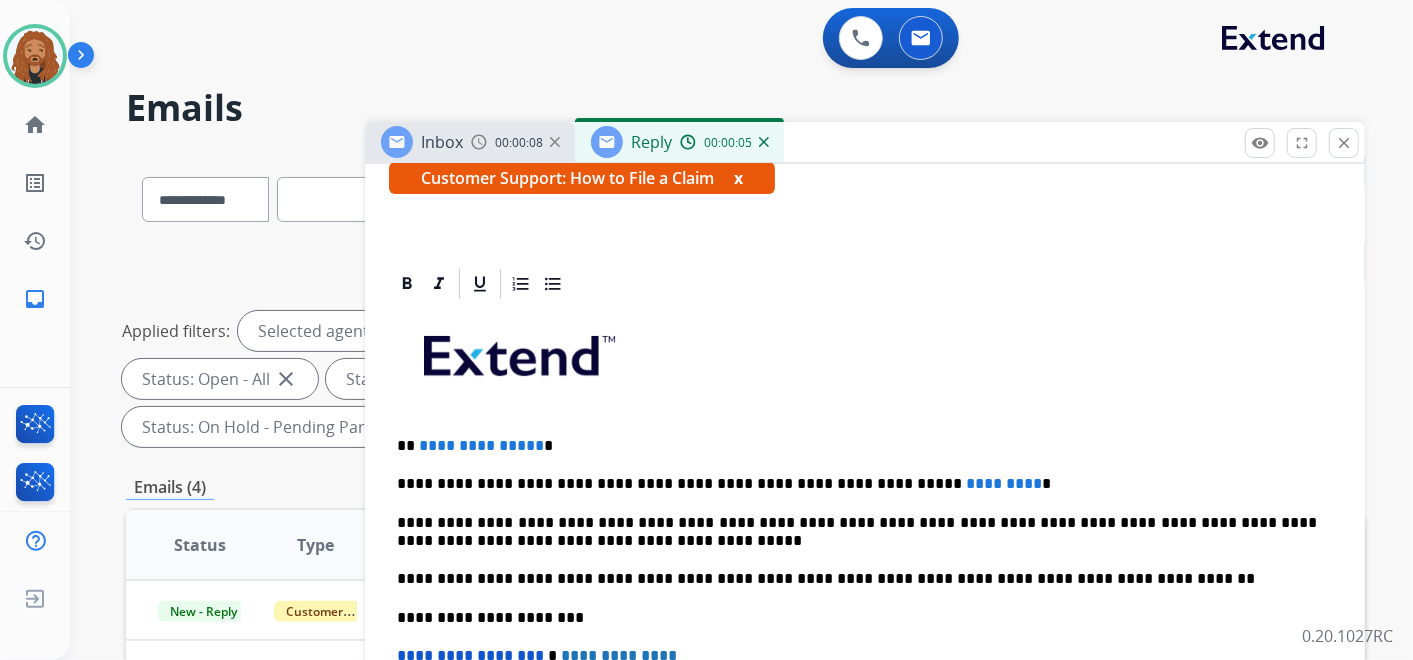 scroll, scrollTop: 360, scrollLeft: 0, axis: vertical 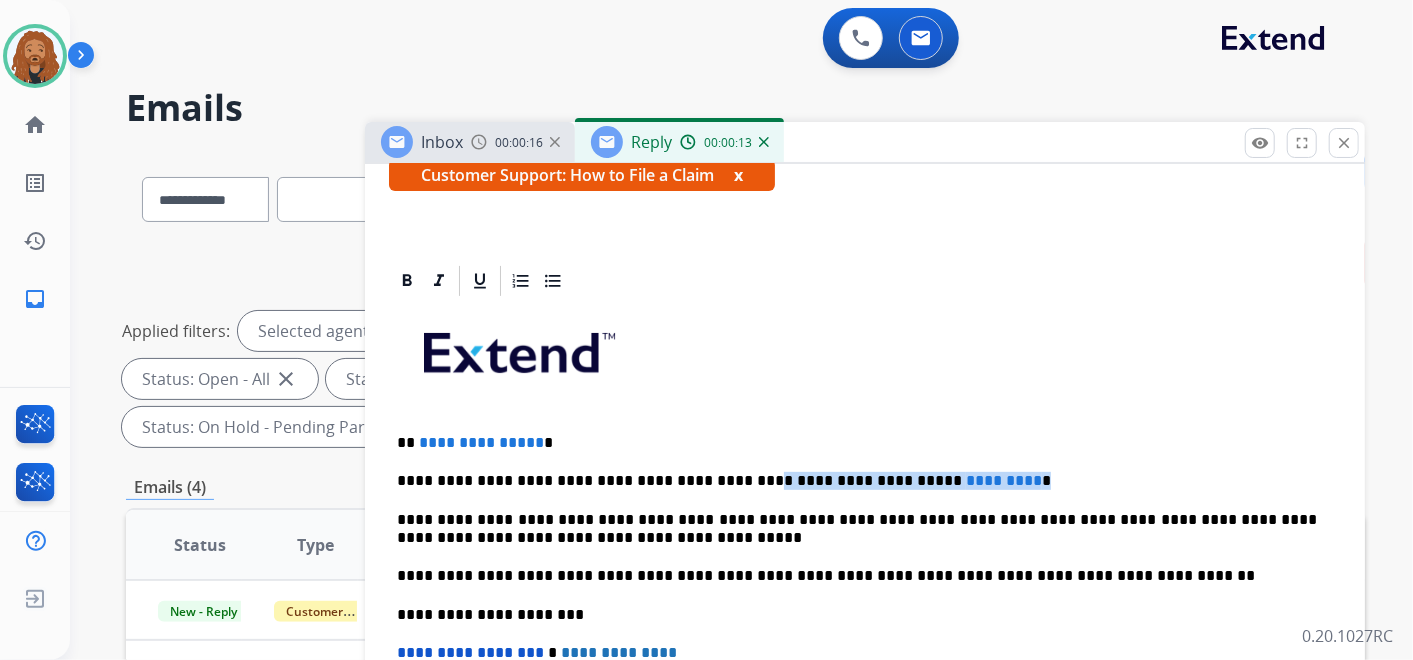 drag, startPoint x: 946, startPoint y: 462, endPoint x: 706, endPoint y: 480, distance: 240.67406 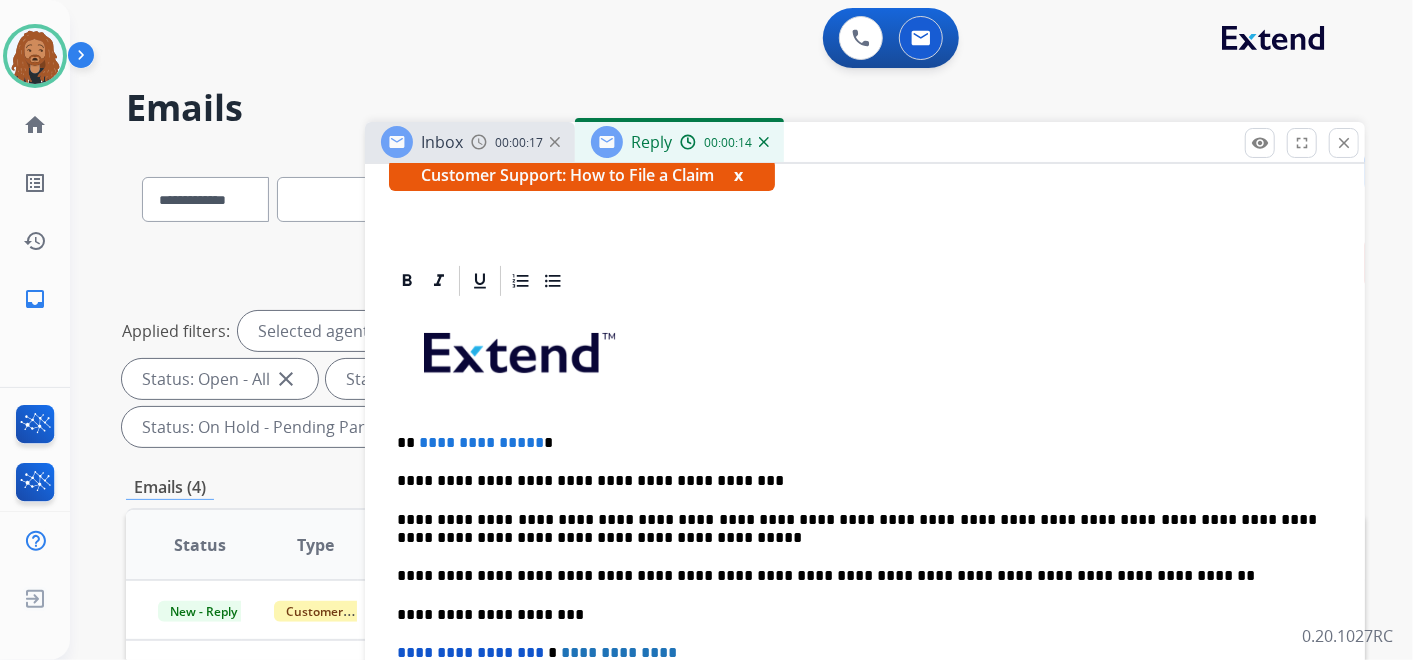 type 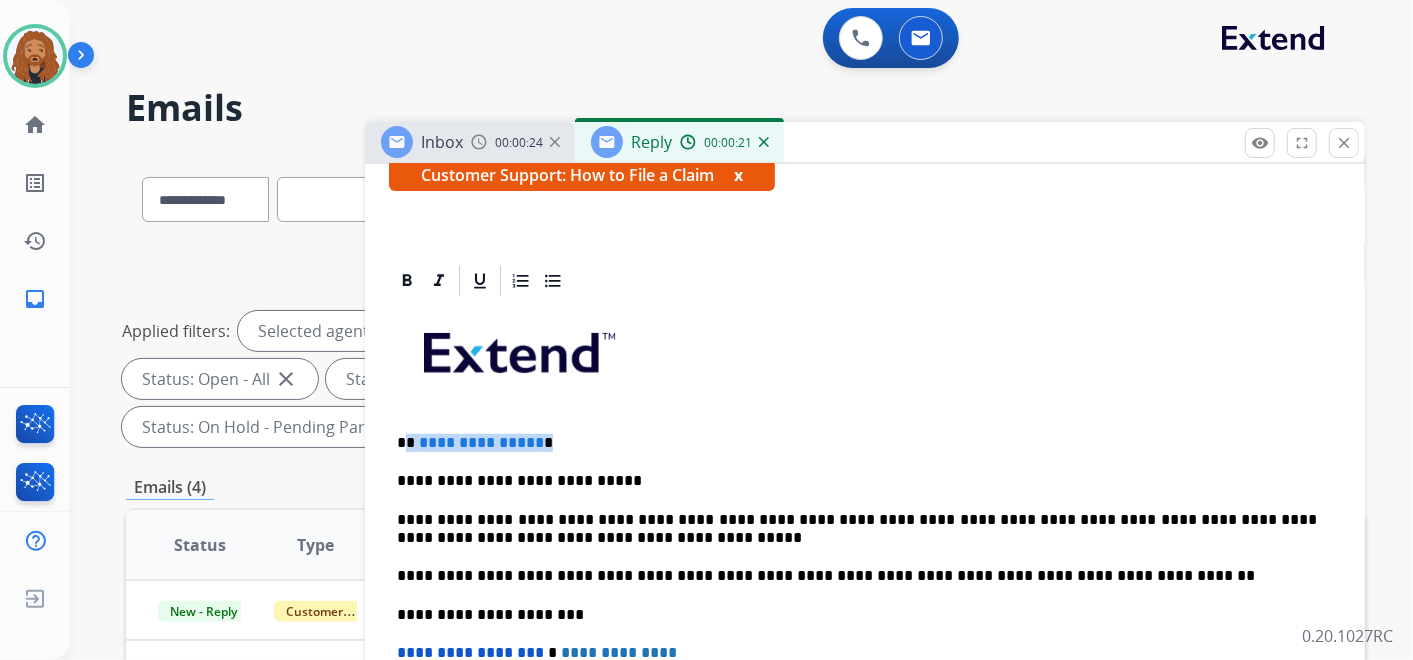 drag, startPoint x: 531, startPoint y: 436, endPoint x: 410, endPoint y: 448, distance: 121.59358 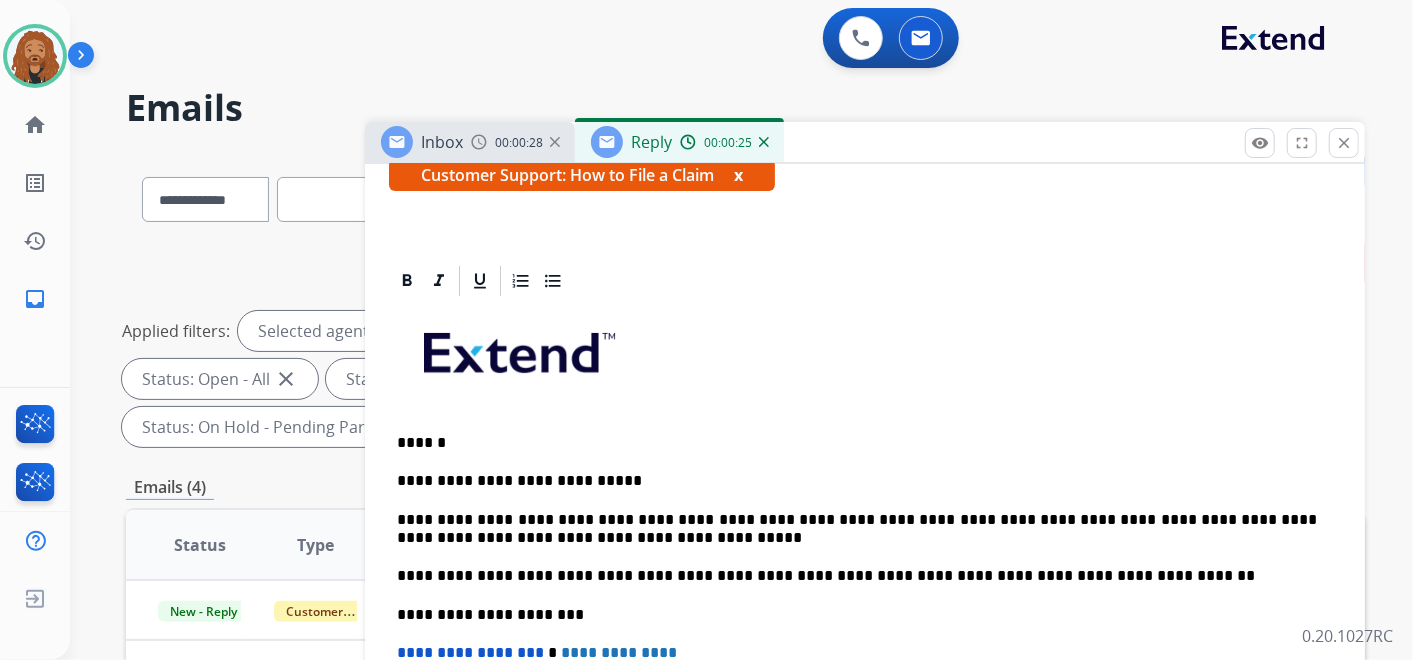 click on "**********" at bounding box center (857, 481) 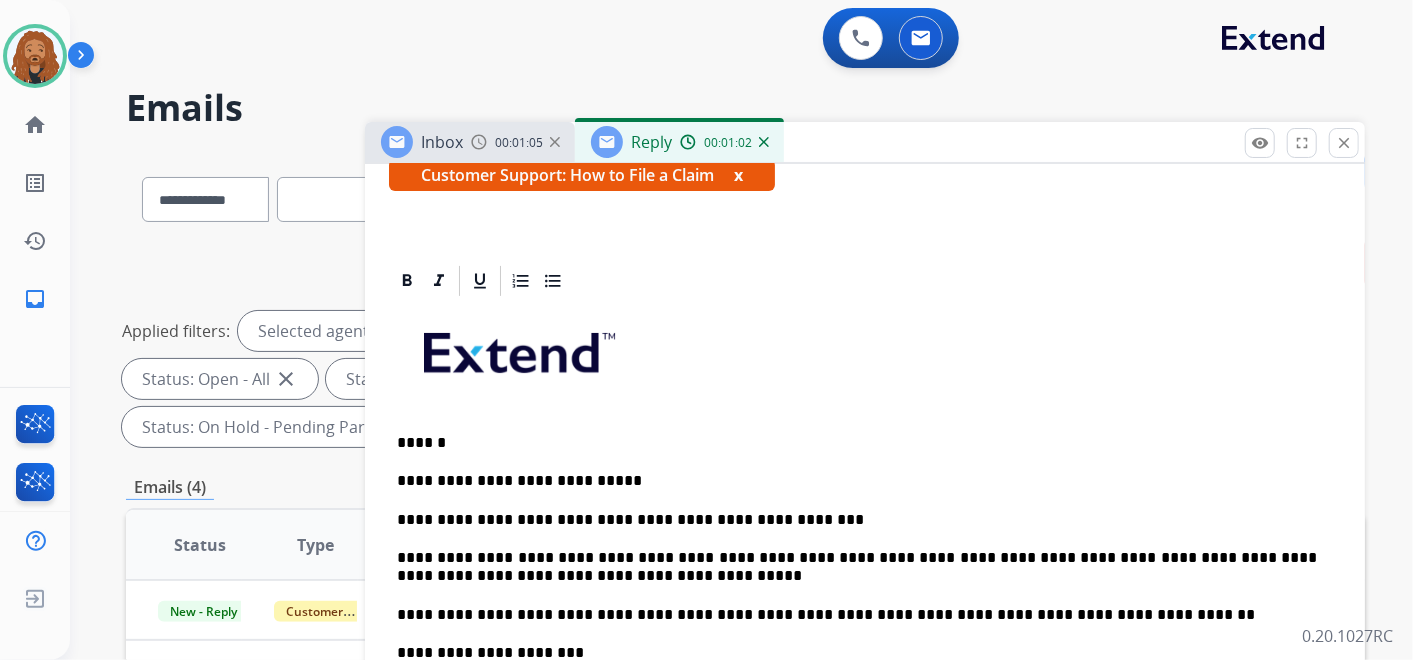 click on "**********" at bounding box center (857, 520) 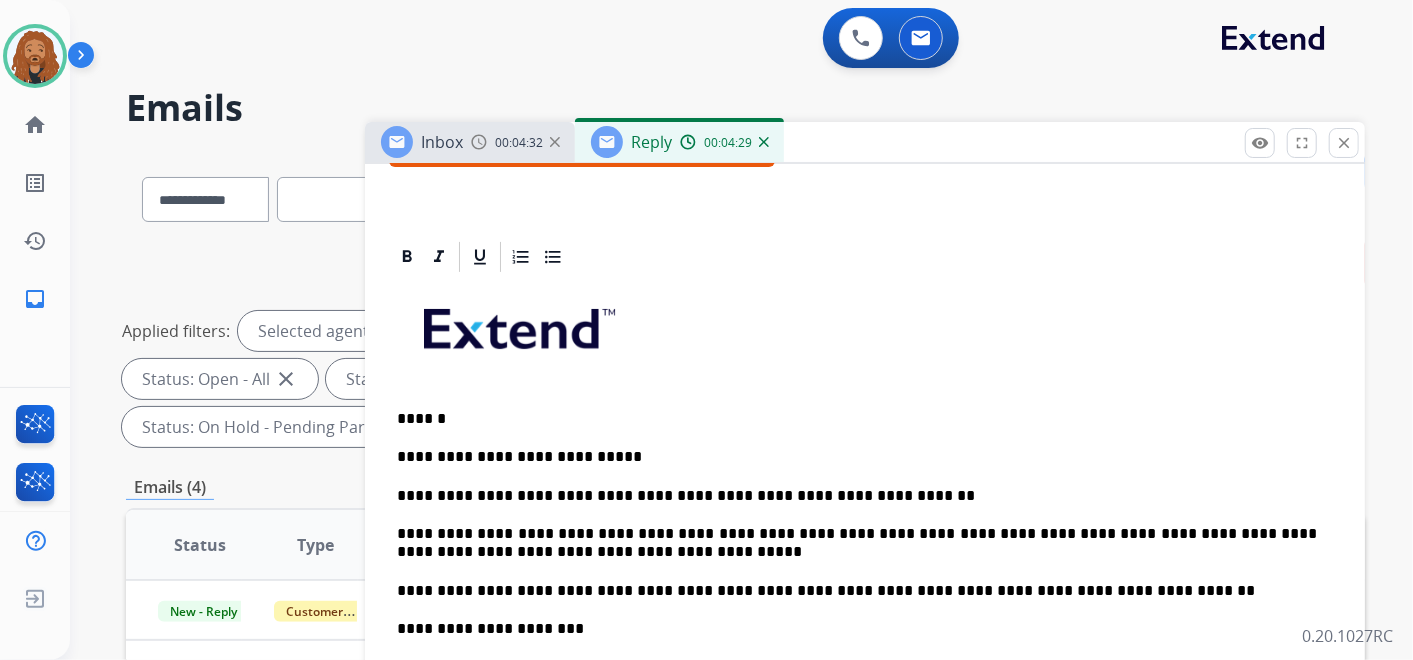 scroll, scrollTop: 397, scrollLeft: 0, axis: vertical 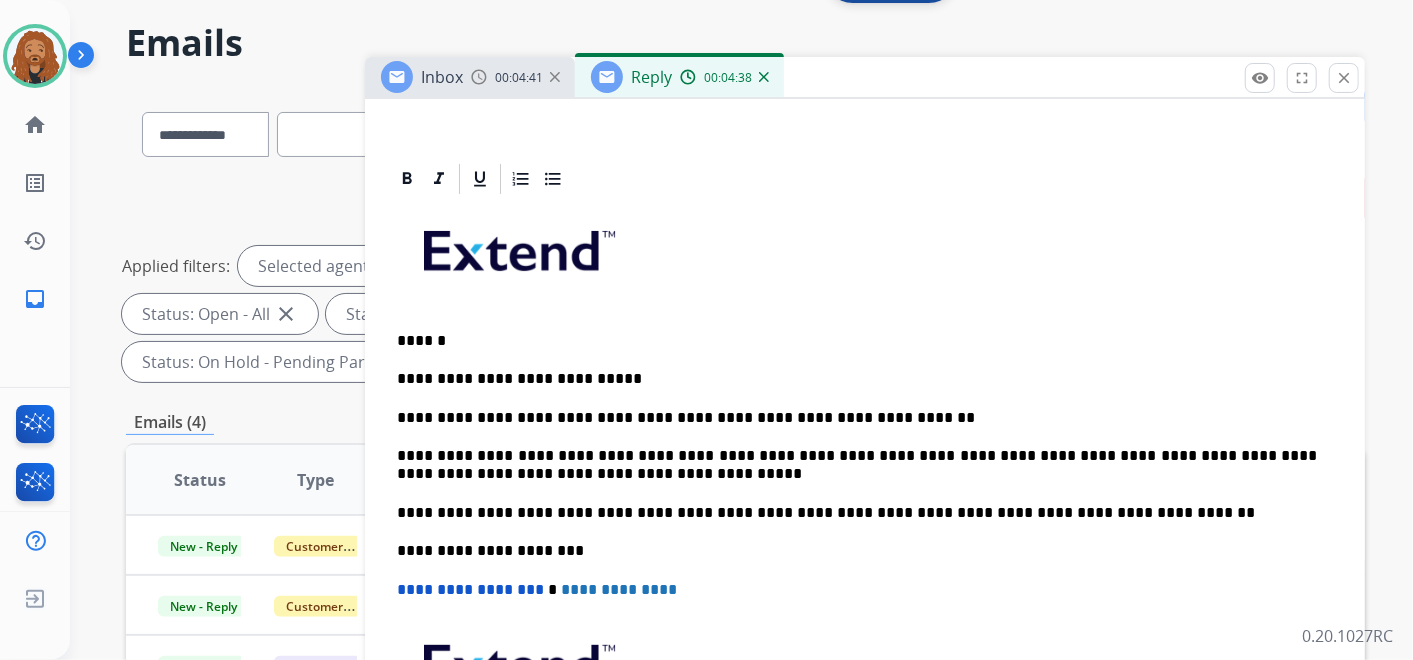 click on "**********" at bounding box center (857, 418) 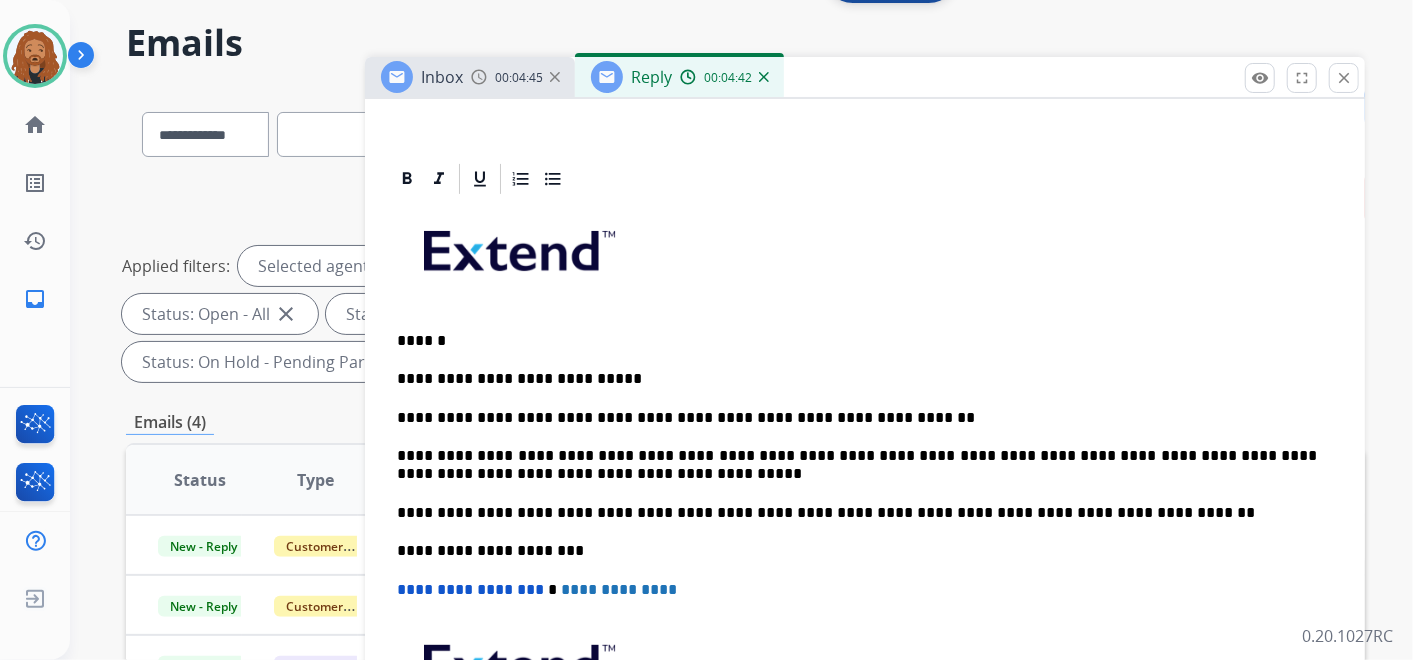 click on "**********" at bounding box center (857, 418) 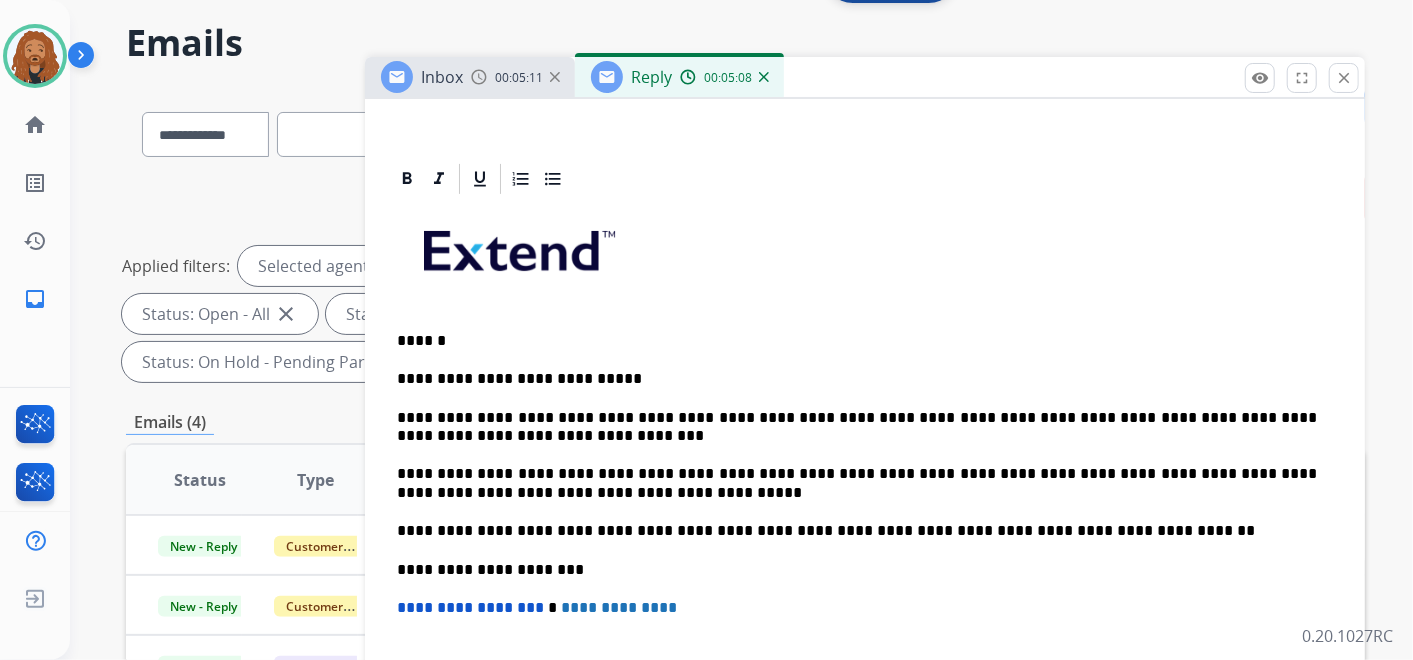 click on "**********" at bounding box center (857, 427) 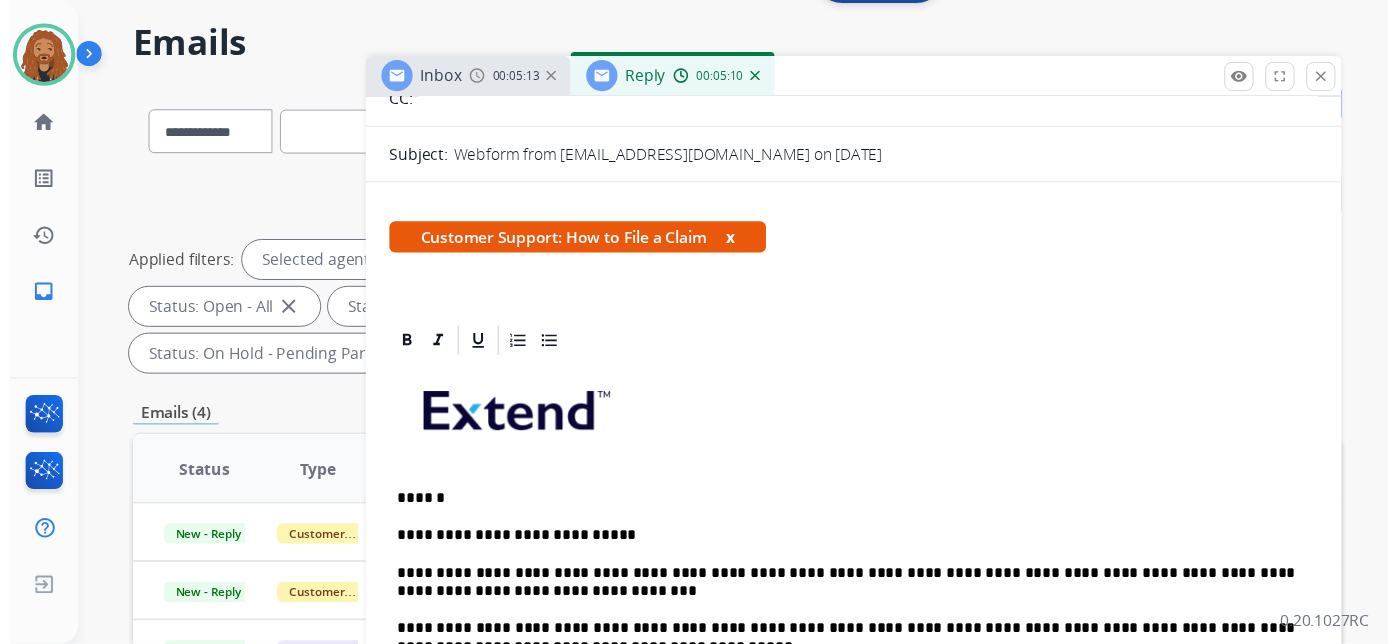 scroll, scrollTop: 0, scrollLeft: 0, axis: both 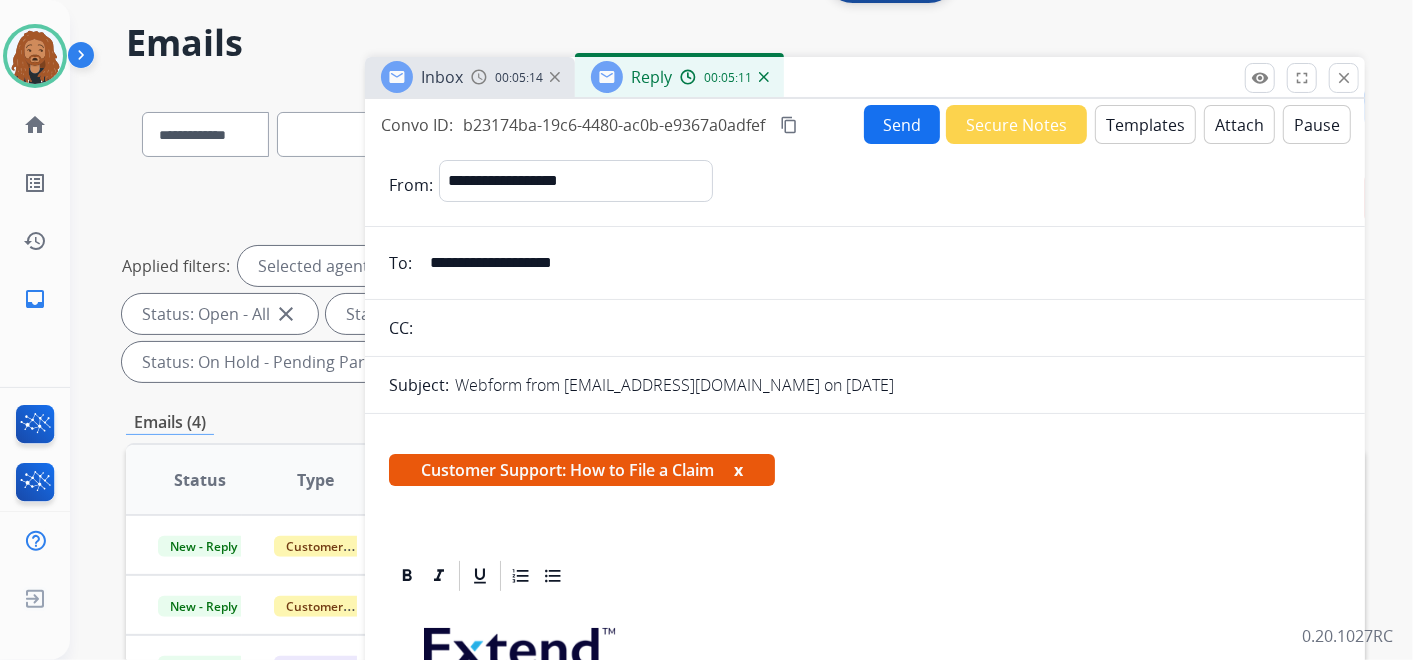 click on "Send" at bounding box center [902, 124] 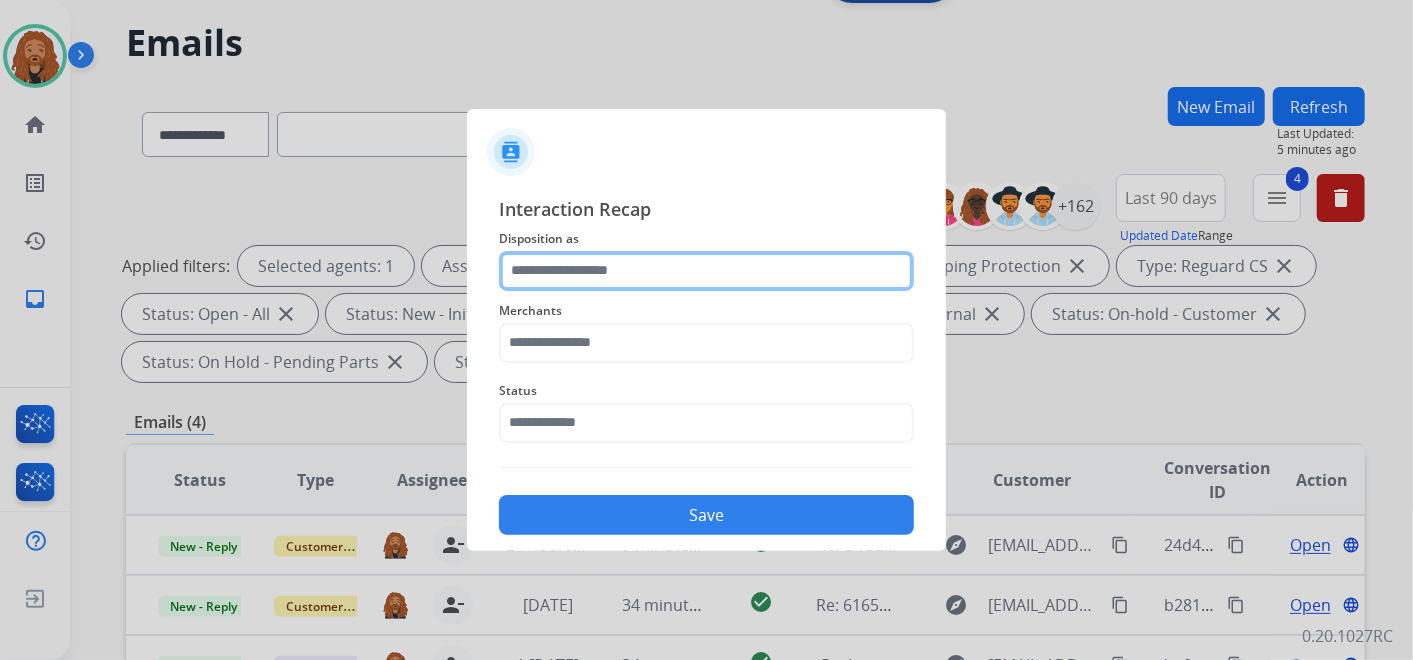 click 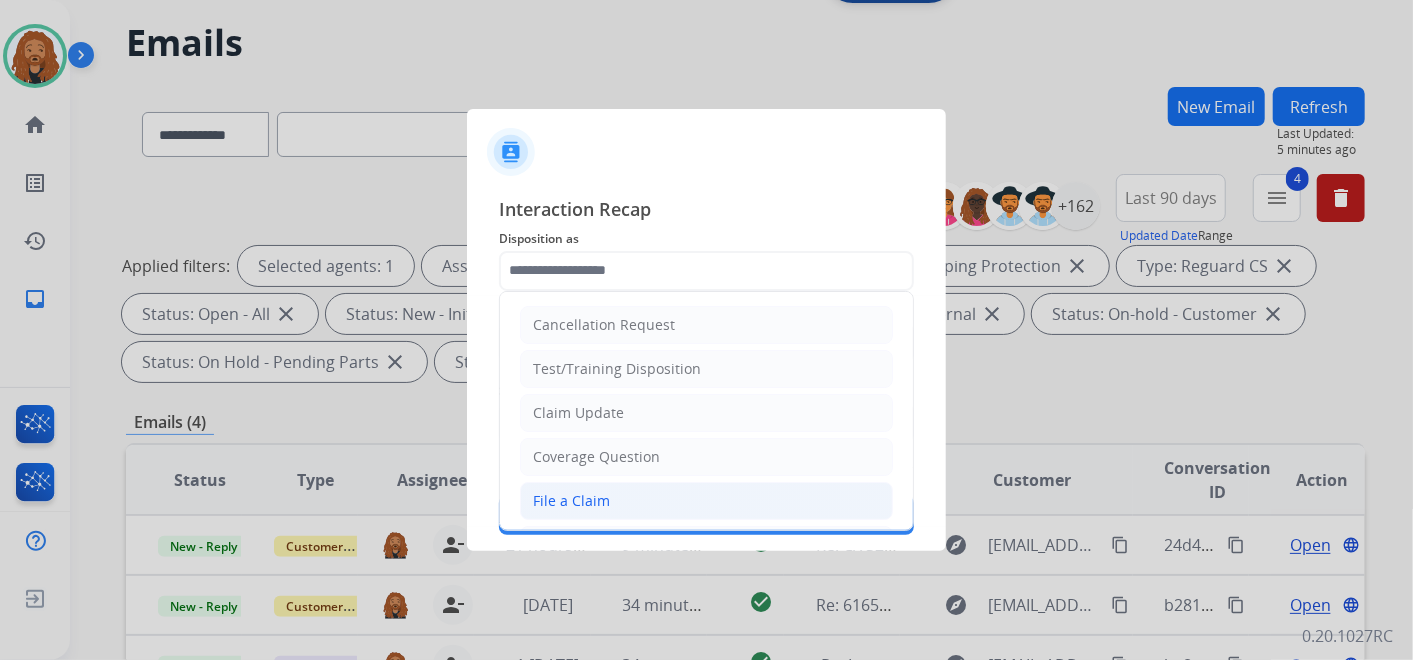 click on "File a Claim" 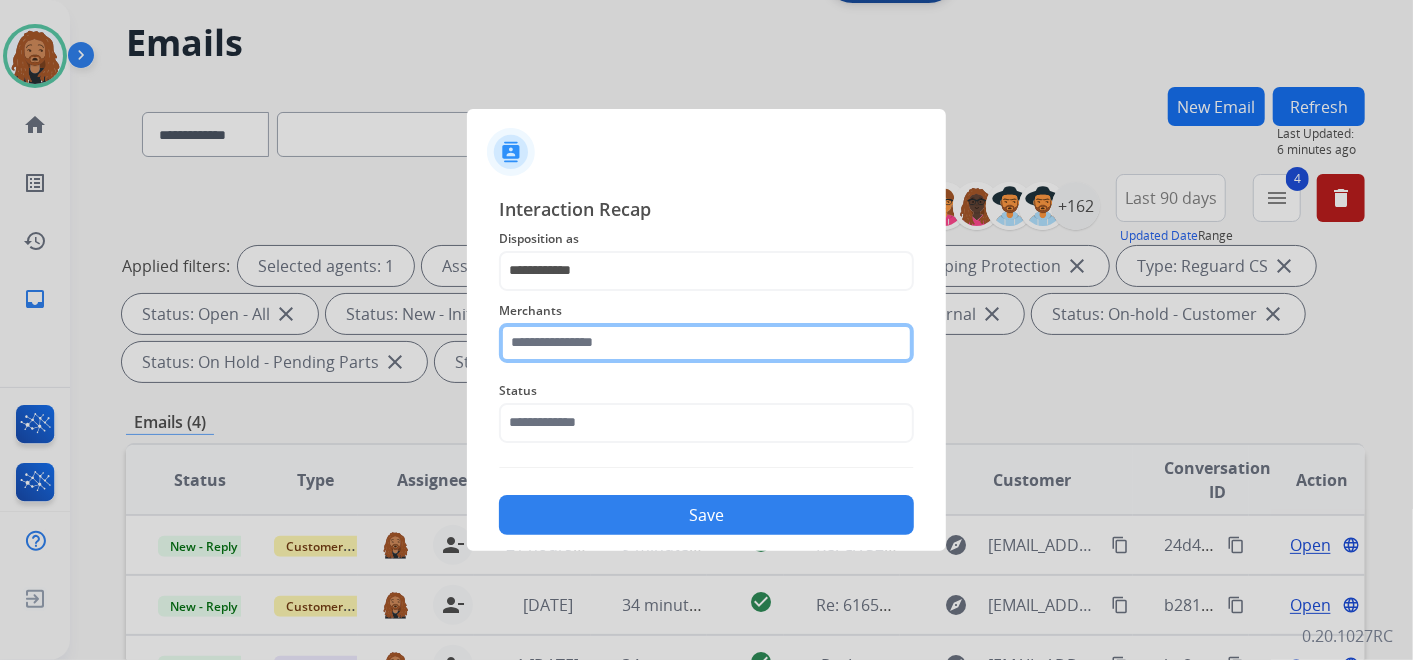 click 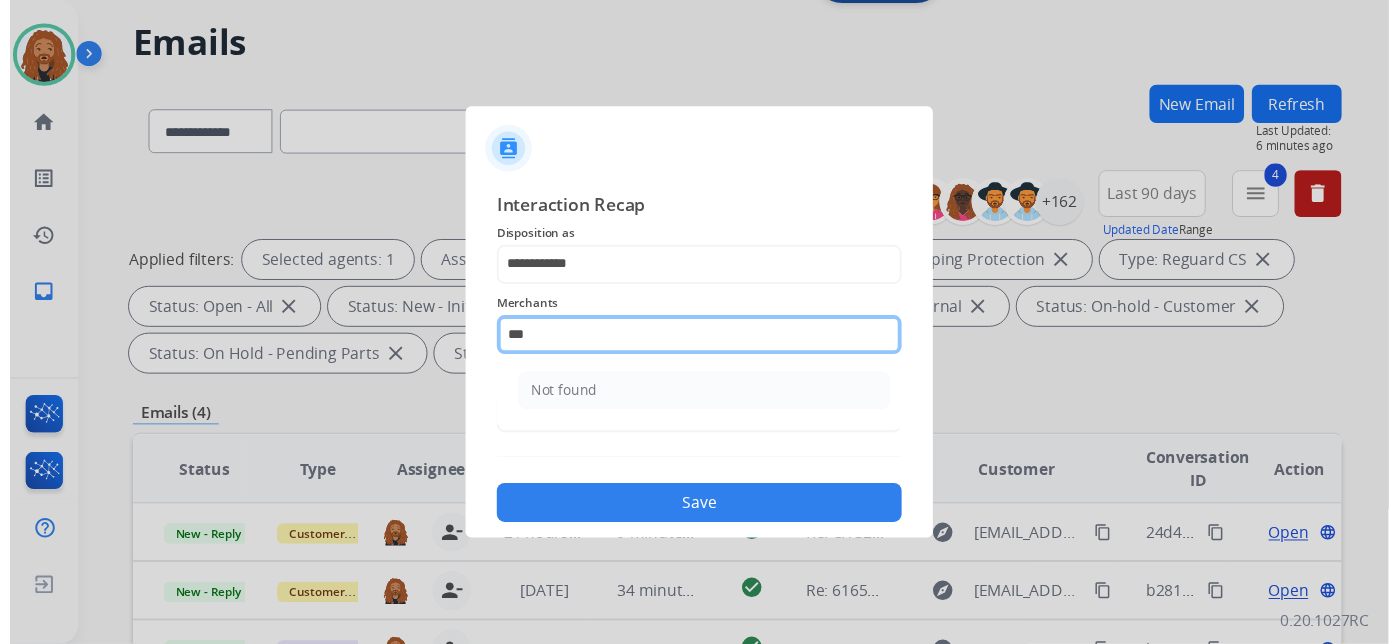 scroll, scrollTop: 0, scrollLeft: 0, axis: both 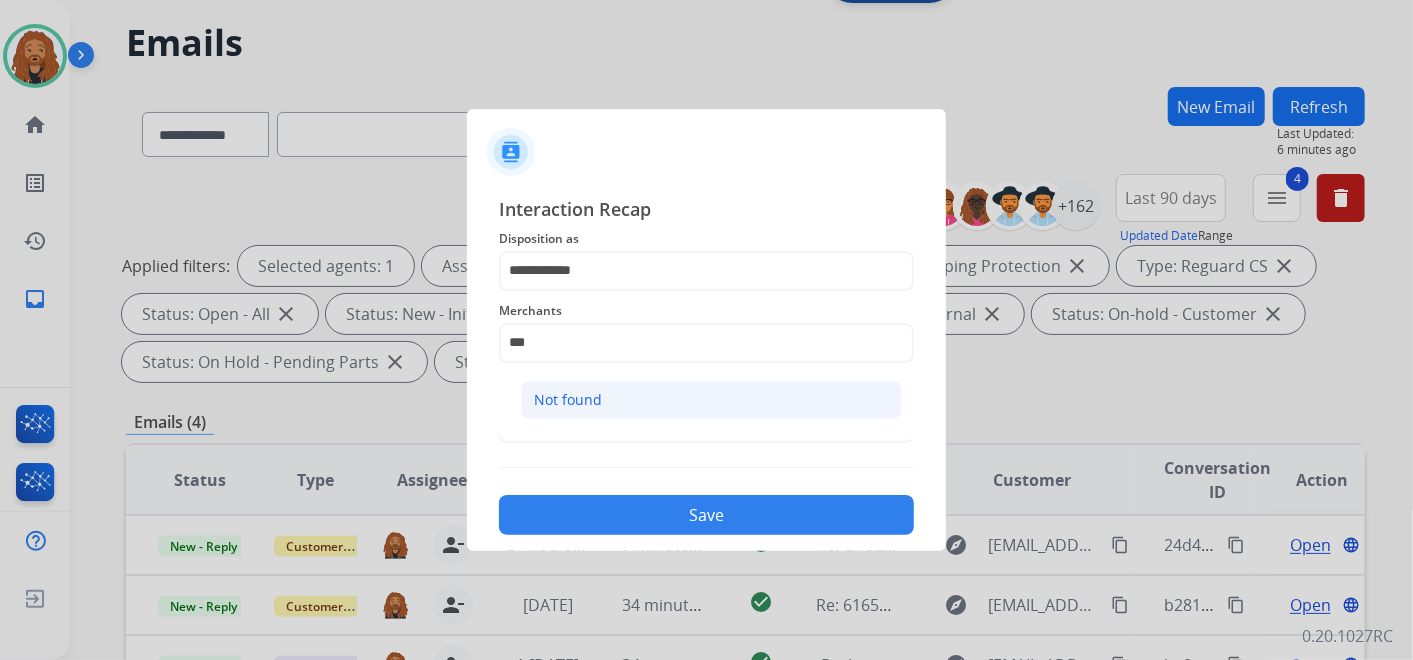 click on "Not found" 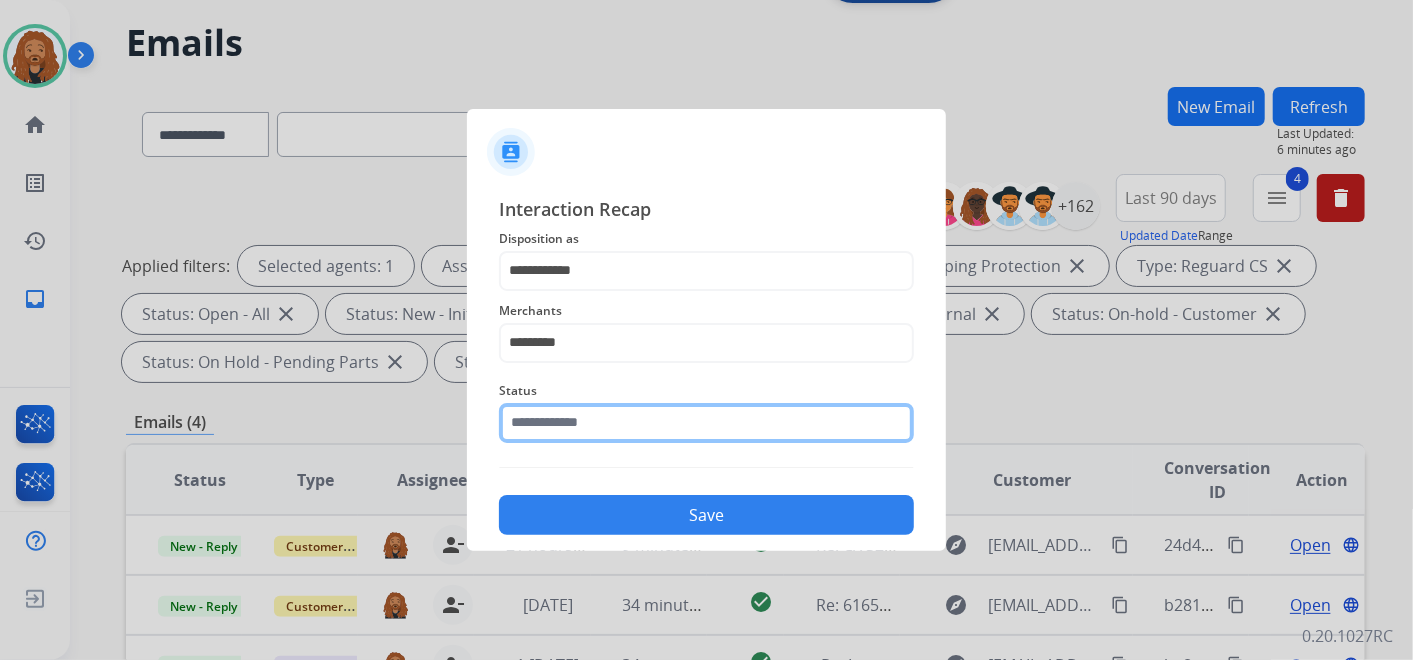click 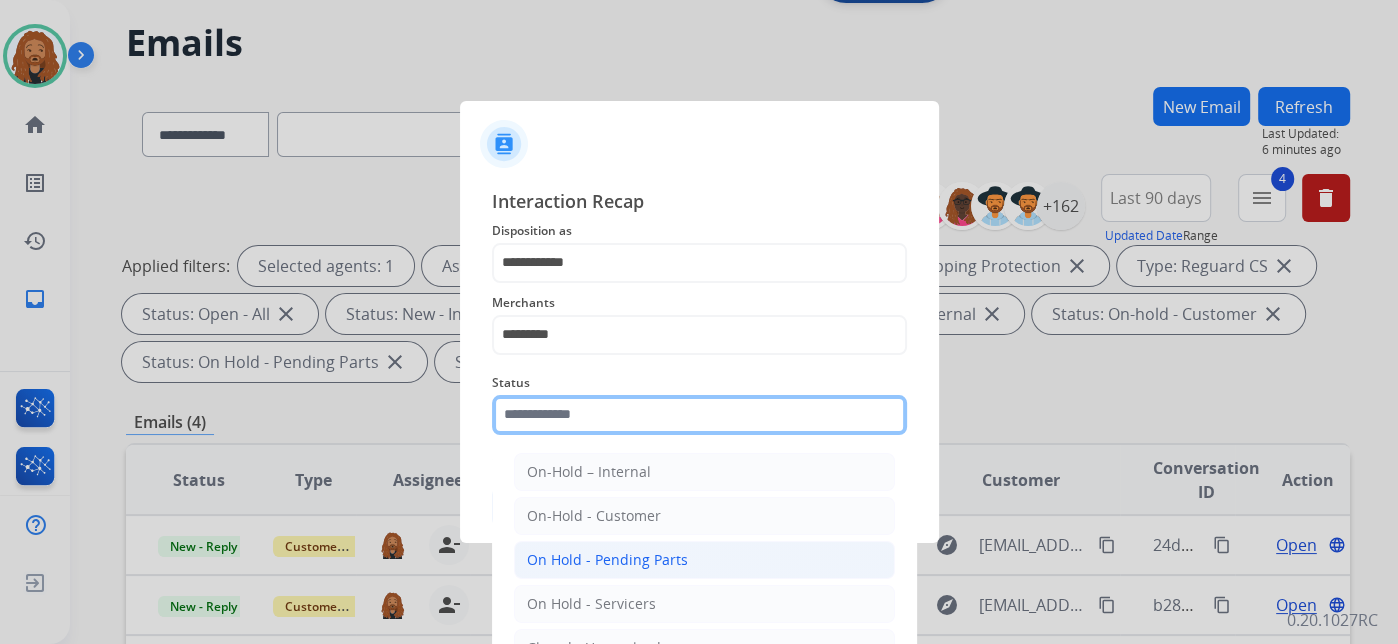 scroll, scrollTop: 114, scrollLeft: 0, axis: vertical 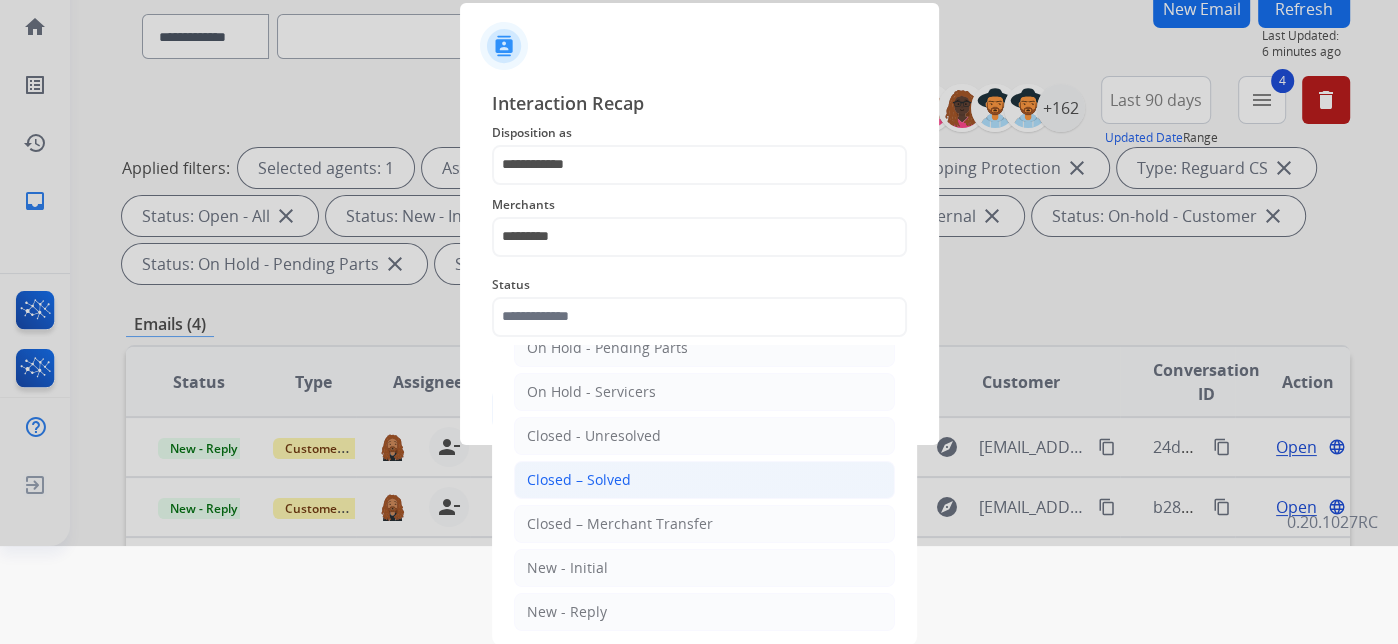 click on "Closed – Solved" 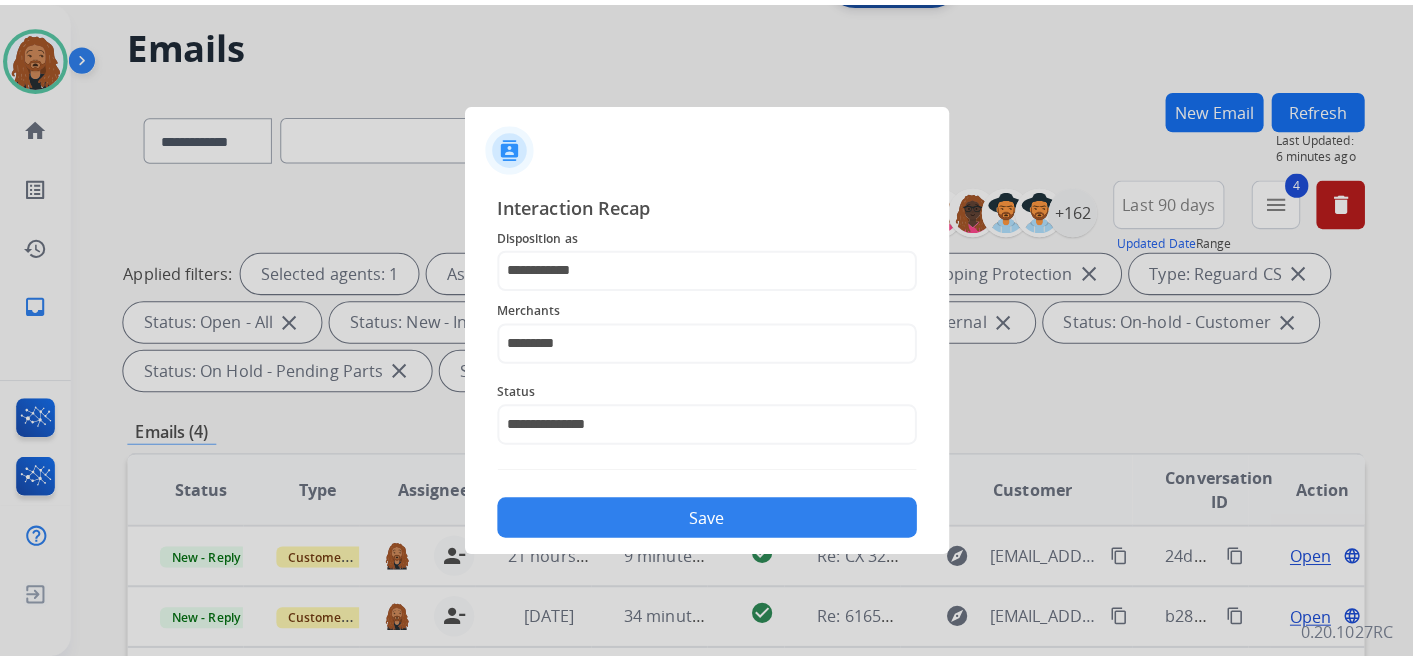 scroll, scrollTop: 0, scrollLeft: 0, axis: both 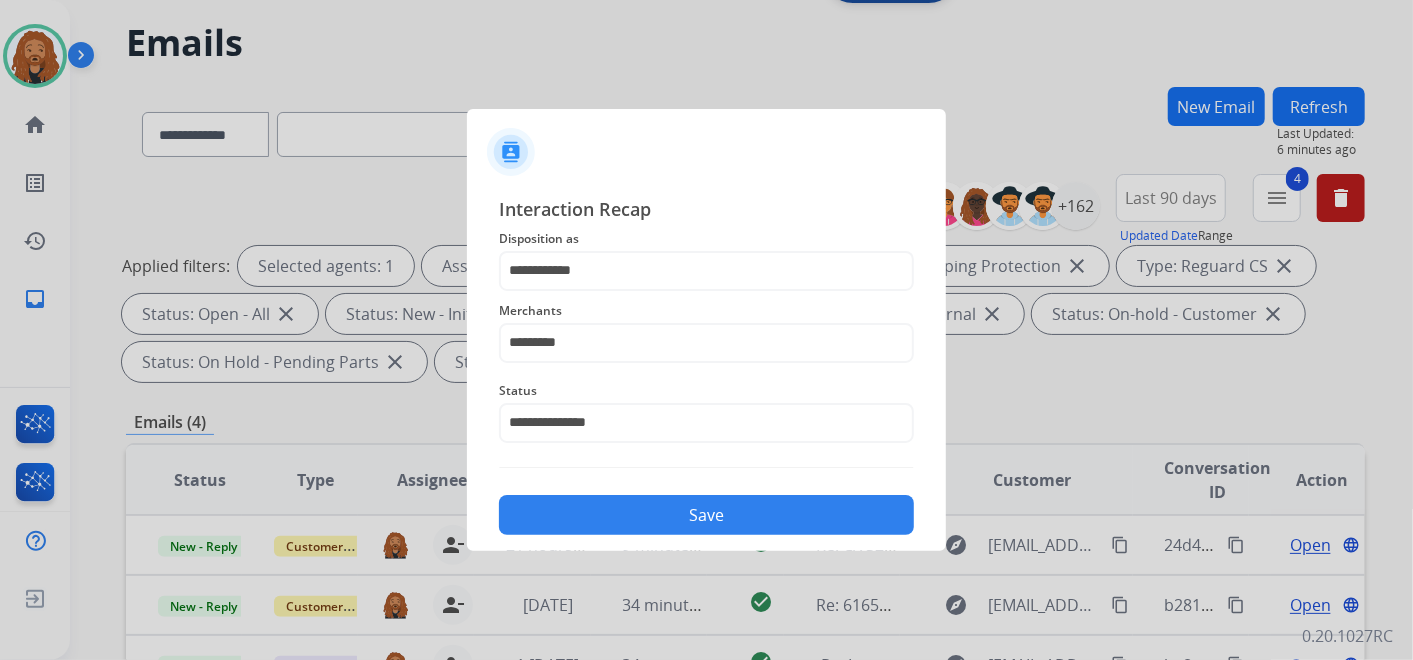 click on "Save" 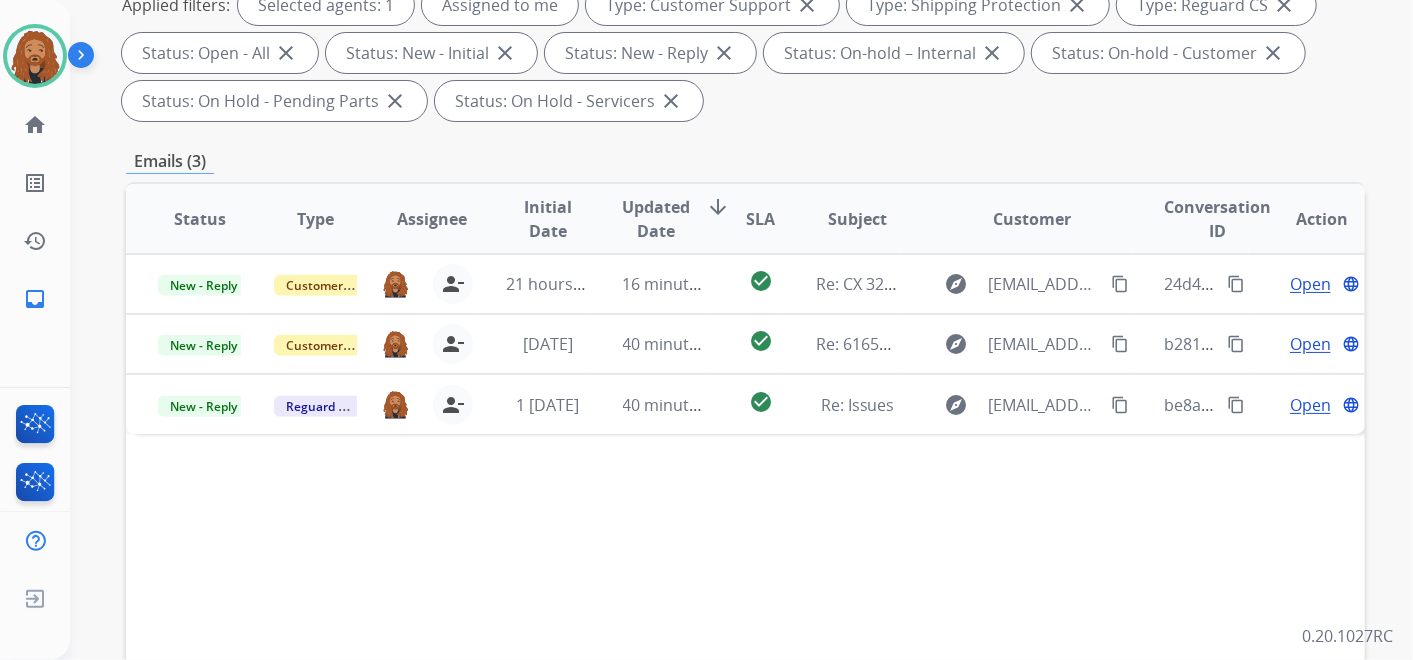 scroll, scrollTop: 333, scrollLeft: 0, axis: vertical 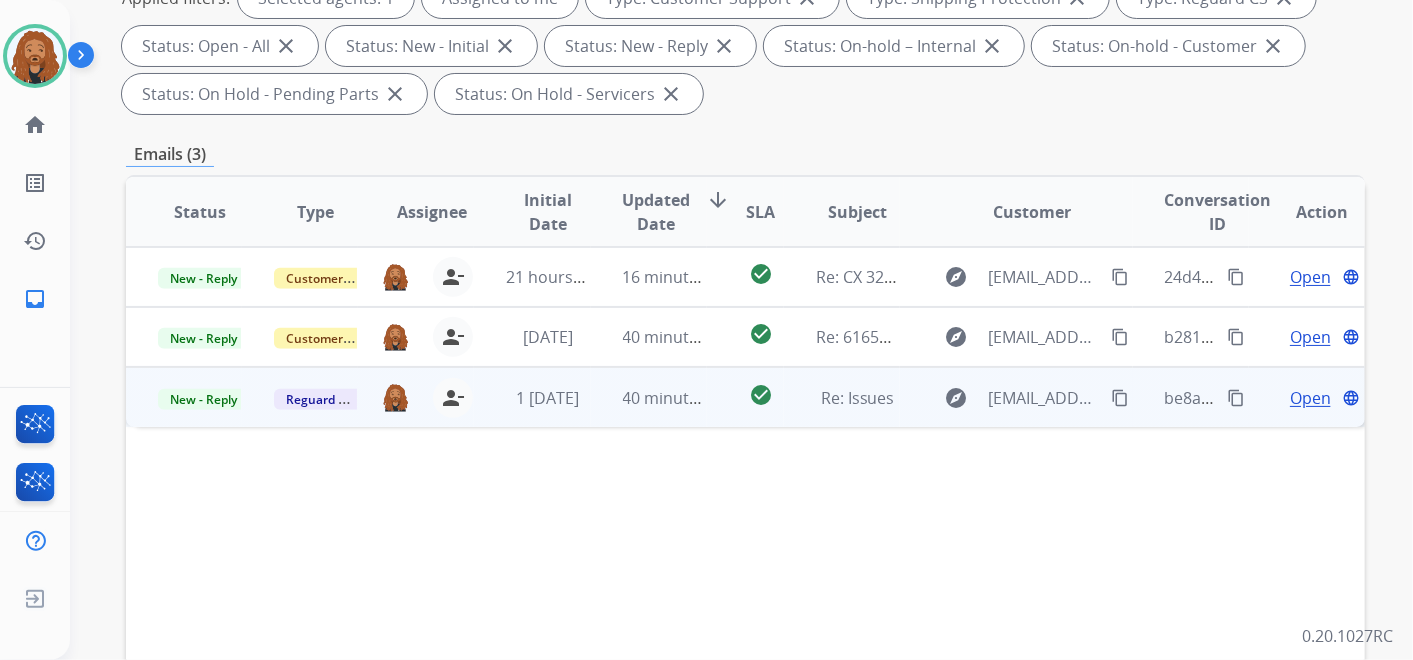 click on "Open" at bounding box center (1310, 398) 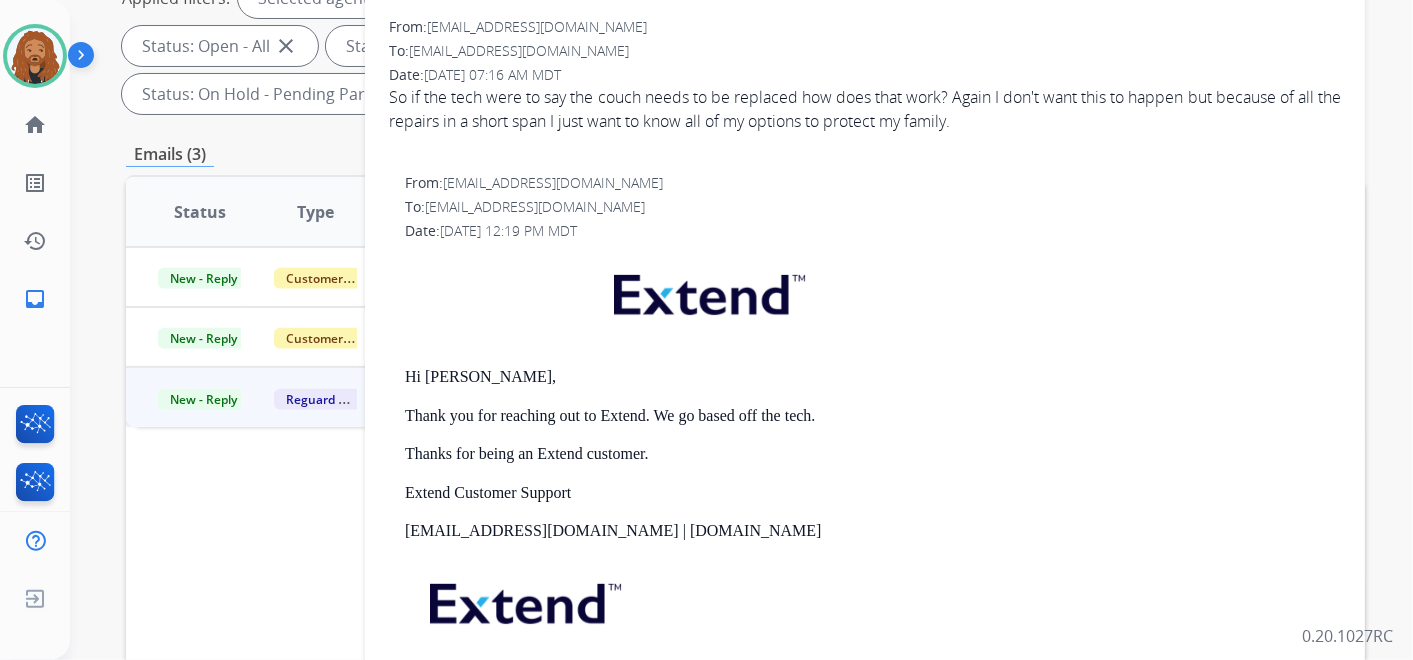 scroll, scrollTop: 0, scrollLeft: 0, axis: both 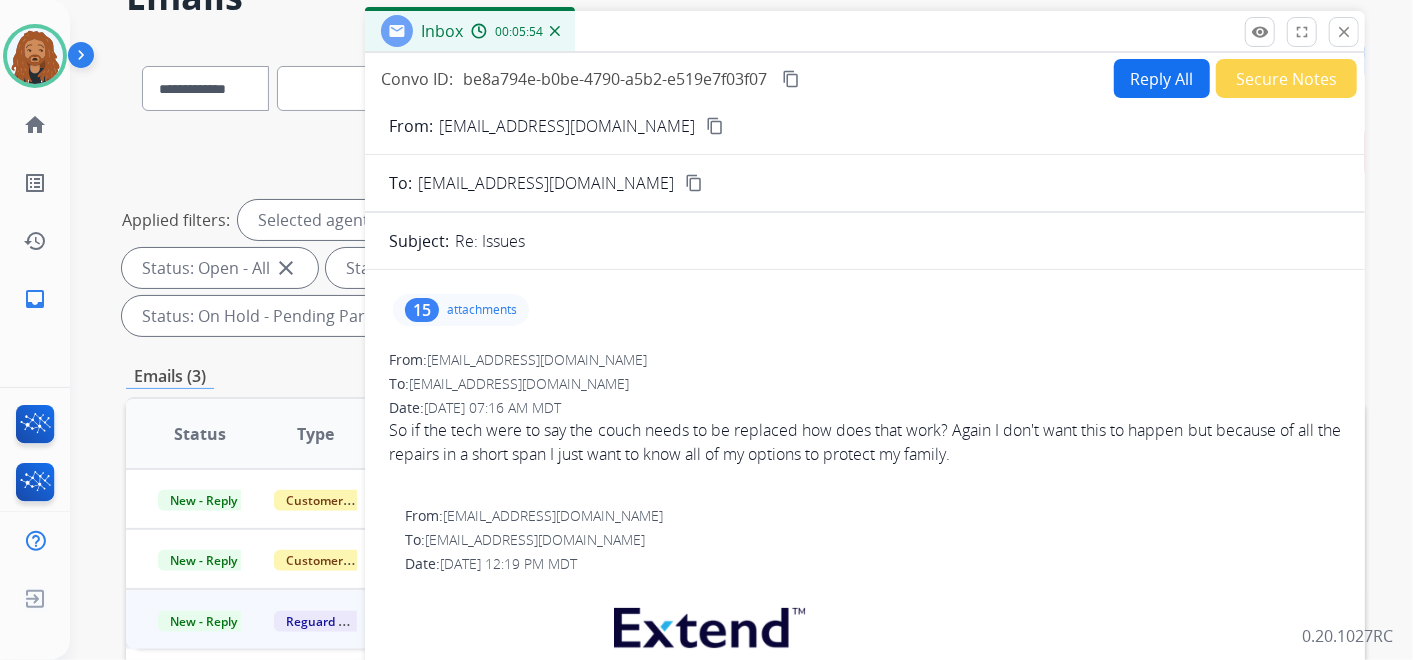 drag, startPoint x: 709, startPoint y: 336, endPoint x: 634, endPoint y: 247, distance: 116.38728 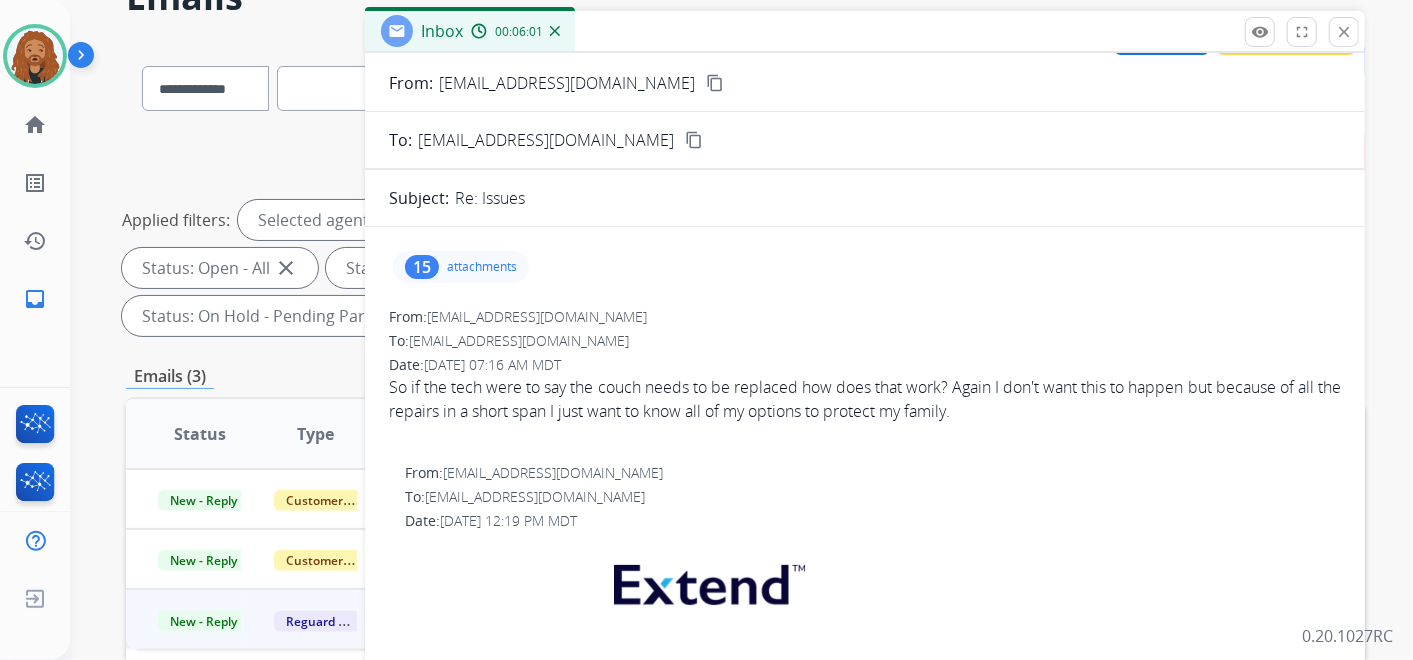 scroll, scrollTop: 0, scrollLeft: 0, axis: both 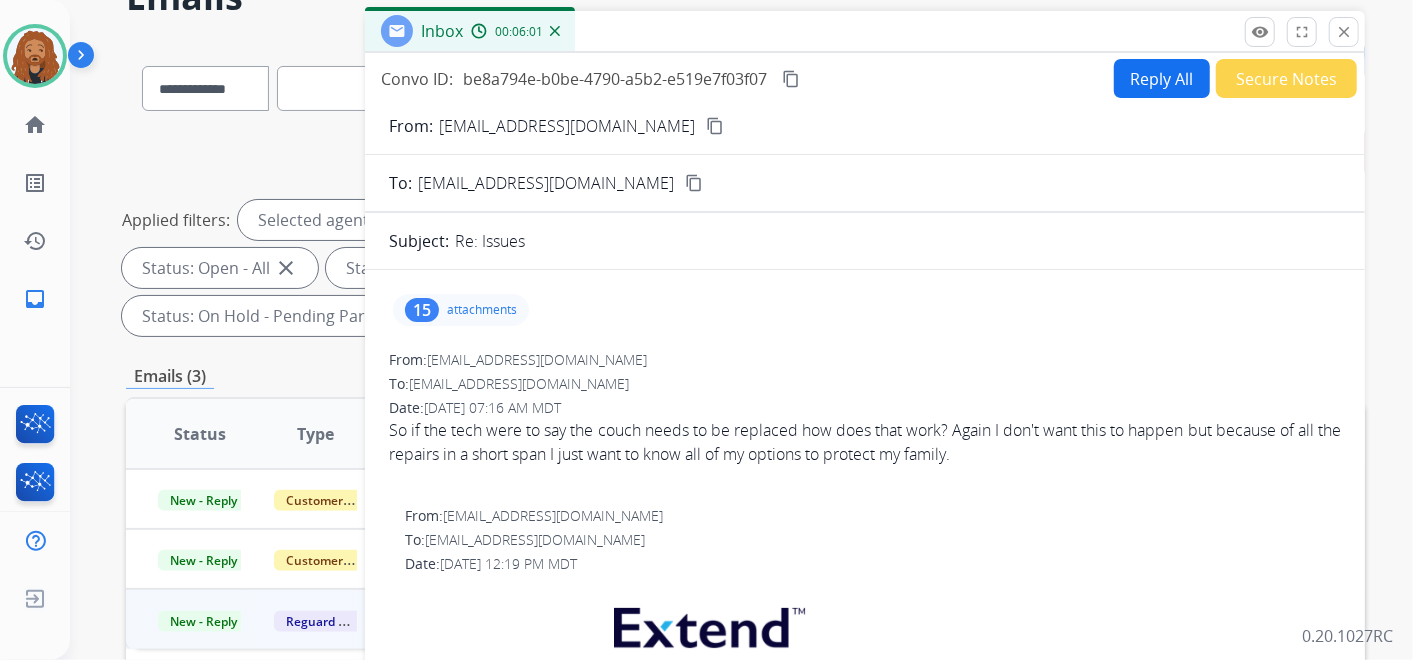 click on "Reply All" at bounding box center [1162, 78] 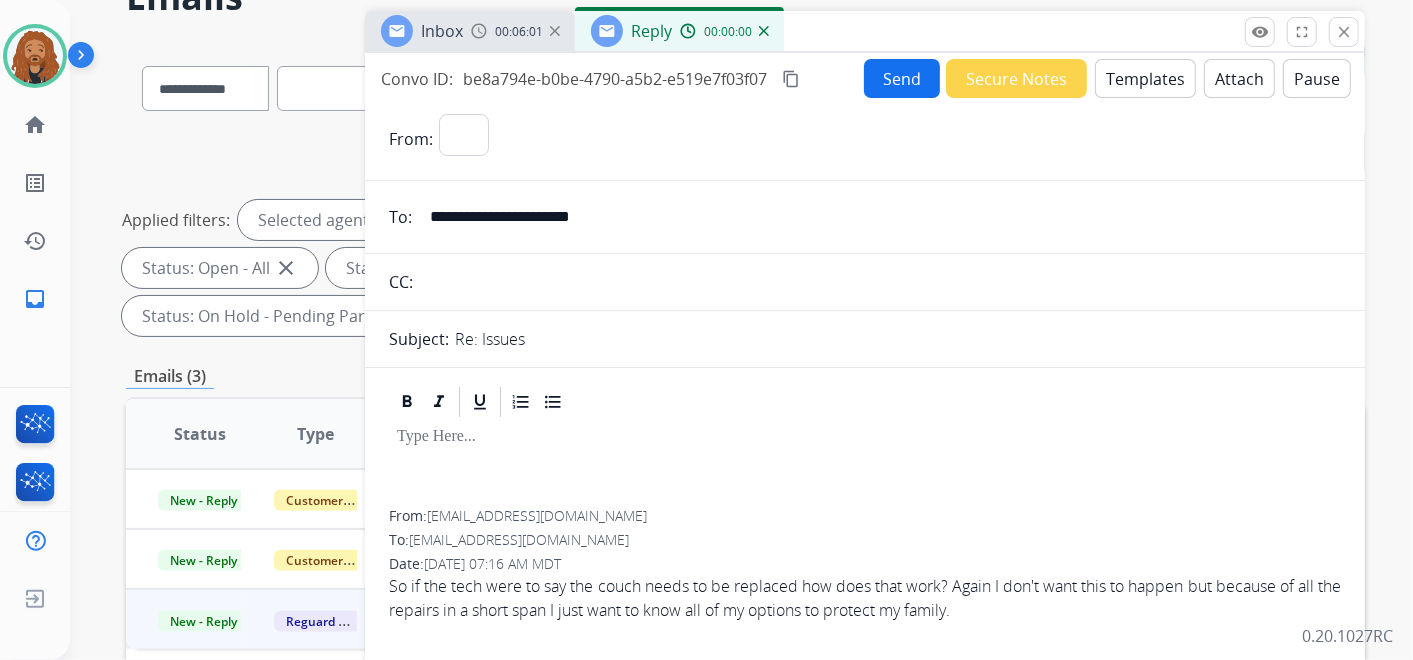 select on "**********" 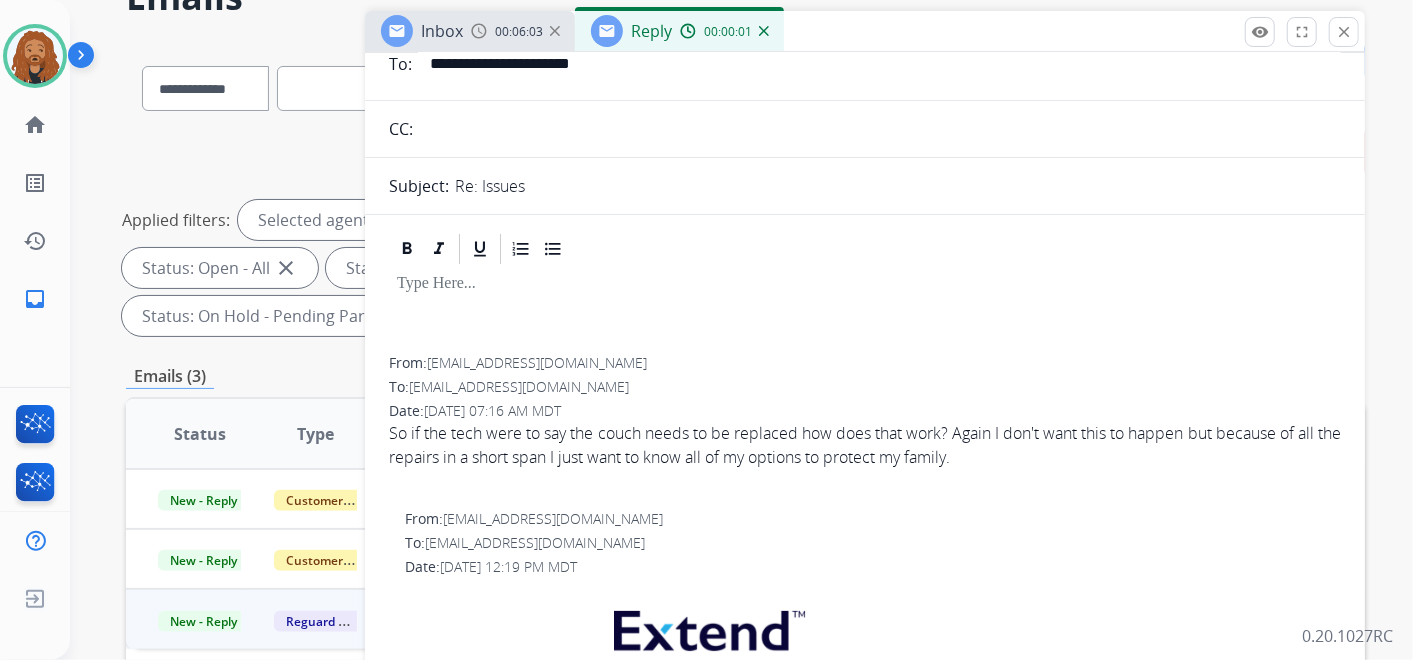scroll, scrollTop: 0, scrollLeft: 0, axis: both 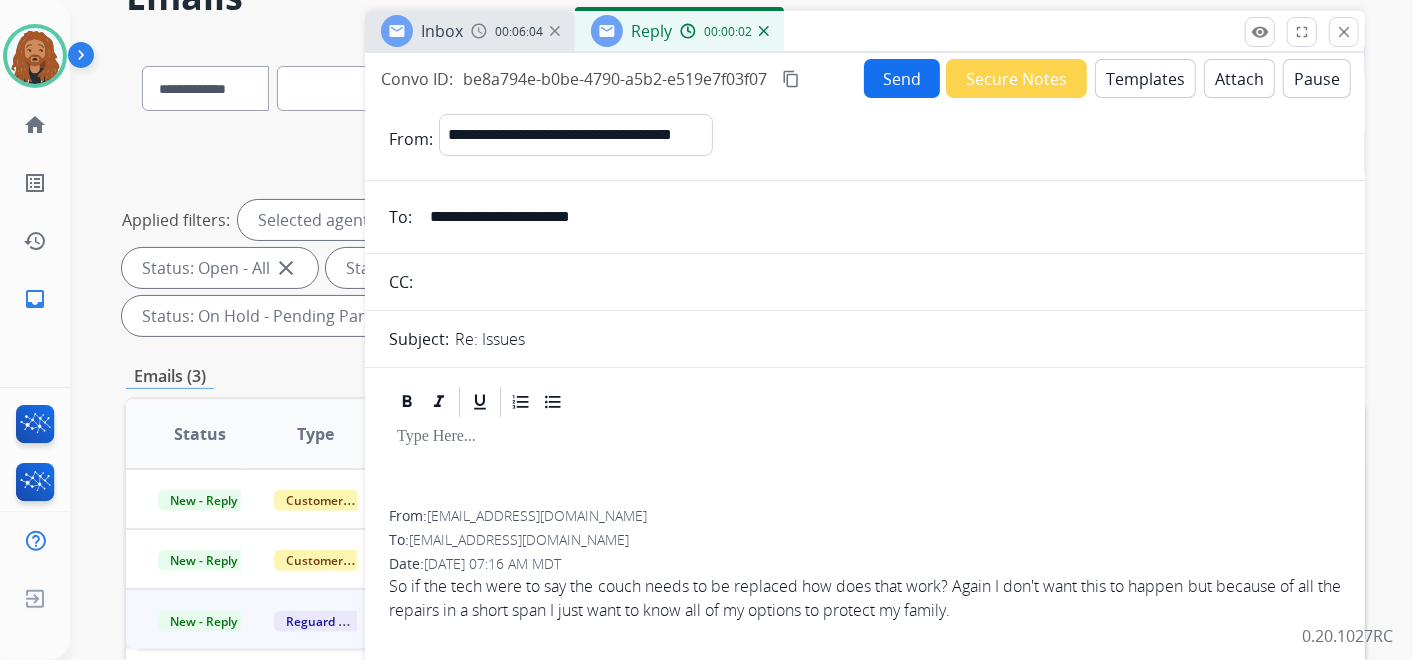 click on "Templates" at bounding box center (1145, 78) 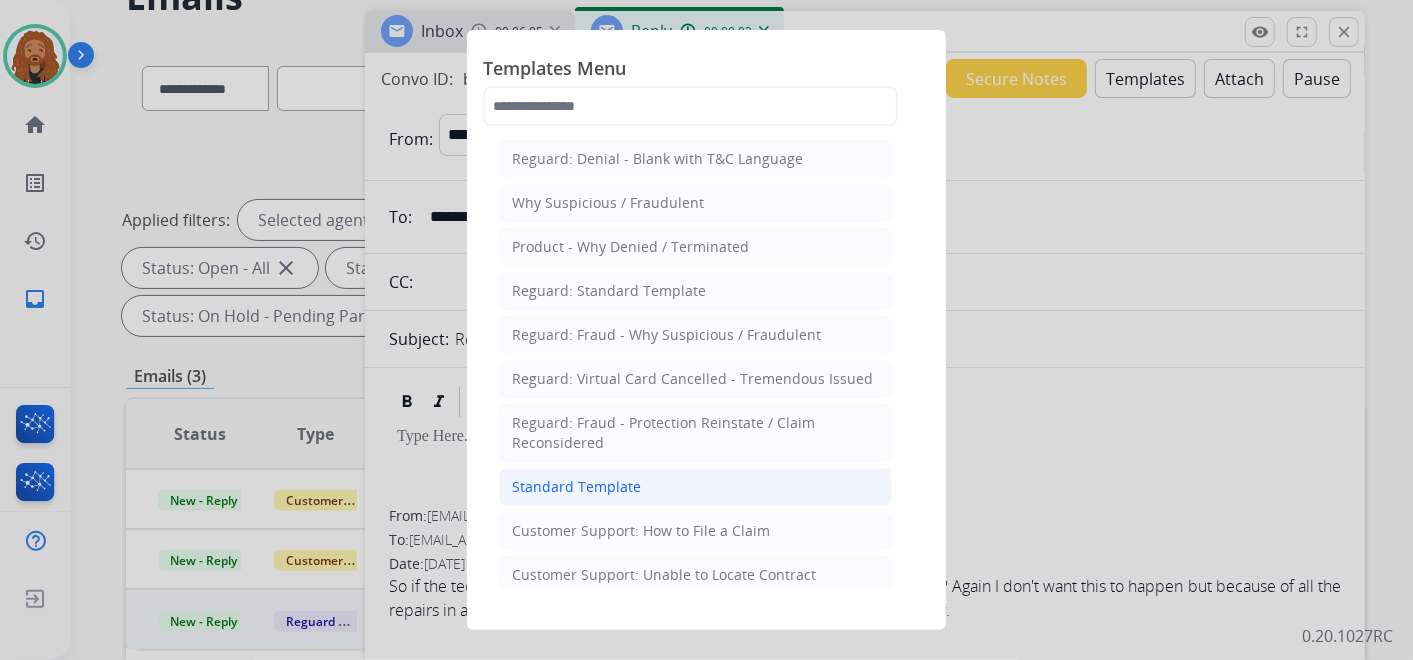 click on "Standard Template" 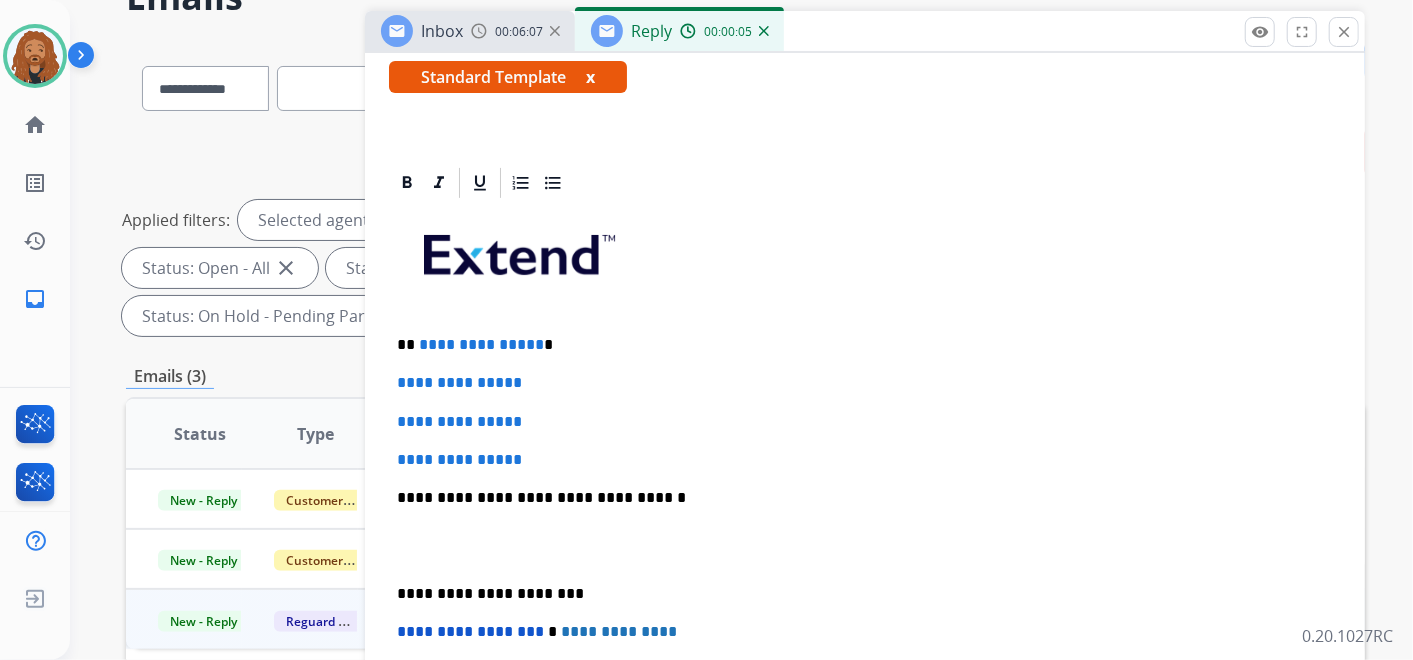 scroll, scrollTop: 444, scrollLeft: 0, axis: vertical 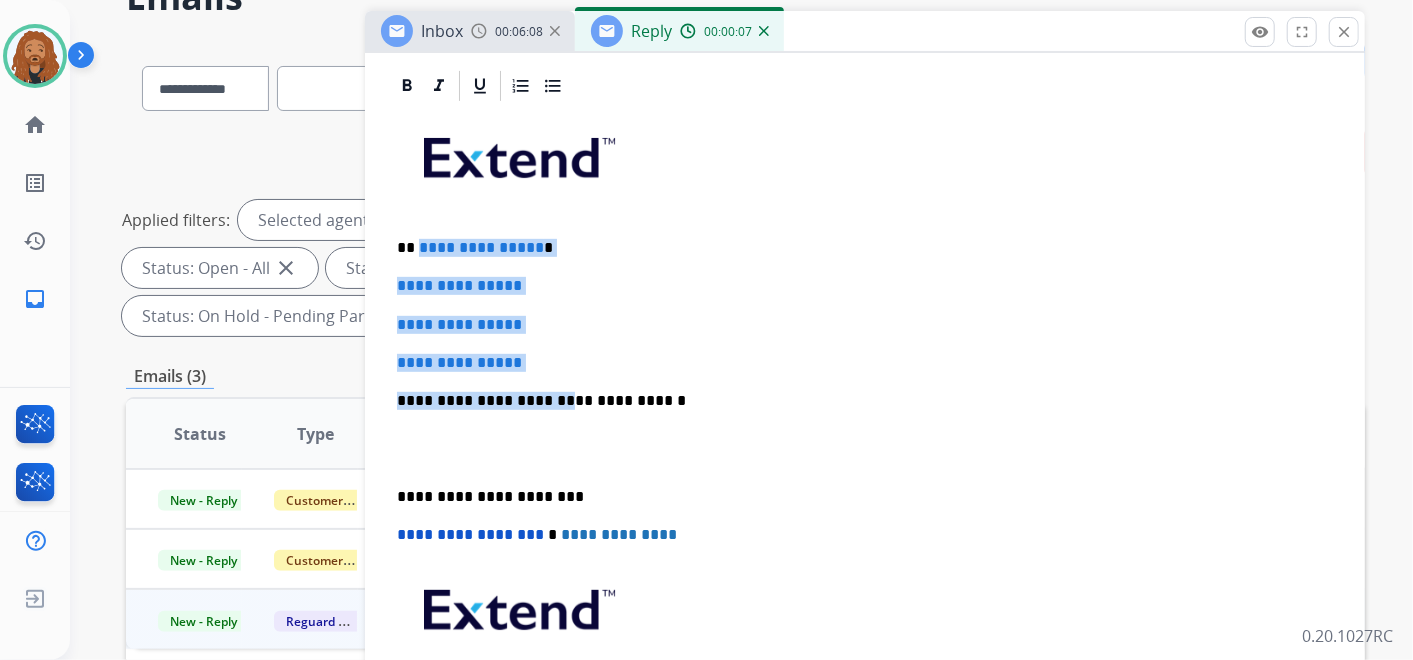 drag, startPoint x: 546, startPoint y: 369, endPoint x: 416, endPoint y: 239, distance: 183.84776 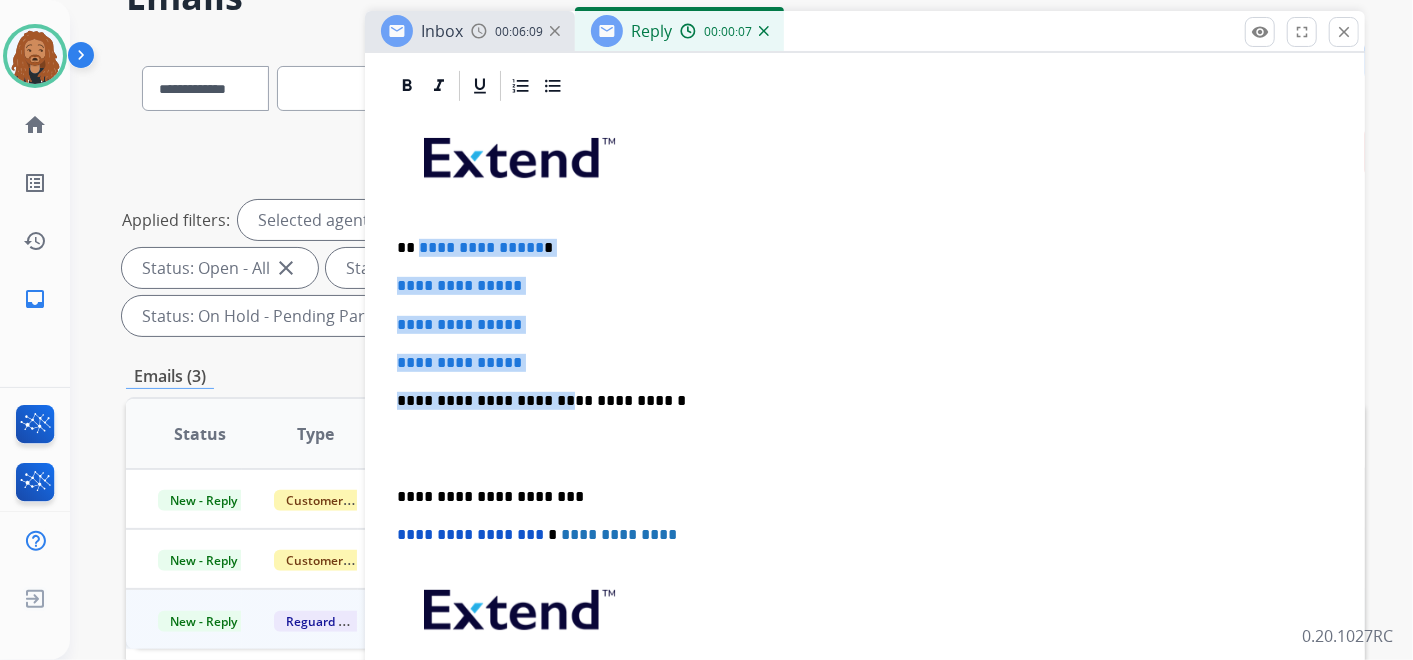 click on "**********" at bounding box center (865, 448) 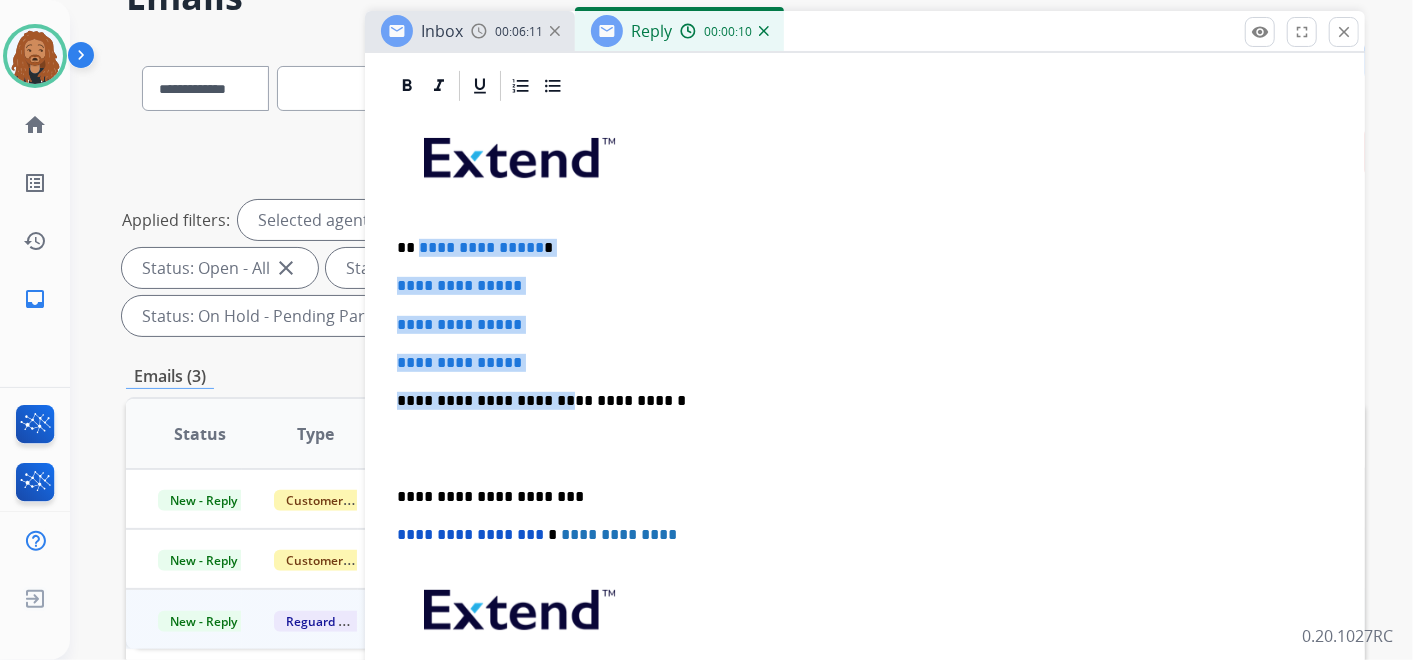 click on "**********" at bounding box center [857, 248] 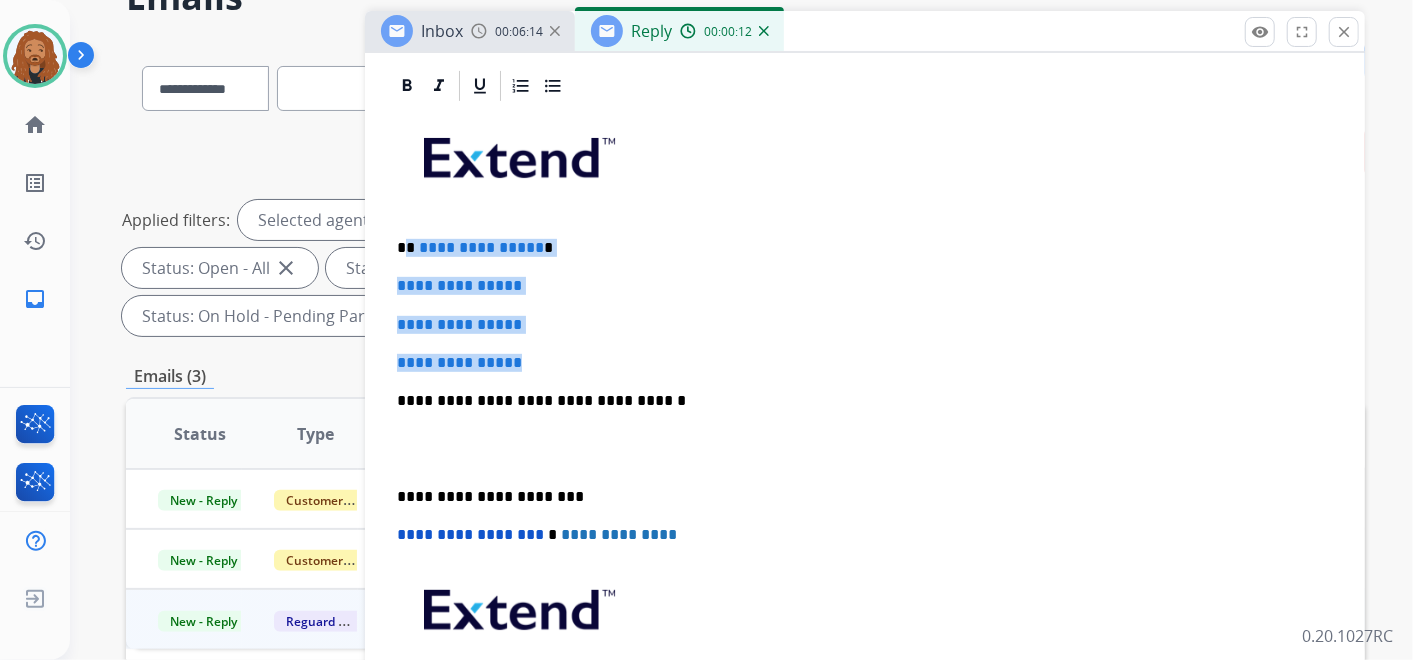 drag, startPoint x: 531, startPoint y: 361, endPoint x: 415, endPoint y: 235, distance: 171.26587 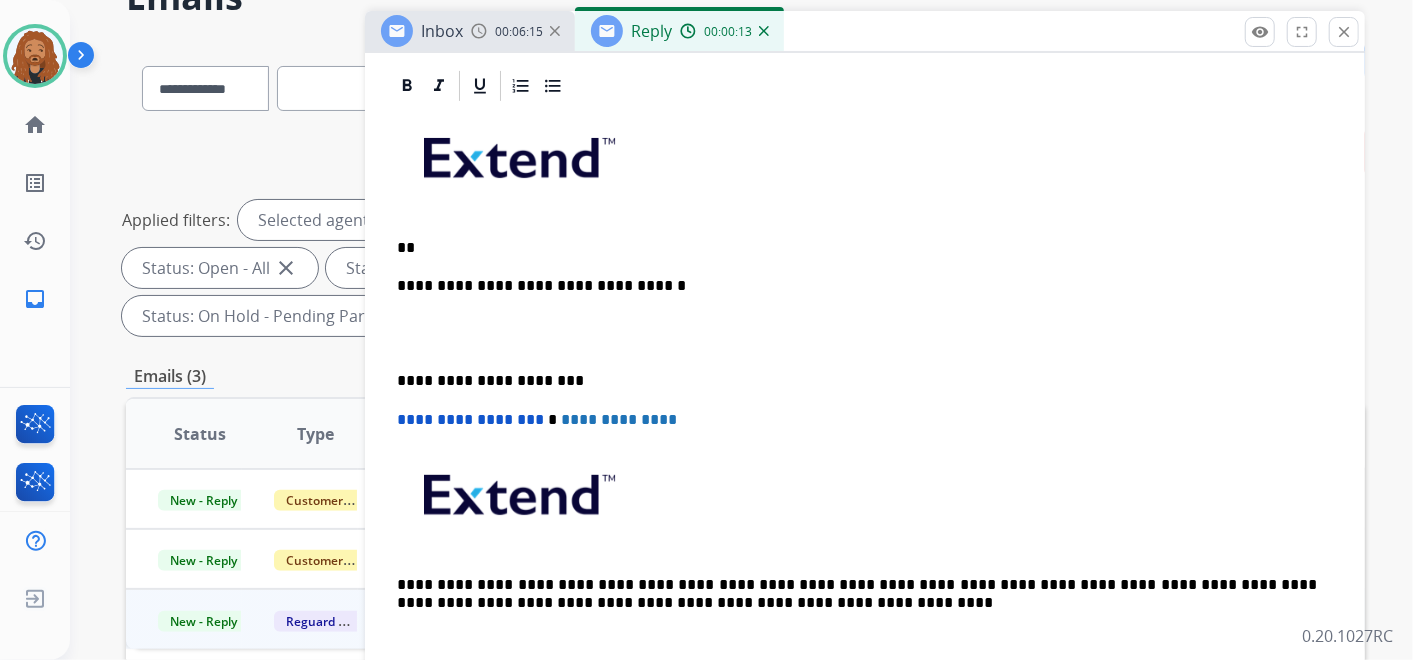type 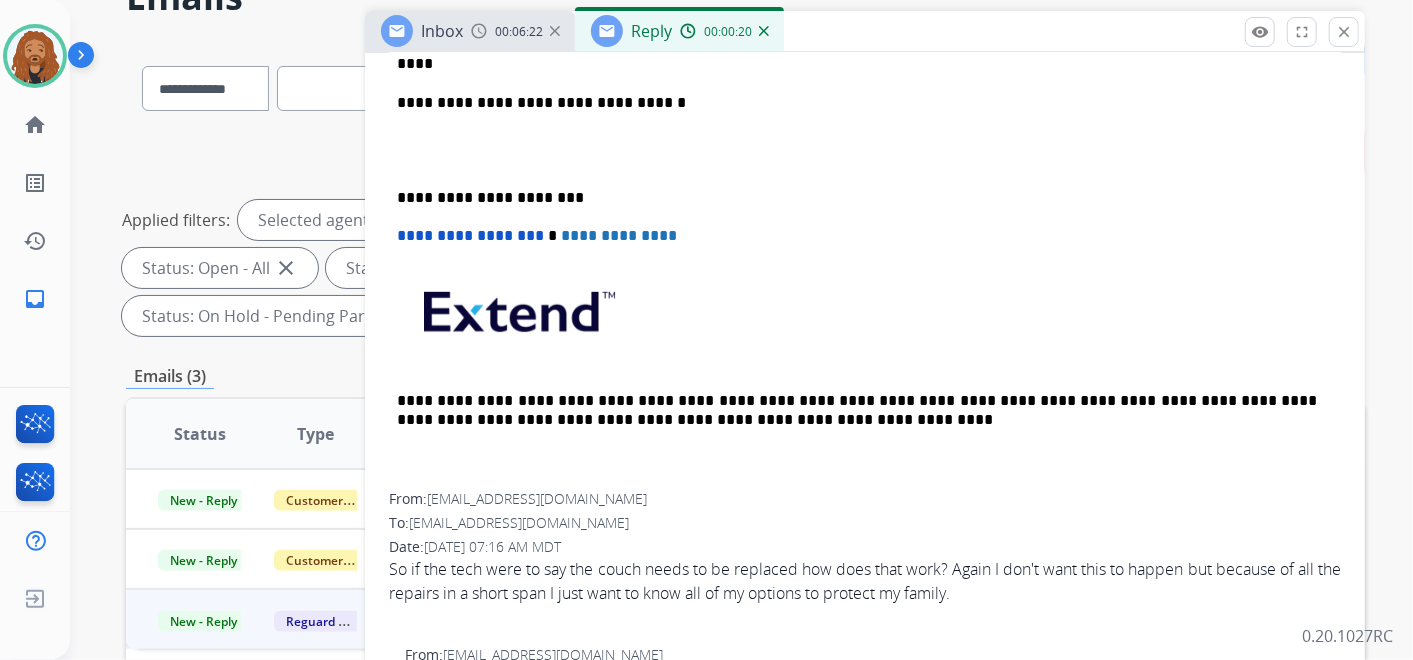 scroll, scrollTop: 660, scrollLeft: 0, axis: vertical 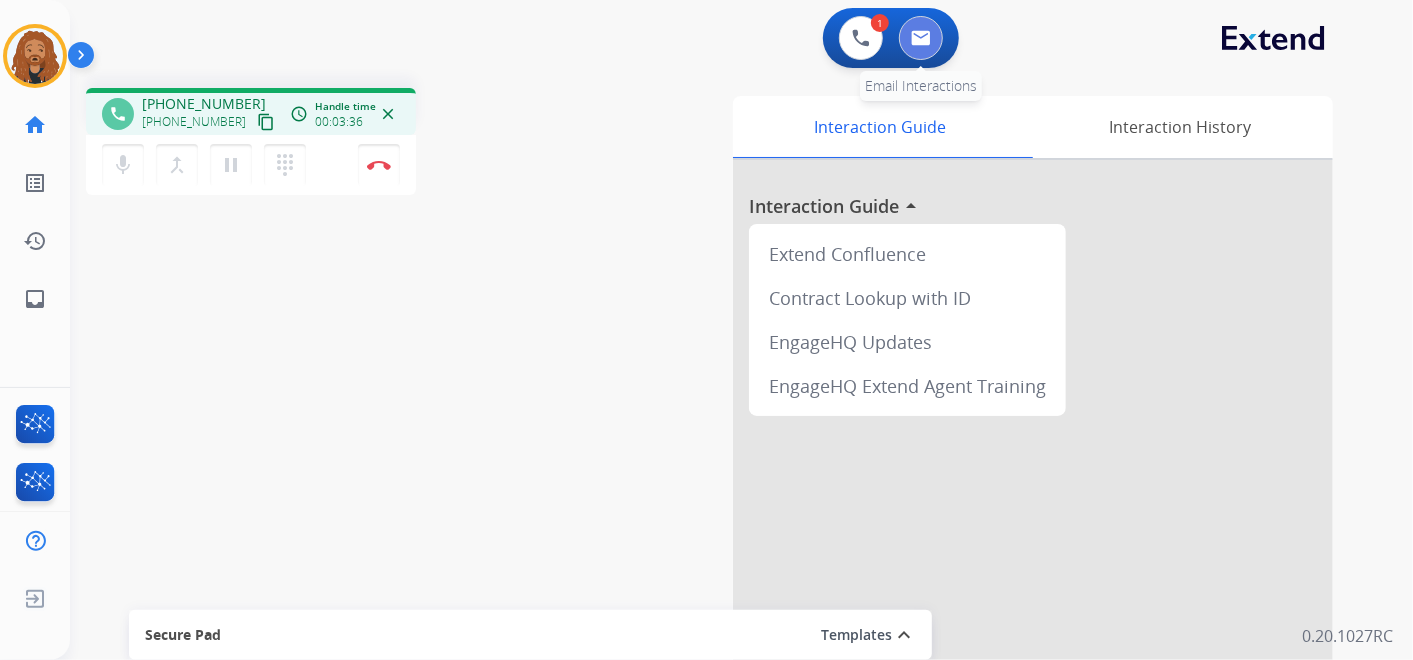 click at bounding box center [921, 38] 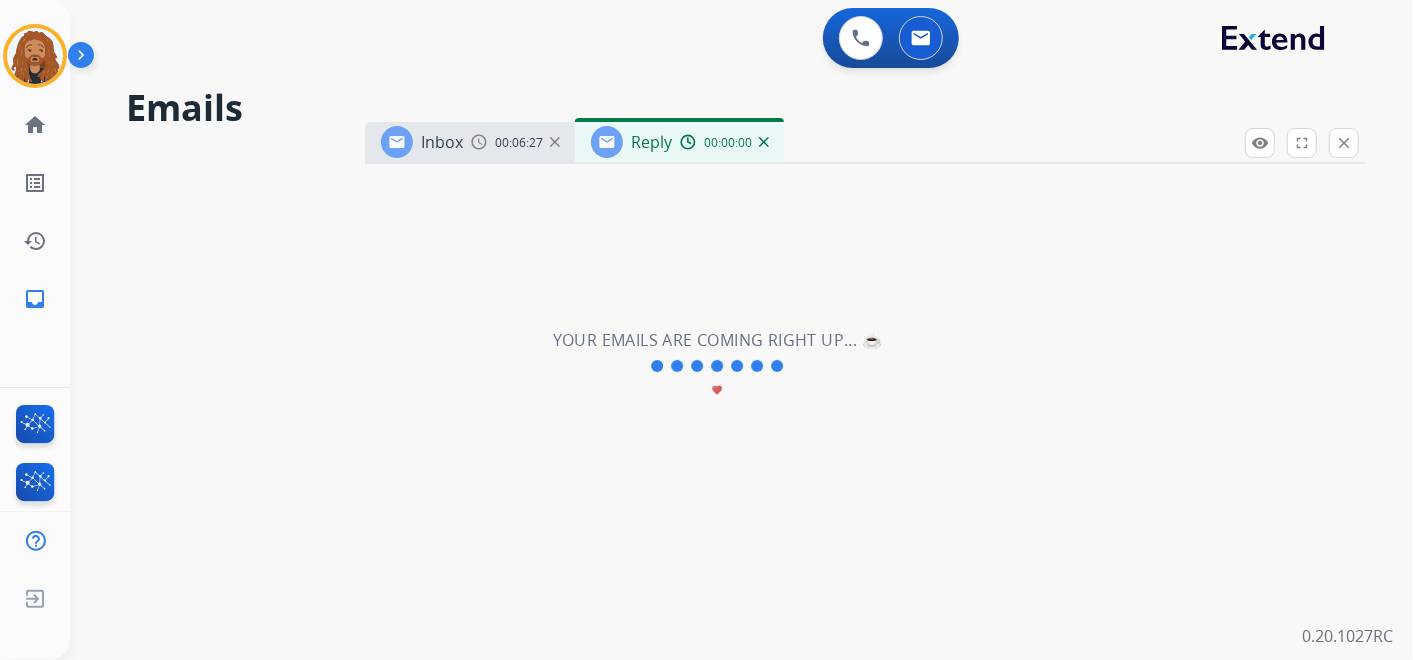 select on "**********" 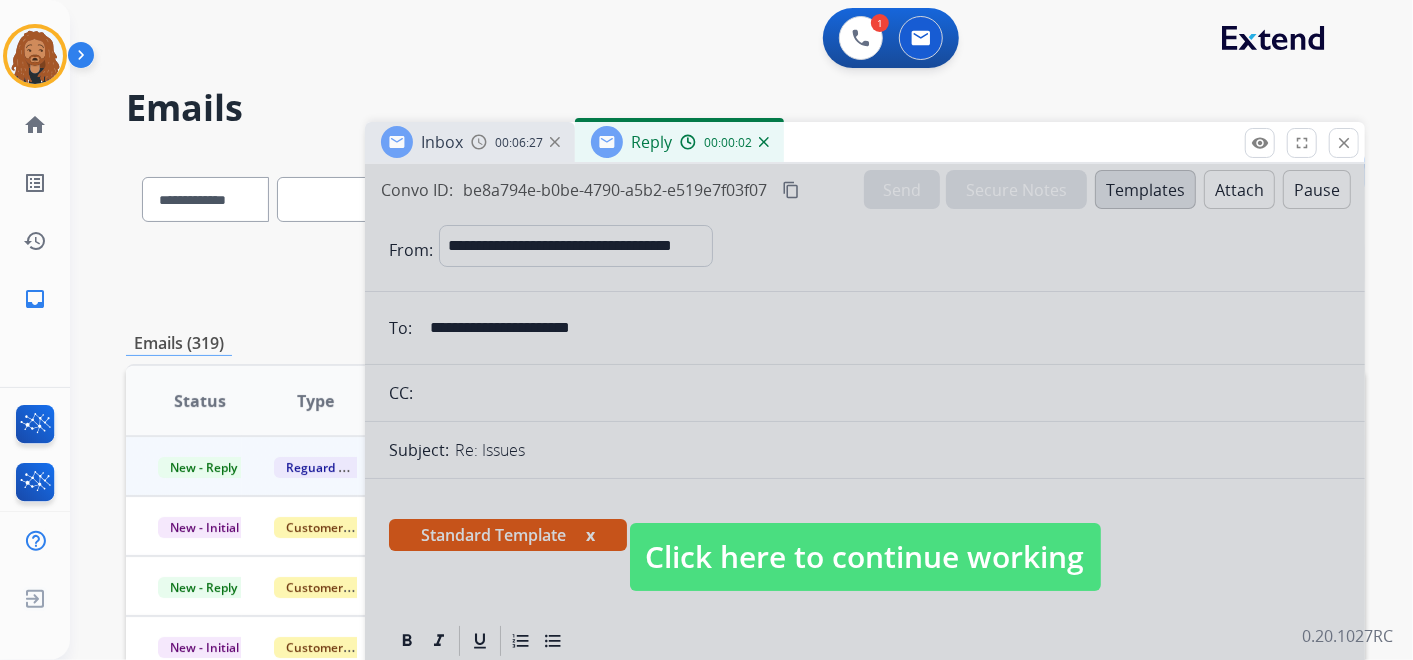 click on "Click here to continue working" at bounding box center (865, 557) 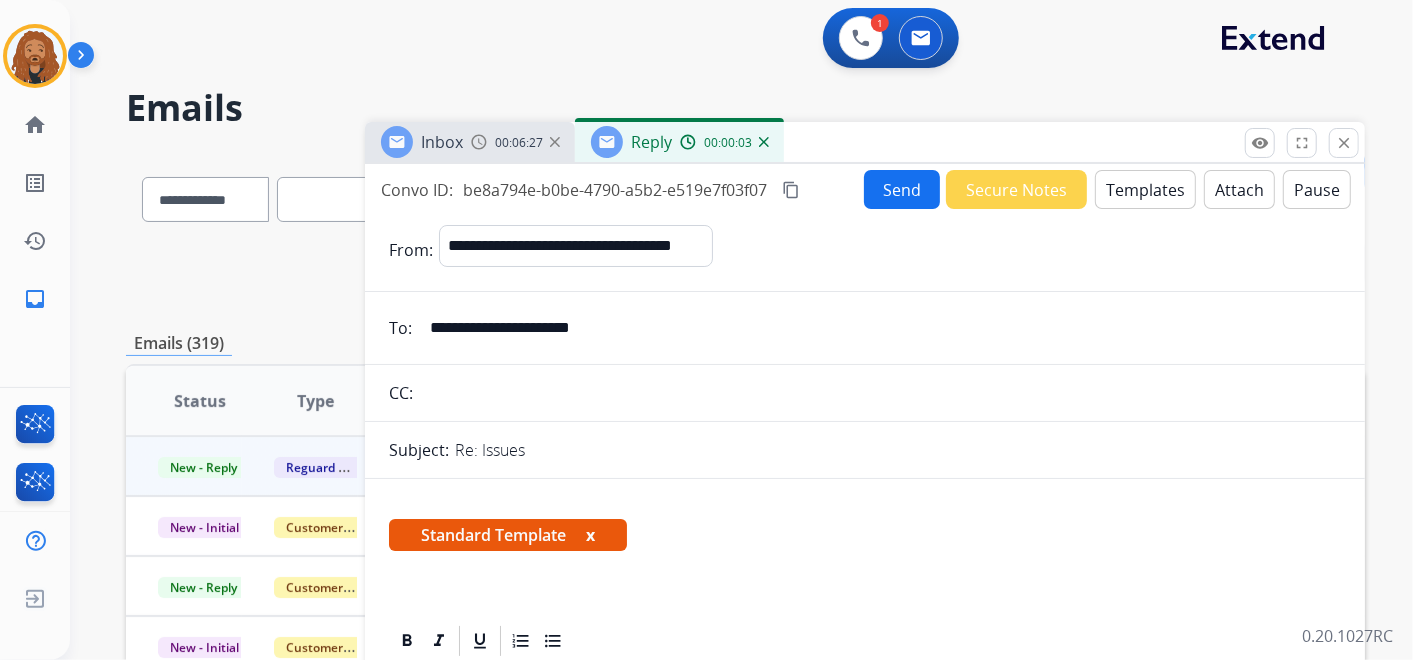 scroll, scrollTop: 333, scrollLeft: 0, axis: vertical 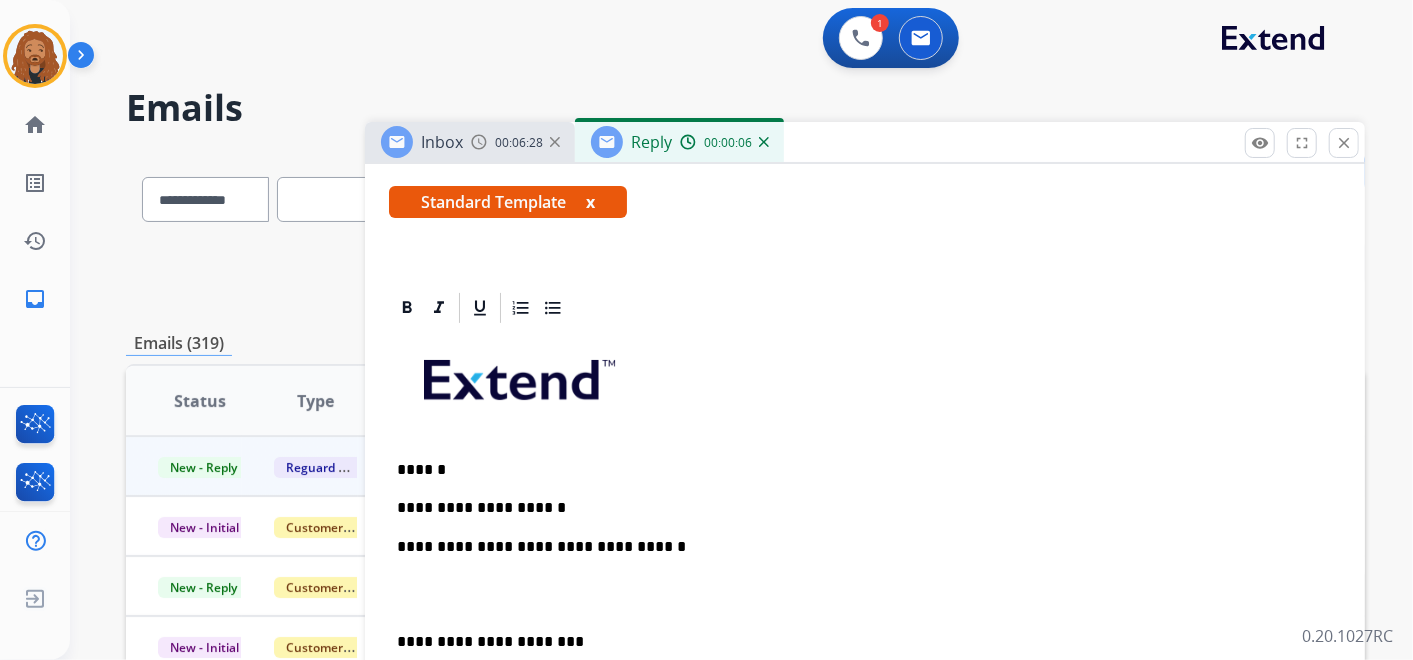 click on "**********" at bounding box center [857, 508] 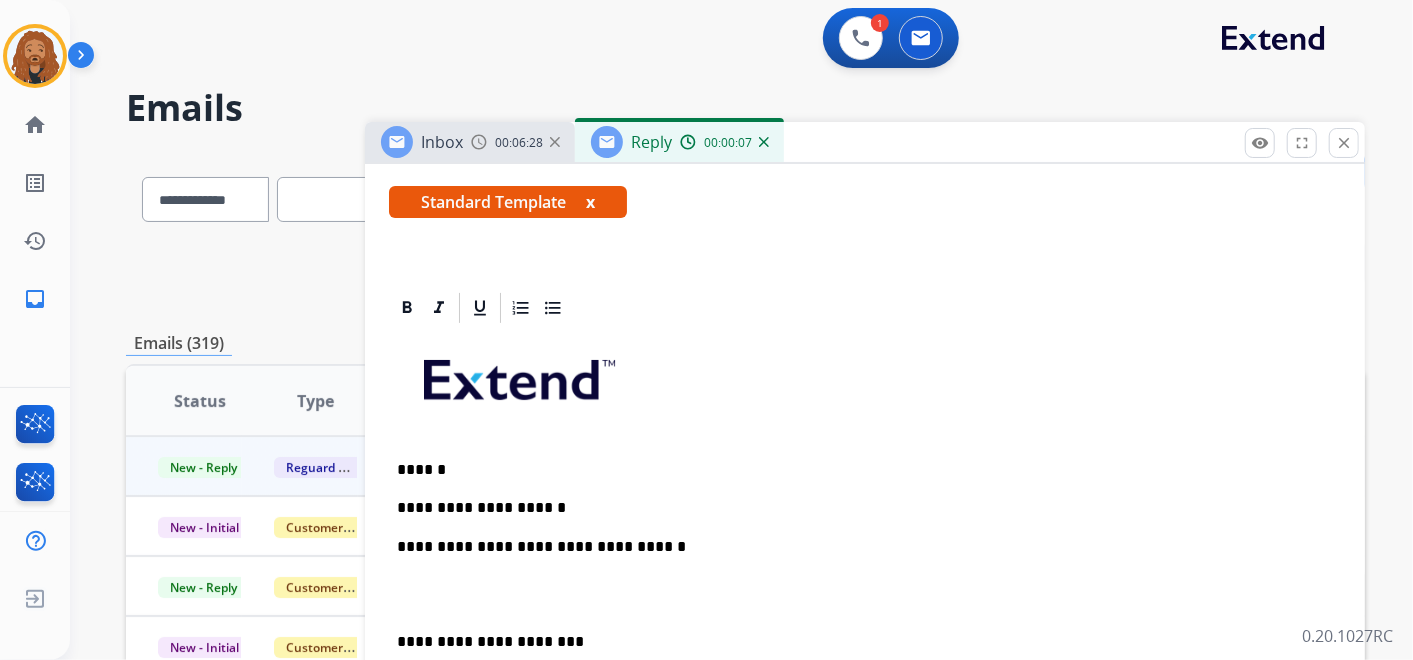 type 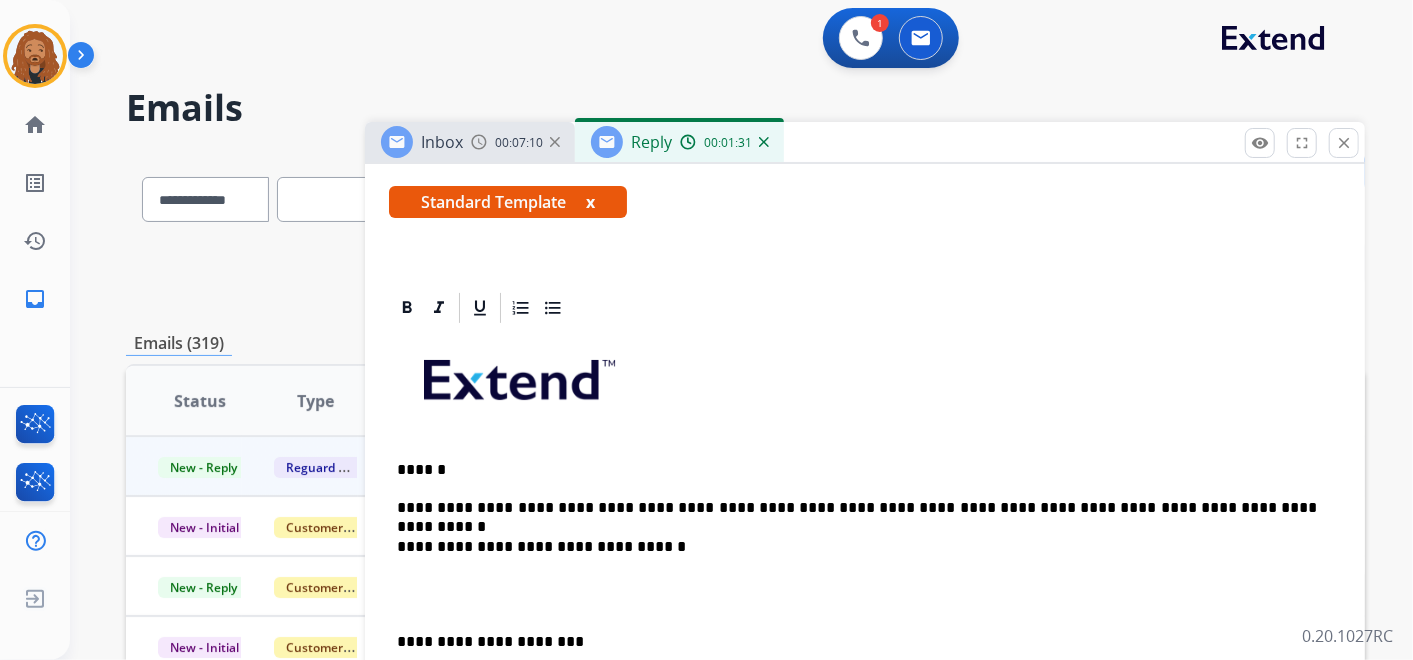 click at bounding box center [865, 594] 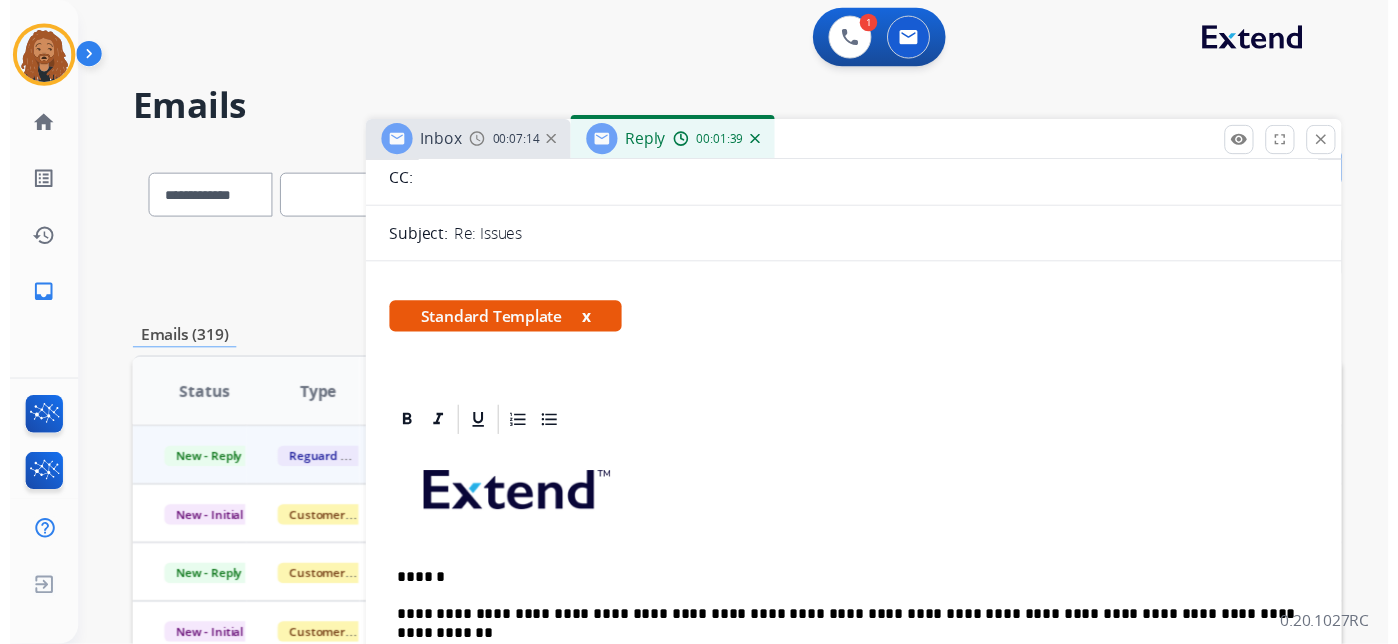 scroll, scrollTop: 0, scrollLeft: 0, axis: both 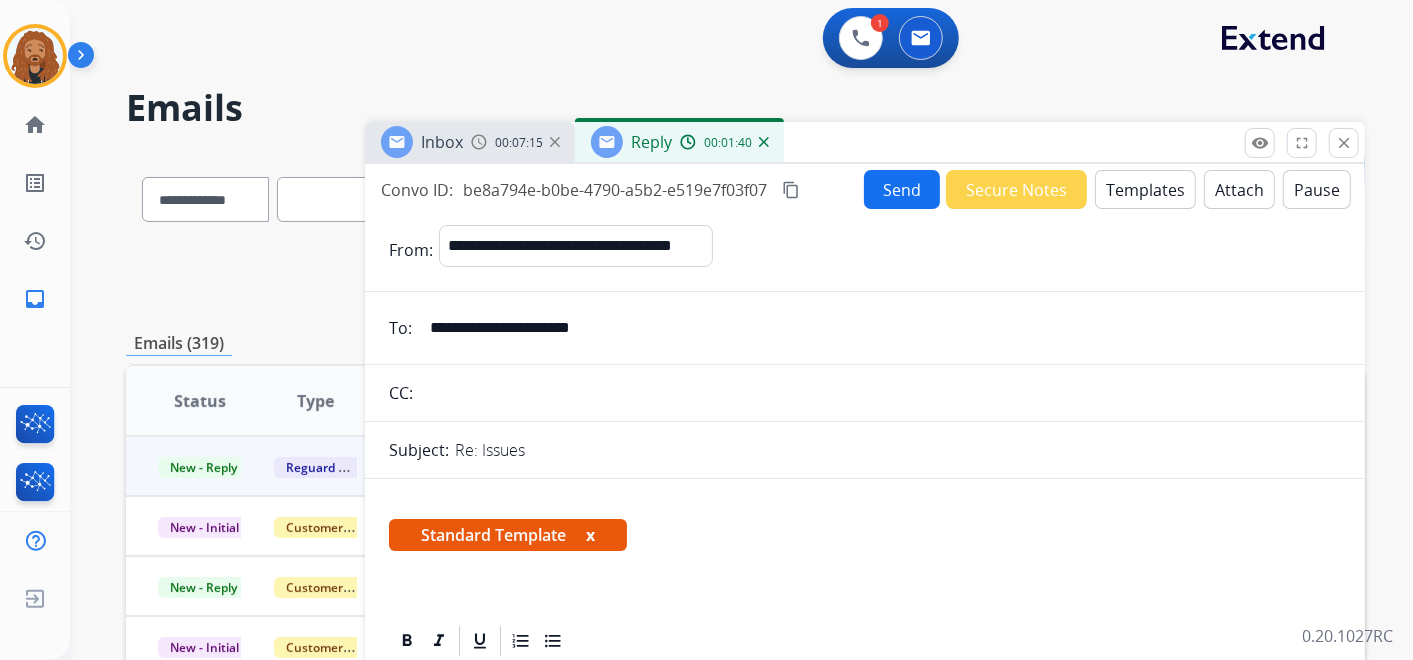 click on "Send" at bounding box center (902, 189) 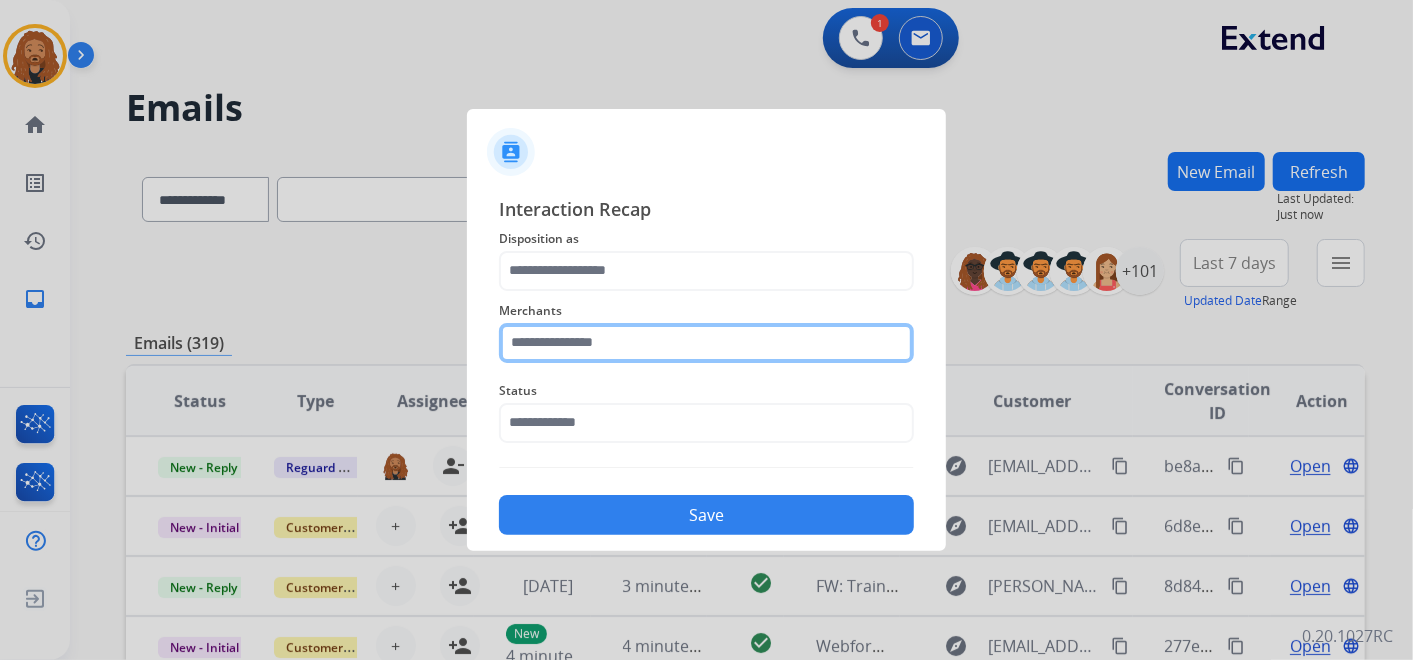 click 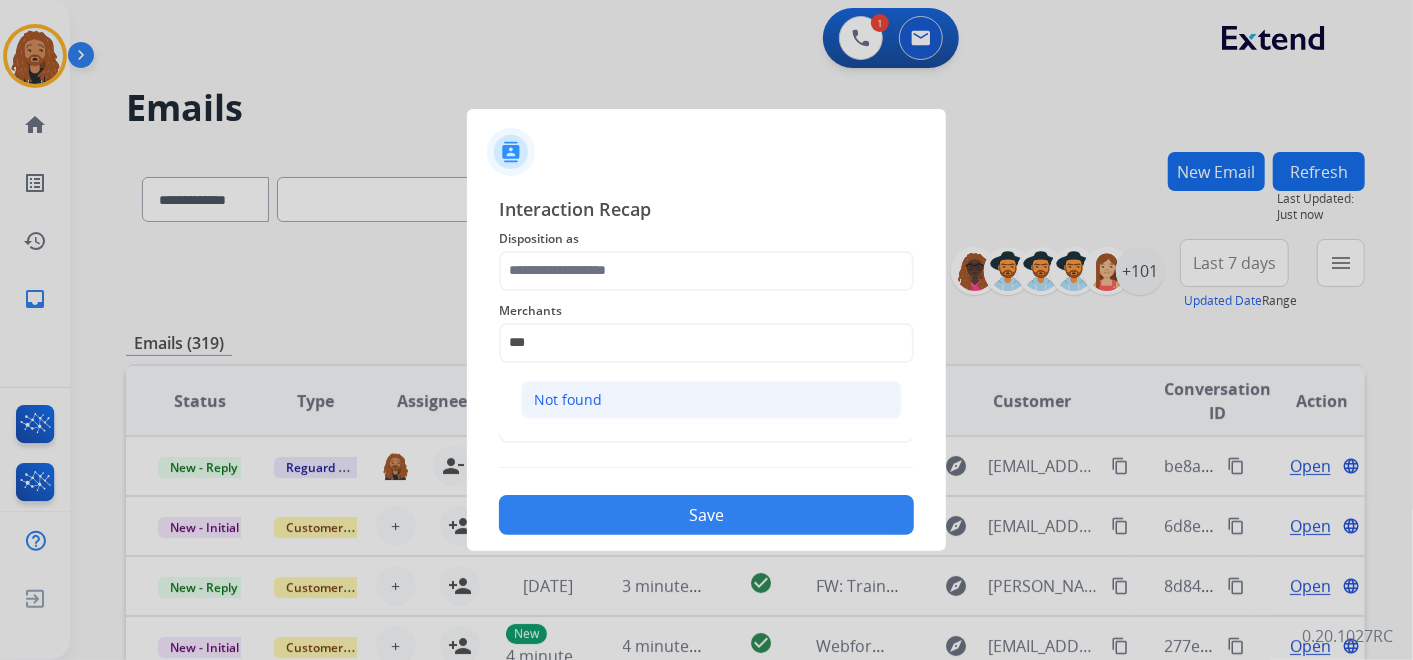 drag, startPoint x: 627, startPoint y: 397, endPoint x: 599, endPoint y: 302, distance: 99.0404 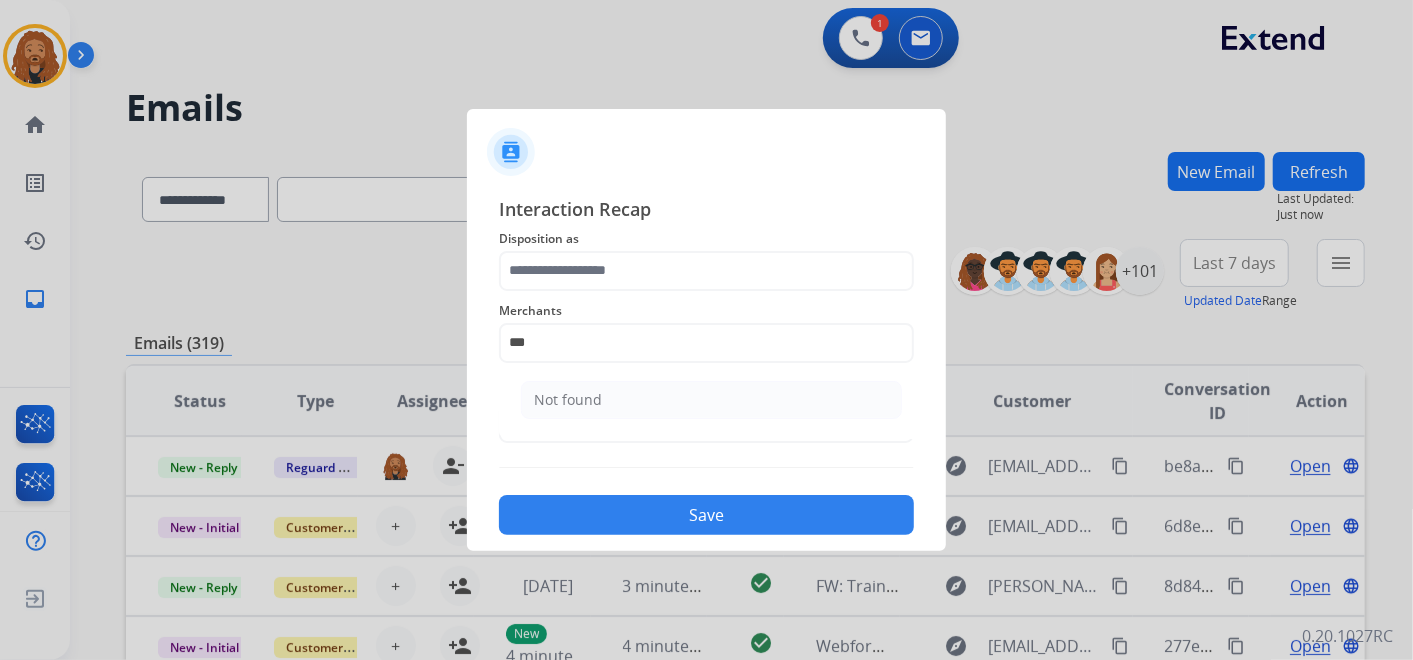 type on "*********" 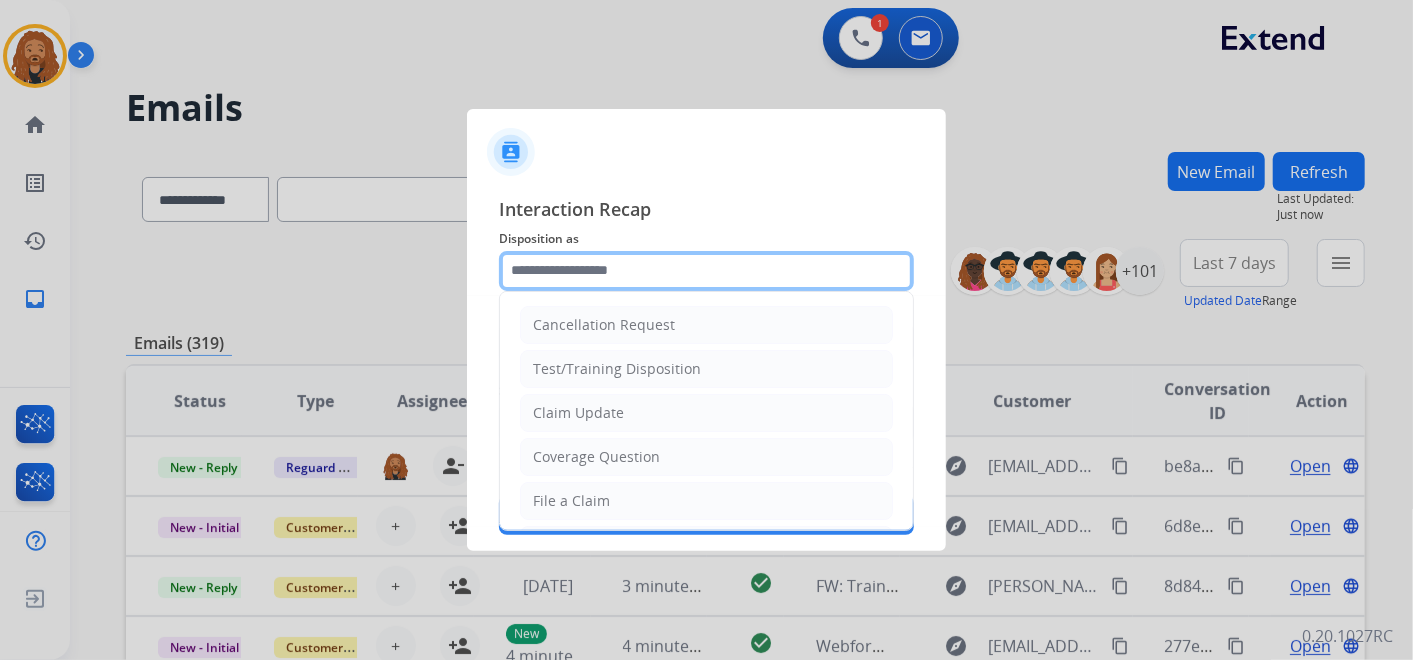 click 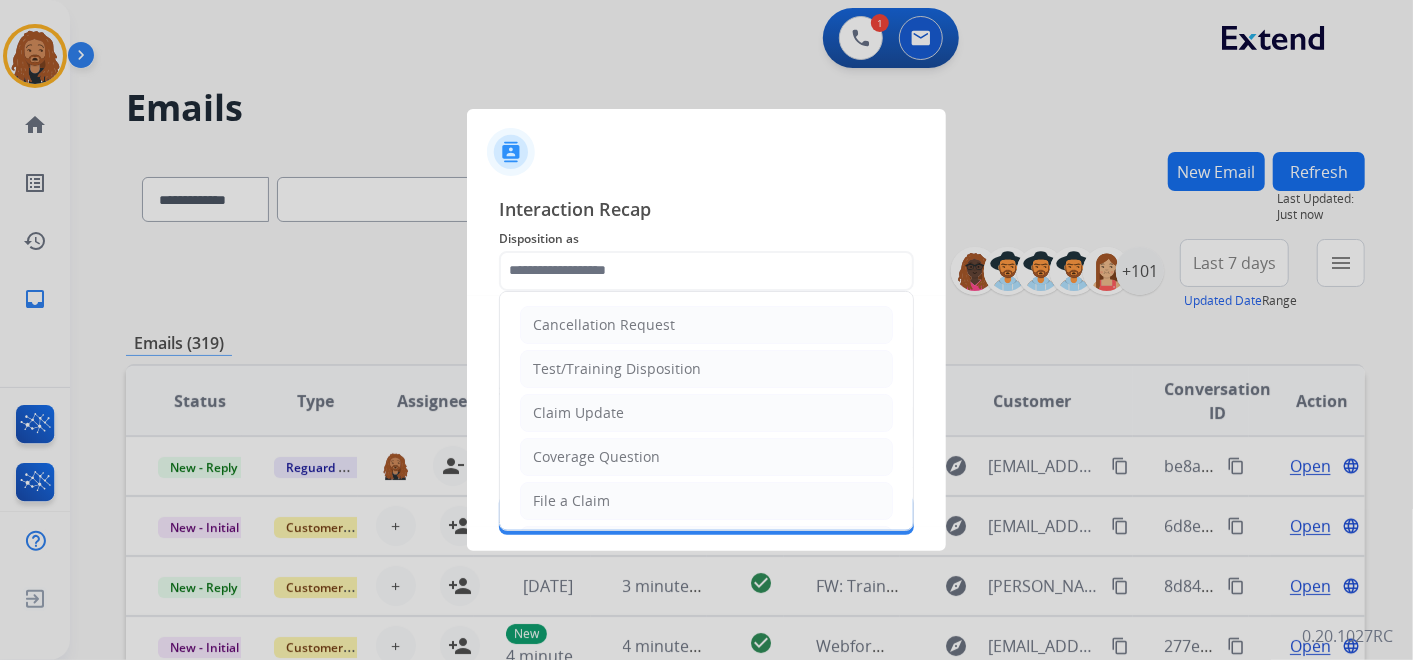 drag, startPoint x: 613, startPoint y: 416, endPoint x: 613, endPoint y: 399, distance: 17 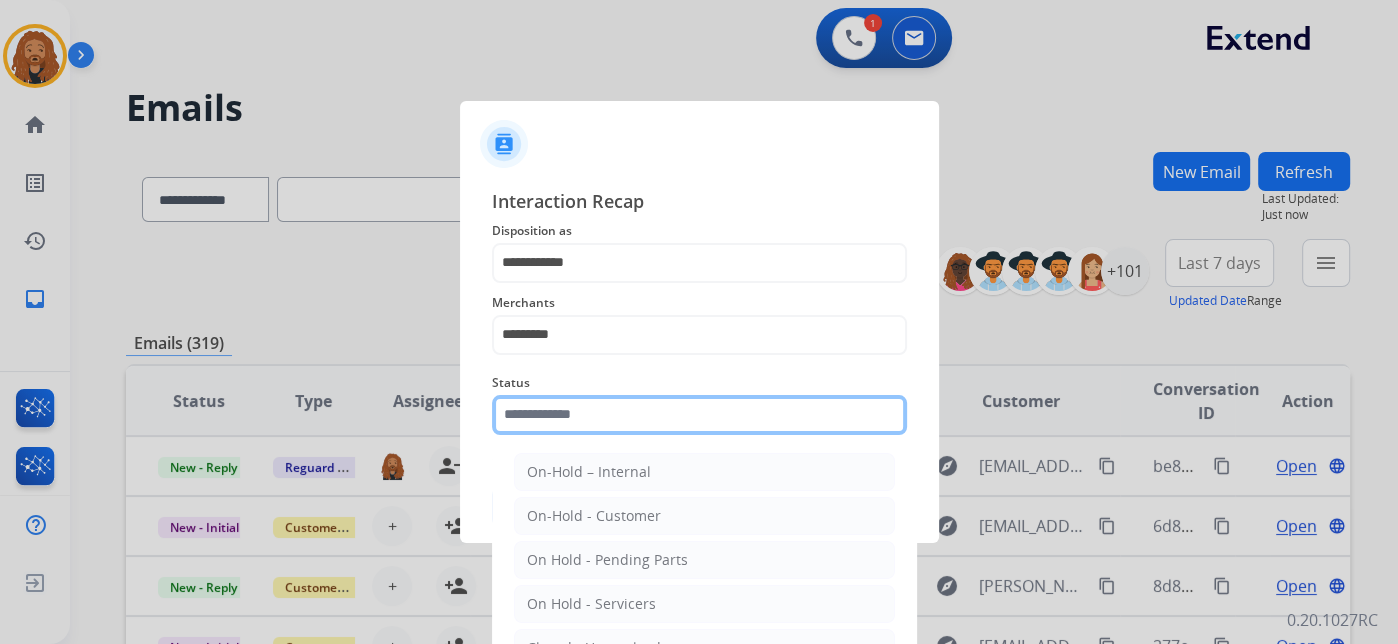click 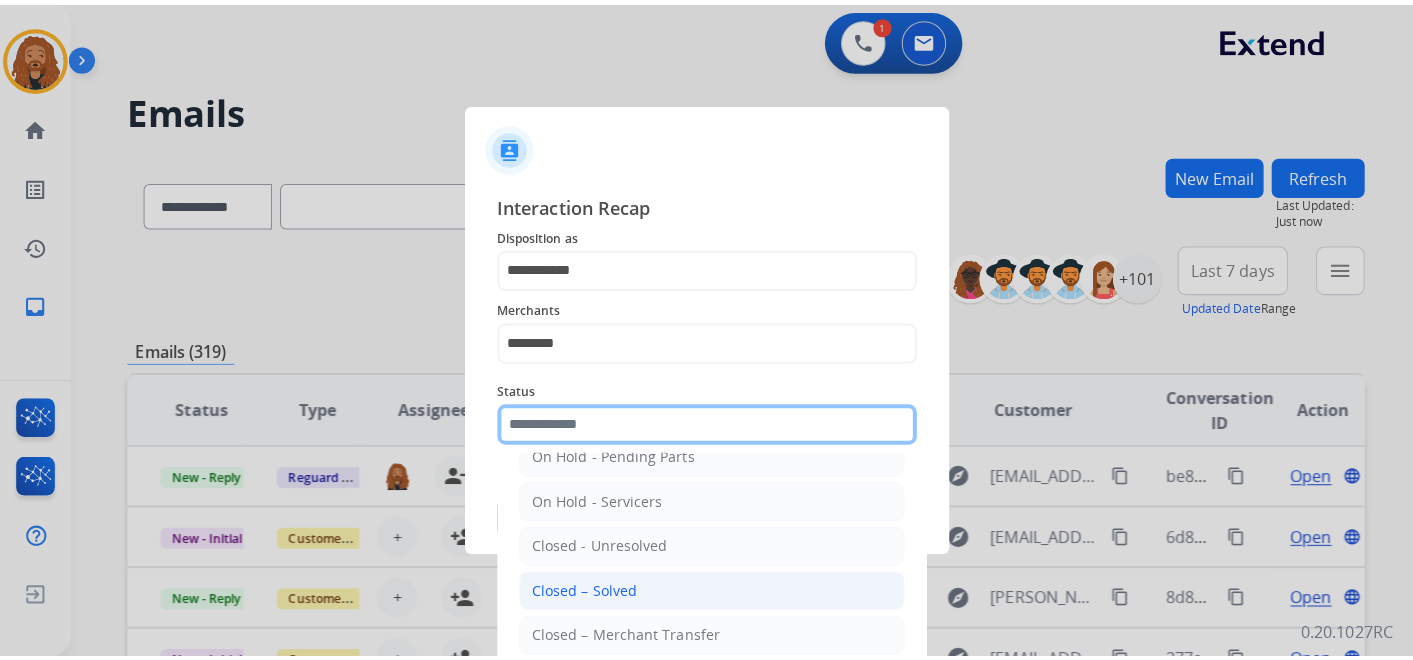 scroll, scrollTop: 114, scrollLeft: 0, axis: vertical 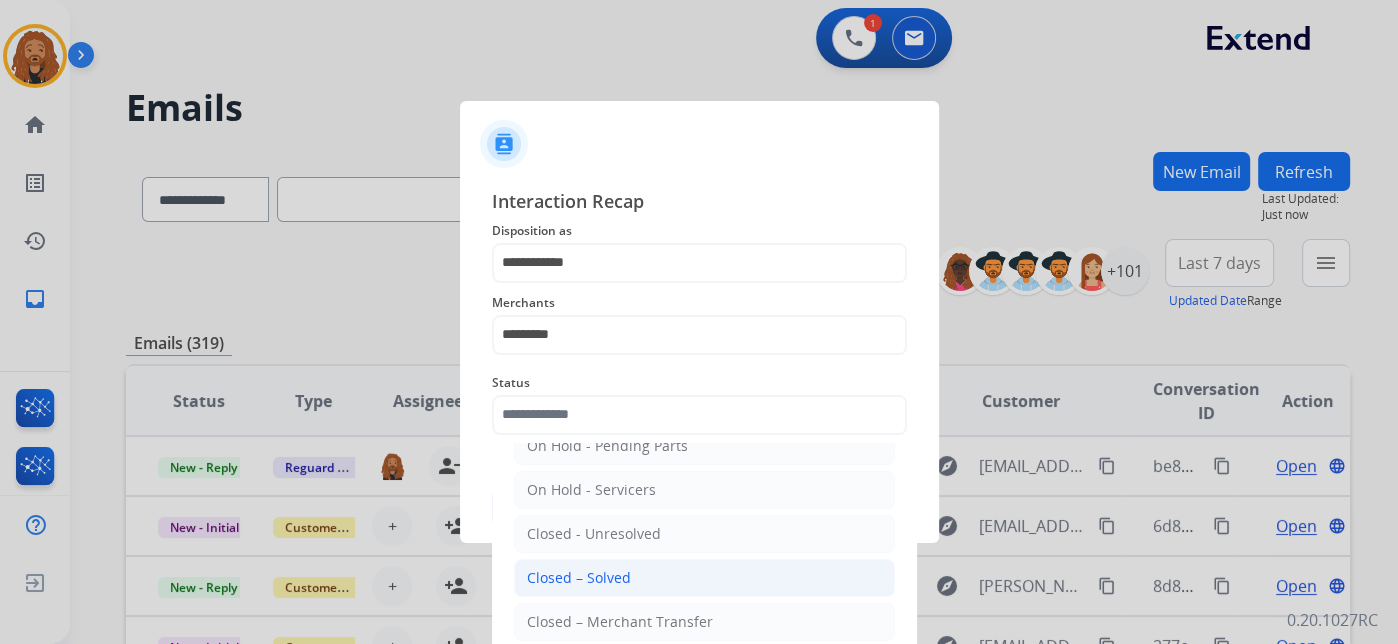 click on "Closed – Solved" 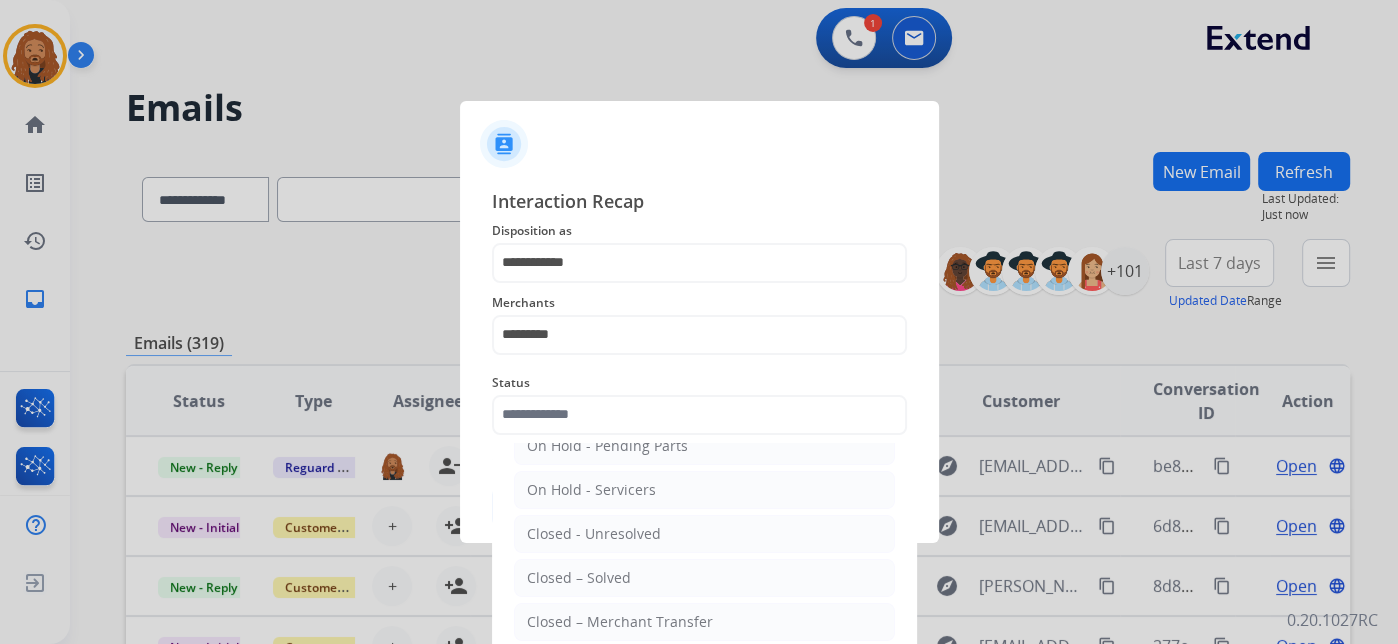 type on "**********" 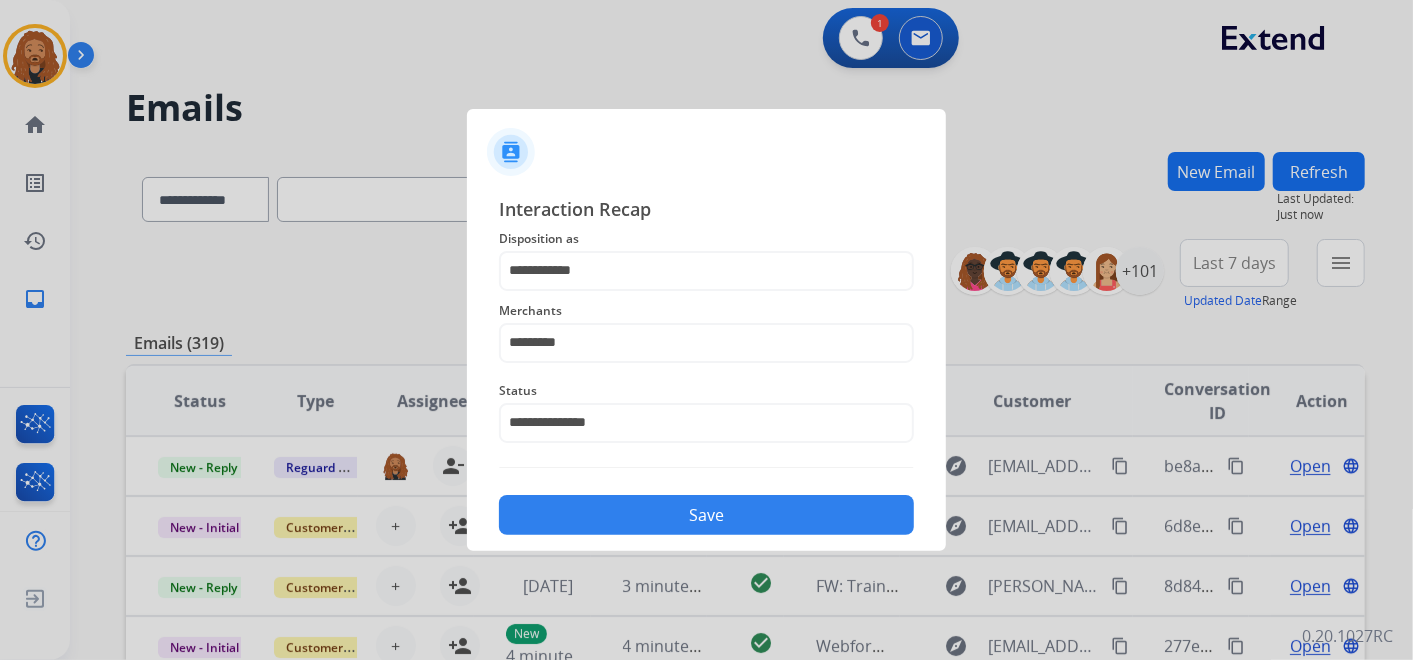 click on "Save" 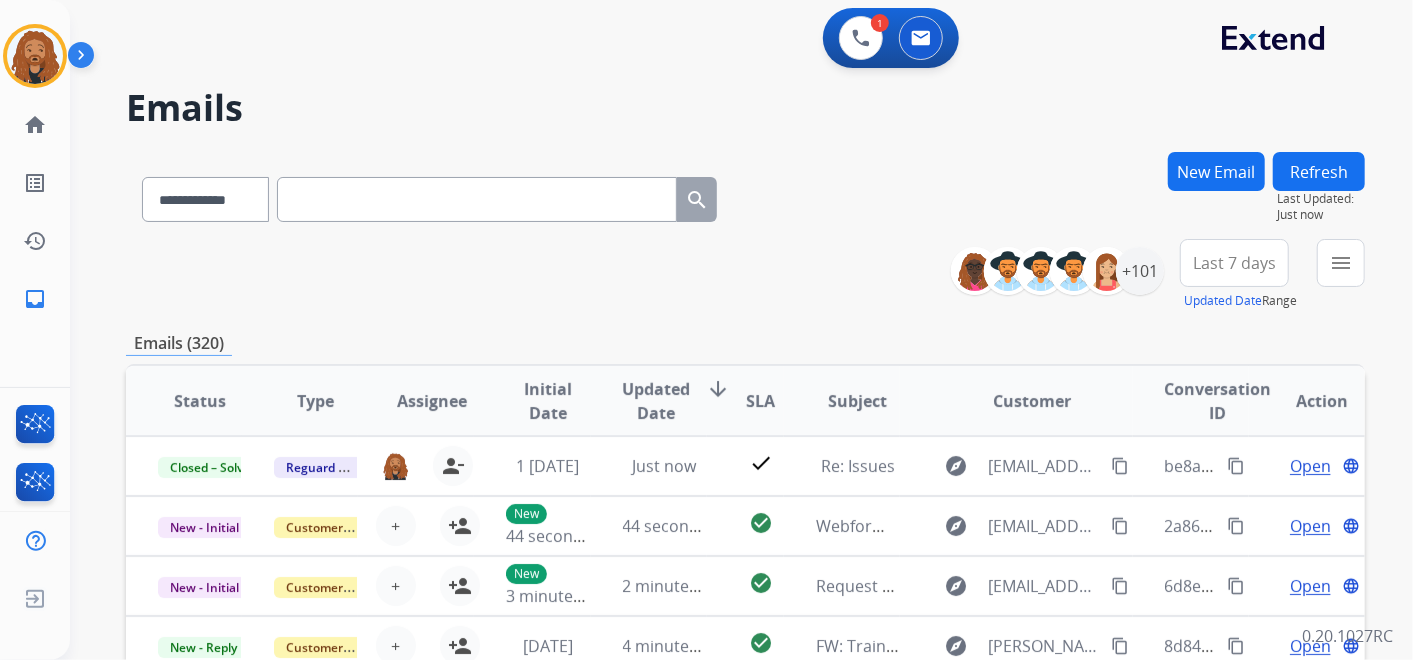 click on "New Email" at bounding box center [1216, 171] 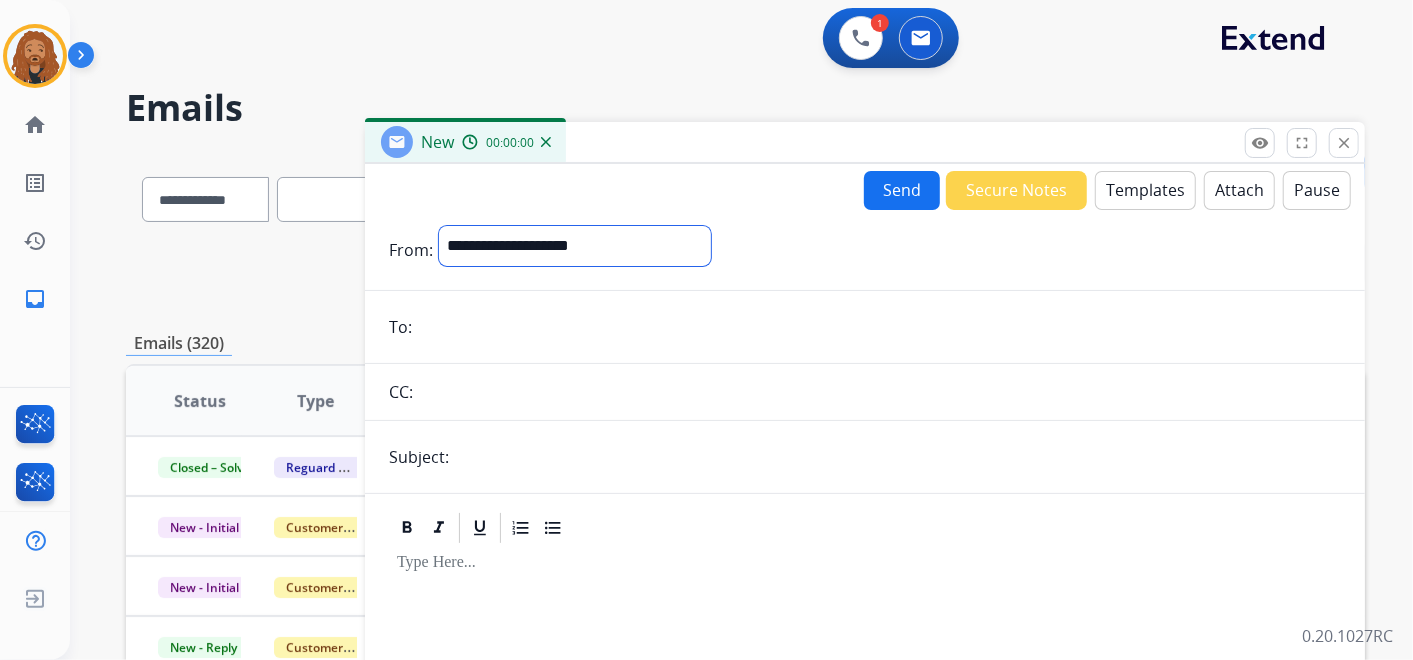 click on "**********" at bounding box center (575, 246) 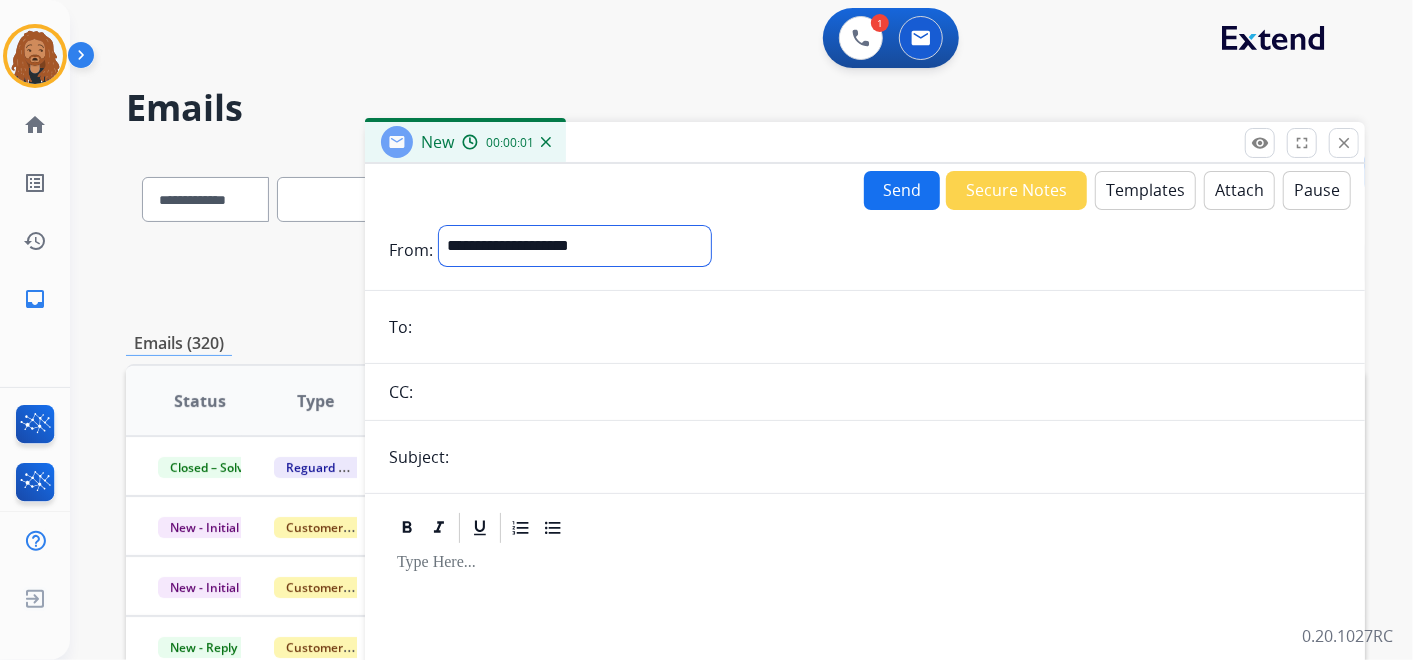 select on "**********" 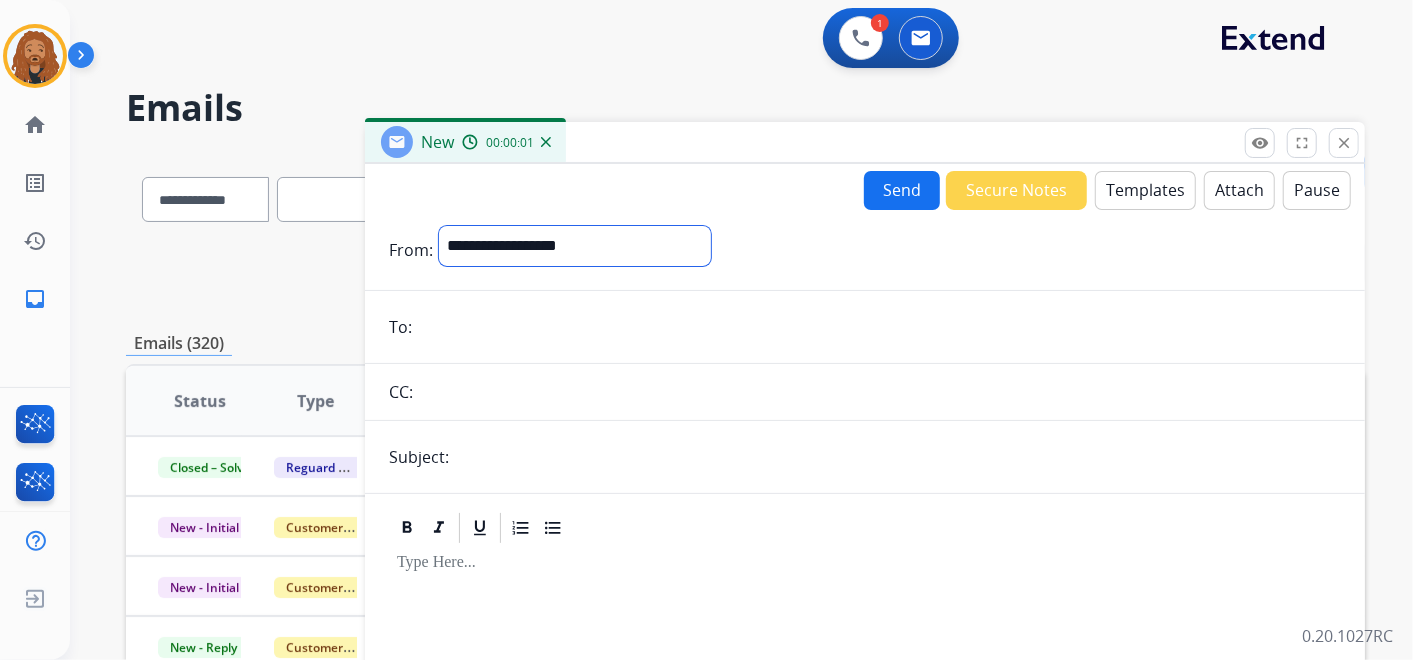 click on "**********" at bounding box center (575, 246) 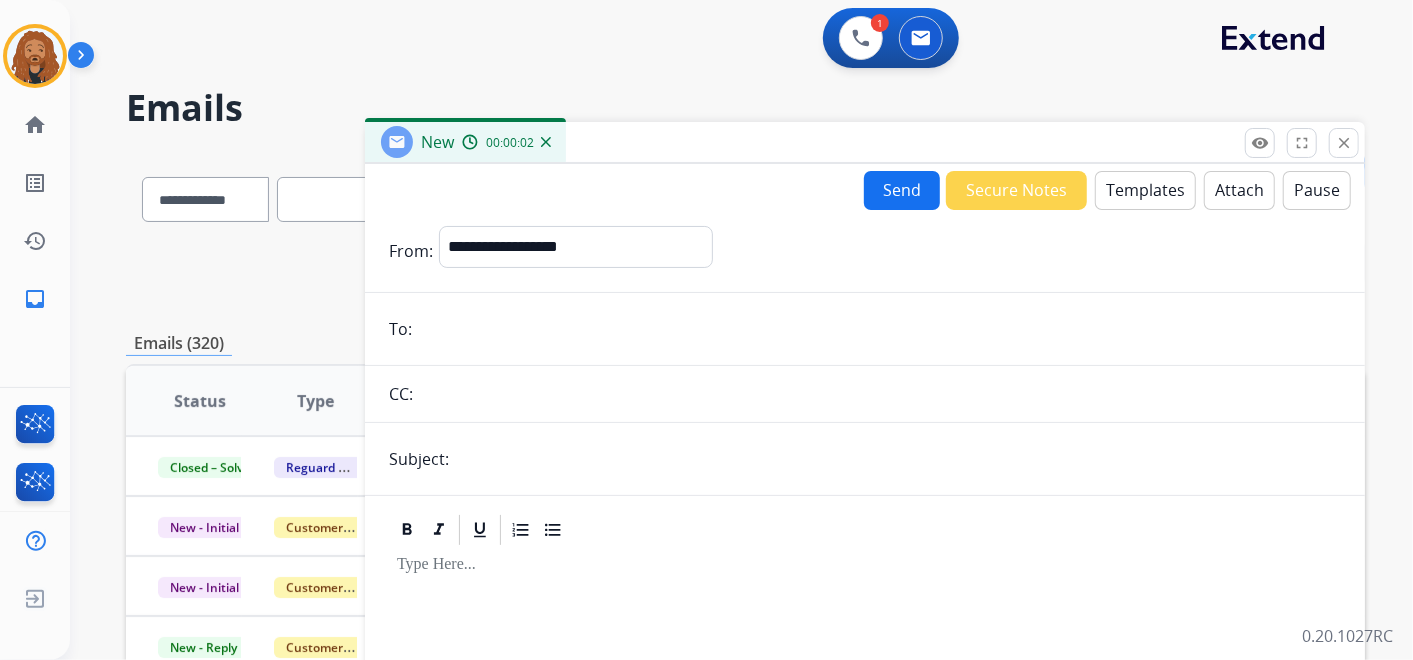 click at bounding box center [879, 329] 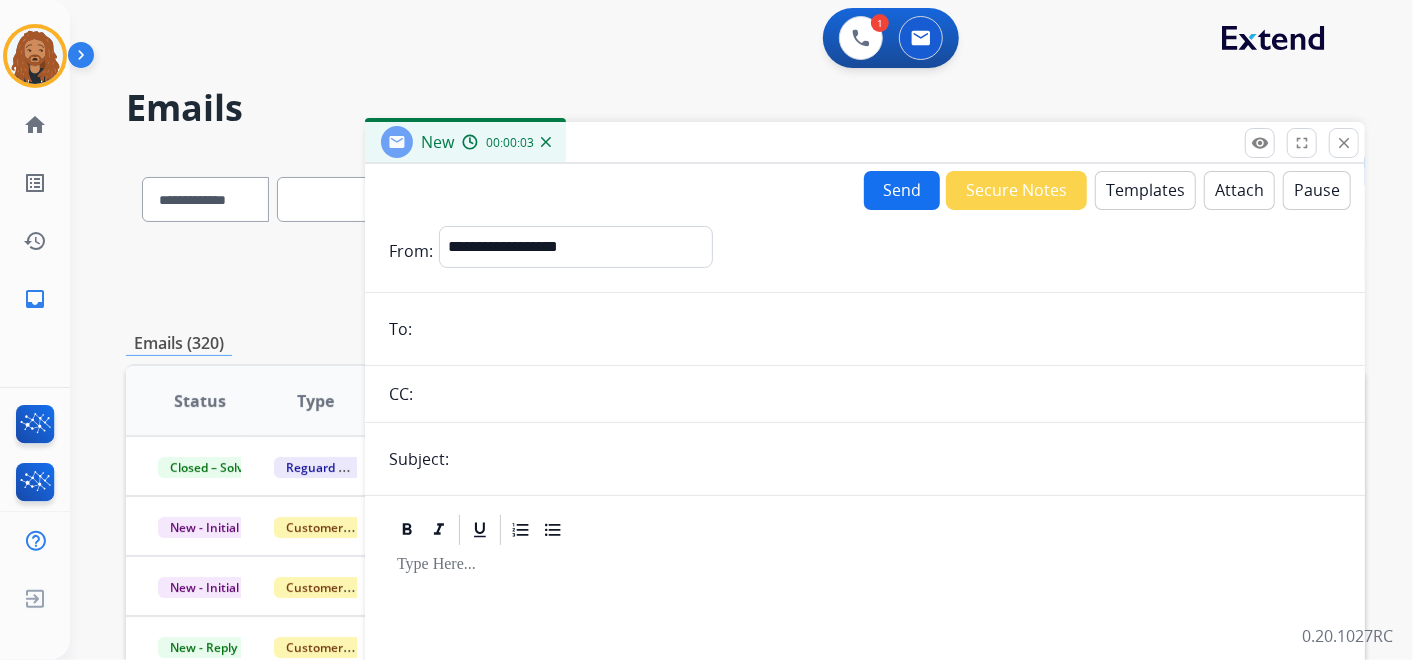 paste on "**********" 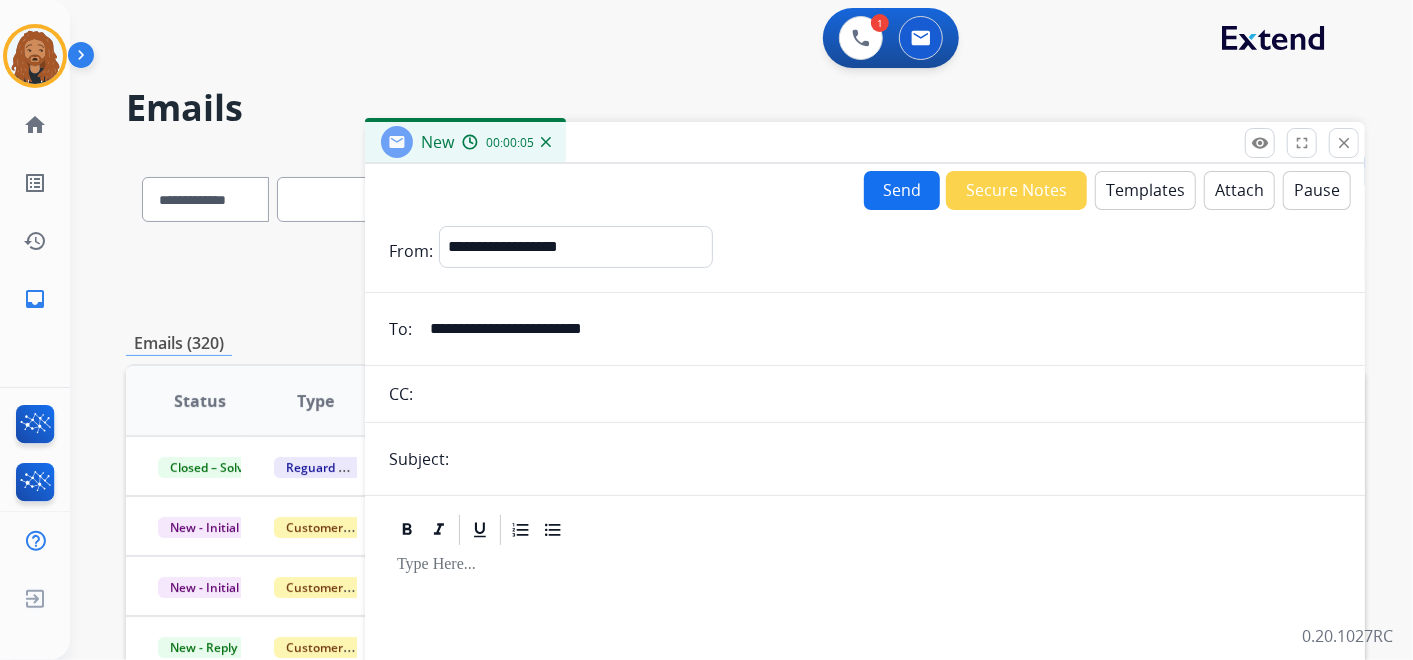type on "**********" 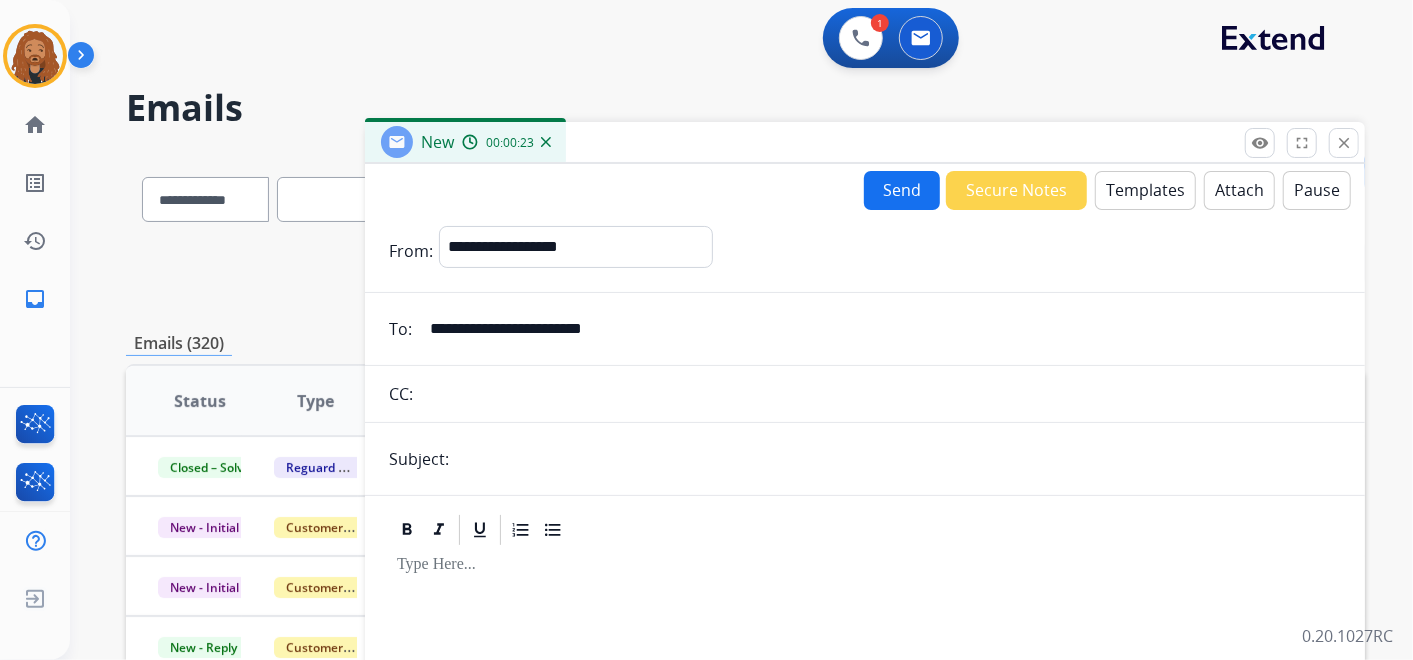 click on "**********" at bounding box center (865, 556) 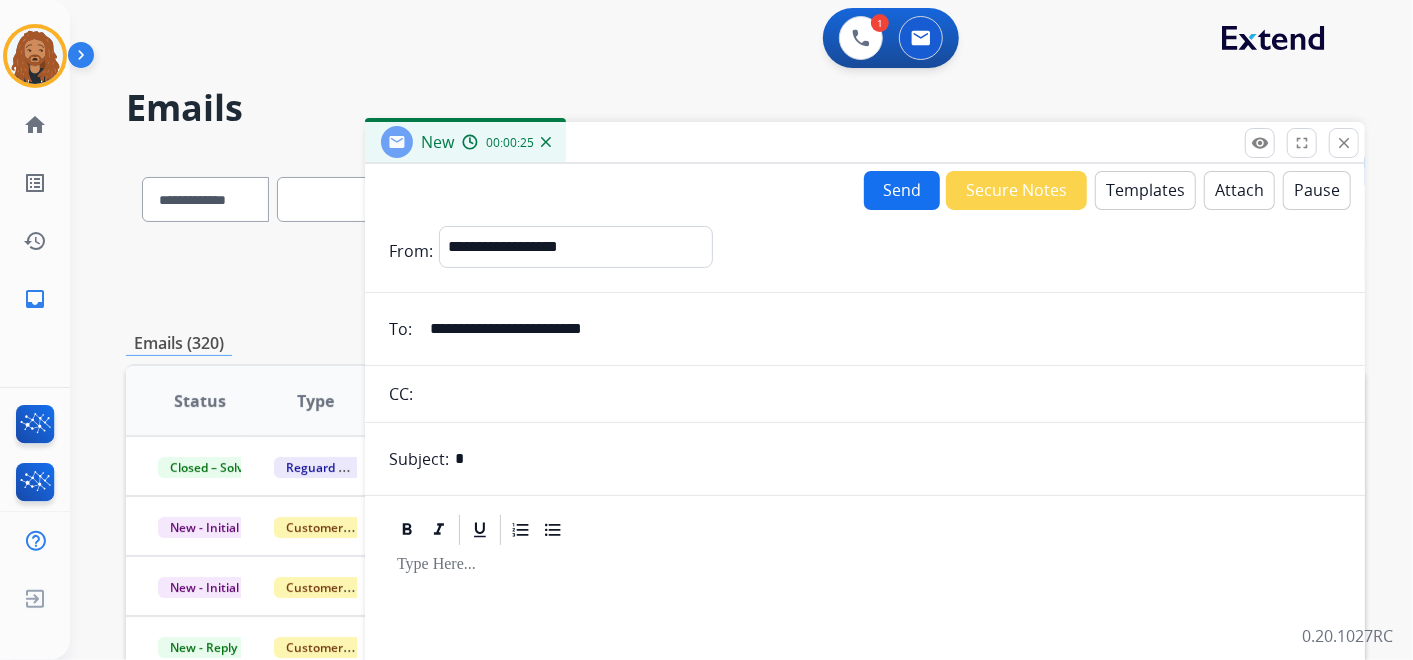 type on "**********" 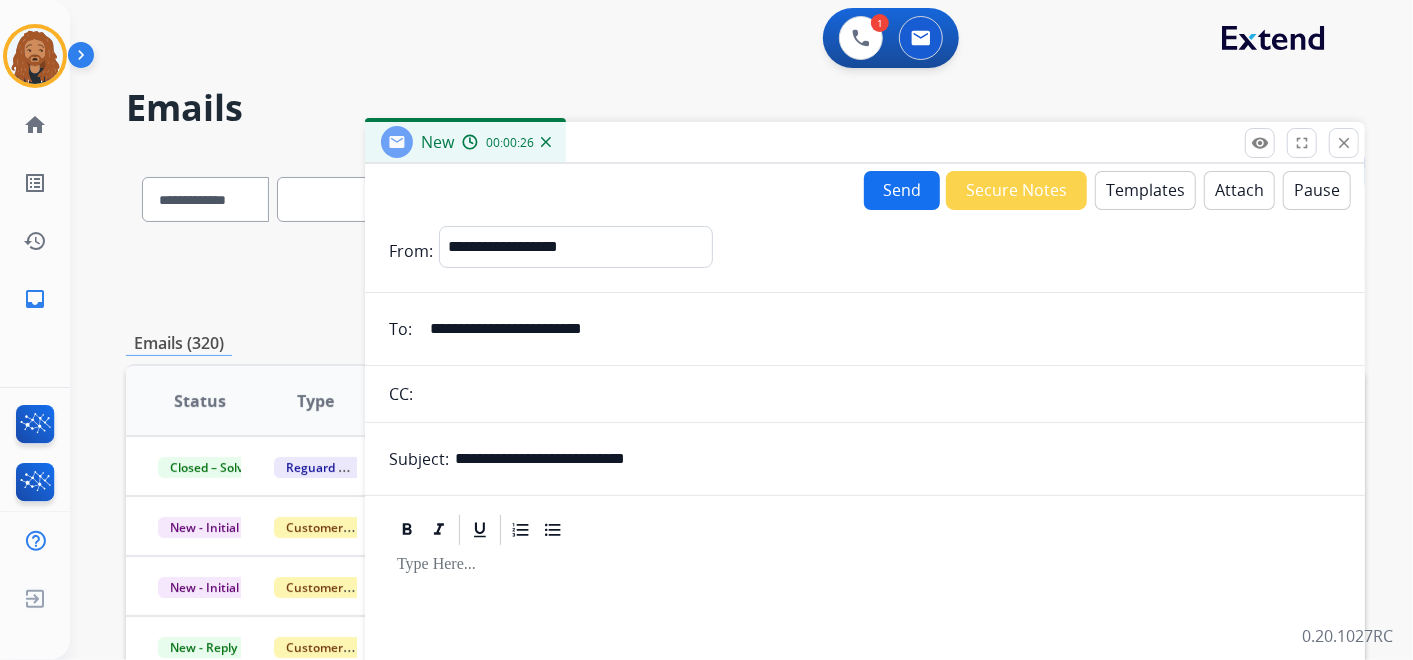 click on "Send  Secure Notes  Templates Attach  Pause" at bounding box center (865, 190) 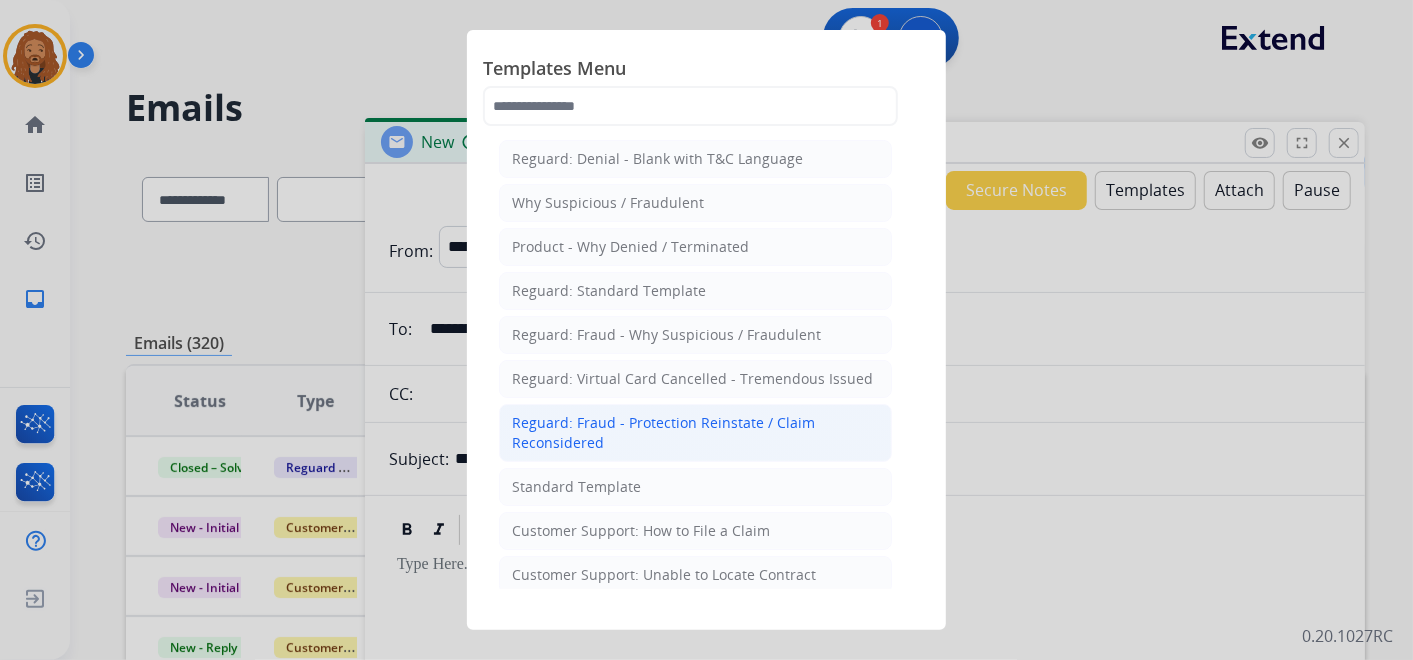 type 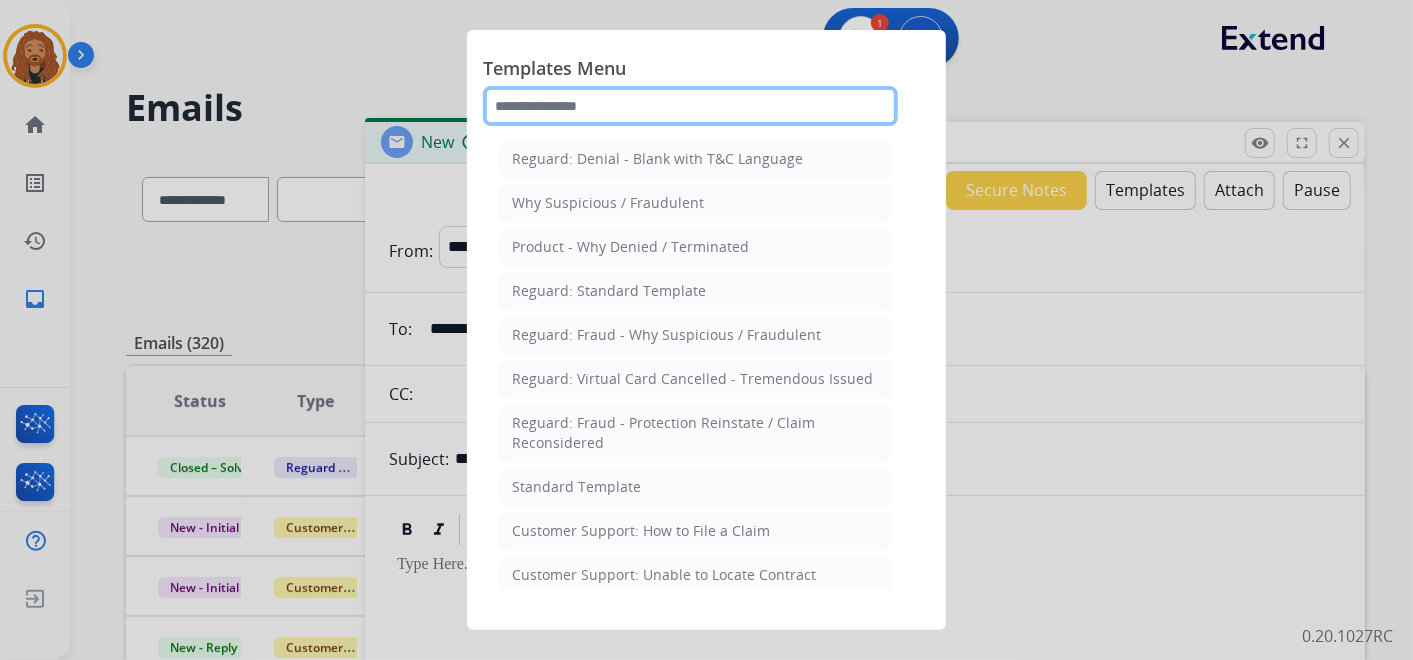 click 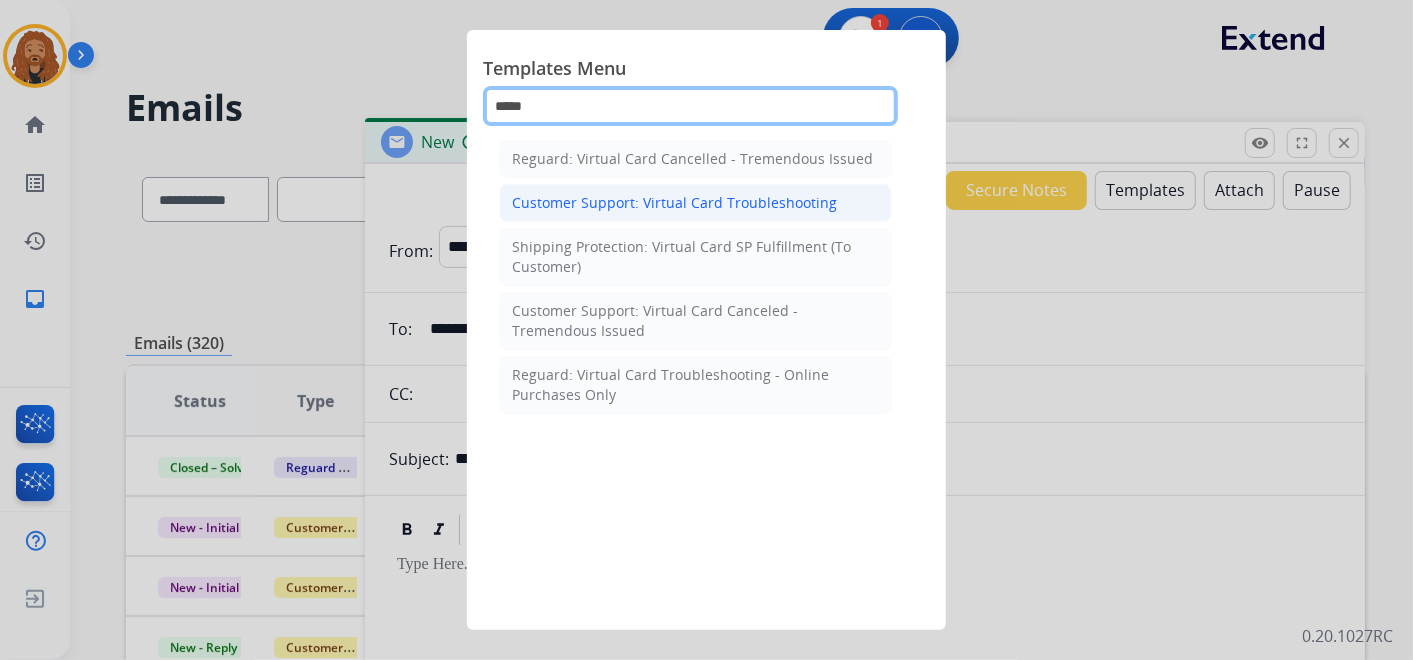 type on "*****" 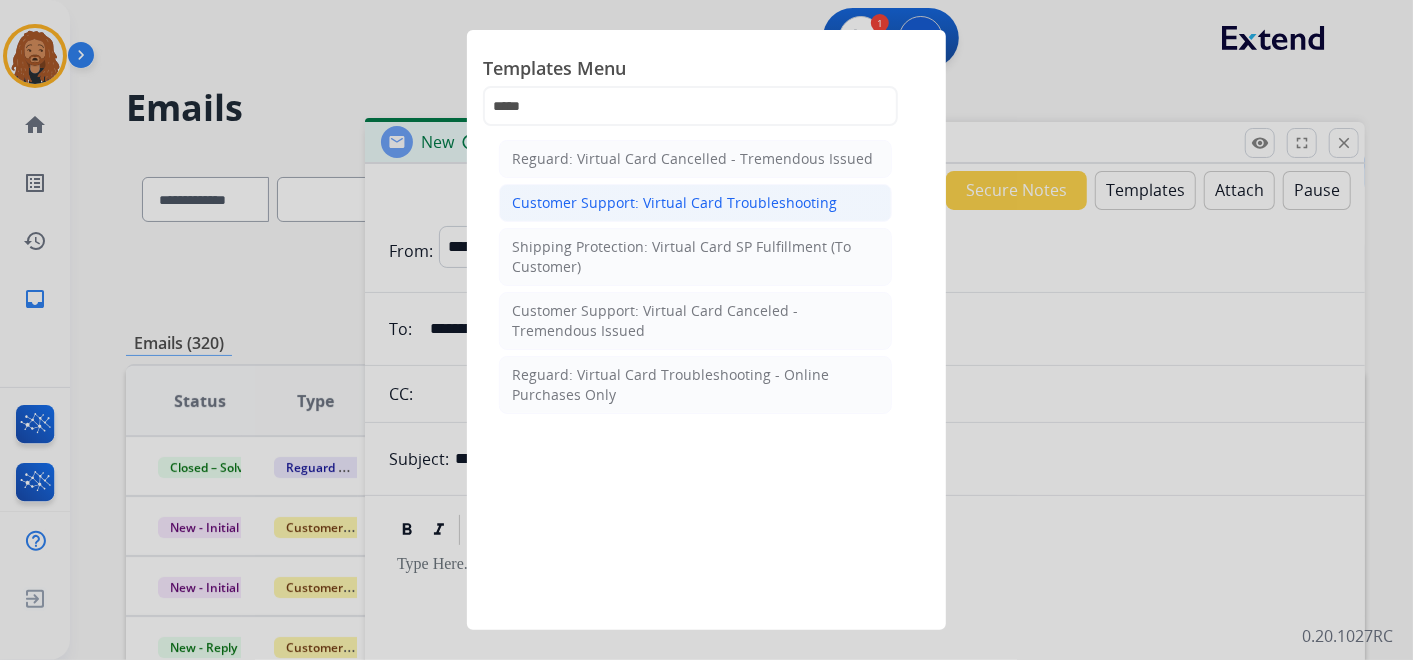 click on "Customer Support: Virtual Card Troubleshooting" 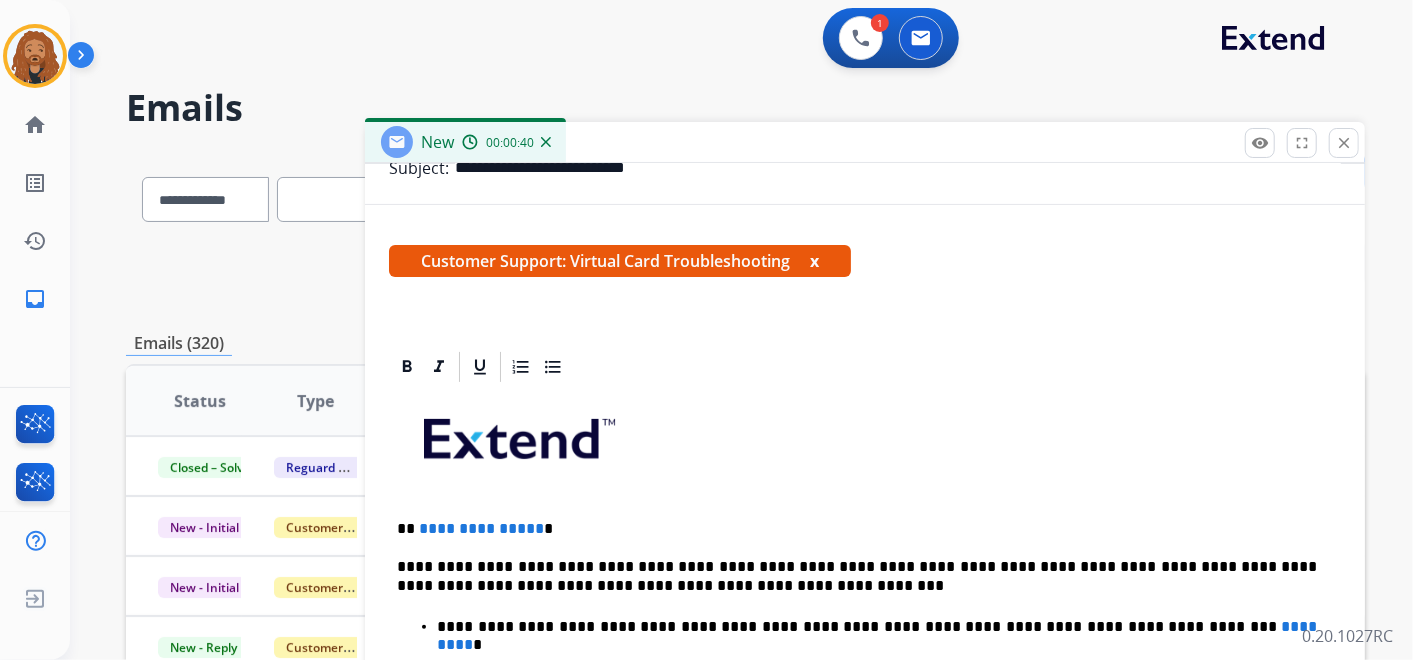 scroll, scrollTop: 444, scrollLeft: 0, axis: vertical 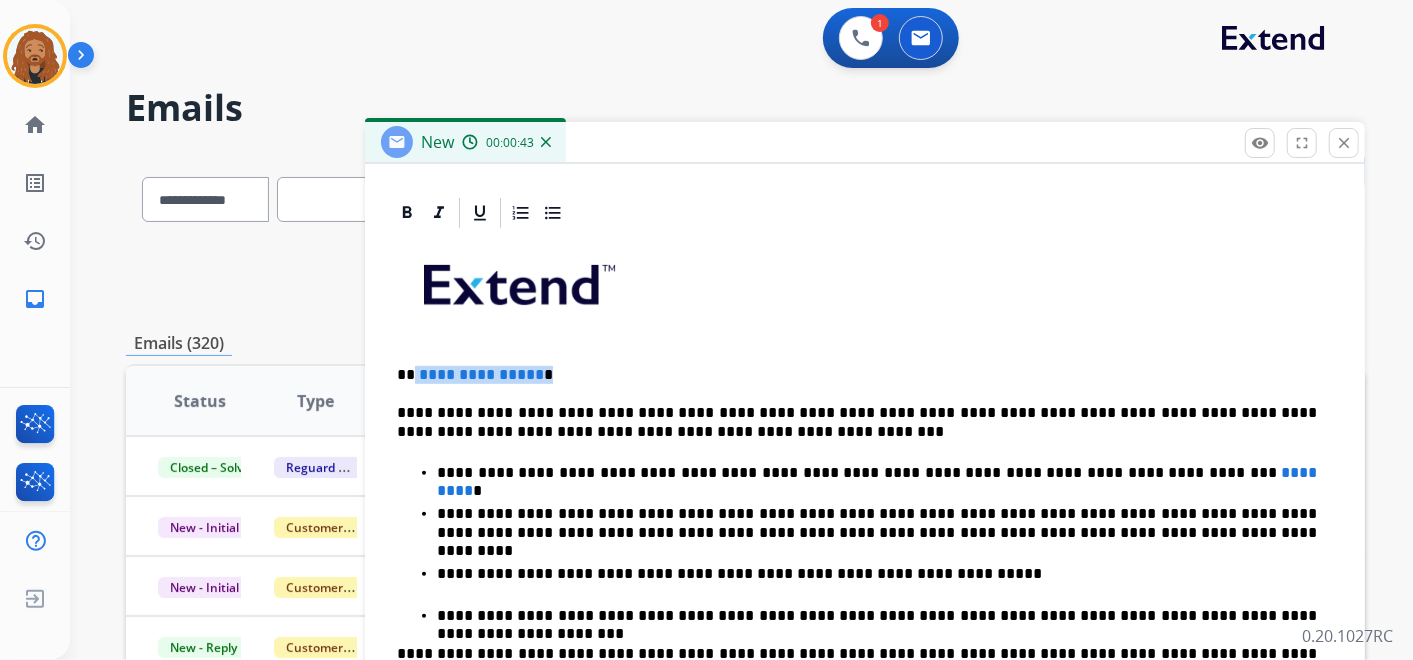 drag, startPoint x: 548, startPoint y: 371, endPoint x: 411, endPoint y: 373, distance: 137.0146 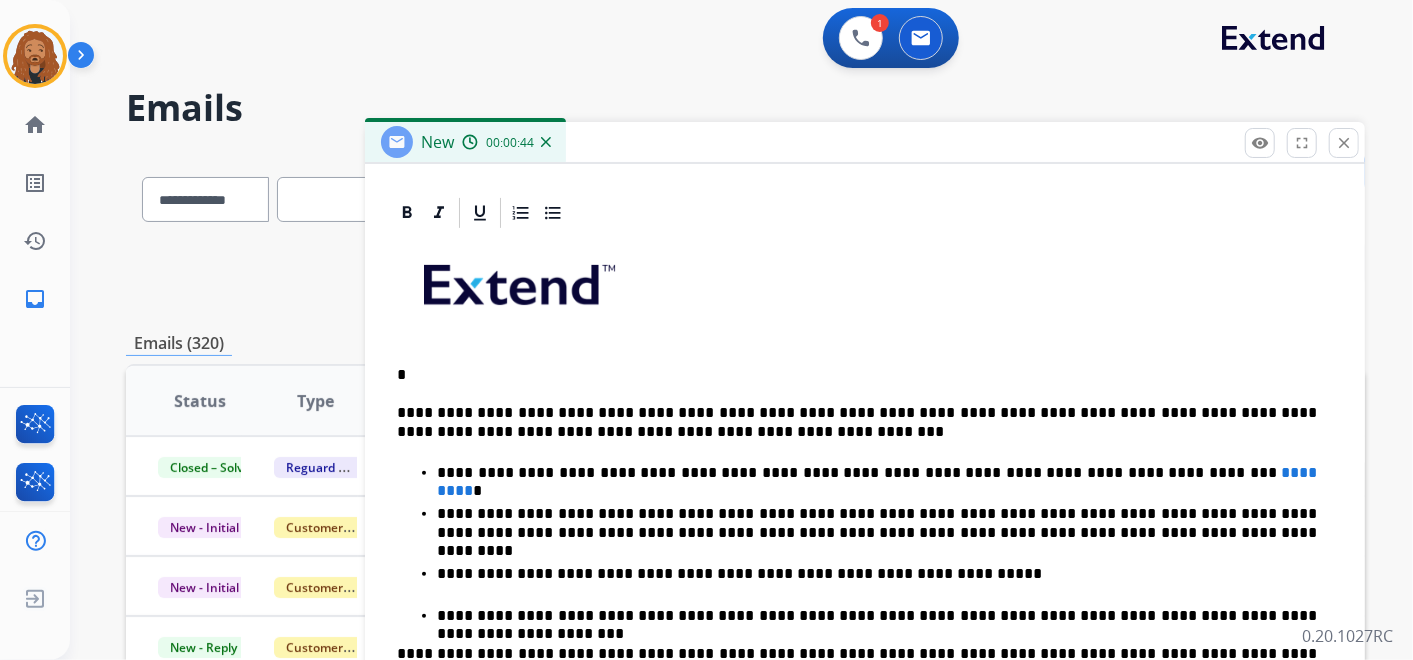 type 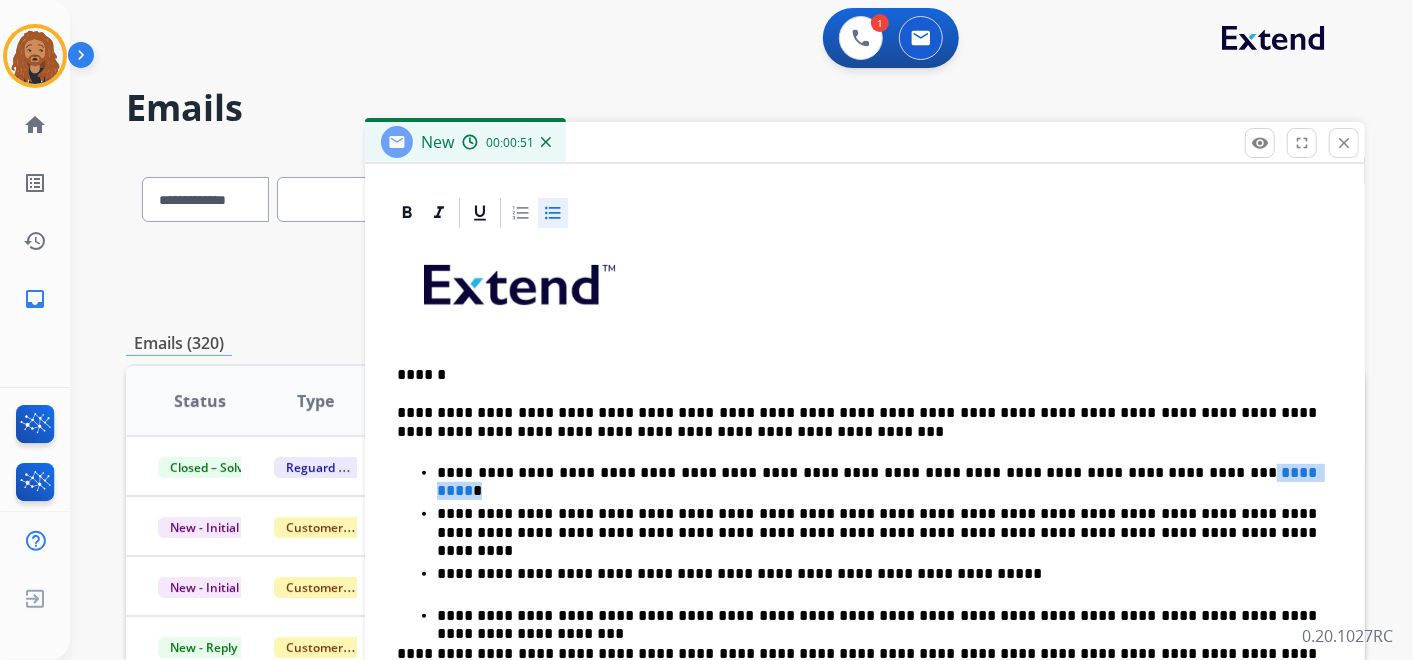 drag, startPoint x: 1168, startPoint y: 477, endPoint x: 1088, endPoint y: 478, distance: 80.00625 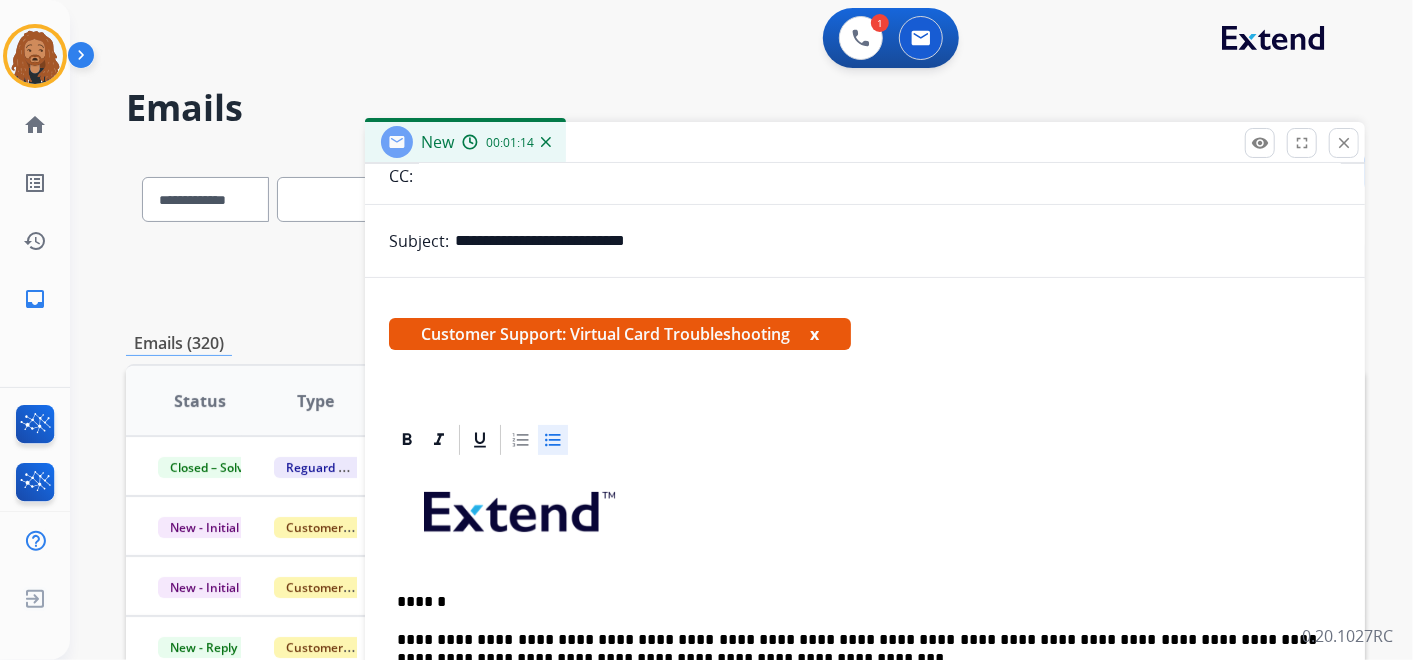 scroll, scrollTop: 0, scrollLeft: 0, axis: both 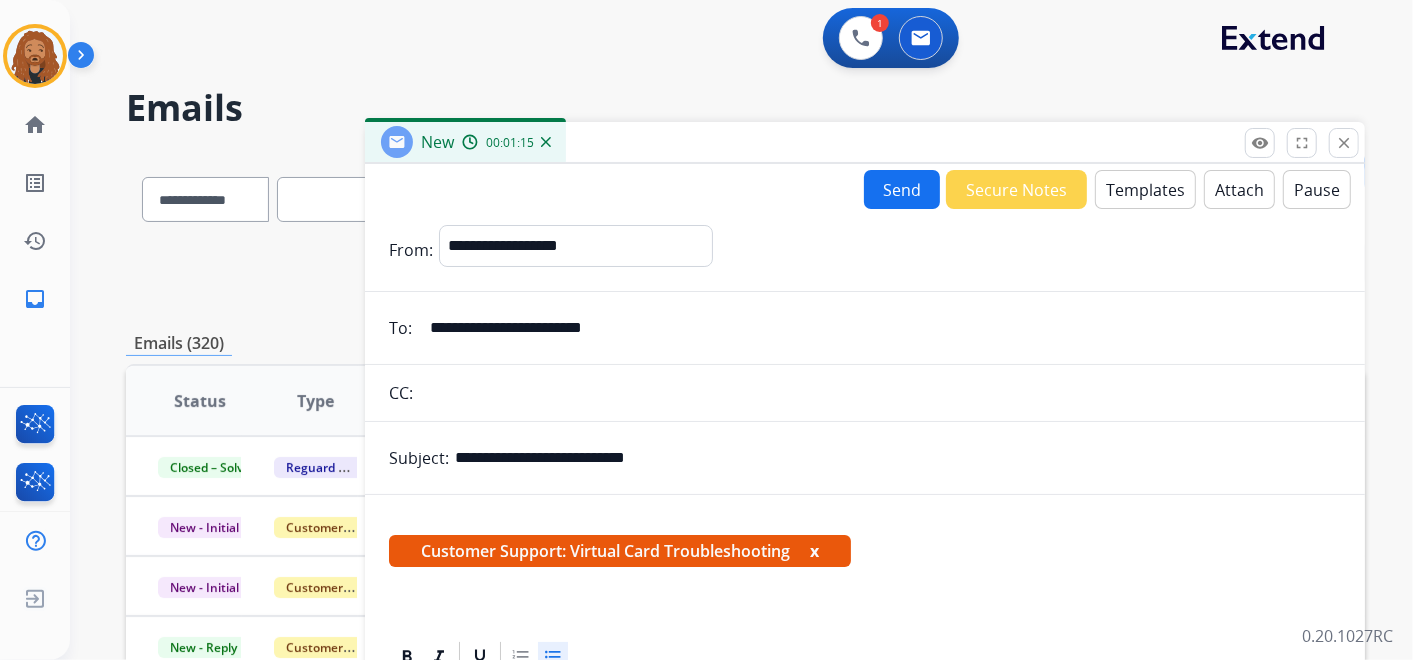 click on "Send" at bounding box center (902, 189) 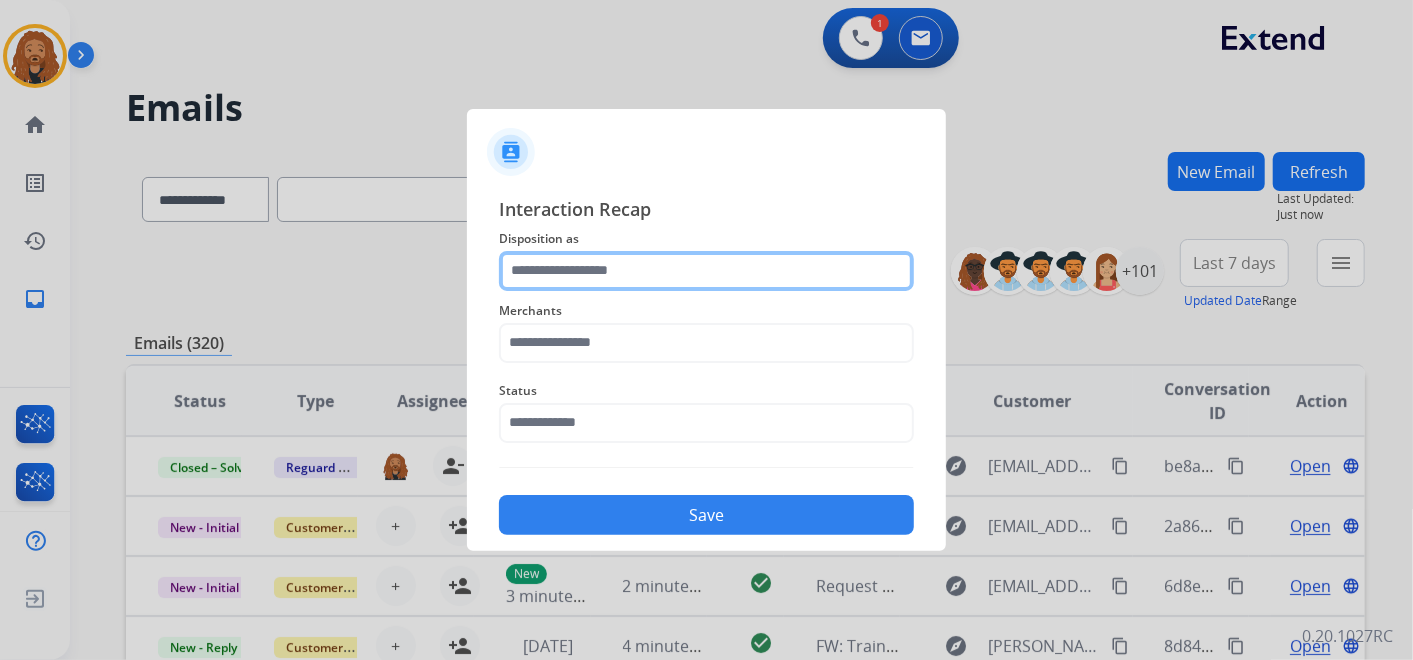 click 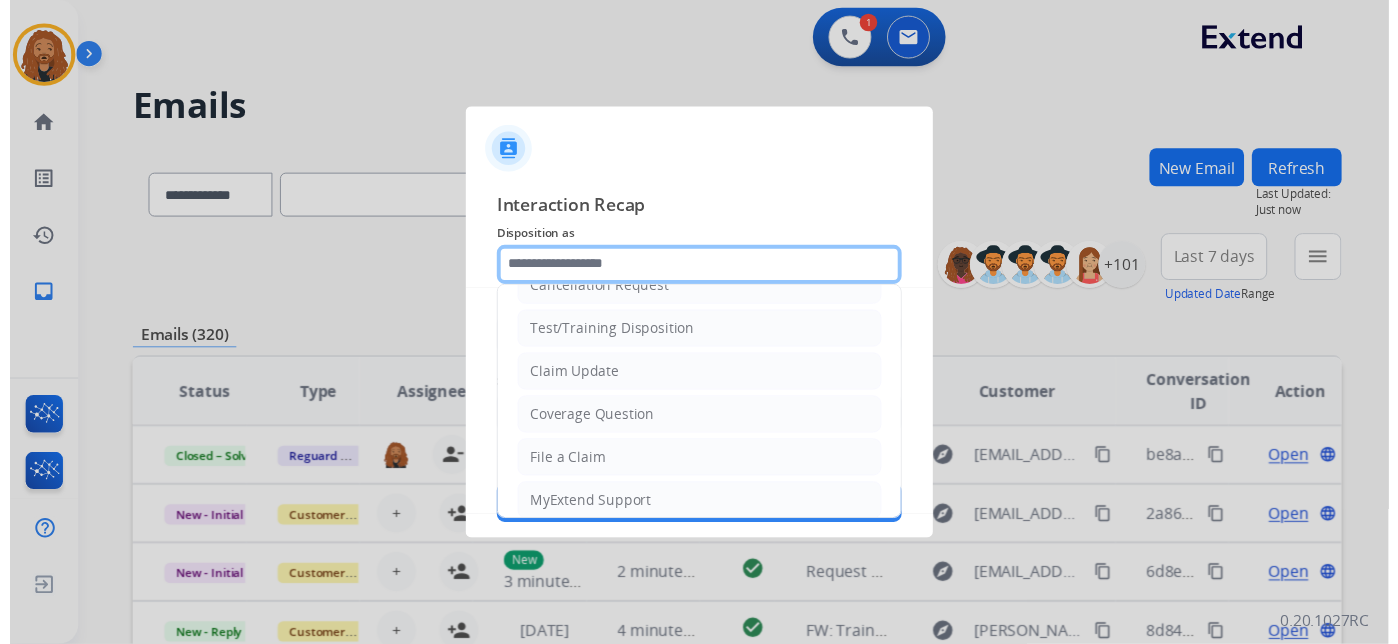 scroll, scrollTop: 0, scrollLeft: 0, axis: both 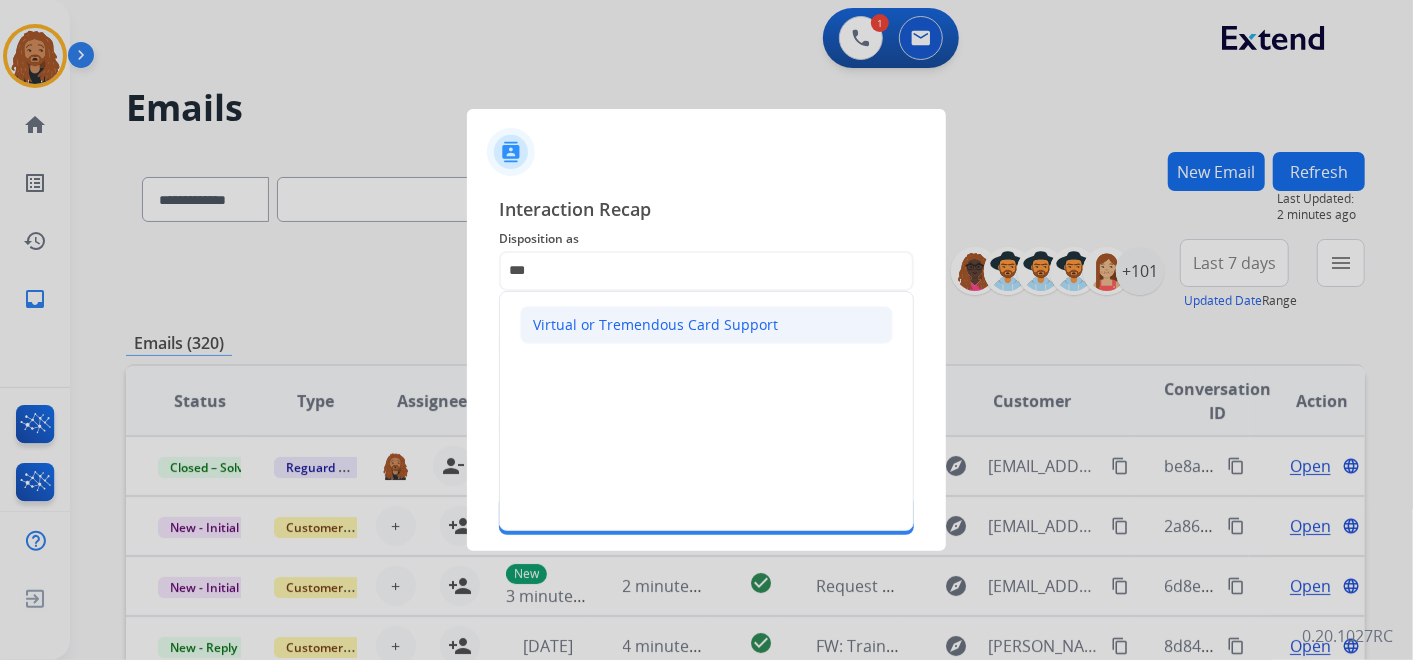 click on "Virtual or Tremendous Card Support" 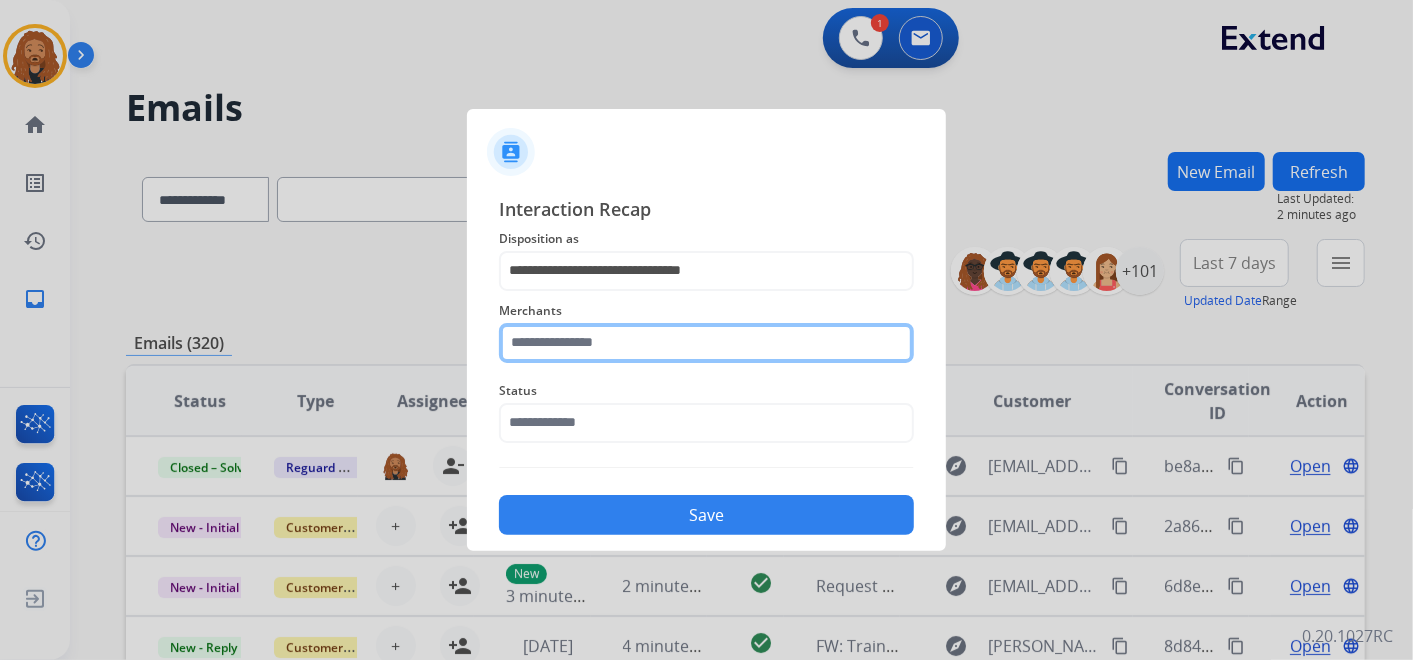 click 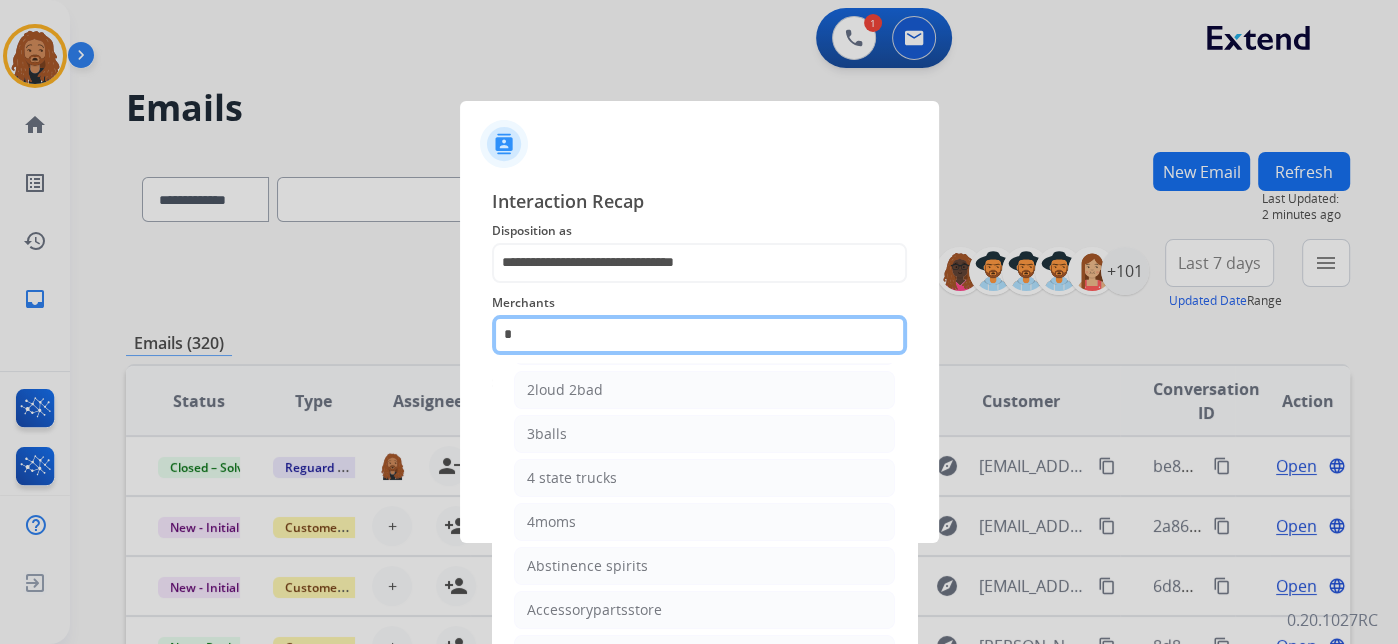 scroll, scrollTop: 0, scrollLeft: 0, axis: both 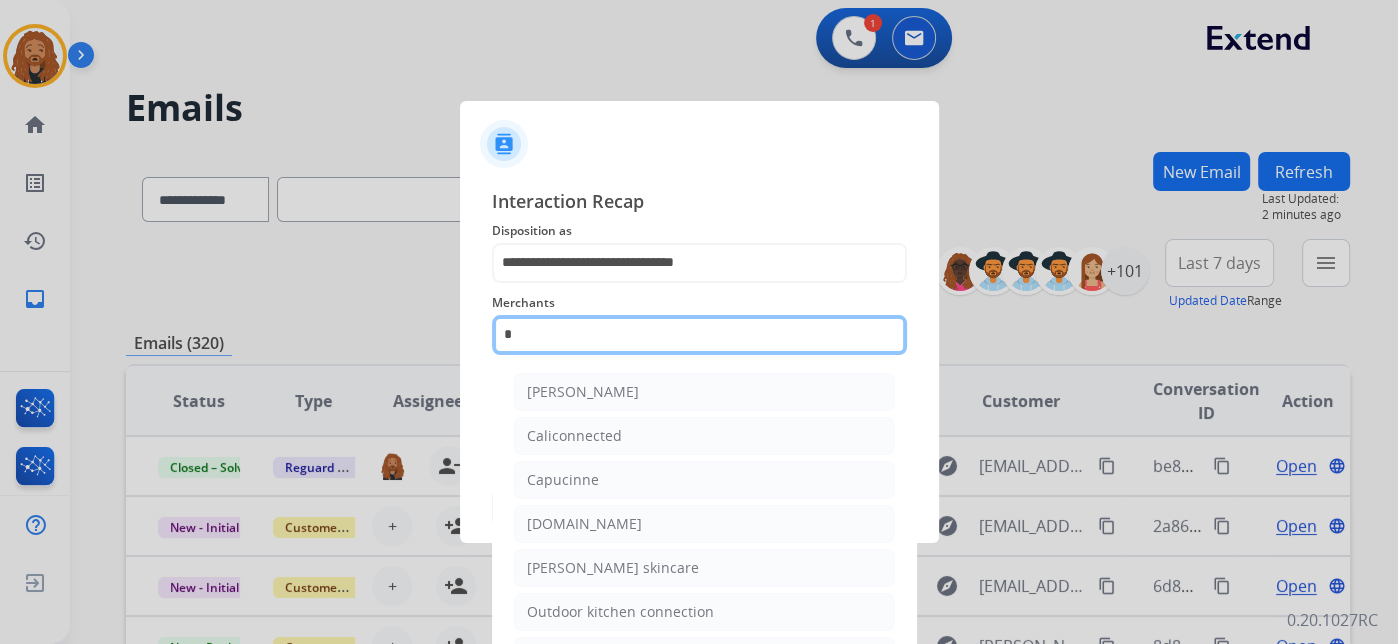 type on "*" 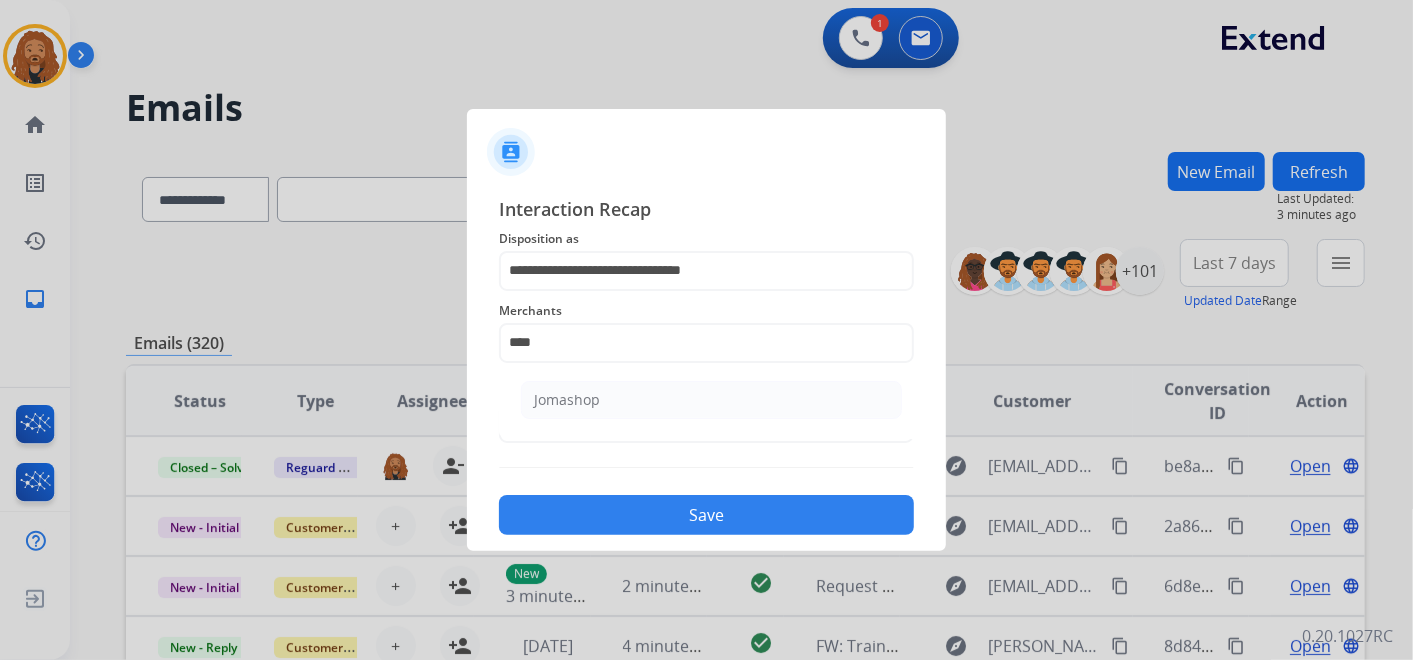 click on "Jomashop" 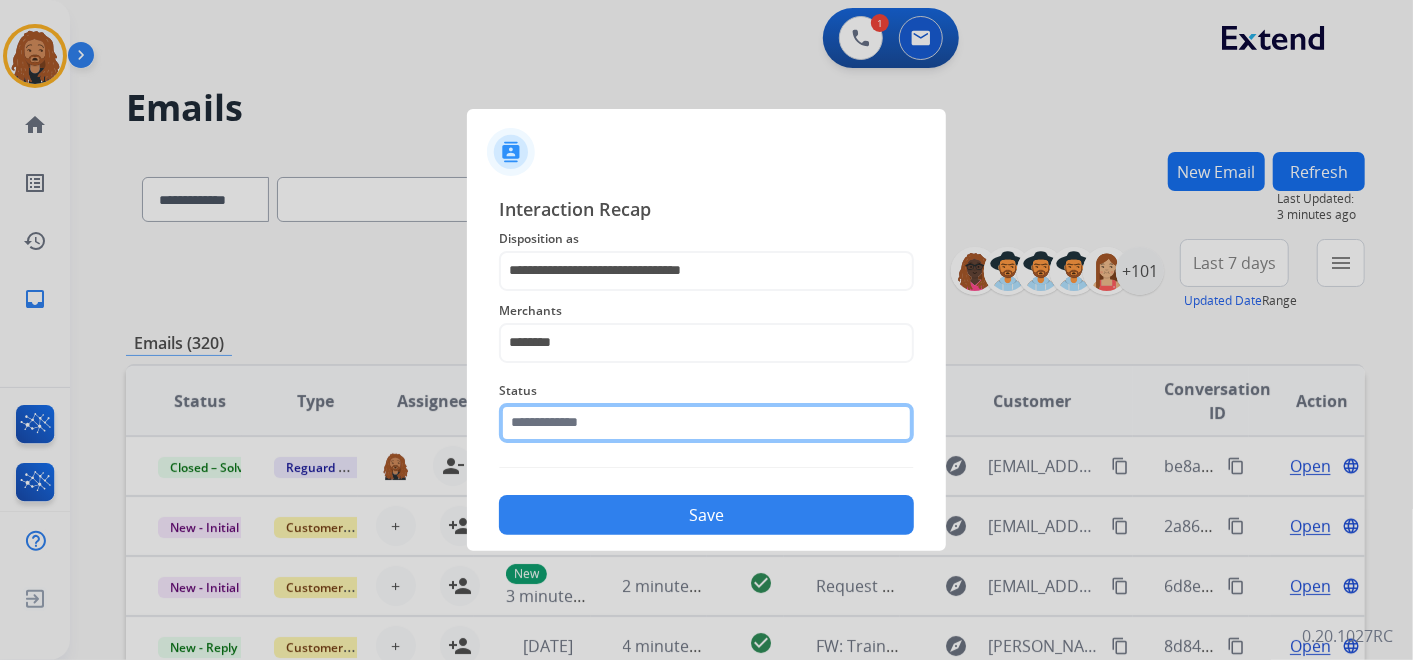 click 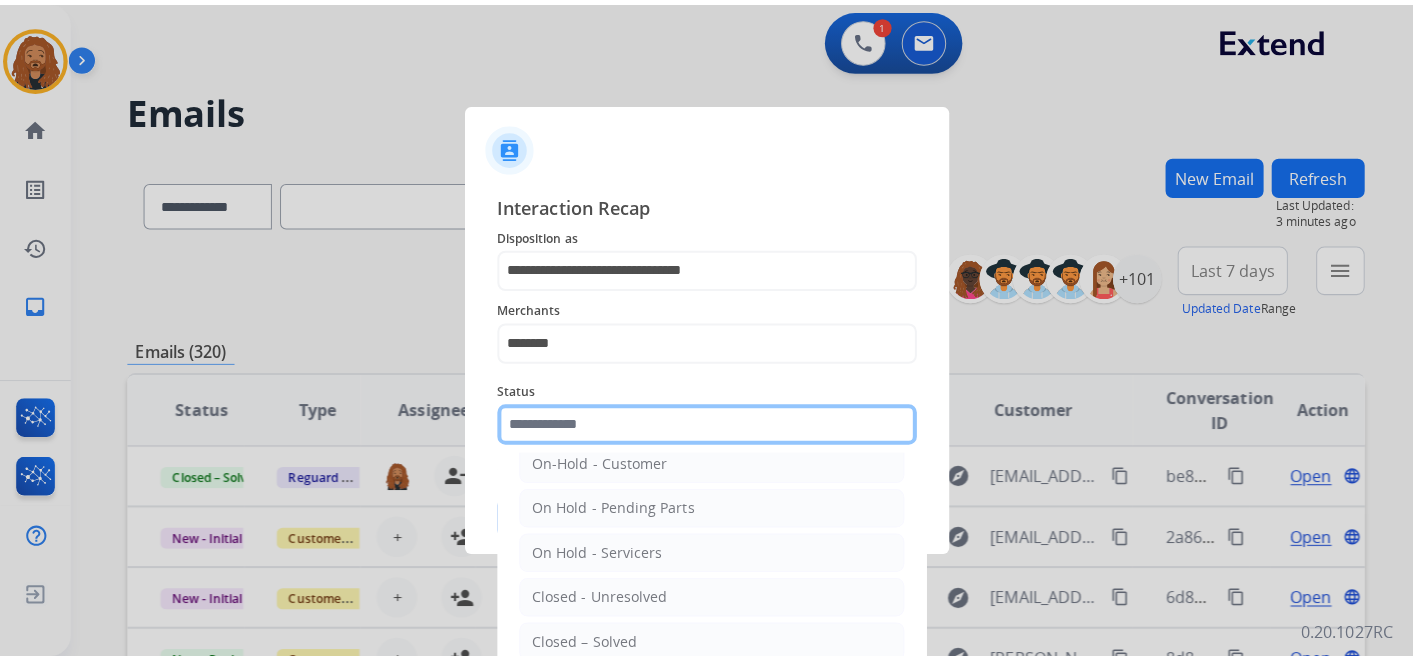 scroll, scrollTop: 114, scrollLeft: 0, axis: vertical 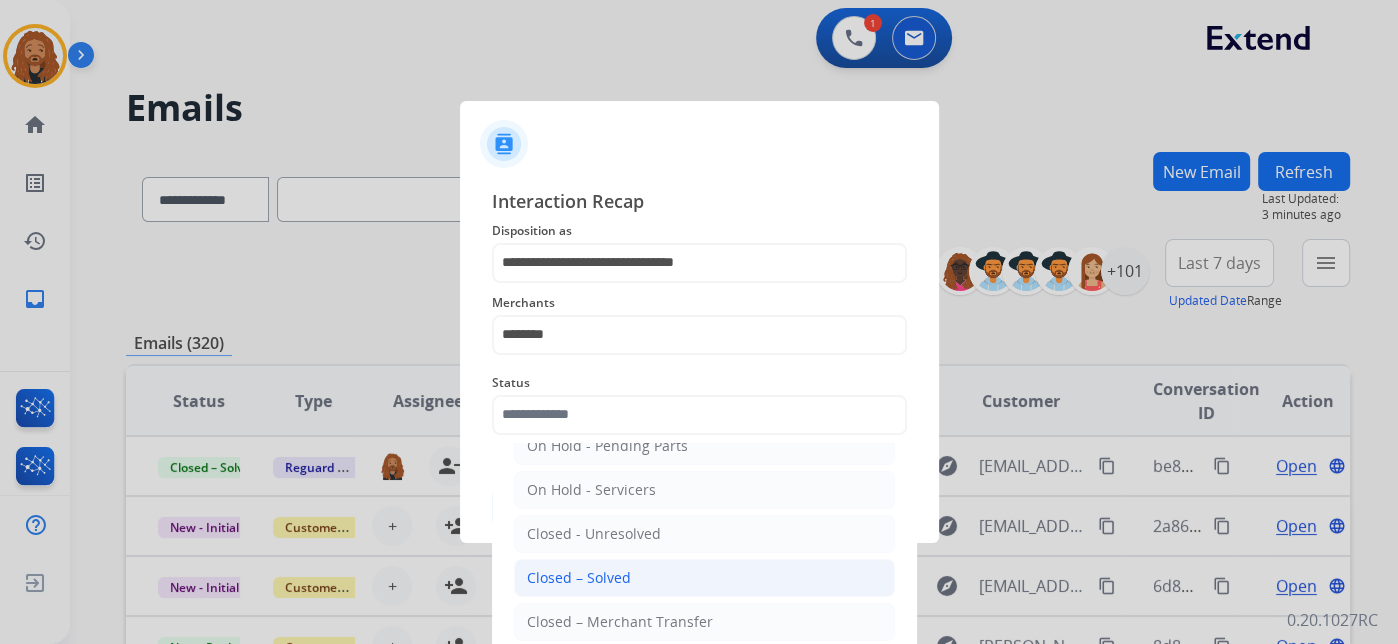 click on "Closed – Solved" 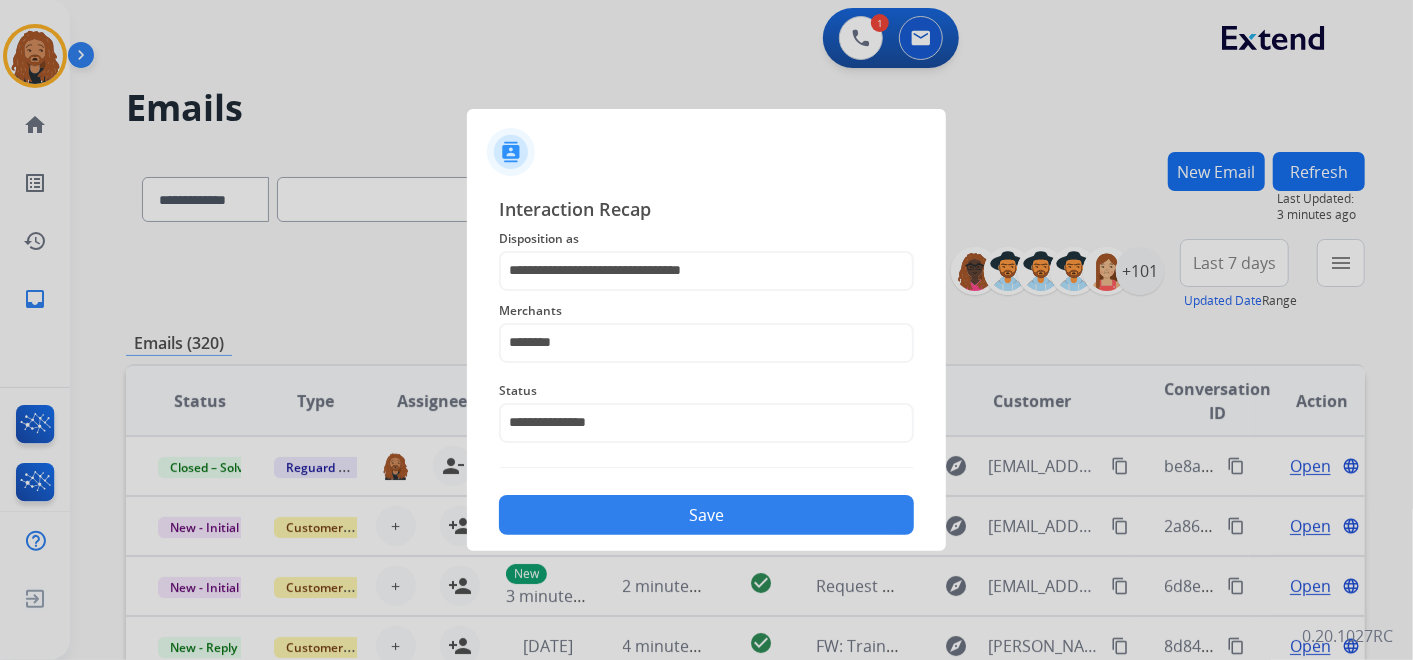 click on "Save" 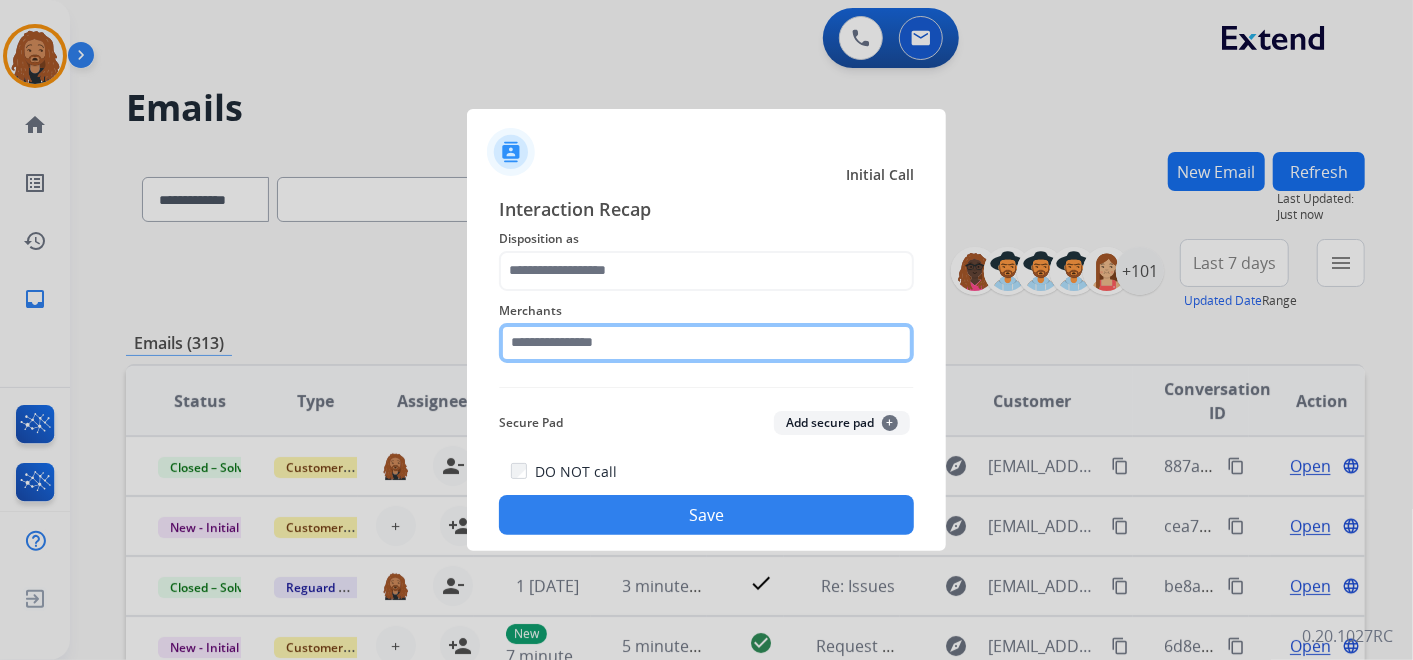 click 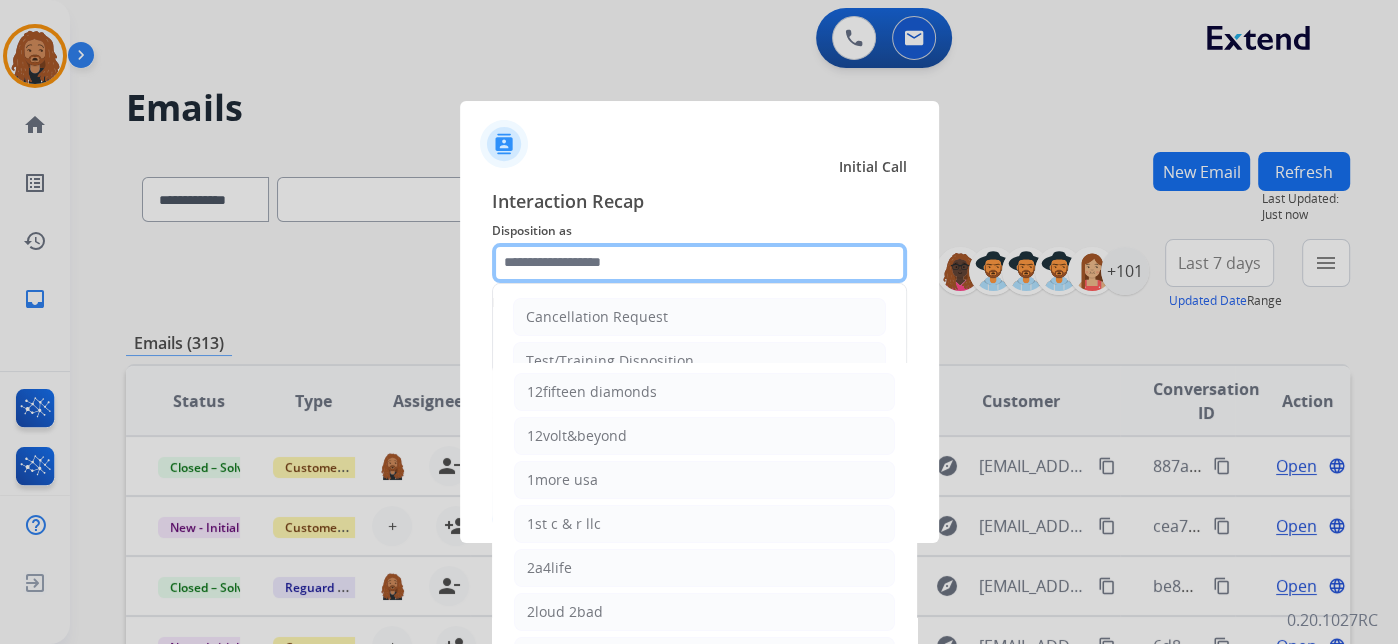 click 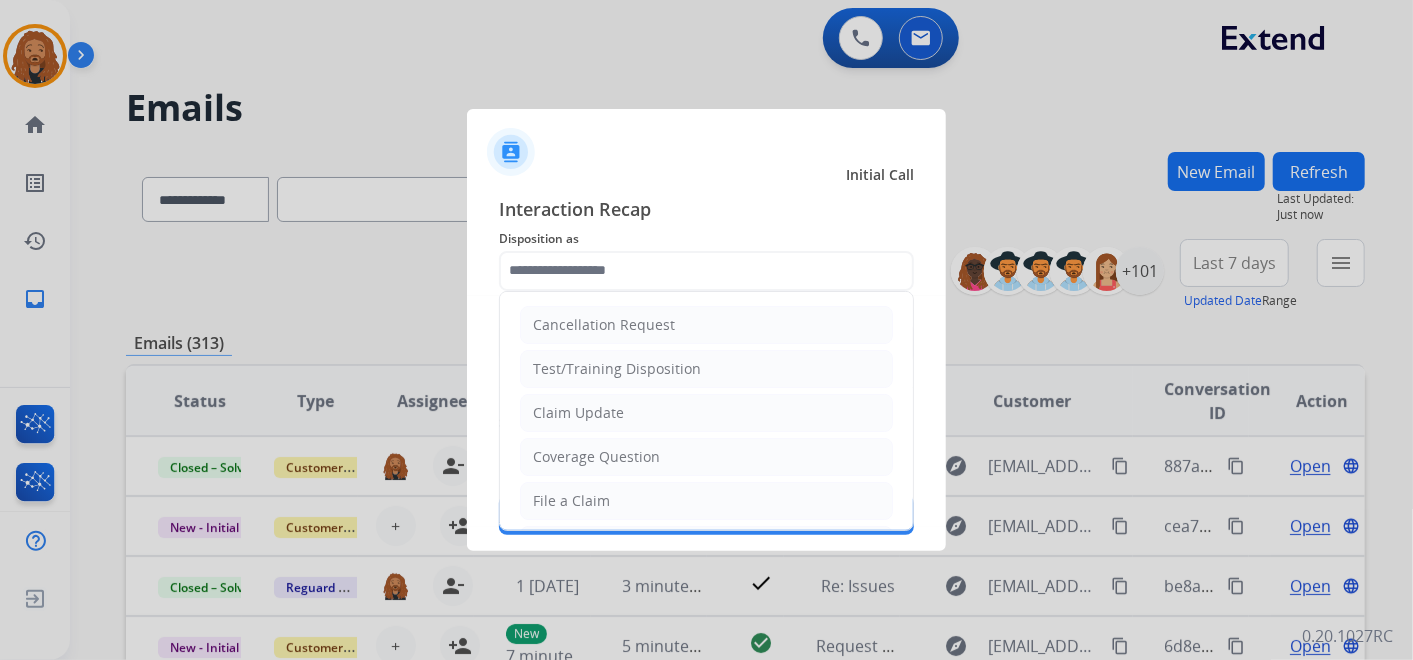 click on "Interaction Recap" 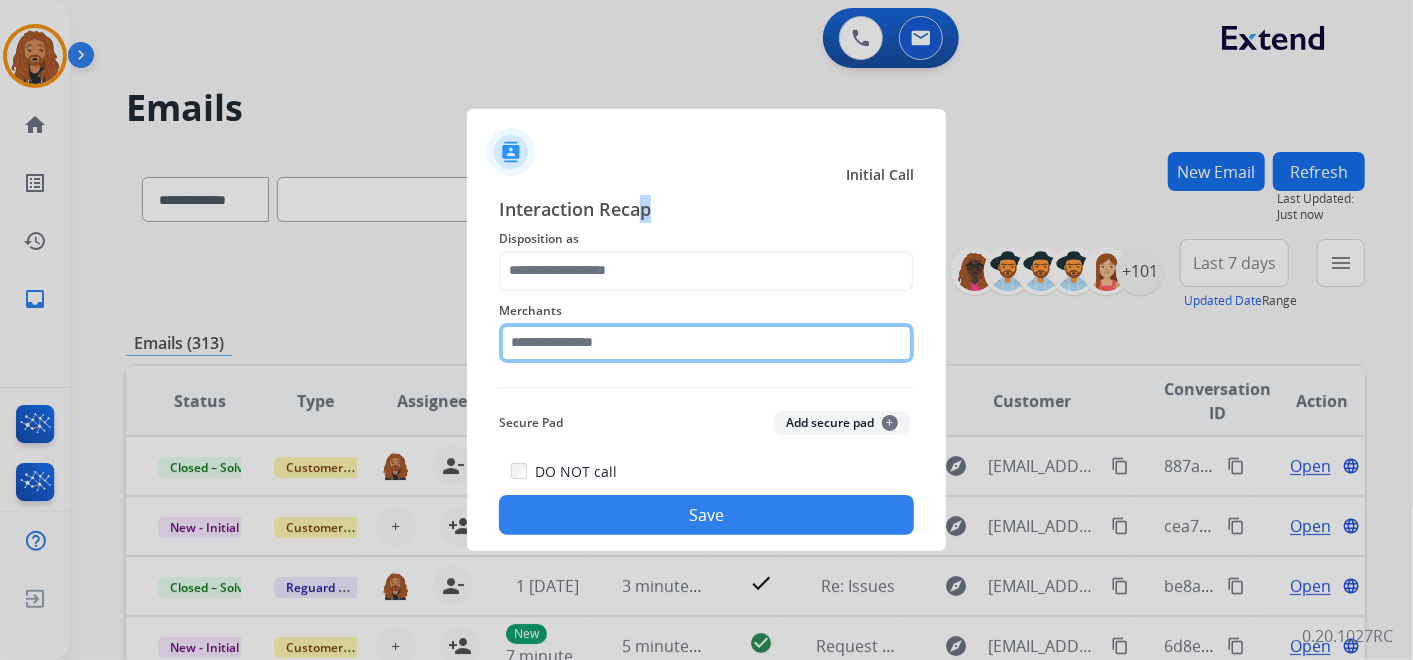click 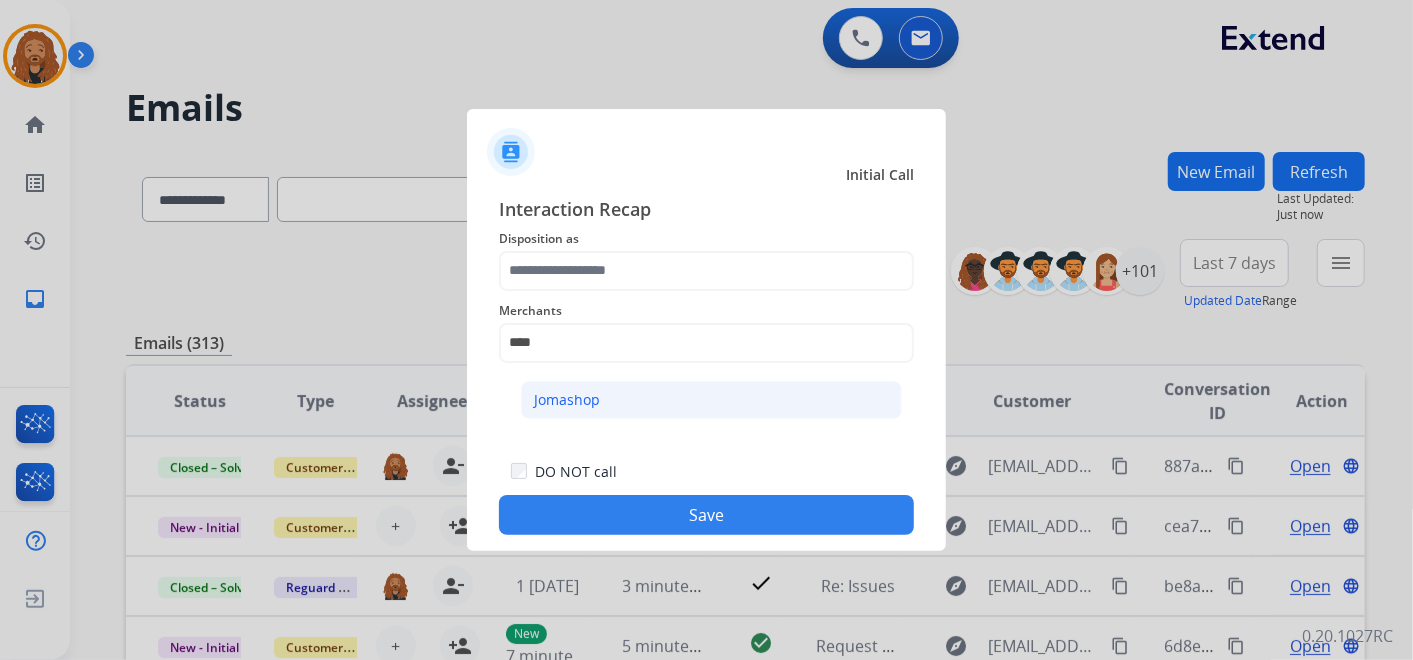 click on "Jomashop" 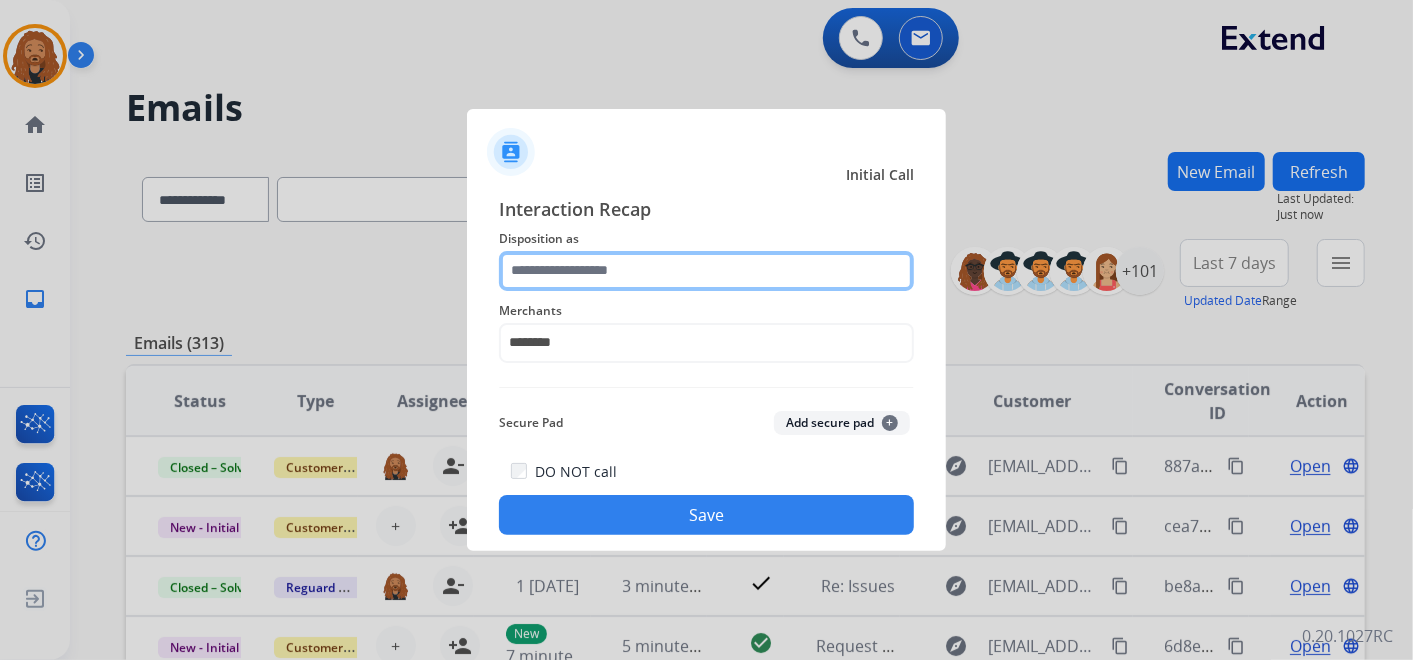 click 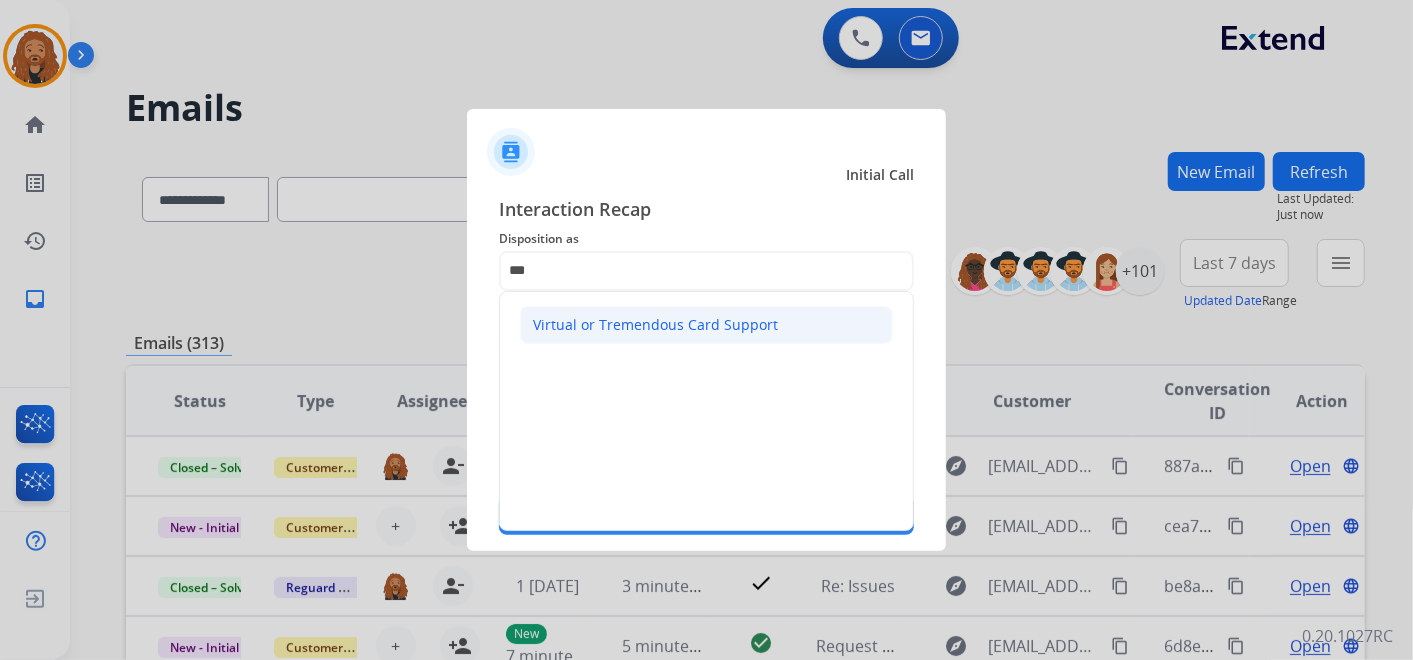 click on "Virtual or Tremendous Card Support" 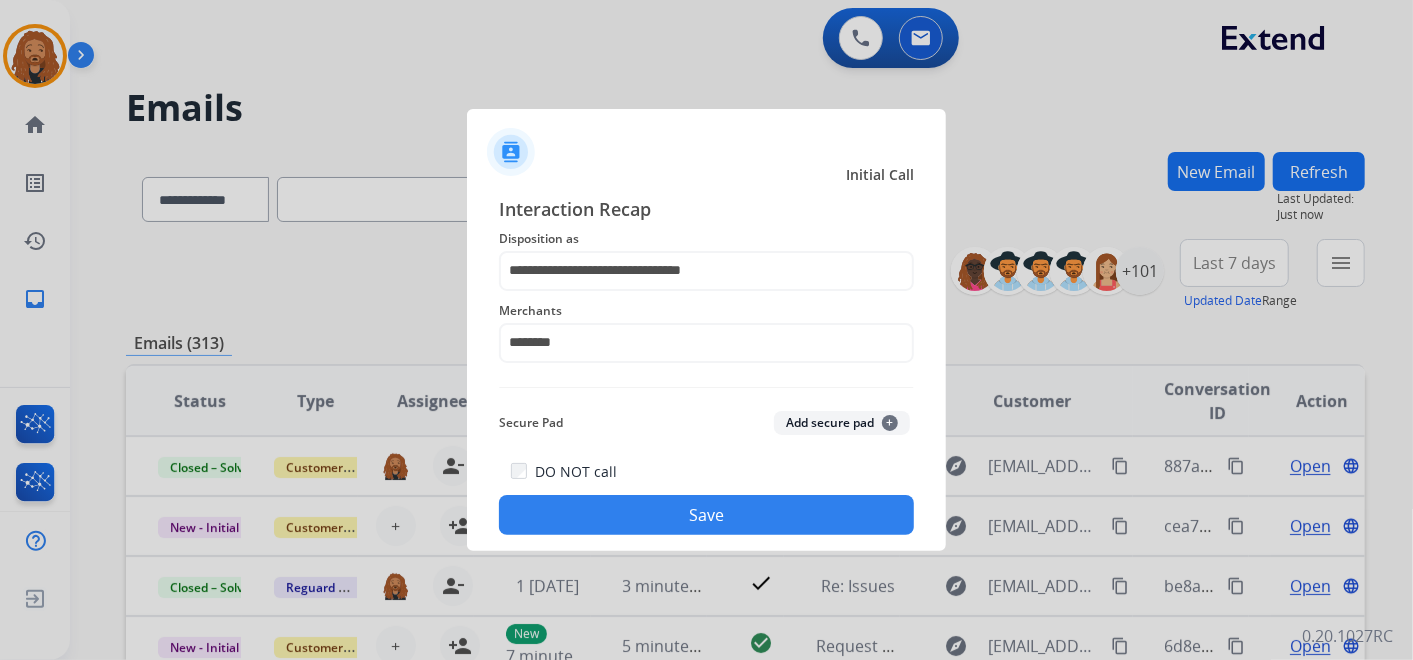click on "Save" 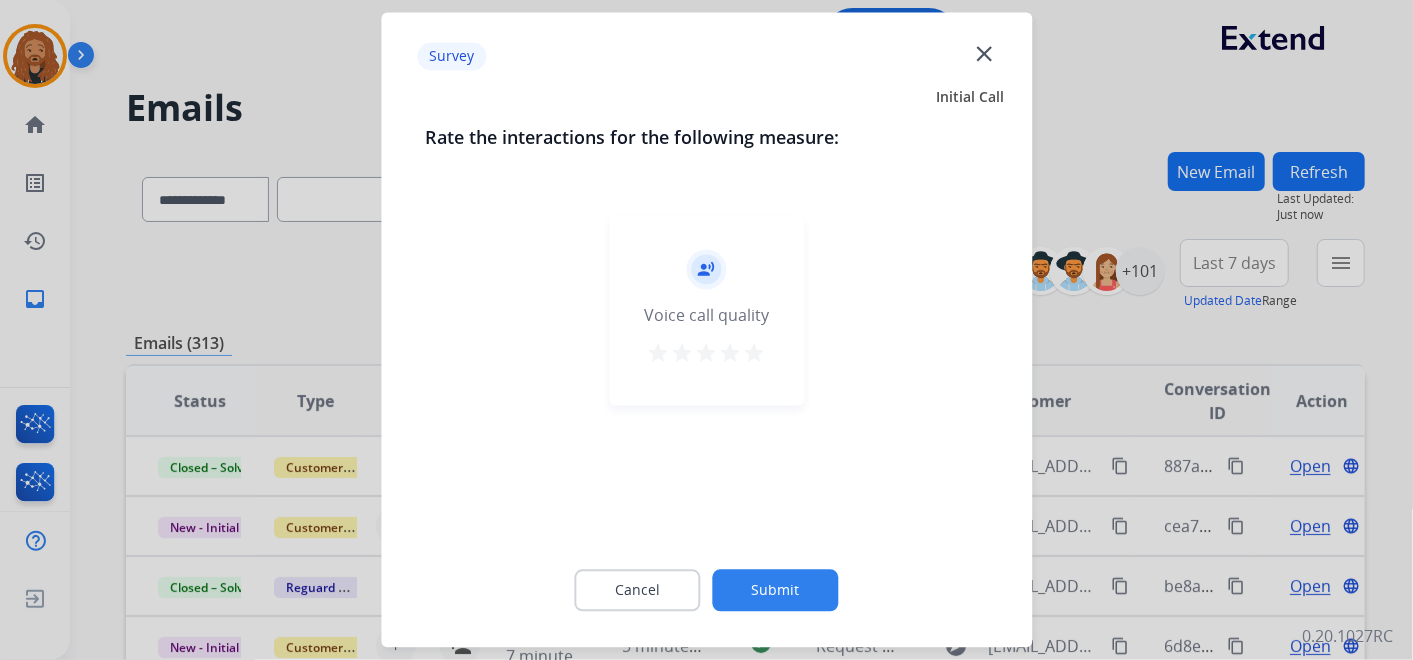 click on "star" at bounding box center [755, 354] 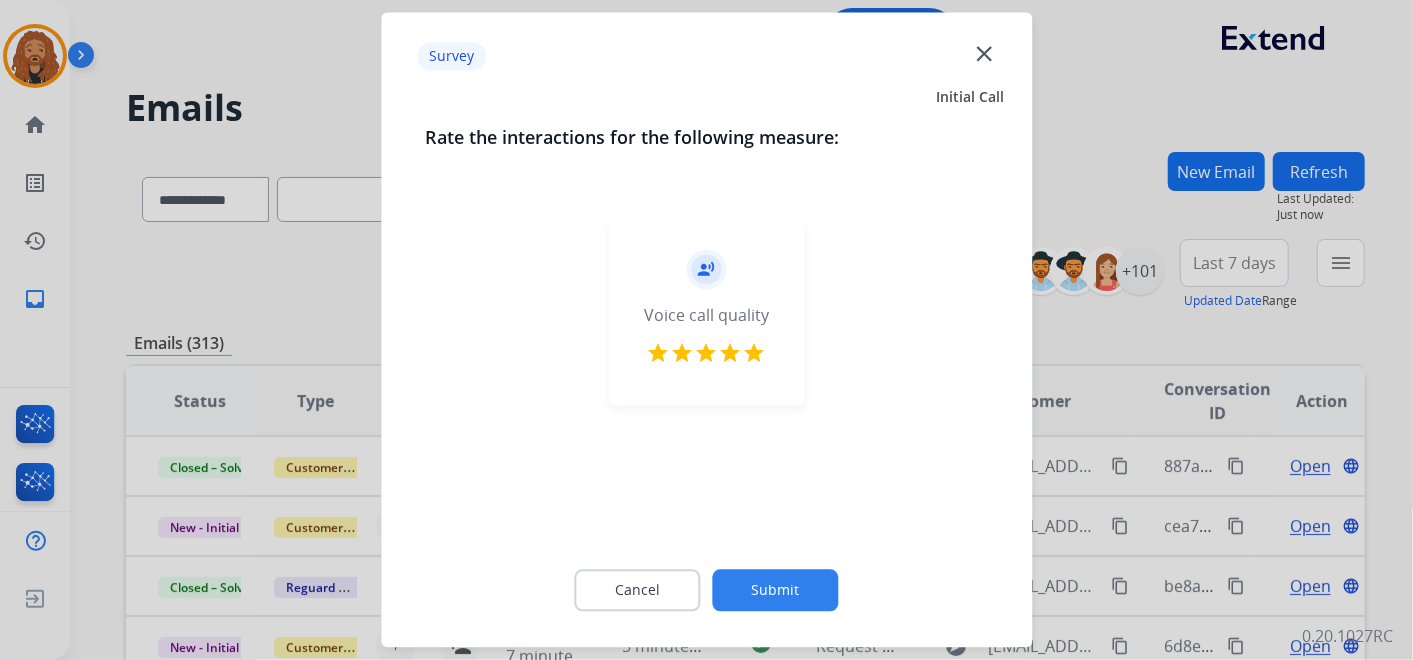 click on "Submit" 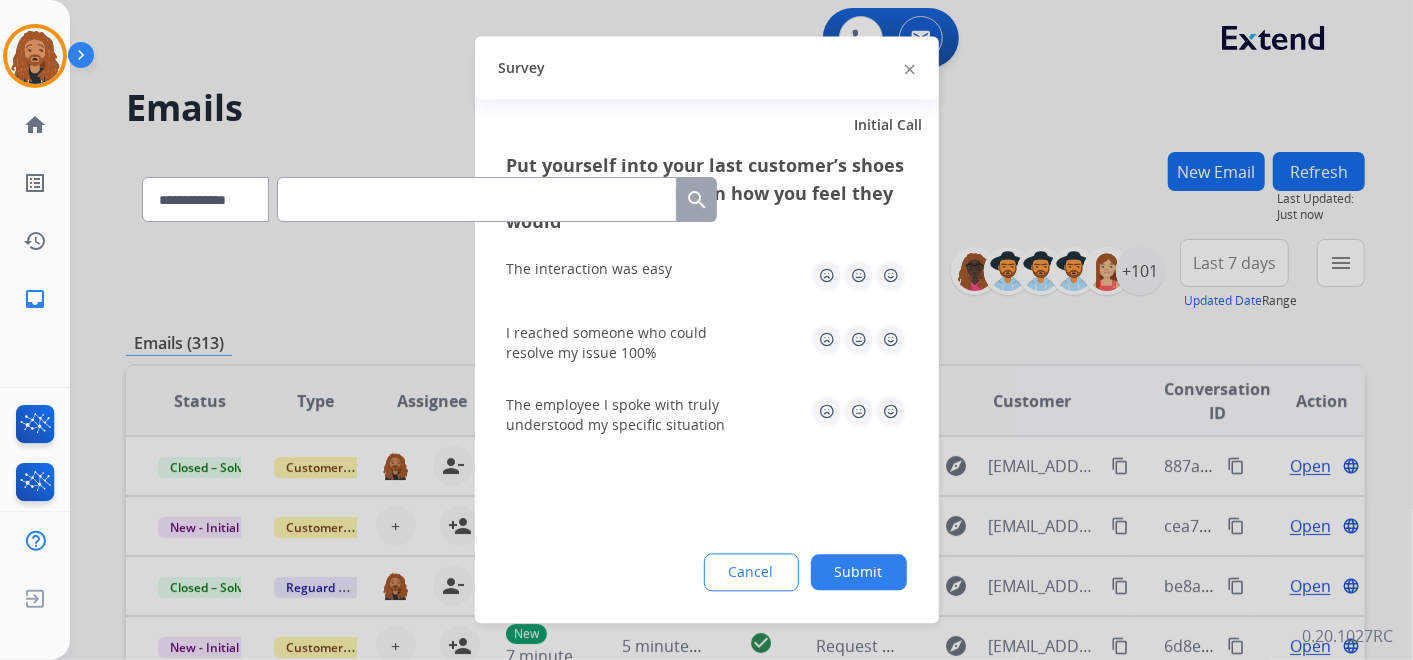 click 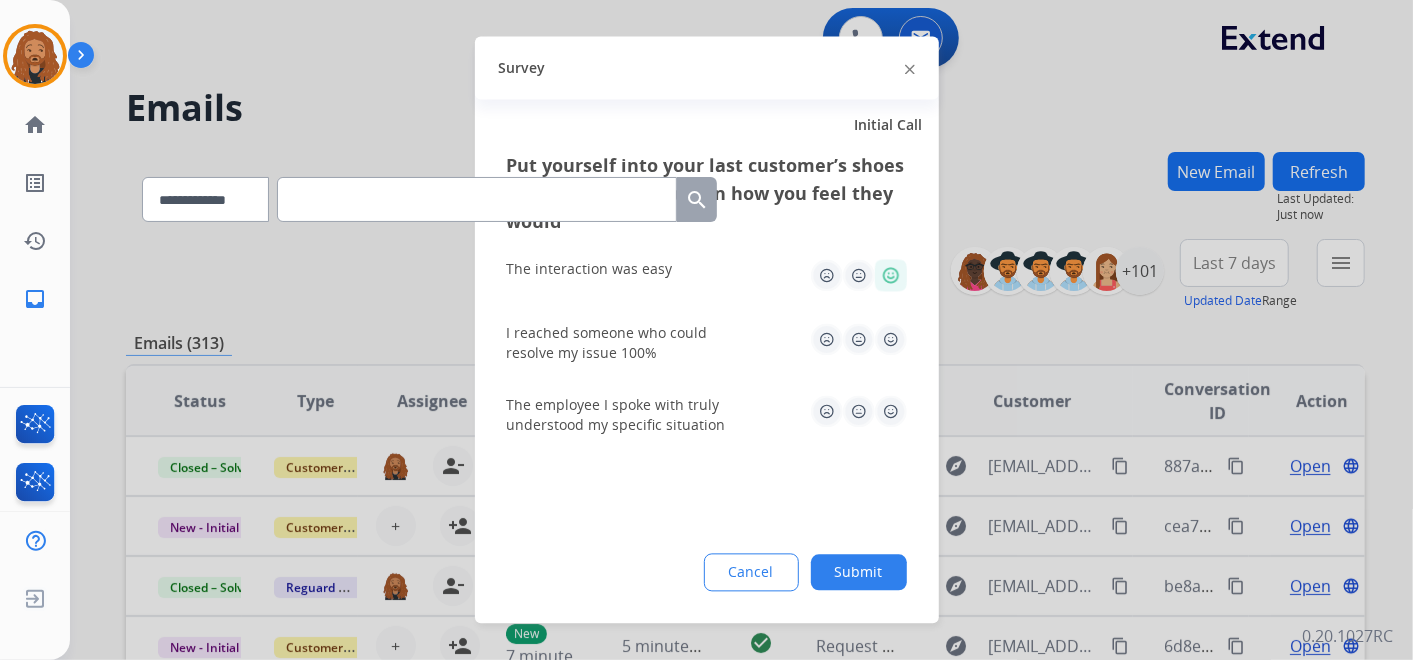 click 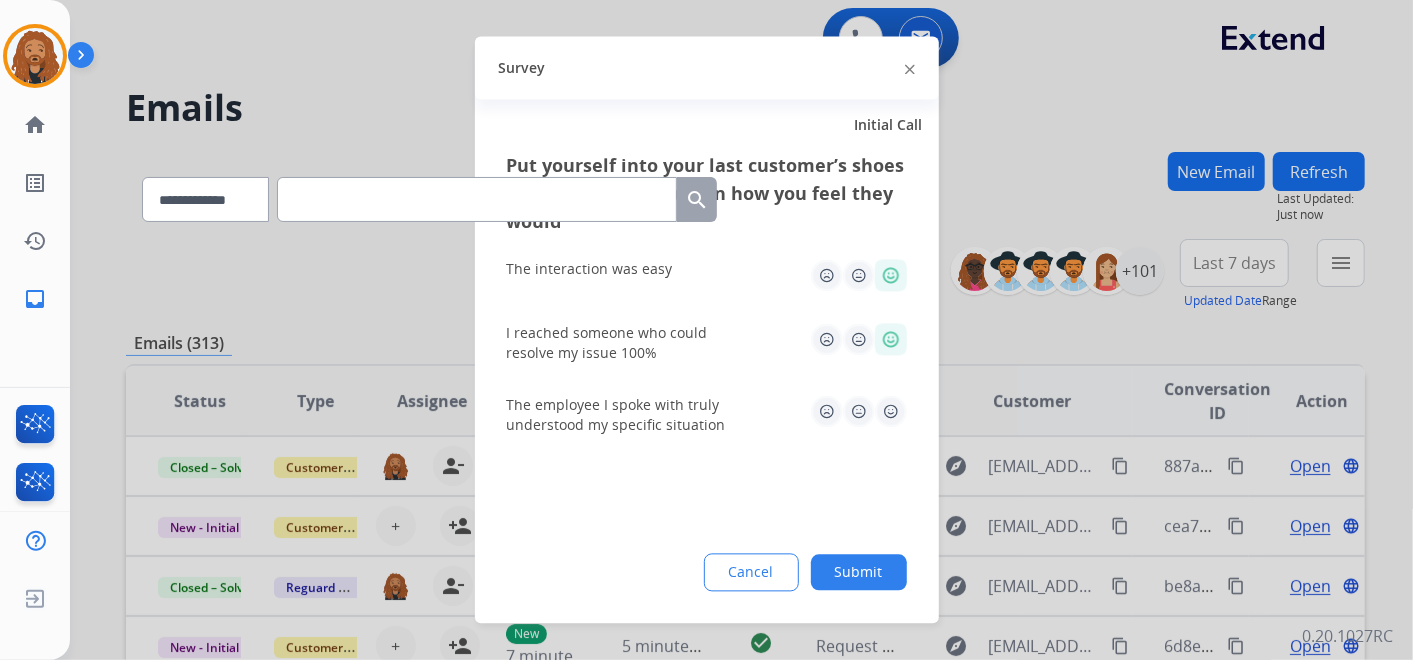 click 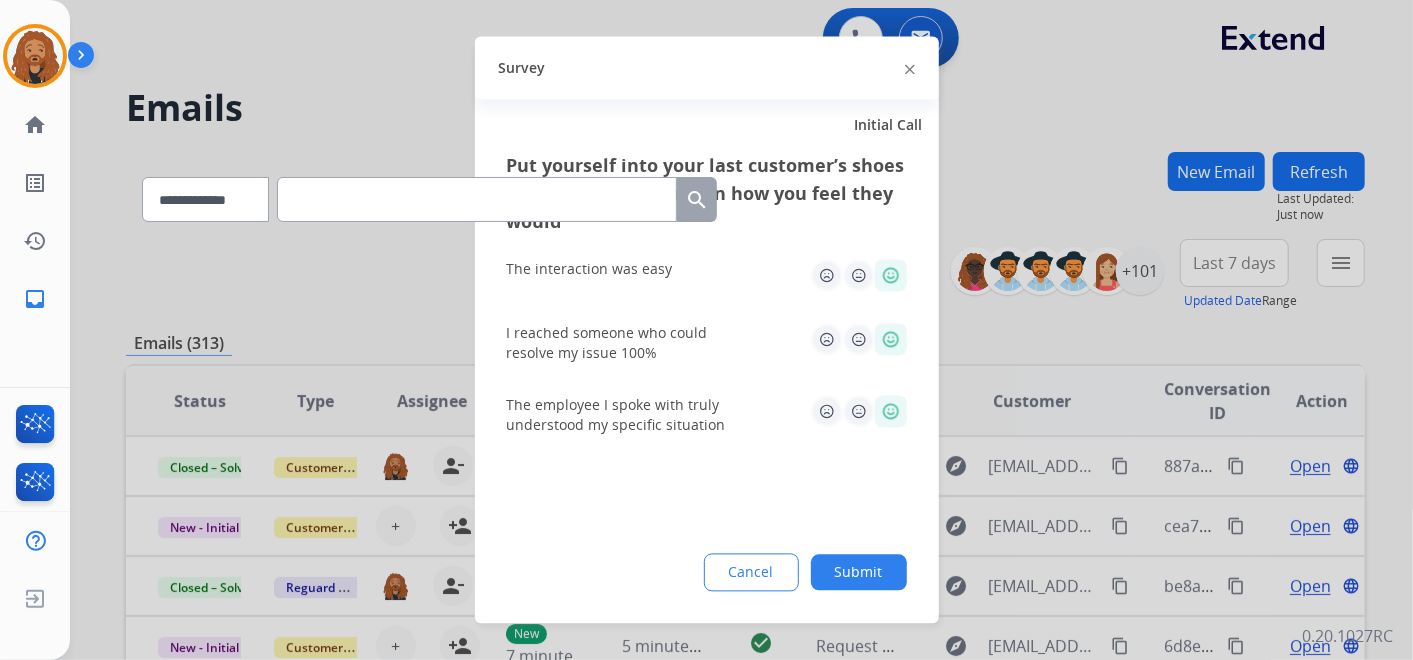 click on "Submit" 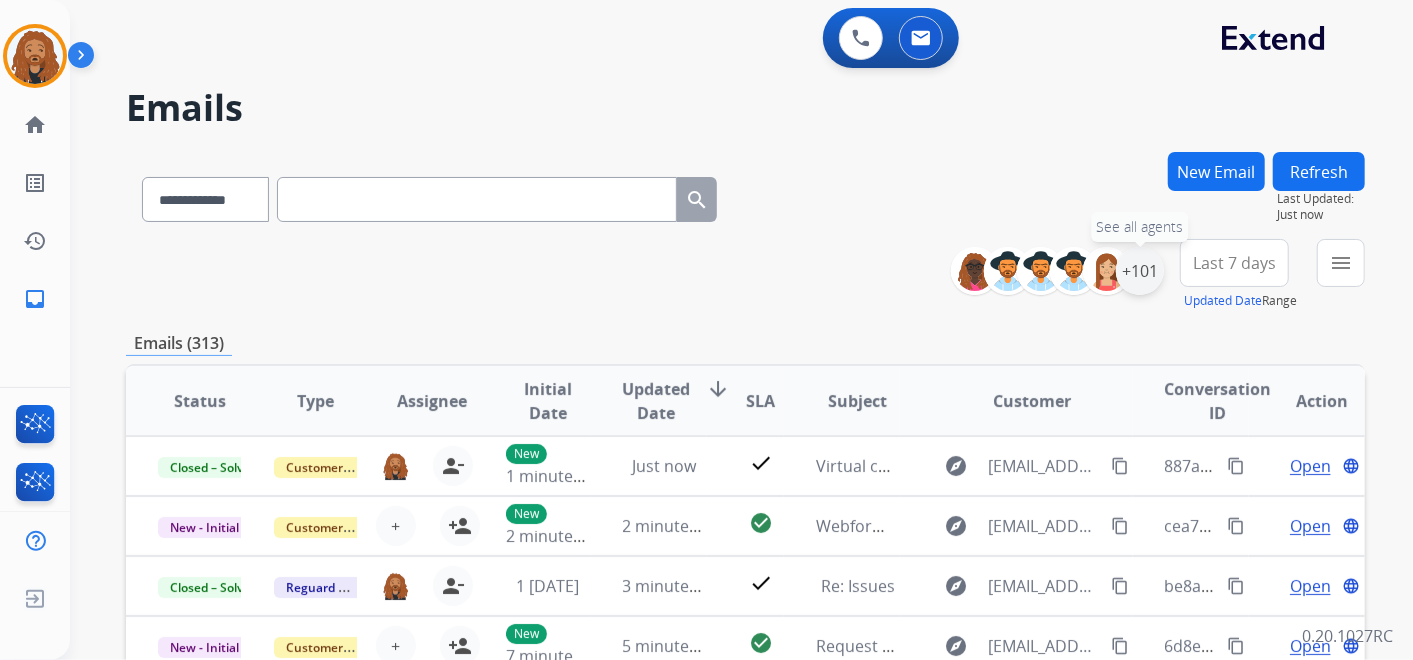click on "+101" at bounding box center (1140, 271) 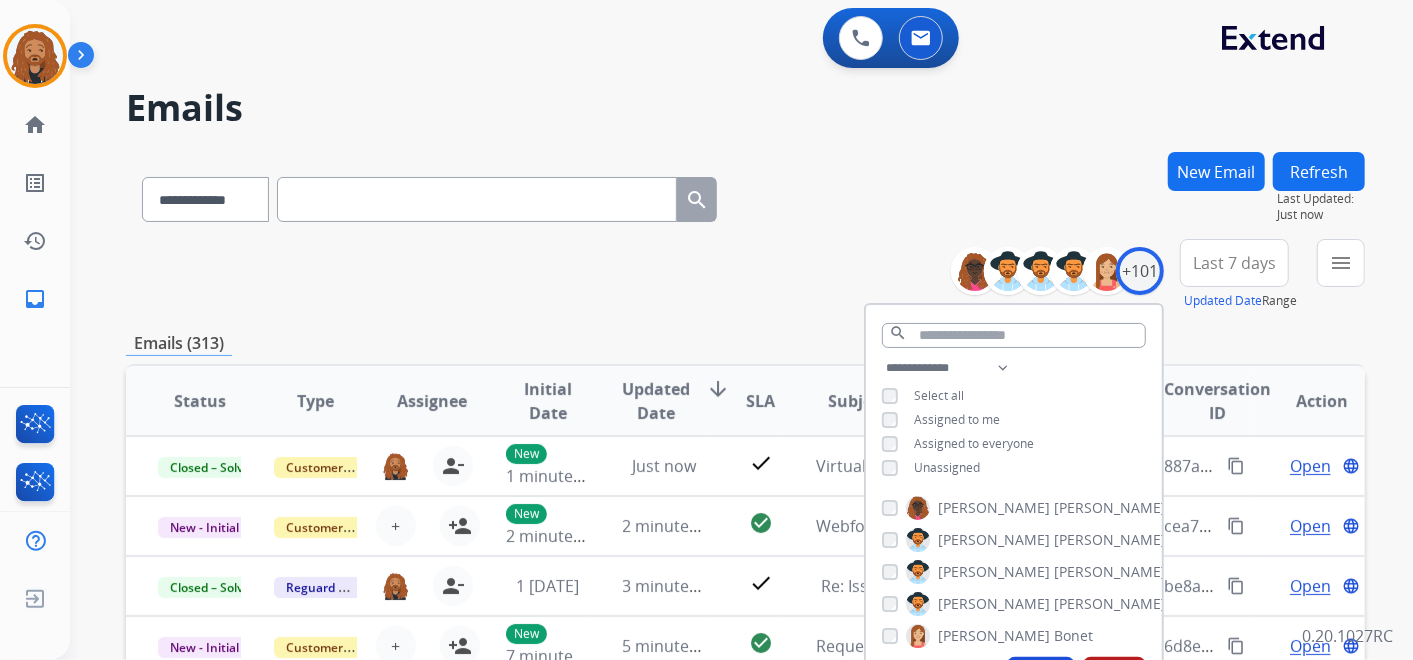 click on "Unassigned" at bounding box center [931, 468] 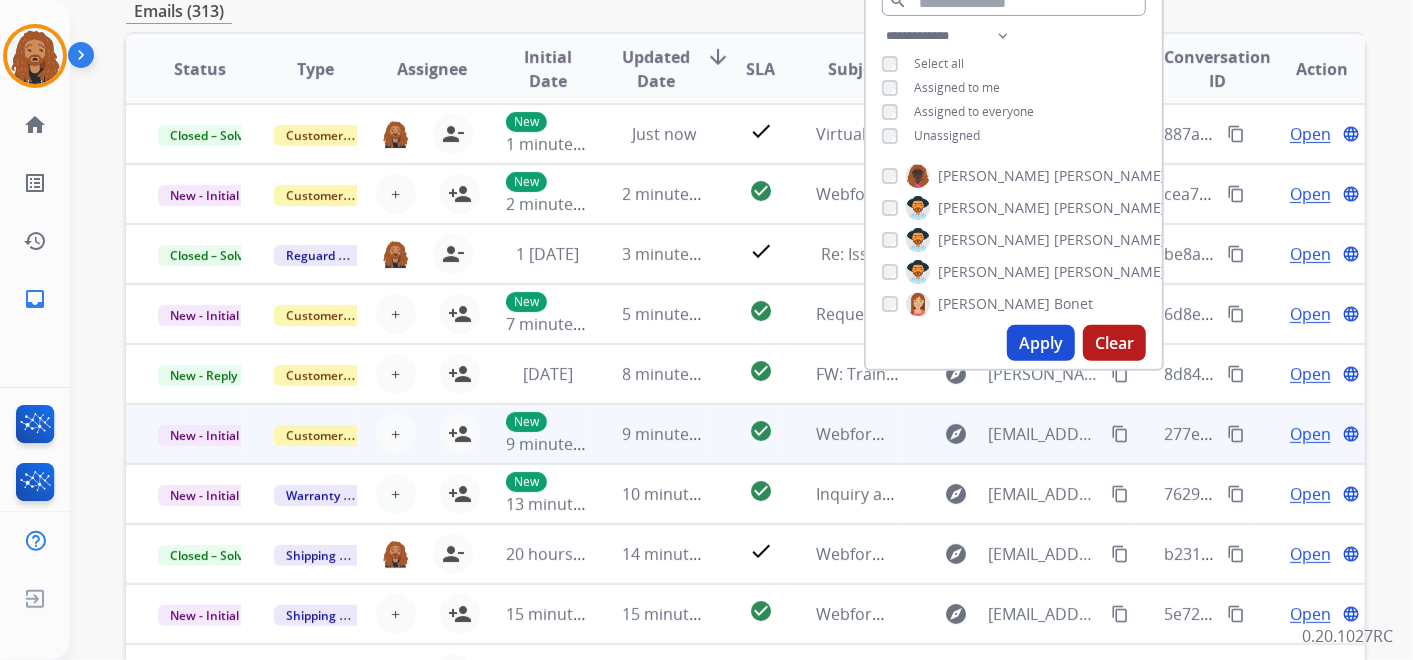 scroll, scrollTop: 333, scrollLeft: 0, axis: vertical 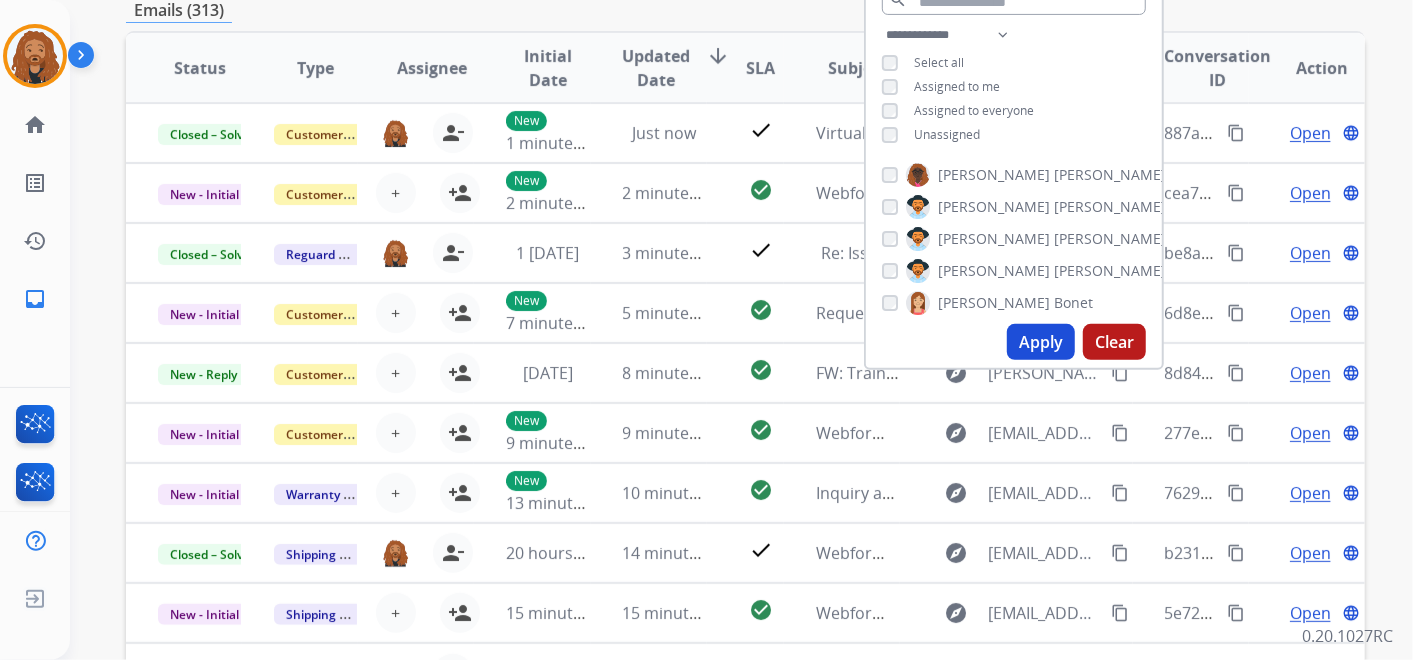 click on "Apply" at bounding box center [1041, 342] 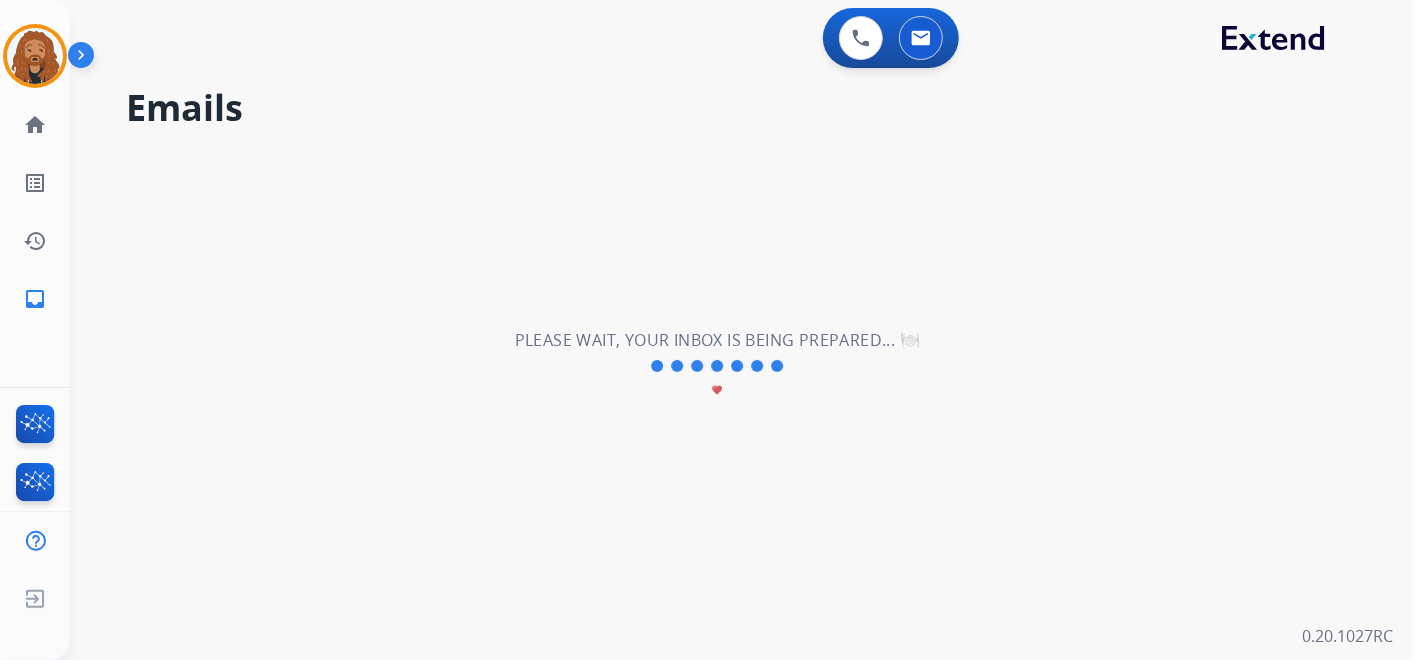 scroll, scrollTop: 0, scrollLeft: 0, axis: both 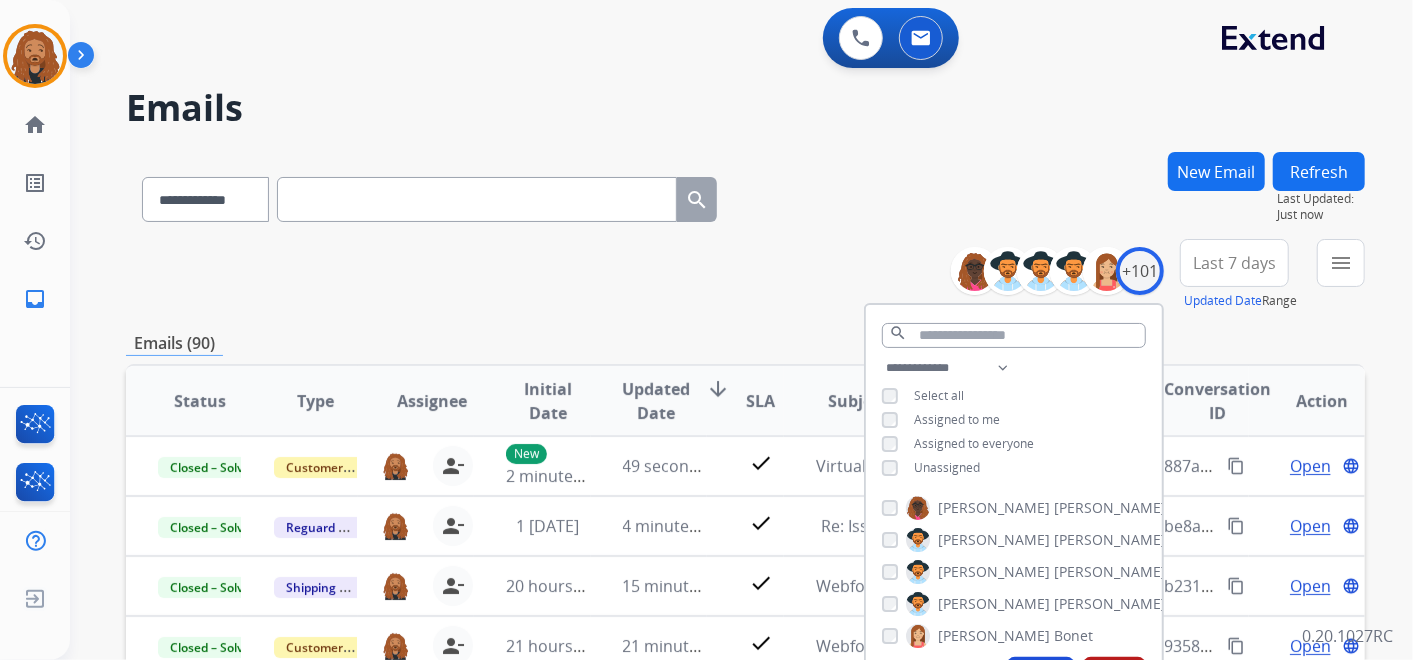 click on "Last 7 days" at bounding box center [1234, 263] 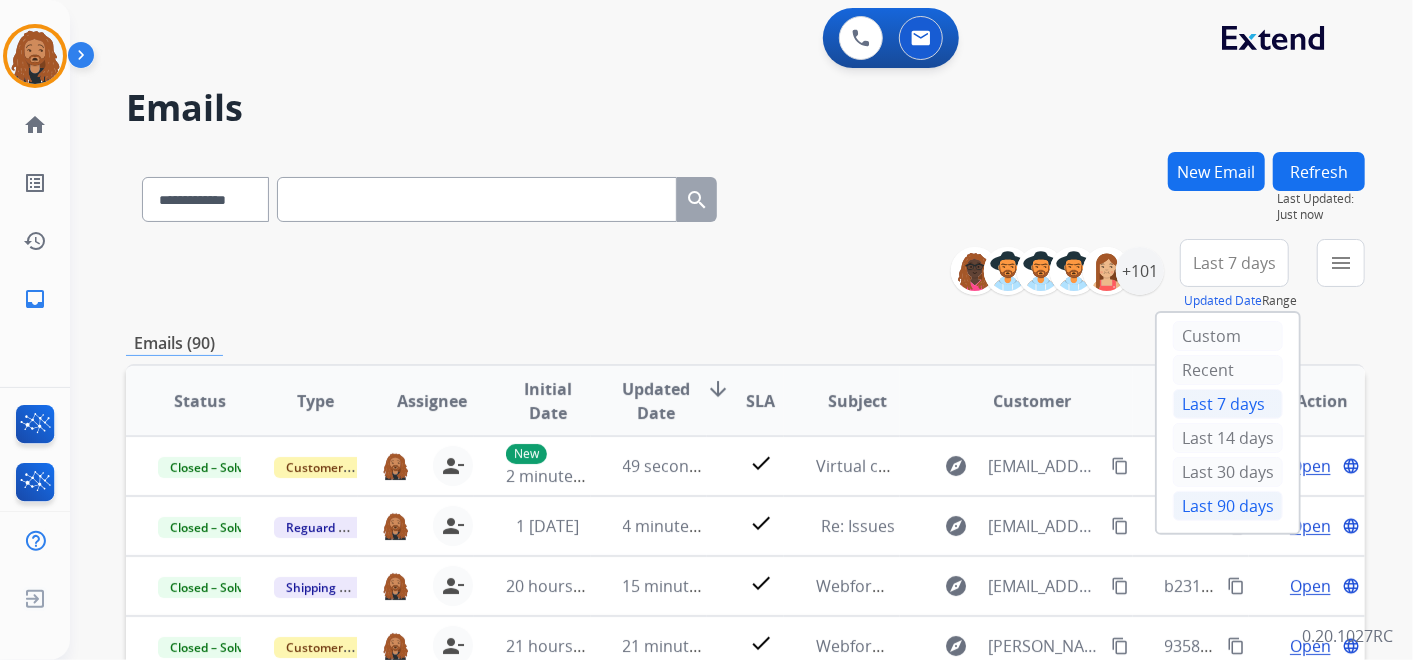 click on "Last 90 days" at bounding box center [1228, 506] 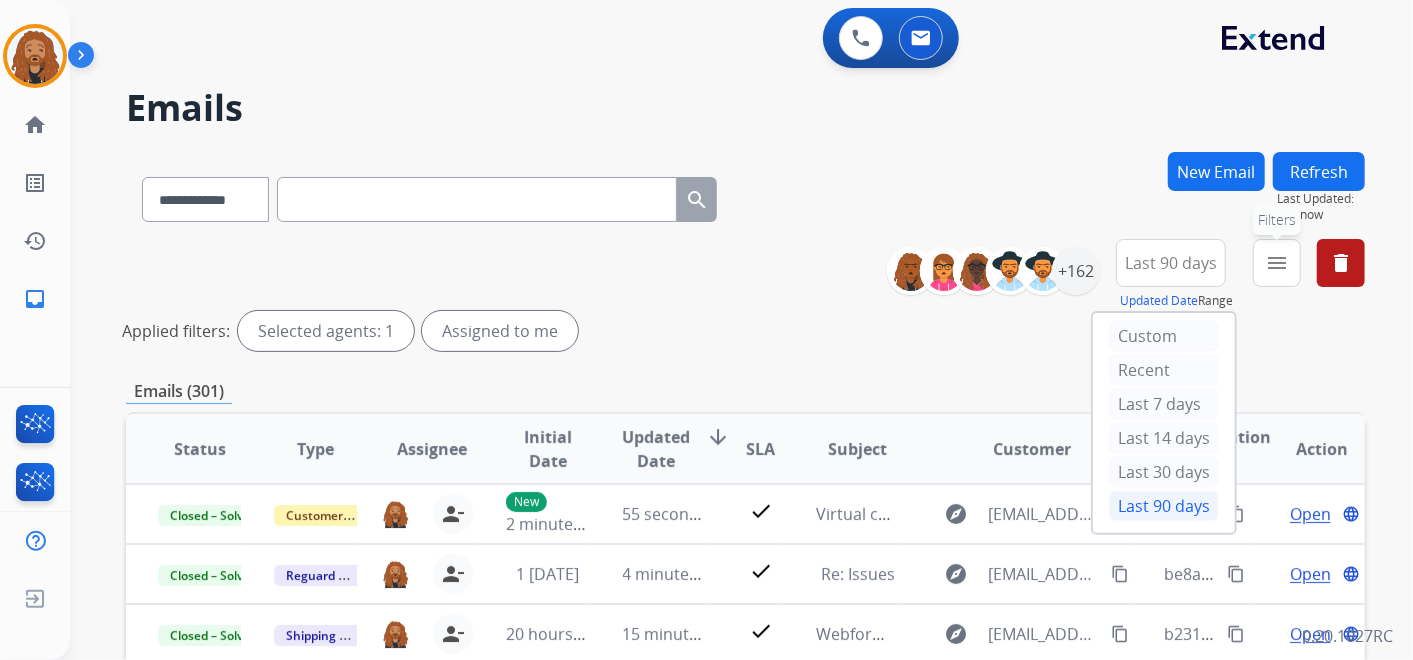 click on "menu  Filters" at bounding box center [1277, 263] 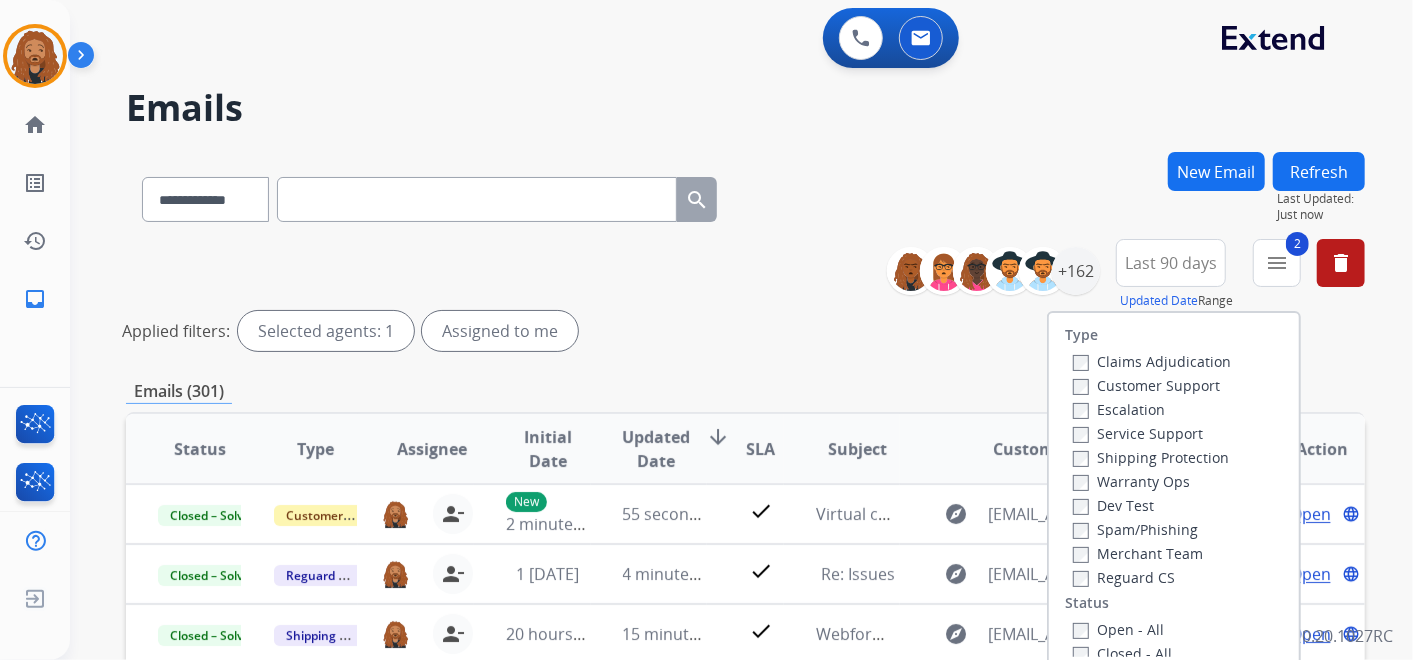 click on "Shipping Protection" at bounding box center [1151, 457] 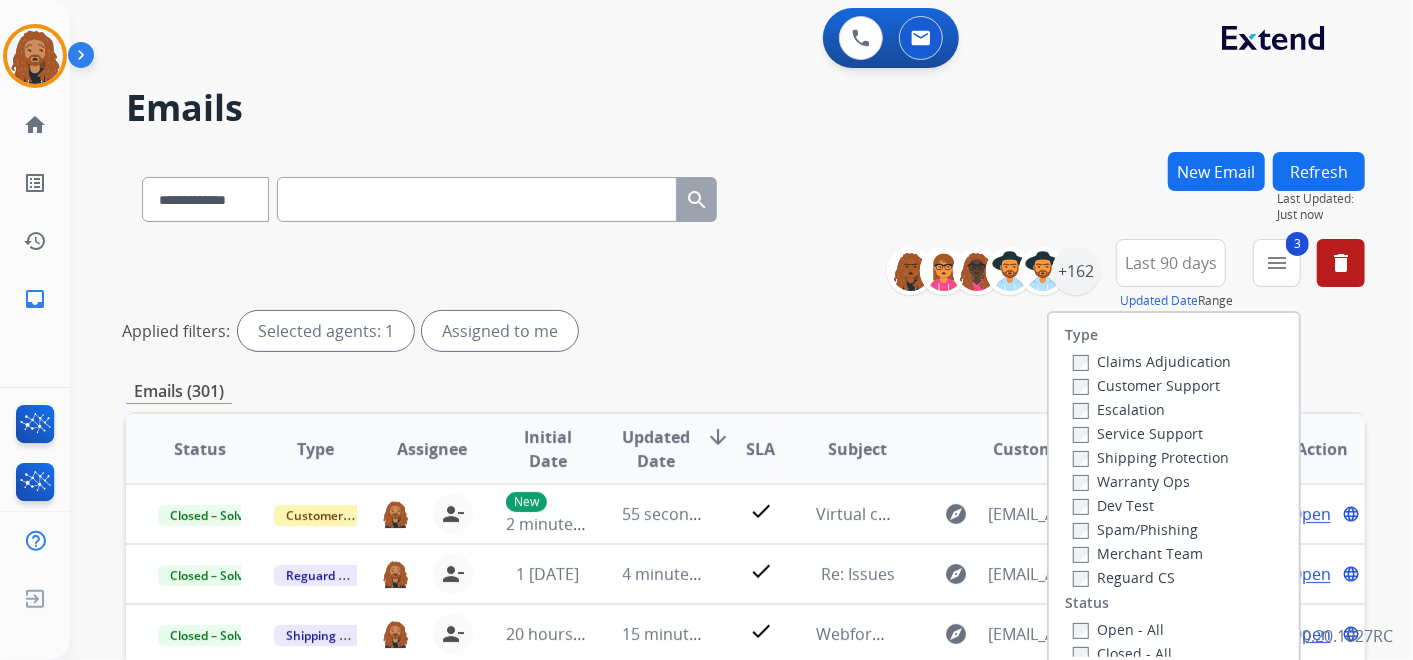 click on "Customer Support" at bounding box center (1146, 385) 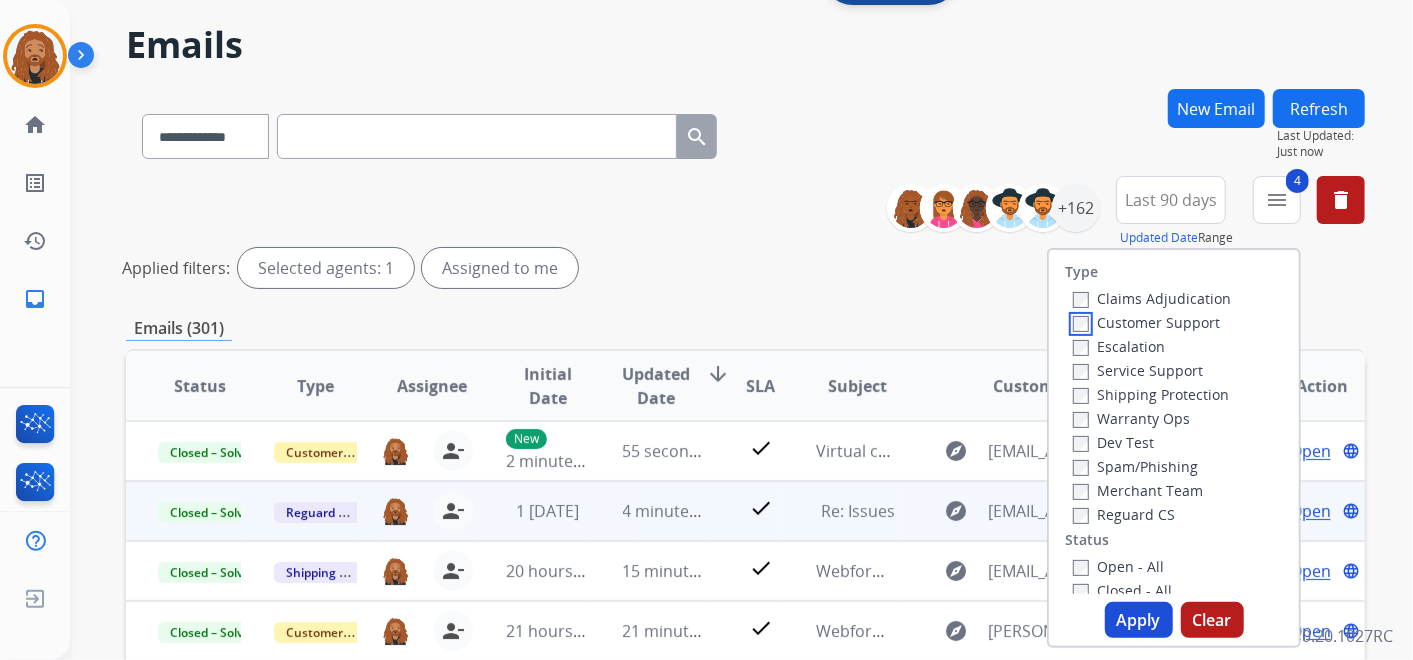 scroll, scrollTop: 111, scrollLeft: 0, axis: vertical 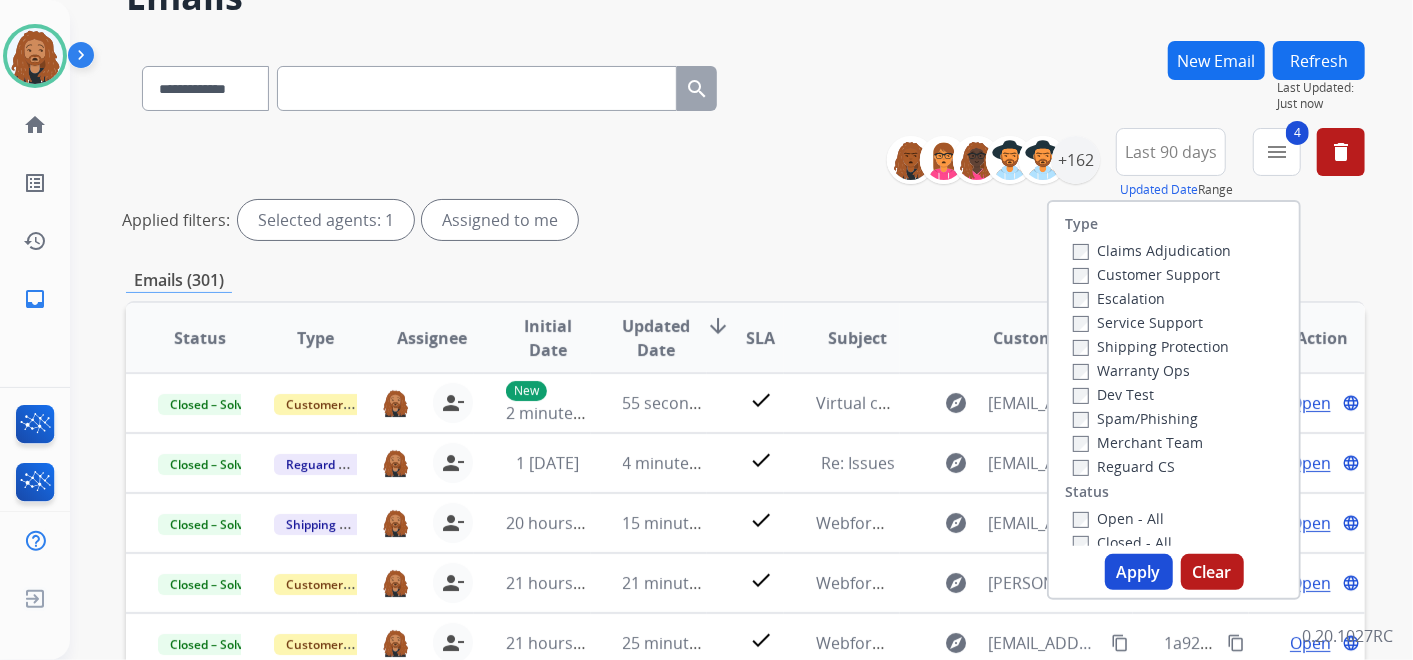 click on "Apply" at bounding box center [1139, 572] 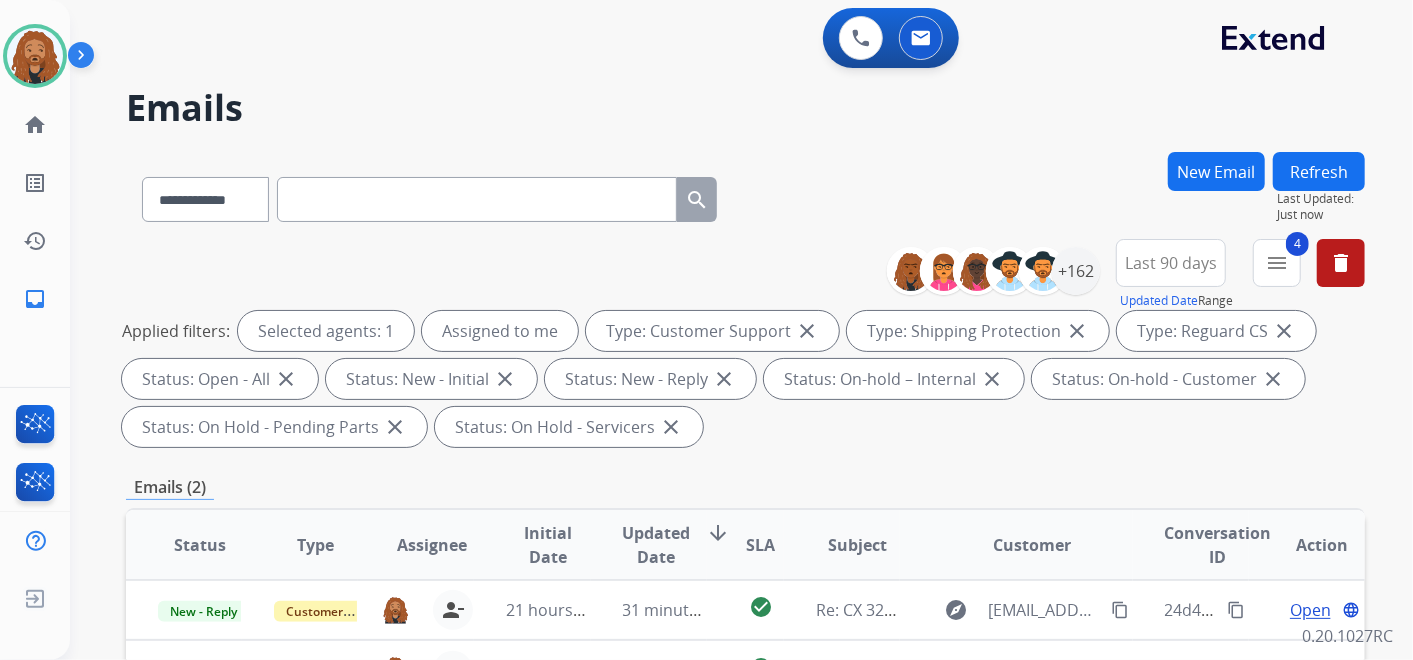 scroll, scrollTop: 444, scrollLeft: 0, axis: vertical 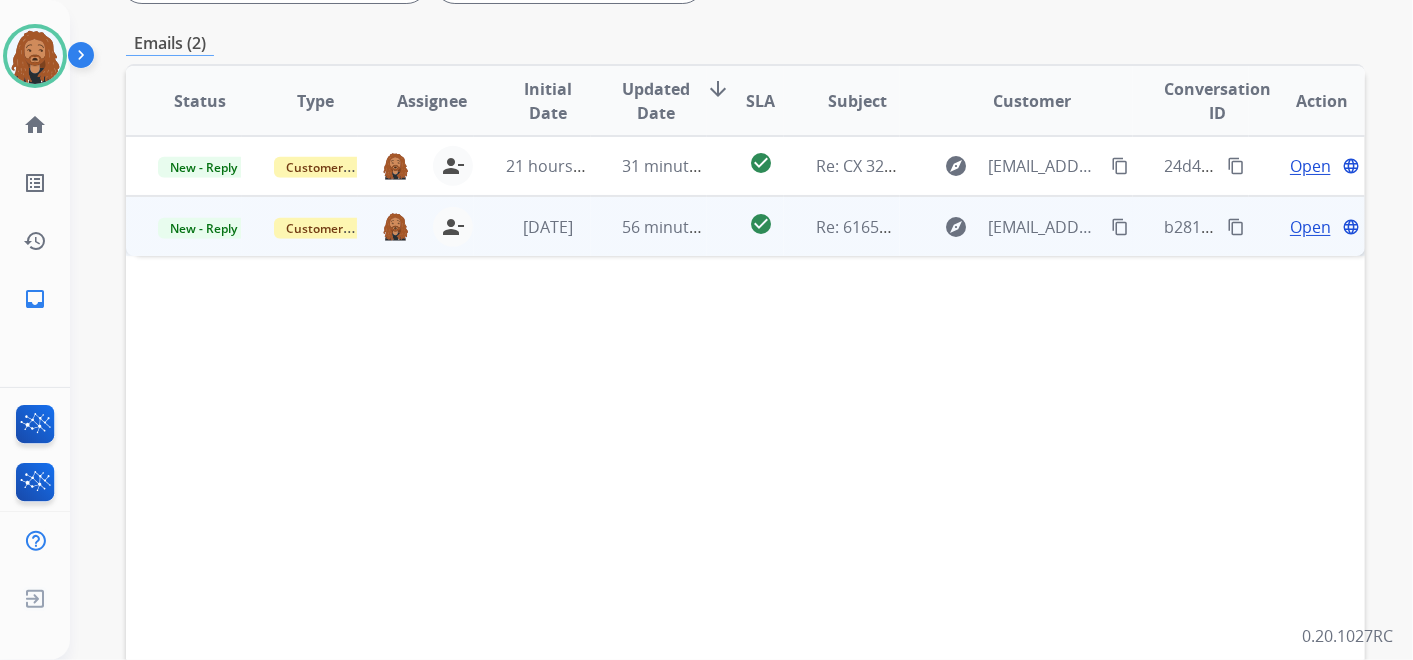 click on "Open" at bounding box center [1310, 227] 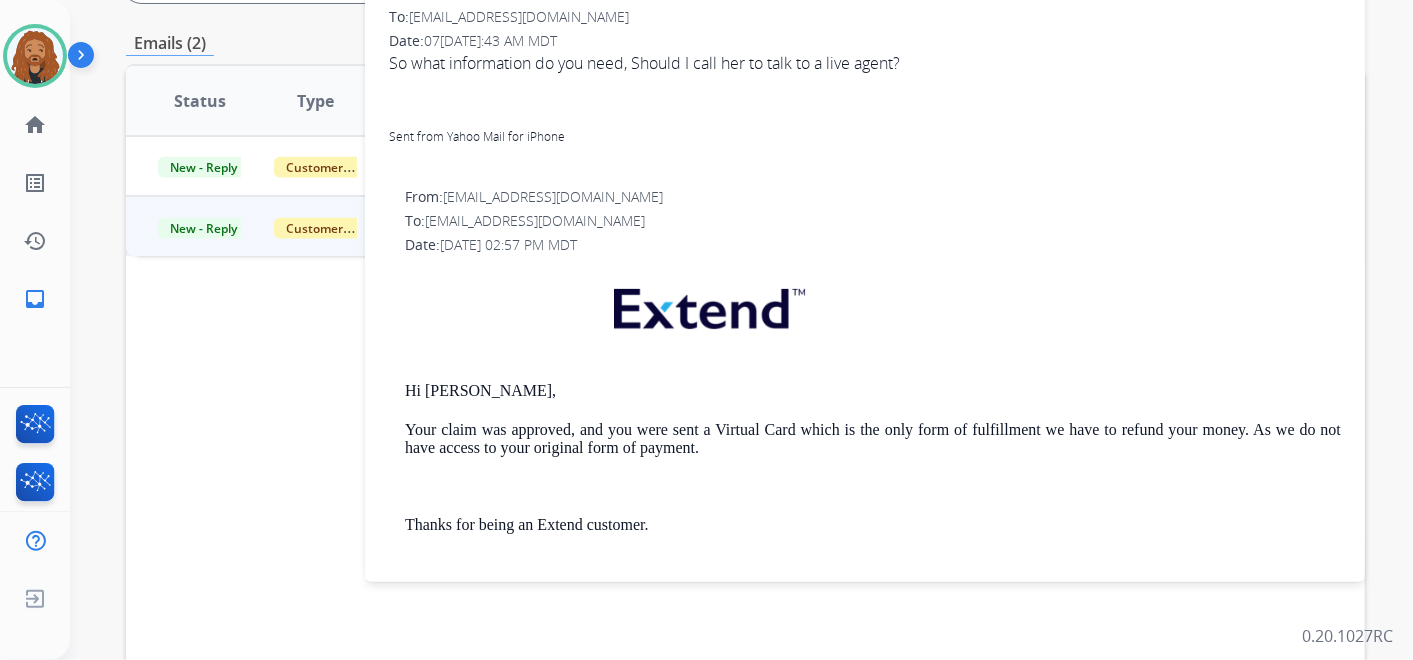 scroll, scrollTop: 0, scrollLeft: 0, axis: both 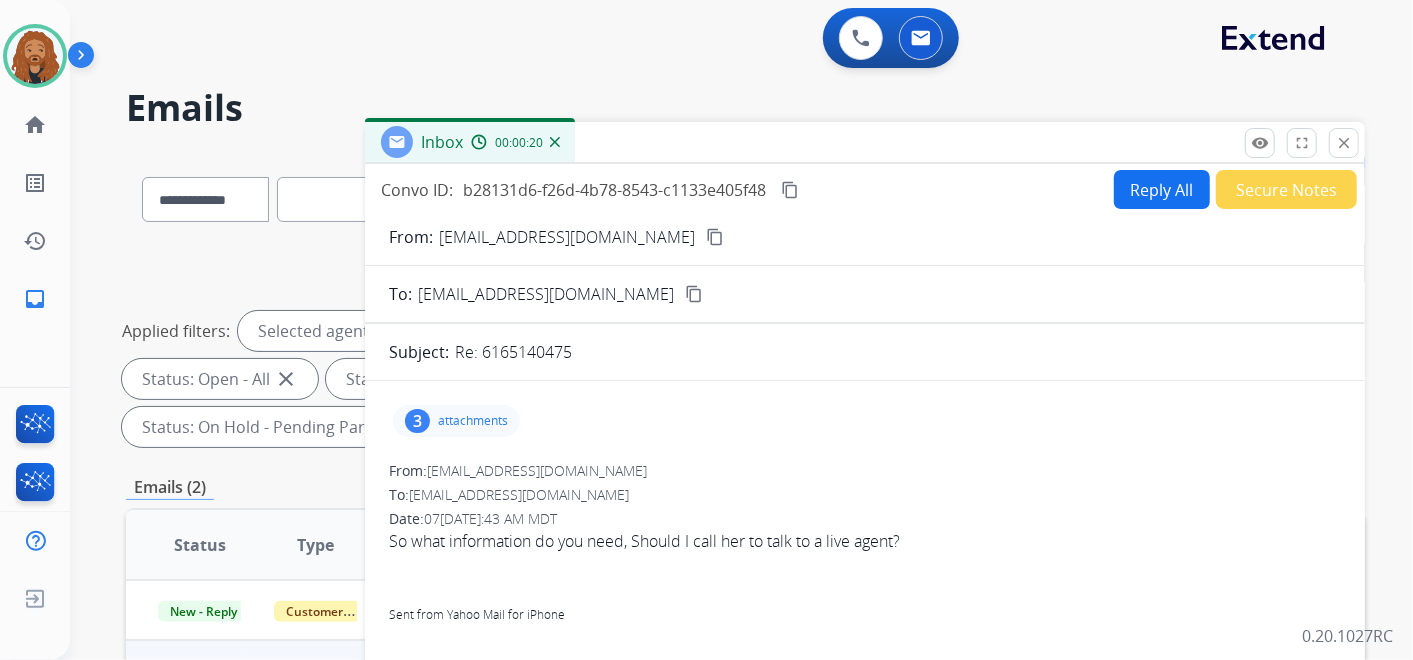 click on "Reply All" at bounding box center [1162, 189] 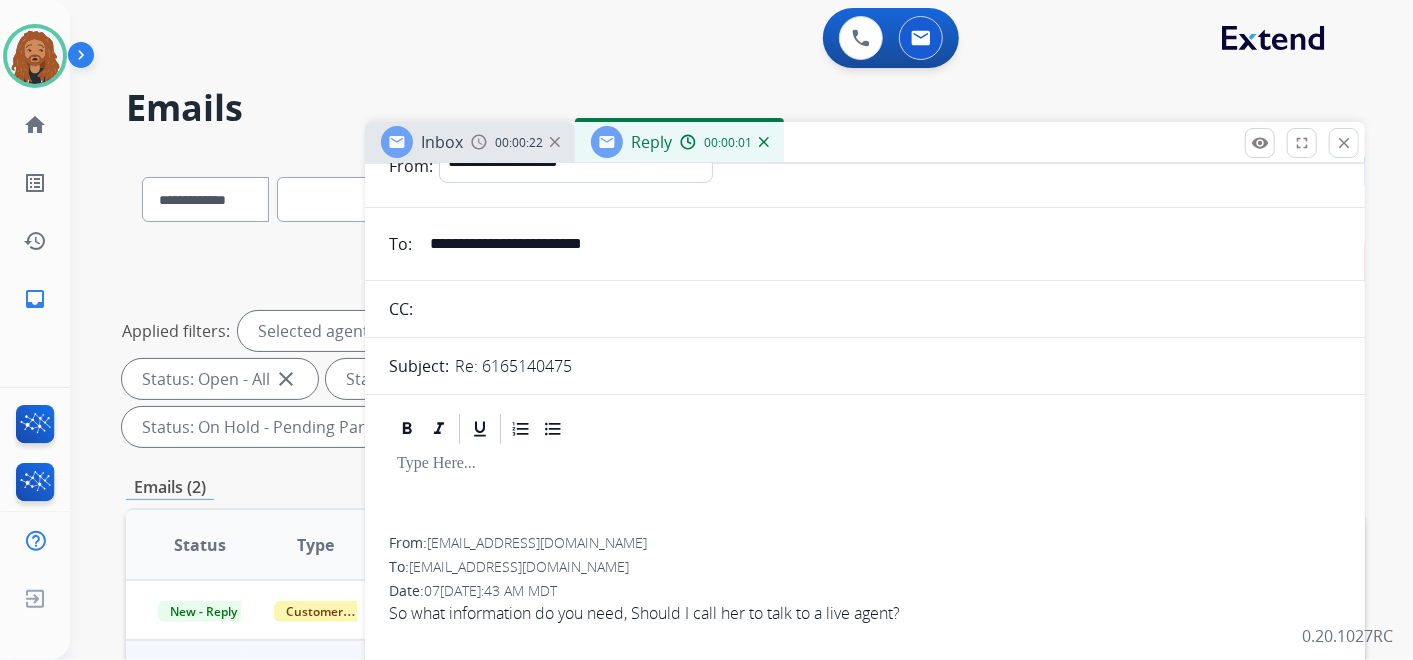 scroll, scrollTop: 0, scrollLeft: 0, axis: both 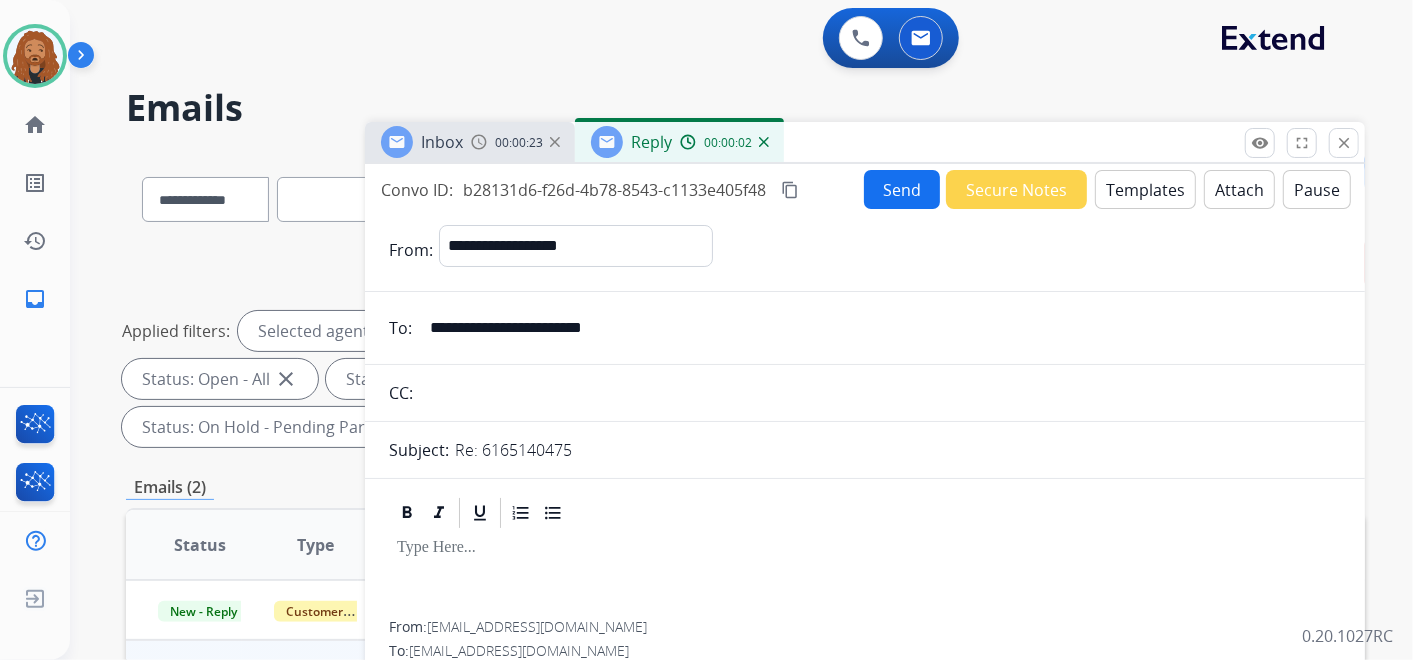 click on "Templates" at bounding box center (1145, 189) 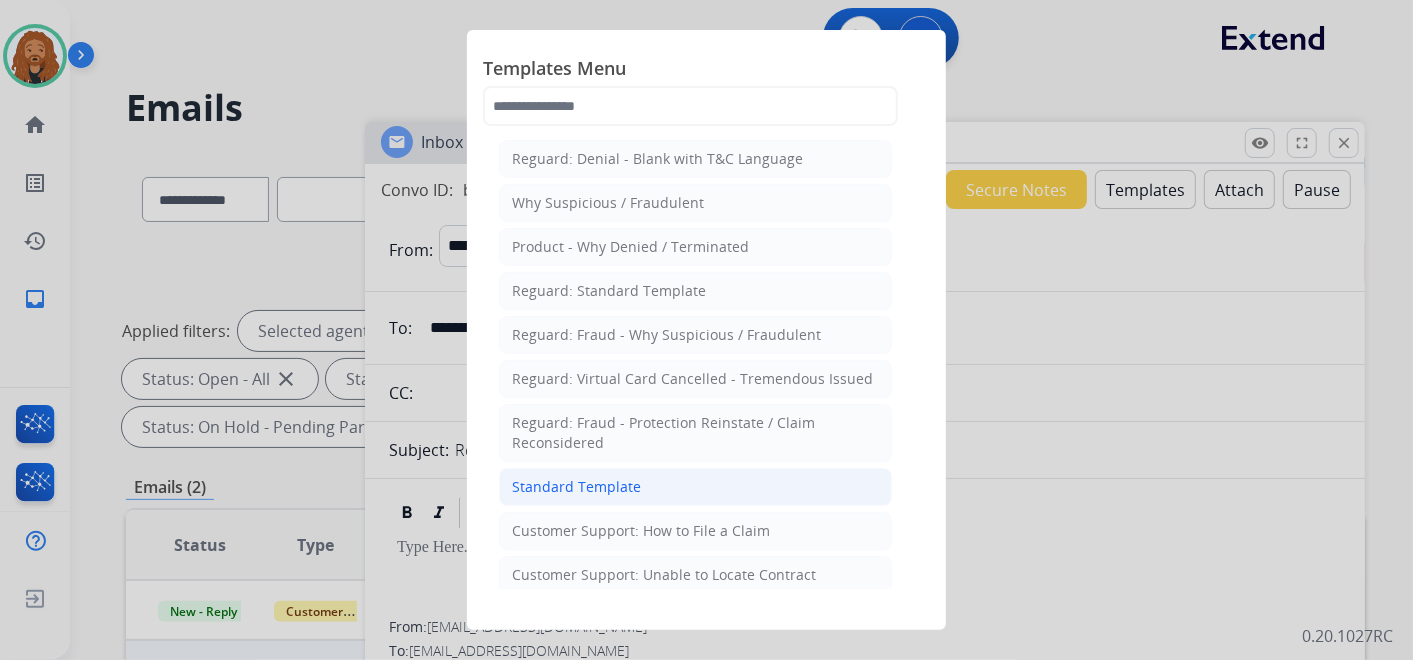 click on "Standard Template" 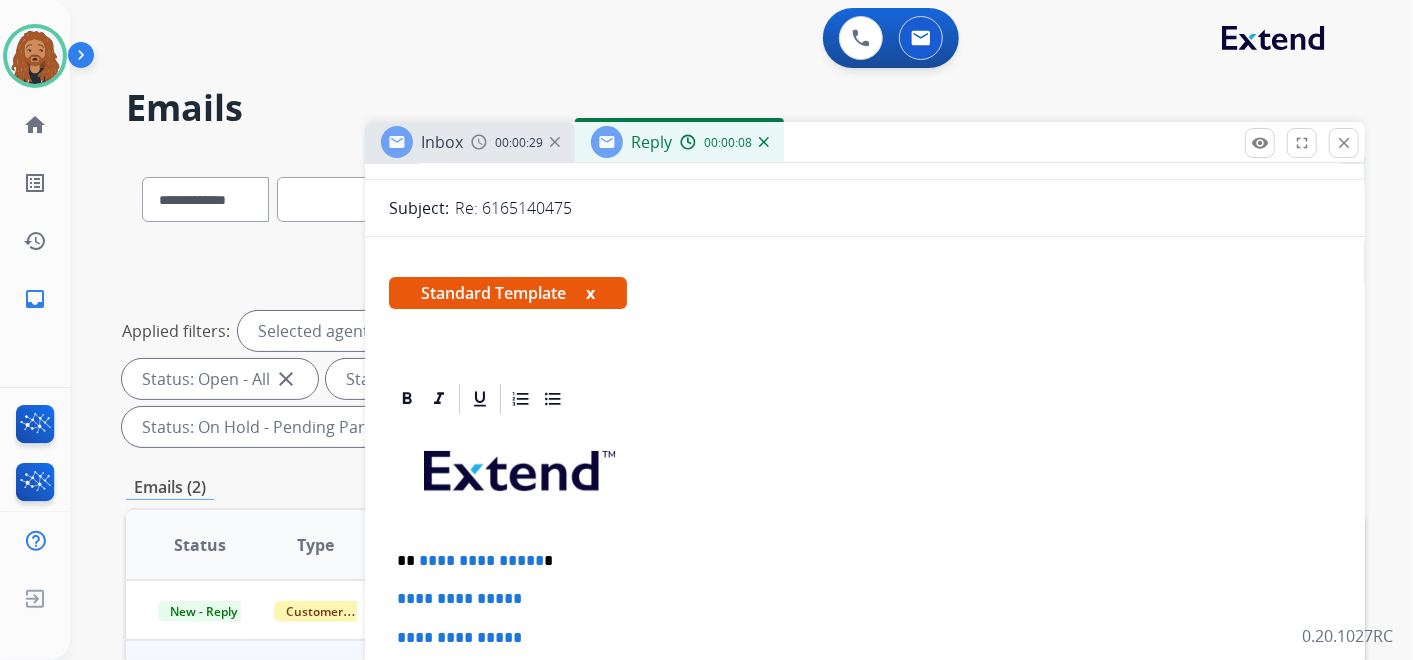 scroll, scrollTop: 0, scrollLeft: 0, axis: both 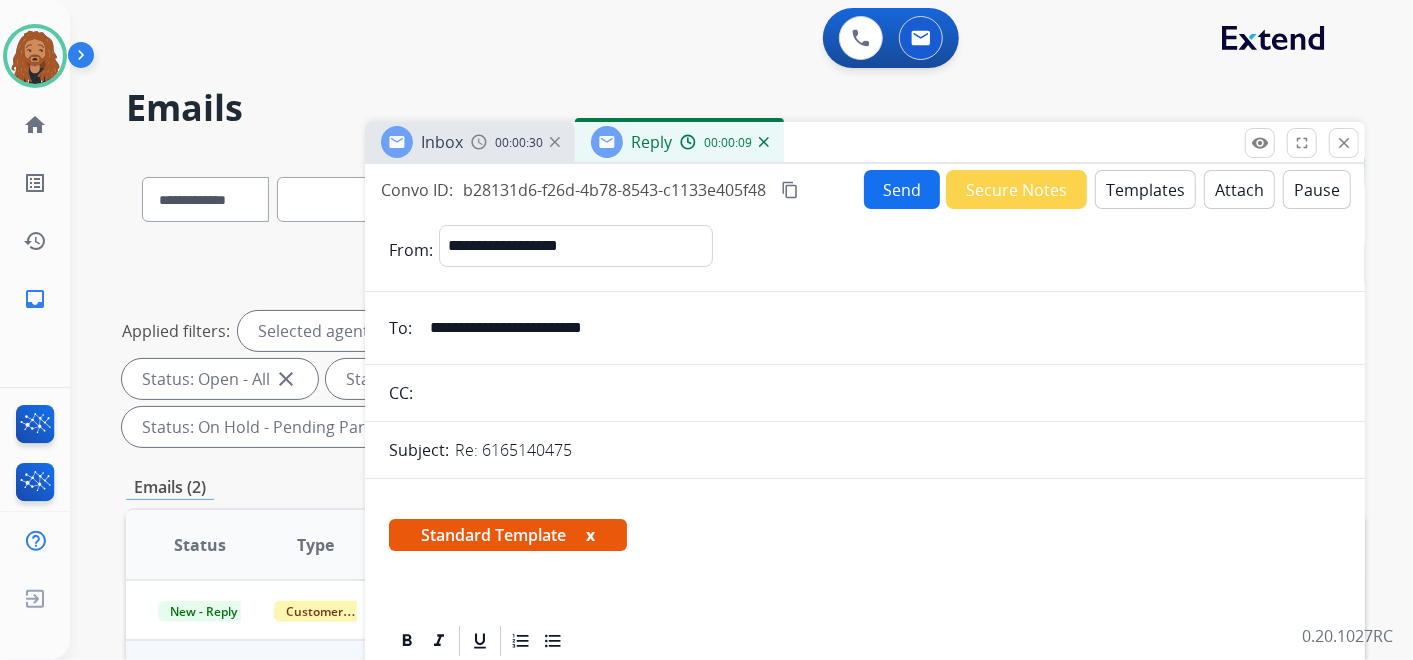 click on "Templates" at bounding box center (1145, 189) 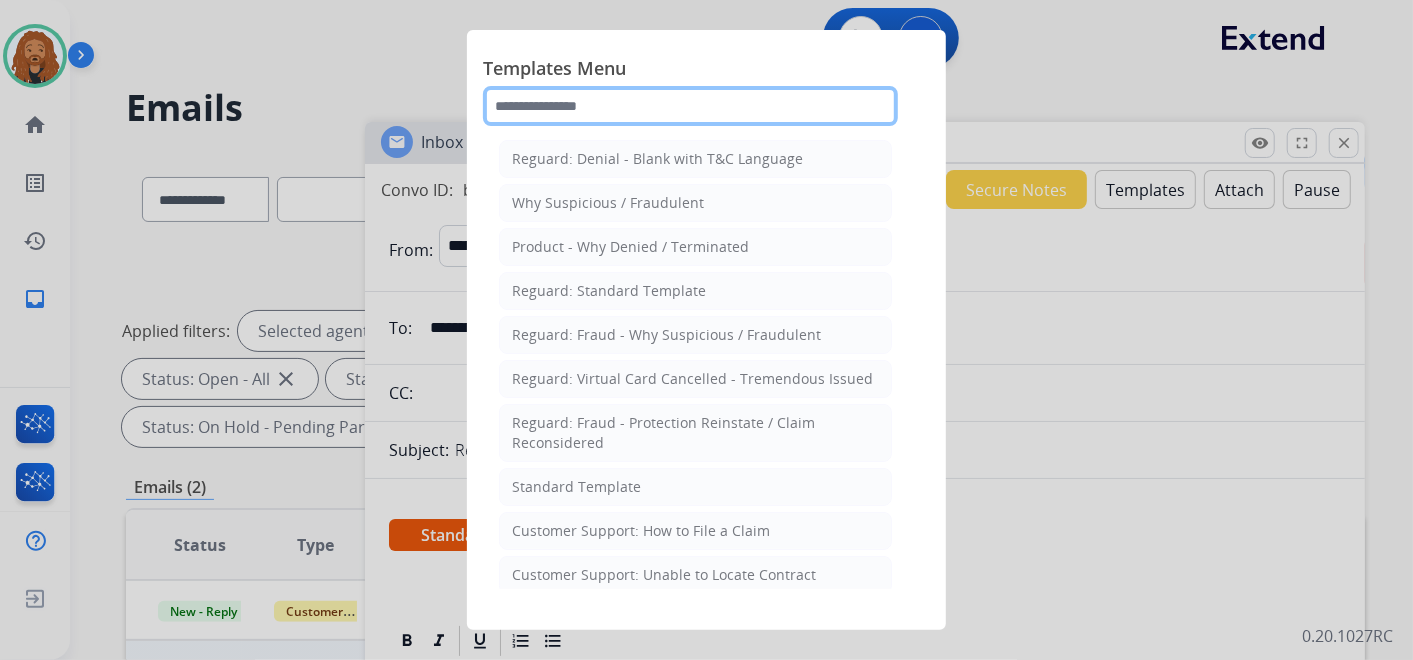 click 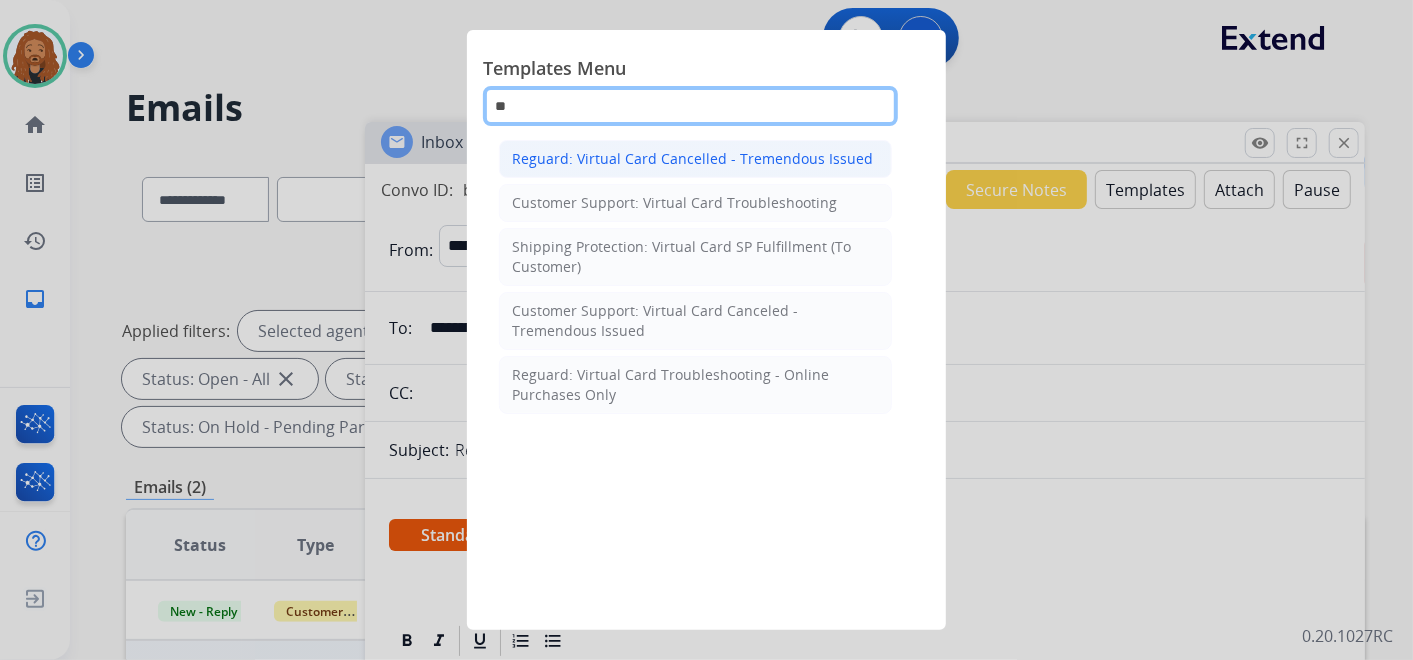 type on "***" 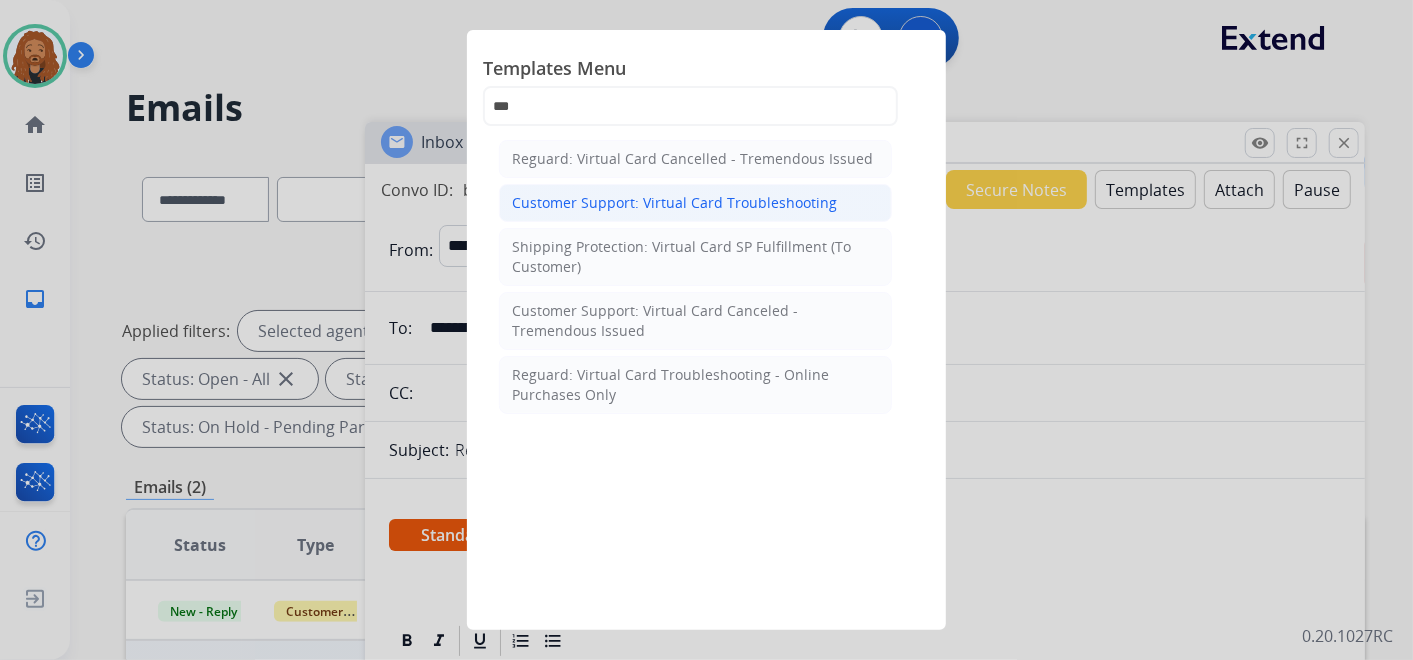 click on "Customer Support: Virtual Card Troubleshooting" 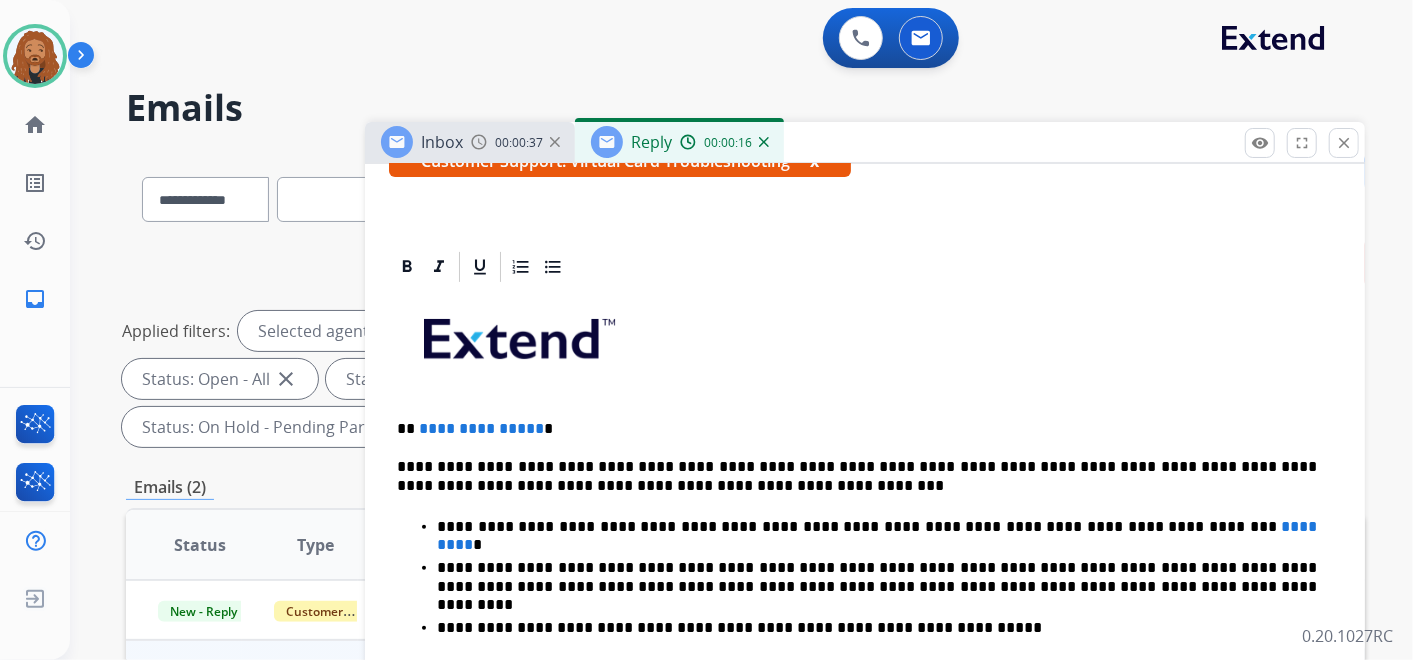 scroll, scrollTop: 555, scrollLeft: 0, axis: vertical 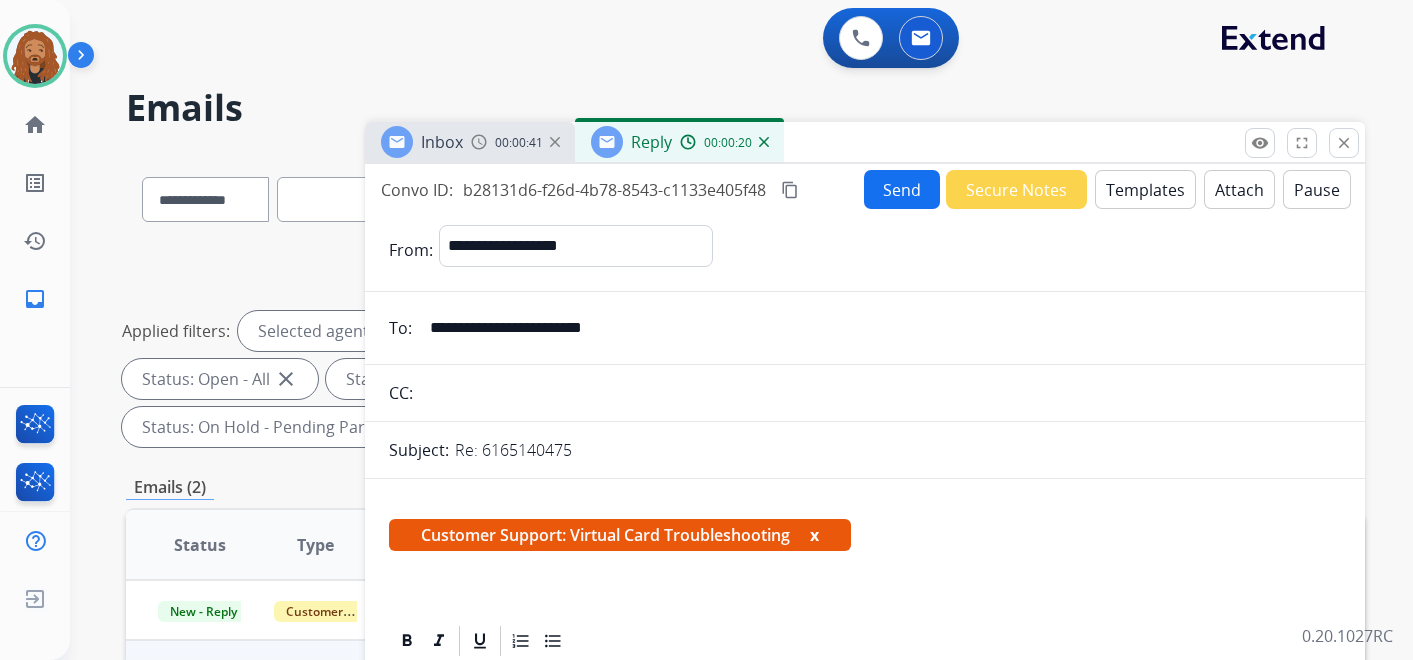 select on "**********" 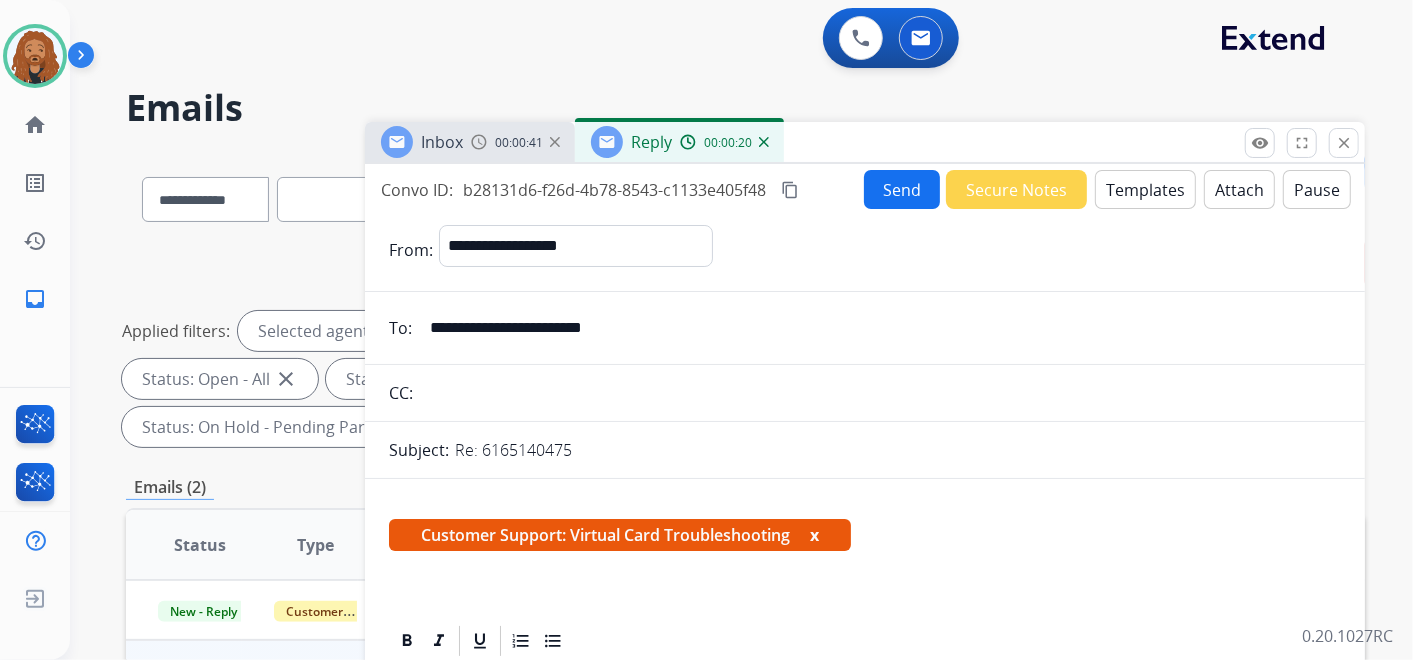 scroll, scrollTop: 555, scrollLeft: 0, axis: vertical 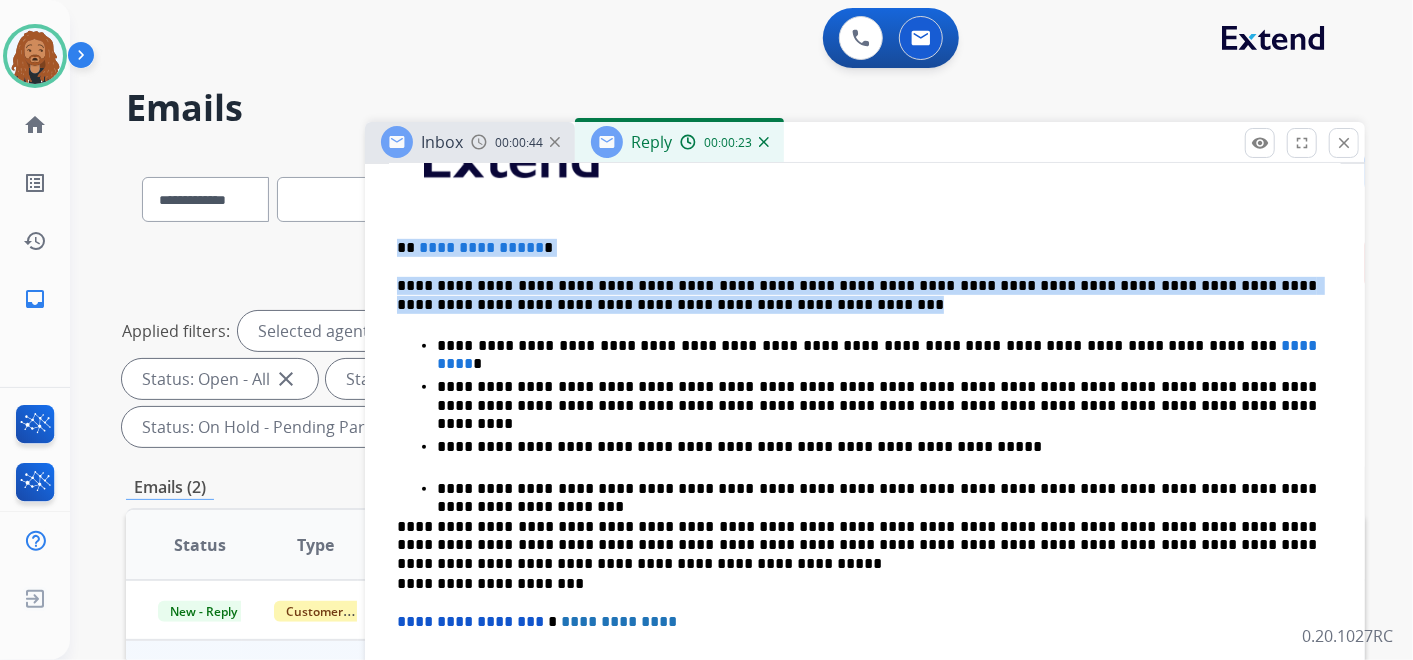 drag, startPoint x: 664, startPoint y: 302, endPoint x: 392, endPoint y: 222, distance: 283.52072 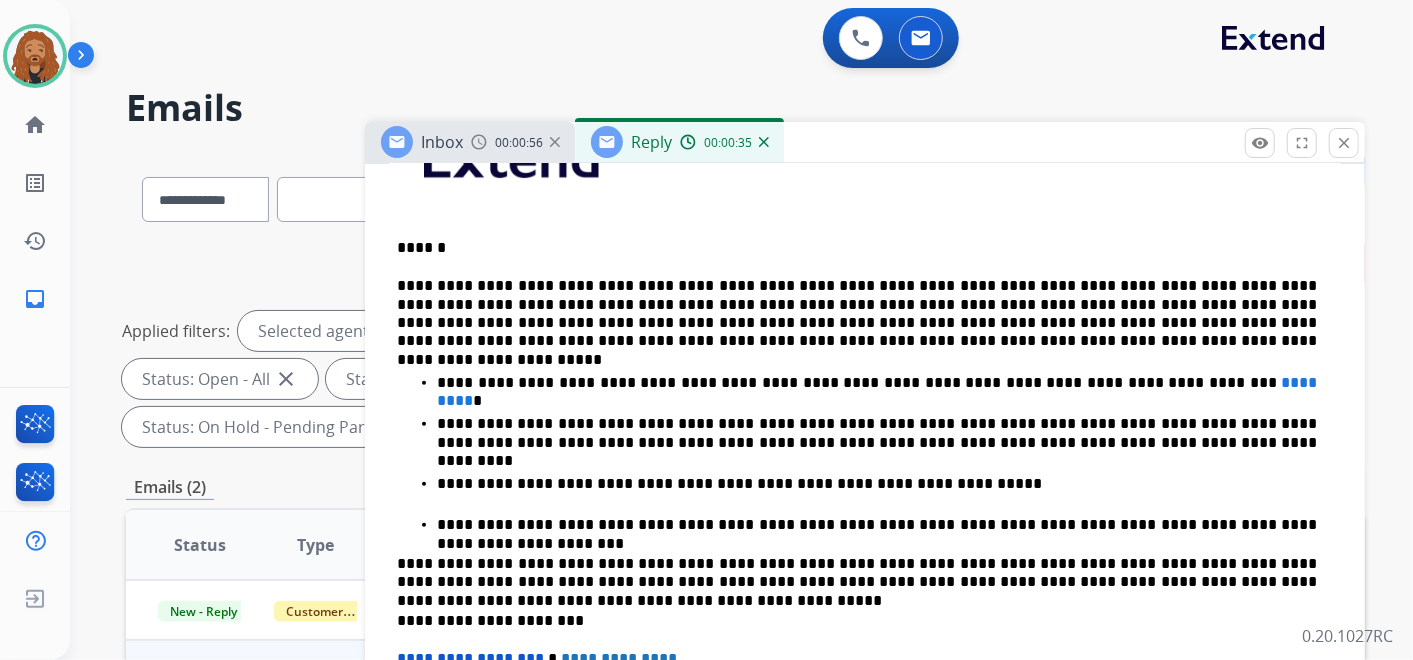 click on "**********" at bounding box center [857, 314] 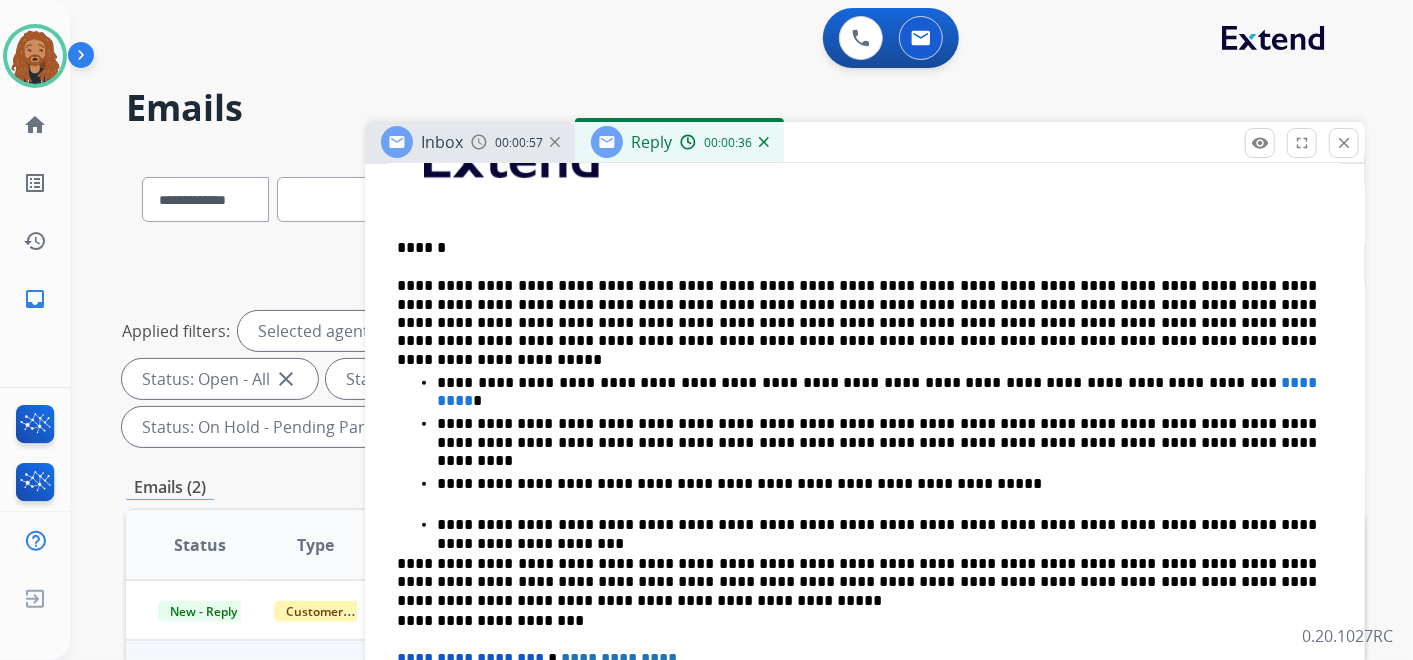 type 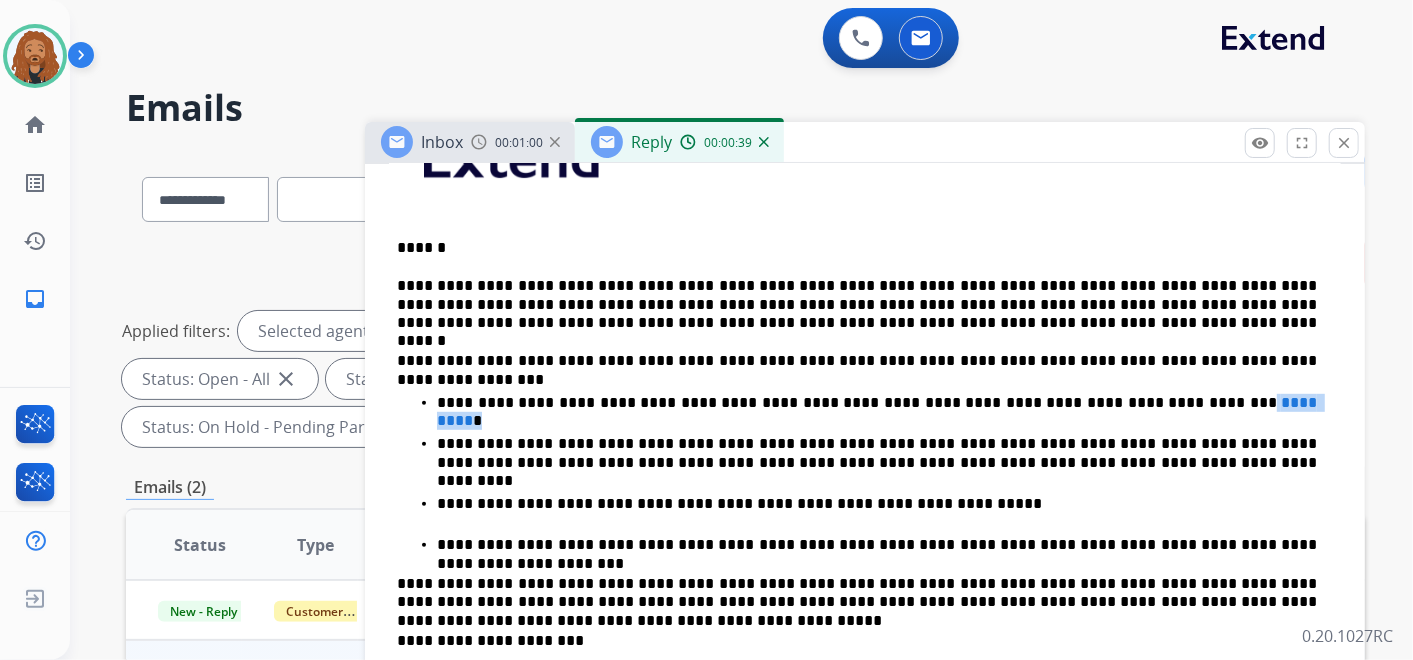 drag, startPoint x: 1171, startPoint y: 391, endPoint x: 1084, endPoint y: 408, distance: 88.64536 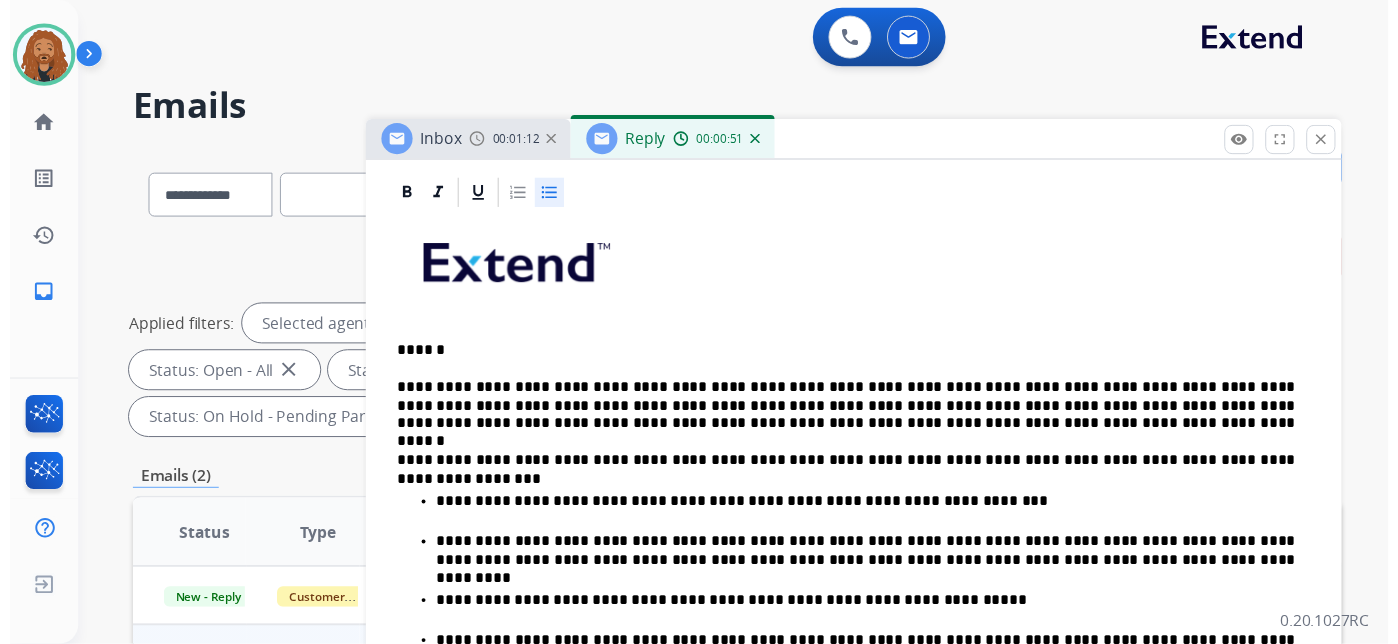 scroll, scrollTop: 0, scrollLeft: 0, axis: both 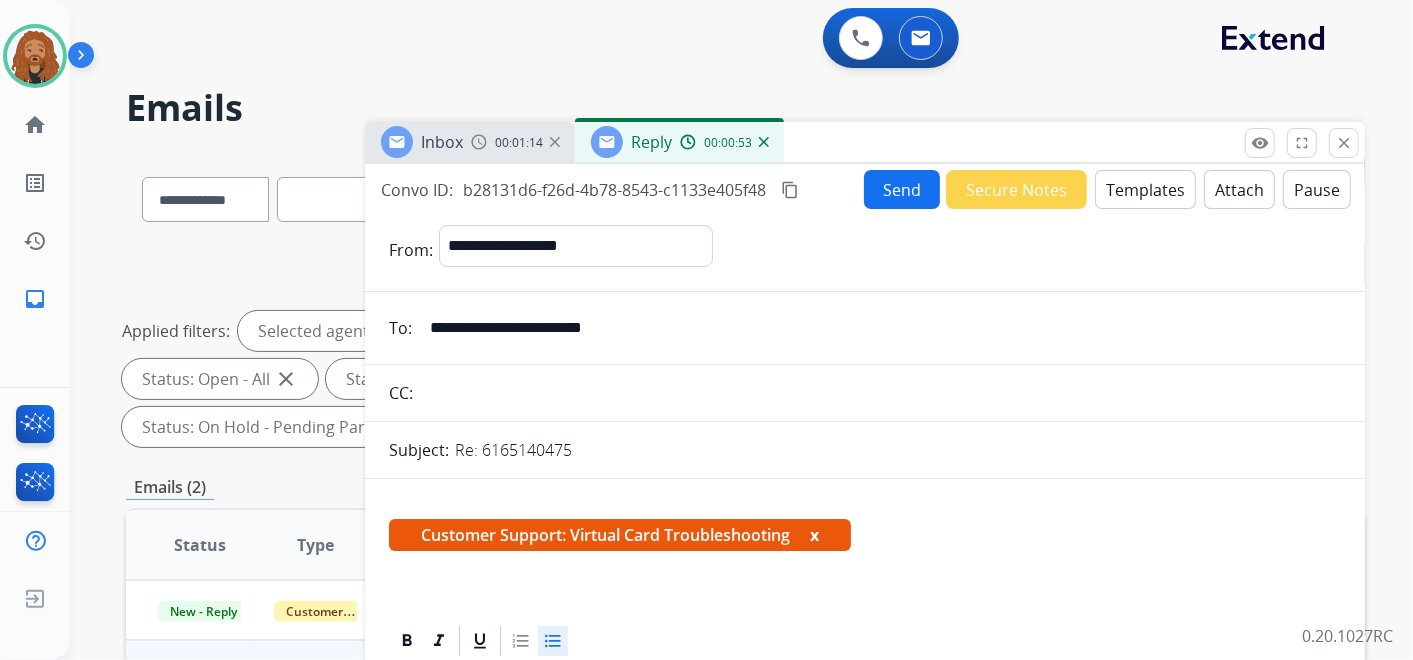 click on "Send" at bounding box center [902, 189] 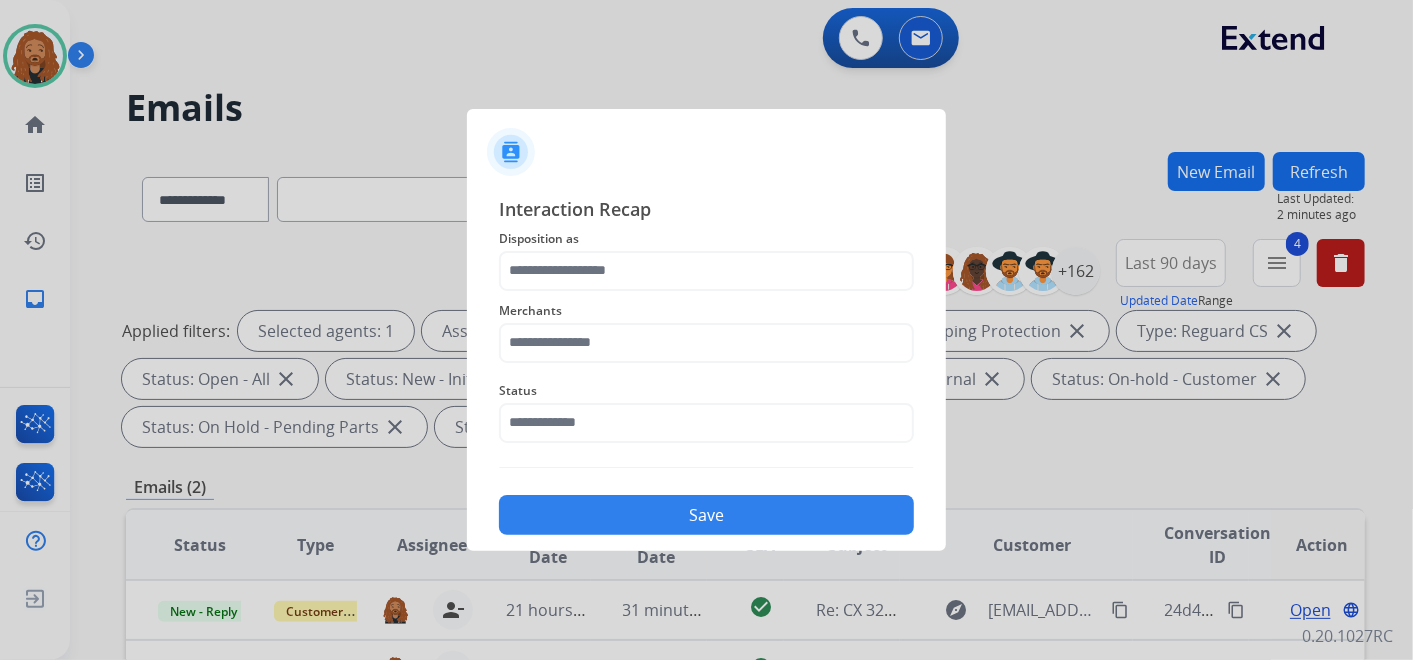 click on "Merchants" 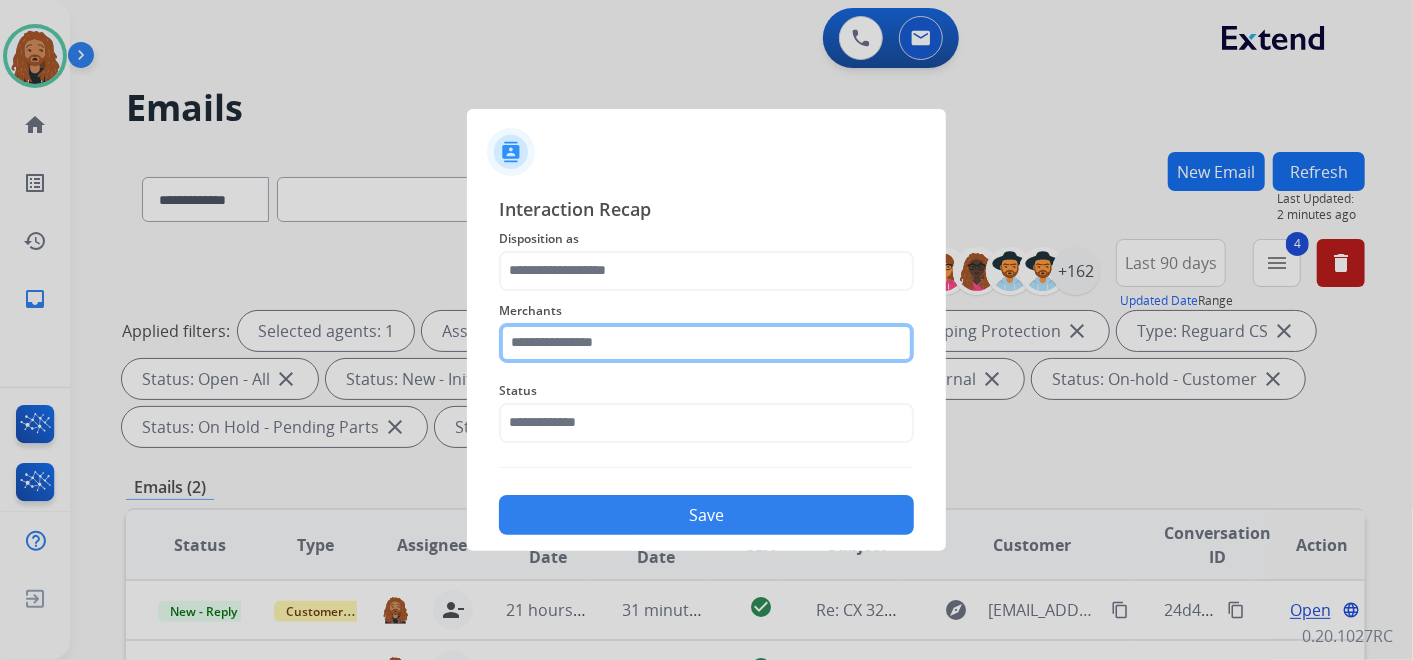 click 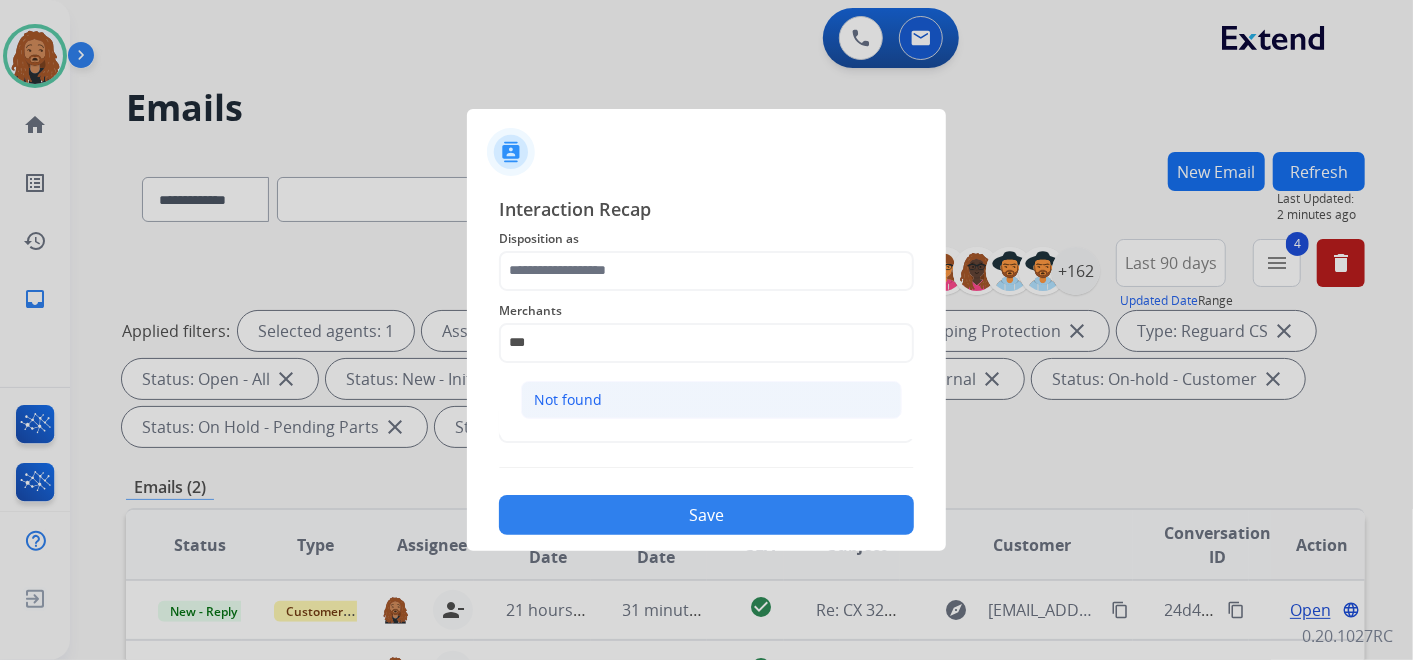 click on "Not found" 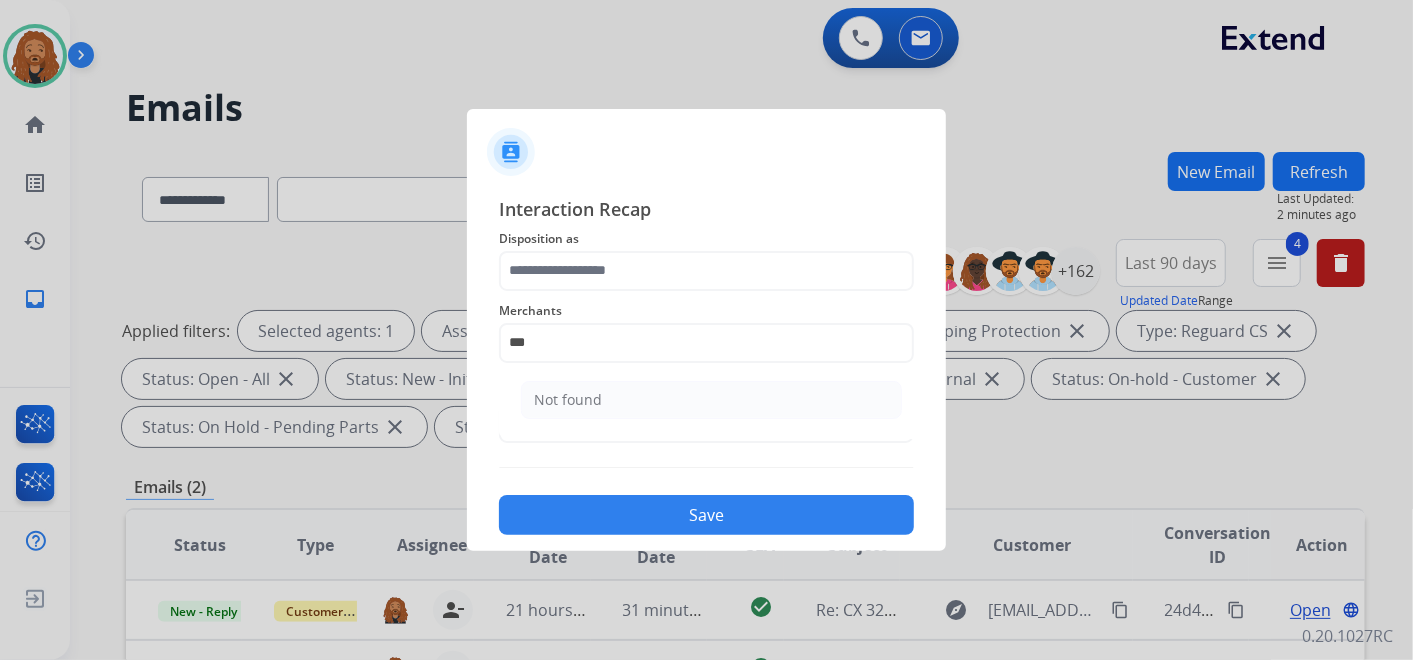 type on "*********" 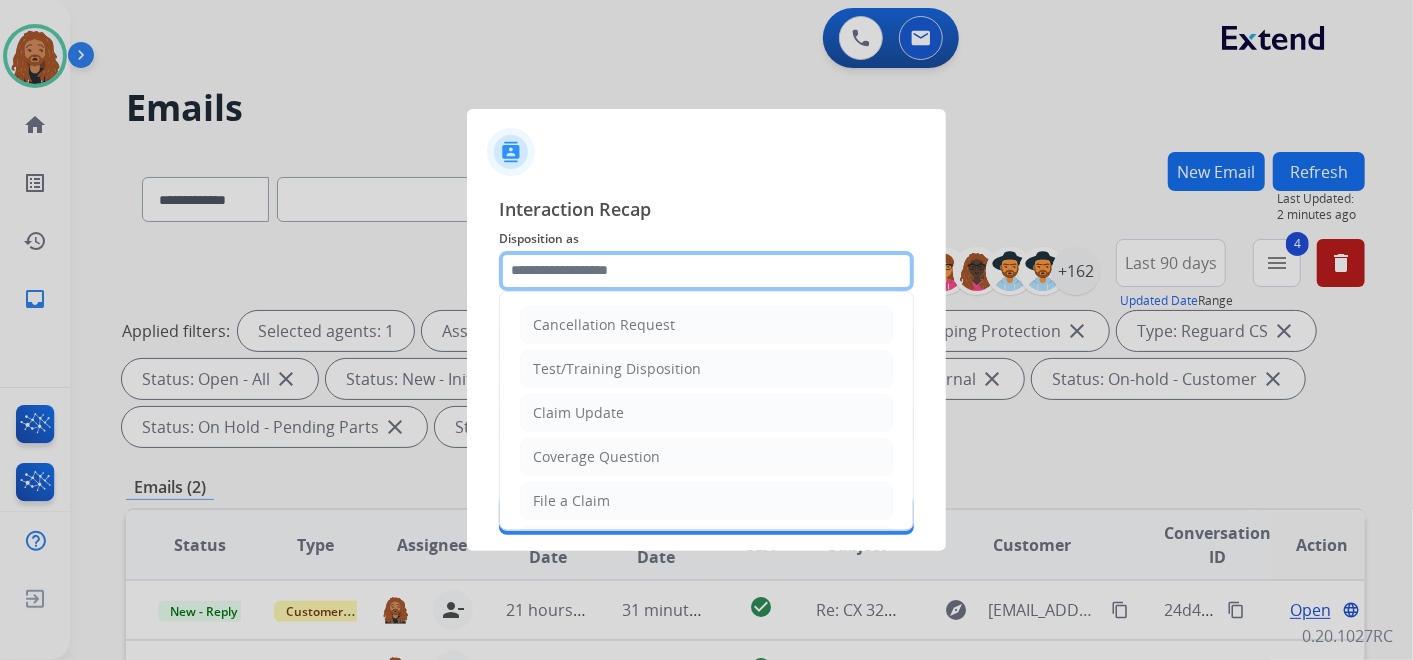 click 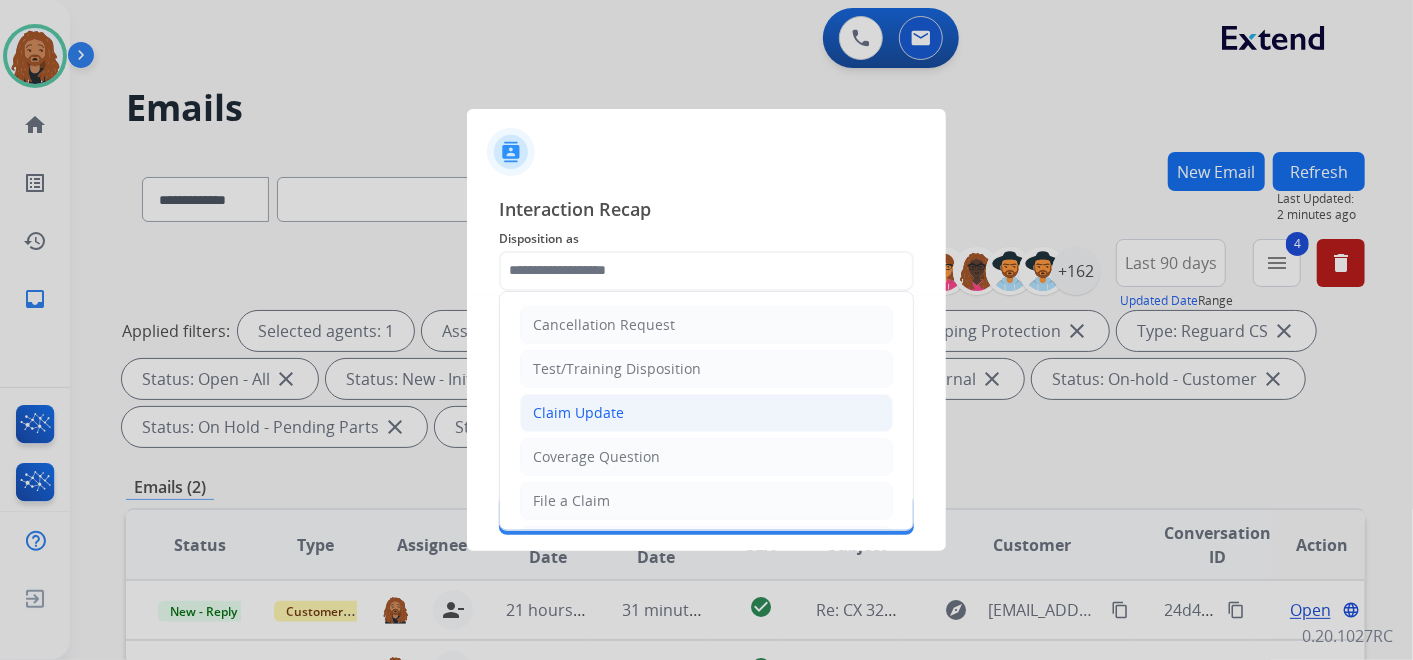 click on "Claim Update" 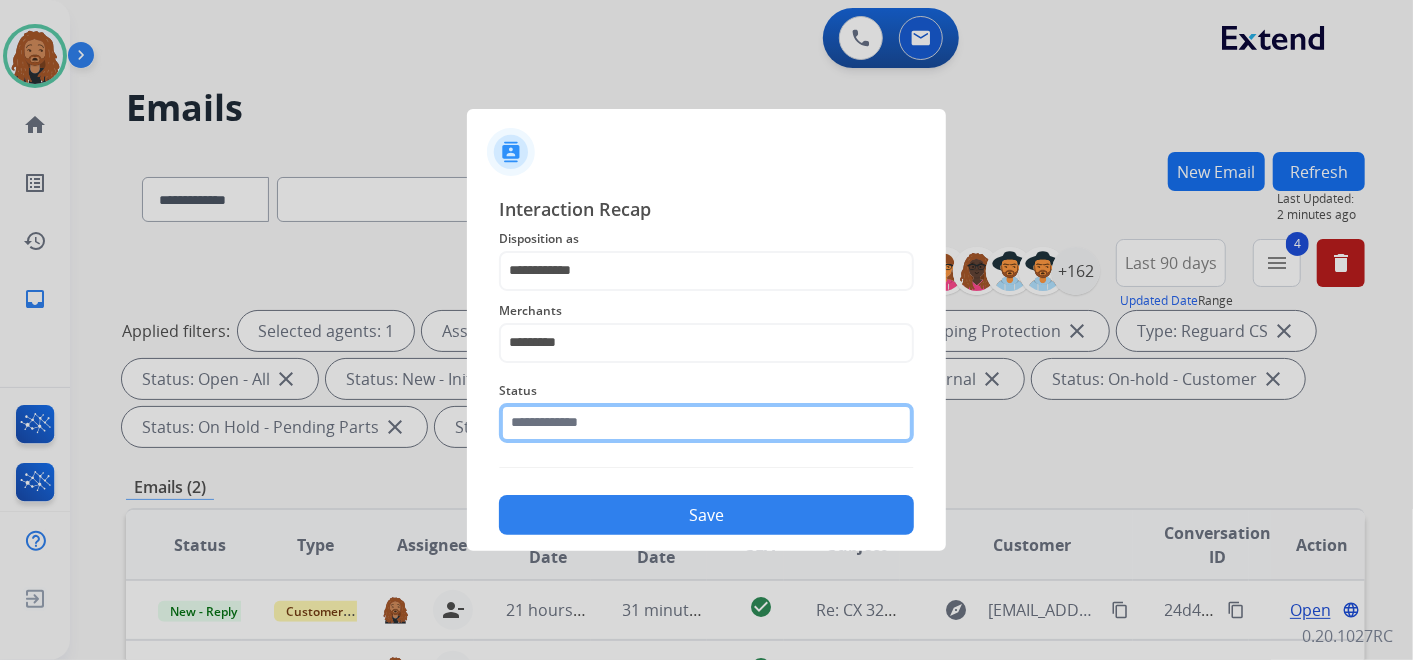 click 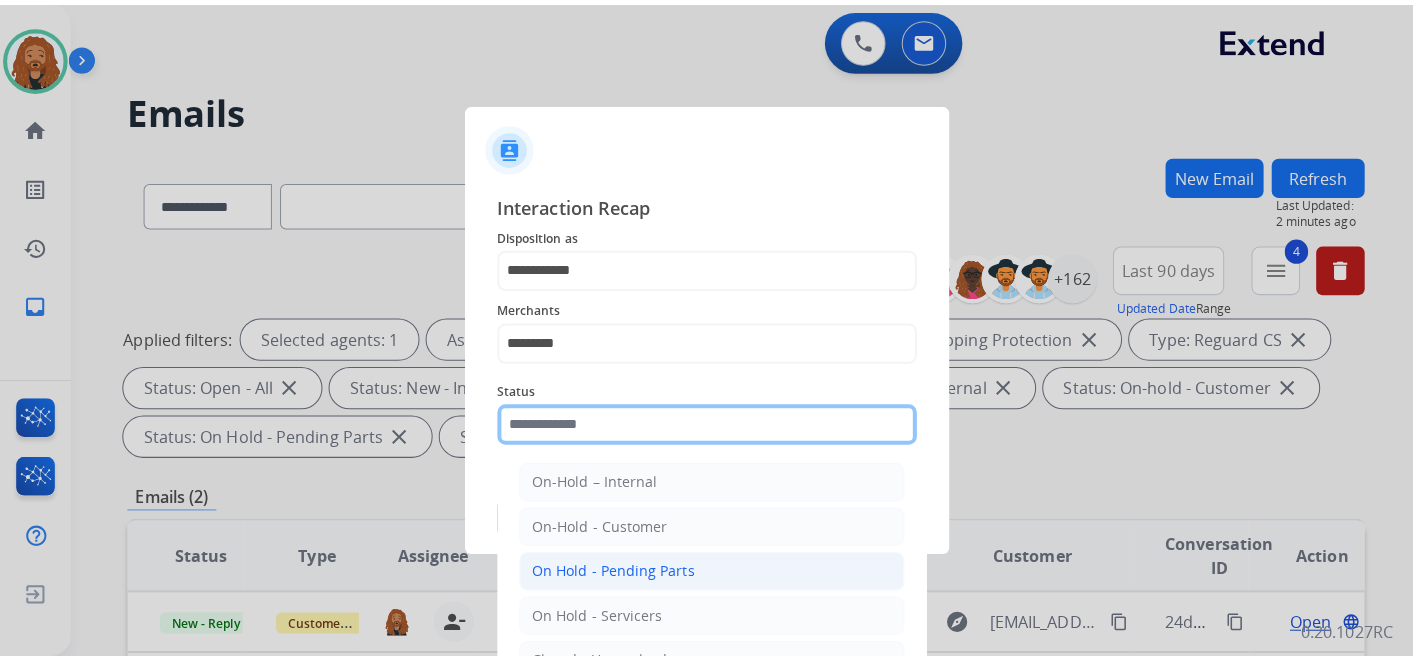scroll, scrollTop: 111, scrollLeft: 0, axis: vertical 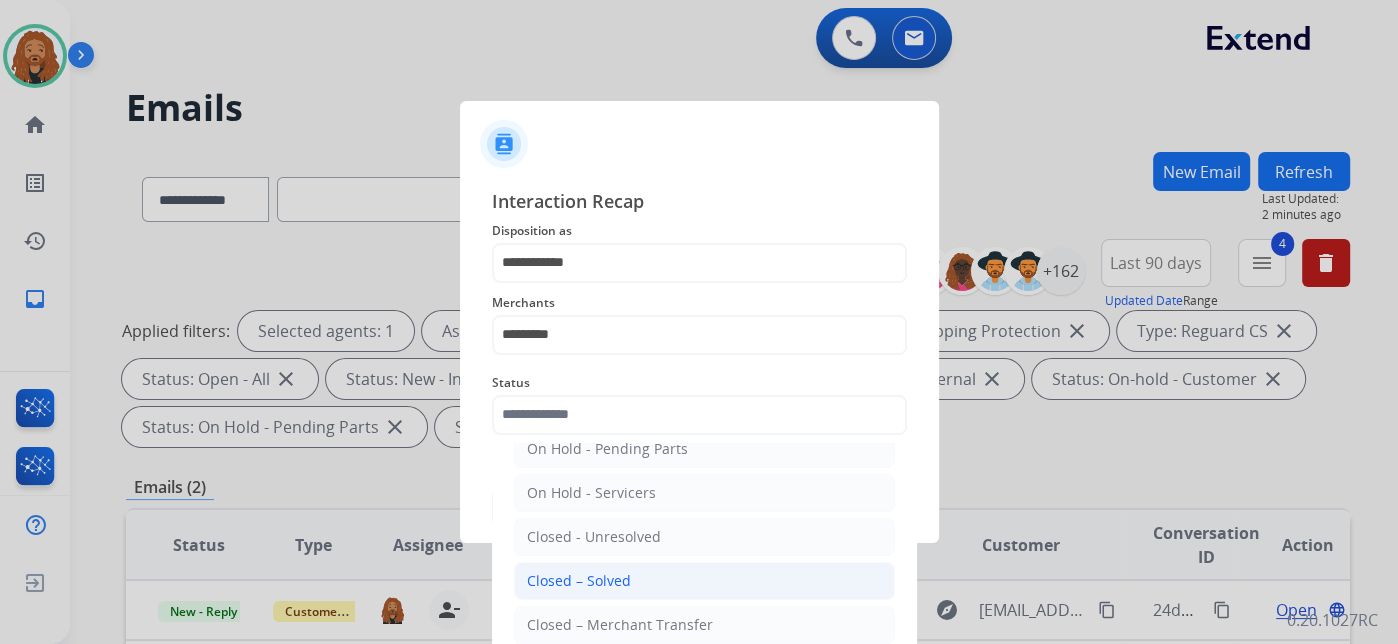 drag, startPoint x: 582, startPoint y: 574, endPoint x: 654, endPoint y: 300, distance: 283.30197 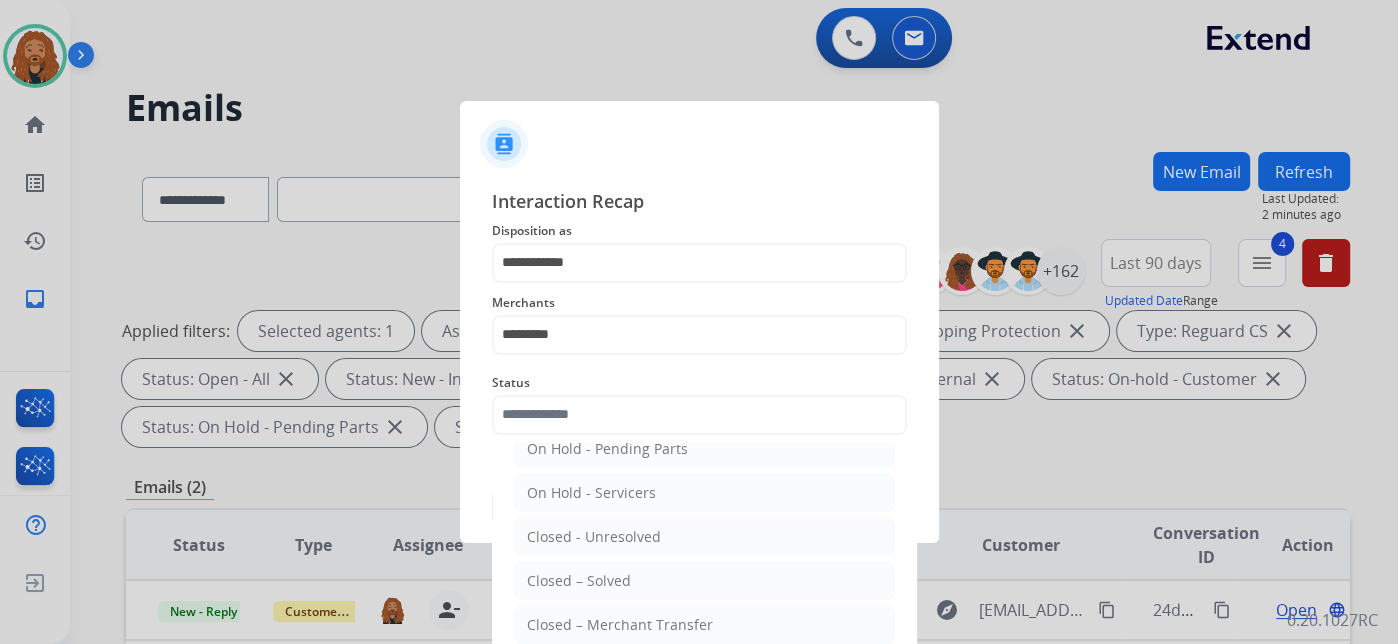 type on "**********" 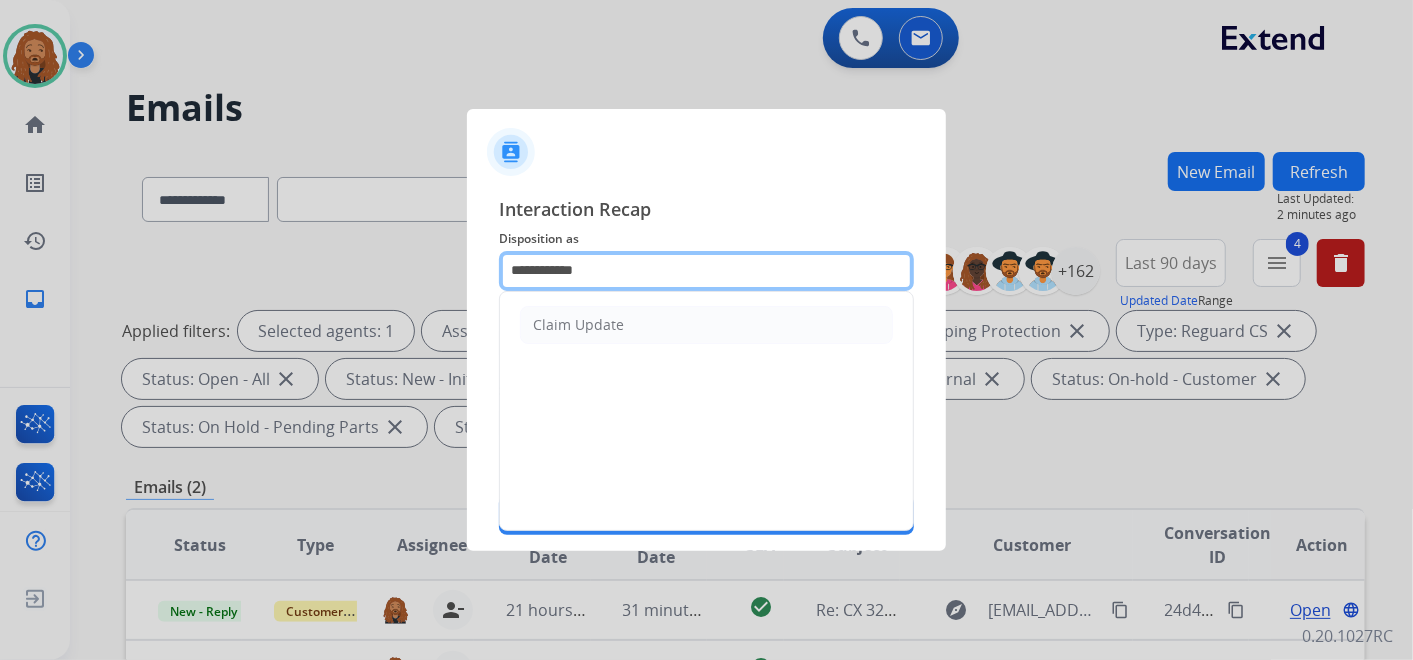 drag, startPoint x: 662, startPoint y: 271, endPoint x: -5, endPoint y: 243, distance: 667.58746 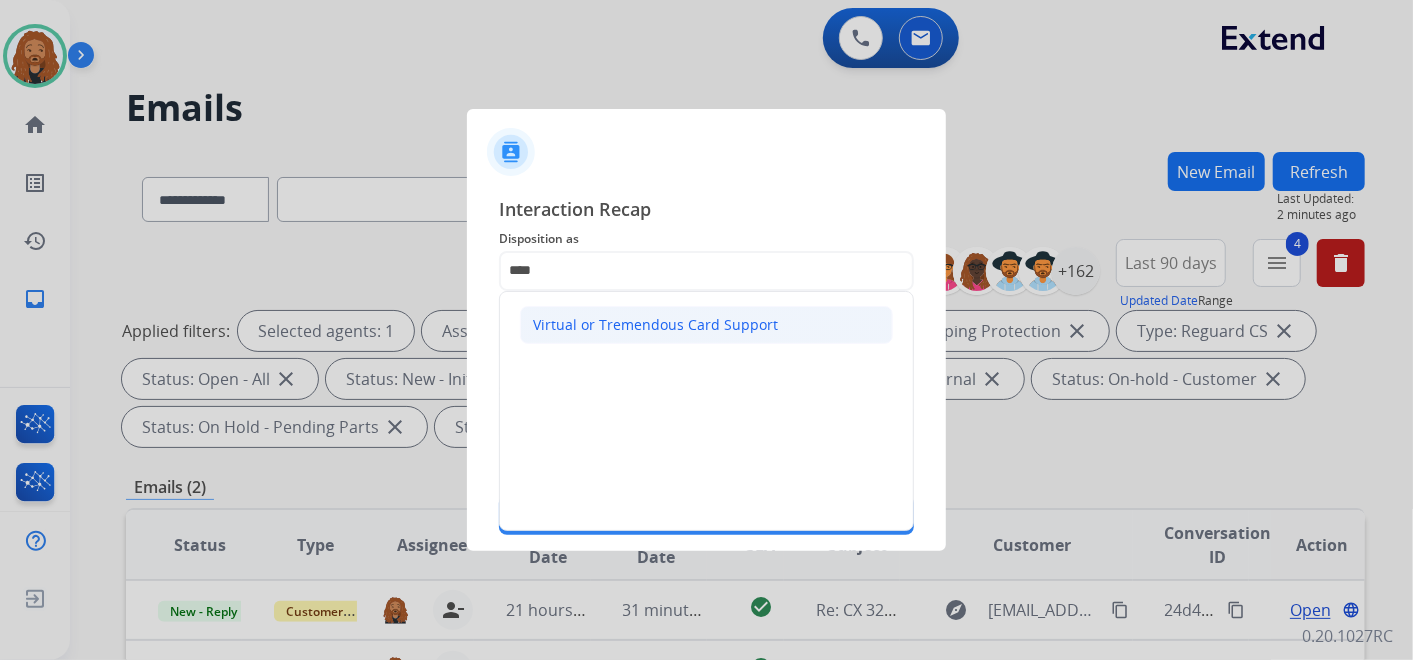 click on "Virtual or Tremendous Card Support" 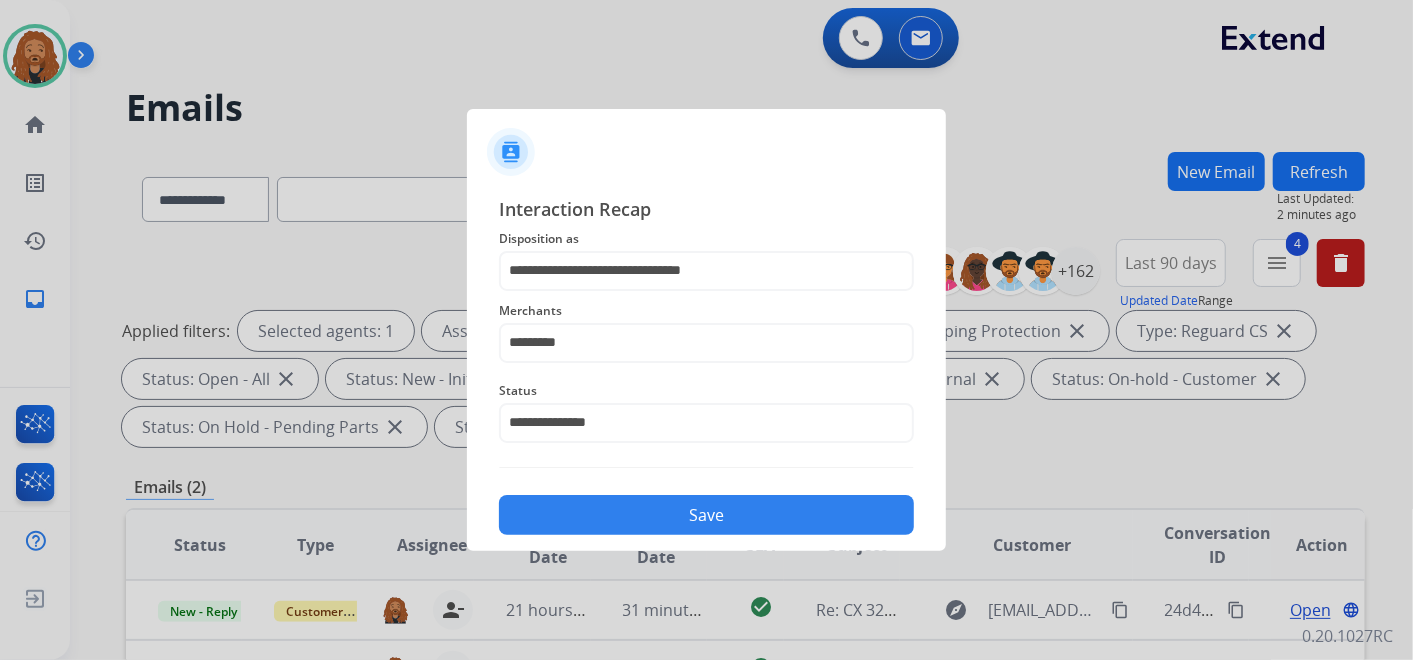 click on "Save" 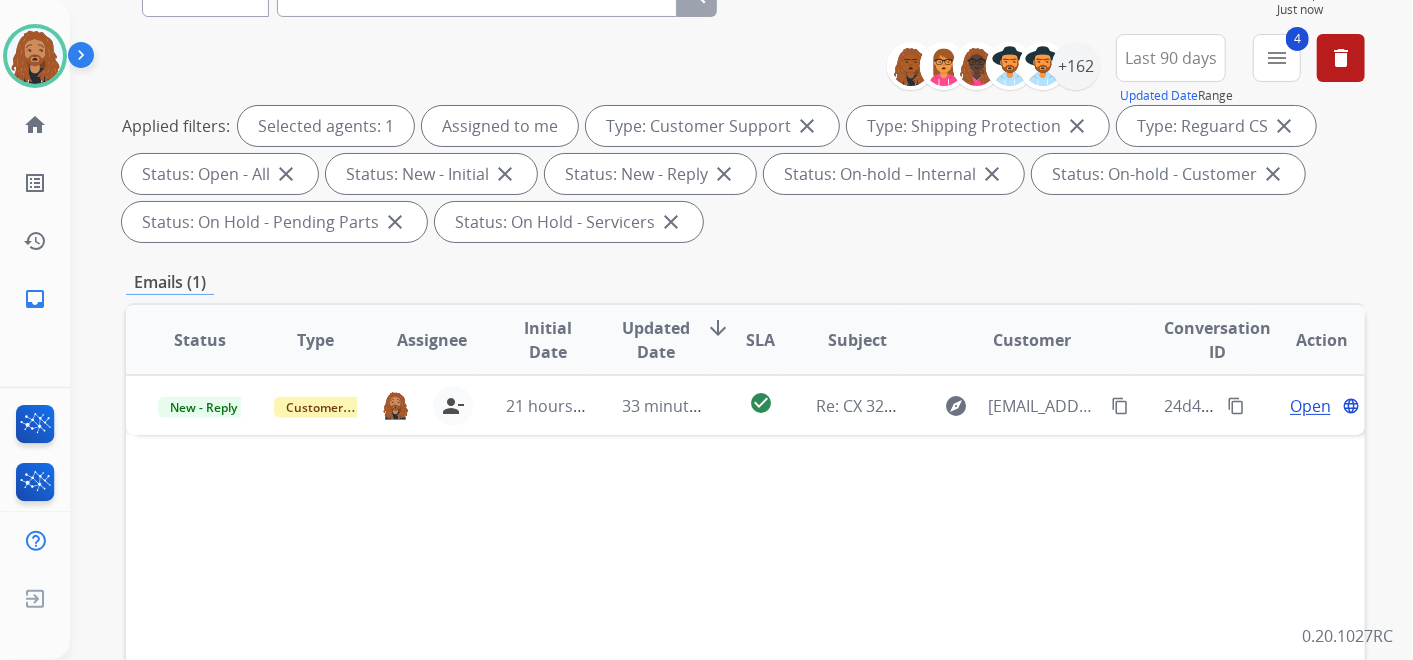 scroll, scrollTop: 444, scrollLeft: 0, axis: vertical 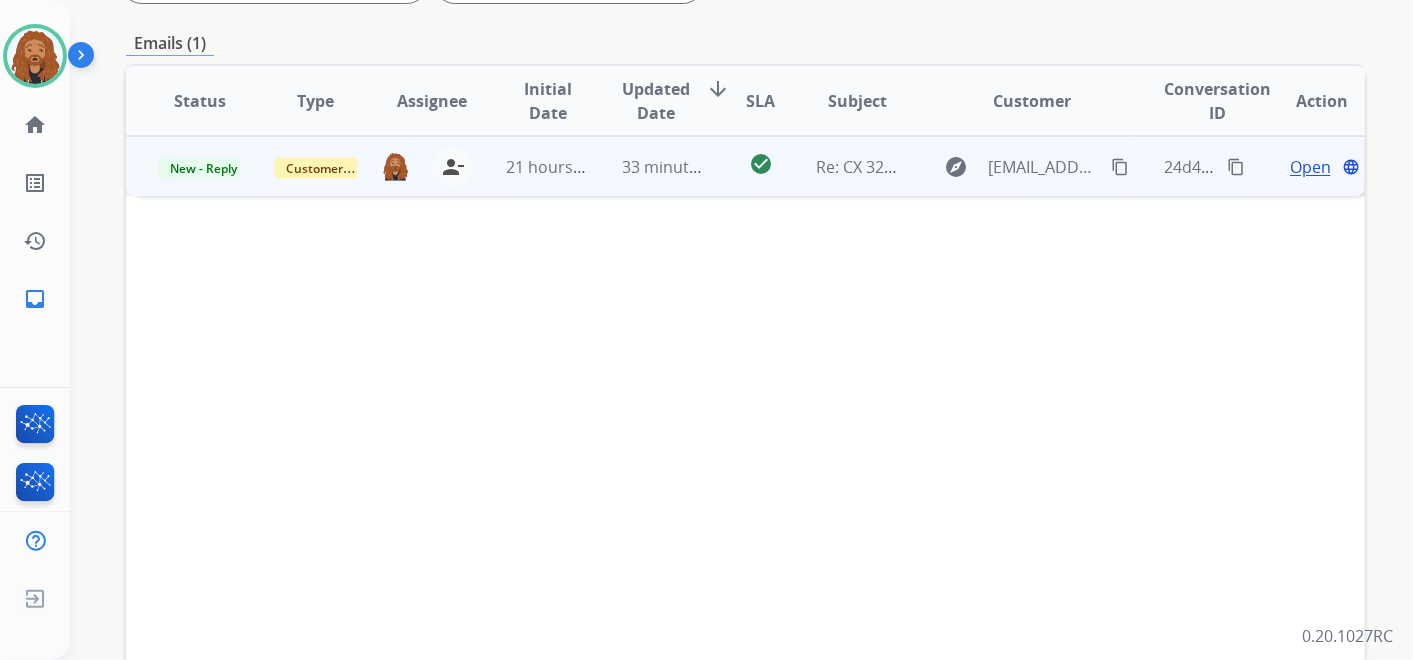 click on "Open language" at bounding box center (1322, 167) 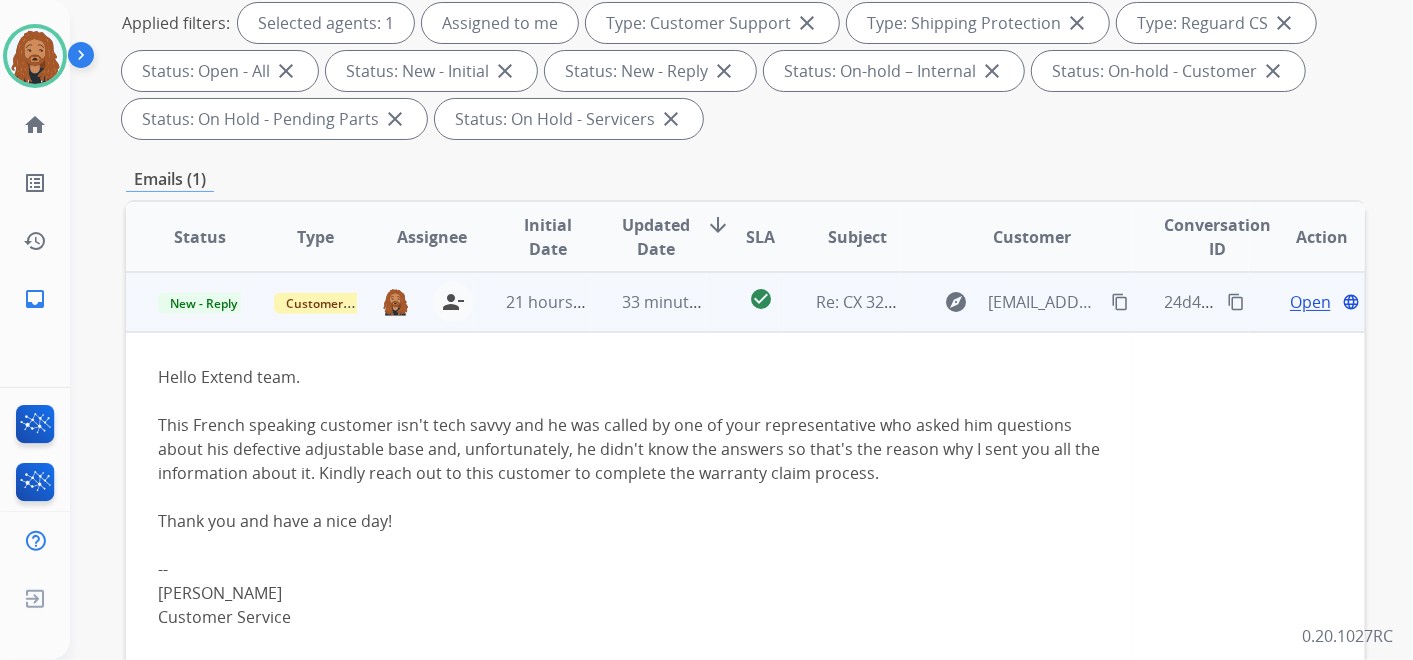 scroll, scrollTop: 444, scrollLeft: 0, axis: vertical 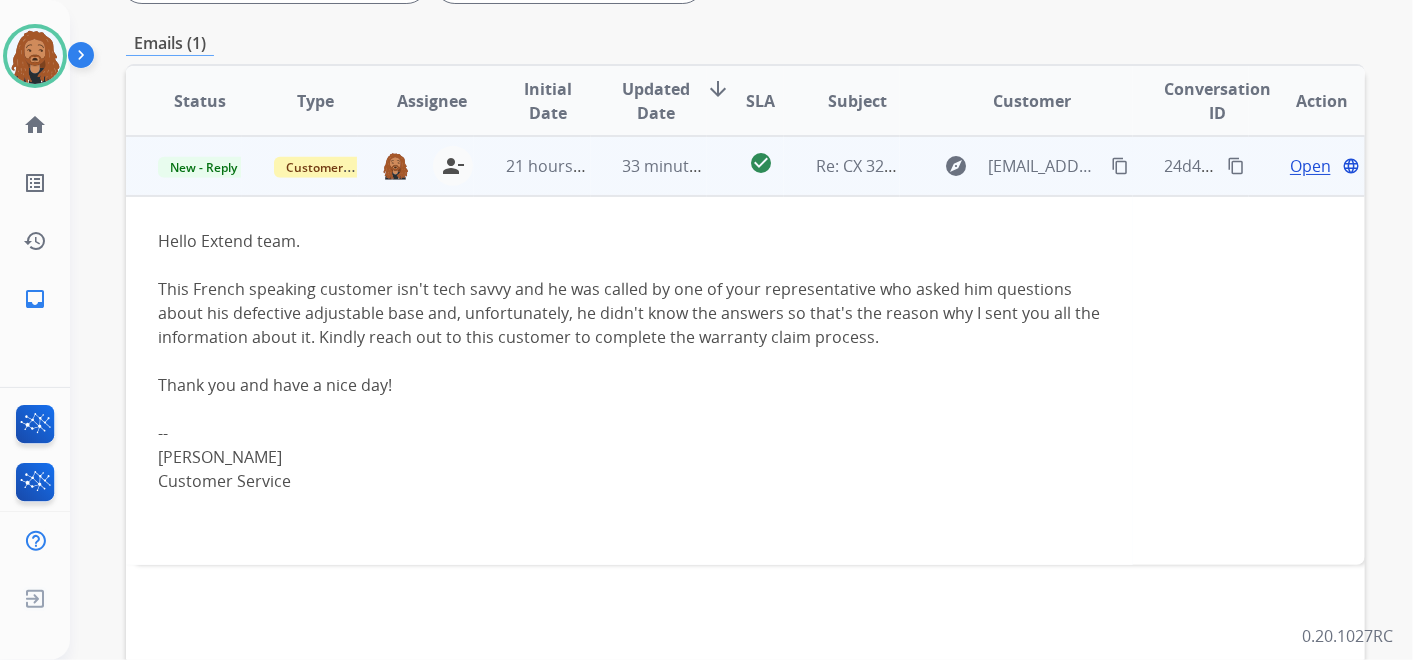 click on "Open" at bounding box center (1310, 166) 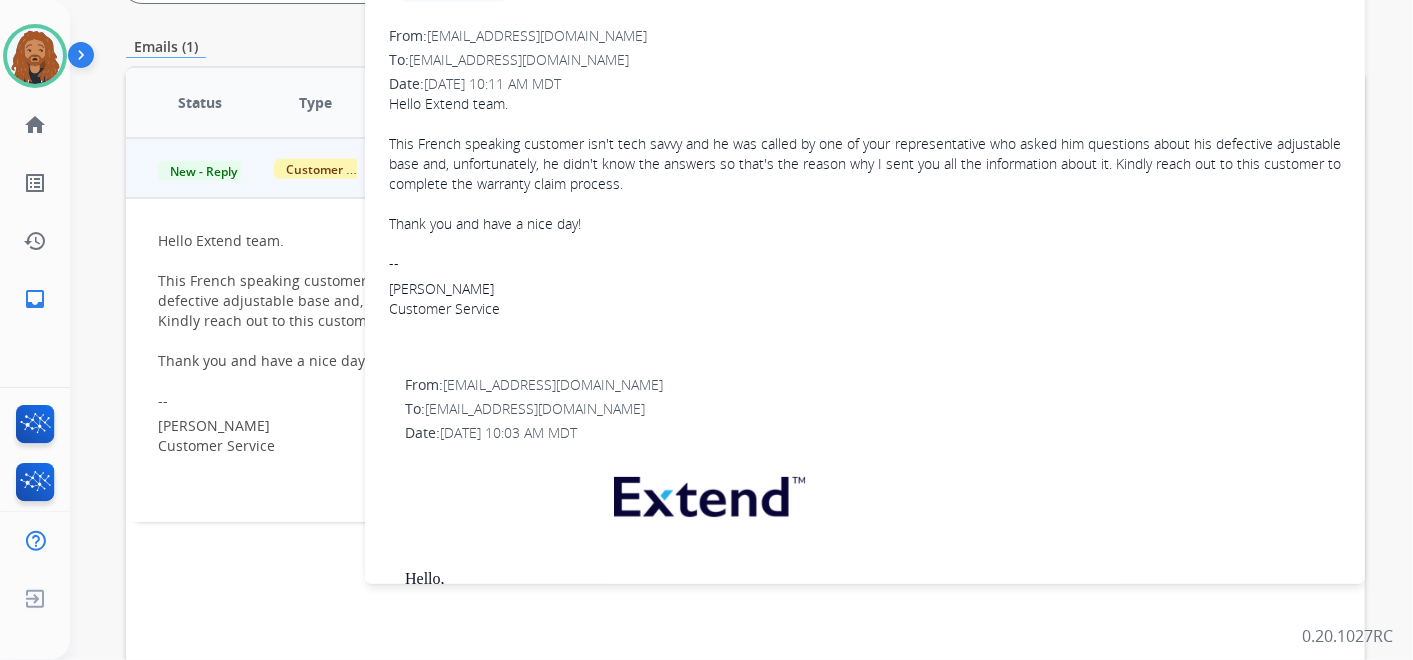 scroll, scrollTop: 321, scrollLeft: 0, axis: vertical 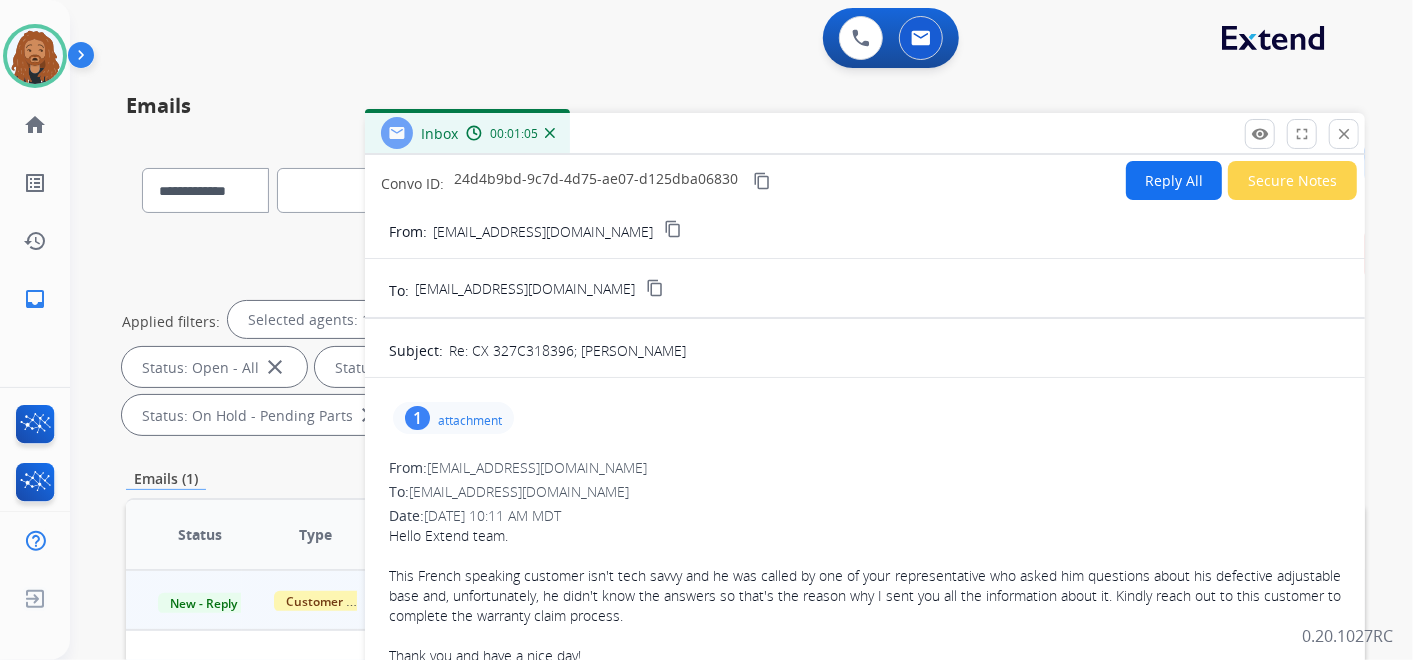 click on "Reply All" at bounding box center (1174, 180) 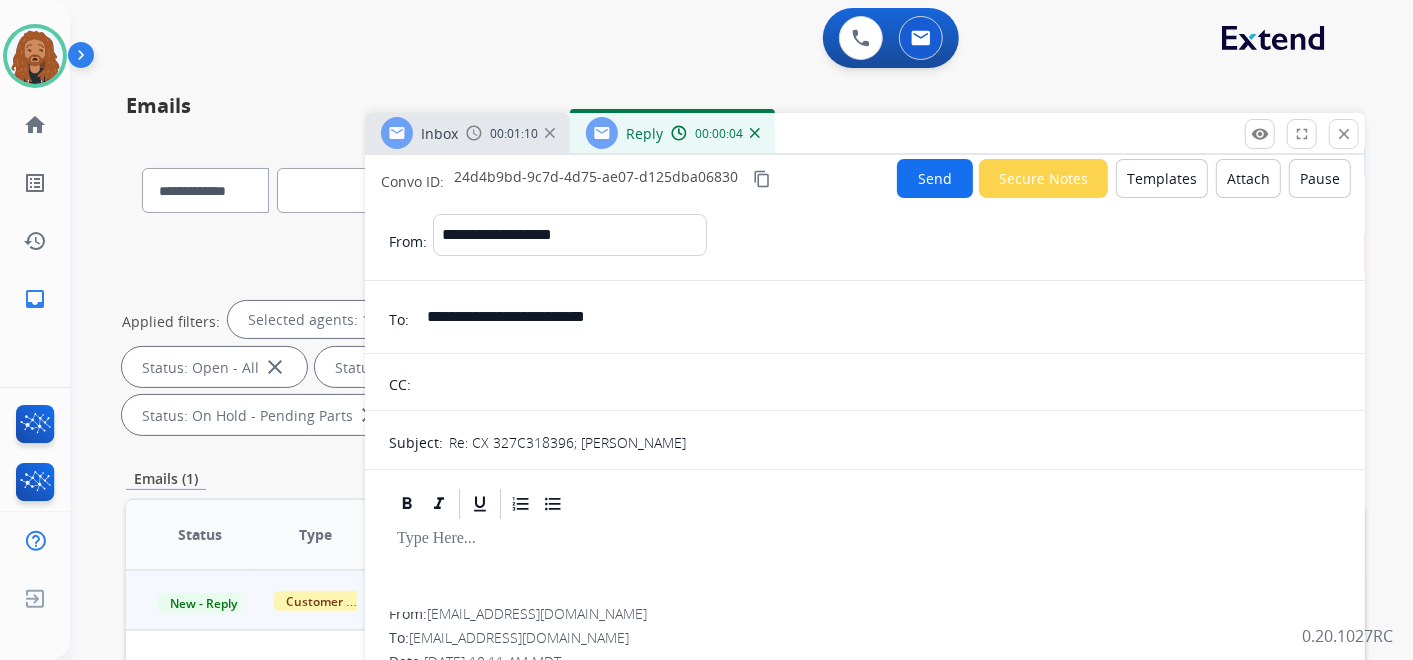 scroll, scrollTop: 0, scrollLeft: 0, axis: both 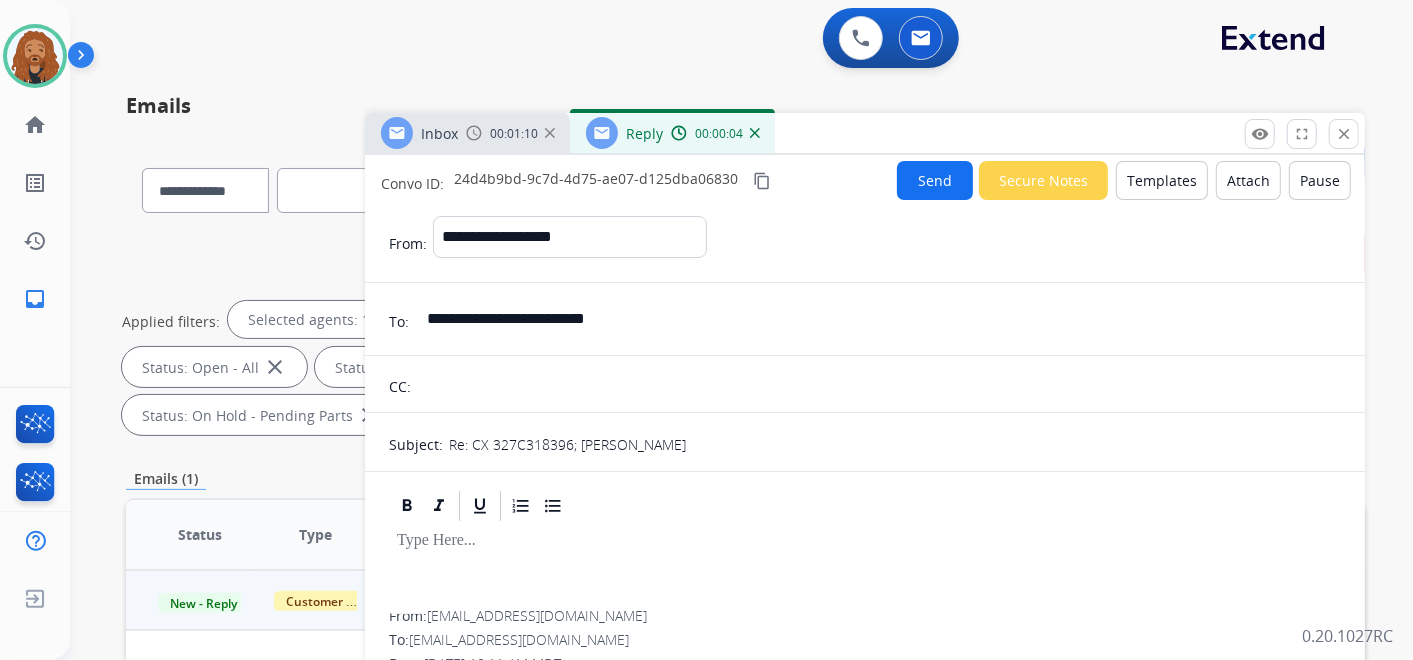 click on "Templates" at bounding box center [1162, 180] 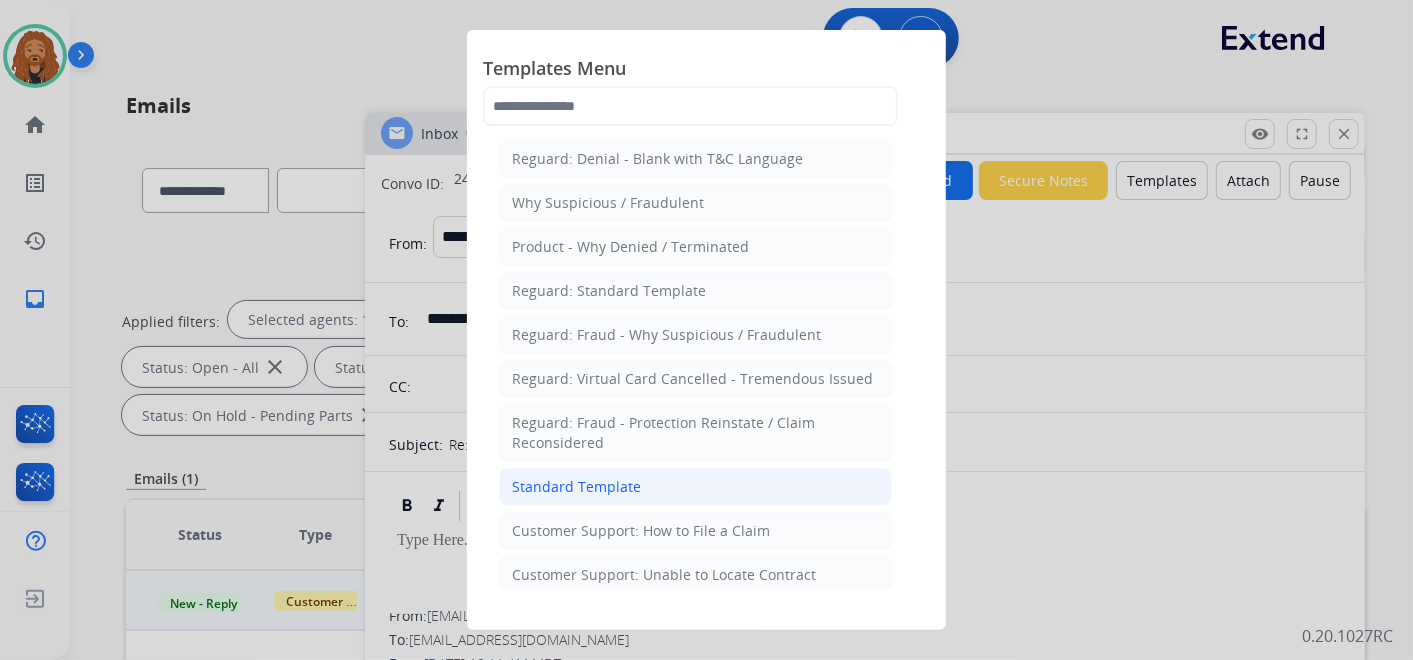click on "Standard Template" 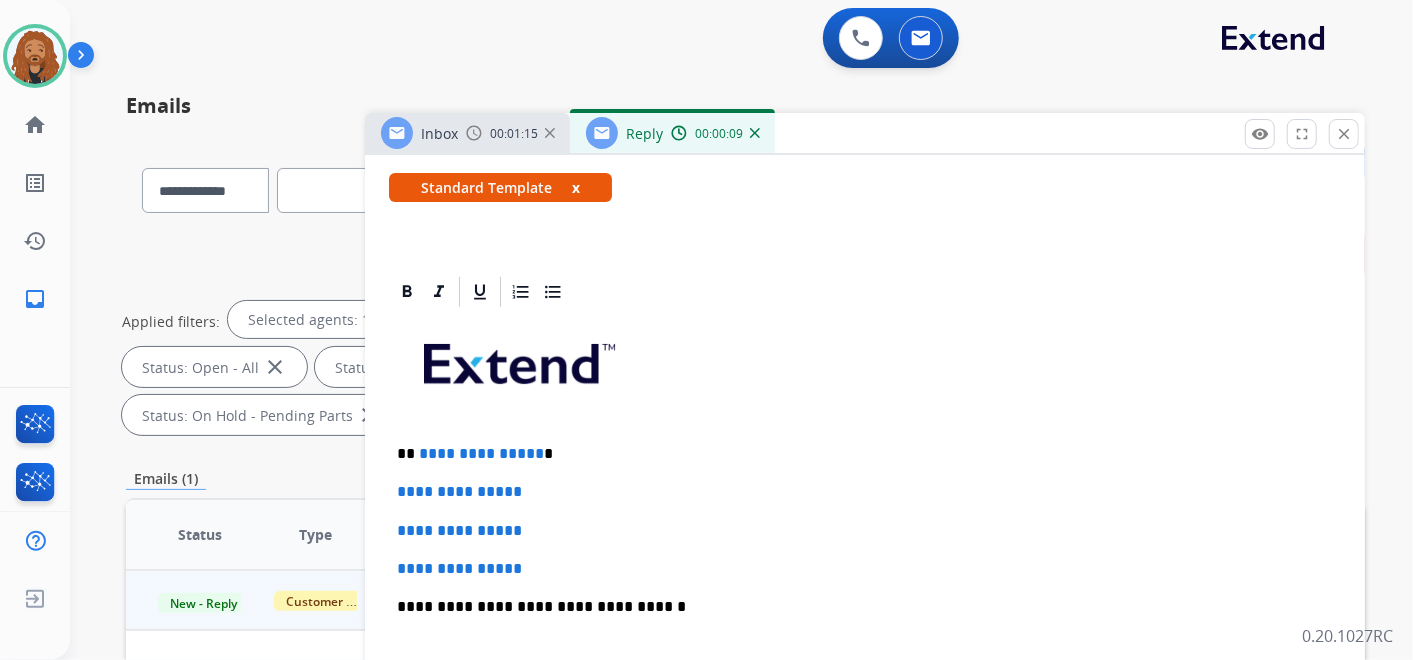 scroll, scrollTop: 555, scrollLeft: 0, axis: vertical 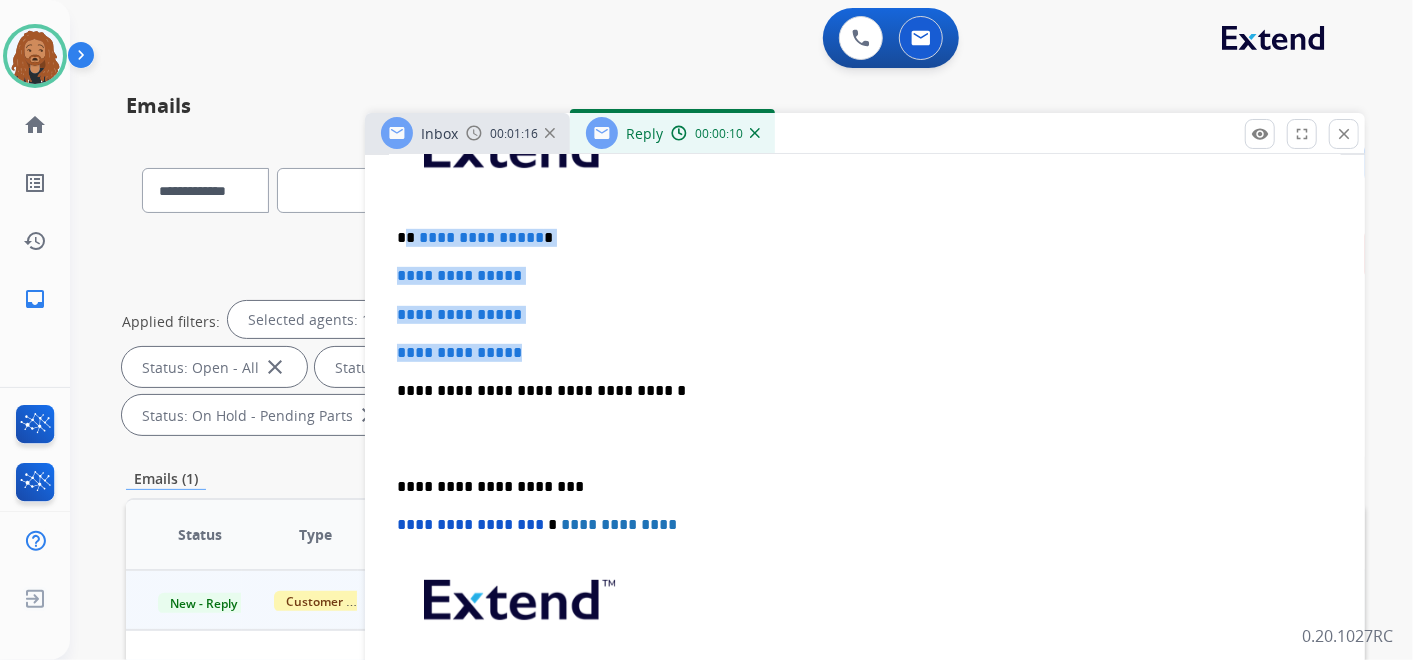 drag, startPoint x: 545, startPoint y: 356, endPoint x: 407, endPoint y: 225, distance: 190.27611 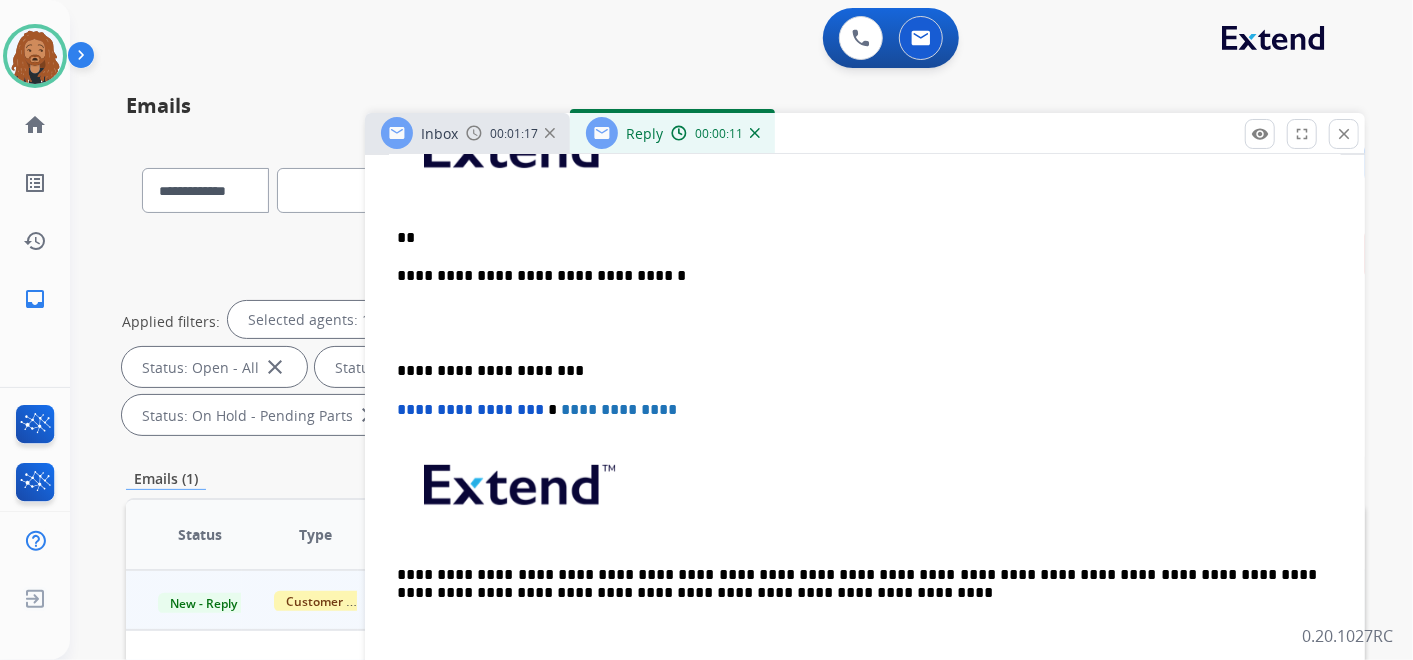 type 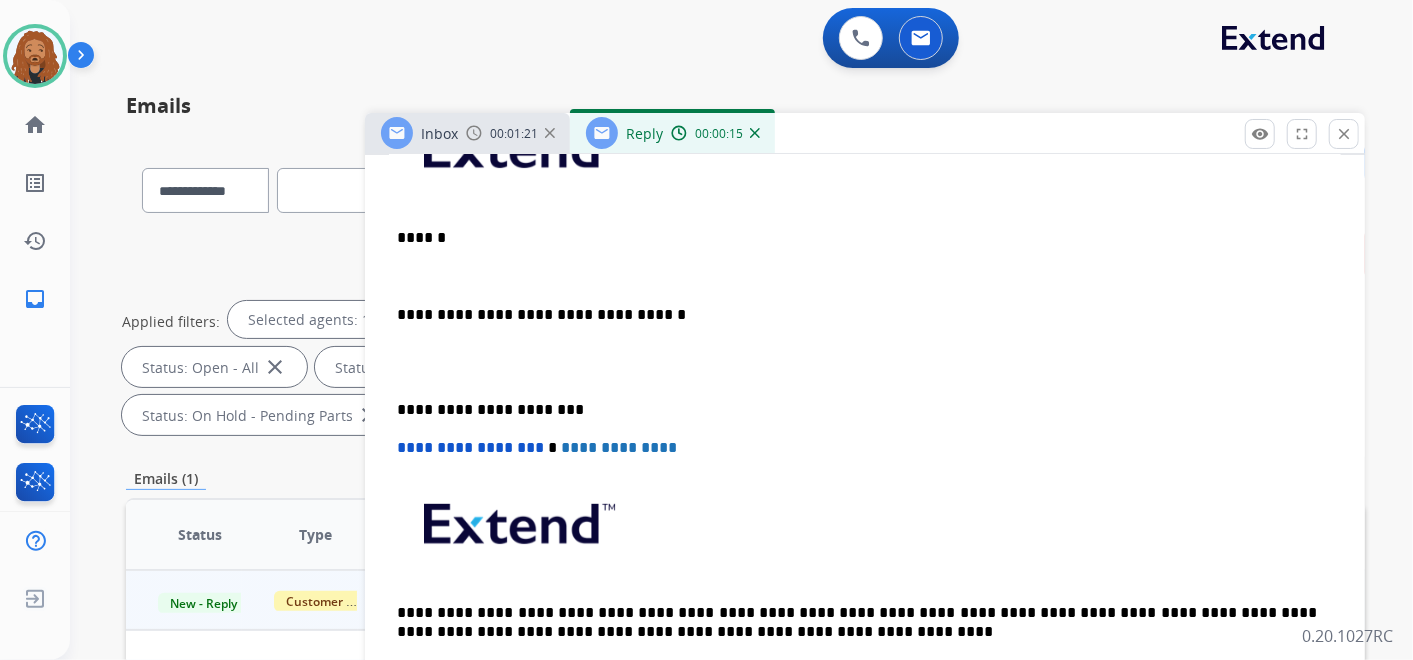 click at bounding box center (865, 362) 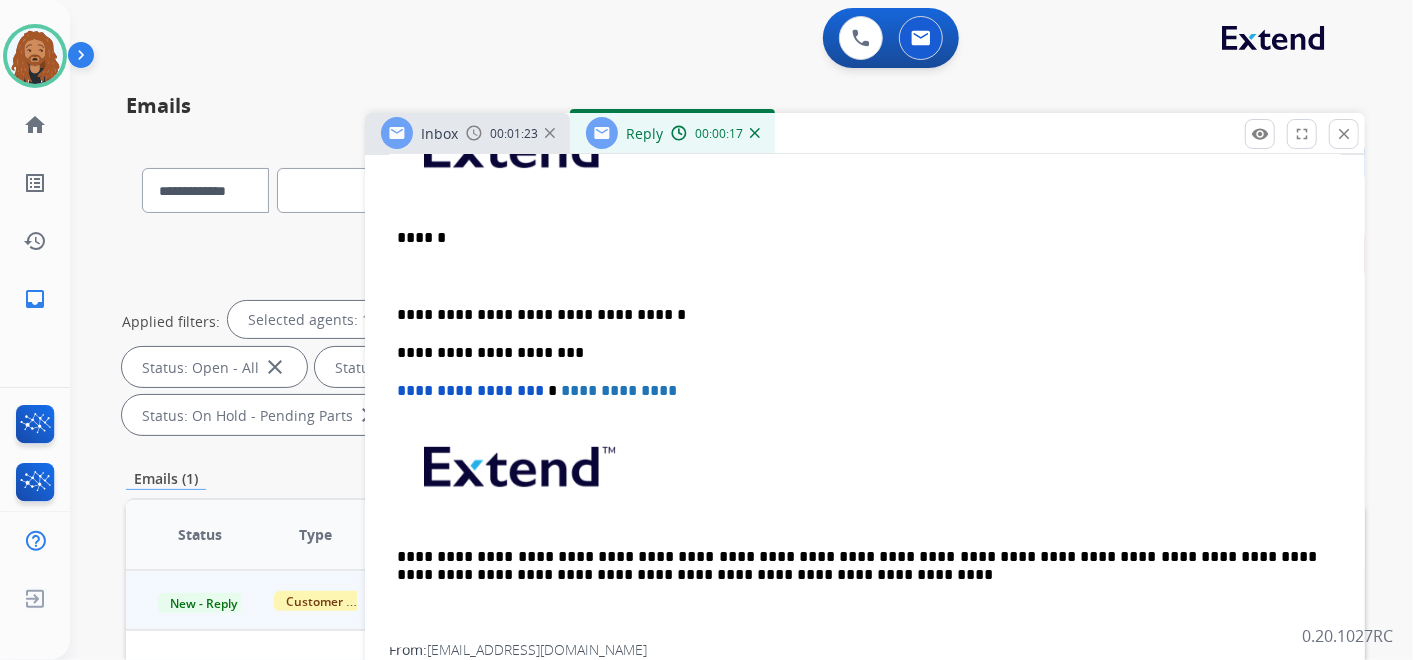 click at bounding box center [865, 276] 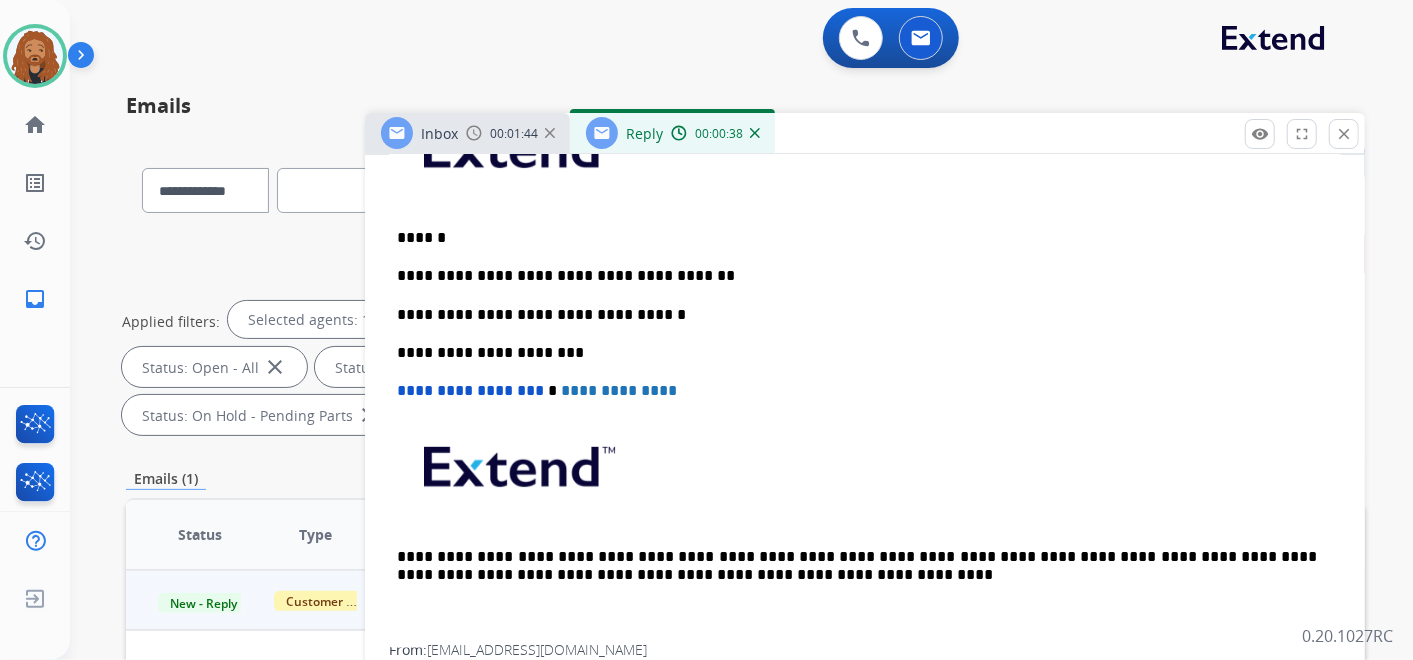 click on "**********" at bounding box center (857, 276) 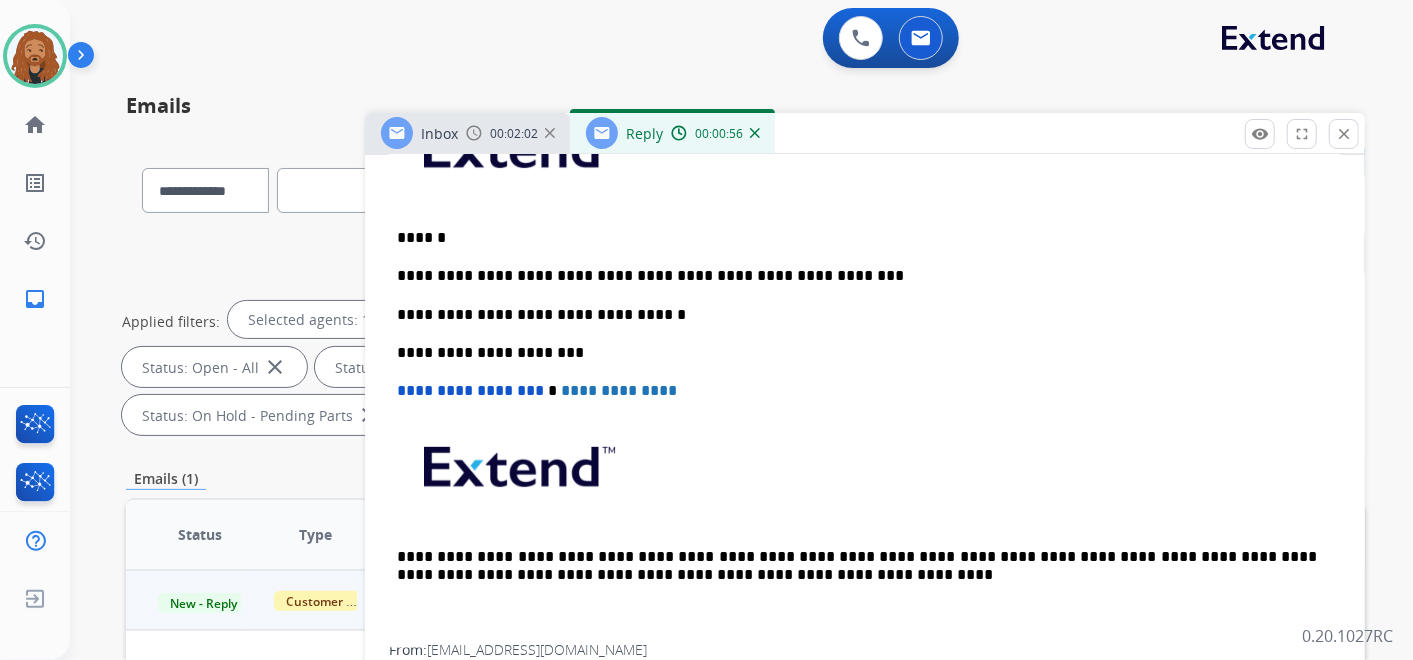 click on "**********" at bounding box center (857, 276) 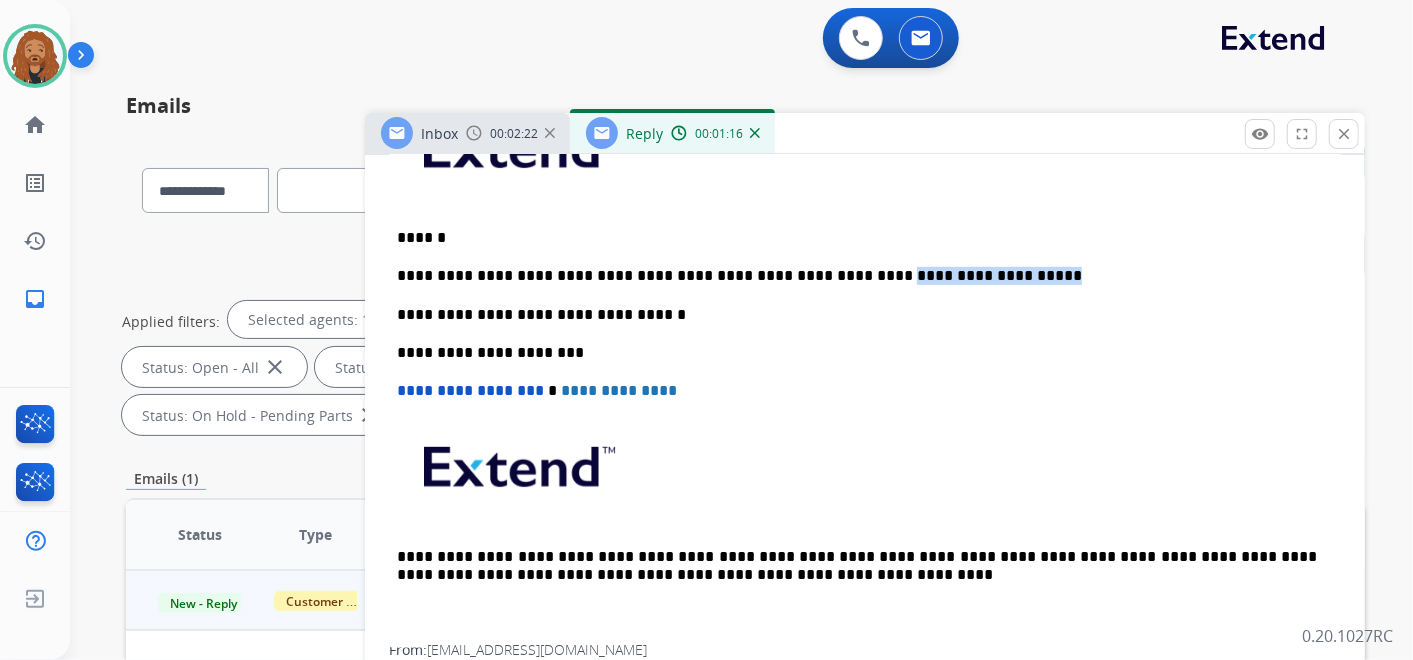 drag, startPoint x: 1065, startPoint y: 280, endPoint x: 808, endPoint y: 280, distance: 257 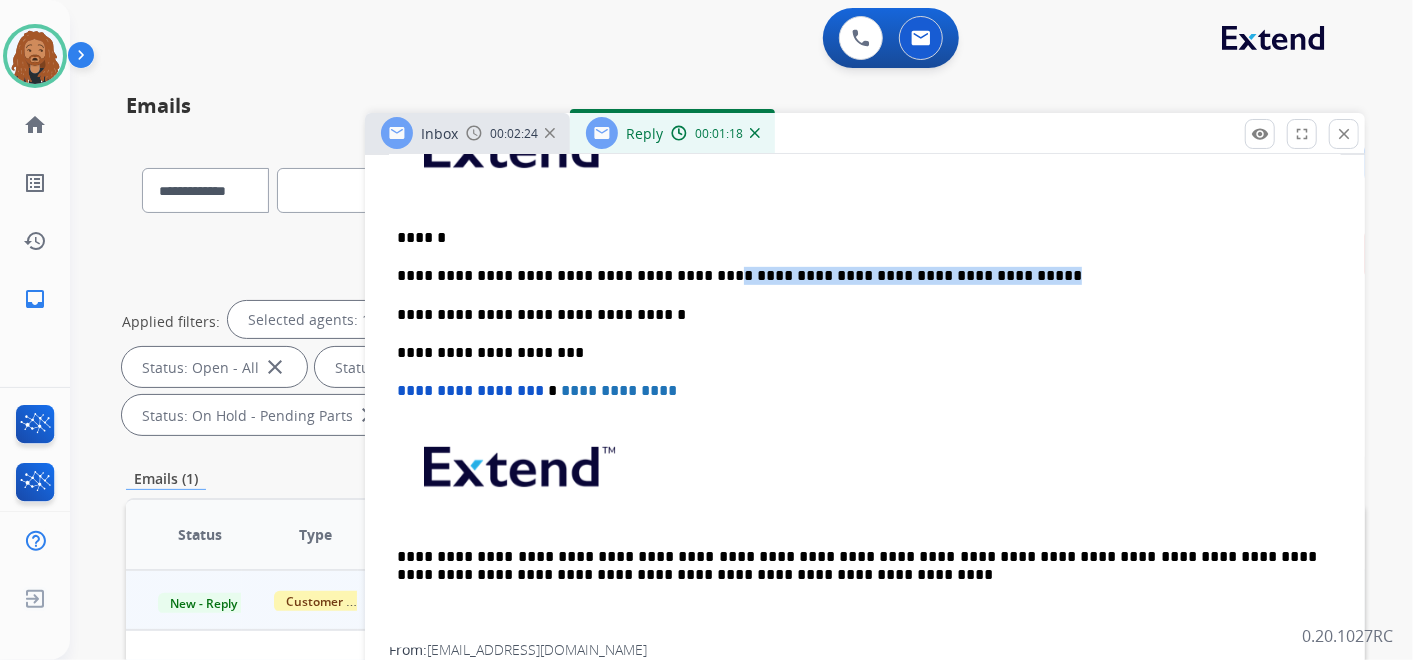 drag, startPoint x: 984, startPoint y: 277, endPoint x: 665, endPoint y: 254, distance: 319.82806 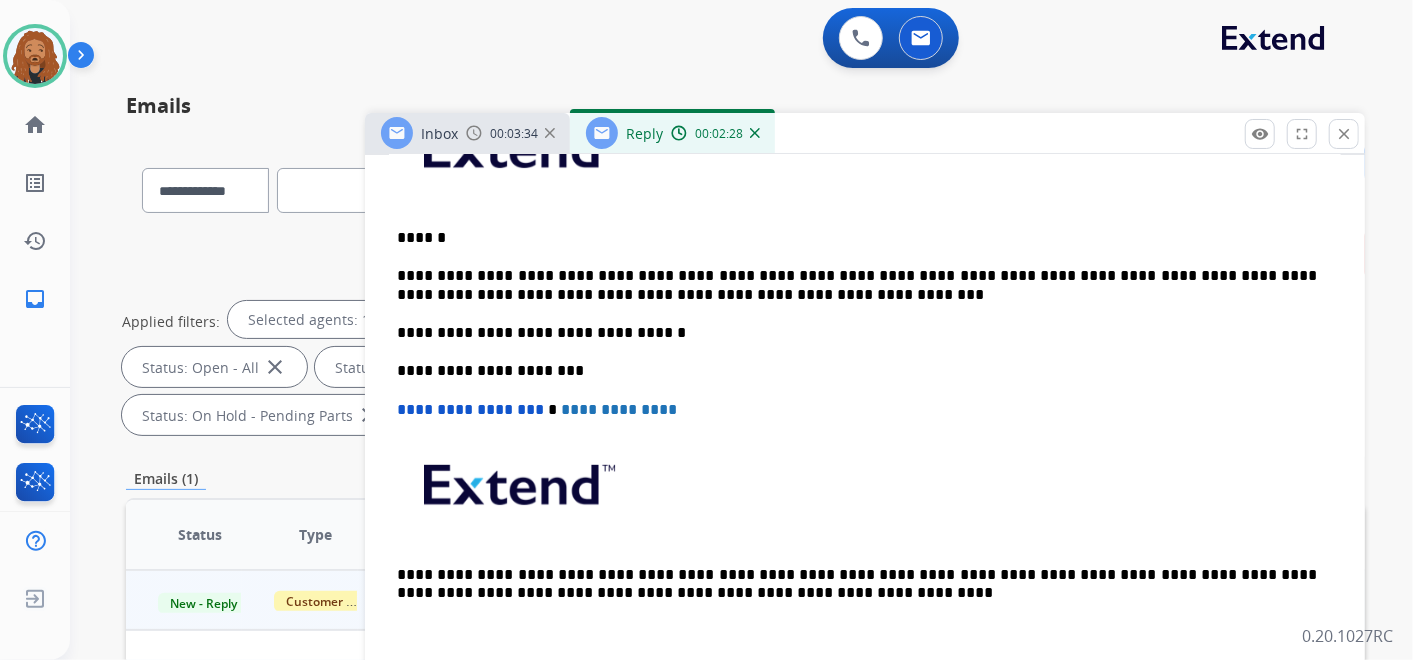 click on "**********" at bounding box center [857, 285] 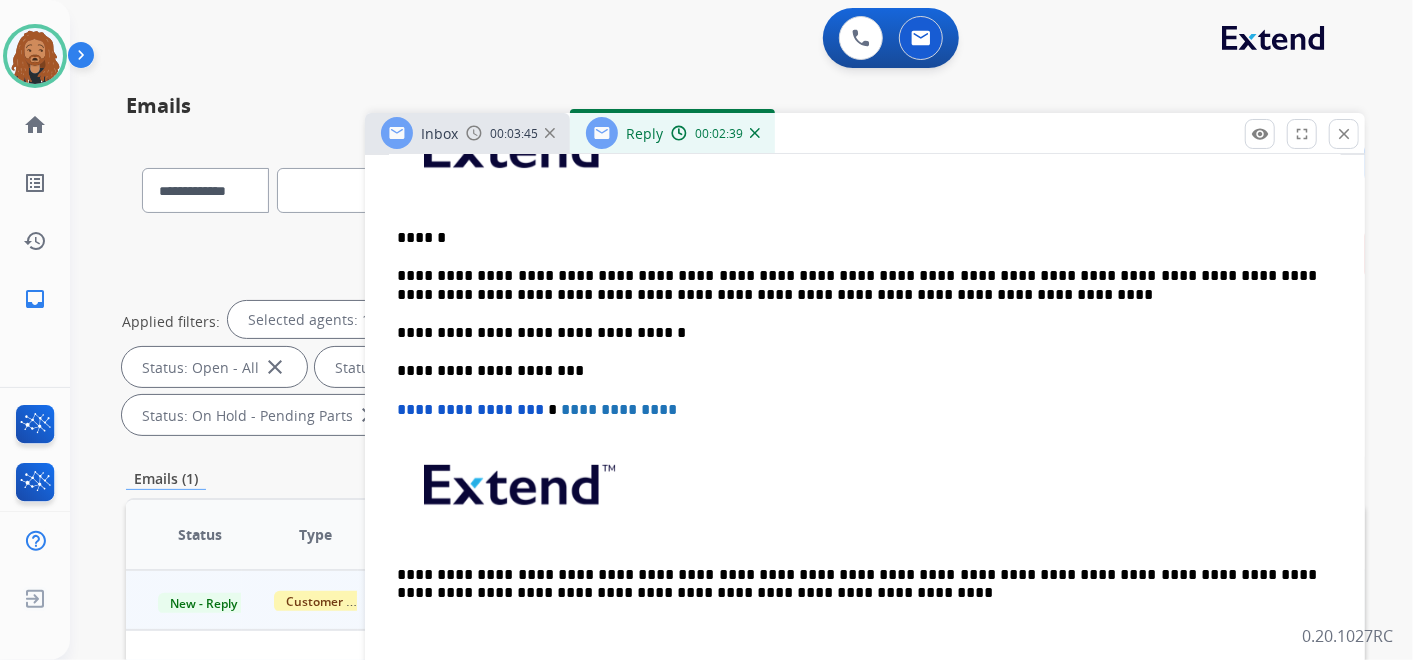click on "**********" at bounding box center [857, 285] 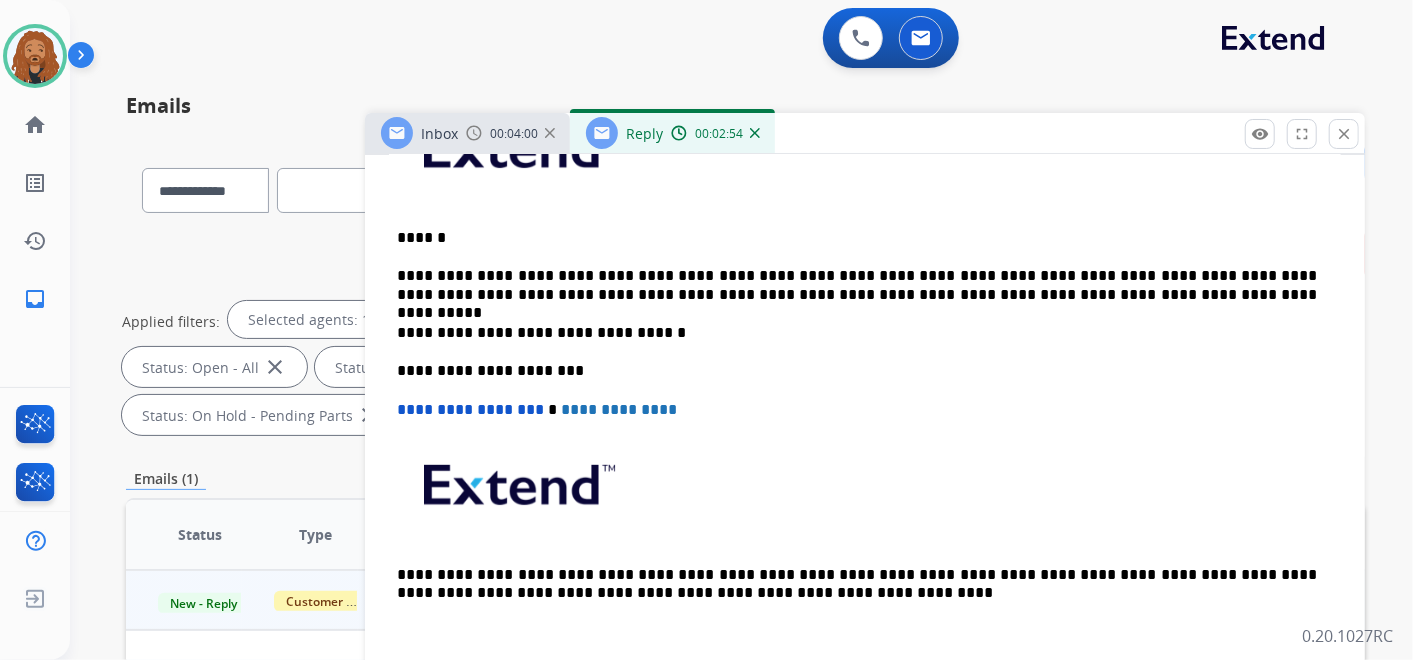 click on "**********" at bounding box center [857, 285] 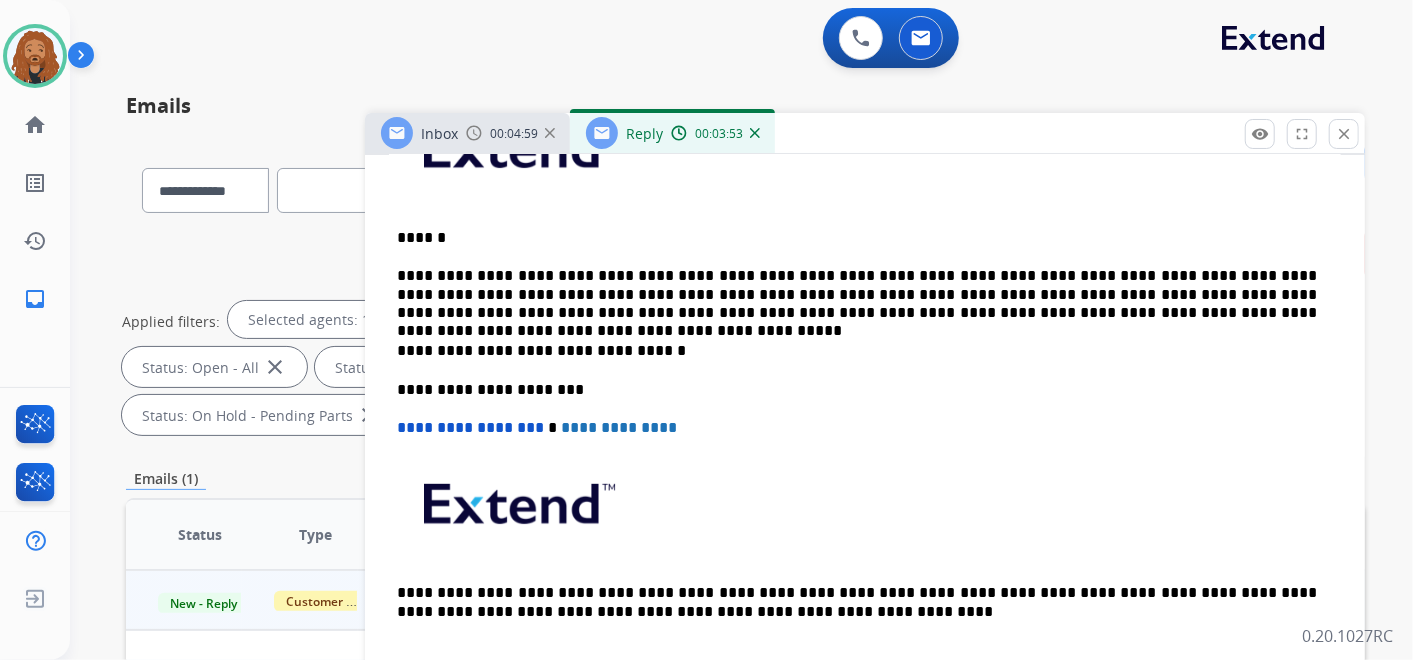 click on "**********" at bounding box center (865, 389) 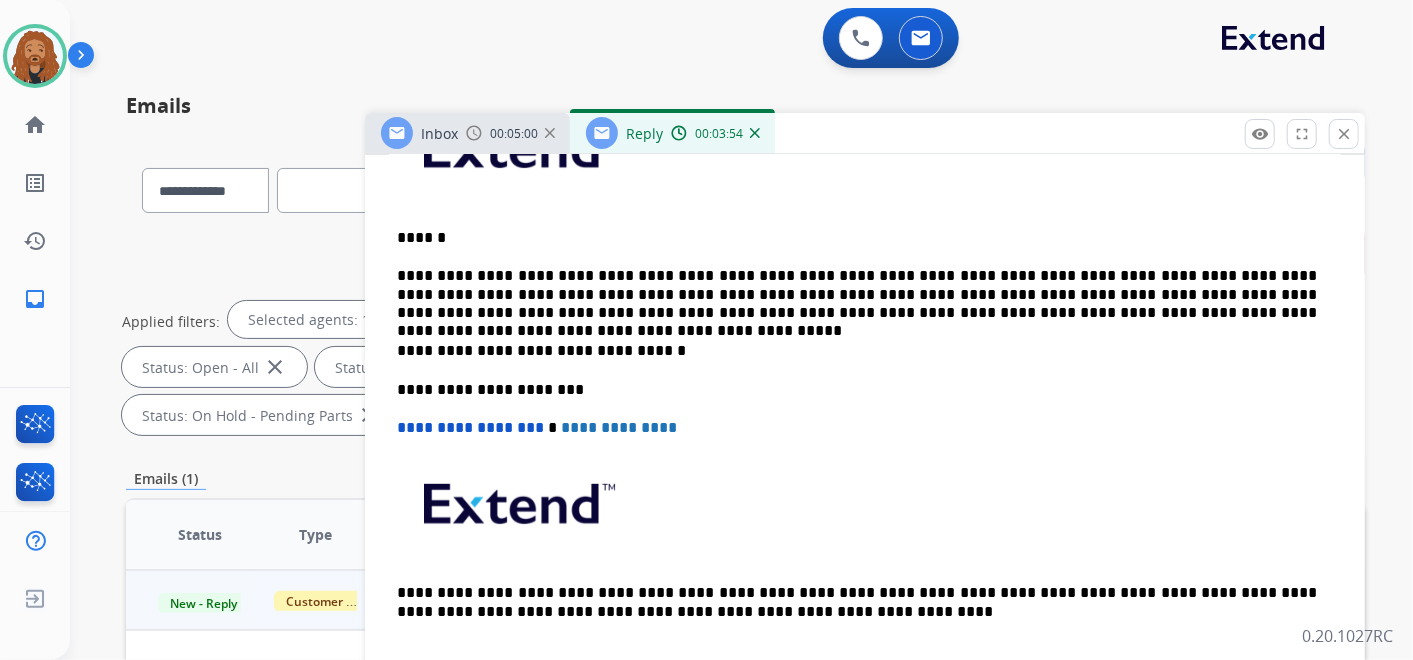 click on "**********" at bounding box center (857, 294) 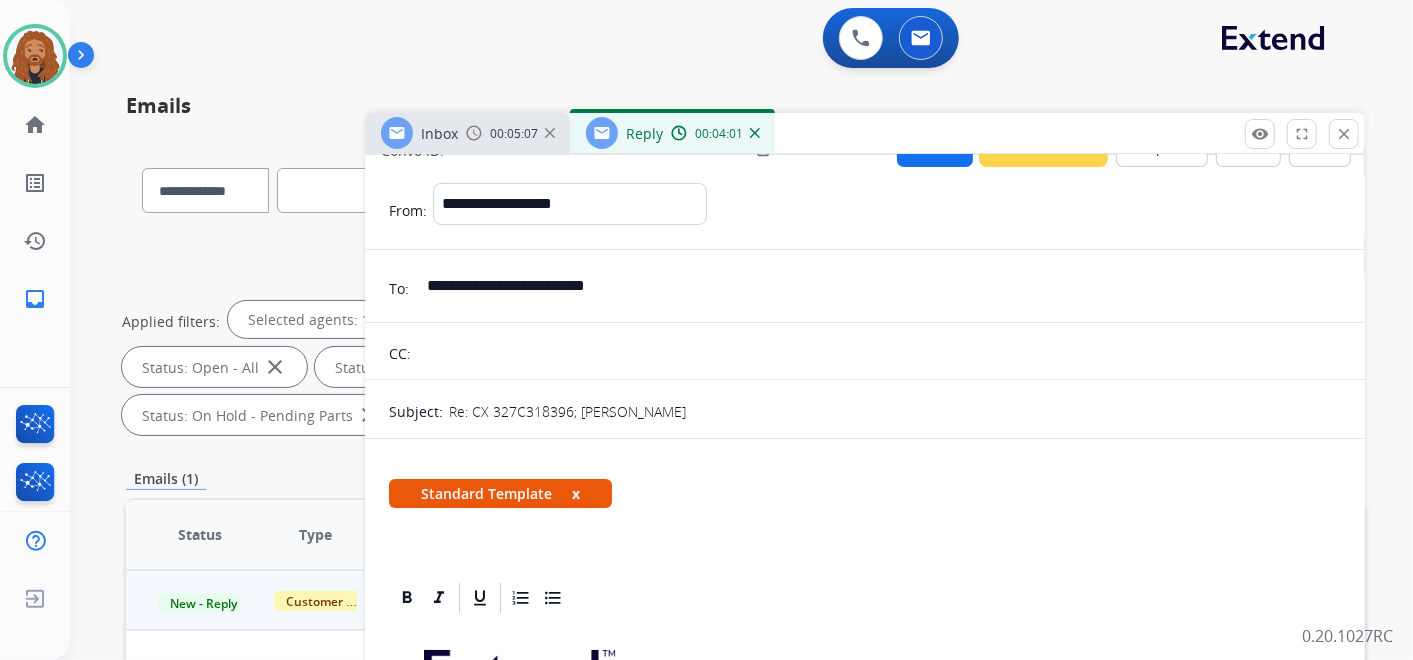 scroll, scrollTop: 0, scrollLeft: 0, axis: both 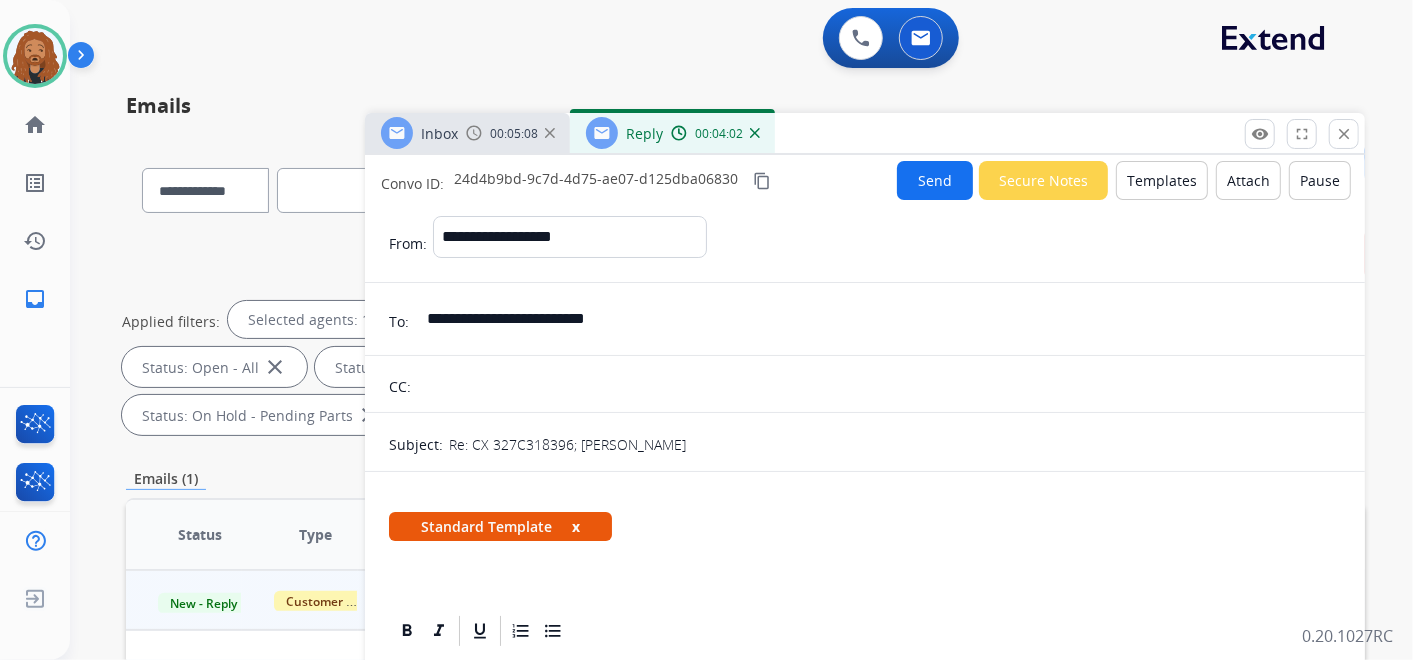 click on "Send" at bounding box center [935, 180] 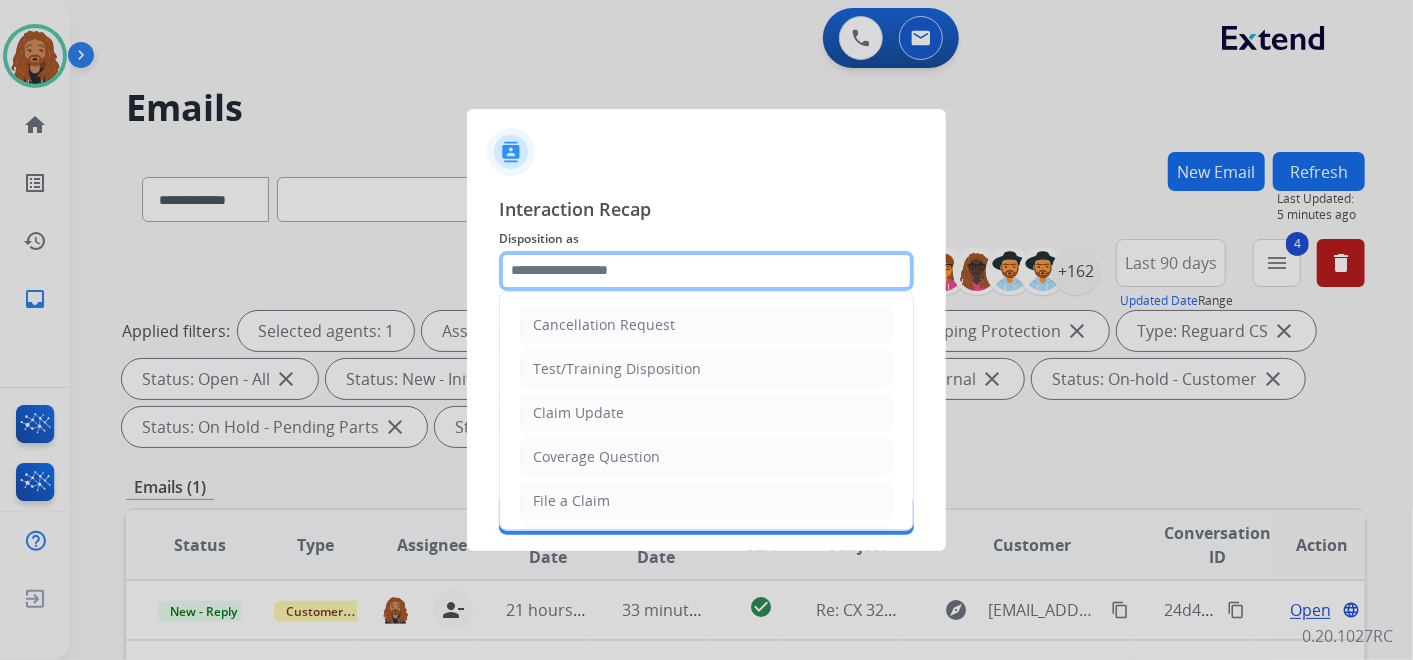 click 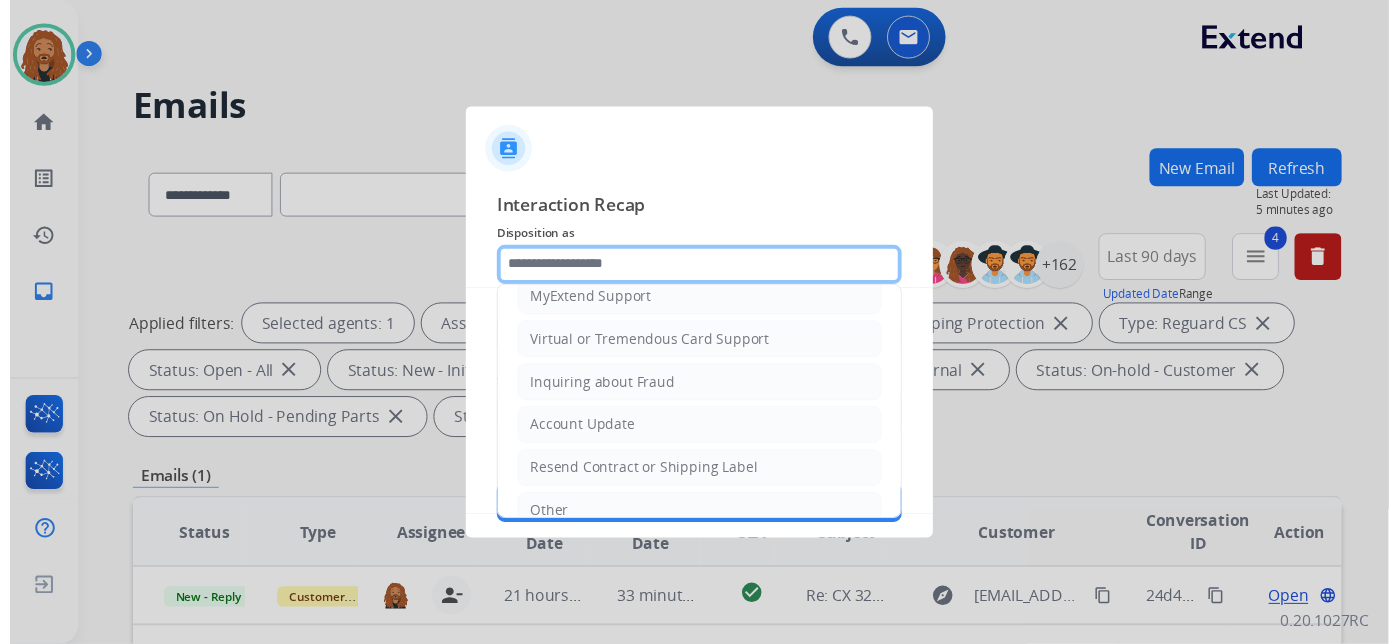 scroll, scrollTop: 0, scrollLeft: 0, axis: both 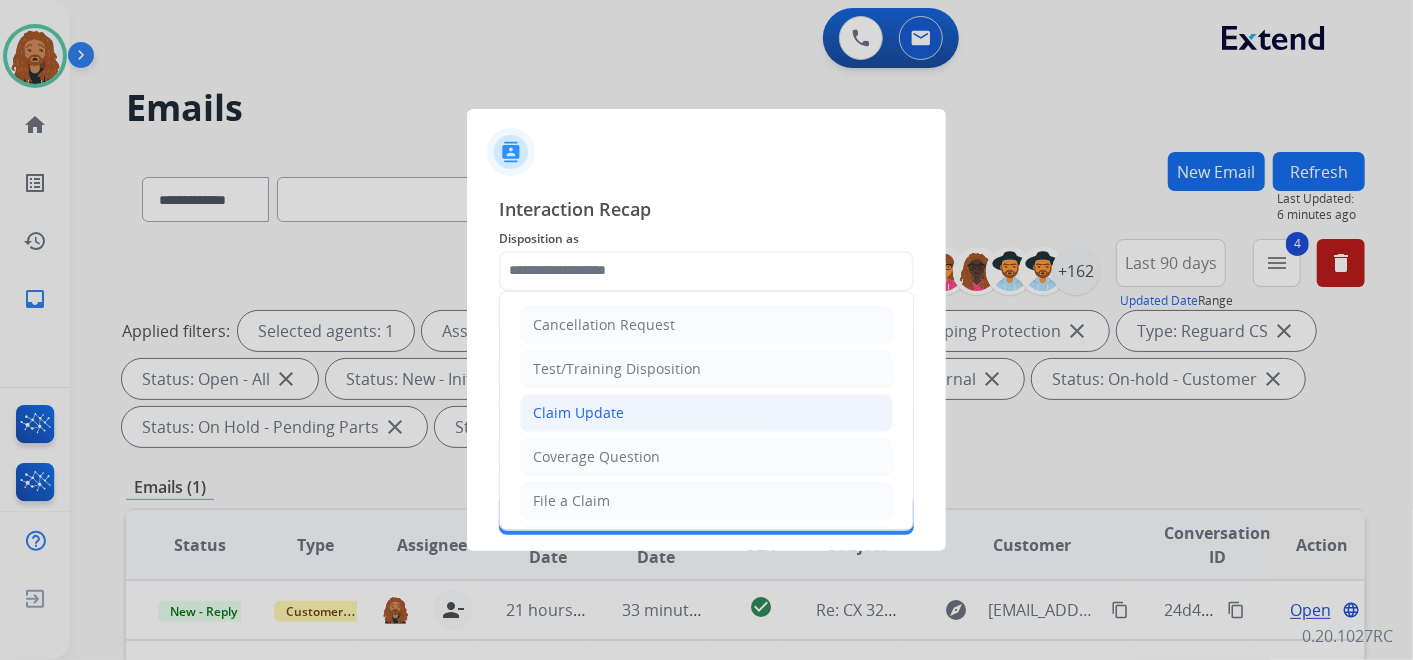 click on "Claim Update" 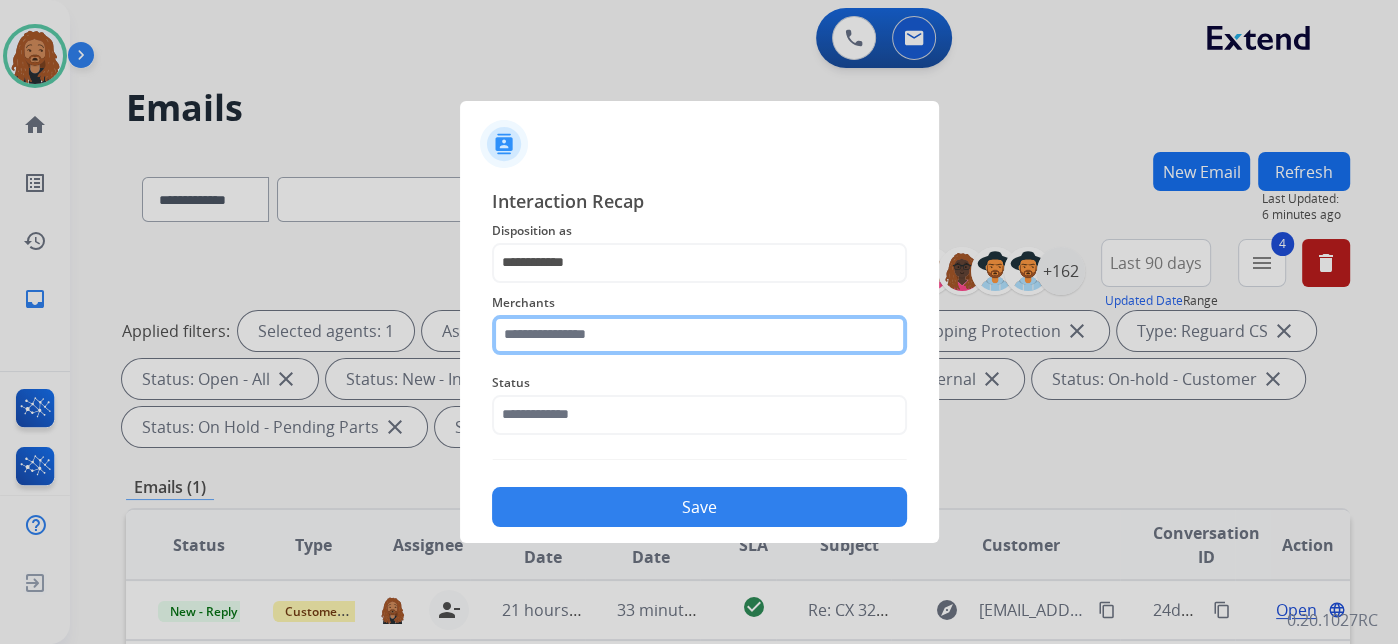 click 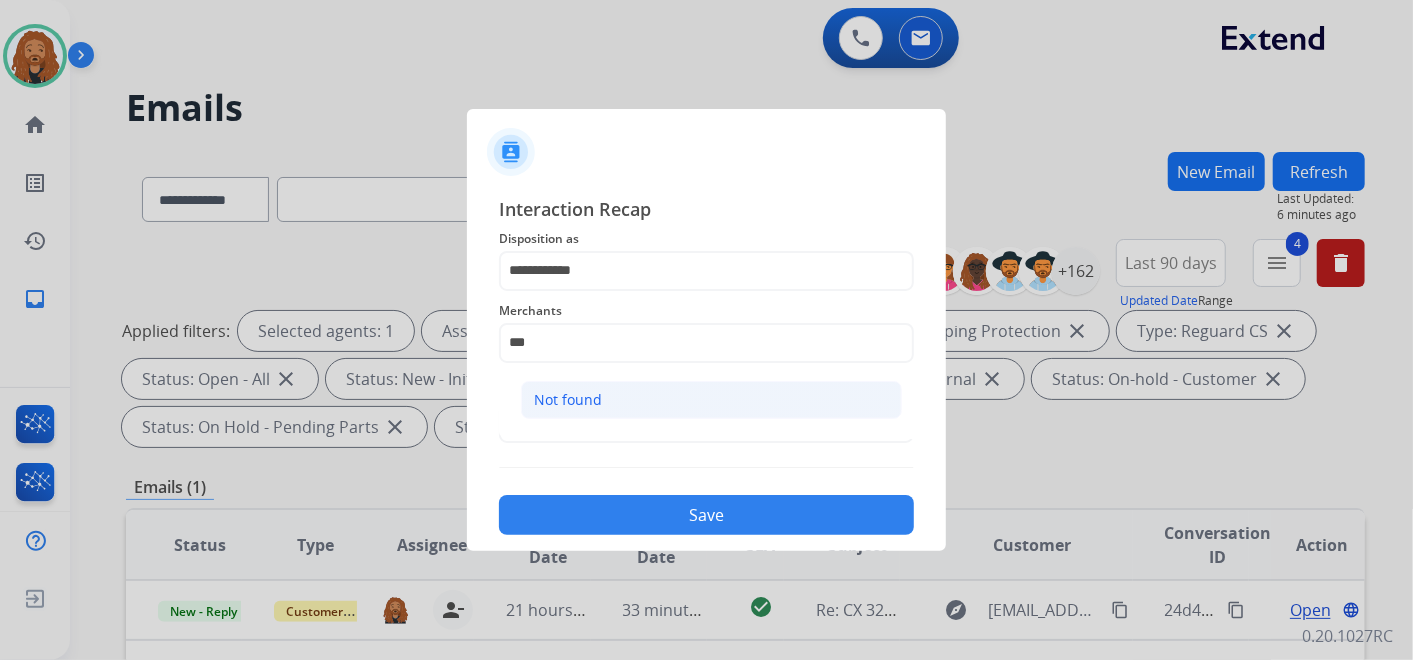 click on "Not found" 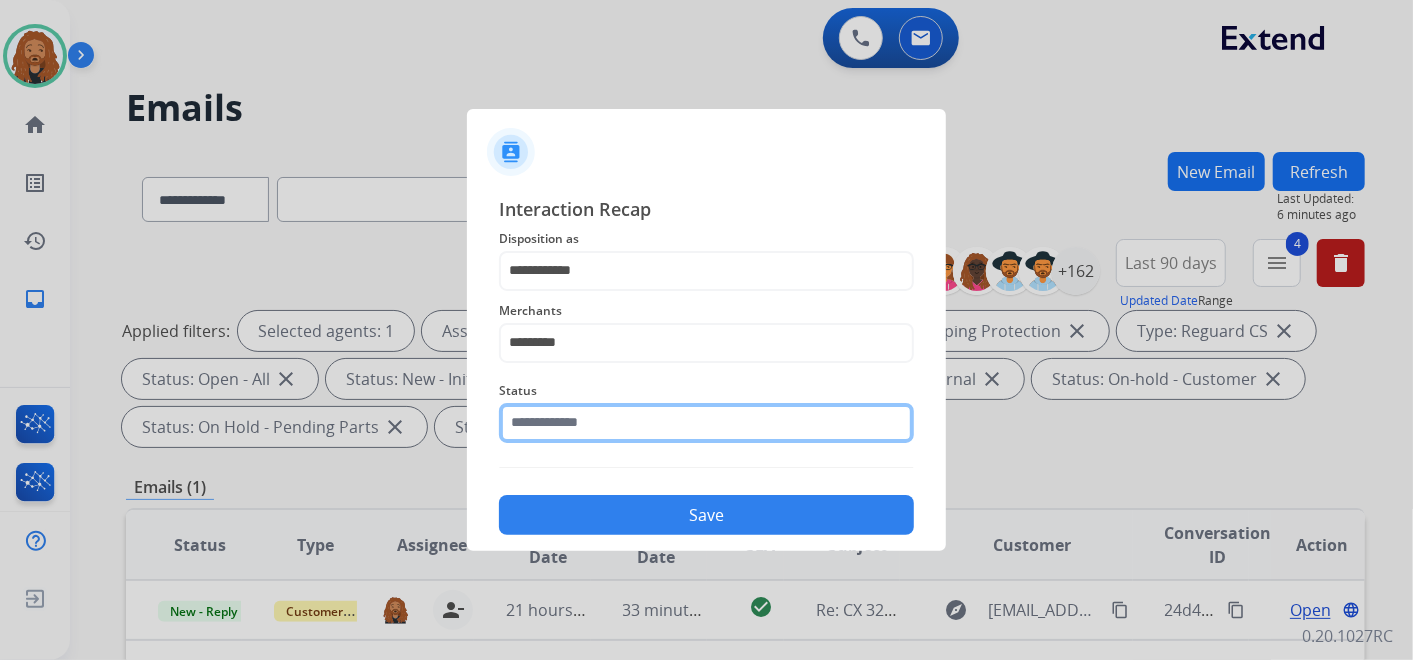 click 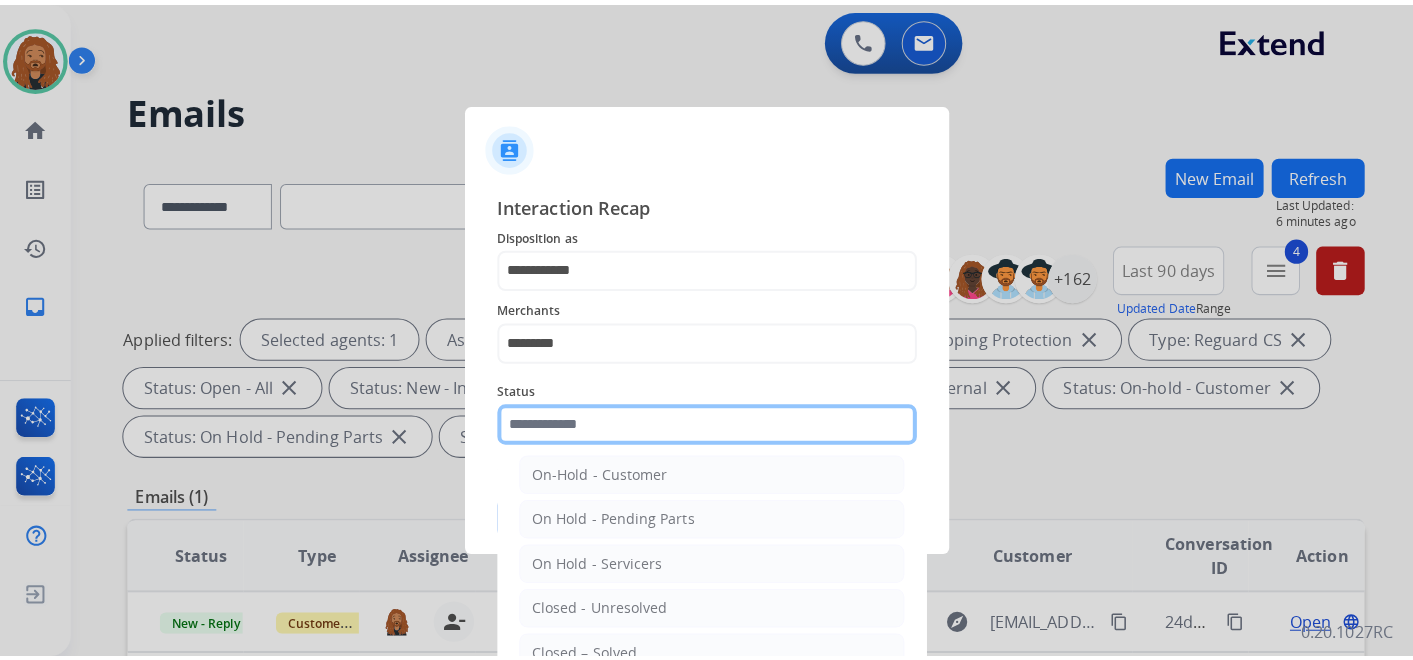 scroll, scrollTop: 114, scrollLeft: 0, axis: vertical 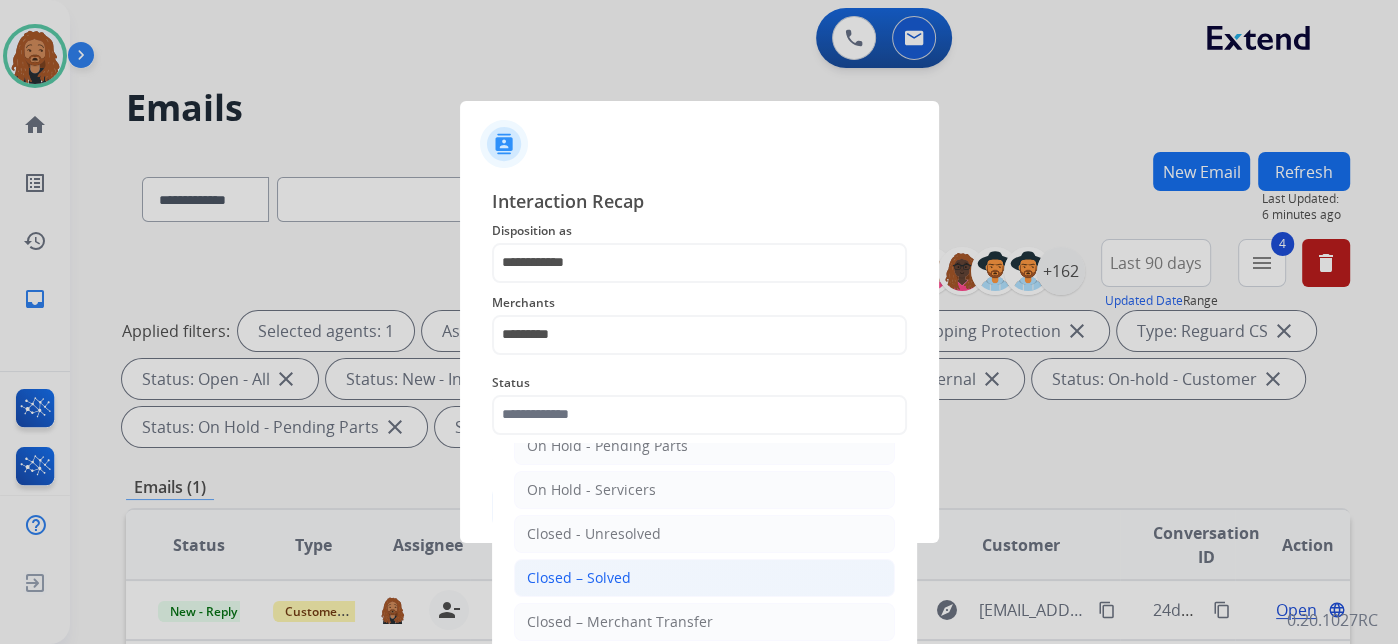 click on "Closed – Solved" 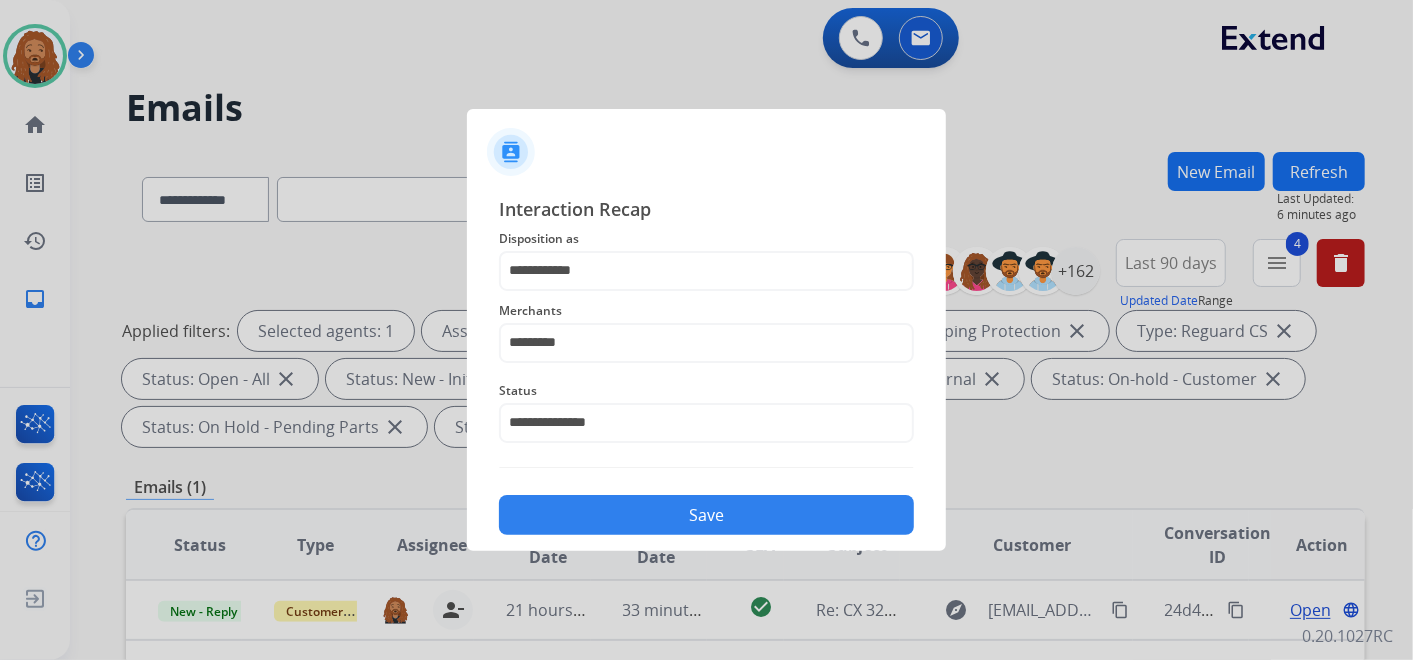 click on "Save" 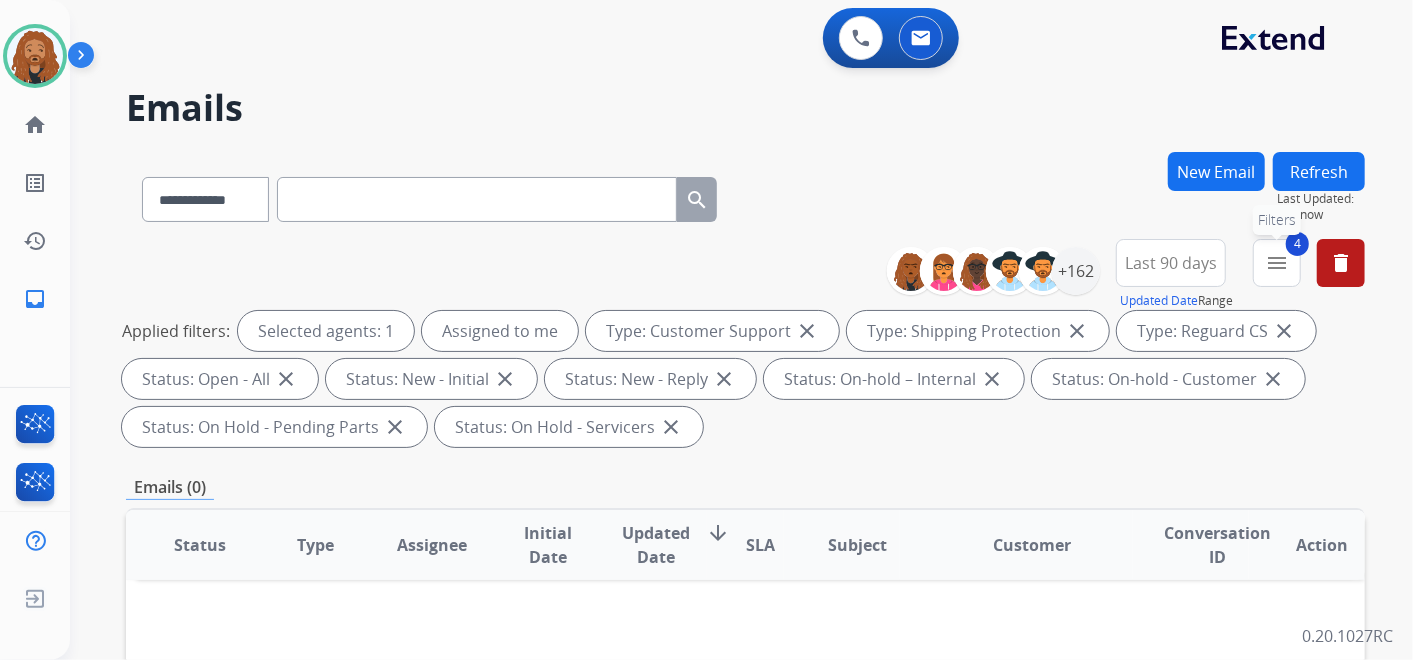 click on "4 menu  Filters" at bounding box center [1277, 263] 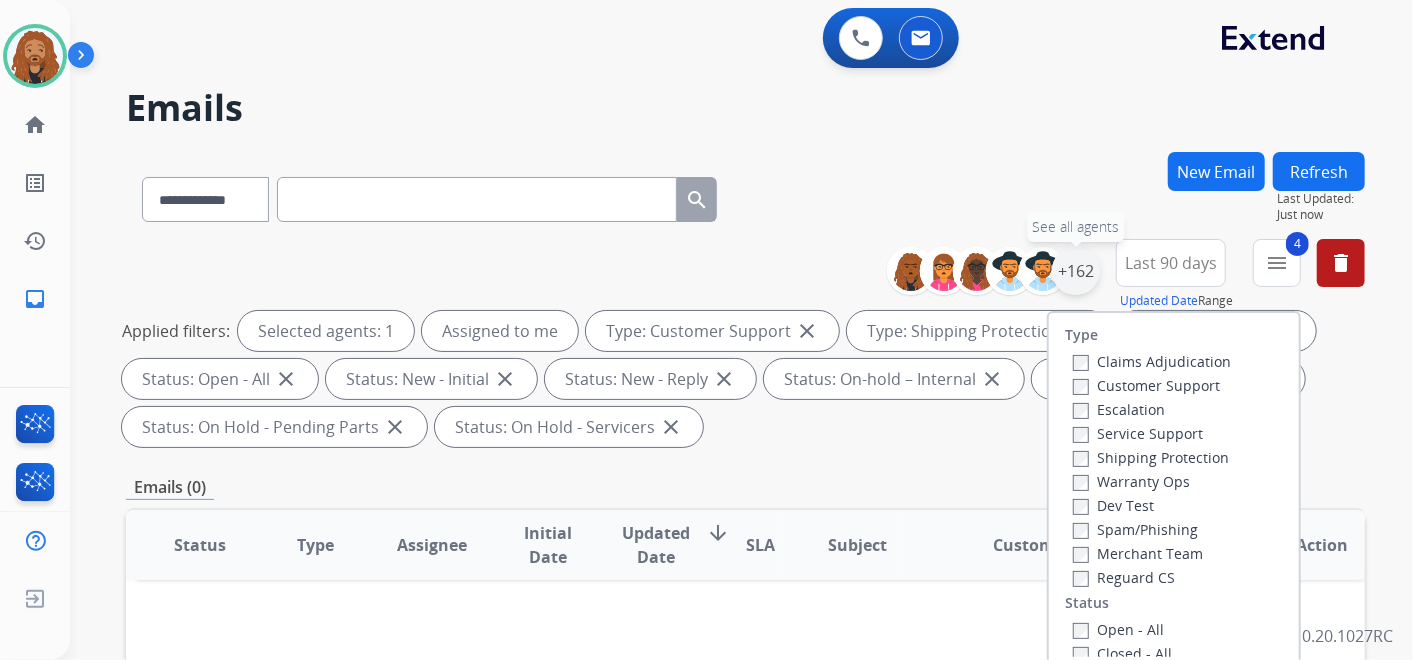 click on "+162" at bounding box center [1076, 271] 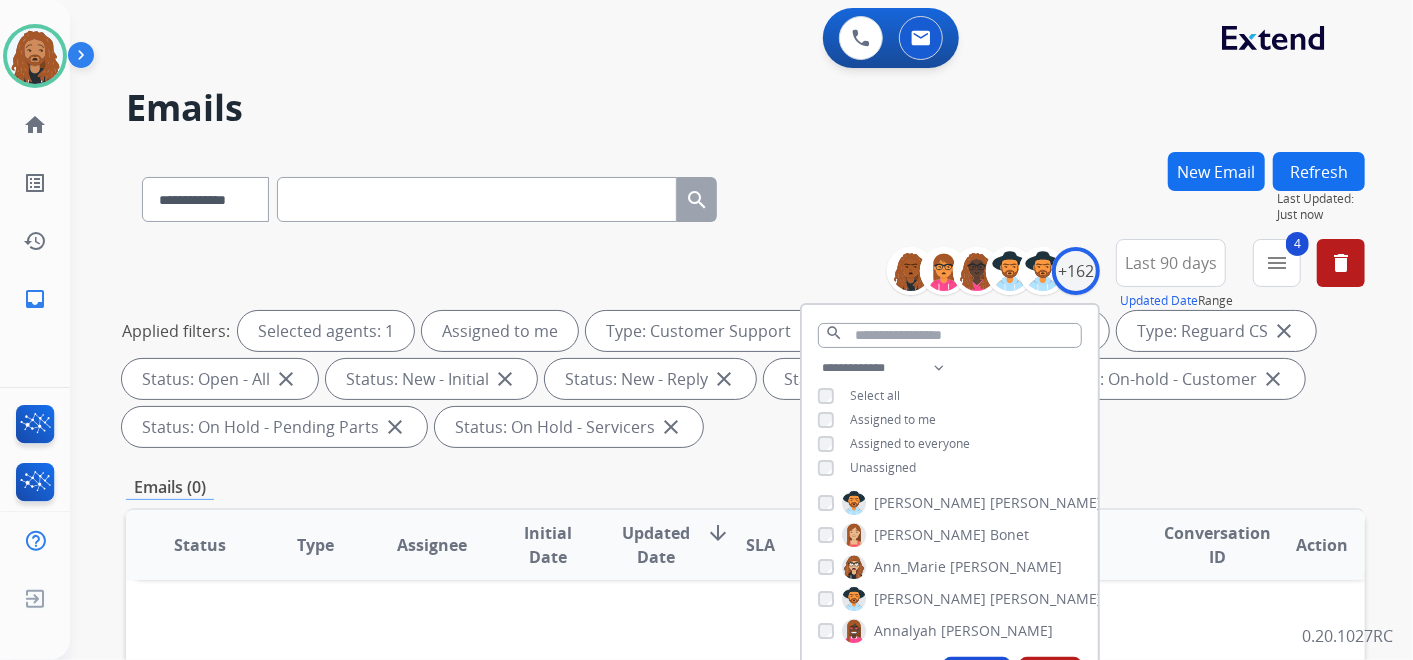 scroll, scrollTop: 333, scrollLeft: 0, axis: vertical 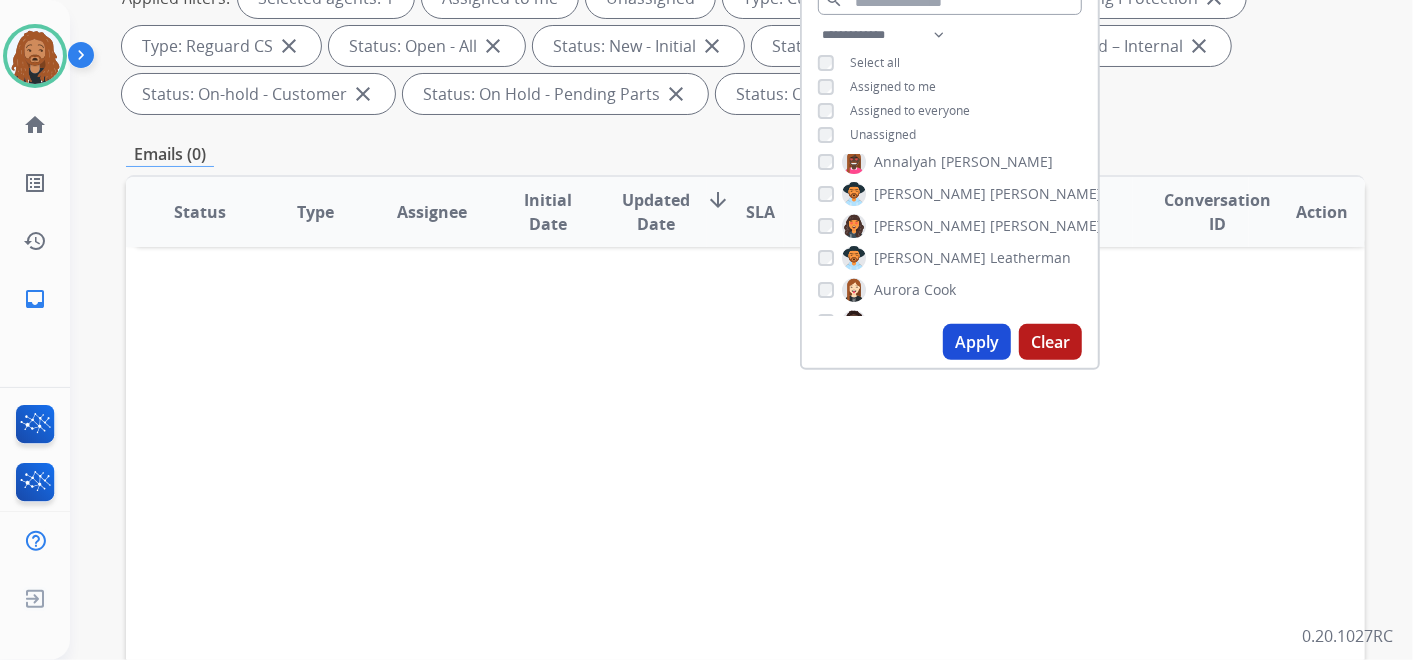 click on "Apply" at bounding box center [977, 342] 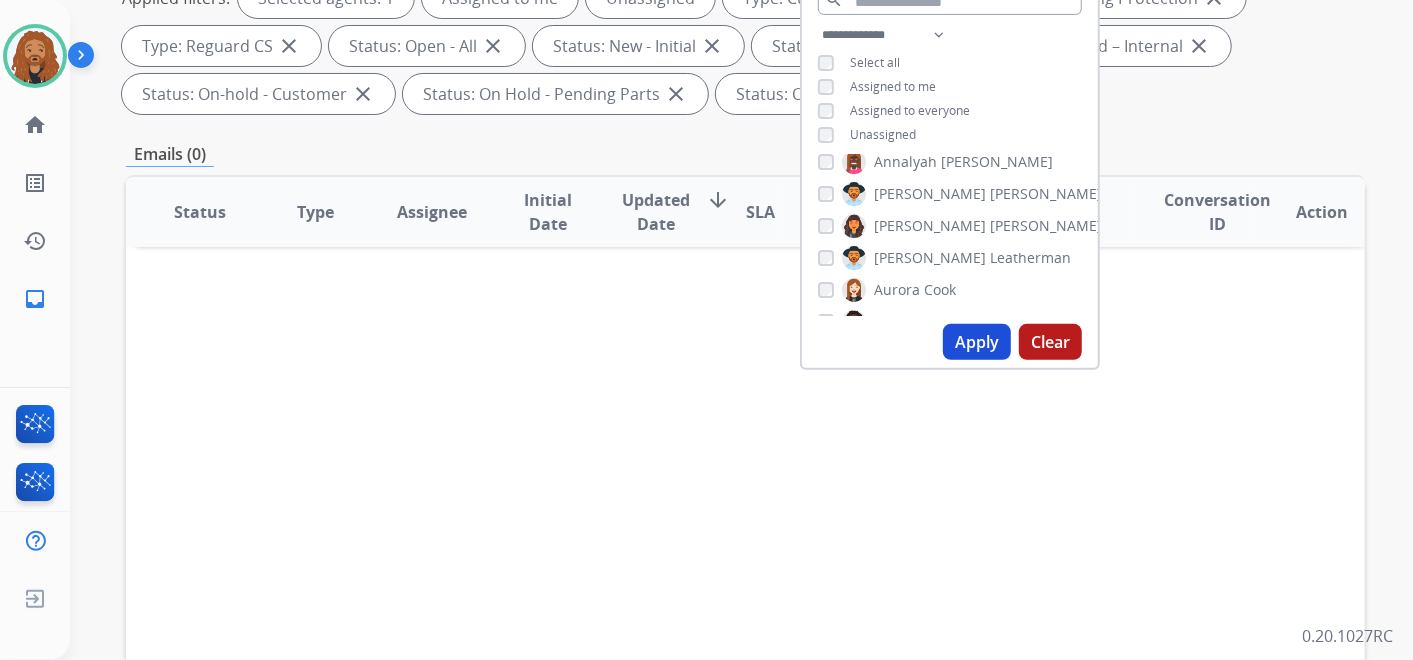 scroll, scrollTop: 0, scrollLeft: 0, axis: both 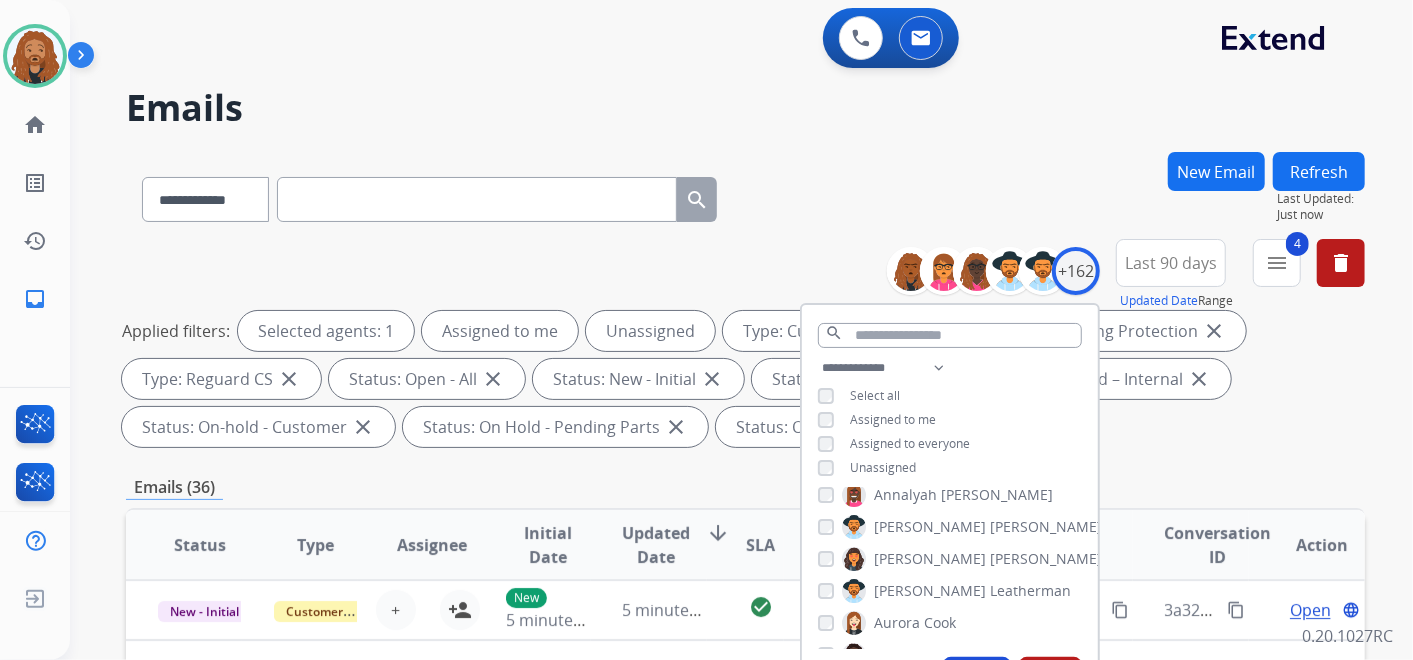 click on "**********" at bounding box center (745, 195) 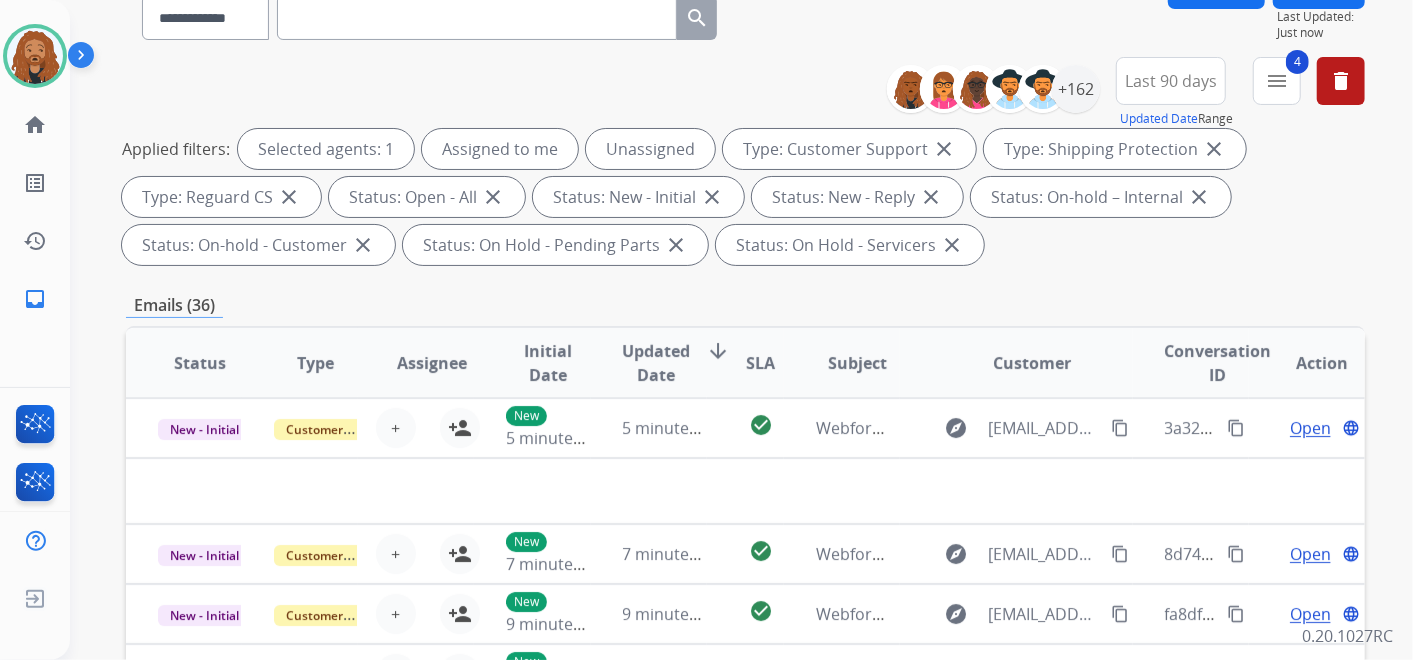 scroll, scrollTop: 0, scrollLeft: 0, axis: both 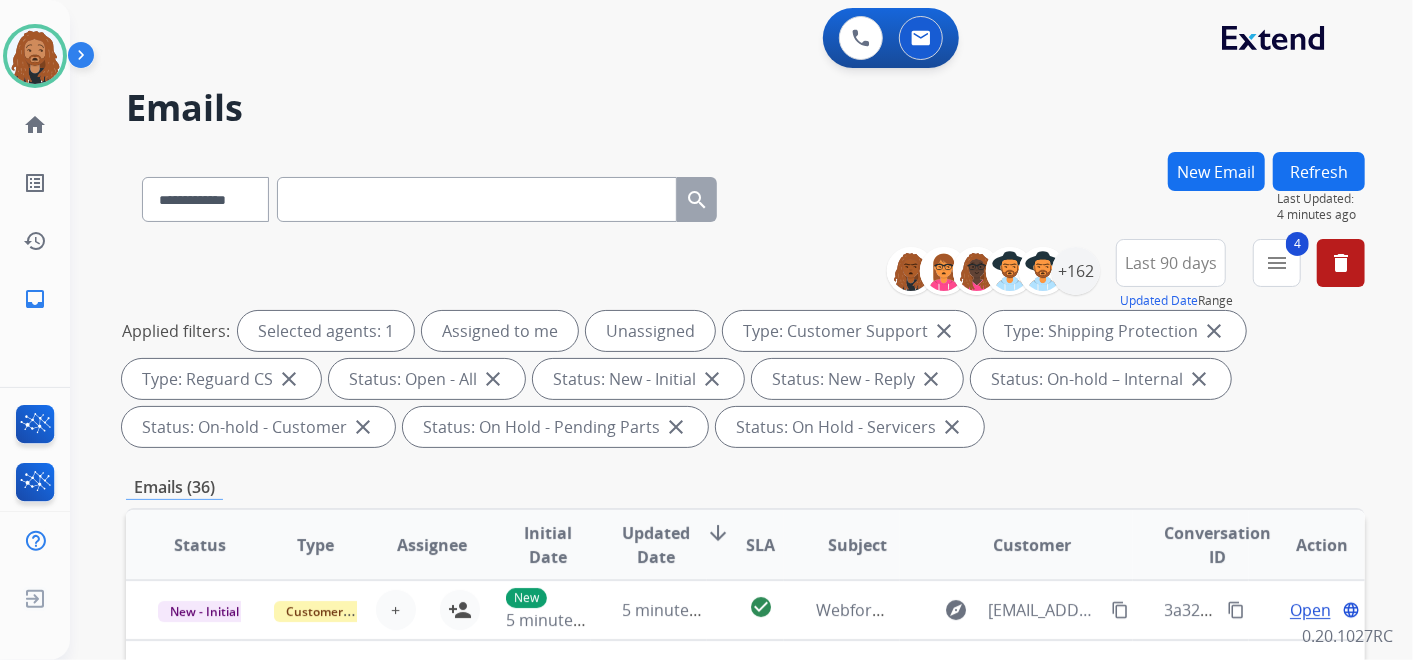 click on "New Email" at bounding box center [1216, 171] 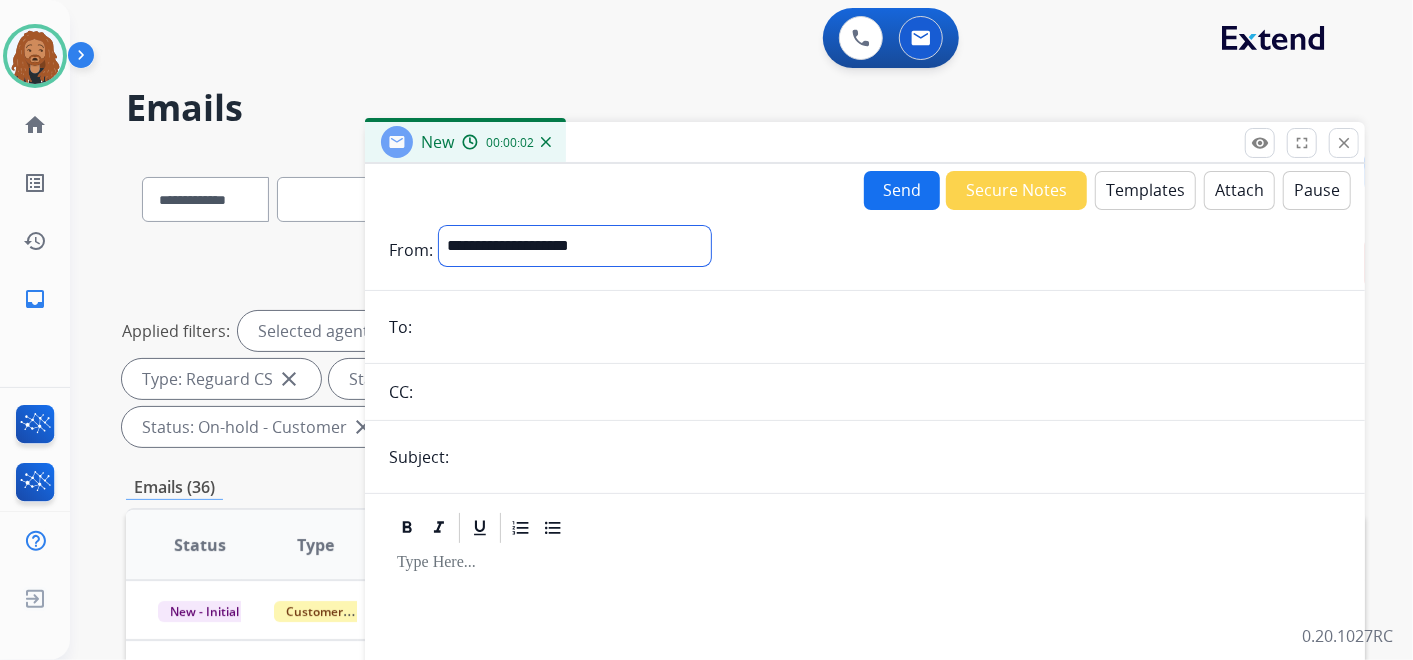 click on "**********" at bounding box center [575, 246] 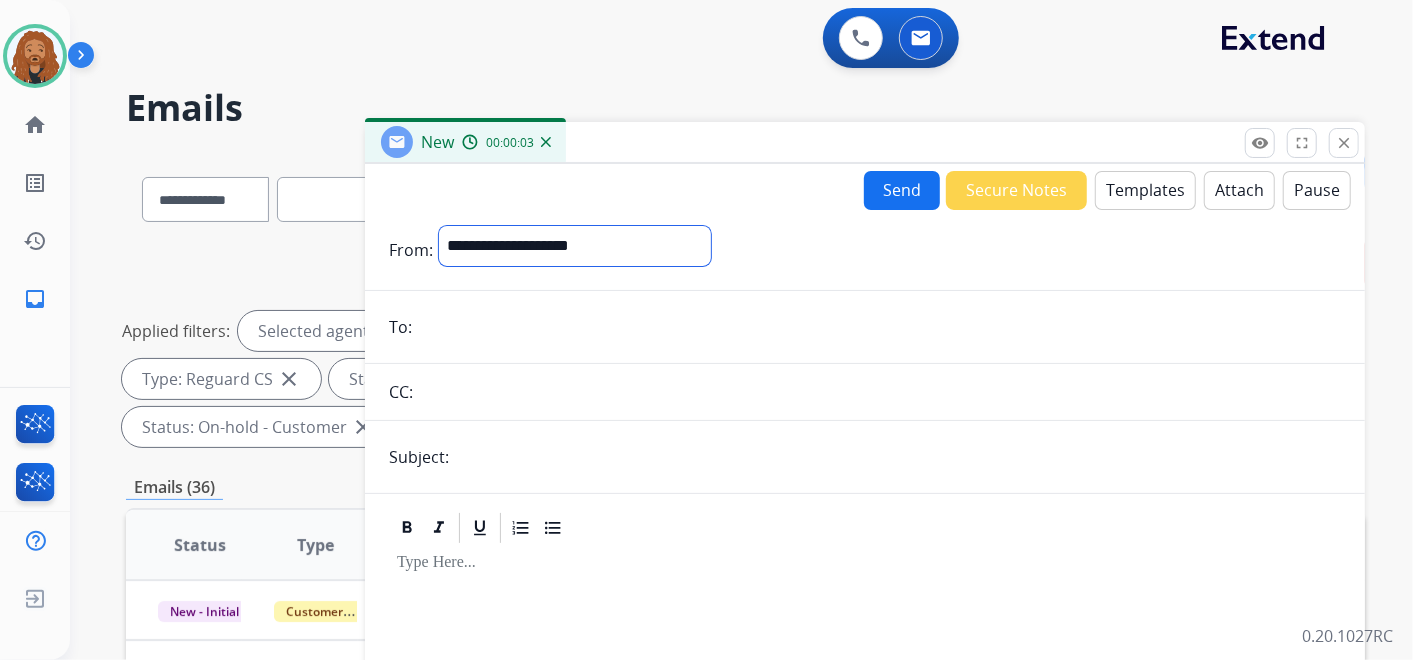 select on "**********" 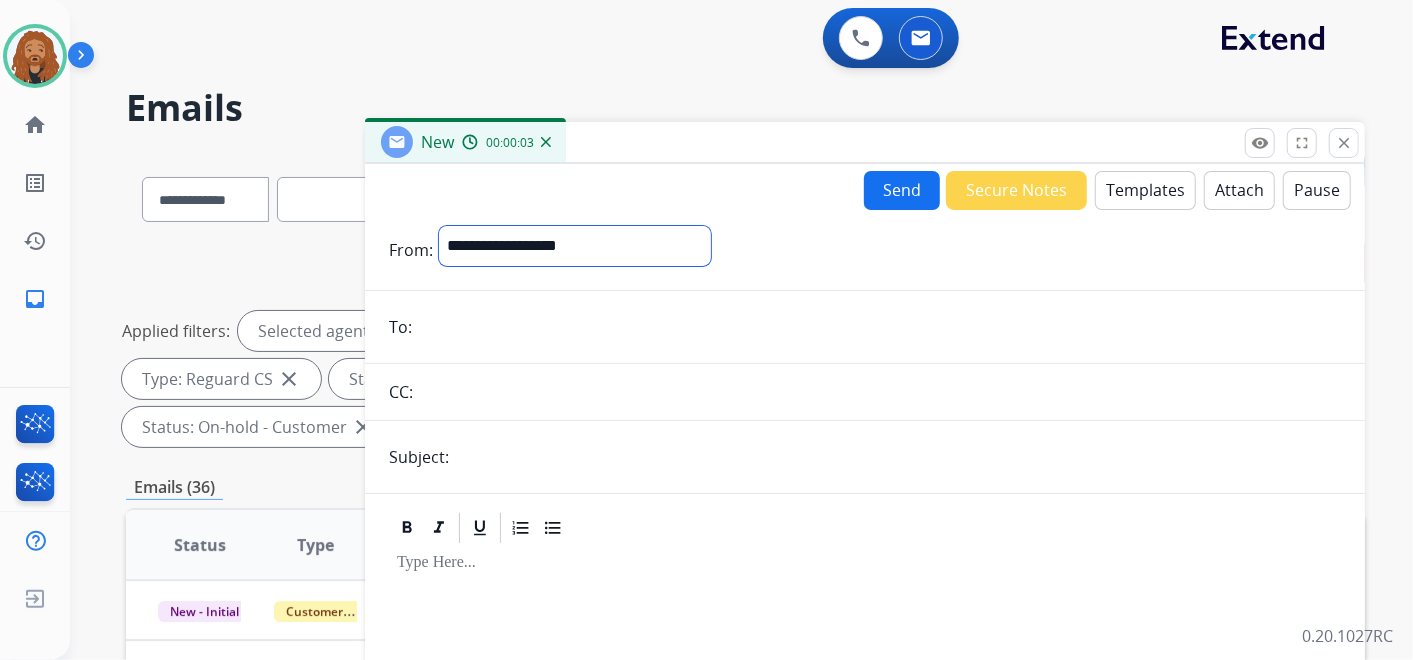 click on "**********" at bounding box center [575, 246] 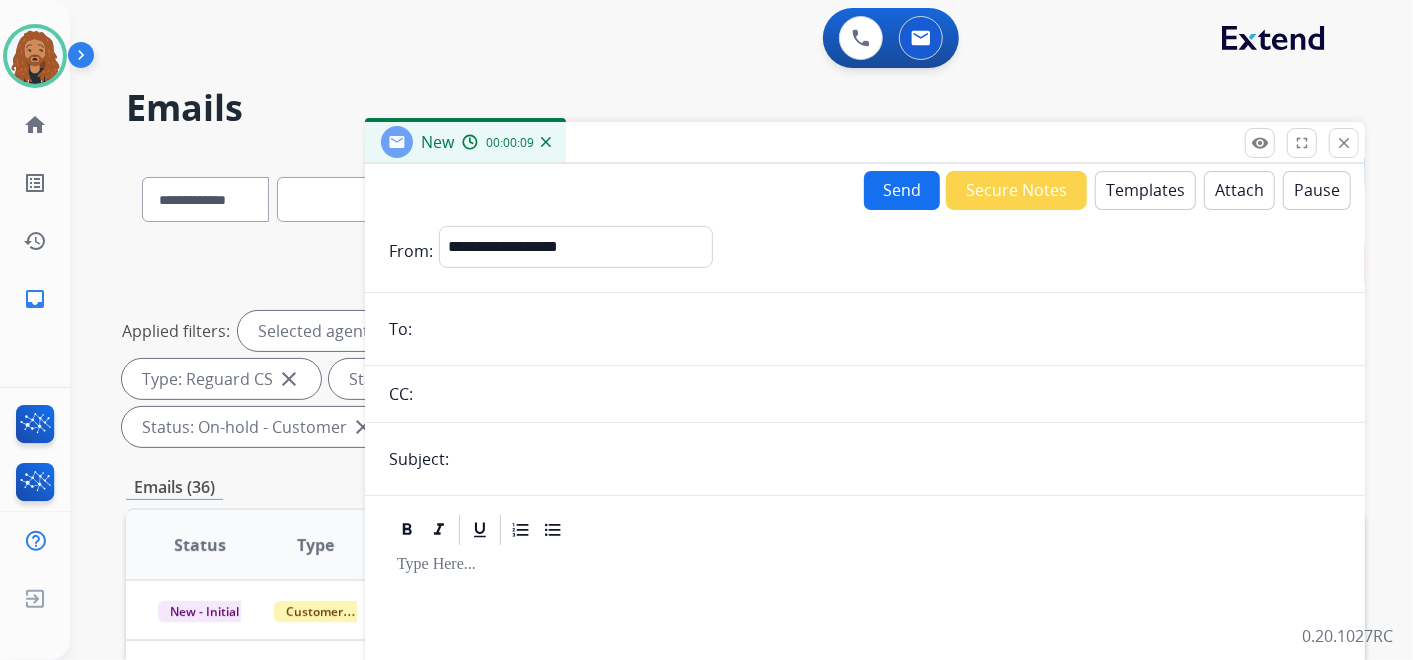 click at bounding box center (879, 329) 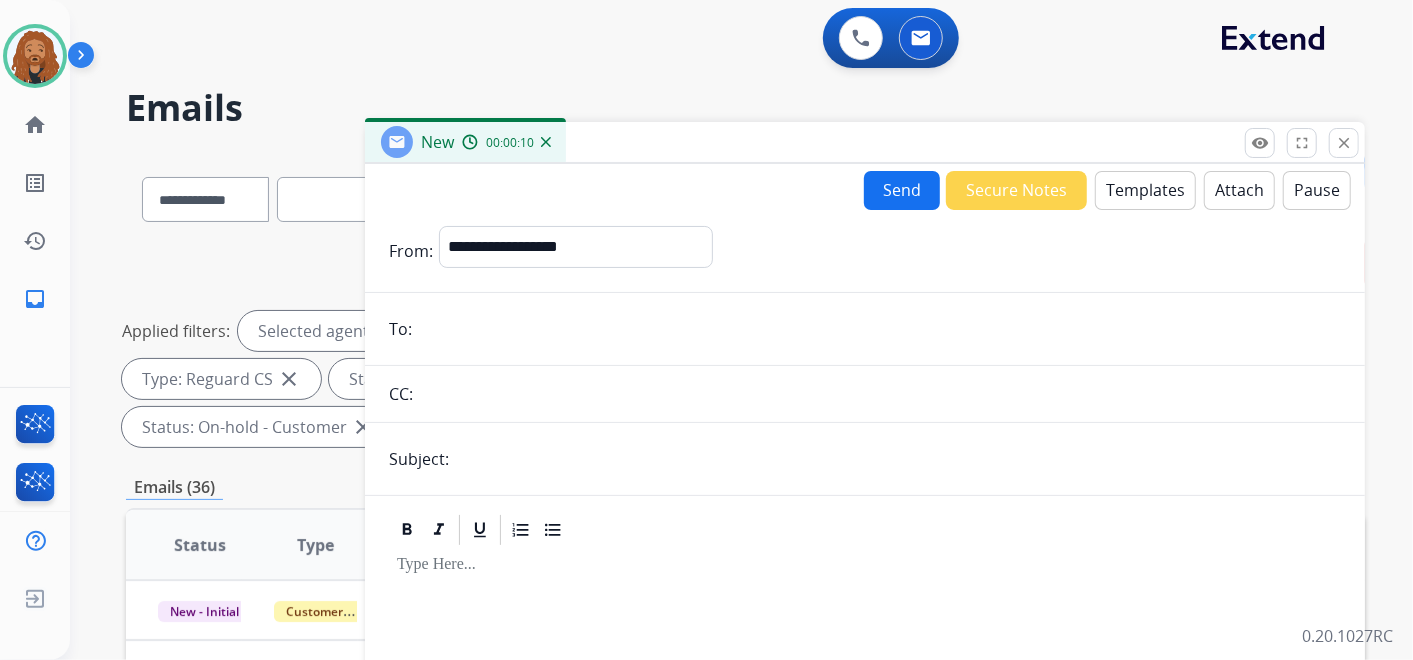 paste on "**********" 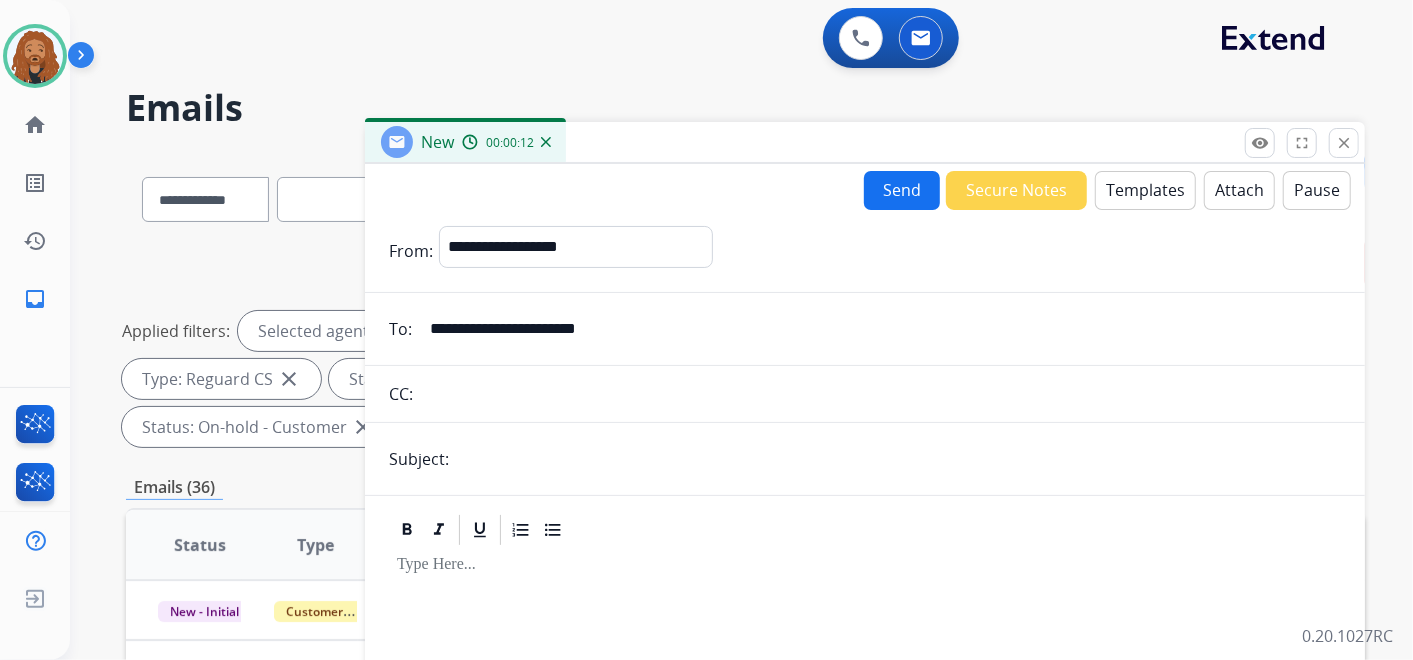 type on "**********" 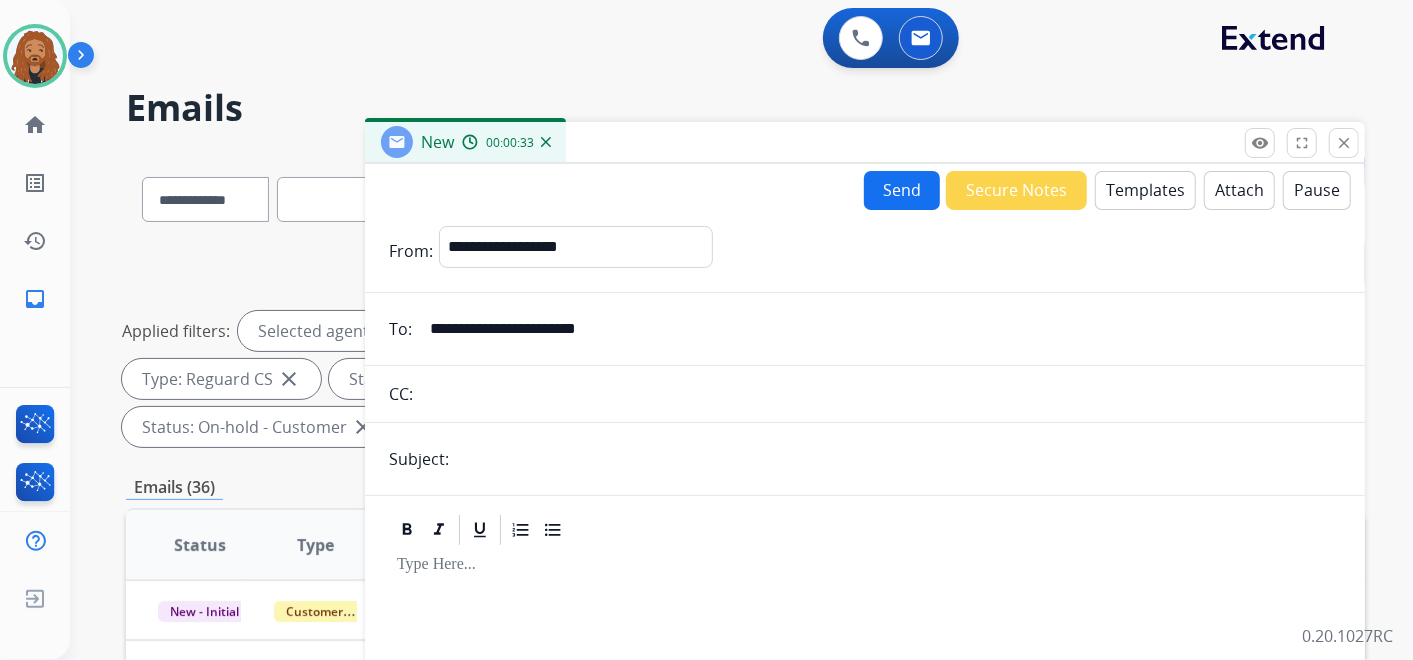 type on "**********" 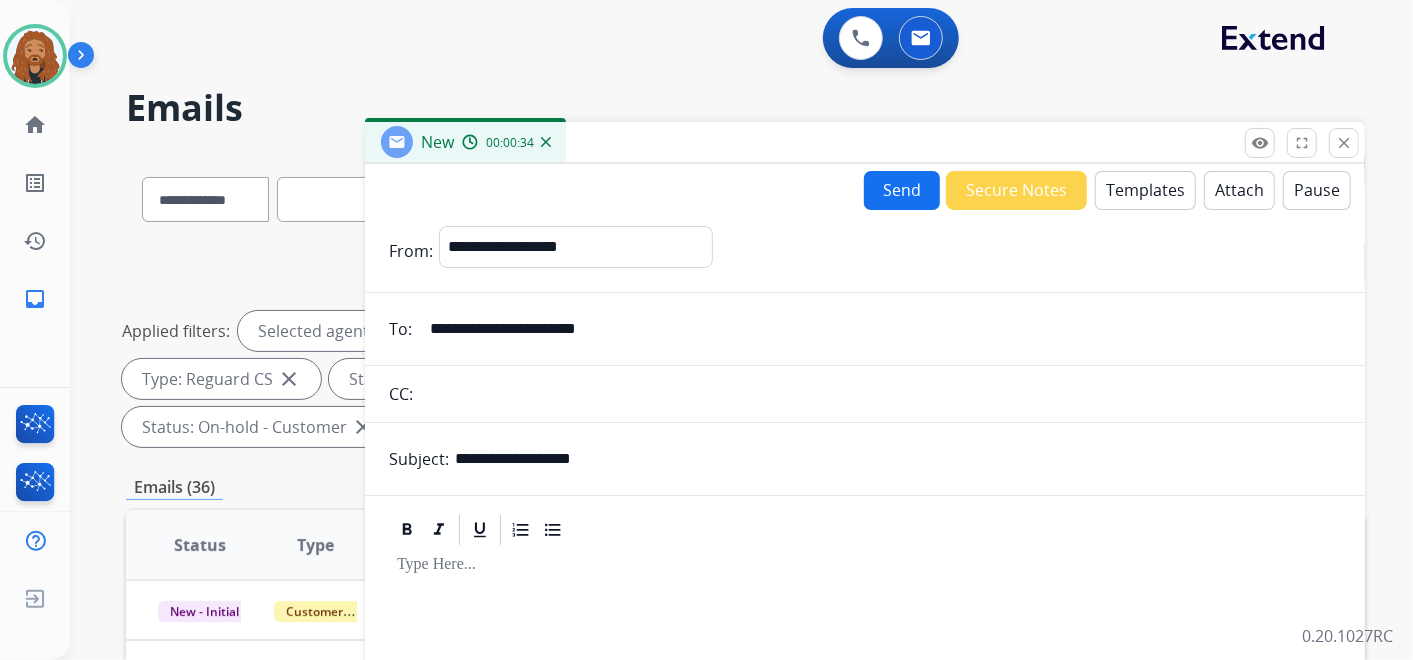 click on "Templates" at bounding box center [1145, 190] 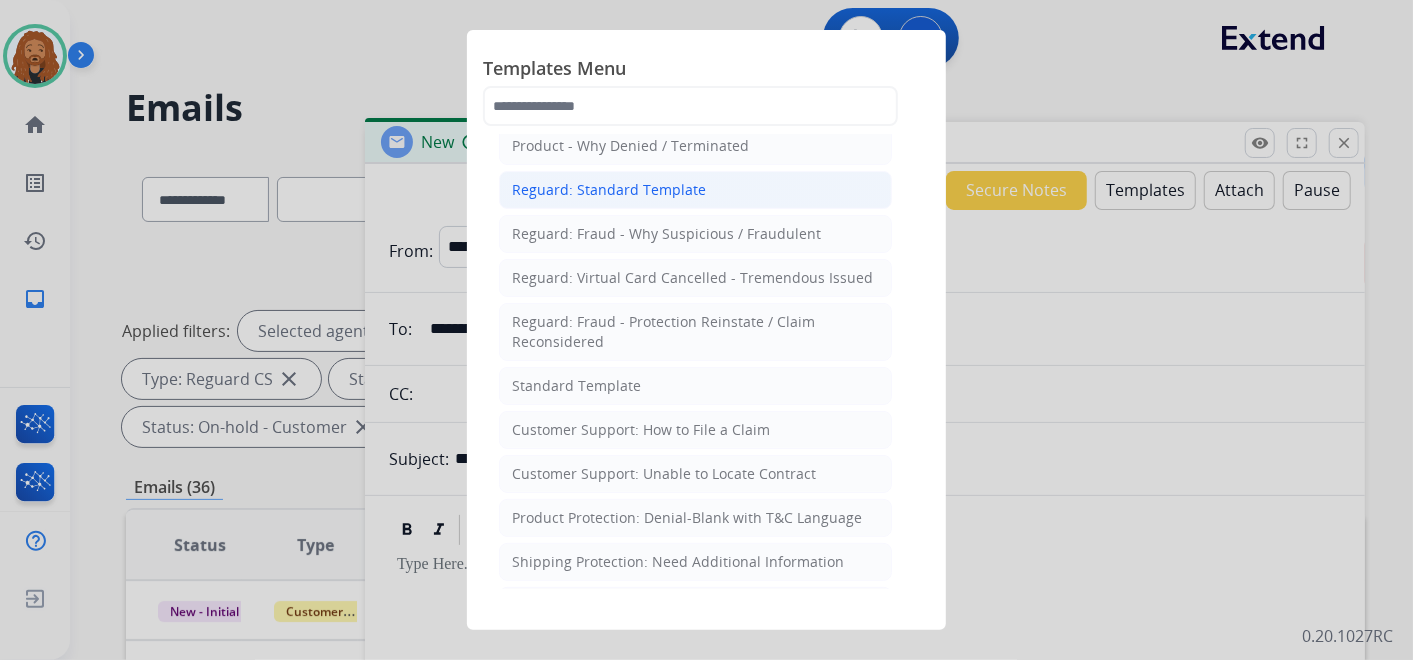scroll, scrollTop: 222, scrollLeft: 0, axis: vertical 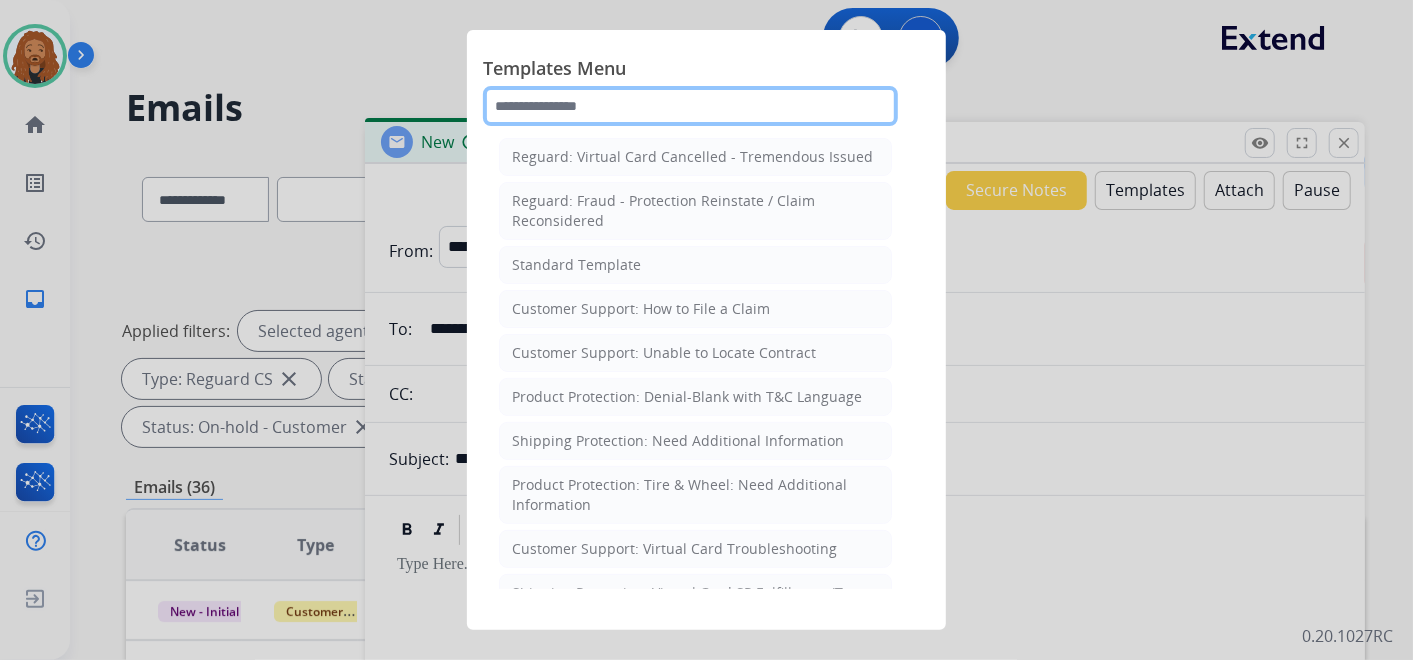click 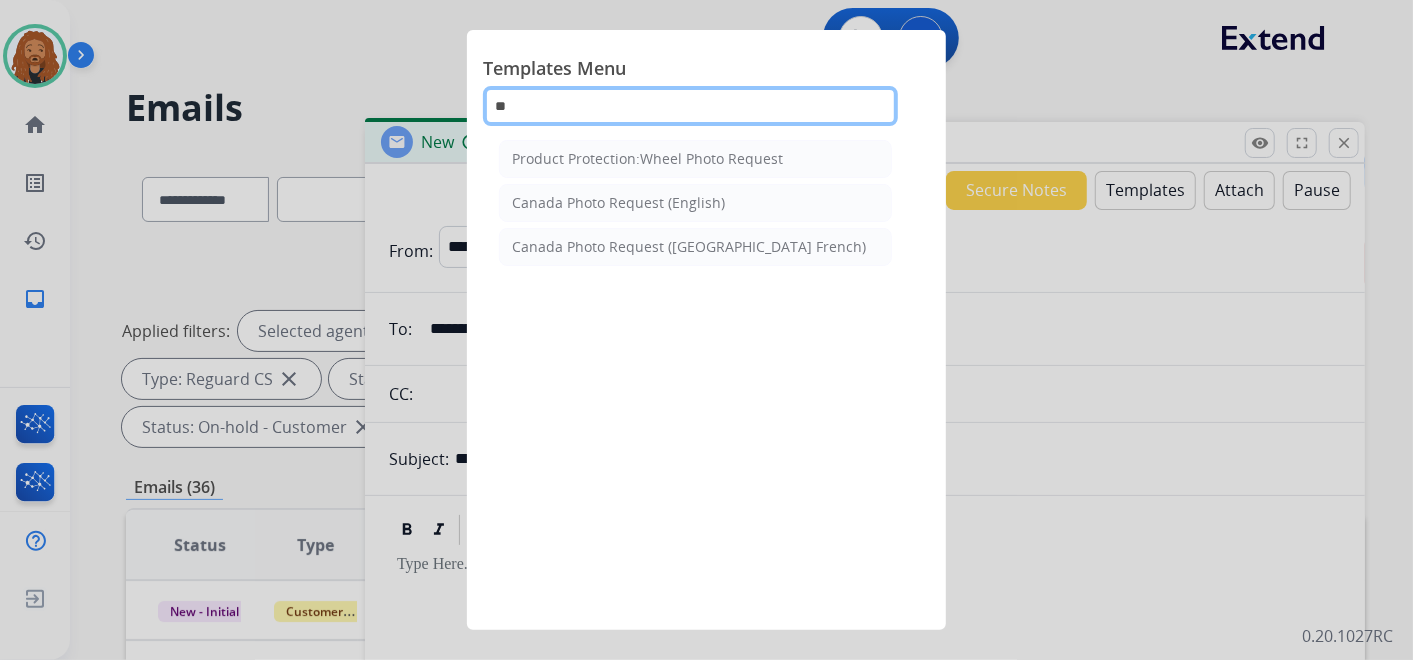 scroll, scrollTop: 0, scrollLeft: 0, axis: both 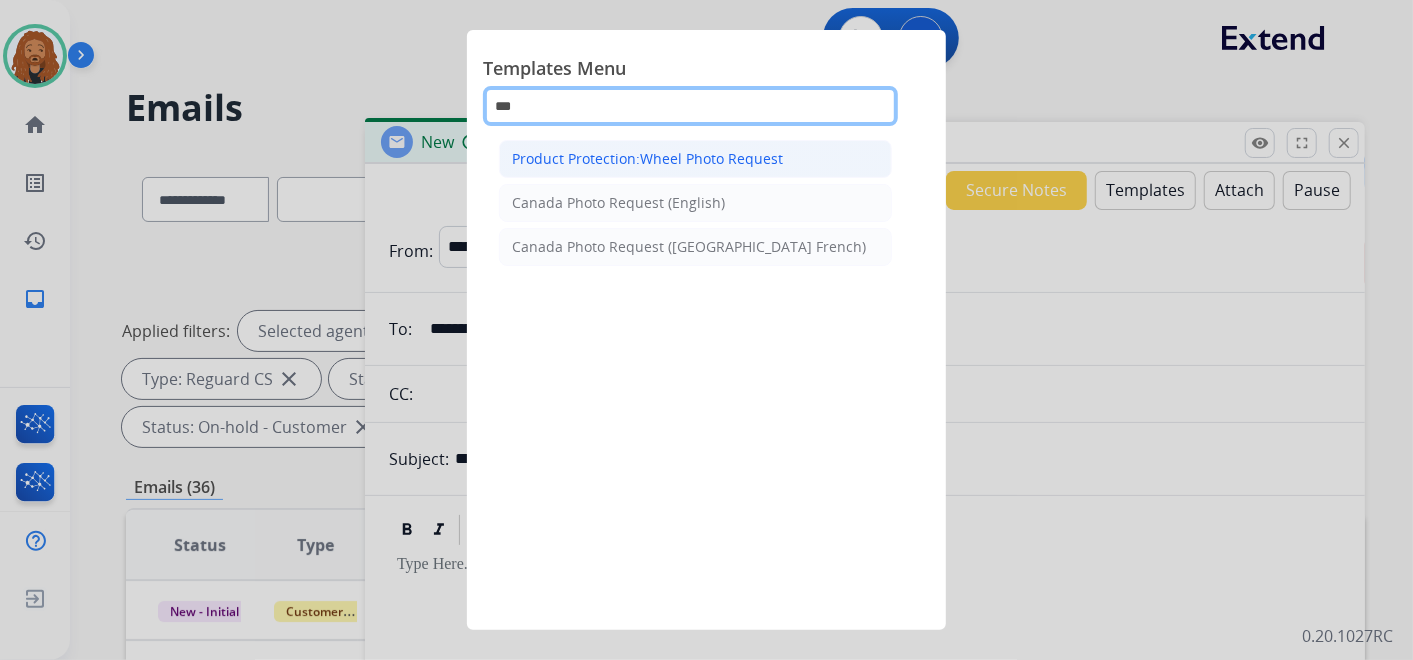 type on "***" 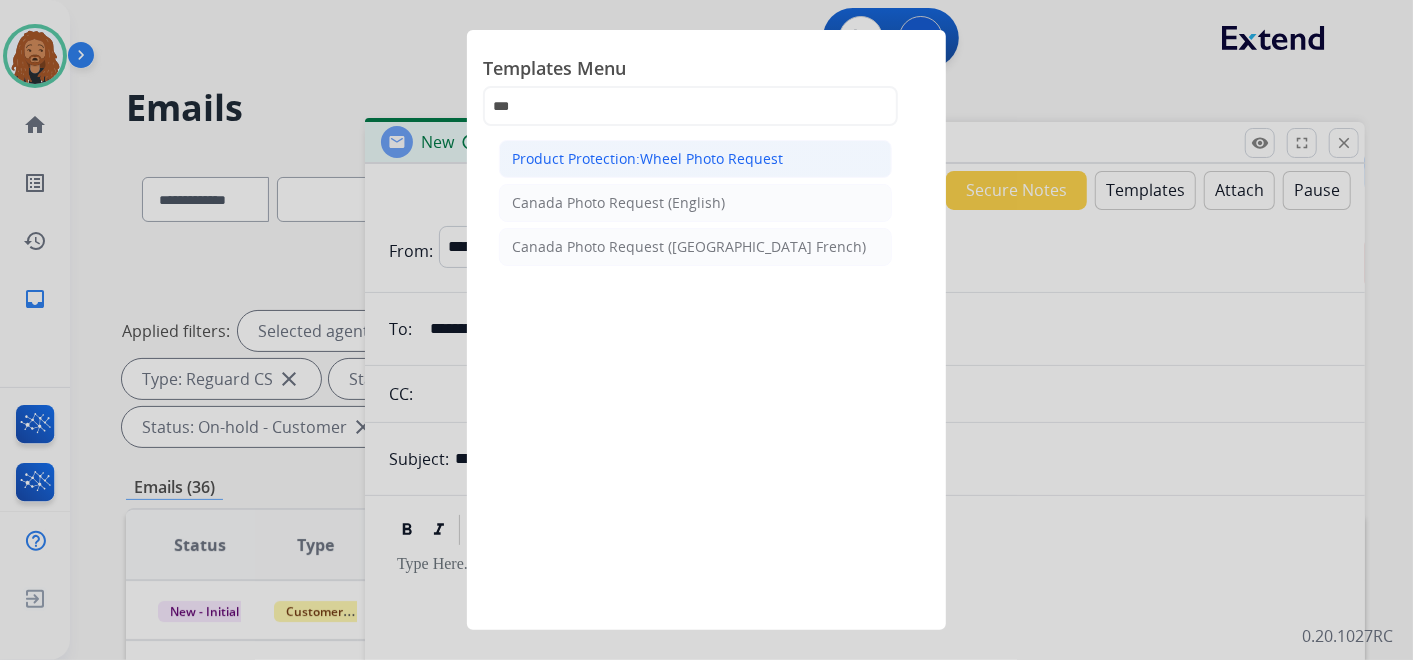 click on "Product Protection:Wheel Photo Request" 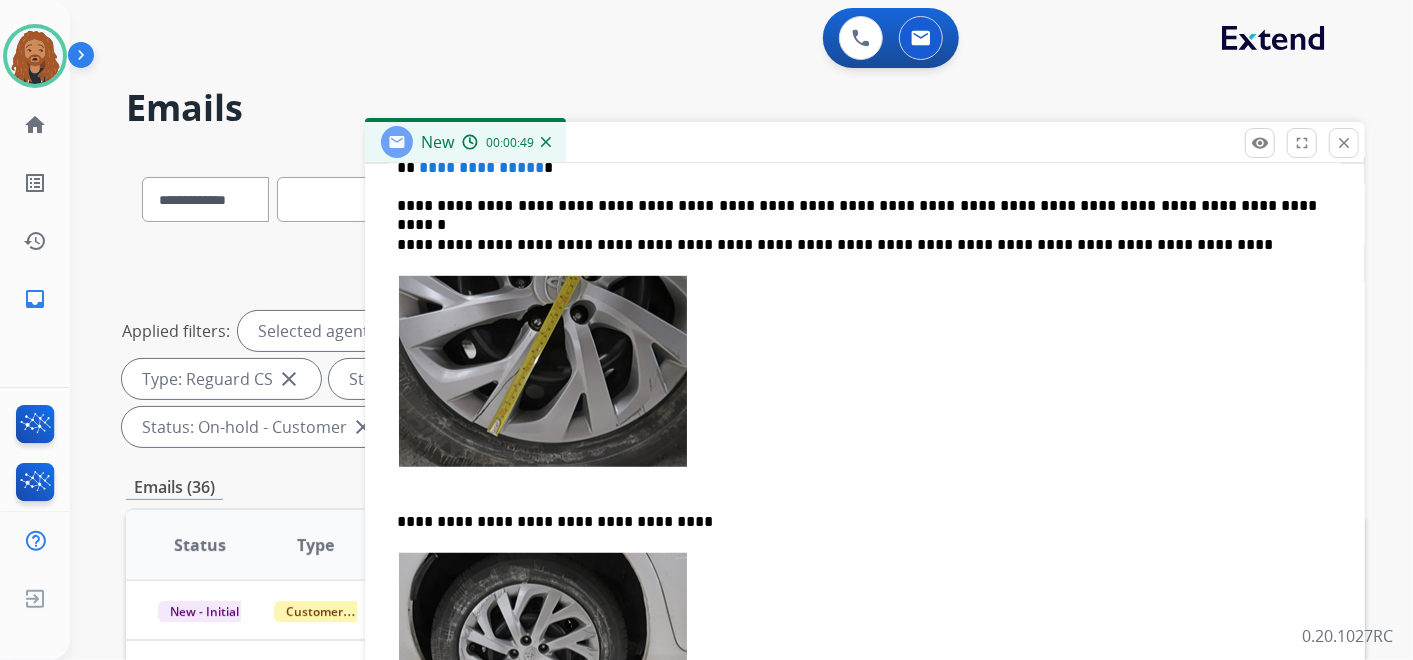 scroll, scrollTop: 666, scrollLeft: 0, axis: vertical 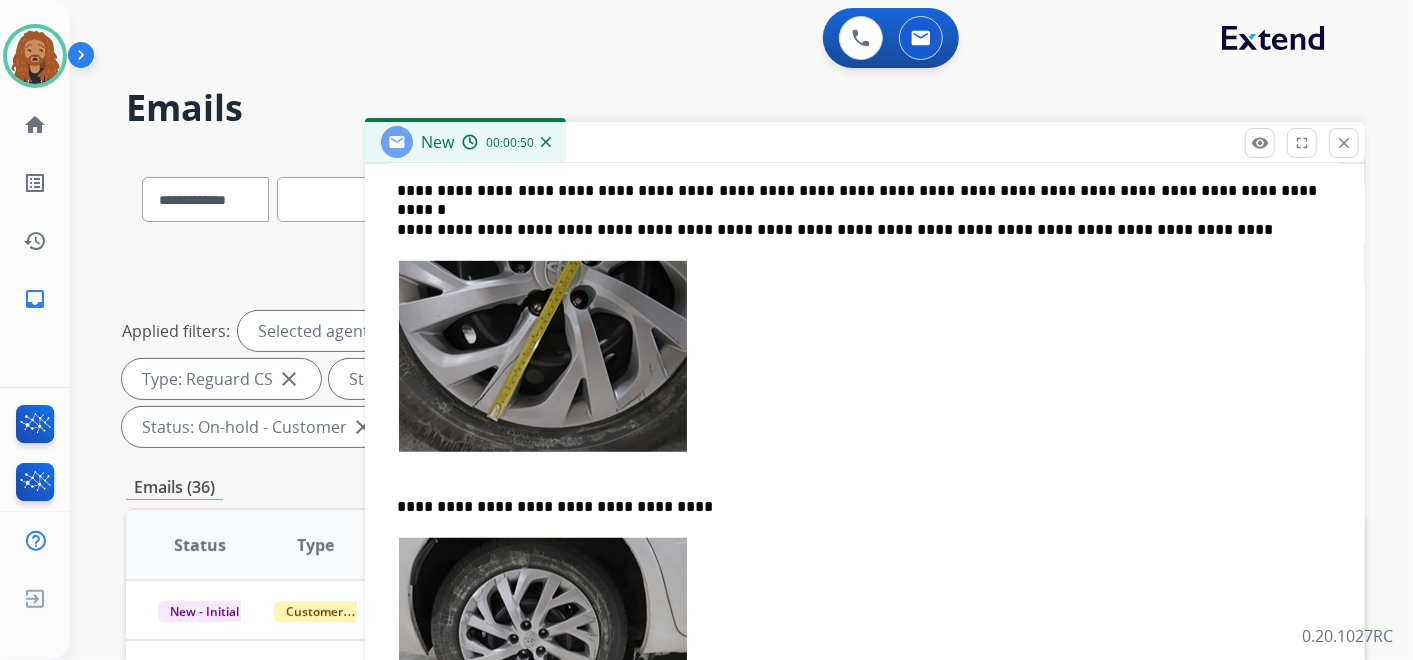 click at bounding box center [543, 356] 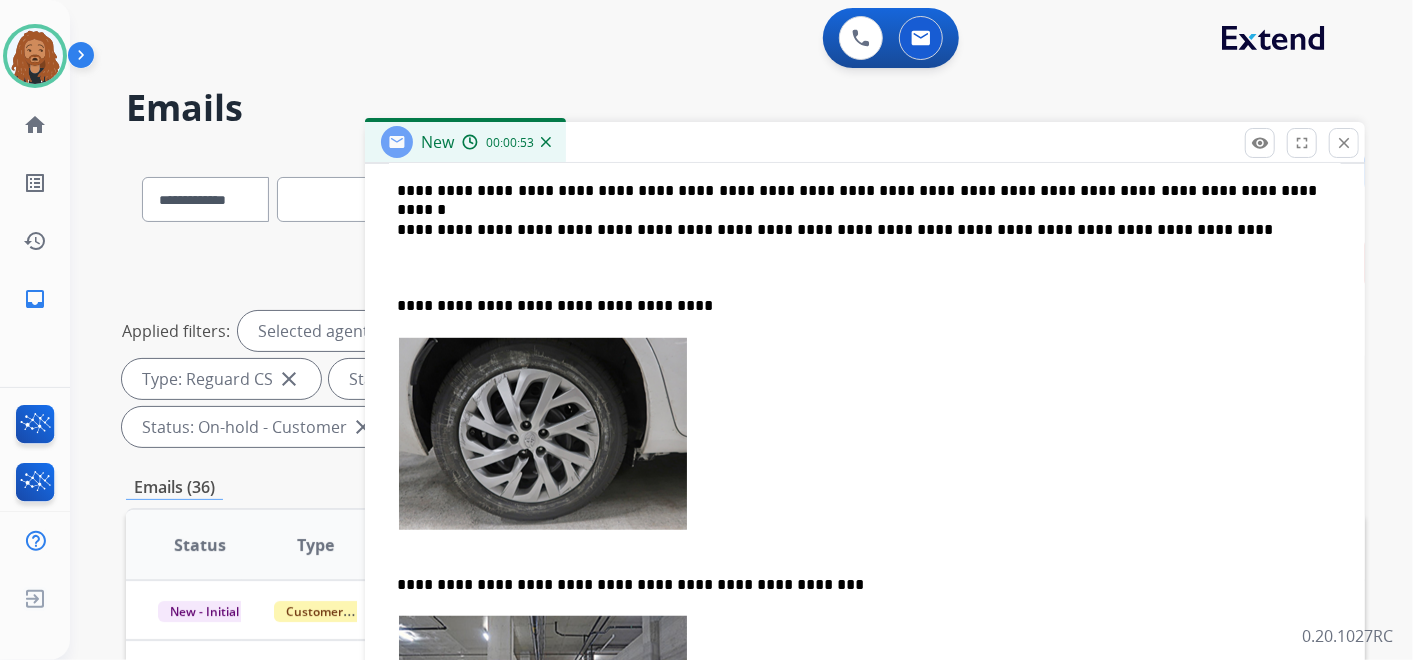 click at bounding box center [865, 446] 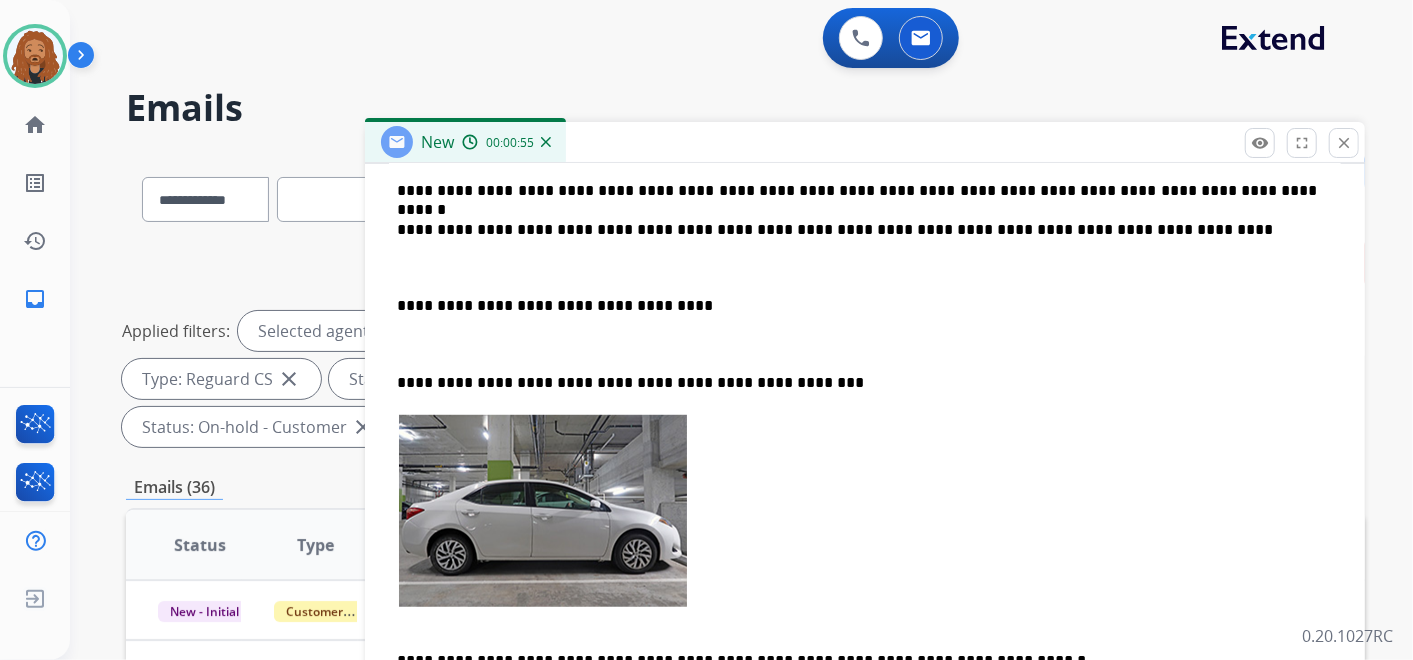 scroll, scrollTop: 641, scrollLeft: 0, axis: vertical 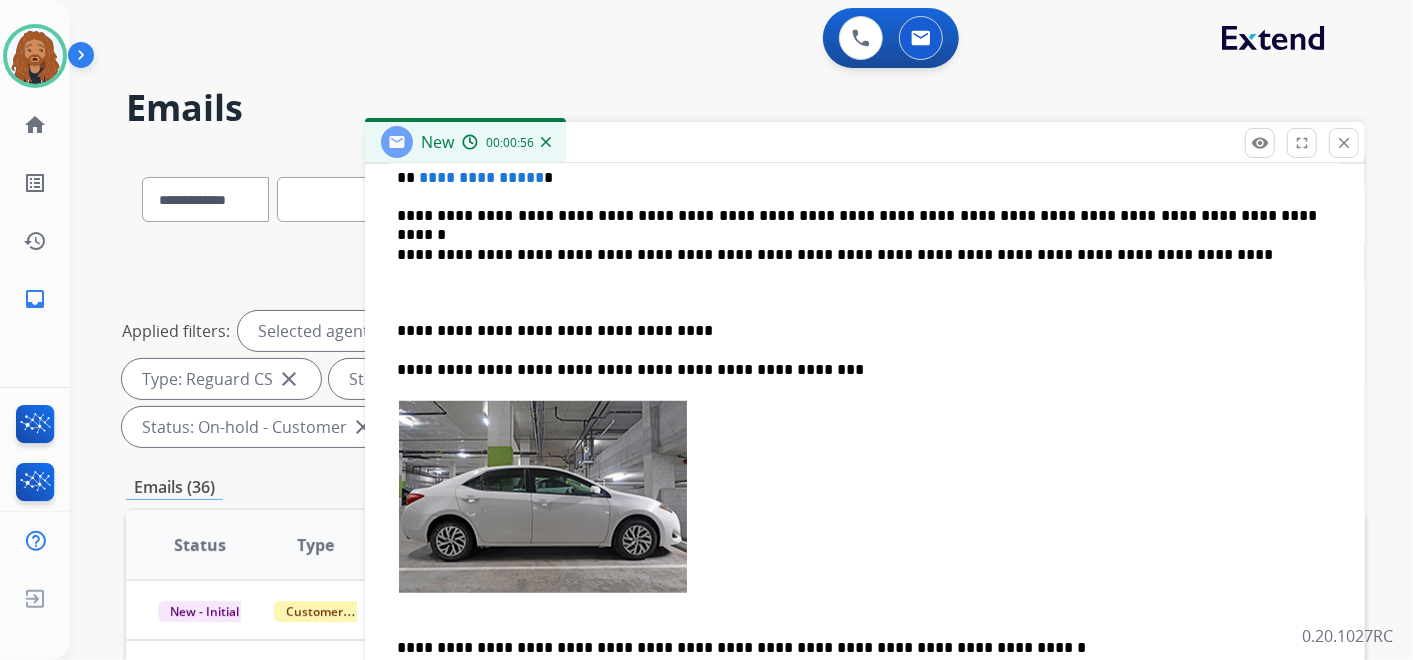 click at bounding box center (865, 509) 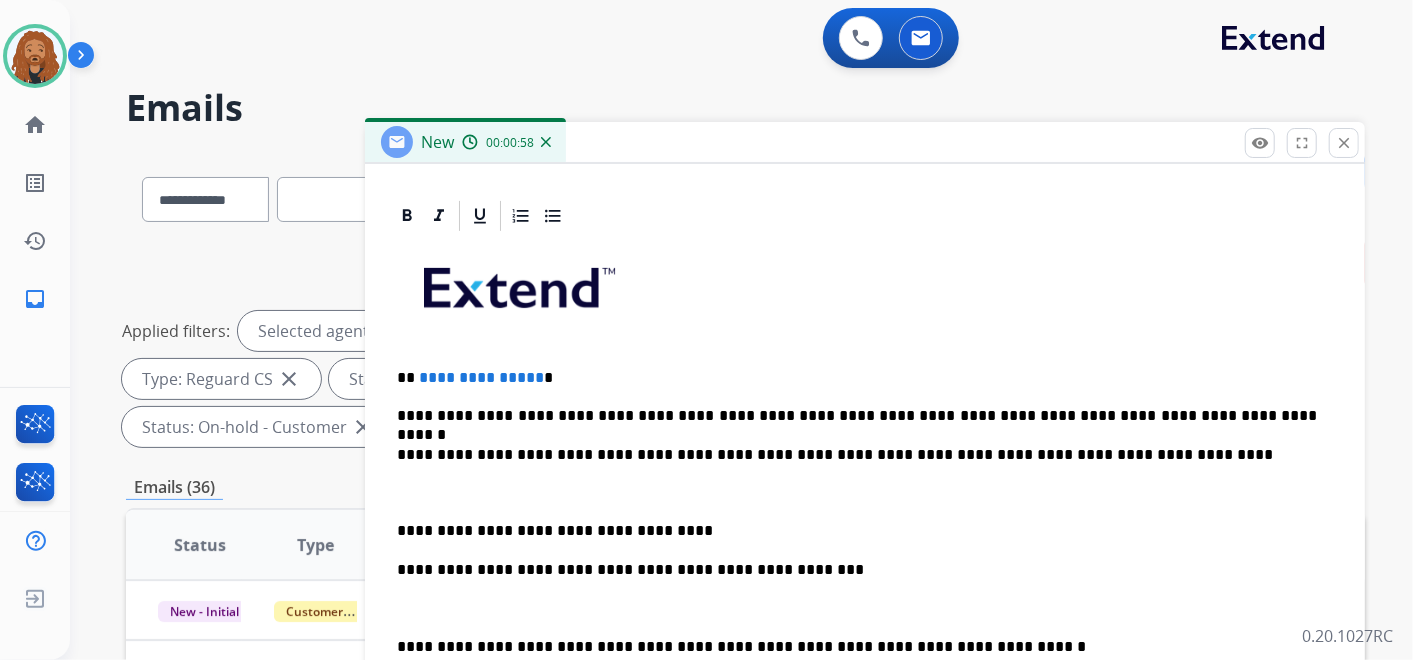 scroll, scrollTop: 402, scrollLeft: 0, axis: vertical 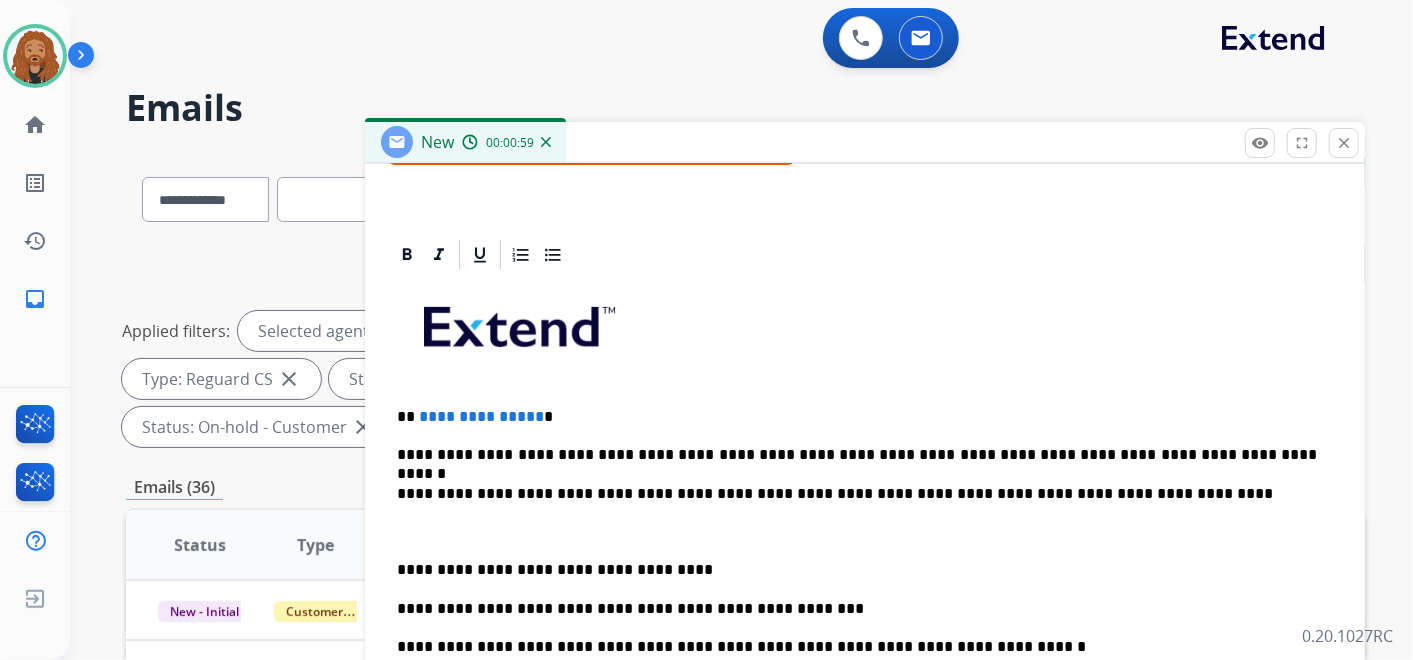 click at bounding box center (865, 532) 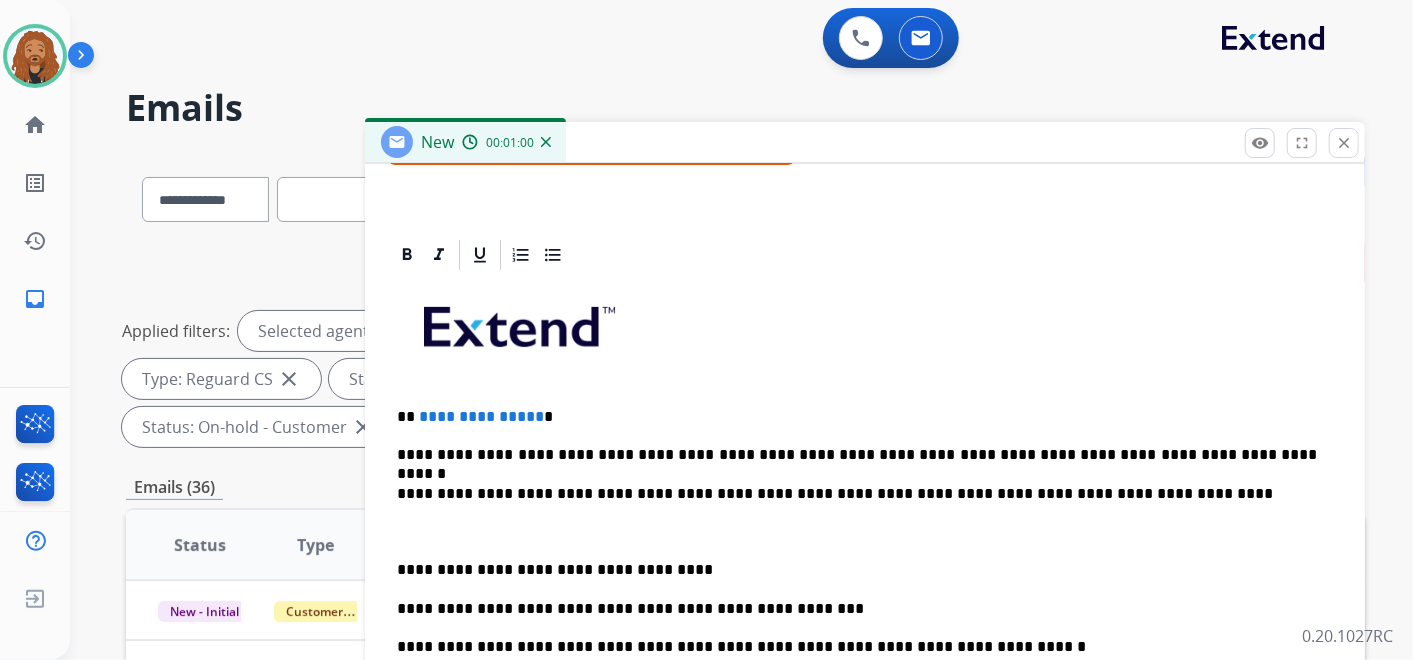 scroll, scrollTop: 364, scrollLeft: 0, axis: vertical 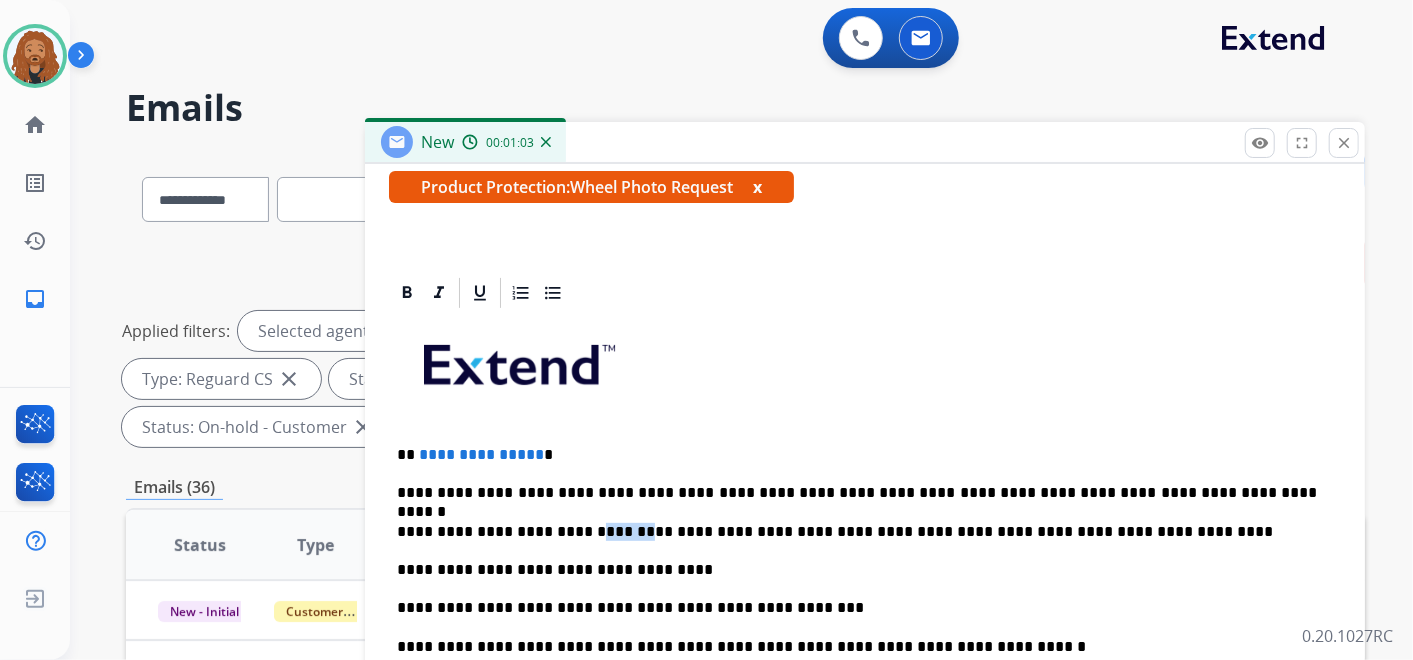 drag, startPoint x: 616, startPoint y: 531, endPoint x: 574, endPoint y: 526, distance: 42.296574 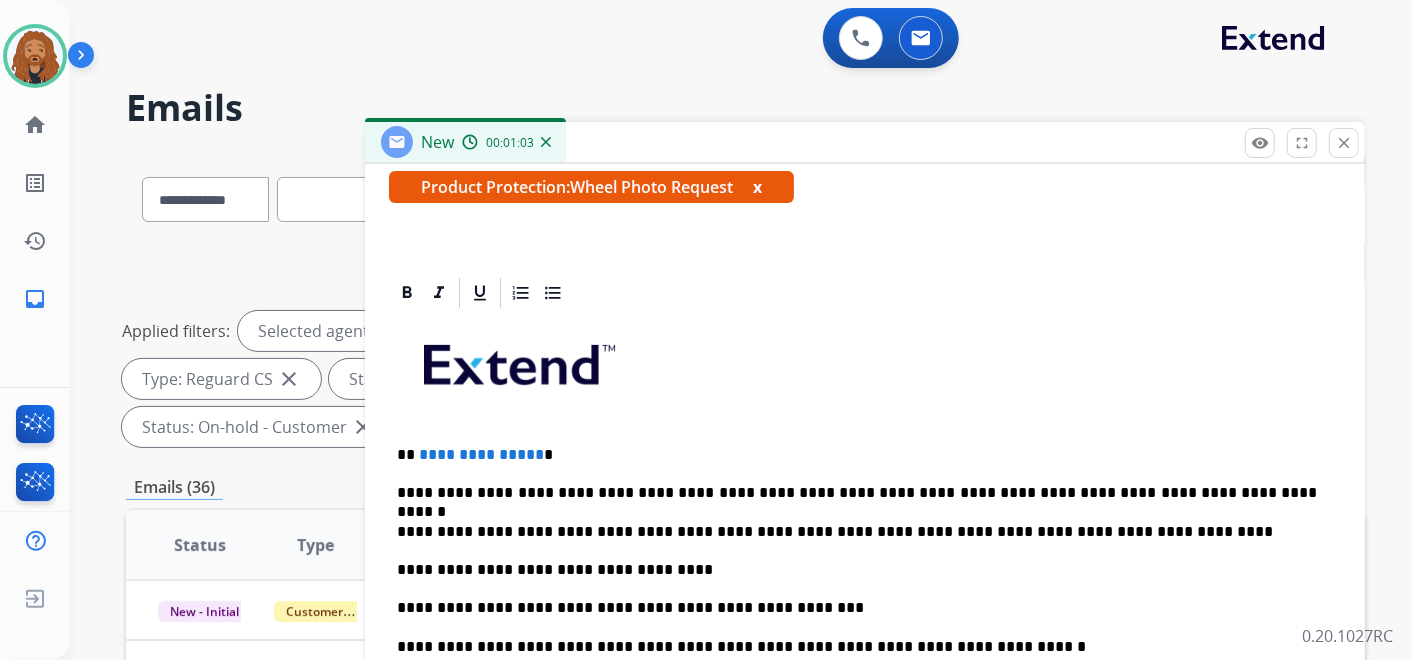 type 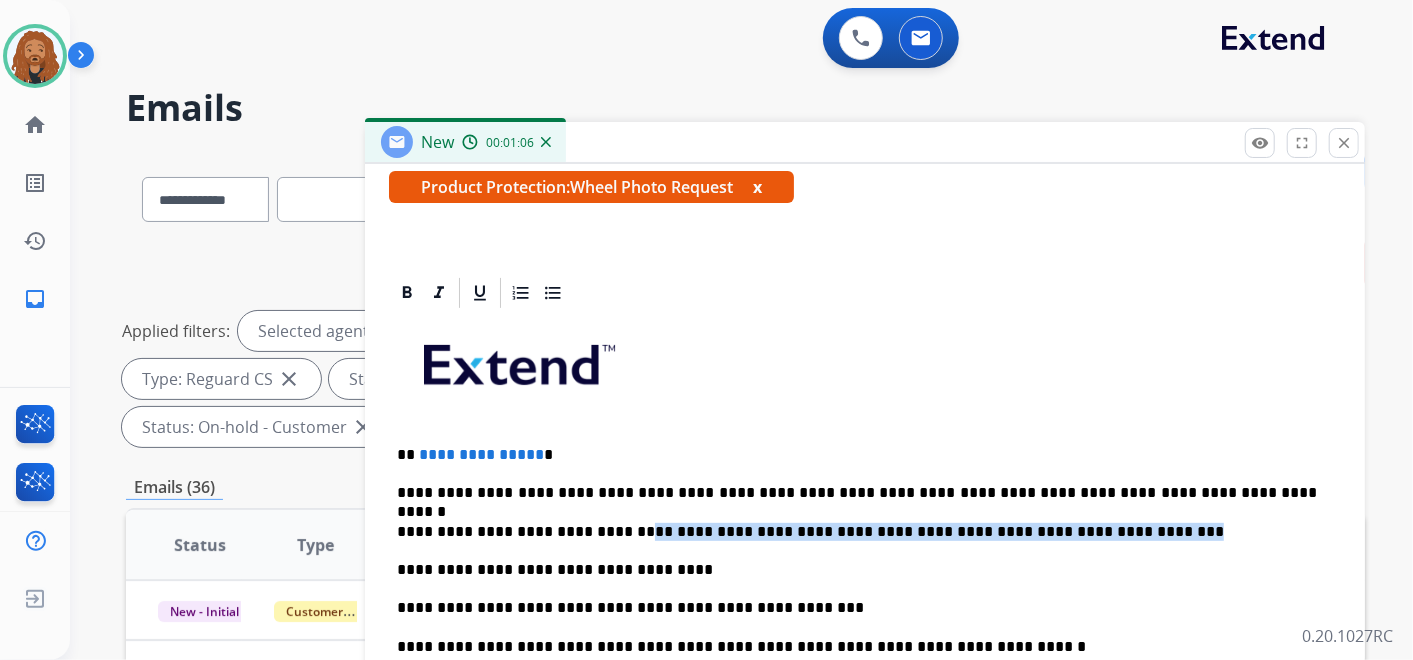 drag, startPoint x: 620, startPoint y: 526, endPoint x: 1131, endPoint y: 521, distance: 511.02448 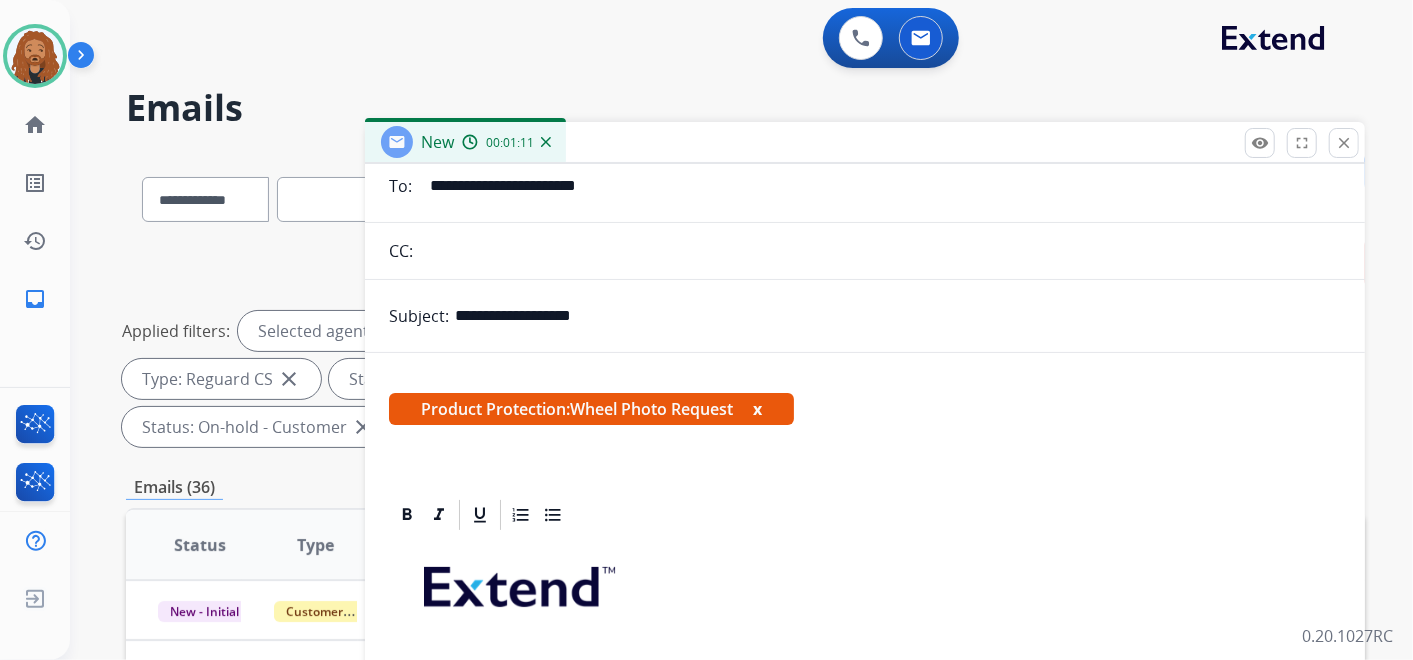 scroll, scrollTop: 364, scrollLeft: 0, axis: vertical 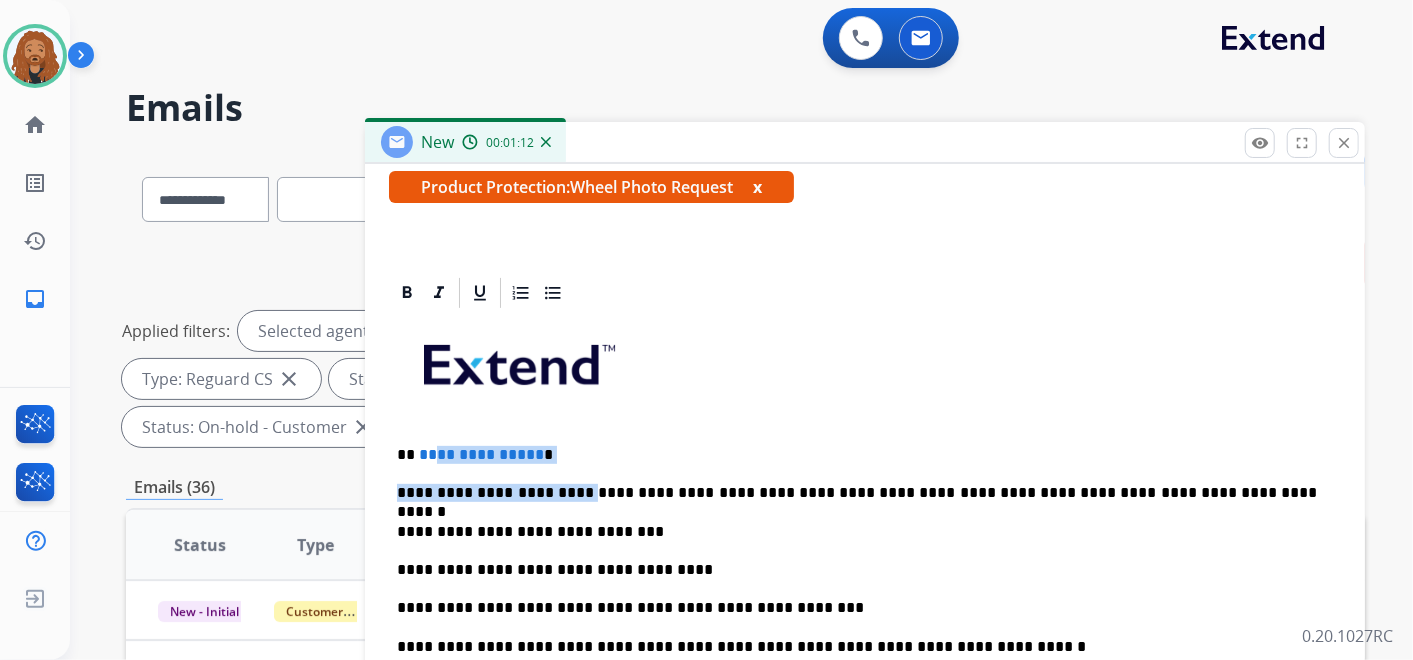 drag, startPoint x: 552, startPoint y: 462, endPoint x: 433, endPoint y: 454, distance: 119.26861 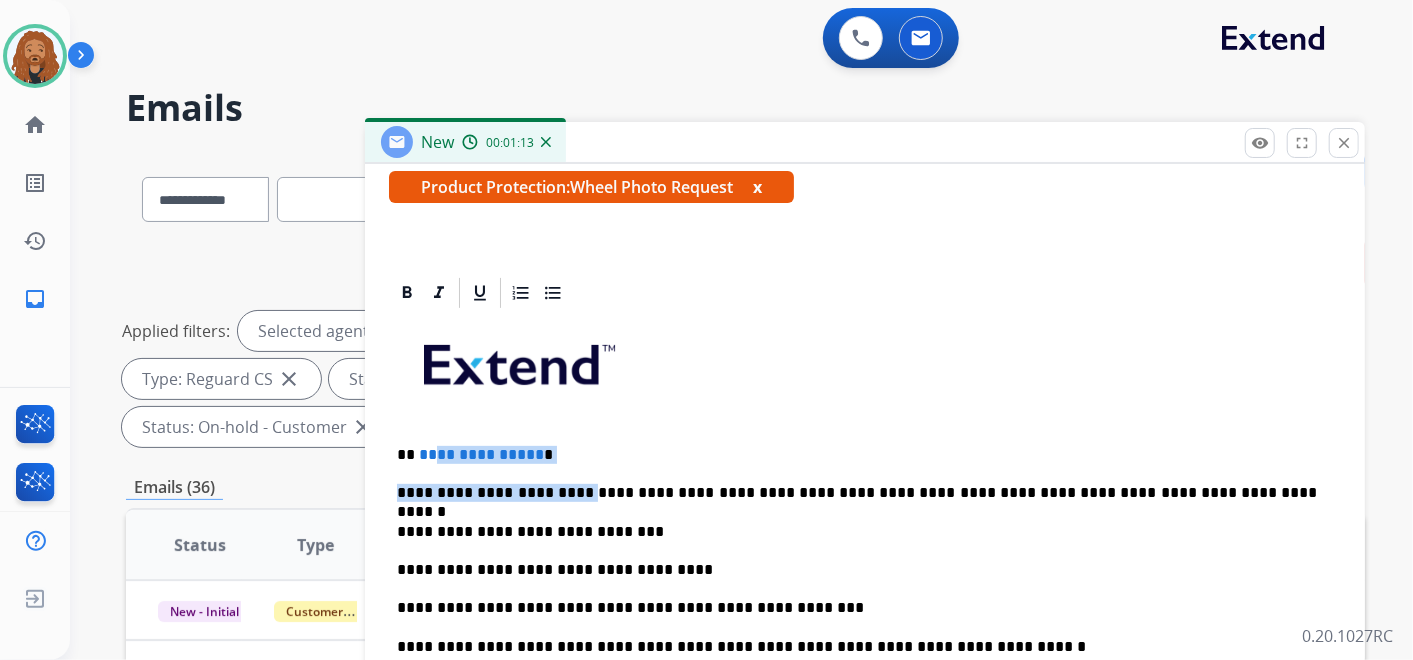 click on "**********" at bounding box center (865, 665) 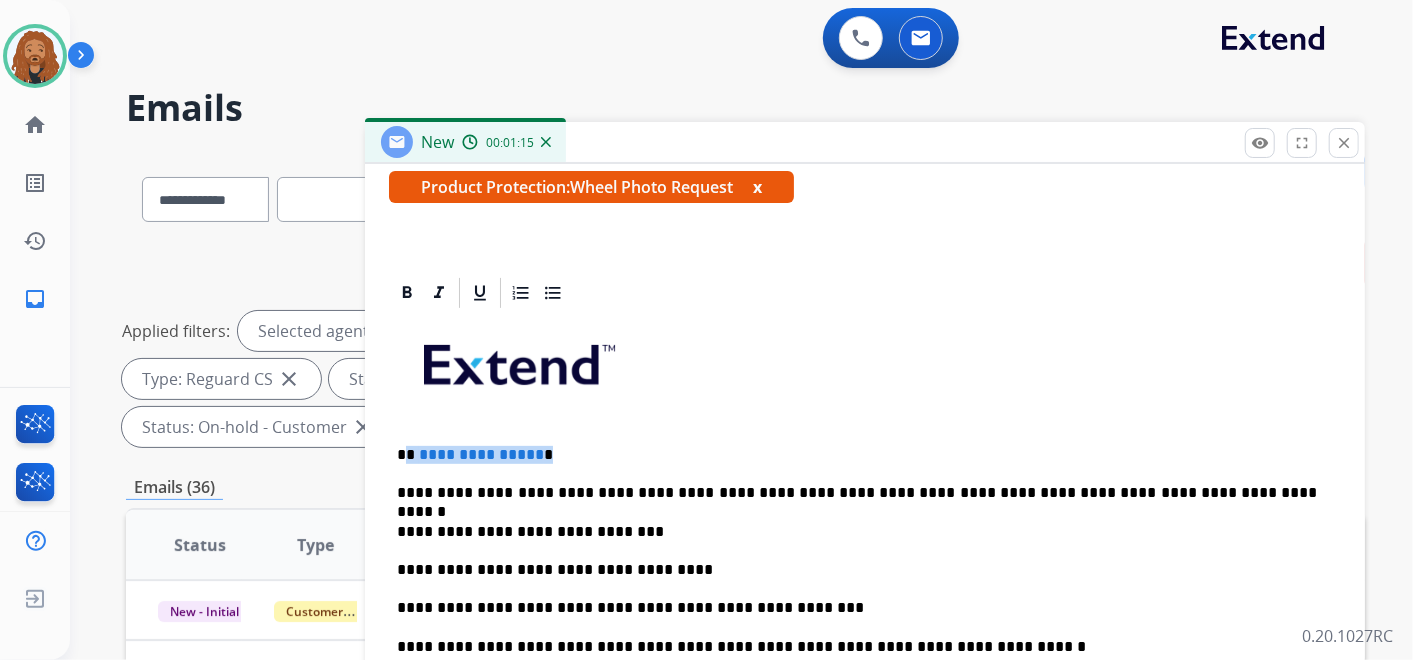 drag, startPoint x: 545, startPoint y: 448, endPoint x: 405, endPoint y: 451, distance: 140.03214 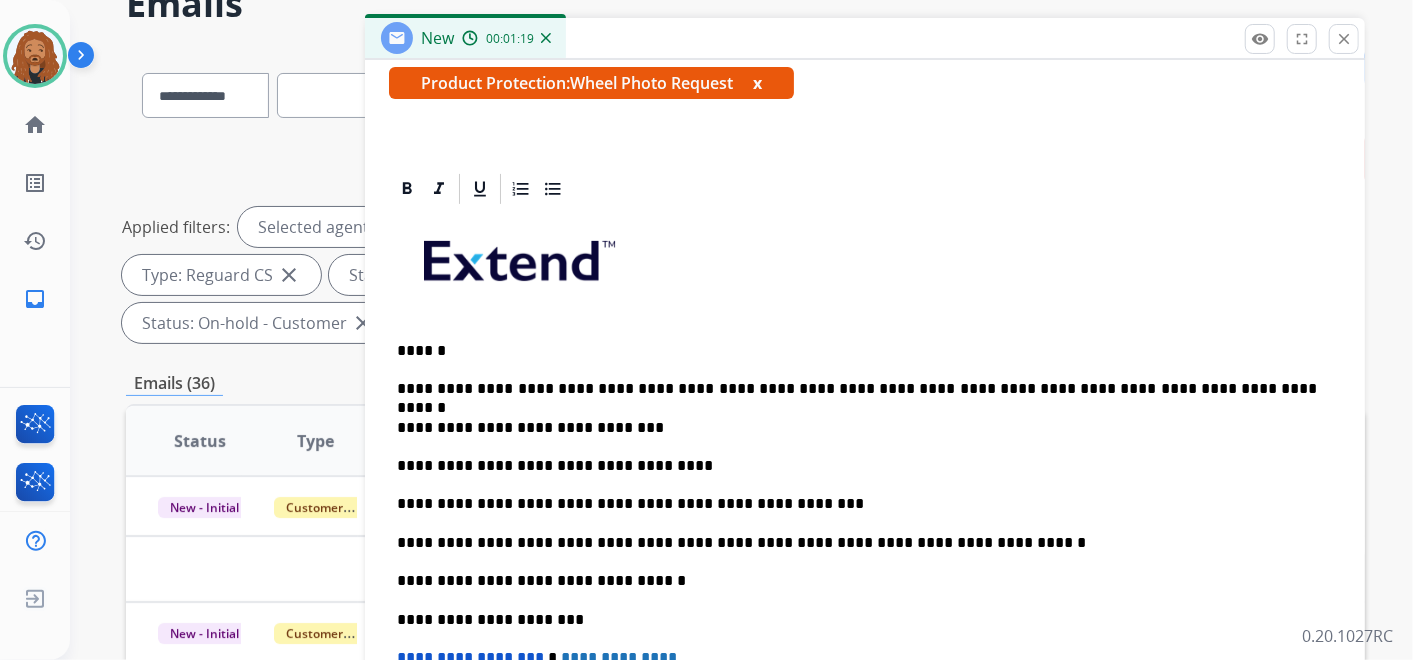 scroll, scrollTop: 222, scrollLeft: 0, axis: vertical 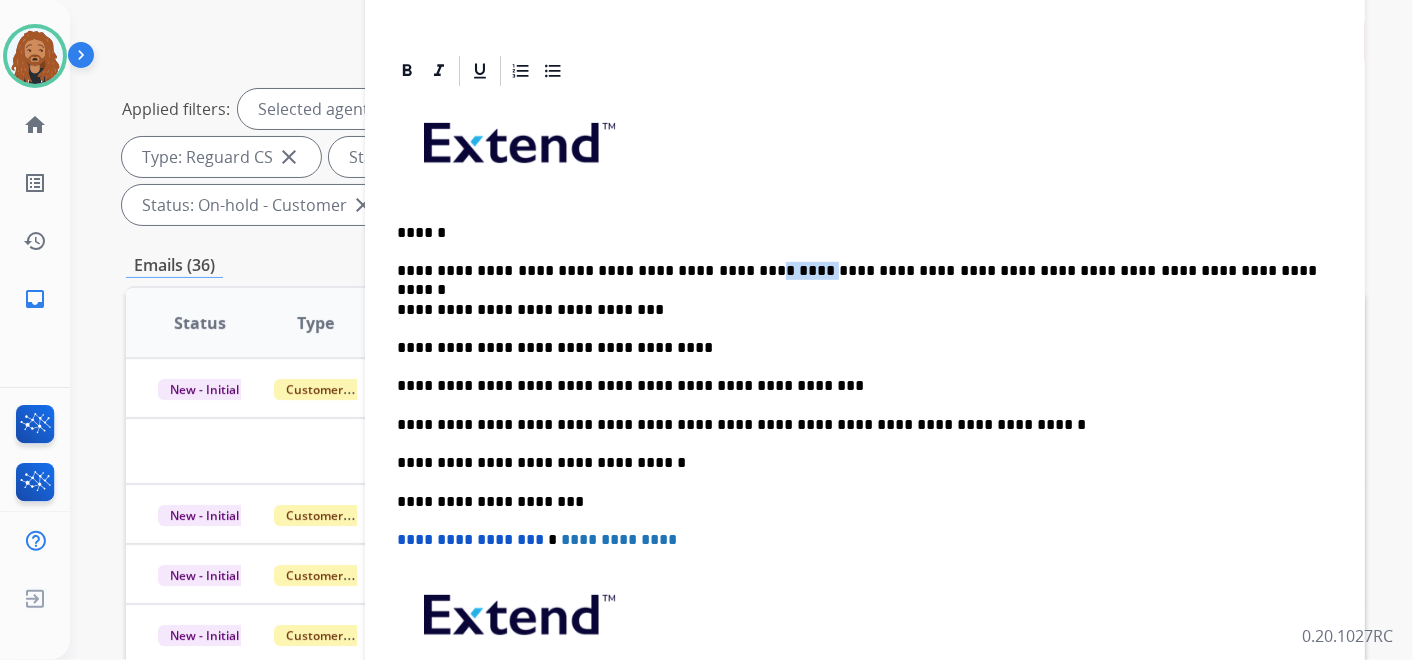 drag, startPoint x: 699, startPoint y: 267, endPoint x: 744, endPoint y: 267, distance: 45 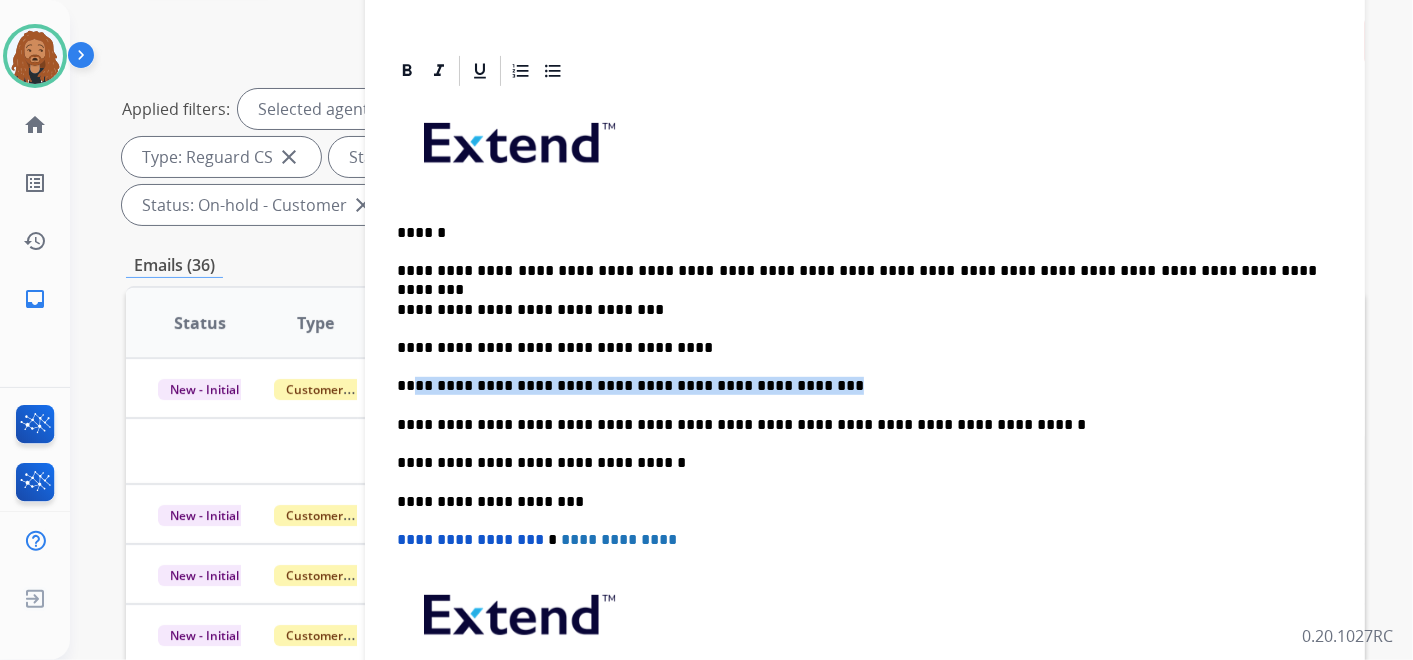 drag, startPoint x: 780, startPoint y: 385, endPoint x: 411, endPoint y: 382, distance: 369.0122 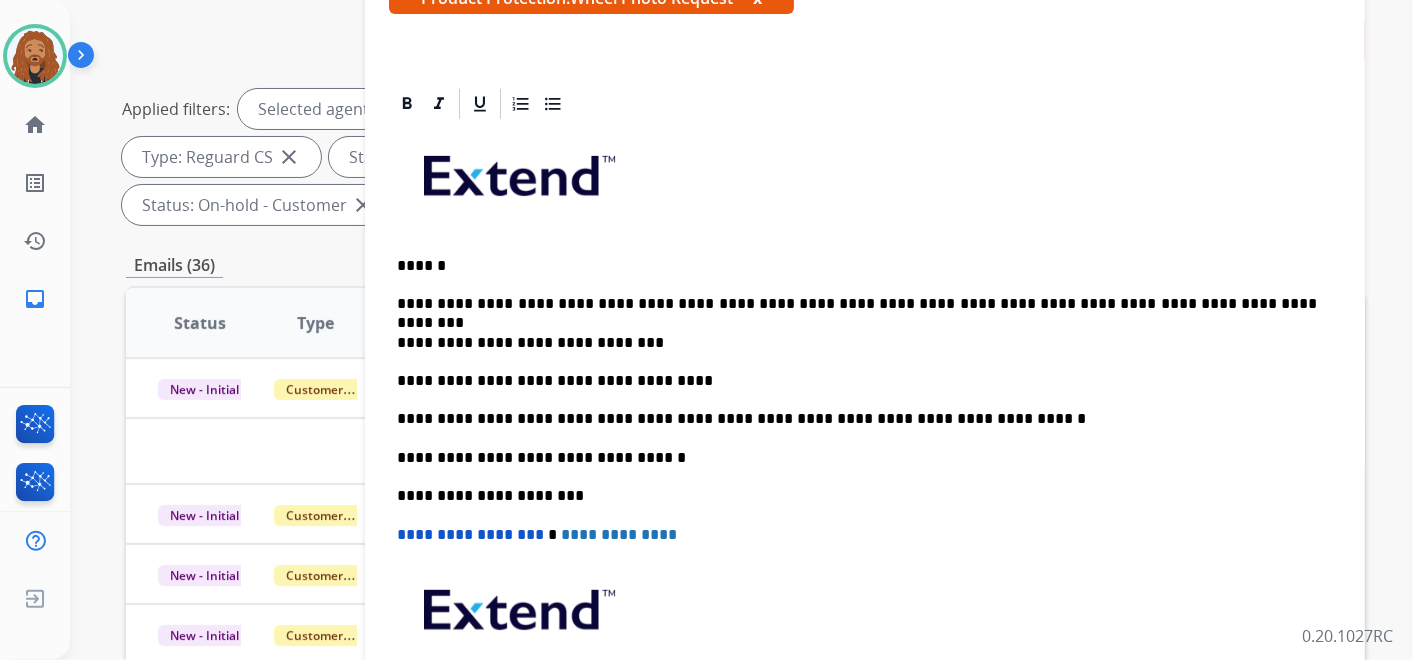 scroll, scrollTop: 326, scrollLeft: 0, axis: vertical 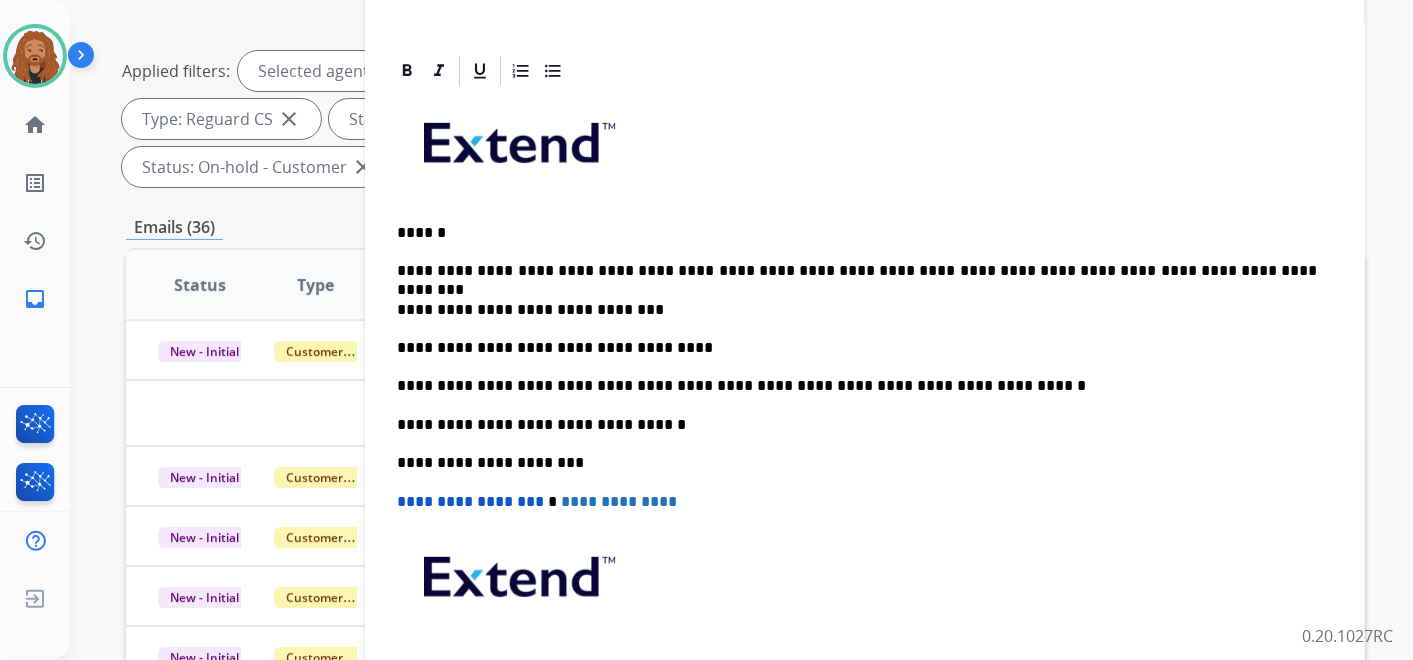 click on "**********" at bounding box center (865, 424) 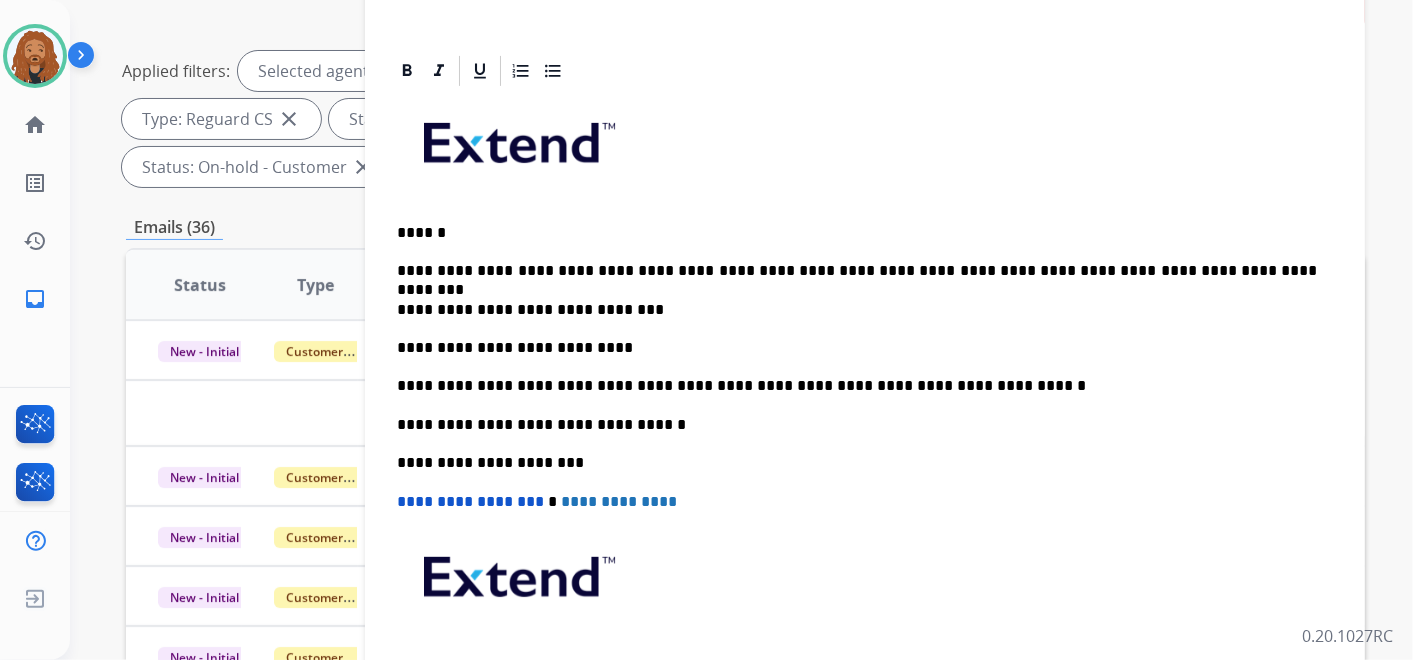 click on "**********" at bounding box center (857, 348) 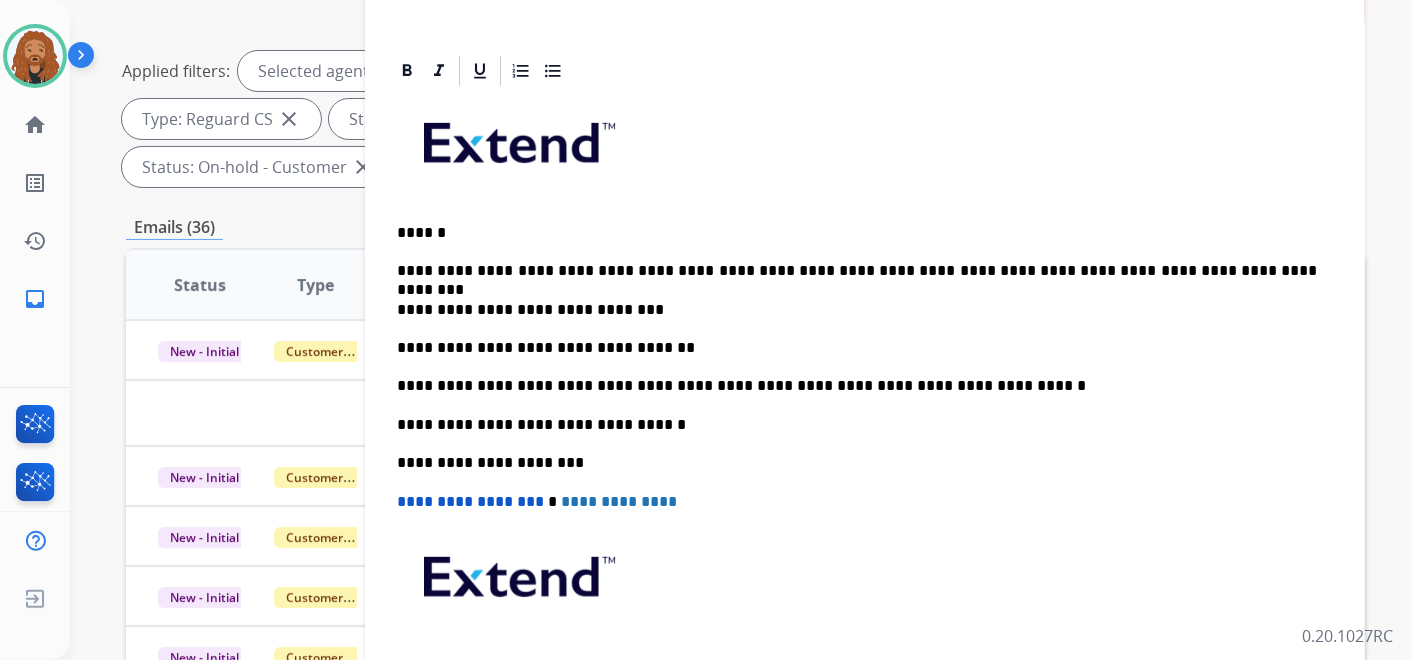 click on "**********" at bounding box center (857, 348) 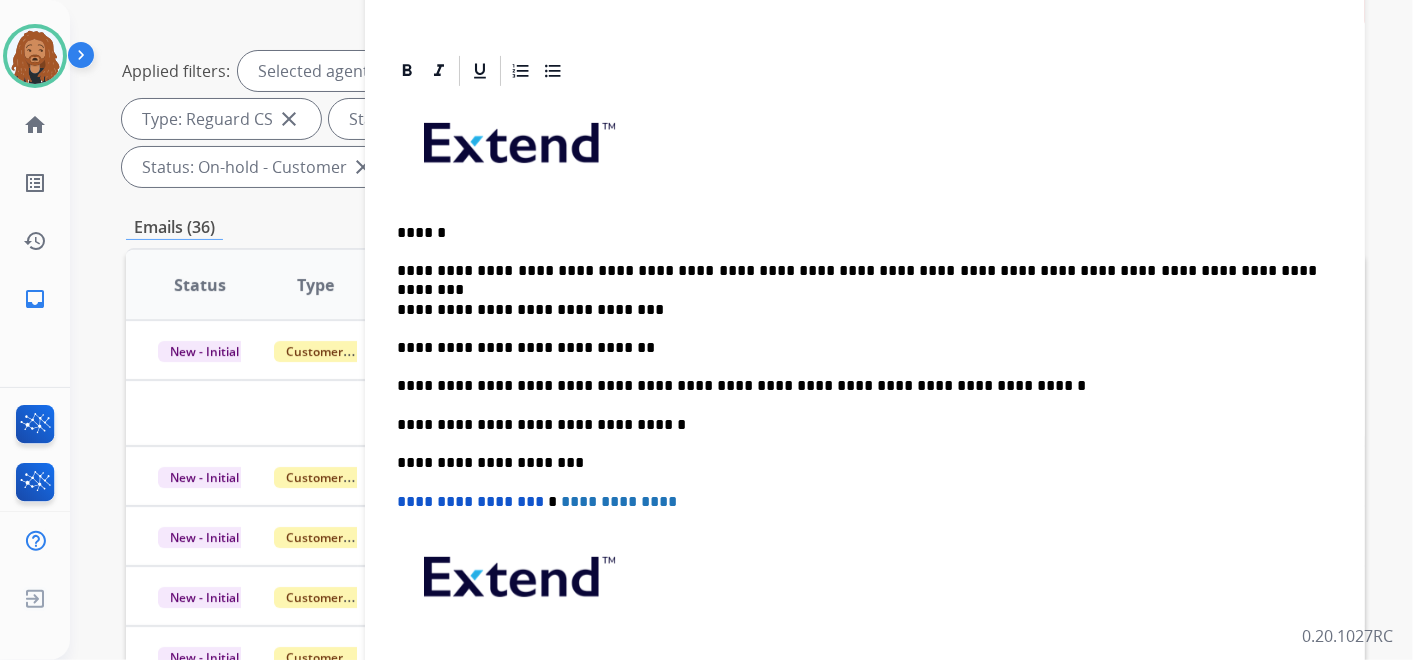 click on "**********" at bounding box center (857, 310) 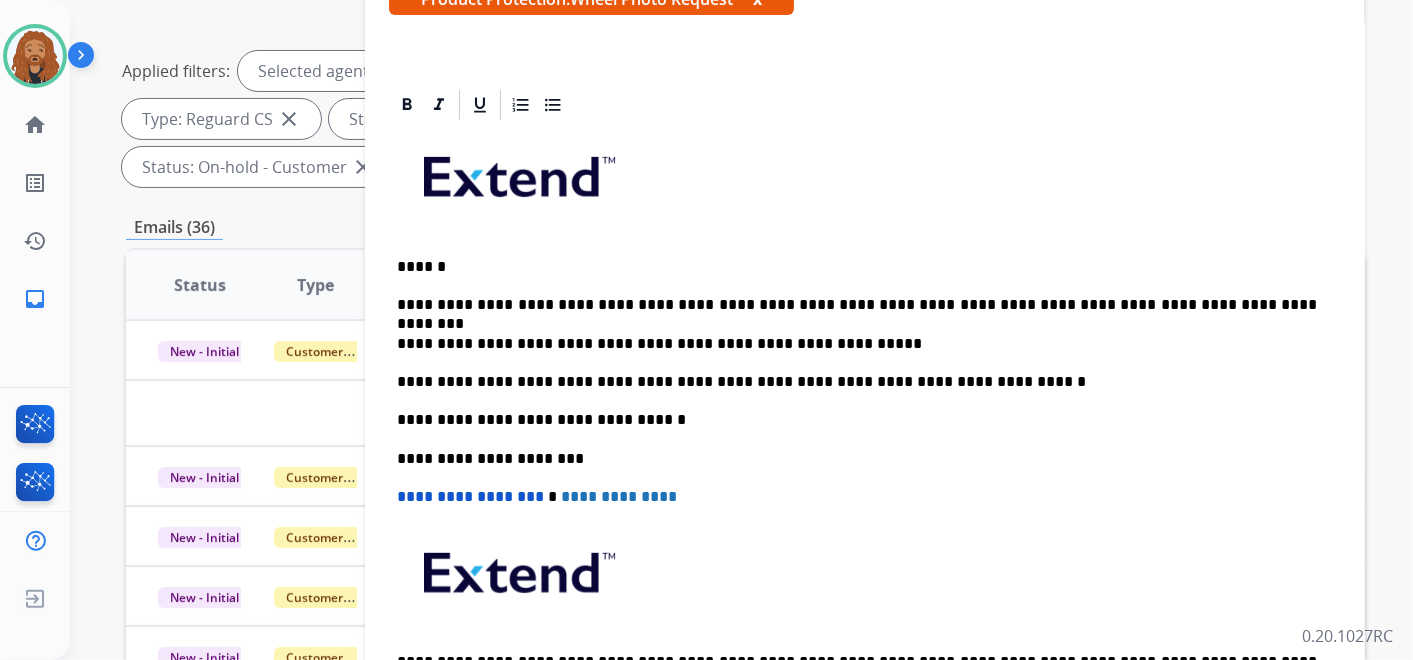 scroll, scrollTop: 288, scrollLeft: 0, axis: vertical 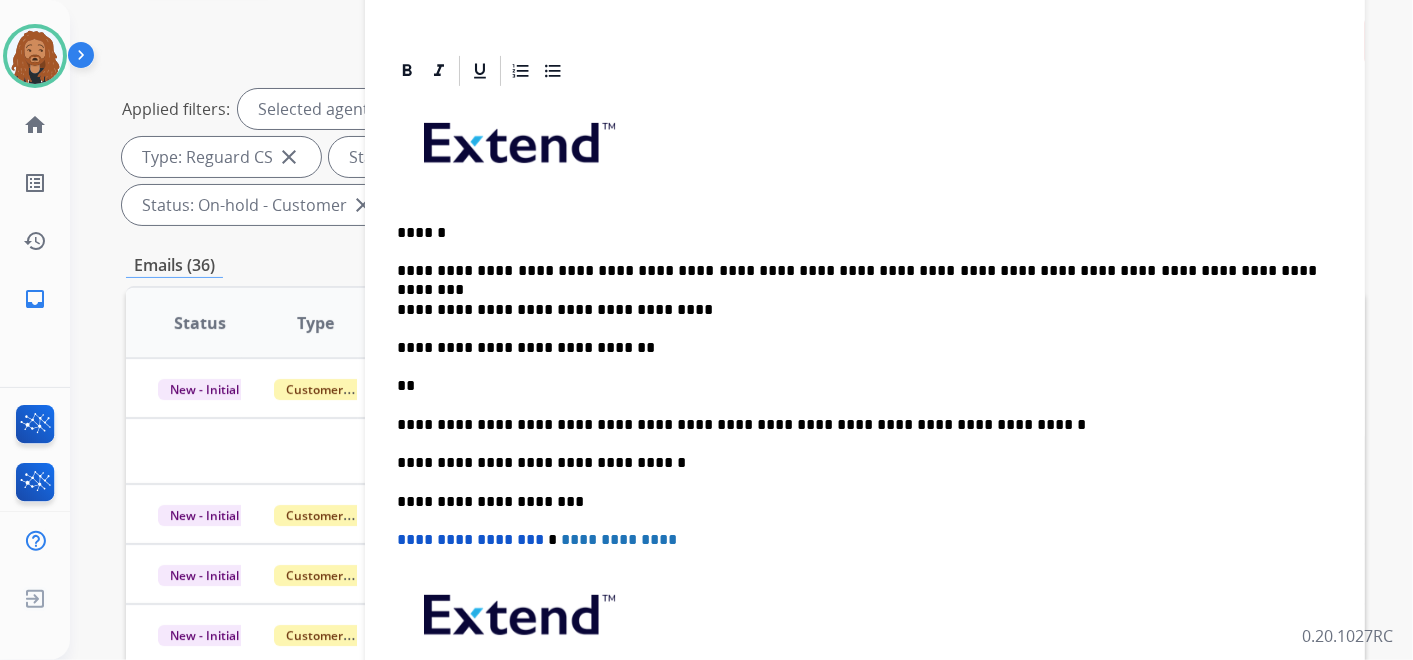 click on "**" at bounding box center (857, 386) 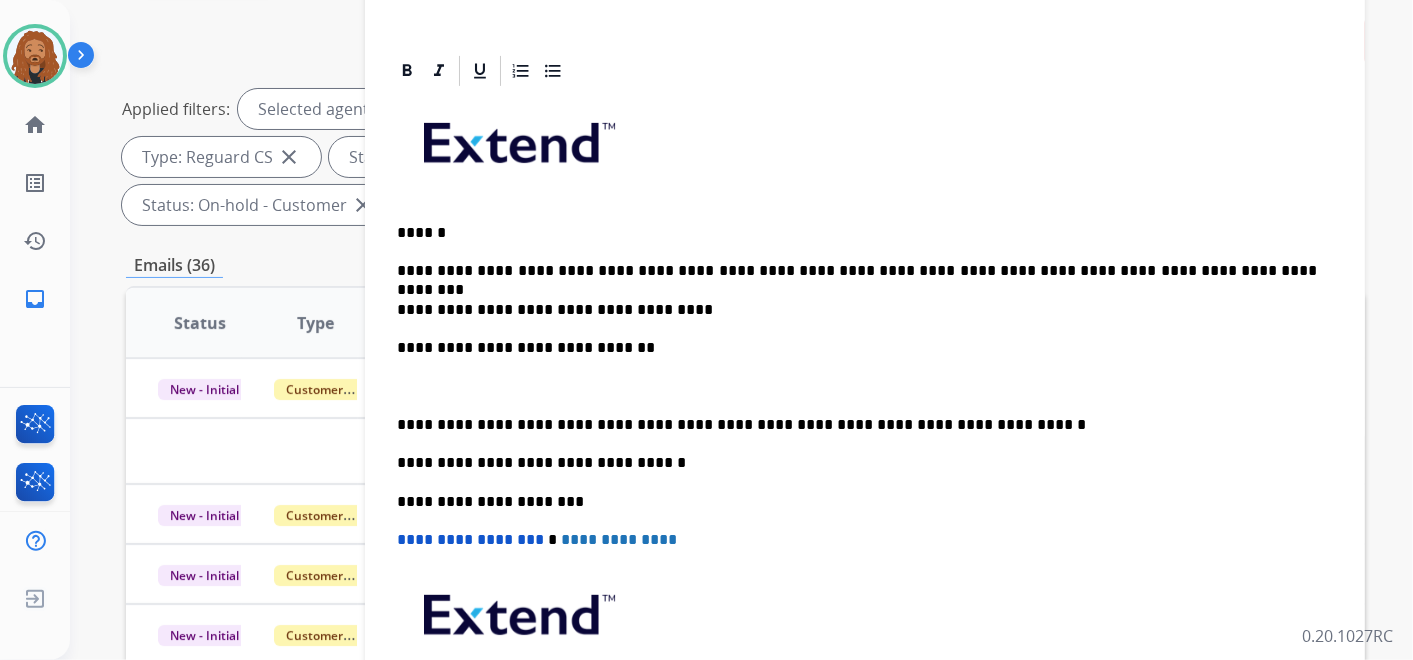 scroll, scrollTop: 326, scrollLeft: 0, axis: vertical 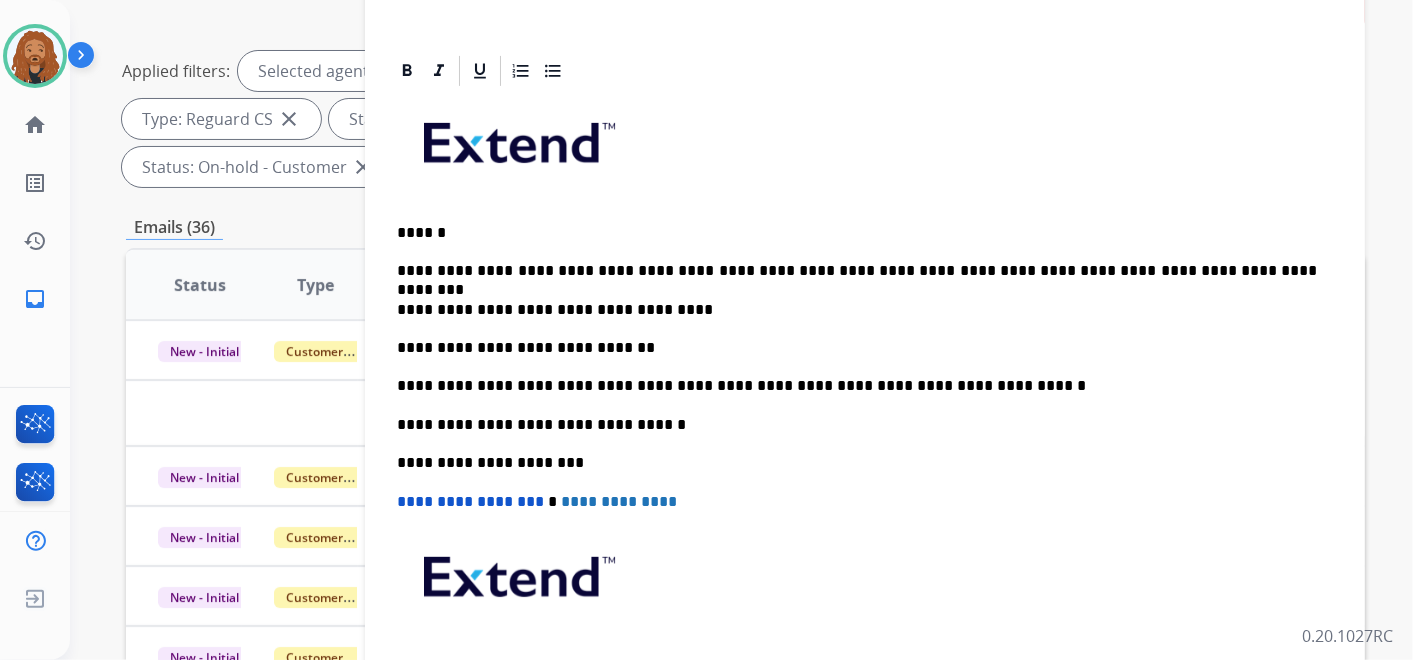 click on "**********" at bounding box center (857, 310) 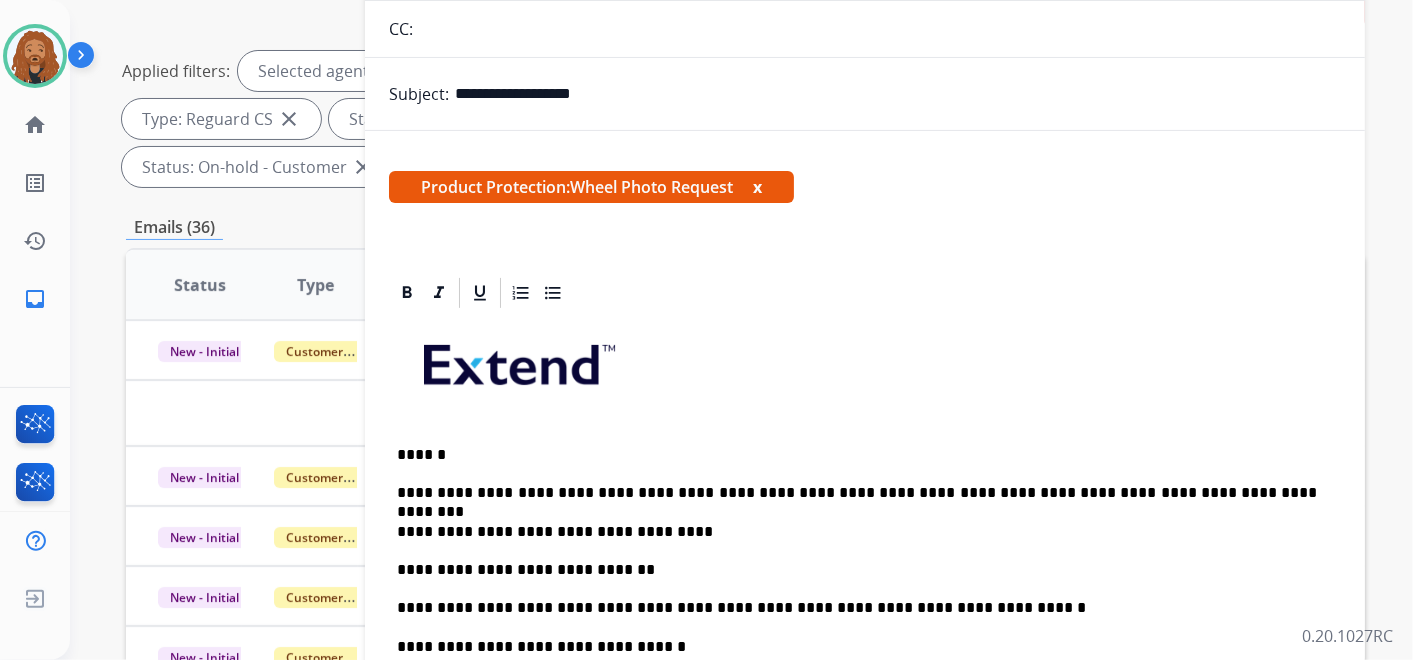 scroll, scrollTop: 0, scrollLeft: 0, axis: both 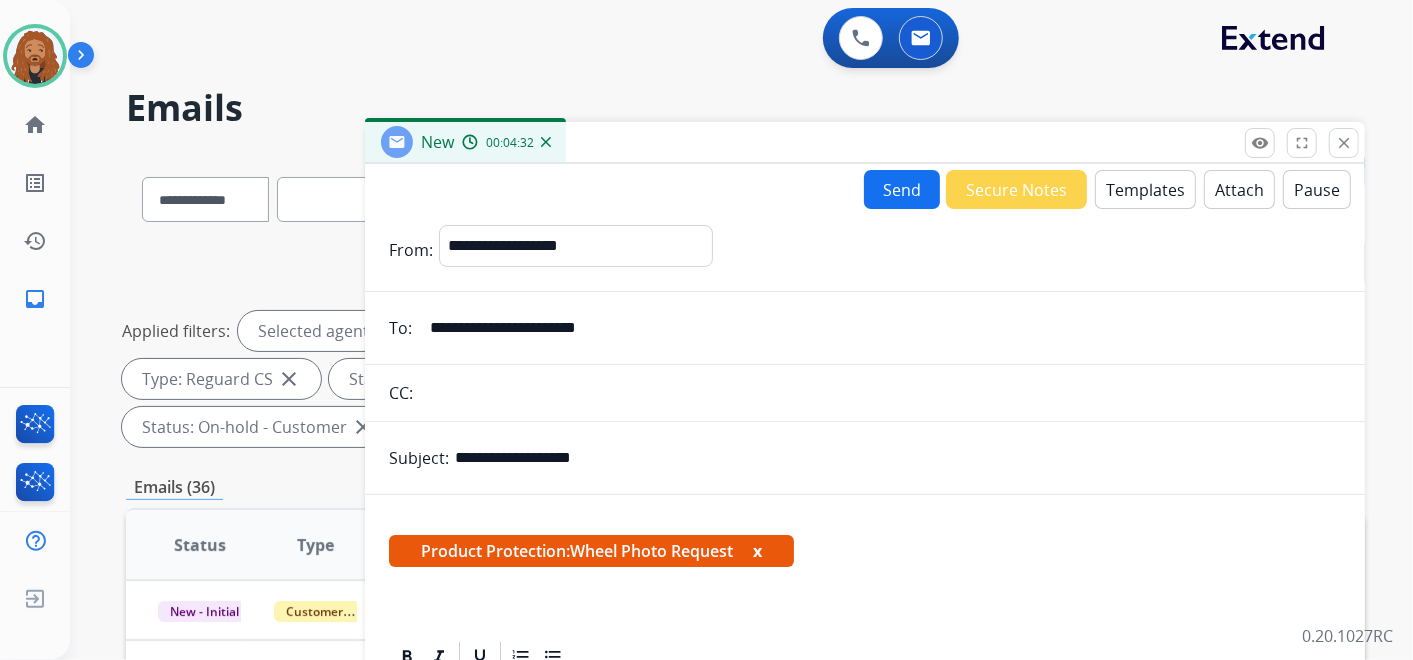 drag, startPoint x: 902, startPoint y: 199, endPoint x: 951, endPoint y: 317, distance: 127.769325 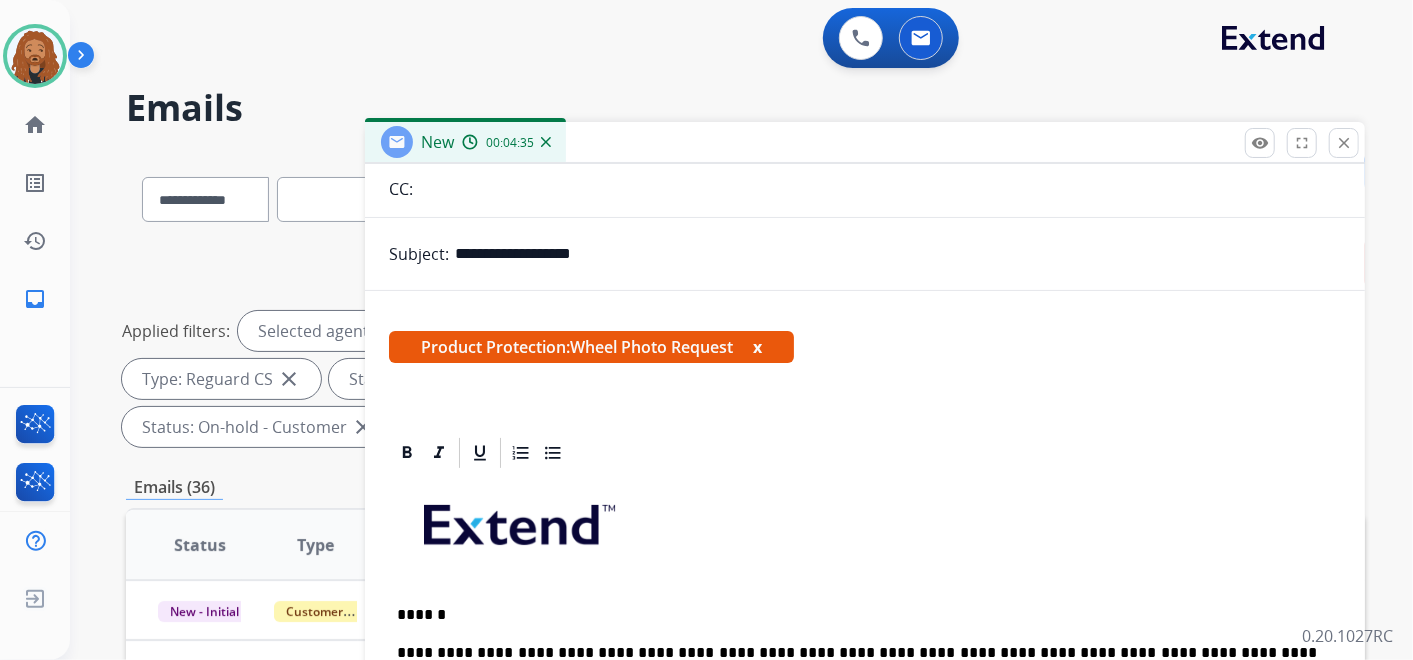scroll, scrollTop: 325, scrollLeft: 0, axis: vertical 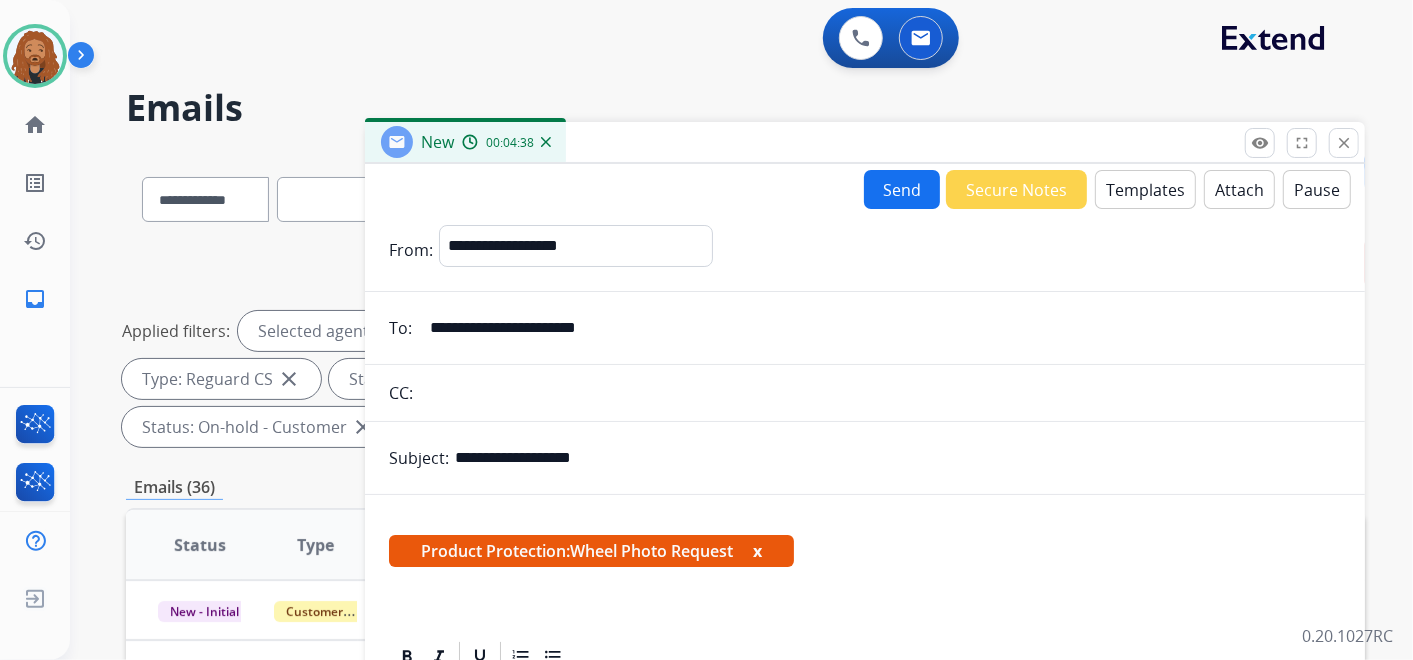 click on "Send" at bounding box center [902, 189] 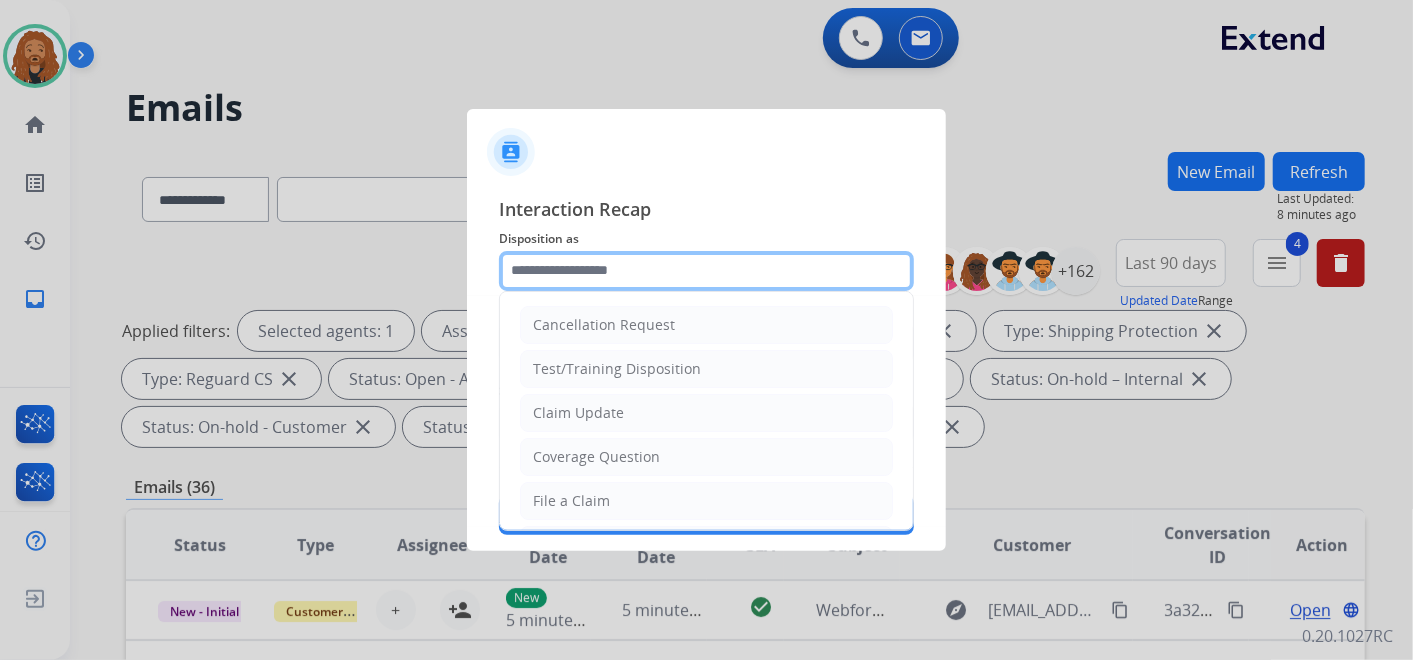 click 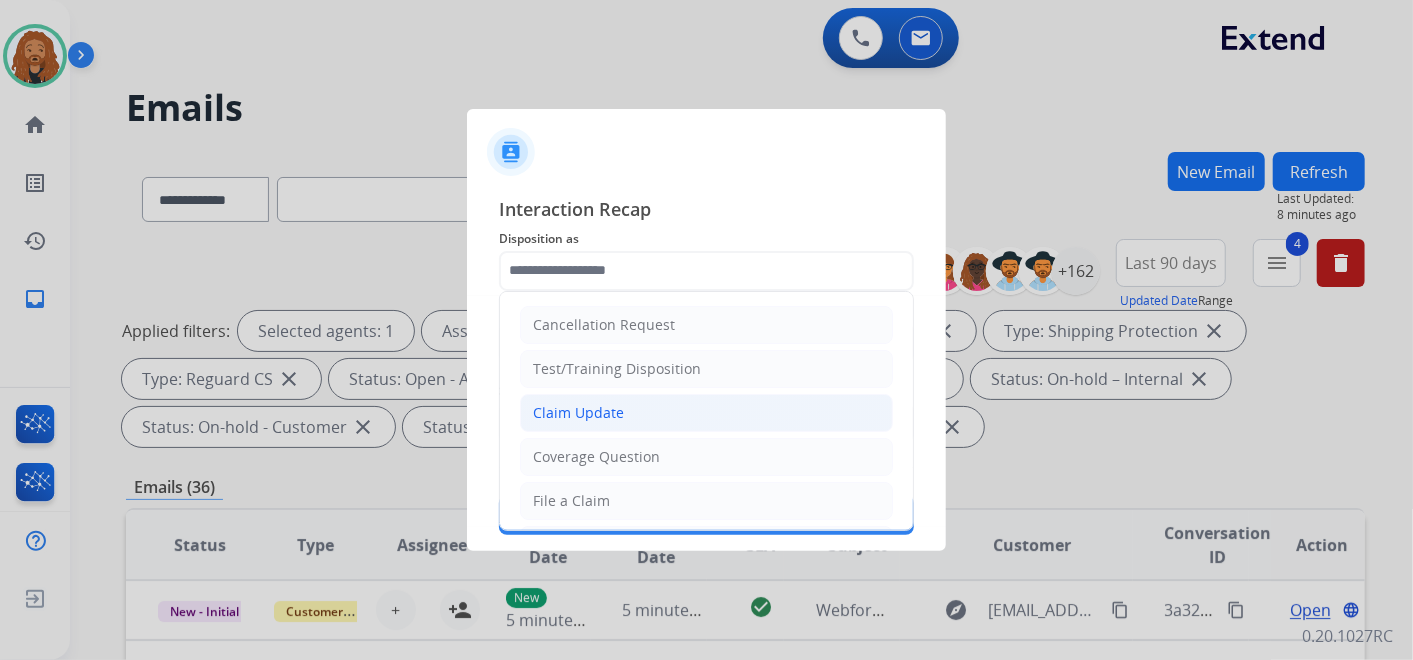 click on "Claim Update" 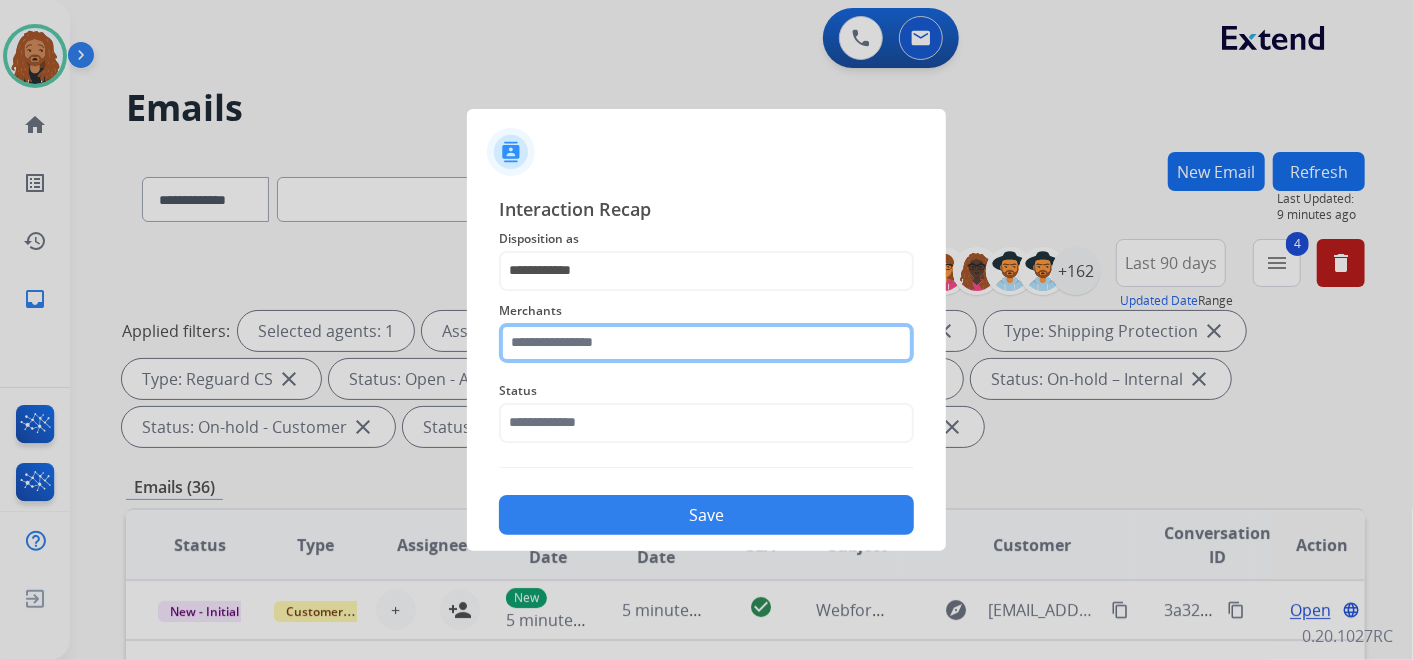 click 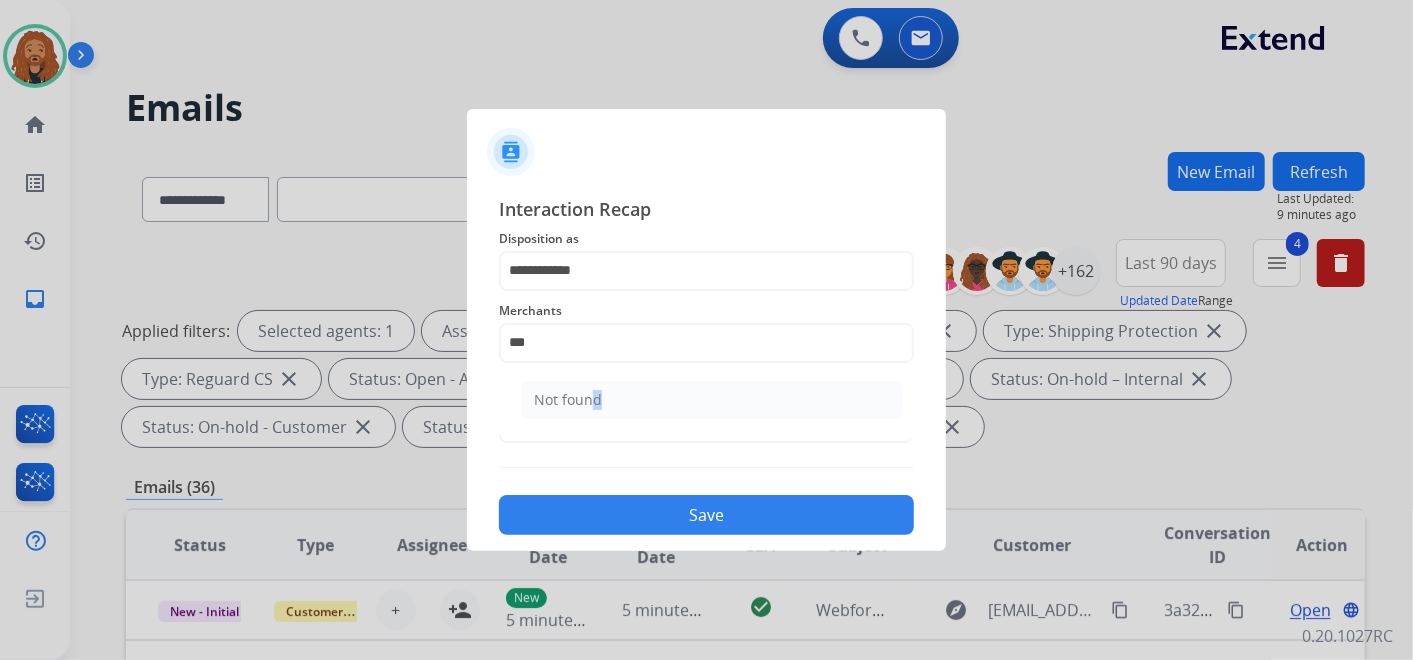 click on "Not found" 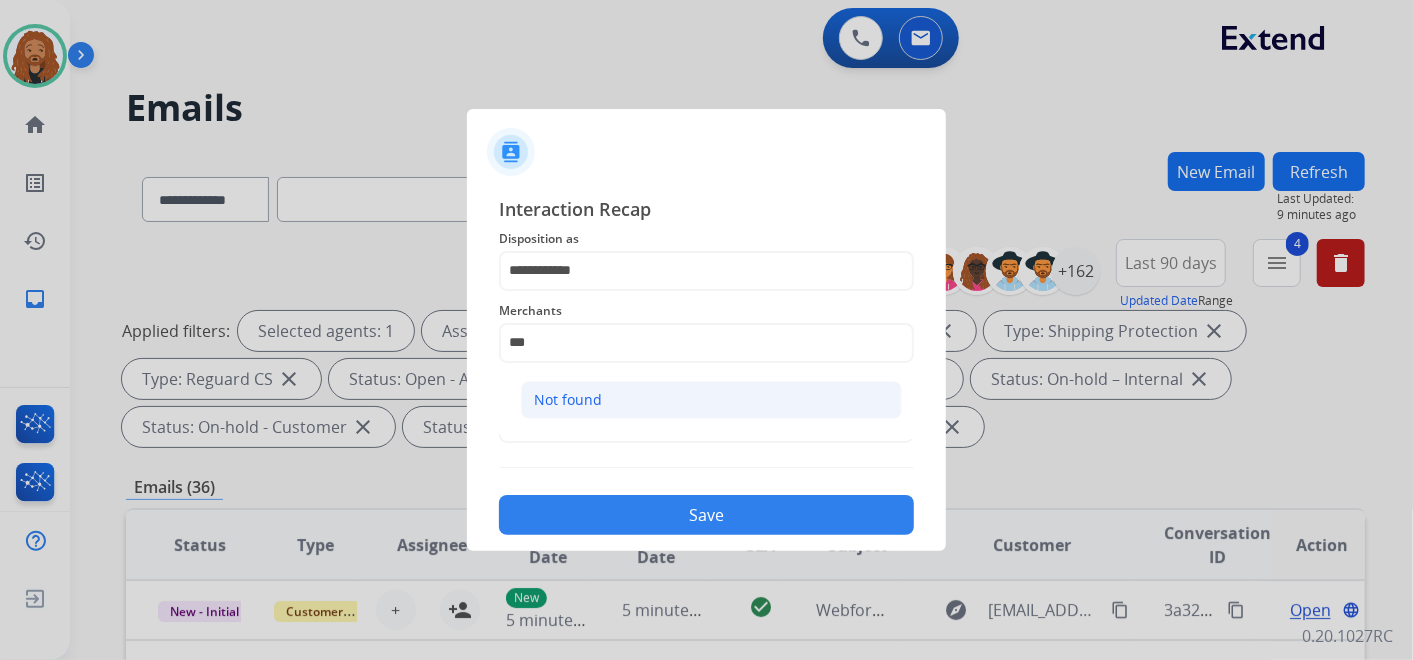drag, startPoint x: 588, startPoint y: 379, endPoint x: 572, endPoint y: 405, distance: 30.528675 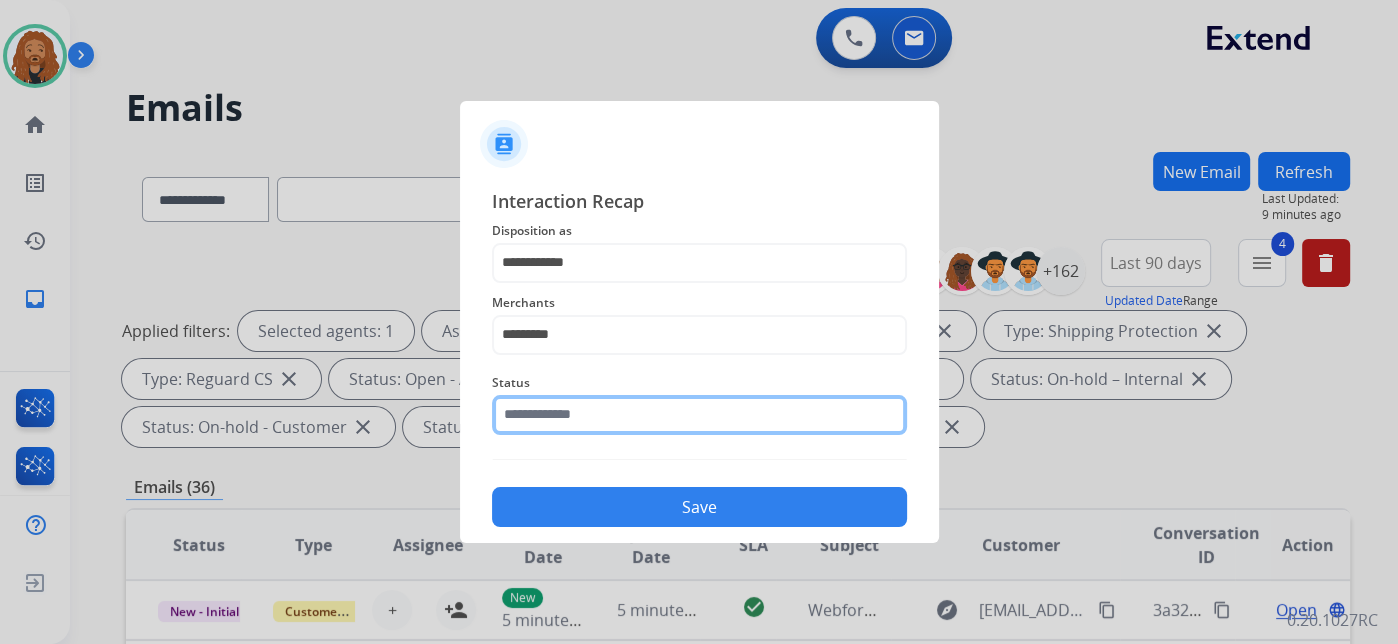 click 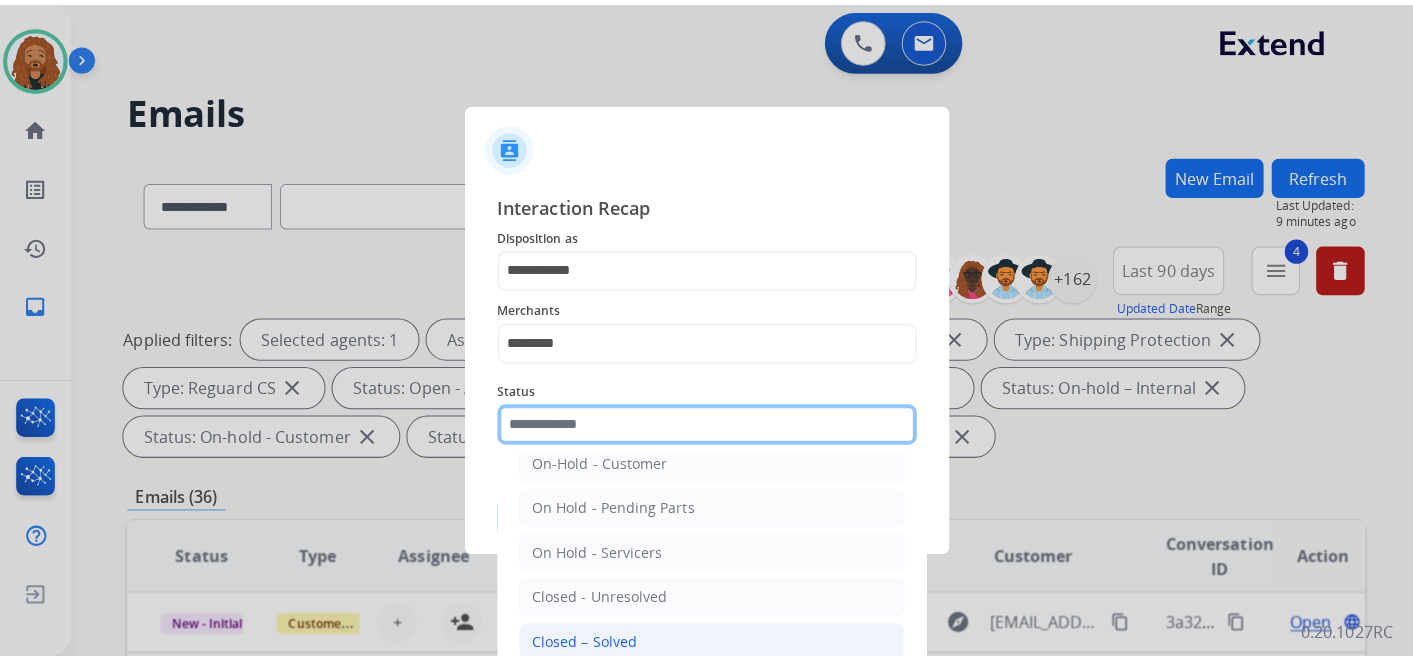 scroll, scrollTop: 114, scrollLeft: 0, axis: vertical 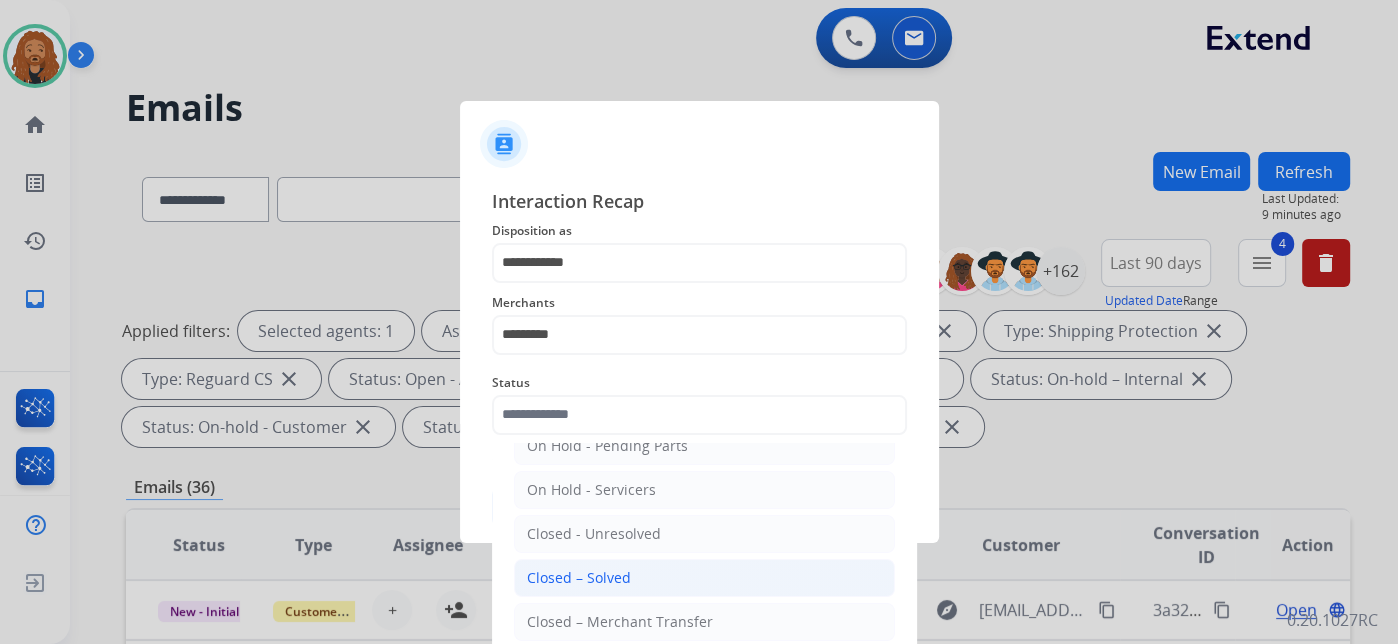click on "Closed – Solved" 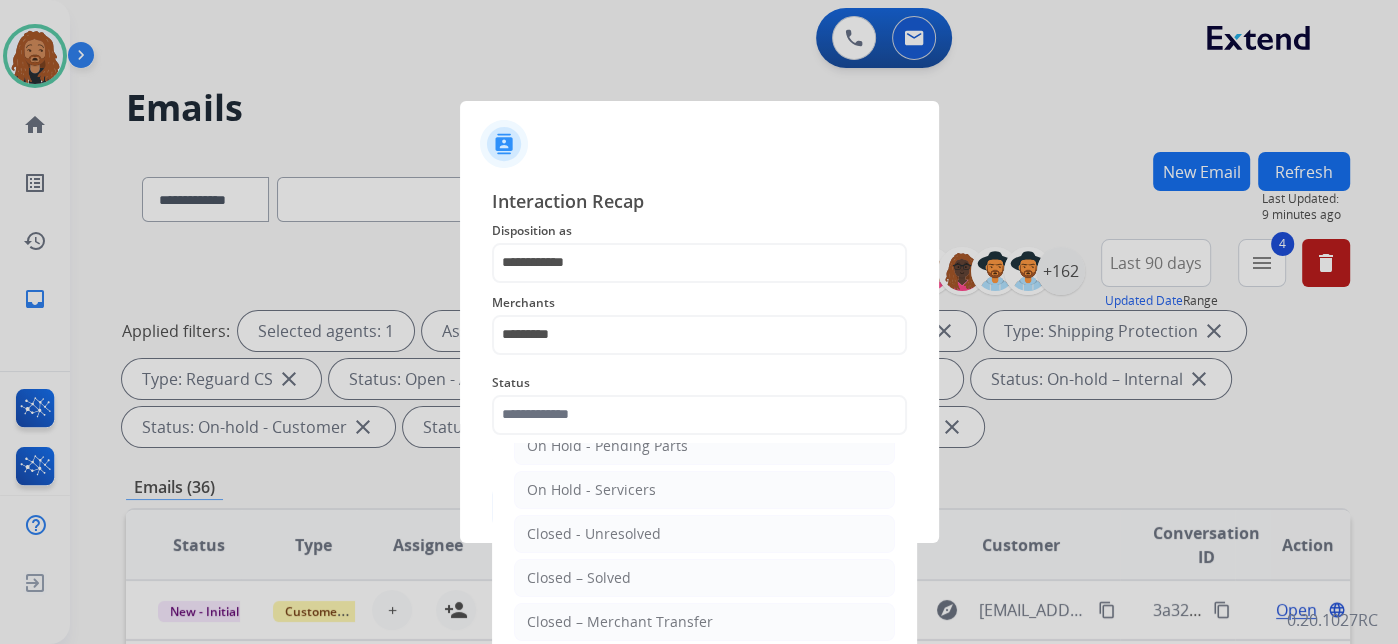 type on "**********" 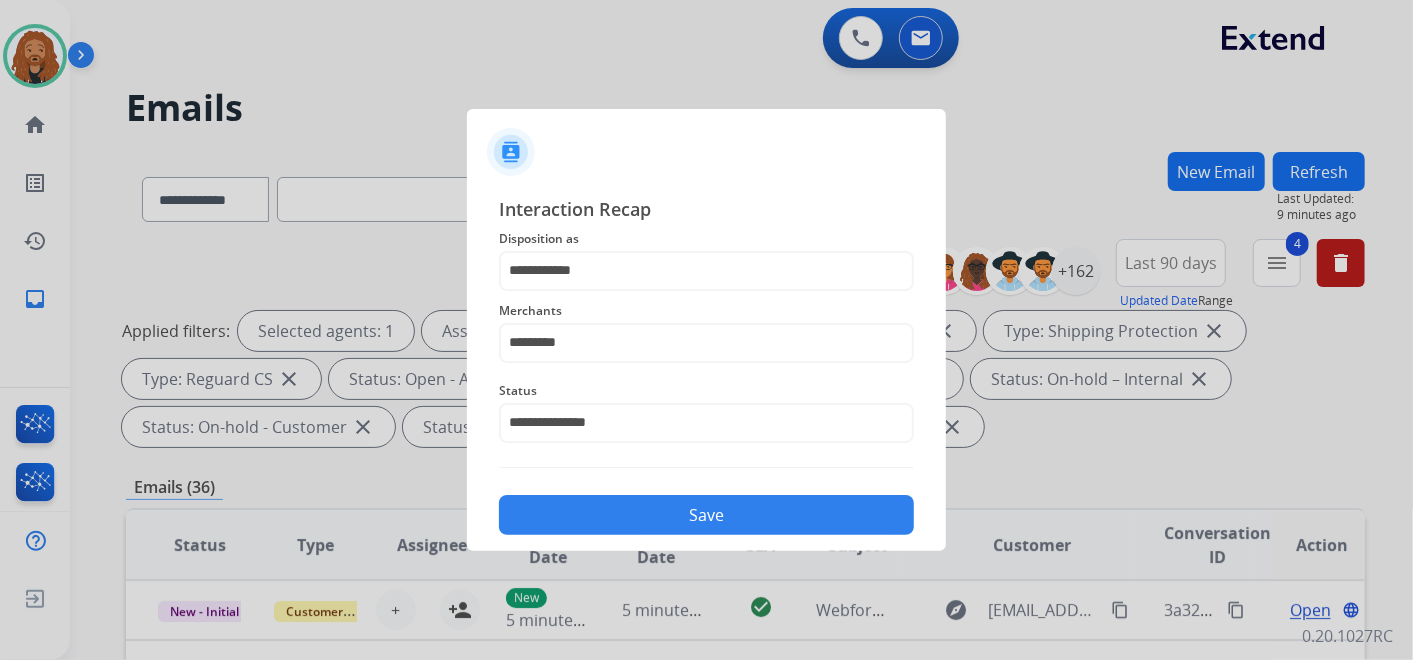 click on "Save" 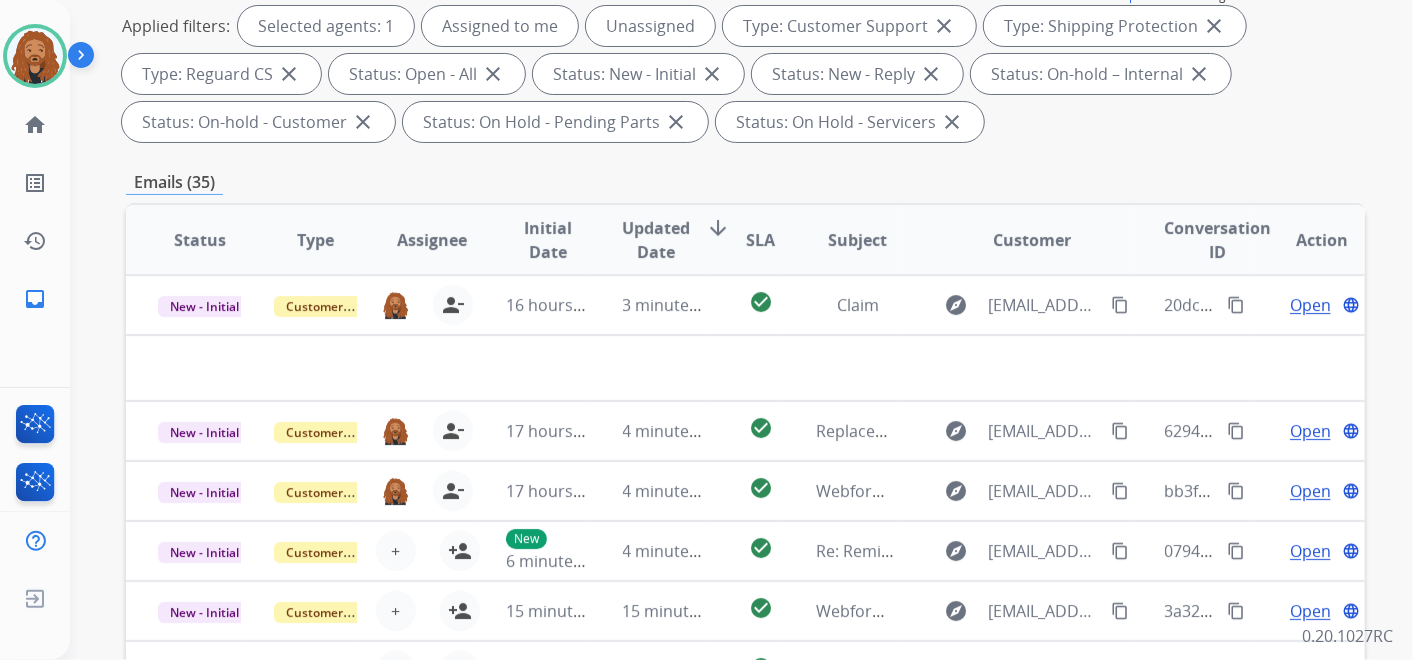 scroll, scrollTop: 0, scrollLeft: 0, axis: both 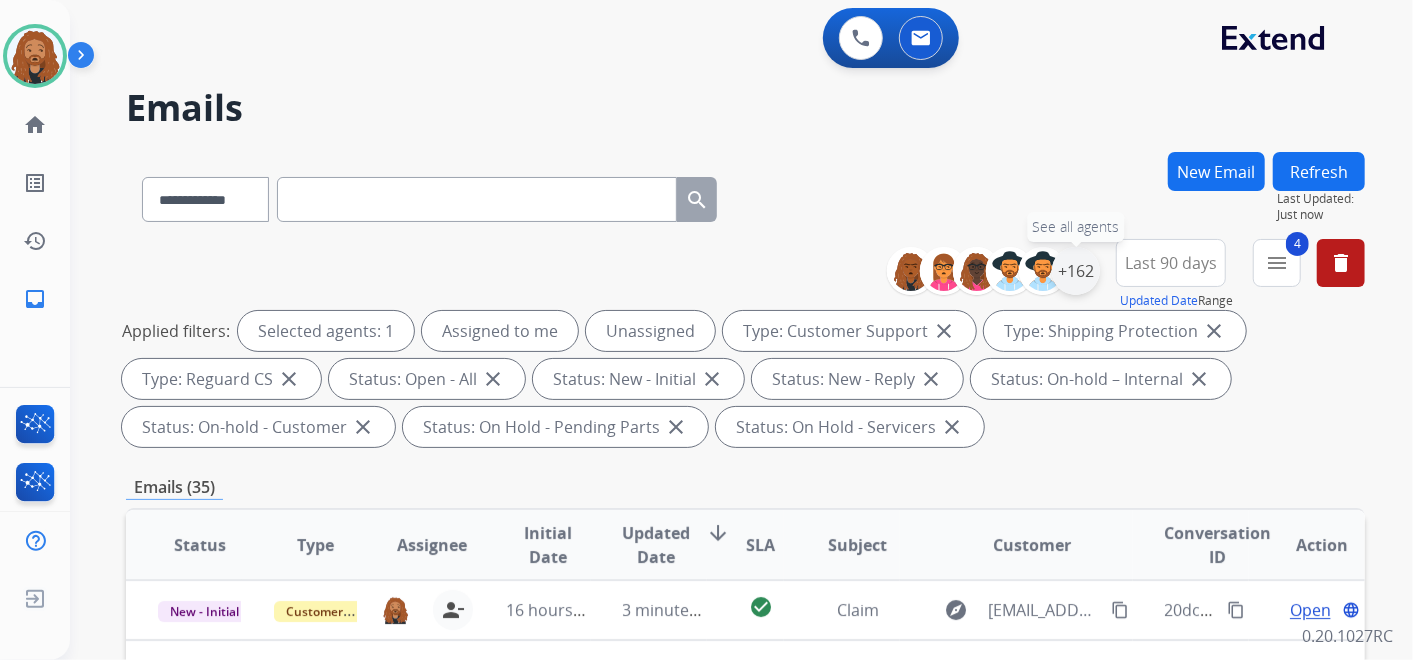 click on "+162" at bounding box center [1076, 271] 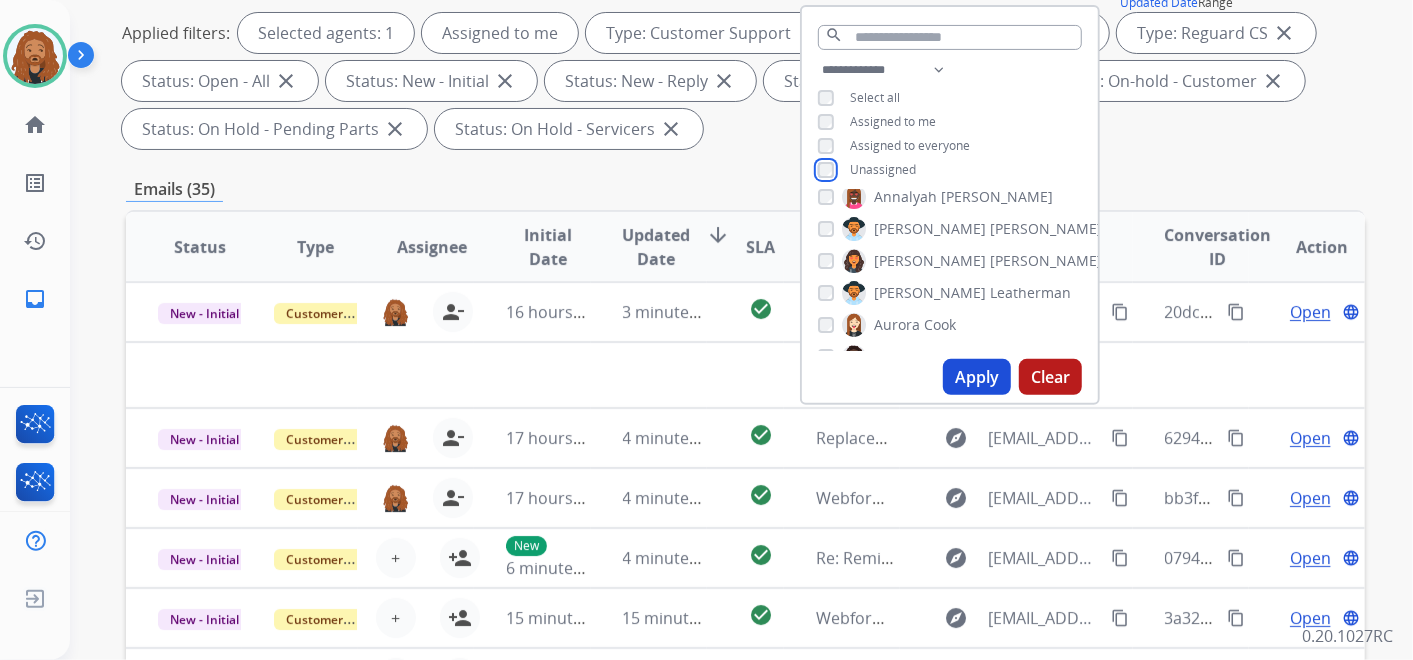 scroll, scrollTop: 555, scrollLeft: 0, axis: vertical 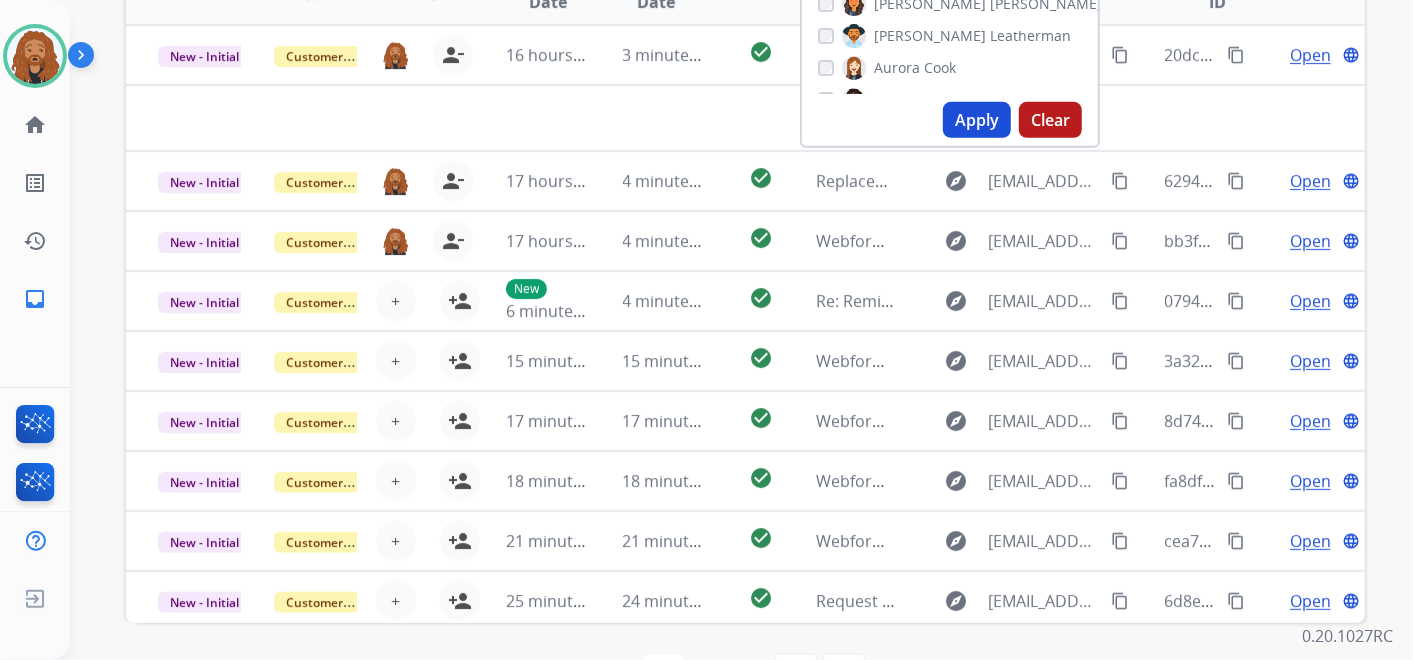 click on "Apply" at bounding box center (977, 120) 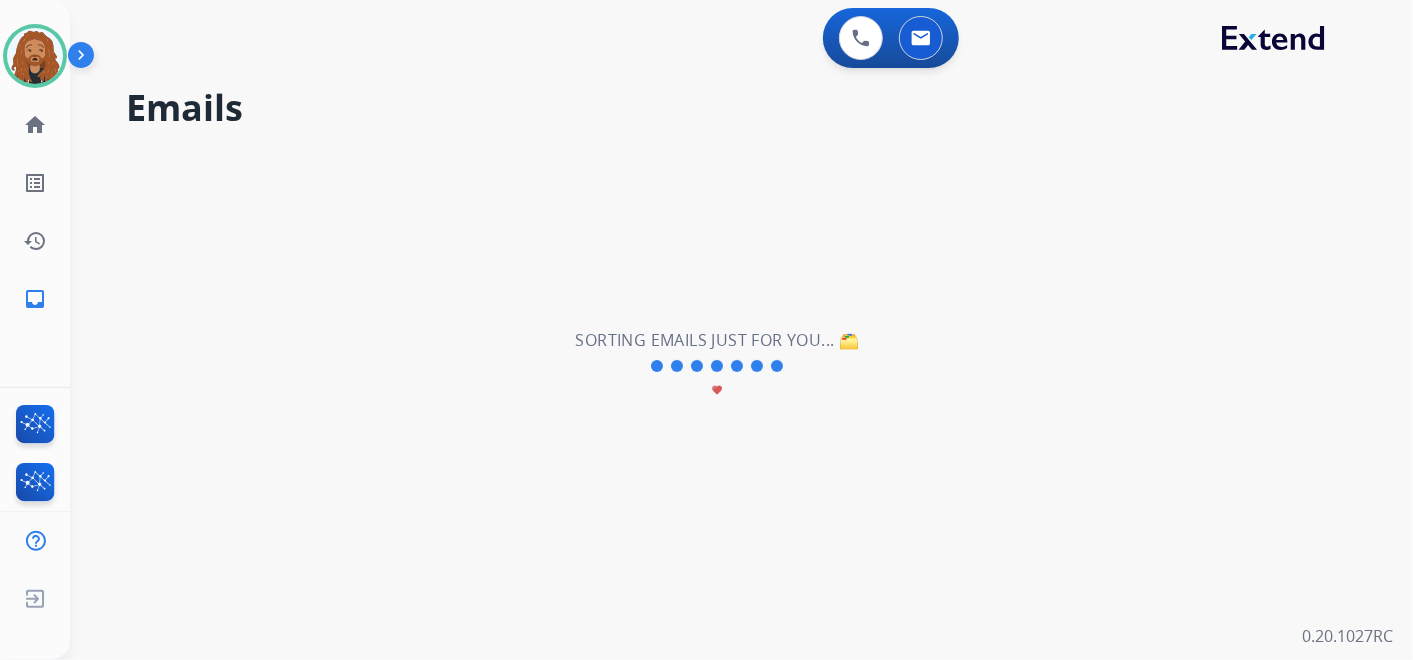 scroll, scrollTop: 0, scrollLeft: 0, axis: both 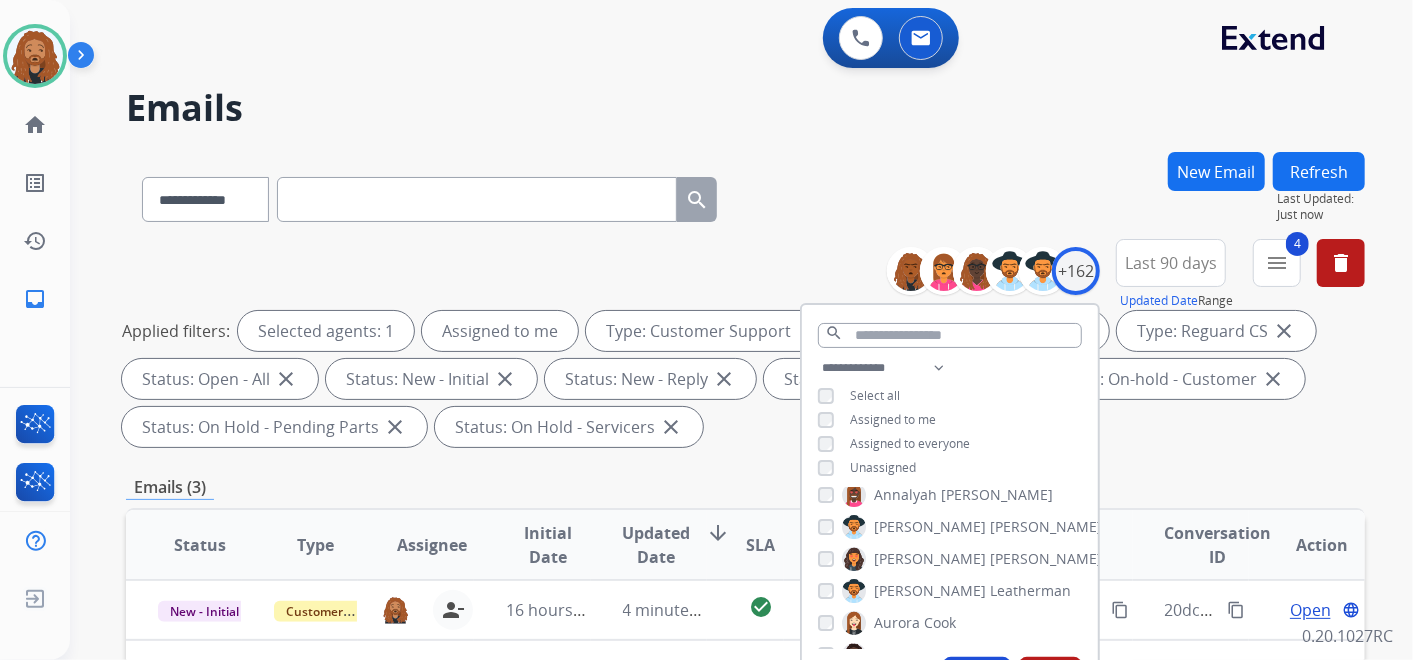 click on "**********" at bounding box center (745, 195) 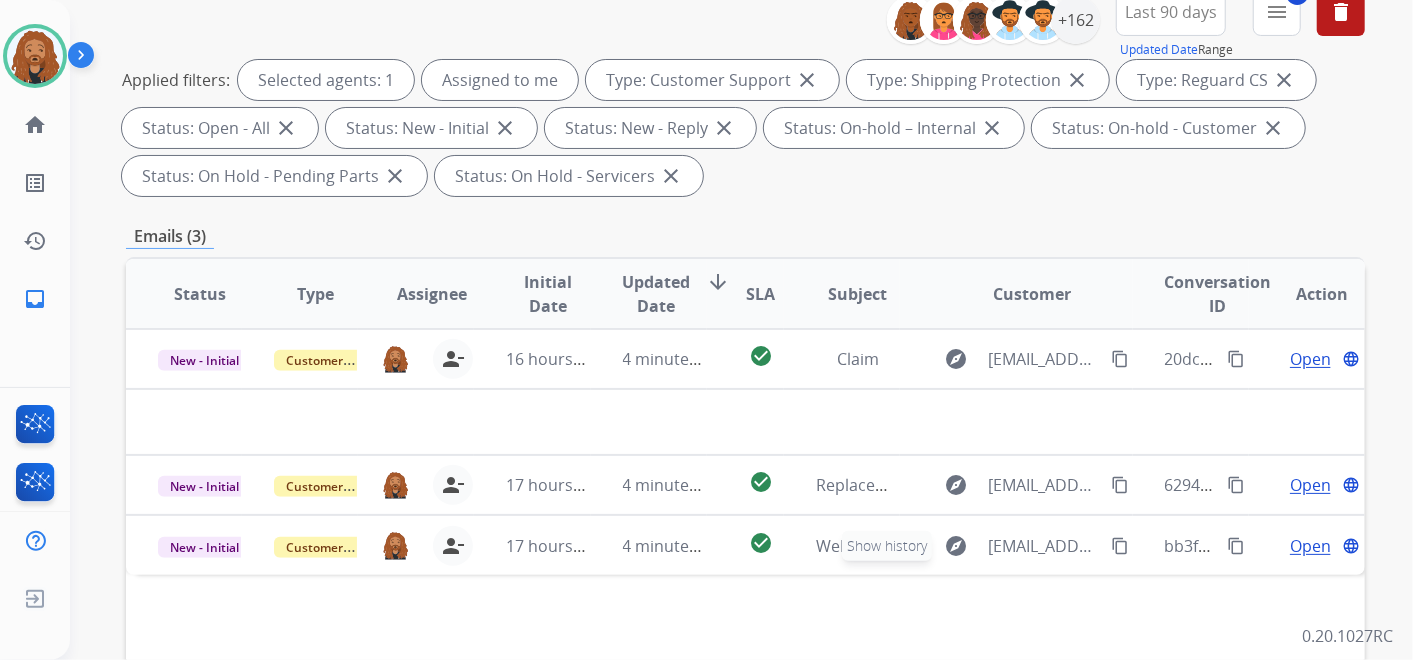 scroll, scrollTop: 111, scrollLeft: 0, axis: vertical 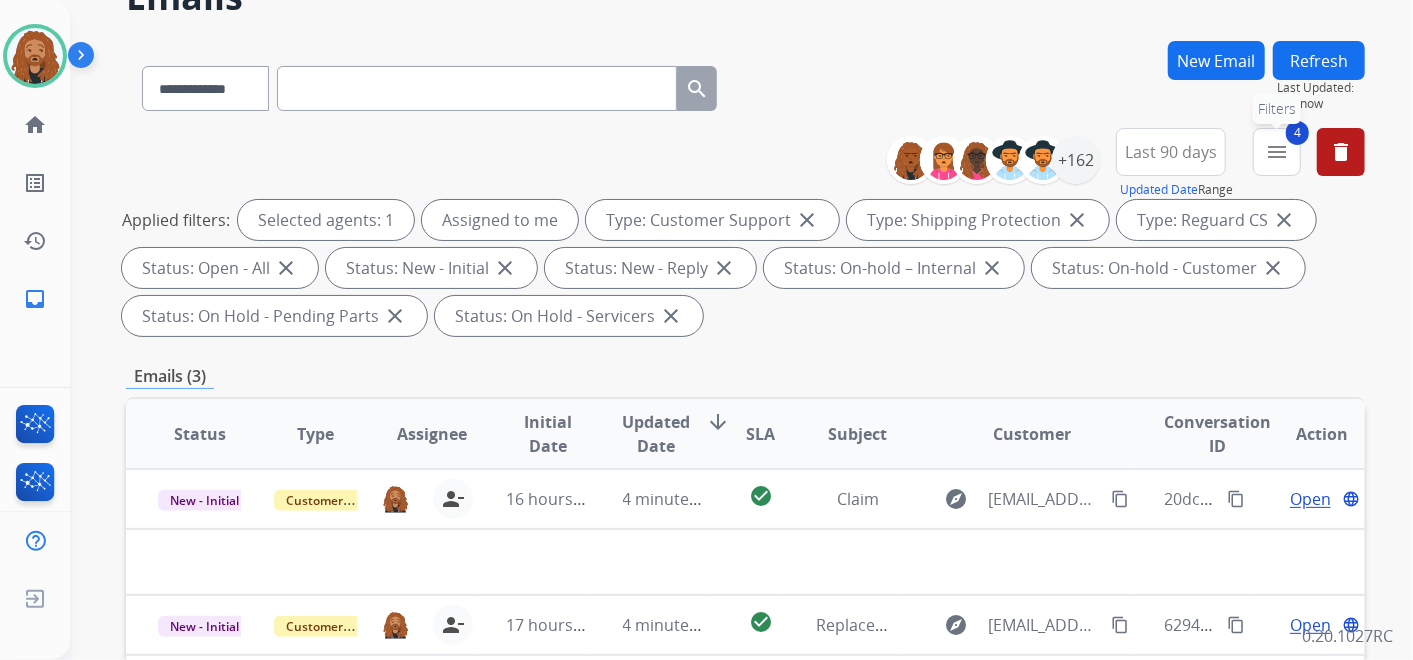 click on "4 menu  Filters" at bounding box center (1277, 152) 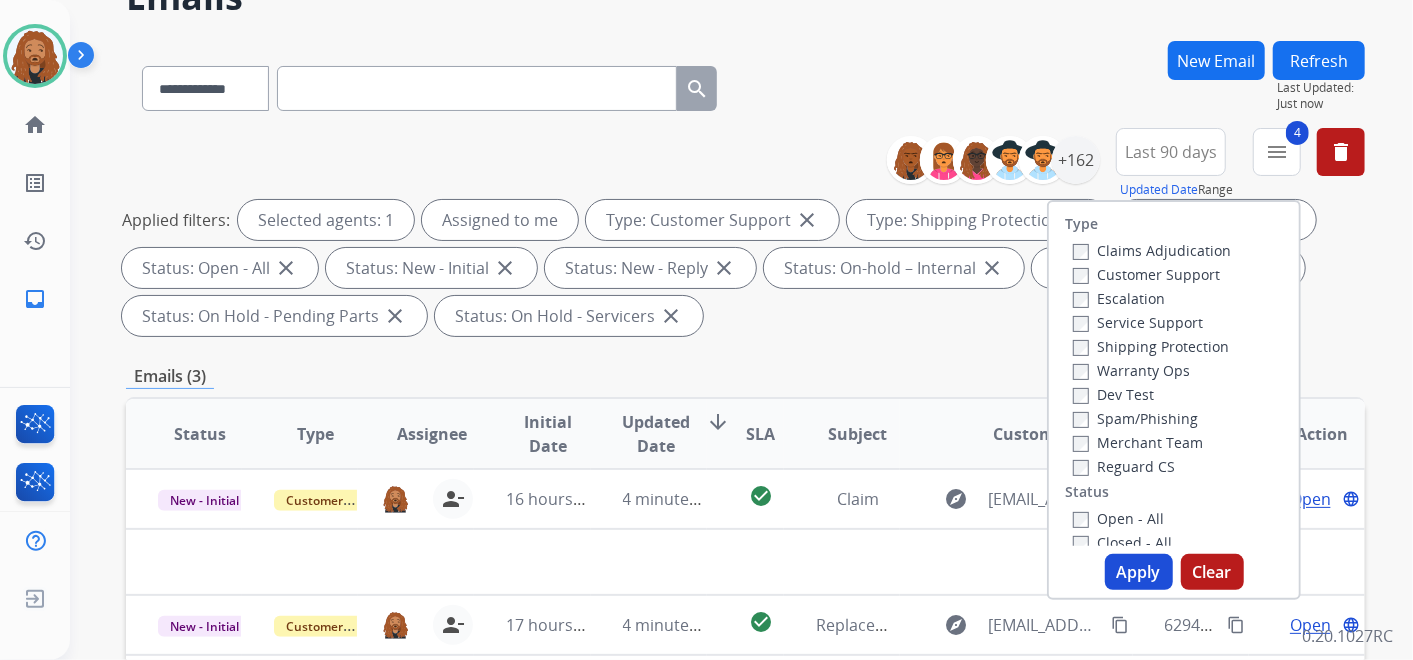 click on "**********" at bounding box center [745, 84] 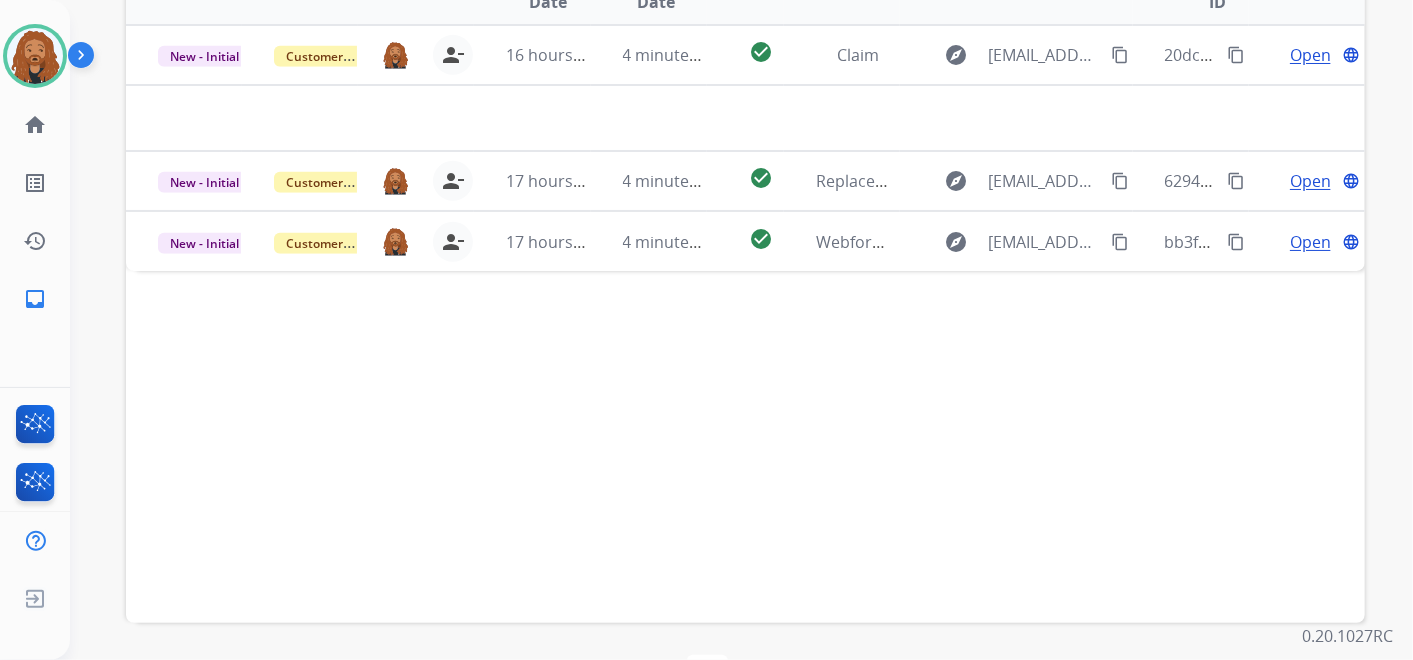 scroll, scrollTop: 621, scrollLeft: 0, axis: vertical 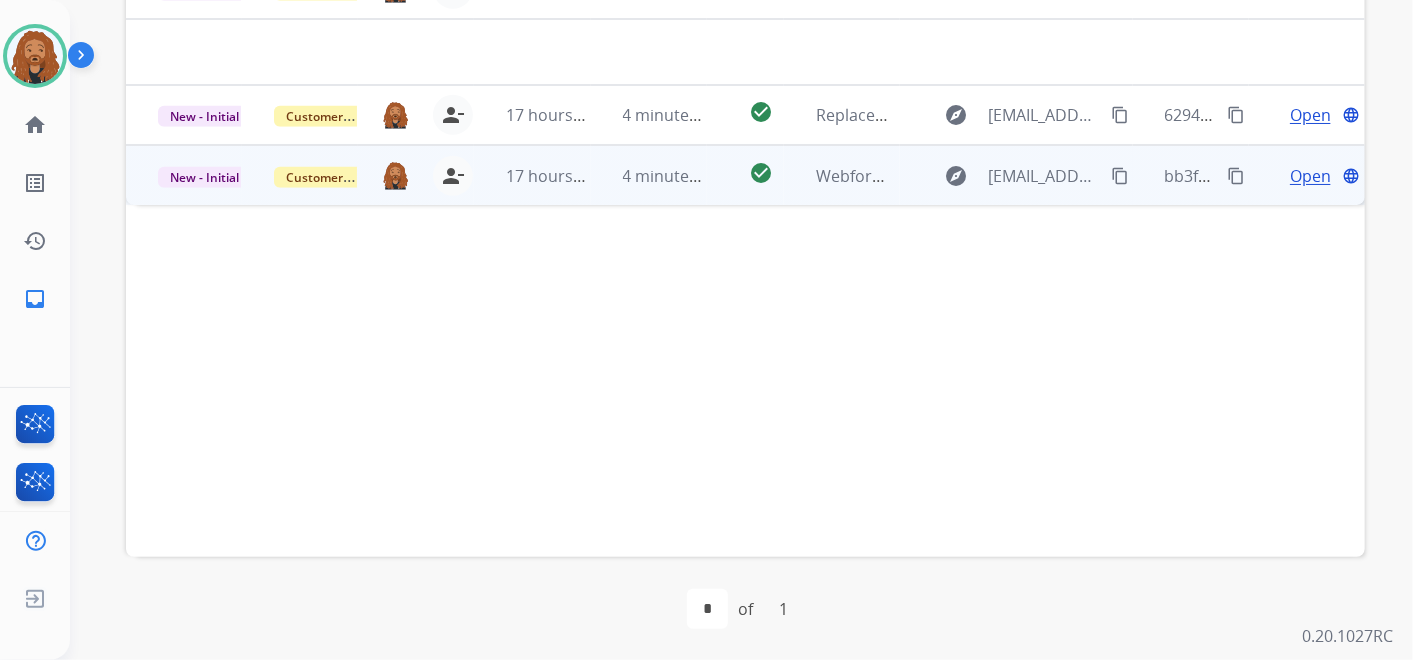 click on "Open" at bounding box center (1310, 176) 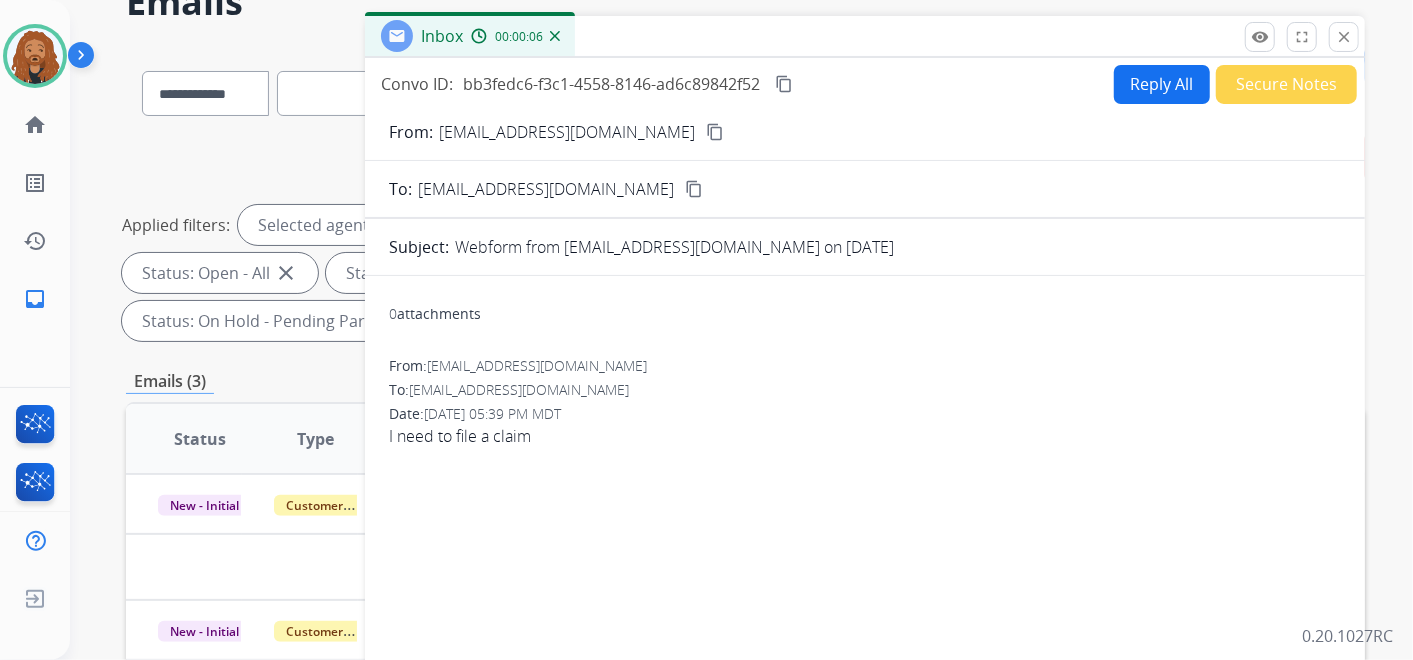 scroll, scrollTop: 0, scrollLeft: 0, axis: both 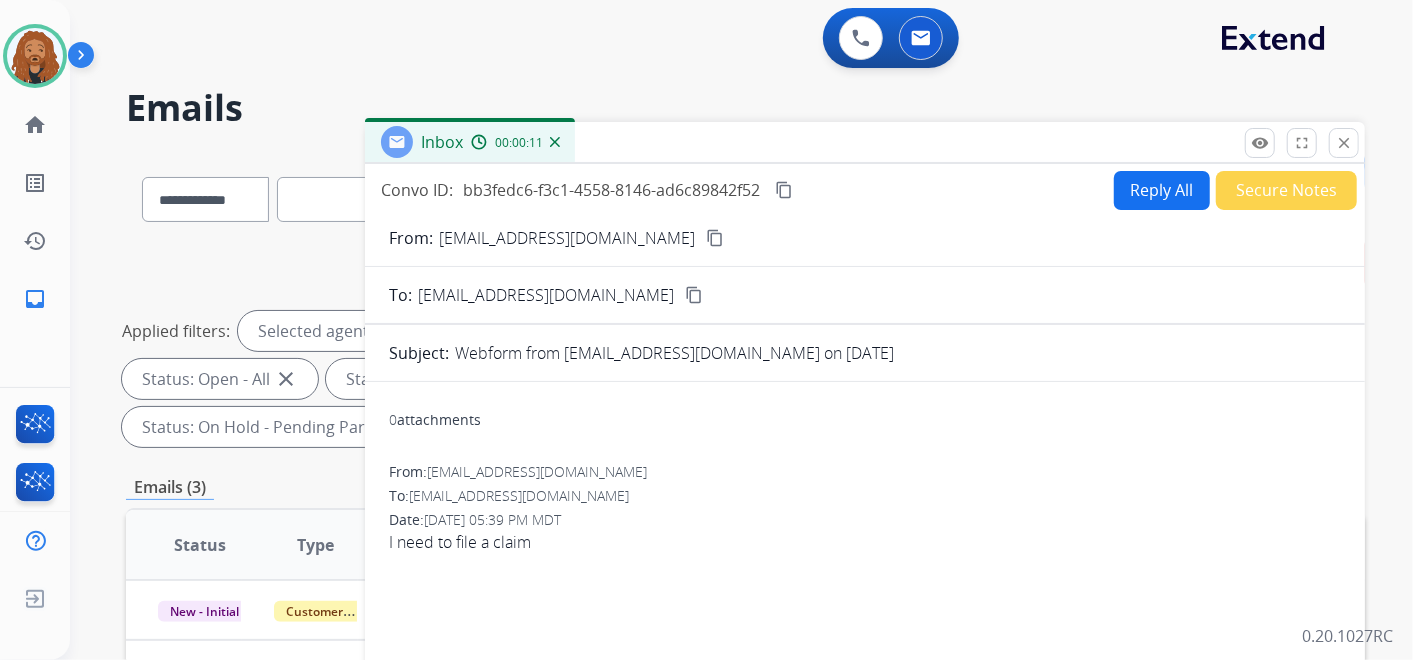 click on "Reply All" at bounding box center (1162, 190) 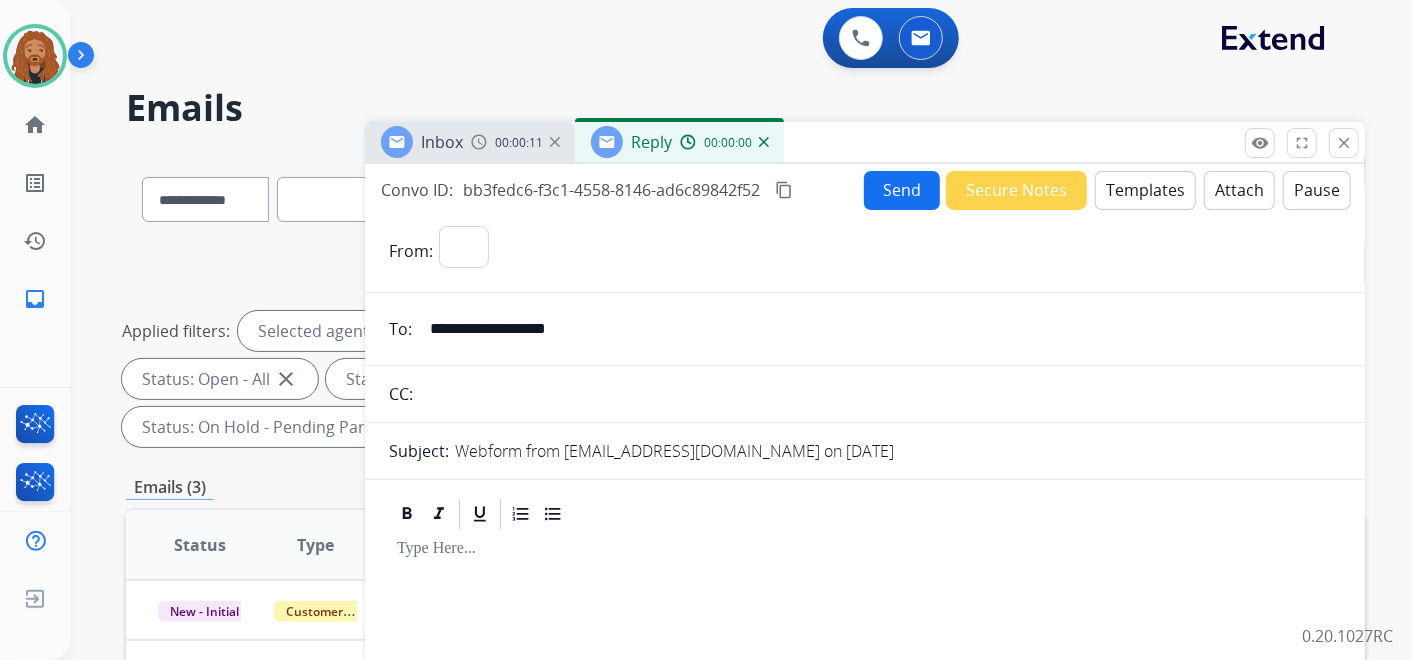 select on "**********" 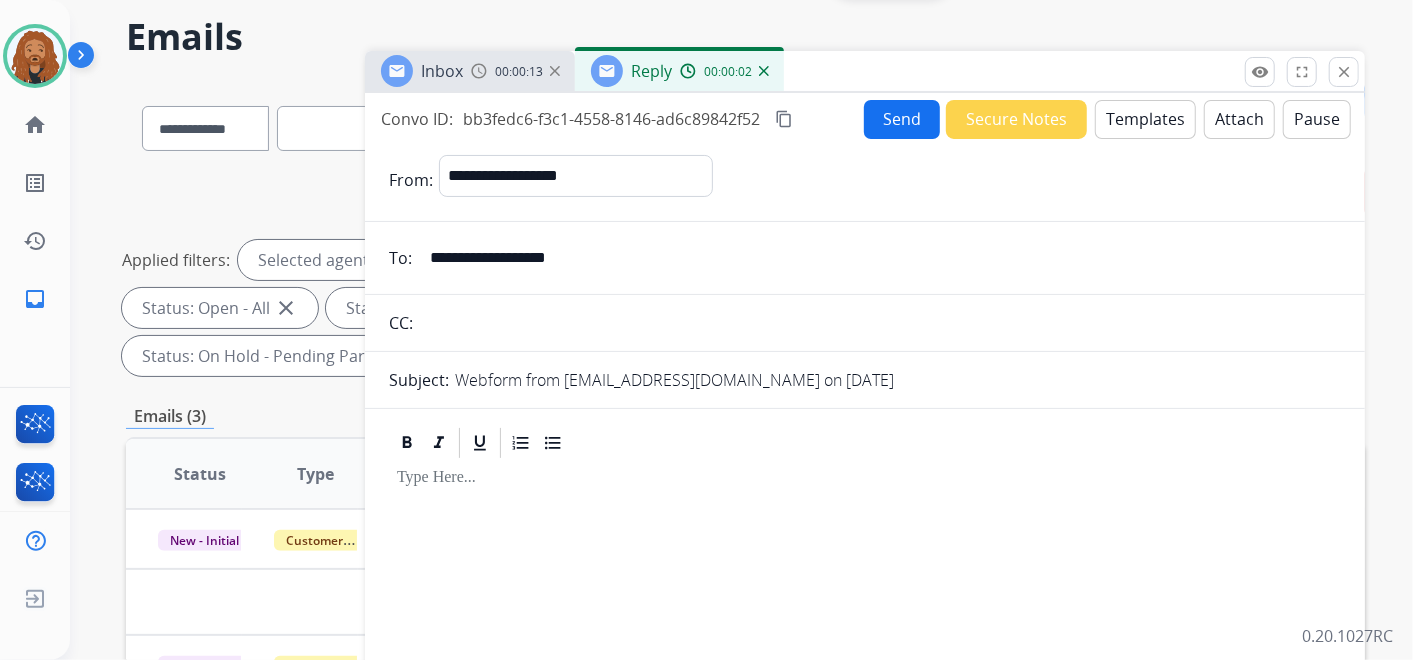 scroll, scrollTop: 0, scrollLeft: 0, axis: both 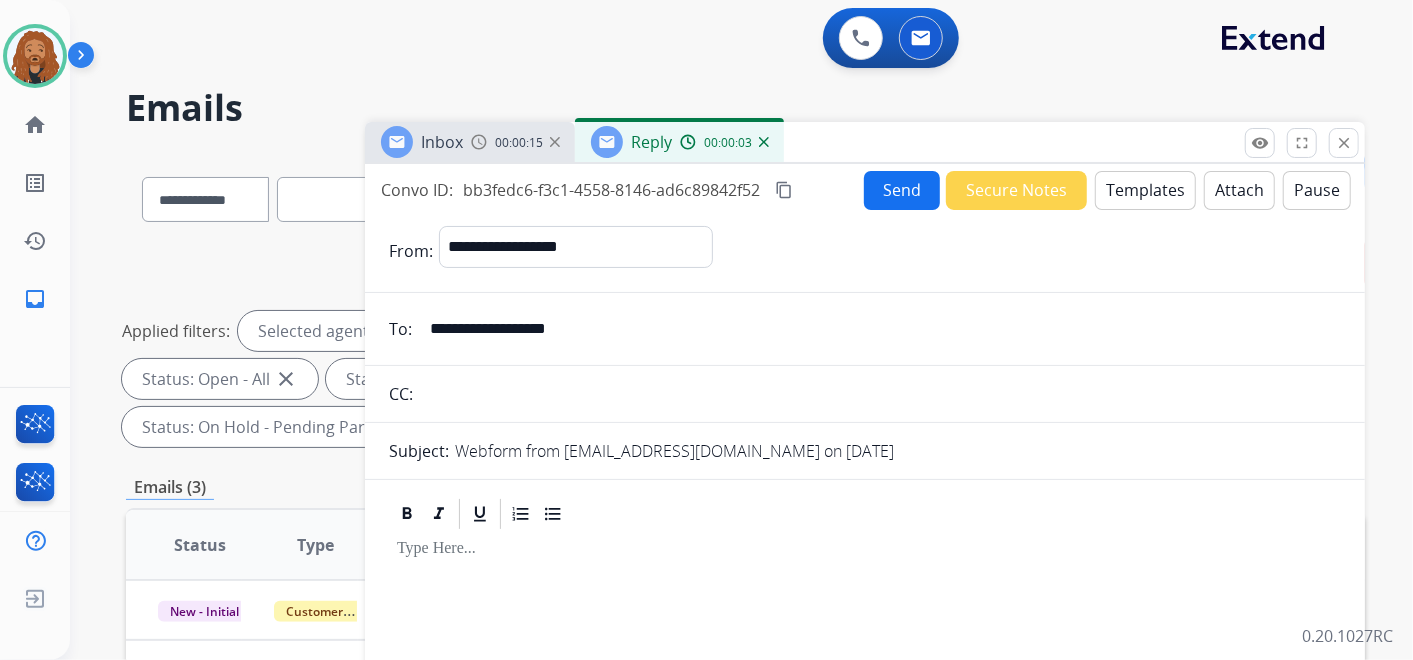 click on "Templates" at bounding box center [1145, 190] 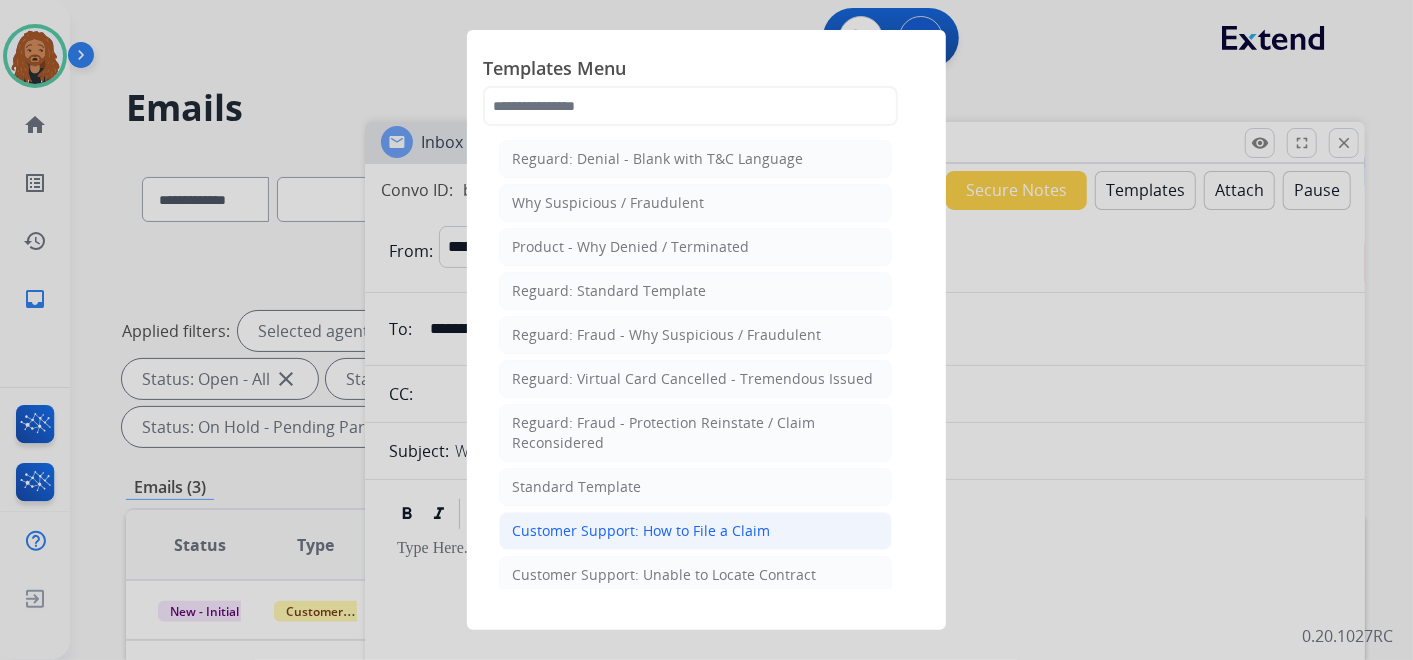 click on "Customer Support: How to File a Claim" 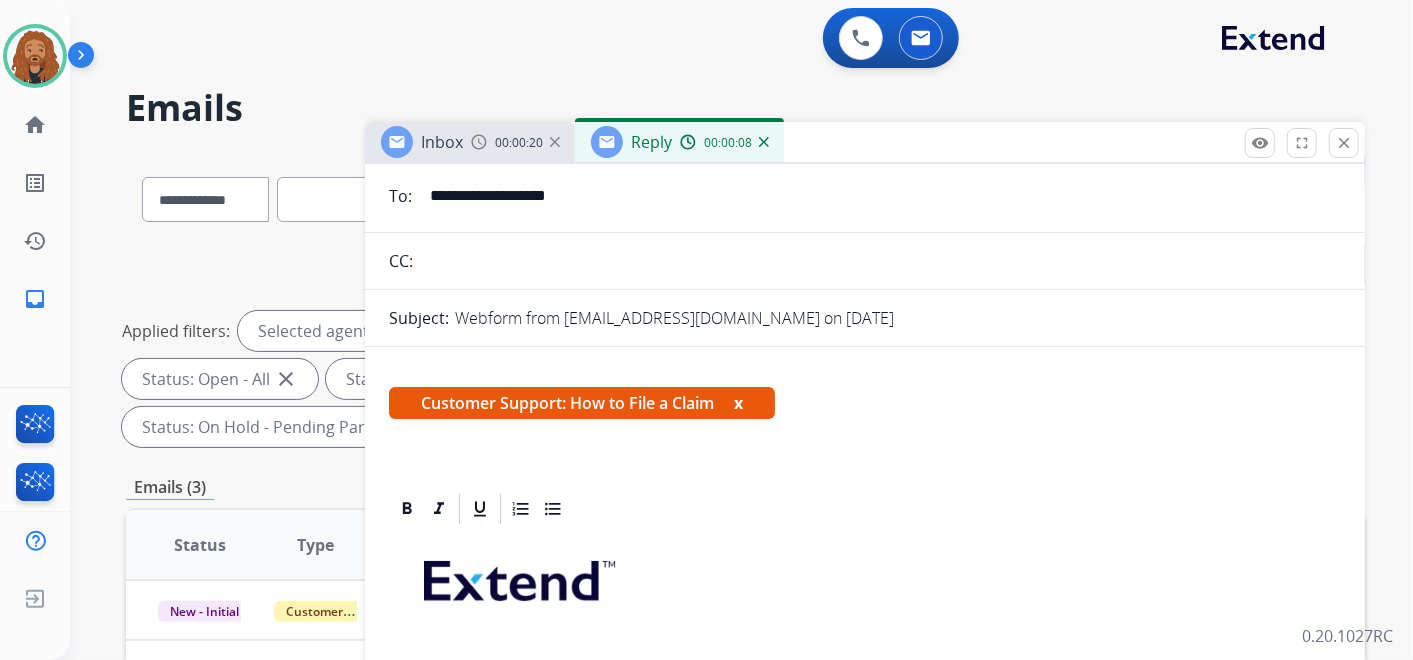 scroll, scrollTop: 333, scrollLeft: 0, axis: vertical 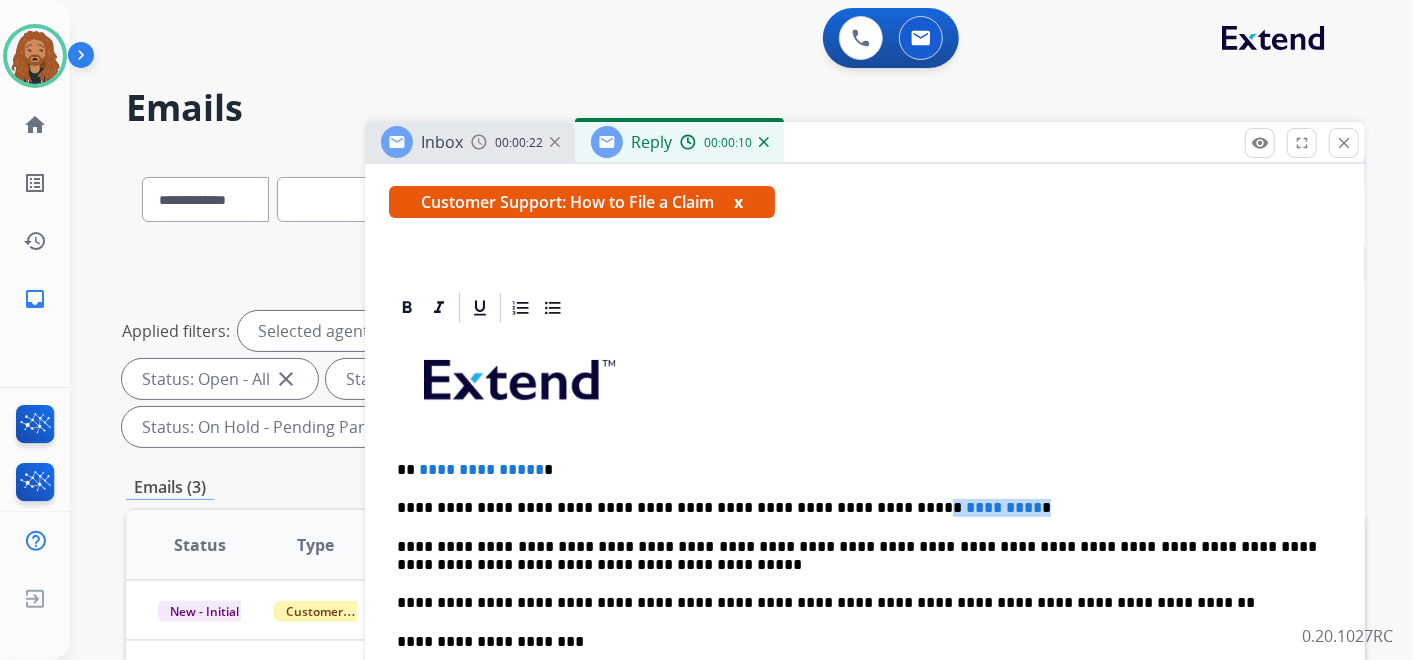 drag, startPoint x: 962, startPoint y: 509, endPoint x: 847, endPoint y: 495, distance: 115.84904 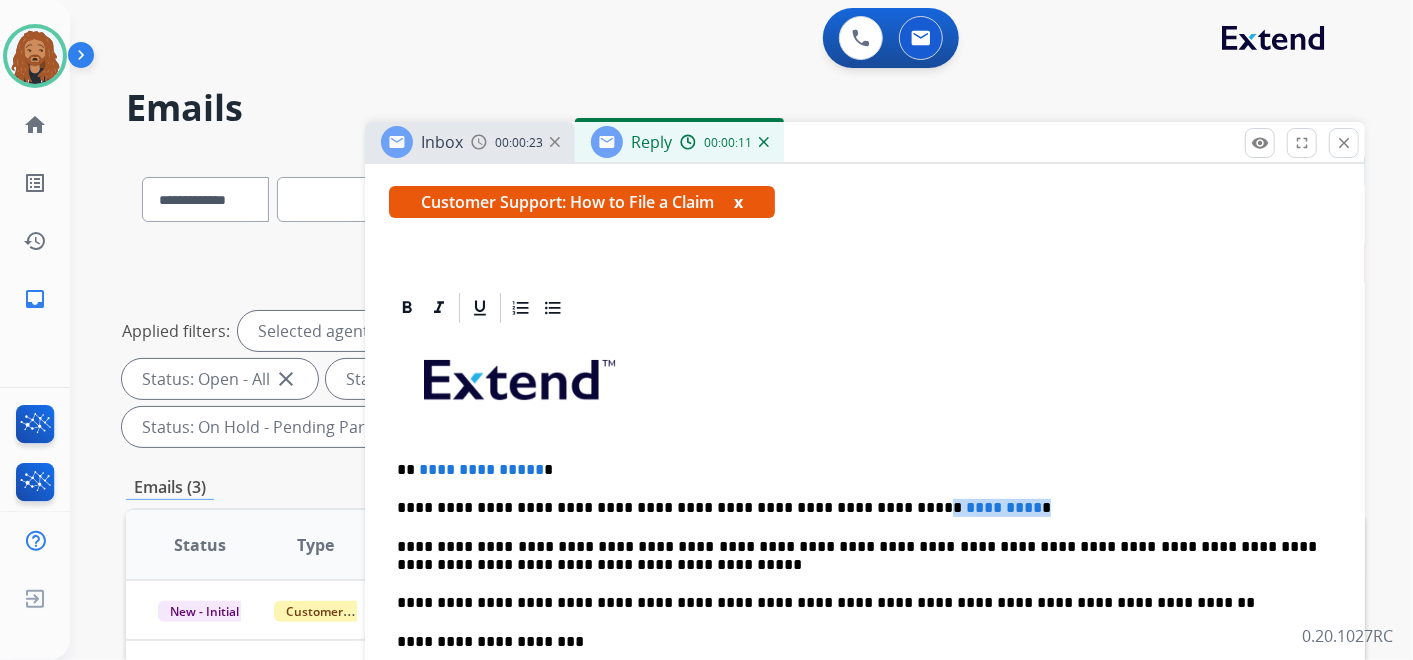 type 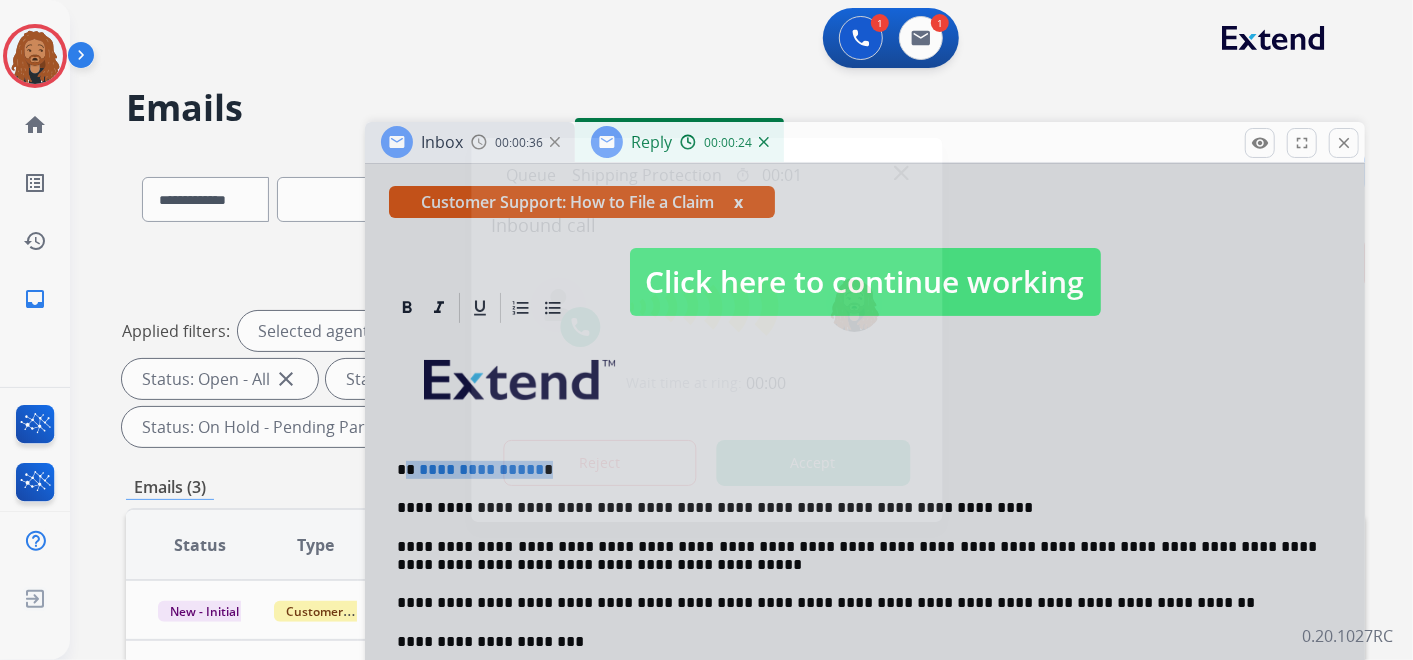 drag, startPoint x: 542, startPoint y: 464, endPoint x: 405, endPoint y: 457, distance: 137.17871 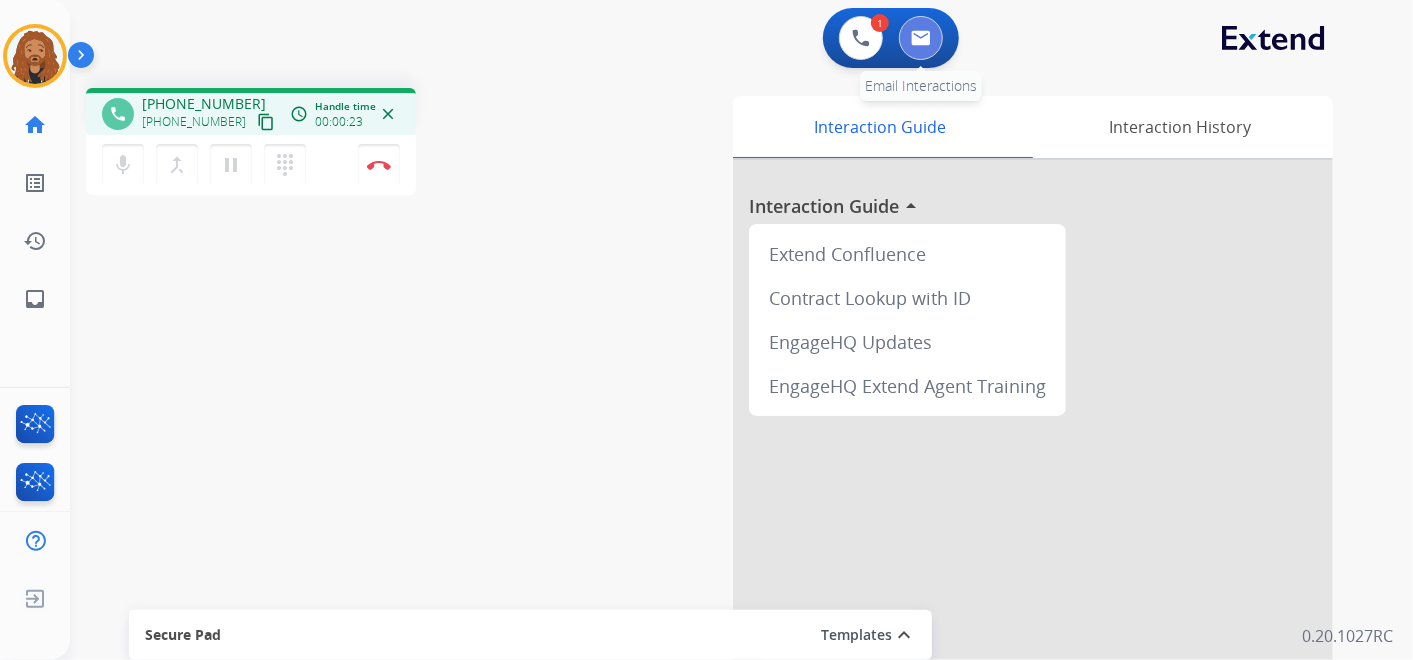 click at bounding box center [921, 38] 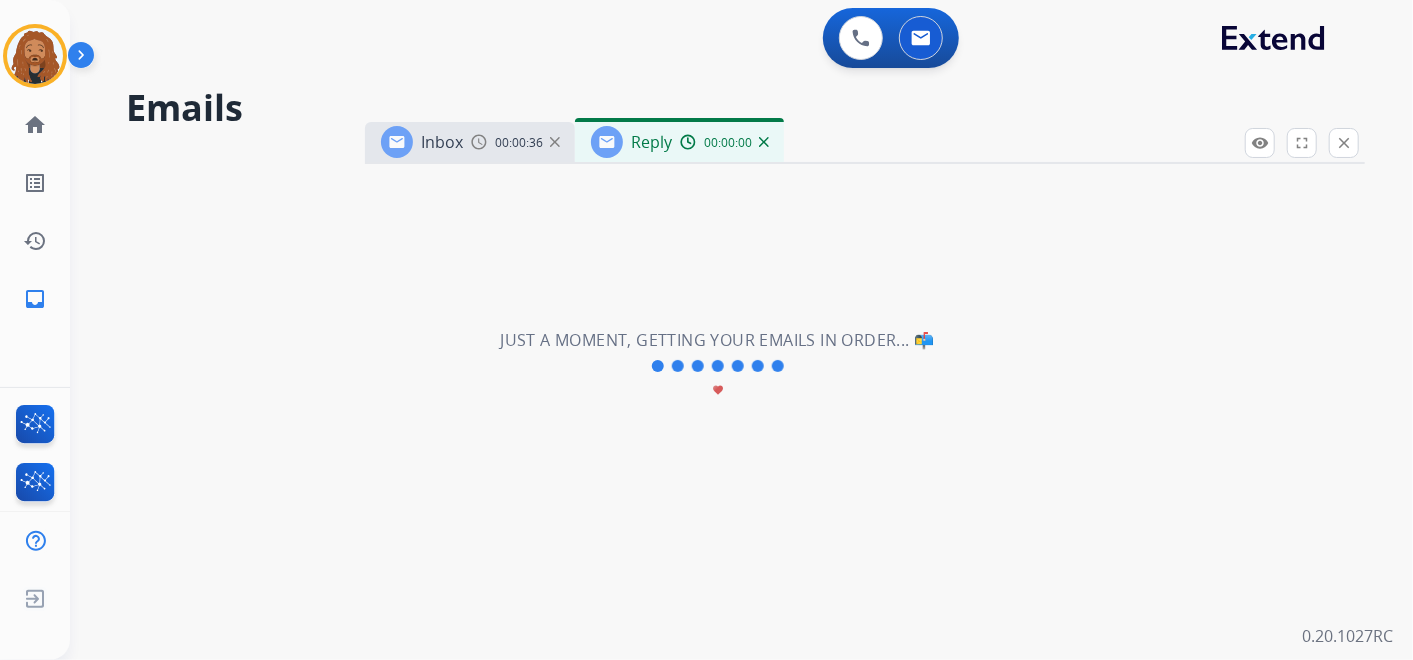 select on "**********" 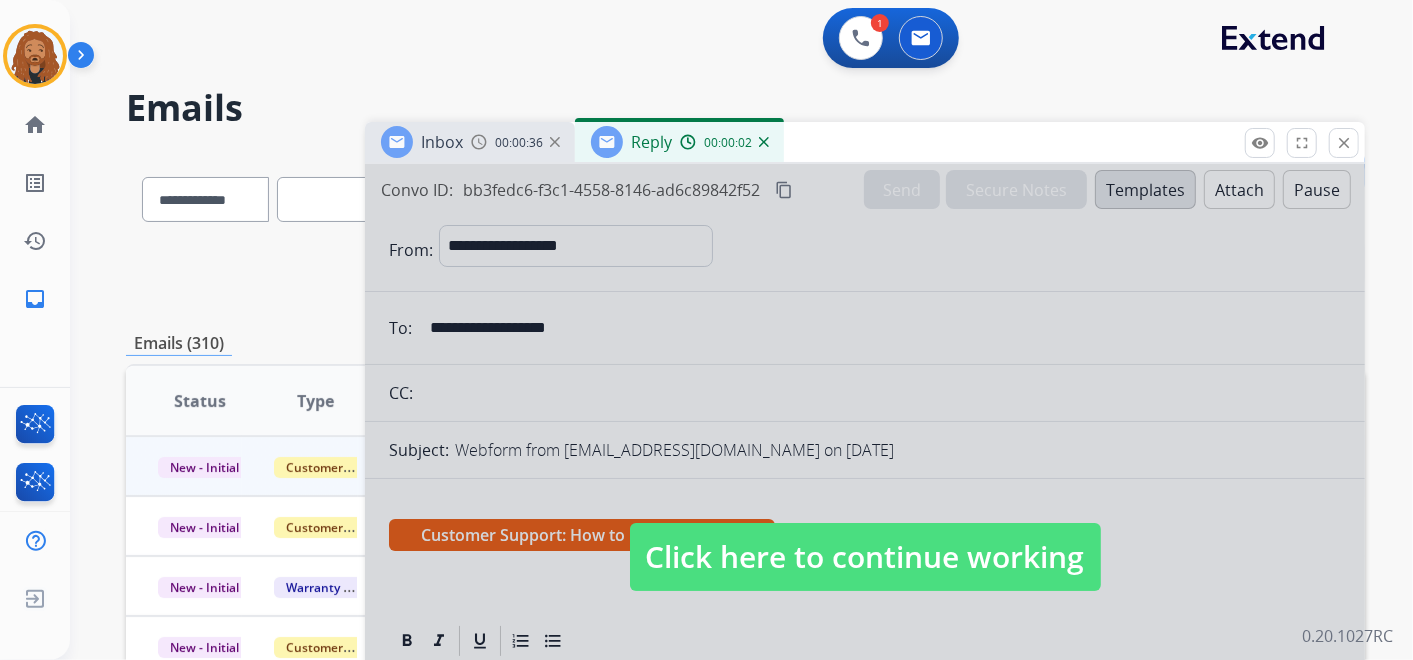 click on "Click here to continue working" at bounding box center [865, 557] 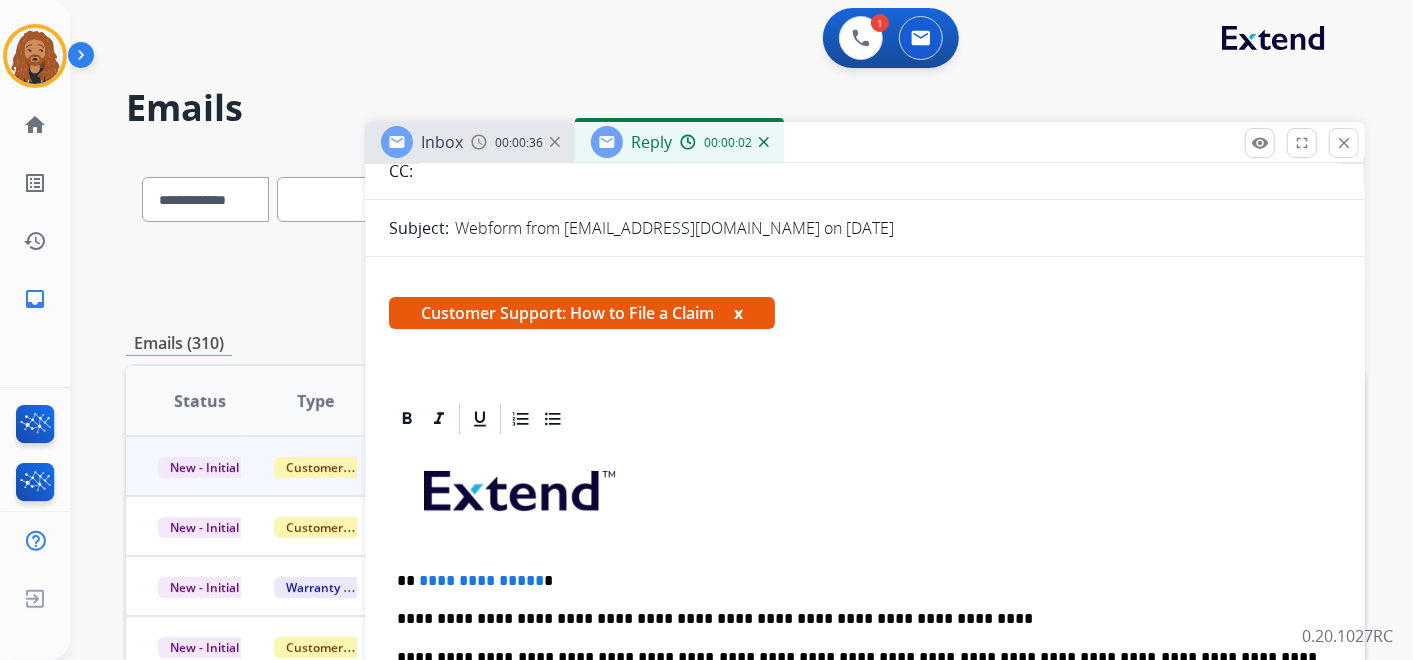 scroll, scrollTop: 474, scrollLeft: 0, axis: vertical 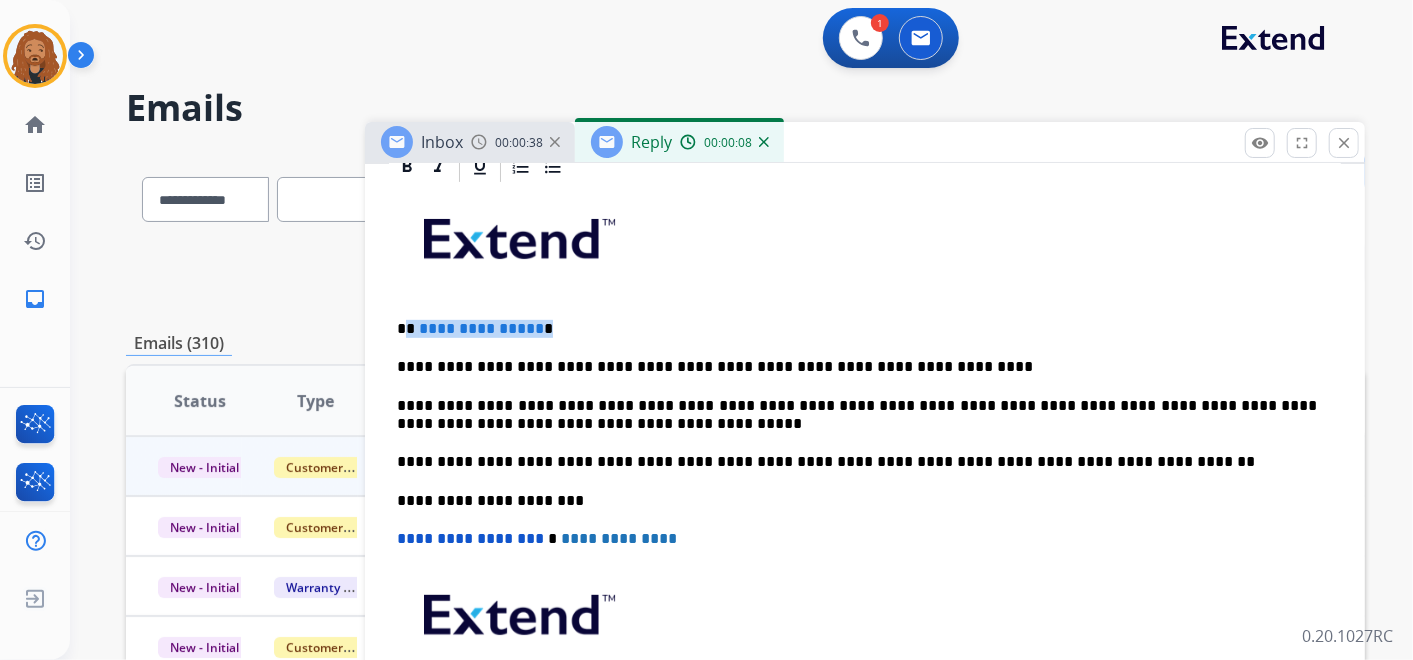 drag, startPoint x: 560, startPoint y: 325, endPoint x: 404, endPoint y: 329, distance: 156.05127 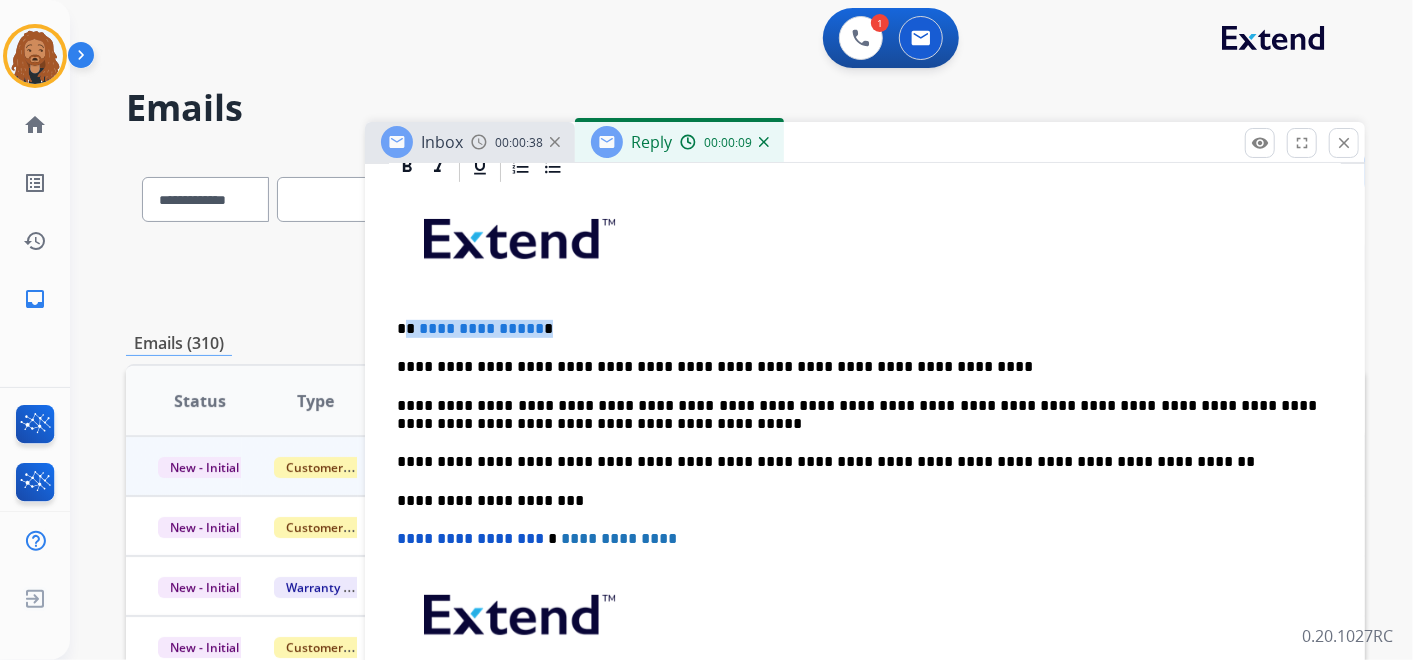type 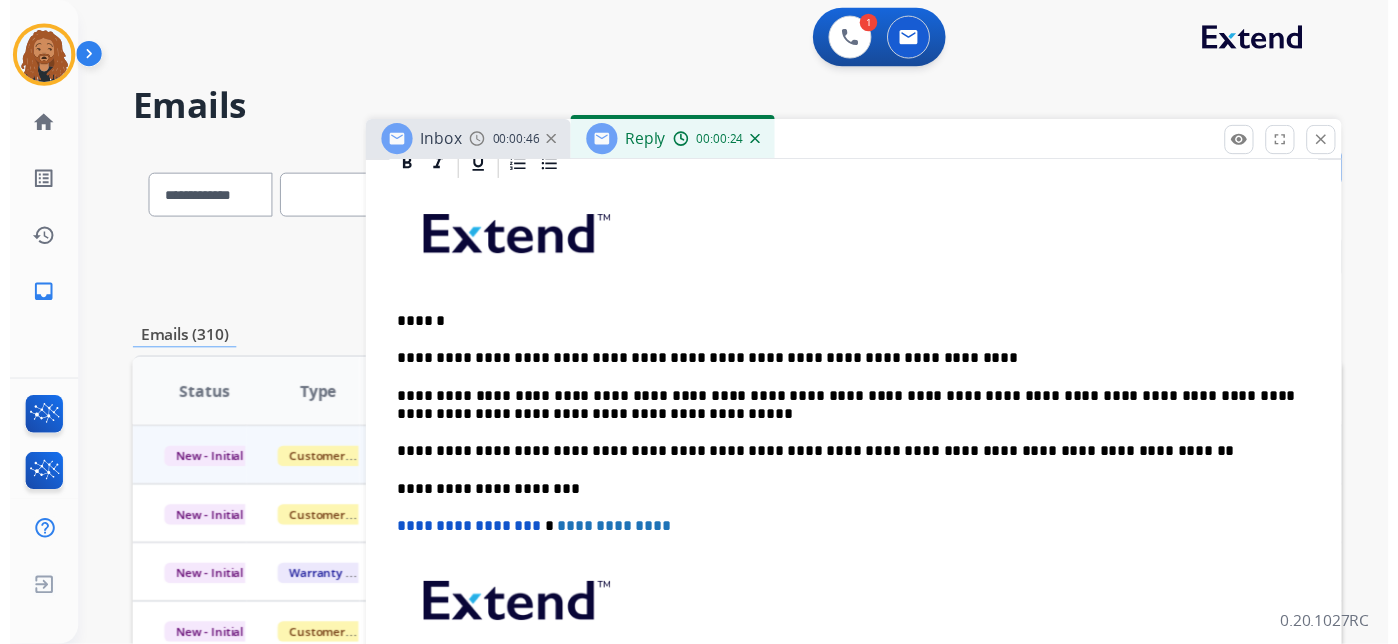 scroll, scrollTop: 0, scrollLeft: 0, axis: both 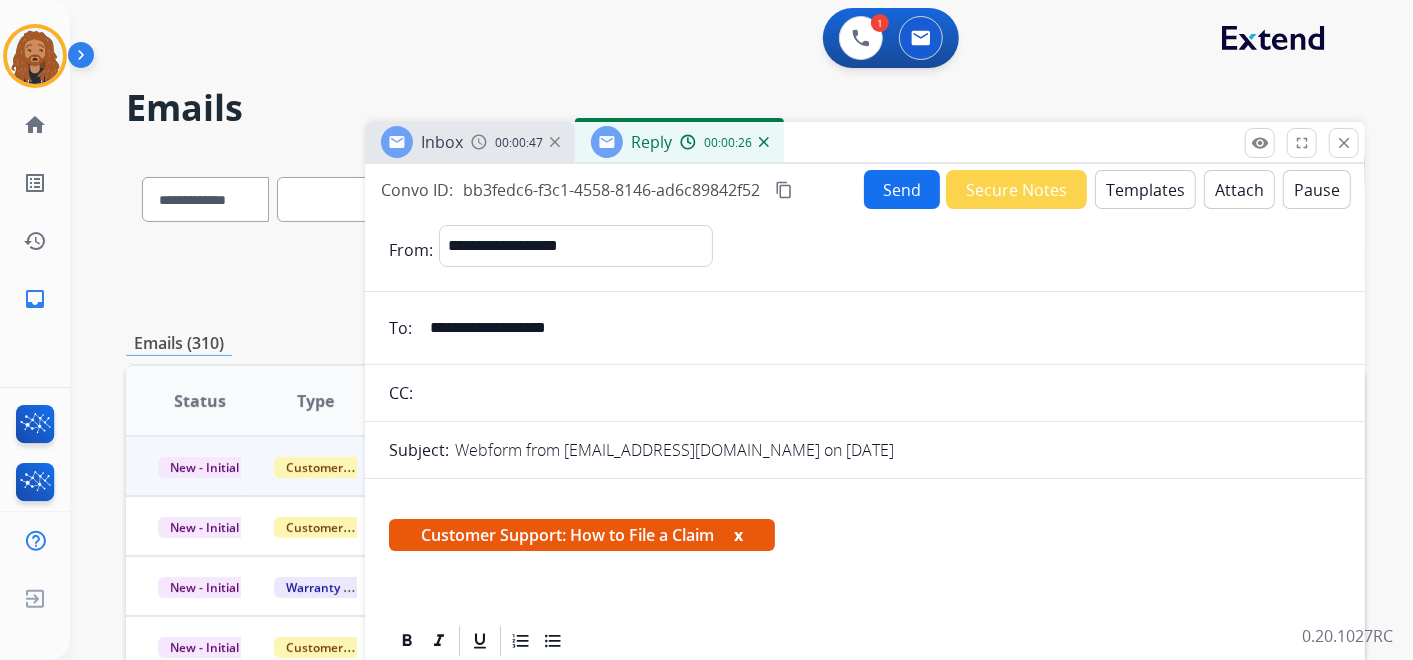 click on "Send" at bounding box center [902, 189] 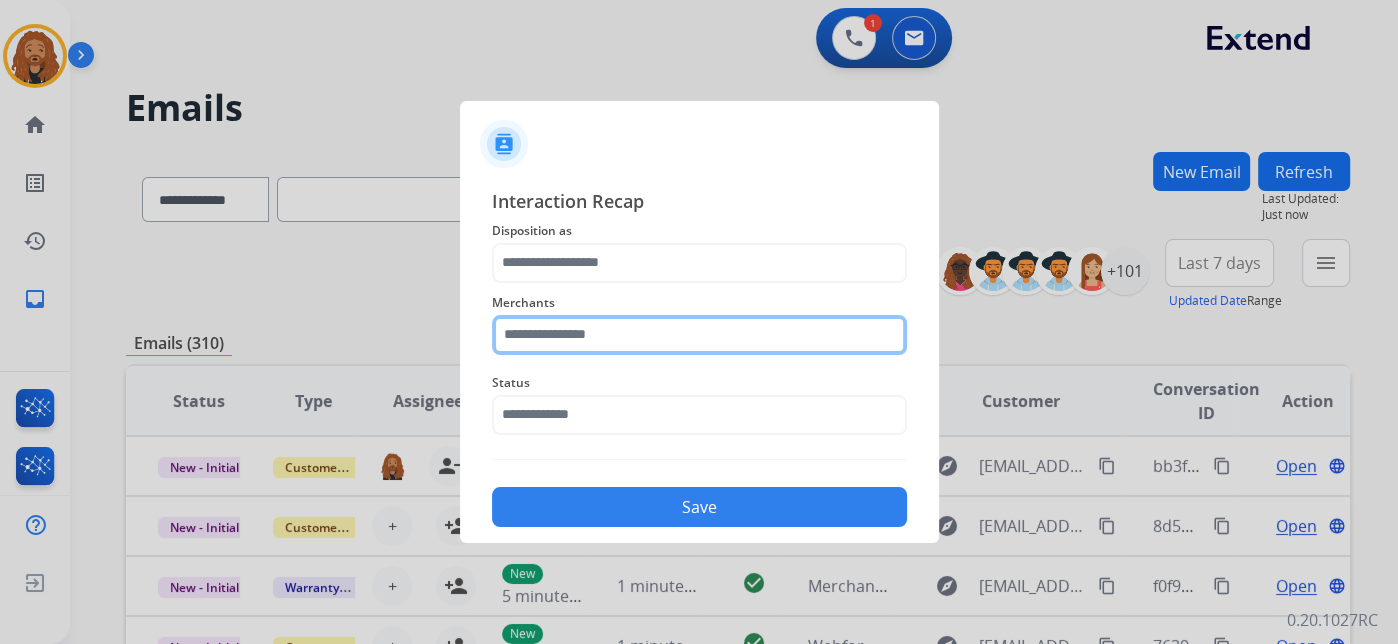 click on "Merchants" 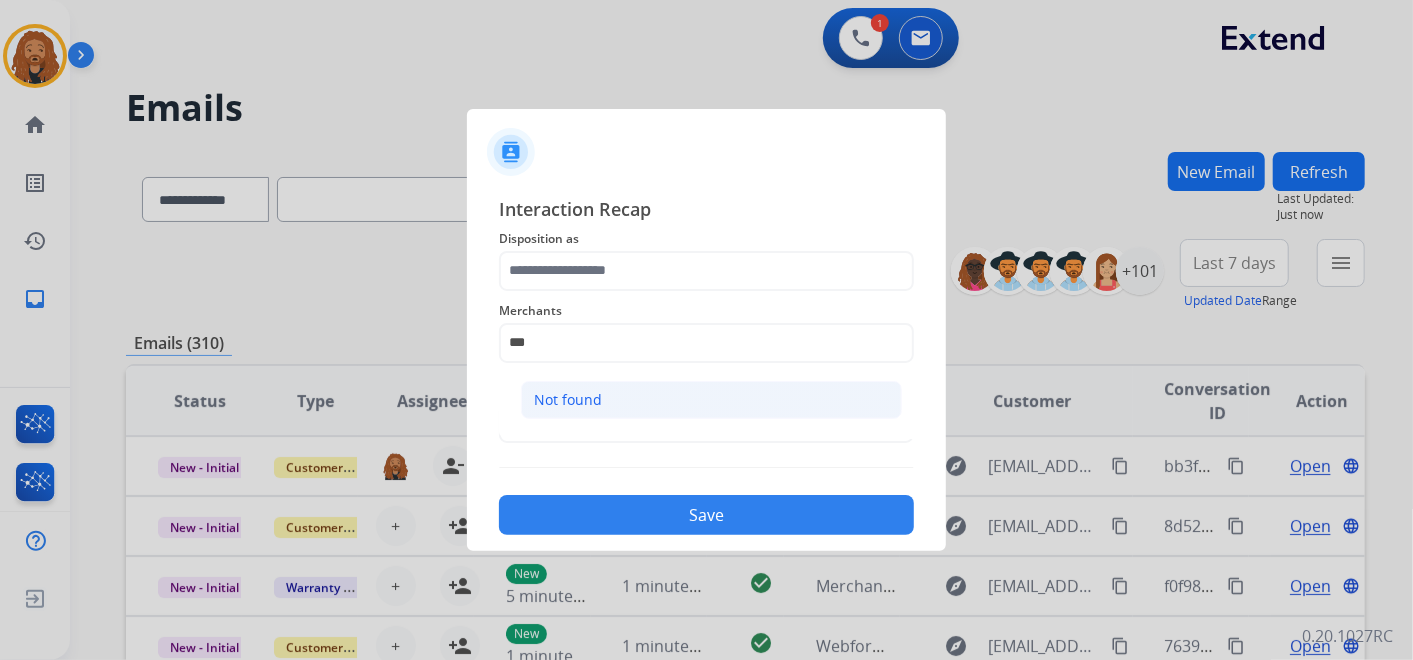 click on "Not found" 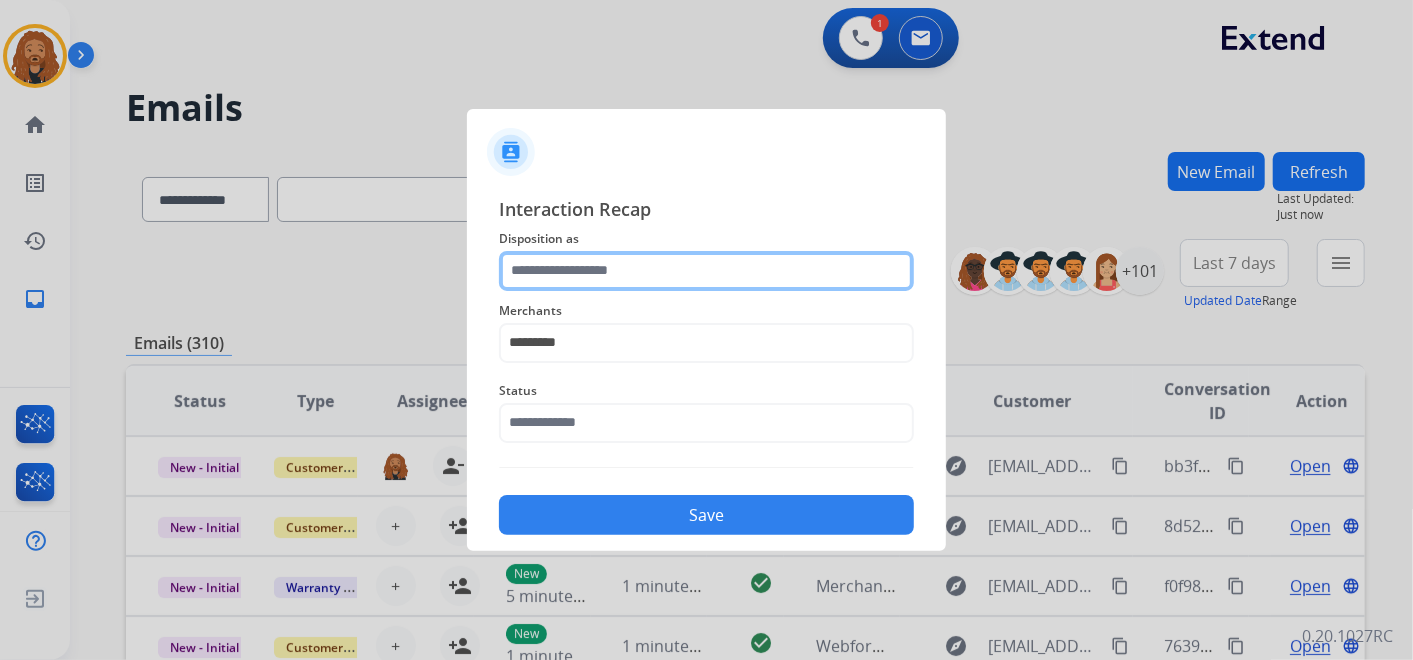 click 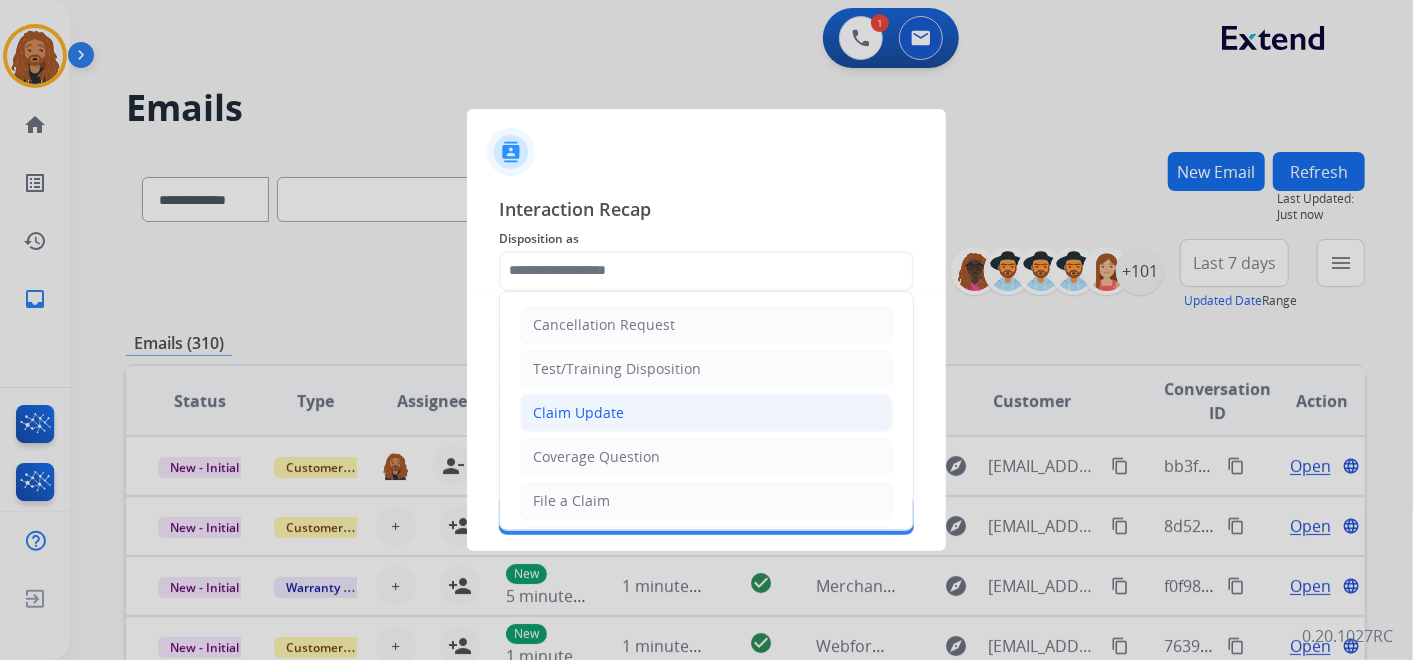 click on "Claim Update" 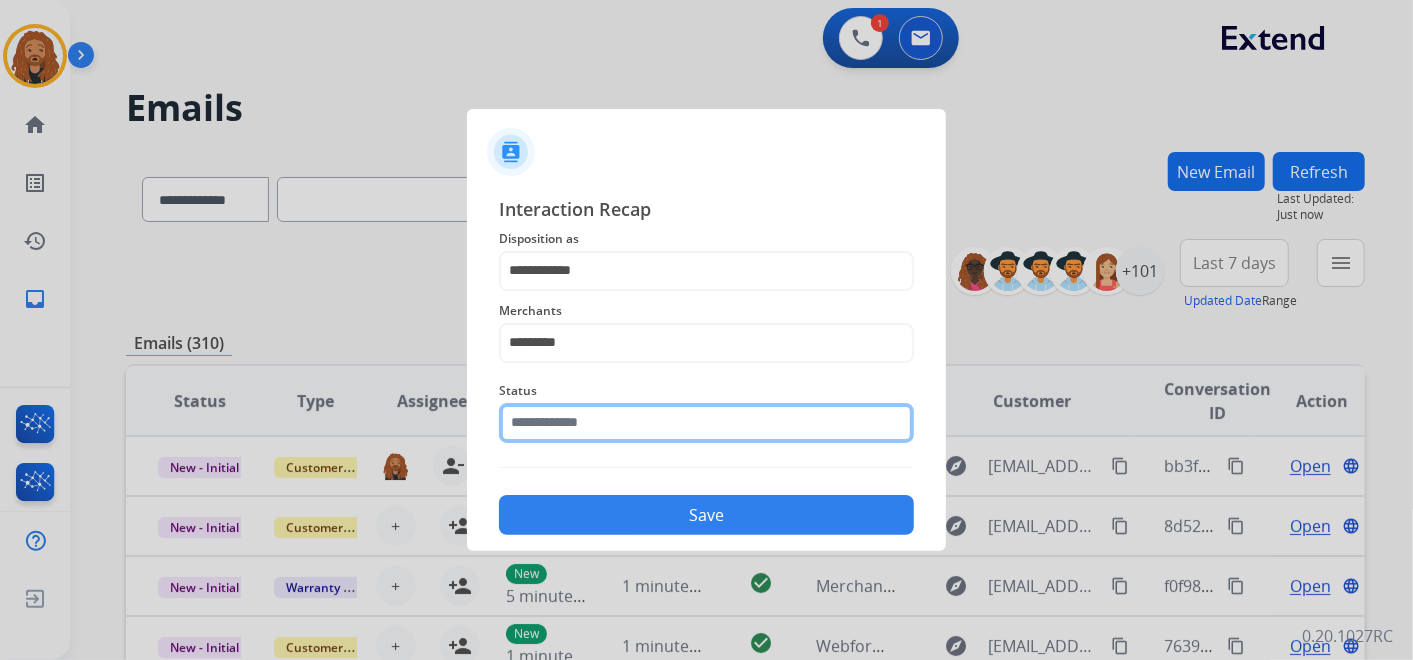 click 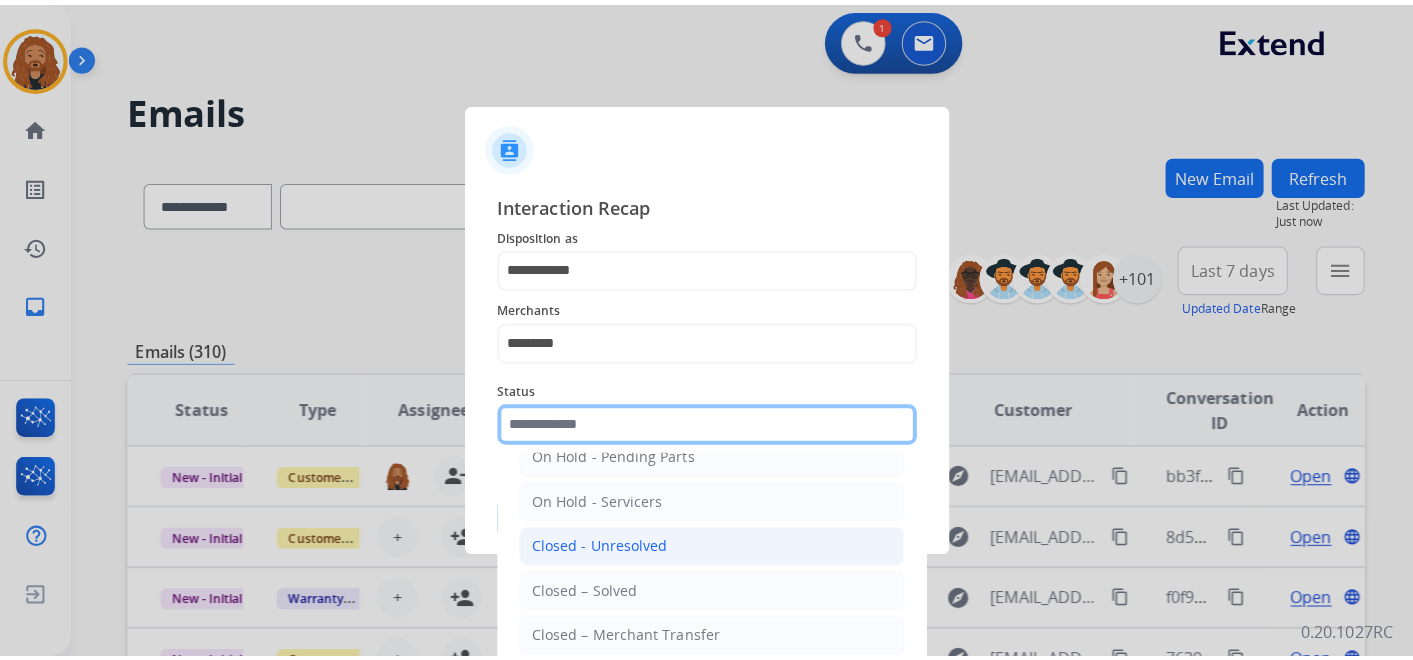 scroll, scrollTop: 114, scrollLeft: 0, axis: vertical 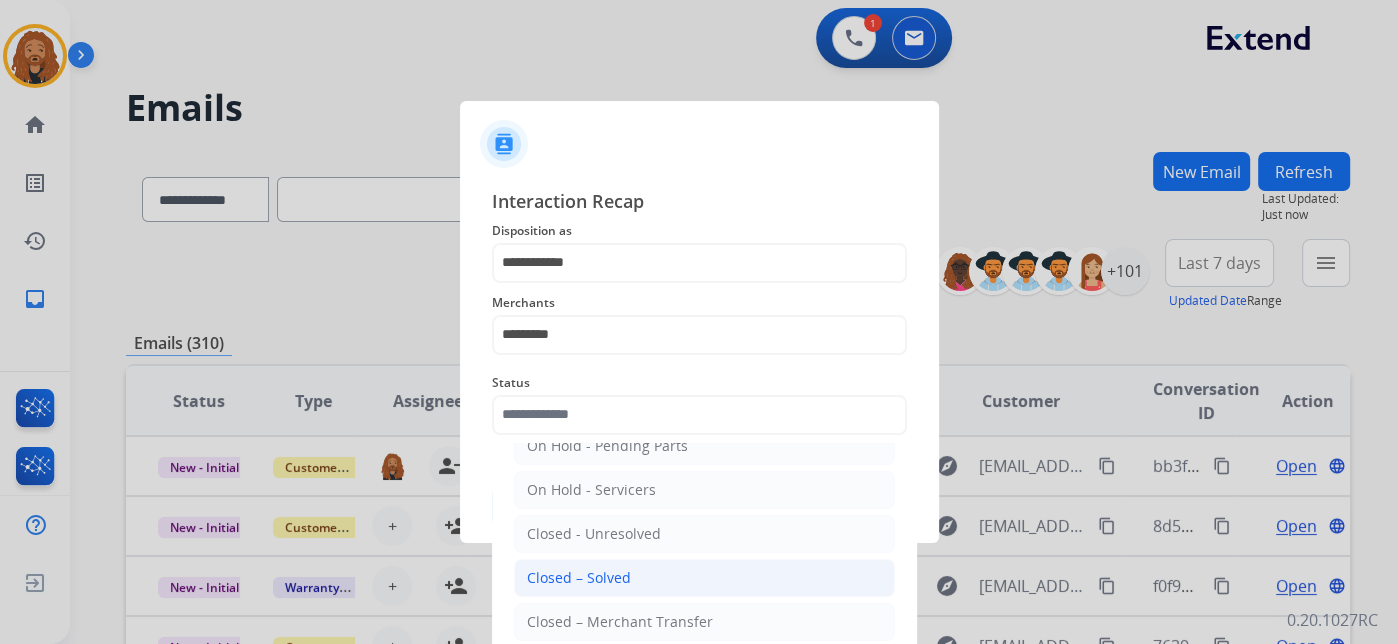 click on "Closed – Solved" 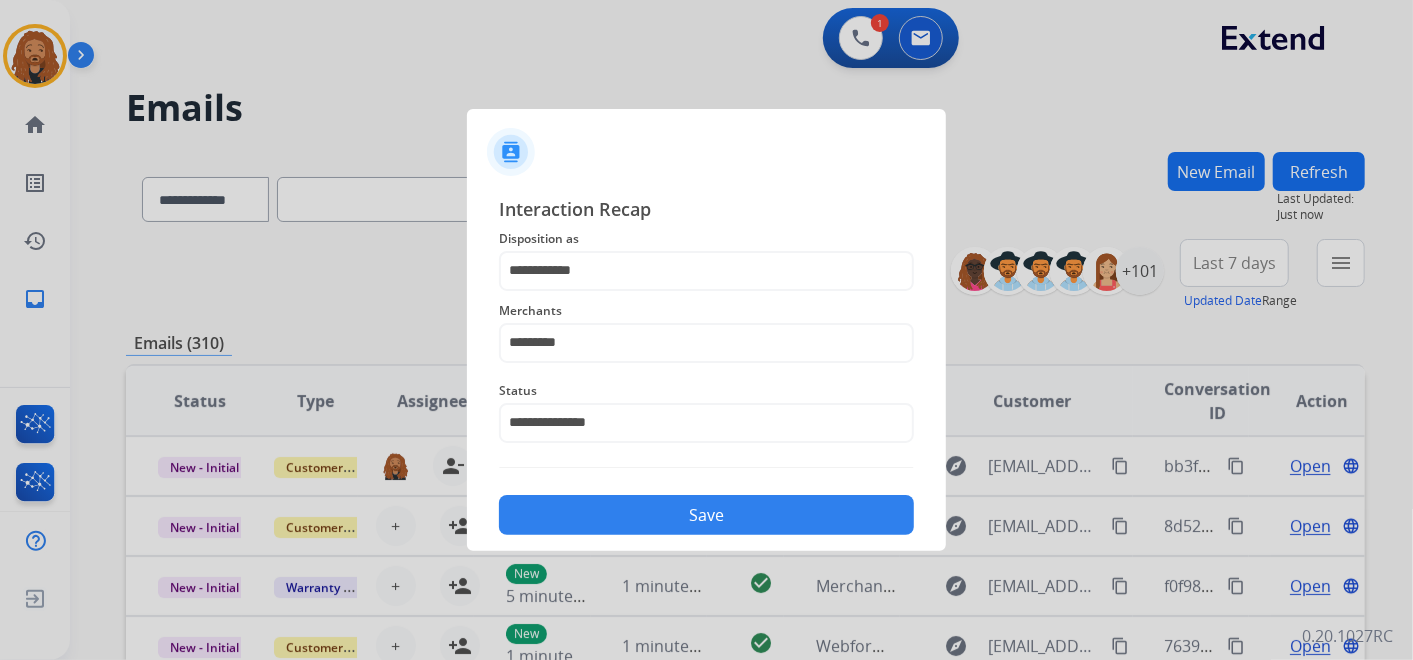 click on "Save" 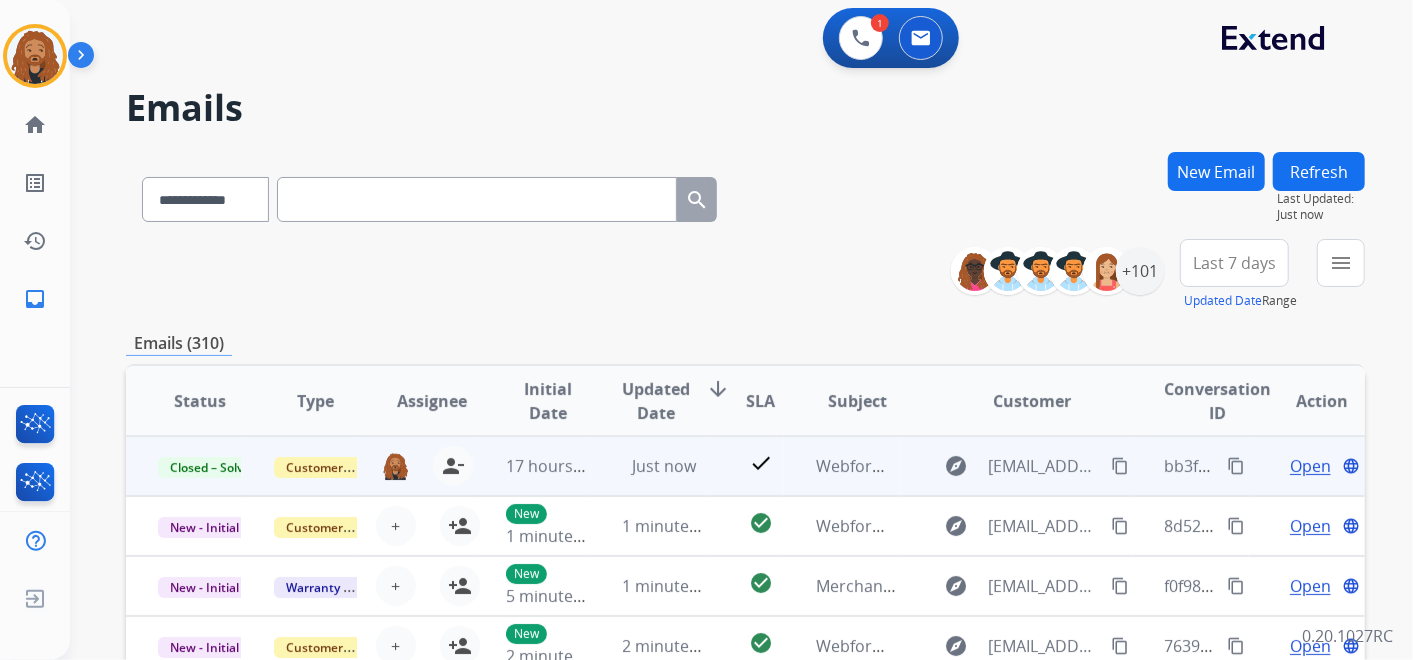 click on "content_copy" at bounding box center (1236, 466) 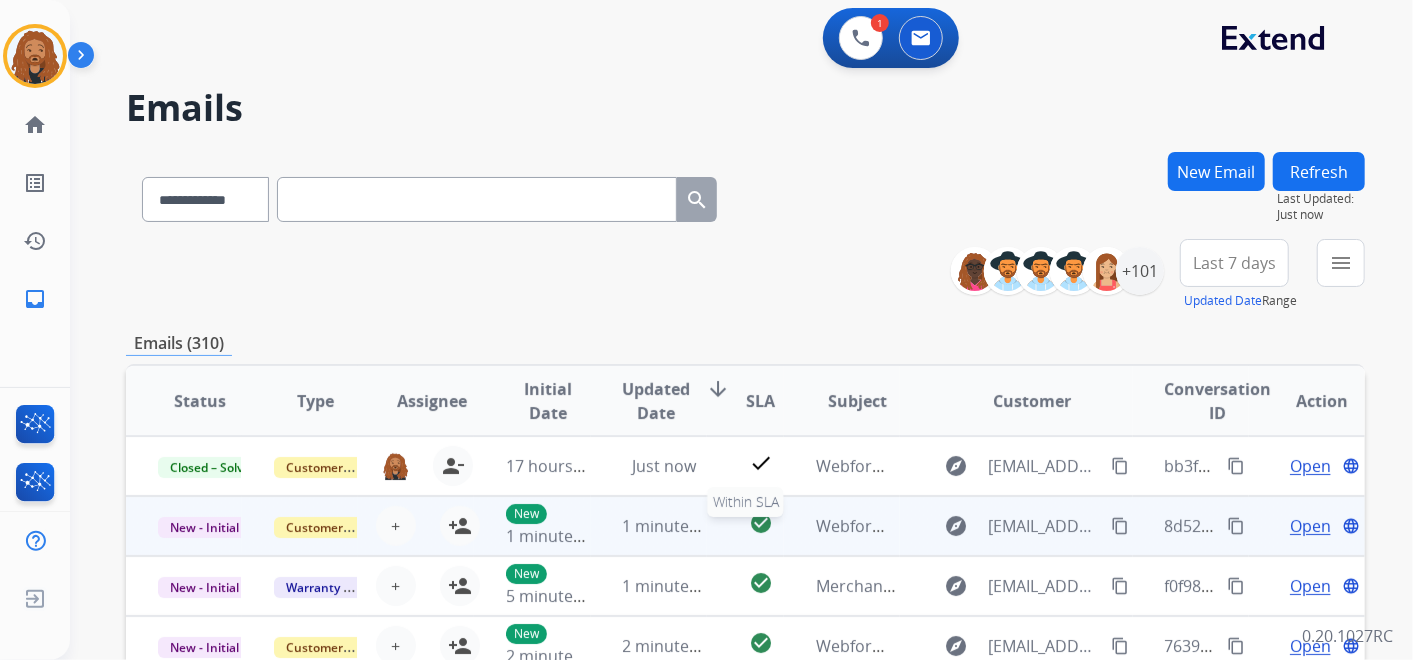 scroll, scrollTop: 1, scrollLeft: 0, axis: vertical 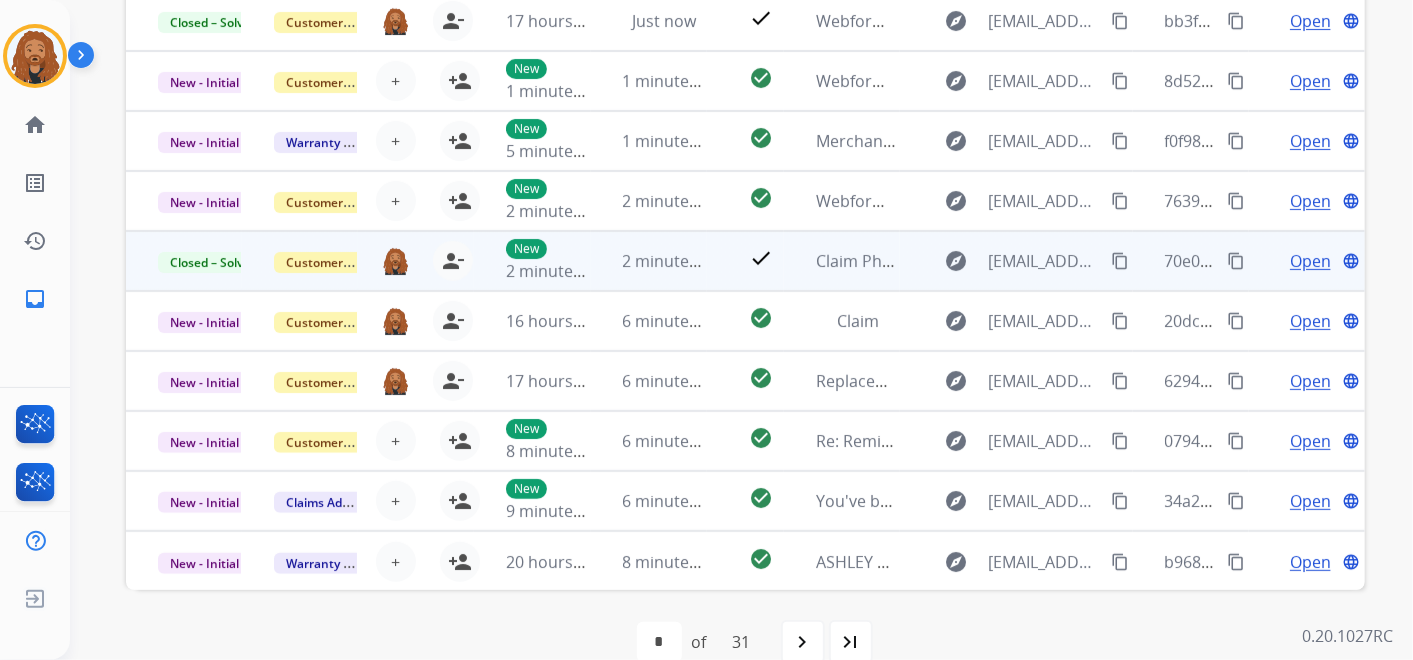 click on "content_copy" at bounding box center (1236, 261) 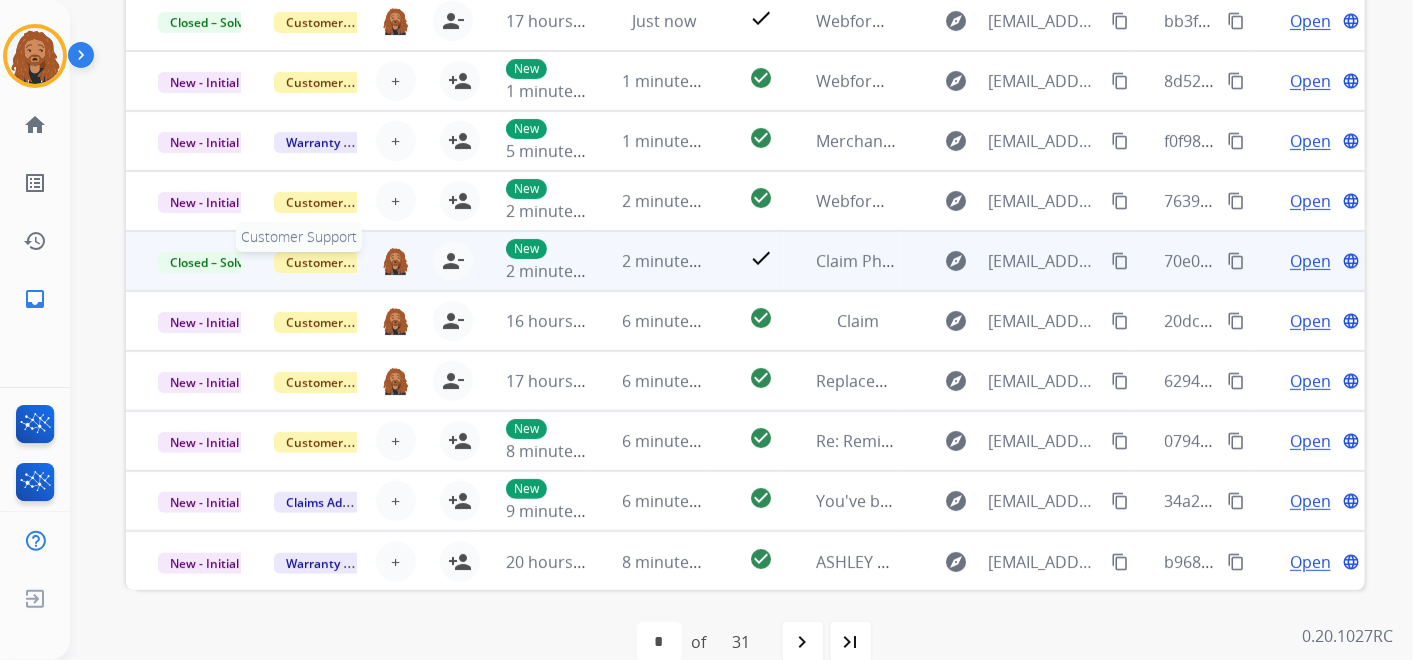 scroll, scrollTop: 0, scrollLeft: 0, axis: both 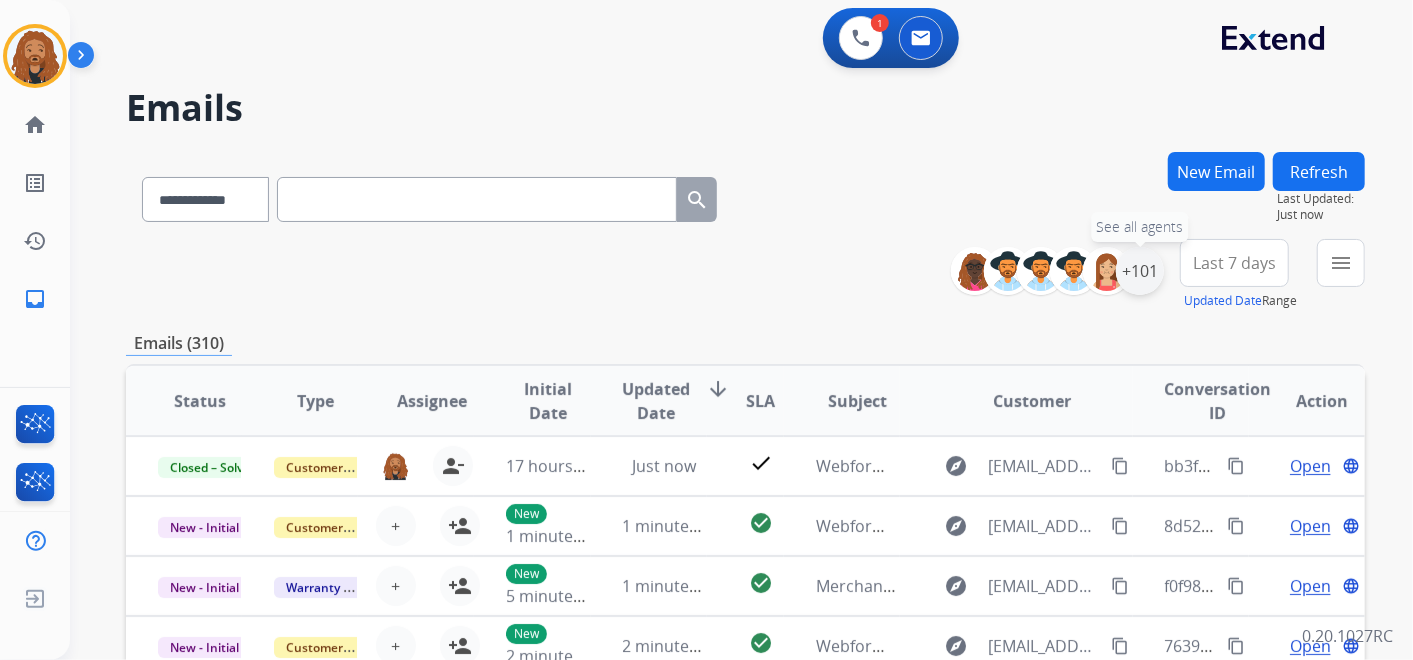 click on "+101" at bounding box center [1140, 271] 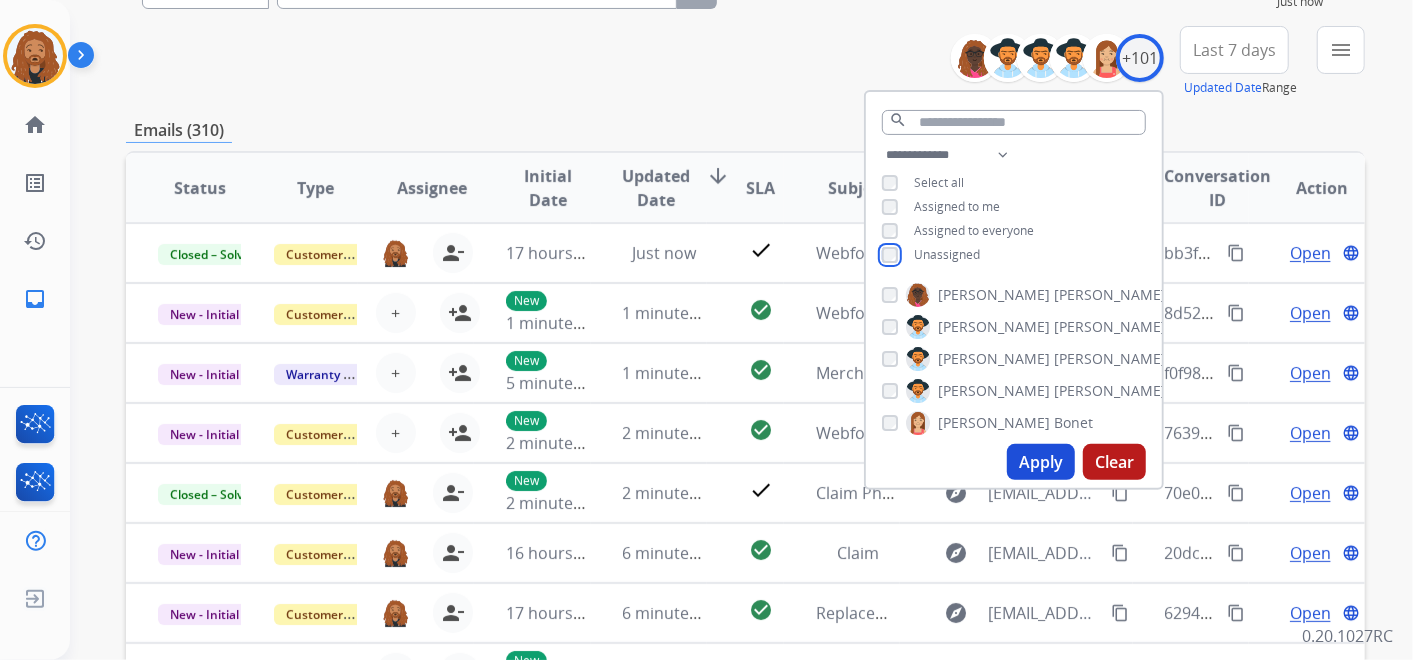 scroll, scrollTop: 222, scrollLeft: 0, axis: vertical 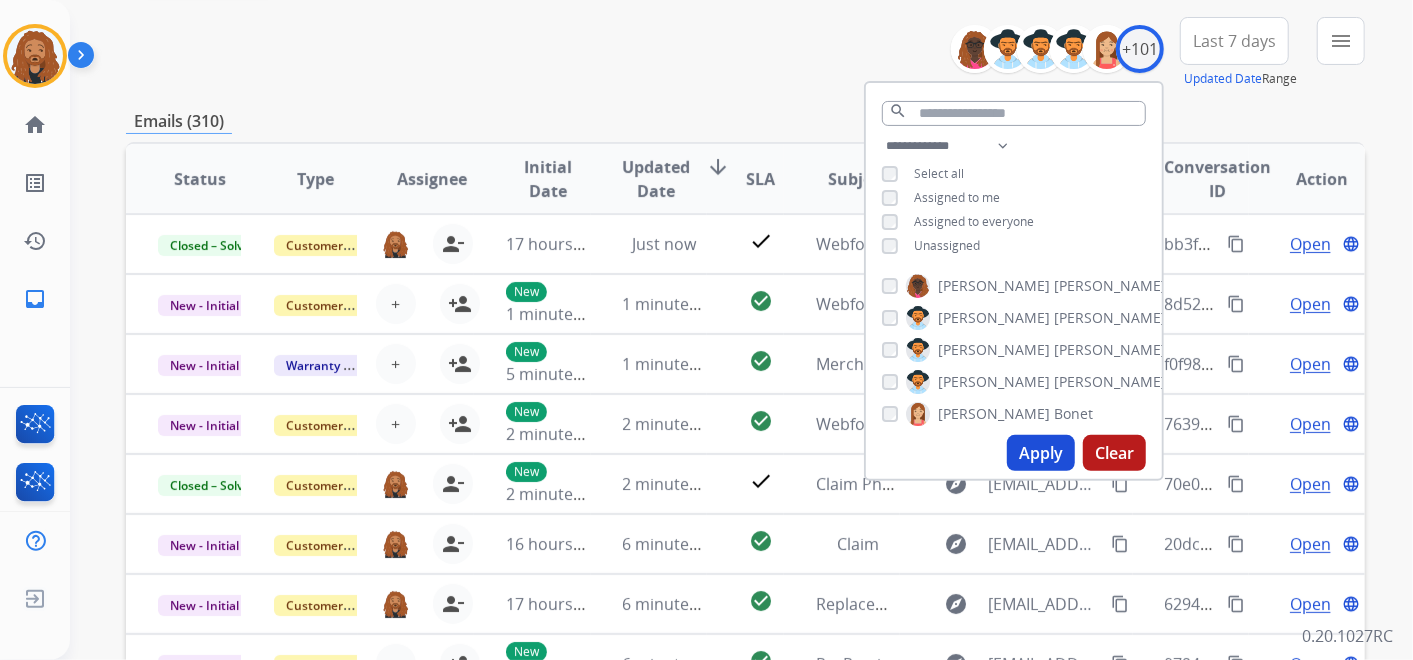 click on "**********" at bounding box center (745, 423) 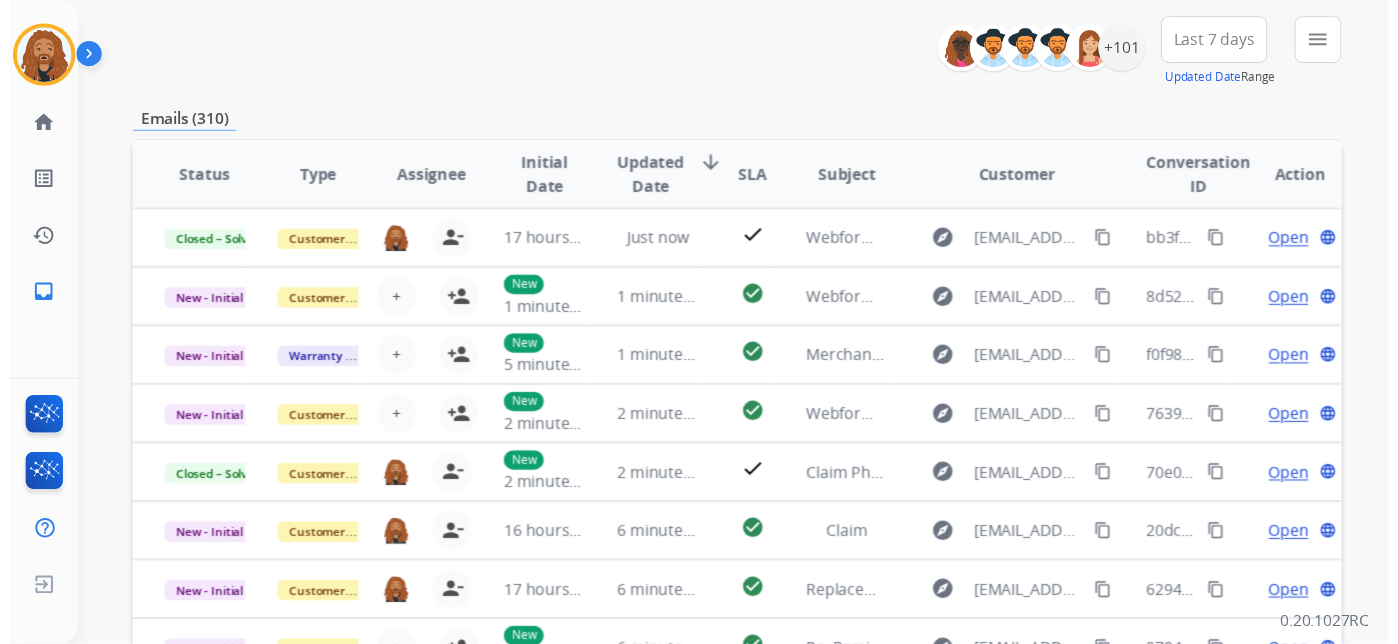 scroll, scrollTop: 0, scrollLeft: 0, axis: both 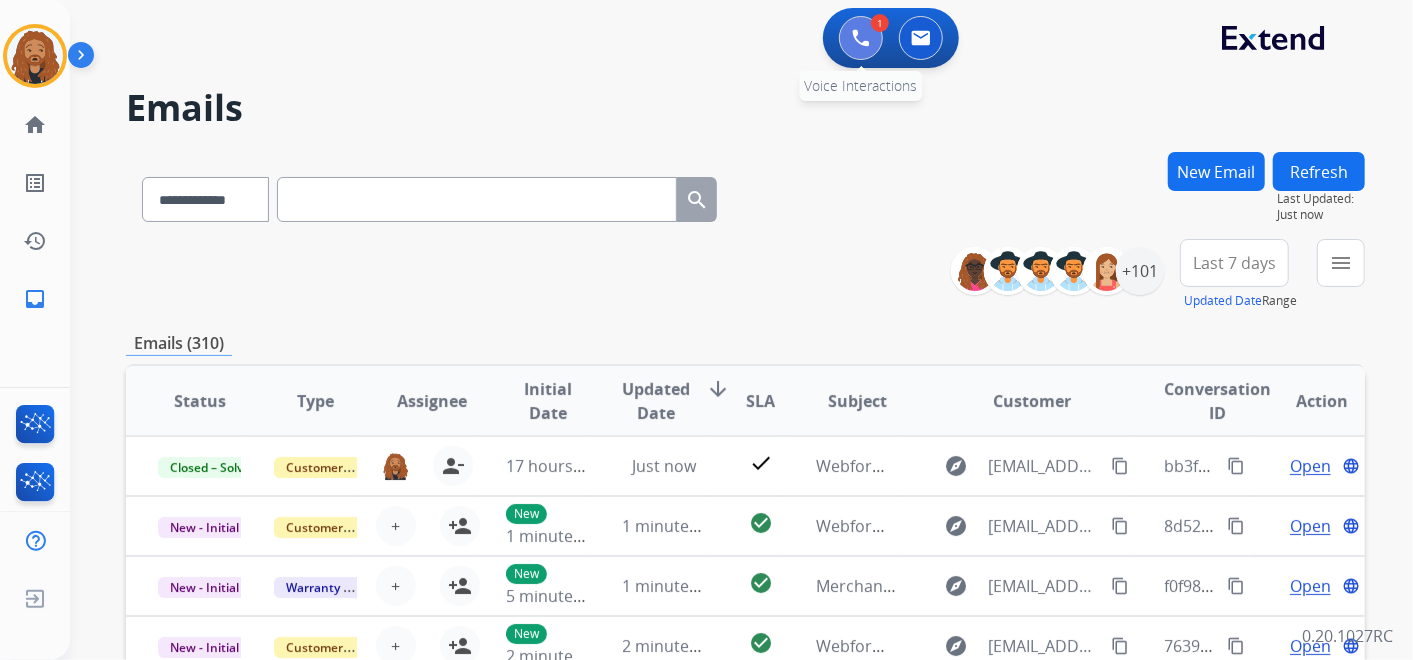 click at bounding box center (861, 38) 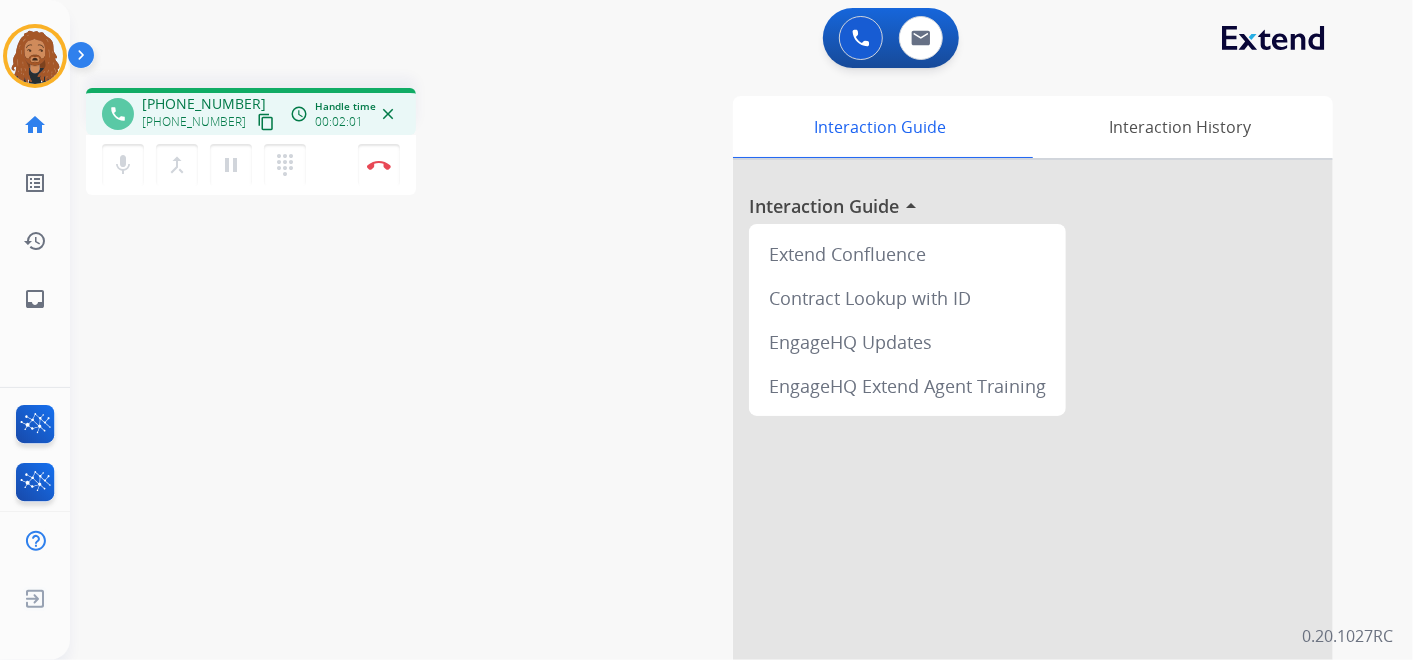 click on "content_copy" at bounding box center (266, 122) 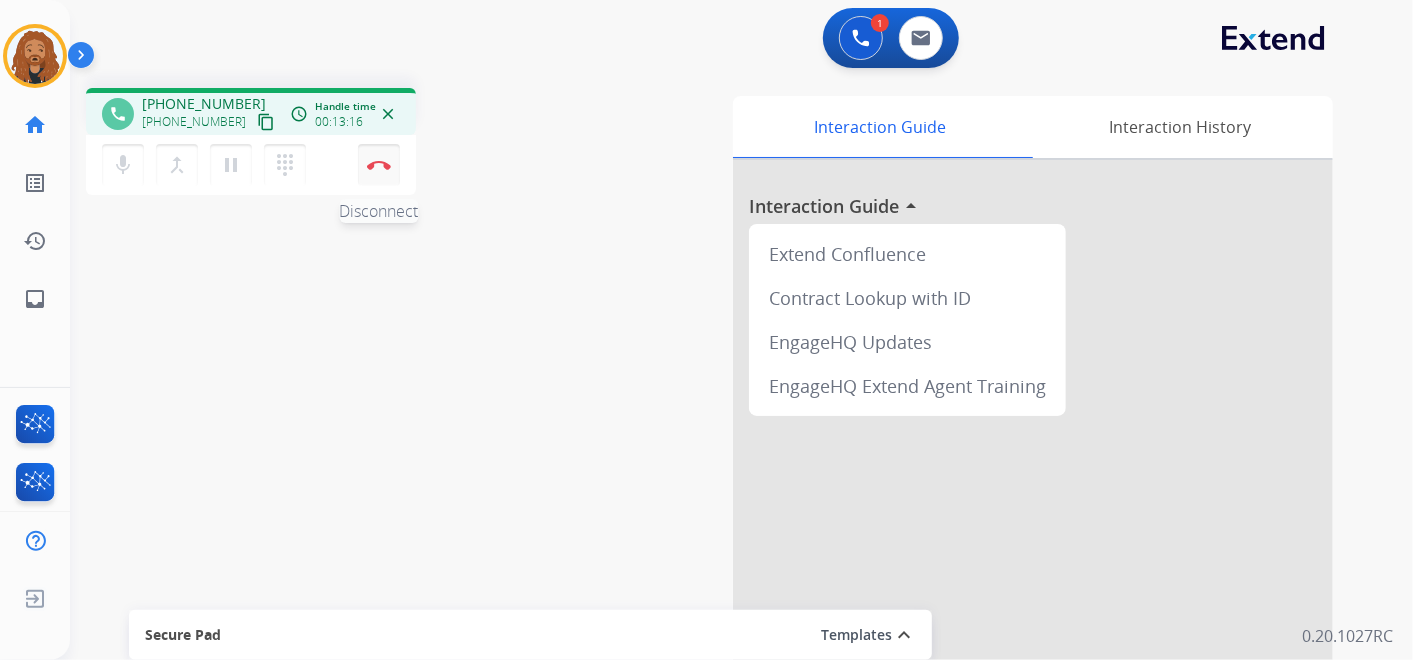 click on "mic Mute merge_type Bridge pause Hold dialpad Dialpad Disconnect" at bounding box center (251, 165) 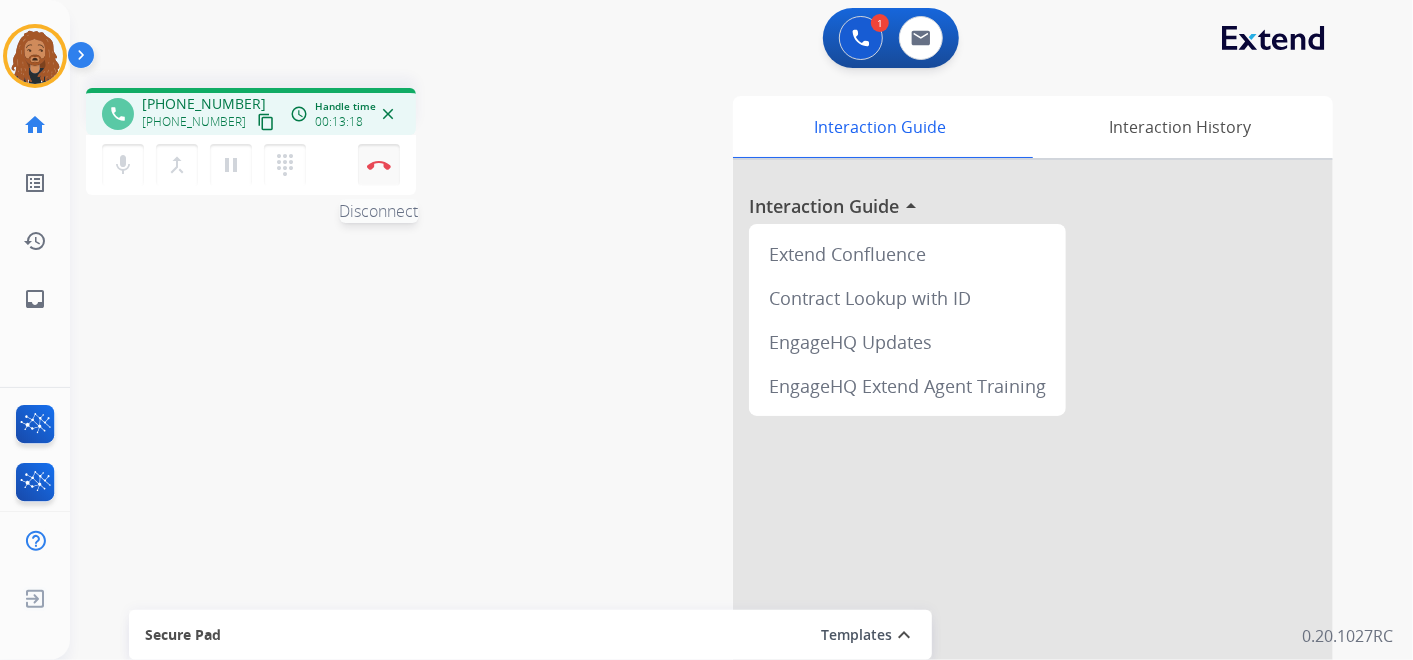 drag, startPoint x: 380, startPoint y: 162, endPoint x: 382, endPoint y: 185, distance: 23.086792 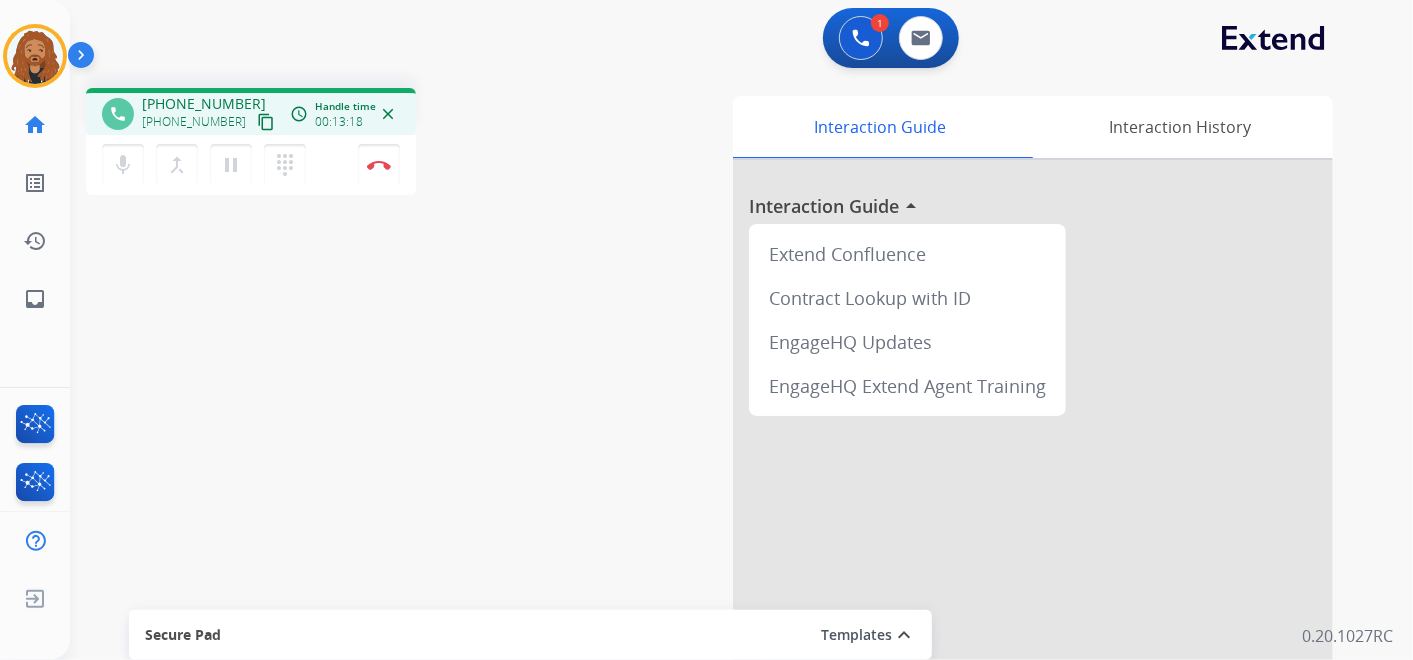 click at bounding box center [379, 165] 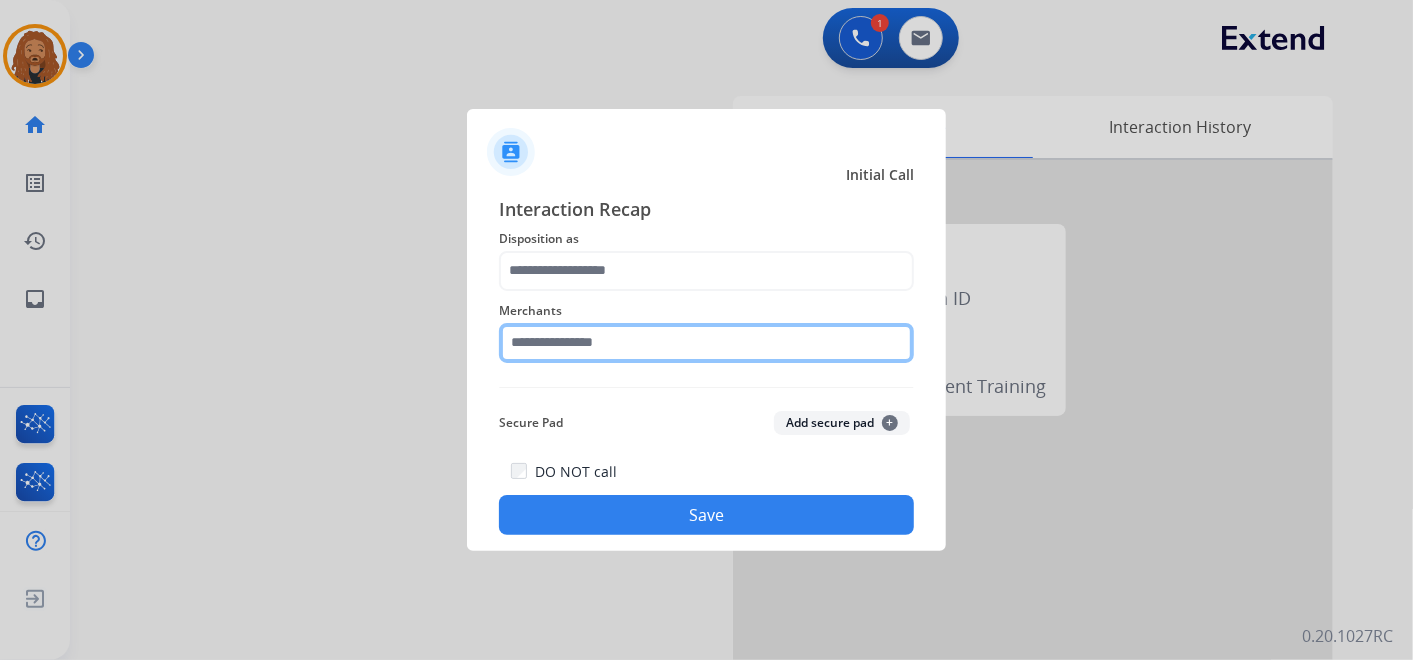click 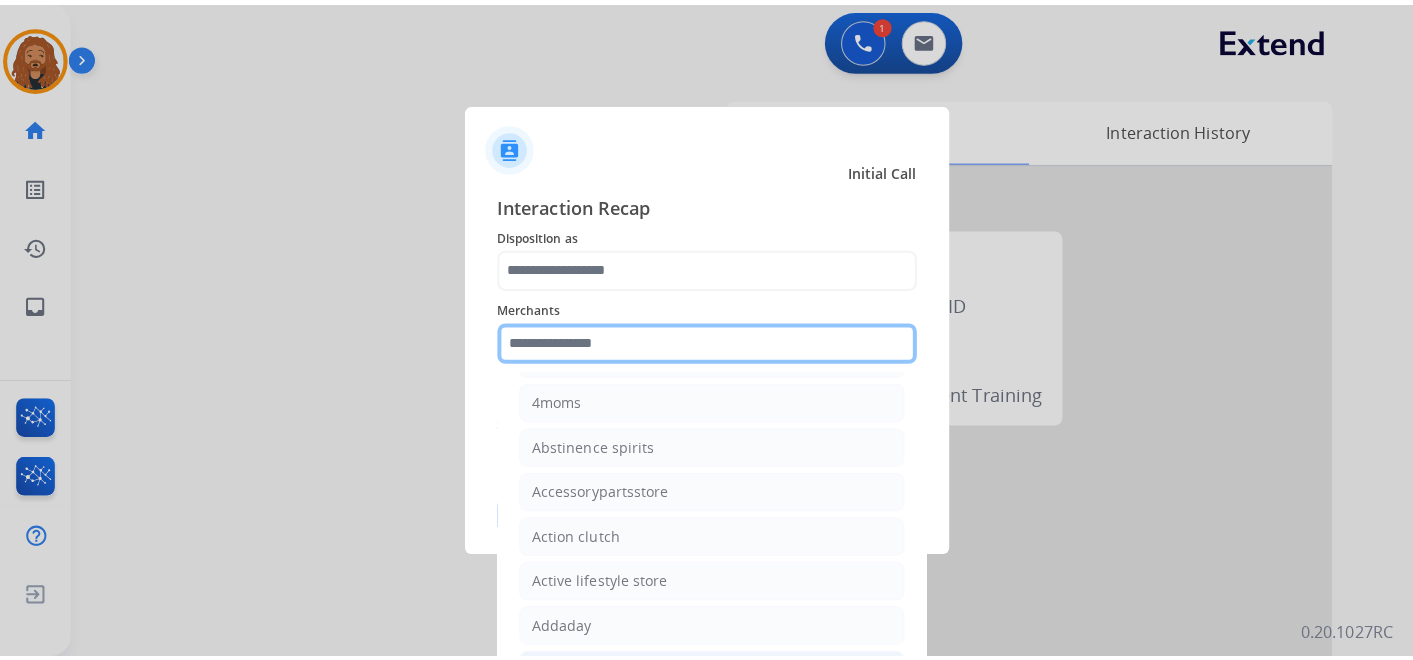 scroll, scrollTop: 444, scrollLeft: 0, axis: vertical 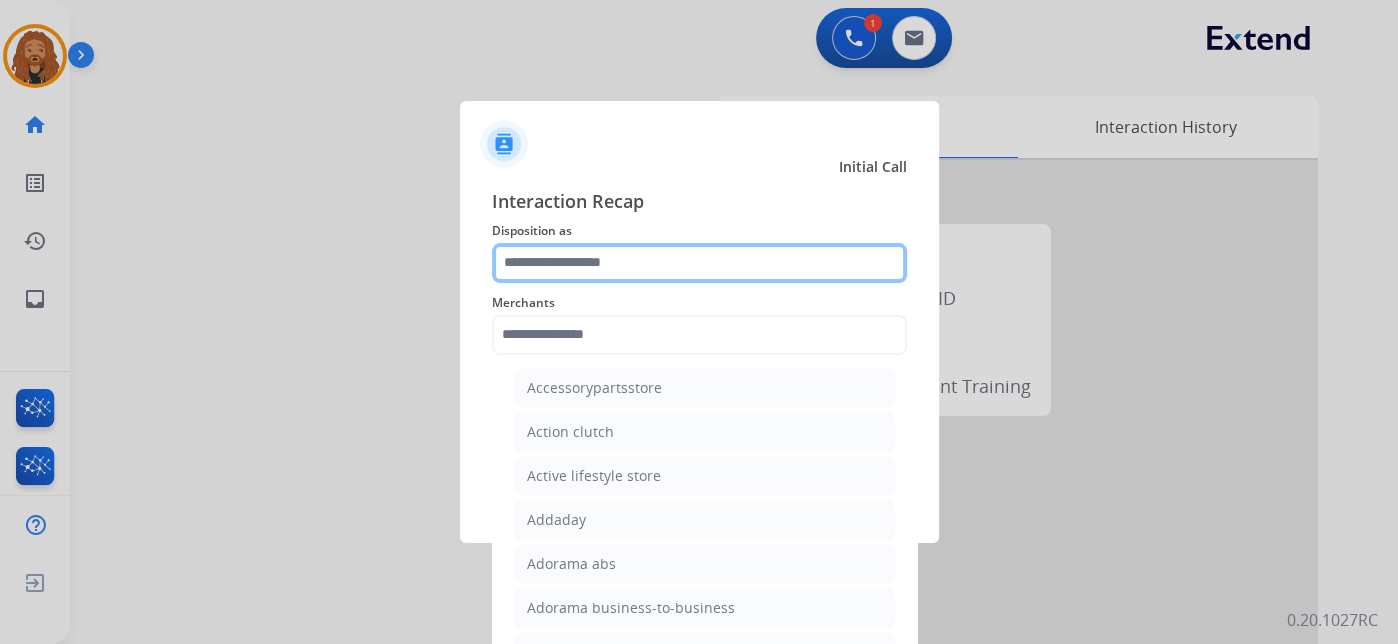 click 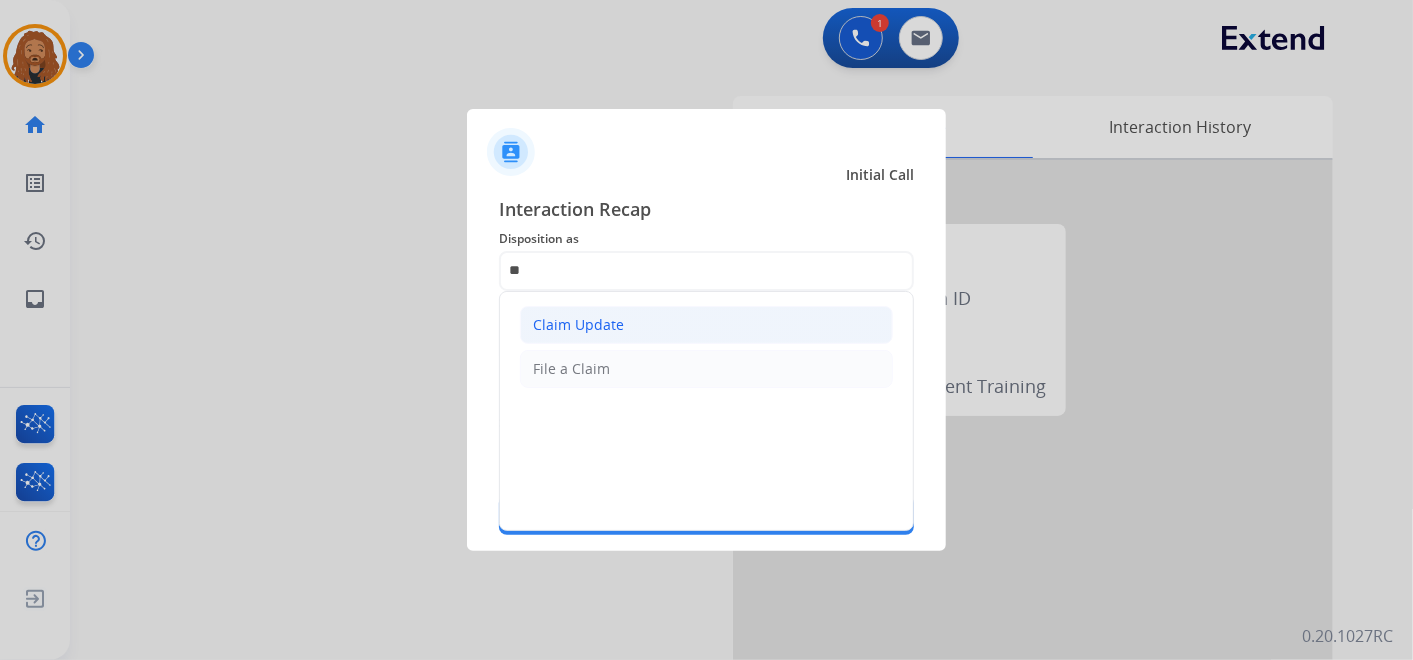 click on "Claim Update" 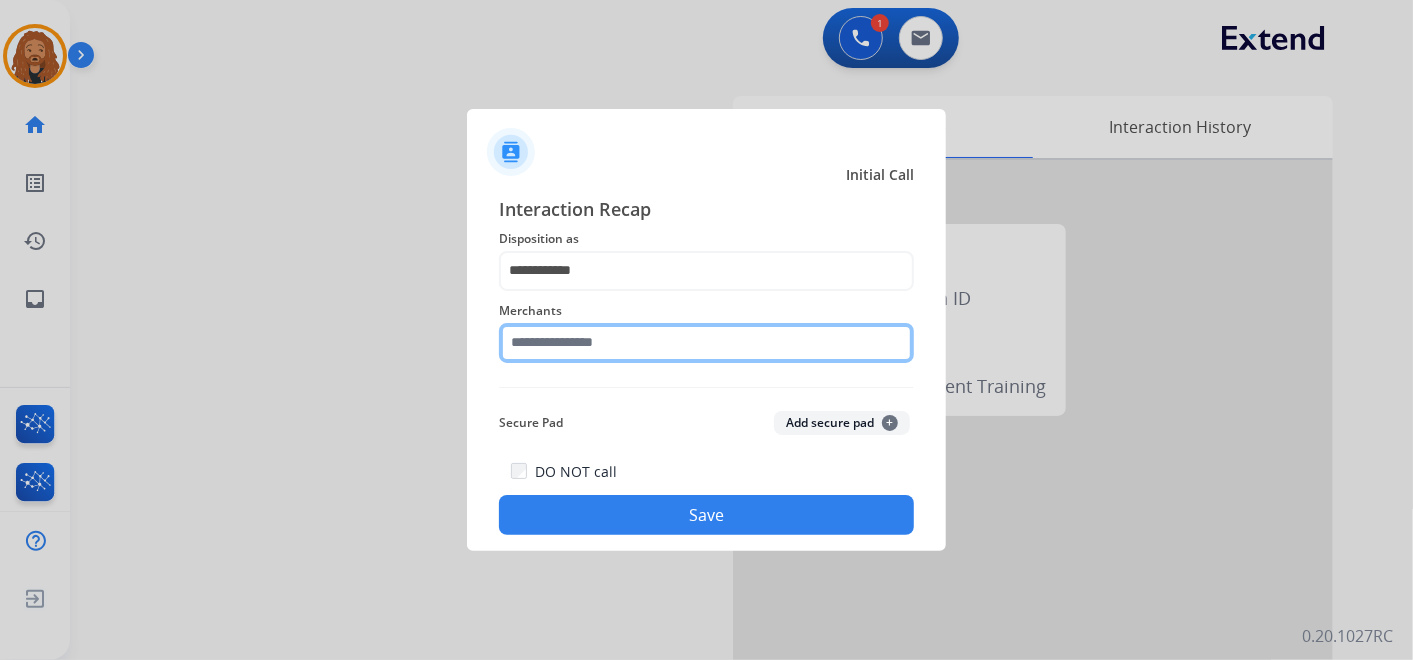 click on "Merchants" 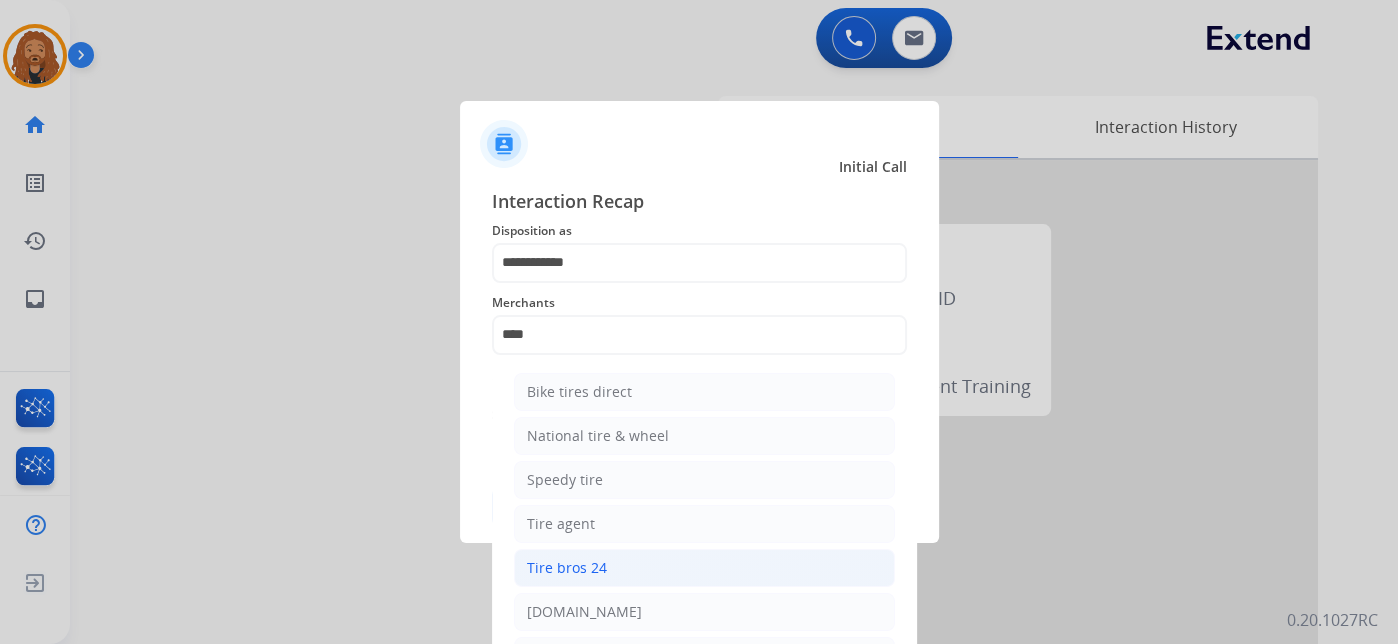 click on "Tire bros 24" 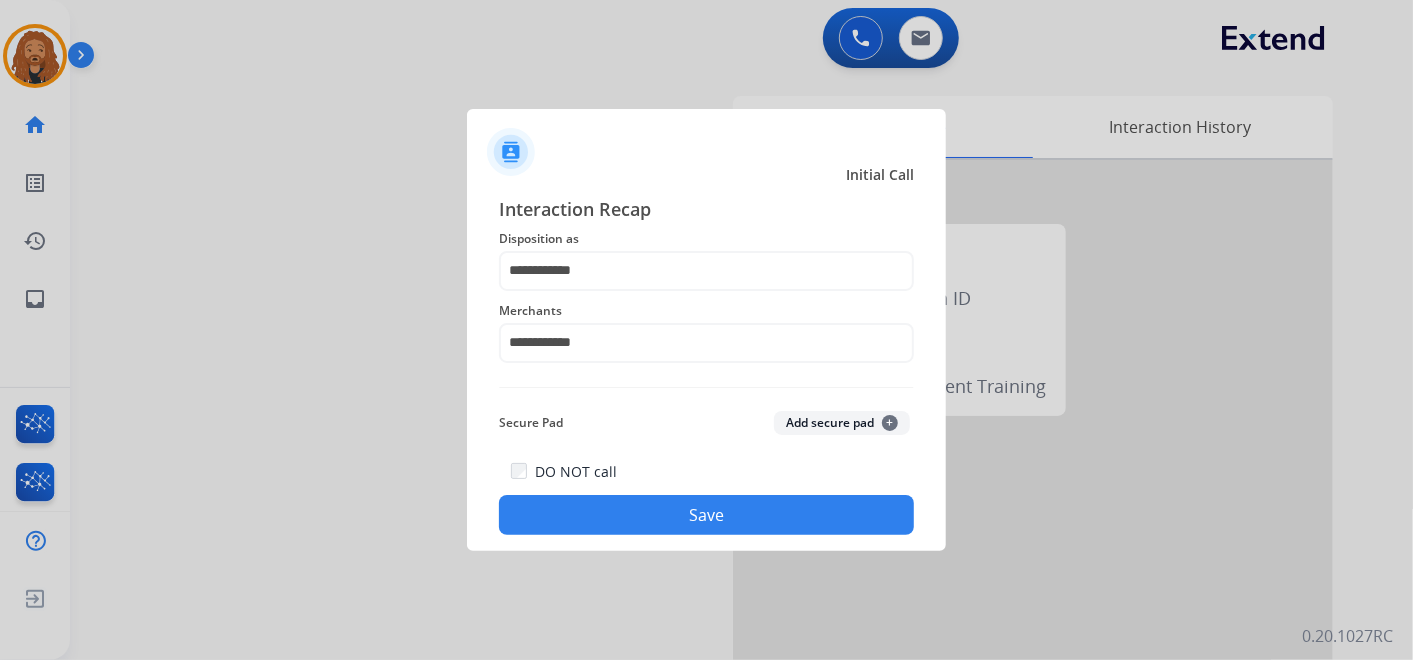click on "Save" 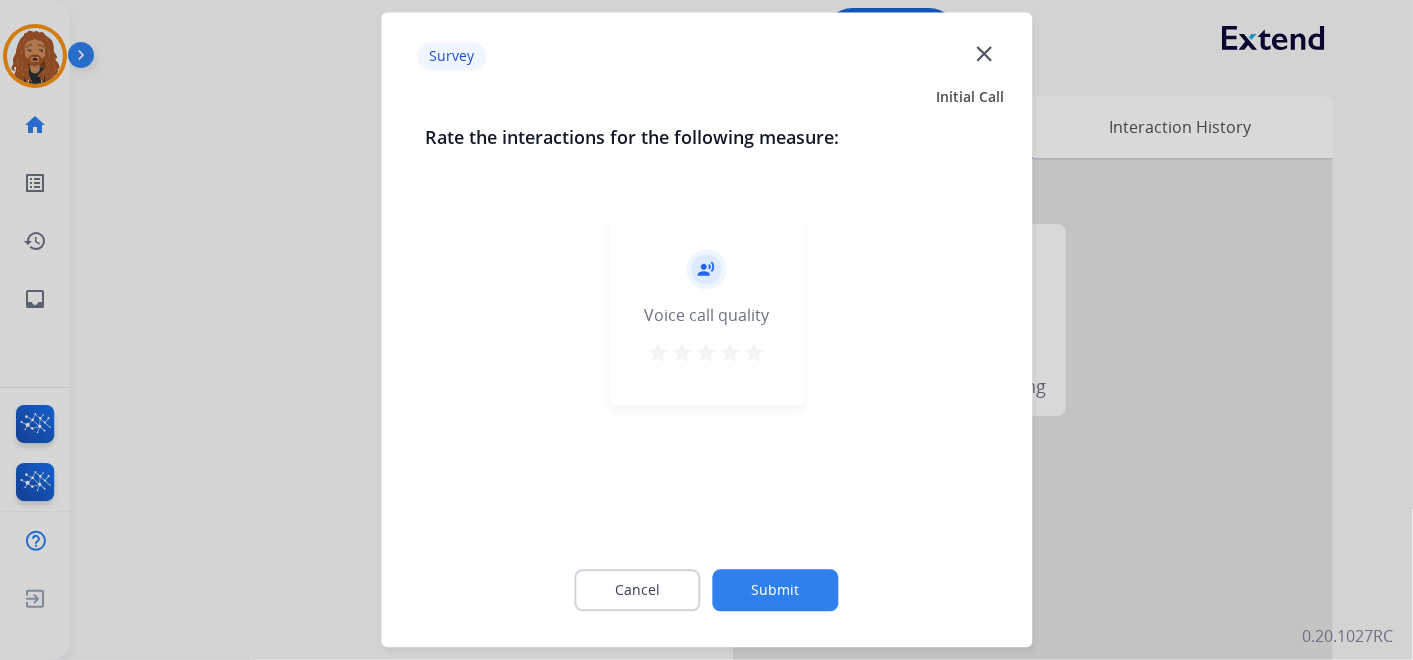 click on "star" at bounding box center [755, 354] 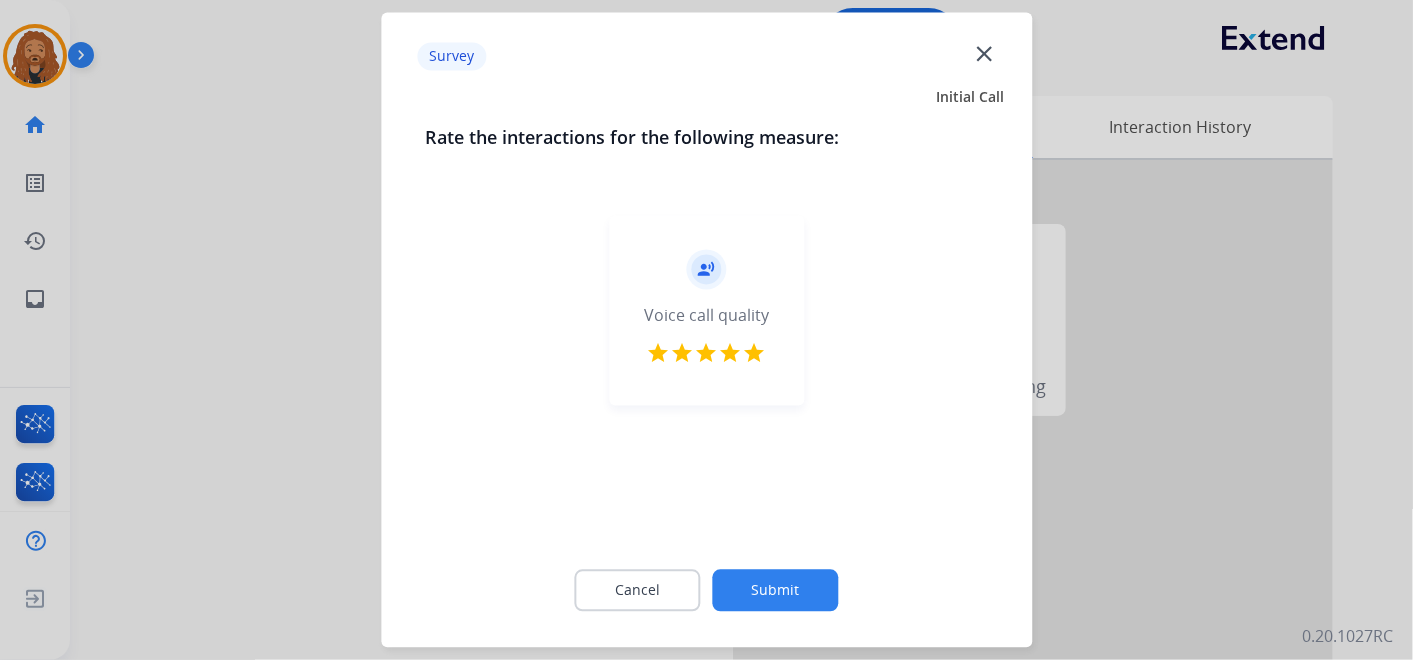 click on "Submit" 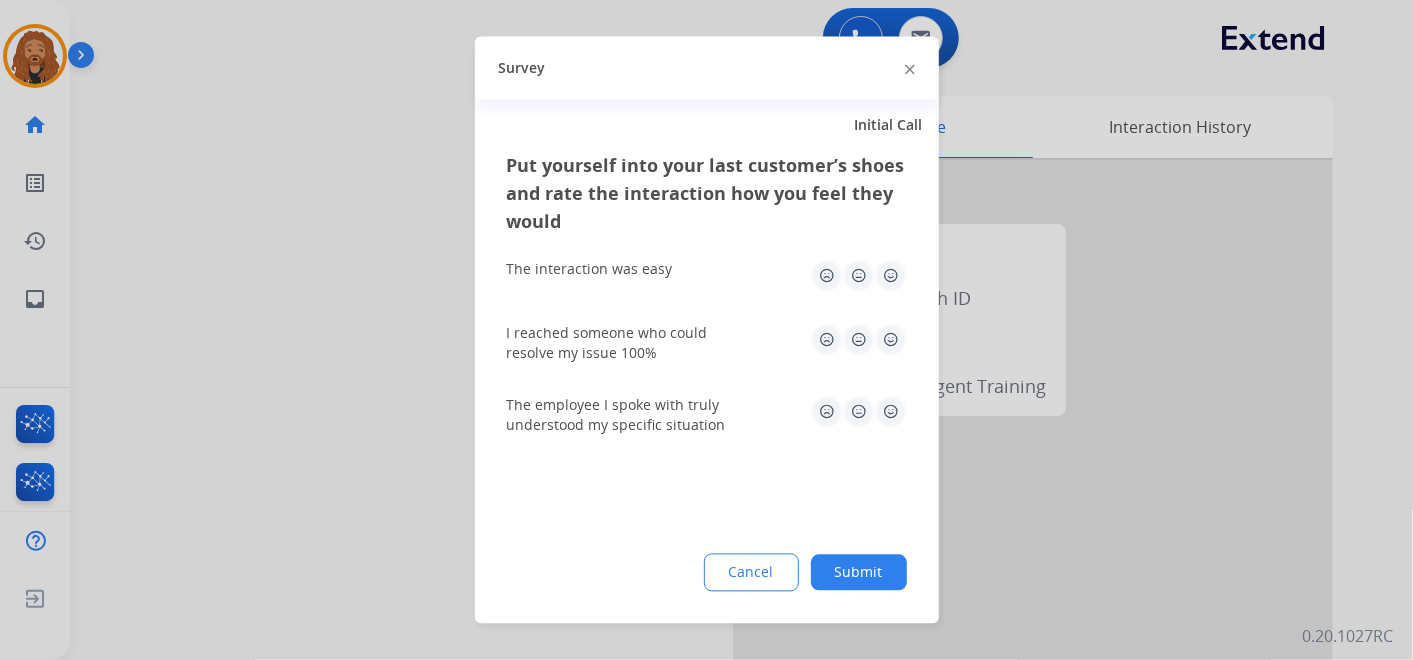 click 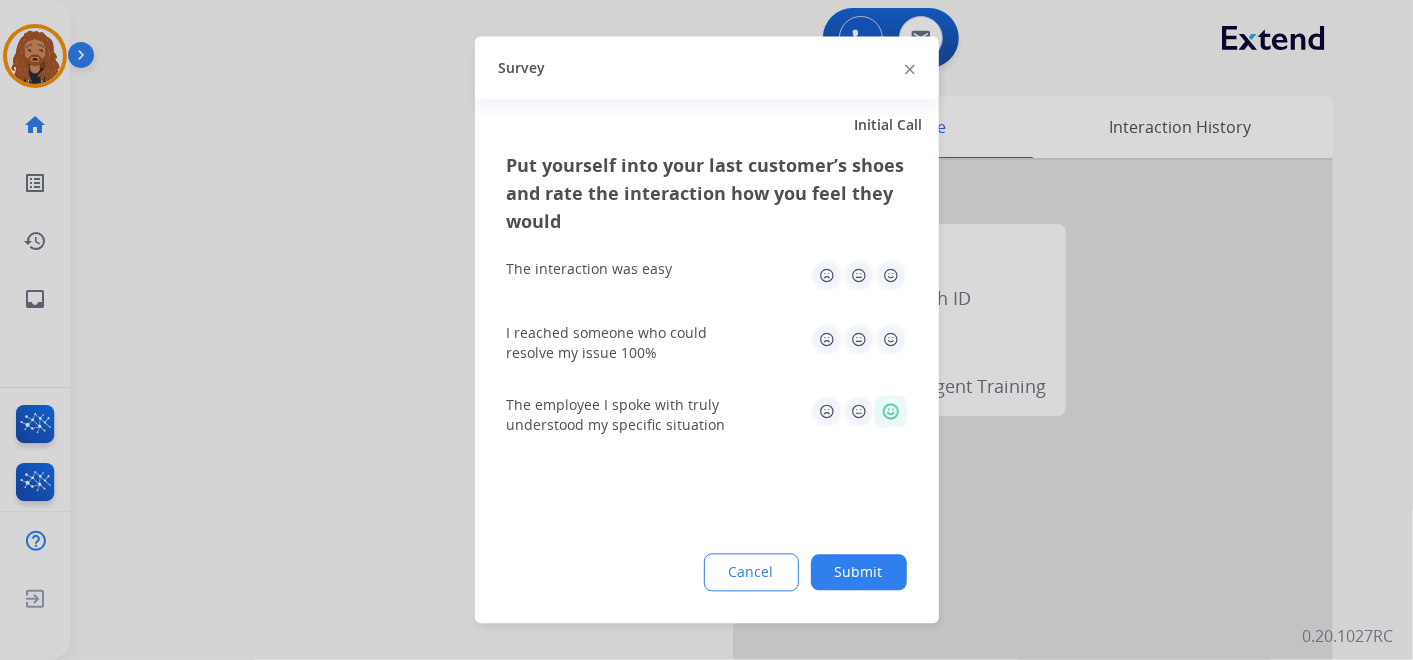 drag, startPoint x: 888, startPoint y: 351, endPoint x: 894, endPoint y: 294, distance: 57.31492 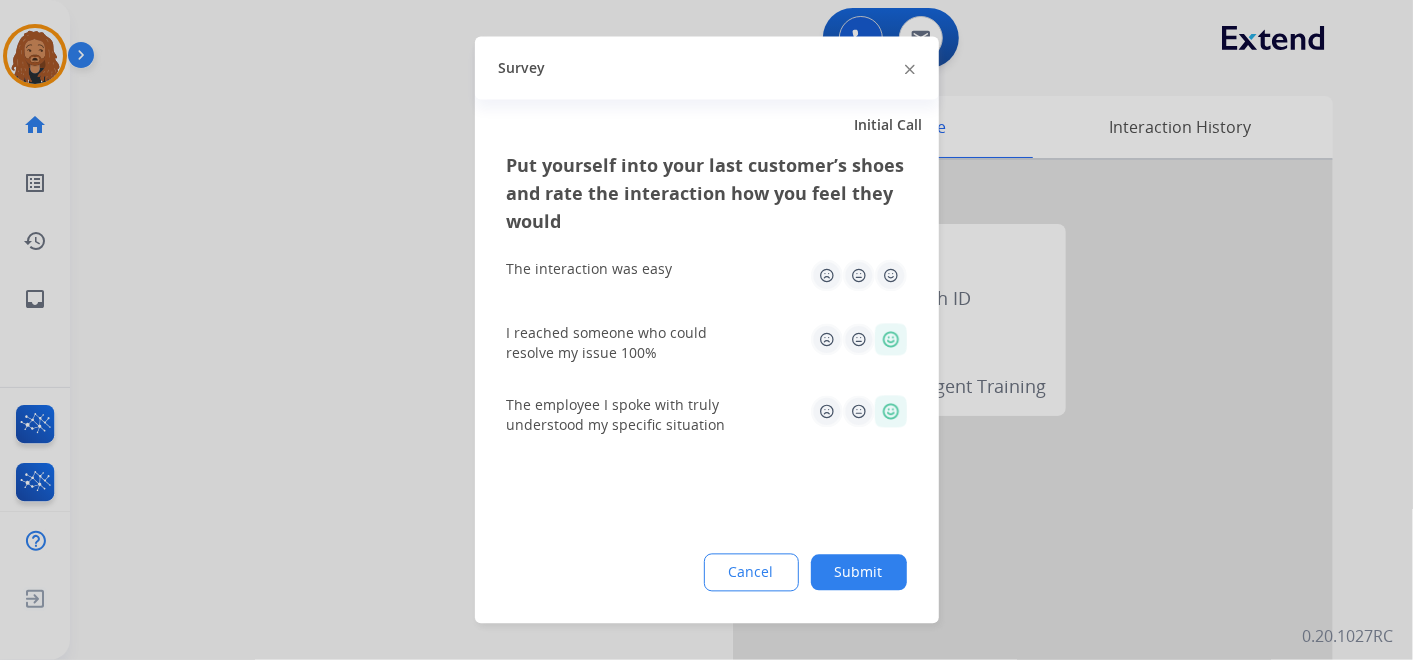 click 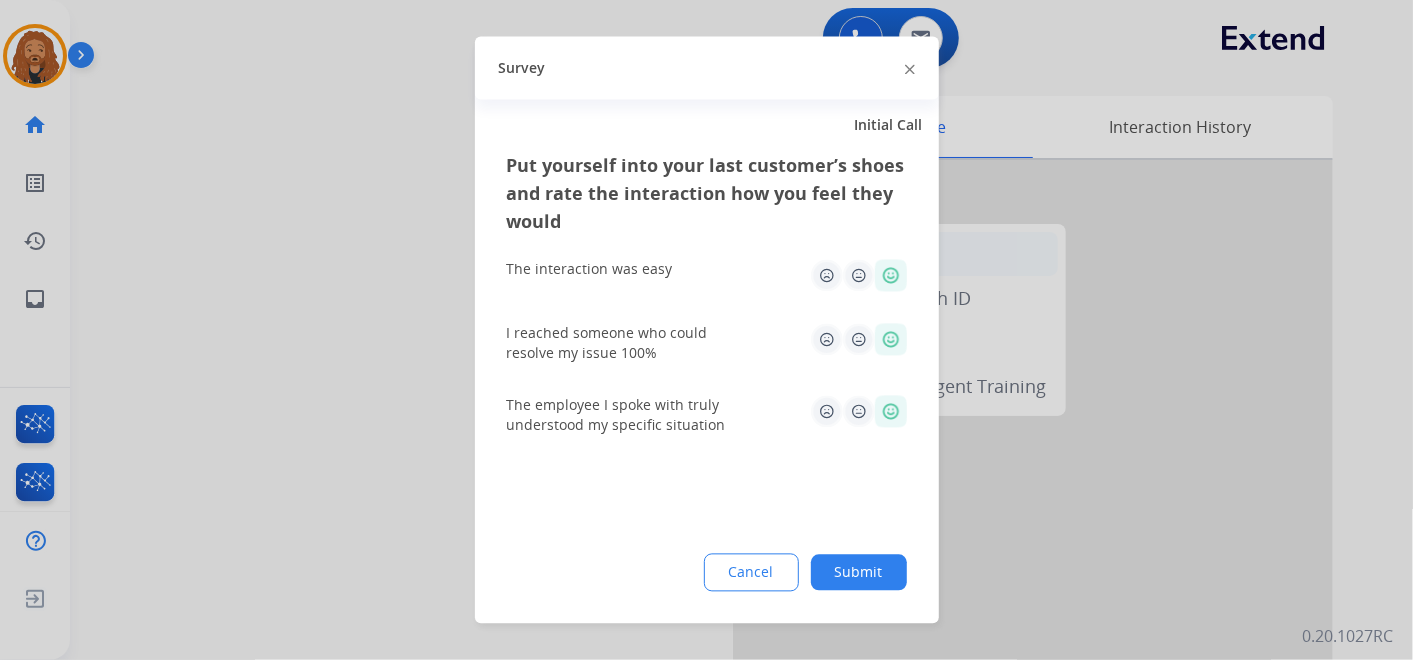 drag, startPoint x: 850, startPoint y: 577, endPoint x: 766, endPoint y: 272, distance: 316.3558 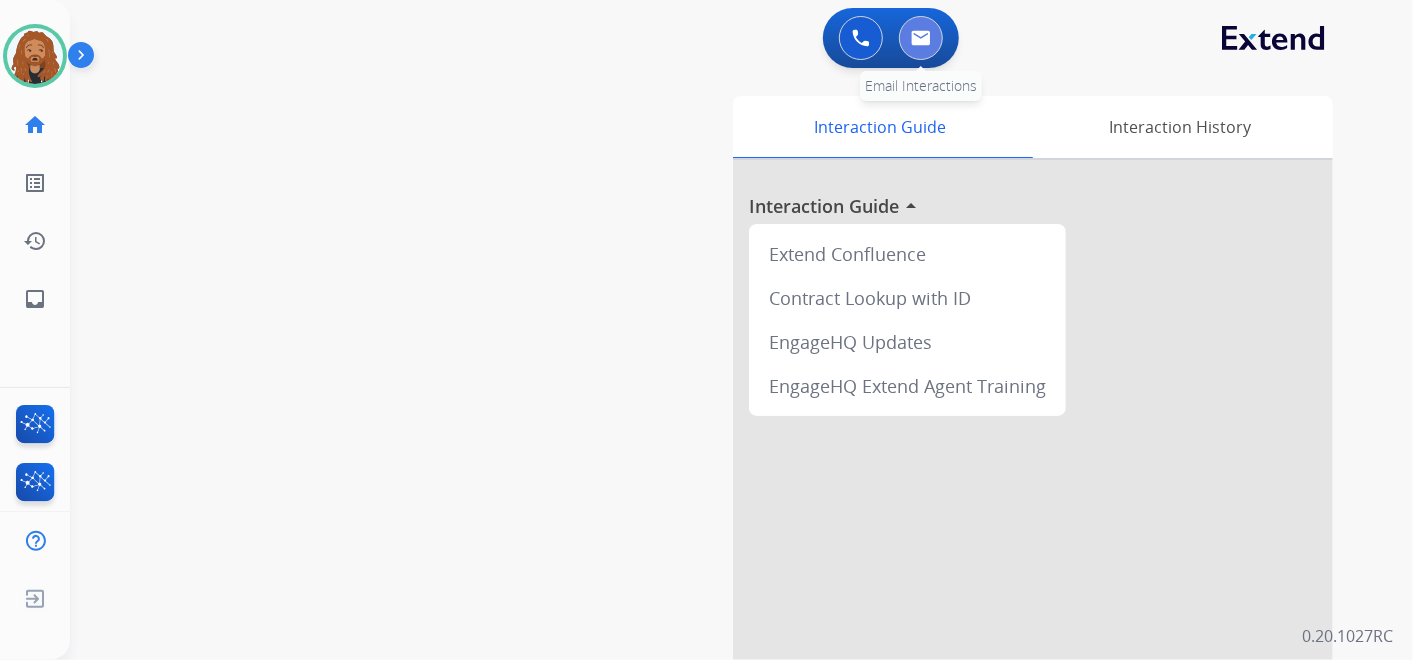 click at bounding box center [921, 38] 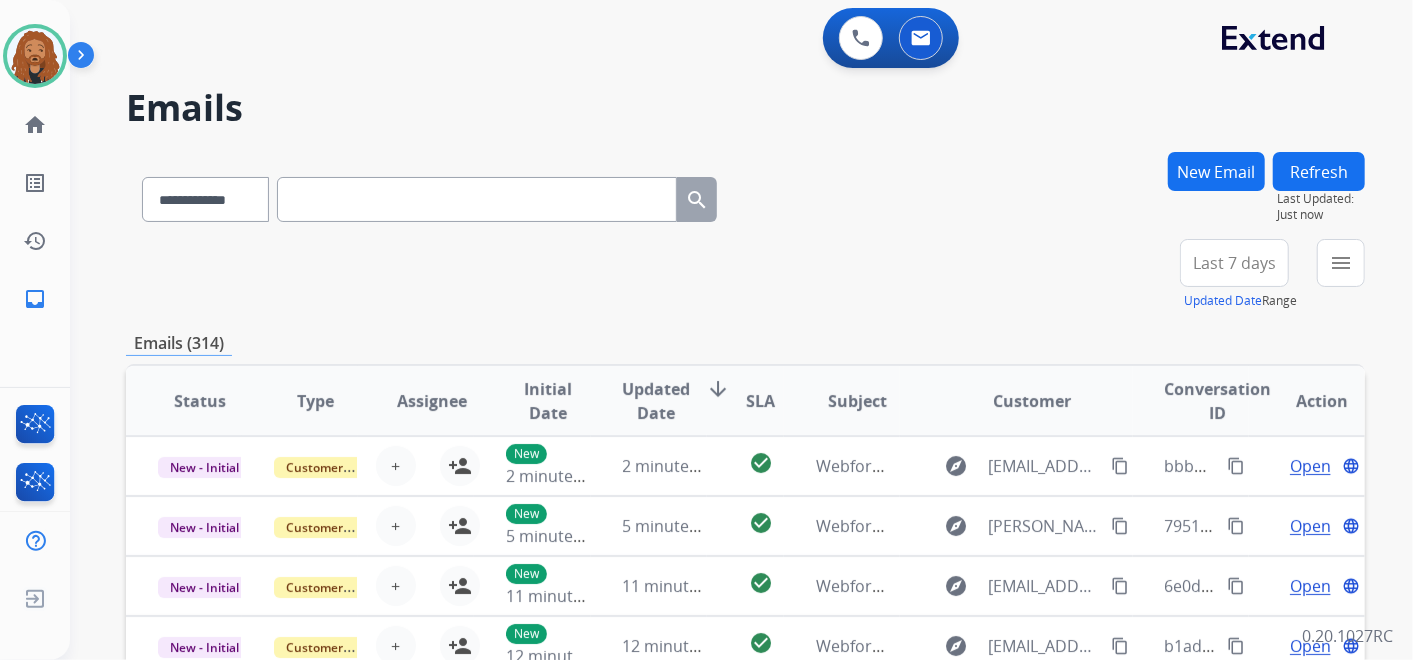 click on "Last 7 days" at bounding box center [1234, 263] 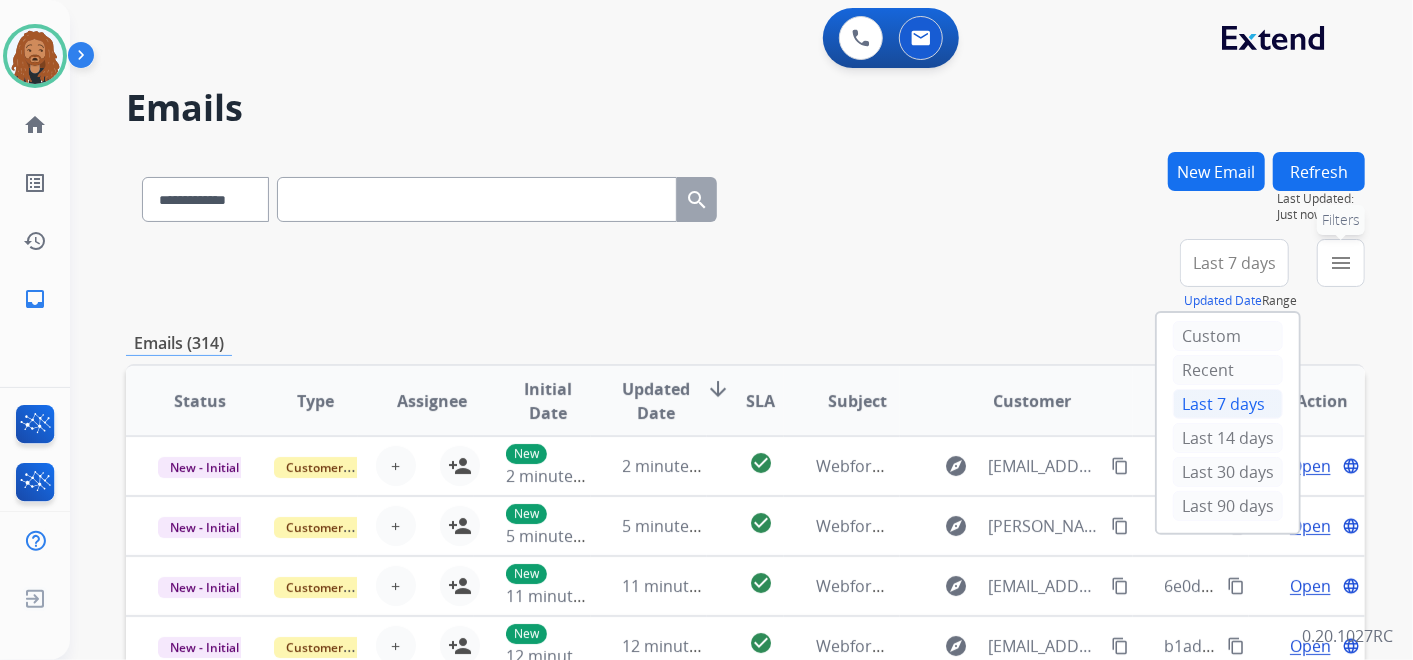 click on "menu" at bounding box center (1341, 263) 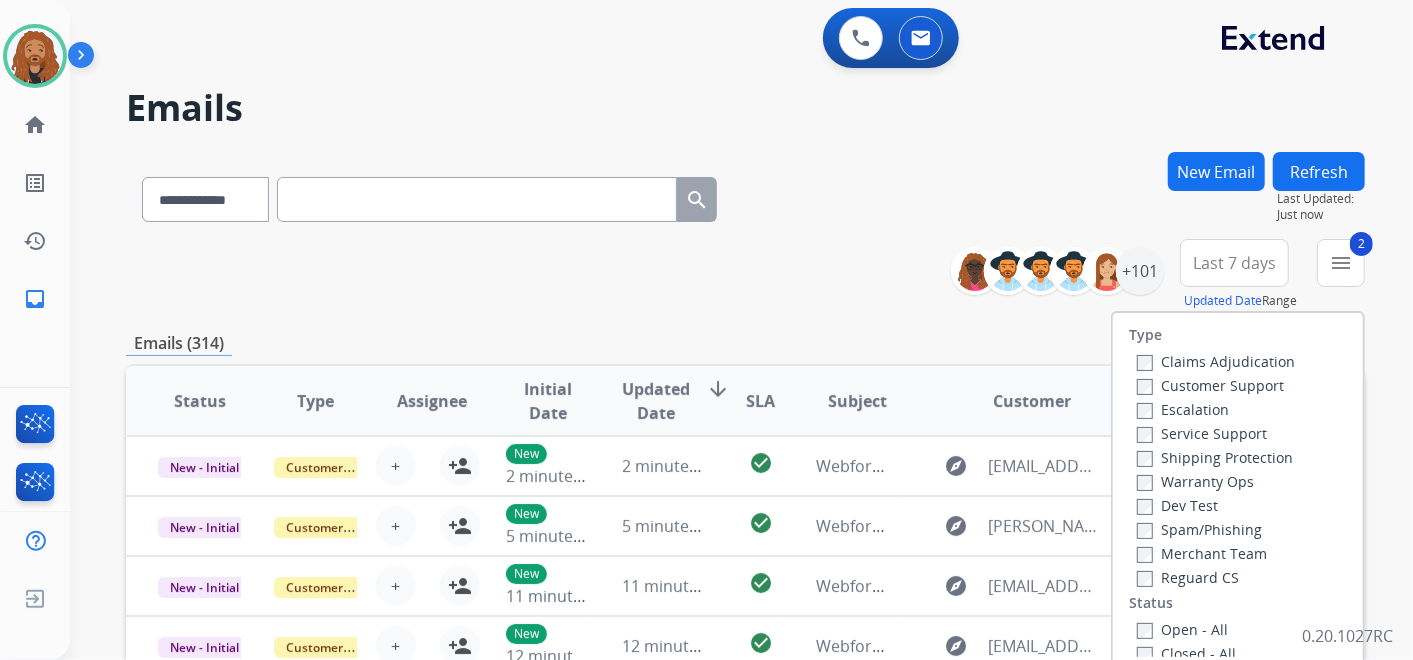 click on "Shipping Protection" at bounding box center [1215, 457] 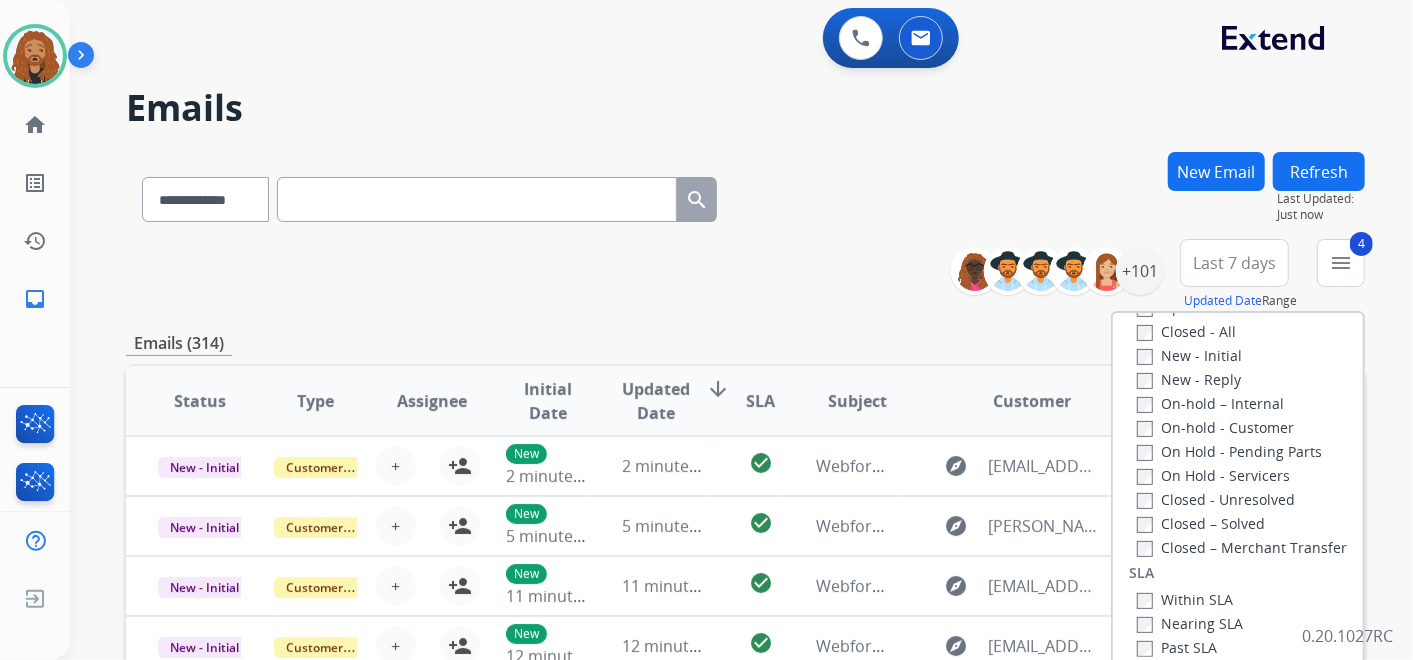 scroll, scrollTop: 333, scrollLeft: 0, axis: vertical 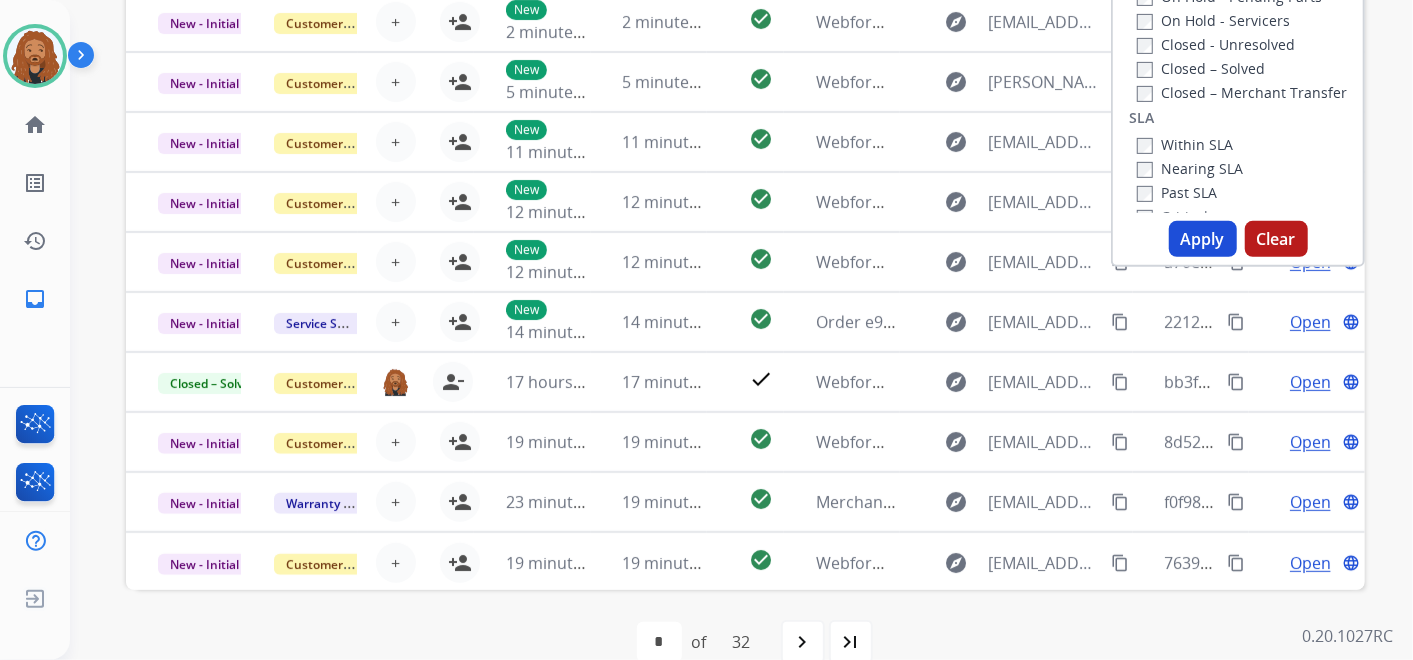 click on "Apply" at bounding box center [1203, 239] 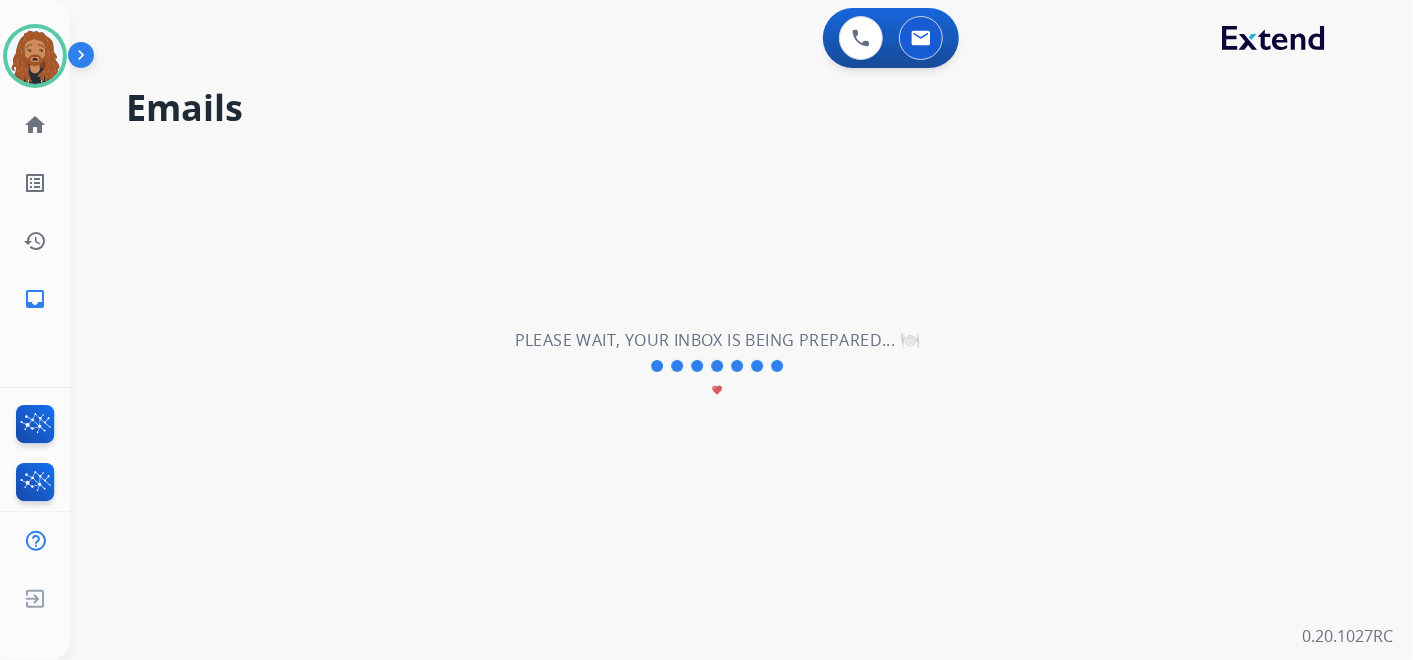 scroll, scrollTop: 0, scrollLeft: 0, axis: both 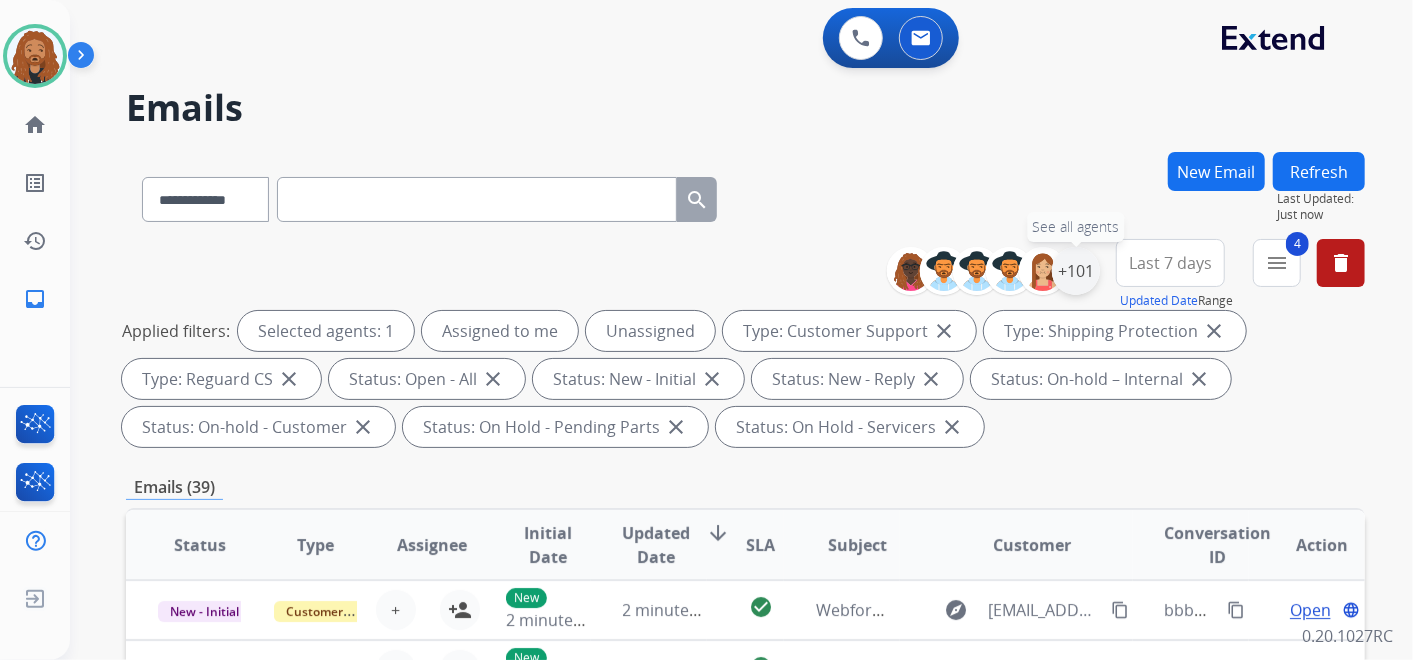 click on "+101" at bounding box center (1076, 271) 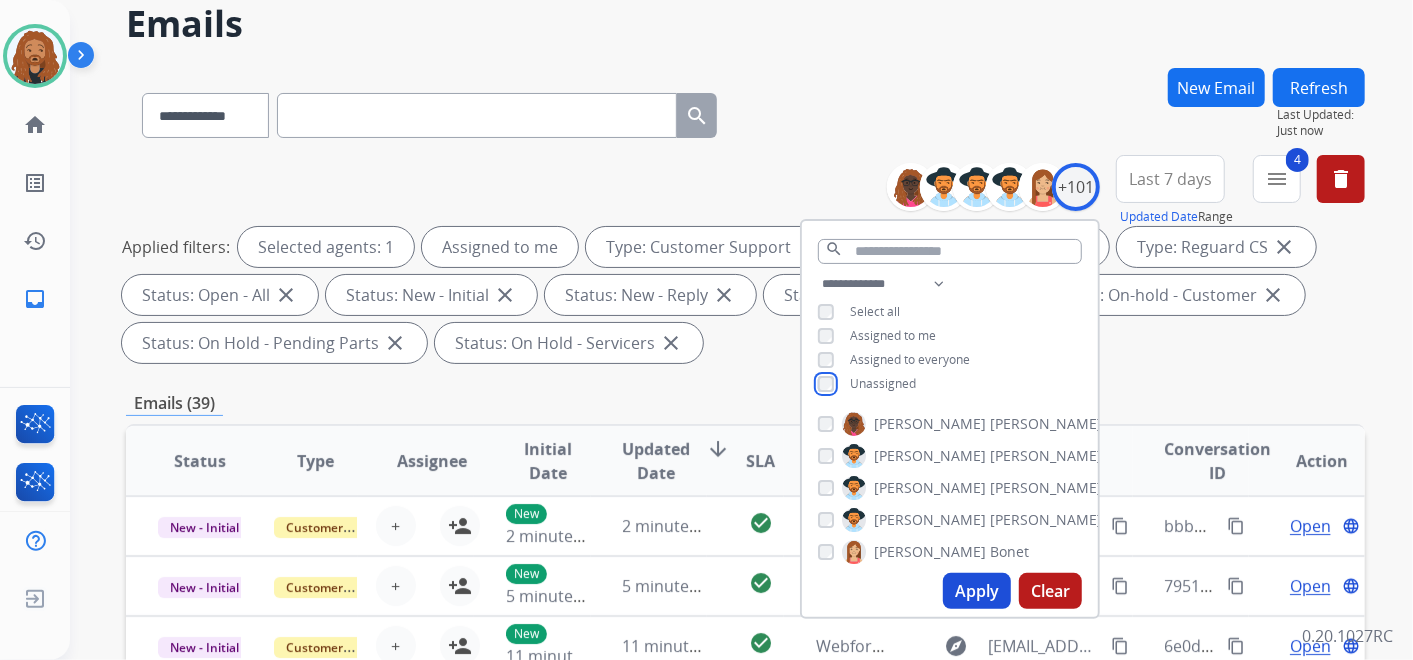 scroll, scrollTop: 222, scrollLeft: 0, axis: vertical 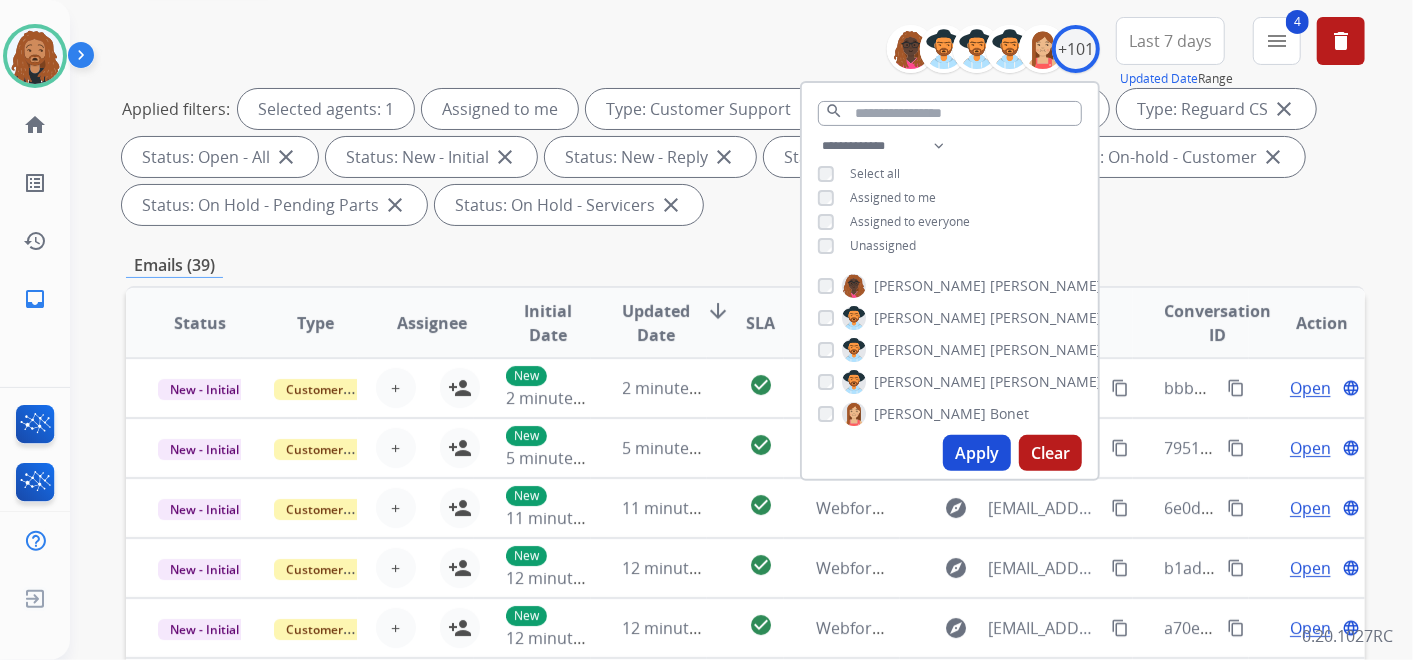 click on "Apply" at bounding box center [977, 453] 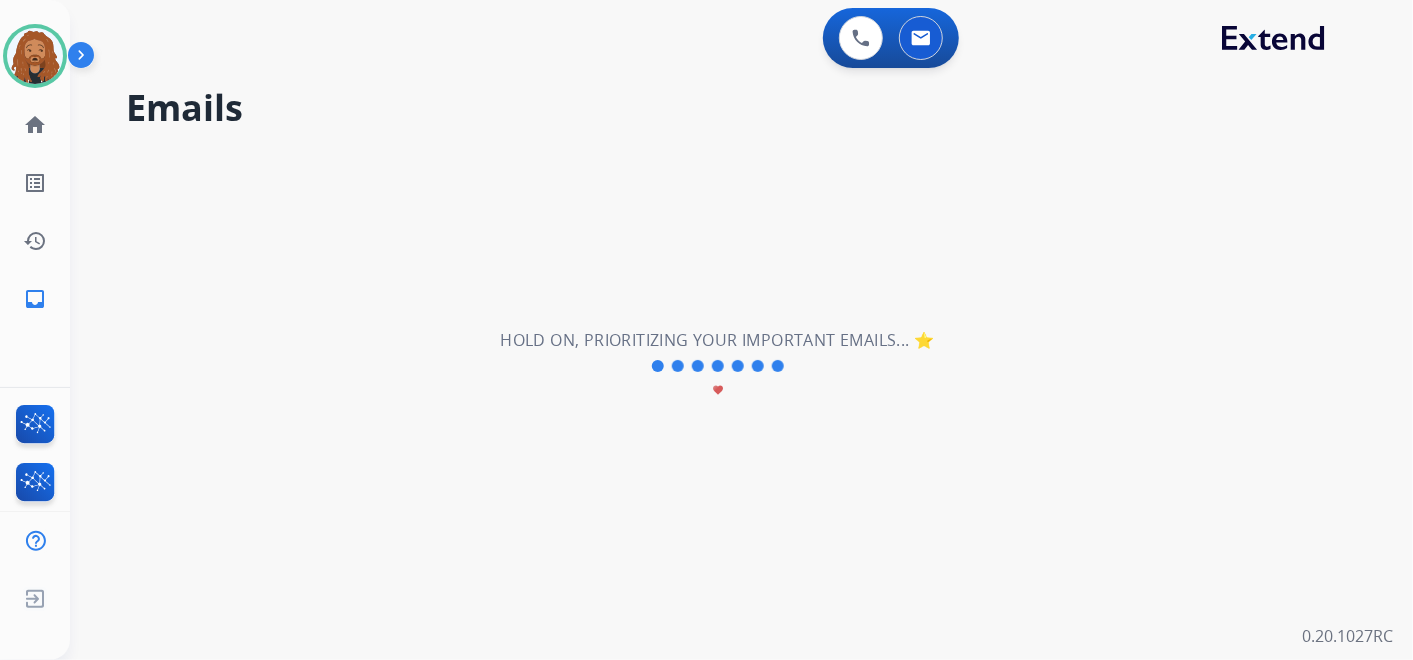 scroll, scrollTop: 0, scrollLeft: 0, axis: both 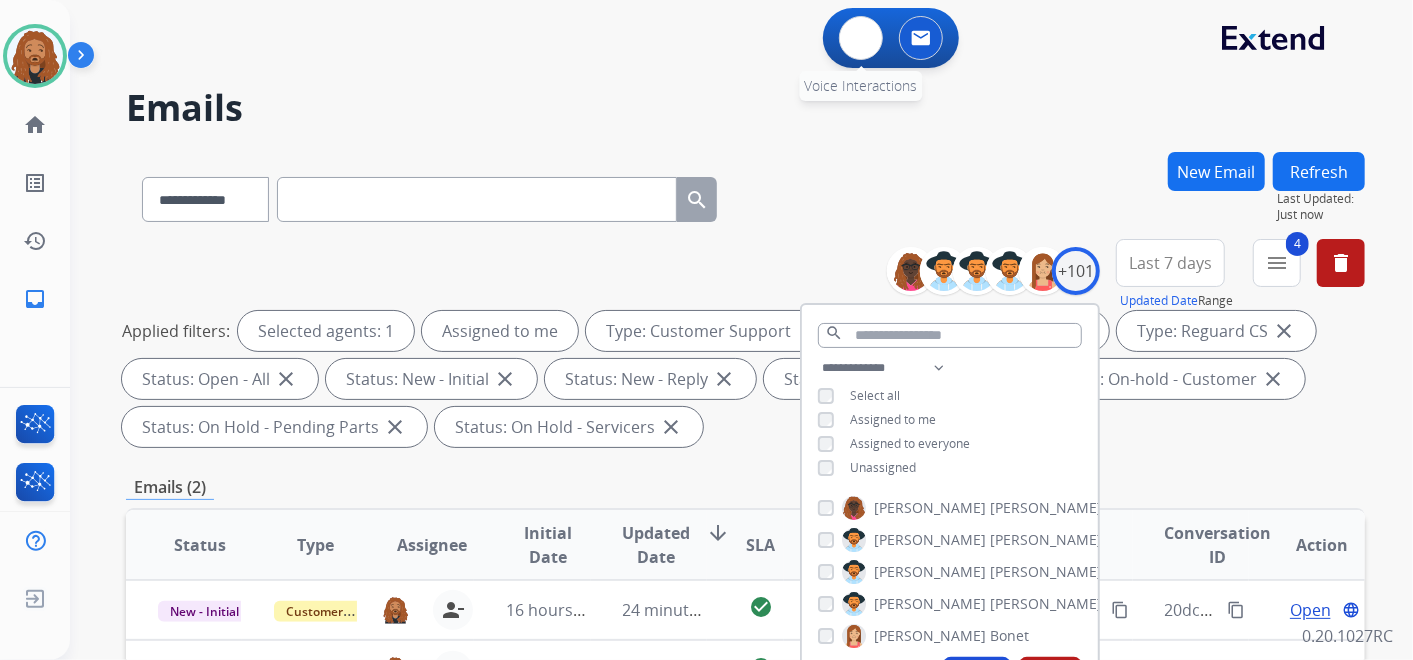 click on "0 Voice Interactions" at bounding box center (861, 38) 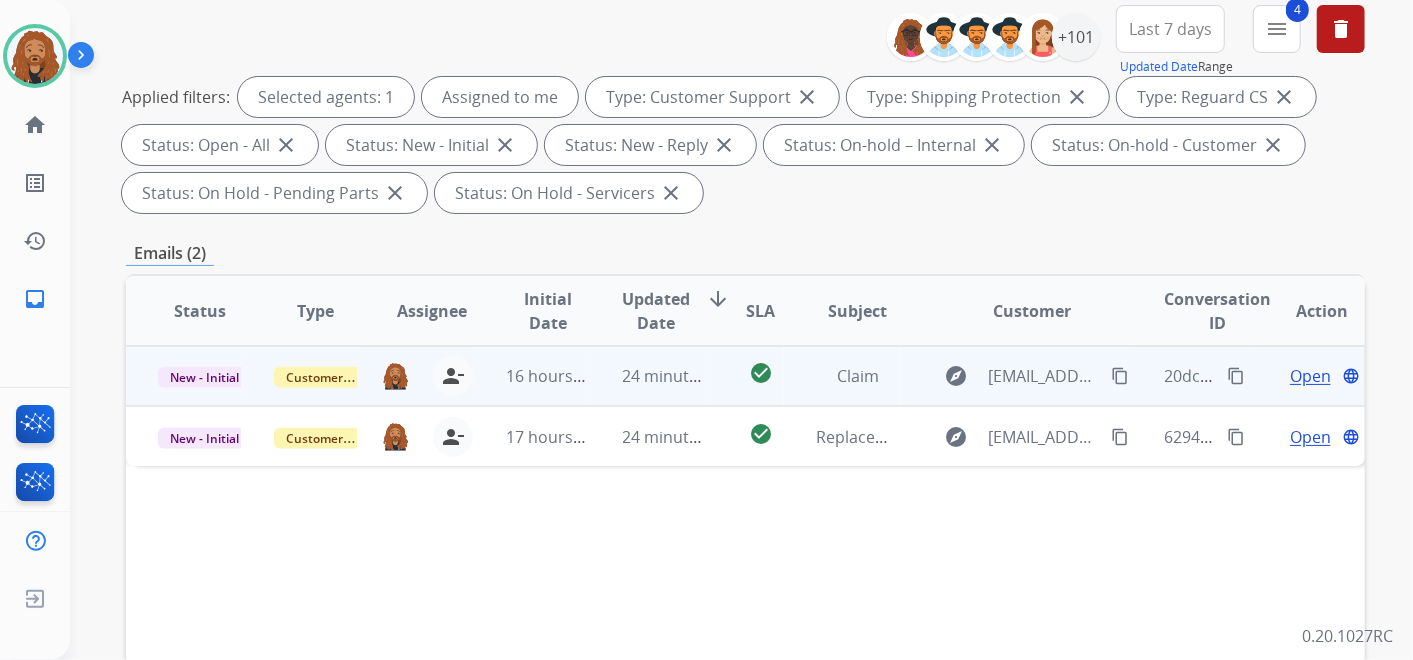scroll, scrollTop: 333, scrollLeft: 0, axis: vertical 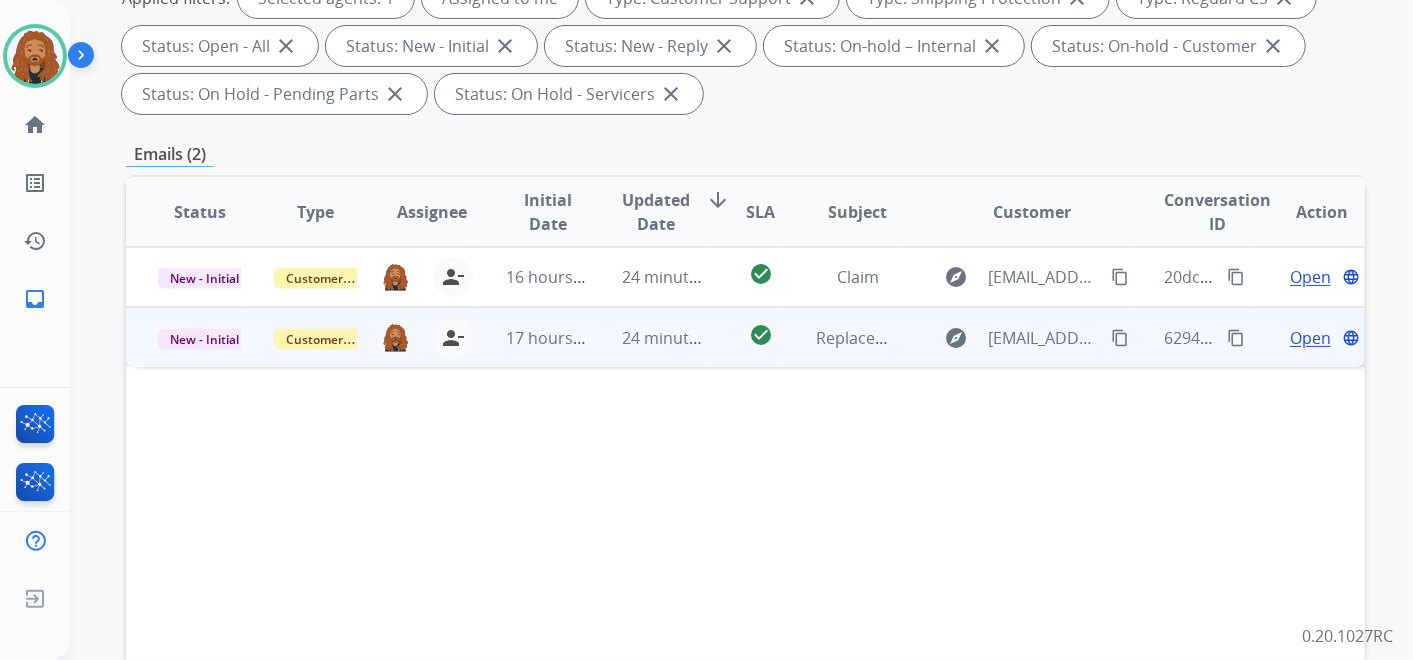 click on "Open" at bounding box center (1310, 338) 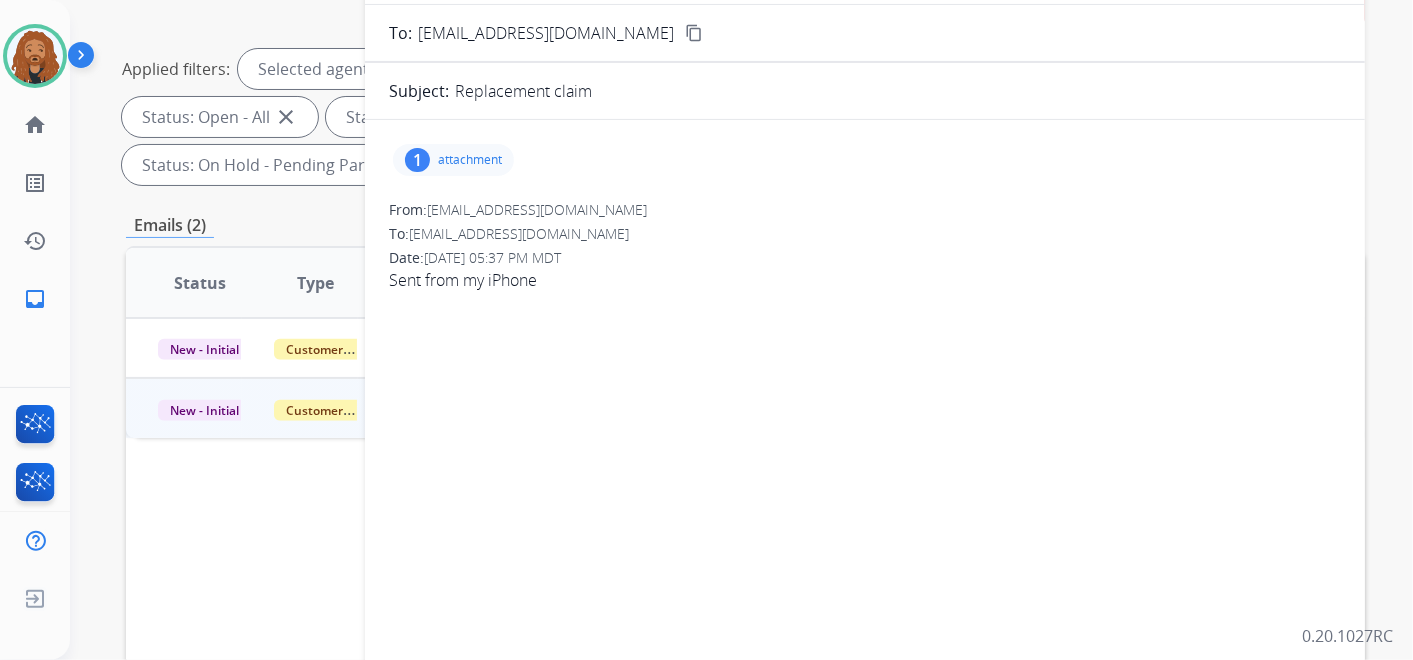 scroll, scrollTop: 111, scrollLeft: 0, axis: vertical 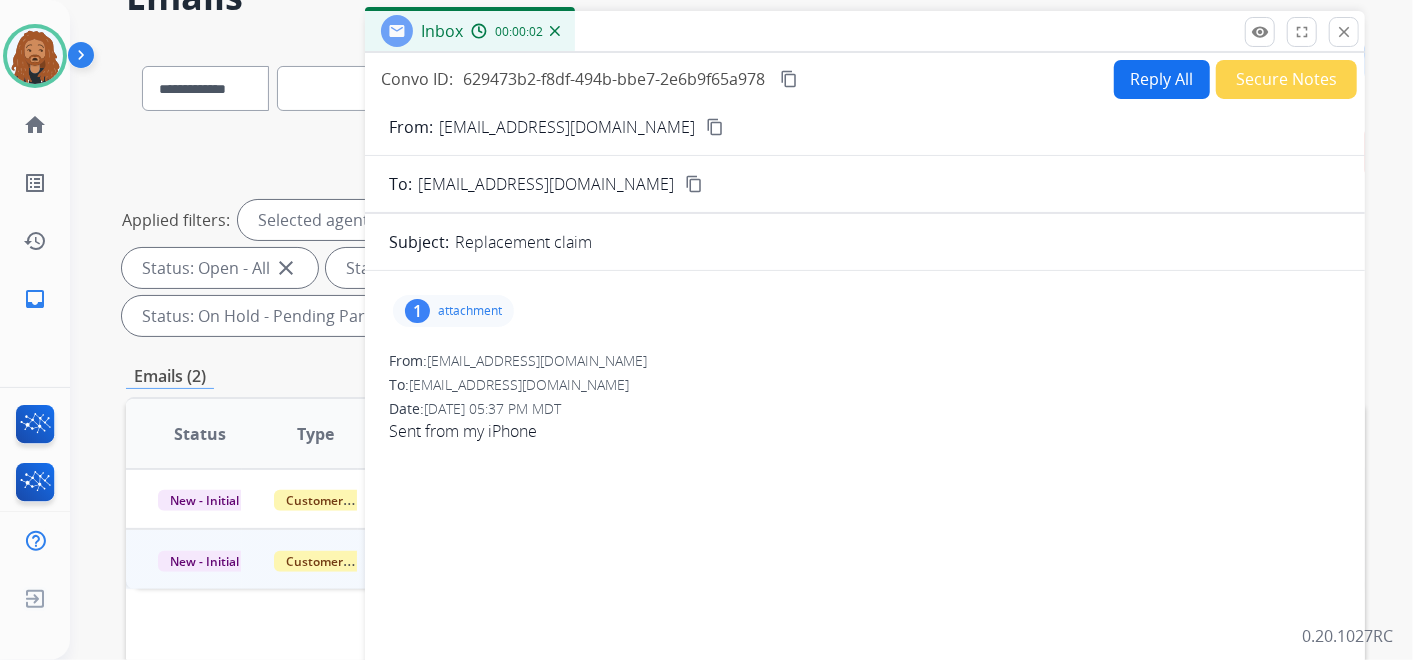 click on "attachment" at bounding box center (470, 311) 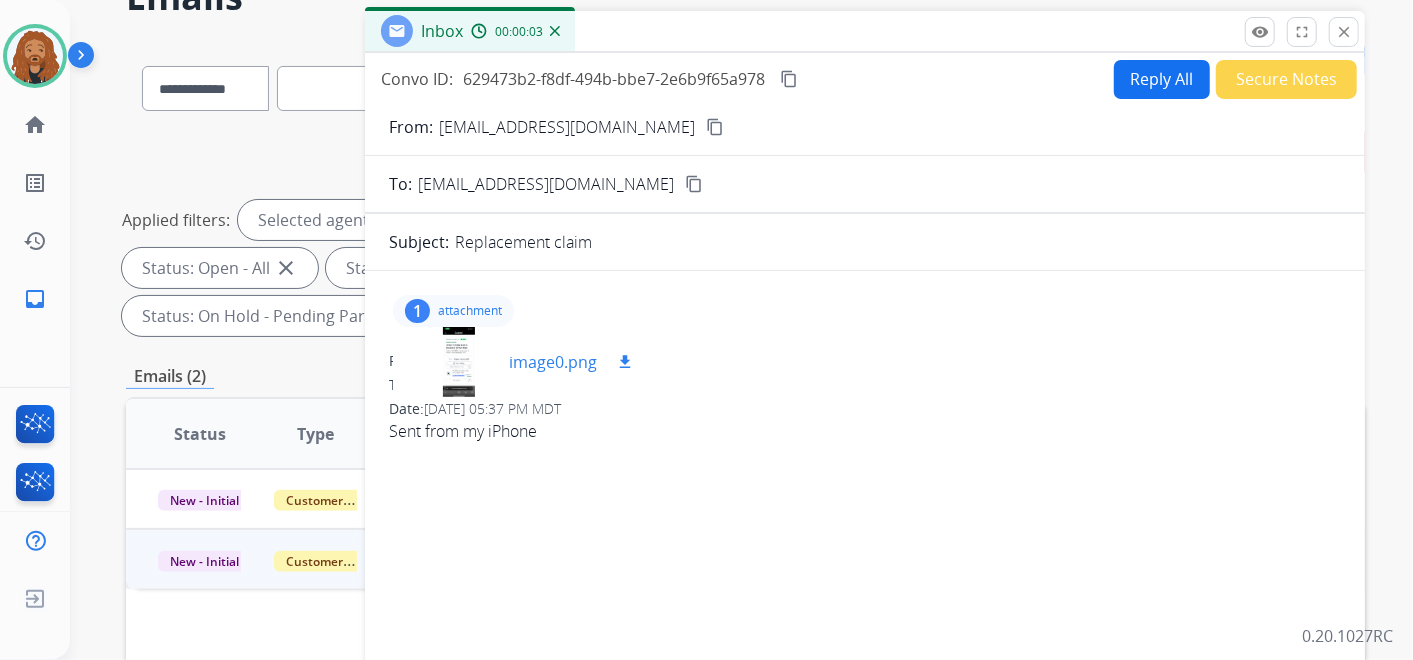 click on "image0.png" at bounding box center (553, 362) 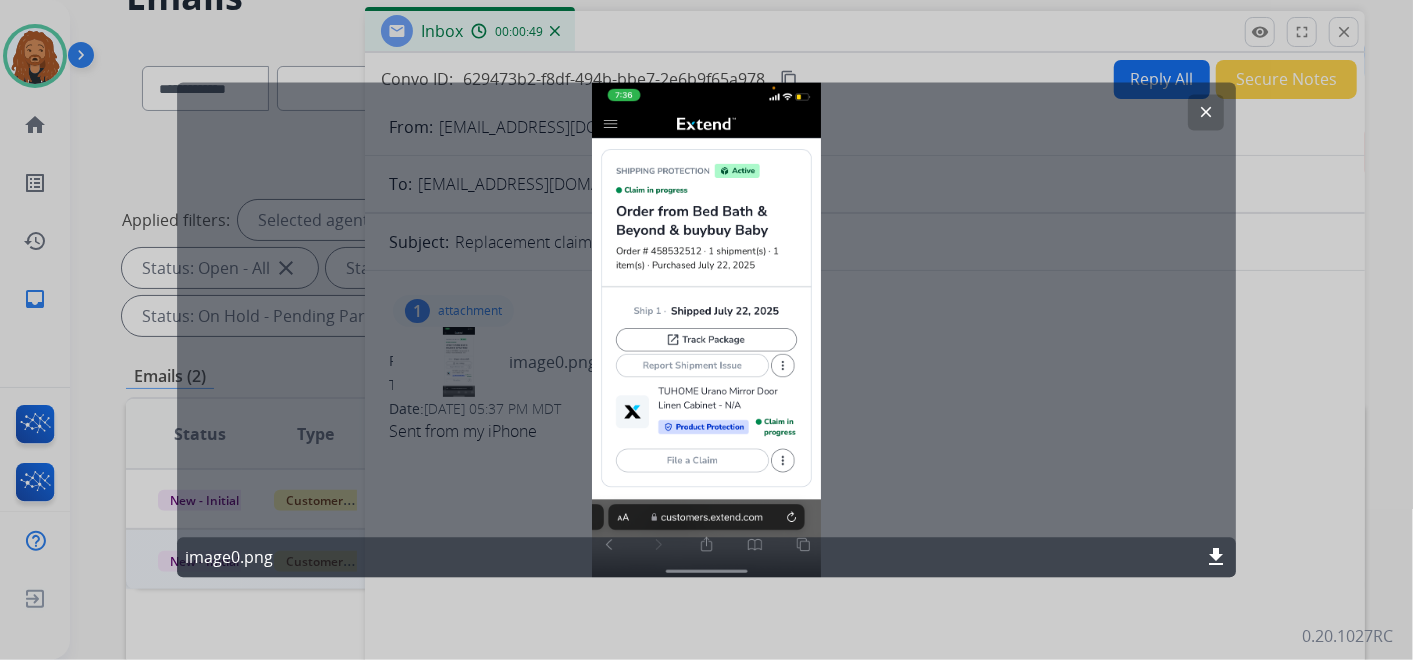 click on "clear" 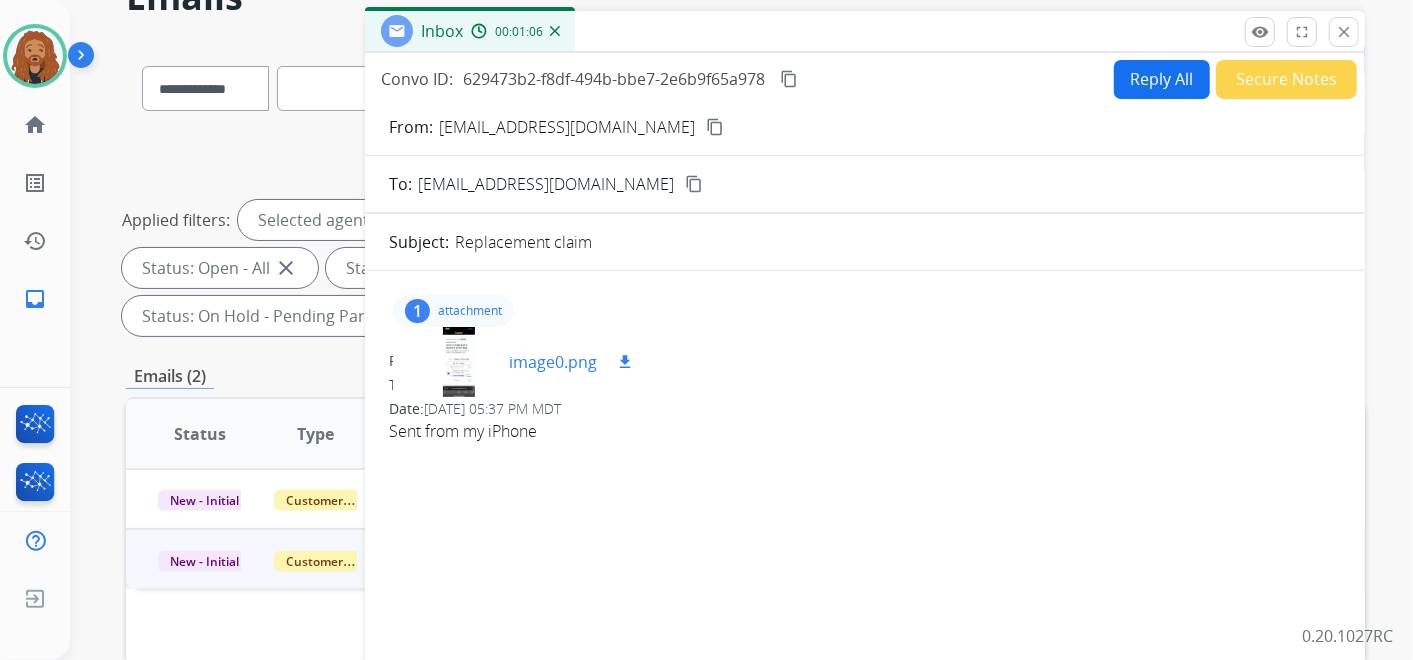 click at bounding box center (459, 362) 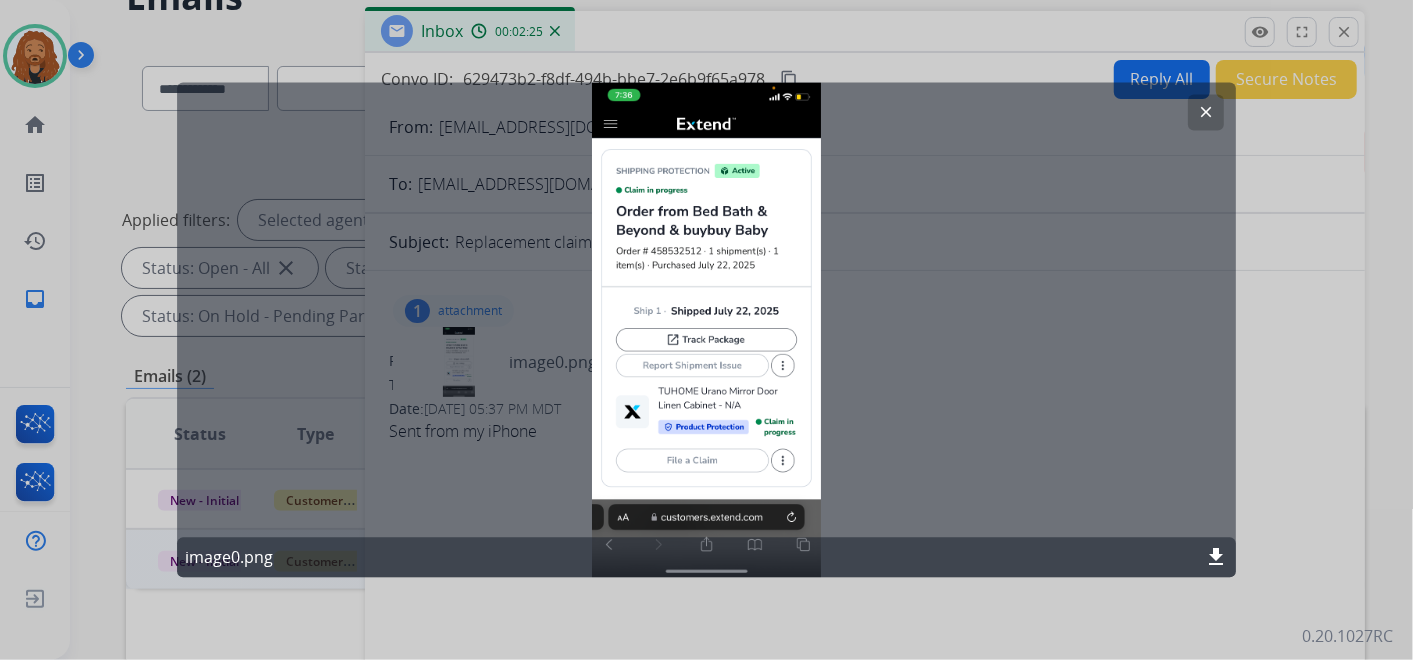click on "clear" 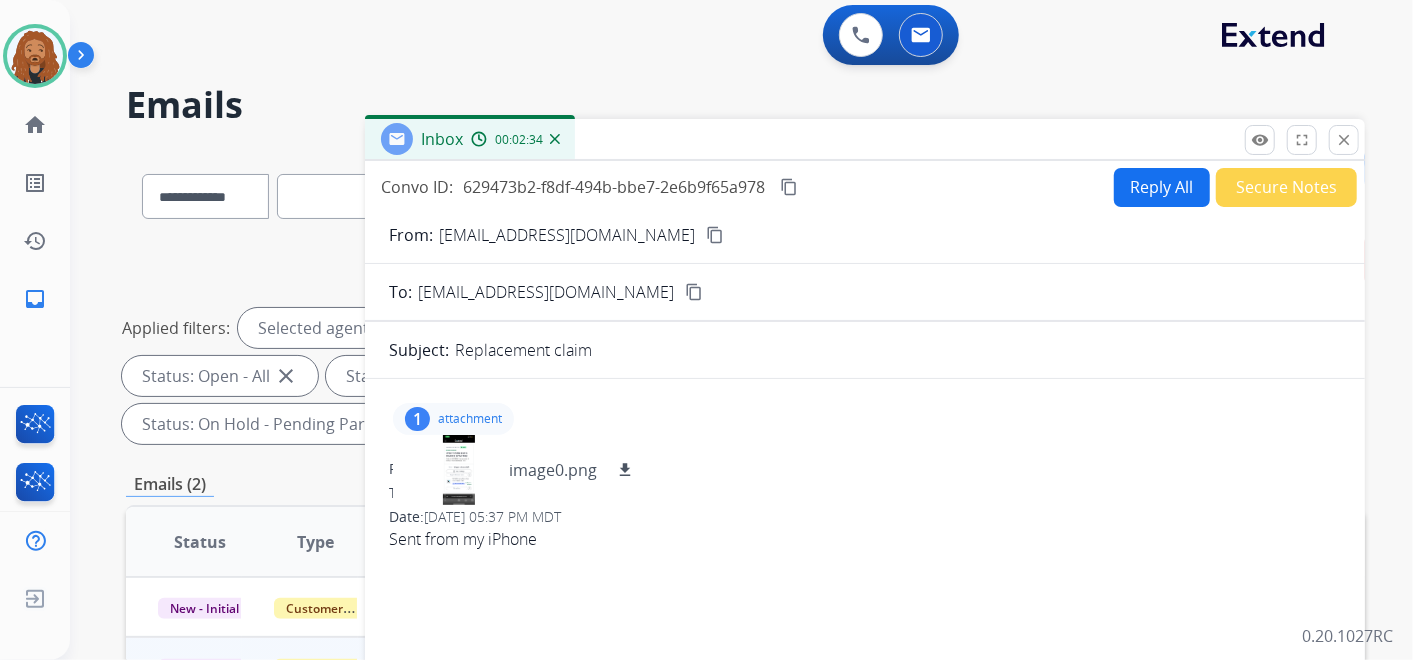 scroll, scrollTop: 0, scrollLeft: 0, axis: both 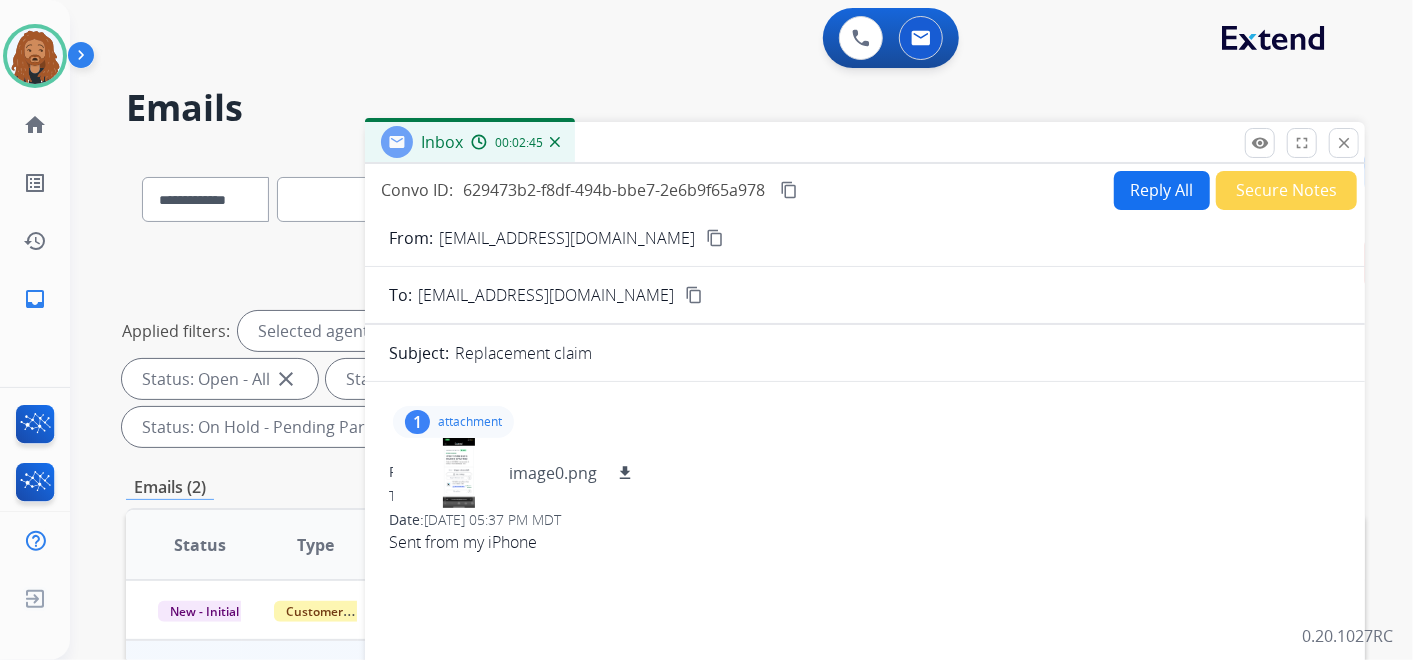 click on "content_copy" at bounding box center (715, 238) 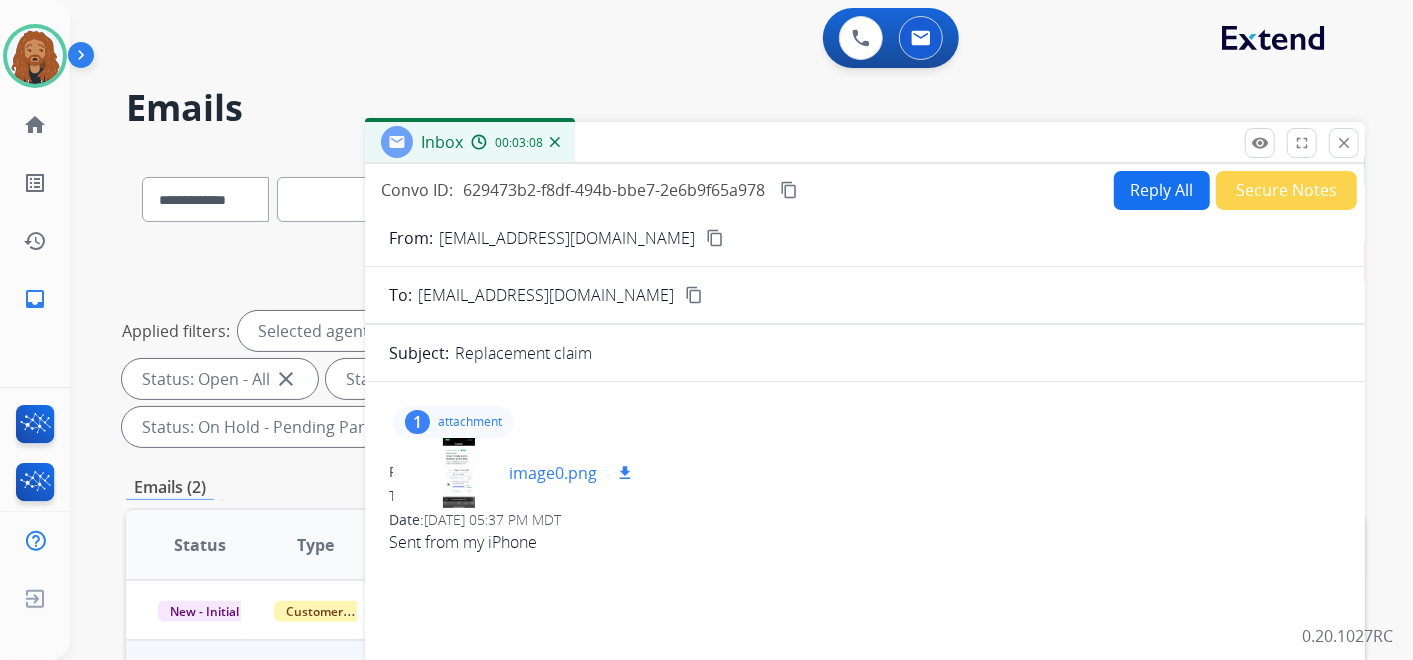 click on "image0.png" at bounding box center (553, 473) 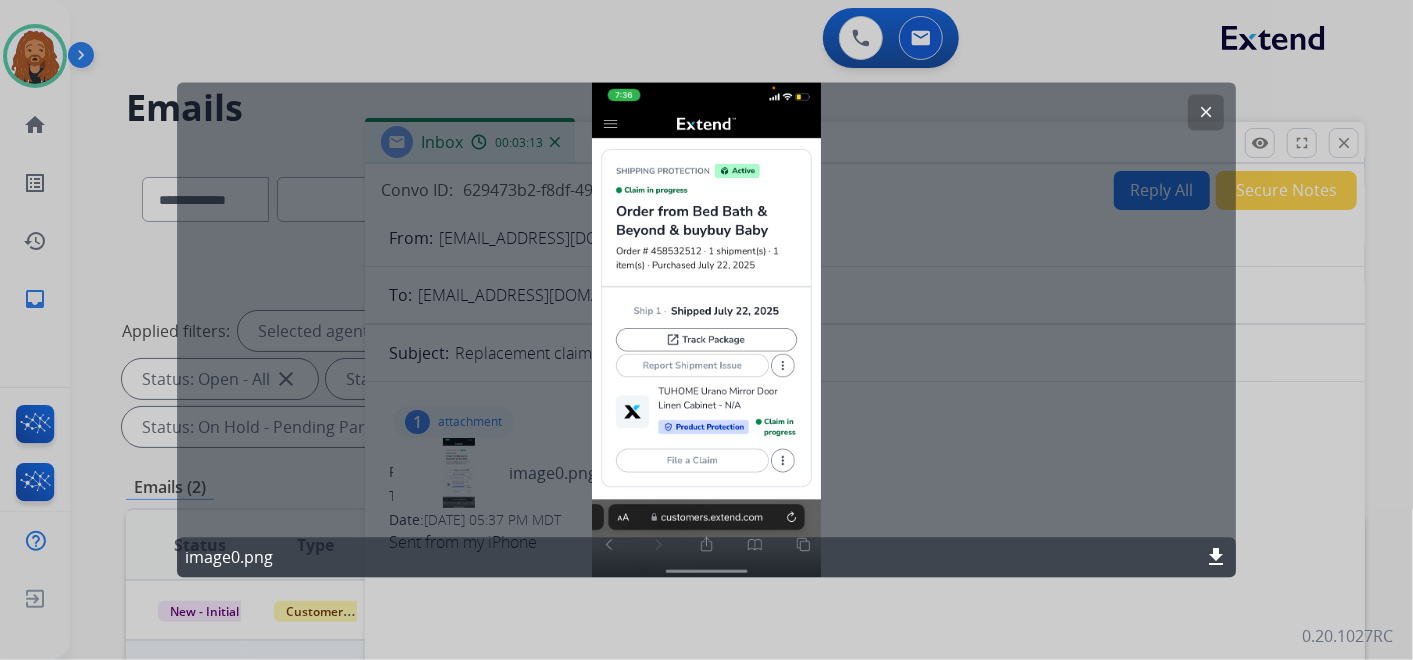 click on "clear" 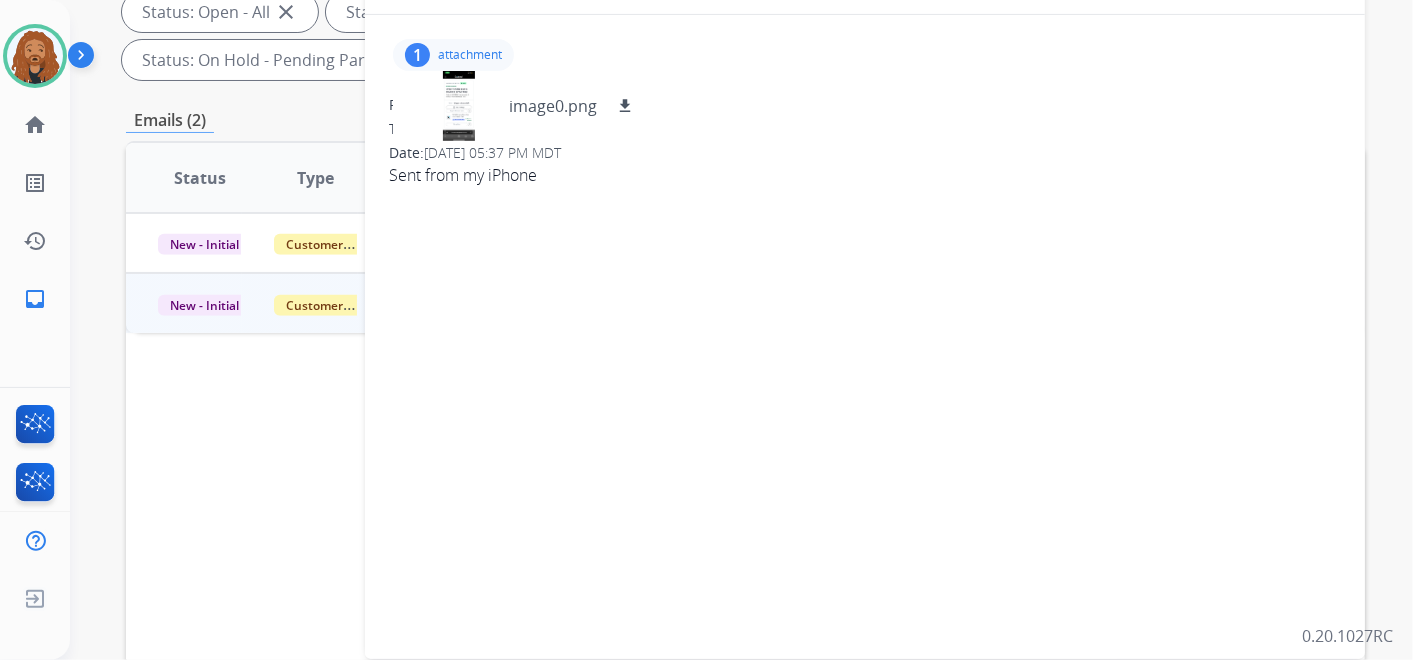scroll, scrollTop: 333, scrollLeft: 0, axis: vertical 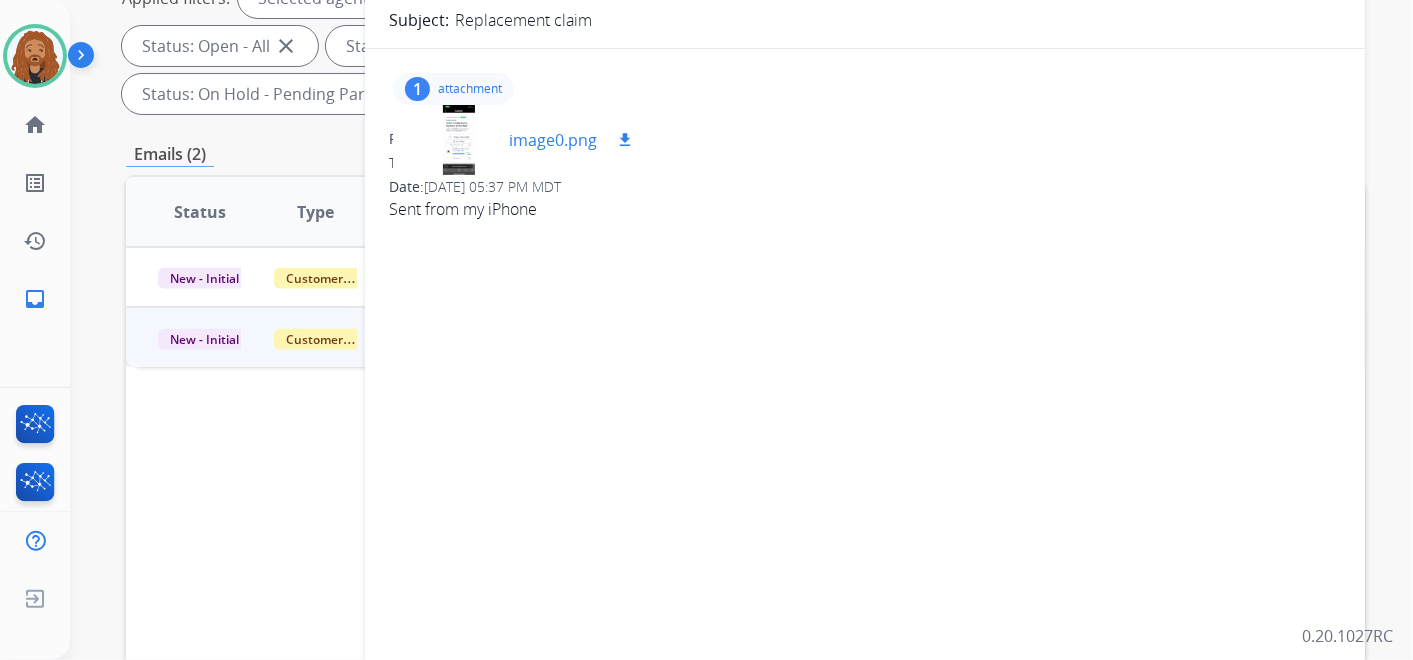 click on "image0.png" at bounding box center (553, 140) 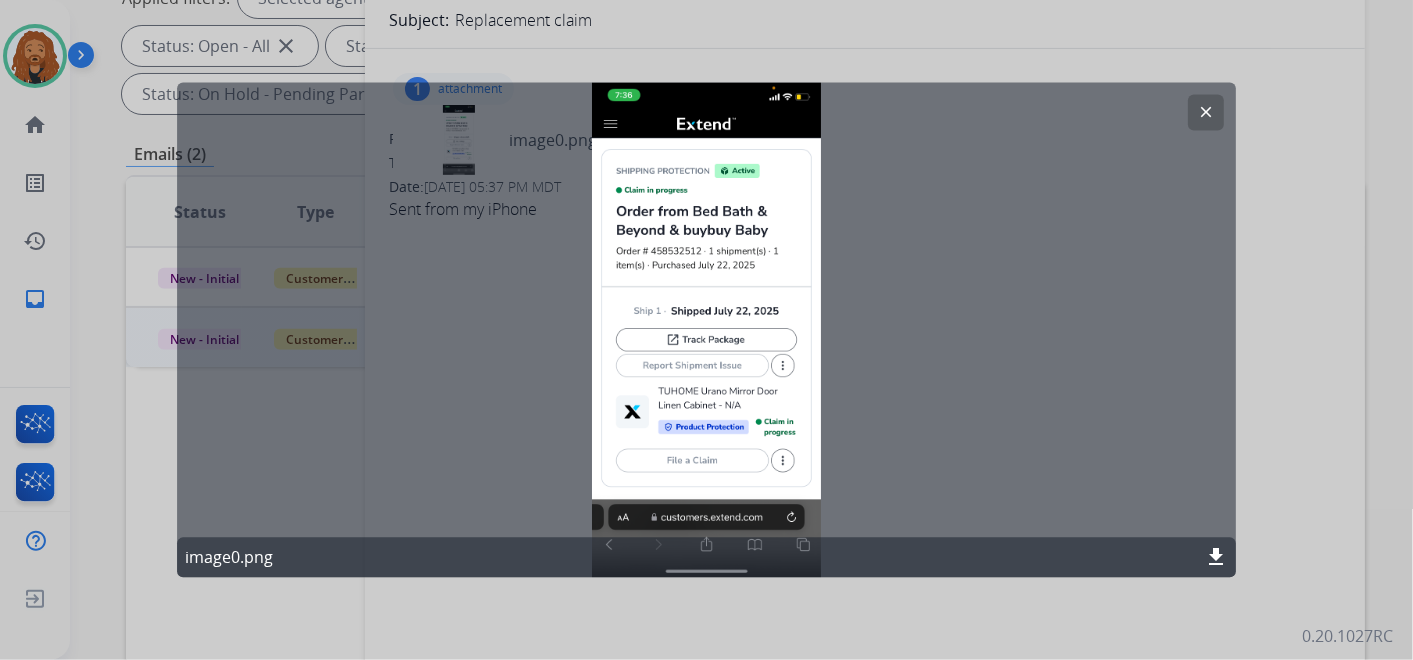 click 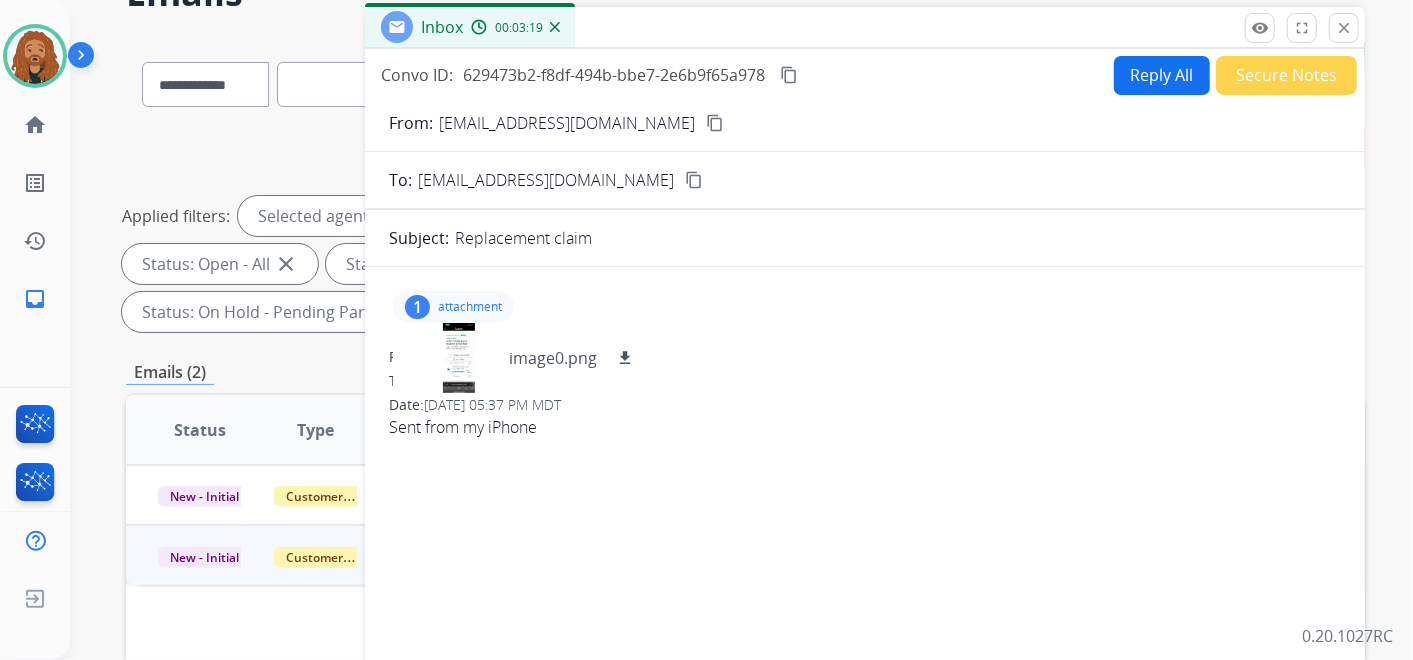 scroll, scrollTop: 0, scrollLeft: 0, axis: both 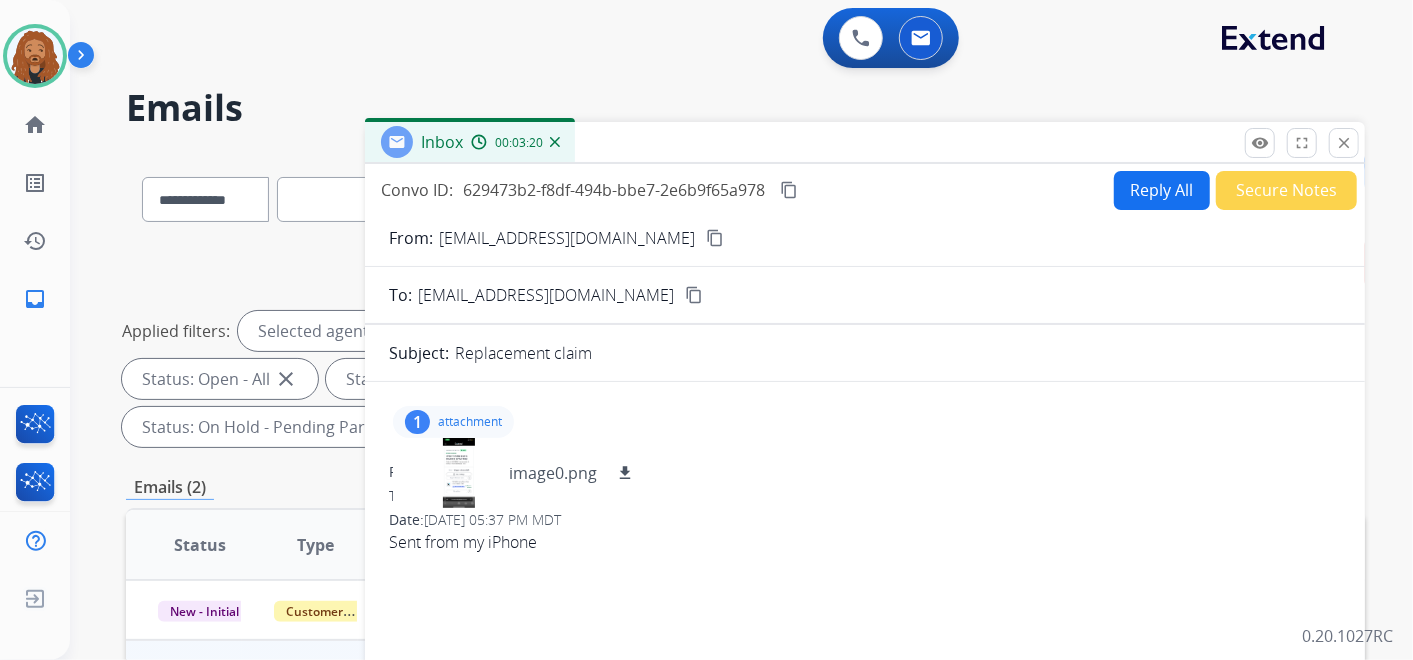 click on "Reply All" at bounding box center (1162, 190) 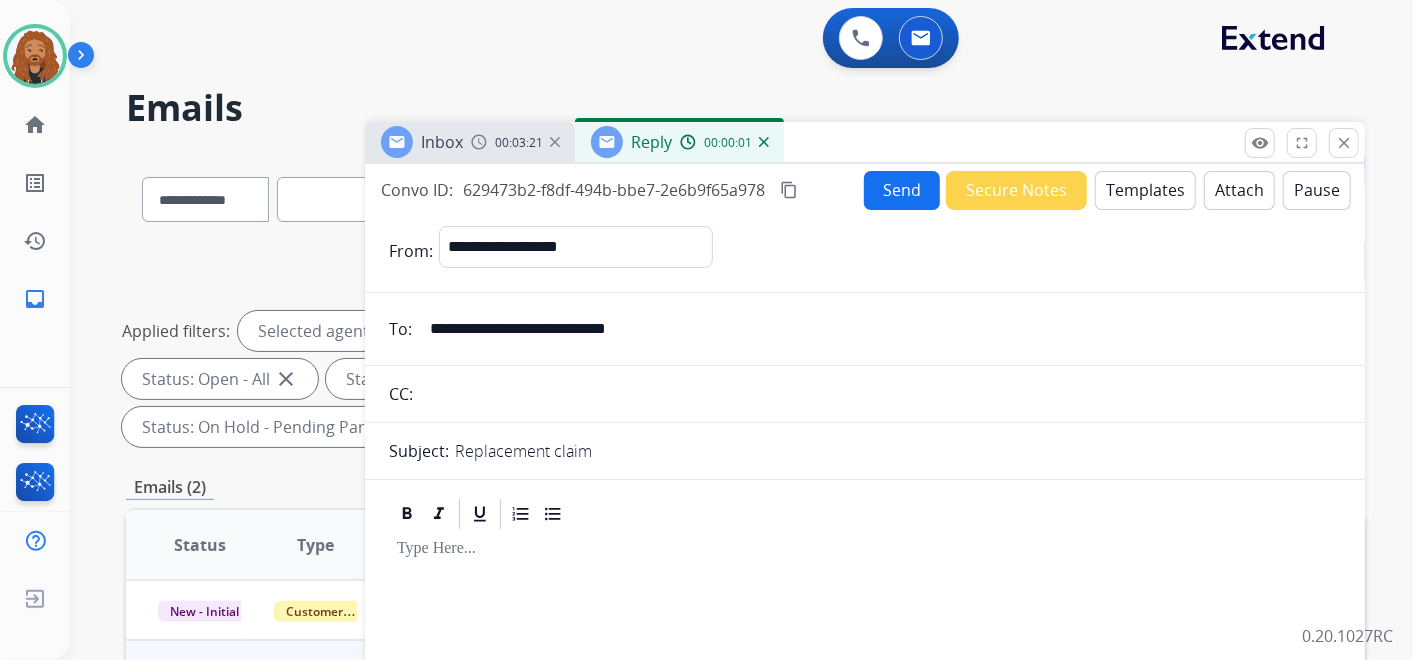 click on "Templates" at bounding box center (1145, 190) 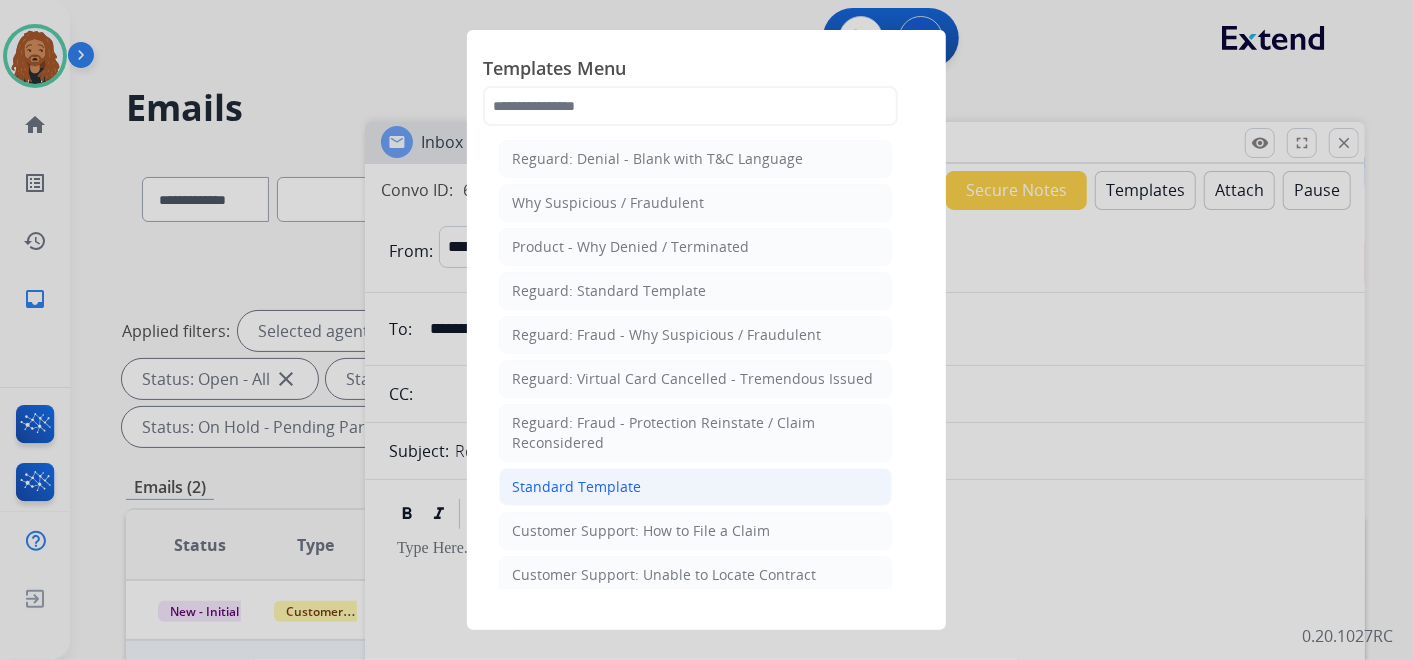 click on "Standard Template" 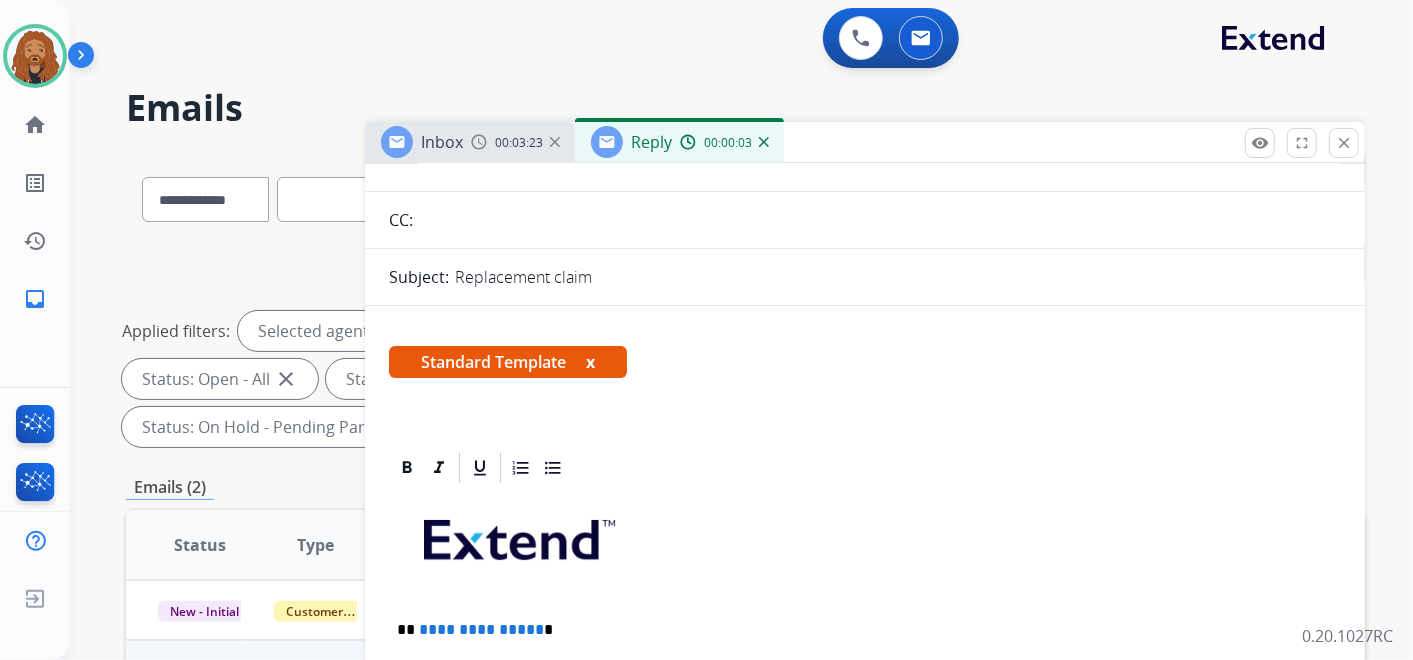 scroll, scrollTop: 333, scrollLeft: 0, axis: vertical 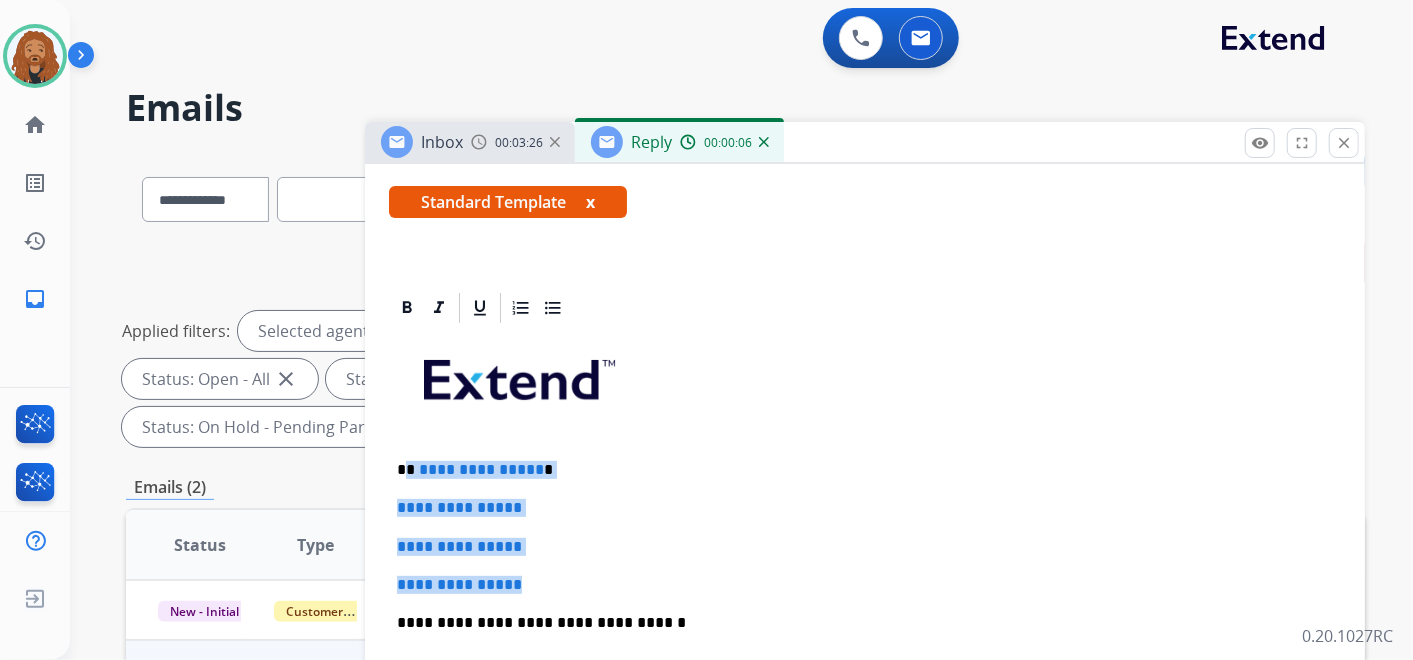drag, startPoint x: 549, startPoint y: 574, endPoint x: 408, endPoint y: 464, distance: 178.83232 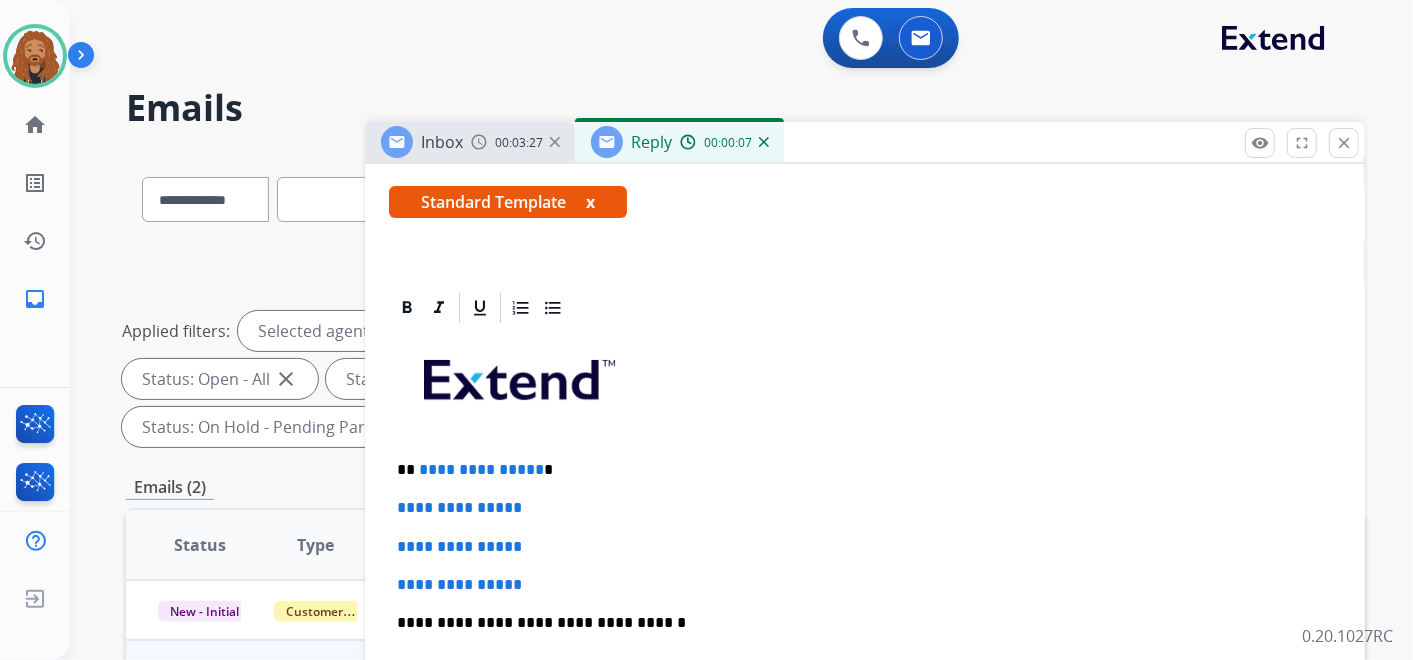 scroll, scrollTop: 321, scrollLeft: 0, axis: vertical 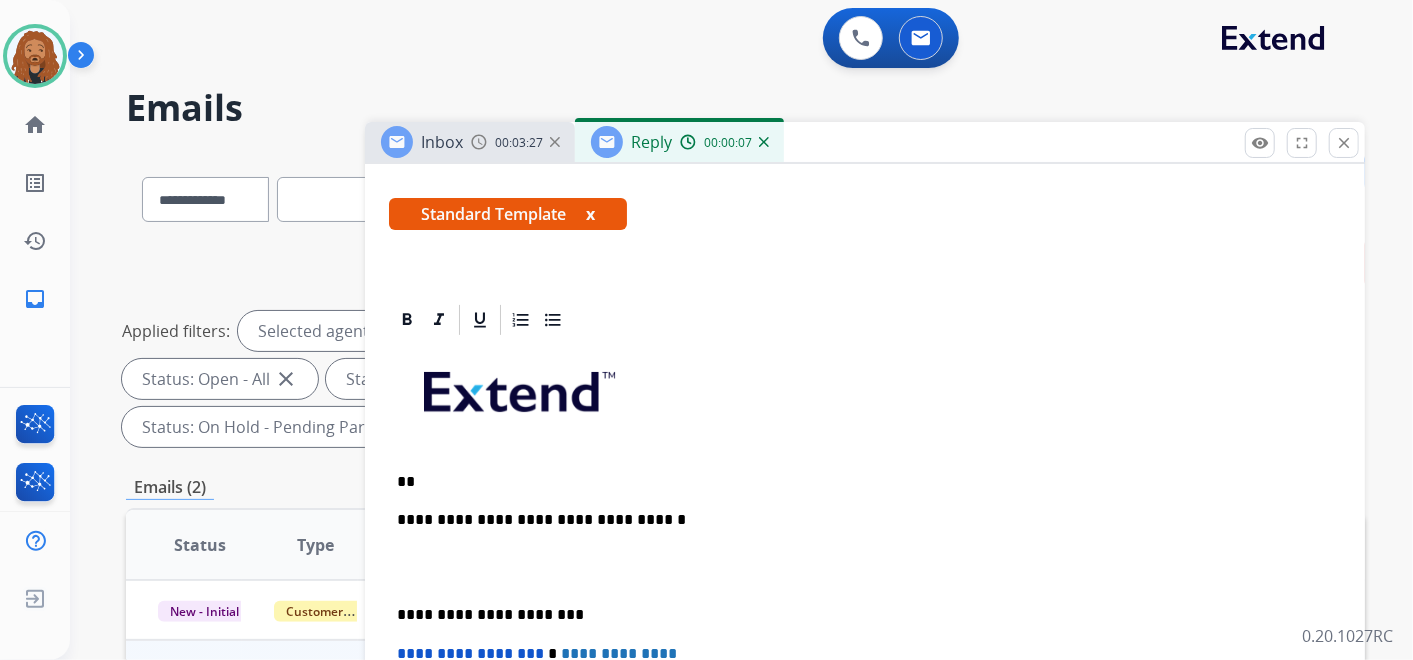type 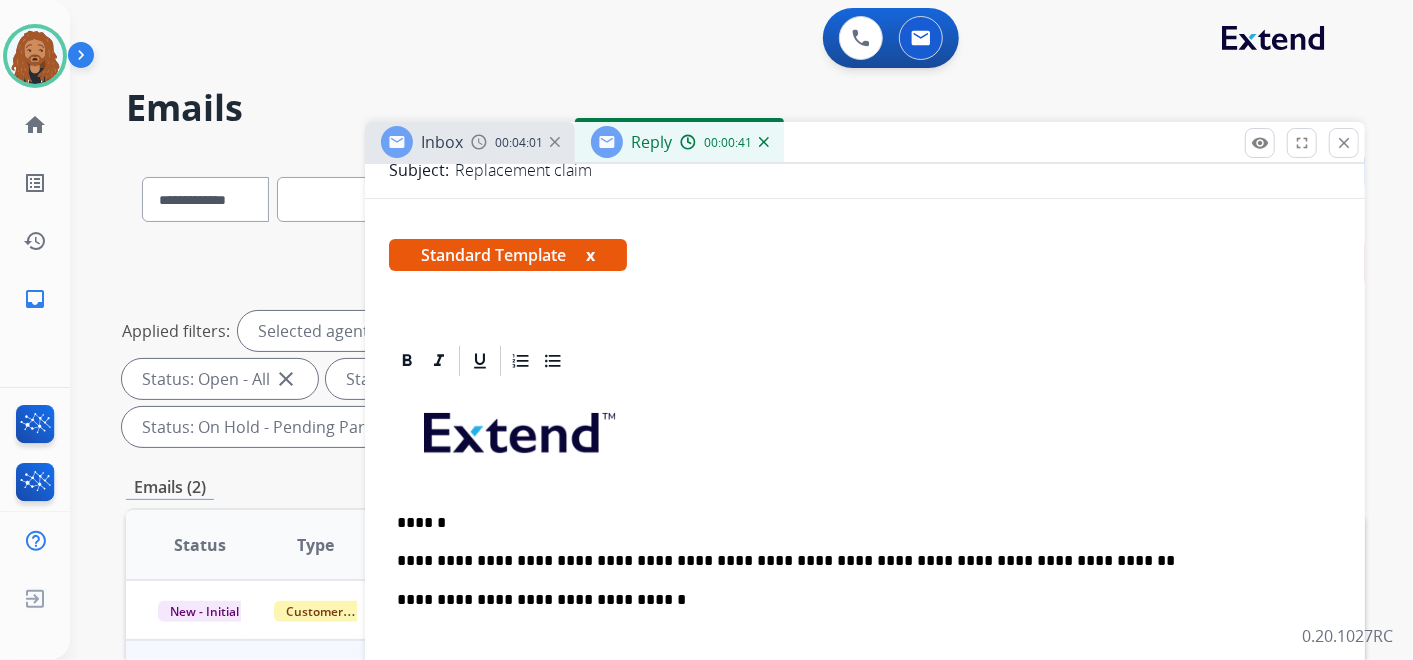 scroll, scrollTop: 360, scrollLeft: 0, axis: vertical 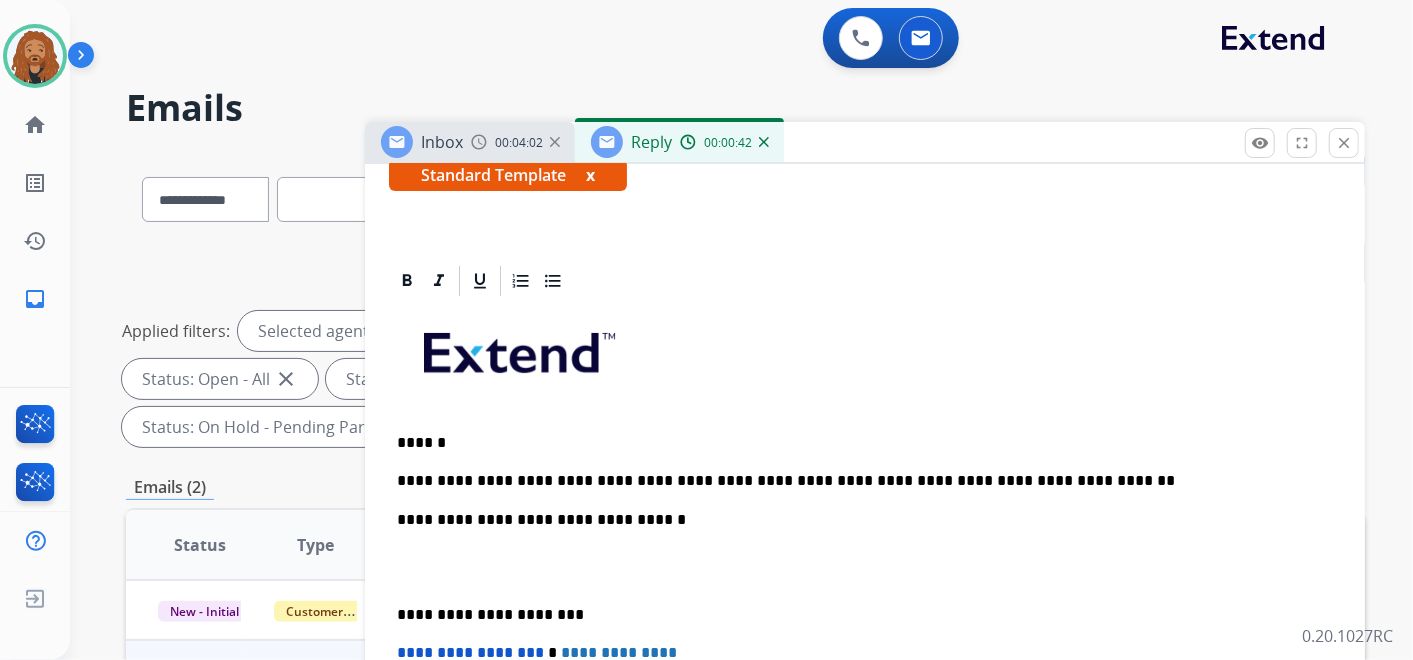 click at bounding box center (865, 567) 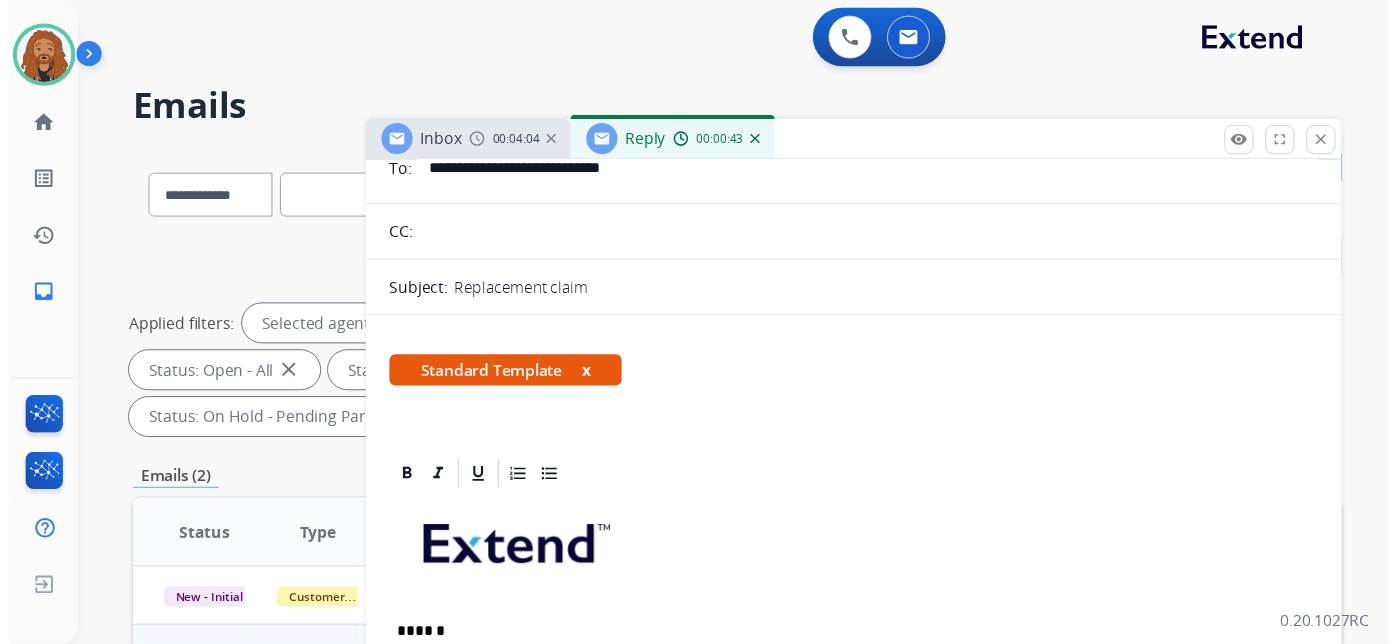scroll, scrollTop: 0, scrollLeft: 0, axis: both 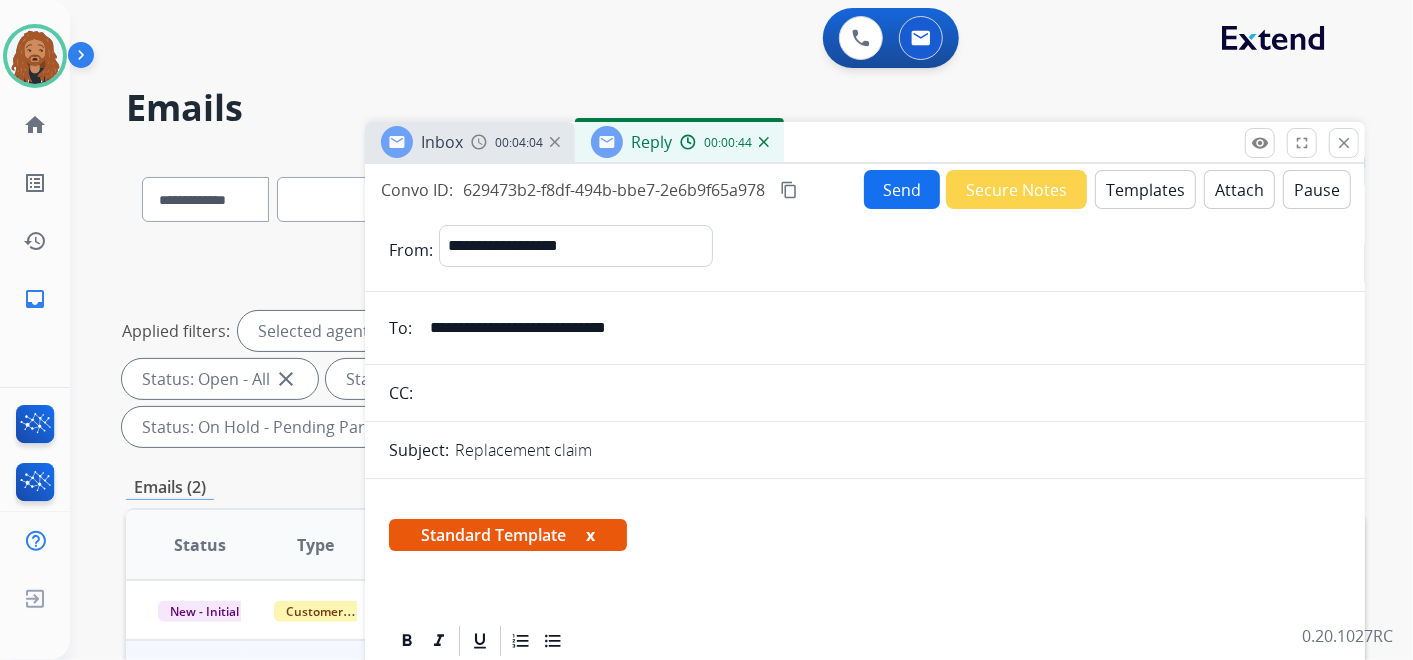 click on "Send" at bounding box center [902, 189] 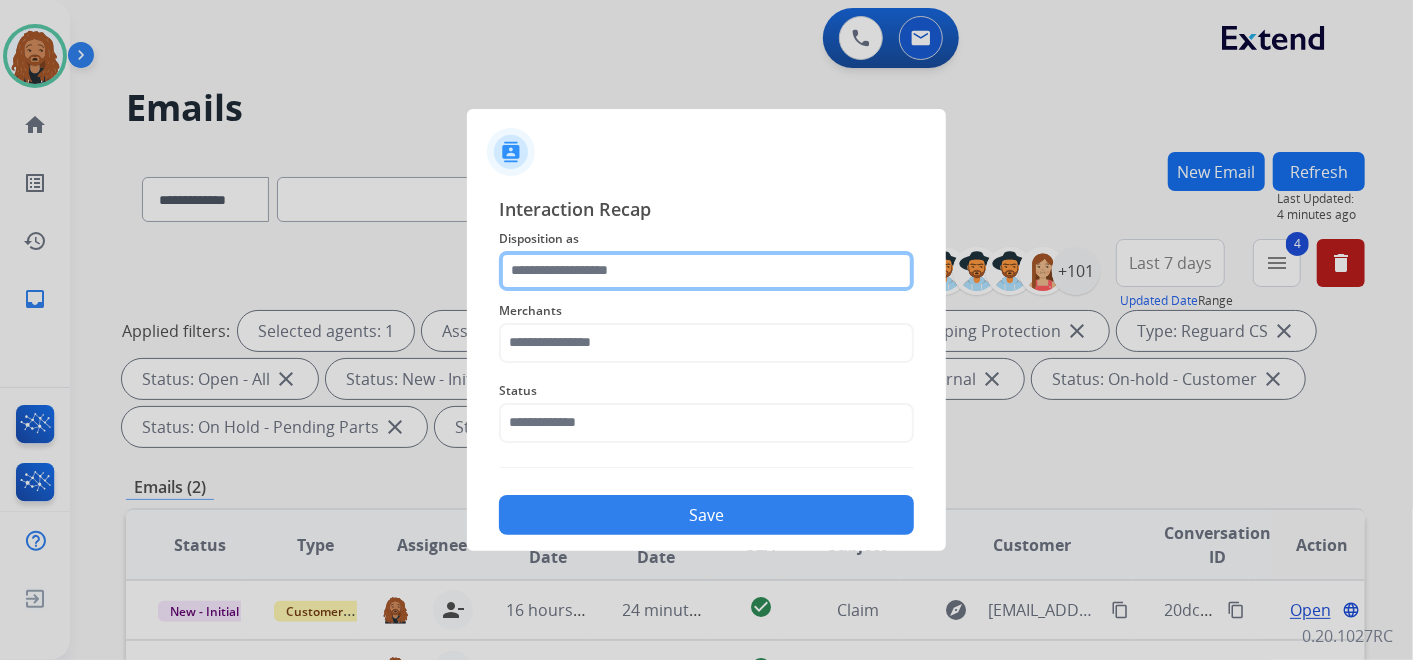 click 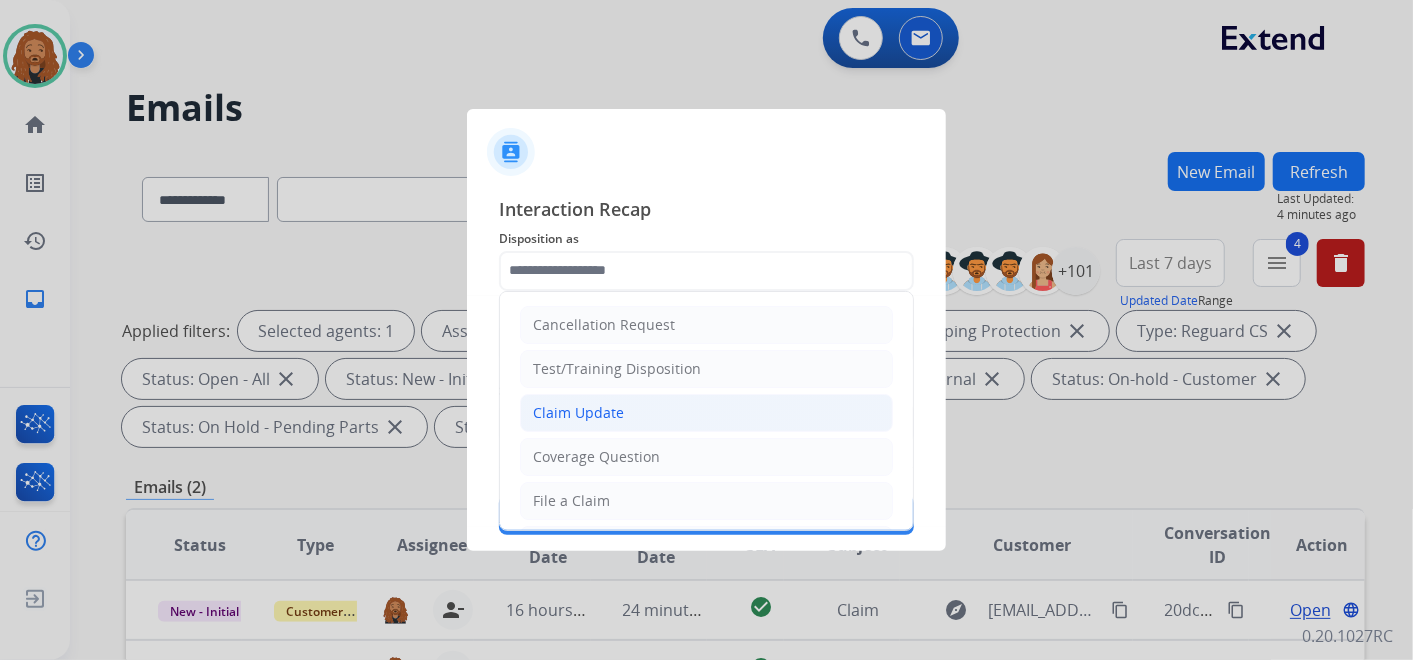 click on "Claim Update" 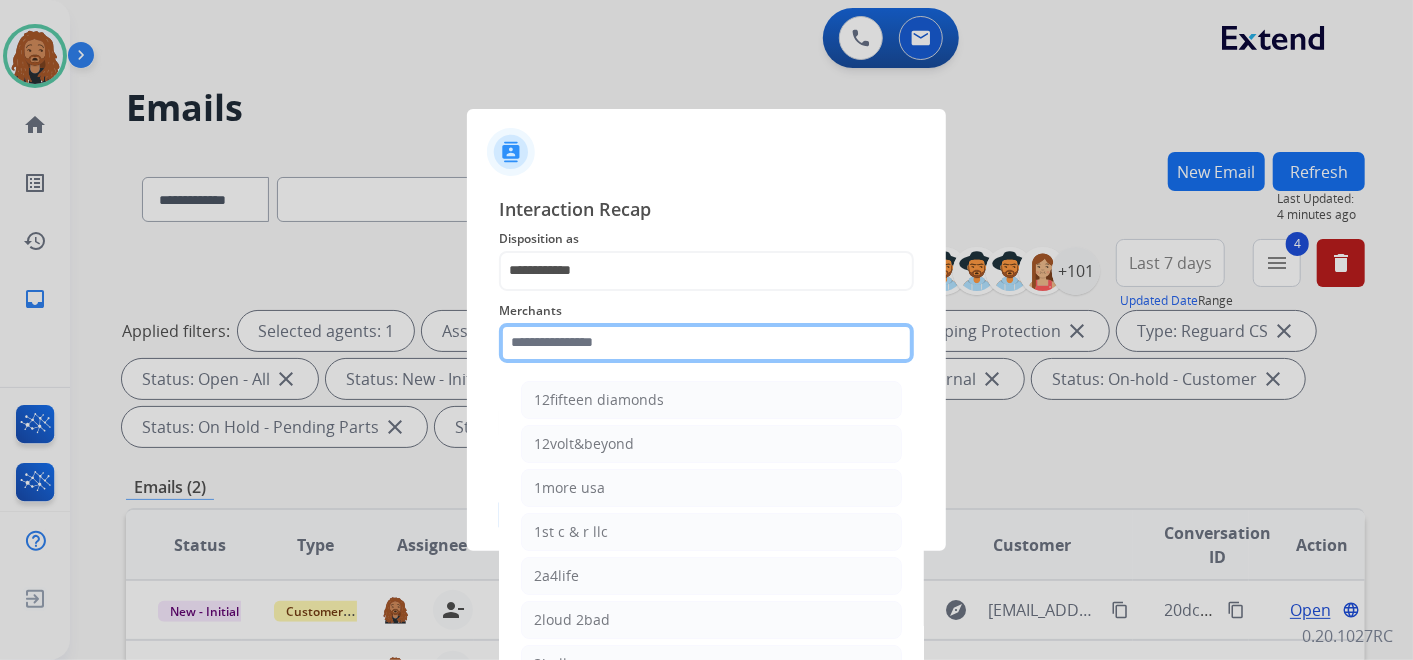 click on "Merchants    12fifteen diamonds   12volt&beyond   1more usa   1st c & r llc   2a4life   2loud 2bad   3balls   4 state trucks   4moms   [MEDICAL_DATA] spirits   Accessorypartsstore   Action clutch   Active lifestyle store   Addaday   Adorama abs   Adorama business-to-business   [MEDICAL_DATA] offroad outfitters   Ads shocks   Advance auto parts   Aem electronics   Aerishealthinc   Ag solutions group, llc   Aim controllers   Air-relax   Airocide   Airslamit   Airsoft station   Airthereal   Alchemy fine home   Aleko products   [PERSON_NAME] home   All around e-bikes   All electric motion   All things barbecue   [PERSON_NAME]   Allied gaming north america, llc   Allied wheel components   Alta [PERSON_NAME] motors   Alter   Ambient fires   American bass   American cornhole association   American medical sales and rentals   American technologies network   Ameridroid   Amethyst home   Amgair   Ams fireplace   Amscope   Andaaz jewelers   [PERSON_NAME]   Anova   Anytime baseball supply   Anytime sports supply   Apec water systems   Apollo neuro" 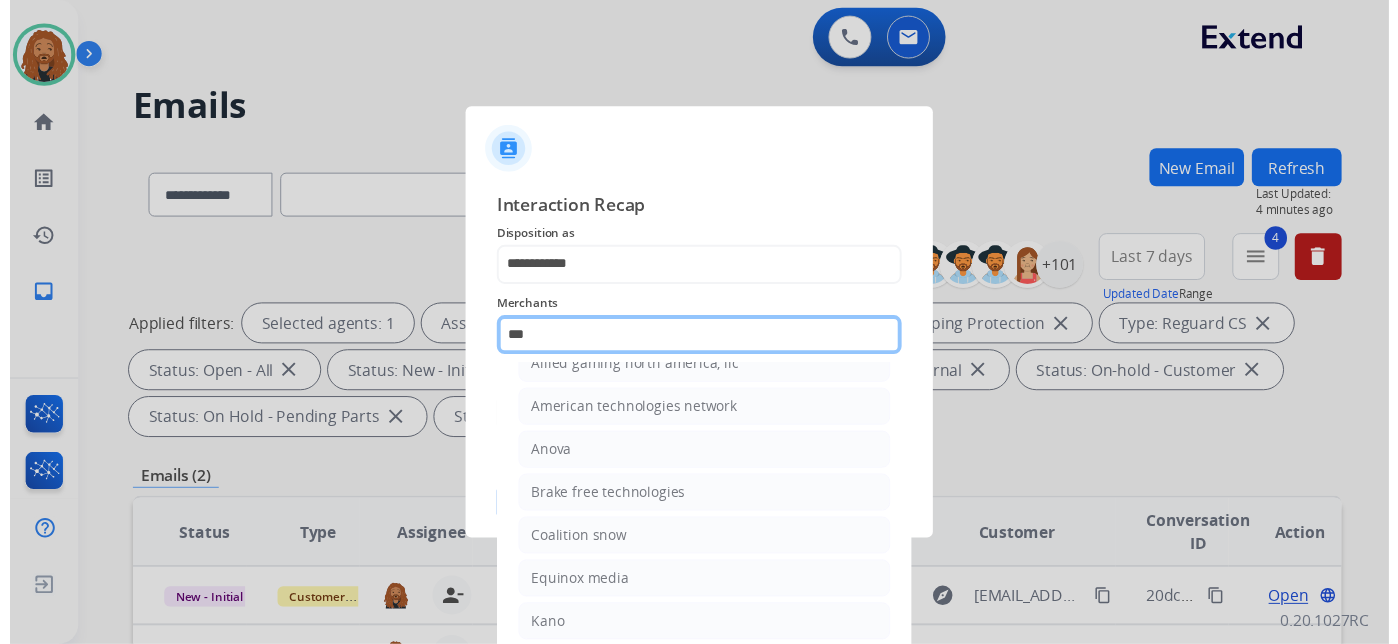 scroll, scrollTop: 0, scrollLeft: 0, axis: both 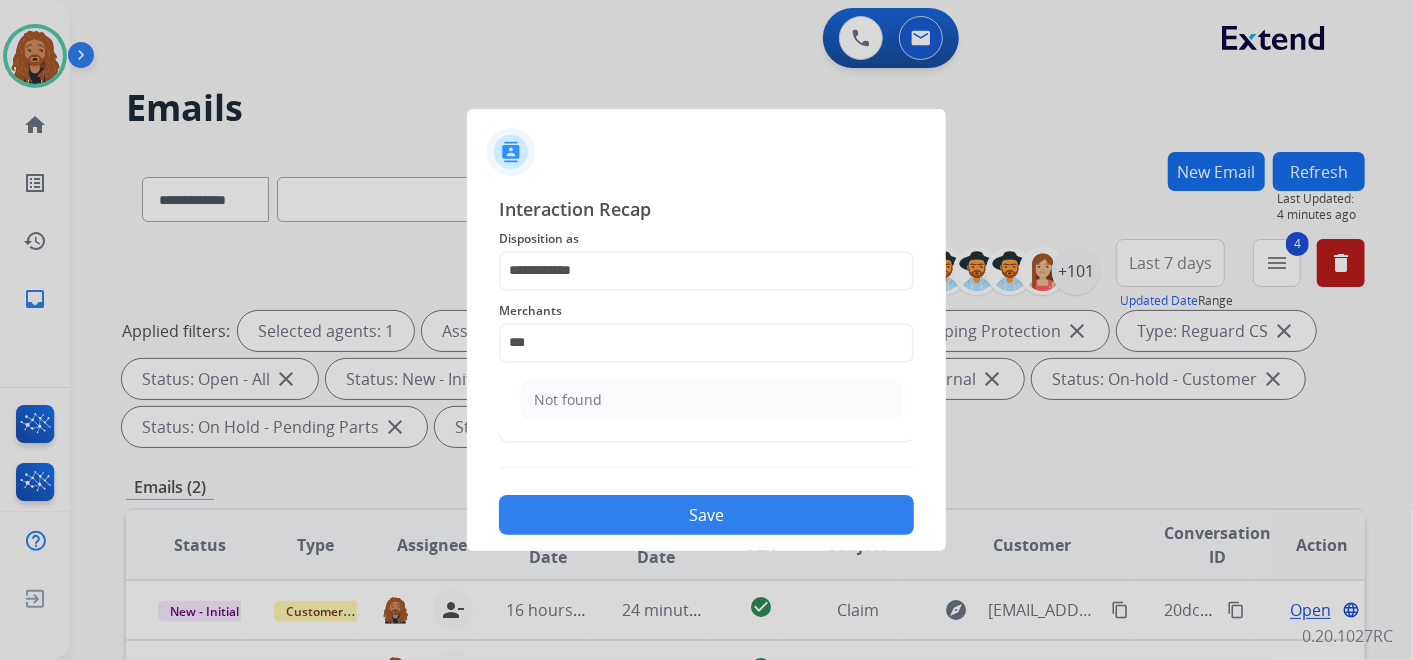 click on "Not found" 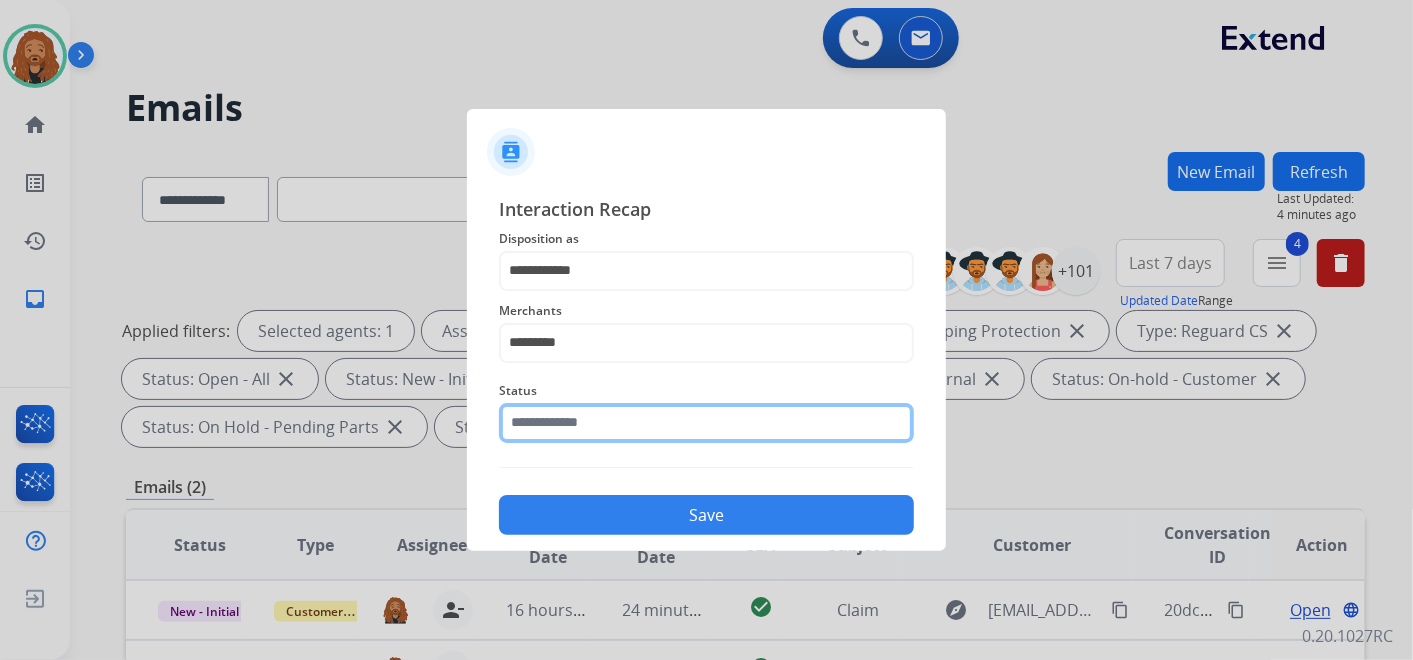 click 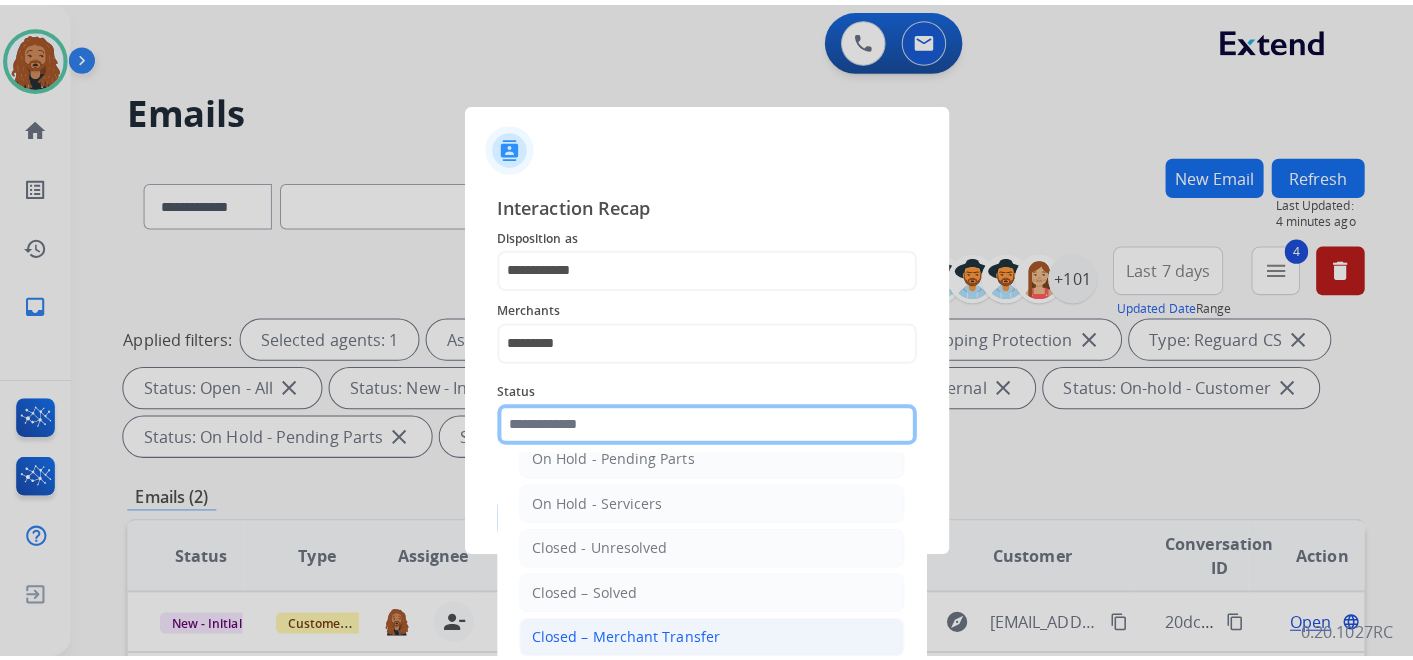 scroll, scrollTop: 114, scrollLeft: 0, axis: vertical 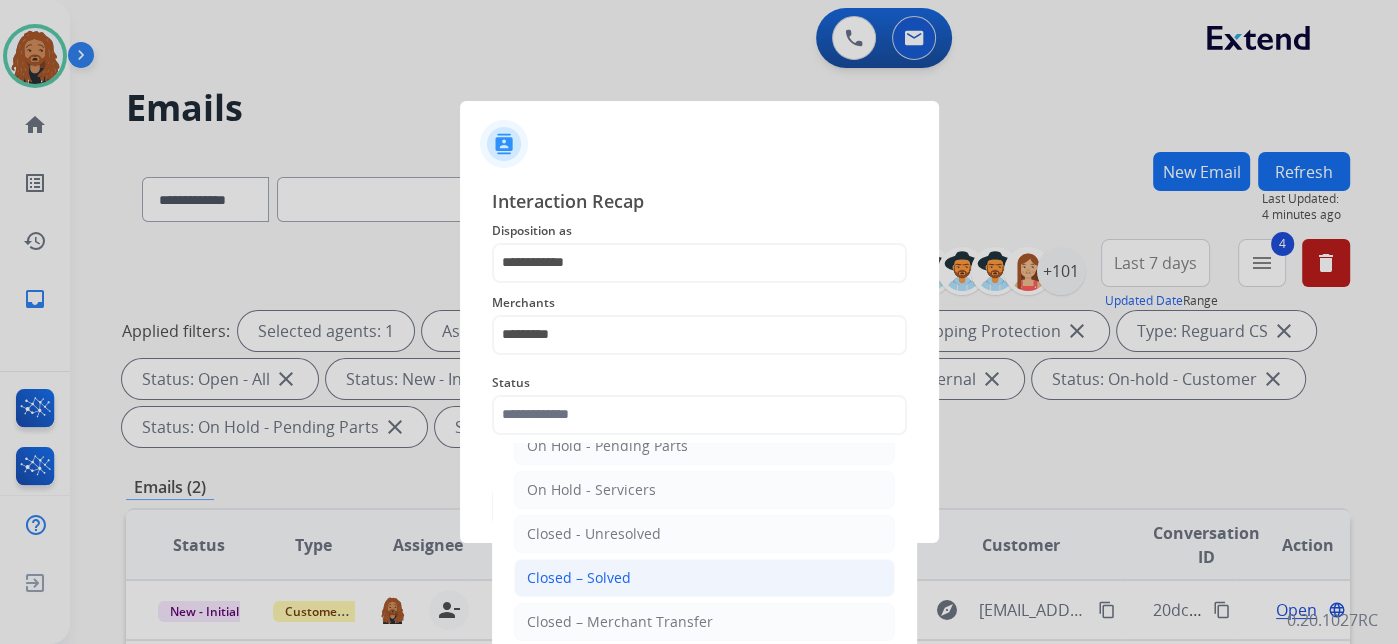 click on "Closed – Solved" 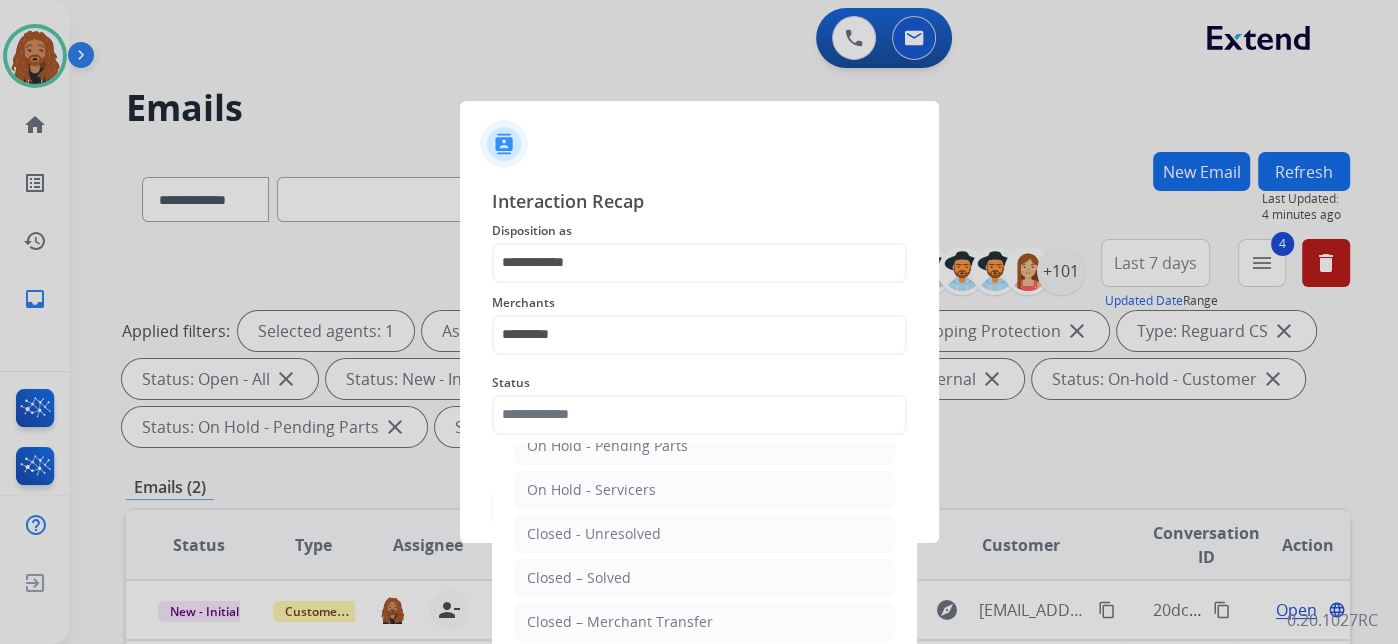 type on "**********" 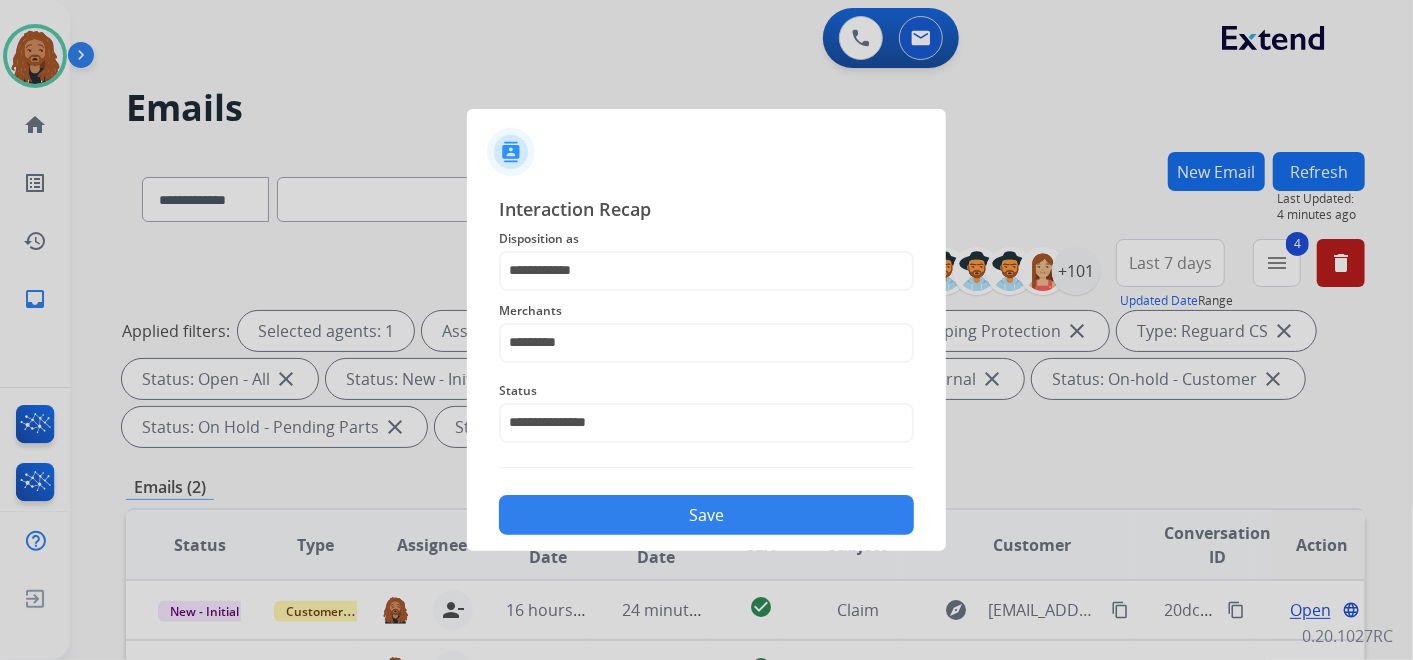 click on "Save" 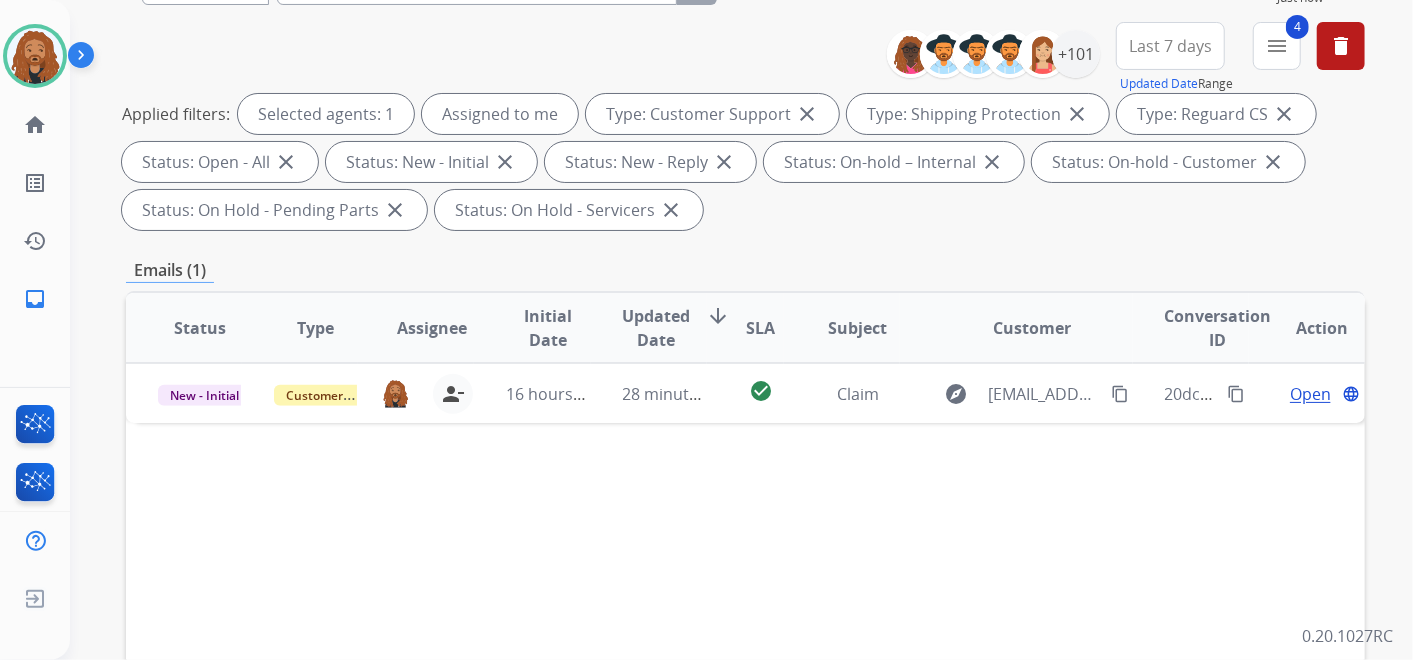scroll, scrollTop: 222, scrollLeft: 0, axis: vertical 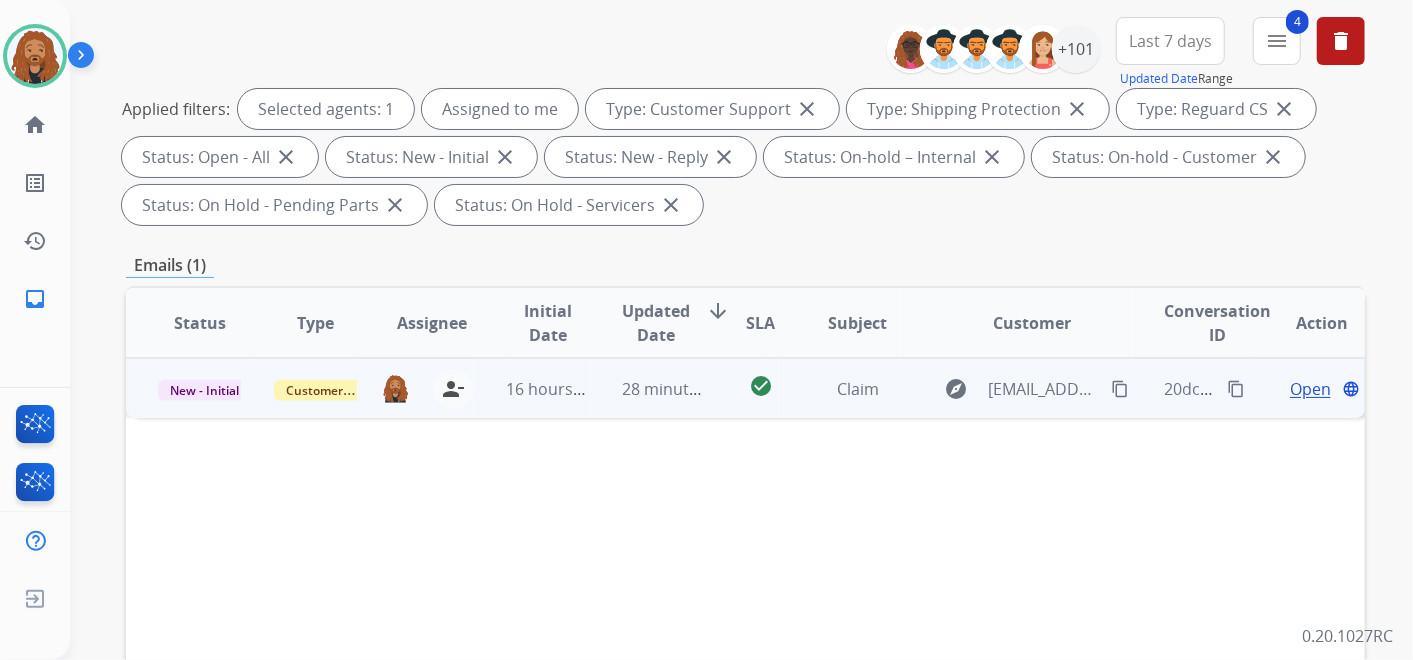 click on "Open" at bounding box center [1310, 389] 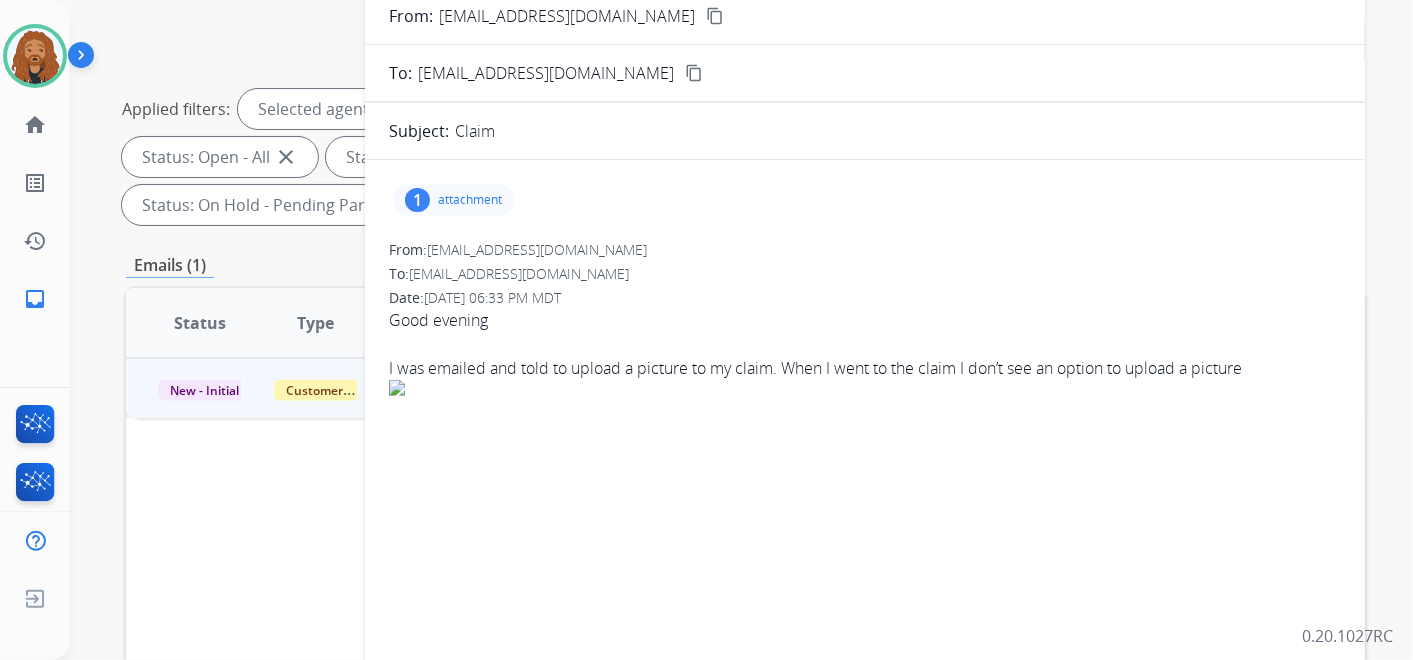 click on "attachment" at bounding box center [470, 200] 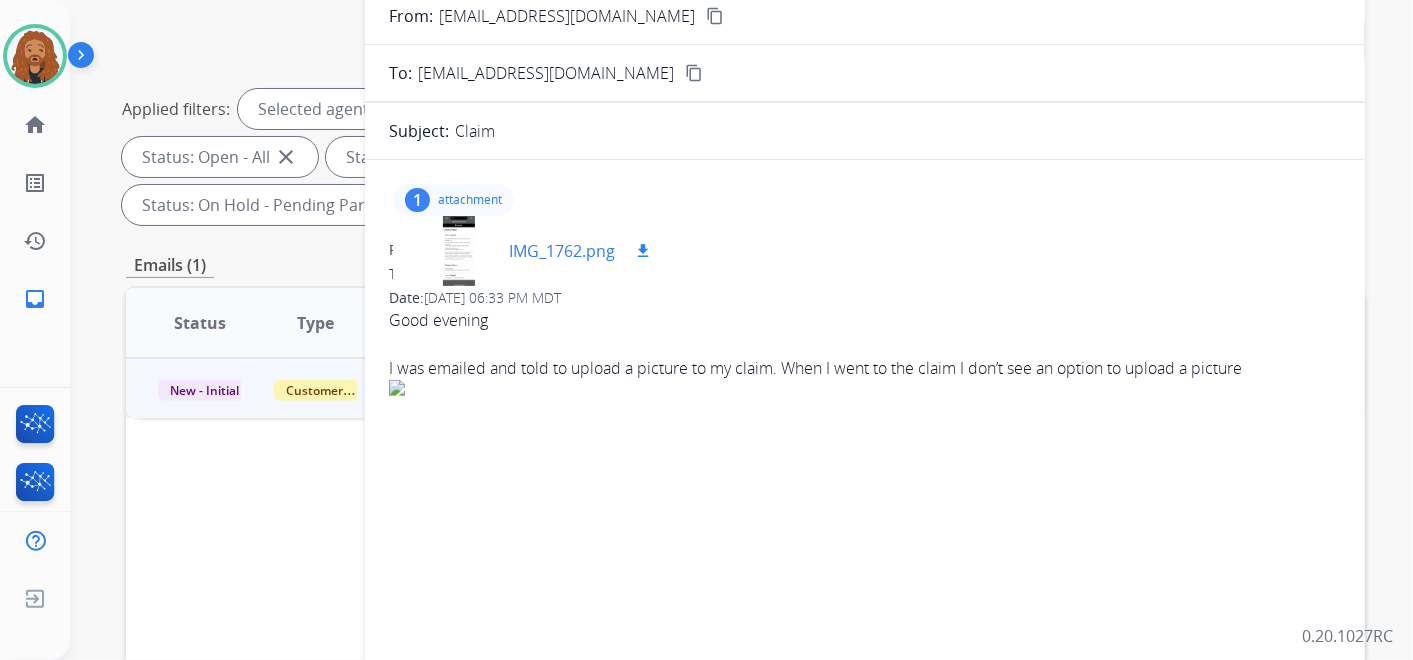 click on "IMG_1762.png  download" at bounding box center (532, 251) 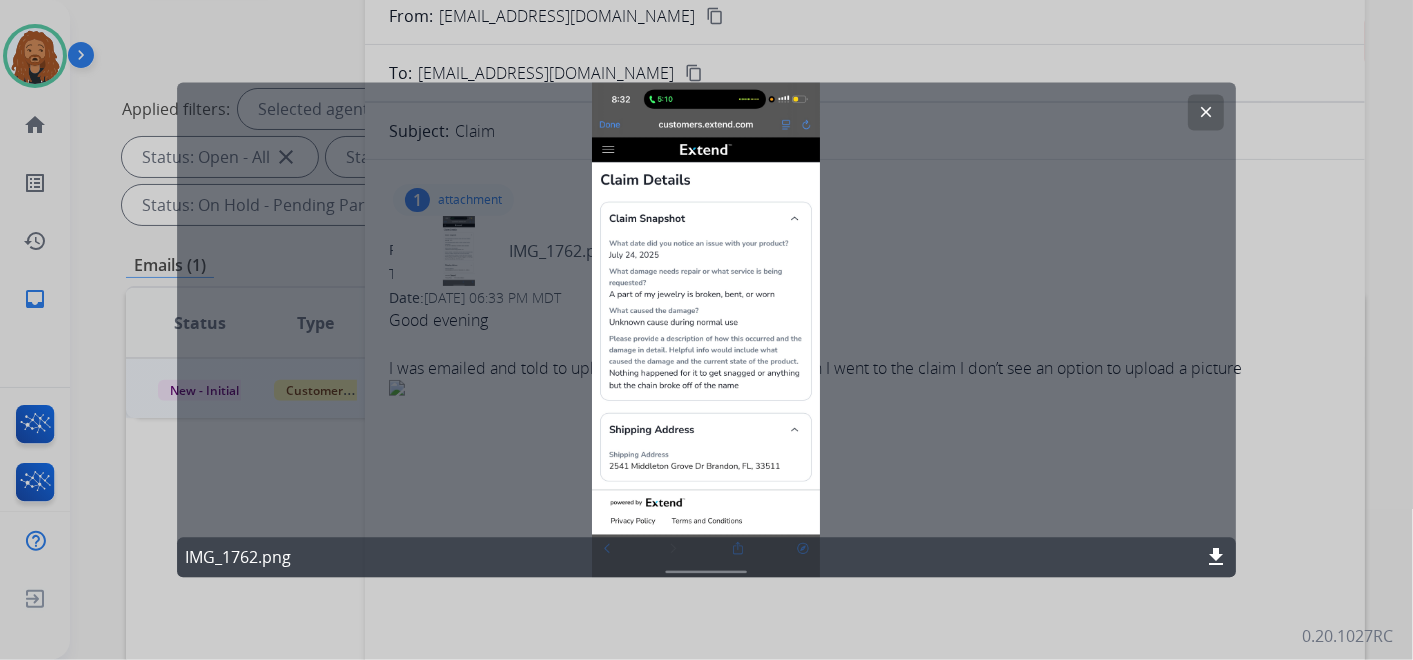 click on "clear" 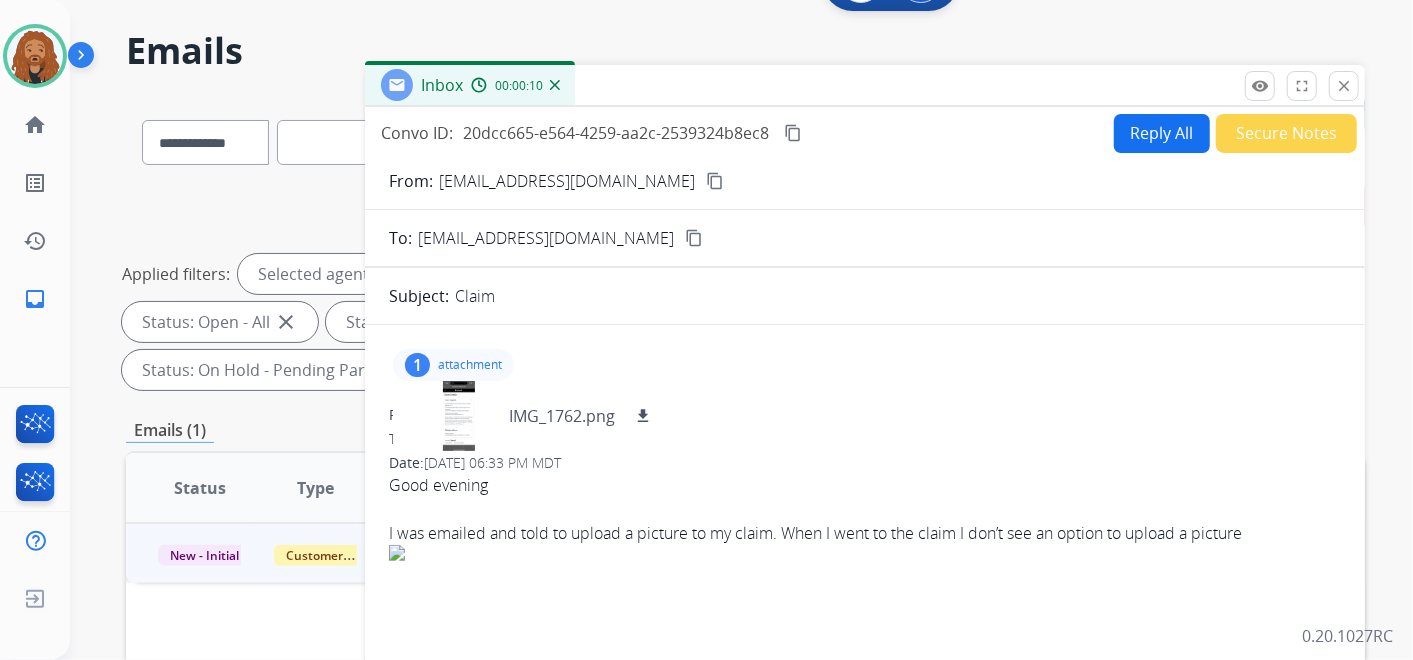 scroll, scrollTop: 0, scrollLeft: 0, axis: both 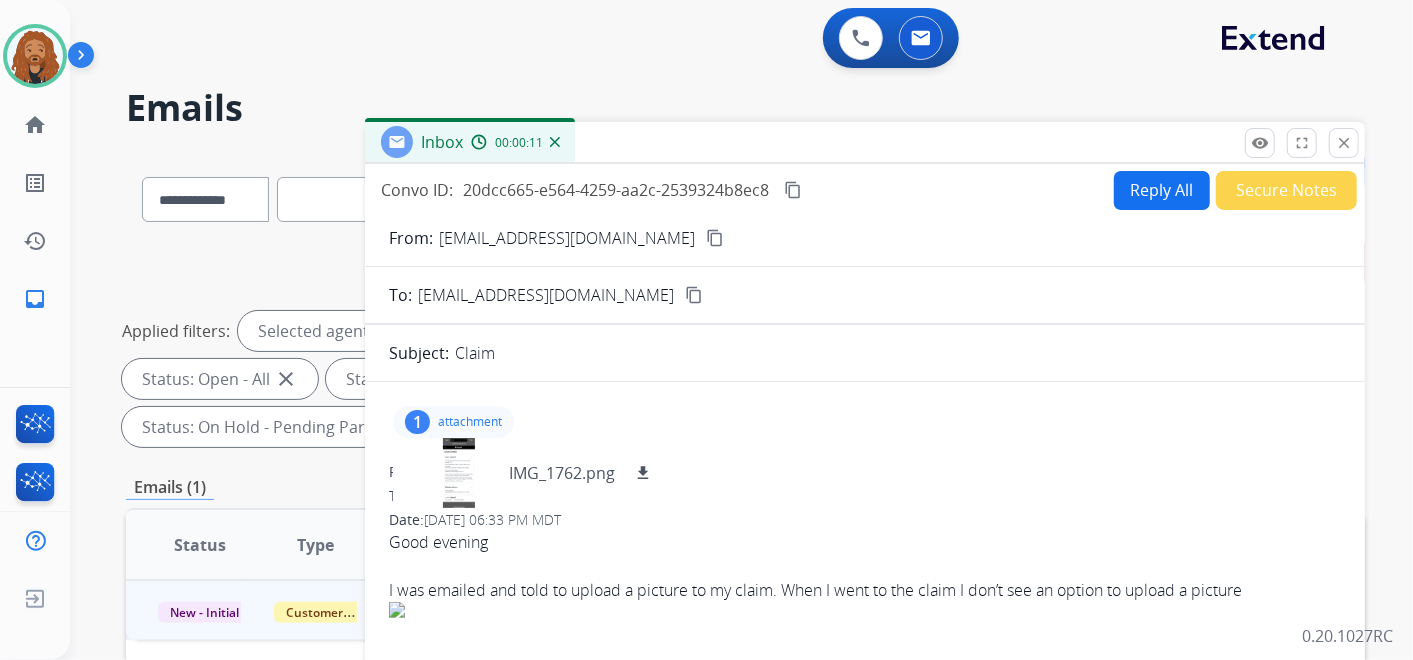 click on "Reply All" at bounding box center [1162, 190] 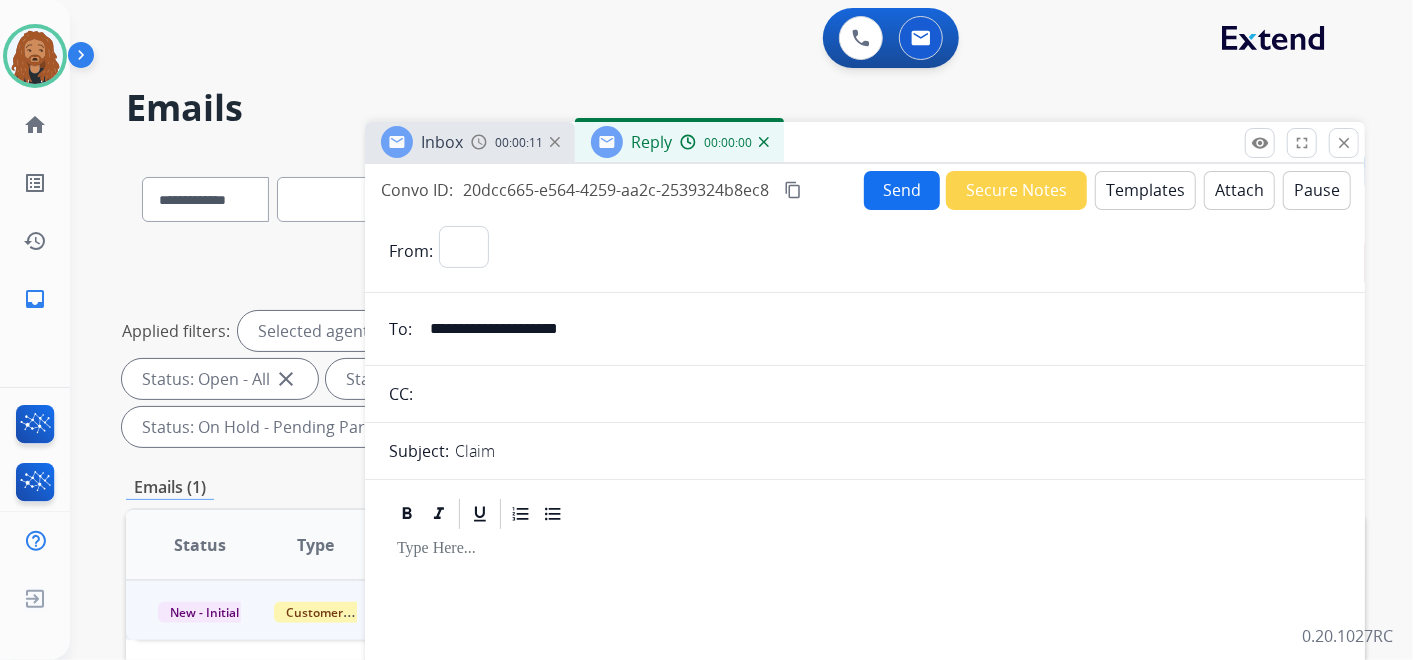 select on "**********" 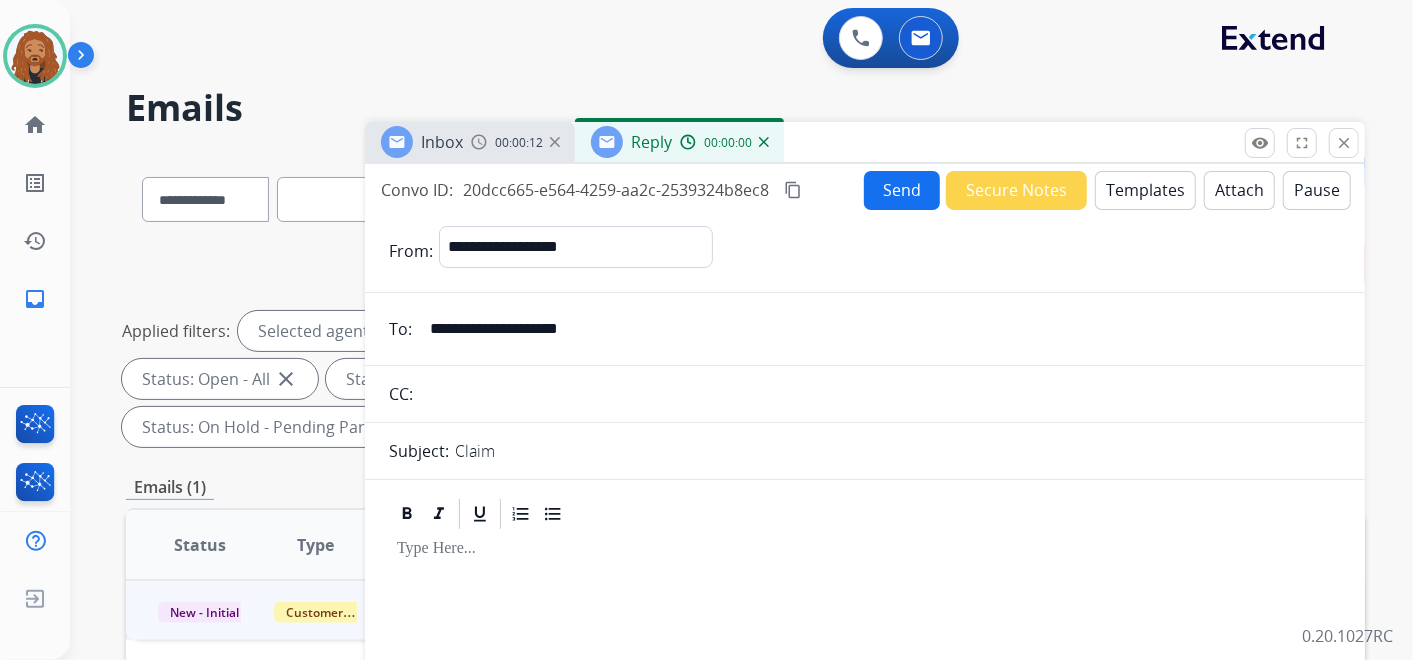 click on "Templates" at bounding box center [1145, 190] 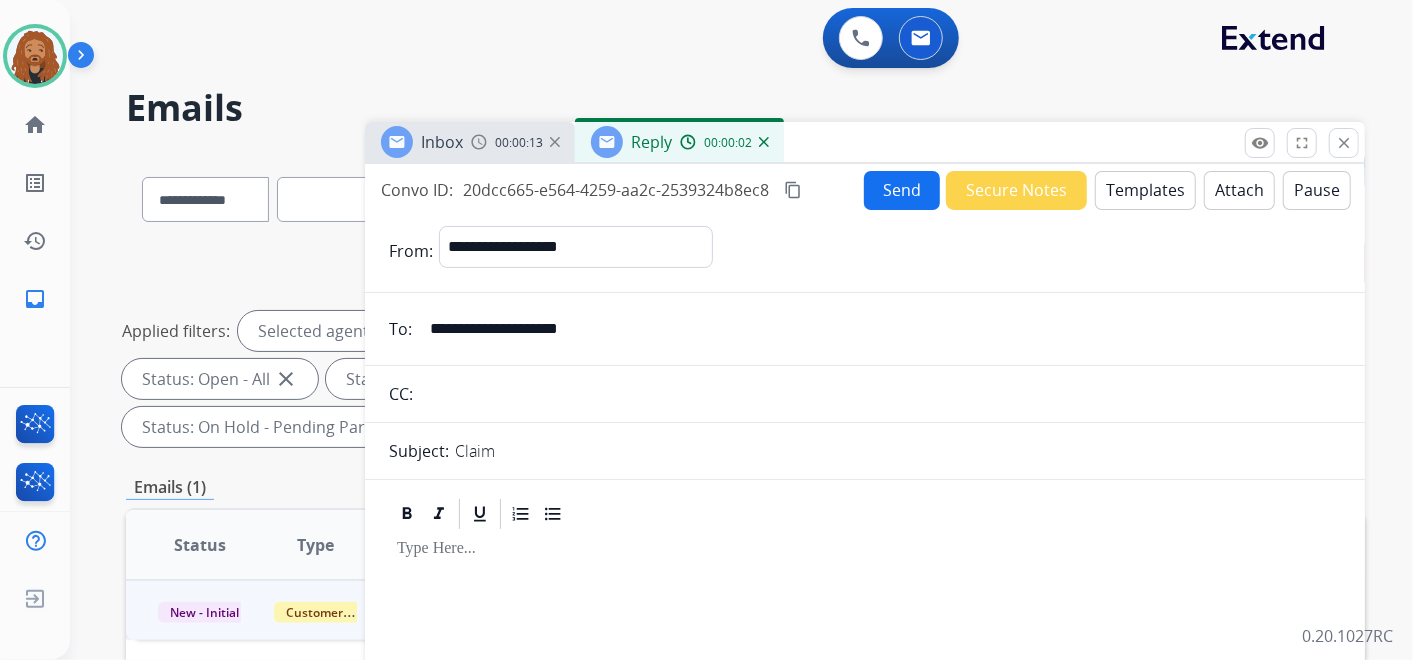 click on "Templates" at bounding box center [1145, 190] 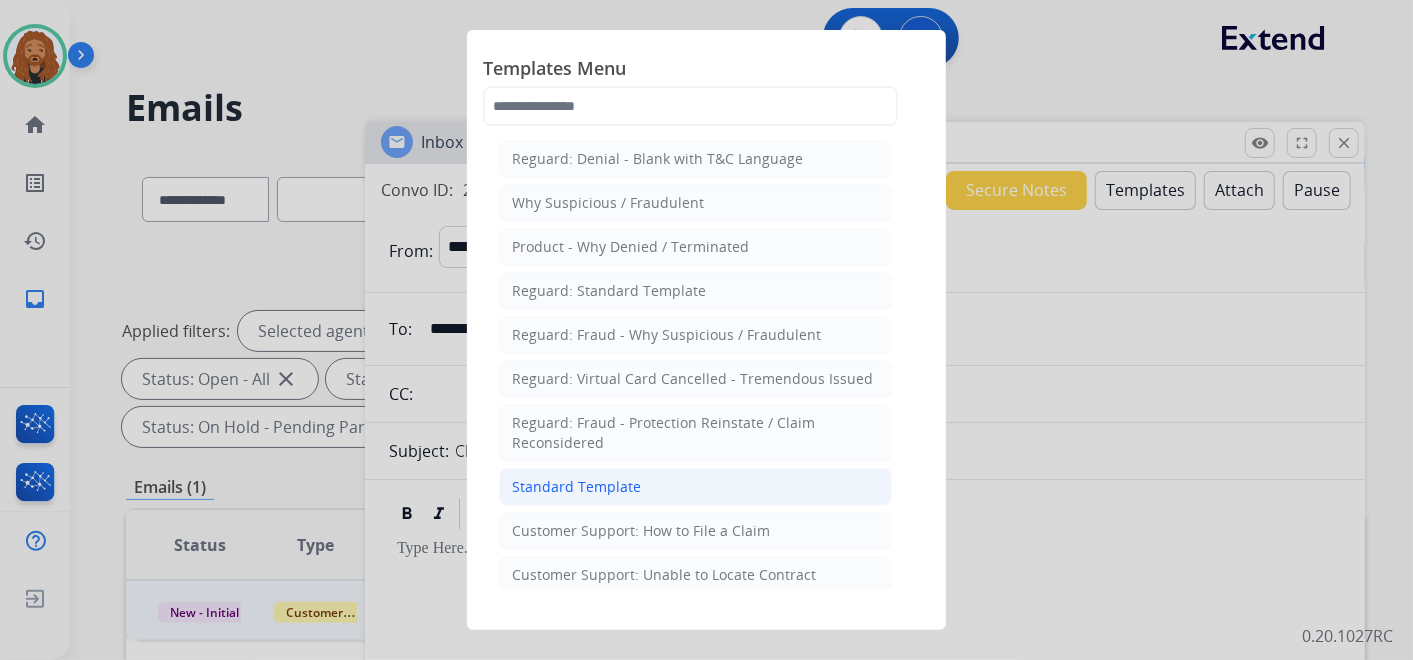 click on "Standard Template" 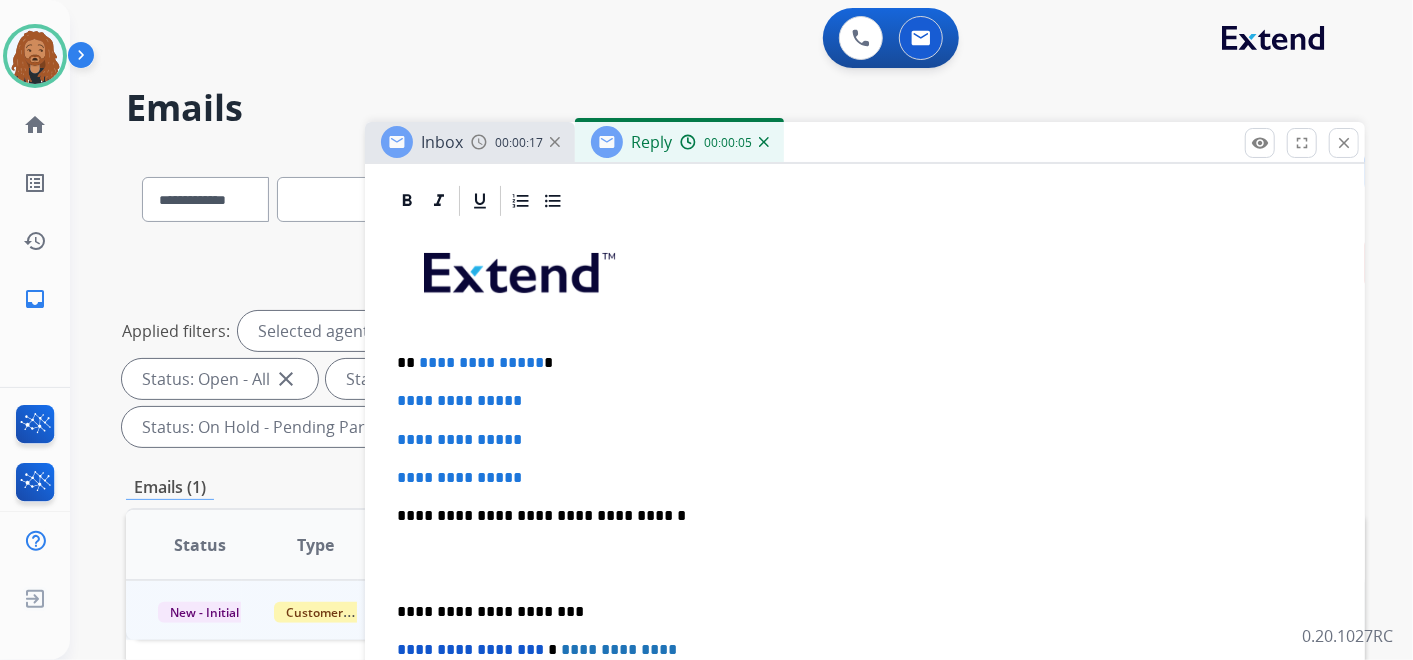 scroll, scrollTop: 444, scrollLeft: 0, axis: vertical 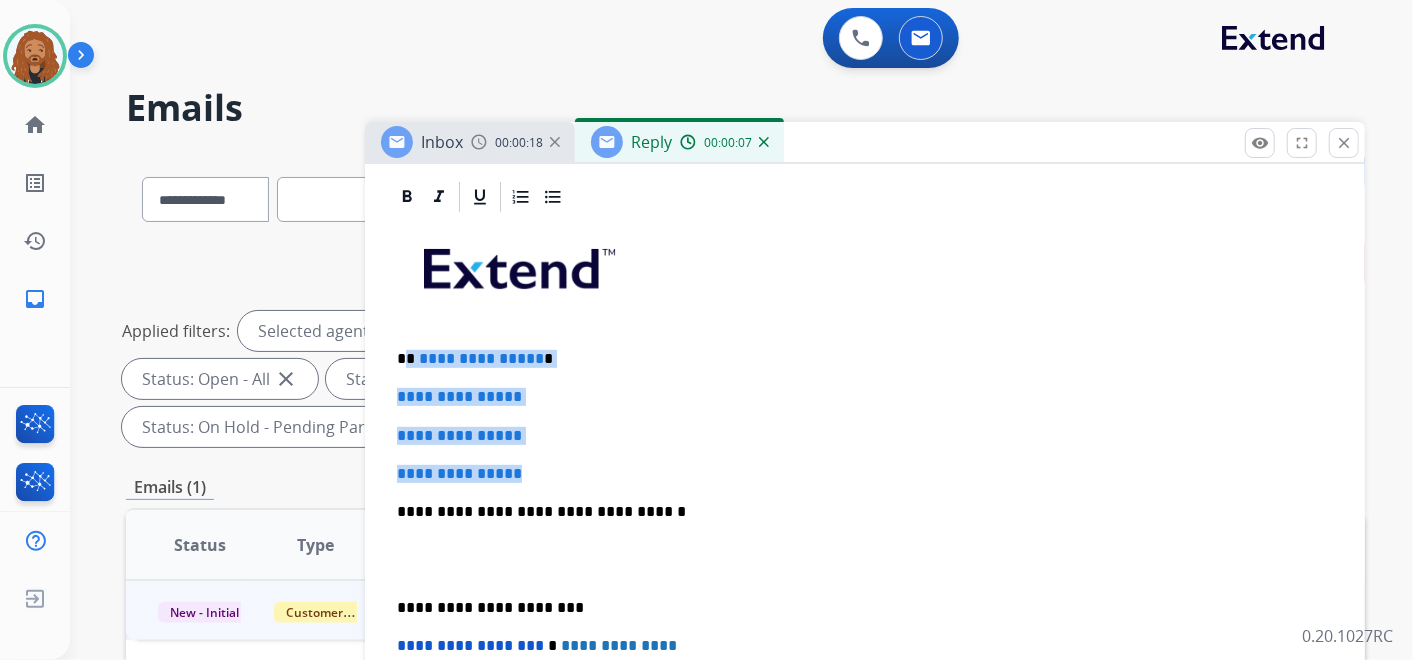 drag, startPoint x: 537, startPoint y: 470, endPoint x: 409, endPoint y: 342, distance: 181.01933 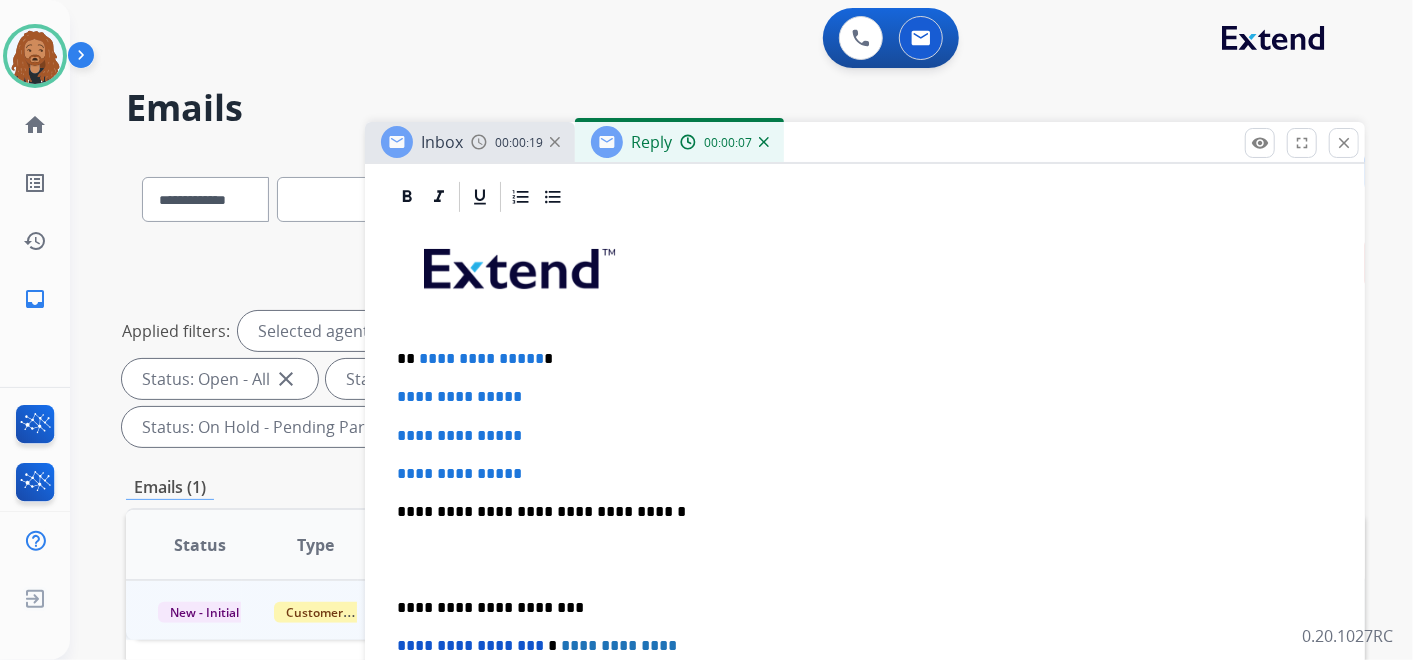 scroll, scrollTop: 385, scrollLeft: 0, axis: vertical 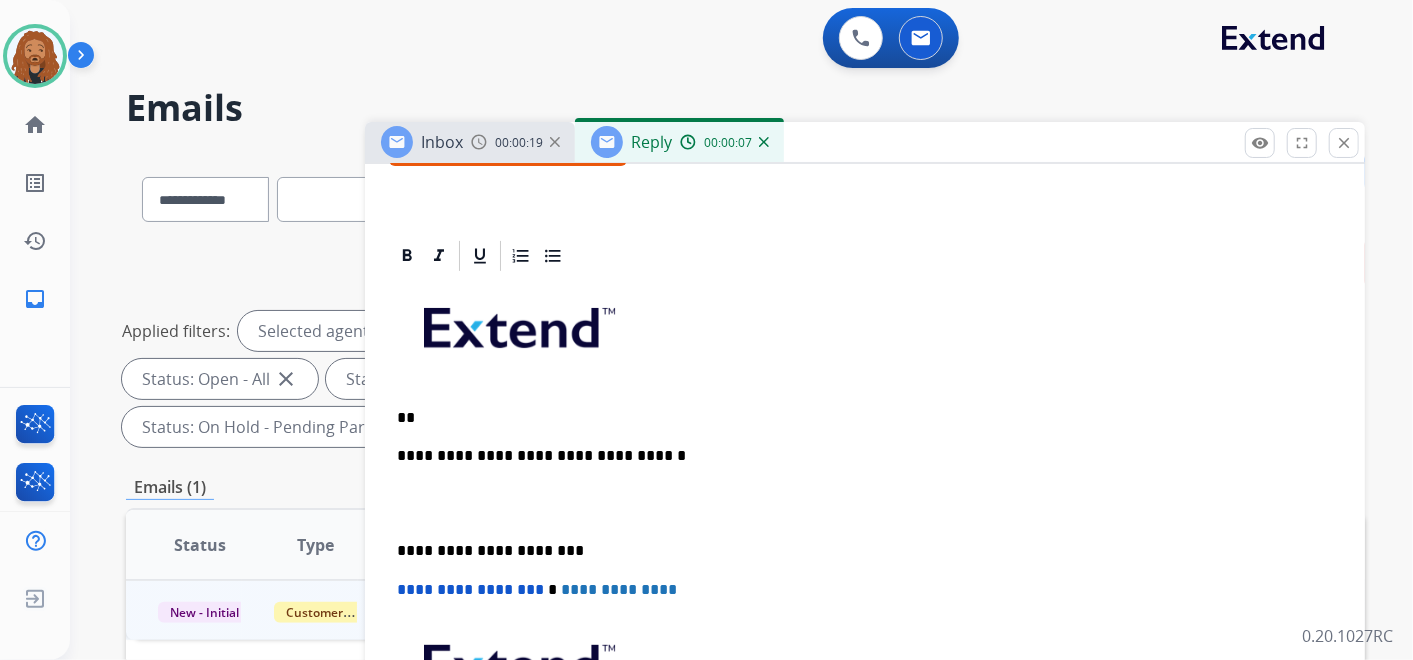 type 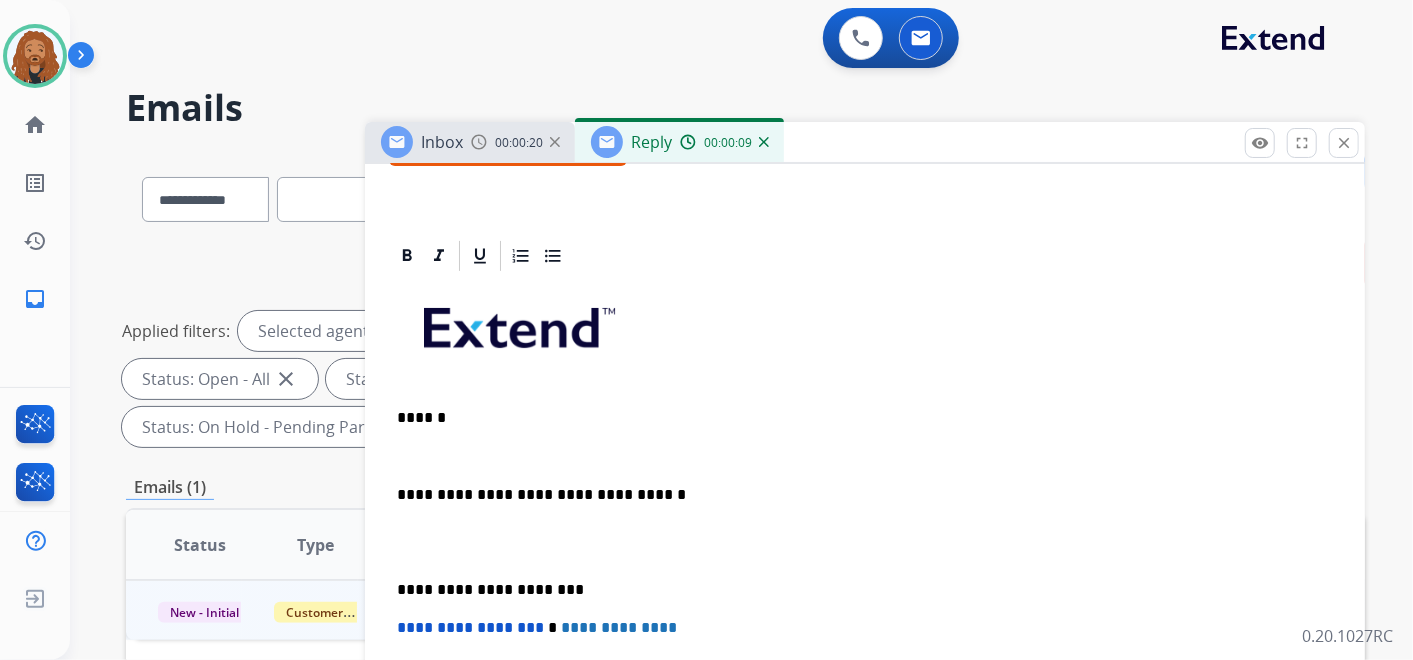scroll, scrollTop: 423, scrollLeft: 0, axis: vertical 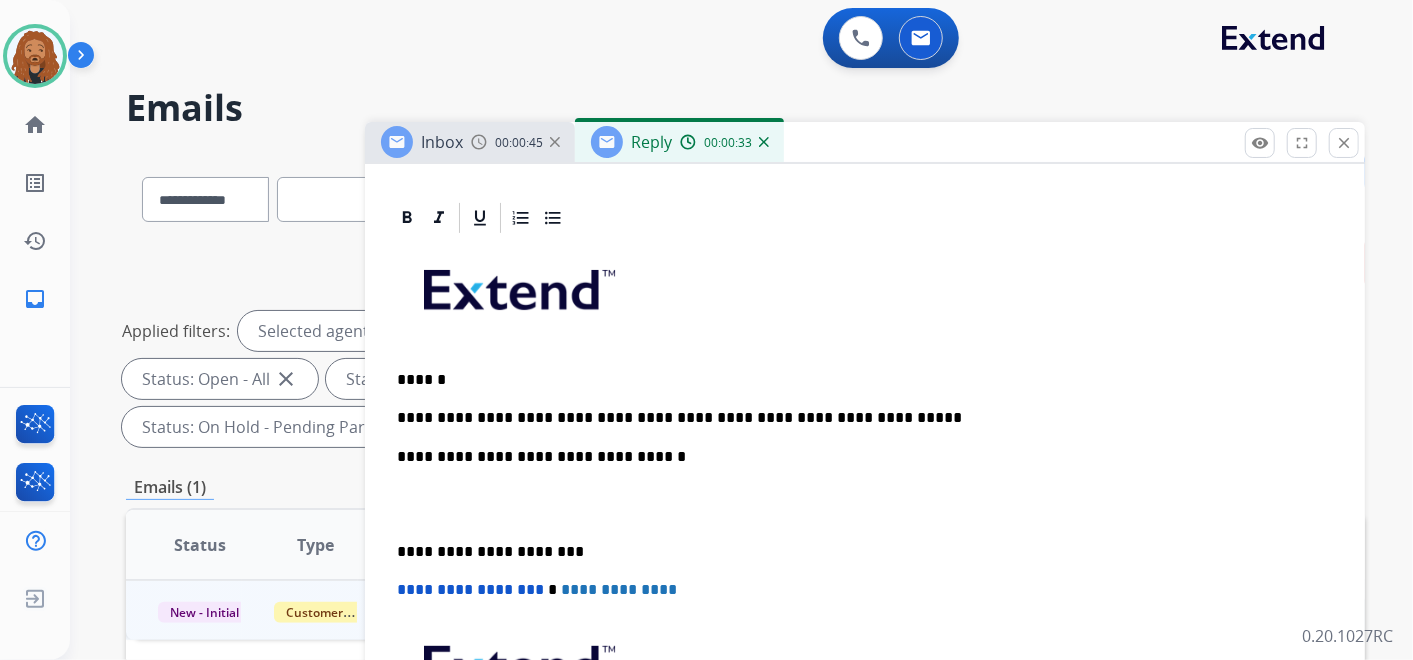 click at bounding box center (865, 504) 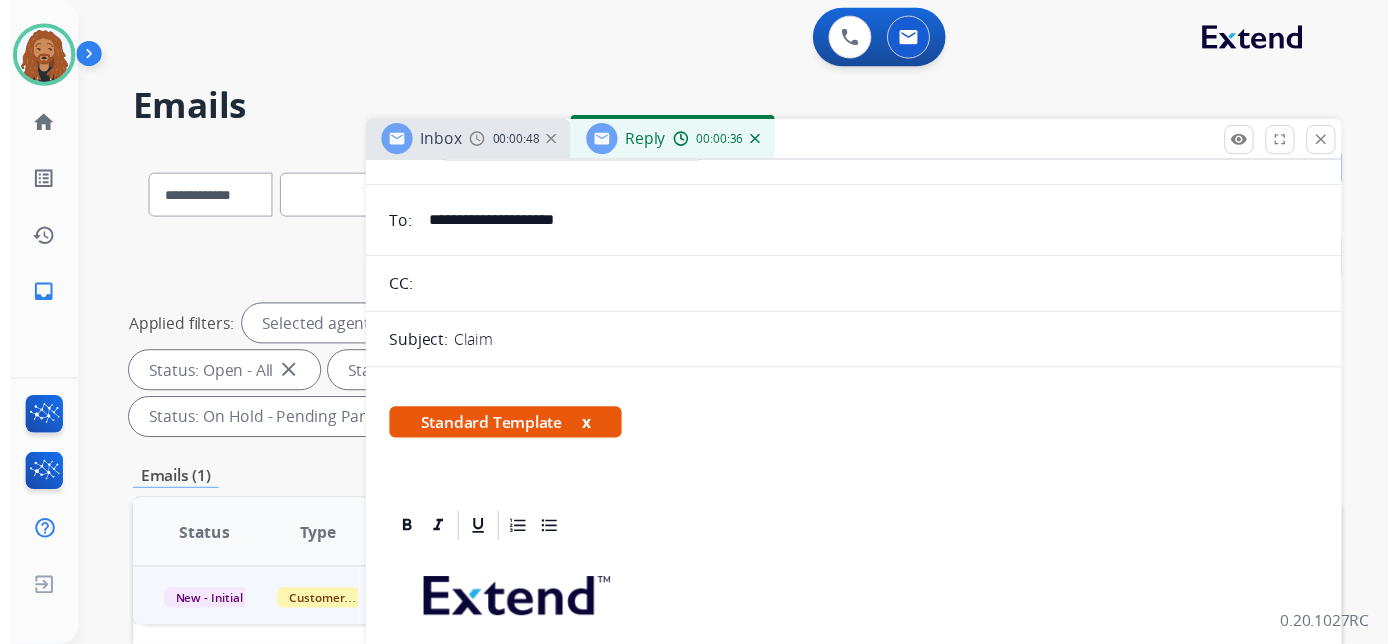 scroll, scrollTop: 0, scrollLeft: 0, axis: both 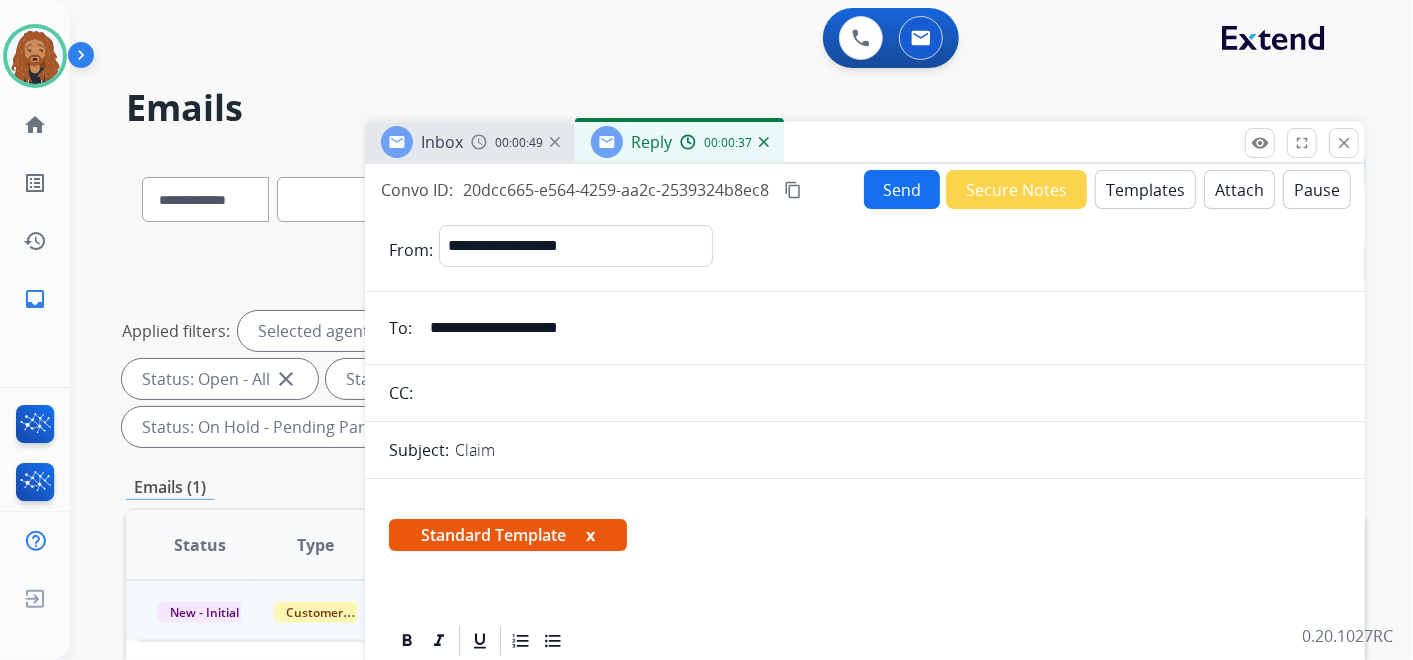 click on "Send" at bounding box center [902, 189] 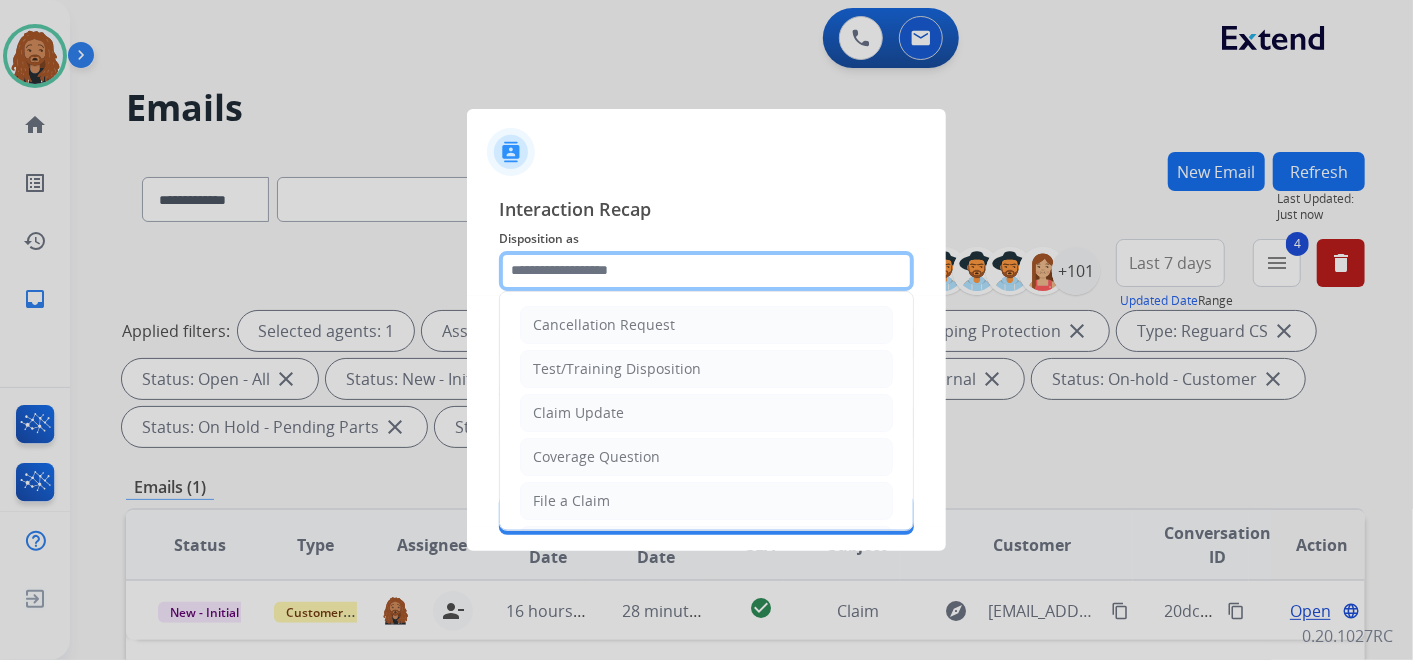 click 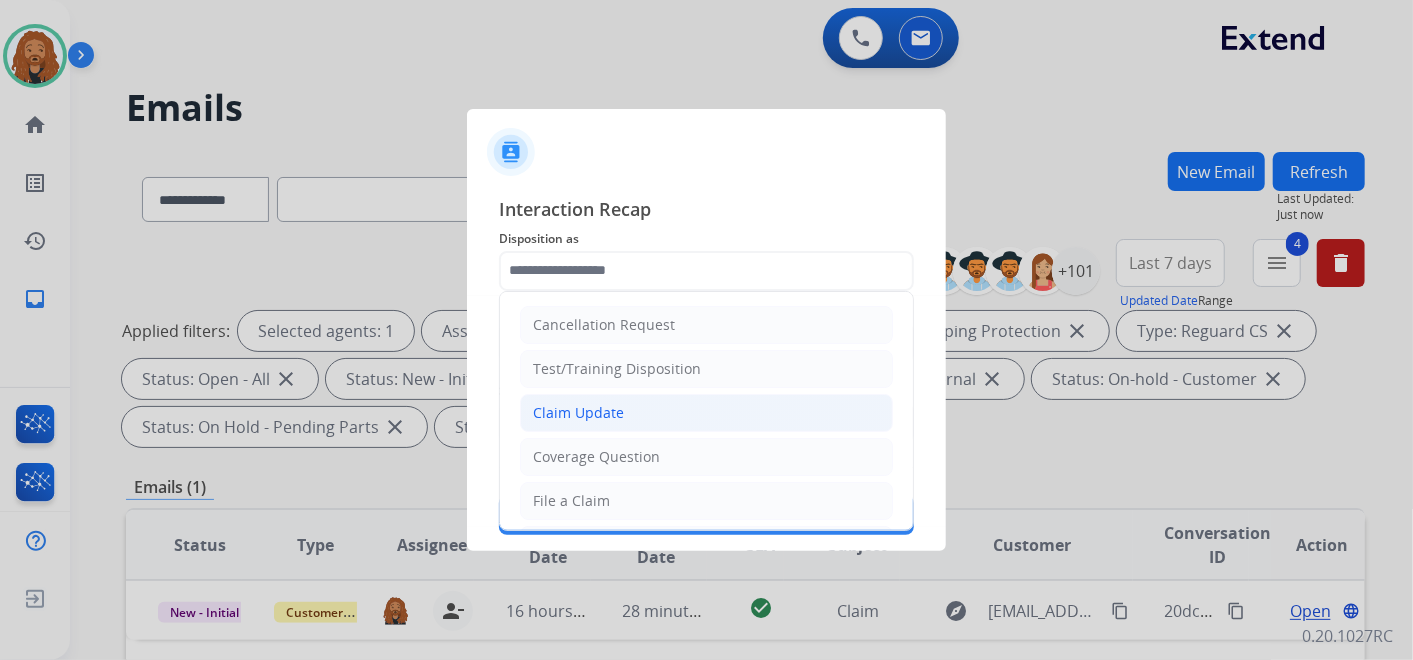click on "Claim Update" 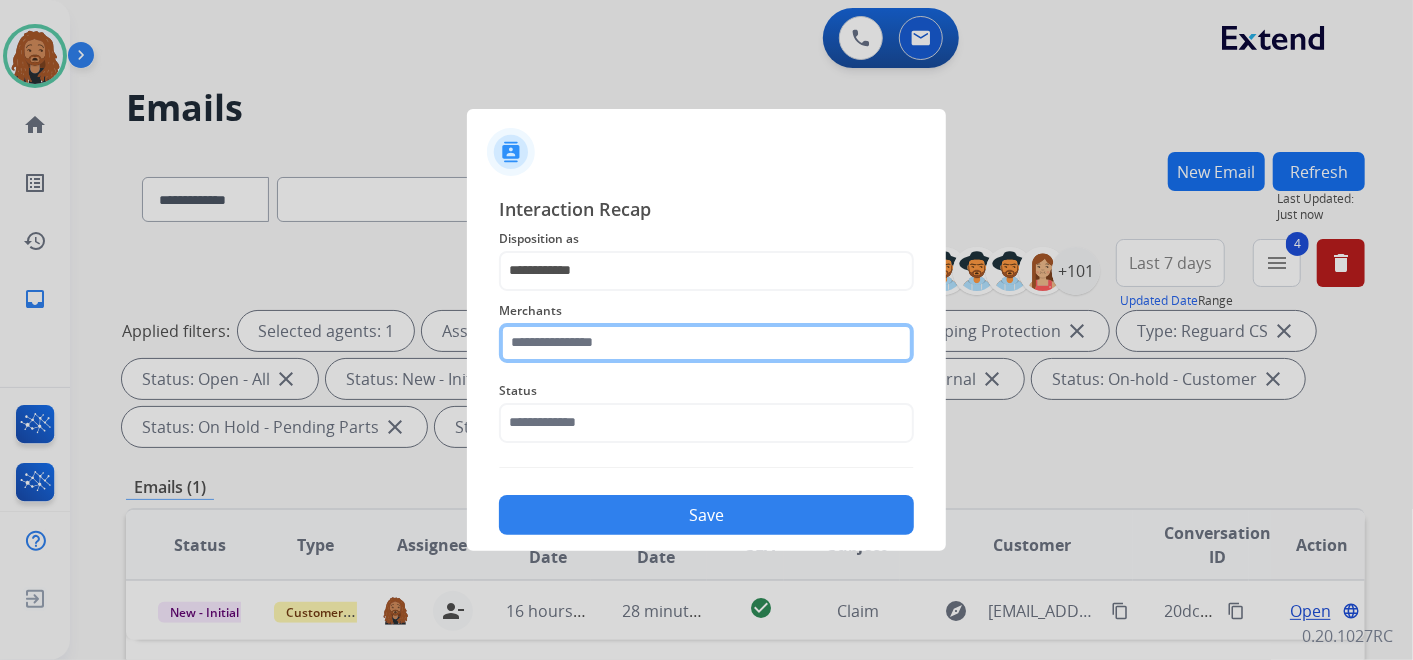 click 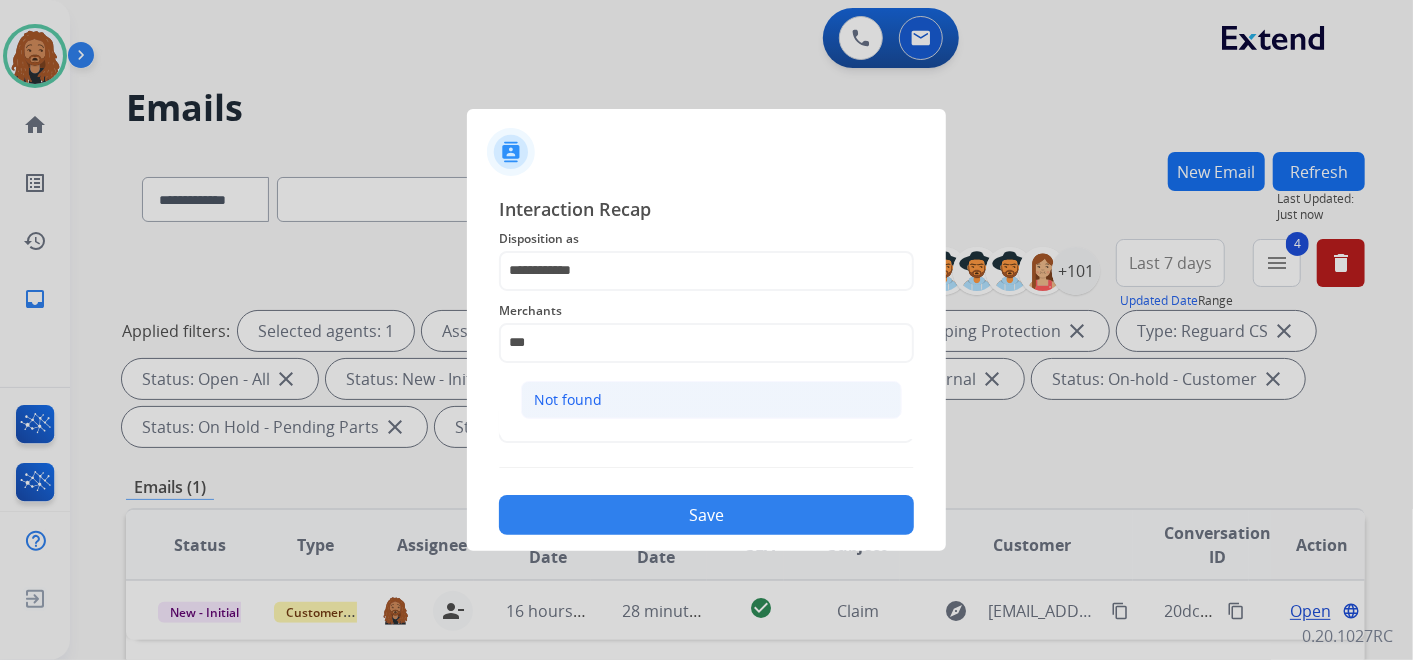 click on "Not found" 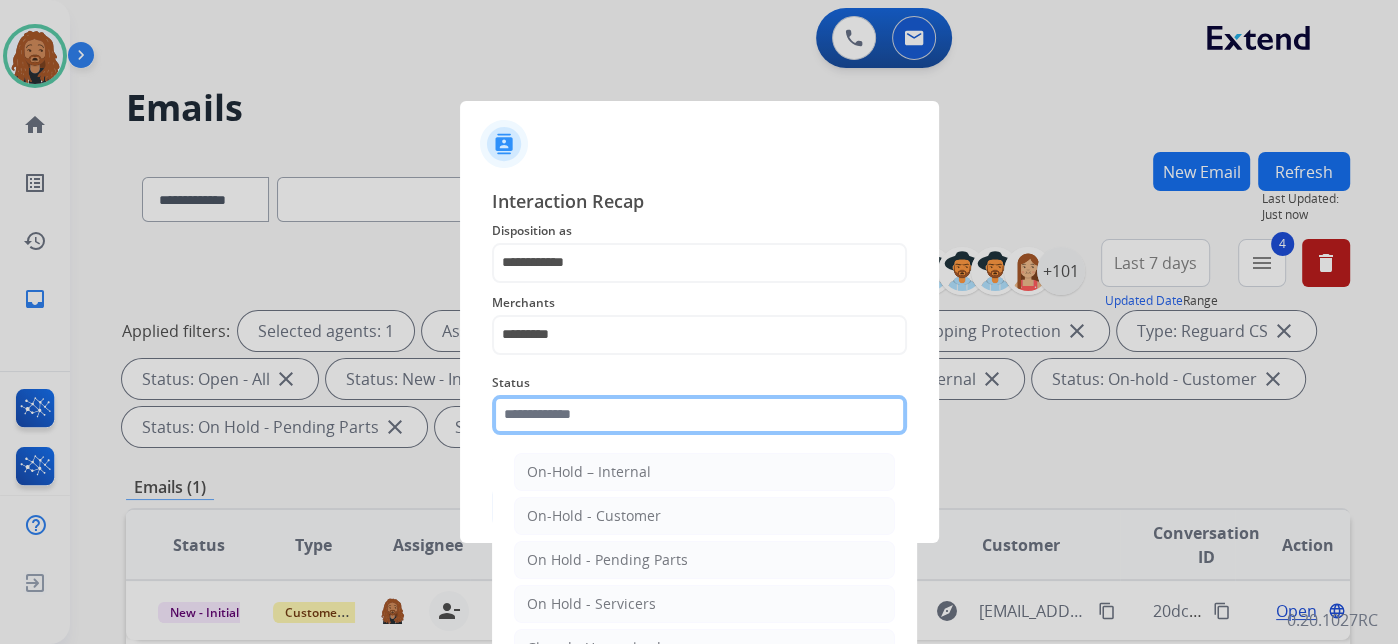 click 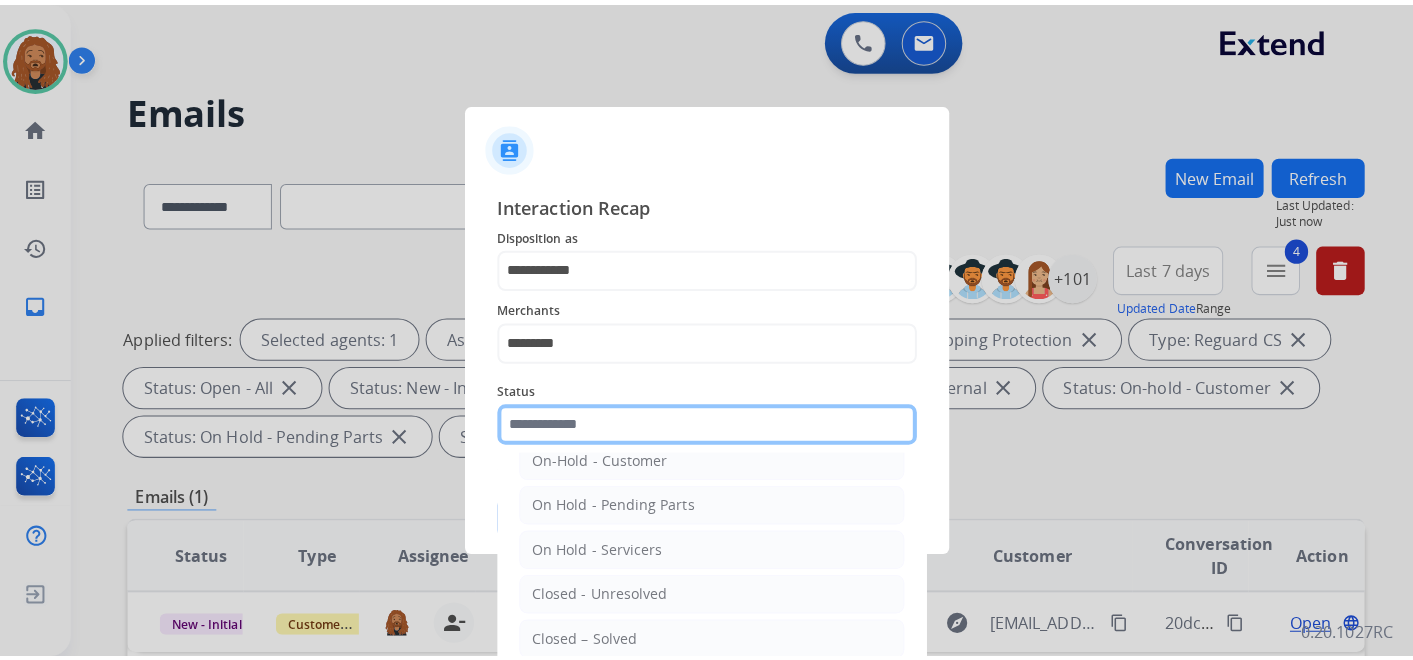 scroll, scrollTop: 114, scrollLeft: 0, axis: vertical 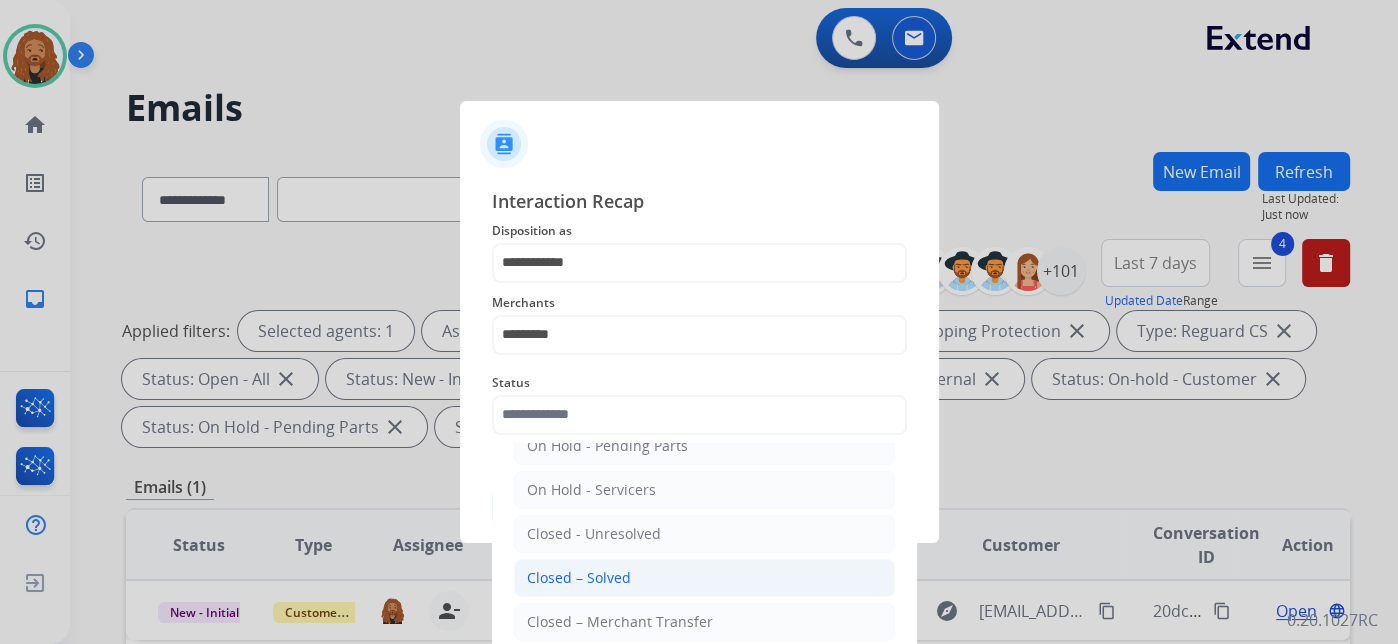 click on "Closed – Solved" 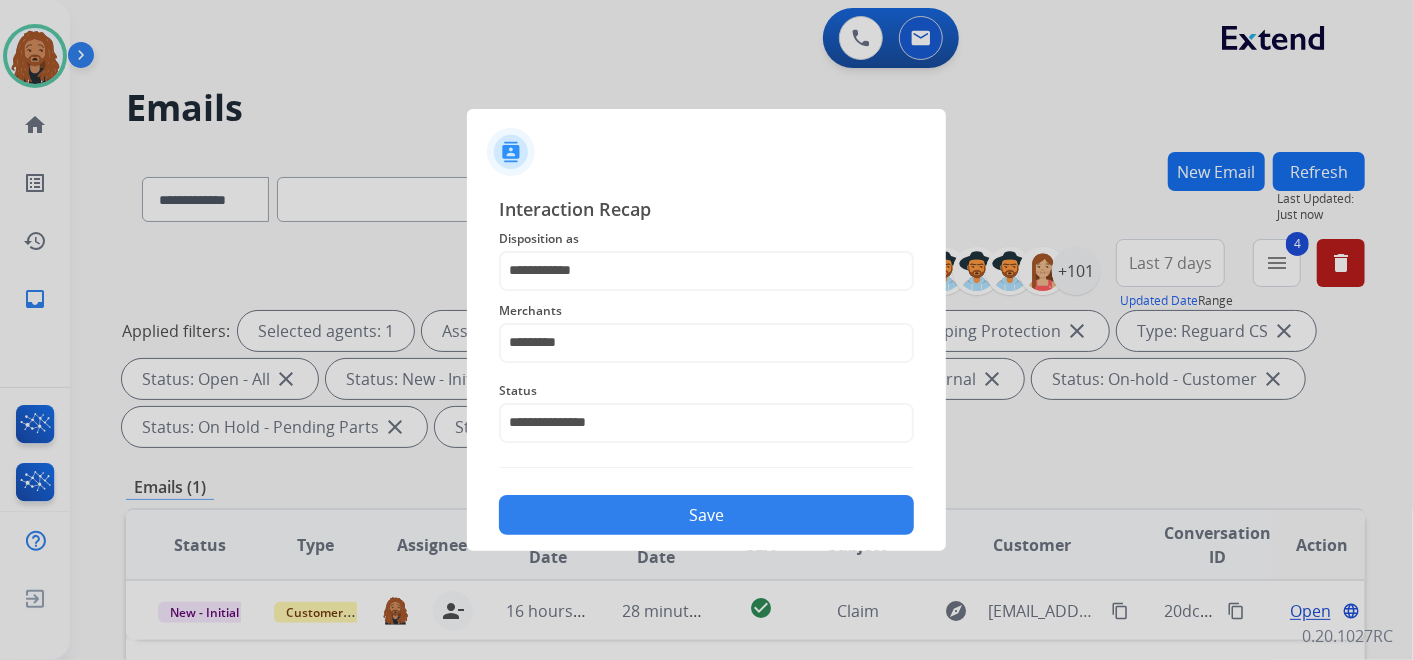 click on "Save" 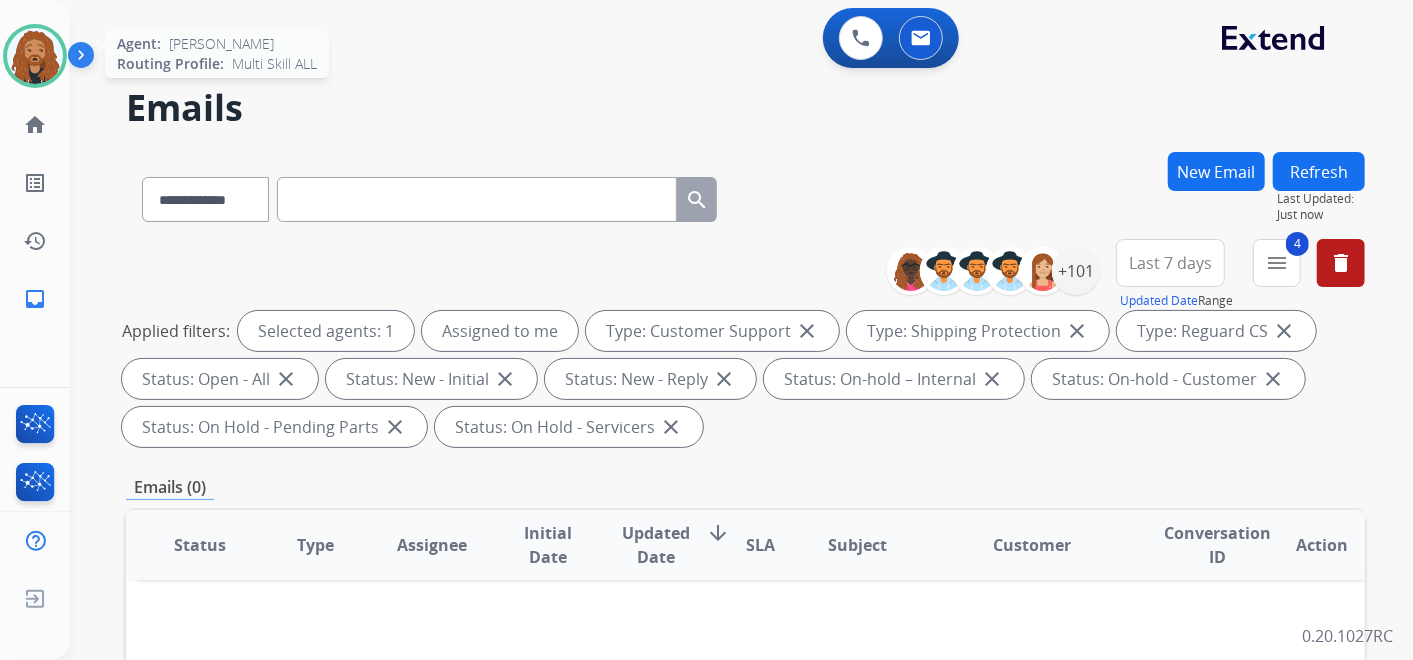 click at bounding box center [35, 56] 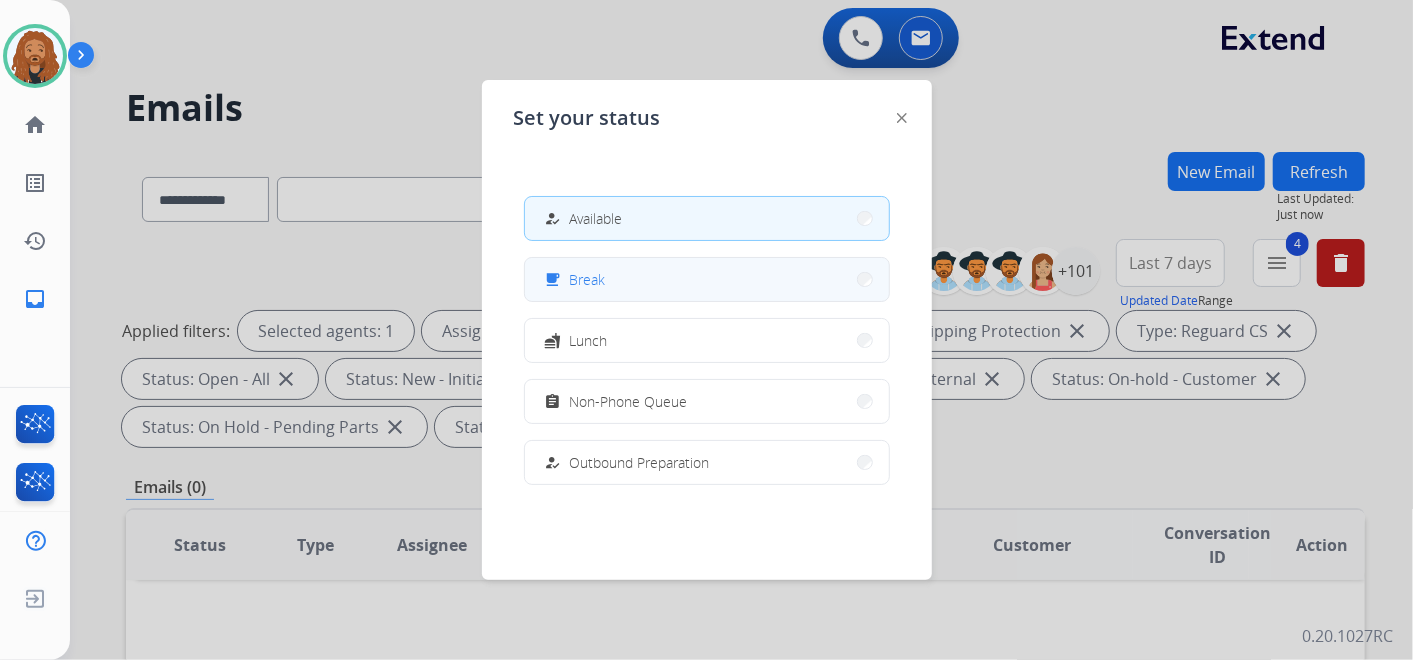 click on "free_breakfast Break" at bounding box center [707, 279] 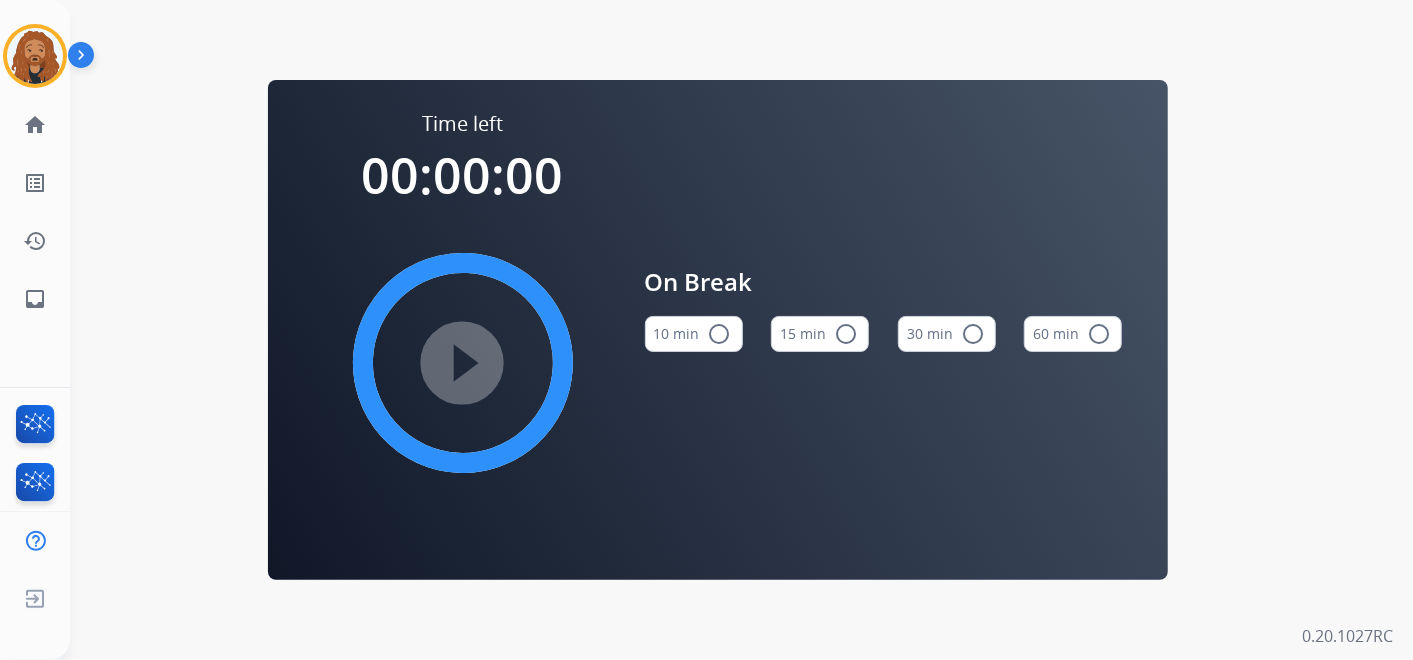 click on "15 min  radio_button_unchecked" at bounding box center (820, 334) 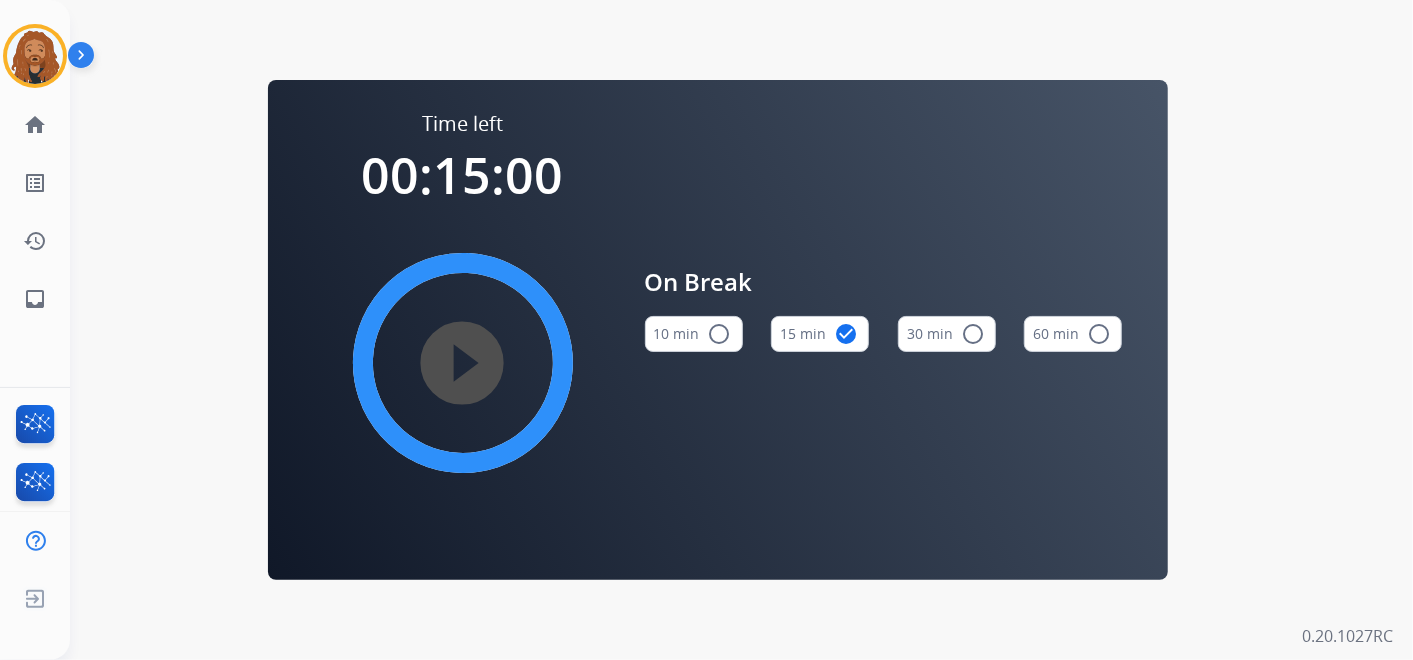 click on "play_circle_filled" at bounding box center [463, 363] 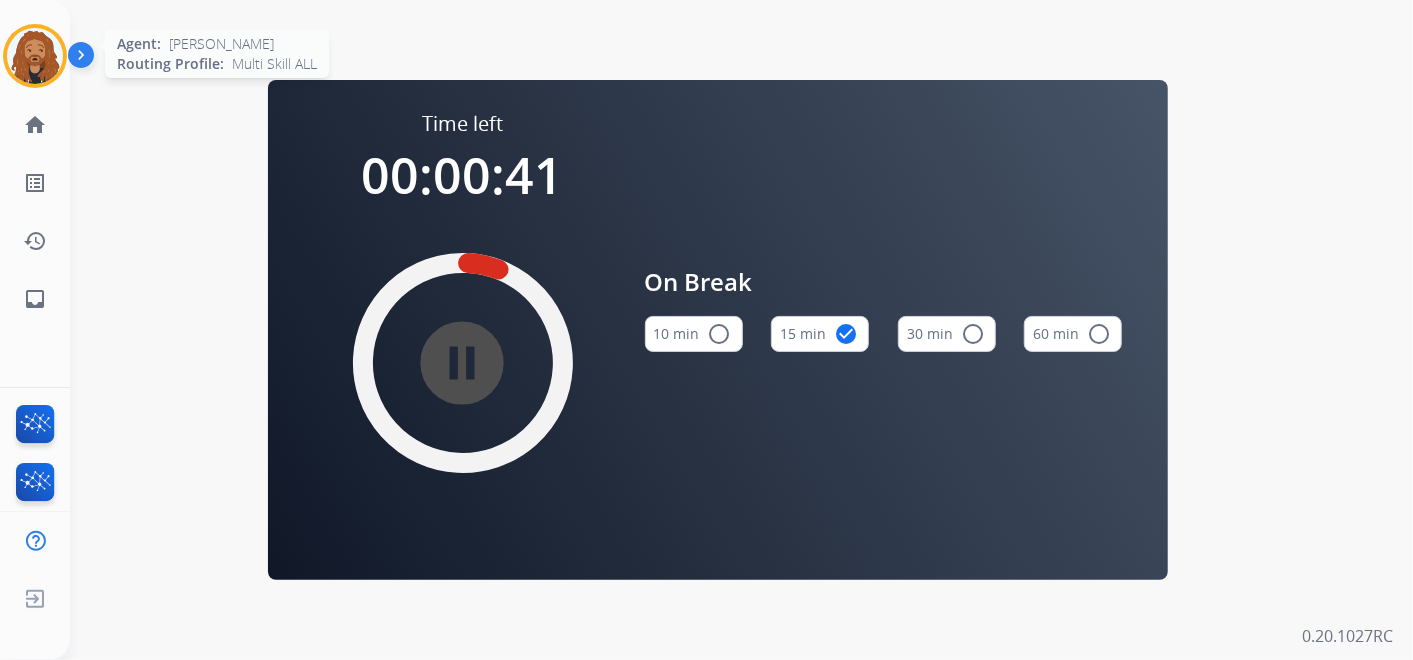 click at bounding box center [35, 56] 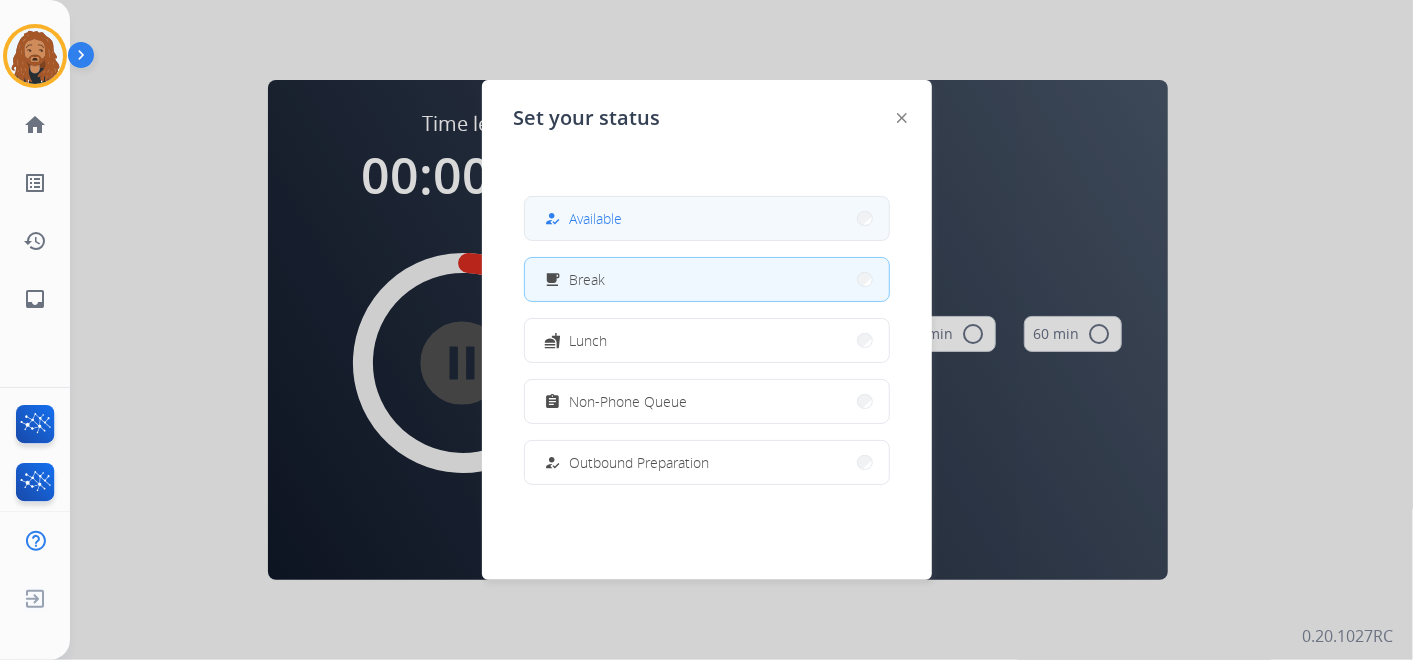 click on "Available" at bounding box center [596, 218] 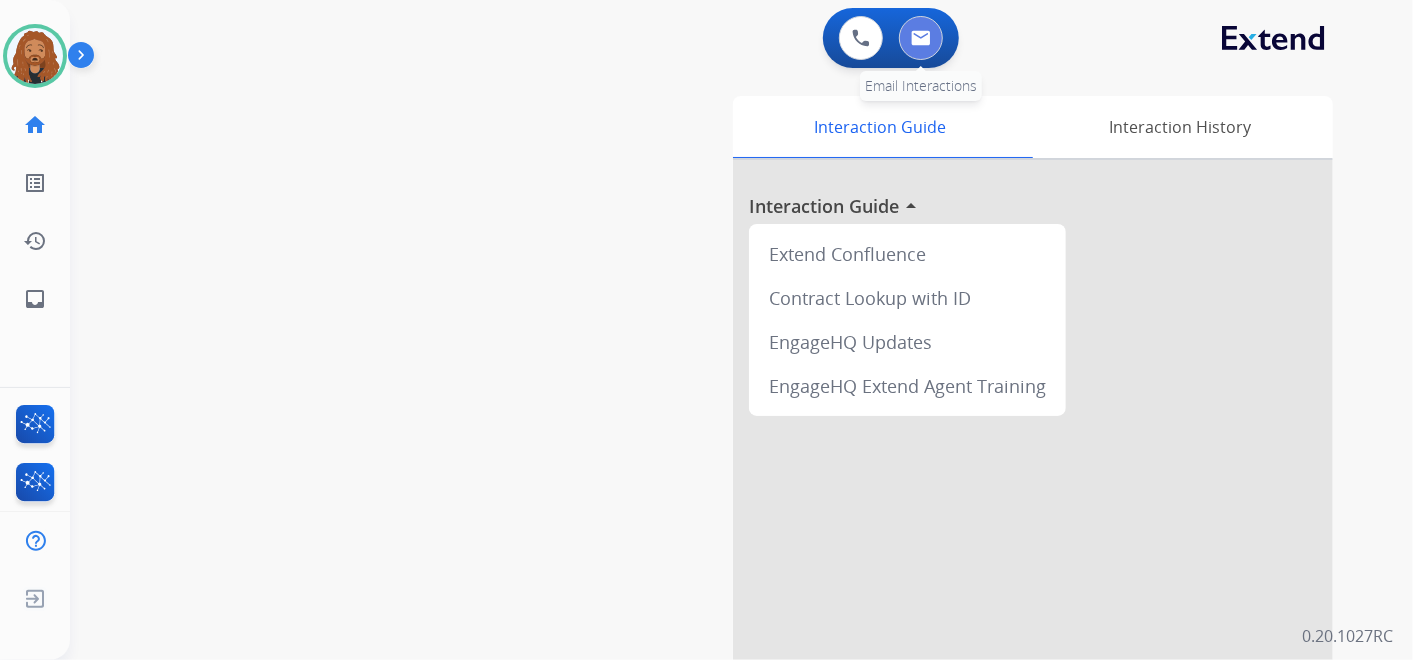 click at bounding box center (921, 38) 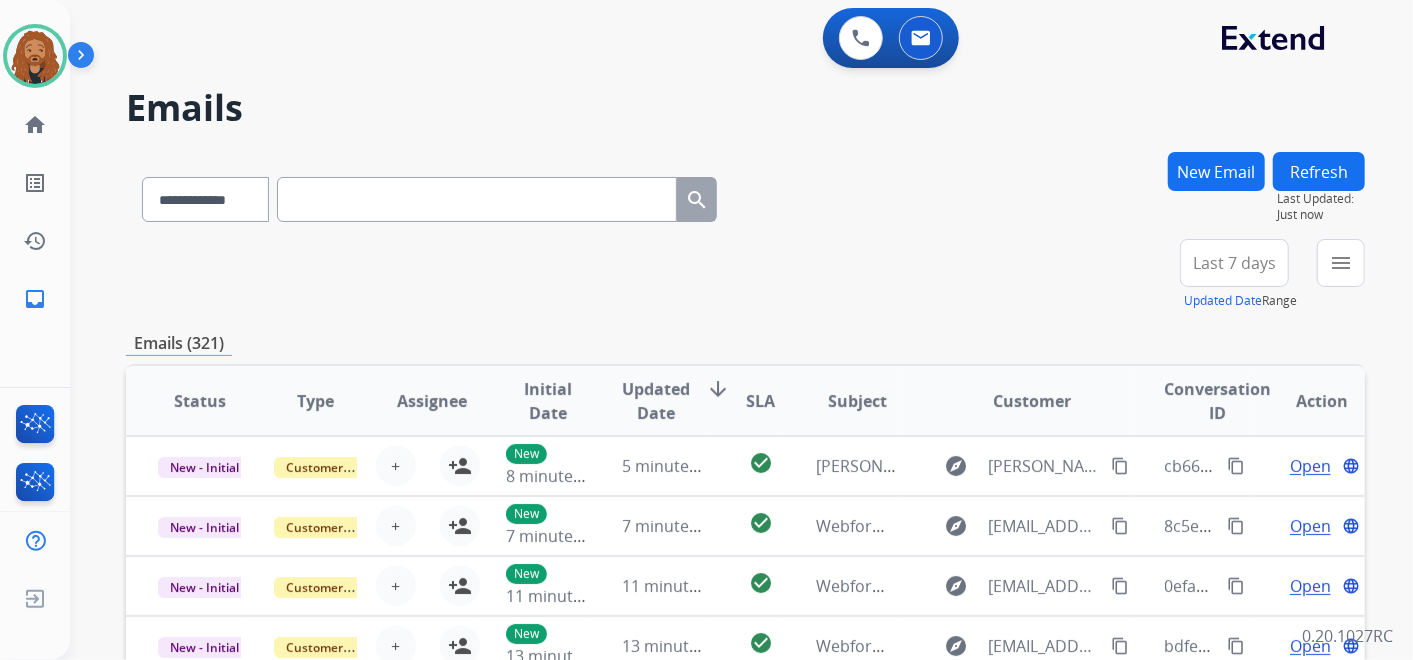 click on "Last 7 days" at bounding box center [1234, 263] 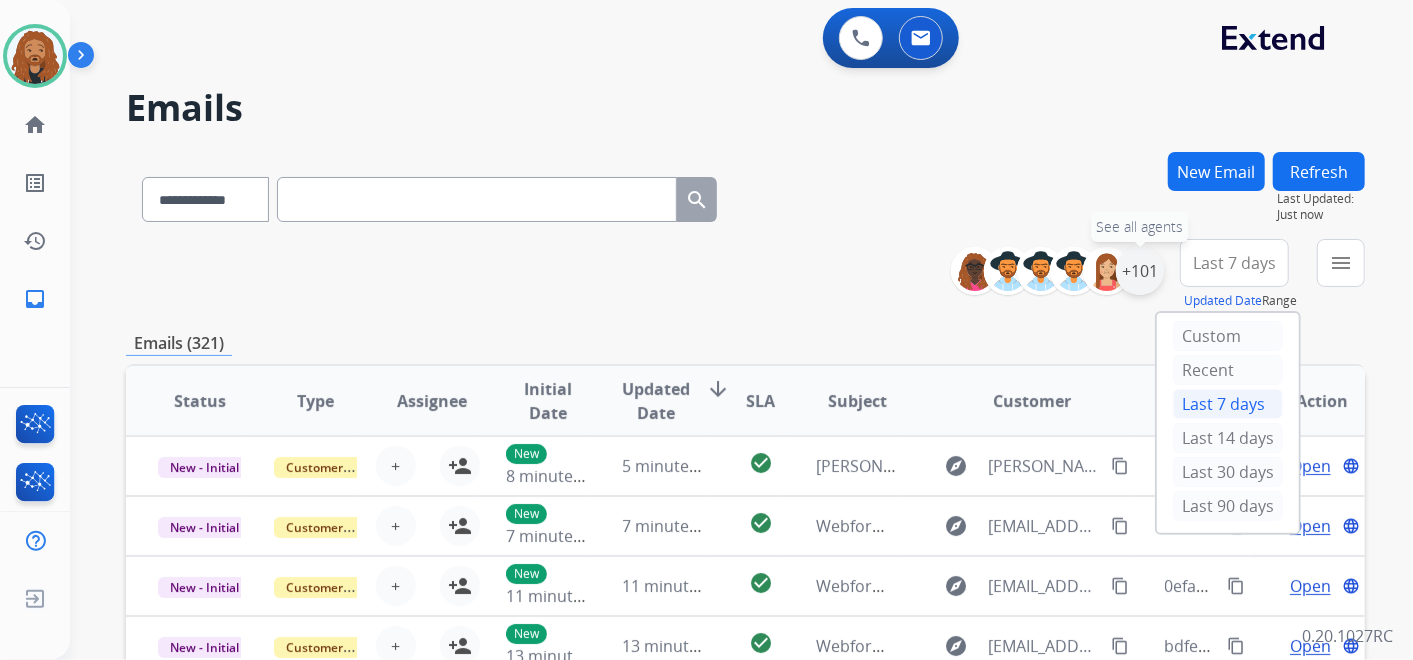click on "+101" at bounding box center (1140, 271) 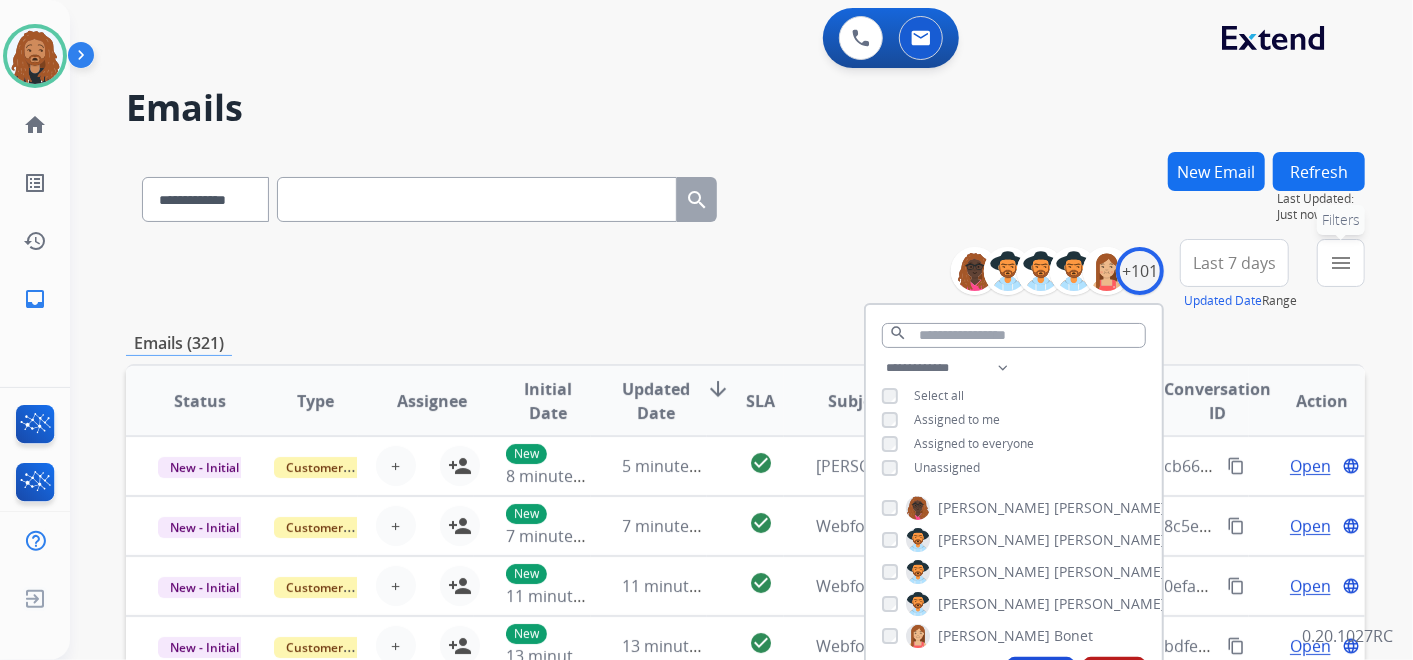 click on "menu  Filters" at bounding box center (1341, 263) 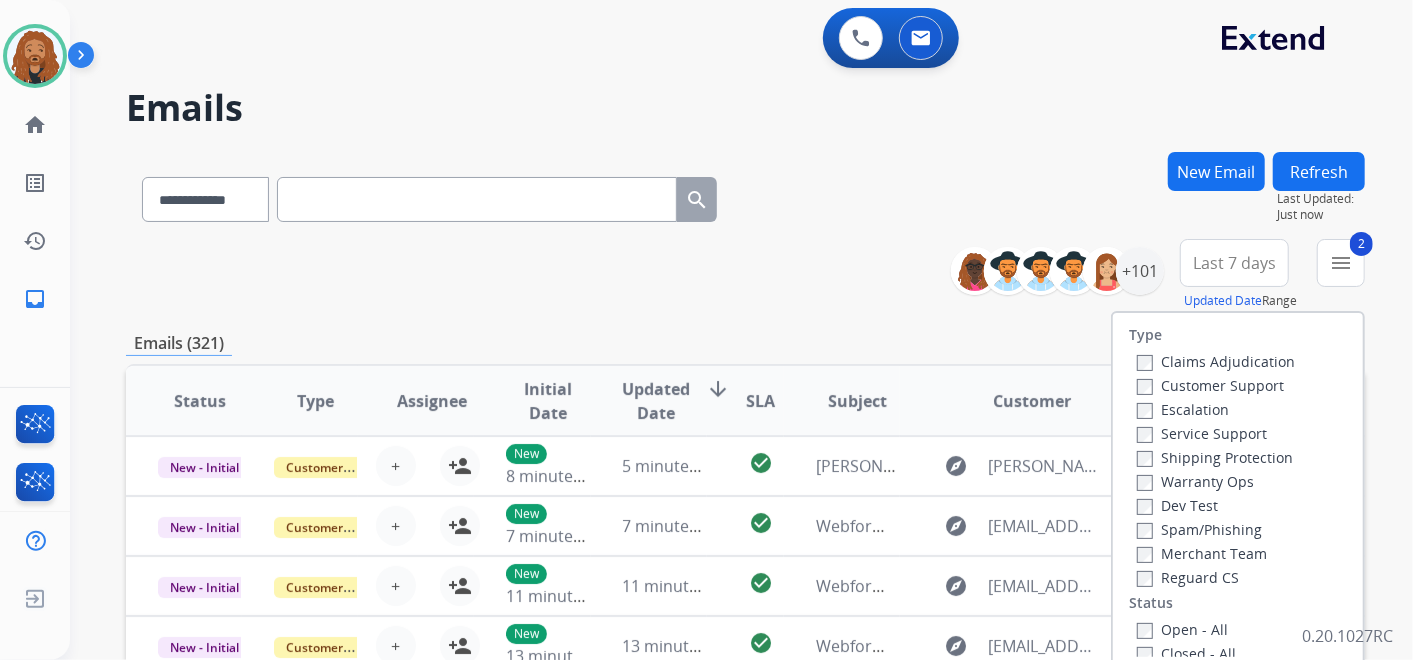 click on "Shipping Protection" at bounding box center (1215, 457) 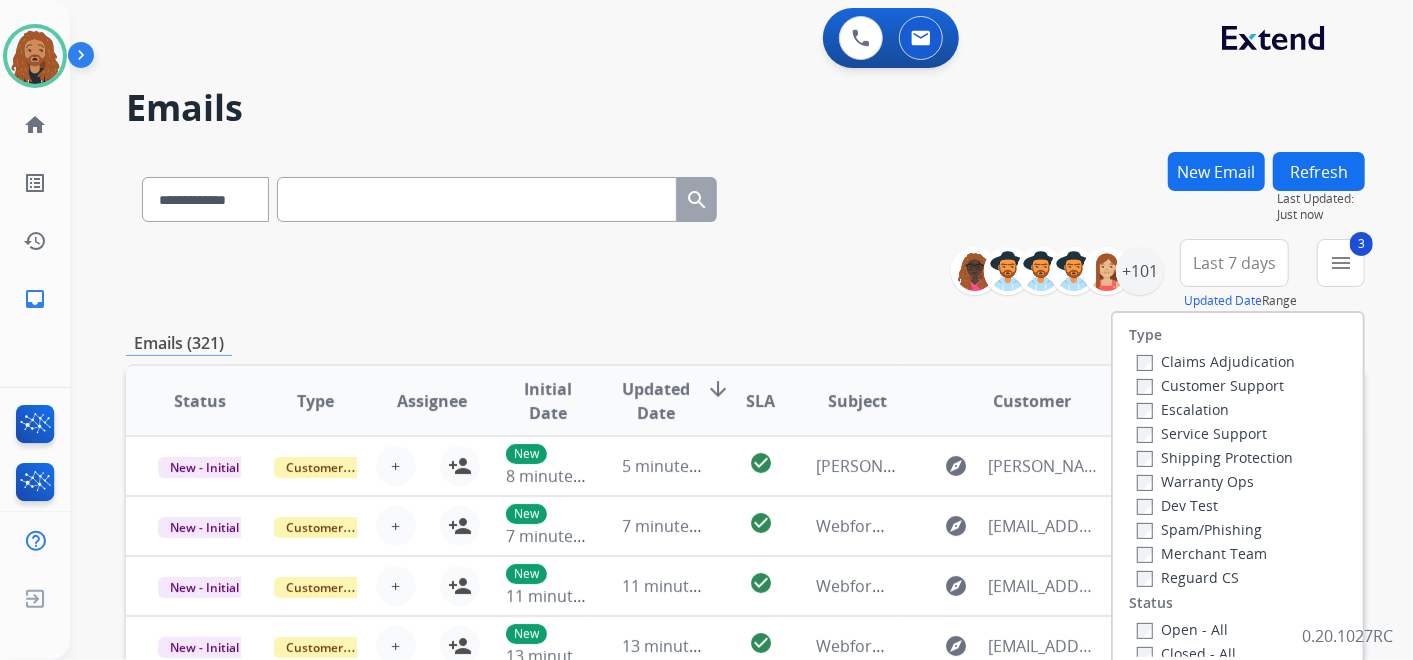 click on "Customer Support" at bounding box center (1210, 385) 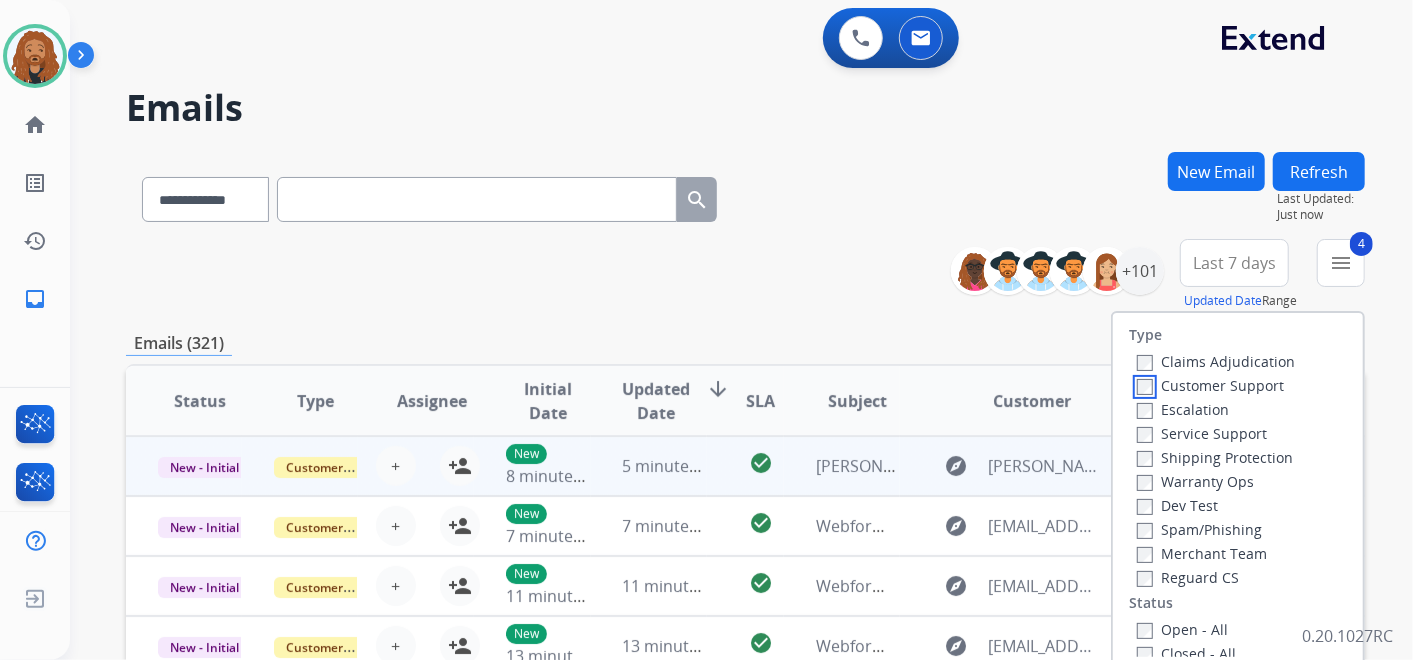 scroll, scrollTop: 1, scrollLeft: 0, axis: vertical 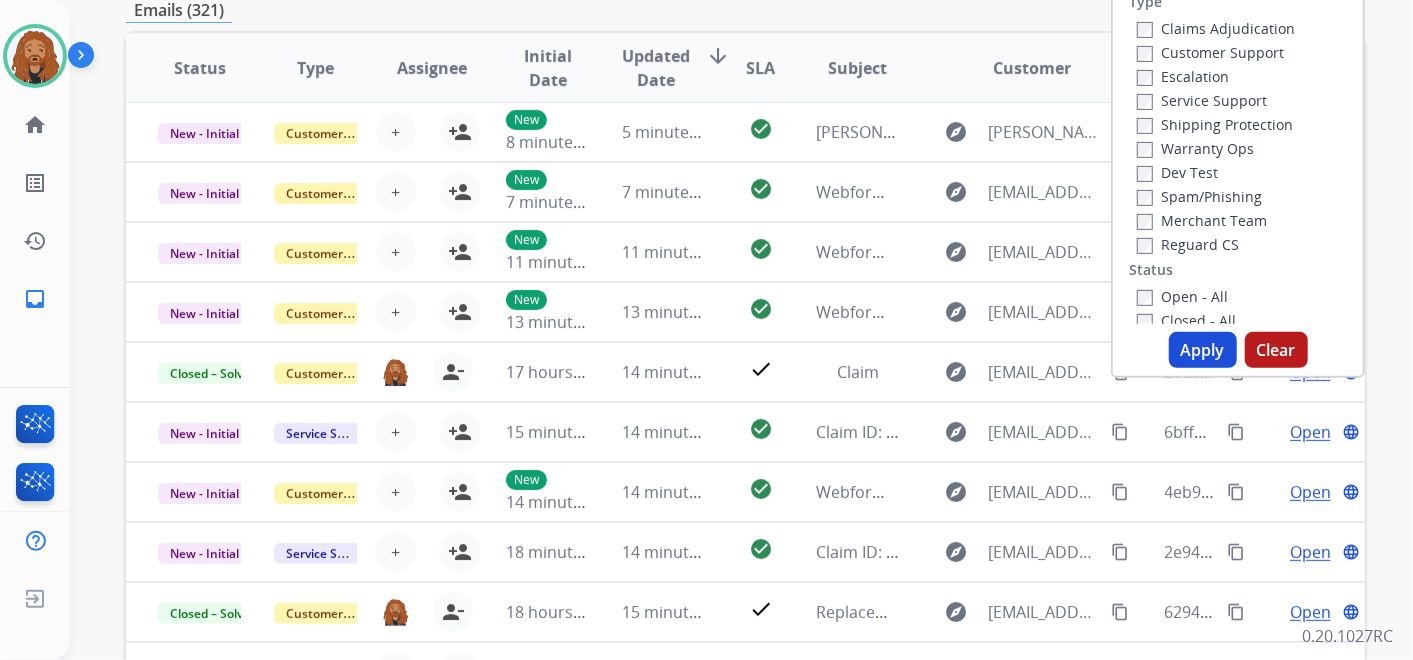click on "Apply" at bounding box center [1203, 350] 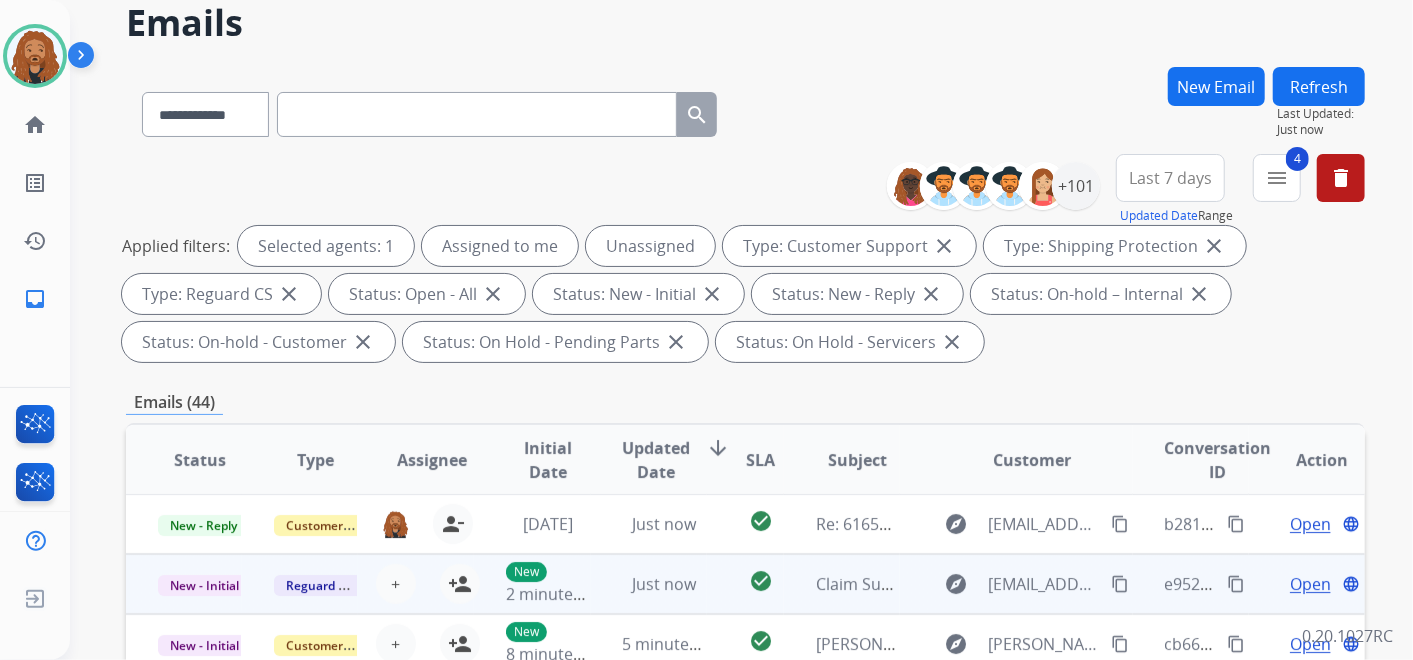 scroll, scrollTop: 222, scrollLeft: 0, axis: vertical 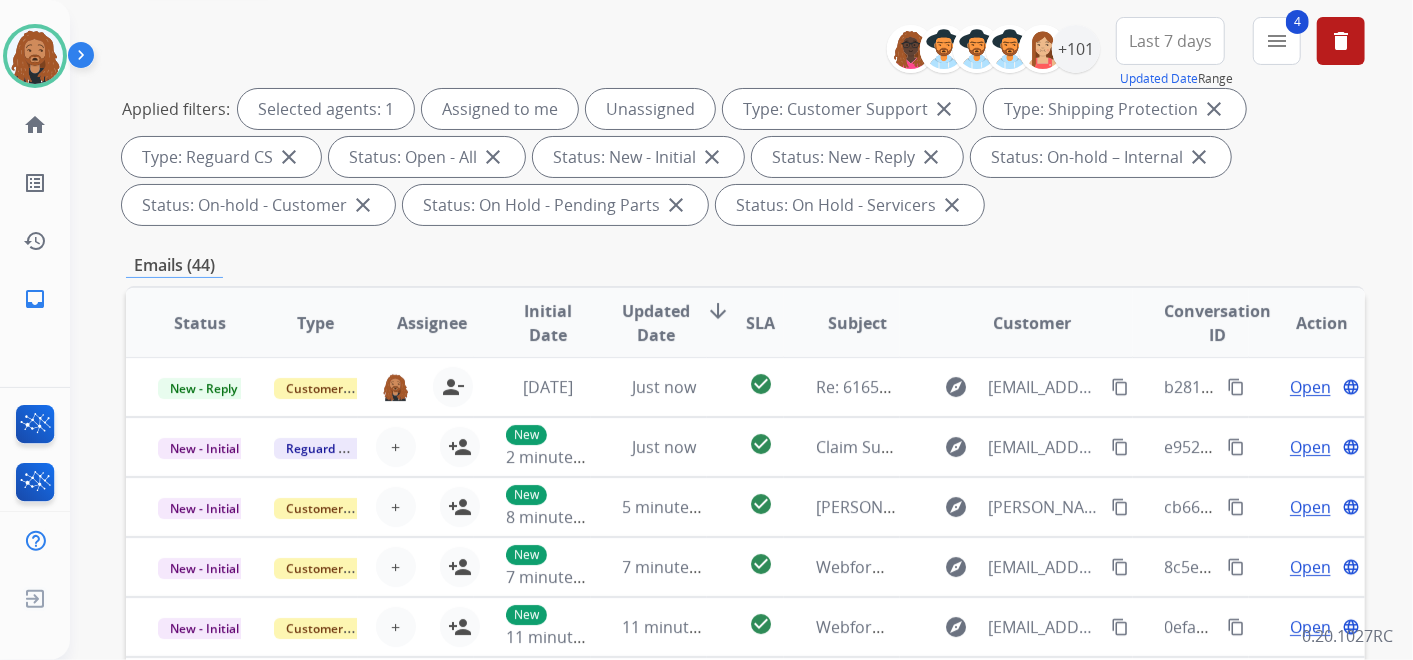 click on "Last 7 days" at bounding box center [1170, 41] 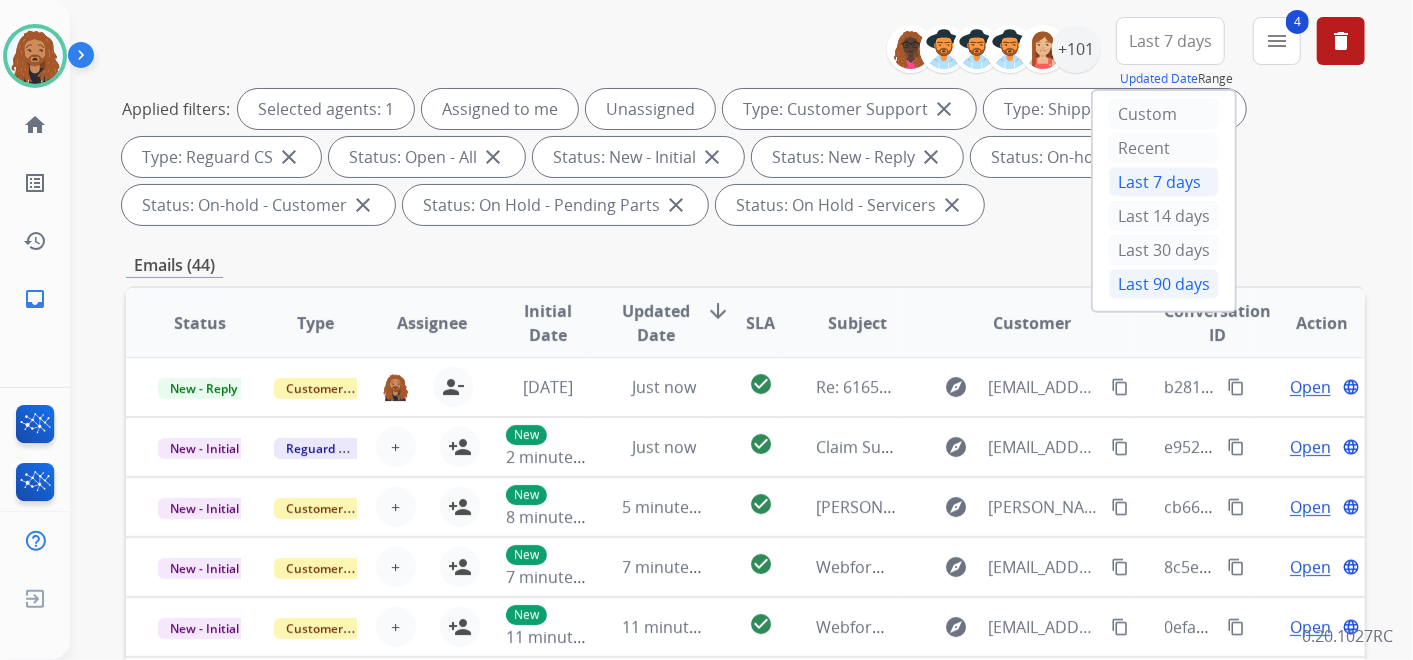 click on "Last 90 days" at bounding box center (1164, 284) 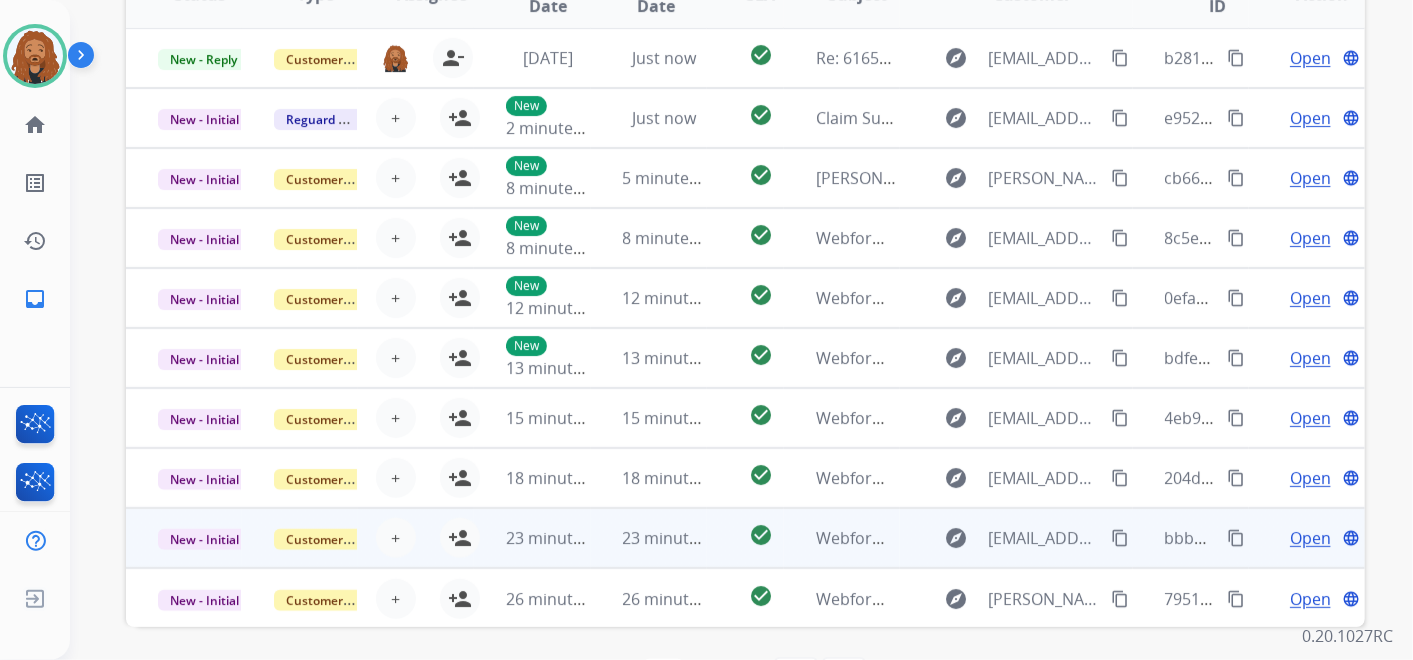 scroll, scrollTop: 621, scrollLeft: 0, axis: vertical 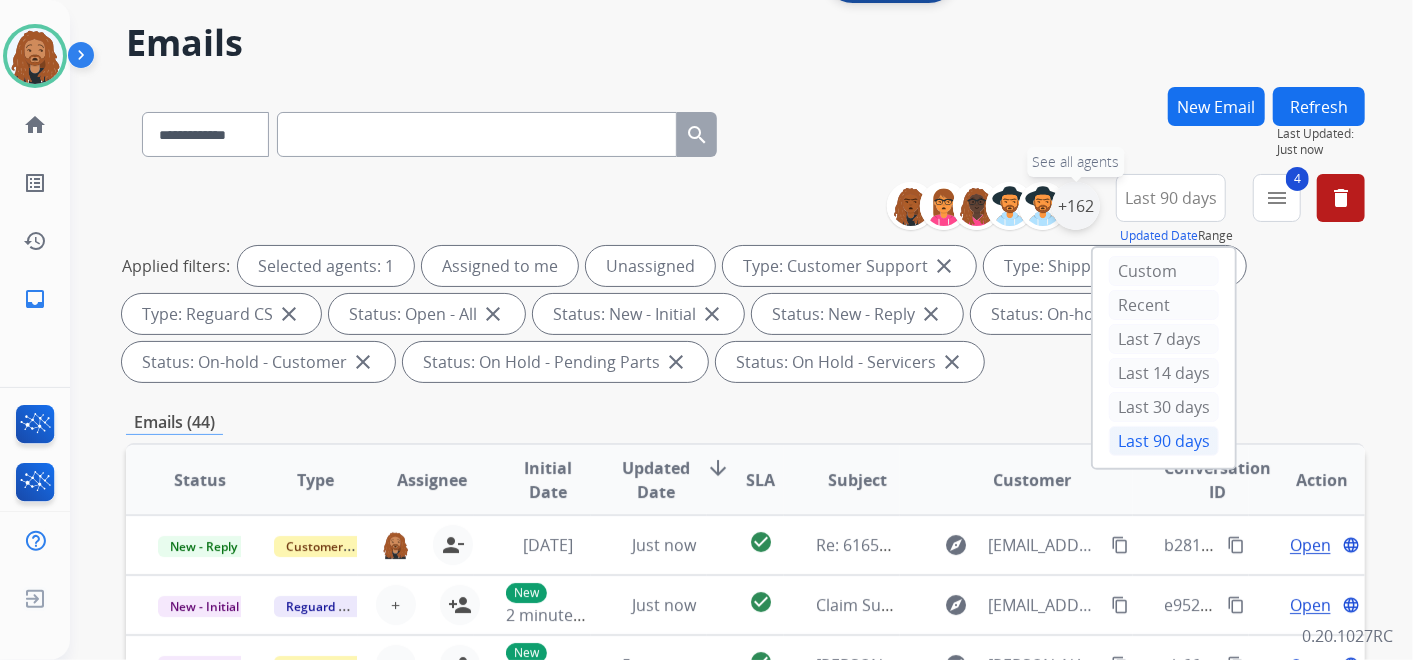 click on "+162" at bounding box center (1076, 206) 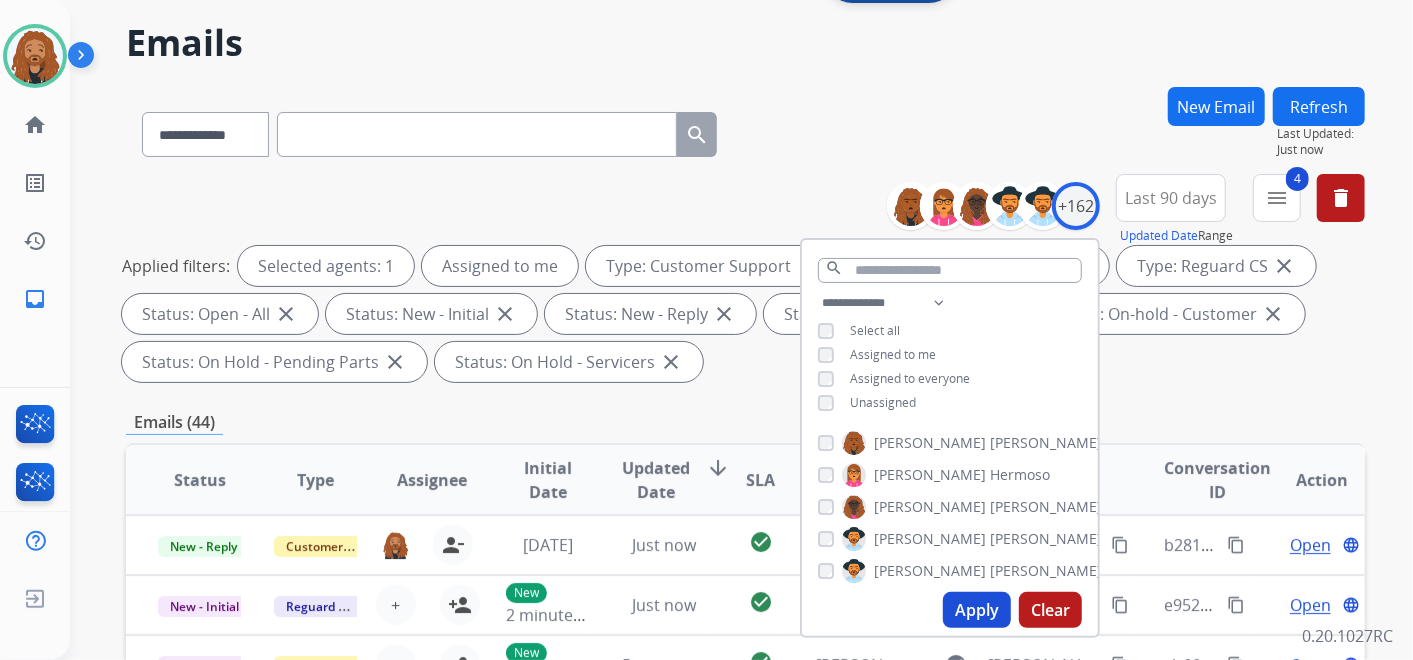 click on "Apply" at bounding box center [977, 610] 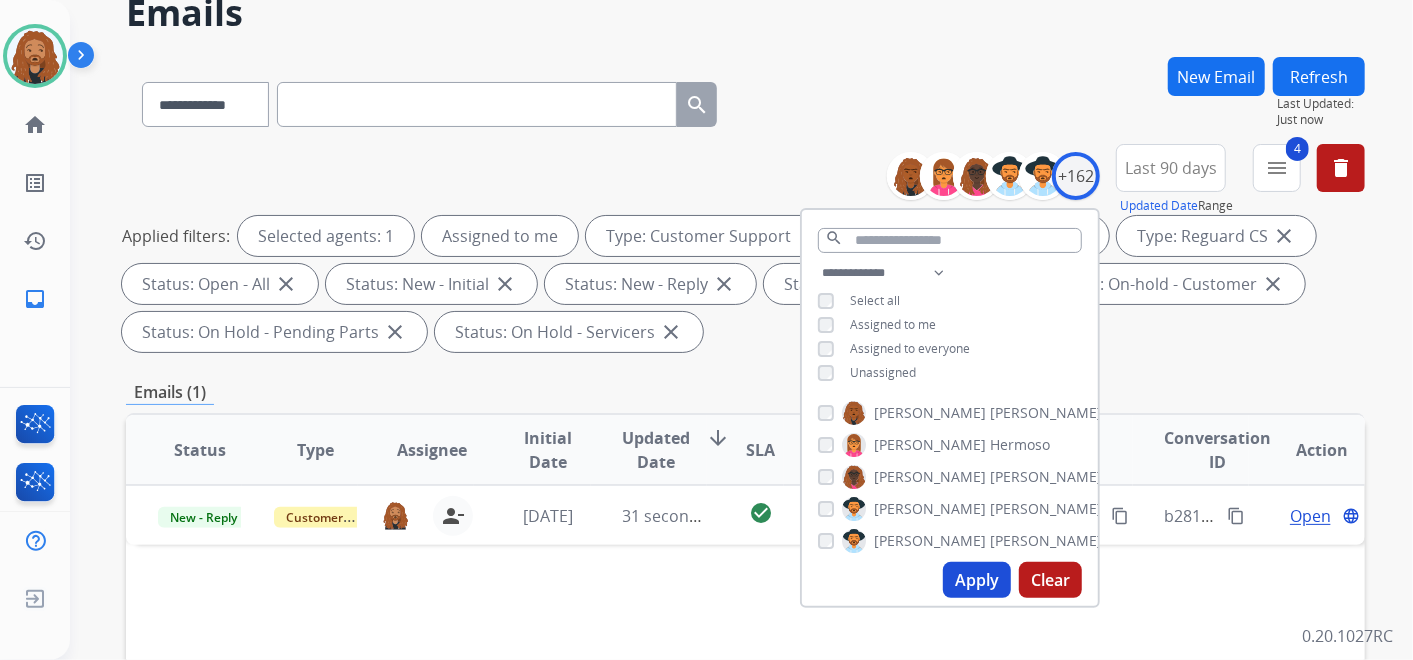 scroll, scrollTop: 222, scrollLeft: 0, axis: vertical 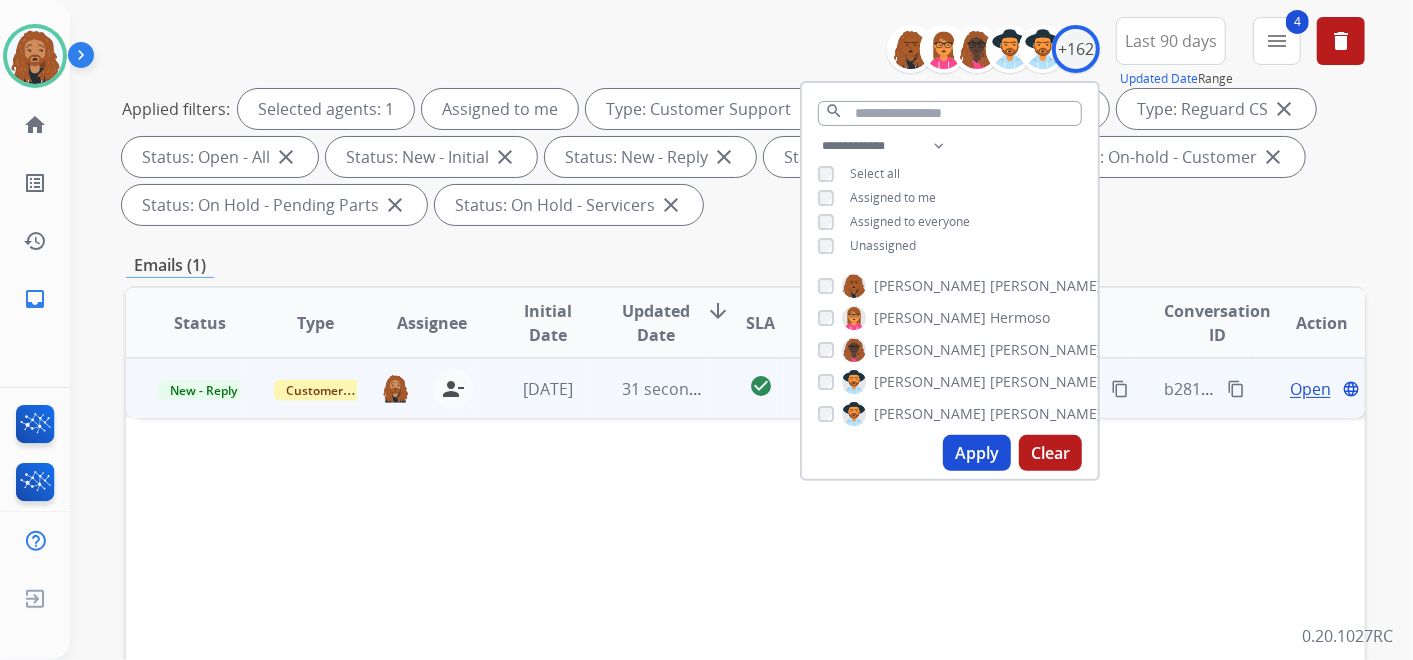 click on "Open" at bounding box center (1310, 389) 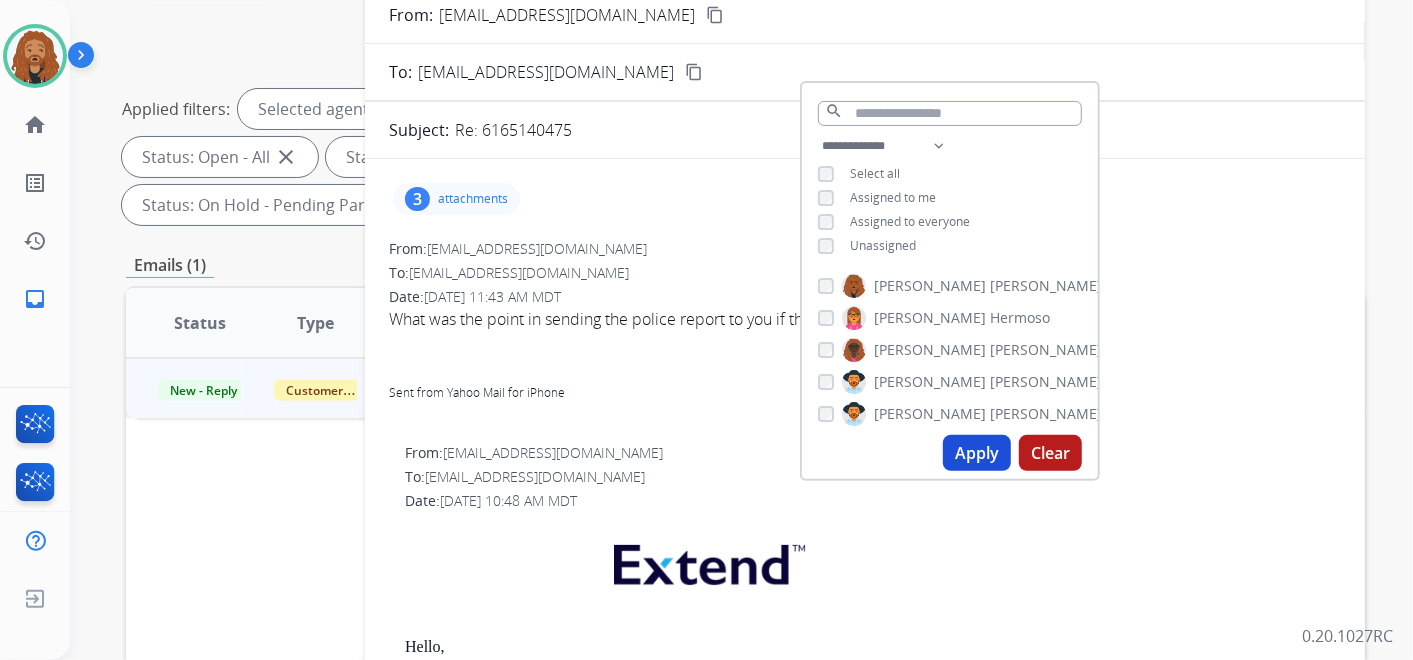 click on "From: mcswain_miyesha@yahoo.com content_copy To:  support@extend.com  content_copy Subject:  Re: 6165140475  3 attachments  From:  mcswain_miyesha@yahoo.com   To:  support@extend.com  Date:  07/26/2025 - 11:43 AM MDT
What was the point in sending the police report to you if there is nothing you can do.  Sent from Yahoo Mail for iPhone  From:  support@extend.com   To:  mcswain_miyesha@yahoo.com  Date:  07/26/2025 - 10:48 AM MDT Hello, Thank you for reaching out to us. I apologize; however, we here at Extend only handle the warranty and claims processing. The only way we can do a reimbursement/replacement is through the Virtual Card as we do not have access to your card or bank information. If you are looking for a direct refund to your card, you will need to contact the merchant. If you are having issues using your virtual card, here are some troubleshooting steps to assist with making a successful transaction: Please ensure the total purchase price does not exceed the amount on the card.  From:   To:   To:" at bounding box center (865, 2161) 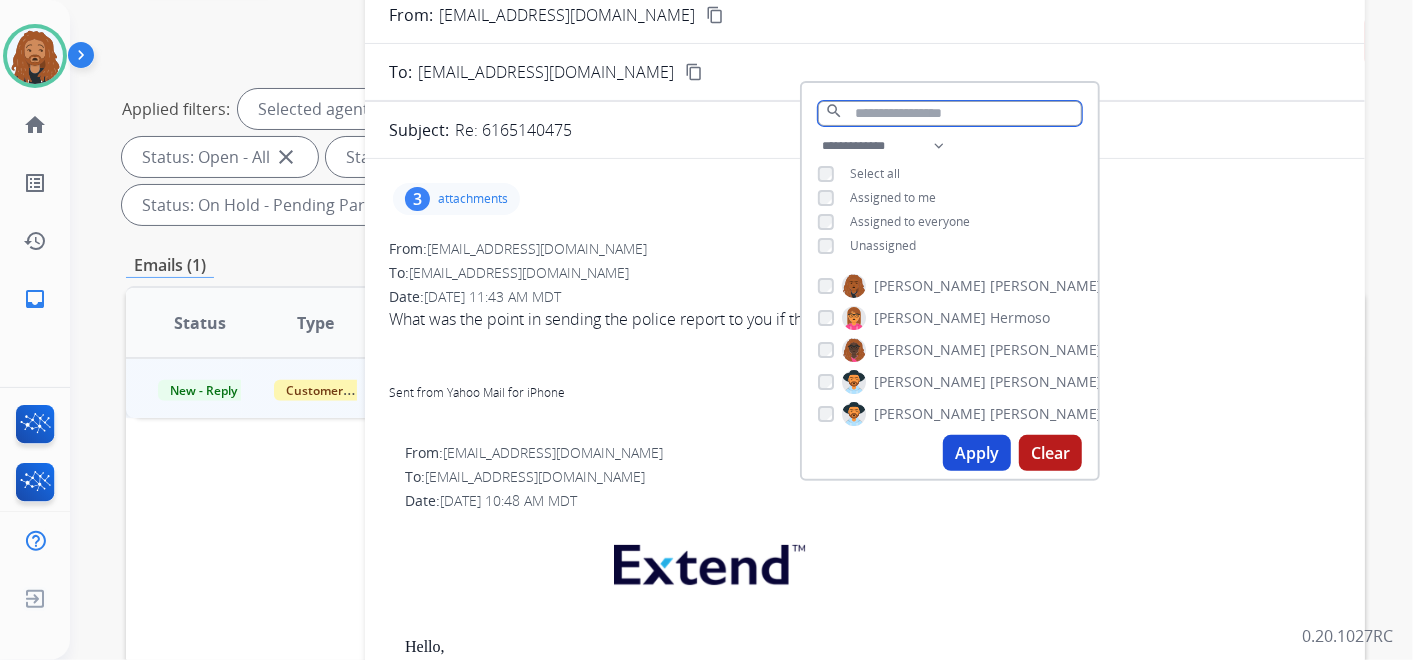 click at bounding box center (950, 113) 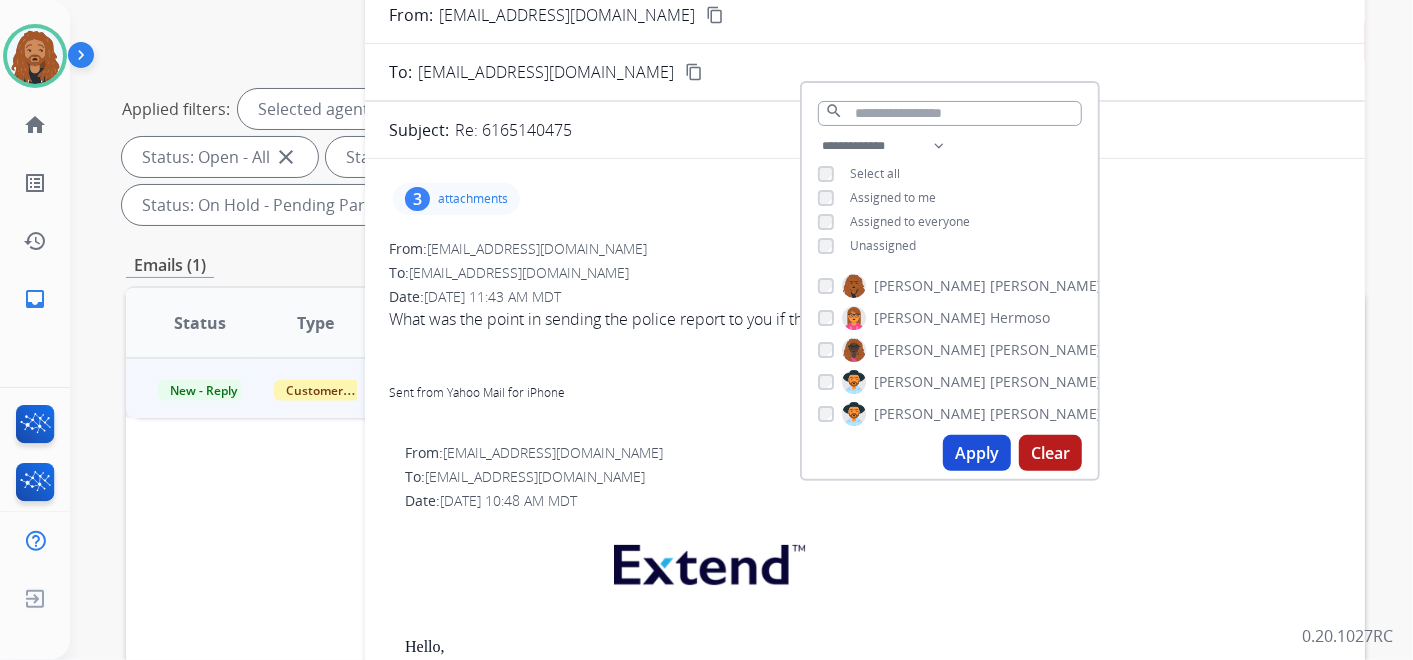 click on "3 attachments  From:  mcswain_miyesha@yahoo.com   To:  support@extend.com  Date:  07/26/2025 - 11:43 AM MDT
What was the point in sending the police report to you if there is nothing you can do.  Sent from Yahoo Mail for iPhone  From:  support@extend.com   To:  mcswain_miyesha@yahoo.com  Date:  07/26/2025 - 10:48 AM MDT Hello, Thank you for reaching out to us. I apologize; however, we here at Extend only handle the warranty and claims processing. The only way we can do a reimbursement/replacement is through the Virtual Card as we do not have access to your card or bank information. If you are looking for a direct refund to your card, you will need to contact the merchant. If you are having issues using your virtual card, here are some troubleshooting steps to assist with making a successful transaction: Please ensure the total purchase price does not exceed the amount on the card. Check out under the credit card option, using your own contact information. Extend Customer support  From:   To:   Date:   To:" at bounding box center [865, 2247] 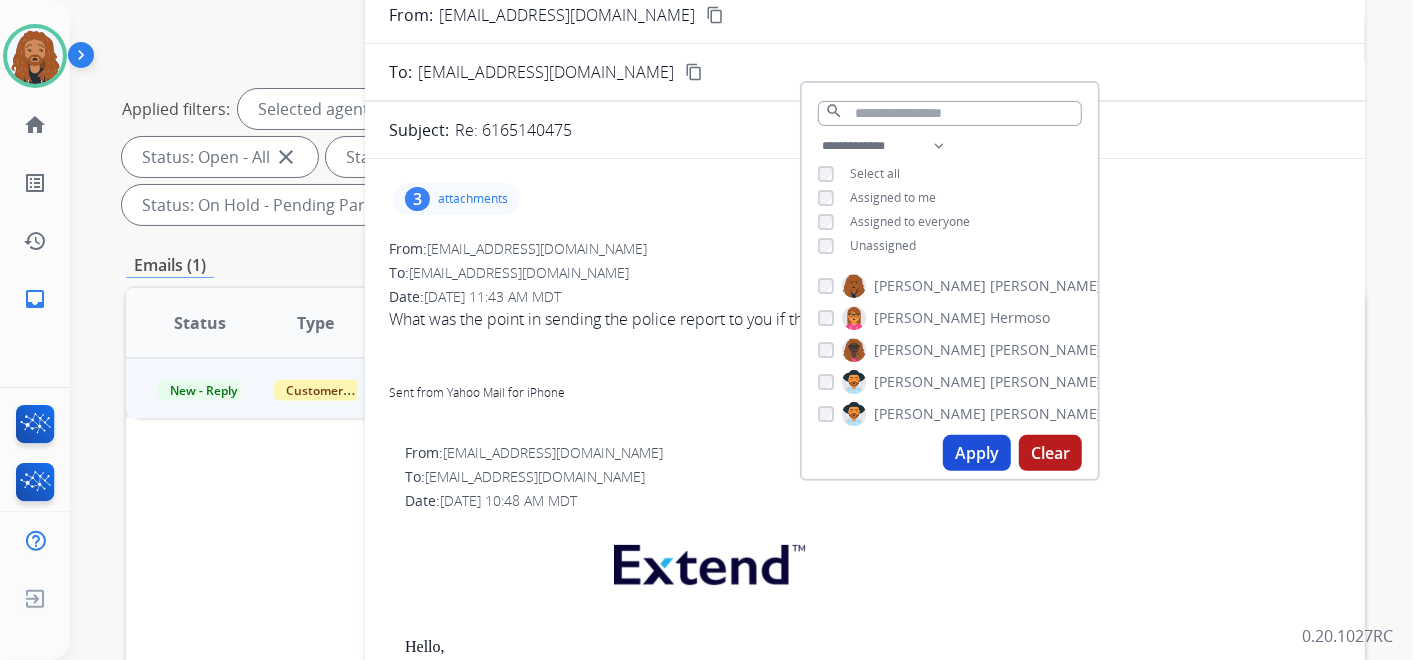 click on "**********" at bounding box center [950, 198] 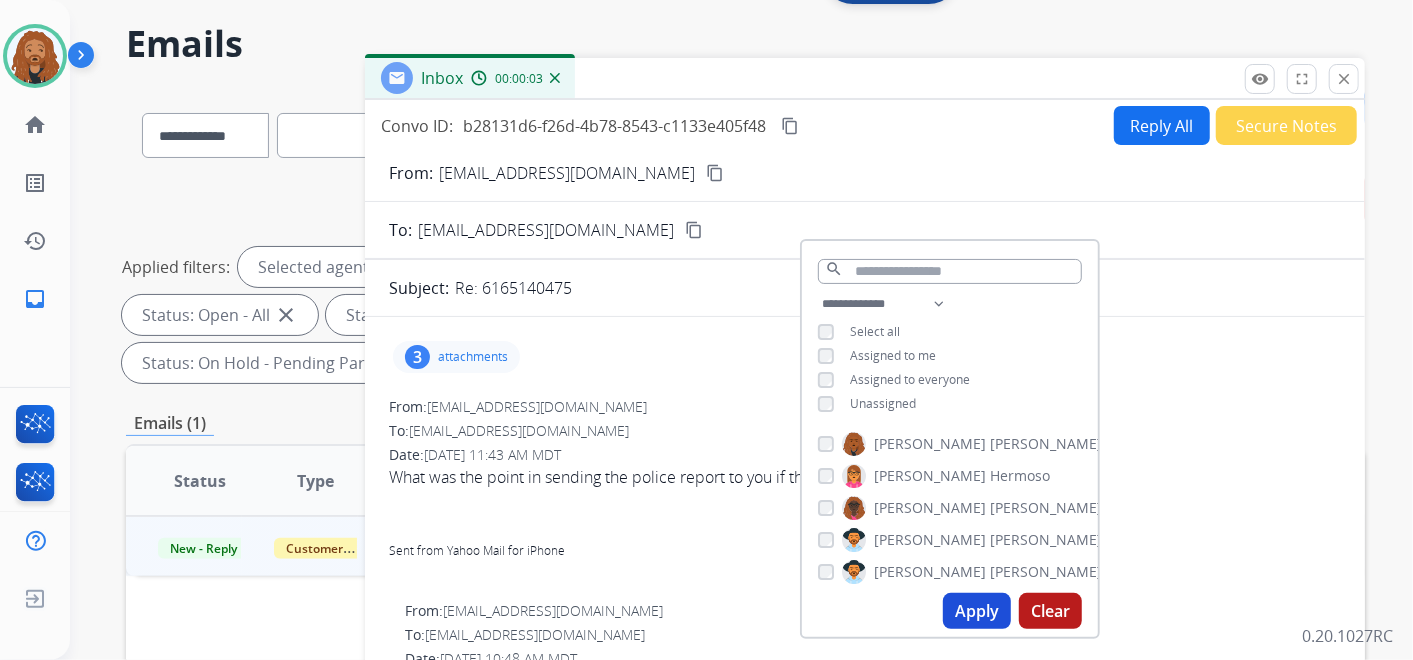 scroll, scrollTop: 0, scrollLeft: 0, axis: both 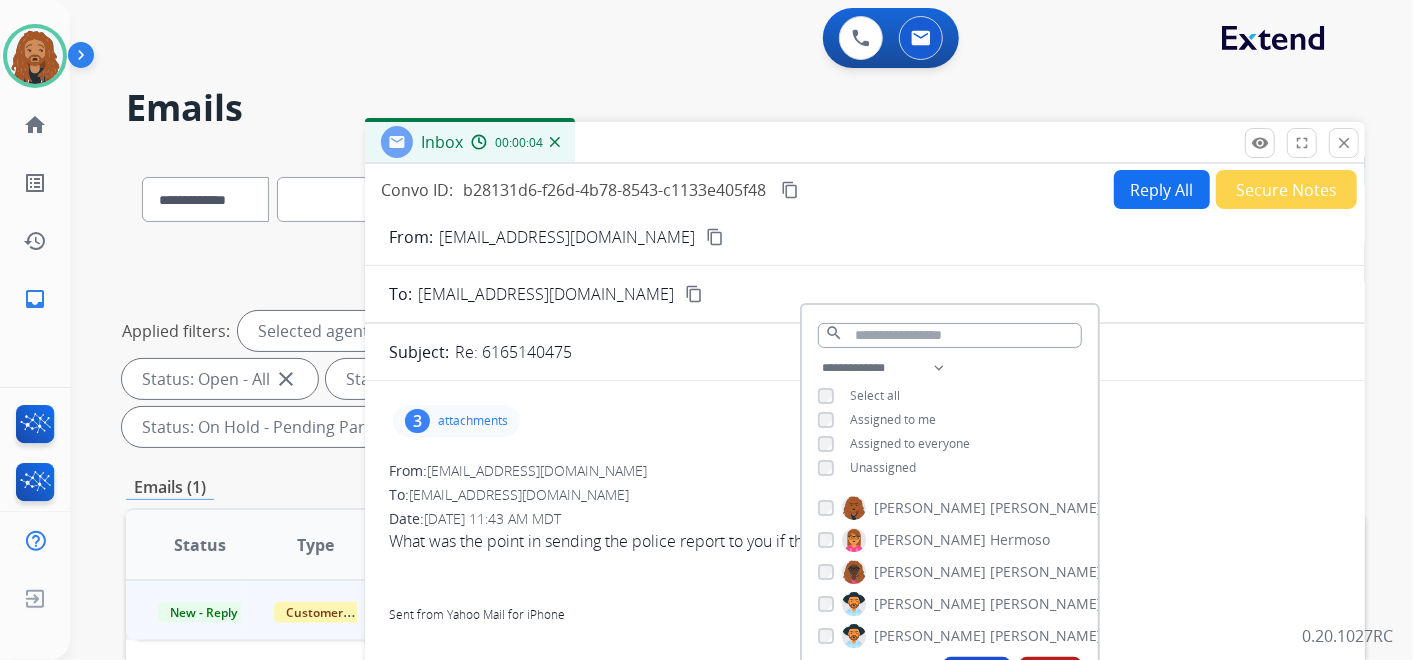 click on "Emails" at bounding box center (745, 108) 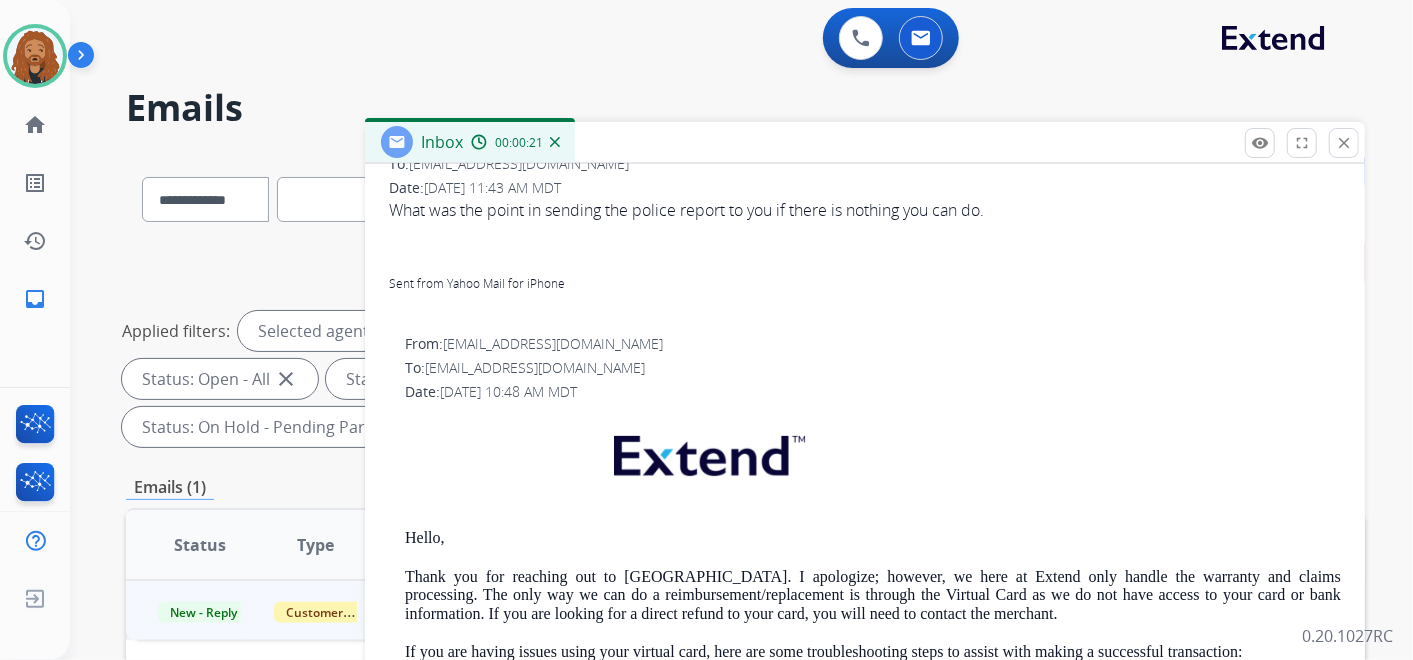 scroll, scrollTop: 0, scrollLeft: 0, axis: both 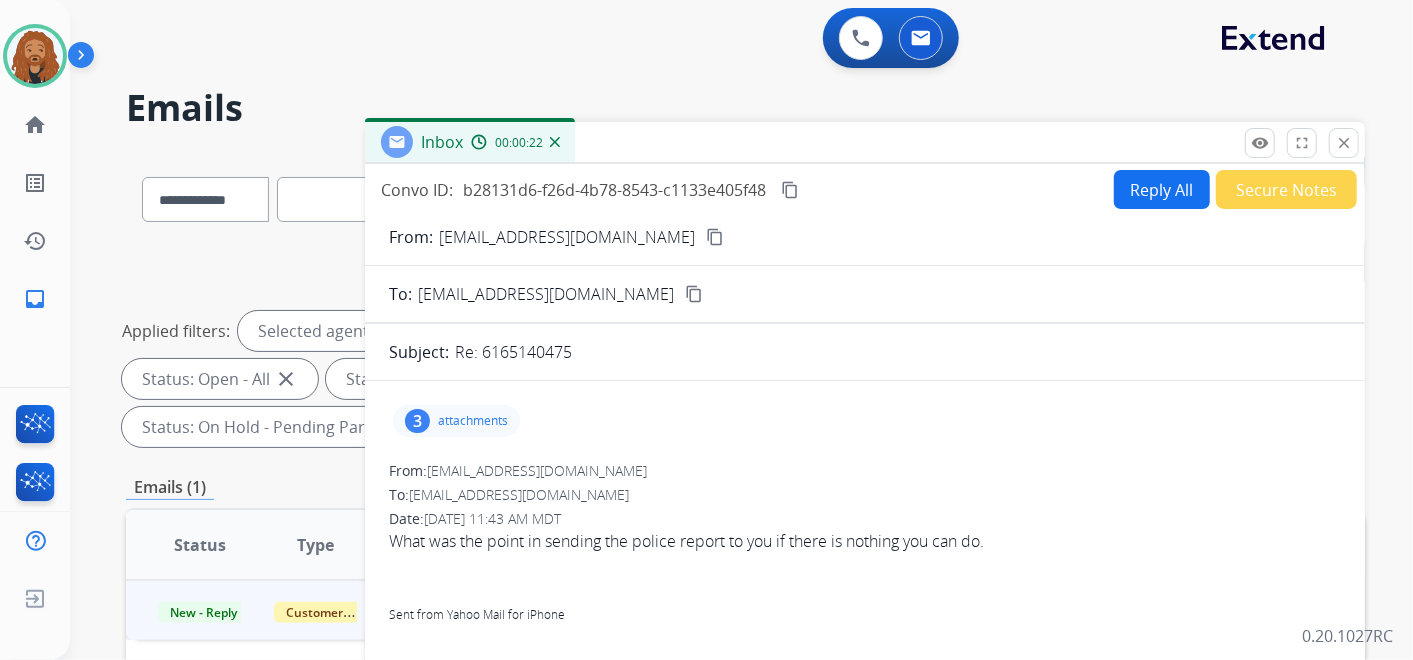 click on "Reply All" at bounding box center (1162, 189) 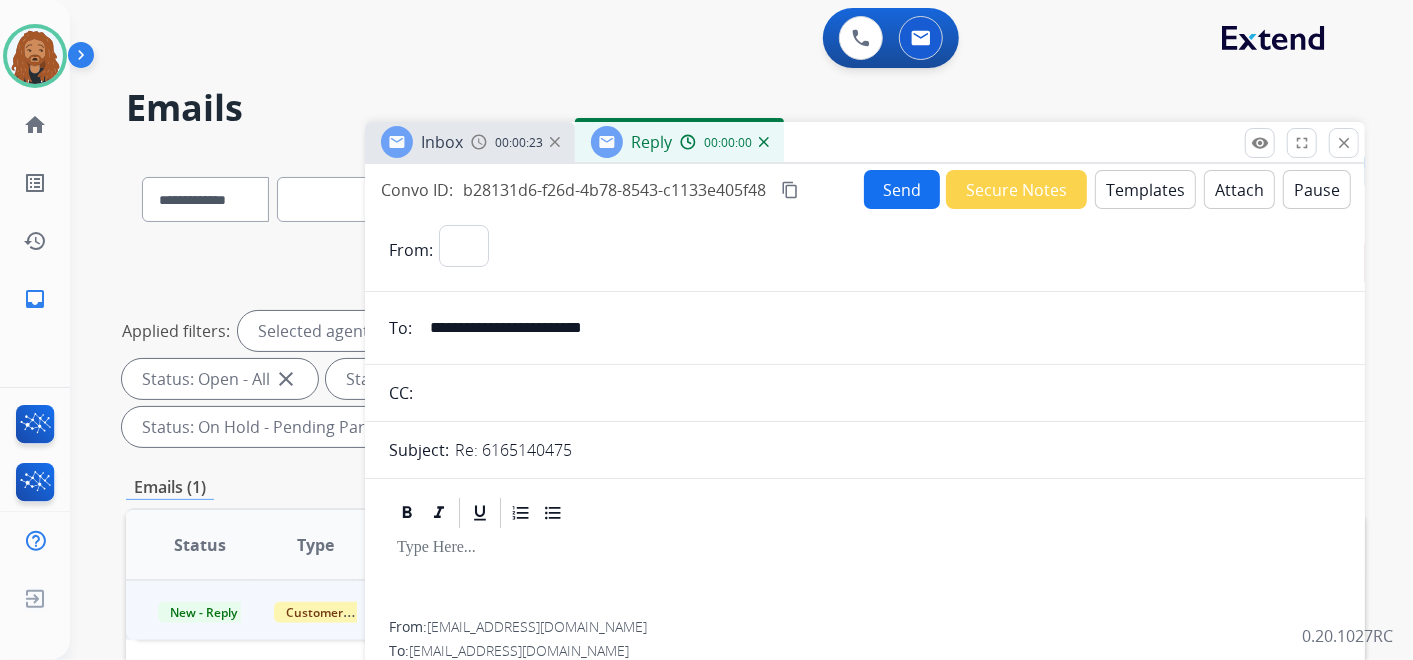 select on "**********" 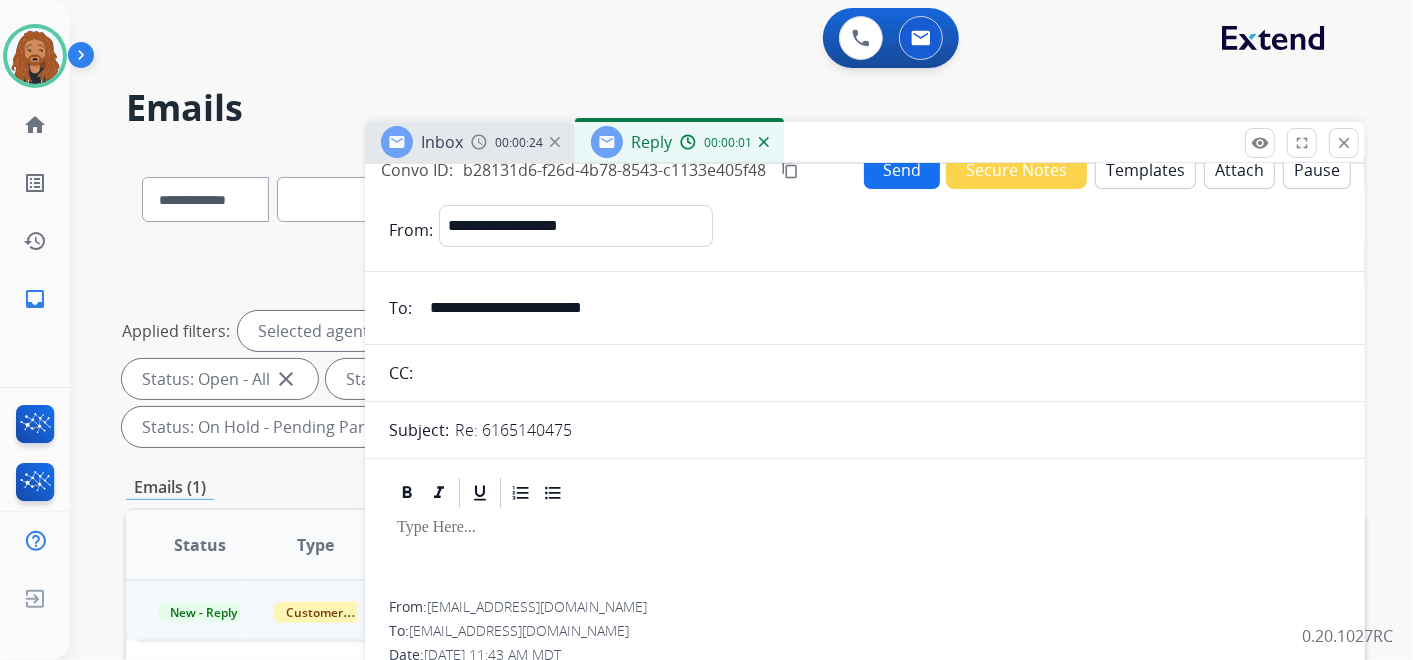 scroll, scrollTop: 0, scrollLeft: 0, axis: both 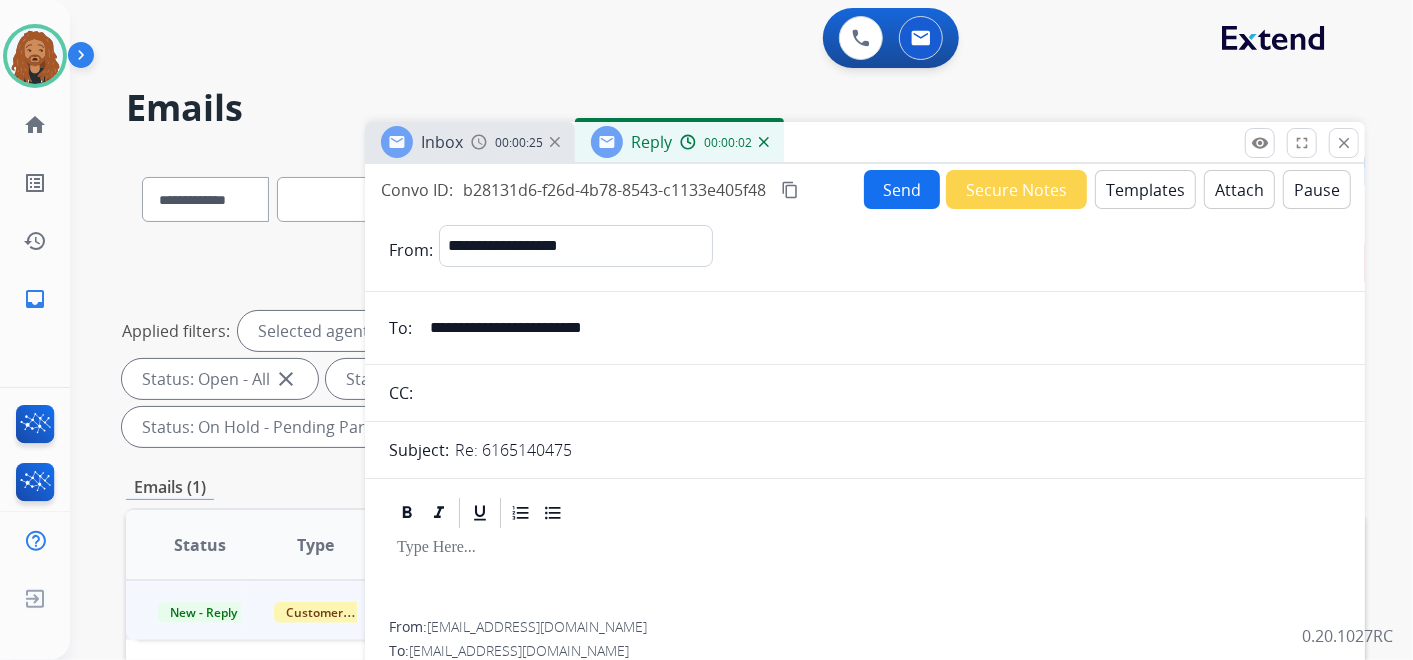 click on "Templates" at bounding box center [1145, 189] 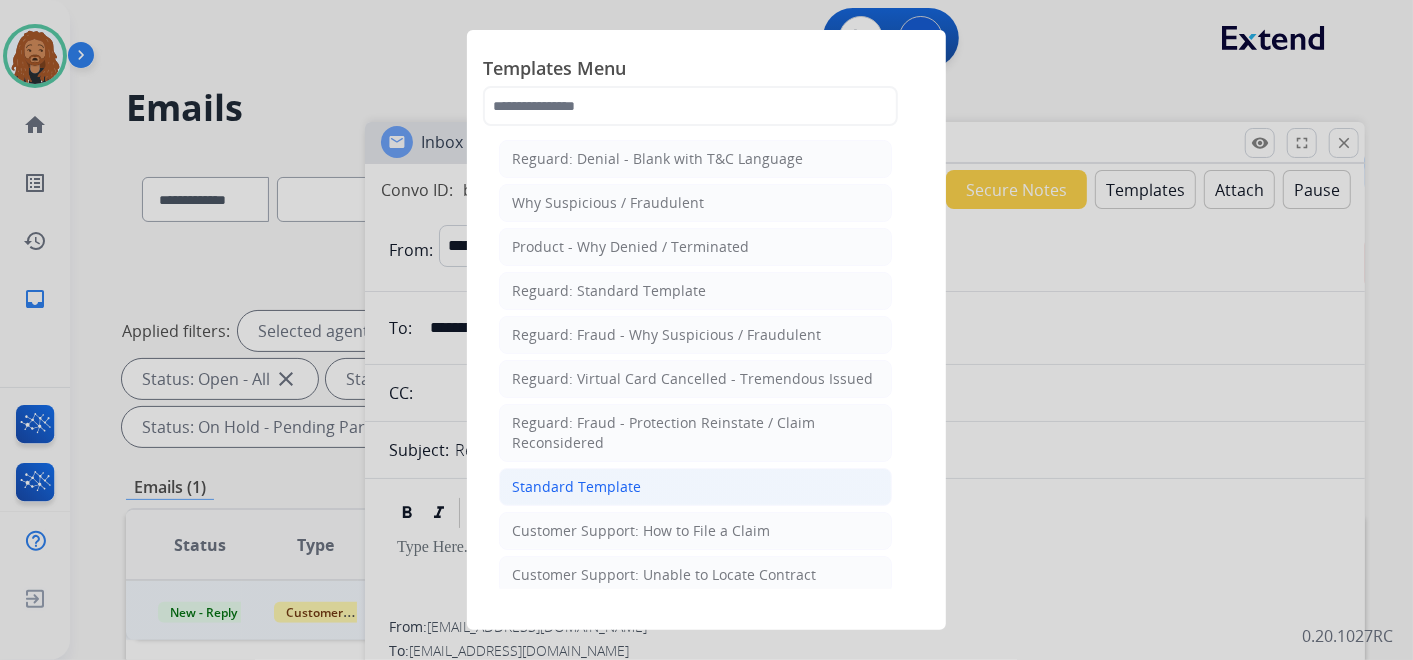 click on "Standard Template" 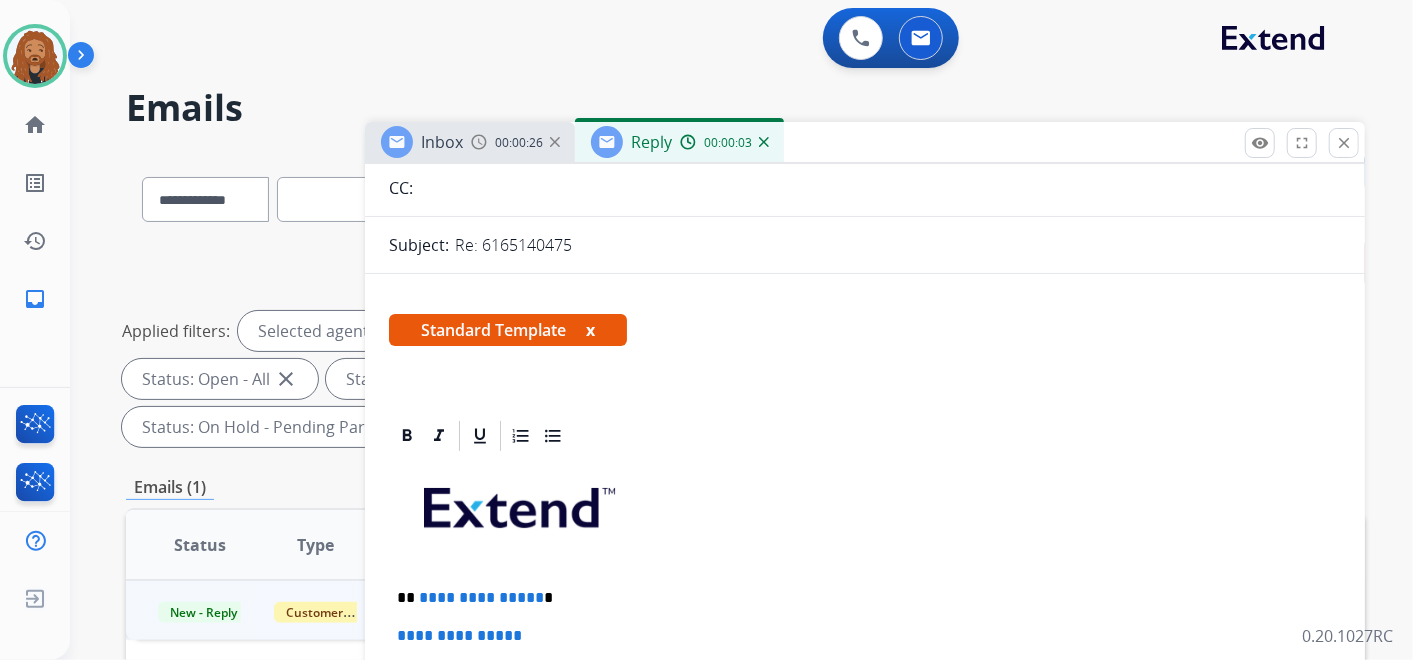 scroll, scrollTop: 333, scrollLeft: 0, axis: vertical 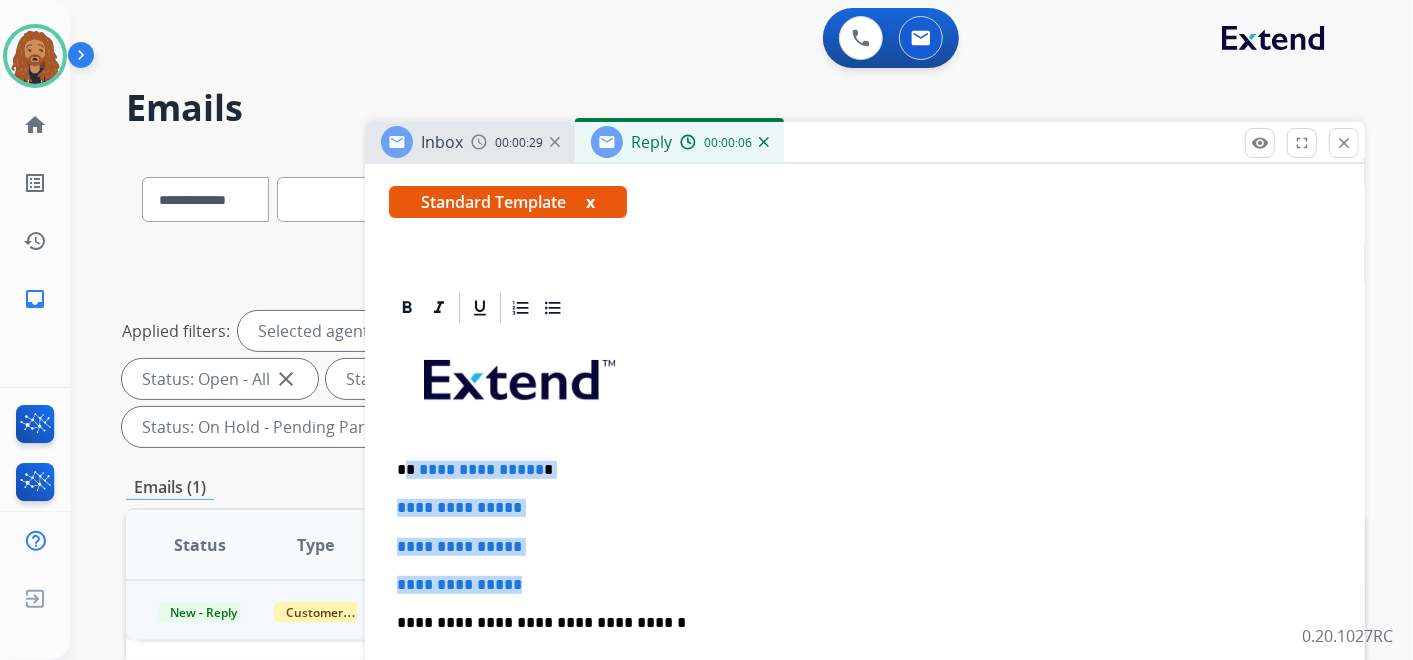 drag, startPoint x: 457, startPoint y: 480, endPoint x: 408, endPoint y: 462, distance: 52.201534 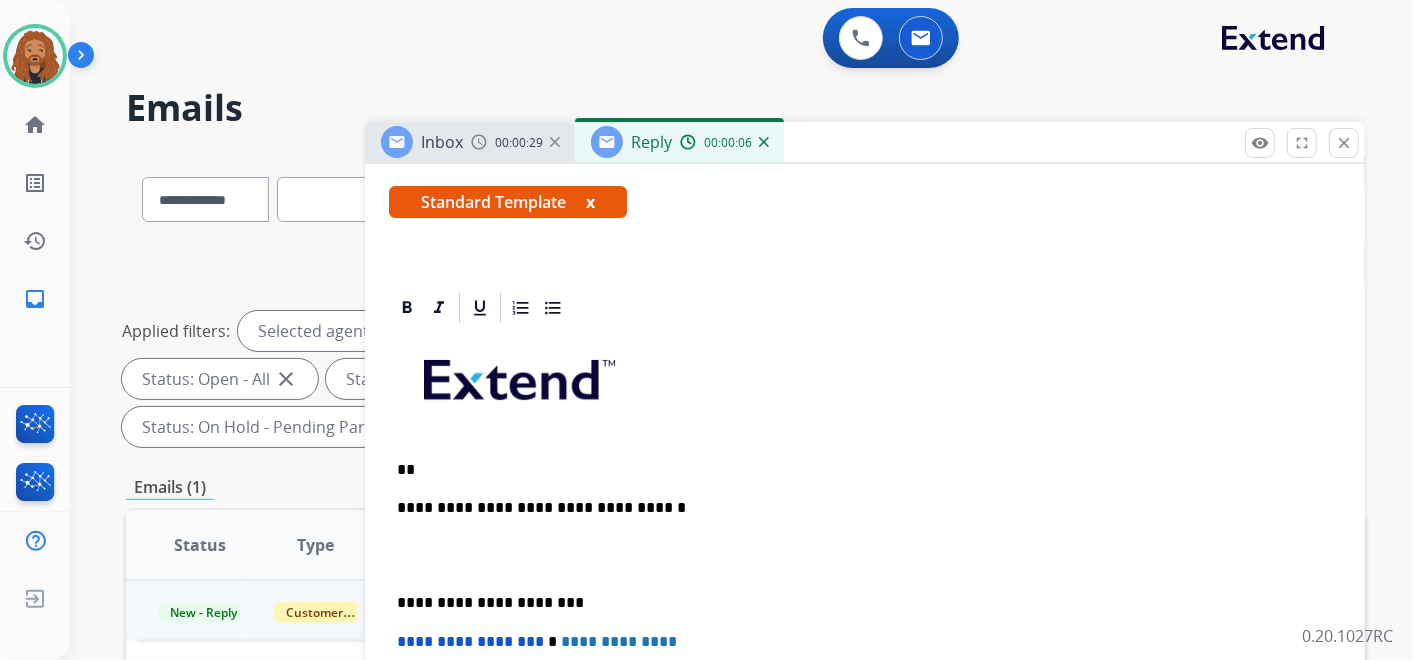 type 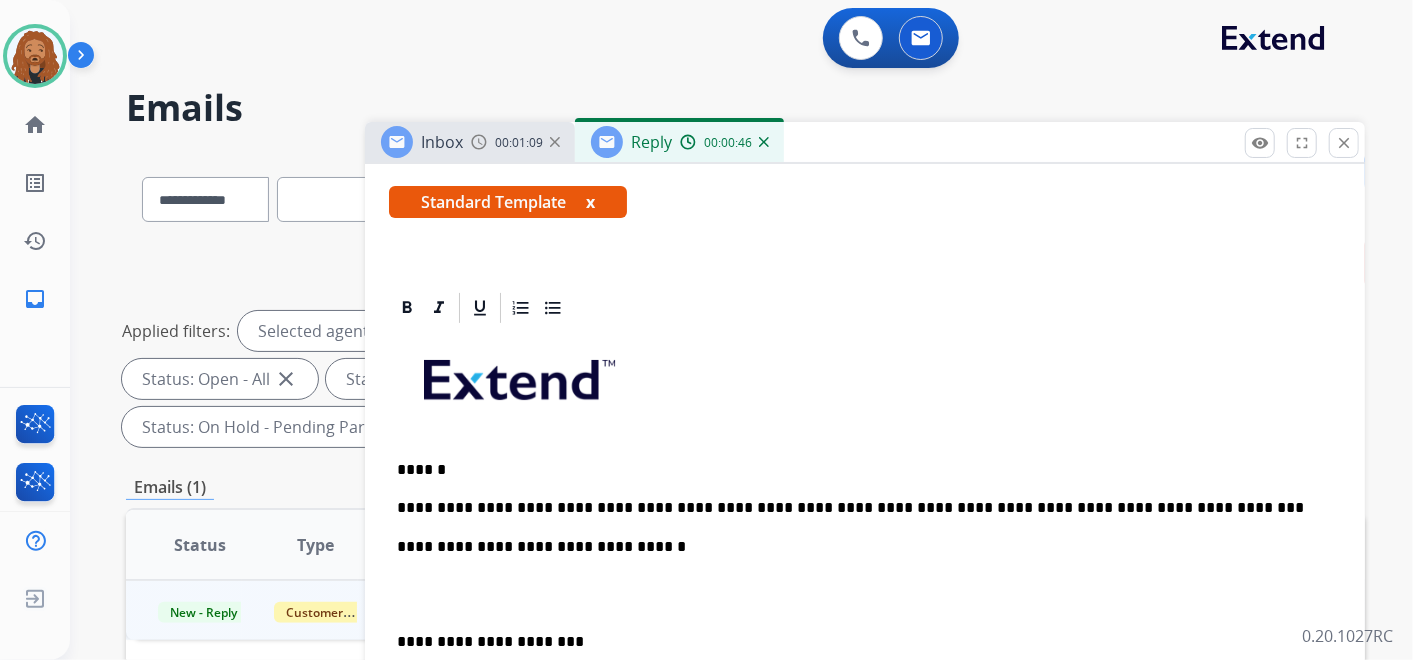 click on "**********" at bounding box center (857, 508) 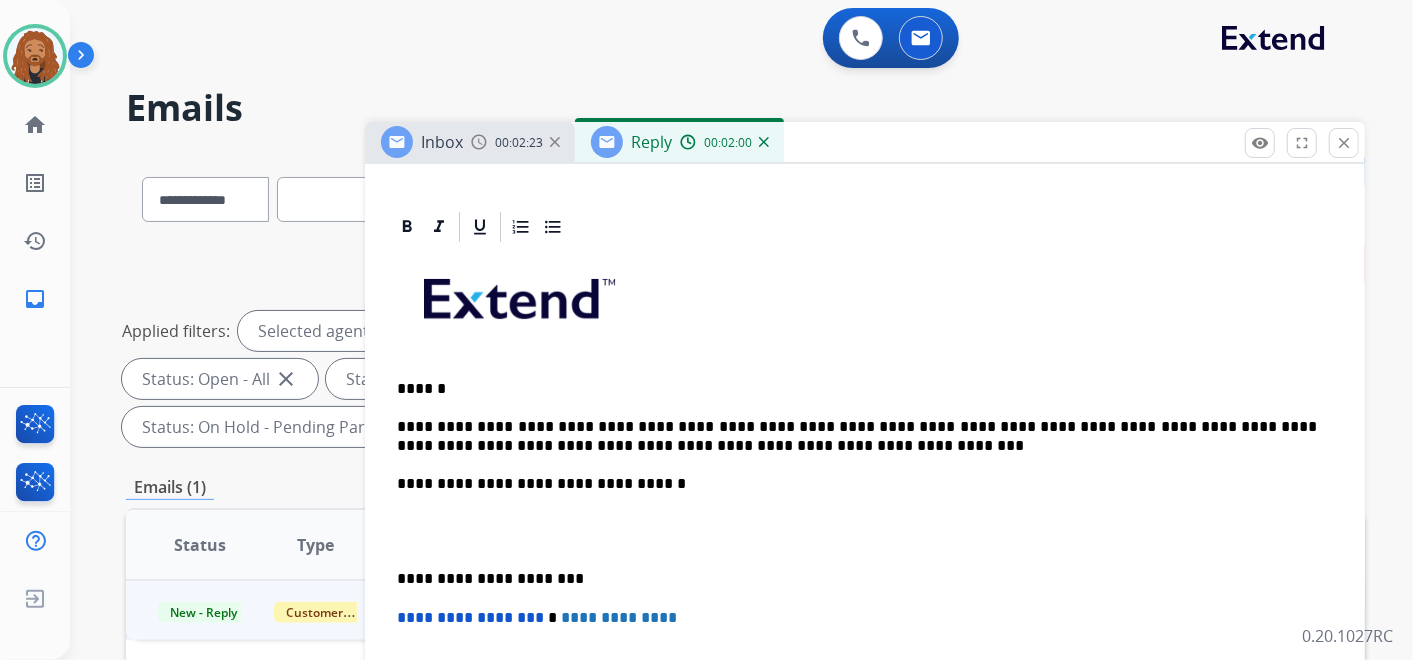 scroll, scrollTop: 333, scrollLeft: 0, axis: vertical 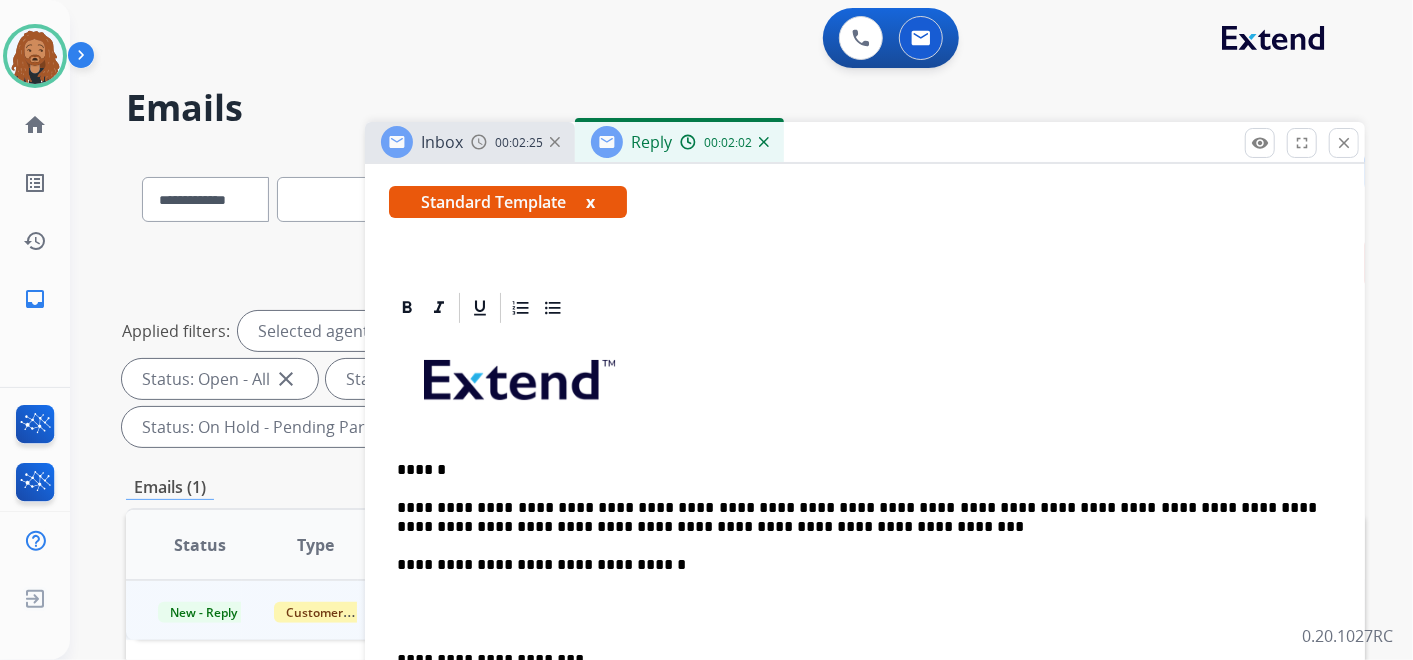 click at bounding box center [865, 612] 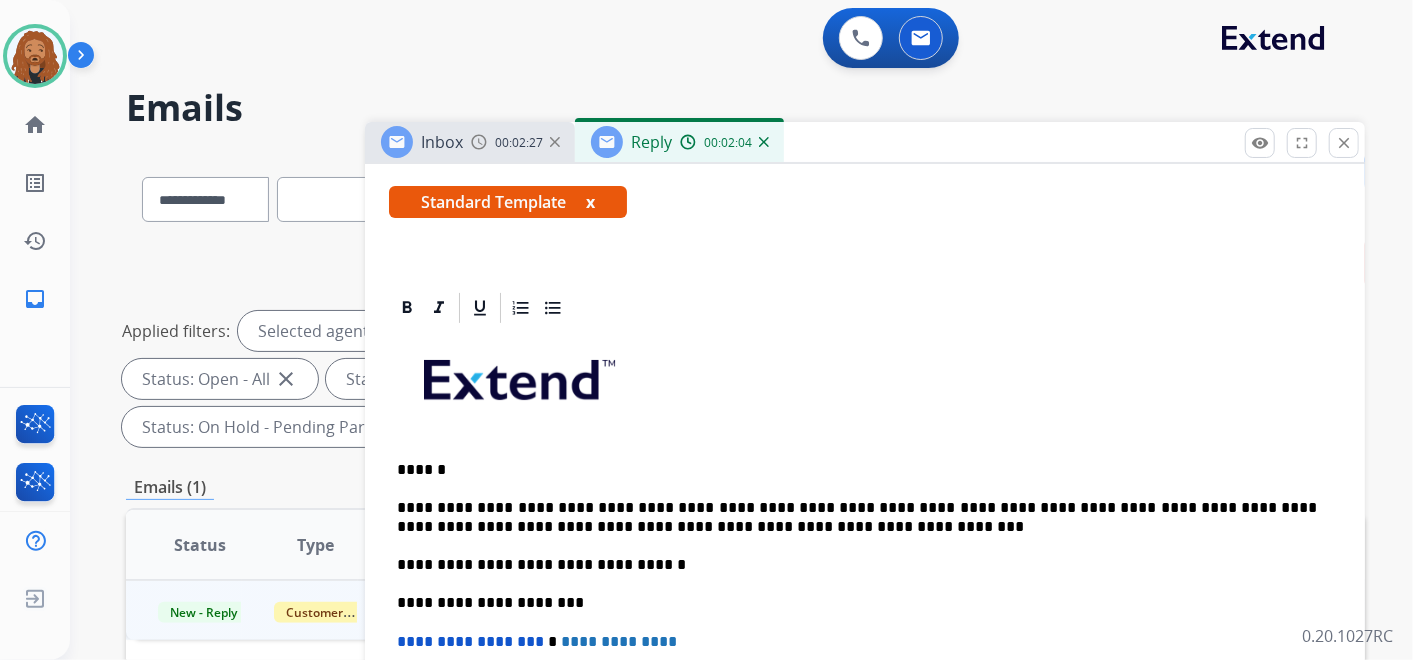 scroll, scrollTop: 444, scrollLeft: 0, axis: vertical 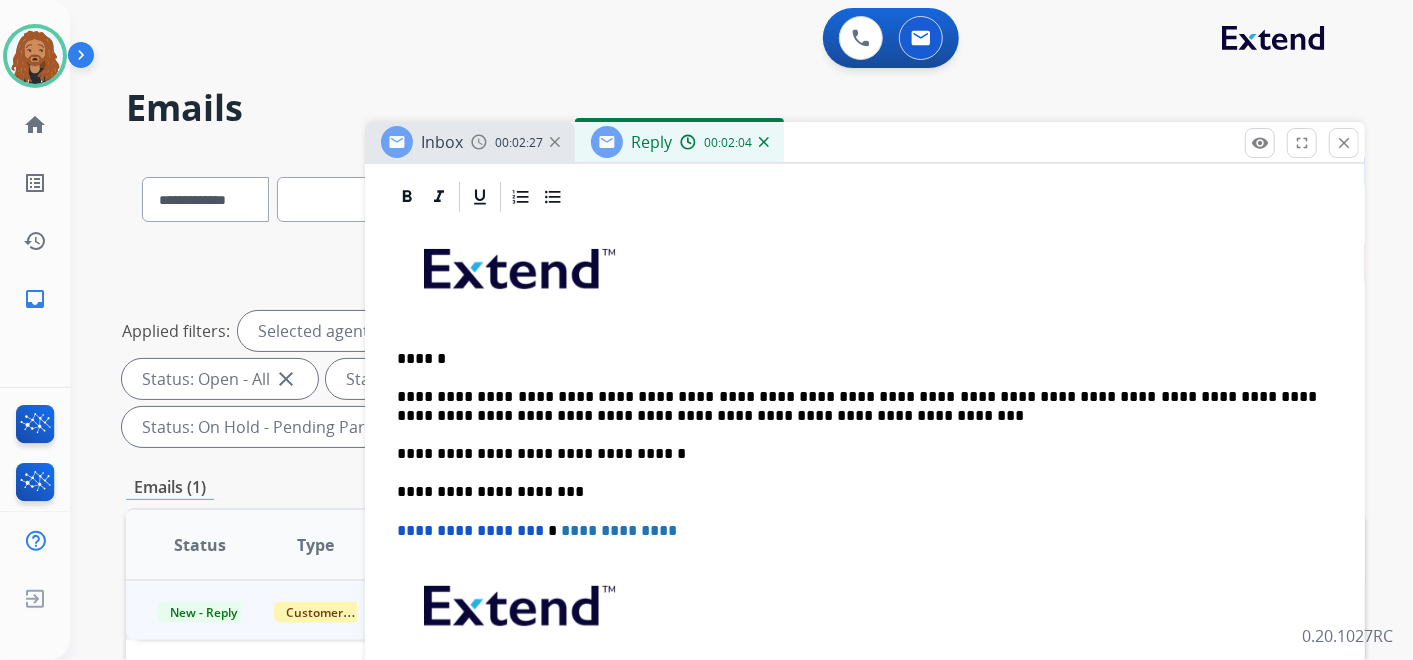 click on "**********" at bounding box center [857, 406] 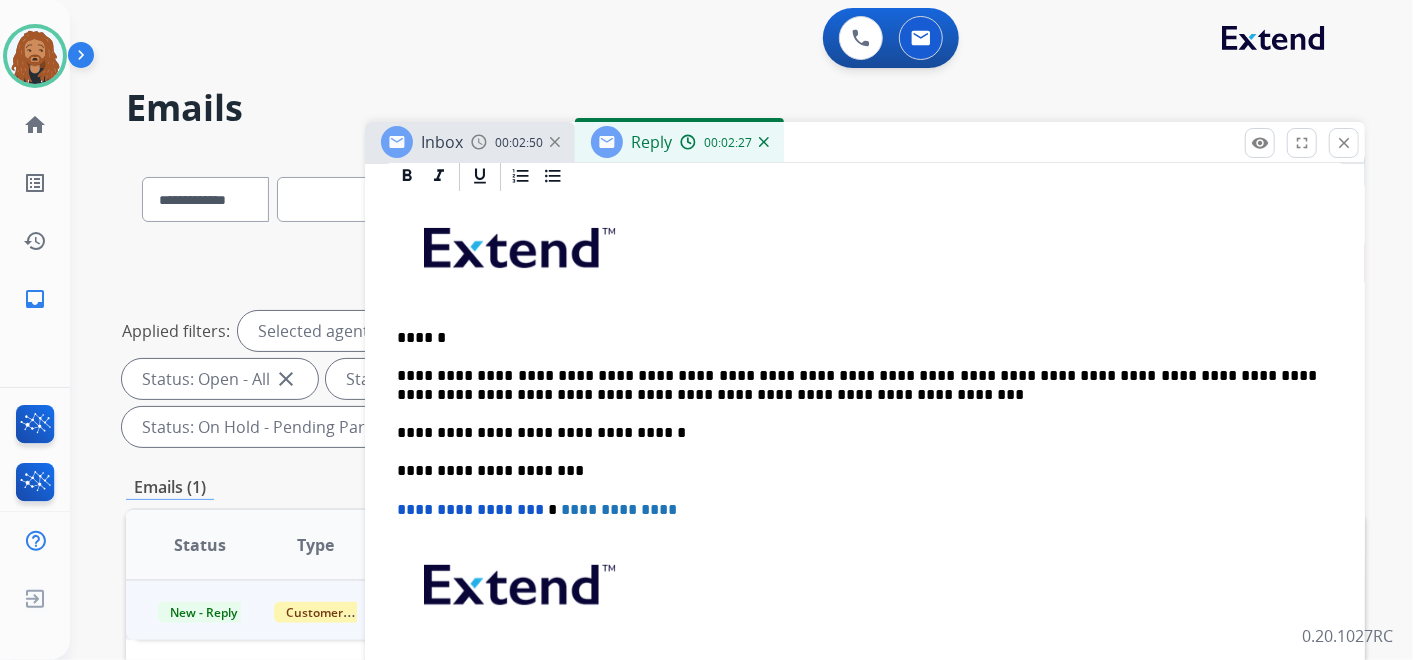 scroll, scrollTop: 444, scrollLeft: 0, axis: vertical 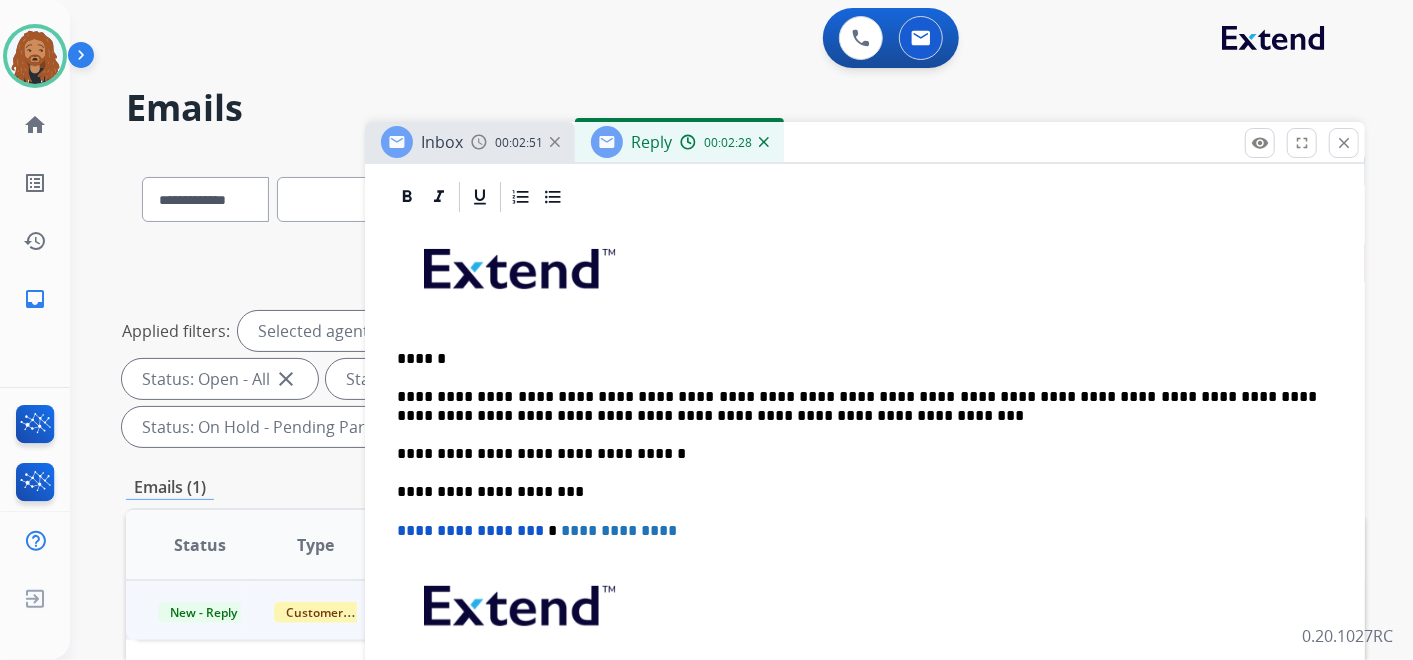 click on "**********" at bounding box center [857, 406] 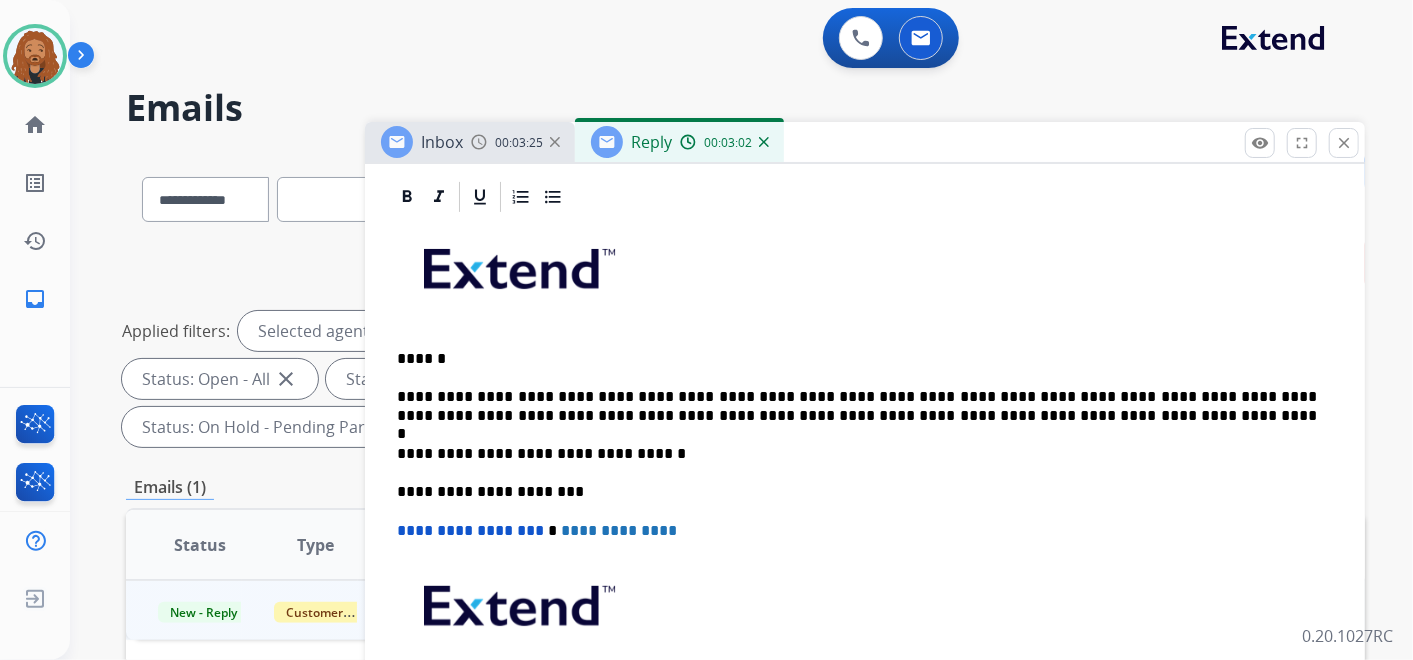 click on "**********" at bounding box center [857, 406] 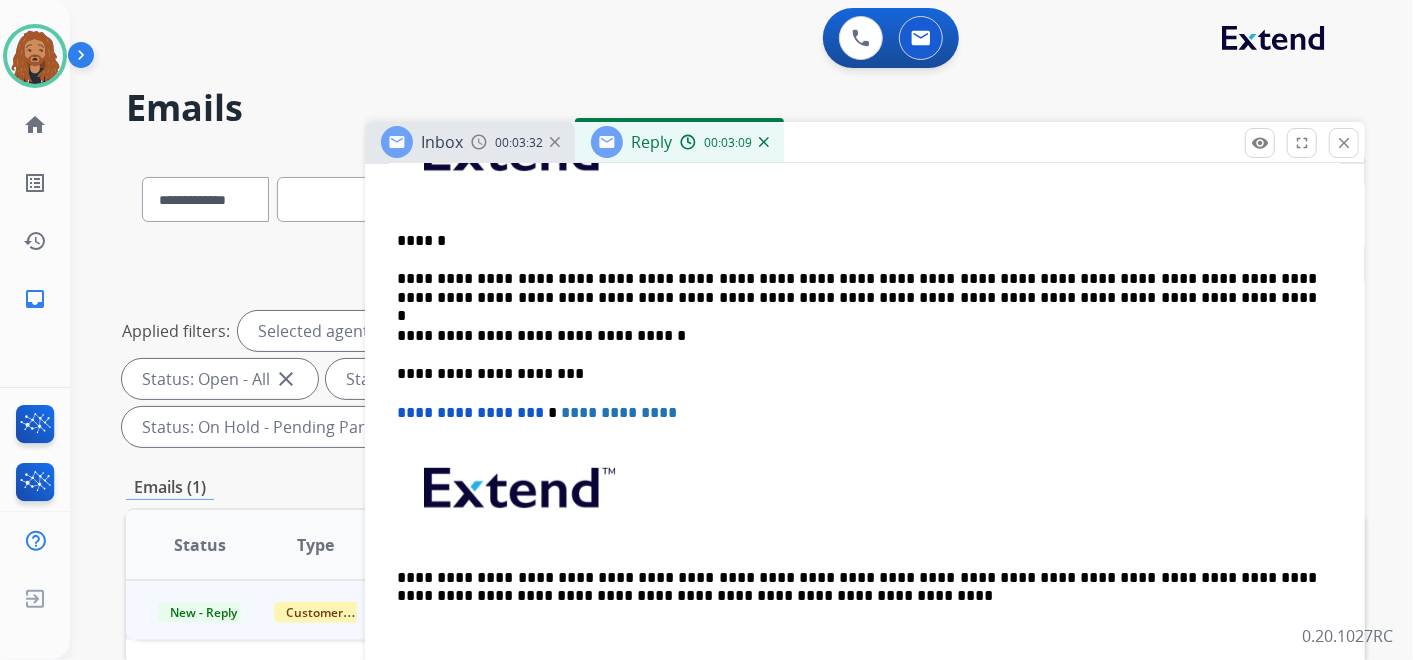 scroll, scrollTop: 444, scrollLeft: 0, axis: vertical 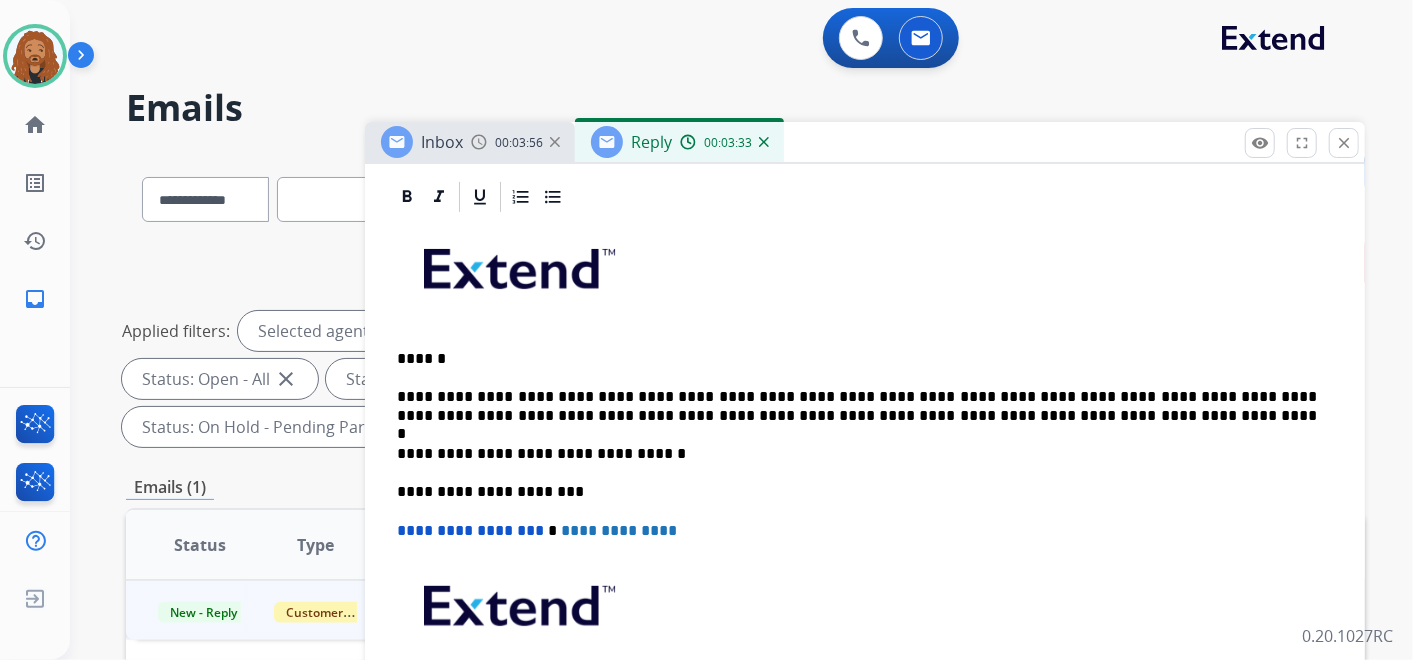 click on "**********" at bounding box center (857, 406) 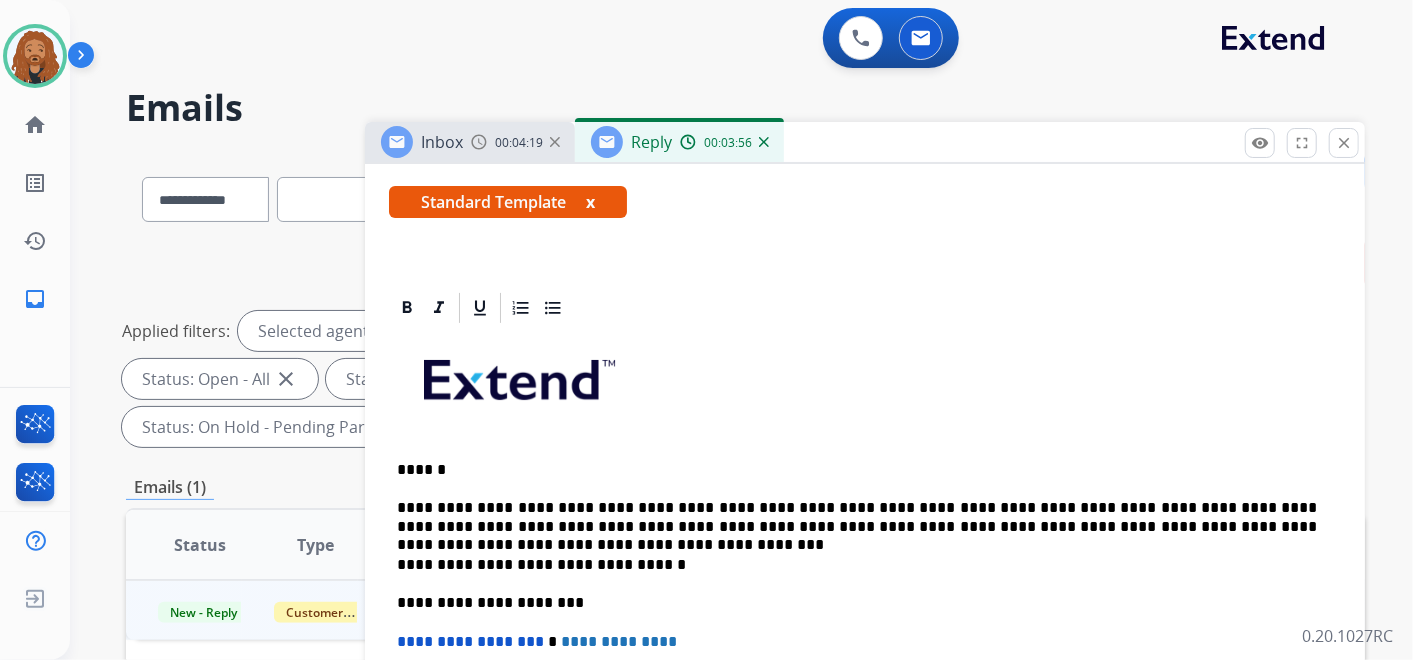 scroll, scrollTop: 555, scrollLeft: 0, axis: vertical 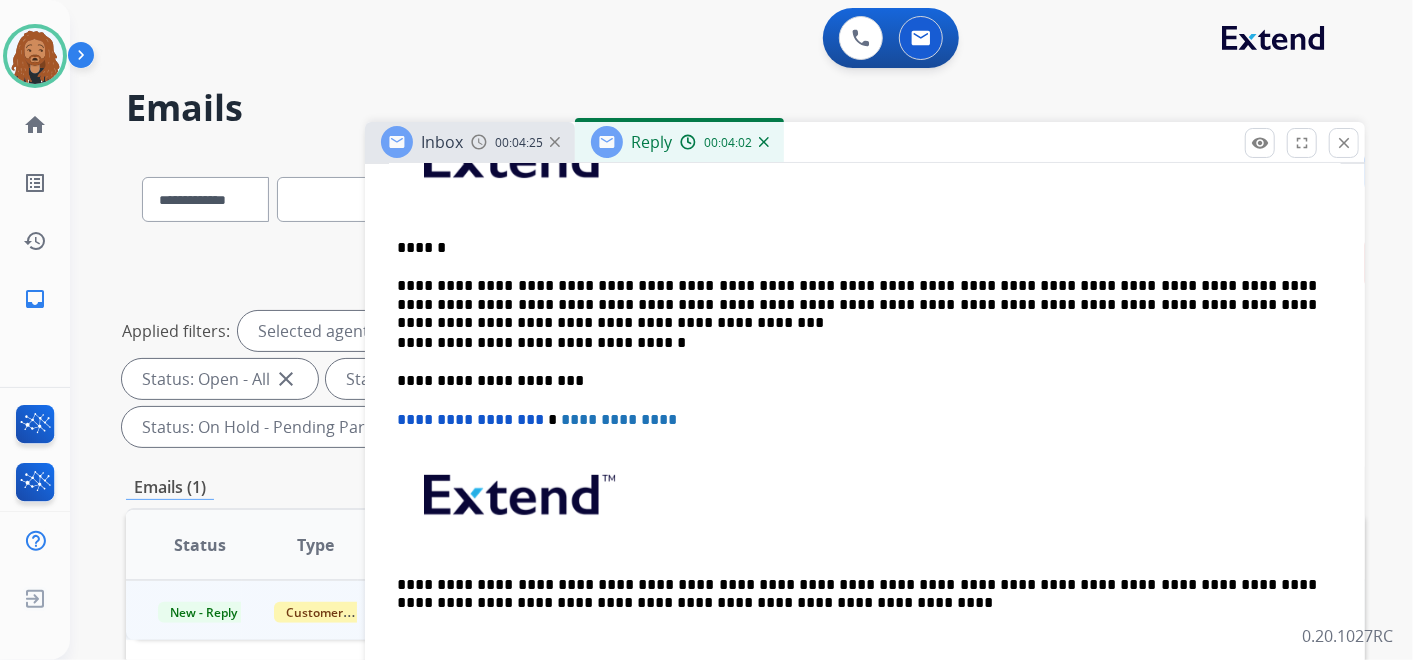 click on "**********" at bounding box center [857, 295] 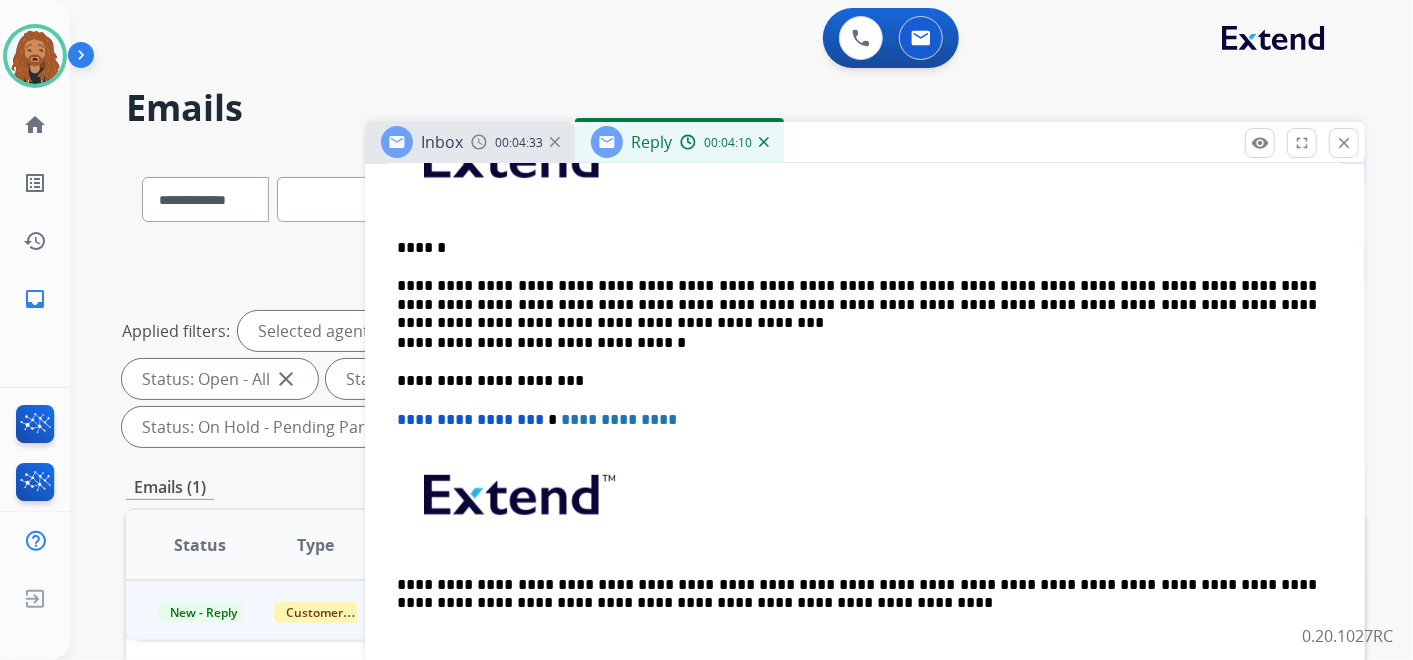 click on "**********" at bounding box center (857, 295) 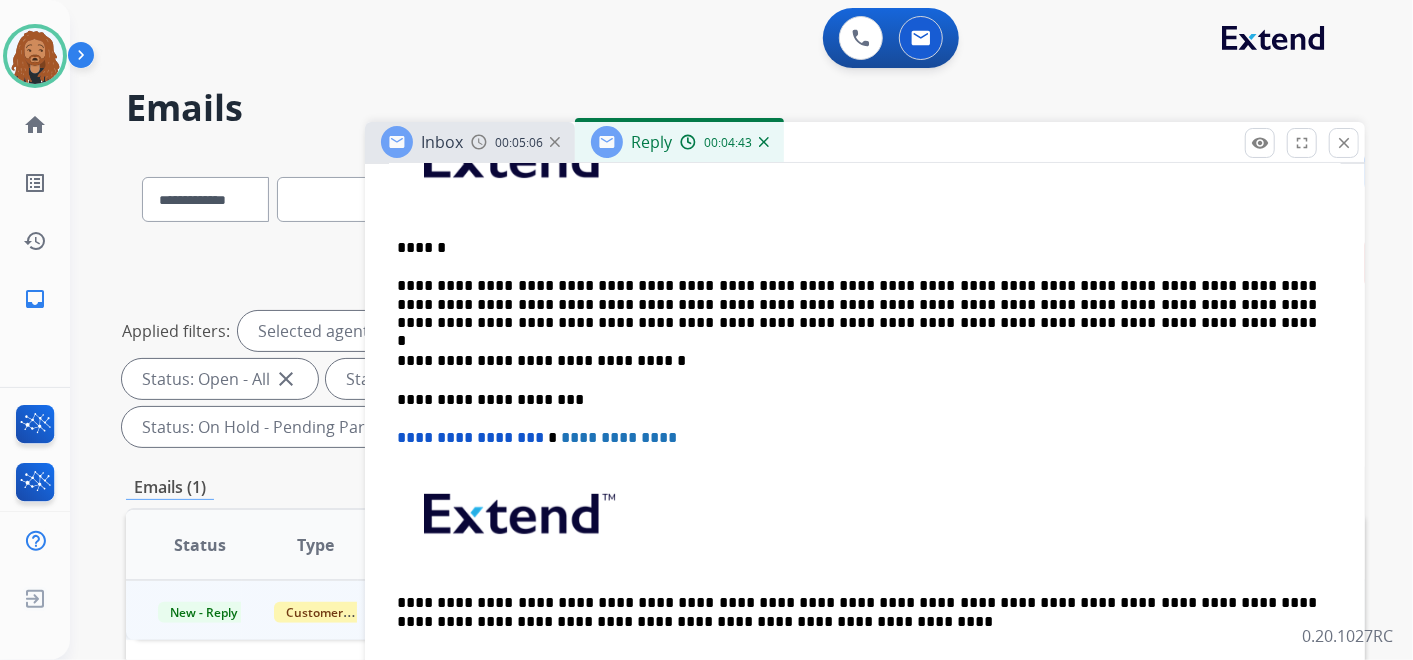 click on "**********" at bounding box center (857, 304) 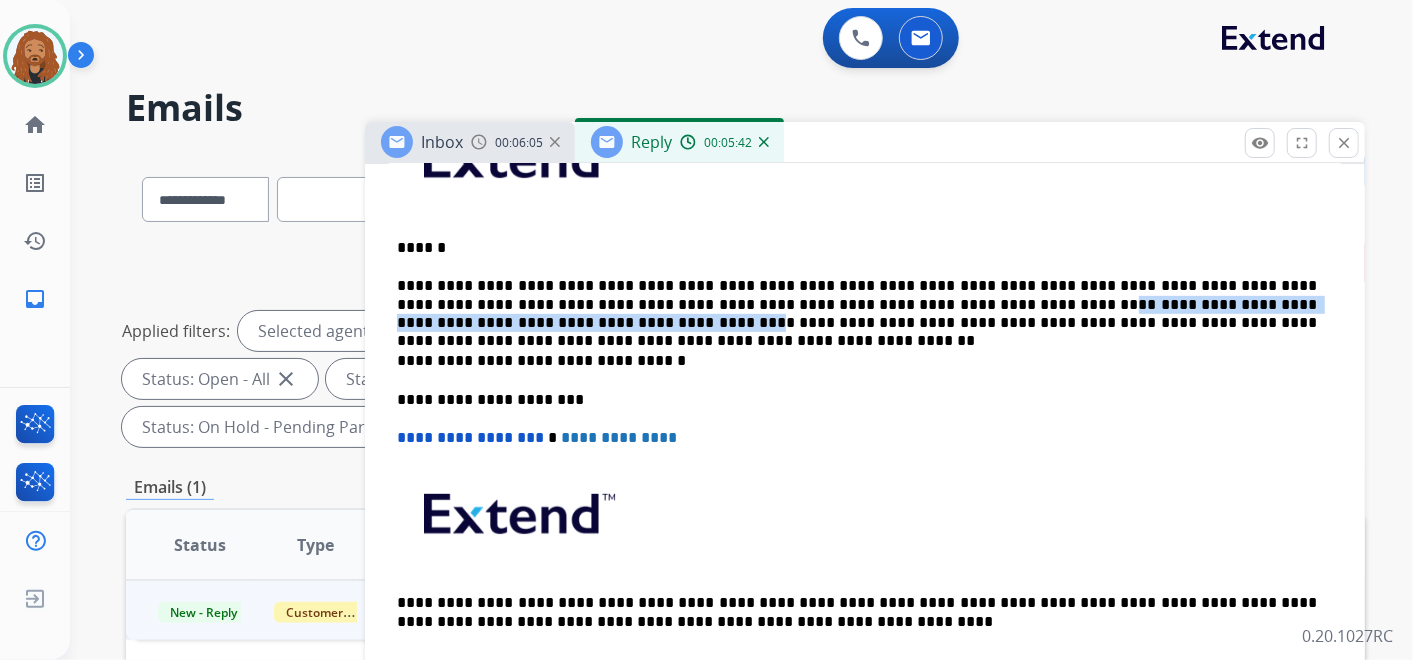 drag, startPoint x: 861, startPoint y: 299, endPoint x: 1328, endPoint y: 292, distance: 467.05246 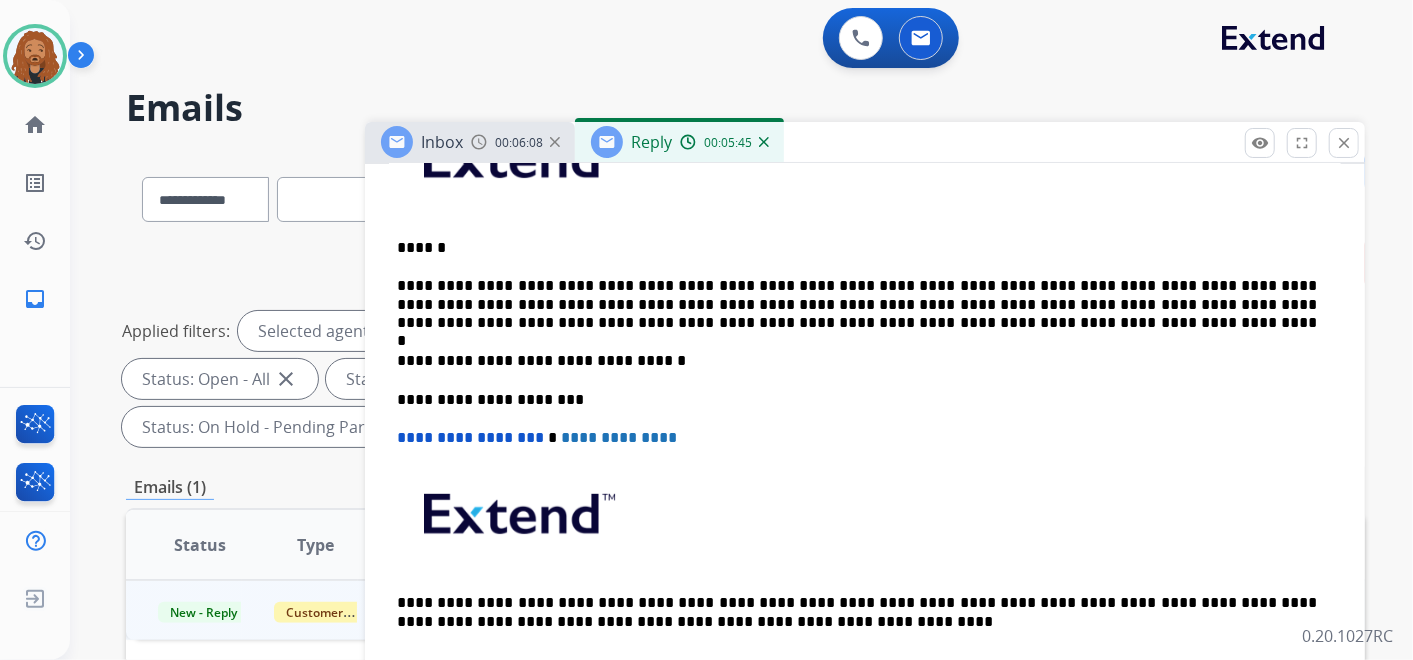 click on "**********" at bounding box center (857, 304) 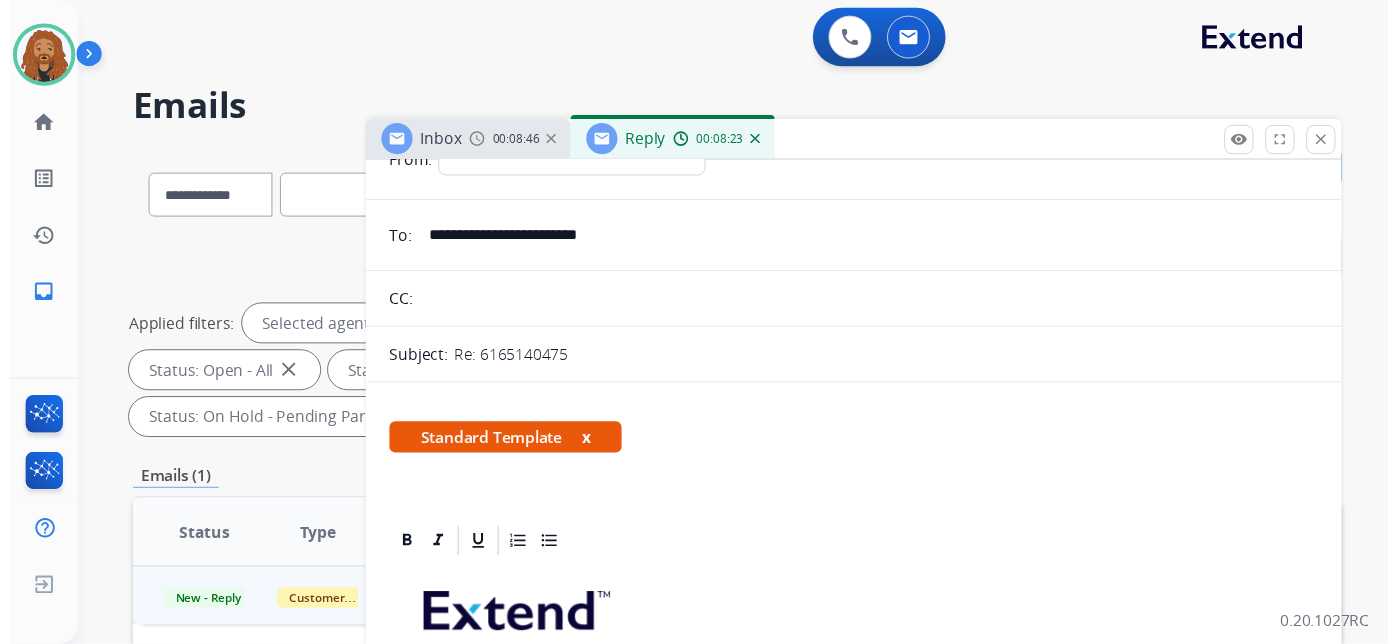 scroll, scrollTop: 0, scrollLeft: 0, axis: both 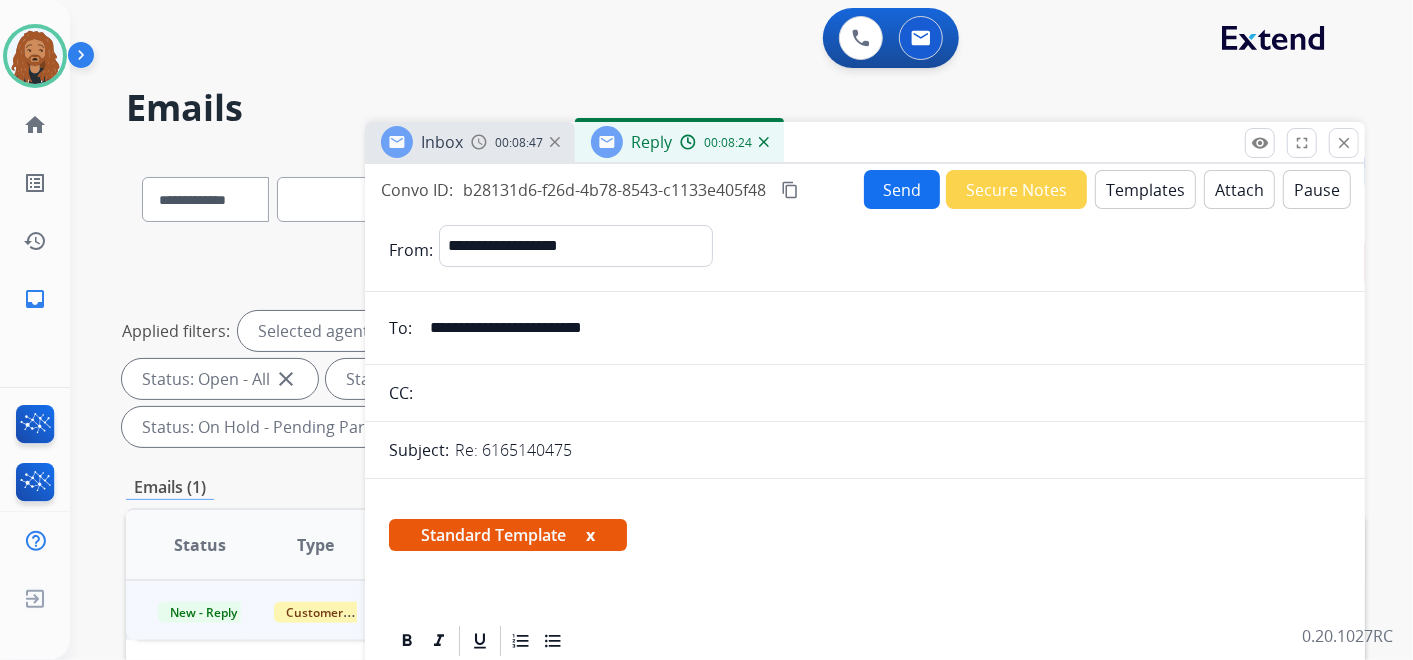 click on "Send" at bounding box center [902, 189] 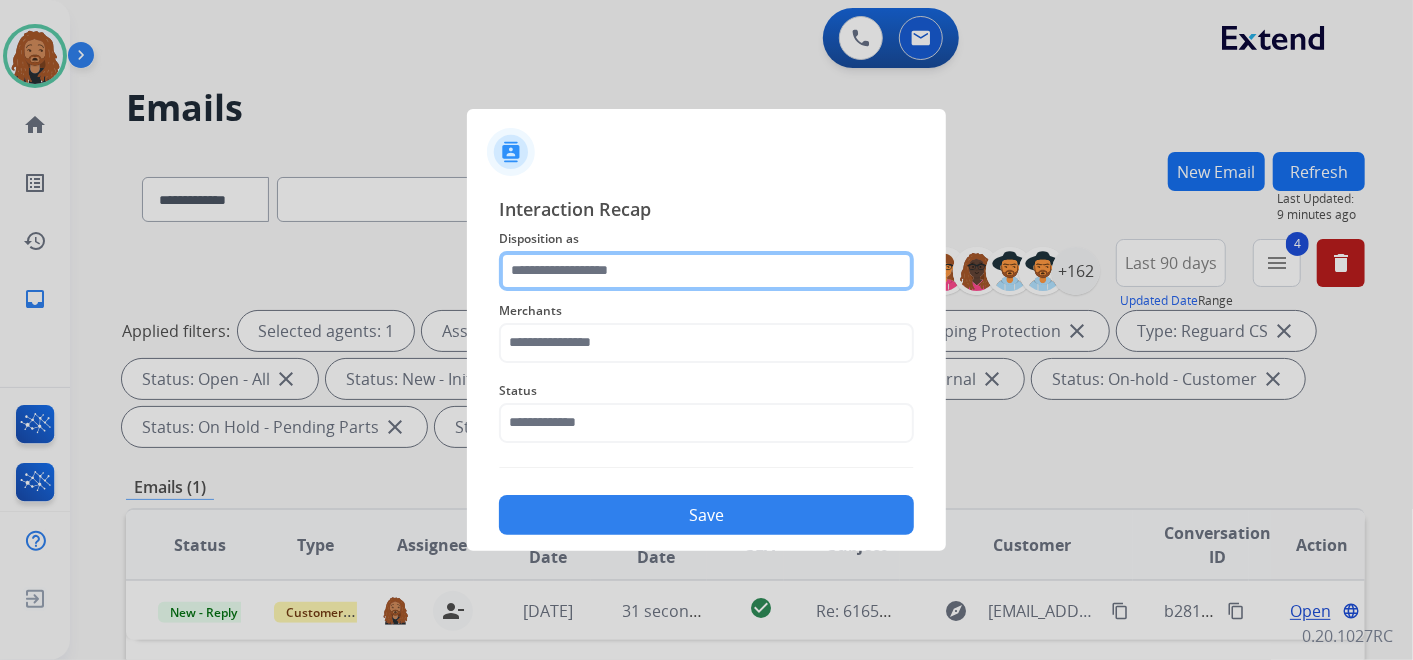 click 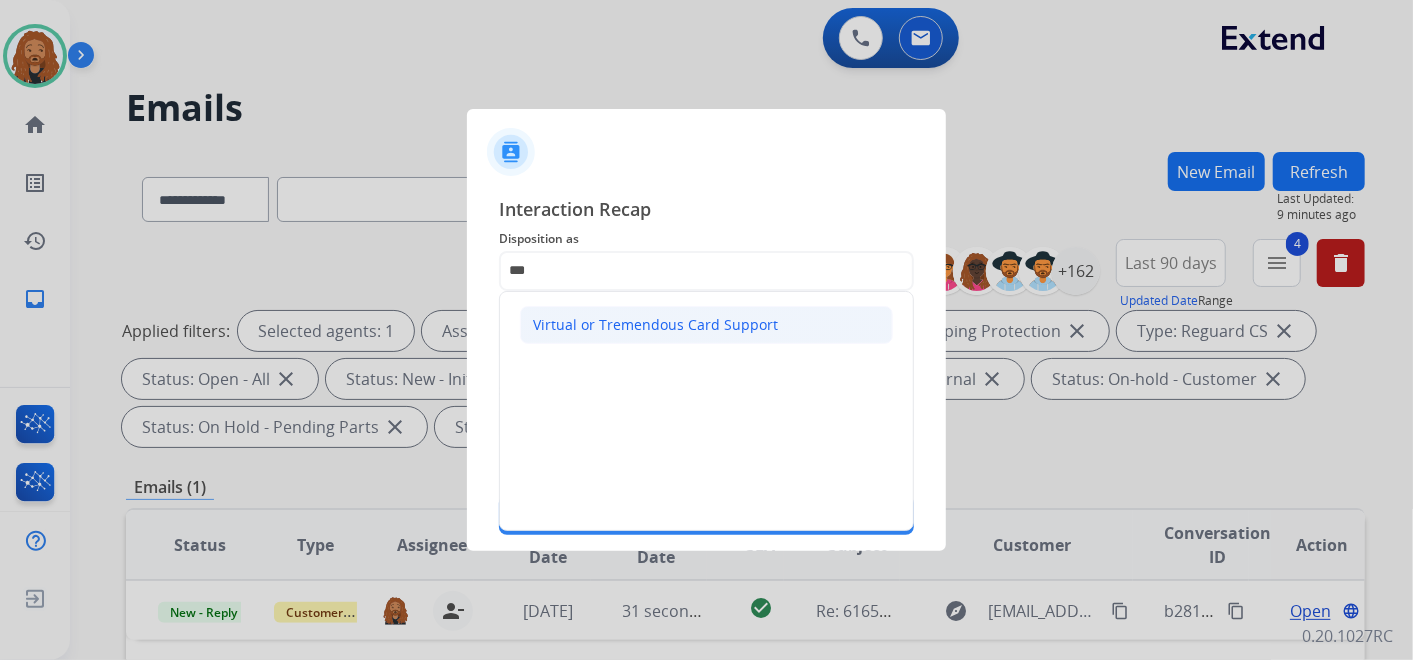click on "Virtual or Tremendous Card Support" 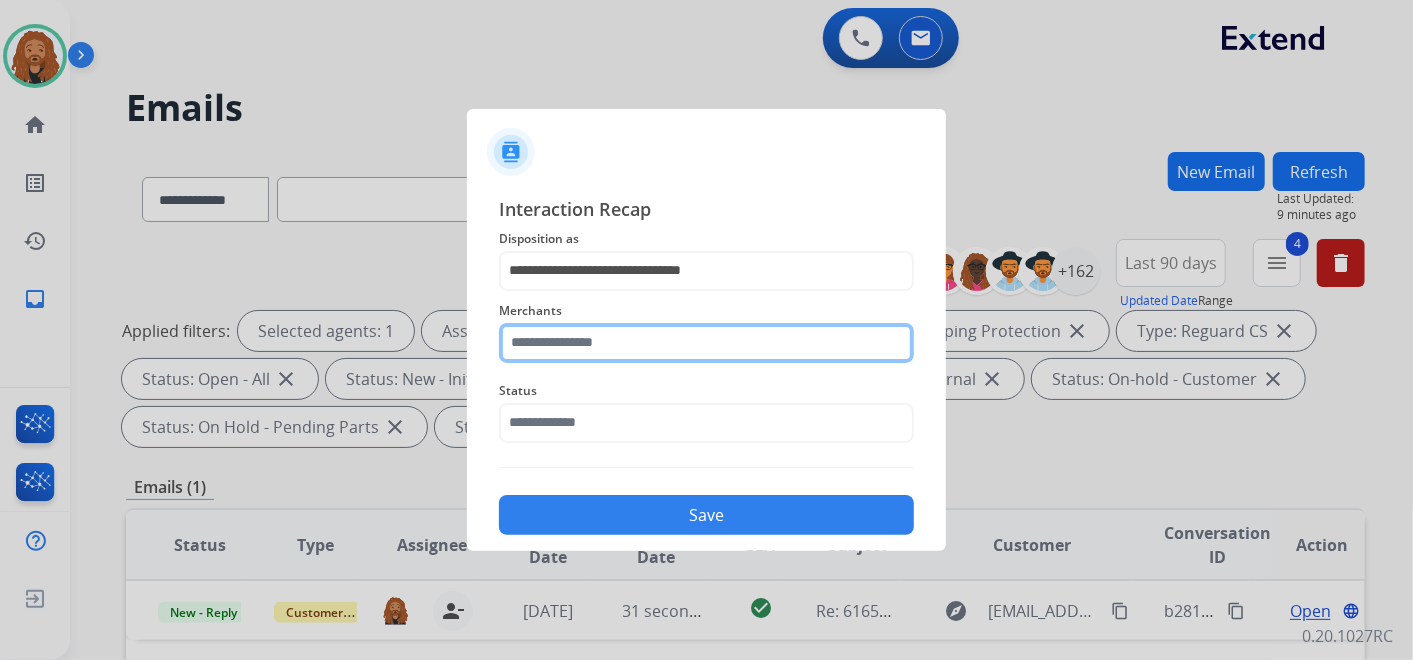 click 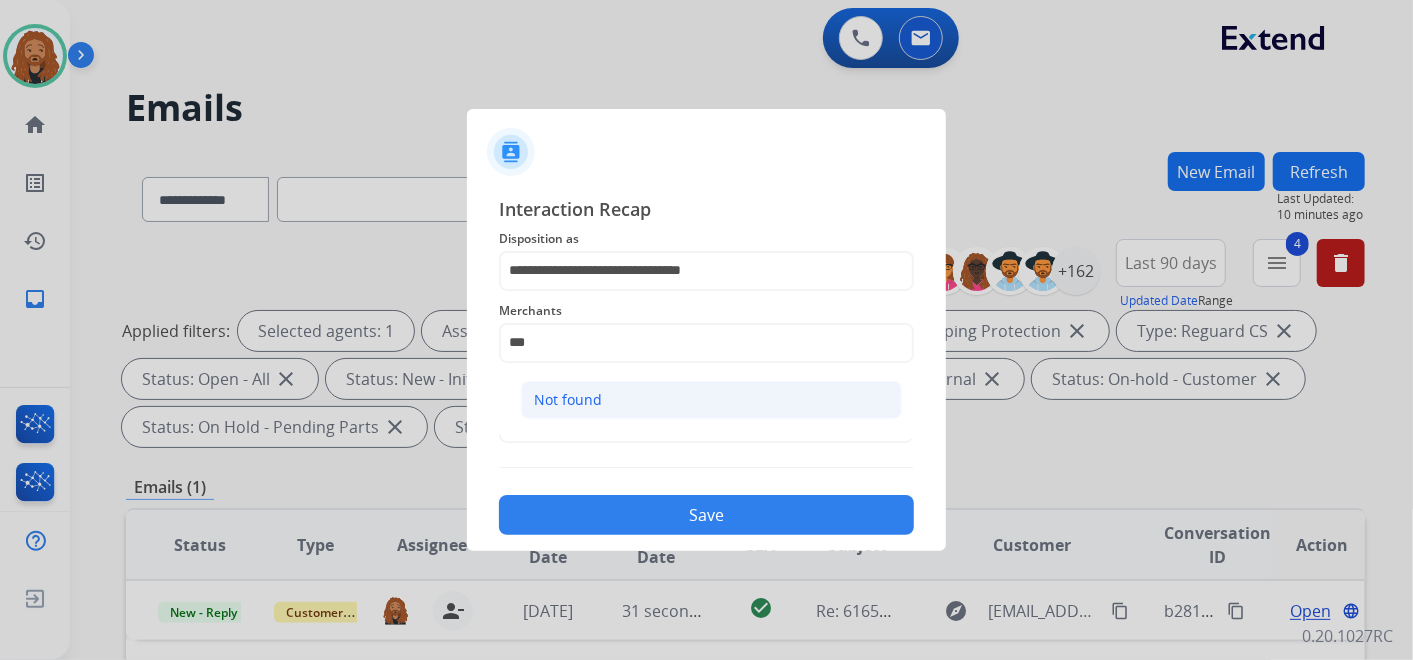 click on "Not found" 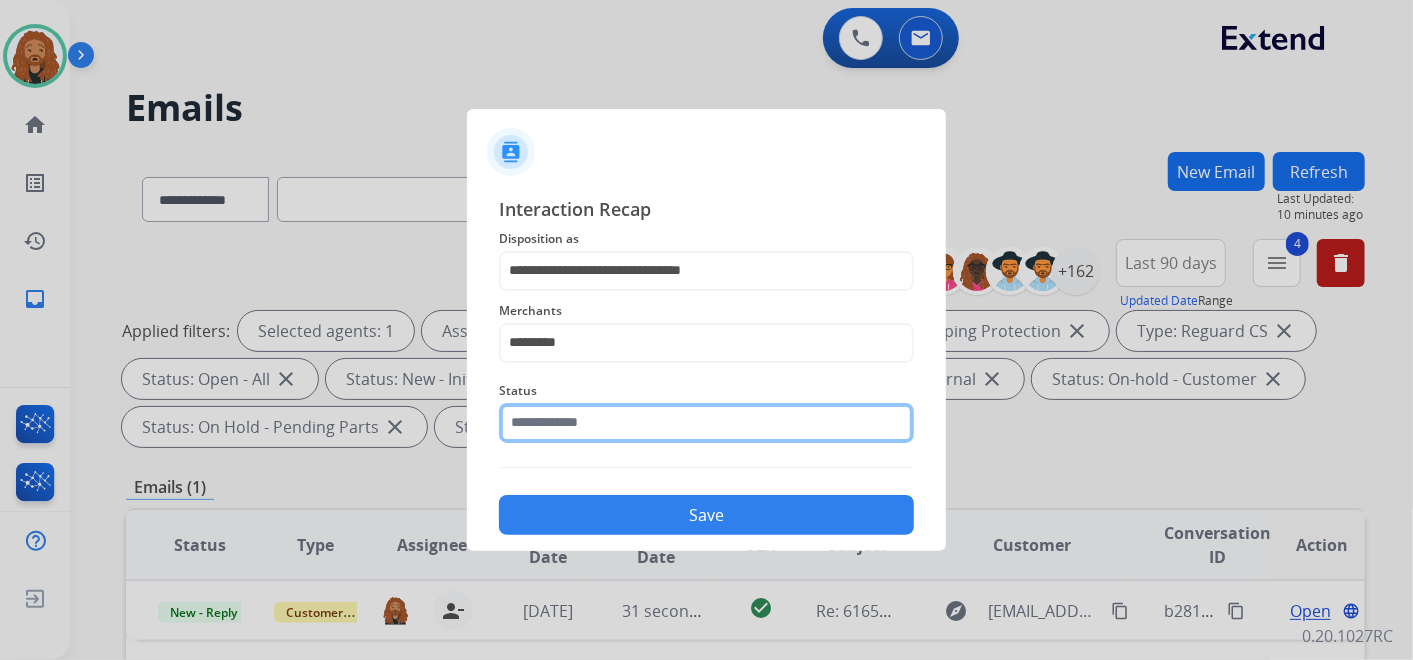 click on "Status" 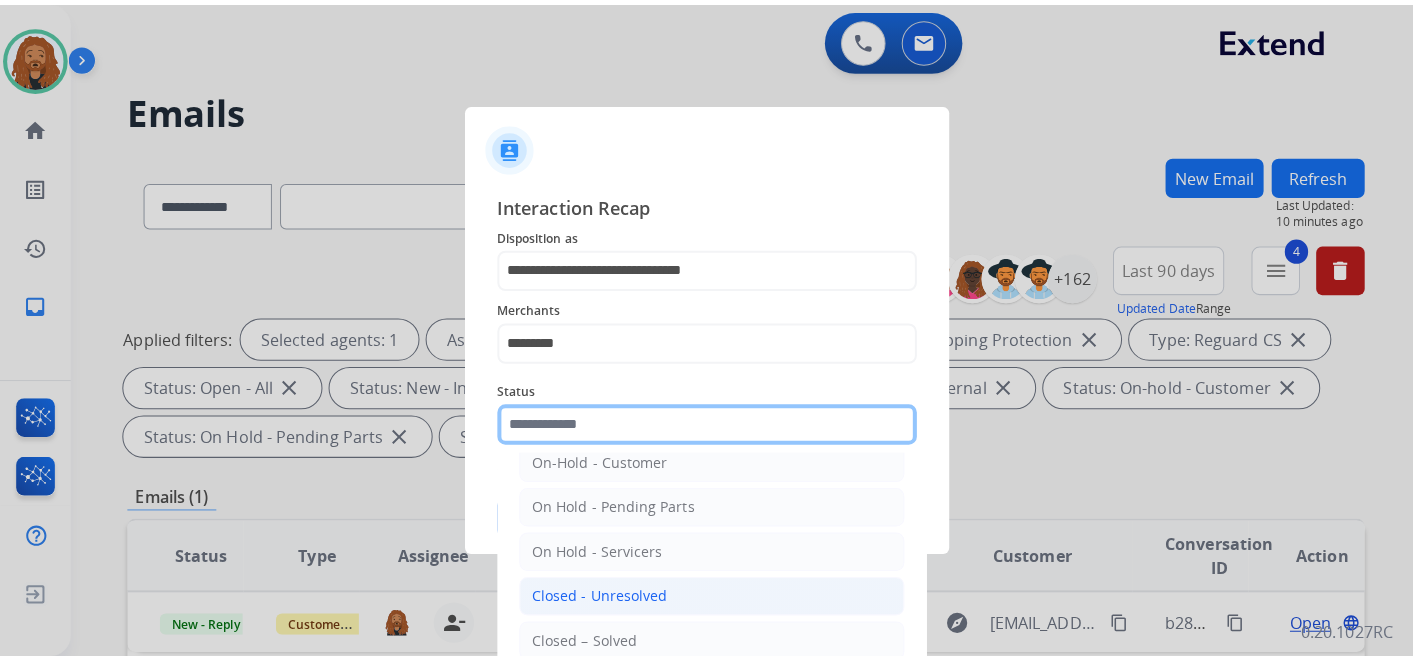 scroll, scrollTop: 114, scrollLeft: 0, axis: vertical 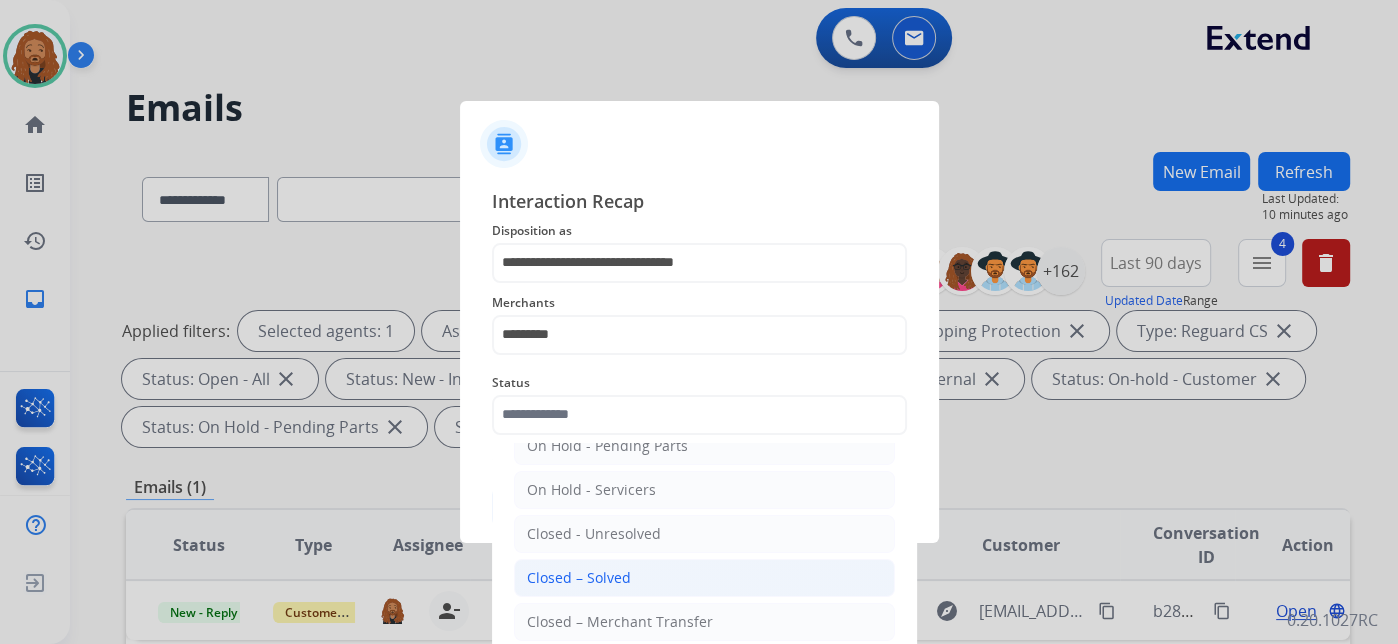 click on "Closed – Solved" 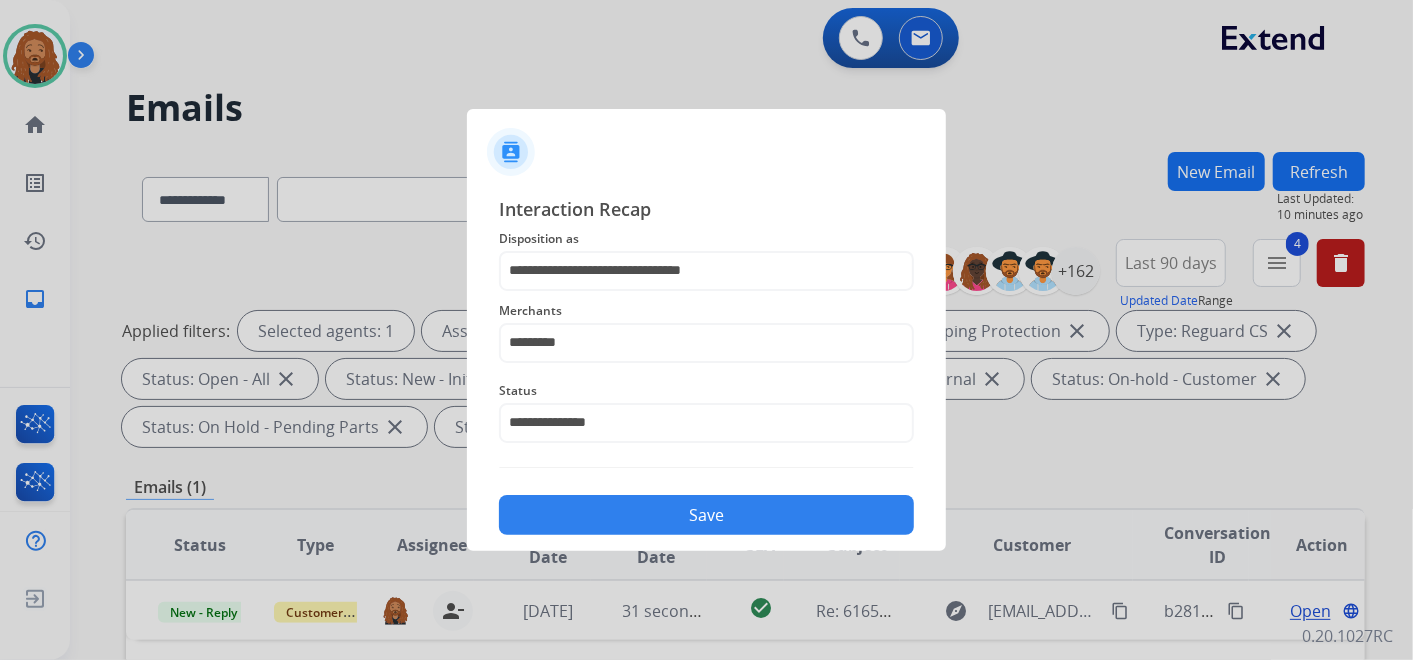 click on "Save" 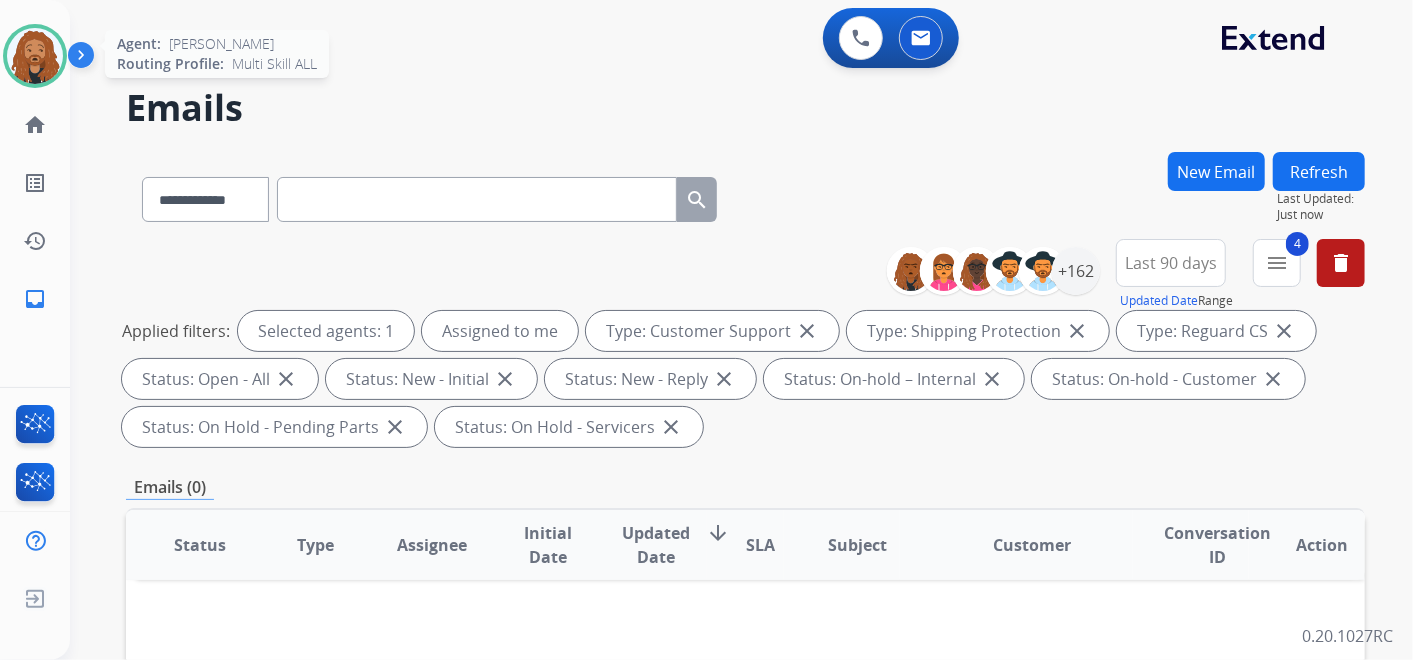 click at bounding box center (35, 56) 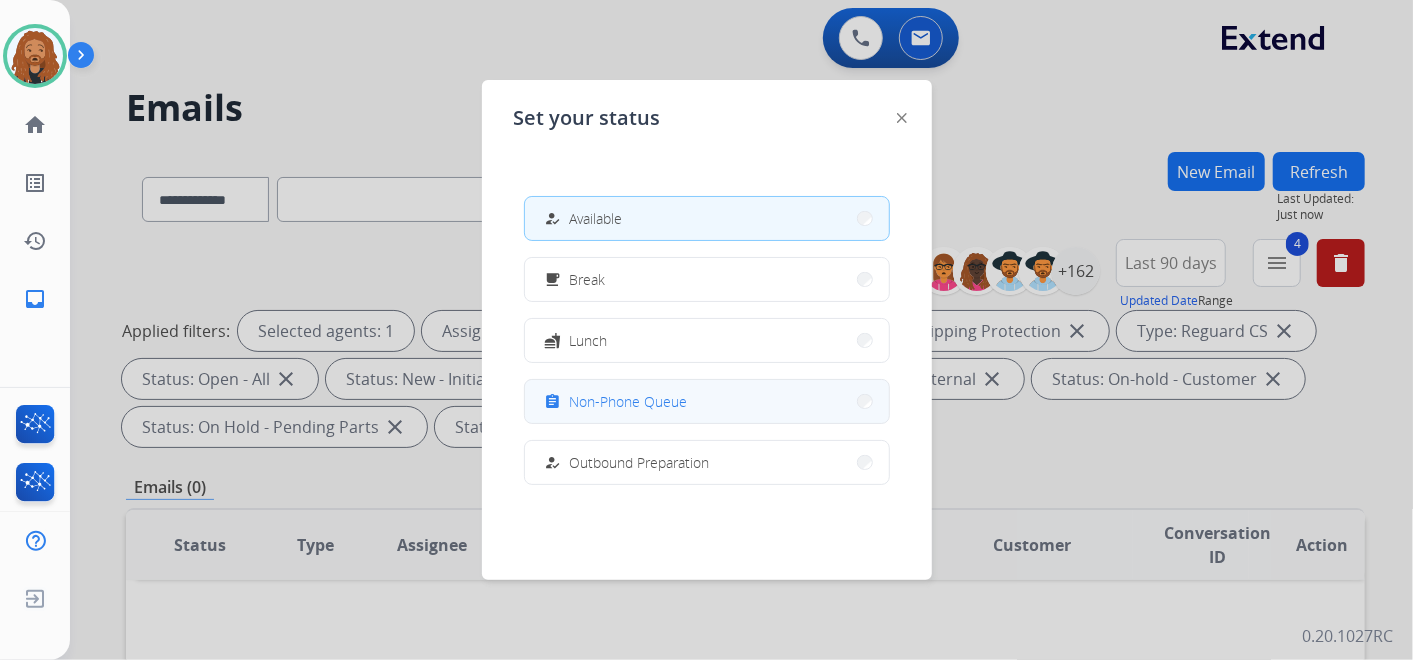 click on "Non-Phone Queue" at bounding box center [629, 401] 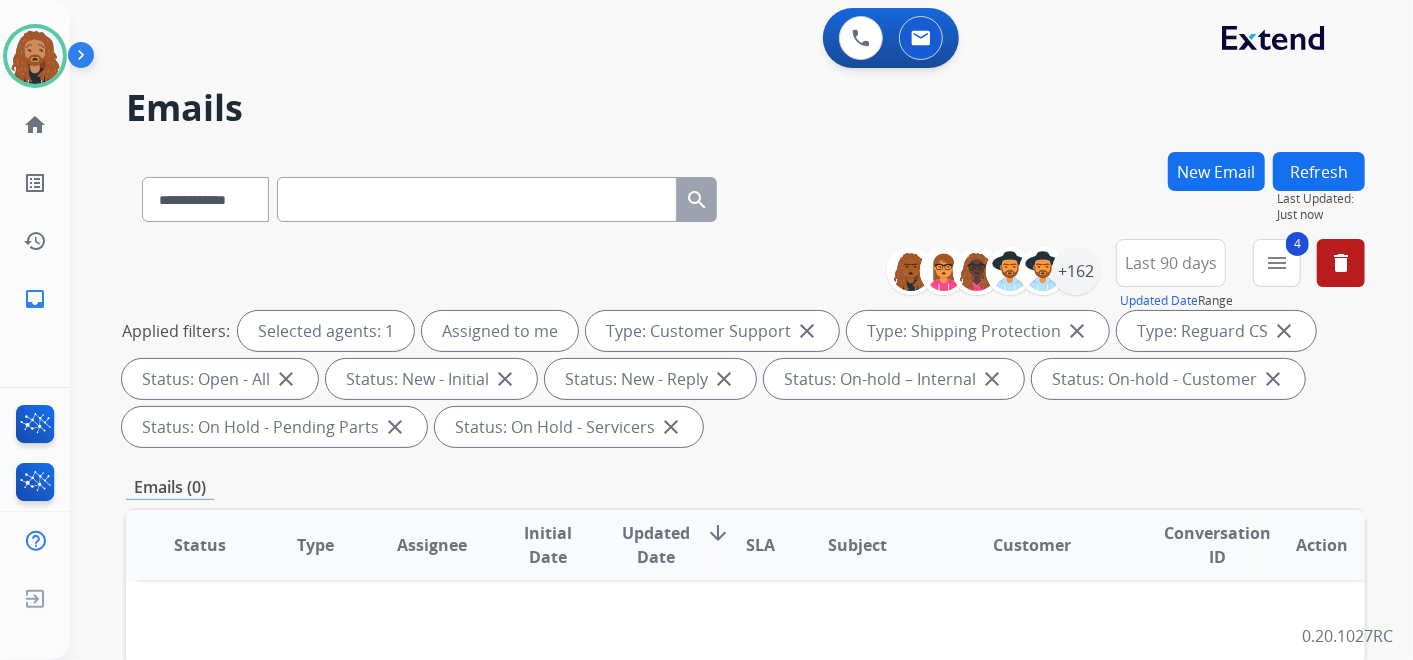 click on "Emails" at bounding box center (745, 108) 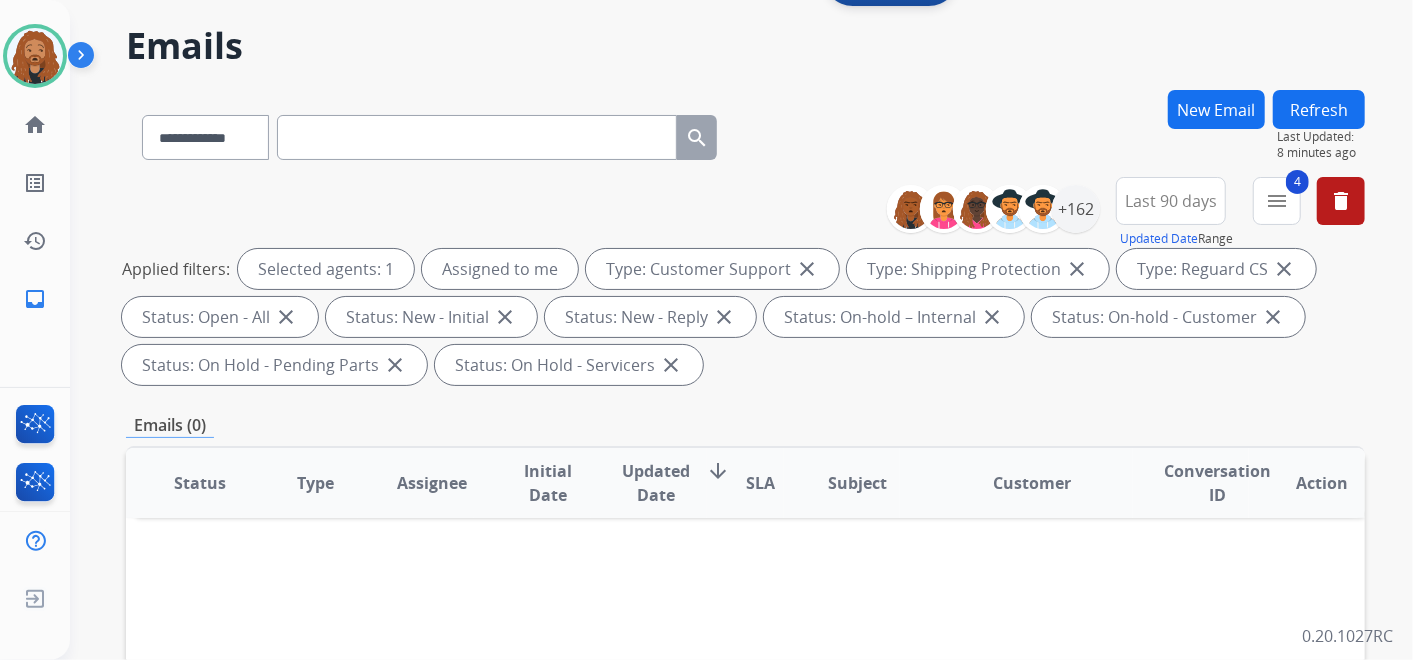 scroll, scrollTop: 111, scrollLeft: 0, axis: vertical 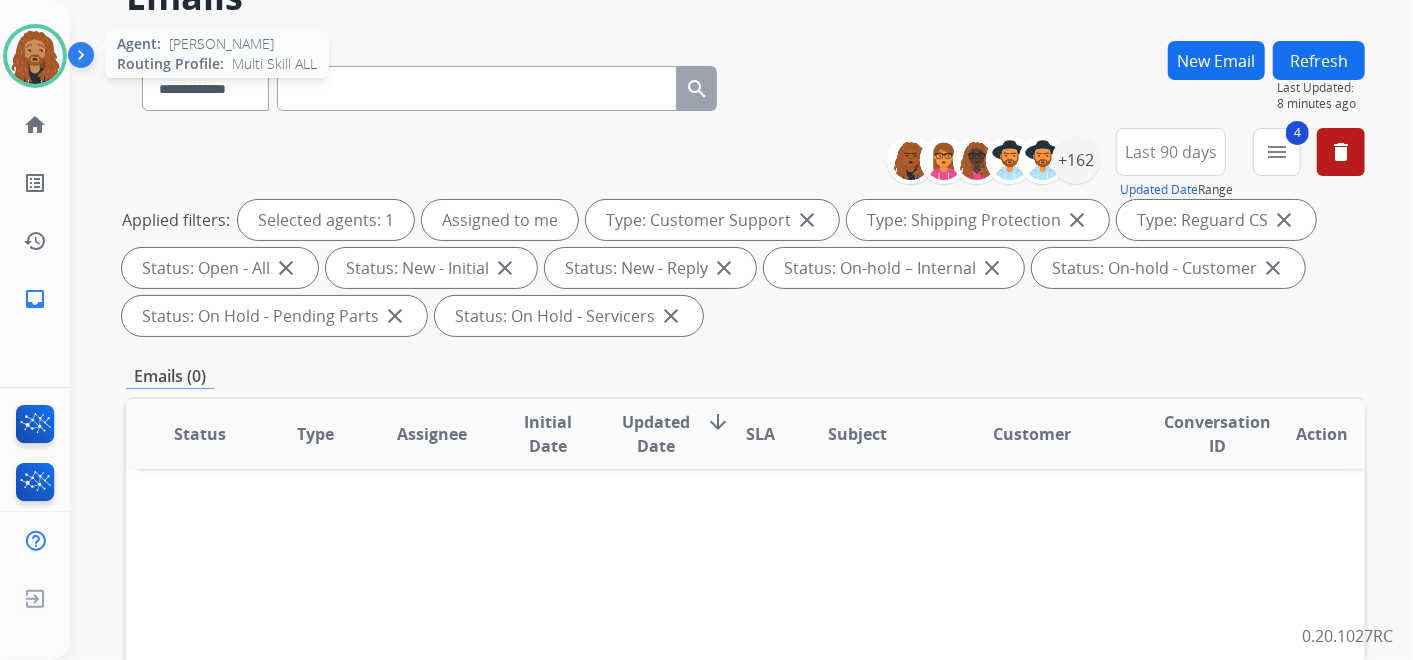 click on "Dominique   Non-Phone Queue  Edit Avatar  Agent:   Dominique  Routing Profile:  Multi Skill ALL home  Home  Home list_alt  Outbound Leads  Outbound Leads history  Interaction Log  Interaction Log inbox  Emails  Emails  FocalPoints   Interaction Analytics  Help Center  Help Center  Log out  Log out" 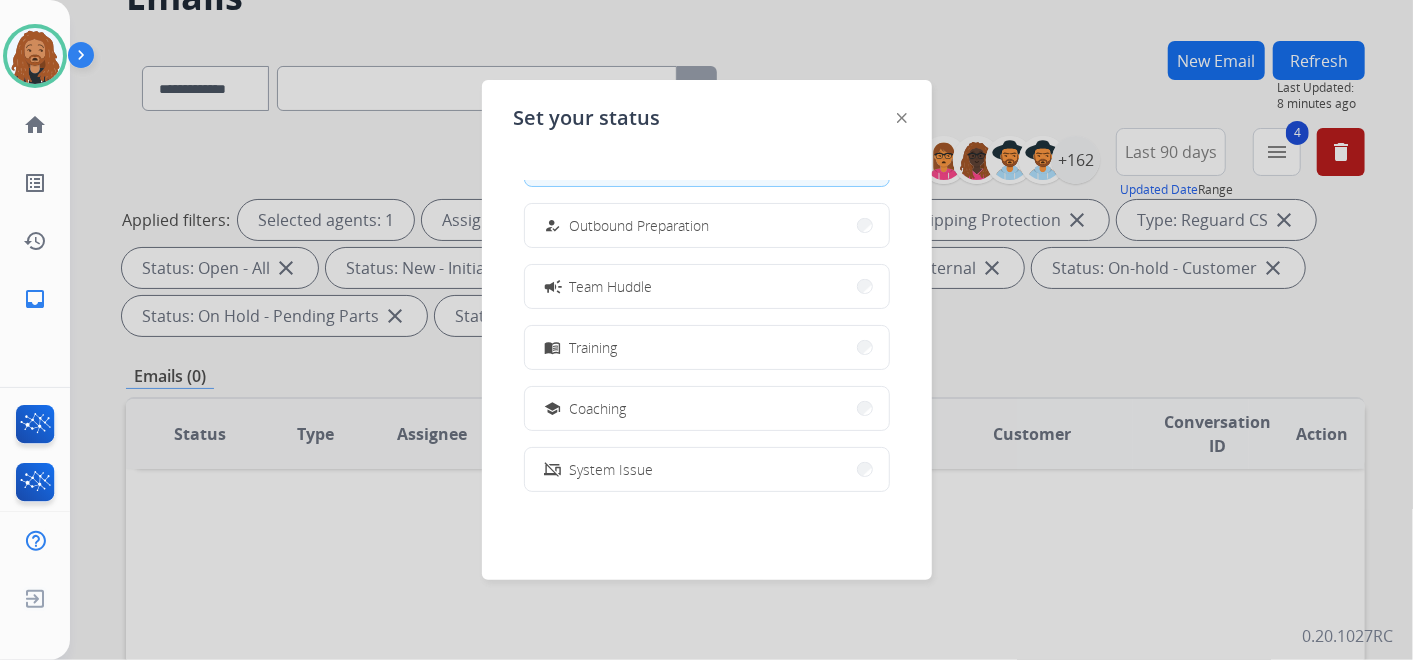 scroll, scrollTop: 377, scrollLeft: 0, axis: vertical 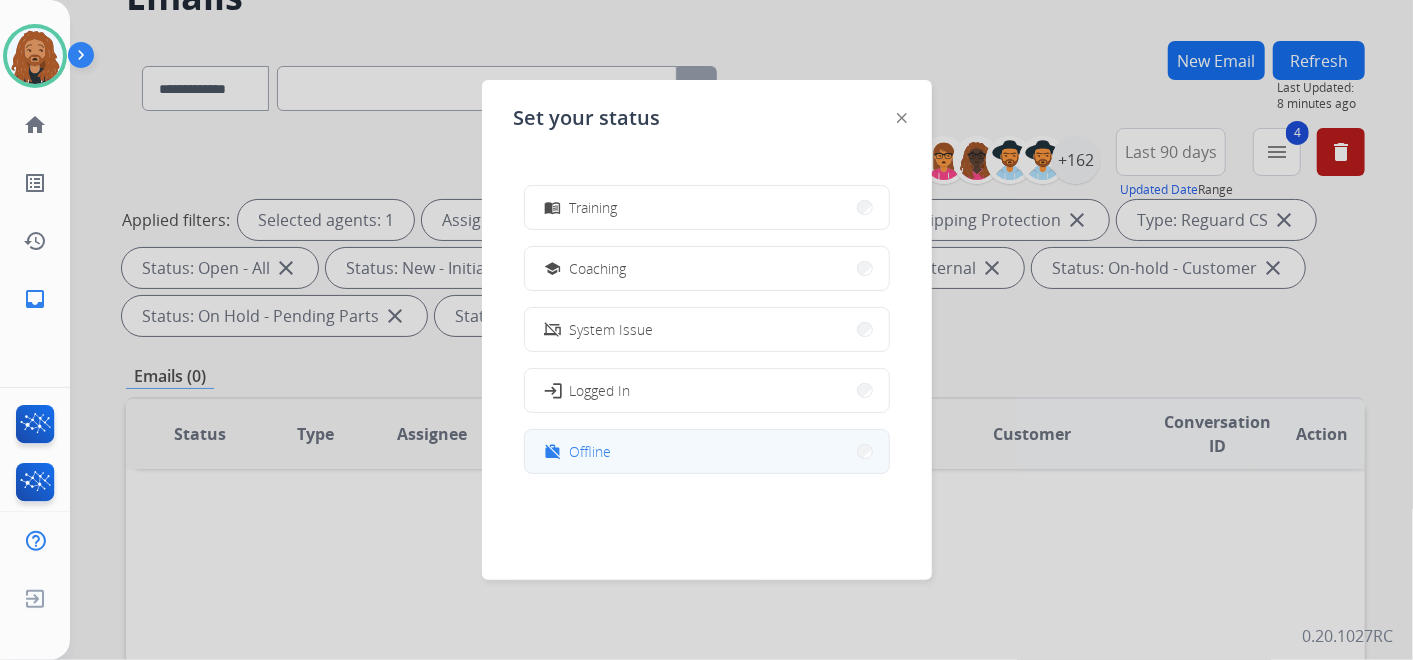 click on "work_off Offline" at bounding box center (707, 451) 